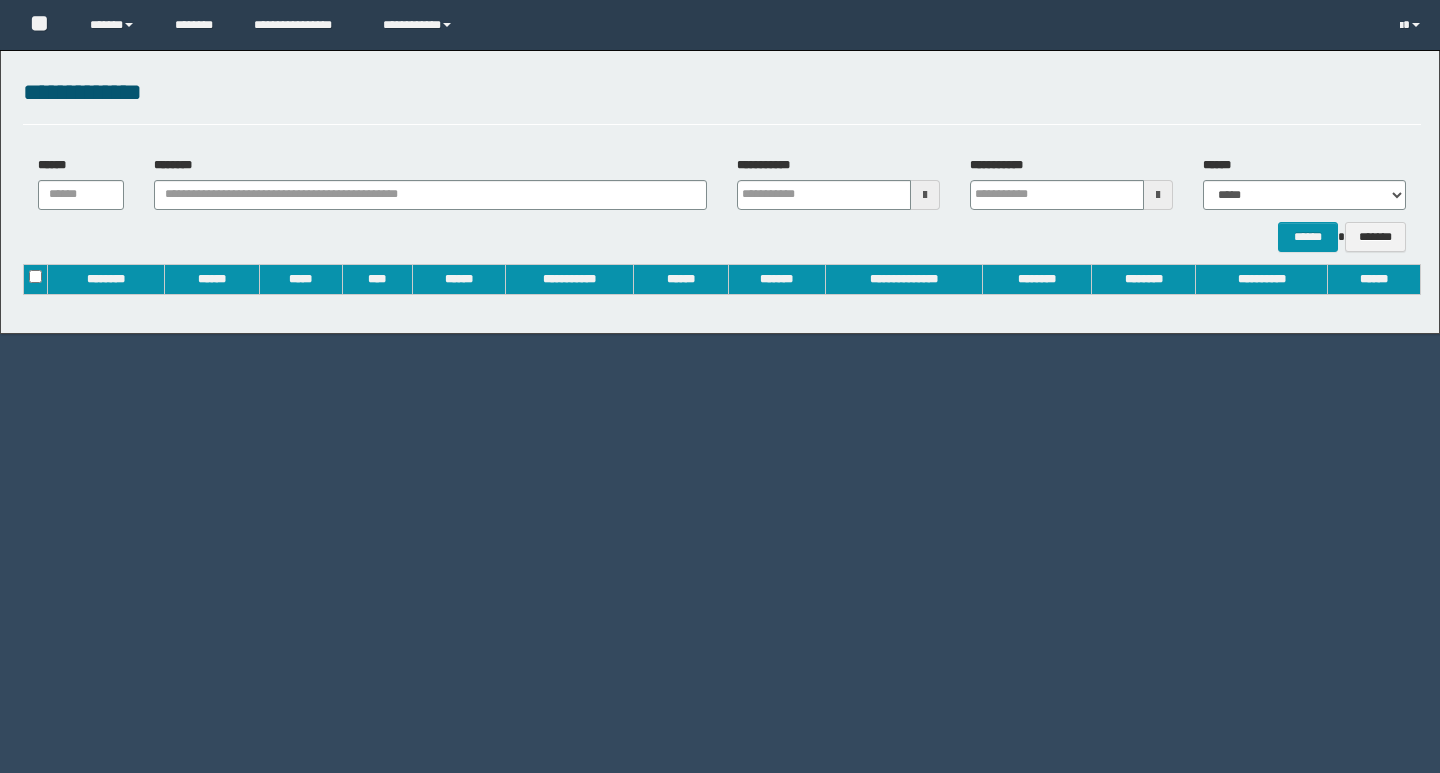scroll, scrollTop: 0, scrollLeft: 0, axis: both 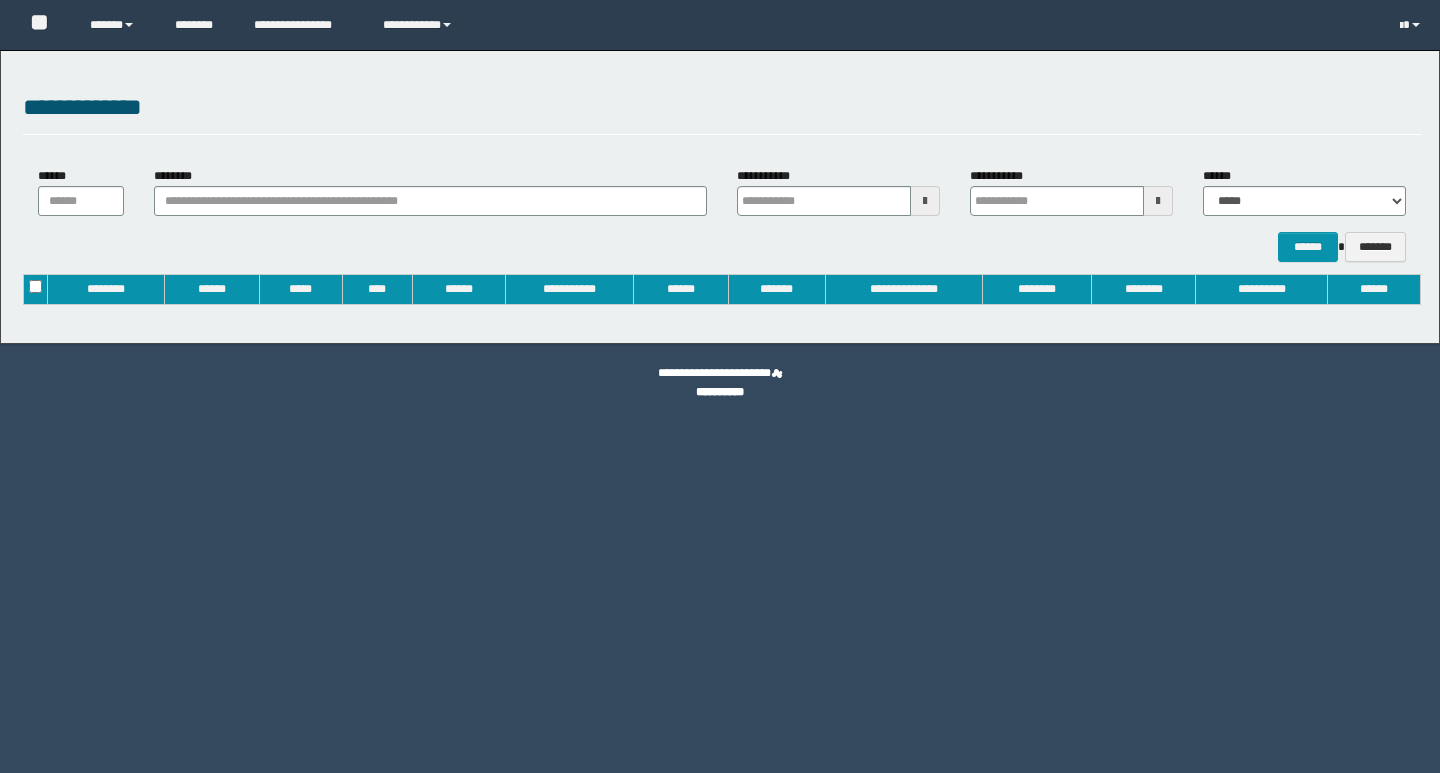 type on "**********" 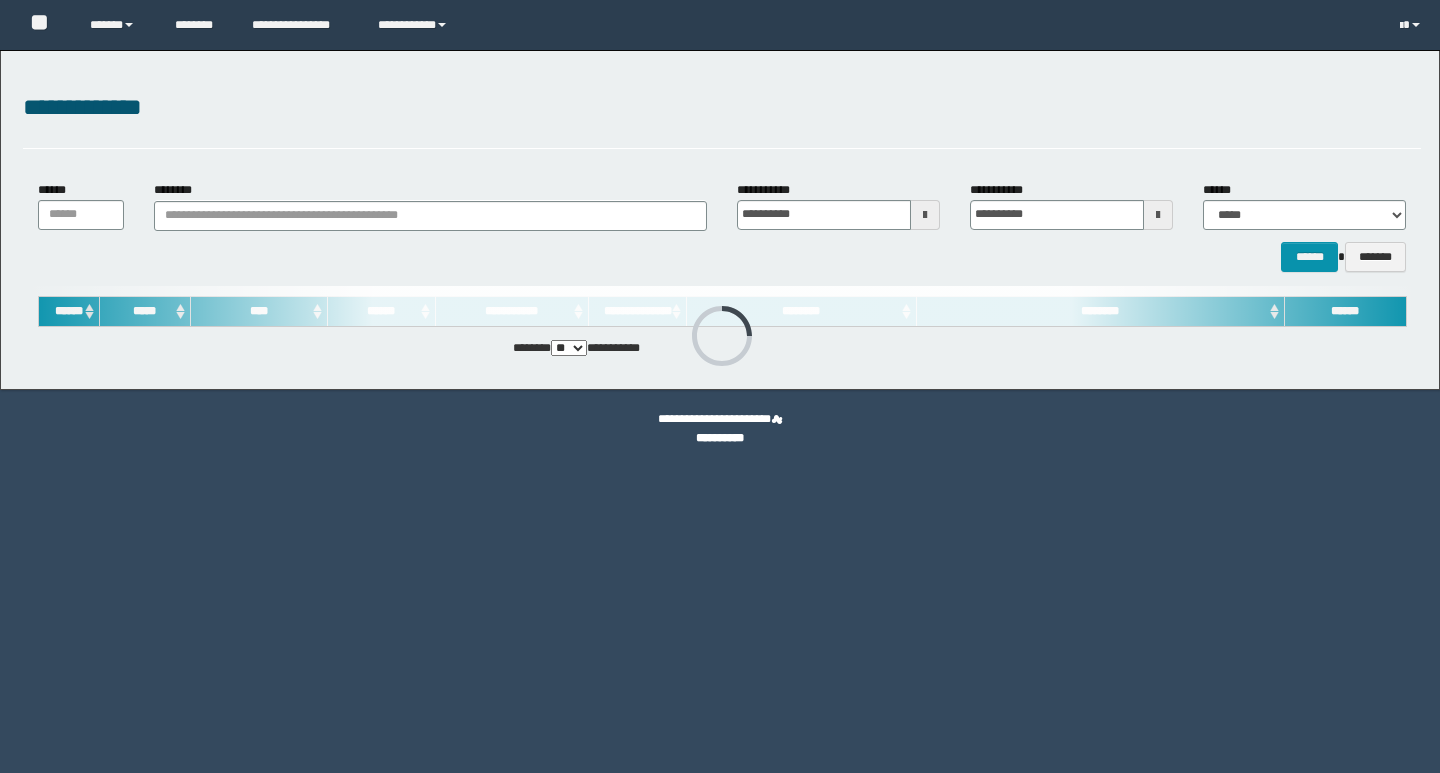 scroll, scrollTop: 0, scrollLeft: 0, axis: both 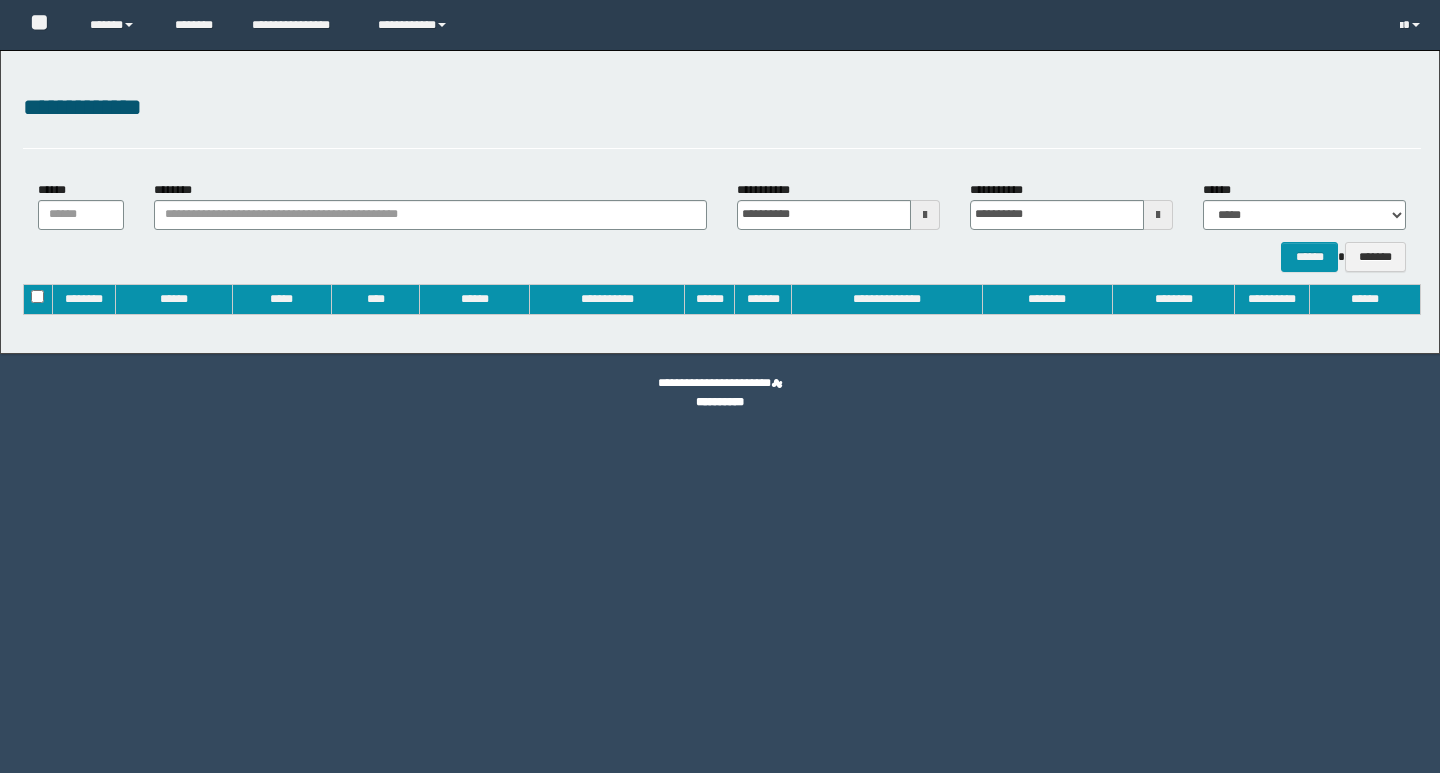 type on "**********" 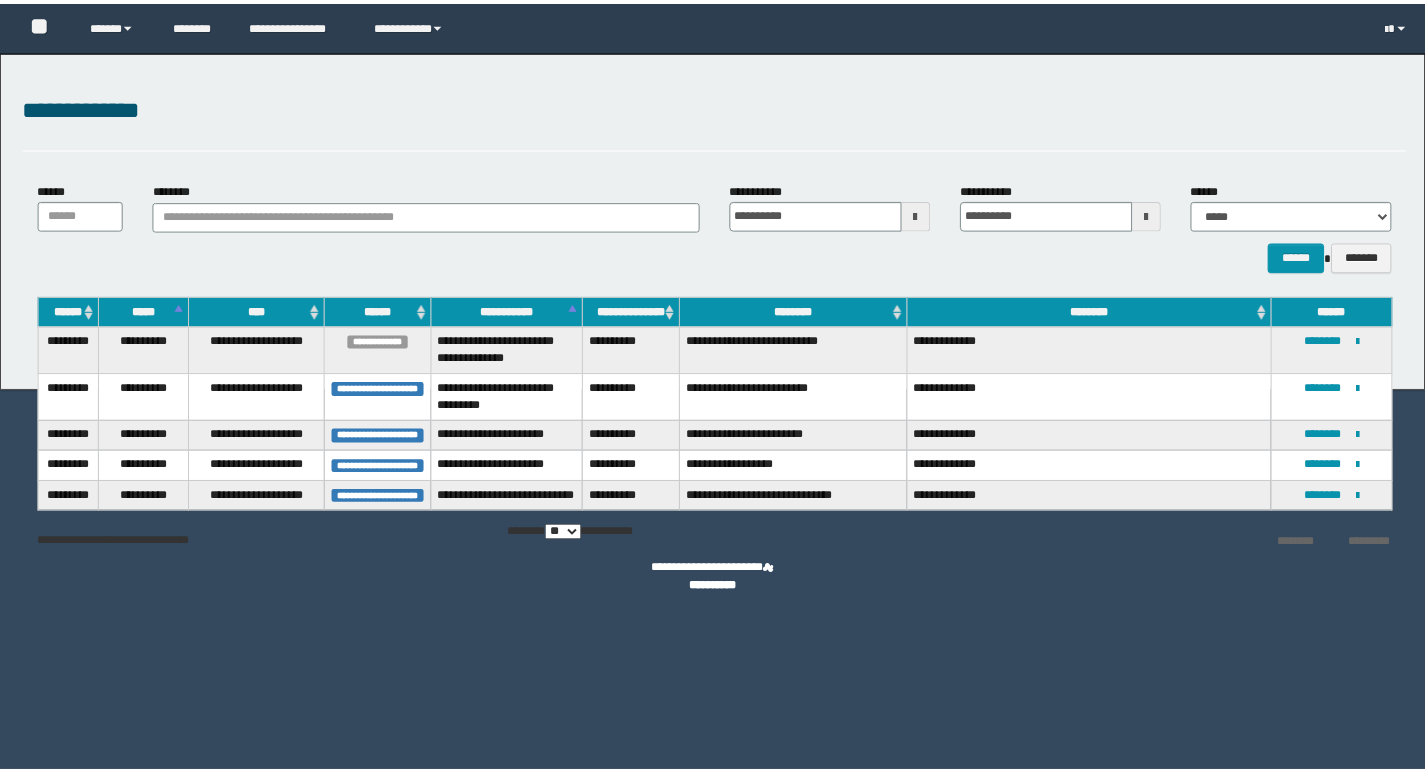 scroll, scrollTop: 0, scrollLeft: 0, axis: both 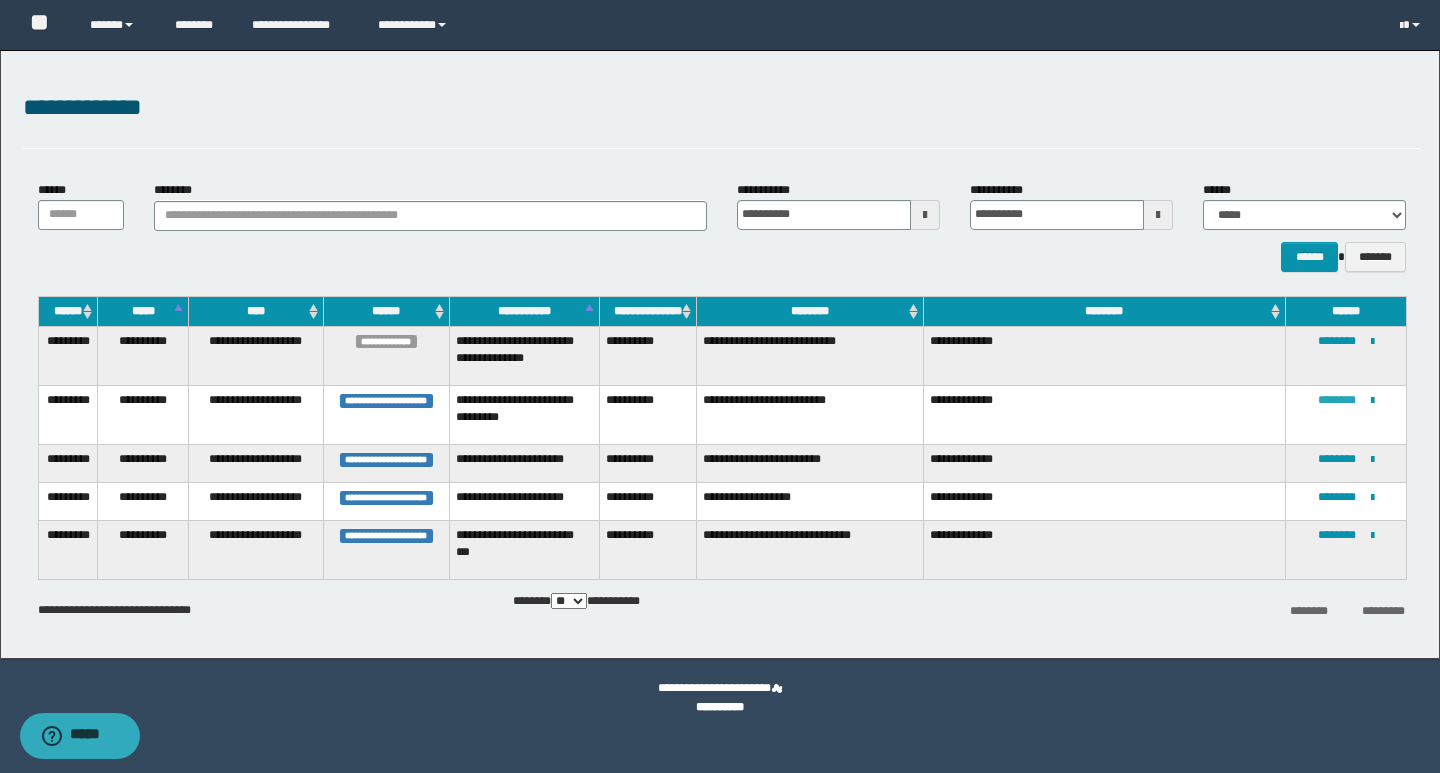 click on "********" at bounding box center [1337, 400] 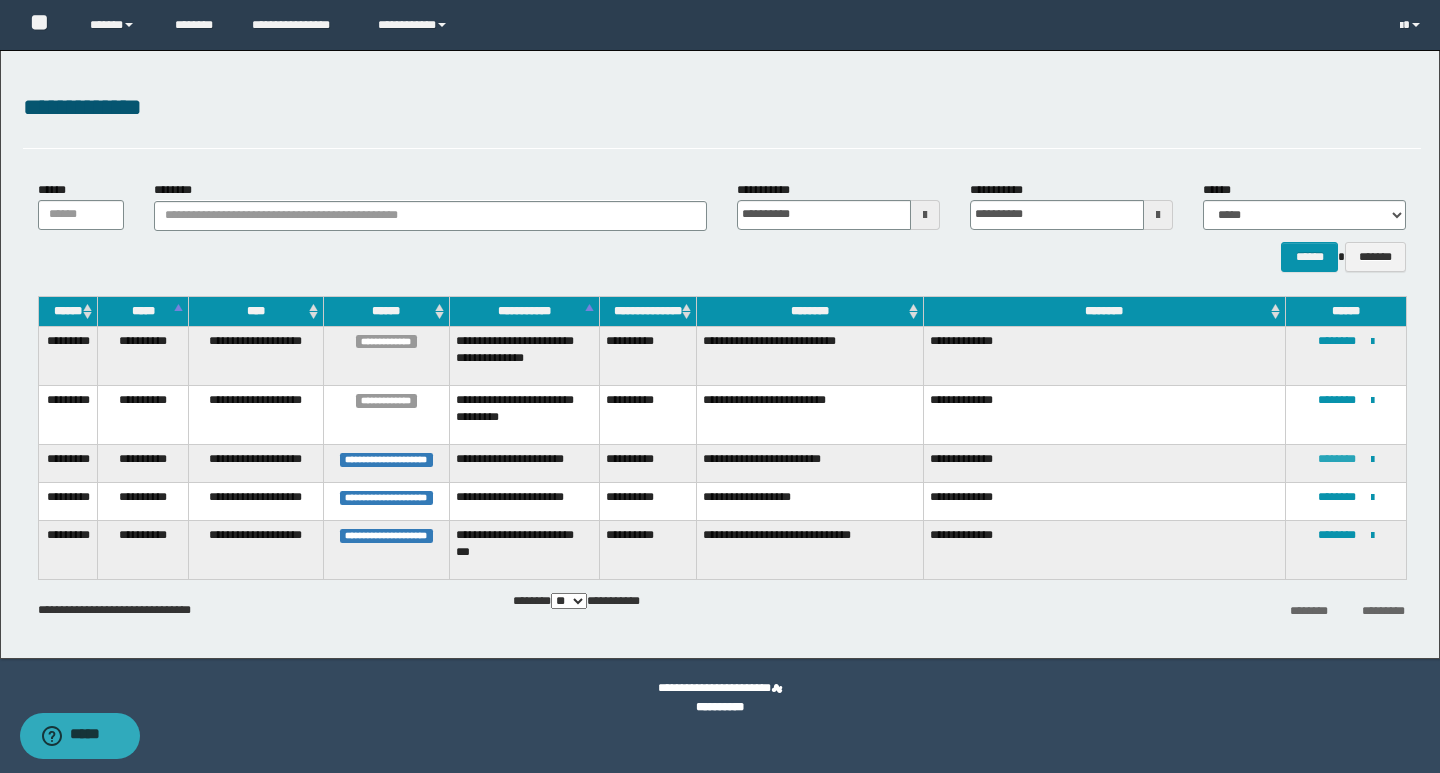 click on "********" at bounding box center (1337, 459) 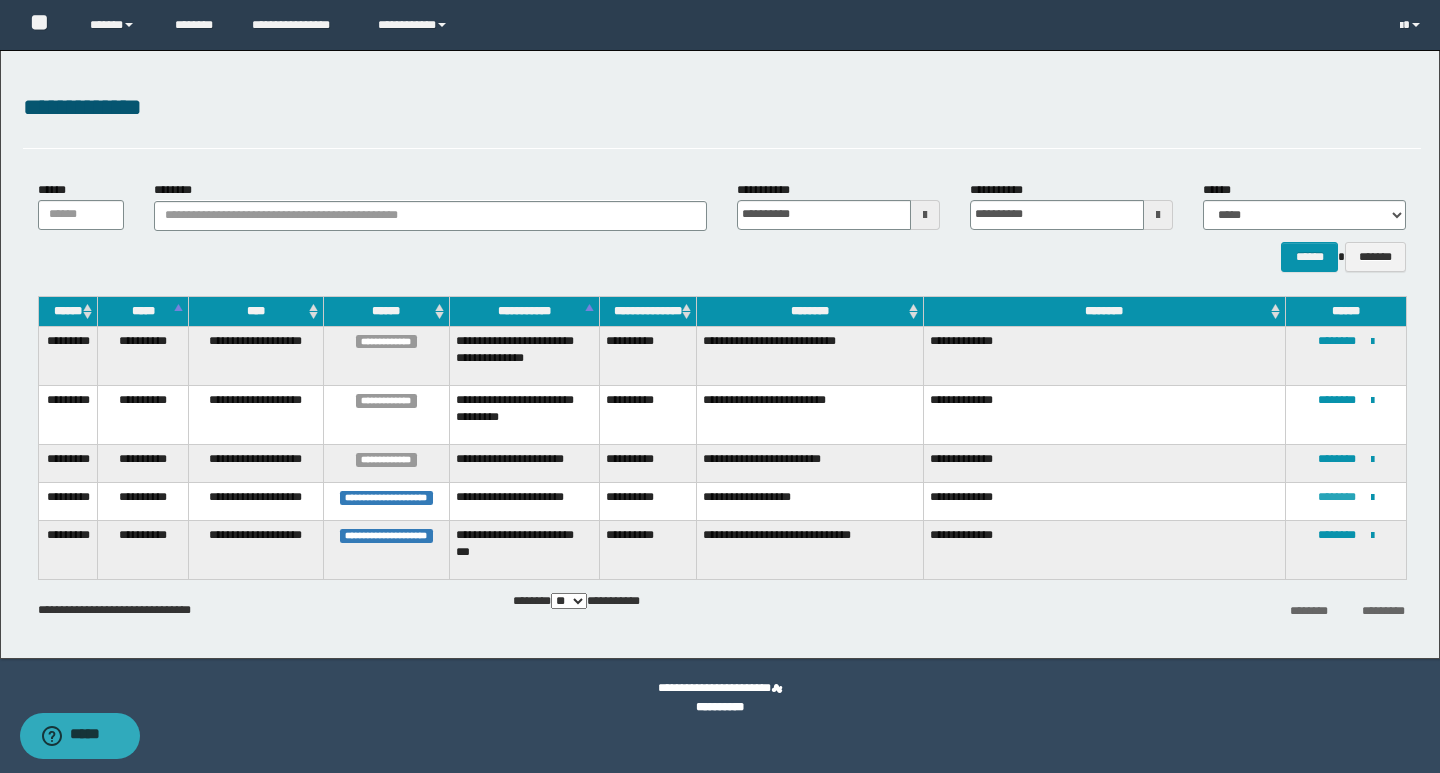 click on "********" at bounding box center (1337, 497) 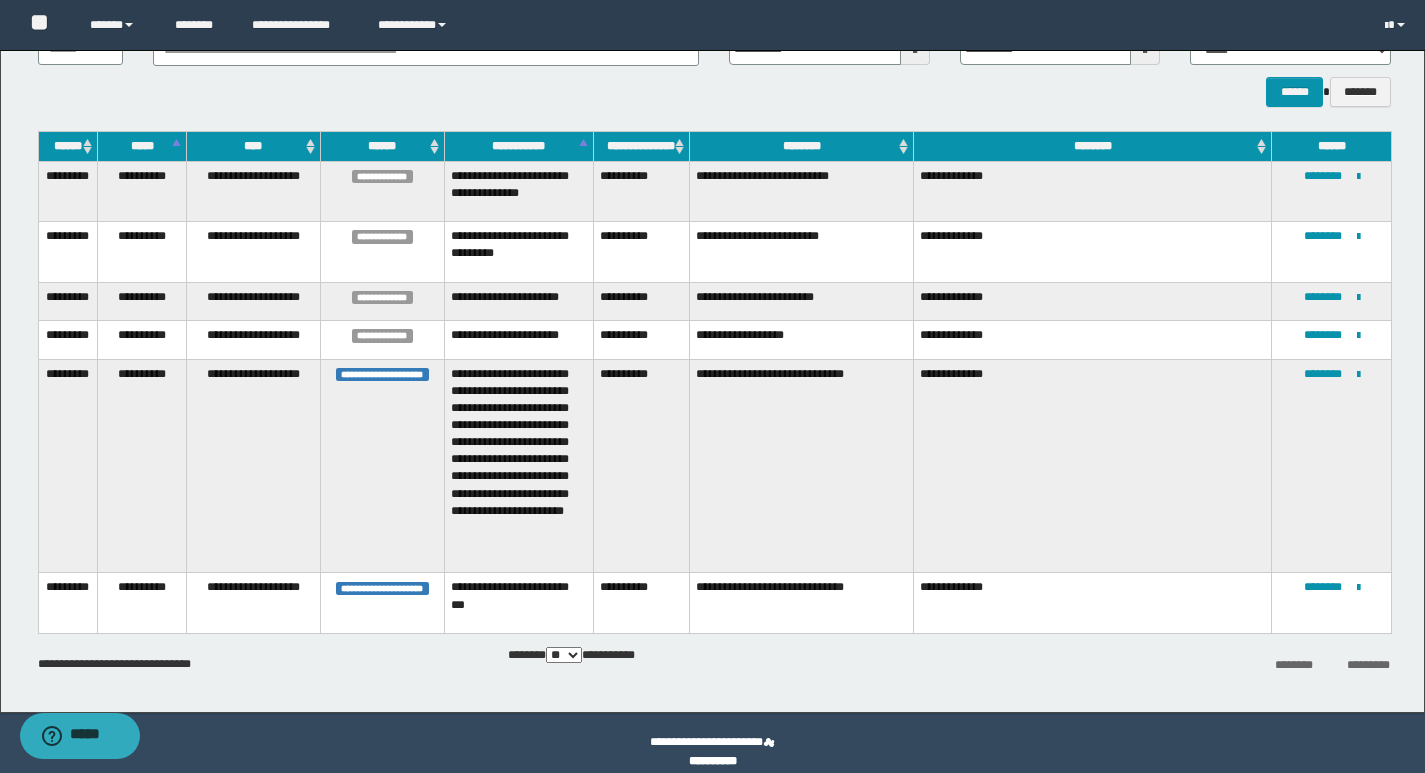 scroll, scrollTop: 182, scrollLeft: 0, axis: vertical 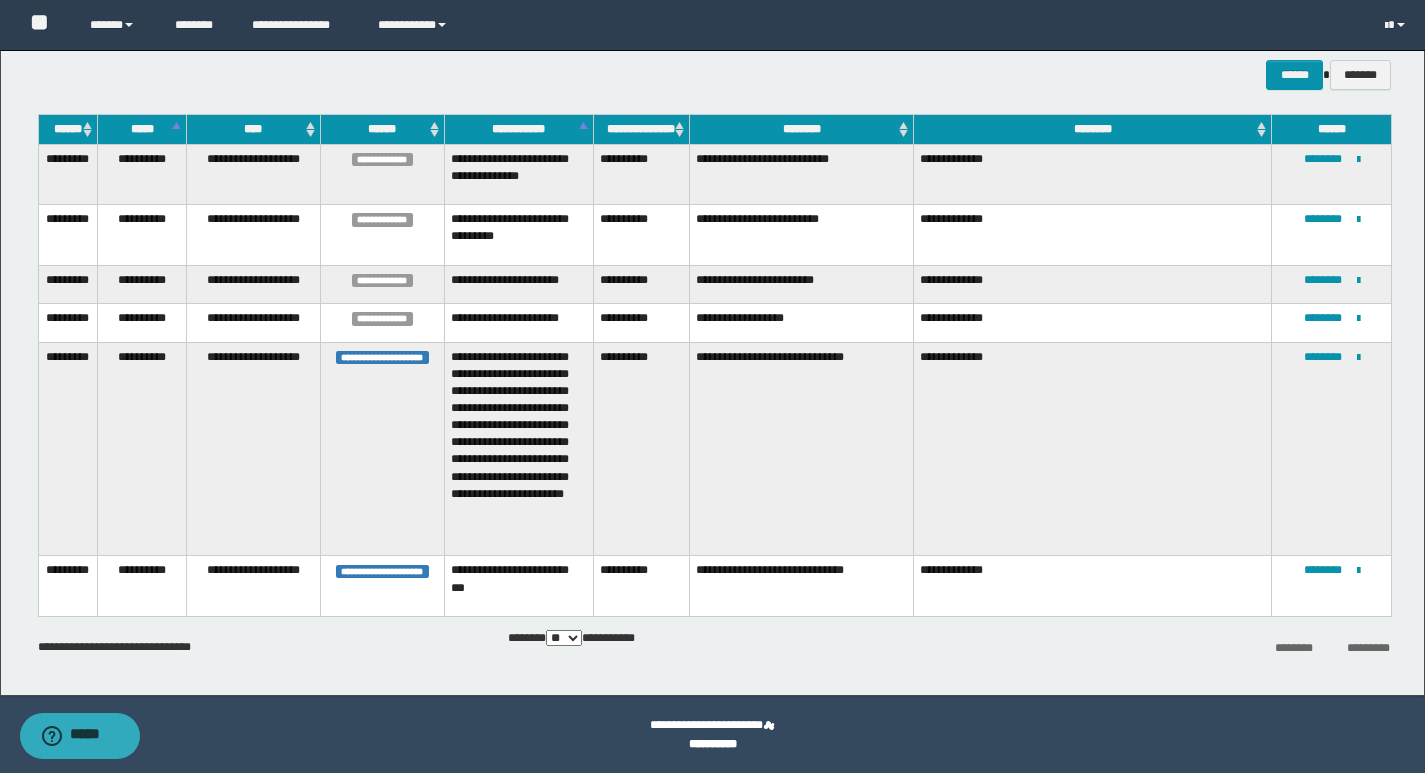 click on "**********" at bounding box center [802, 449] 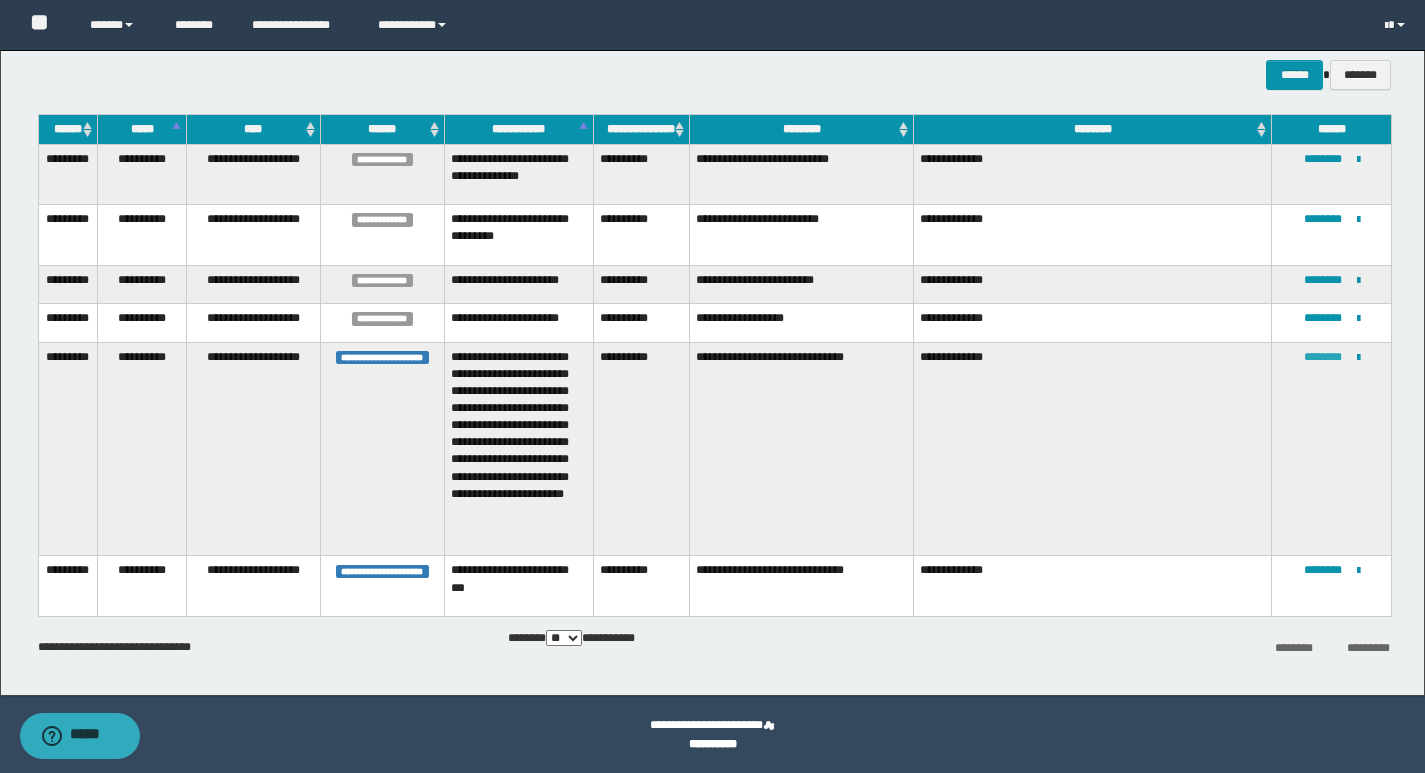 click on "********" at bounding box center [1323, 357] 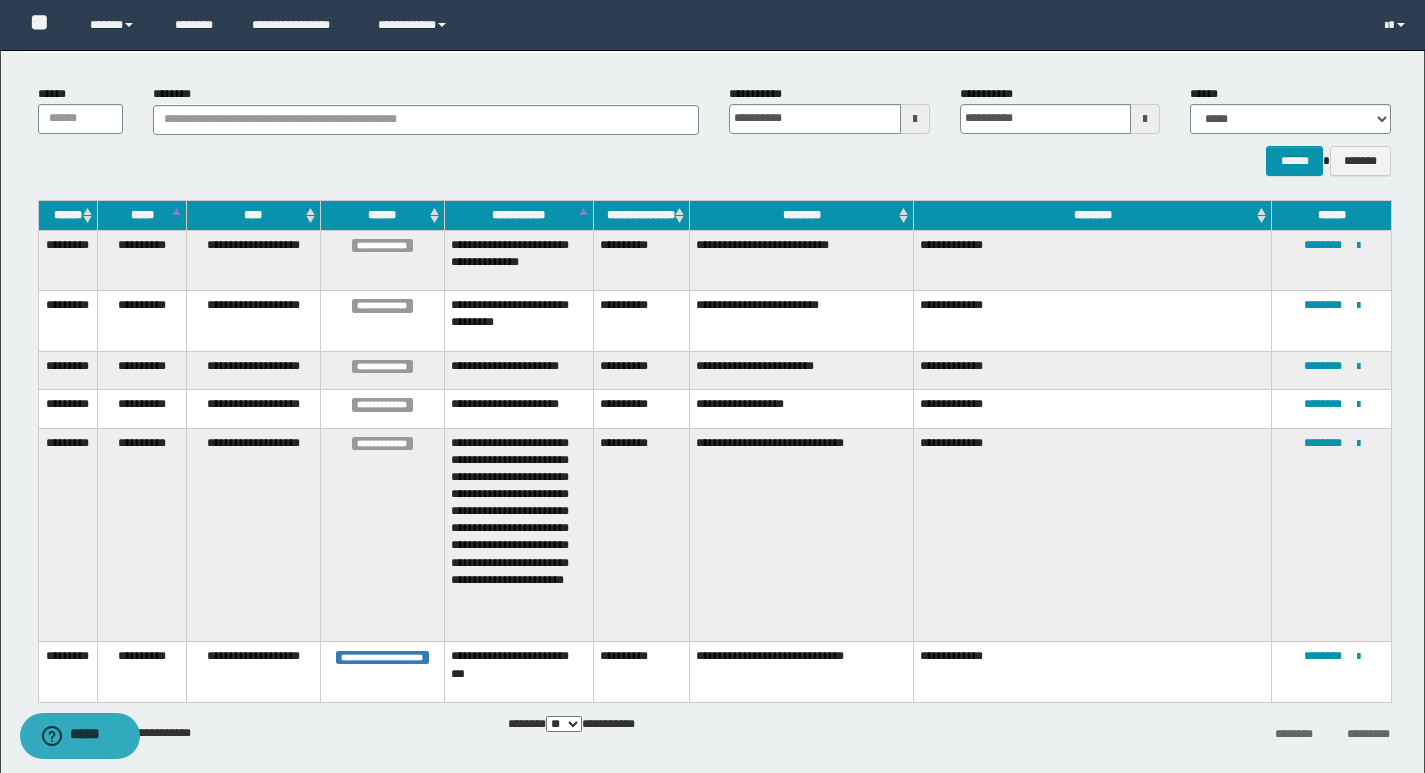 scroll, scrollTop: 182, scrollLeft: 0, axis: vertical 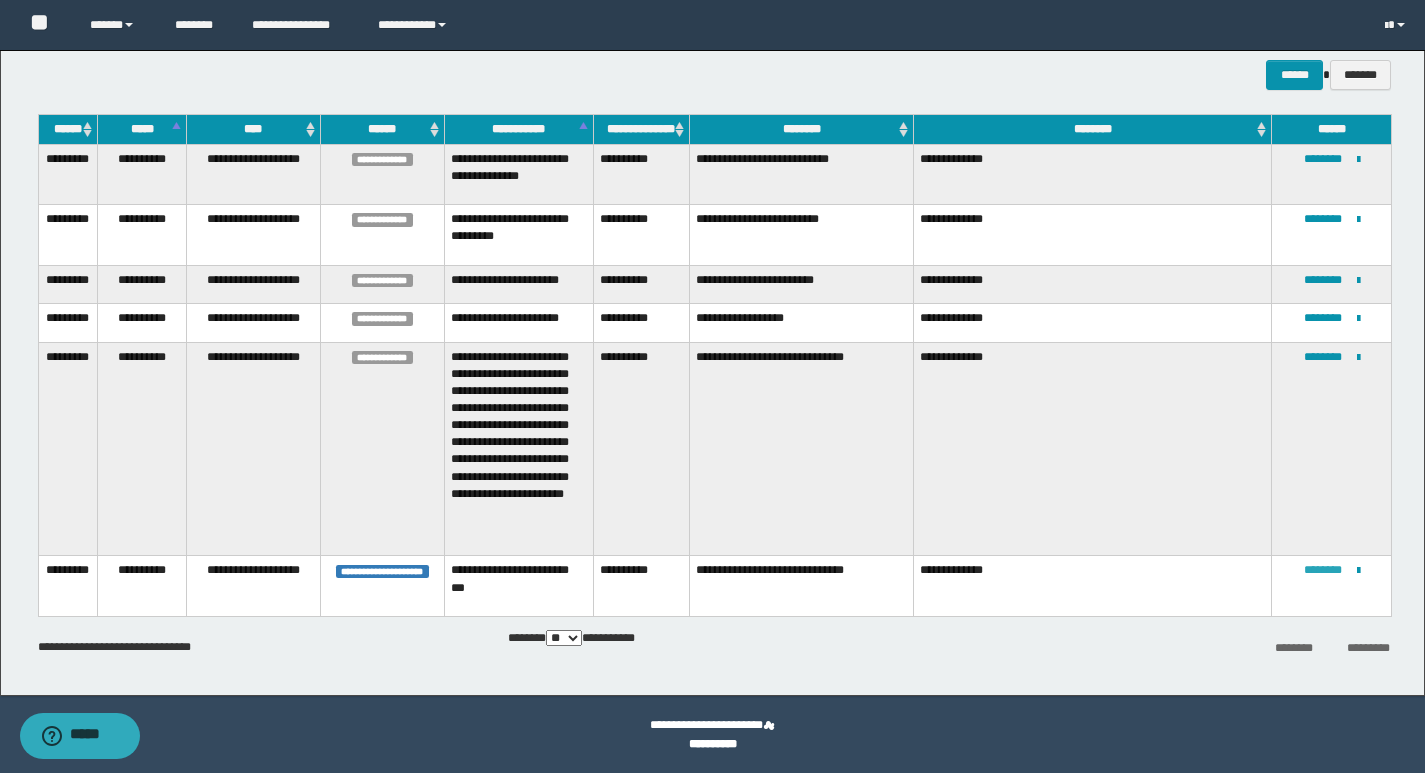 click on "********" at bounding box center [1323, 570] 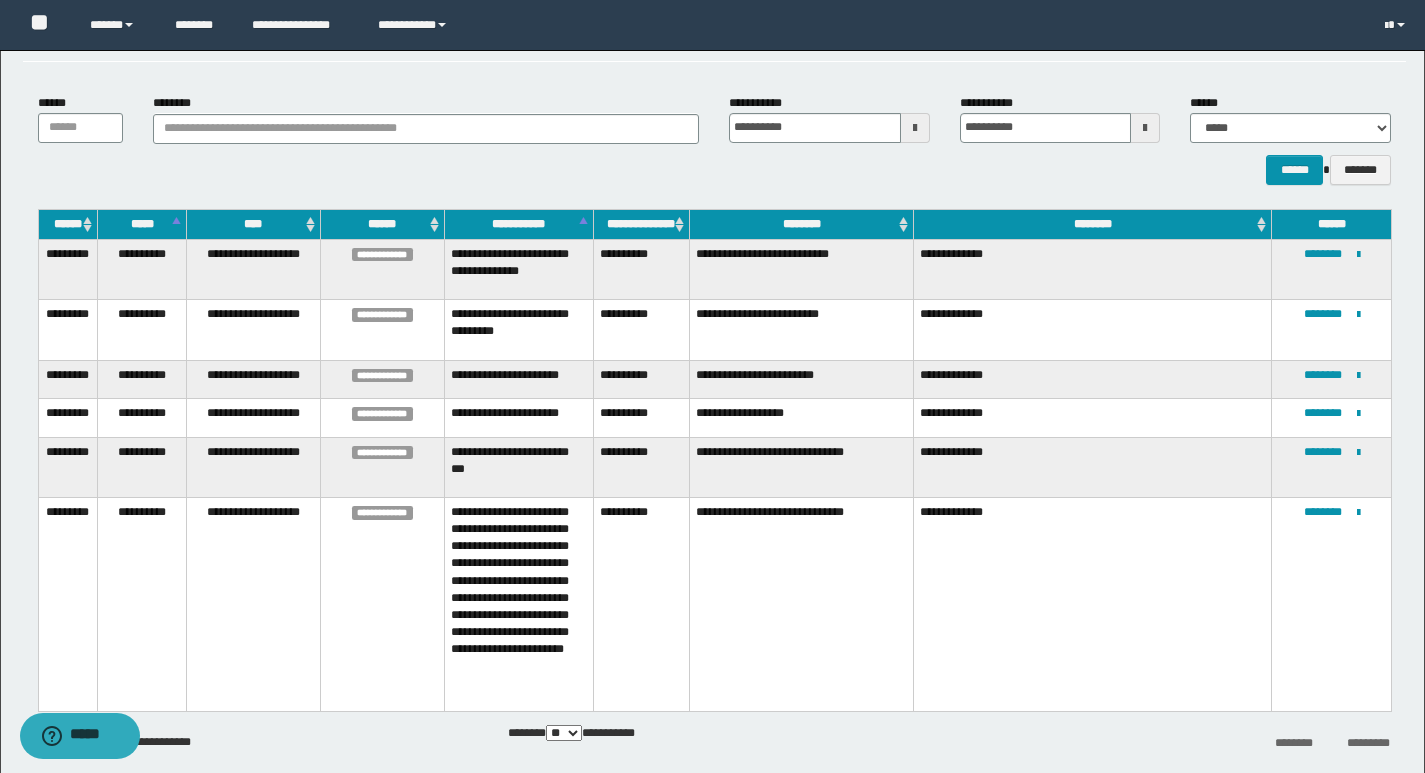 scroll, scrollTop: 0, scrollLeft: 0, axis: both 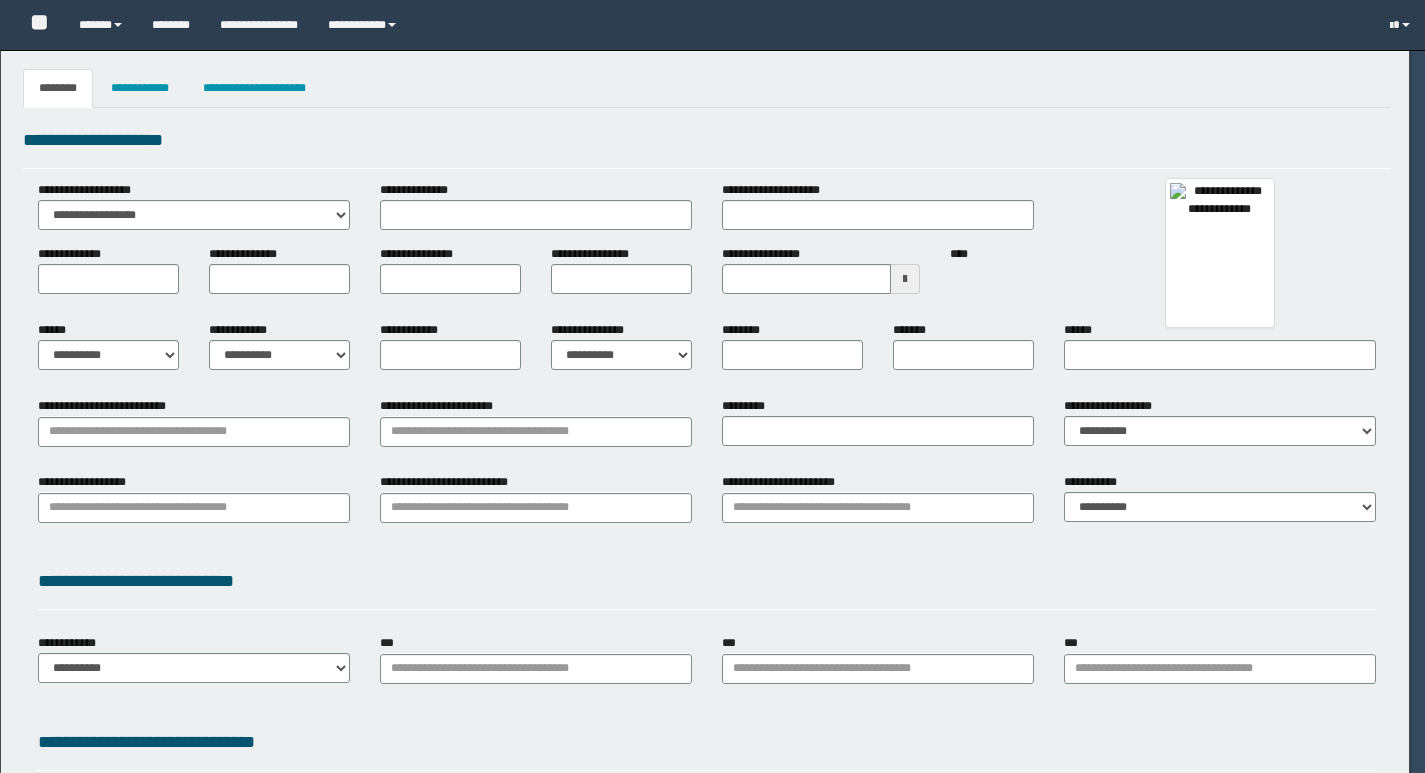 type on "*****" 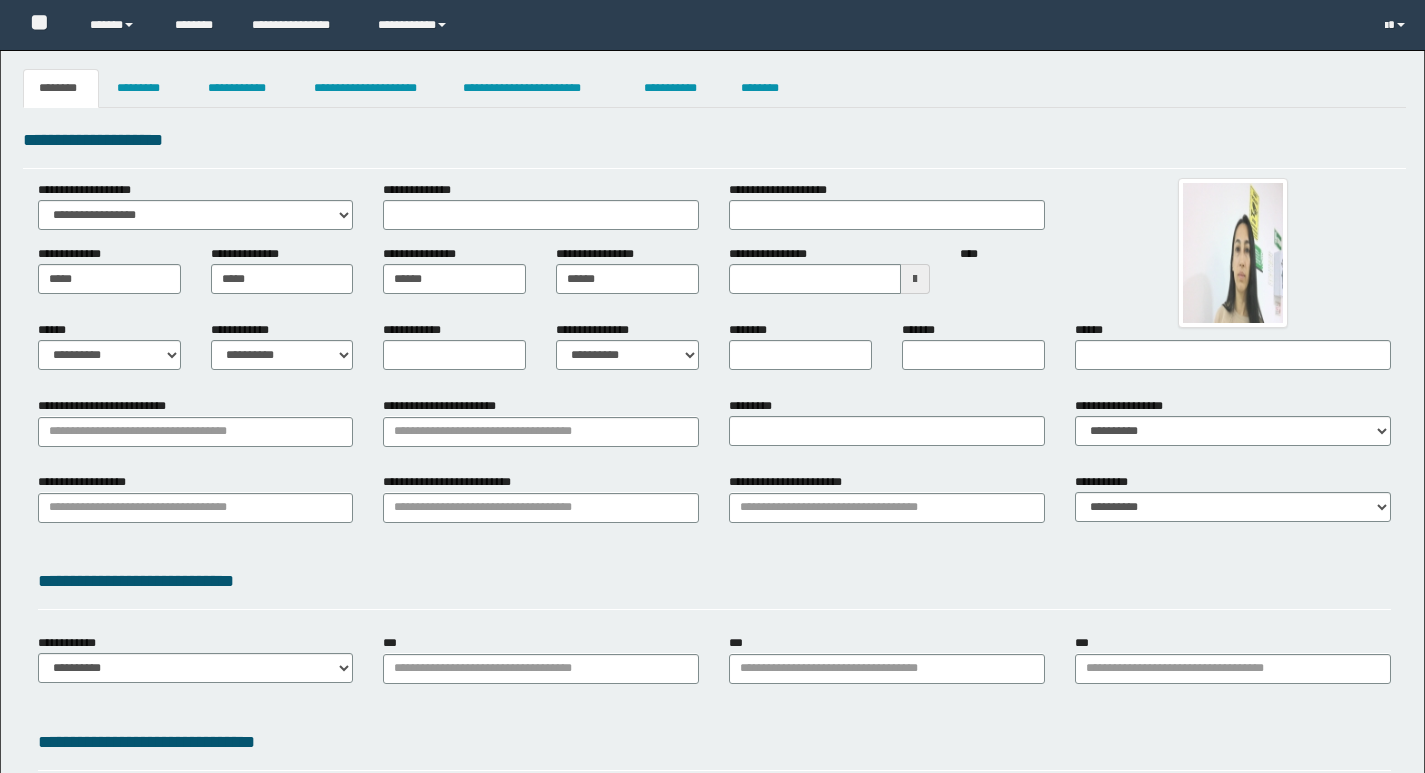 scroll, scrollTop: 0, scrollLeft: 0, axis: both 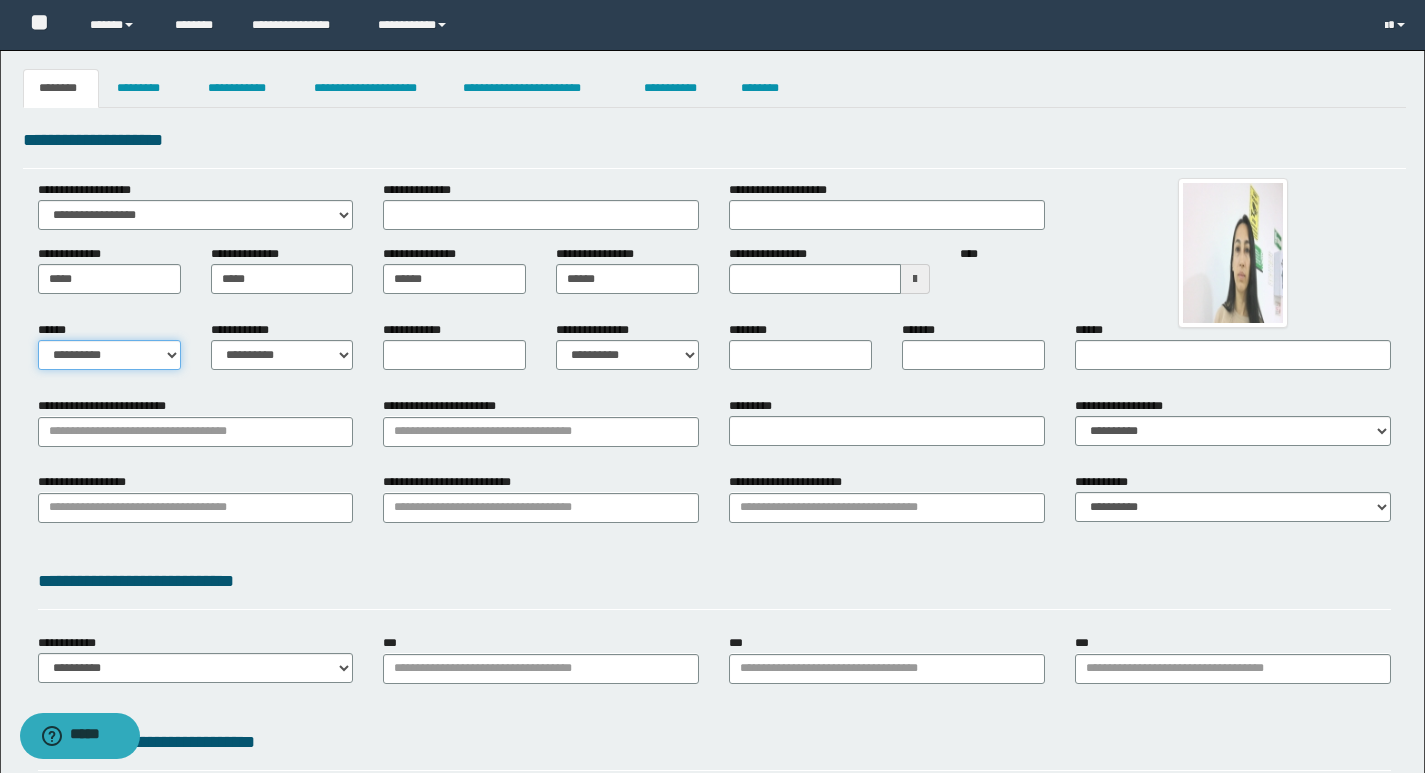 click on "[FIRST] [LAST]
[EMAIL]
[PHONE]
[ADDRESS]" at bounding box center (109, 355) 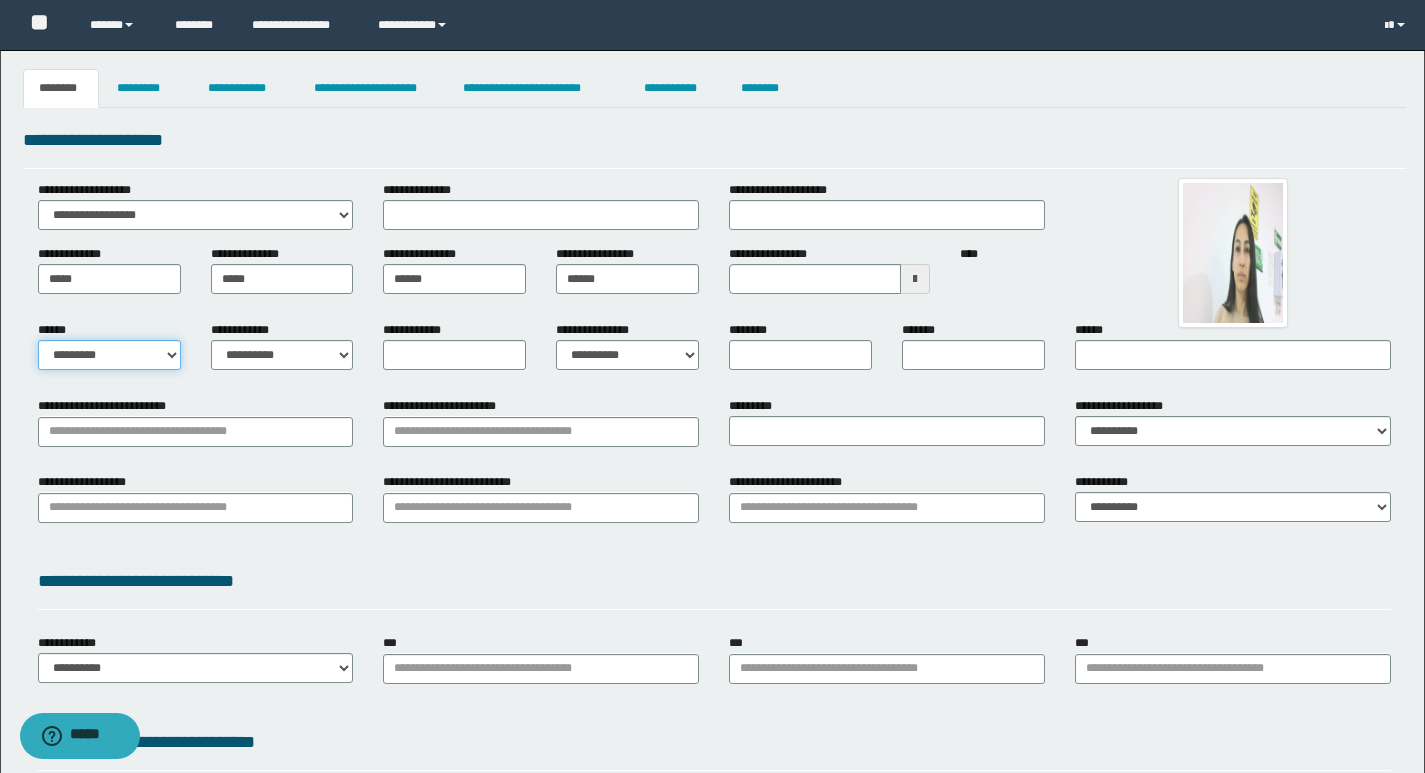 click on "[FIRST] [LAST]
[EMAIL]
[PHONE]
[ADDRESS]" at bounding box center (109, 355) 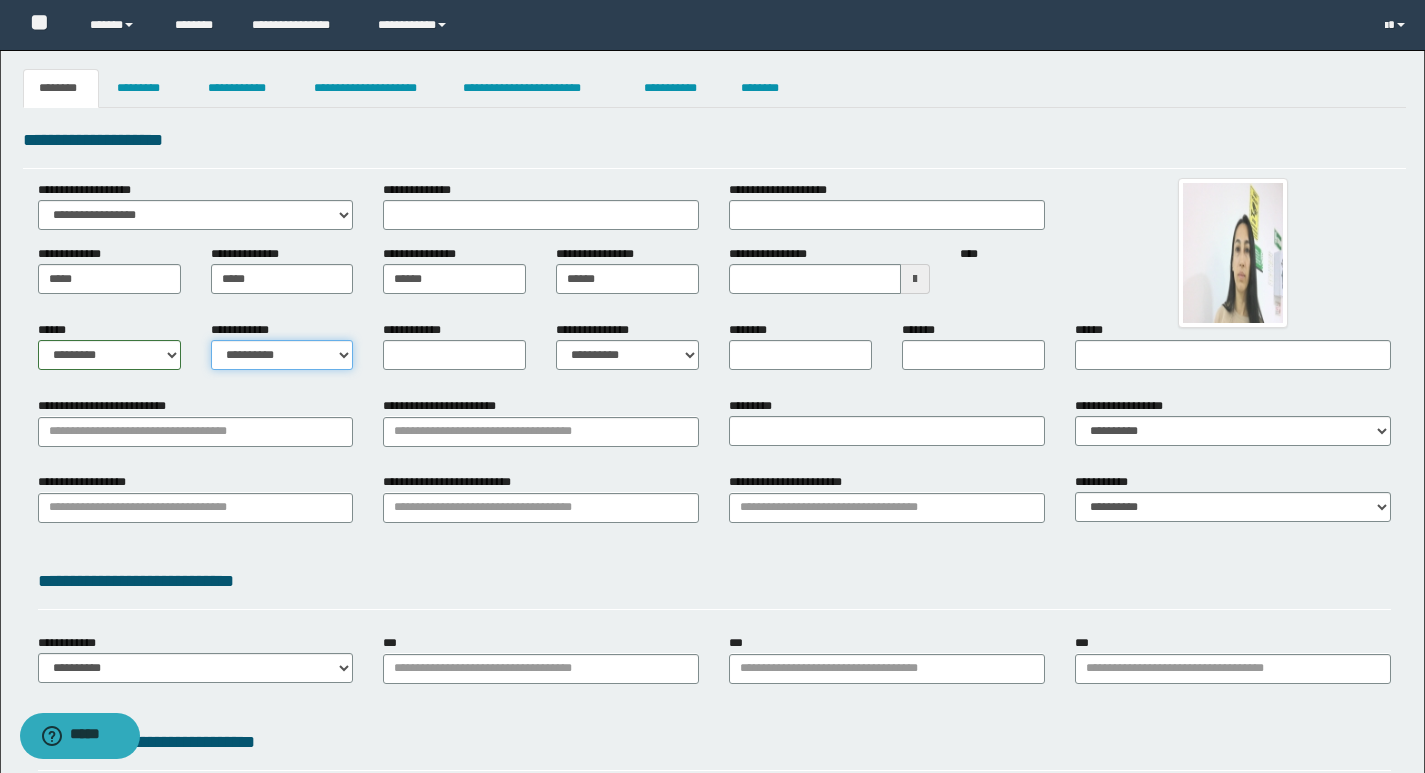 click on "[NUMBER] [STREET]
[STREET]
[CITY]
[STATE]
[POSTAL_CODE]
[COUNTRY]
[PHONE]" at bounding box center (282, 355) 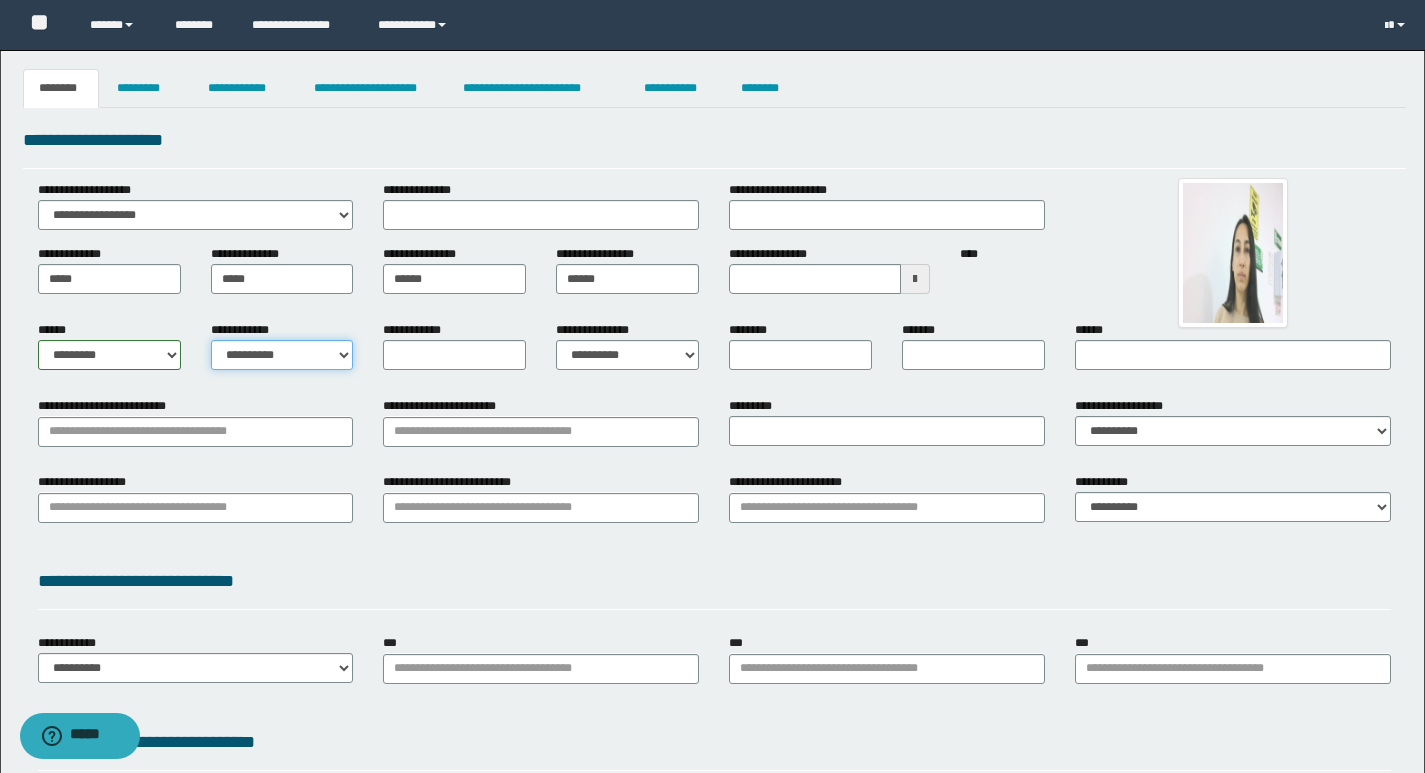 select on "*" 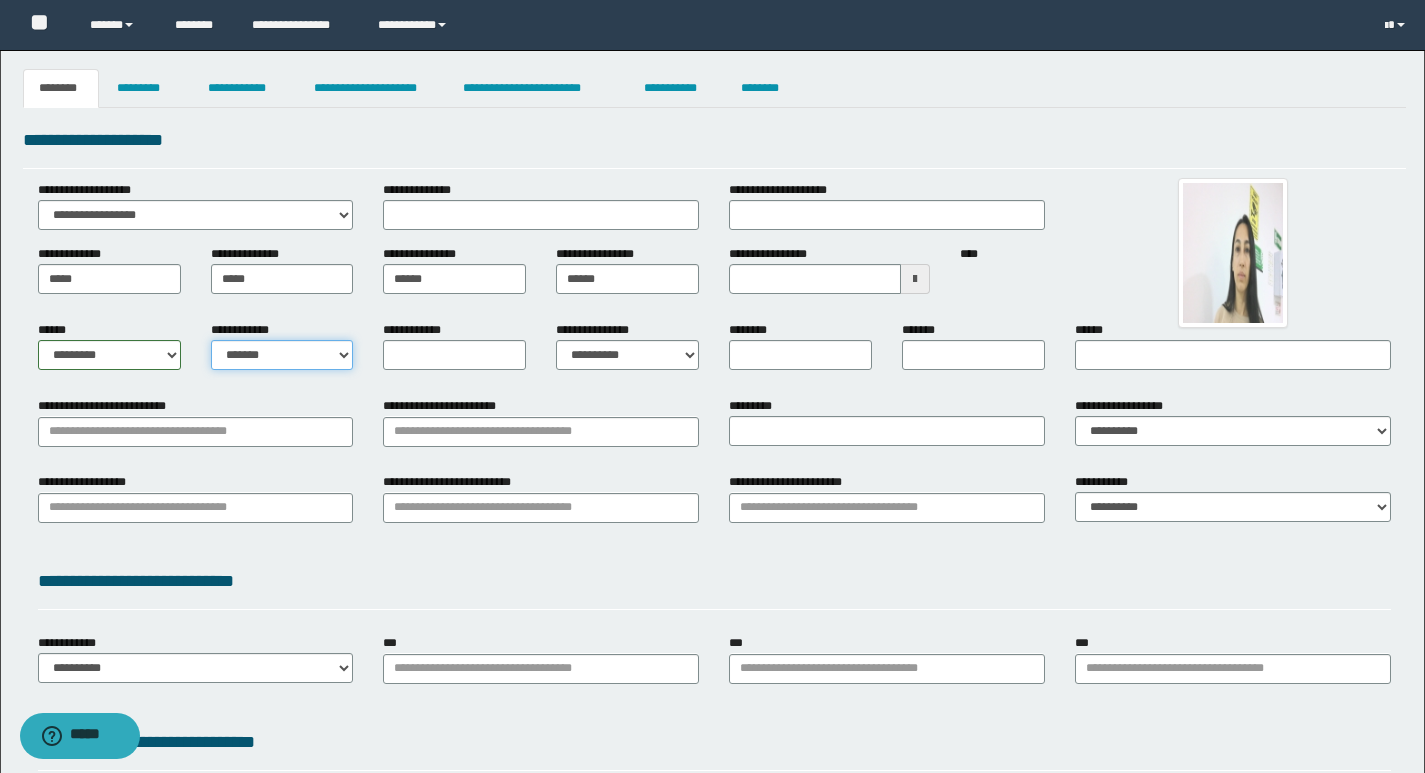 click on "[NUMBER] [STREET]
[STREET]
[CITY]
[STATE]
[POSTAL_CODE]
[COUNTRY]
[PHONE]" at bounding box center [282, 355] 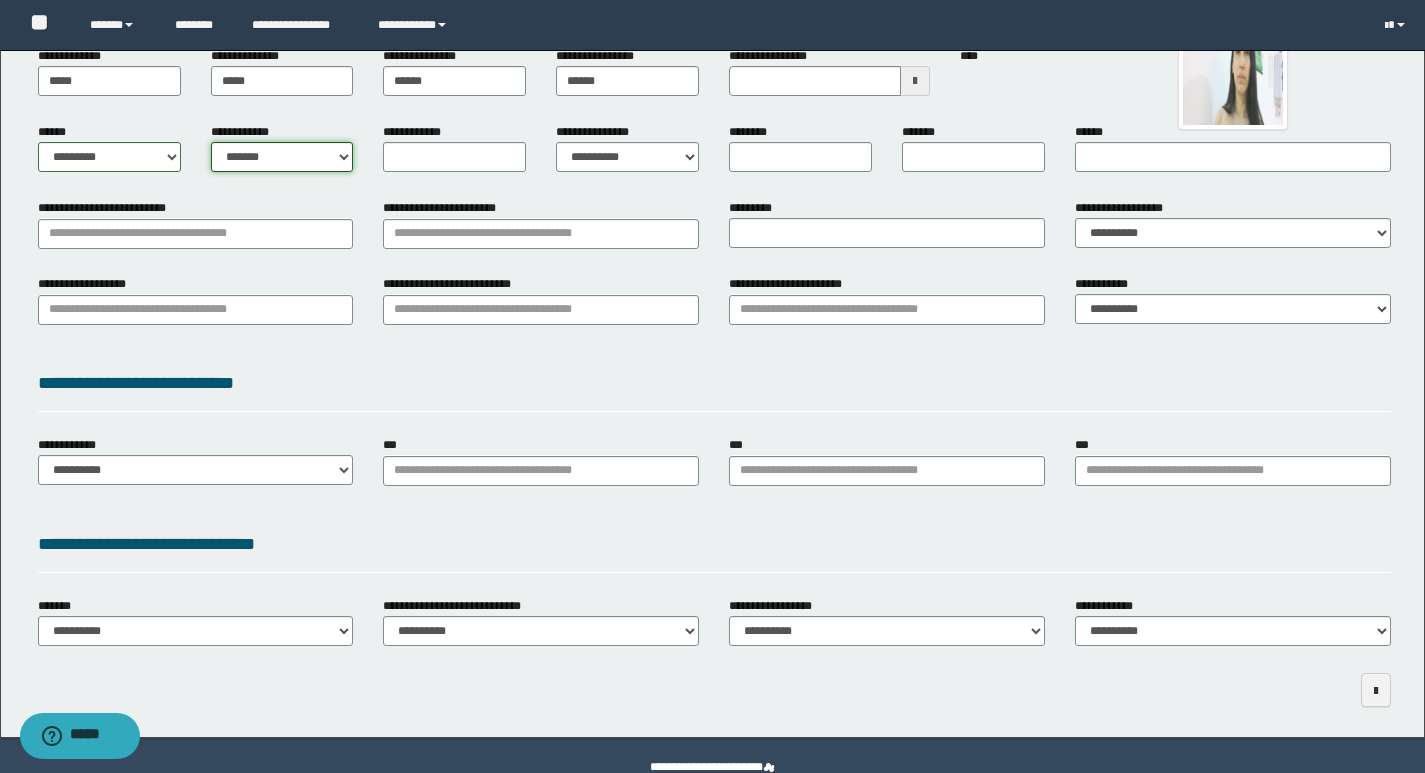 scroll, scrollTop: 200, scrollLeft: 0, axis: vertical 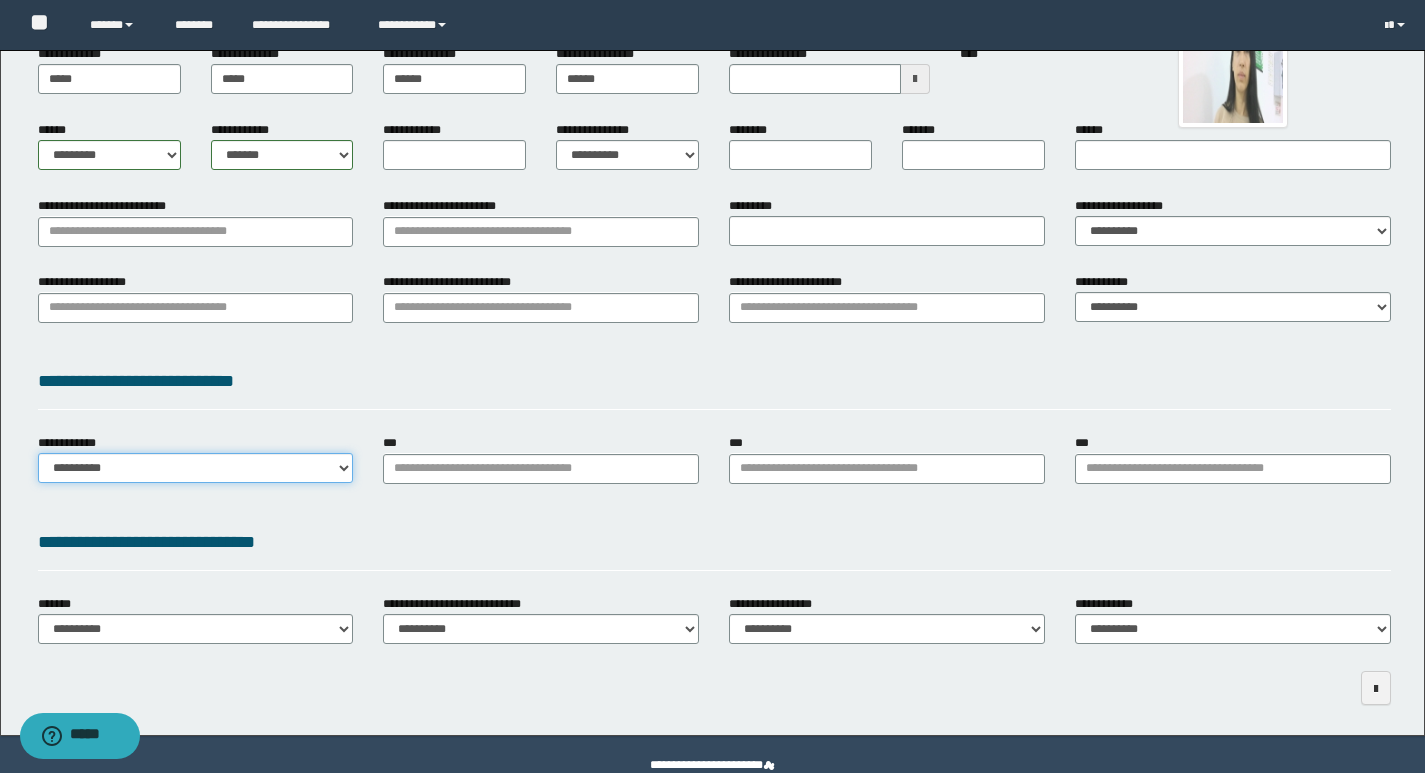 click on "**********" at bounding box center [196, 468] 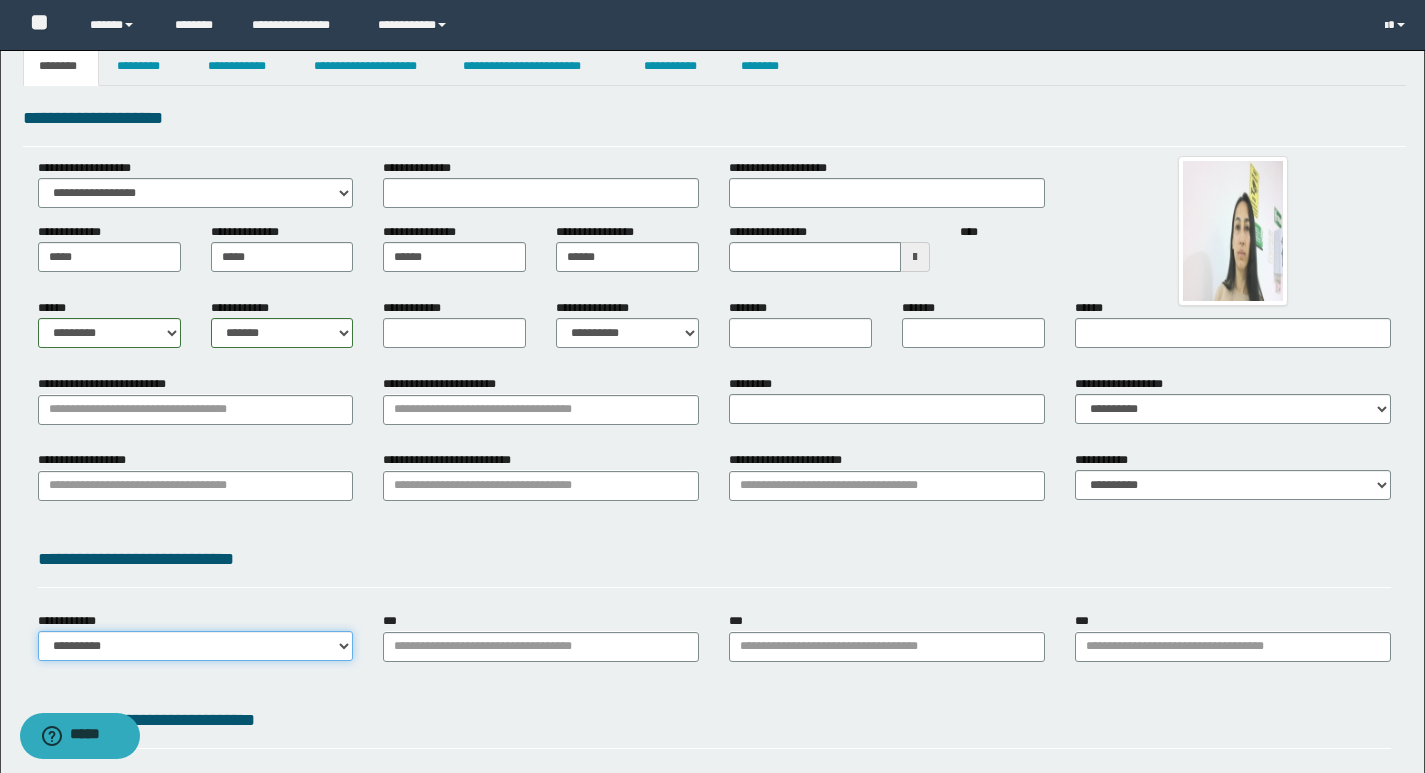 scroll, scrollTop: 0, scrollLeft: 0, axis: both 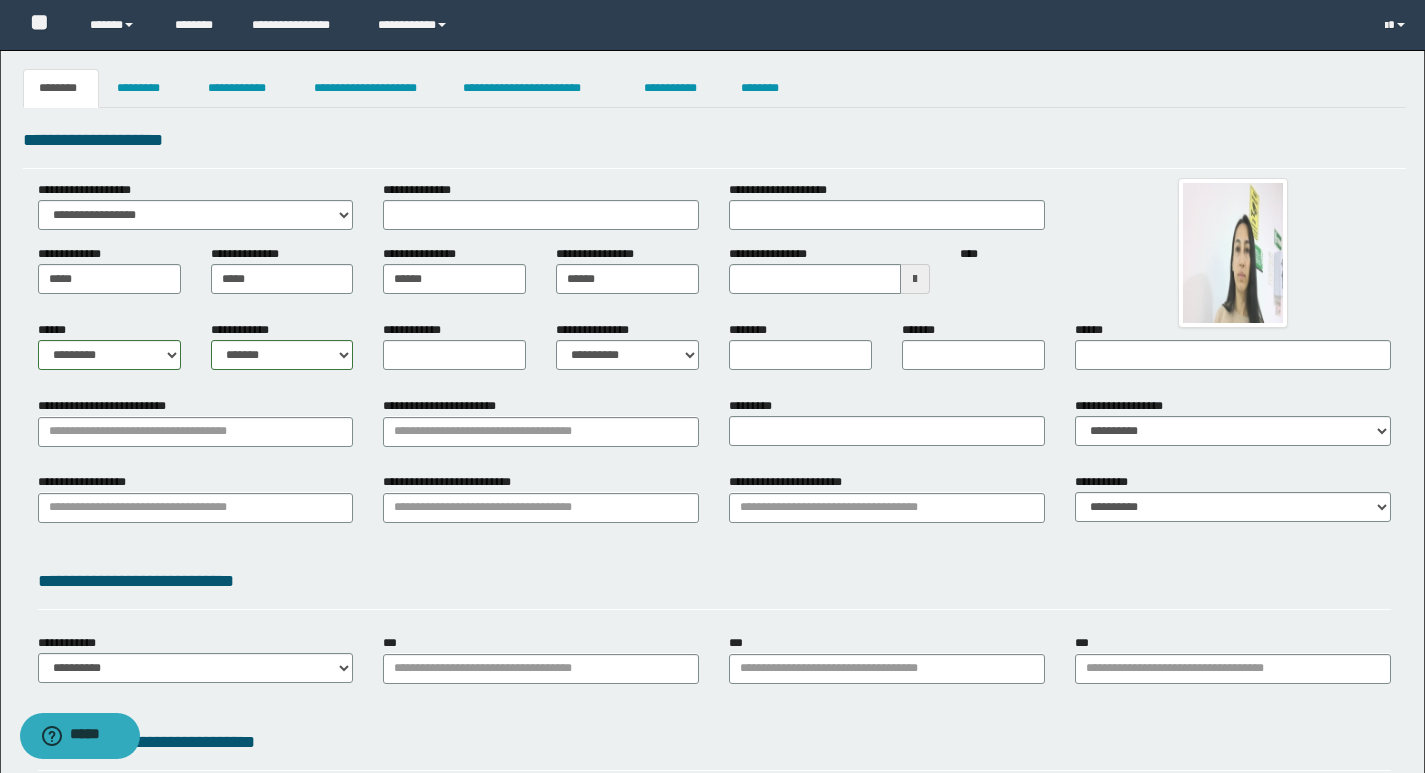 click at bounding box center [915, 279] 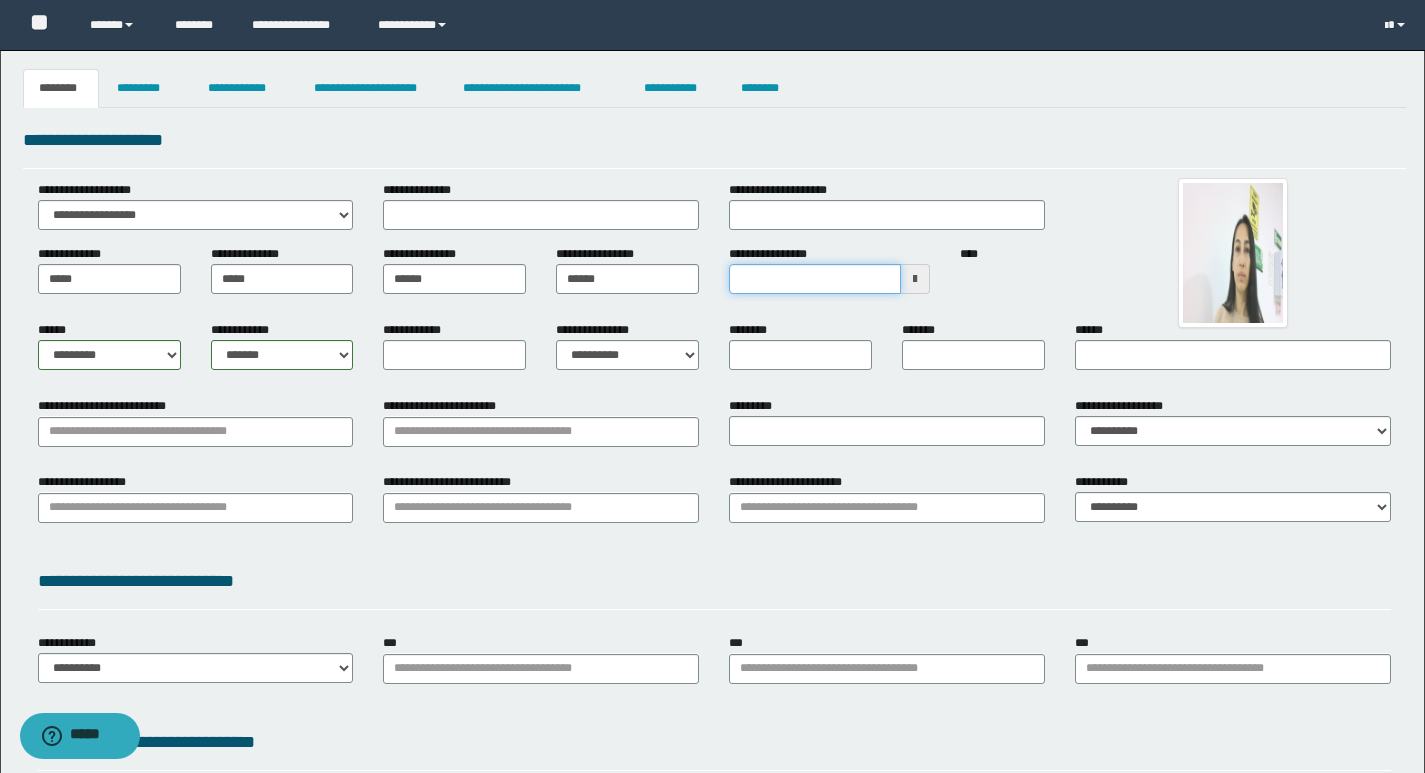 click on "**********" at bounding box center (815, 279) 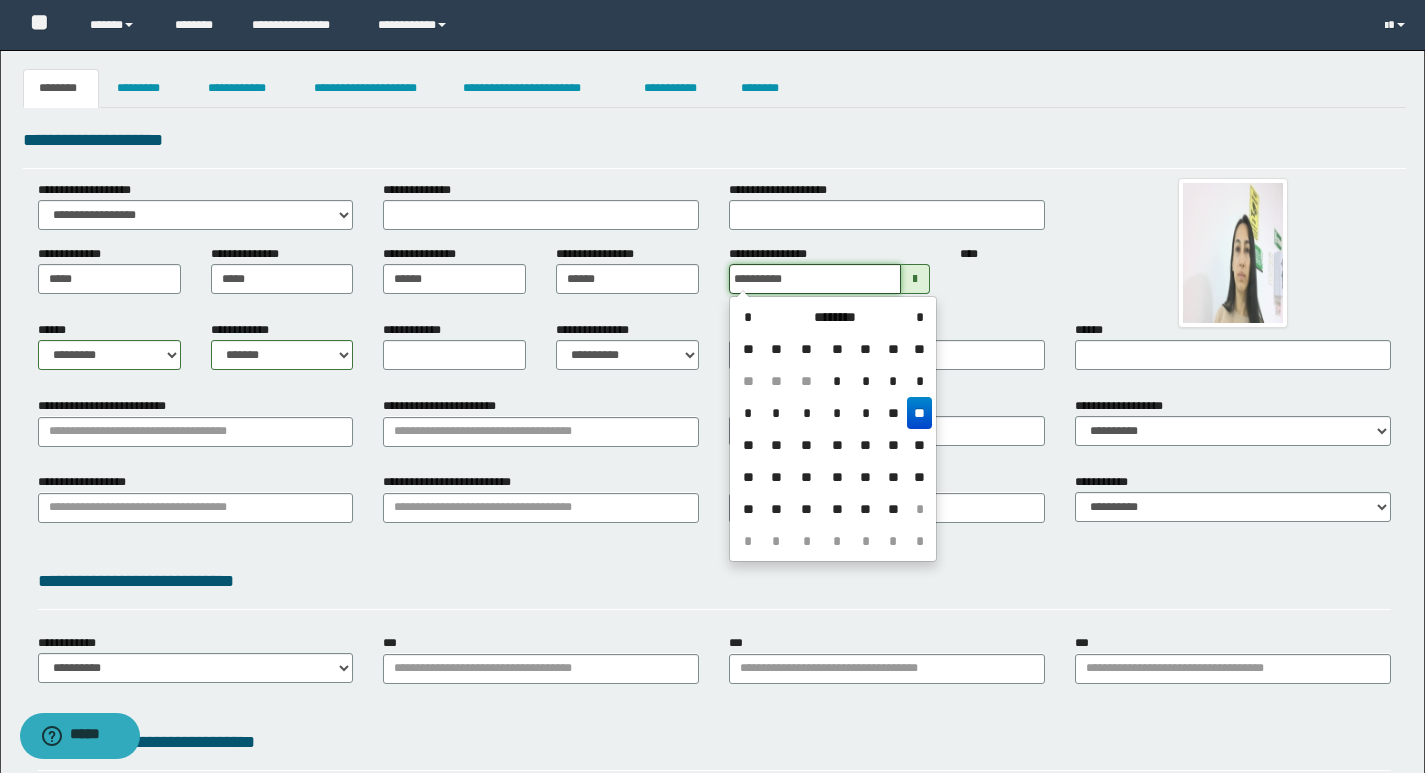 type on "**********" 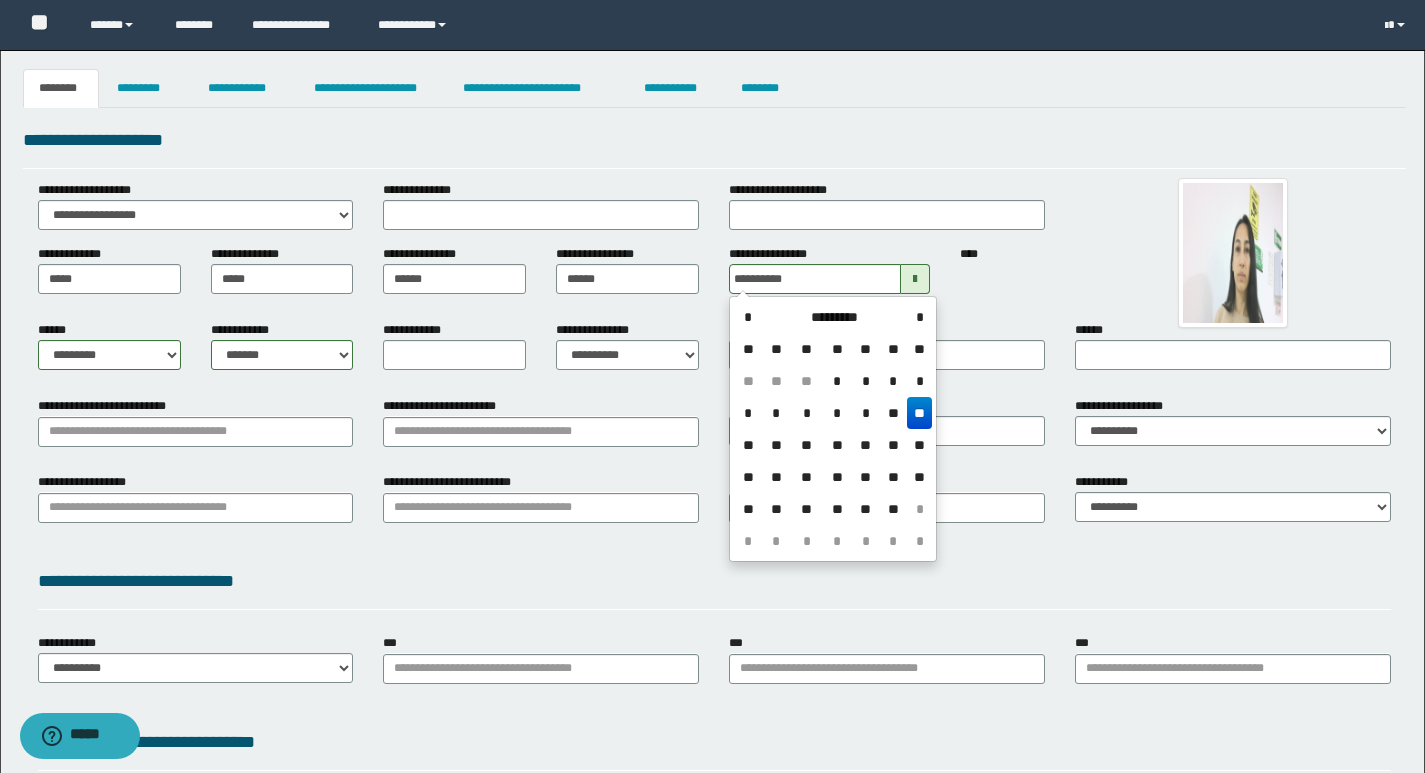 click on "****" at bounding box center [1002, 269] 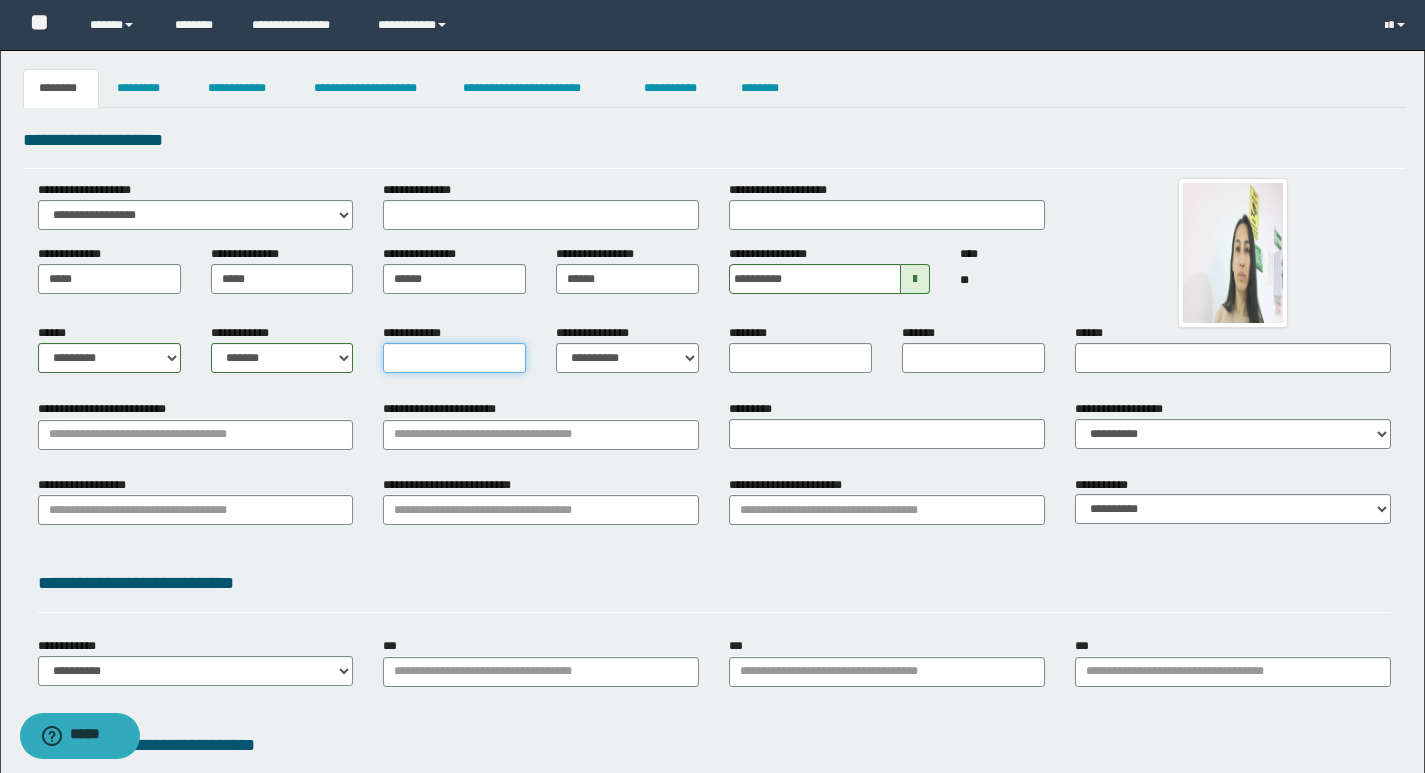 click on "**********" at bounding box center (454, 358) 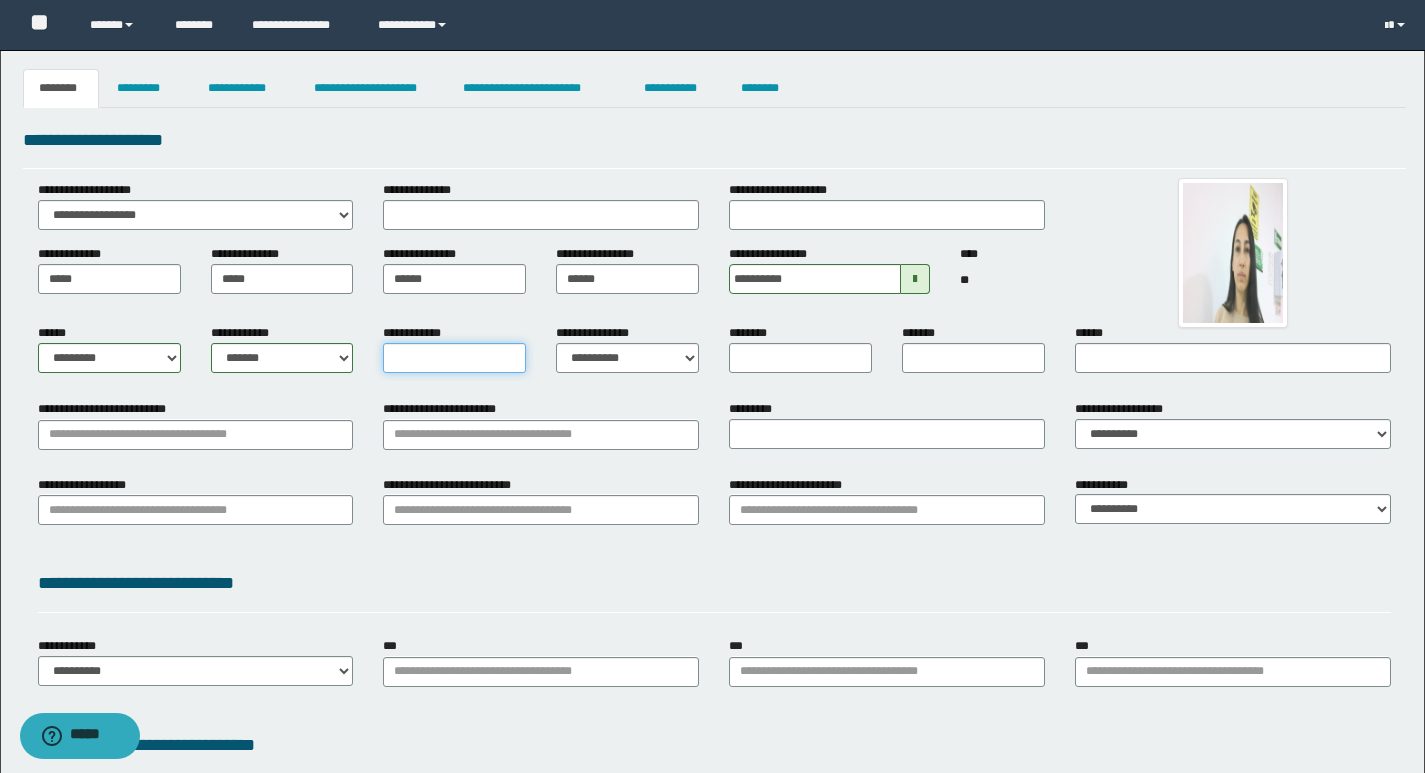 type on "*" 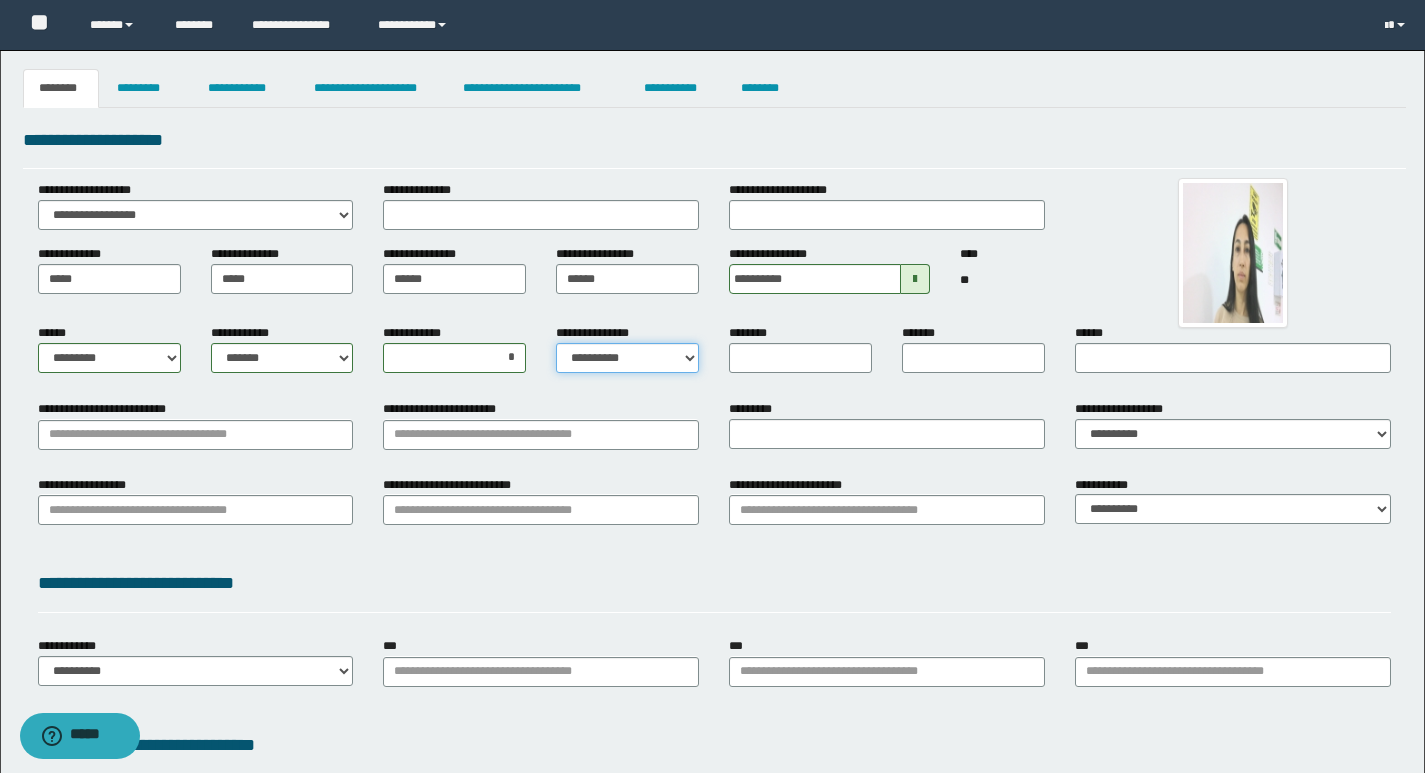 click on "[FIRST] [LAST]
[EMAIL]
[PHONE]
[ADDRESS]
[CREDIT_CARD]
[PASSPORT]
[DRIVER_LICENSE]
[SSN]
[BIRTH_DATE]
[AGE]" at bounding box center (627, 358) 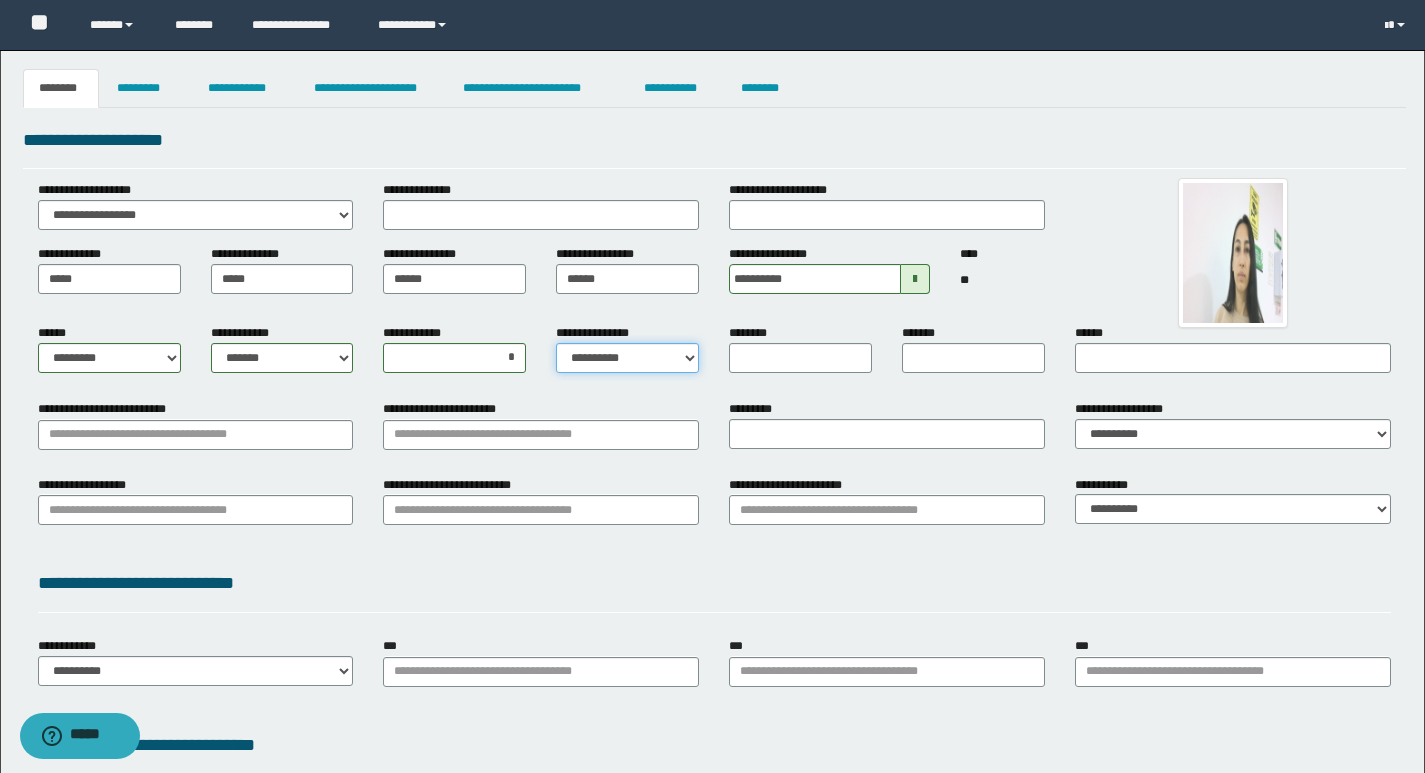 select on "*" 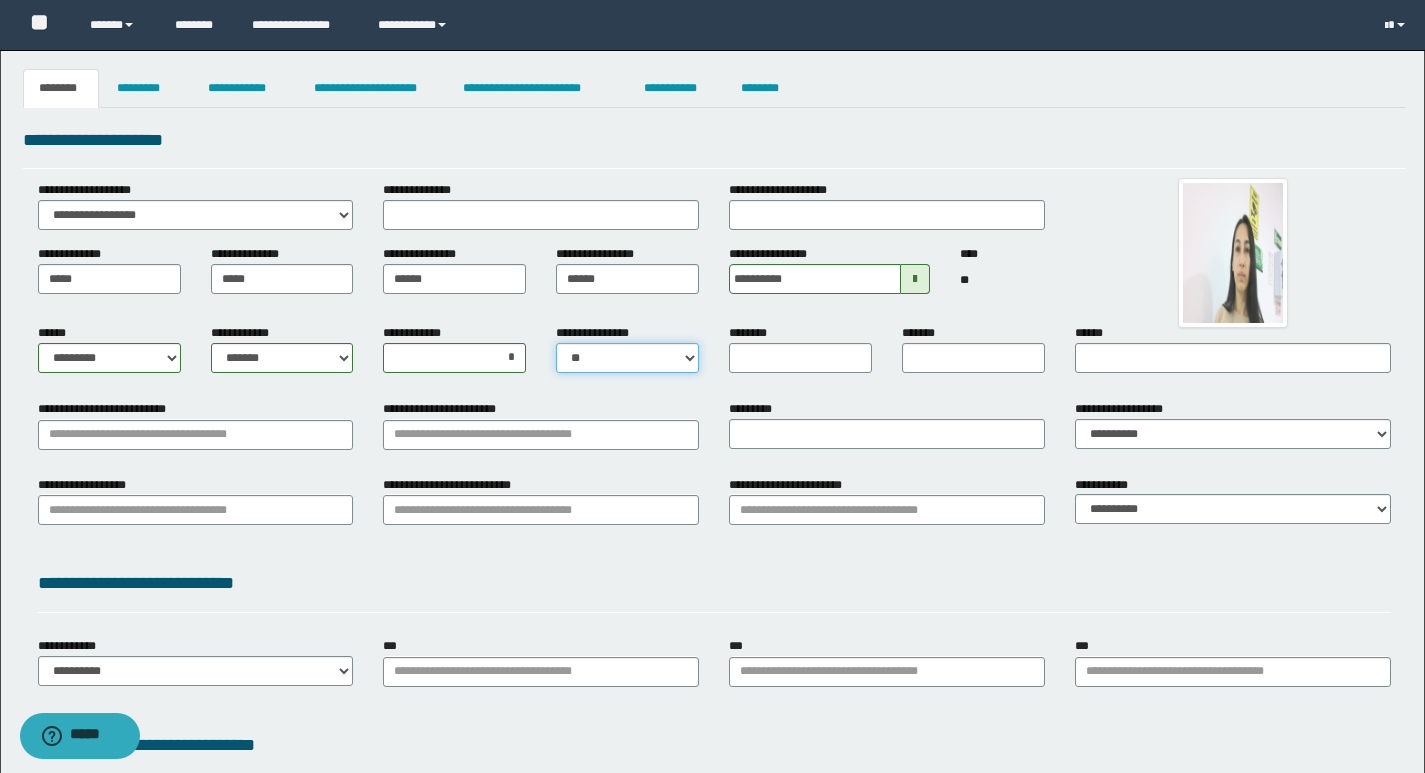 click on "[FIRST] [LAST]
[EMAIL]
[PHONE]
[ADDRESS]
[CREDIT_CARD]
[PASSPORT]
[DRIVER_LICENSE]
[SSN]
[BIRTH_DATE]
[AGE]" at bounding box center (627, 358) 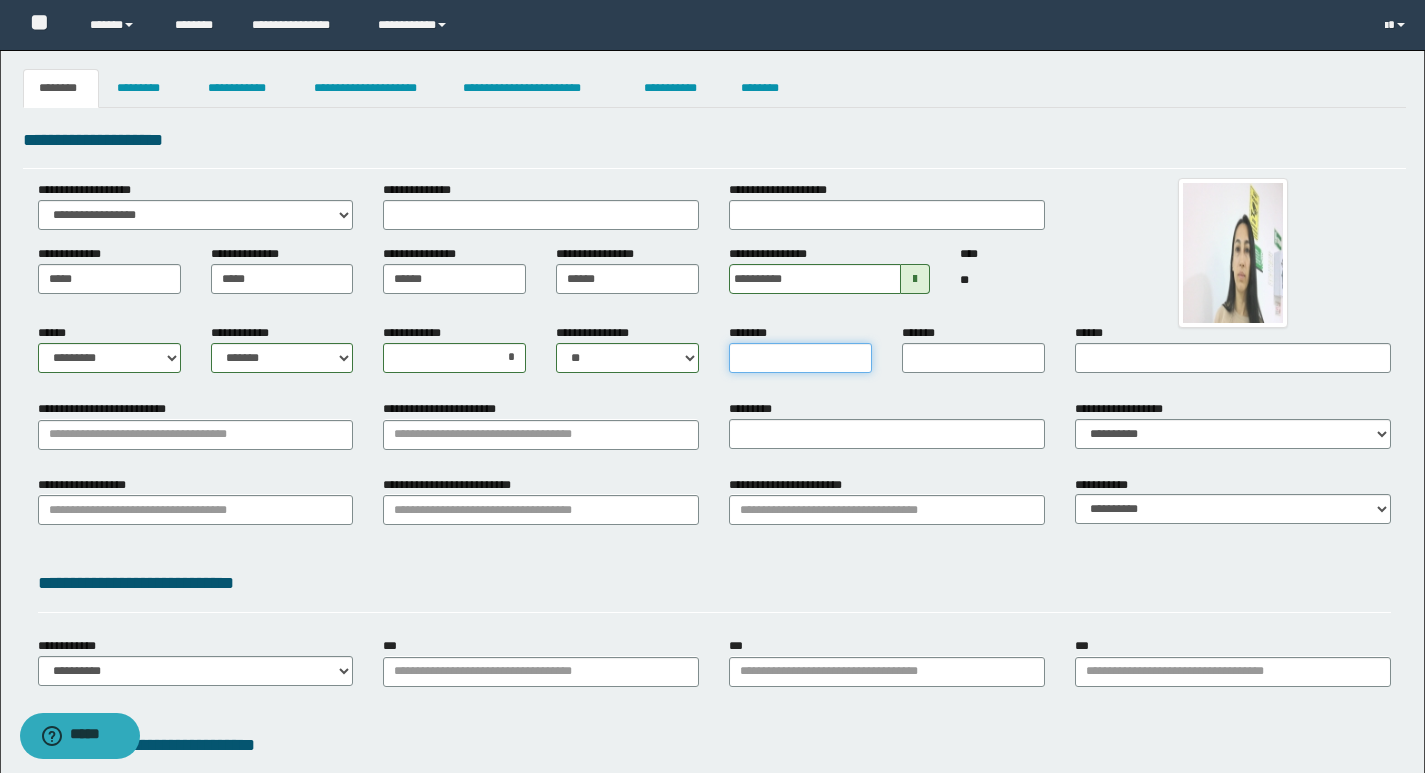click on "********" at bounding box center (800, 358) 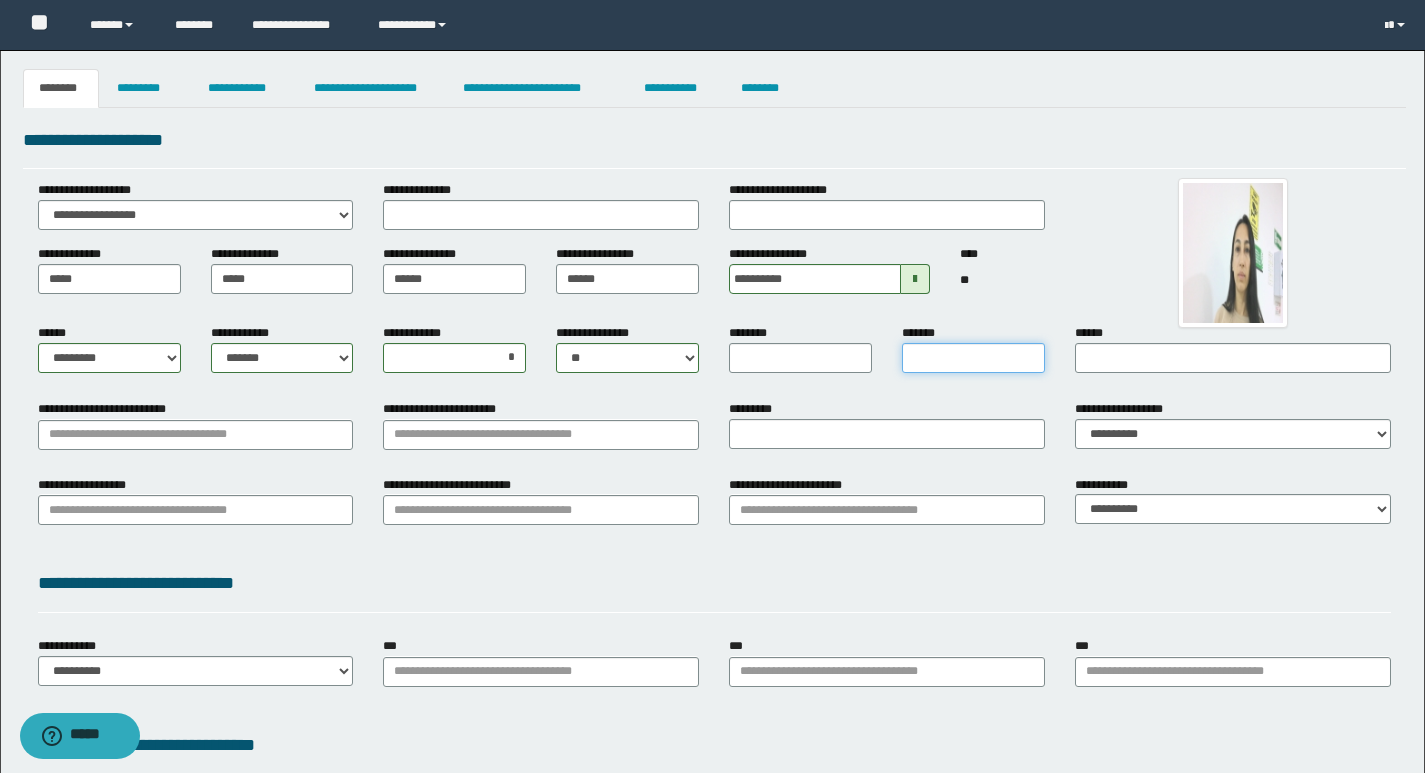 click on "*******" at bounding box center [973, 358] 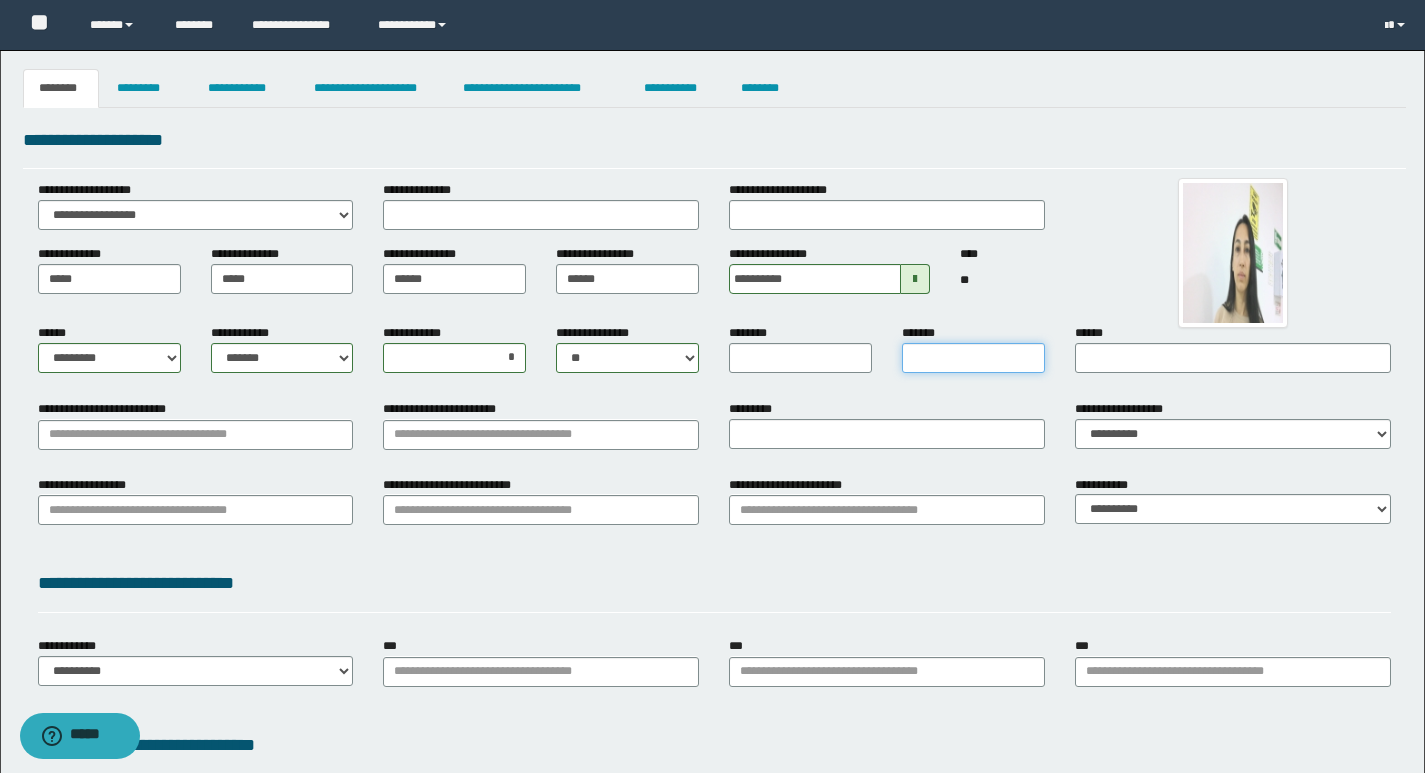 type on "**********" 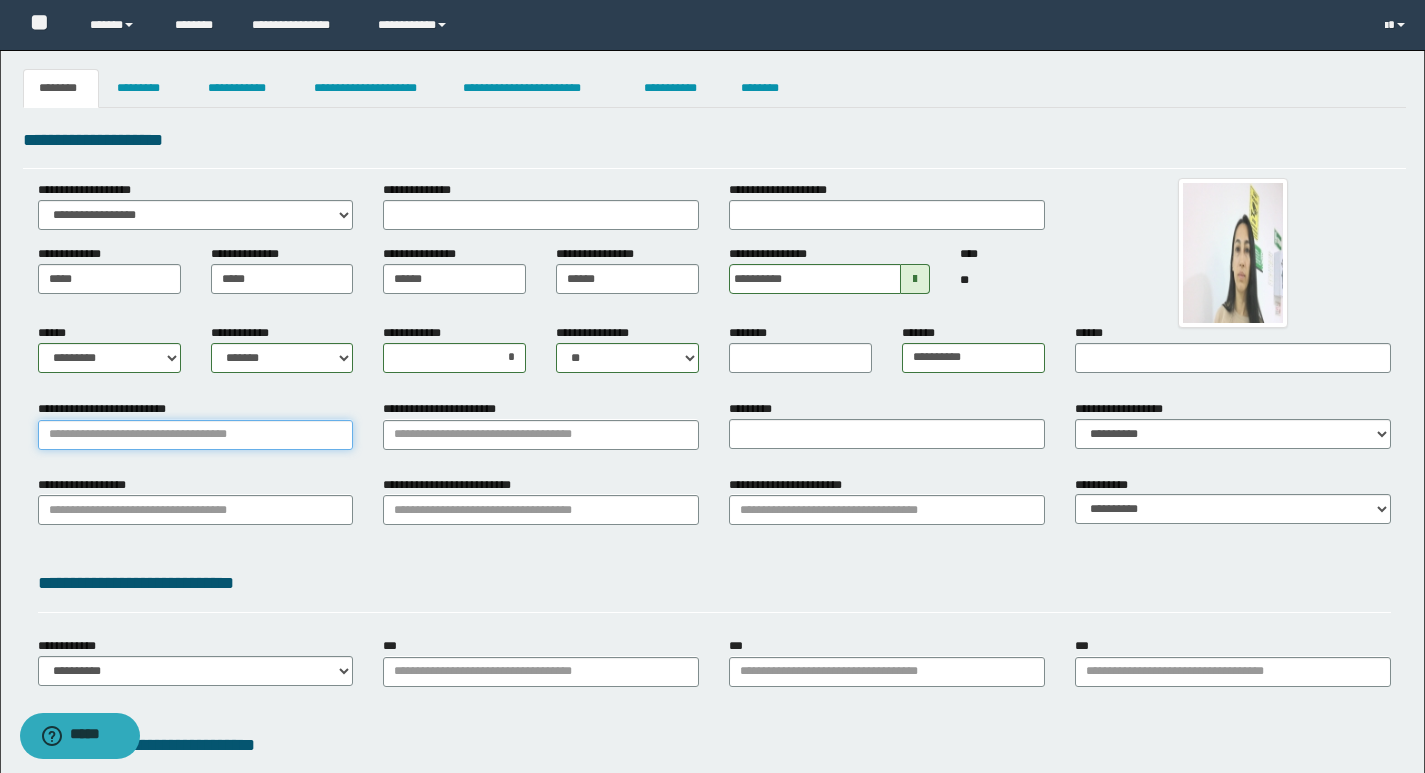 click on "**********" at bounding box center [196, 435] 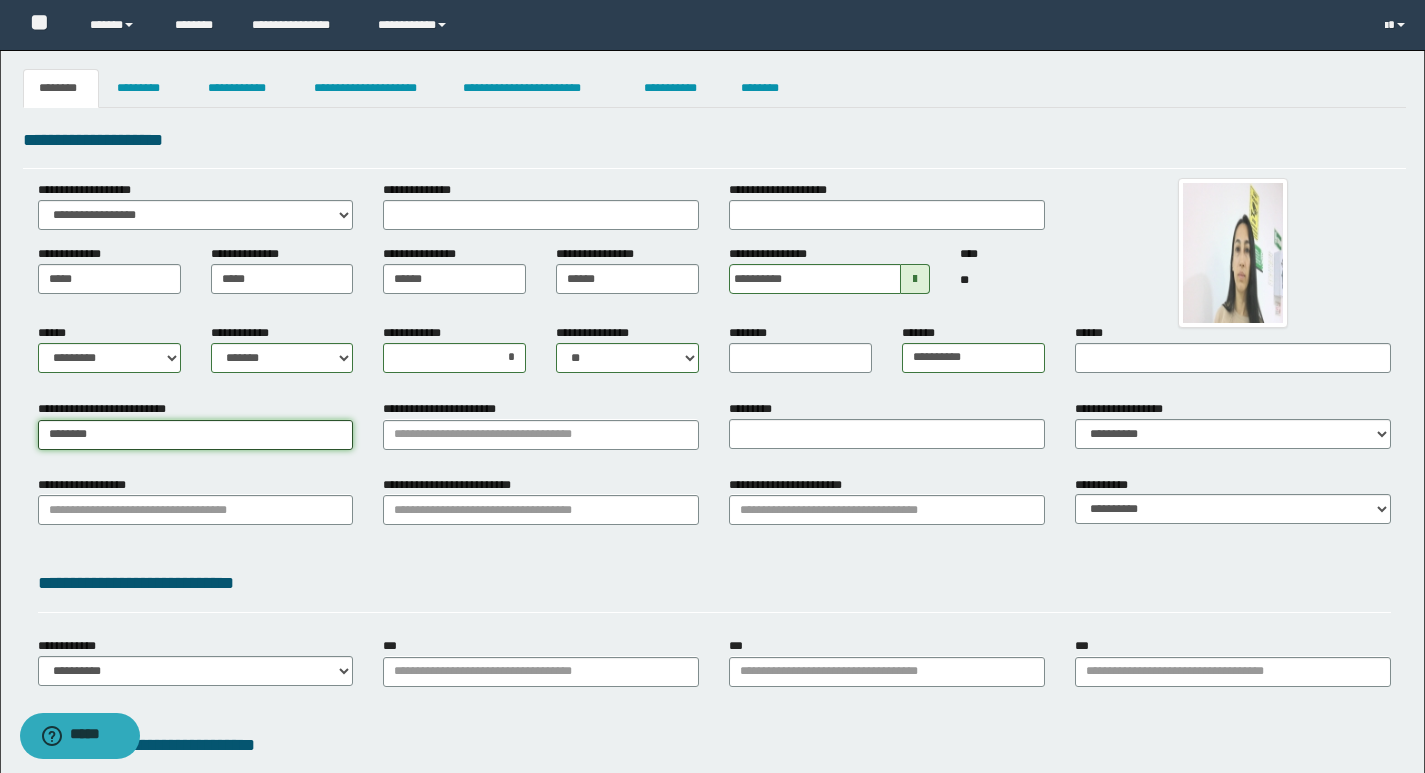 type on "*********" 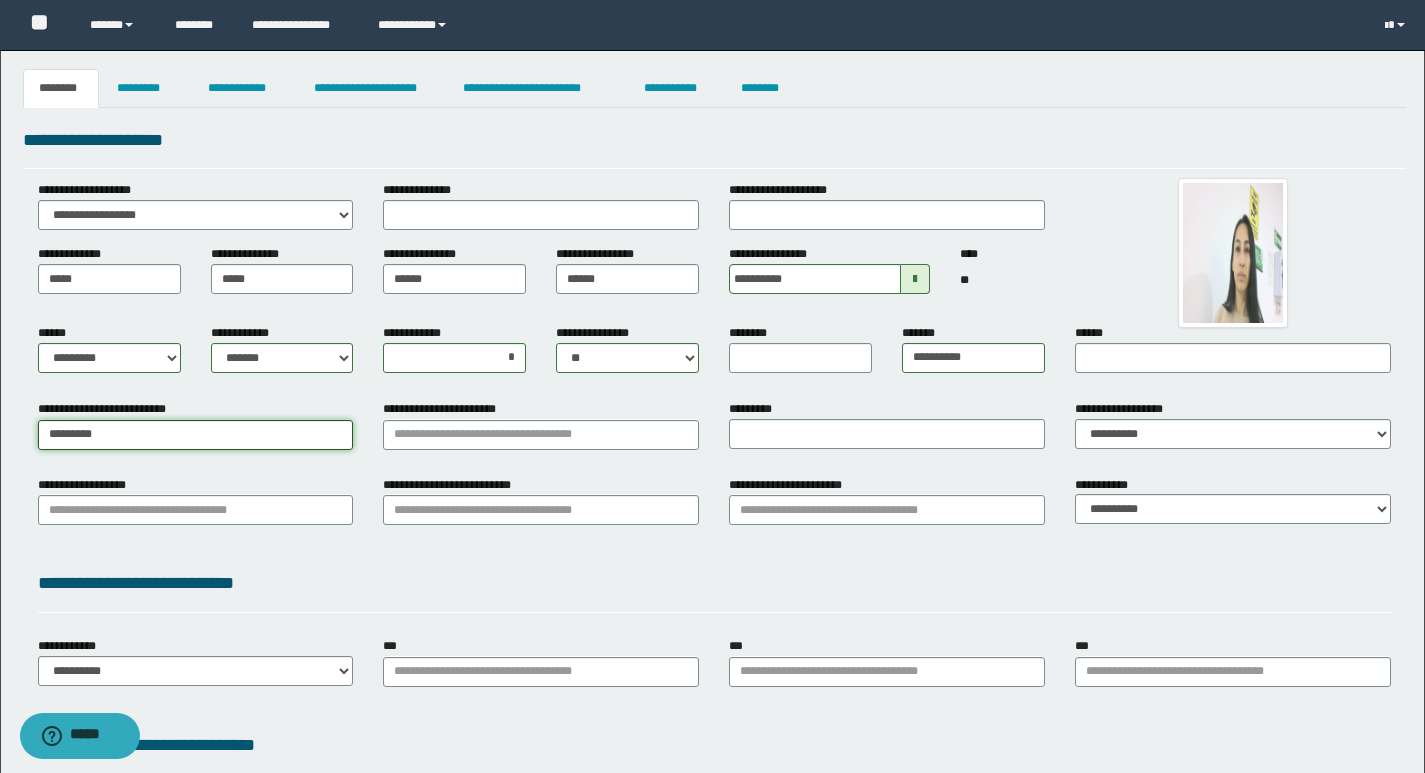 type on "*********" 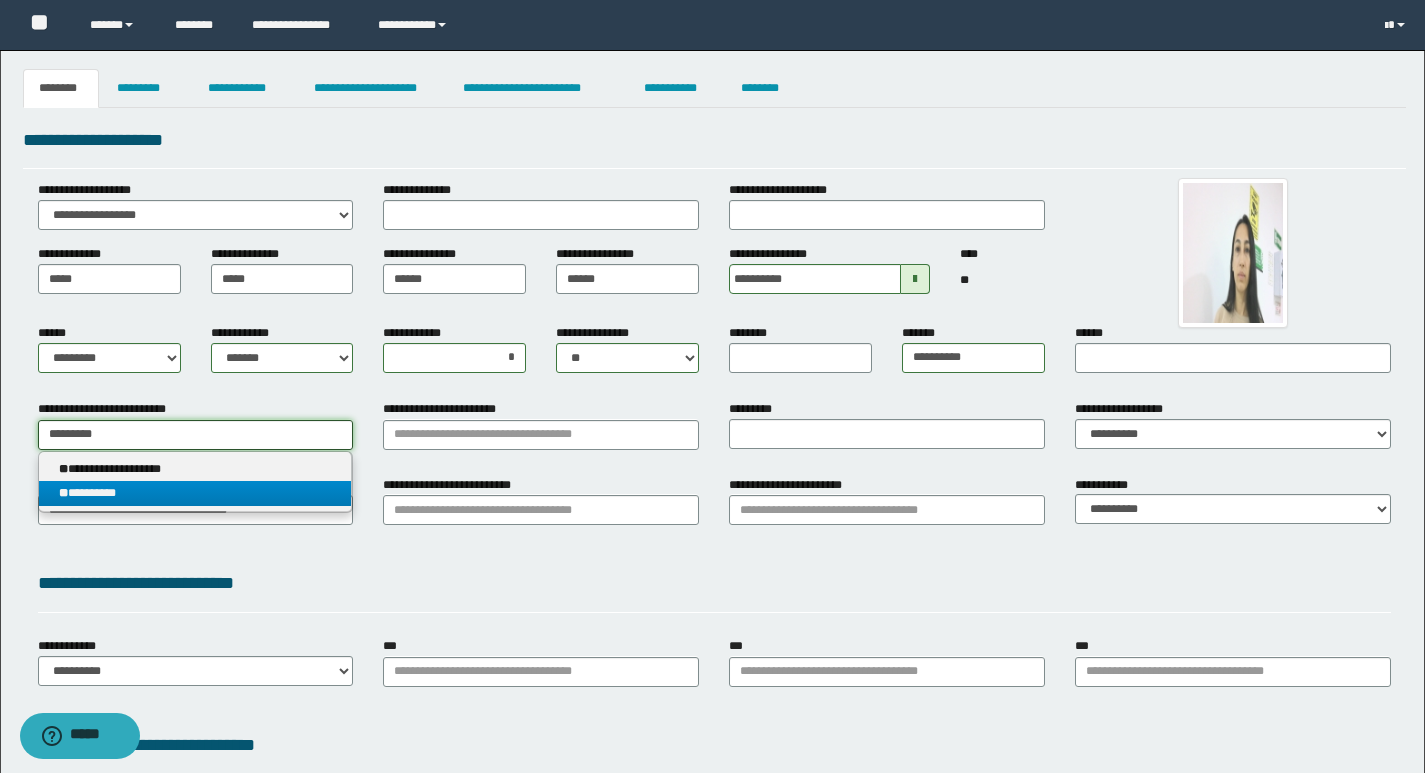 type on "*********" 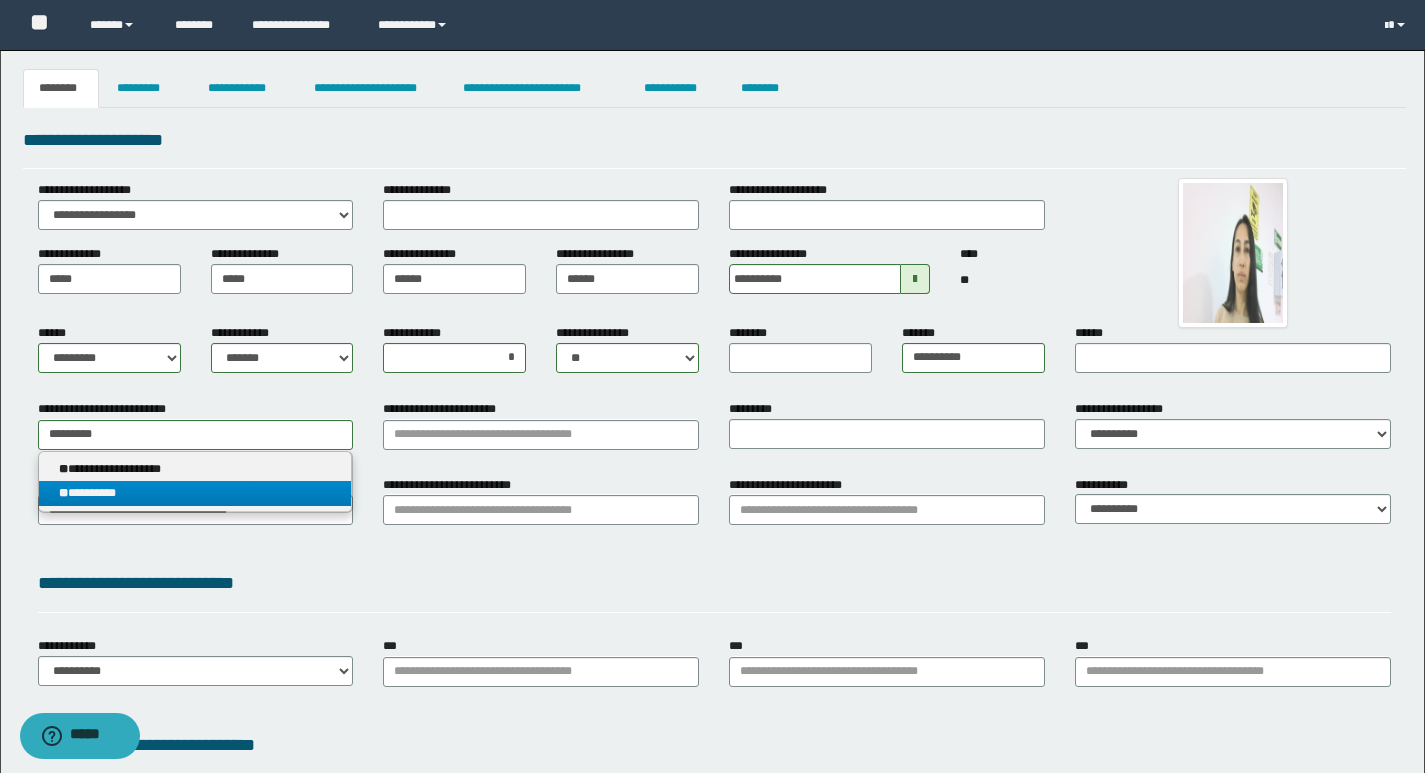 click on "[FIRST] [LAST]" at bounding box center [195, 493] 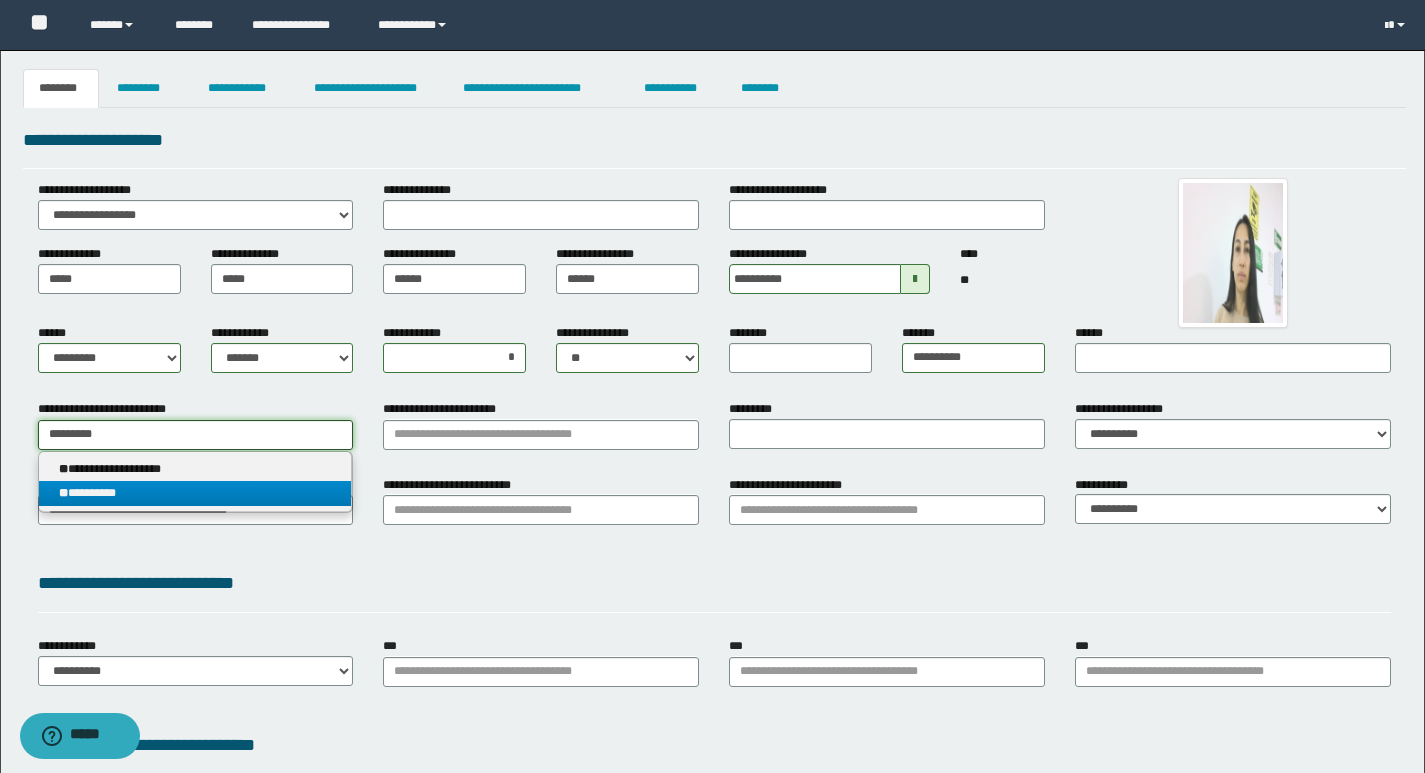 type 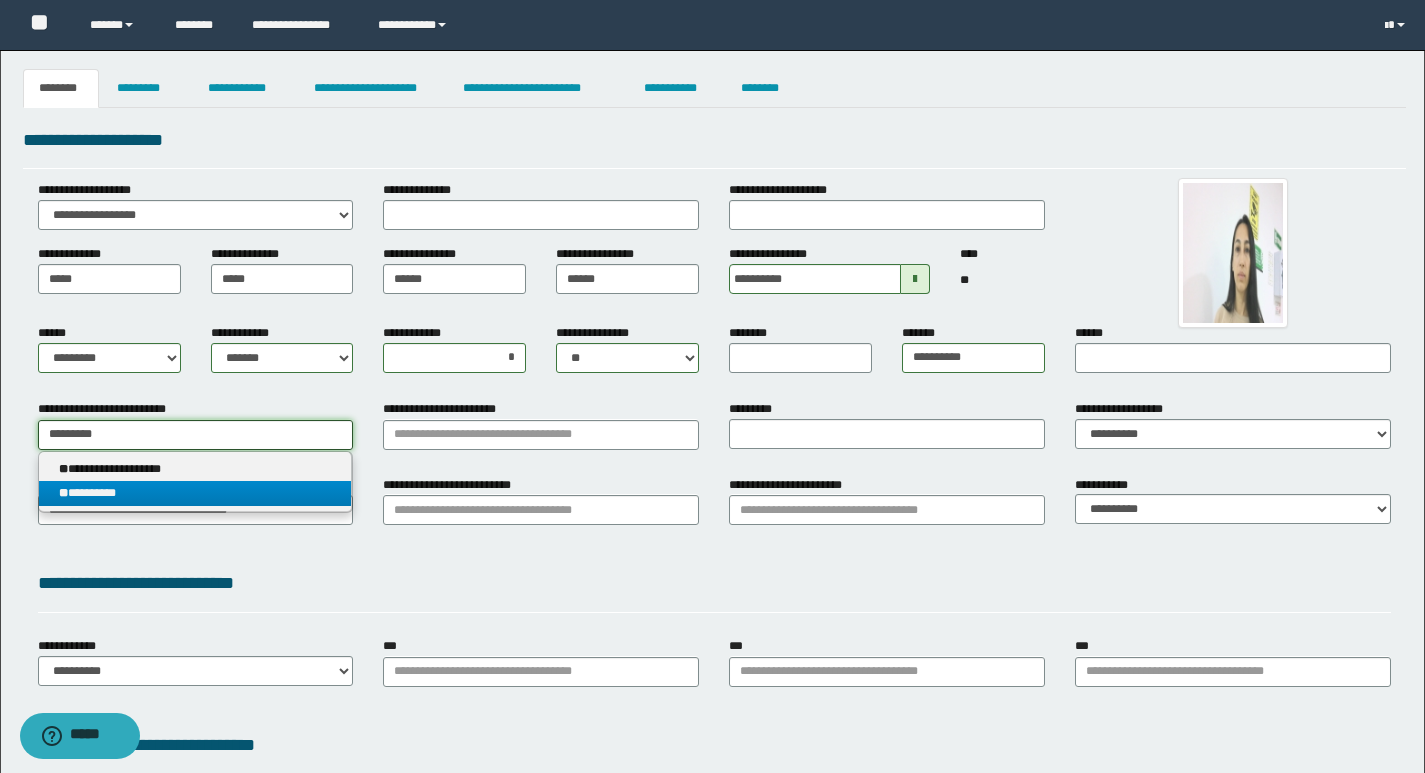 type on "*********" 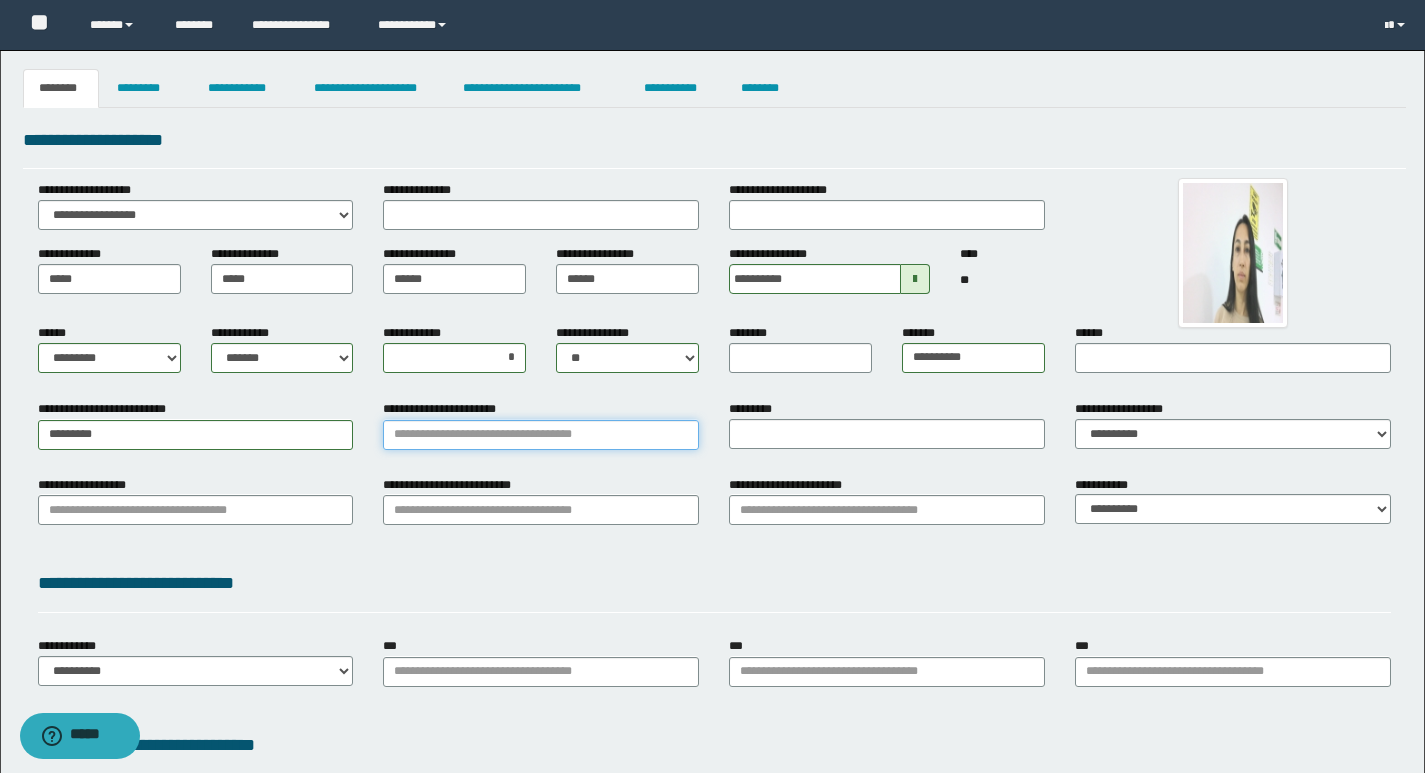click on "**********" at bounding box center [541, 435] 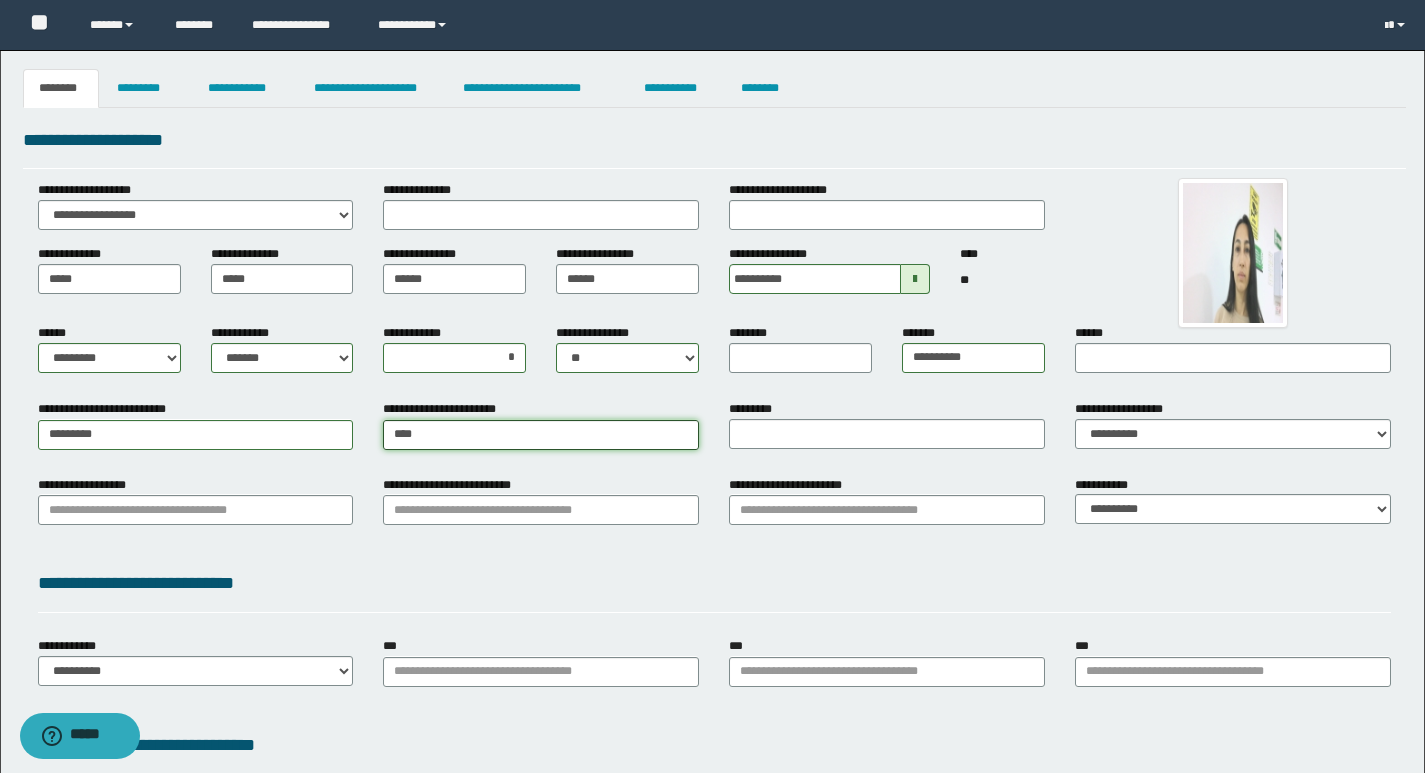 type on "*****" 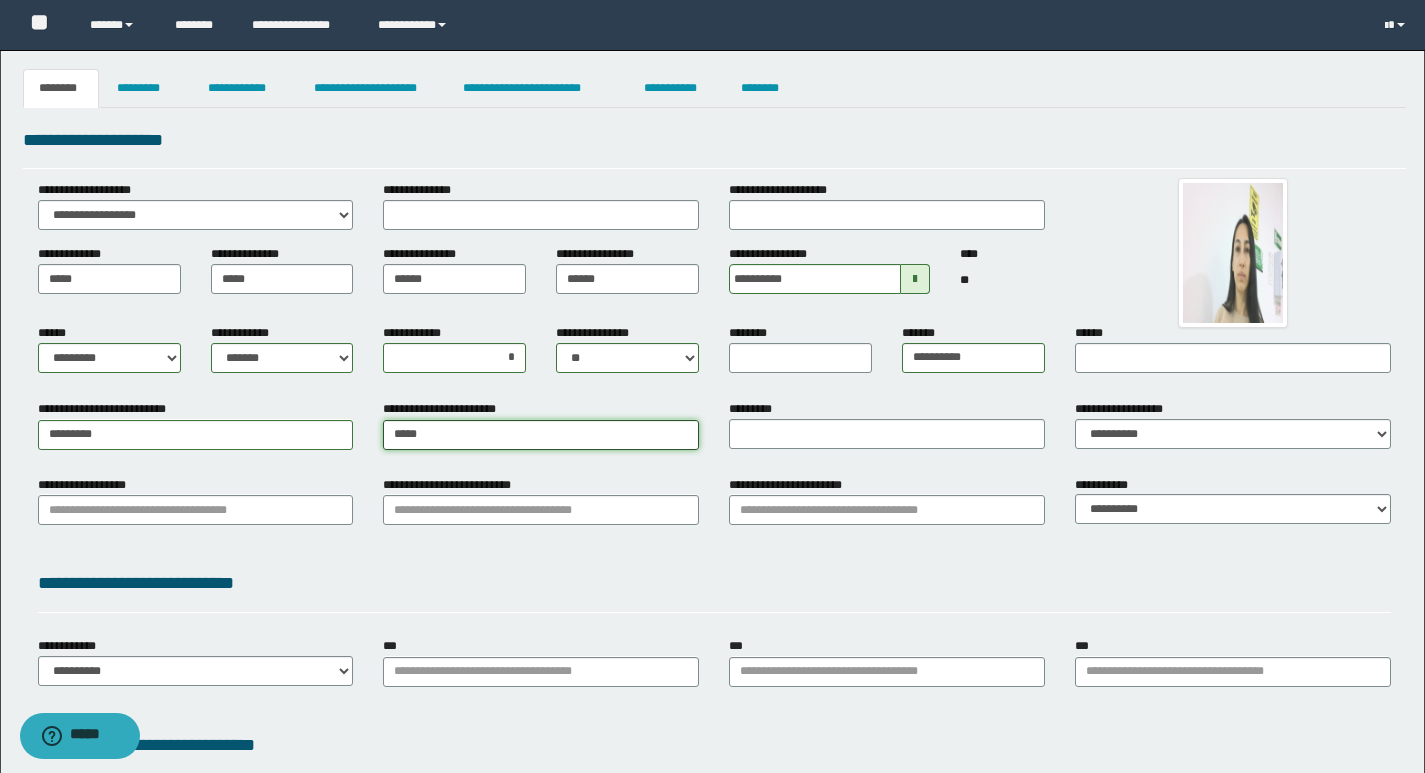 type on "**********" 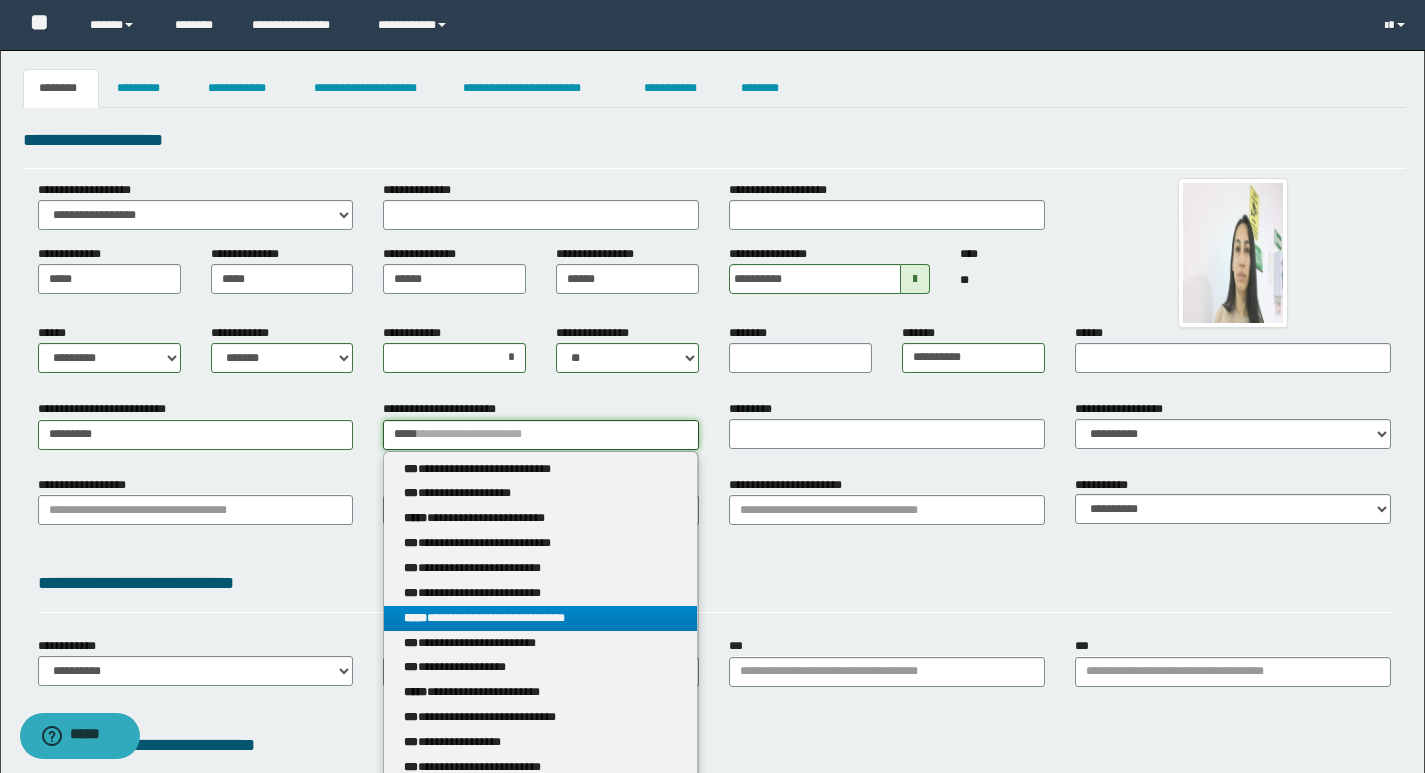 type on "*****" 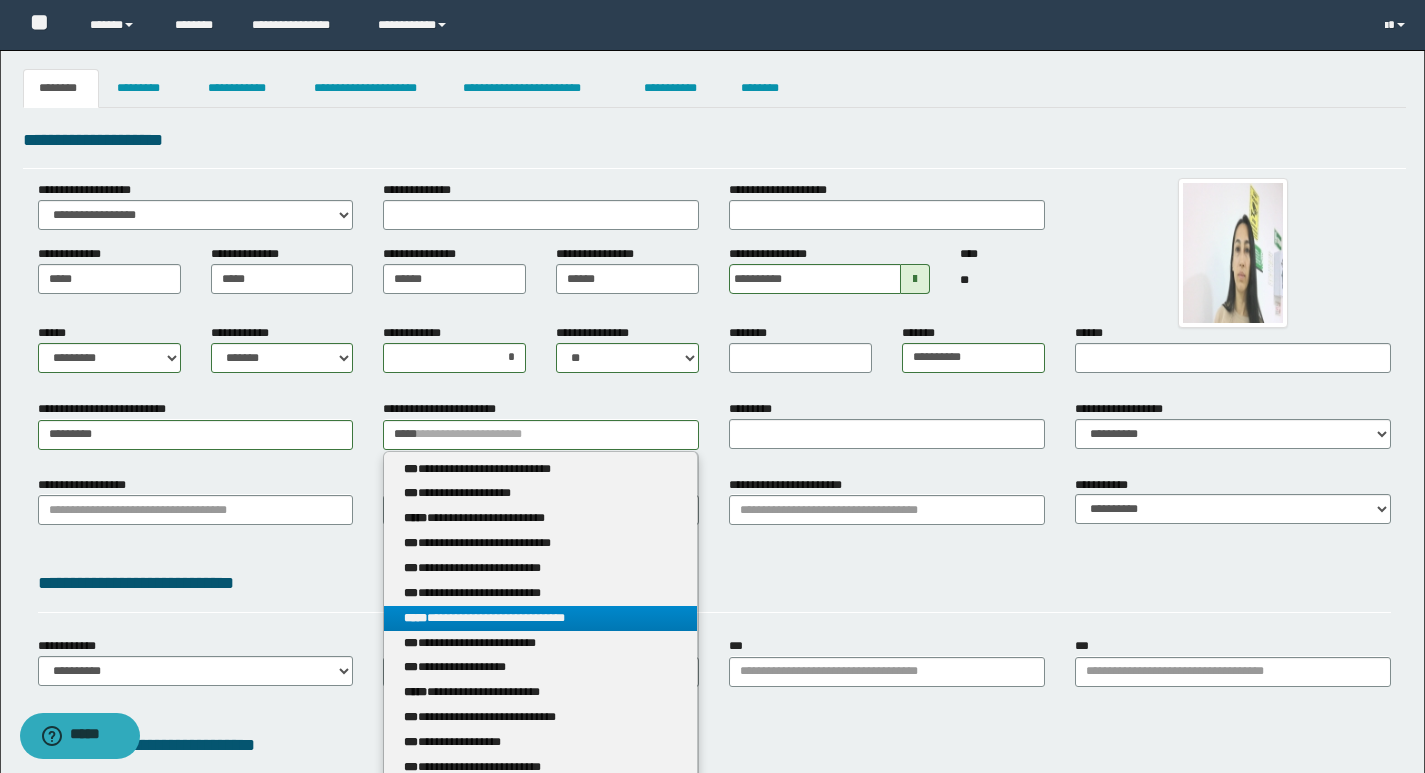 click on "**********" at bounding box center [540, 618] 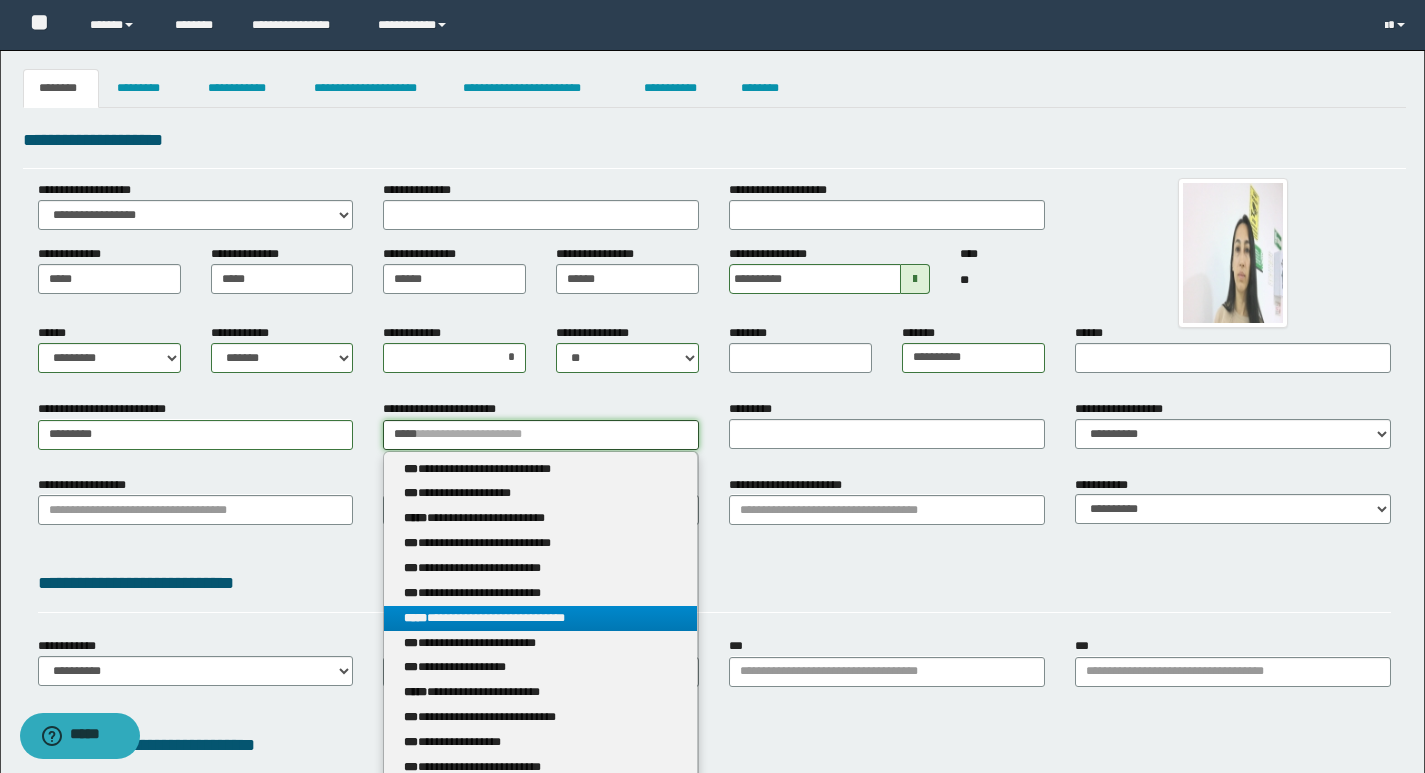 type 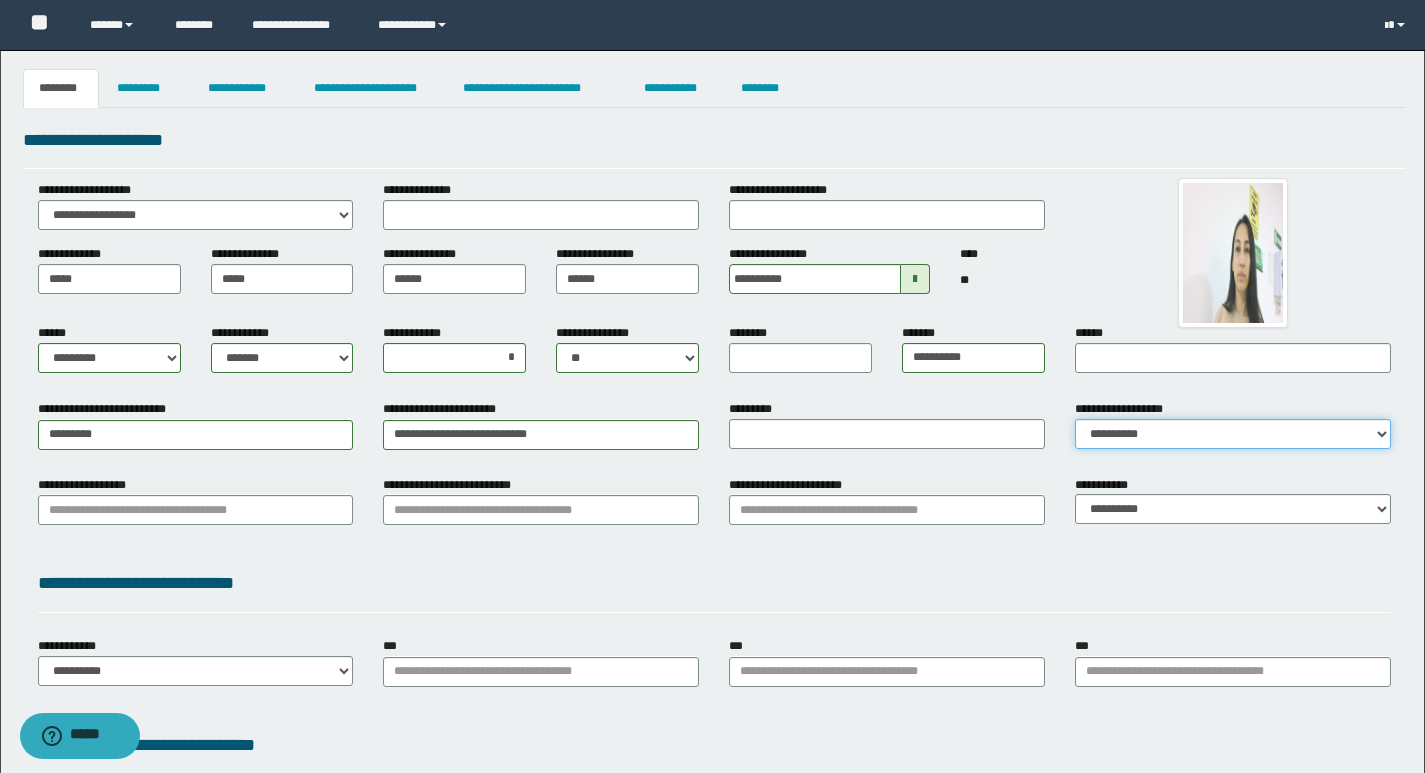 click on "[FIRST] [LAST]
[FIRST]
[LAST]" at bounding box center [1233, 434] 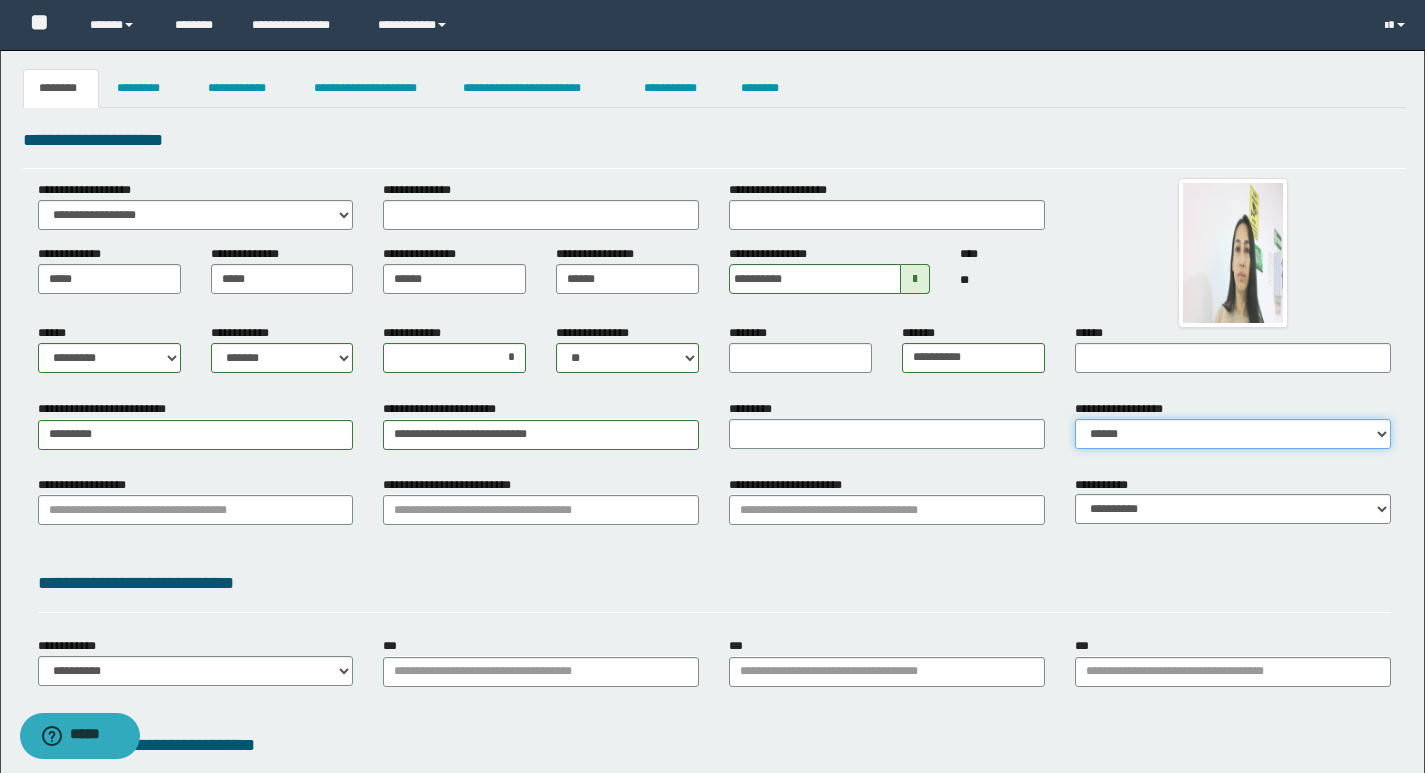 click on "[FIRST] [LAST]
[FIRST]
[LAST]" at bounding box center (1233, 434) 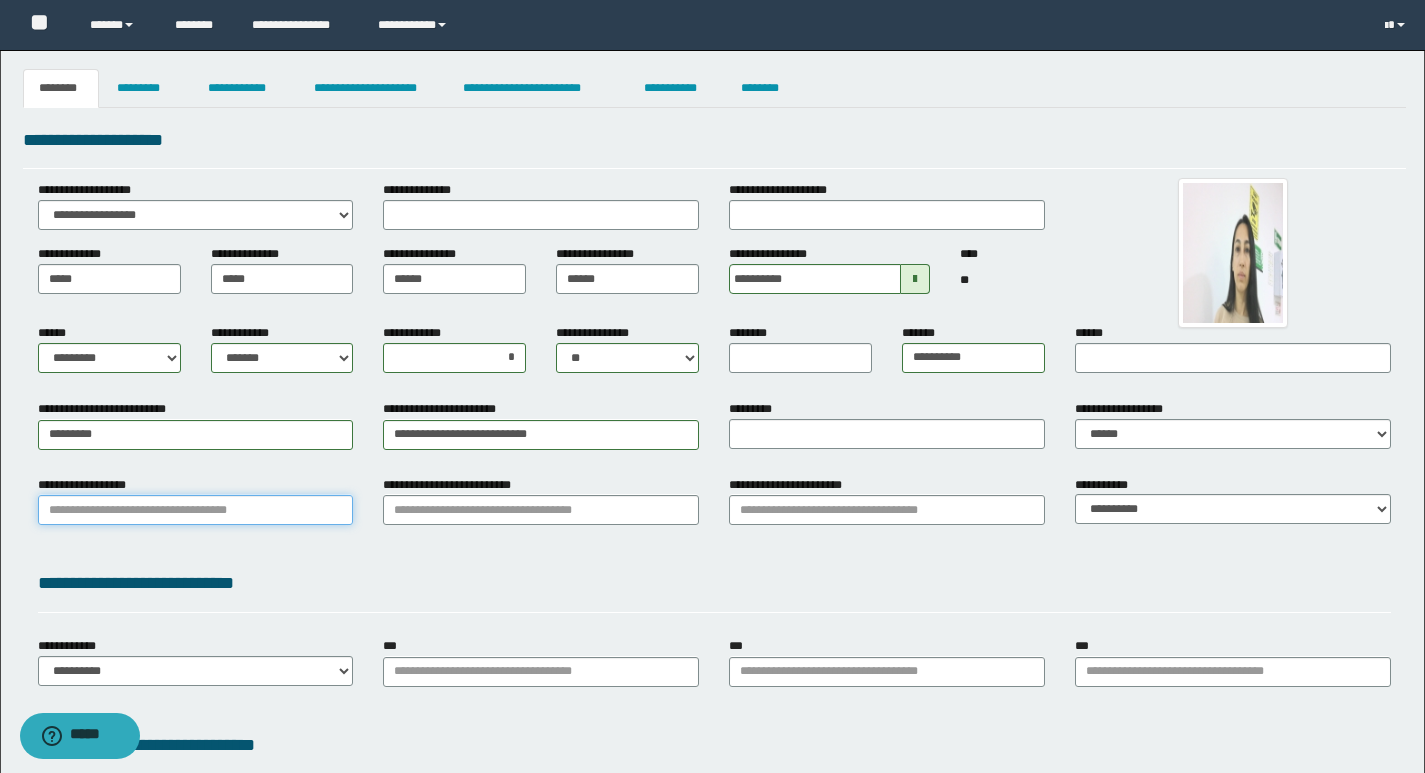 click on "**********" at bounding box center [196, 510] 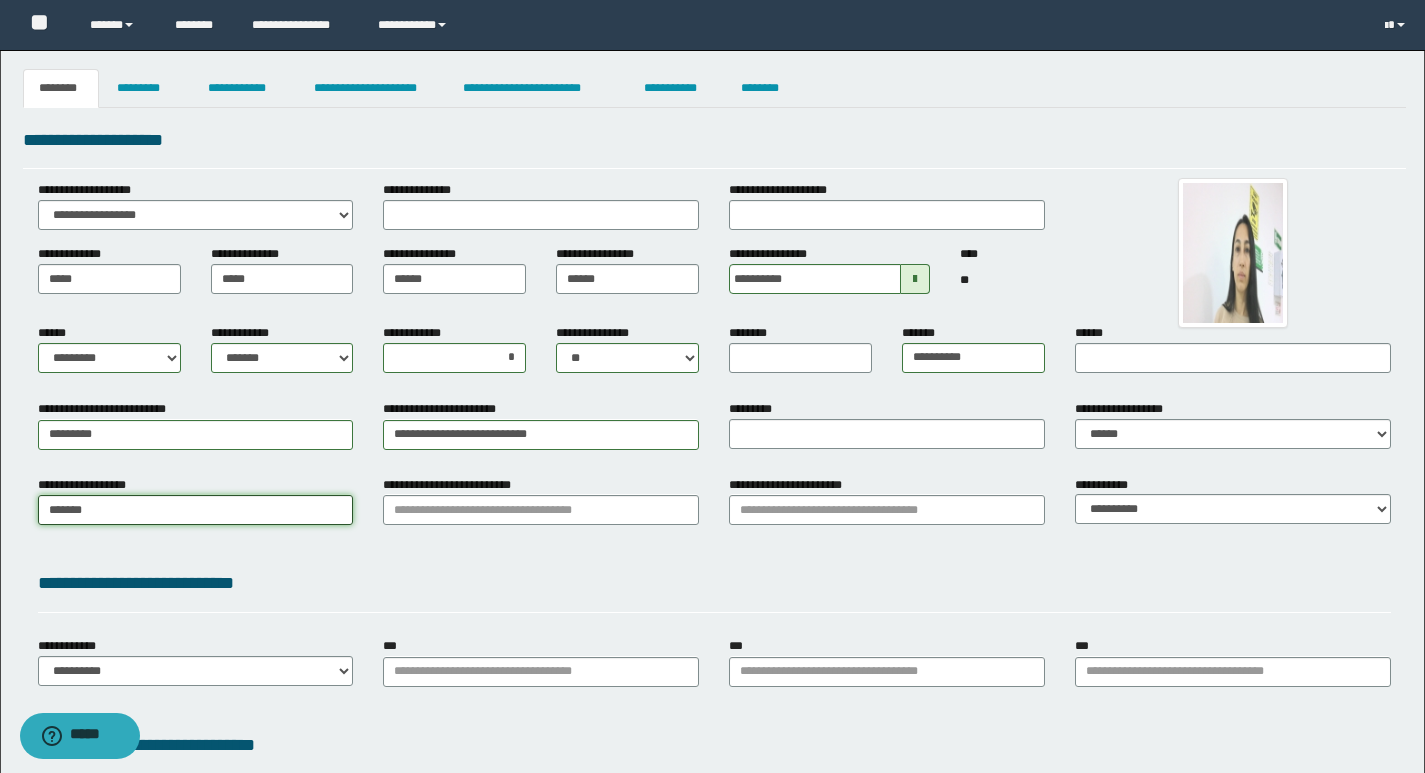 type on "********" 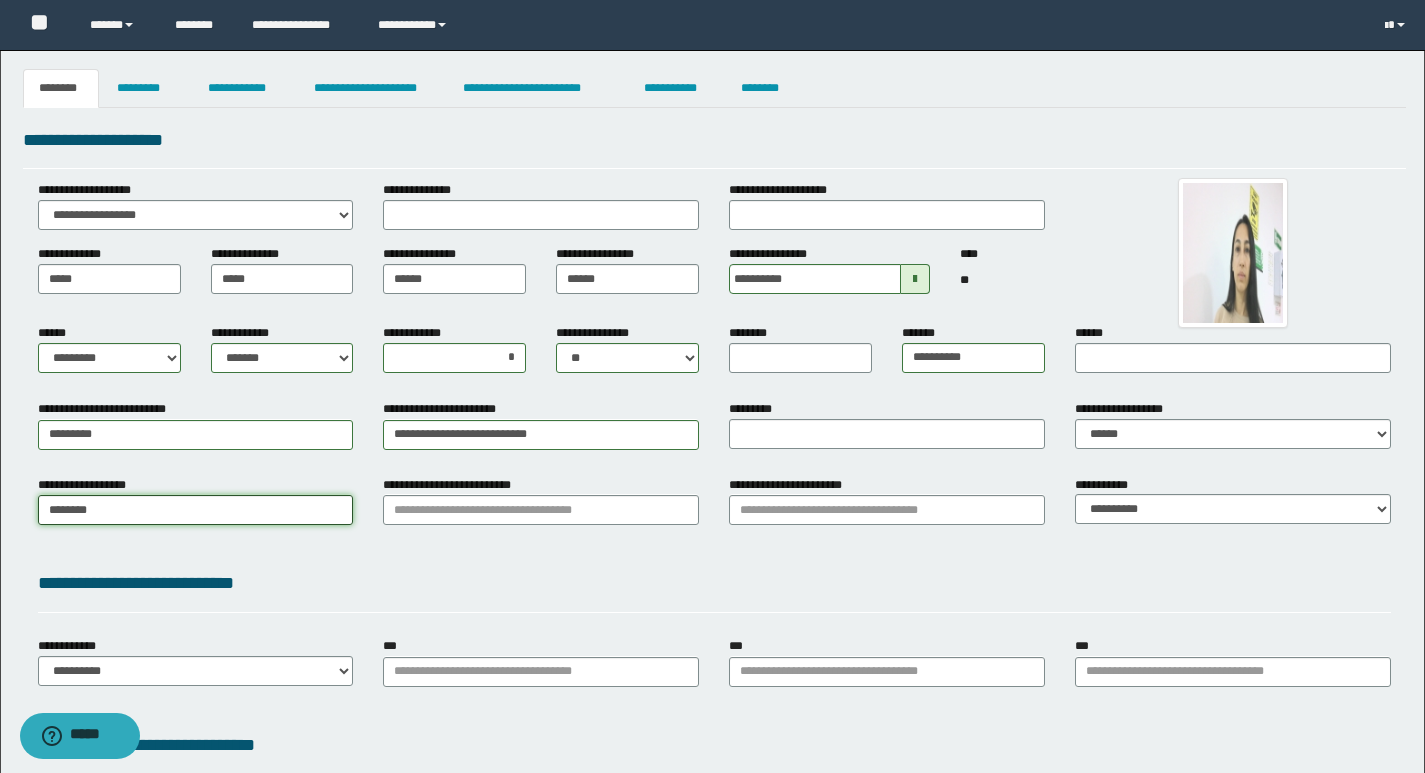 type on "********" 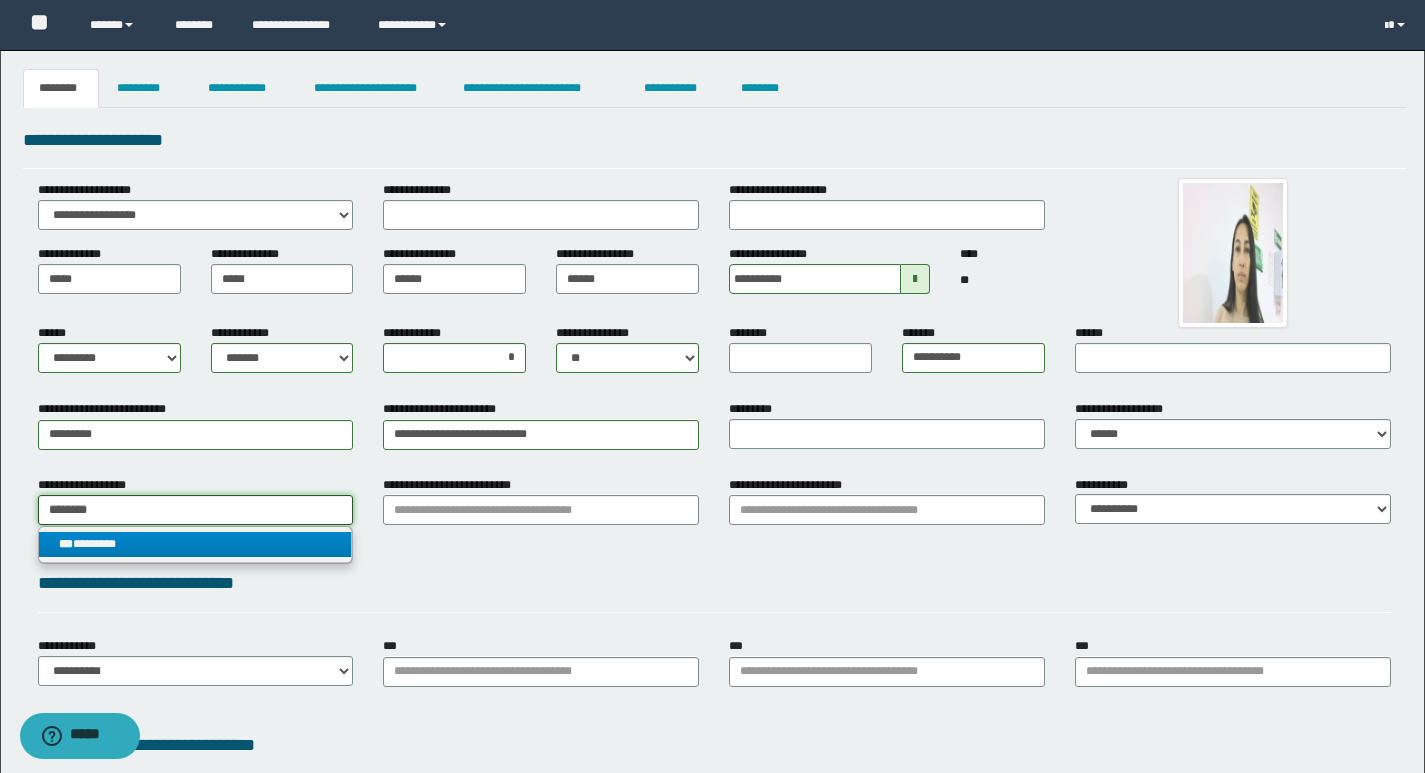 type on "********" 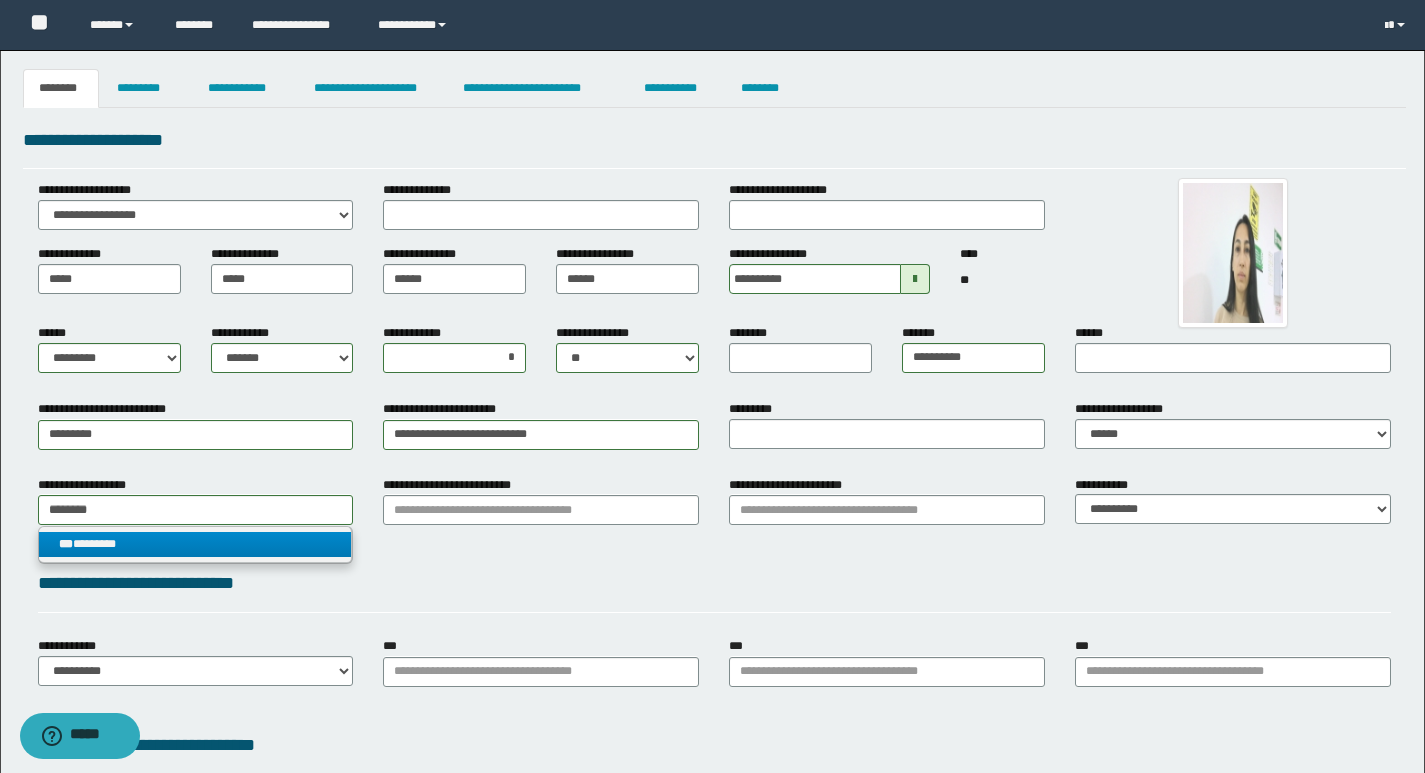 click on "*** ********" at bounding box center [195, 544] 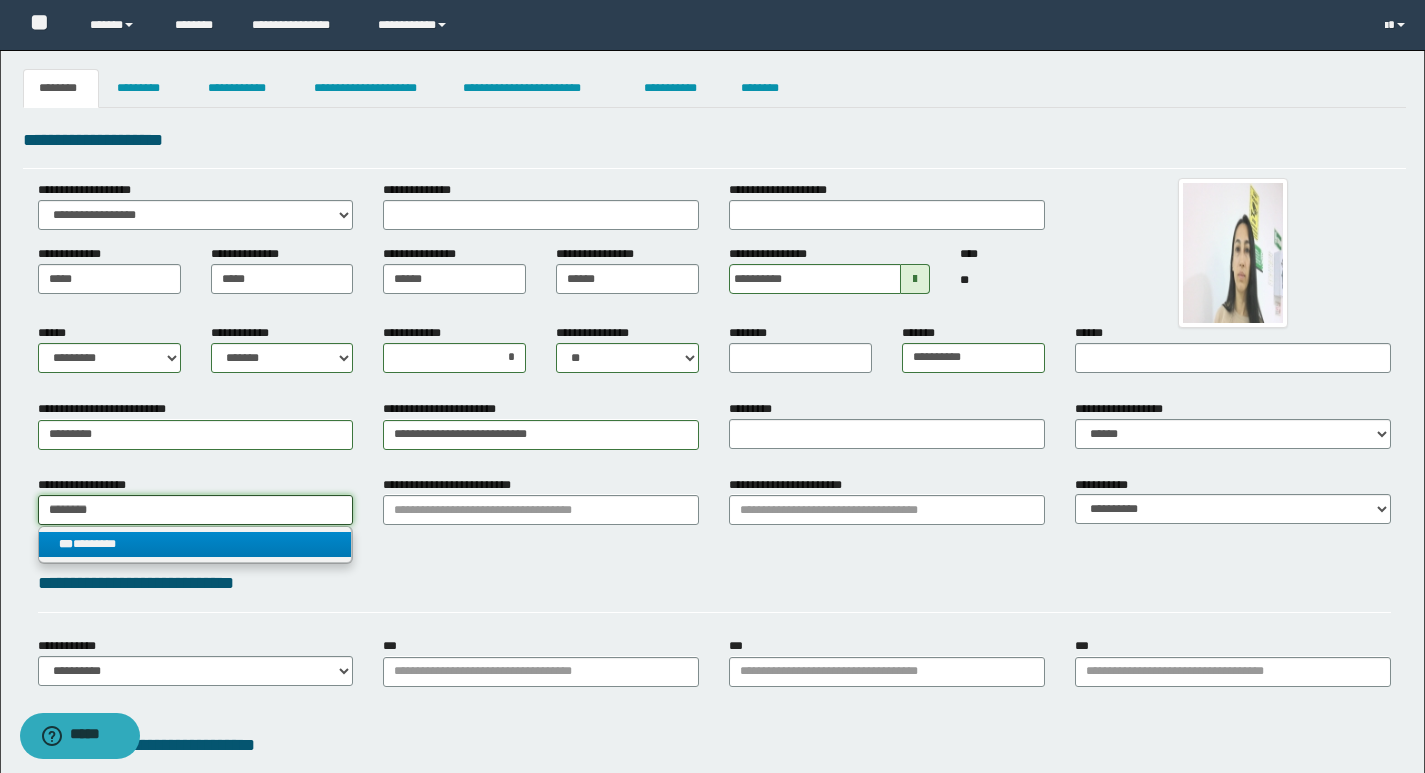 type 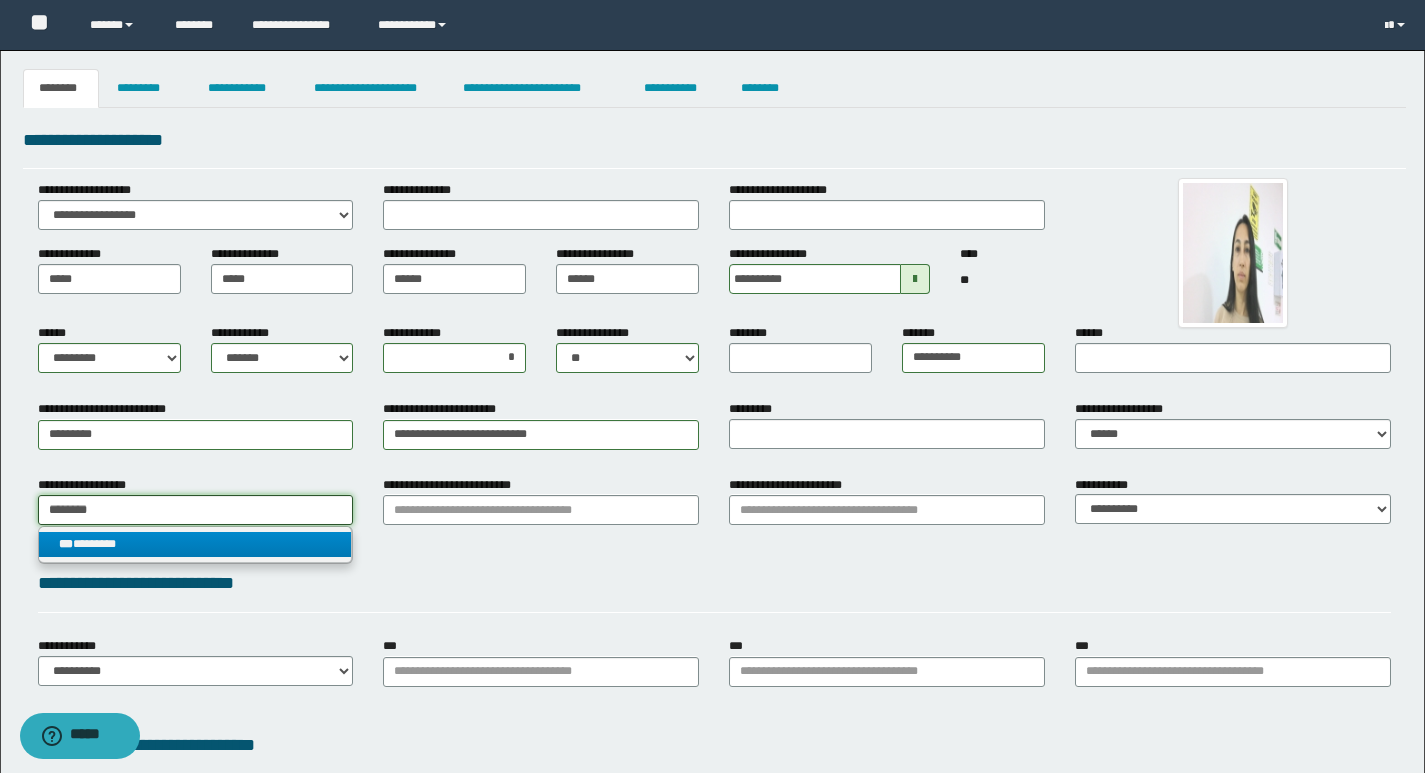 type on "********" 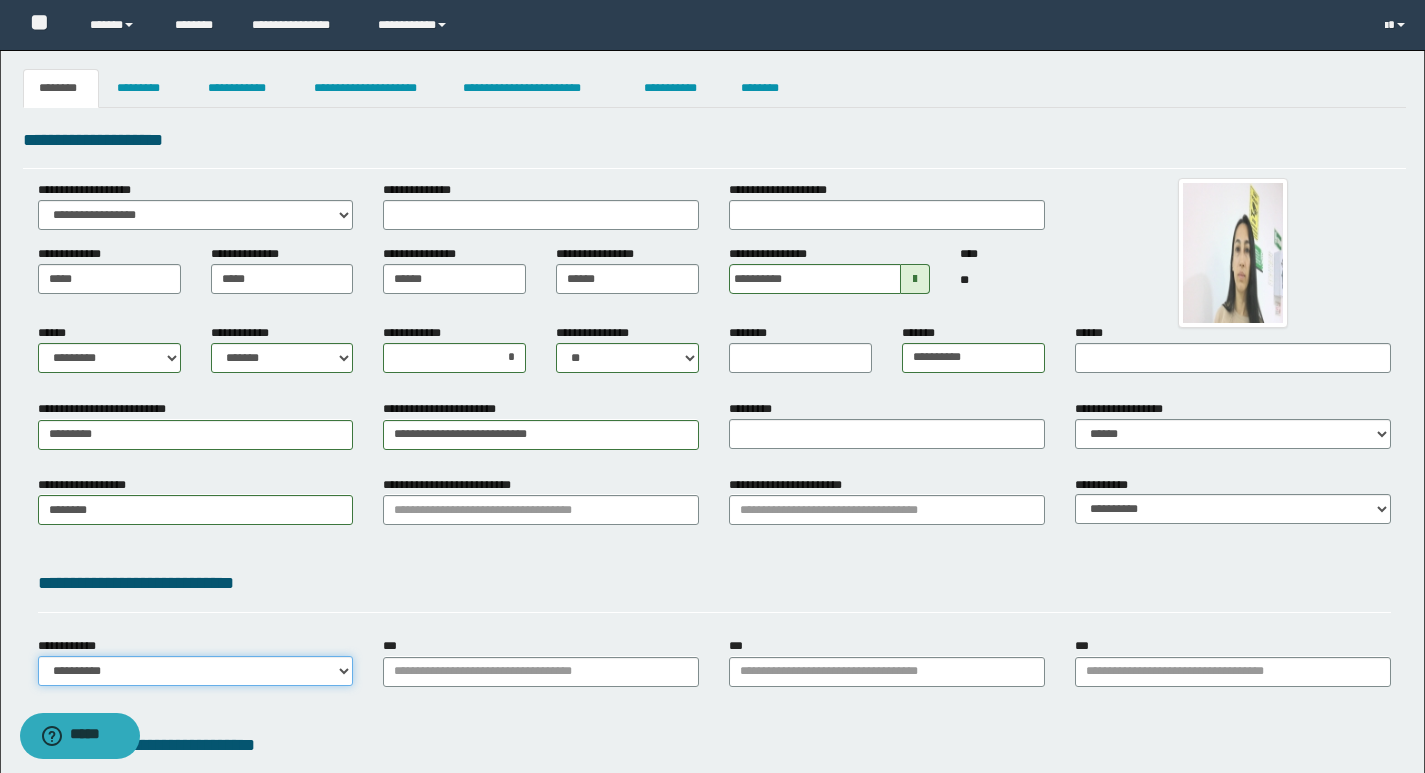 click on "**********" at bounding box center [196, 671] 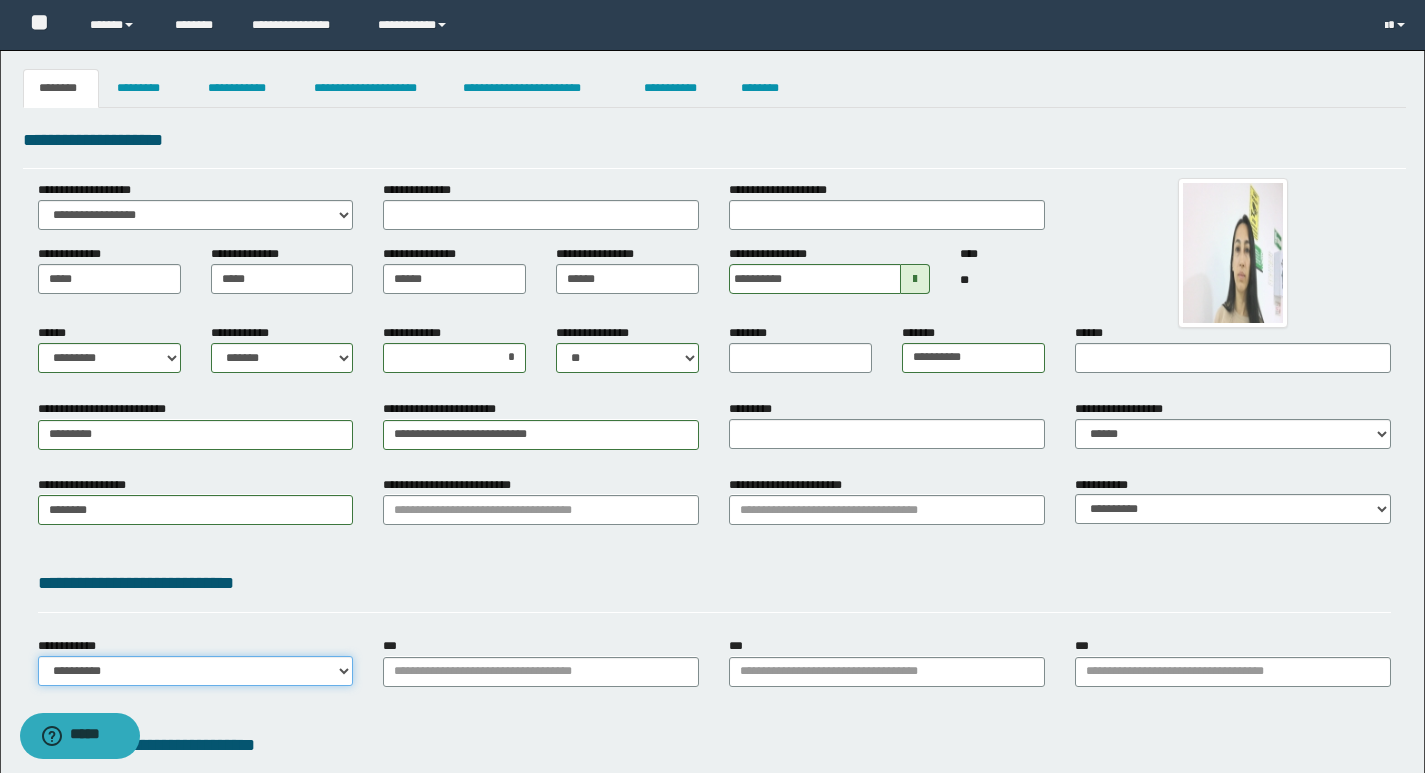 select on "**" 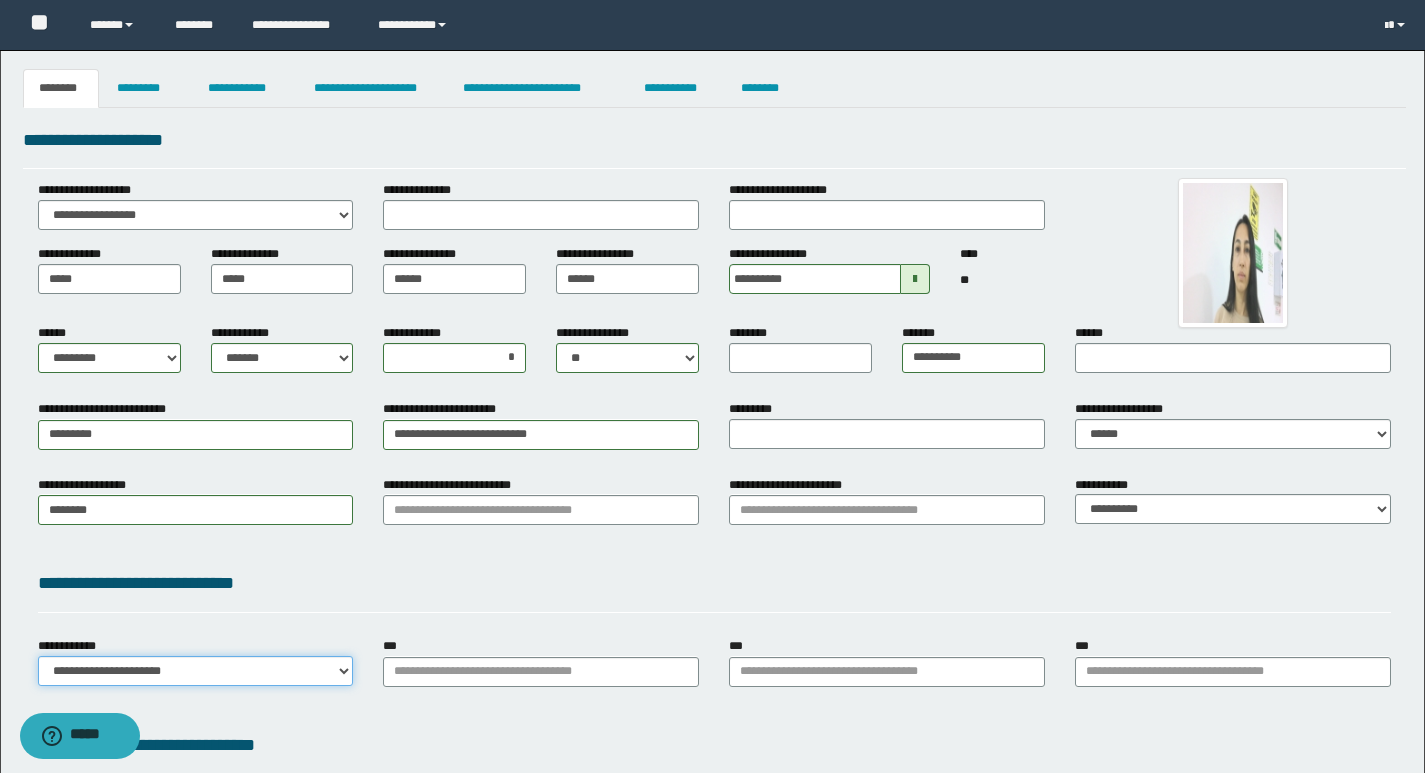 click on "**********" at bounding box center (196, 671) 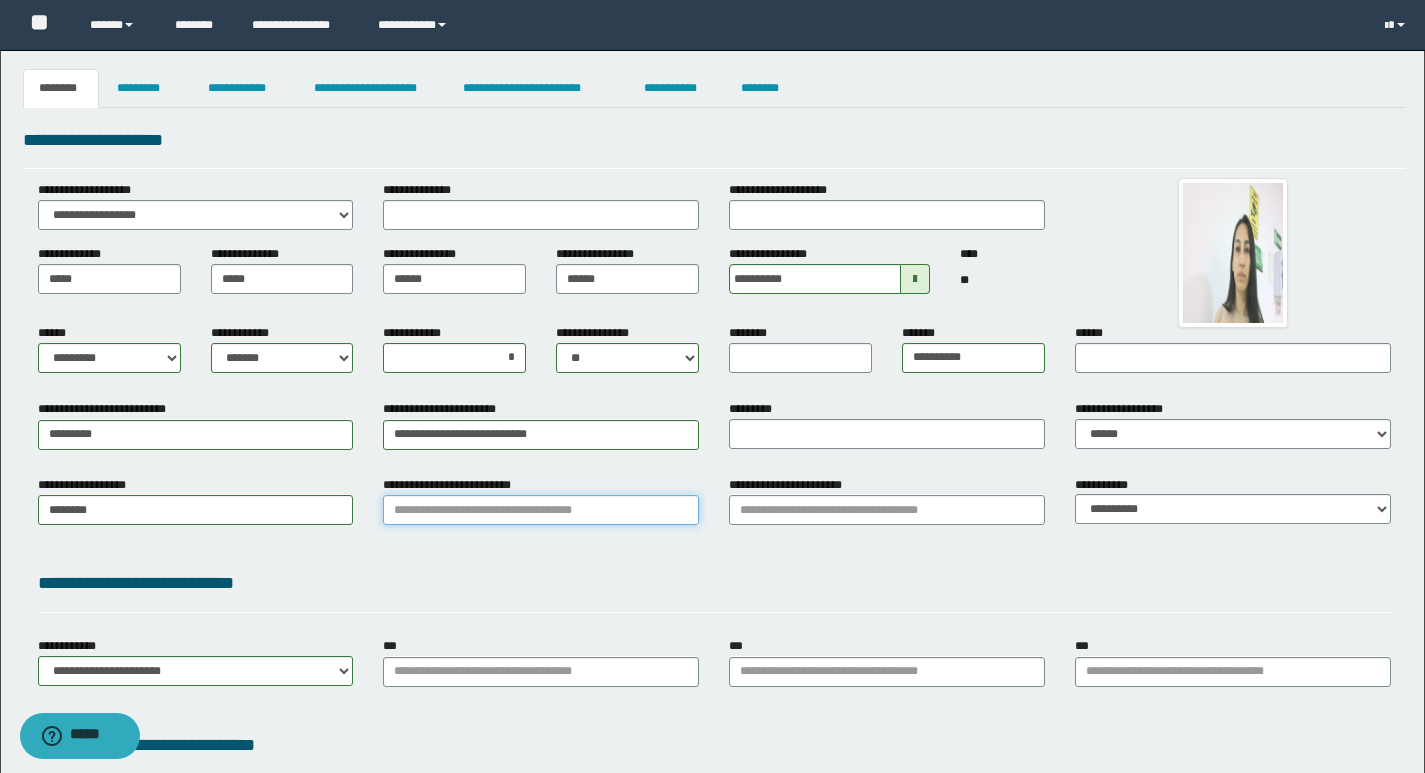 click on "**********" at bounding box center [541, 510] 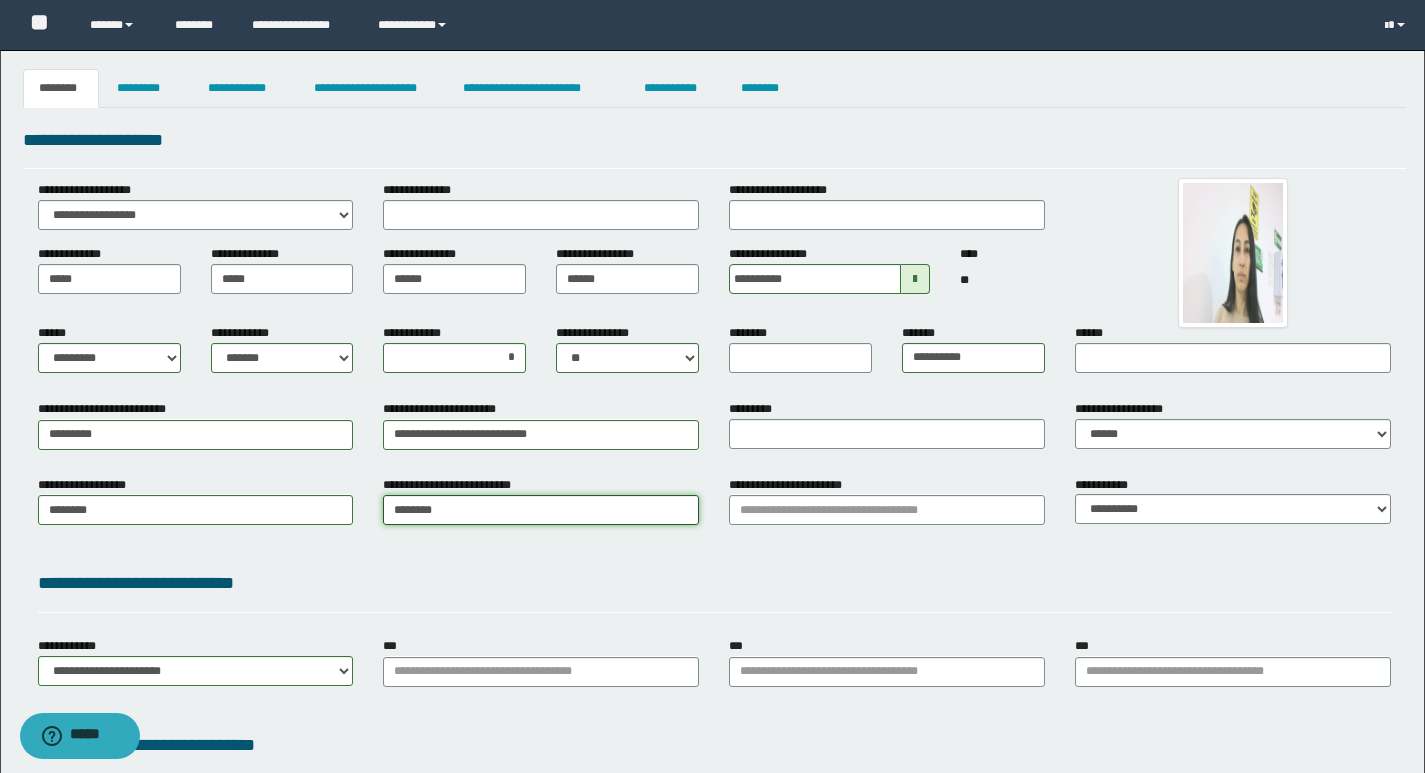type on "*********" 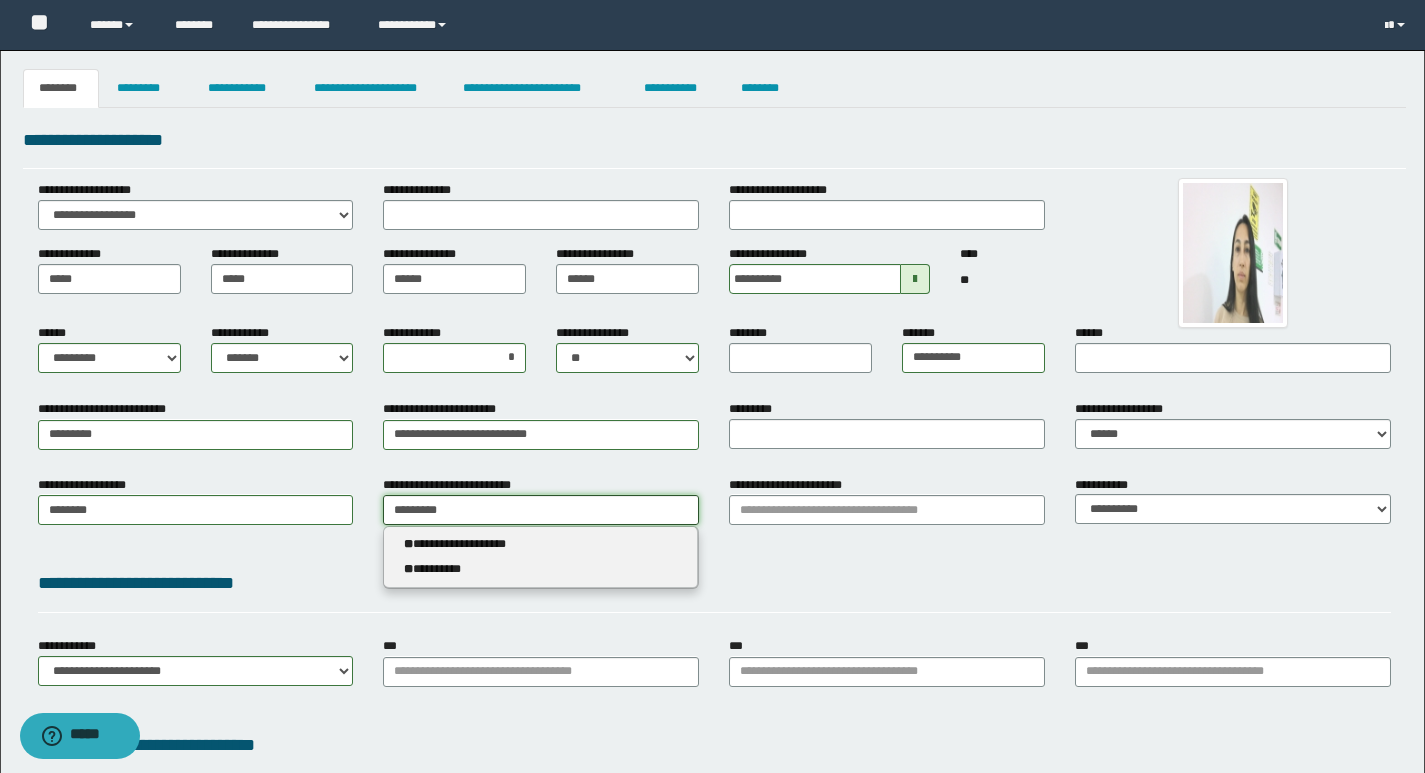 type on "*********" 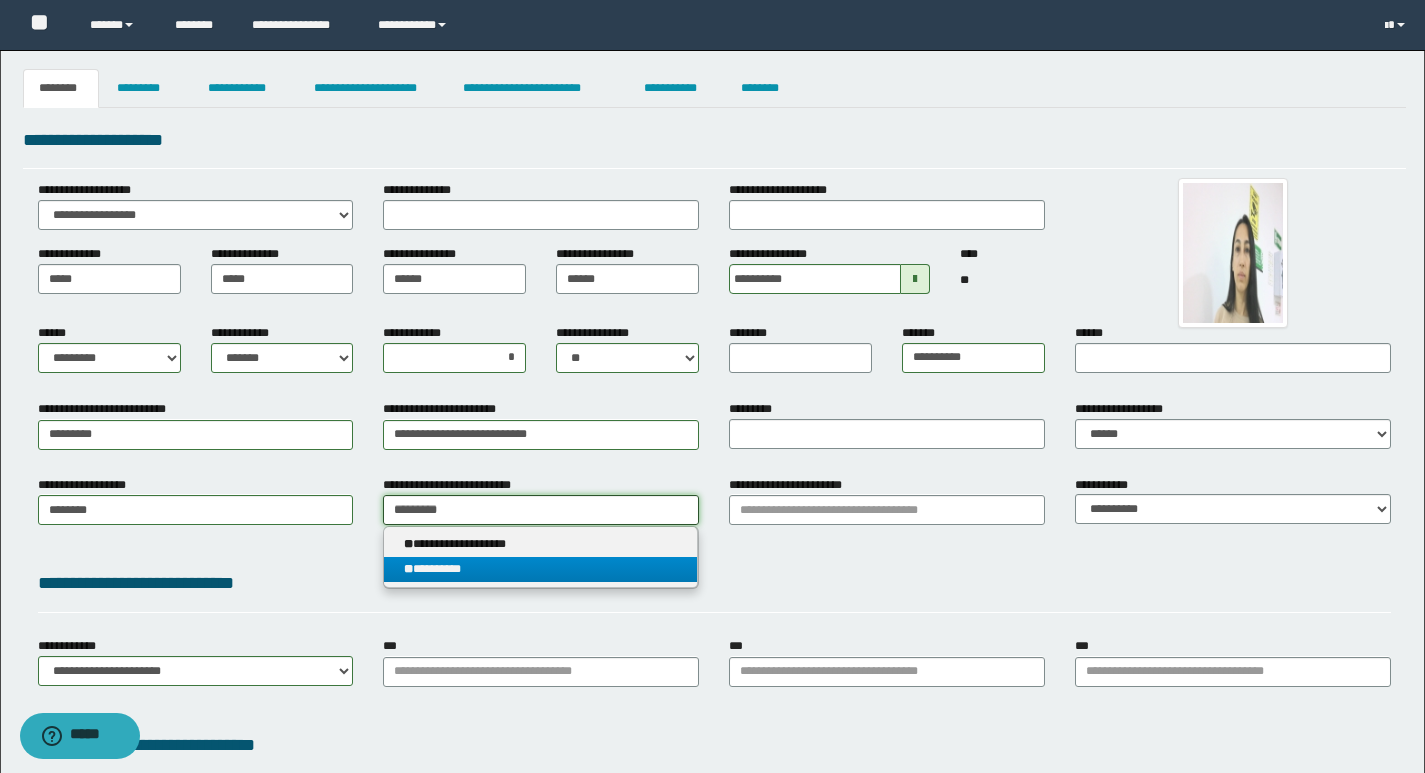 type on "*********" 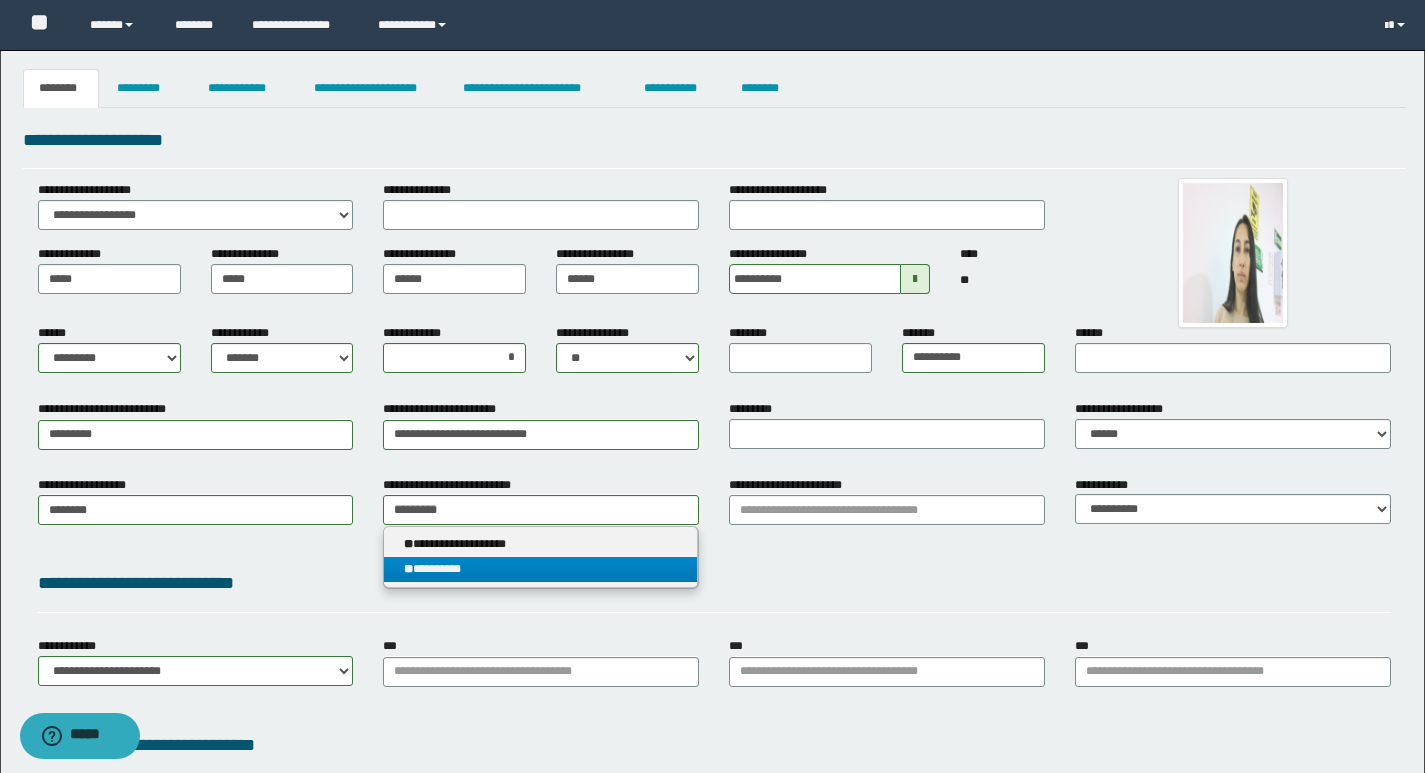 click on "[FIRST] [LAST]" at bounding box center [540, 569] 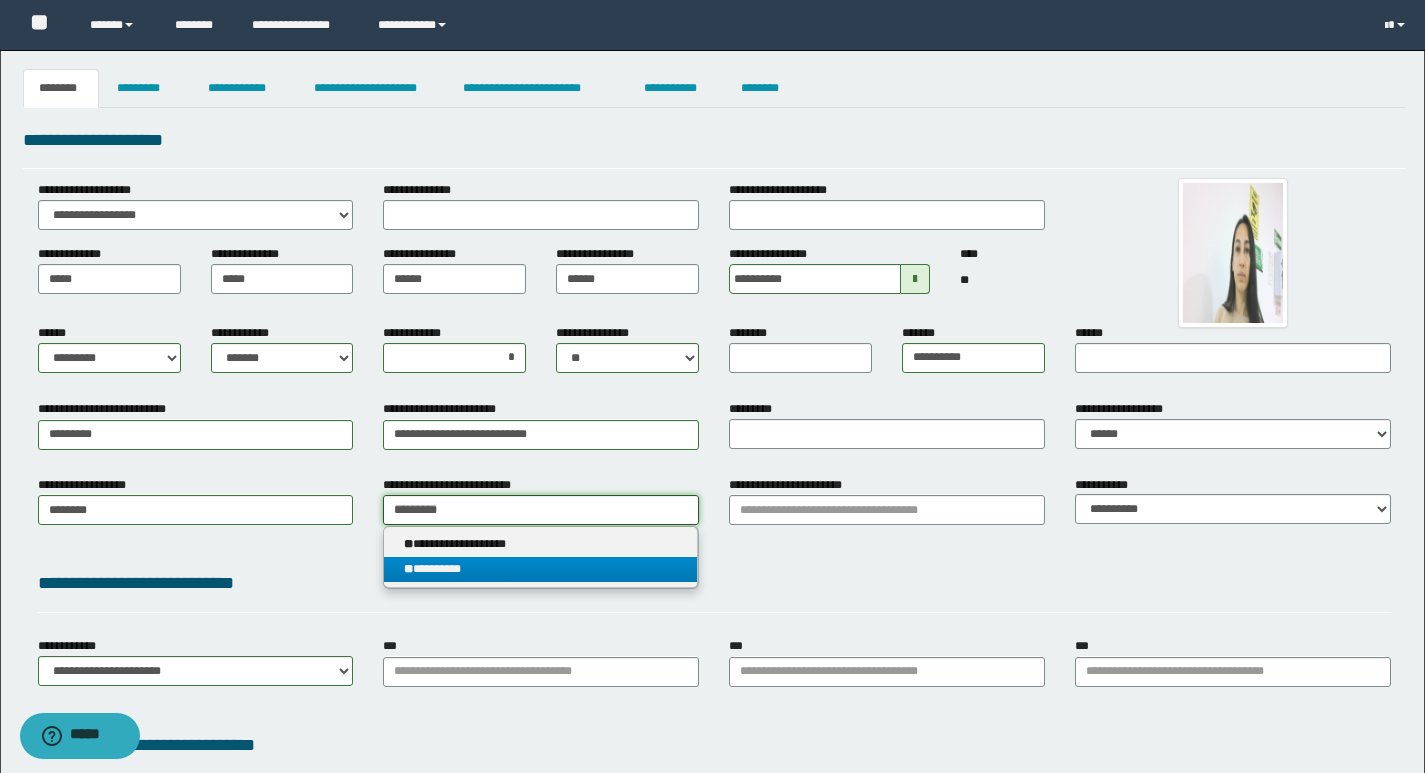 type 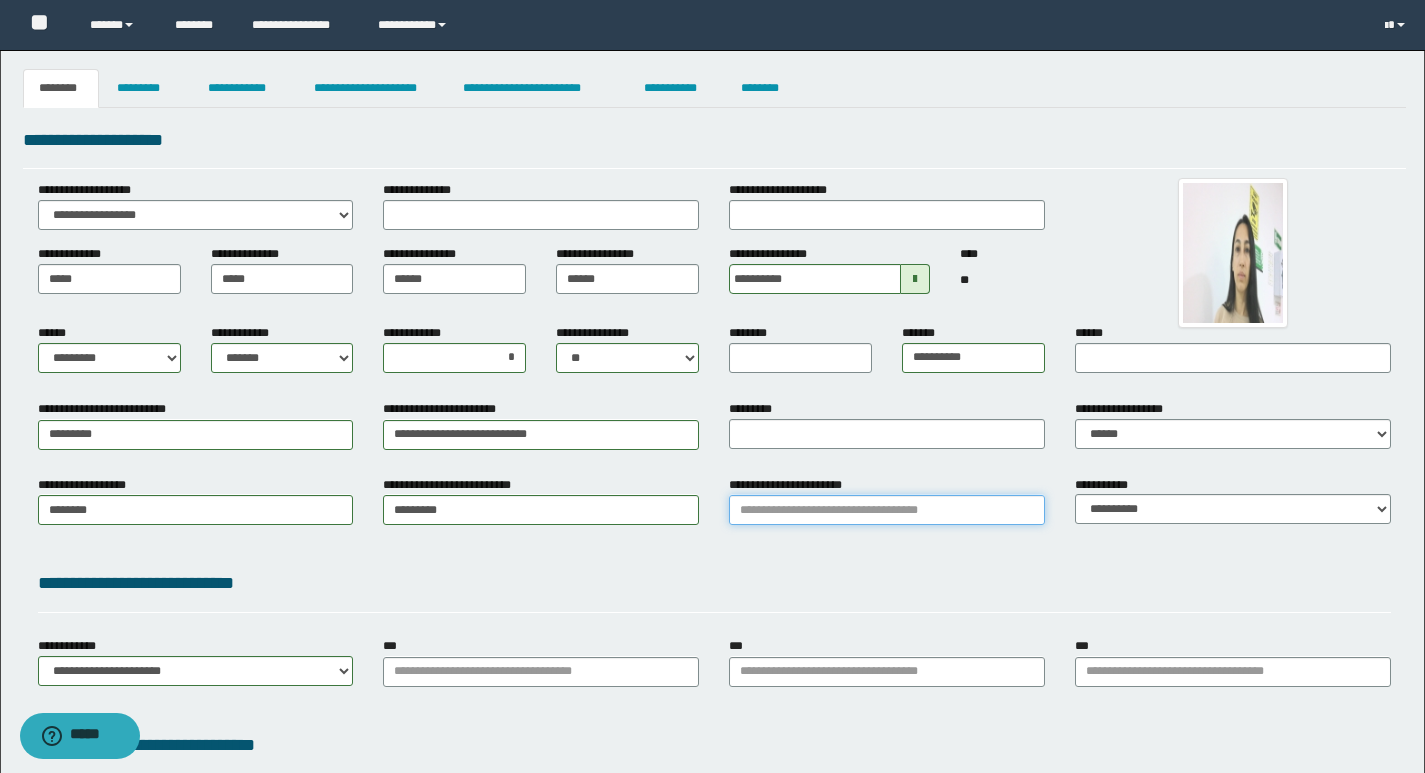 click on "**********" at bounding box center [887, 510] 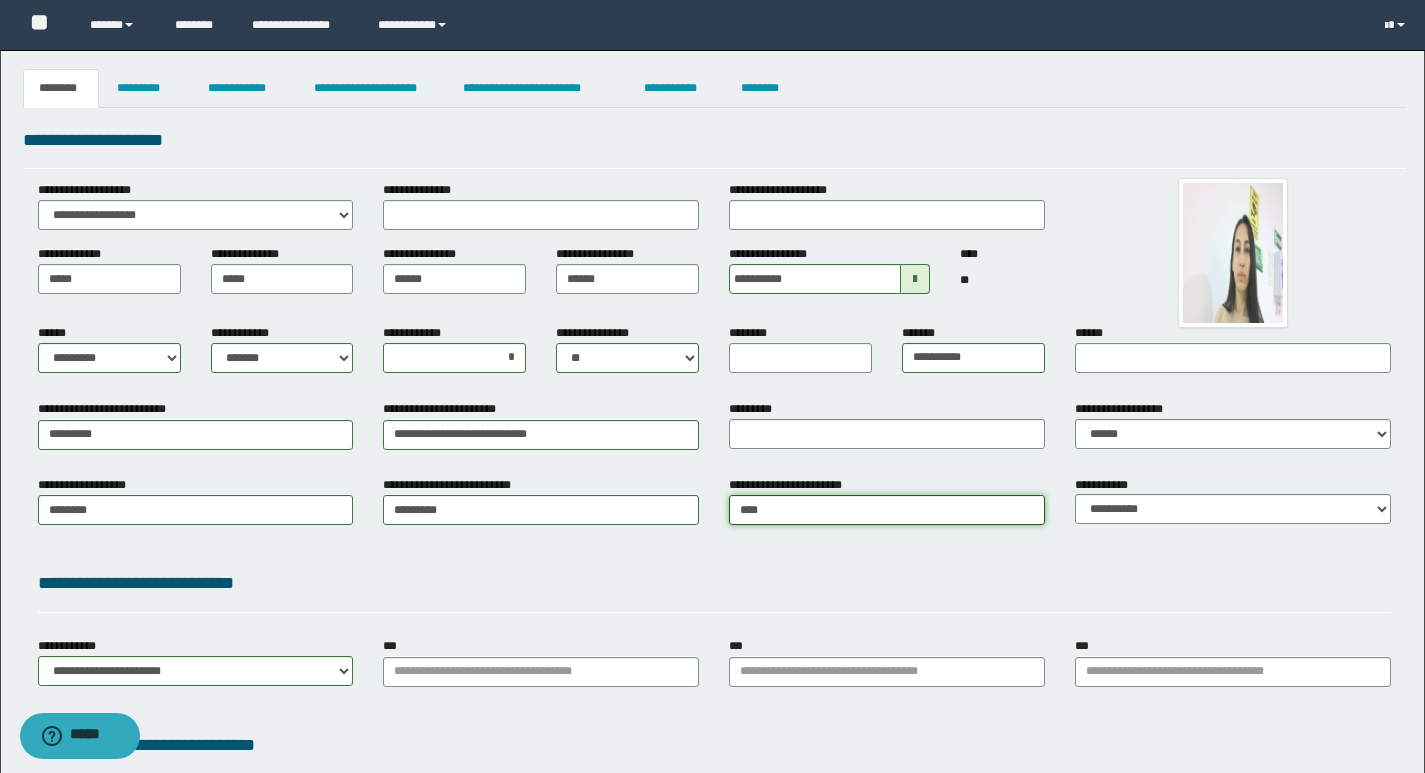 type on "*****" 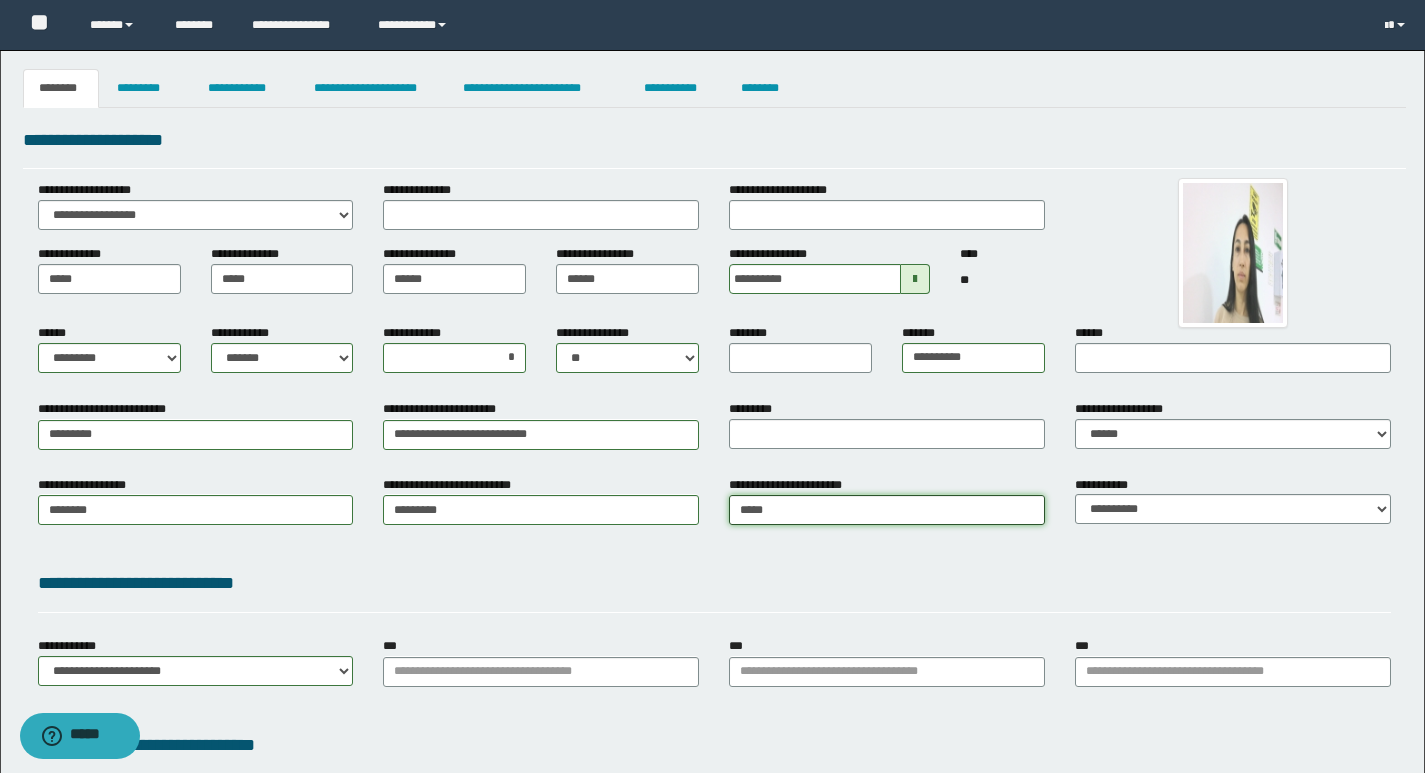 type on "**********" 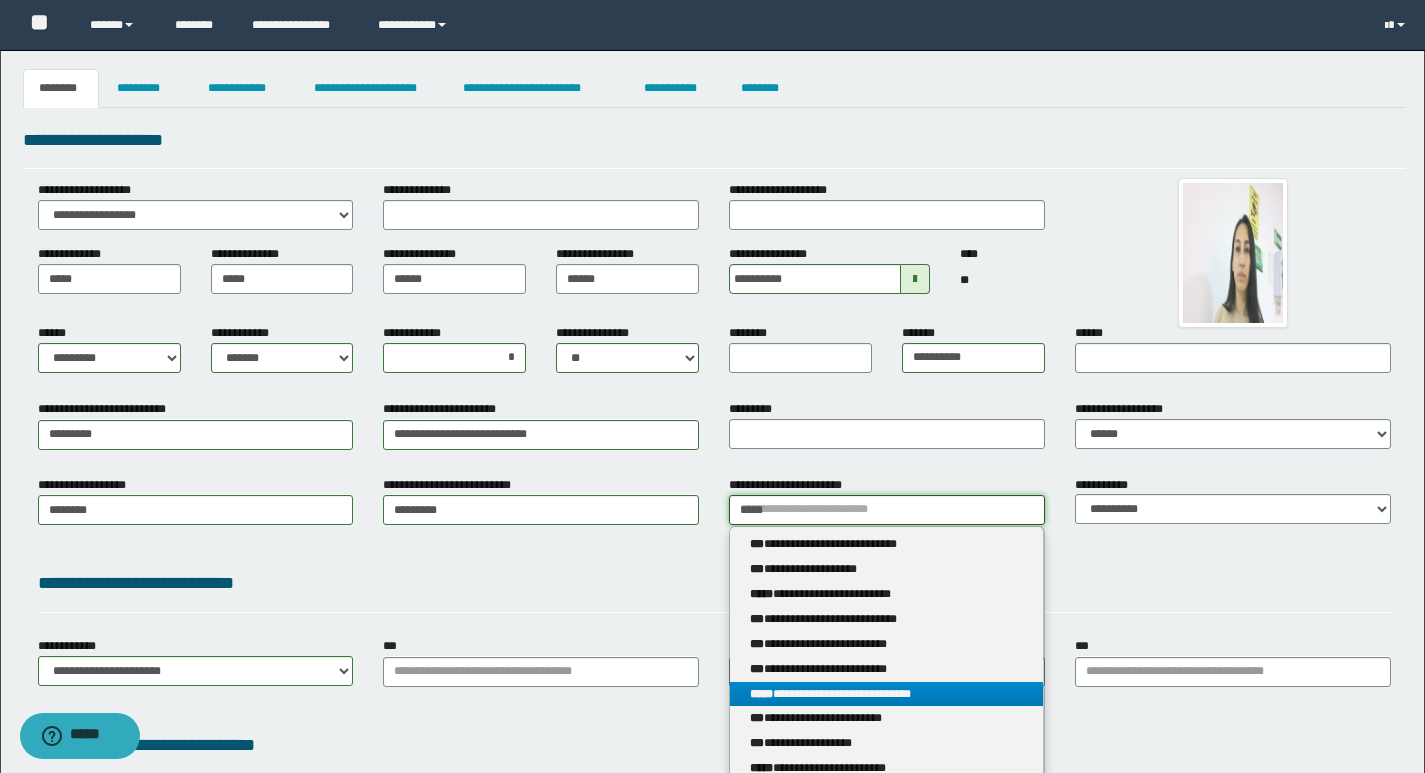 type on "*****" 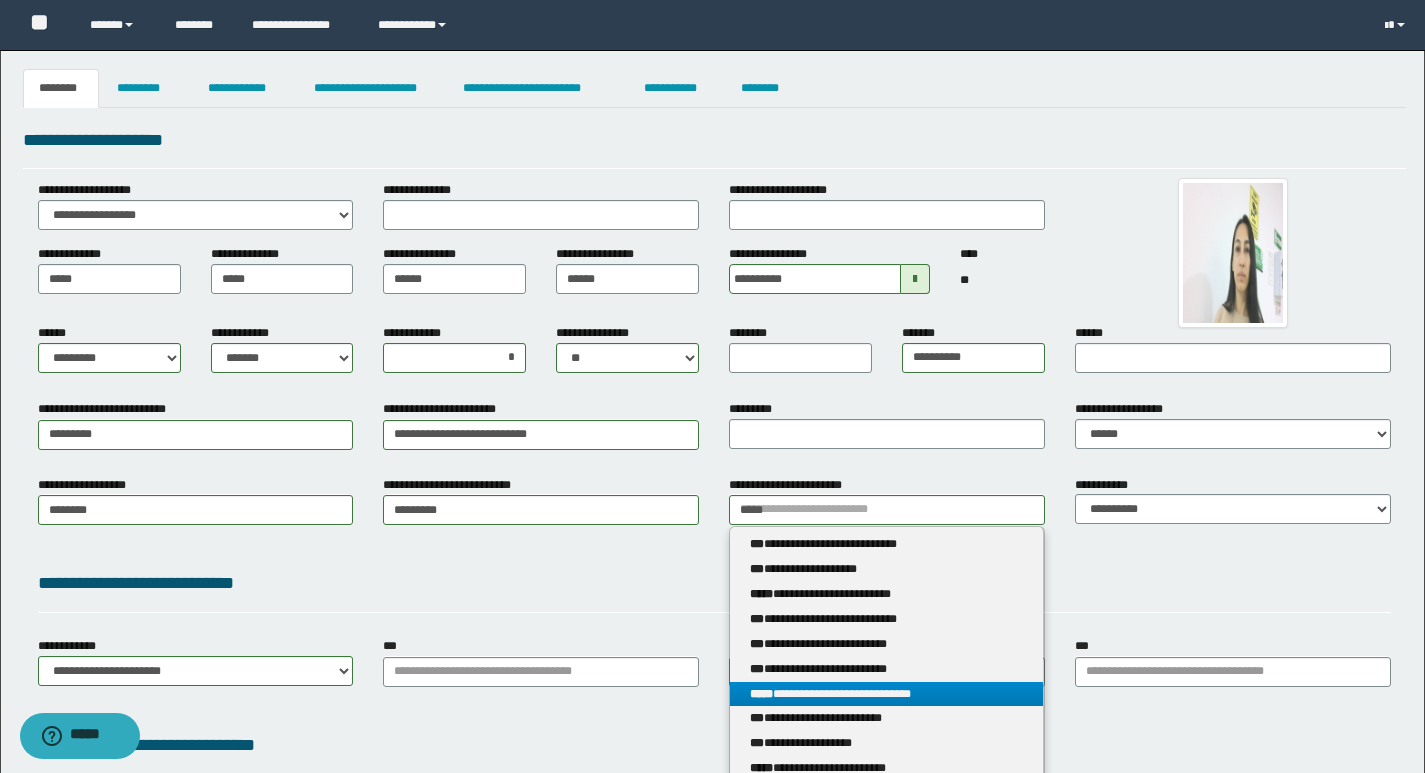 click on "**********" at bounding box center [886, 694] 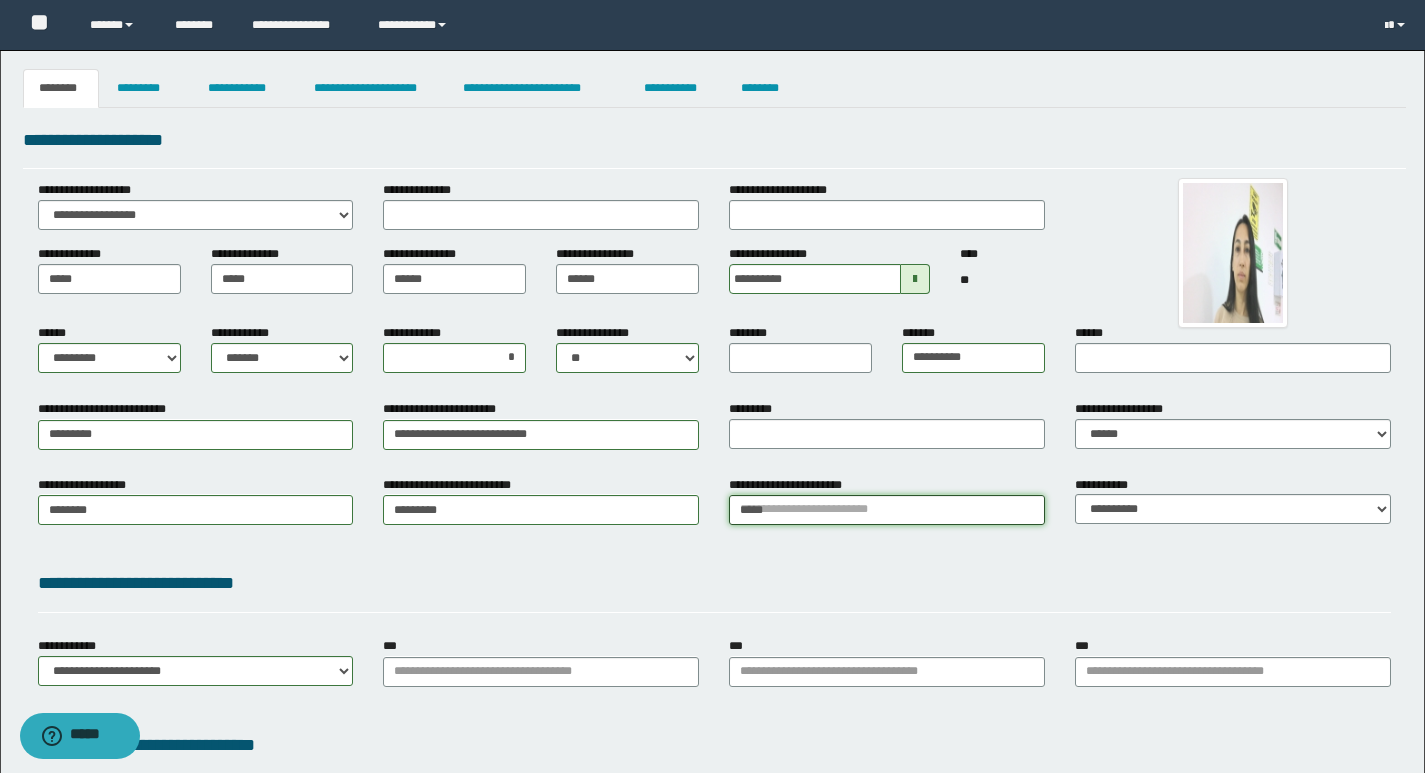 type 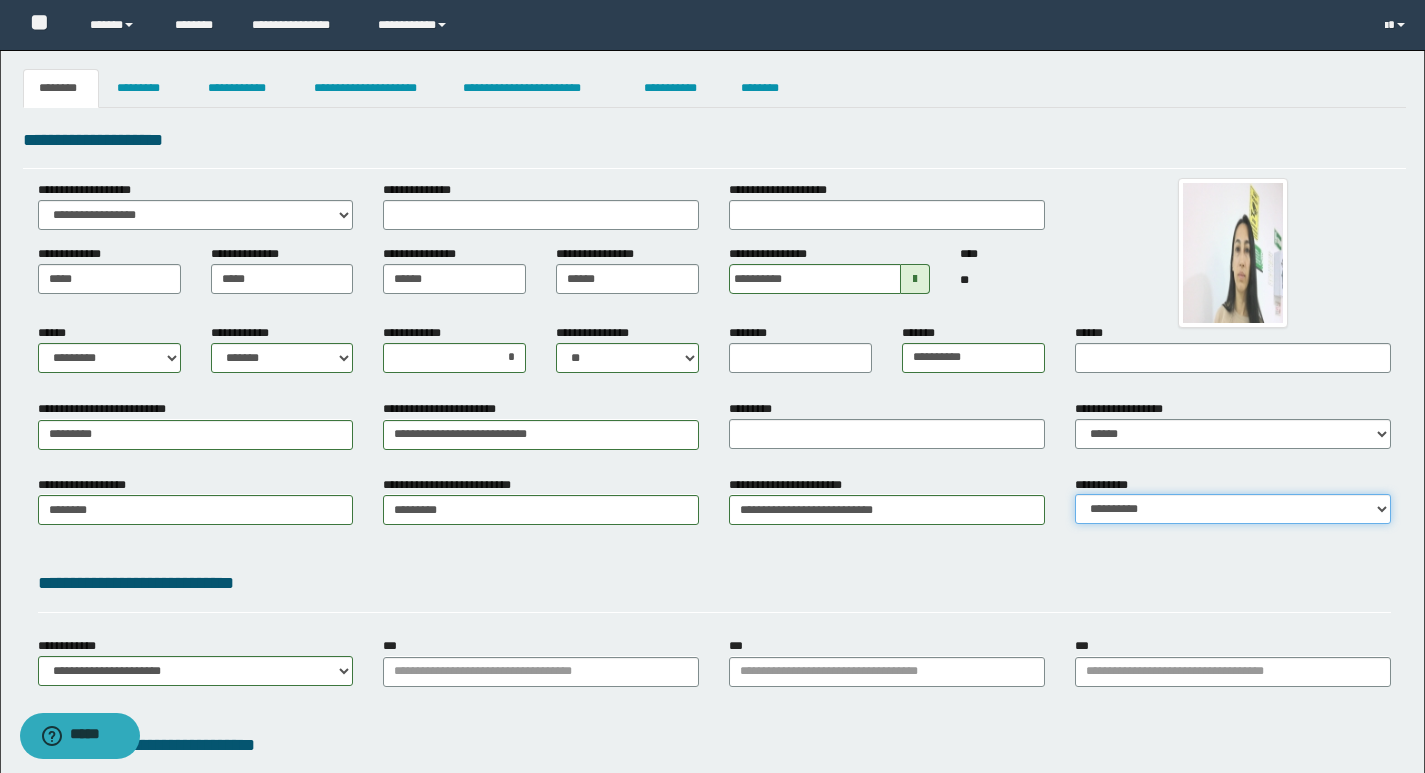 click on "[FIRST] [LAST]
[EMAIL]
[PHONE]
[ADDRESS]
[CREDIT_CARD]
[PASSPORT]
[DRIVER_LICENSE]
[SSN]
[BIRTH_DATE]
[AGE]" at bounding box center [1233, 509] 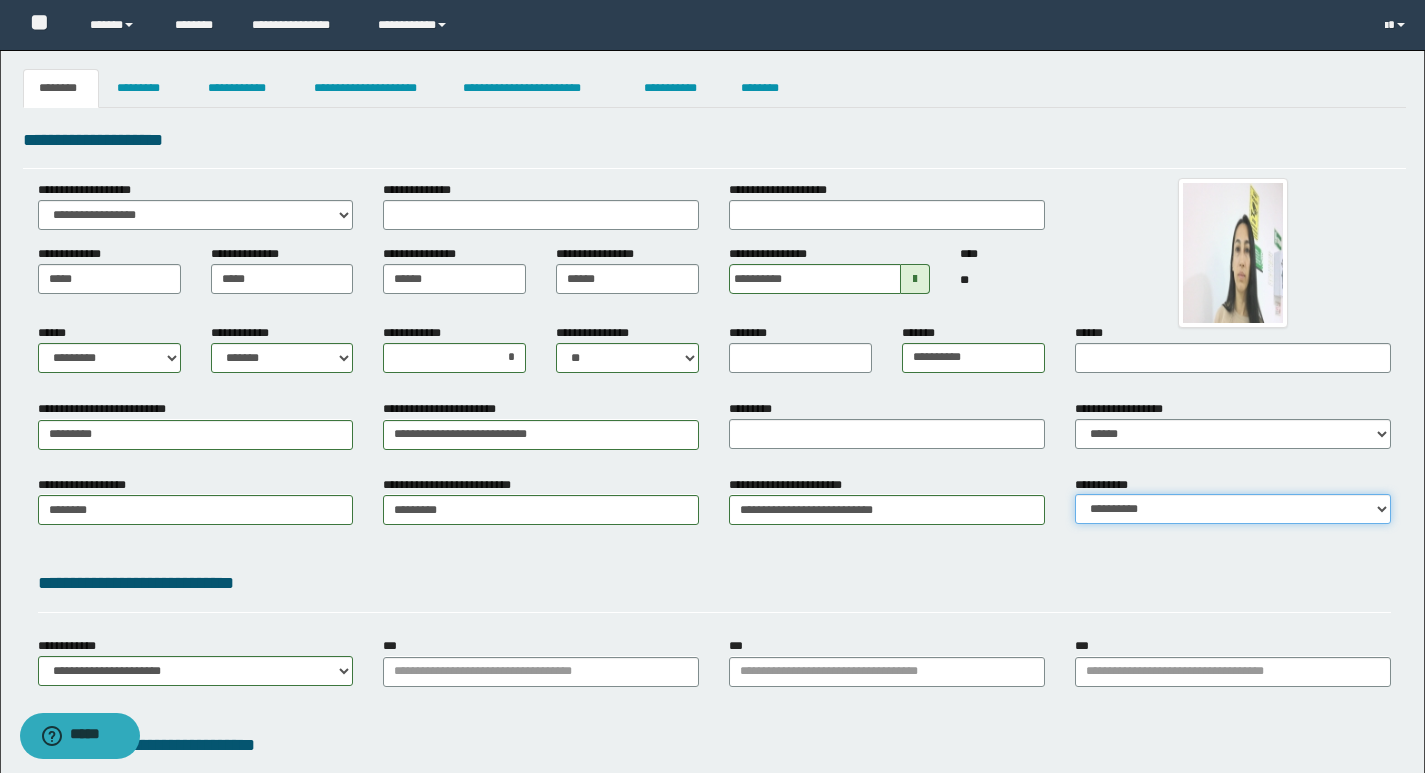 select on "**" 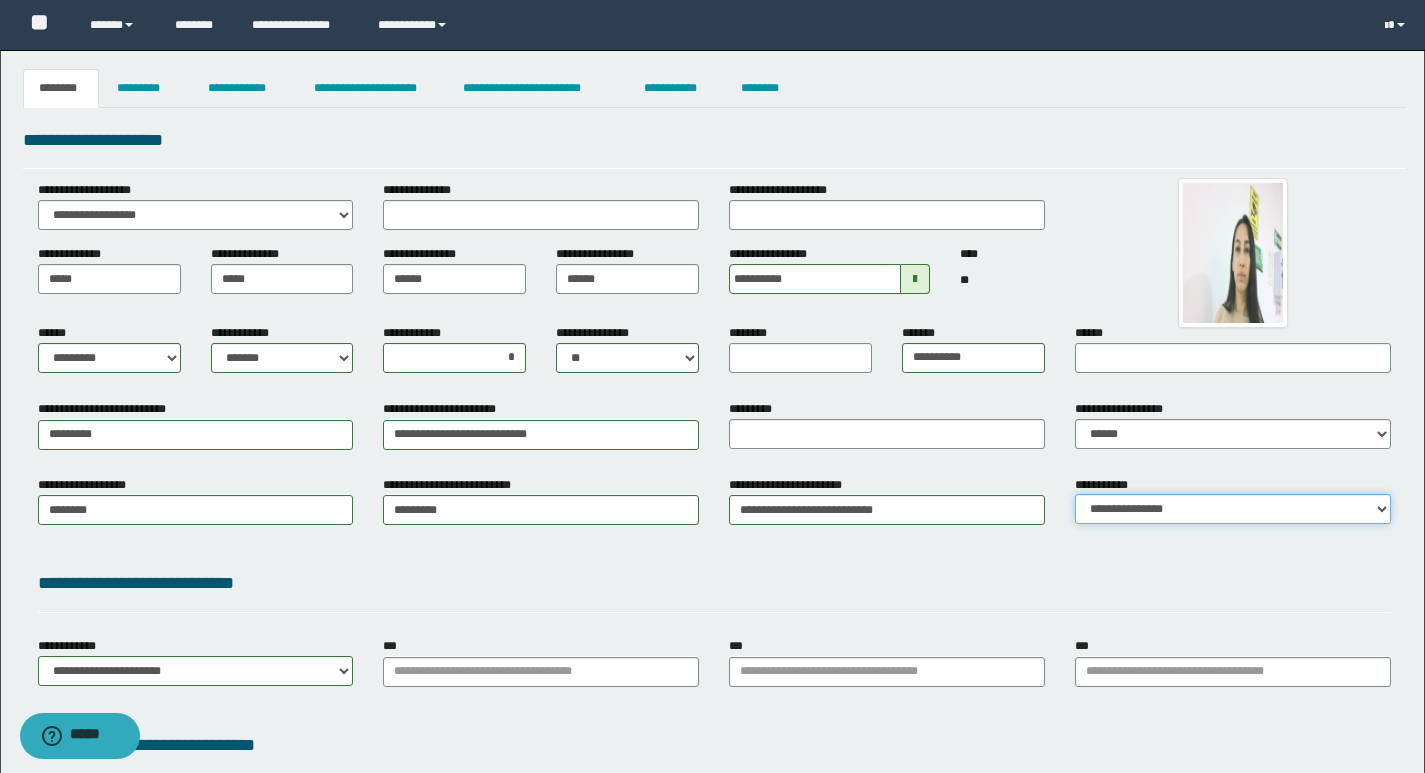 click on "[FIRST] [LAST]
[EMAIL]
[PHONE]
[ADDRESS]
[CREDIT_CARD]
[PASSPORT]
[DRIVER_LICENSE]
[SSN]
[BIRTH_DATE]
[AGE]" at bounding box center [1233, 509] 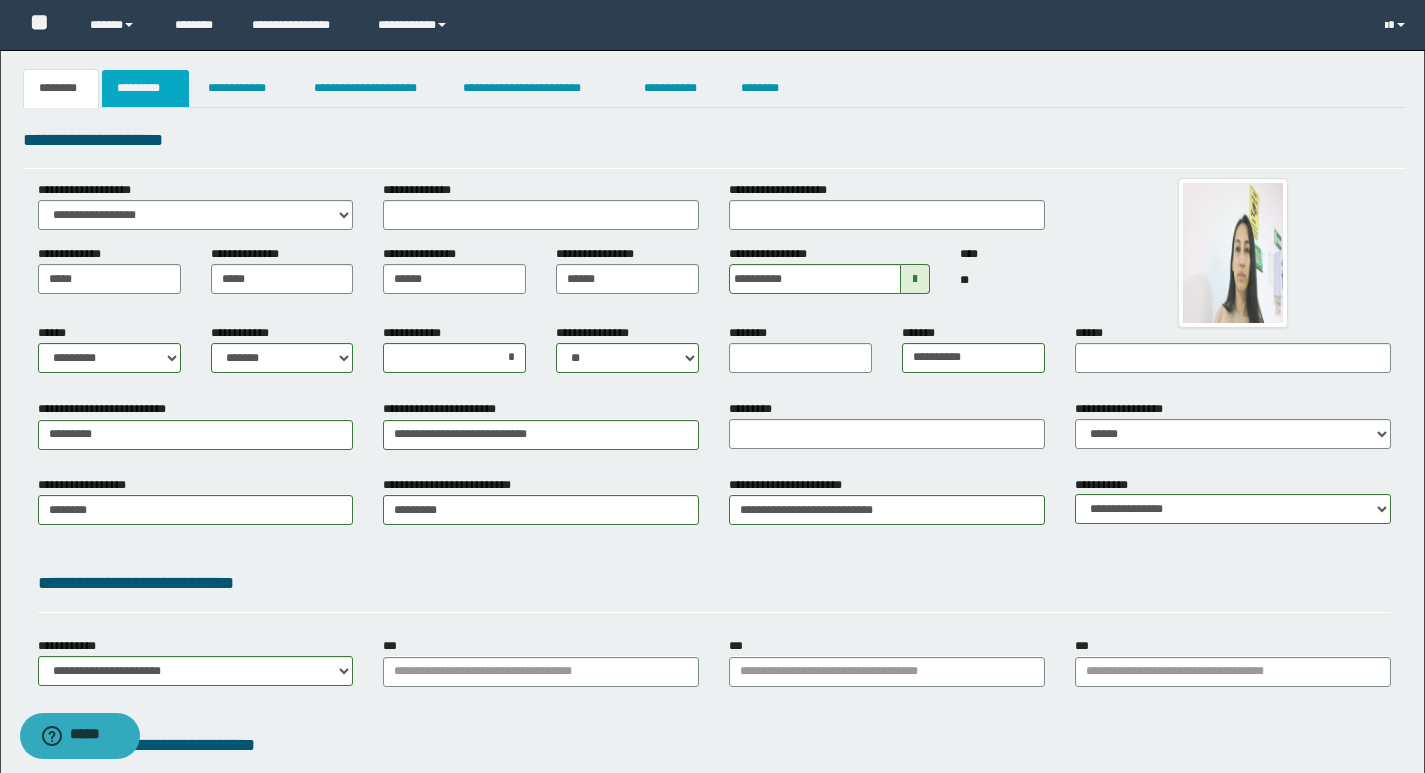 click on "*********" at bounding box center (145, 88) 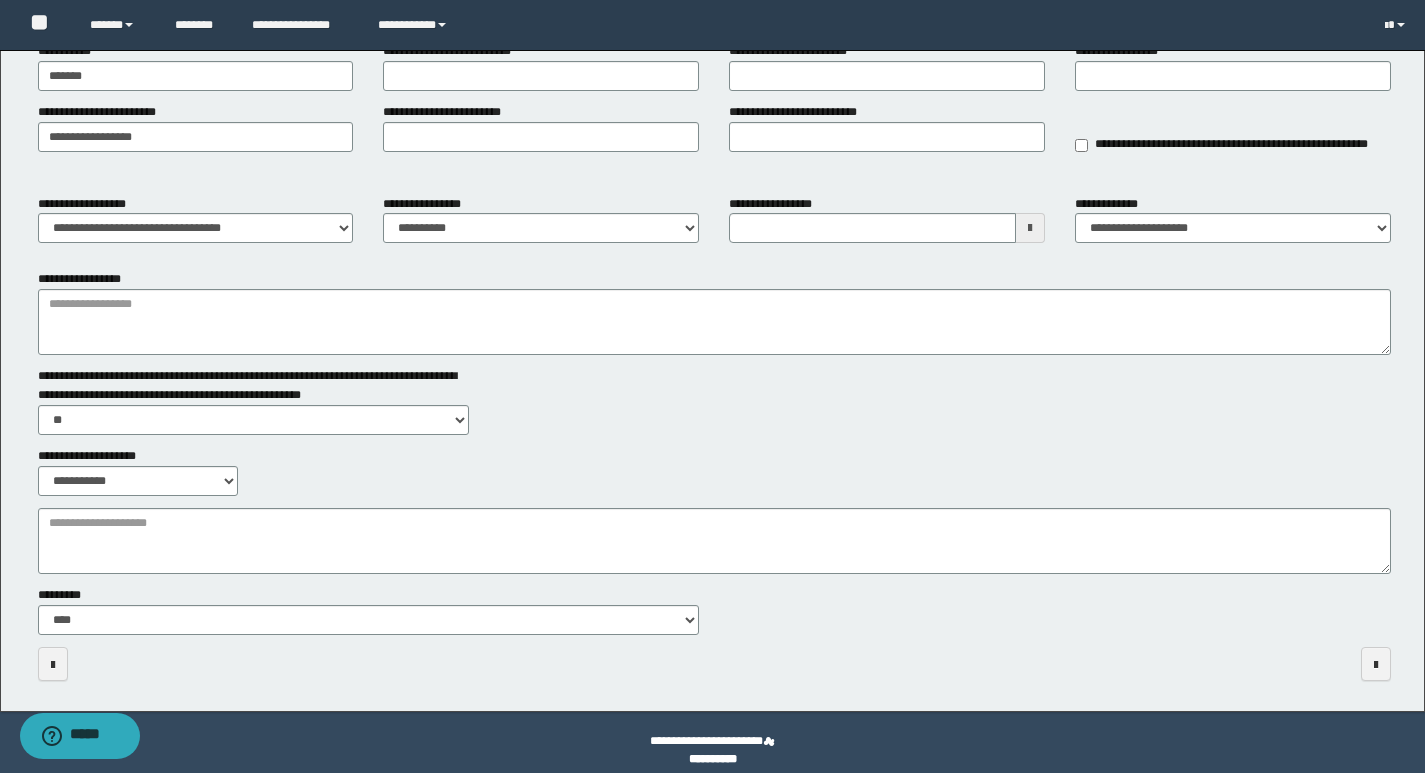 scroll, scrollTop: 155, scrollLeft: 0, axis: vertical 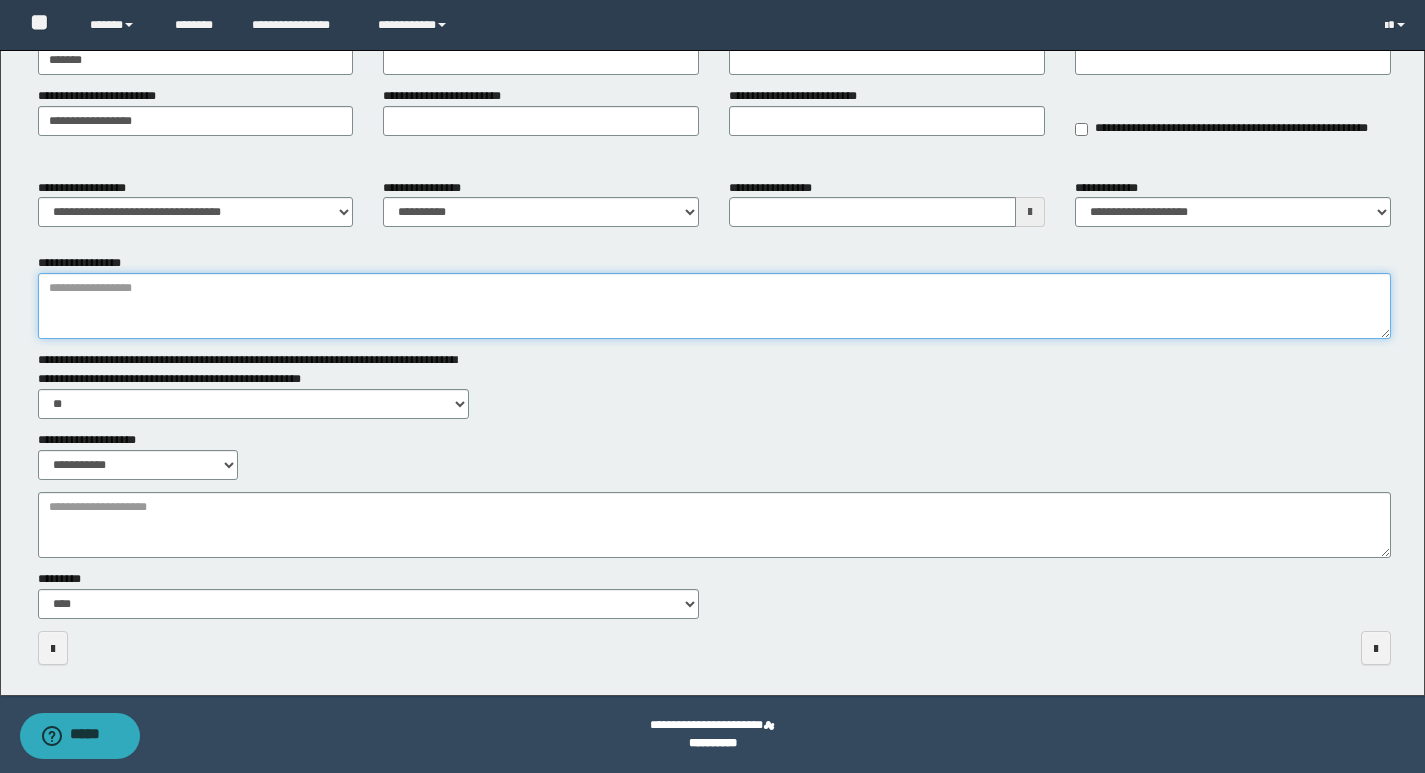 click on "**********" at bounding box center [714, 306] 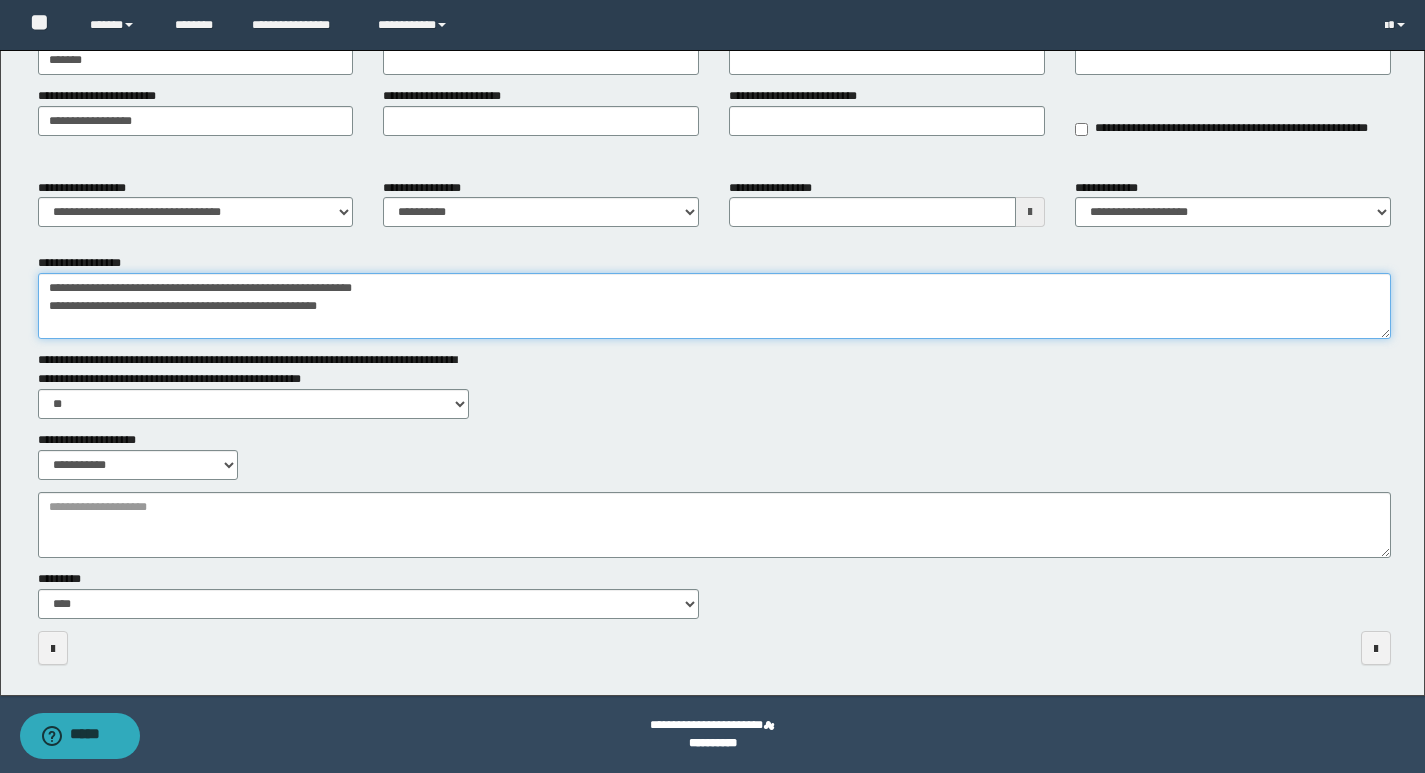 drag, startPoint x: 345, startPoint y: 308, endPoint x: 0, endPoint y: 307, distance: 345.00143 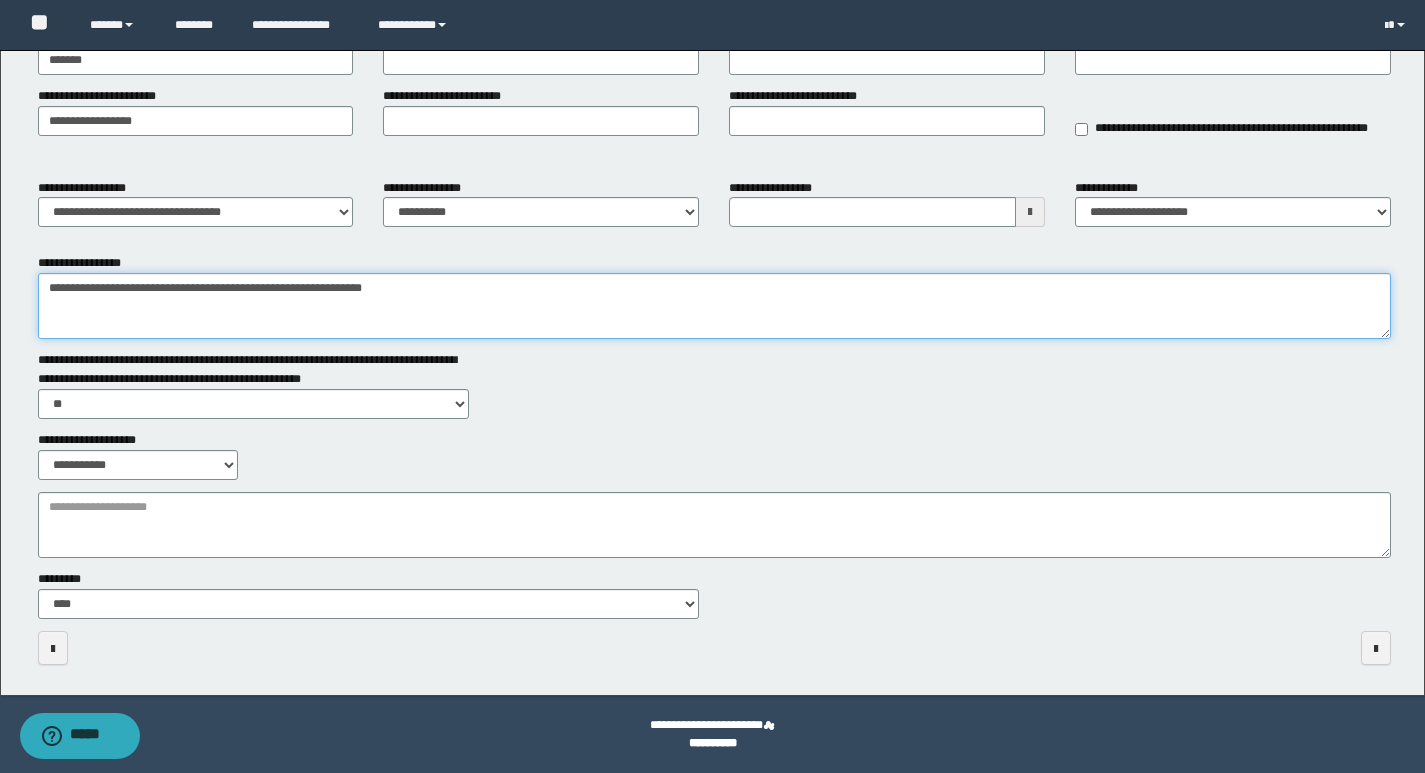 type on "**********" 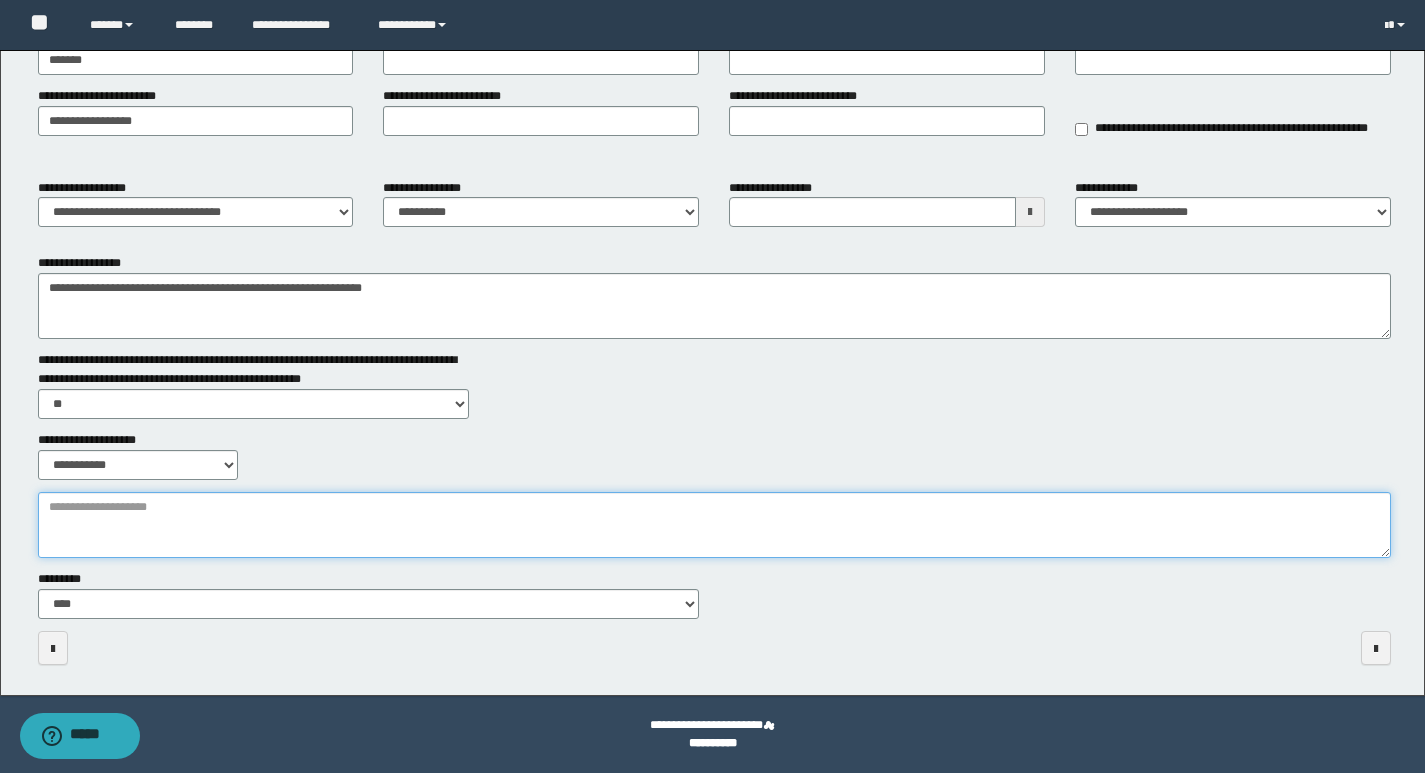 click on "**********" at bounding box center [714, 525] 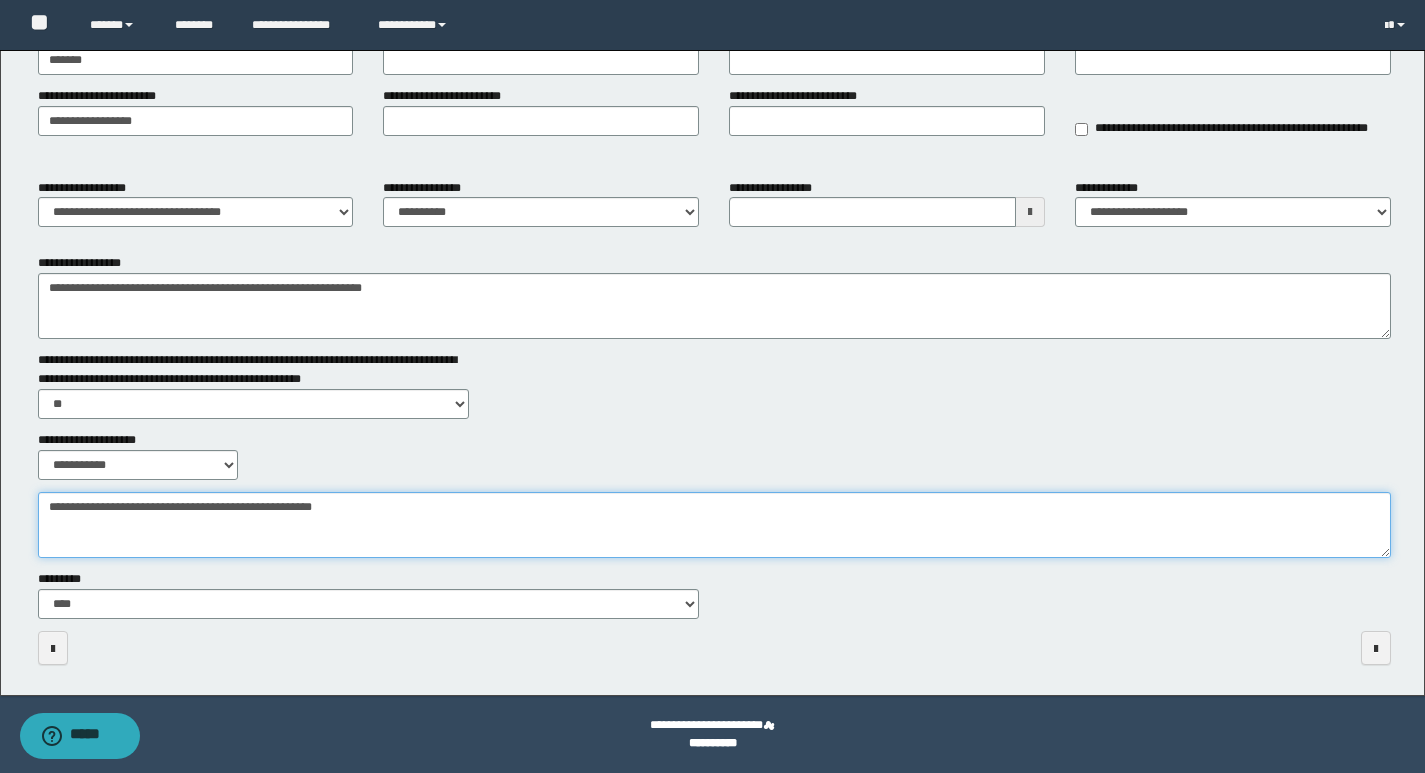 type on "**********" 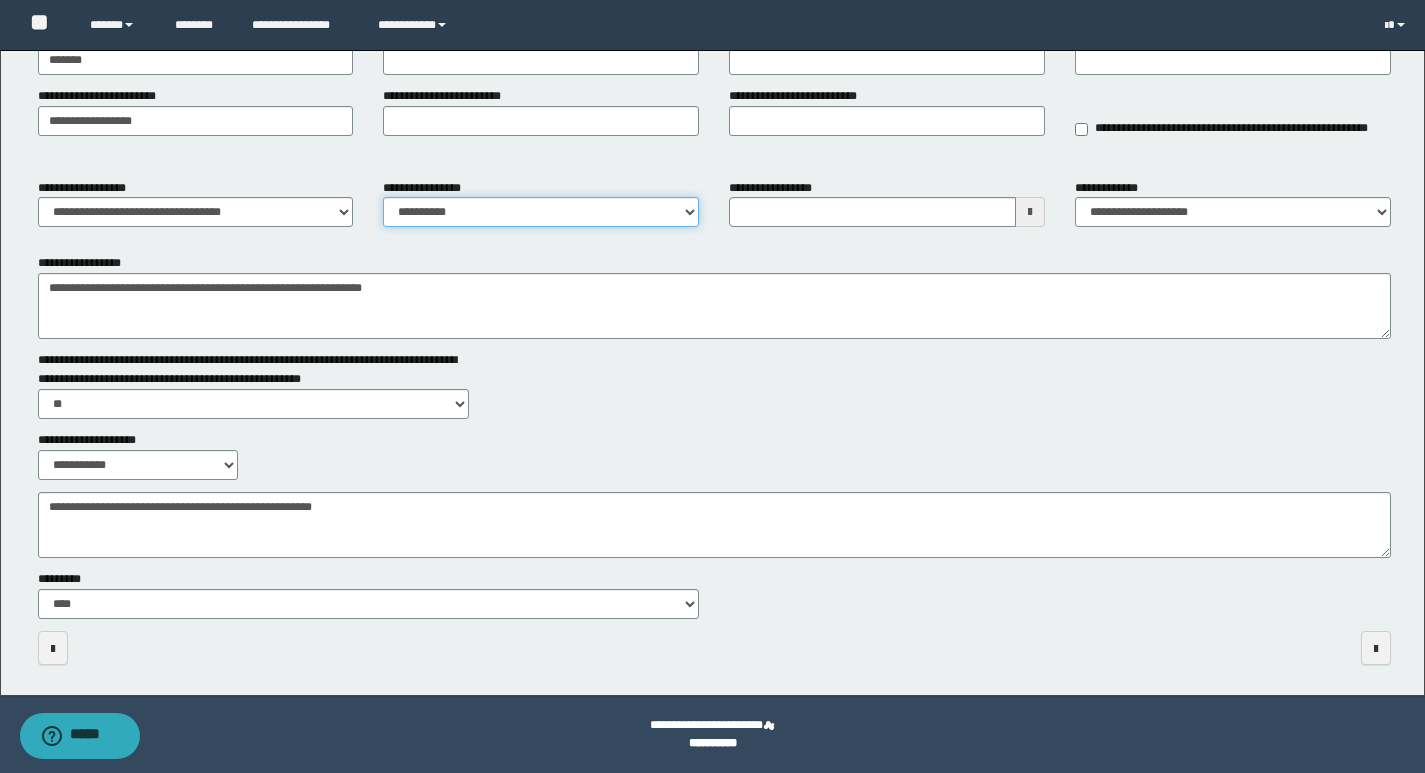 click on "**********" at bounding box center [541, 212] 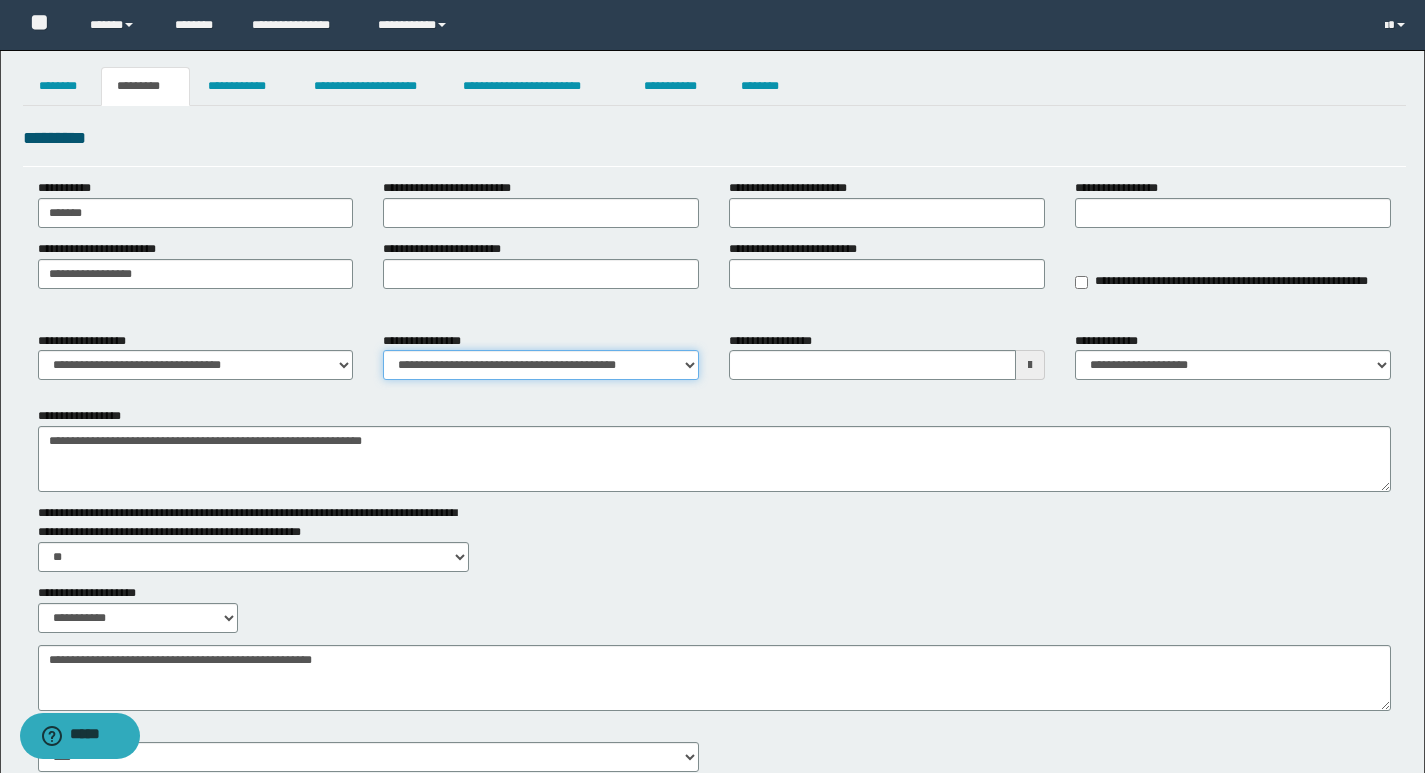 scroll, scrollTop: 0, scrollLeft: 0, axis: both 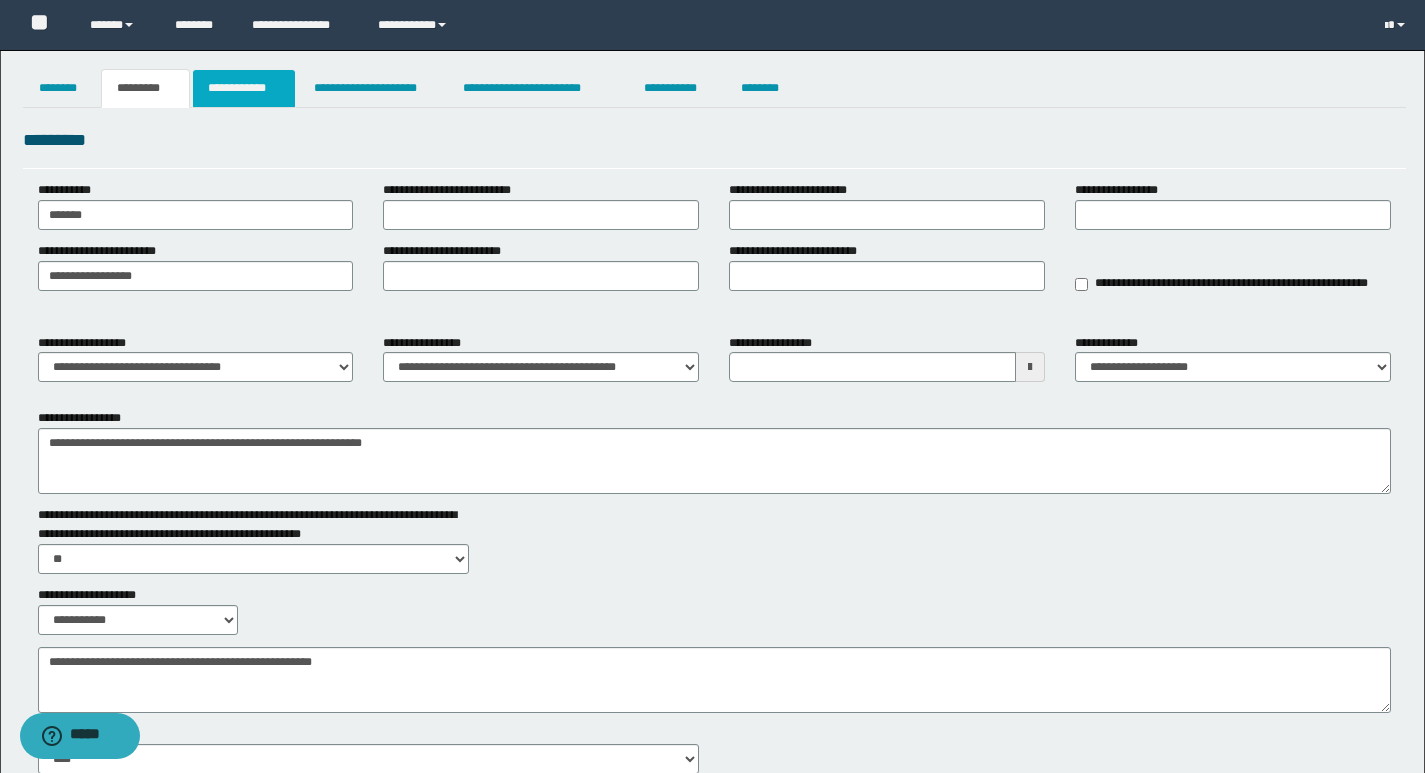 click on "**********" at bounding box center [244, 88] 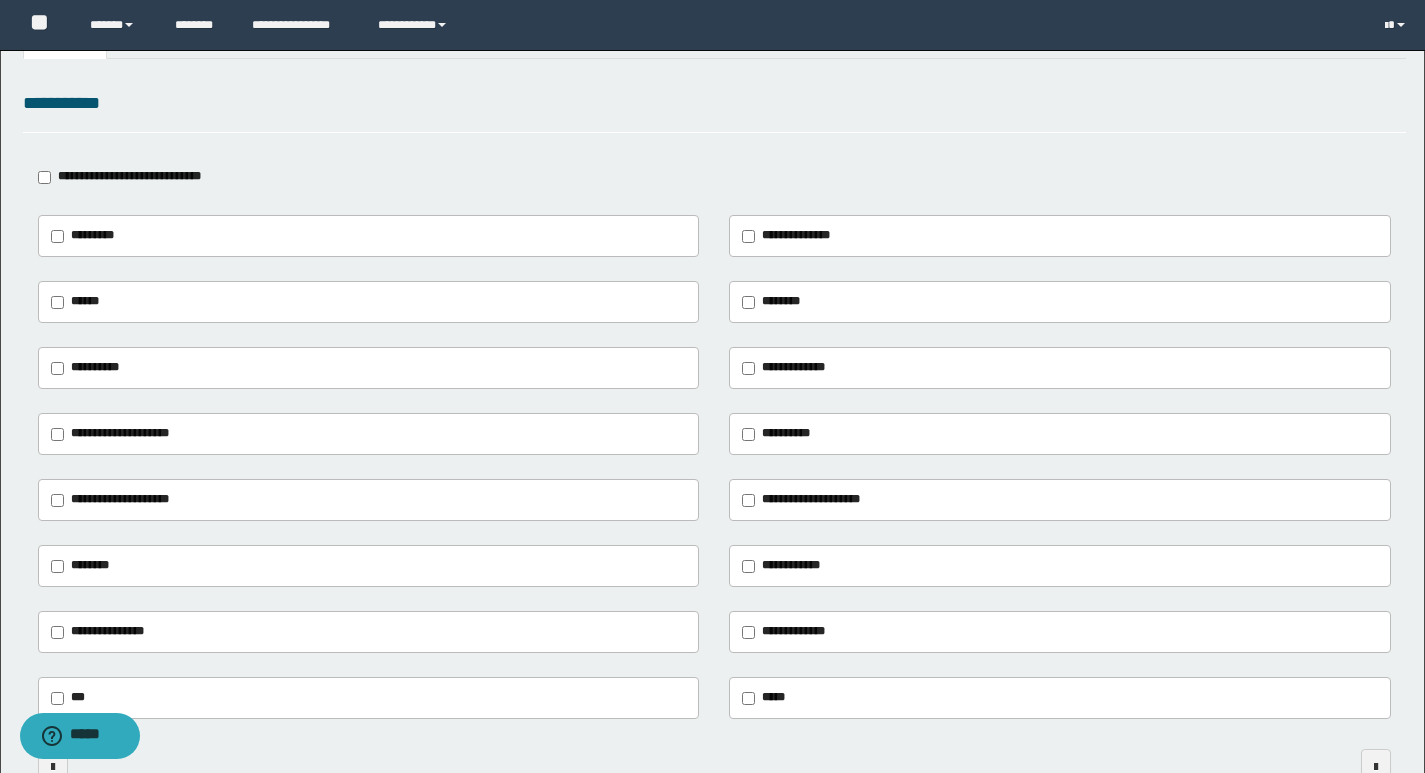 scroll, scrollTop: 0, scrollLeft: 0, axis: both 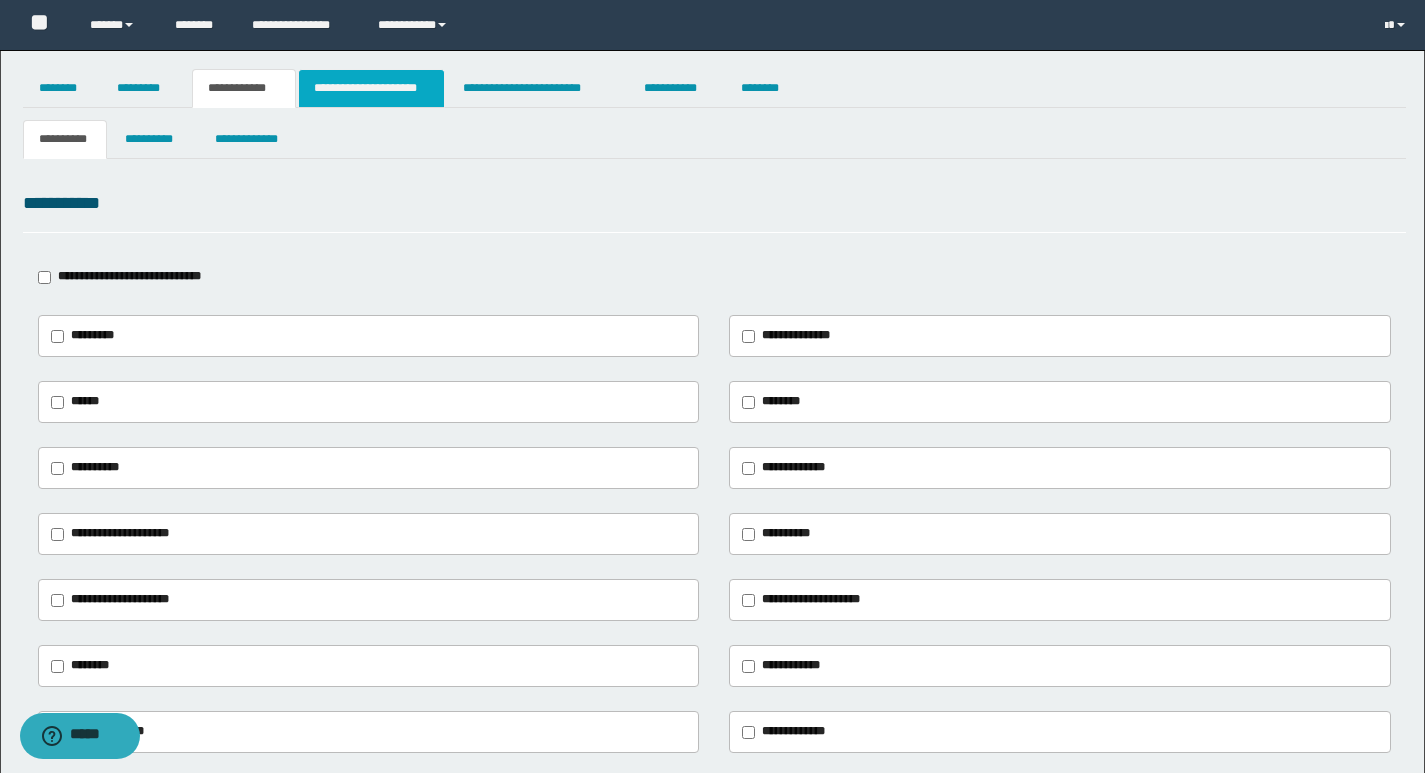 click on "**********" at bounding box center [371, 88] 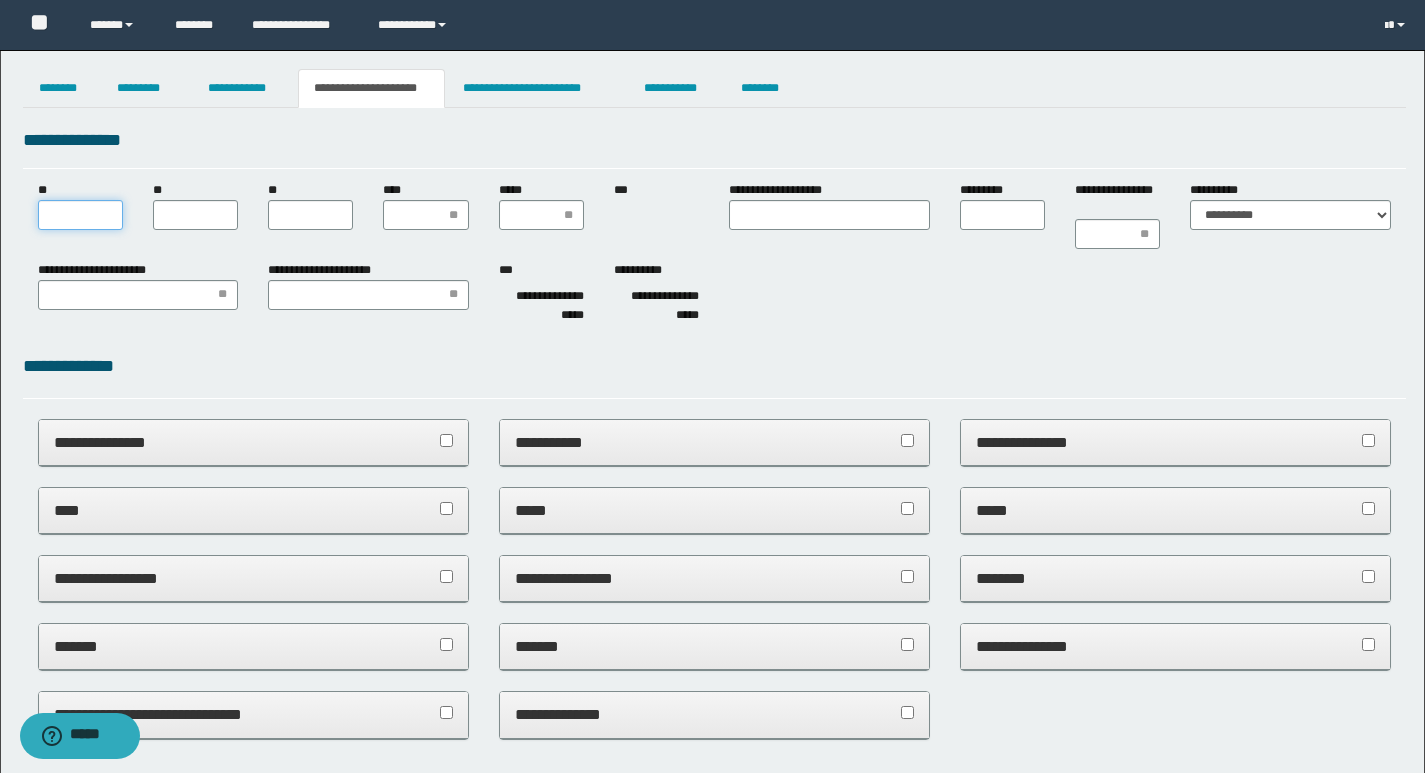 scroll, scrollTop: 0, scrollLeft: 0, axis: both 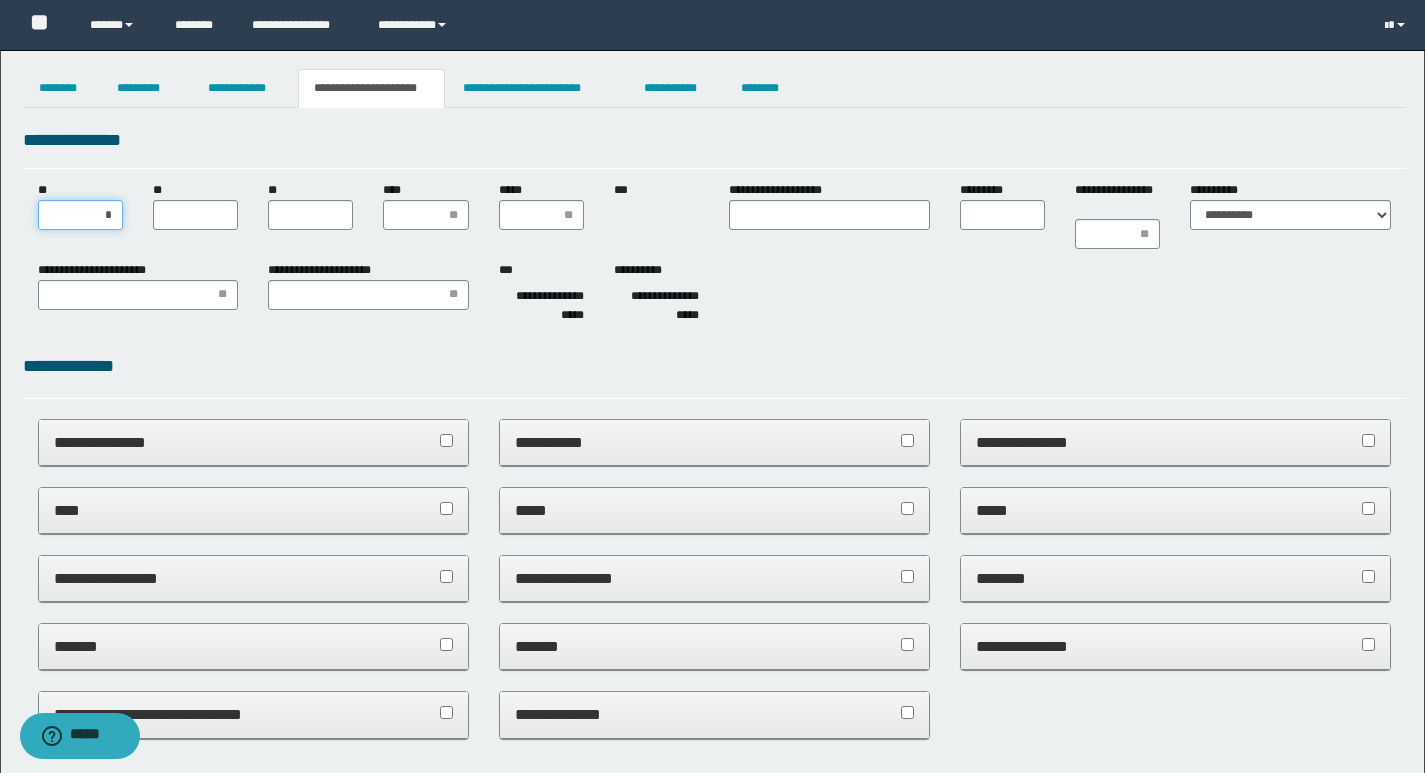 type on "**" 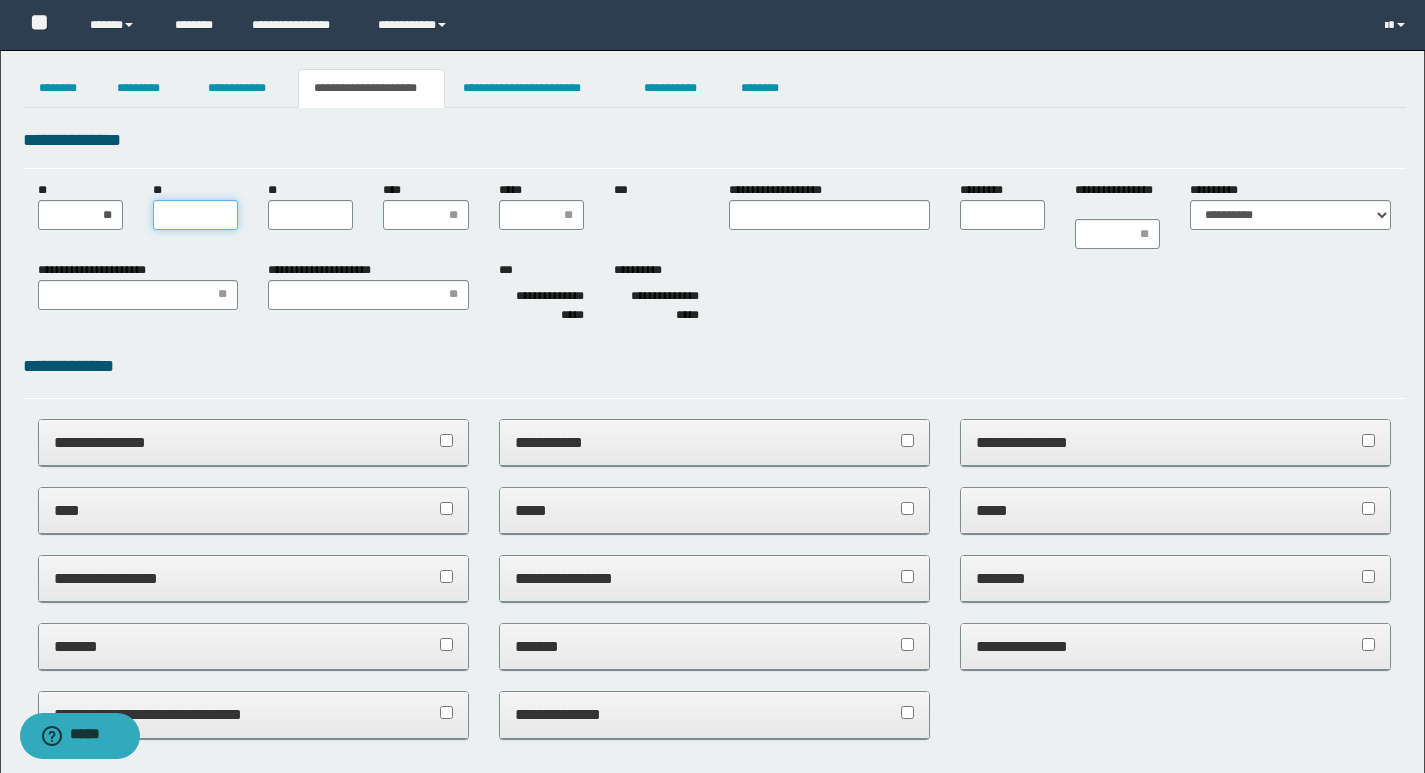 click on "**" at bounding box center (195, 215) 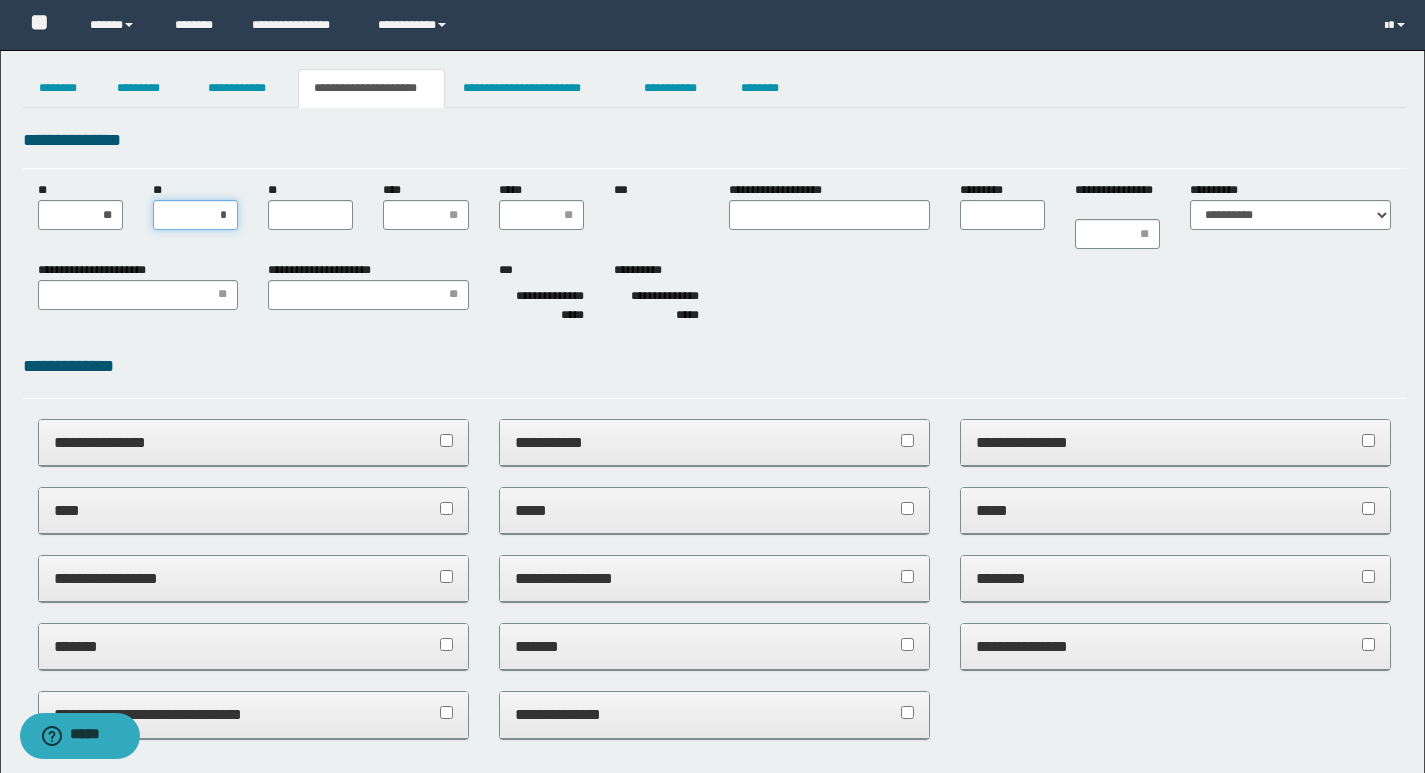 type on "**" 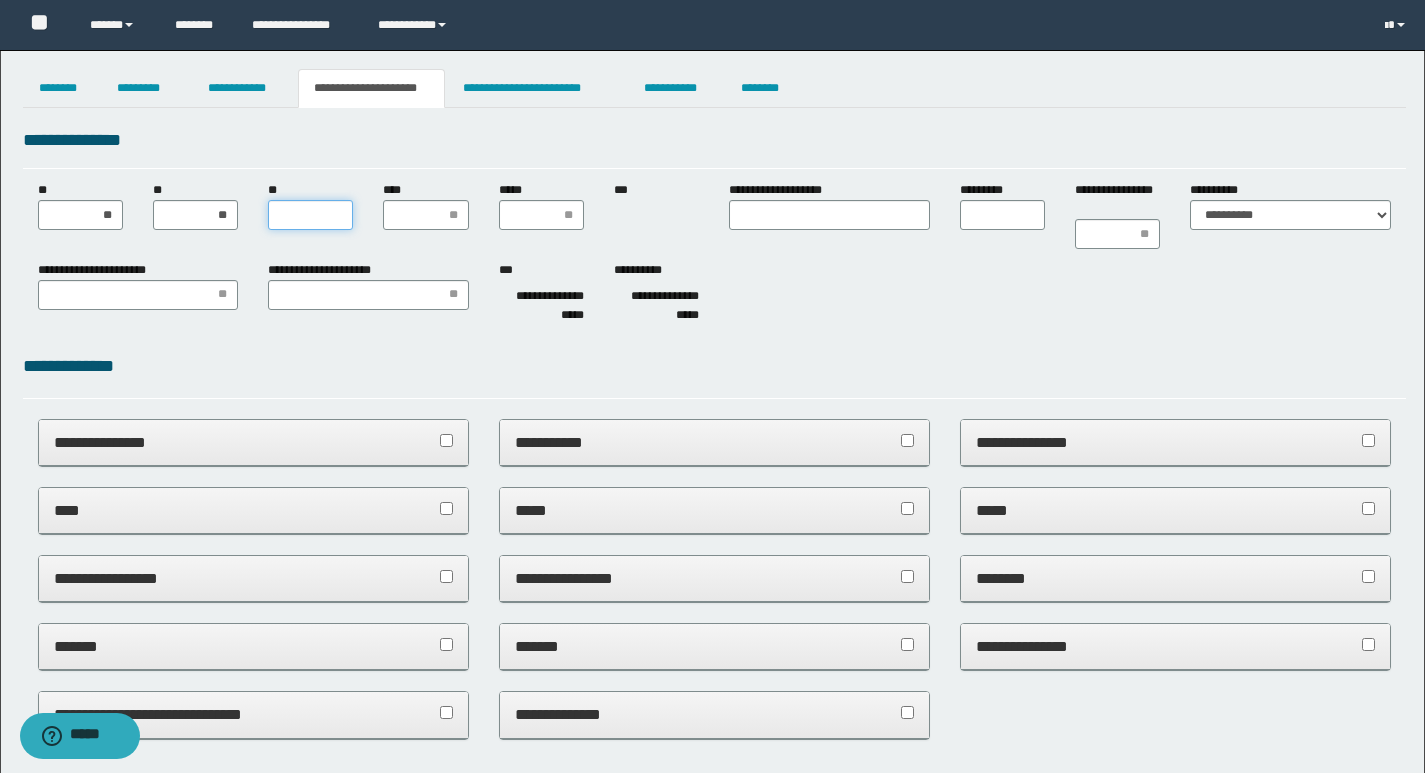 click on "**" at bounding box center [310, 215] 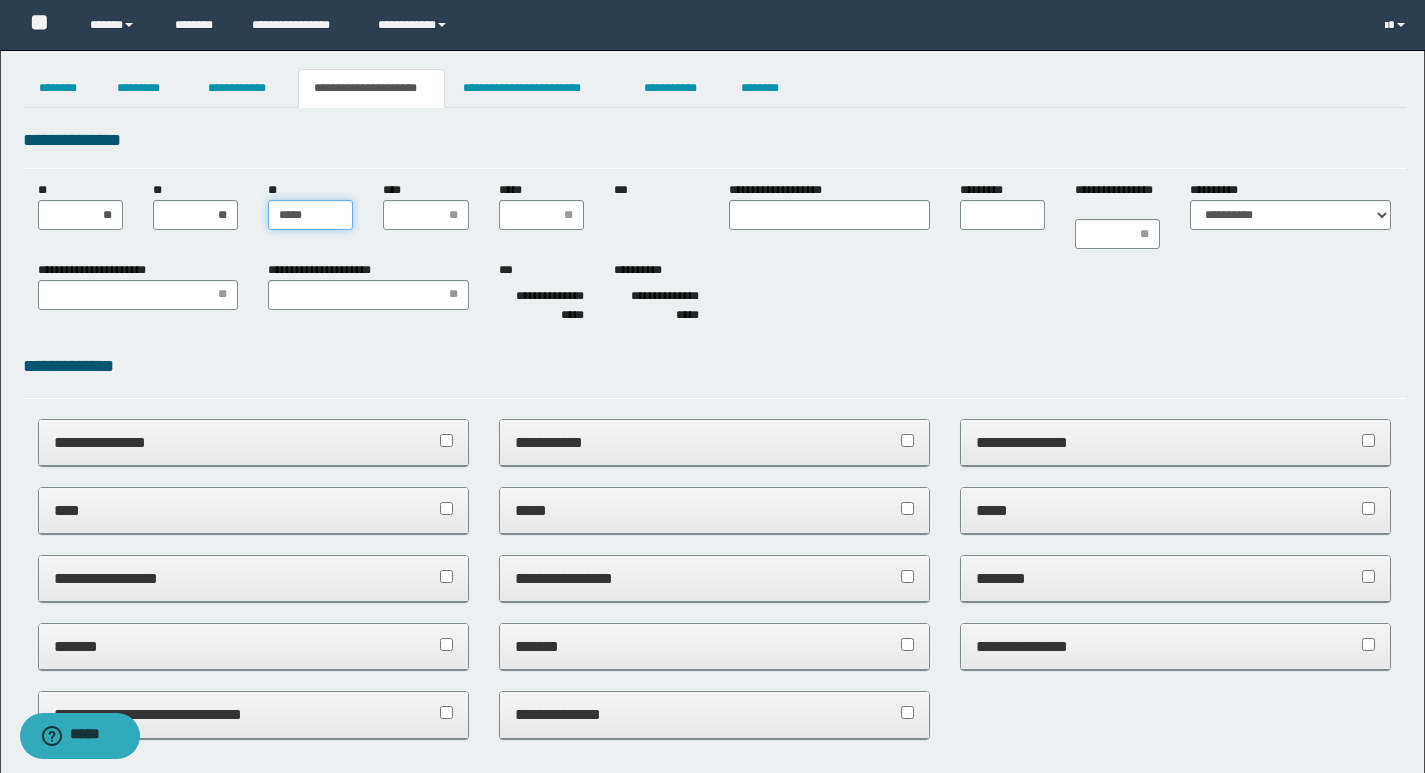 type on "******" 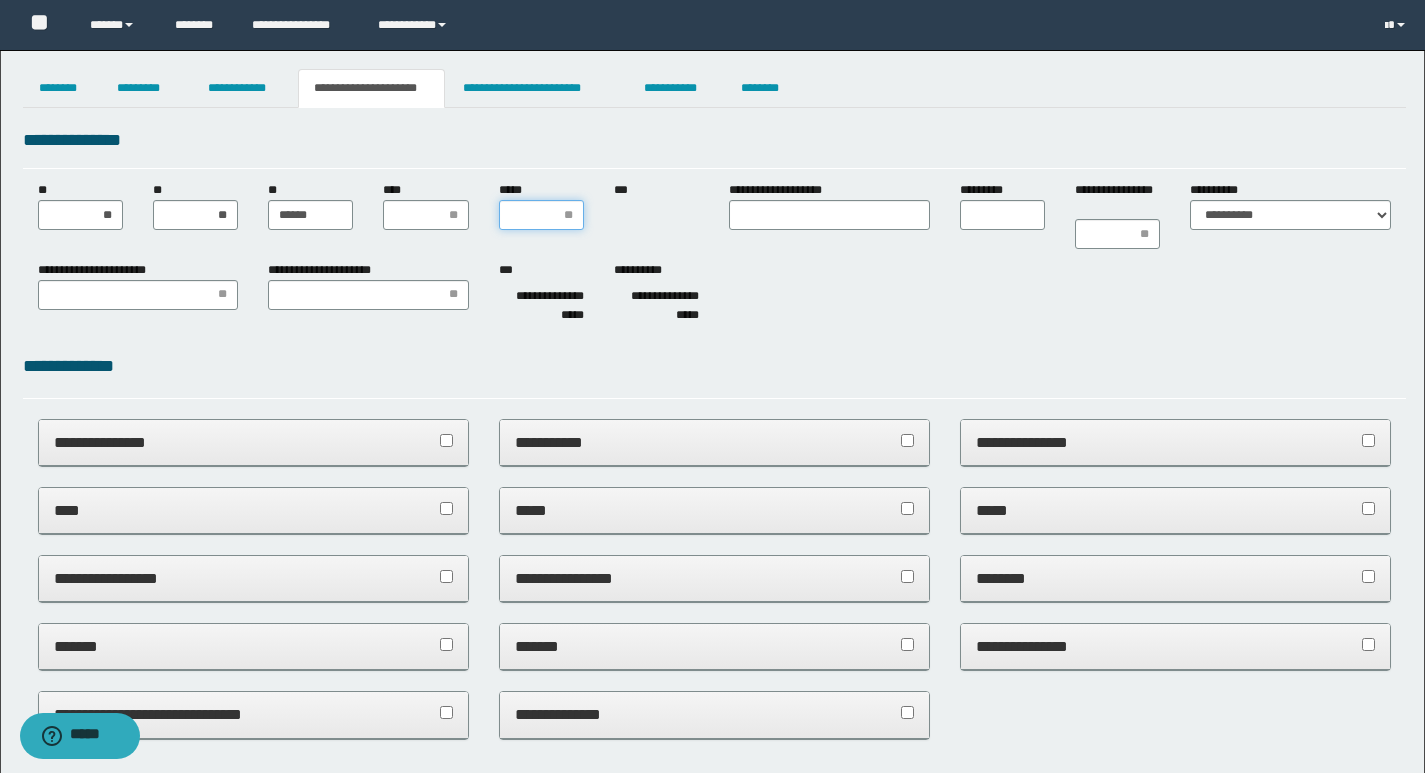 click on "*****" at bounding box center [541, 215] 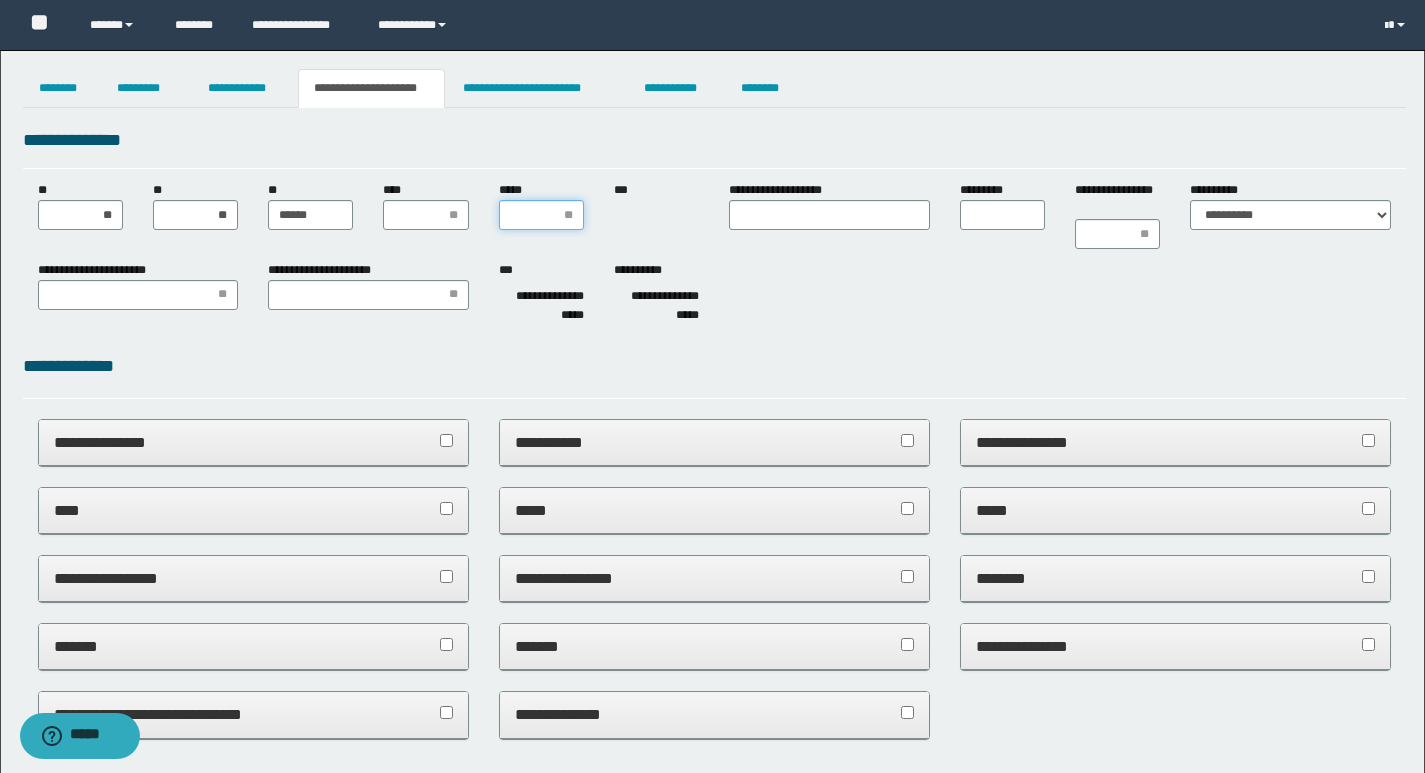 click on "*****" at bounding box center [541, 215] 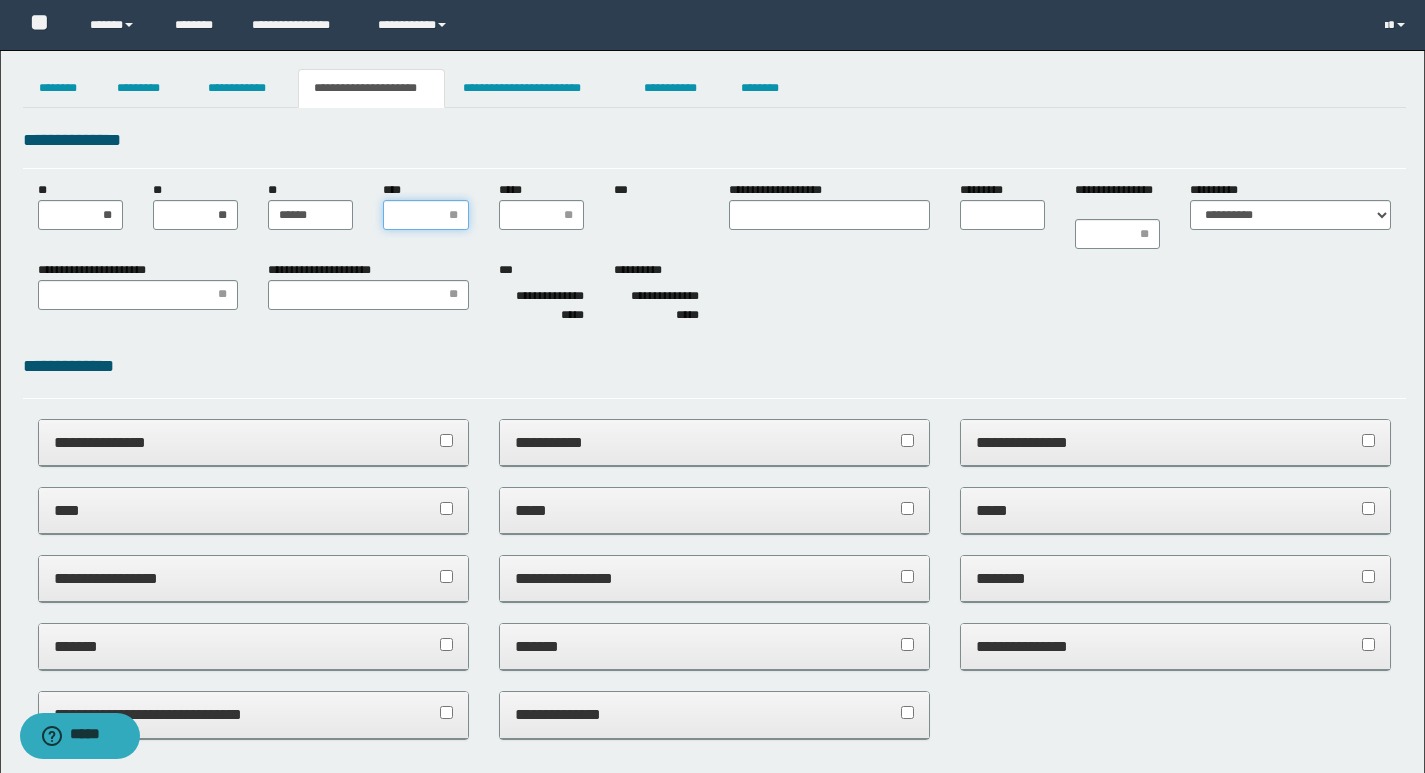 click on "****" at bounding box center [425, 215] 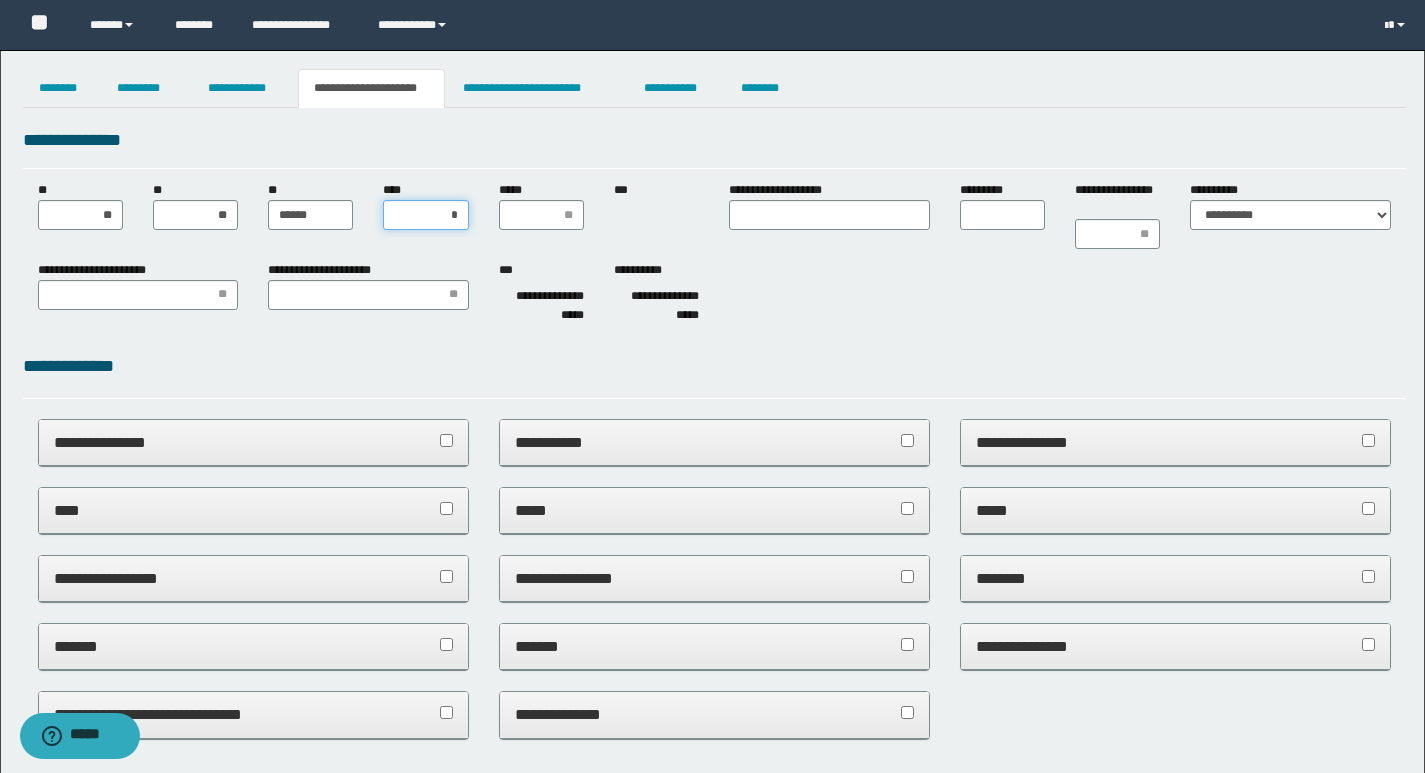 type on "**" 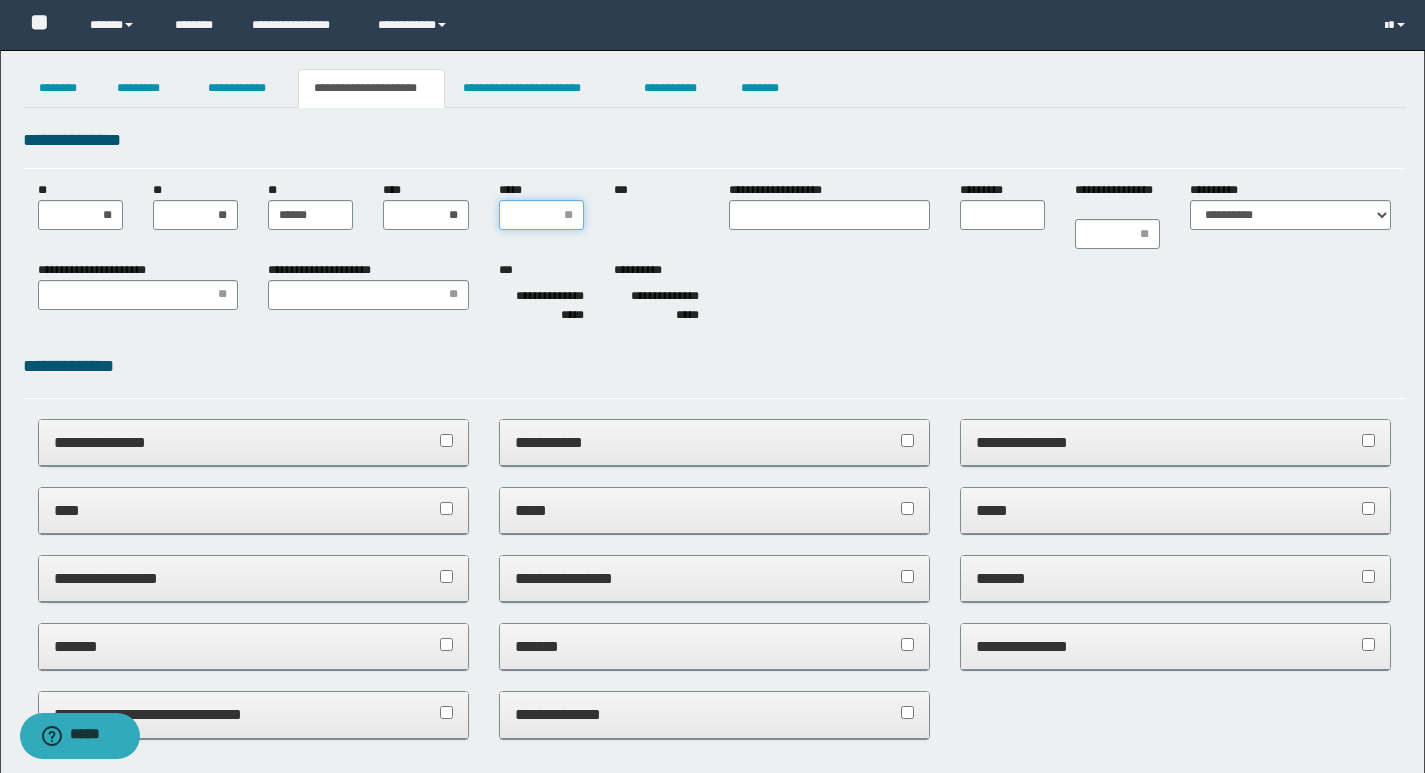 click on "*****" at bounding box center (541, 215) 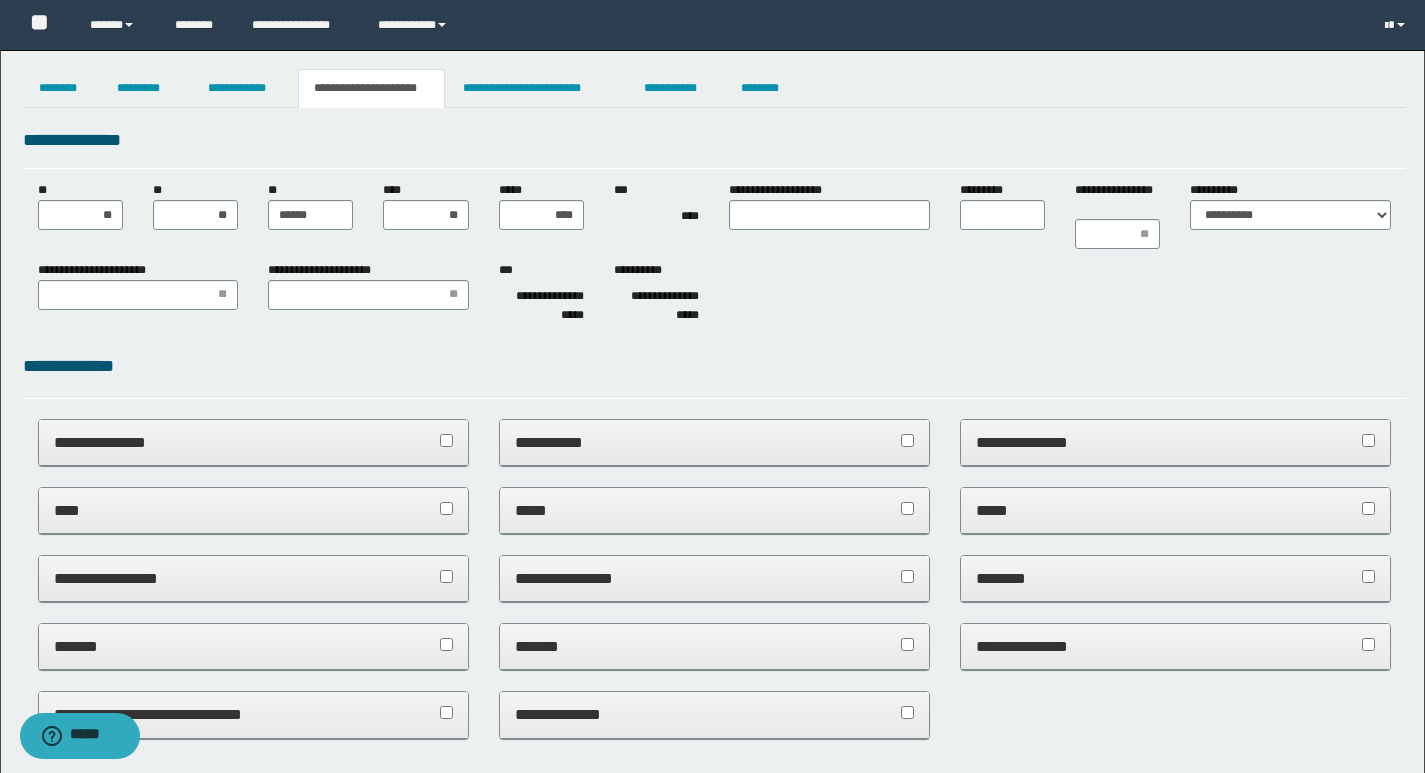 click on "**********" at bounding box center [714, 296] 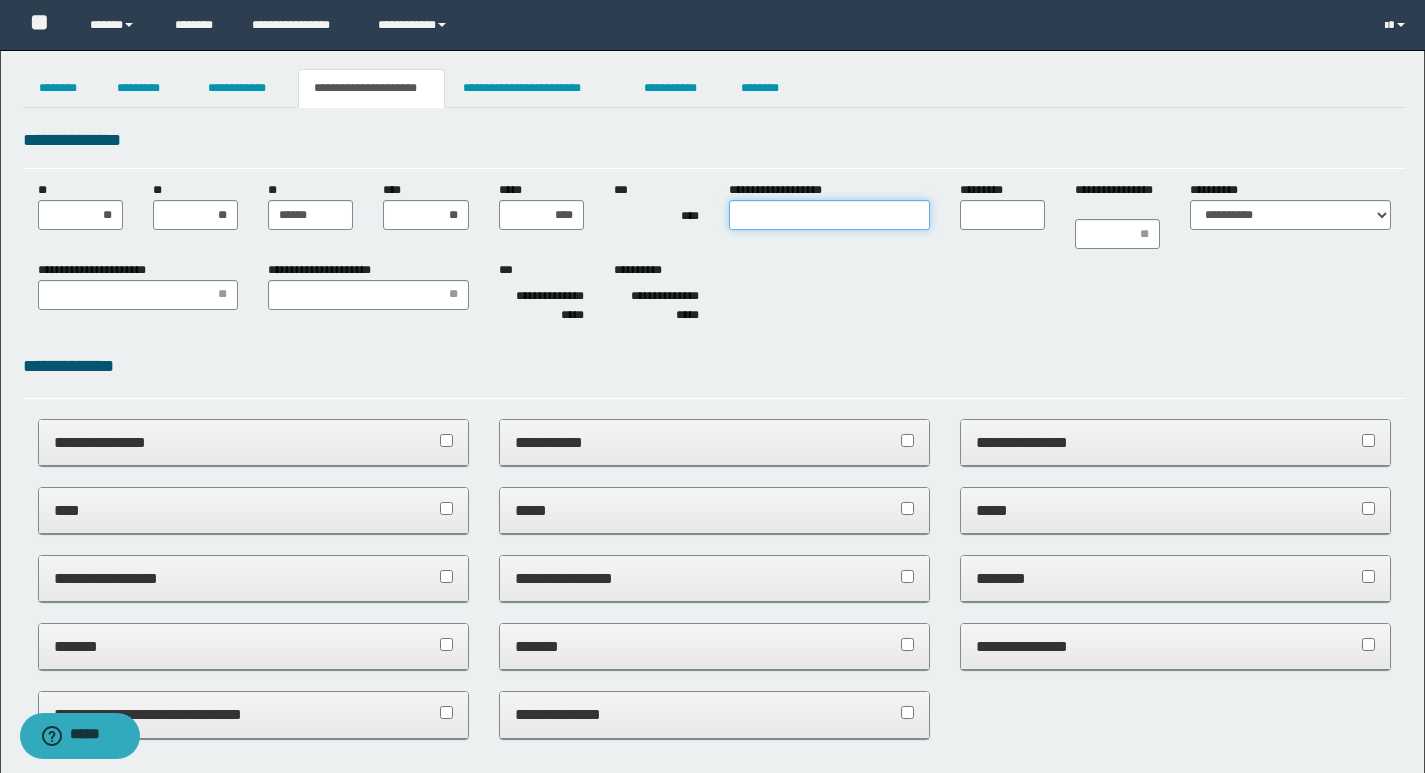 click on "**********" at bounding box center (829, 215) 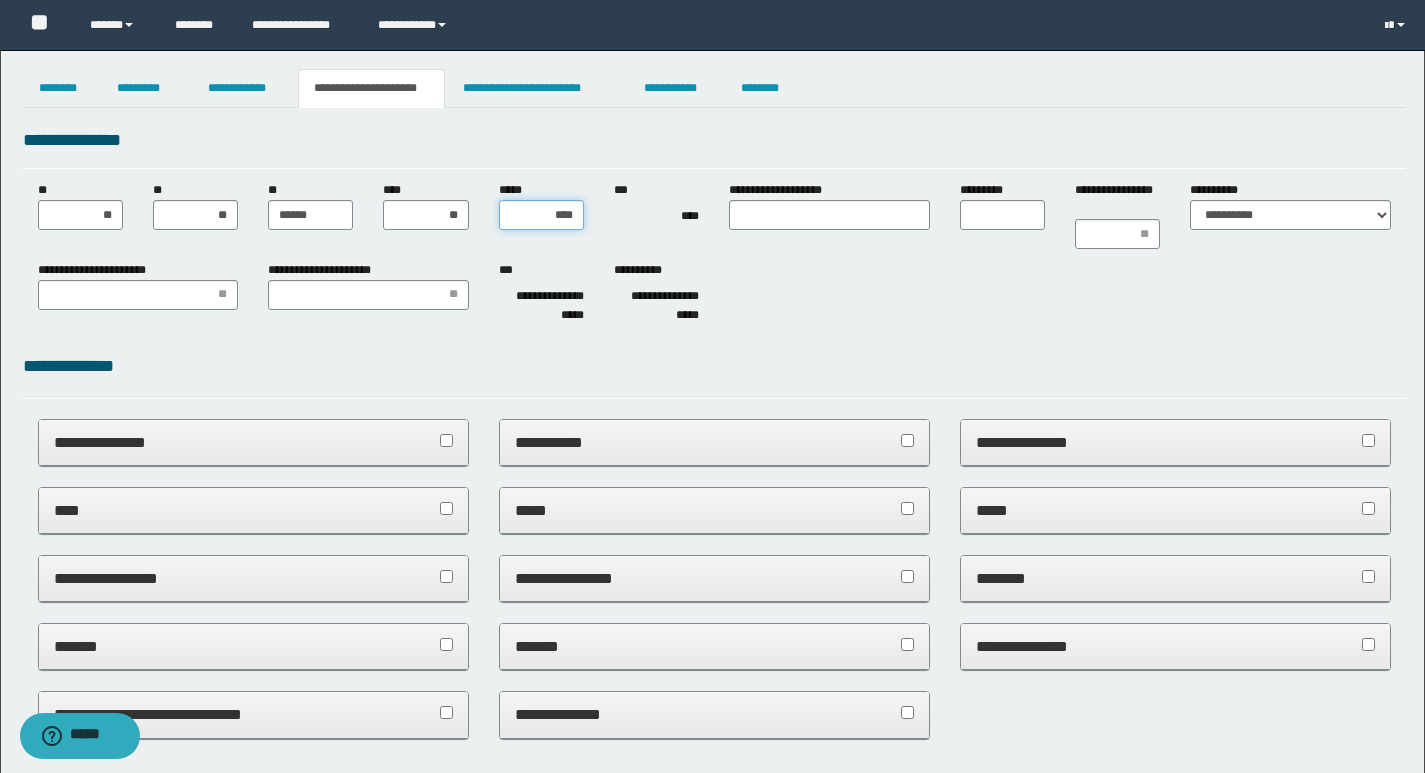 click on "****" at bounding box center [541, 215] 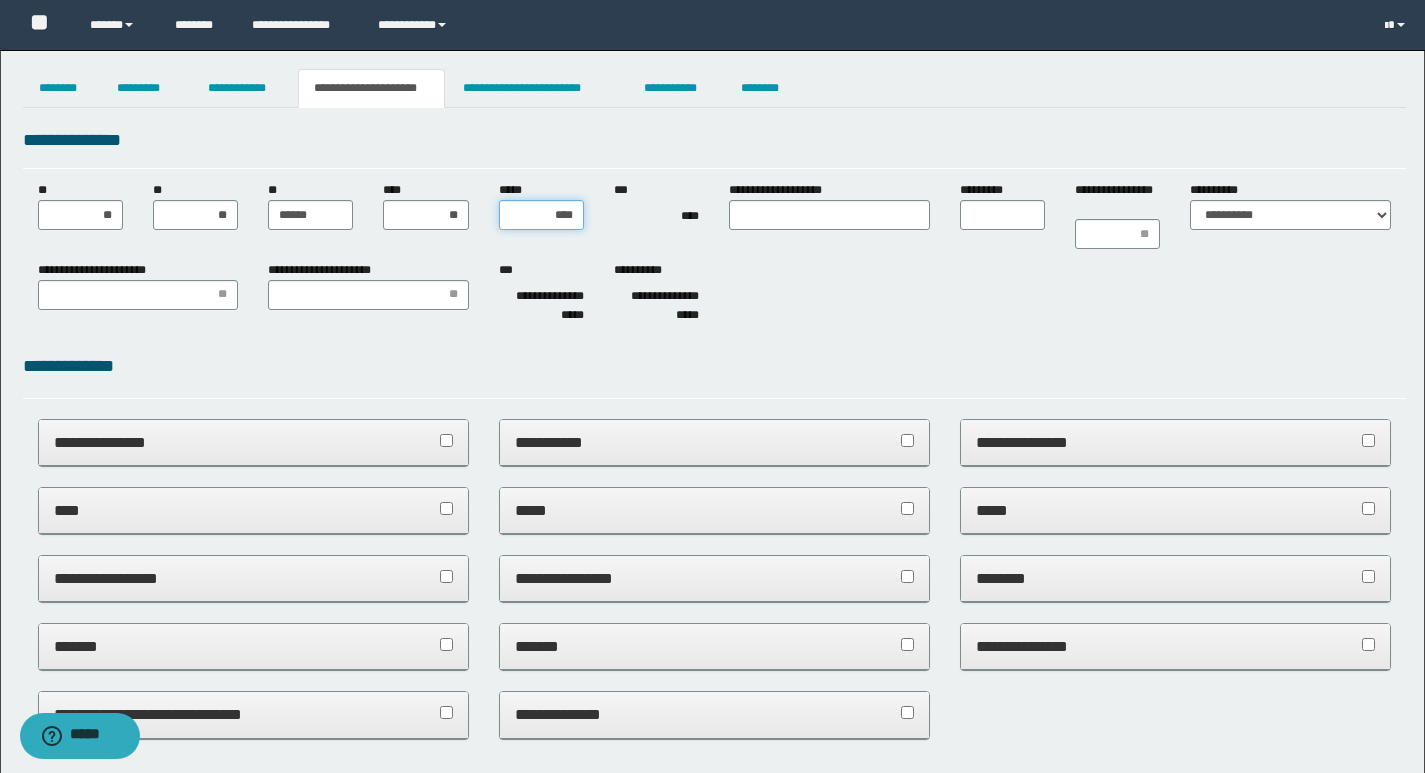 type on "***" 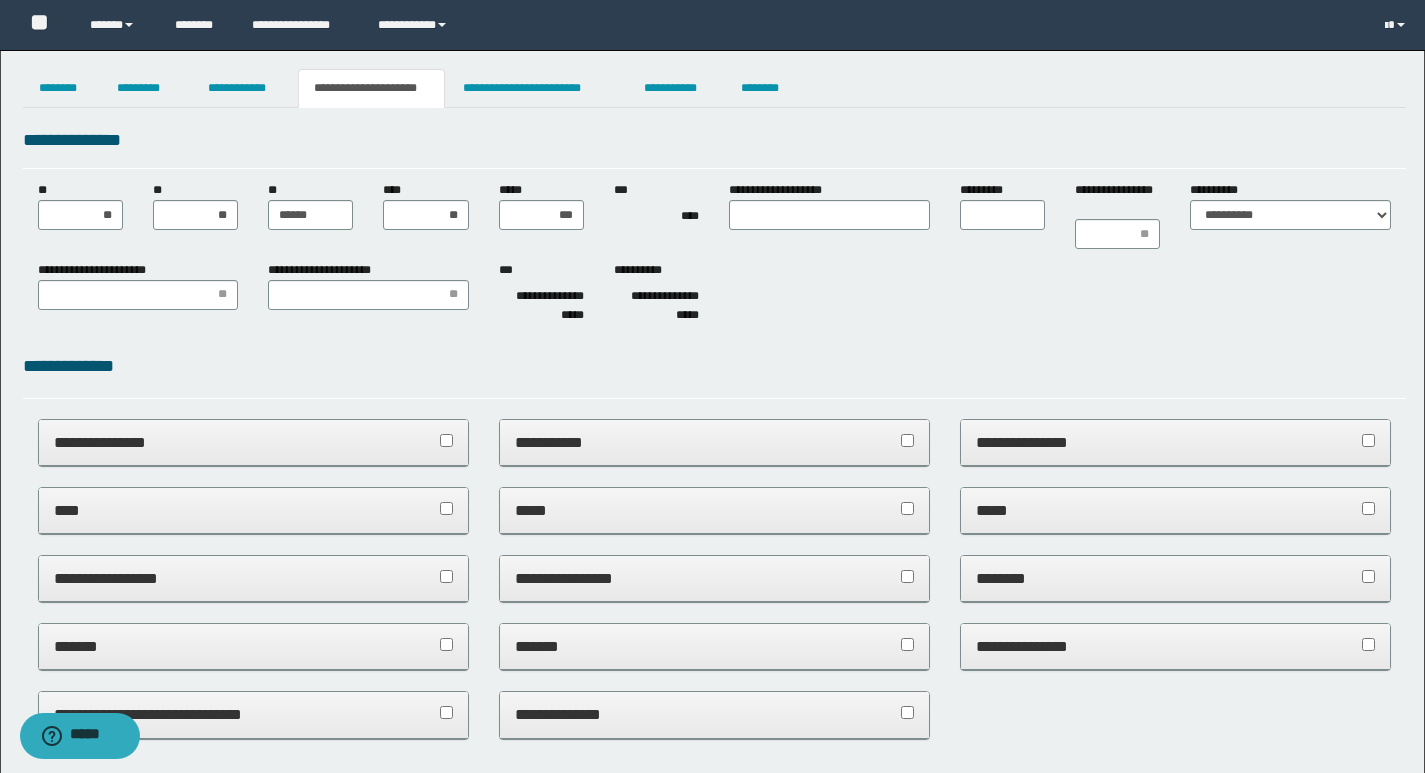 click on "**********" at bounding box center (714, 296) 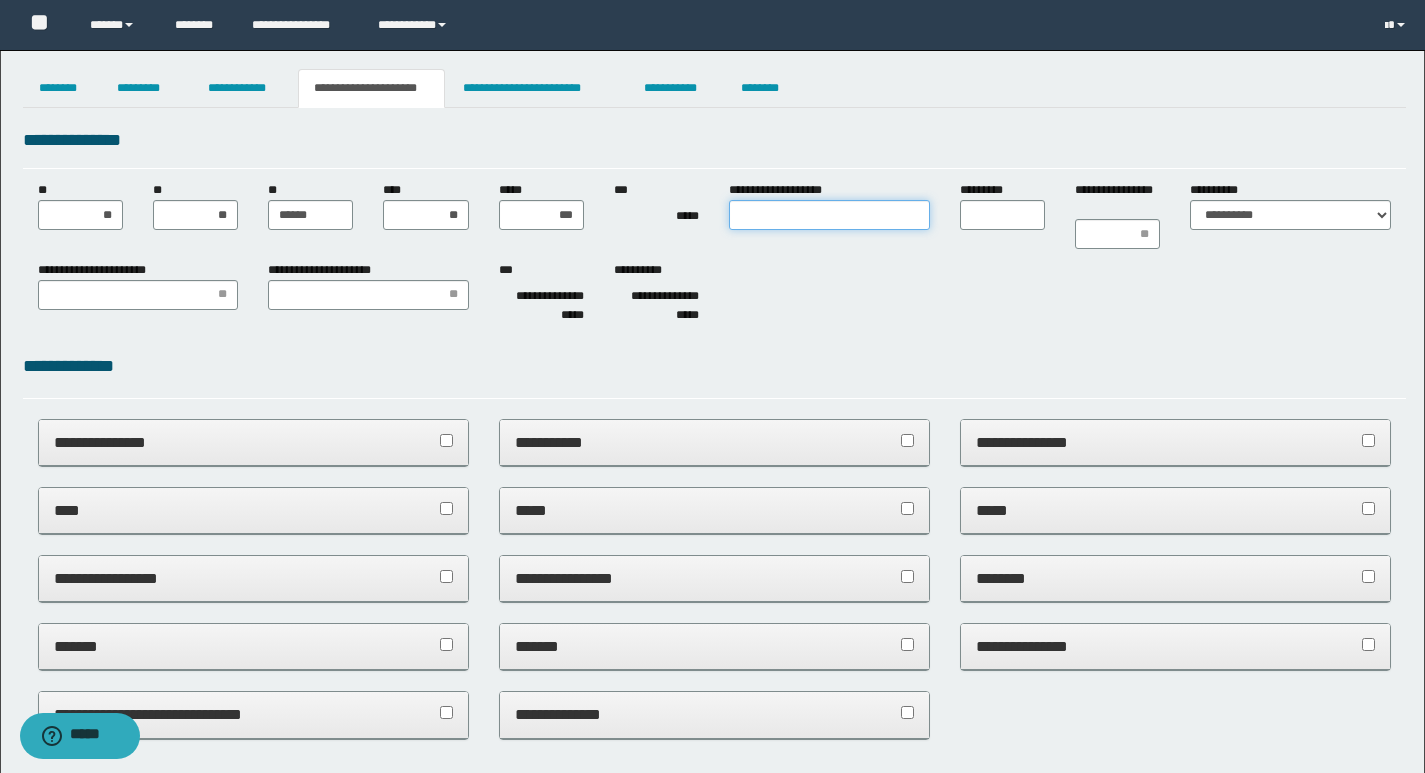 click on "**********" at bounding box center [829, 215] 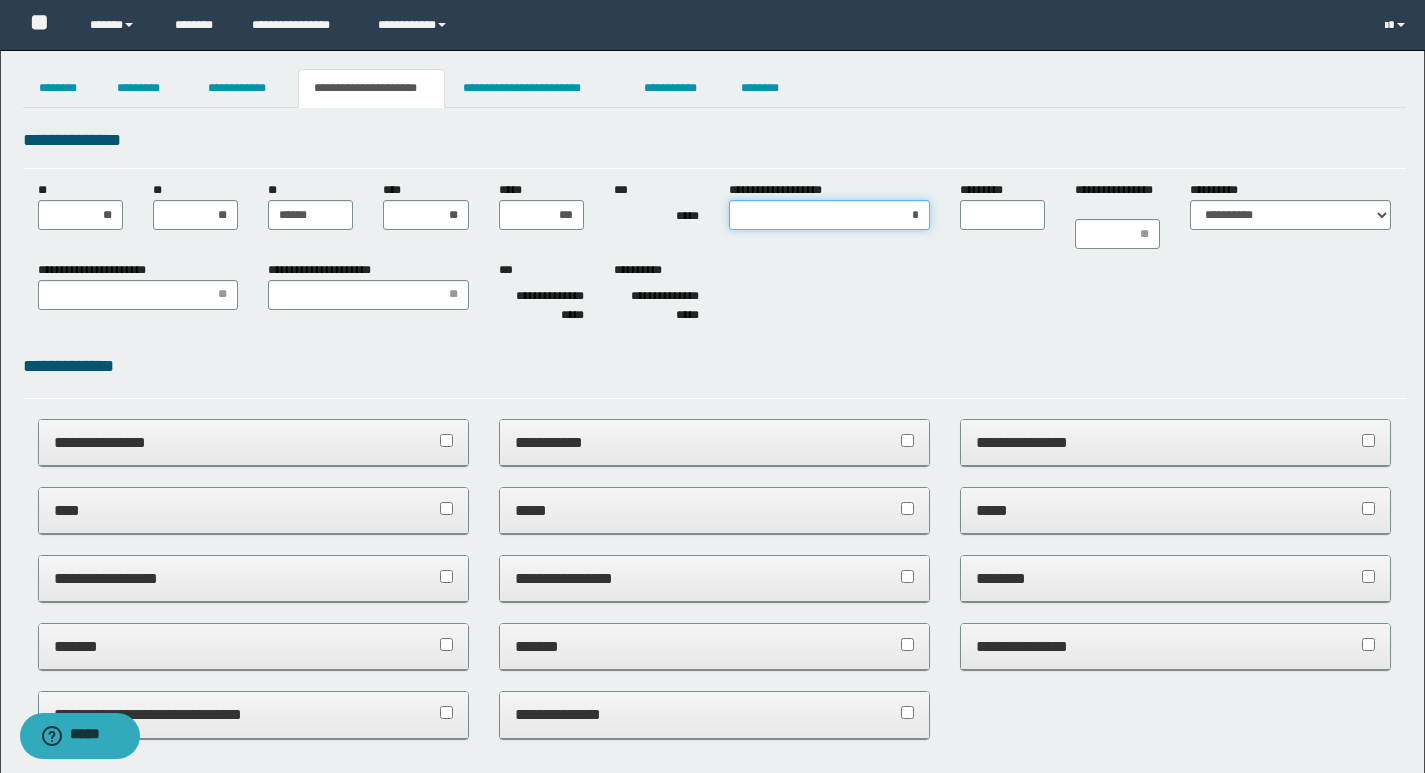 type on "**" 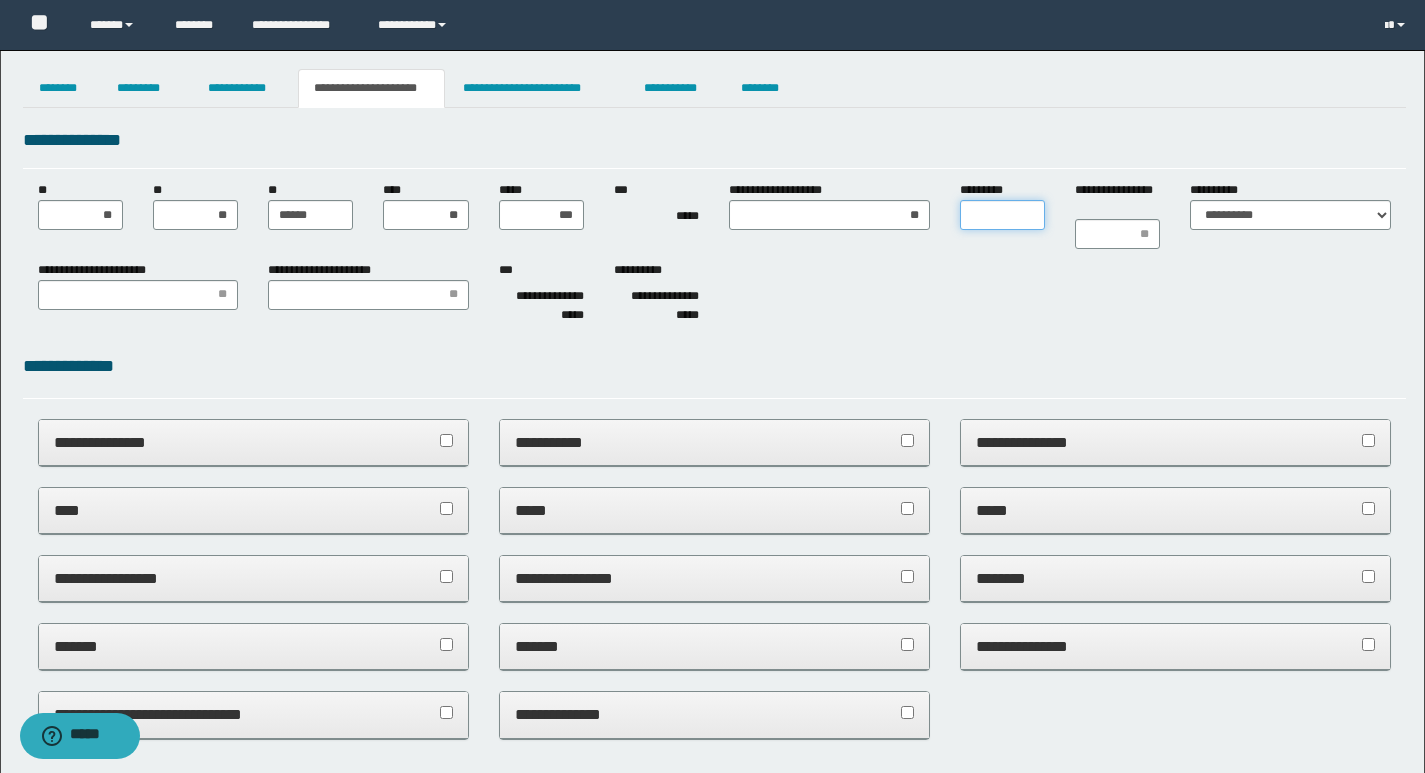 click on "*********" at bounding box center (1002, 215) 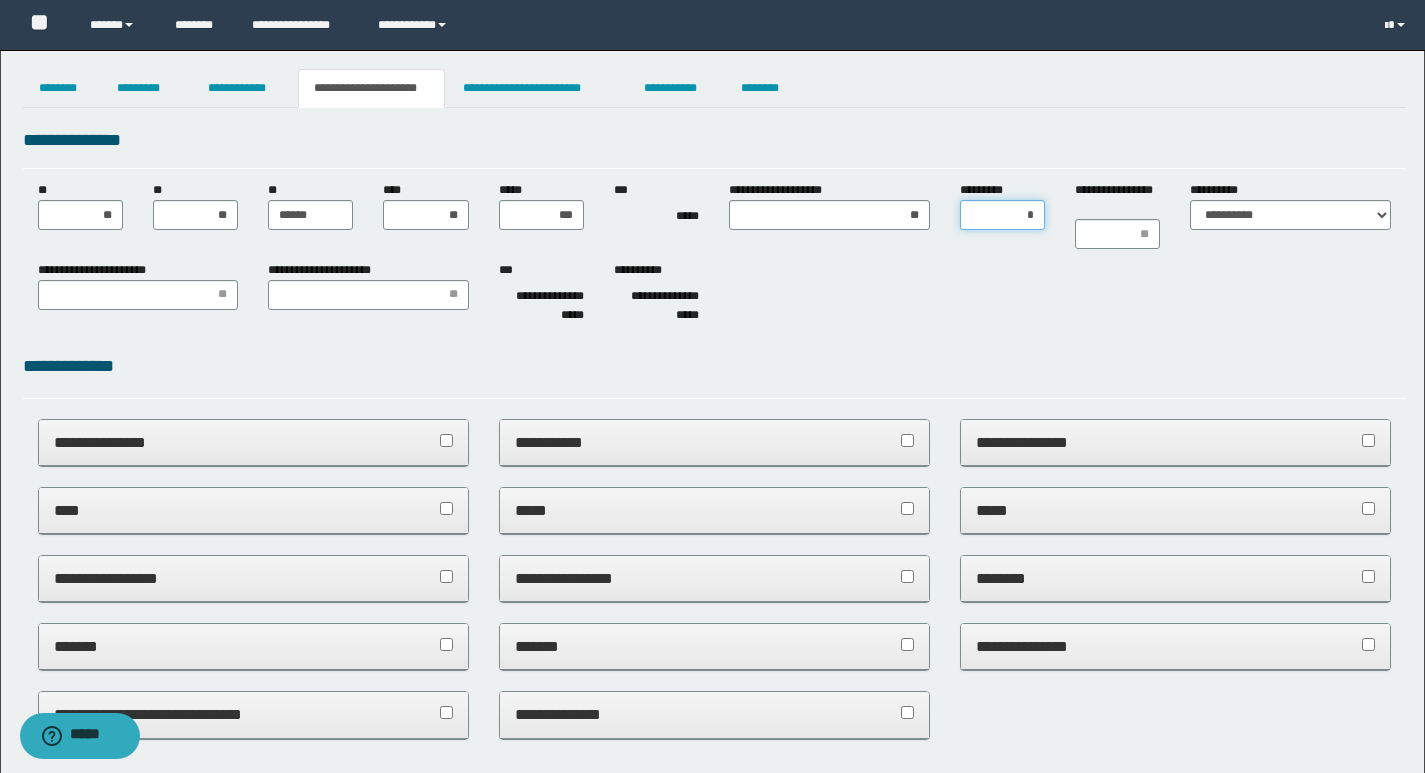 type on "**" 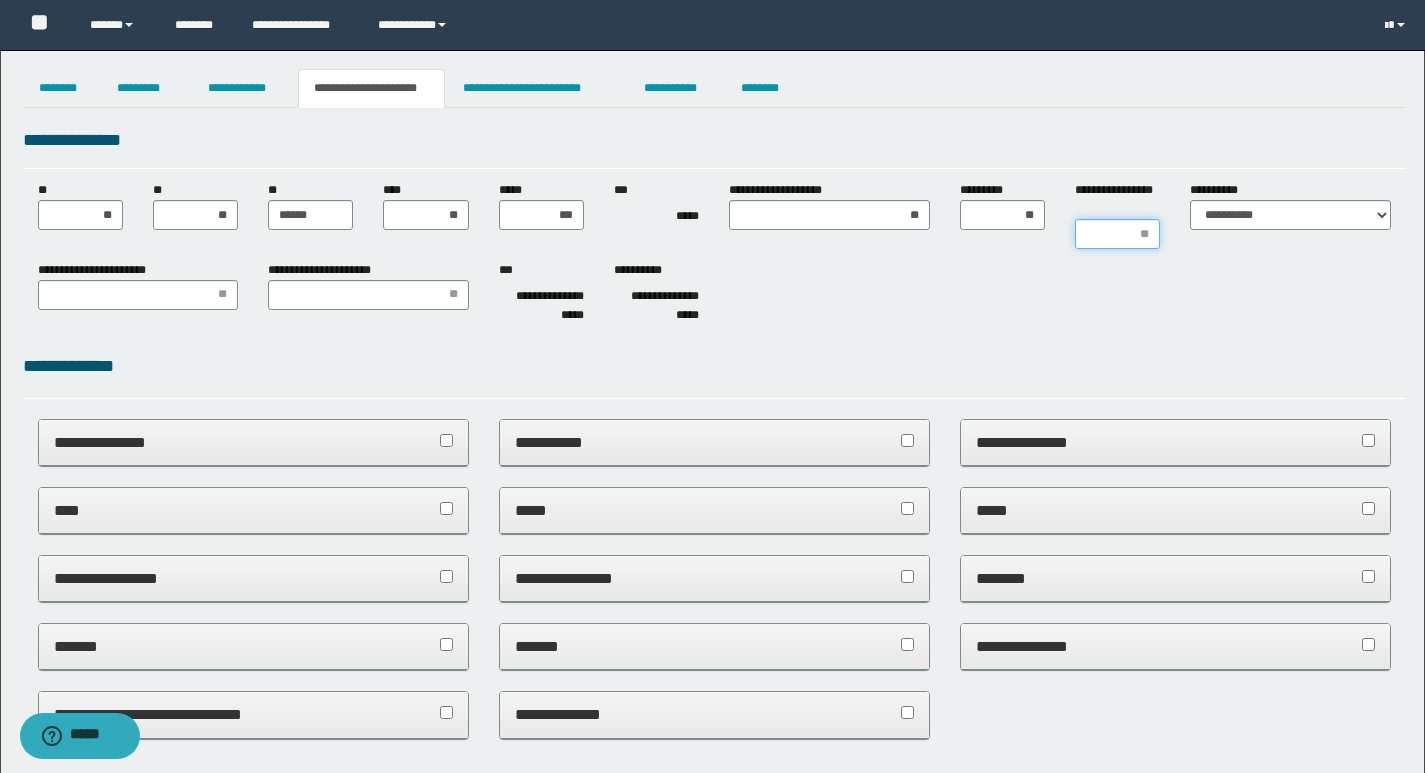click on "**********" at bounding box center (1117, 234) 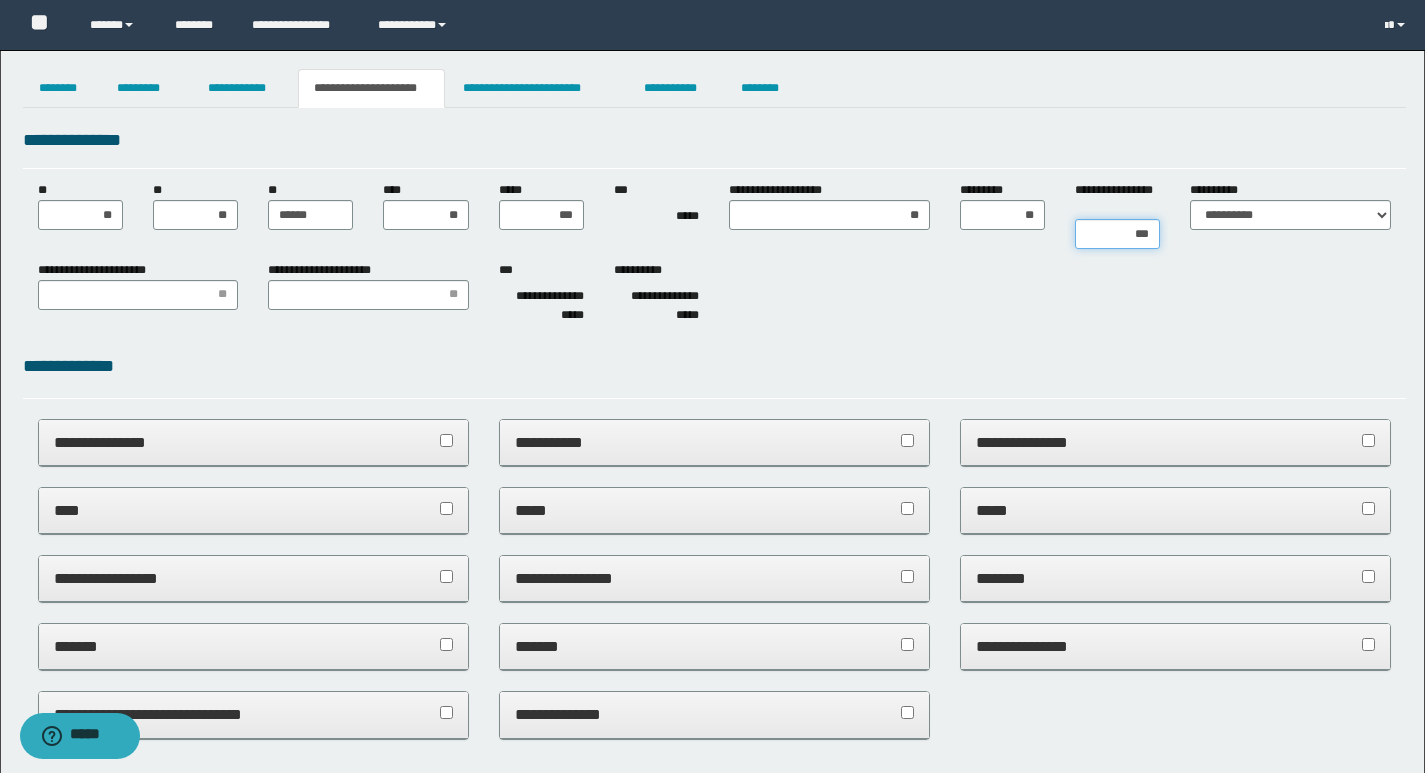 type on "****" 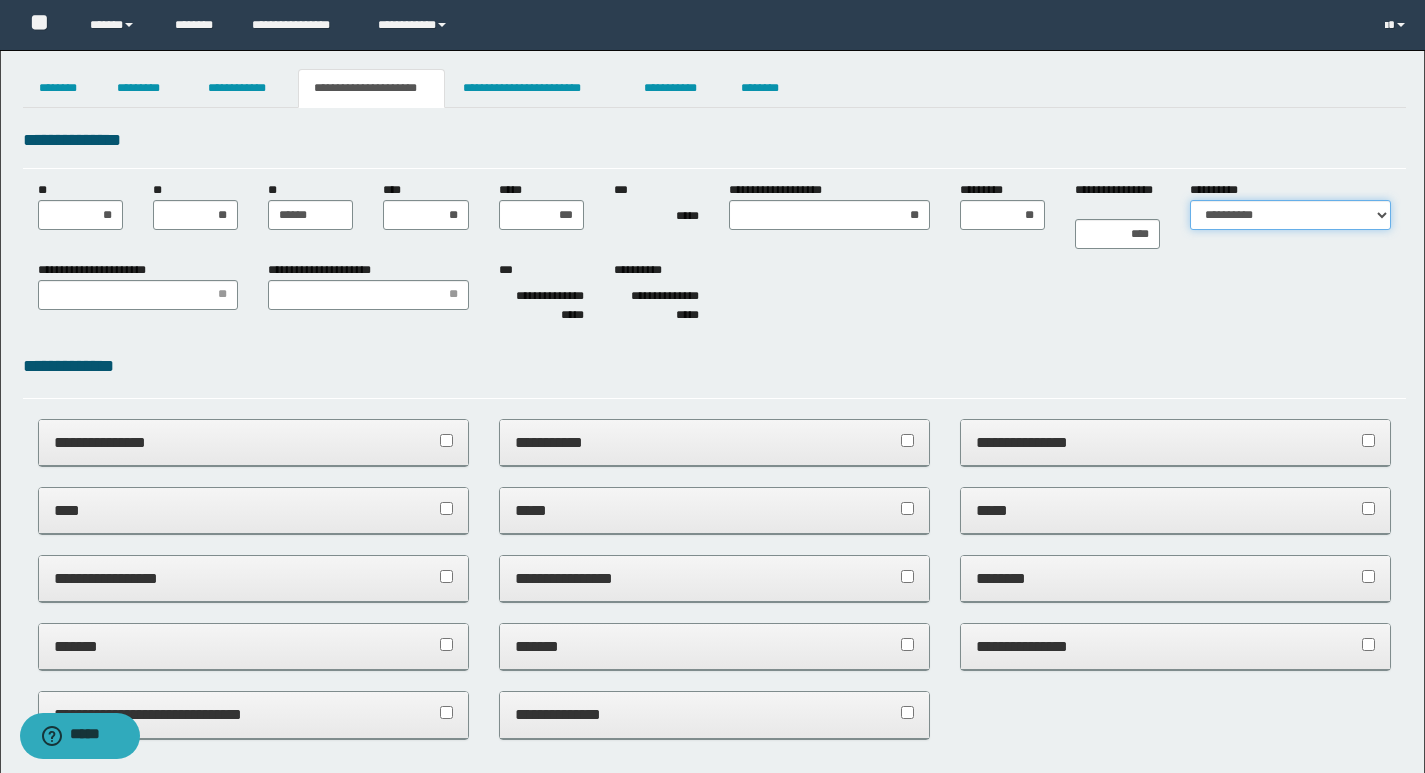 click on "**********" at bounding box center (1290, 215) 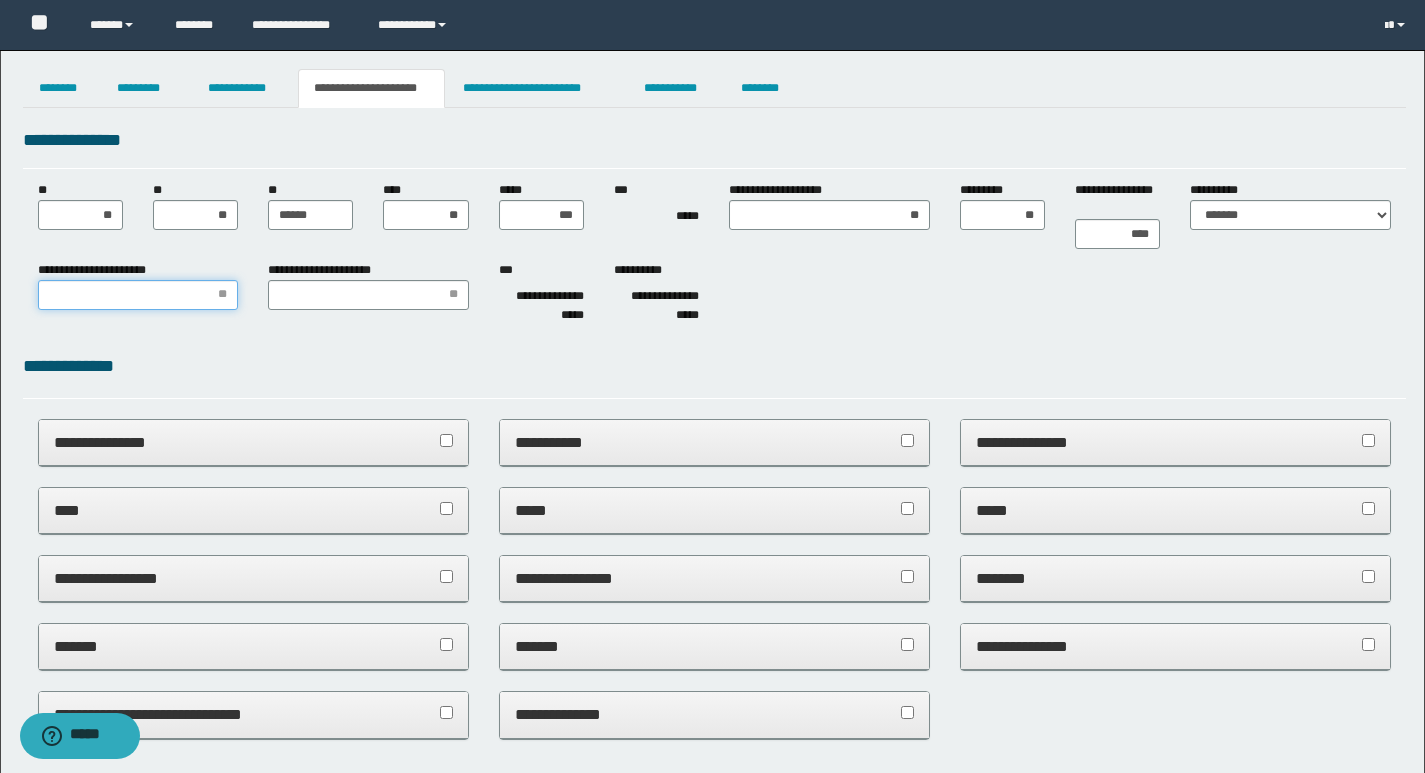 click on "**********" at bounding box center [138, 295] 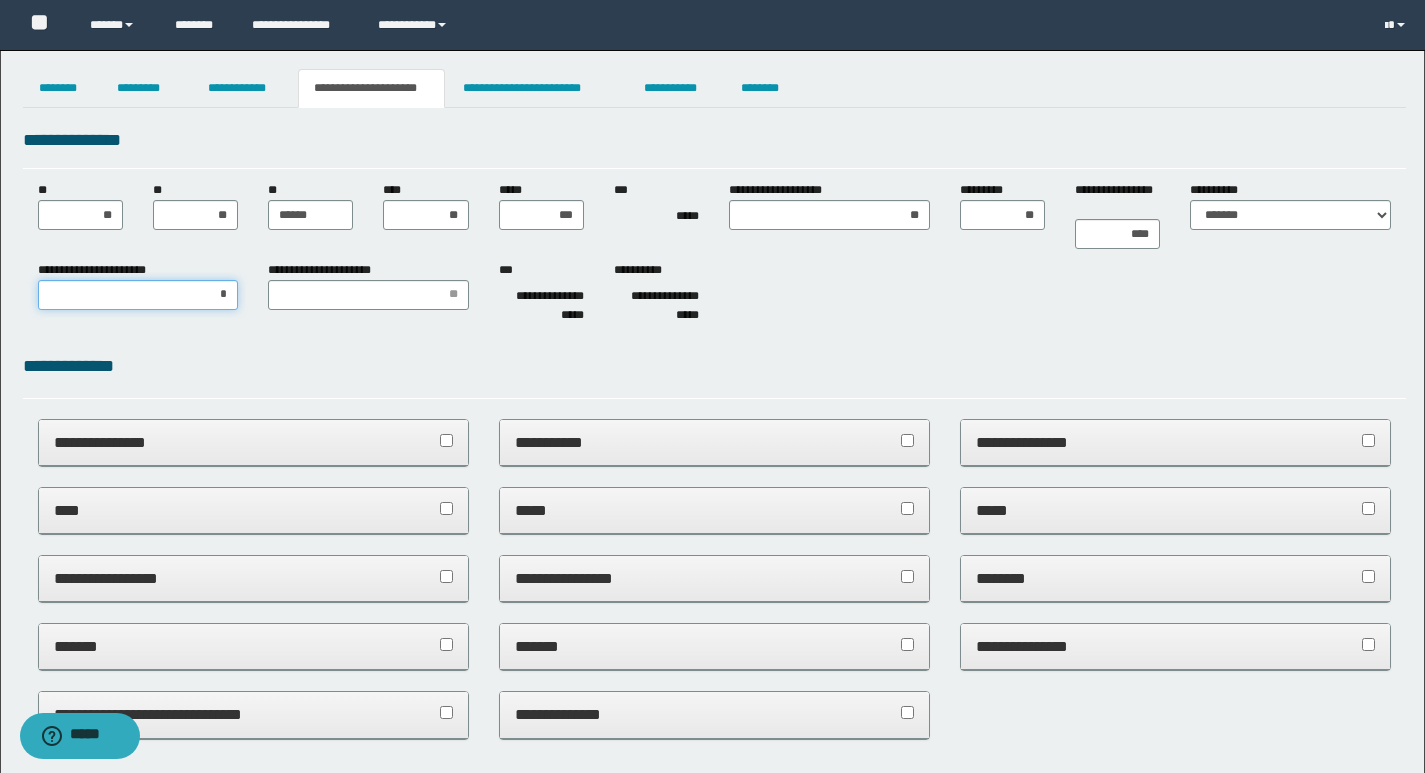 type on "**" 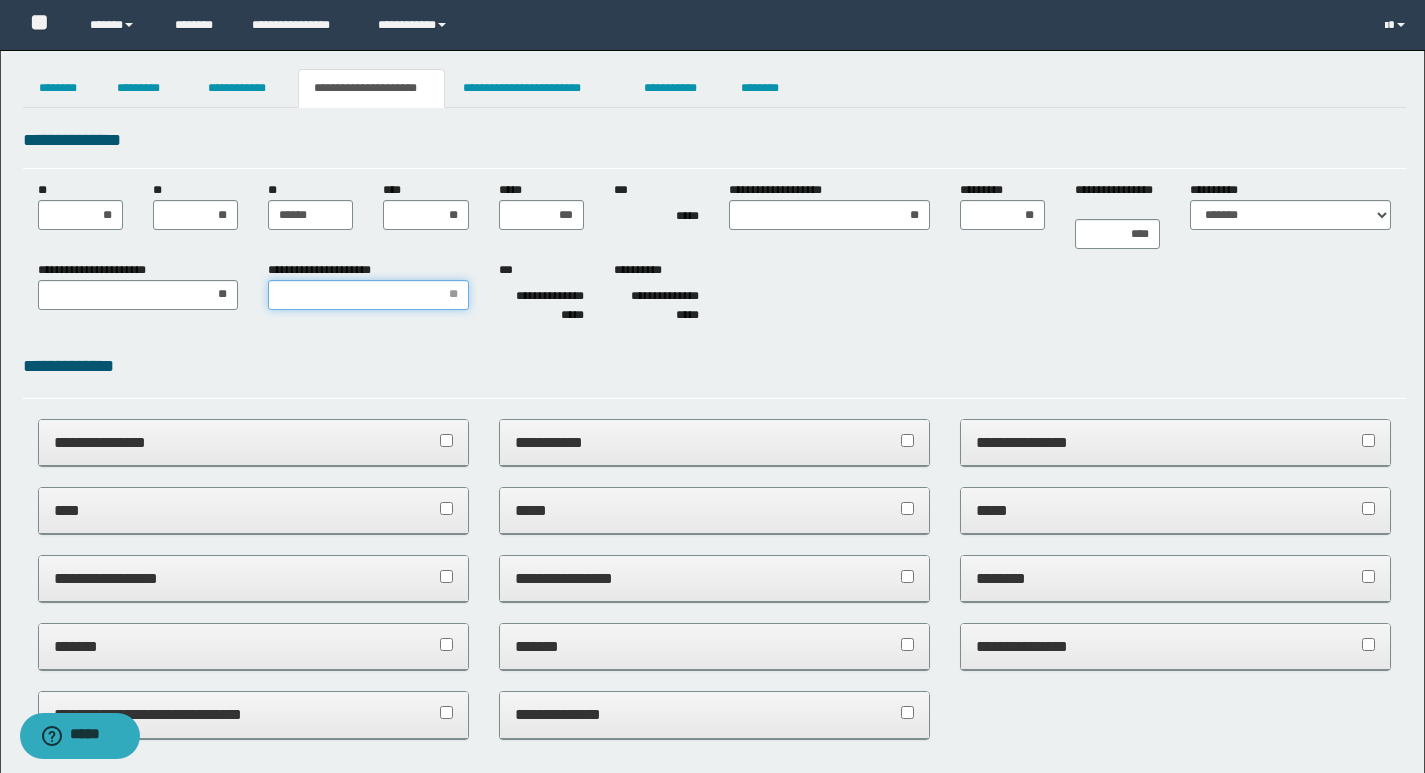 click on "**********" at bounding box center (368, 295) 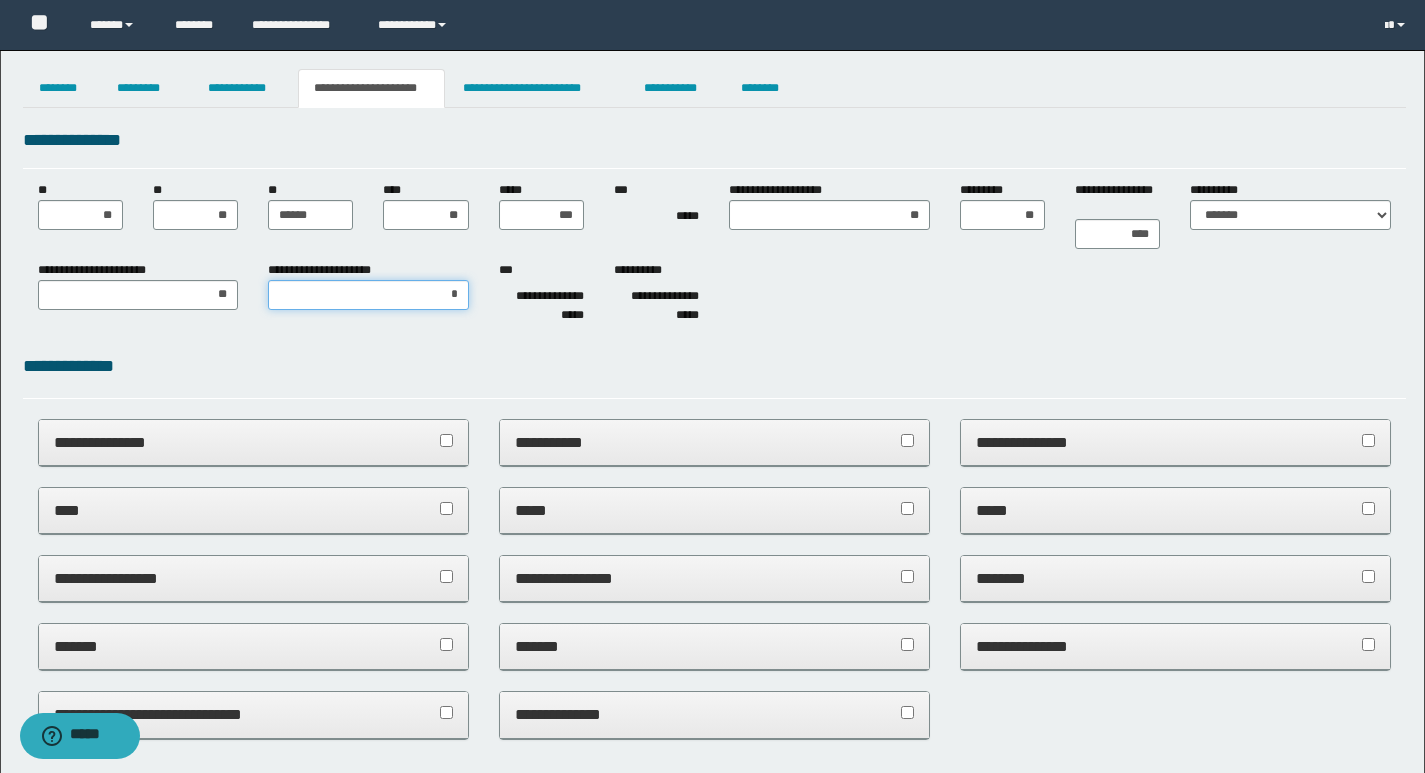 type on "**" 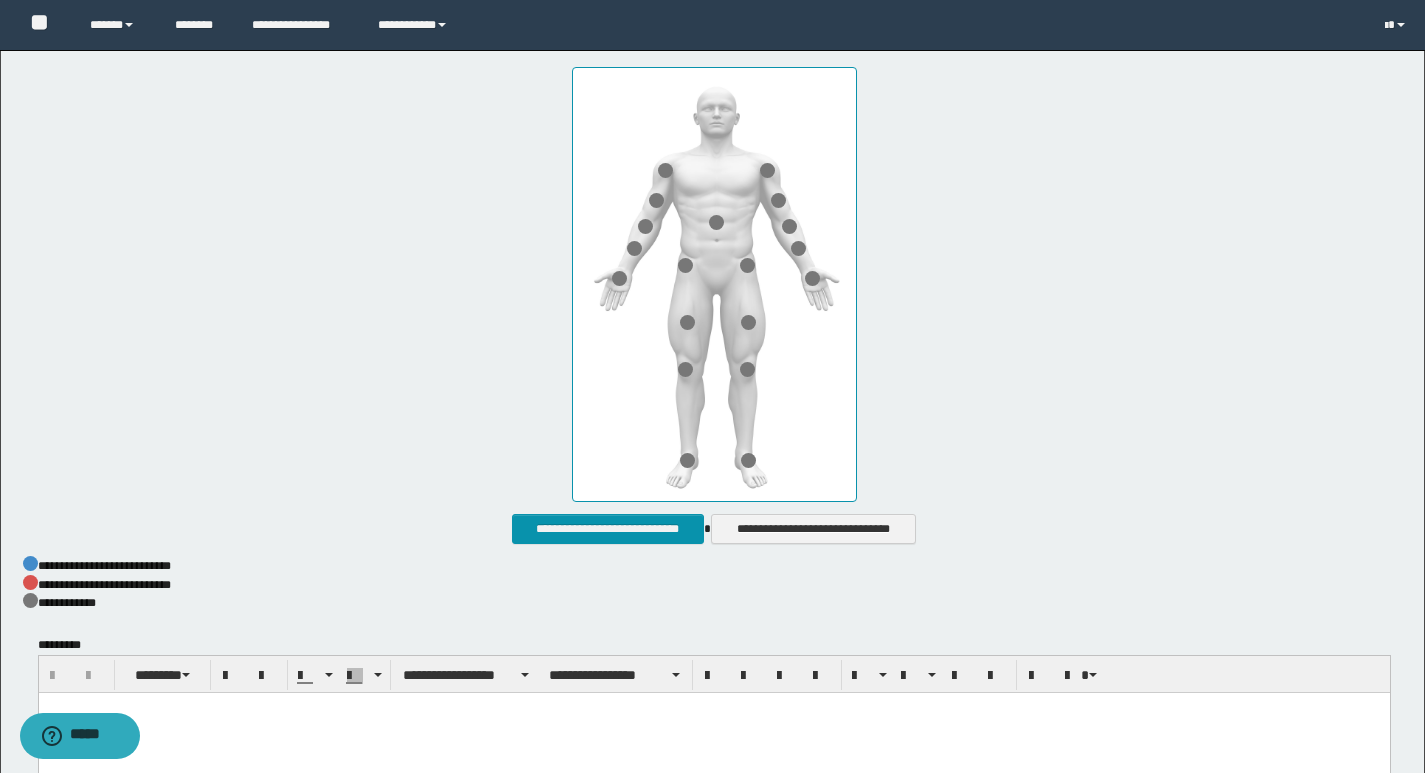 scroll, scrollTop: 900, scrollLeft: 0, axis: vertical 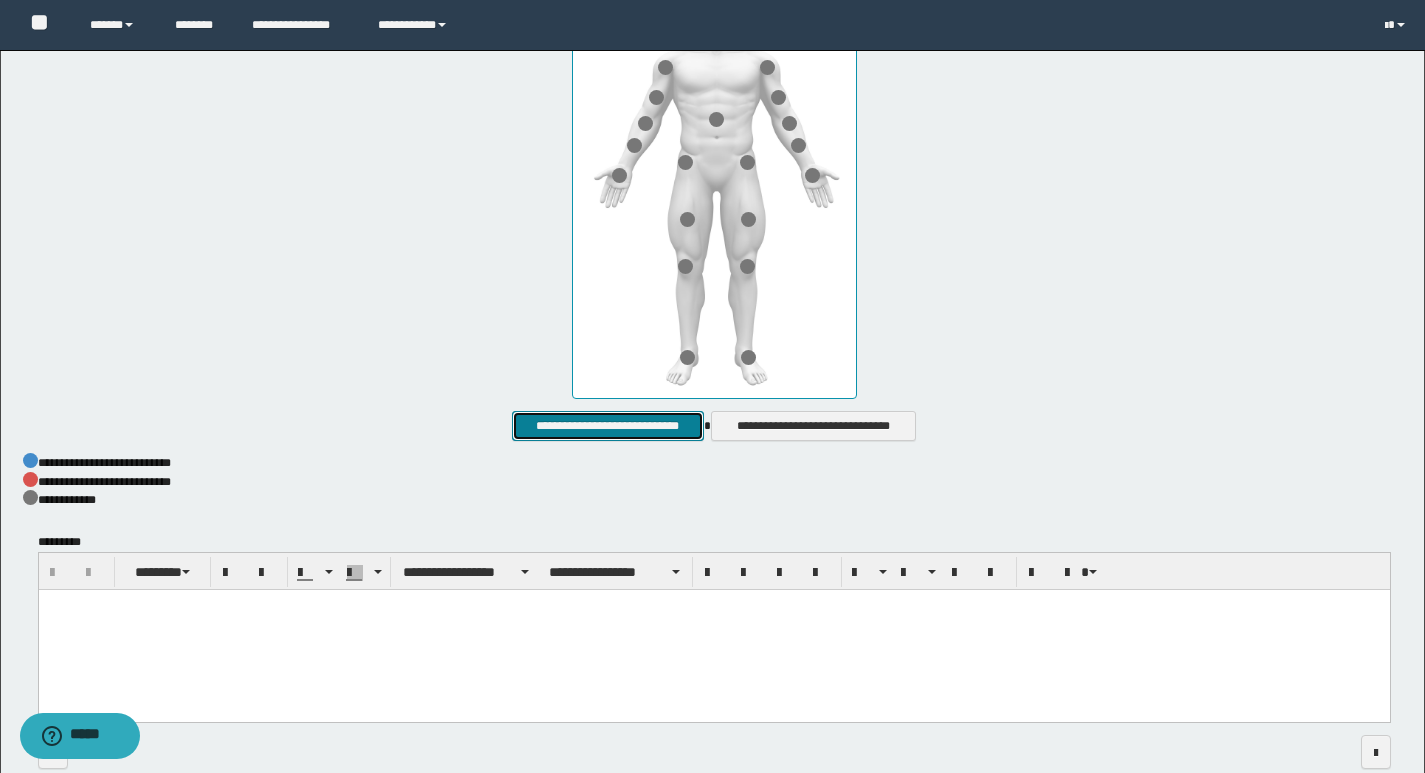 click on "**********" at bounding box center (607, 426) 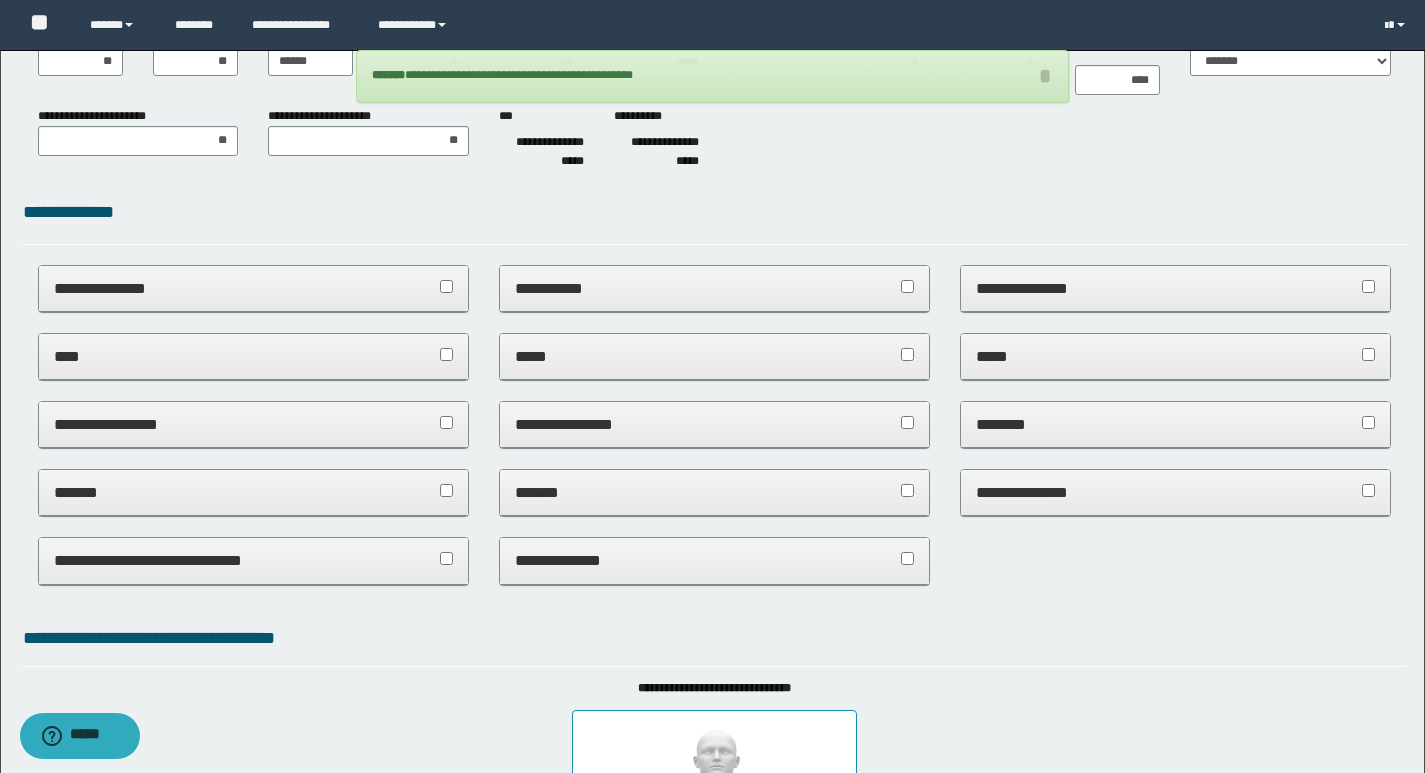 scroll, scrollTop: 0, scrollLeft: 0, axis: both 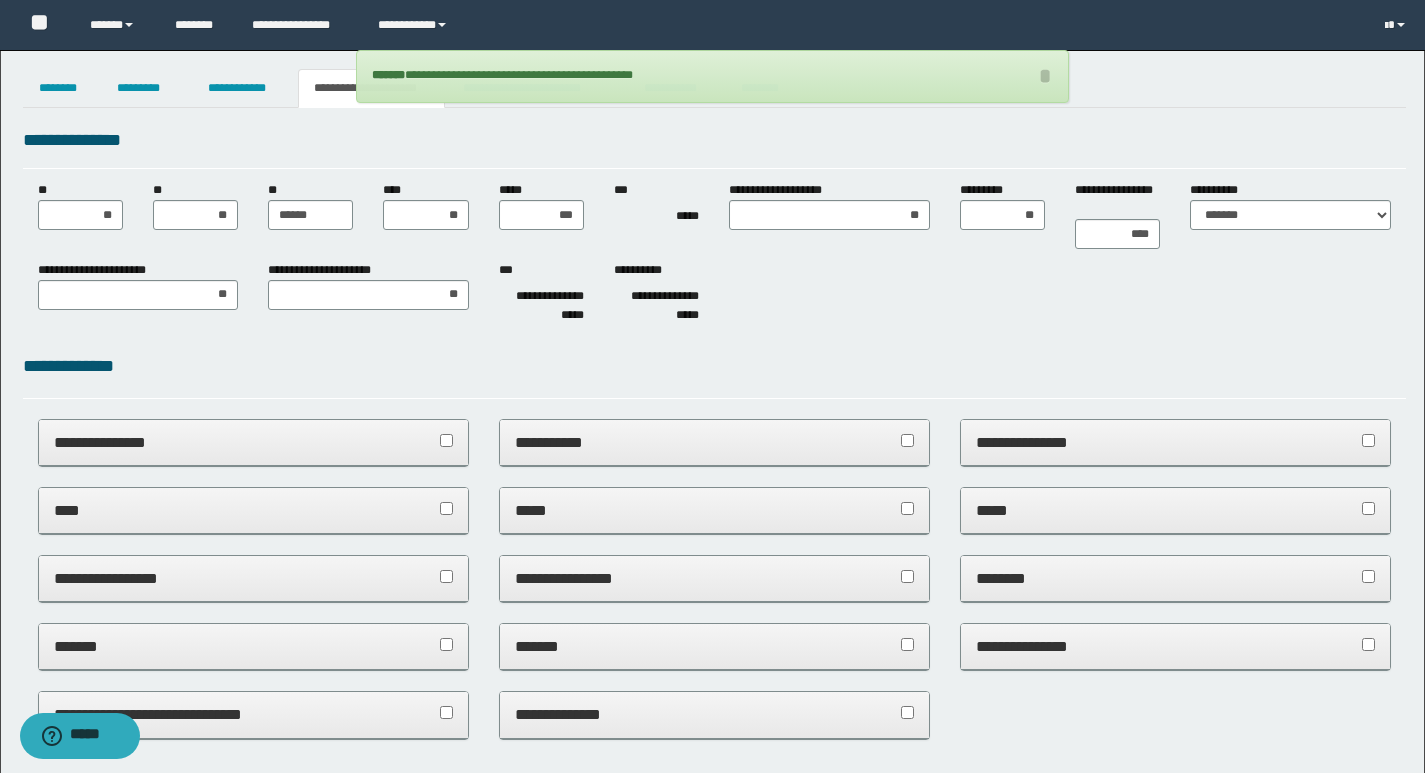 click on "**********" at bounding box center [714, 140] 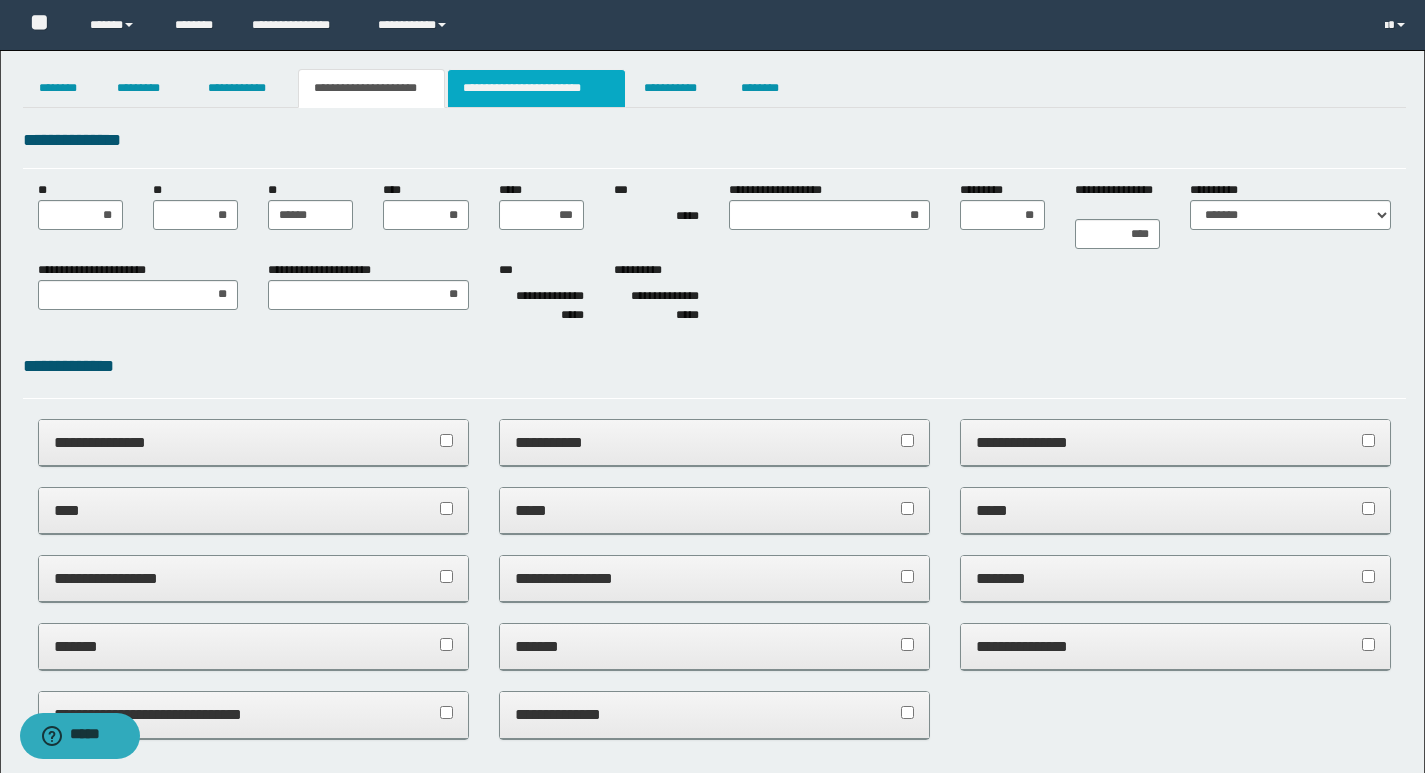click on "**********" at bounding box center [537, 88] 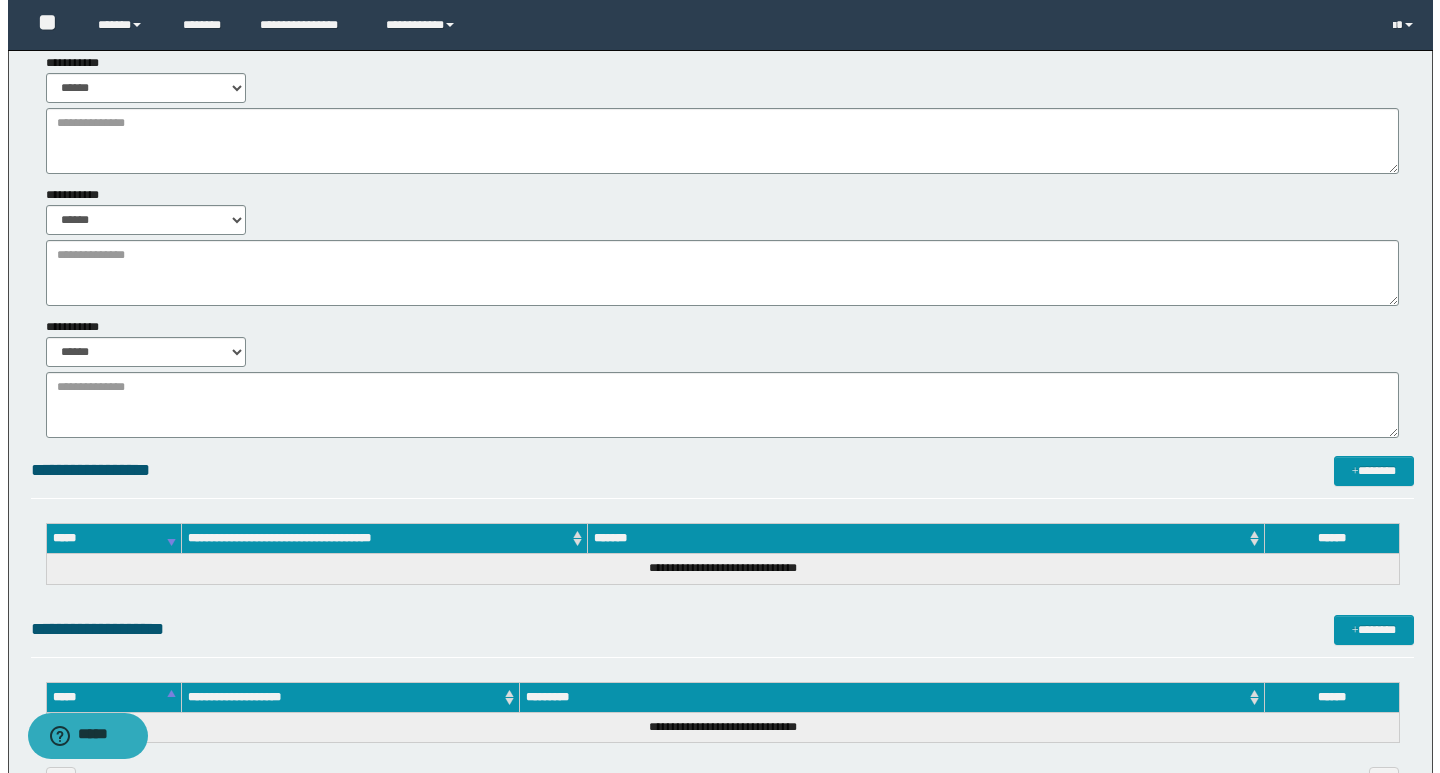 scroll, scrollTop: 0, scrollLeft: 0, axis: both 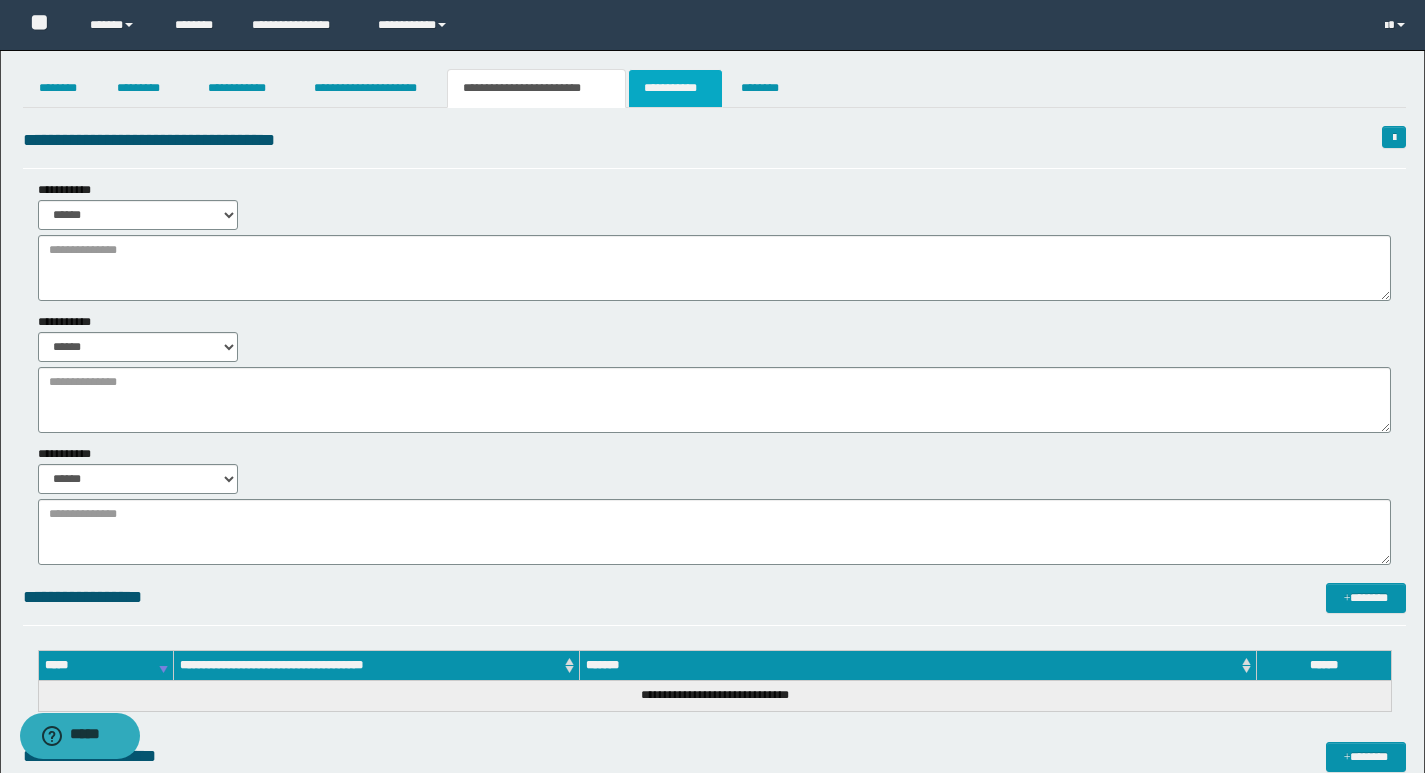 click on "**********" at bounding box center [675, 88] 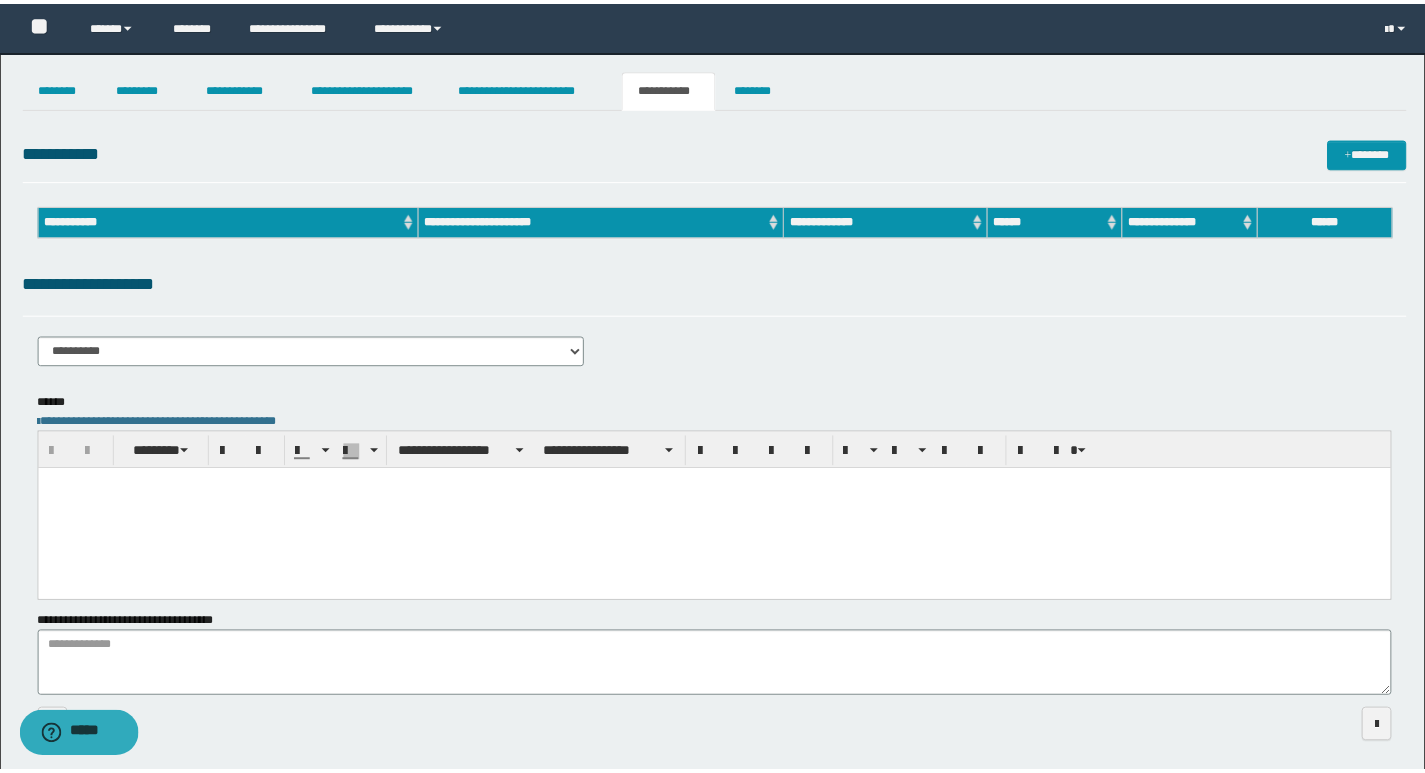 scroll, scrollTop: 0, scrollLeft: 0, axis: both 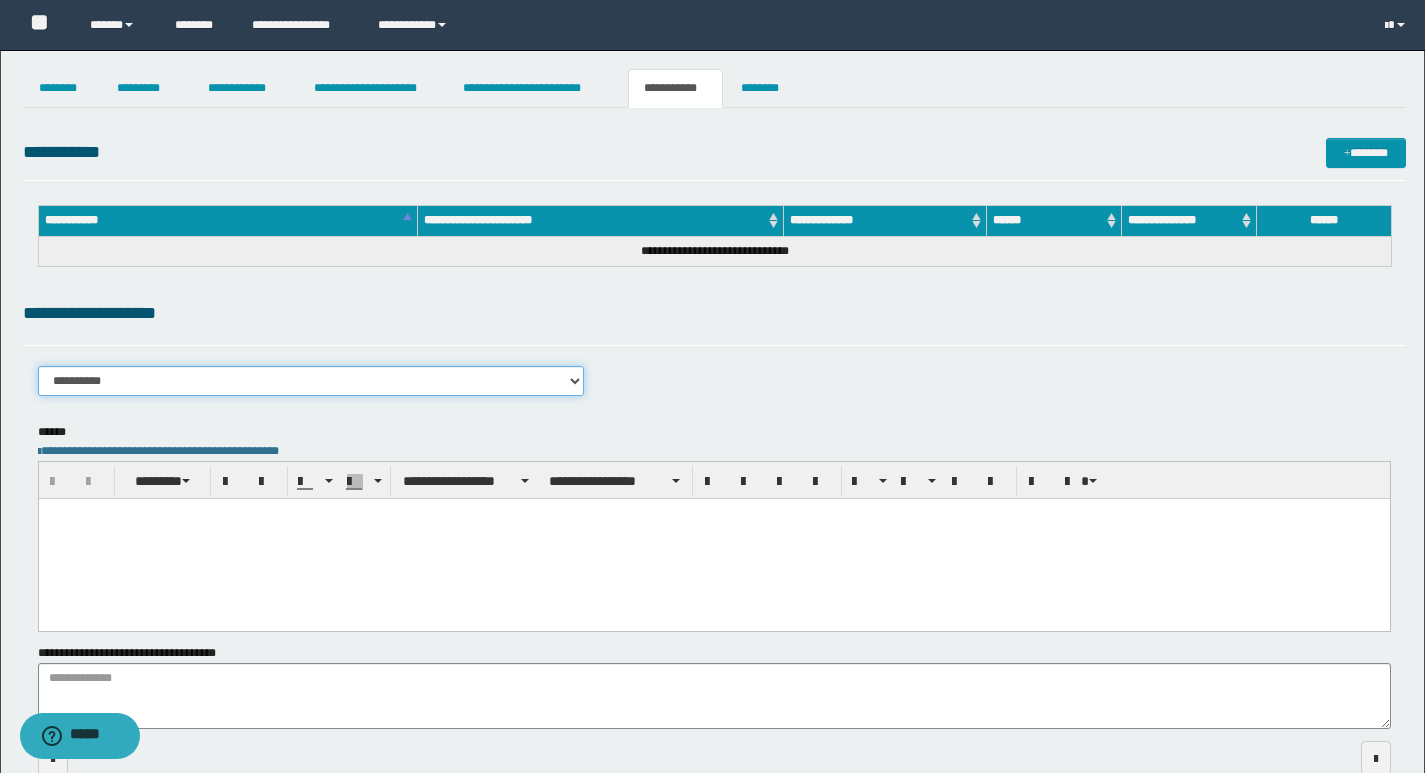 click on "**********" at bounding box center [311, 381] 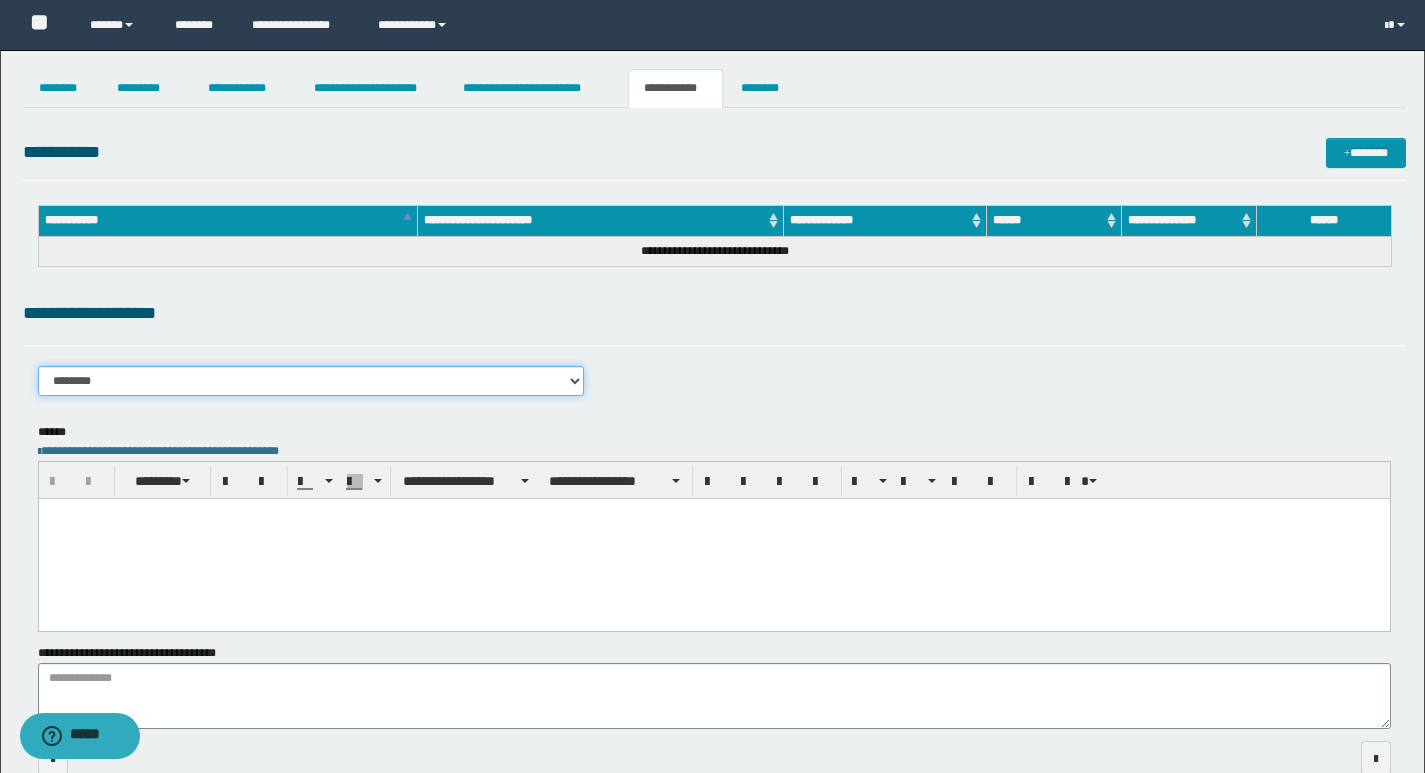 click on "**********" at bounding box center (311, 381) 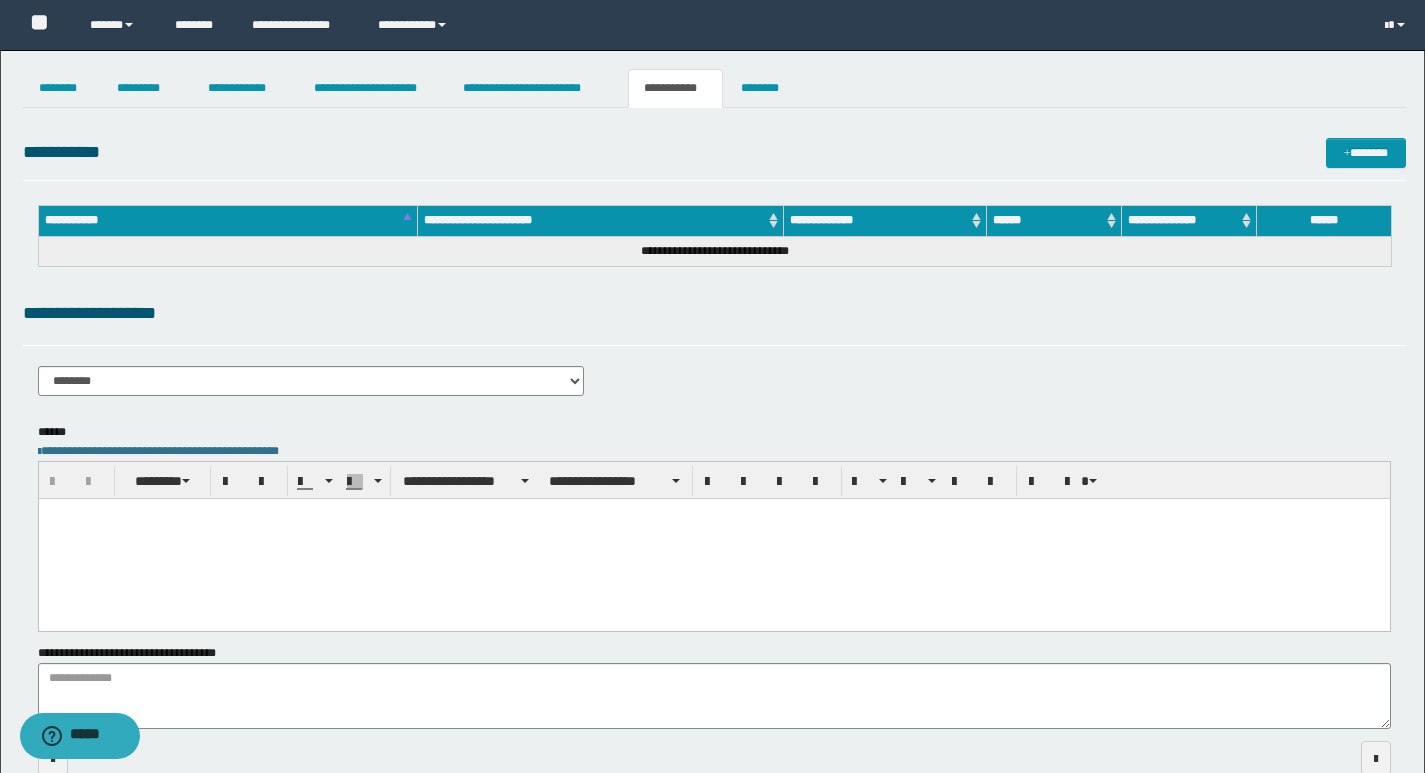 click on "**********" at bounding box center [714, 355] 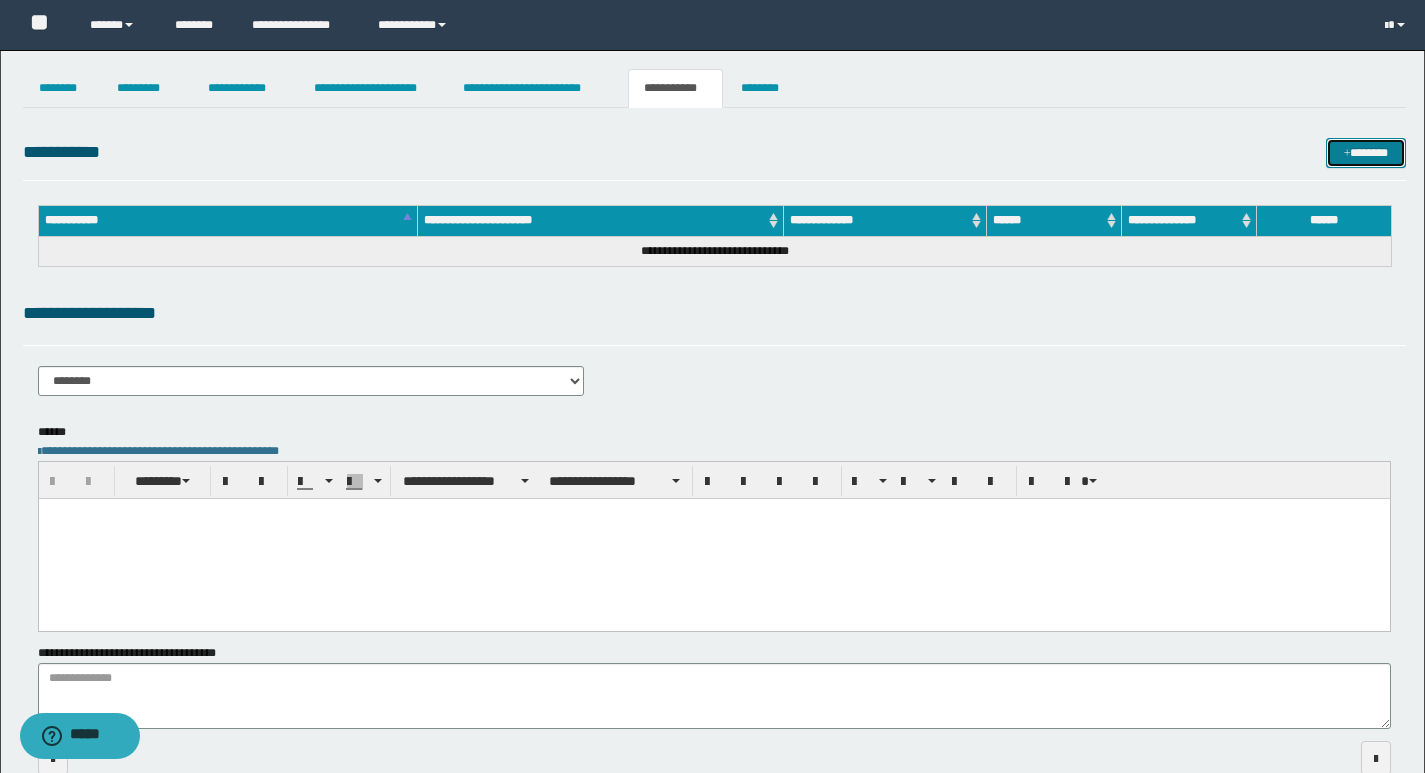 click on "*******" at bounding box center (1366, 153) 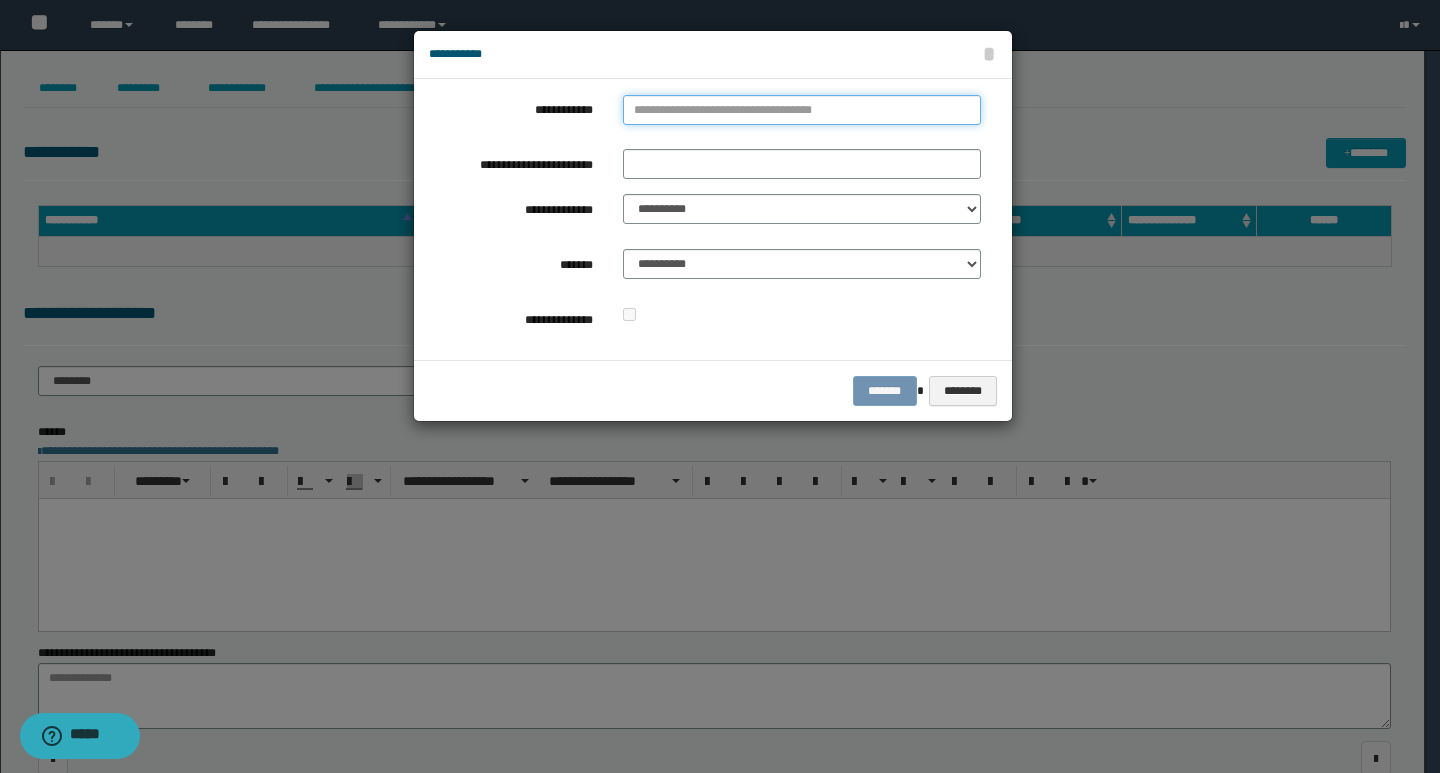 click on "**********" at bounding box center (802, 110) 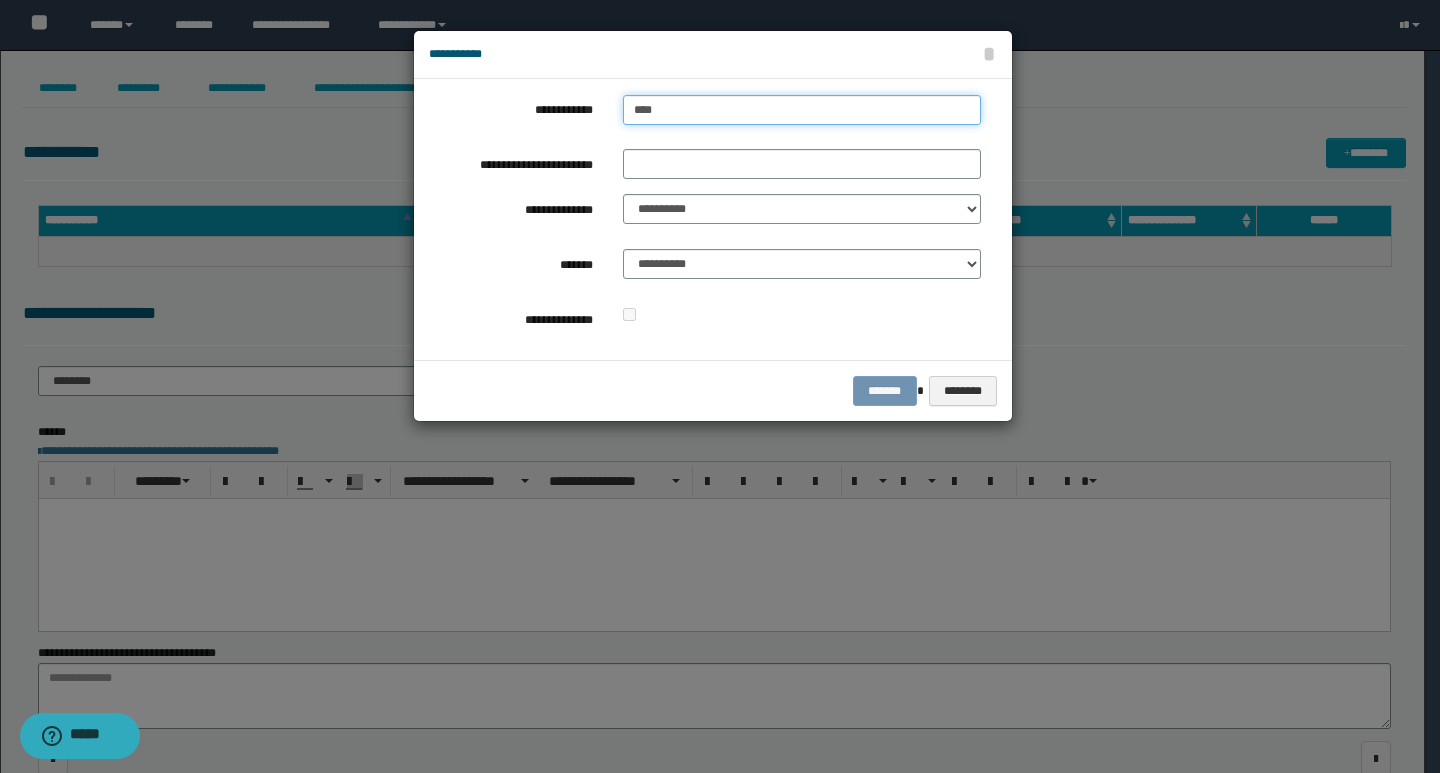 type on "****" 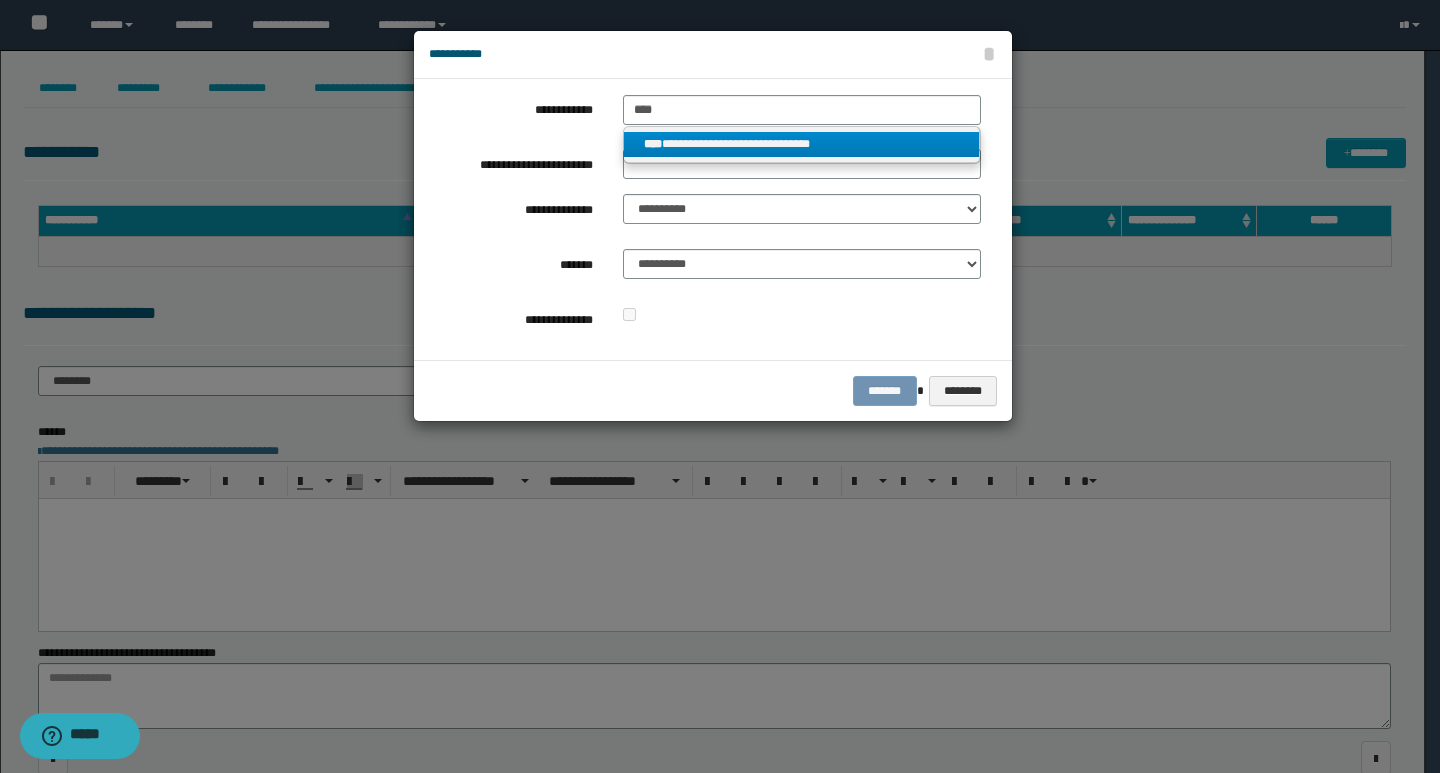 click on "**********" at bounding box center [802, 144] 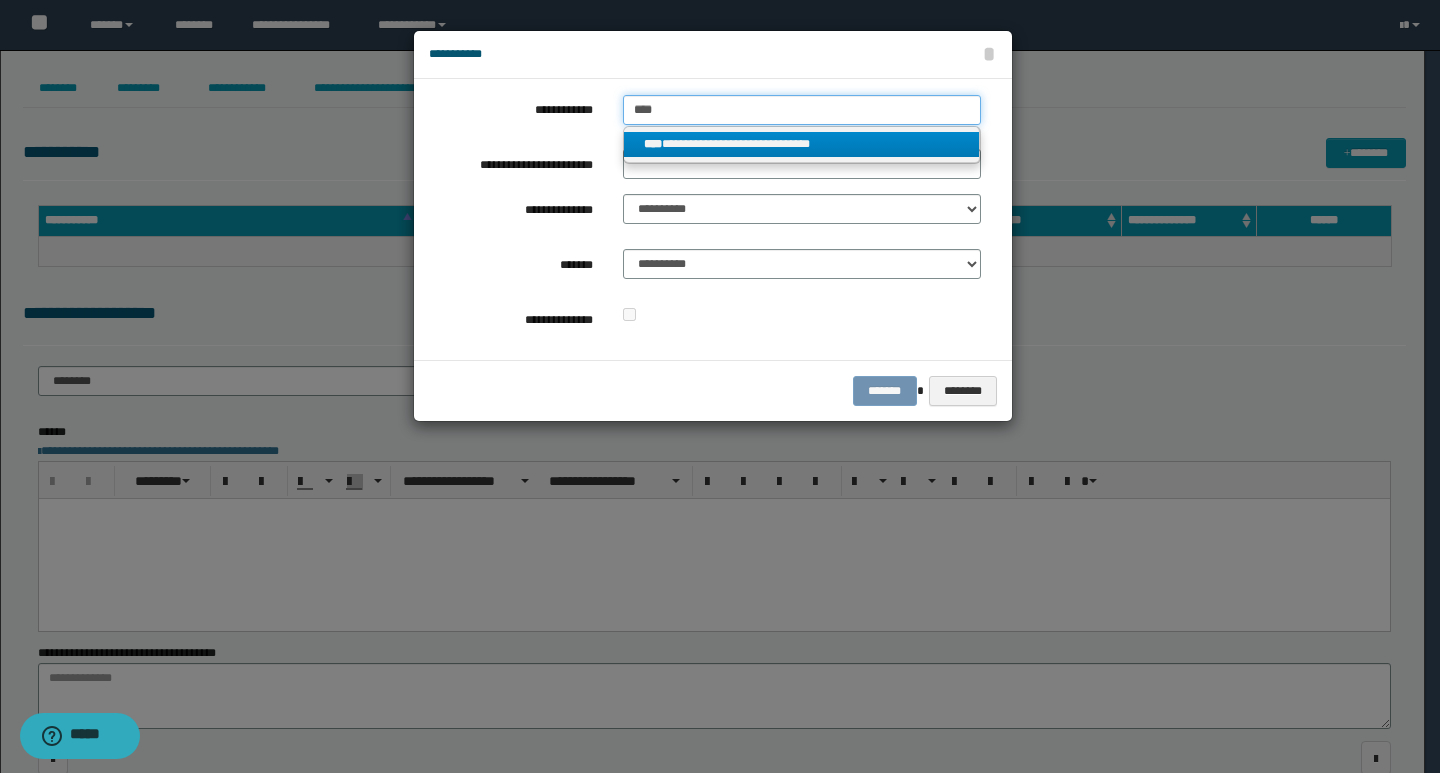 type 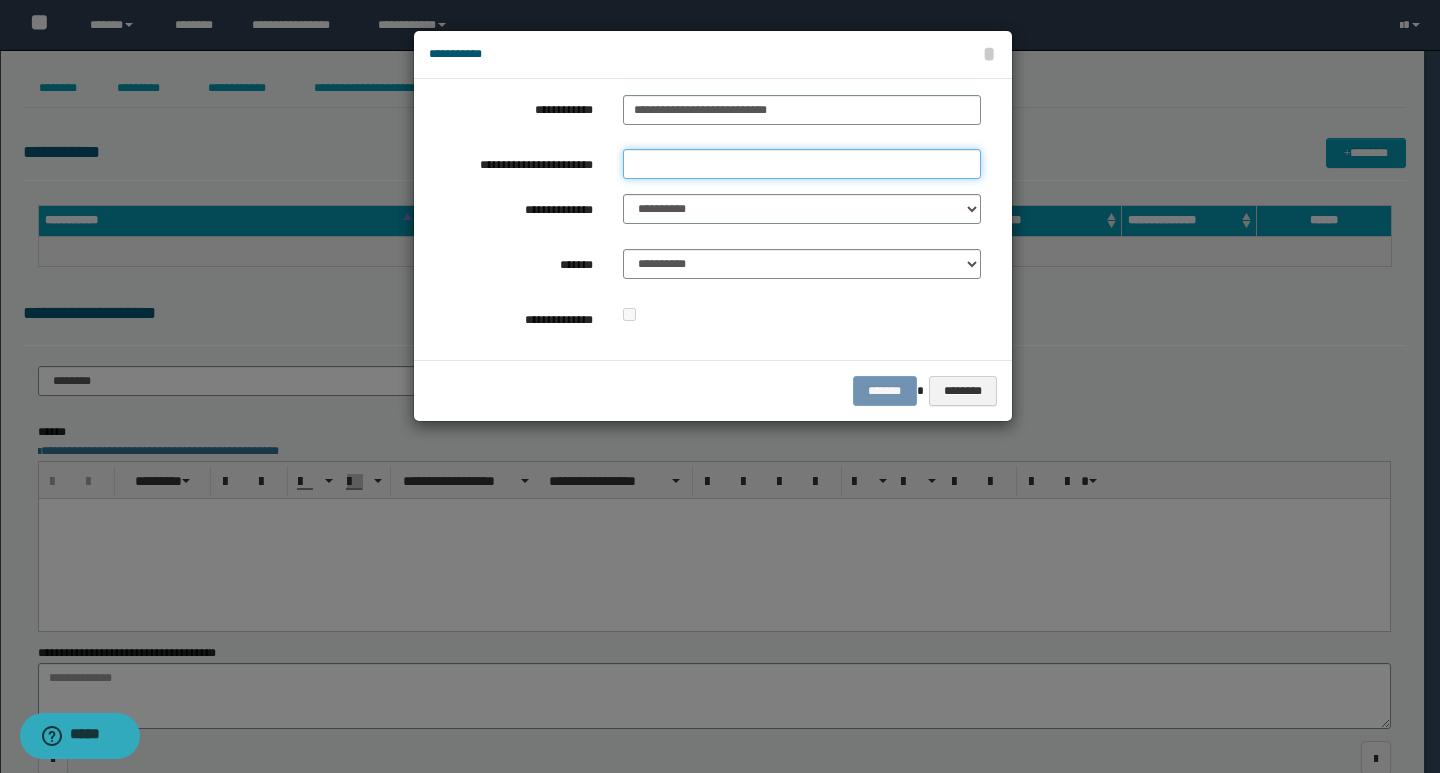 click on "**********" at bounding box center [802, 164] 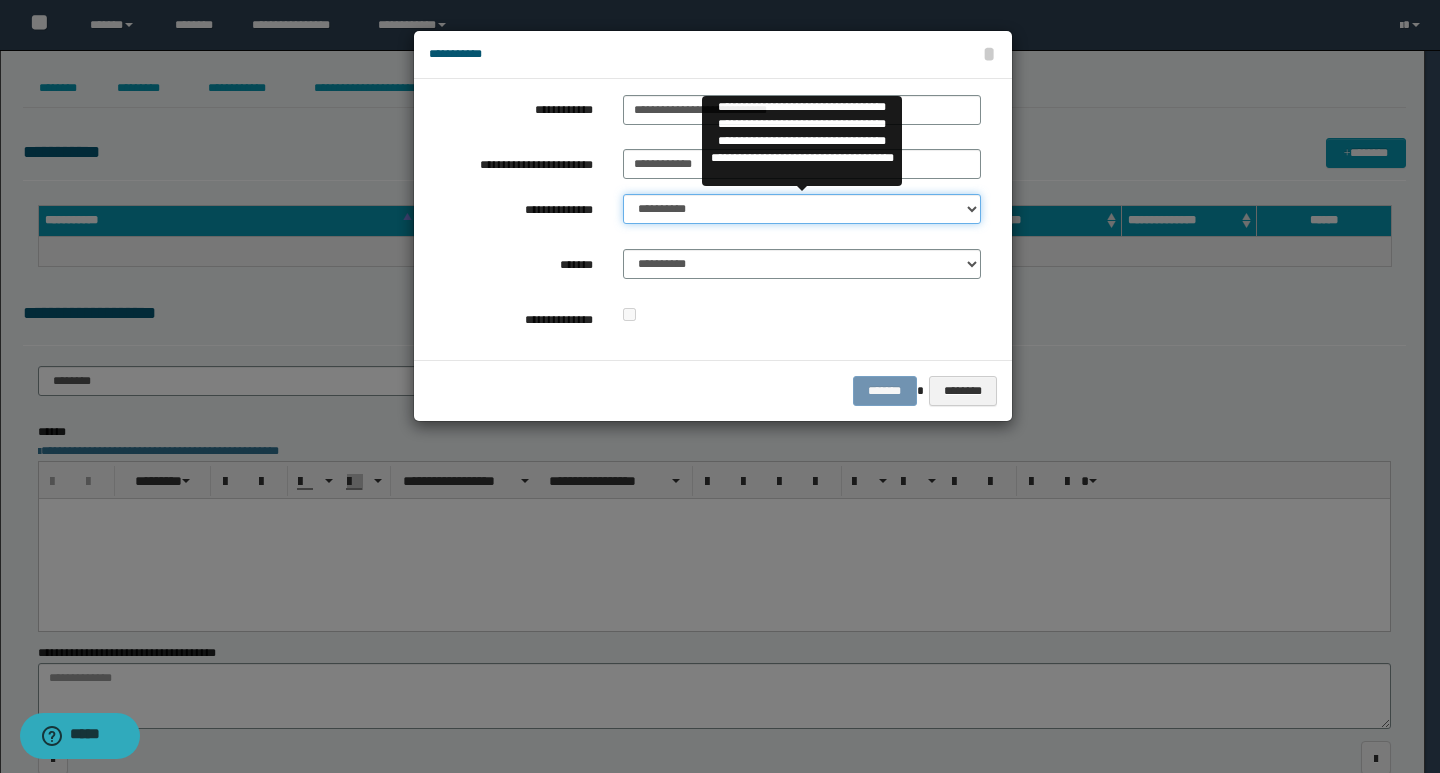 click on "**********" at bounding box center [802, 209] 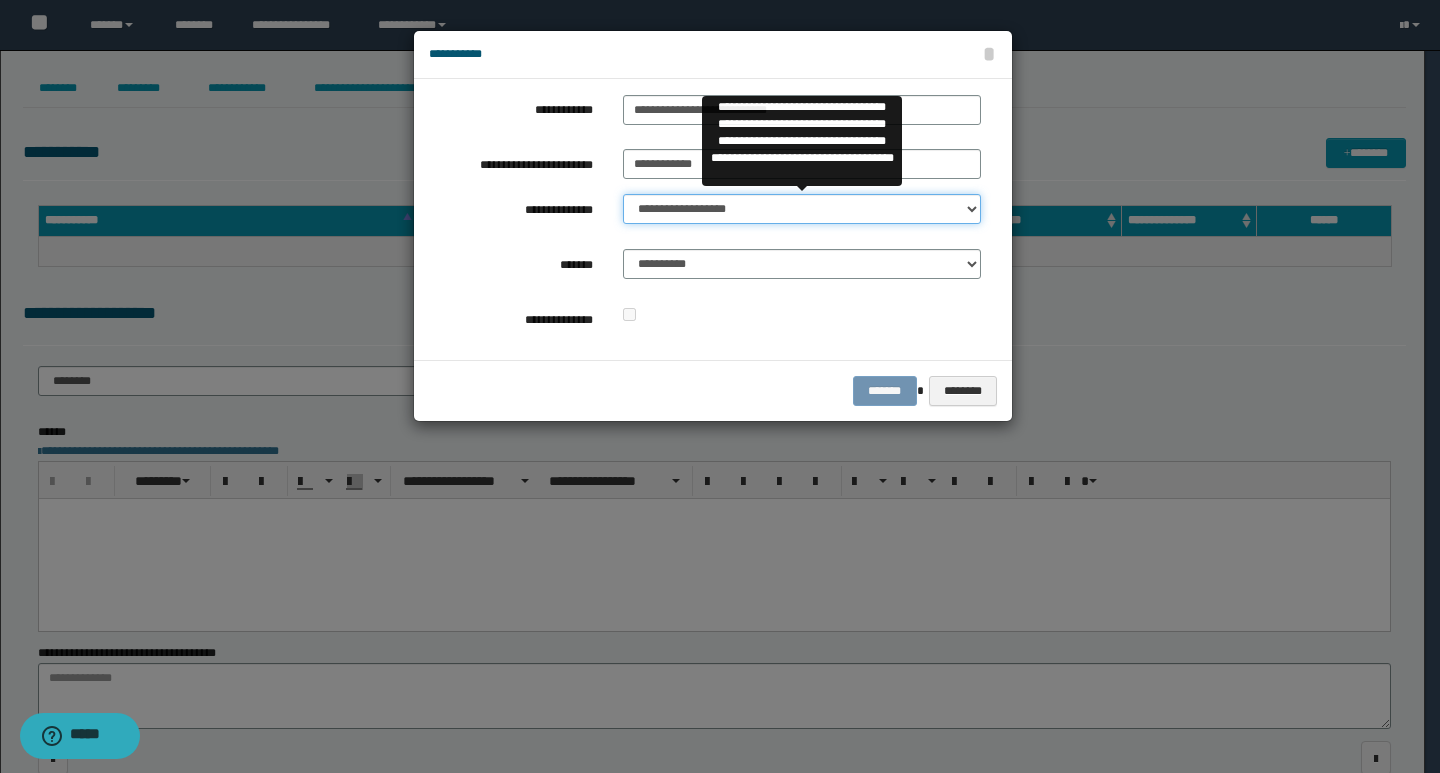 click on "**********" at bounding box center [802, 209] 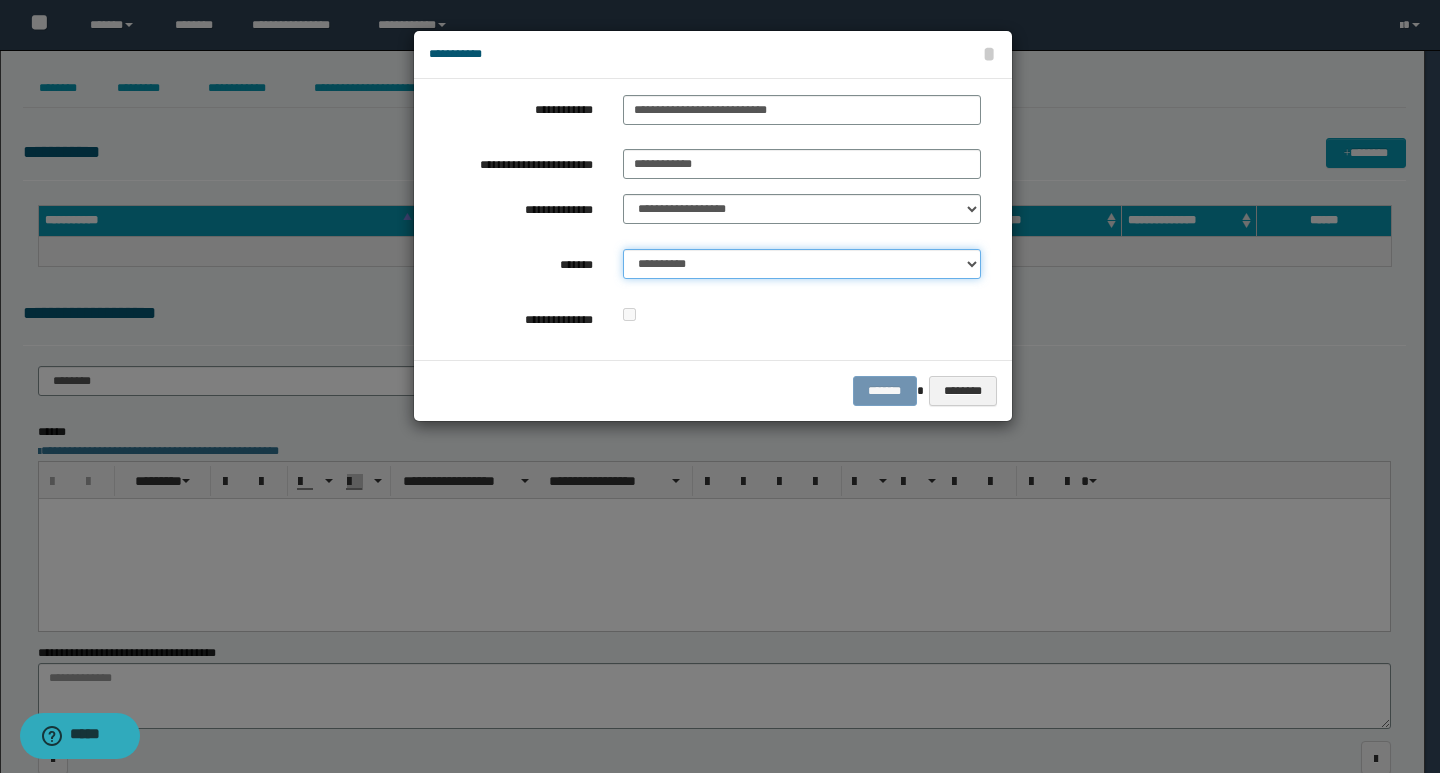 click on "**********" at bounding box center [802, 264] 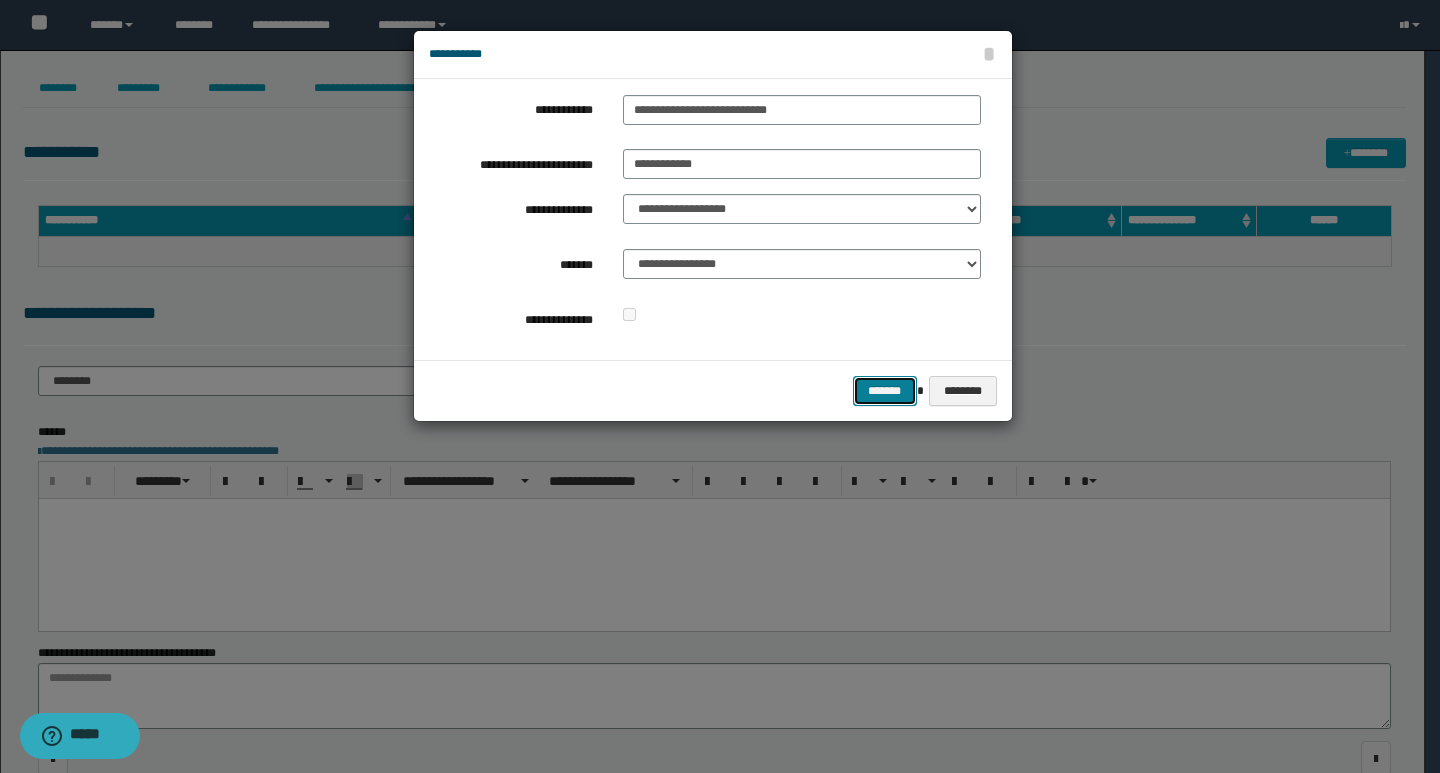 click on "*******" at bounding box center (885, 391) 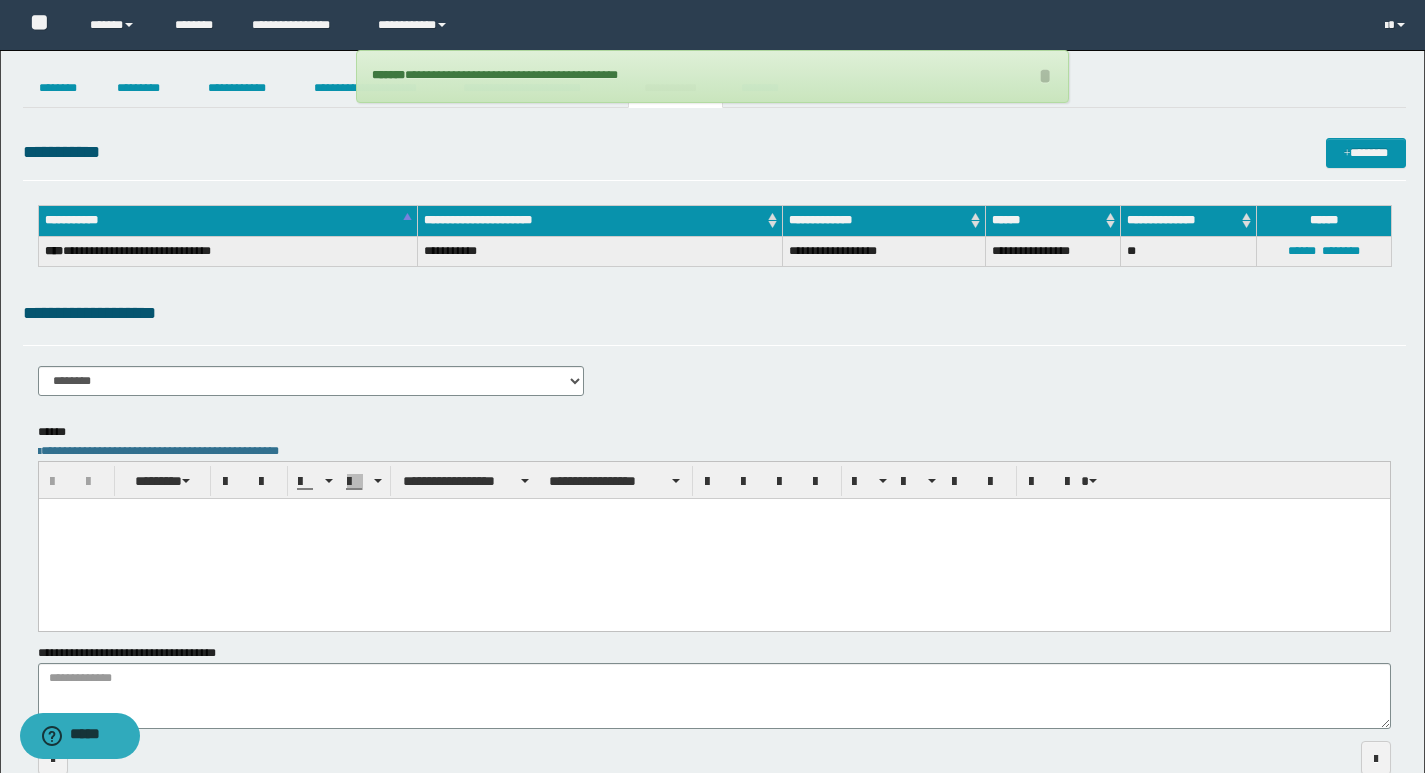 click on "**********" at bounding box center [714, 388] 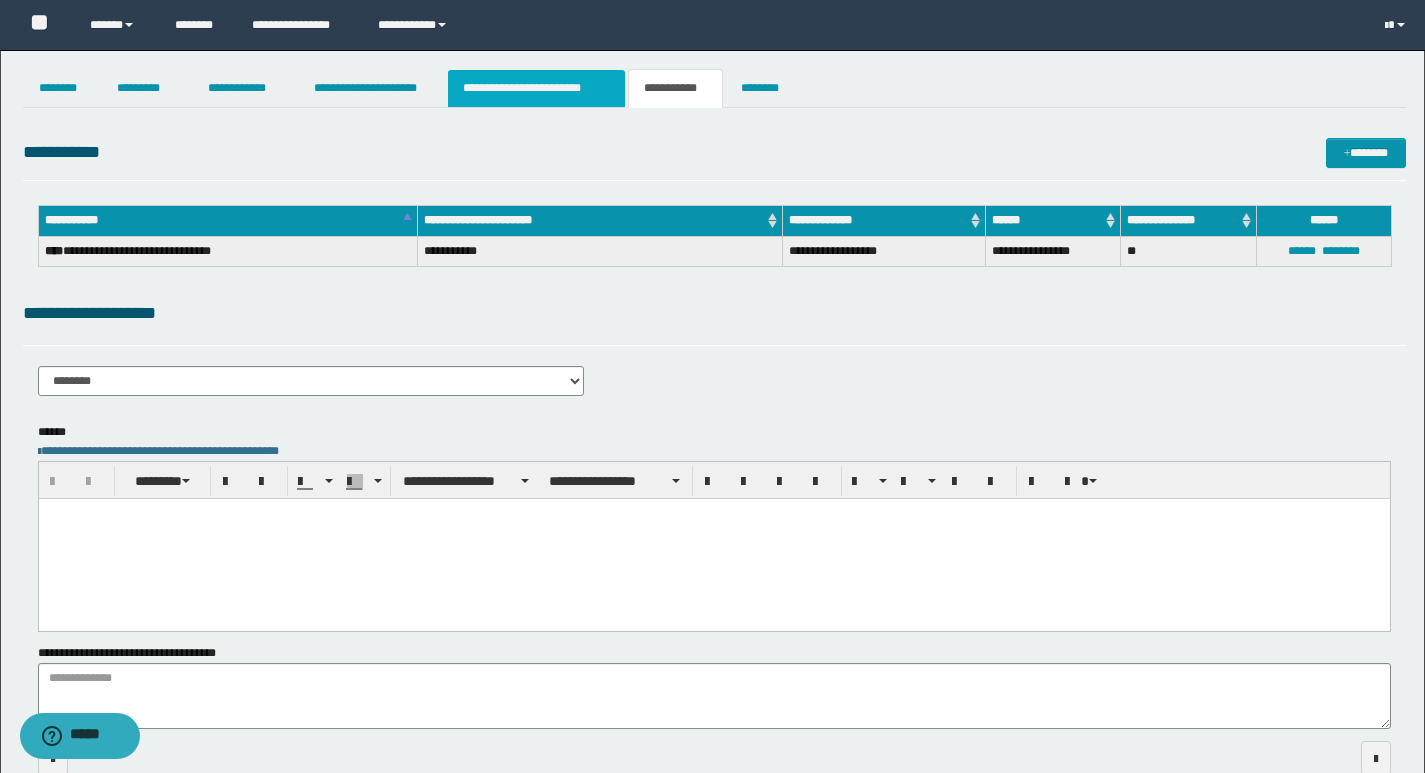 click on "**********" at bounding box center (537, 88) 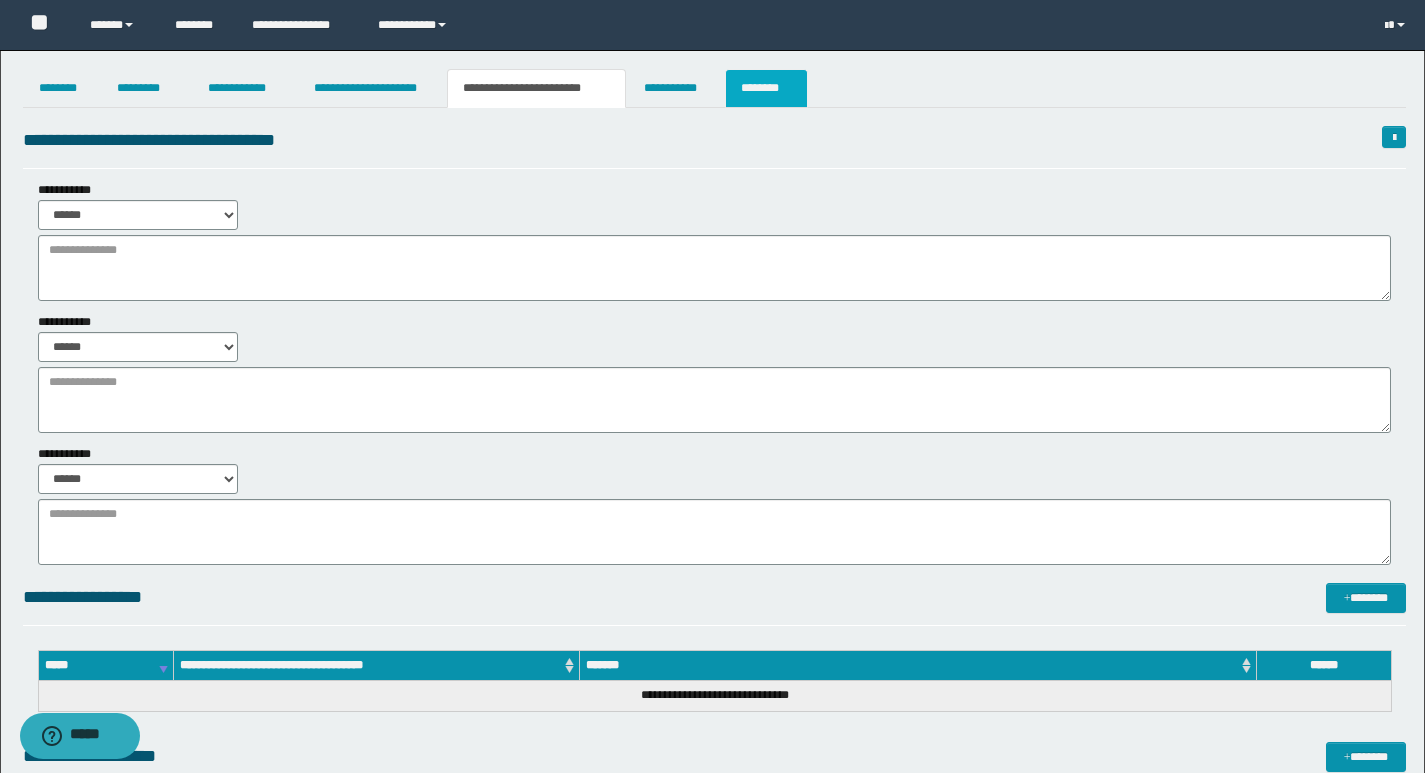 click on "********" at bounding box center (766, 88) 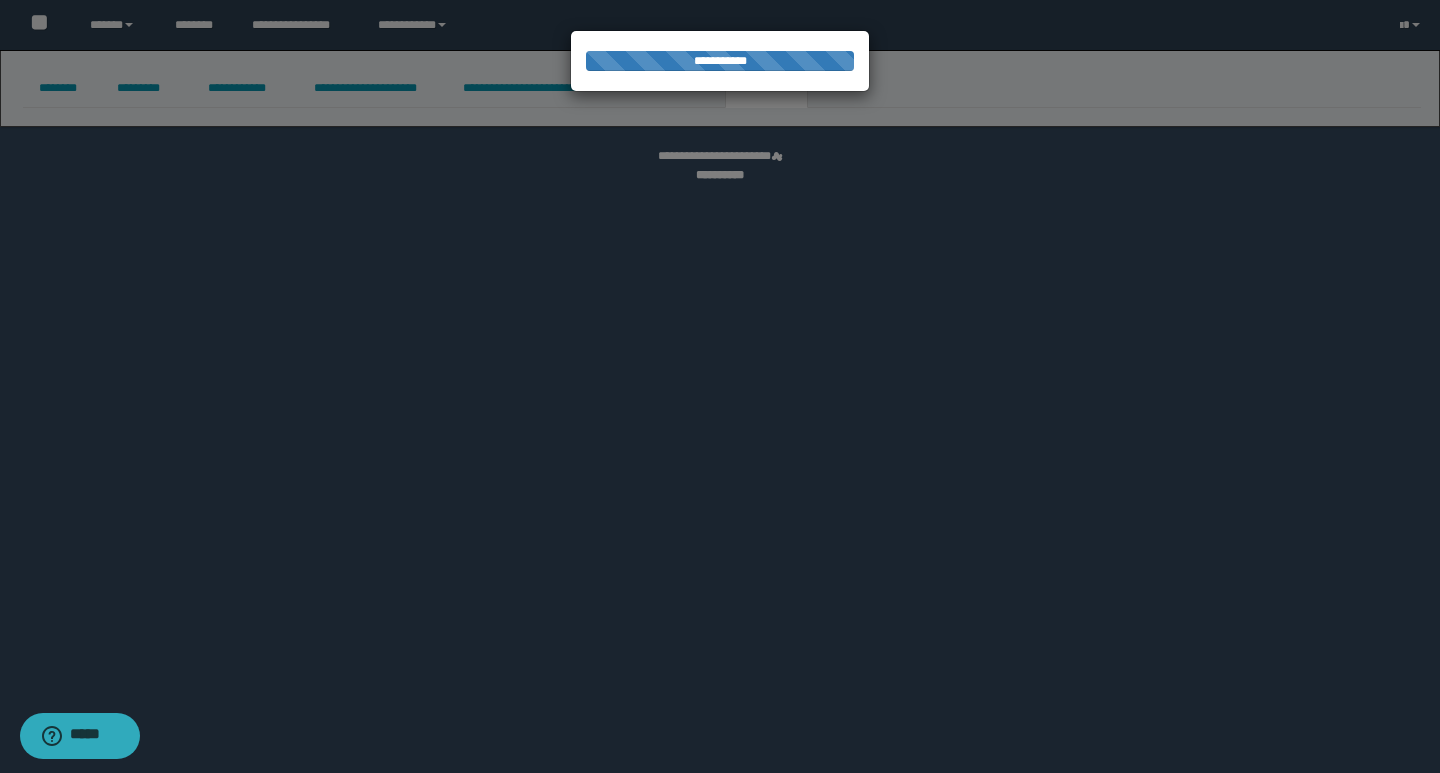 select 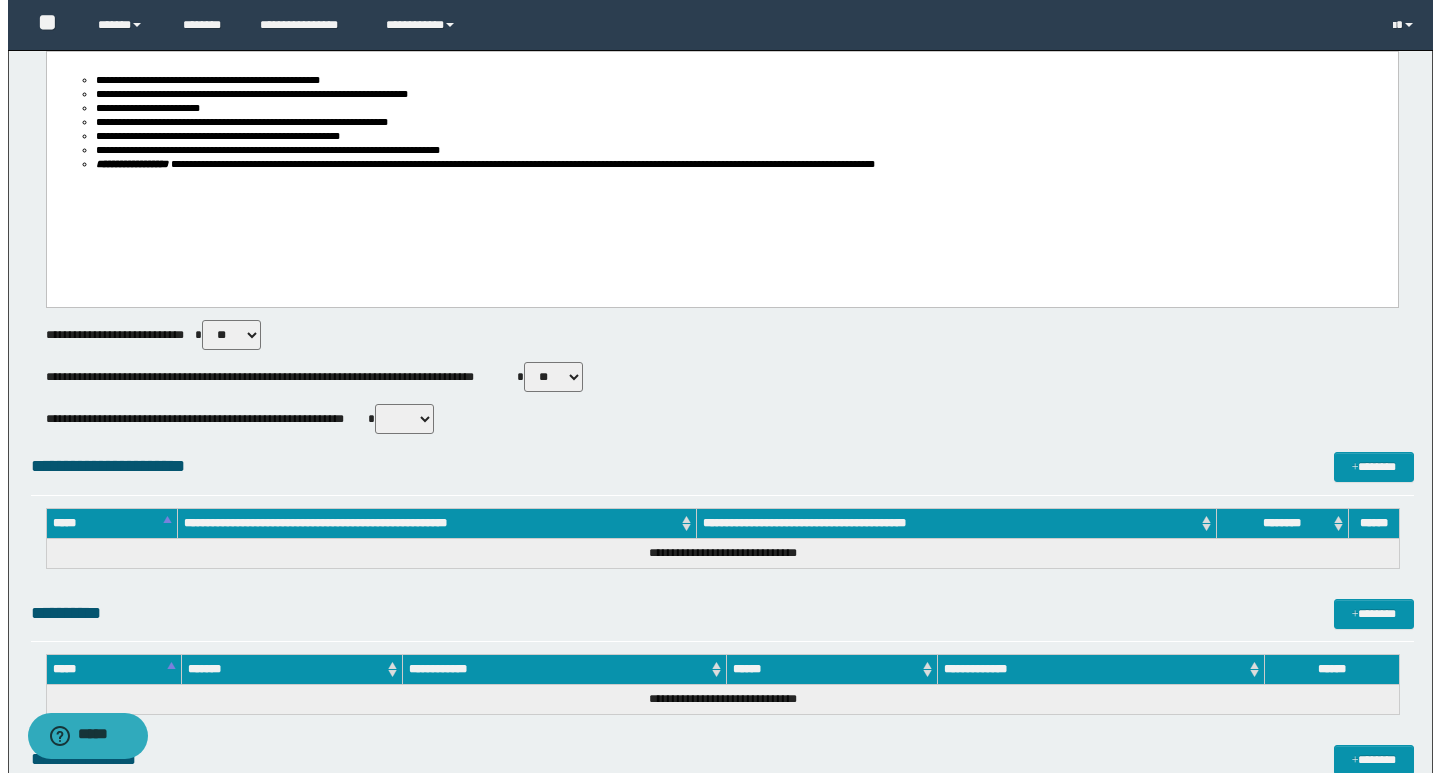 scroll, scrollTop: 874, scrollLeft: 0, axis: vertical 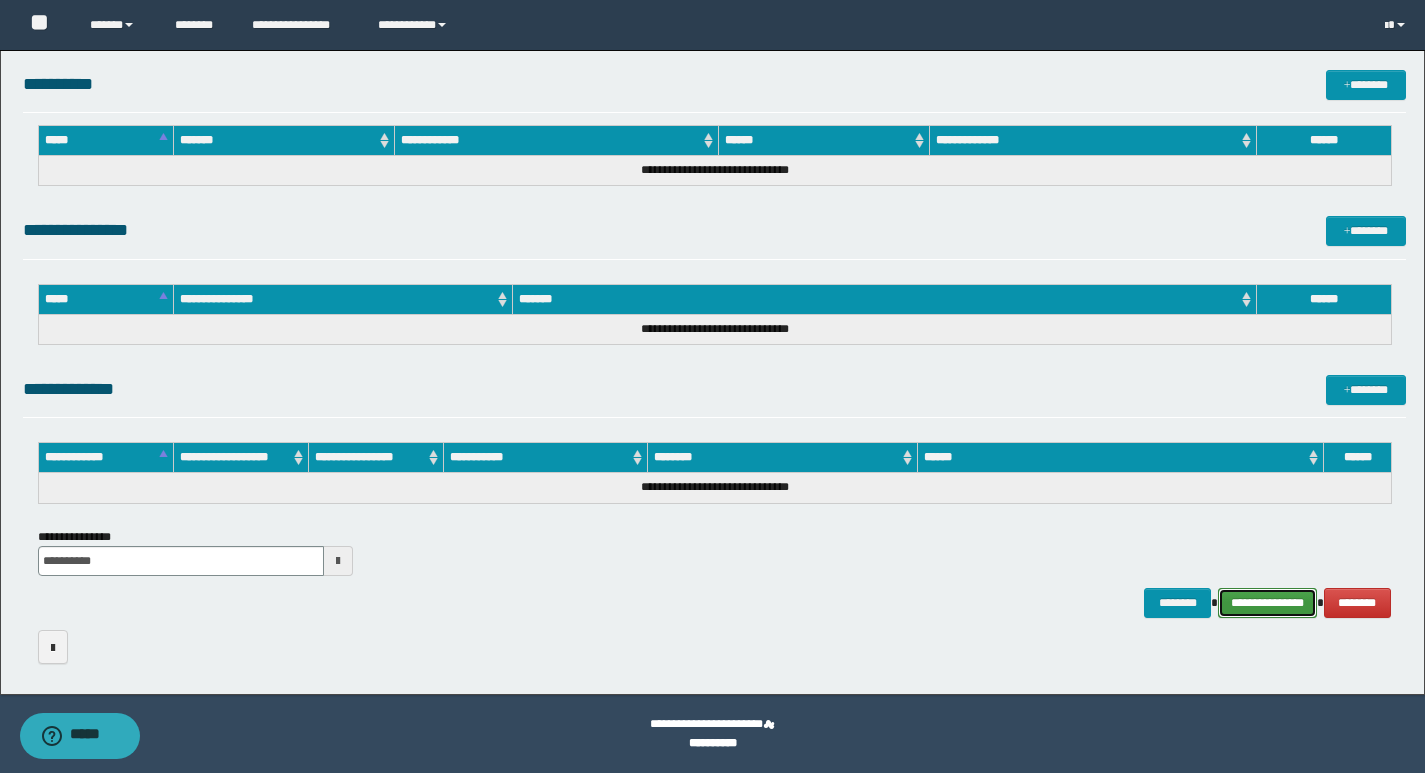 click on "**********" at bounding box center (1267, 603) 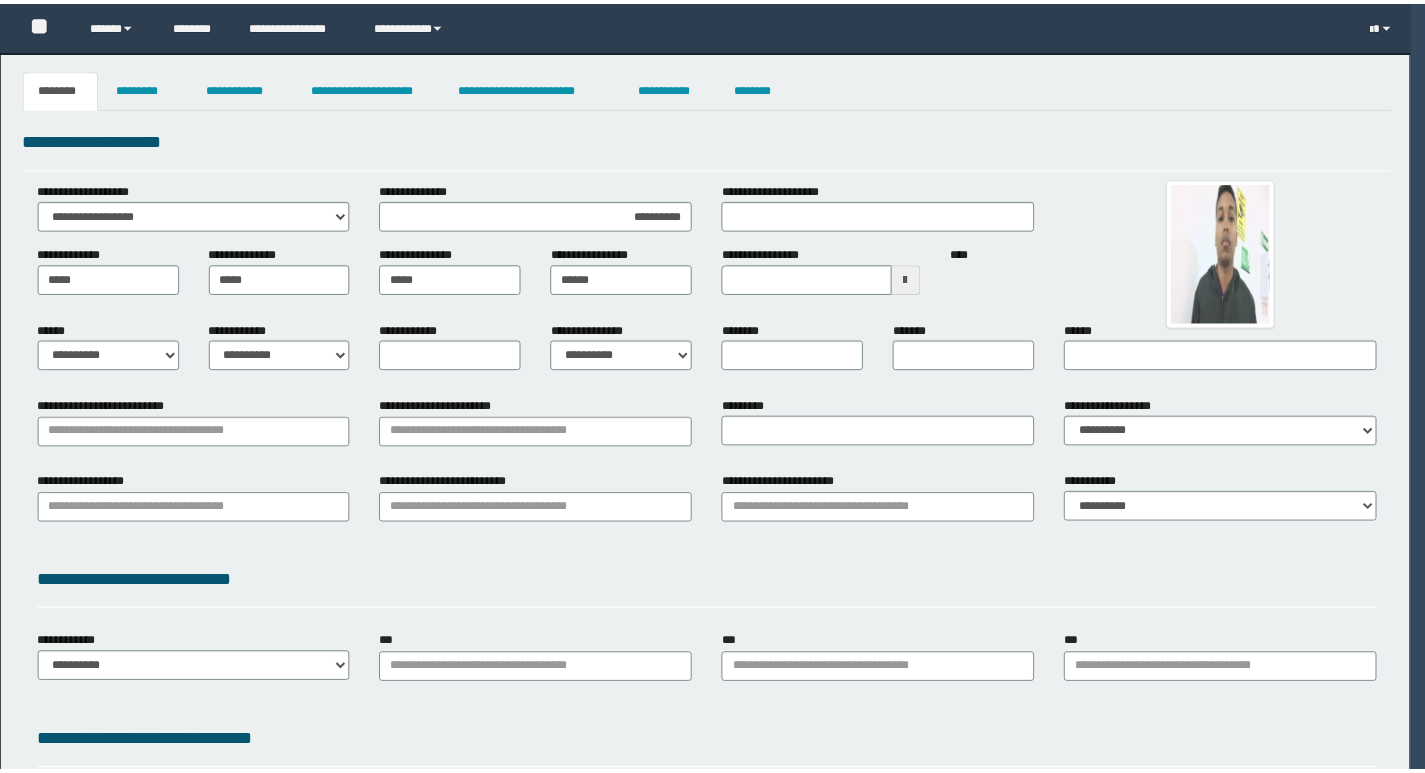 scroll, scrollTop: 0, scrollLeft: 0, axis: both 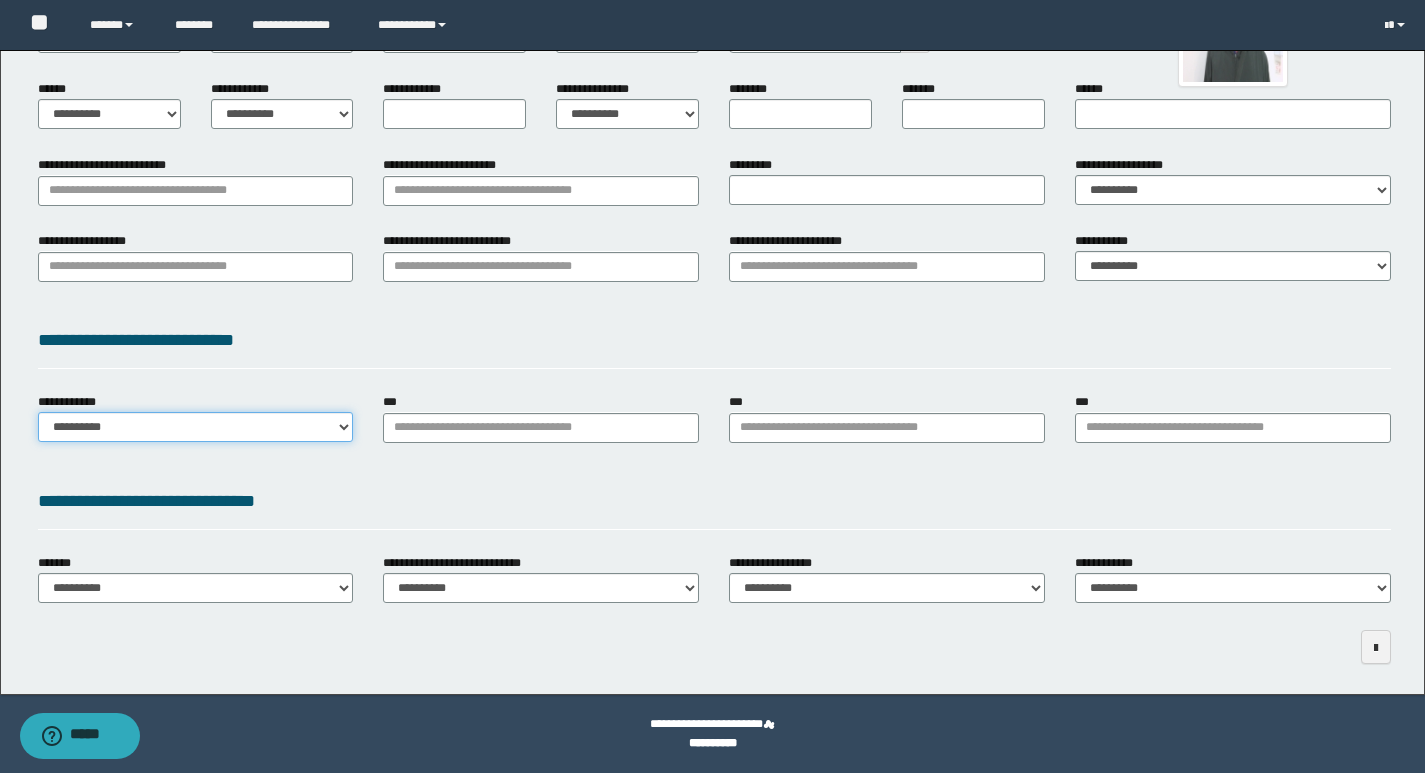 click on "**********" at bounding box center (196, 427) 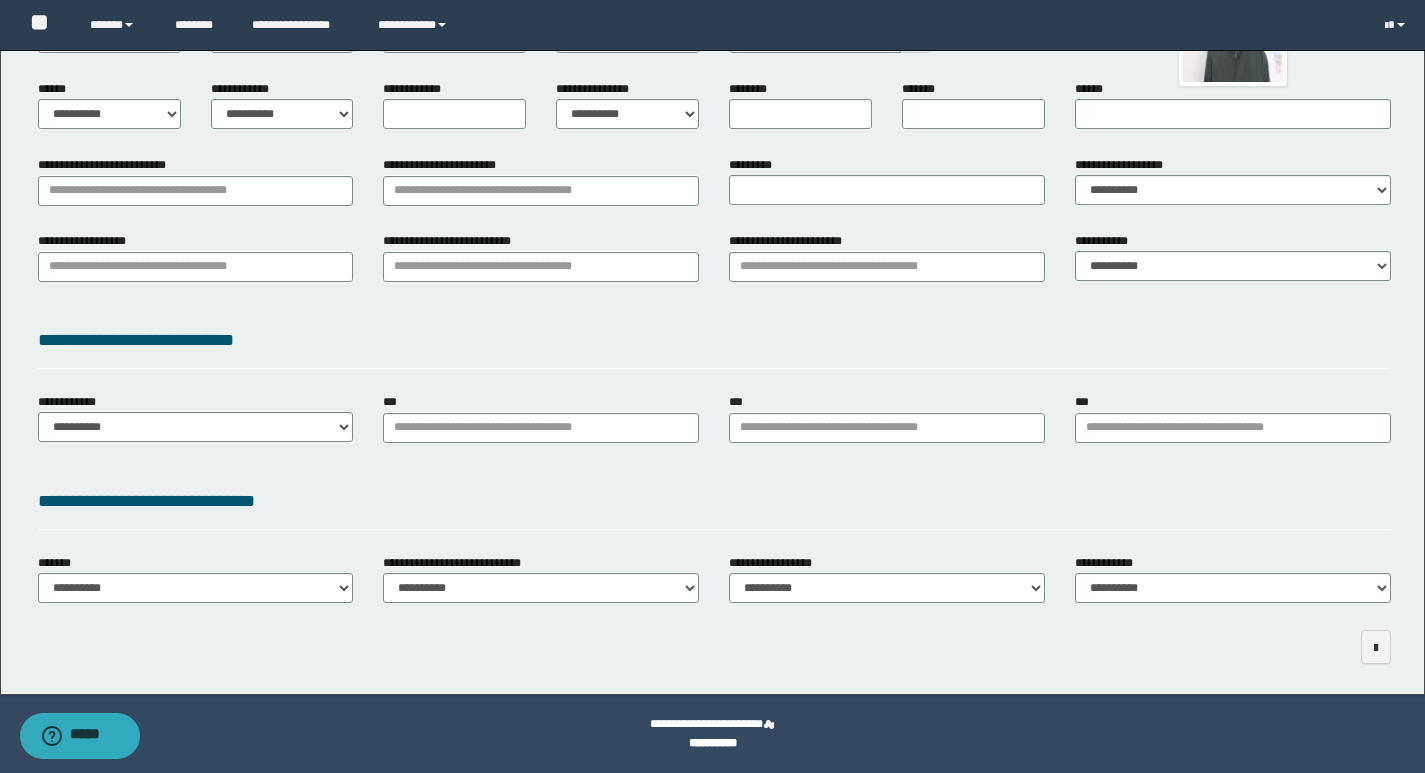 click on "**********" at bounding box center (714, 340) 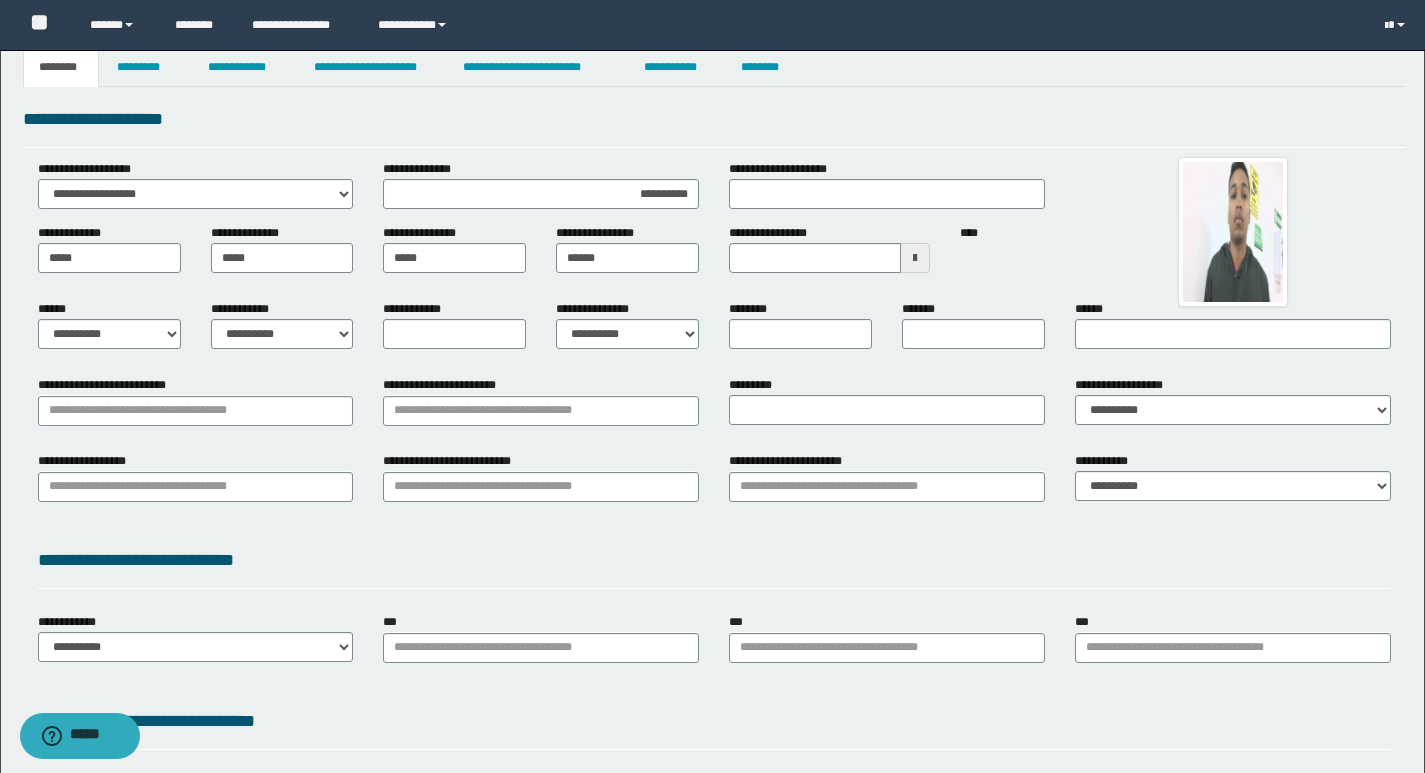 scroll, scrollTop: 0, scrollLeft: 0, axis: both 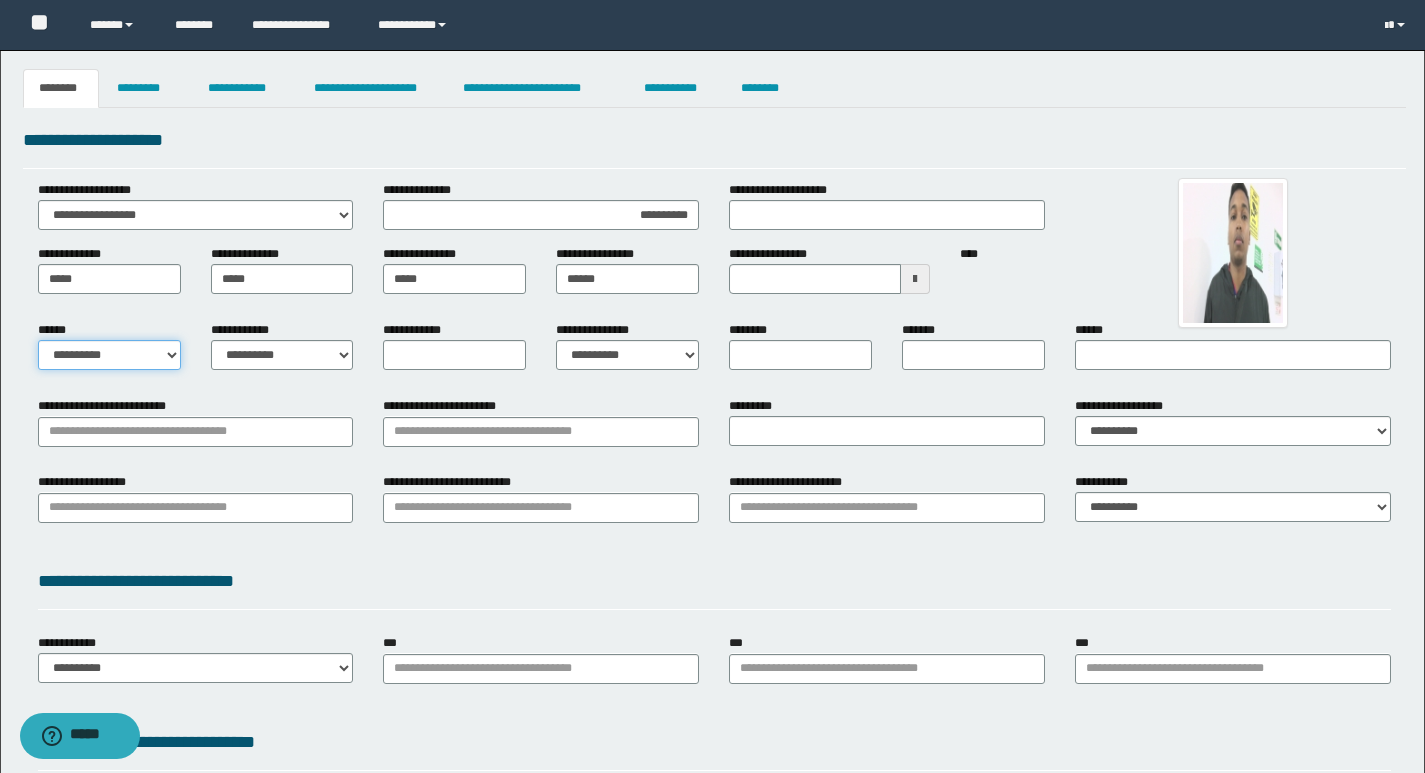click on "[FIRST] [LAST]
[EMAIL]
[PHONE]
[ADDRESS]" at bounding box center [109, 355] 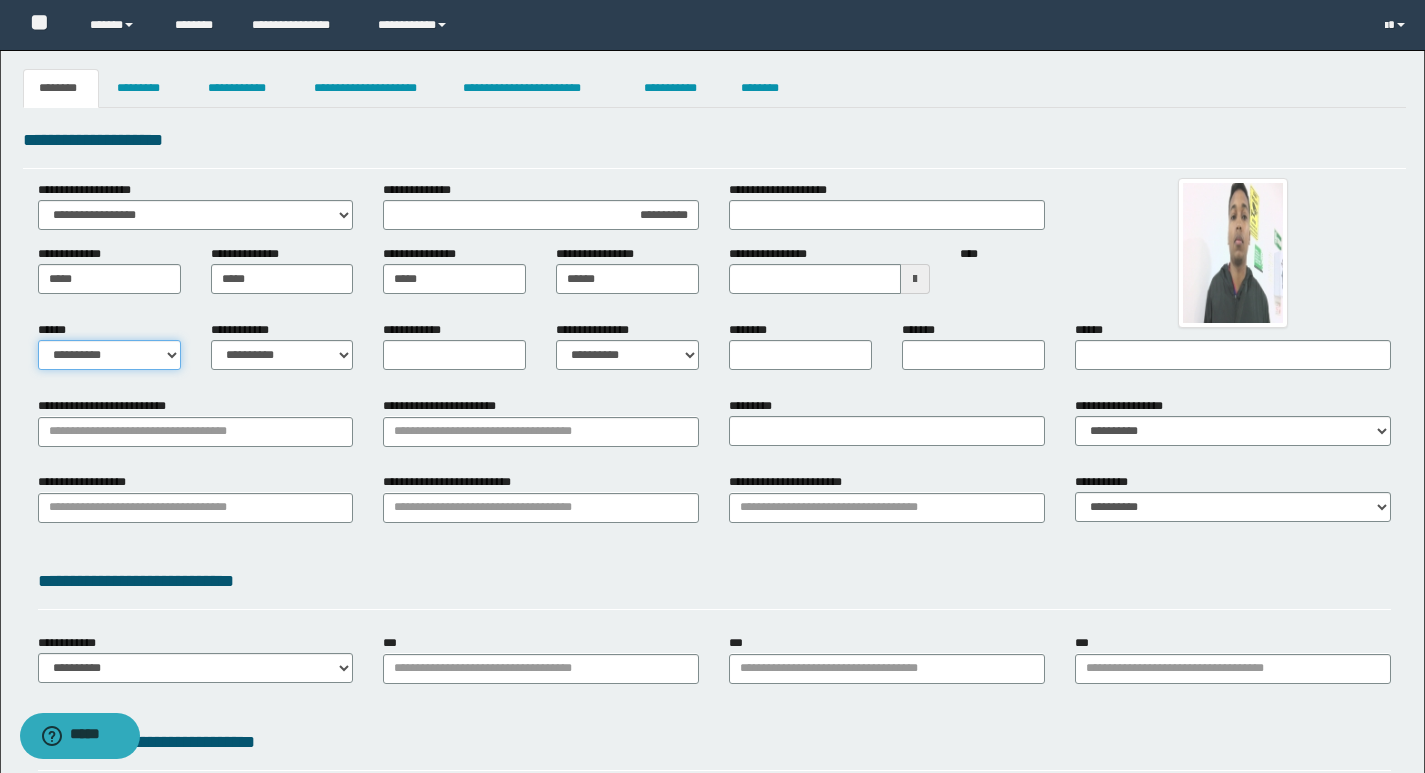 select on "*" 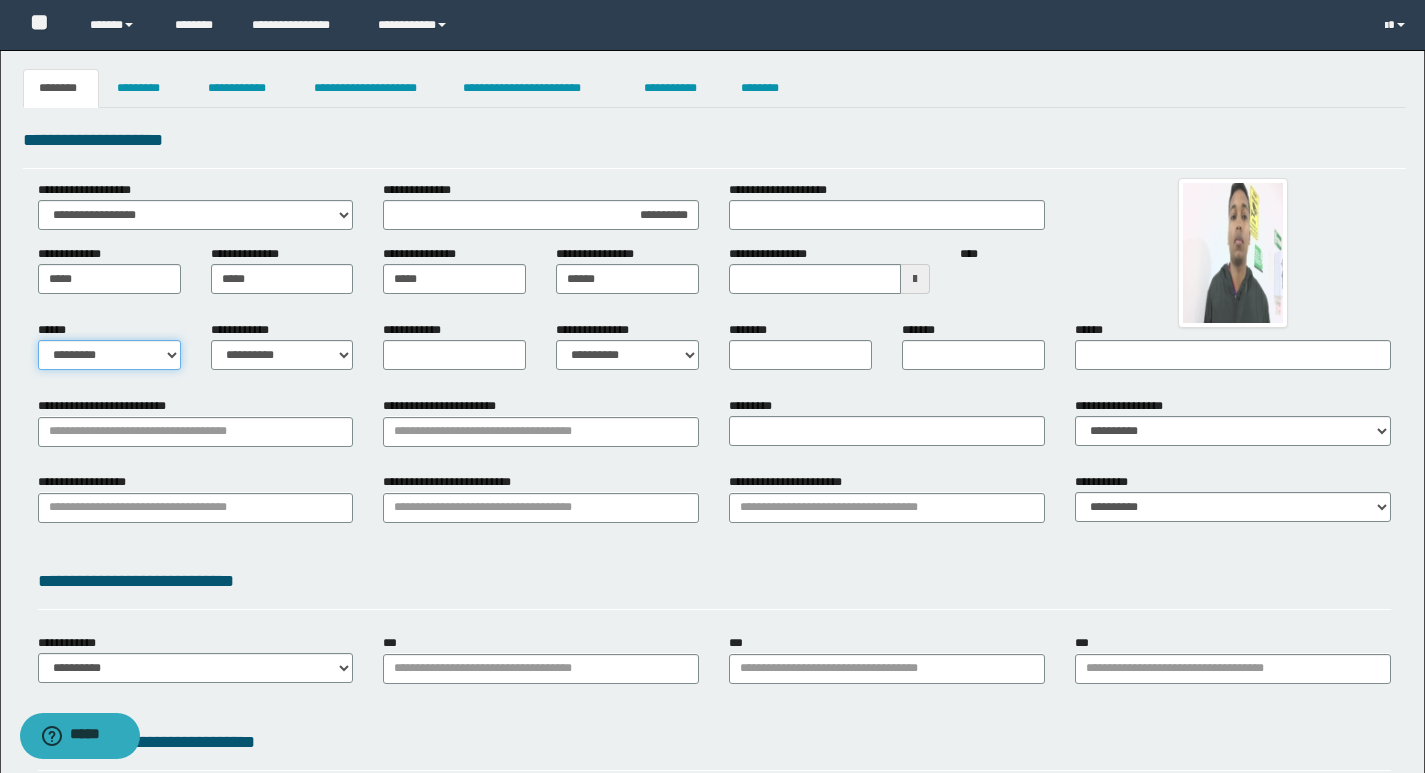 click on "[FIRST] [LAST]
[EMAIL]
[PHONE]
[ADDRESS]" at bounding box center [109, 355] 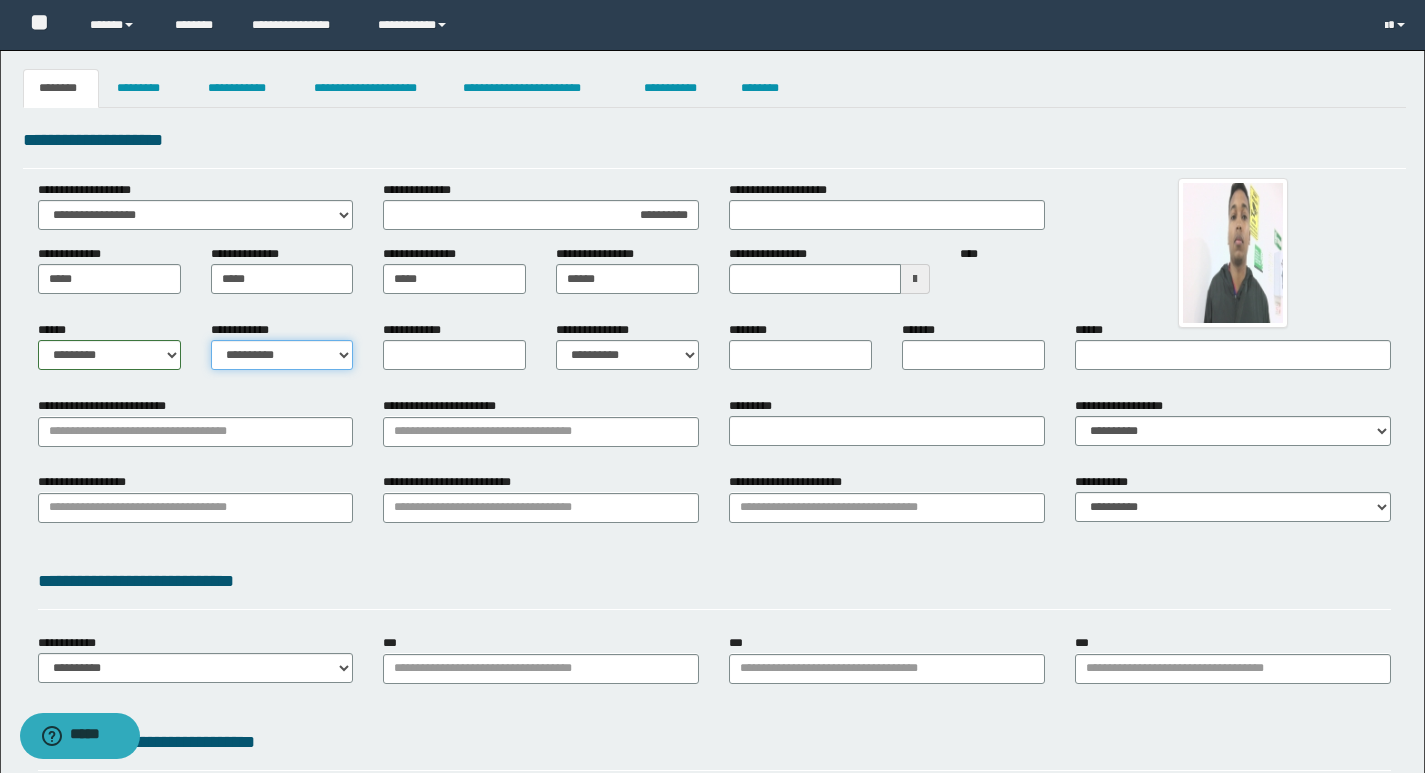click on "[NUMBER] [STREET]
[STREET]
[CITY]
[STATE]
[POSTAL_CODE]
[COUNTRY]
[PHONE]" at bounding box center [282, 355] 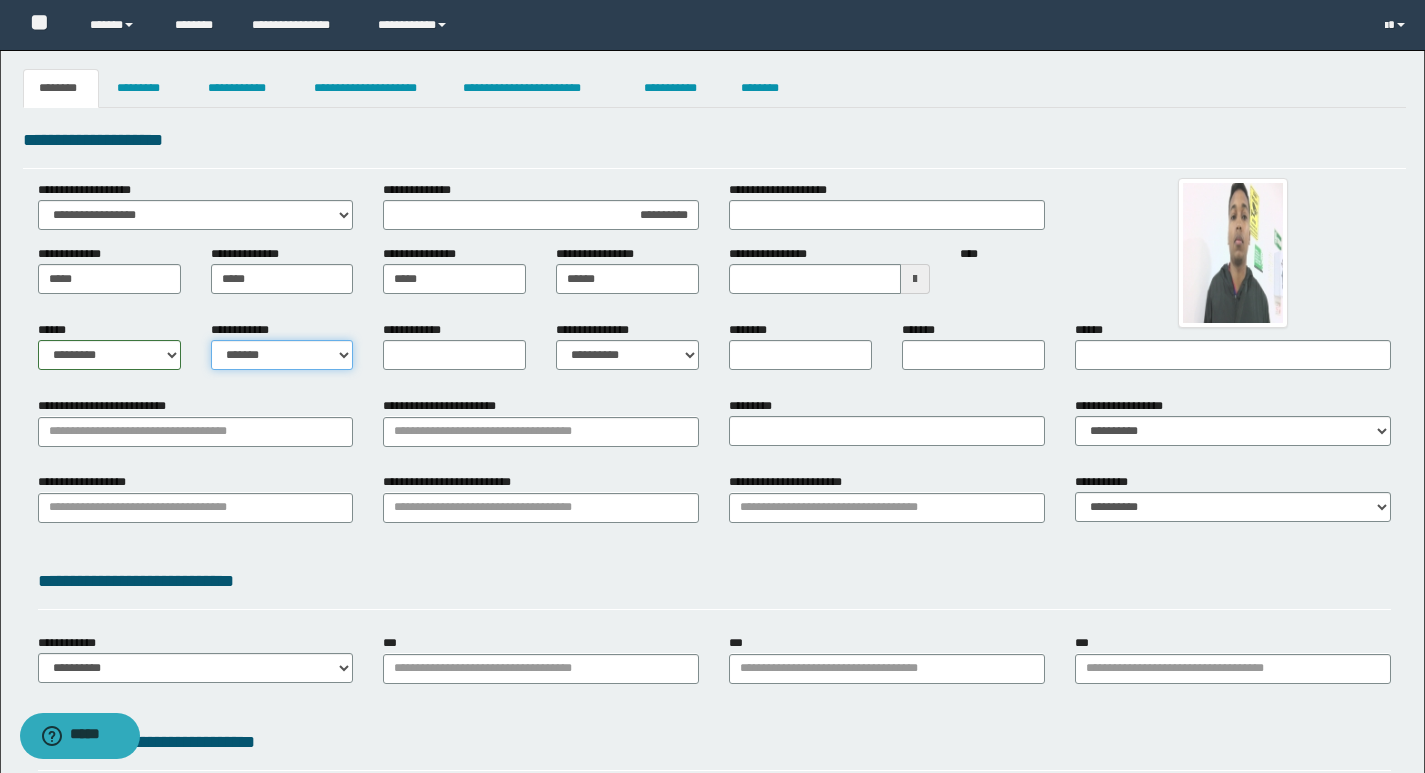click on "[NUMBER] [STREET]
[STREET]
[CITY]
[STATE]
[POSTAL_CODE]
[COUNTRY]
[PHONE]" at bounding box center (282, 355) 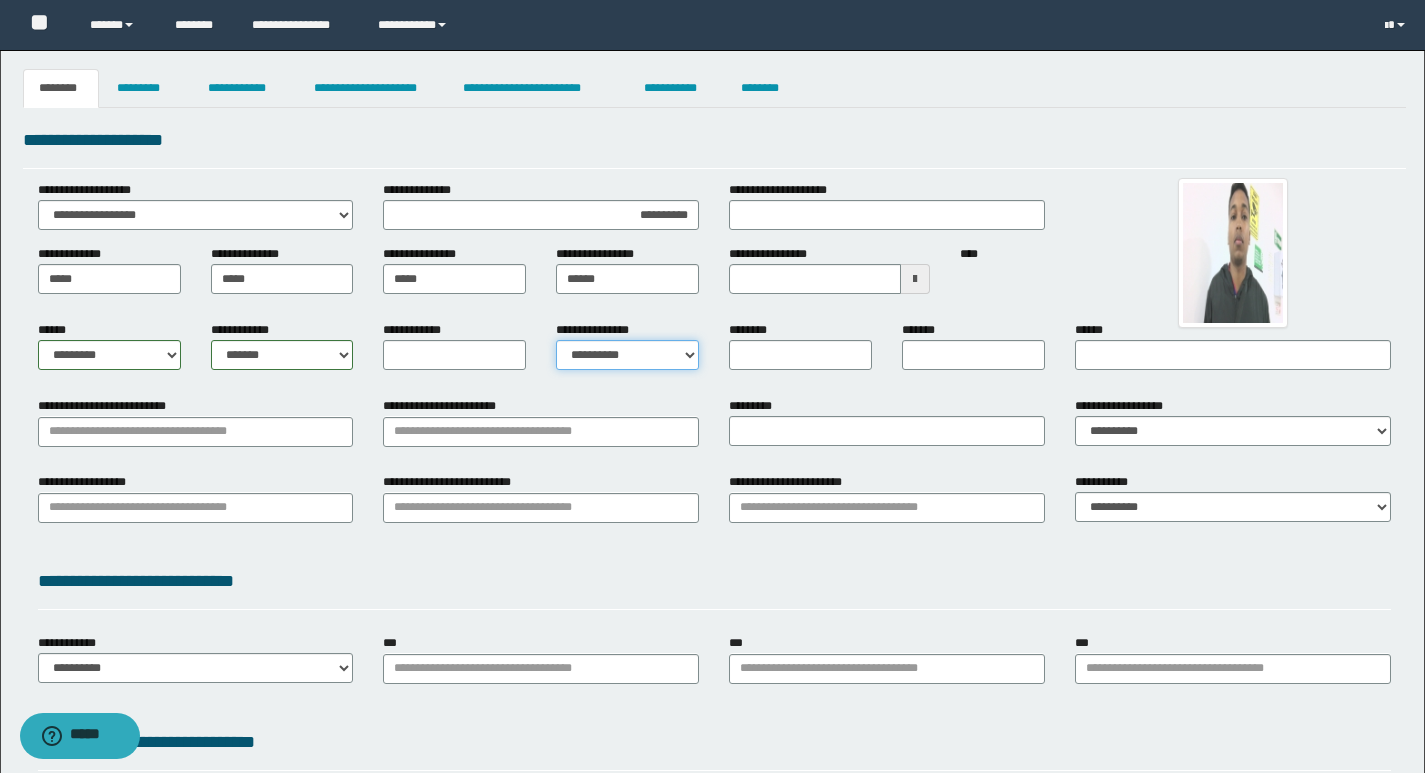 click on "[FIRST] [LAST]
[EMAIL]
[PHONE]
[ADDRESS]
[CREDIT_CARD]
[PASSPORT]
[DRIVER_LICENSE]
[SSN]
[BIRTH_DATE]
[AGE]" at bounding box center [627, 355] 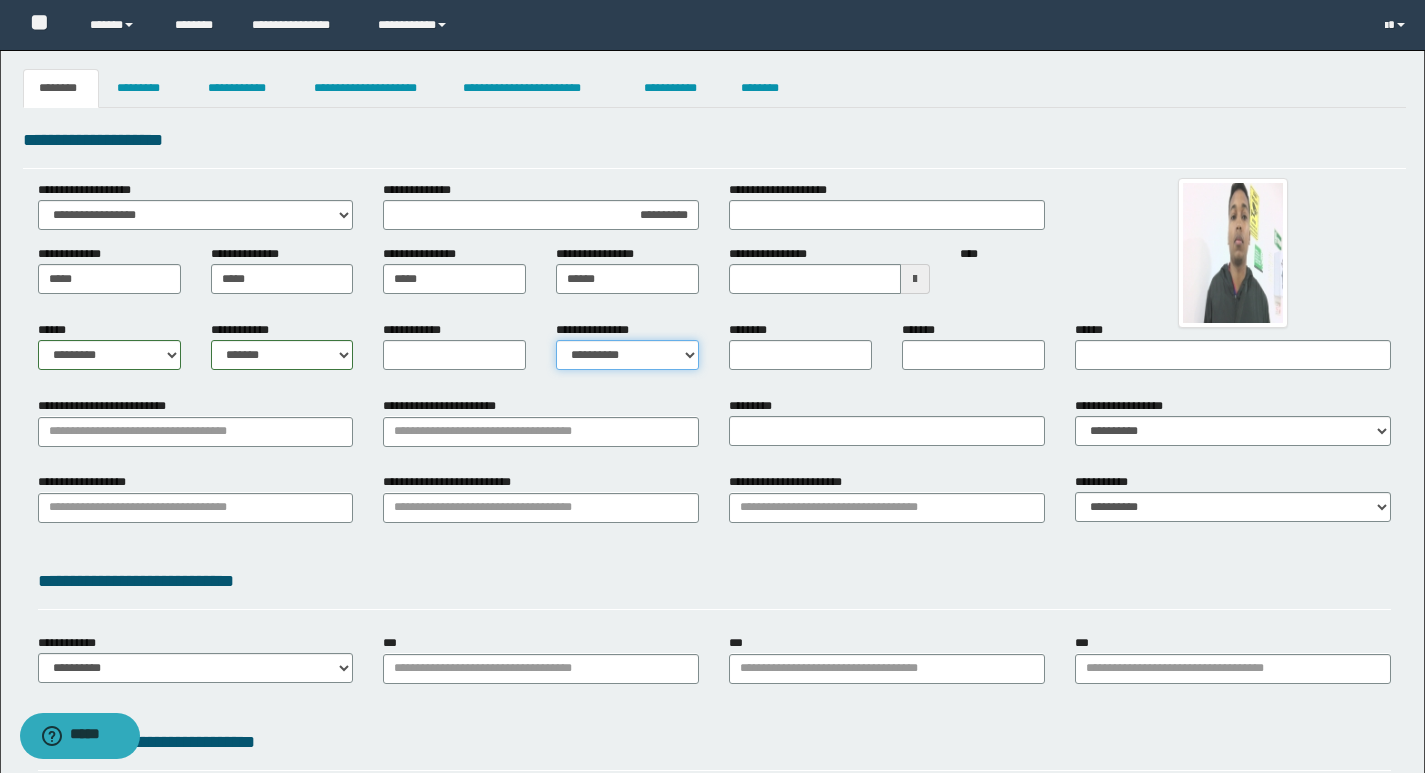 select on "*" 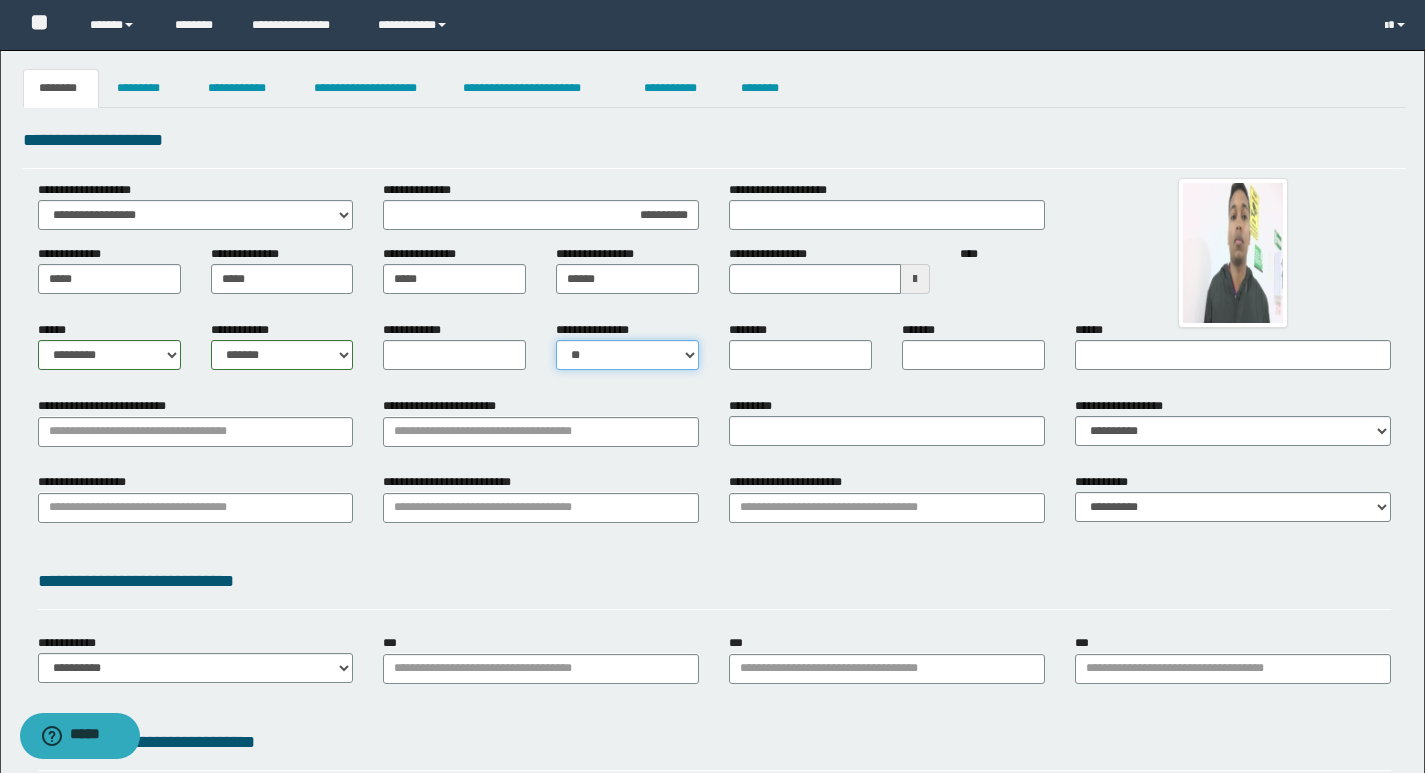 click on "[FIRST] [LAST]
[EMAIL]
[PHONE]
[ADDRESS]
[CREDIT_CARD]
[PASSPORT]
[DRIVER_LICENSE]
[SSN]
[BIRTH_DATE]
[AGE]" at bounding box center (627, 355) 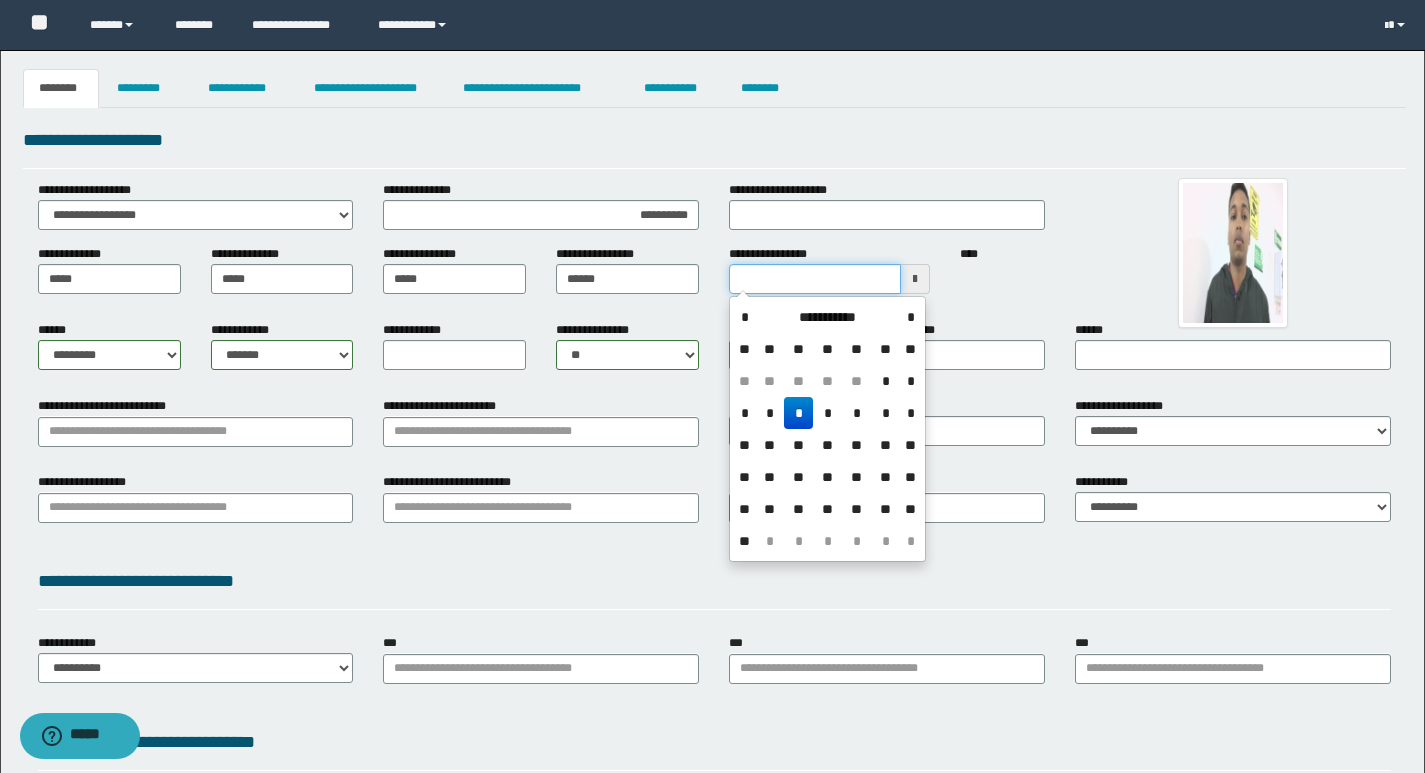 click on "**********" at bounding box center (815, 279) 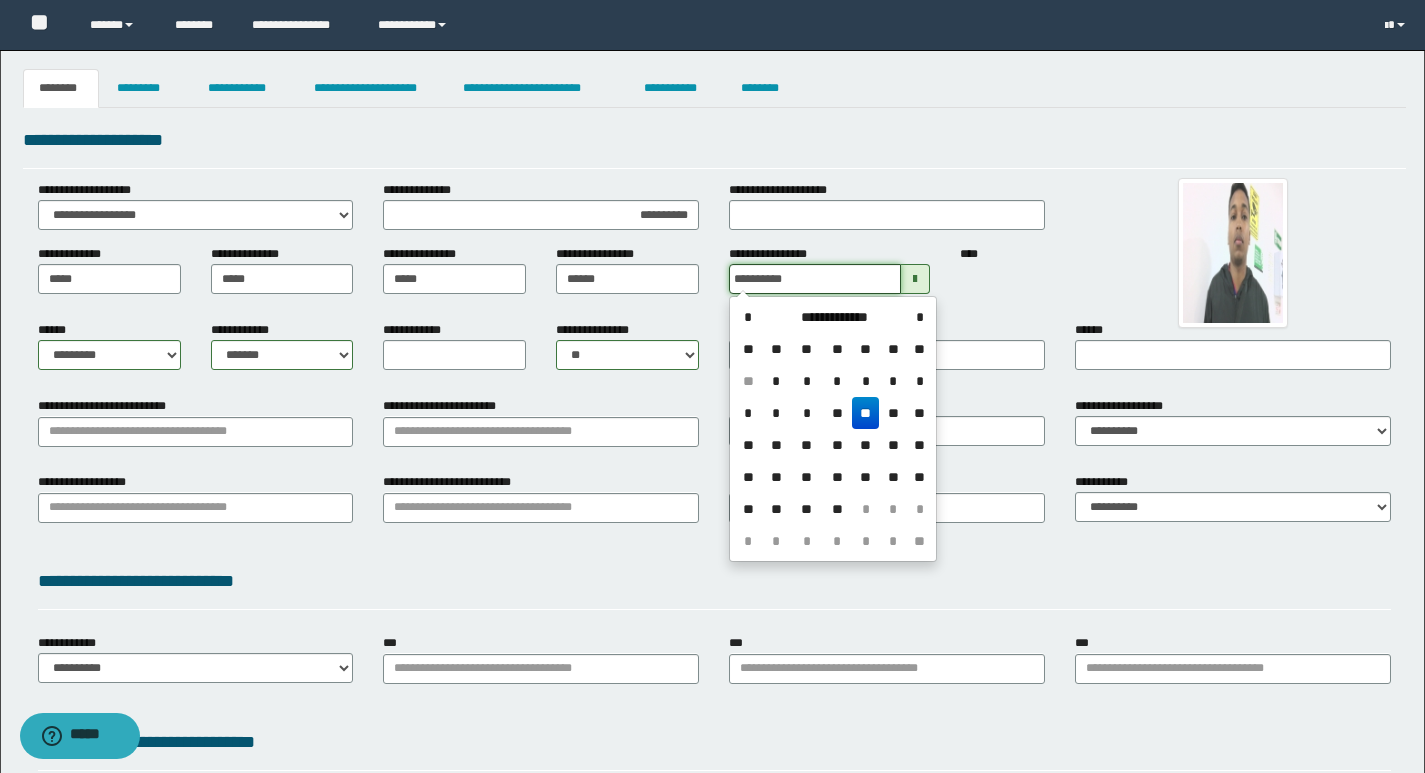 type on "**********" 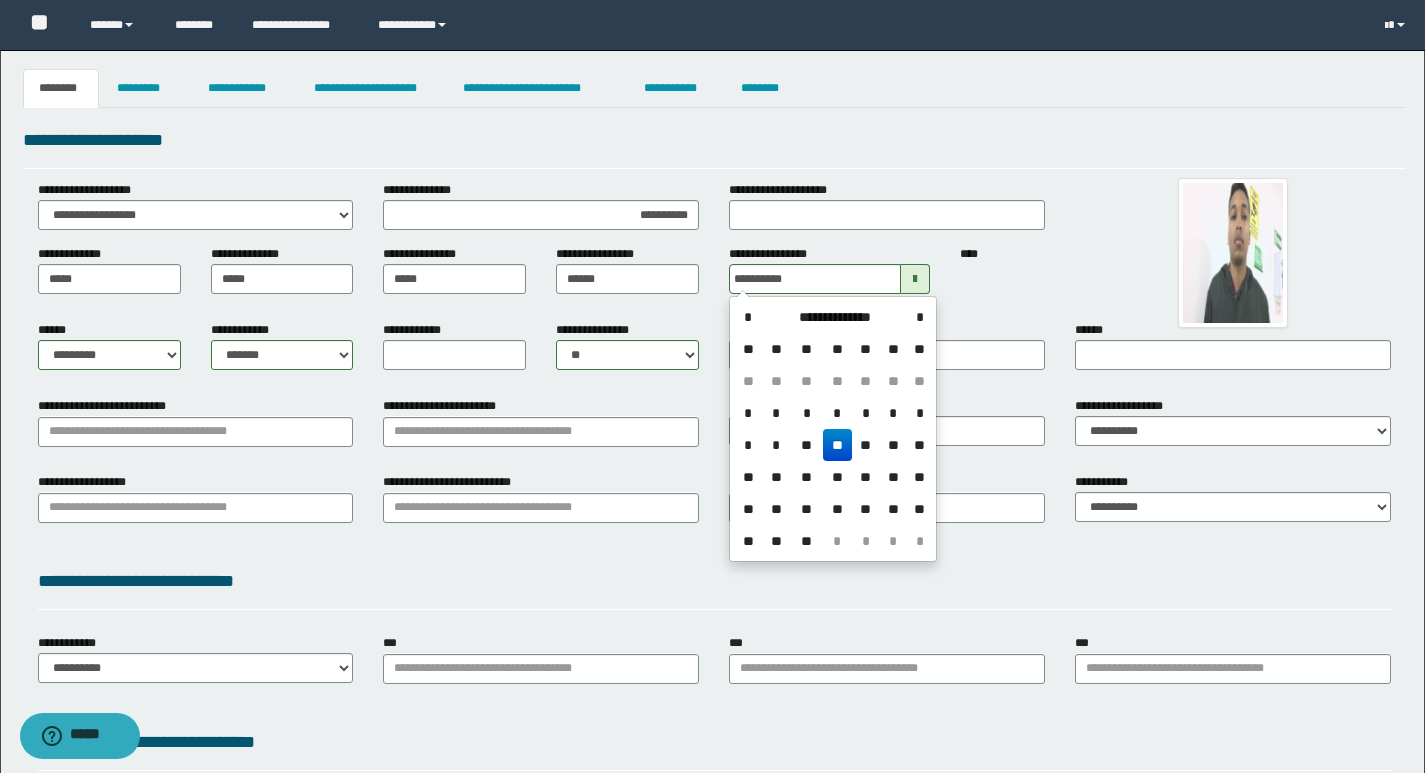 click on "****" at bounding box center (1002, 269) 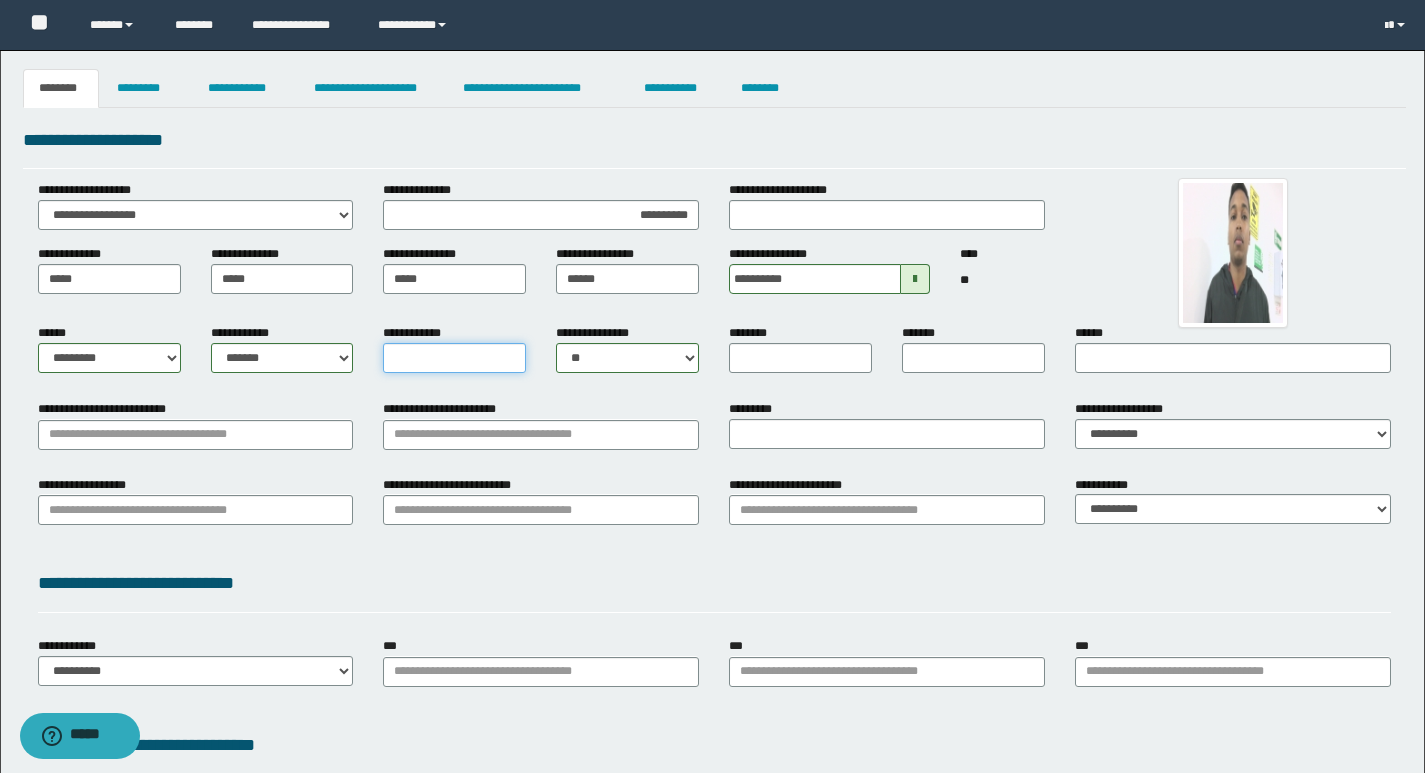 click on "**********" at bounding box center (454, 358) 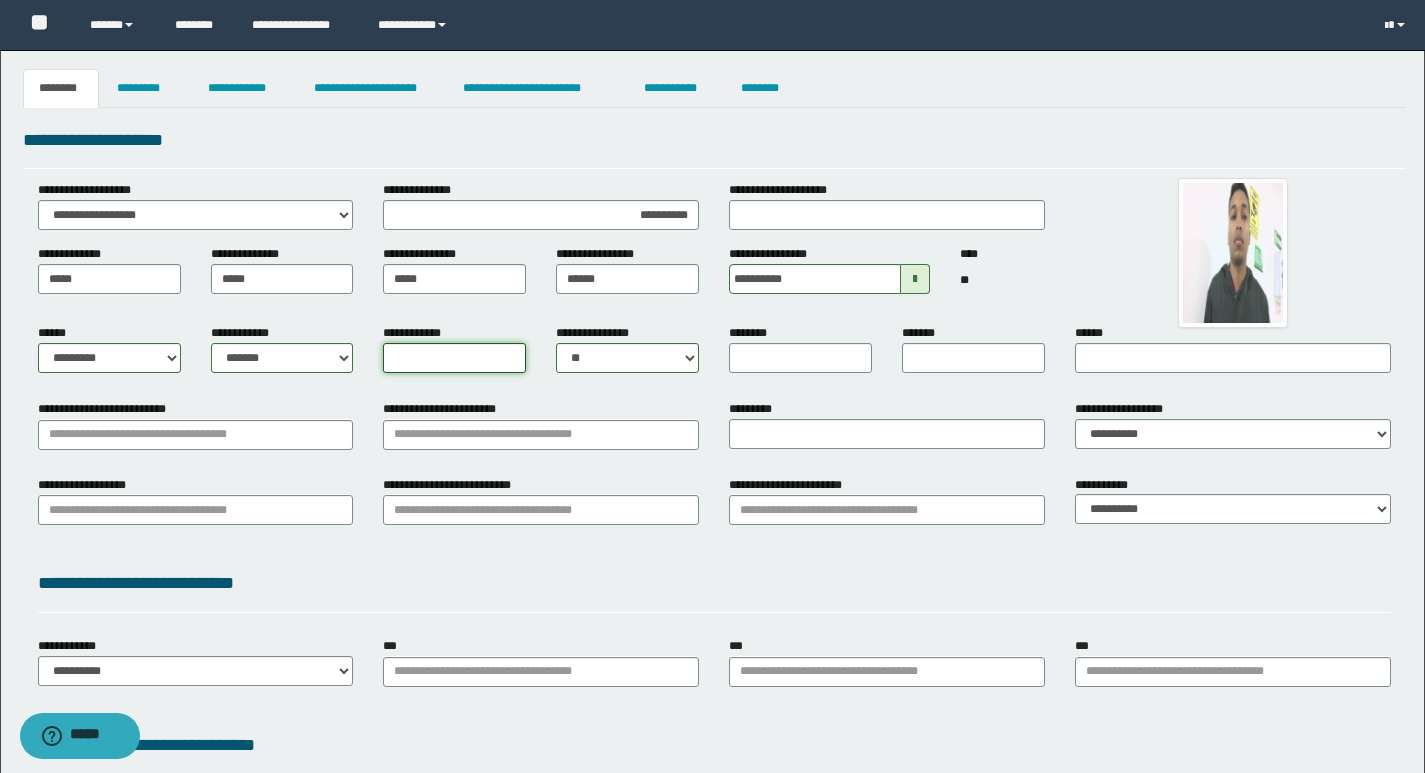 type on "*" 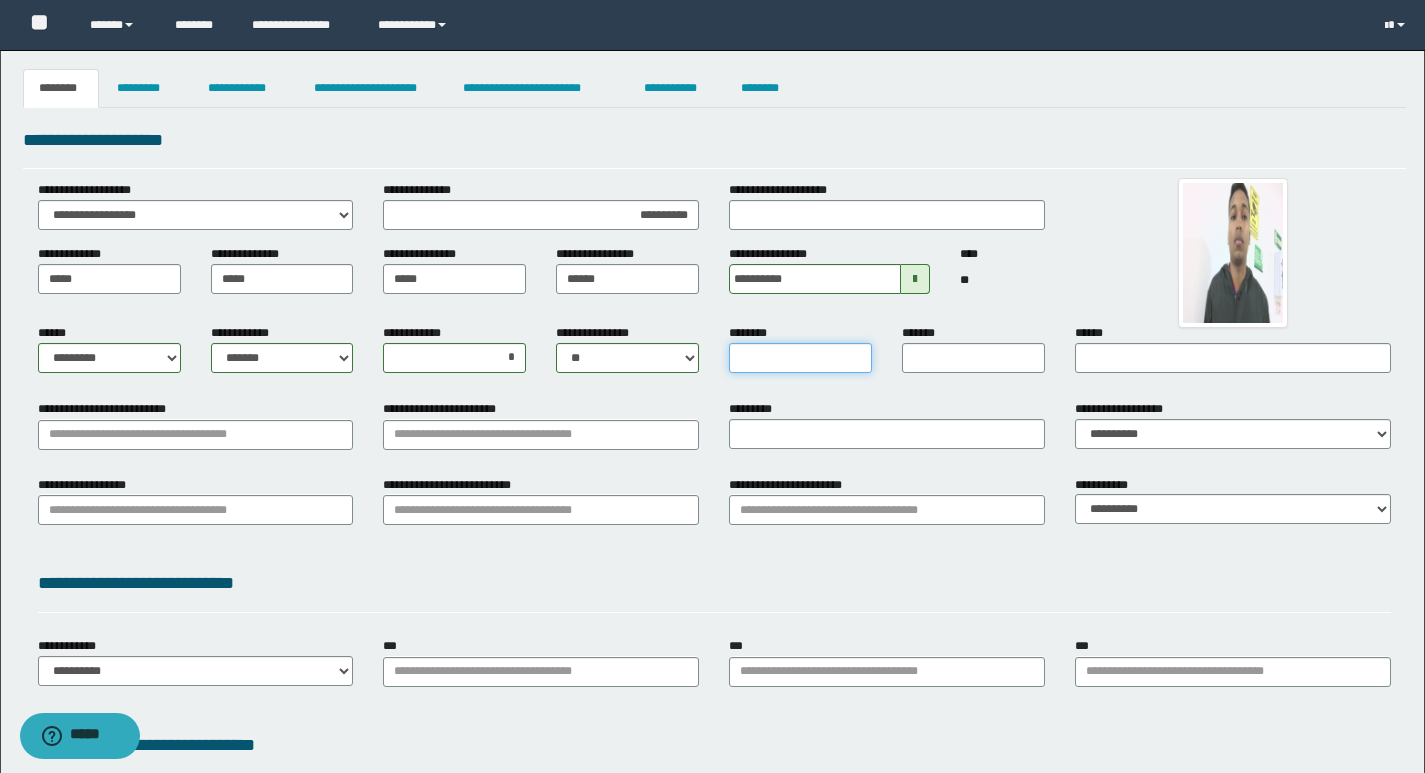 click on "********" at bounding box center [800, 358] 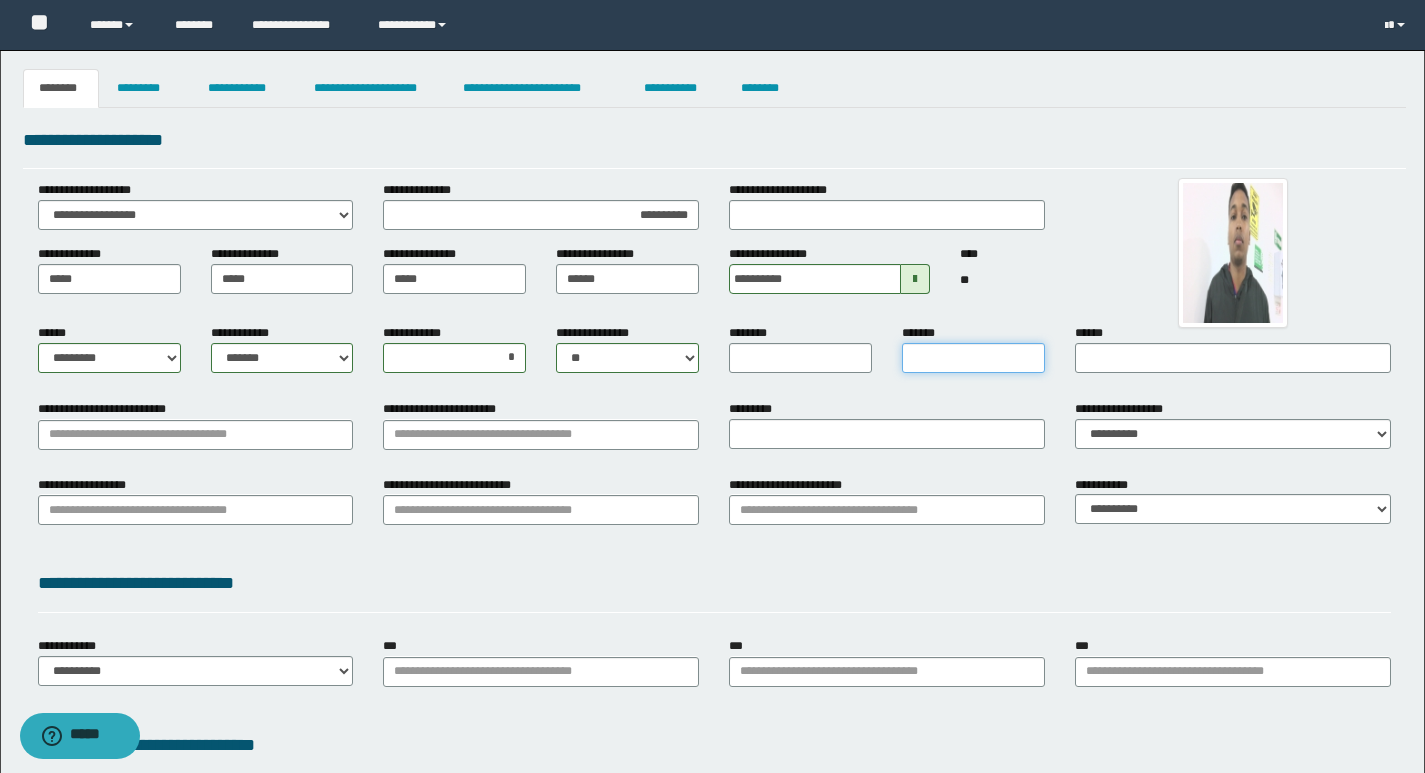 click on "*******" at bounding box center [973, 358] 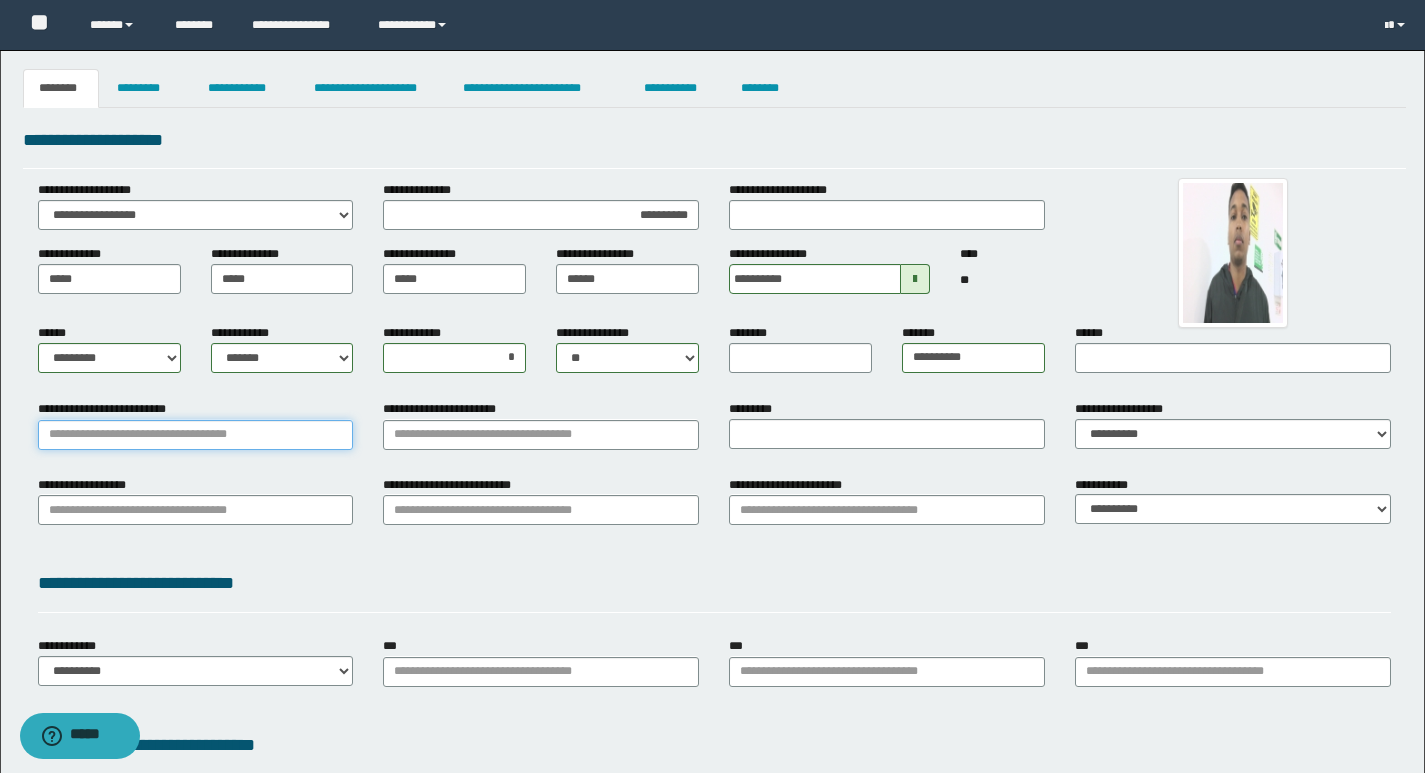 click on "**********" at bounding box center [196, 435] 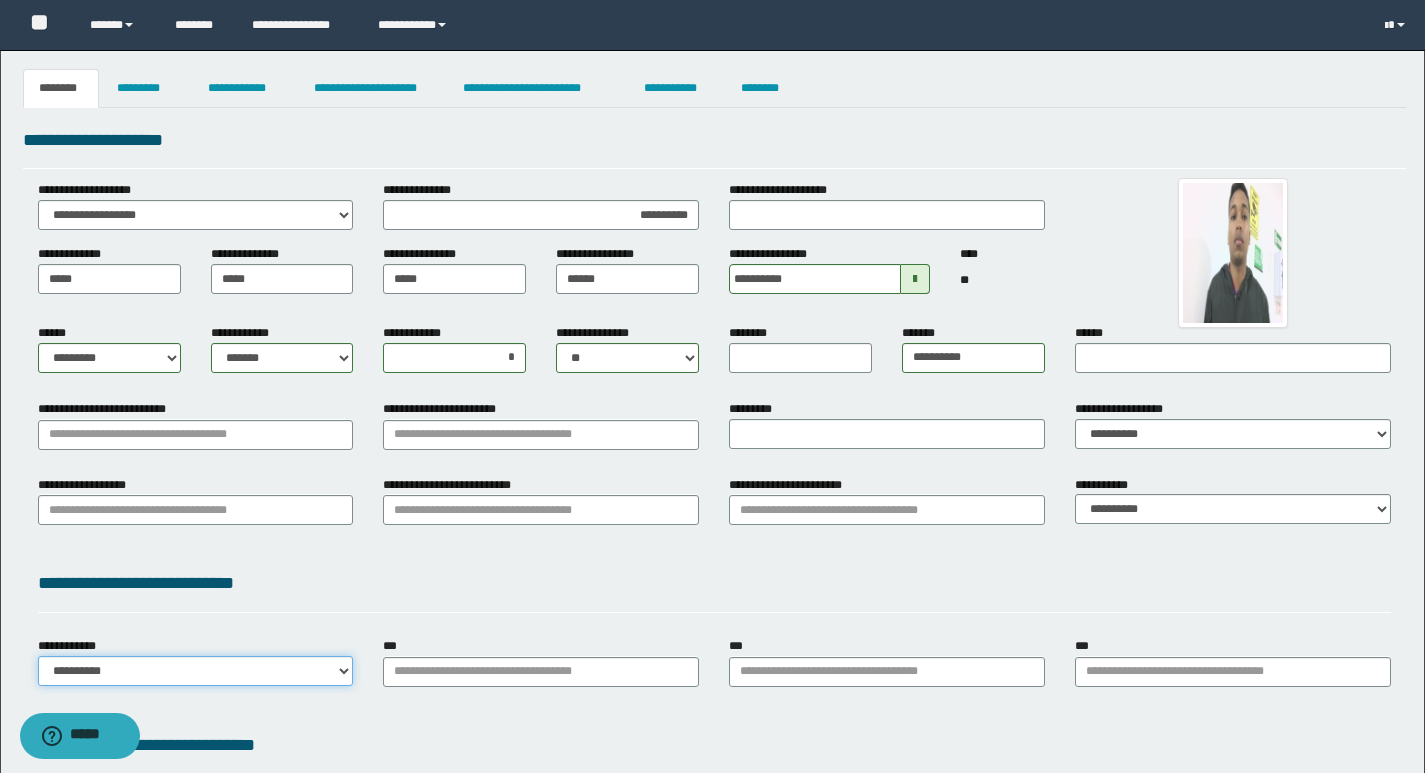 click on "**********" at bounding box center (196, 671) 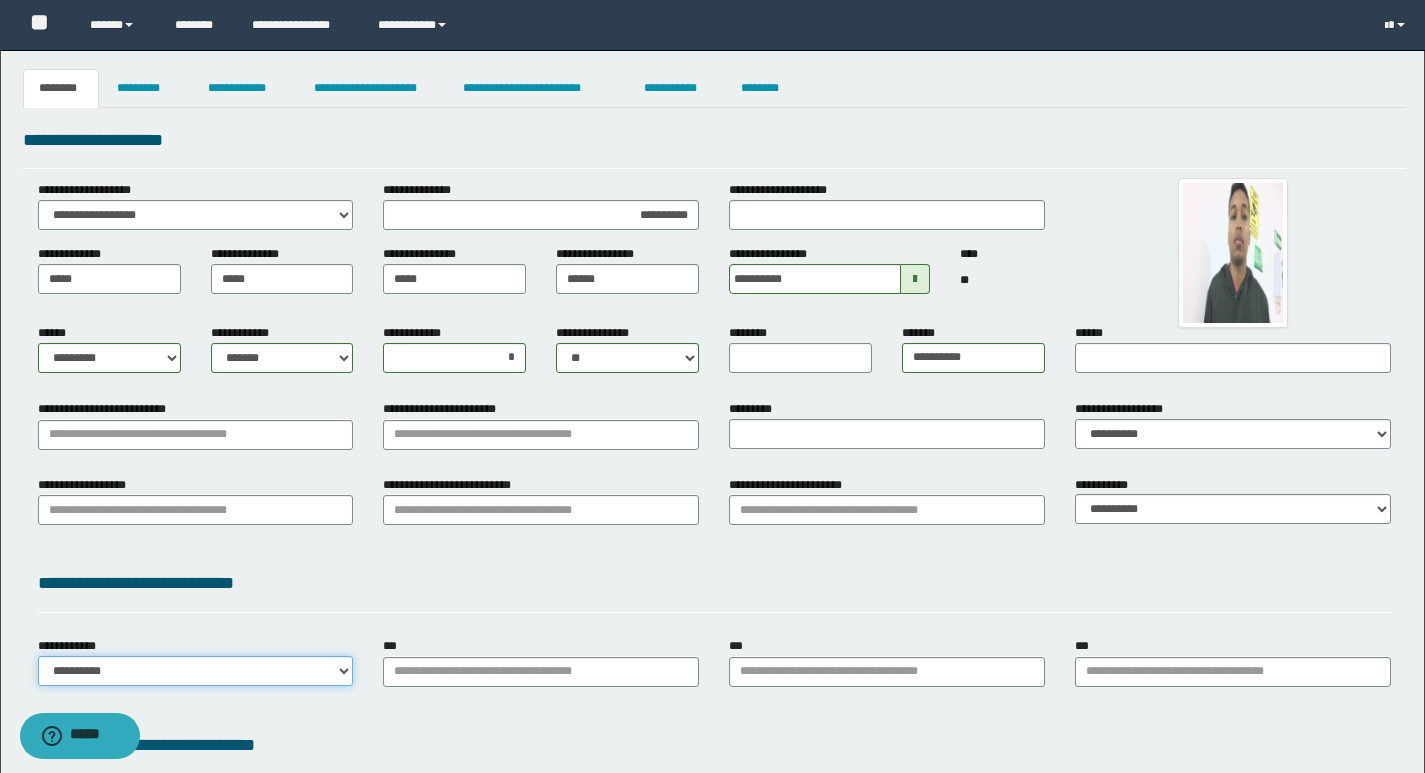 select on "**" 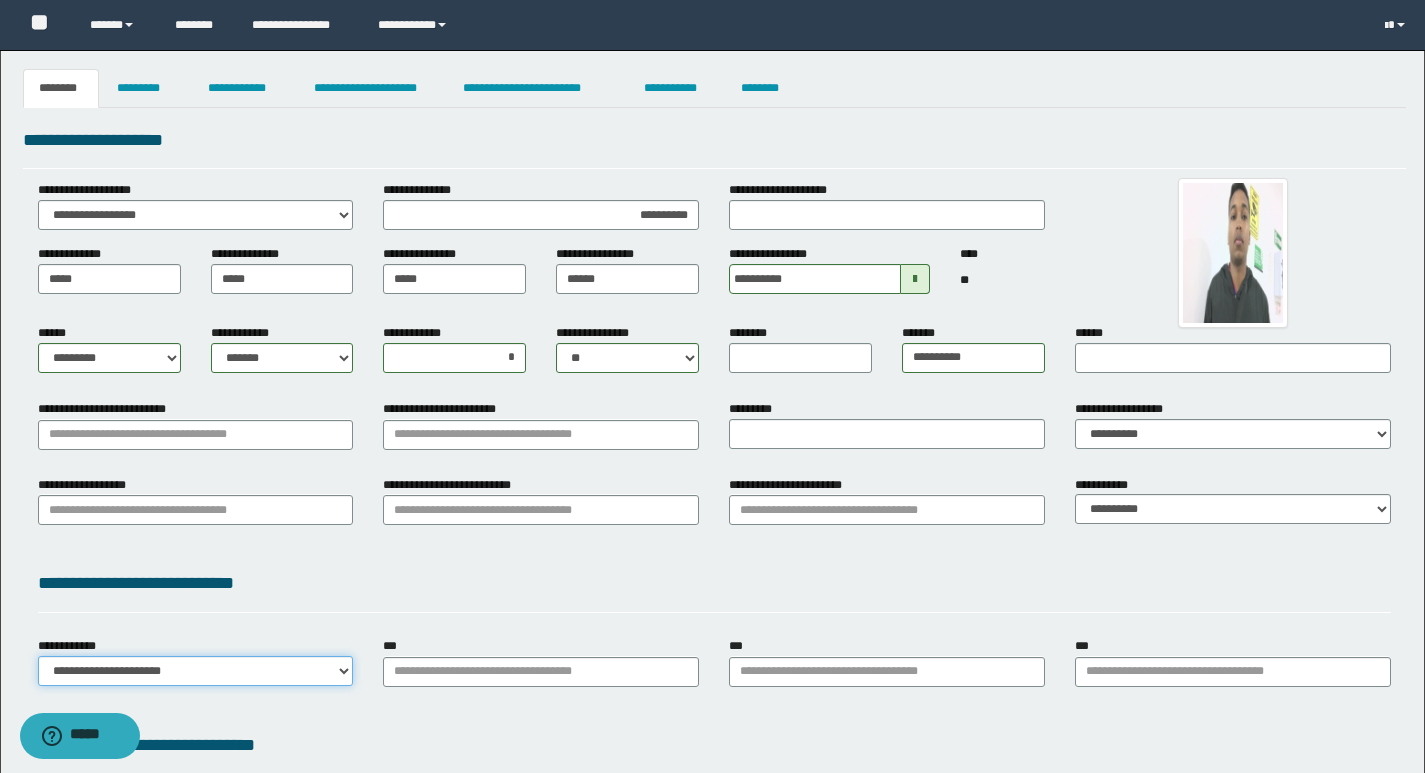 click on "**********" at bounding box center (196, 671) 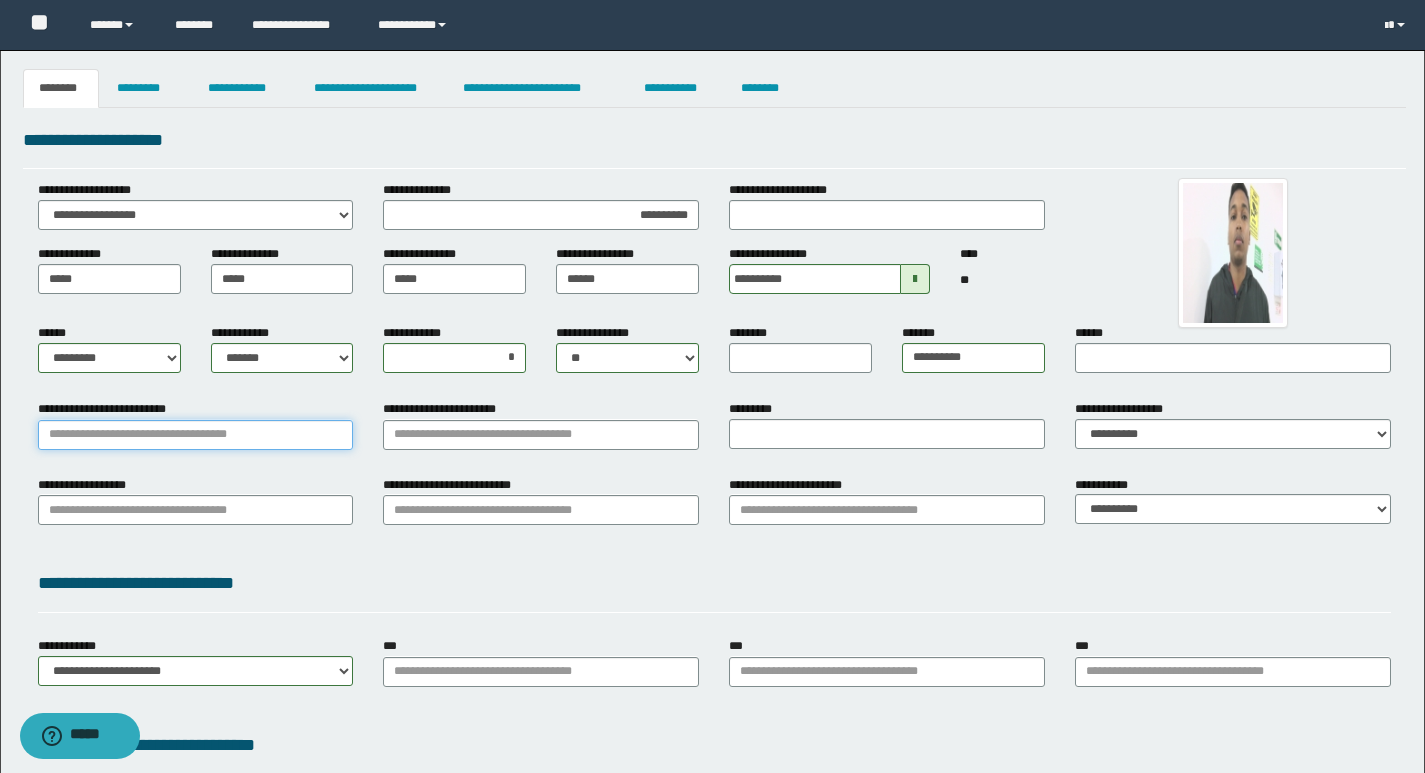click on "**********" at bounding box center (196, 435) 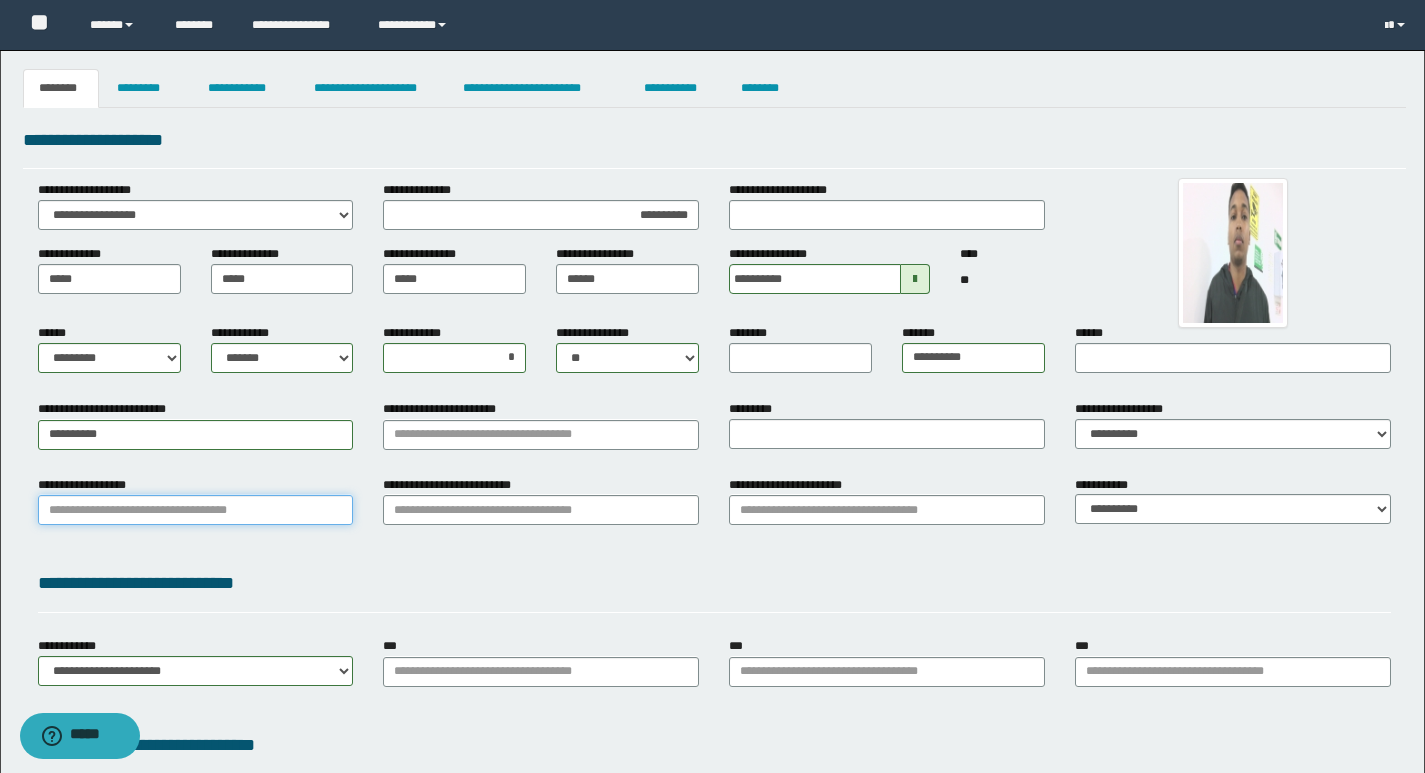 click on "**********" at bounding box center [196, 510] 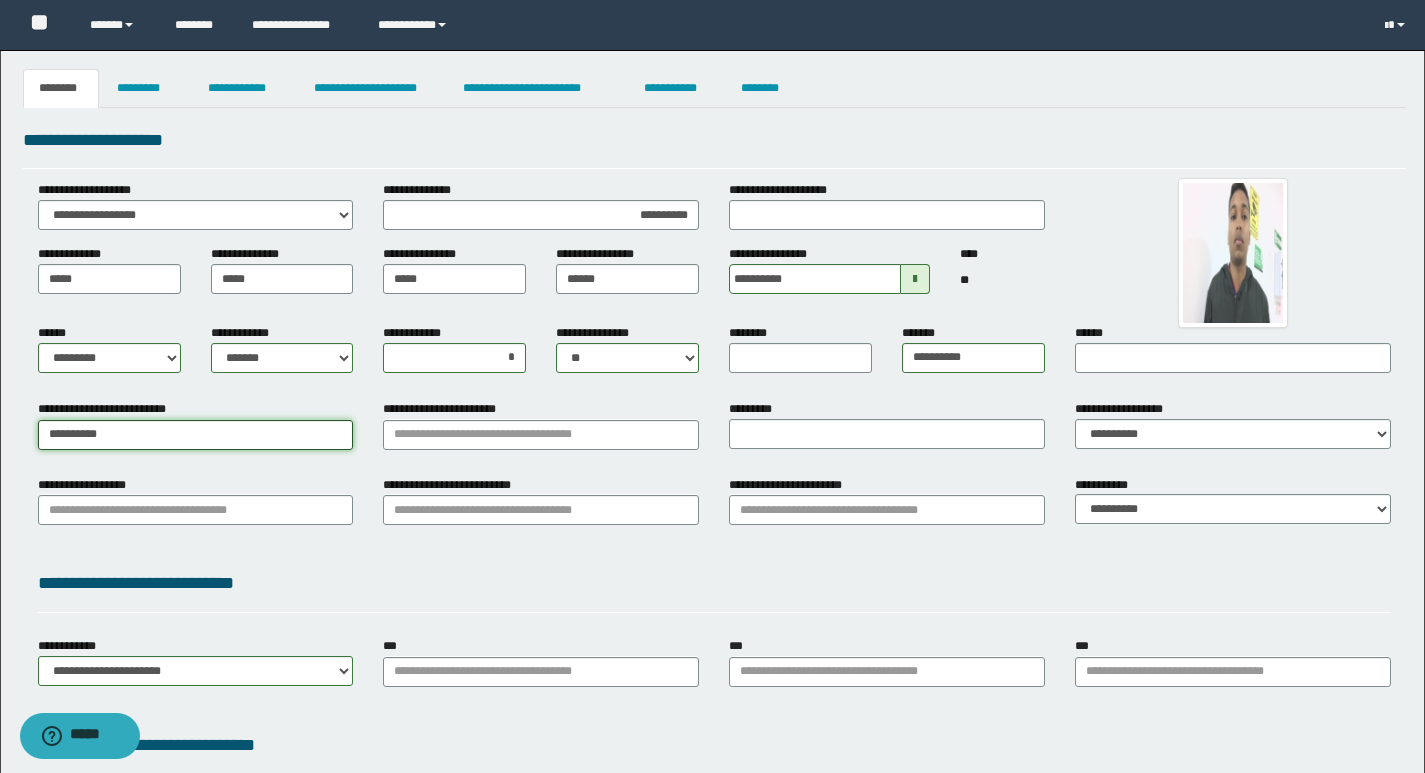 click on "*********" at bounding box center (196, 435) 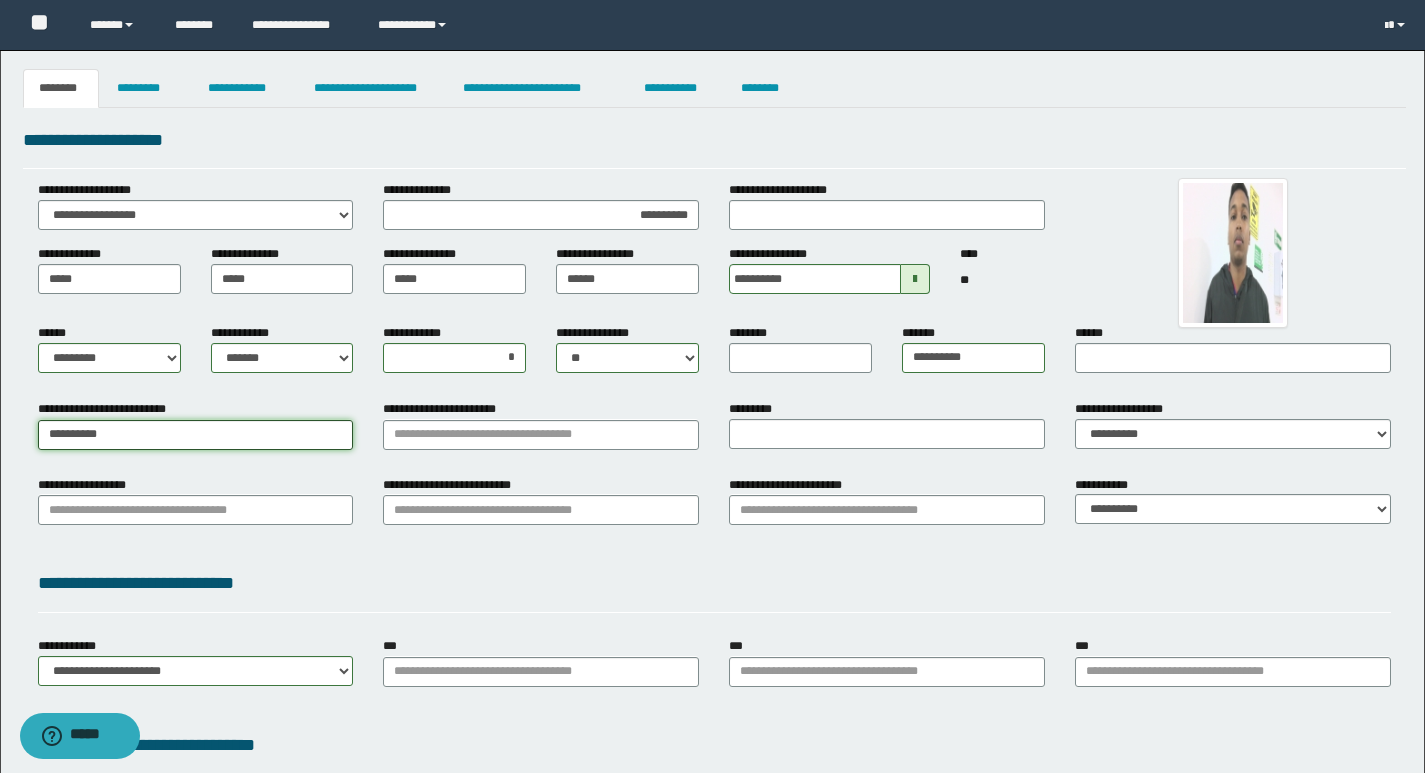 type on "*********" 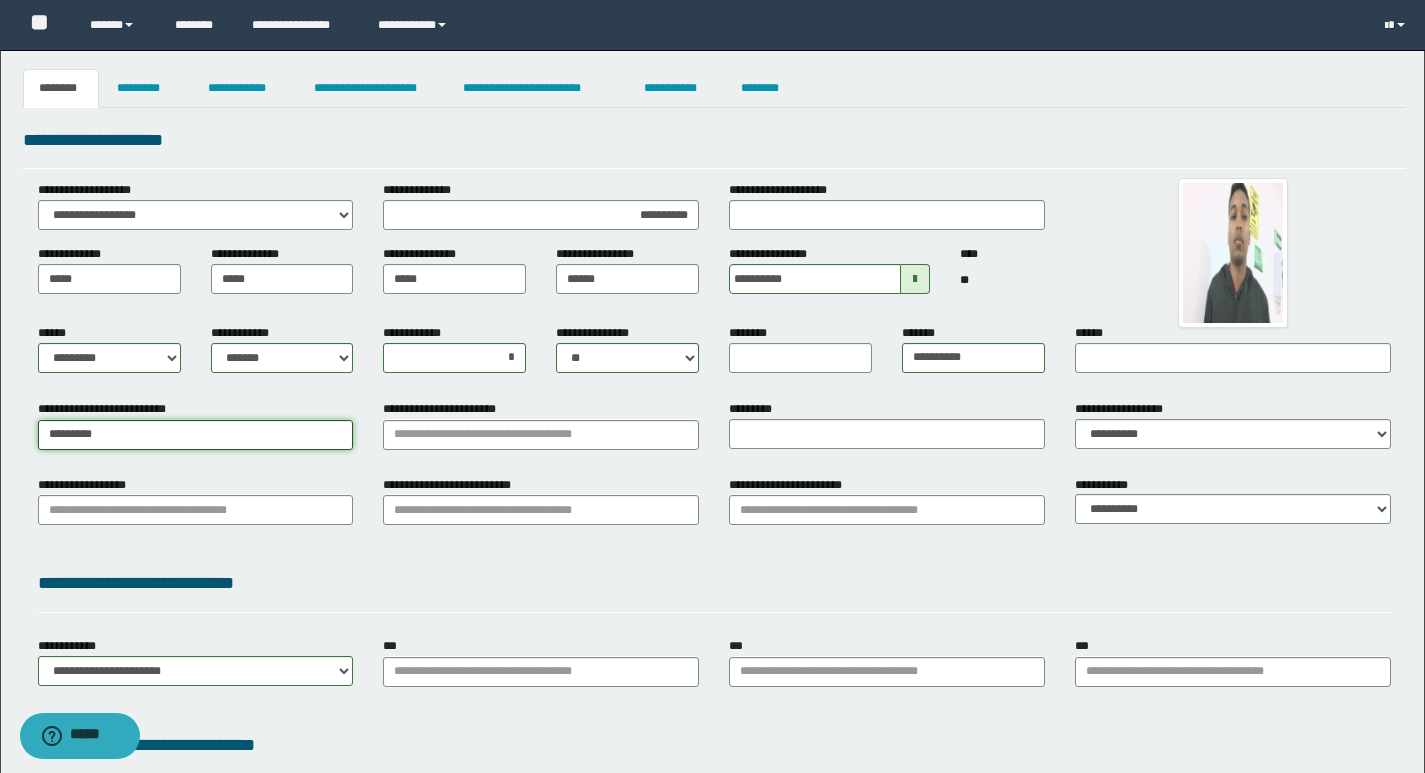 type on "*********" 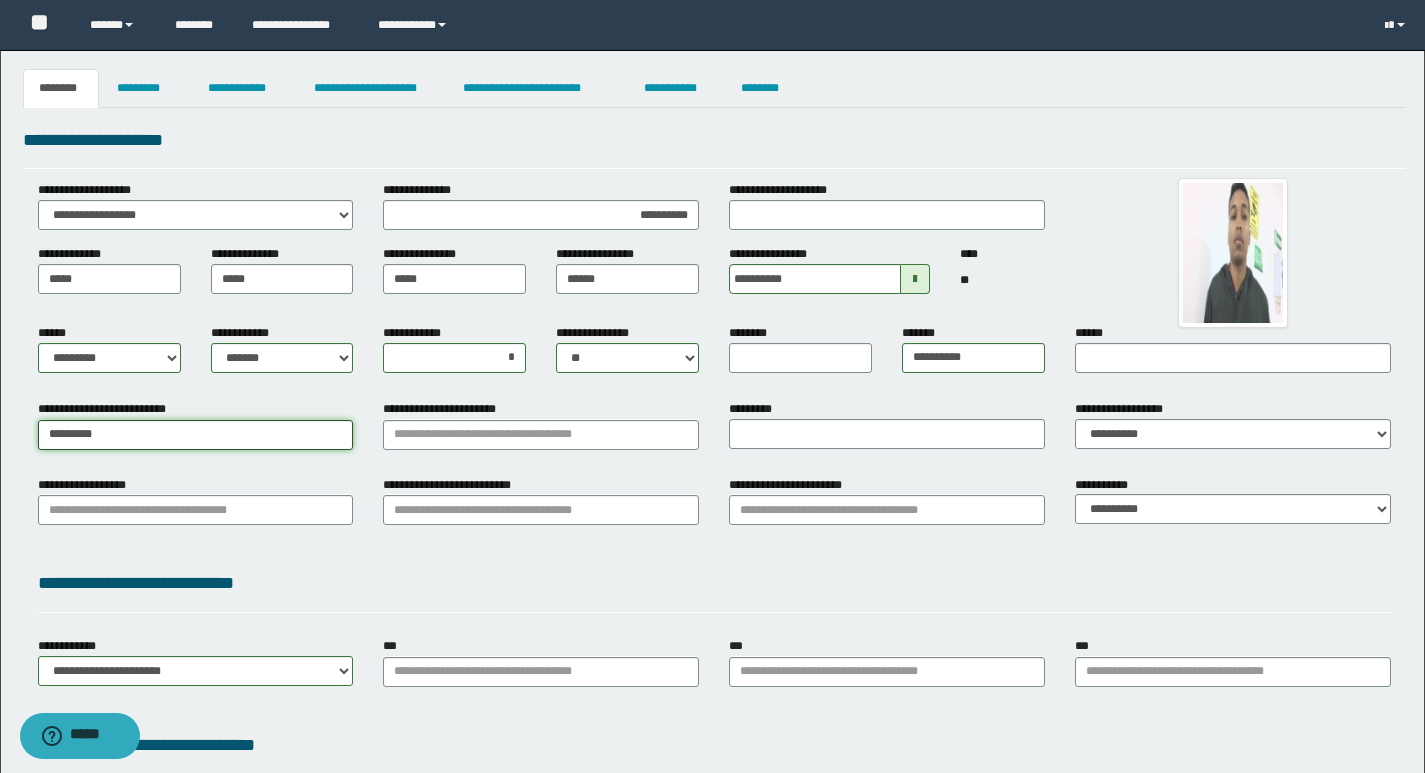 type 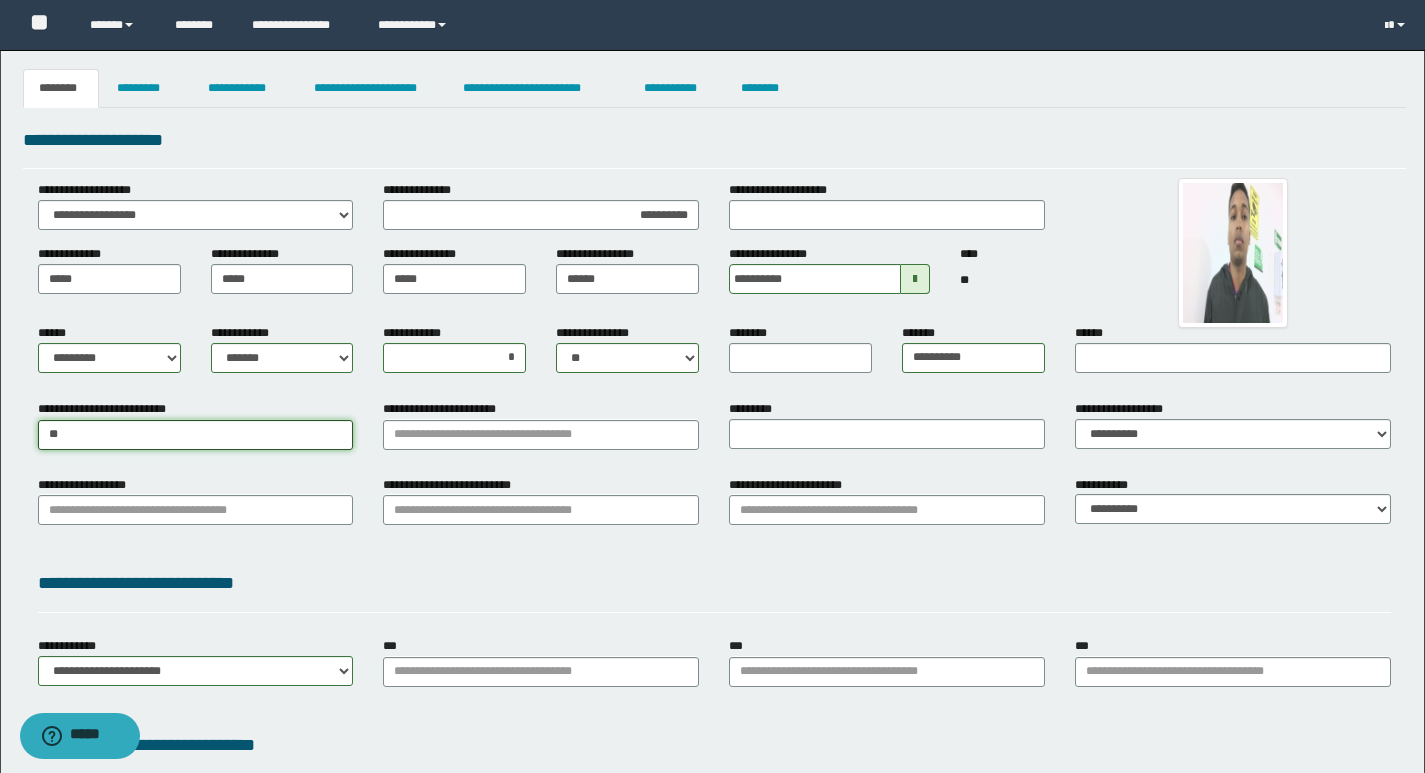 type on "*" 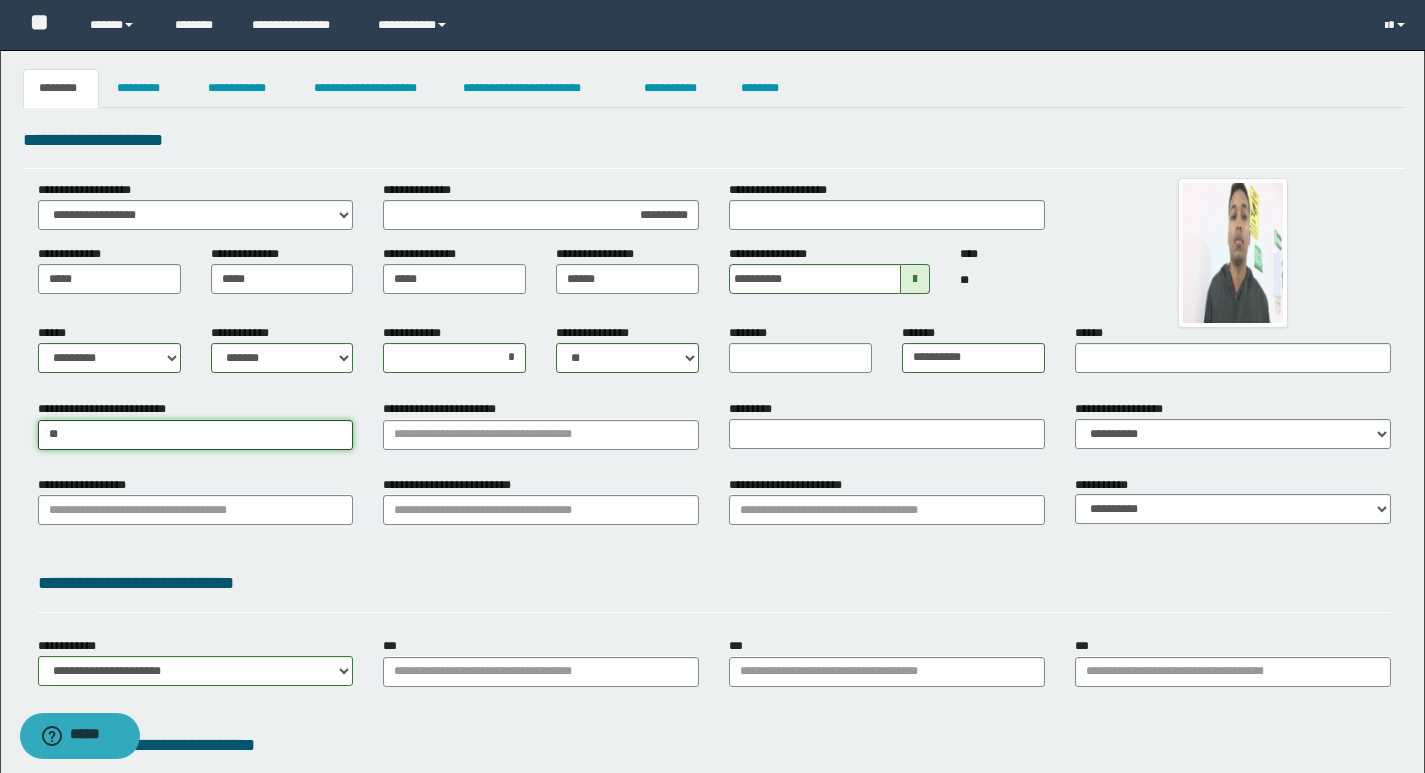 type on "***" 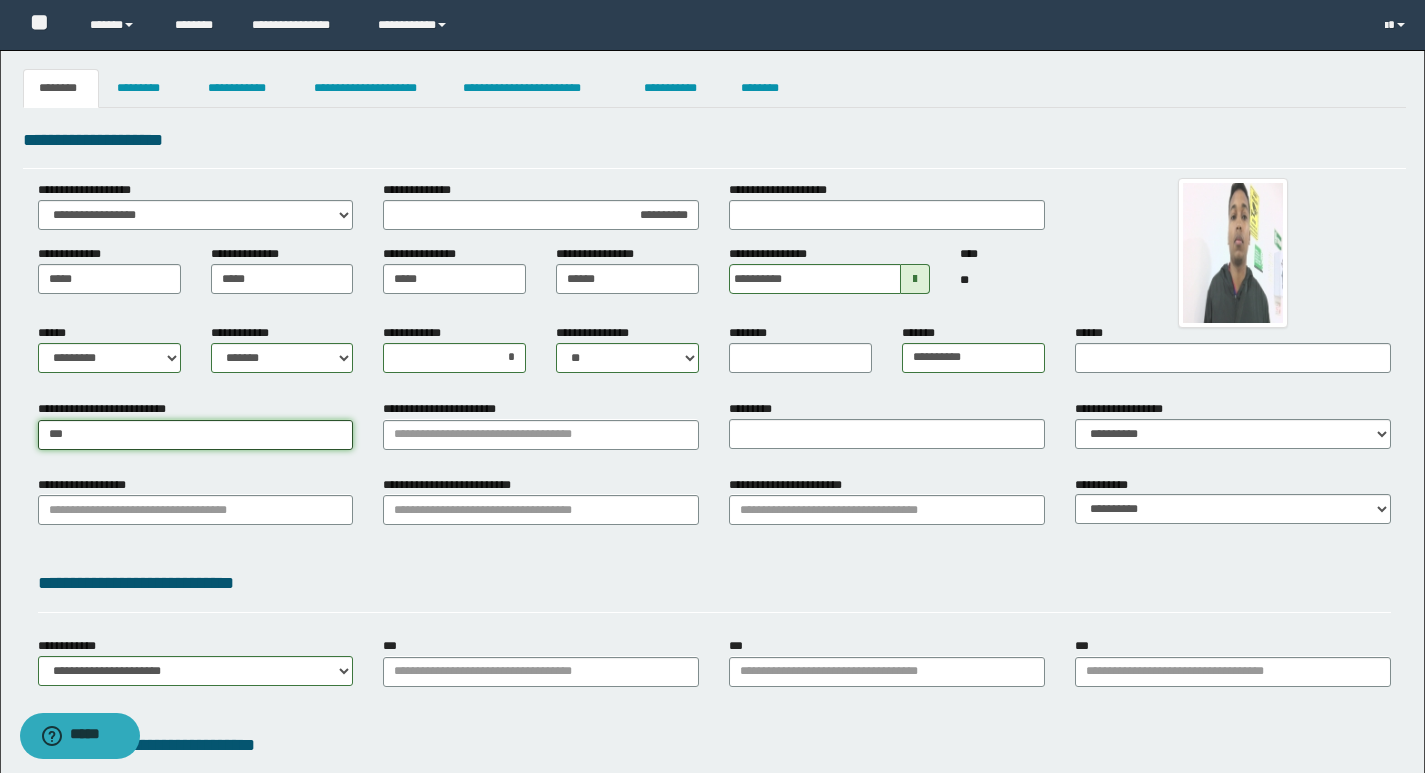 type on "***" 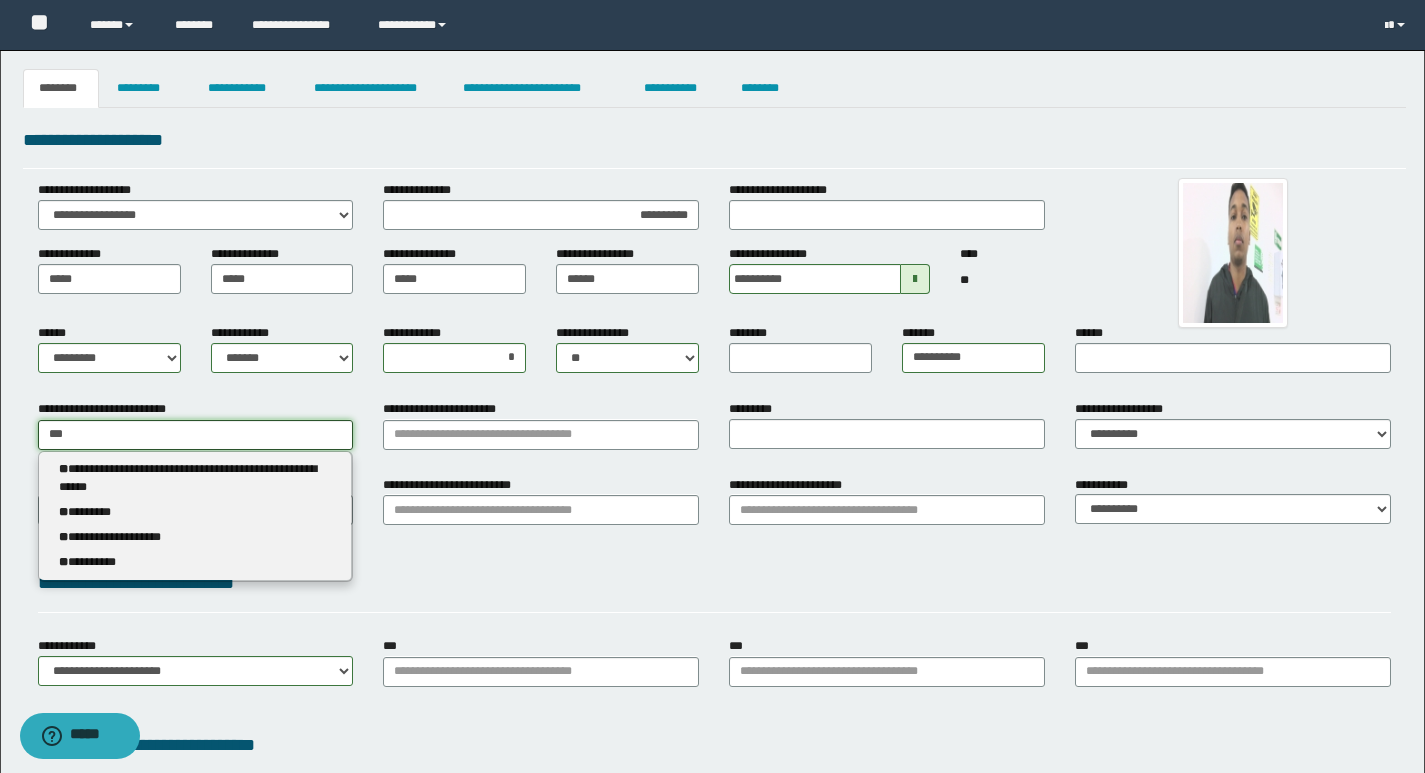 type 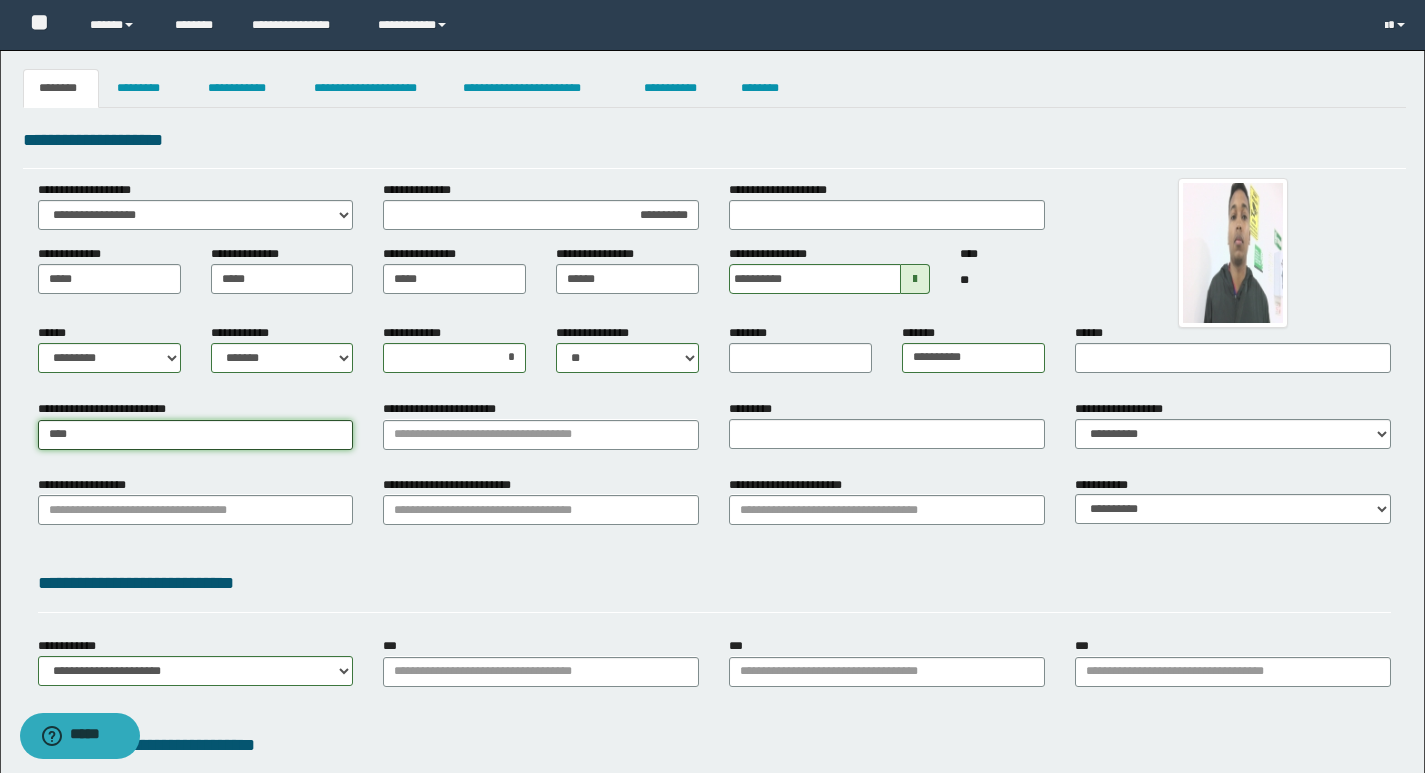 type on "*****" 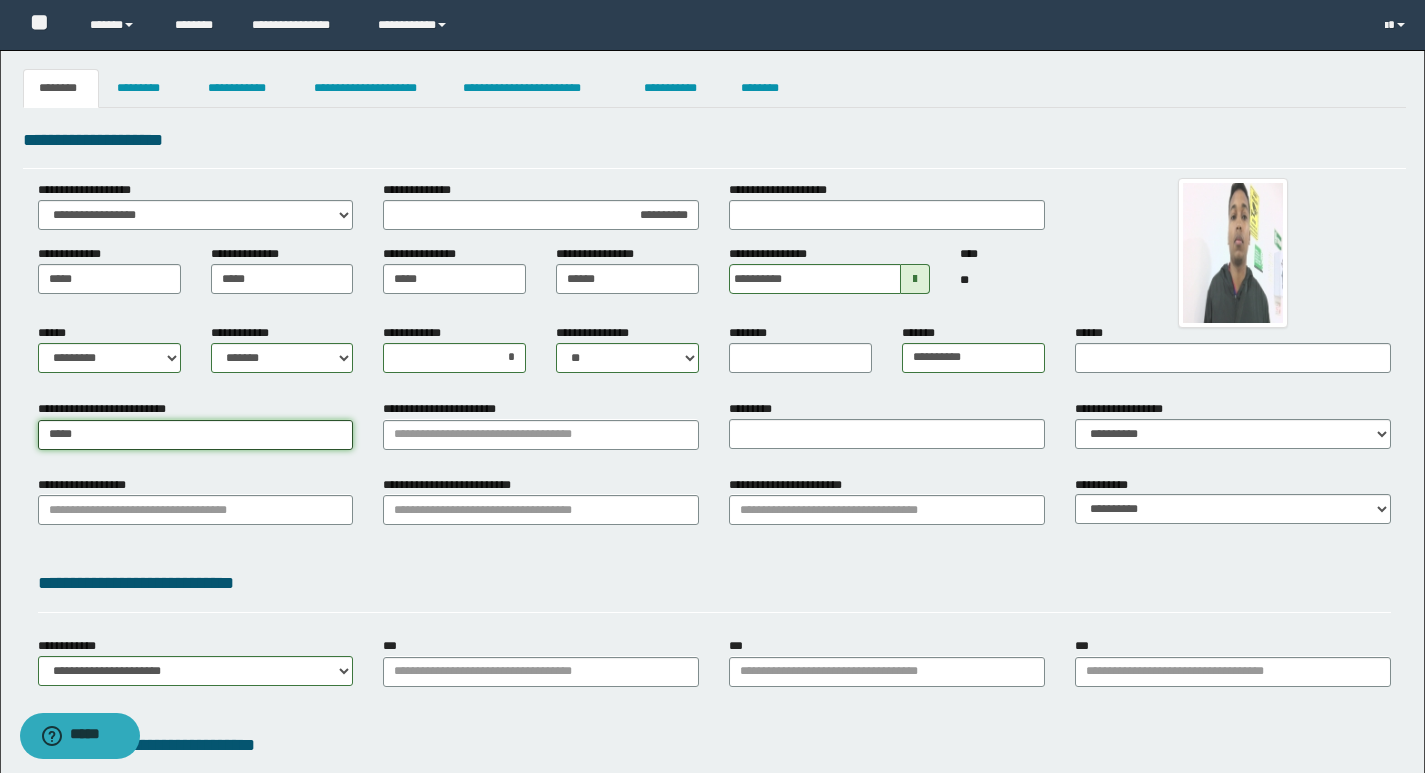 type on "*****" 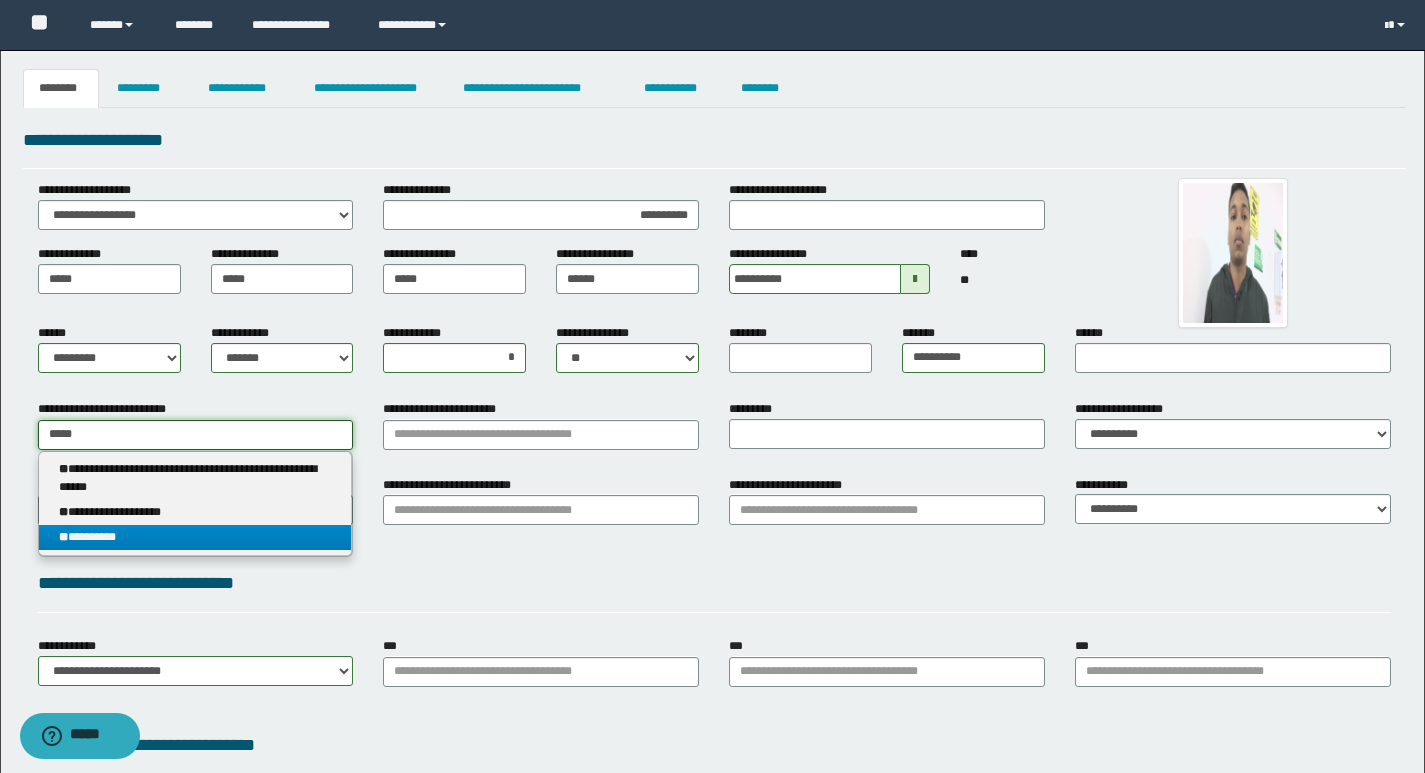 type on "*****" 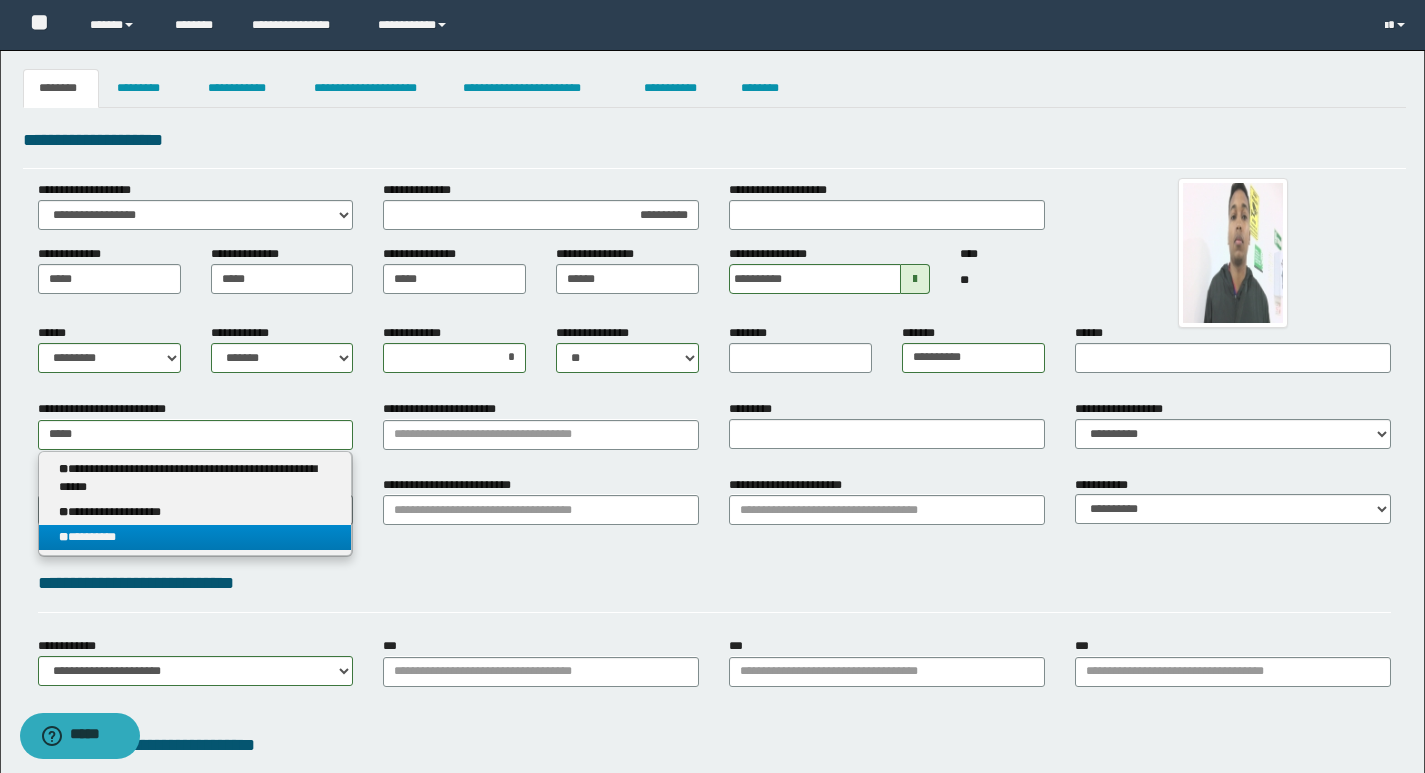 click on "[FIRST] [LAST]" at bounding box center [195, 537] 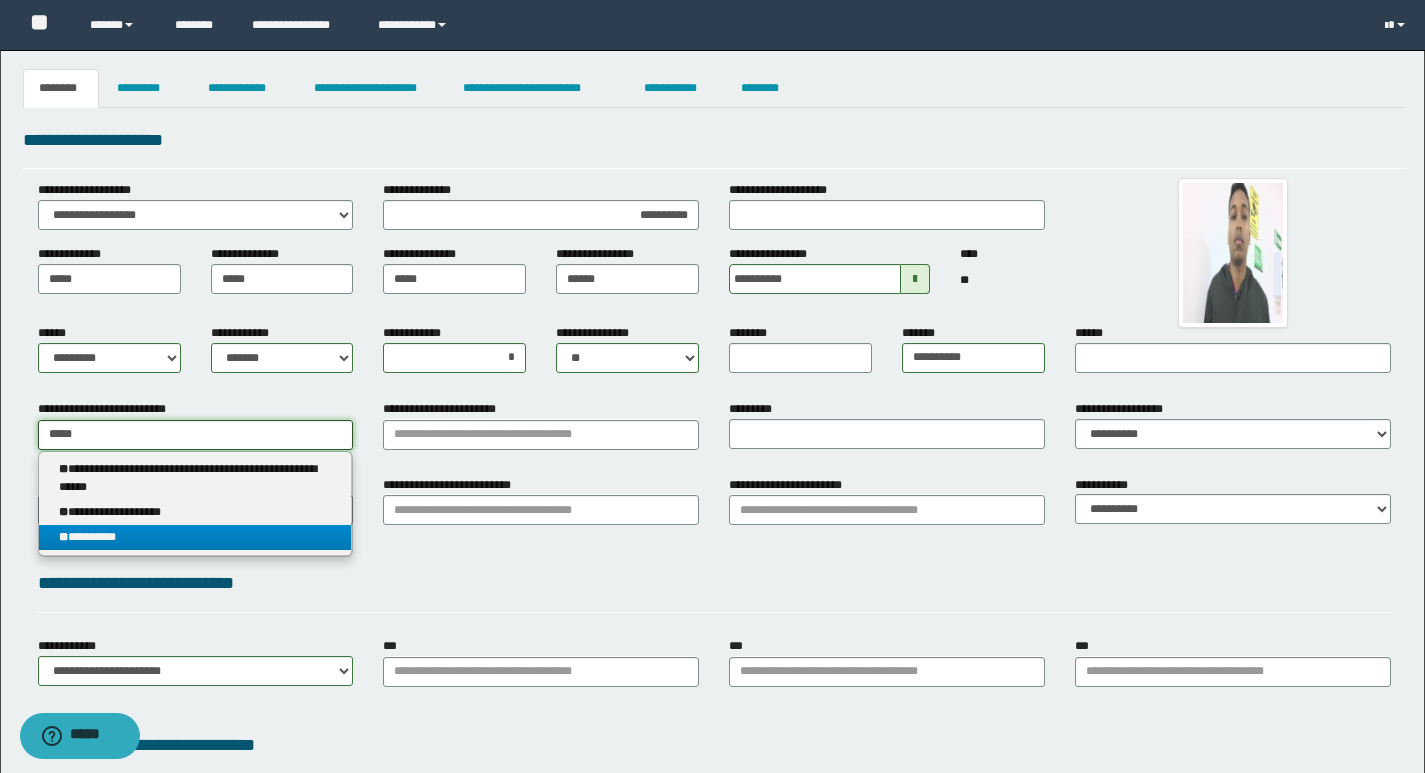 type 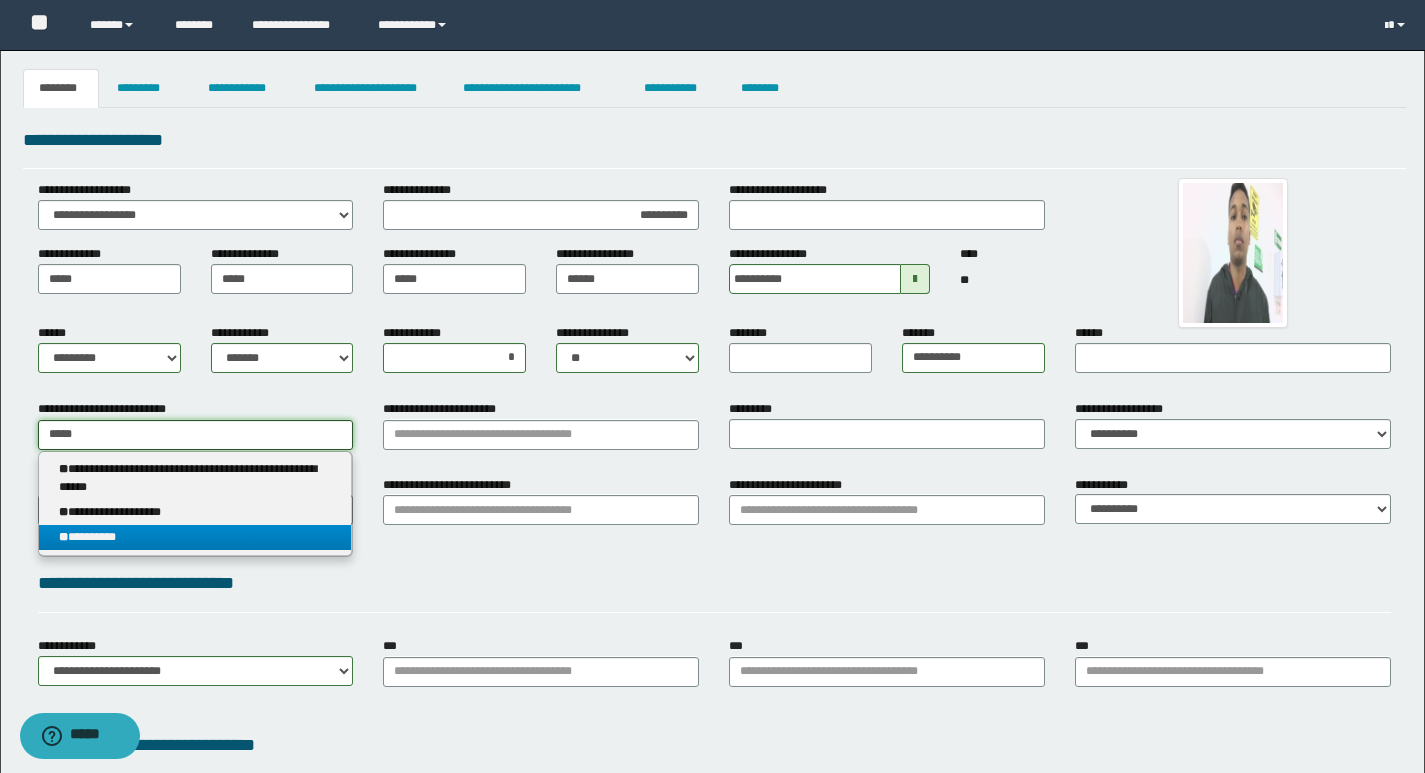 type on "*********" 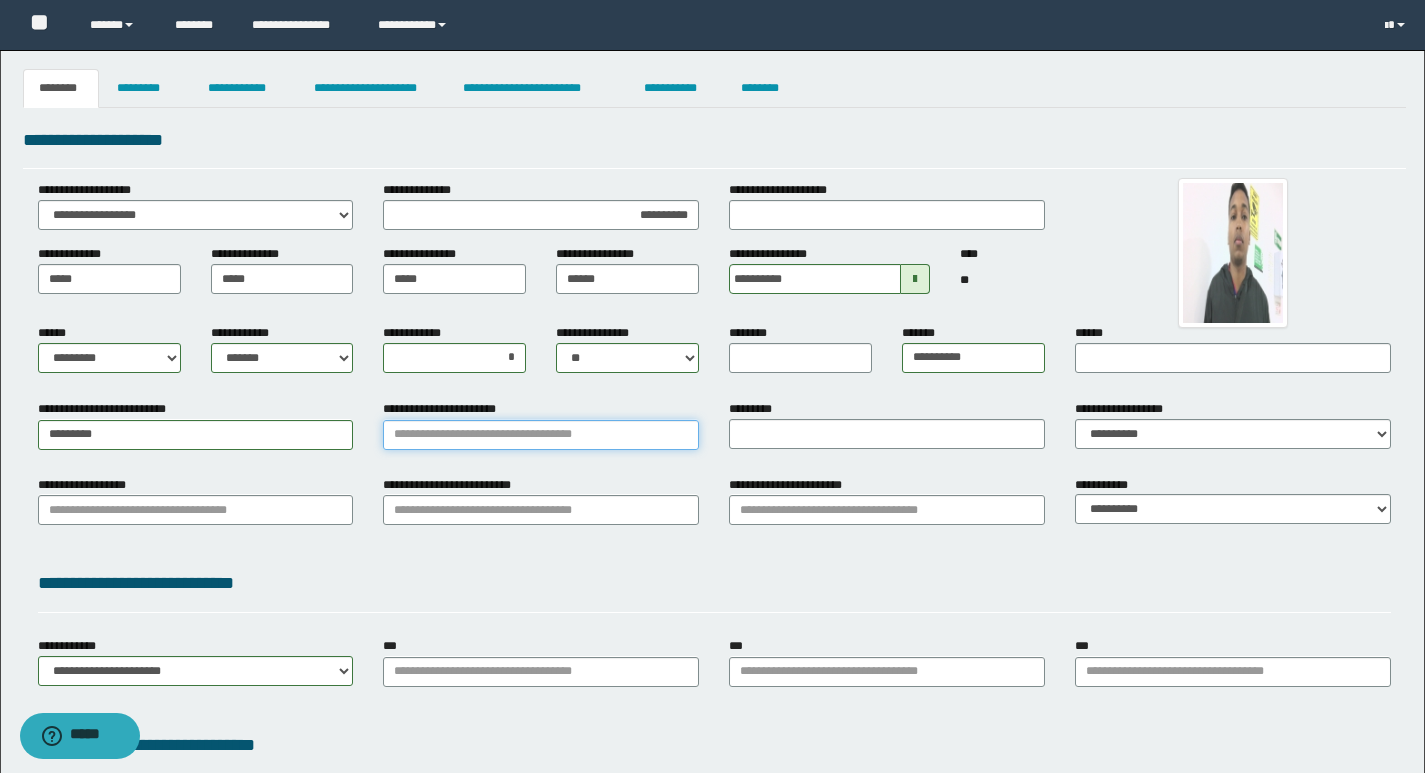 click on "**********" at bounding box center (541, 435) 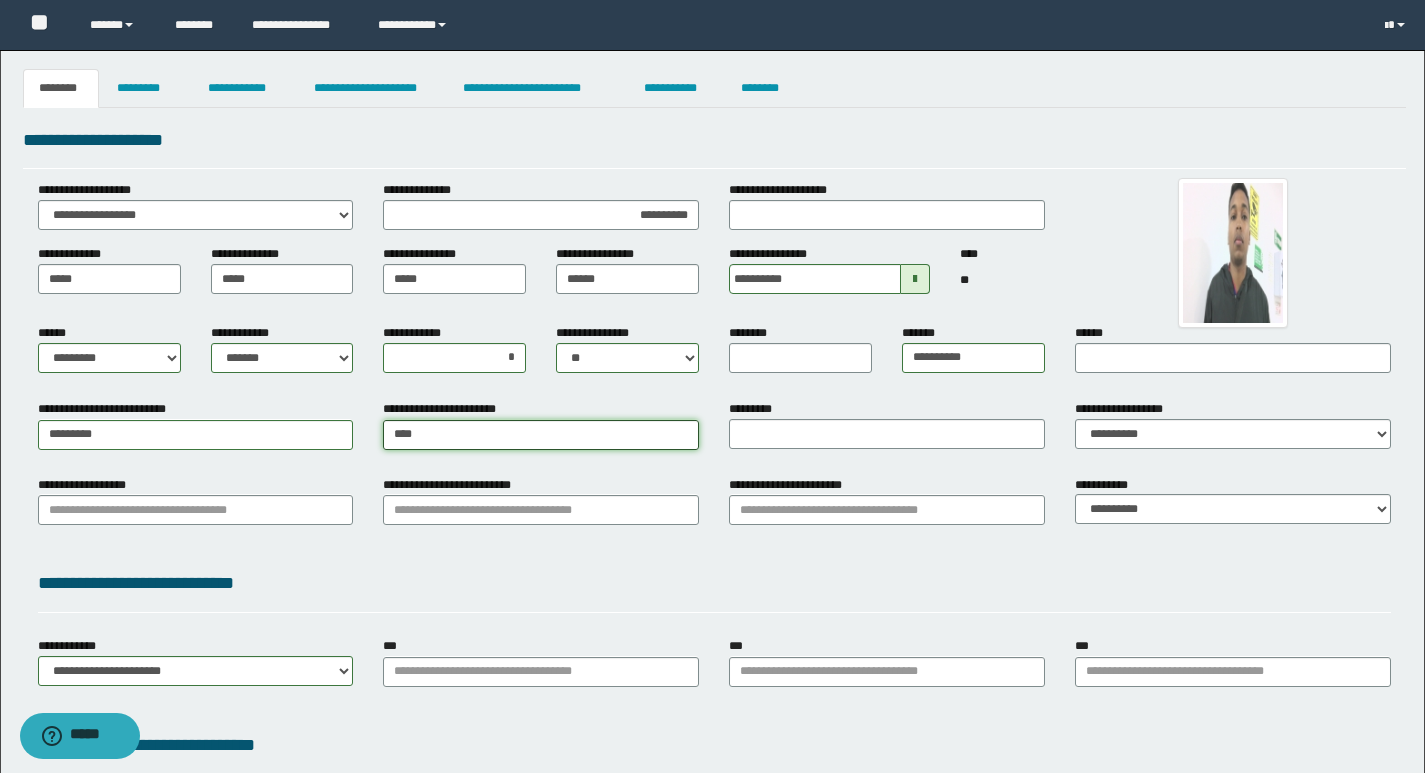 type on "*****" 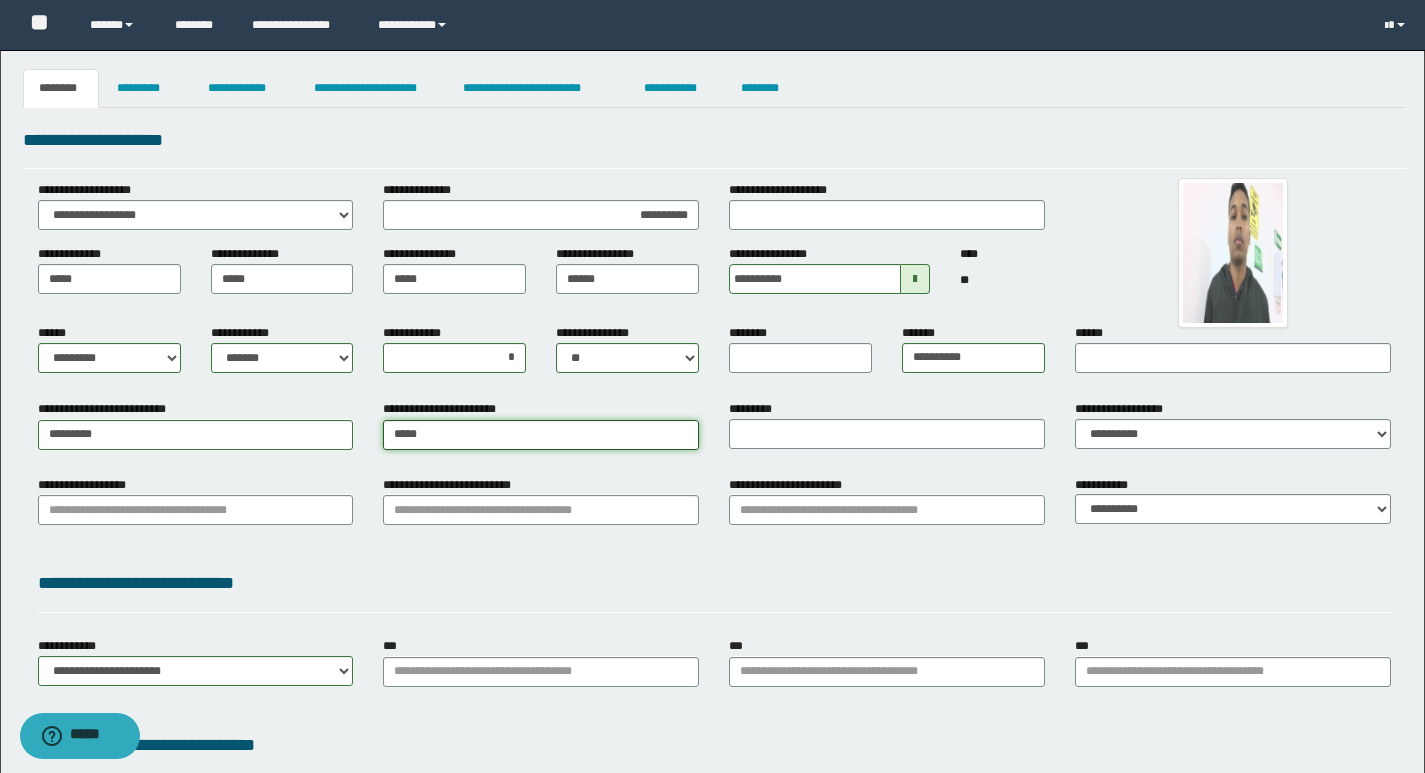 type on "**********" 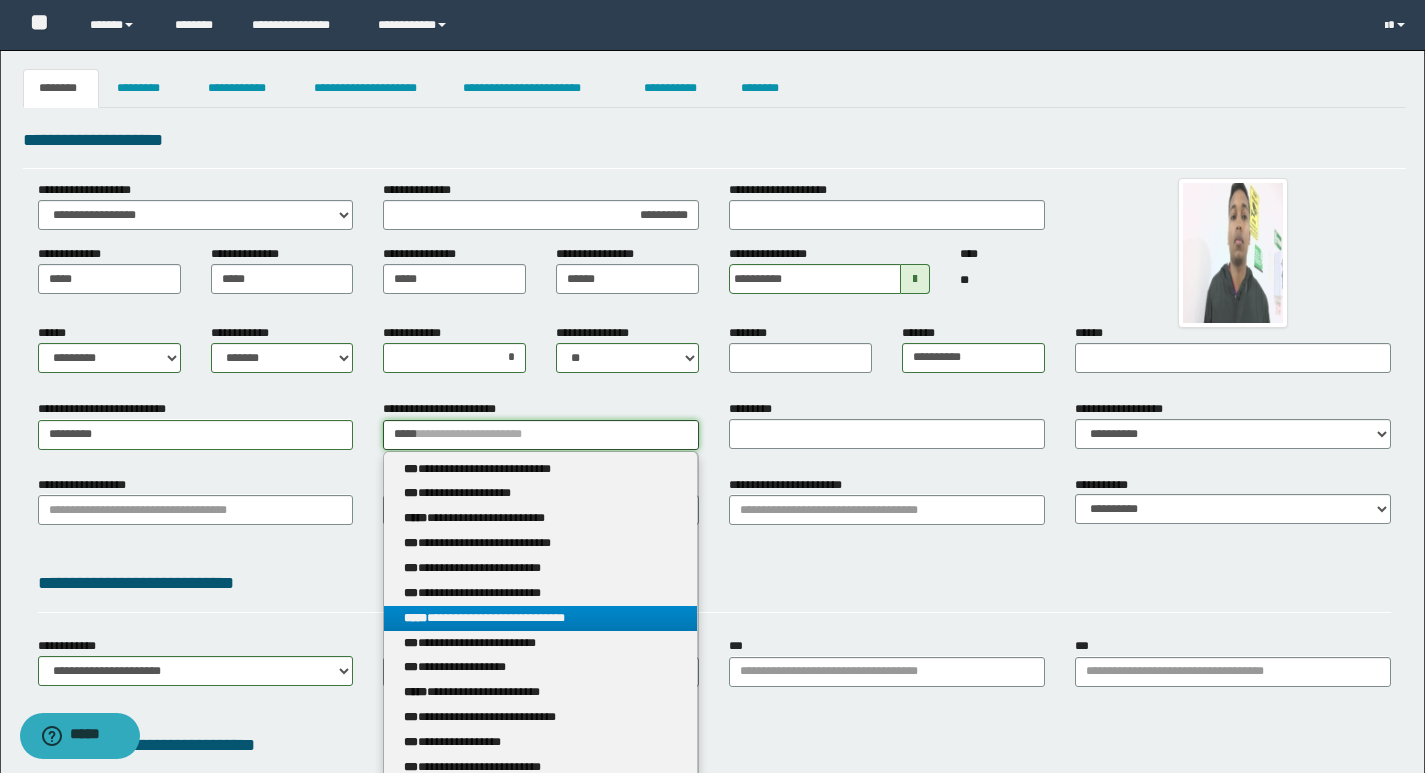type on "*****" 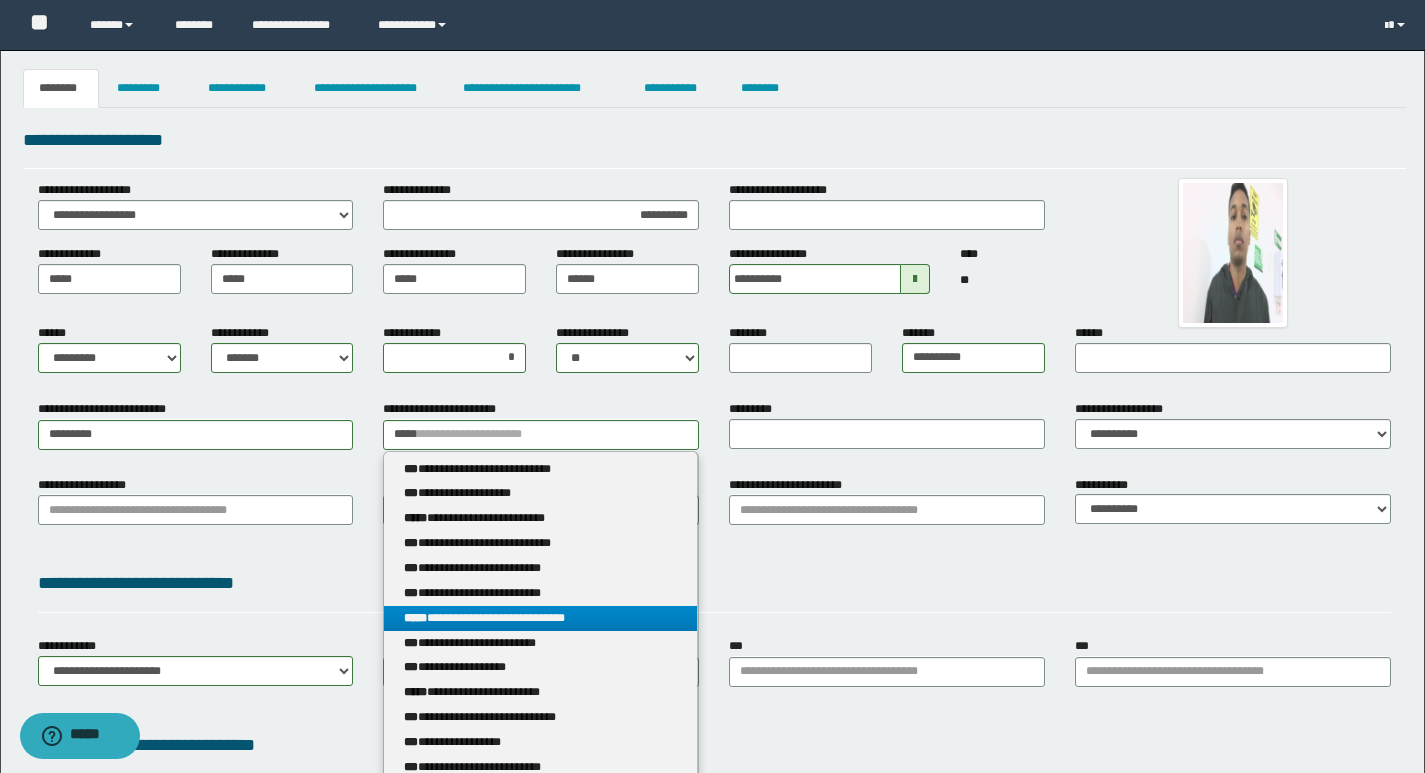 click on "**********" at bounding box center (540, 618) 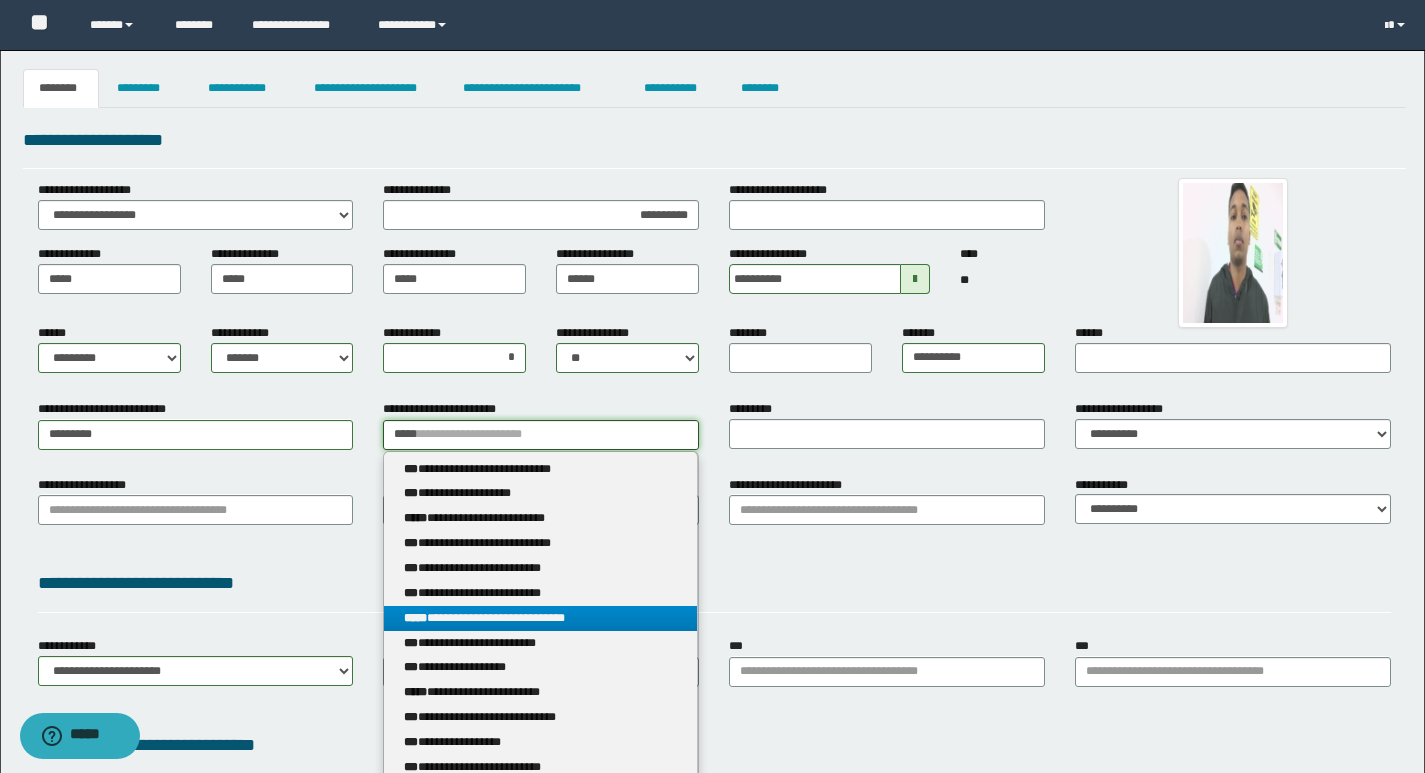 type 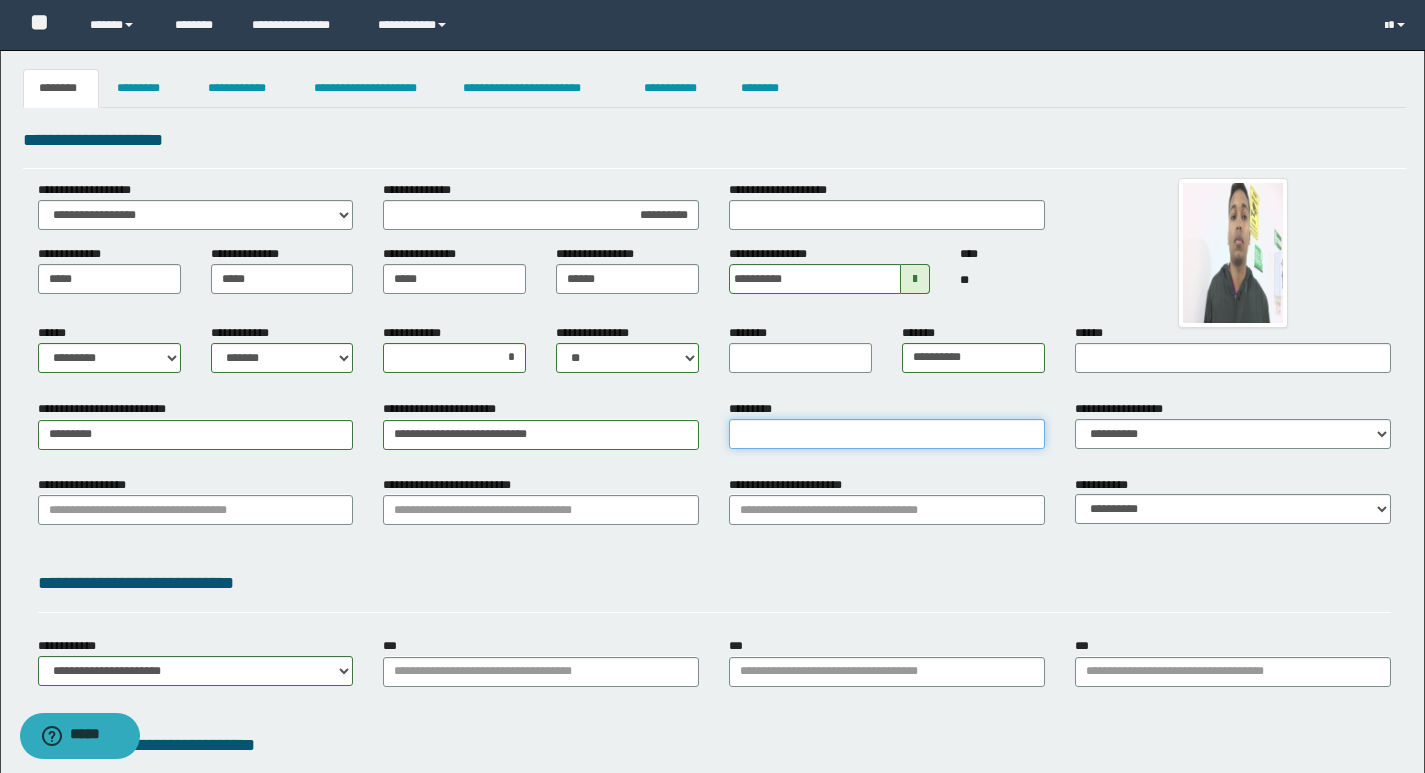 click on "*********" at bounding box center [887, 434] 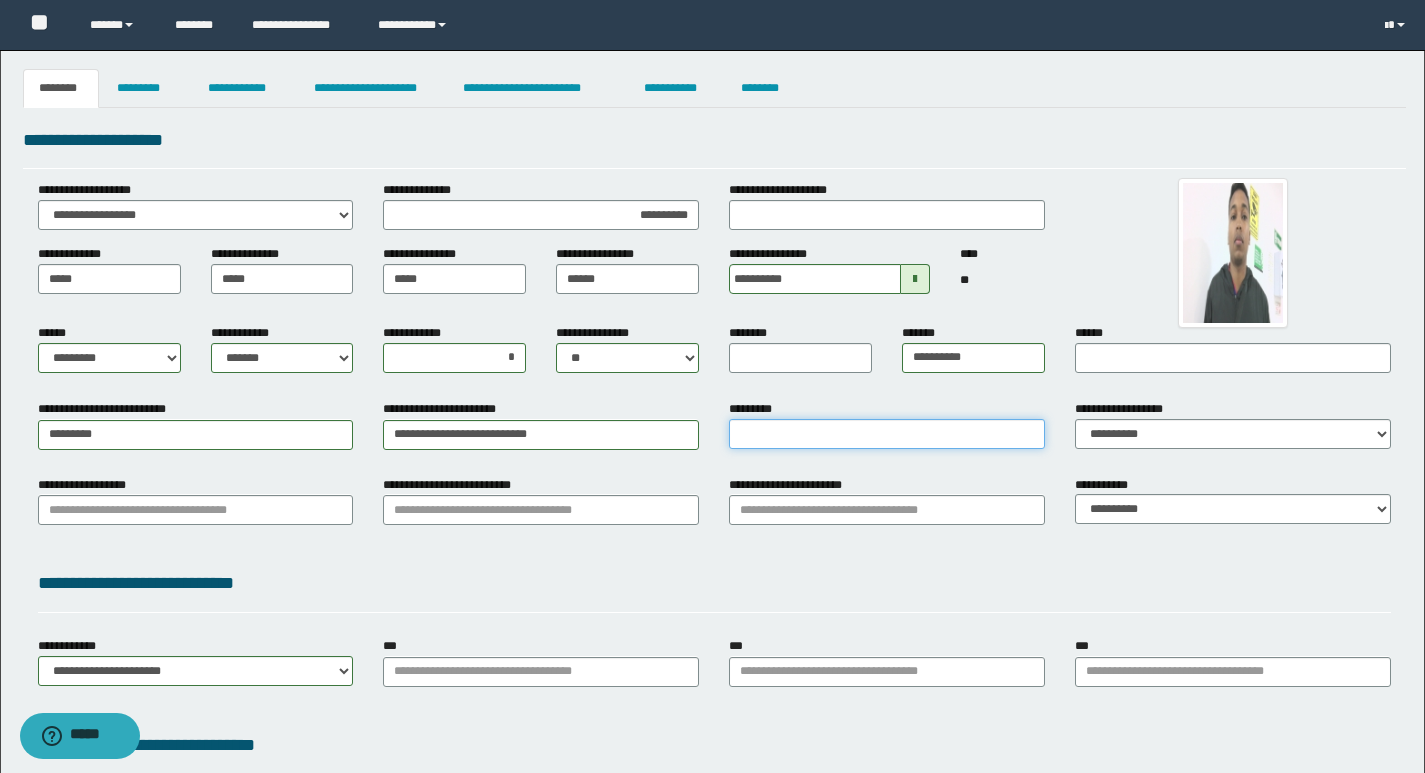 type on "**********" 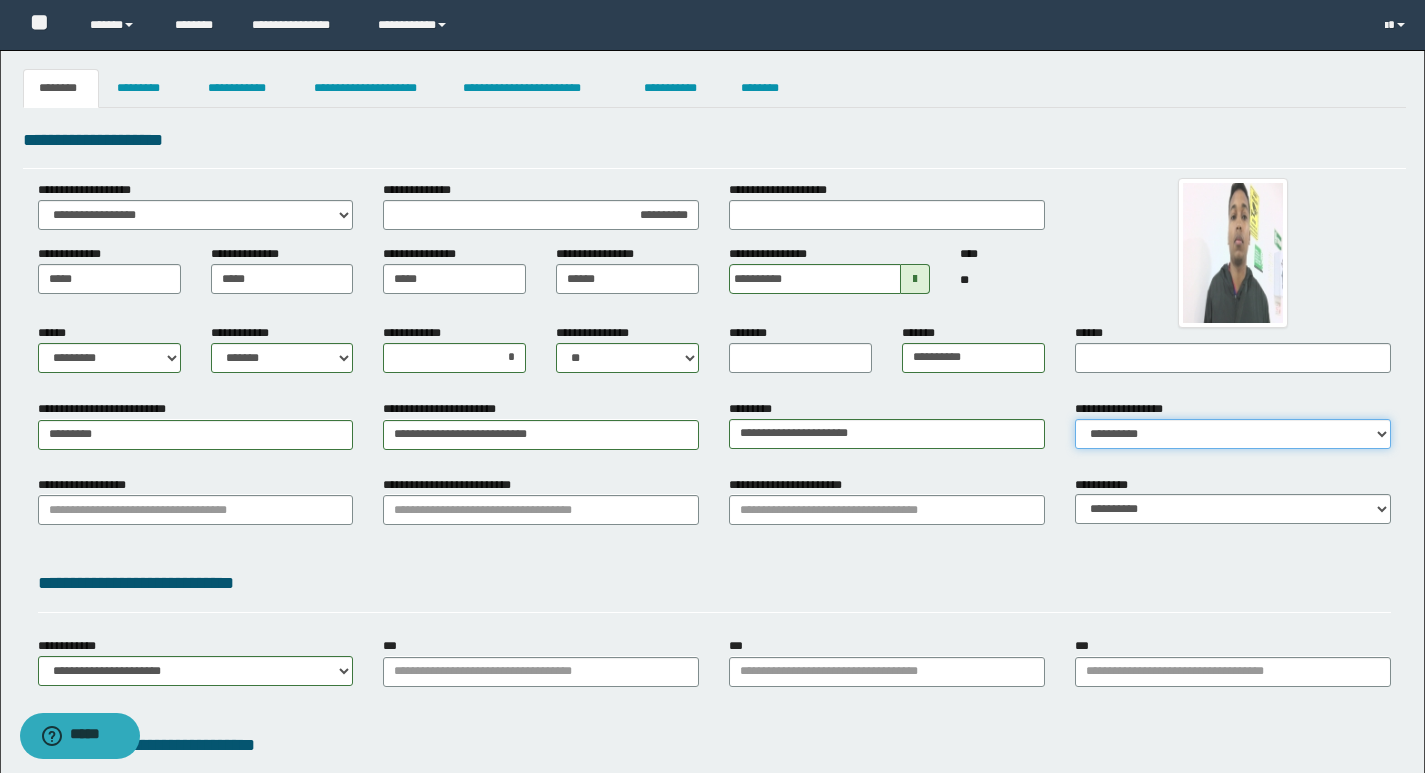 click on "[FIRST] [LAST]
[FIRST]
[LAST]" at bounding box center (1233, 434) 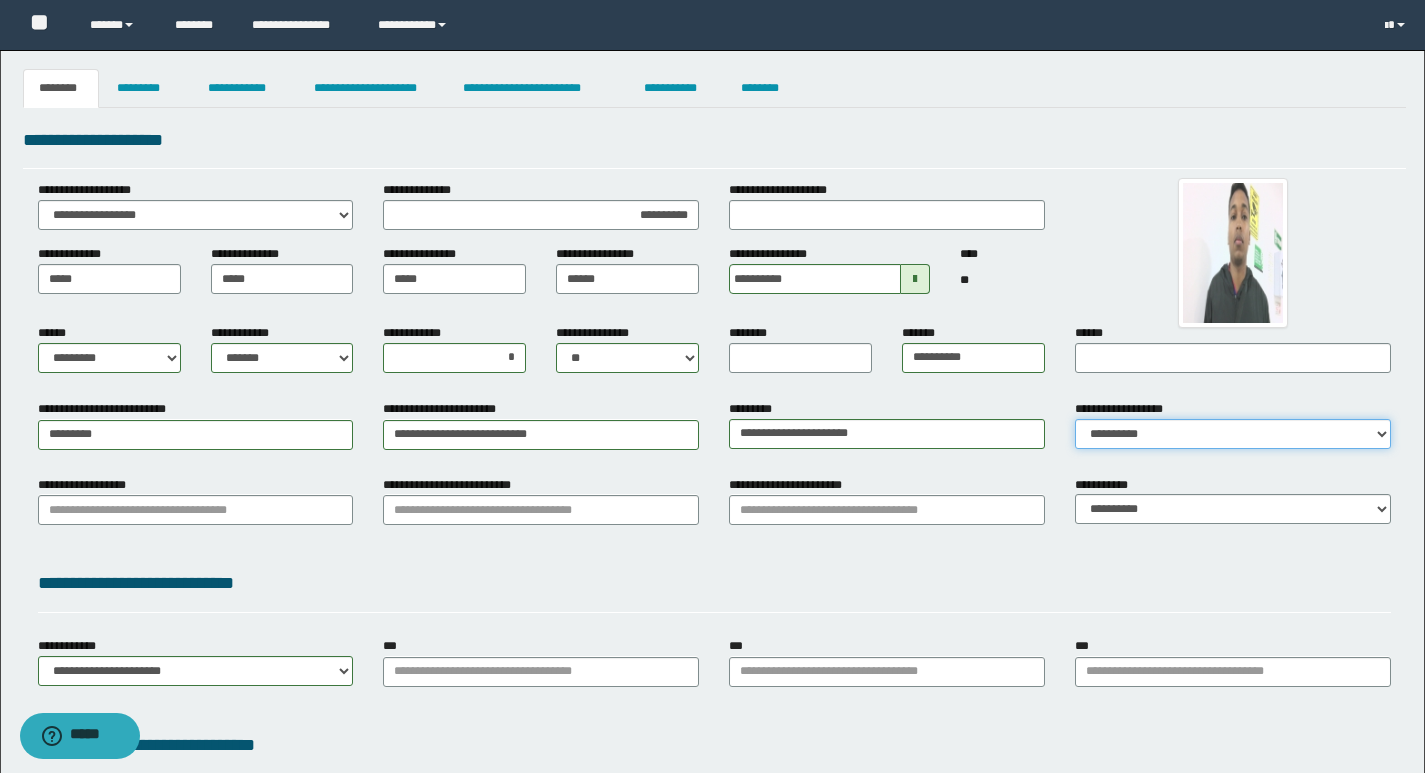 select on "*" 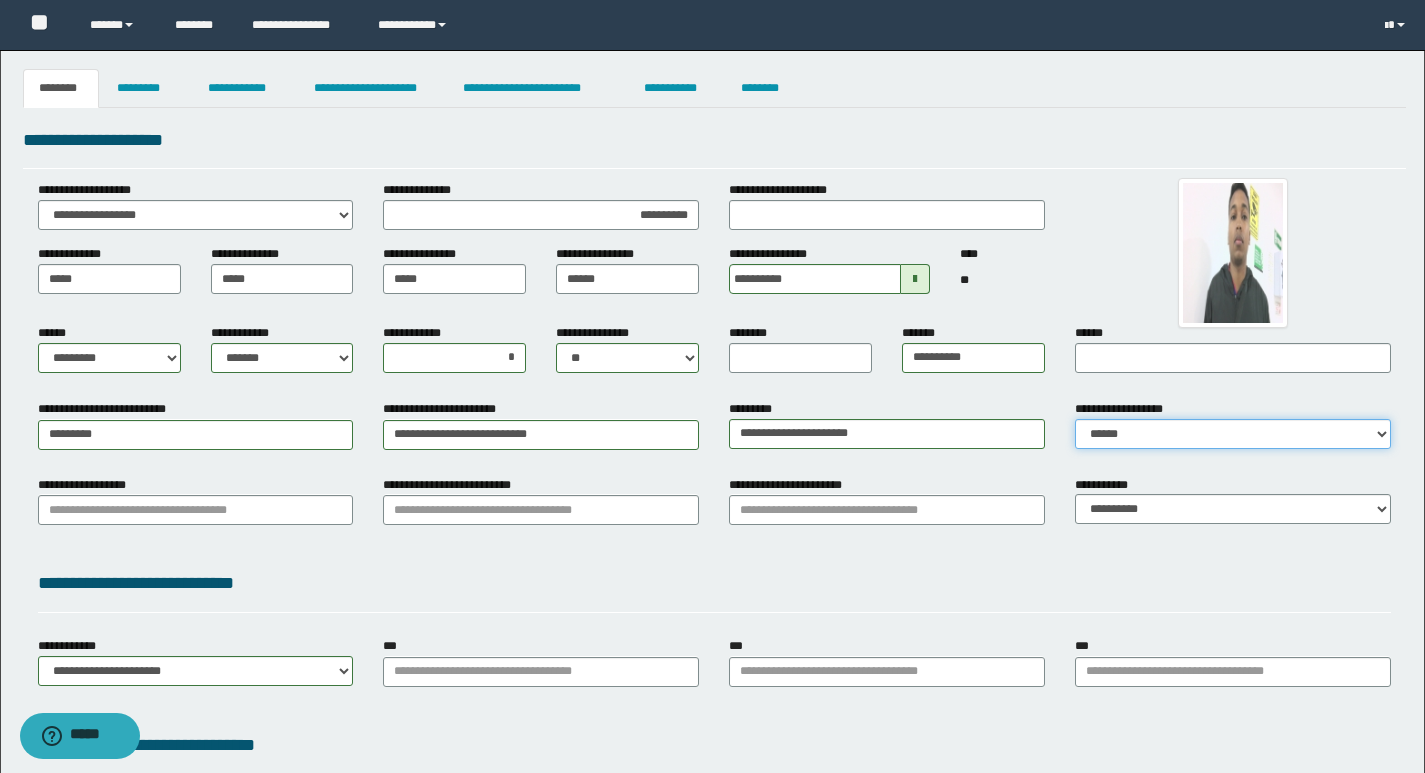click on "[FIRST] [LAST]
[FIRST]
[LAST]" at bounding box center [1233, 434] 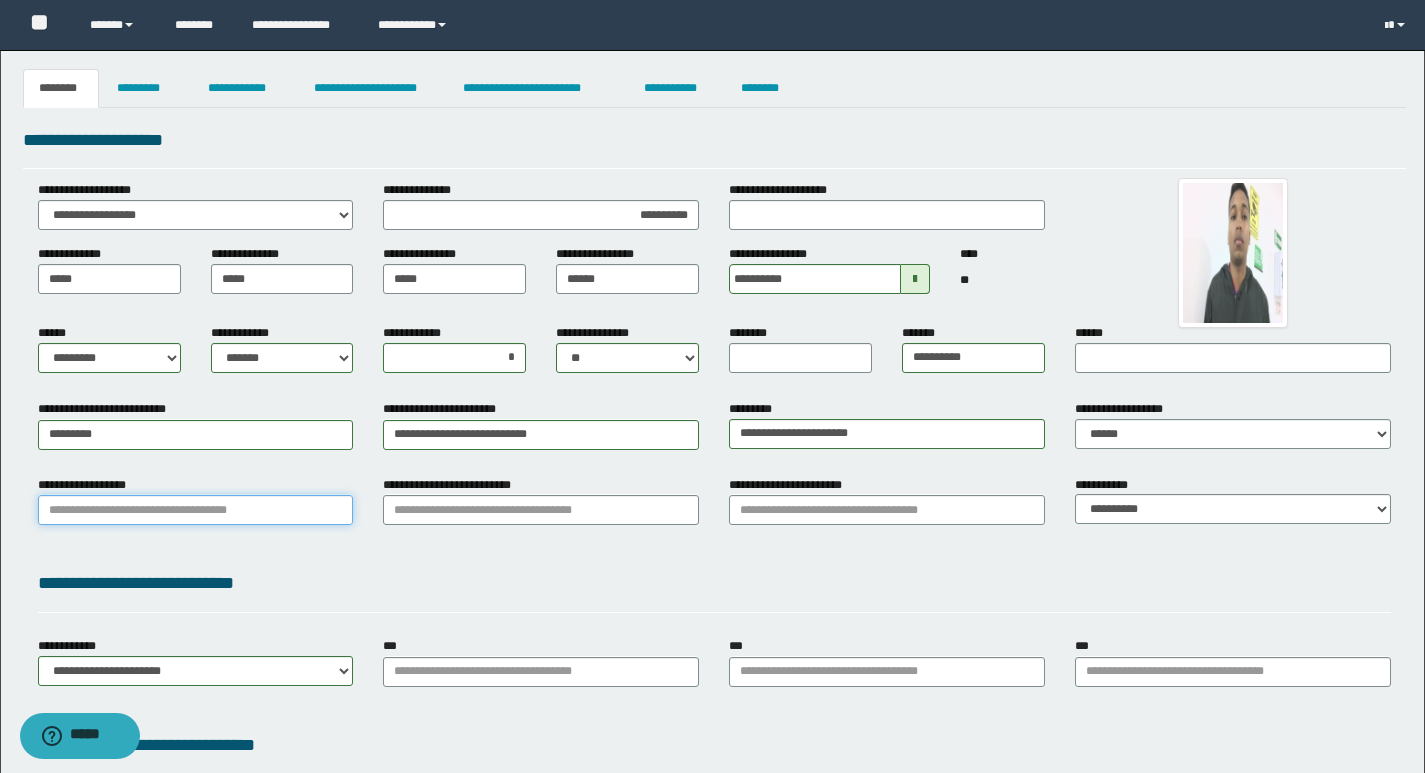 click on "**********" at bounding box center (196, 510) 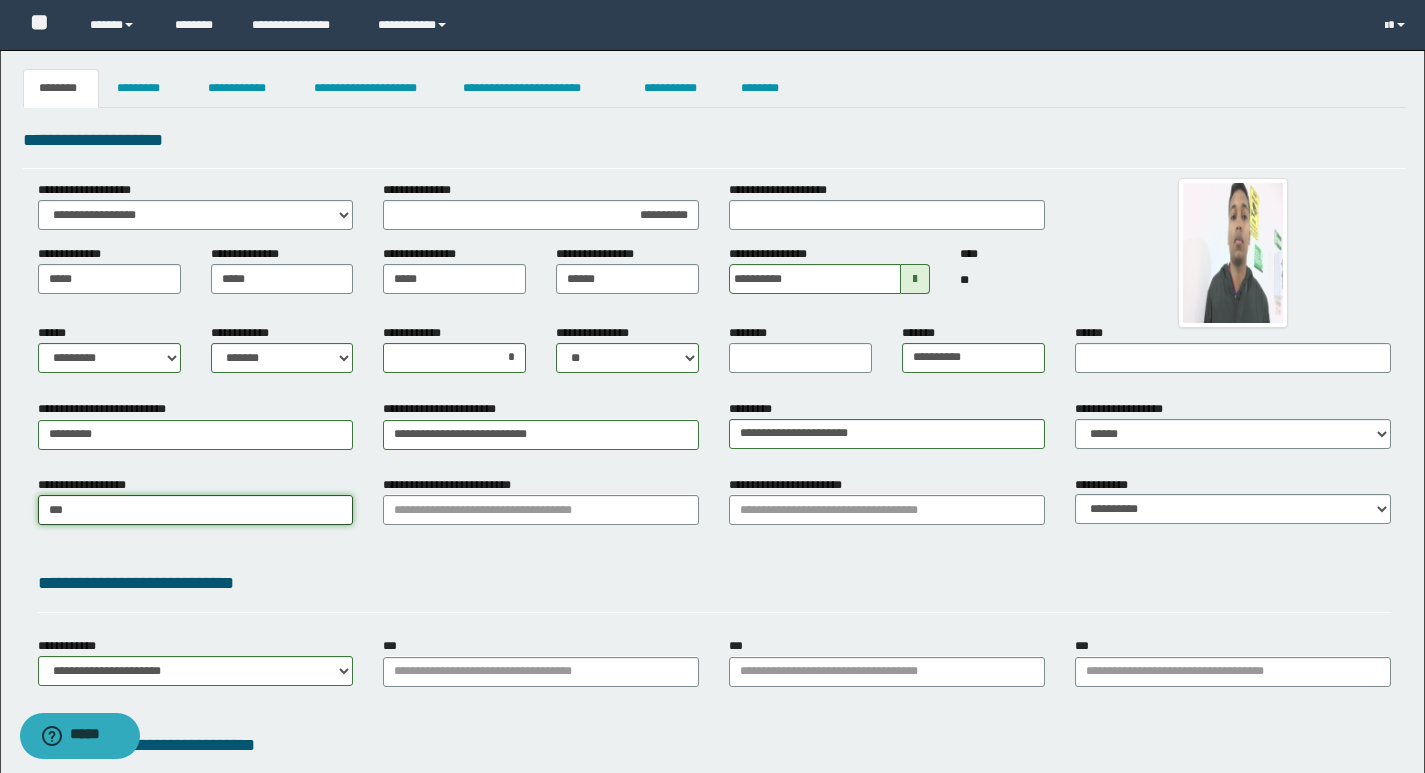 type on "****" 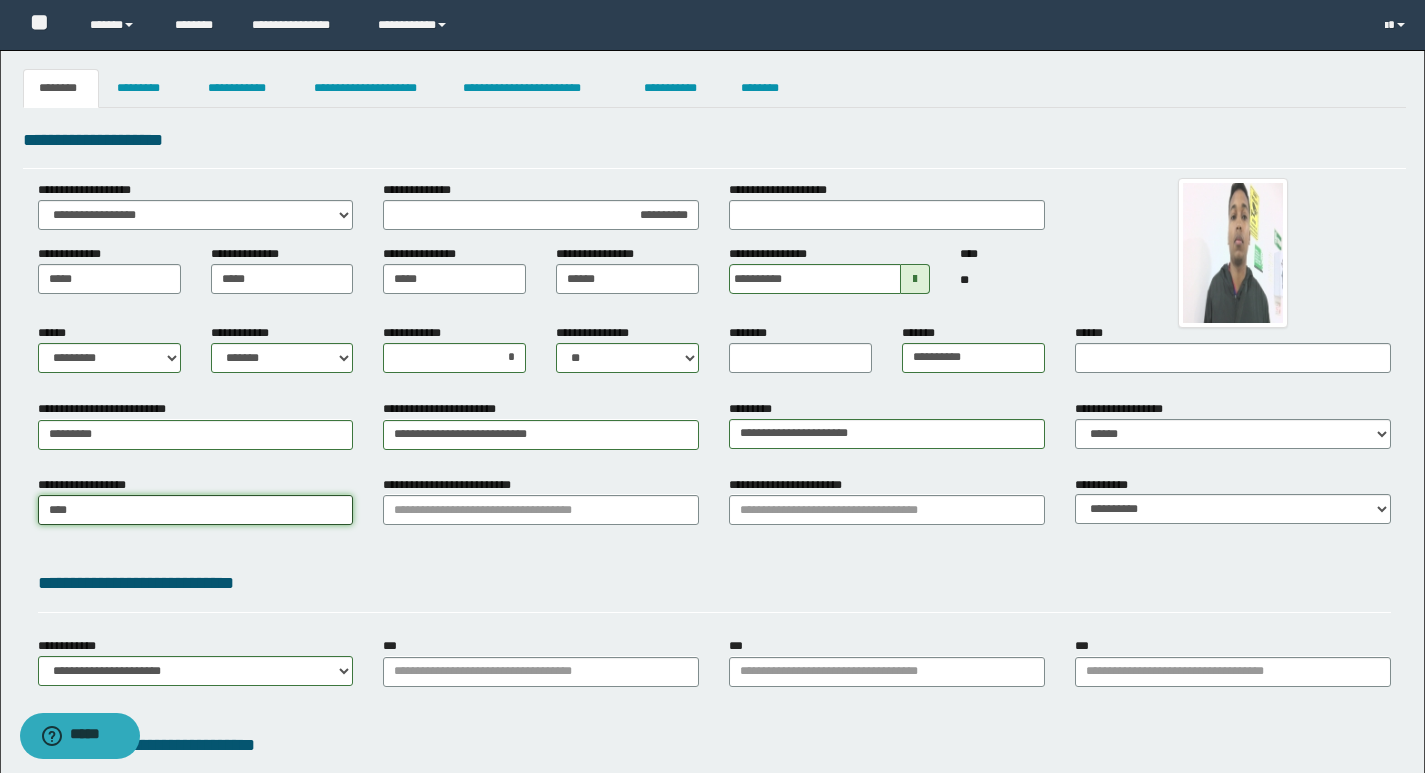 type on "********" 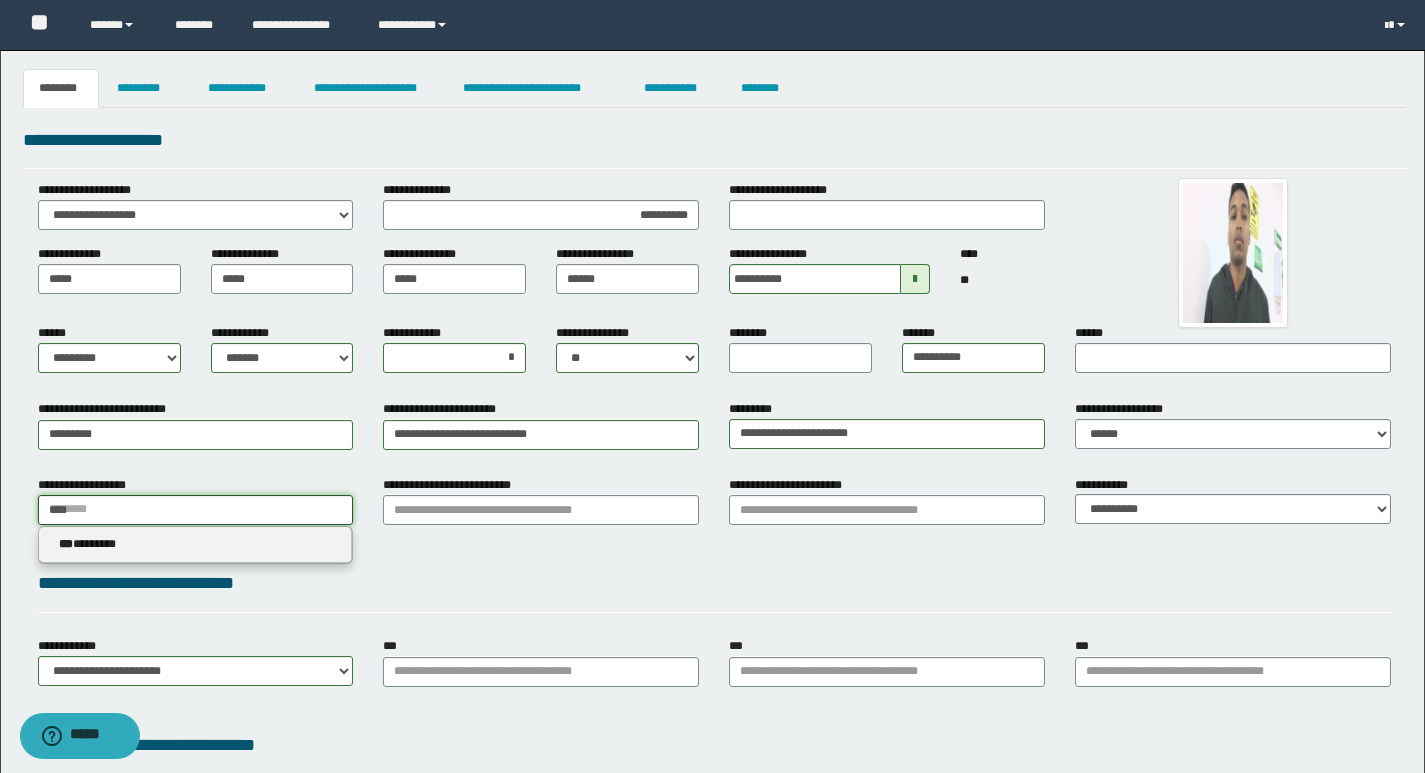 type 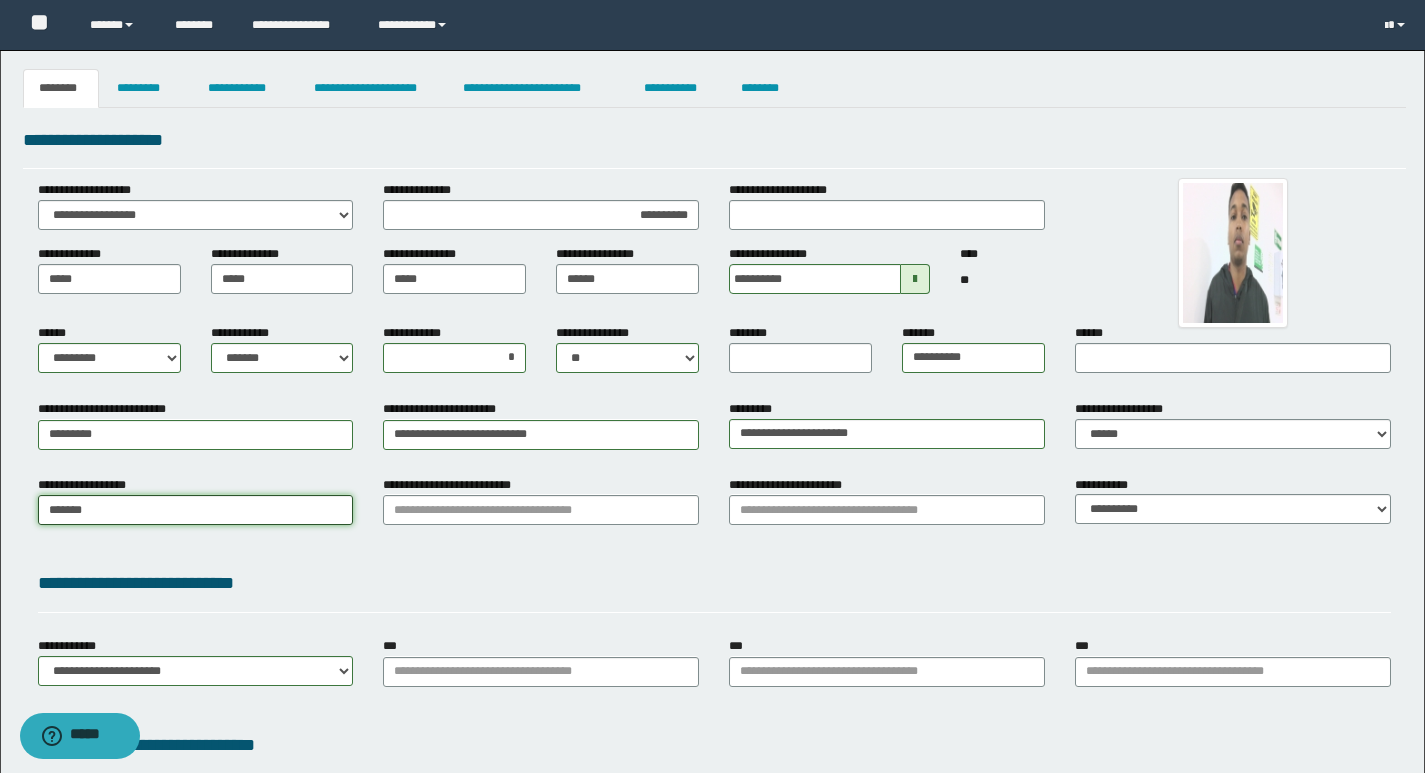 type on "********" 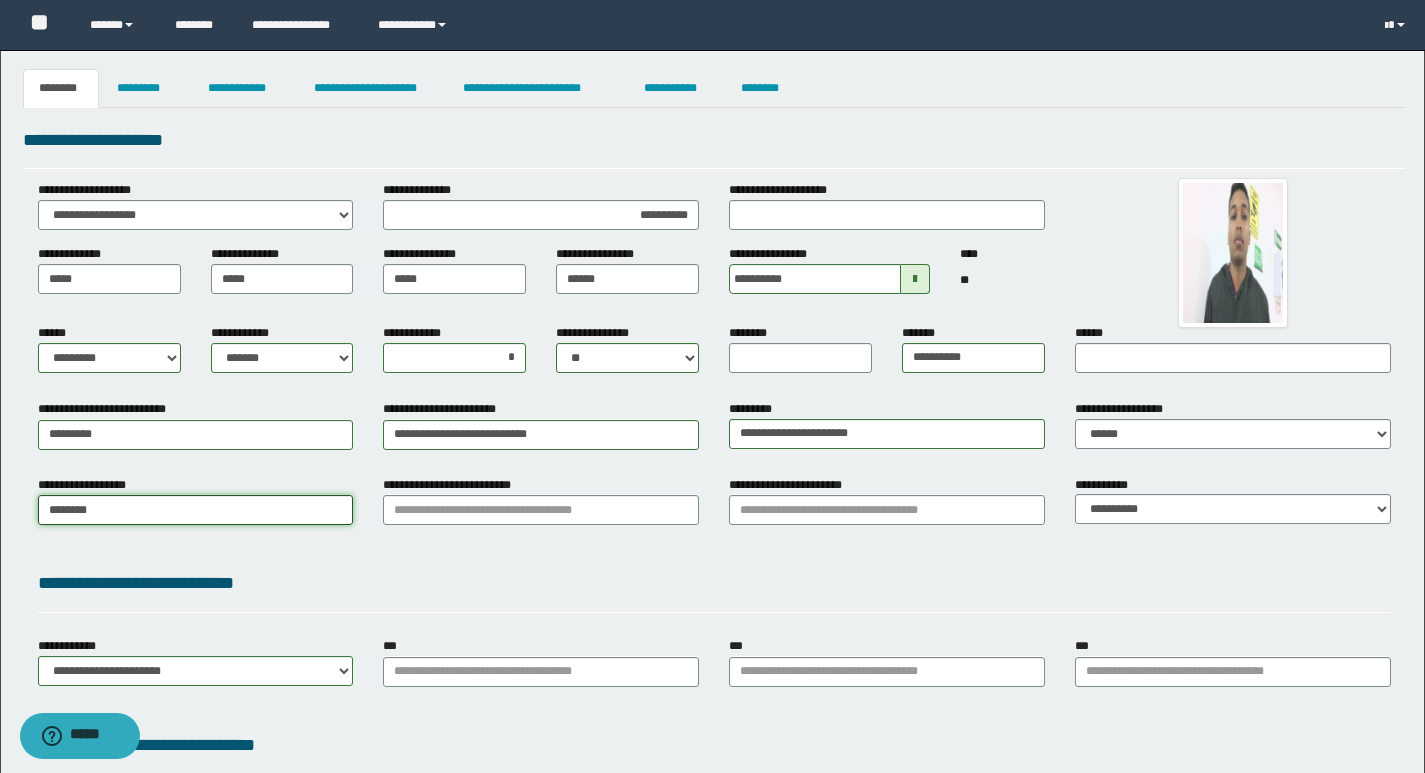 type on "********" 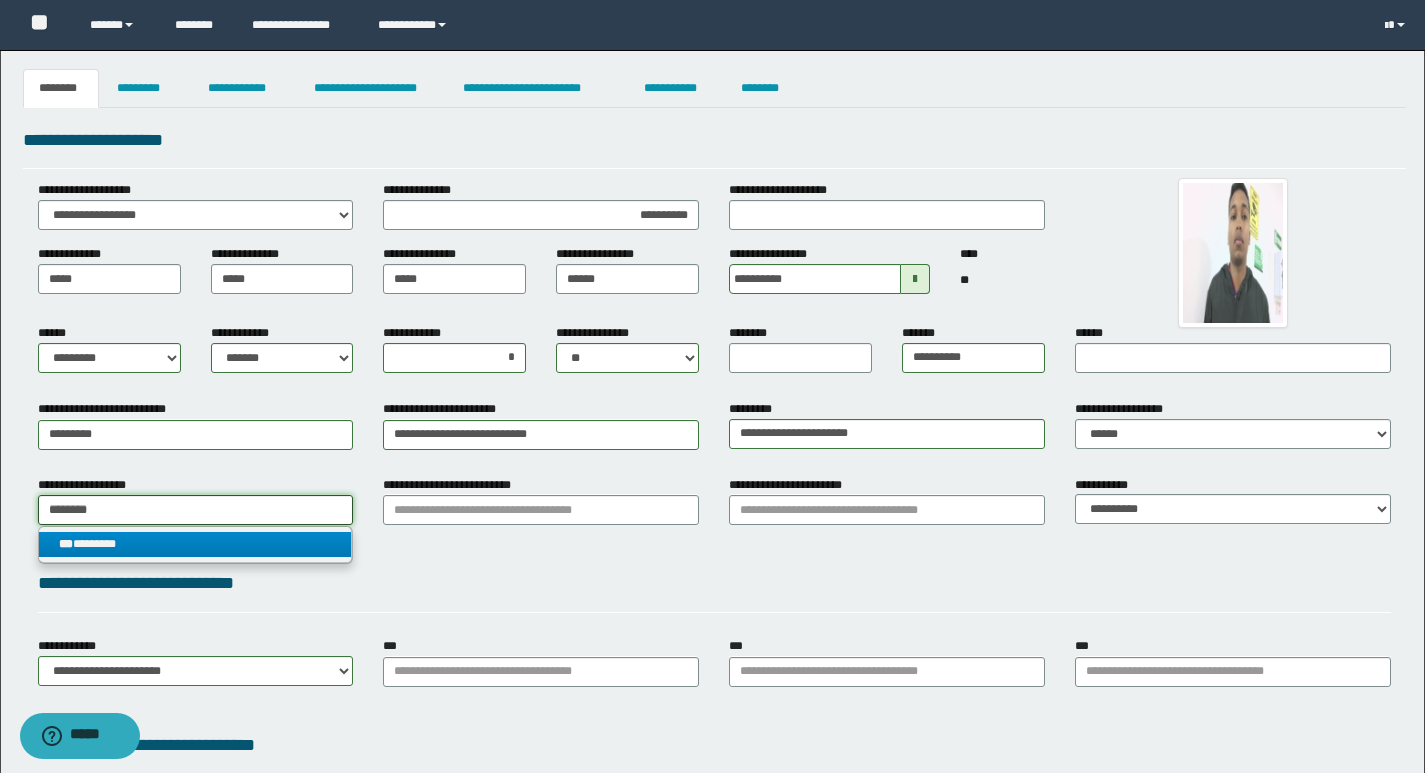 type on "********" 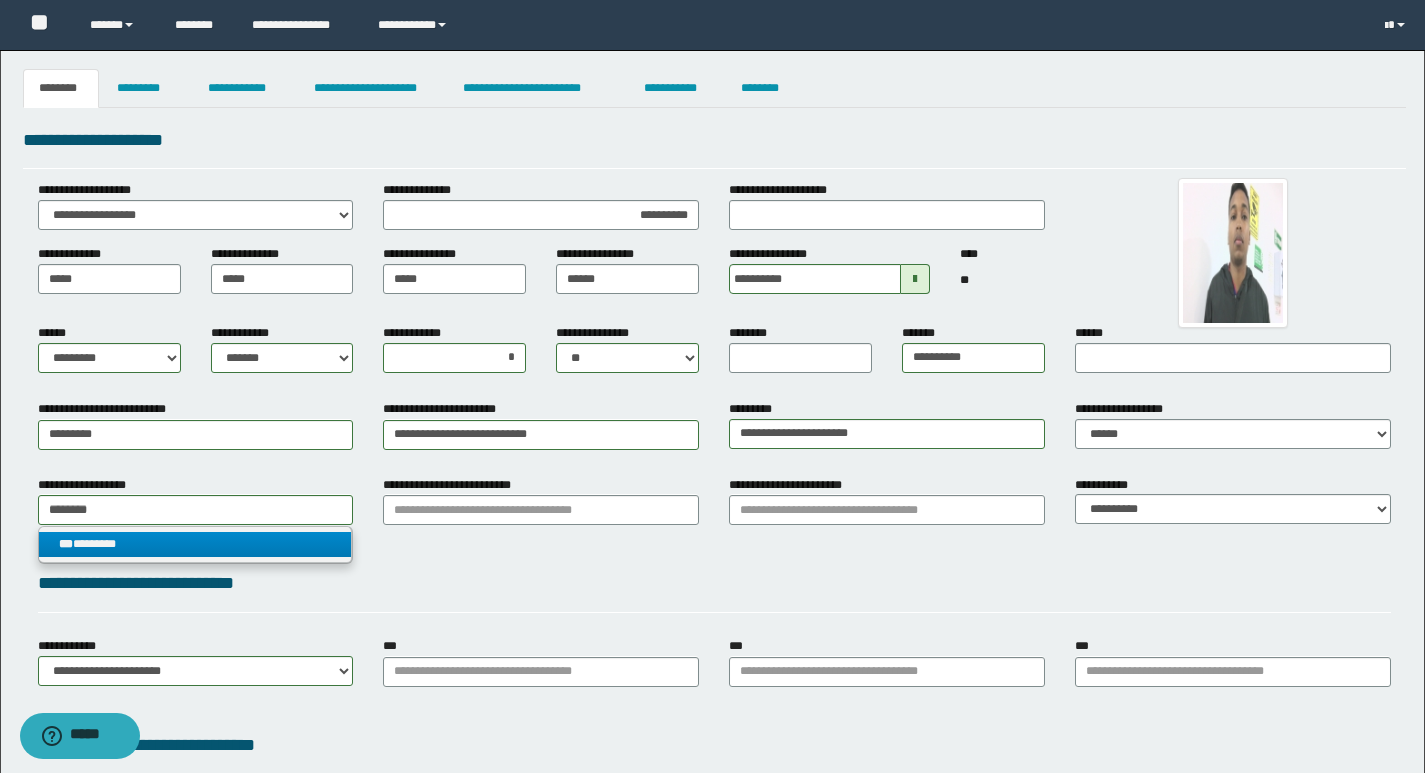 click on "*** ********" at bounding box center (195, 544) 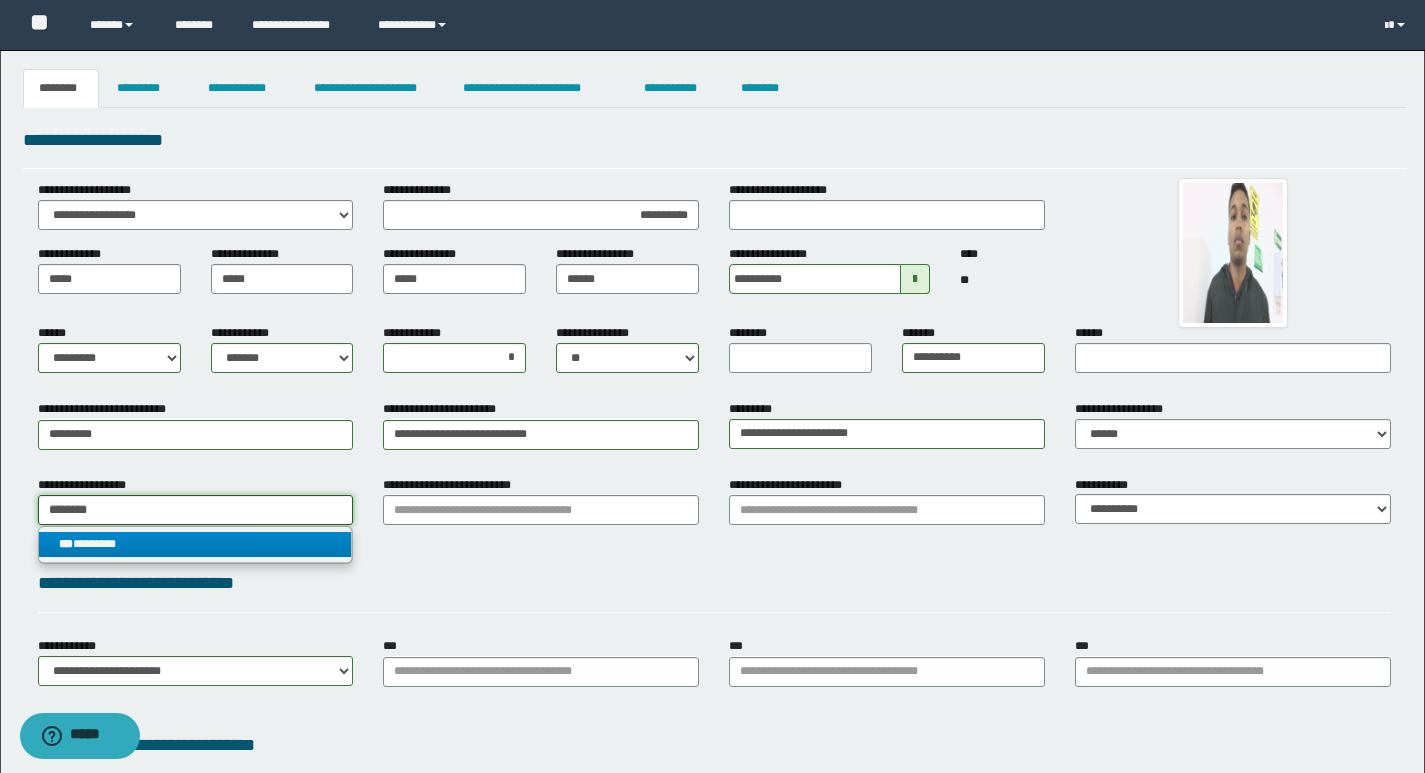 type 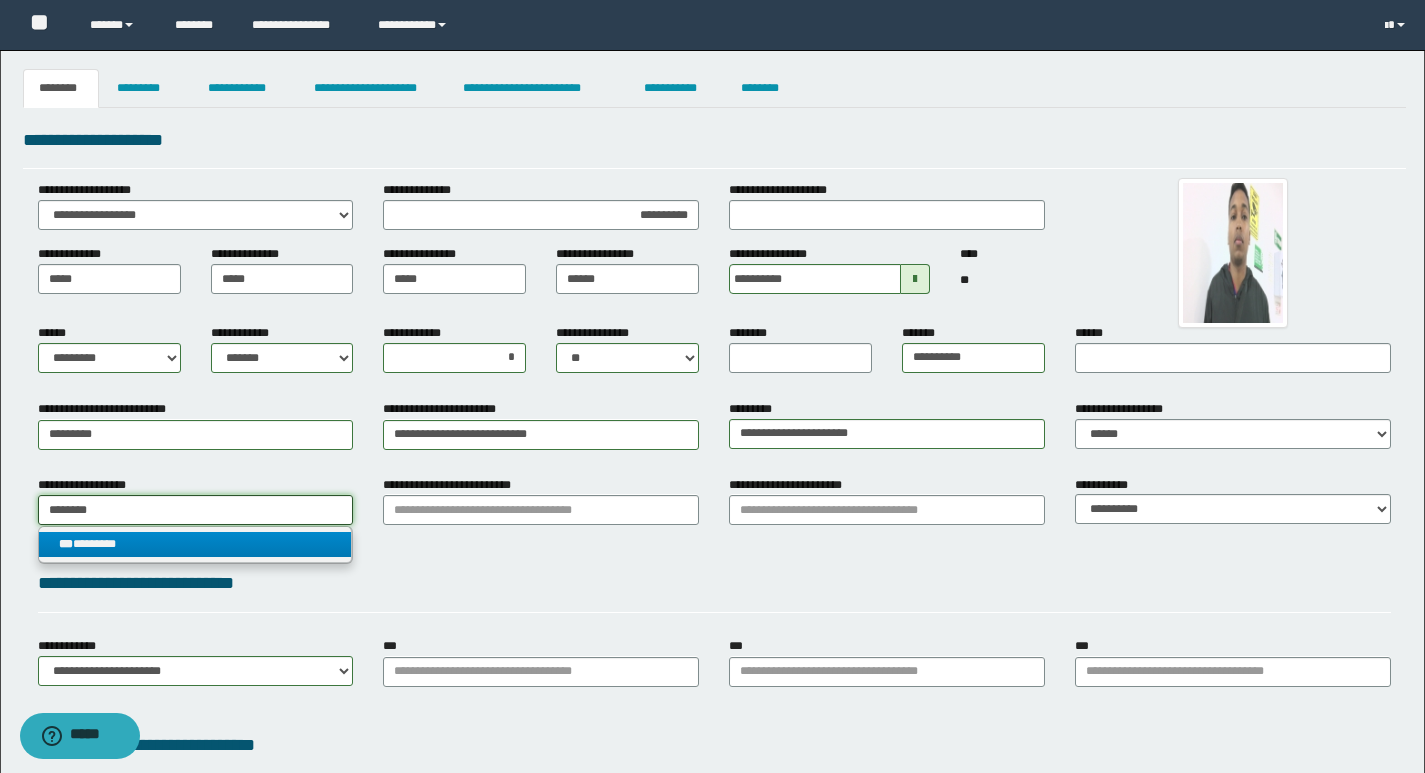 type on "********" 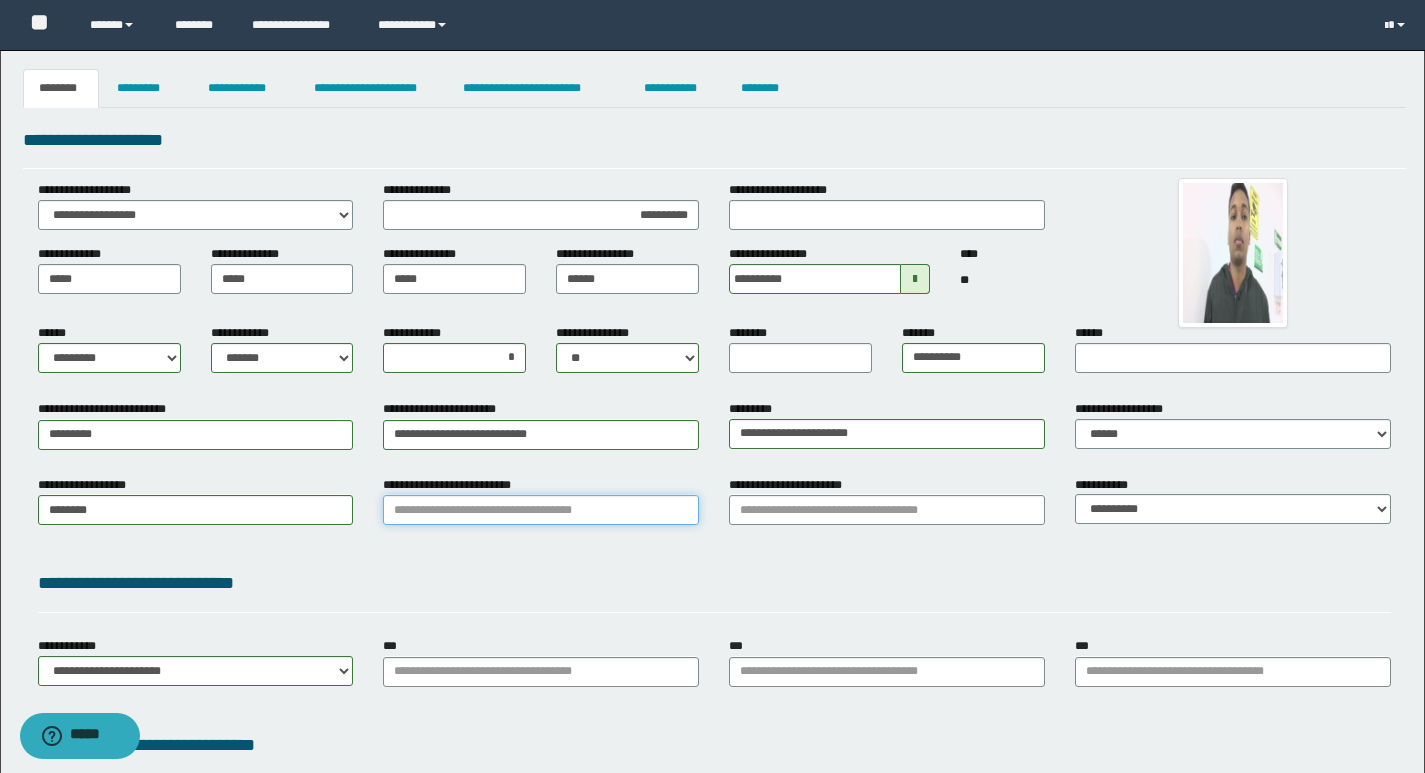 click on "**********" at bounding box center [541, 510] 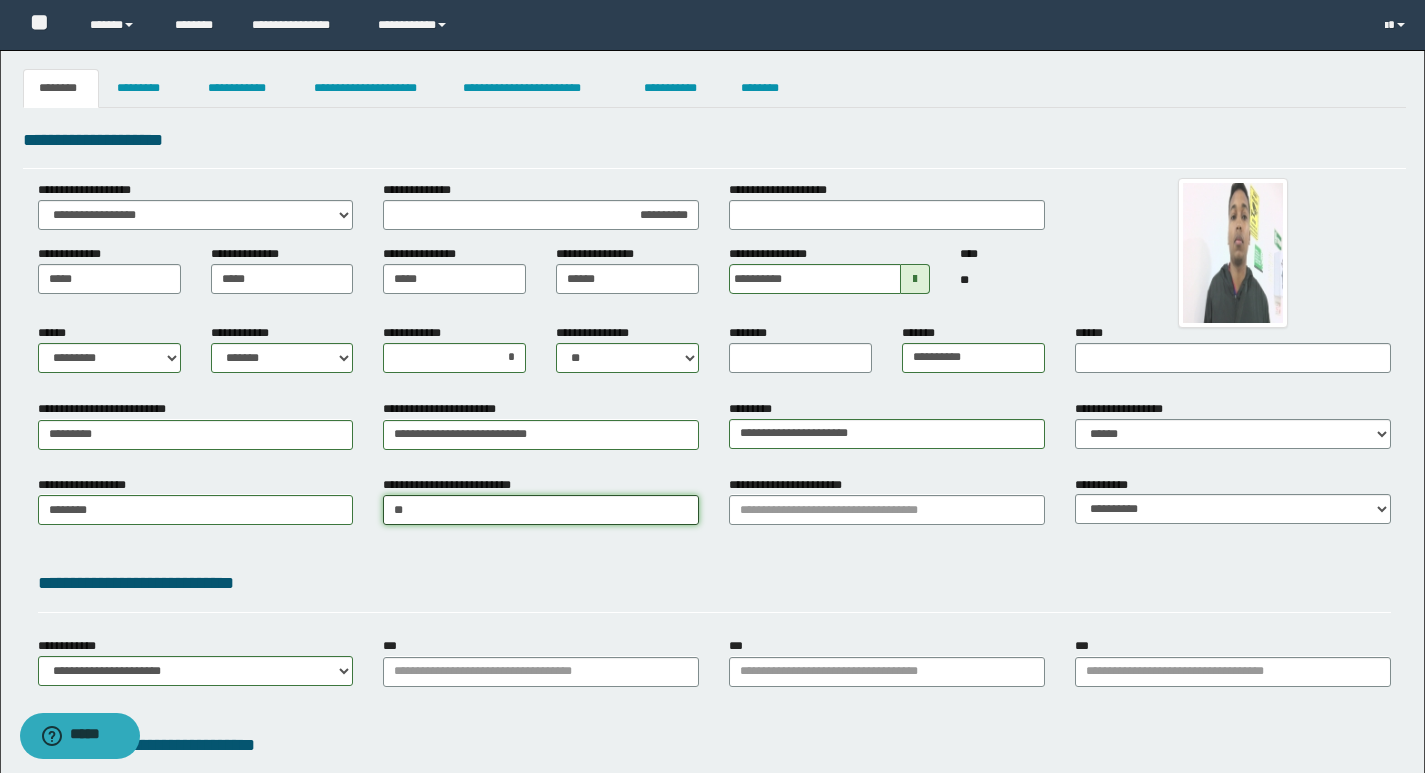 type on "***" 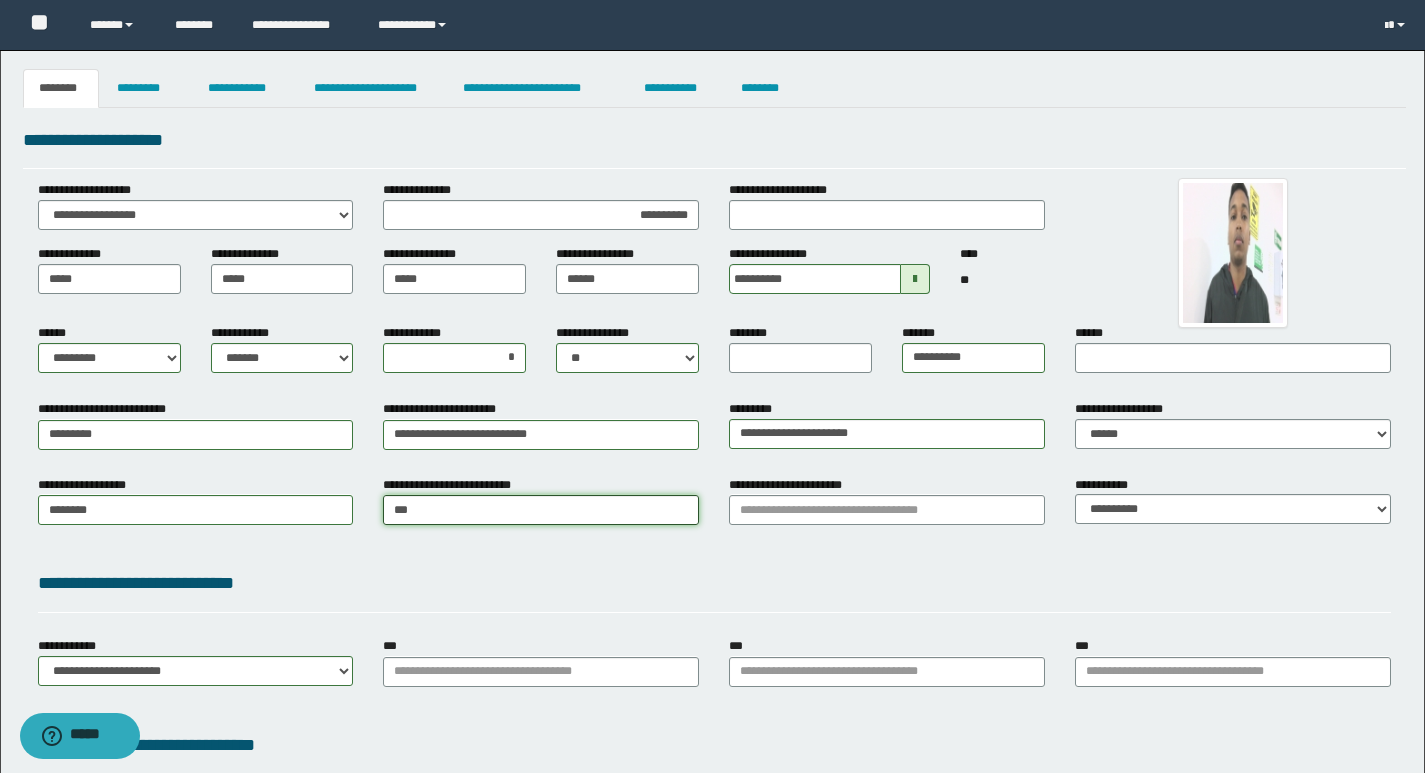 type on "***" 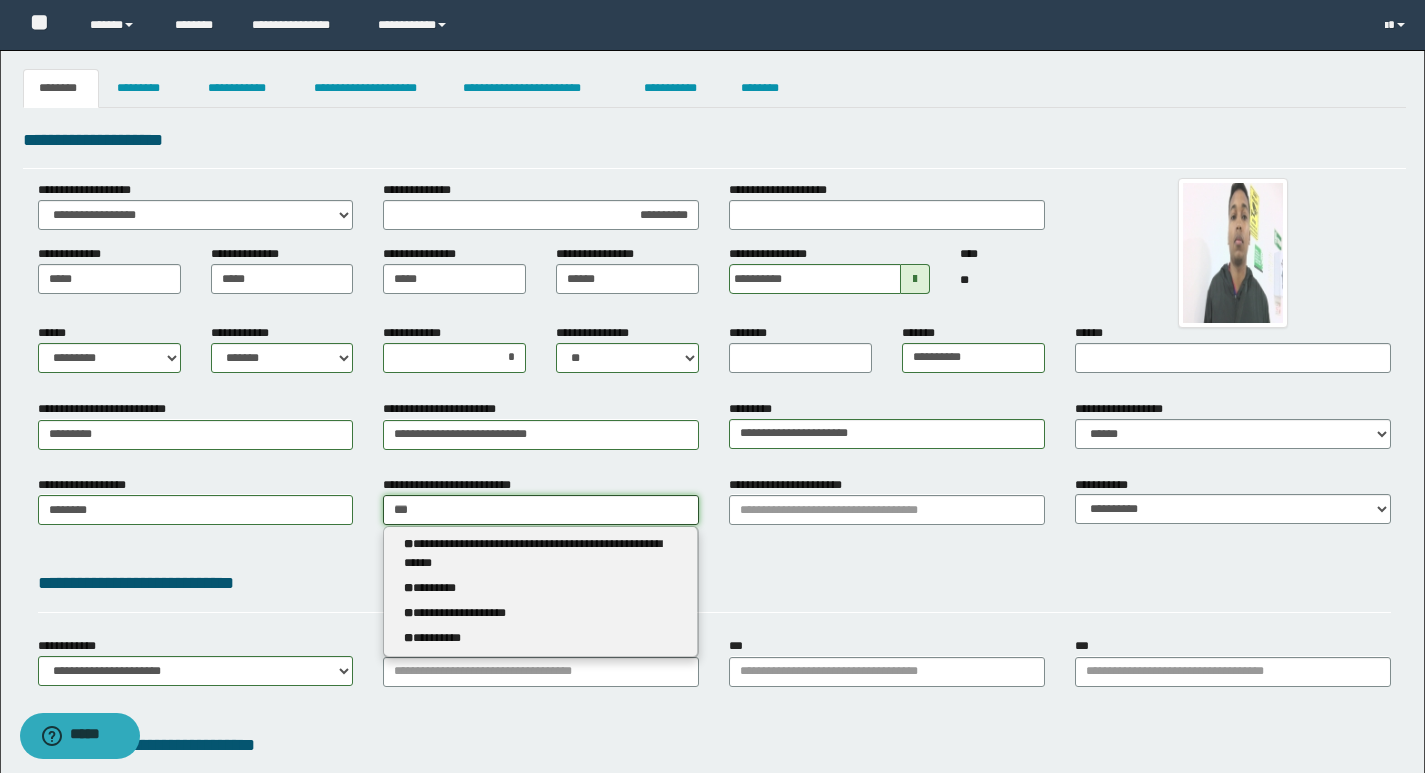 type 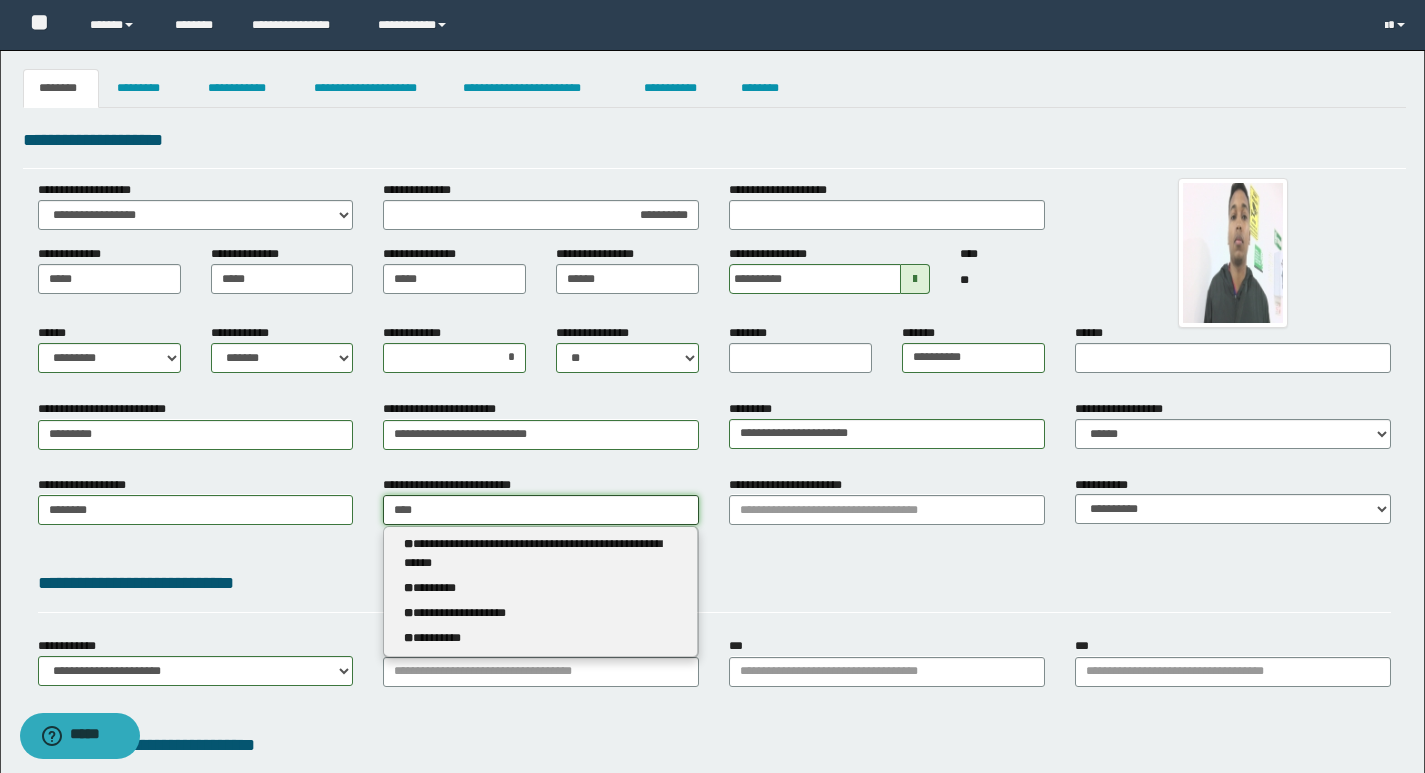 type on "*****" 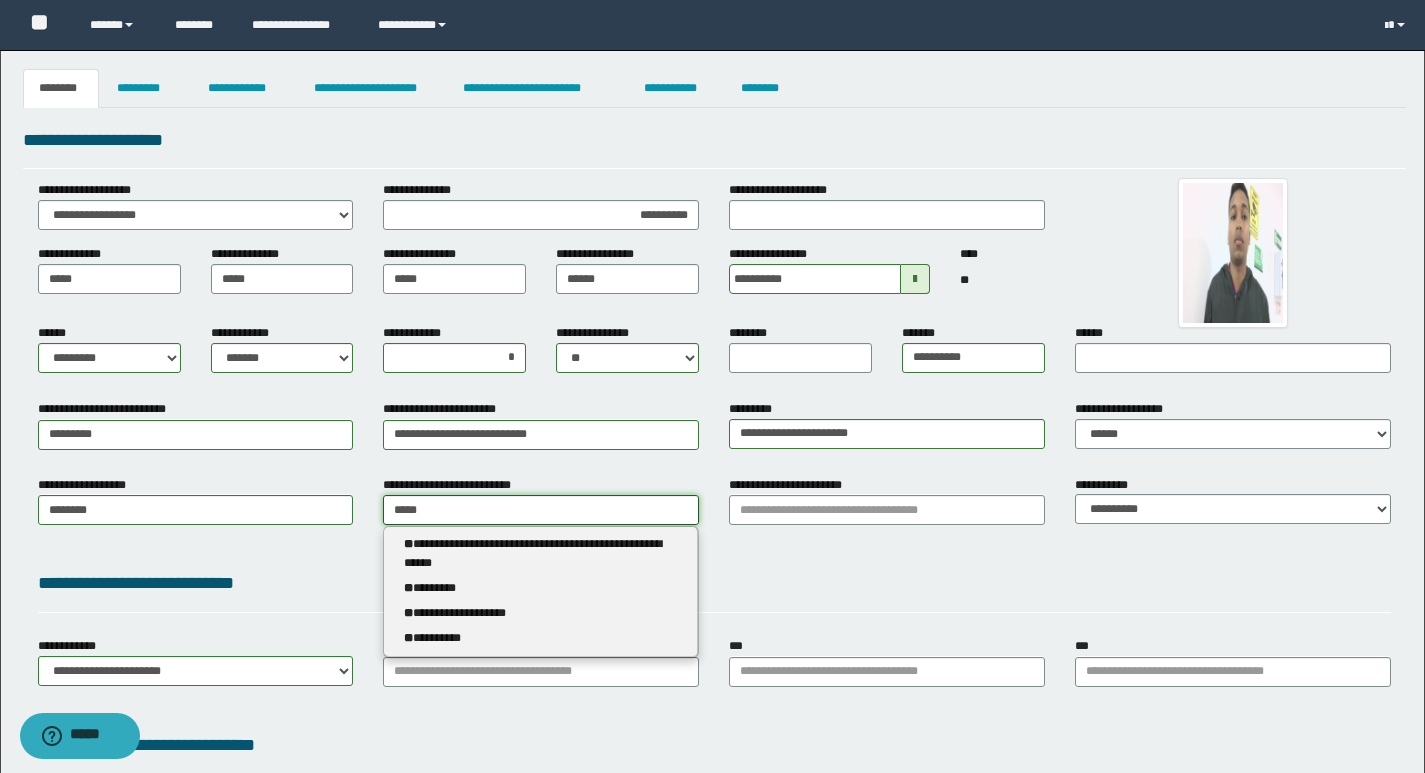 type on "*****" 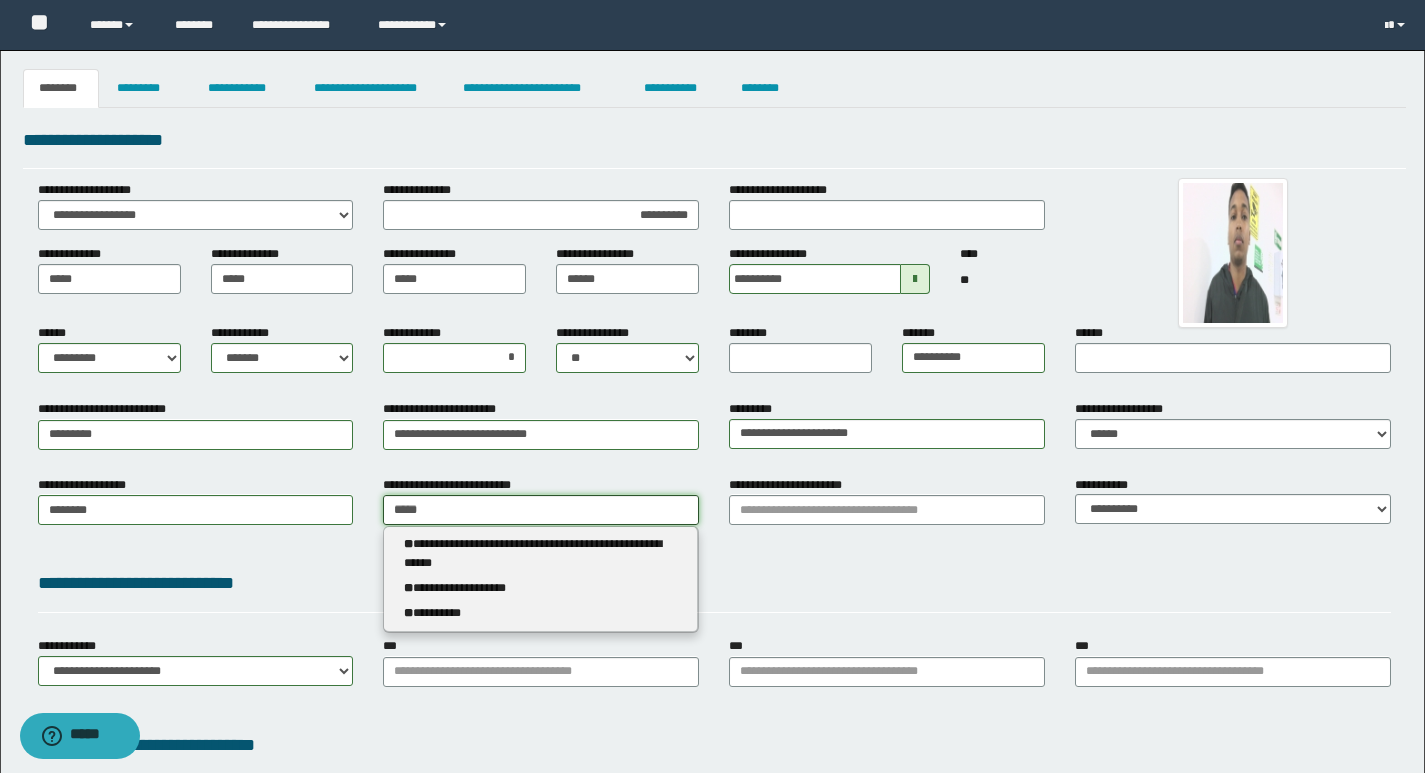 type 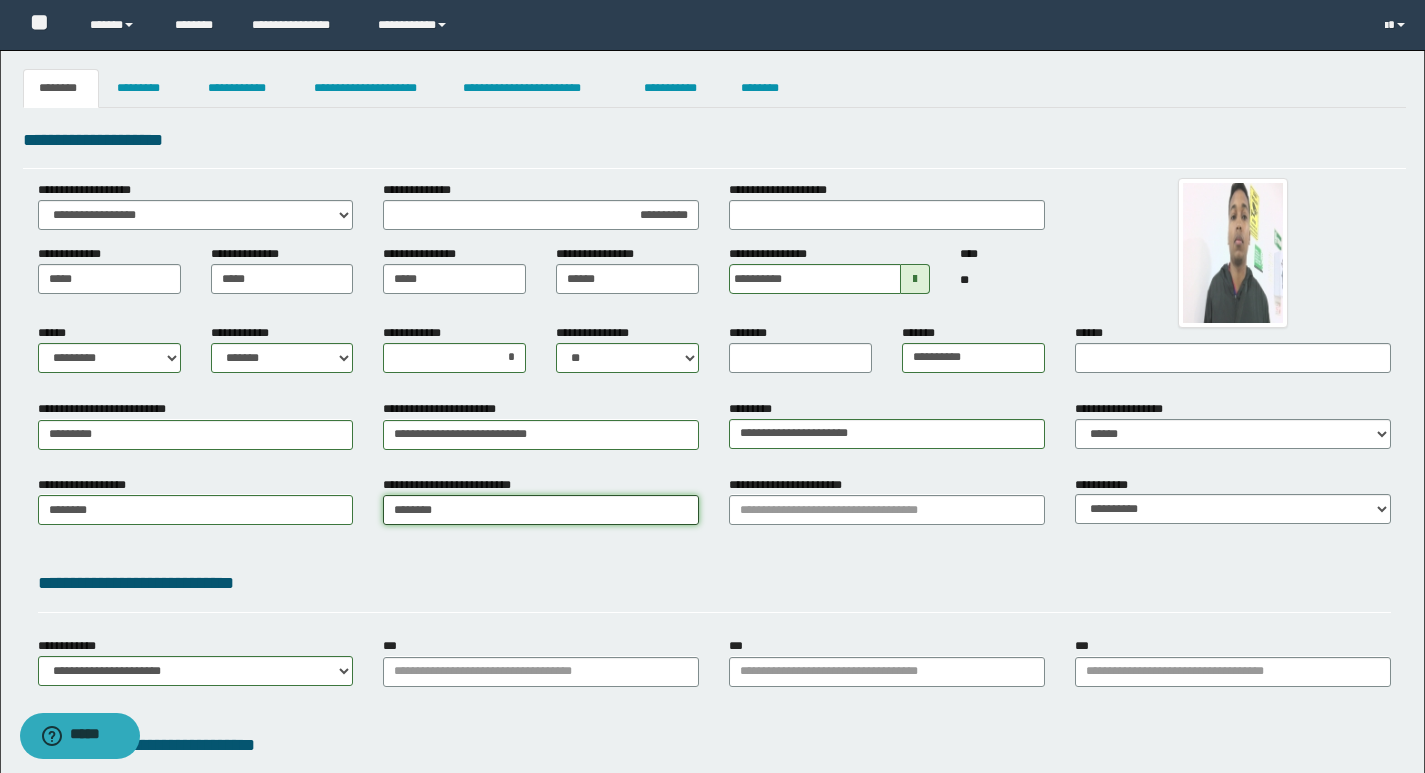 type on "*********" 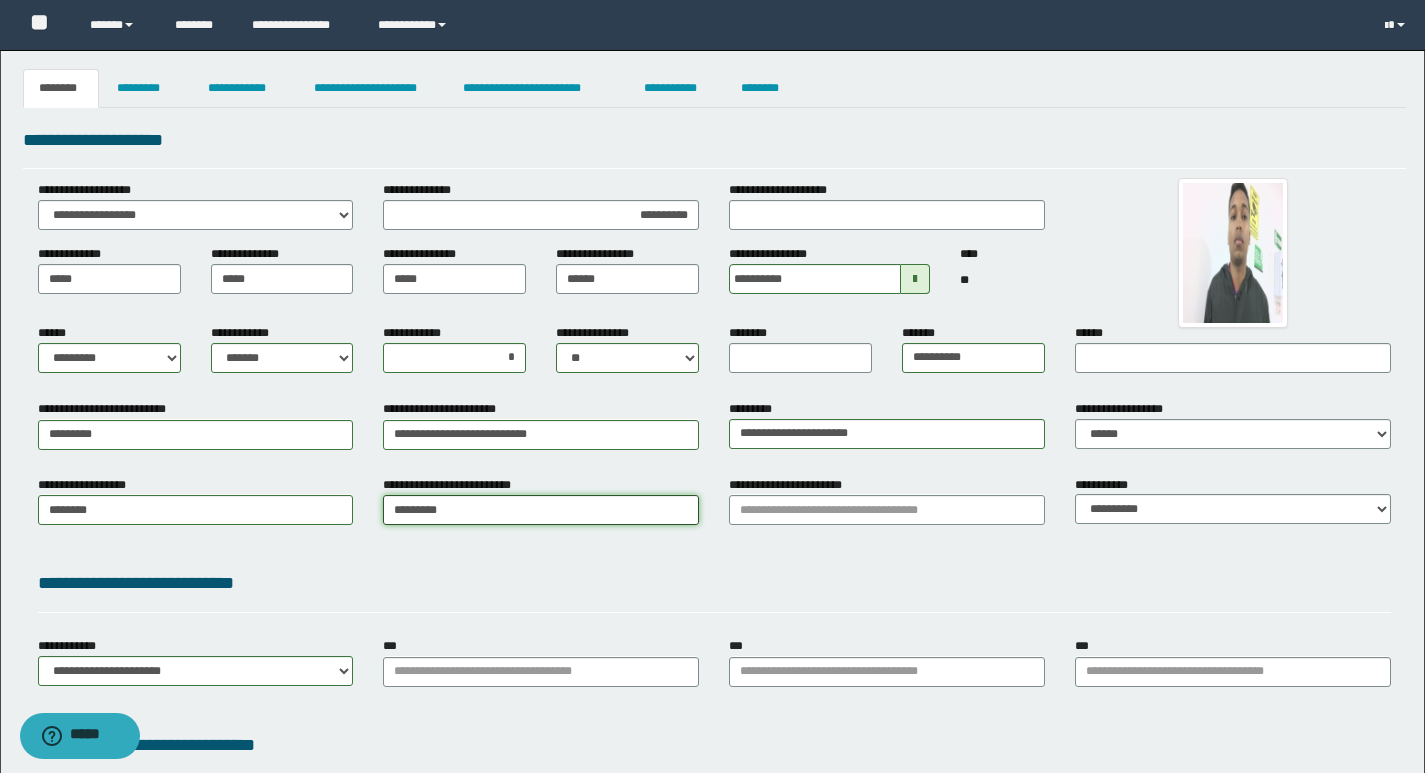 type on "*********" 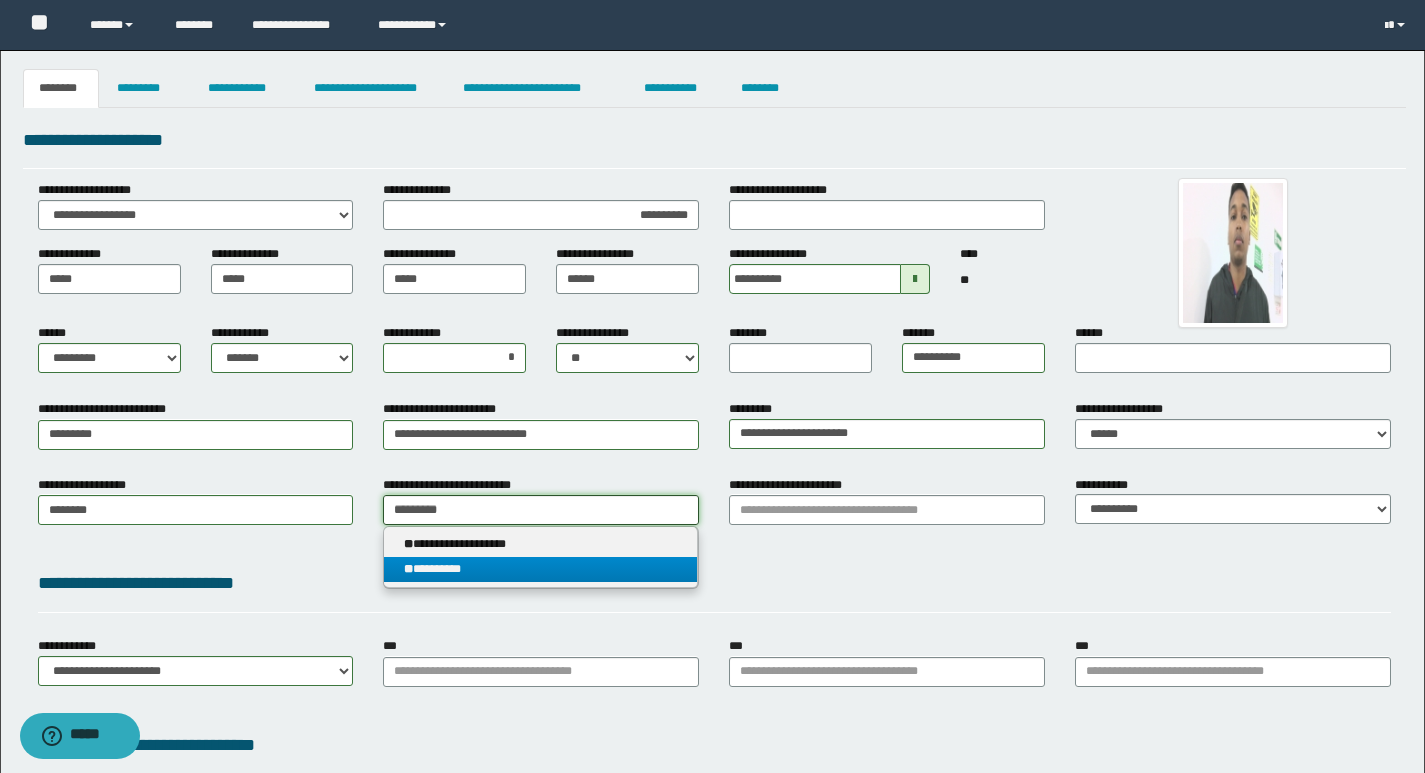 type on "*********" 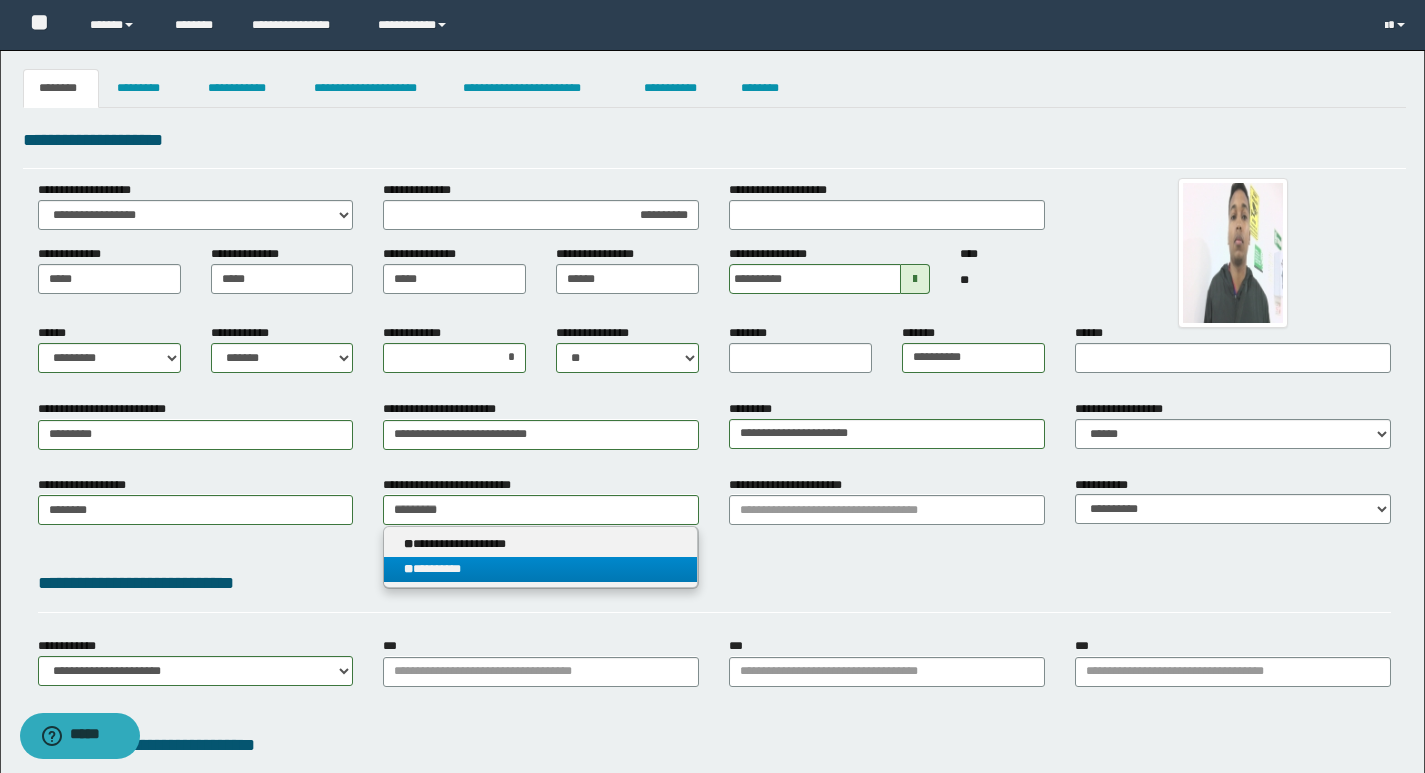 click on "[FIRST] [LAST]" at bounding box center [540, 569] 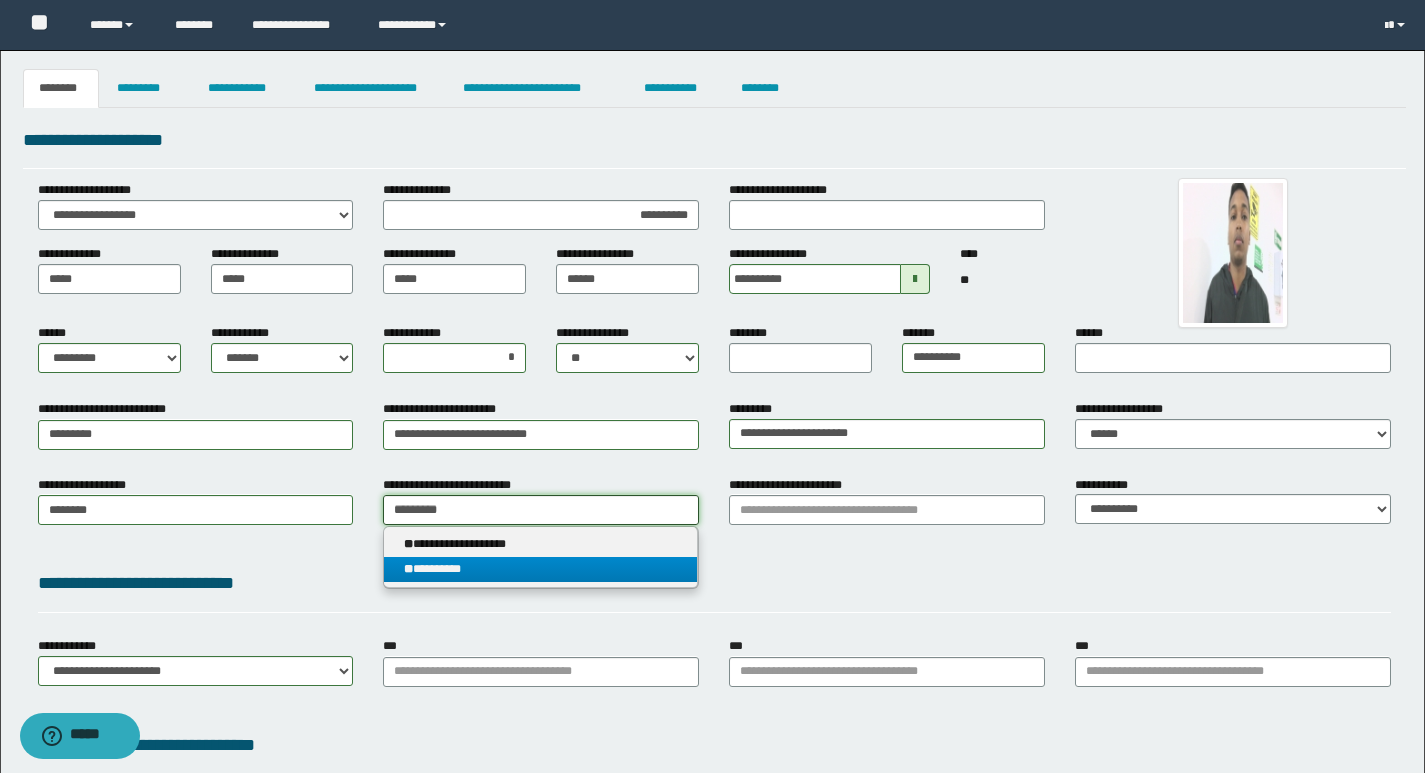 type 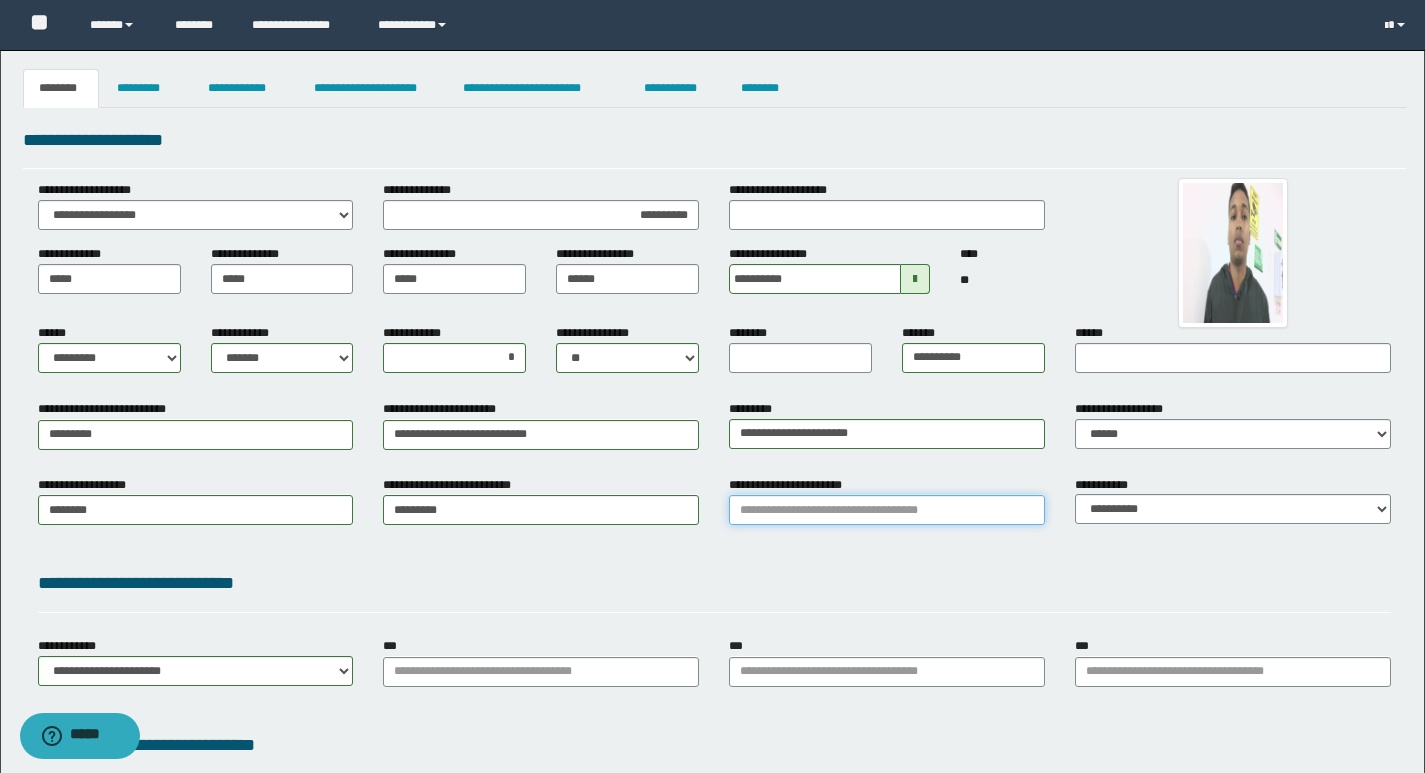 click on "**********" at bounding box center (887, 510) 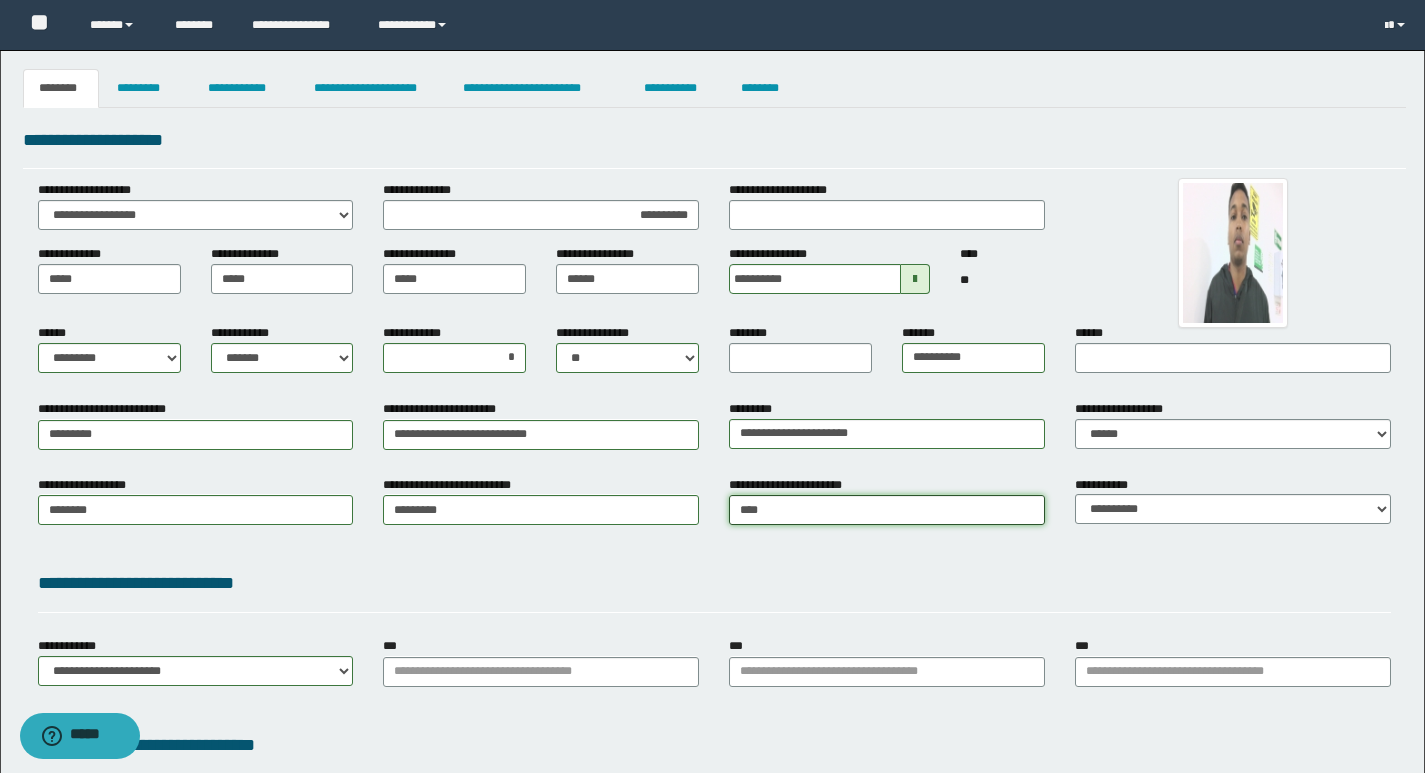 type on "*****" 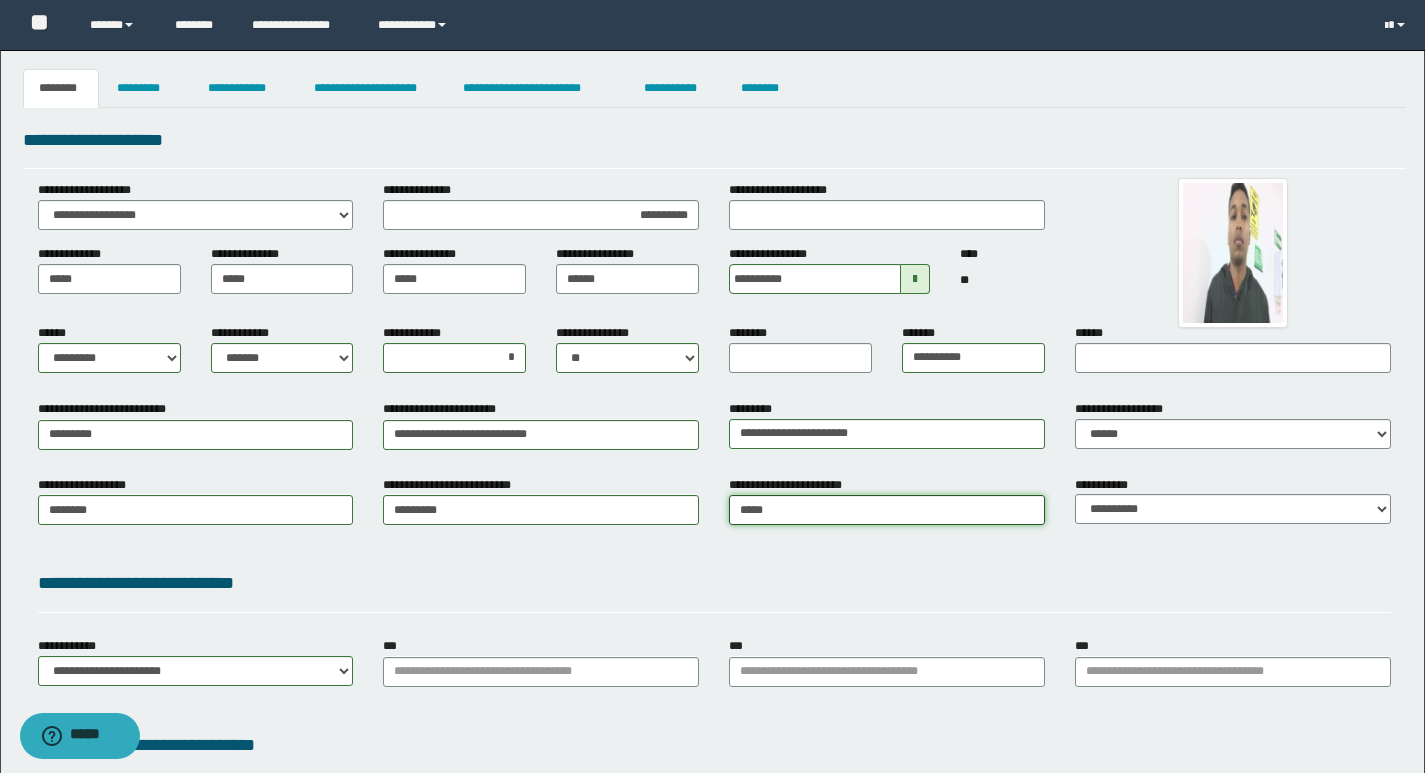 type on "**********" 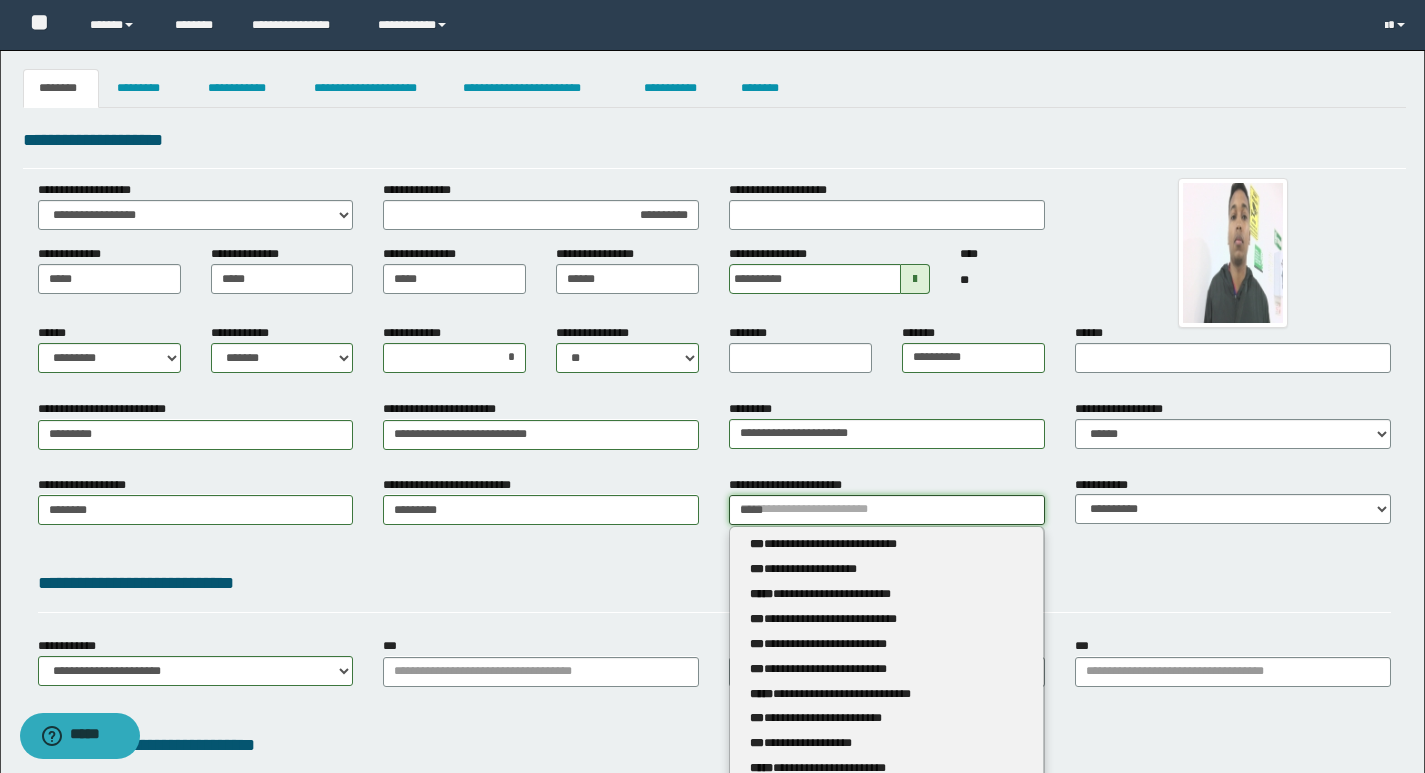 type 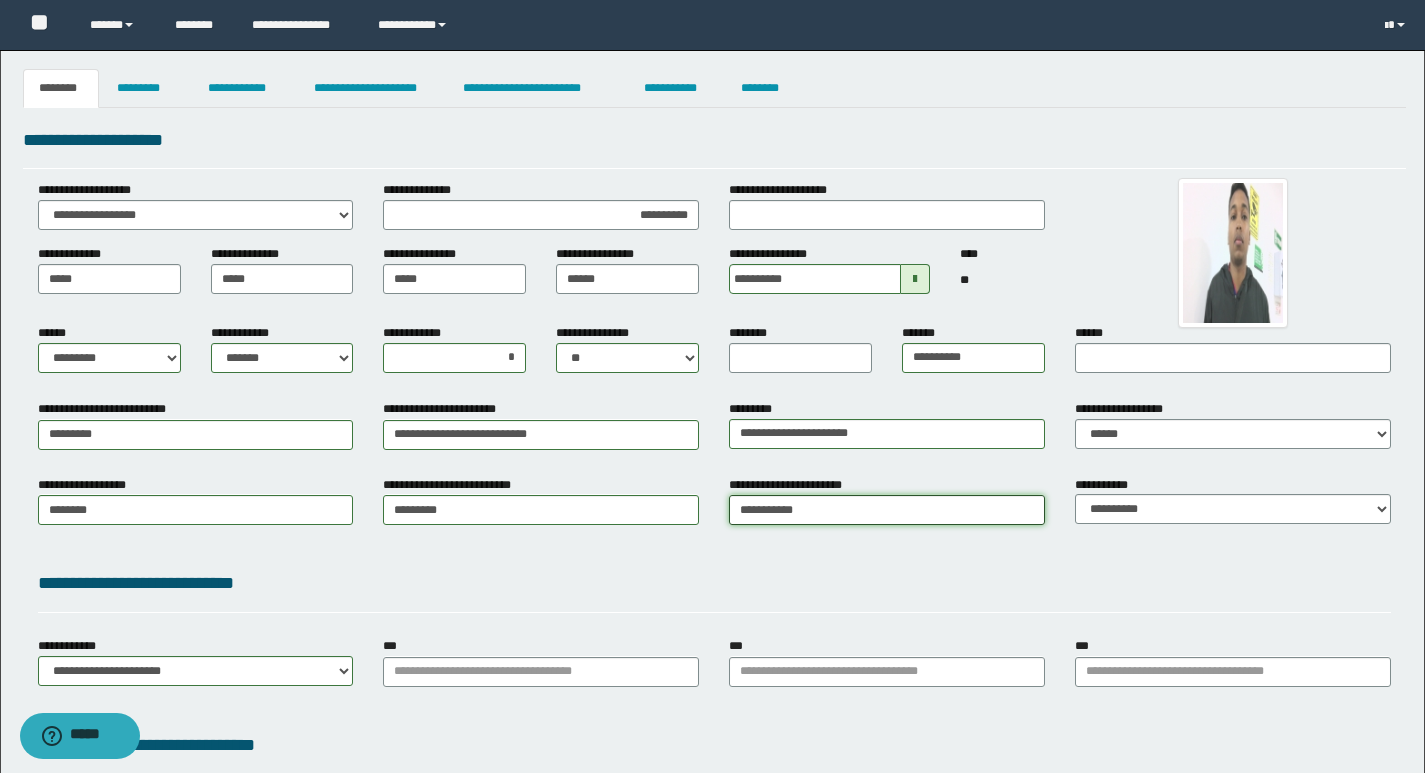 type on "**********" 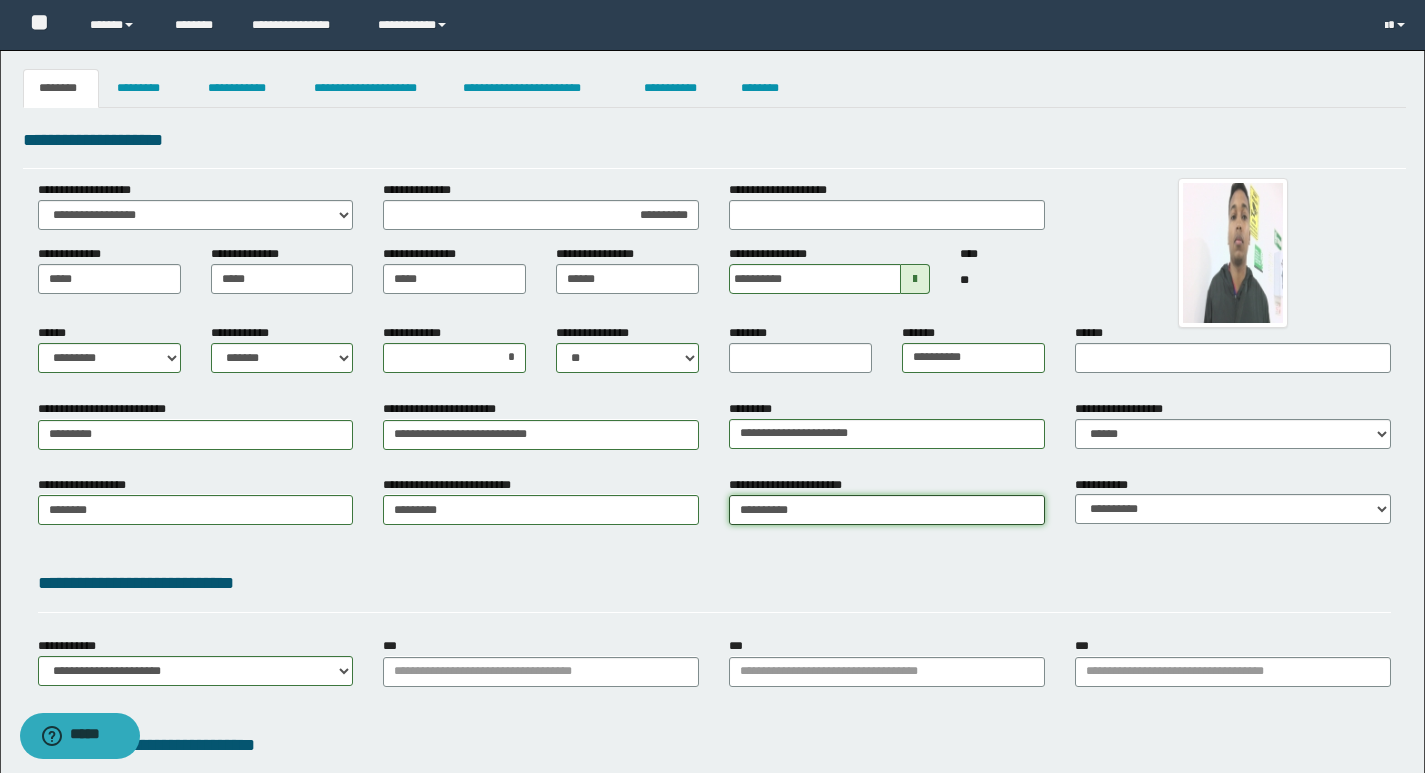 type on "**********" 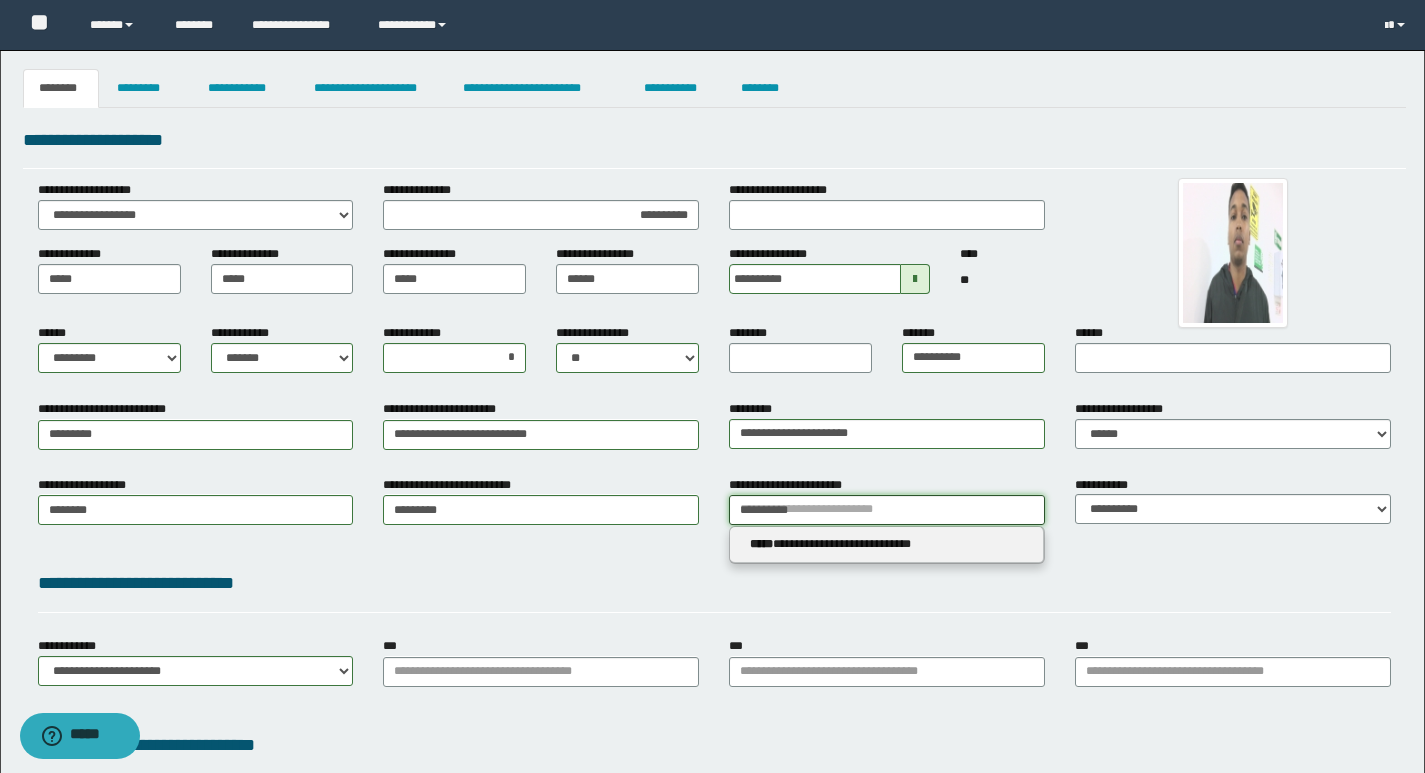 type on "**********" 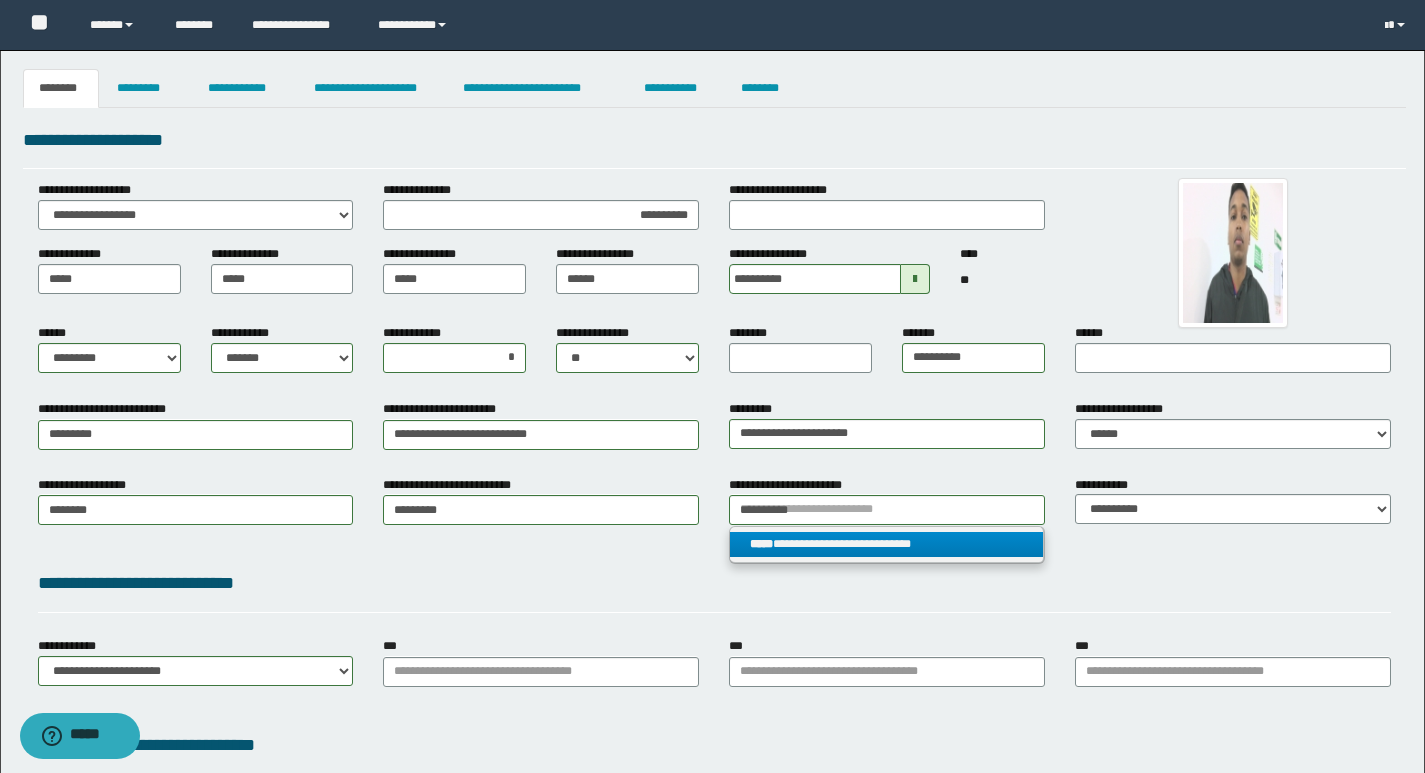 click on "**********" at bounding box center (886, 544) 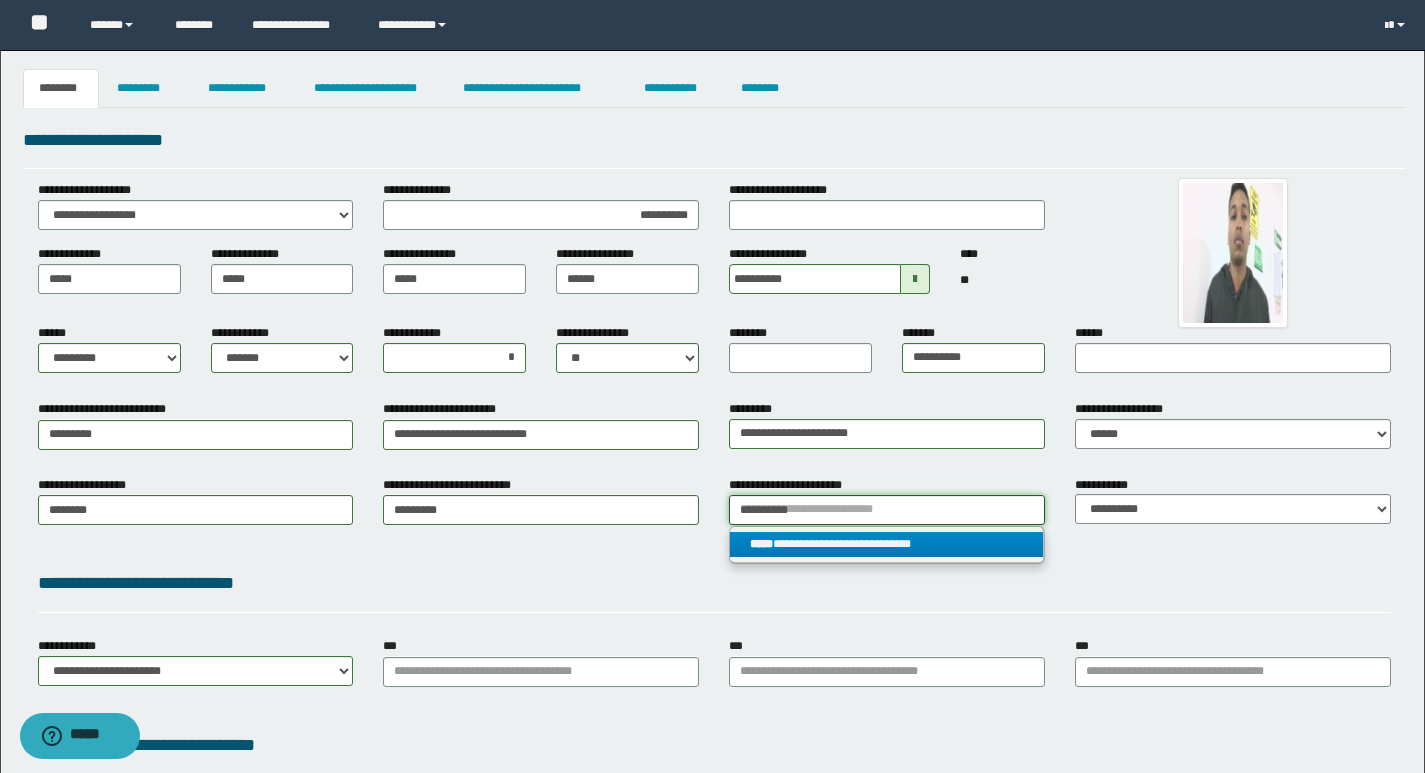 type 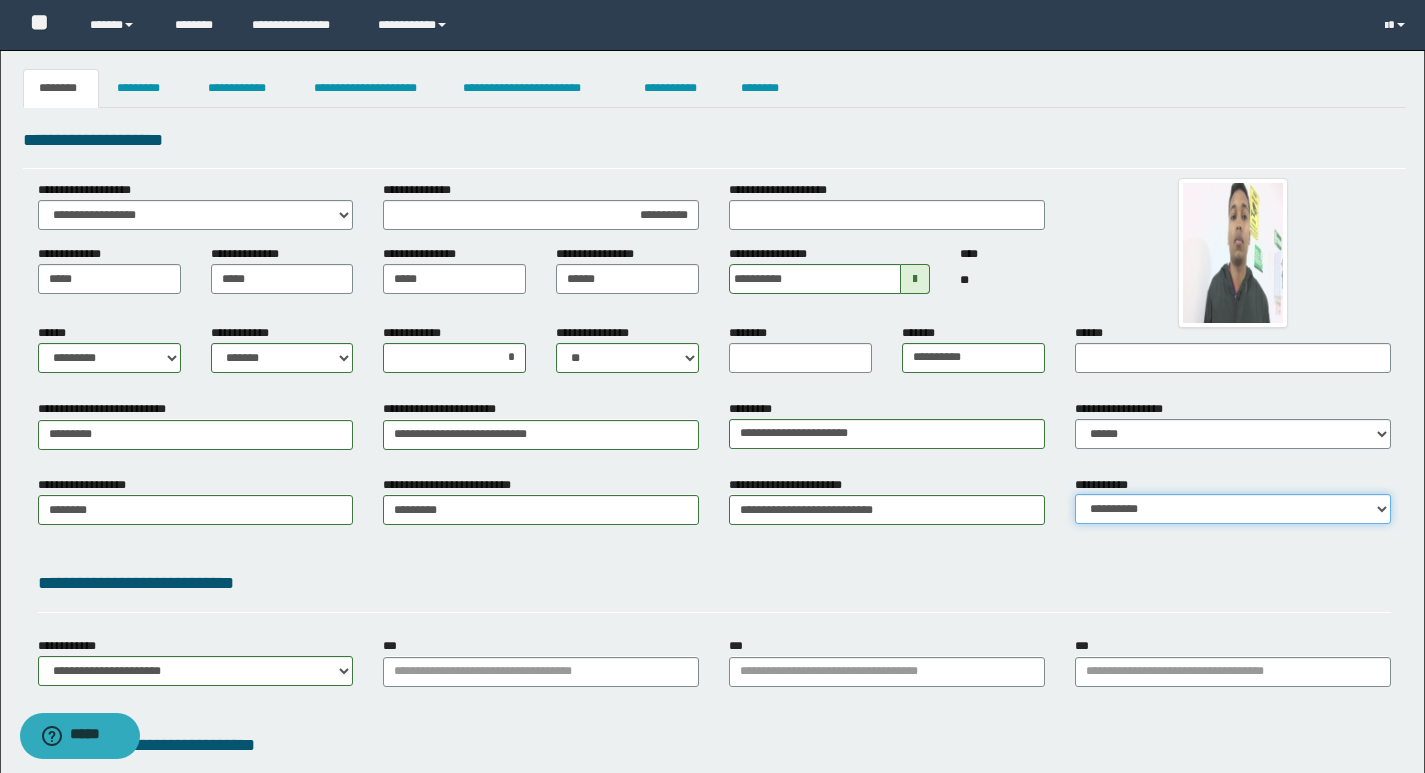 click on "[FIRST] [LAST]
[EMAIL]
[PHONE]
[ADDRESS]
[CREDIT_CARD]
[PASSPORT]
[DRIVER_LICENSE]
[SSN]
[BIRTH_DATE]
[AGE]" at bounding box center (1233, 509) 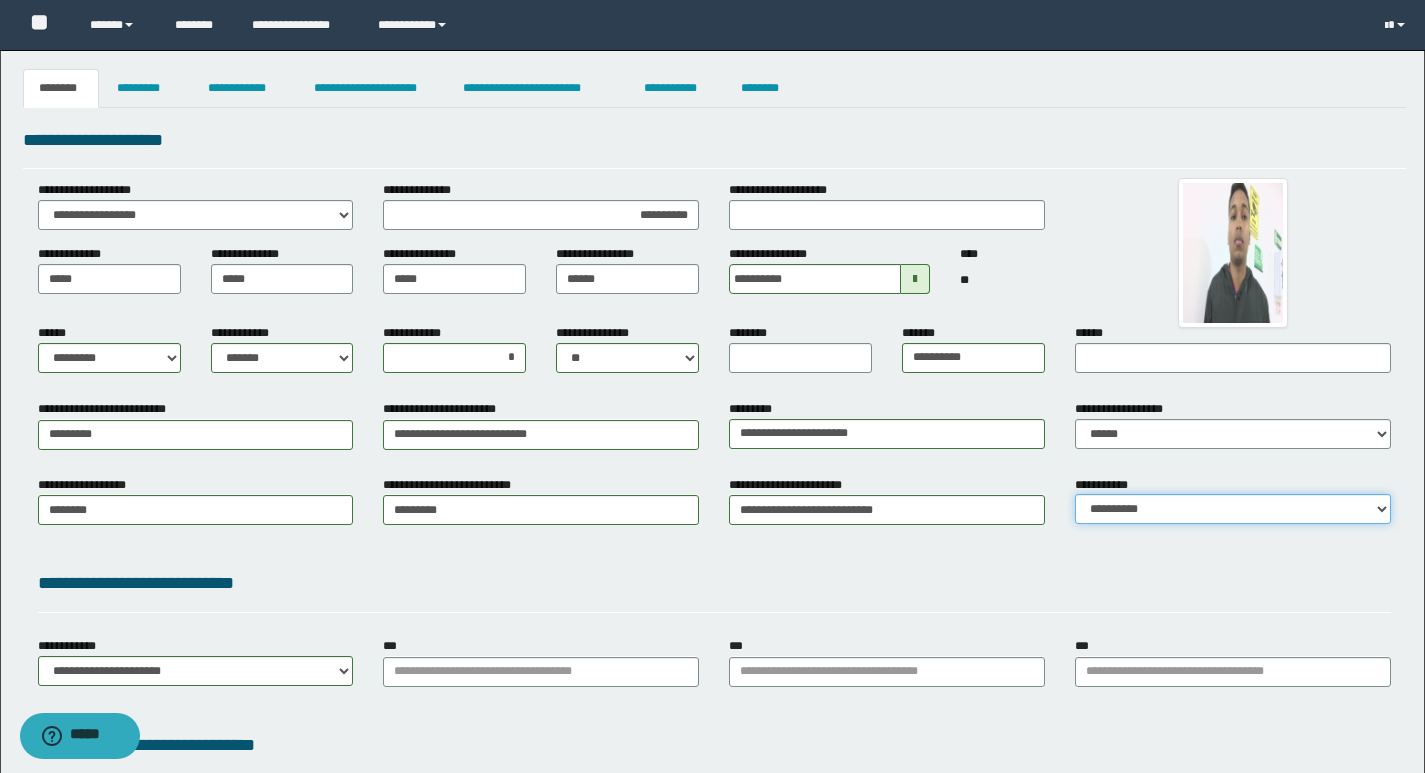 select on "*" 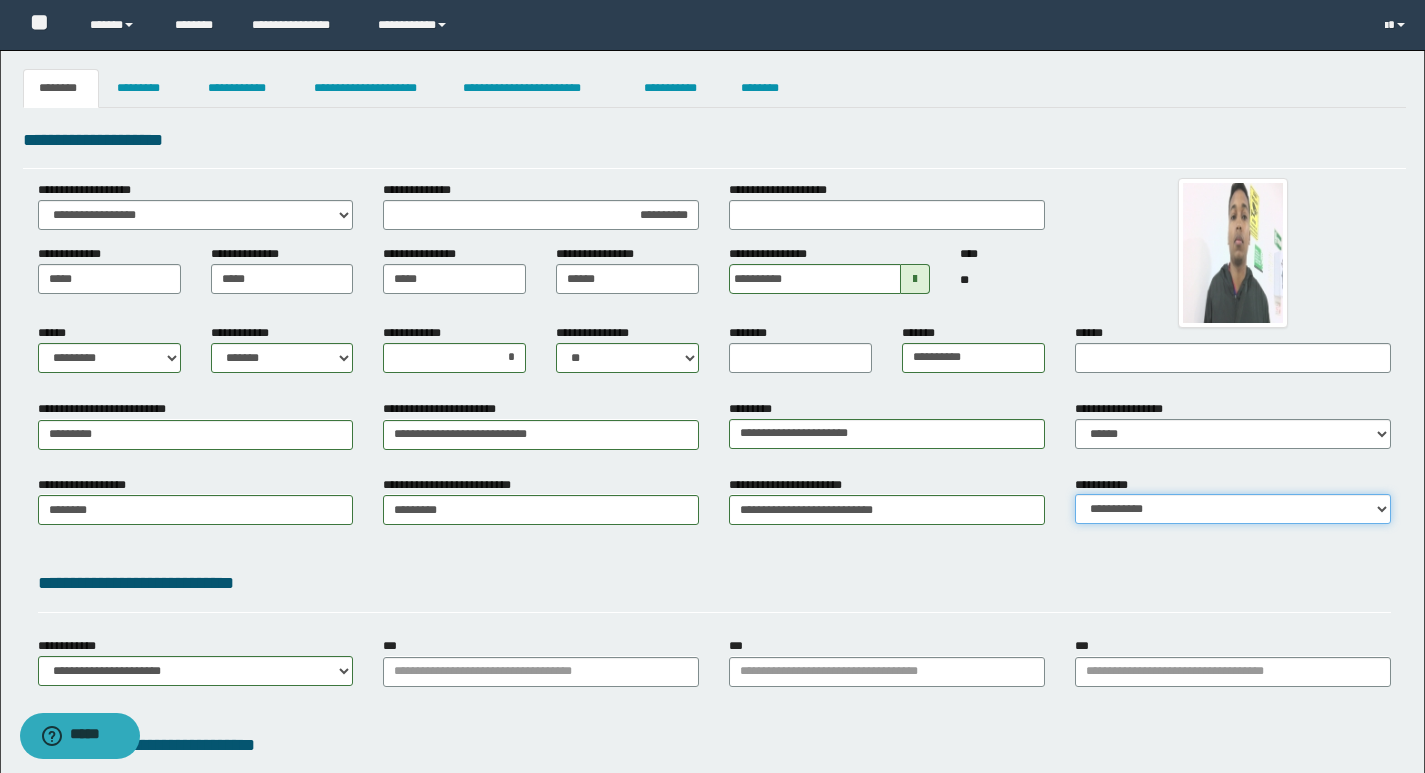 click on "[FIRST] [LAST]
[EMAIL]
[PHONE]
[ADDRESS]
[CREDIT_CARD]
[PASSPORT]
[DRIVER_LICENSE]
[SSN]
[BIRTH_DATE]
[AGE]" at bounding box center (1233, 509) 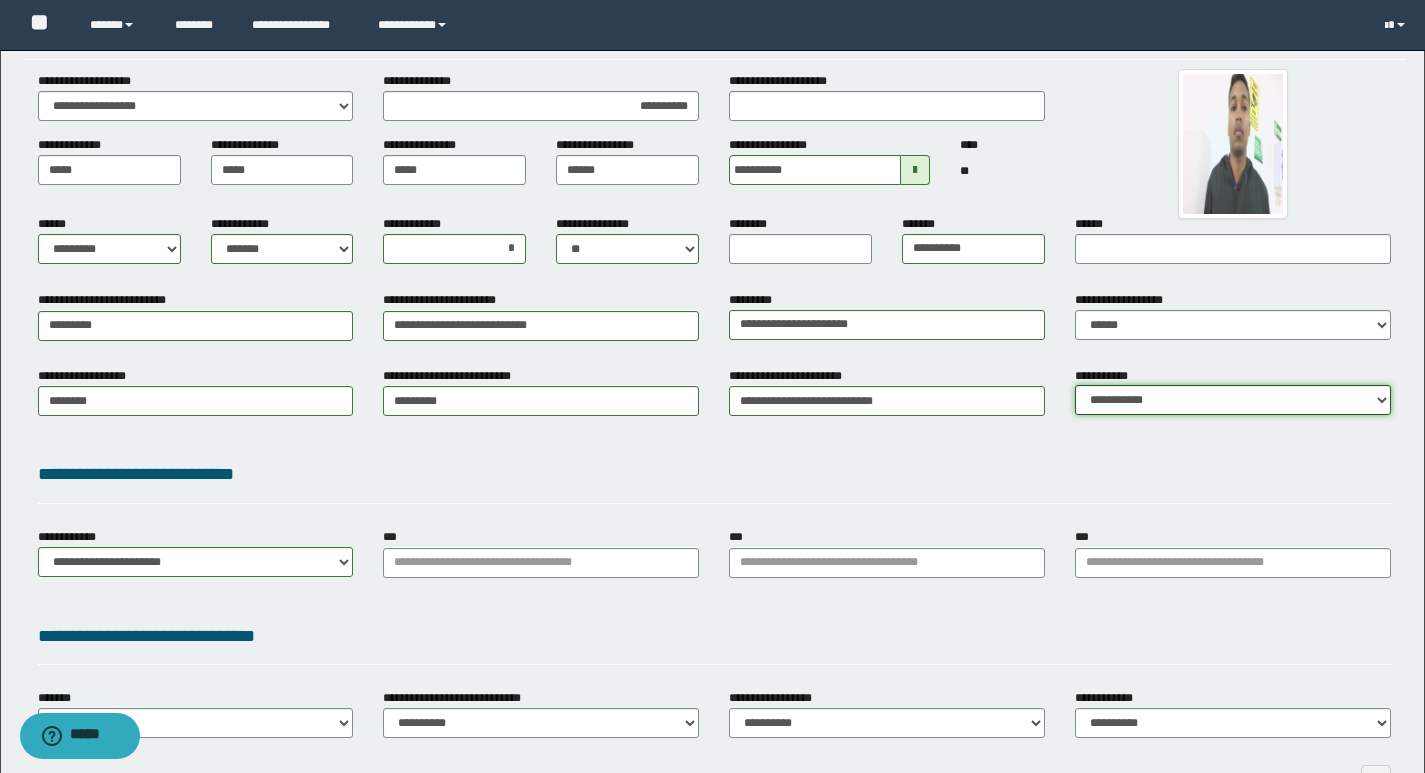 scroll, scrollTop: 0, scrollLeft: 0, axis: both 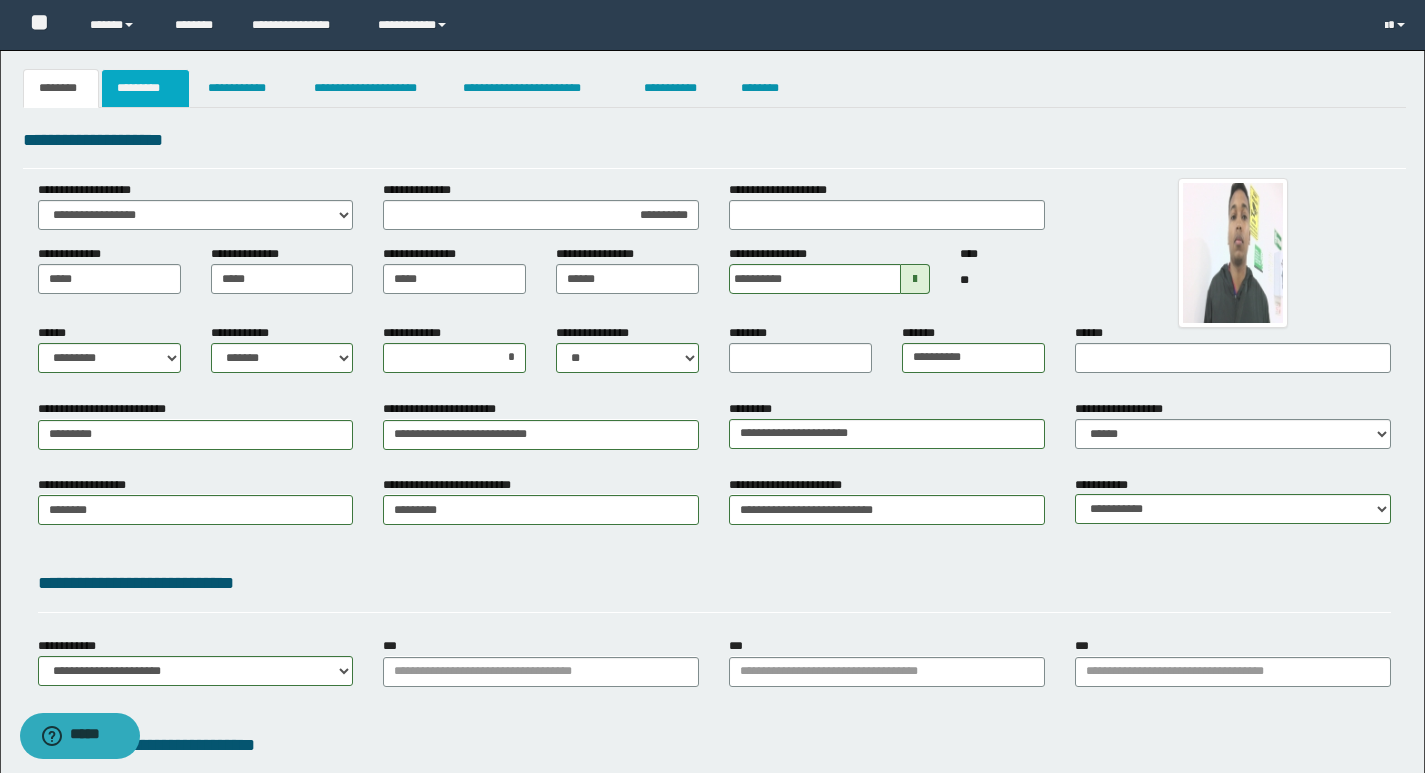 click on "*********" at bounding box center [145, 88] 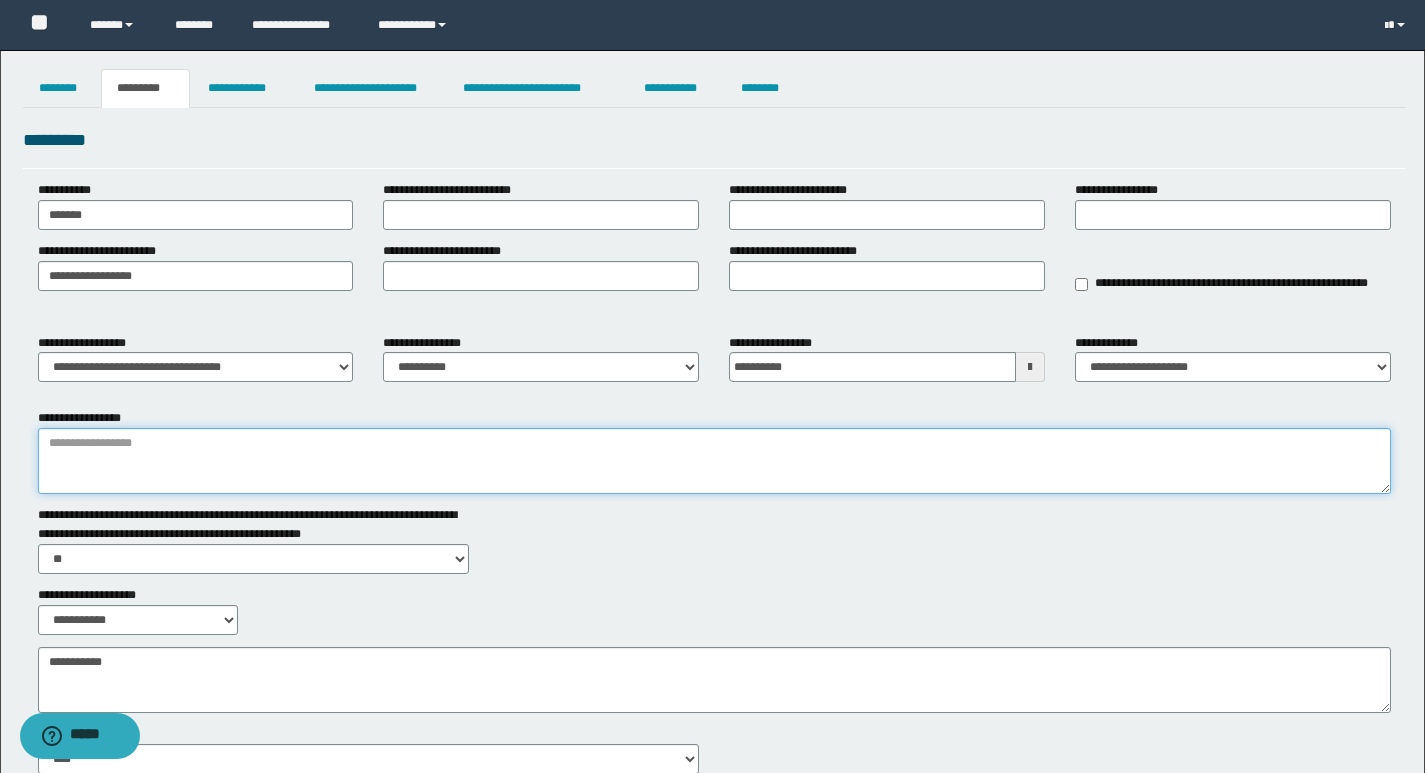 click on "**********" at bounding box center (714, 461) 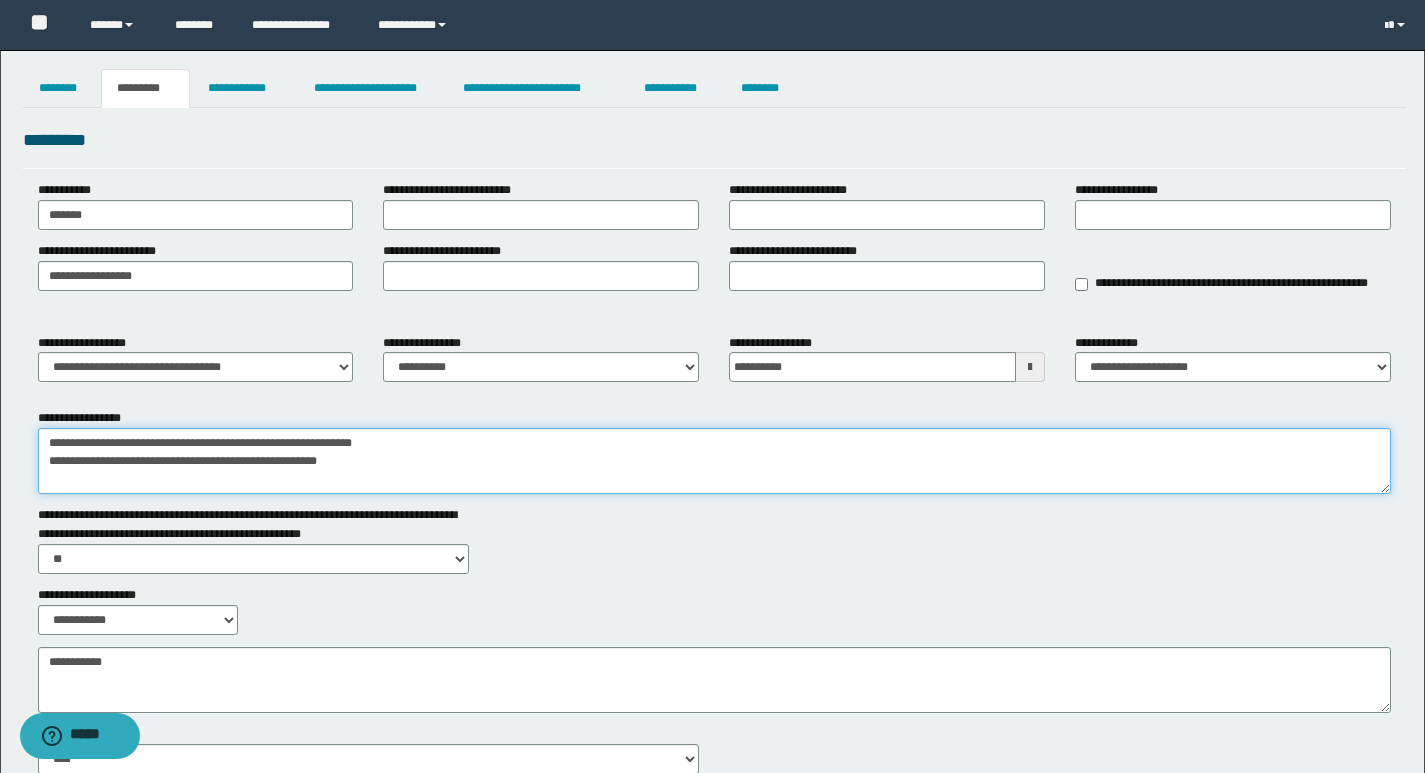 drag, startPoint x: 345, startPoint y: 462, endPoint x: 0, endPoint y: 462, distance: 345 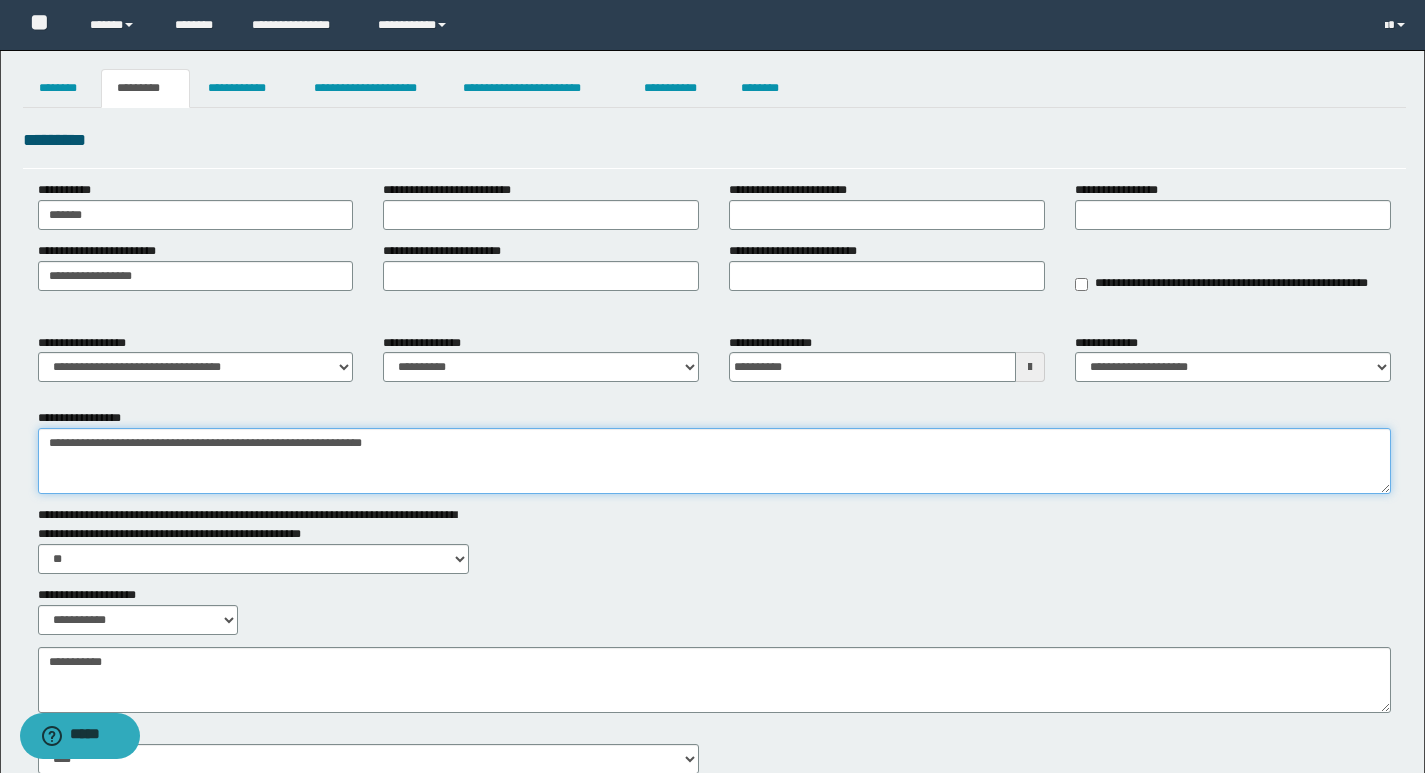 type on "**********" 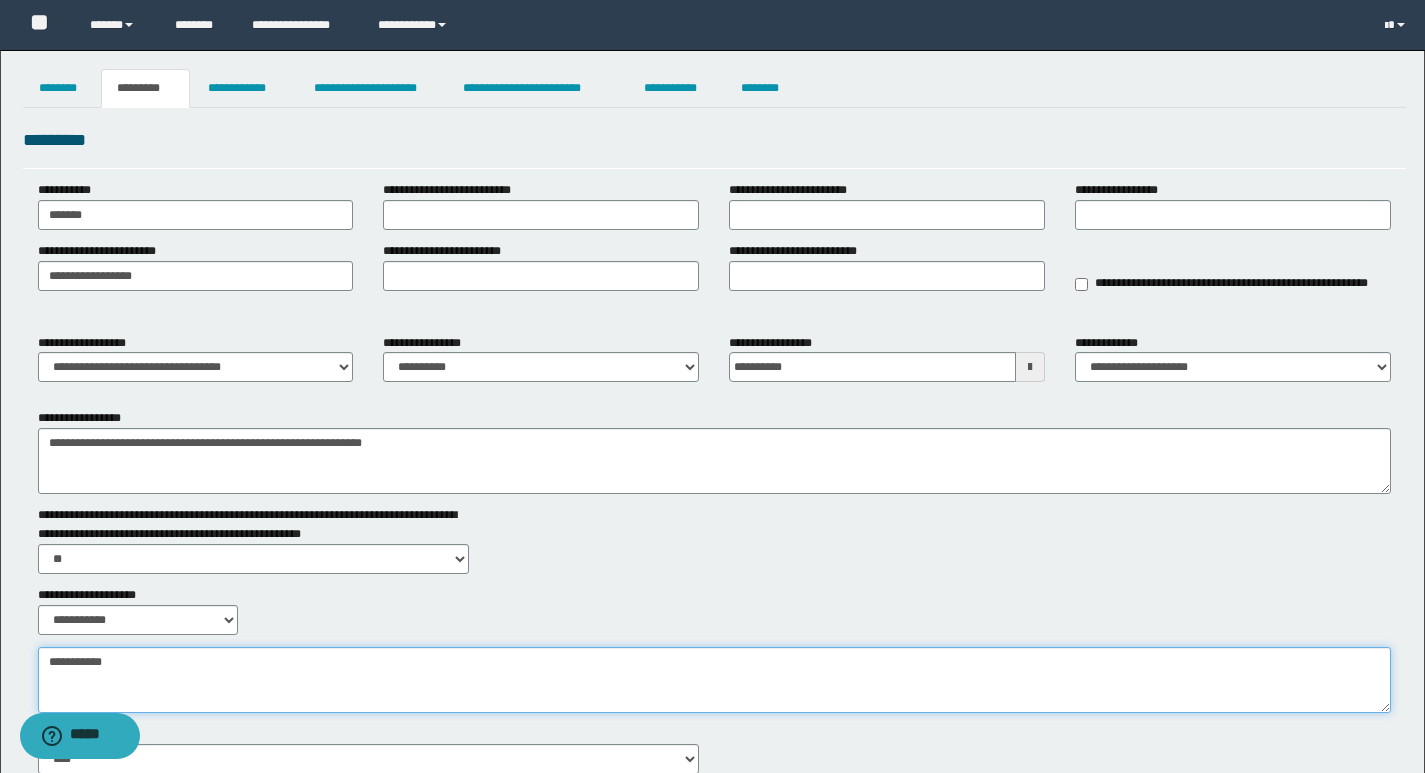 click on "**********" at bounding box center [714, 680] 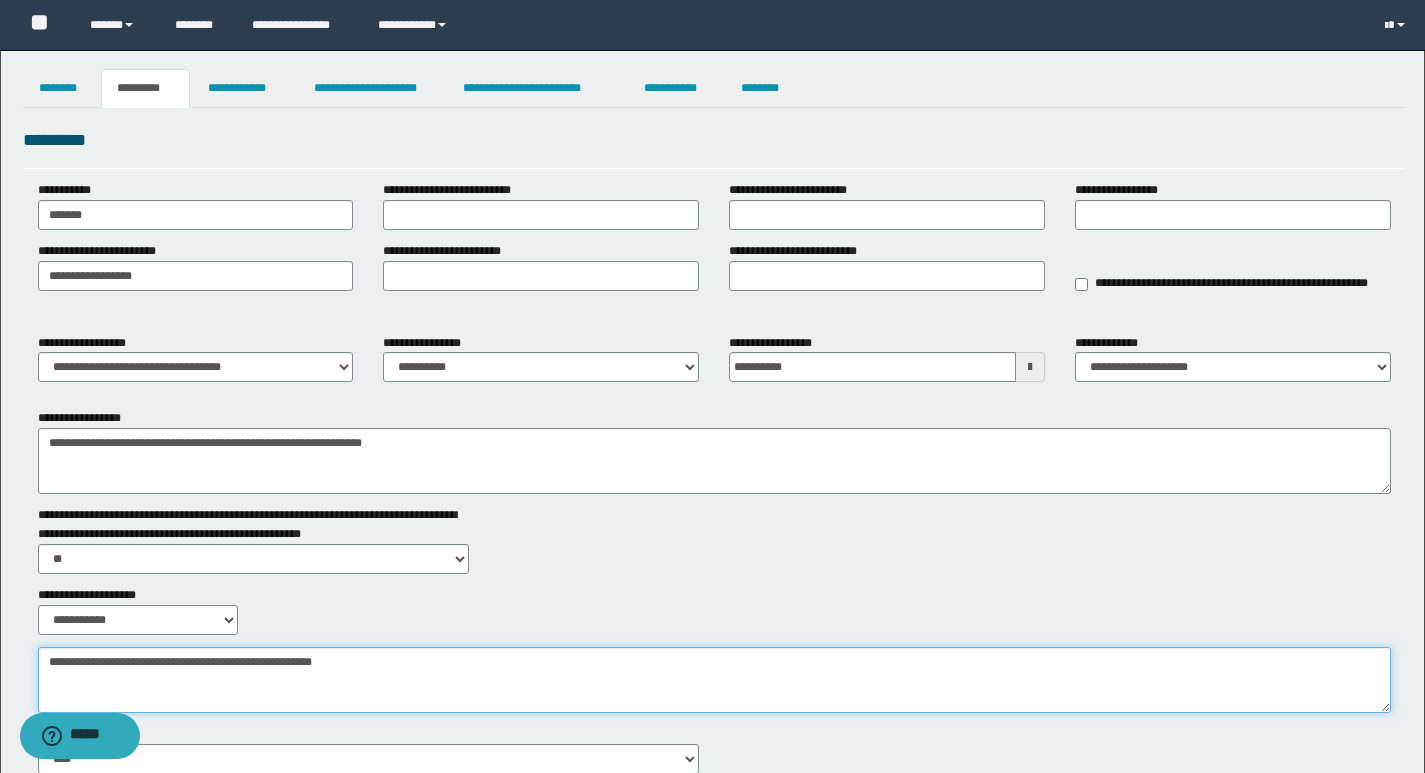 type on "**********" 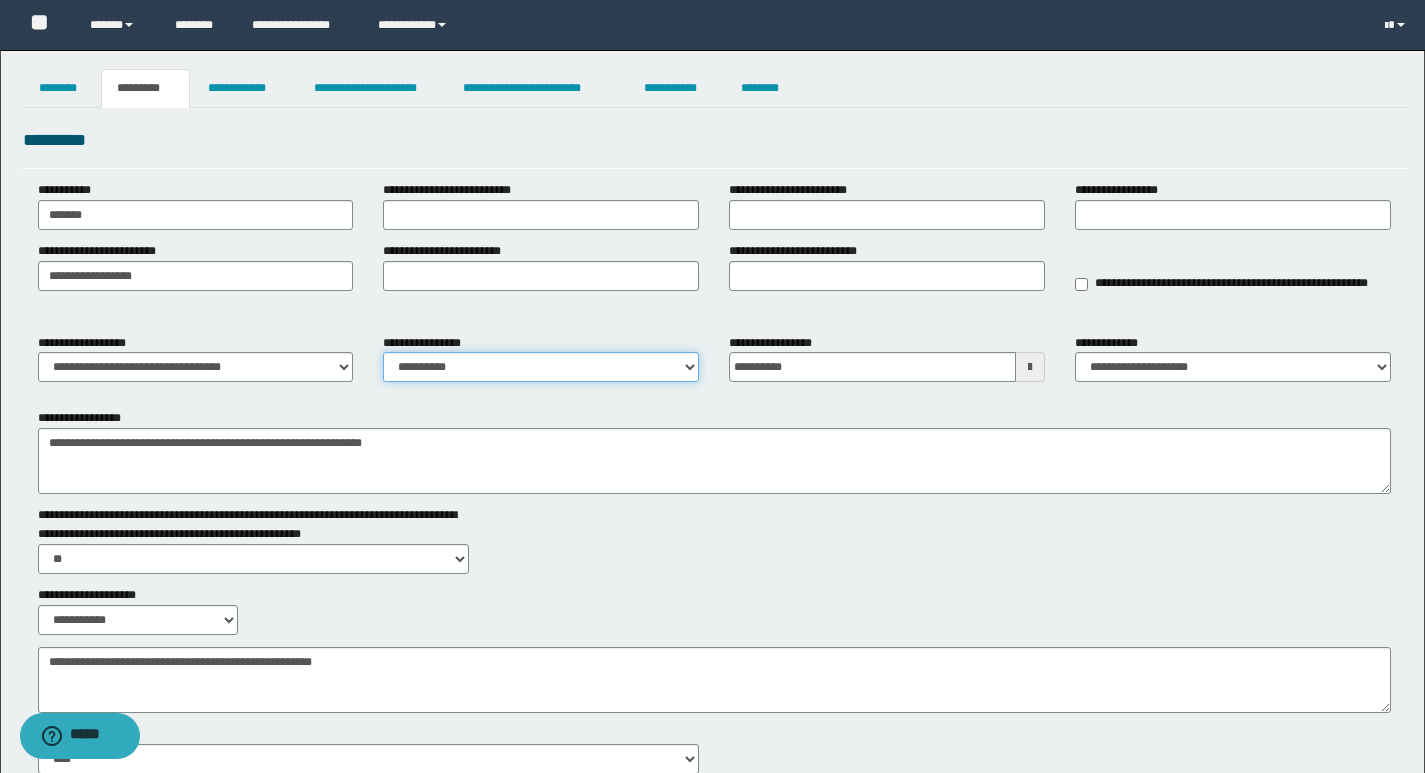 click on "**********" at bounding box center [541, 367] 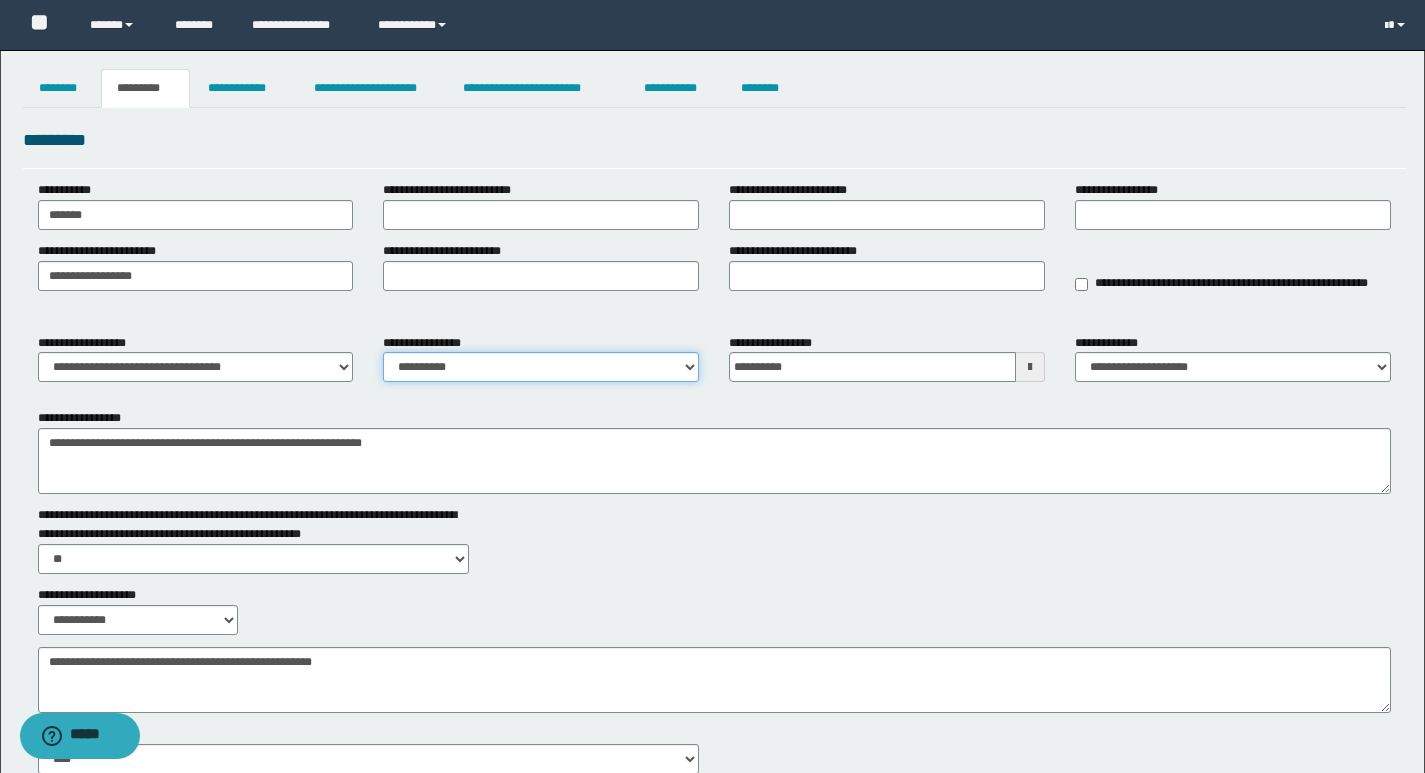 select on "****" 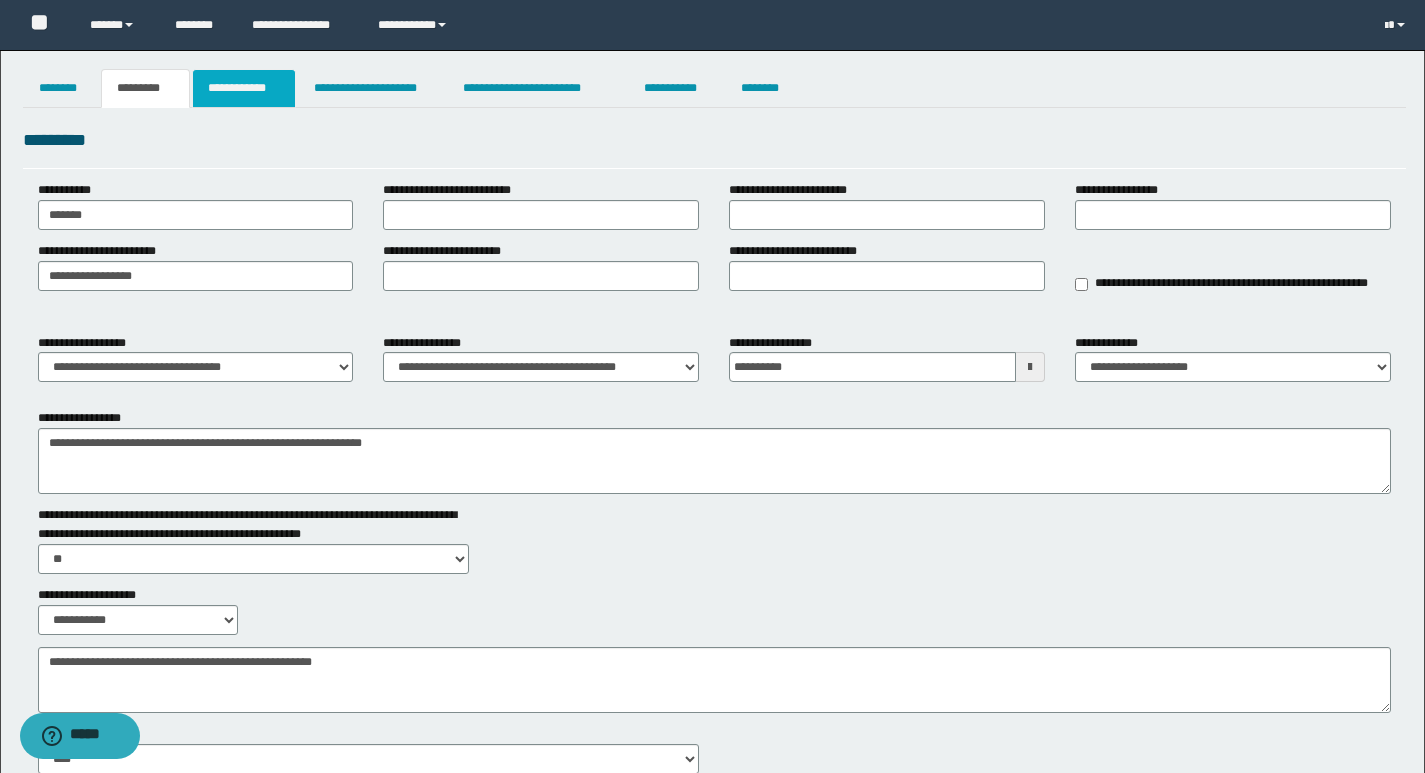 click on "**********" at bounding box center (244, 88) 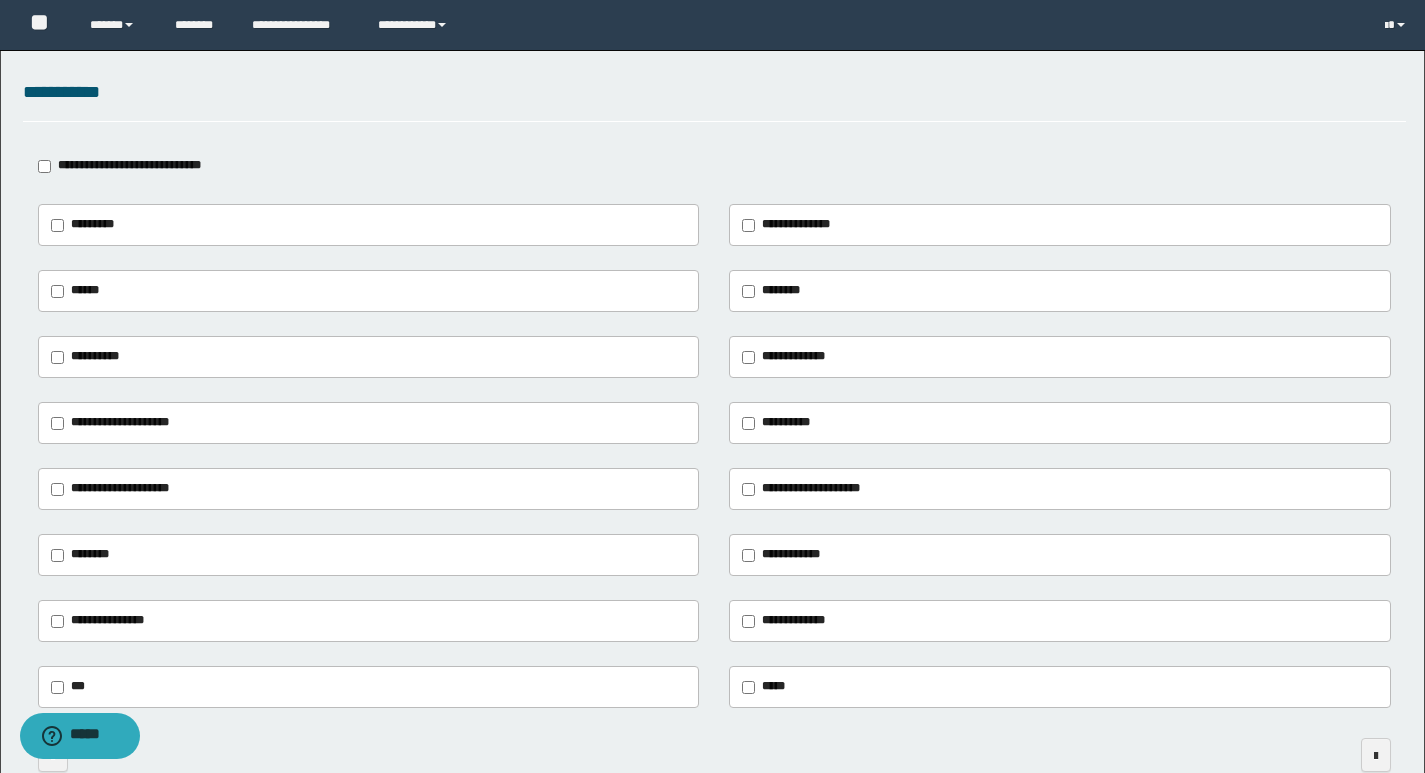 scroll, scrollTop: 0, scrollLeft: 0, axis: both 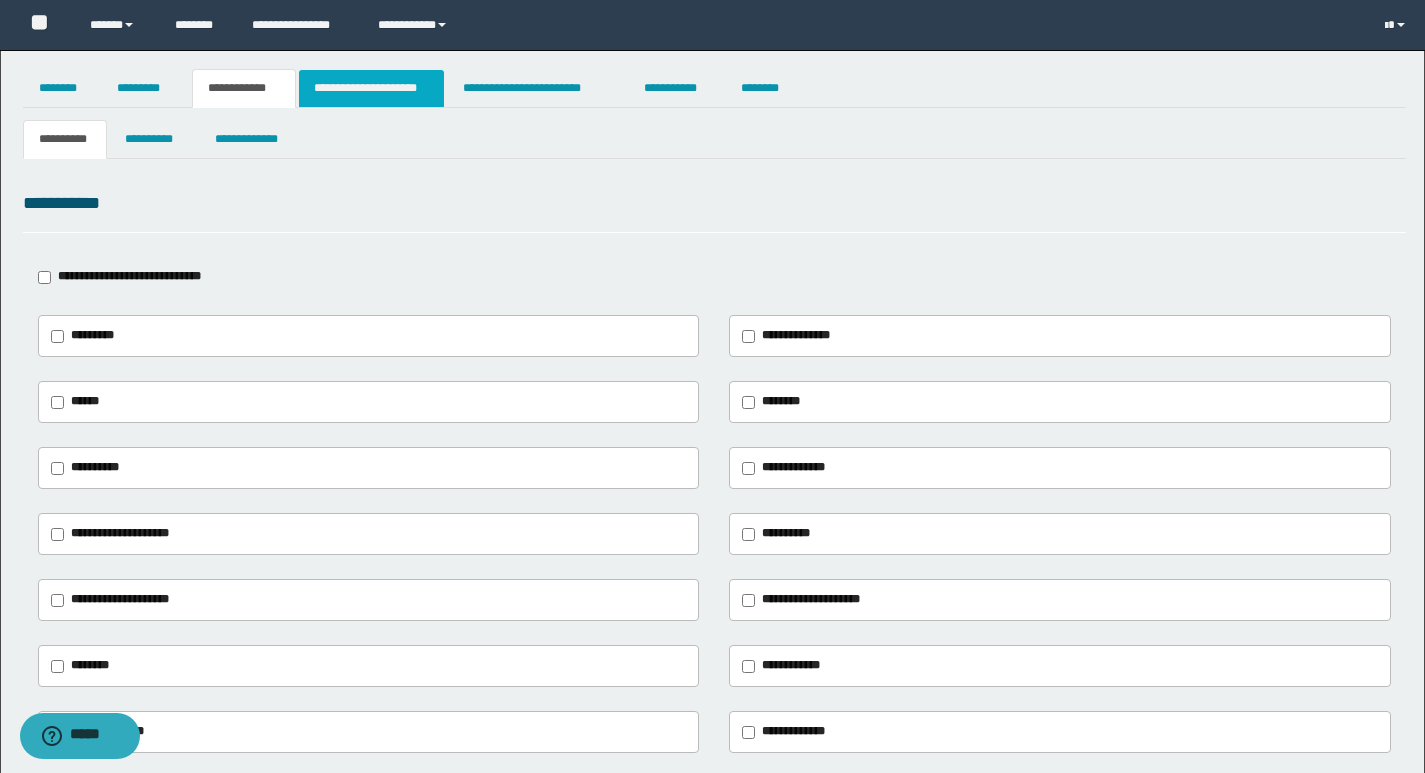 click on "**********" at bounding box center (371, 88) 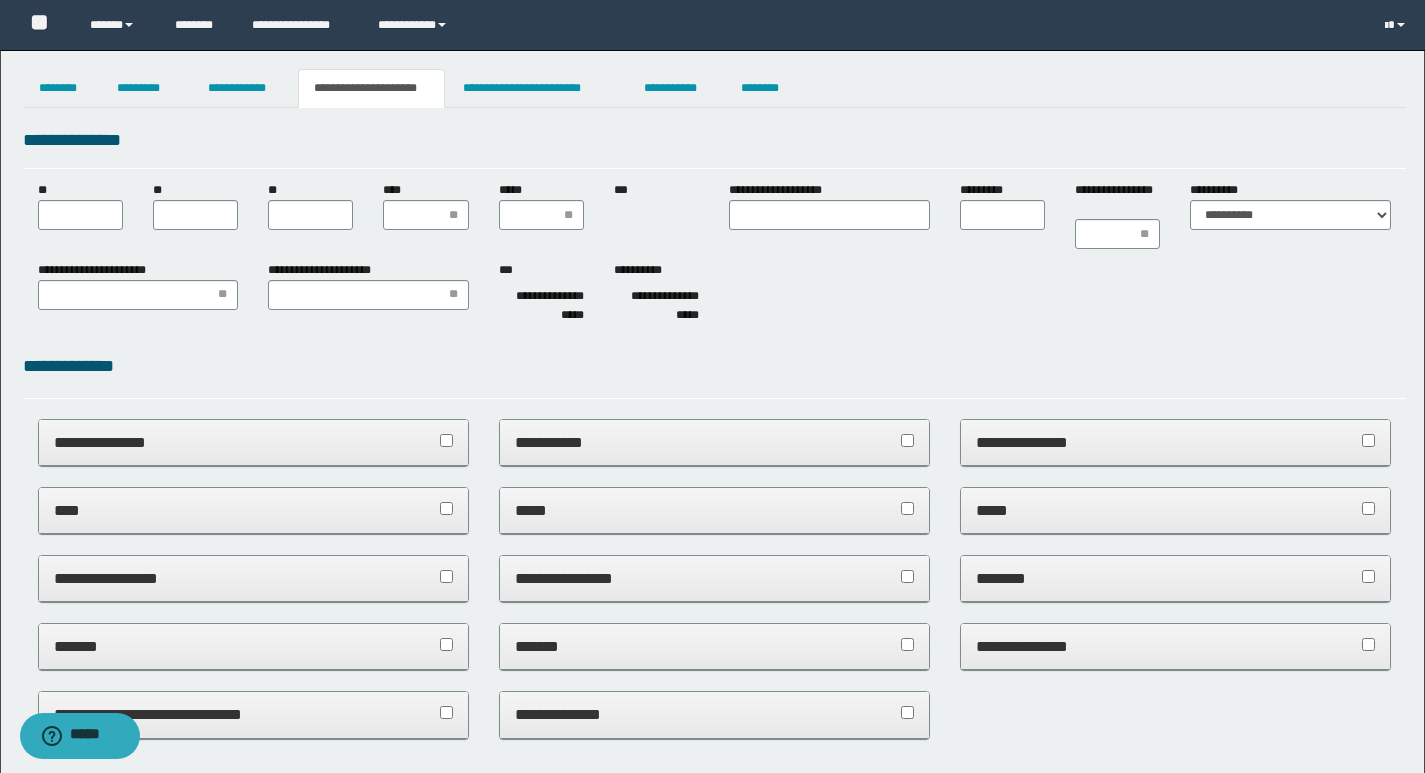 scroll, scrollTop: 0, scrollLeft: 0, axis: both 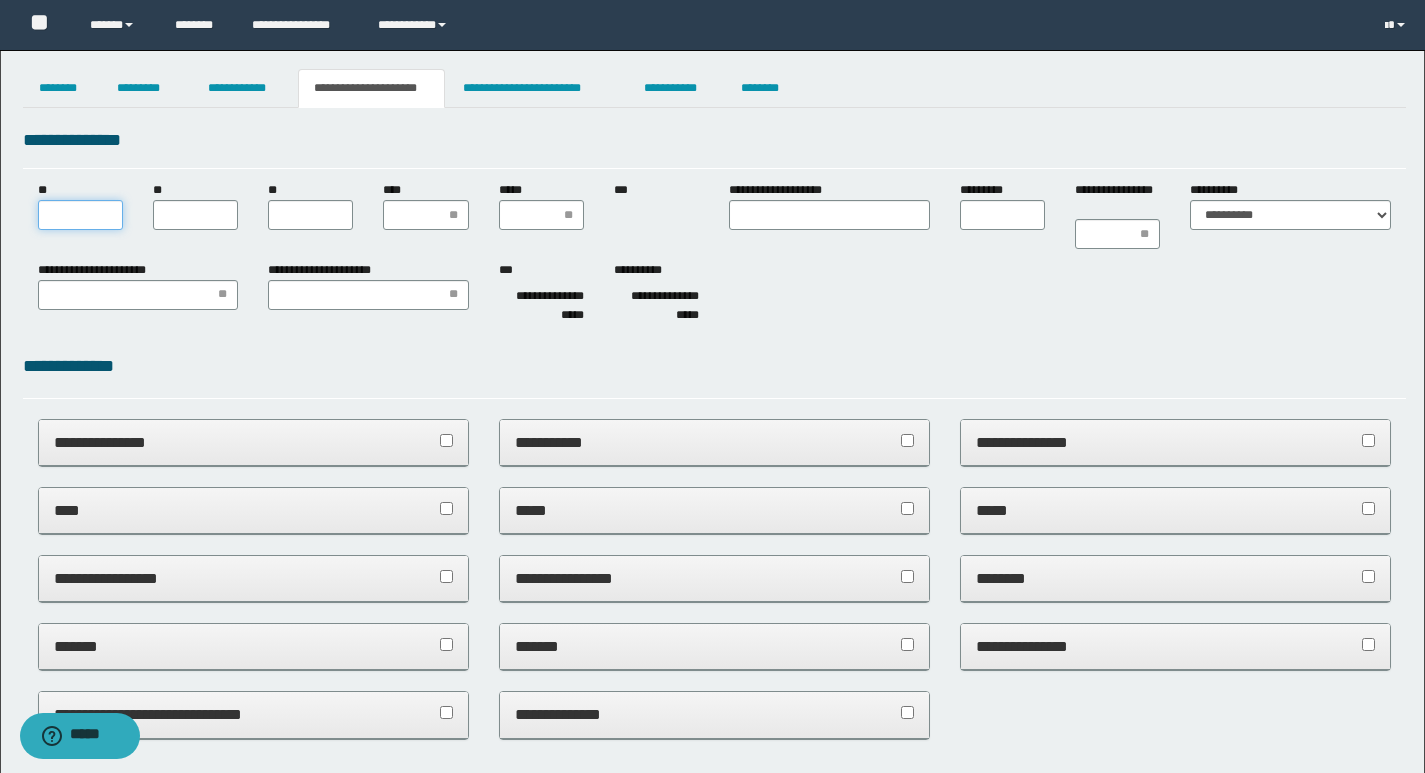 click on "**" at bounding box center (80, 215) 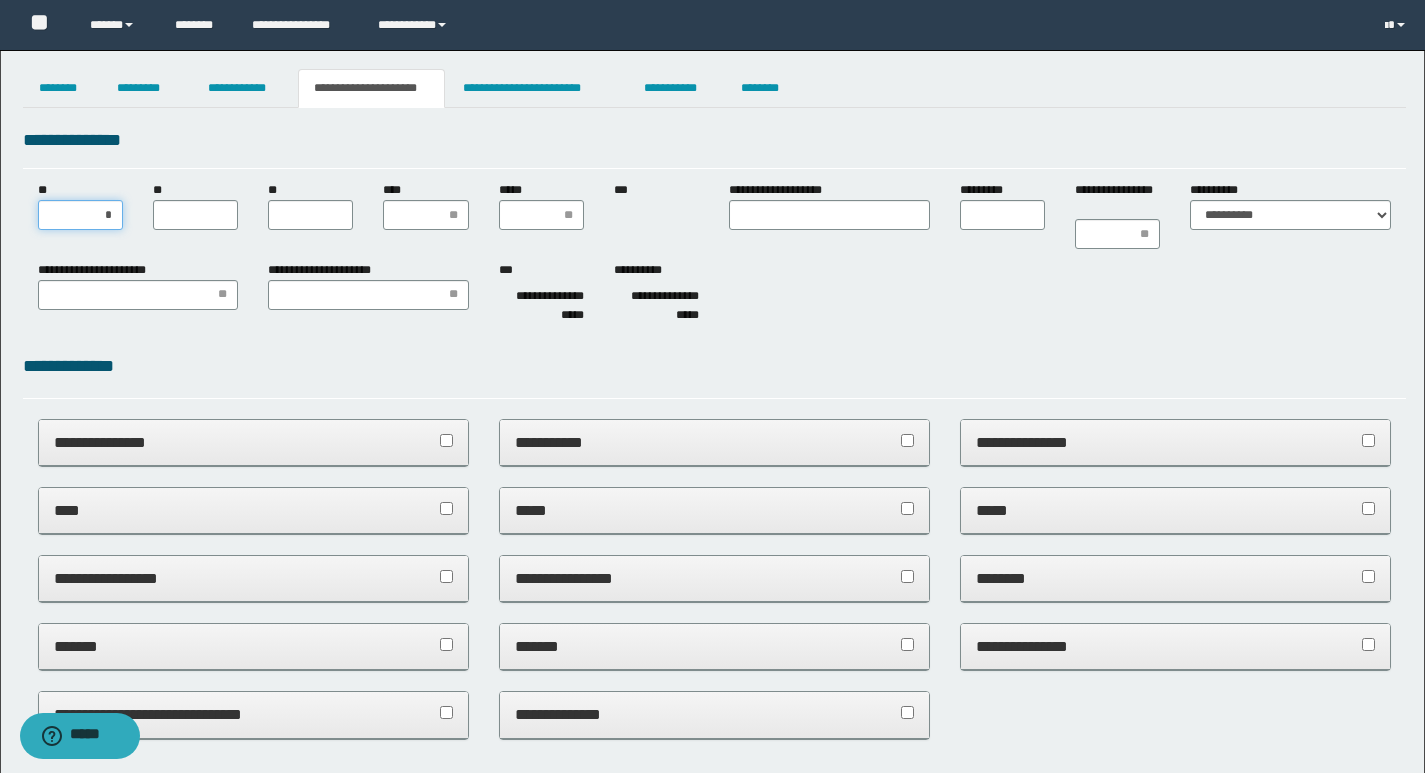 type on "**" 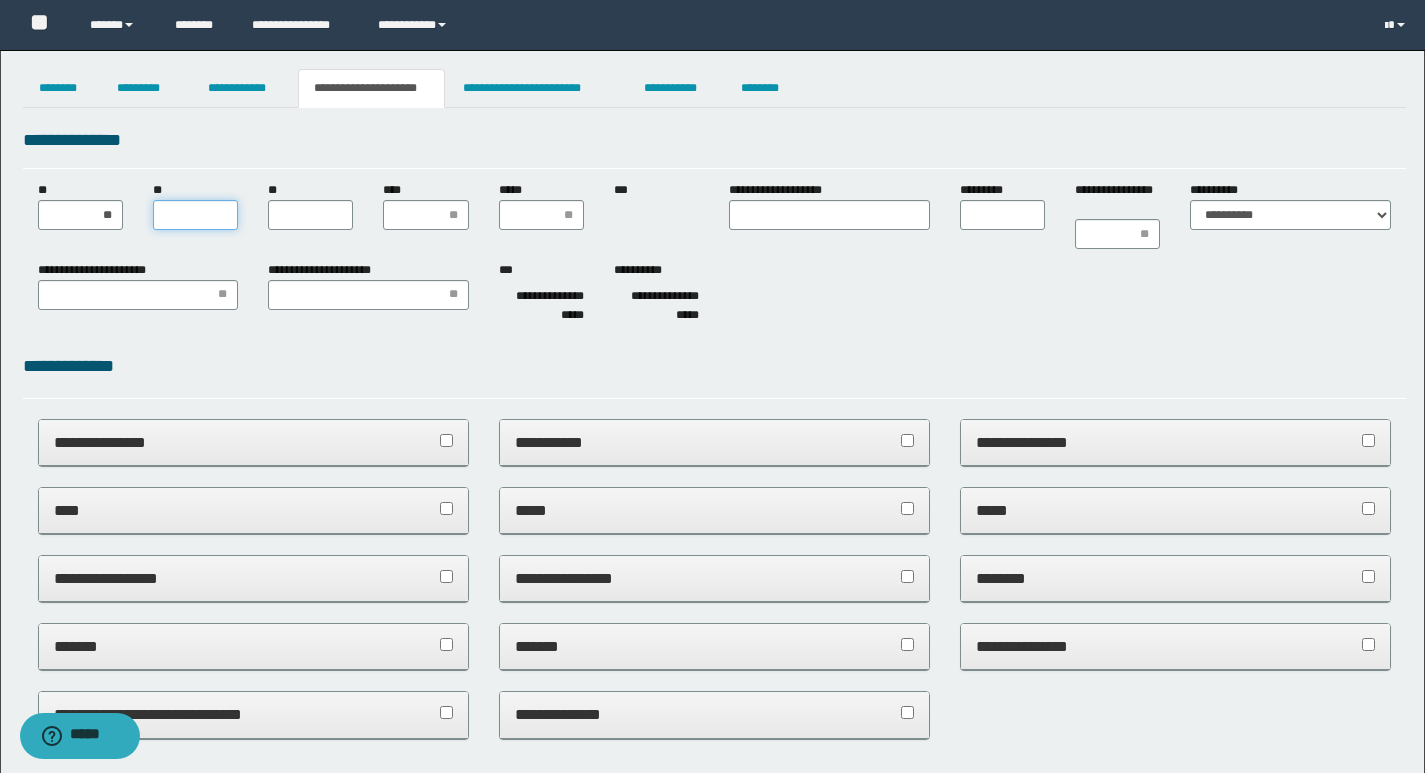 click on "**" at bounding box center (195, 215) 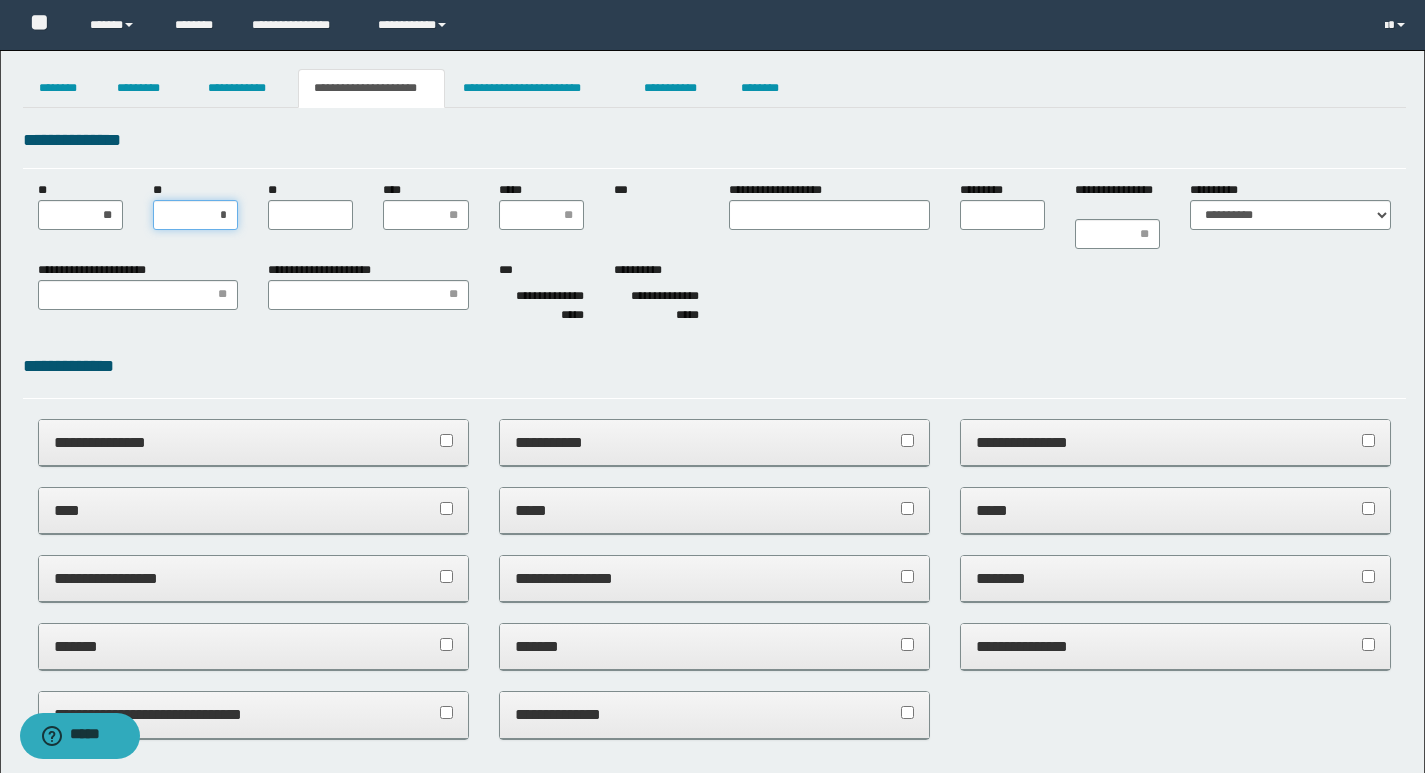 type on "**" 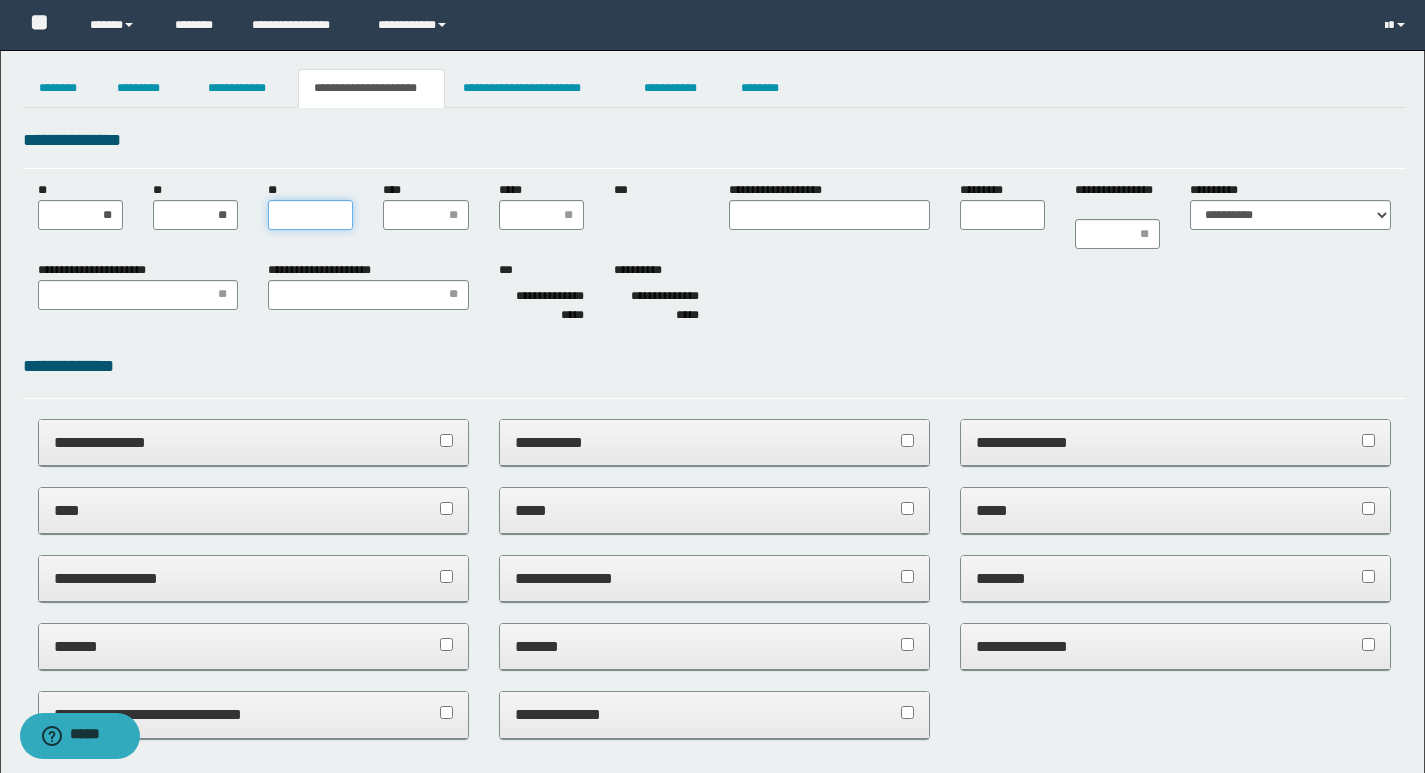 click on "**" at bounding box center (310, 215) 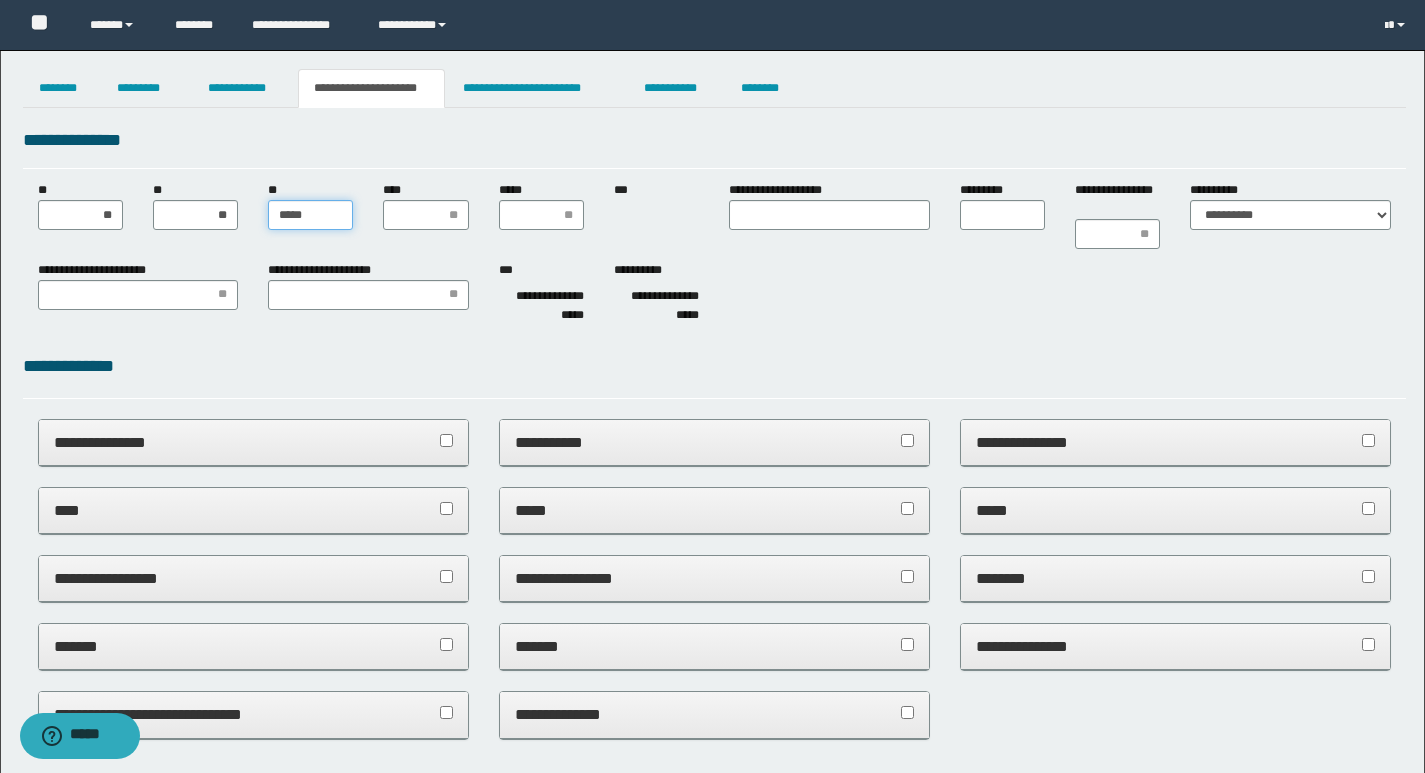 type on "******" 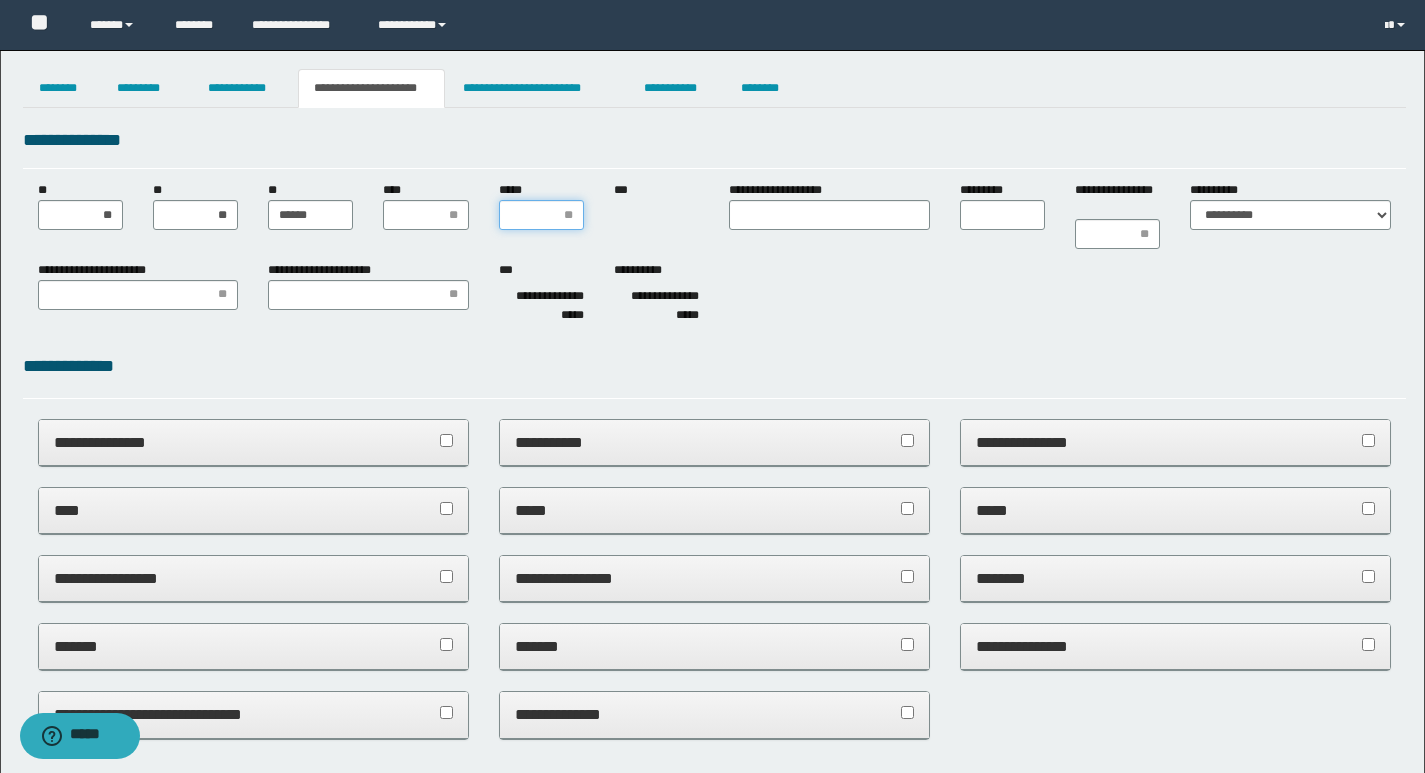 click on "*****" at bounding box center [541, 215] 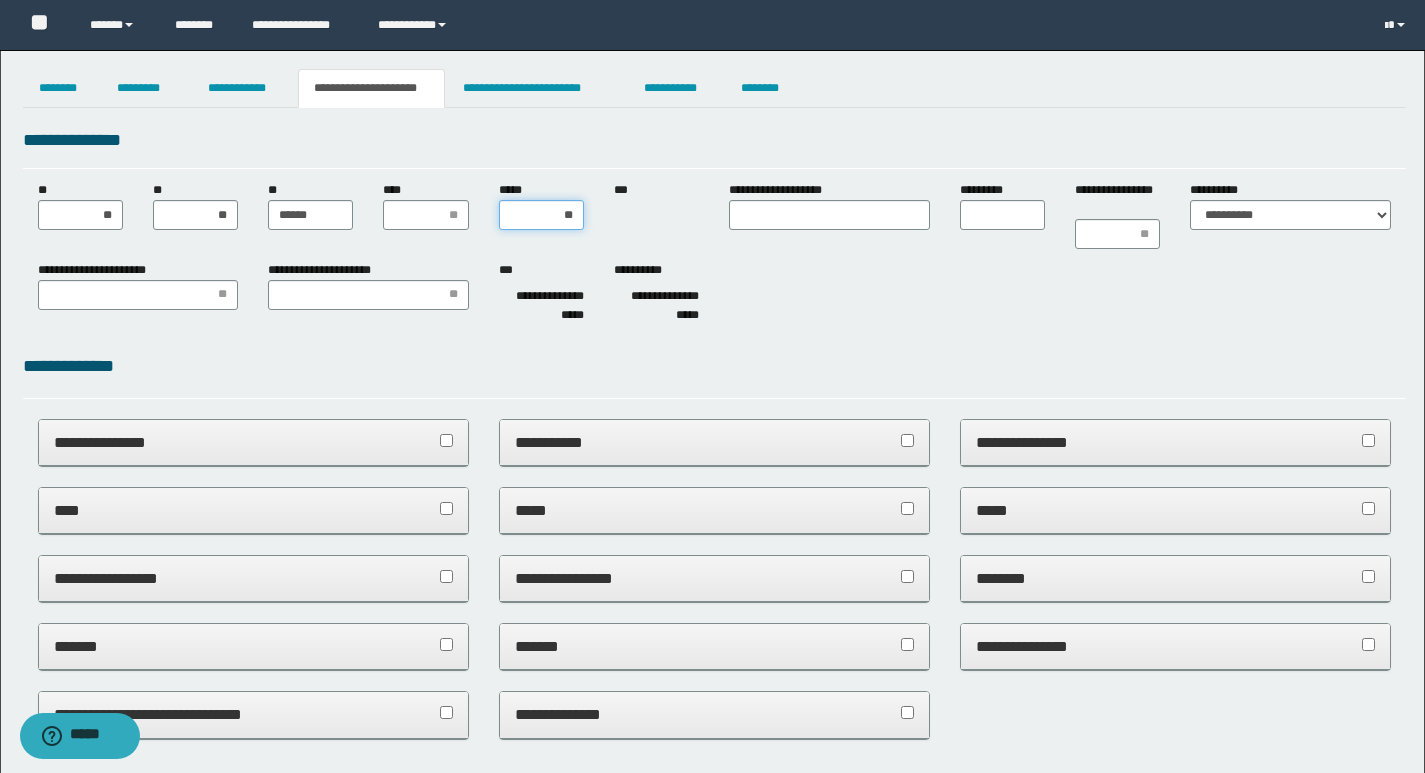 type on "***" 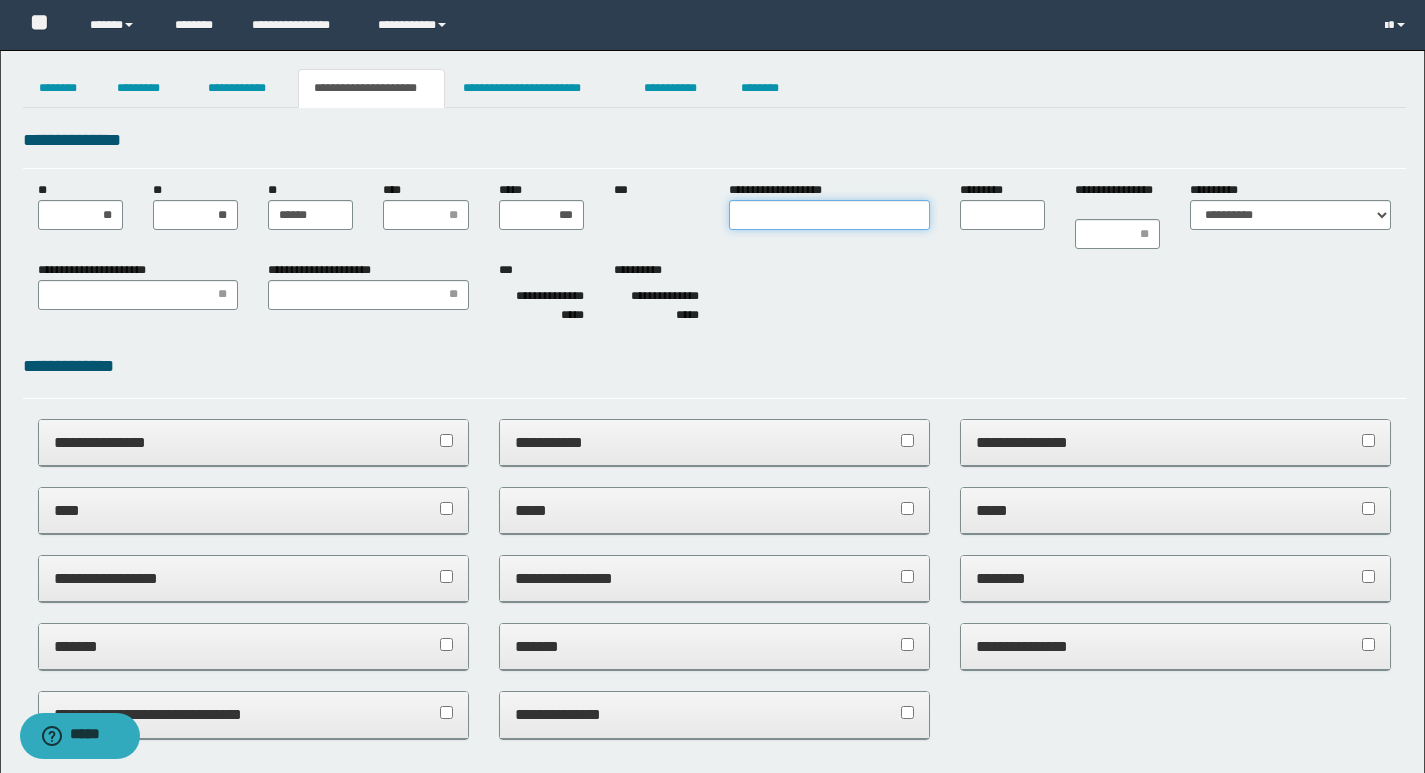 click on "**********" at bounding box center (829, 215) 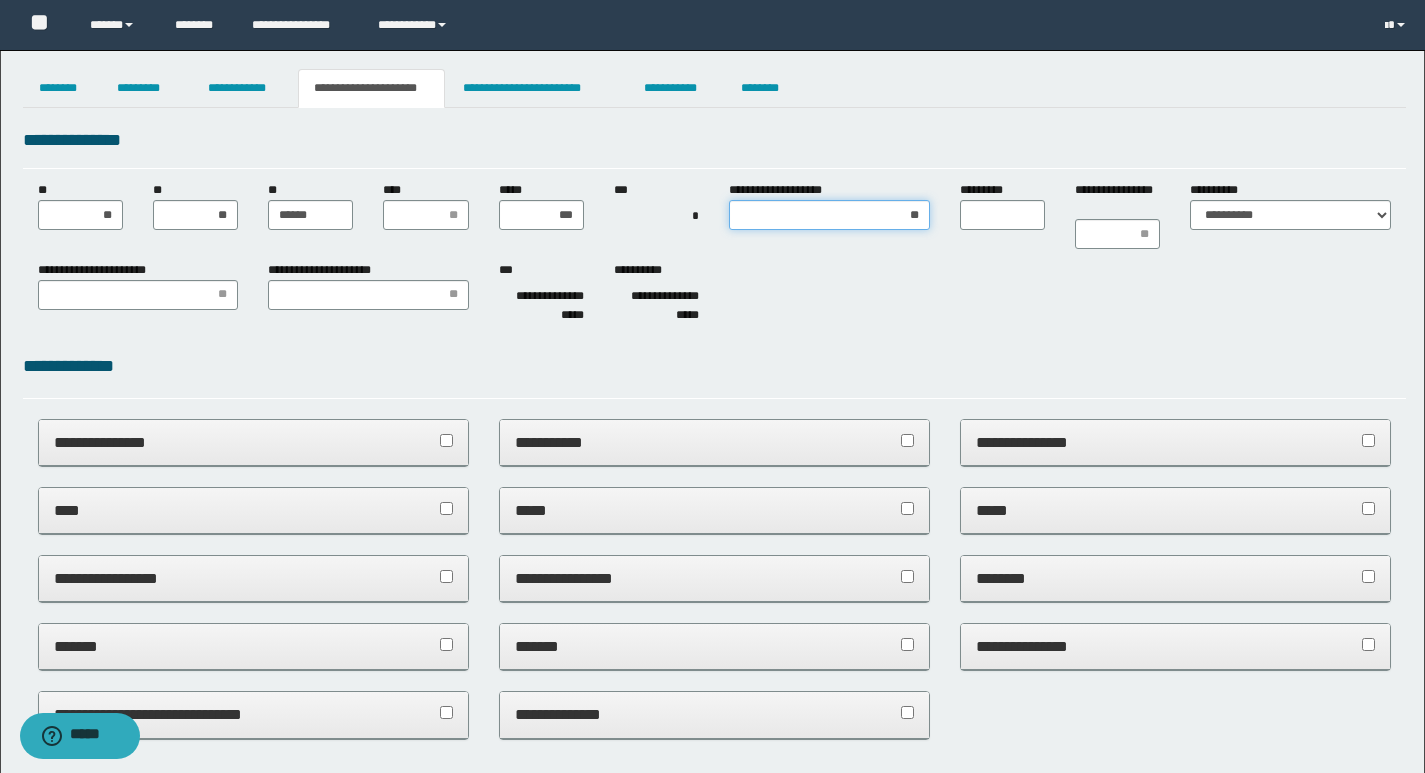 type on "*" 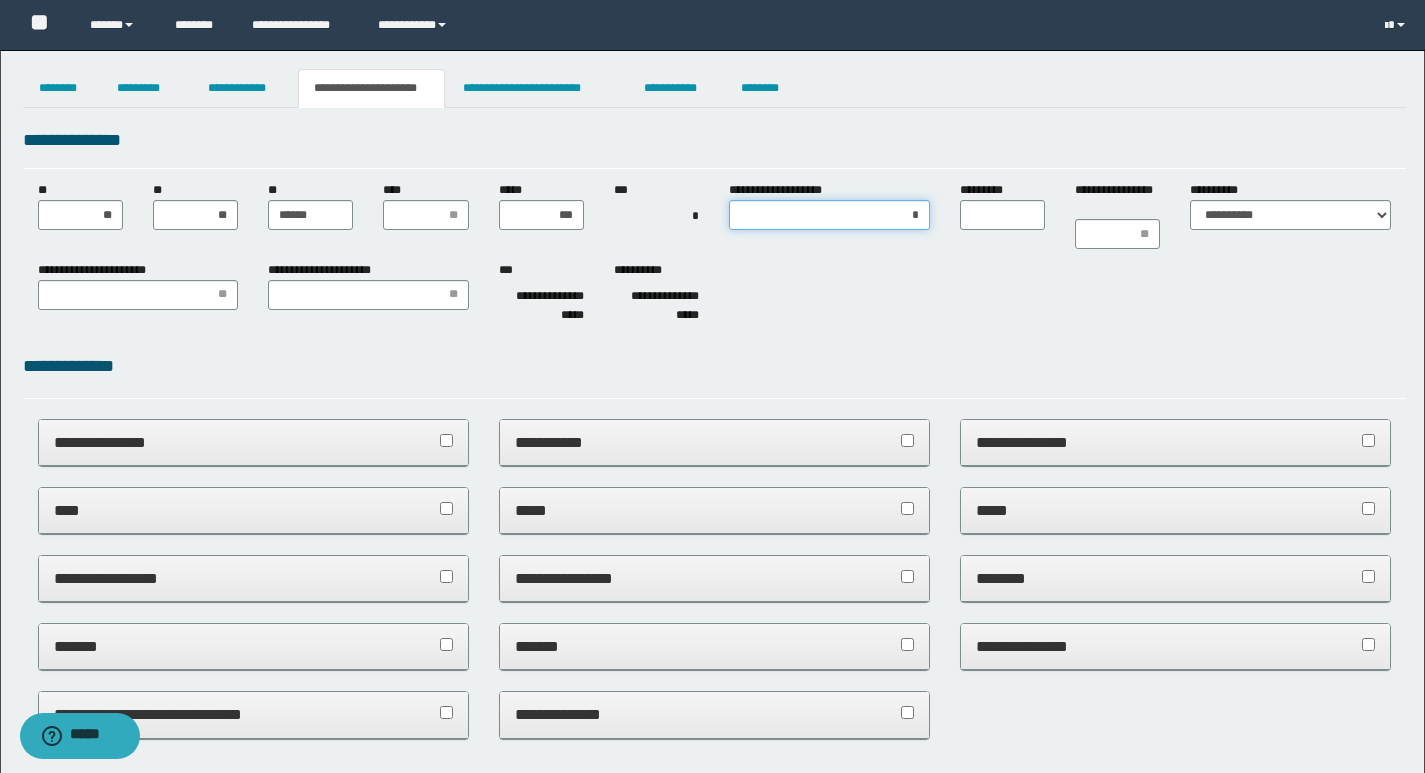 type on "**" 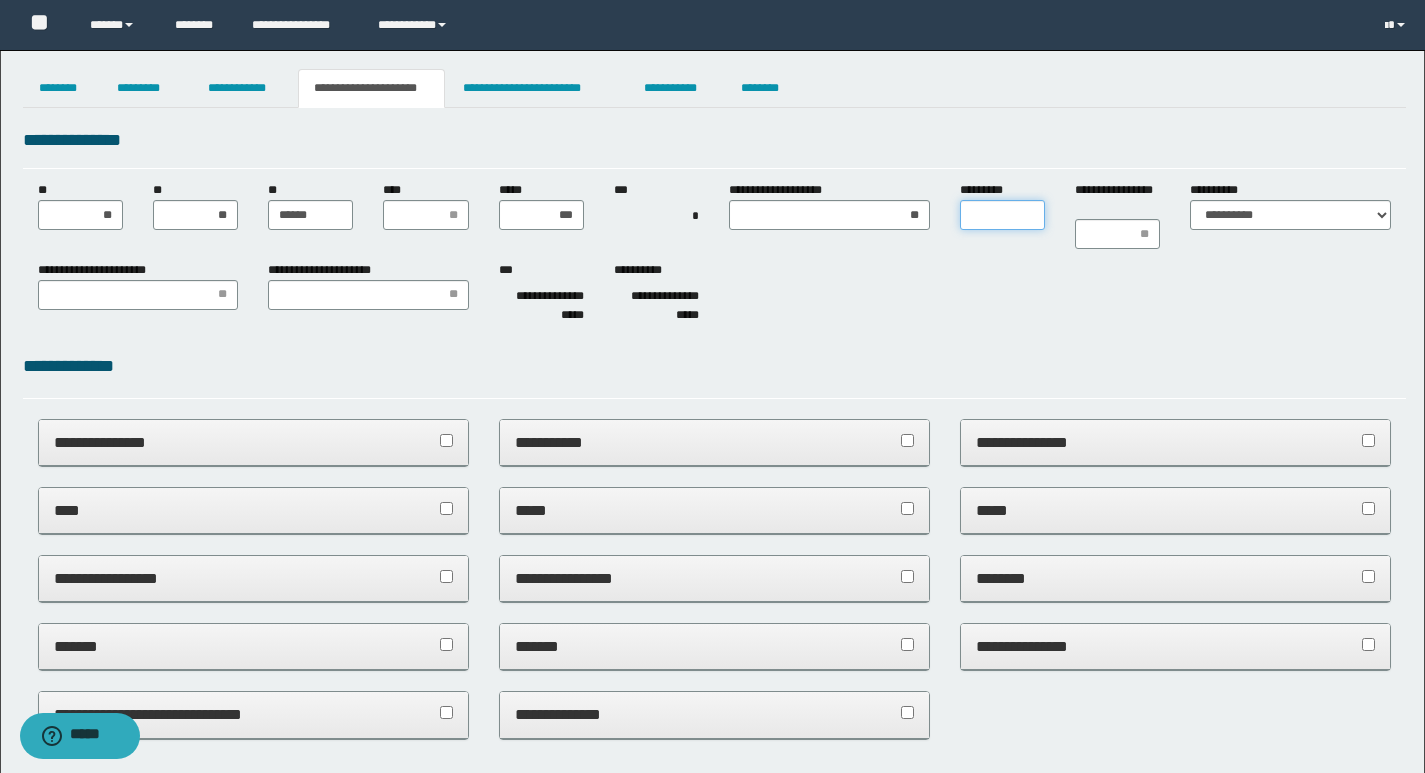 click on "*********" at bounding box center [1002, 215] 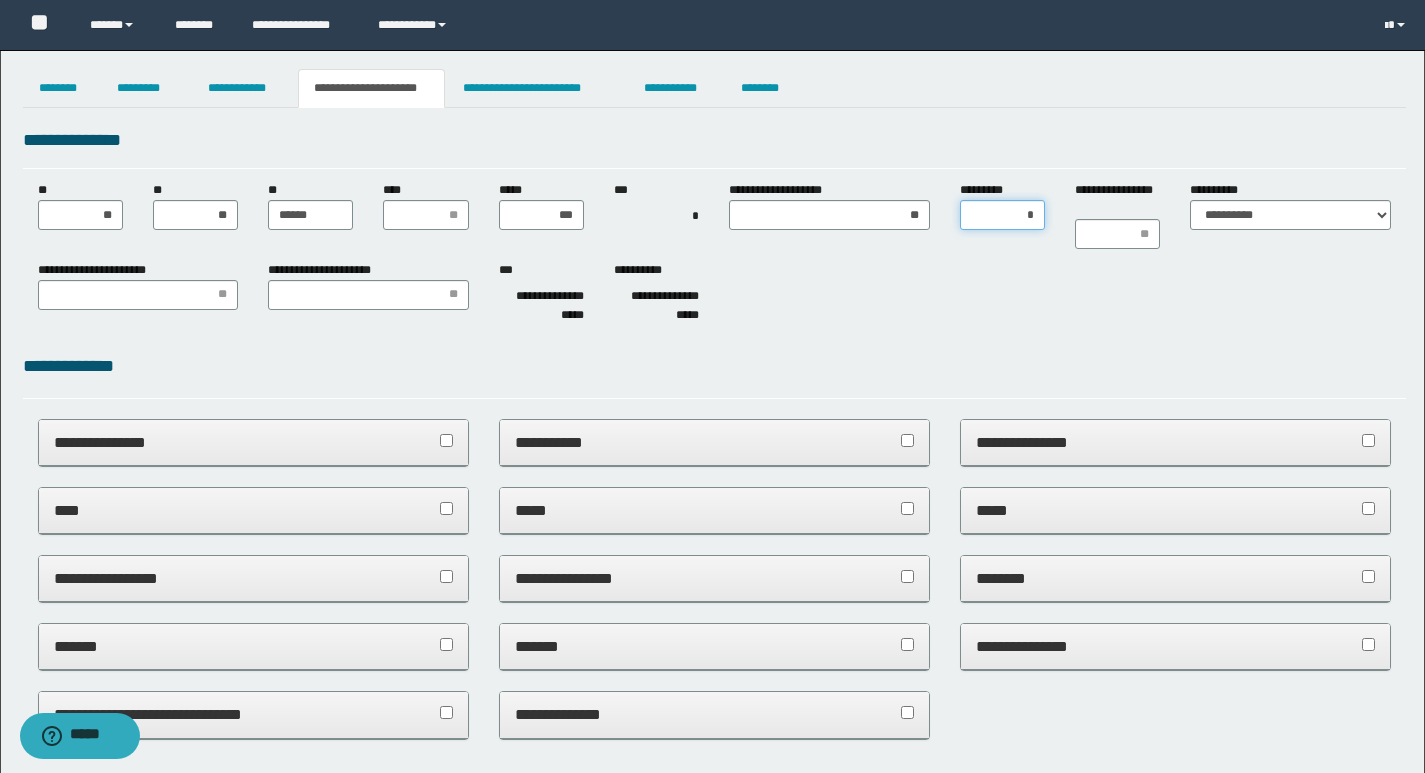 type on "**" 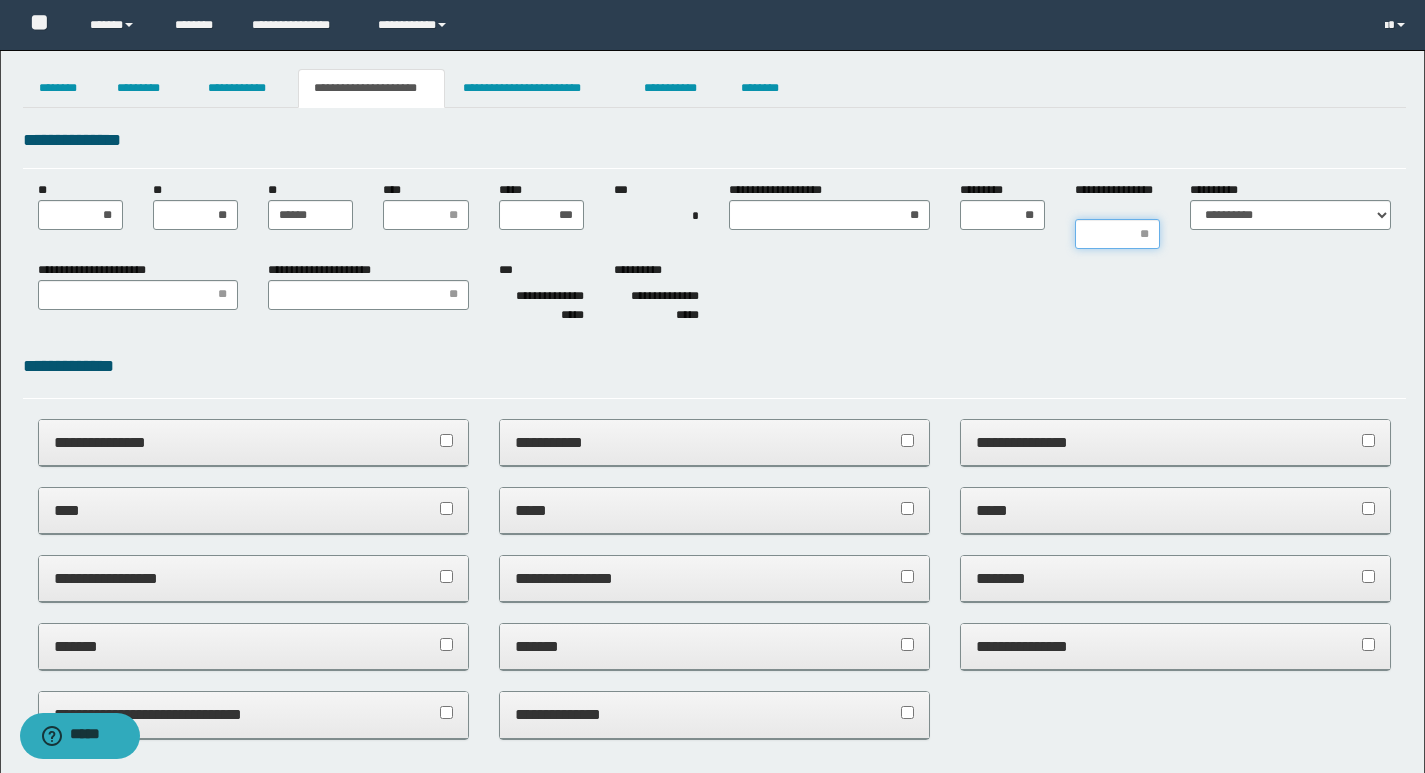 click on "**********" at bounding box center (1117, 234) 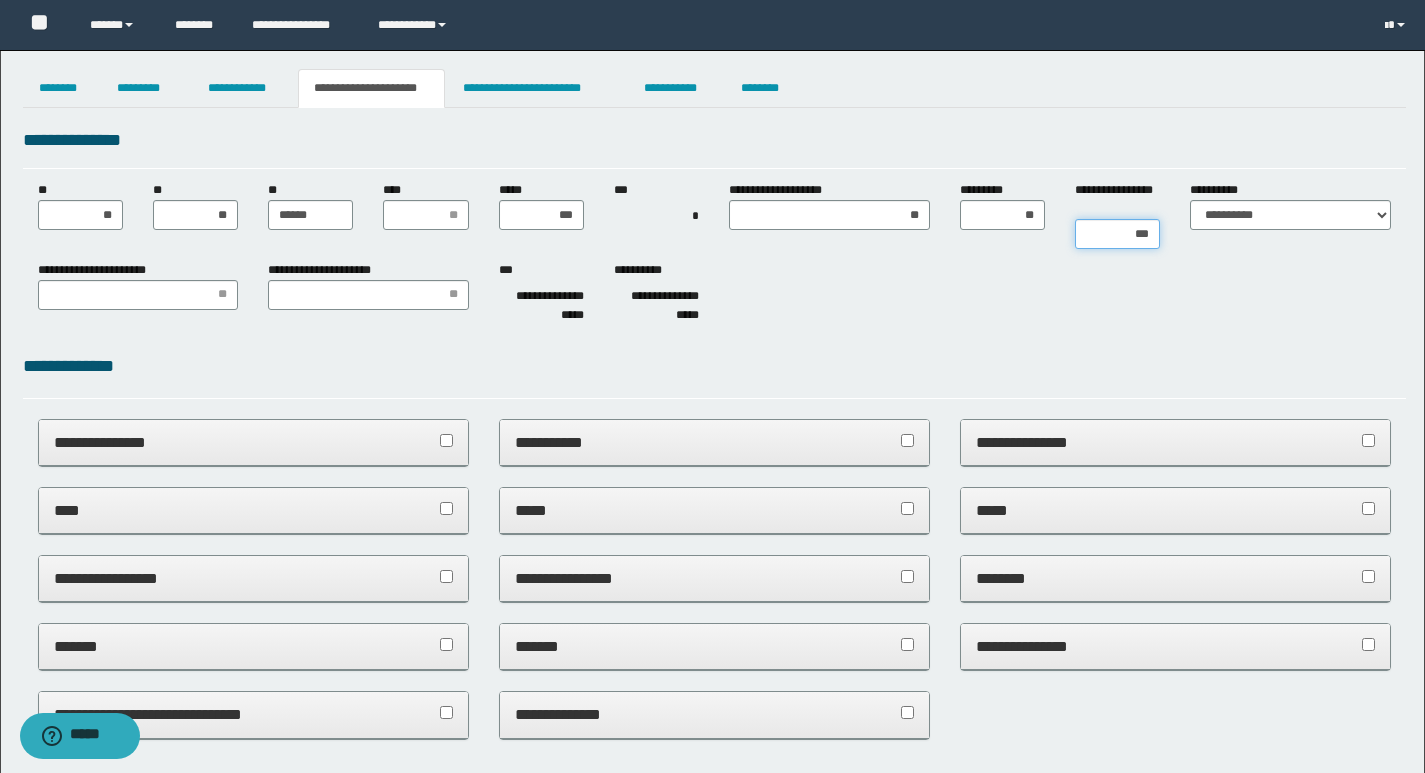 type on "****" 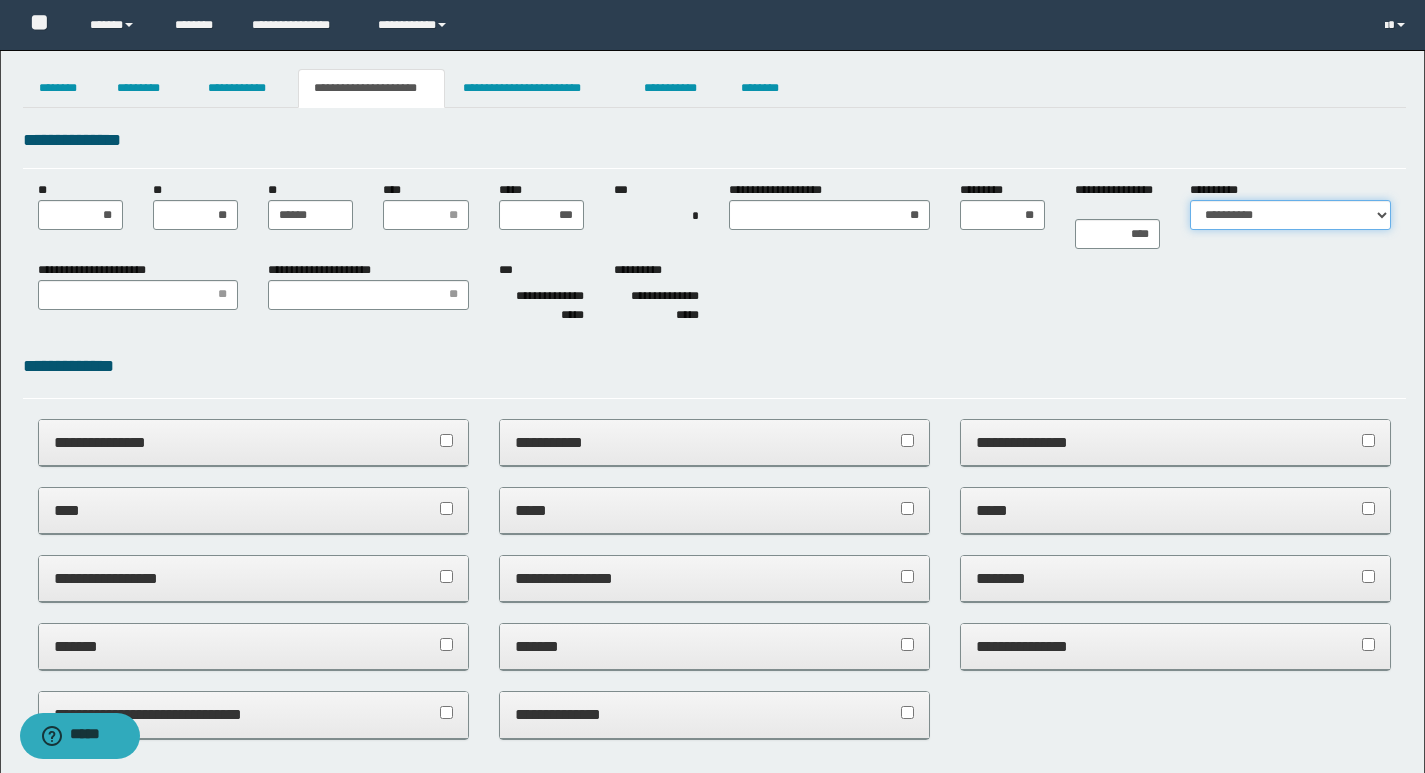 click on "**********" at bounding box center (1290, 215) 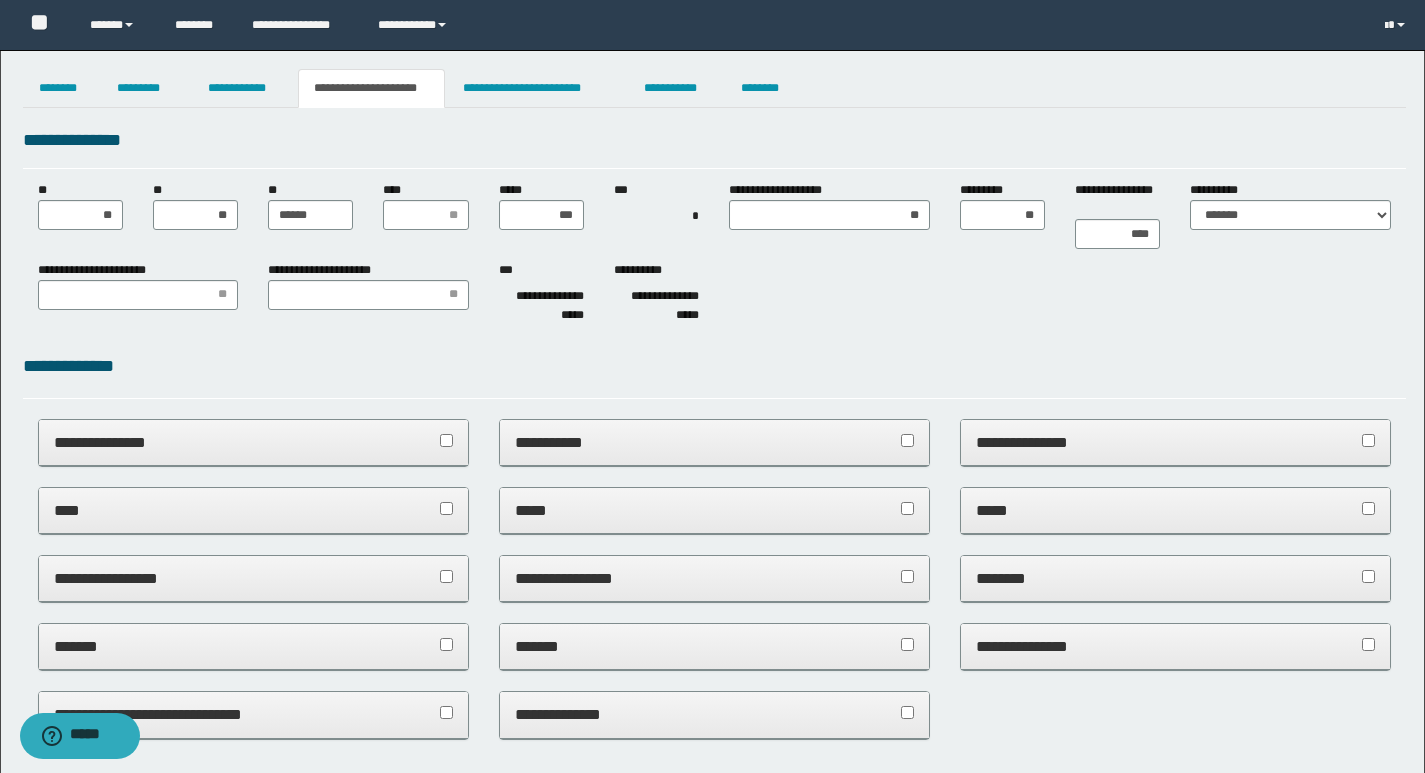 click on "**********" at bounding box center (714, 296) 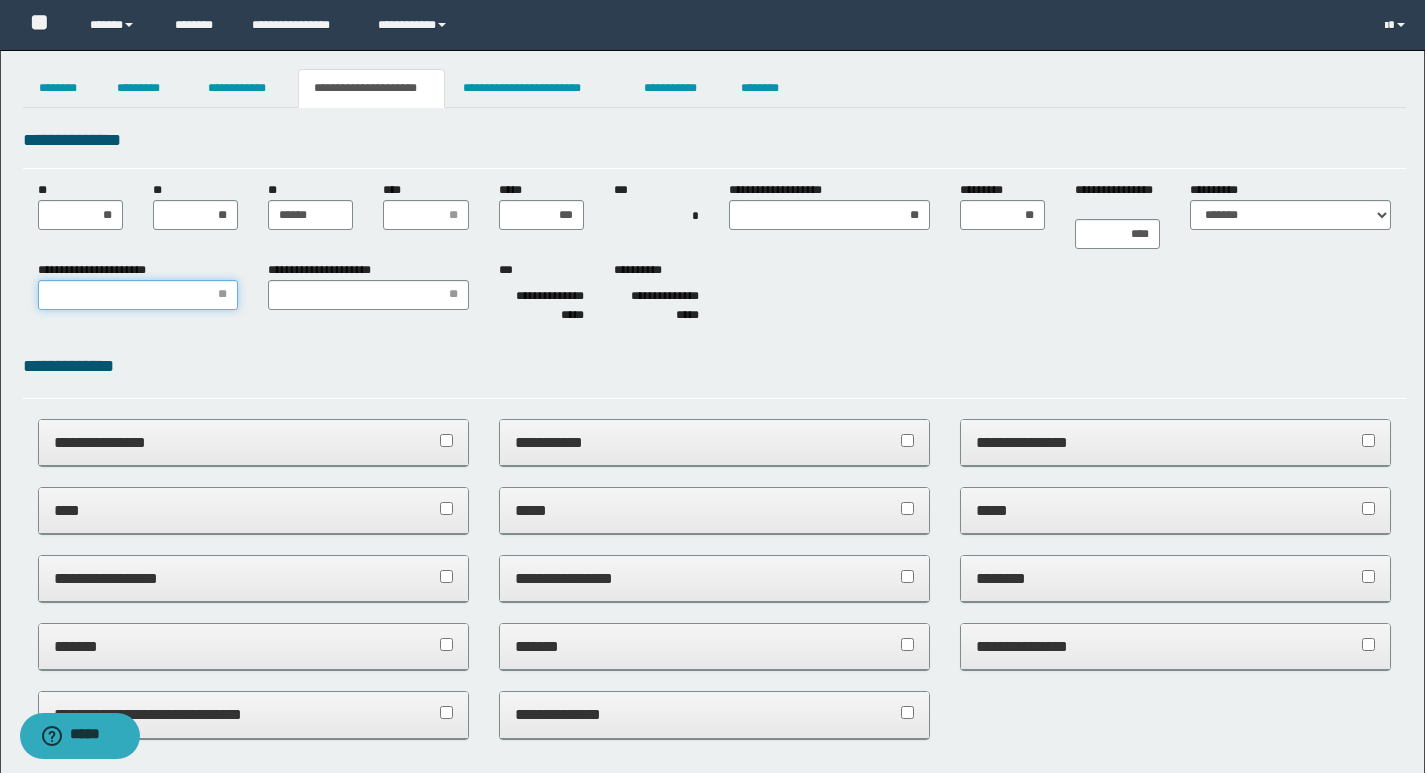 click on "**********" at bounding box center [138, 295] 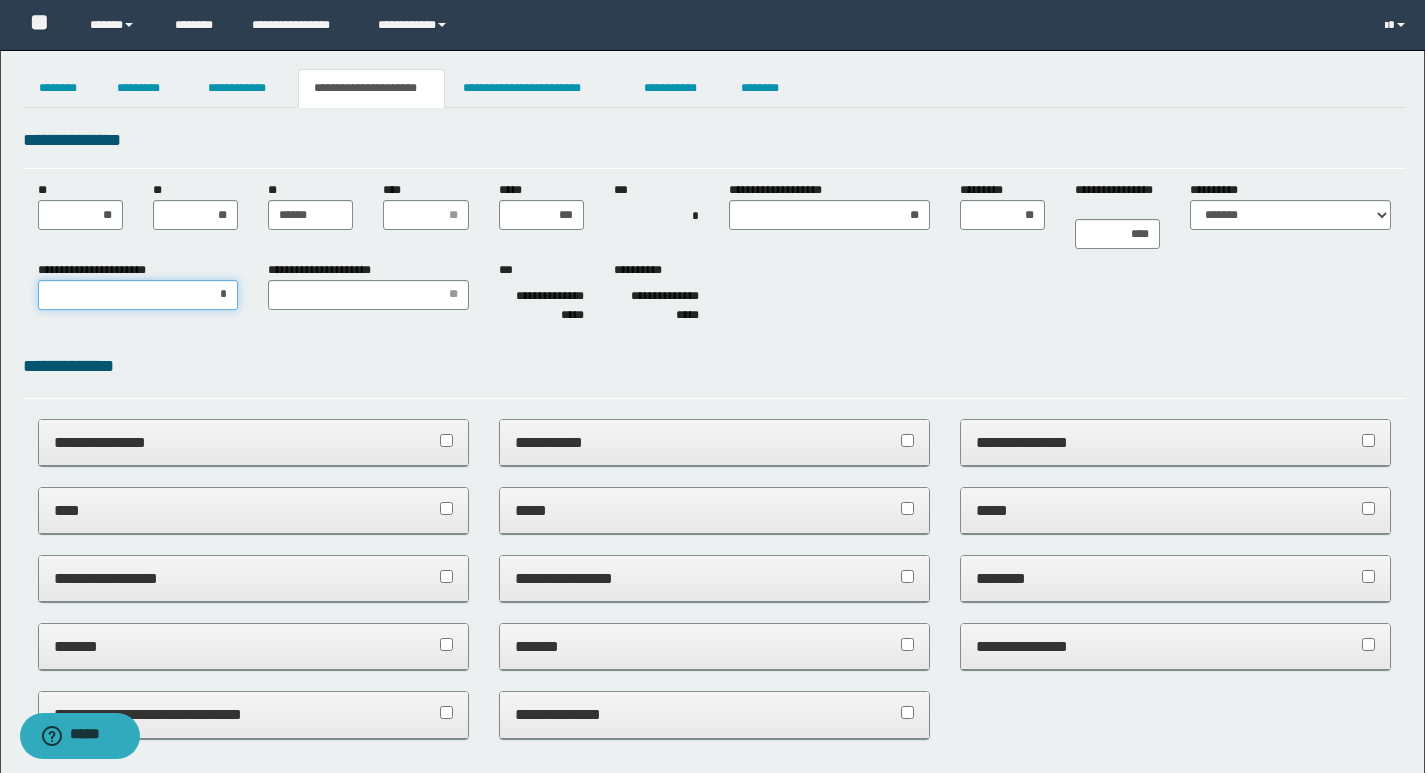 type on "**" 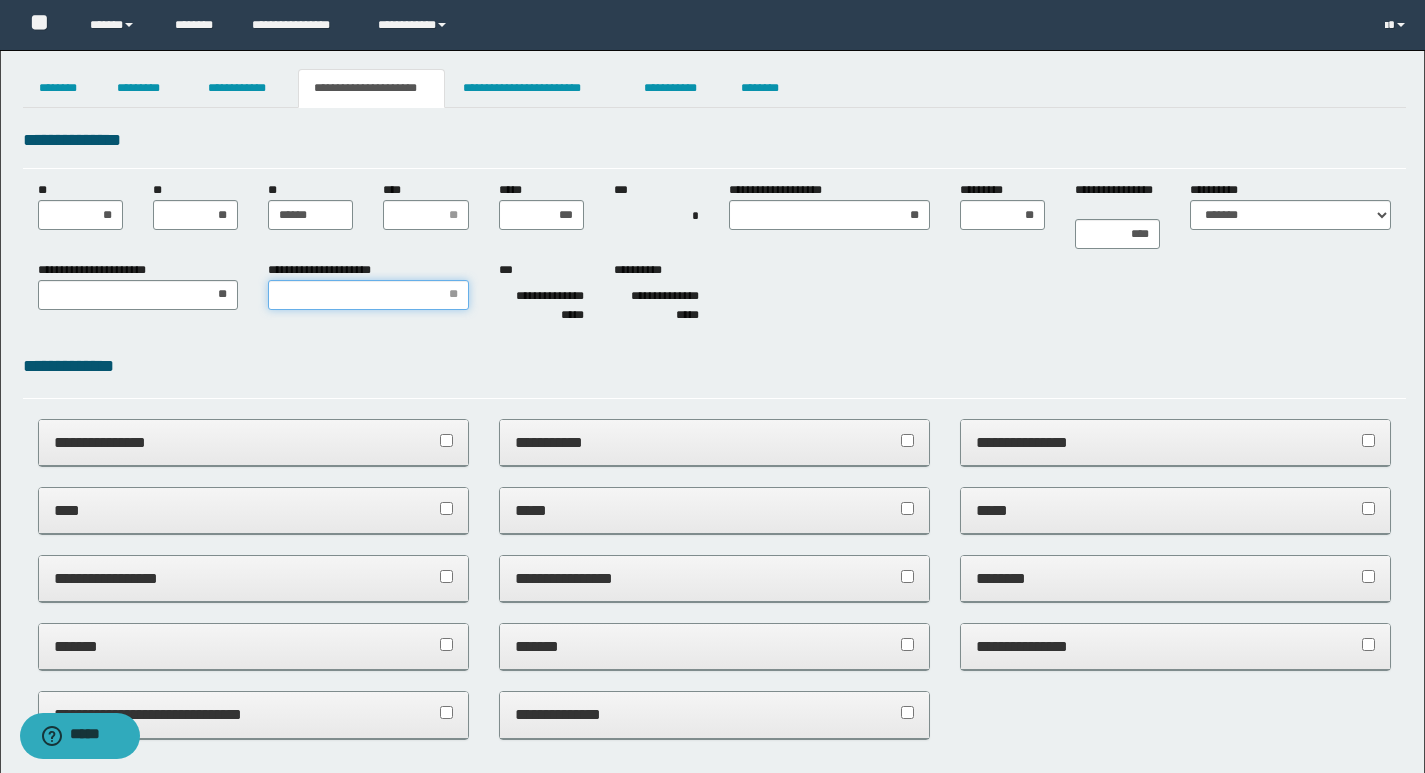 click on "**********" at bounding box center [368, 295] 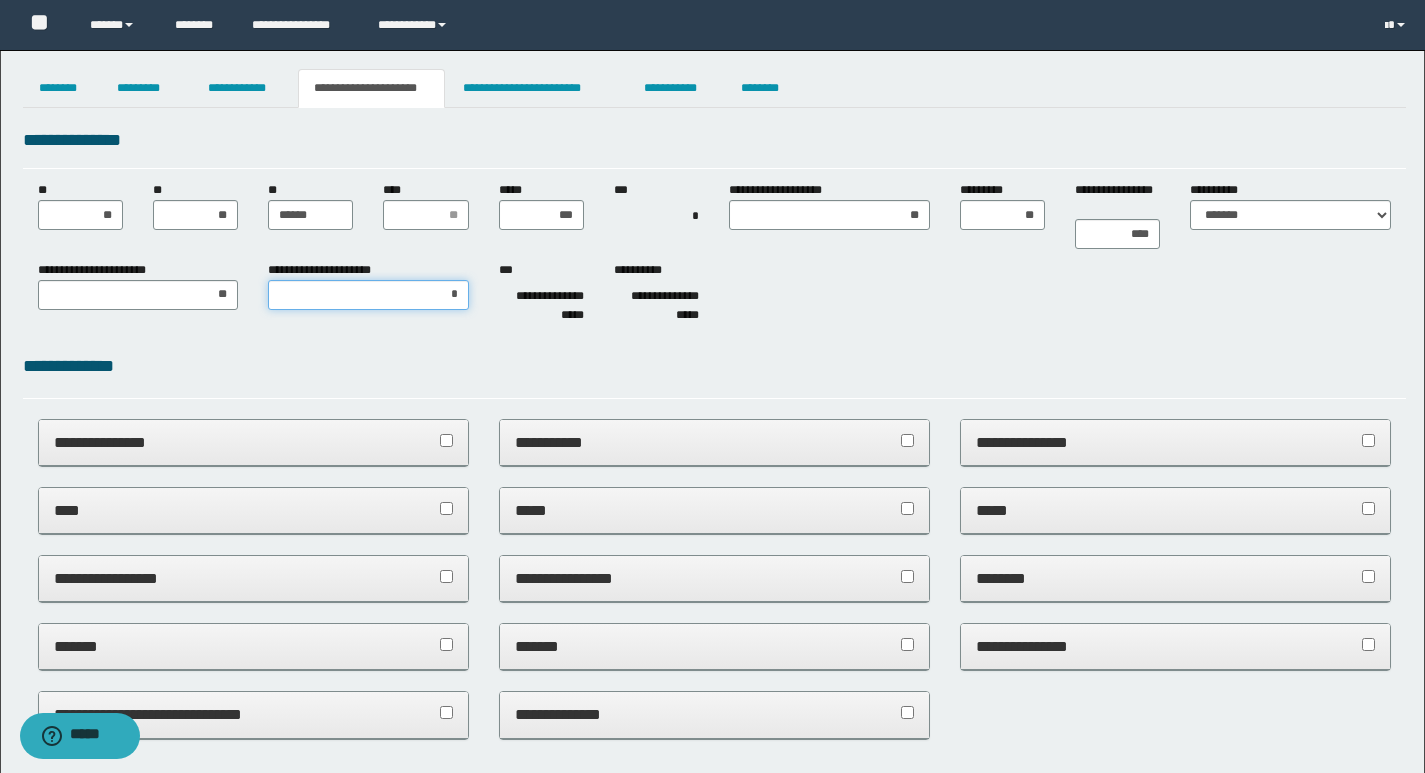 type on "**" 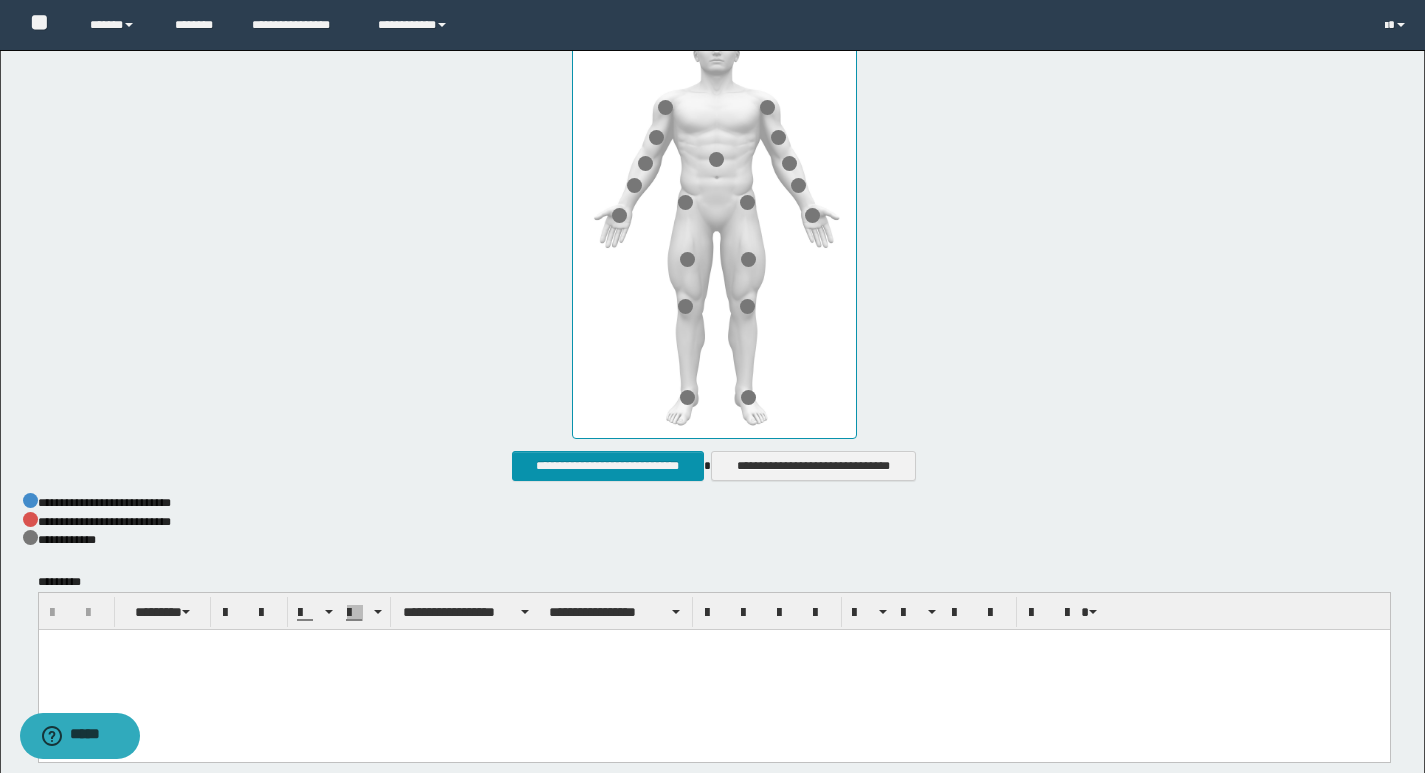 scroll, scrollTop: 1005, scrollLeft: 0, axis: vertical 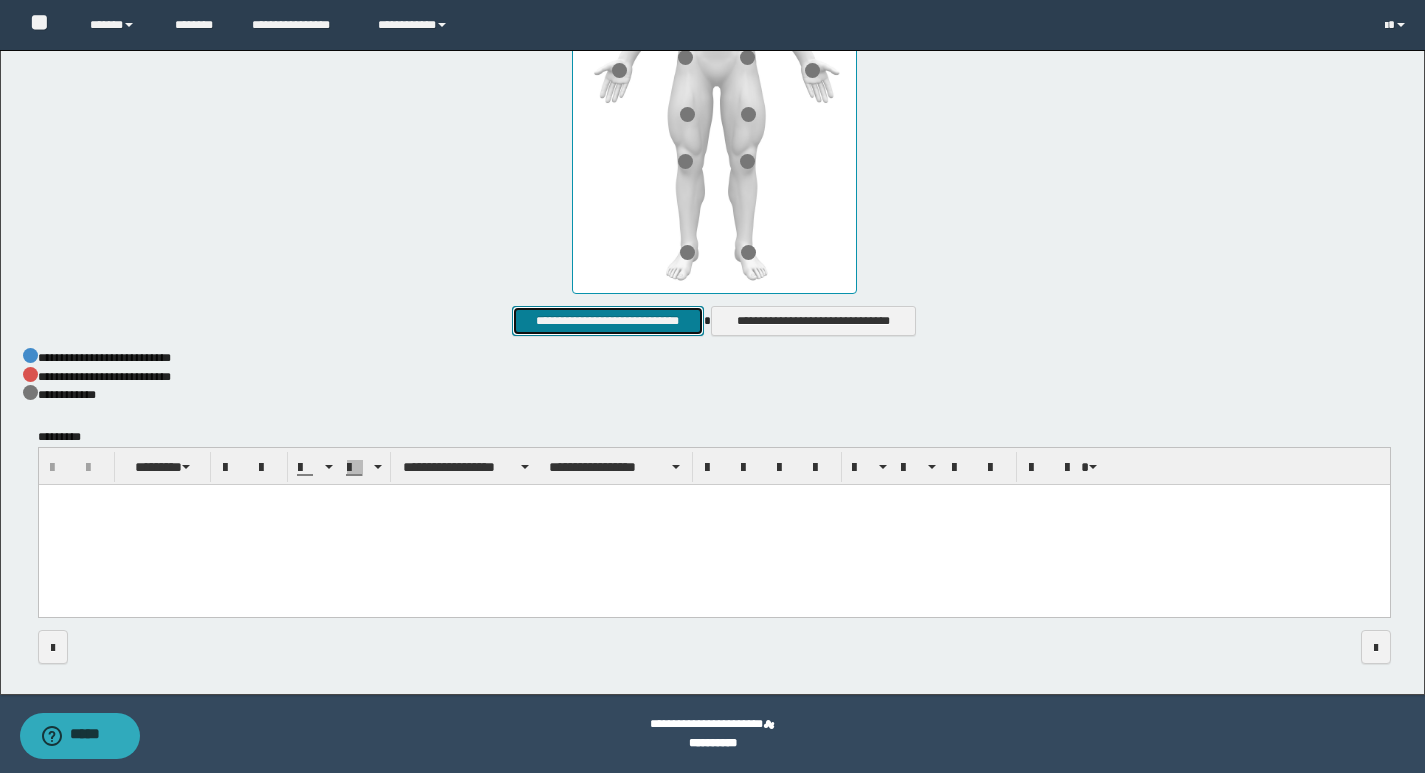 click on "**********" at bounding box center (607, 321) 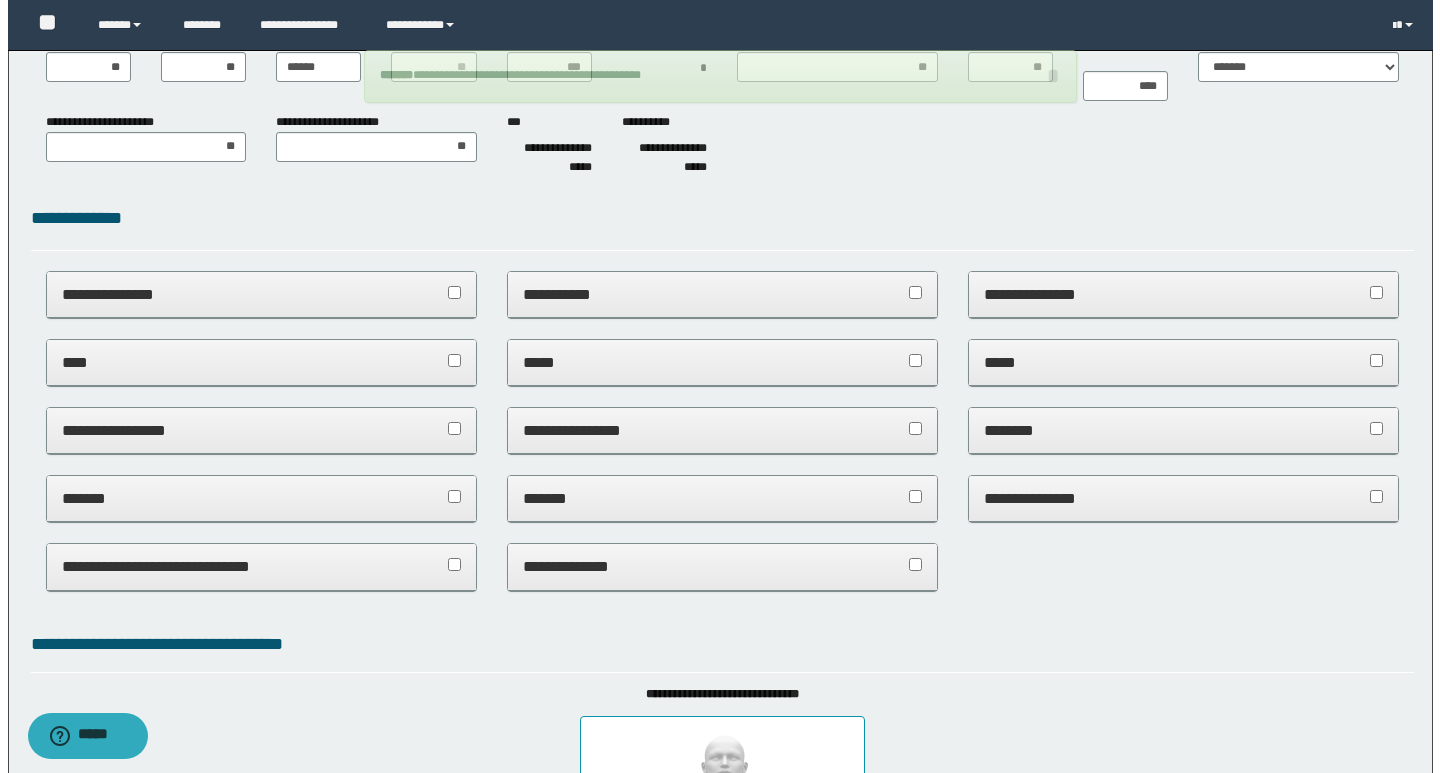 scroll, scrollTop: 0, scrollLeft: 0, axis: both 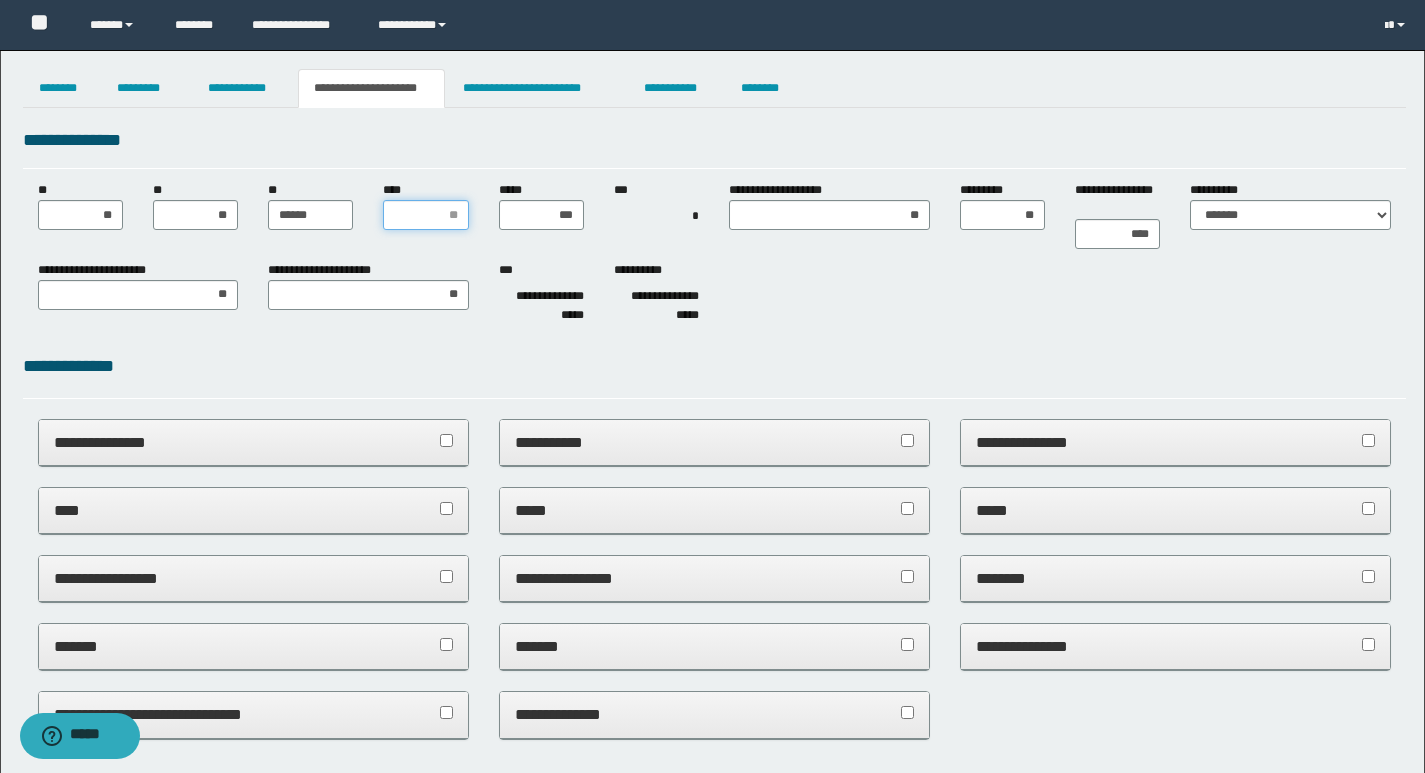 click on "****" at bounding box center (425, 215) 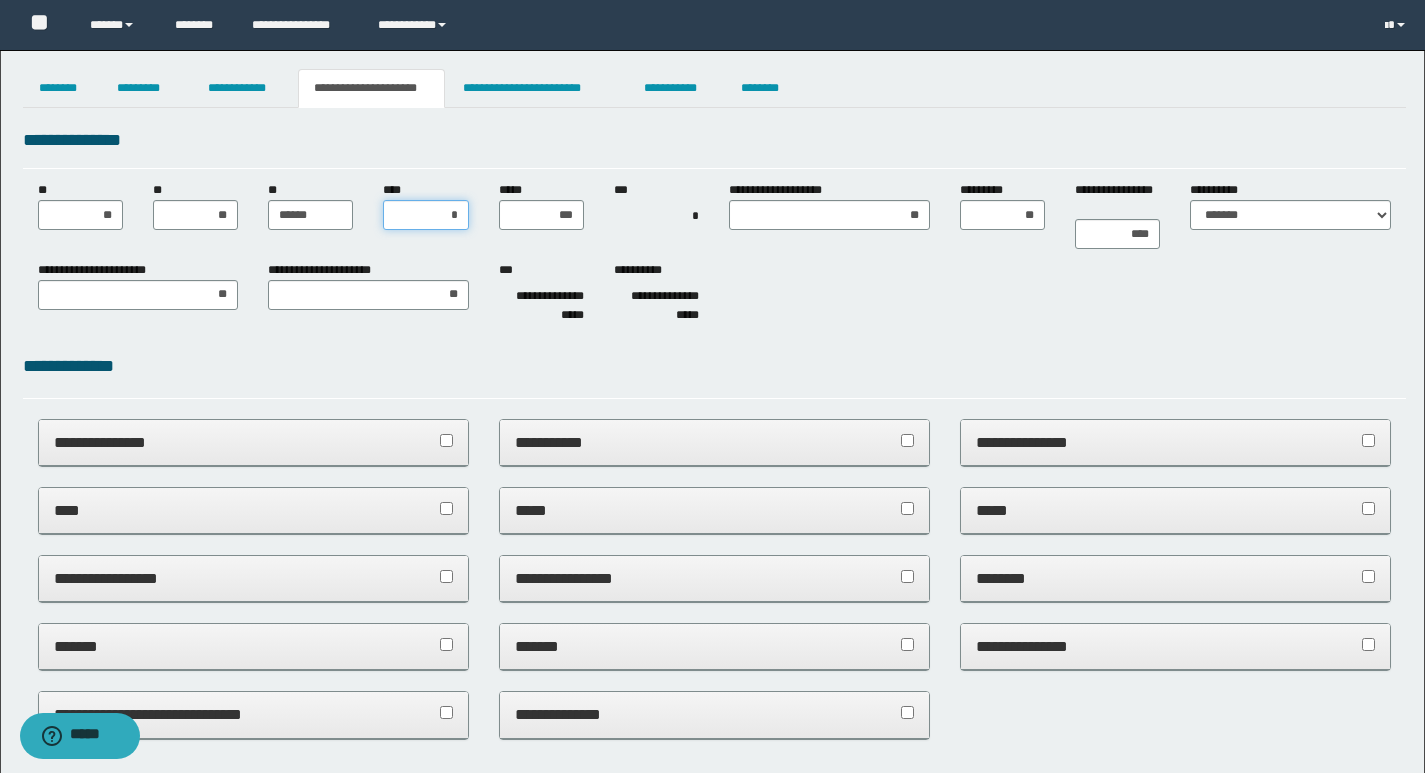 type on "**" 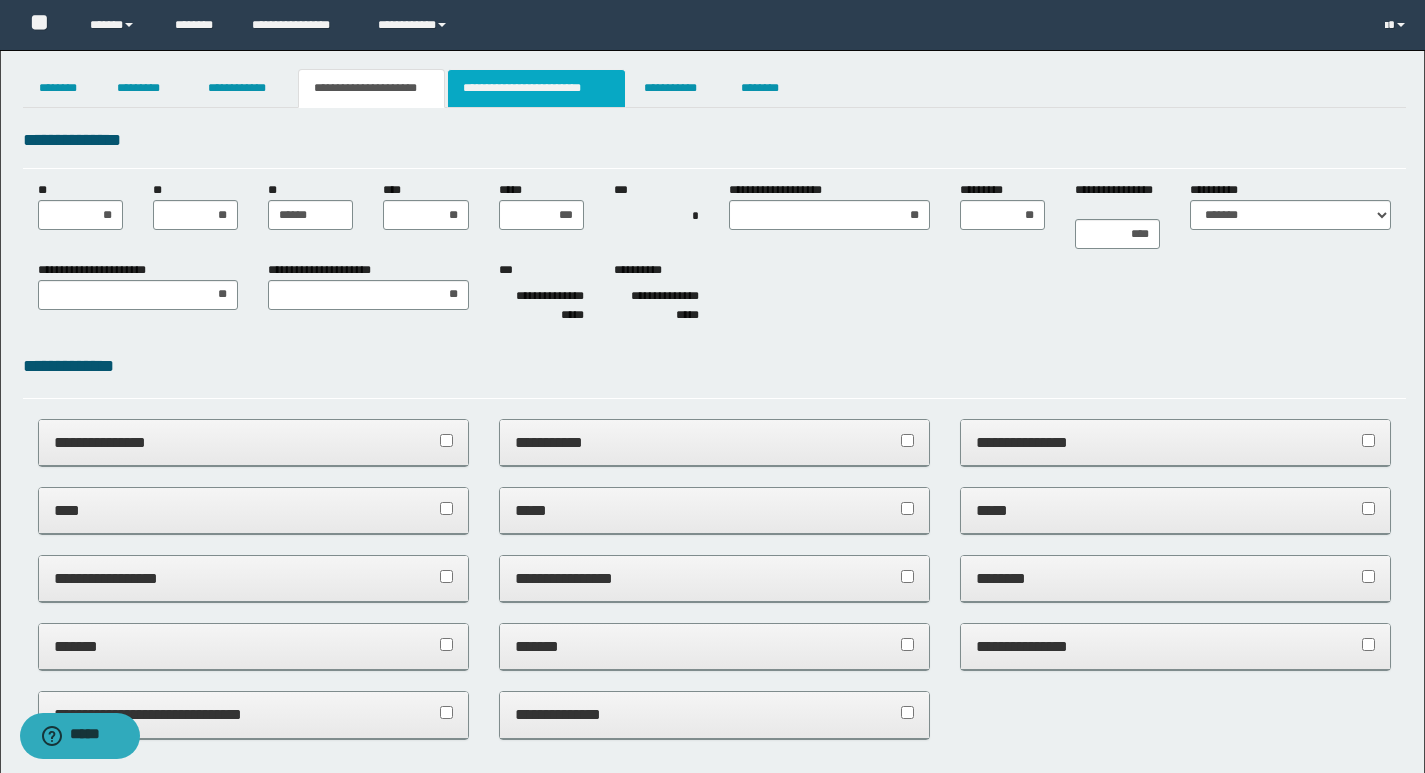 click on "**********" at bounding box center [537, 88] 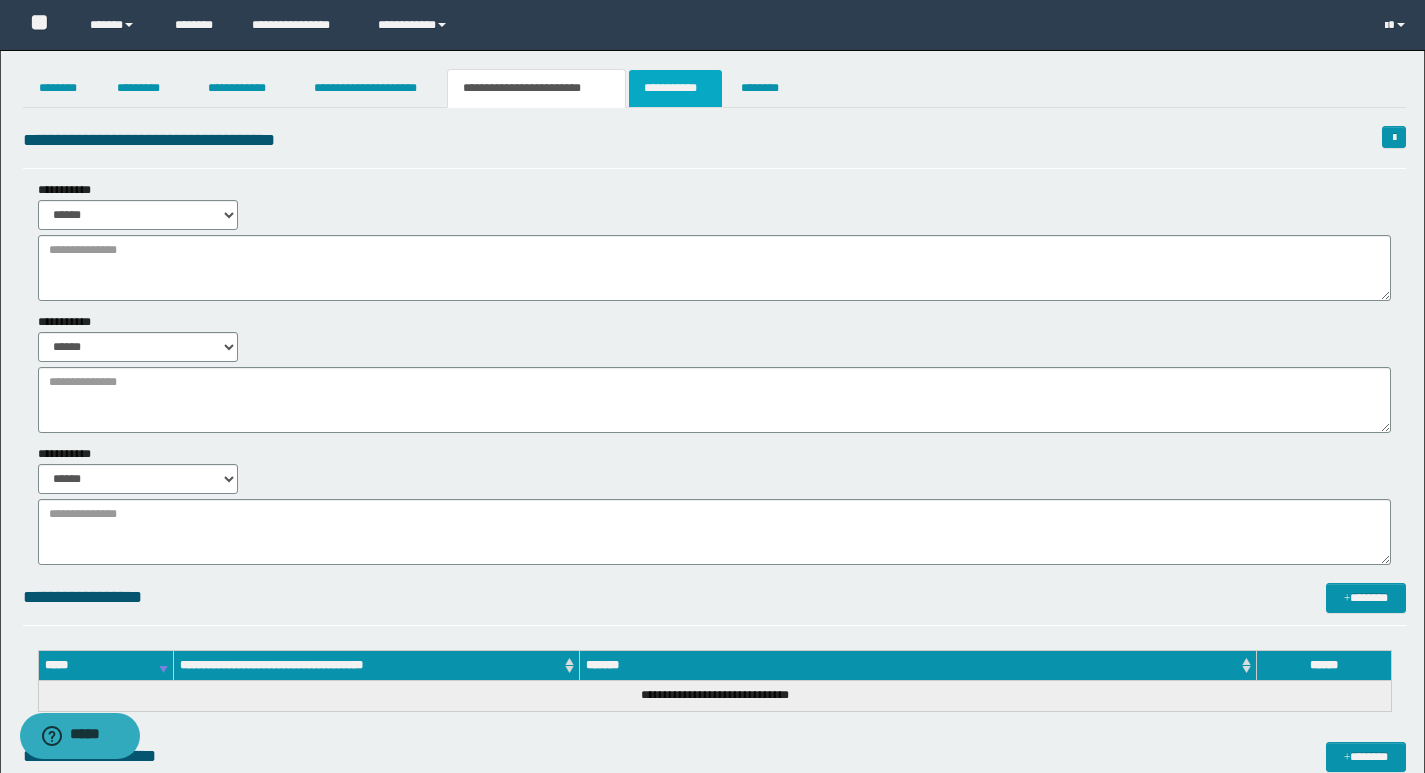 click on "**********" at bounding box center [675, 88] 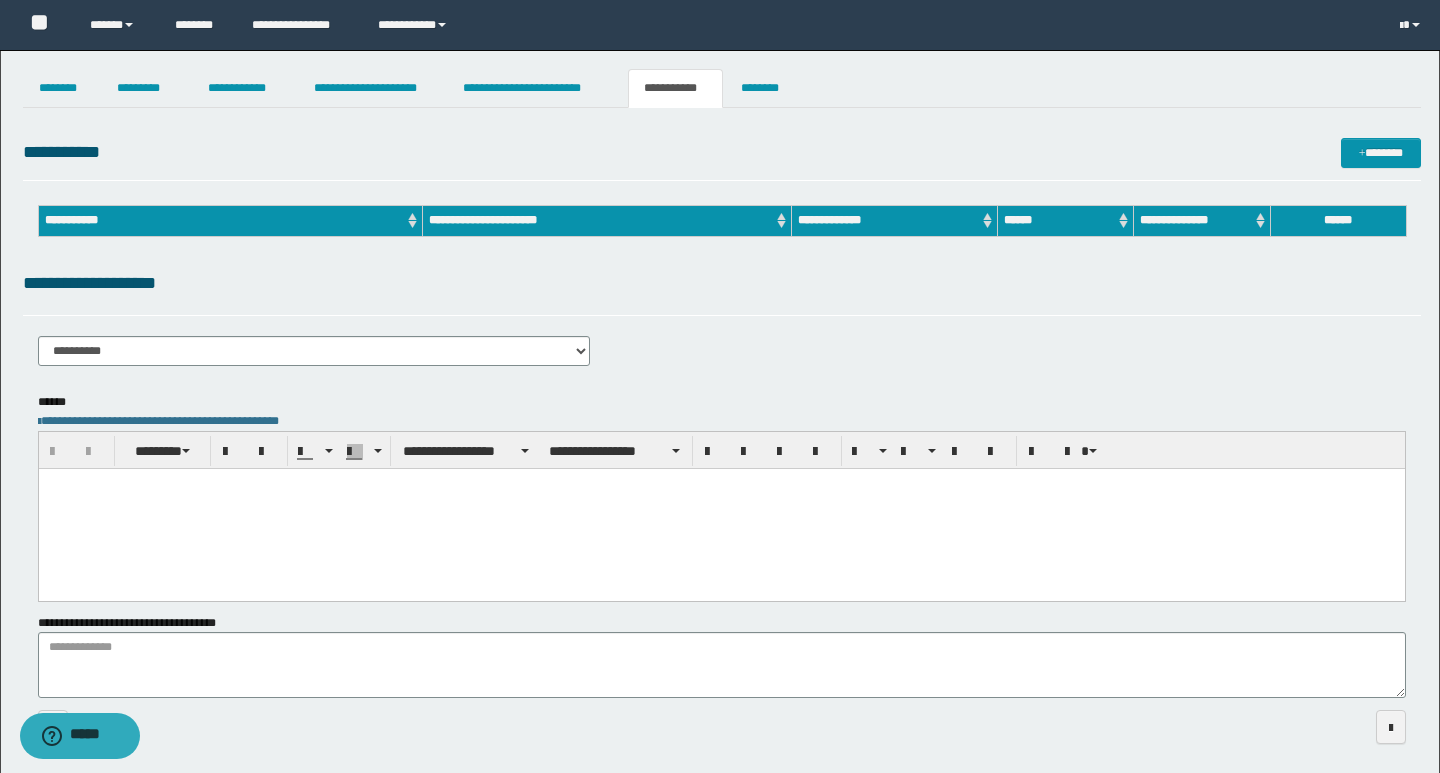scroll, scrollTop: 0, scrollLeft: 0, axis: both 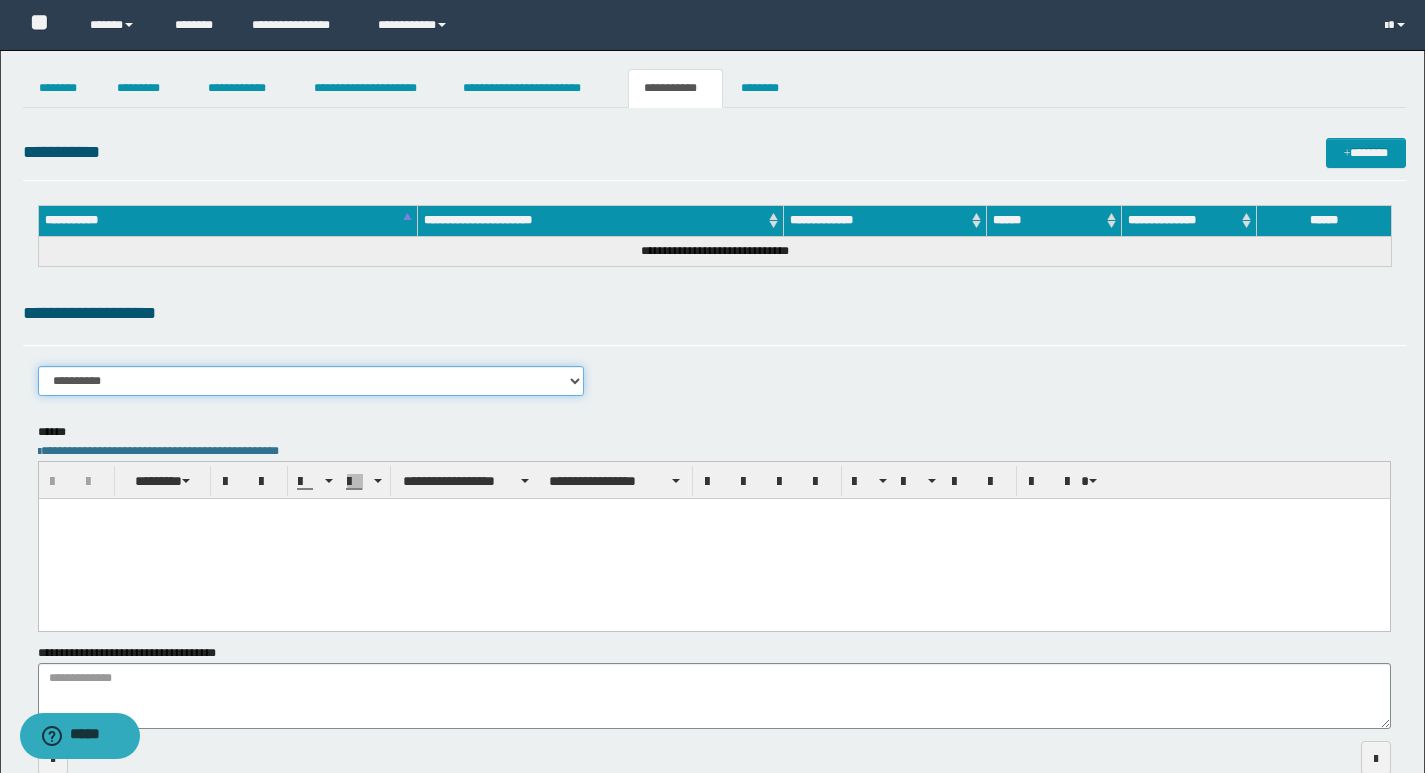 click on "**********" at bounding box center (311, 381) 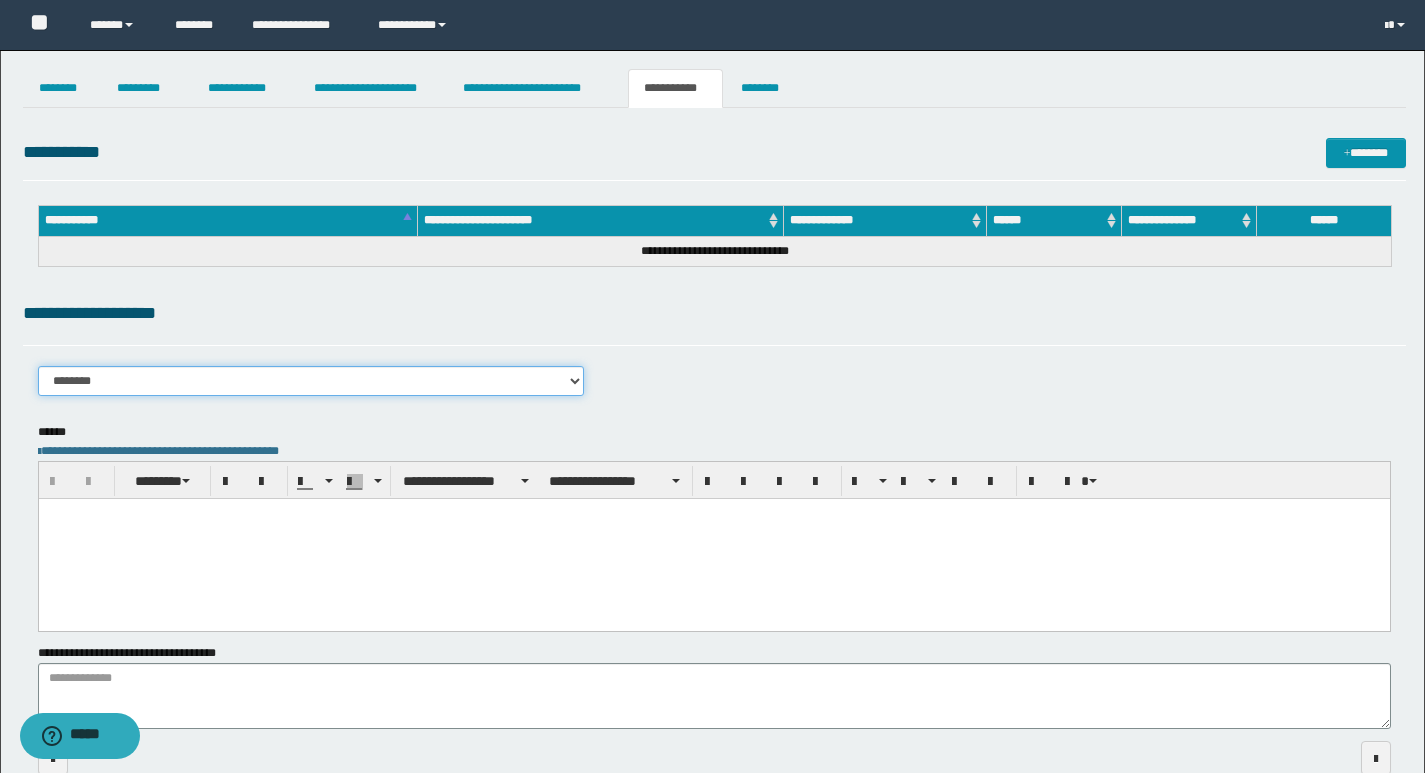 click on "**********" at bounding box center (311, 381) 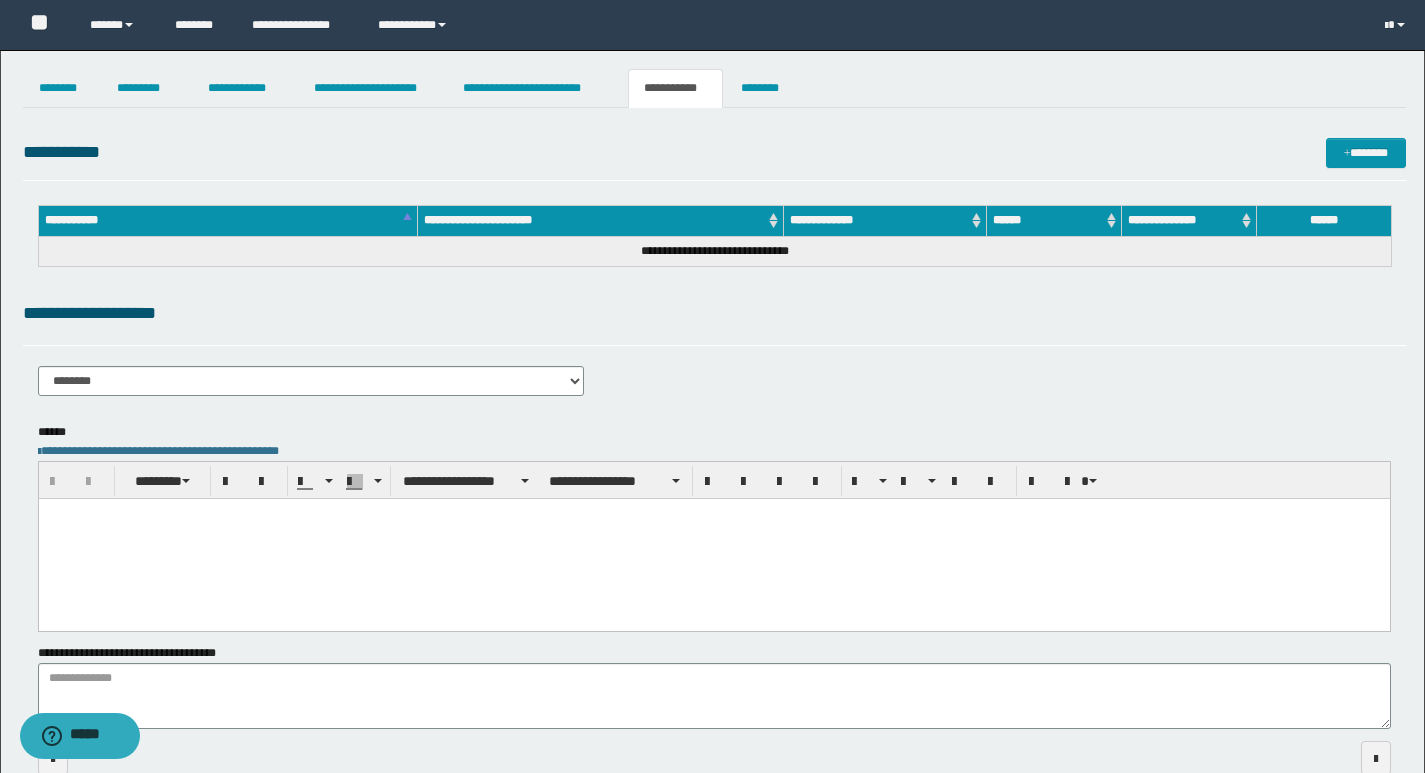 click on "**********" at bounding box center (714, 313) 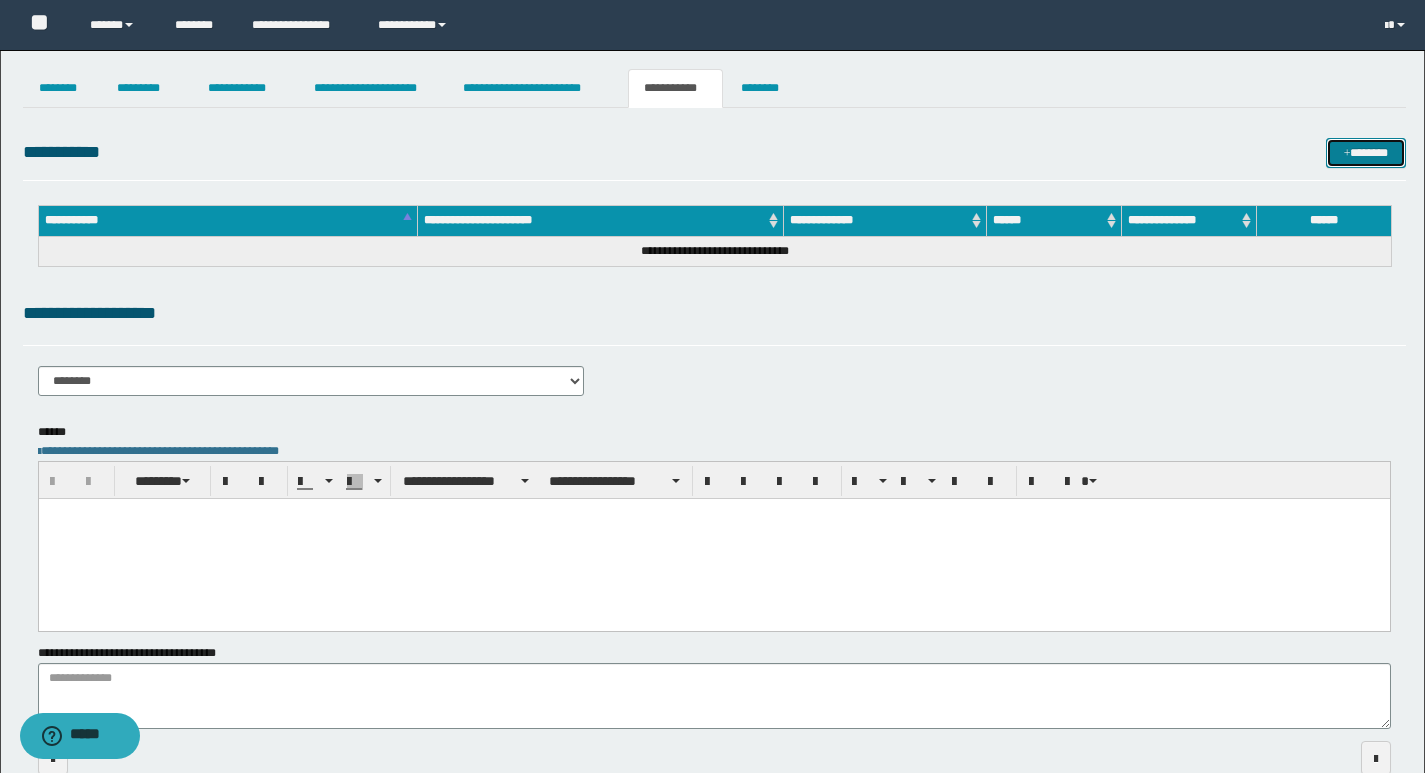 click on "*******" at bounding box center (1366, 153) 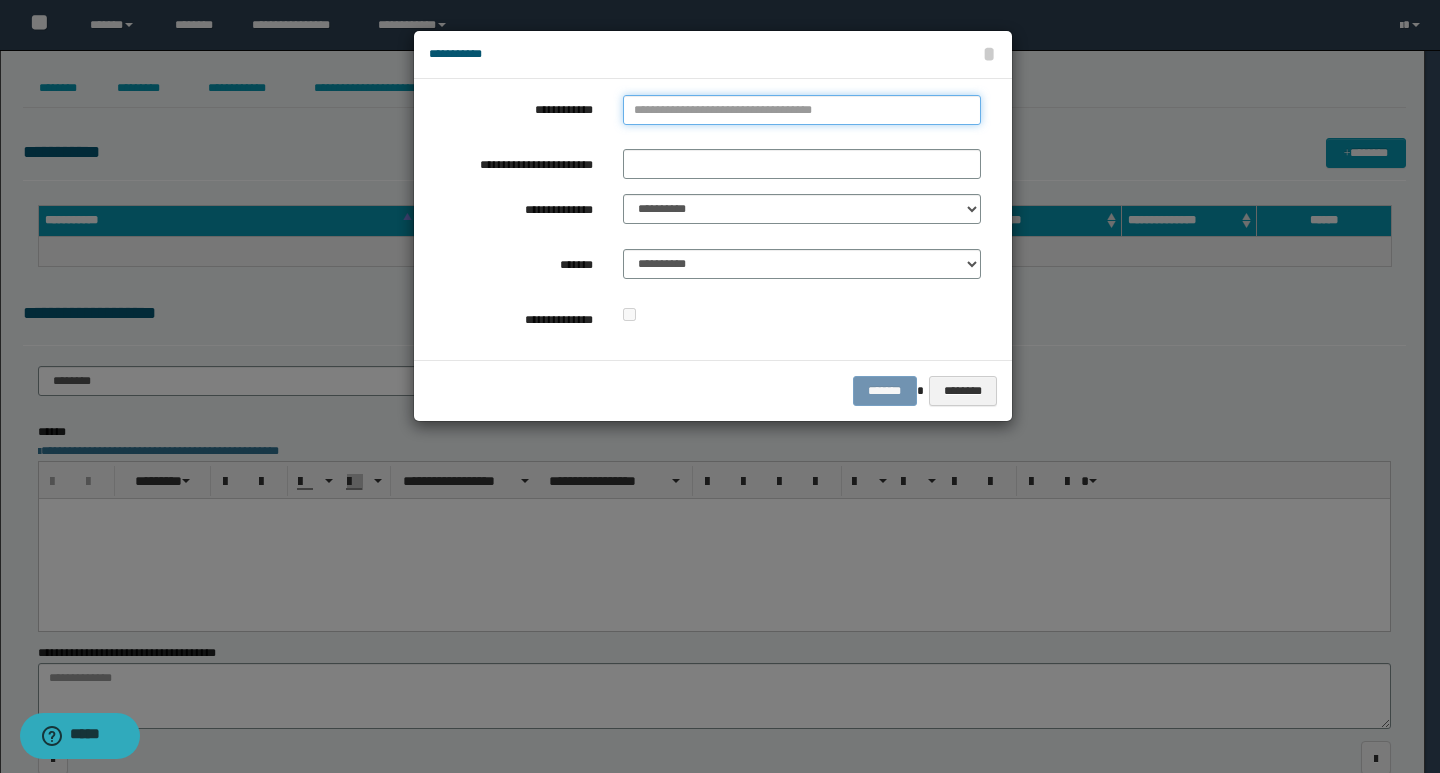 click on "**********" at bounding box center (802, 110) 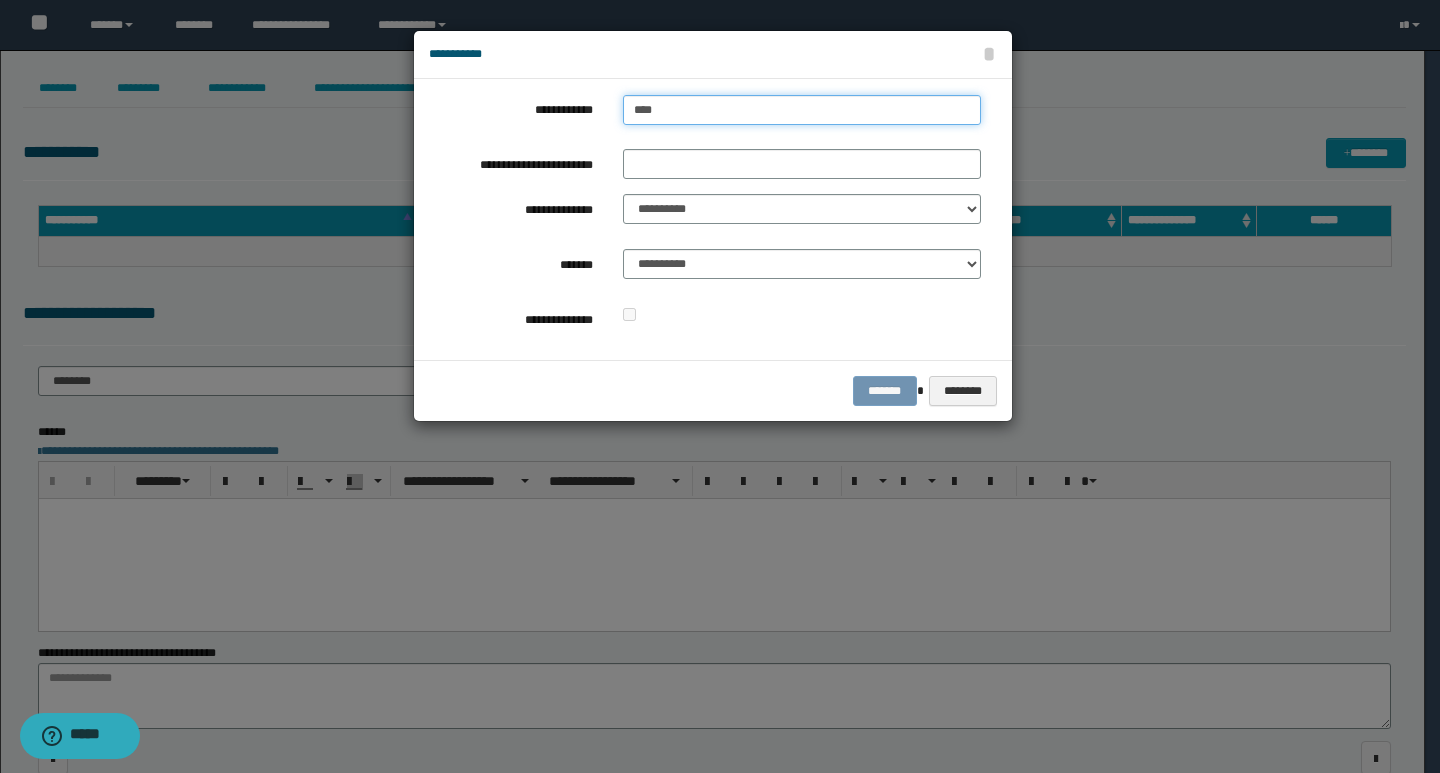 type on "****" 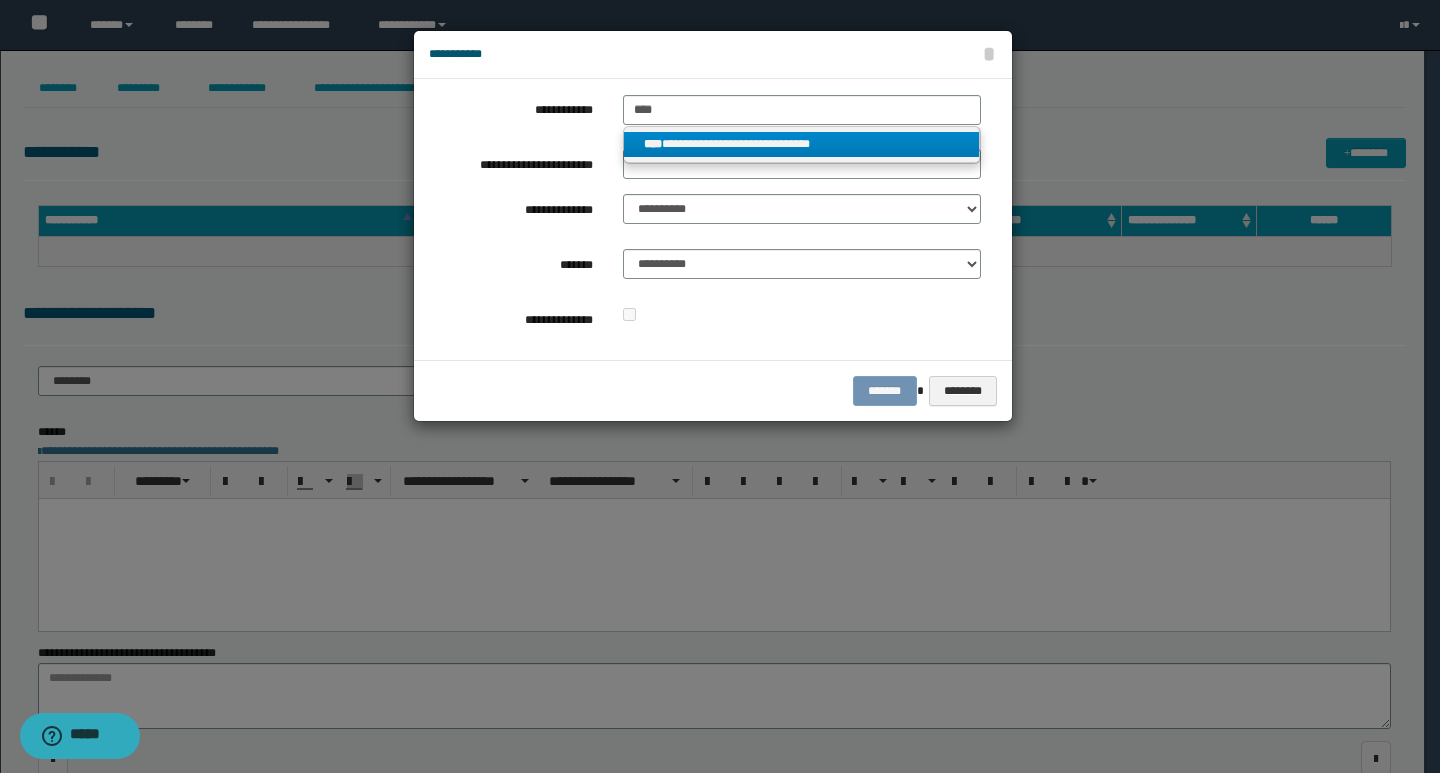 click on "**********" at bounding box center (802, 144) 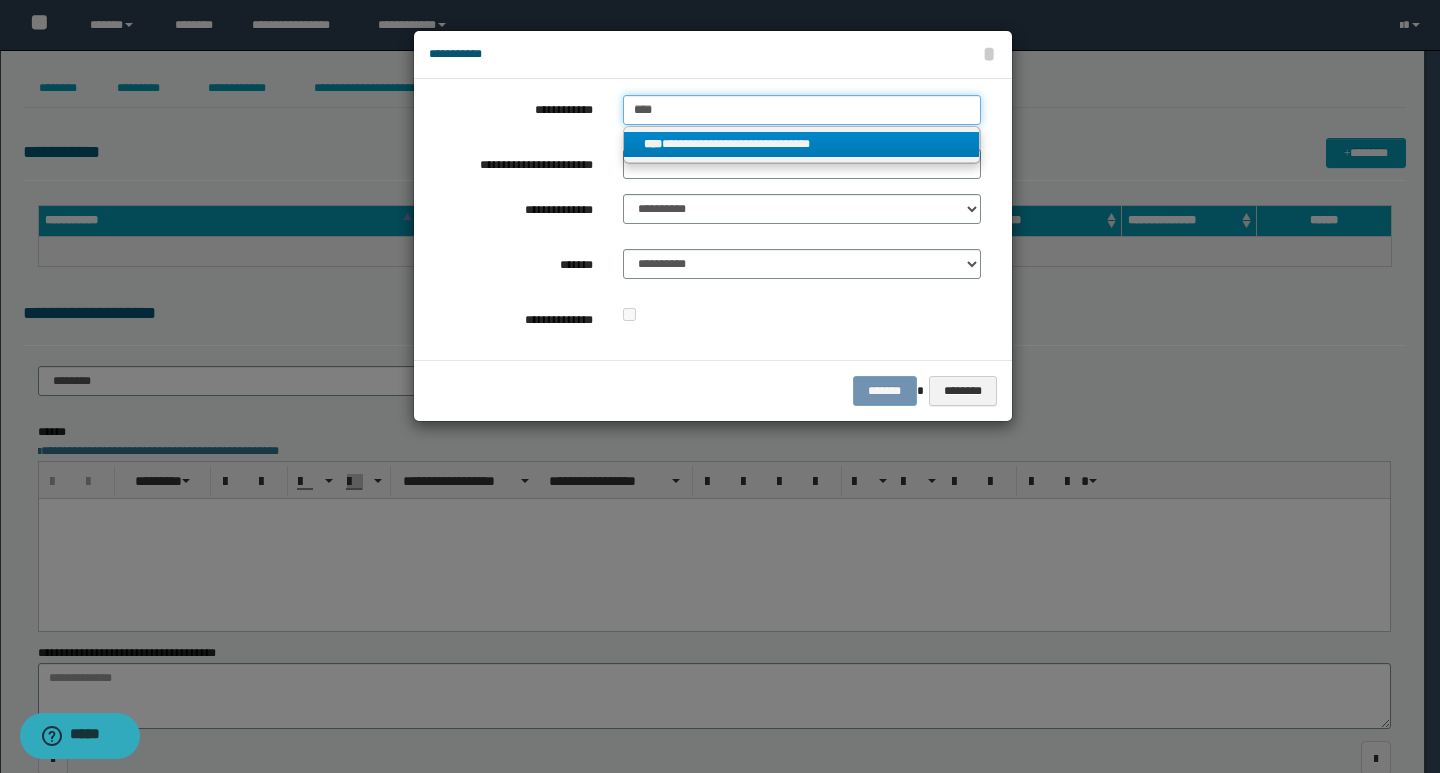 type 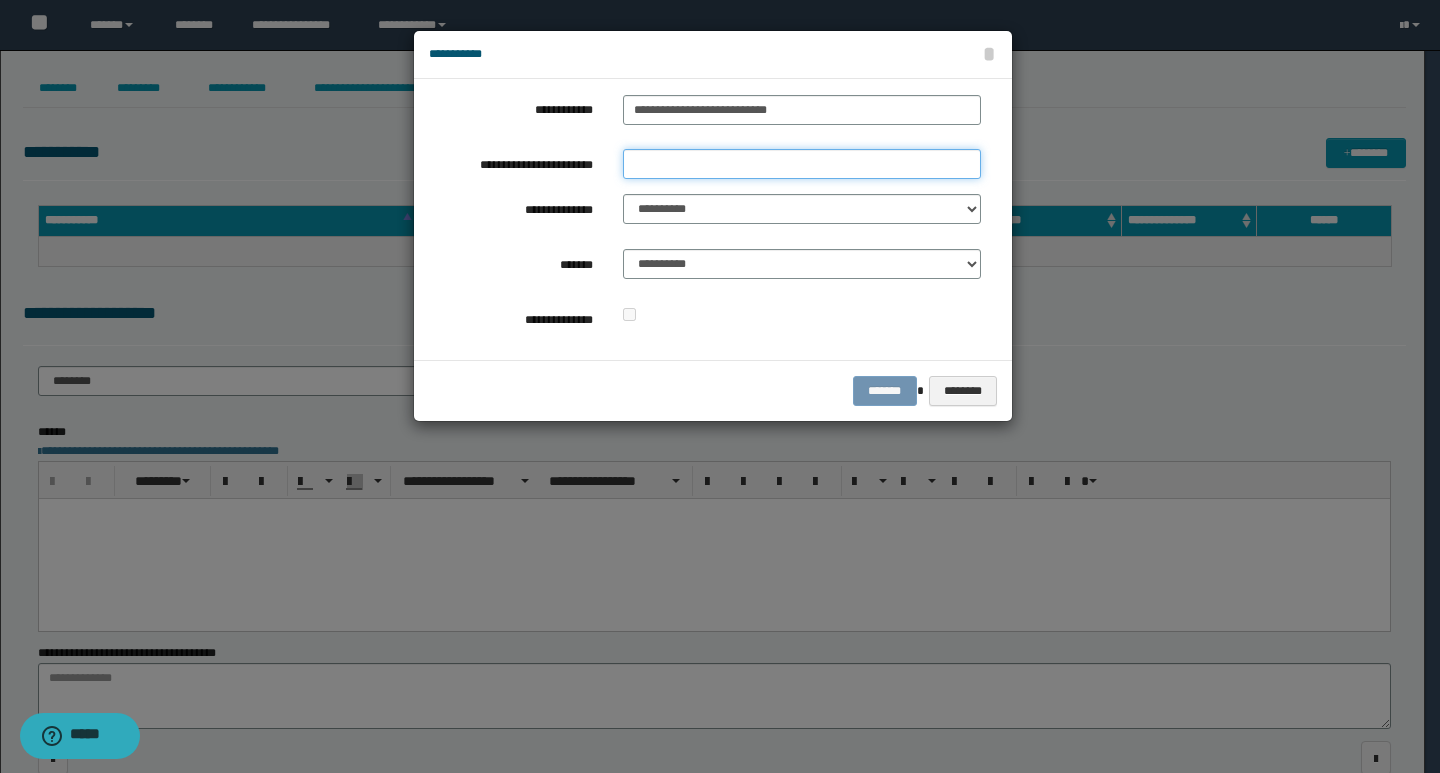 click on "**********" at bounding box center (802, 164) 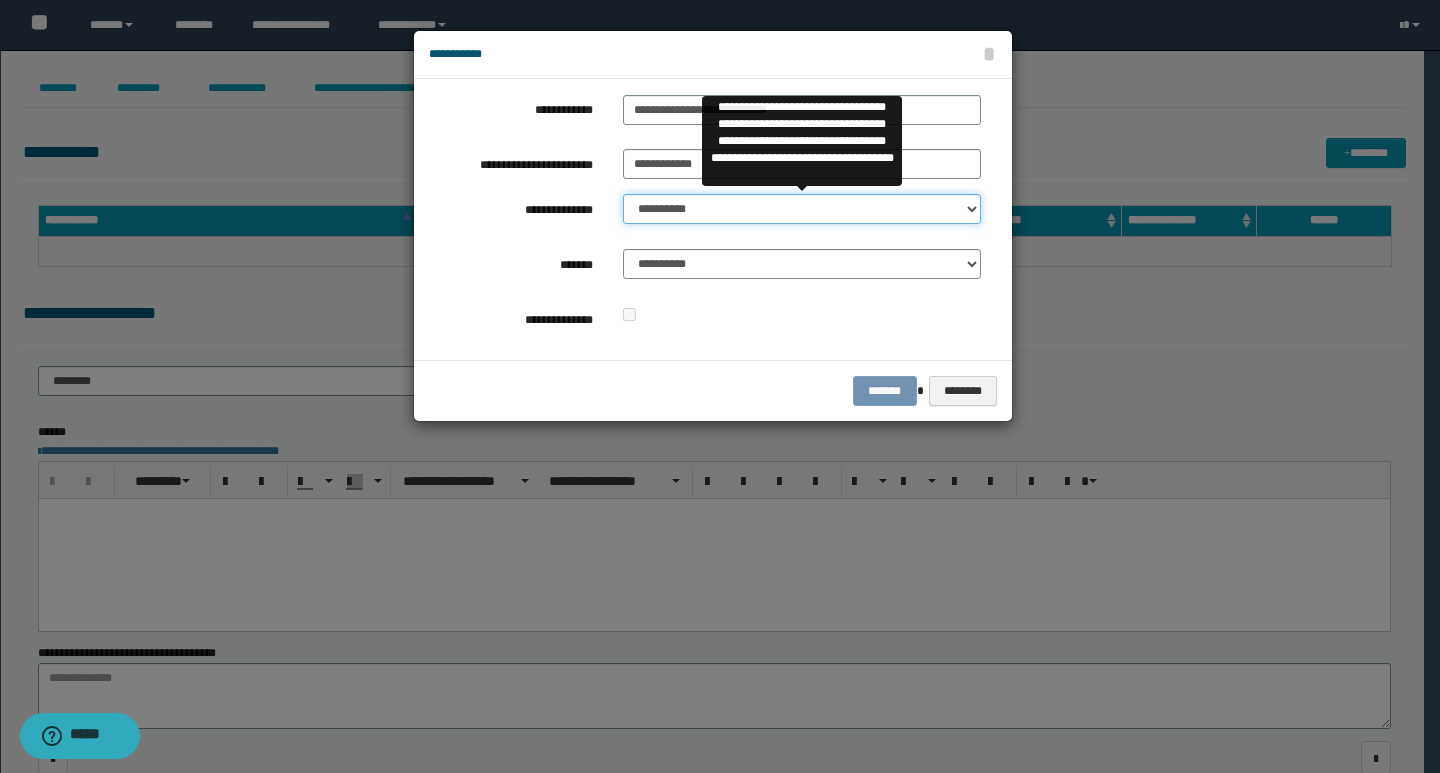 click on "**********" at bounding box center (802, 209) 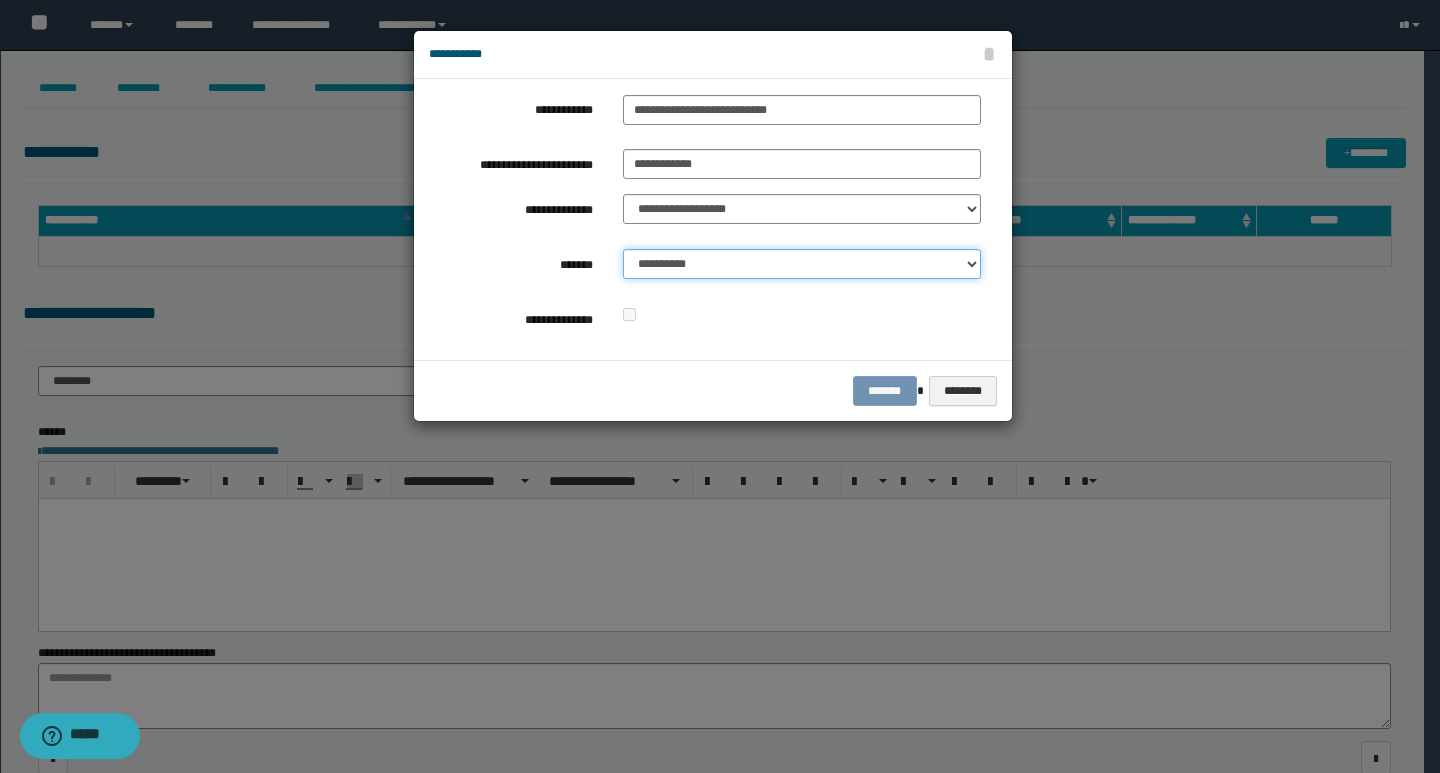 click on "**********" at bounding box center [802, 264] 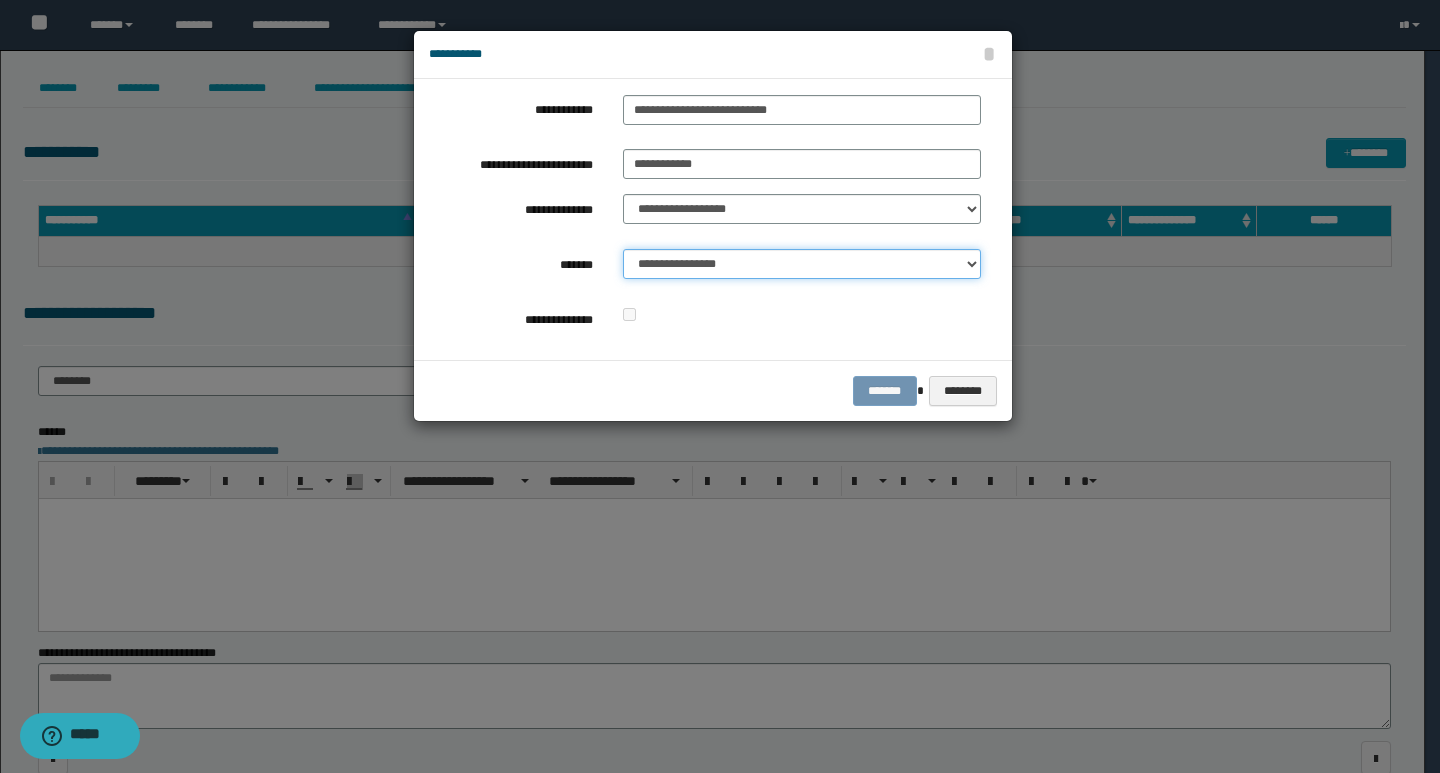 click on "**********" at bounding box center (802, 264) 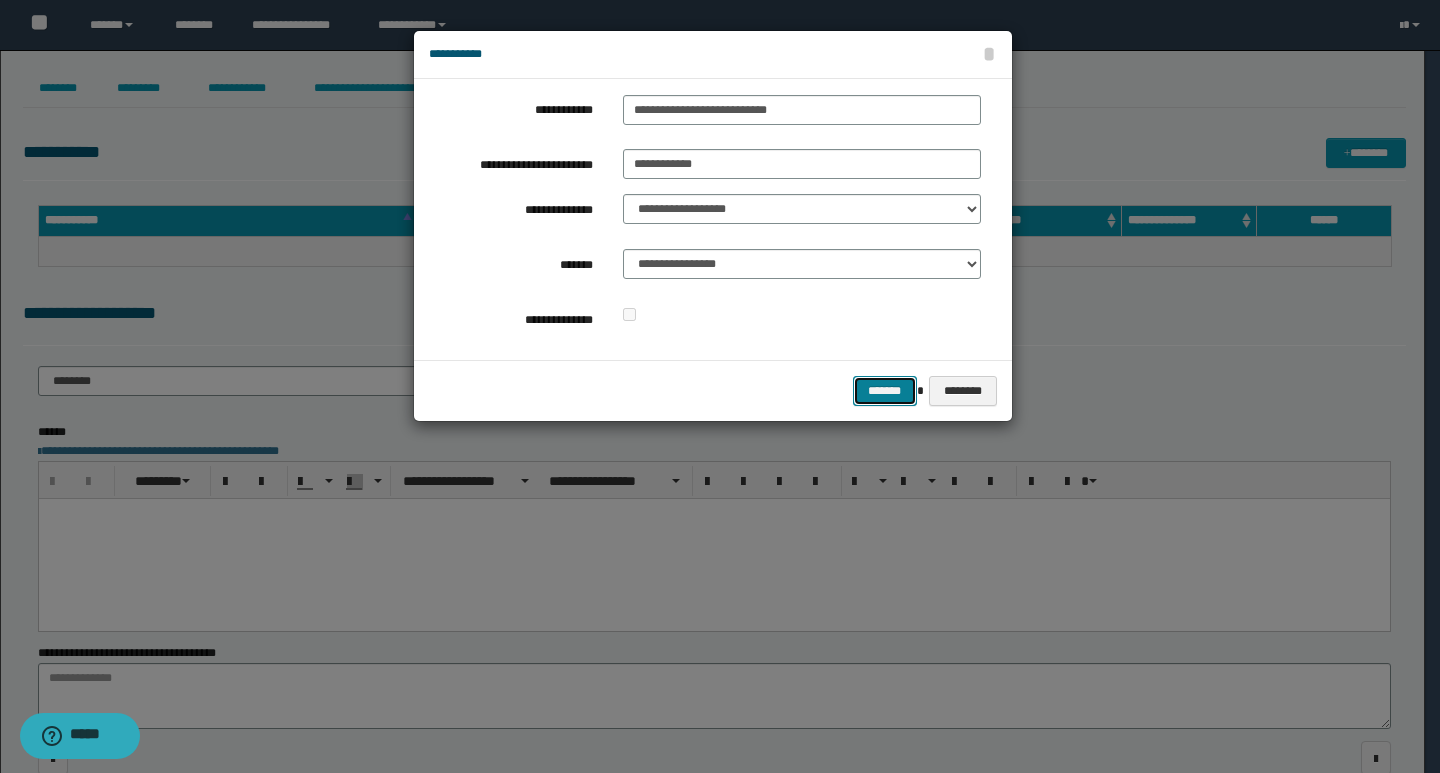 click on "*******" at bounding box center (885, 391) 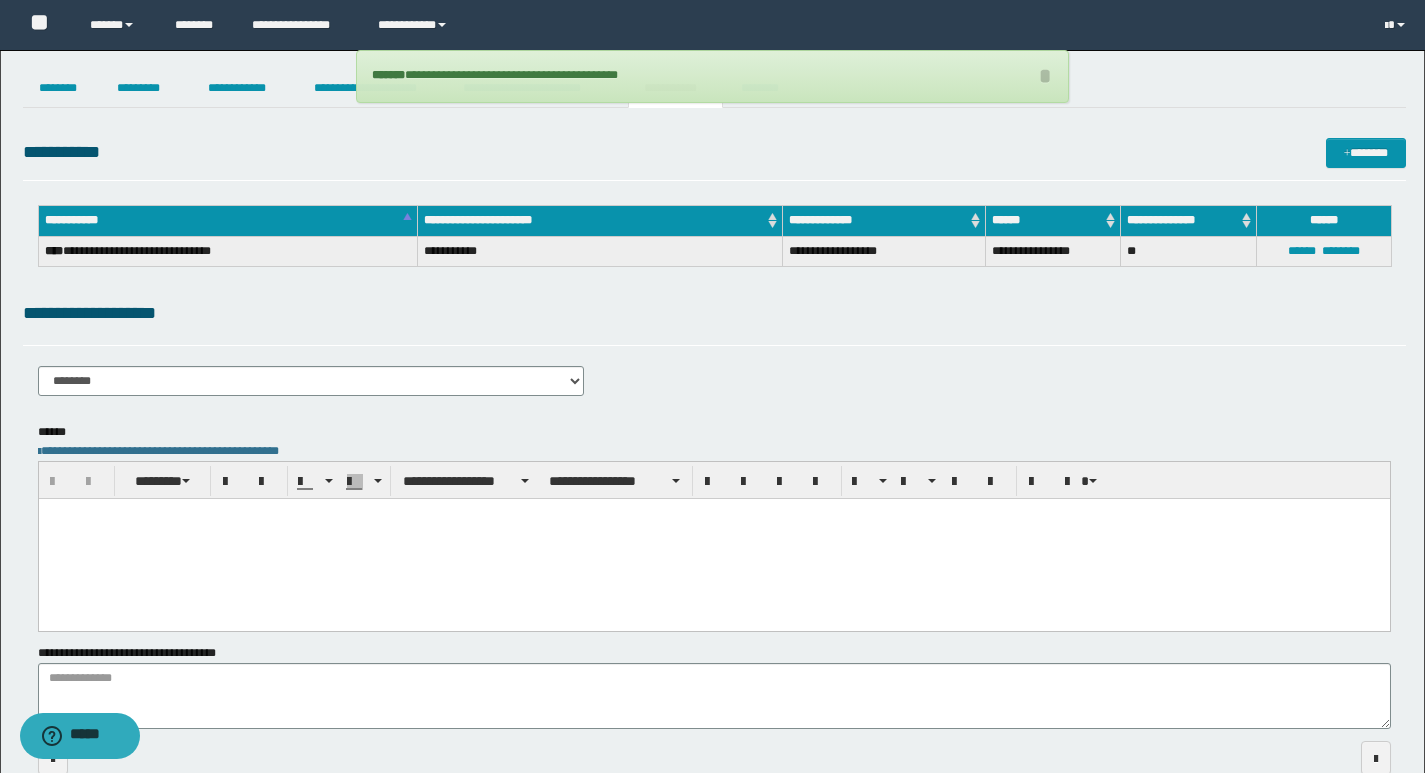click on "**********" at bounding box center [714, 322] 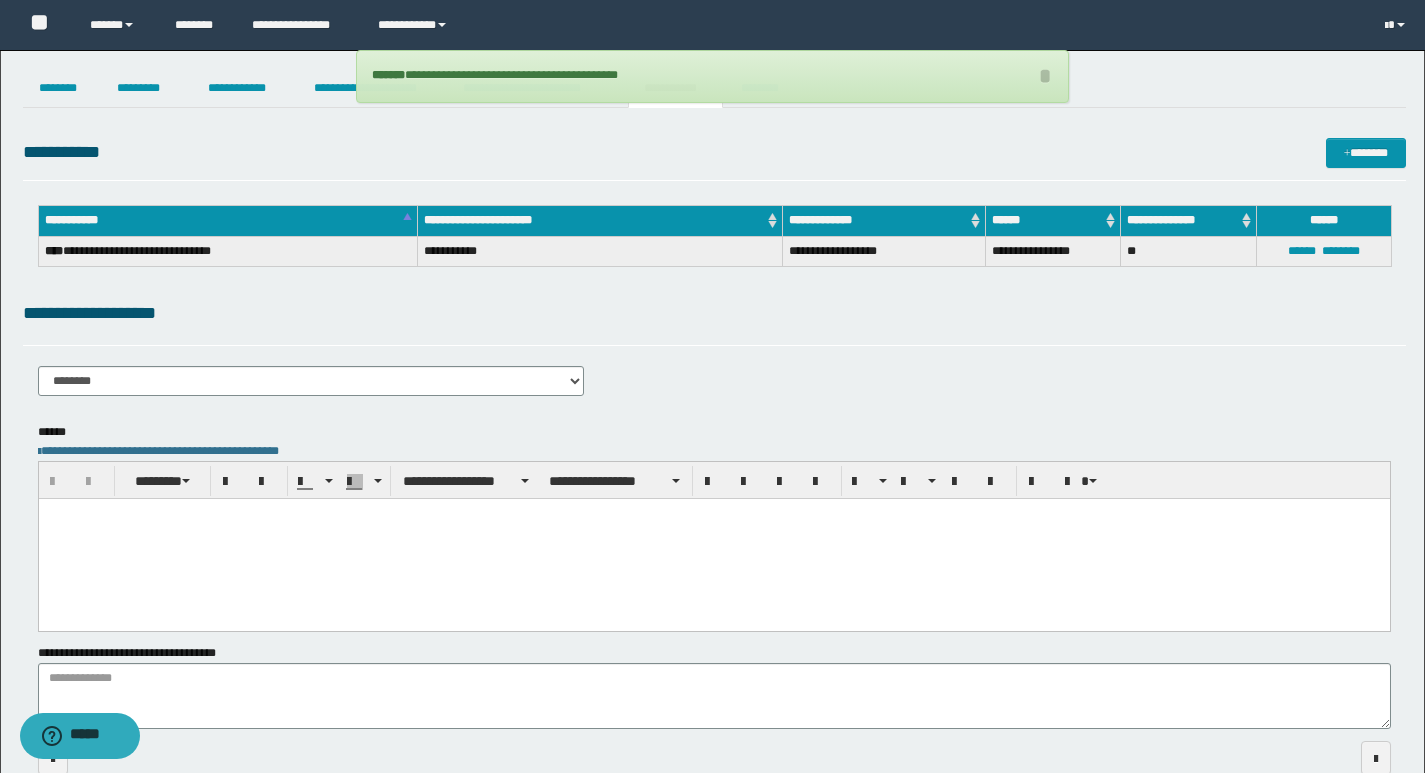 click on "**********" at bounding box center (714, 152) 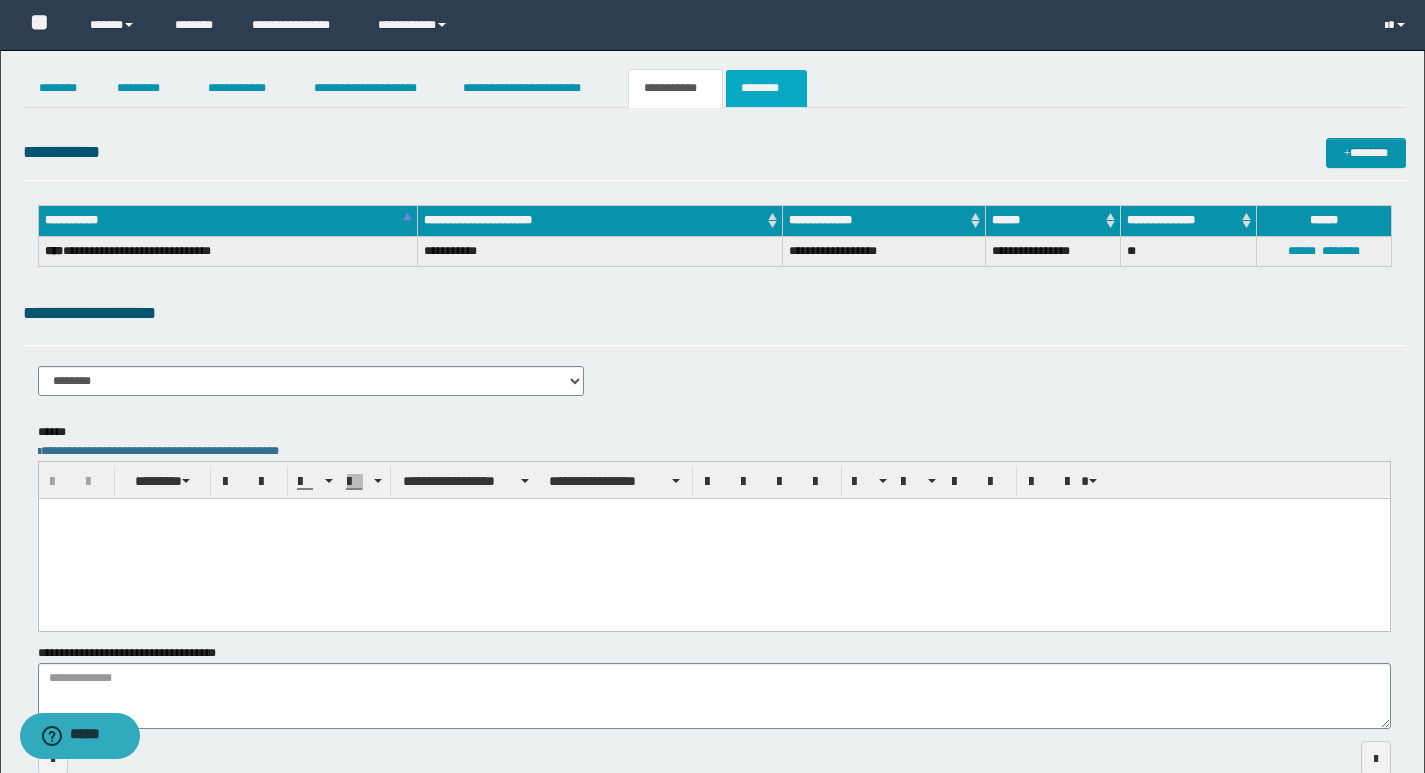 click on "********" at bounding box center [766, 88] 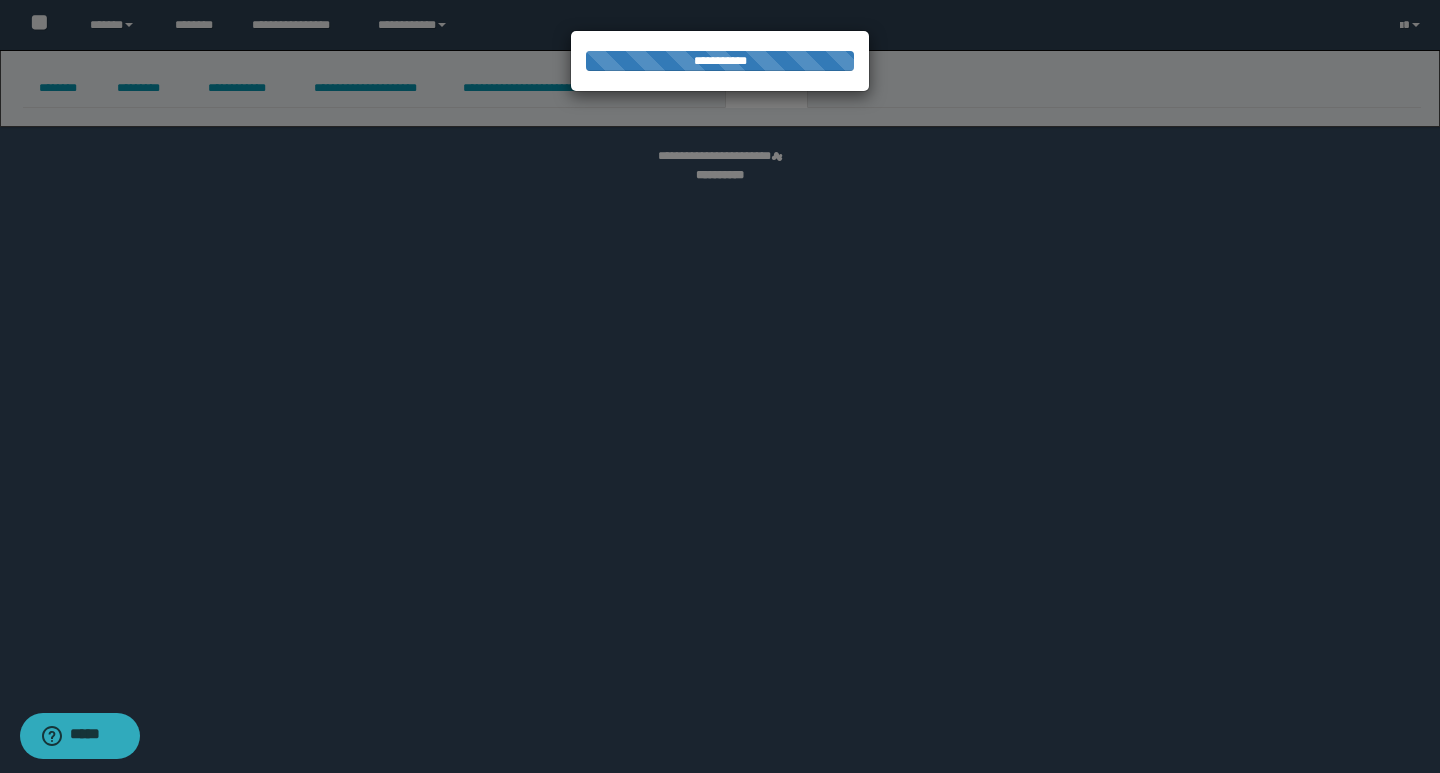 select 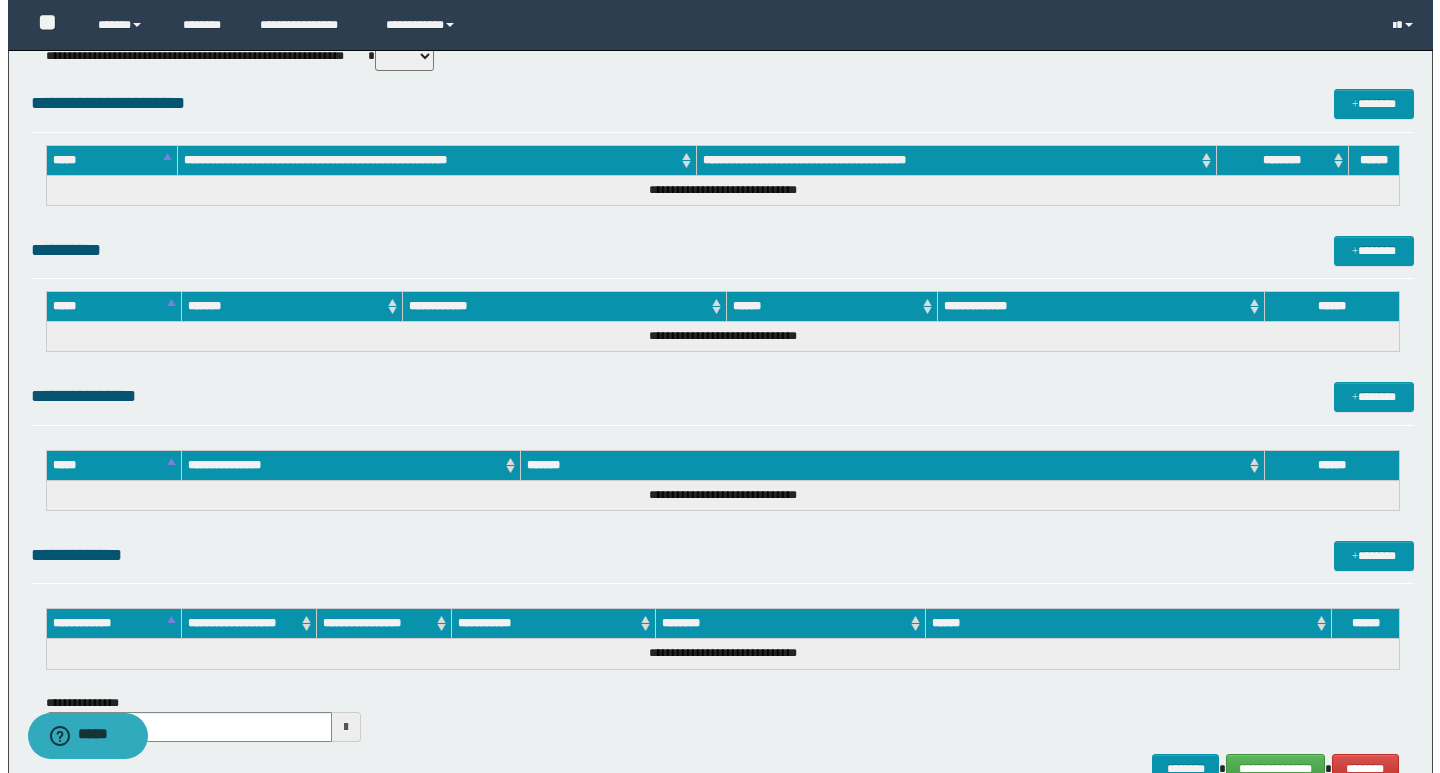 scroll, scrollTop: 874, scrollLeft: 0, axis: vertical 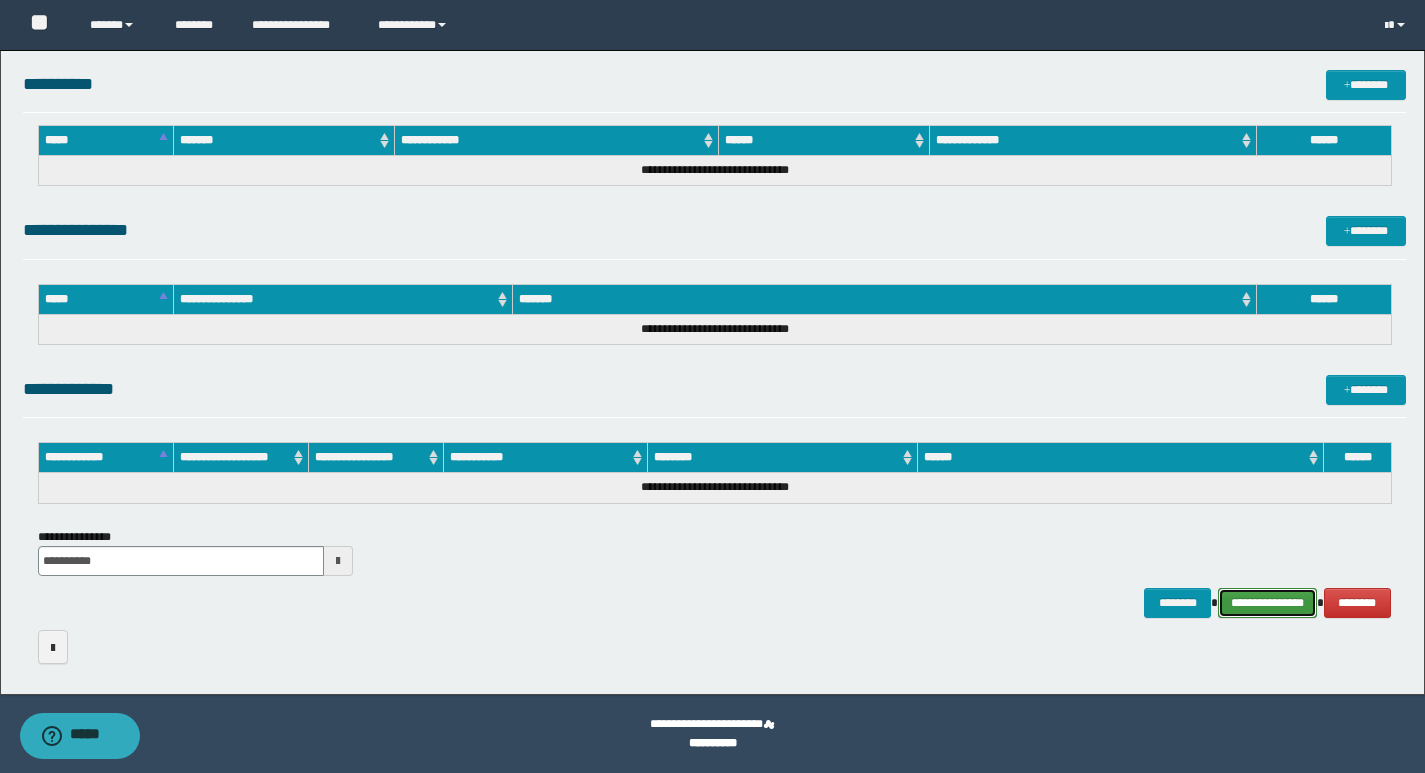 click on "**********" at bounding box center (1267, 603) 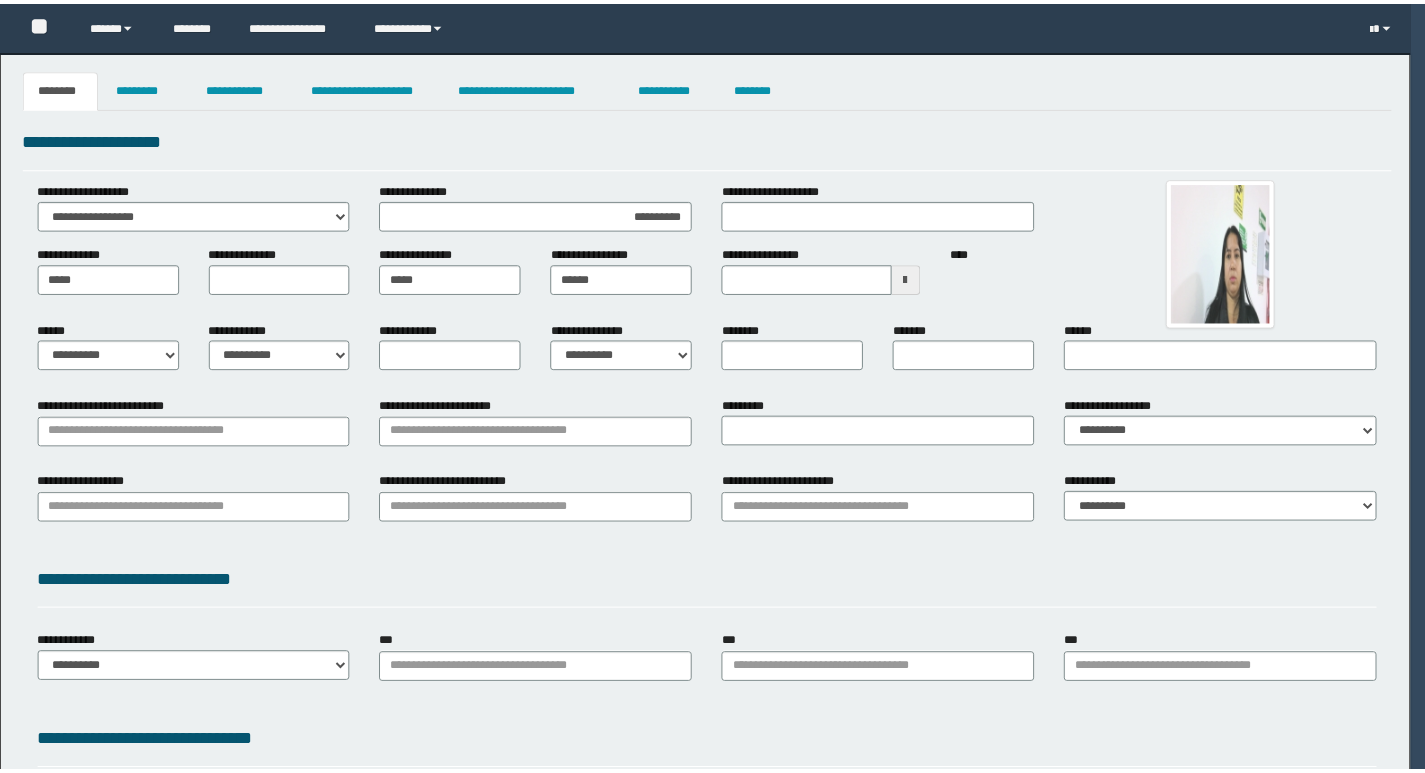 scroll, scrollTop: 0, scrollLeft: 0, axis: both 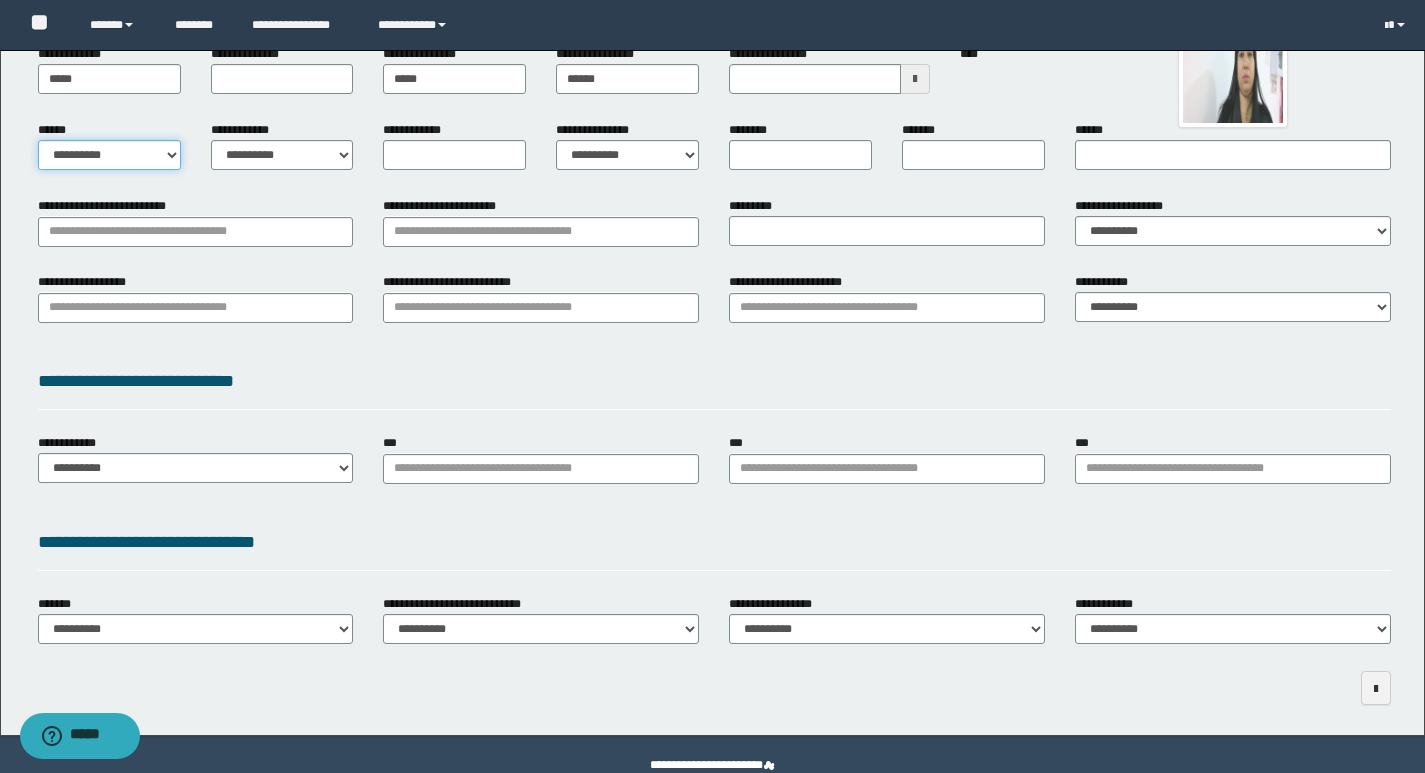 click on "[FIRST] [LAST]
[EMAIL]
[PHONE]
[ADDRESS]" at bounding box center (109, 155) 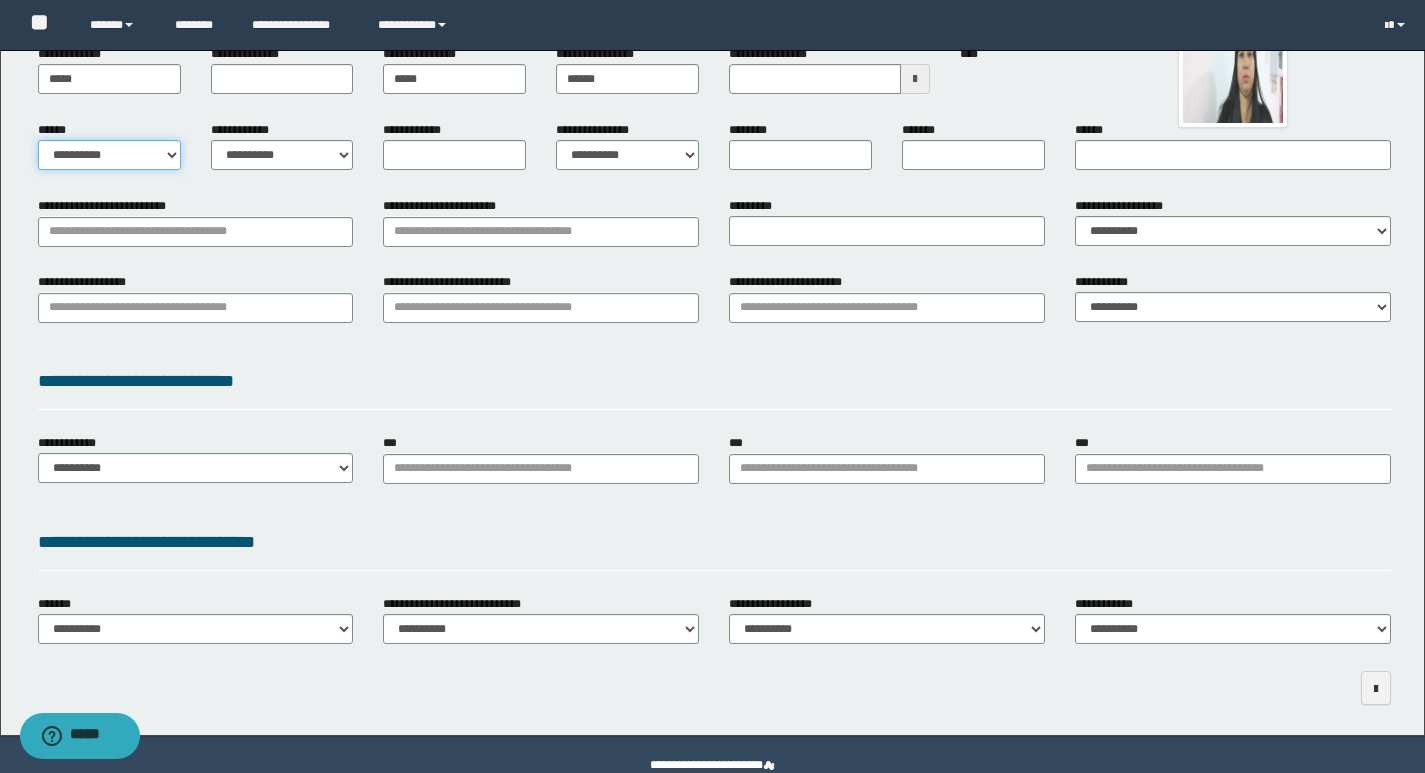 select on "*" 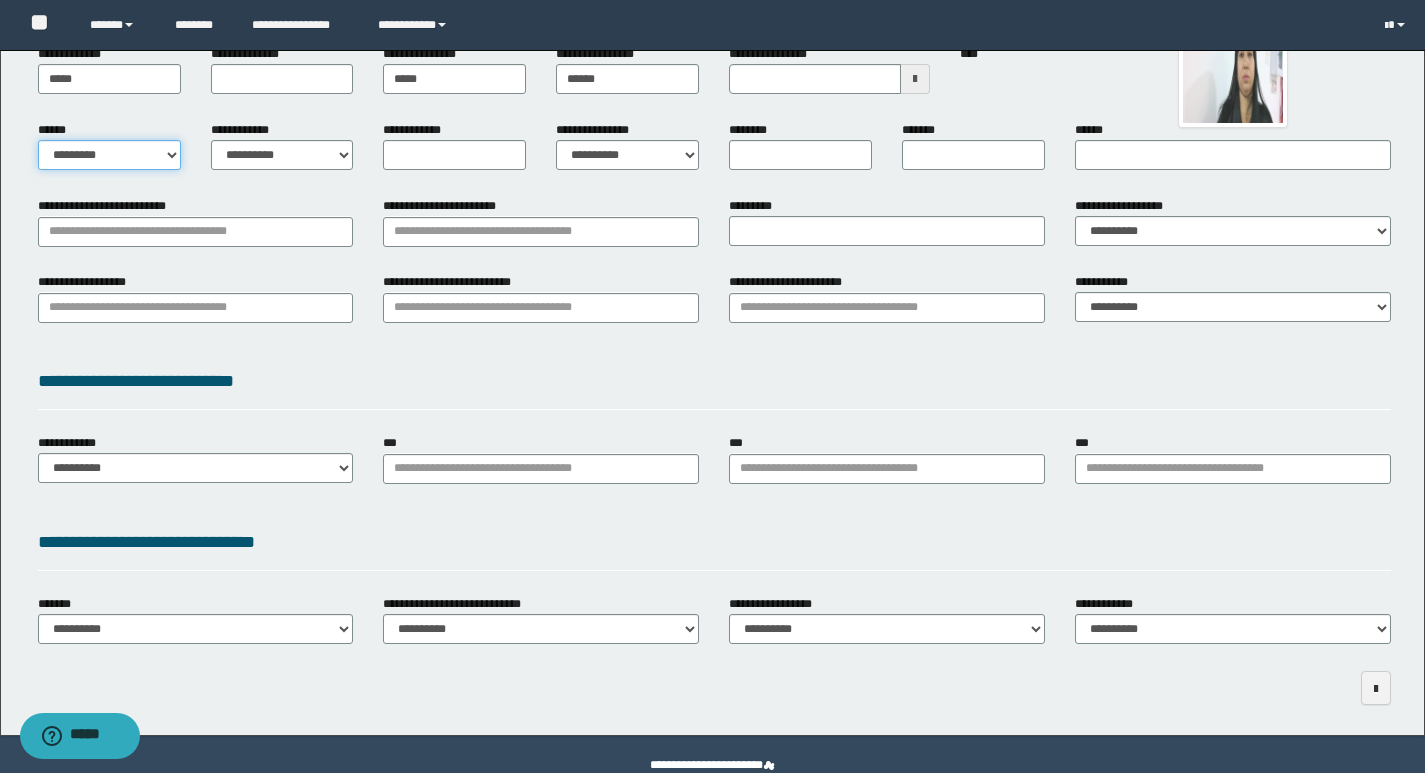 click on "[FIRST] [LAST]
[EMAIL]
[PHONE]
[ADDRESS]" at bounding box center (109, 155) 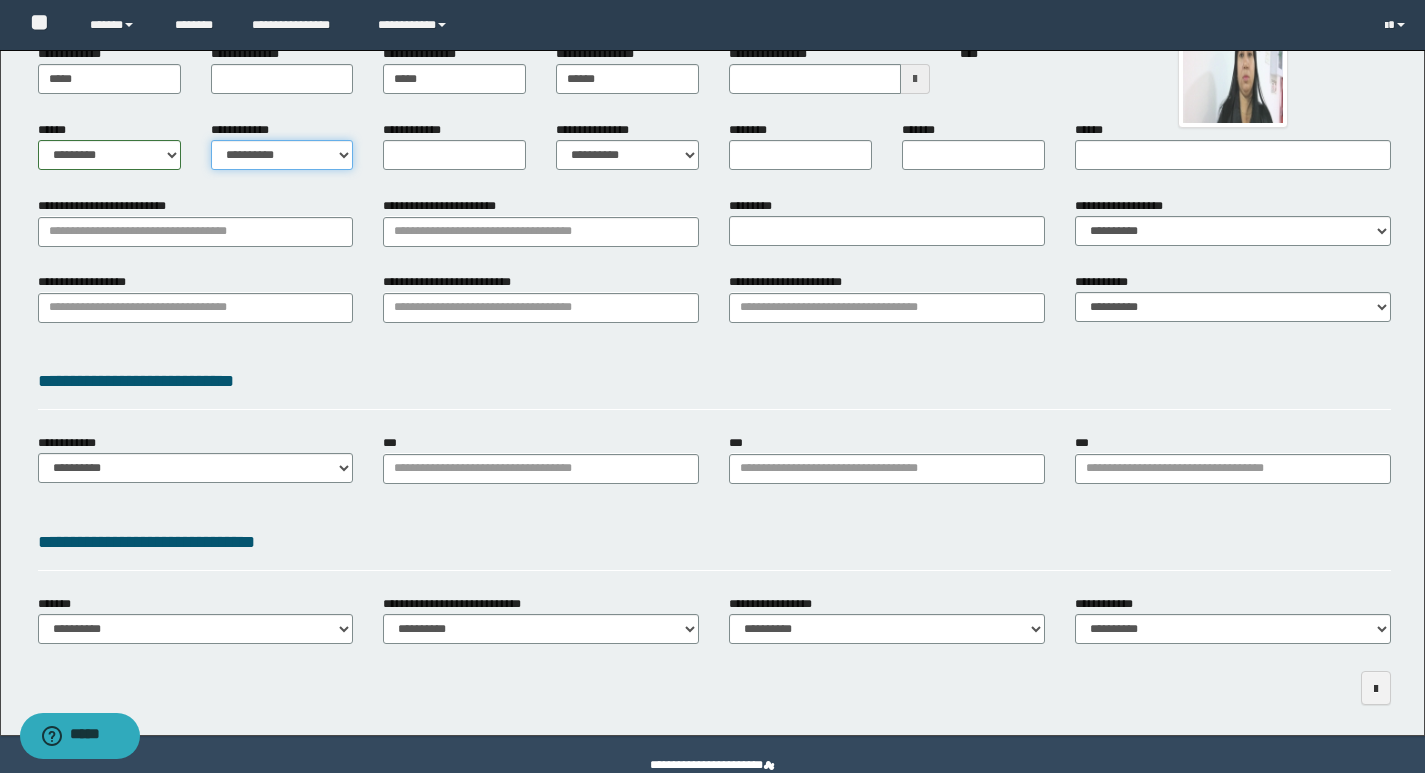 click on "[NUMBER] [STREET]
[STREET]
[CITY]
[STATE]
[POSTAL_CODE]
[COUNTRY]
[PHONE]" at bounding box center (282, 155) 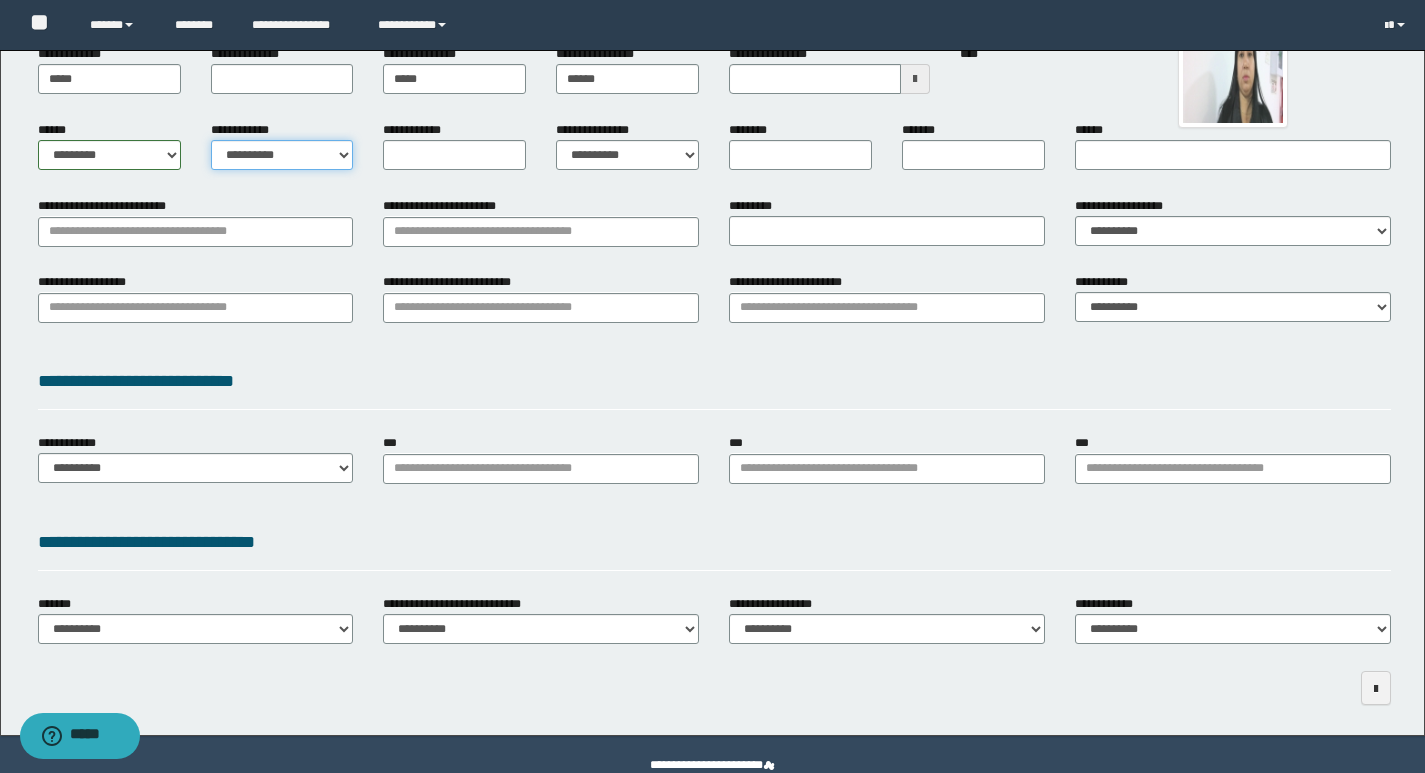 select on "*" 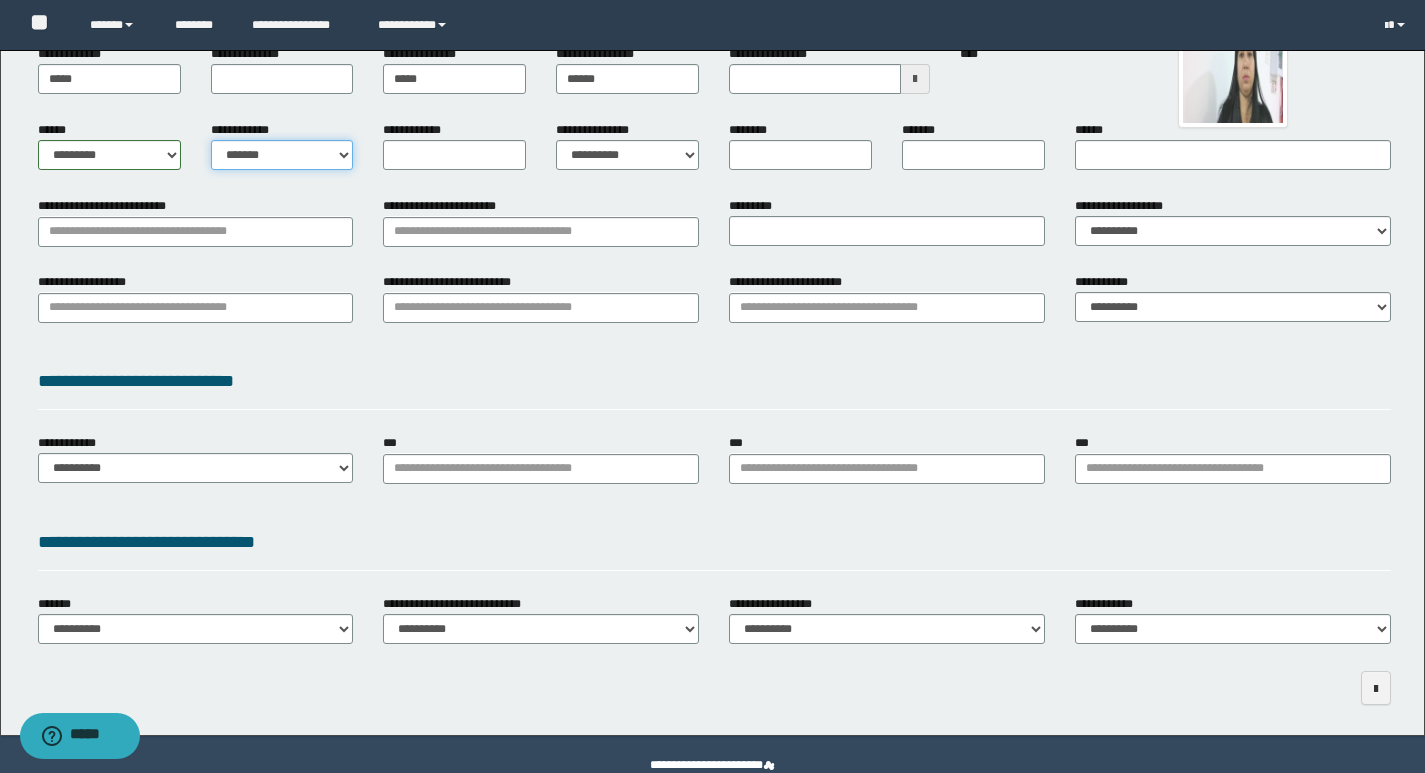 click on "[NUMBER] [STREET]
[STREET]
[CITY]
[STATE]
[POSTAL_CODE]
[COUNTRY]
[PHONE]" at bounding box center (282, 155) 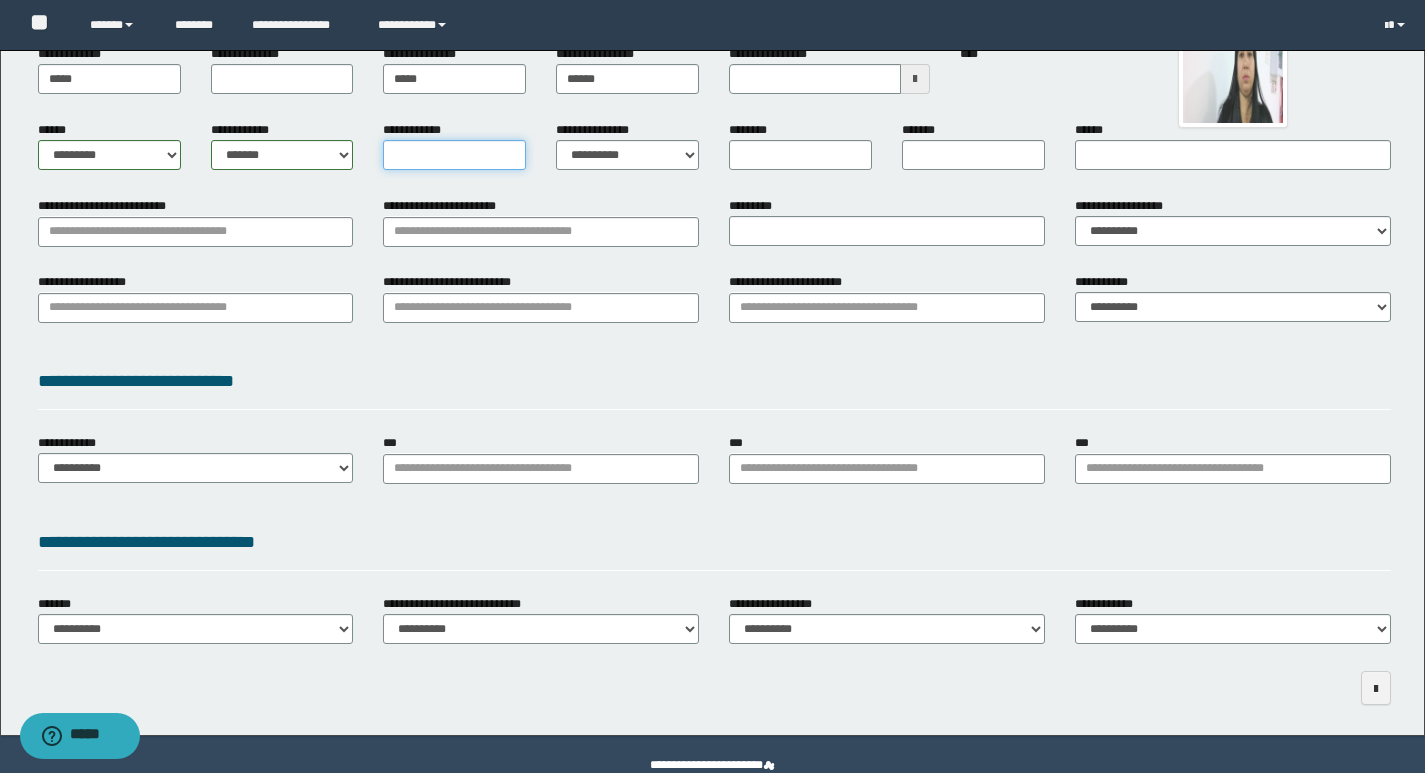 click on "**********" at bounding box center (454, 155) 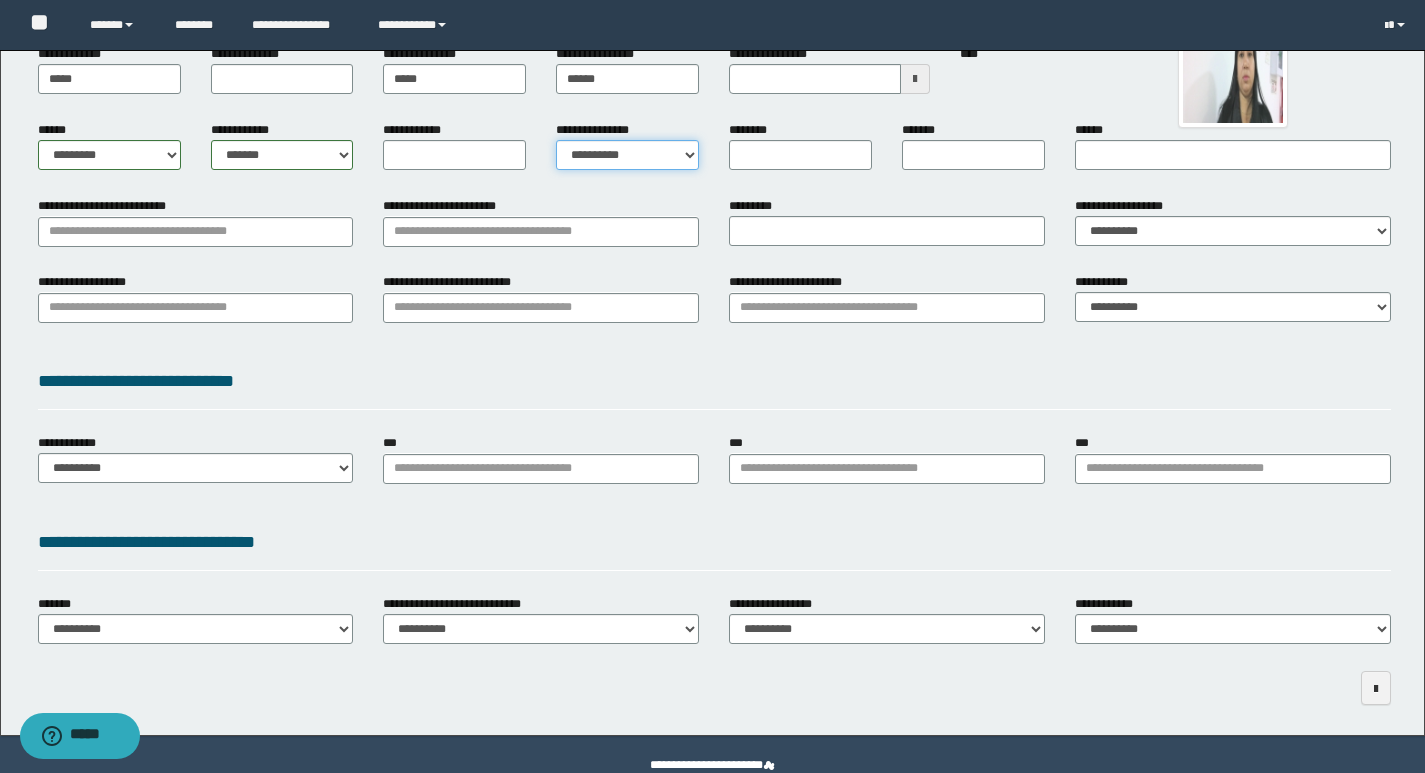 click on "[FIRST] [LAST]
[EMAIL]
[PHONE]
[ADDRESS]
[CREDIT_CARD]
[PASSPORT]
[DRIVER_LICENSE]
[SSN]
[BIRTH_DATE]
[AGE]" at bounding box center (627, 155) 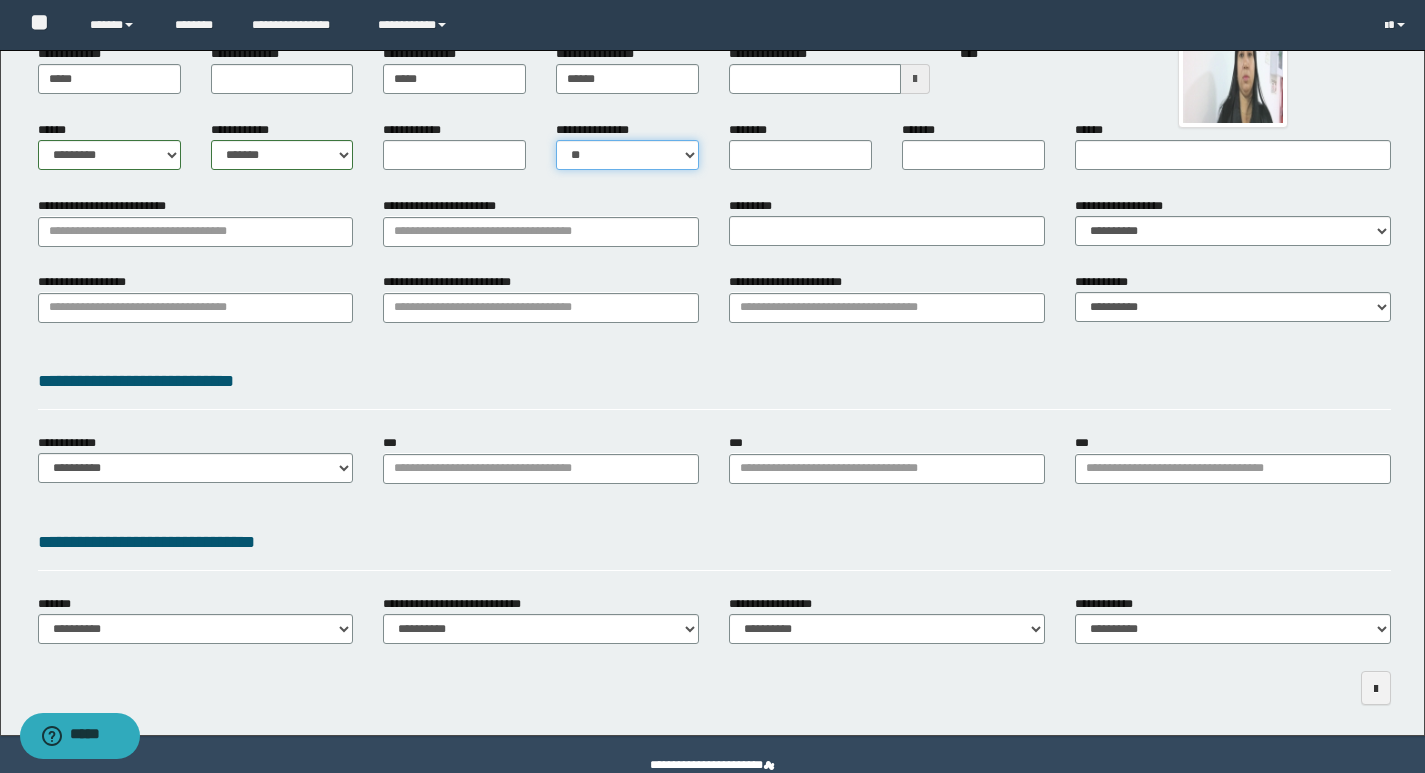 click on "[FIRST] [LAST]
[EMAIL]
[PHONE]
[ADDRESS]
[CREDIT_CARD]
[PASSPORT]
[DRIVER_LICENSE]
[SSN]
[BIRTH_DATE]
[AGE]" at bounding box center (627, 155) 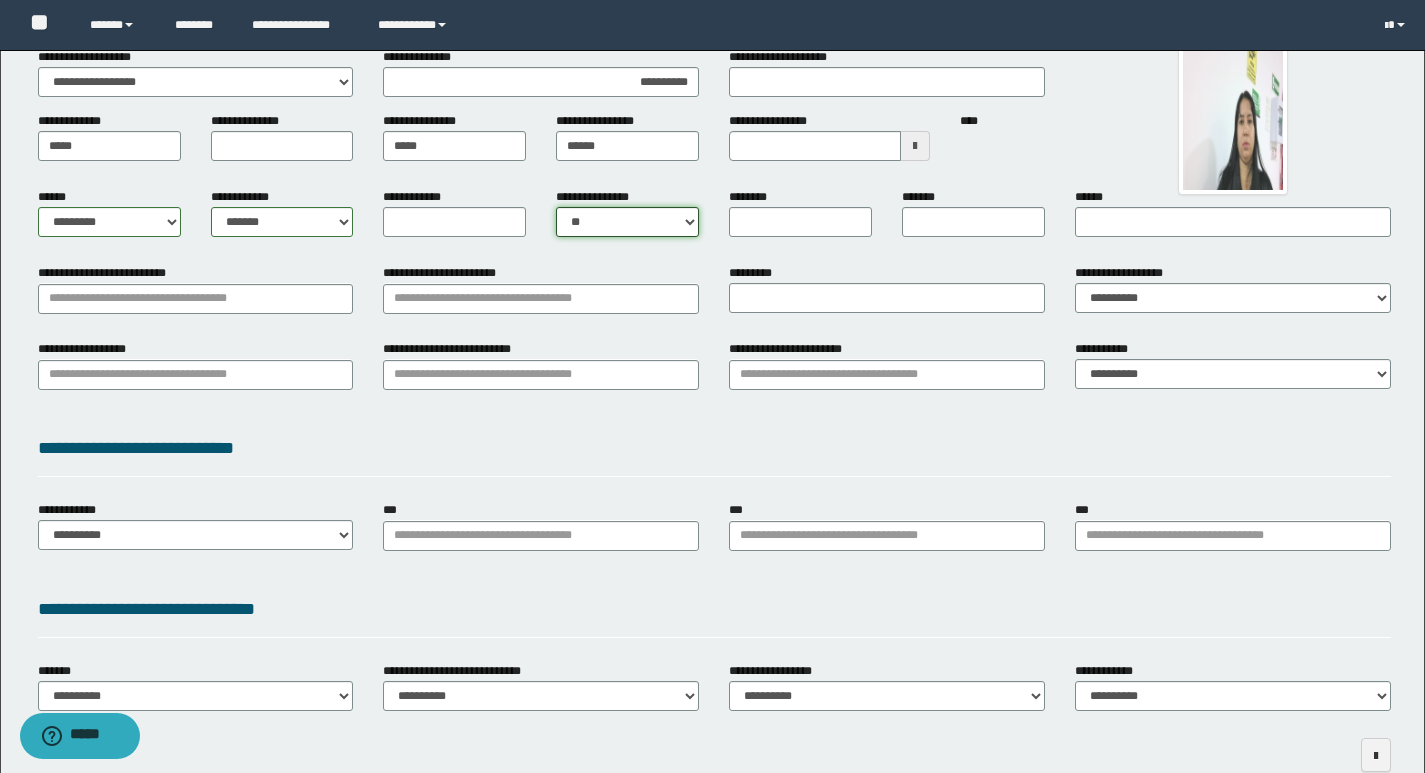 scroll, scrollTop: 100, scrollLeft: 0, axis: vertical 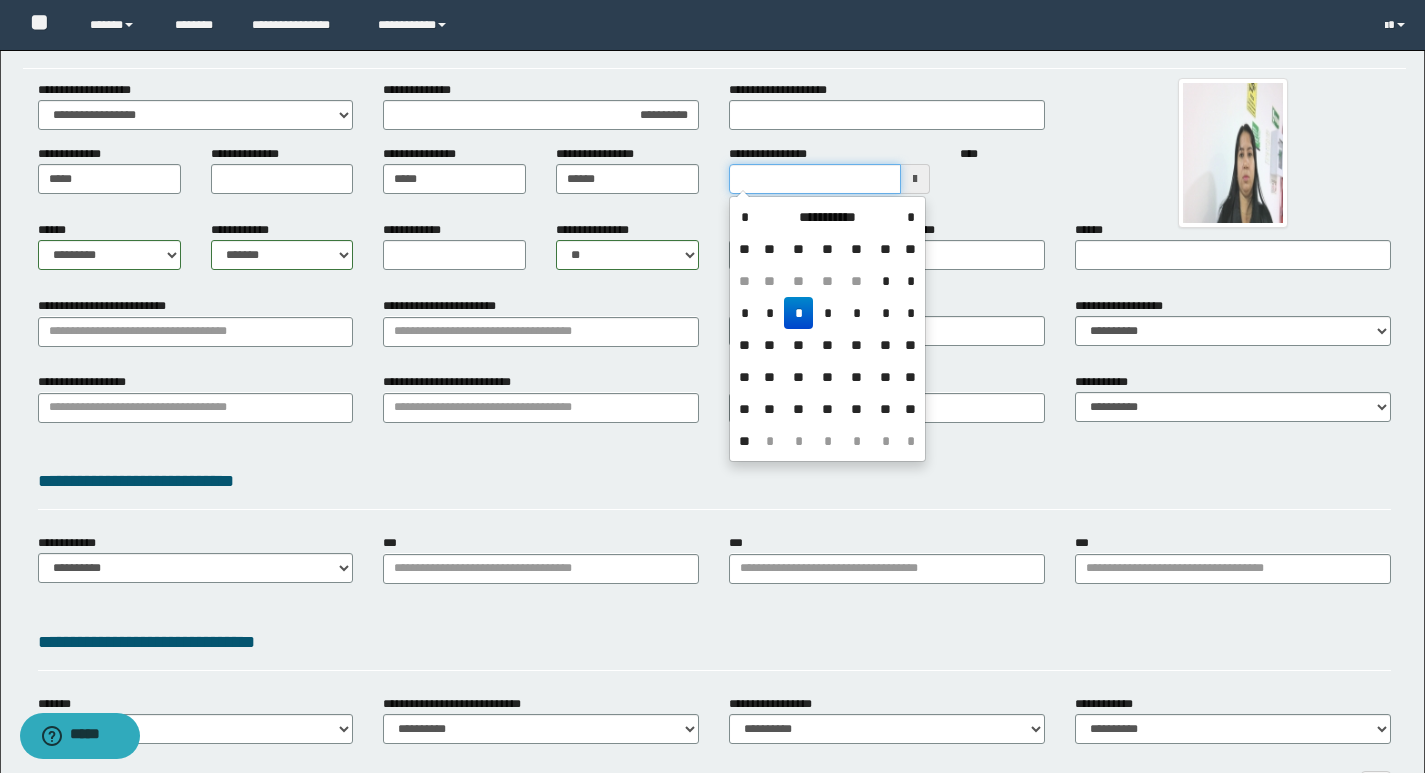 click on "**********" at bounding box center (815, 179) 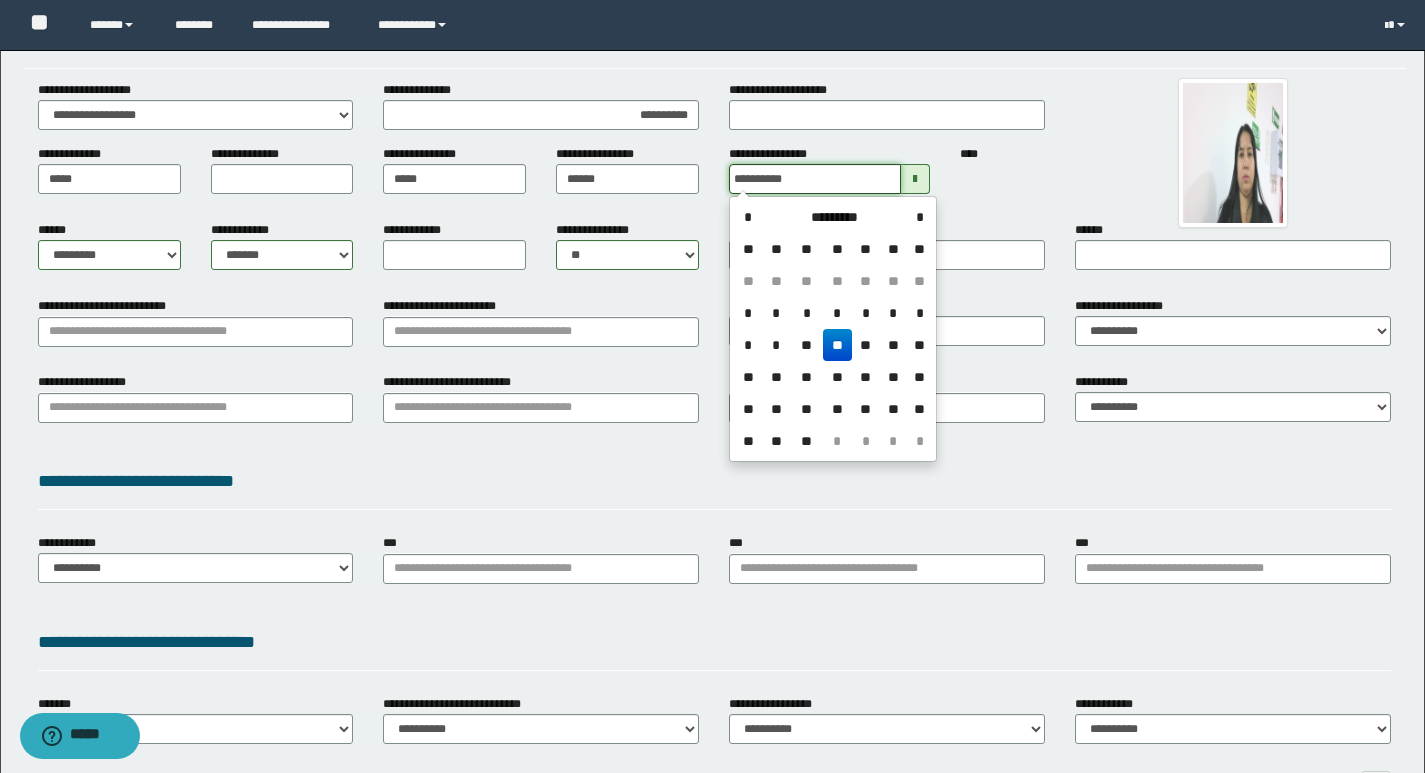 type on "**********" 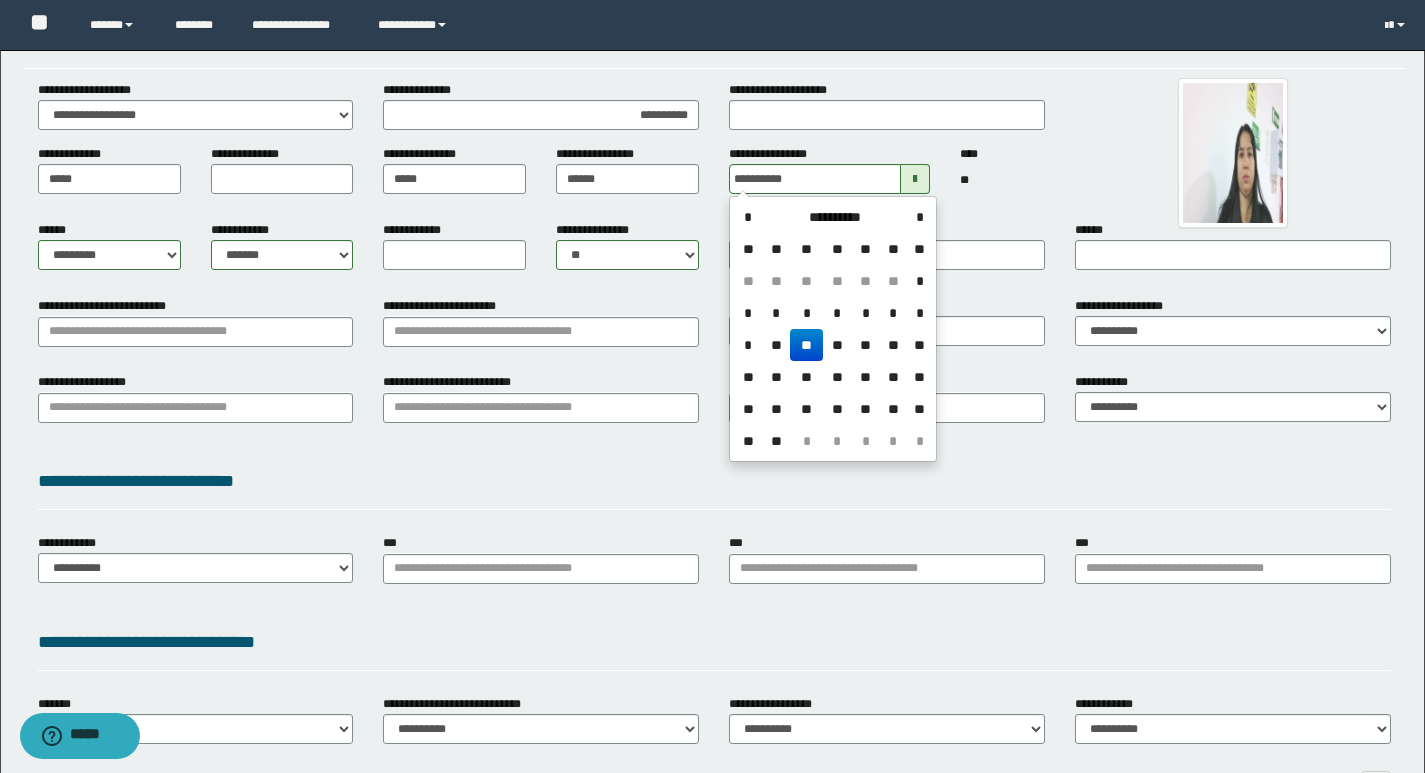 click on "**" at bounding box center (806, 345) 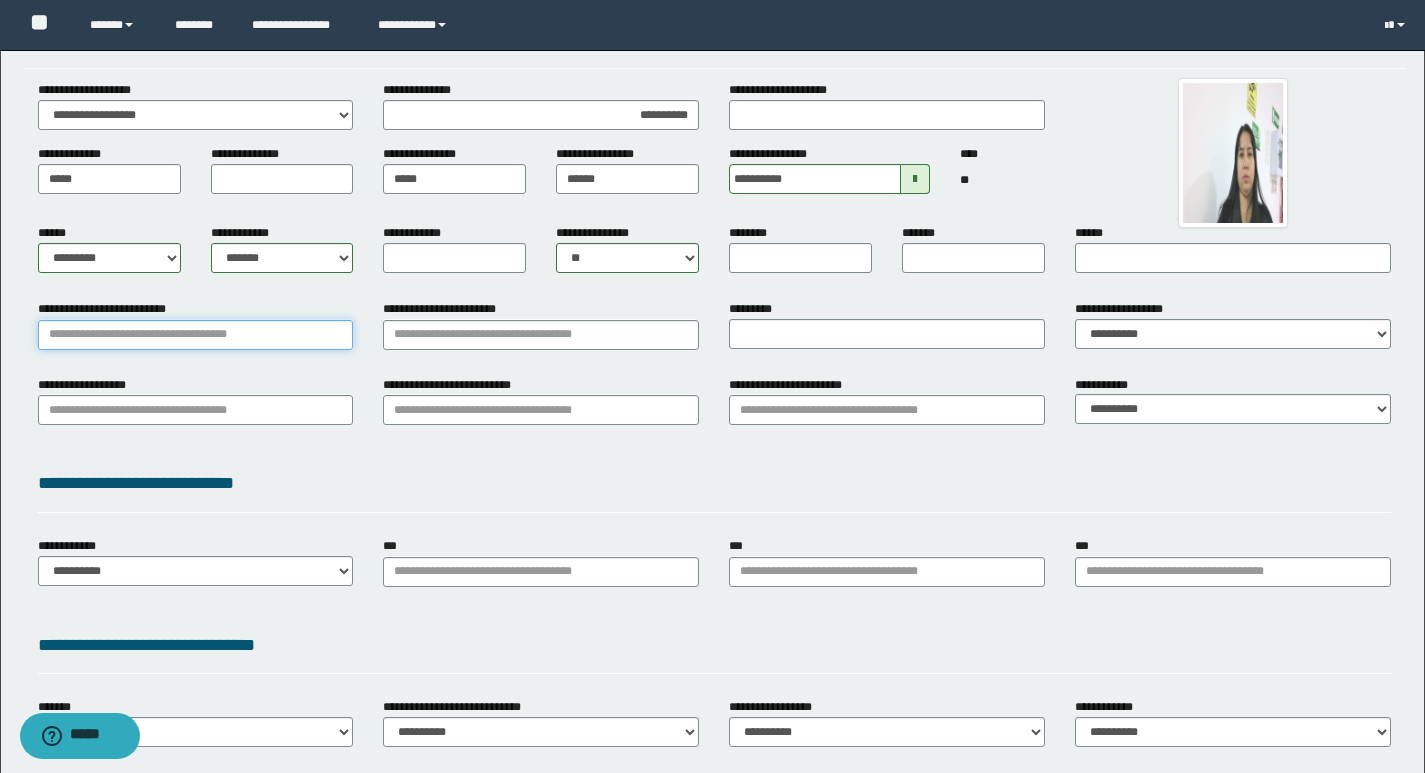 click on "**********" at bounding box center (196, 335) 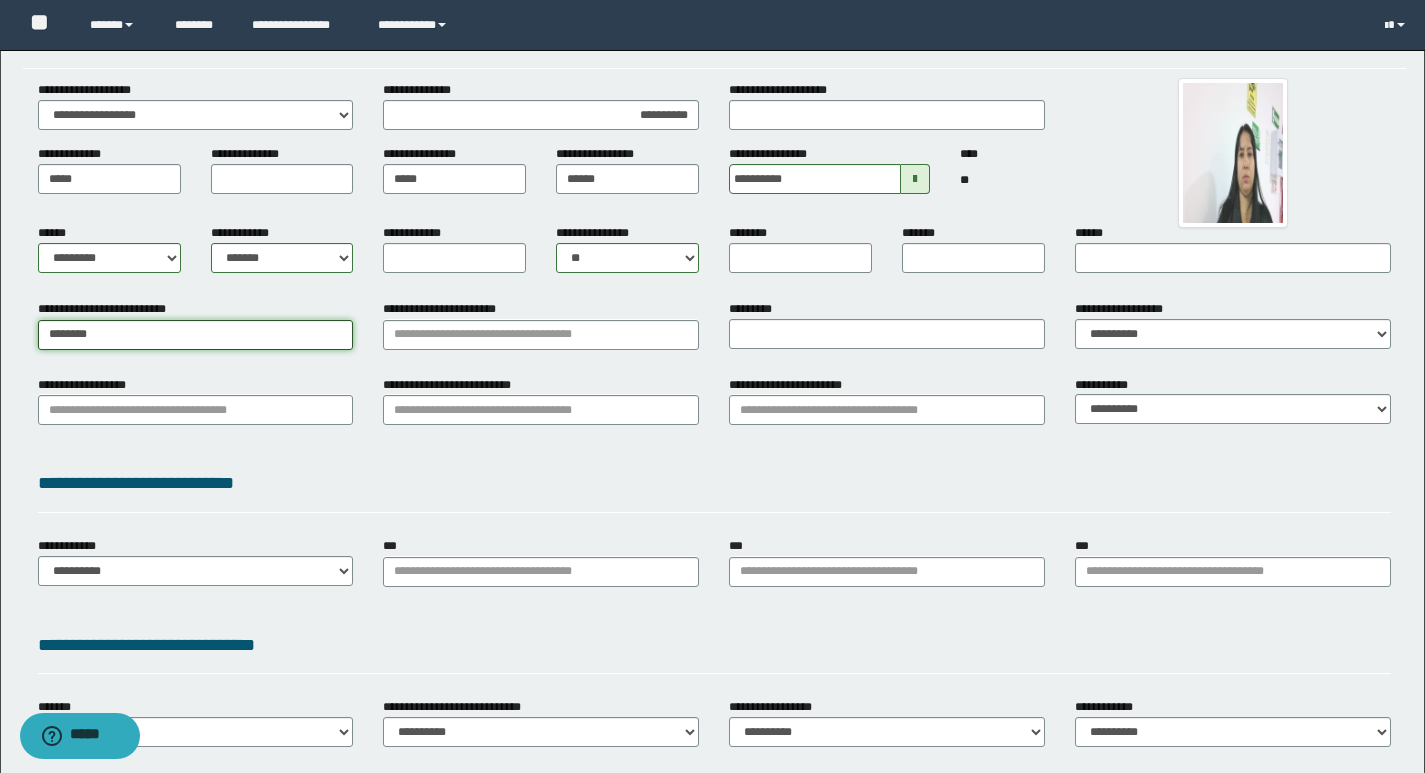 type on "*********" 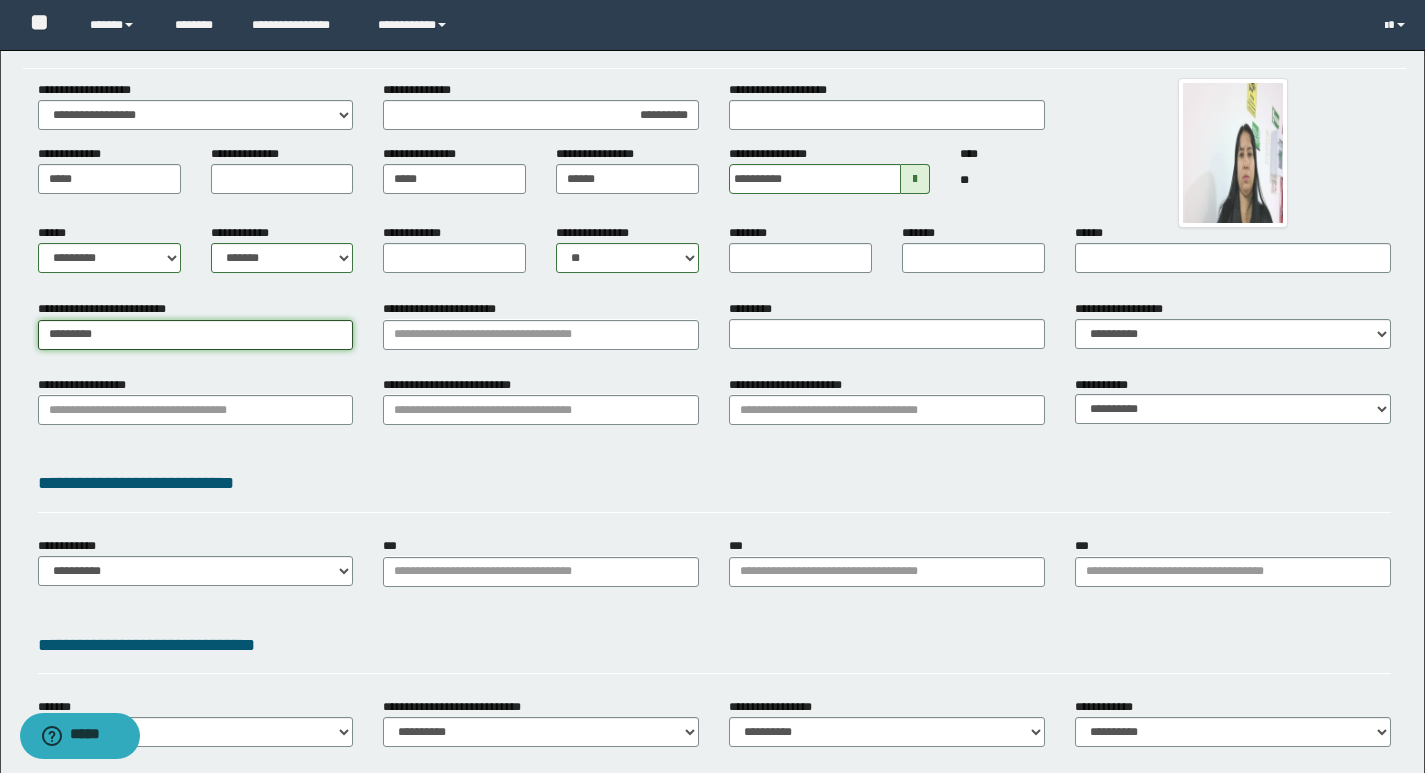 type on "*********" 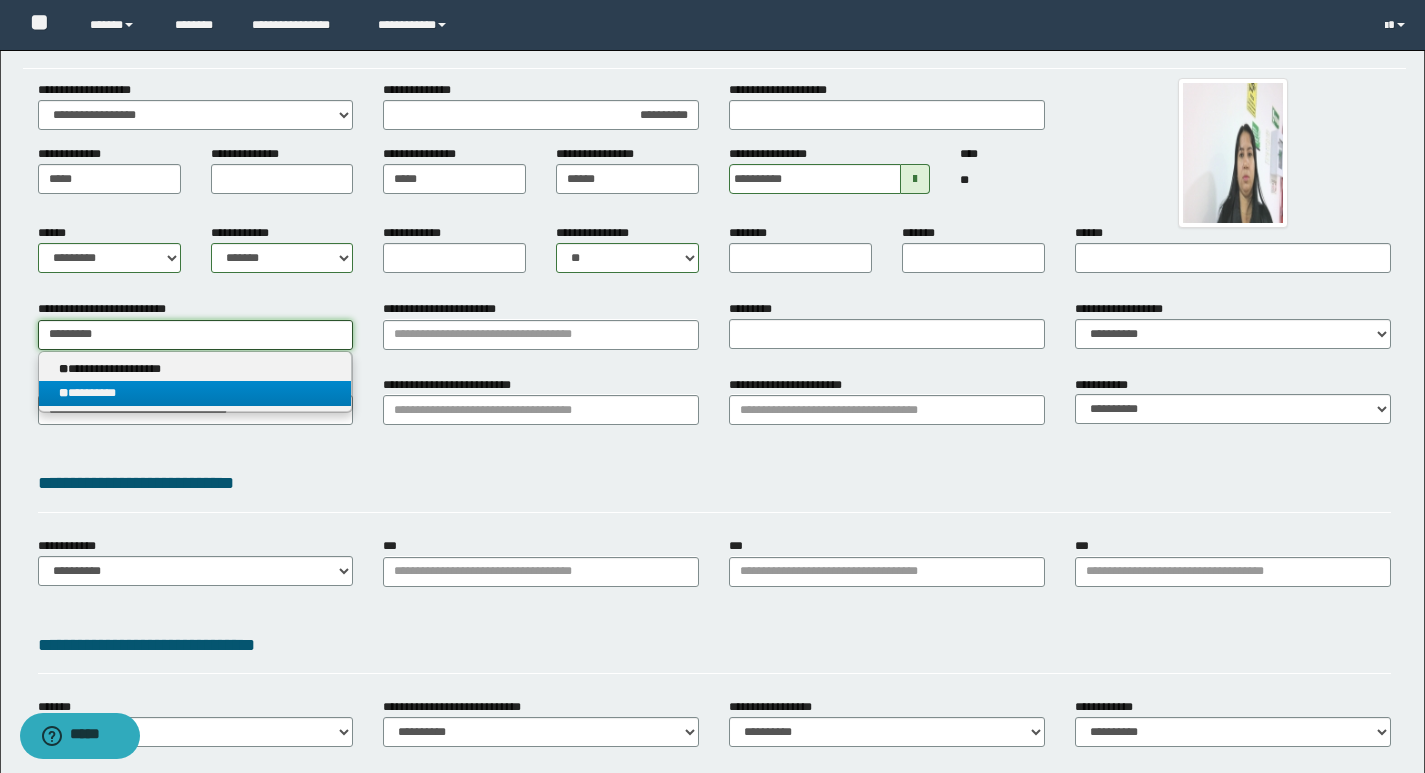 type on "*********" 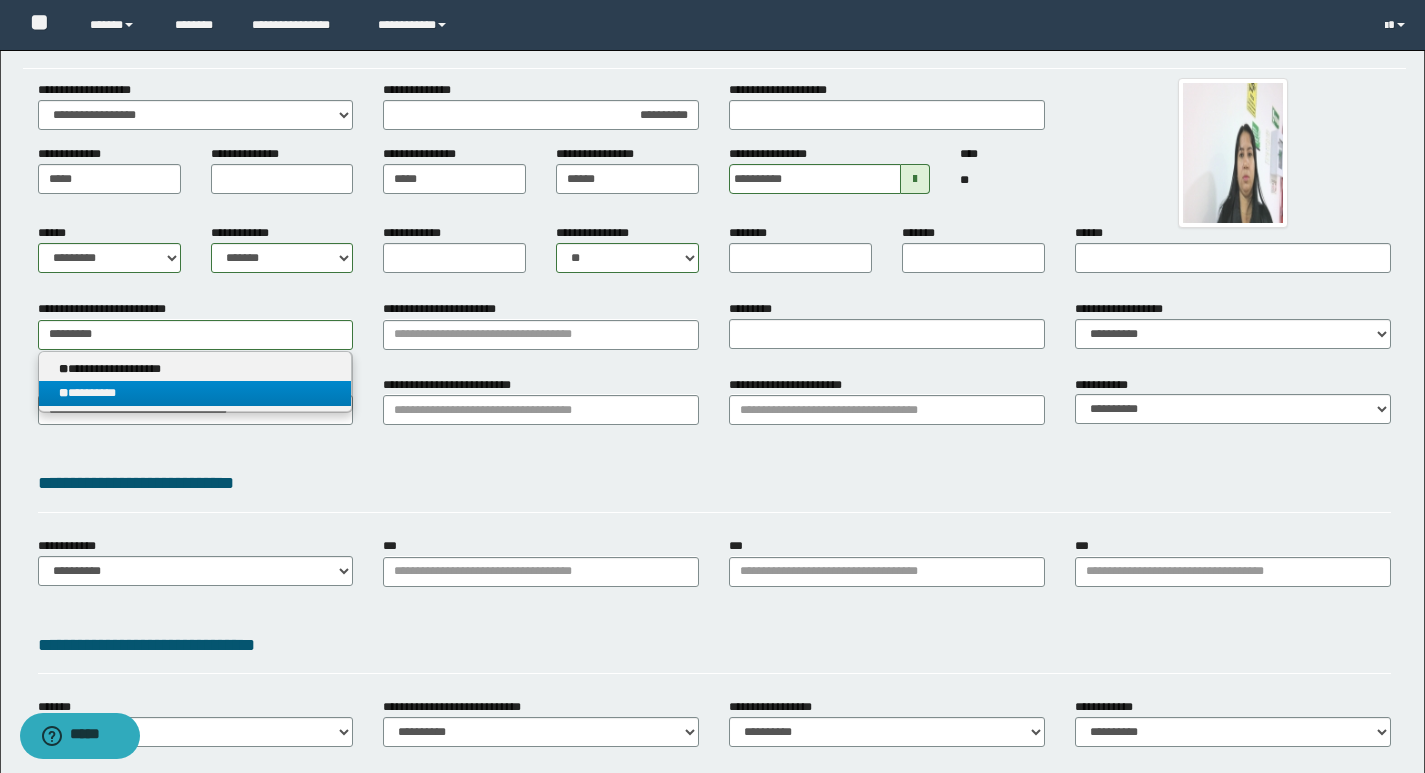 click on "[FIRST] [LAST]" at bounding box center [195, 393] 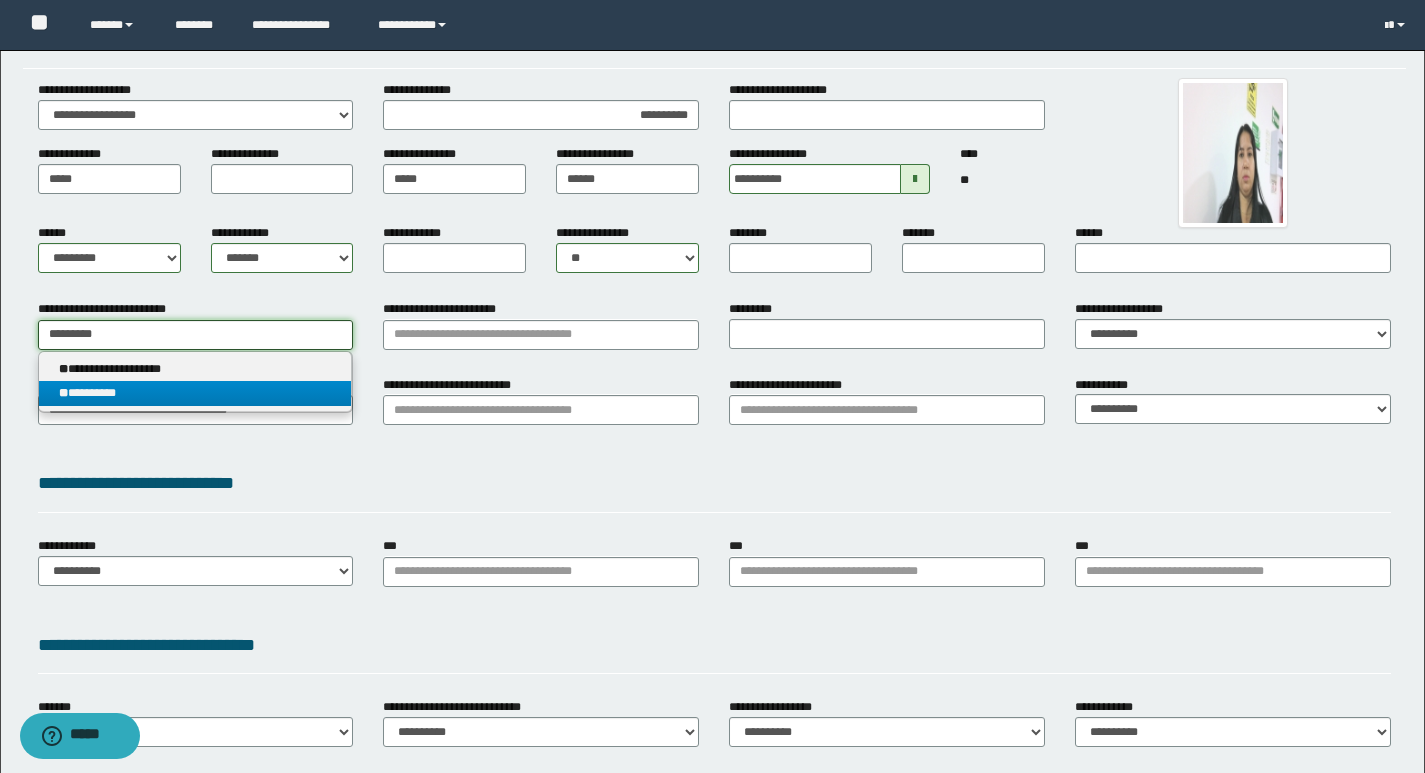 type 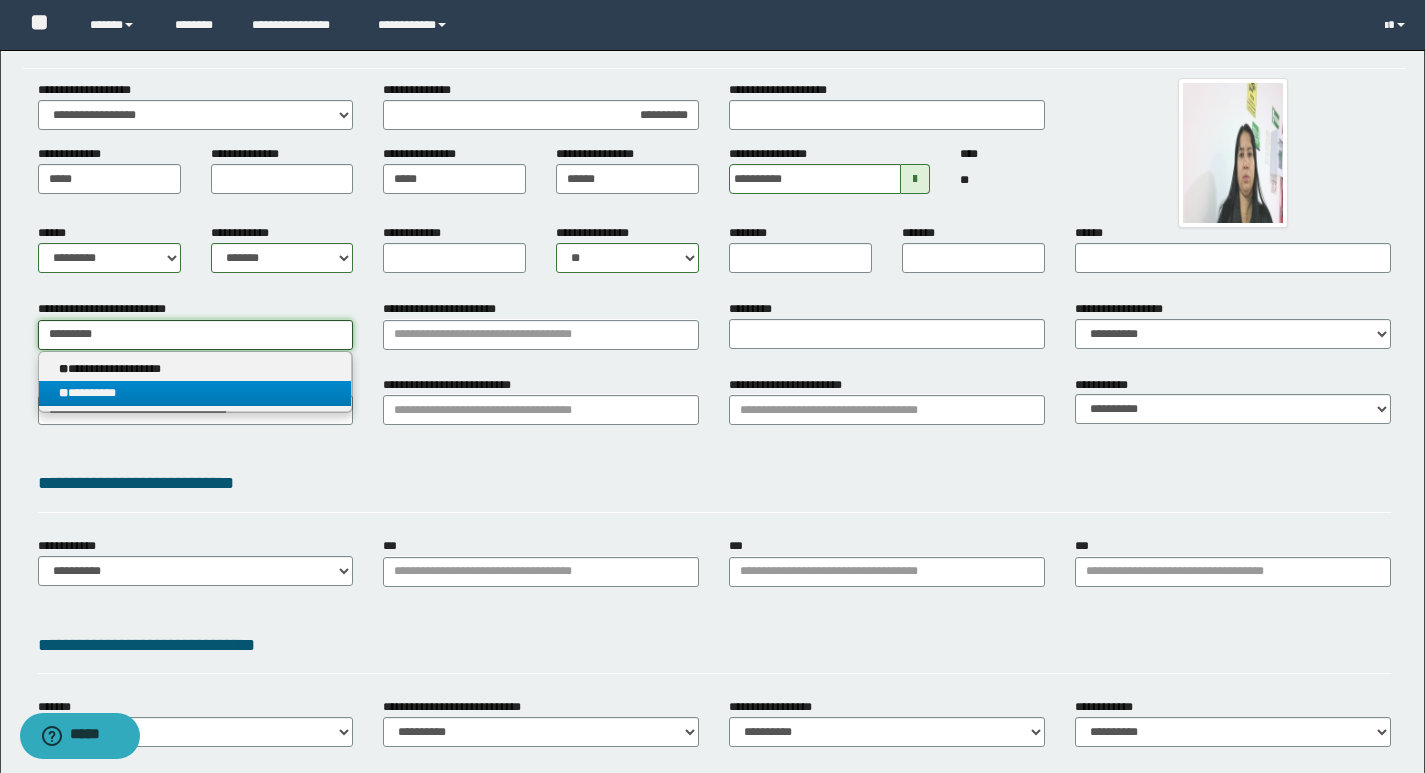 type on "*********" 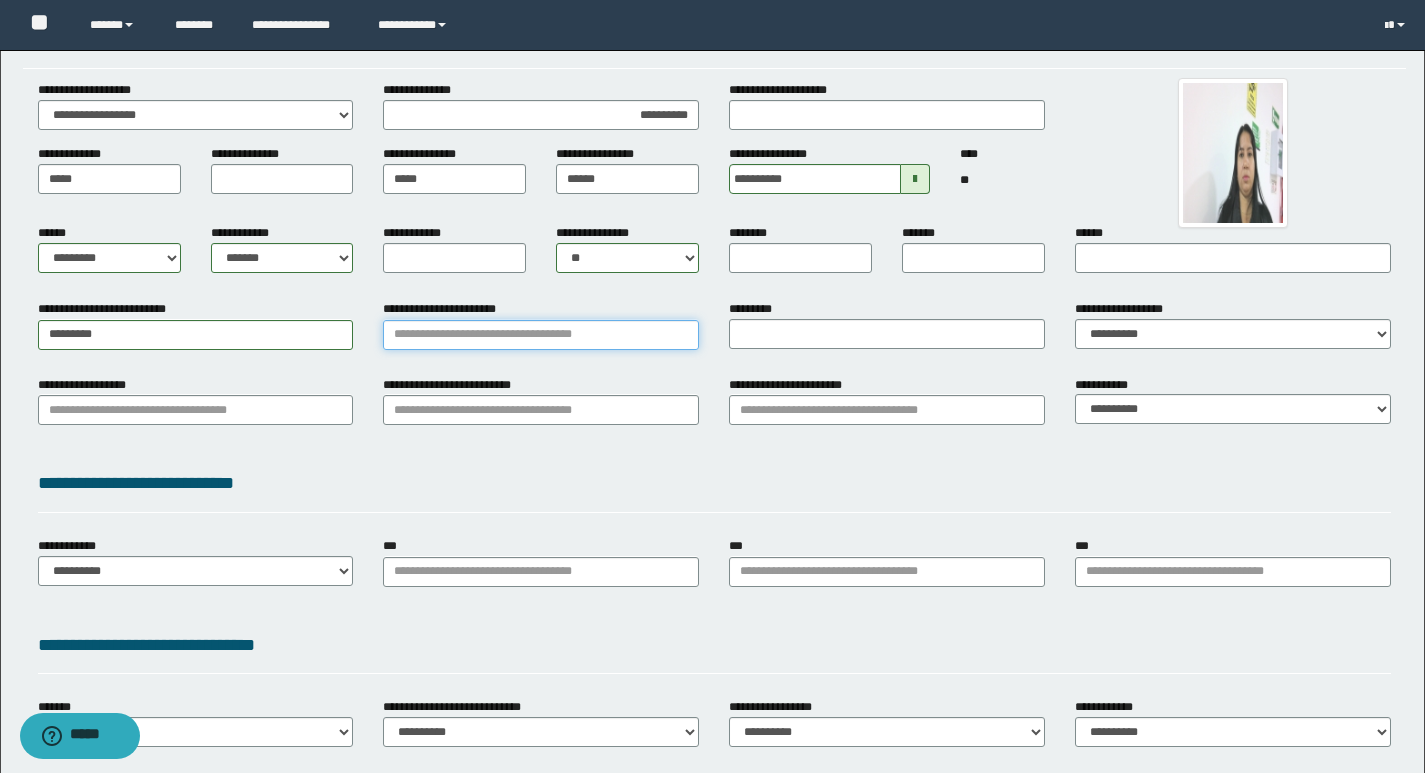 click on "**********" at bounding box center [541, 335] 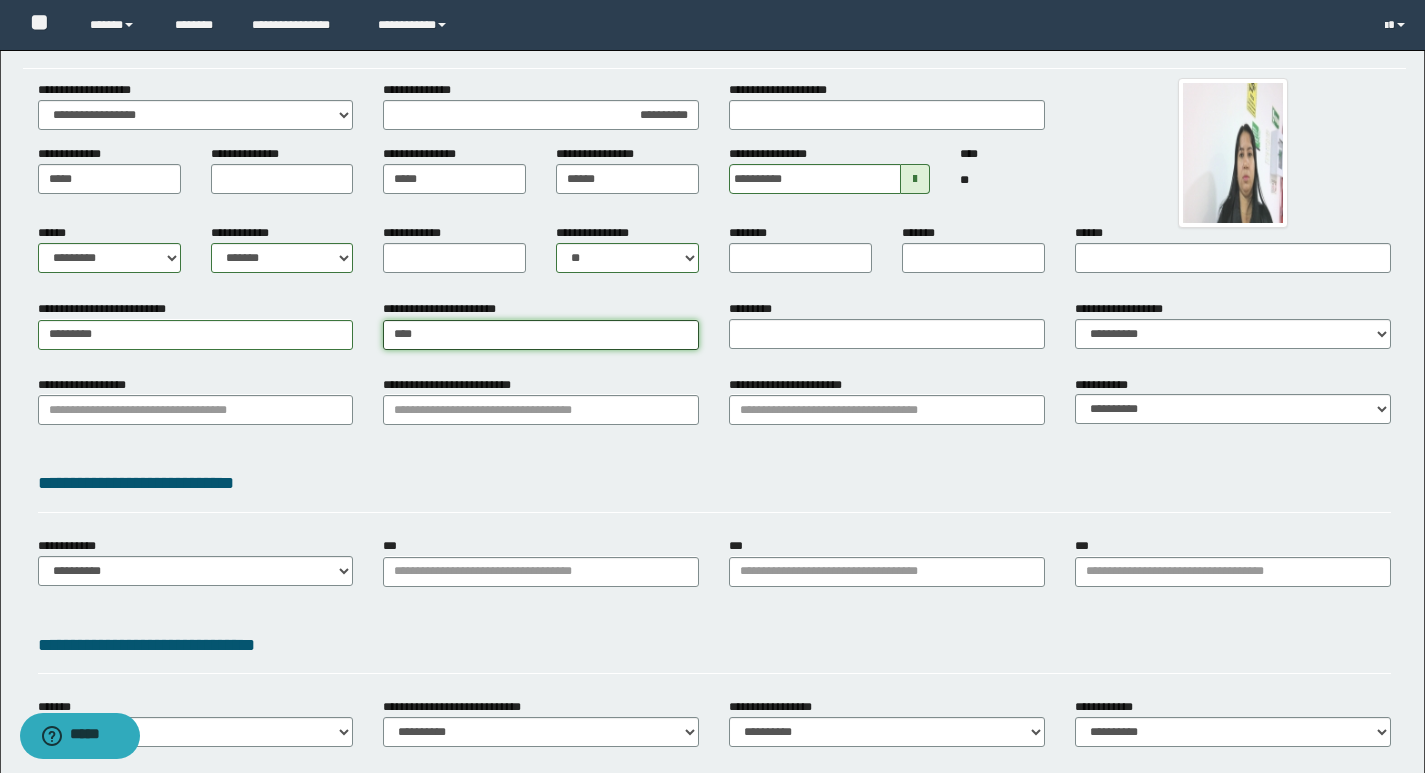 type on "*****" 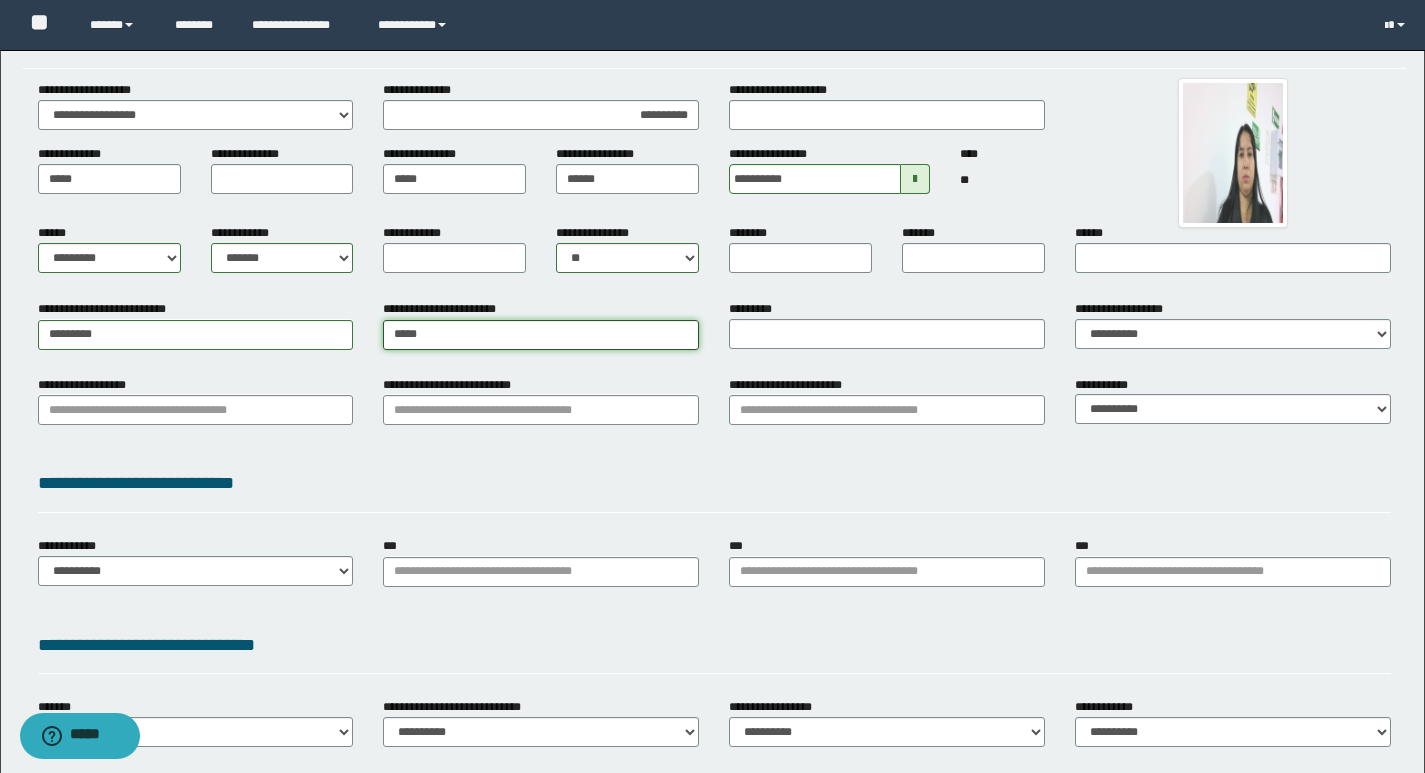 type on "**********" 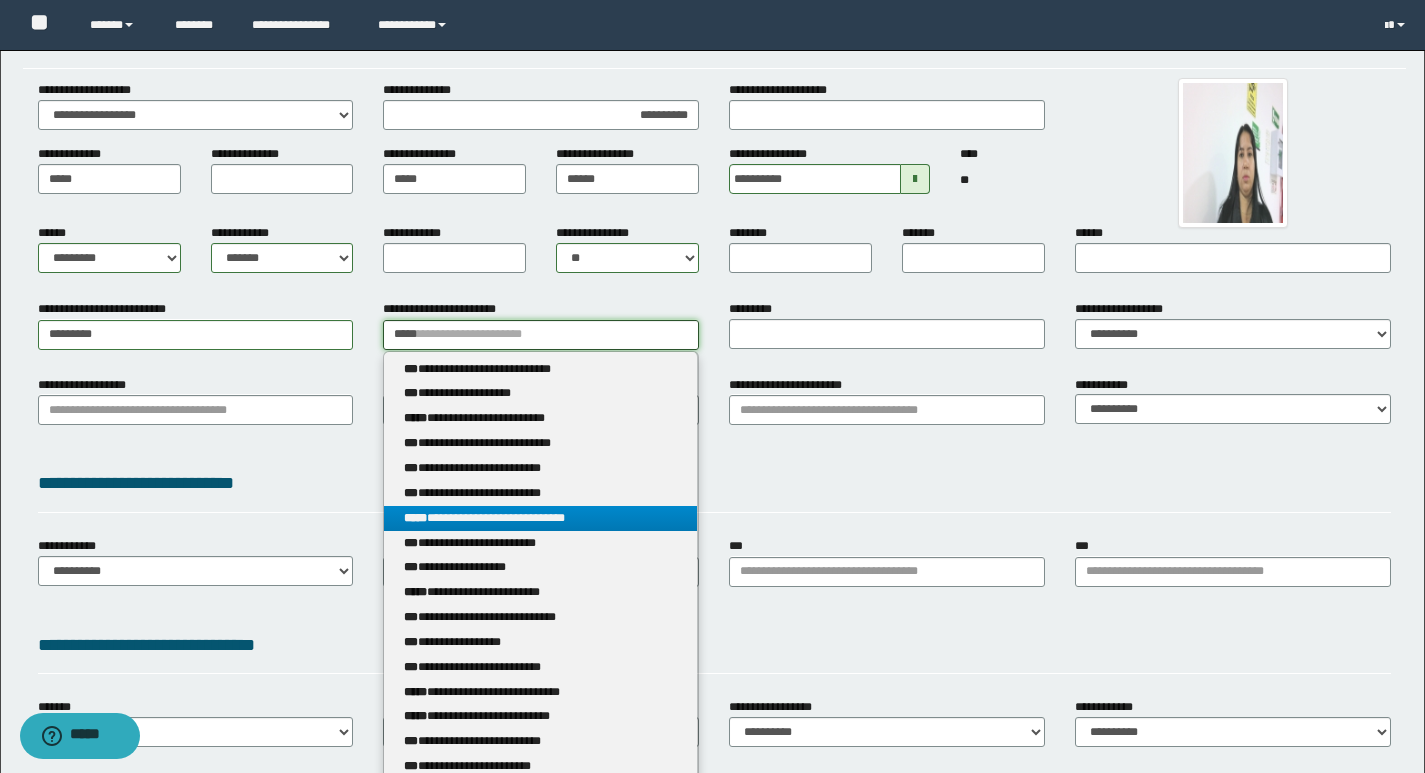 type on "*****" 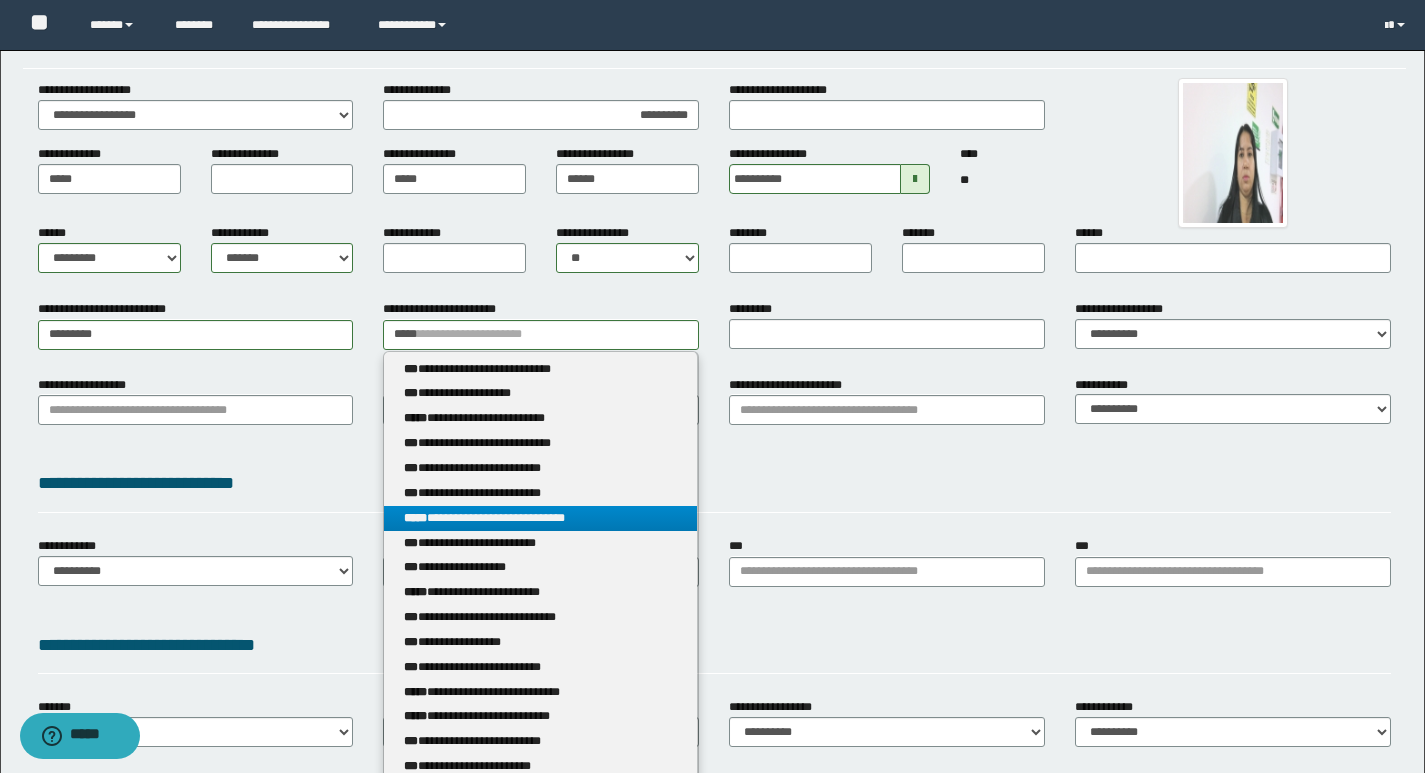 click on "**********" at bounding box center (540, 518) 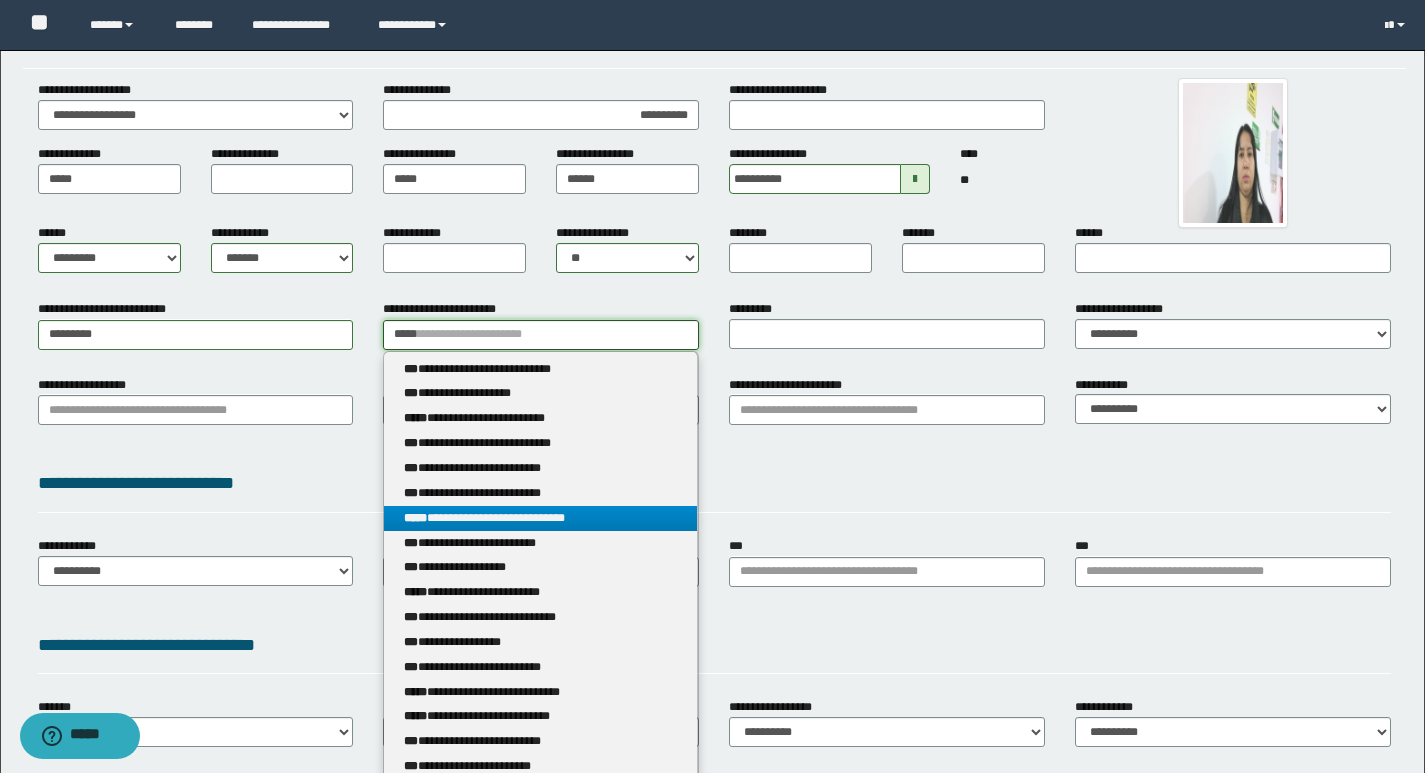 type 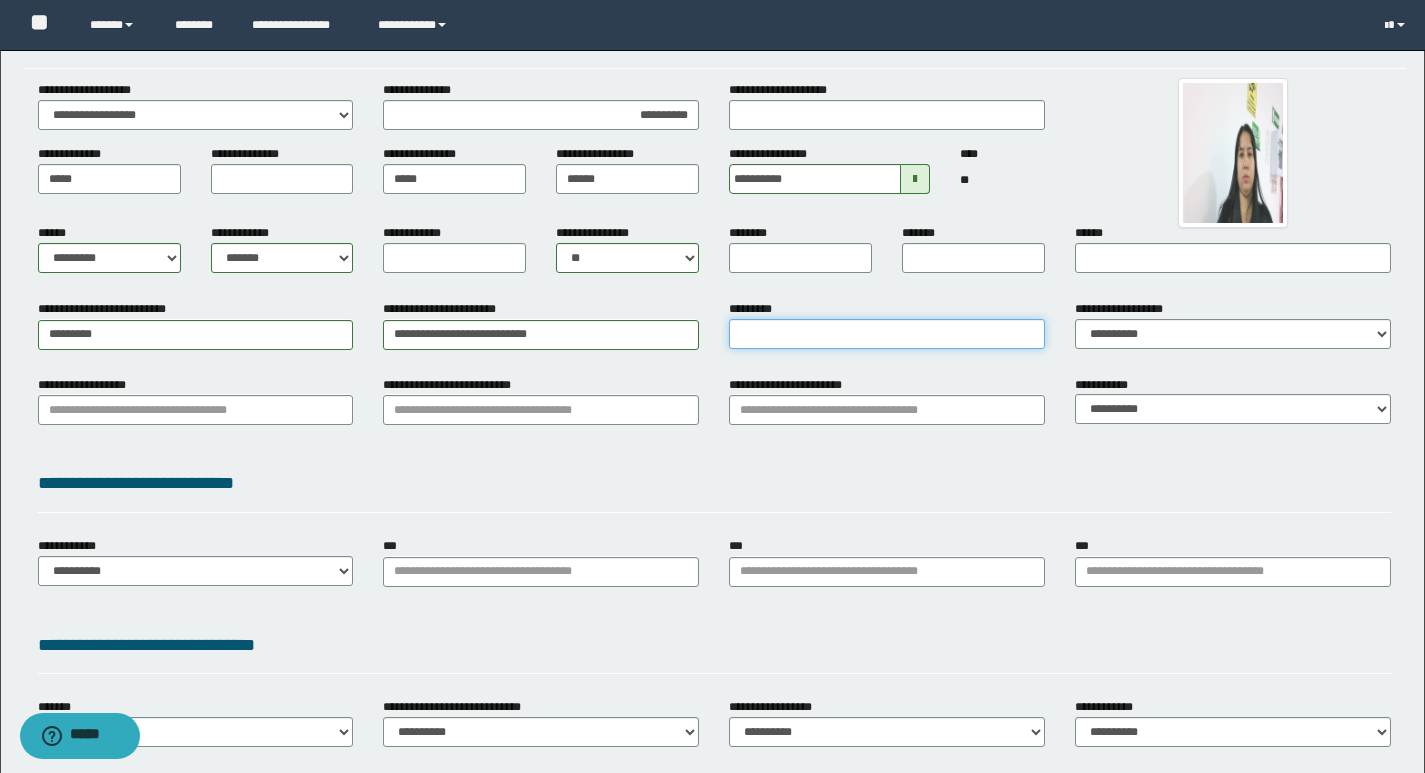click on "*********" at bounding box center (887, 334) 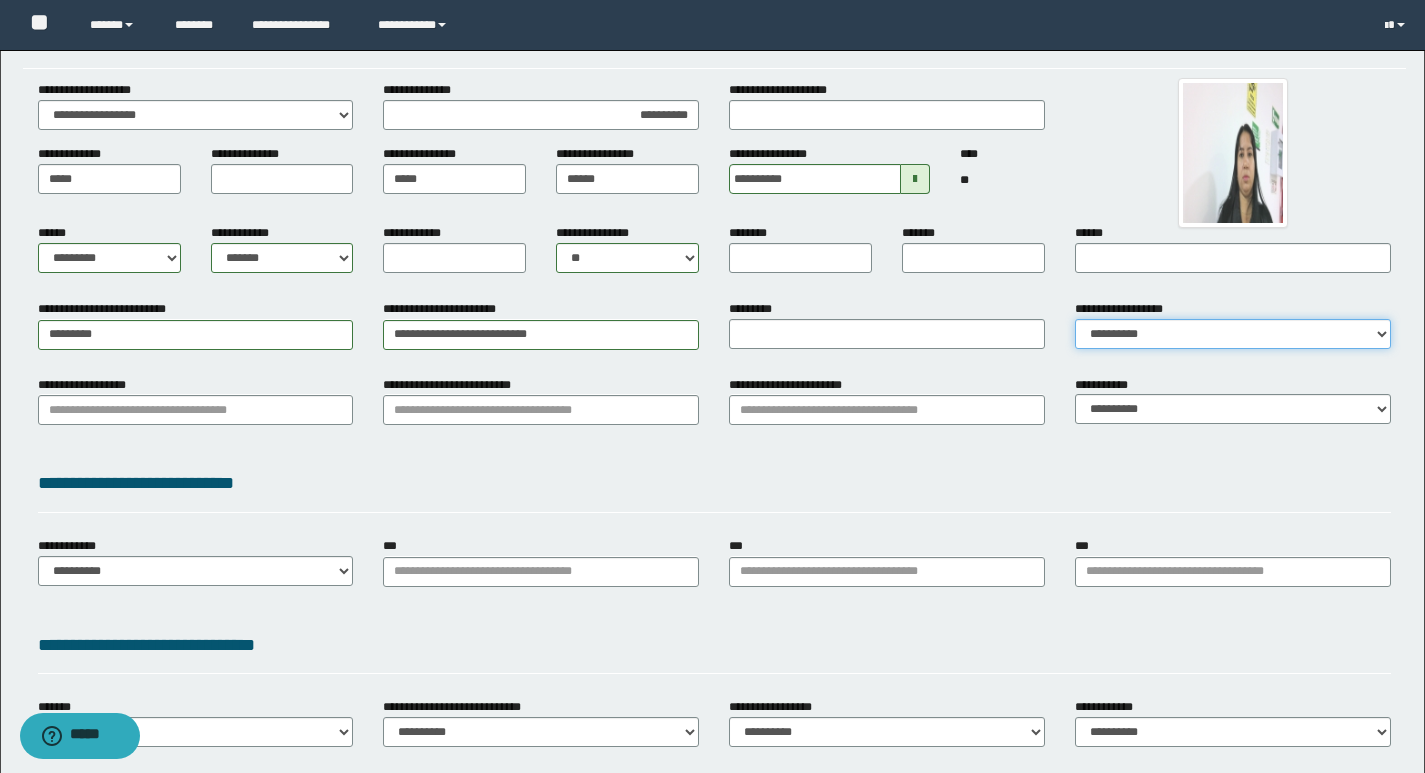click on "[FIRST] [LAST]
[FIRST]
[LAST]" at bounding box center [1233, 334] 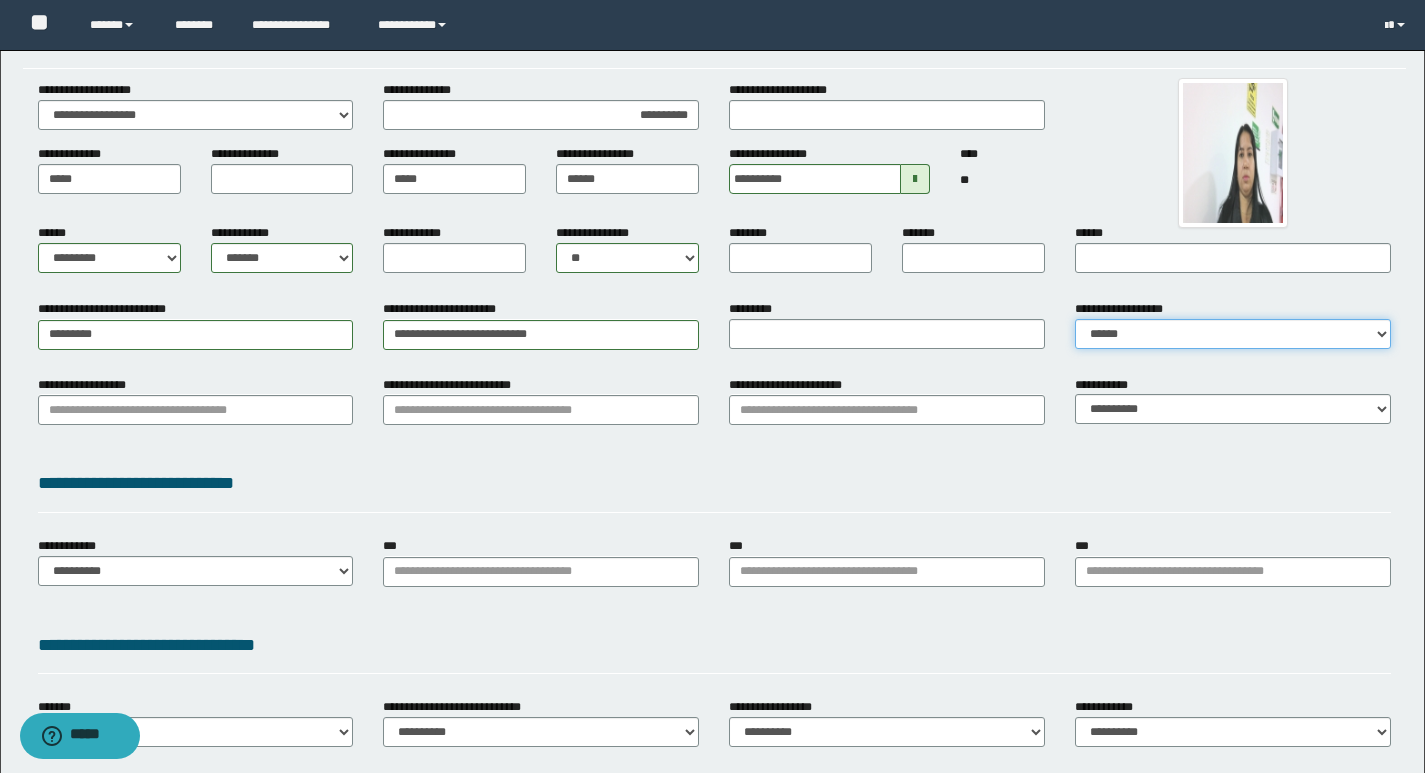 click on "[FIRST] [LAST]
[FIRST]
[LAST]" at bounding box center (1233, 334) 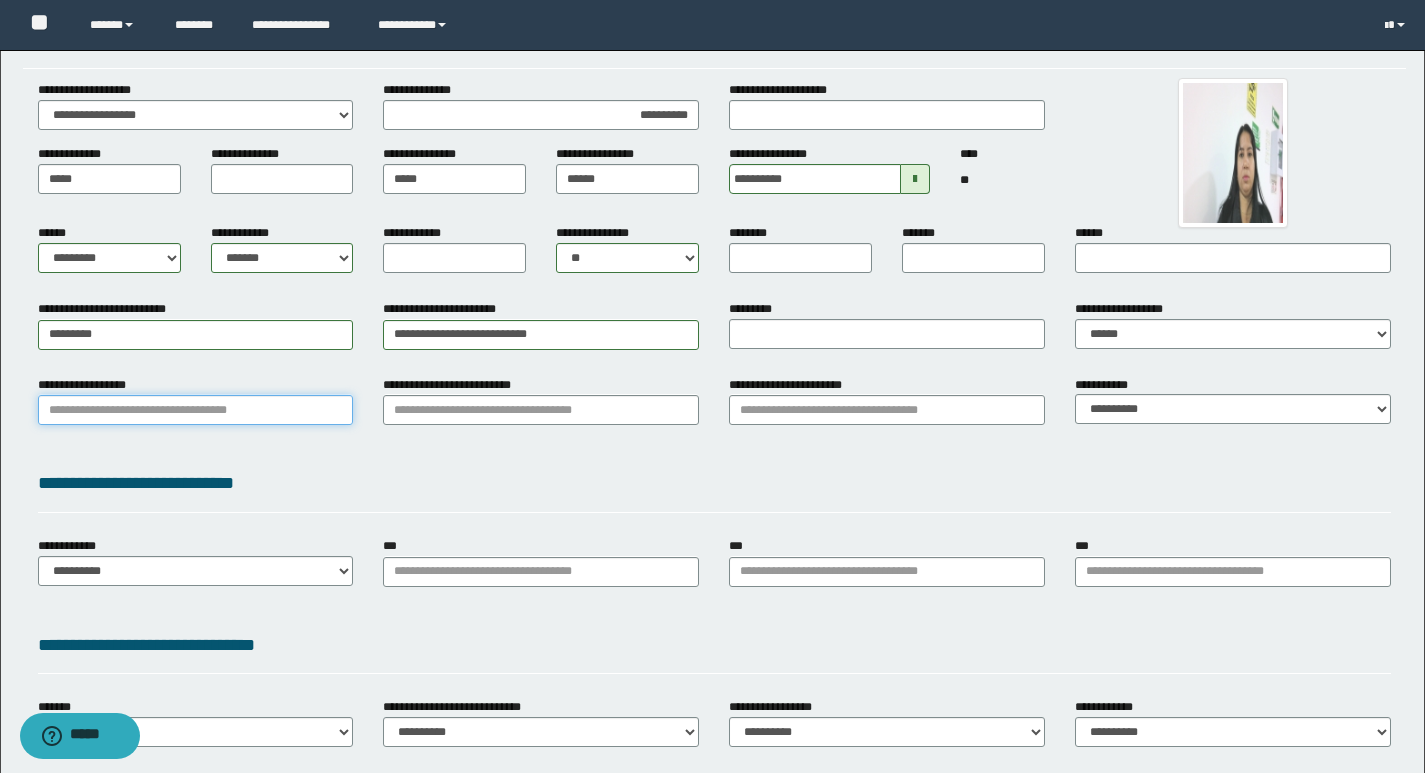 click on "**********" at bounding box center [196, 410] 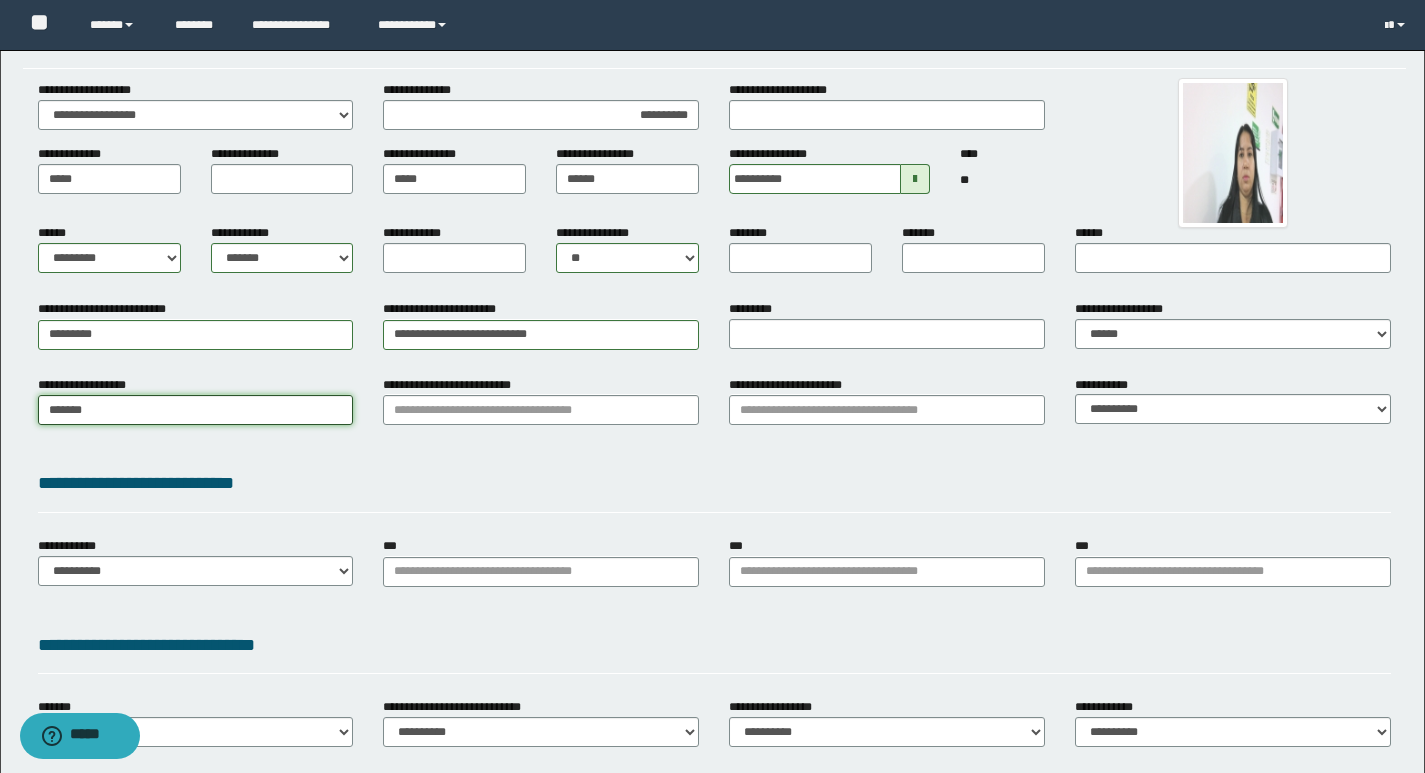 type on "********" 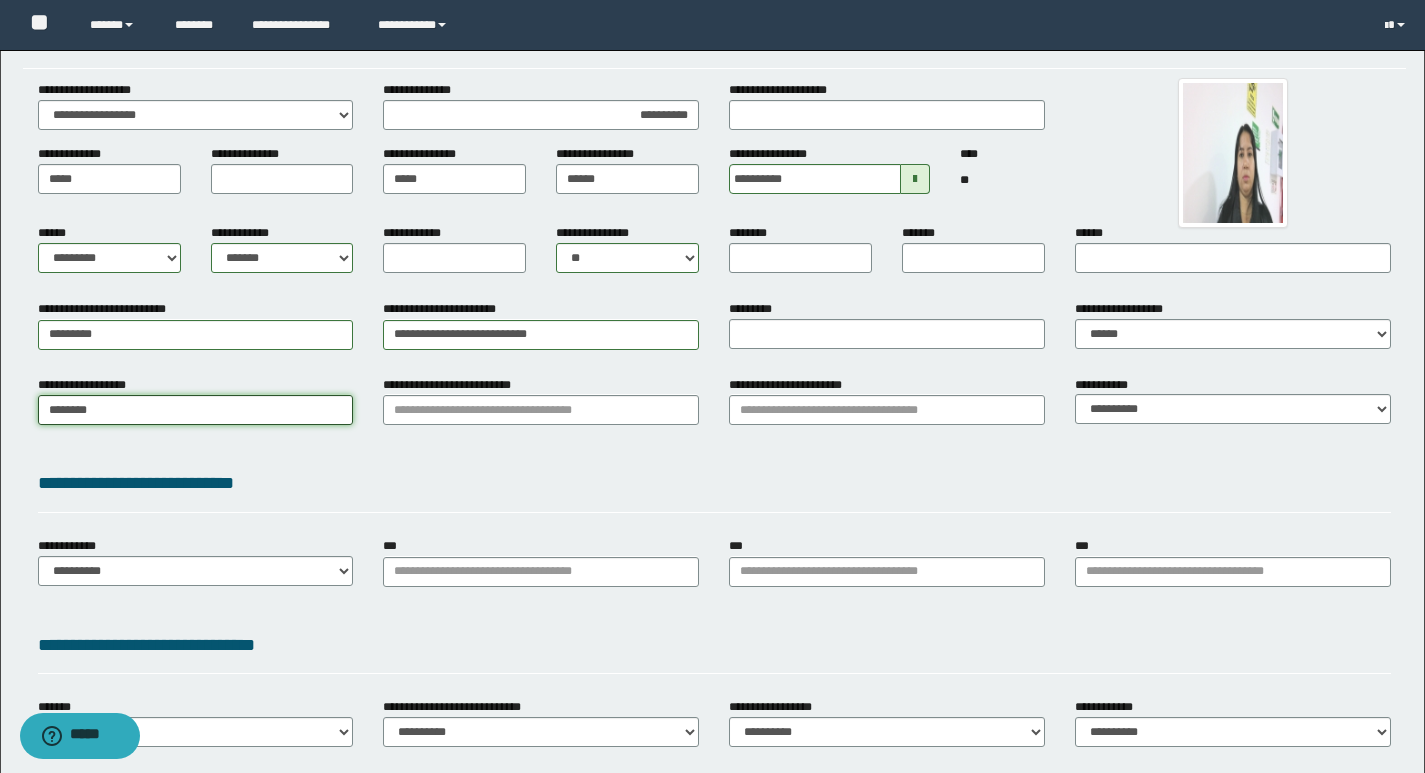 type on "********" 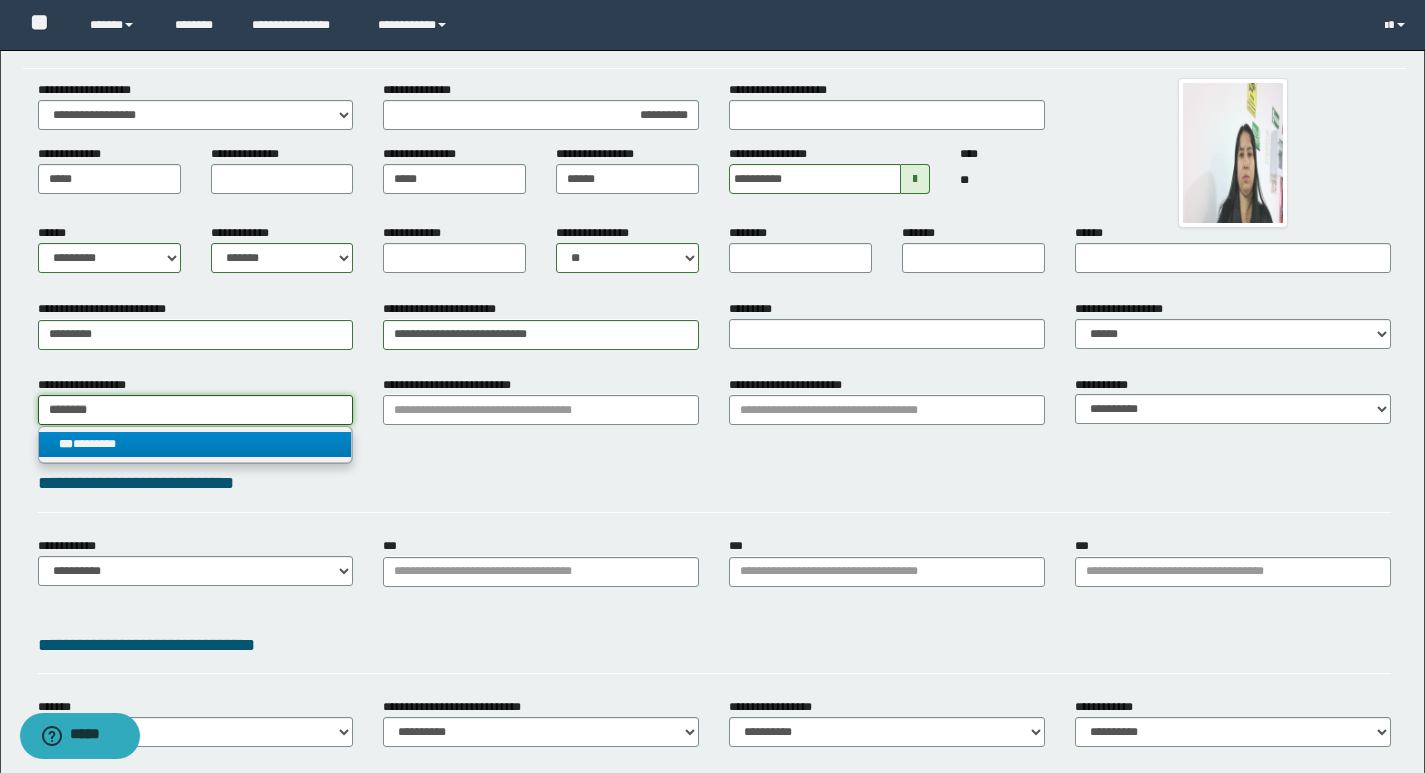 type on "********" 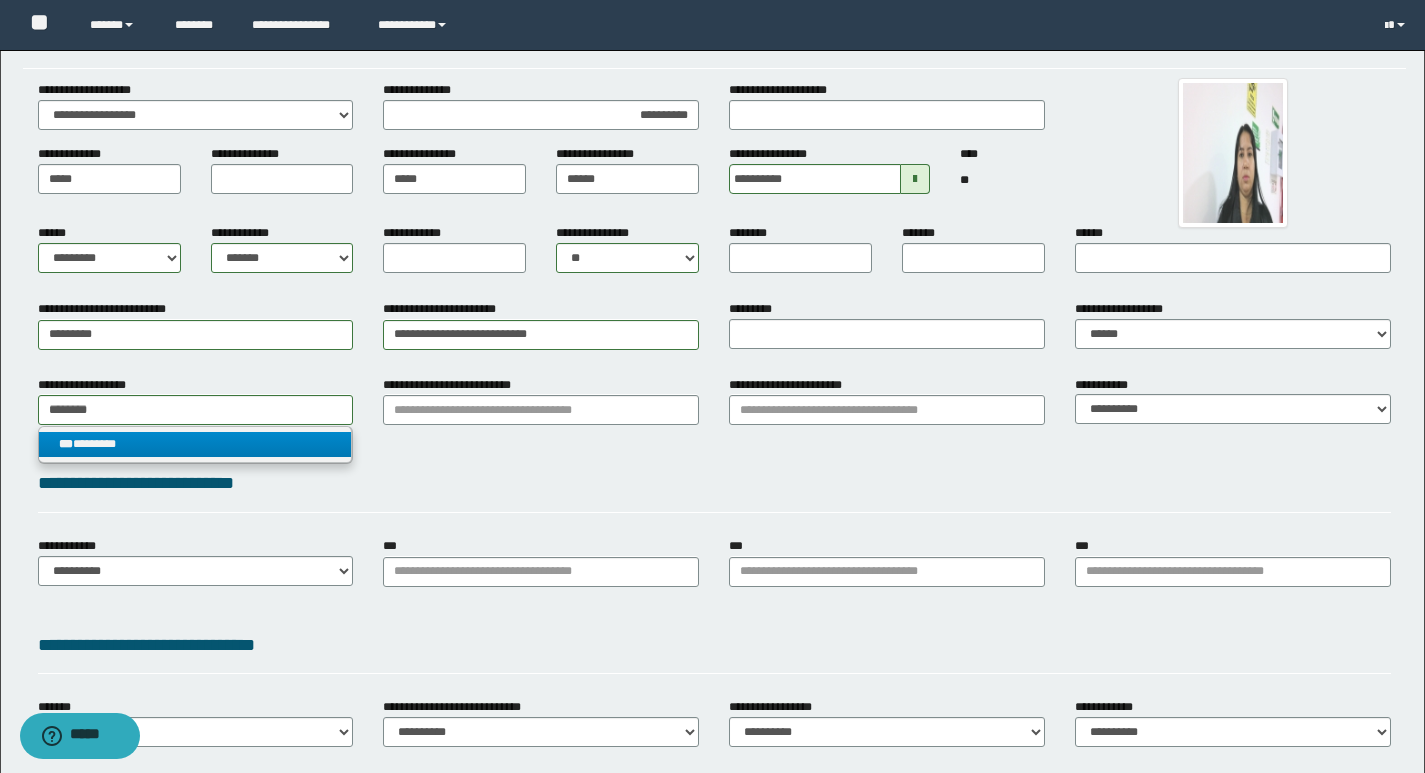 click on "*** ********" at bounding box center [195, 444] 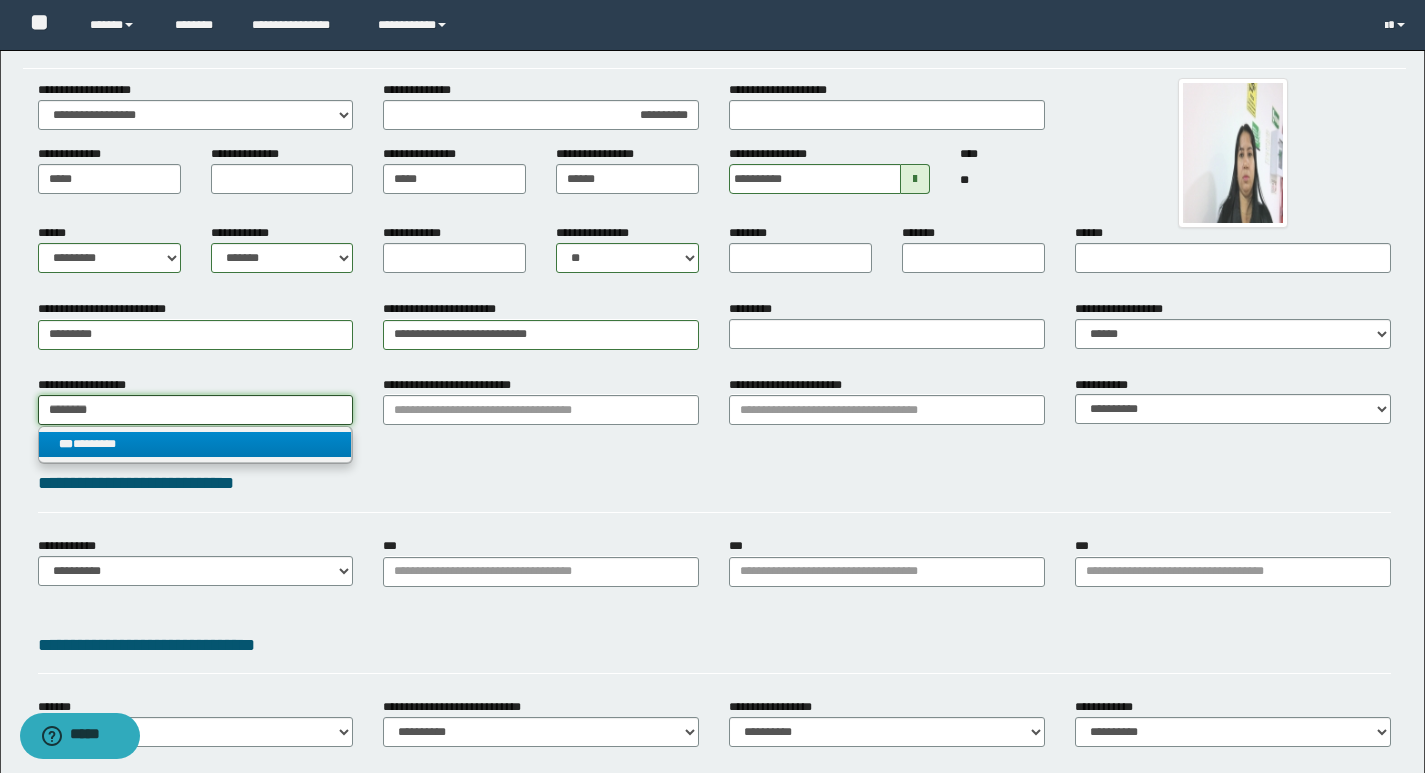type 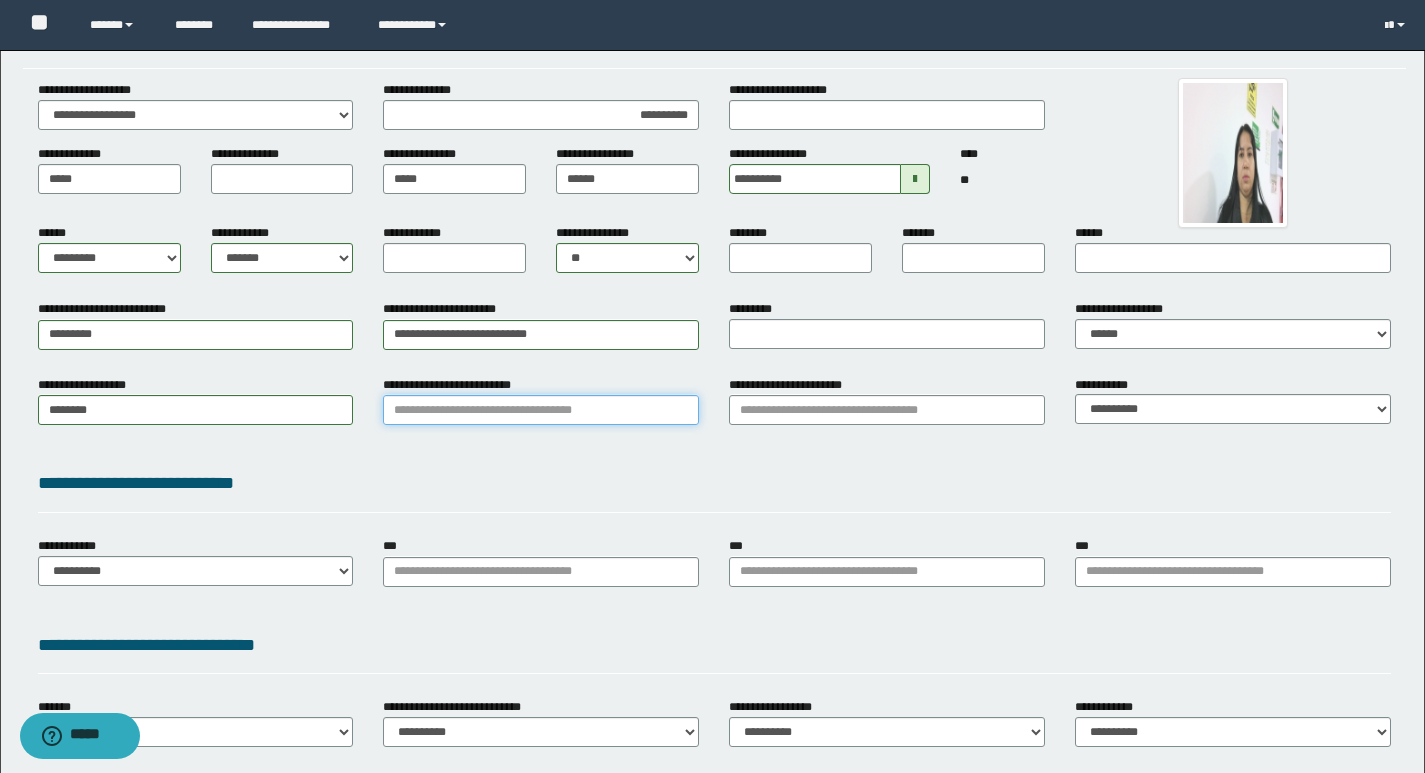click on "**********" at bounding box center [541, 410] 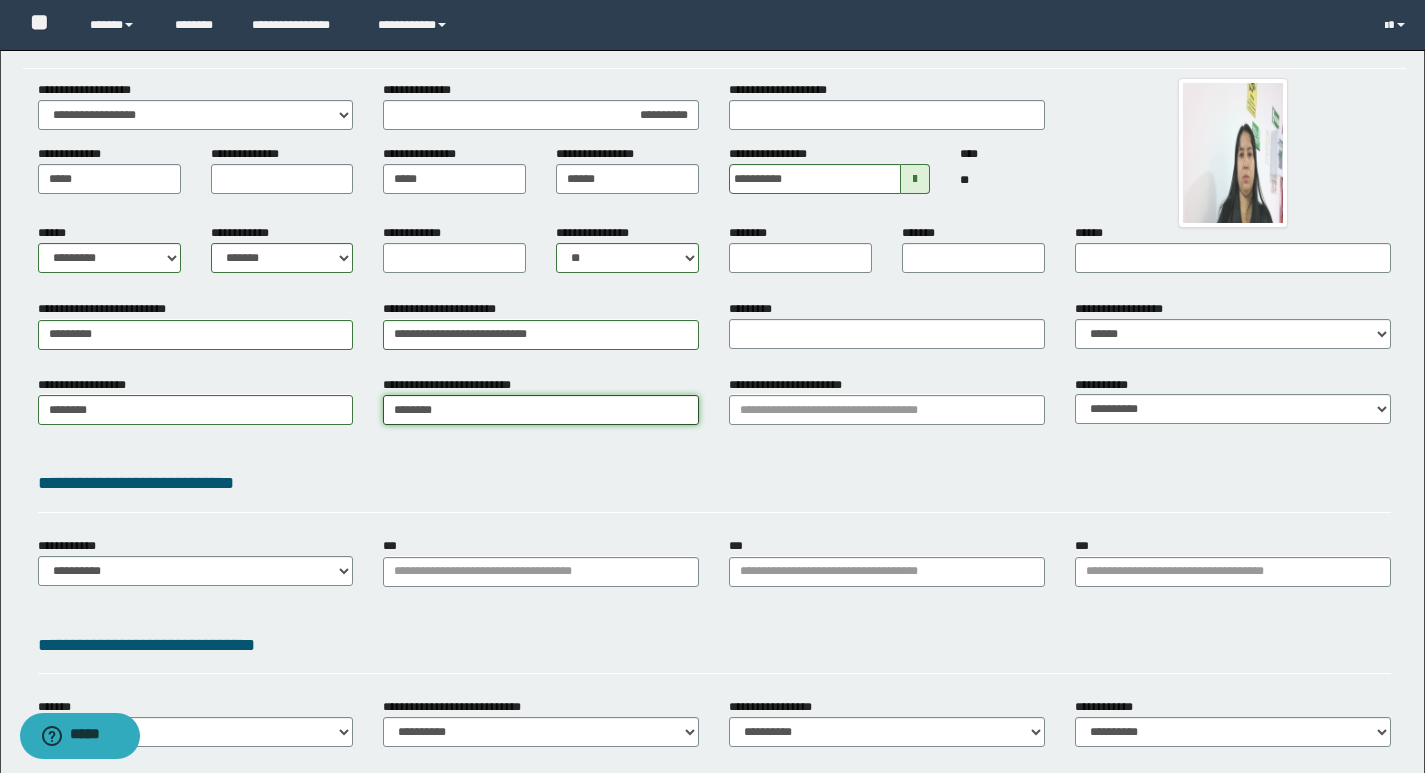 type on "*********" 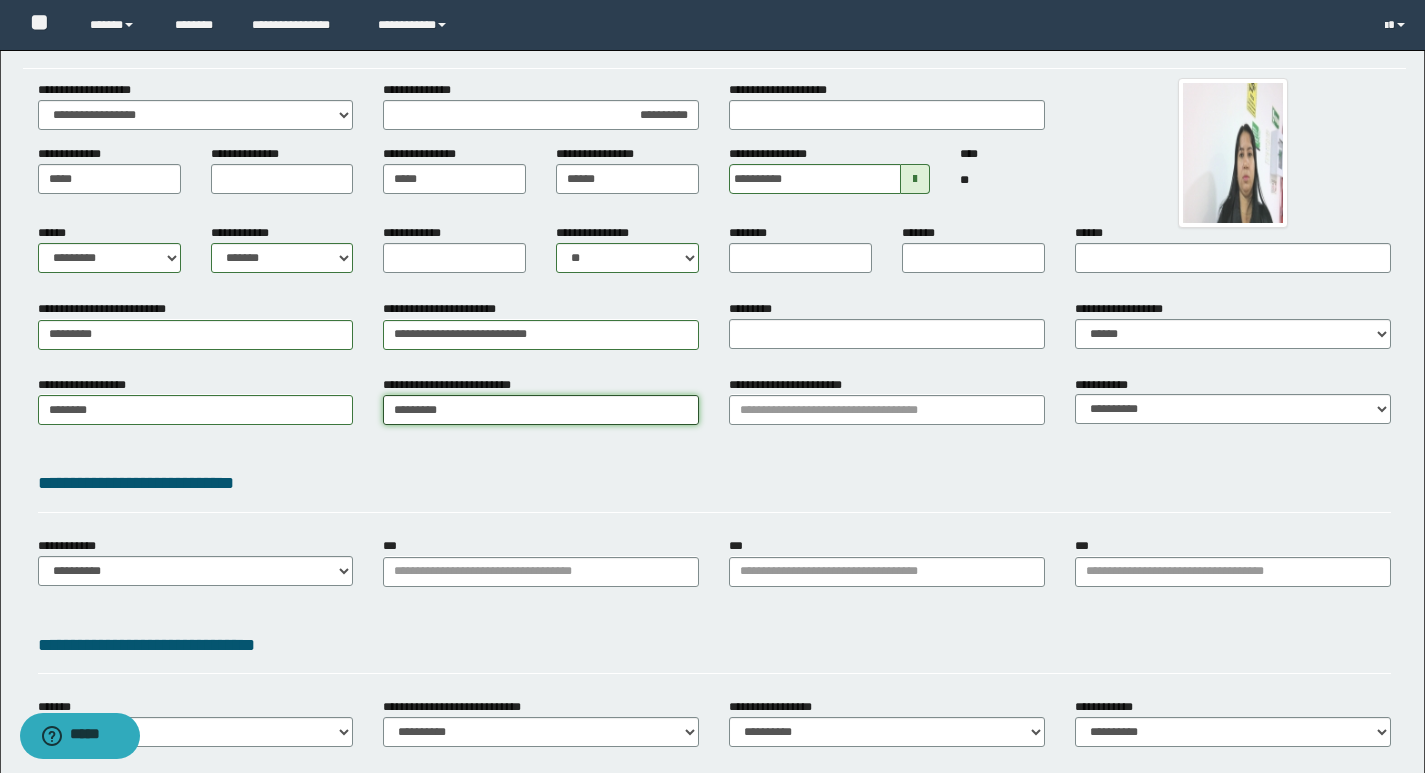 type on "*********" 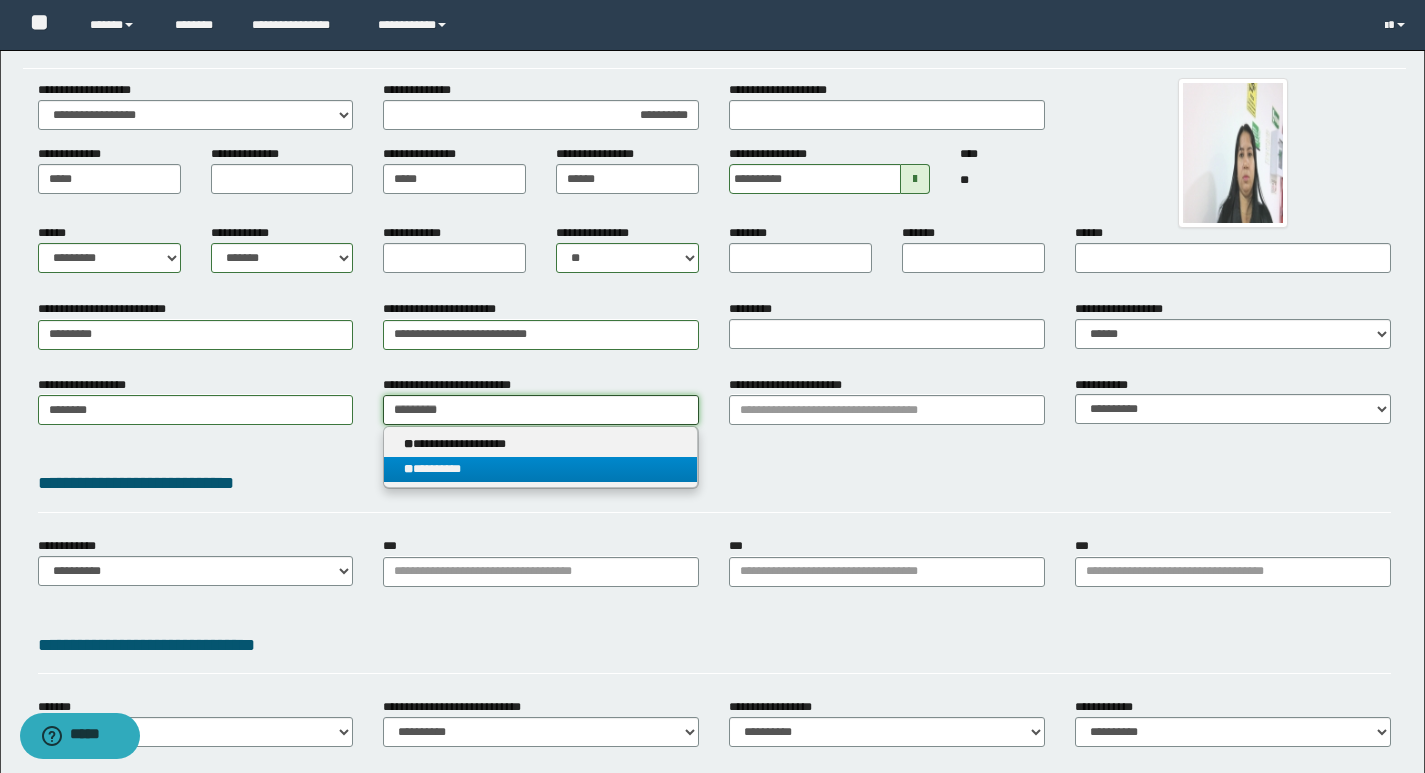 type on "*********" 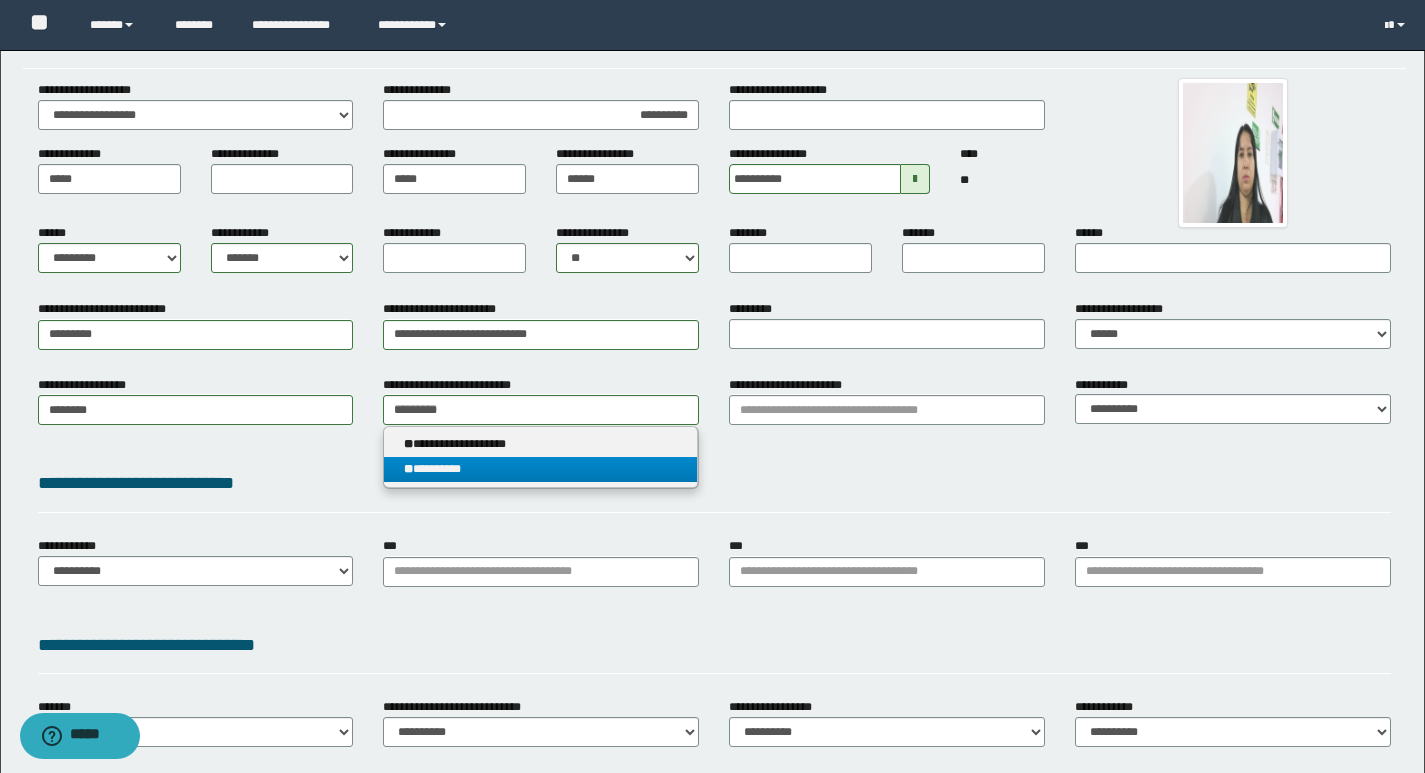 click on "[FIRST] [LAST]" at bounding box center [540, 469] 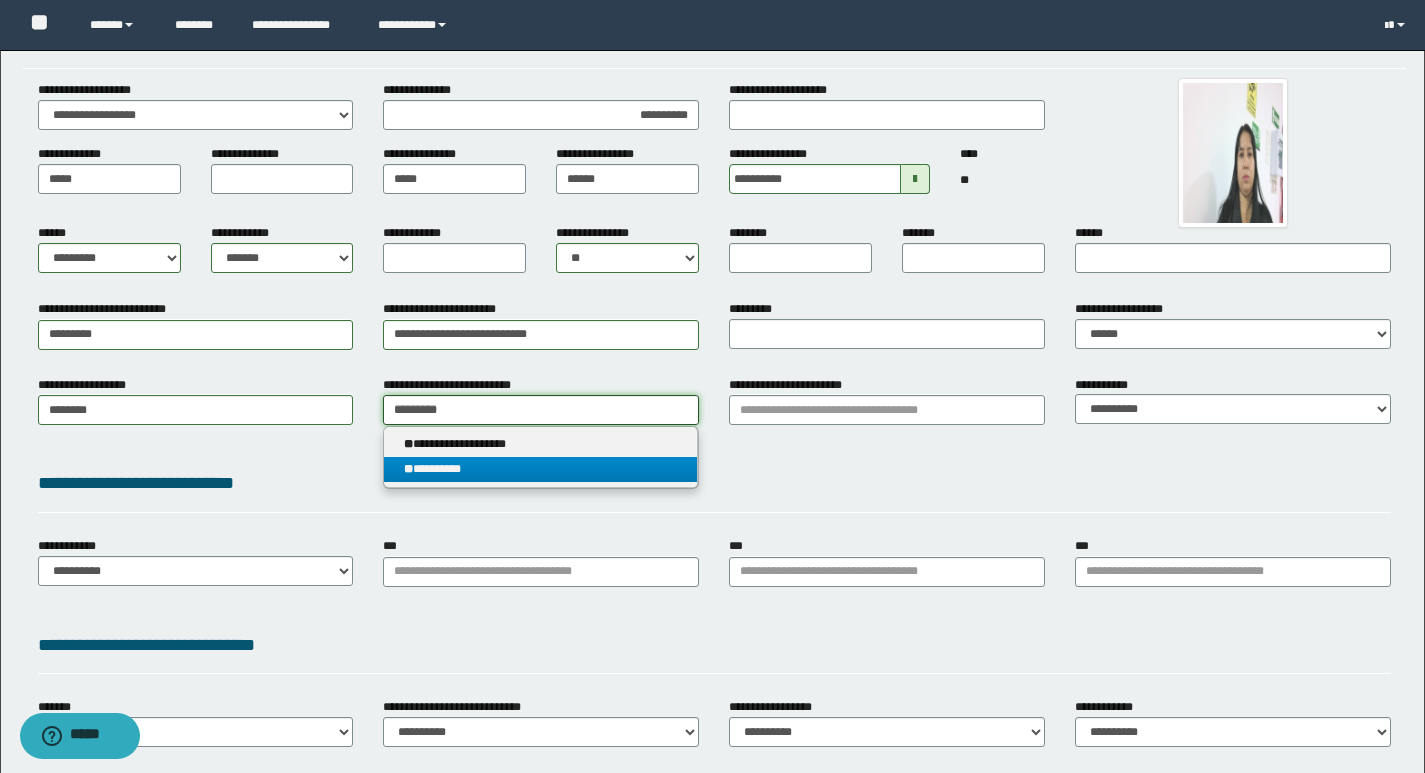 type 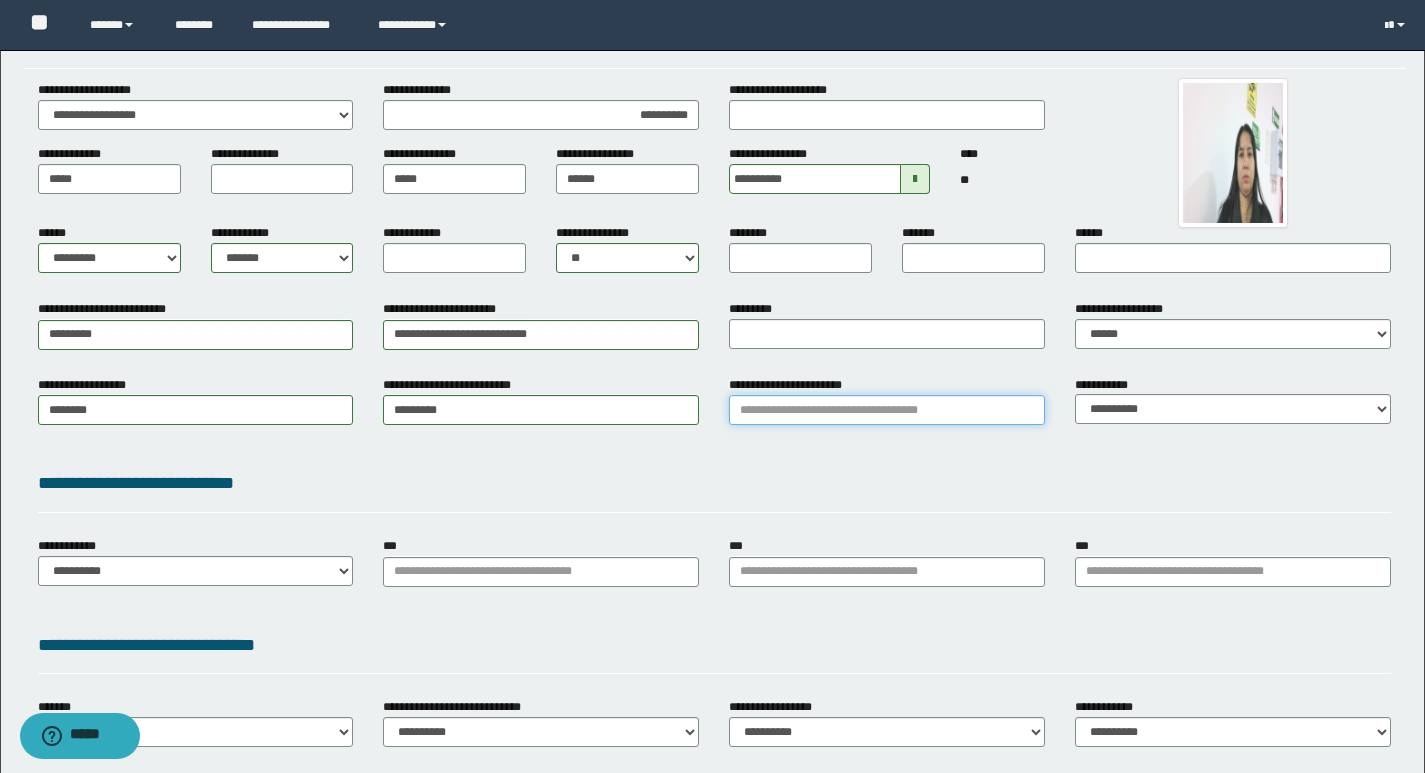 click on "**********" at bounding box center [887, 410] 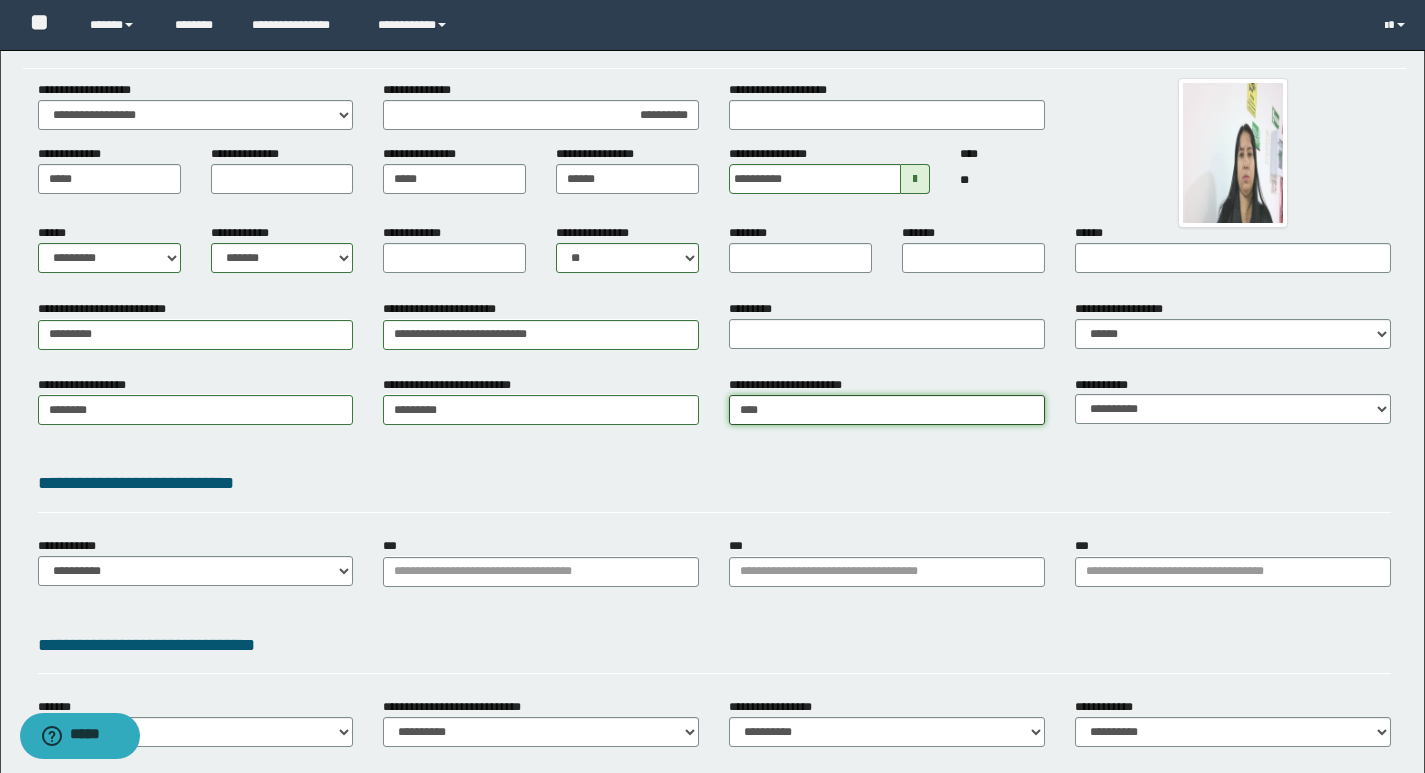 type on "*****" 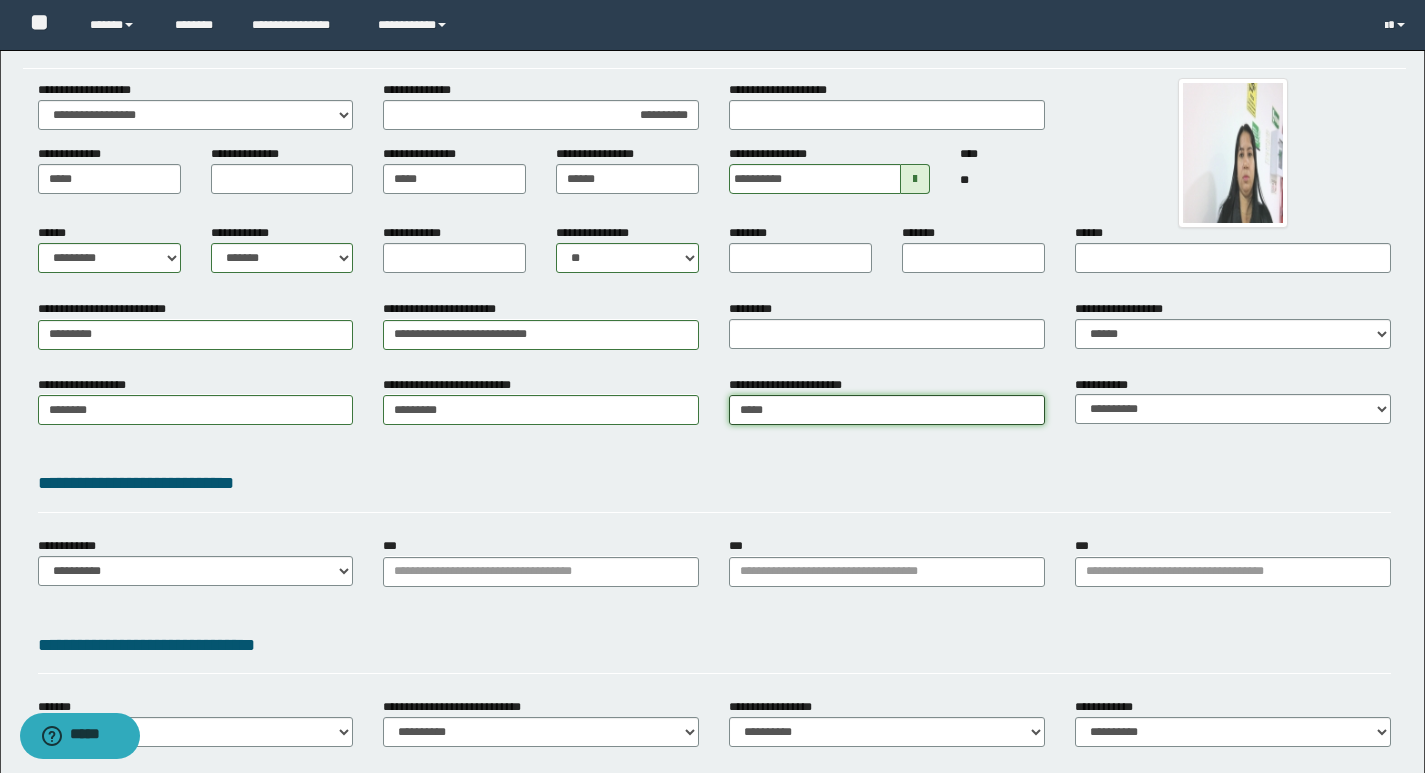 type on "**********" 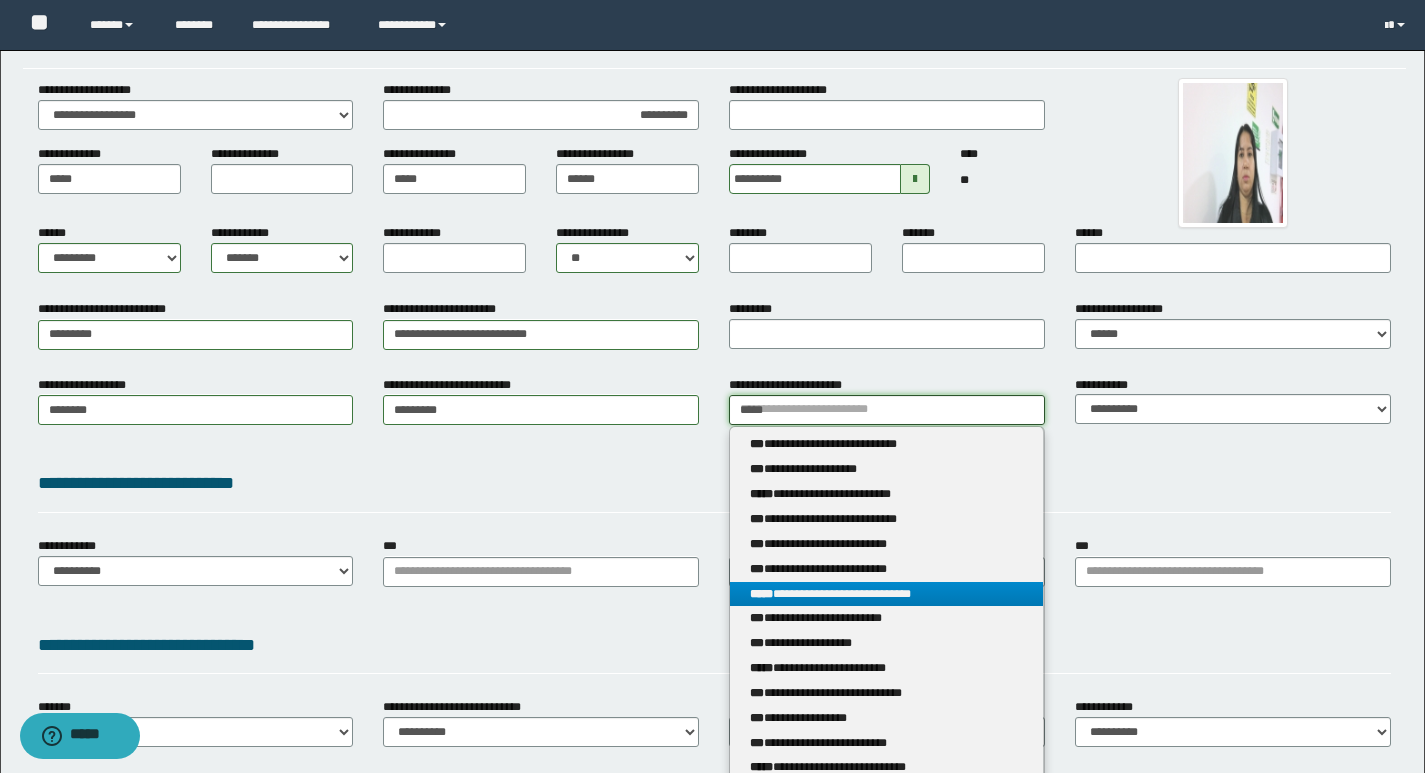 type on "*****" 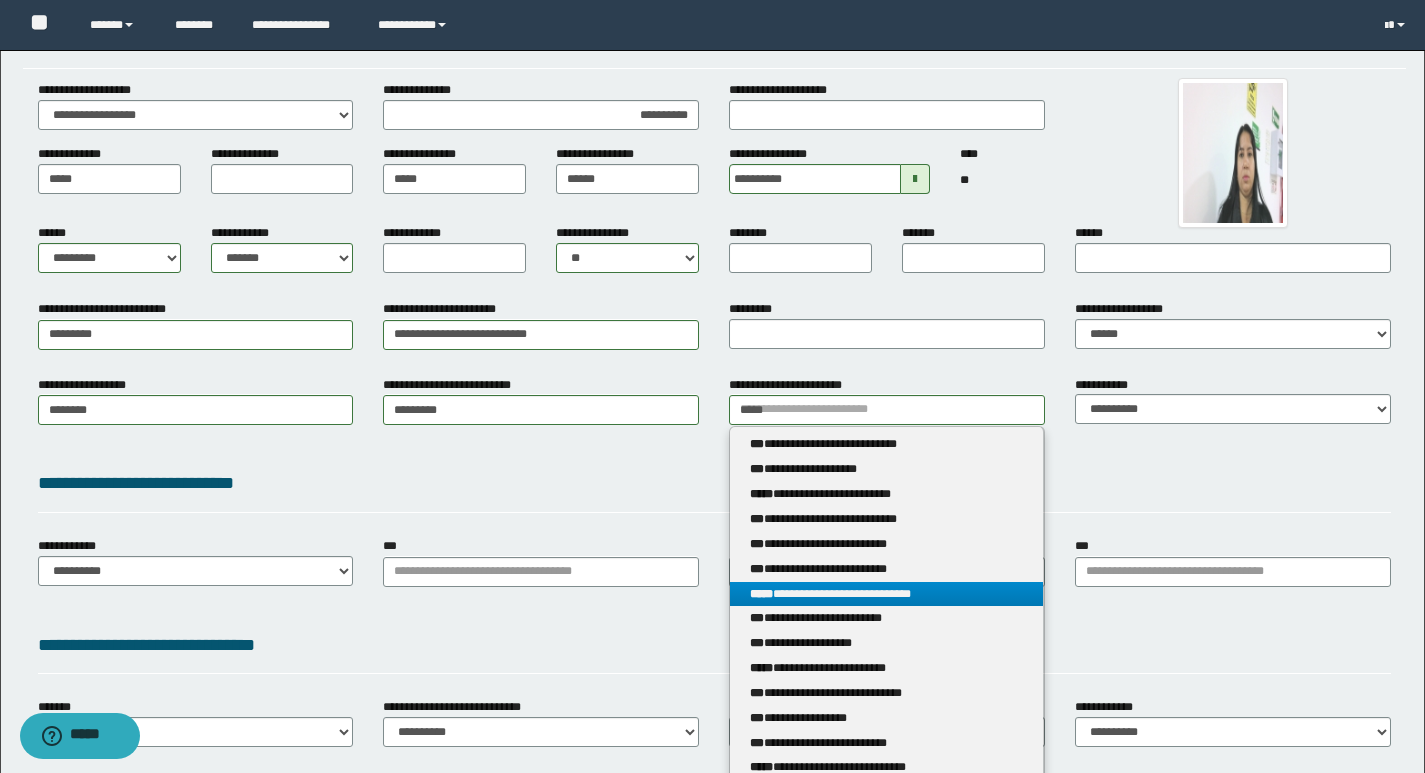 click on "**********" at bounding box center (886, 594) 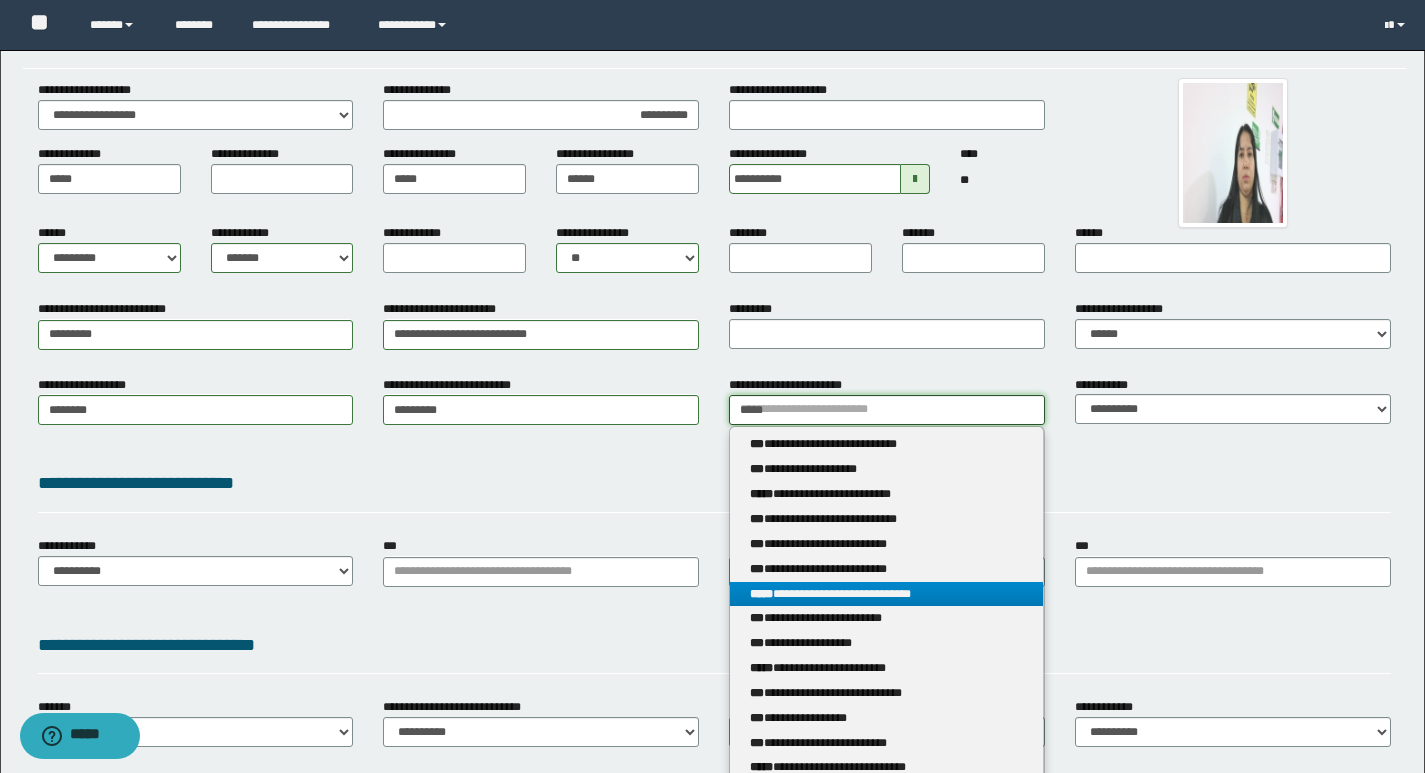 type 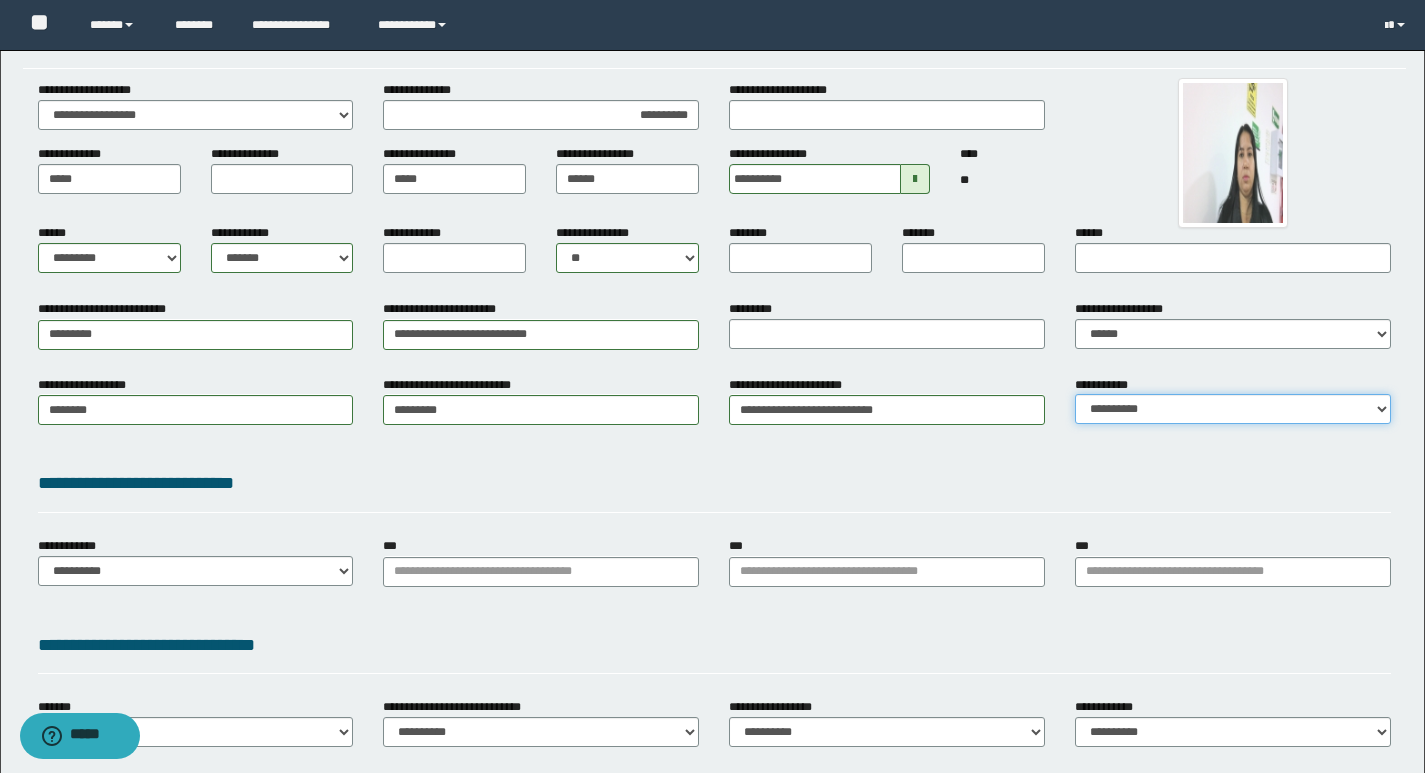 click on "[FIRST] [LAST]
[EMAIL]
[PHONE]
[ADDRESS]
[CREDIT_CARD]
[PASSPORT]
[DRIVER_LICENSE]
[SSN]
[BIRTH_DATE]
[AGE]" at bounding box center (1233, 409) 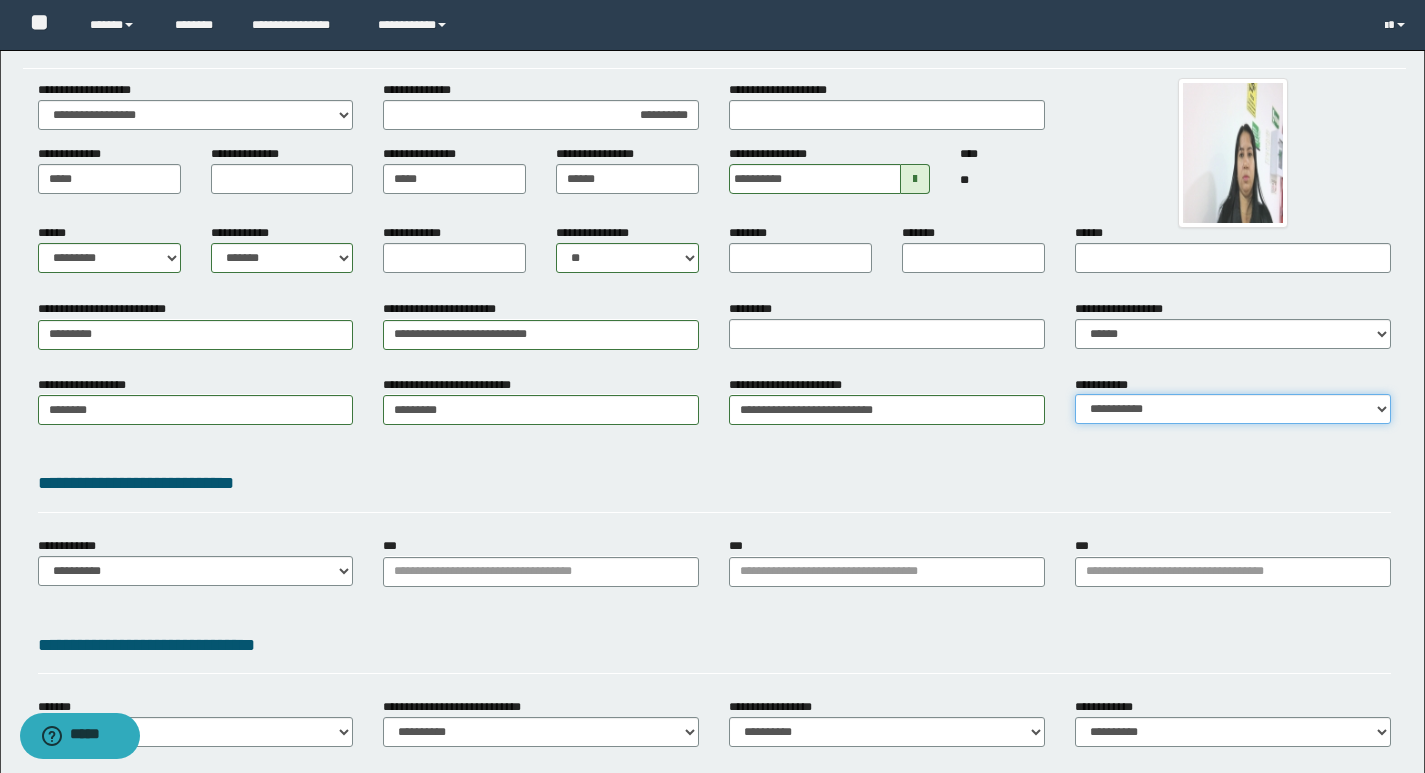 click on "[FIRST] [LAST]
[EMAIL]
[PHONE]
[ADDRESS]
[CREDIT_CARD]
[PASSPORT]
[DRIVER_LICENSE]
[SSN]
[BIRTH_DATE]
[AGE]" at bounding box center (1233, 409) 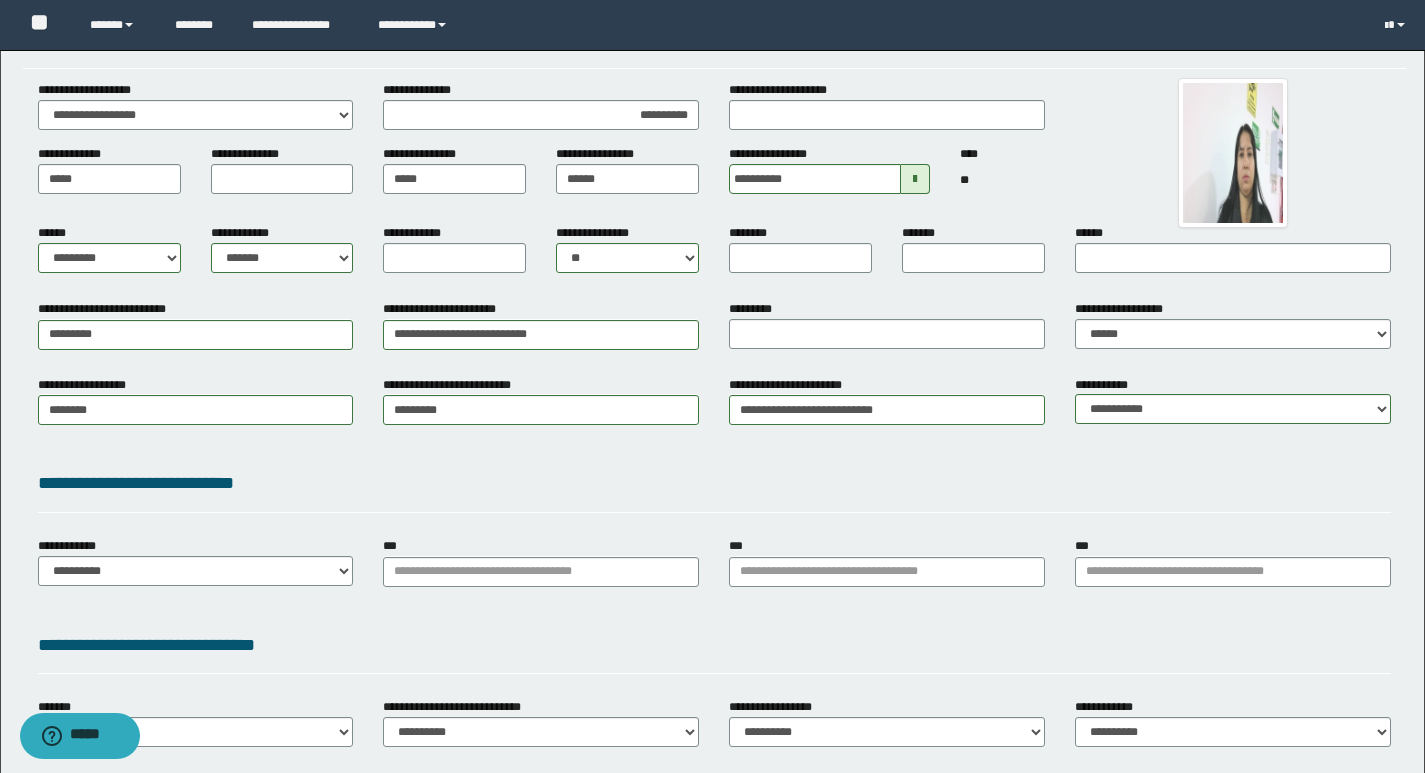 click on "**********" at bounding box center [714, 417] 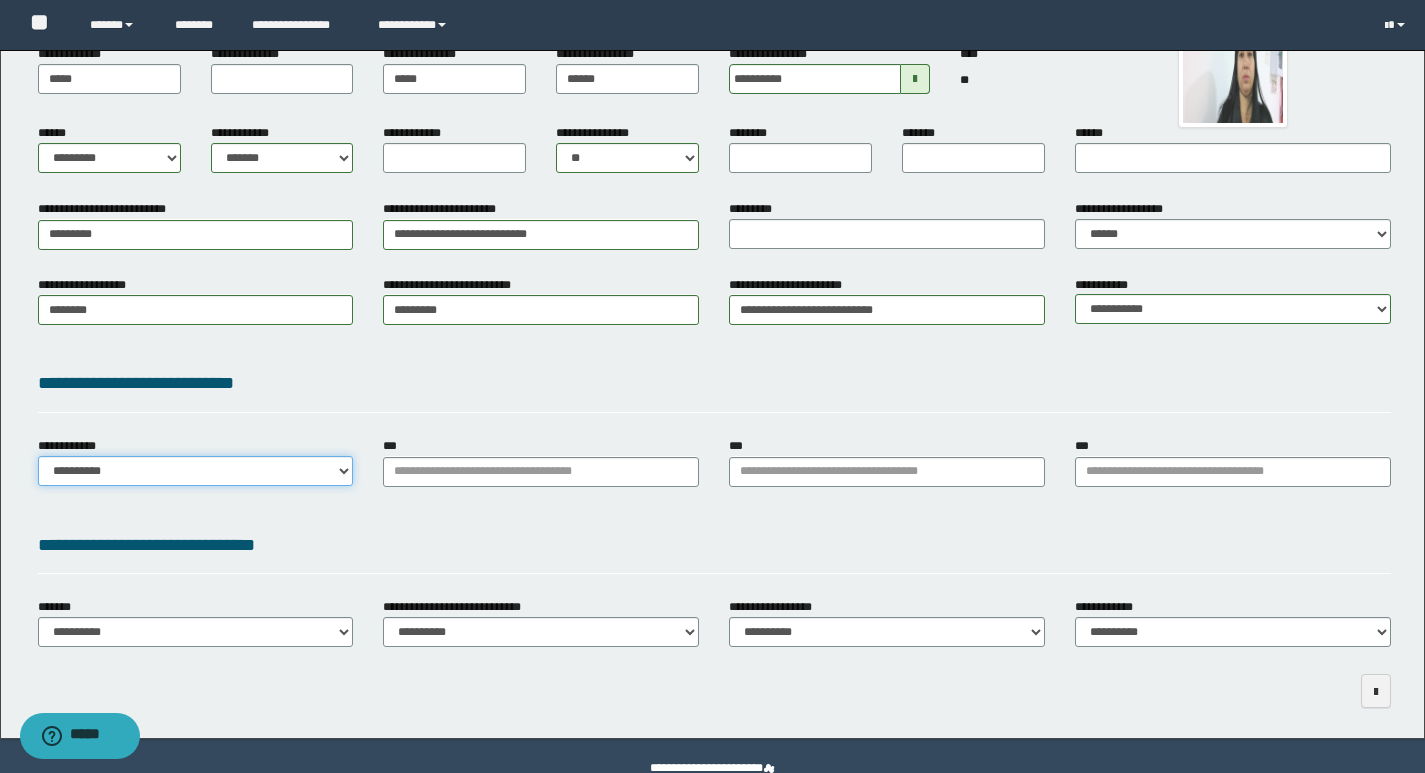 click on "**********" at bounding box center (196, 471) 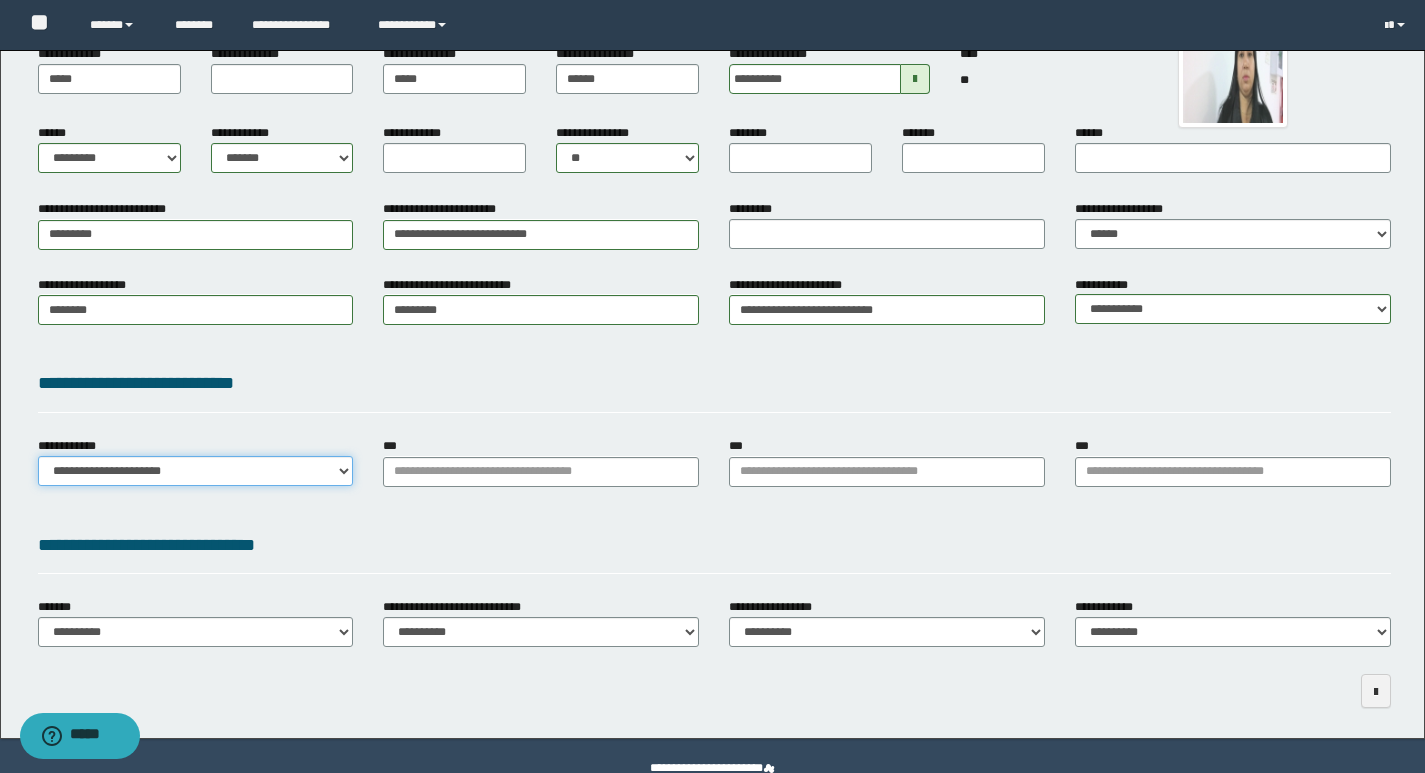 click on "**********" at bounding box center (196, 471) 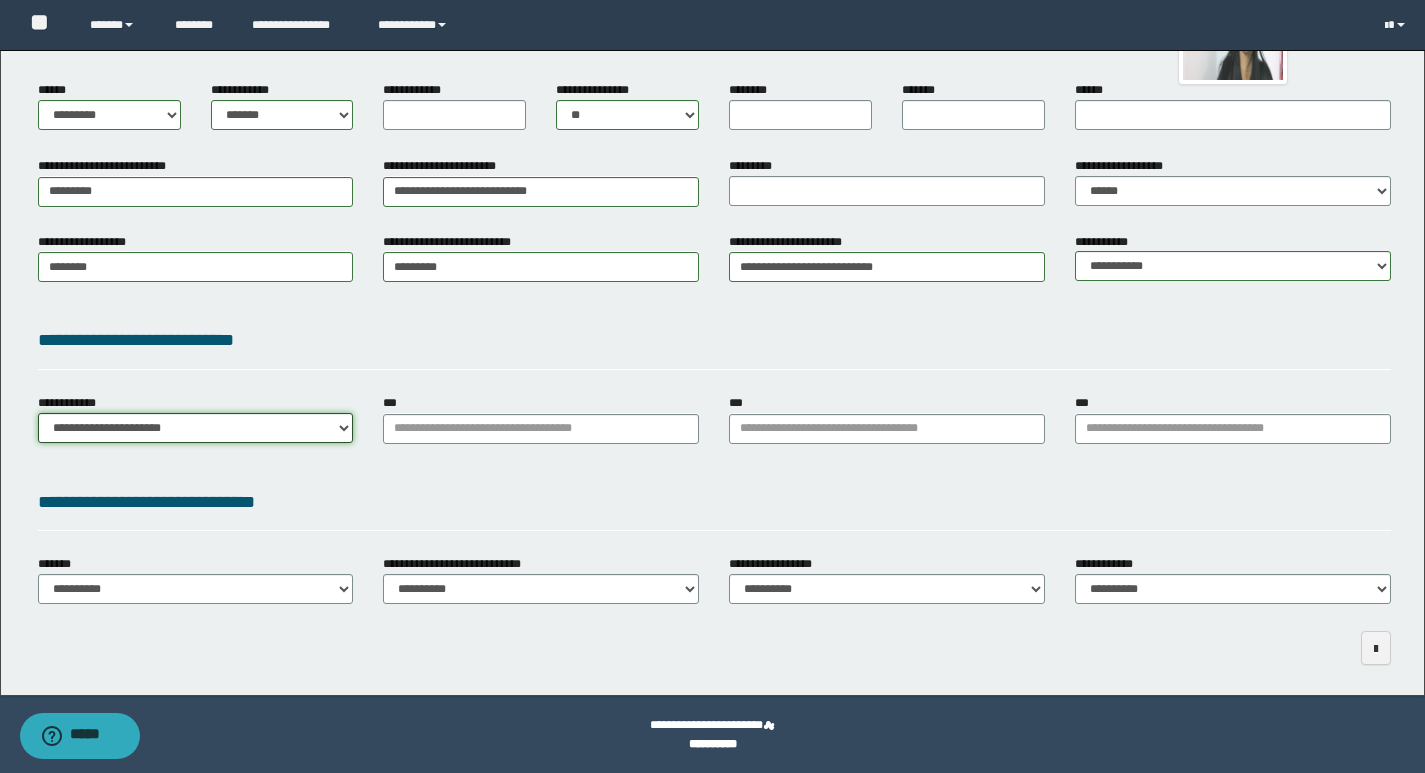 scroll, scrollTop: 0, scrollLeft: 0, axis: both 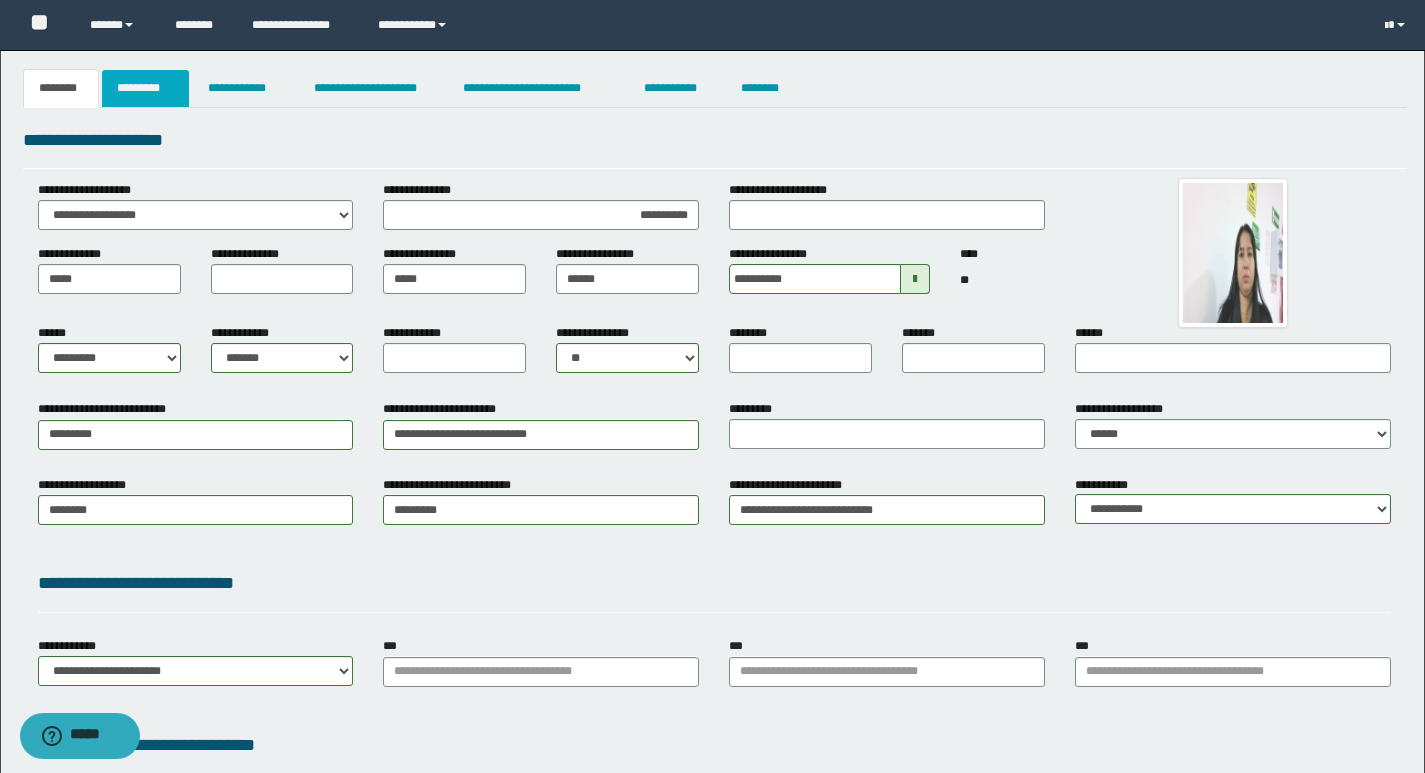 click on "*********" at bounding box center [145, 88] 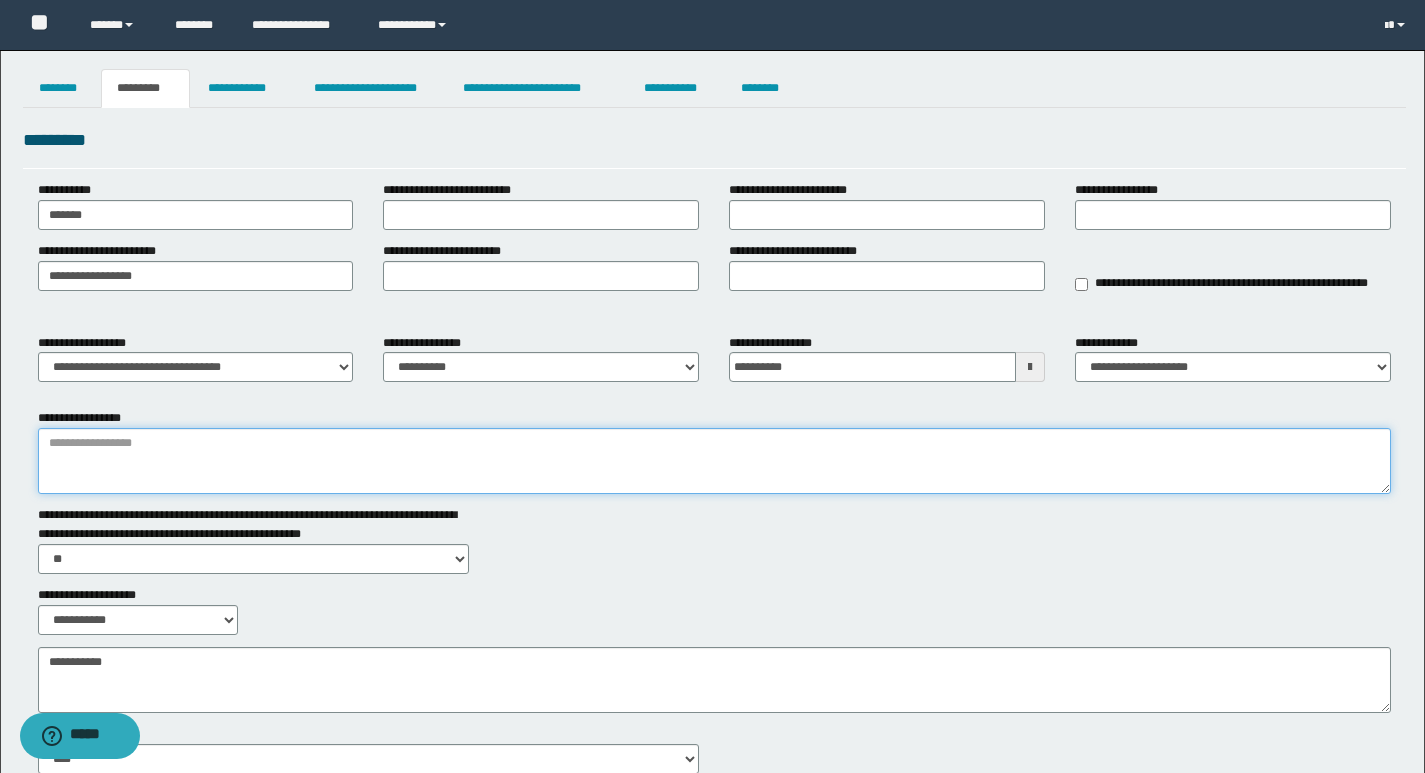 click on "**********" at bounding box center [714, 461] 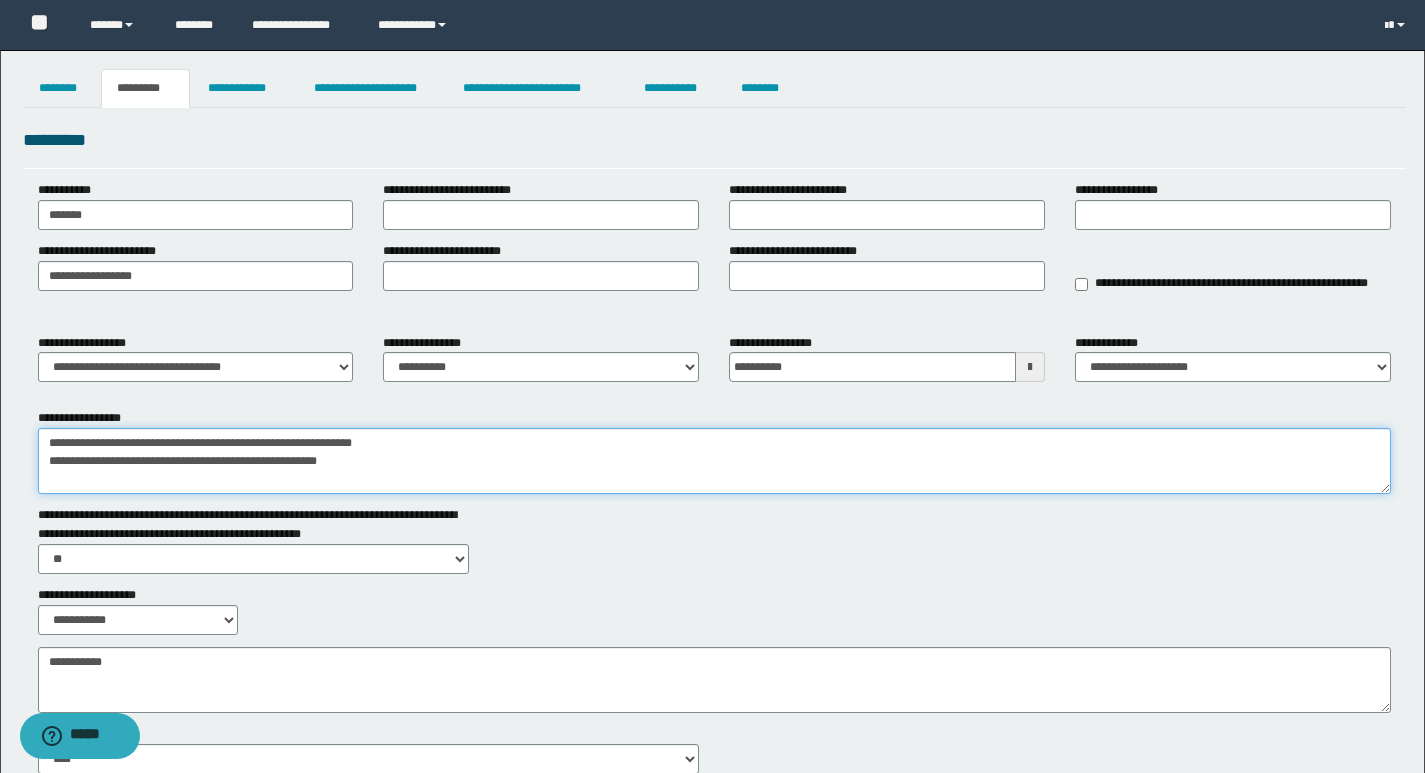 drag, startPoint x: 343, startPoint y: 464, endPoint x: 38, endPoint y: 460, distance: 305.0262 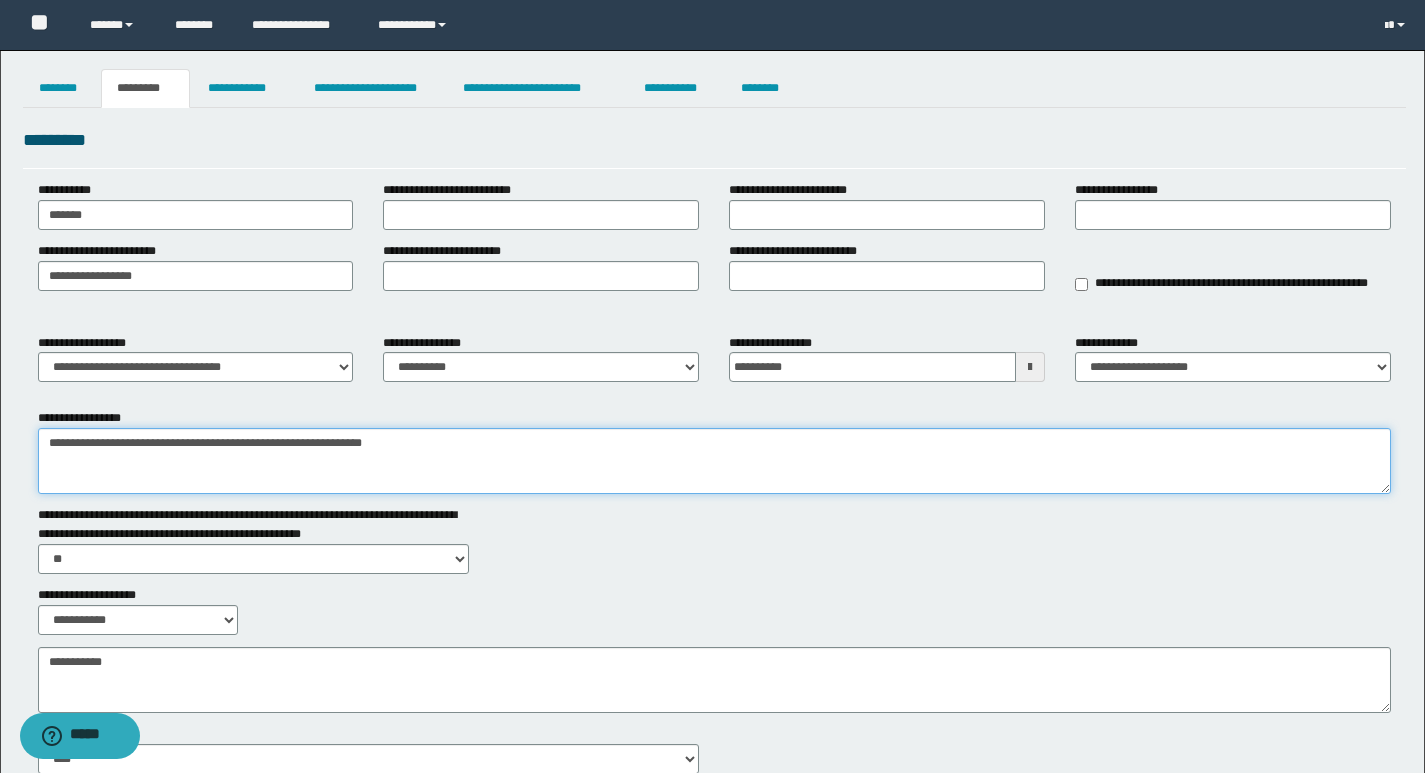 type on "**********" 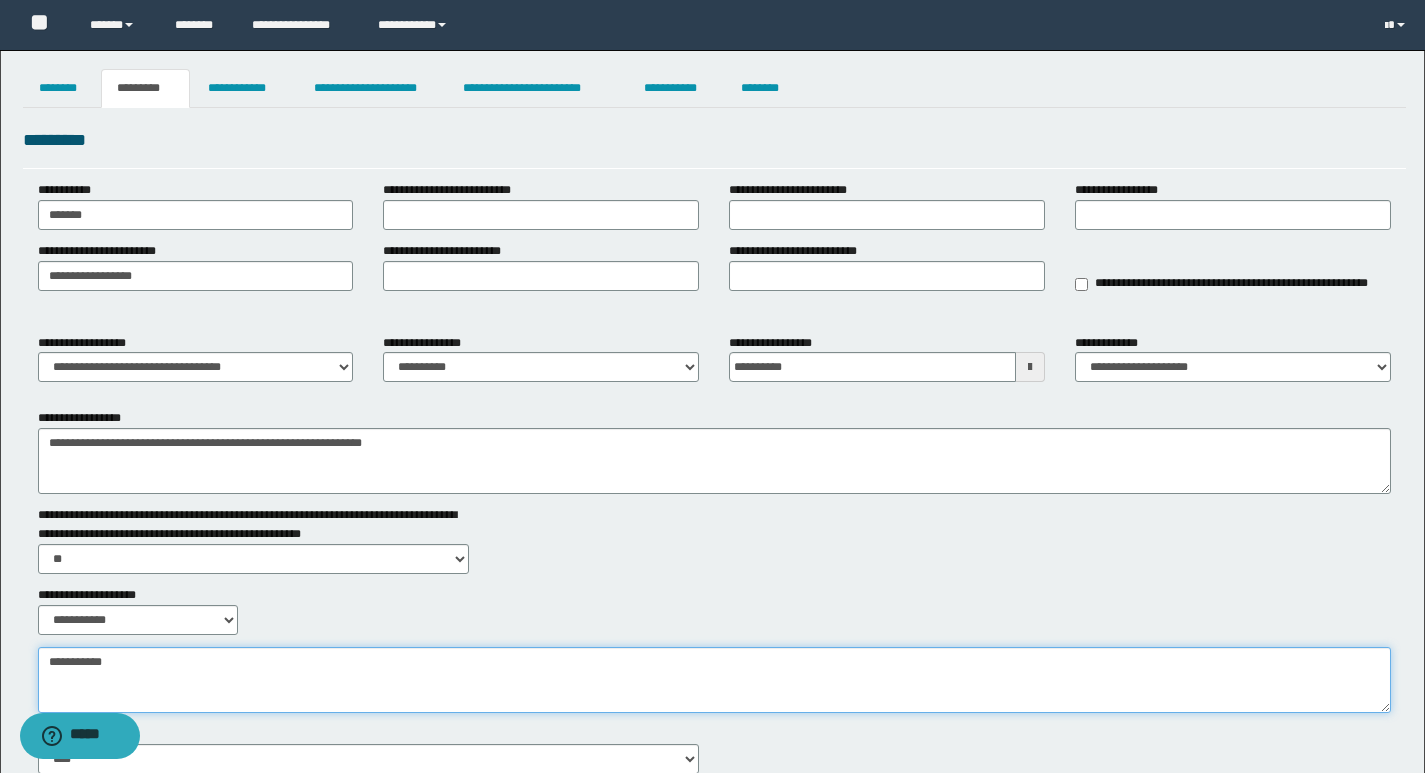 click on "**********" at bounding box center [714, 680] 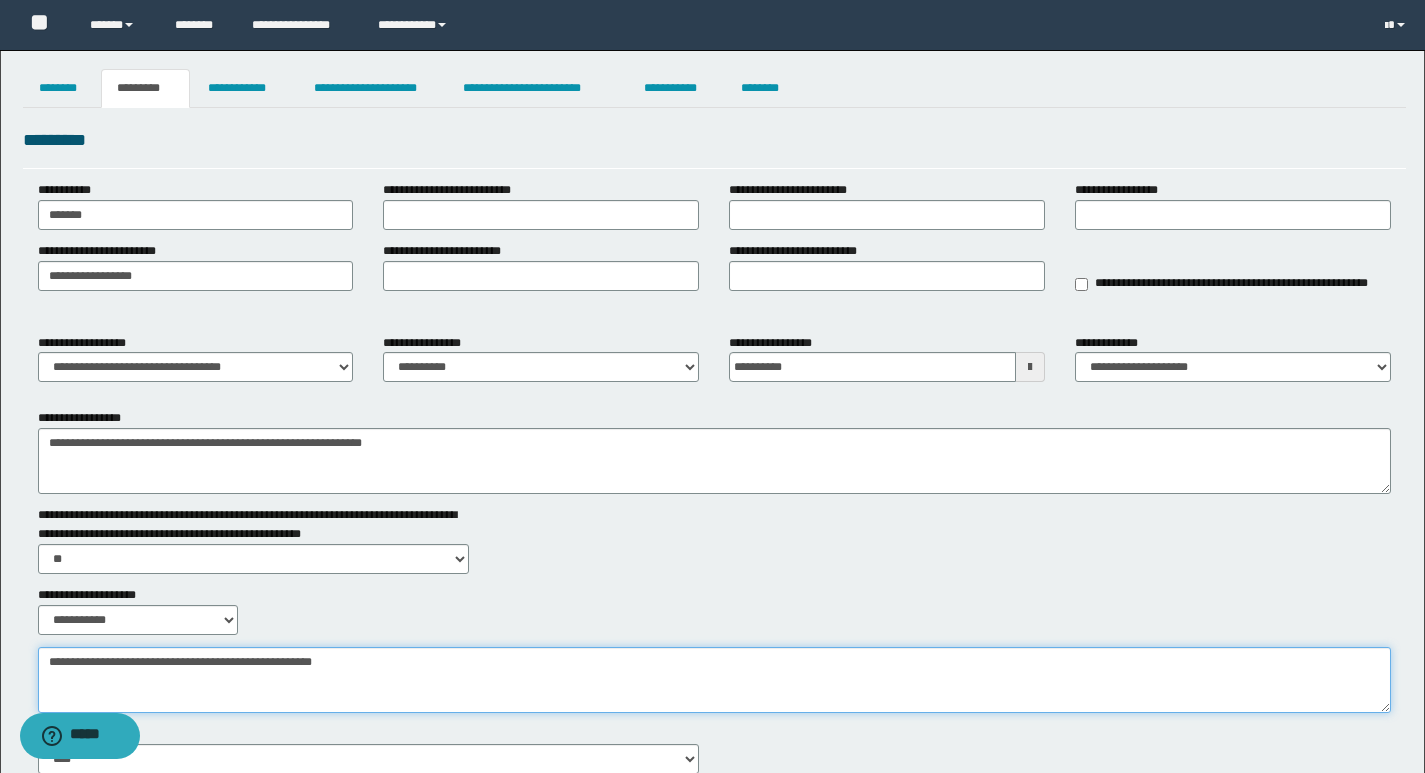 type on "**********" 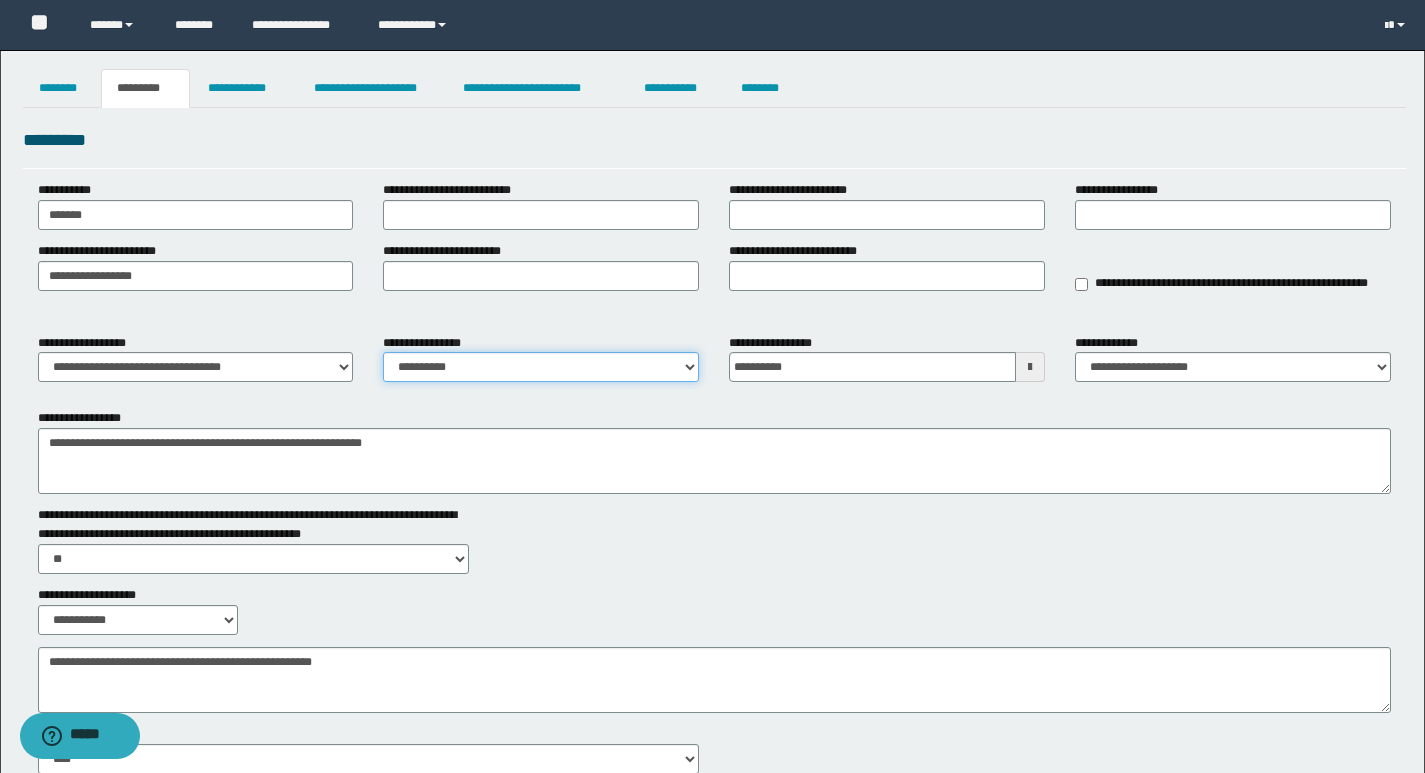 click on "**********" at bounding box center (541, 367) 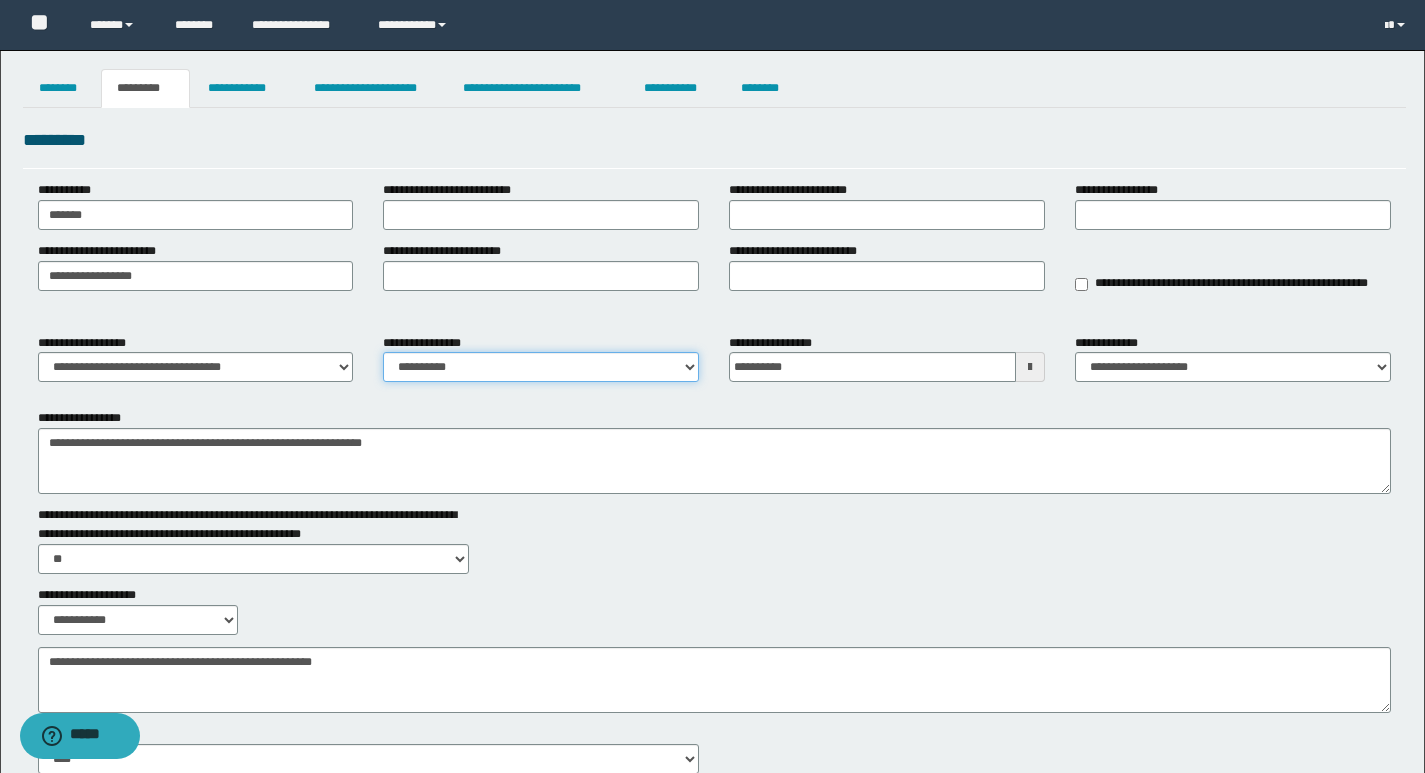 select on "****" 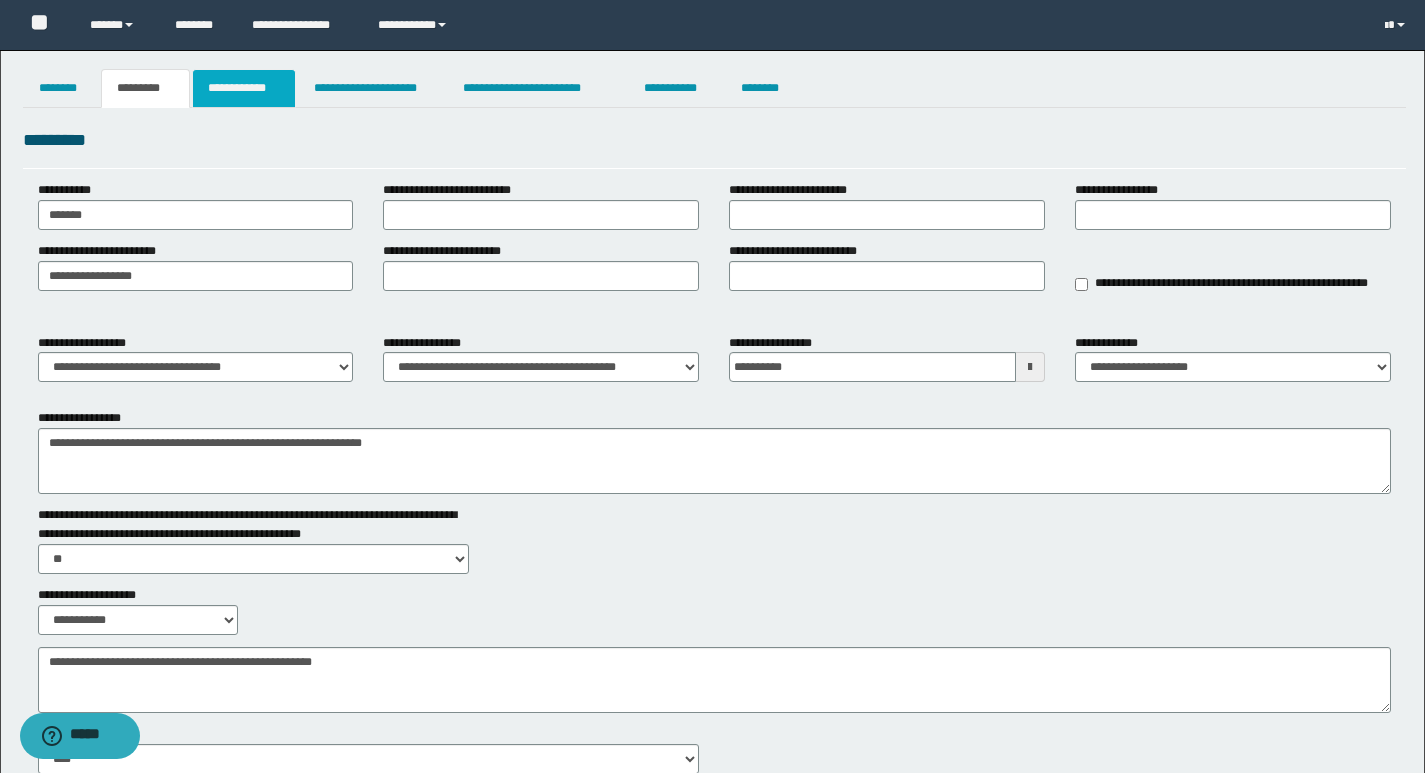 click on "**********" at bounding box center (244, 88) 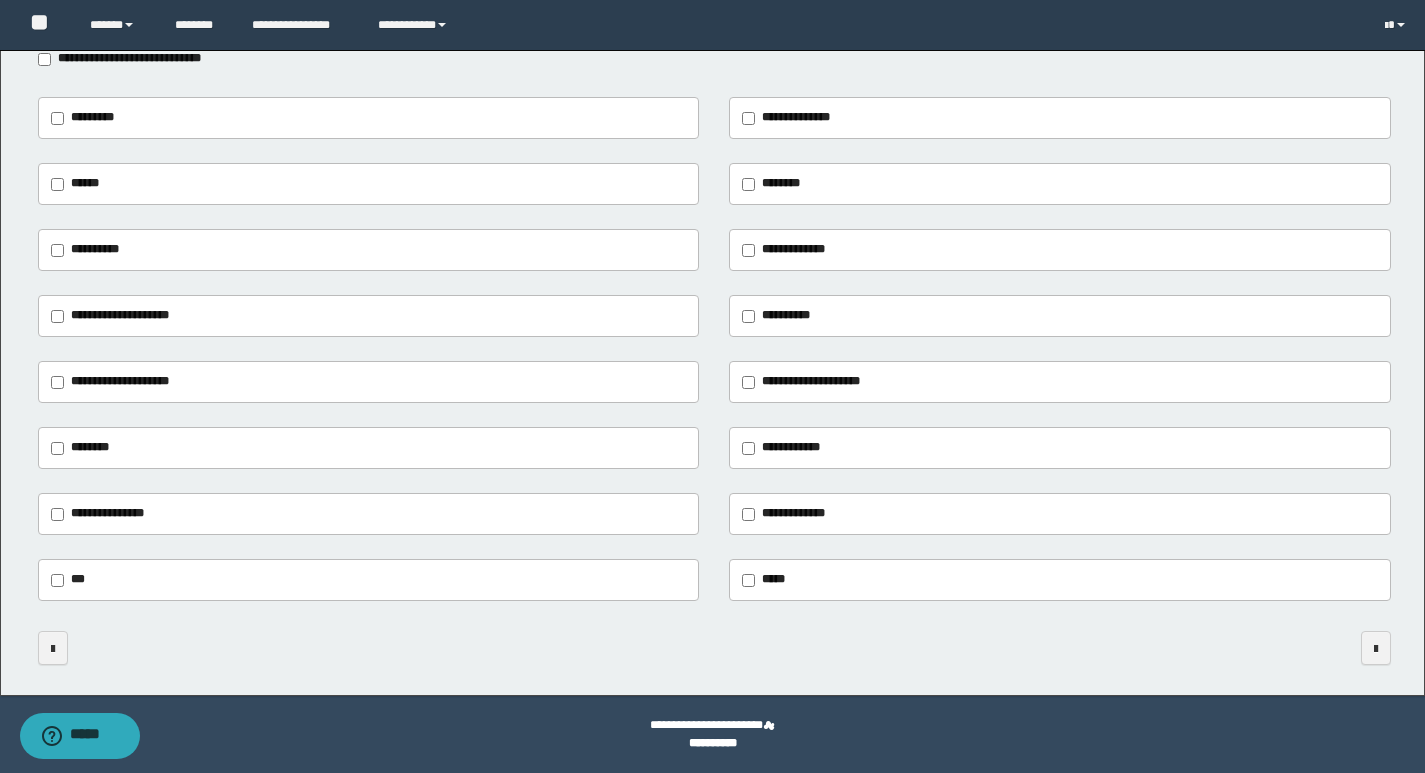 scroll, scrollTop: 0, scrollLeft: 0, axis: both 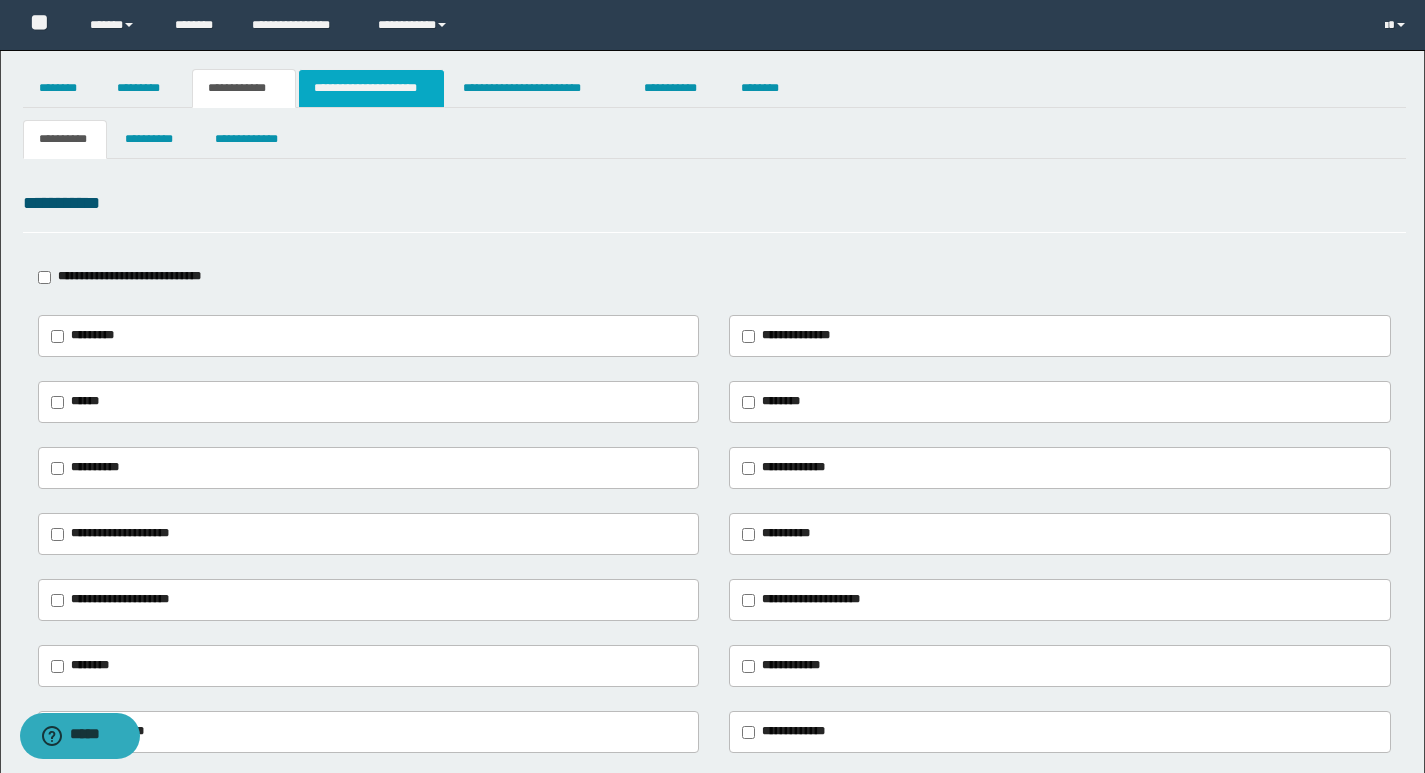 click on "**********" at bounding box center [371, 88] 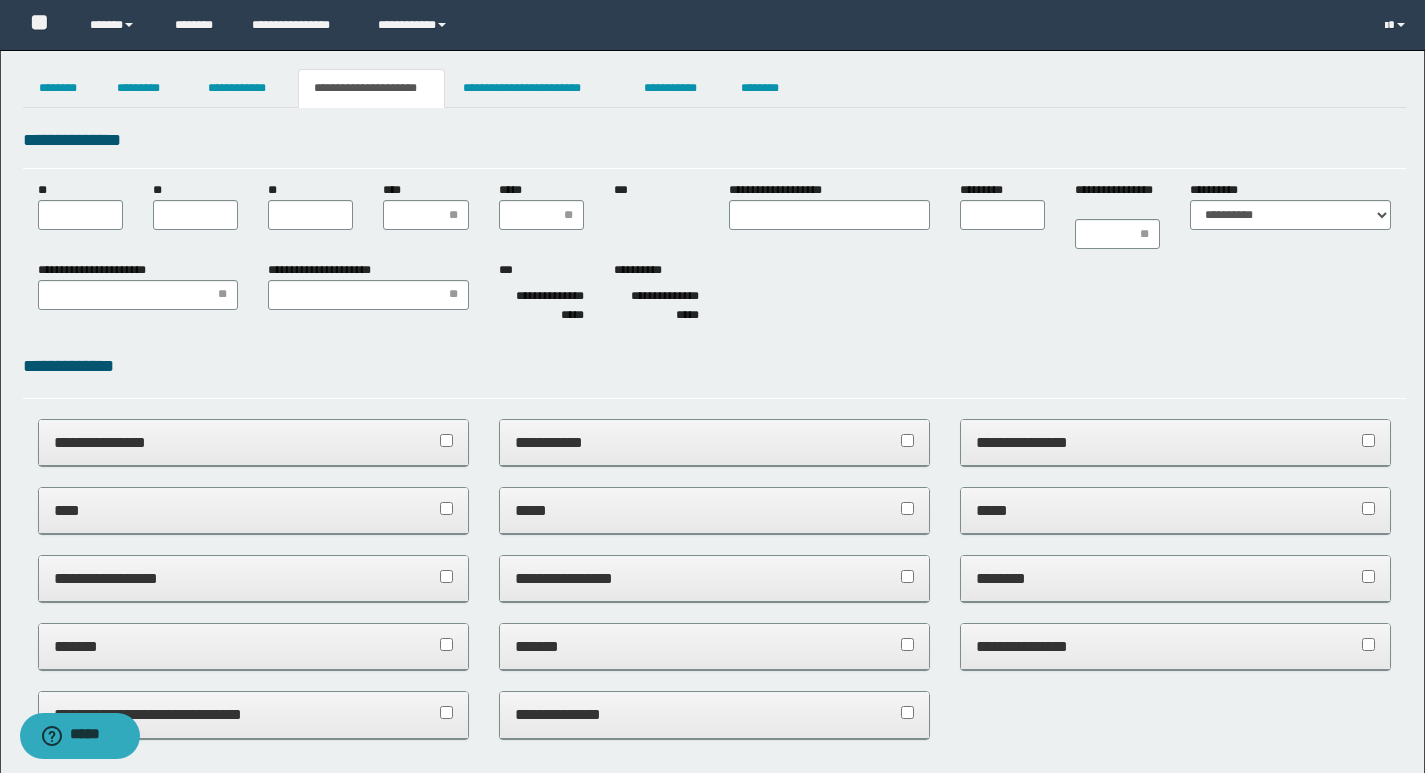 scroll, scrollTop: 0, scrollLeft: 0, axis: both 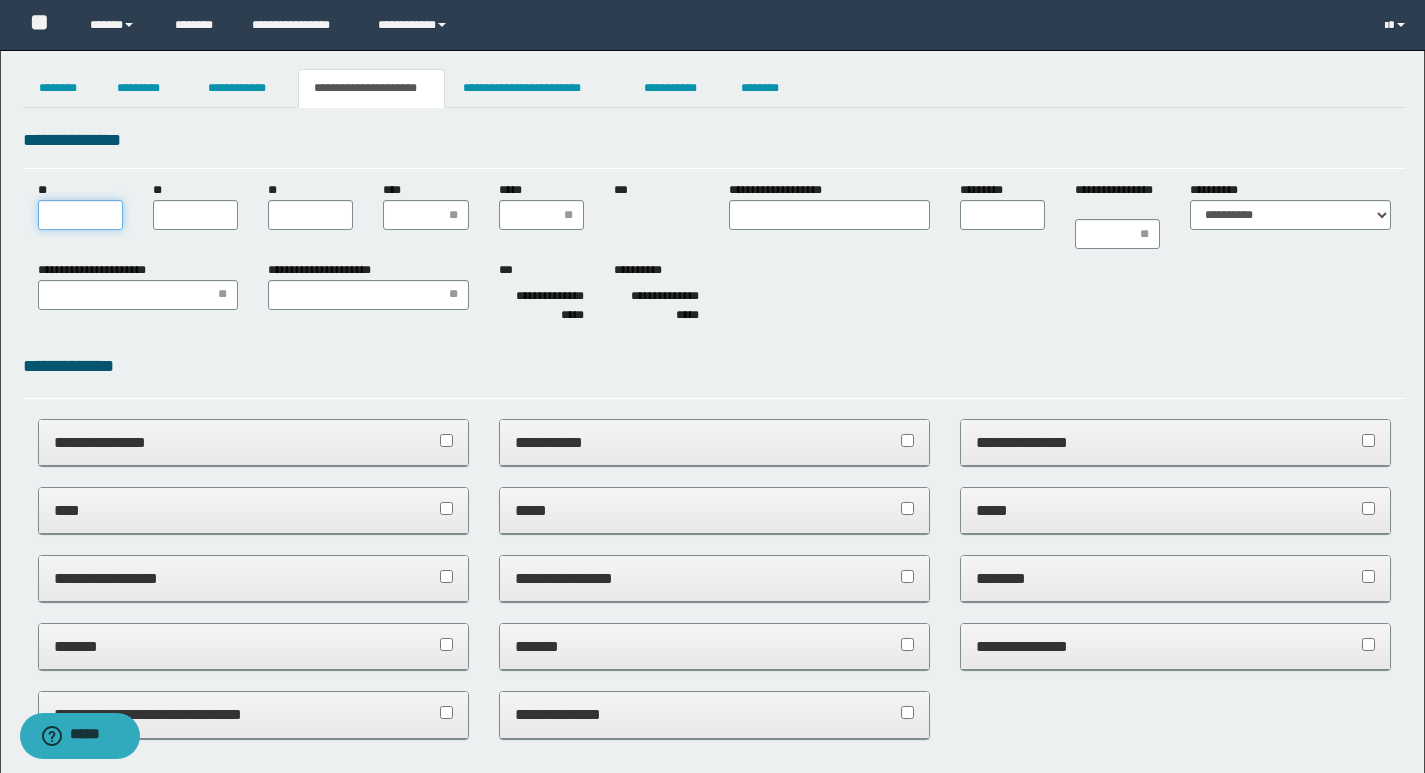 click on "**" at bounding box center (80, 215) 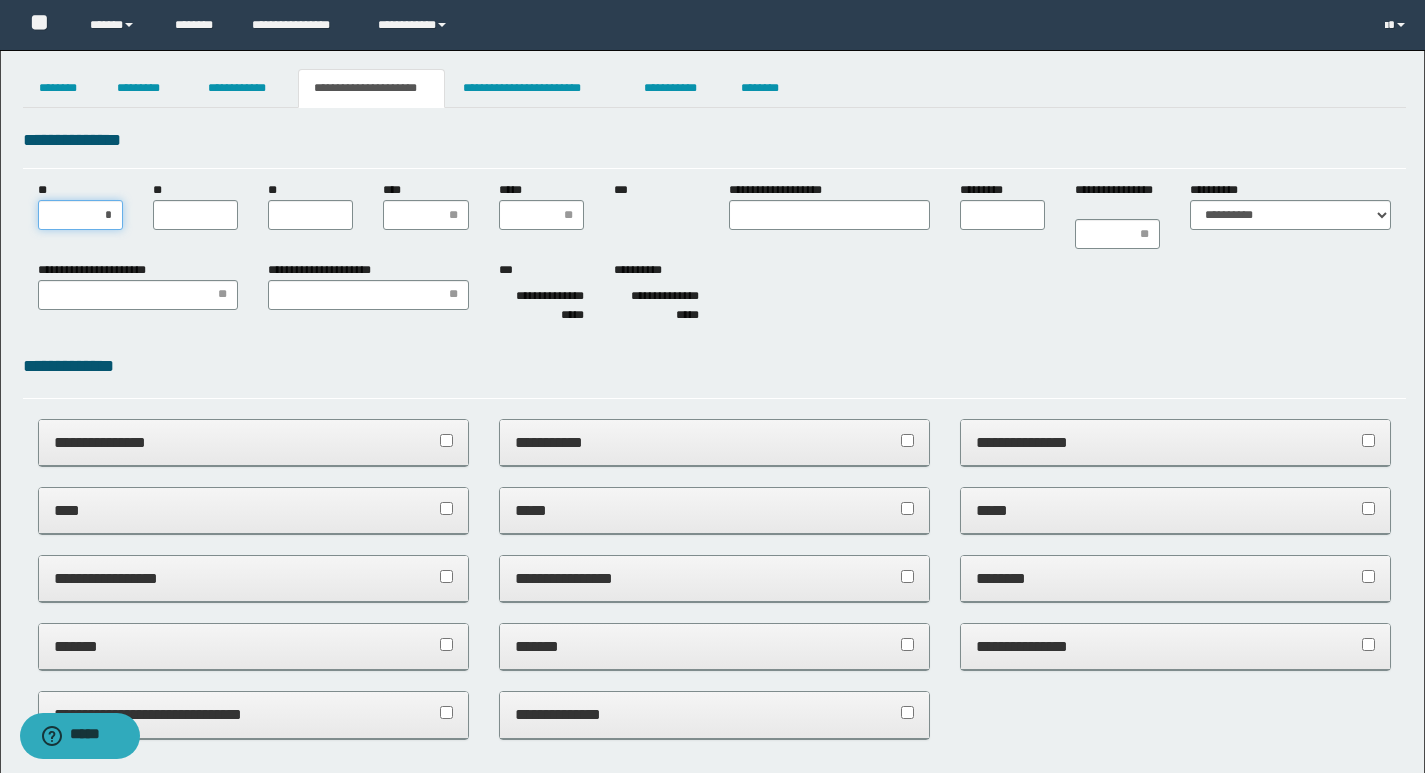 type on "**" 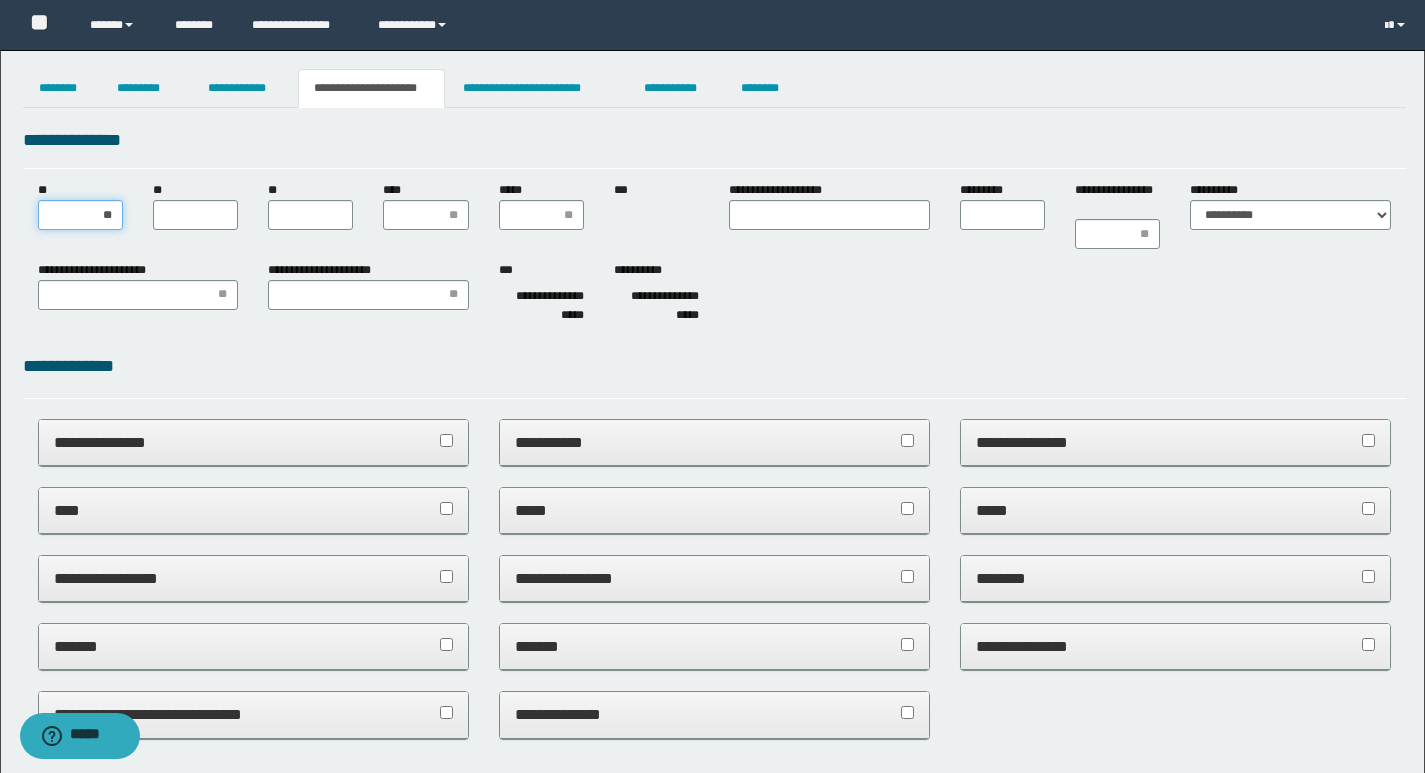 type 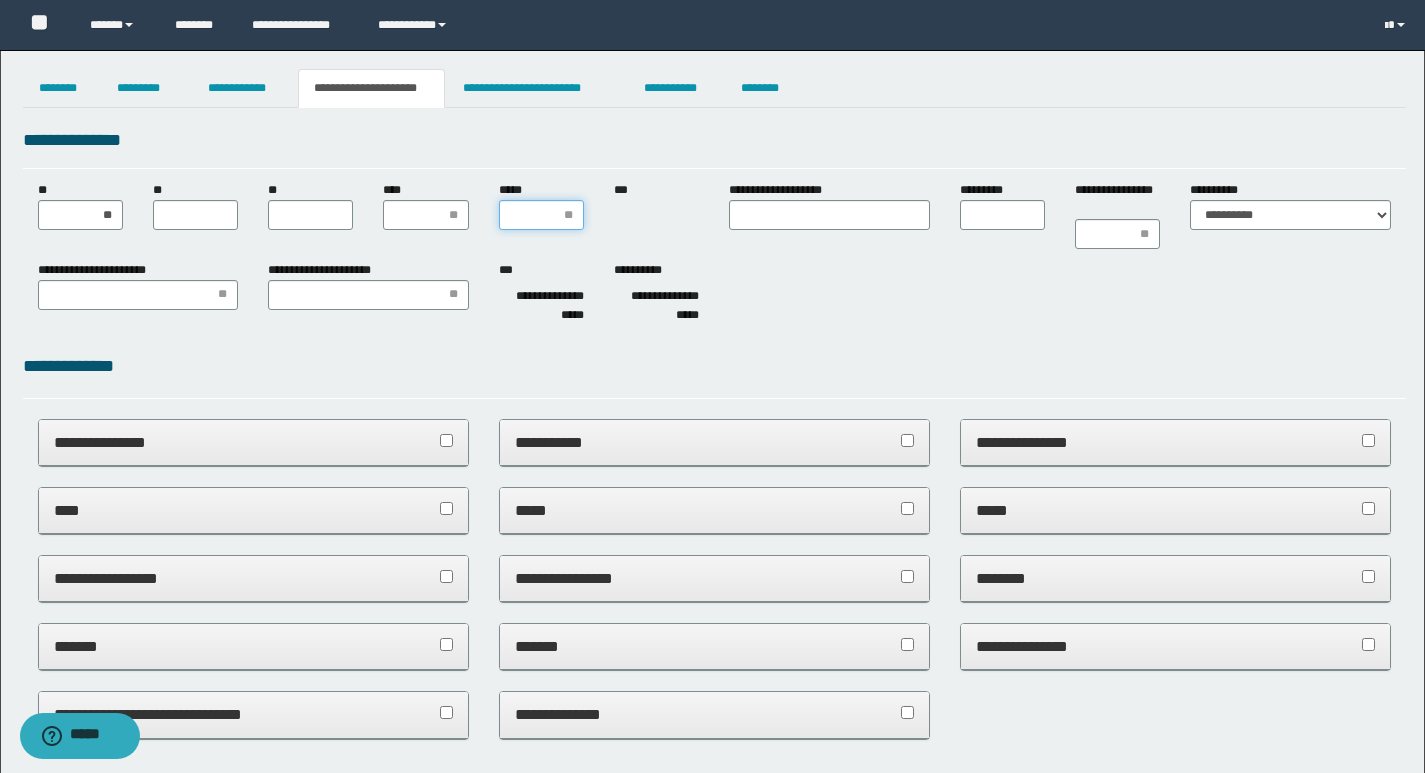 click on "*****" at bounding box center [541, 215] 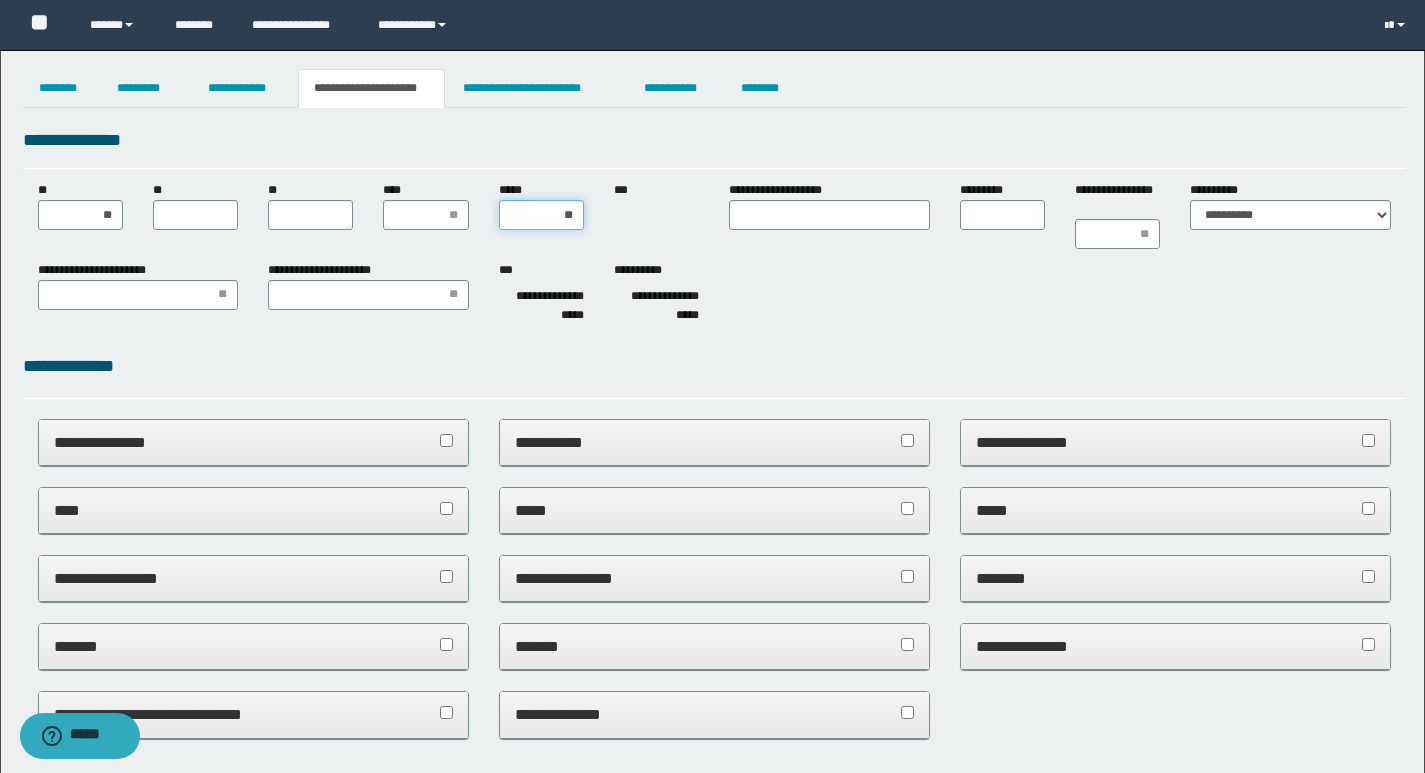 type on "***" 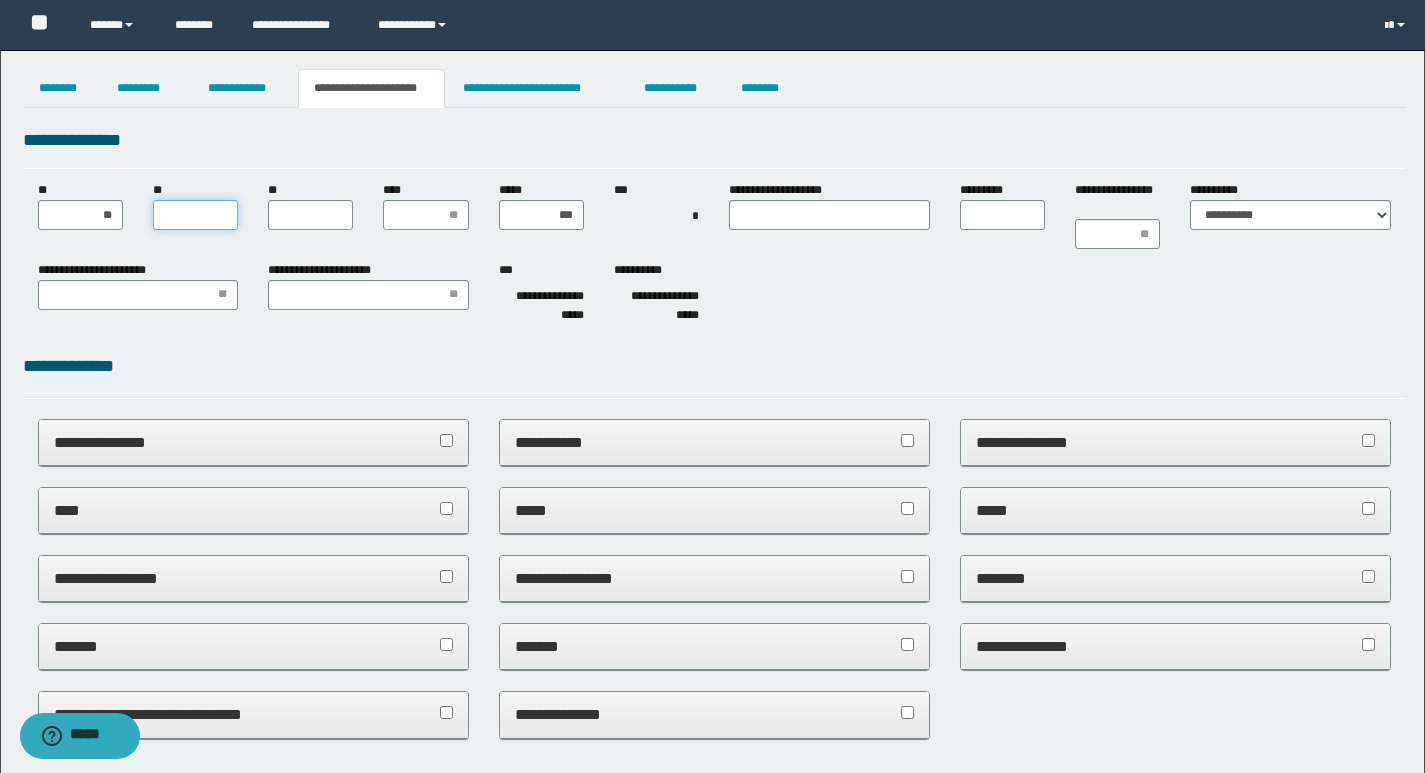 click on "**" at bounding box center [195, 215] 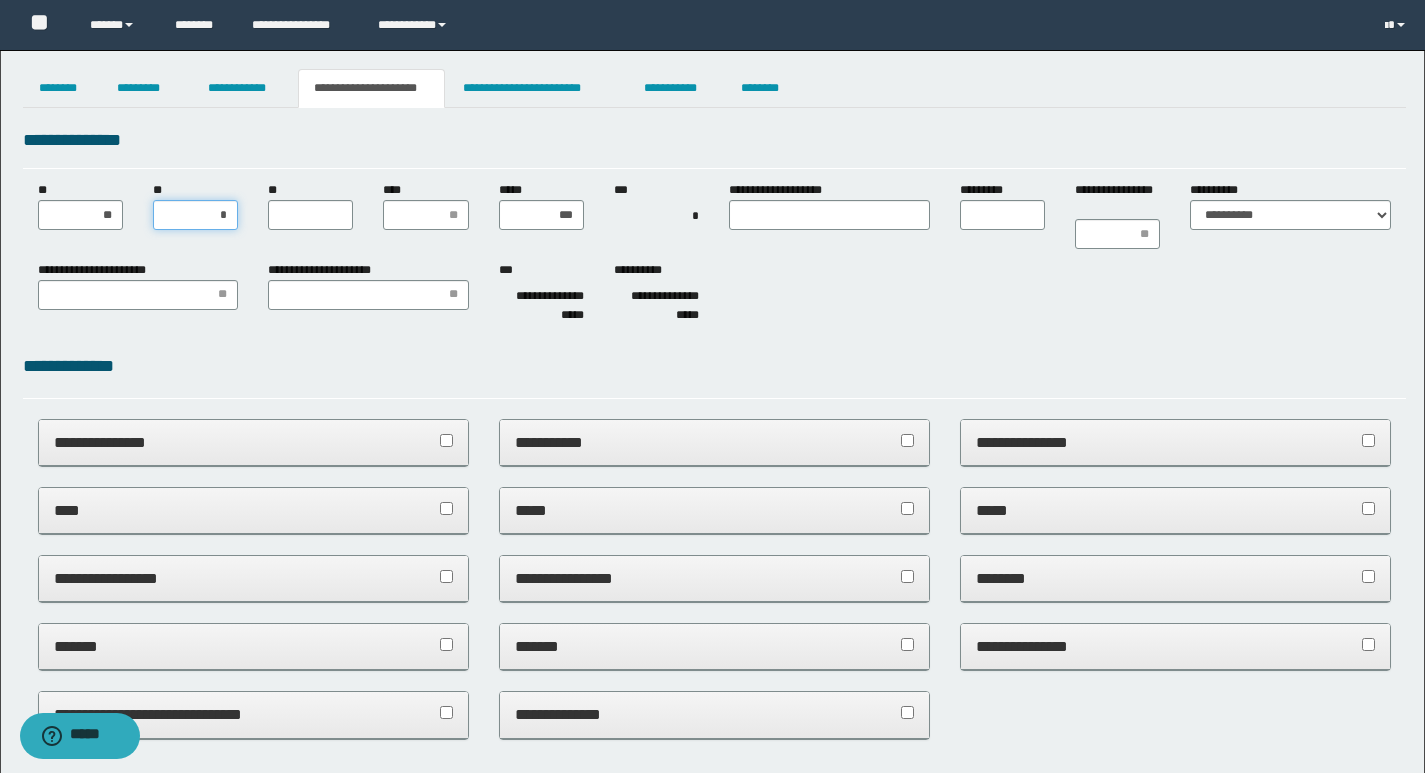 type on "**" 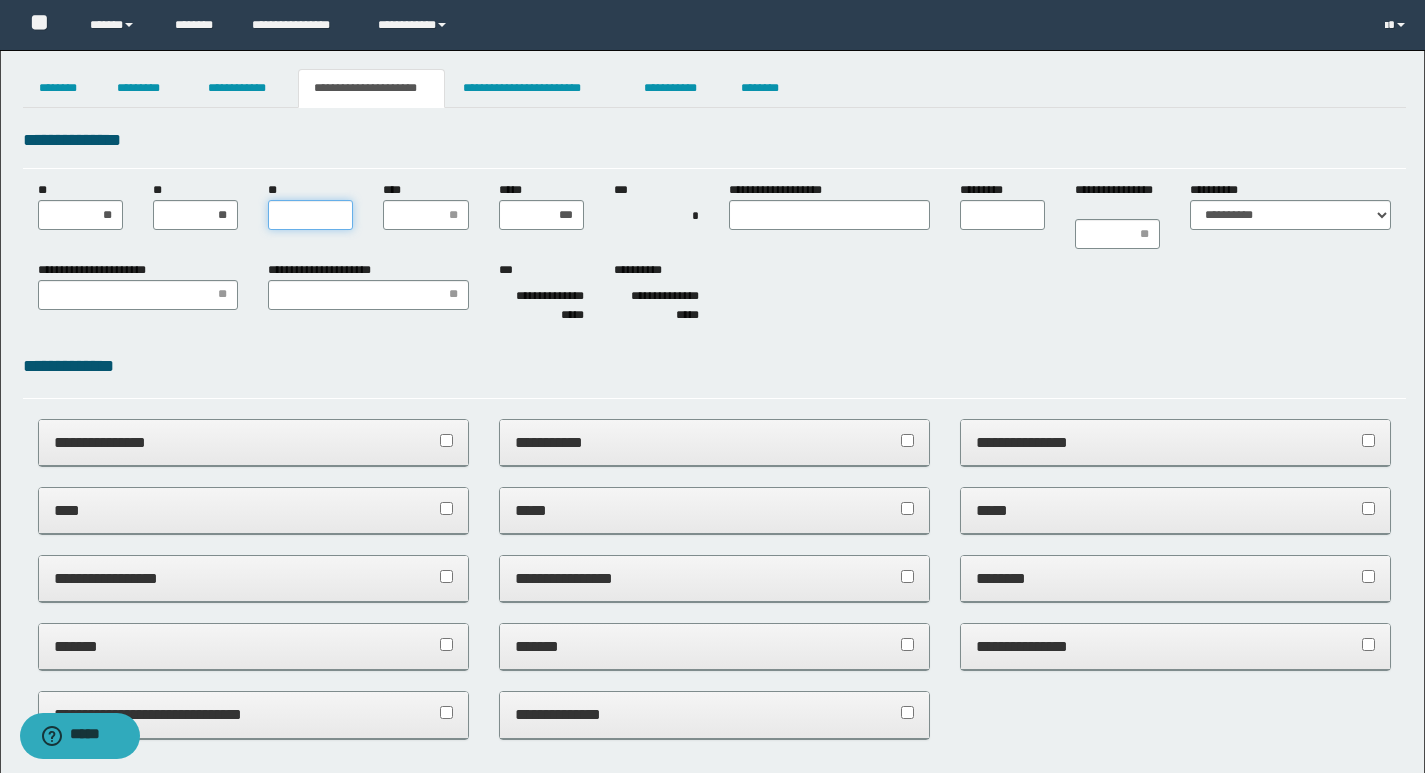 click on "**" at bounding box center (310, 215) 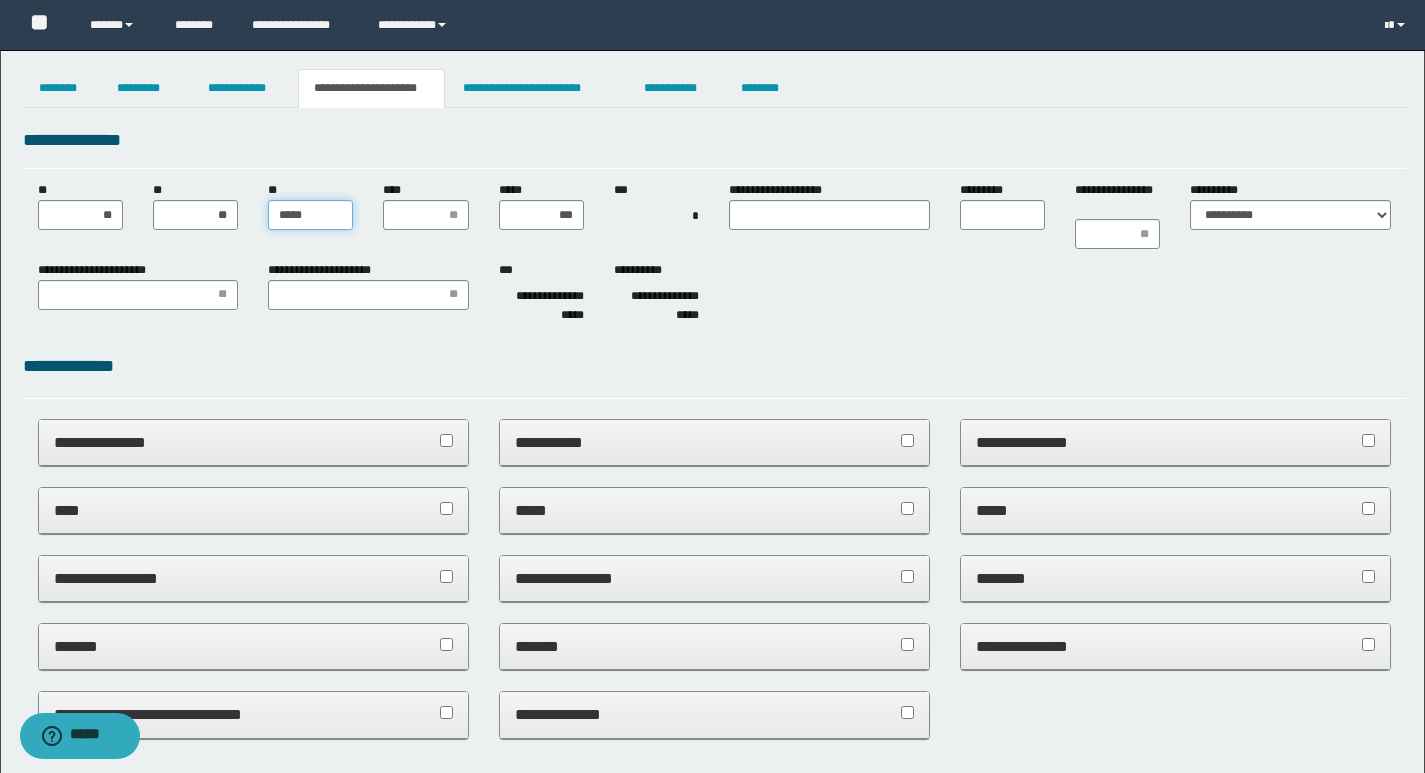 type on "******" 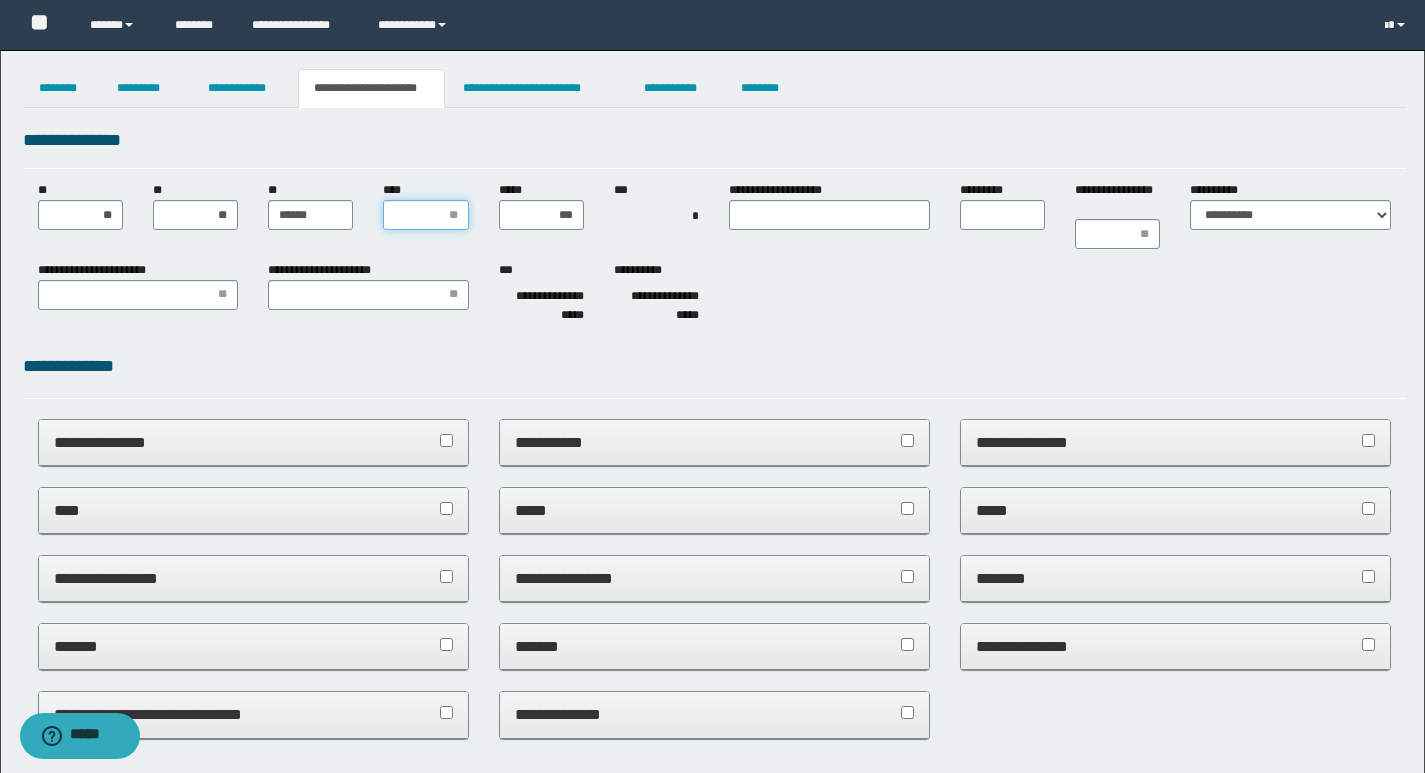 click on "****" at bounding box center (425, 215) 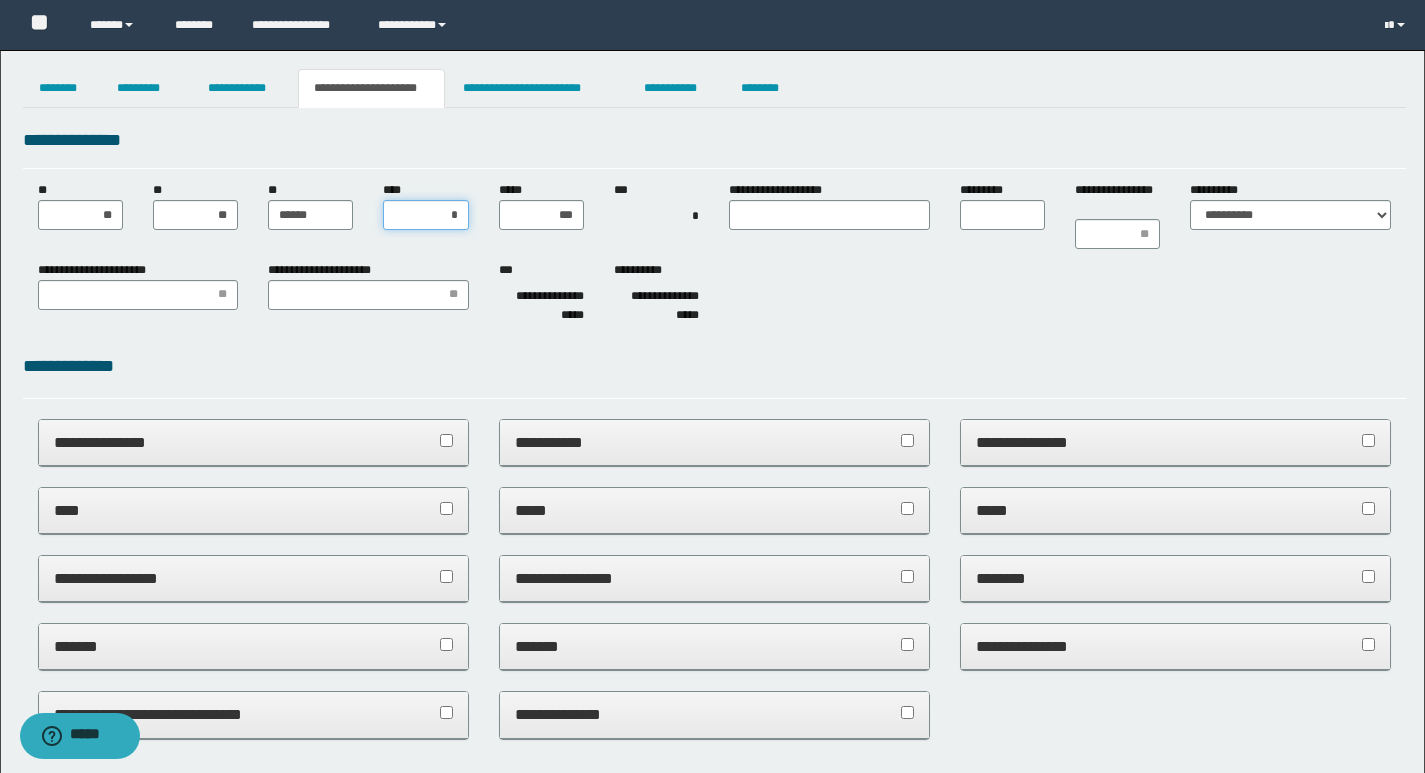 type on "**" 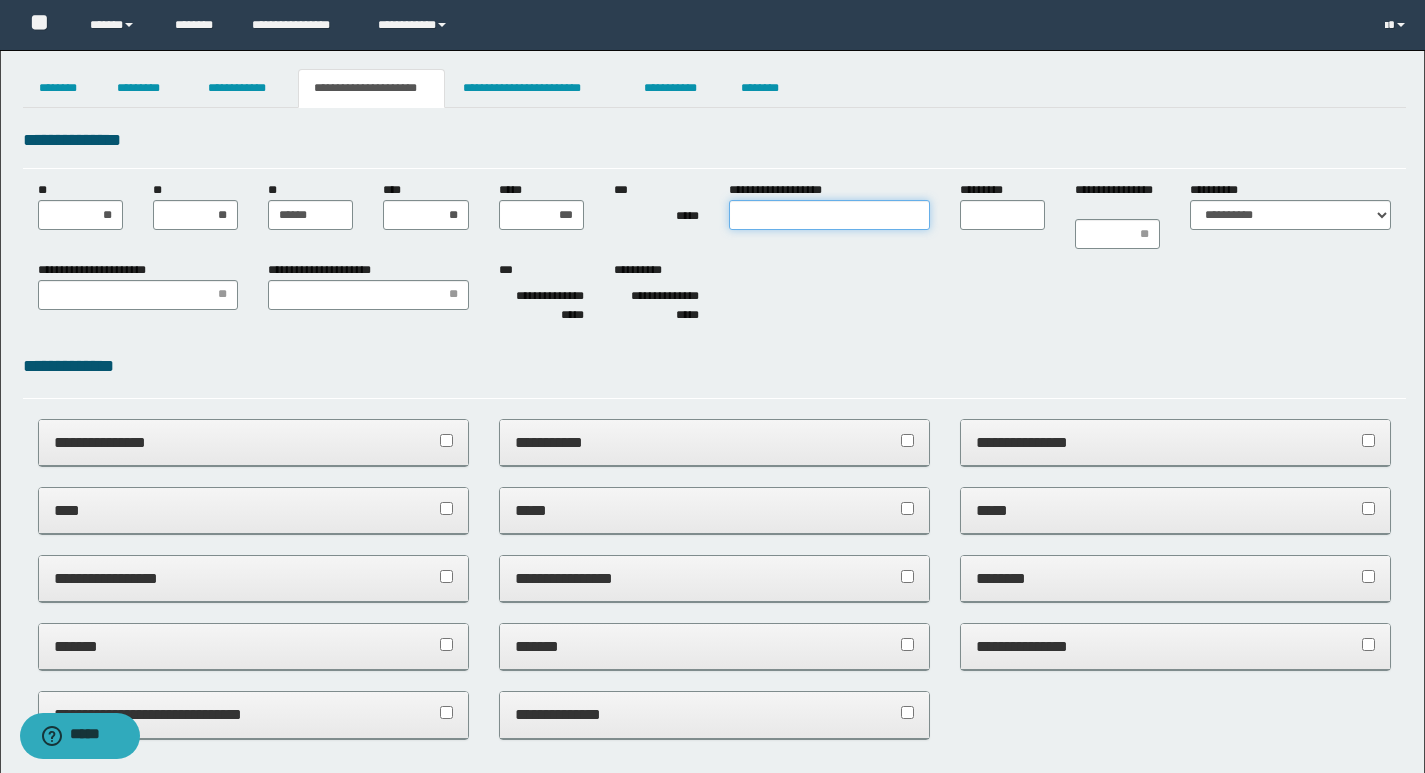 click on "**********" at bounding box center [829, 215] 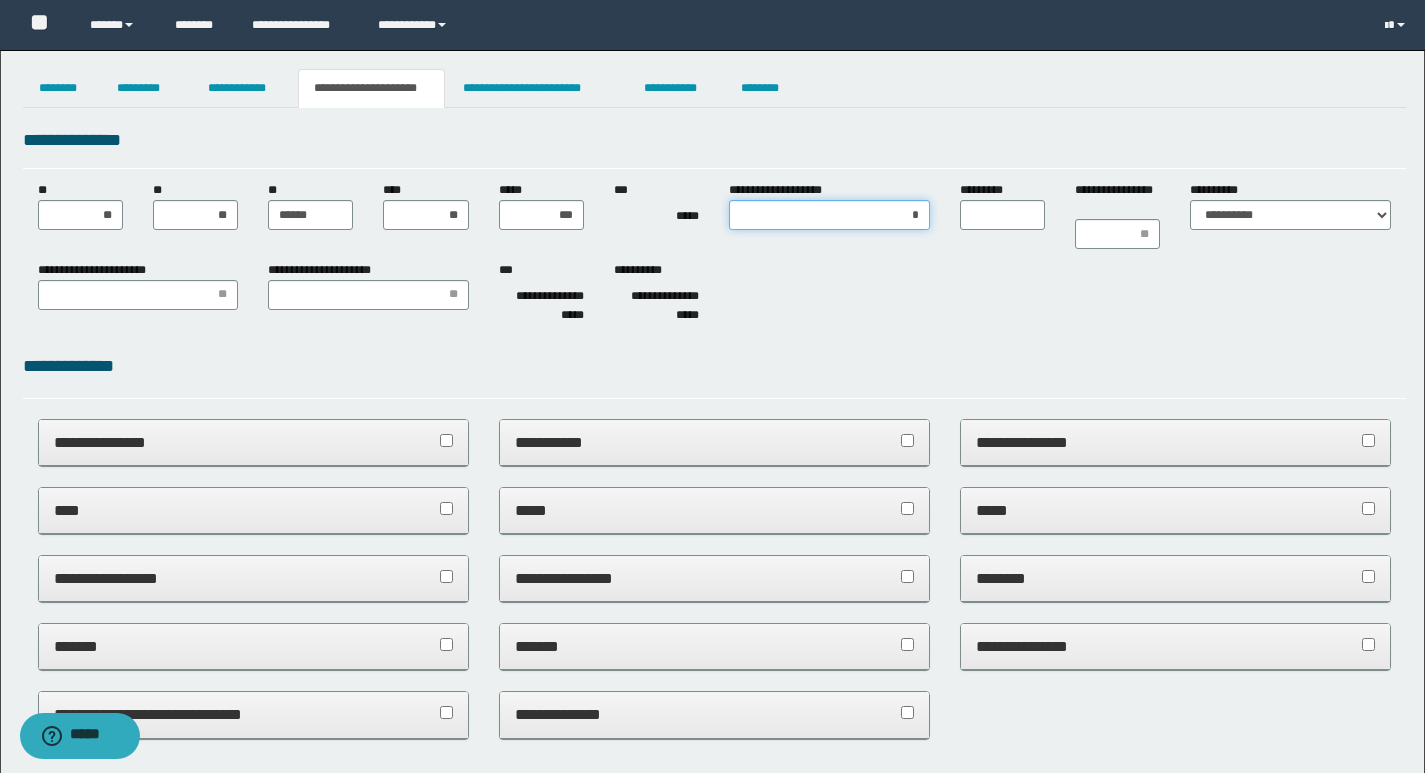 type on "**" 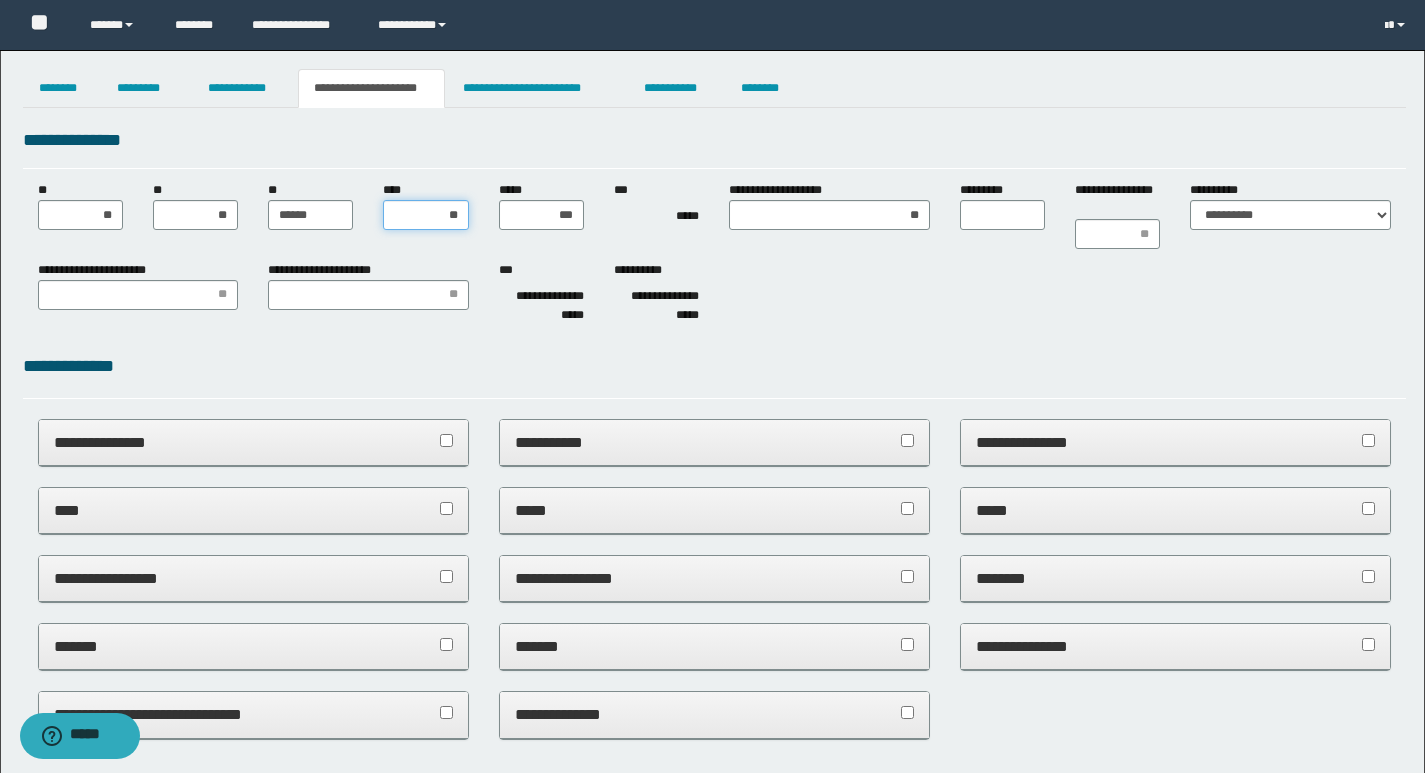 drag, startPoint x: 415, startPoint y: 213, endPoint x: 550, endPoint y: 218, distance: 135.09256 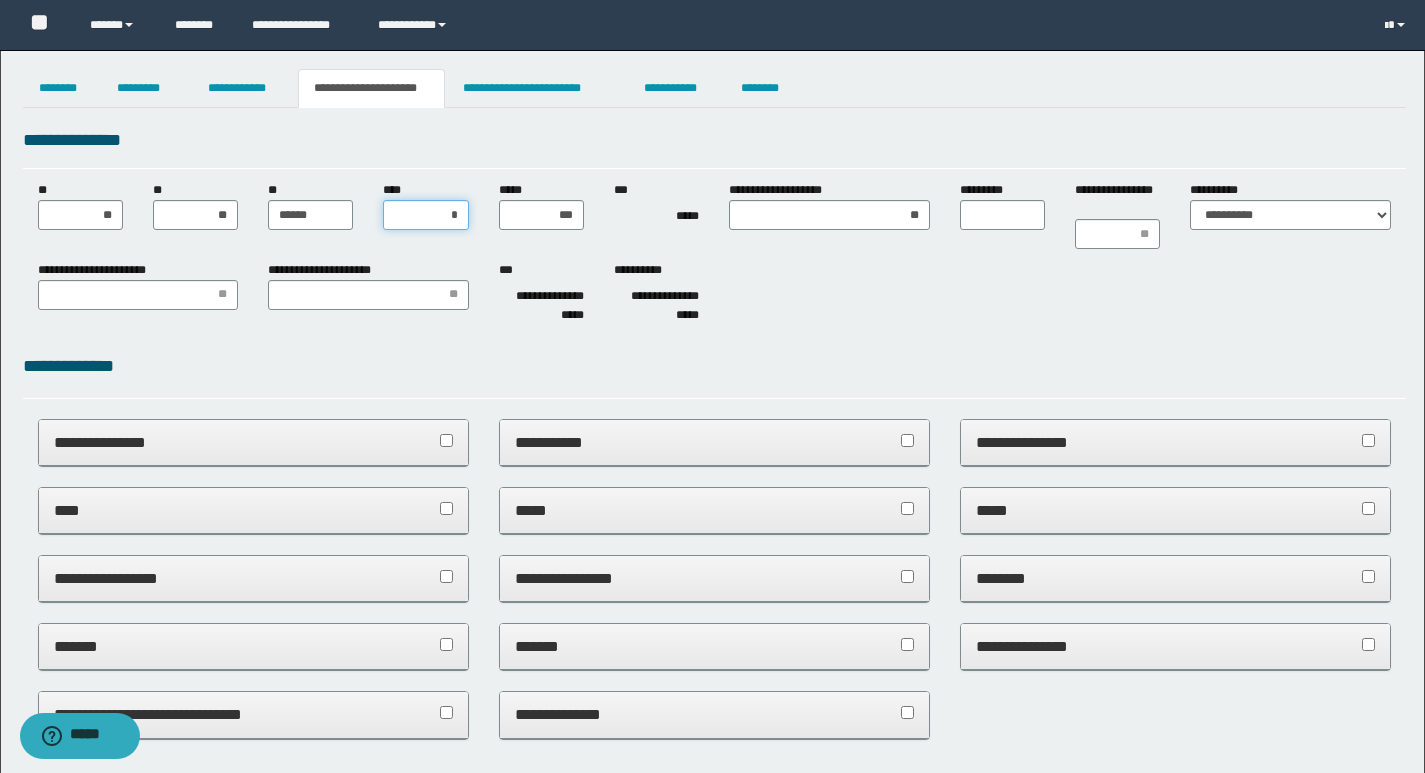 type on "**" 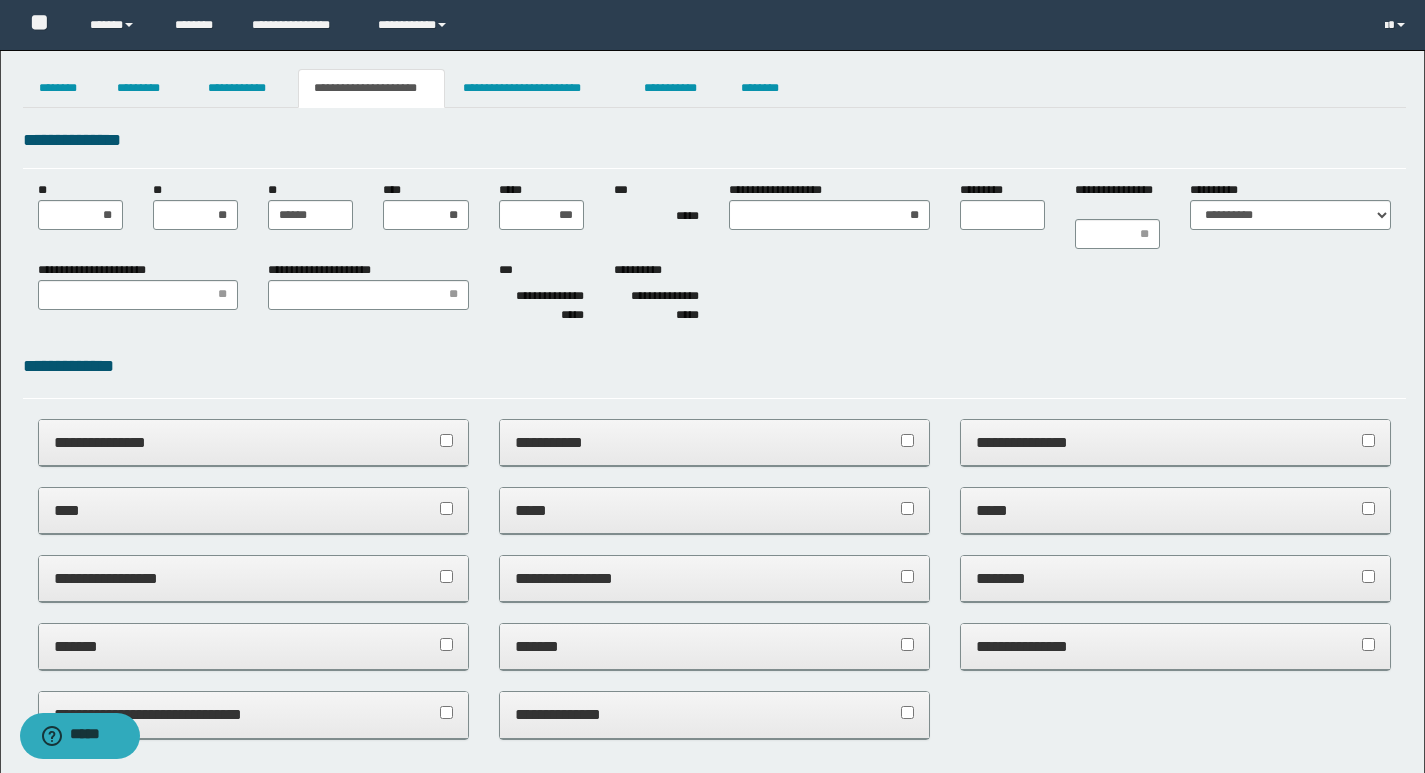 click on "**********" at bounding box center (714, 215) 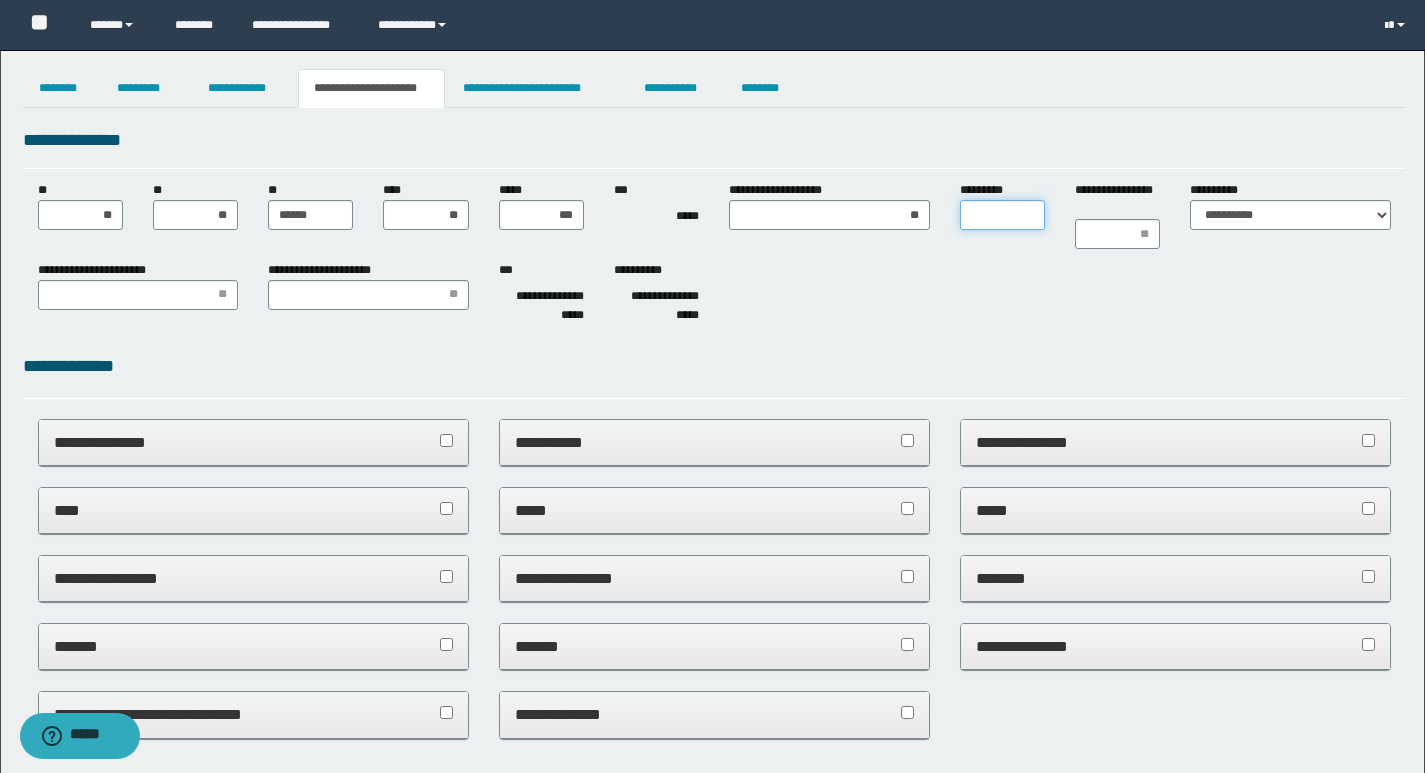 click on "*********" at bounding box center [1002, 215] 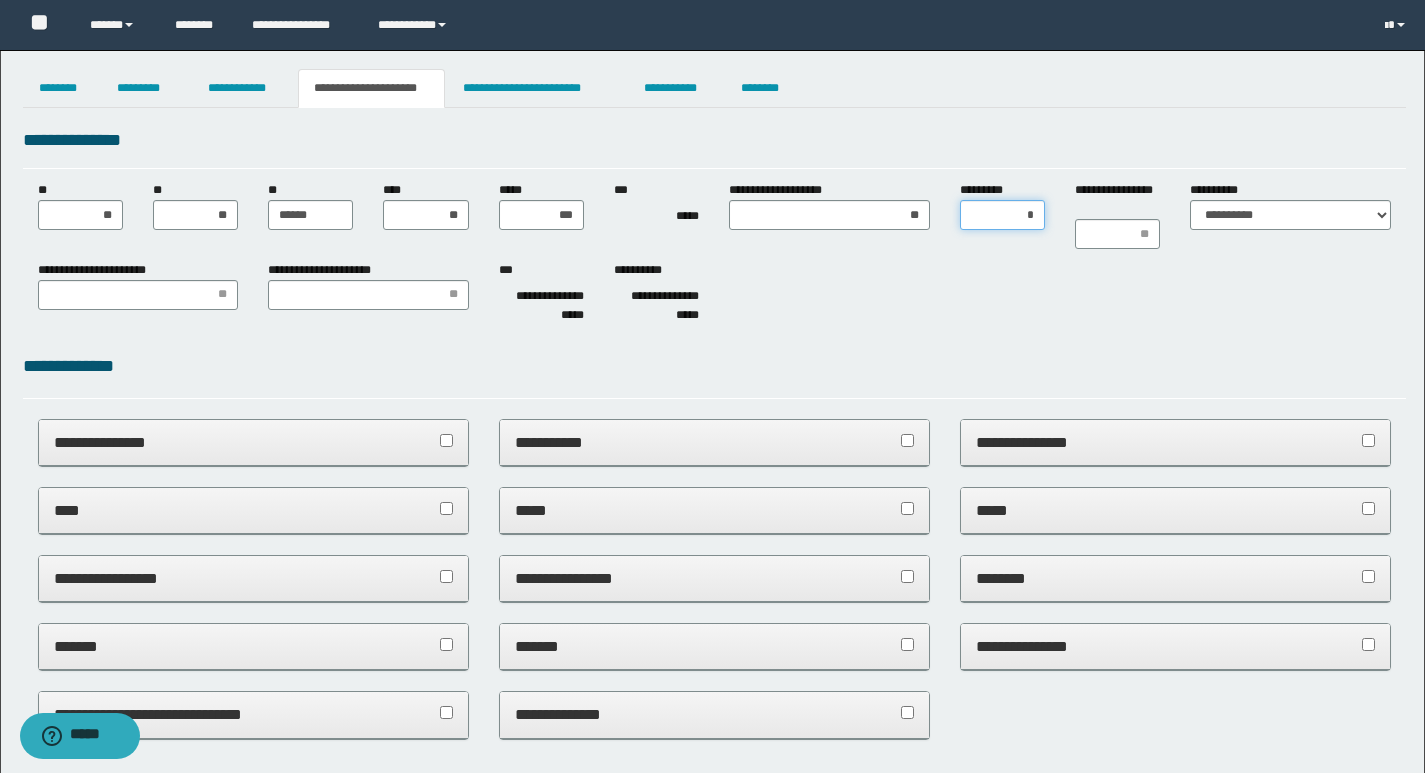 type on "**" 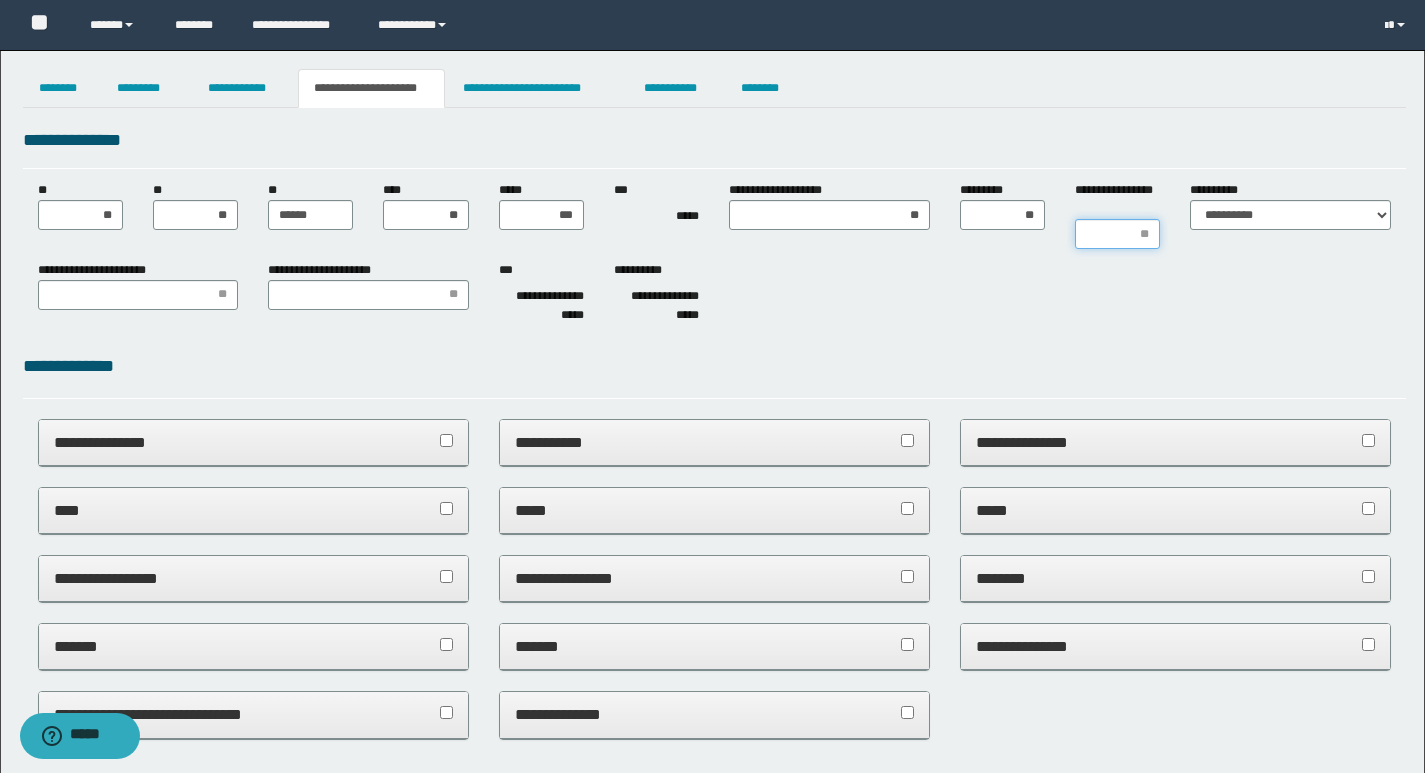 click on "**********" at bounding box center [1117, 234] 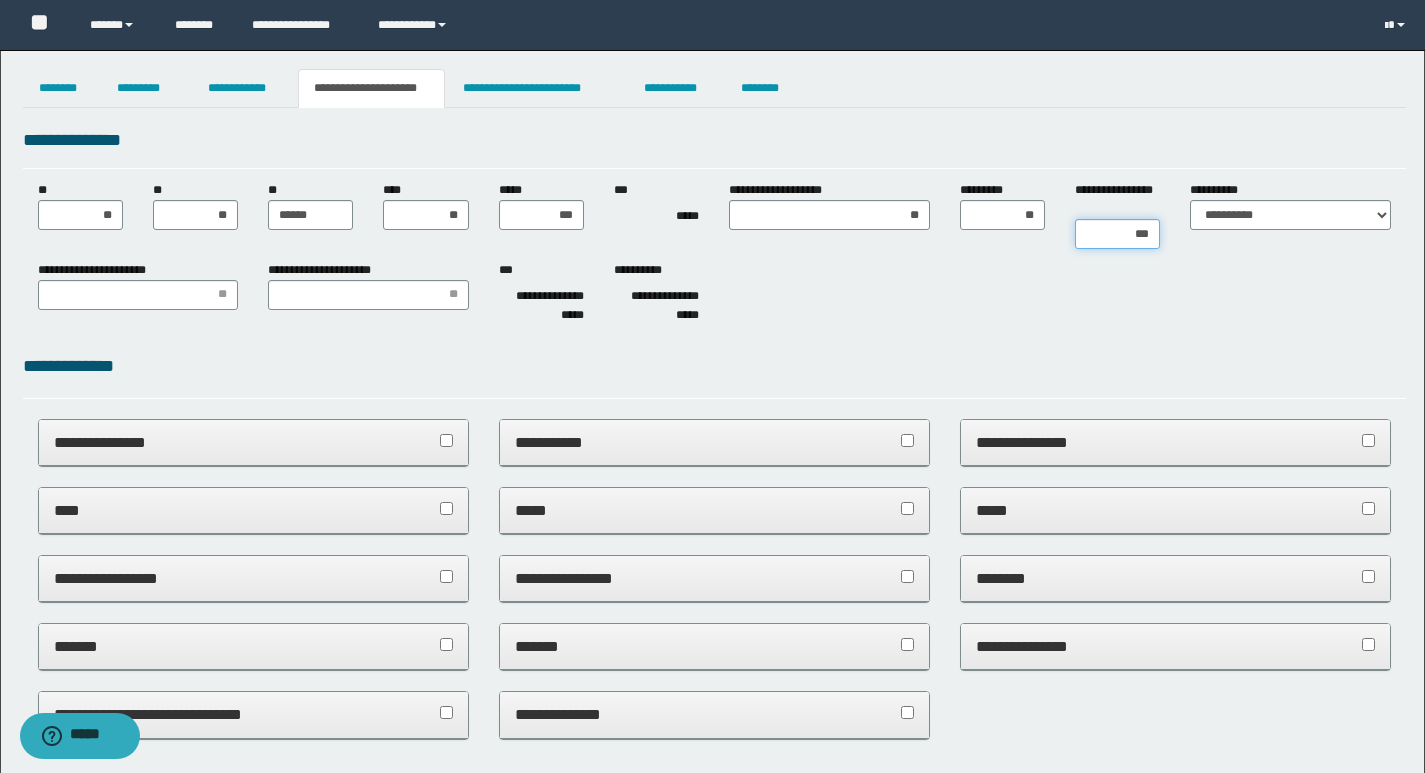 type on "****" 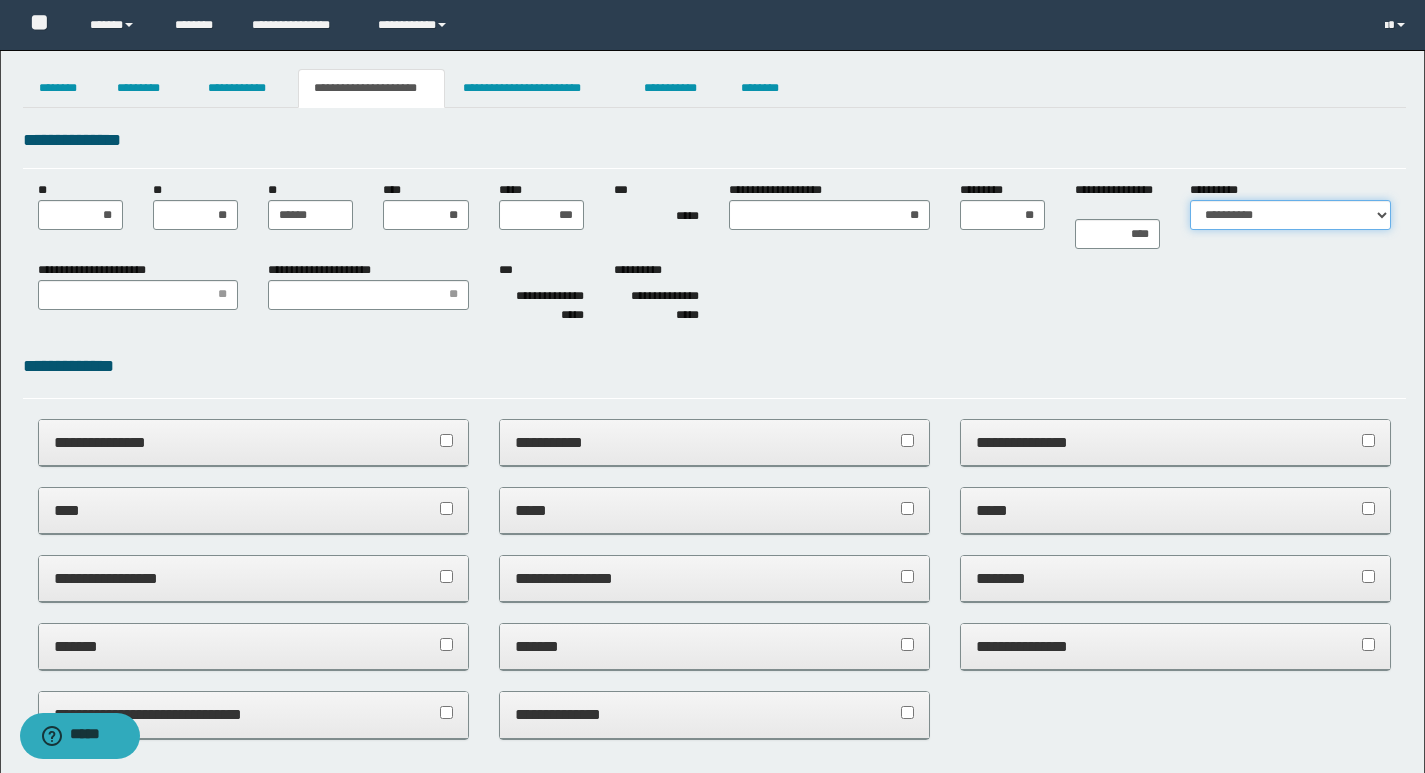 click on "**********" at bounding box center [1290, 215] 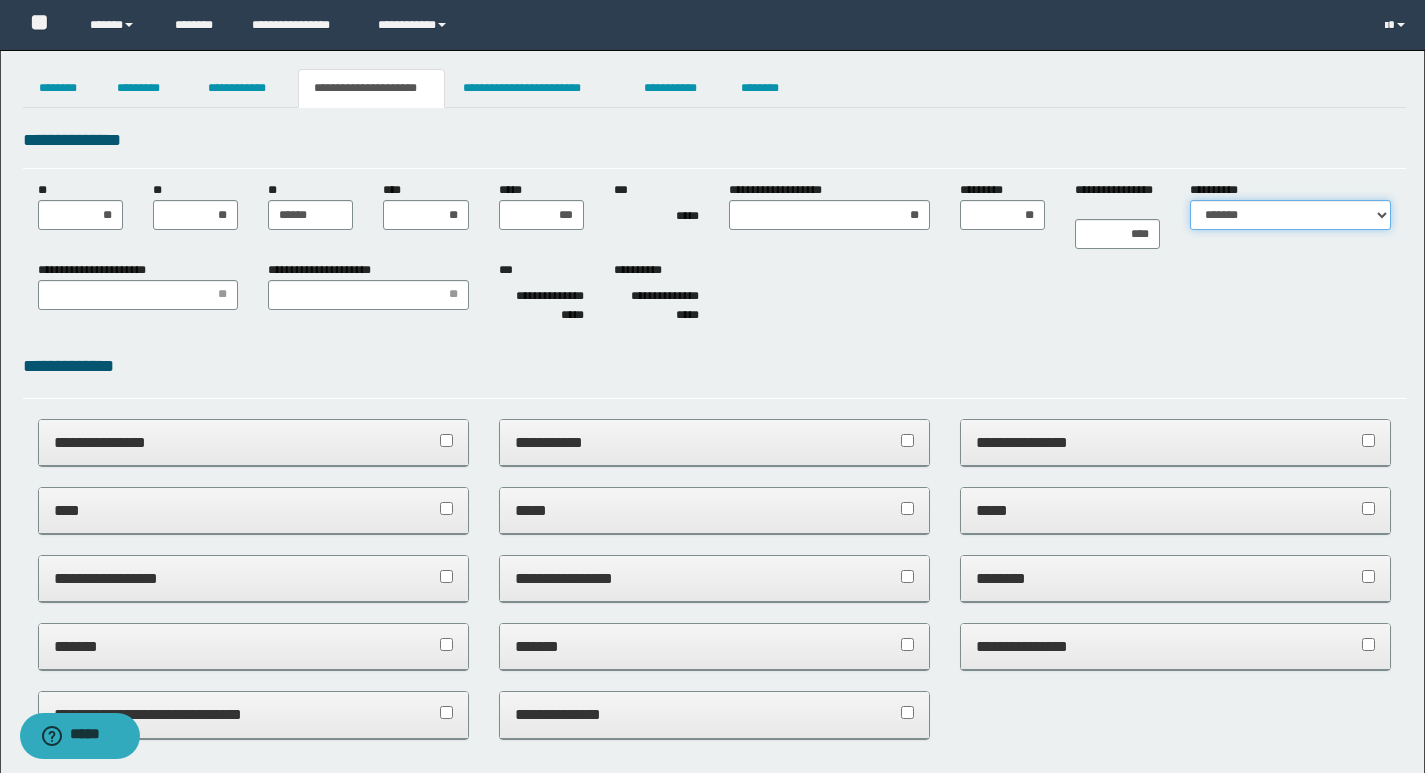 click on "**********" at bounding box center [1290, 215] 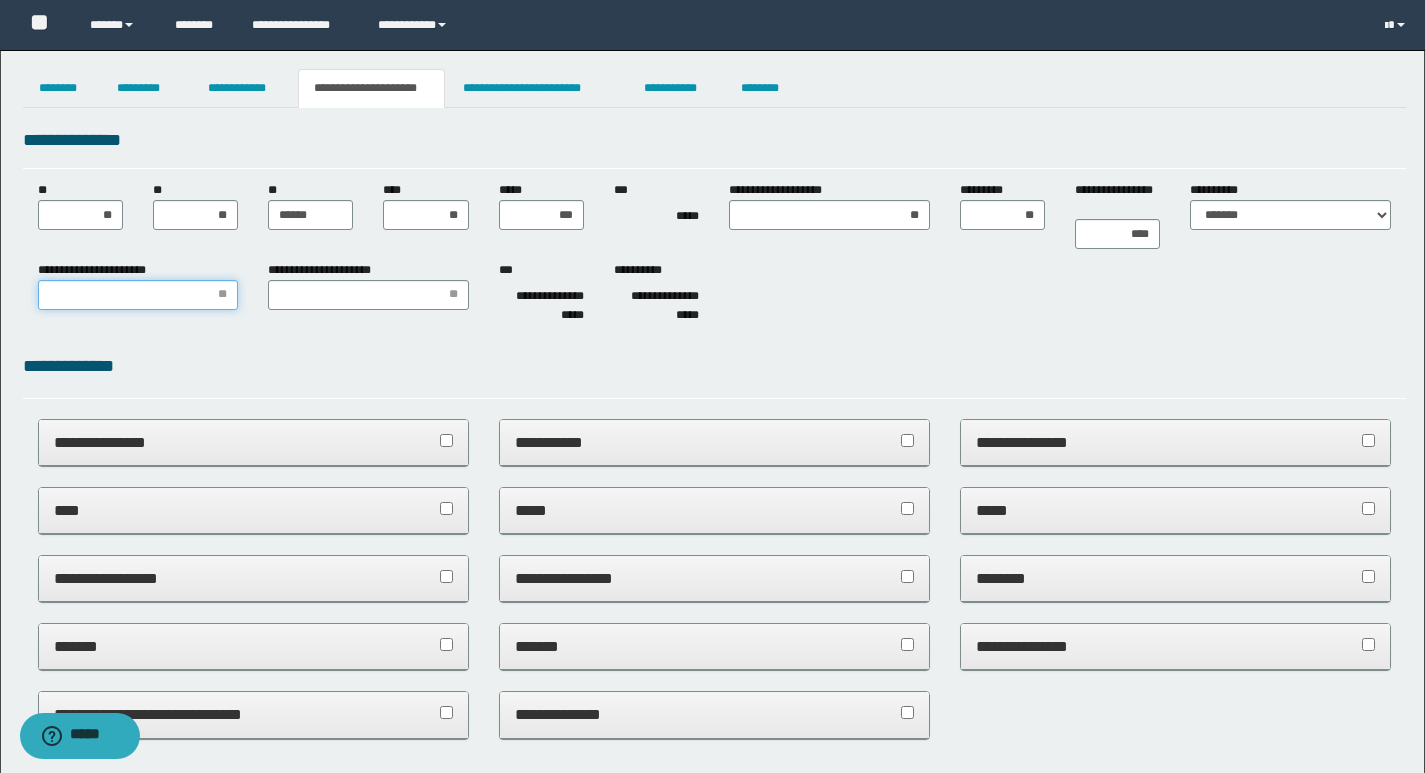 click on "**********" at bounding box center [138, 295] 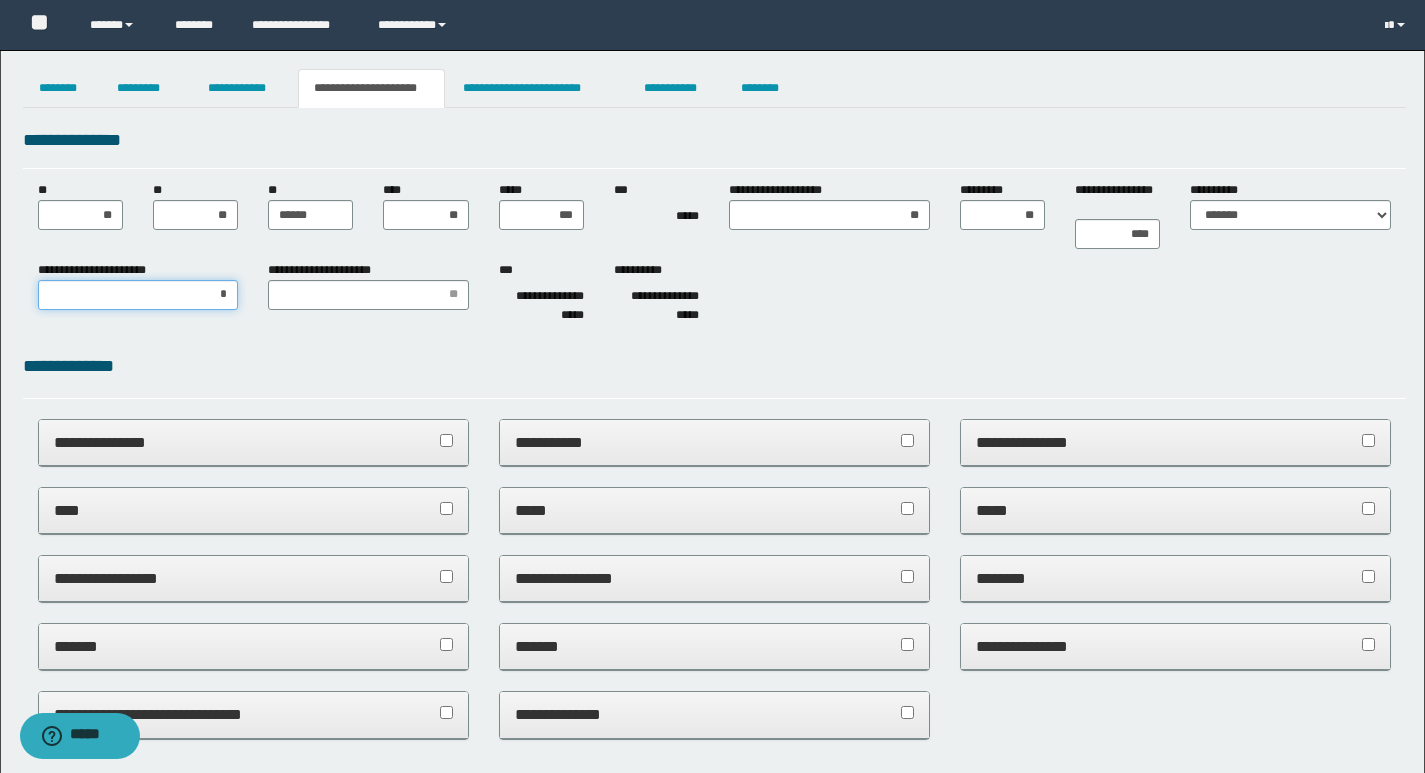 type on "**" 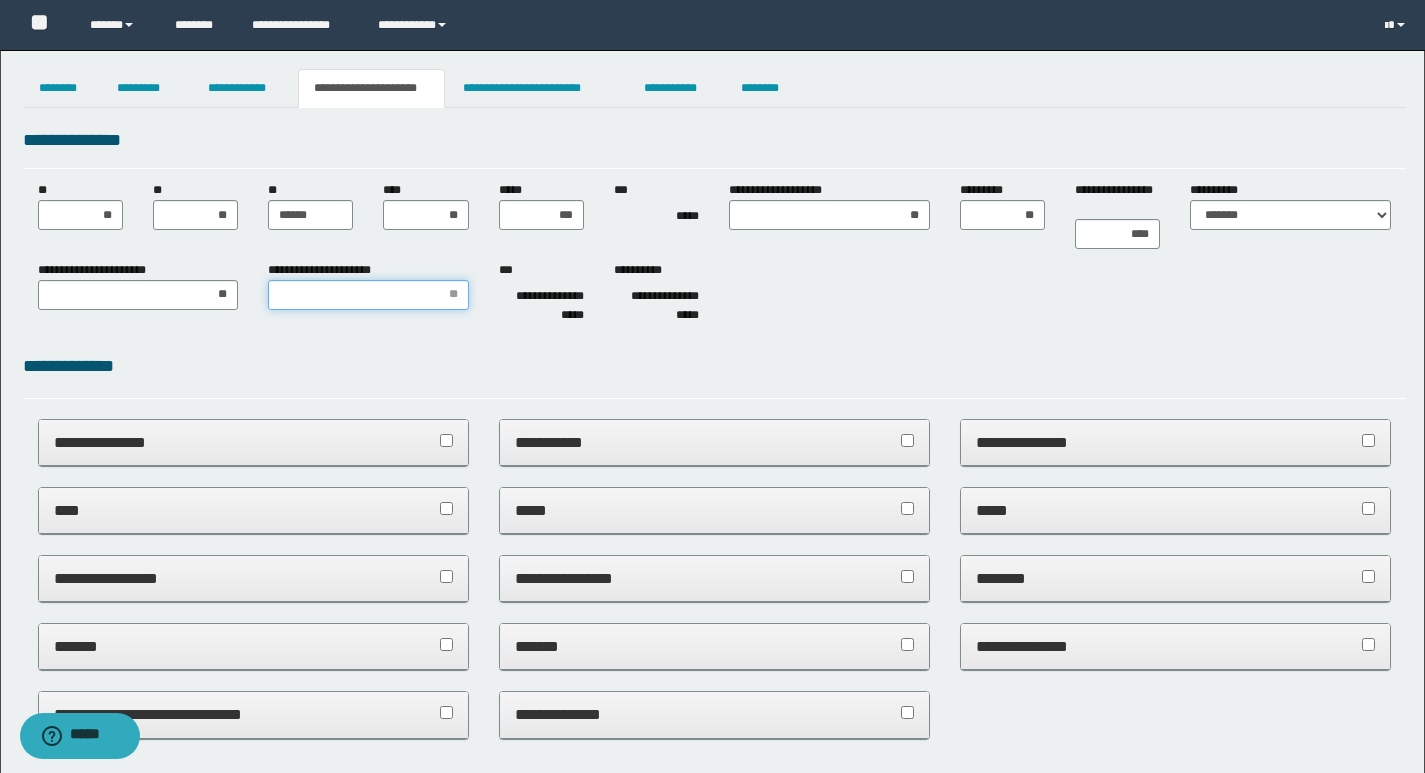 click on "**********" at bounding box center (368, 295) 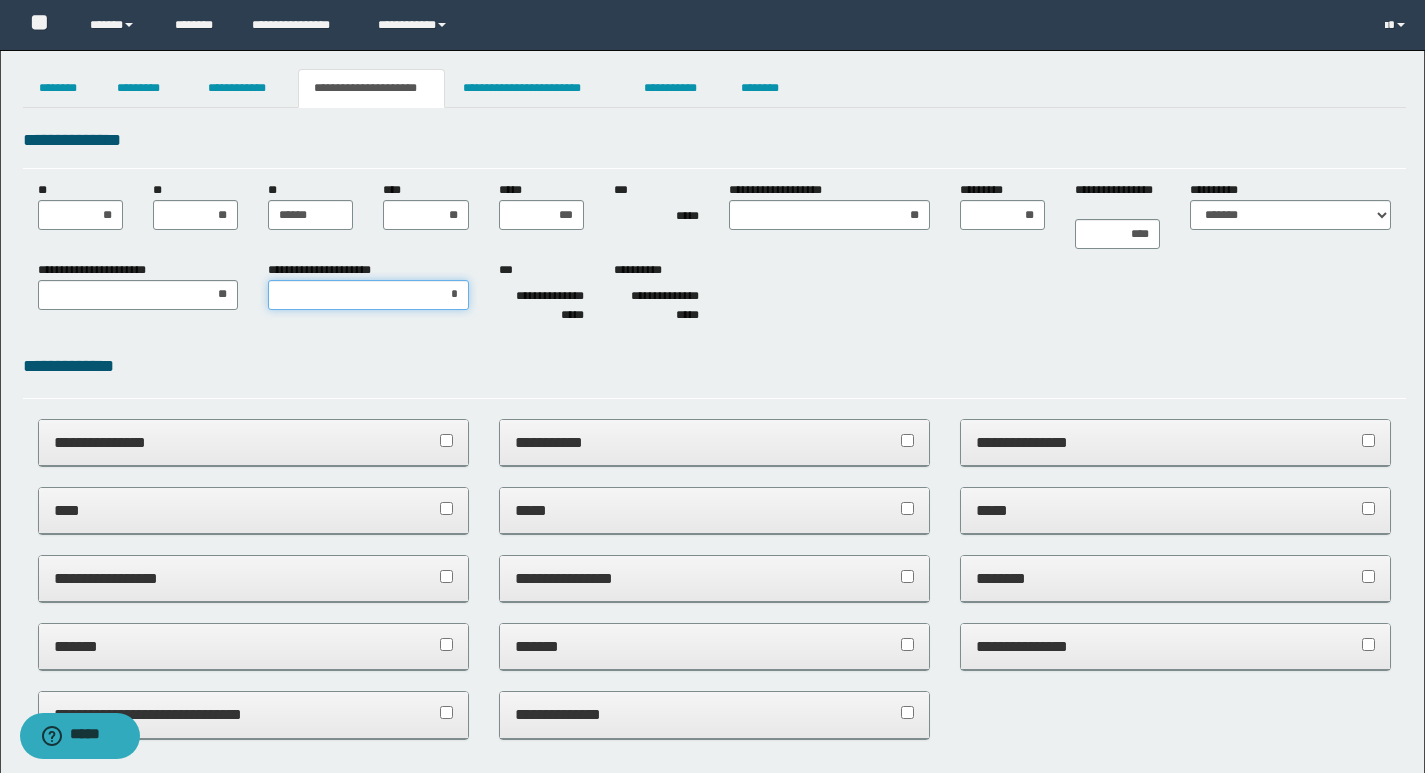 type on "**" 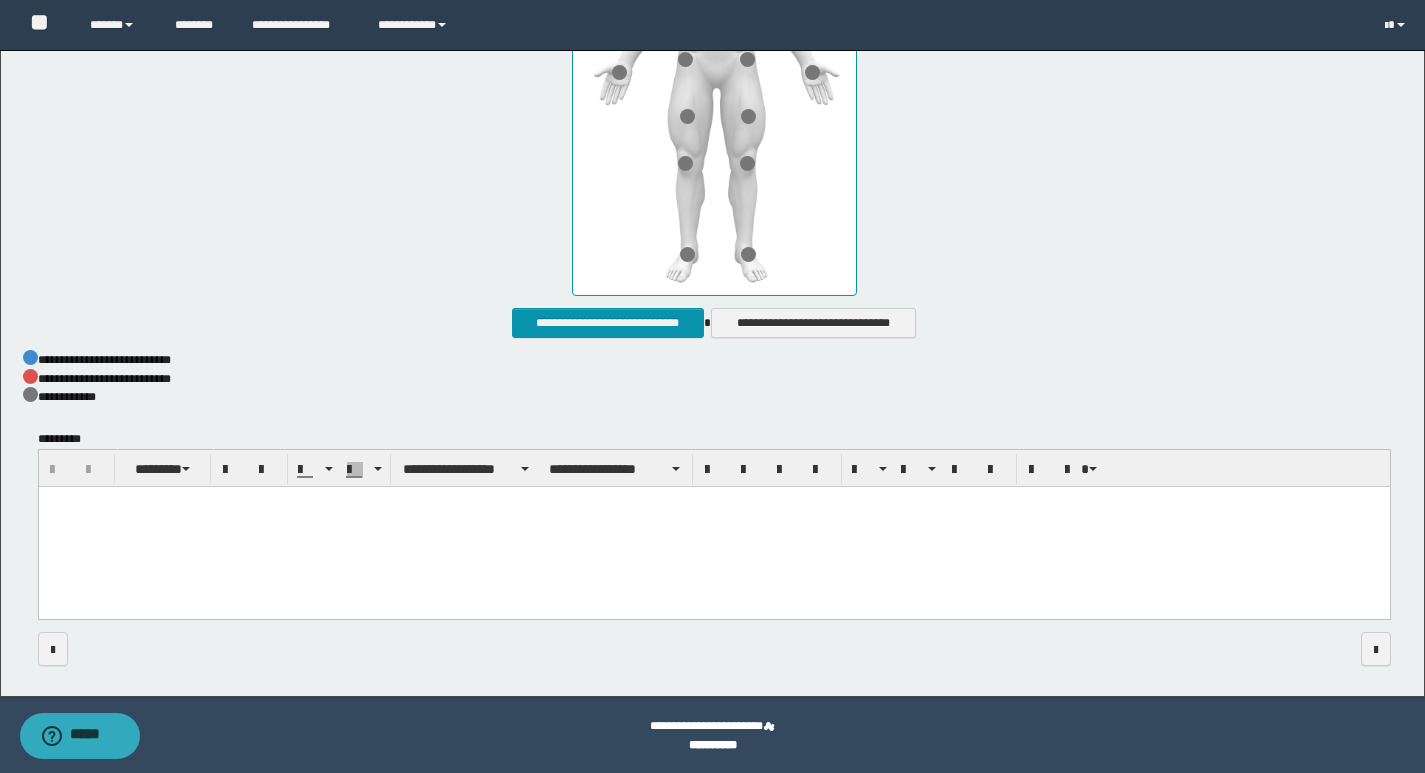 scroll, scrollTop: 1005, scrollLeft: 0, axis: vertical 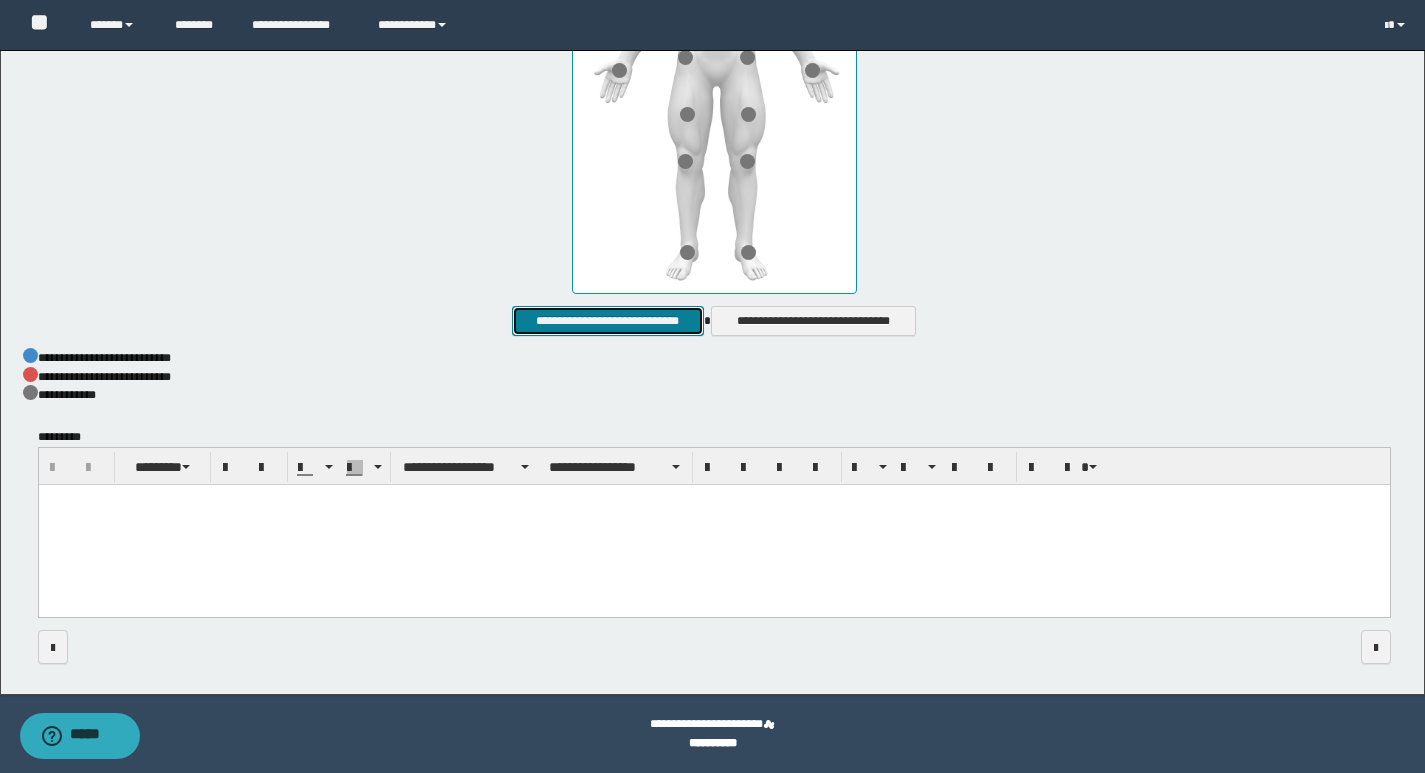 click on "**********" at bounding box center (607, 321) 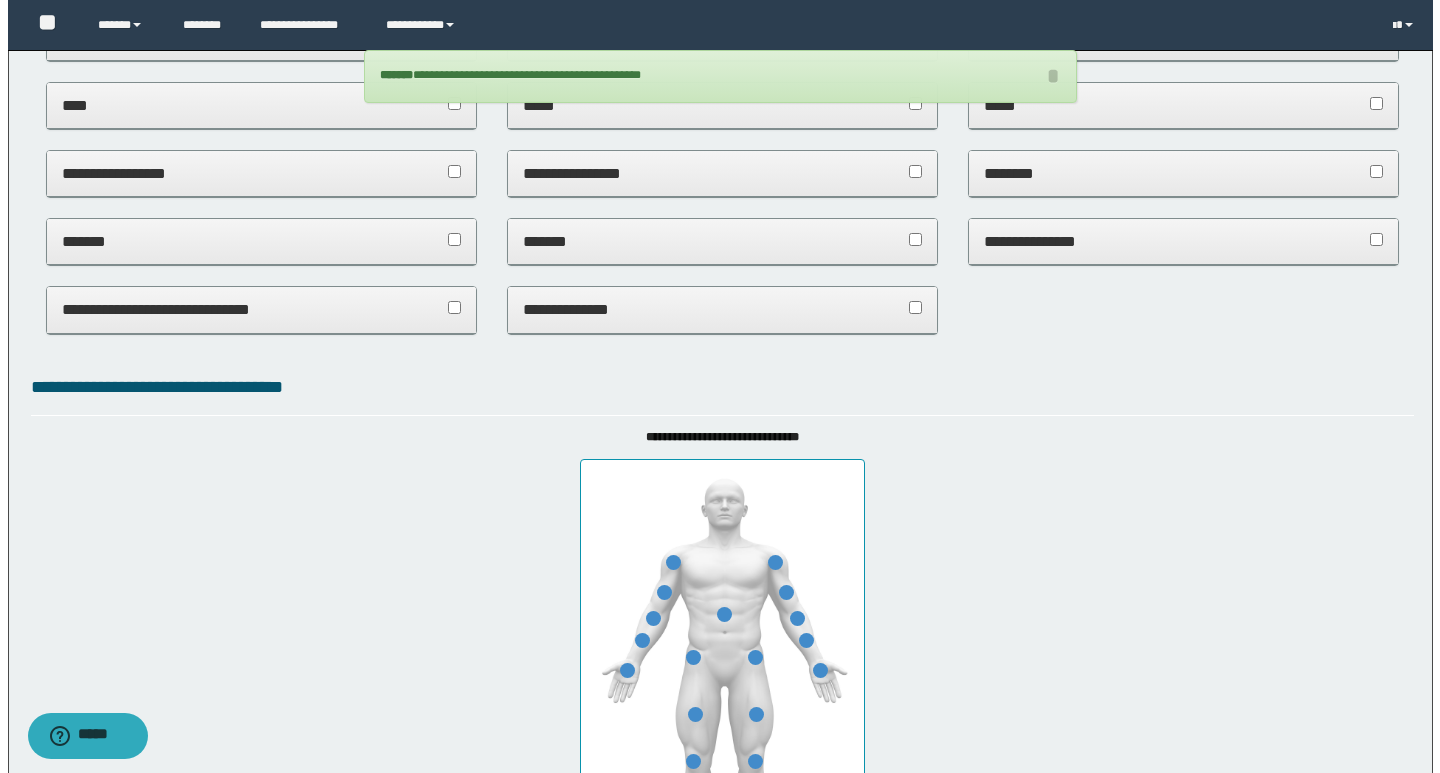 scroll, scrollTop: 0, scrollLeft: 0, axis: both 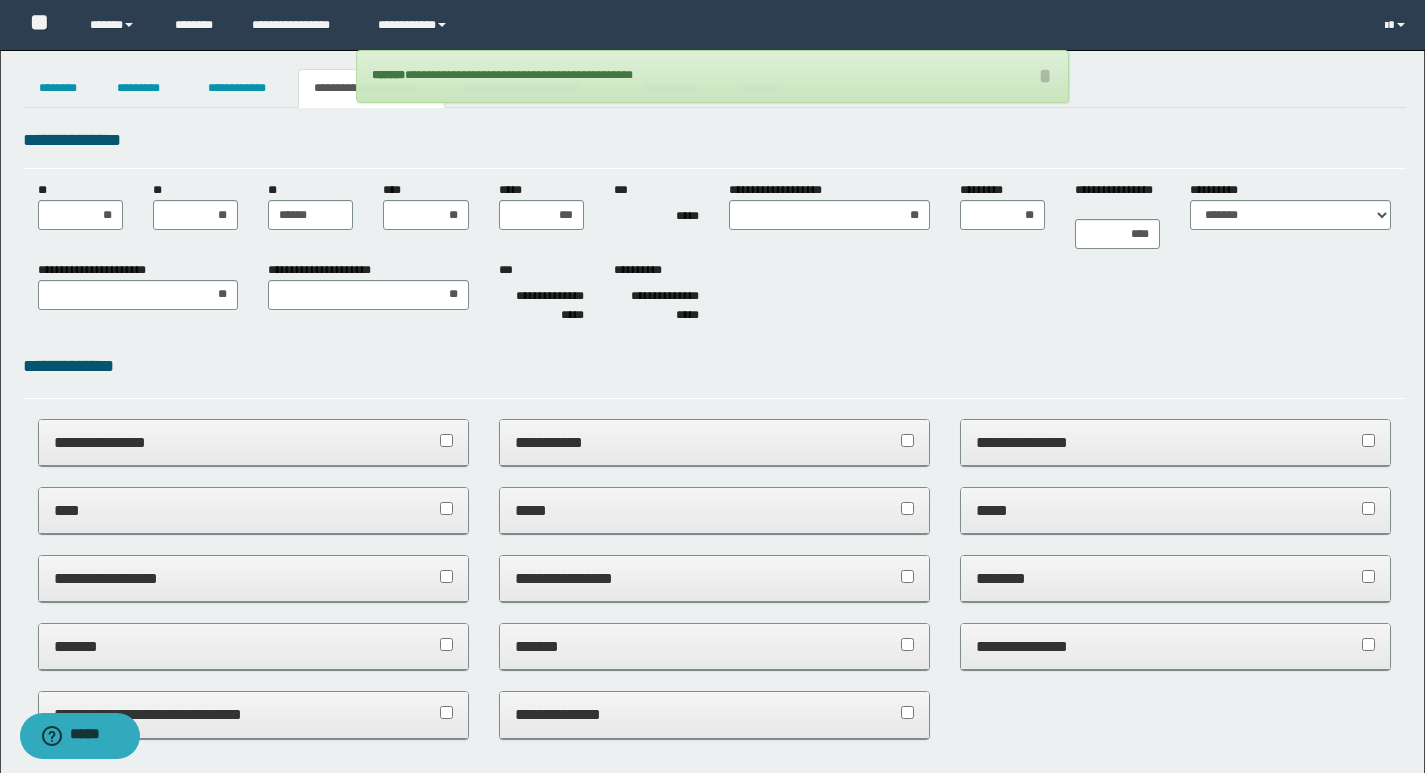 click on "**********" at bounding box center (714, 147) 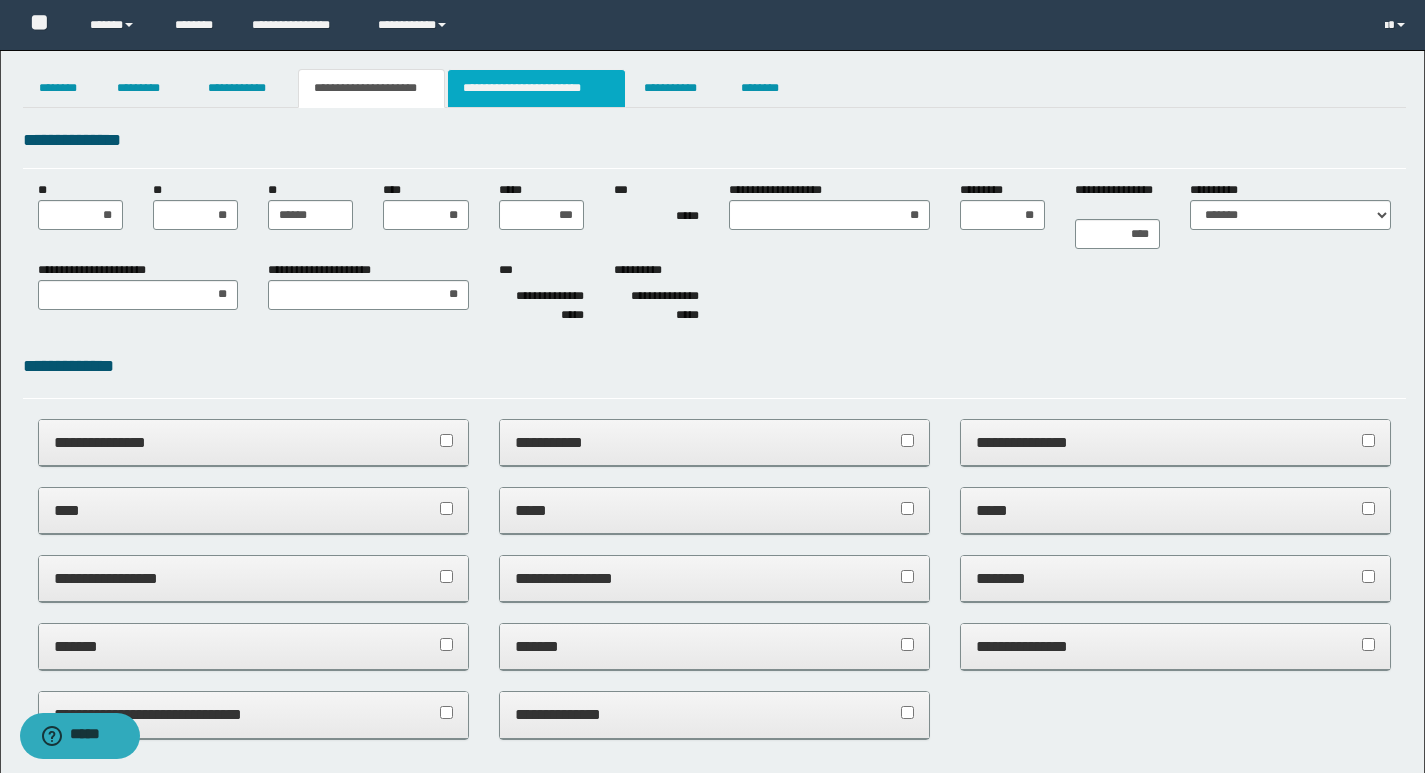 click on "**********" at bounding box center [537, 88] 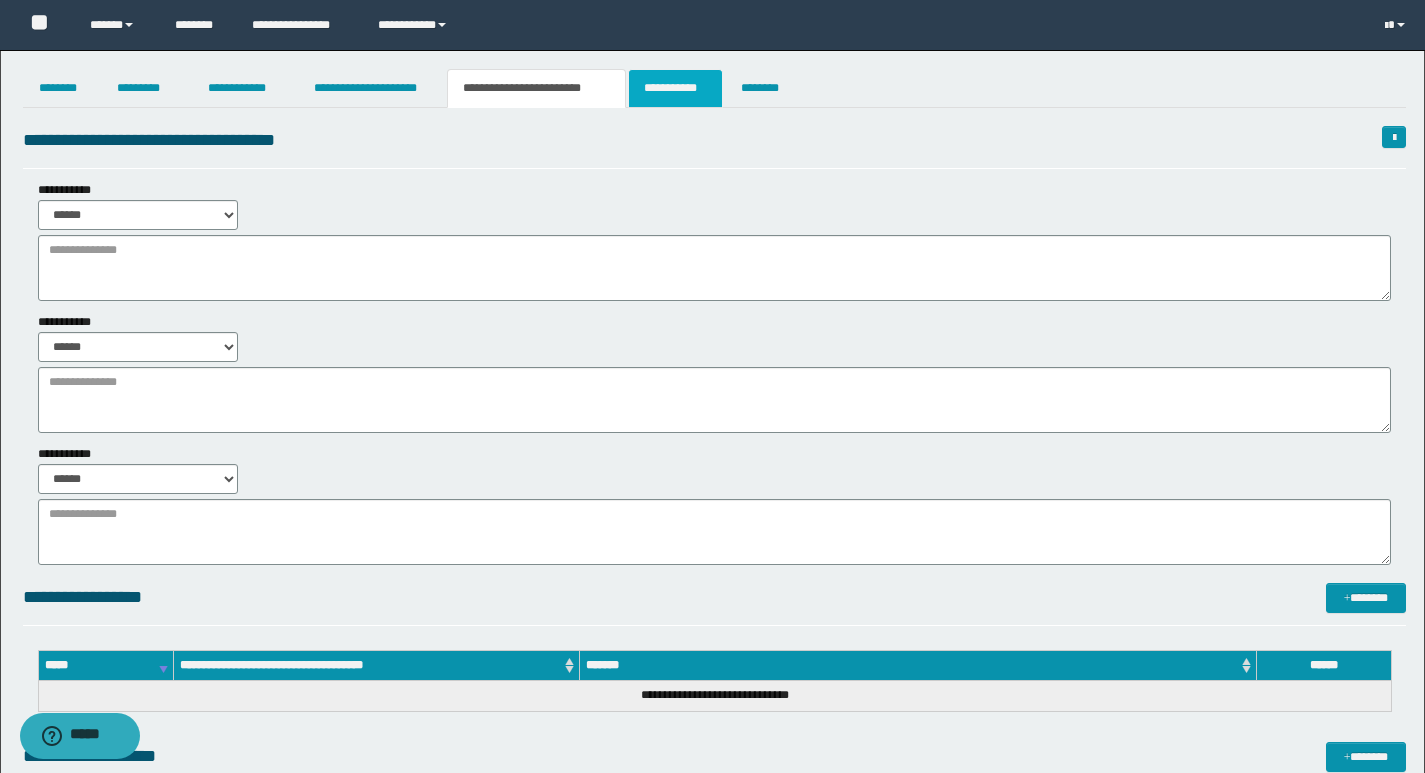 click on "**********" at bounding box center (675, 88) 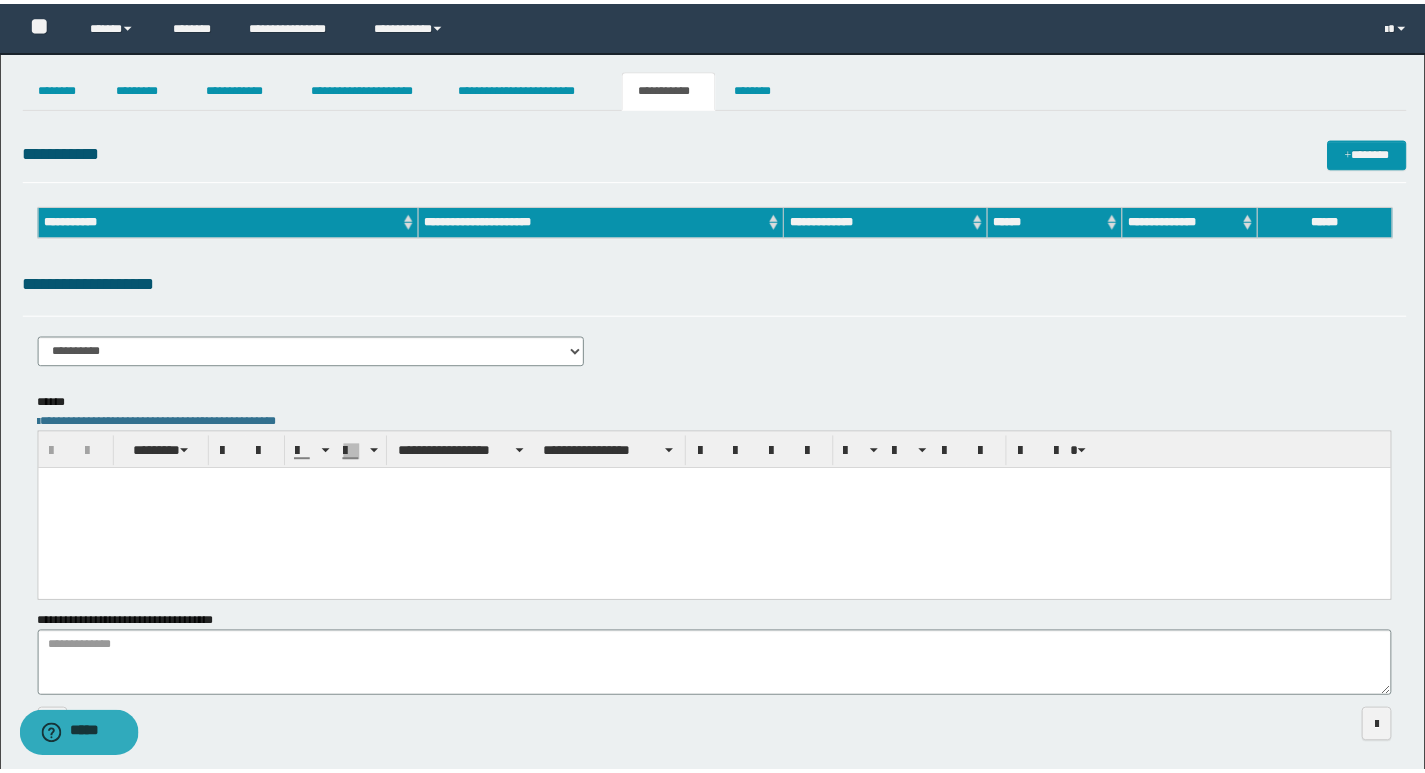 scroll, scrollTop: 0, scrollLeft: 0, axis: both 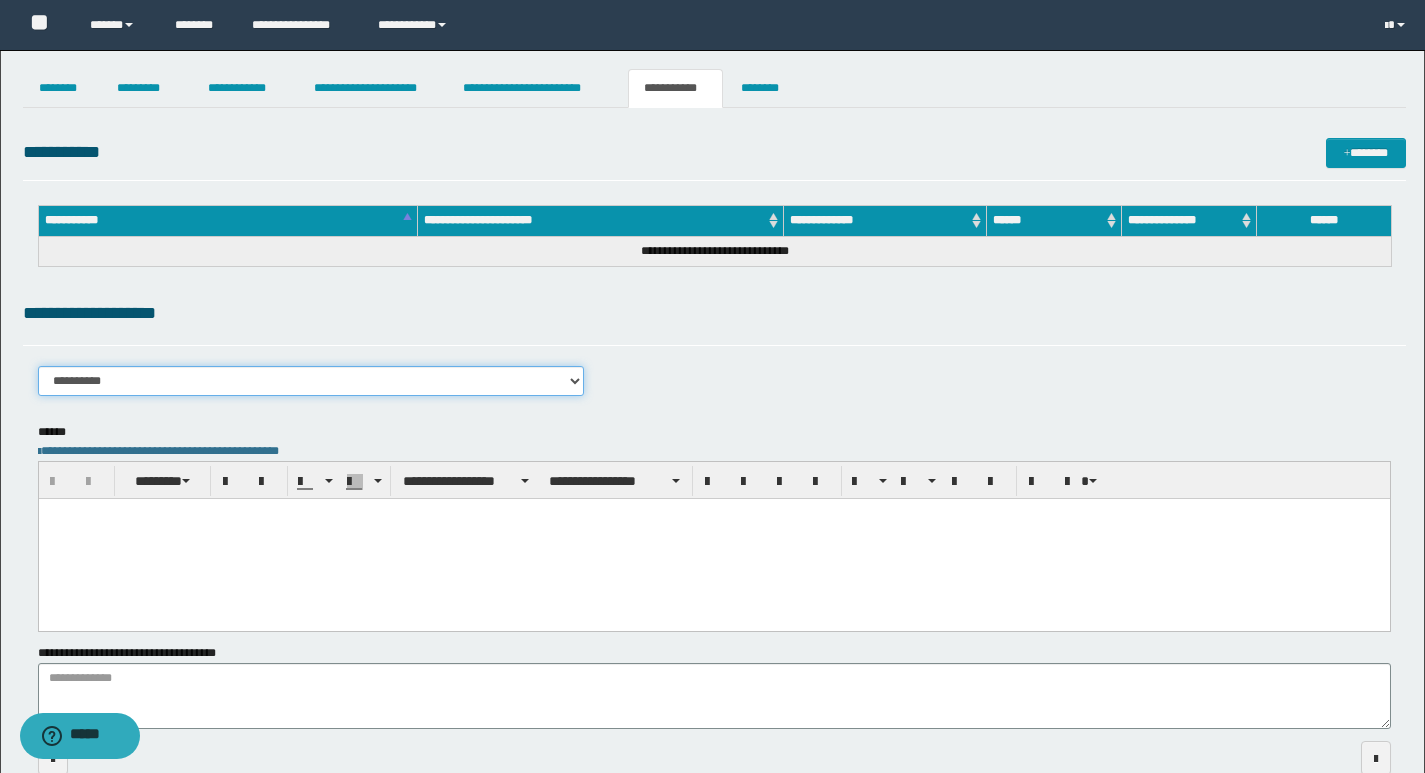 click on "**********" at bounding box center [311, 381] 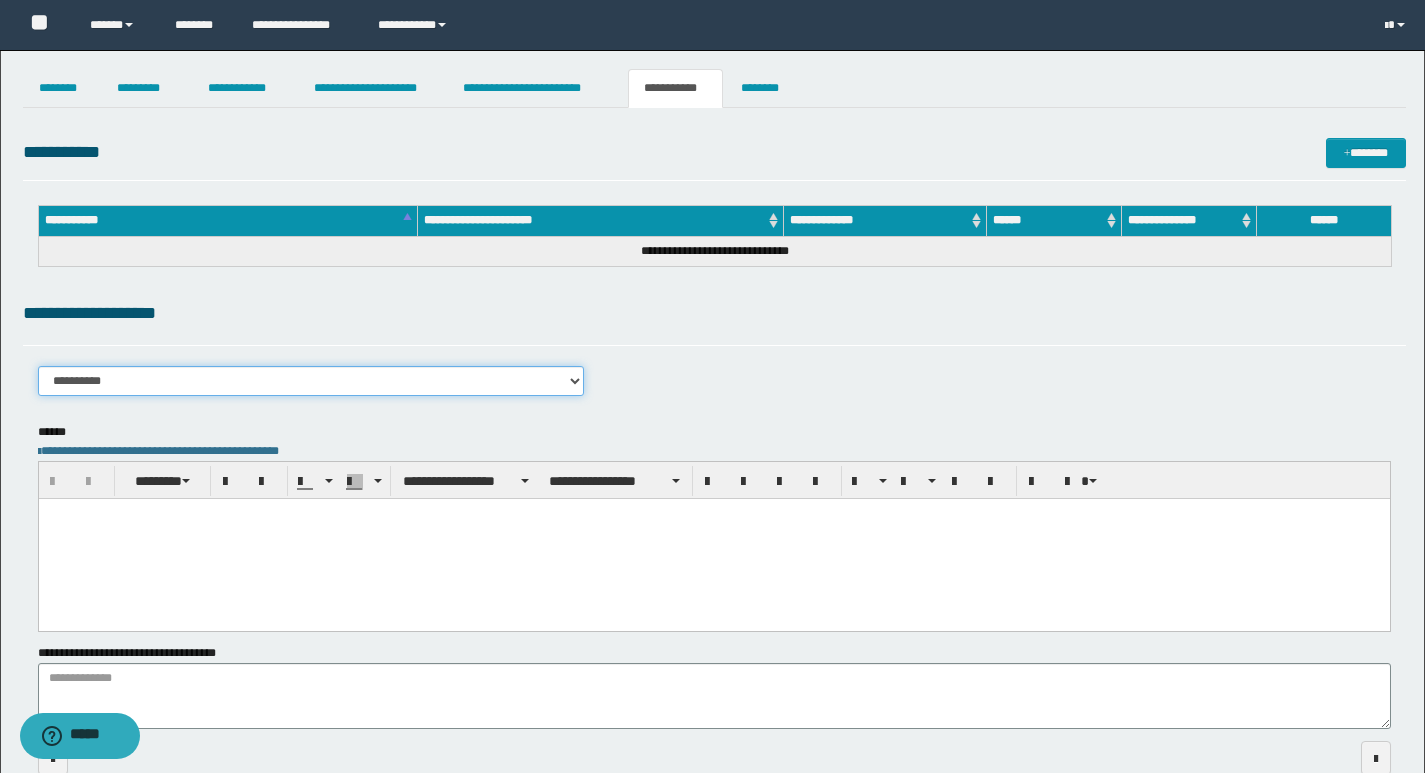 select on "****" 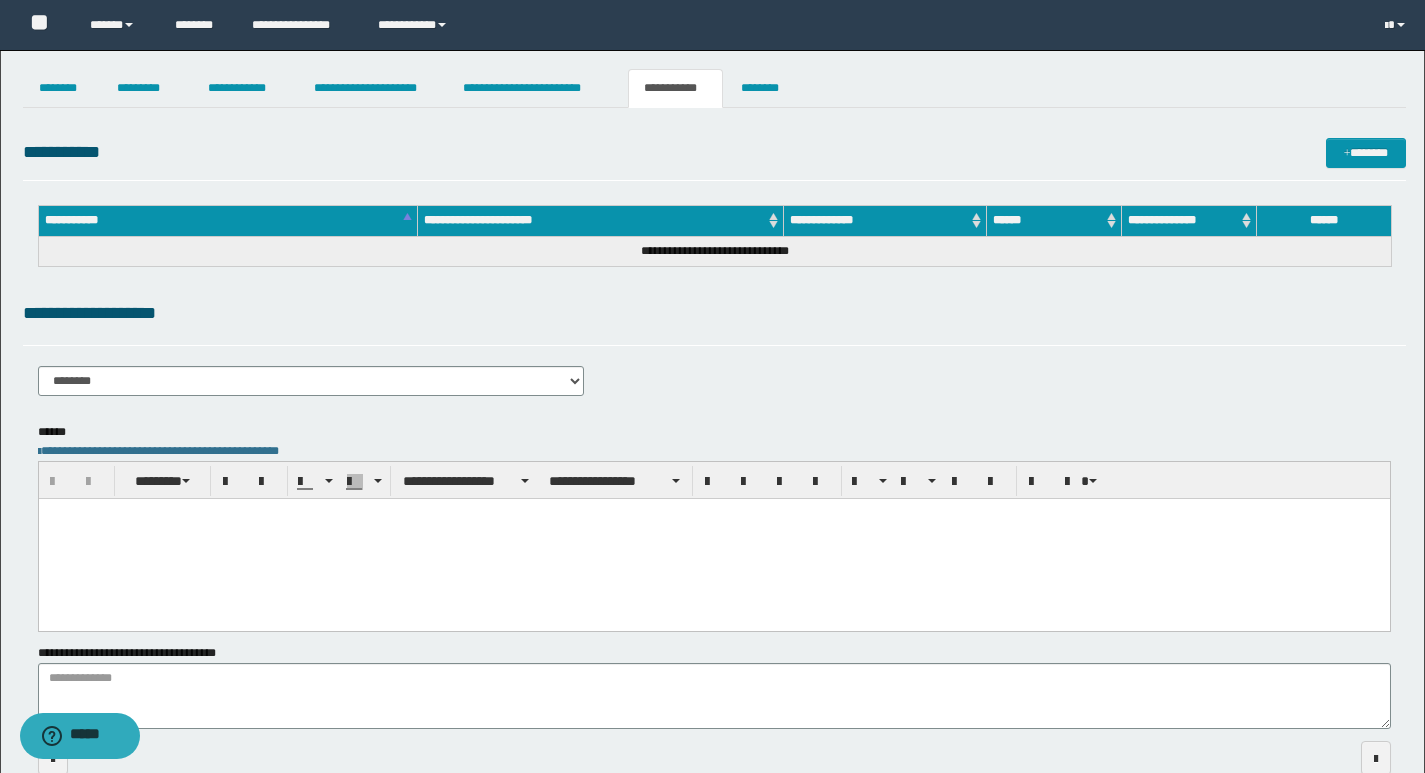 click on "**********" at bounding box center (714, 527) 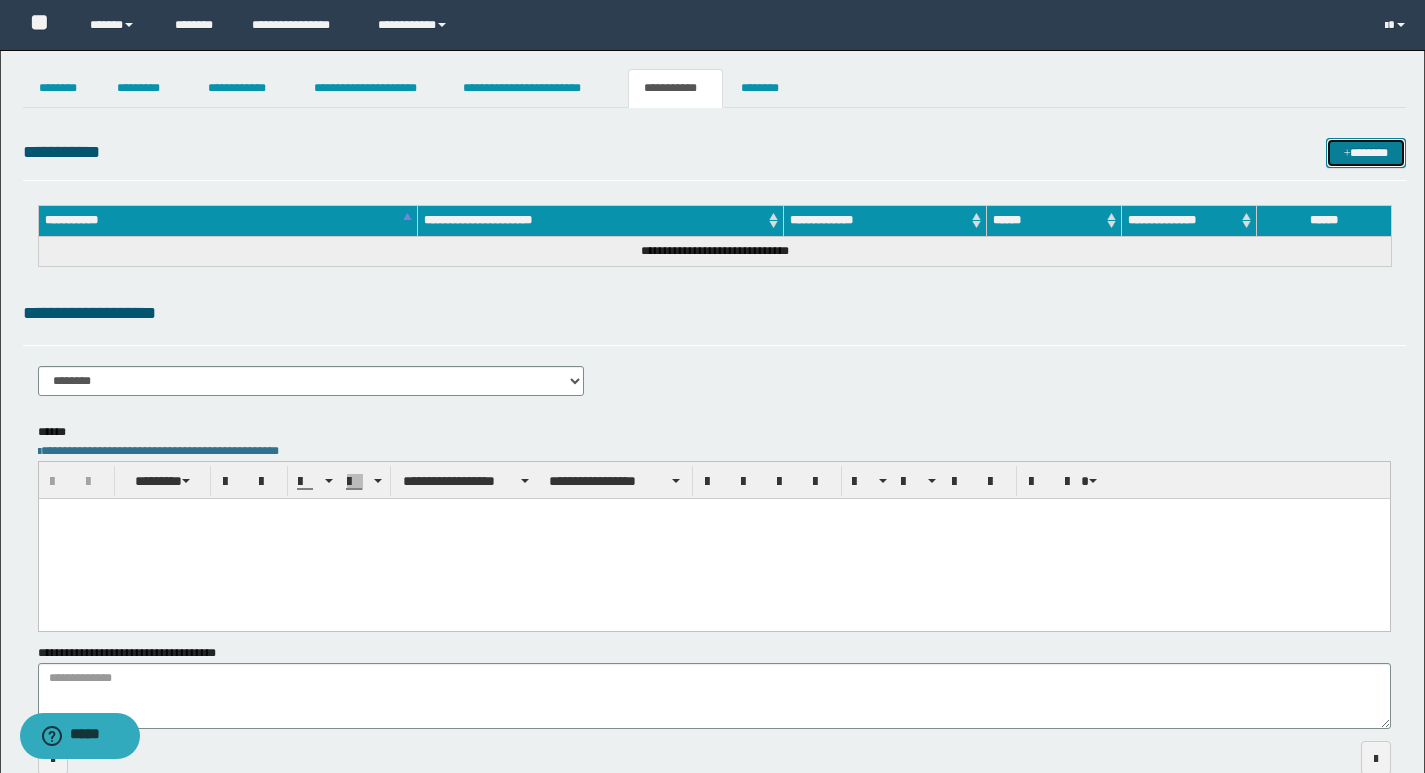 click on "*******" at bounding box center [1366, 153] 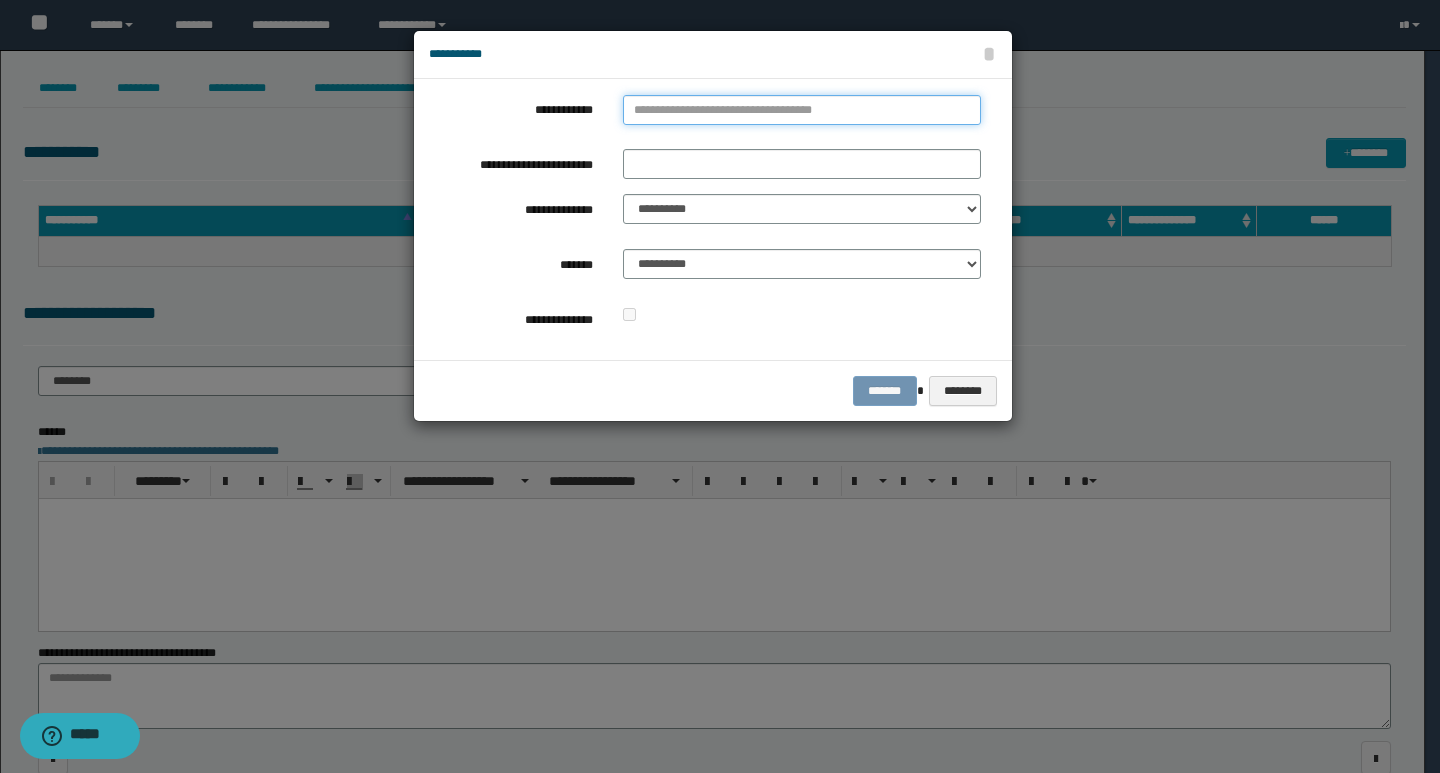 click on "**********" at bounding box center (802, 110) 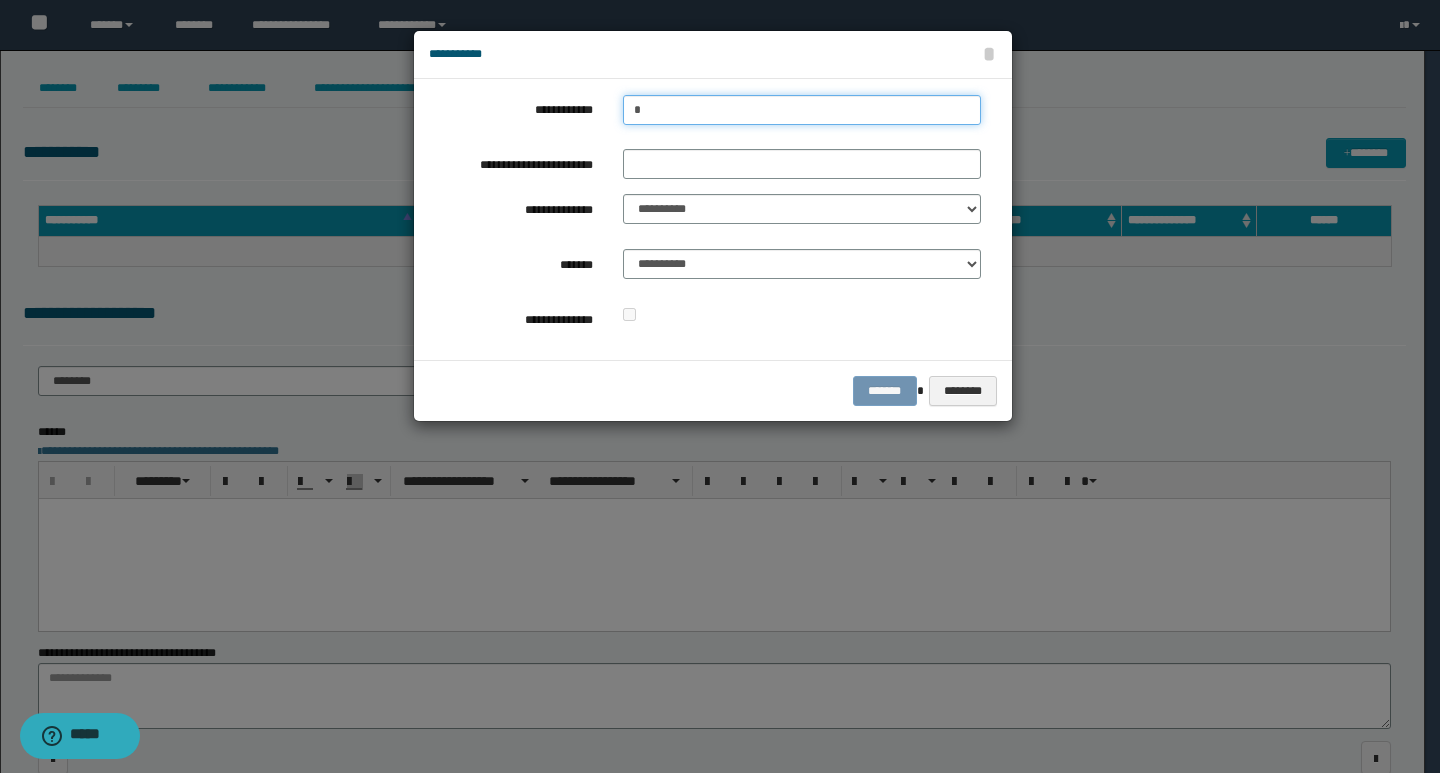type on "**" 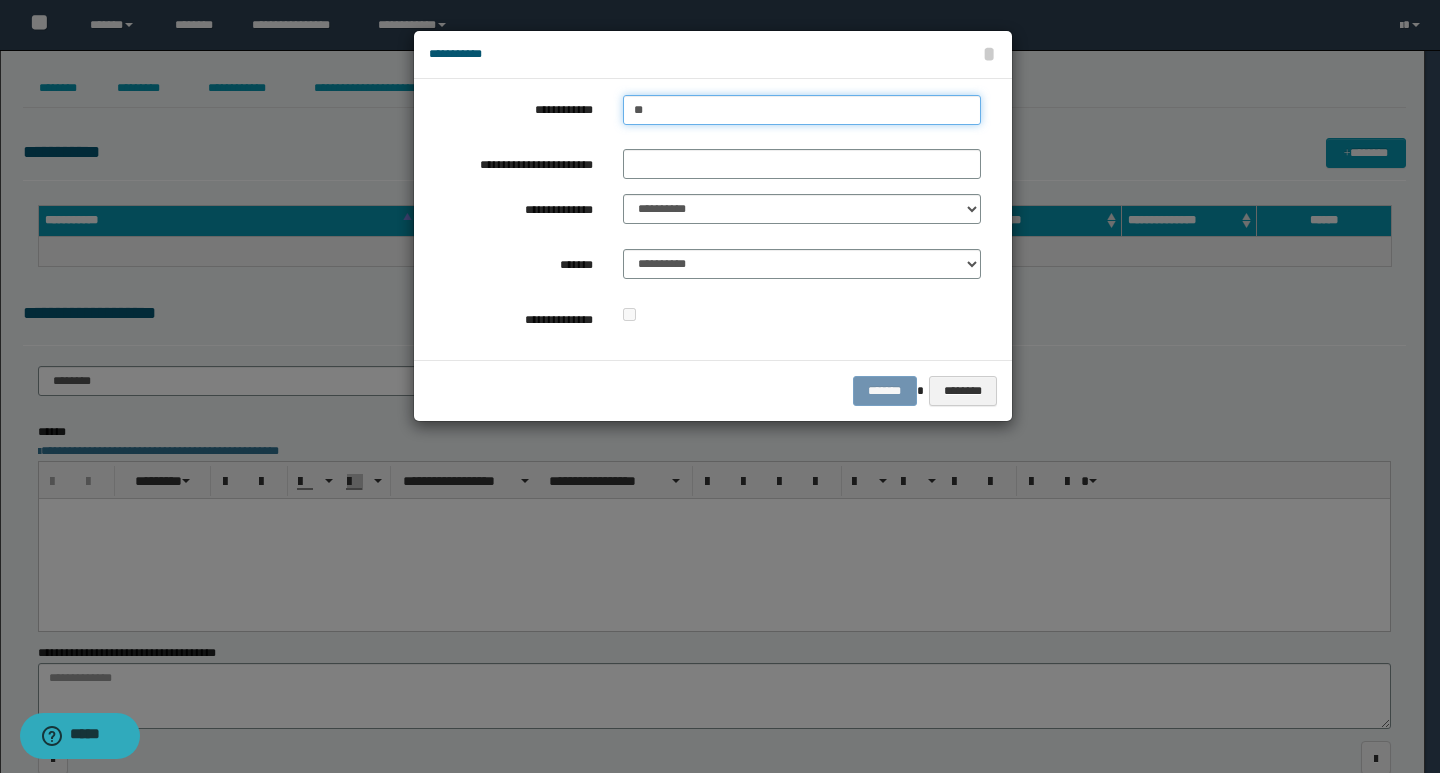 type on "**" 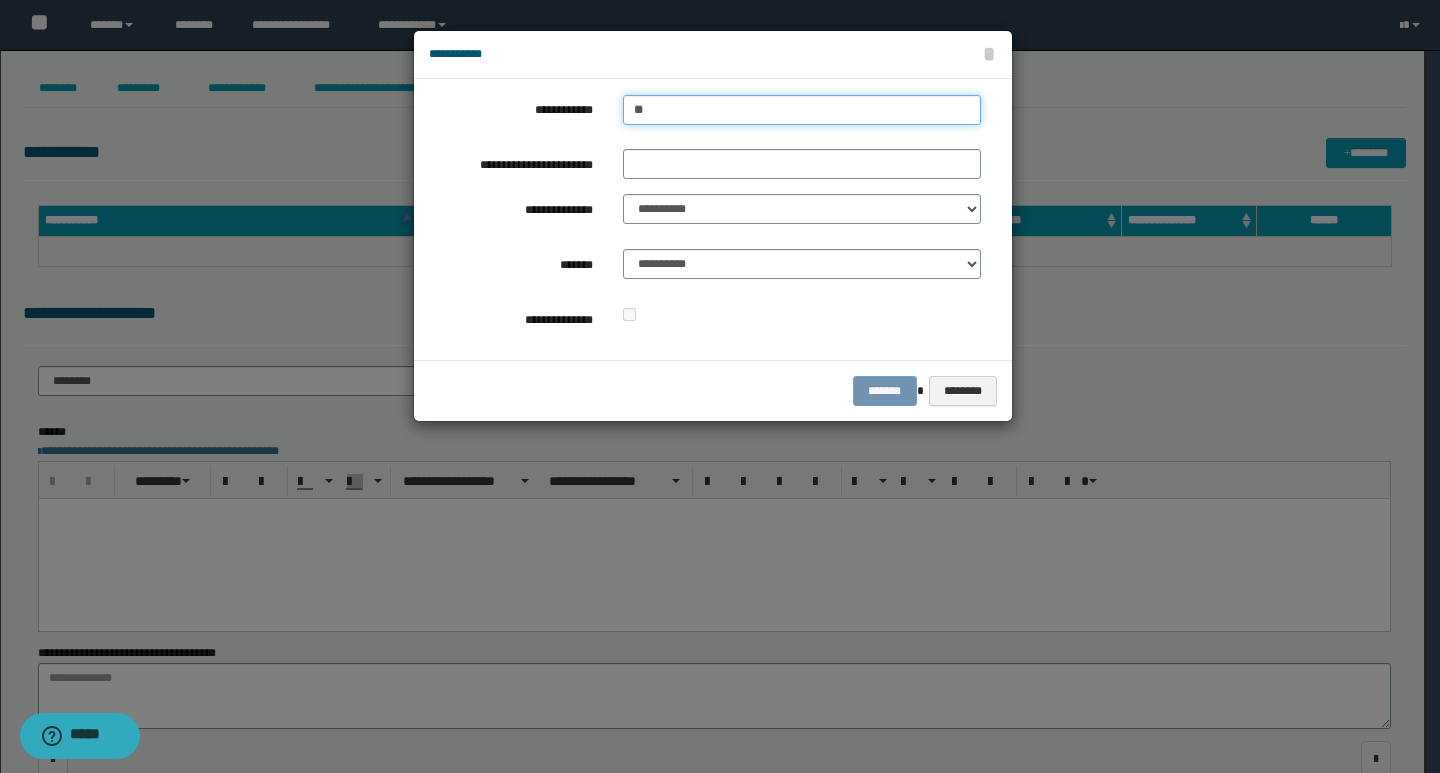 type 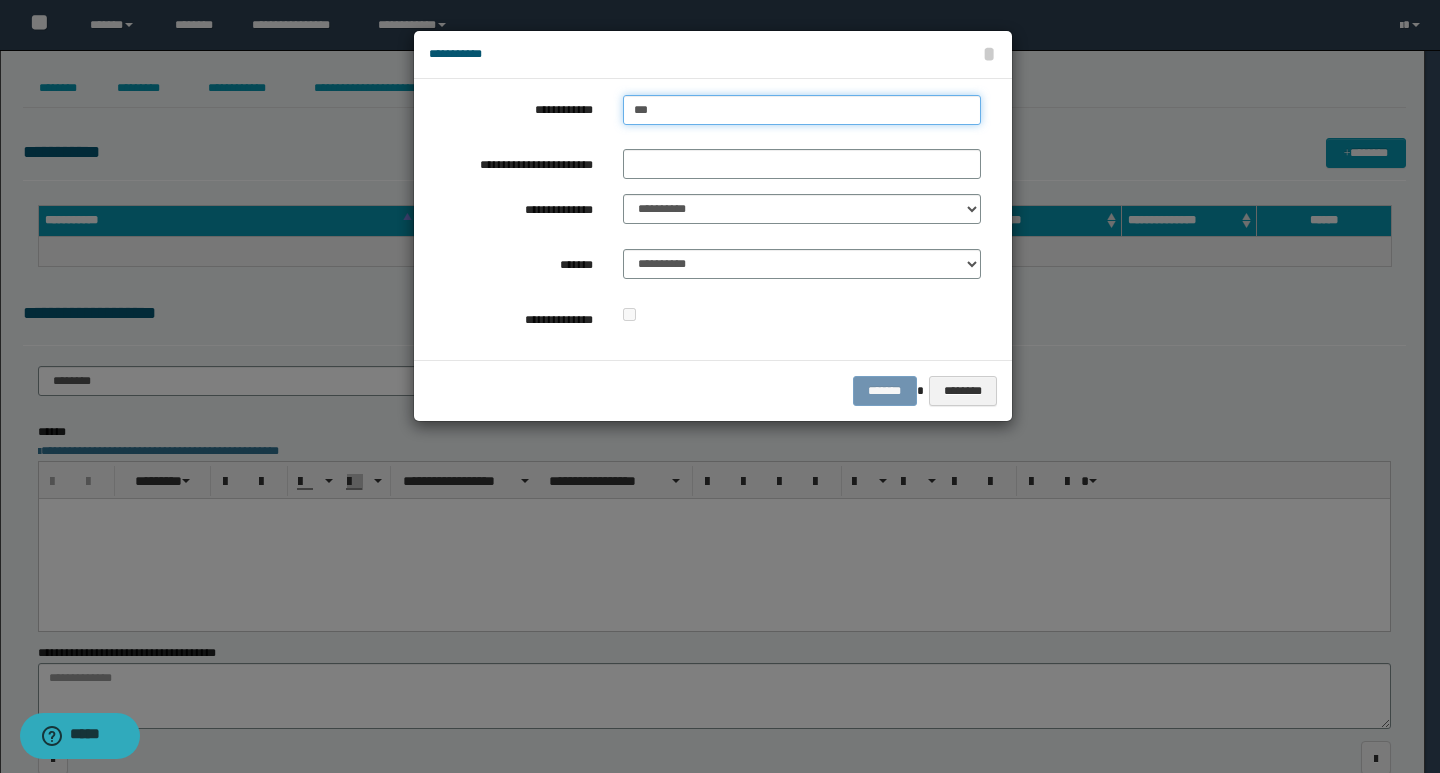 type on "****" 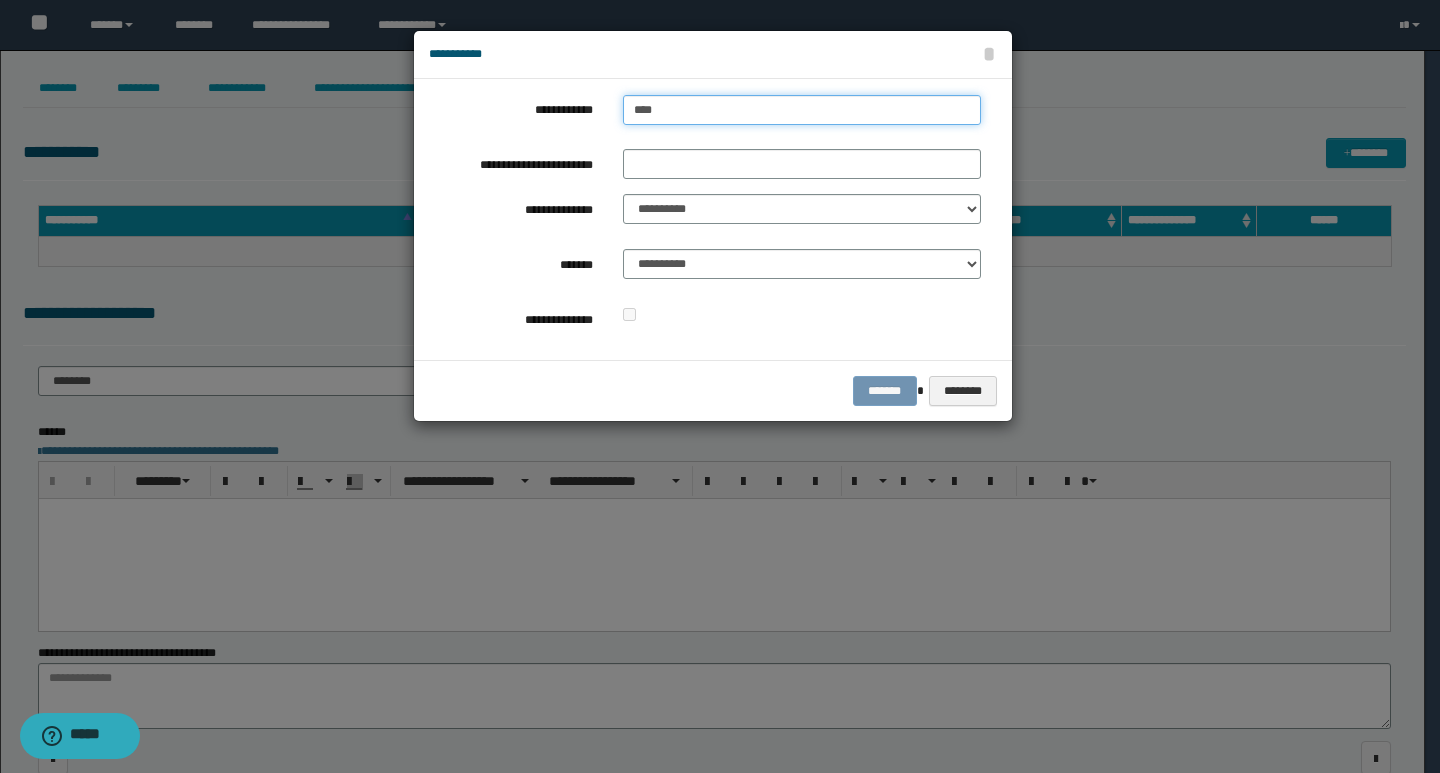 type on "****" 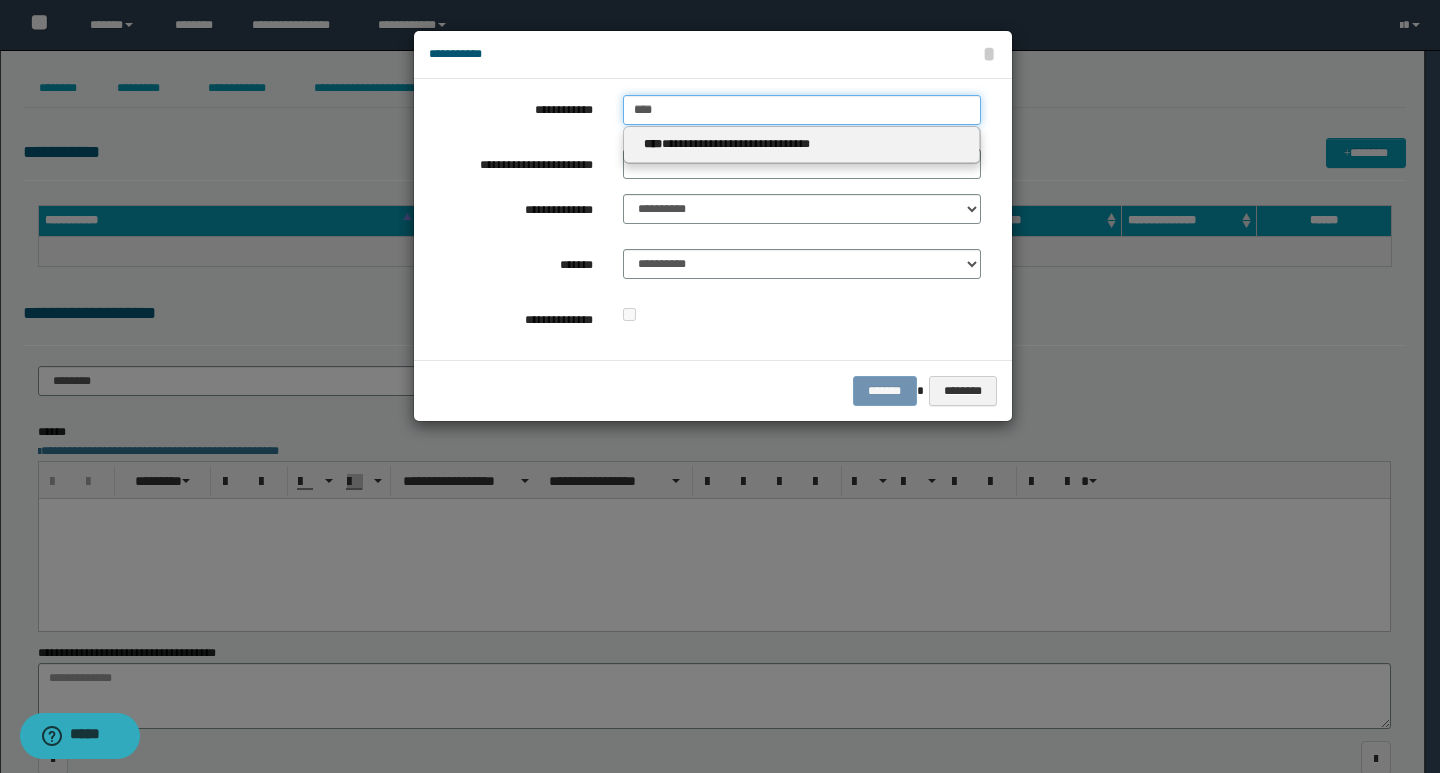 type on "****" 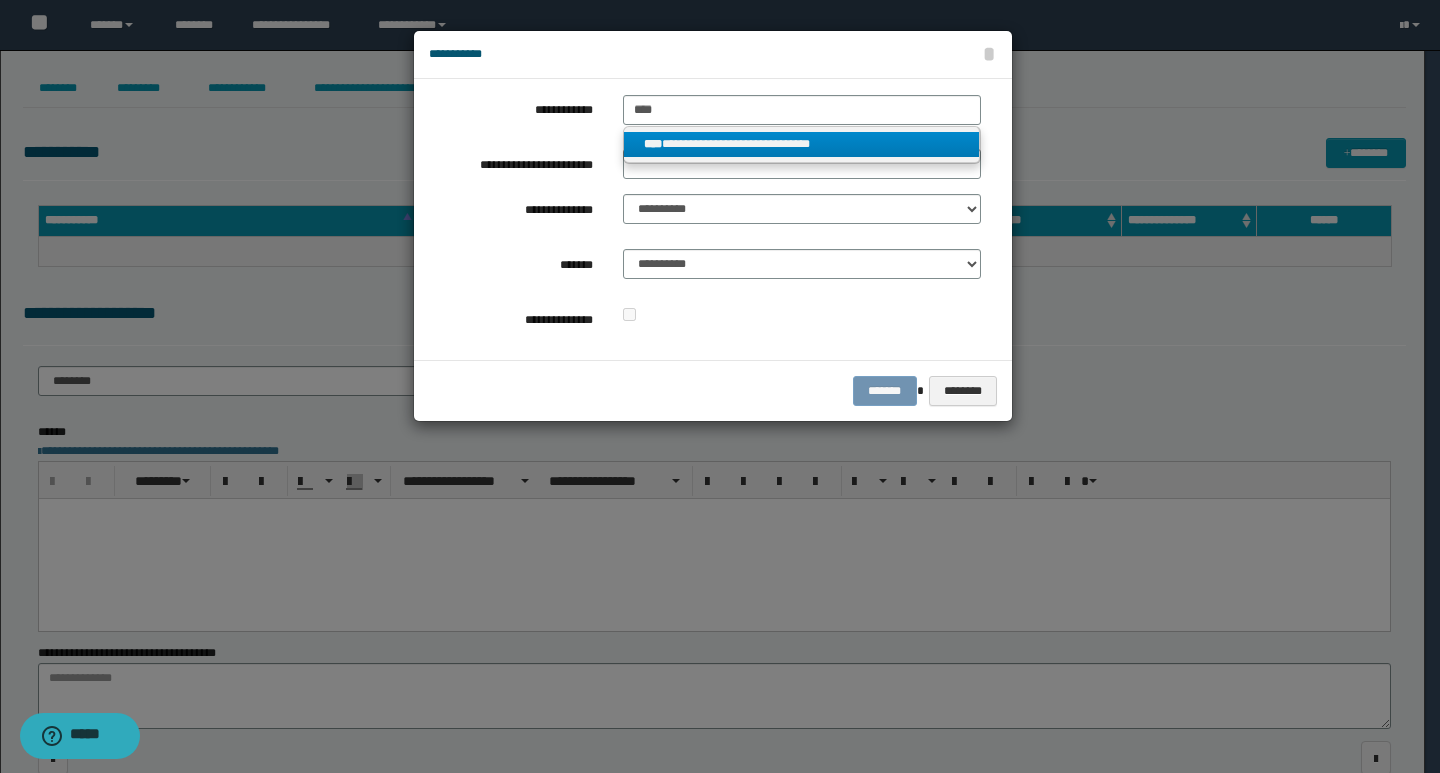 click on "**********" at bounding box center (802, 144) 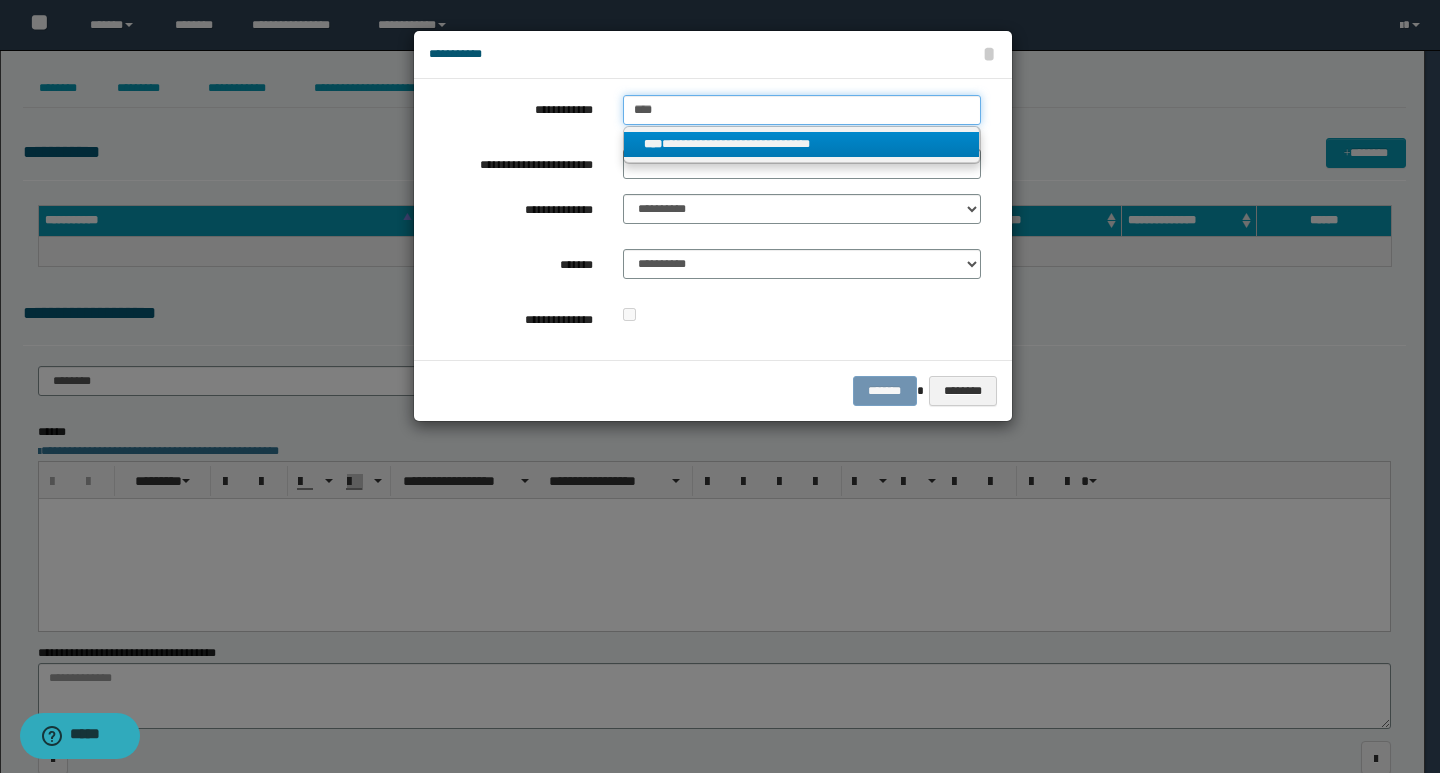 type 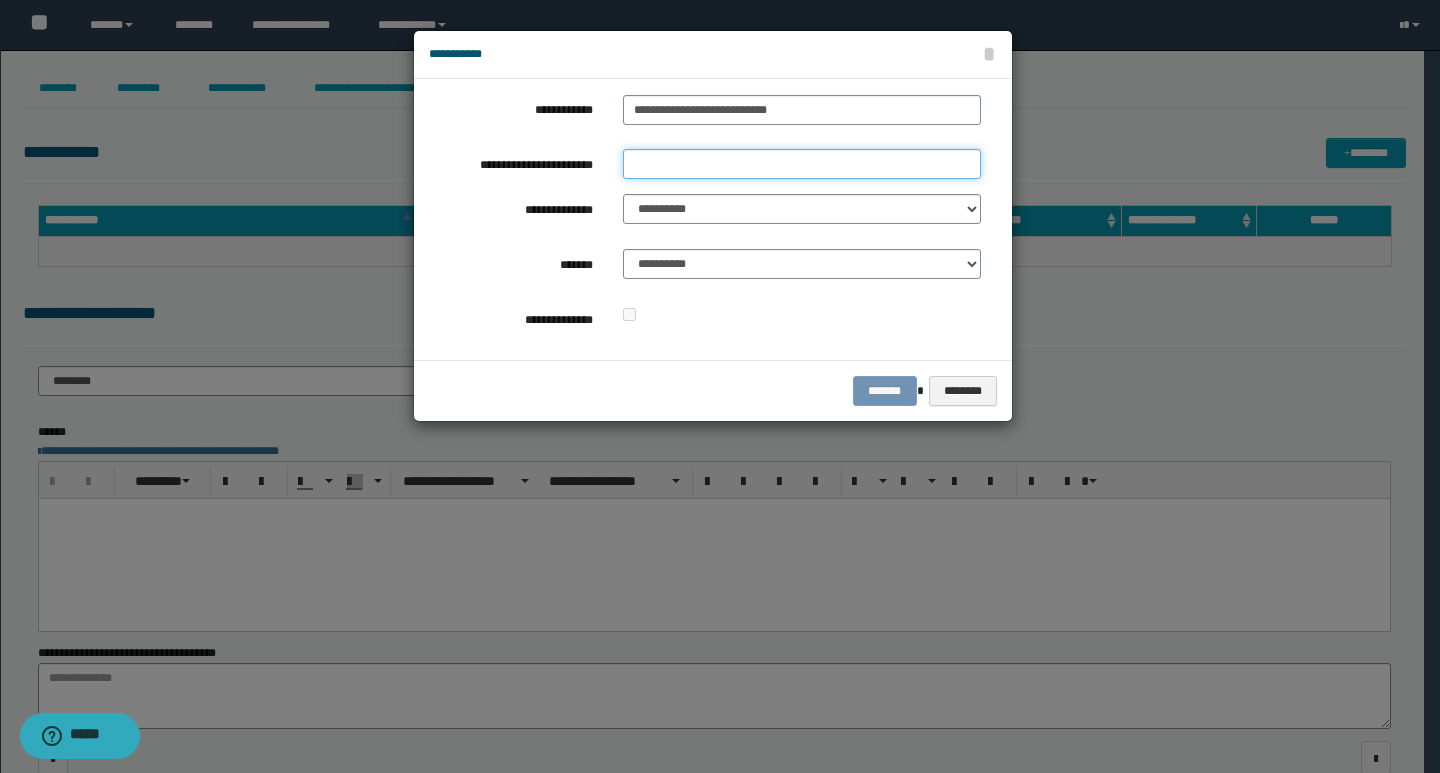 click on "**********" at bounding box center [802, 164] 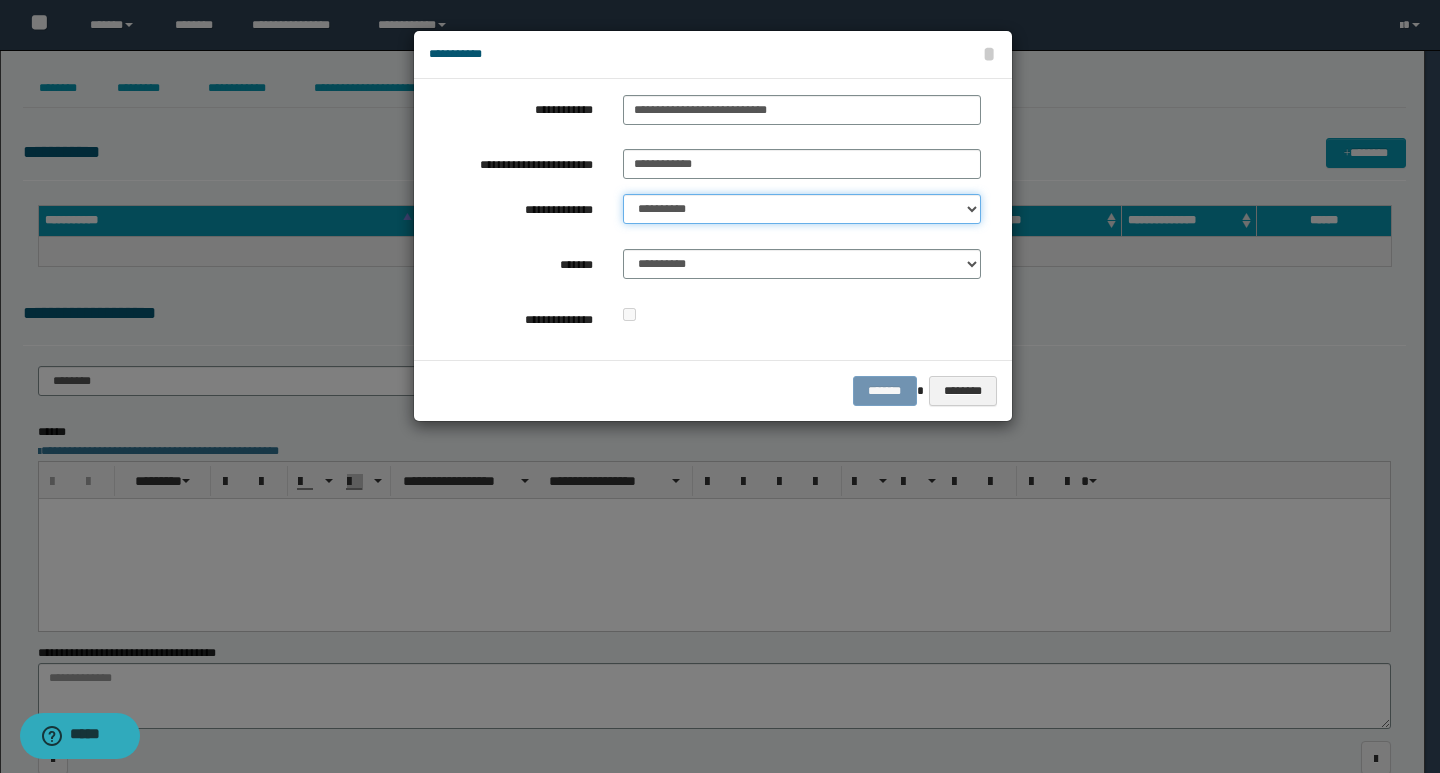 click on "**********" at bounding box center (802, 209) 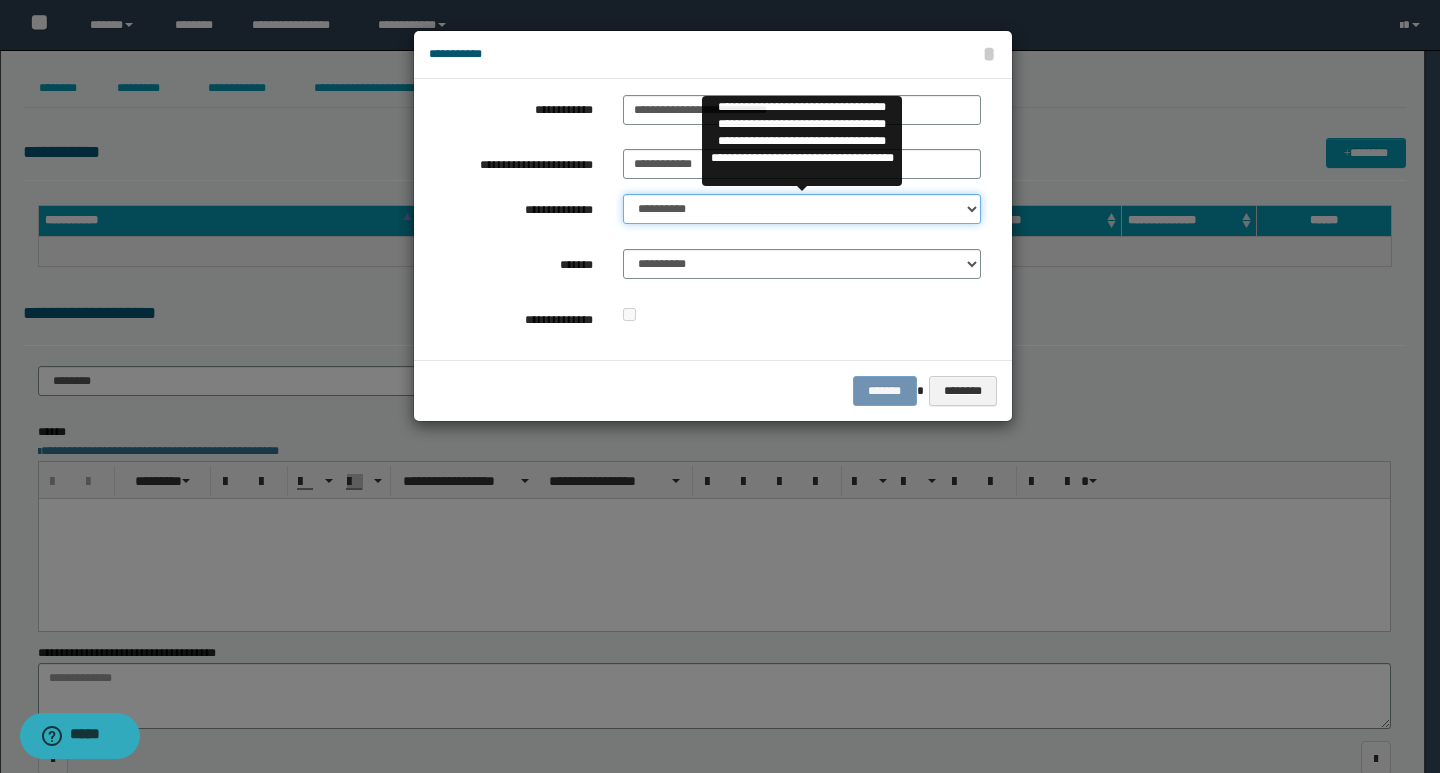 select on "**" 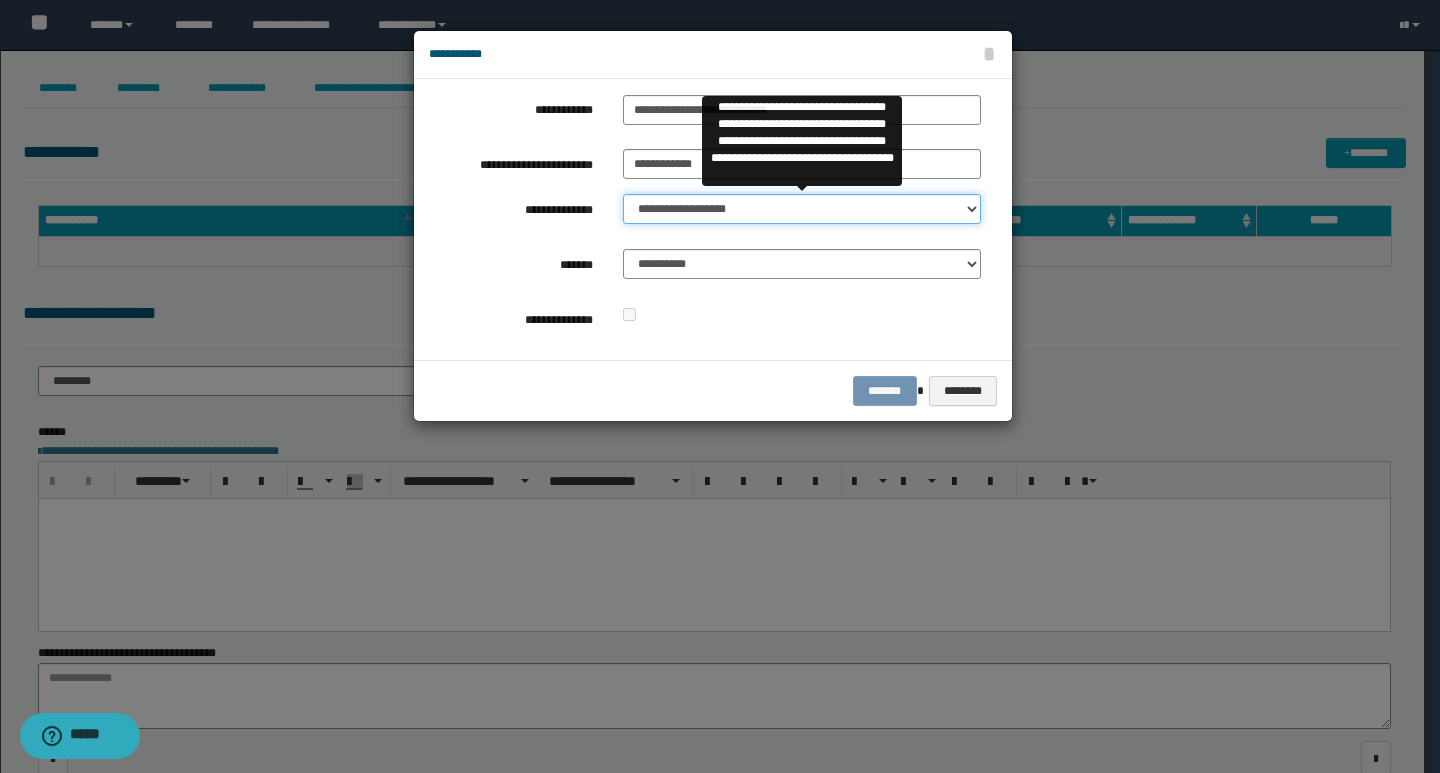 click on "**********" at bounding box center [802, 209] 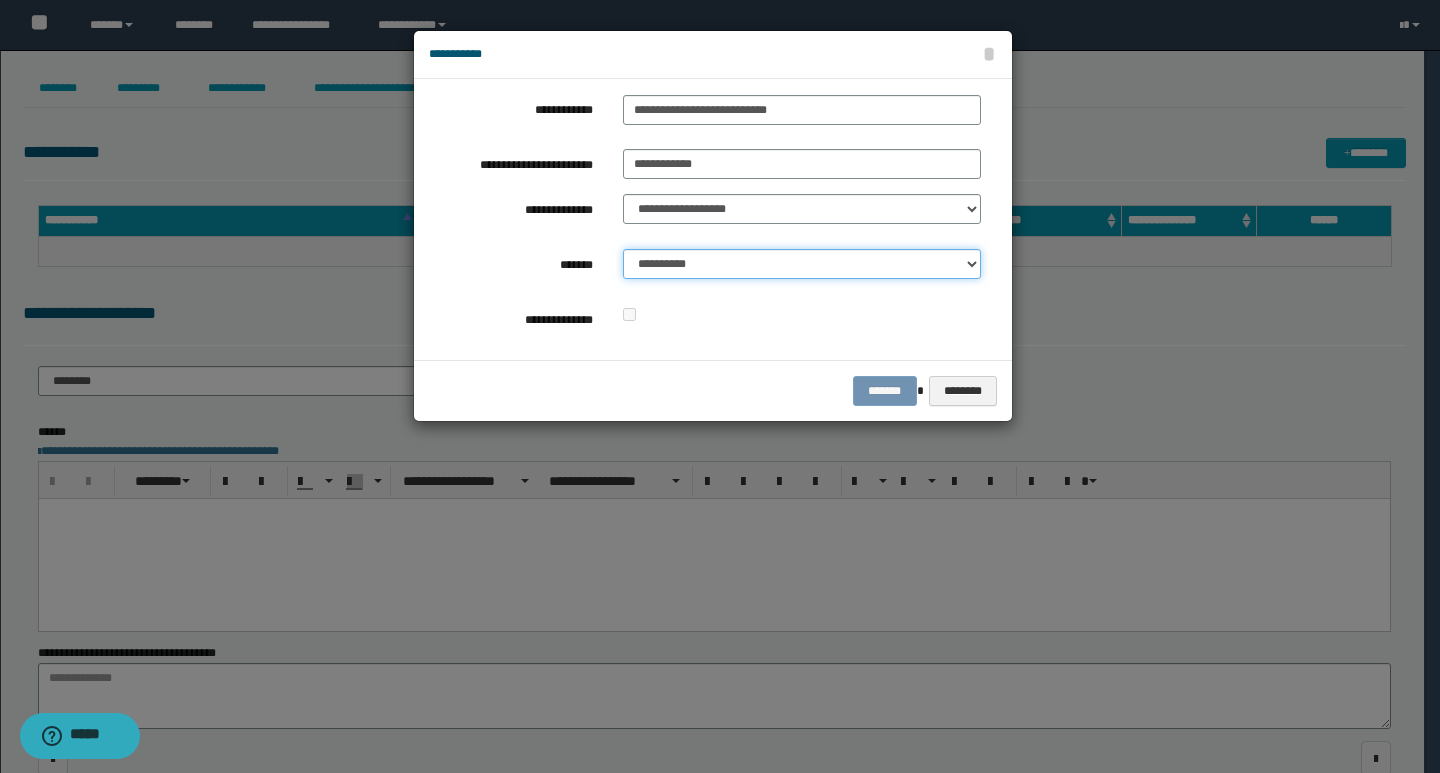 click on "**********" at bounding box center [802, 264] 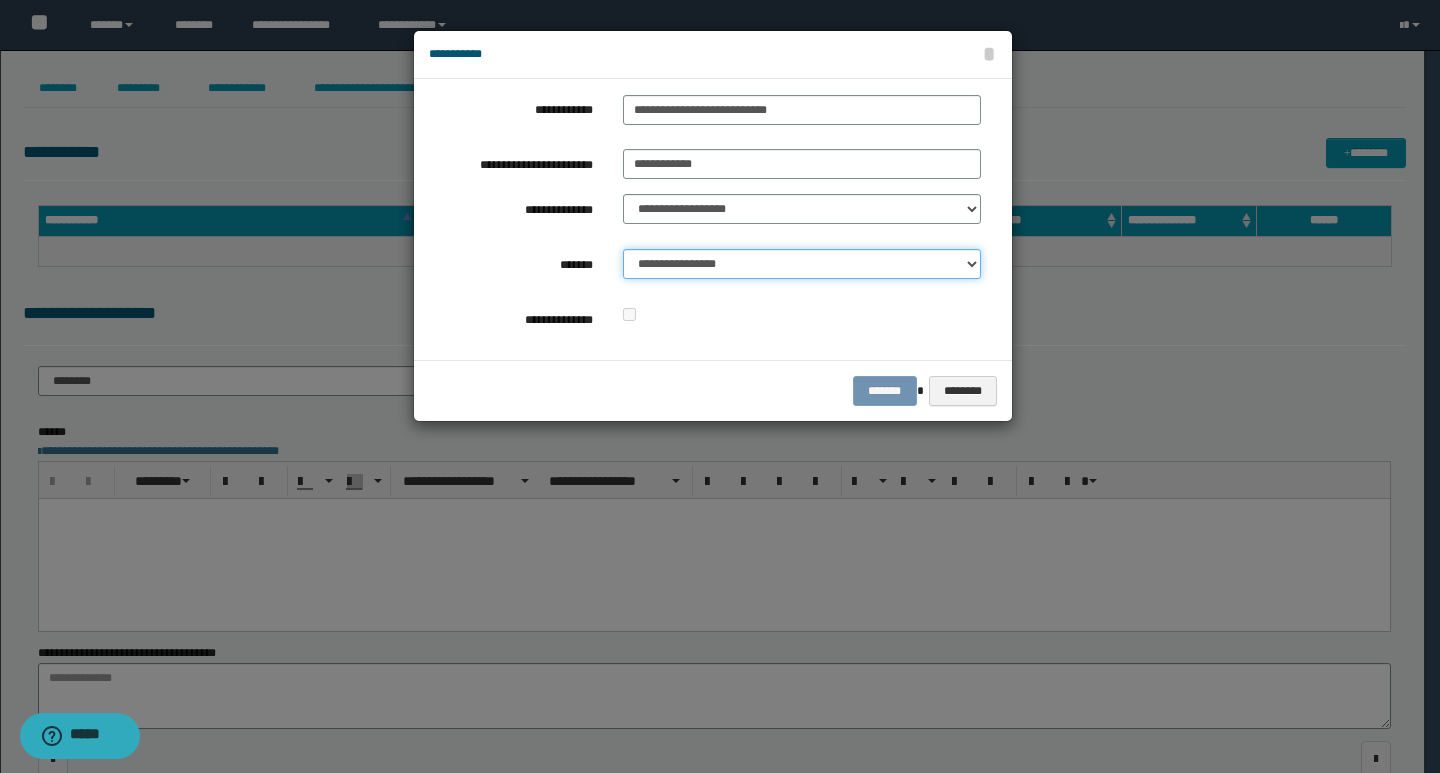click on "**********" at bounding box center (802, 264) 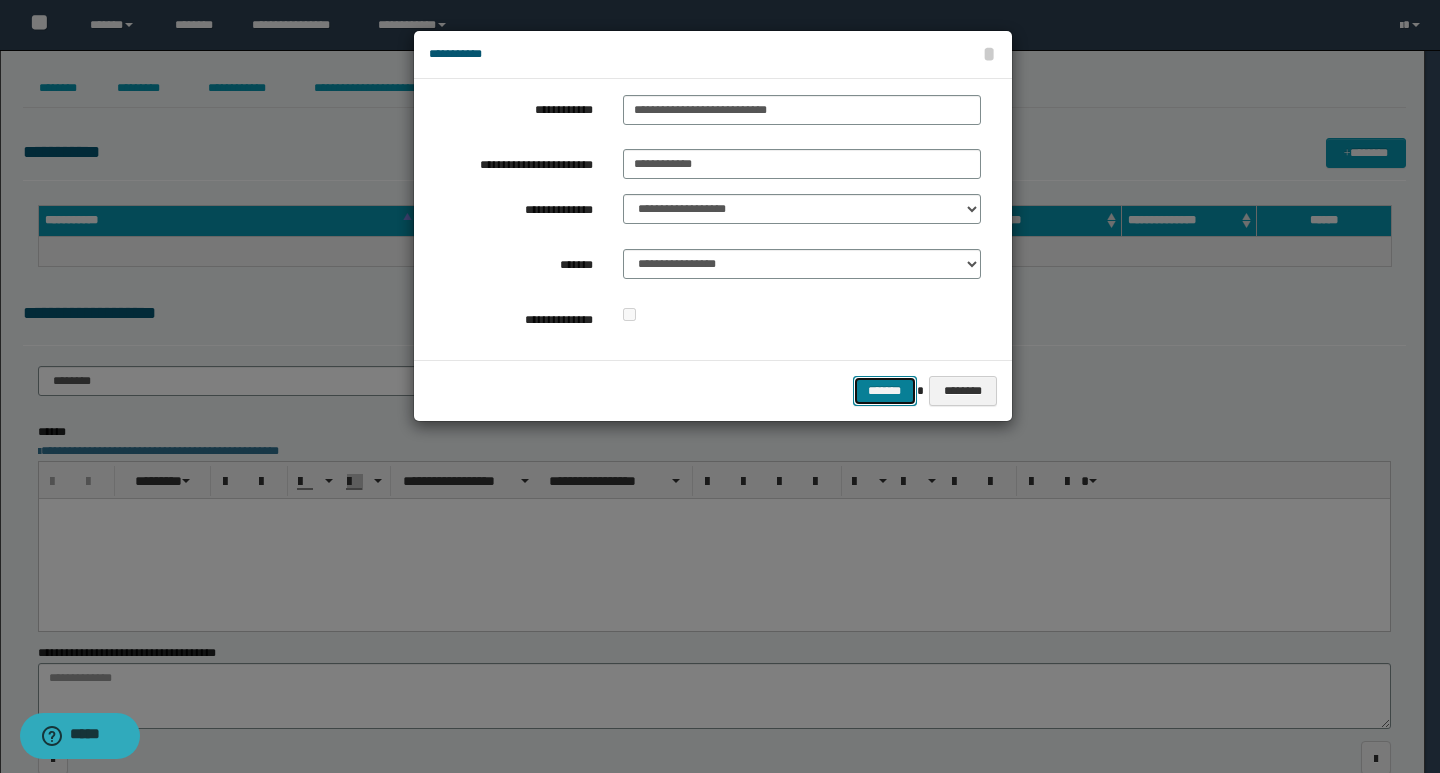 click on "*******" at bounding box center (885, 391) 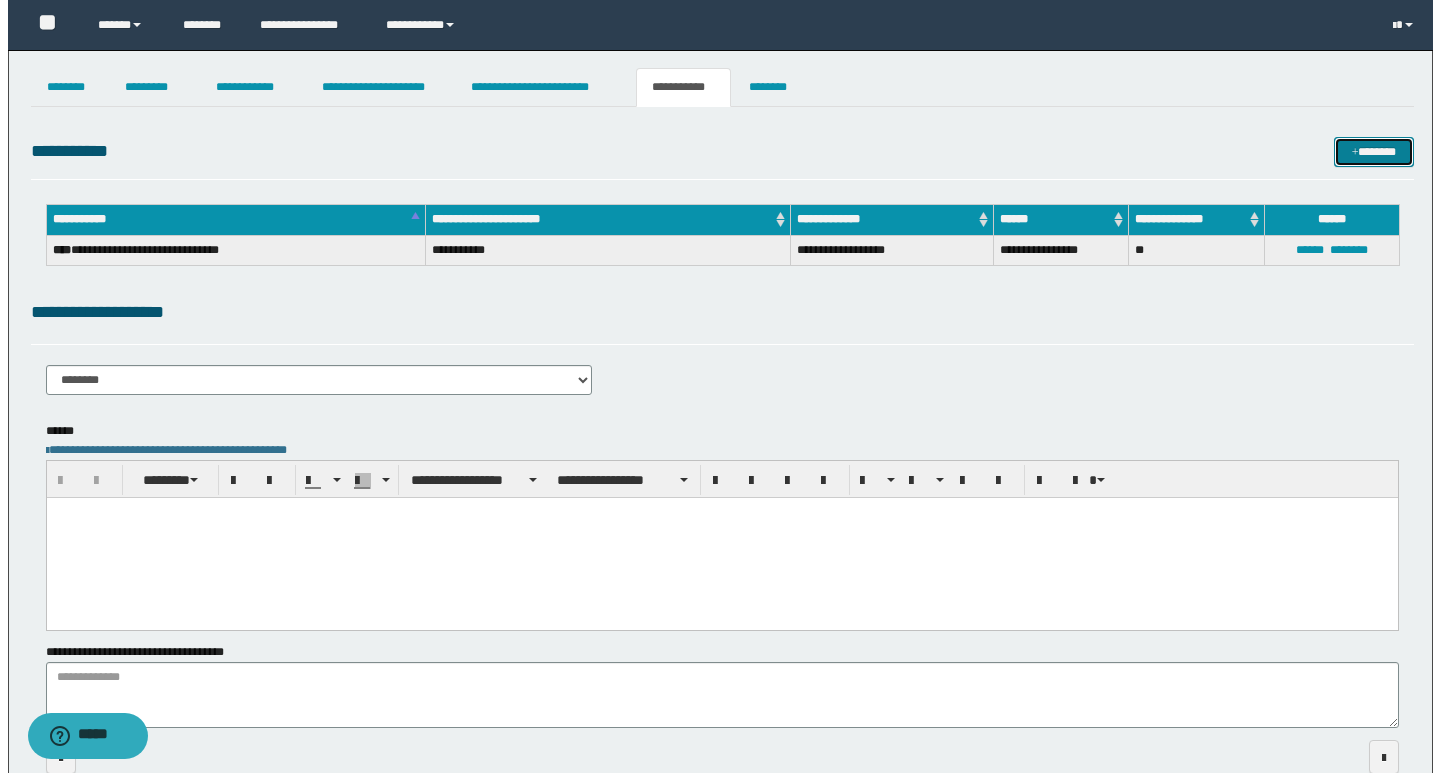 scroll, scrollTop: 0, scrollLeft: 0, axis: both 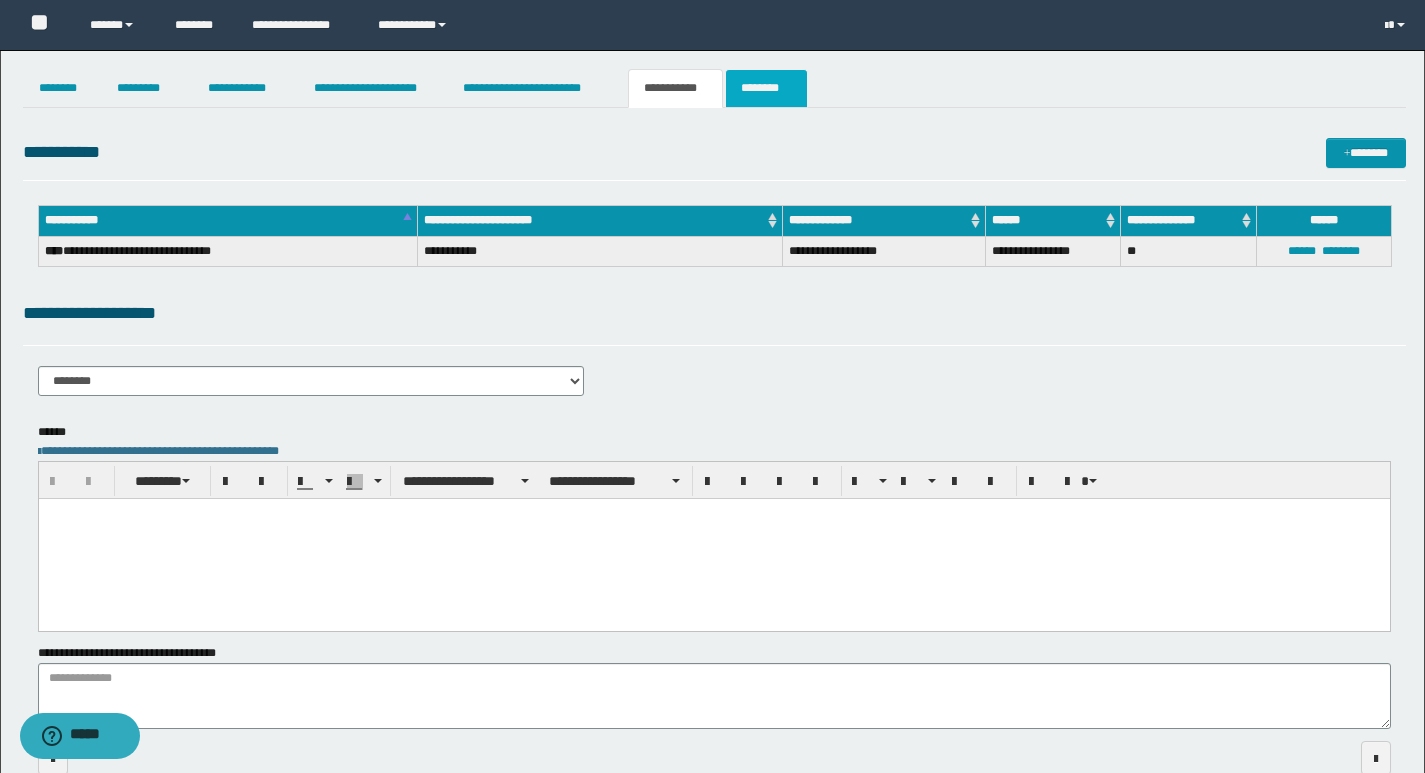 click on "********" at bounding box center (766, 88) 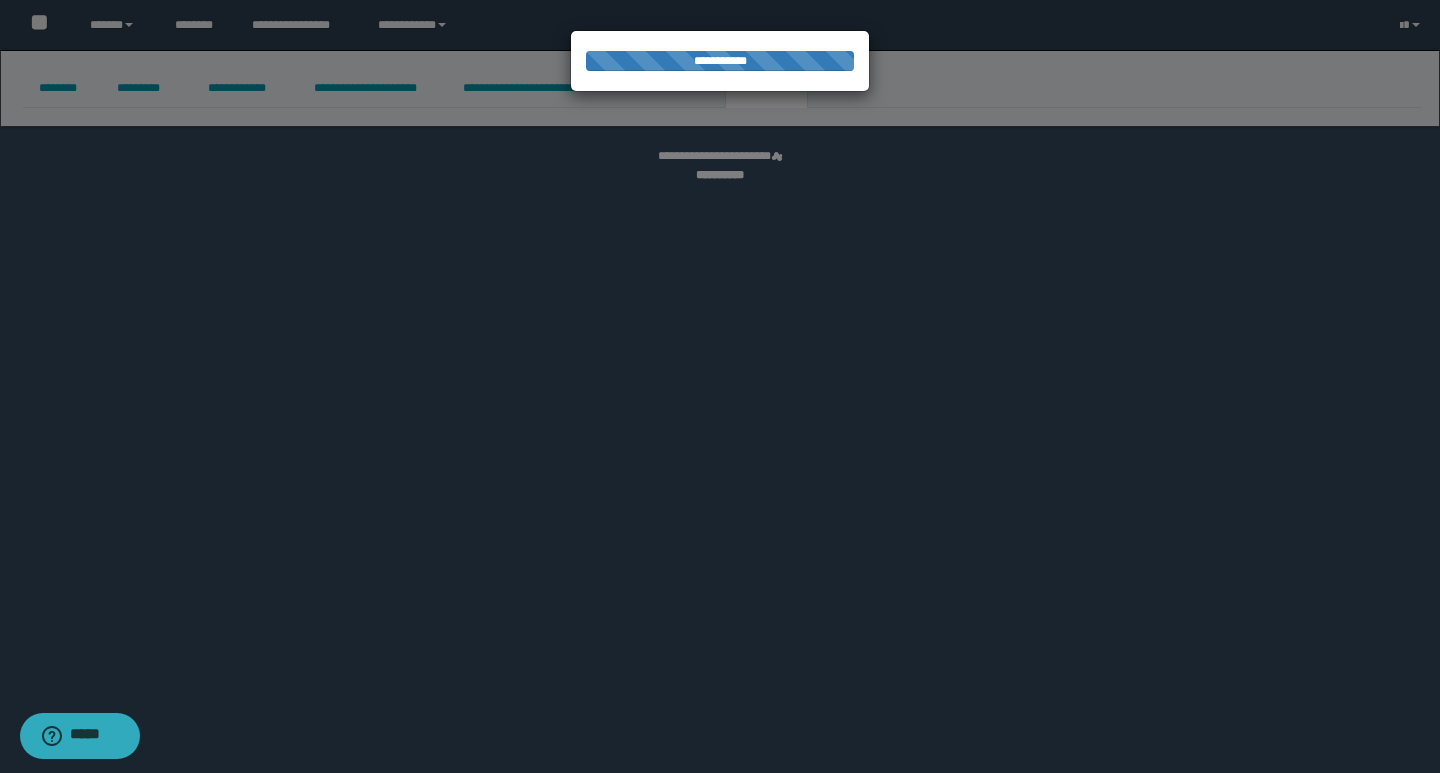 select 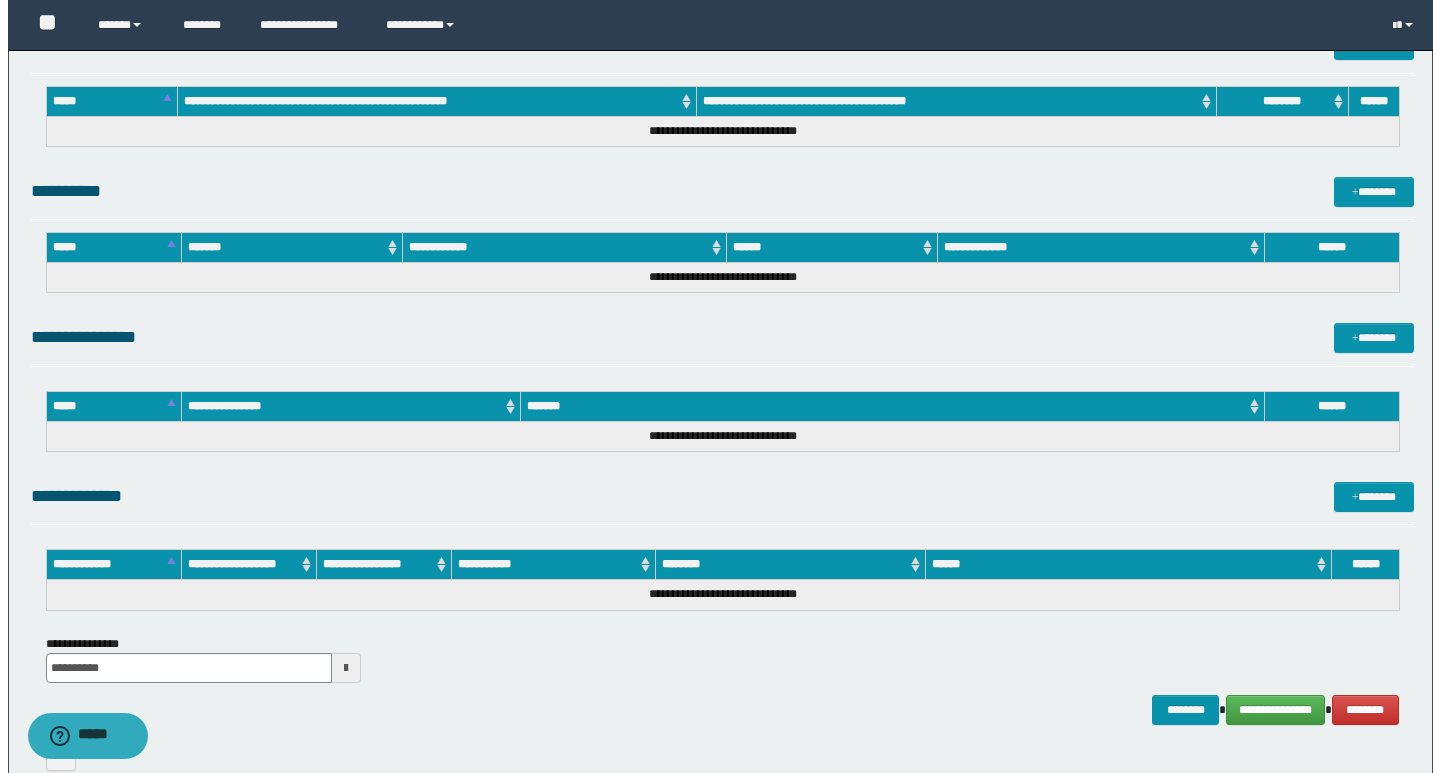scroll, scrollTop: 874, scrollLeft: 0, axis: vertical 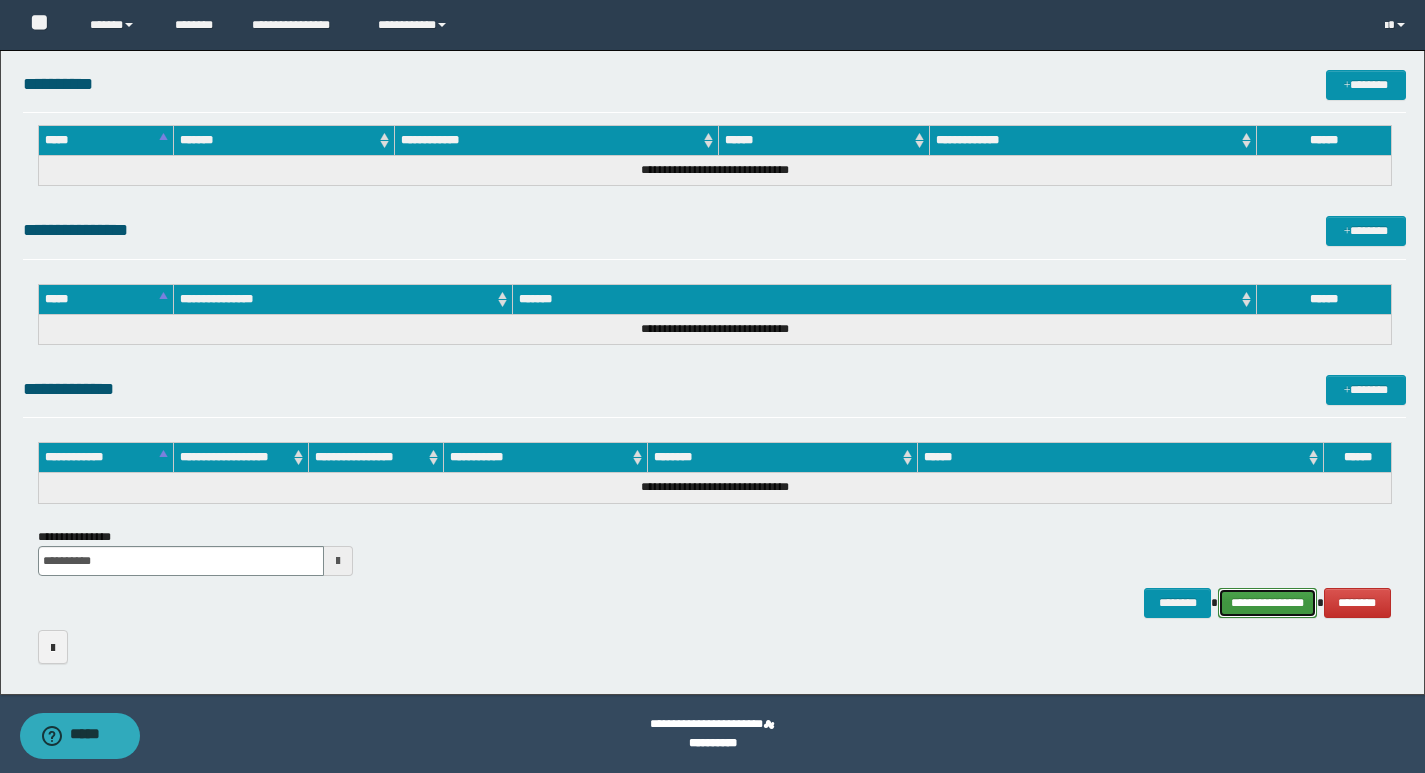 click on "**********" at bounding box center (1267, 603) 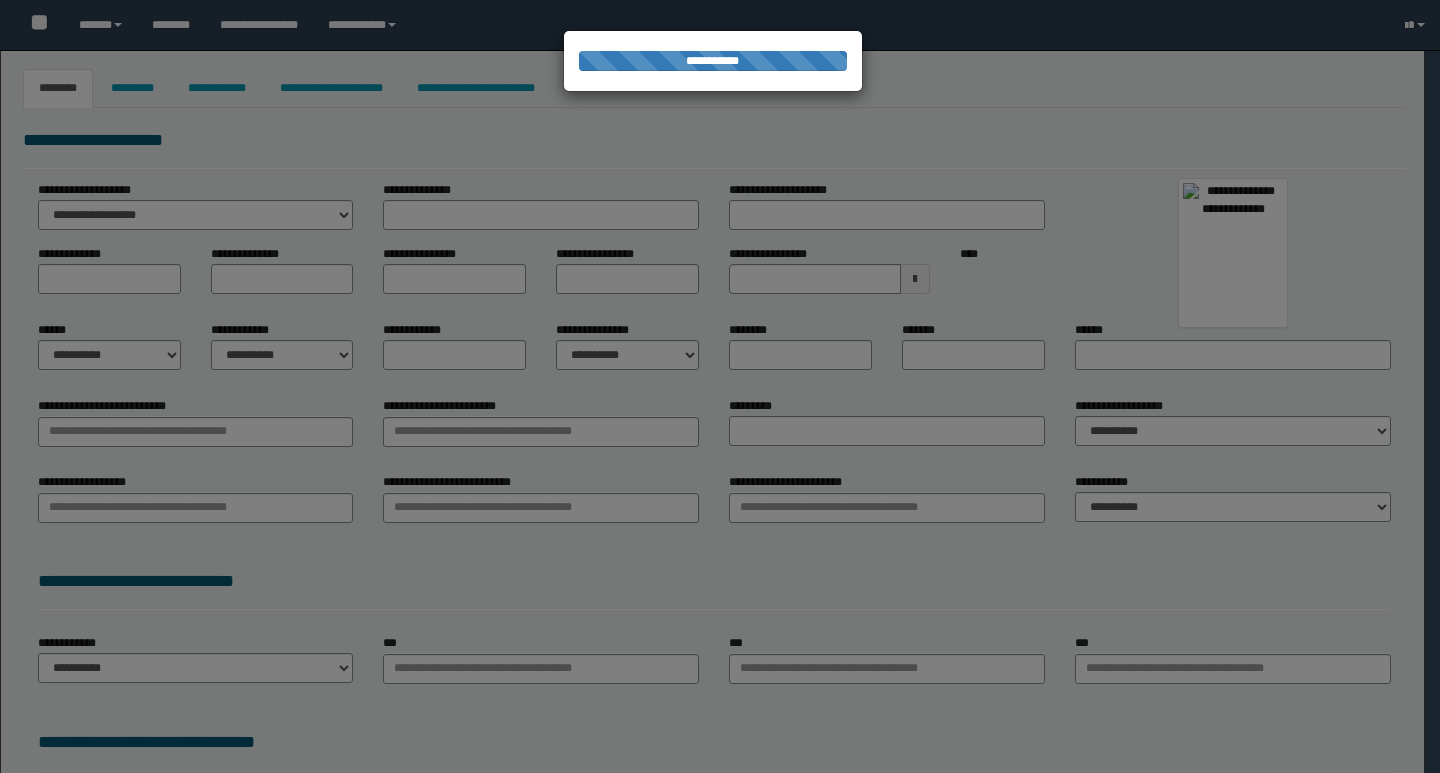 type on "**********" 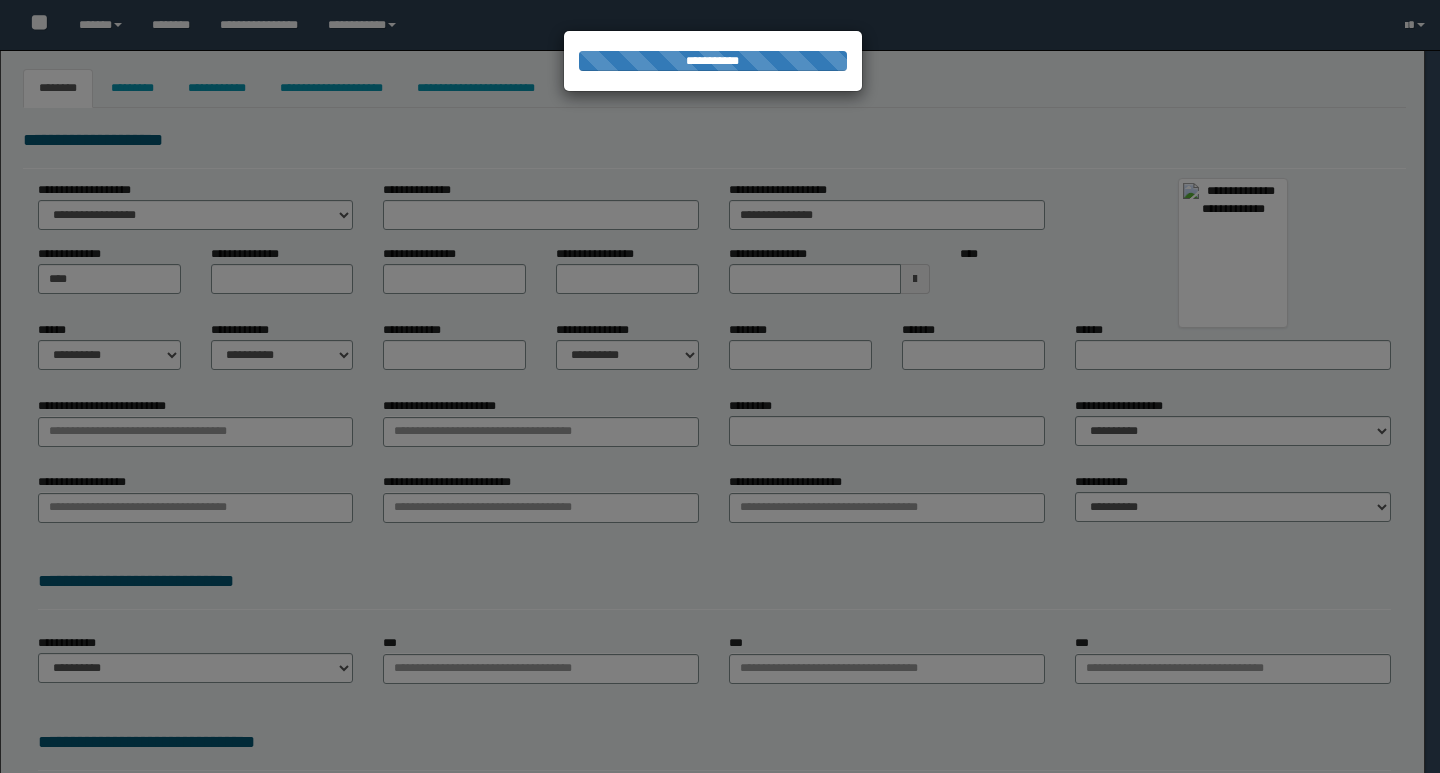 type on "*******" 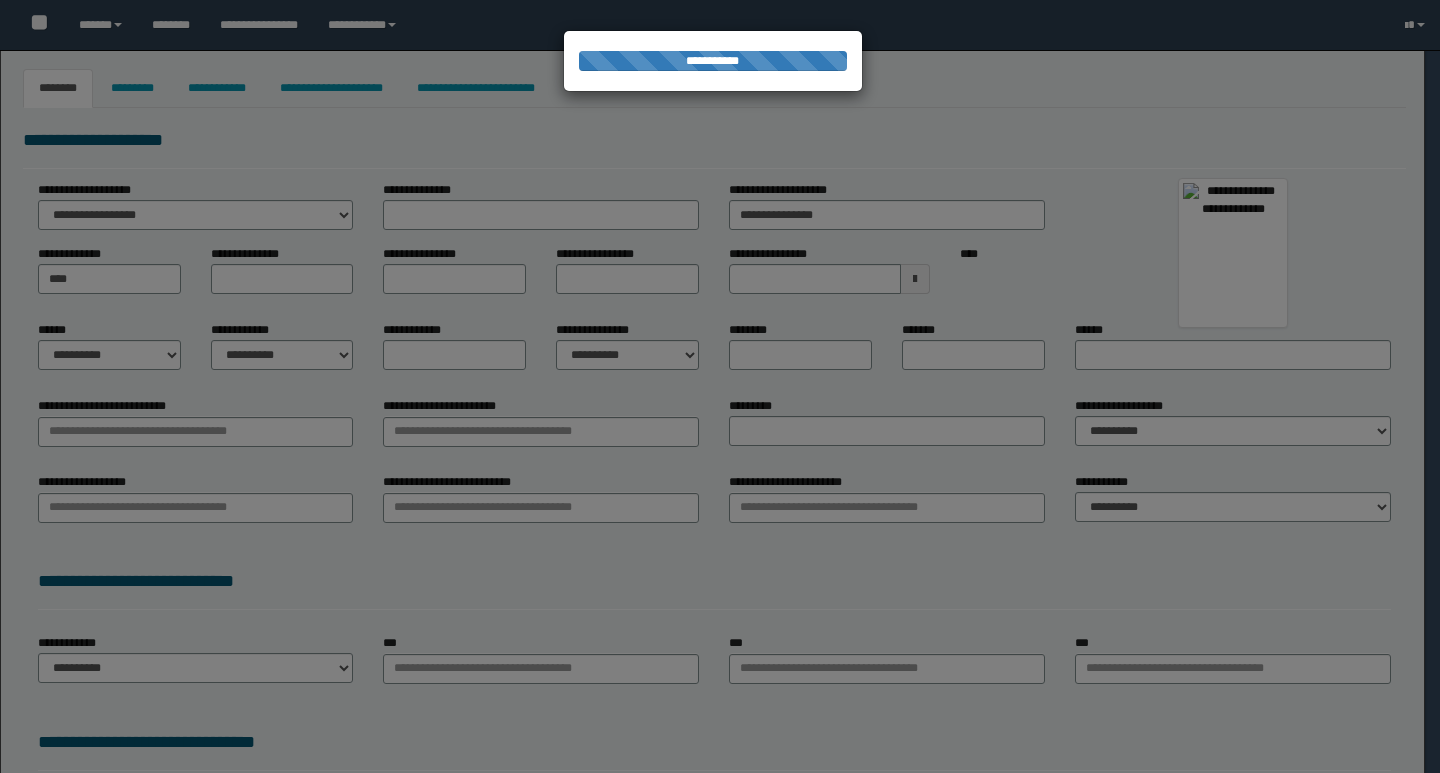 type on "********" 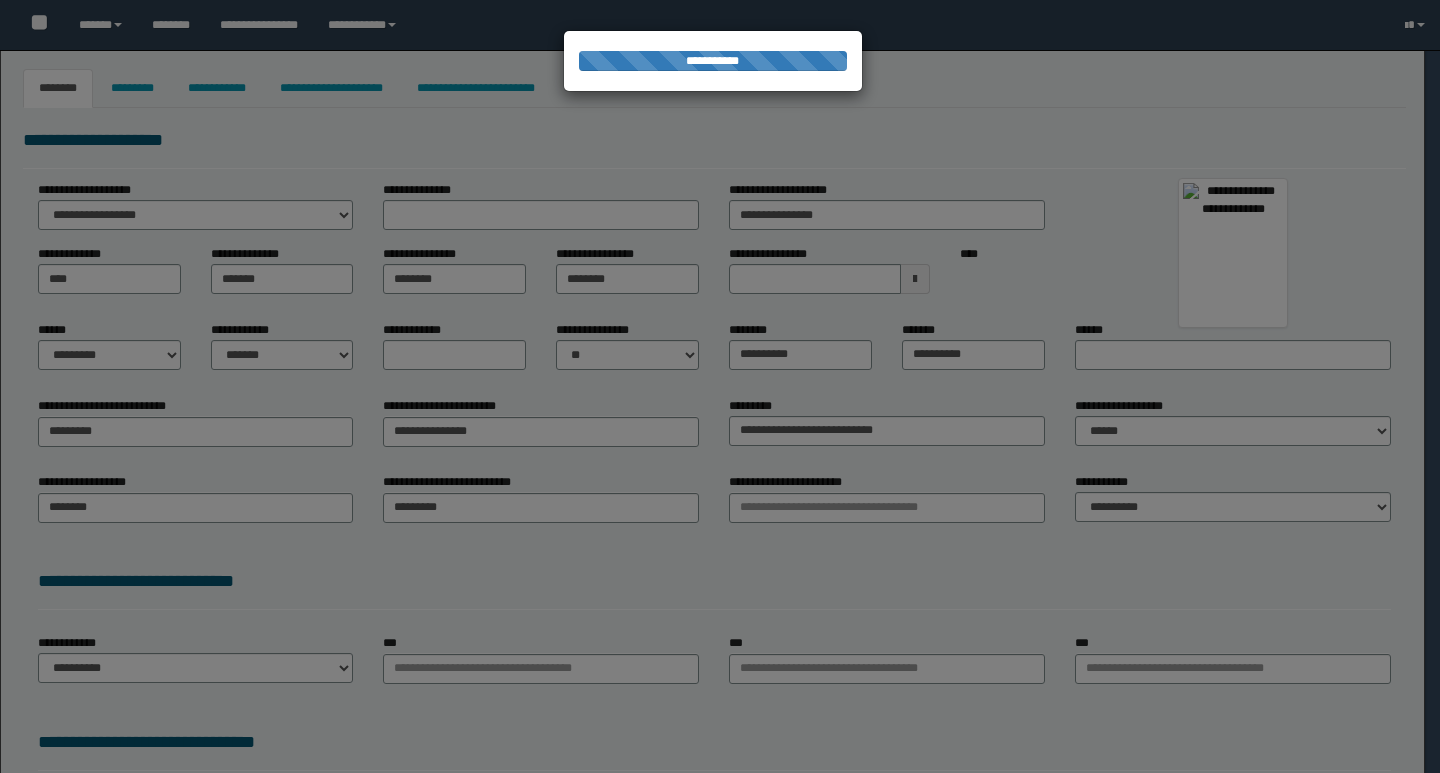 type on "**********" 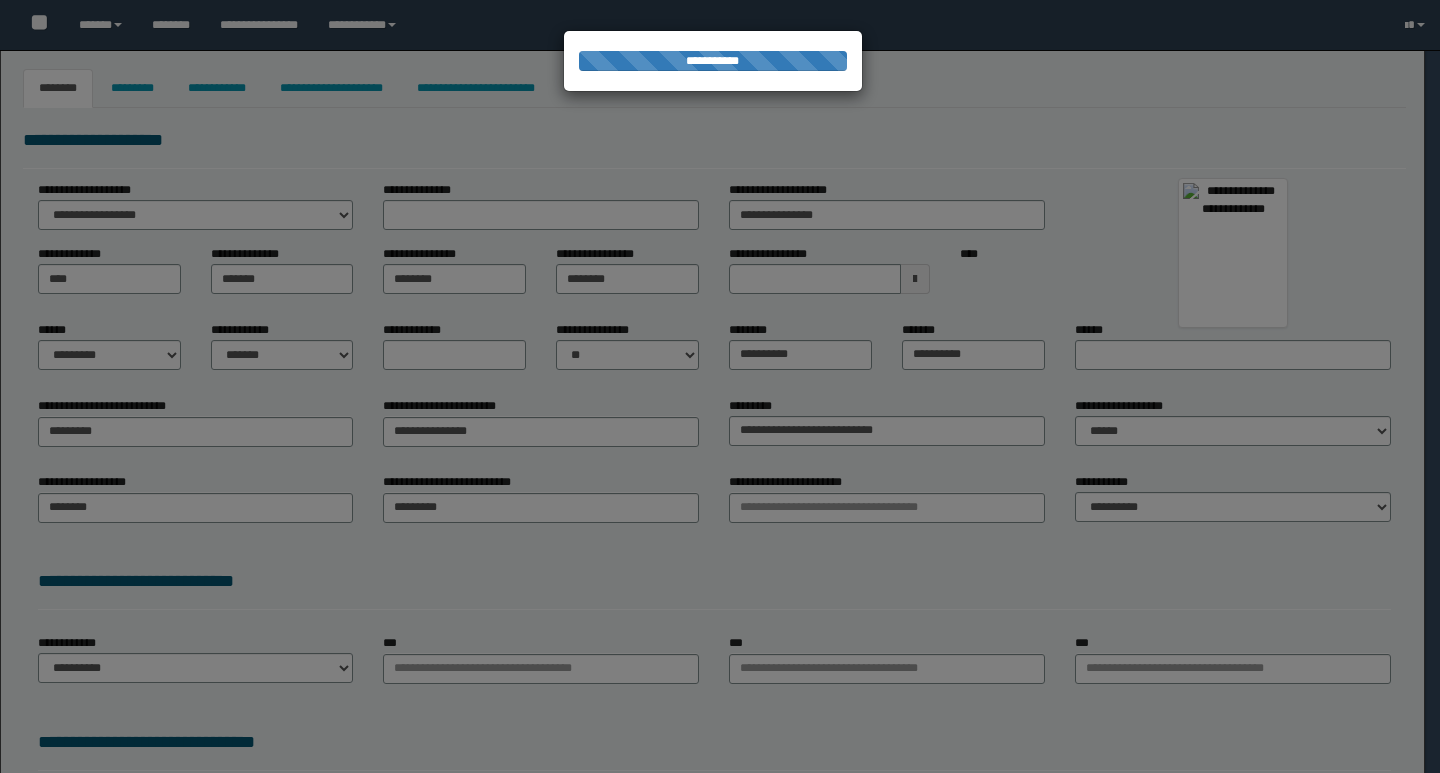 select on "*" 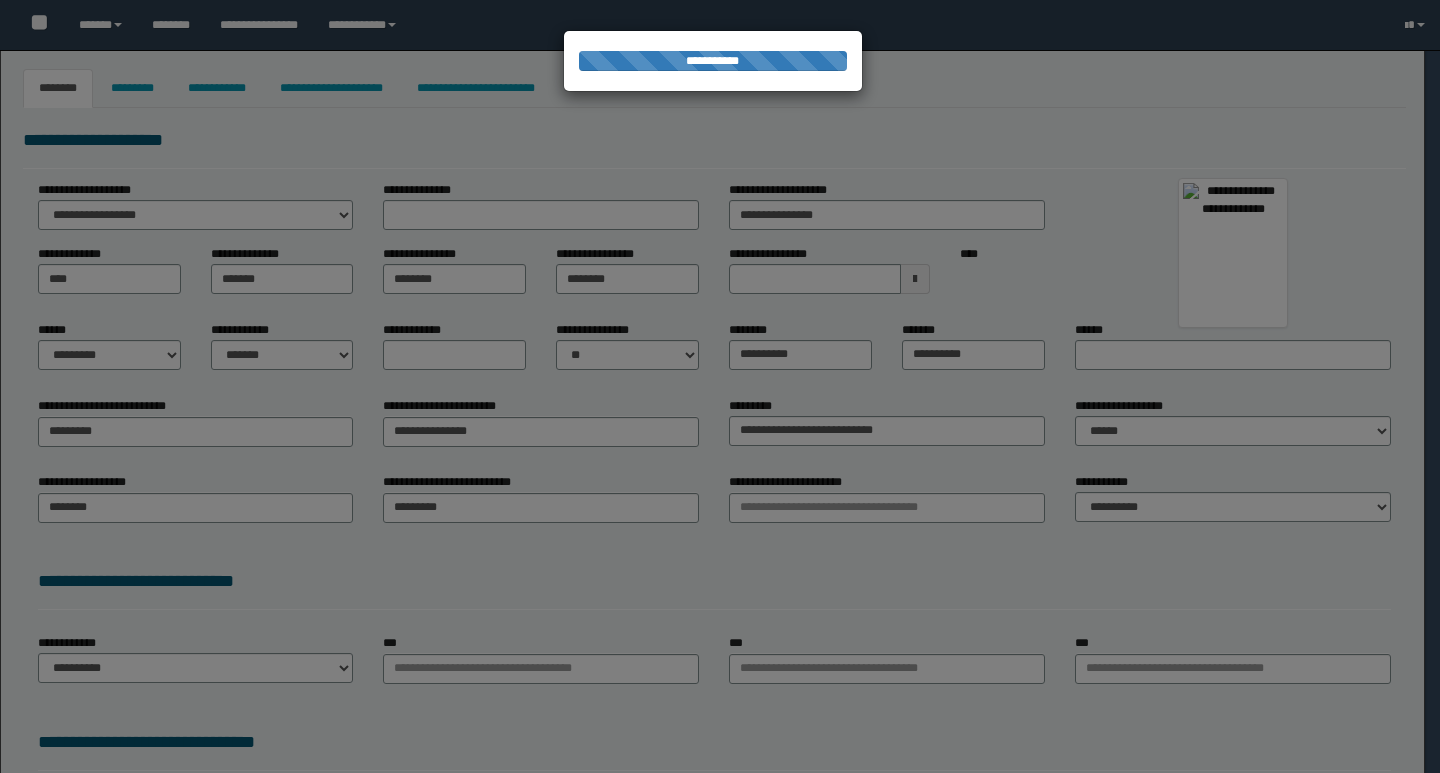 select on "*" 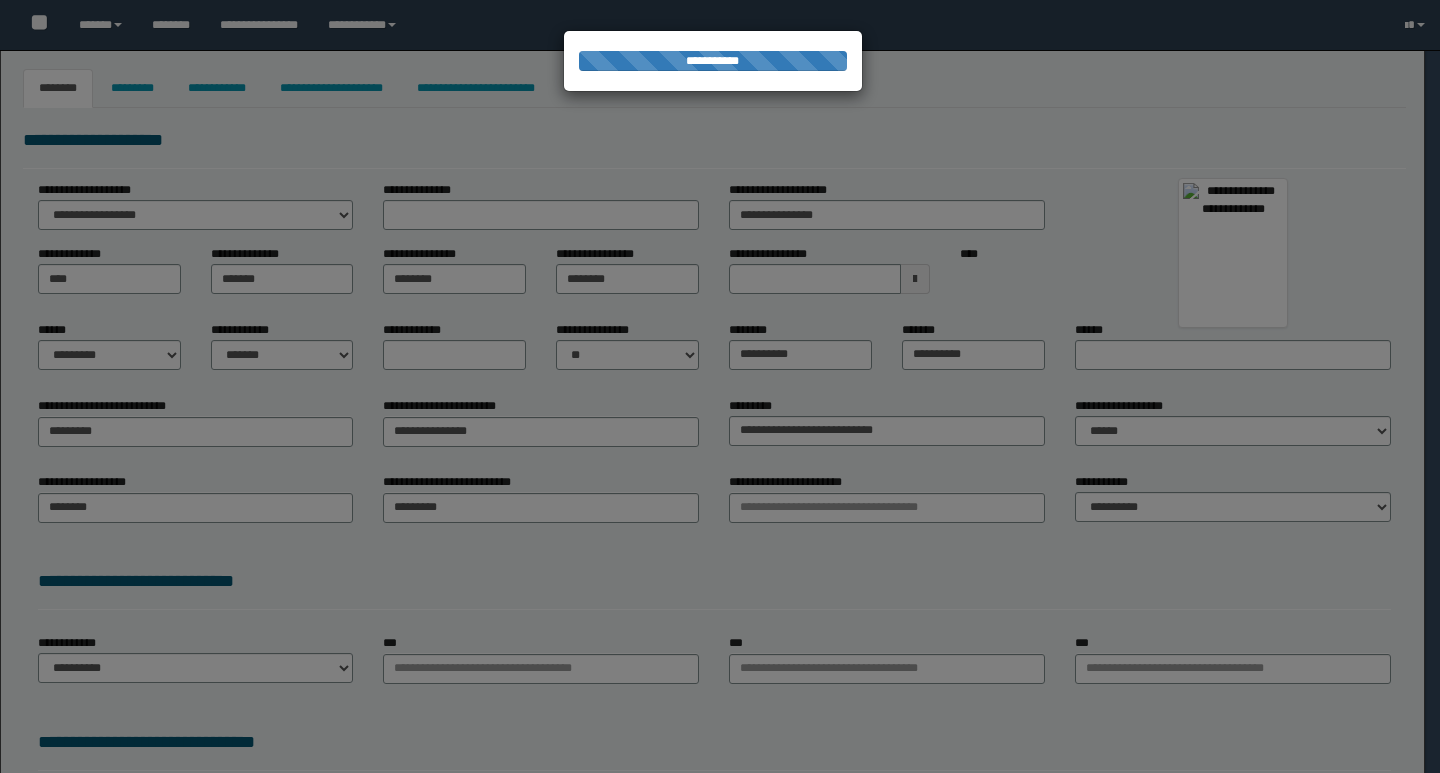 select on "*" 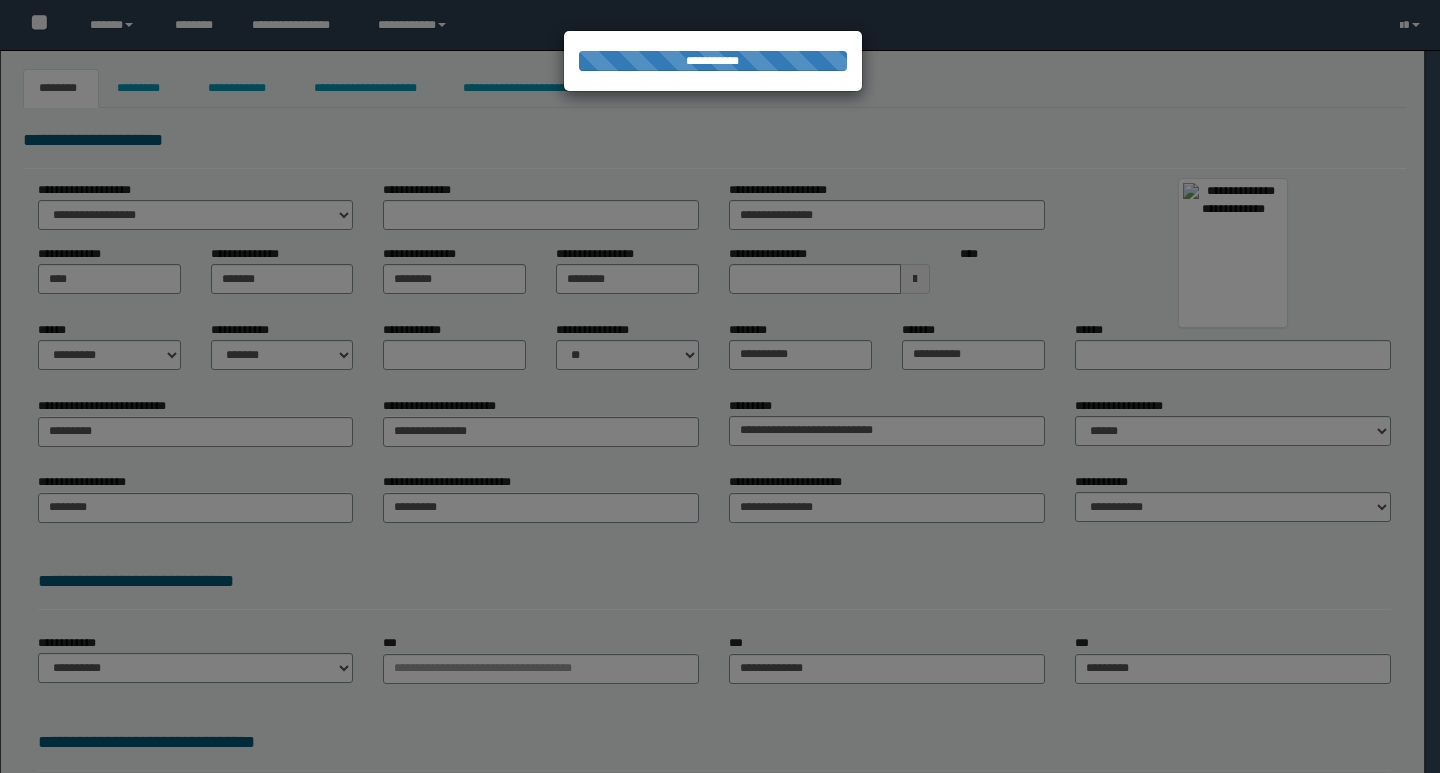 scroll, scrollTop: 0, scrollLeft: 0, axis: both 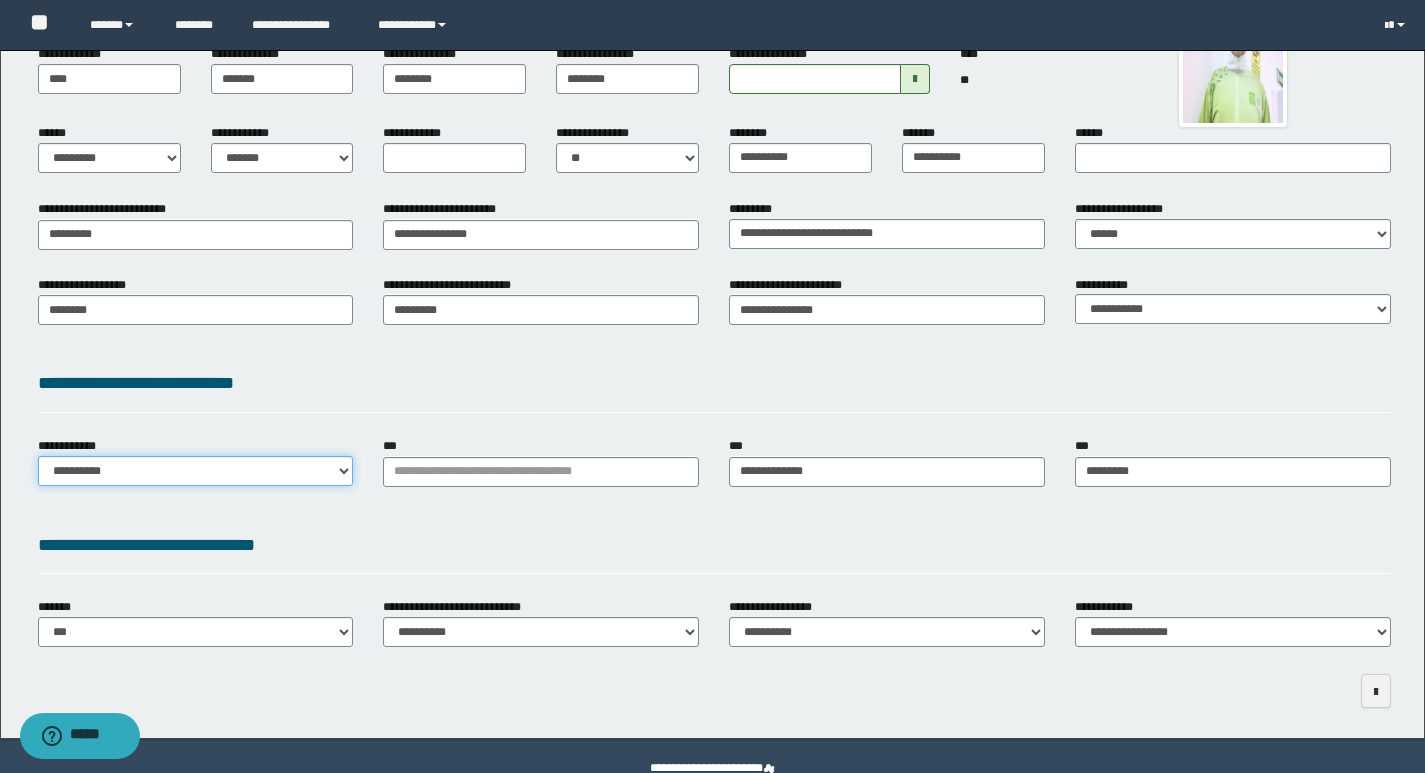 click on "**********" at bounding box center [196, 471] 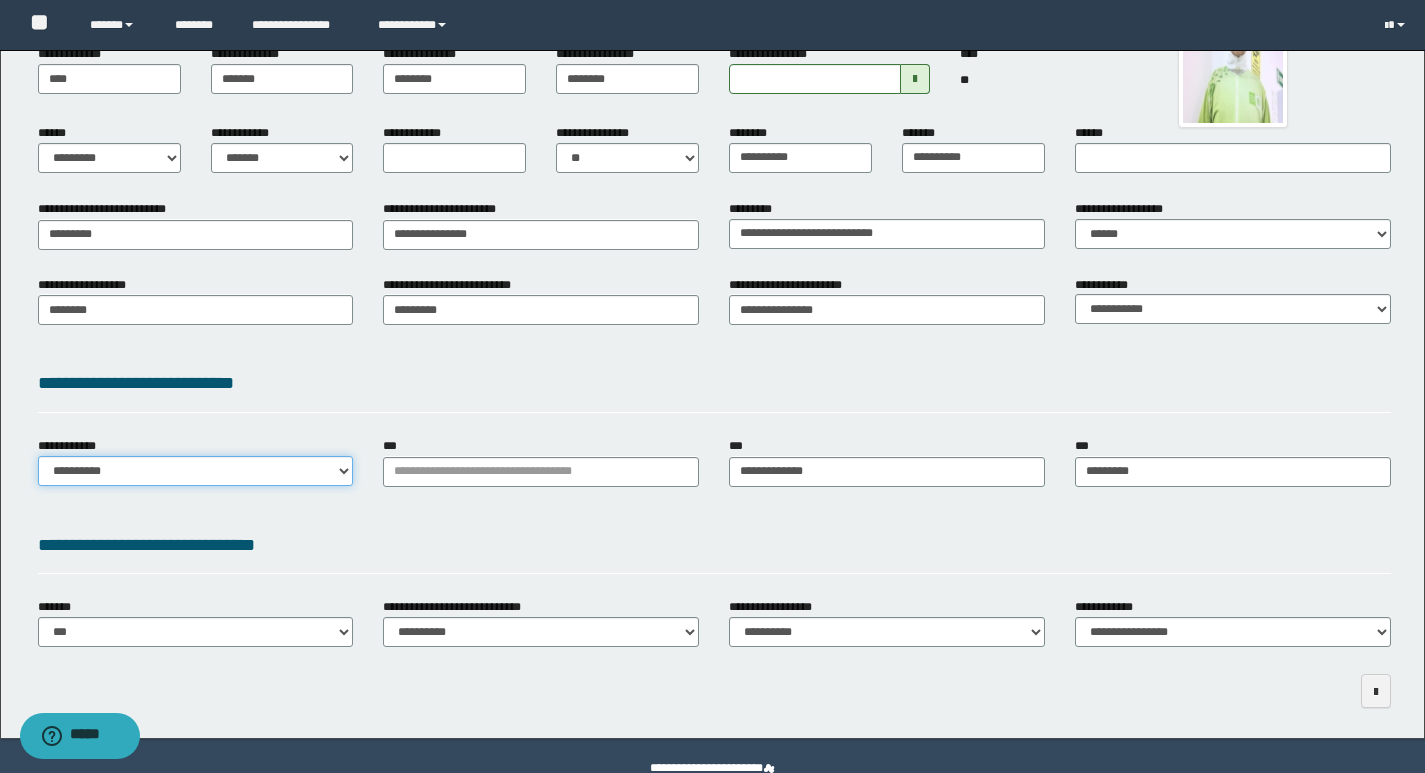 select on "**" 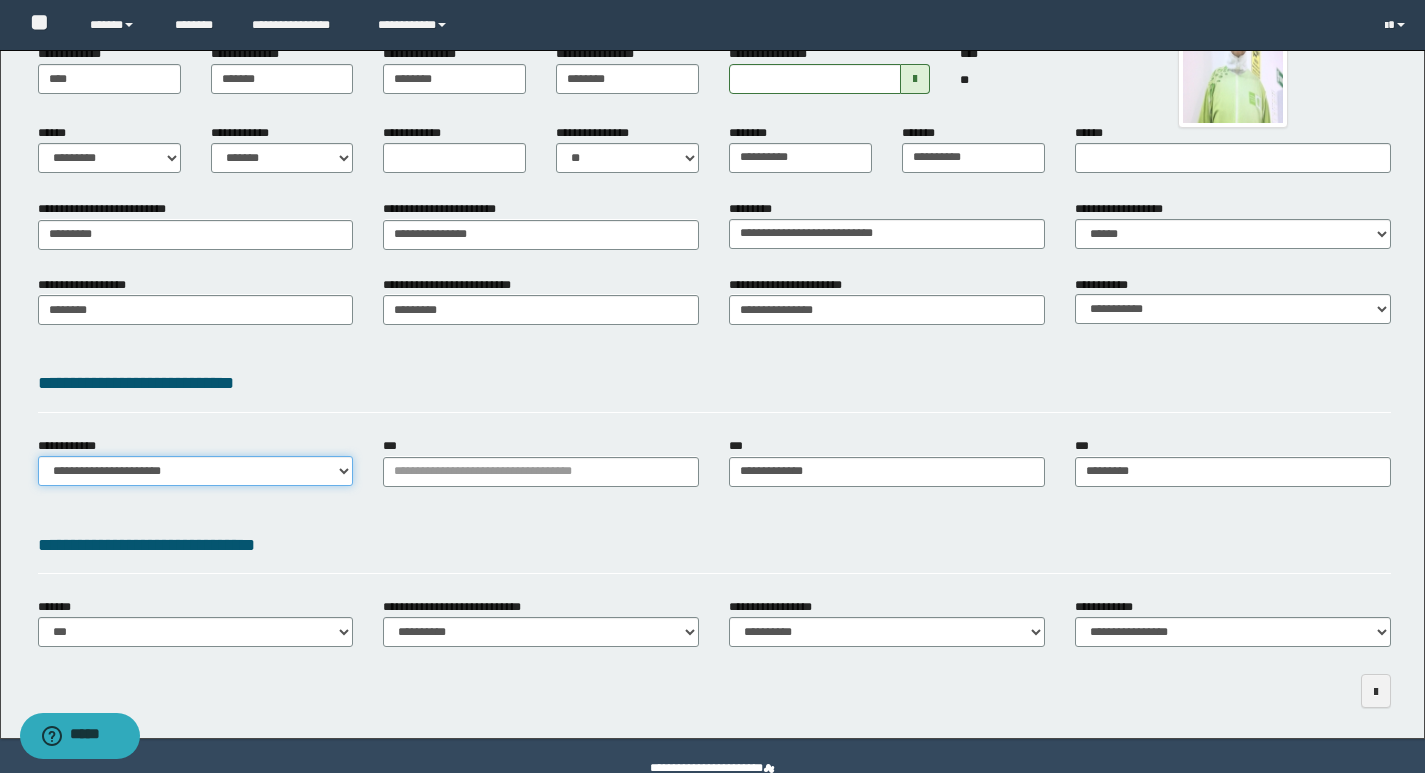 click on "**********" at bounding box center [196, 471] 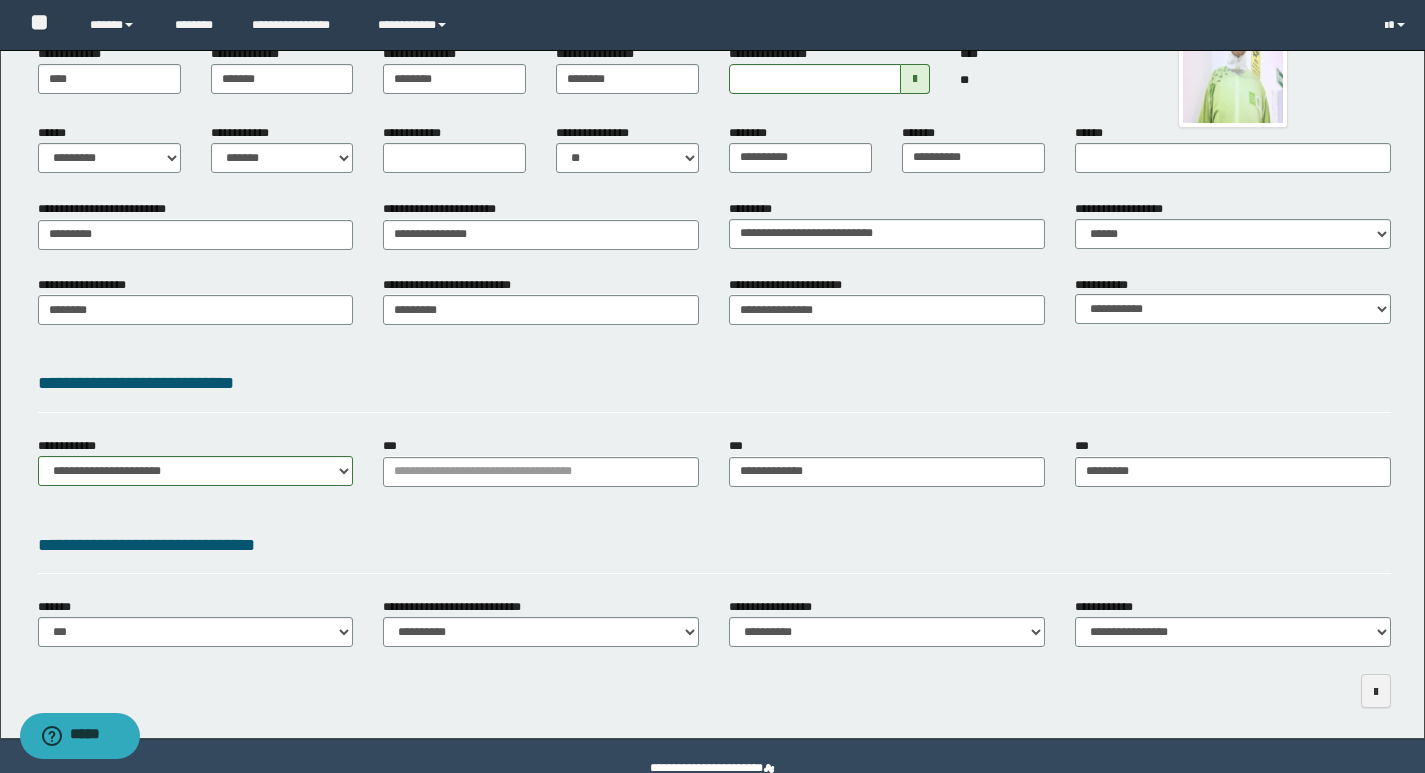 click on "**********" at bounding box center [714, 383] 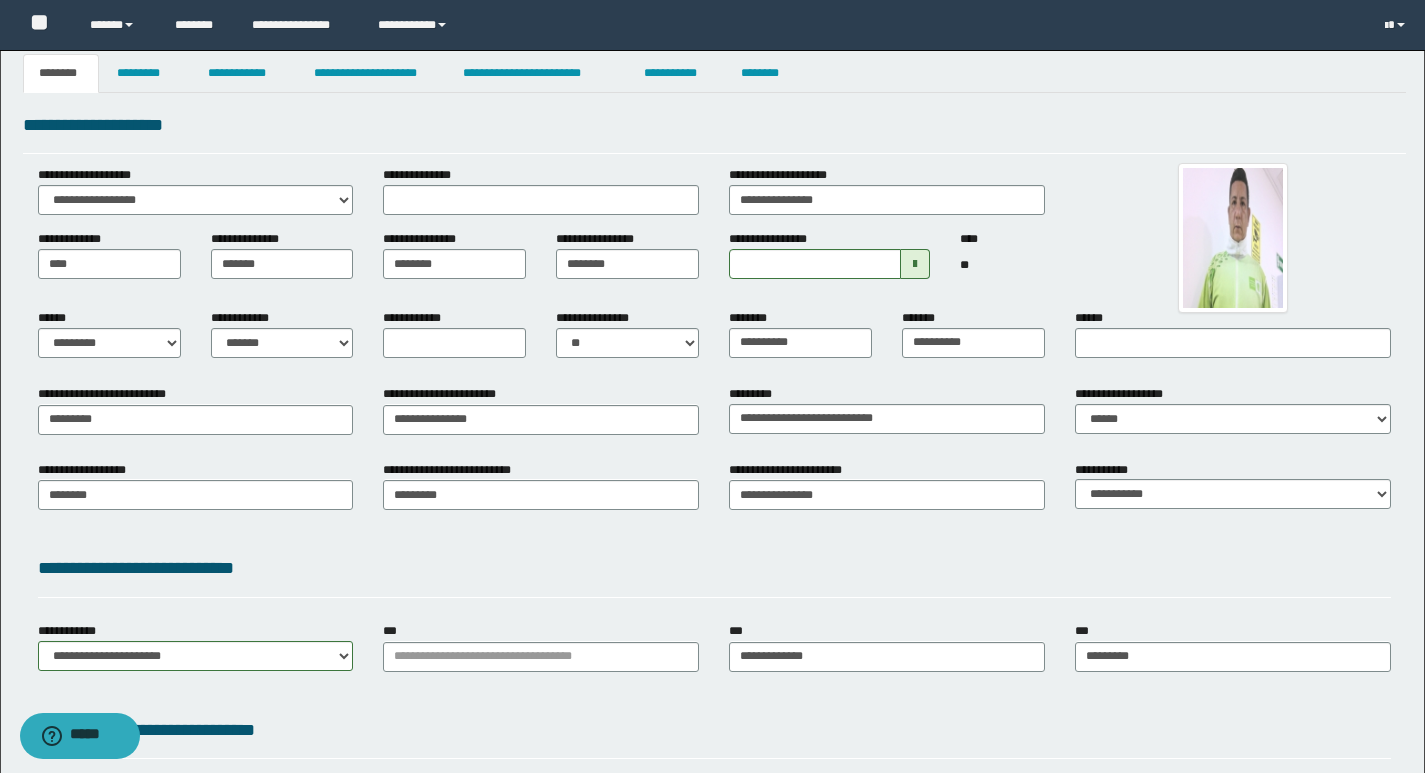 scroll, scrollTop: 0, scrollLeft: 0, axis: both 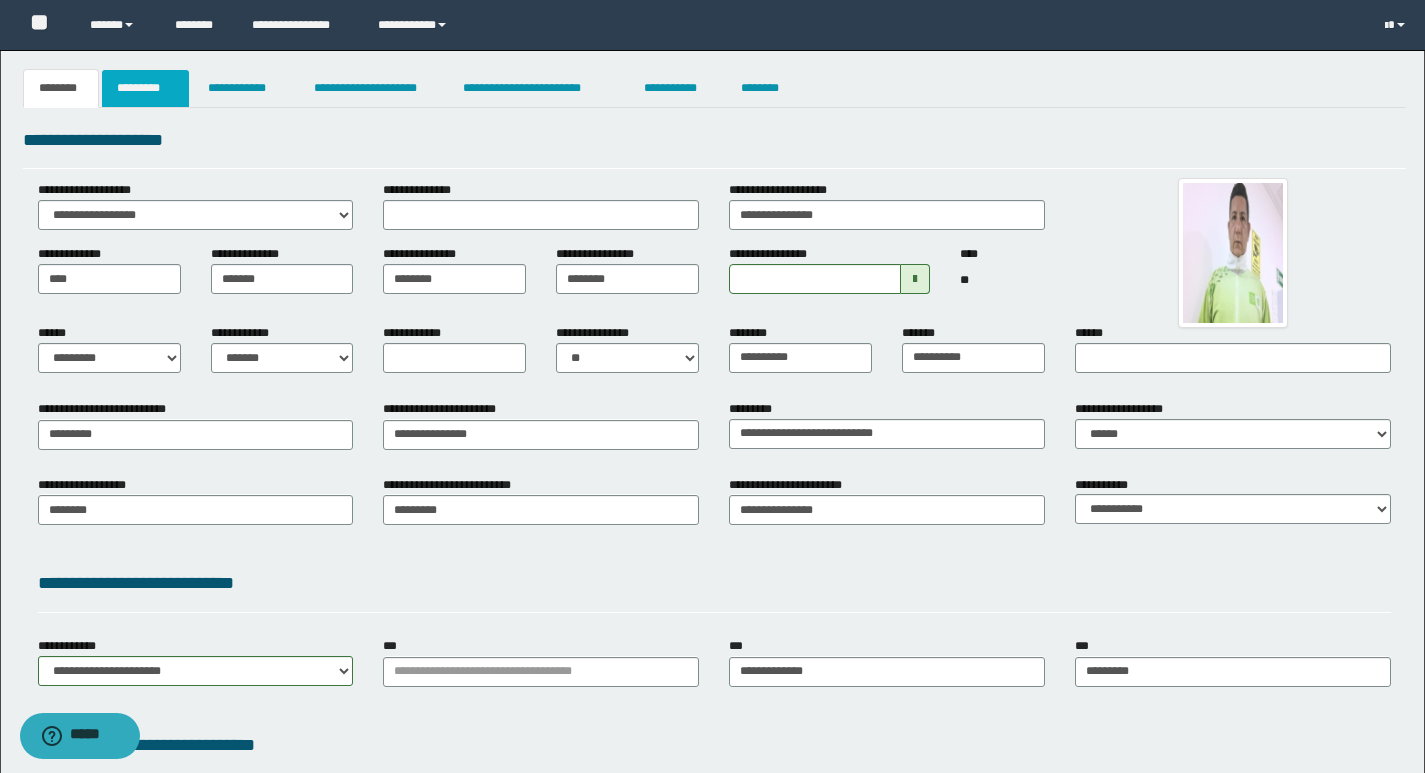 click on "*********" at bounding box center [145, 88] 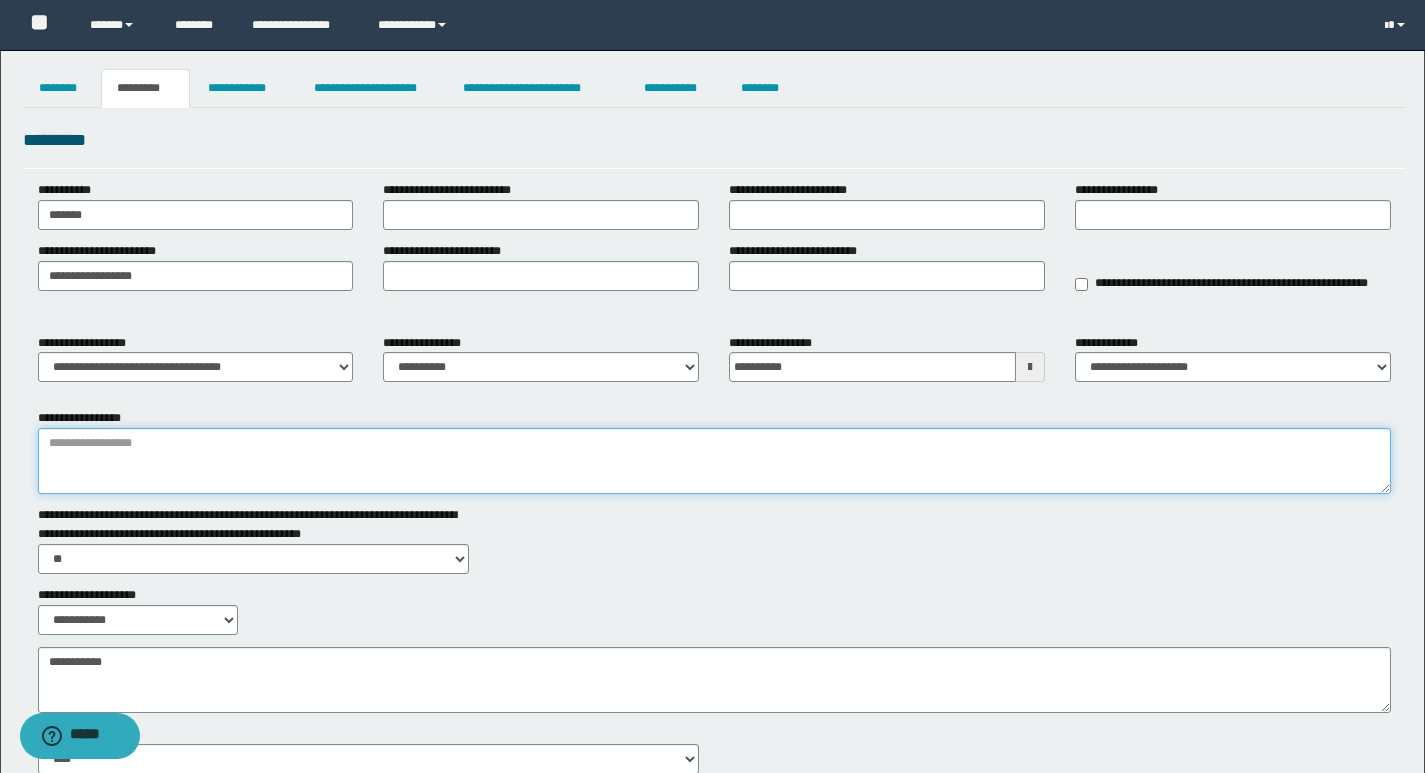 click on "**********" at bounding box center (714, 461) 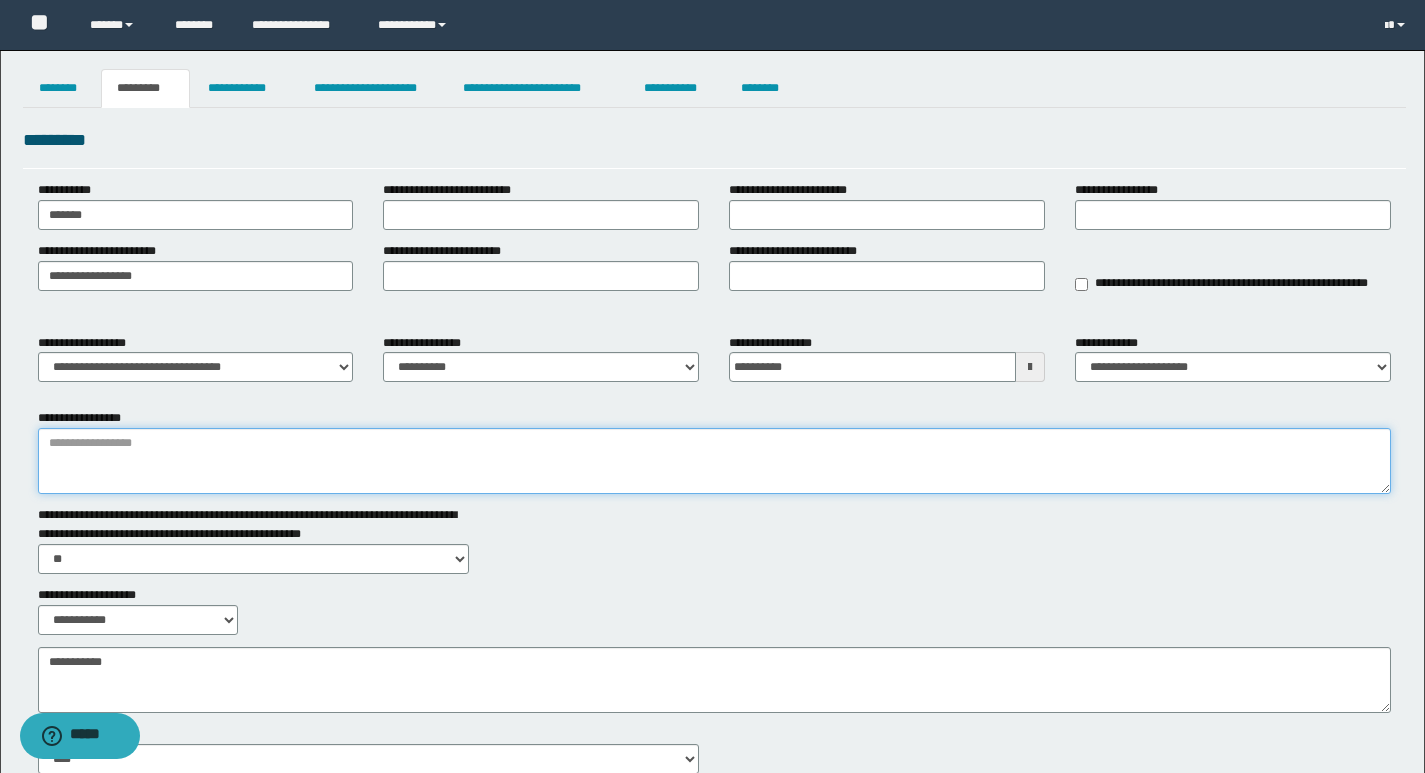paste on "**********" 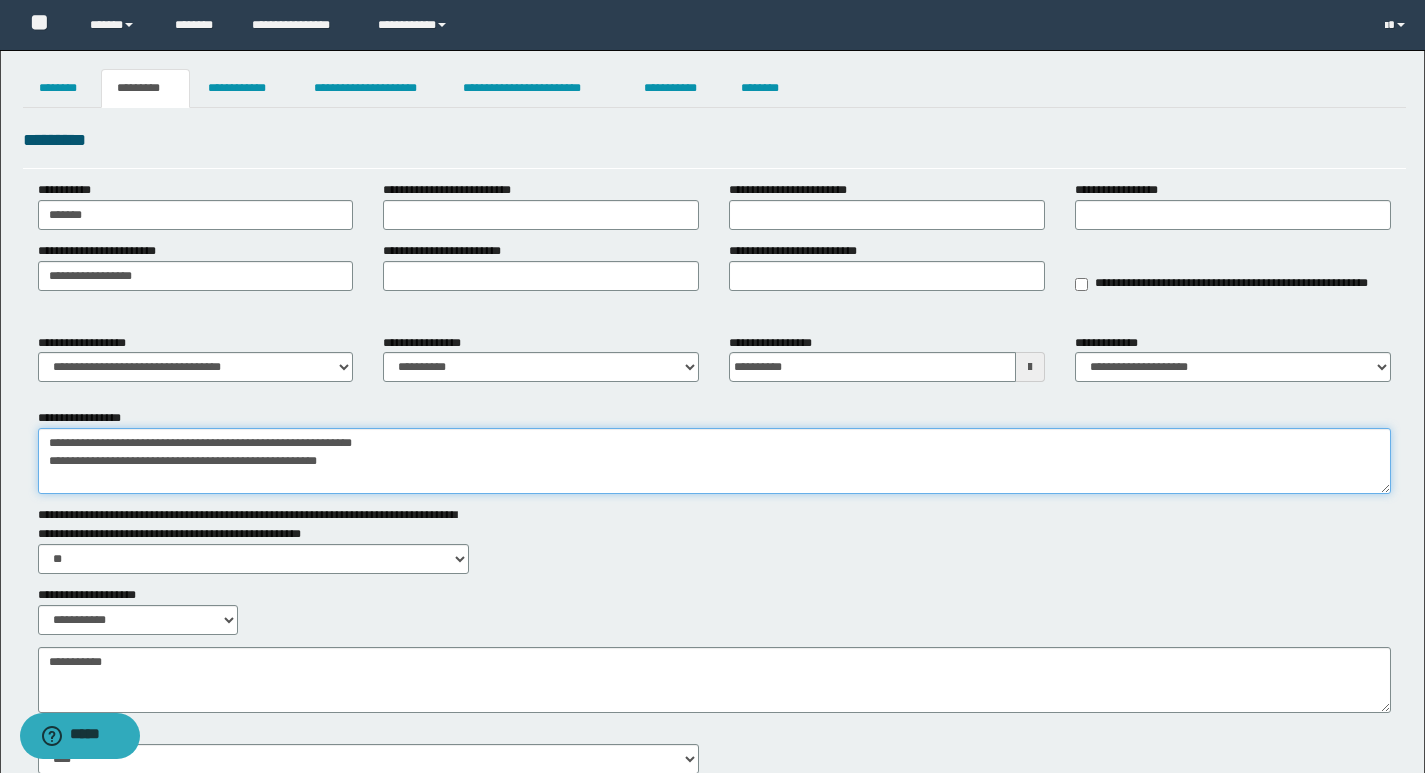 drag, startPoint x: 345, startPoint y: 462, endPoint x: 29, endPoint y: 462, distance: 316 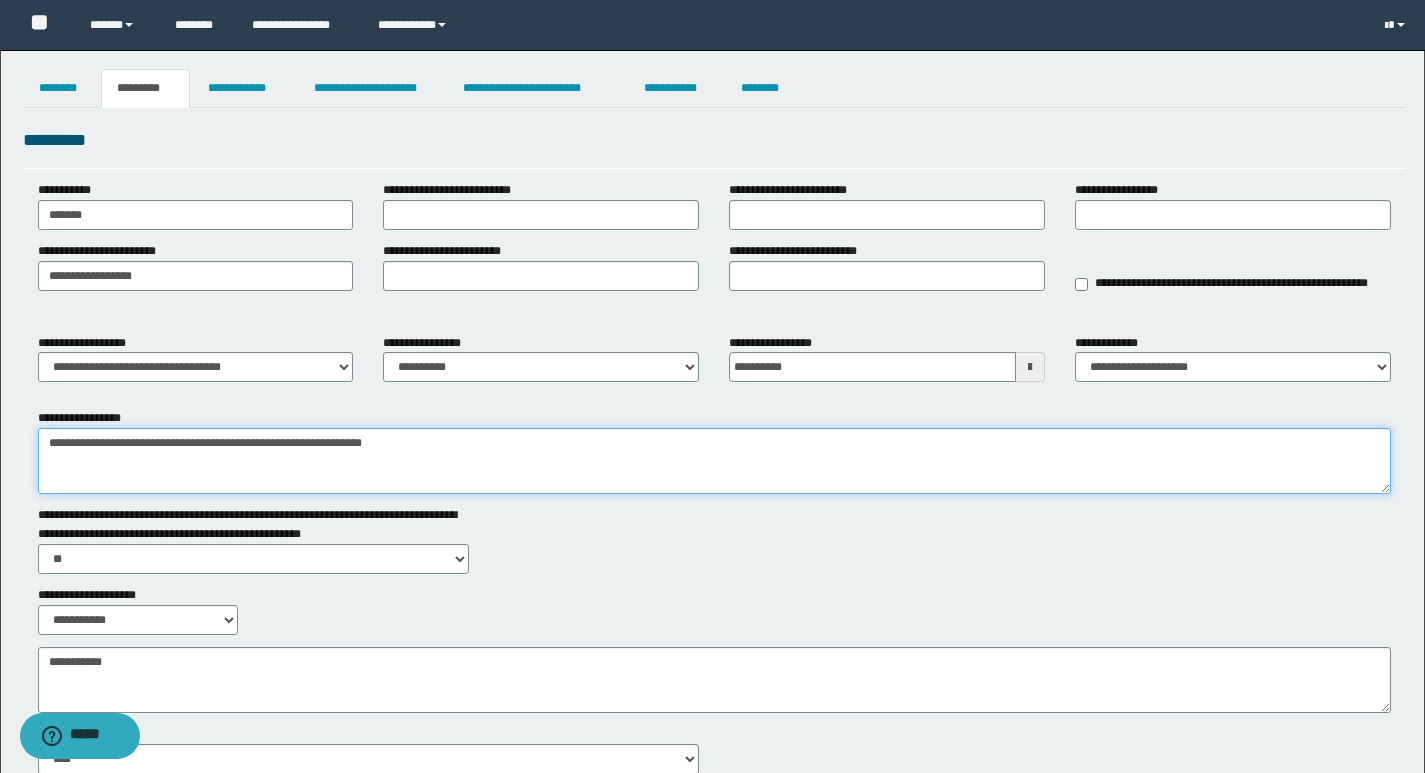 type on "**********" 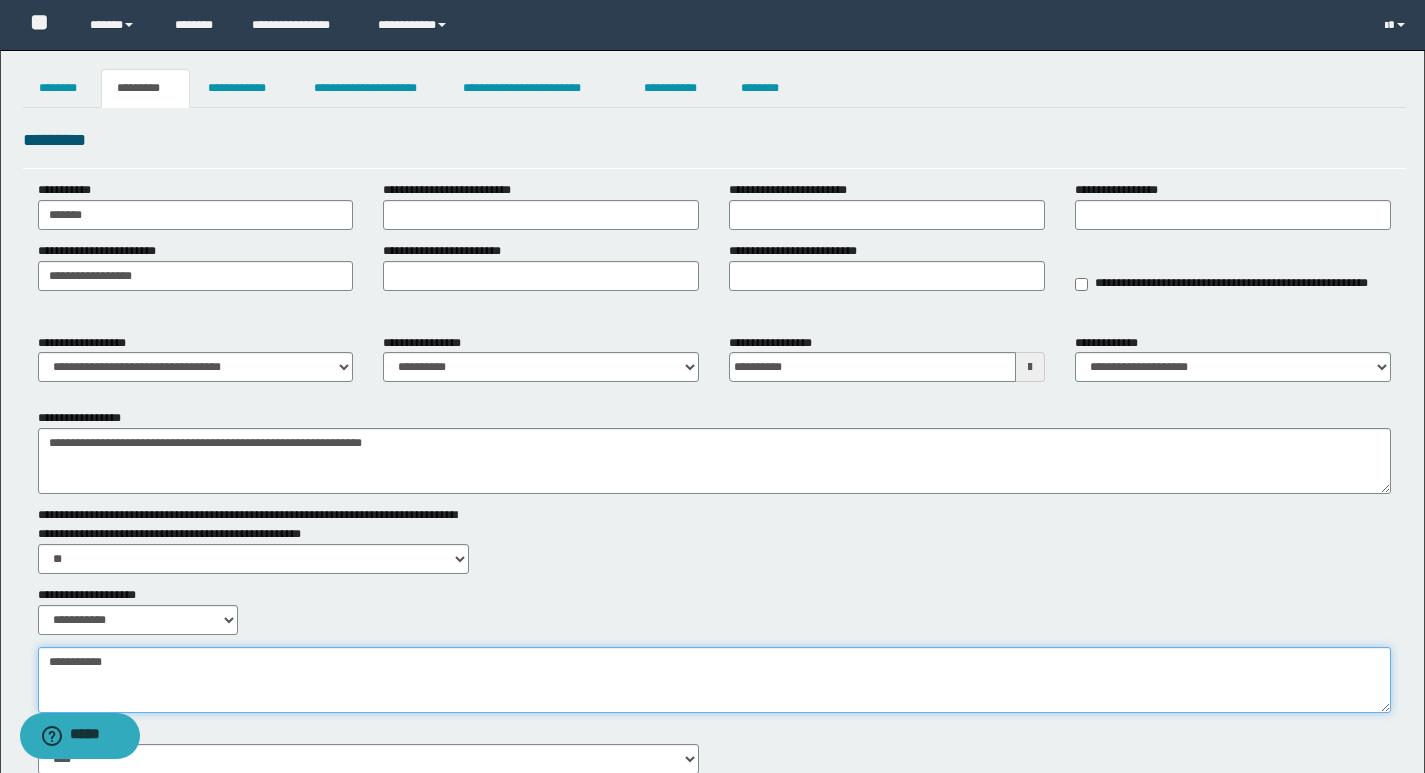 click on "**********" at bounding box center (714, 680) 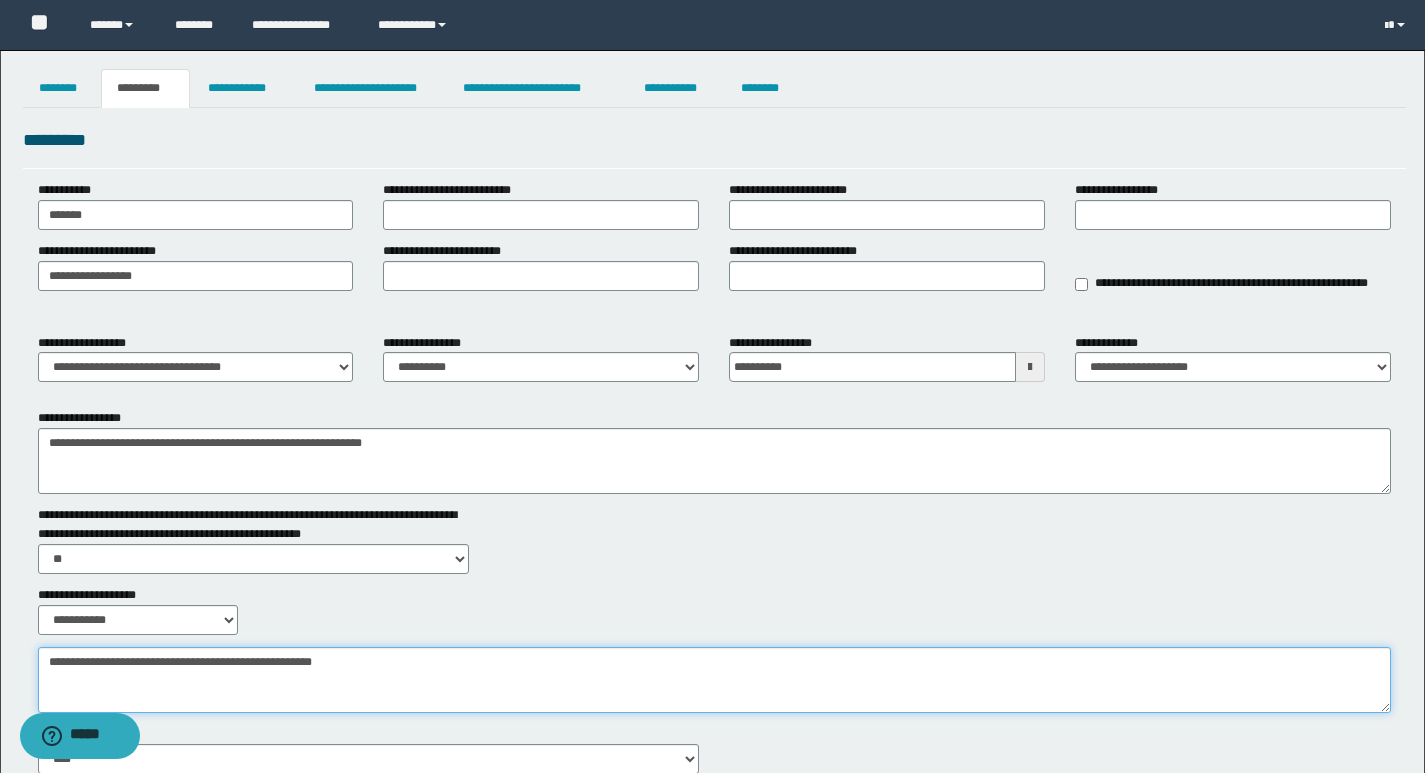 type on "**********" 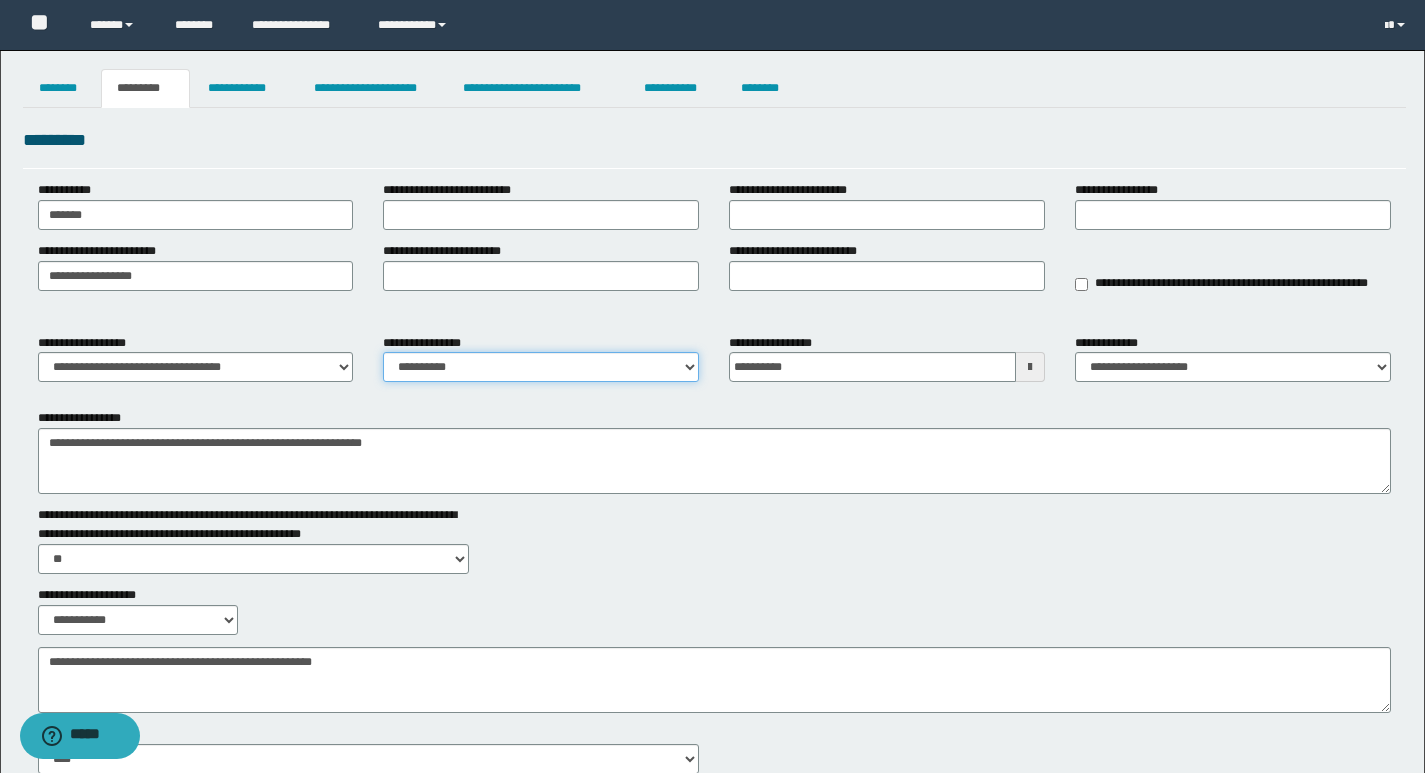 click on "**********" at bounding box center (541, 367) 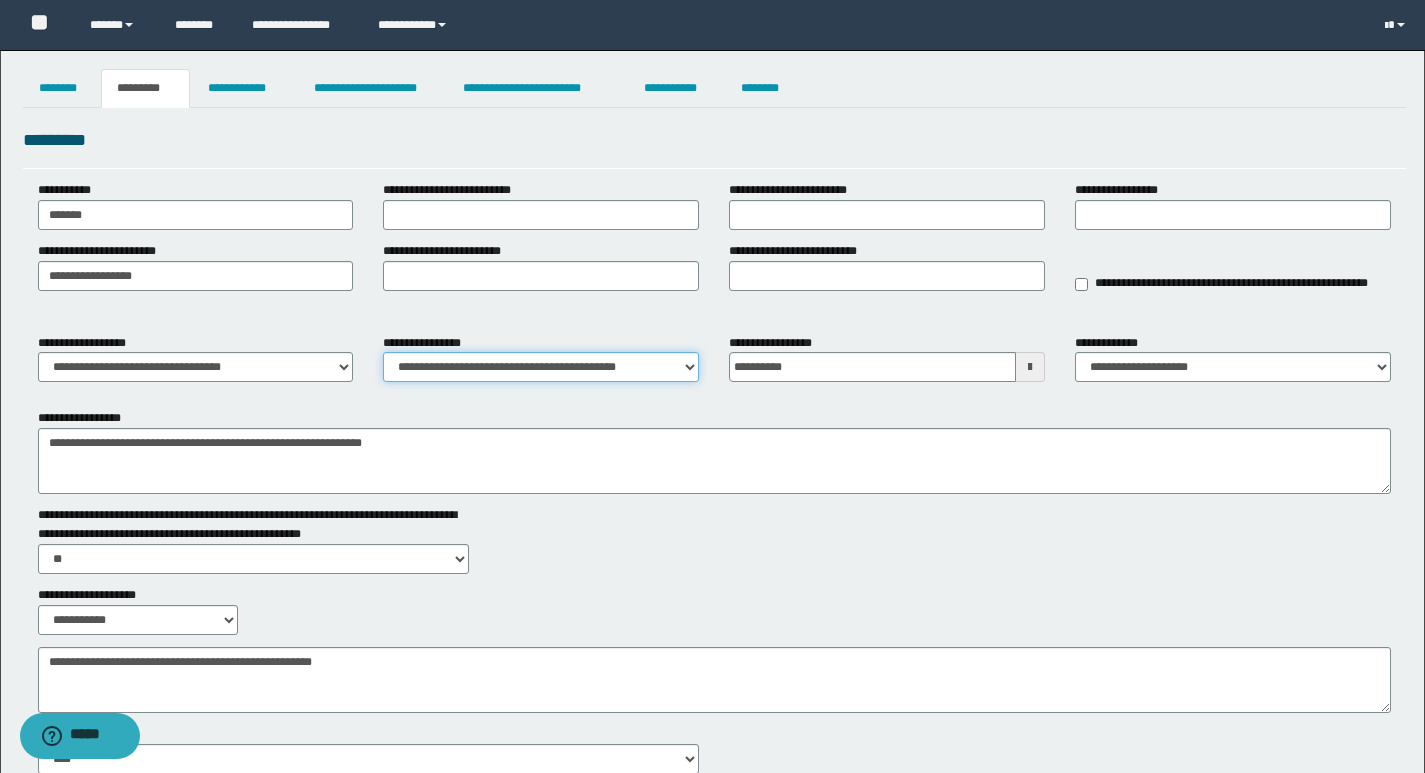 click on "**********" at bounding box center (541, 367) 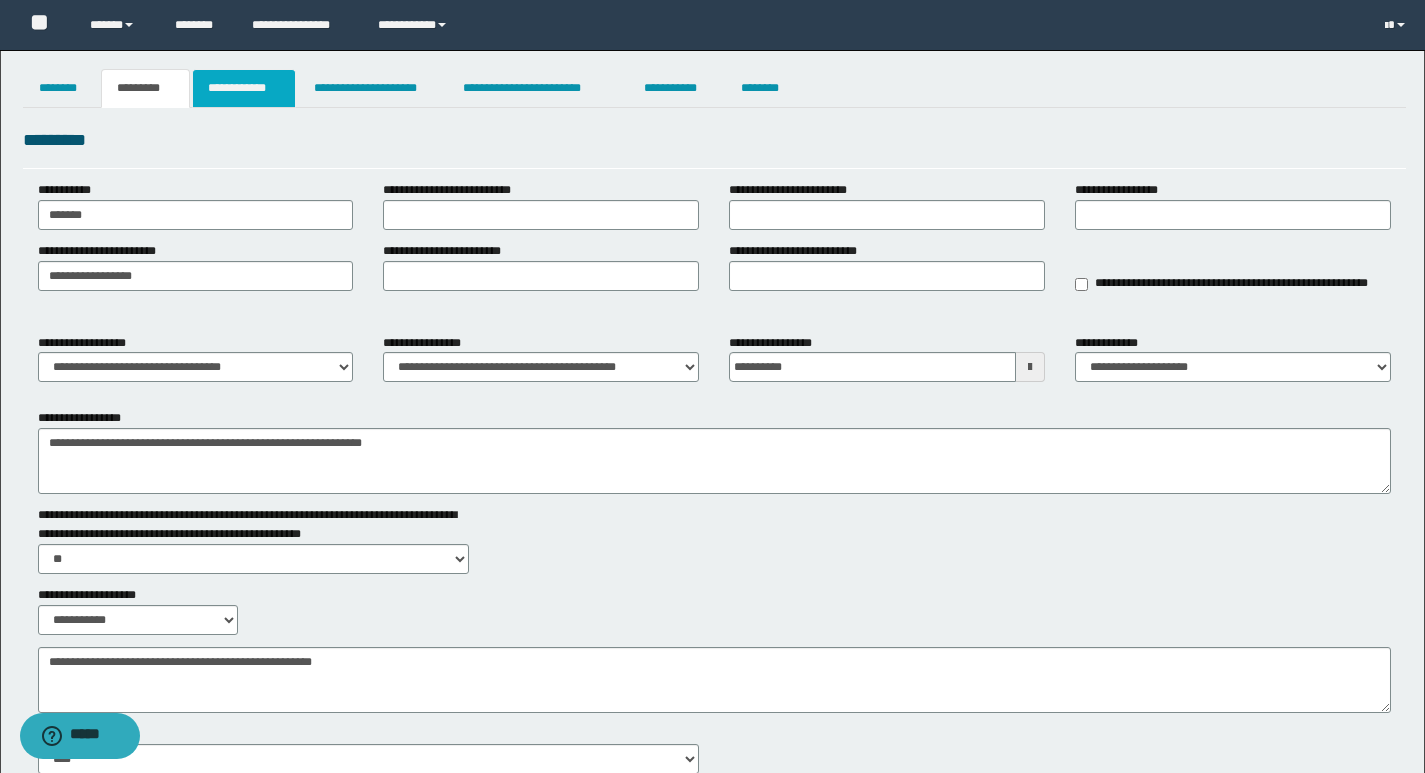 click on "**********" at bounding box center [244, 88] 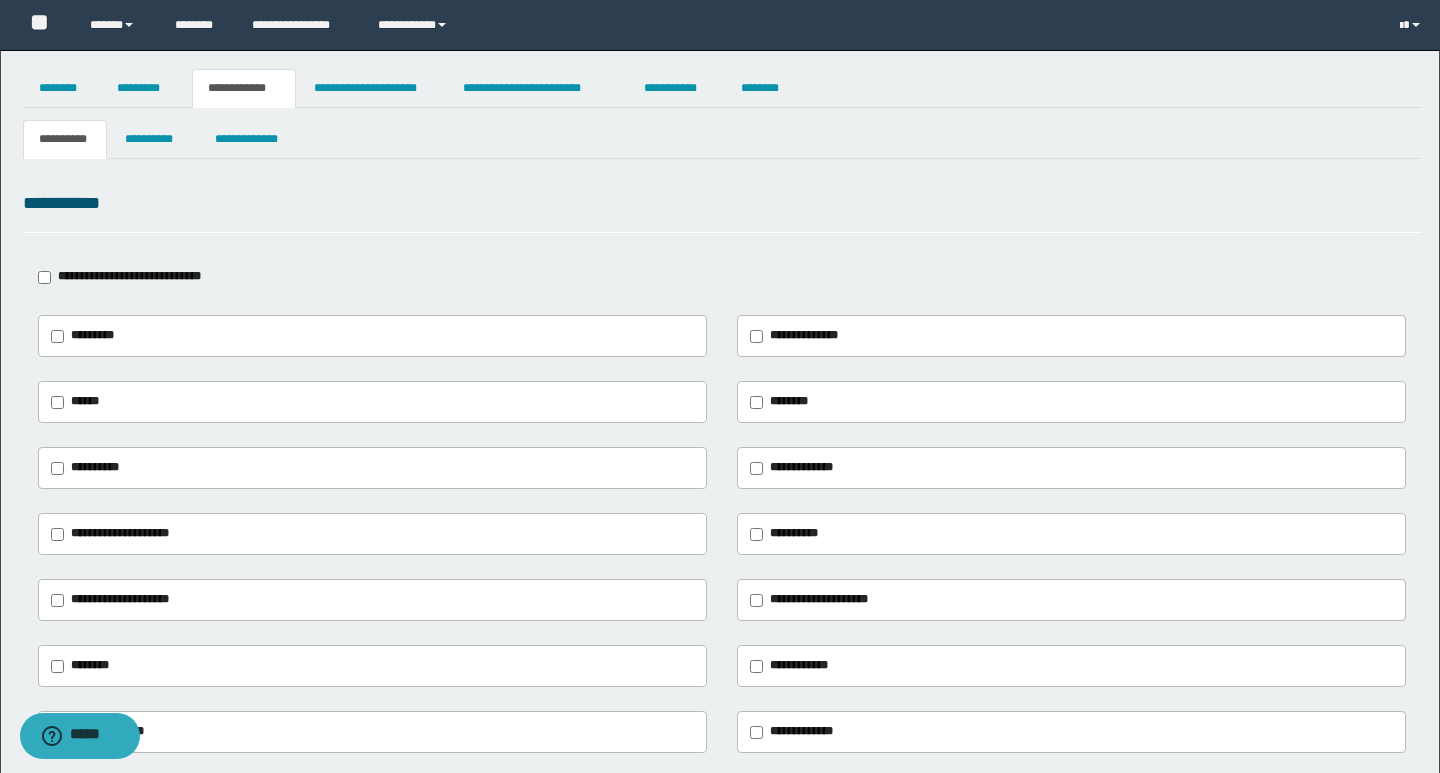 type on "**********" 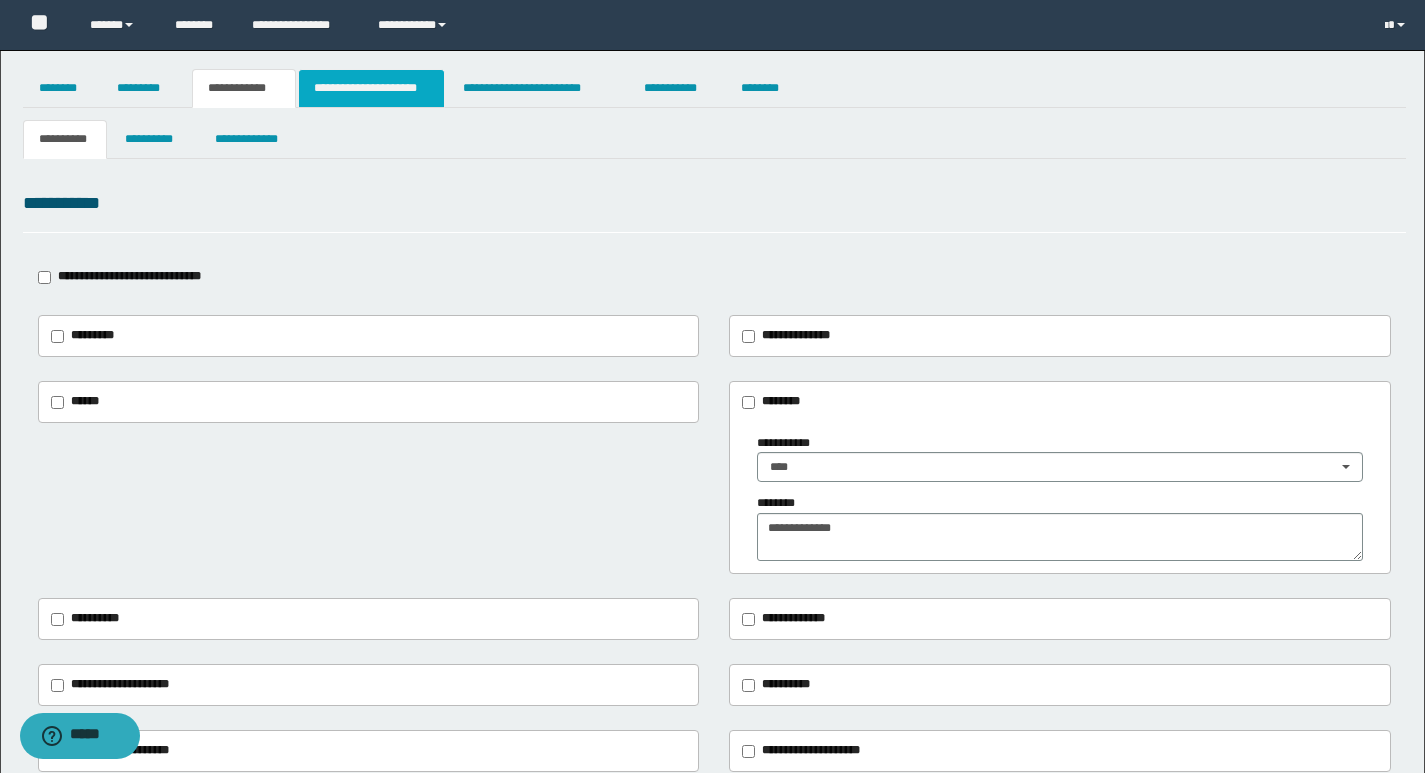 click on "**********" at bounding box center (371, 88) 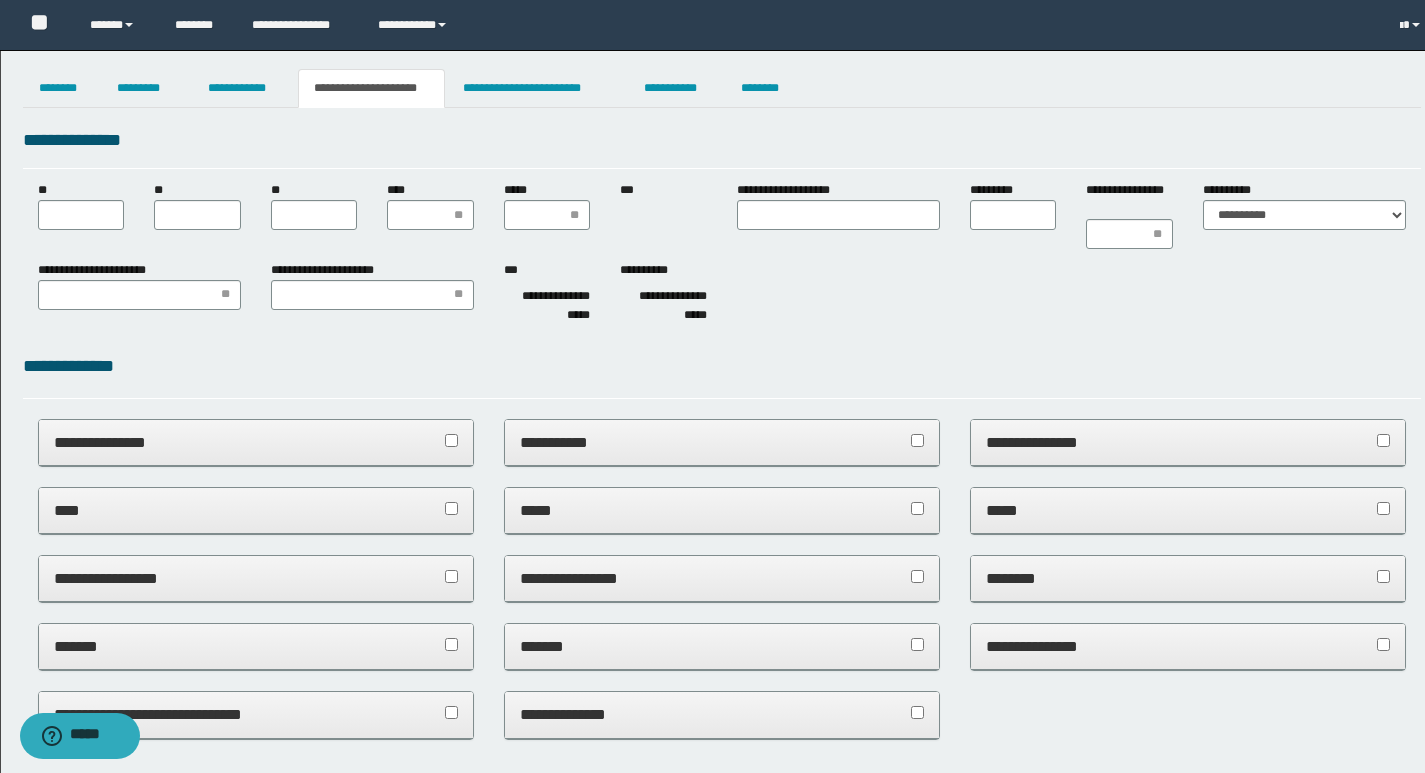 scroll, scrollTop: 0, scrollLeft: 0, axis: both 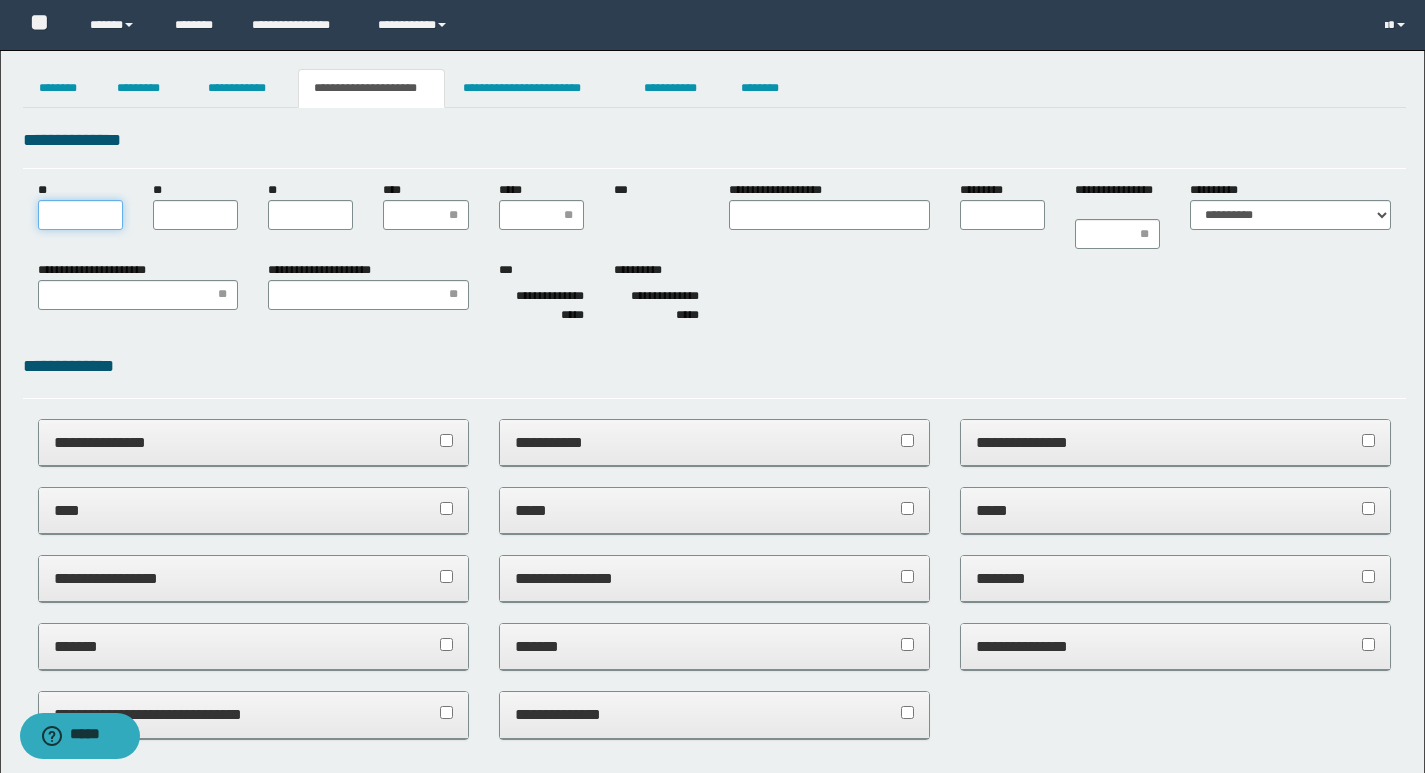 click on "**" at bounding box center (80, 215) 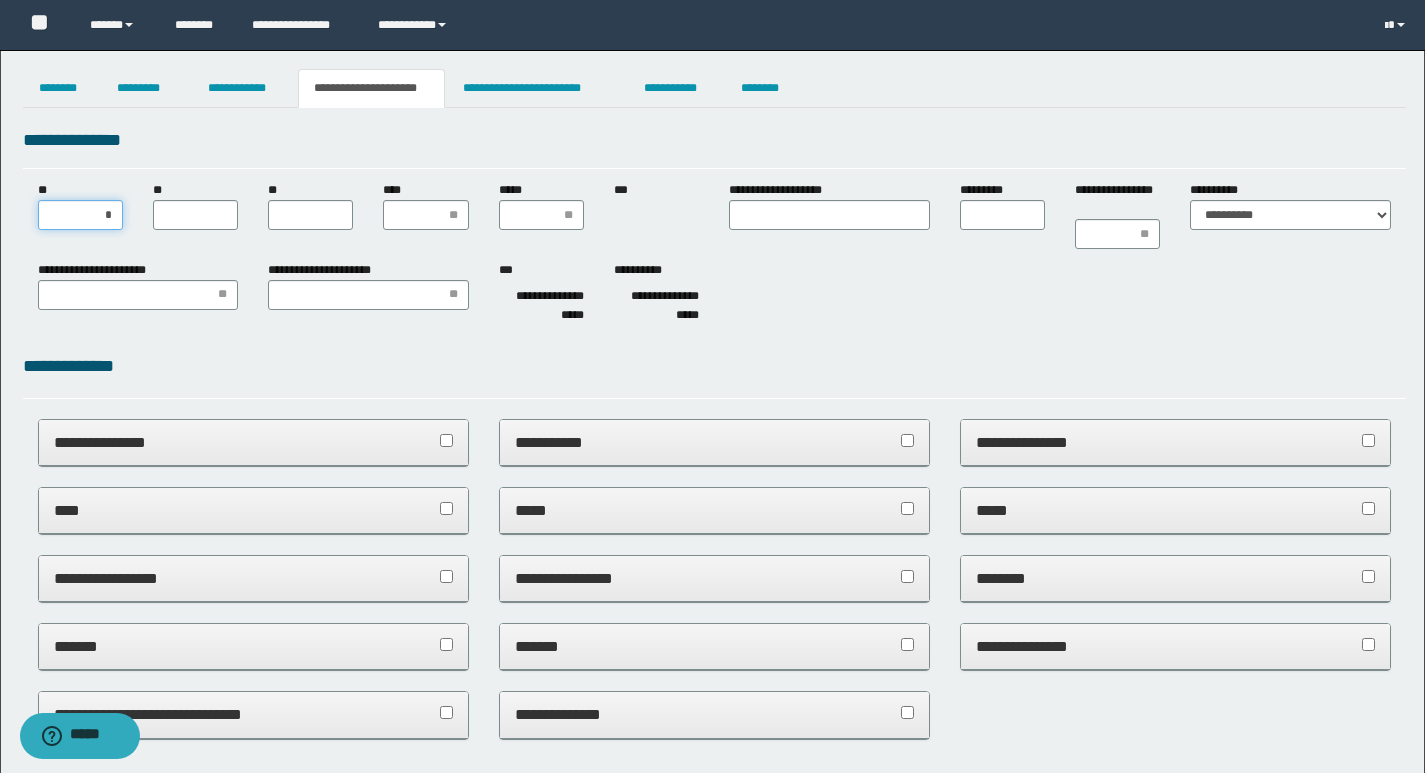 type on "**" 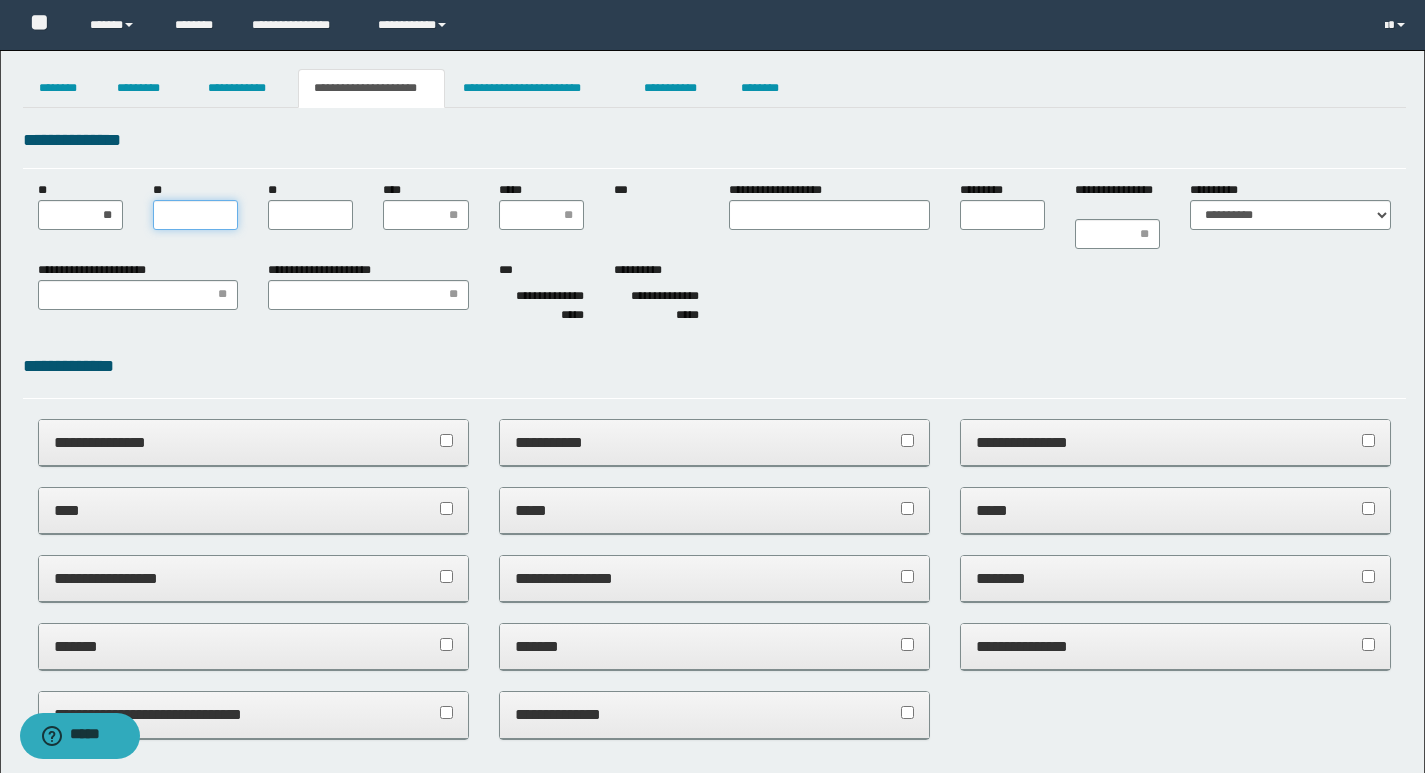 click on "**" at bounding box center [195, 215] 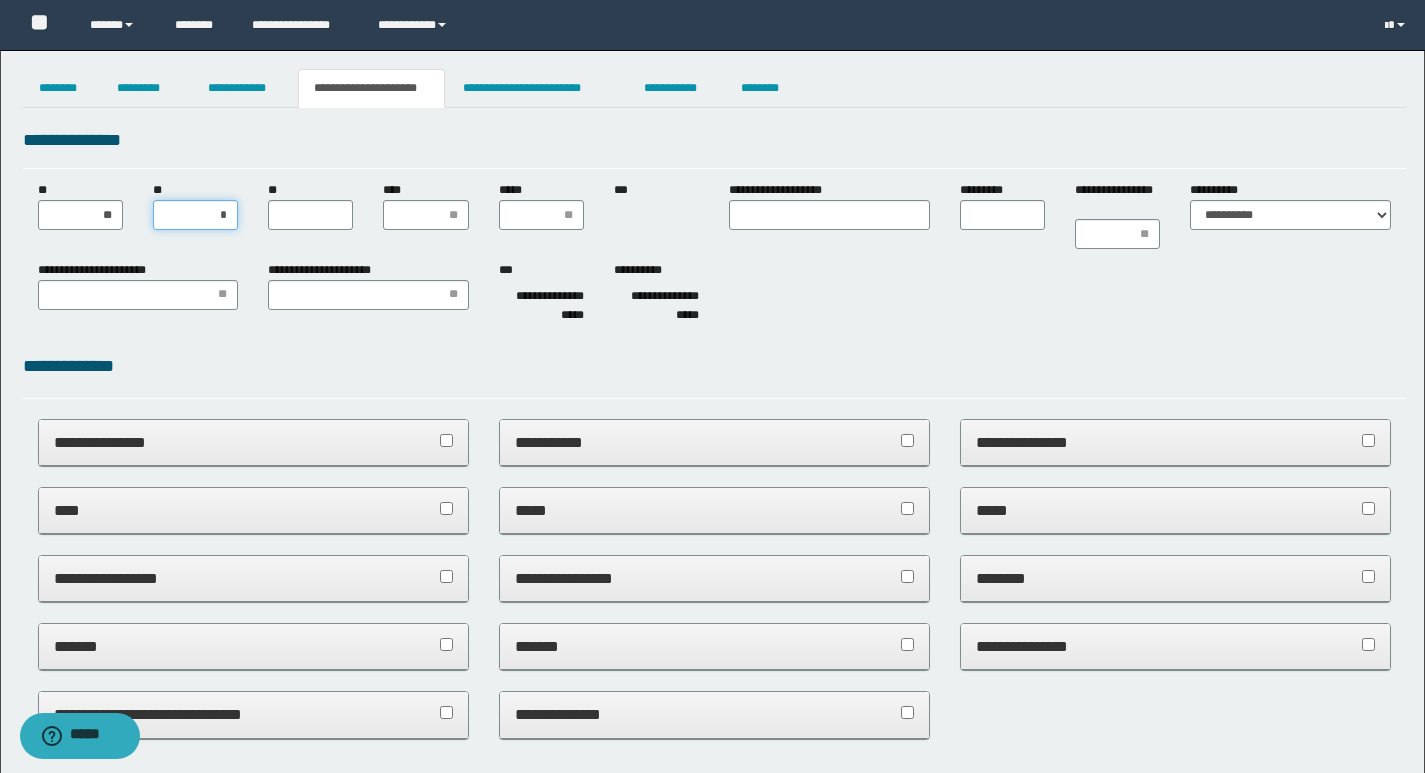 type on "**" 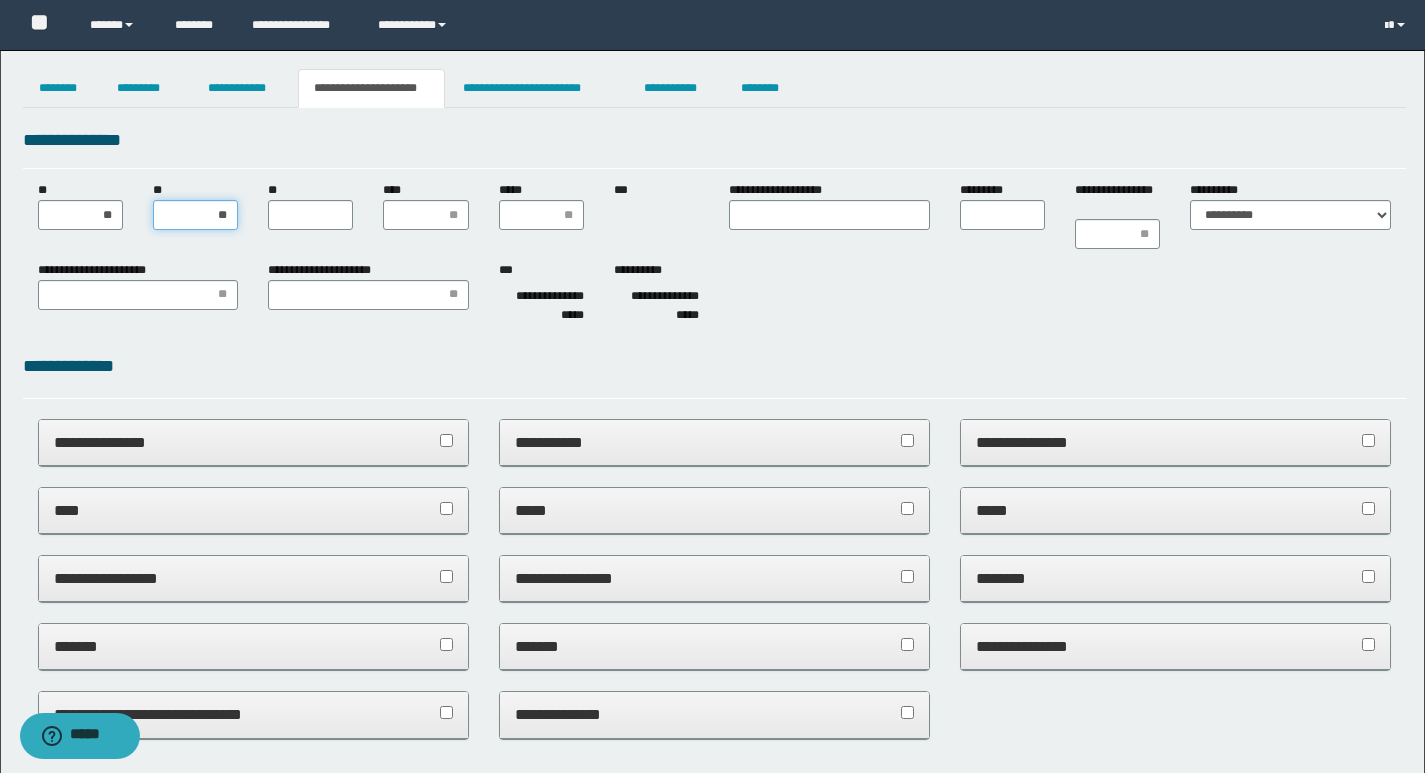 type 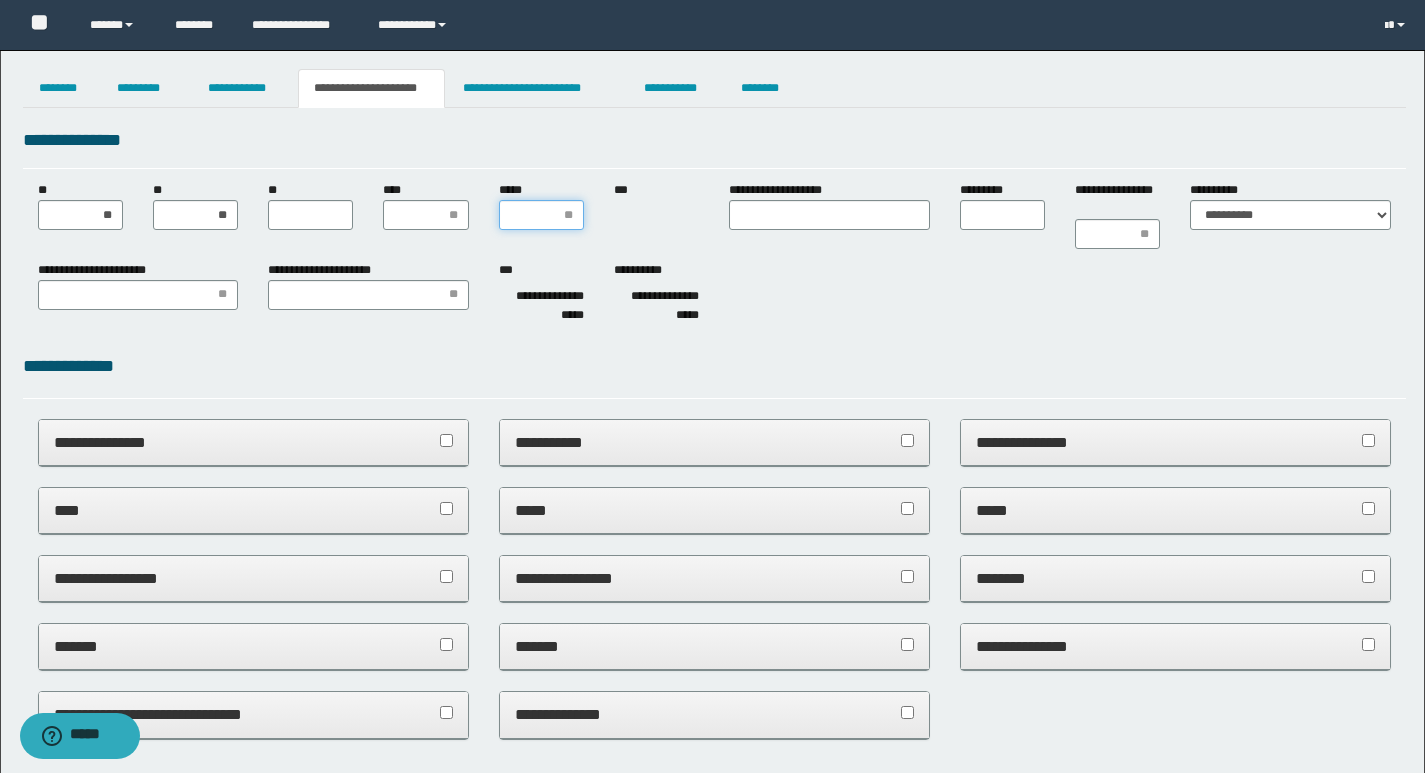 click on "*****" at bounding box center [541, 215] 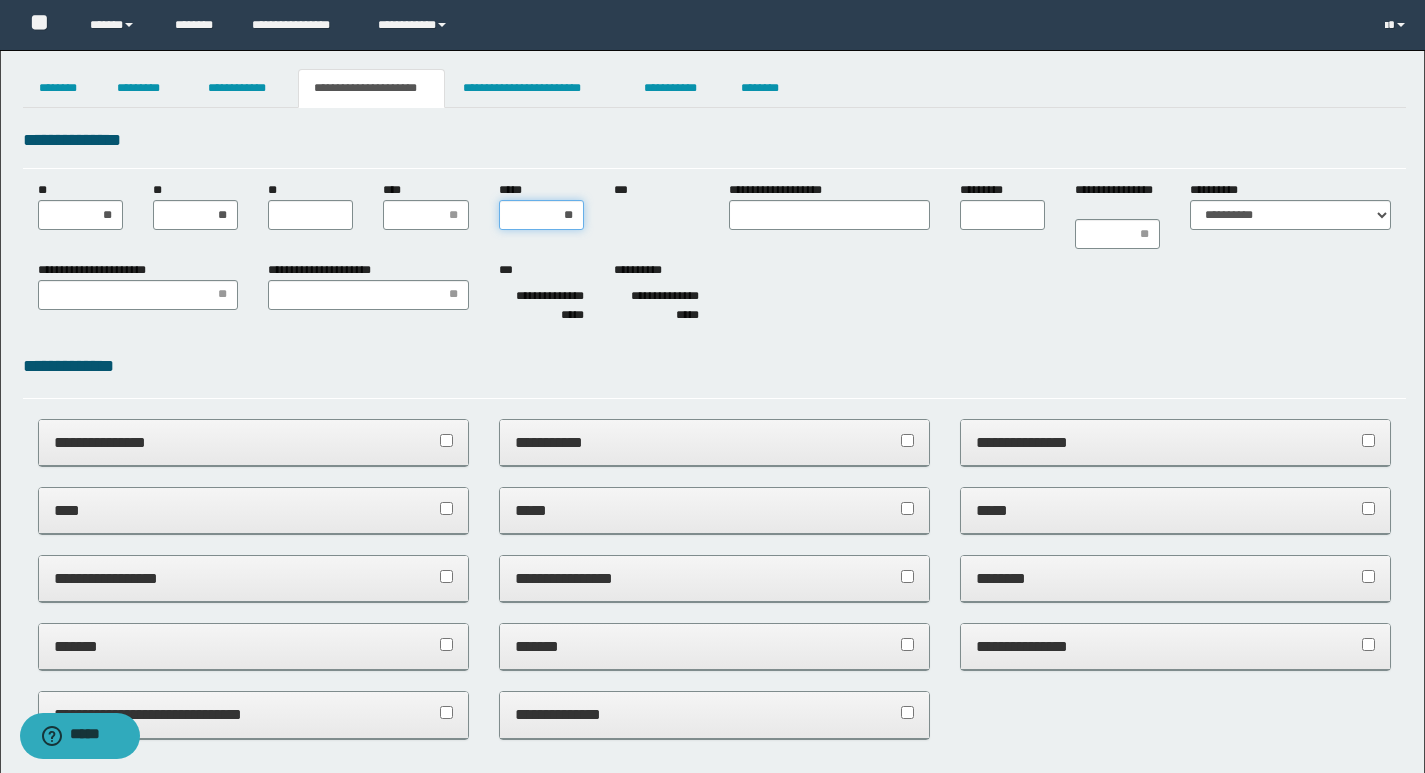 type on "***" 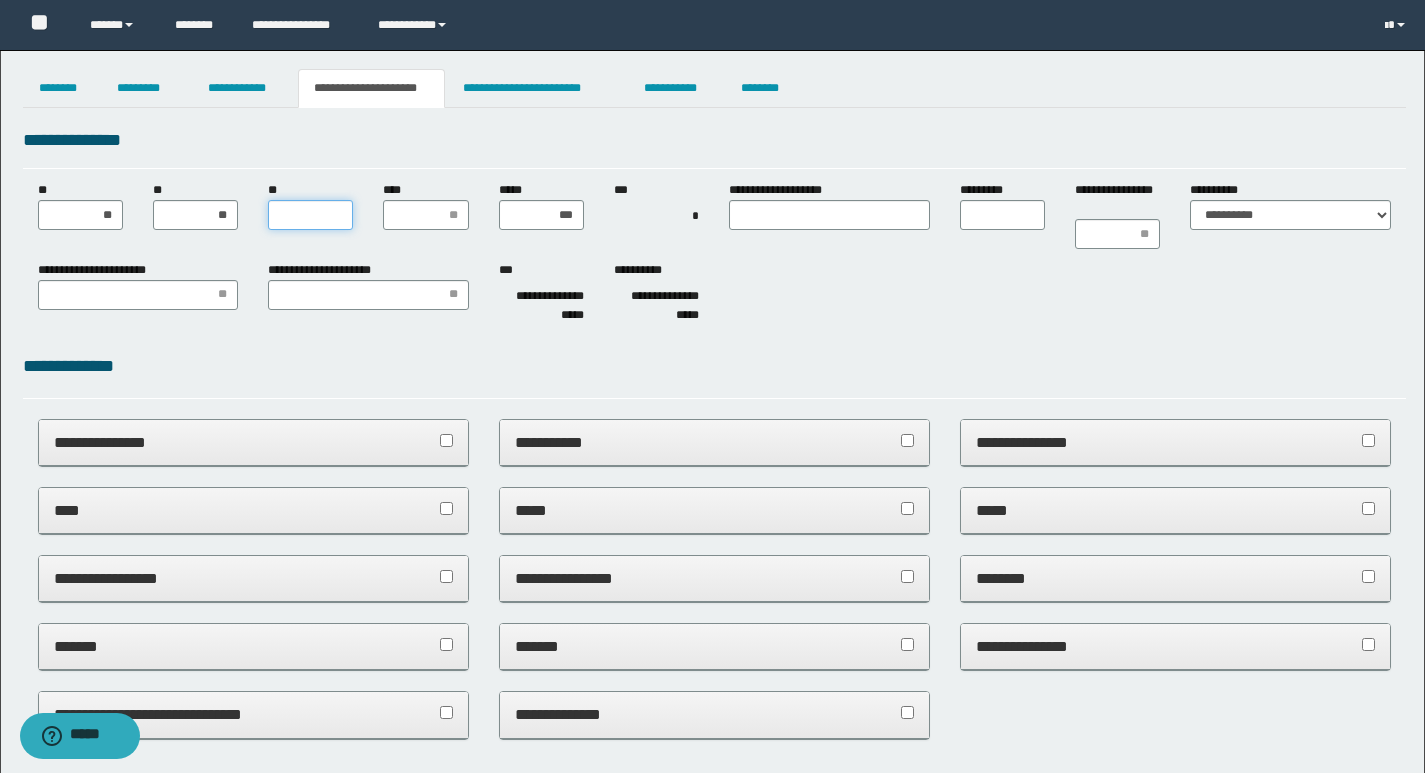 click on "**" at bounding box center [310, 215] 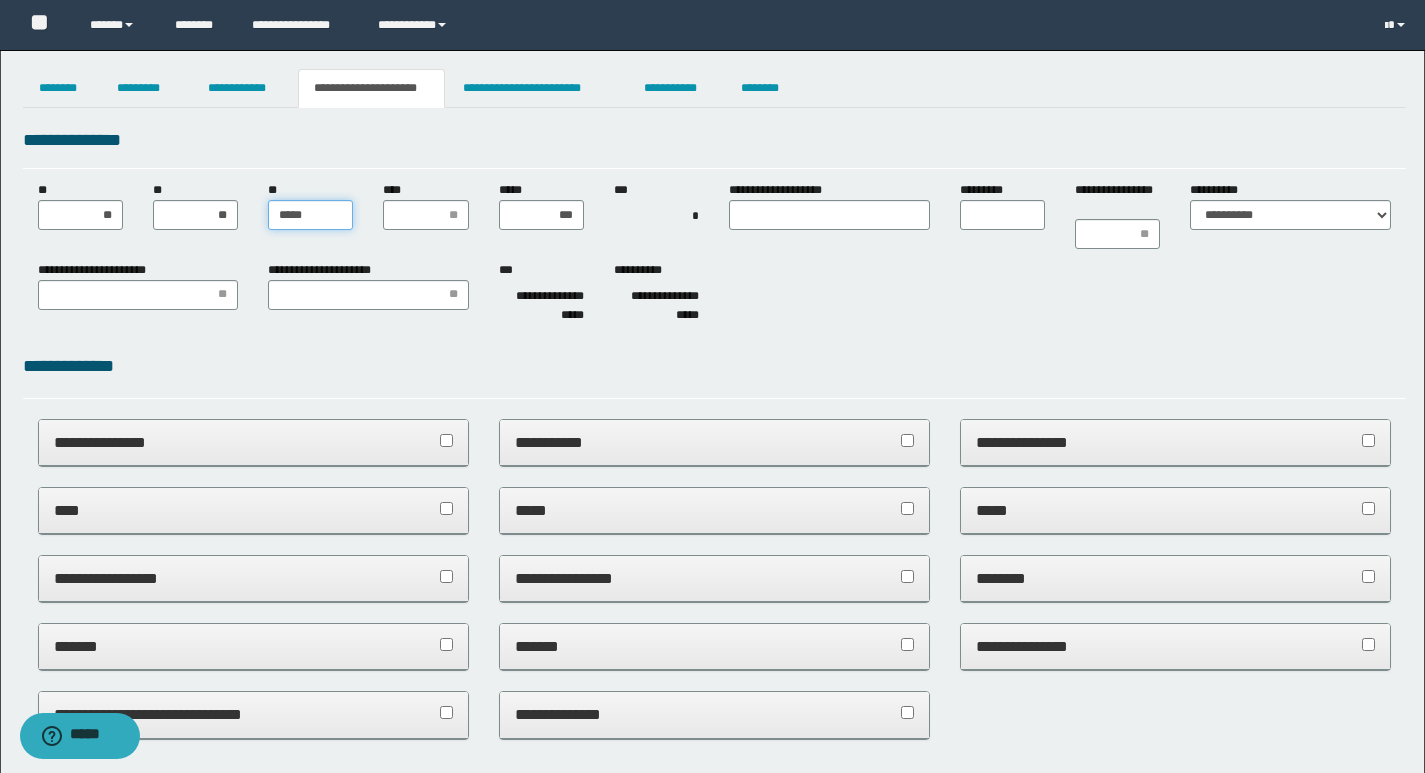 type on "******" 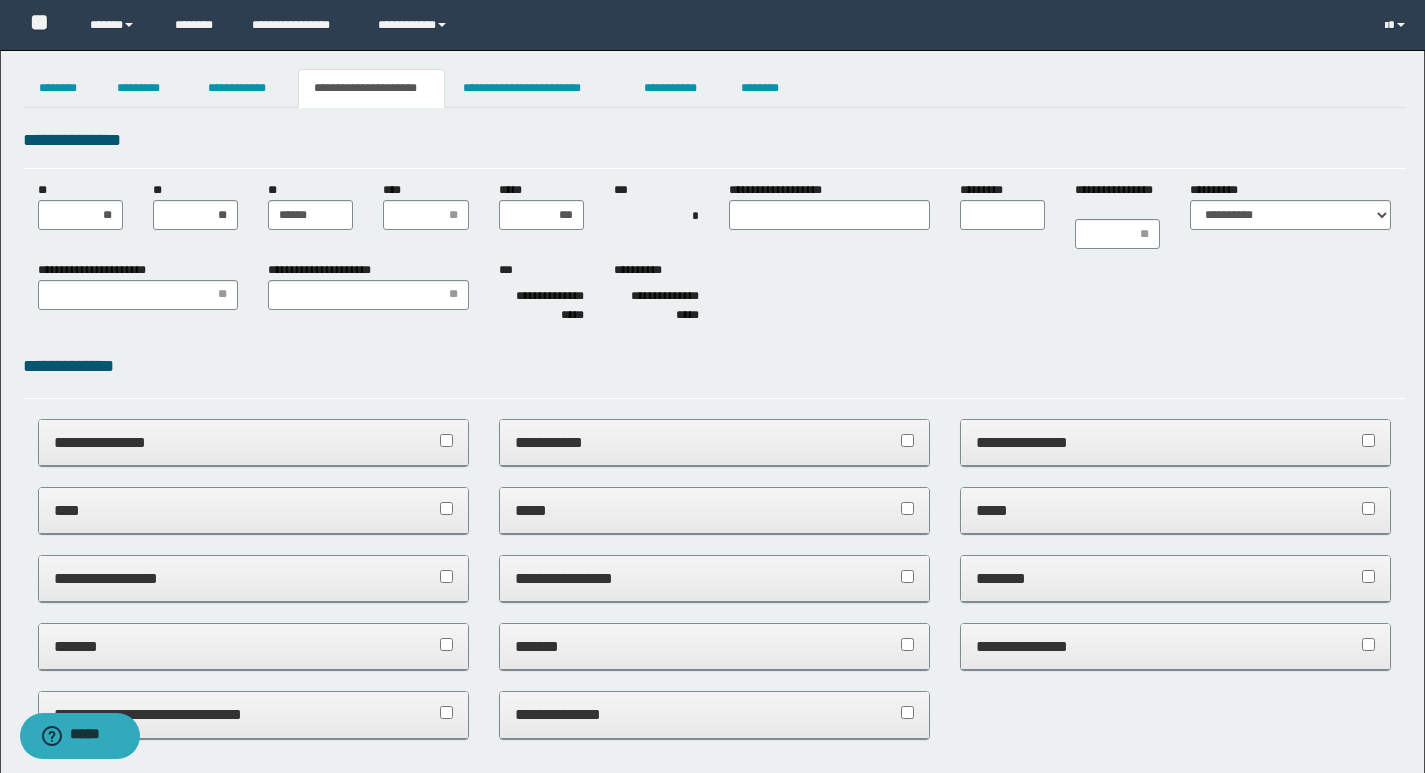 click on "****" at bounding box center (425, 205) 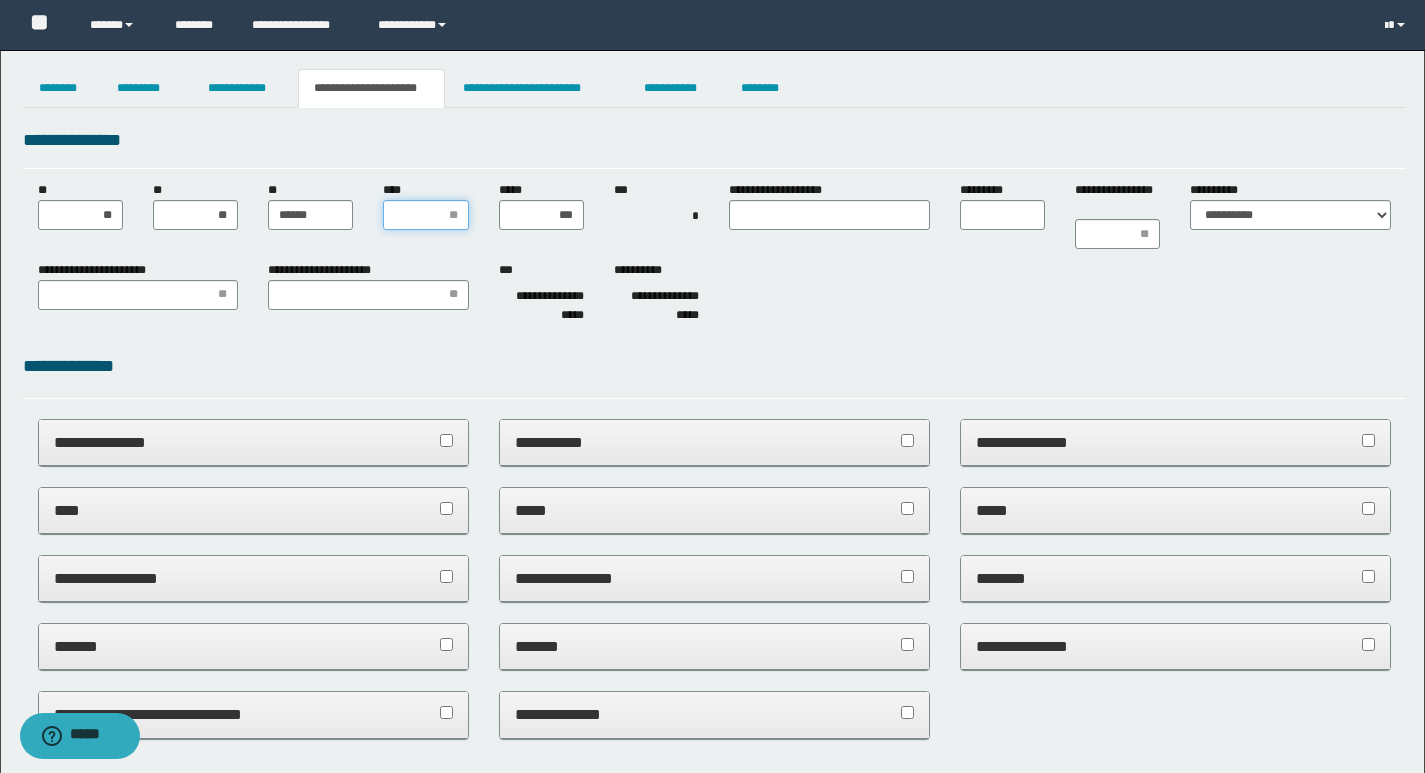 click on "****" at bounding box center (425, 215) 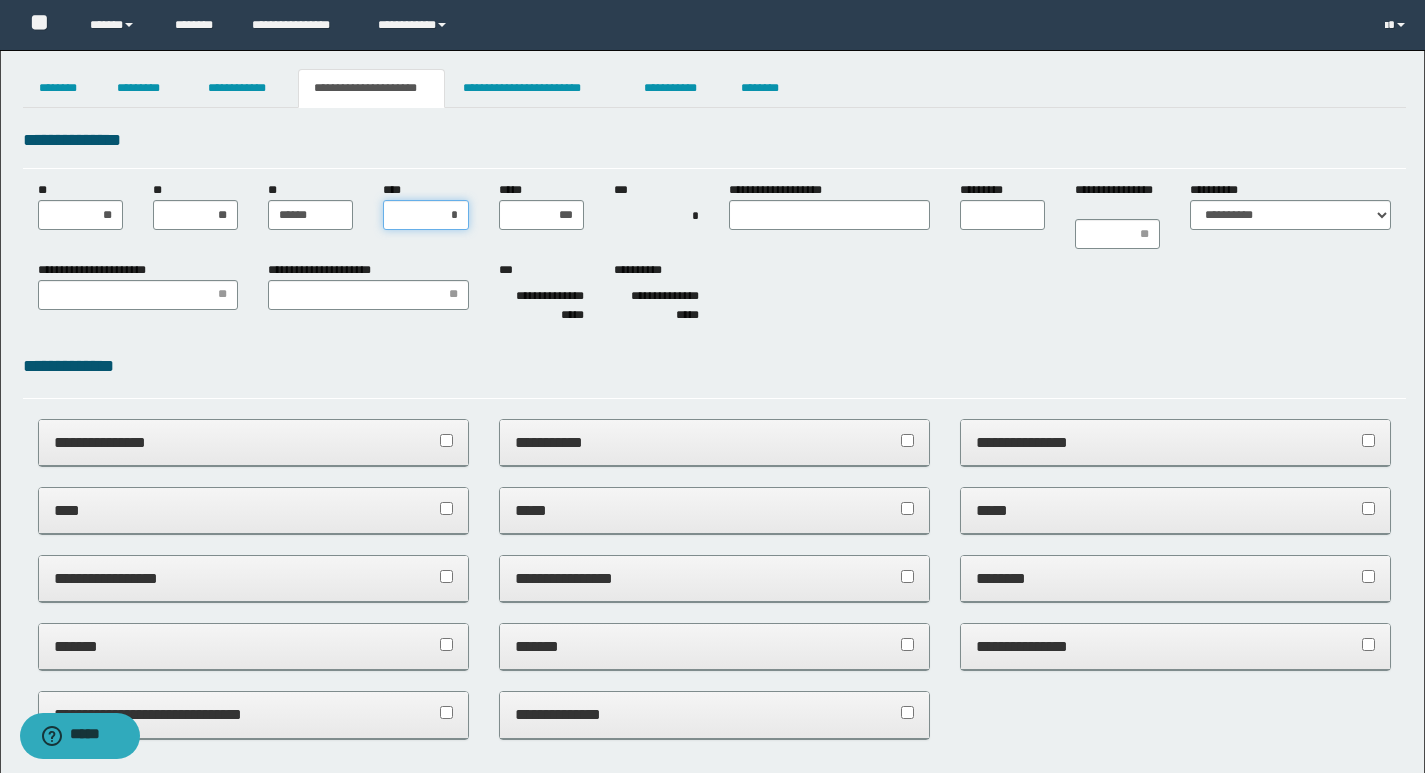 type on "**" 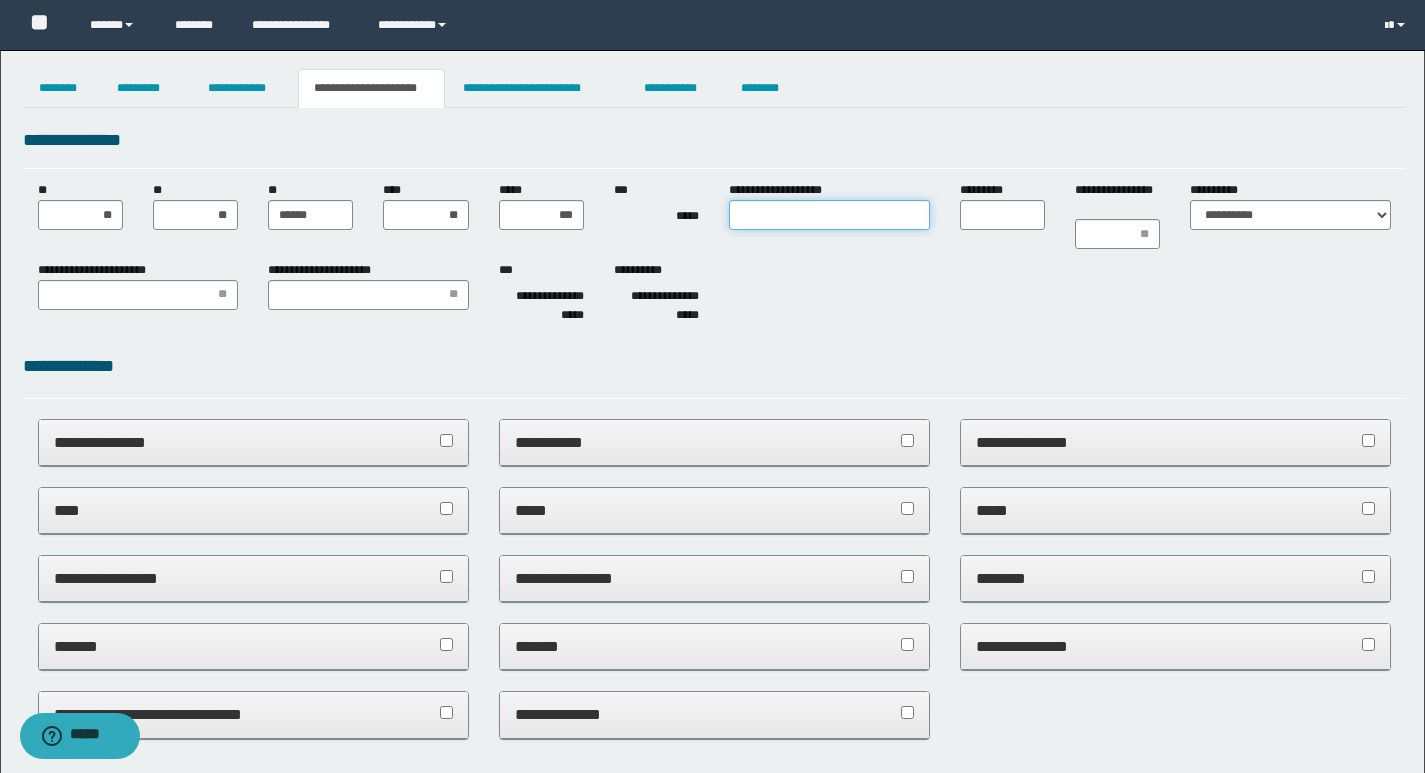 click on "**********" at bounding box center [829, 215] 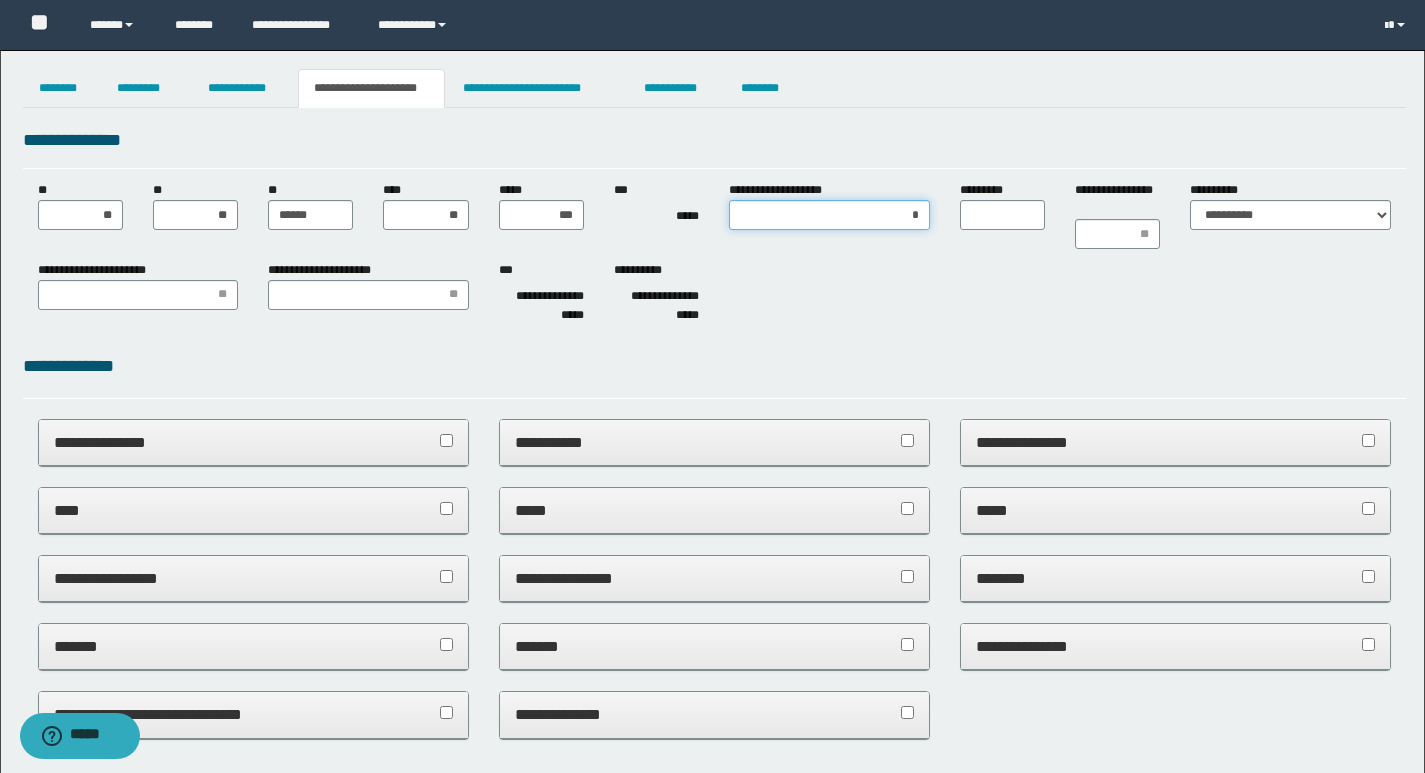 type on "**" 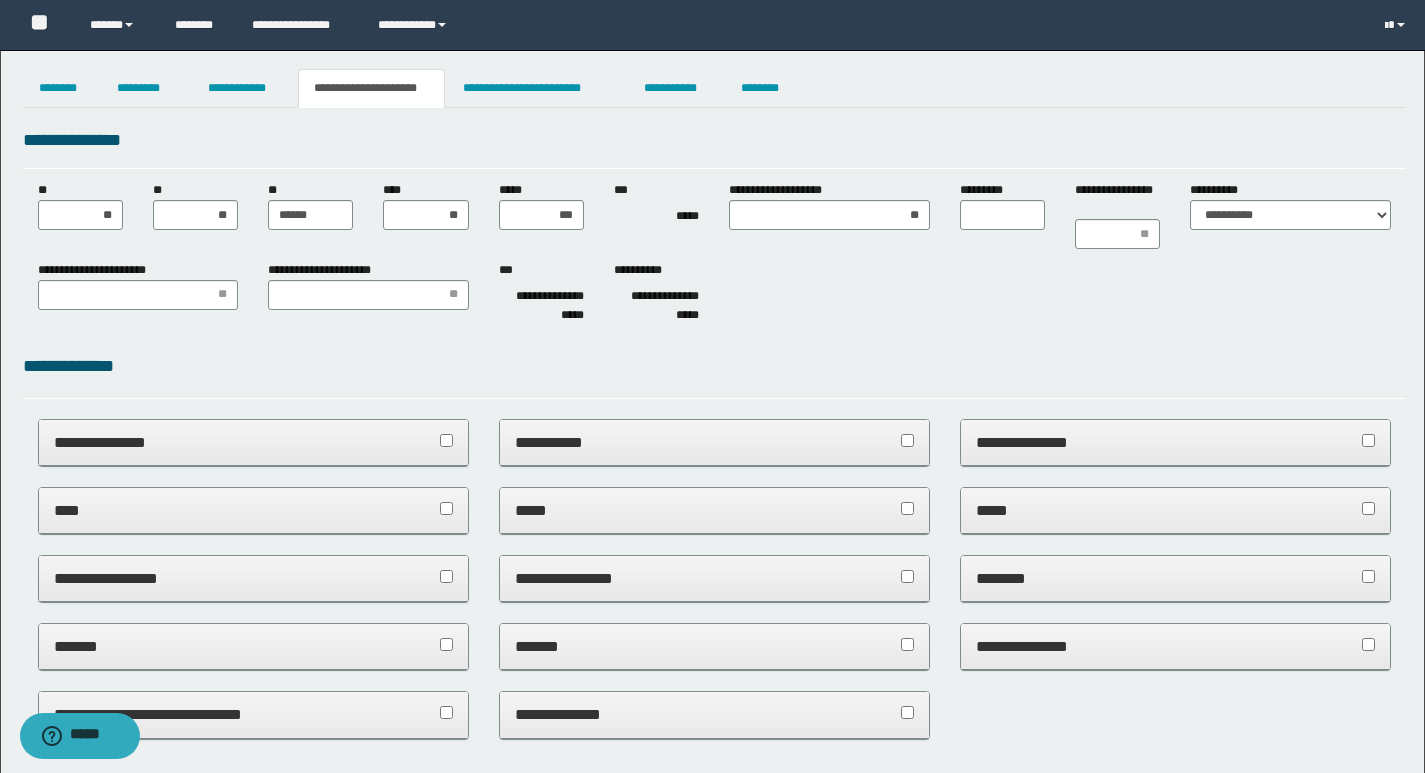 click on "*********" at bounding box center (1002, 205) 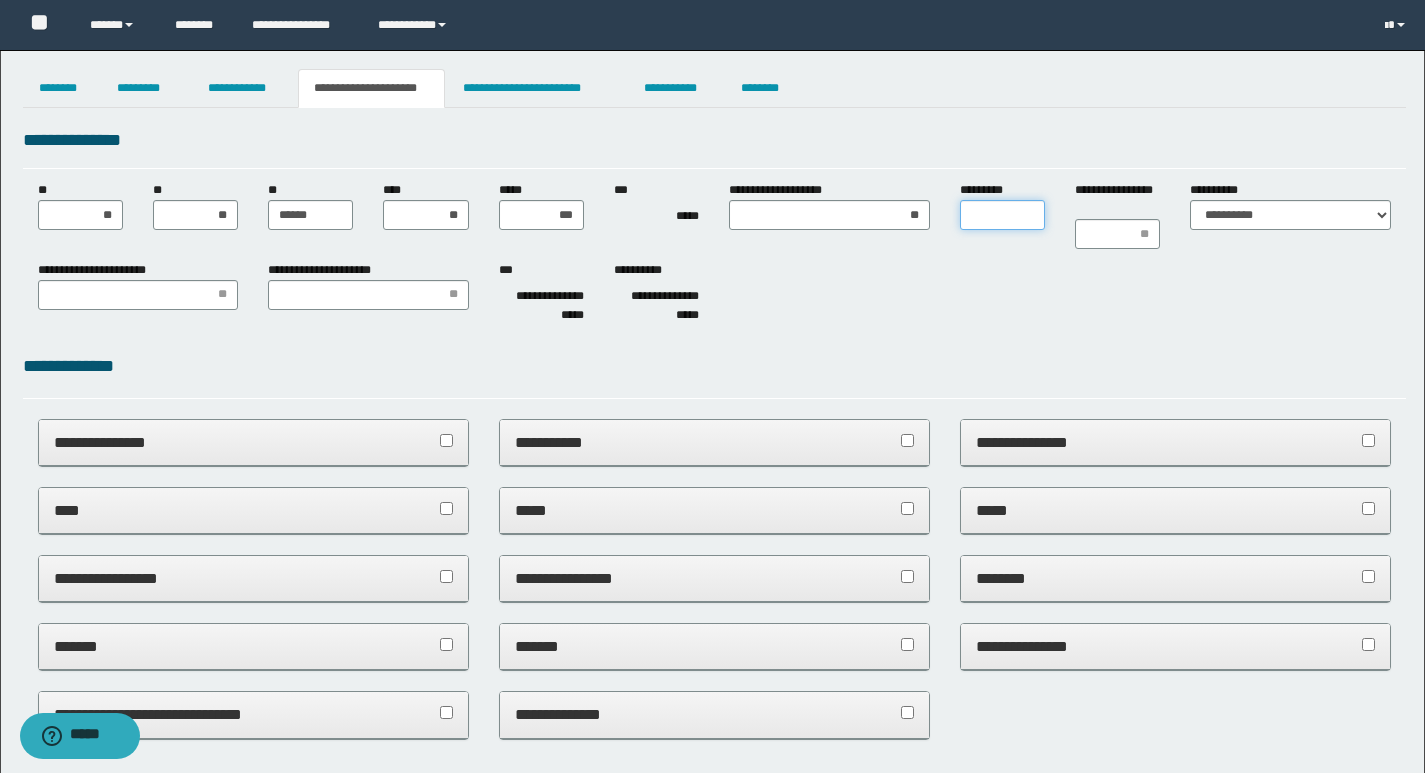 click on "*********" at bounding box center (1002, 215) 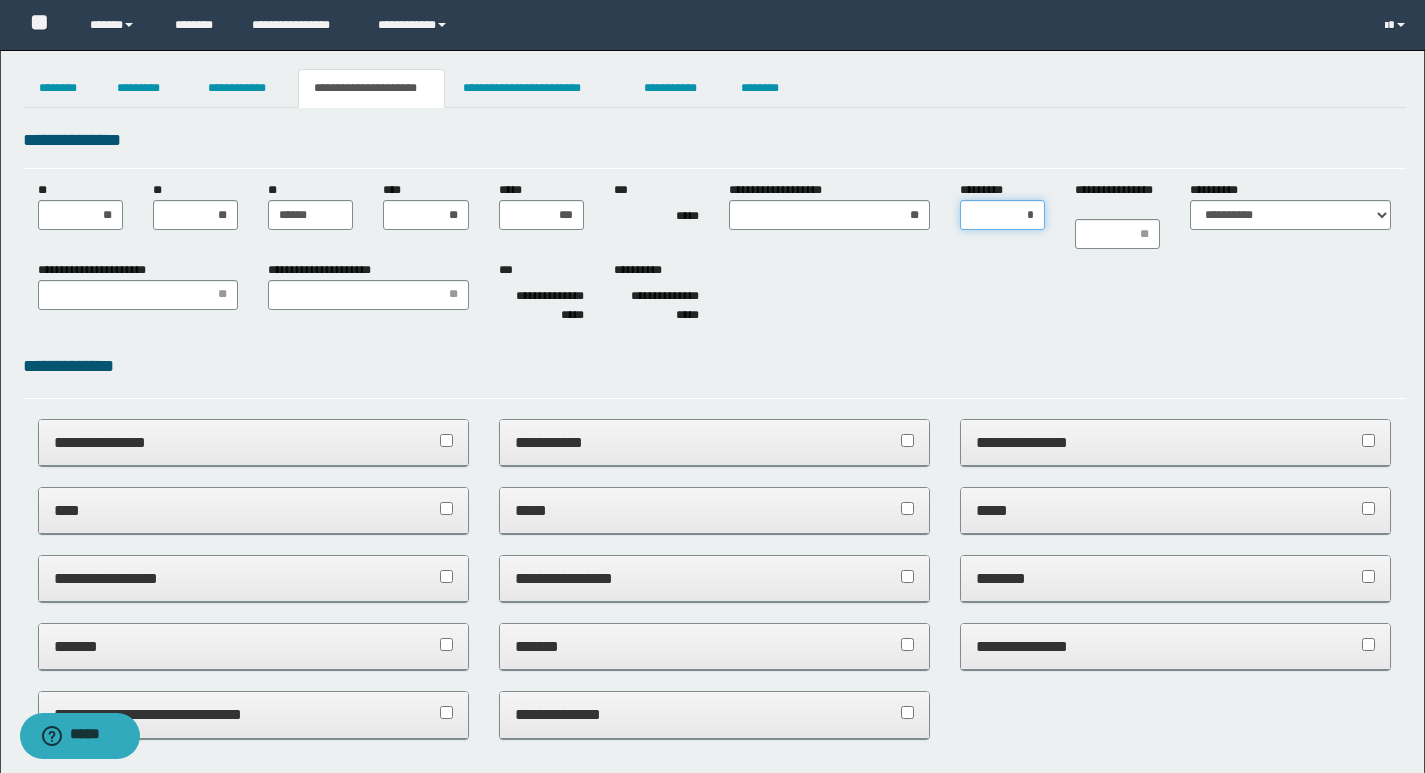 type on "**" 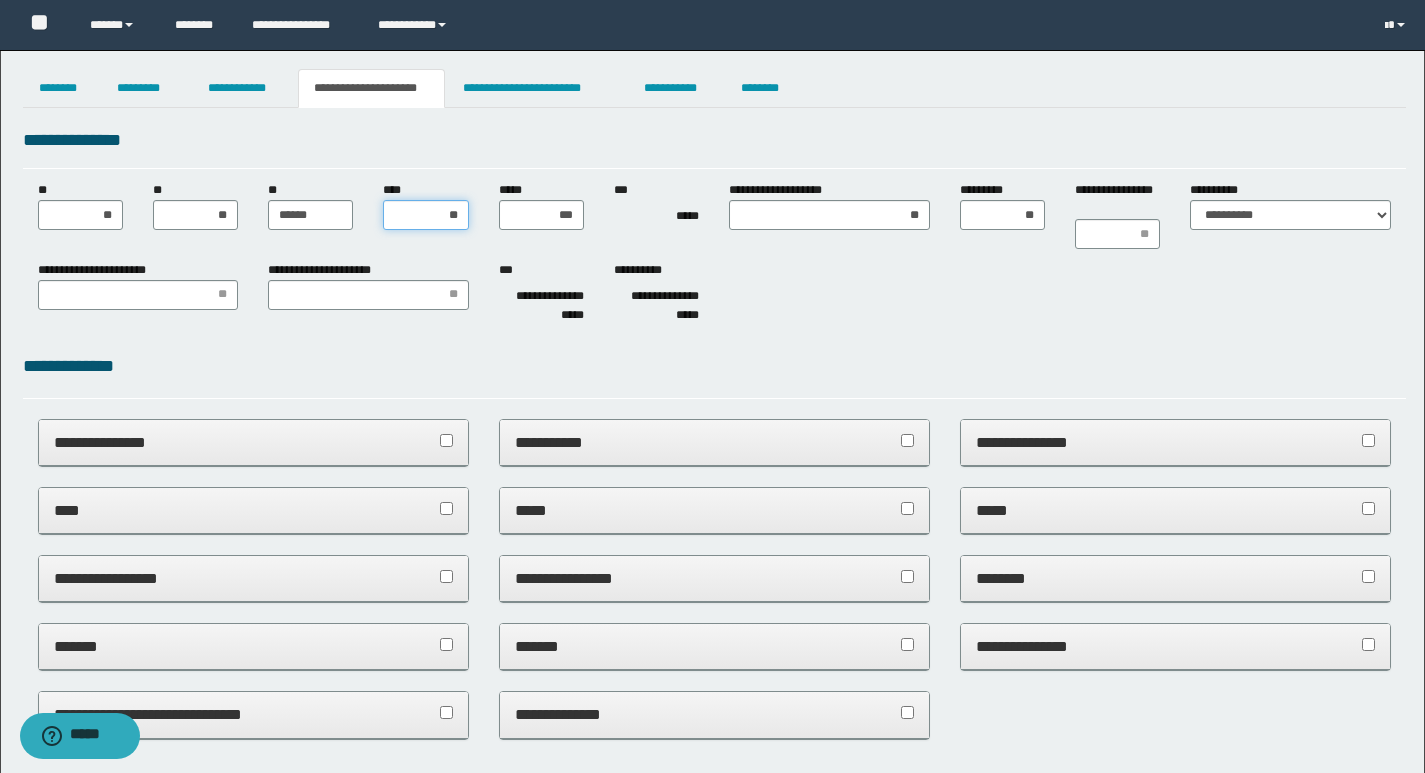 drag, startPoint x: 435, startPoint y: 214, endPoint x: 468, endPoint y: 216, distance: 33.06055 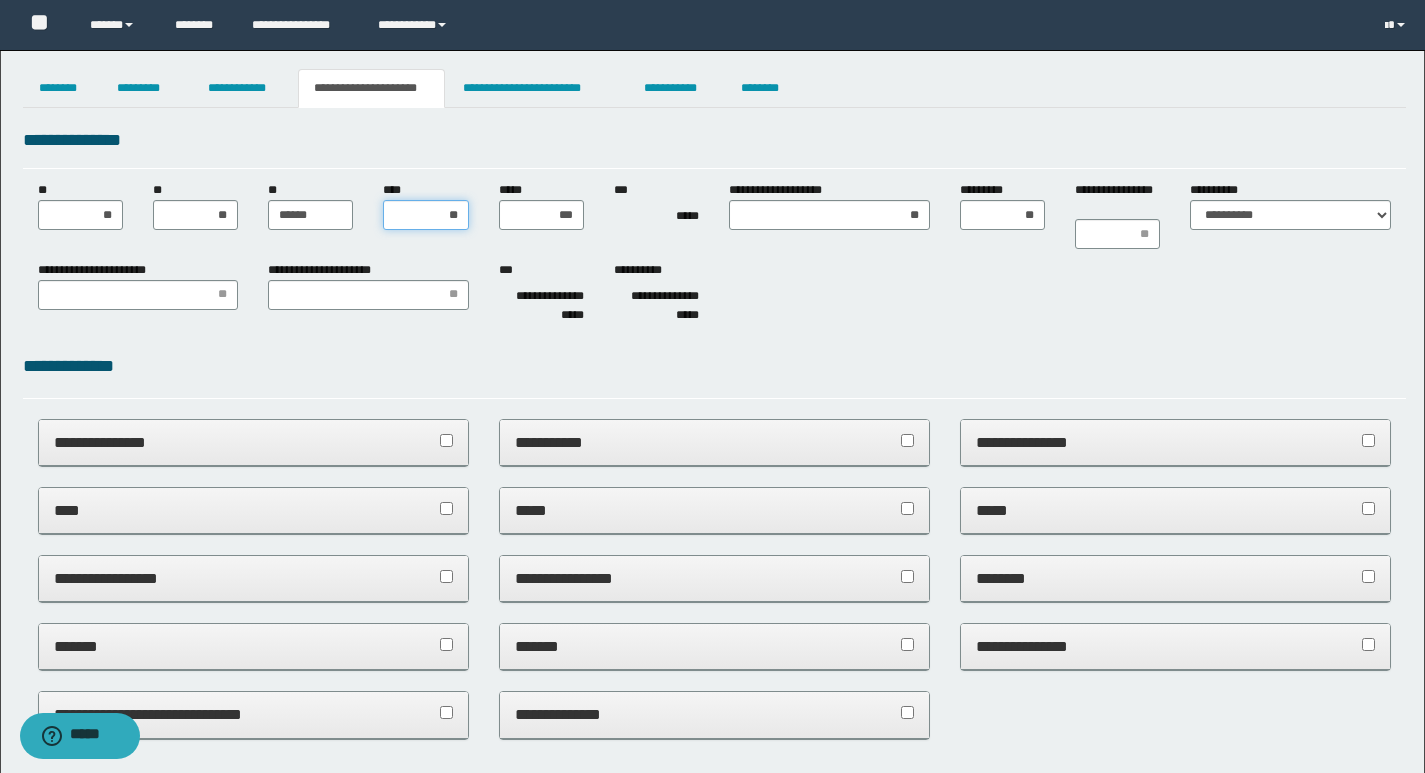 type on "***" 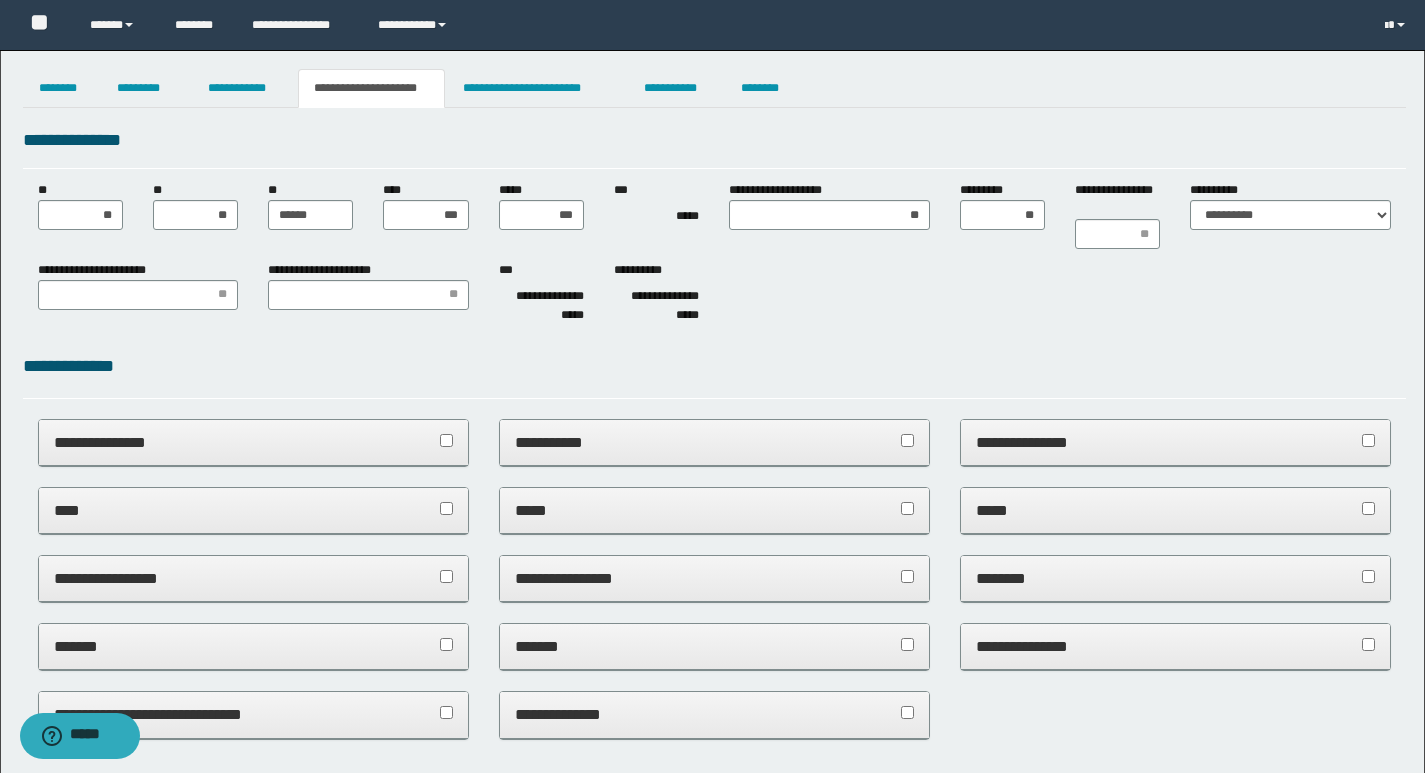 click on "**********" at bounding box center [714, 296] 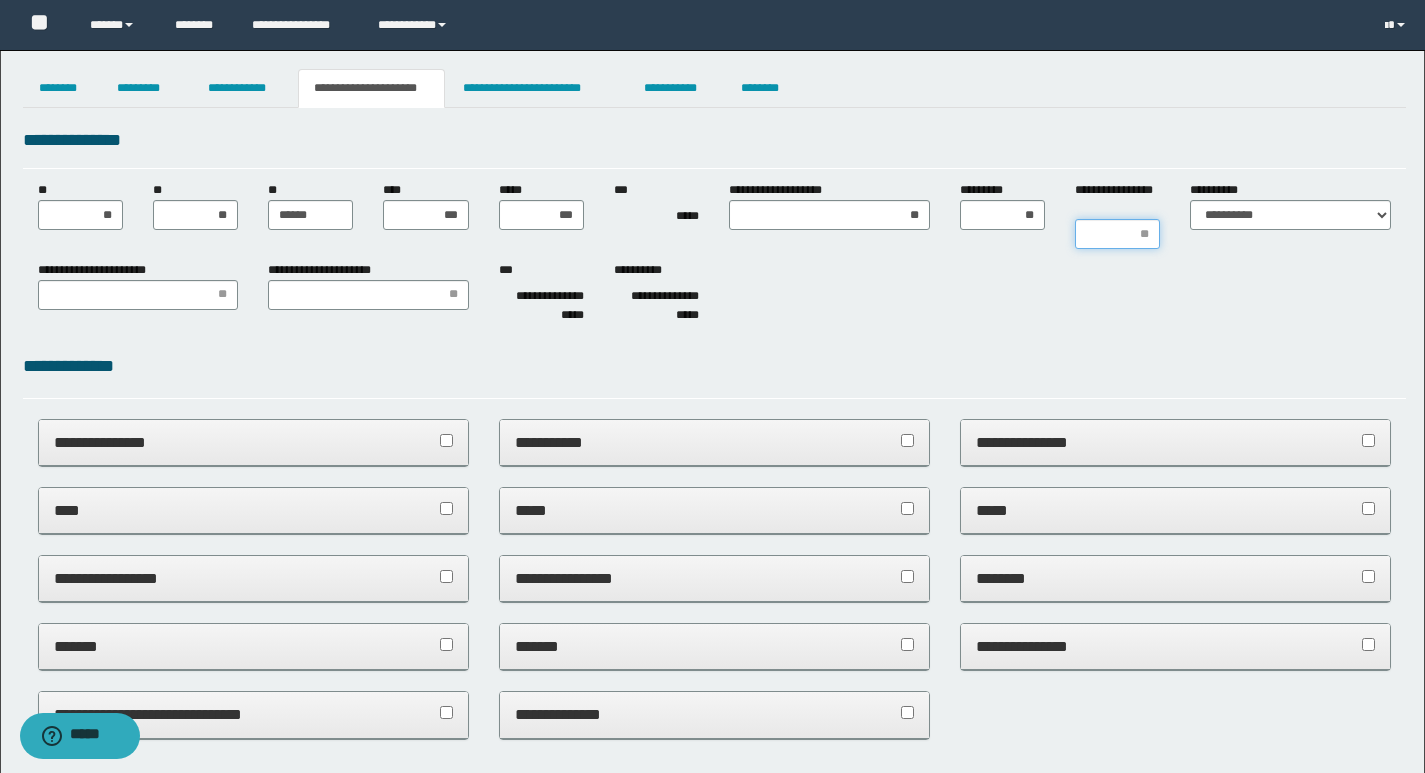 click on "**********" at bounding box center (1117, 234) 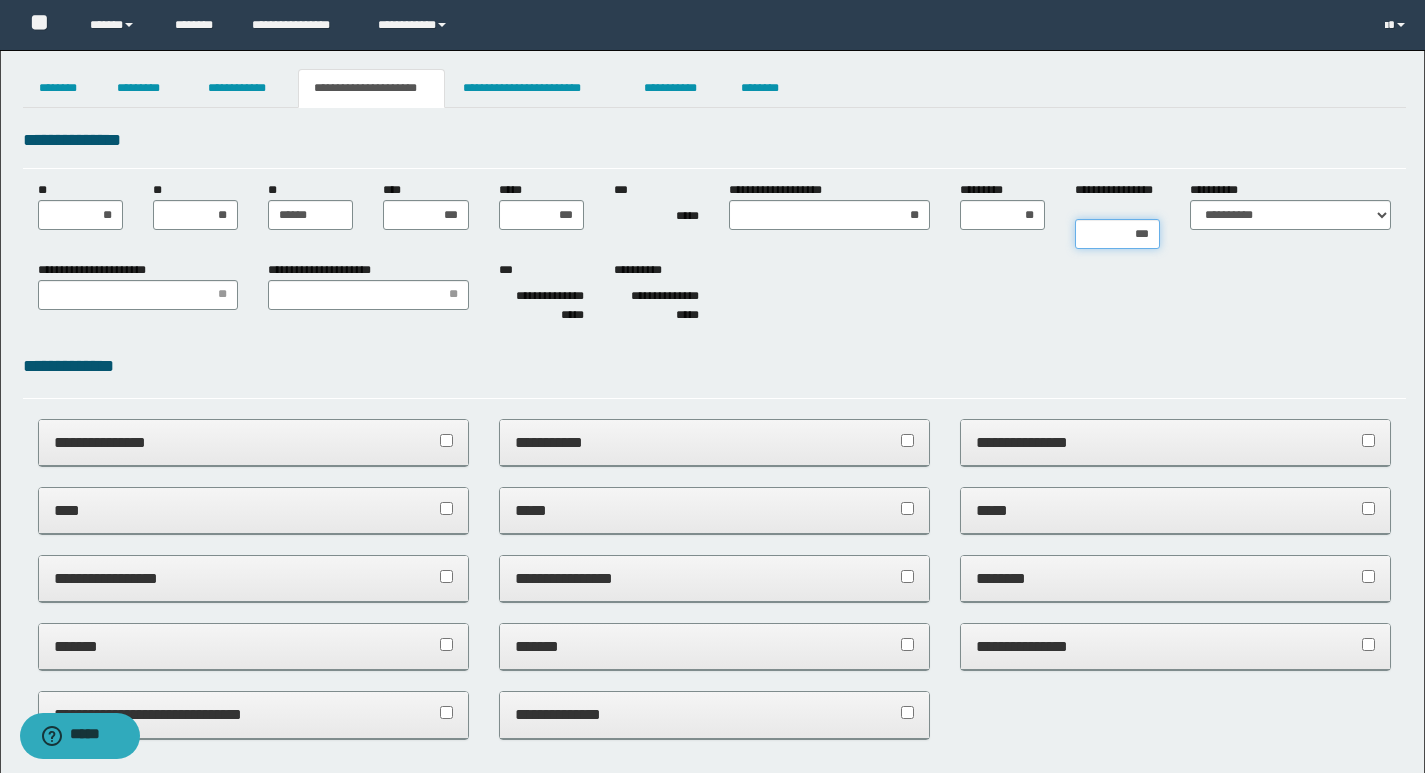 type on "****" 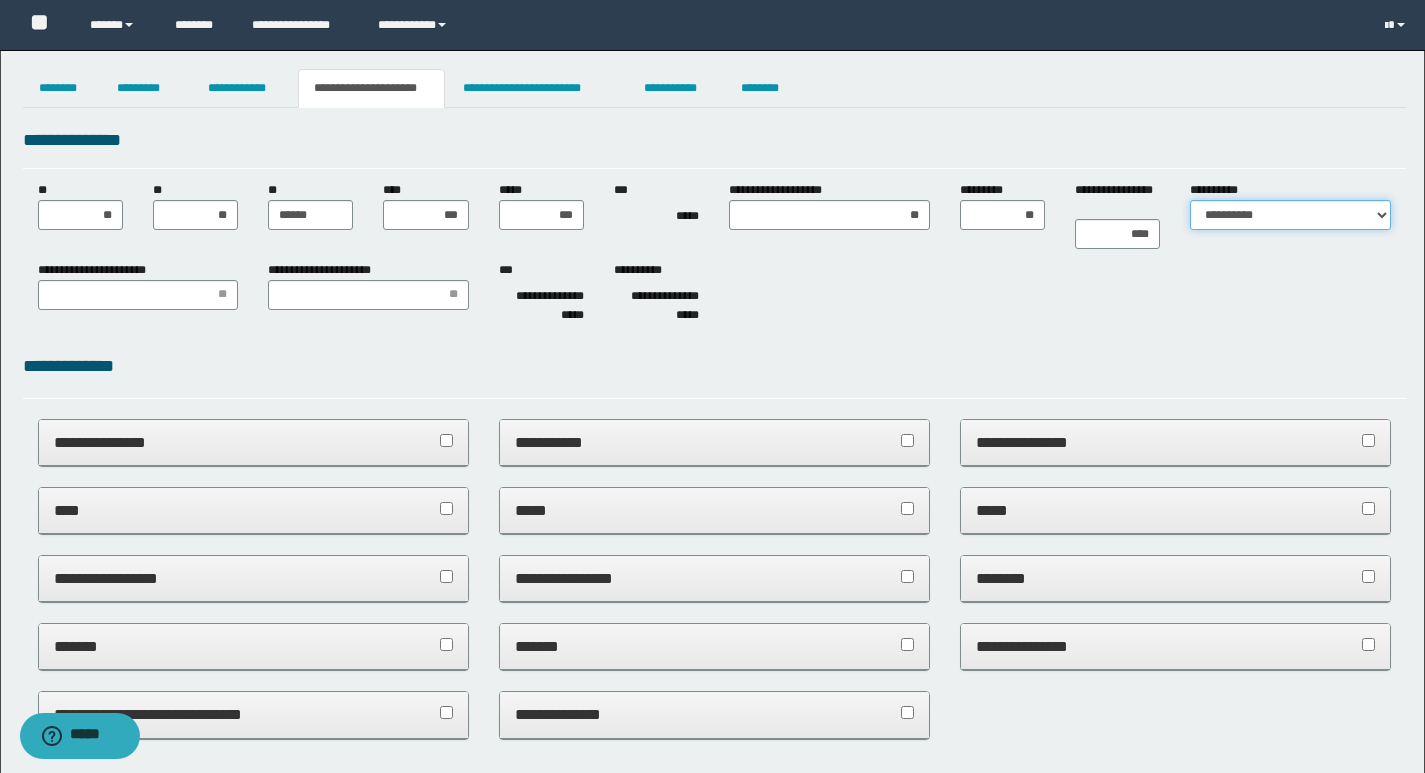 click on "**********" at bounding box center (1290, 215) 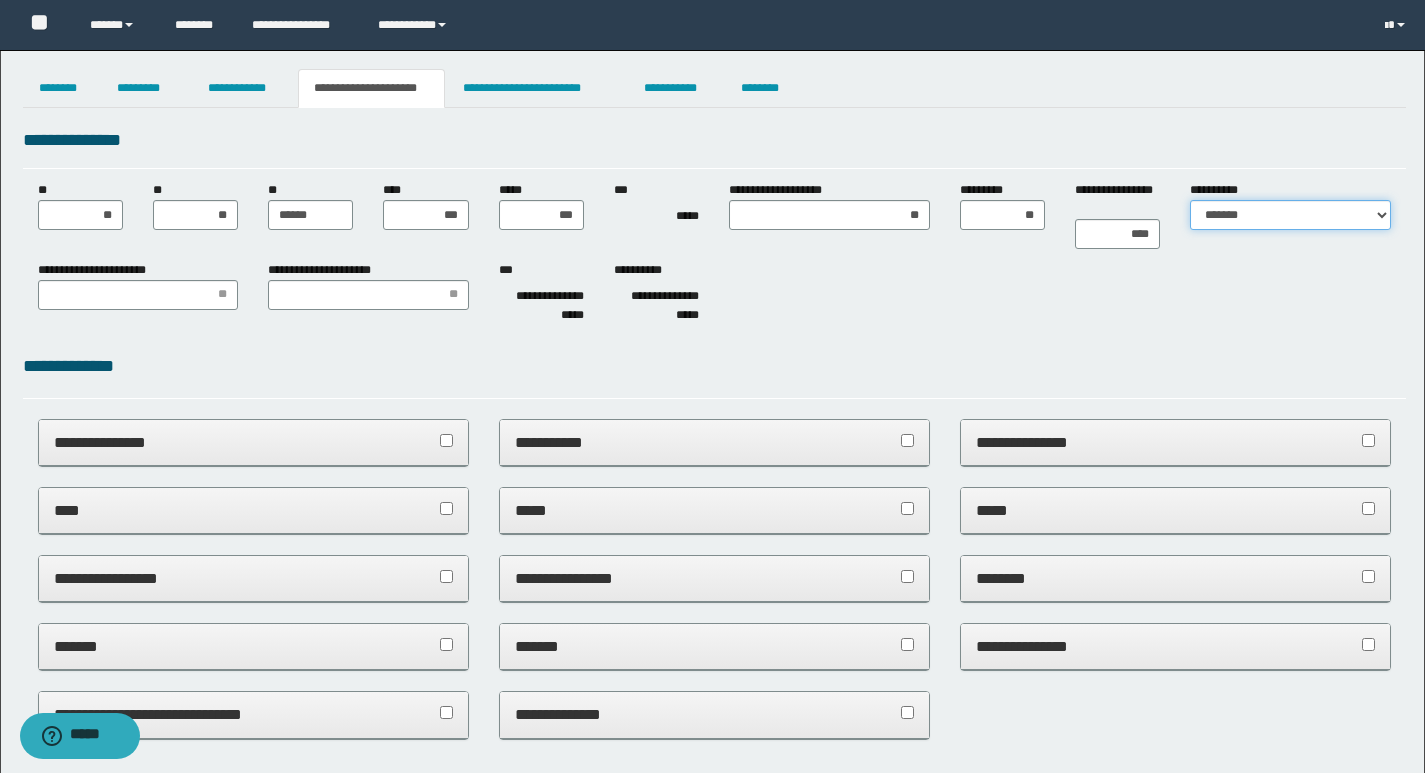 click on "**********" at bounding box center (1290, 215) 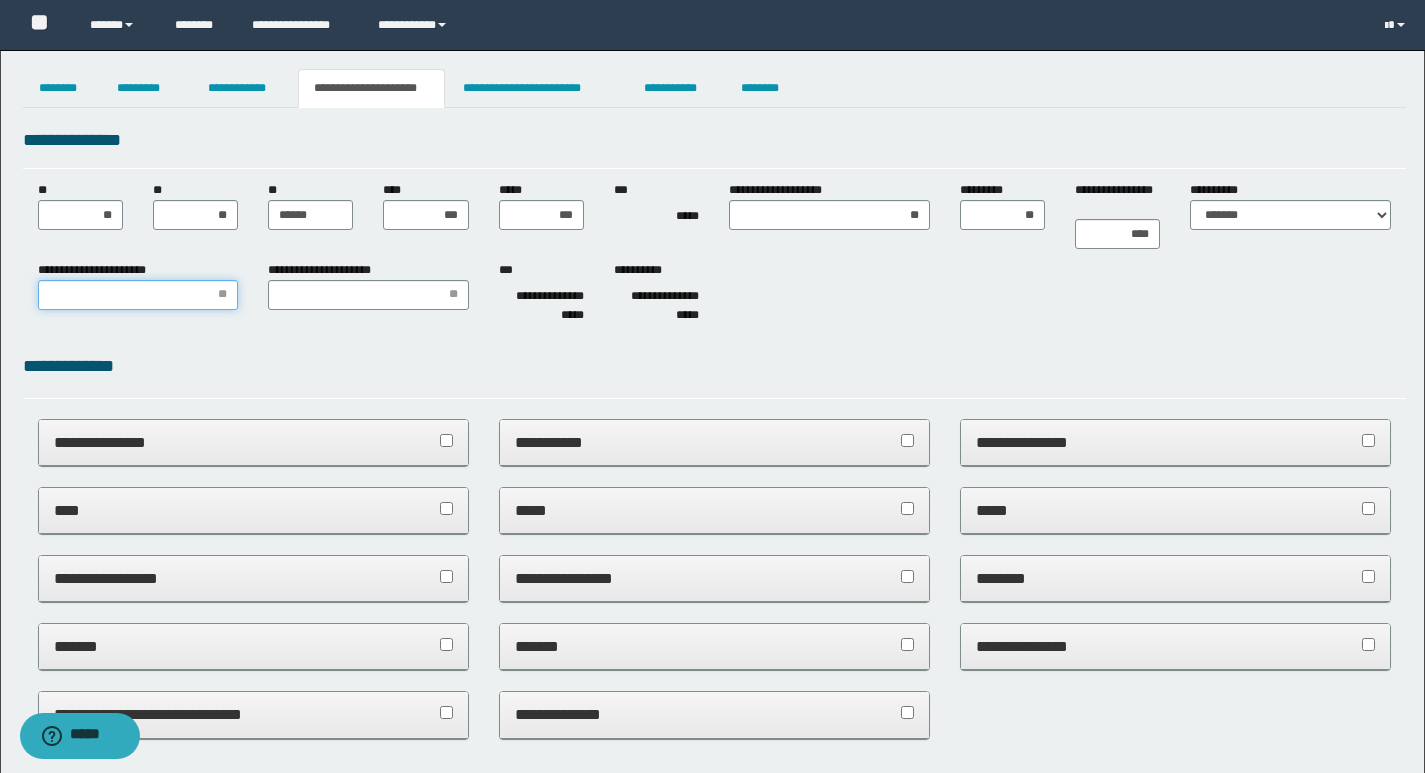 click on "**********" at bounding box center [138, 295] 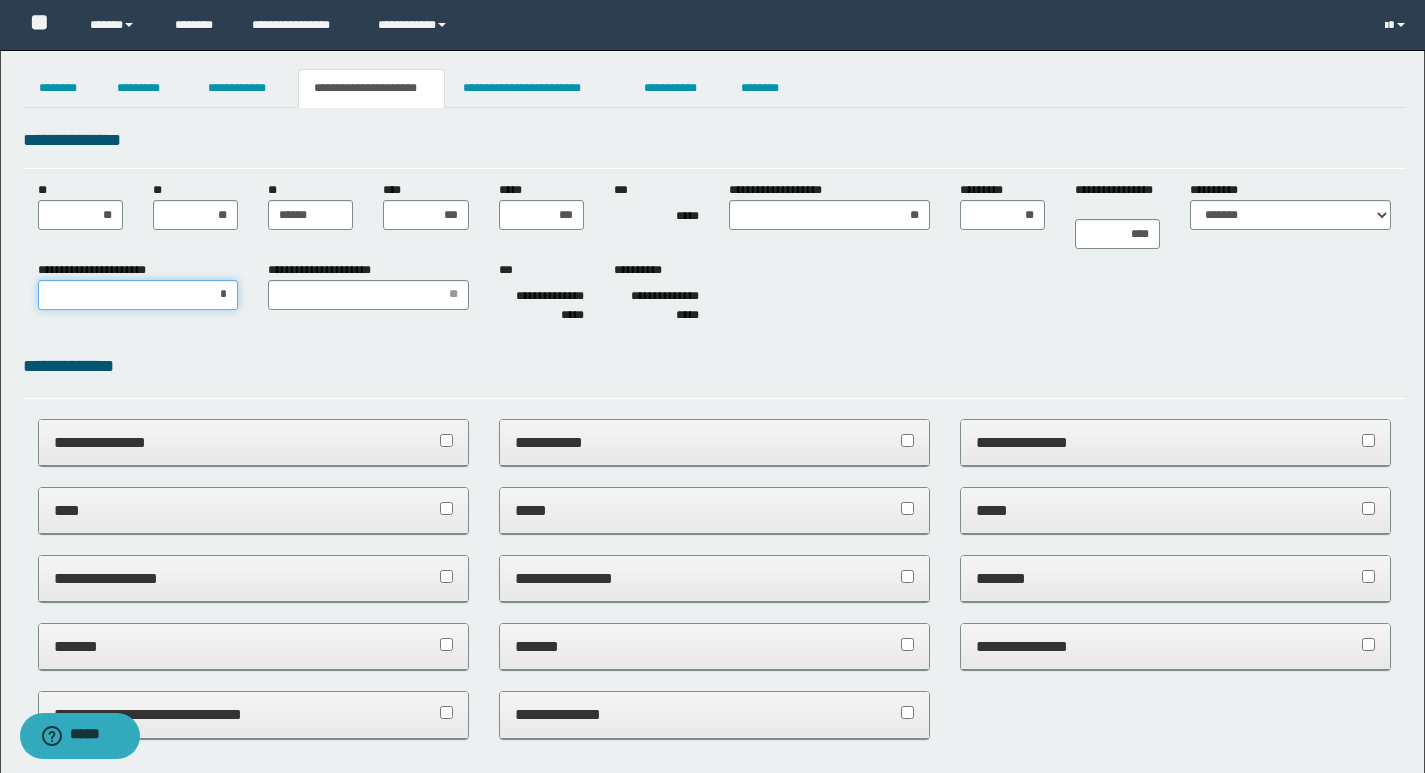type on "**" 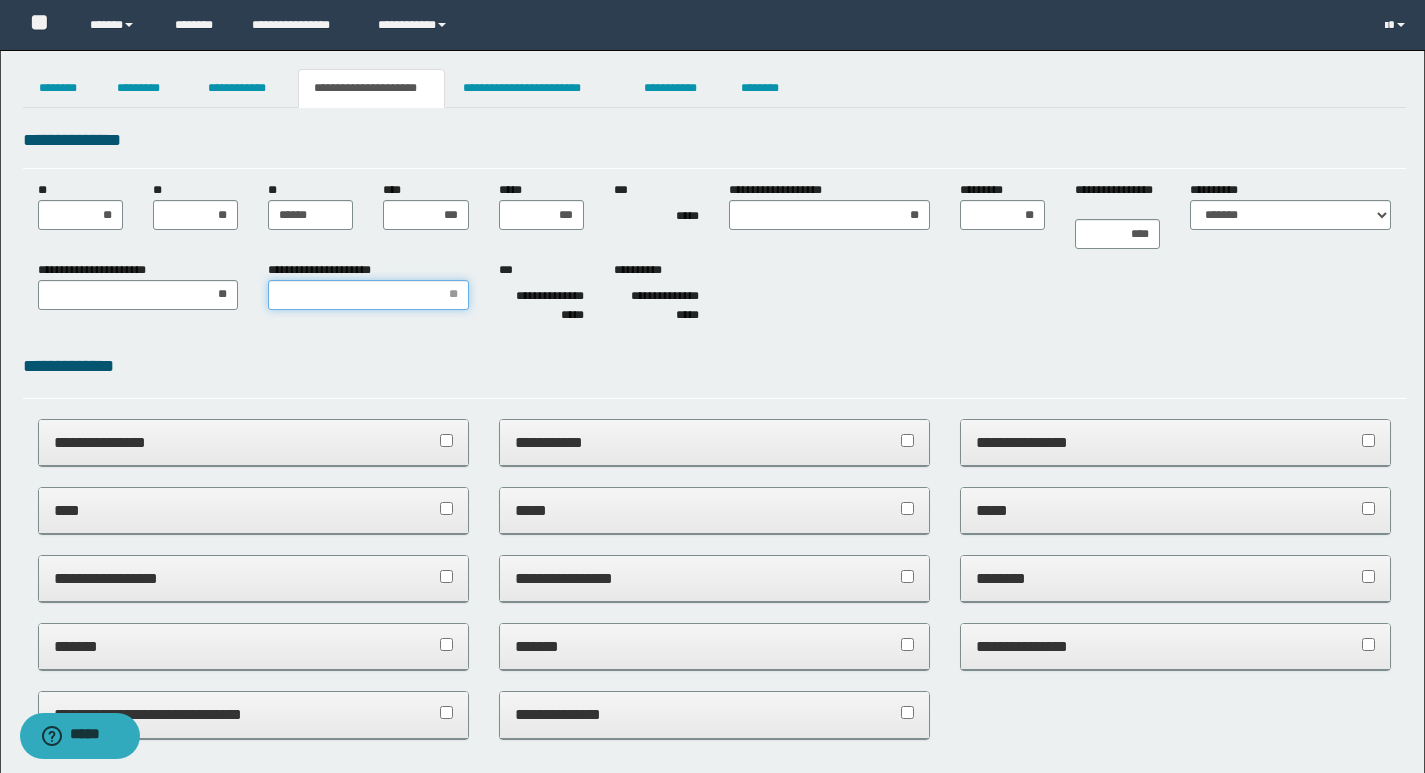 click on "**********" at bounding box center (368, 295) 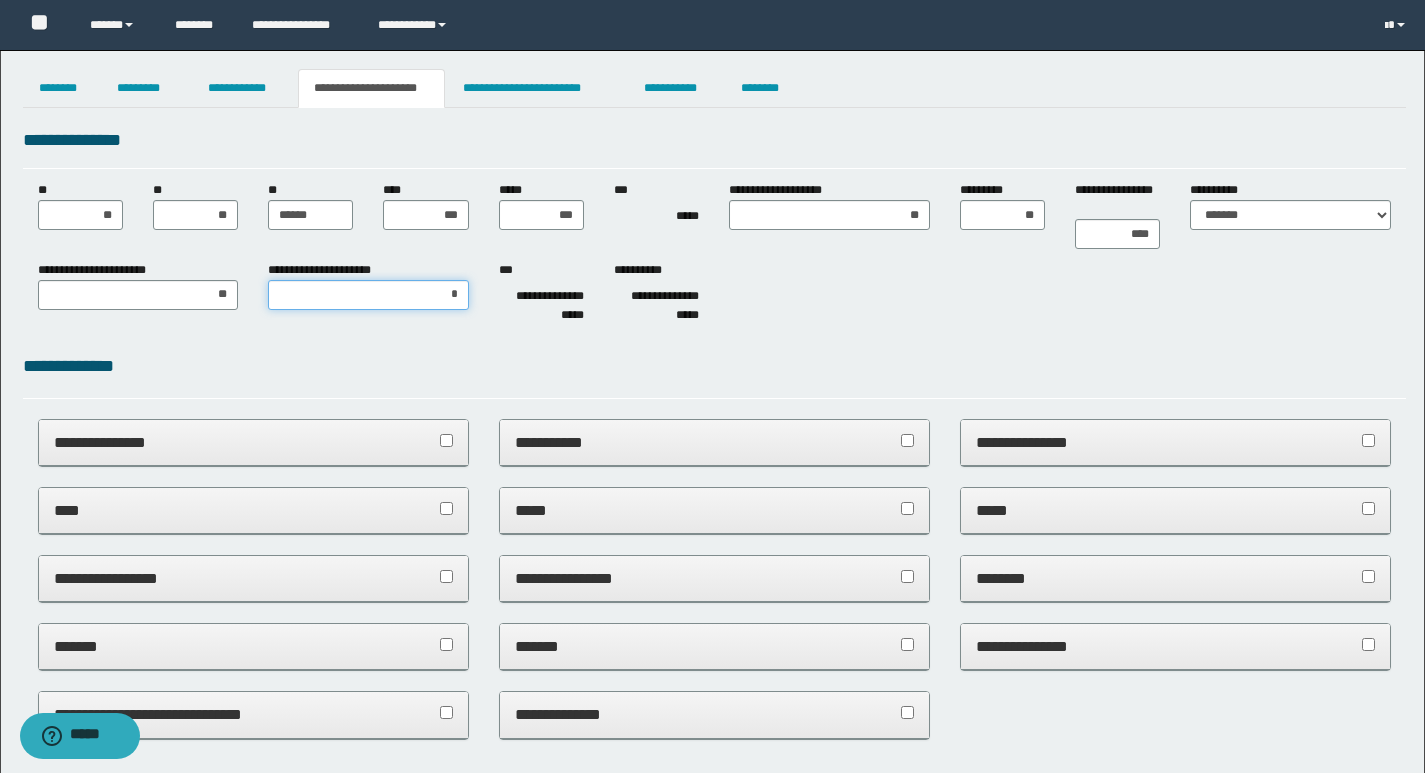 type on "**" 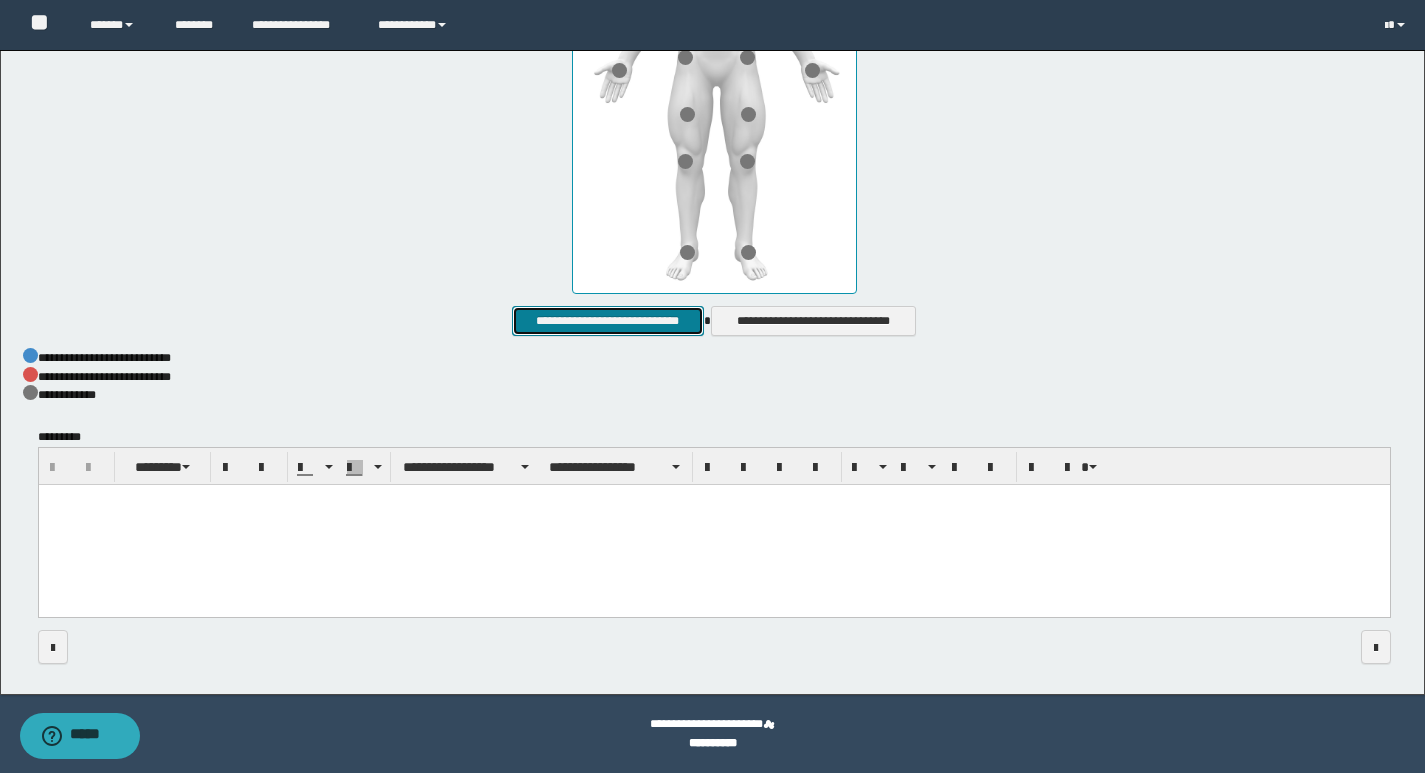 scroll, scrollTop: 986, scrollLeft: 0, axis: vertical 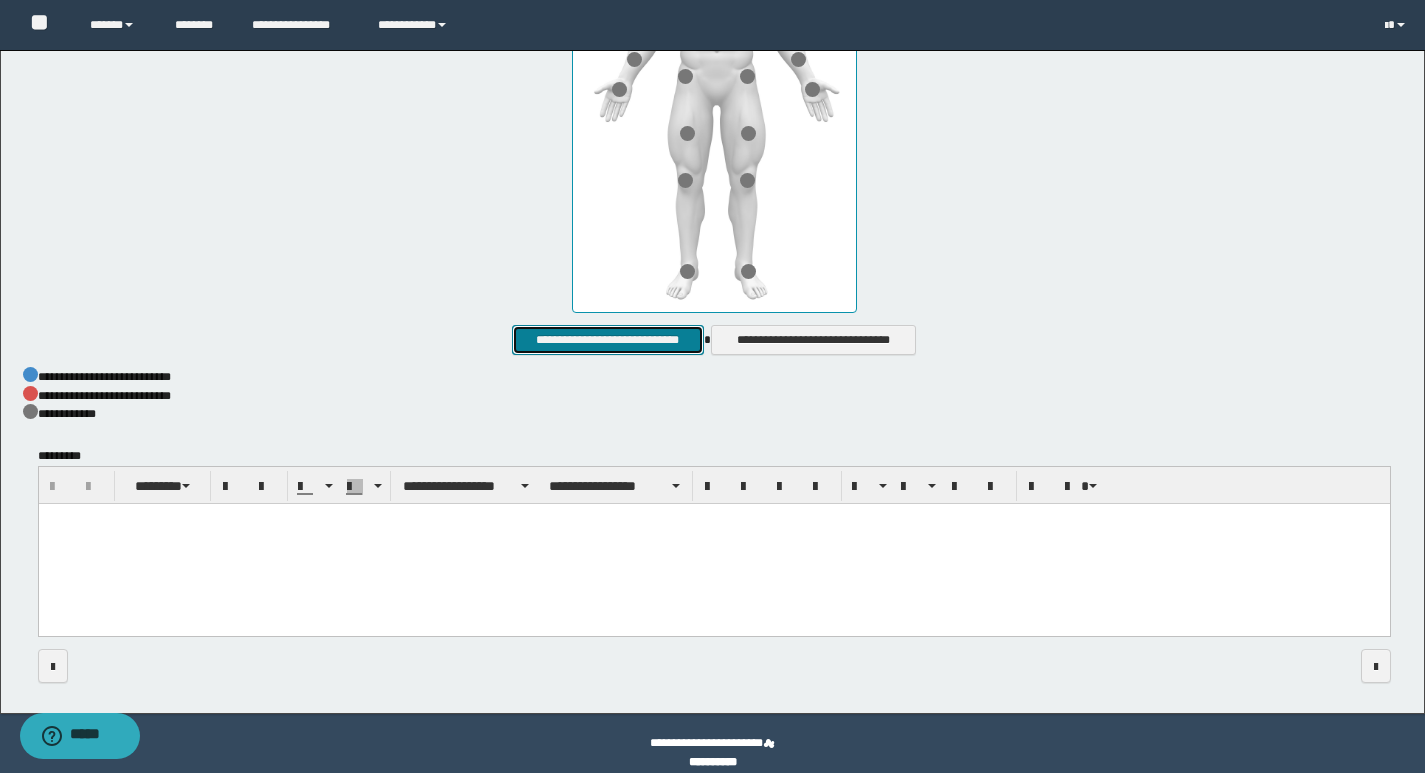click on "**********" at bounding box center [607, 340] 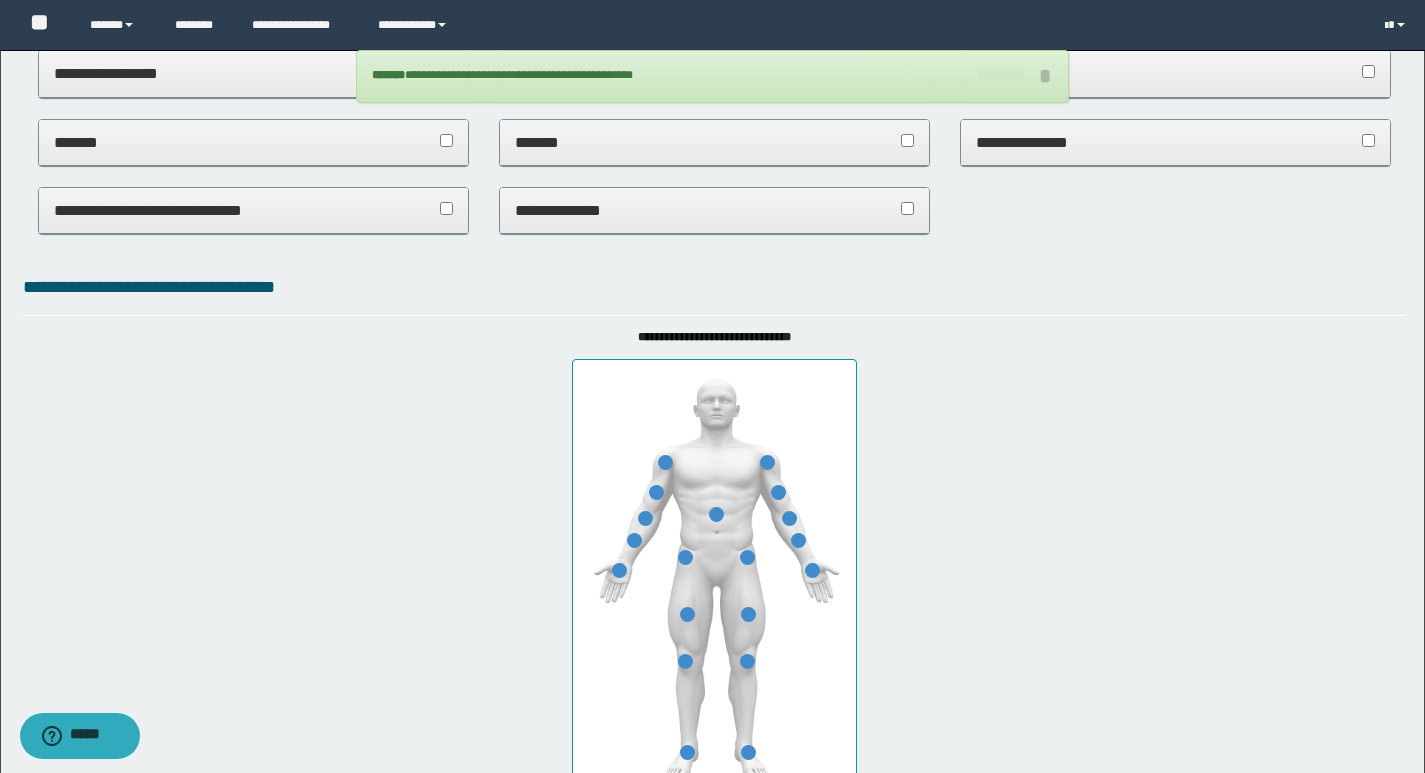 scroll, scrollTop: 0, scrollLeft: 0, axis: both 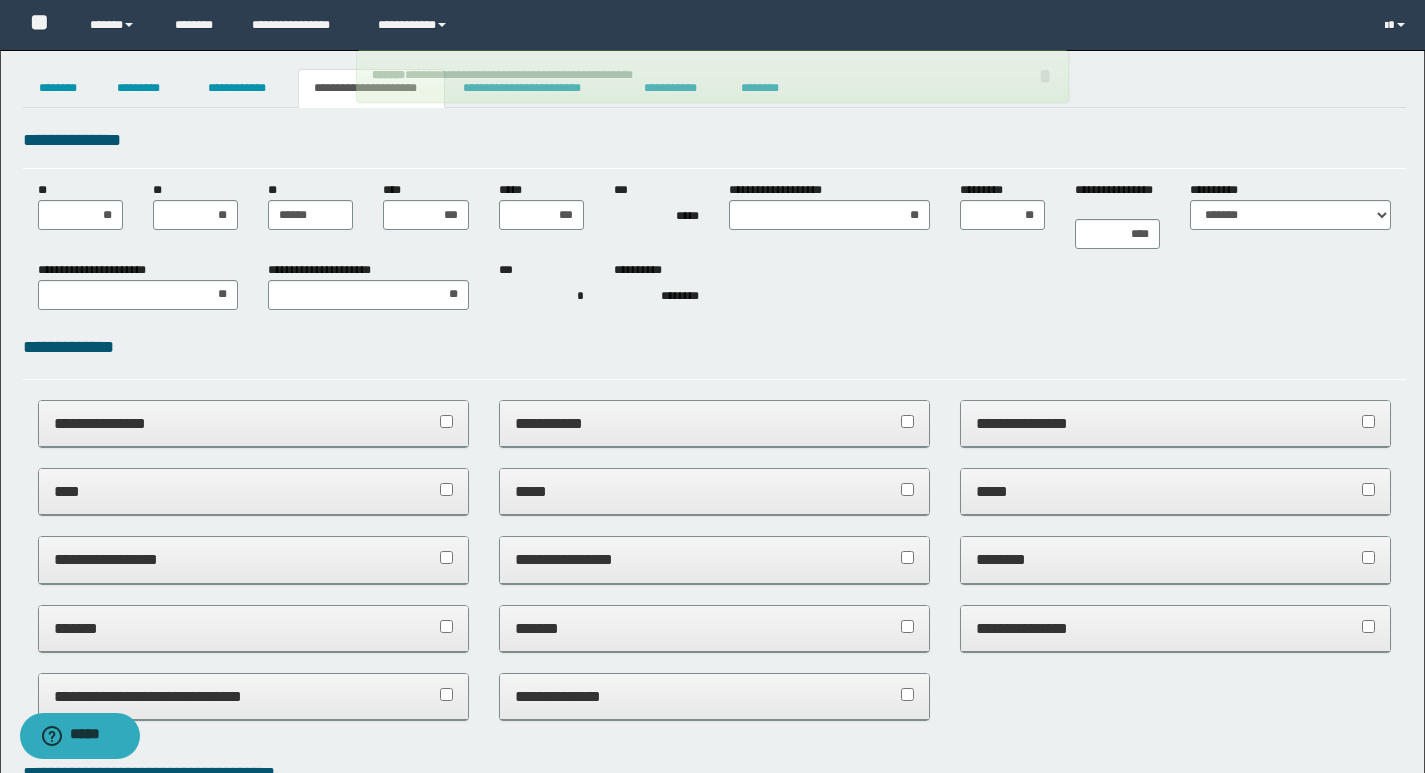 click on "**********" at bounding box center (714, 140) 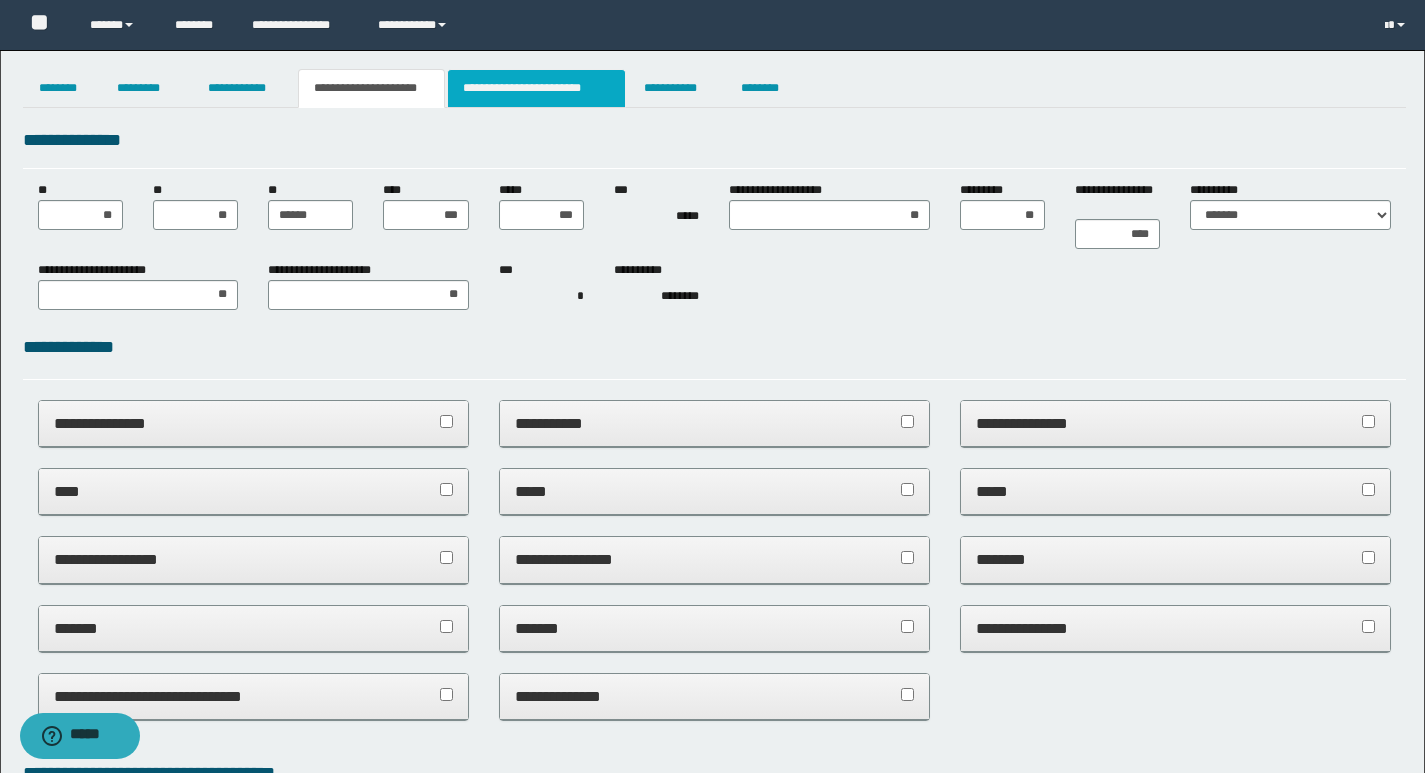 click on "**********" at bounding box center [537, 88] 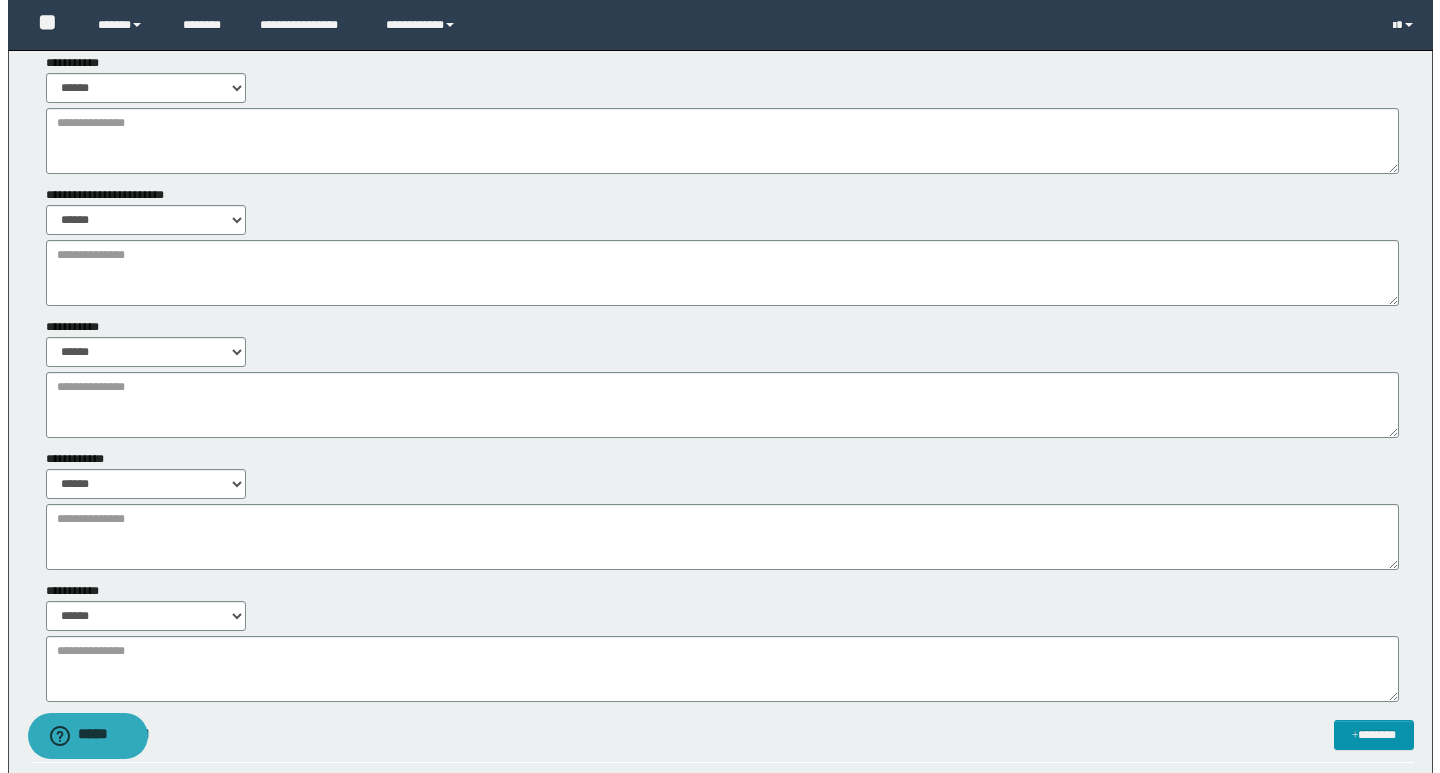 scroll, scrollTop: 0, scrollLeft: 0, axis: both 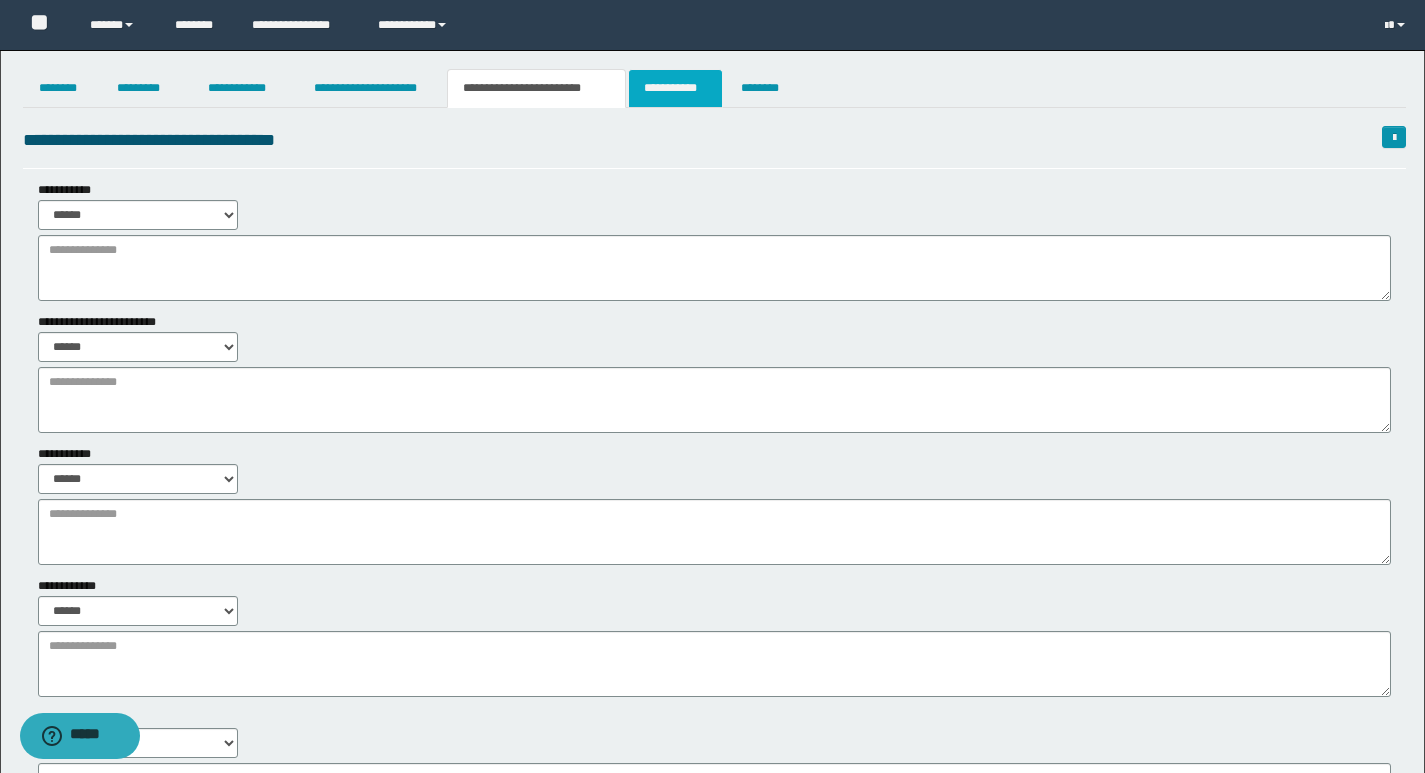 click on "**********" at bounding box center (675, 88) 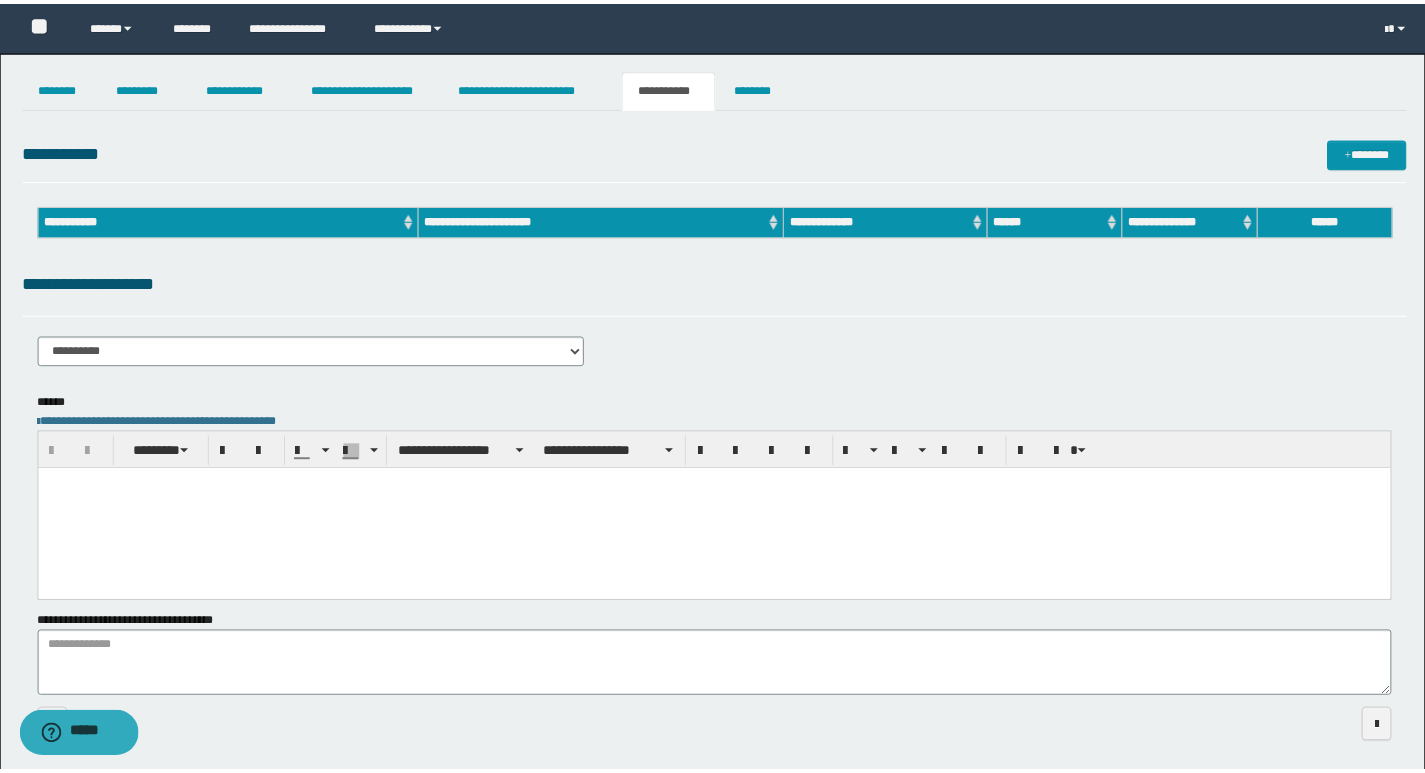scroll, scrollTop: 0, scrollLeft: 0, axis: both 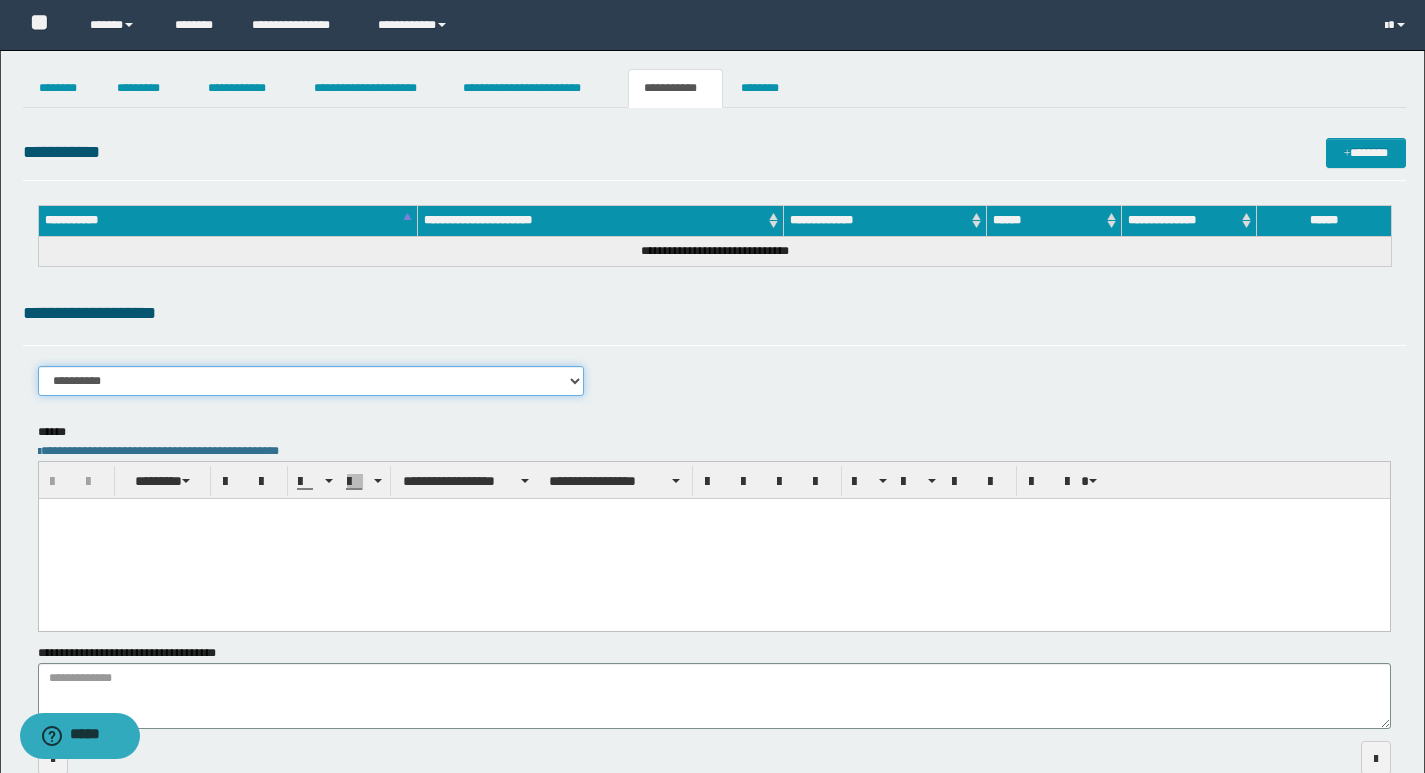 click on "**********" at bounding box center [311, 381] 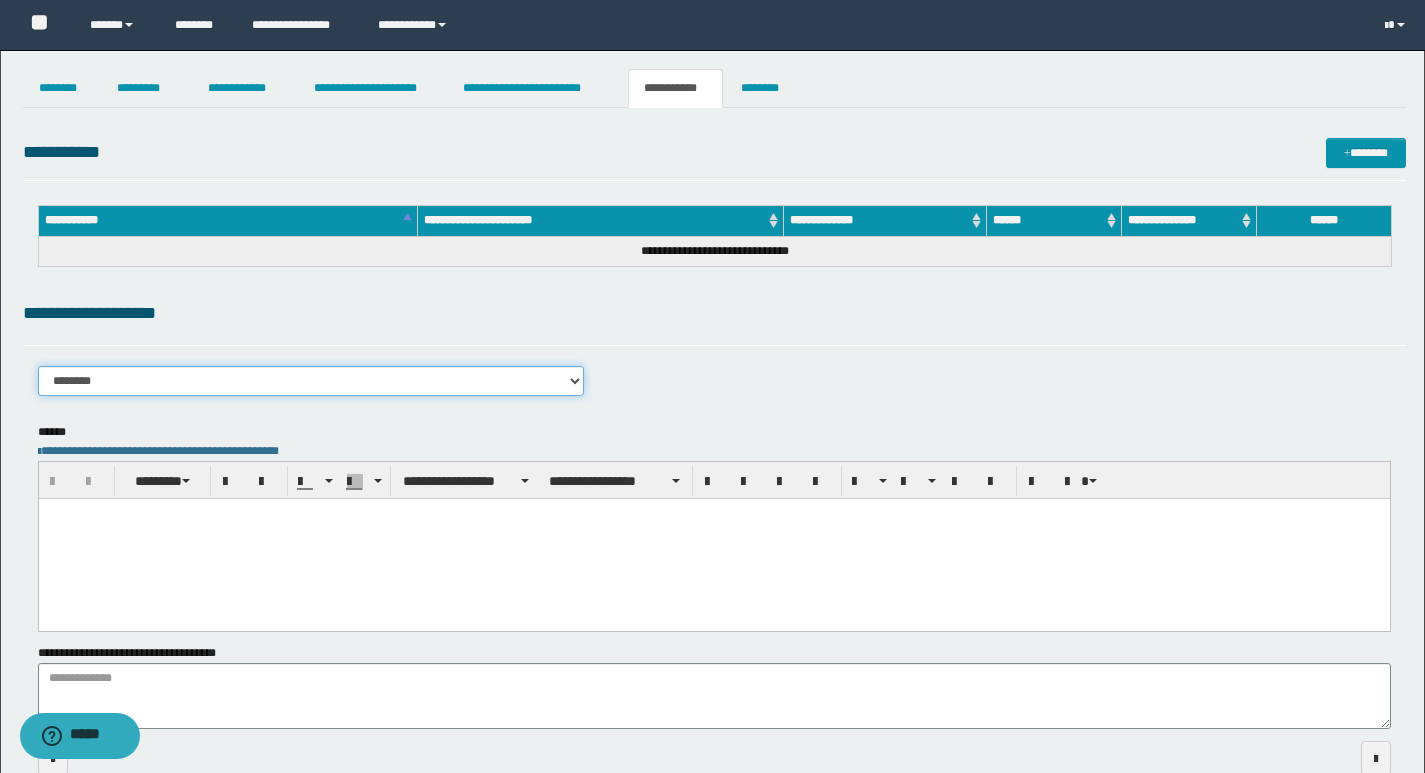 click on "**********" at bounding box center (311, 381) 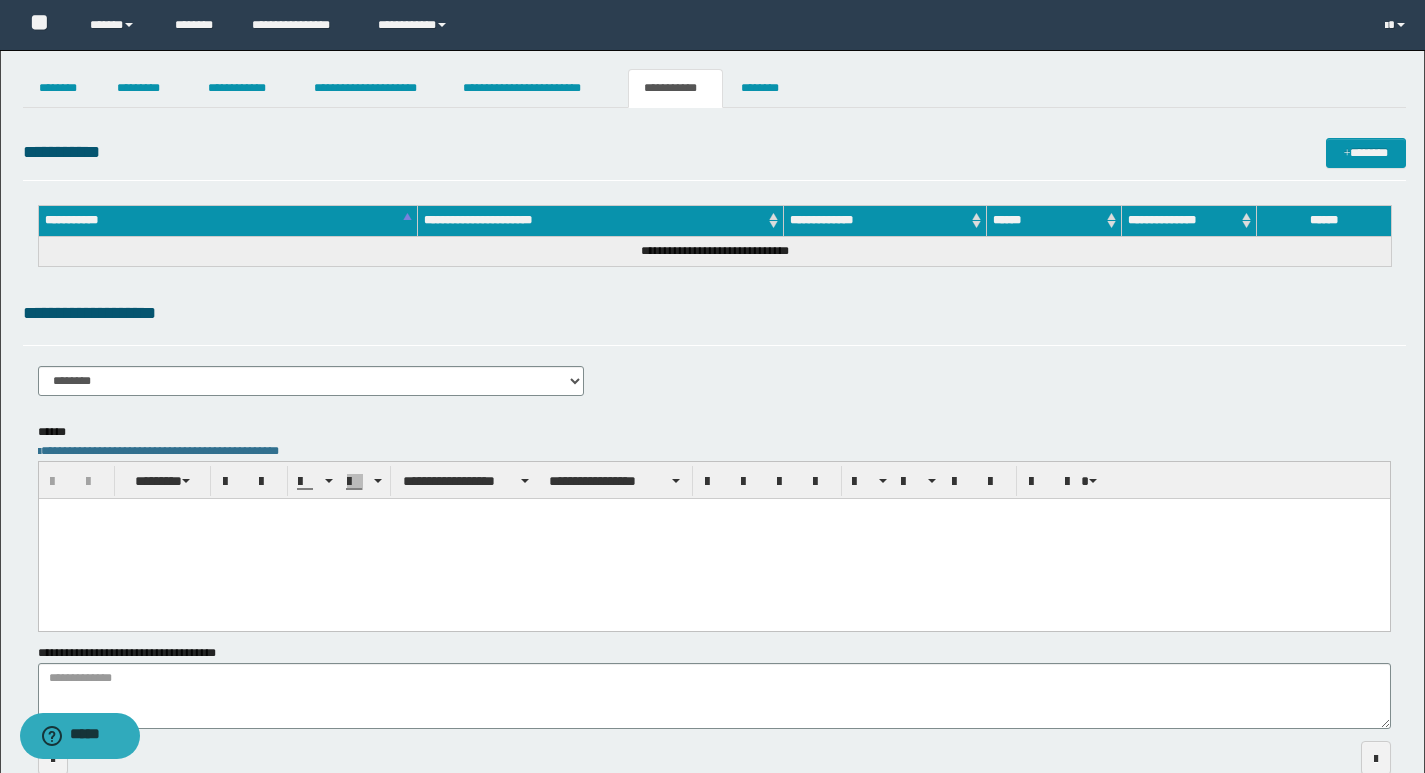 click on "**********" at bounding box center (714, 388) 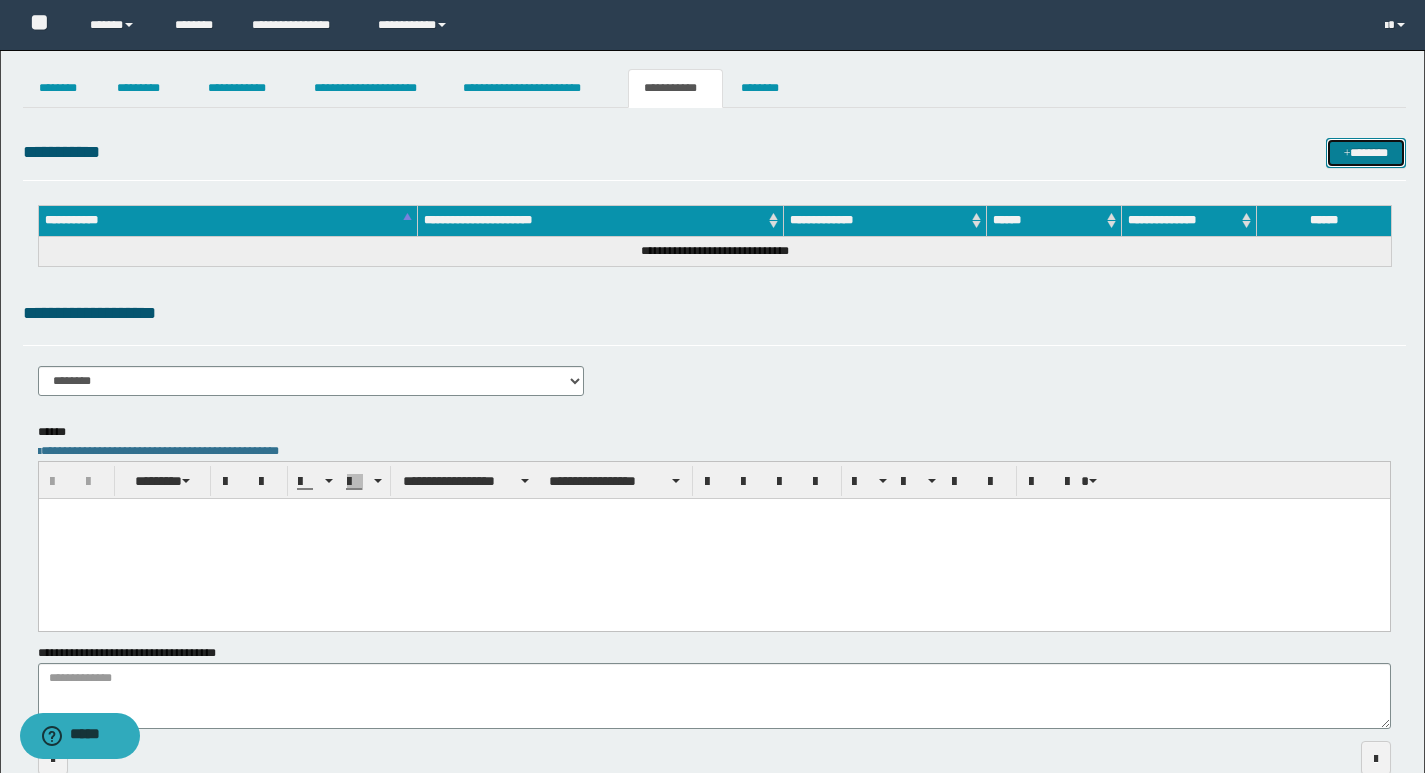 click on "*******" at bounding box center [1366, 153] 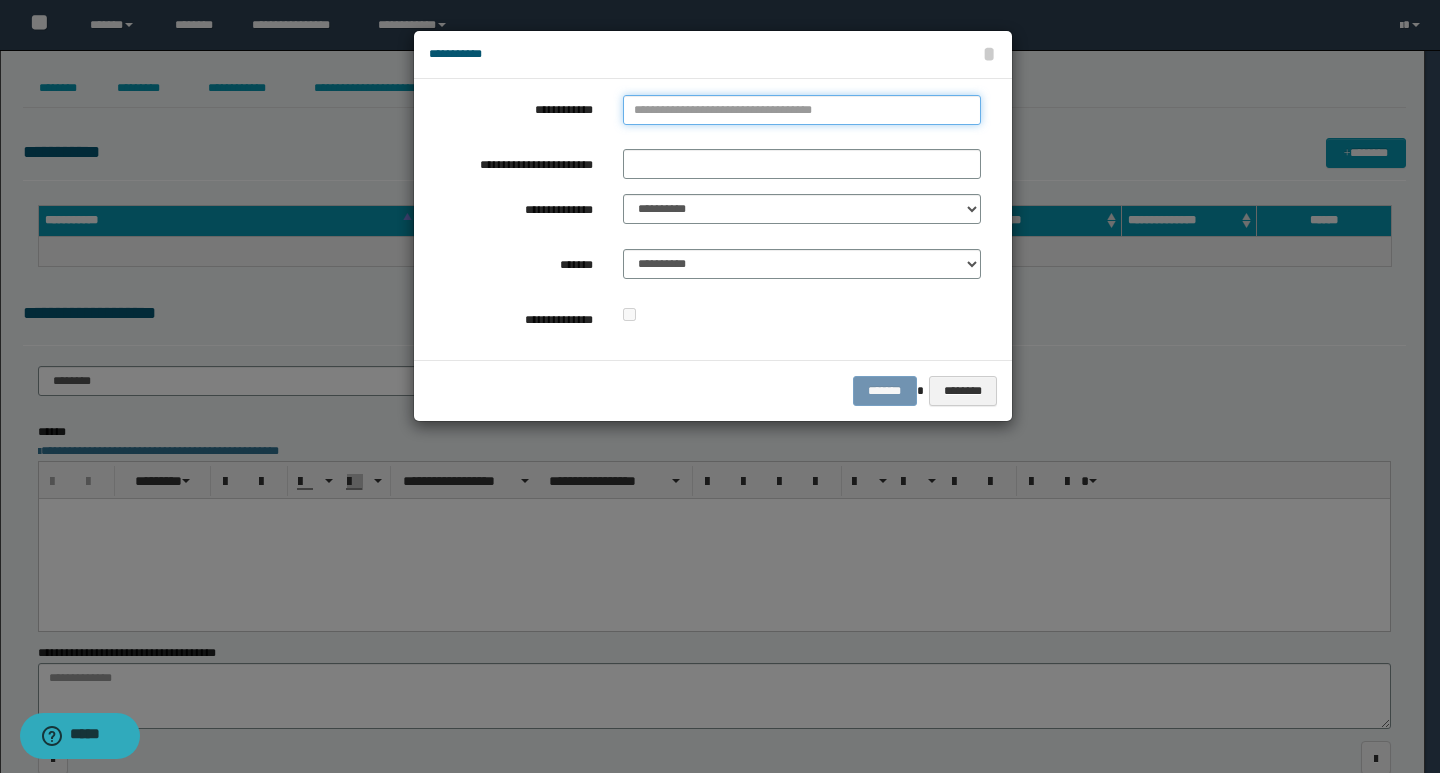 click on "**********" at bounding box center (802, 110) 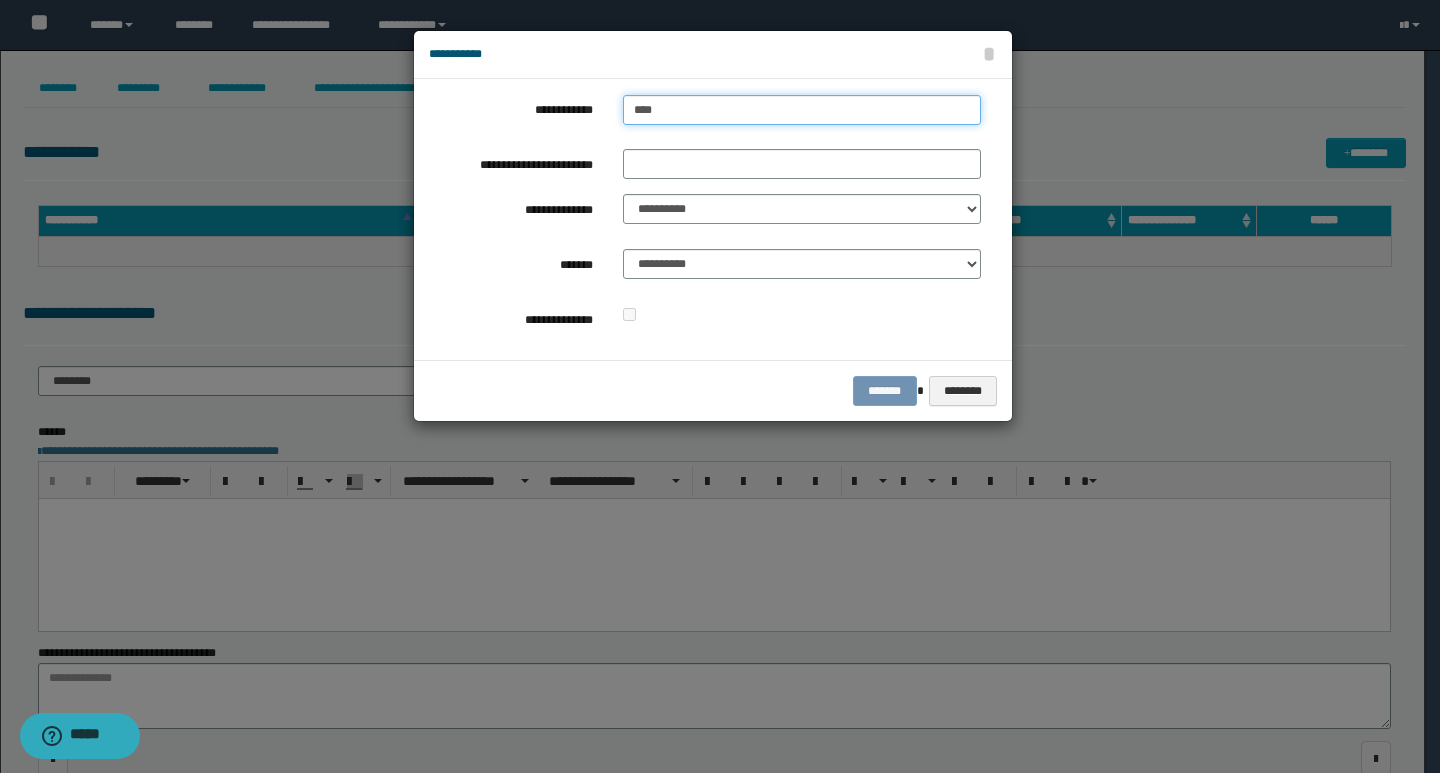 type on "****" 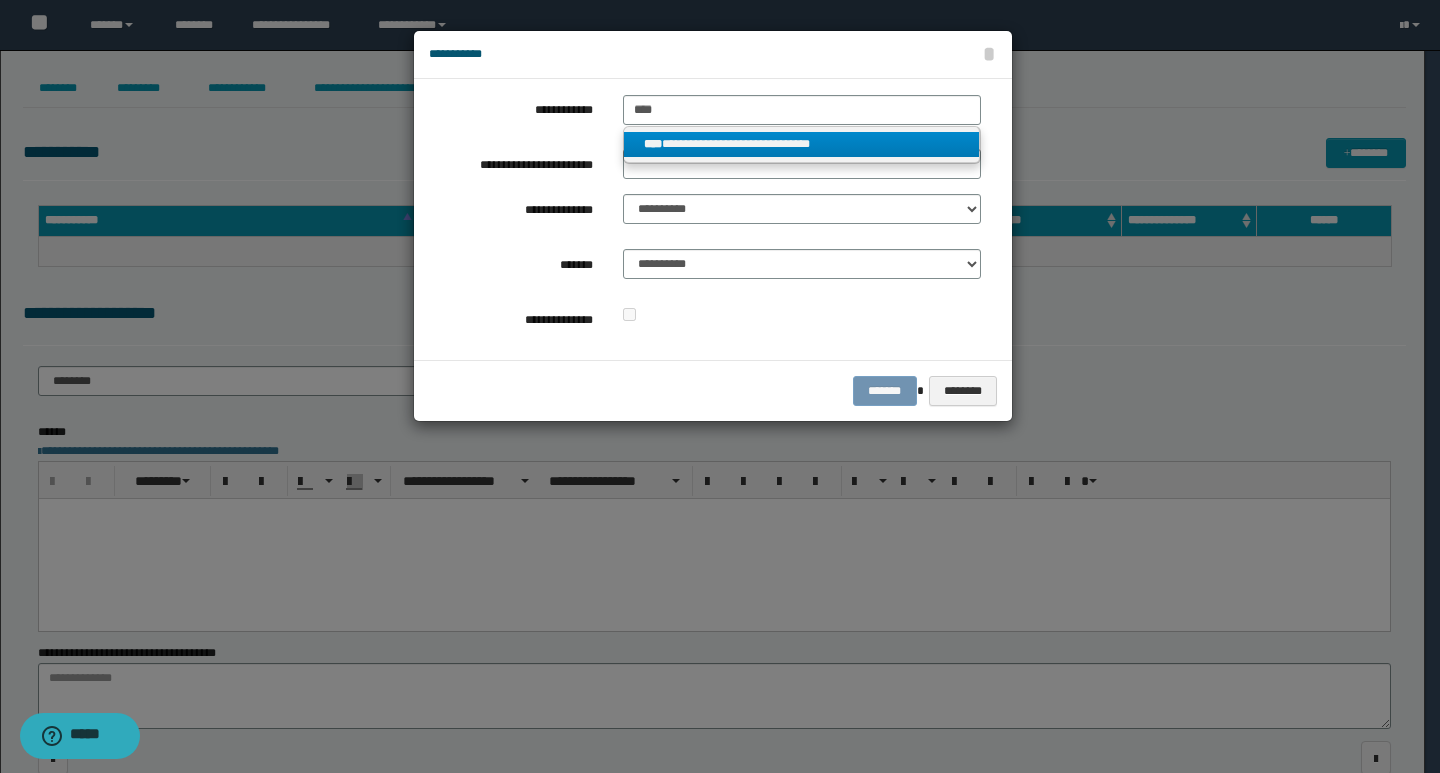 click on "**********" at bounding box center (802, 144) 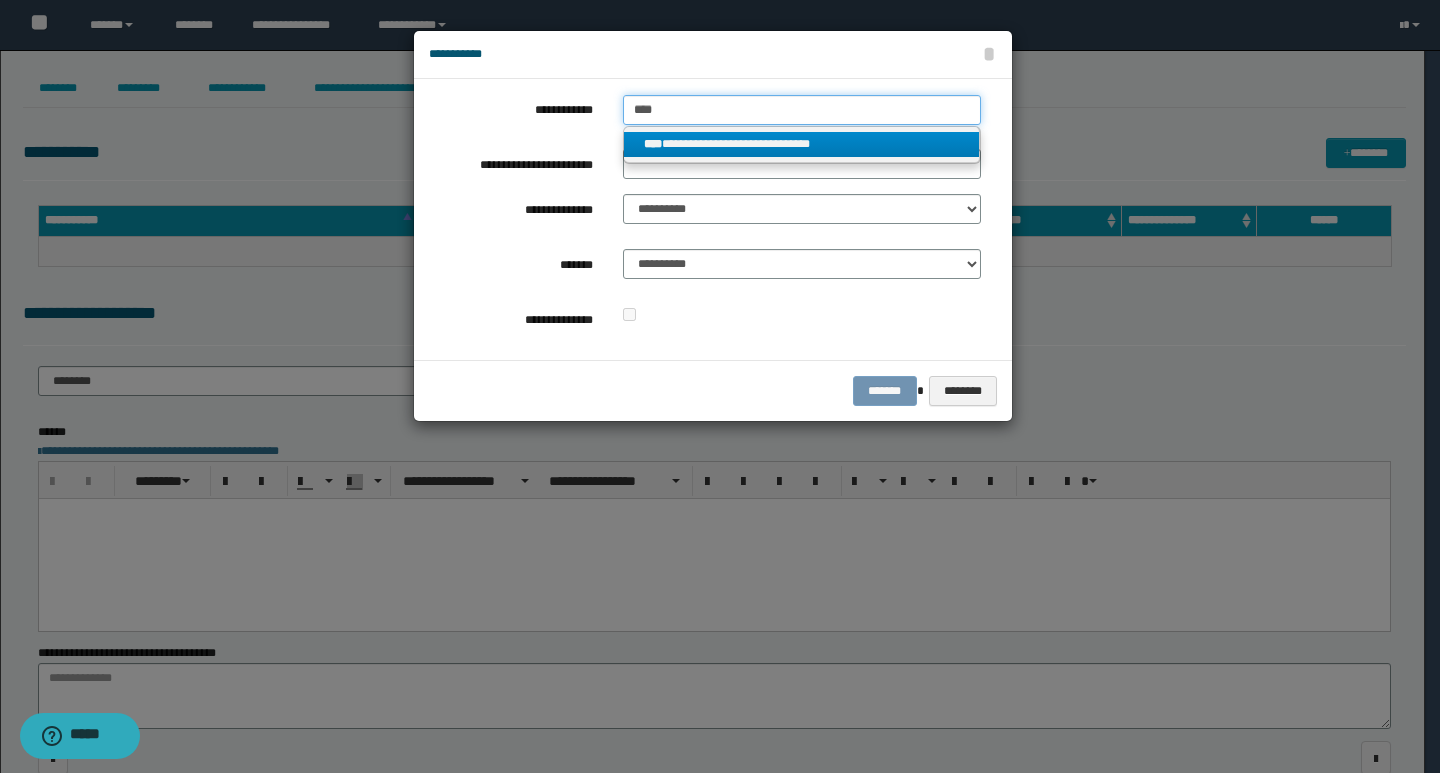 type 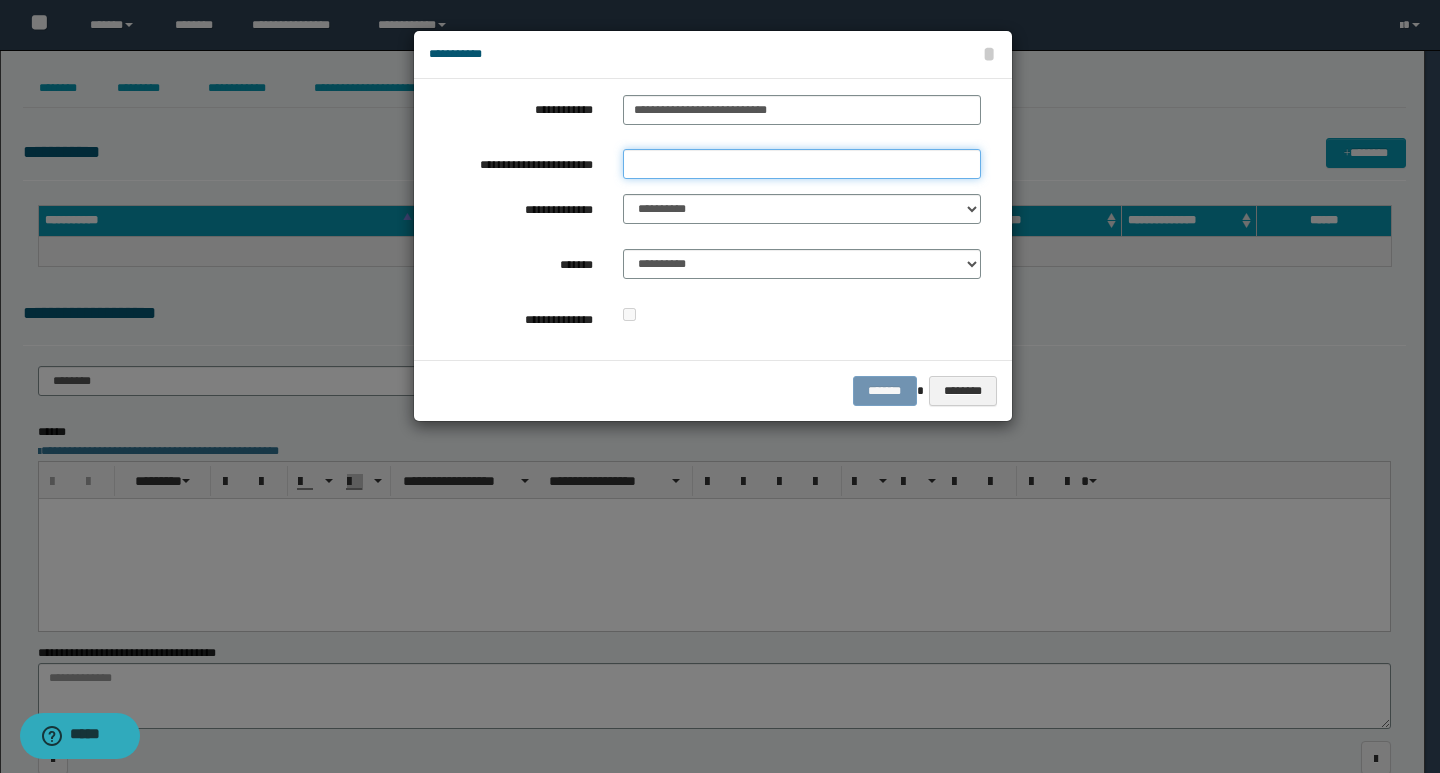 click on "**********" at bounding box center [802, 164] 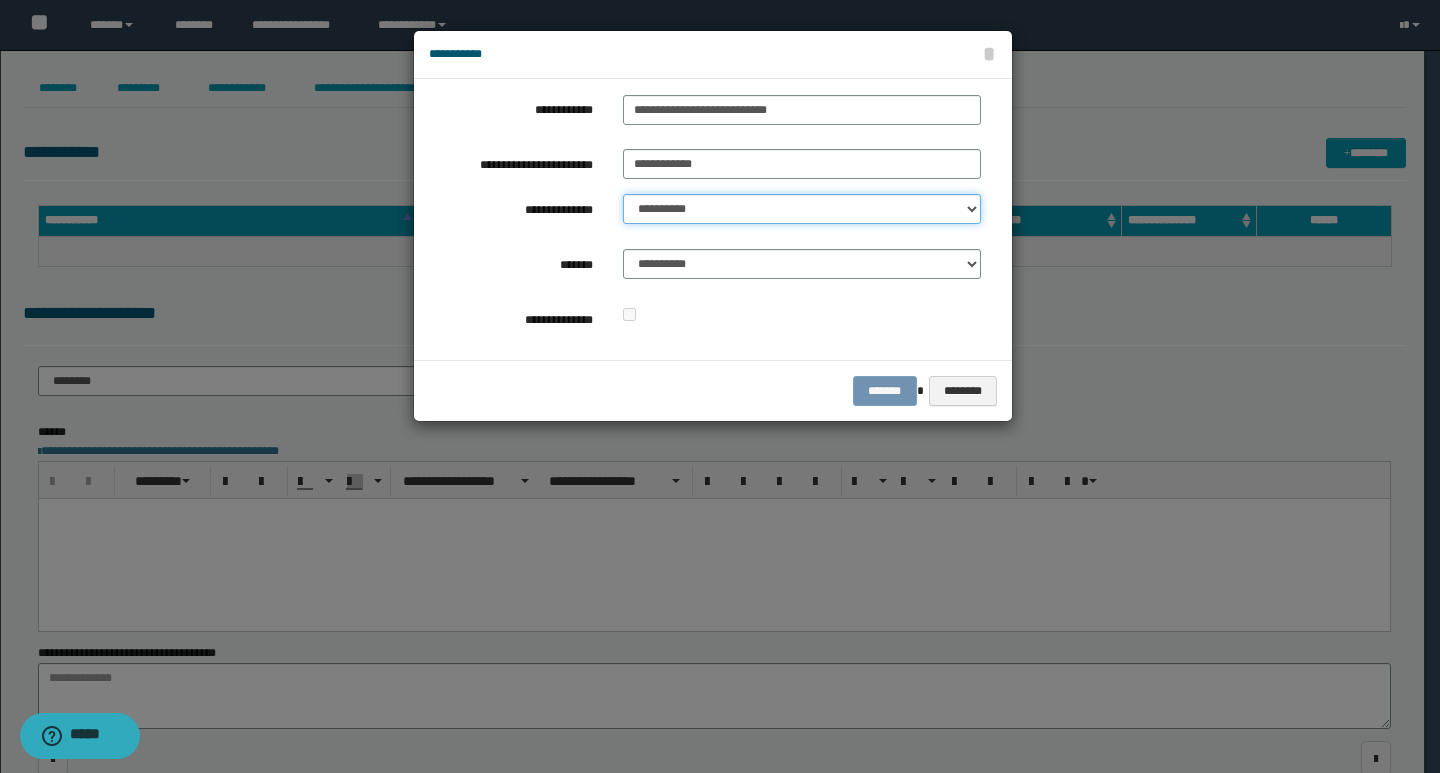 click on "**********" at bounding box center (802, 209) 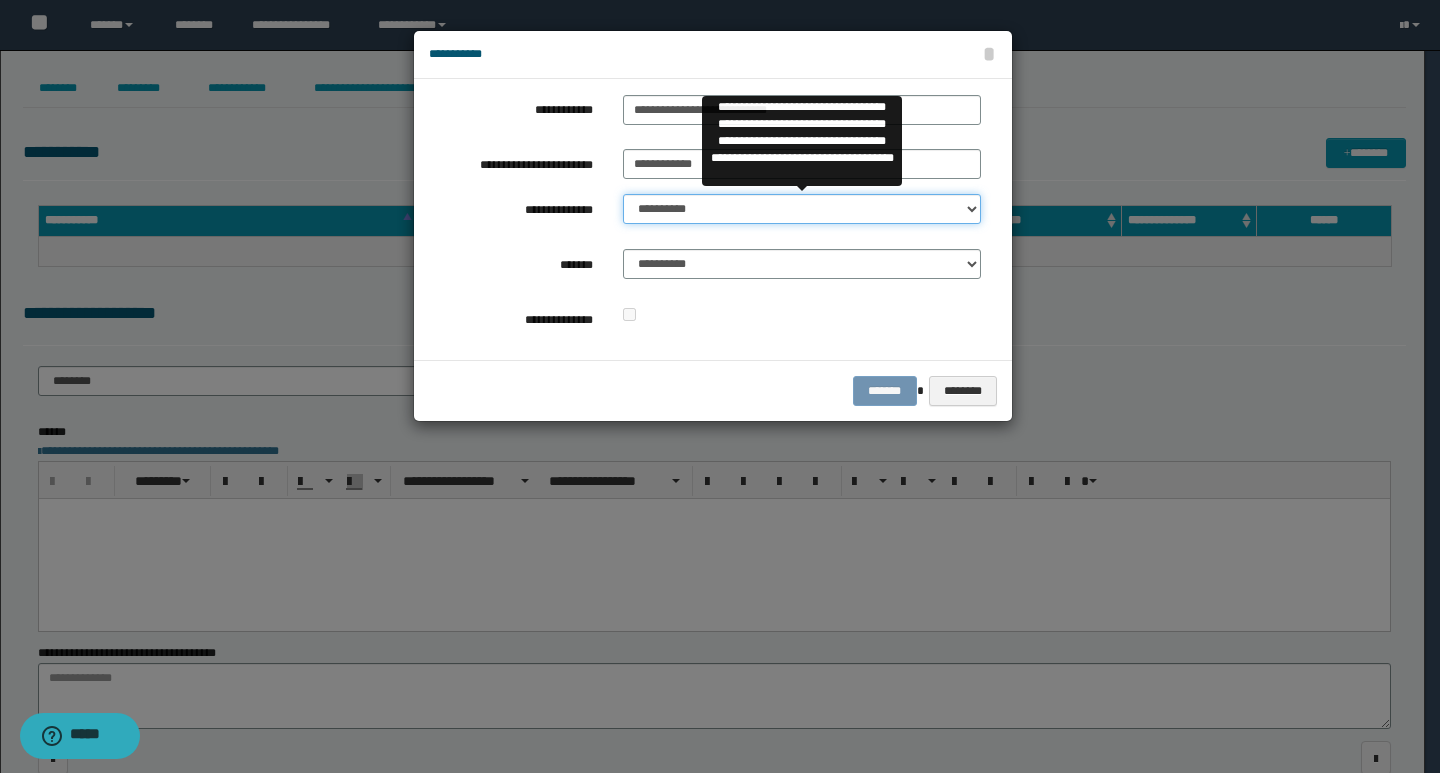 select on "**" 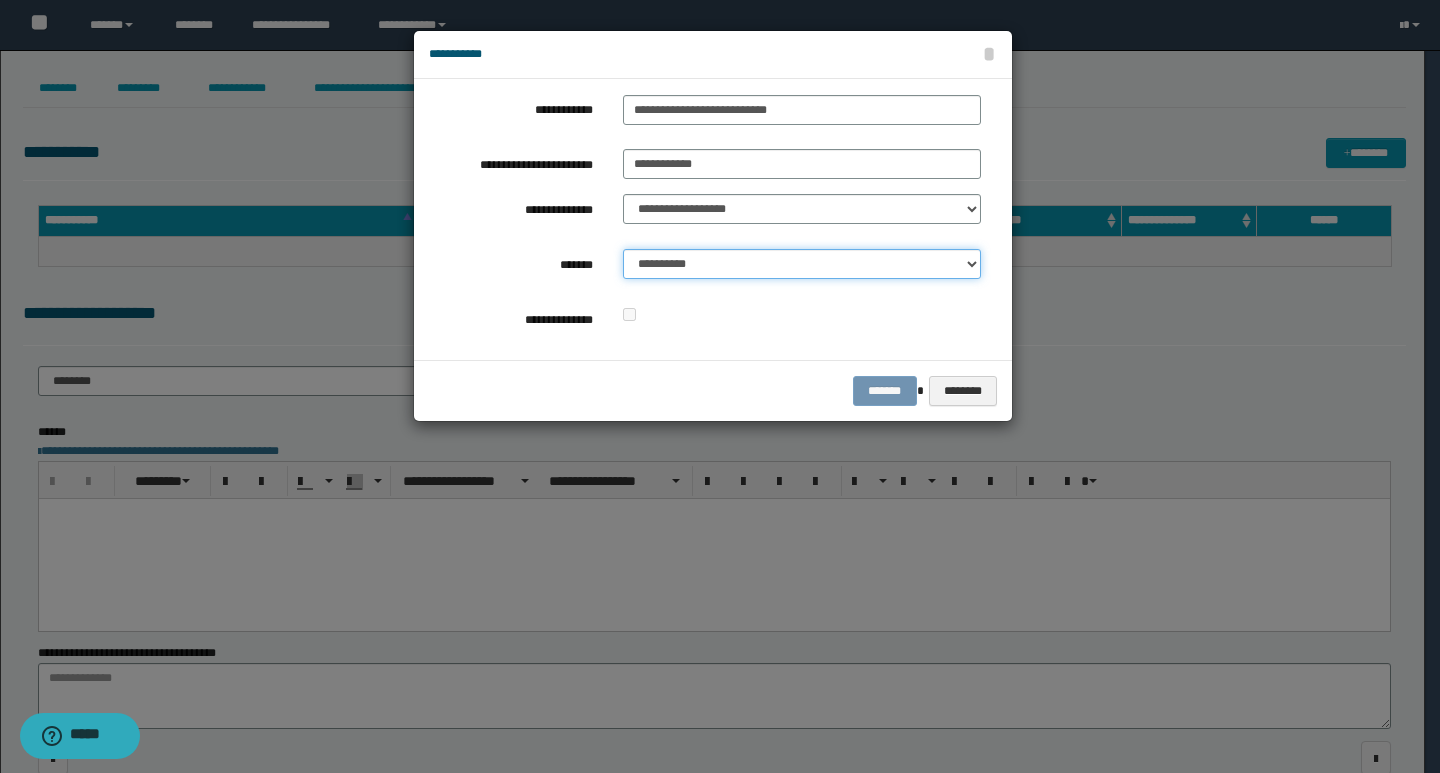 click on "**********" at bounding box center [802, 264] 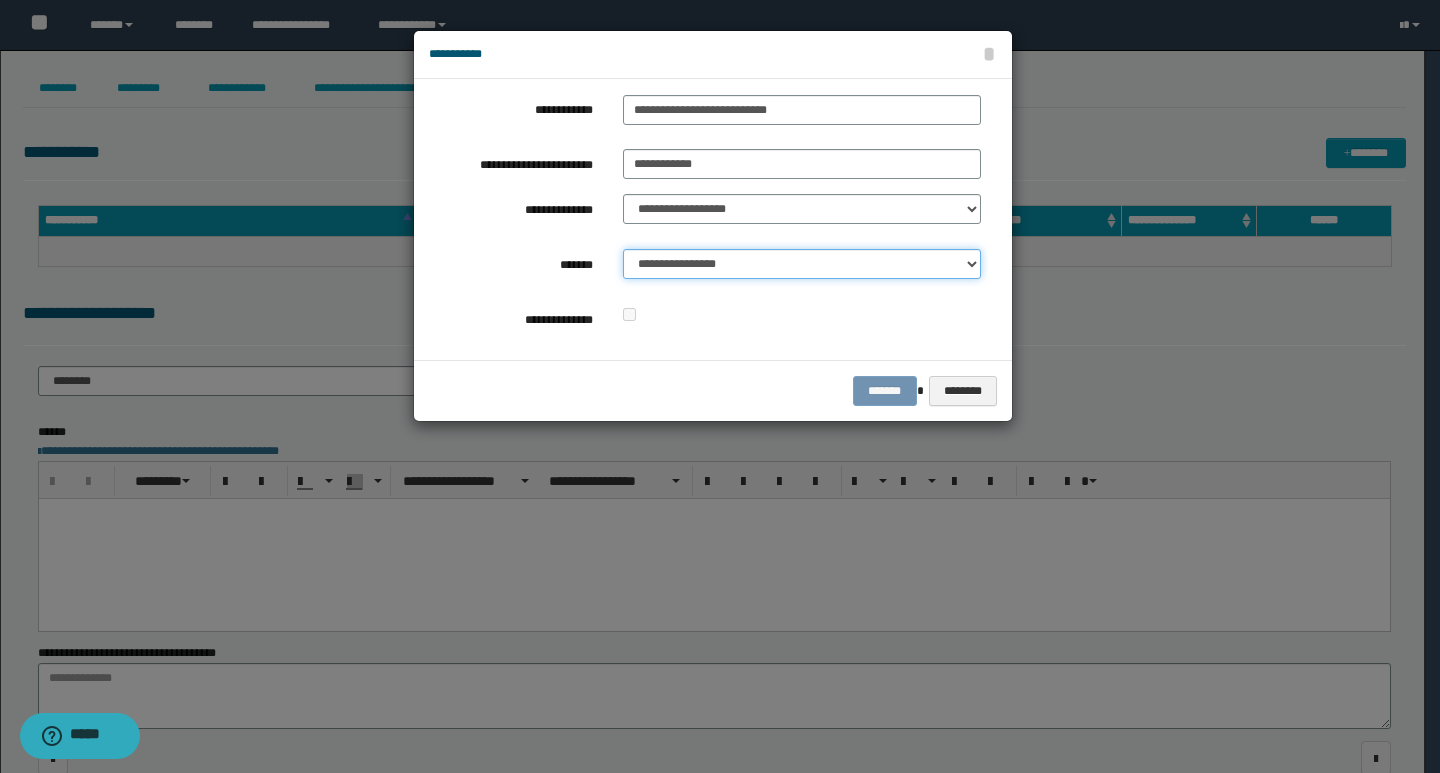click on "**********" at bounding box center (802, 264) 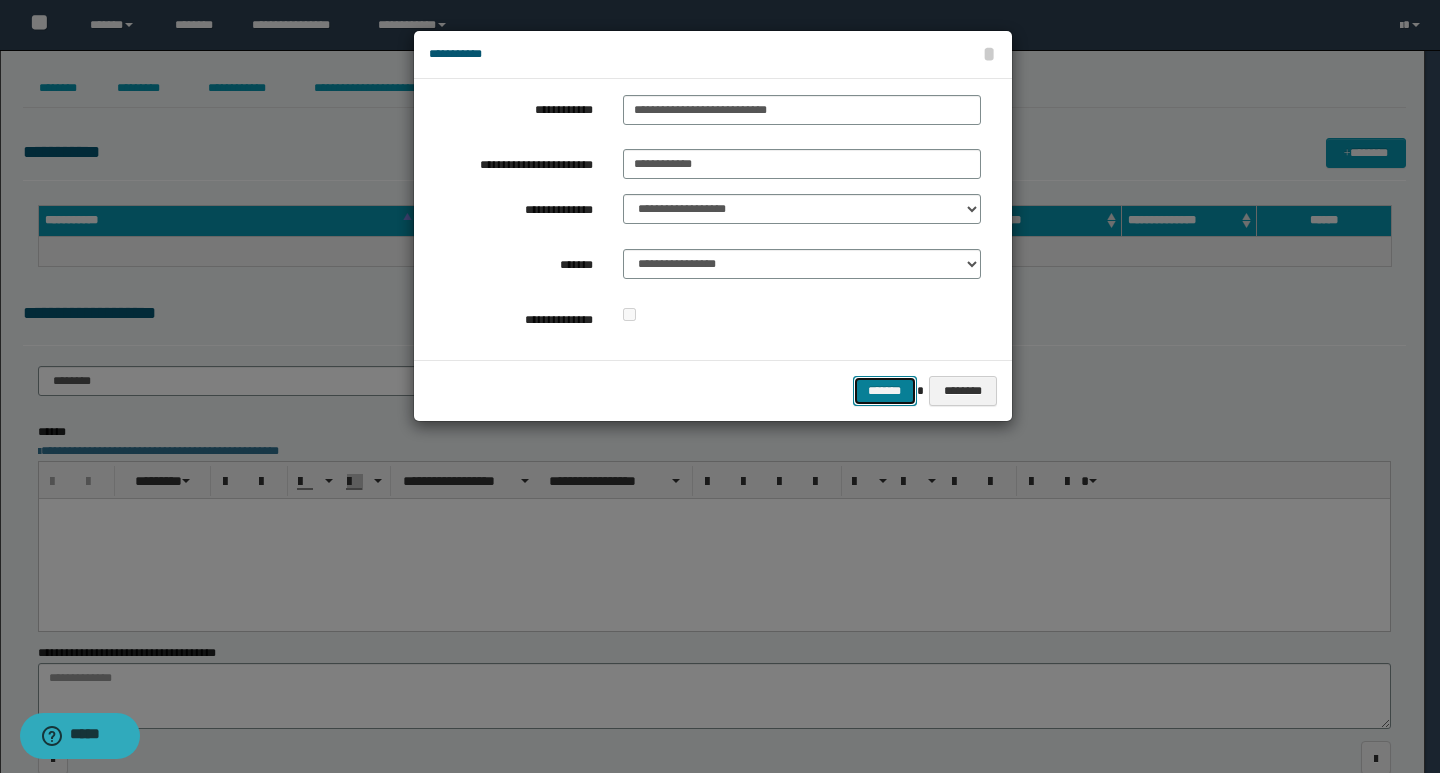 click on "*******" at bounding box center (885, 391) 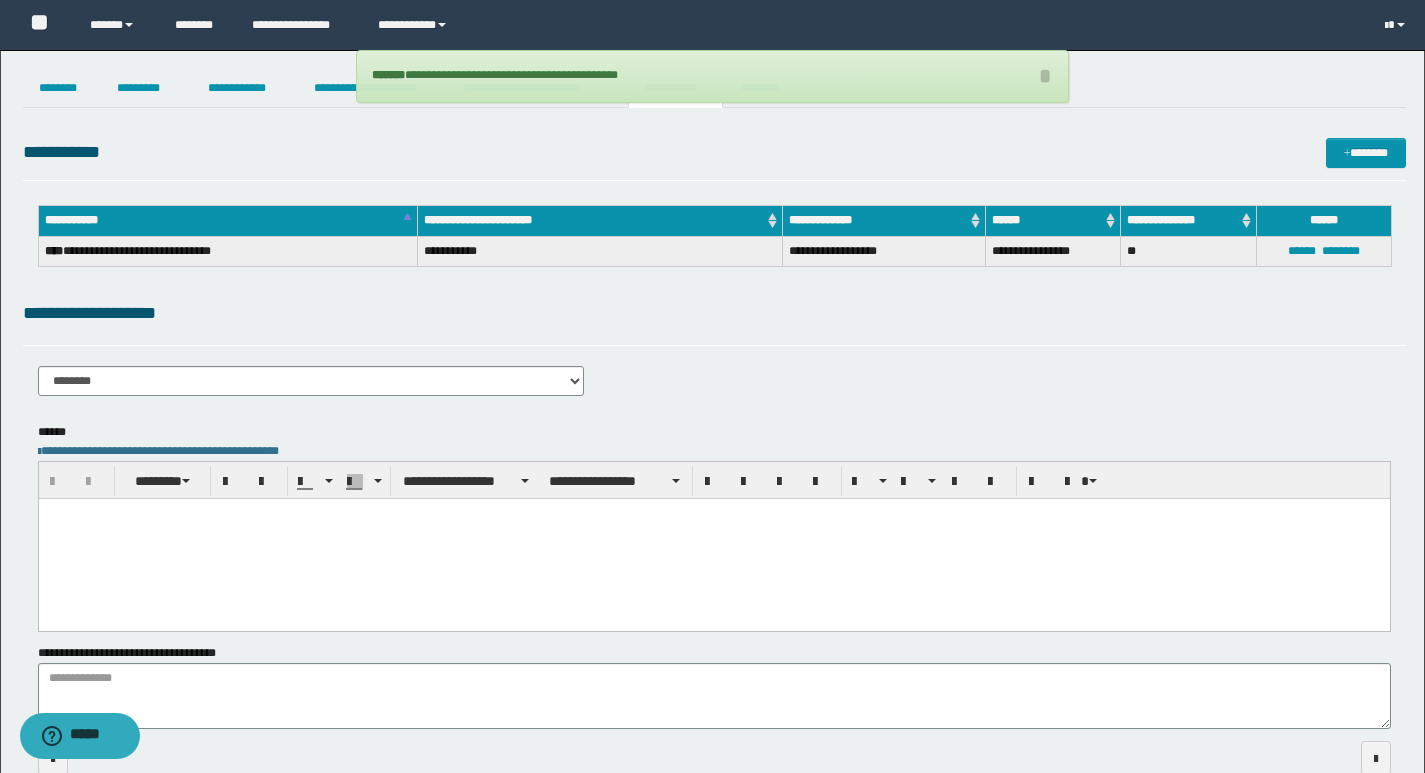 click on "**********" at bounding box center (714, 388) 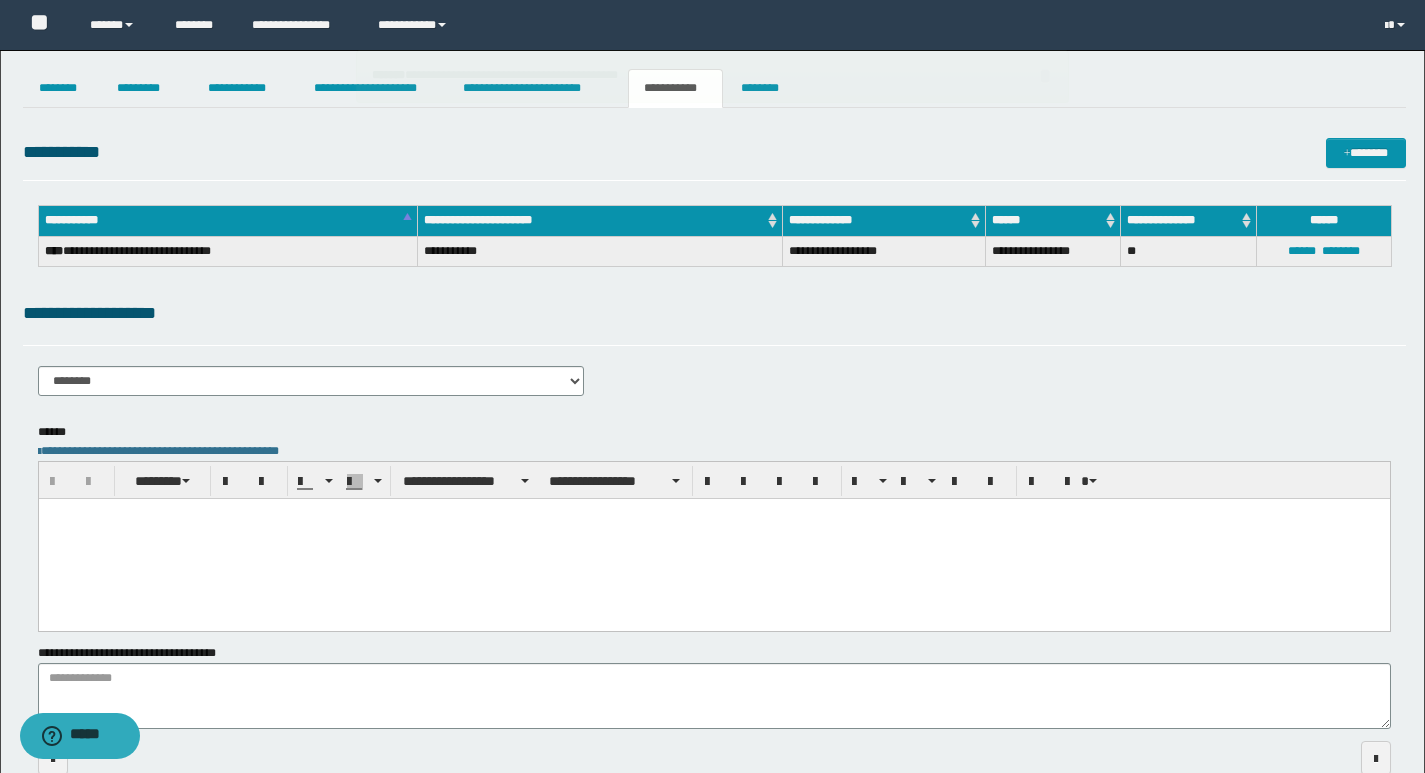 click on "**********" at bounding box center [714, 152] 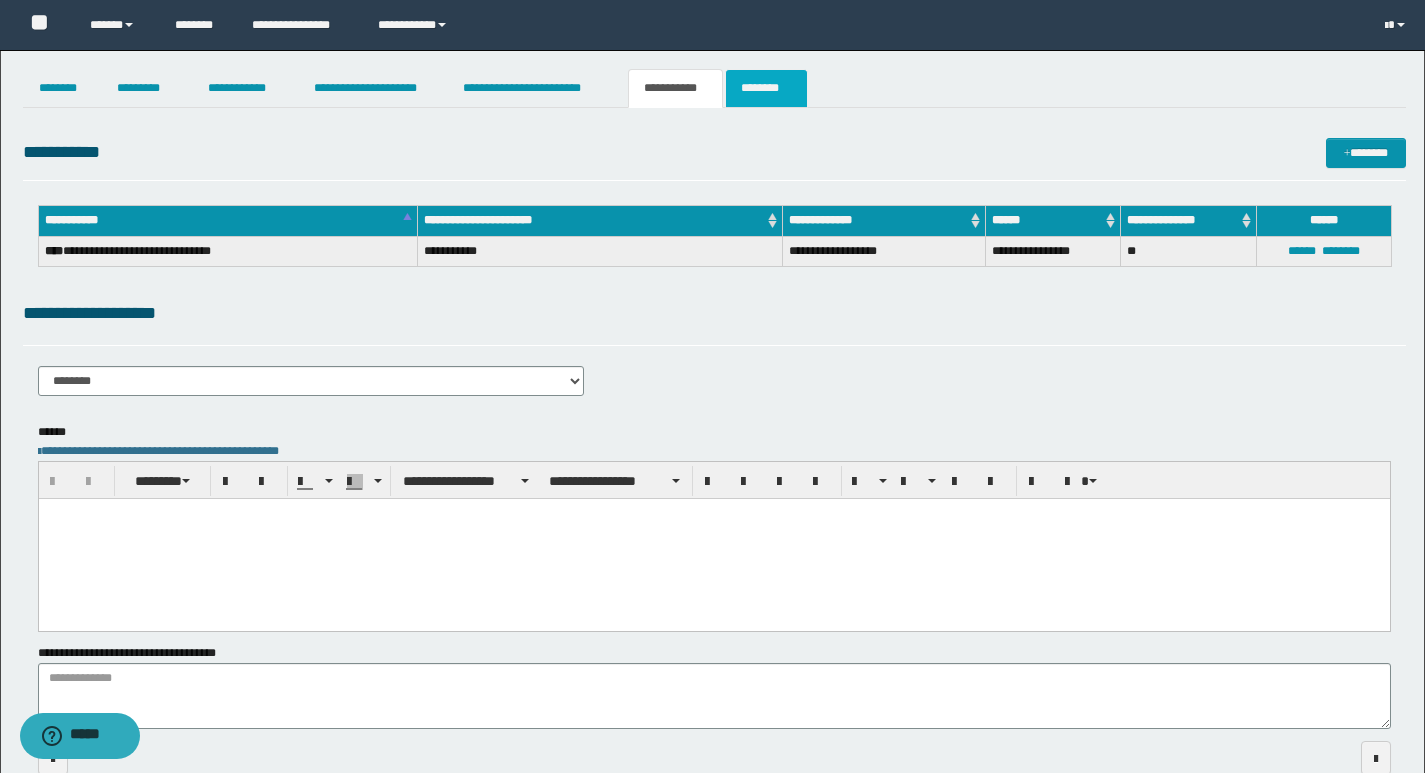 click on "********" at bounding box center (766, 88) 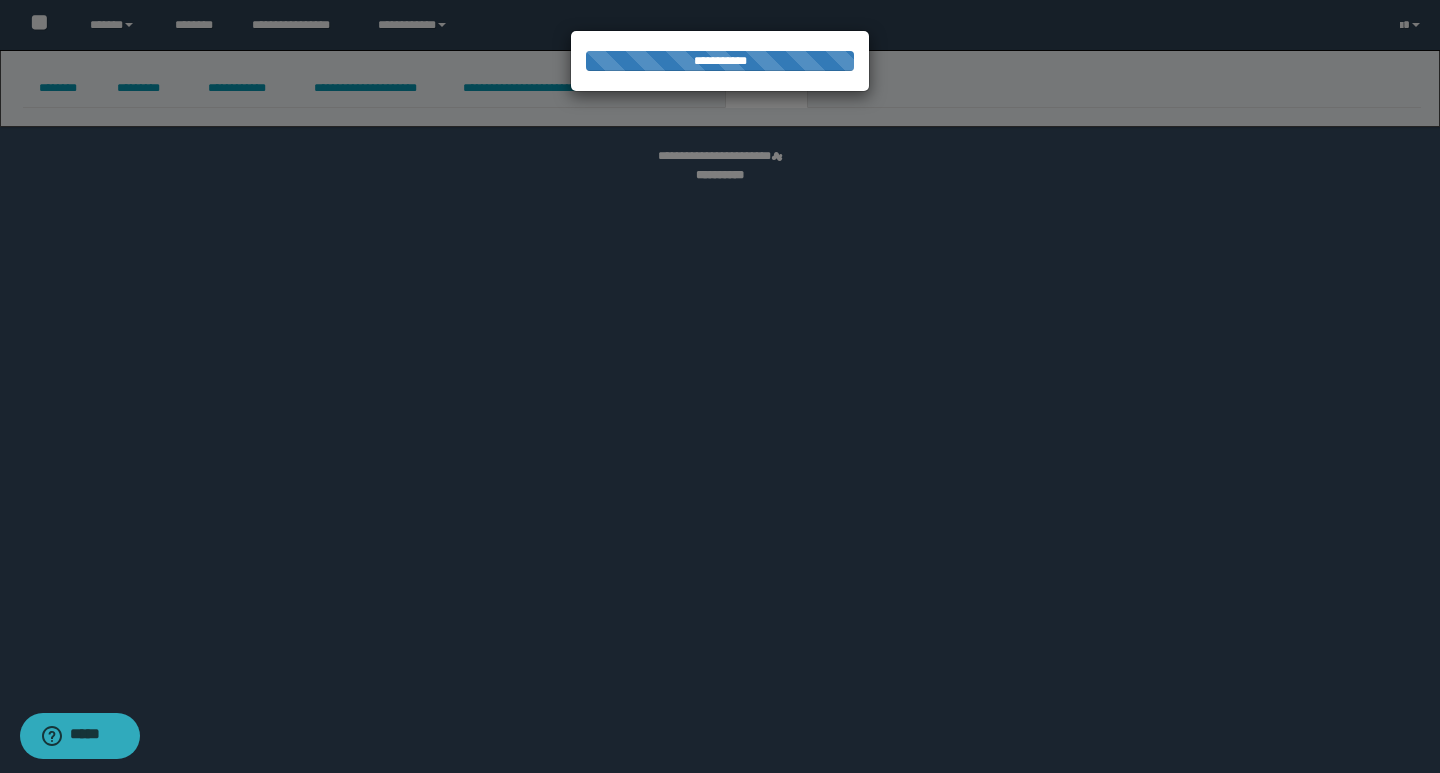 select 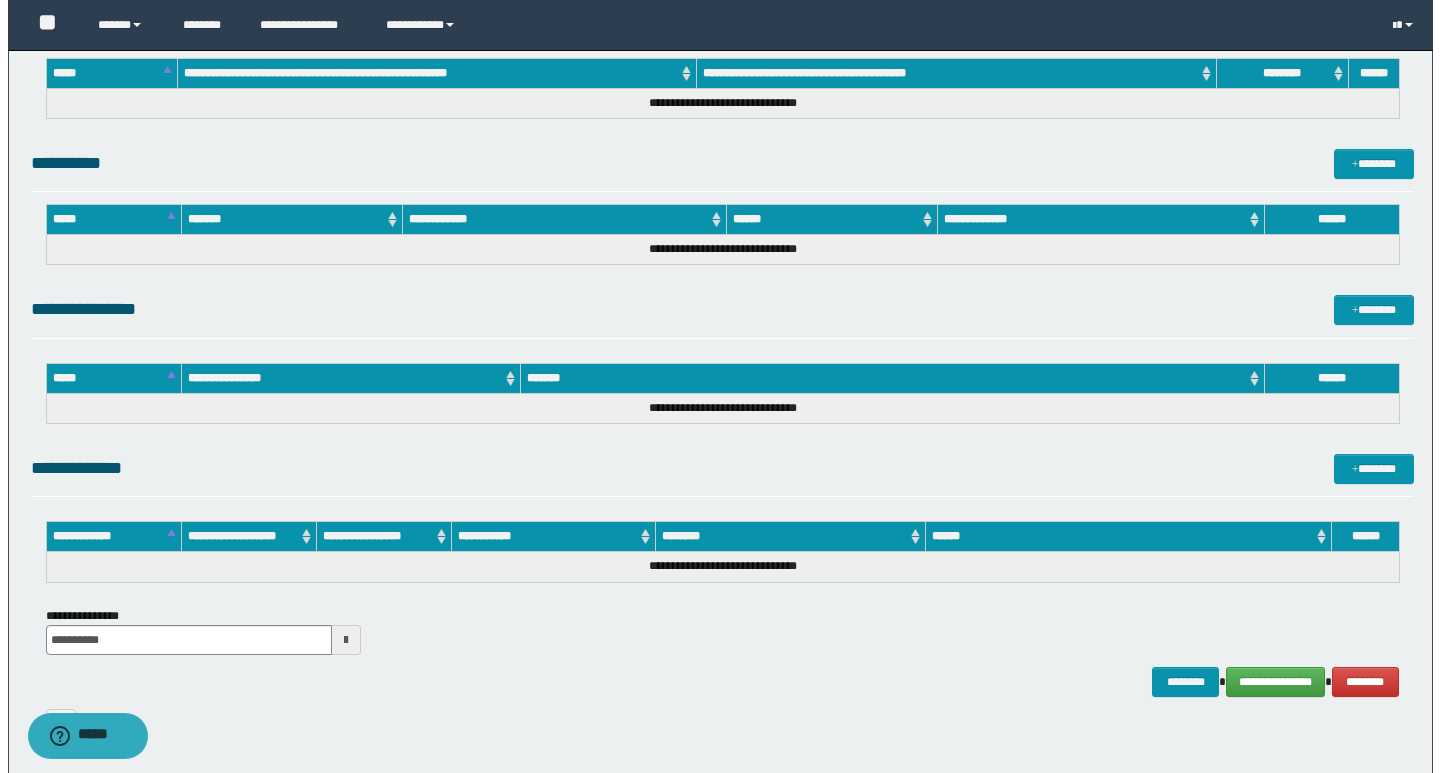 scroll, scrollTop: 874, scrollLeft: 0, axis: vertical 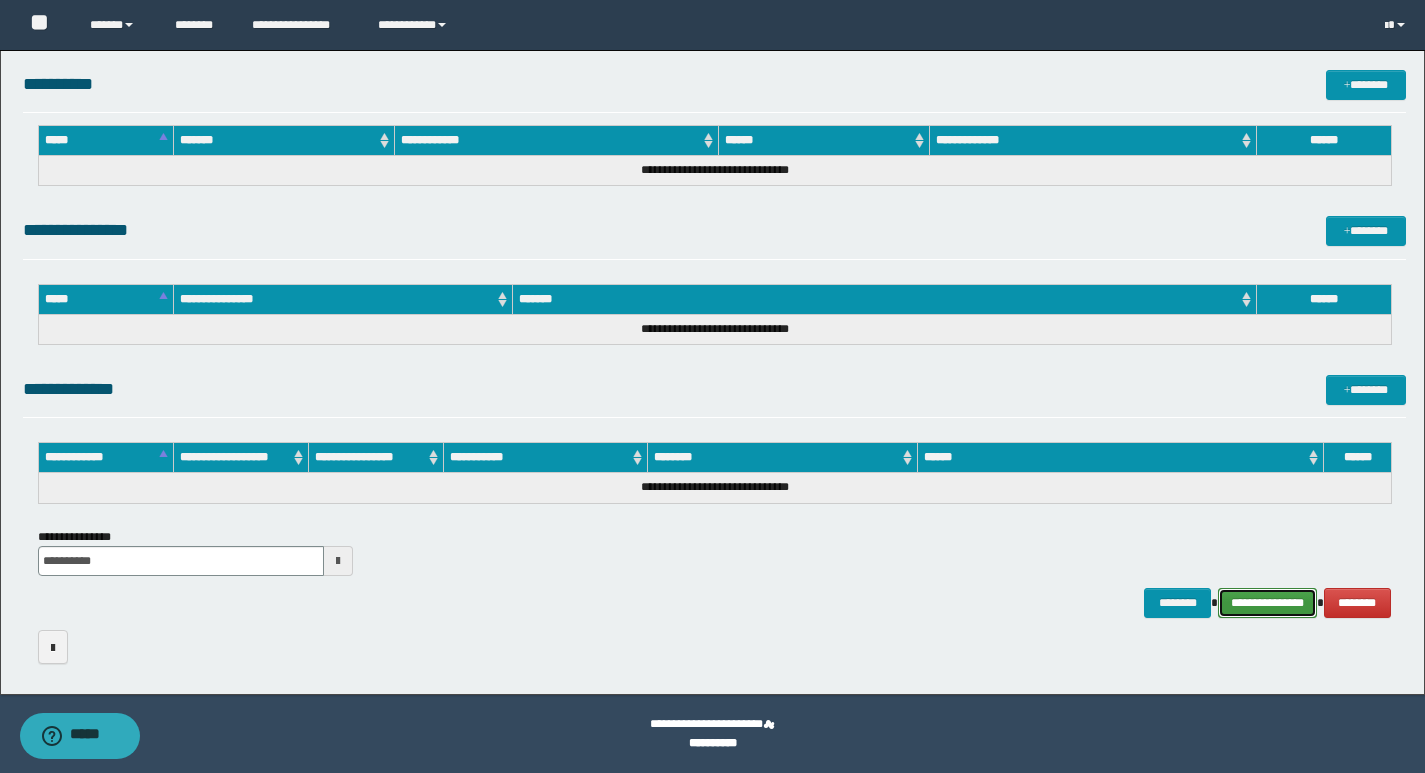 click on "**********" at bounding box center (1267, 603) 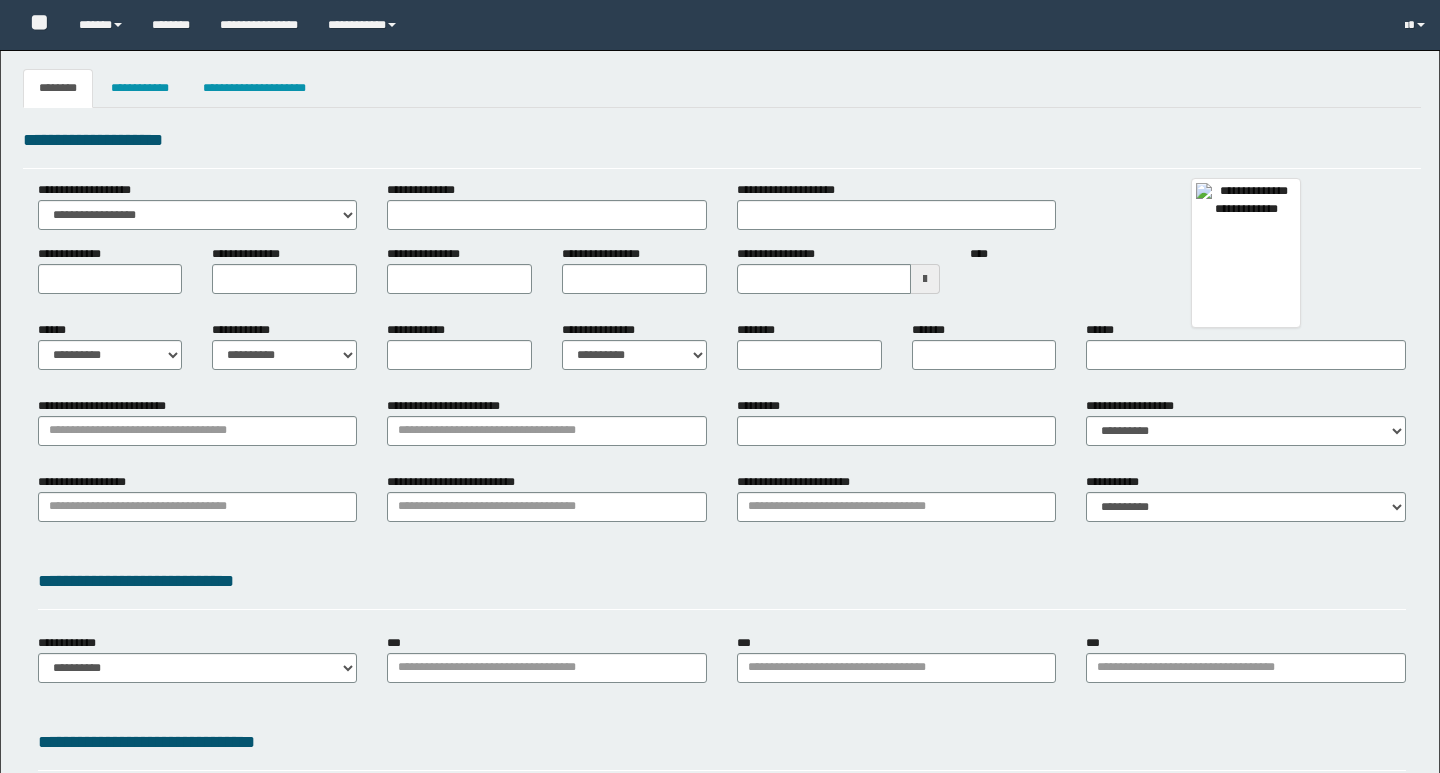 type 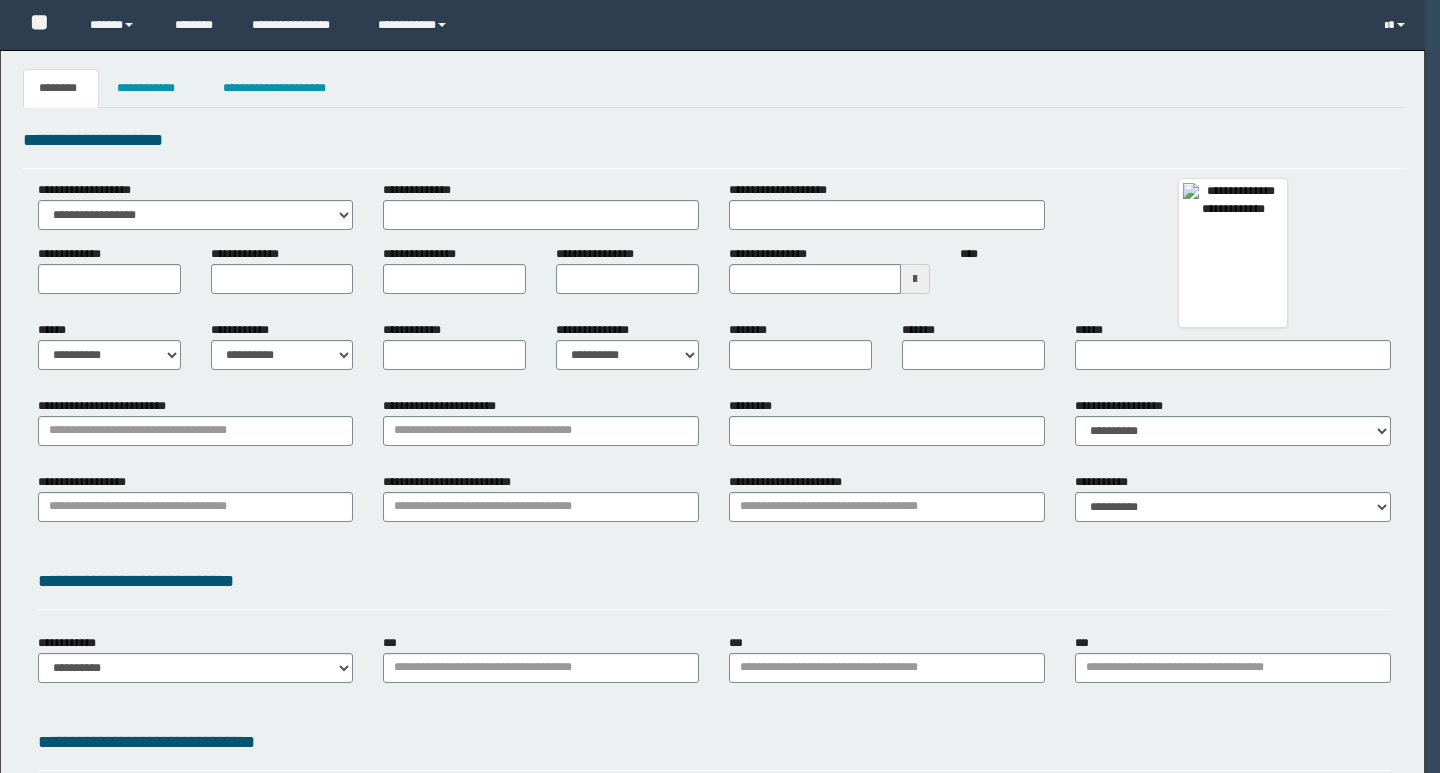 scroll, scrollTop: 0, scrollLeft: 0, axis: both 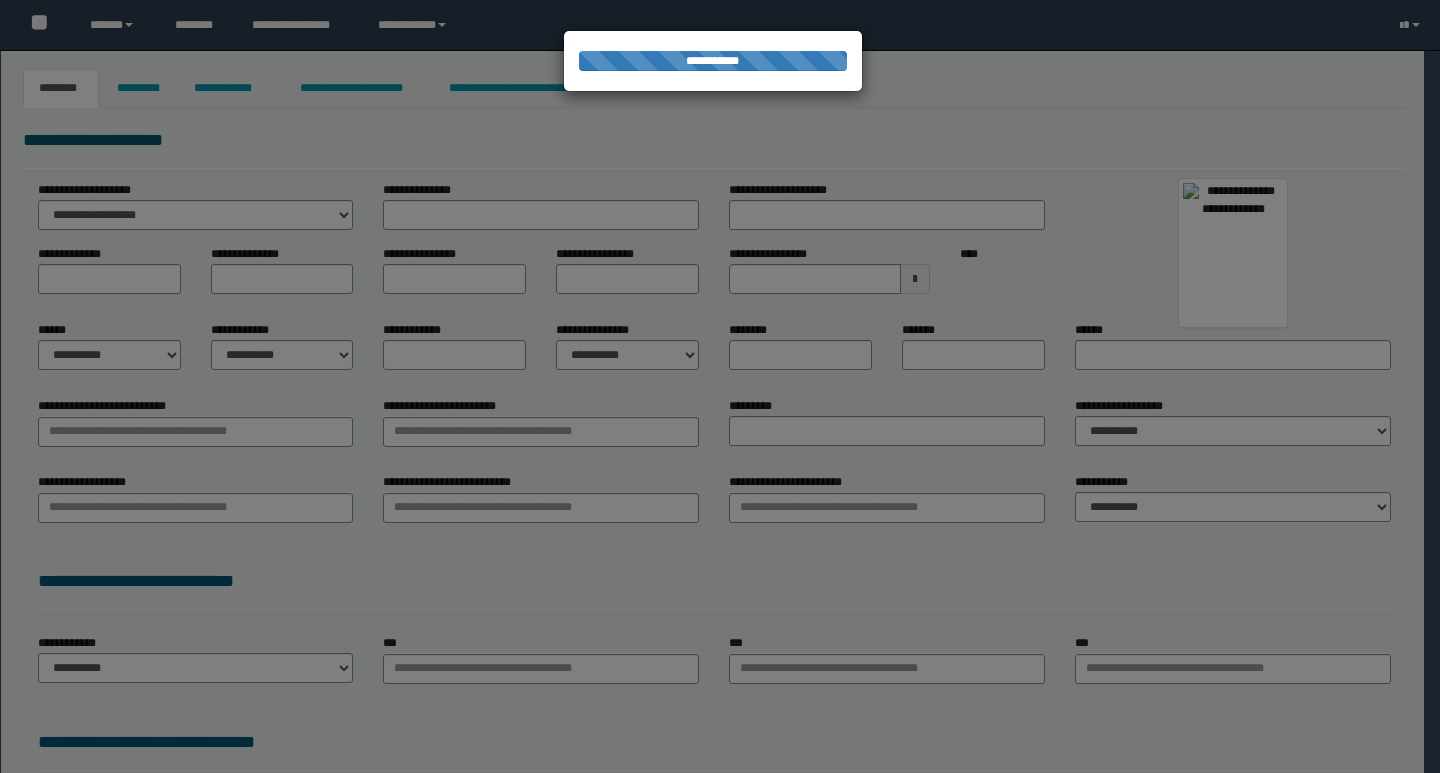 type on "**********" 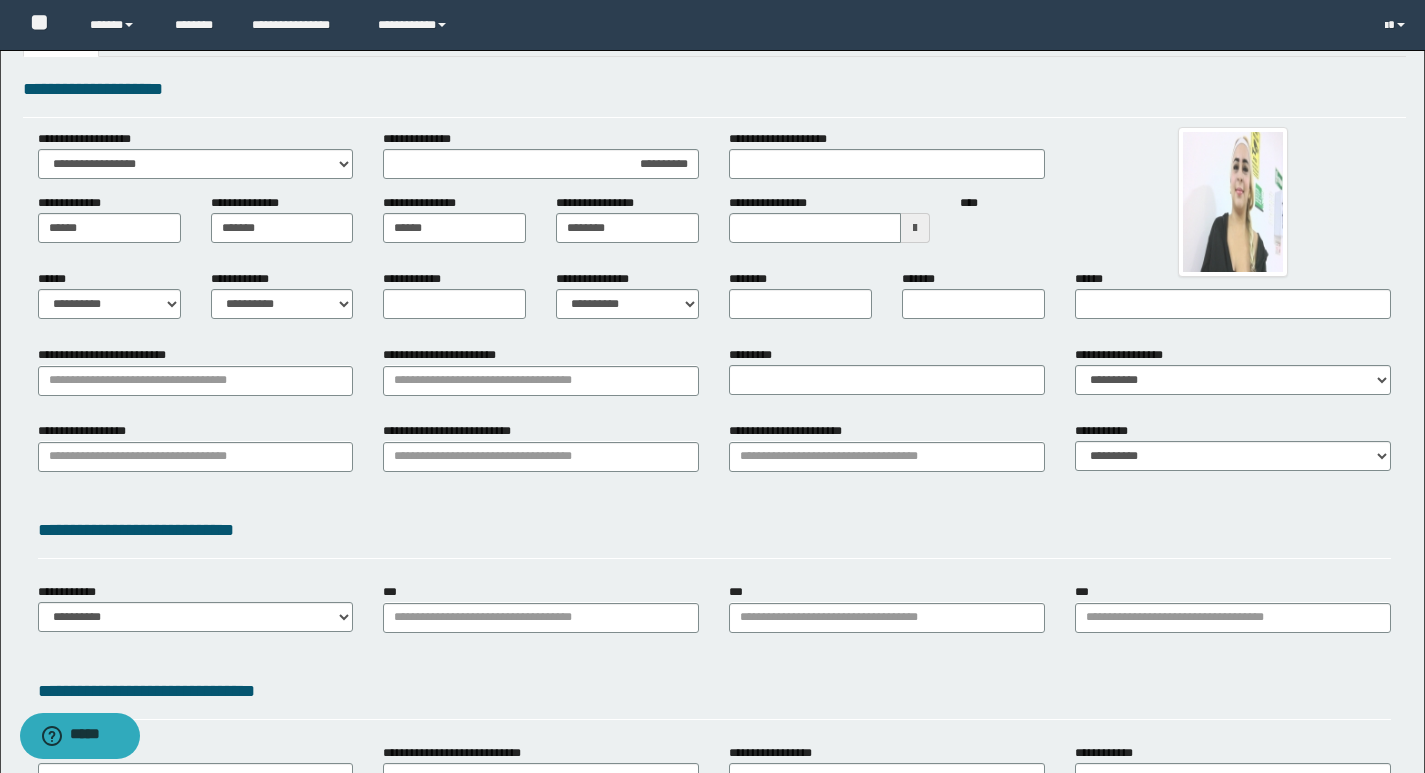 scroll, scrollTop: 100, scrollLeft: 0, axis: vertical 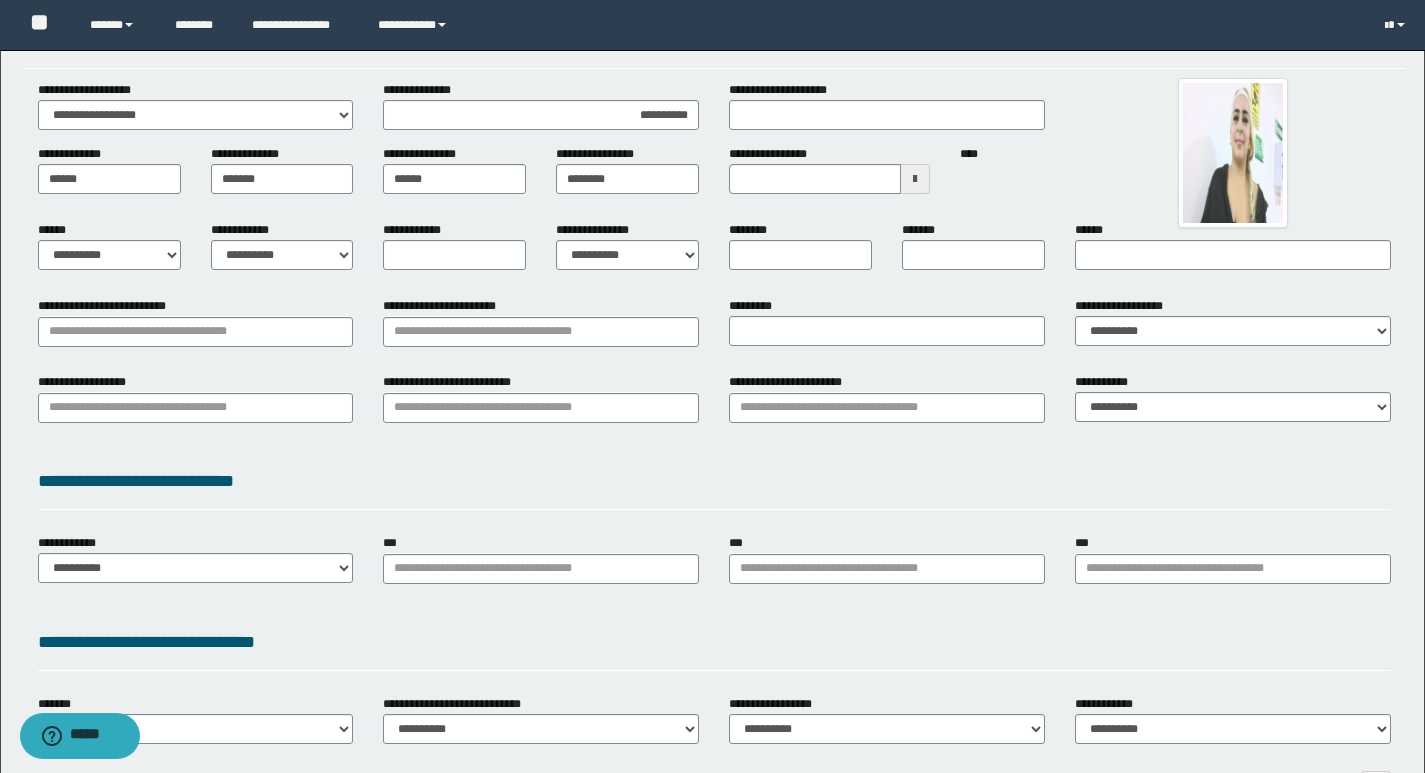 click on "**********" at bounding box center [829, 177] 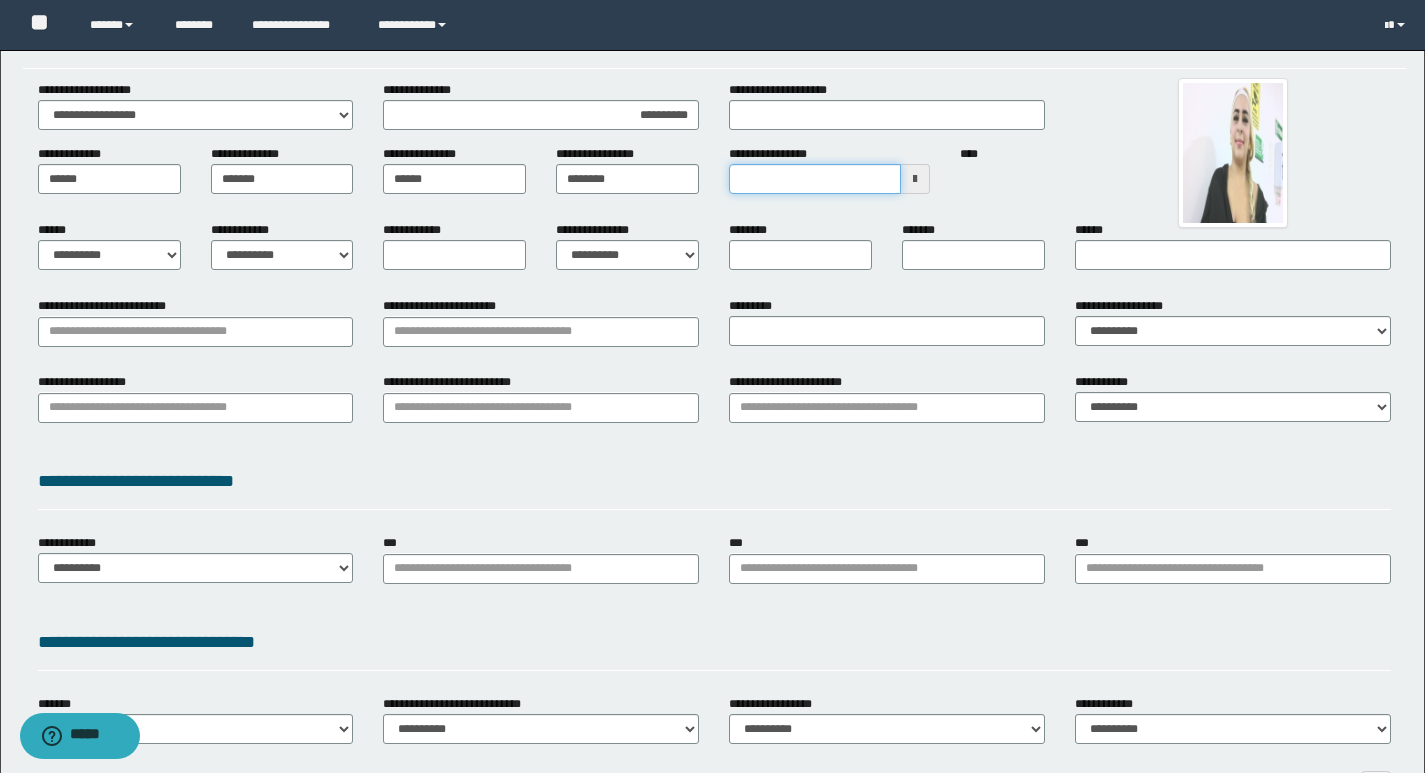click on "**********" at bounding box center [815, 179] 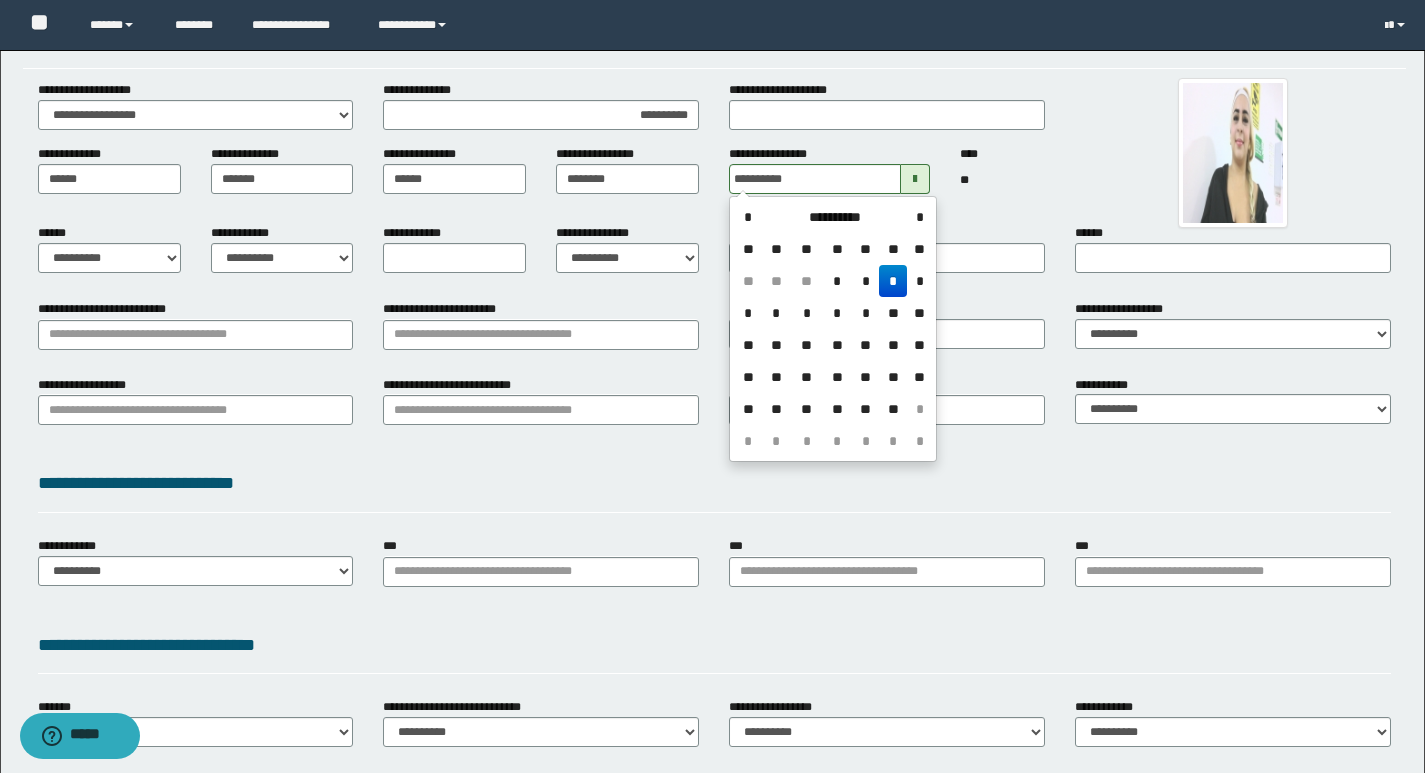 click on "**********" at bounding box center [833, 329] 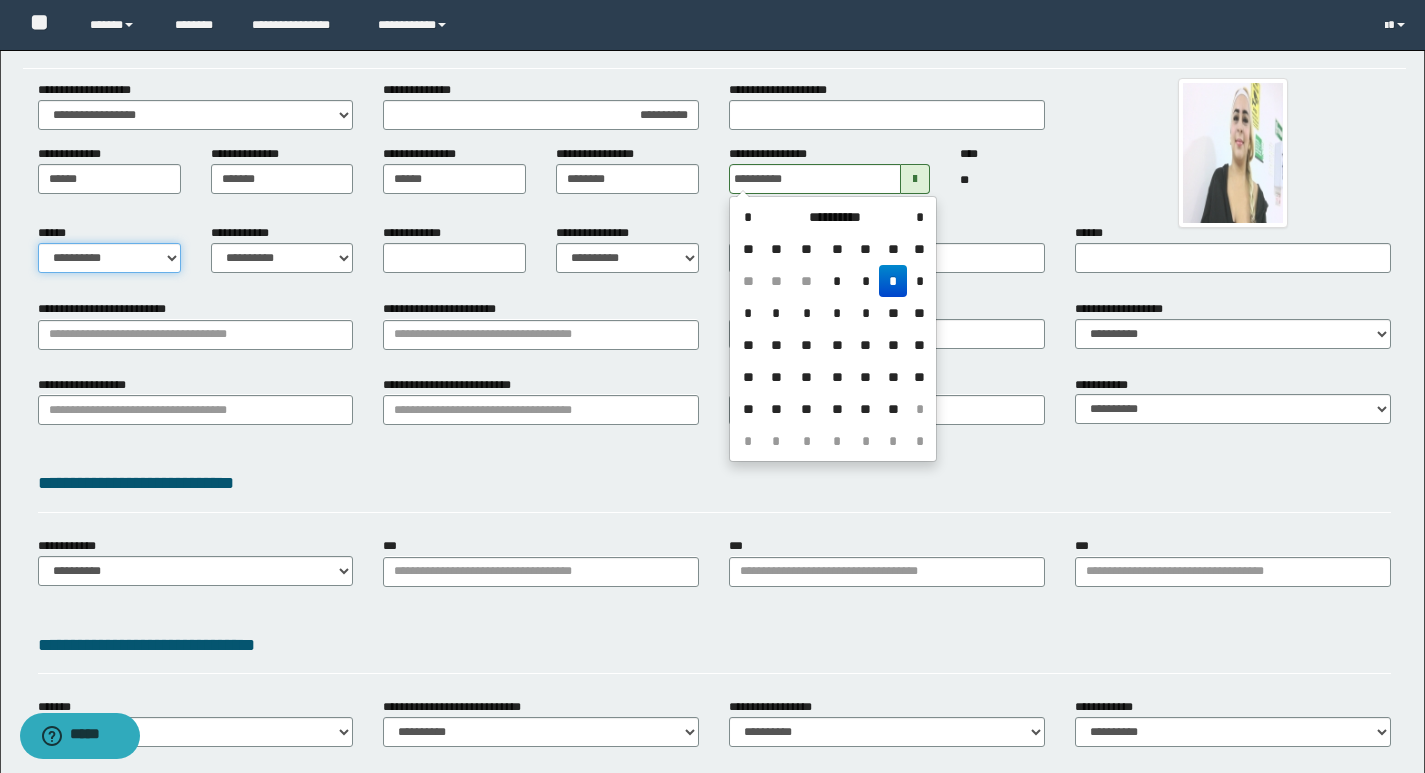 type on "**********" 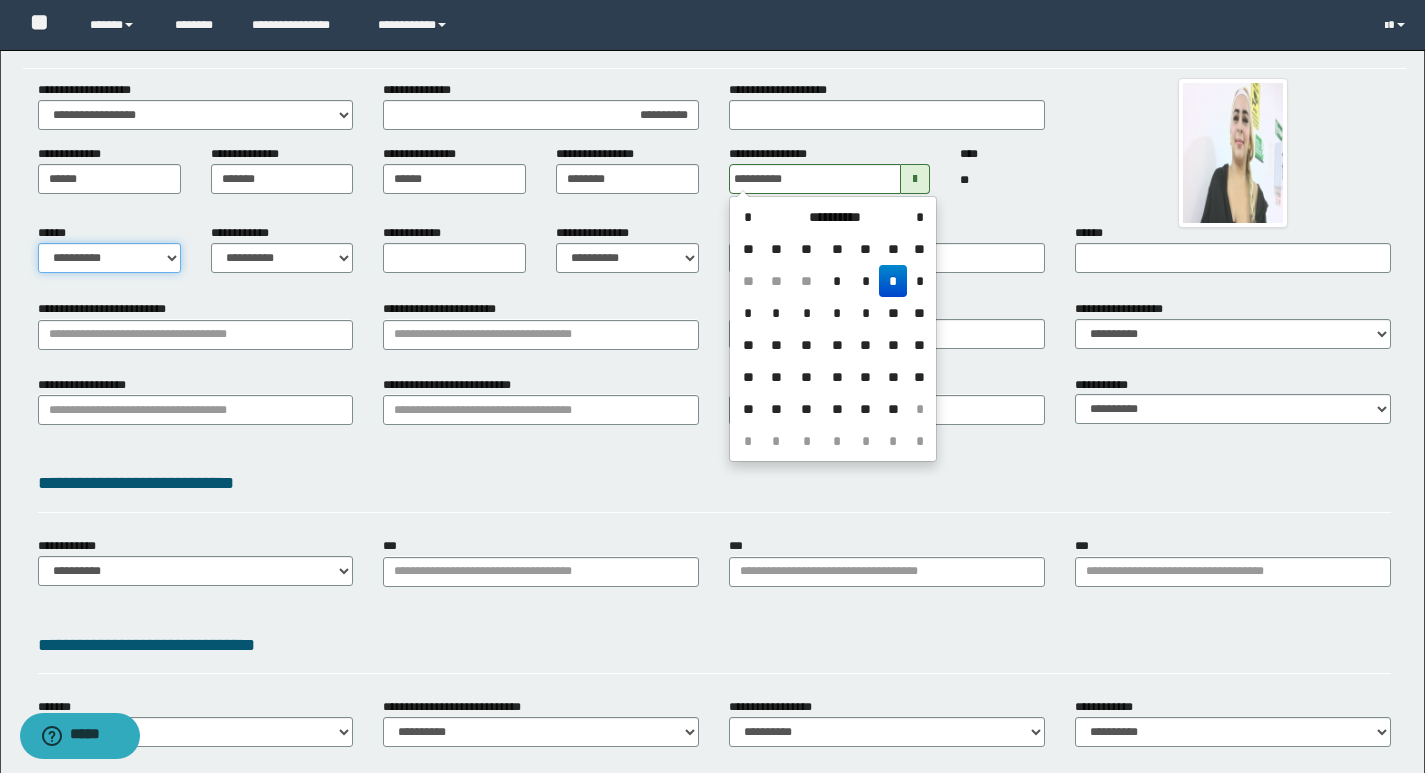 click on "**********" at bounding box center (109, 258) 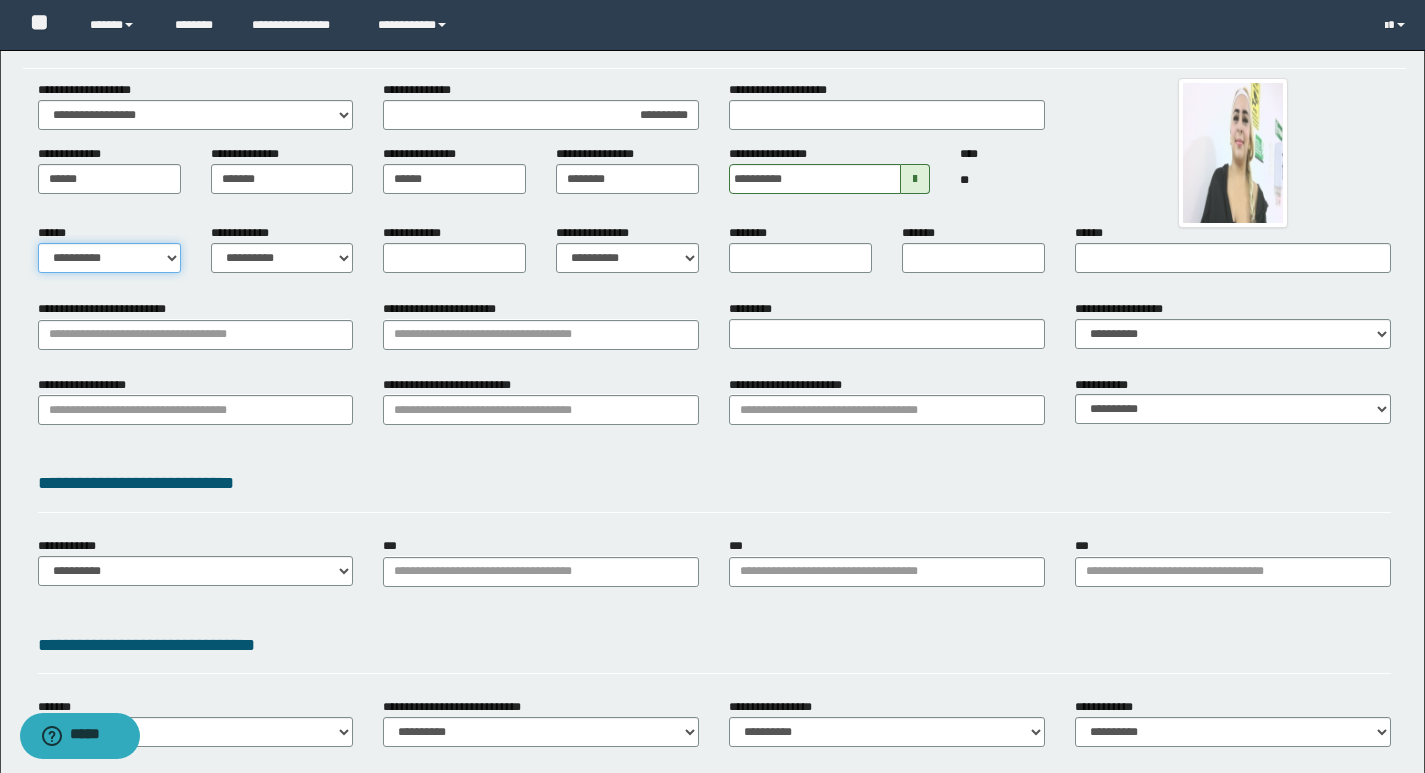select on "*" 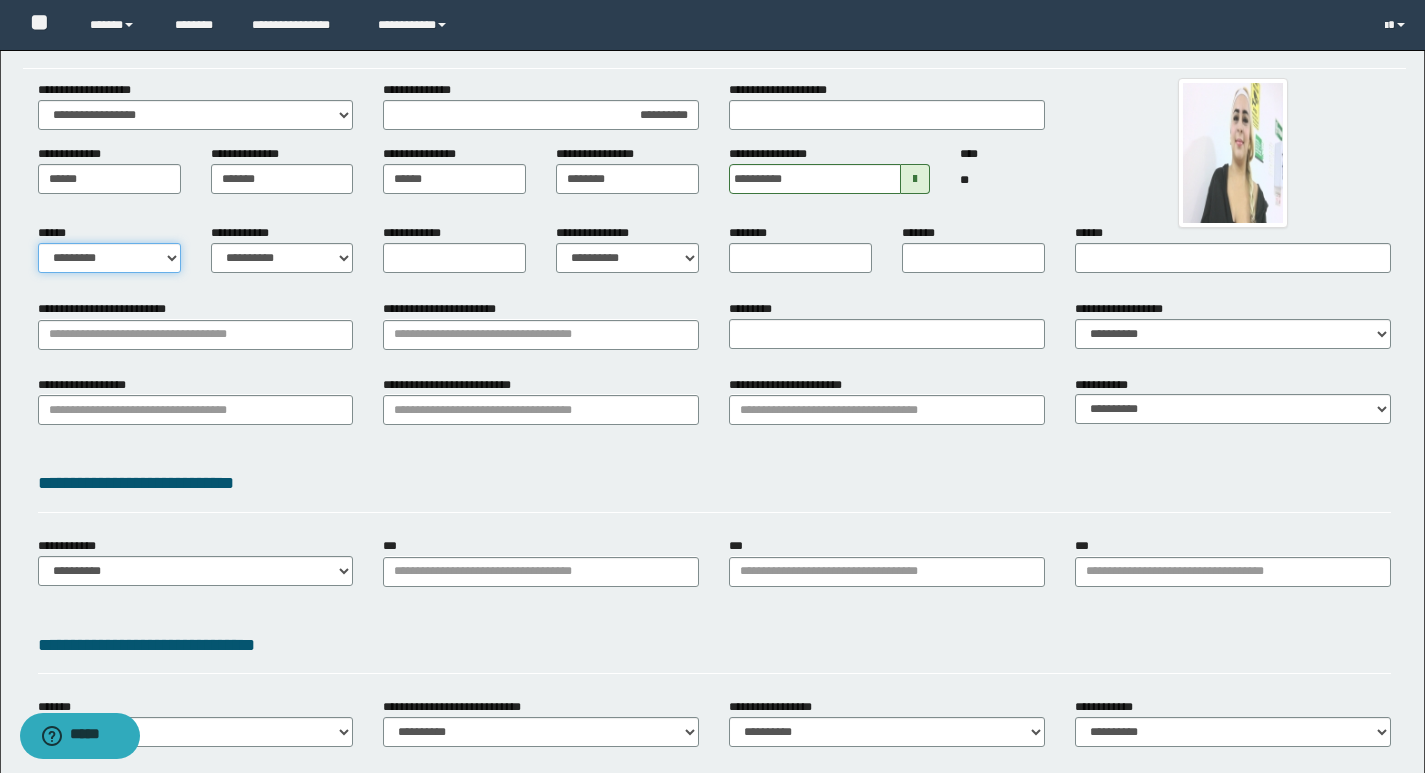 click on "**********" at bounding box center (109, 258) 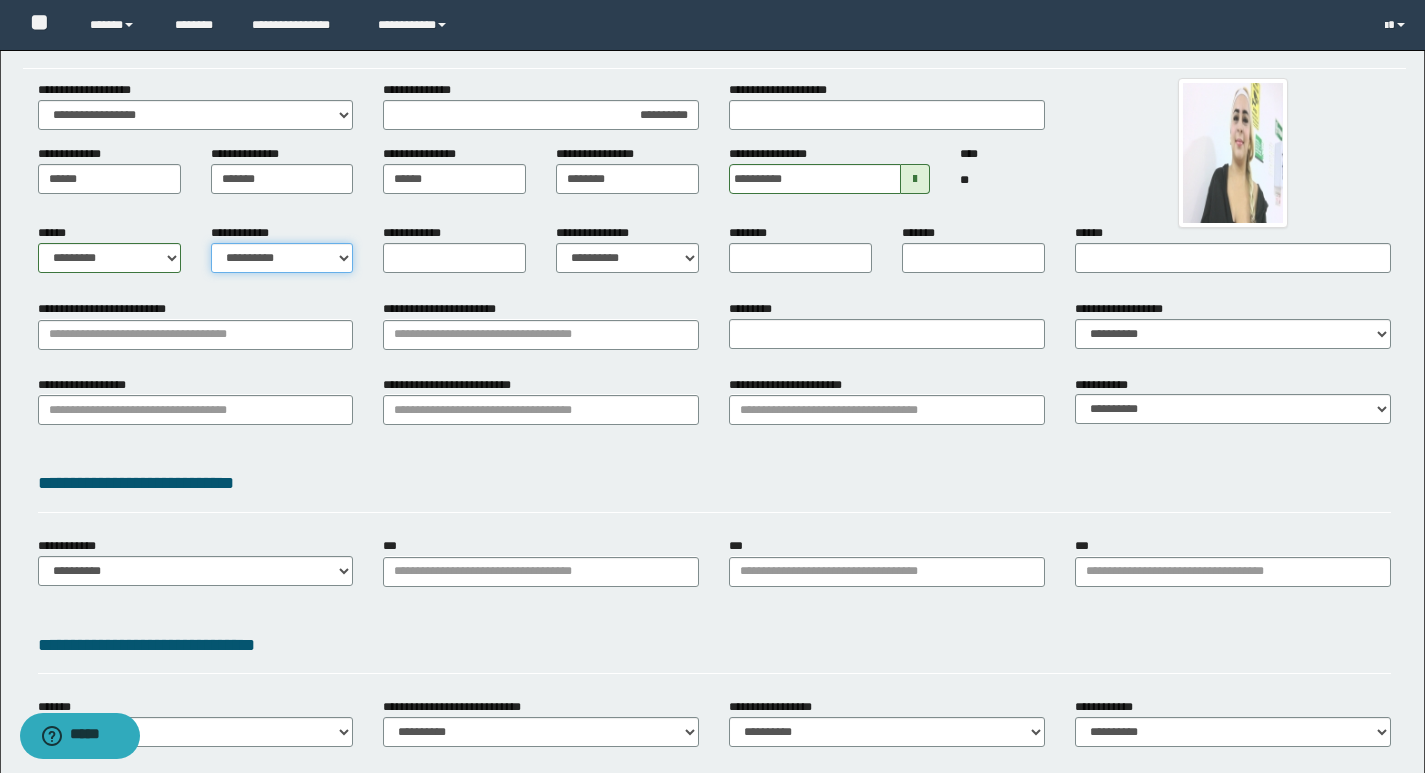 click on "**********" at bounding box center (282, 258) 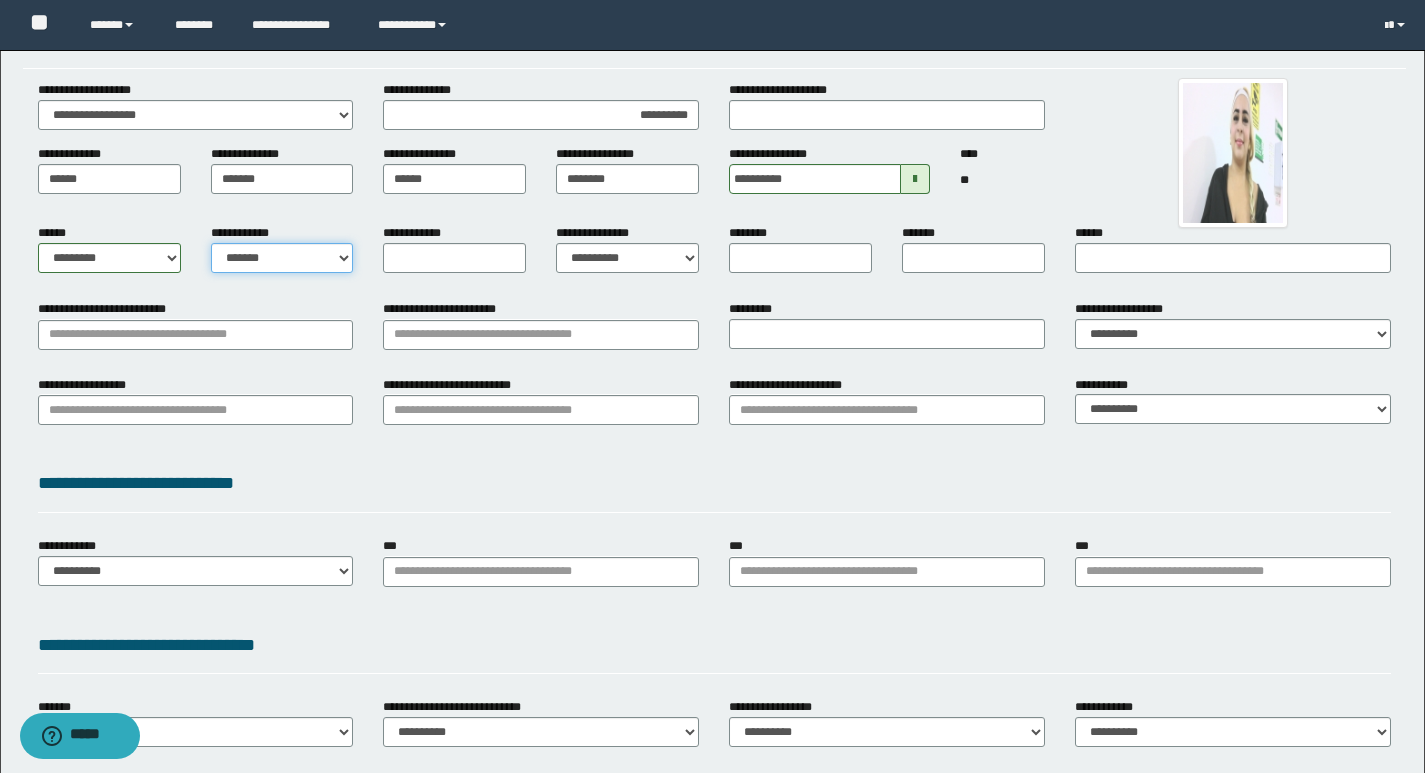click on "**********" at bounding box center [282, 258] 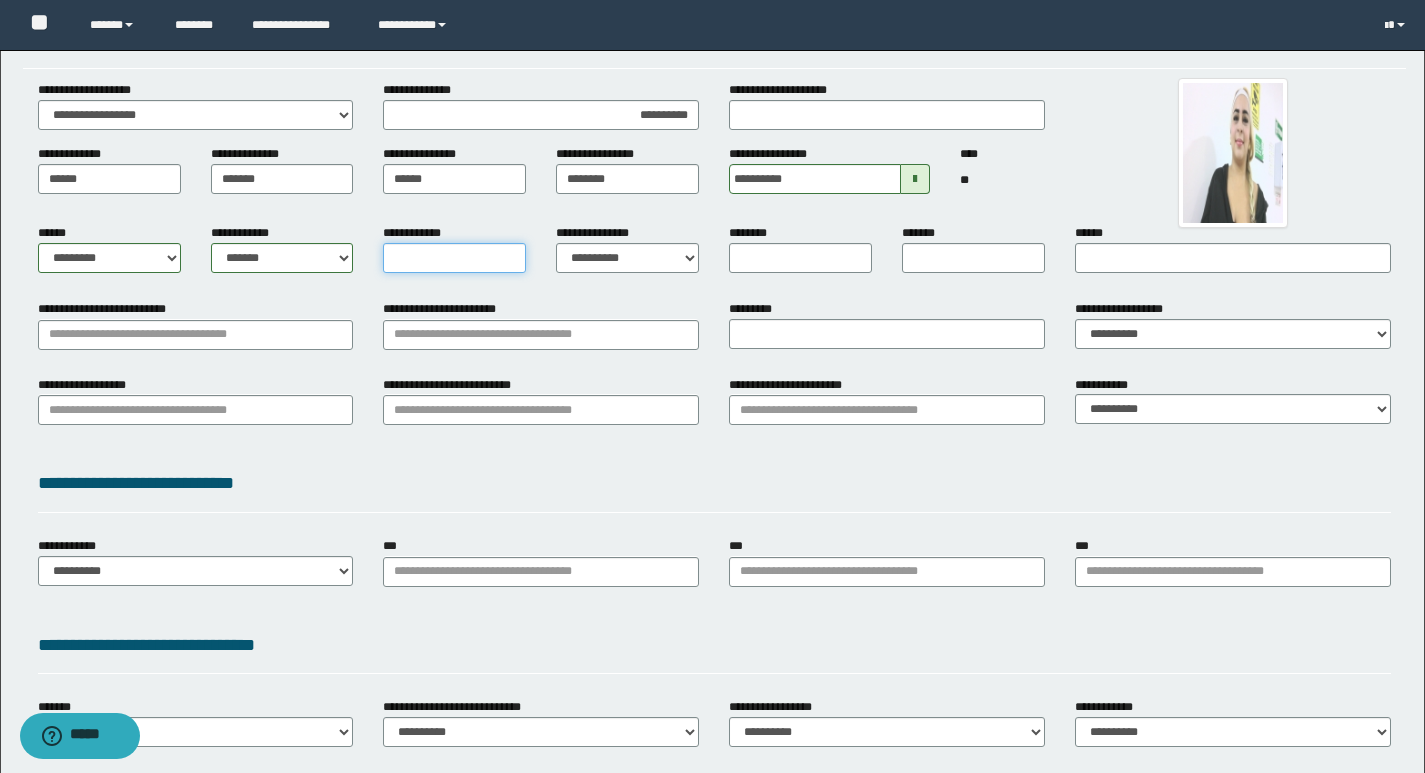 click on "**********" at bounding box center (454, 258) 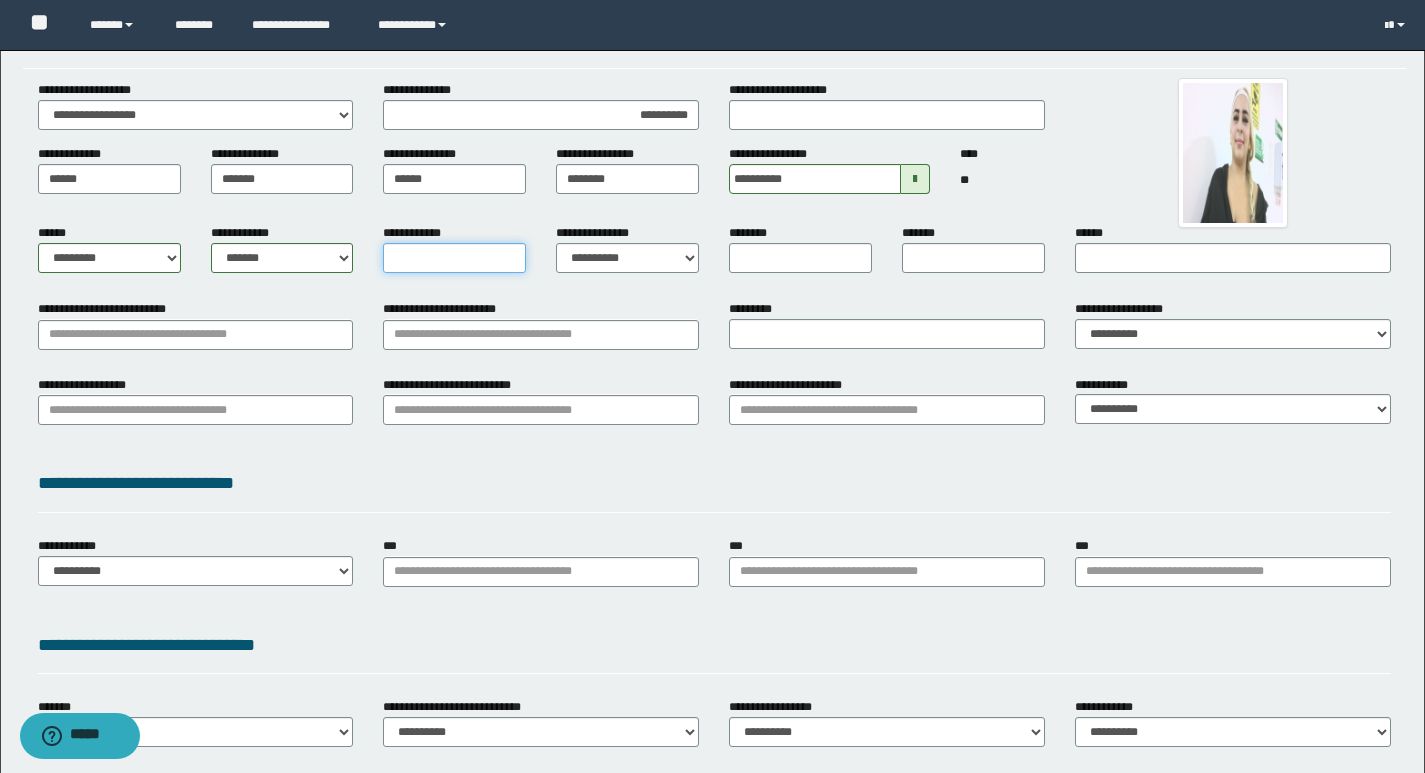 type on "*" 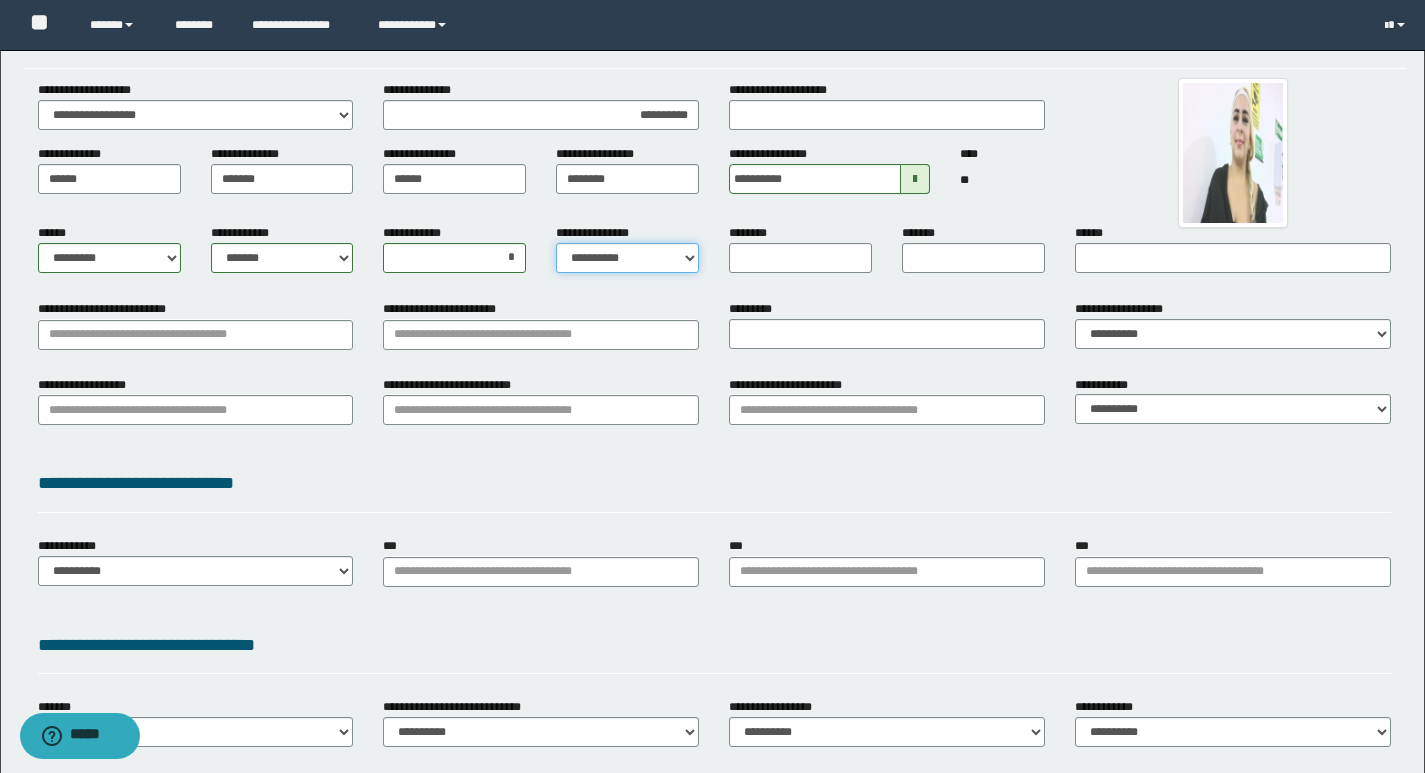 click on "**********" at bounding box center [627, 258] 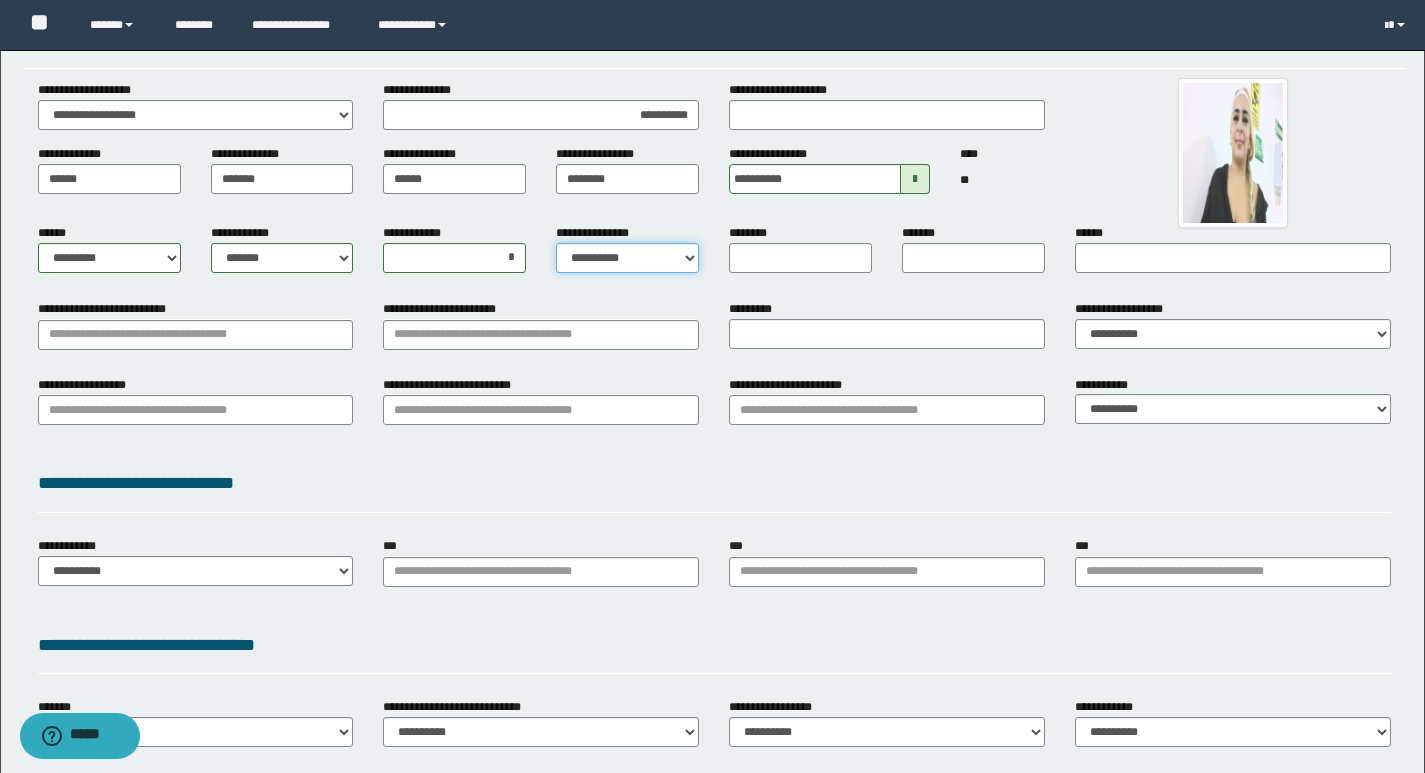 select on "*" 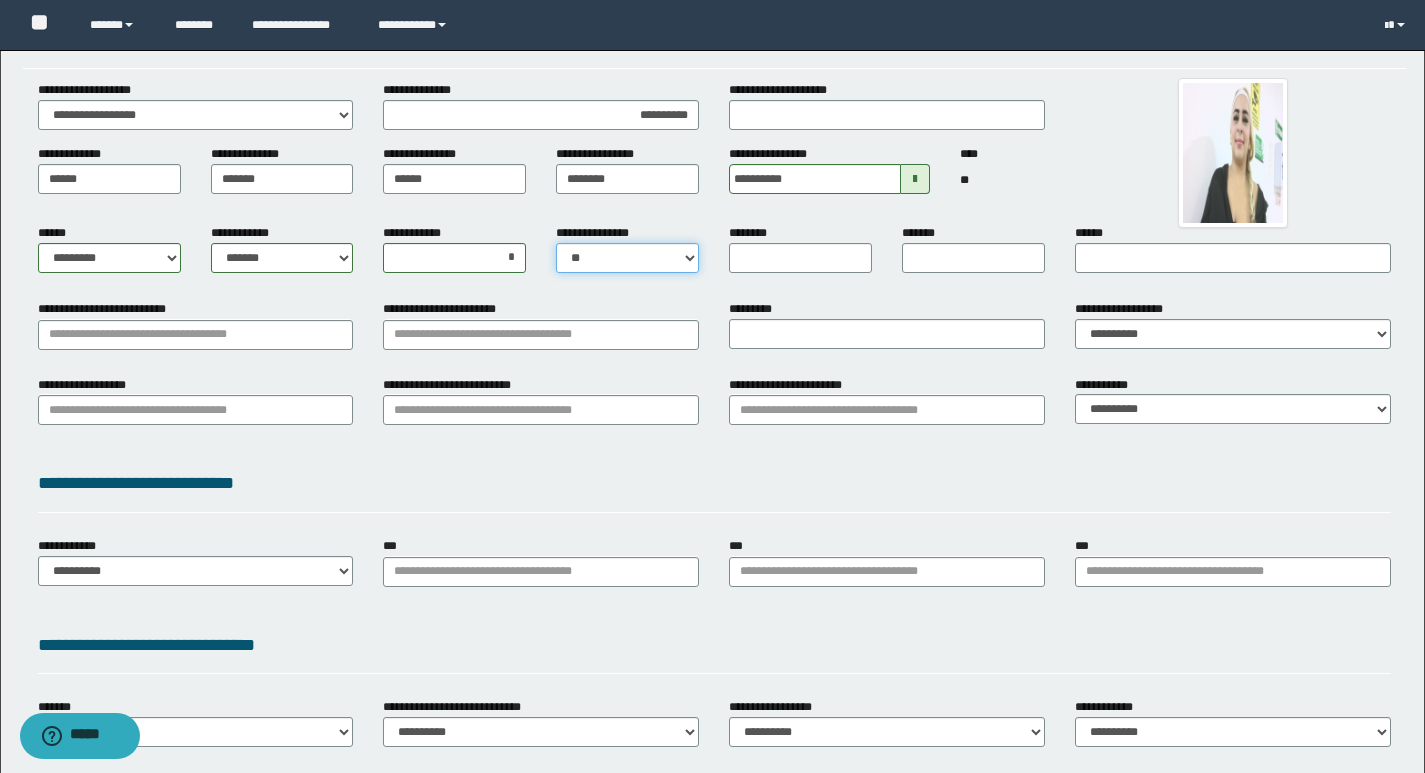 click on "**********" at bounding box center [627, 258] 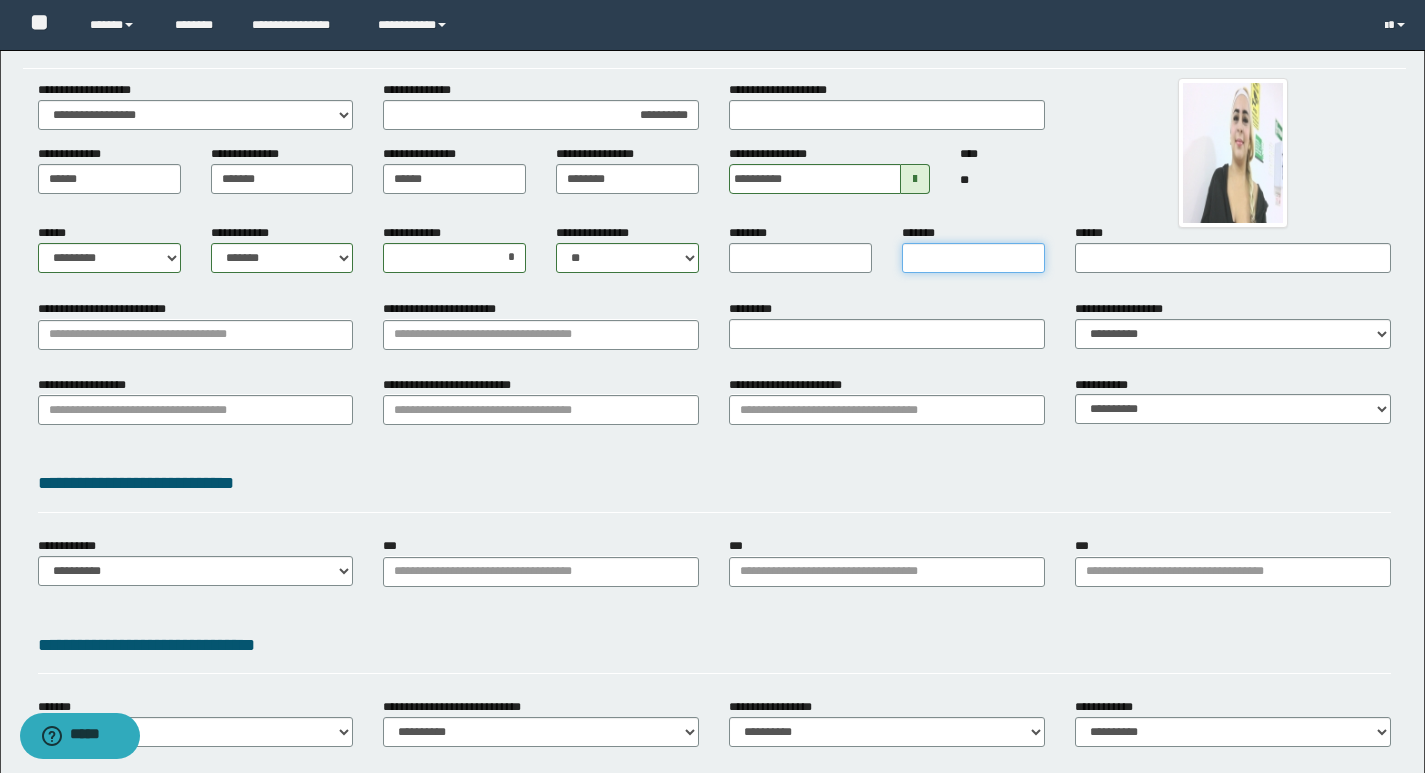 click on "*******" at bounding box center (973, 258) 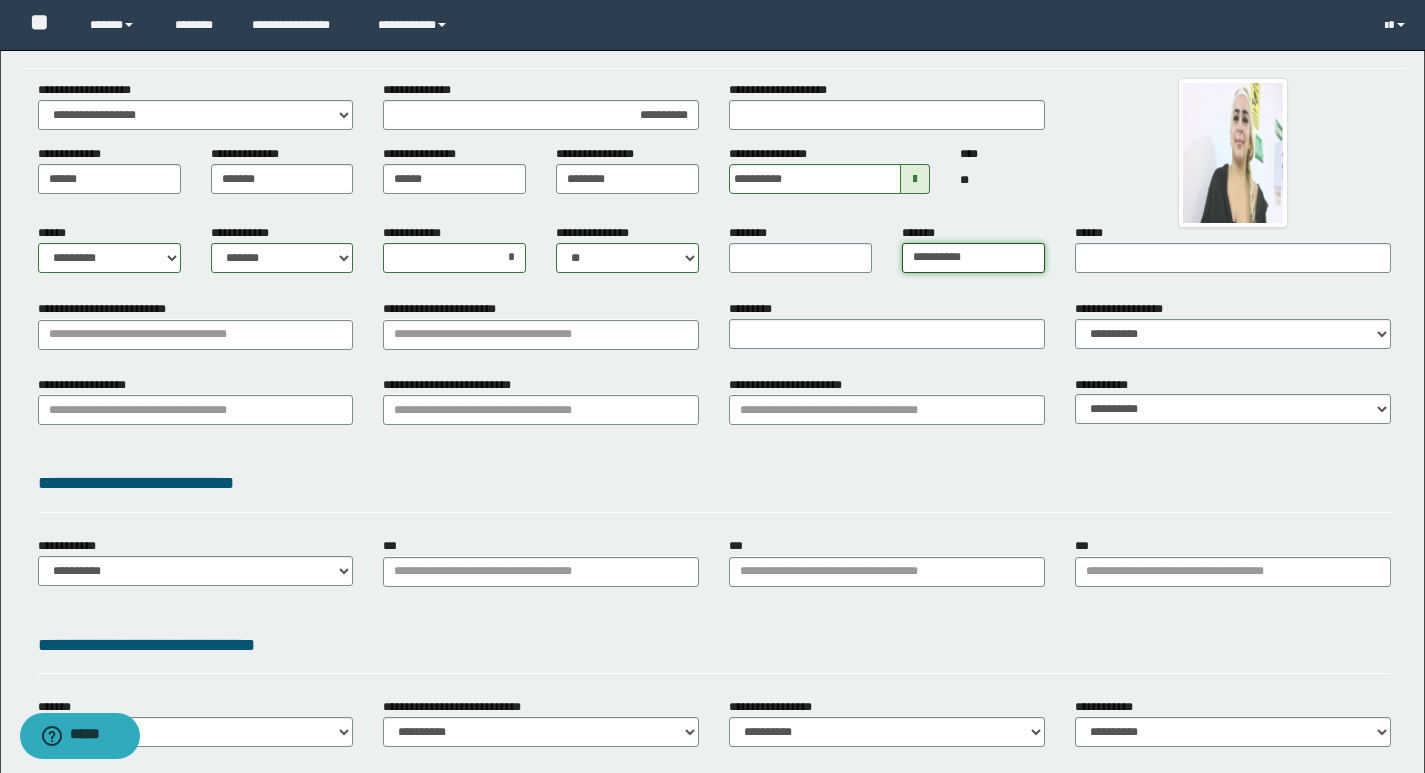 type on "**********" 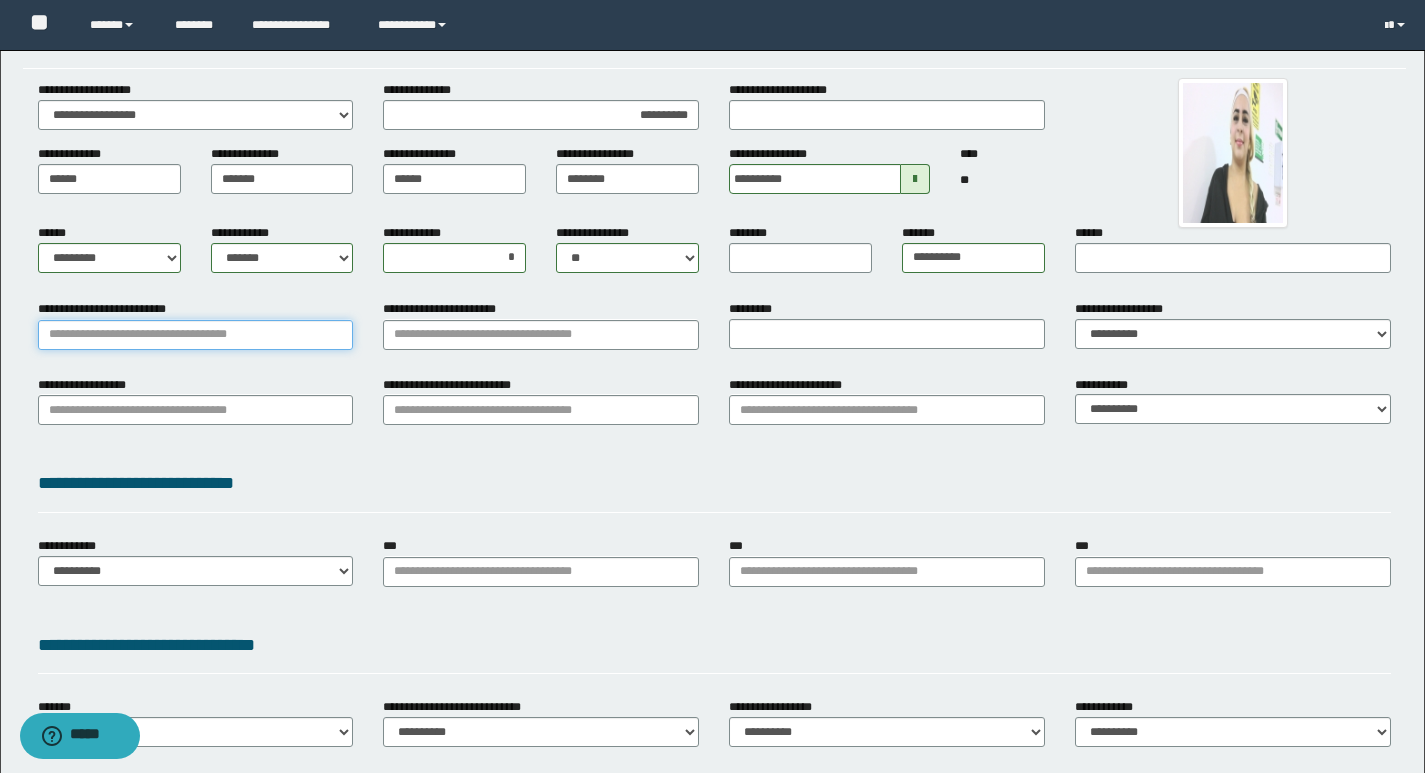click on "**********" at bounding box center (196, 335) 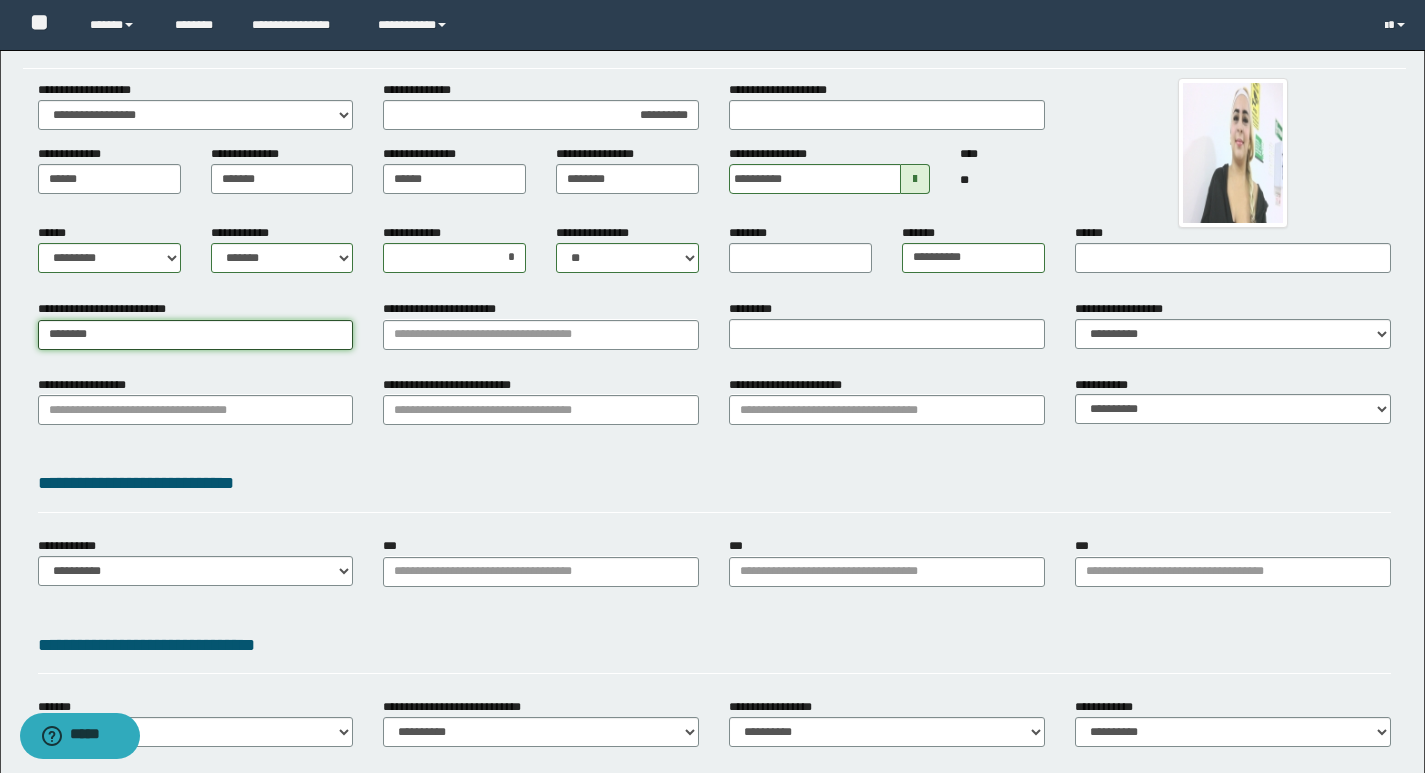 type on "*********" 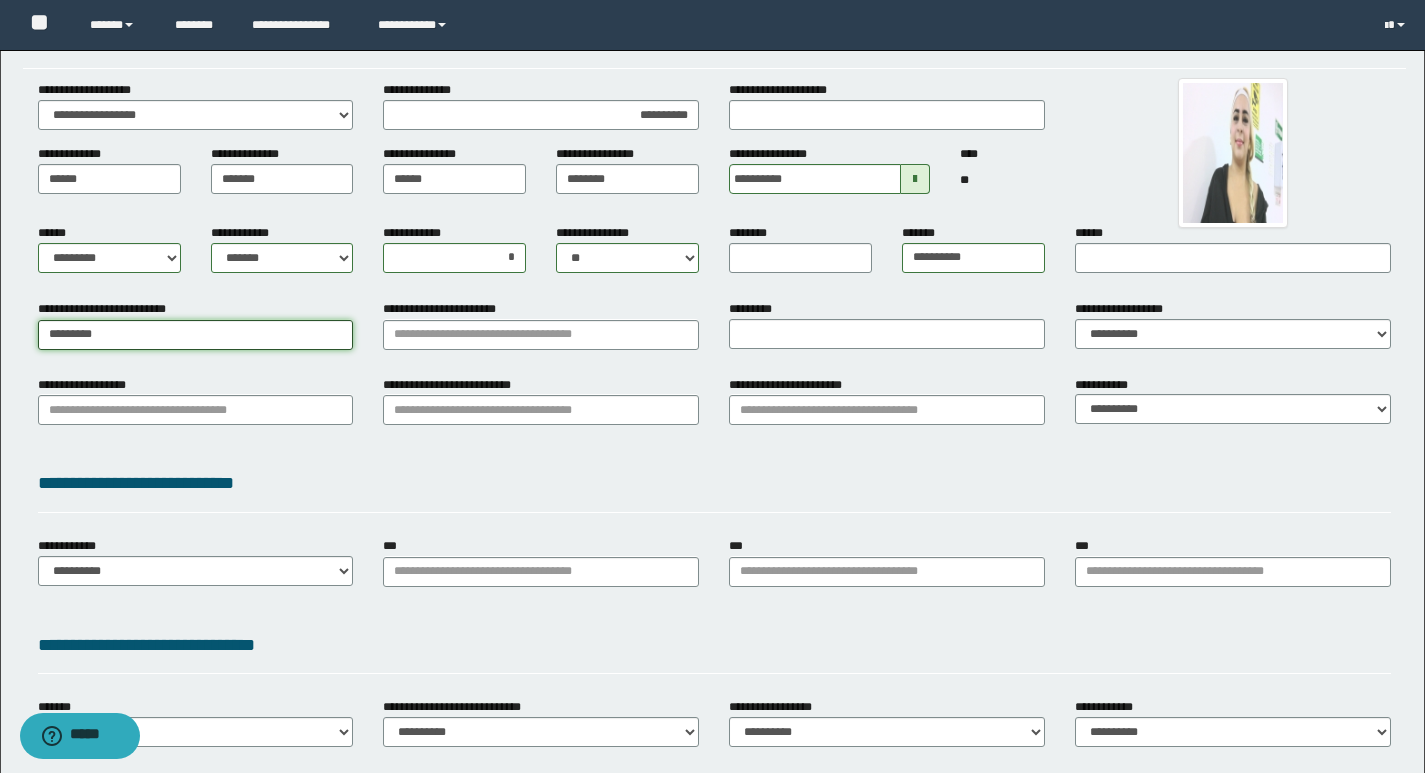 type on "*********" 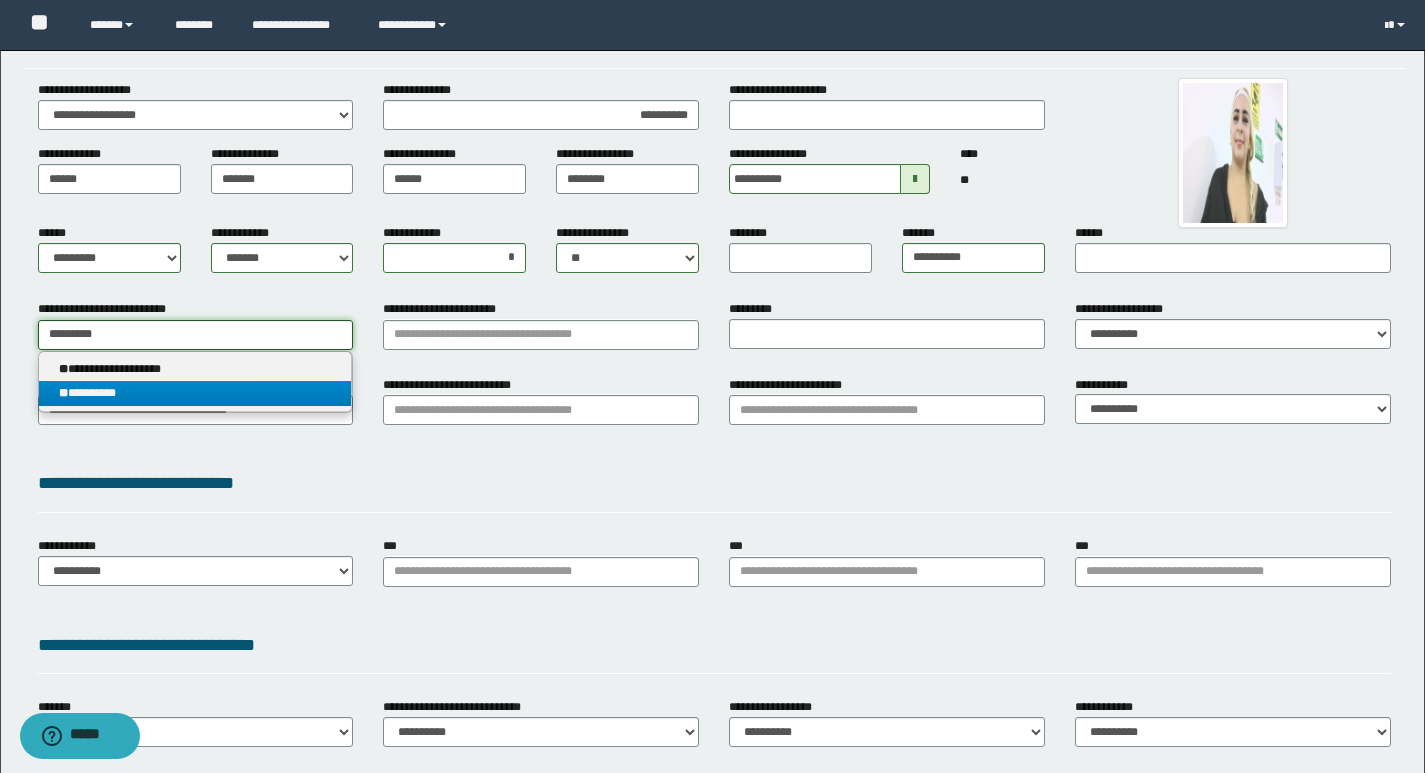 type on "*********" 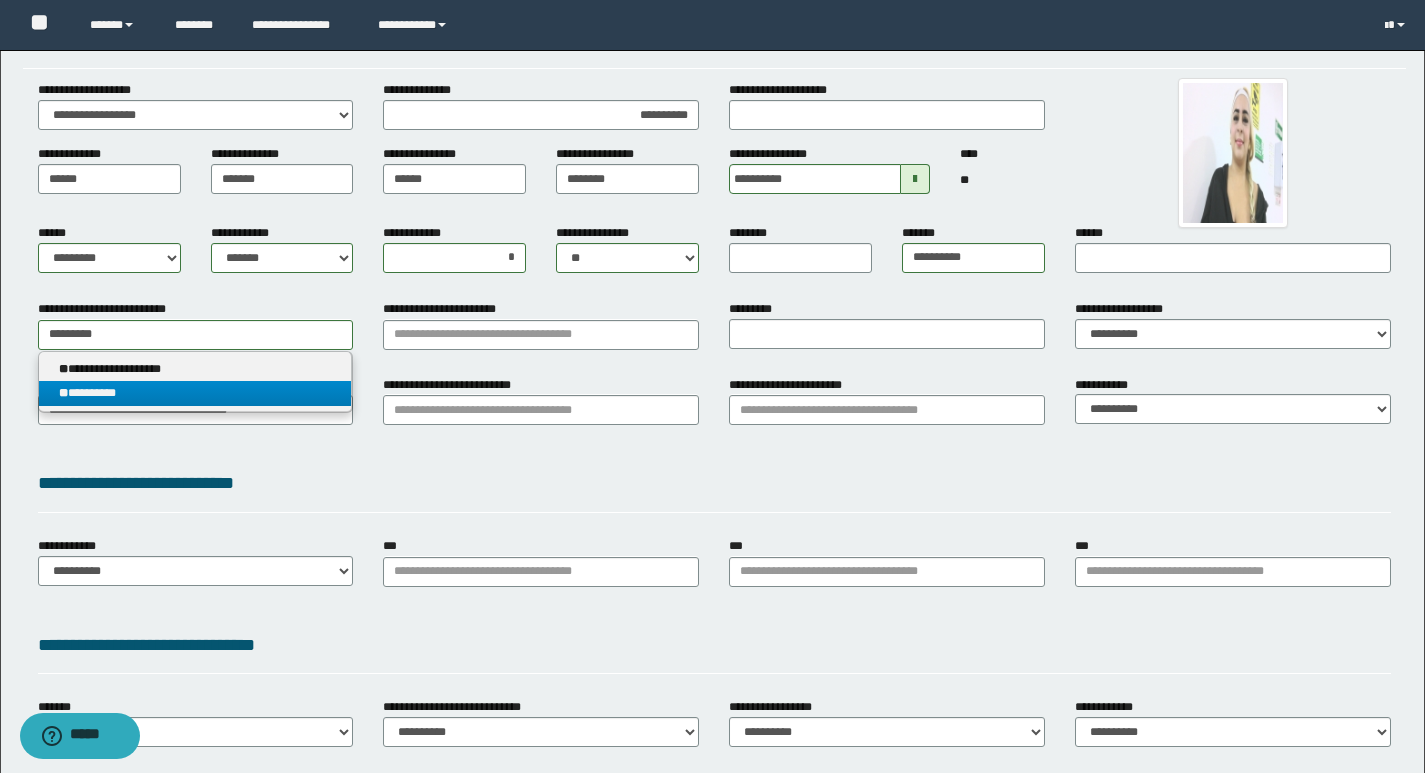 click on "** *********" at bounding box center (195, 393) 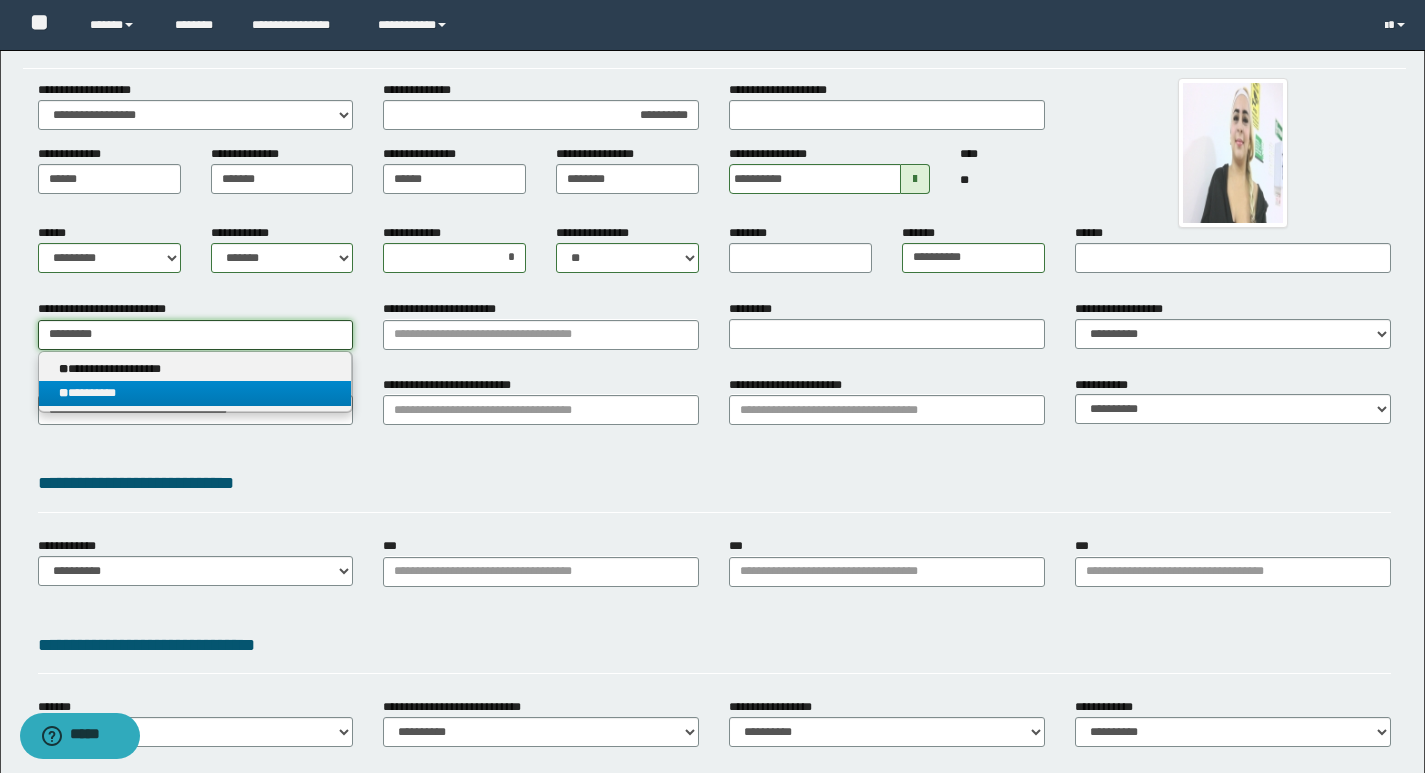 type 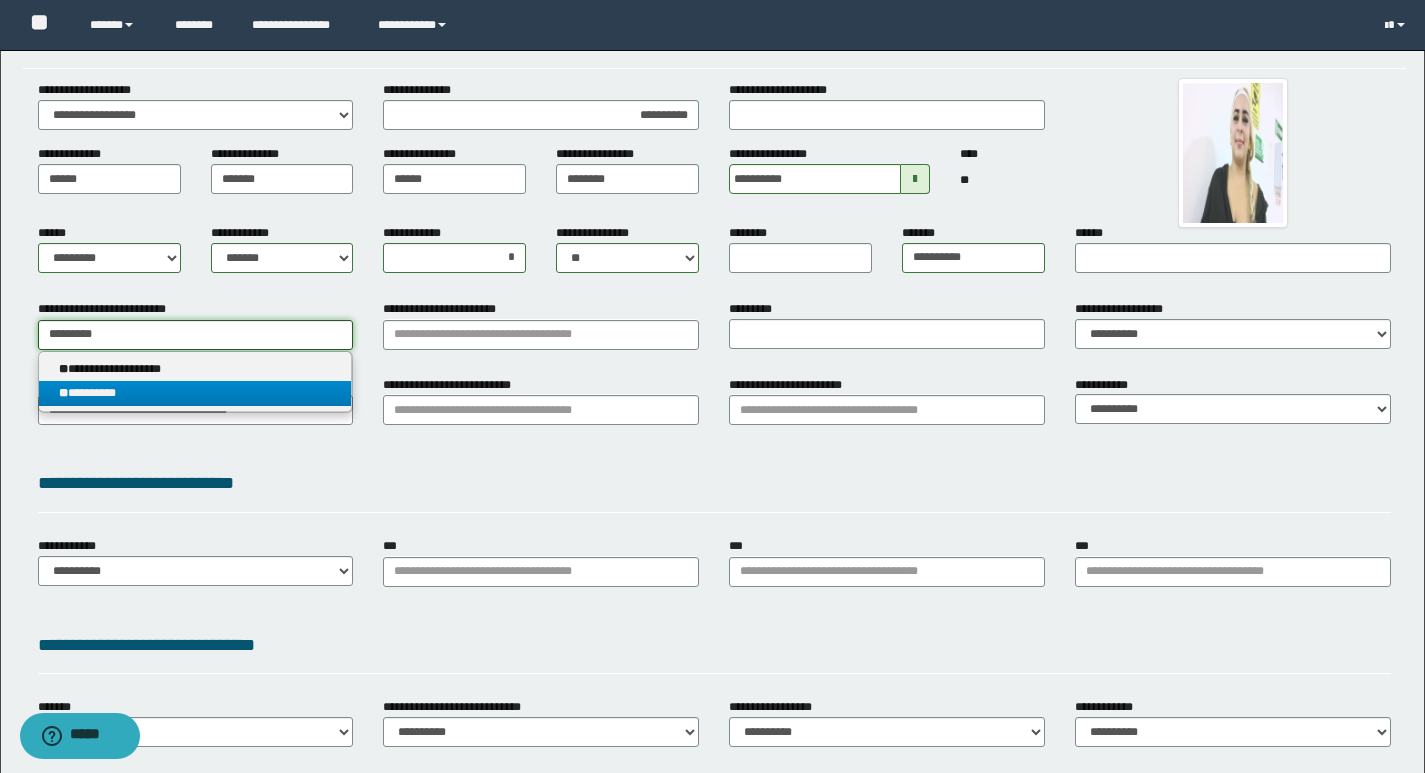 type on "*********" 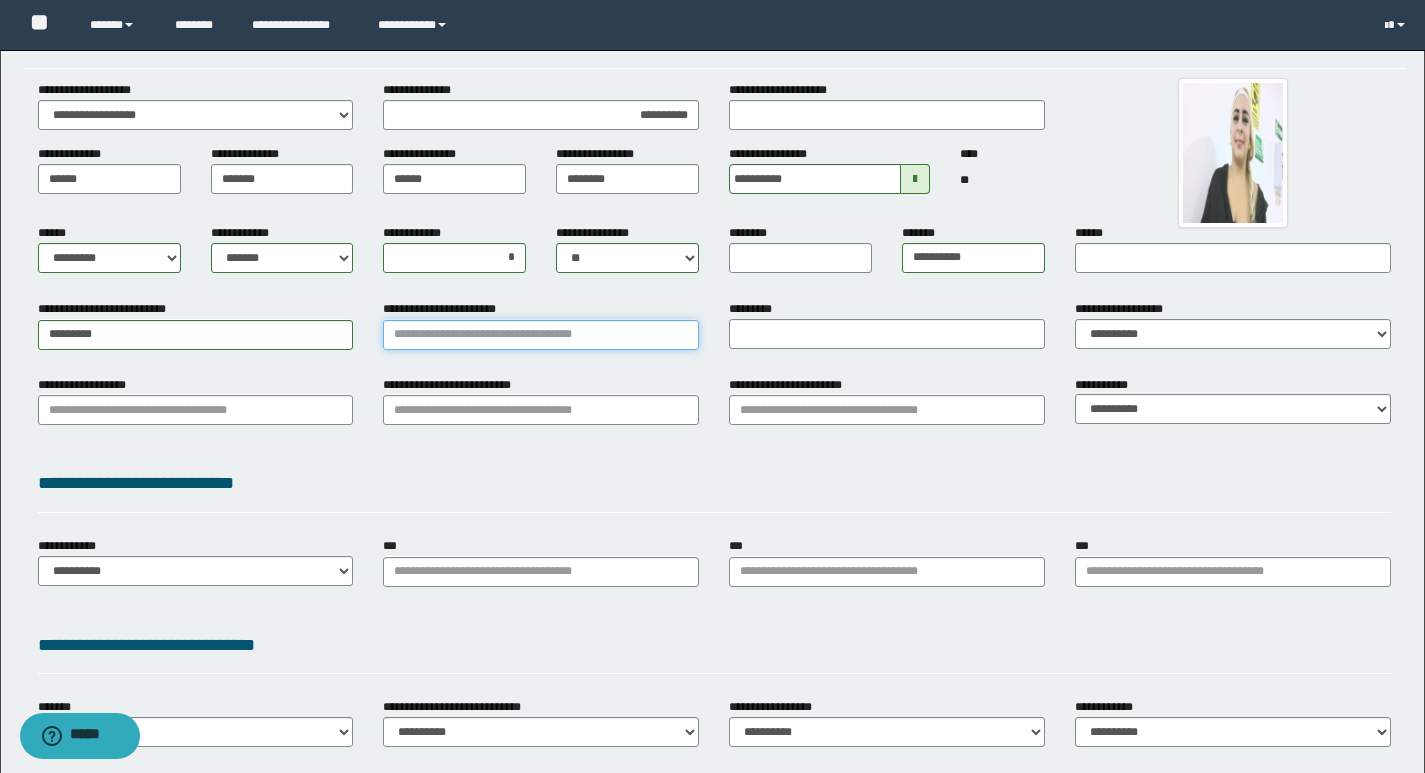 click on "**********" at bounding box center [541, 335] 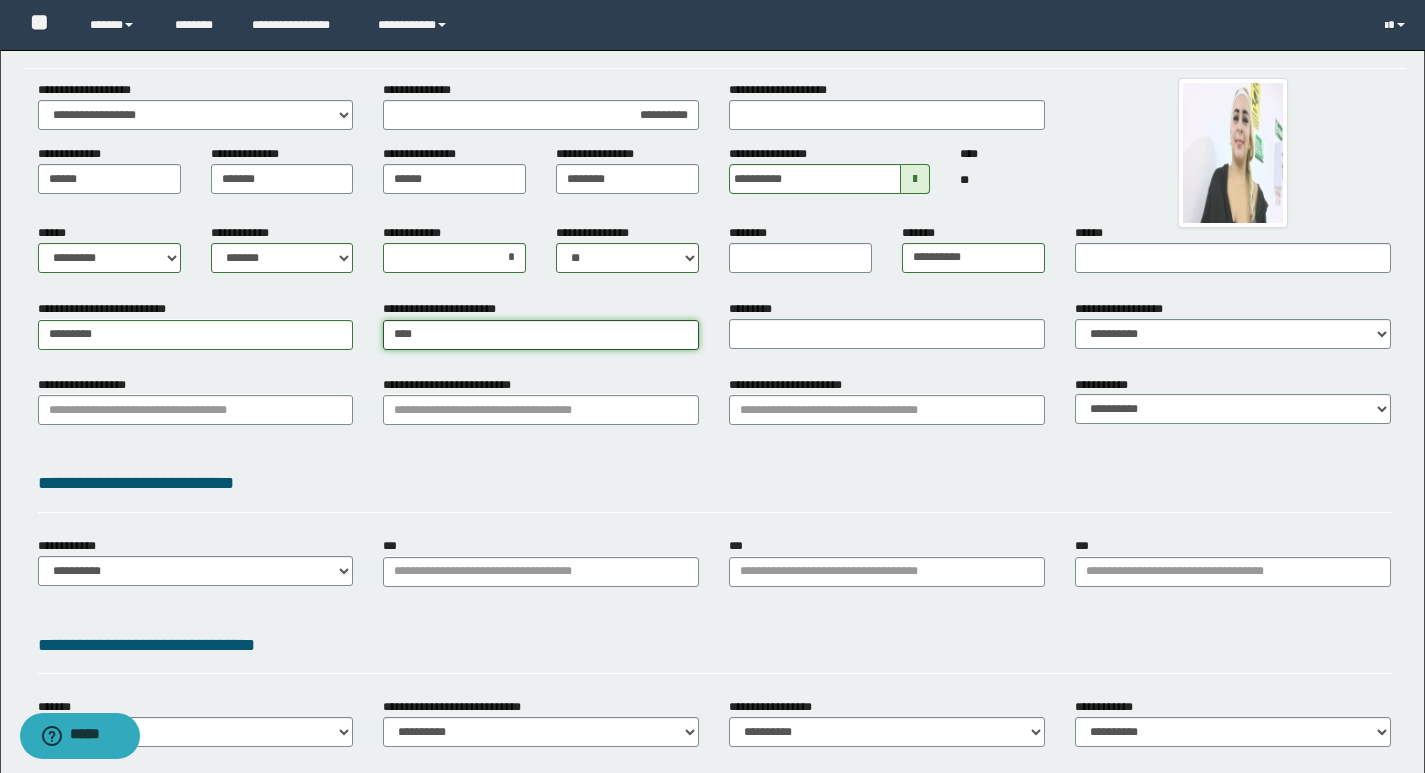 type on "*****" 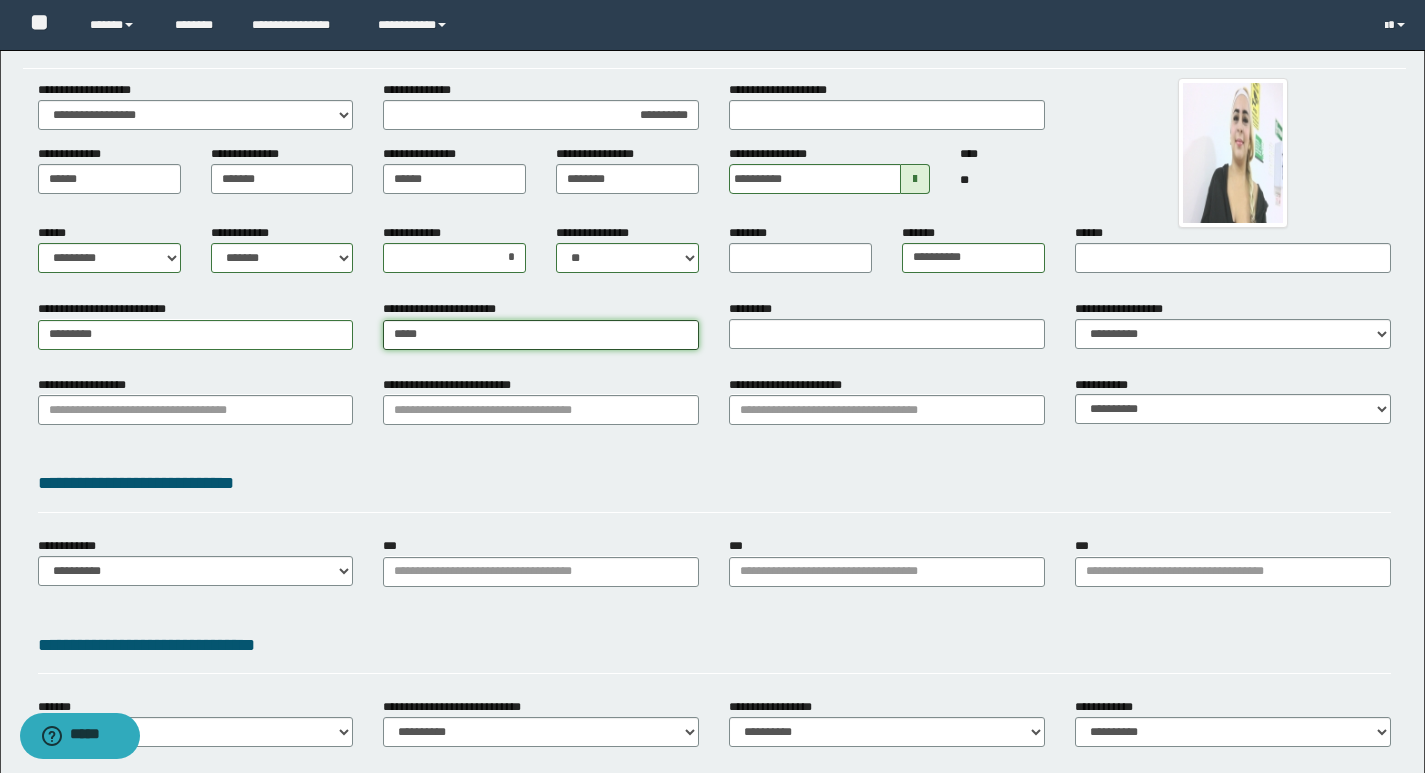 type on "**********" 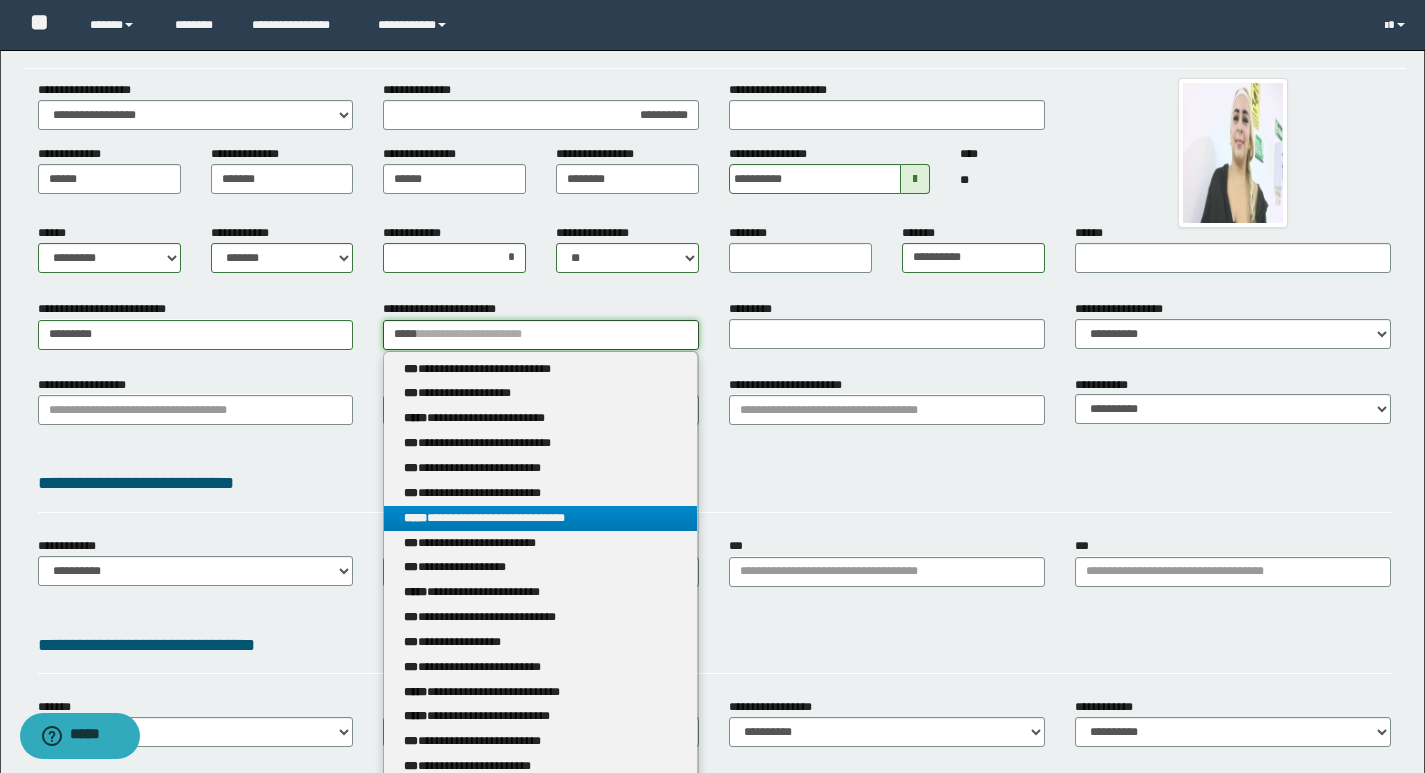 type on "*****" 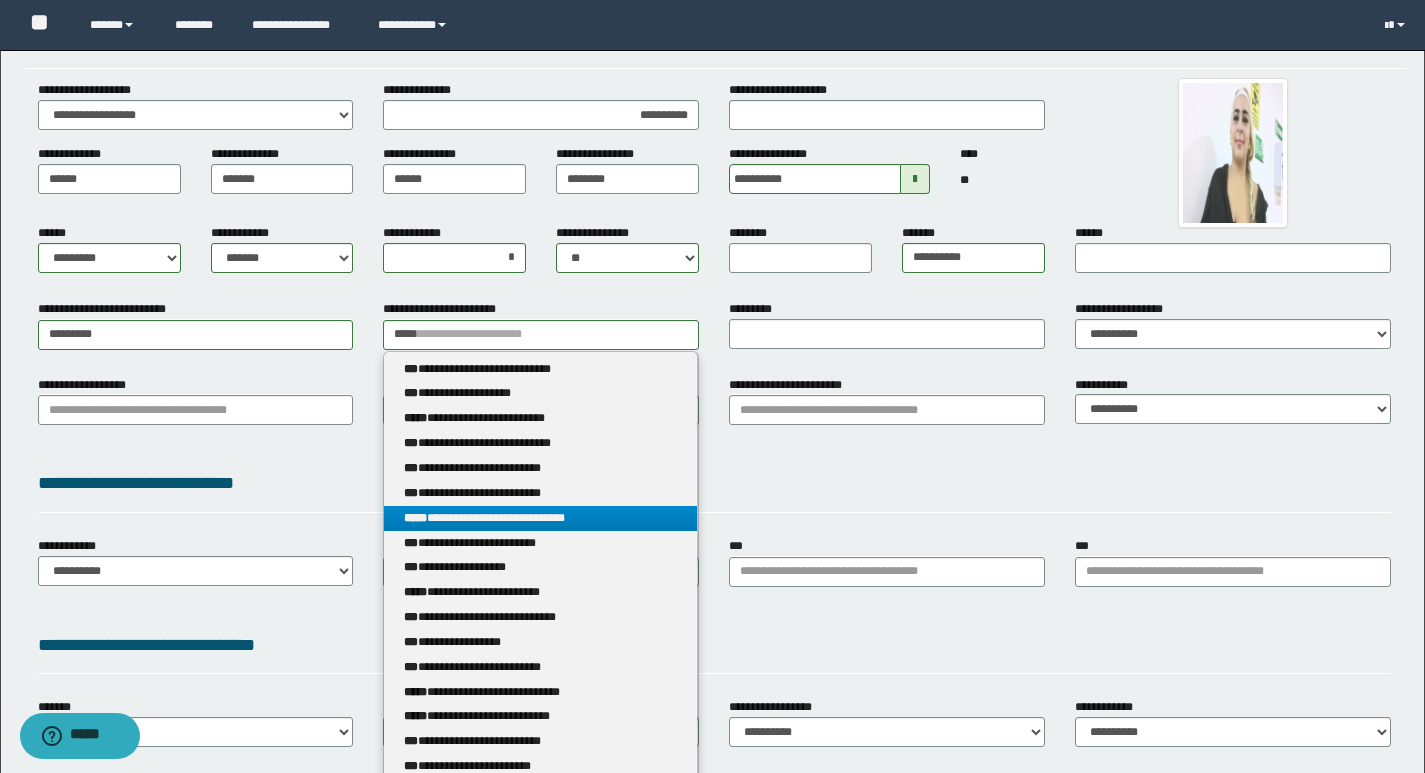 click on "**********" at bounding box center (540, 518) 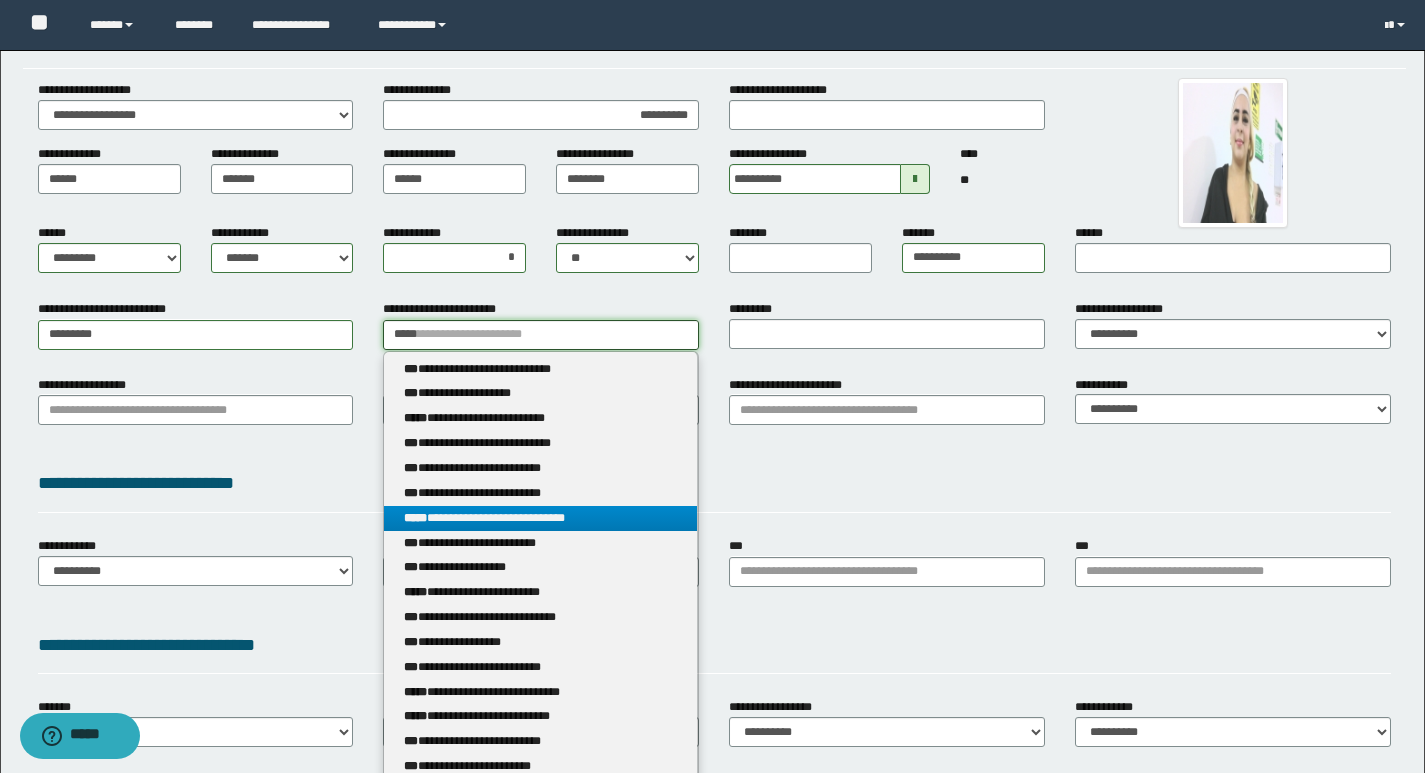 type 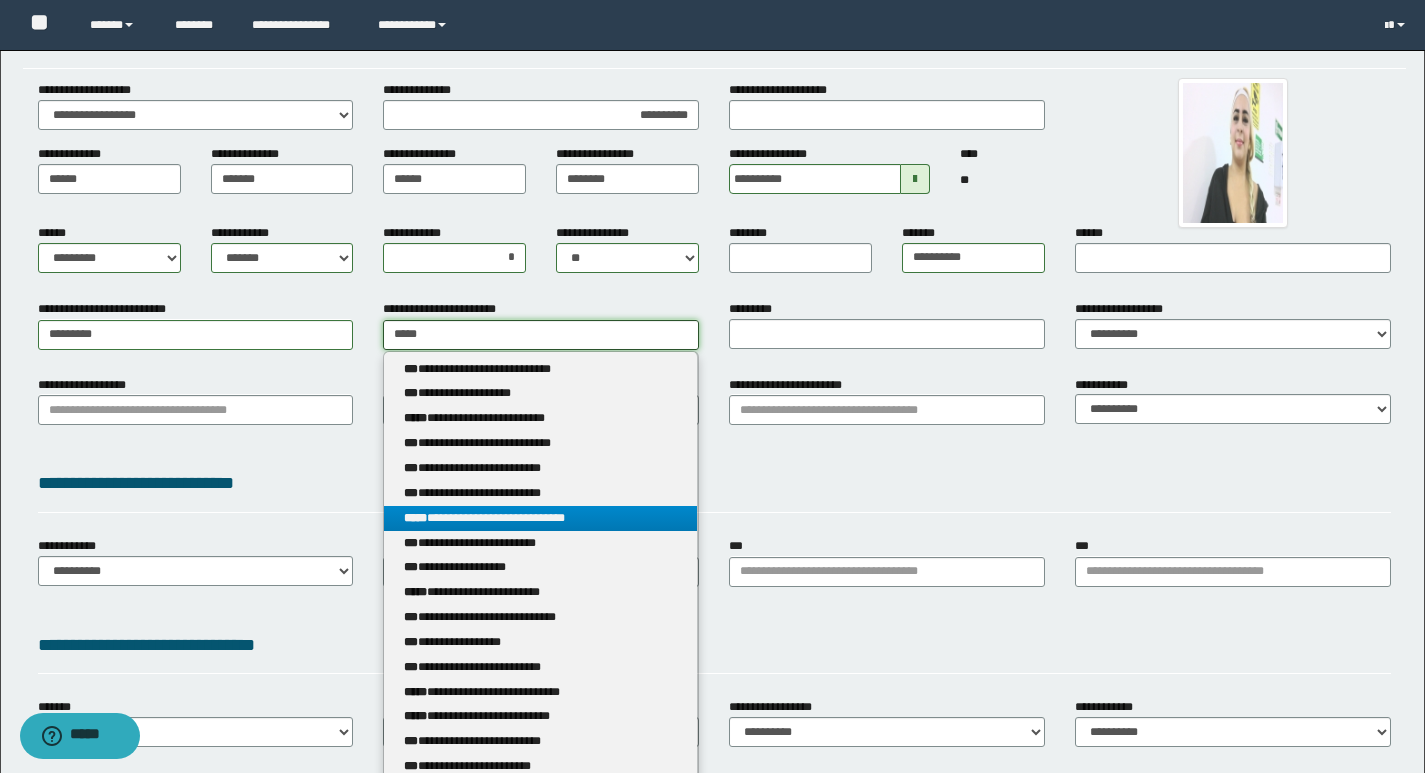 type on "**********" 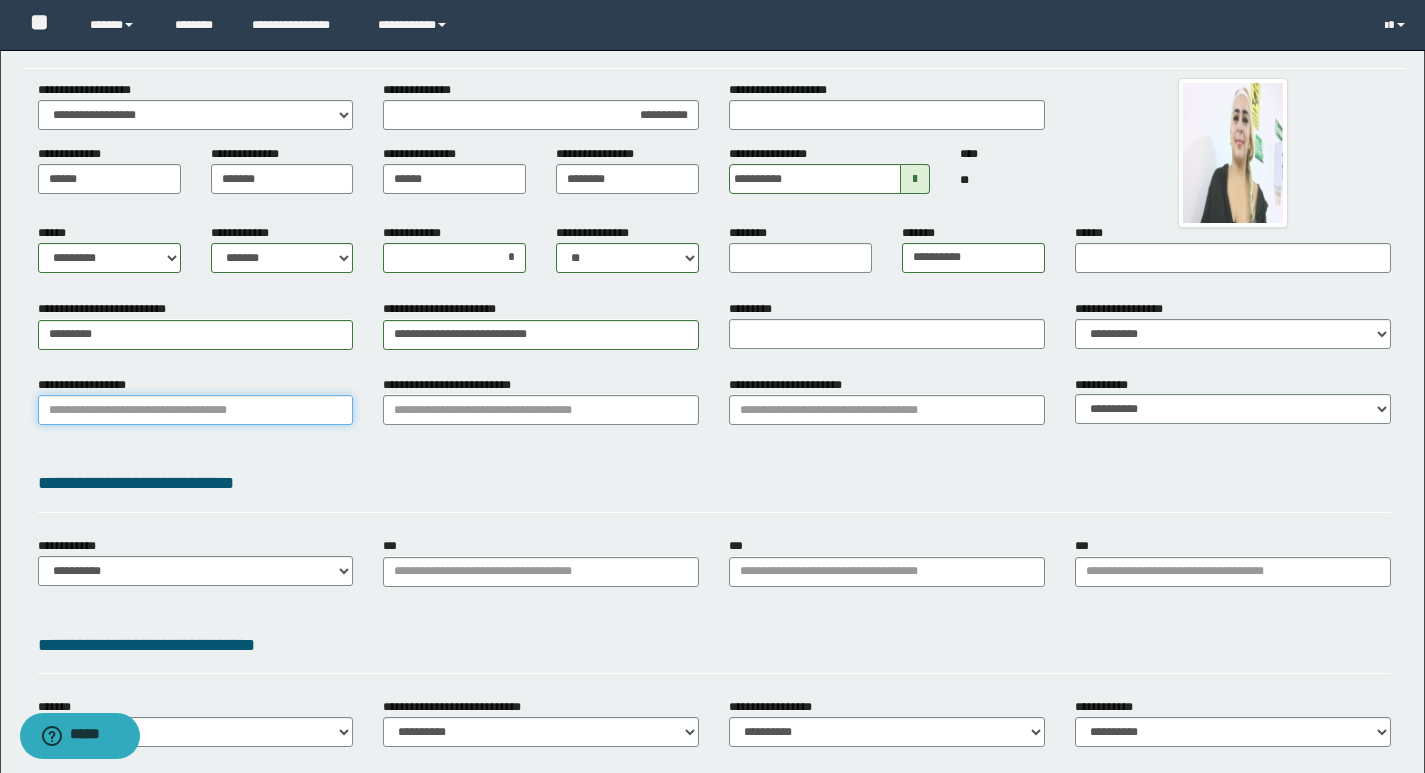 click on "**********" at bounding box center [196, 410] 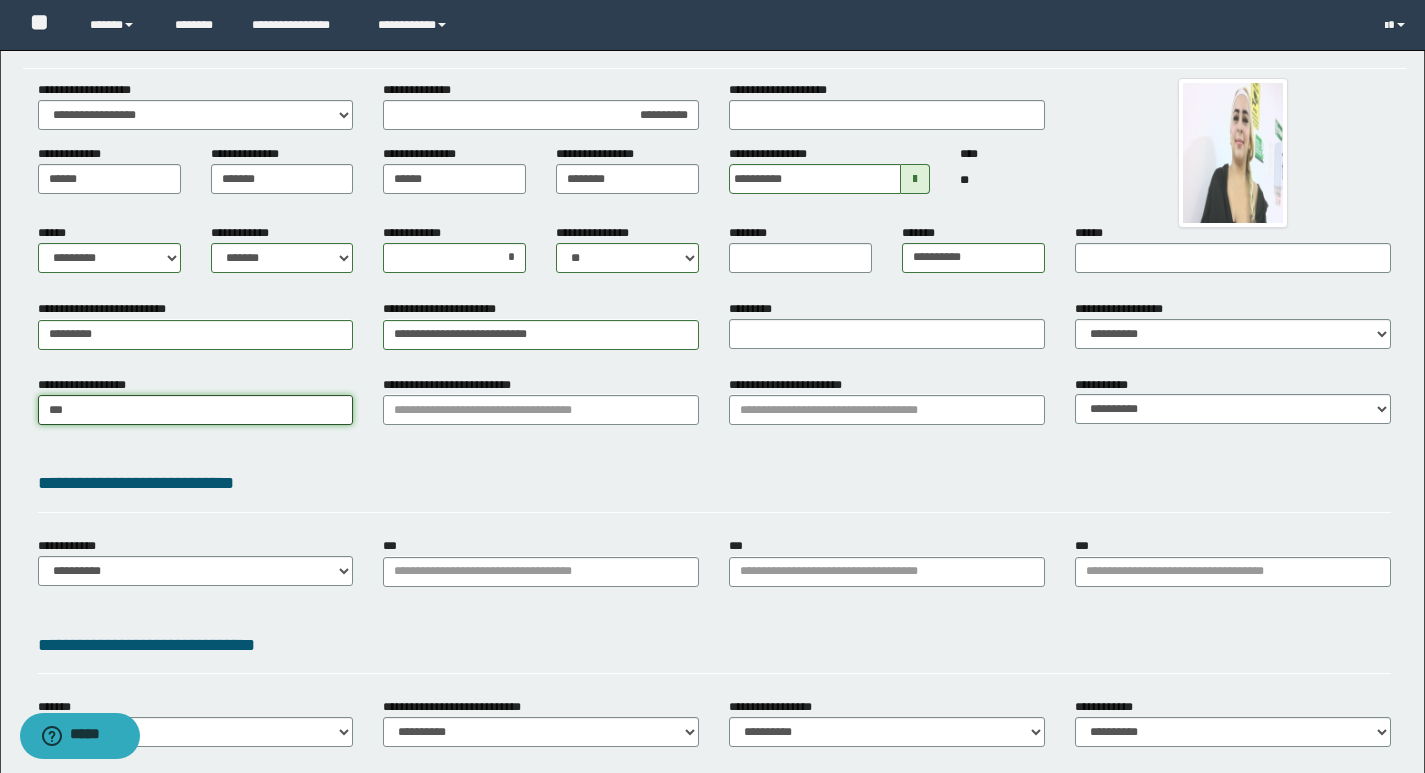 type on "****" 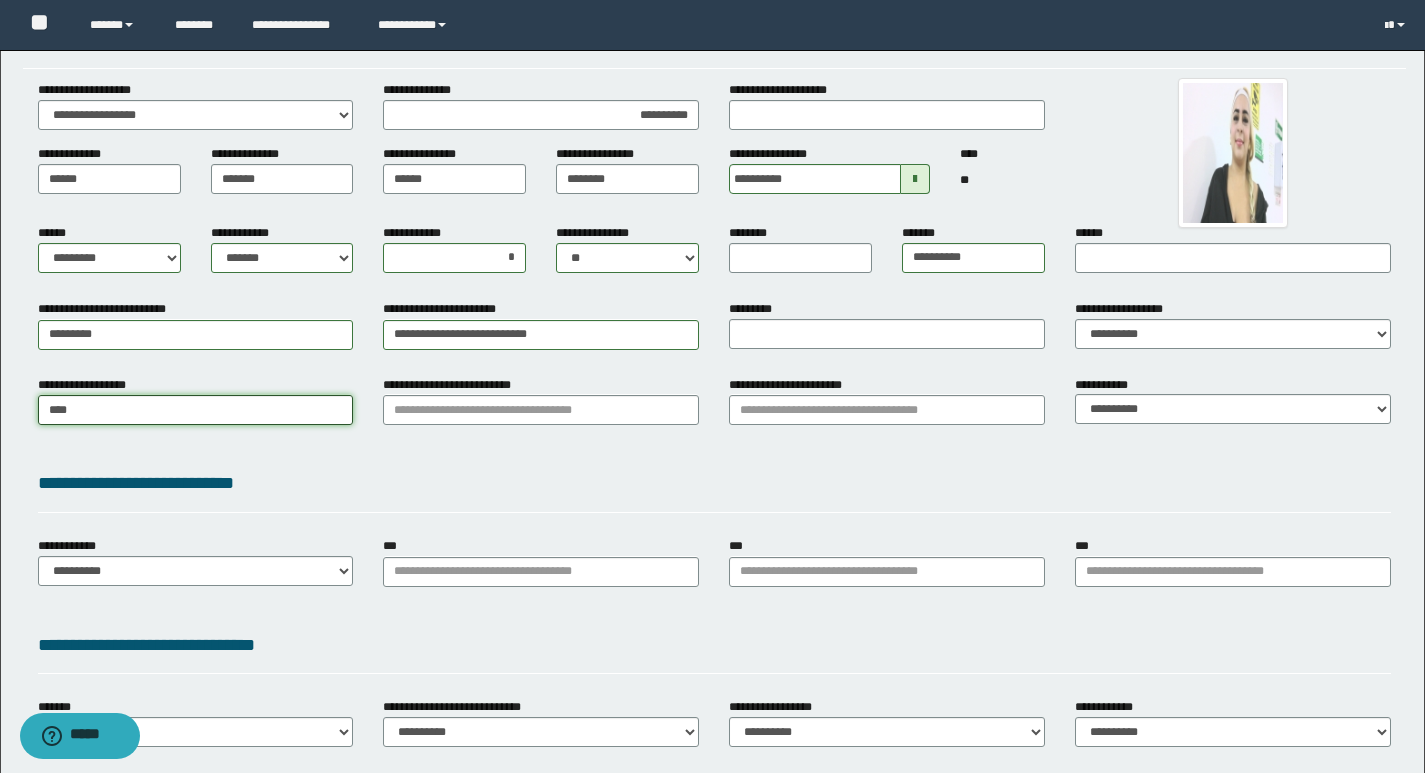 type on "********" 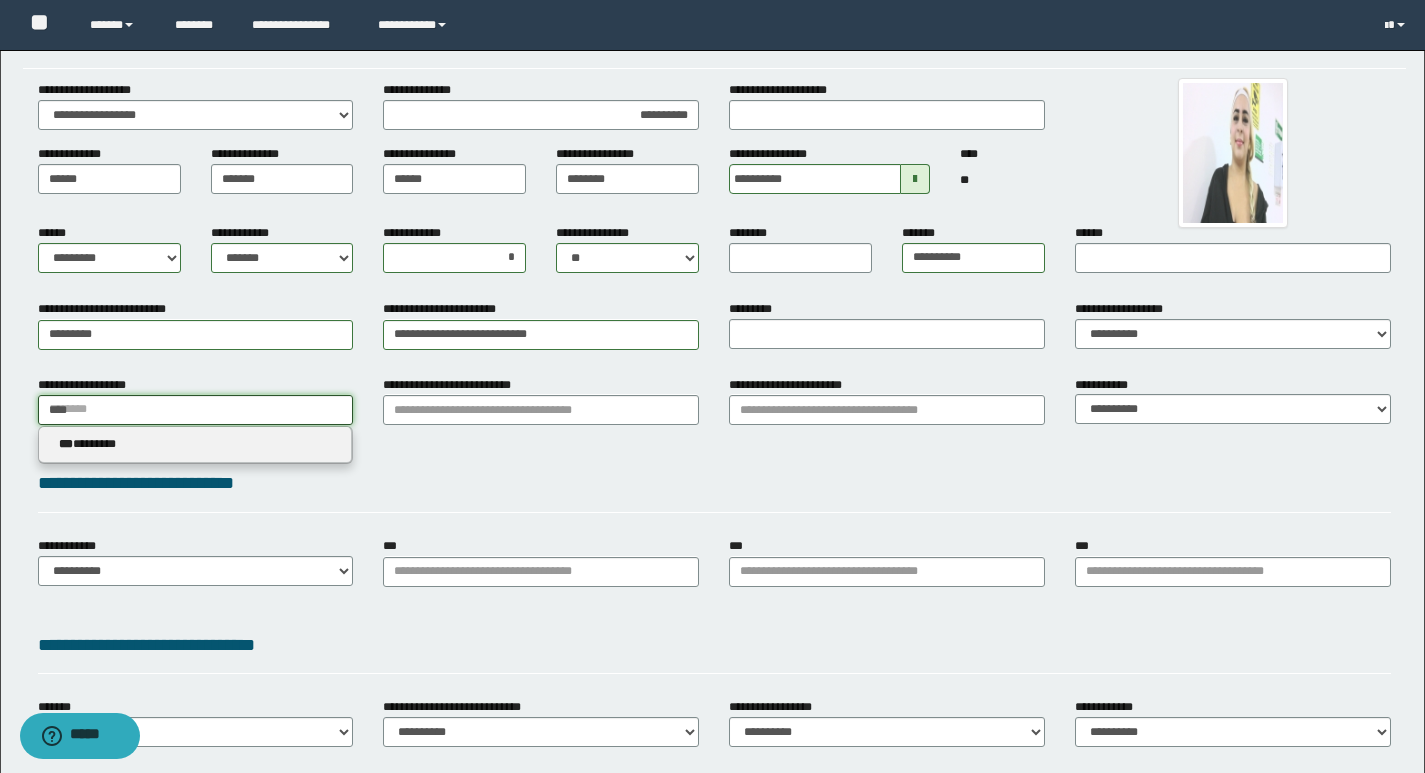 type 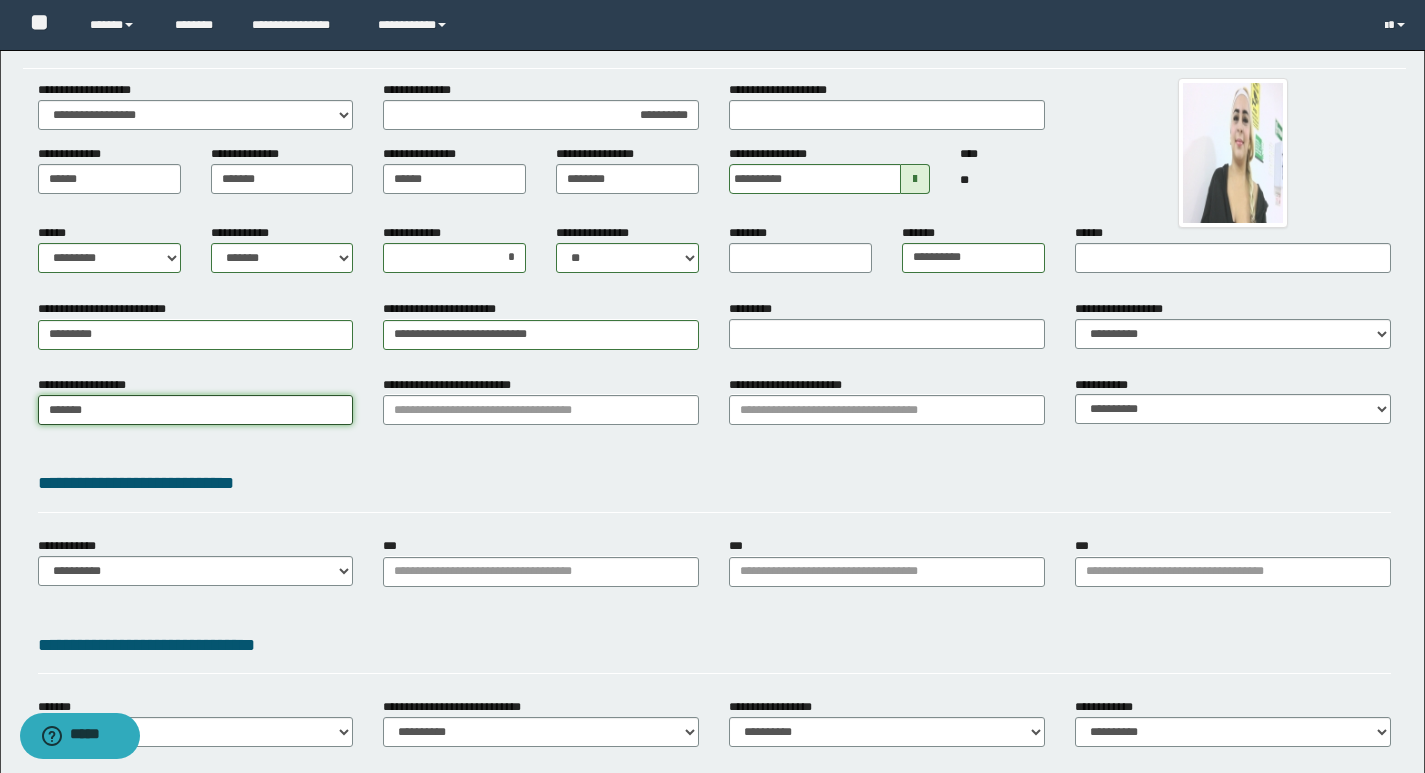 type on "********" 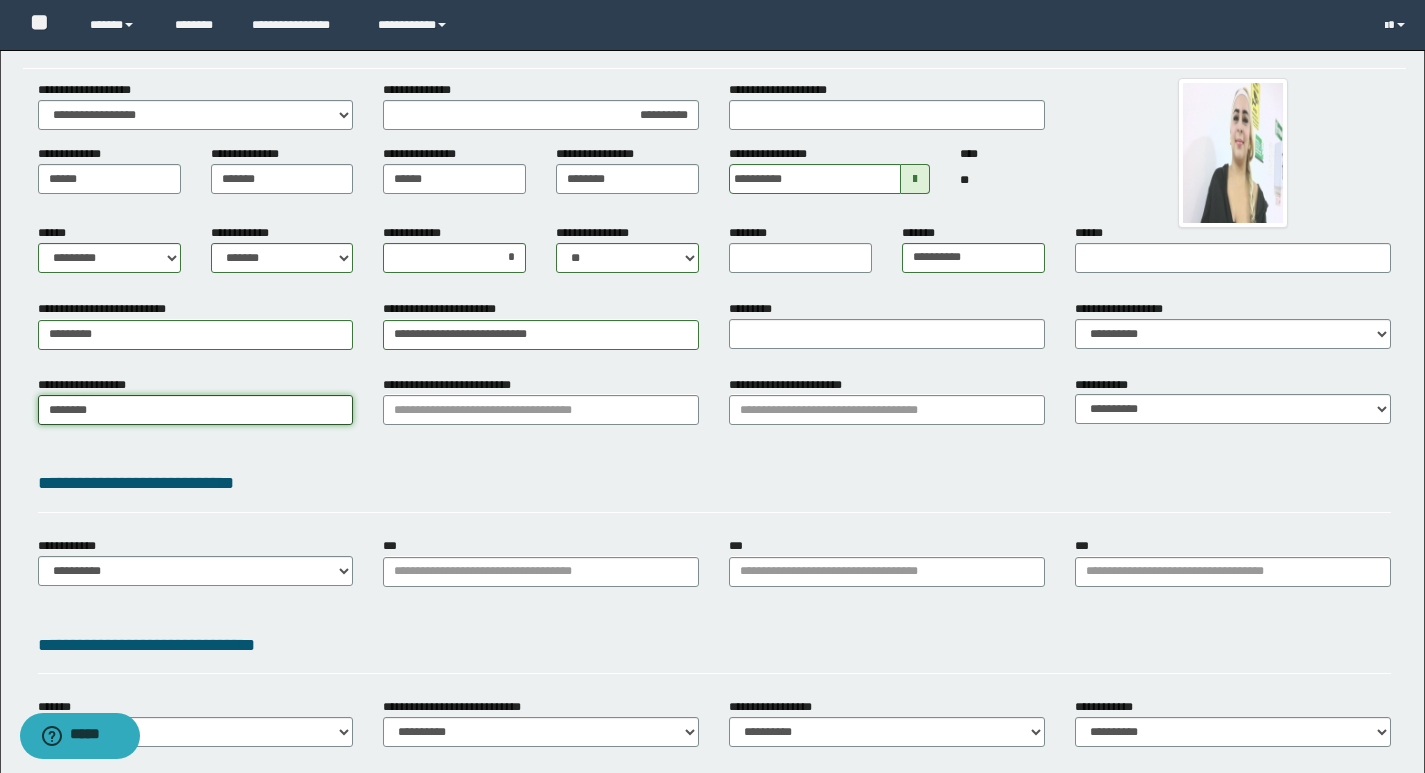 type on "********" 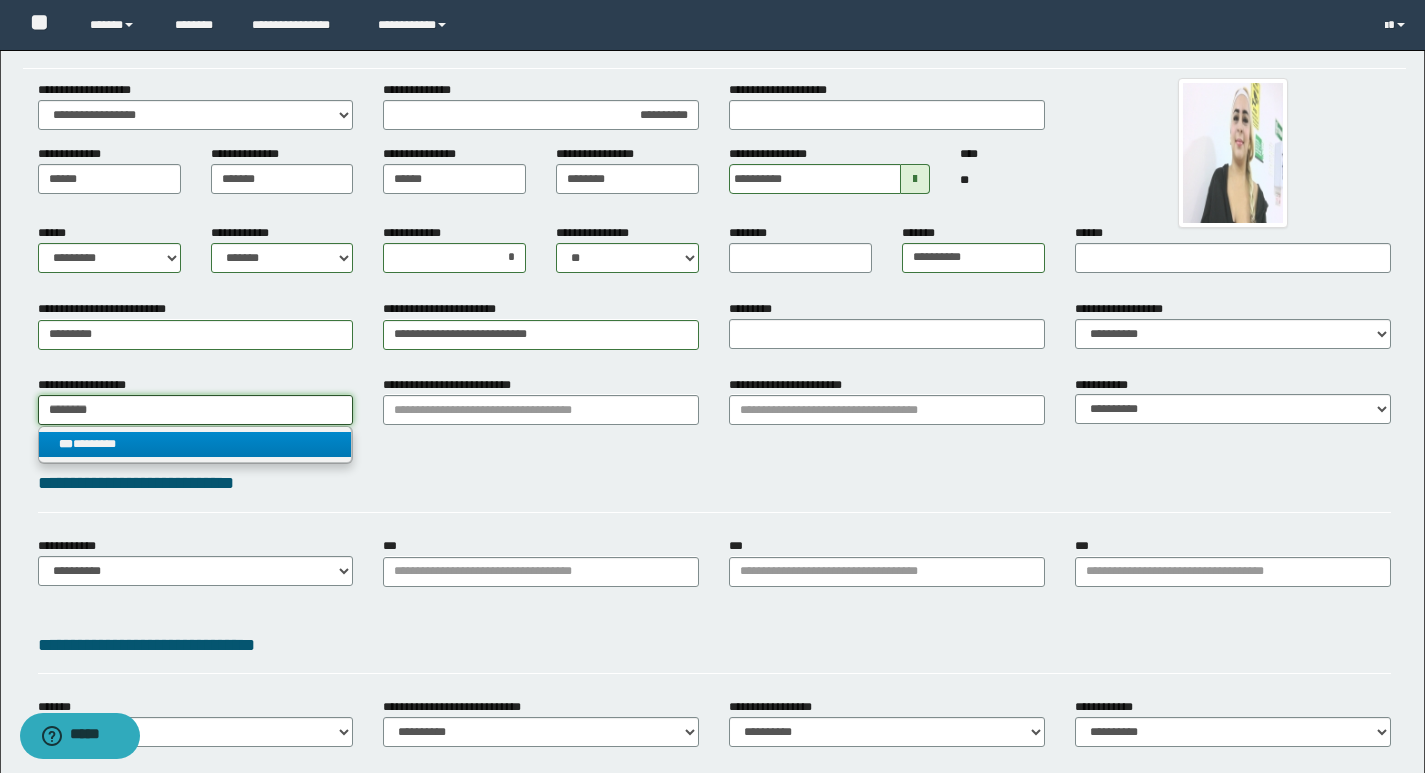 type on "********" 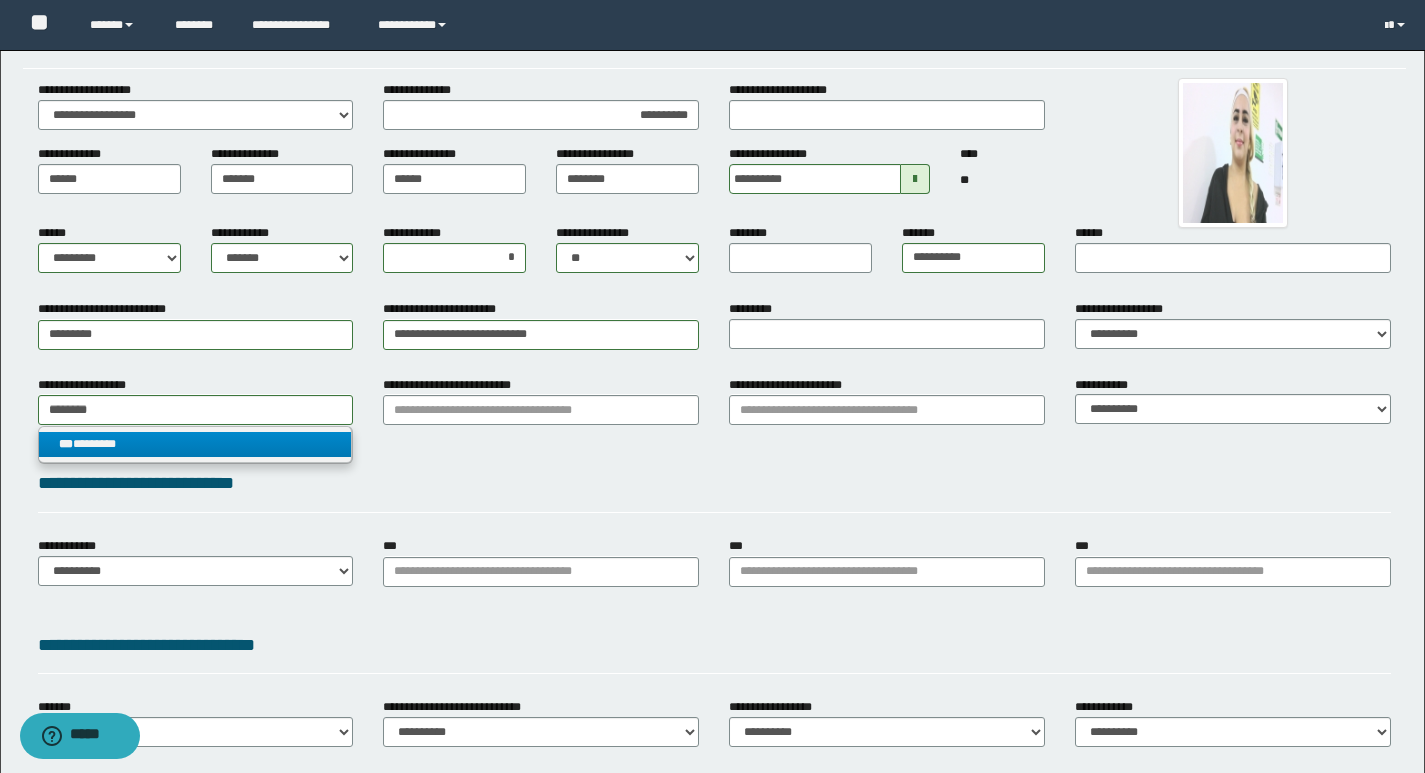 click on "*** ********" at bounding box center [195, 444] 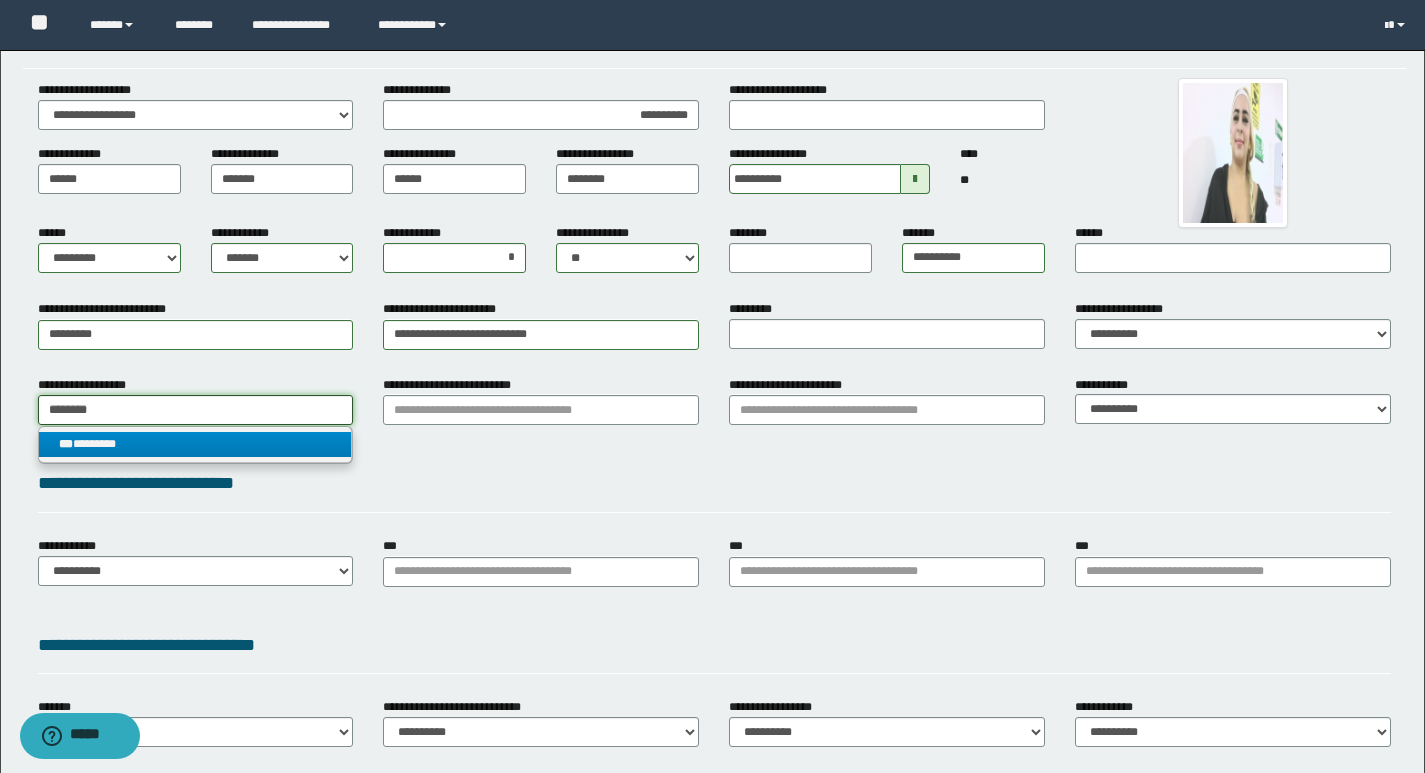 type 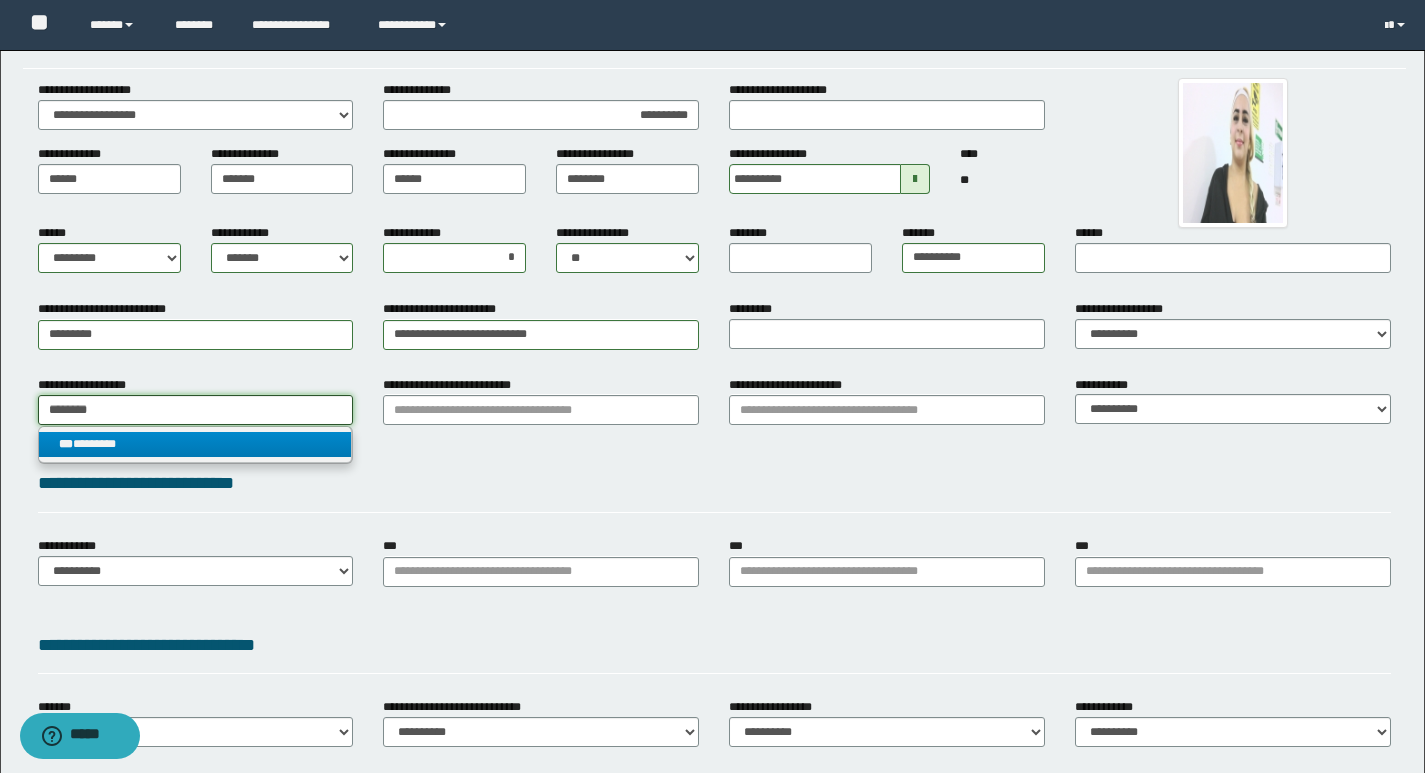 type on "********" 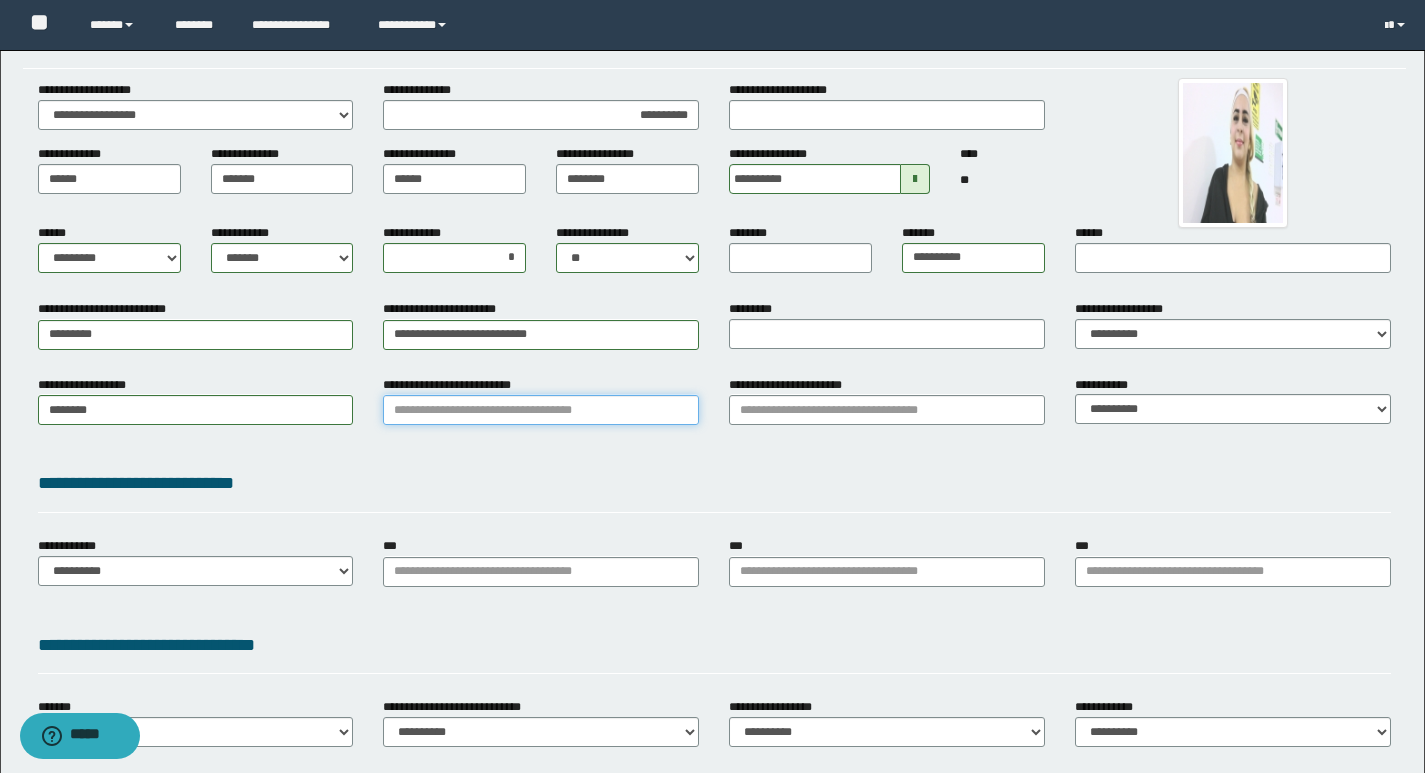 click on "**********" at bounding box center [541, 410] 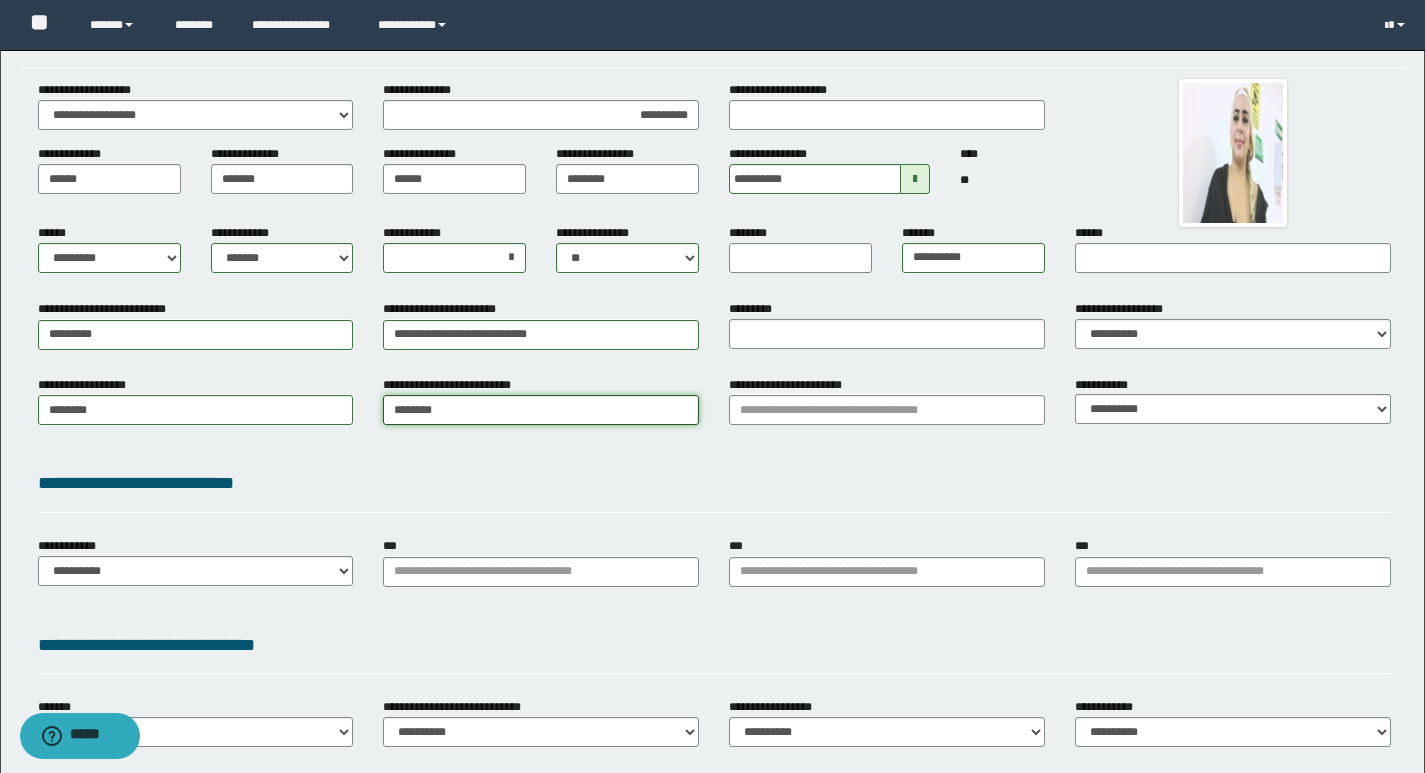 type on "*********" 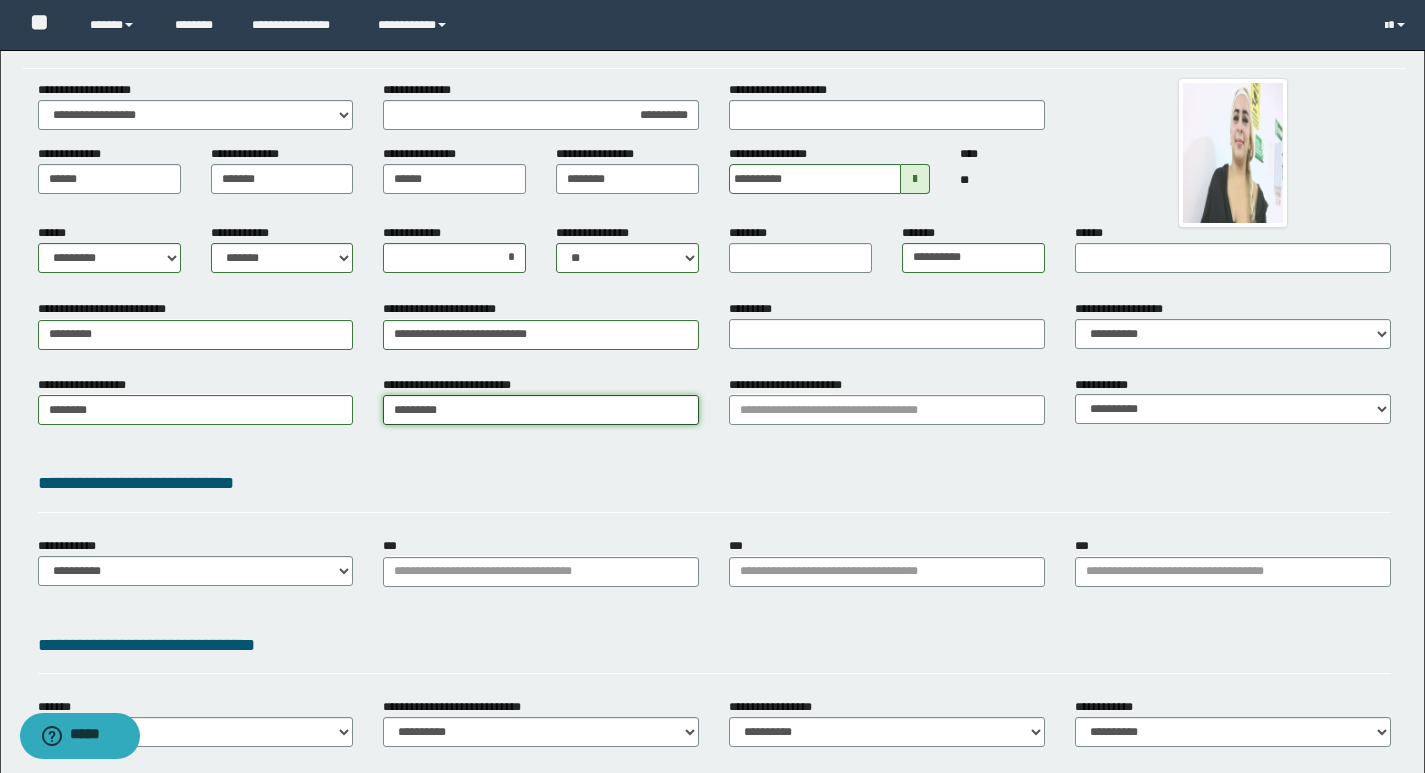 type on "*********" 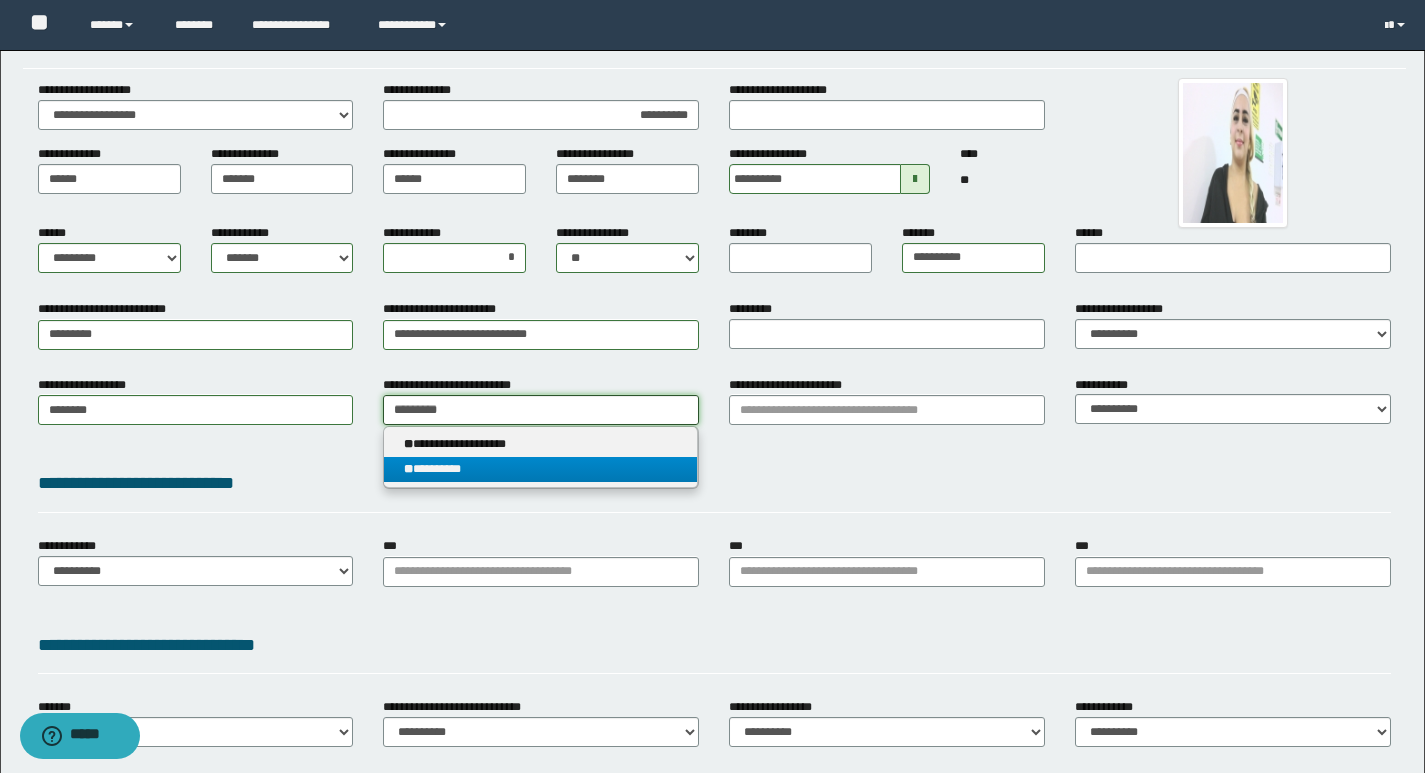type on "*********" 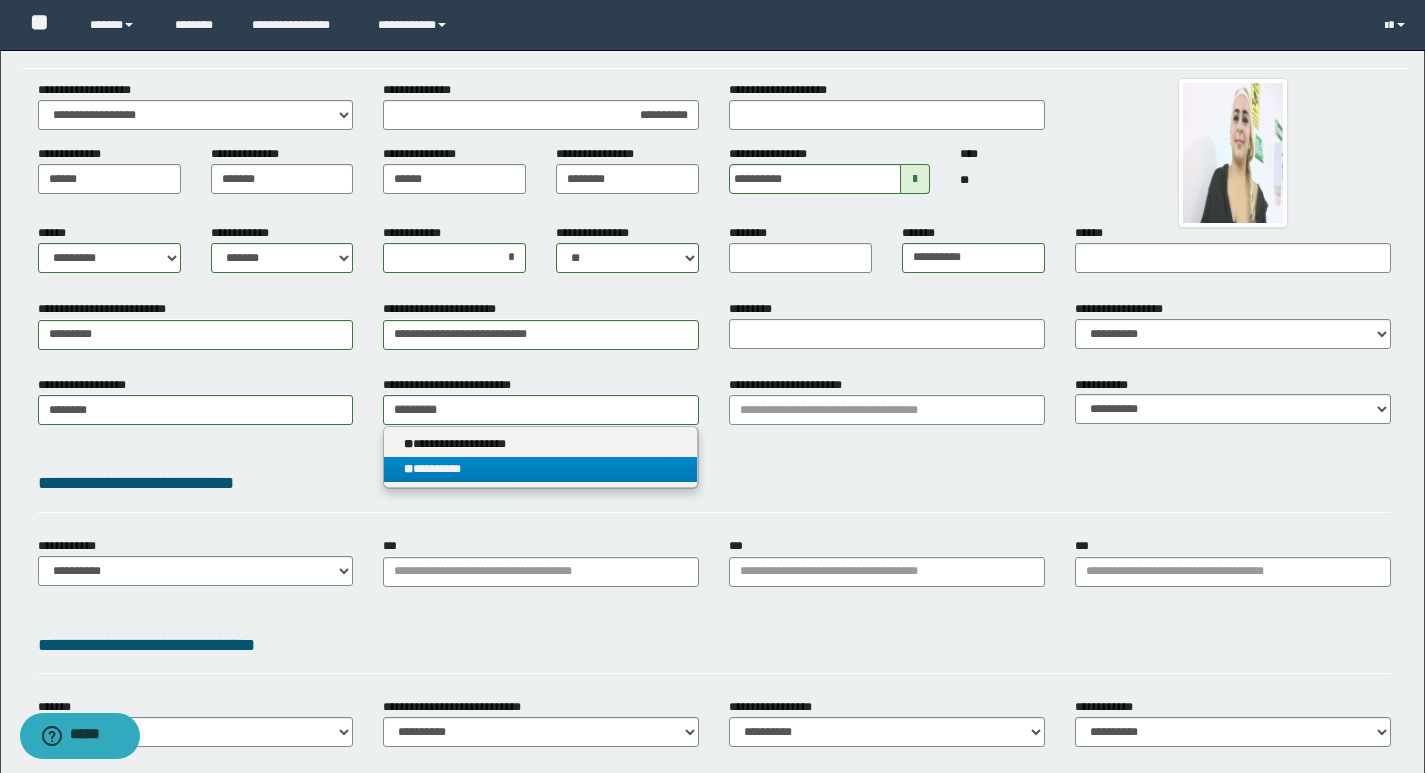 click on "** *********" at bounding box center (540, 469) 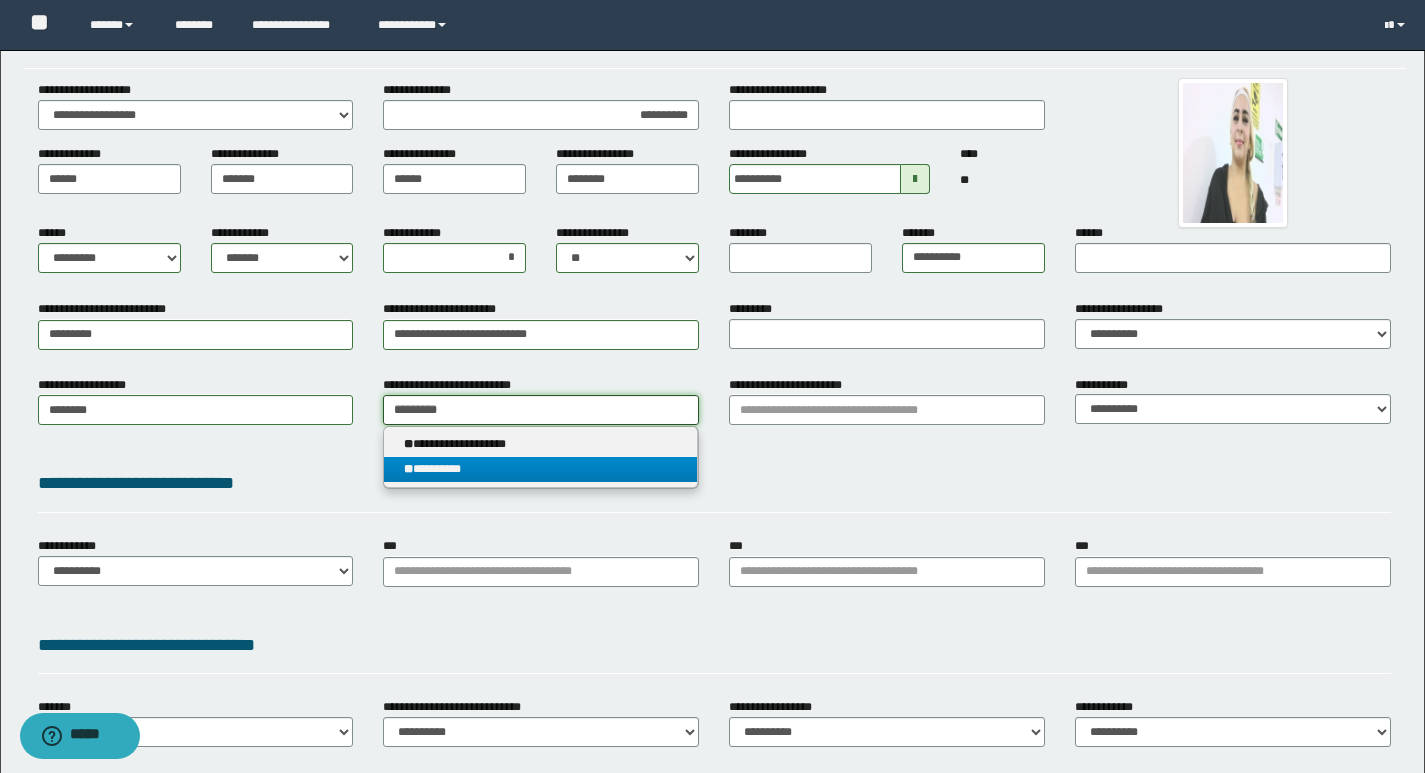 type 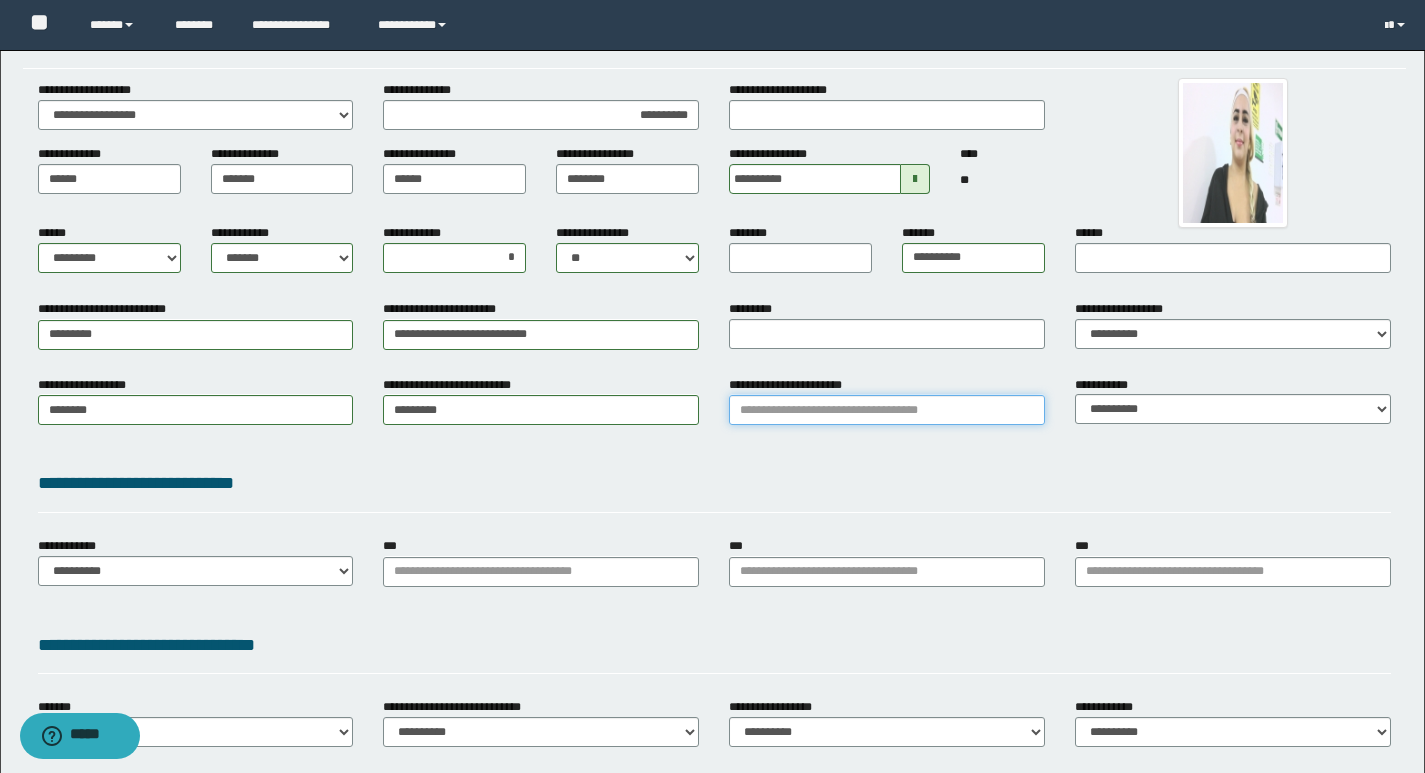 click on "**********" at bounding box center (887, 410) 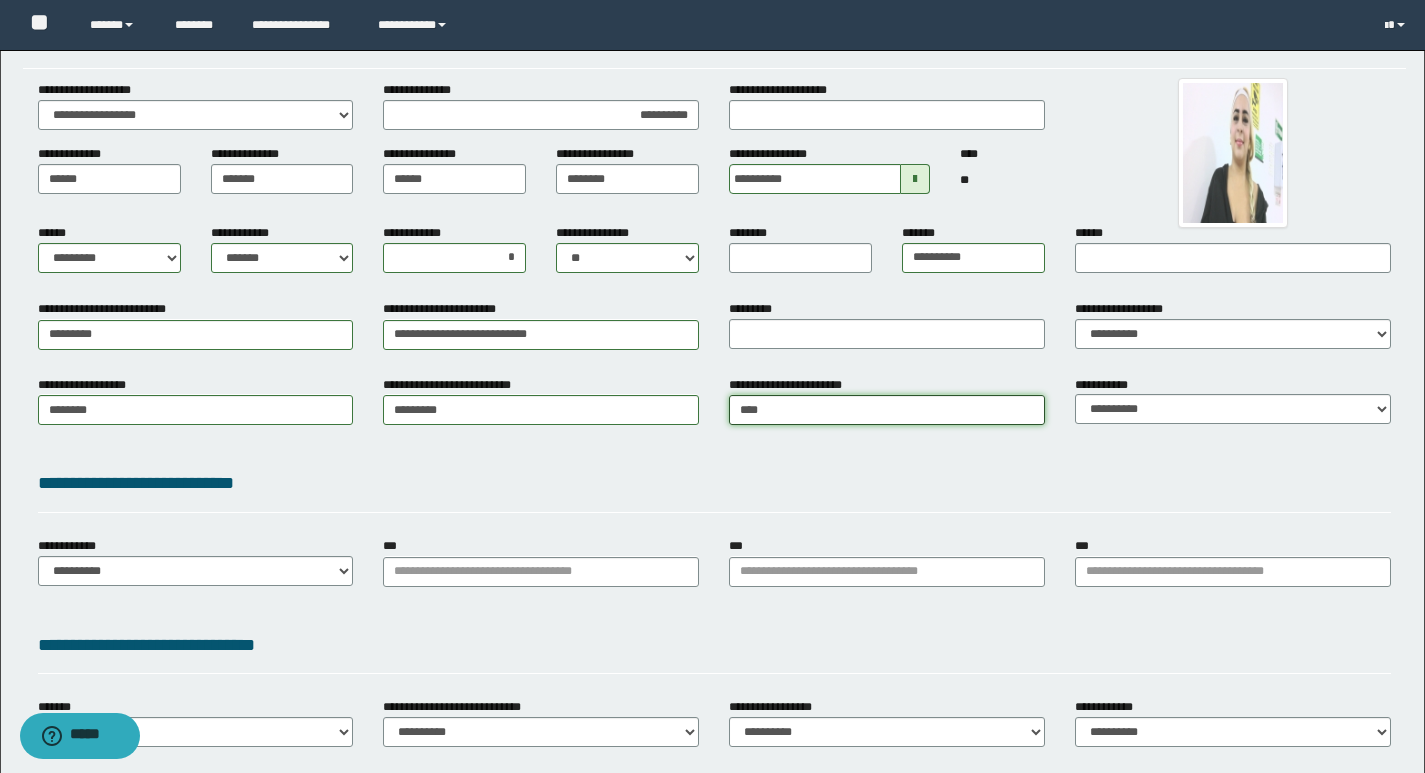 type on "*****" 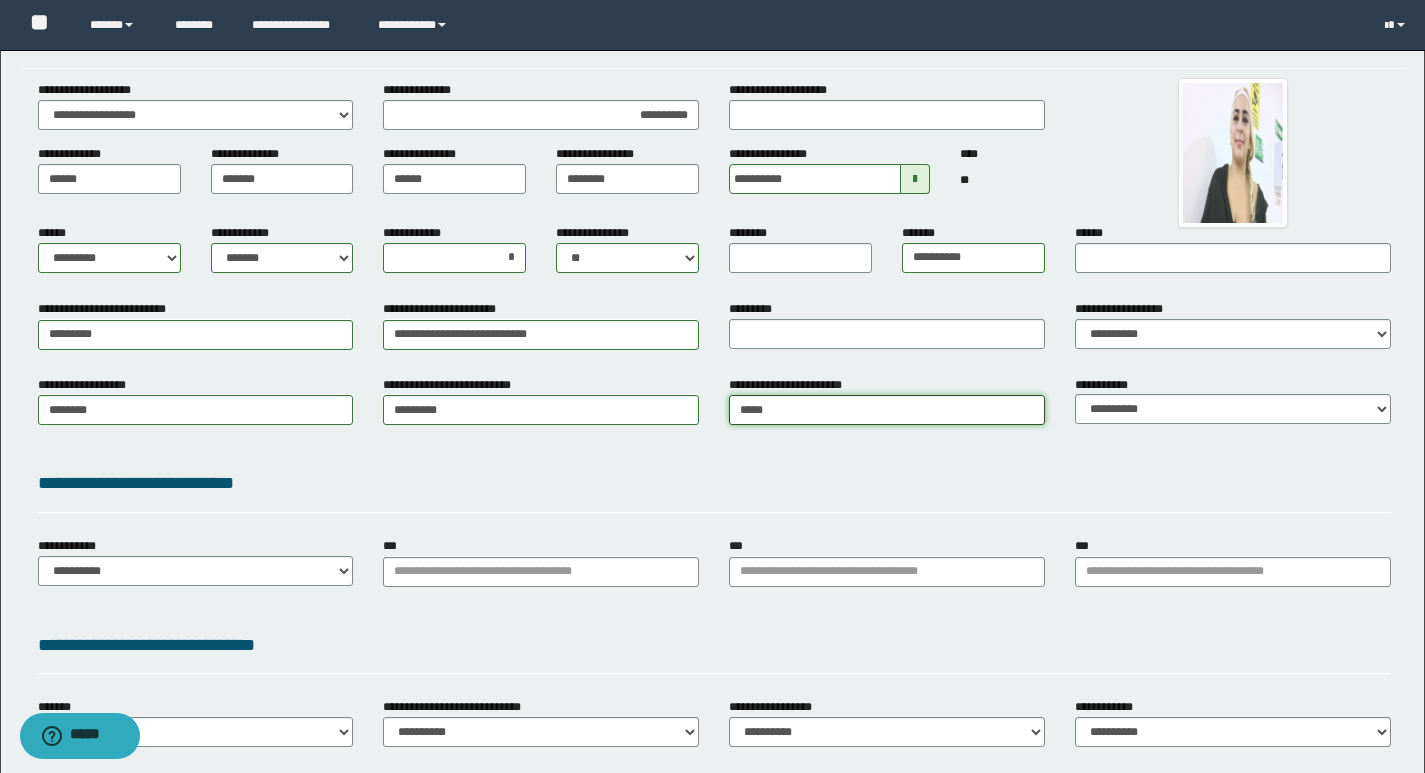 type on "**********" 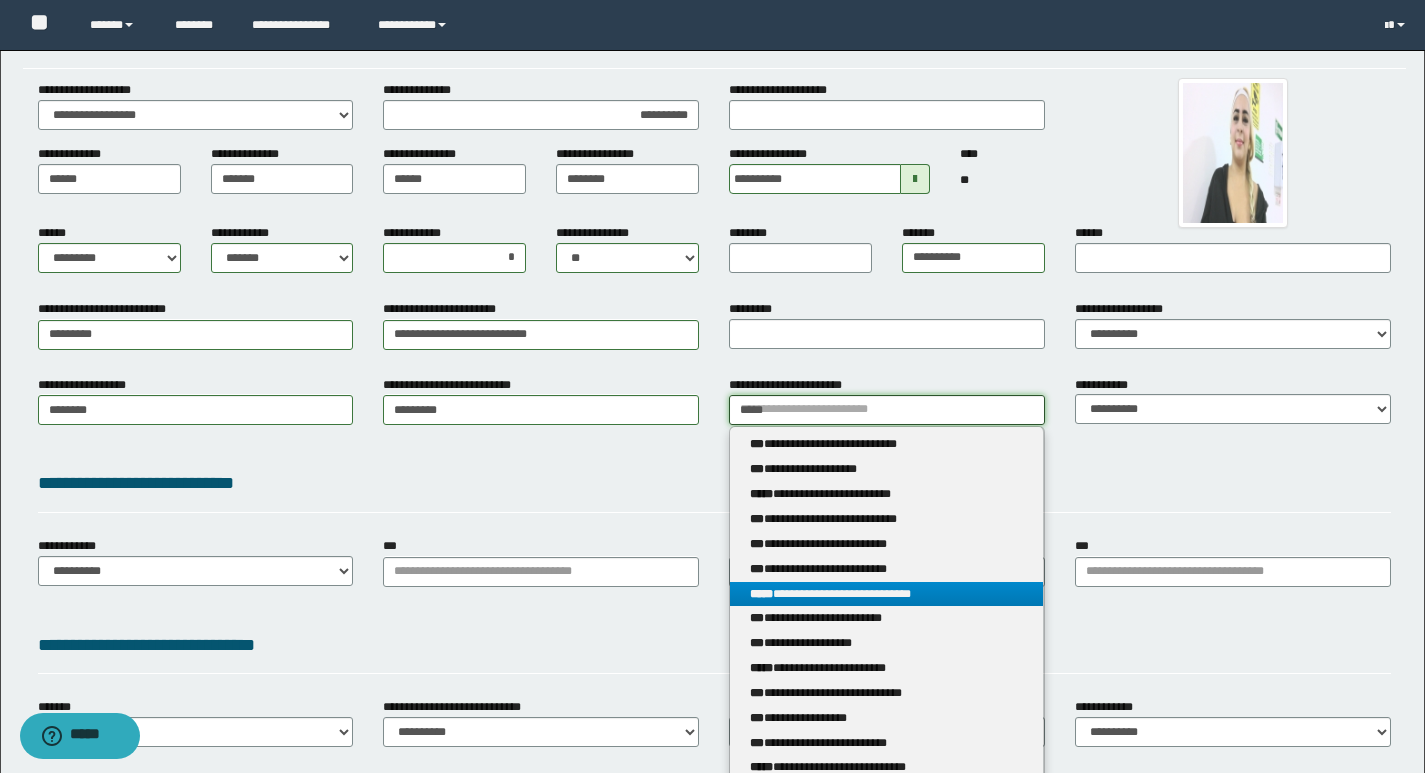 type on "*****" 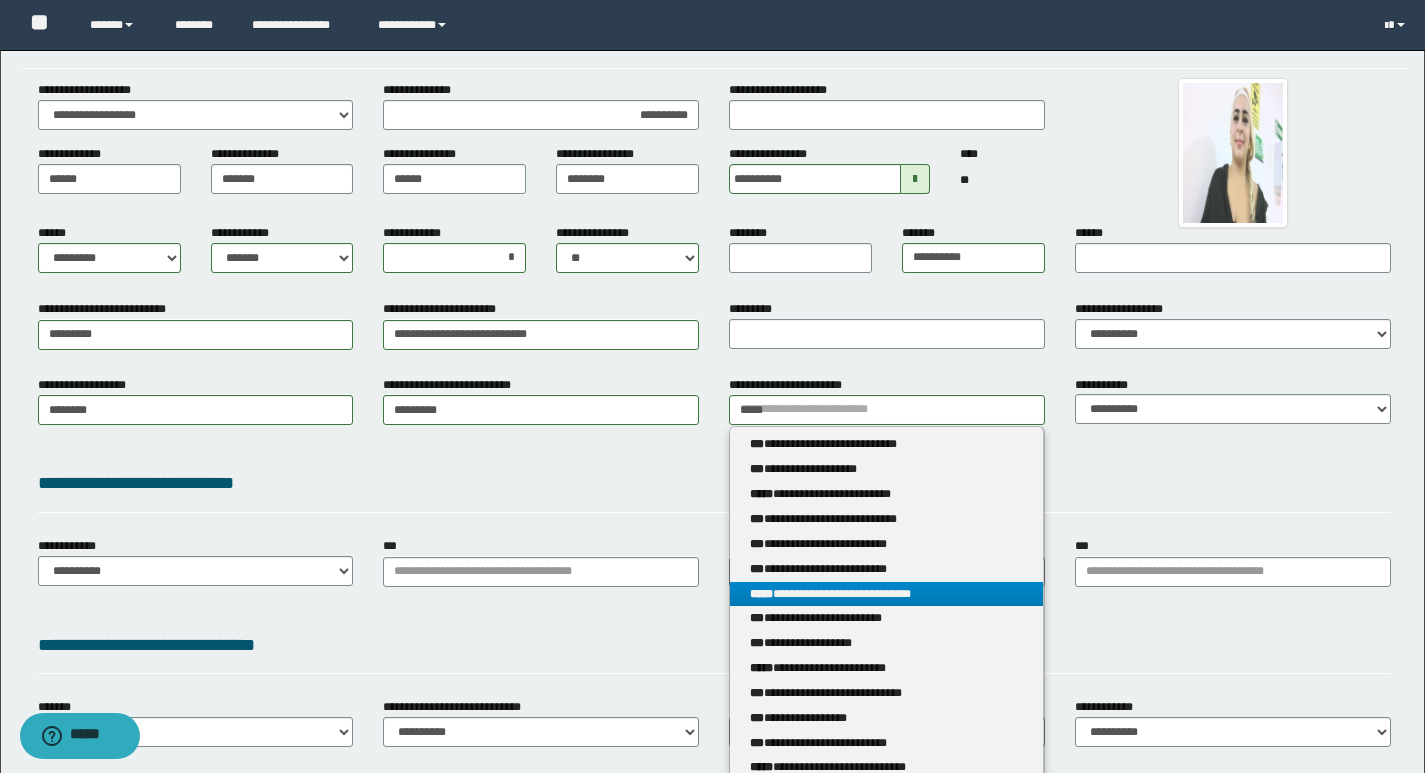 click on "**********" at bounding box center [886, 594] 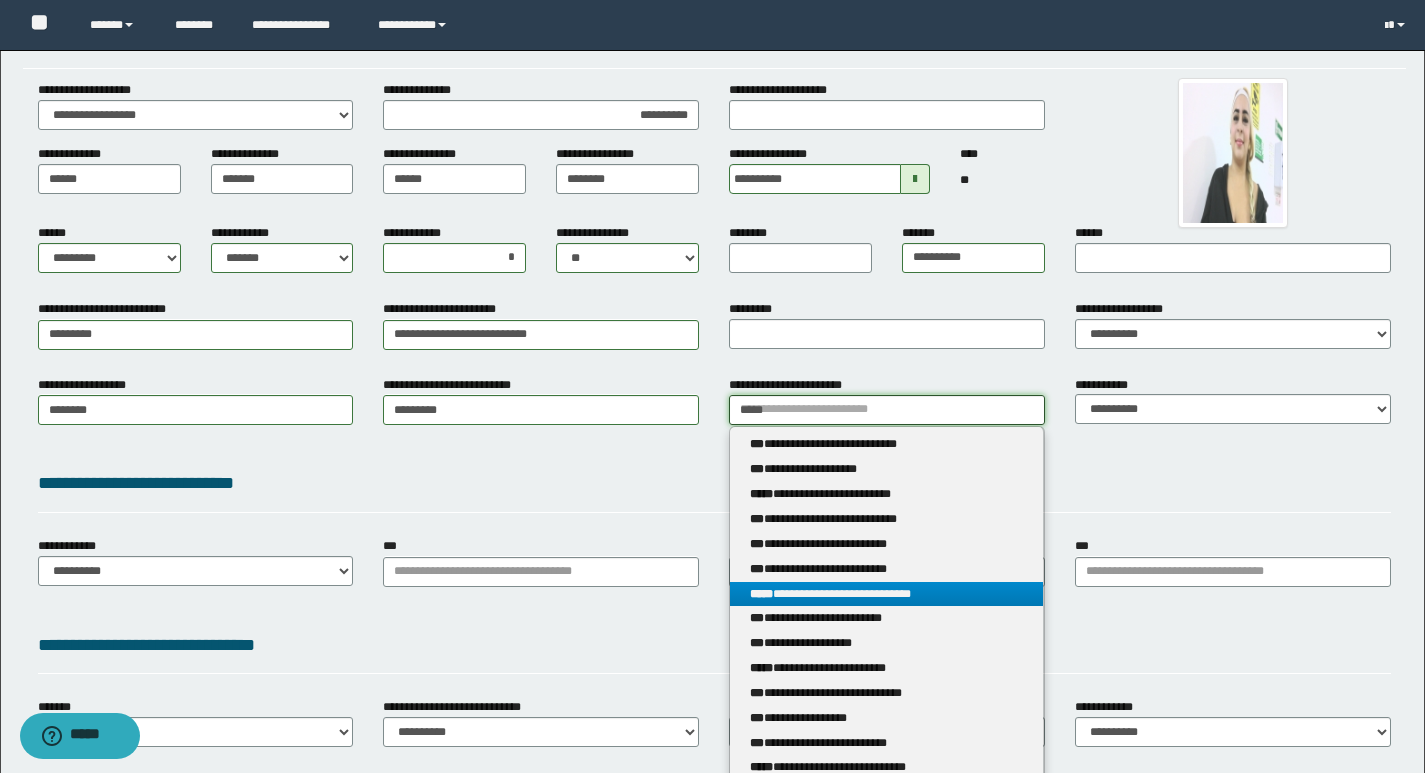 type 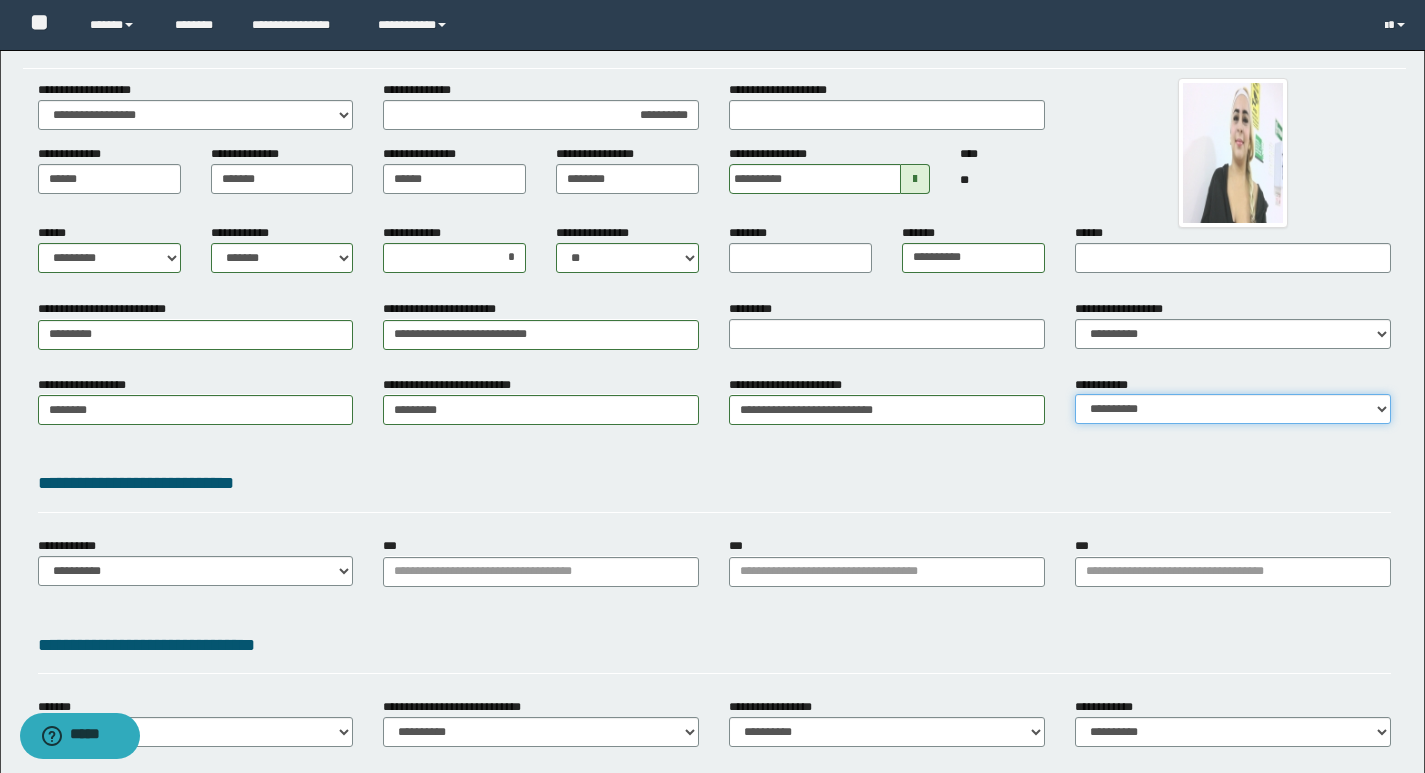 click on "**********" at bounding box center (1233, 409) 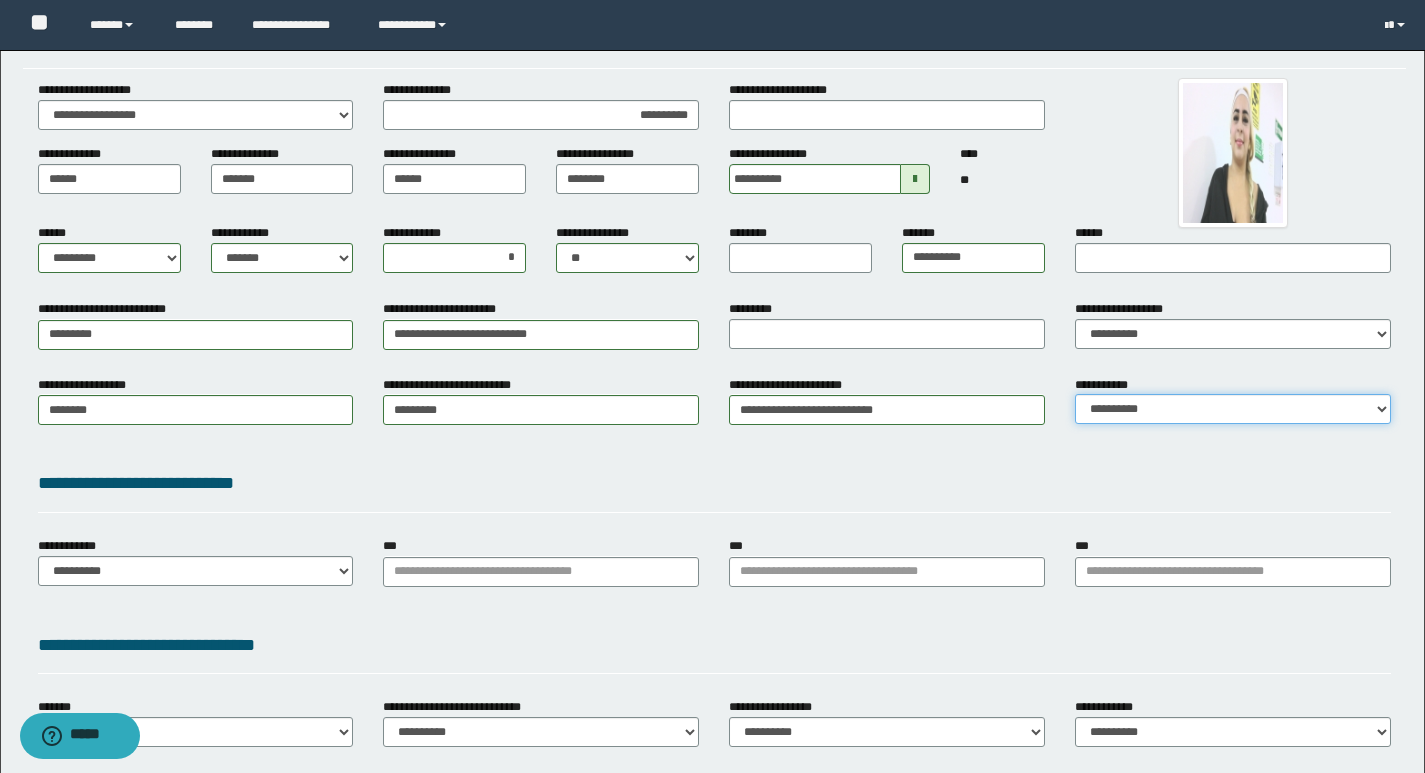 select on "*" 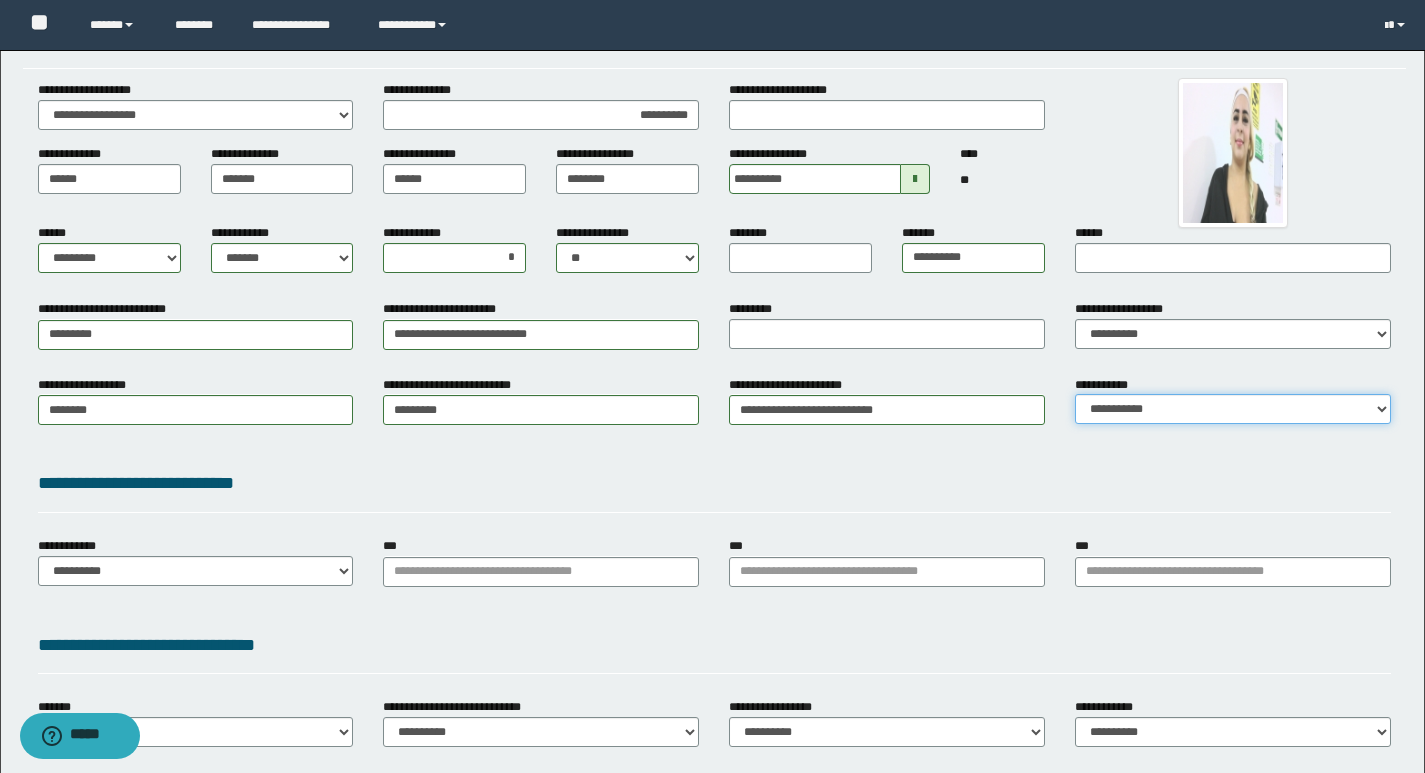 click on "**********" at bounding box center [1233, 409] 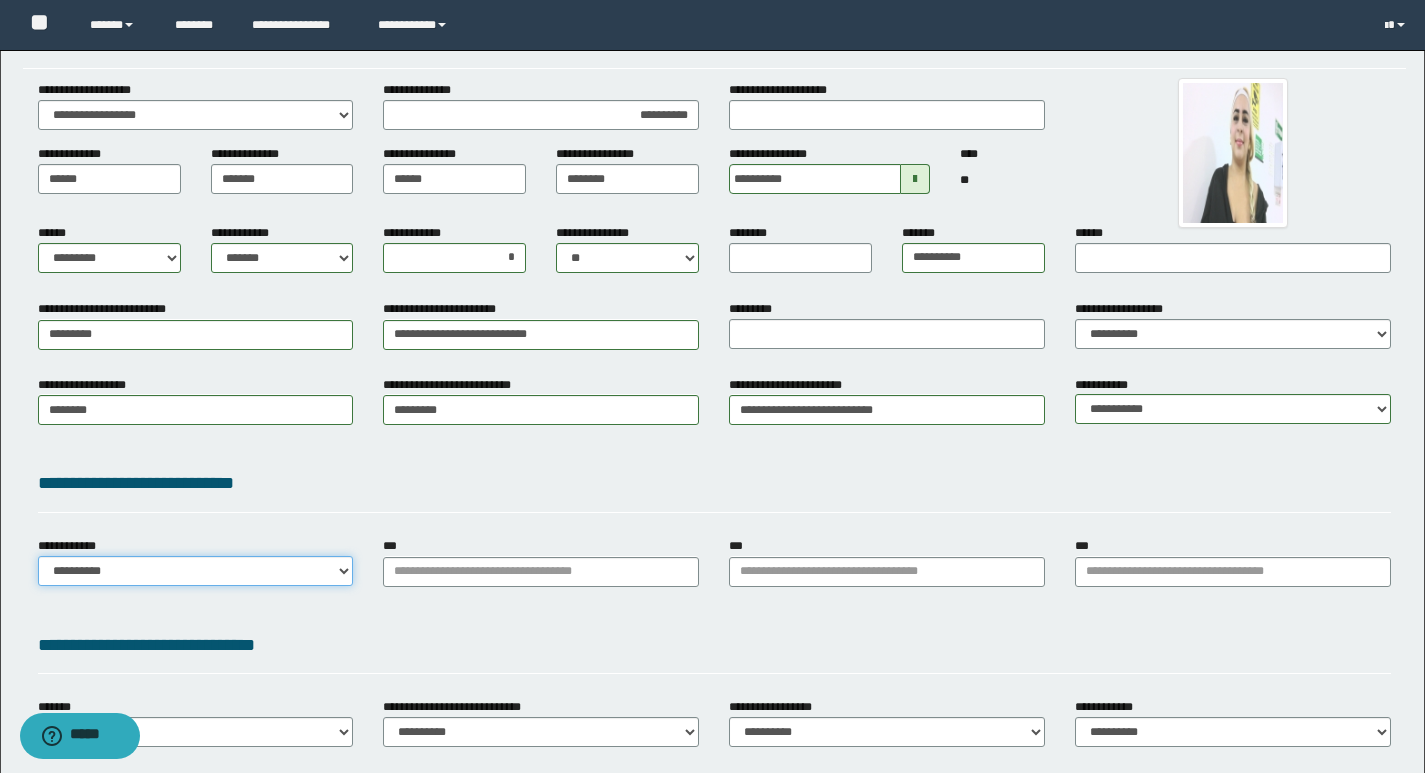 click on "**********" at bounding box center (196, 571) 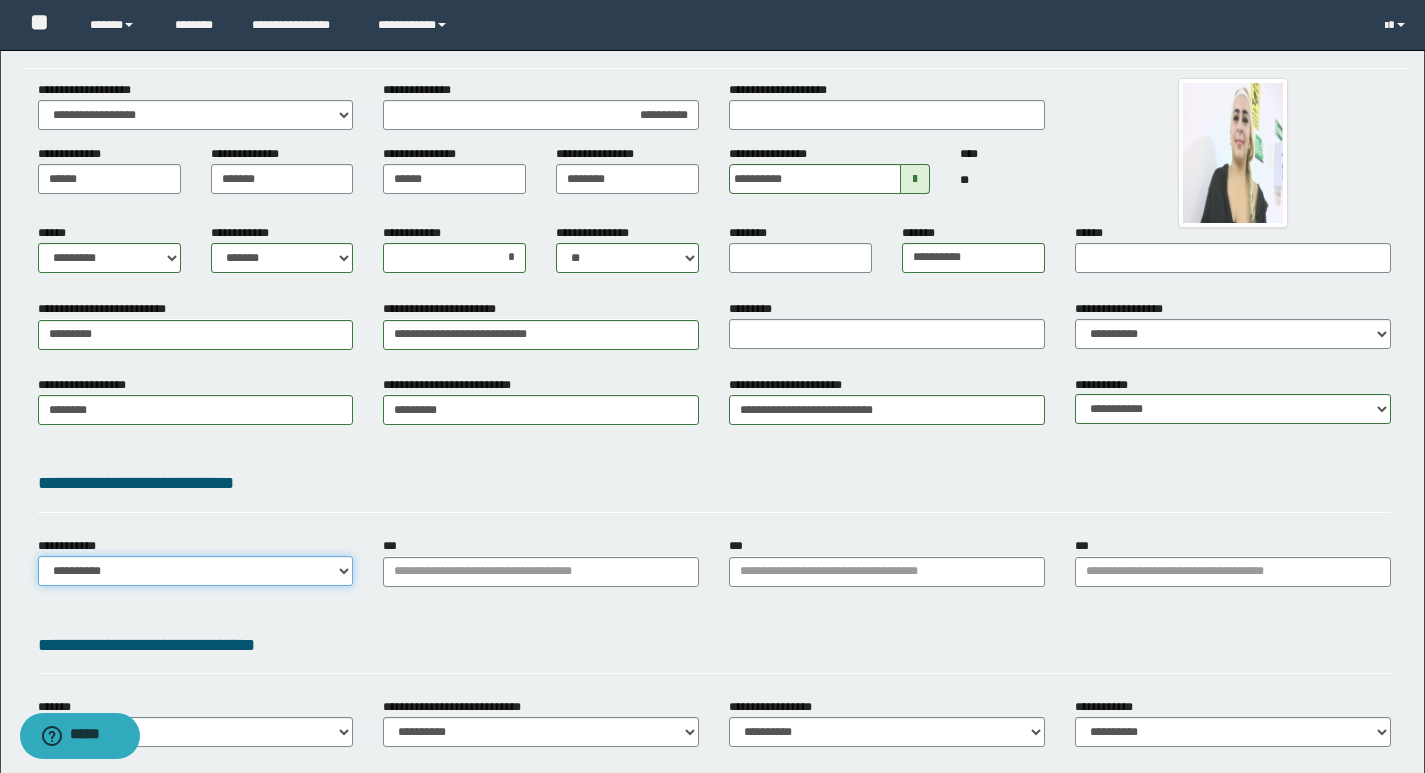 select on "**" 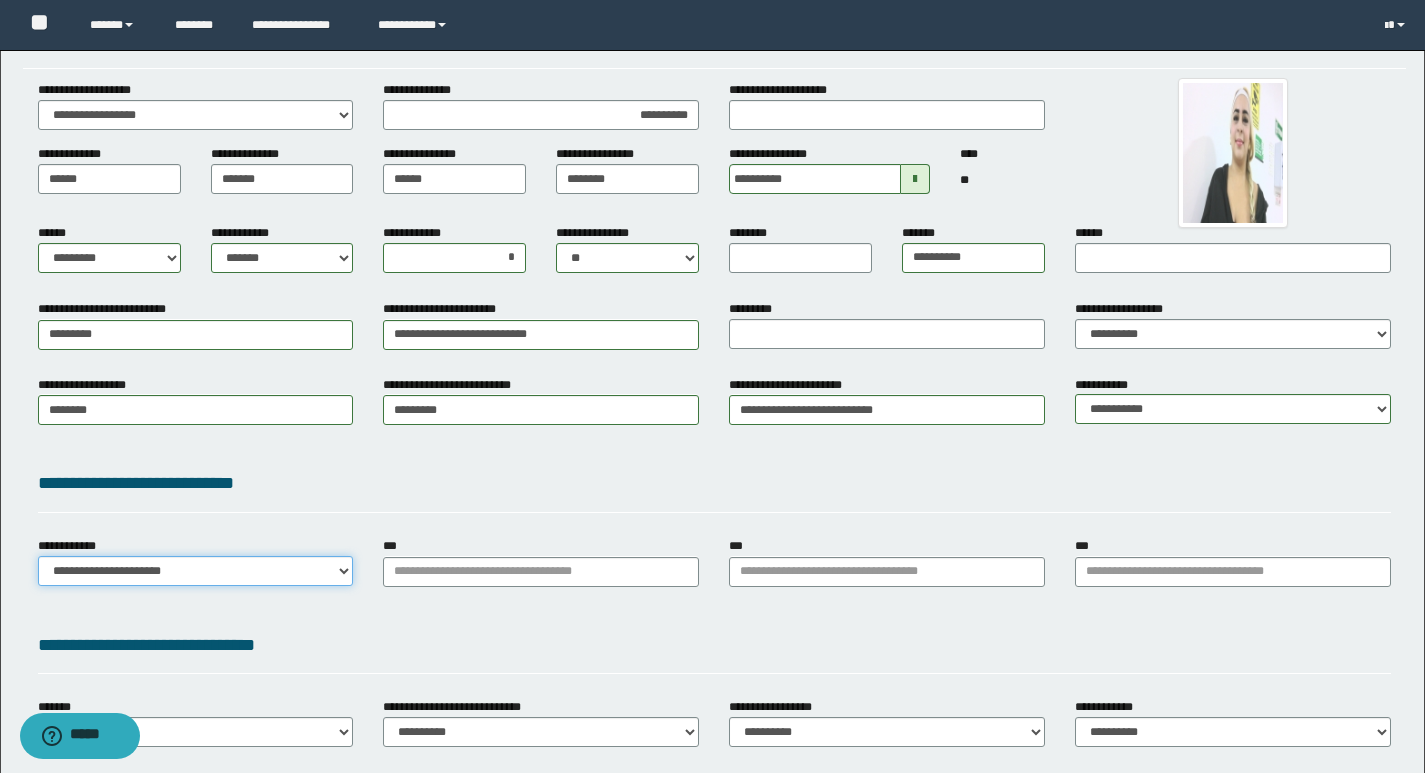 click on "**********" at bounding box center (196, 571) 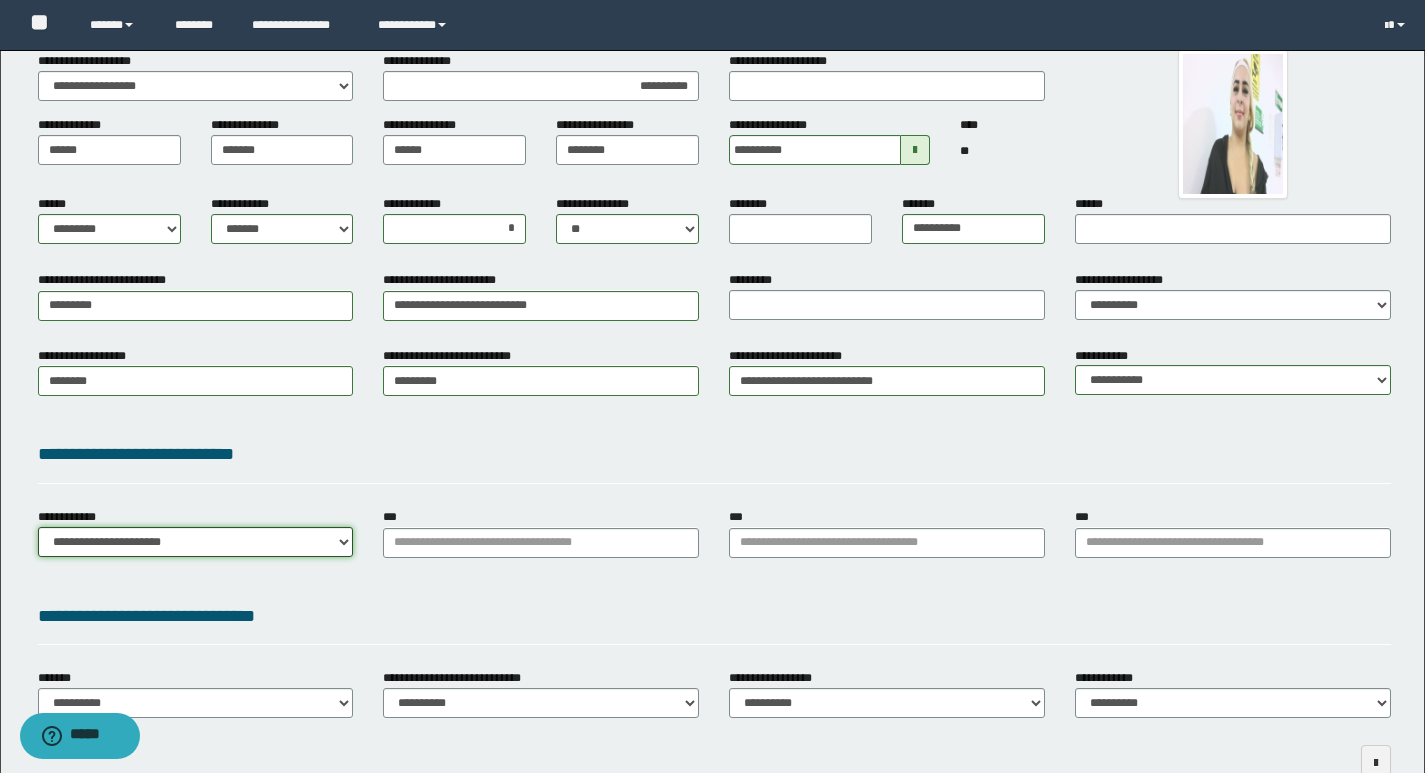 scroll, scrollTop: 0, scrollLeft: 0, axis: both 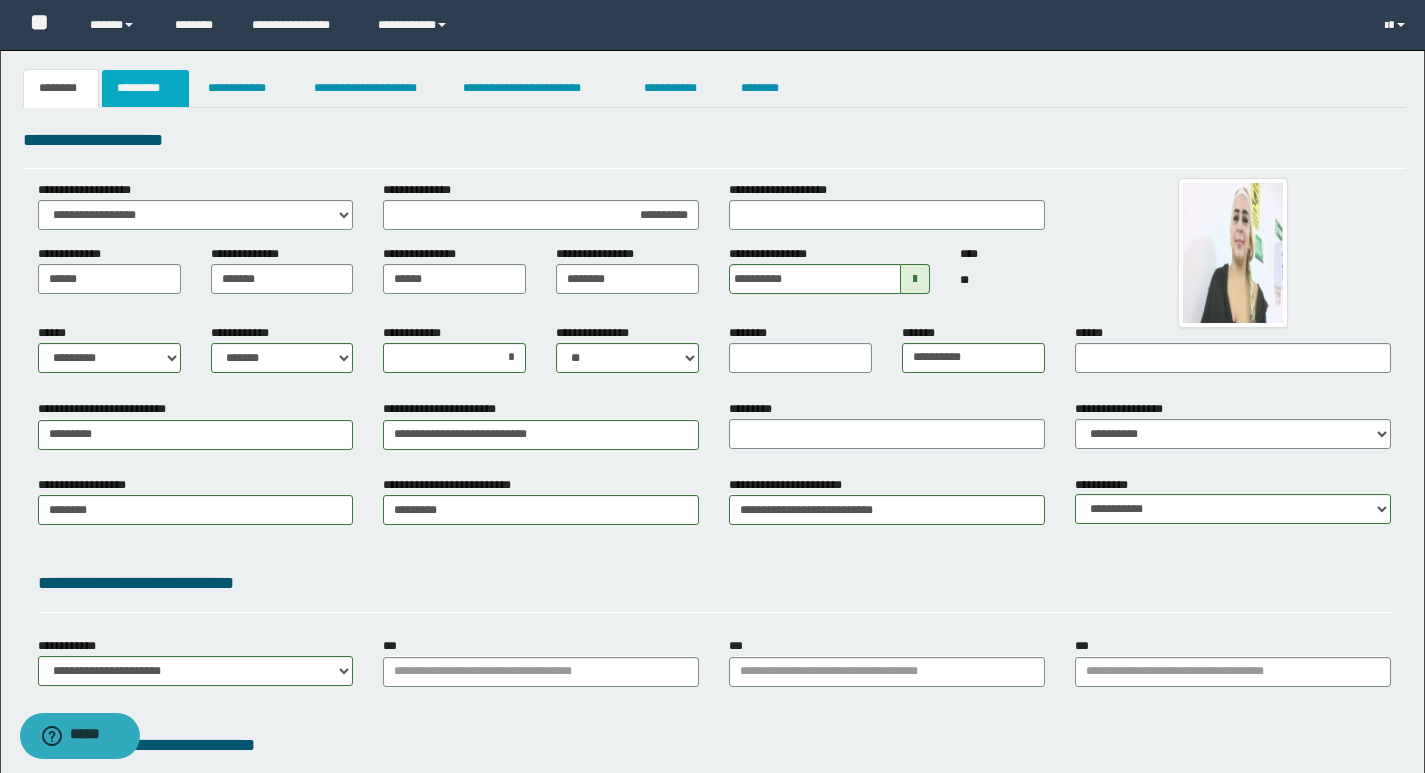 click on "*********" at bounding box center [145, 88] 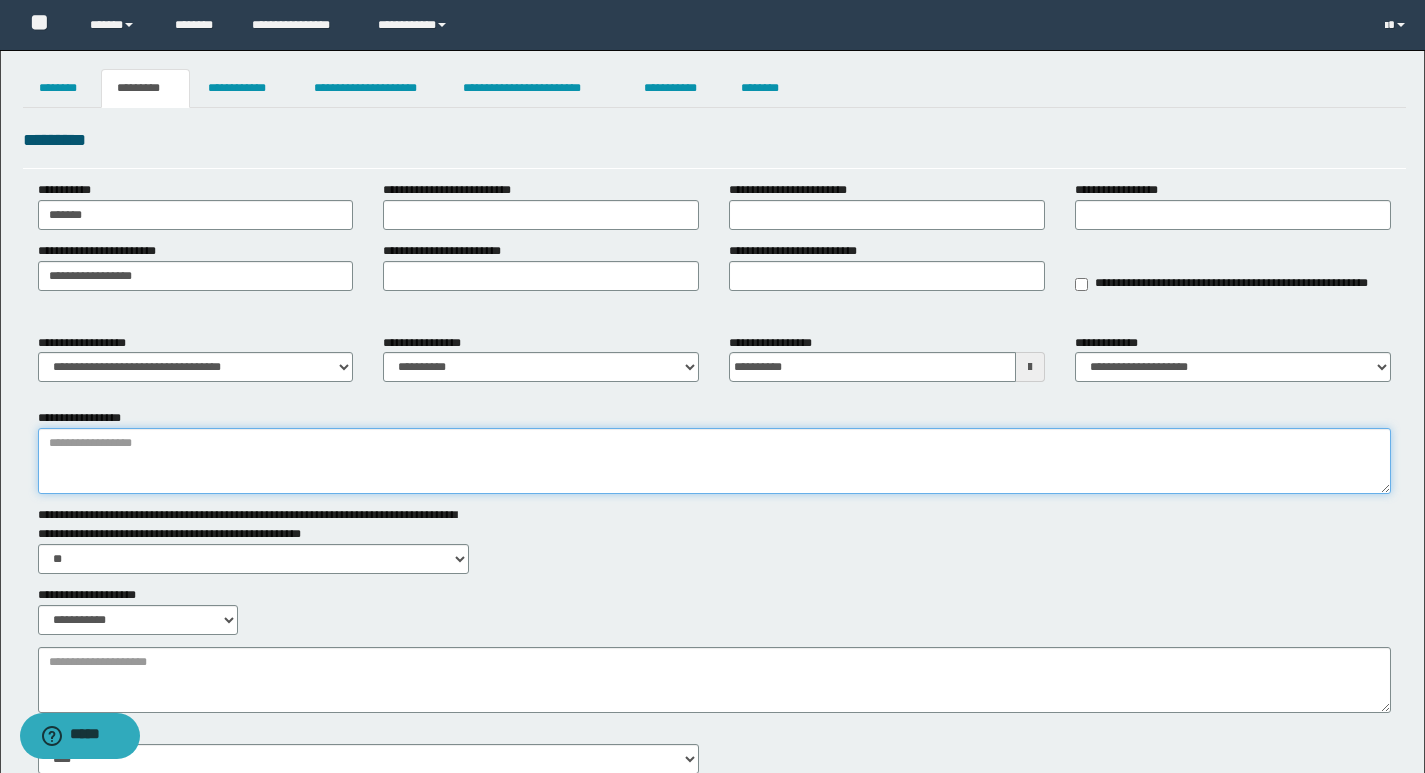 click on "**********" at bounding box center [714, 461] 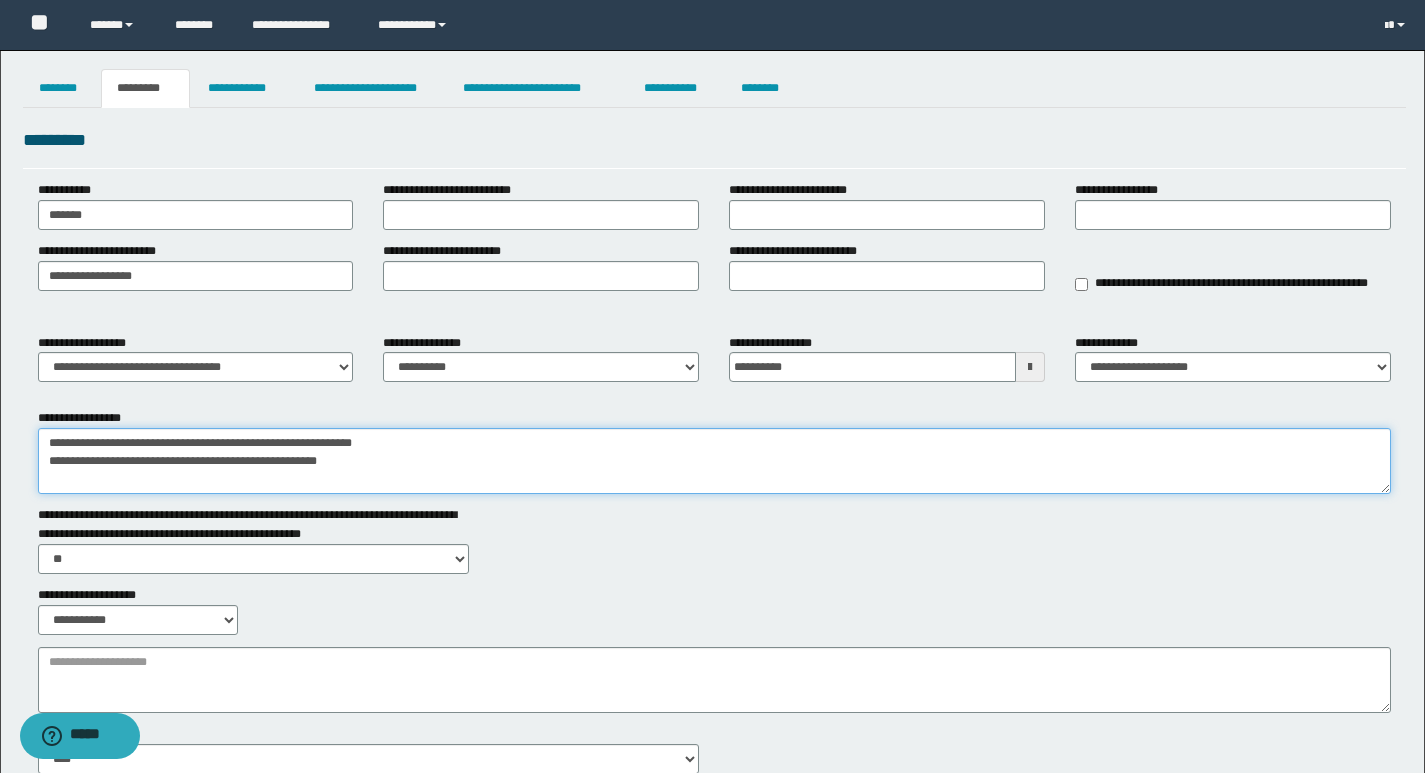 drag, startPoint x: 338, startPoint y: 459, endPoint x: 0, endPoint y: 455, distance: 338.02368 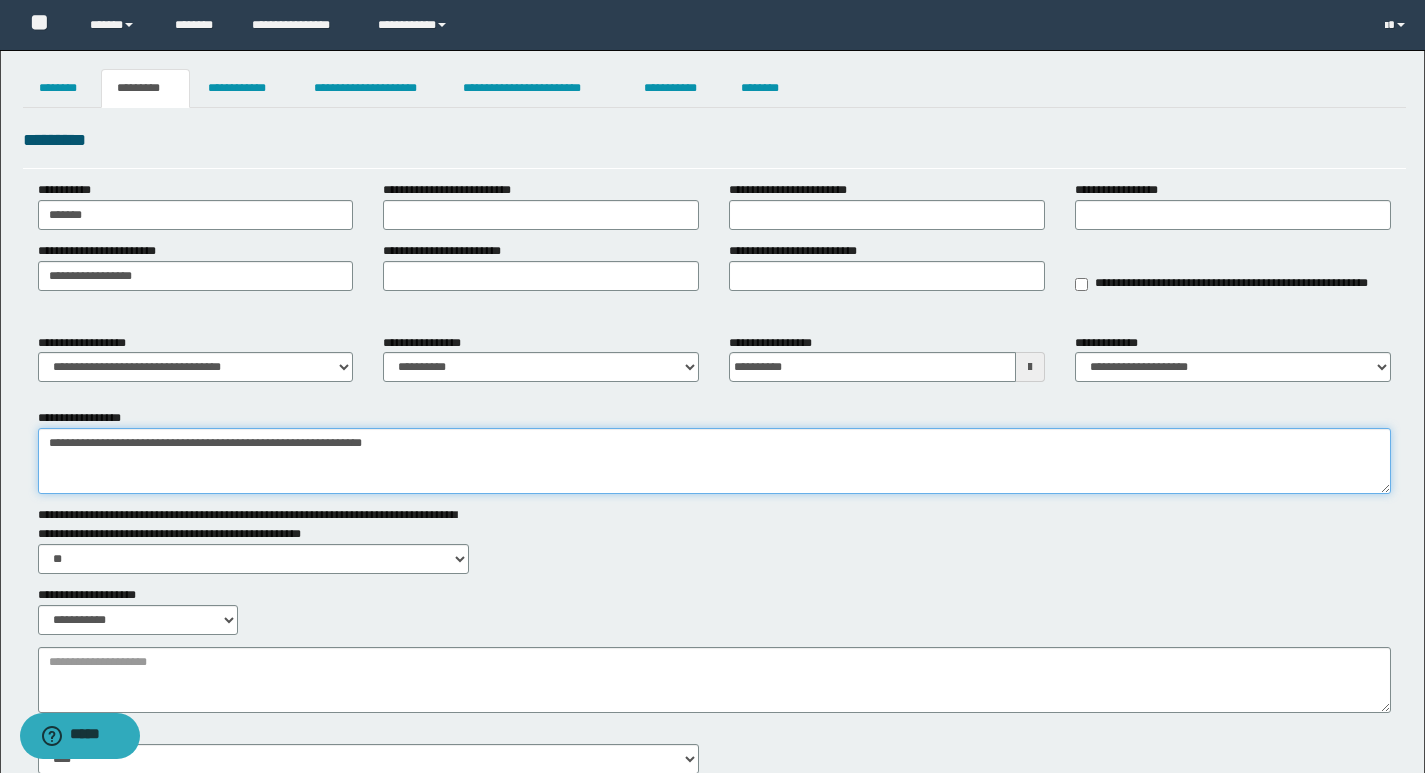 type on "**********" 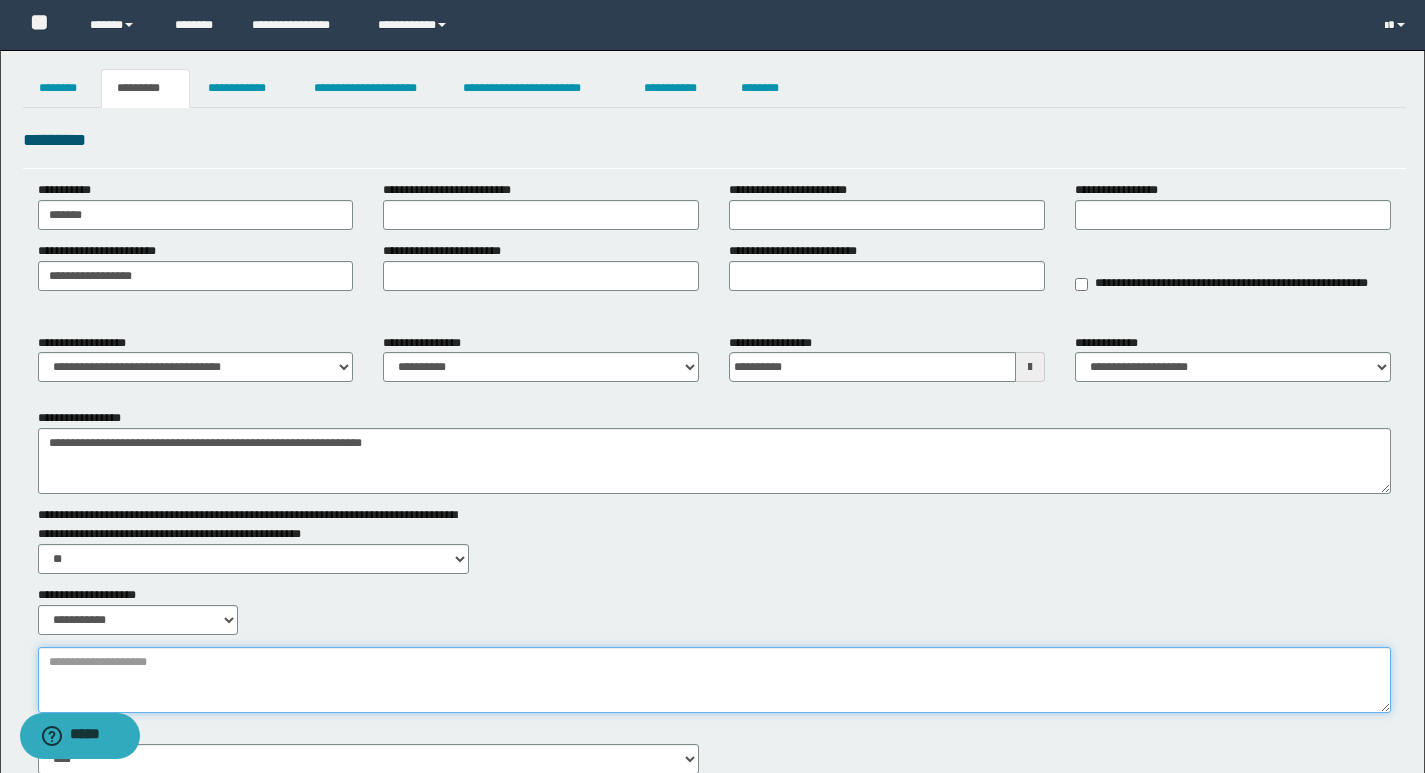 click on "**********" at bounding box center (714, 680) 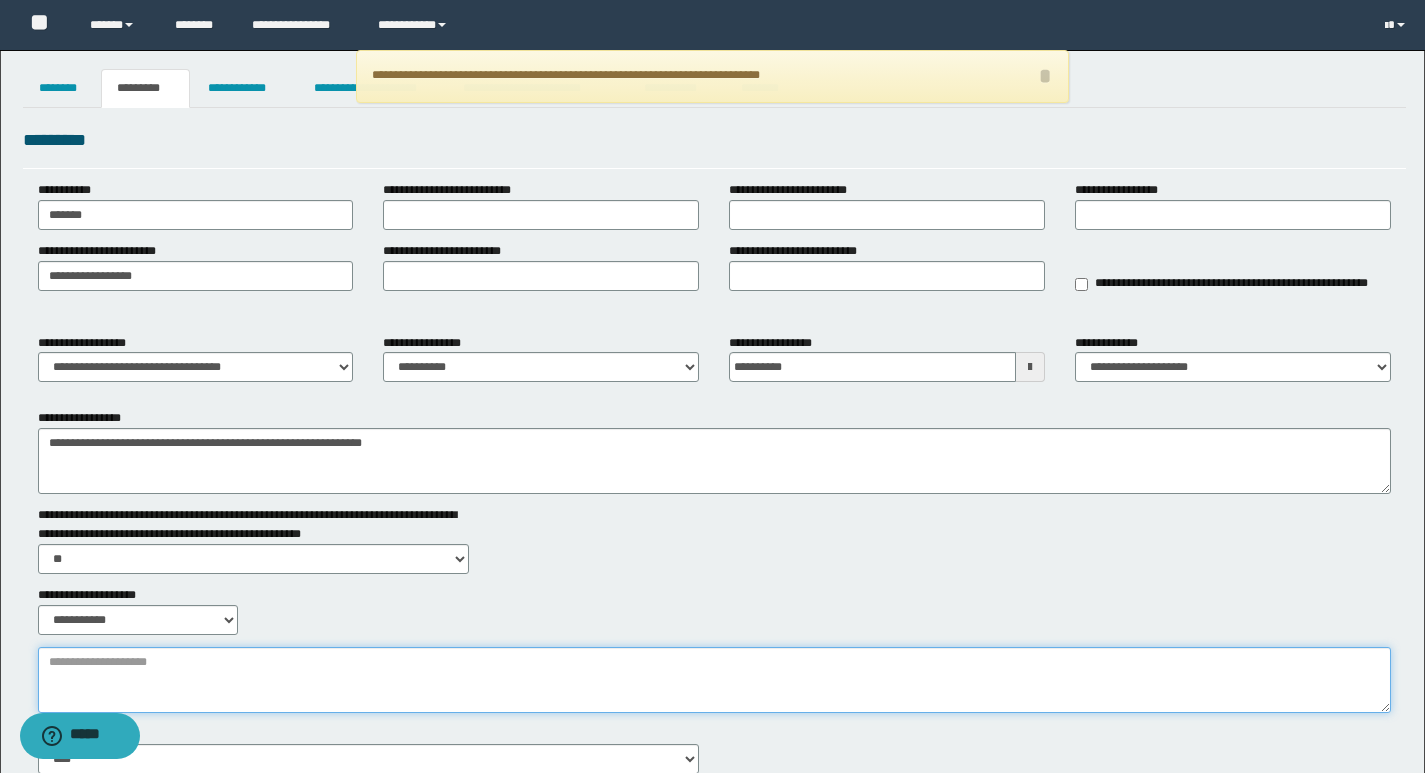 paste on "**********" 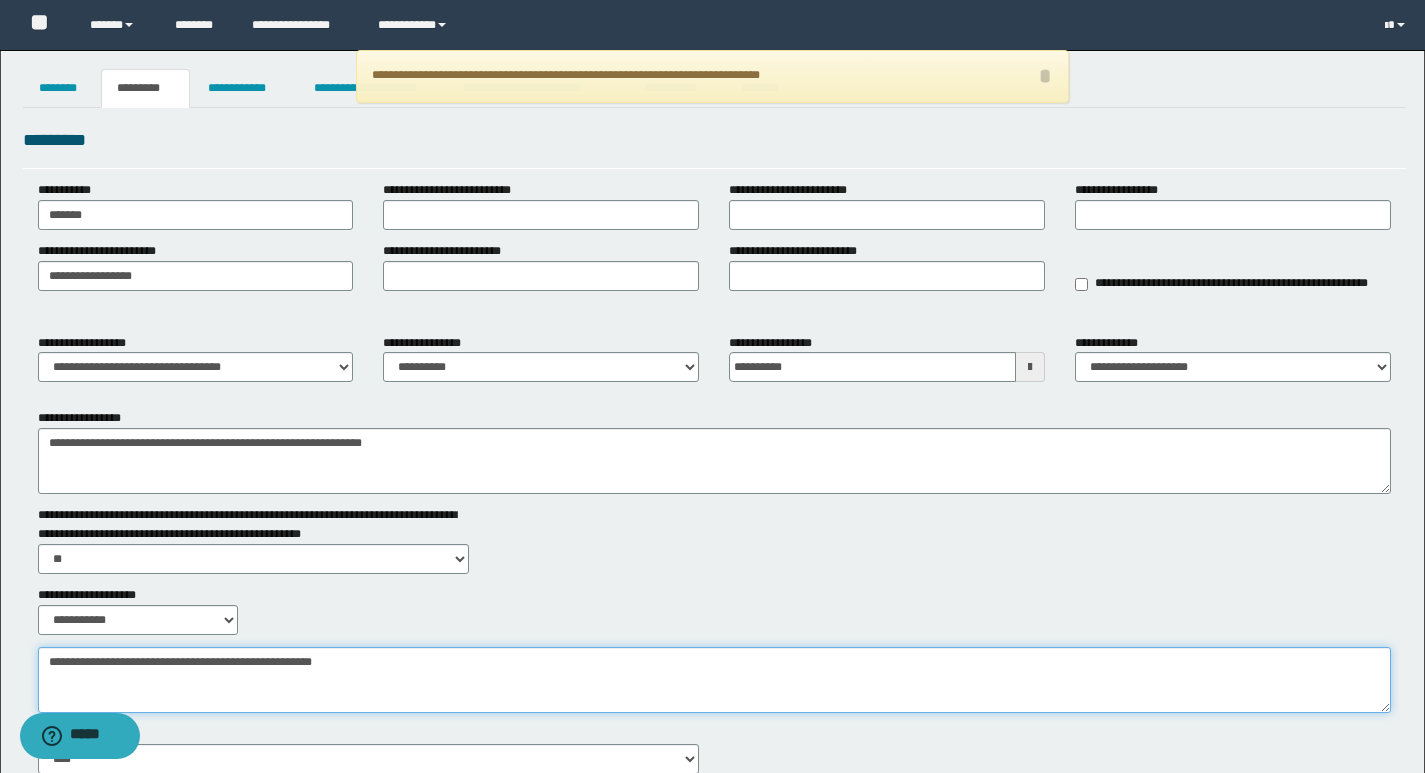 type on "**********" 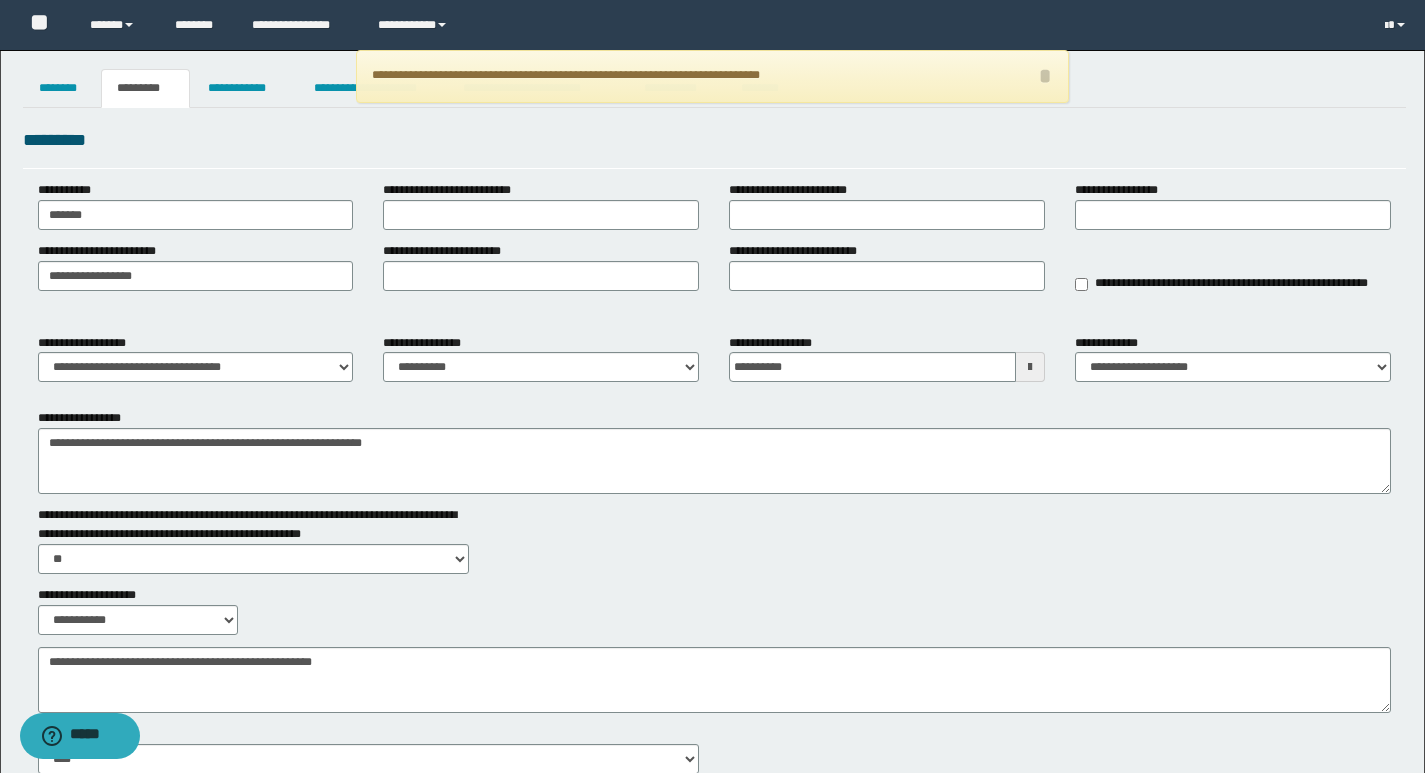 click on "**********" at bounding box center [541, 358] 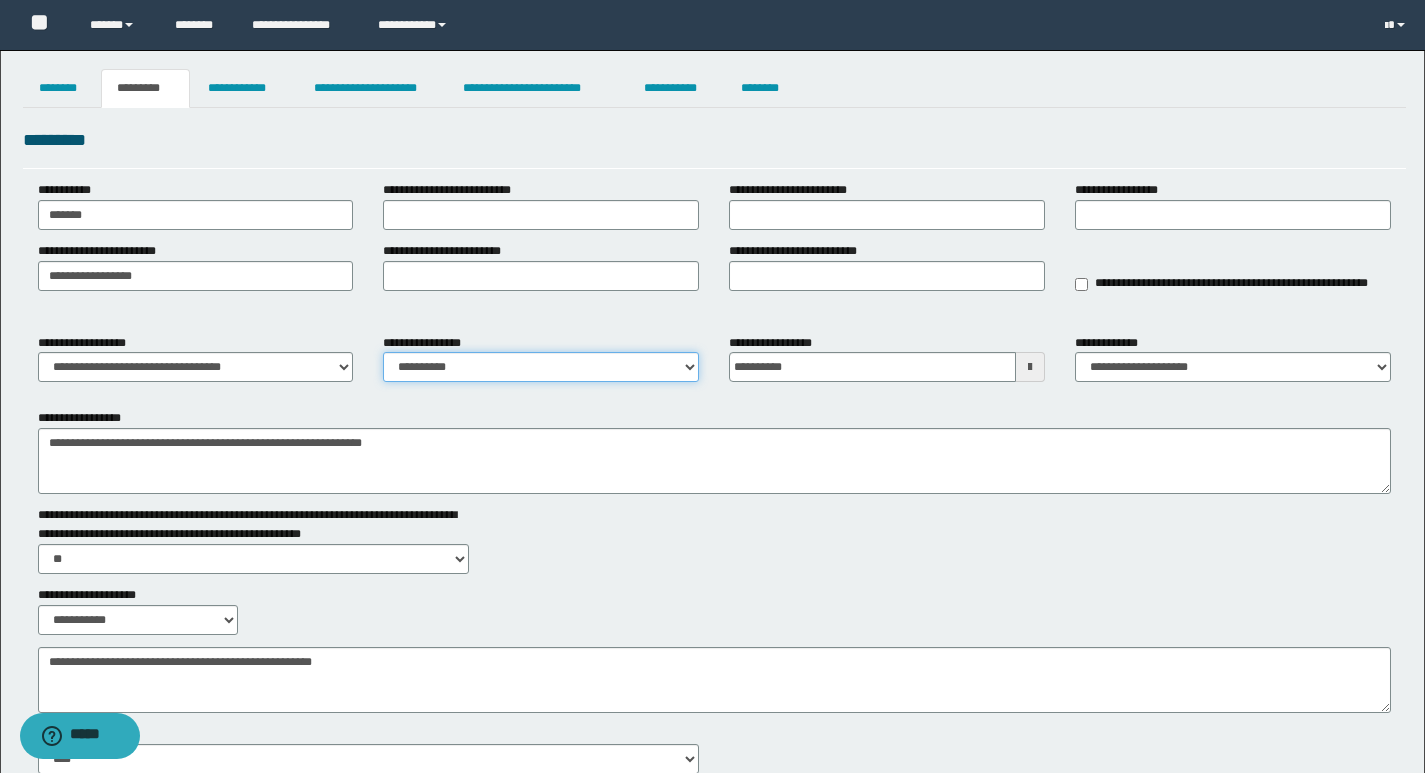 click on "**********" at bounding box center (541, 367) 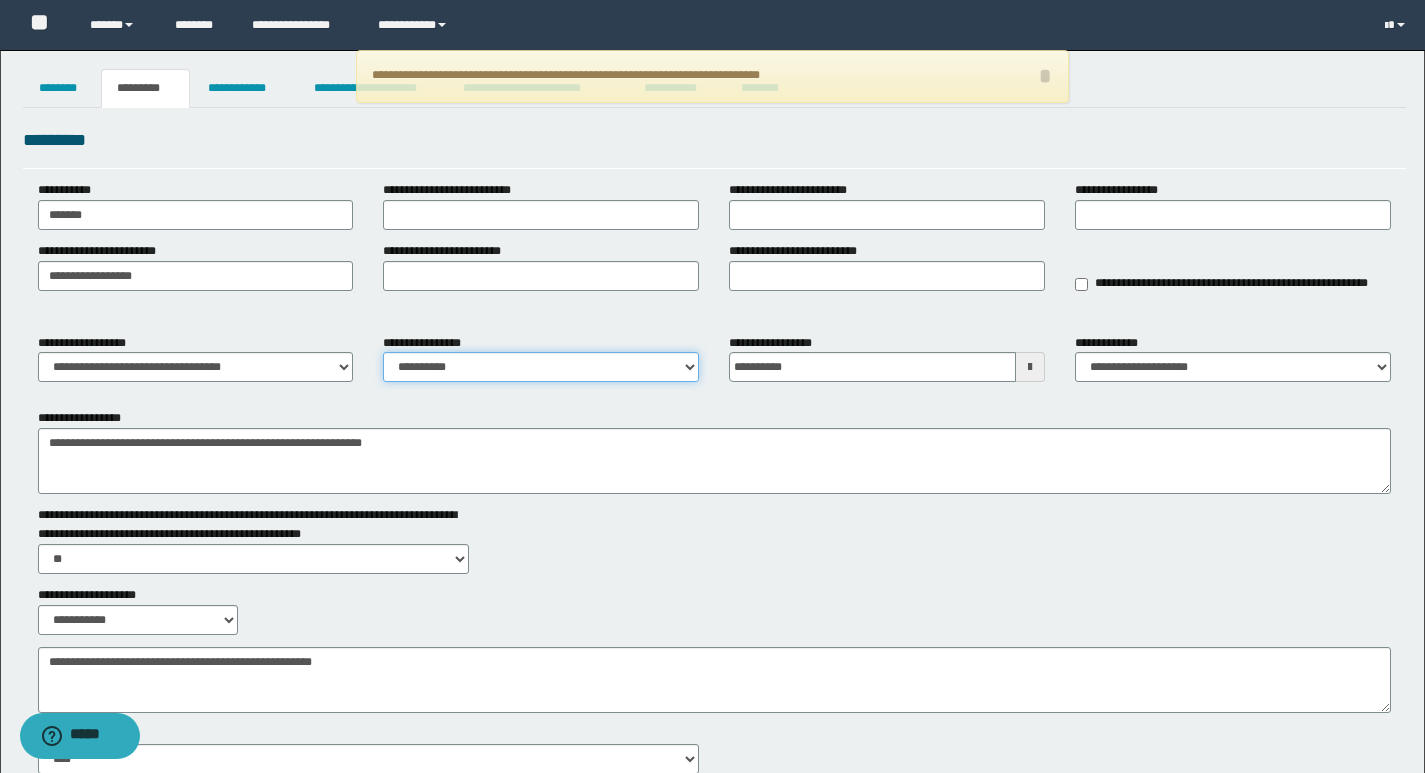 select on "****" 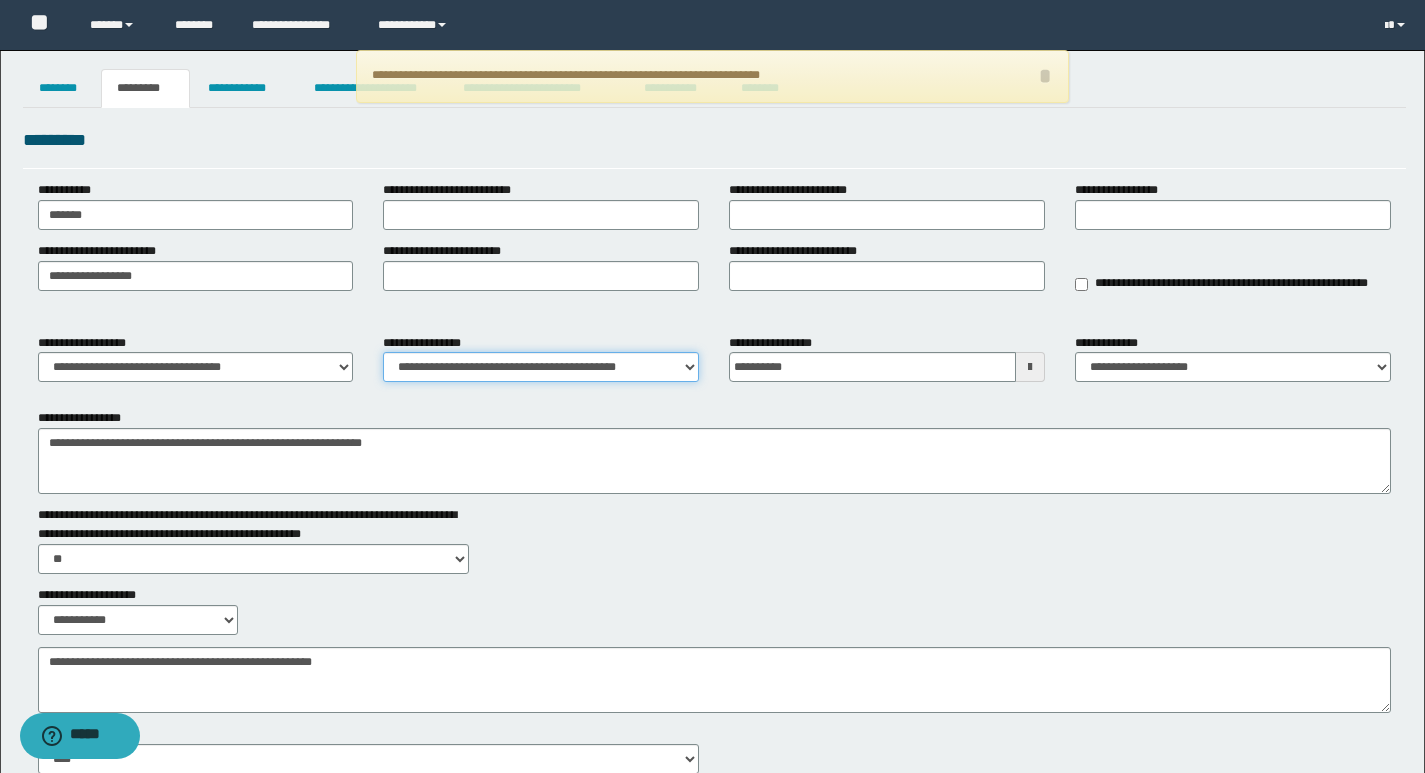 click on "**********" at bounding box center (541, 367) 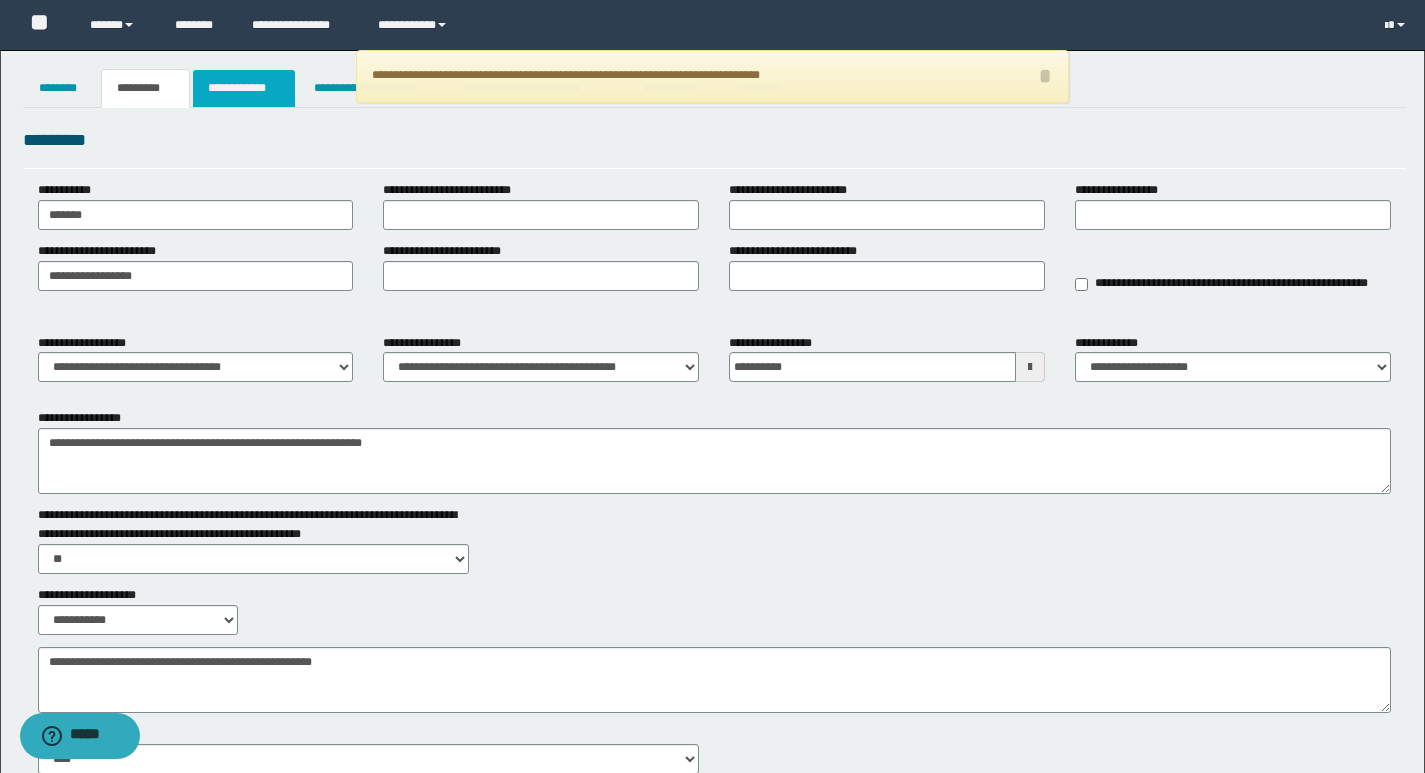 click on "**********" at bounding box center (244, 88) 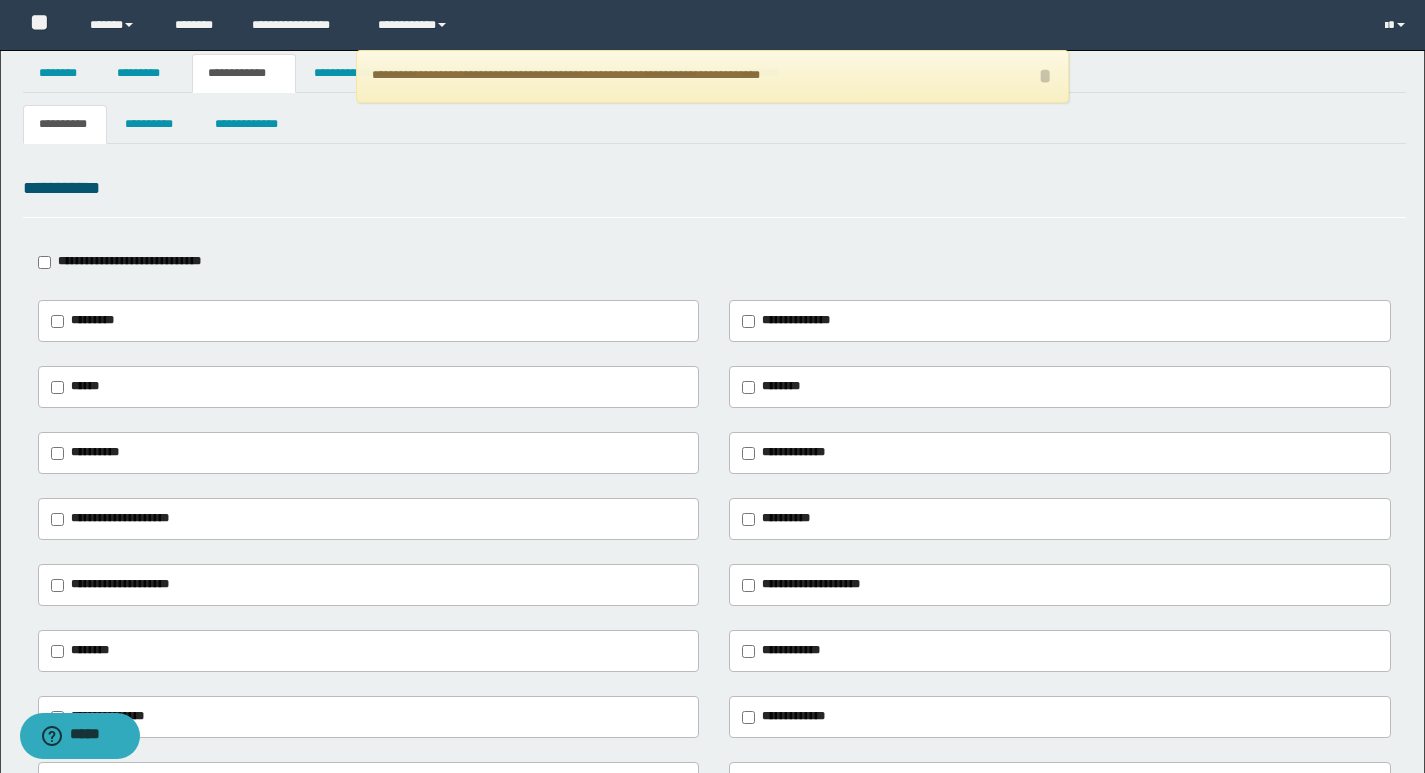 scroll, scrollTop: 0, scrollLeft: 0, axis: both 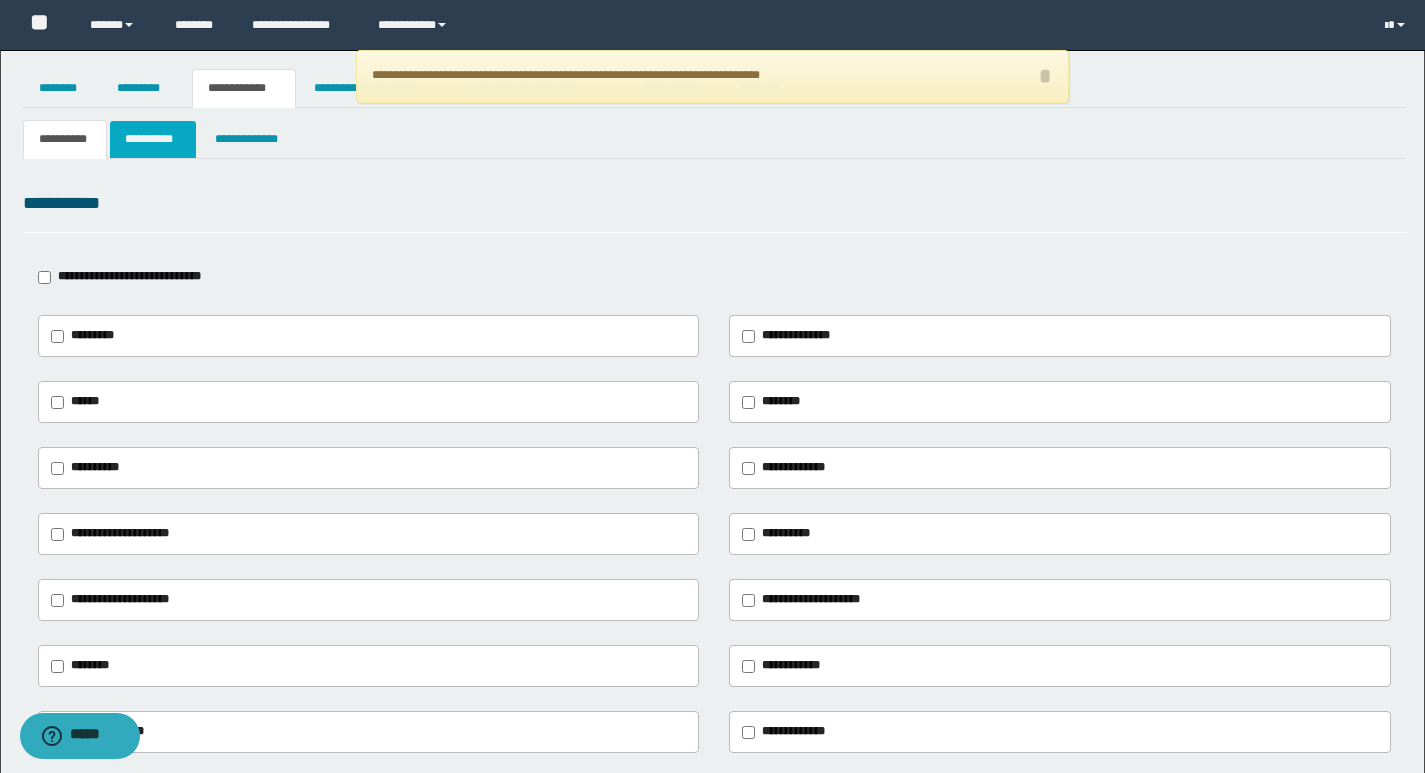click on "**********" at bounding box center (153, 139) 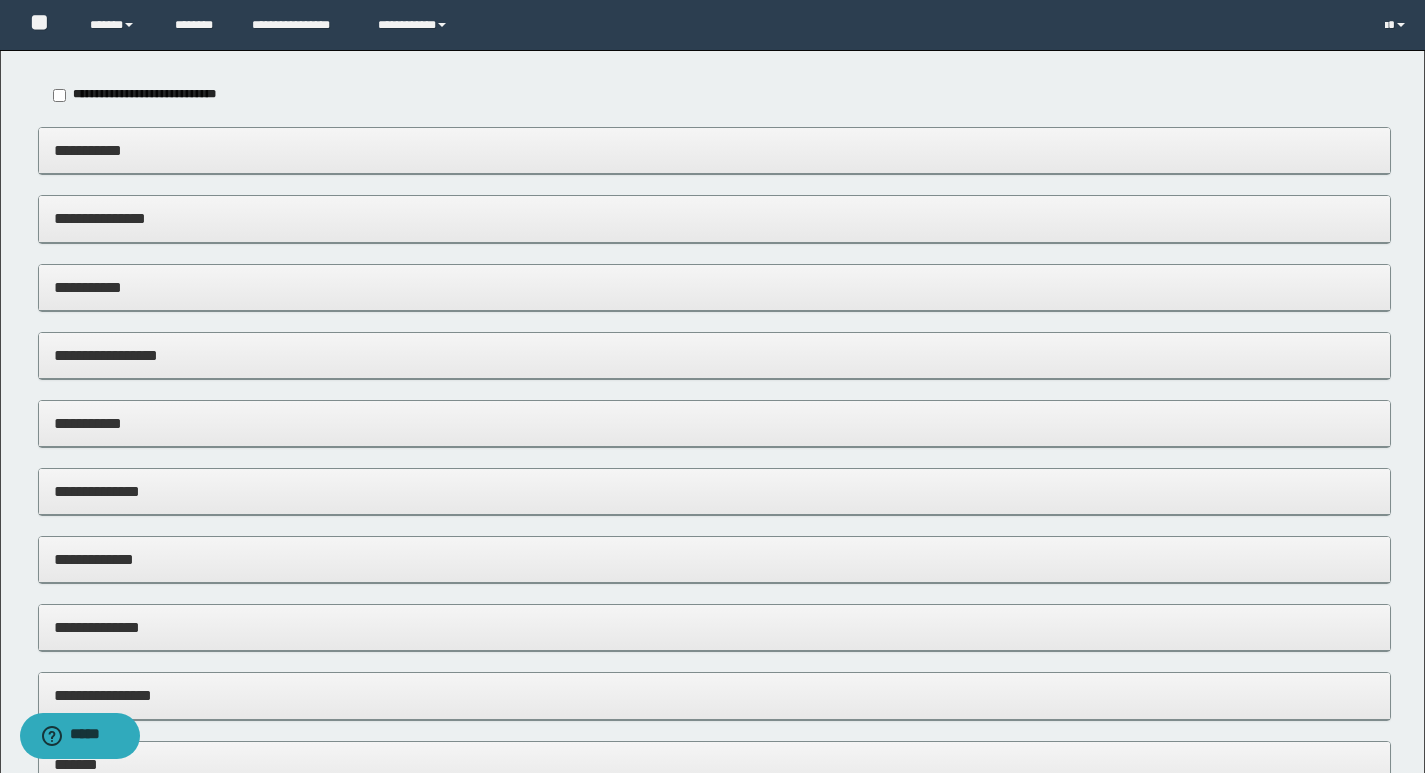 scroll, scrollTop: 298, scrollLeft: 0, axis: vertical 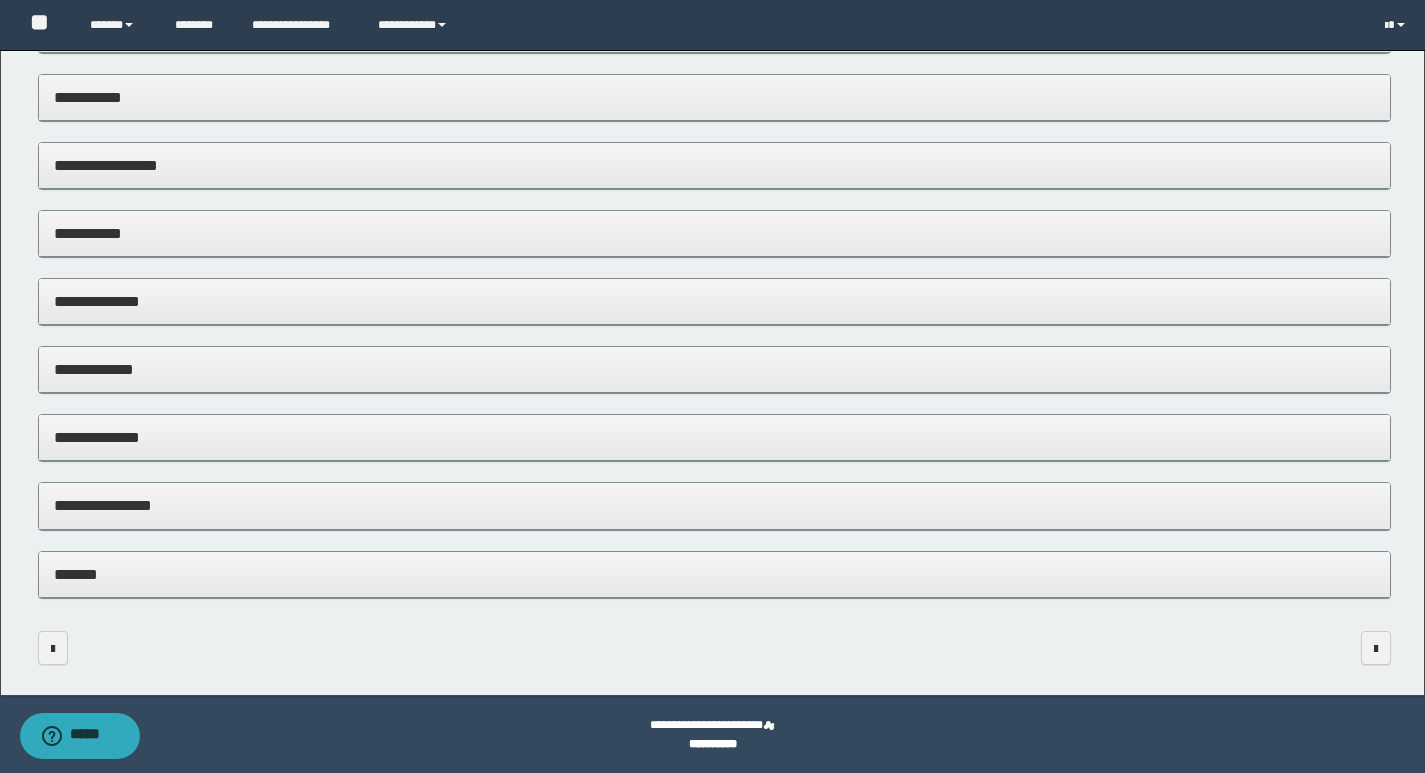 click on "**********" at bounding box center [714, 505] 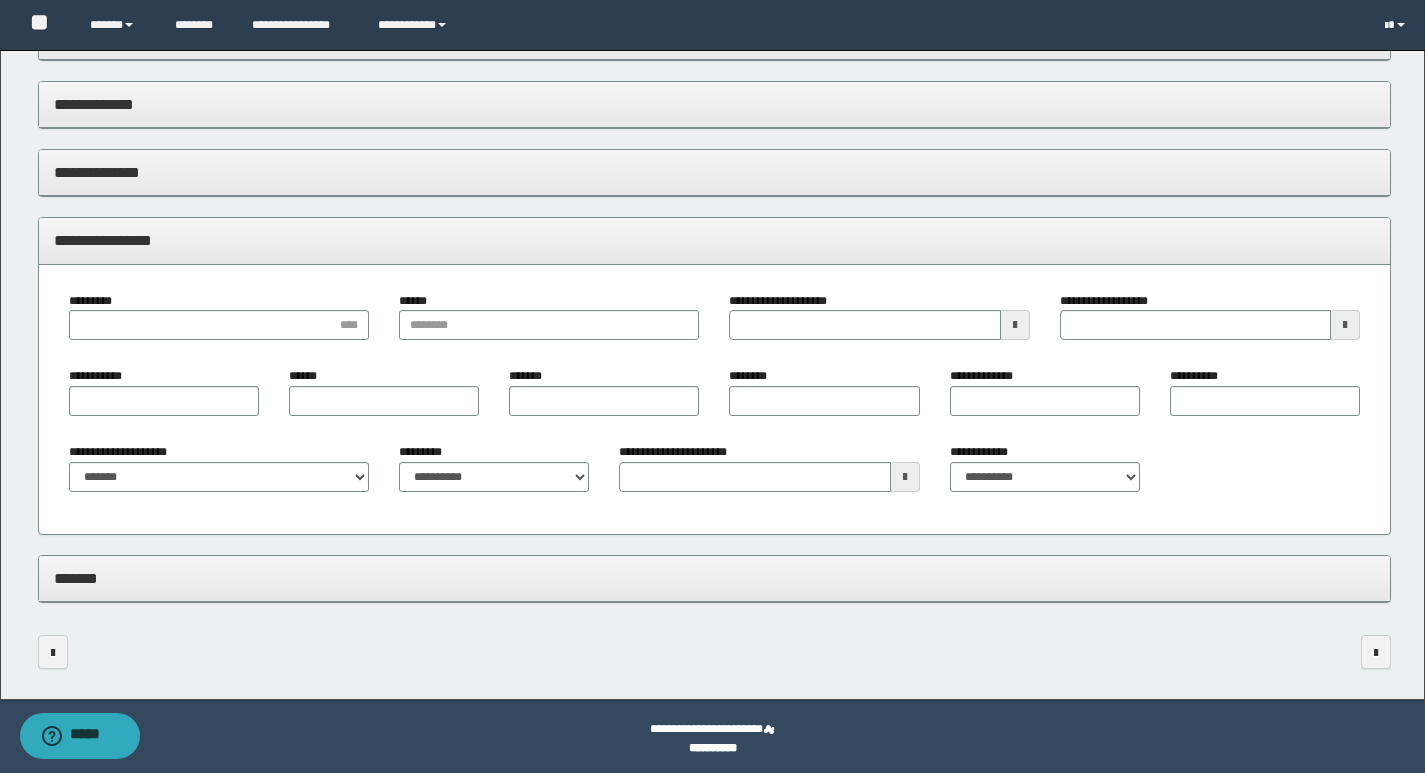 scroll, scrollTop: 568, scrollLeft: 0, axis: vertical 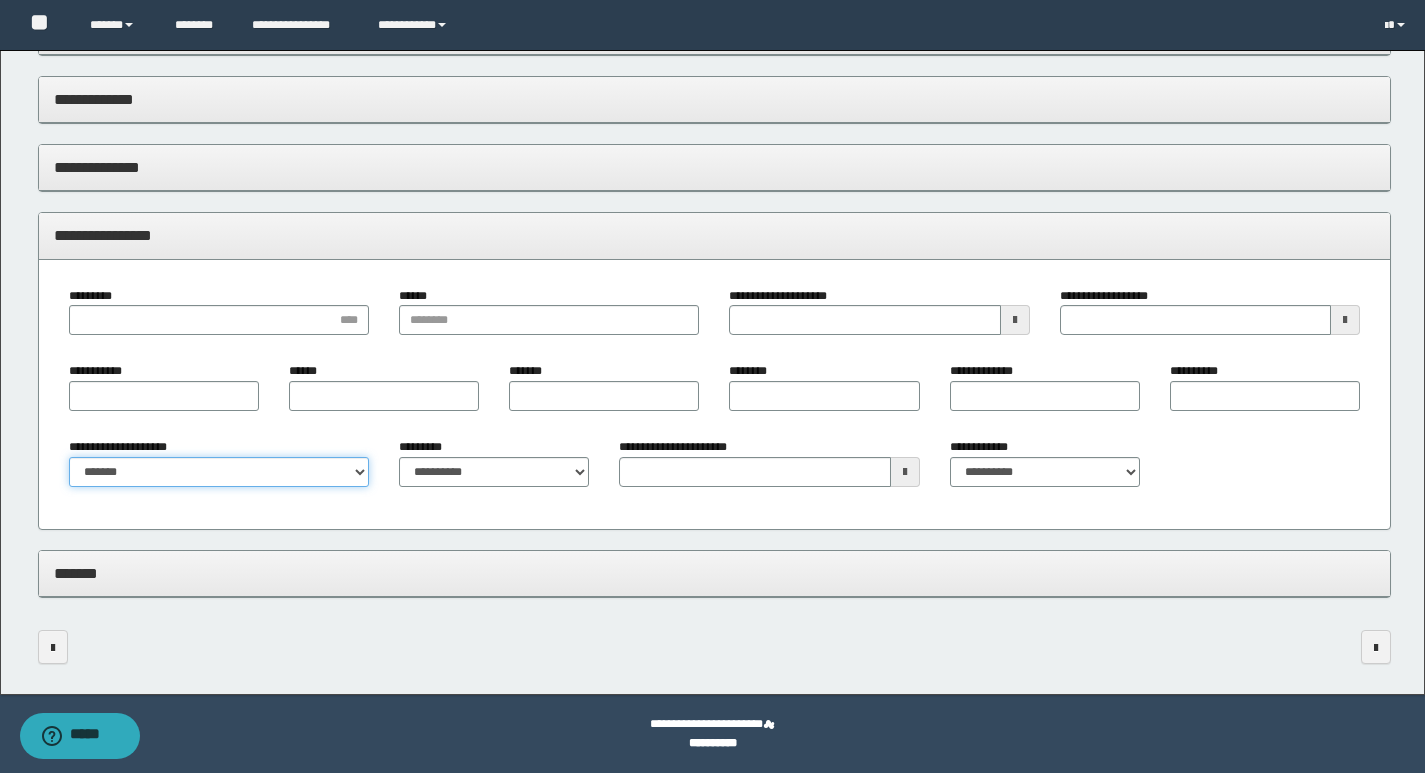 click on "**********" at bounding box center (219, 472) 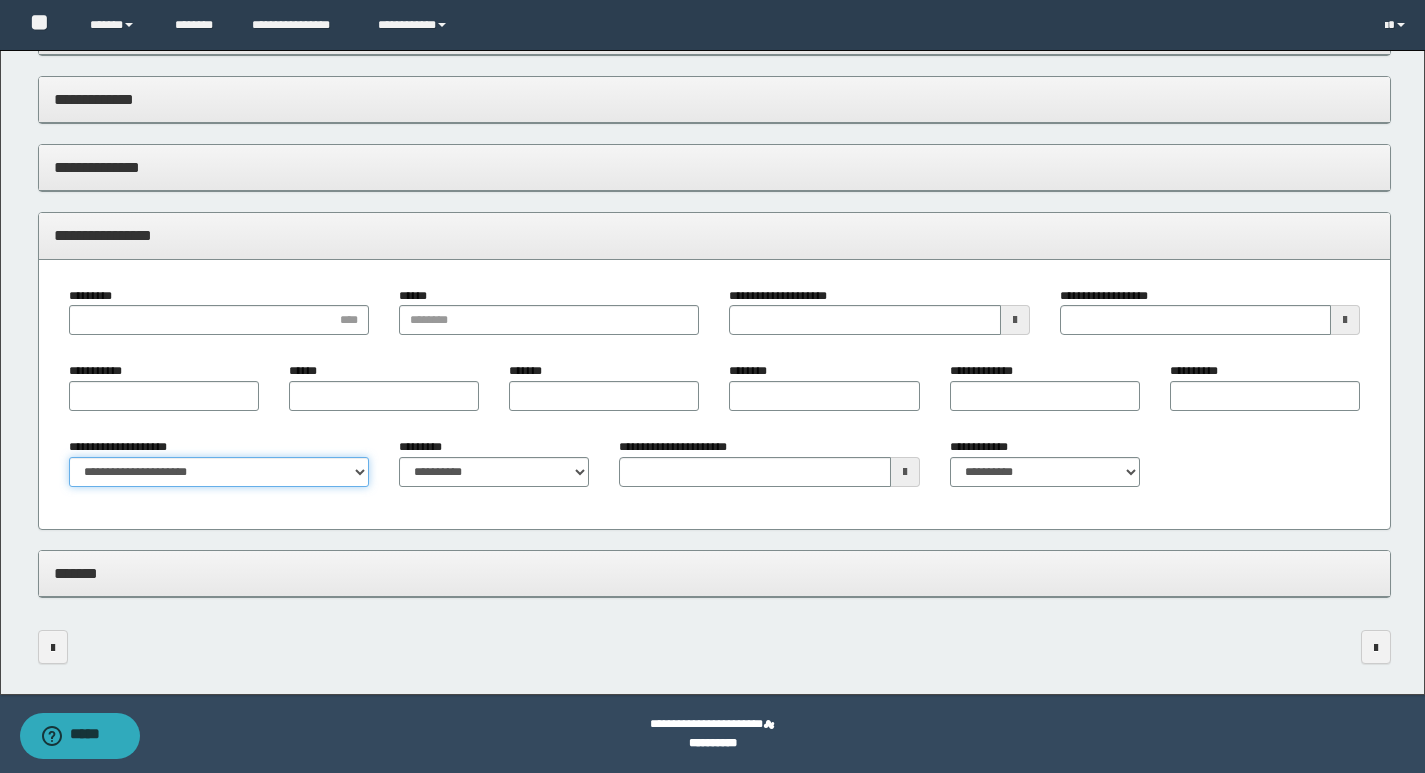 click on "**********" at bounding box center (219, 472) 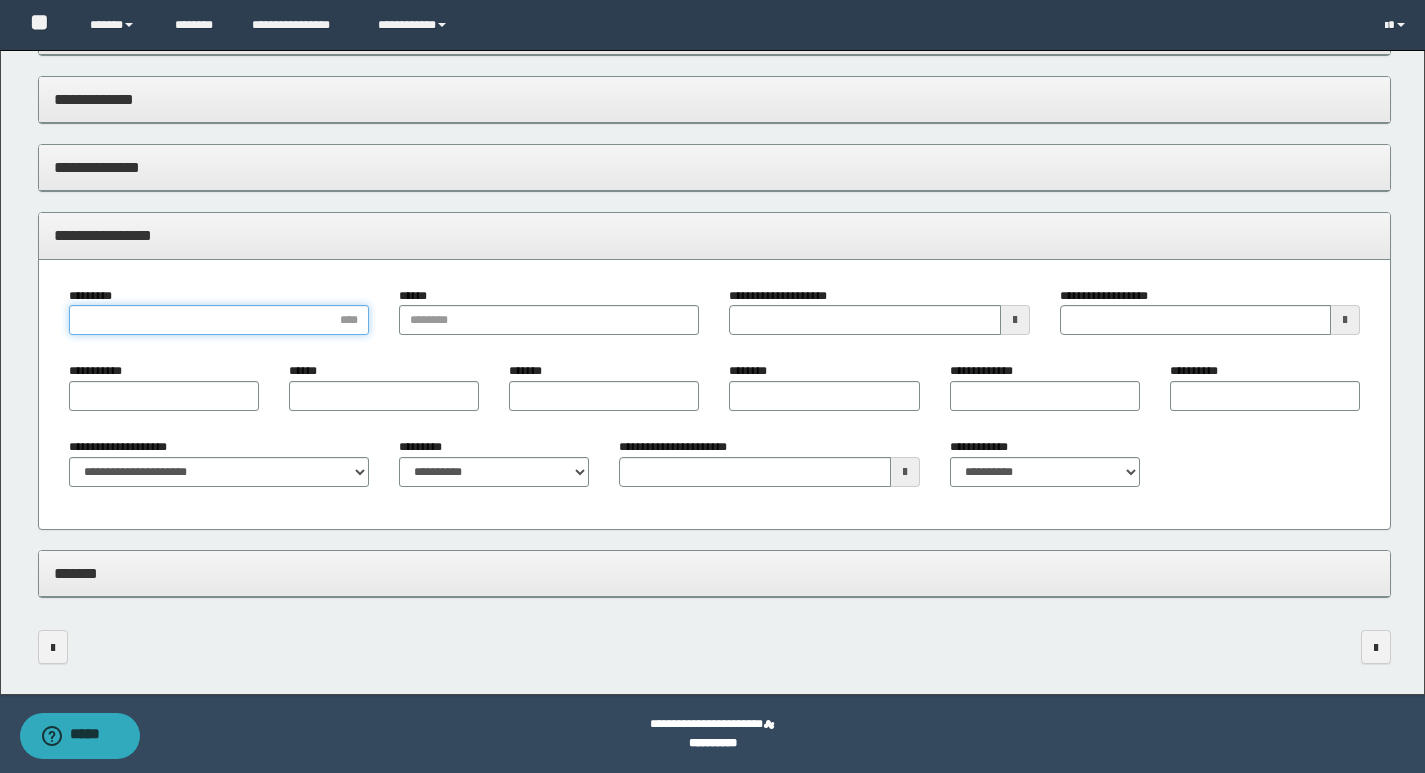 click on "*********" at bounding box center [219, 320] 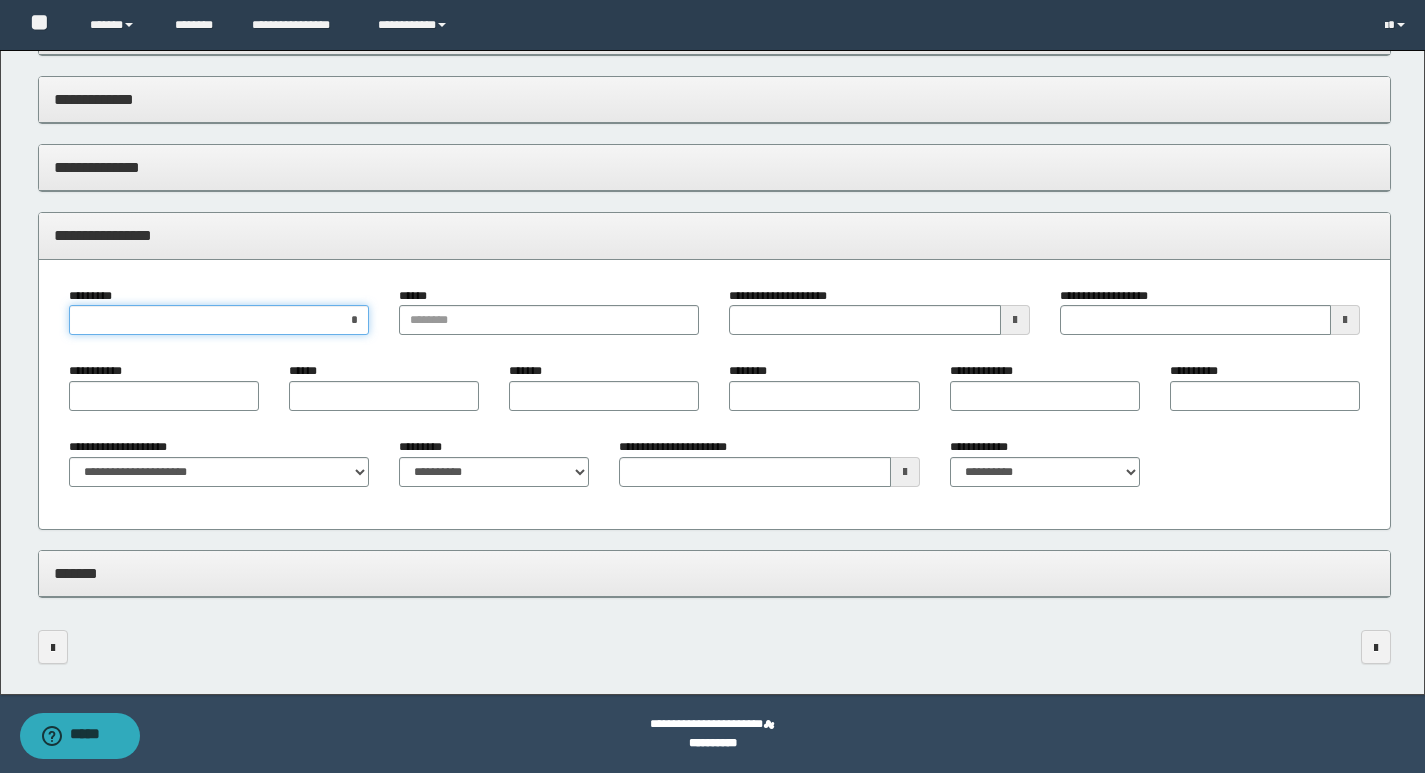 type on "**" 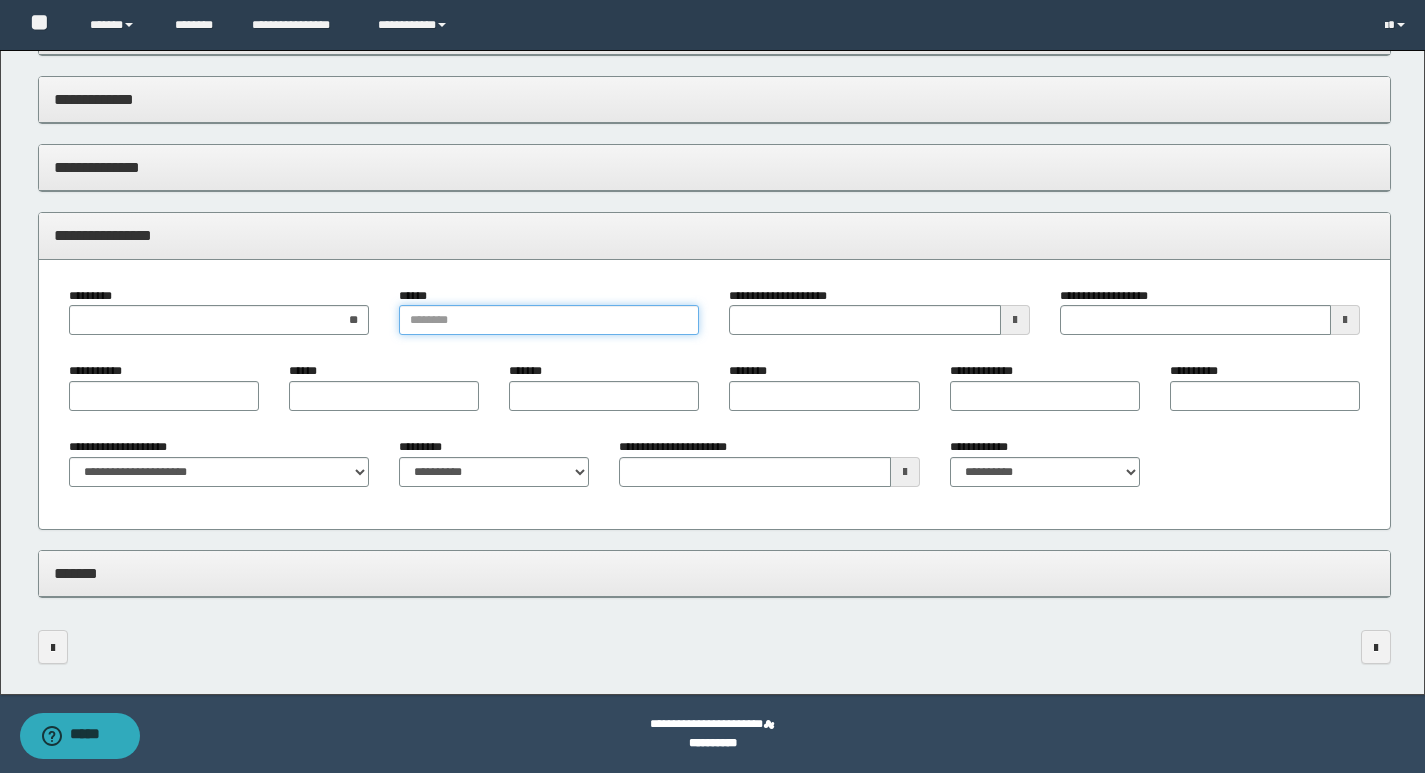 click on "******" at bounding box center [549, 320] 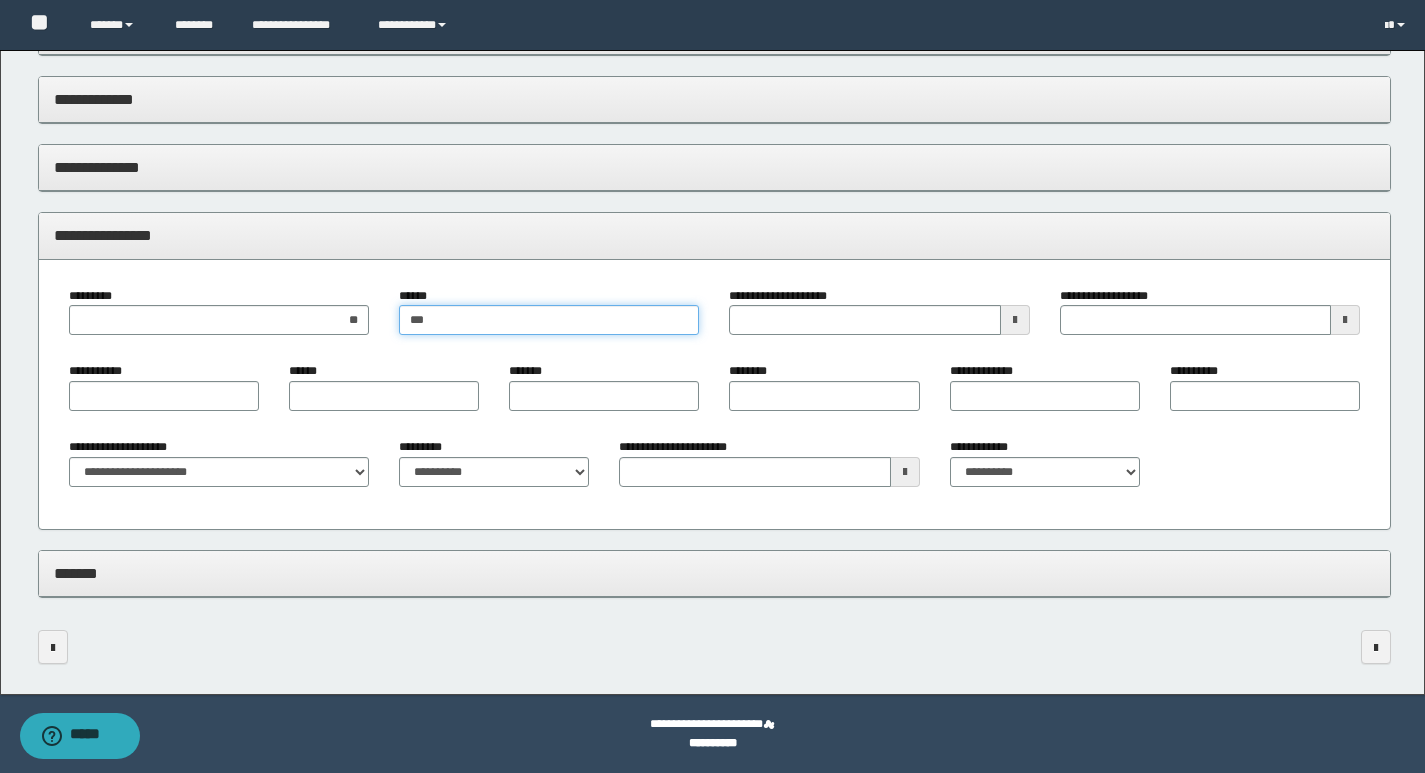 type on "****" 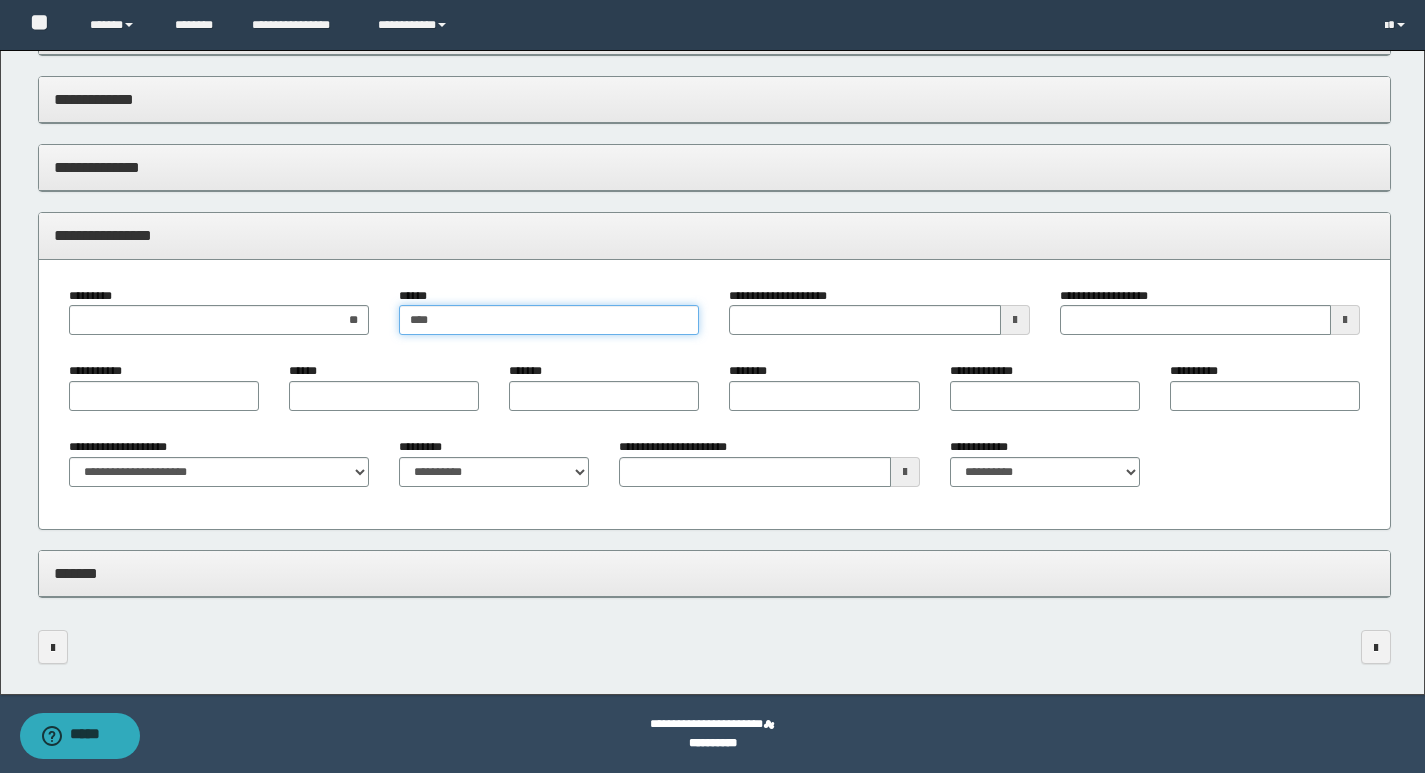 type 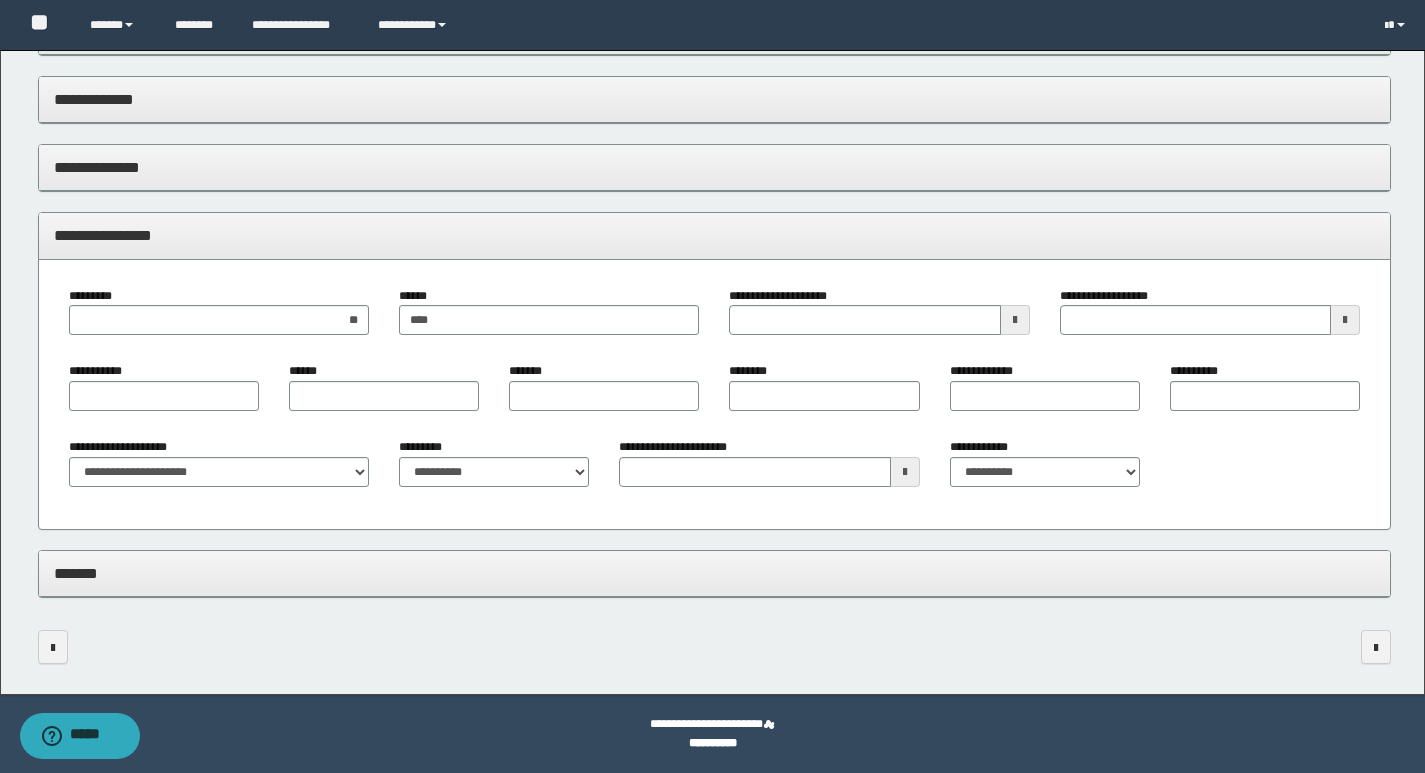click at bounding box center (1015, 320) 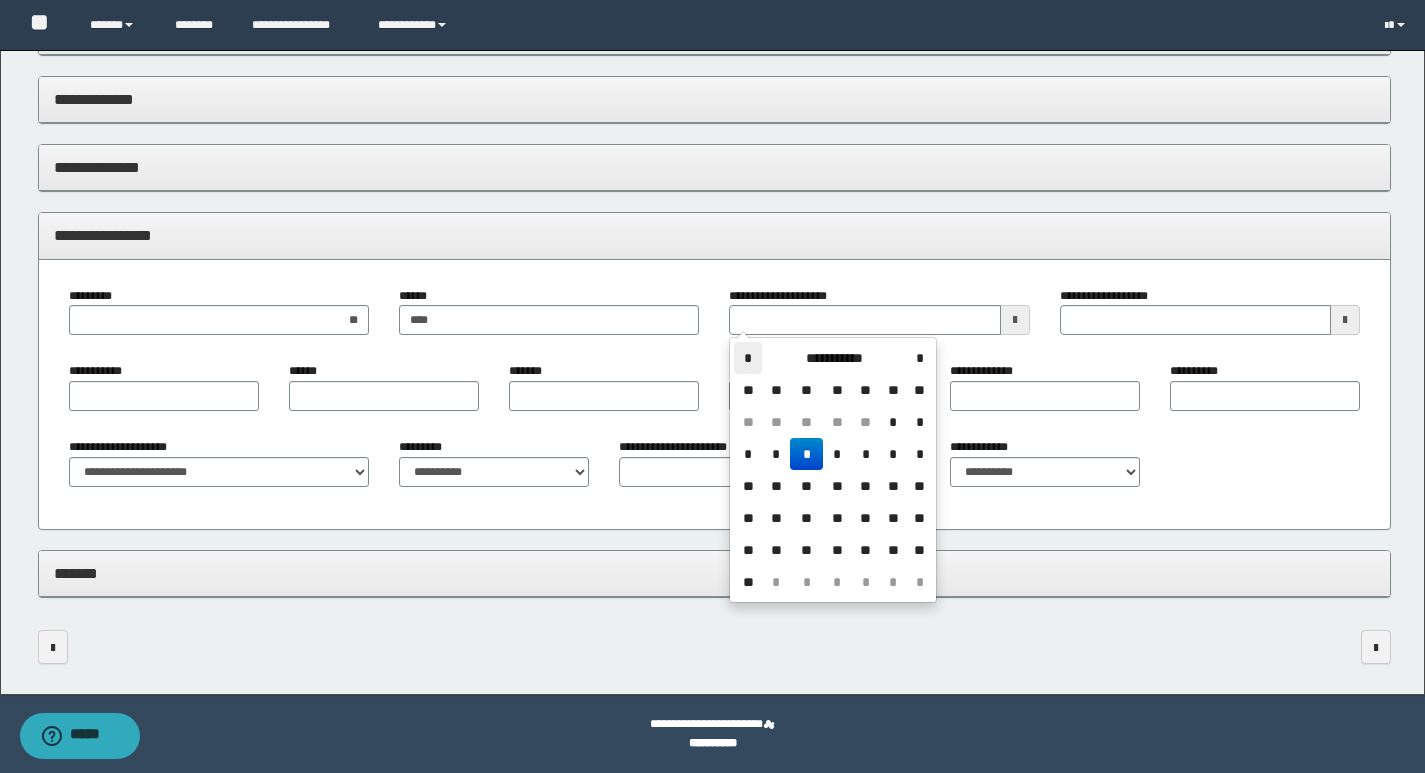 click on "*" at bounding box center (748, 358) 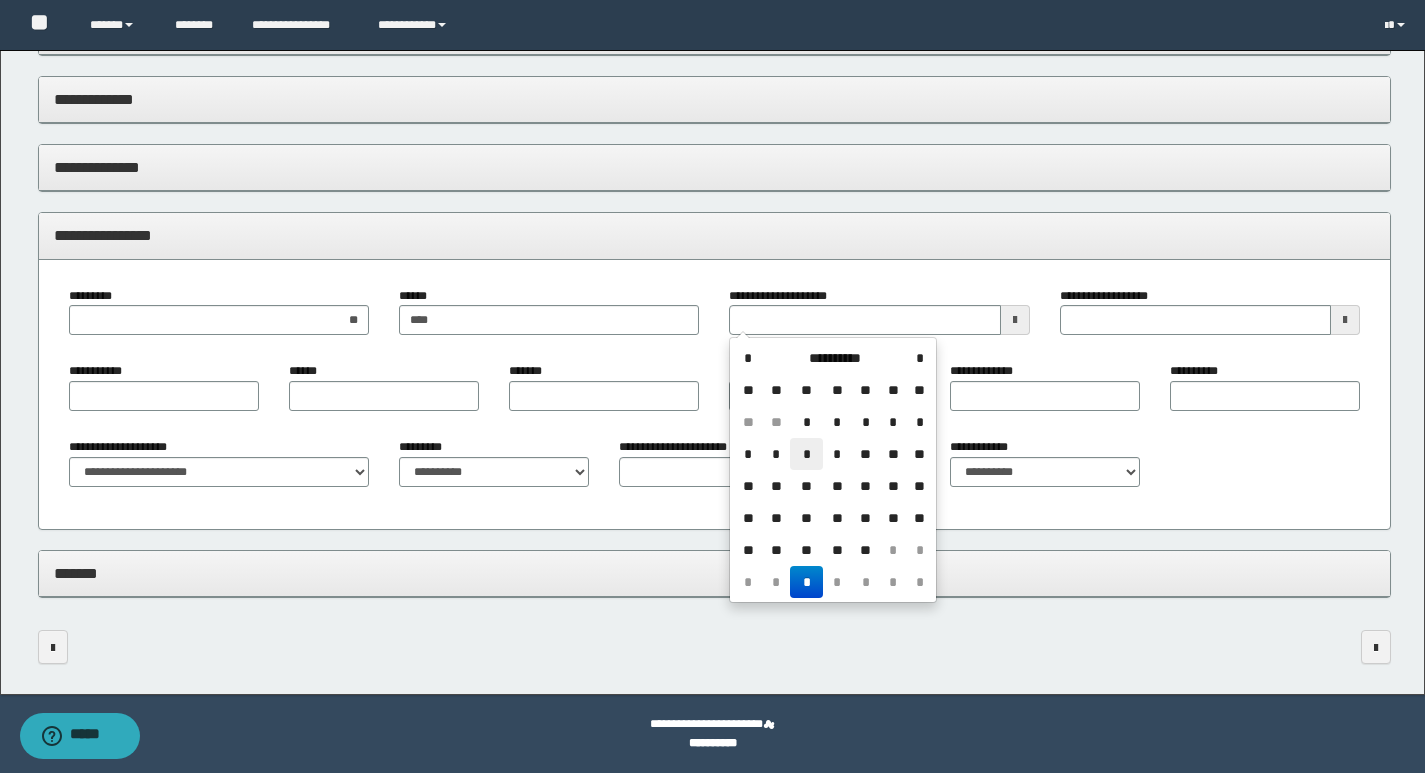 click on "*" at bounding box center (806, 454) 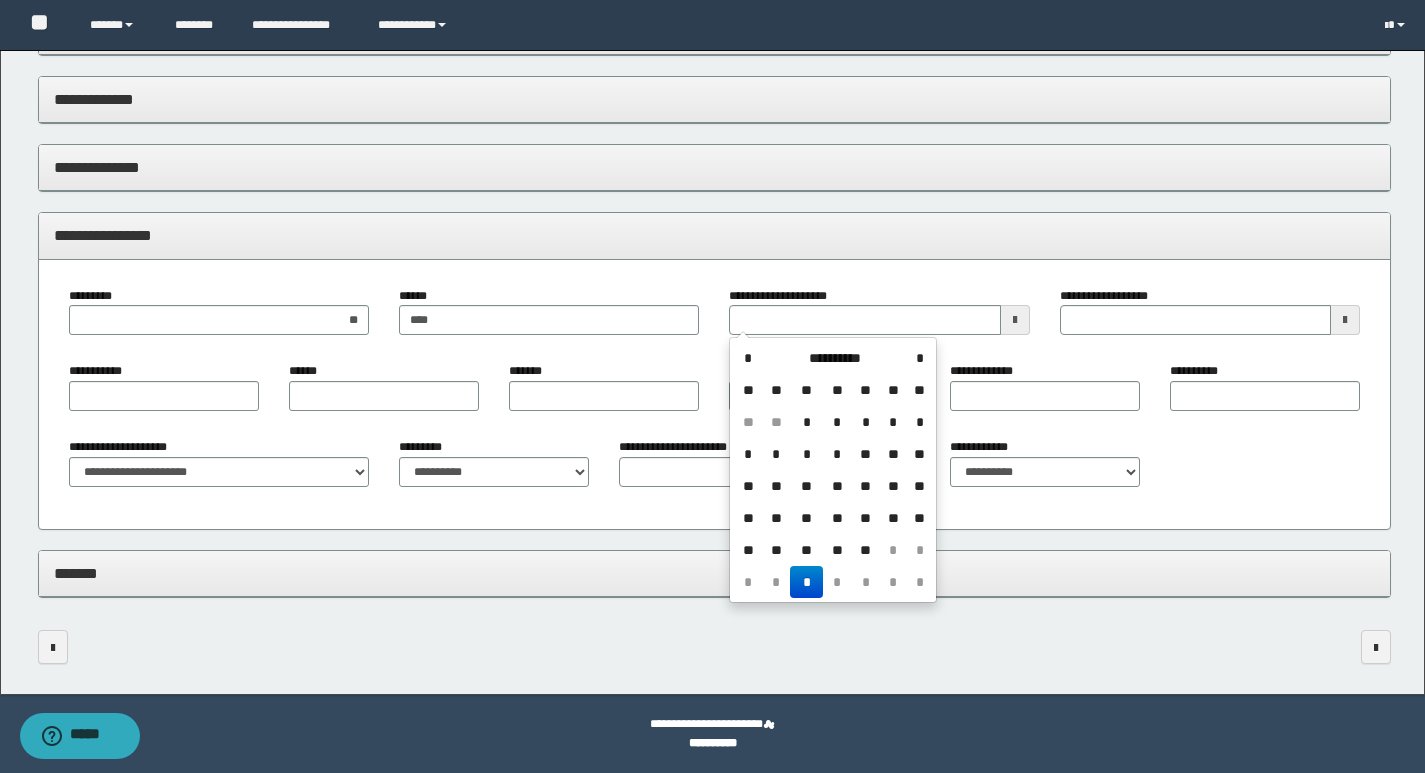 type on "**********" 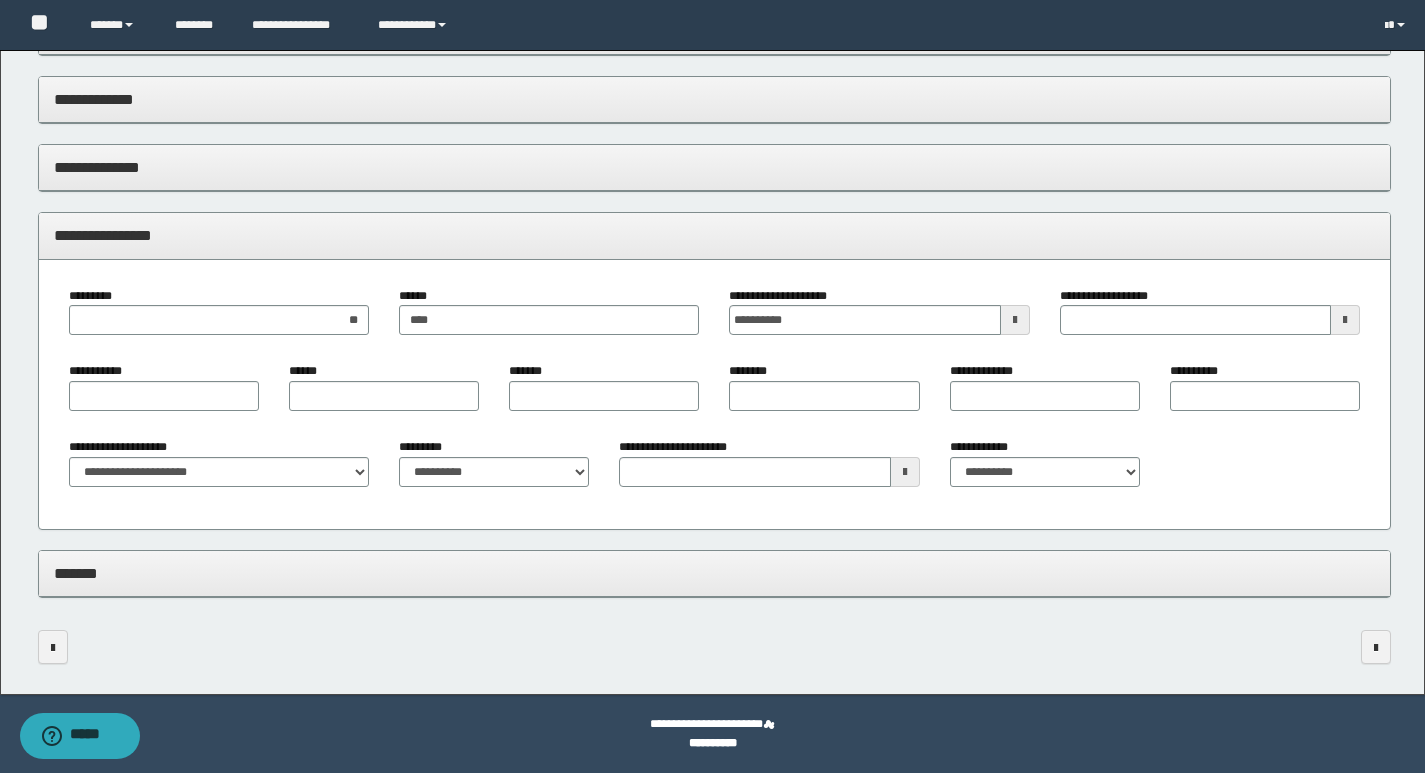 click at bounding box center [1345, 320] 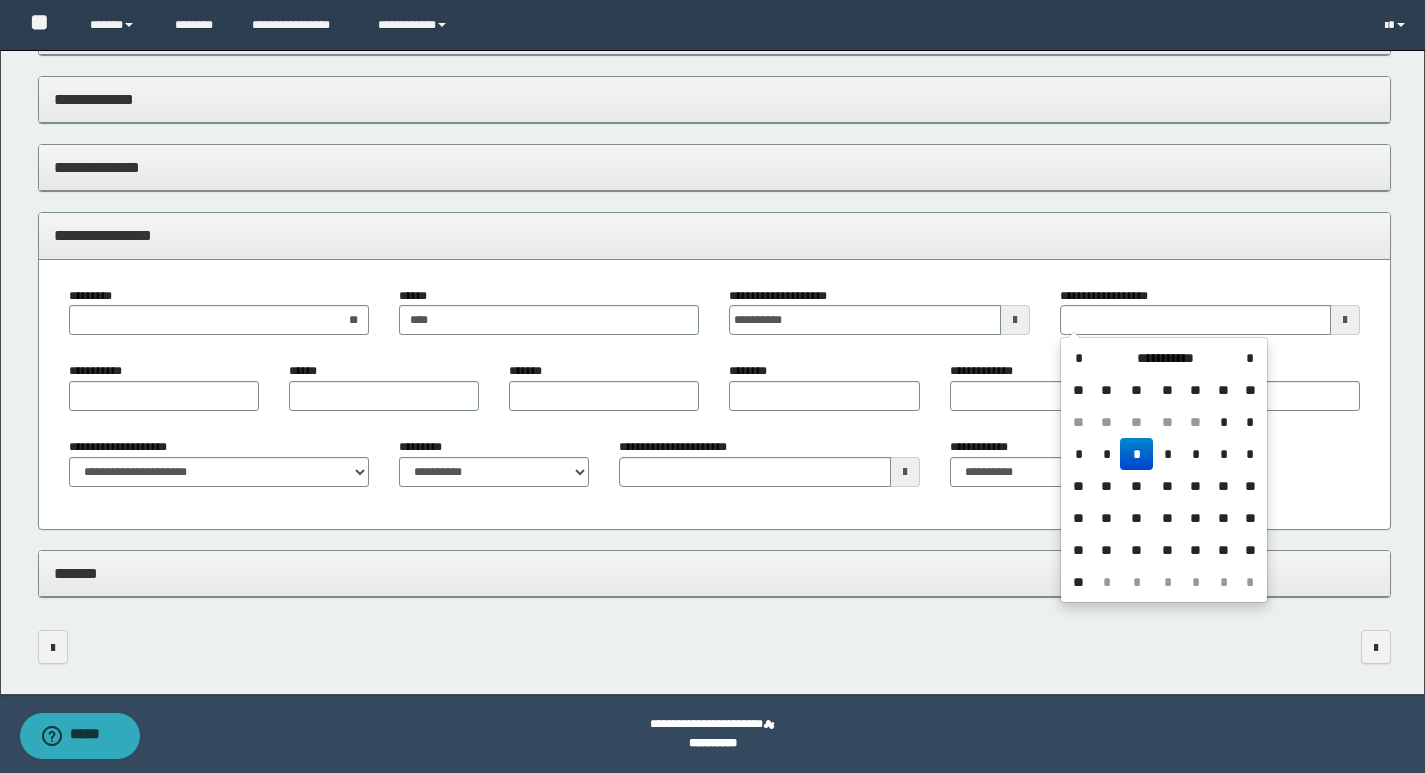 click on "*" at bounding box center (1136, 454) 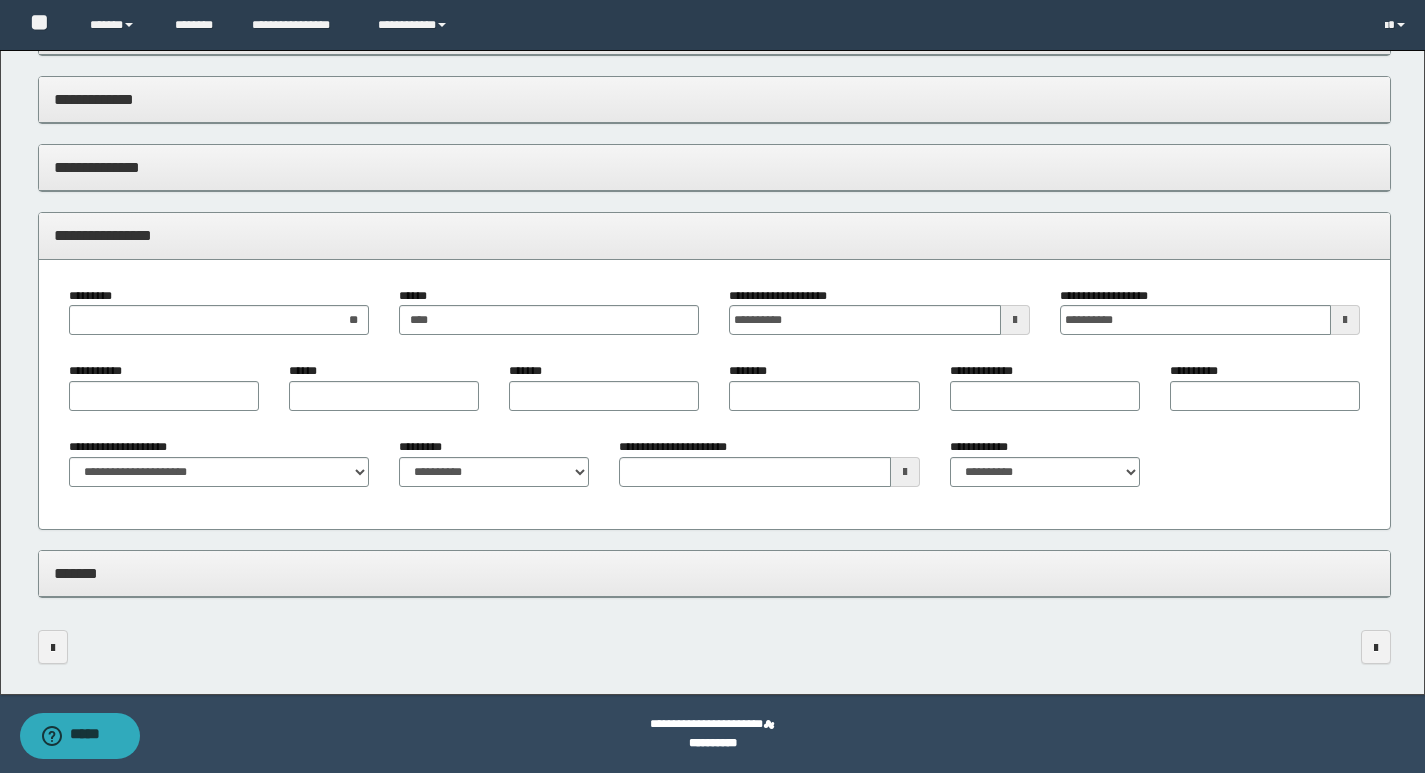type 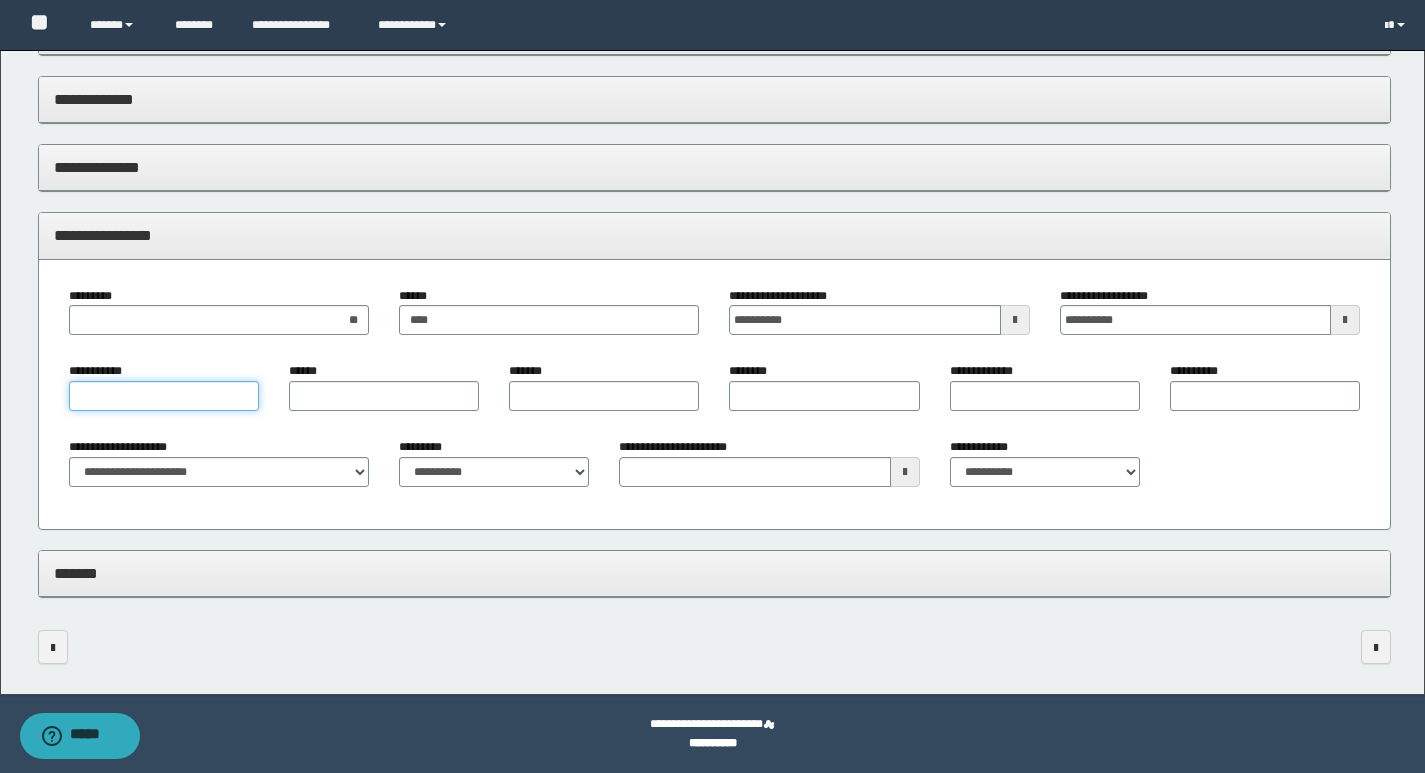 click on "**********" at bounding box center (164, 396) 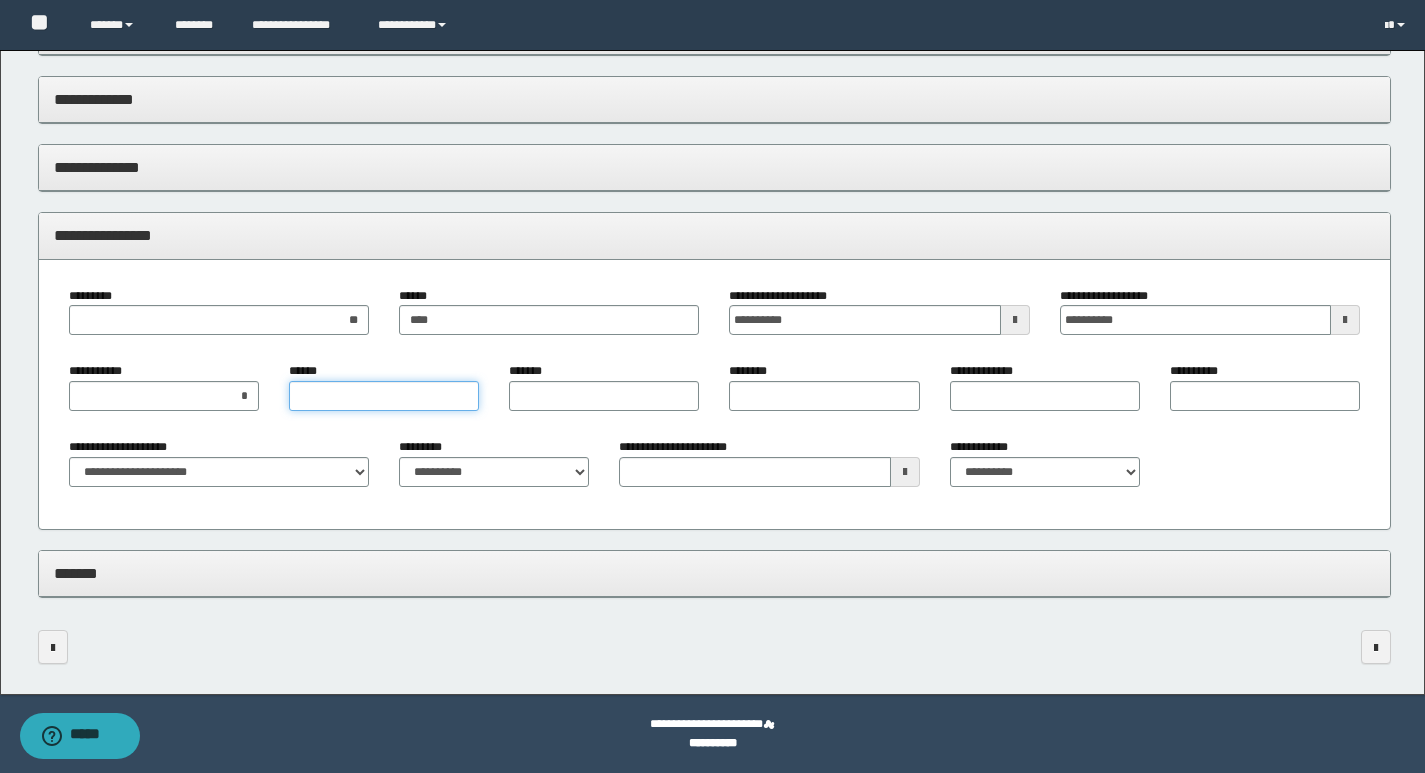 click on "******" at bounding box center (384, 396) 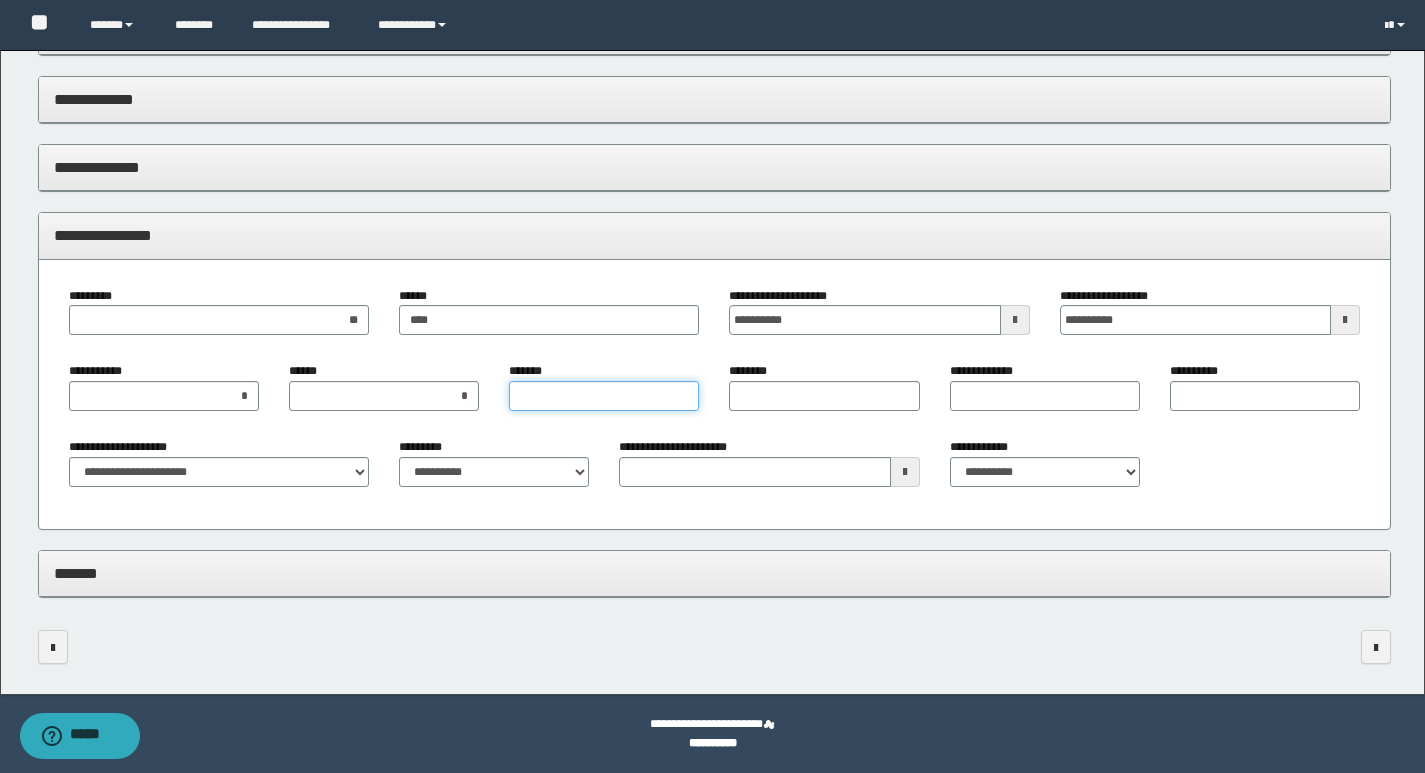 click on "*******" at bounding box center (604, 396) 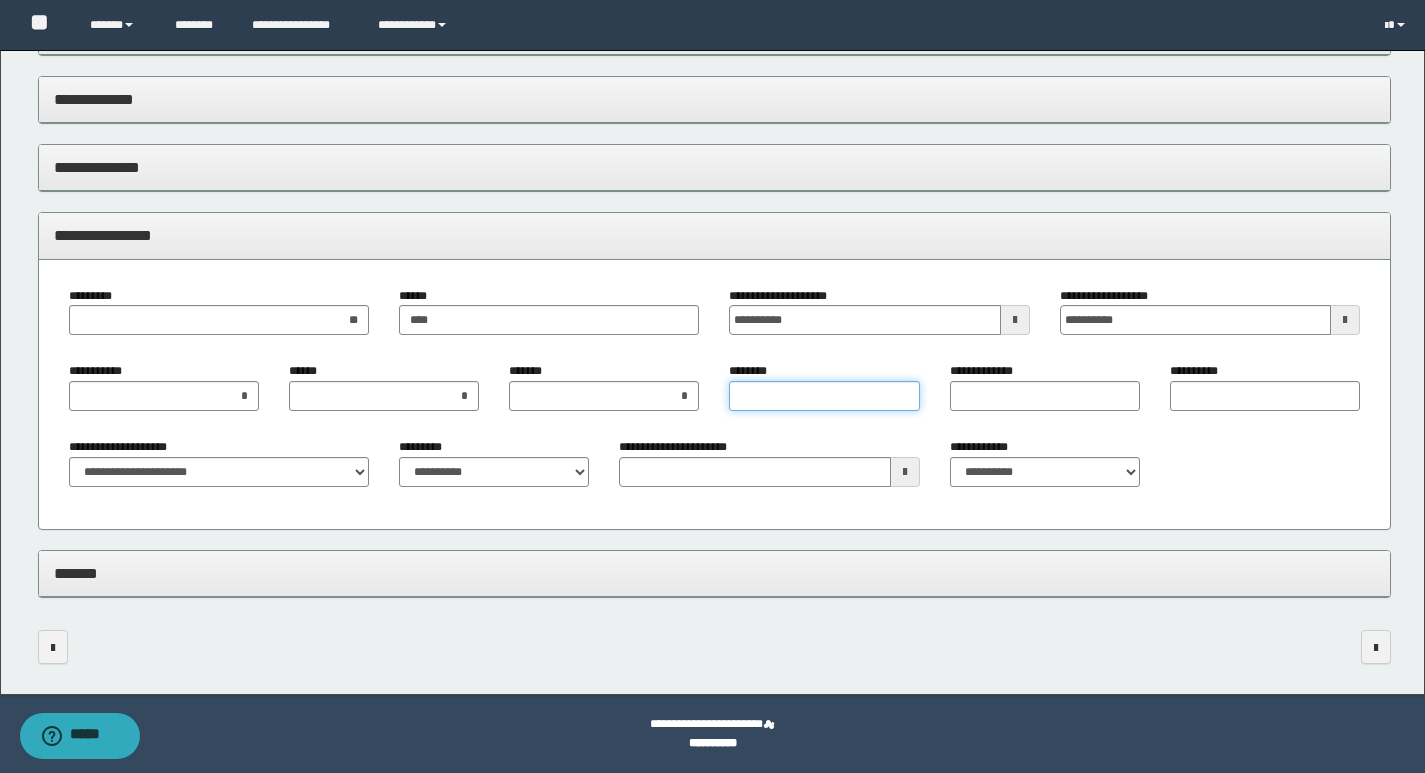 click on "********" at bounding box center (824, 396) 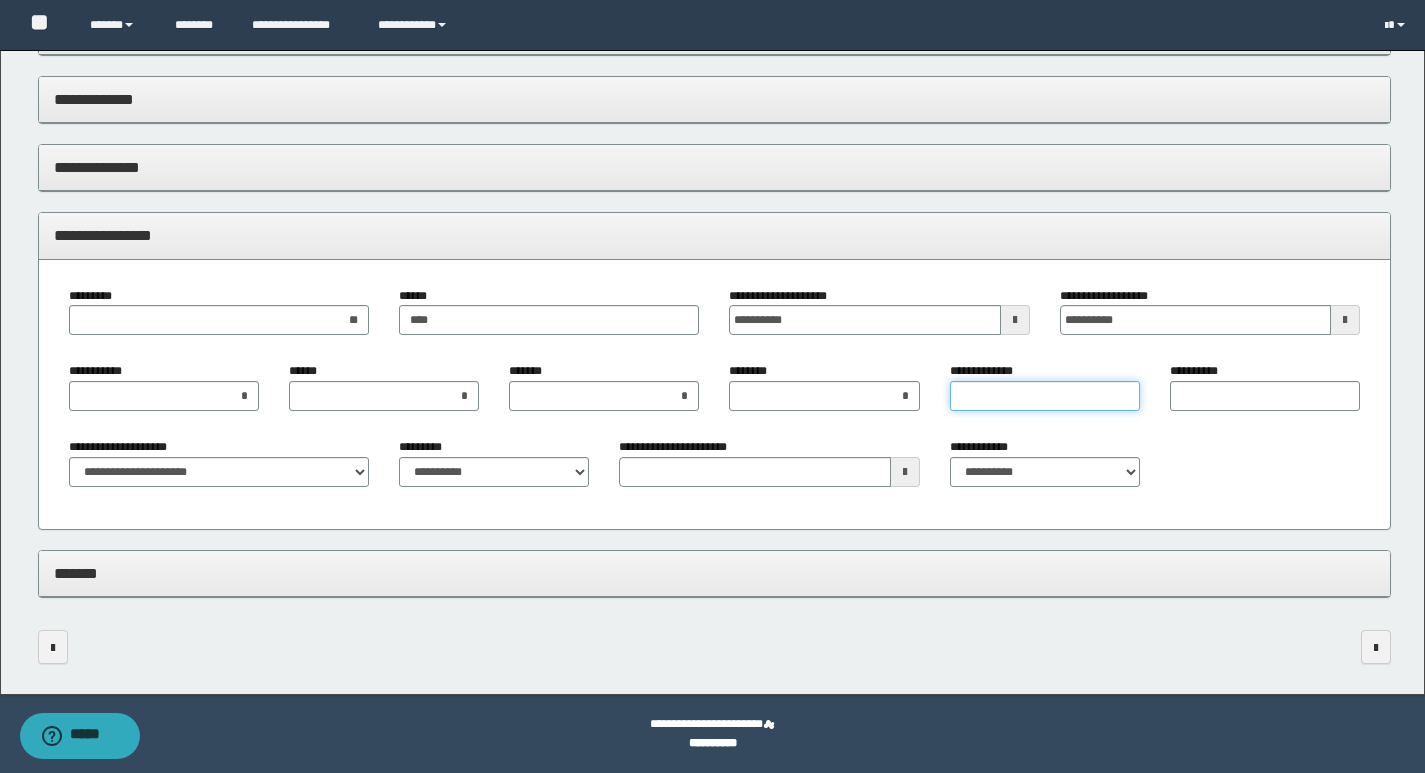 click on "**********" at bounding box center (1045, 396) 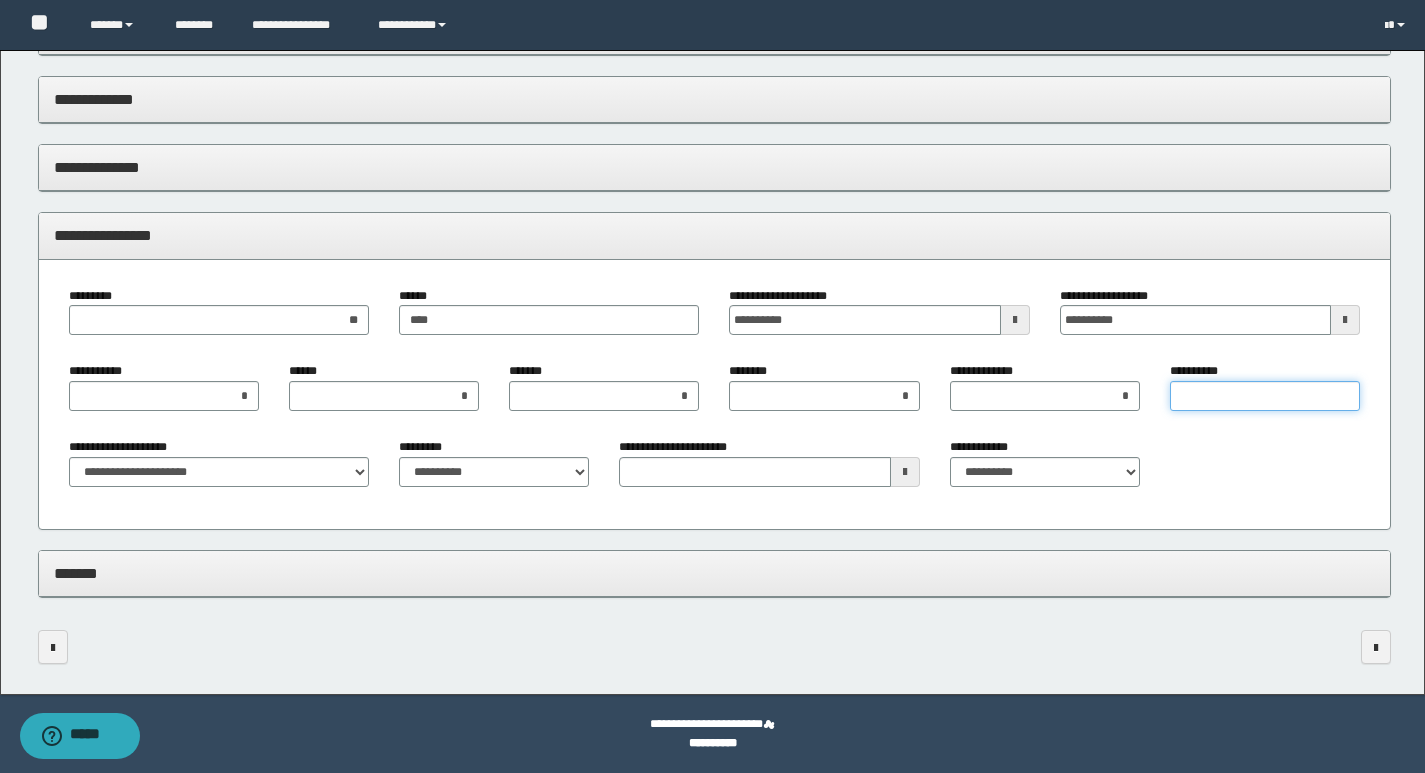 click on "**********" at bounding box center [1265, 396] 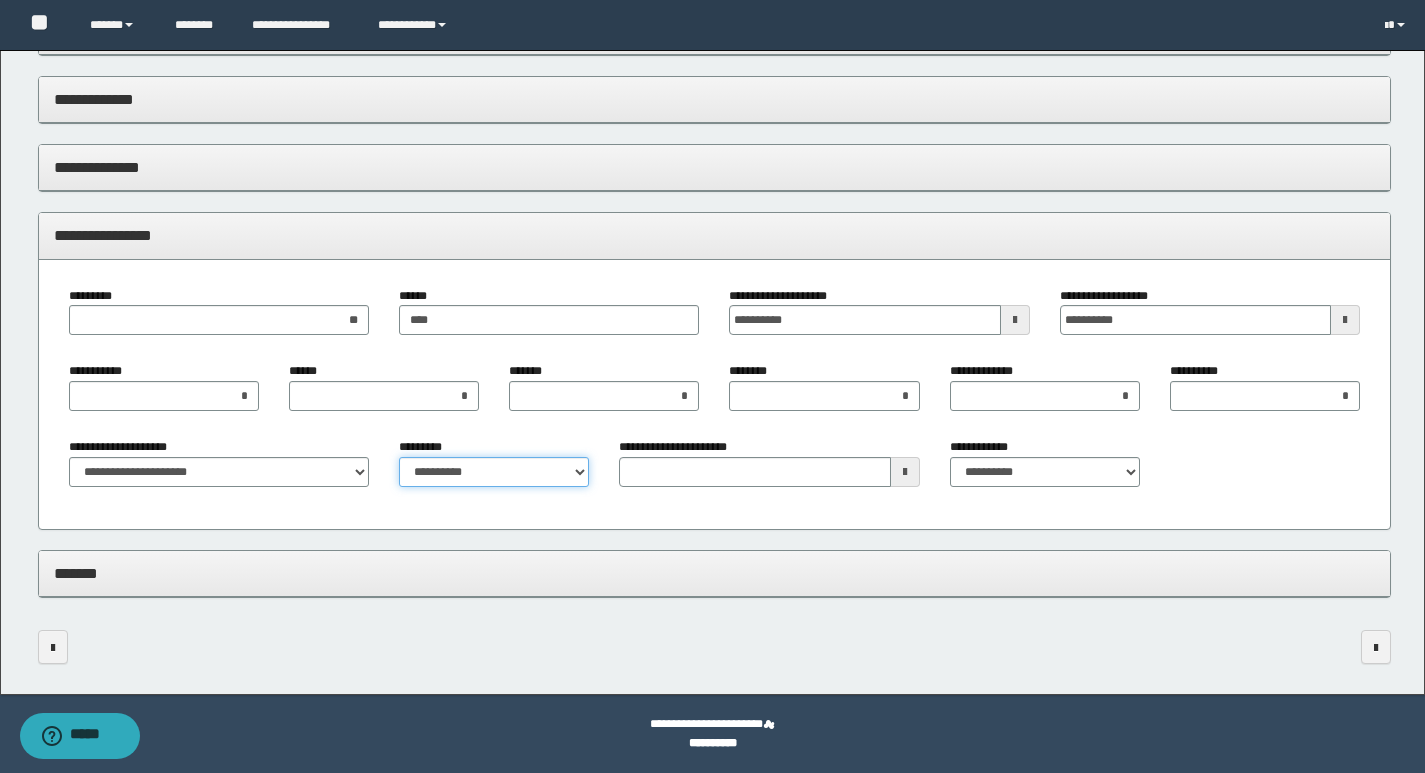 click on "**********" at bounding box center [494, 472] 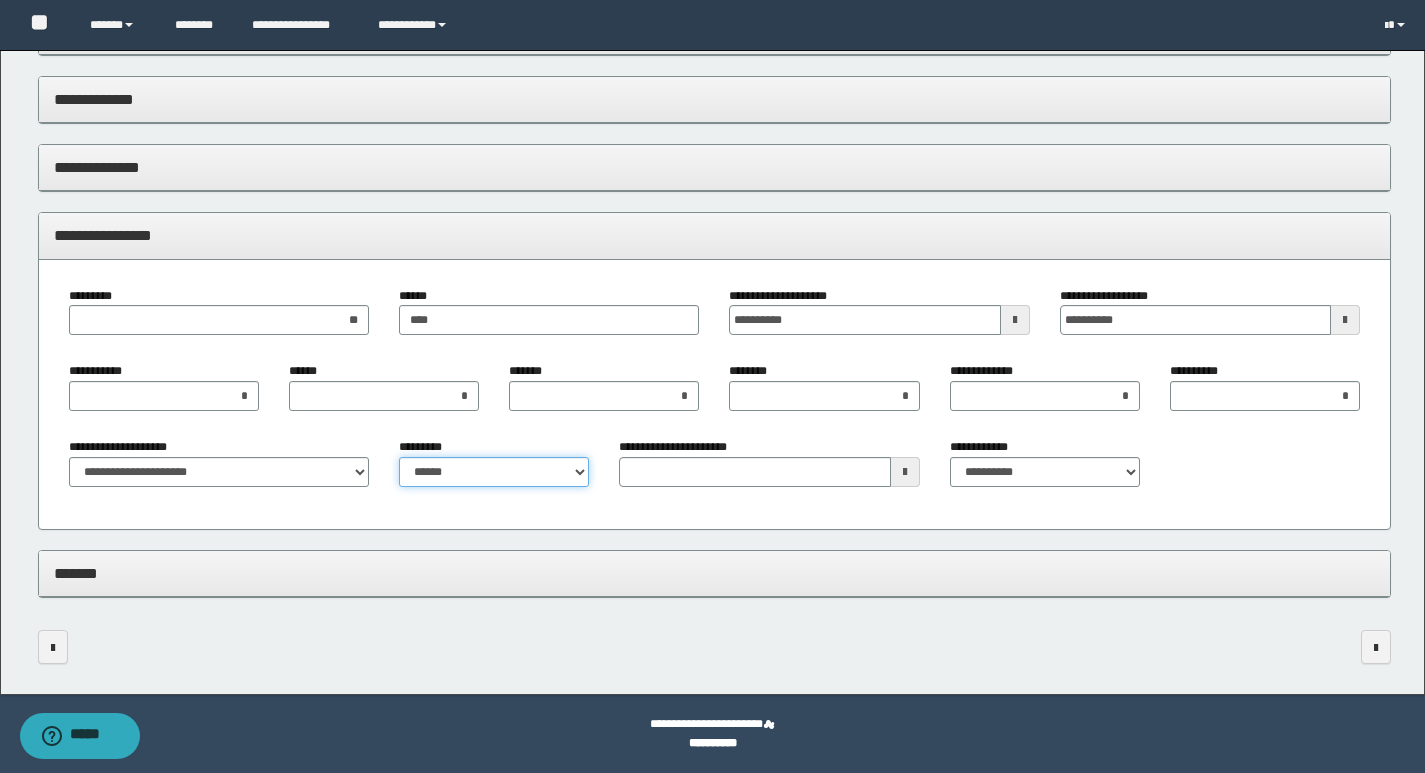 type 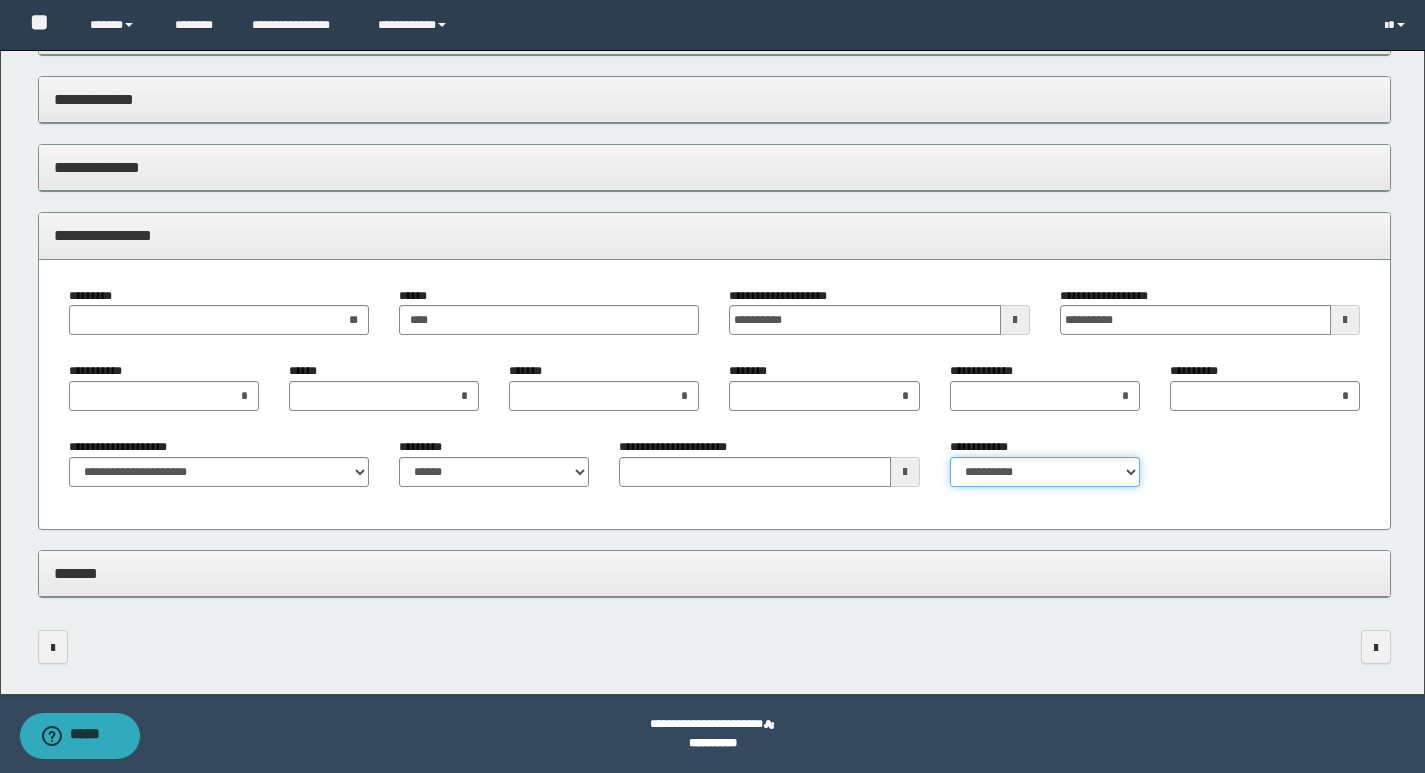 click on "**********" at bounding box center (1045, 472) 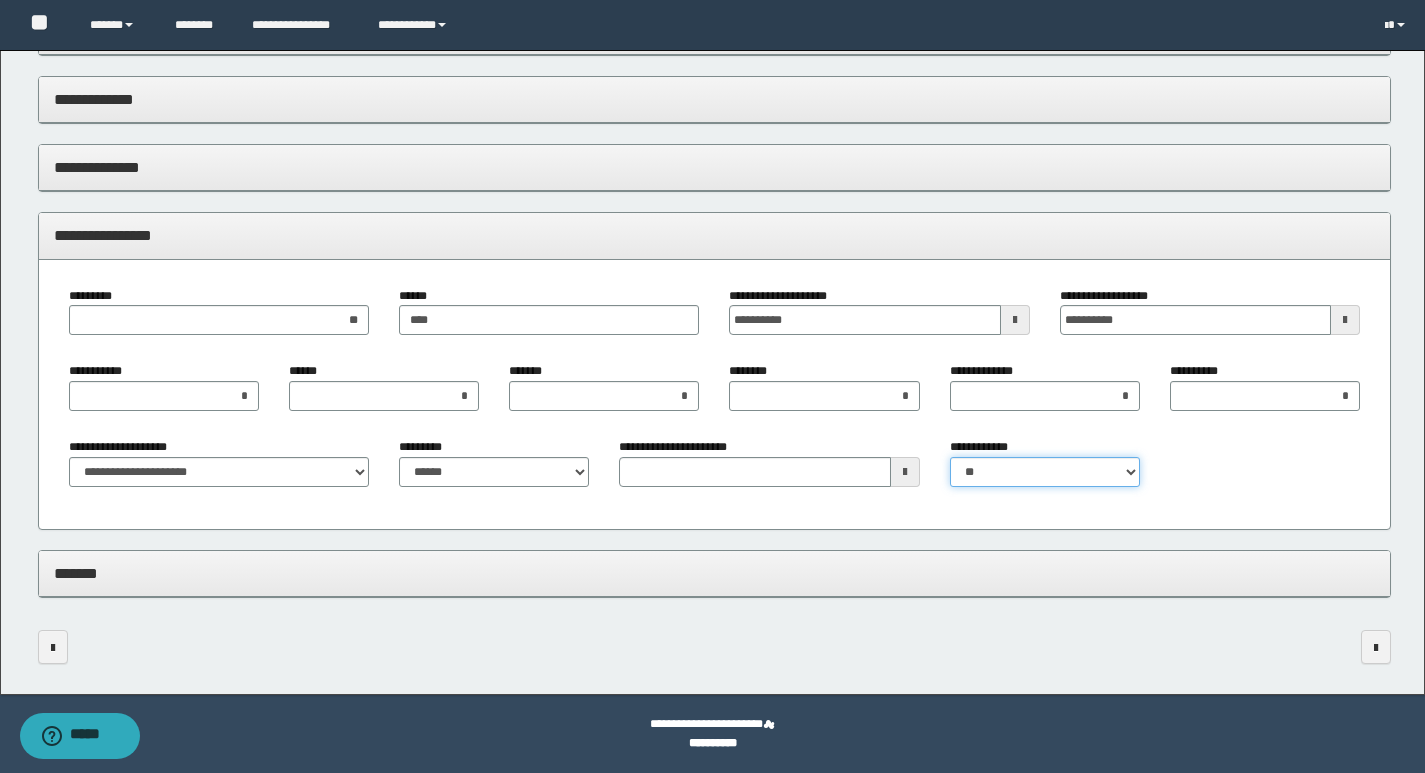 click on "**********" at bounding box center (1045, 472) 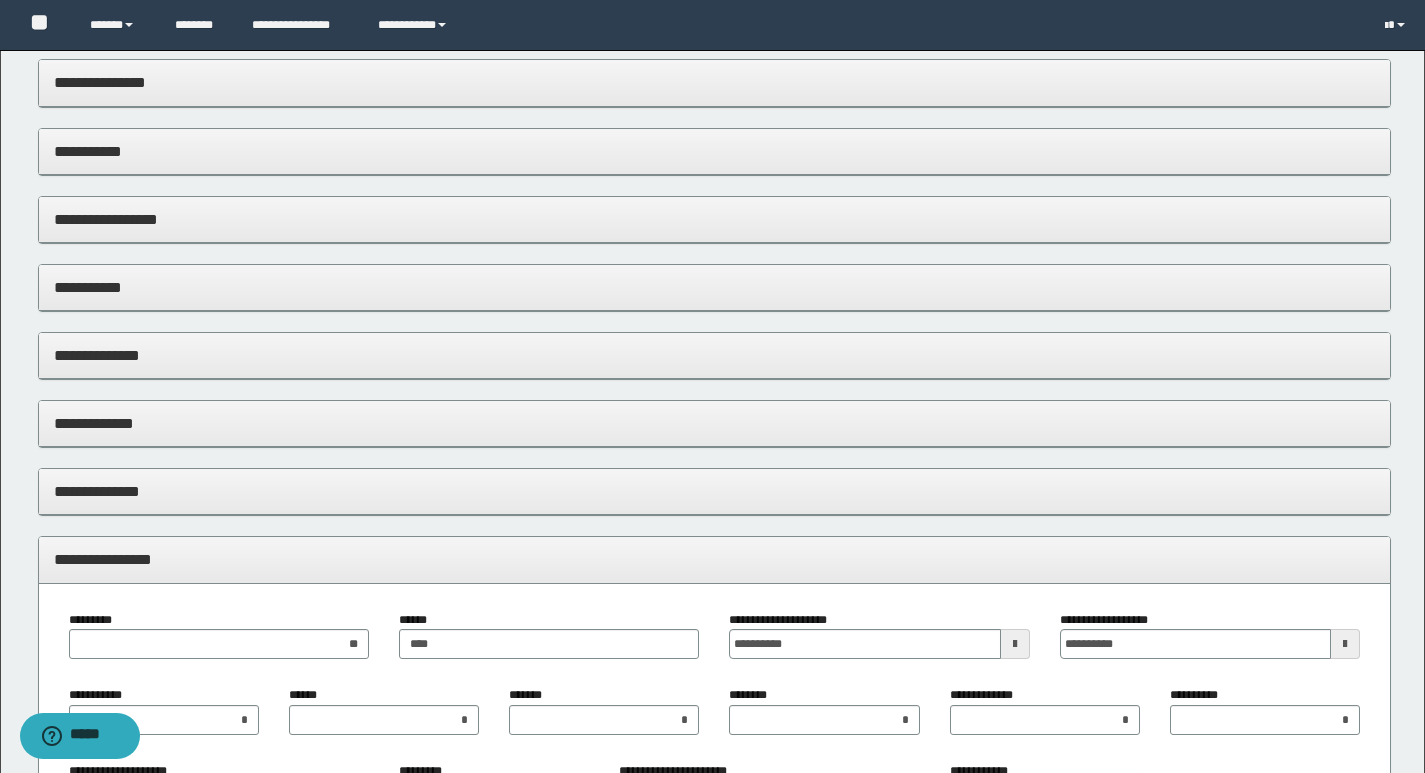 scroll, scrollTop: 0, scrollLeft: 0, axis: both 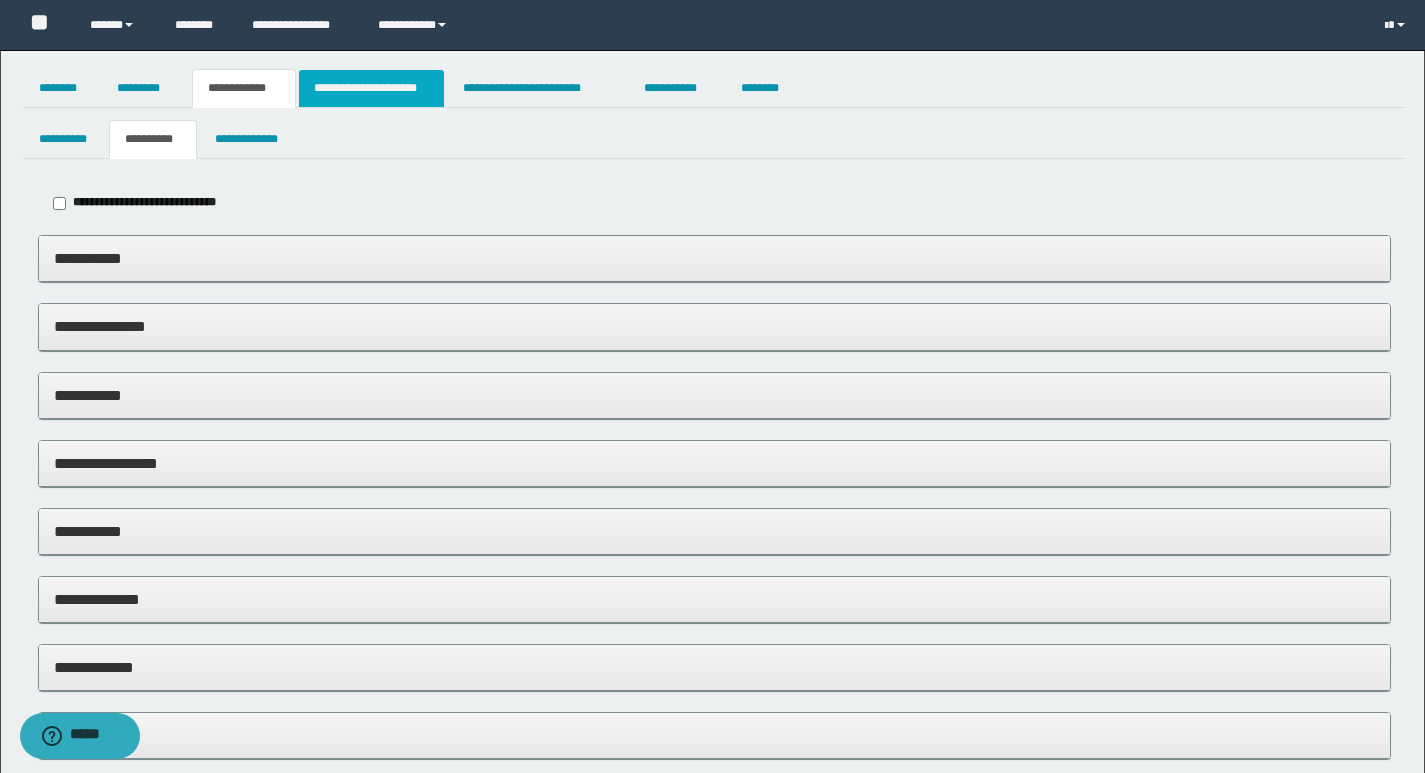 click on "**********" at bounding box center [371, 88] 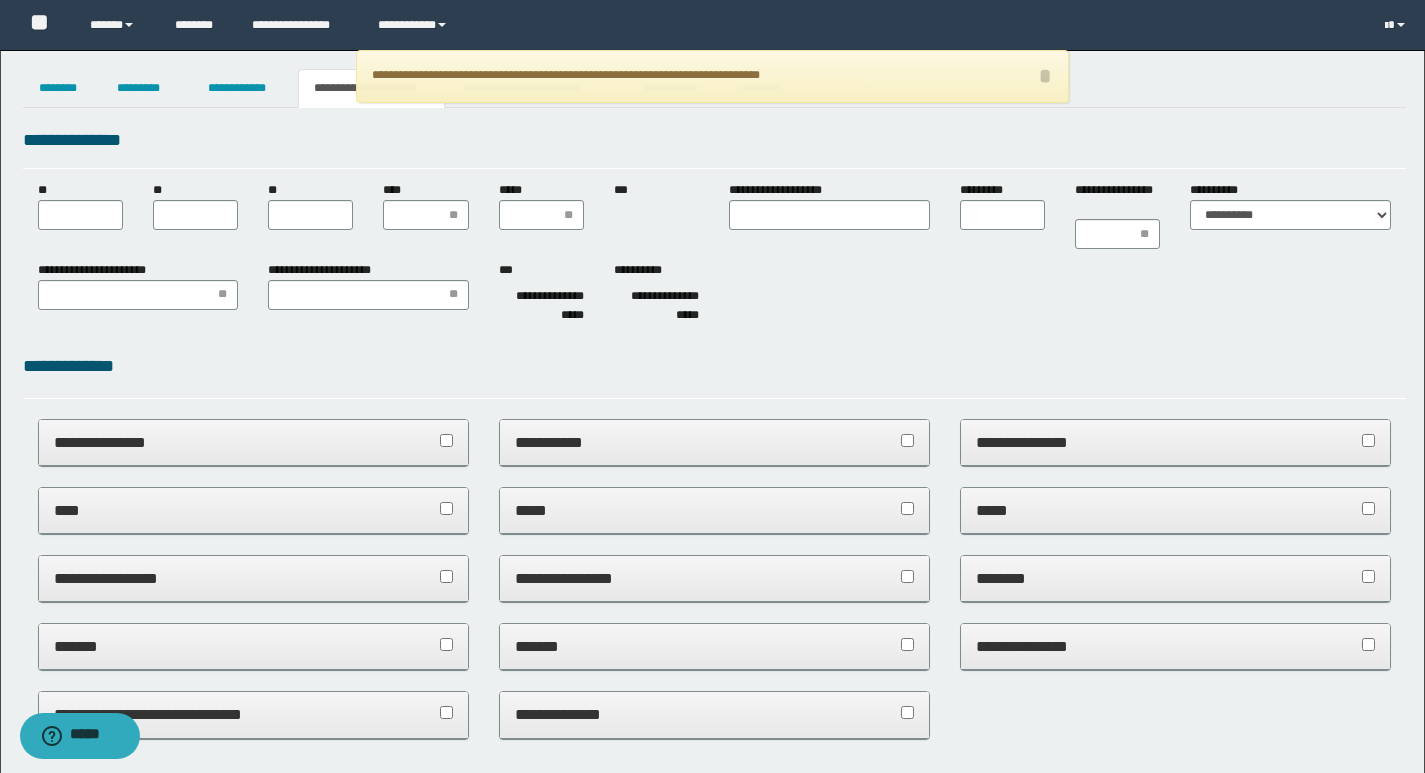 scroll, scrollTop: 0, scrollLeft: 0, axis: both 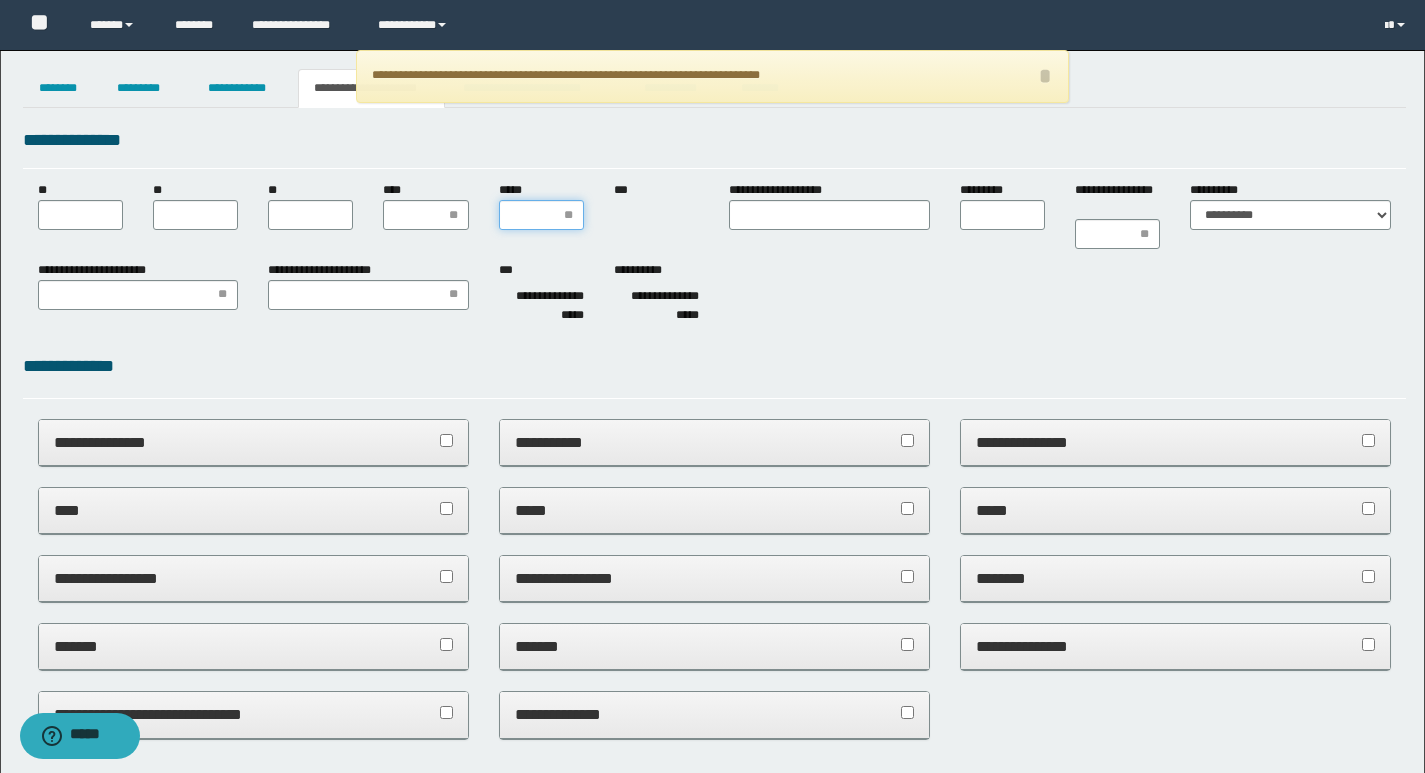 click on "*****" at bounding box center (541, 215) 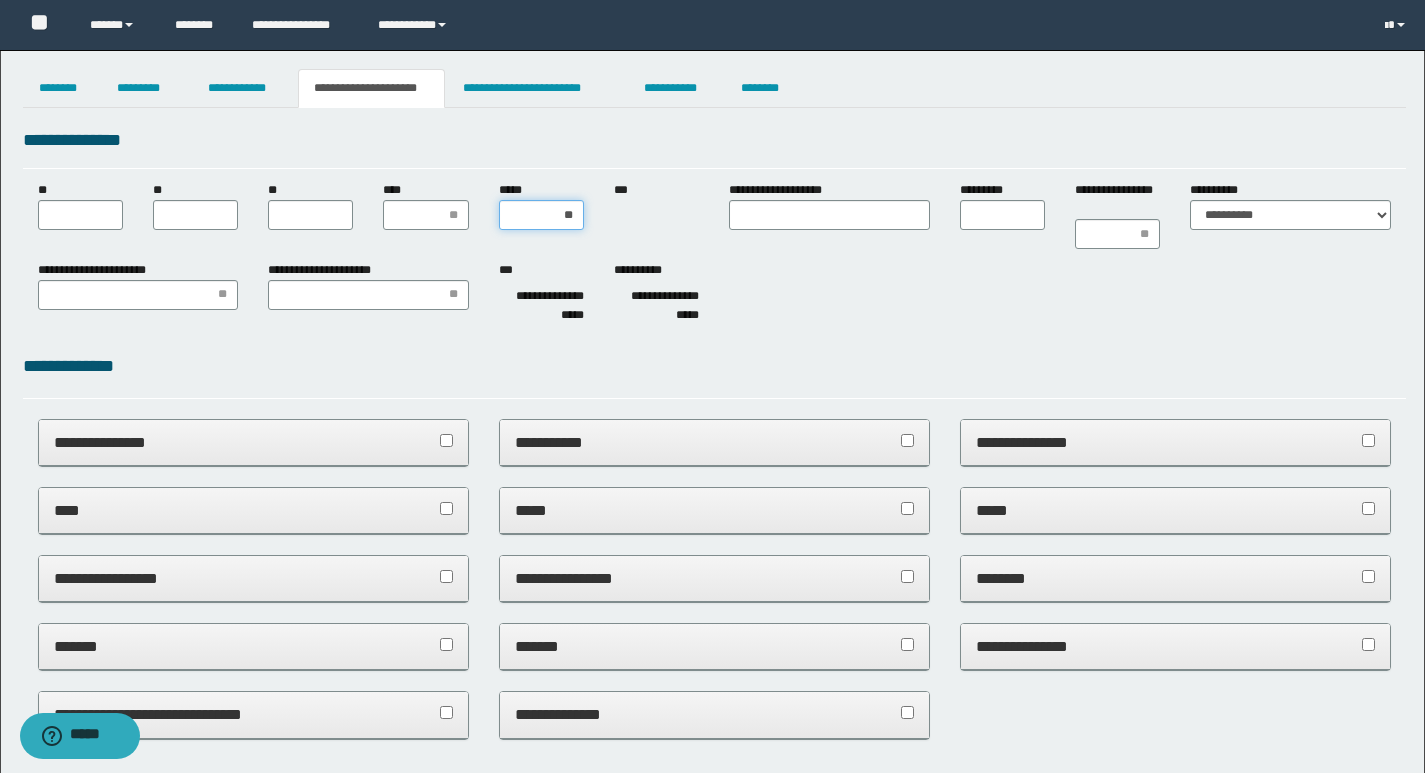type on "***" 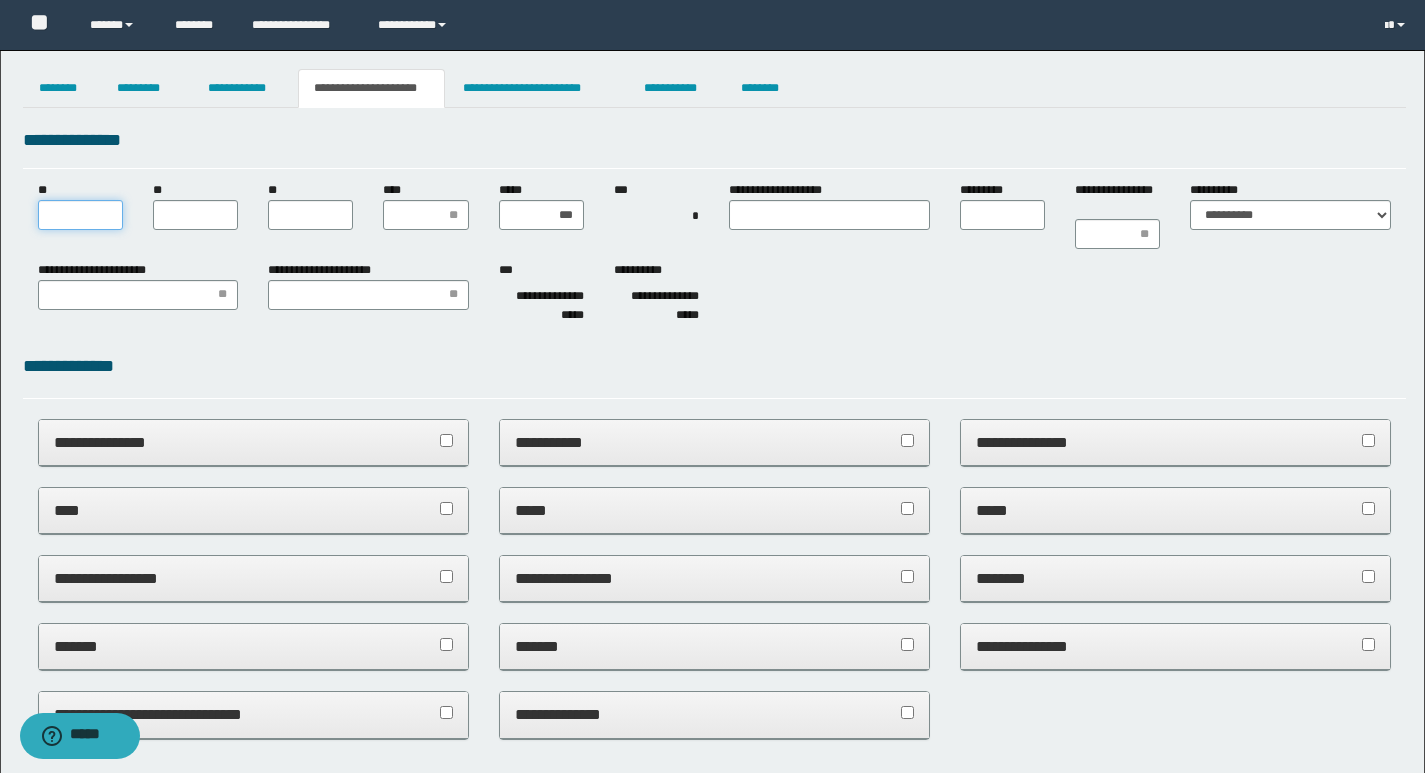 click on "**" at bounding box center [80, 215] 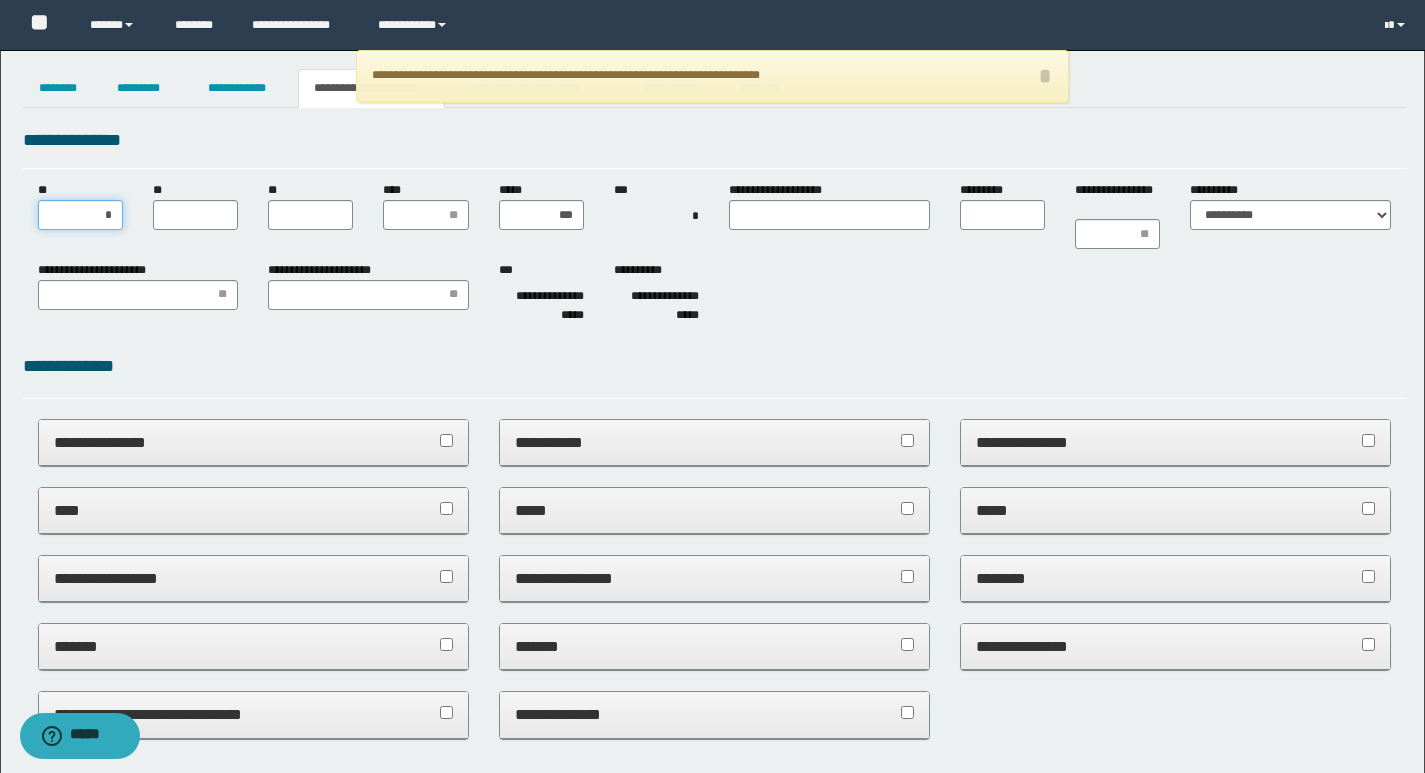 type on "**" 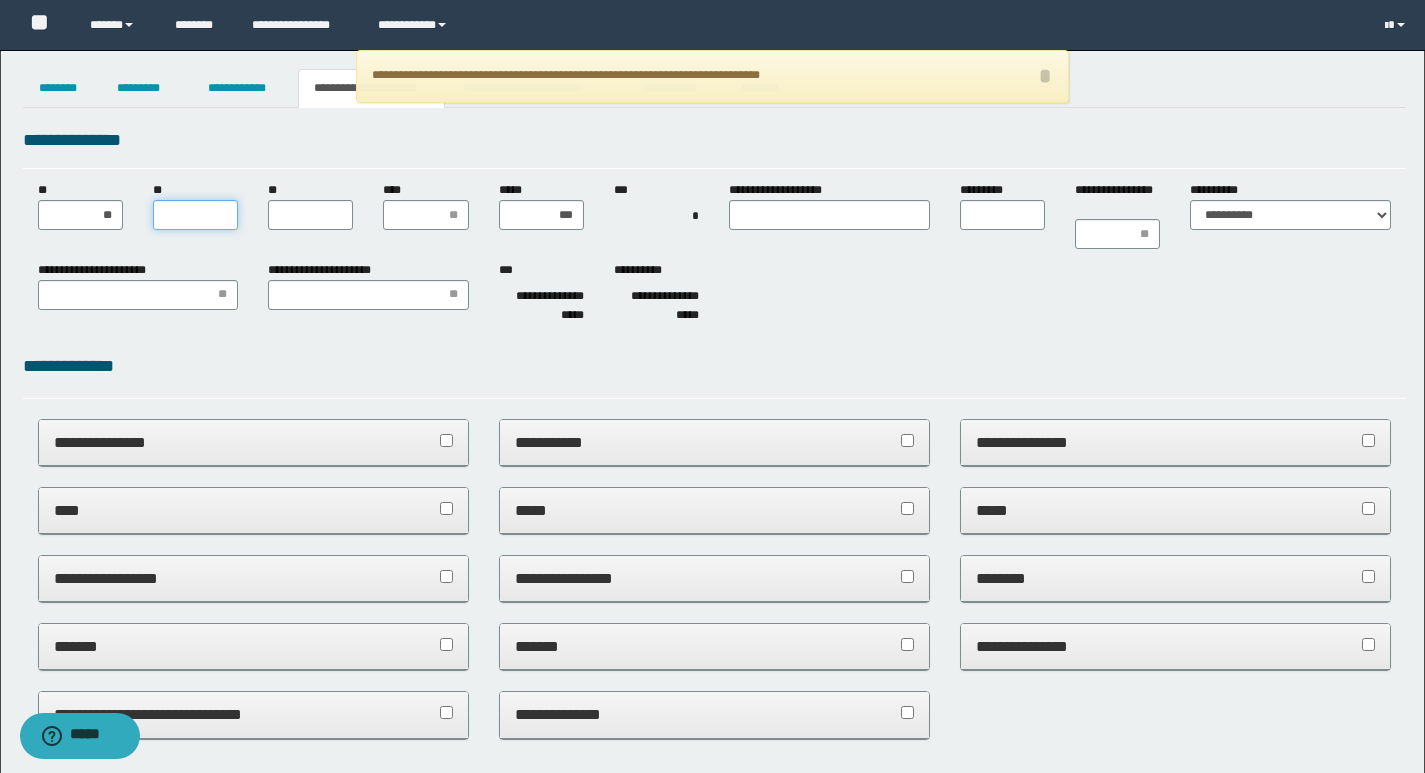 click on "**" at bounding box center (195, 215) 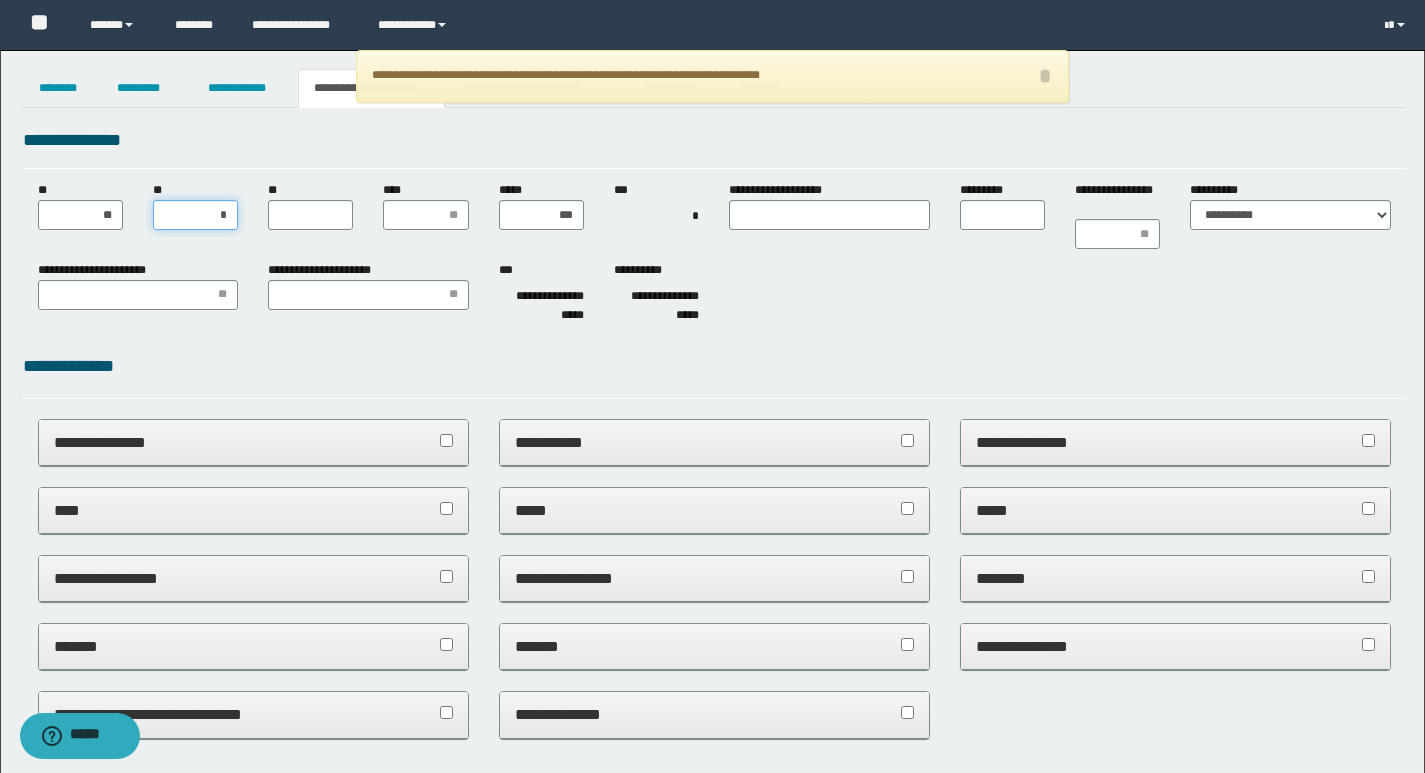 type on "**" 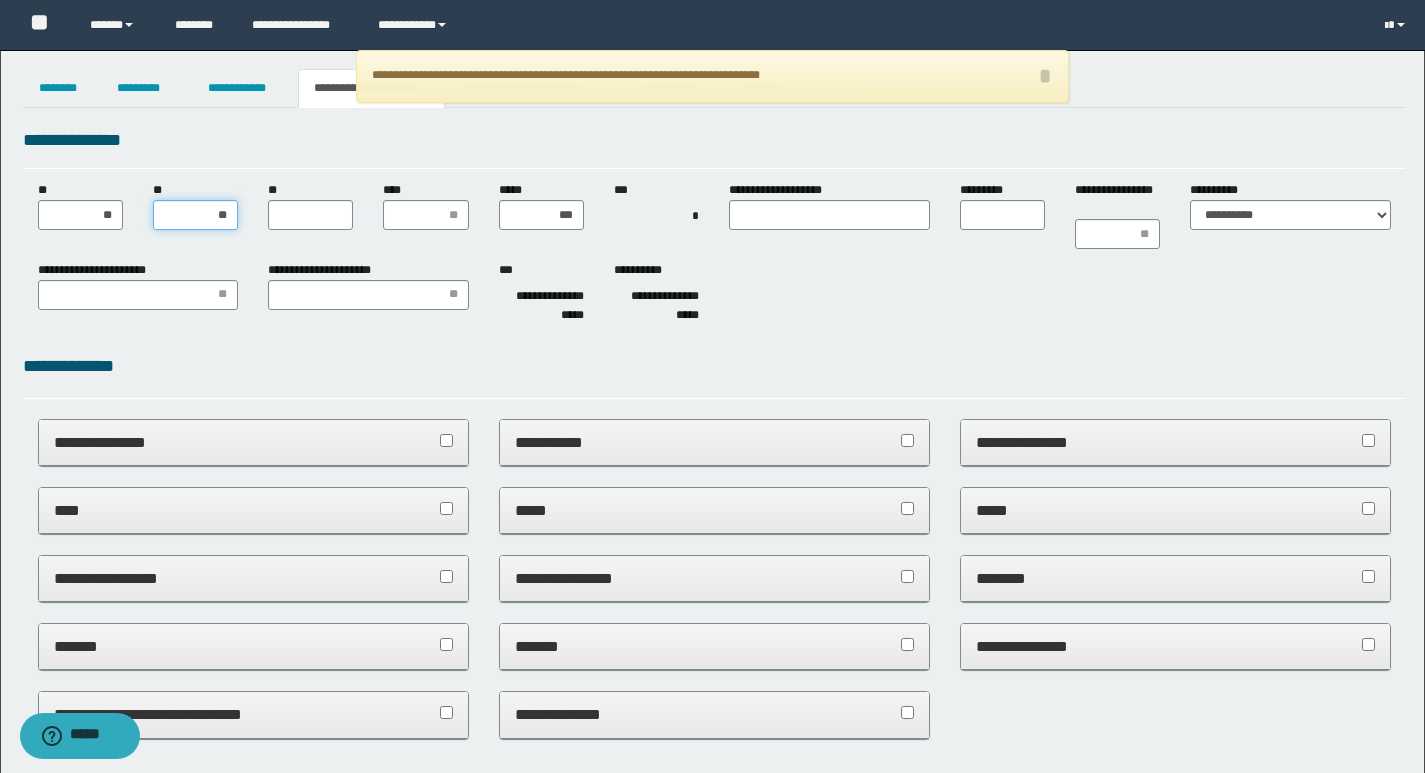 type 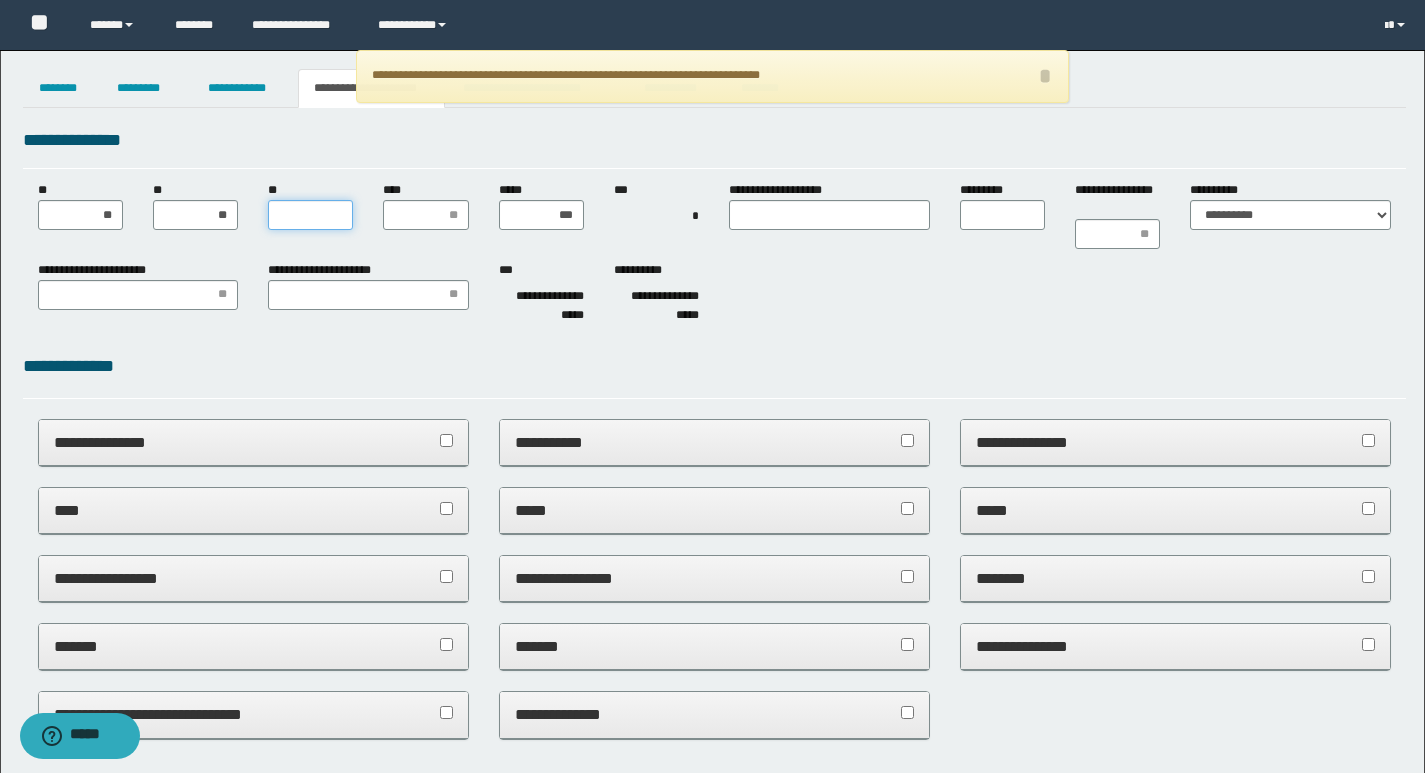 click on "**" at bounding box center (310, 215) 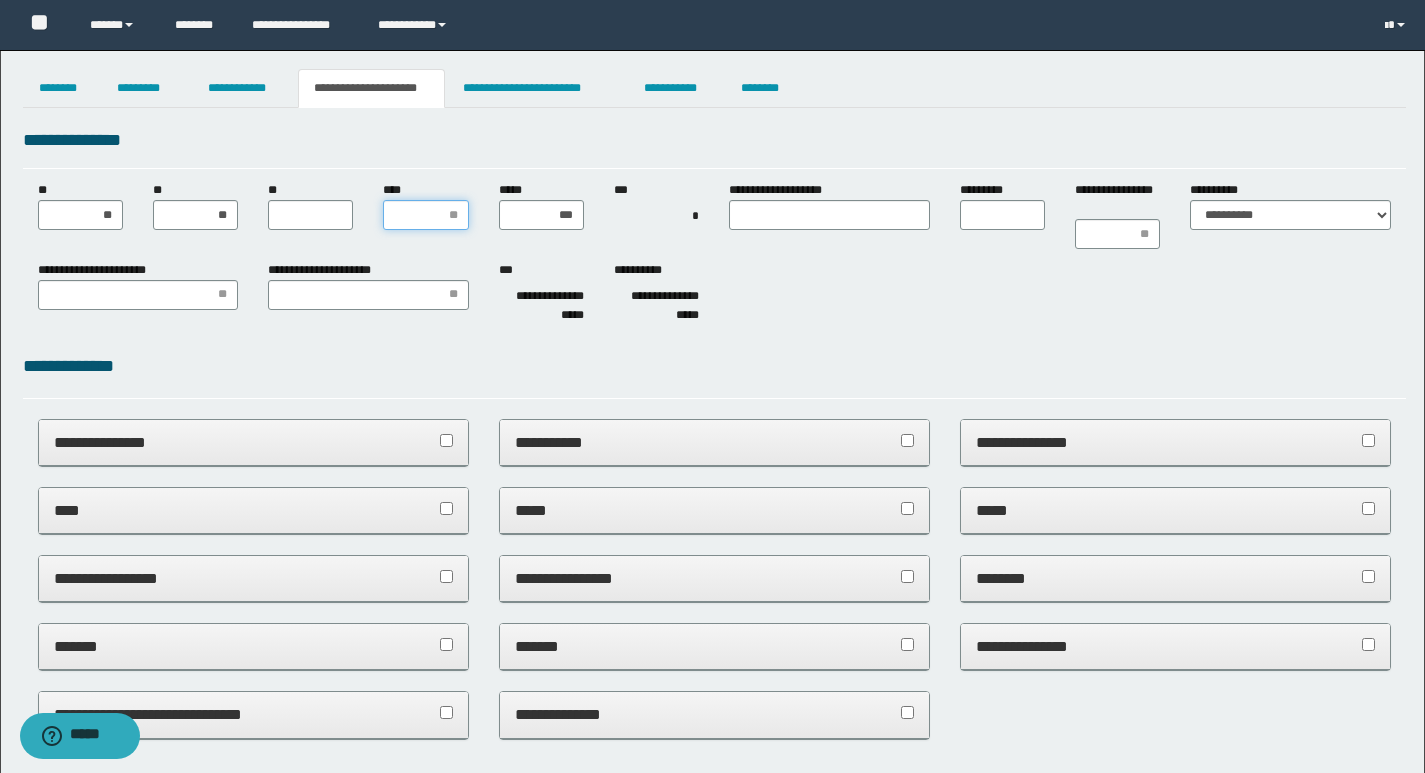 click on "****" at bounding box center [425, 215] 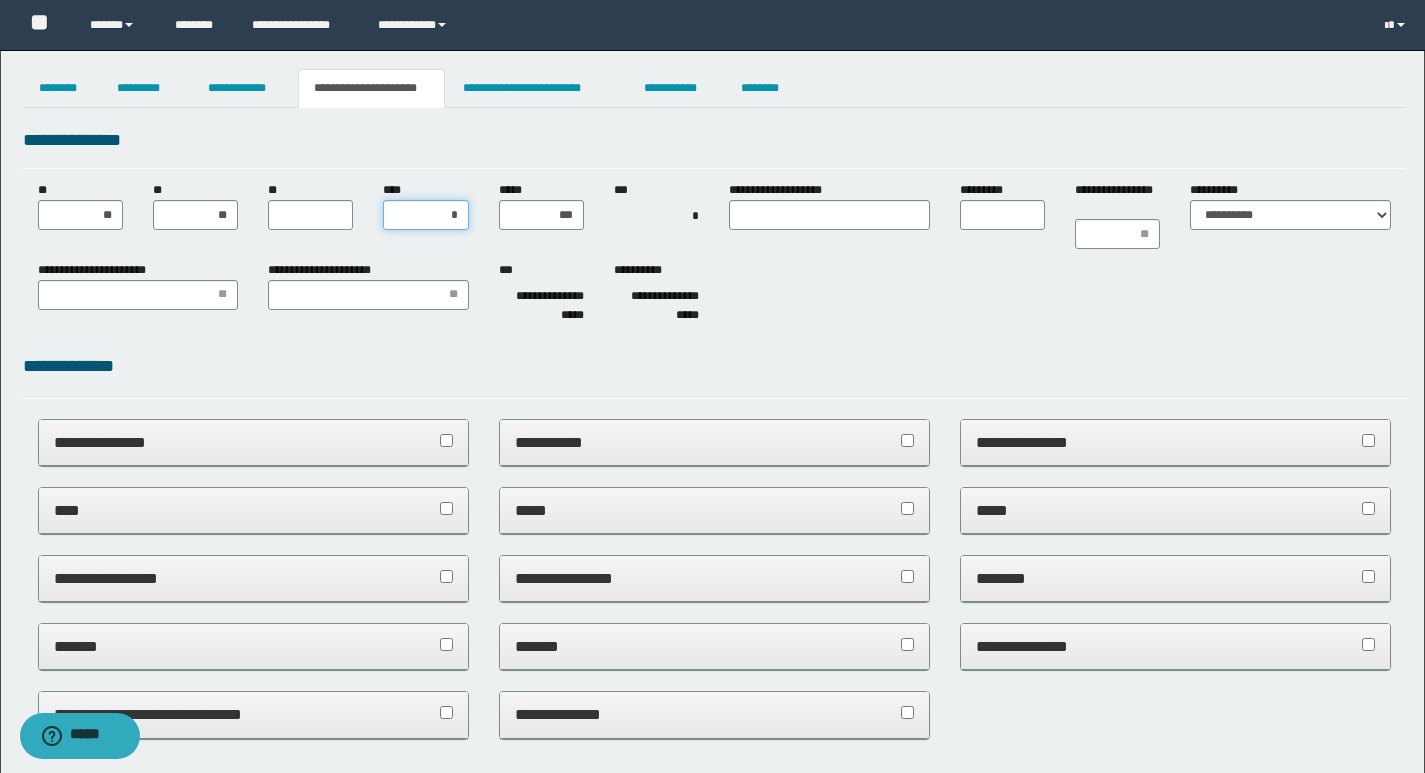 type on "**" 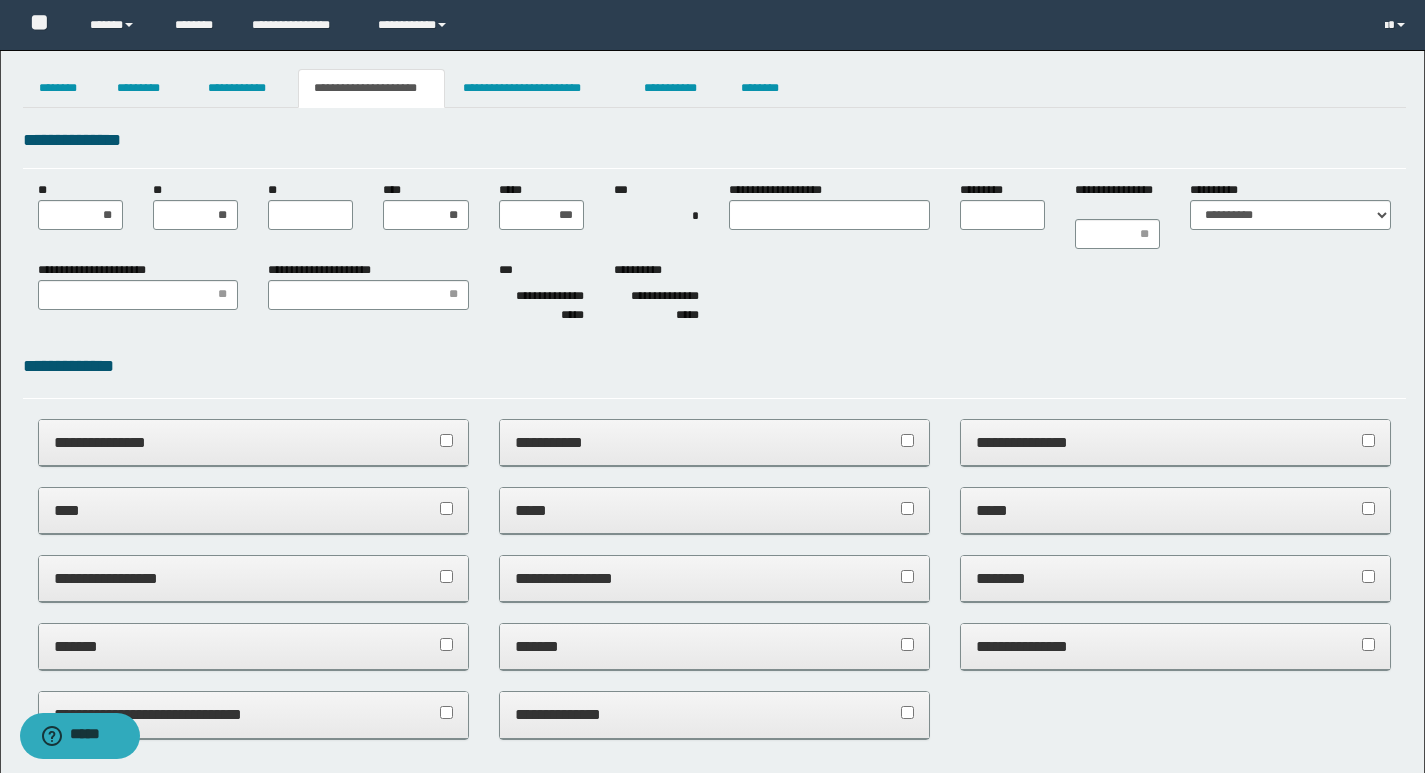 click on "**" at bounding box center [310, 205] 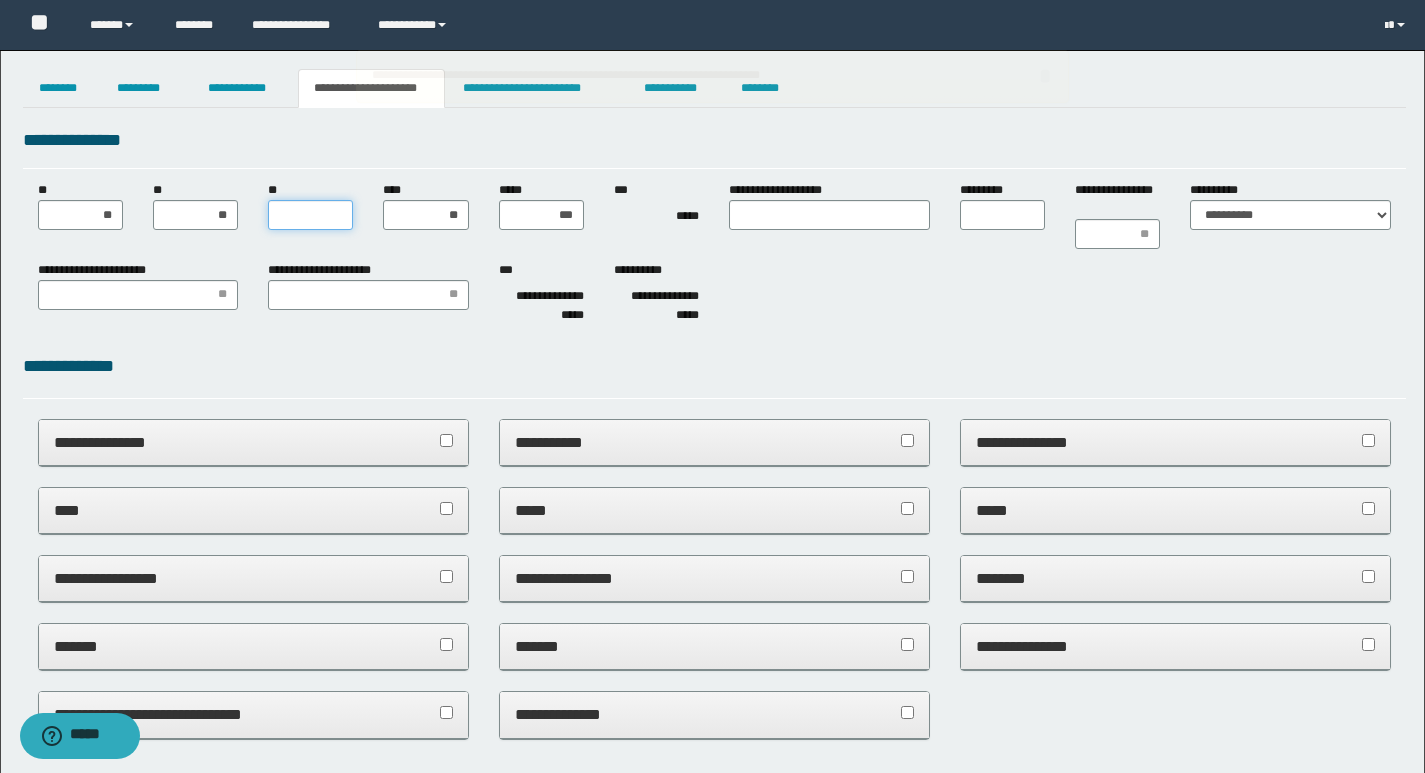 click on "**" at bounding box center [310, 215] 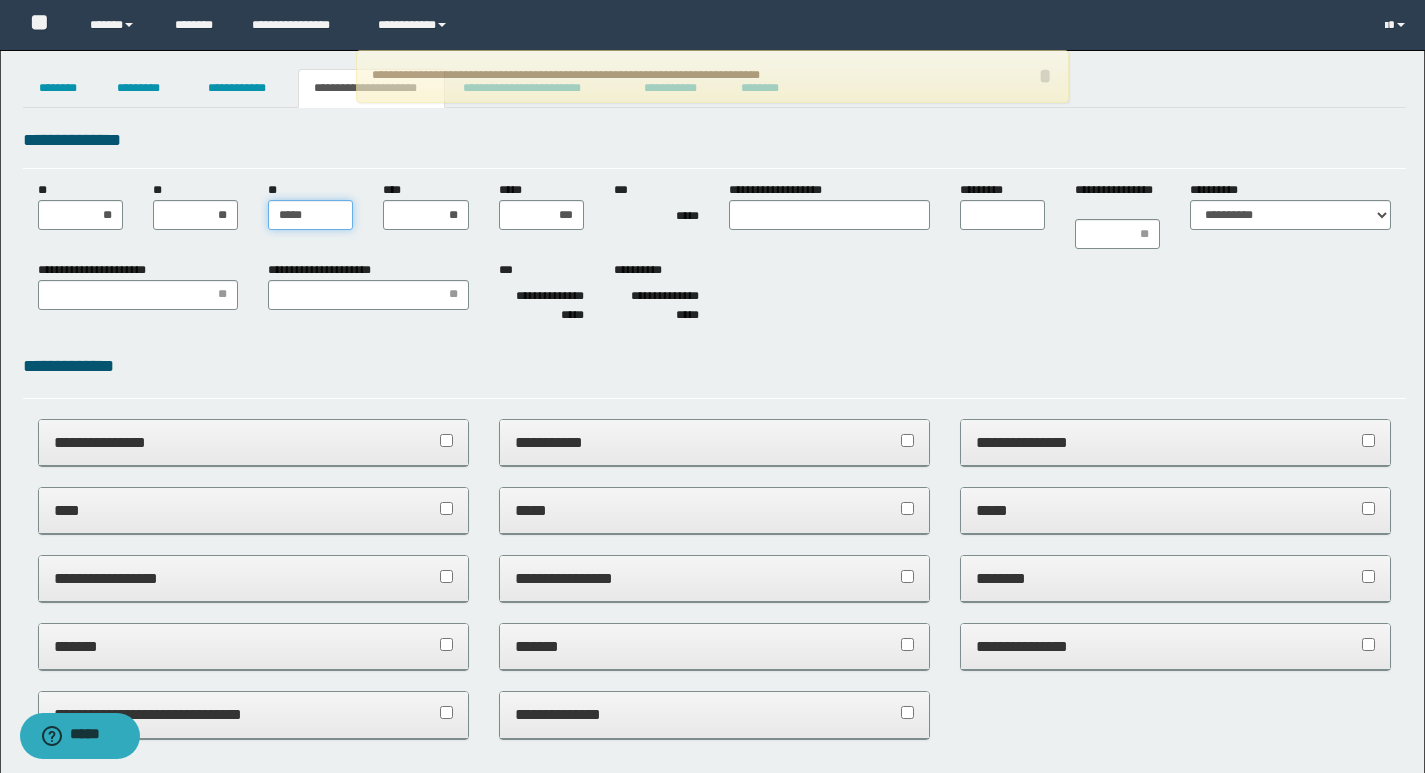 type on "******" 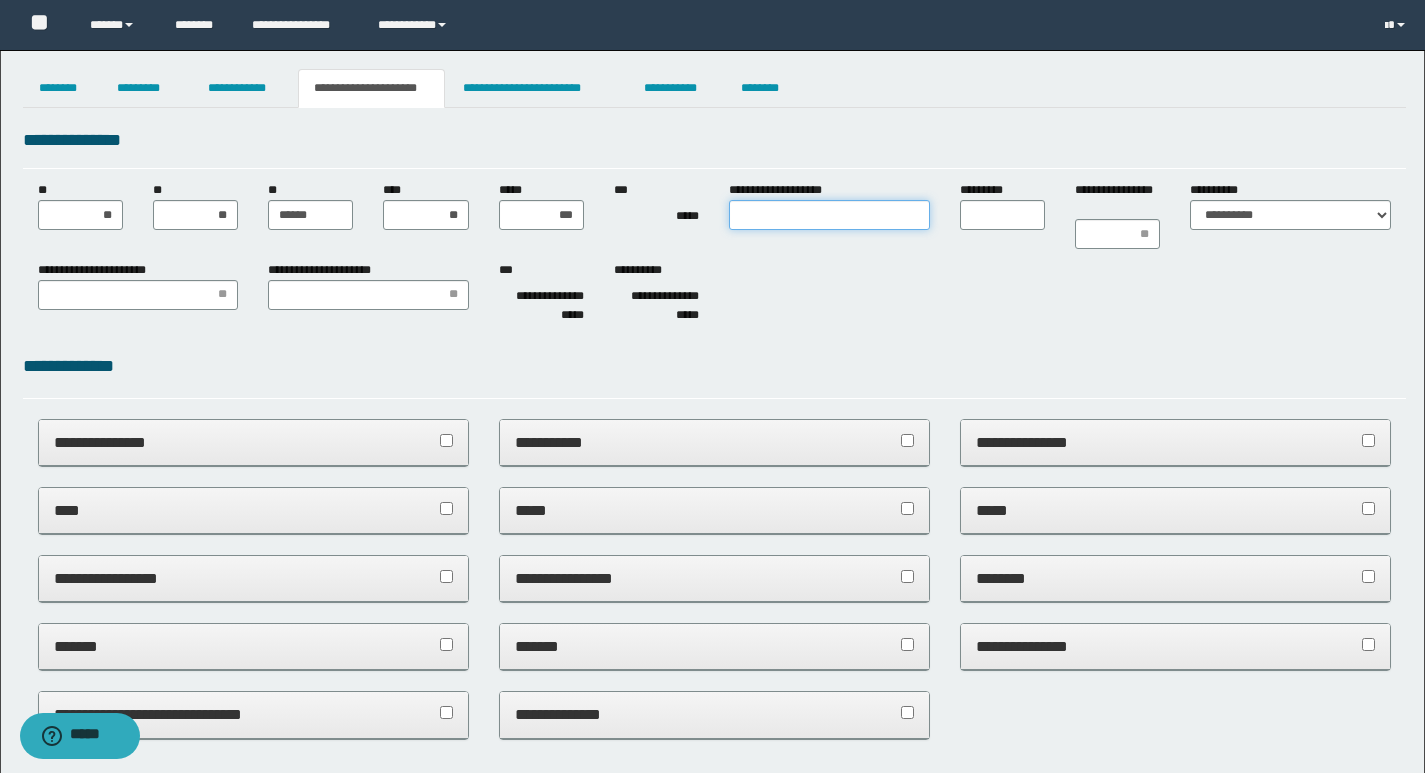 click on "**********" at bounding box center [829, 215] 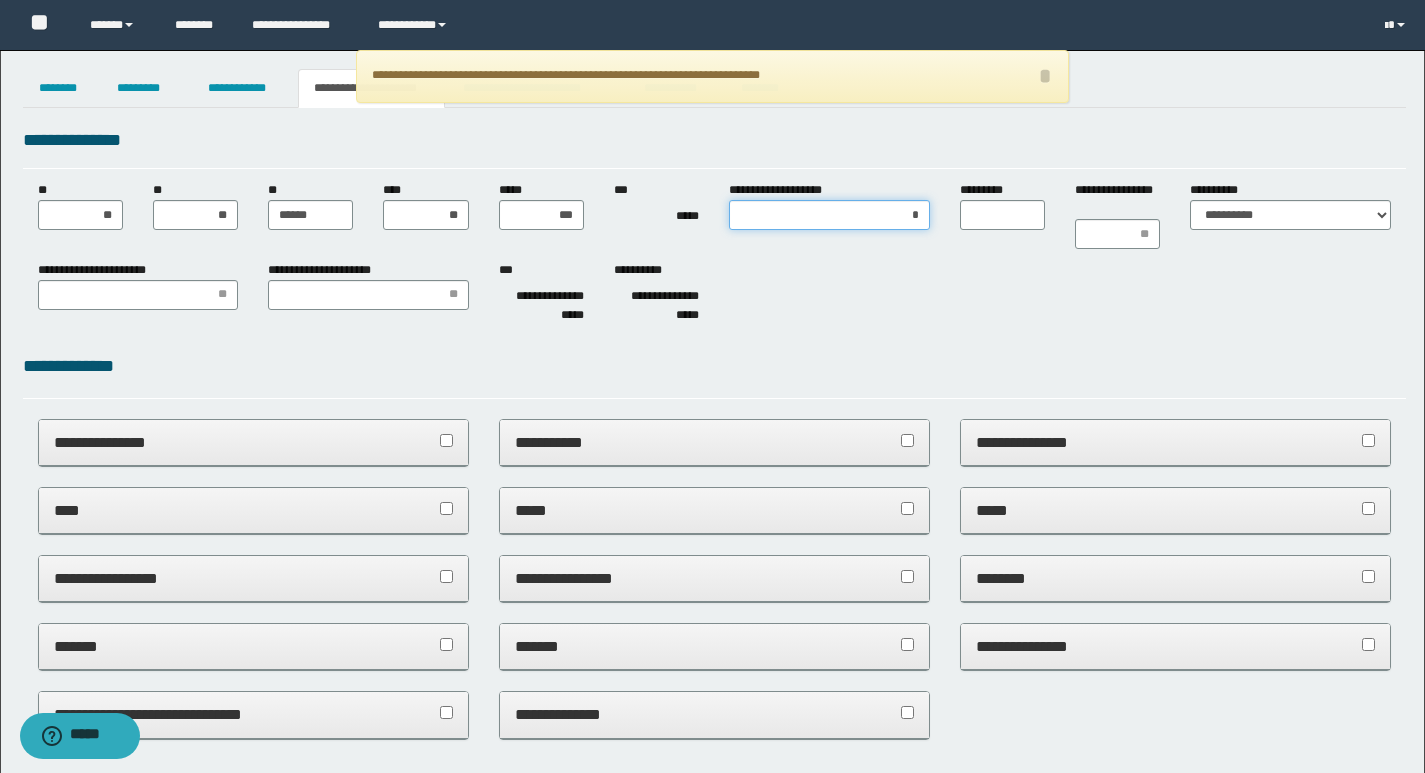type on "**" 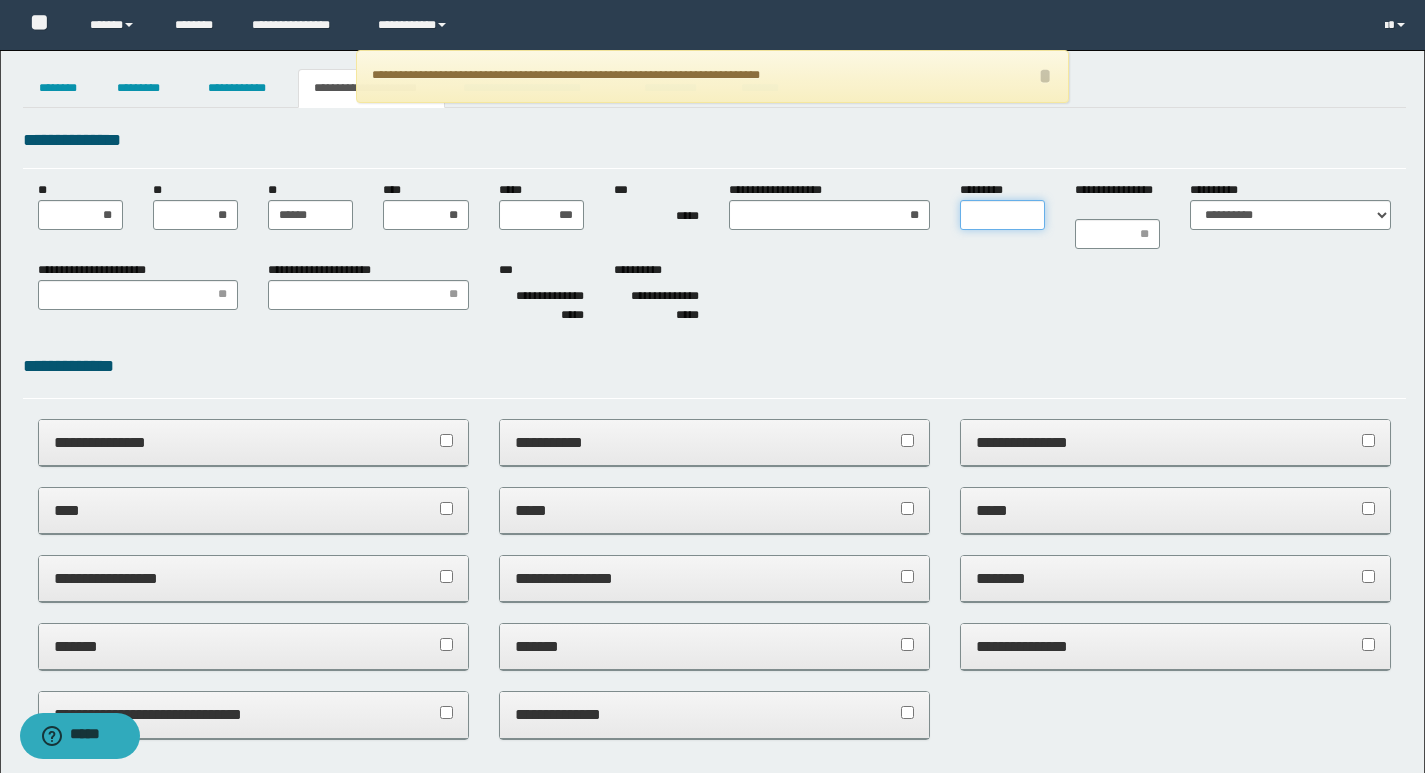 click on "*********" at bounding box center [1002, 215] 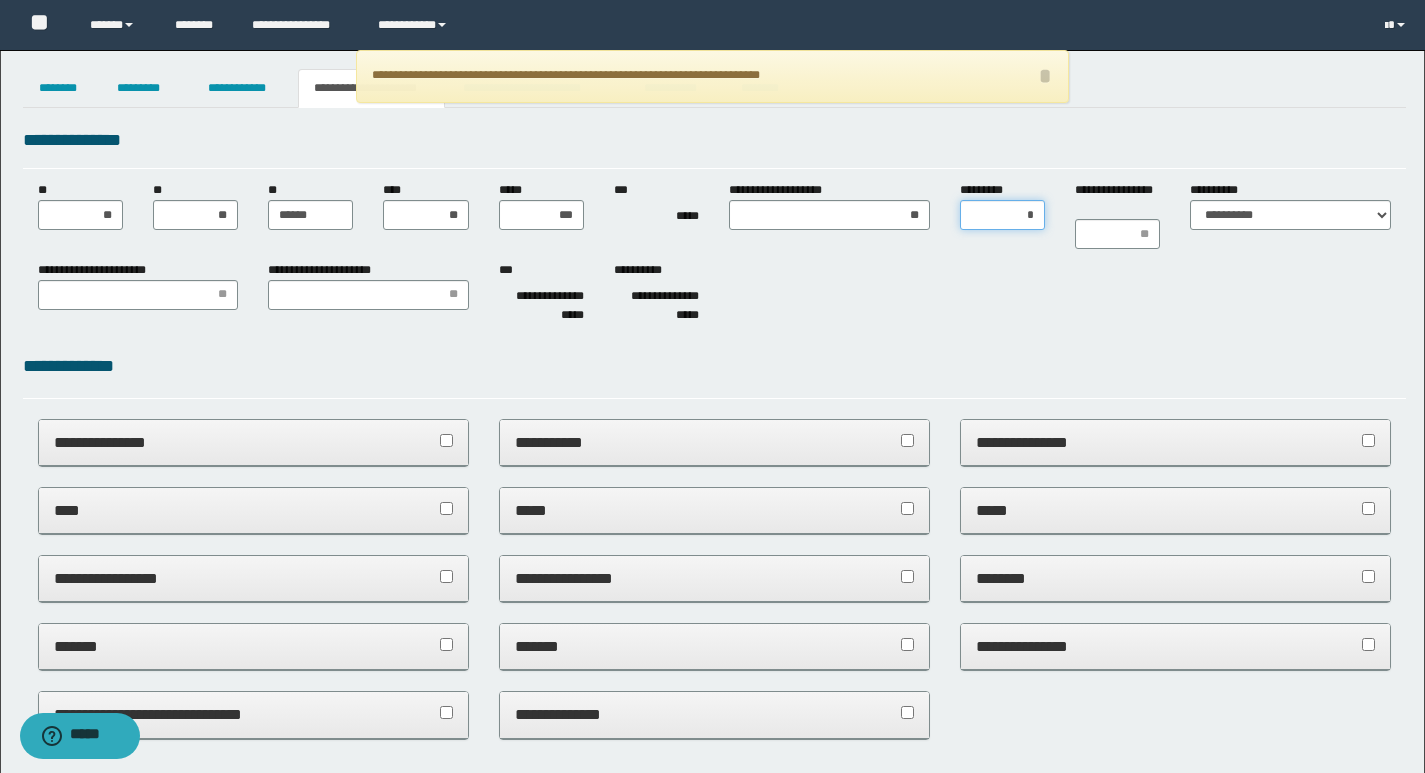 type on "**" 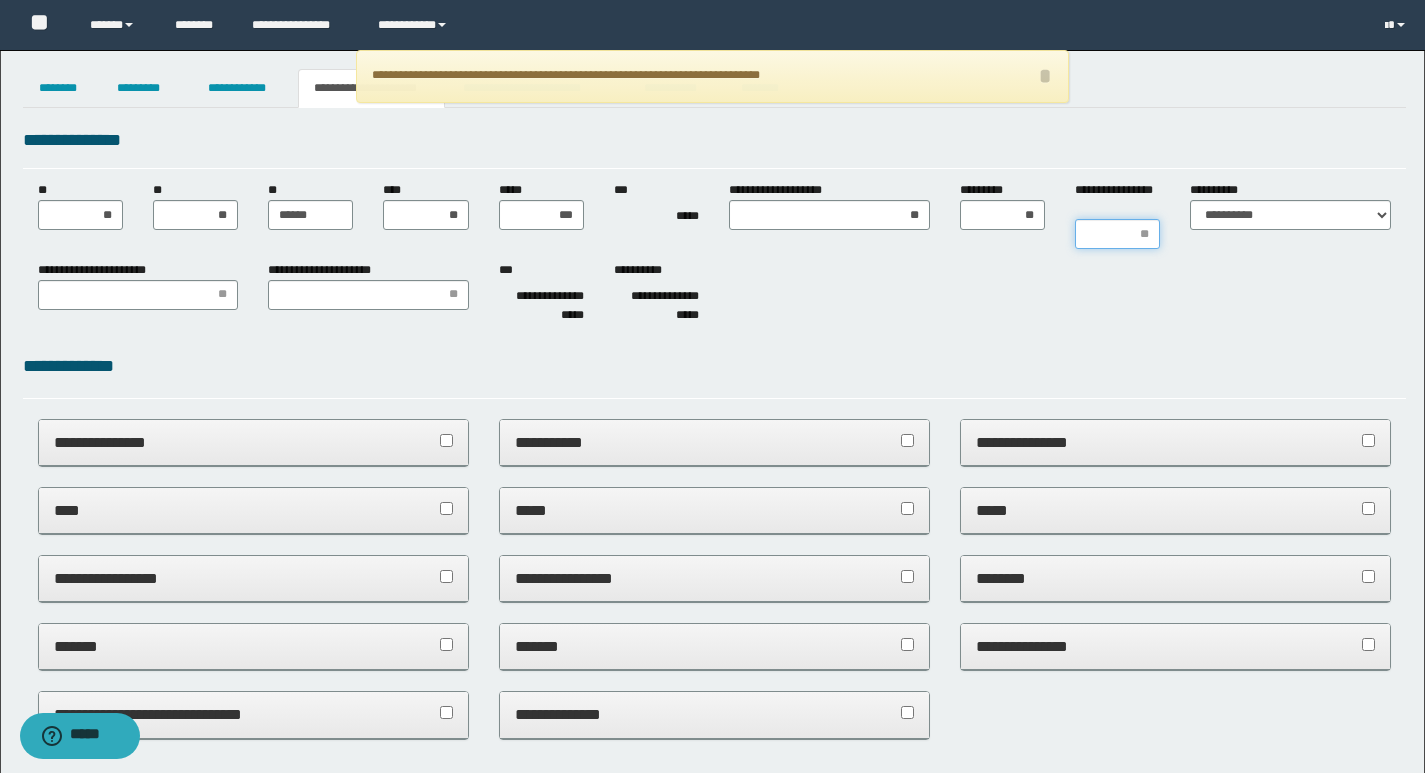 click on "**********" at bounding box center [1117, 234] 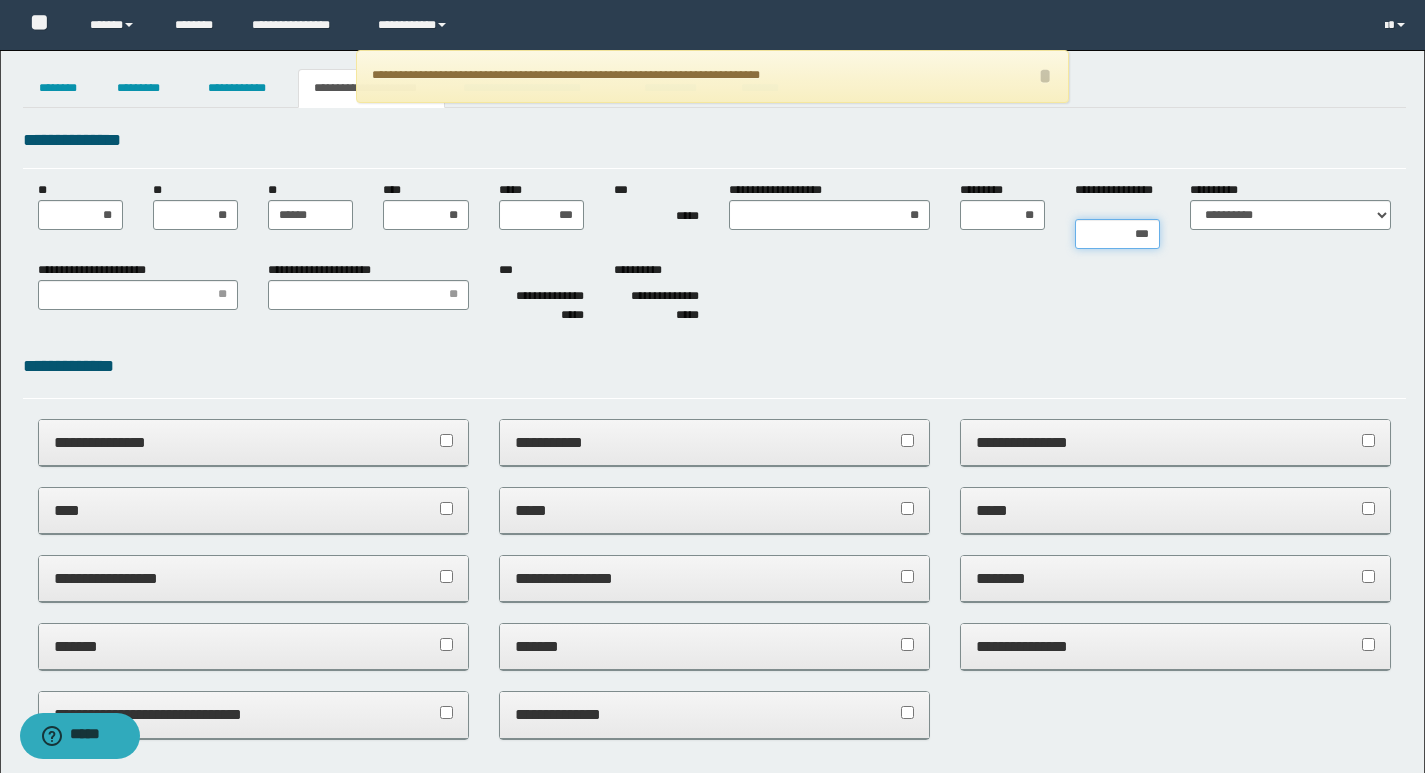 type on "****" 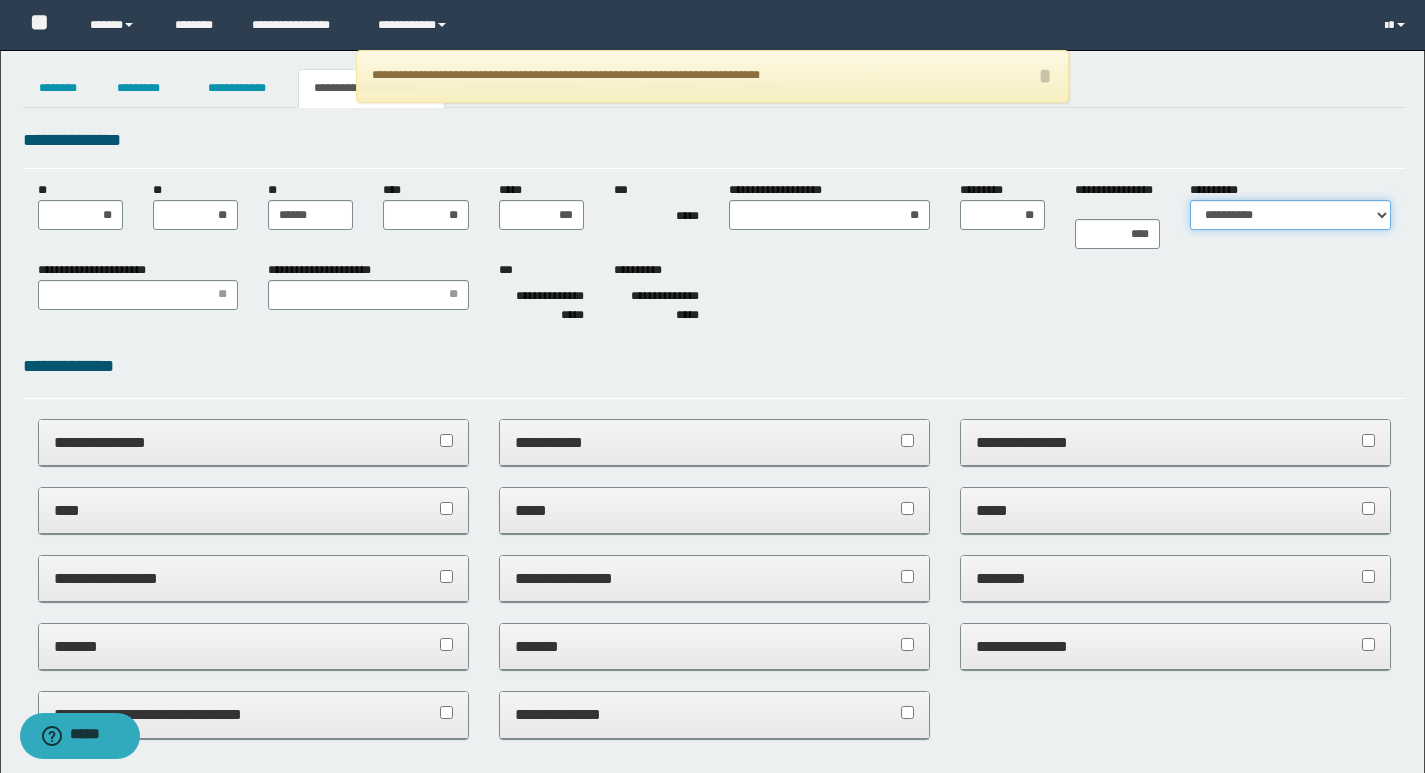 click on "**********" at bounding box center (1290, 215) 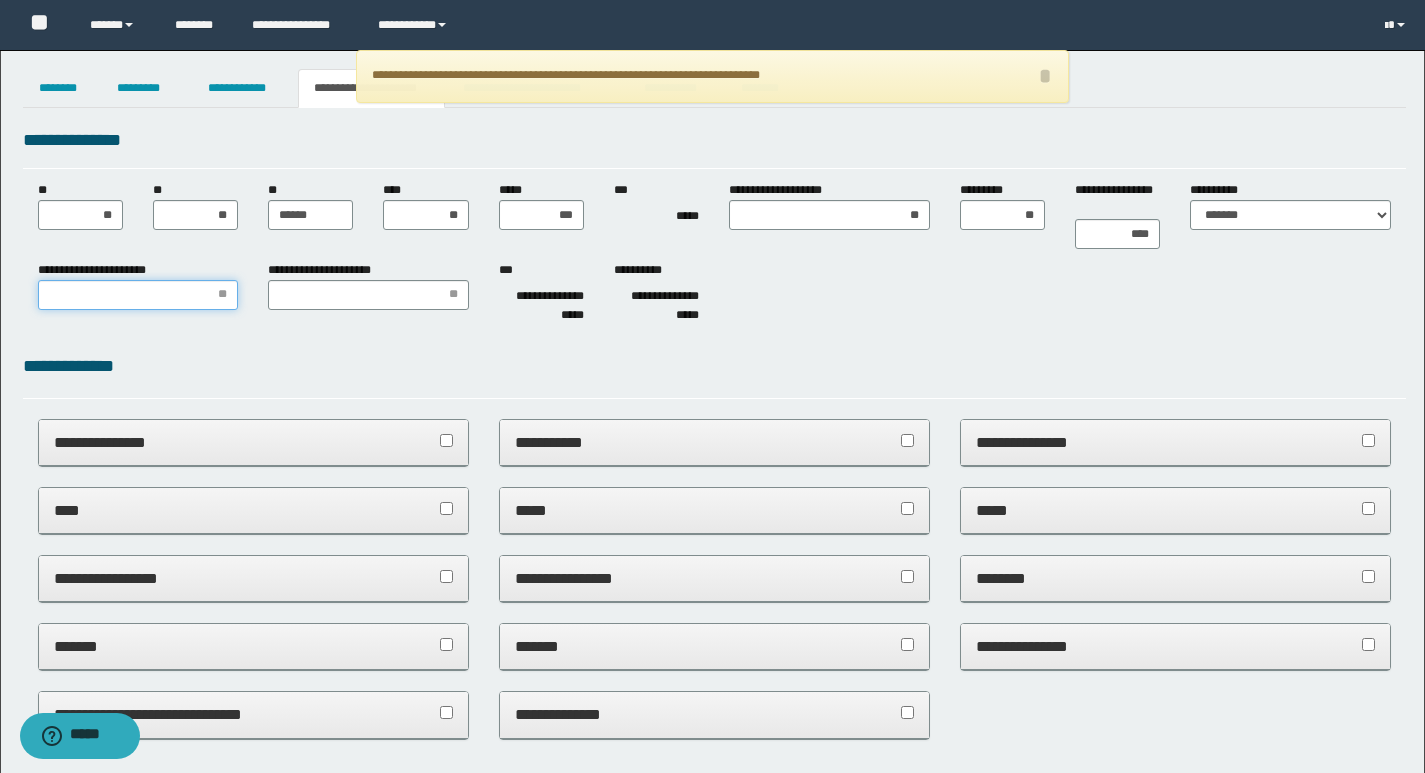 click on "**********" at bounding box center [138, 295] 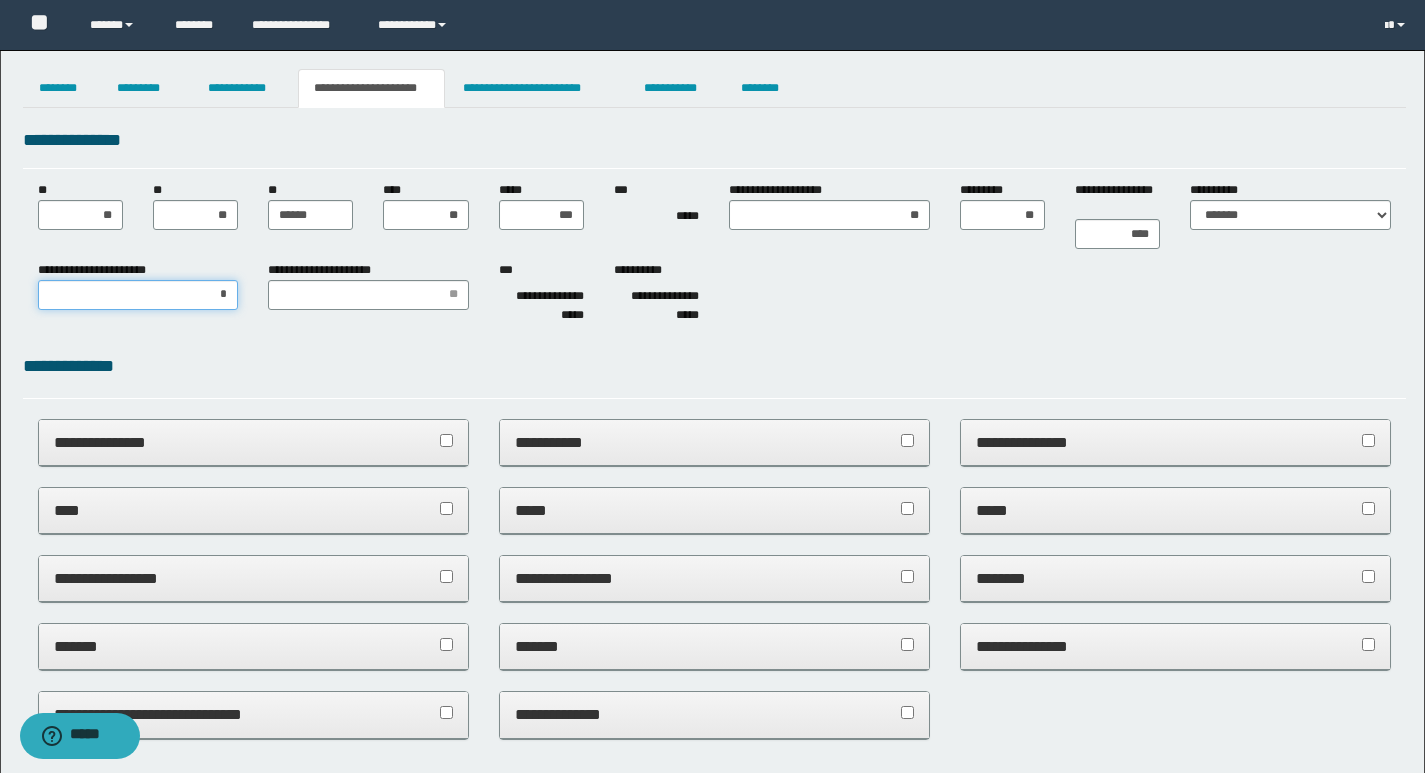 type on "**" 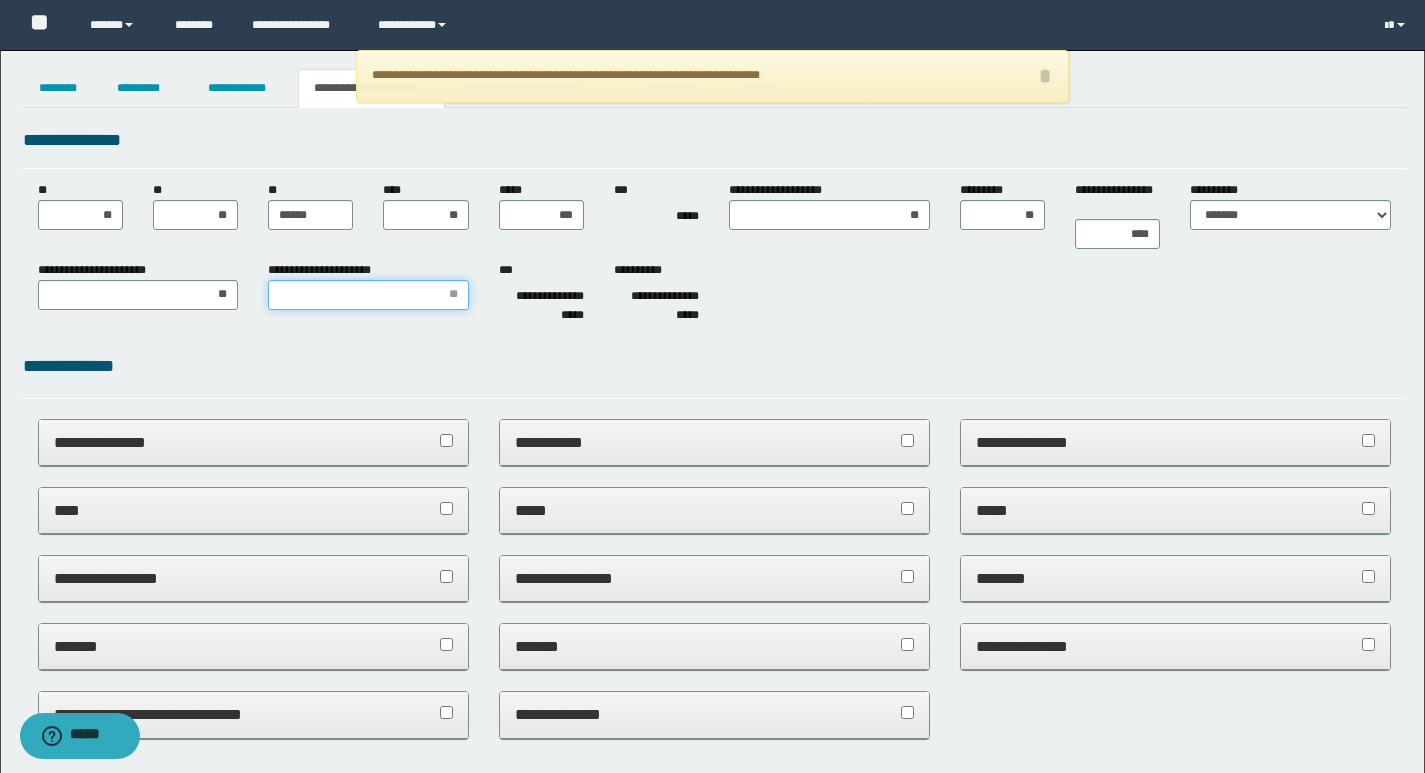 click on "**********" at bounding box center (368, 295) 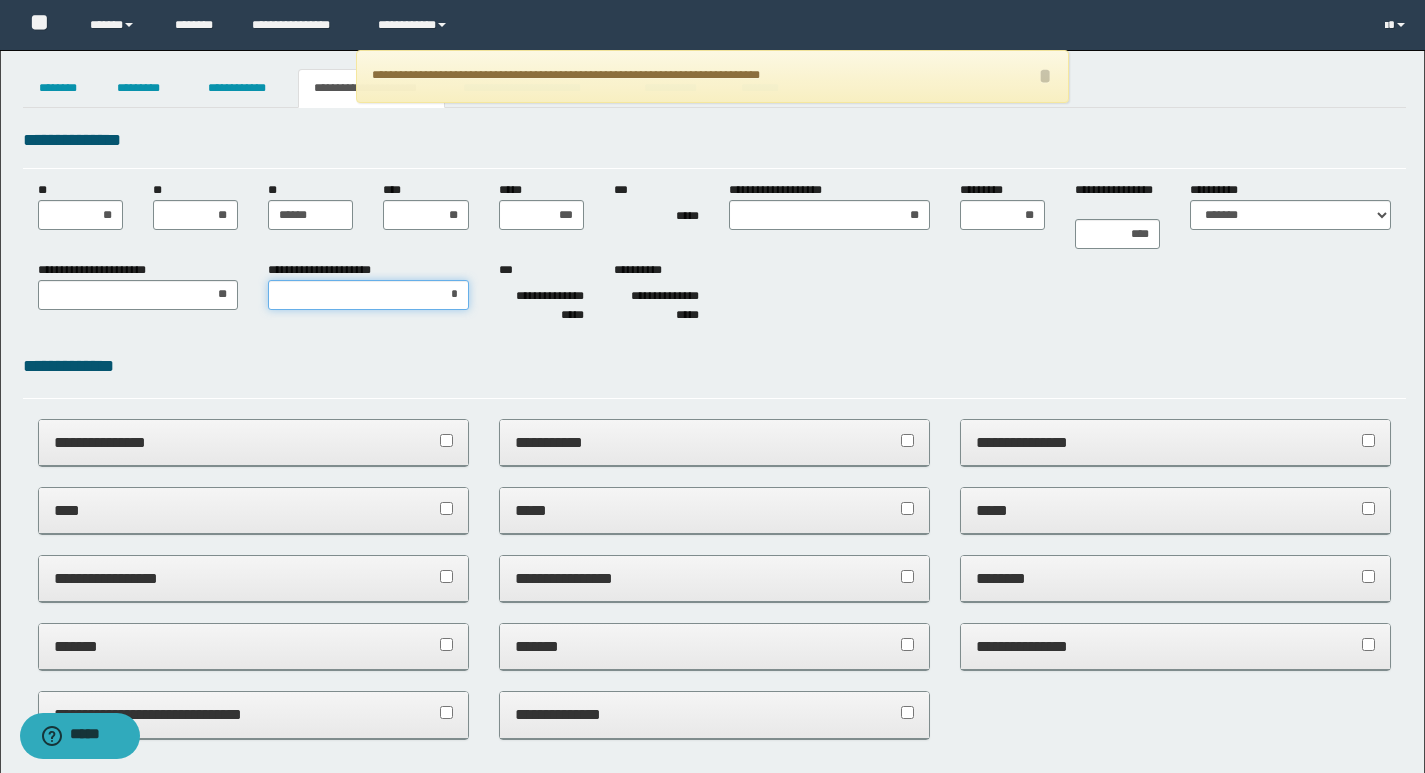type on "**" 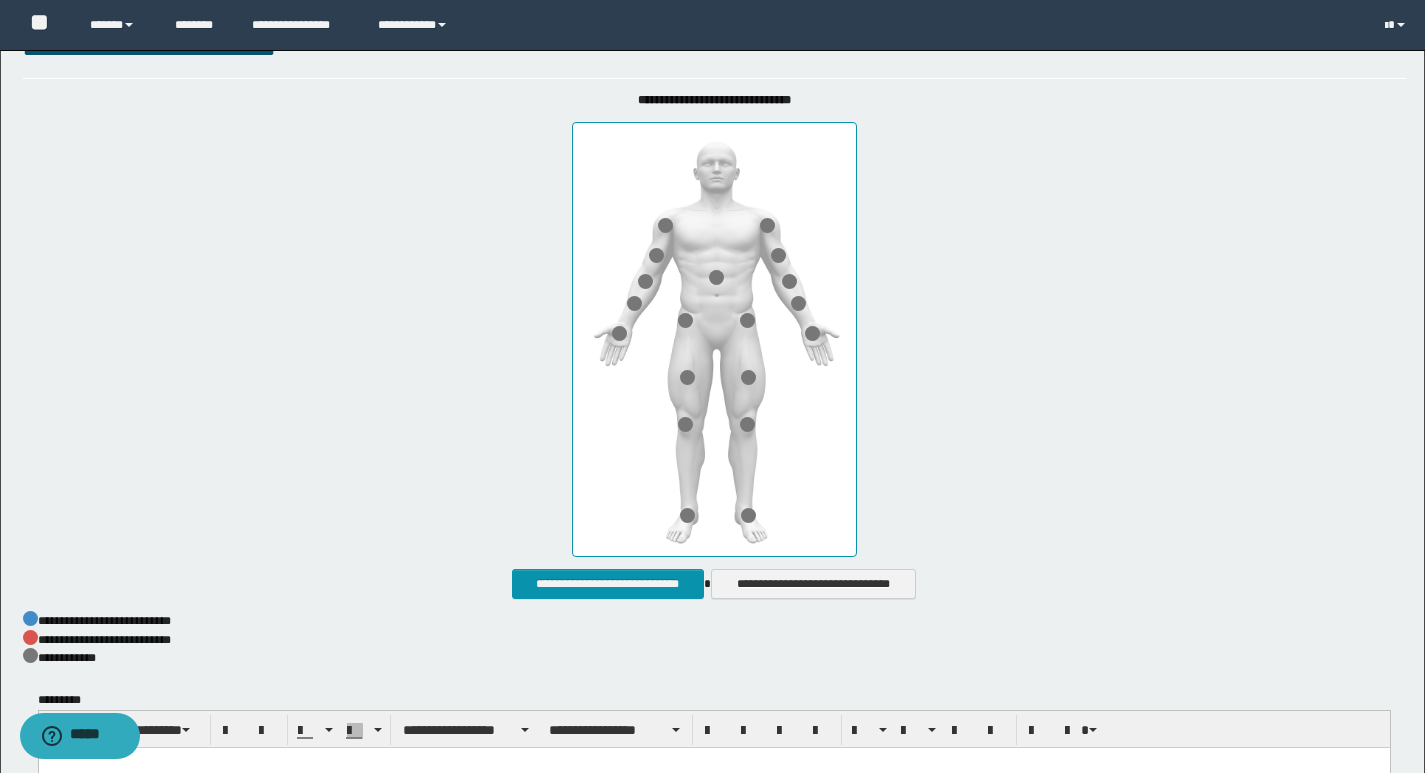scroll, scrollTop: 1000, scrollLeft: 0, axis: vertical 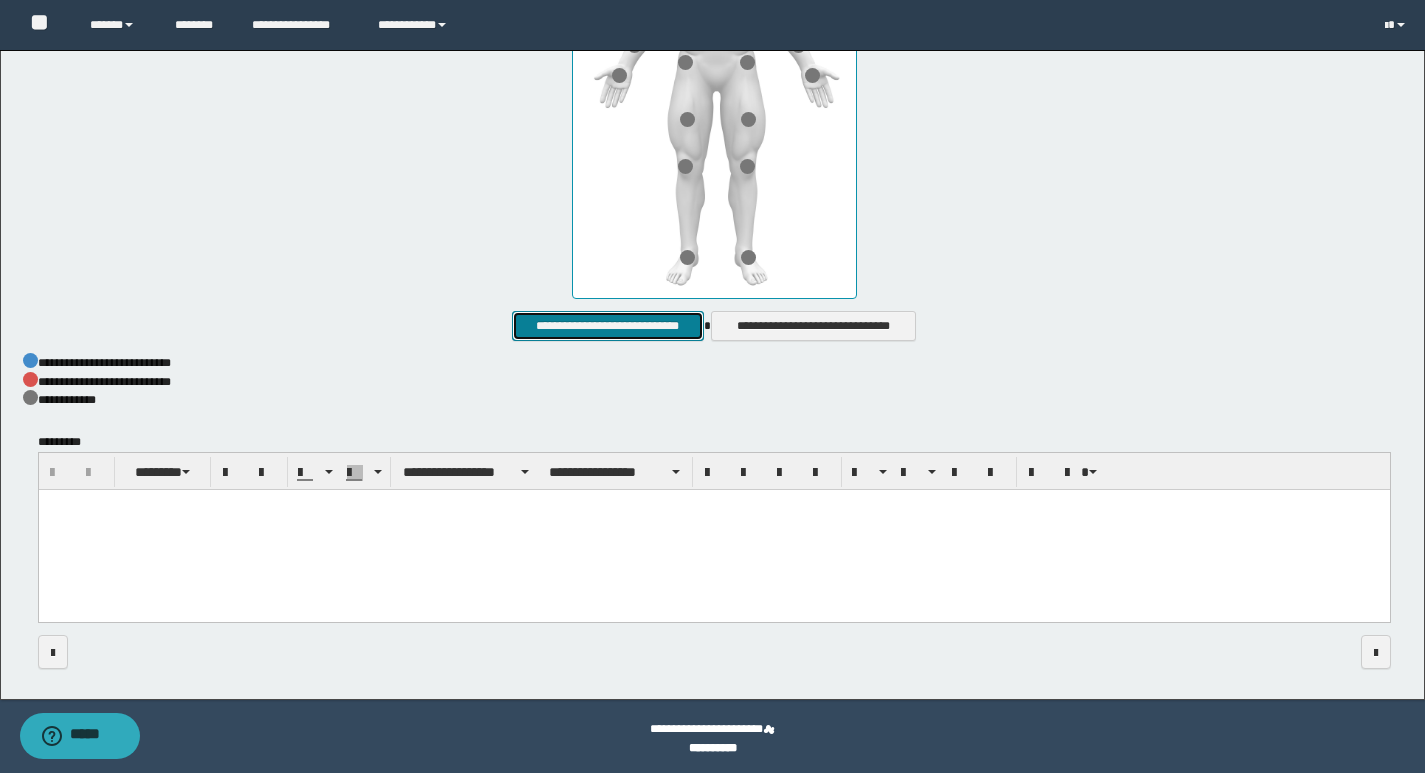 click on "**********" at bounding box center (607, 326) 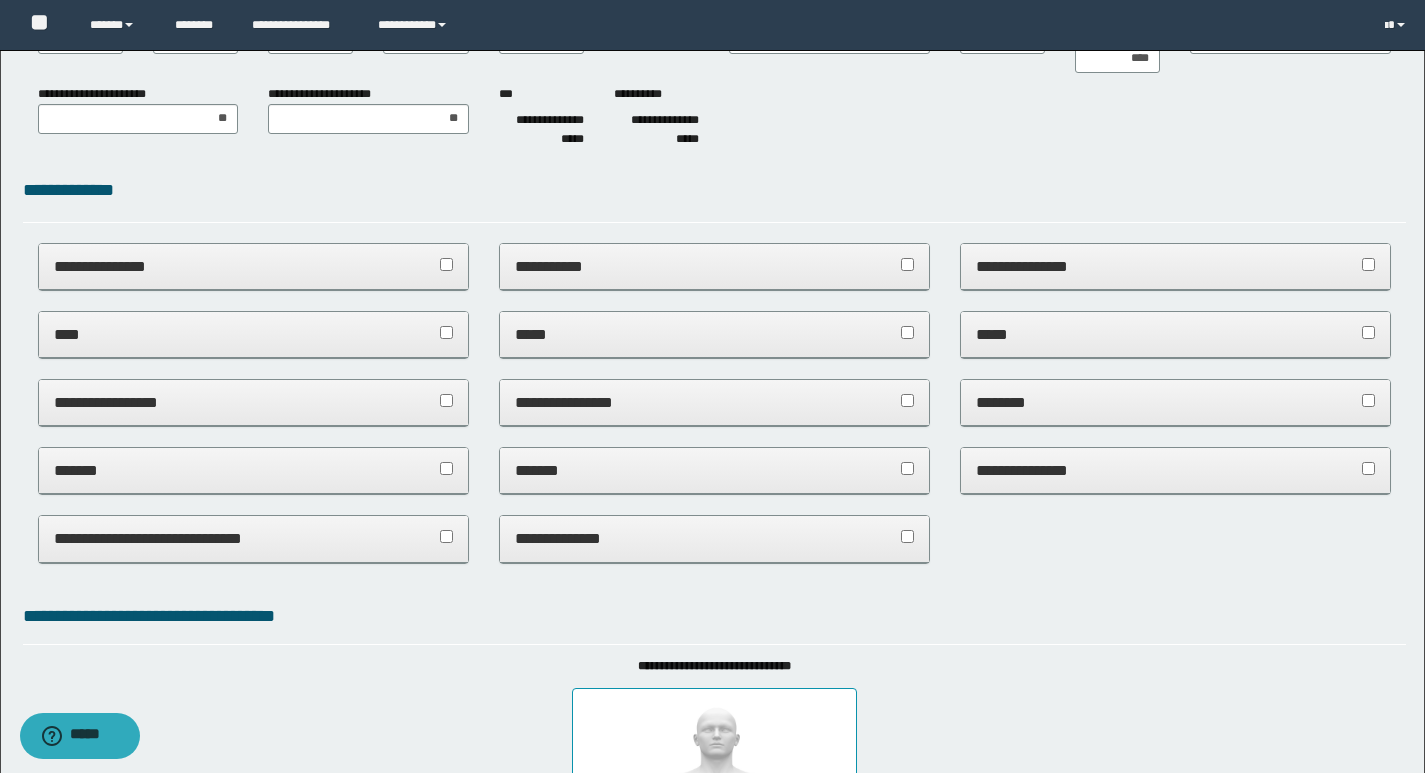 scroll, scrollTop: 0, scrollLeft: 0, axis: both 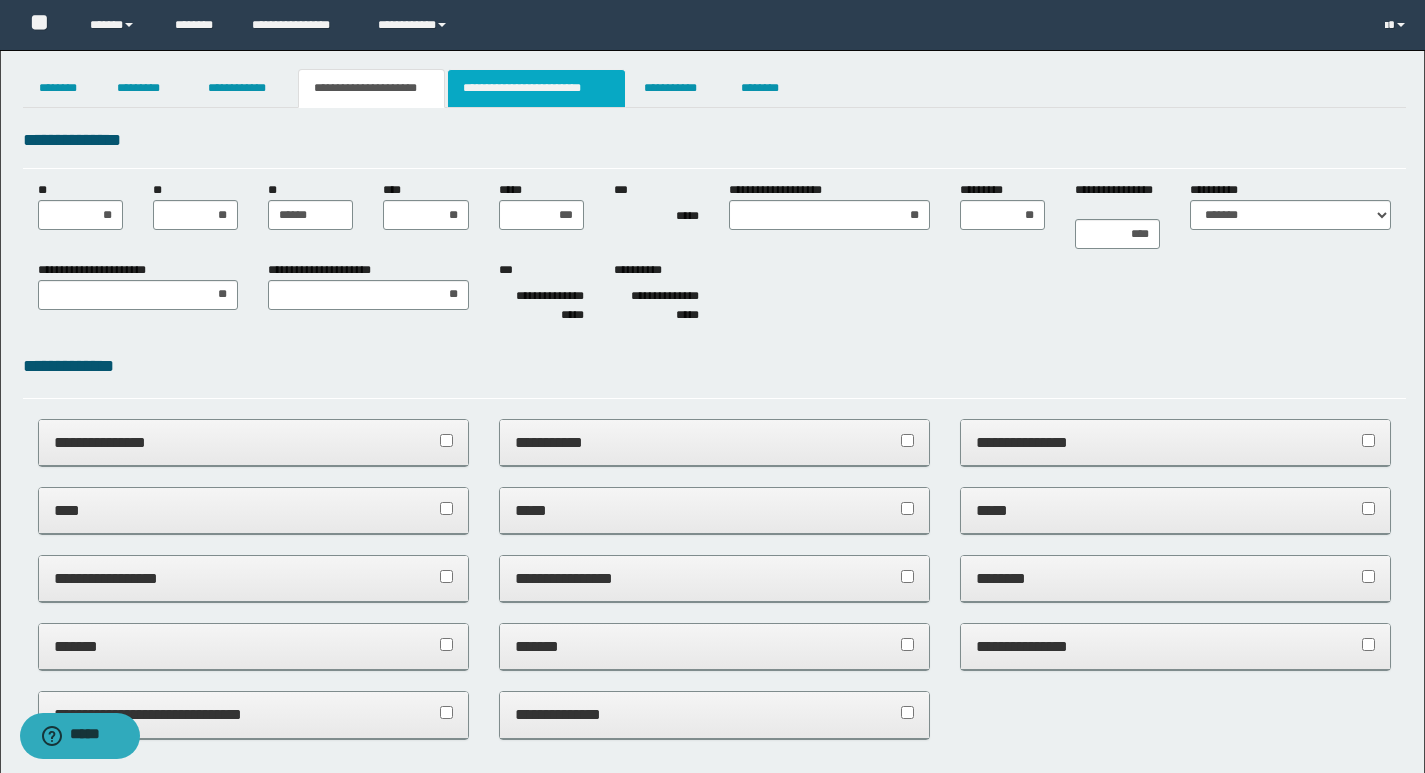 click on "**********" at bounding box center (712, 875) 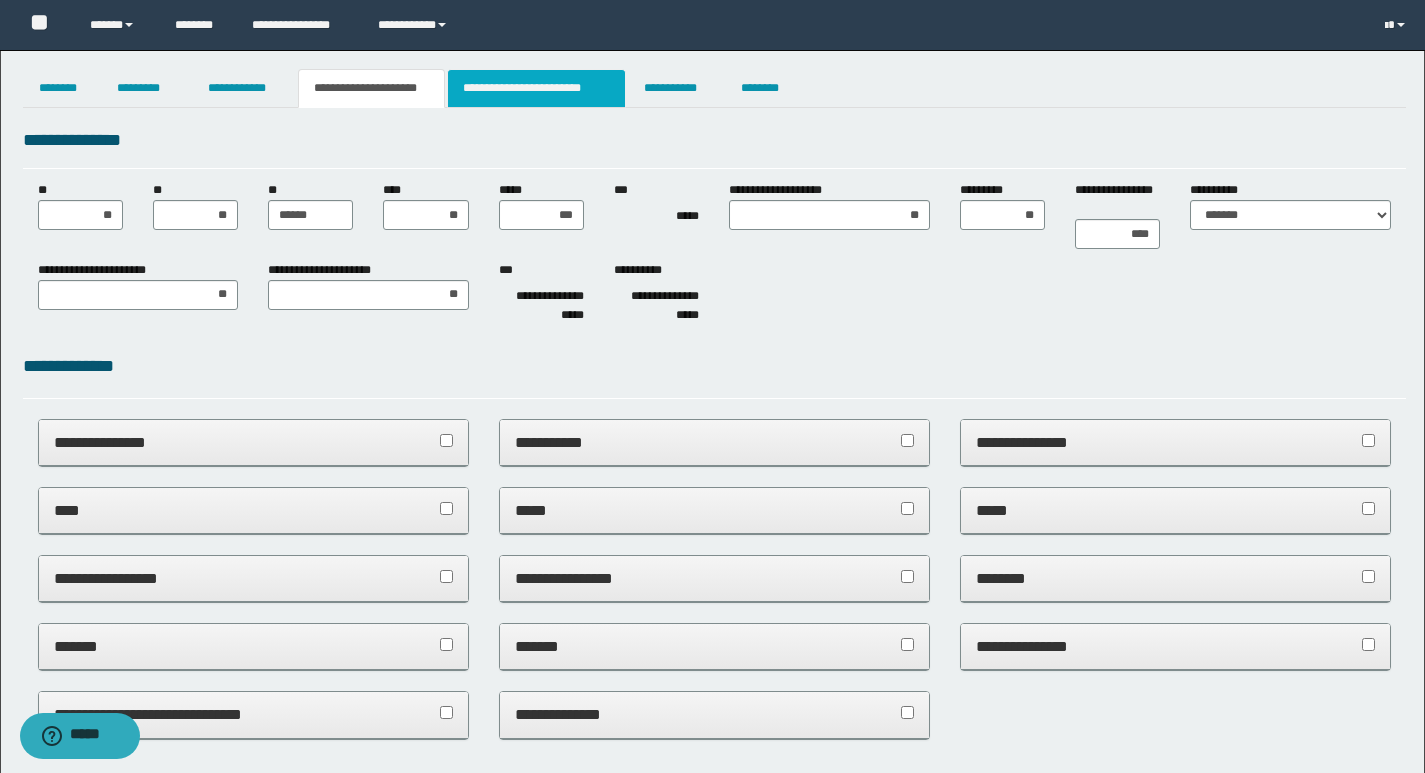 click on "**********" at bounding box center (537, 88) 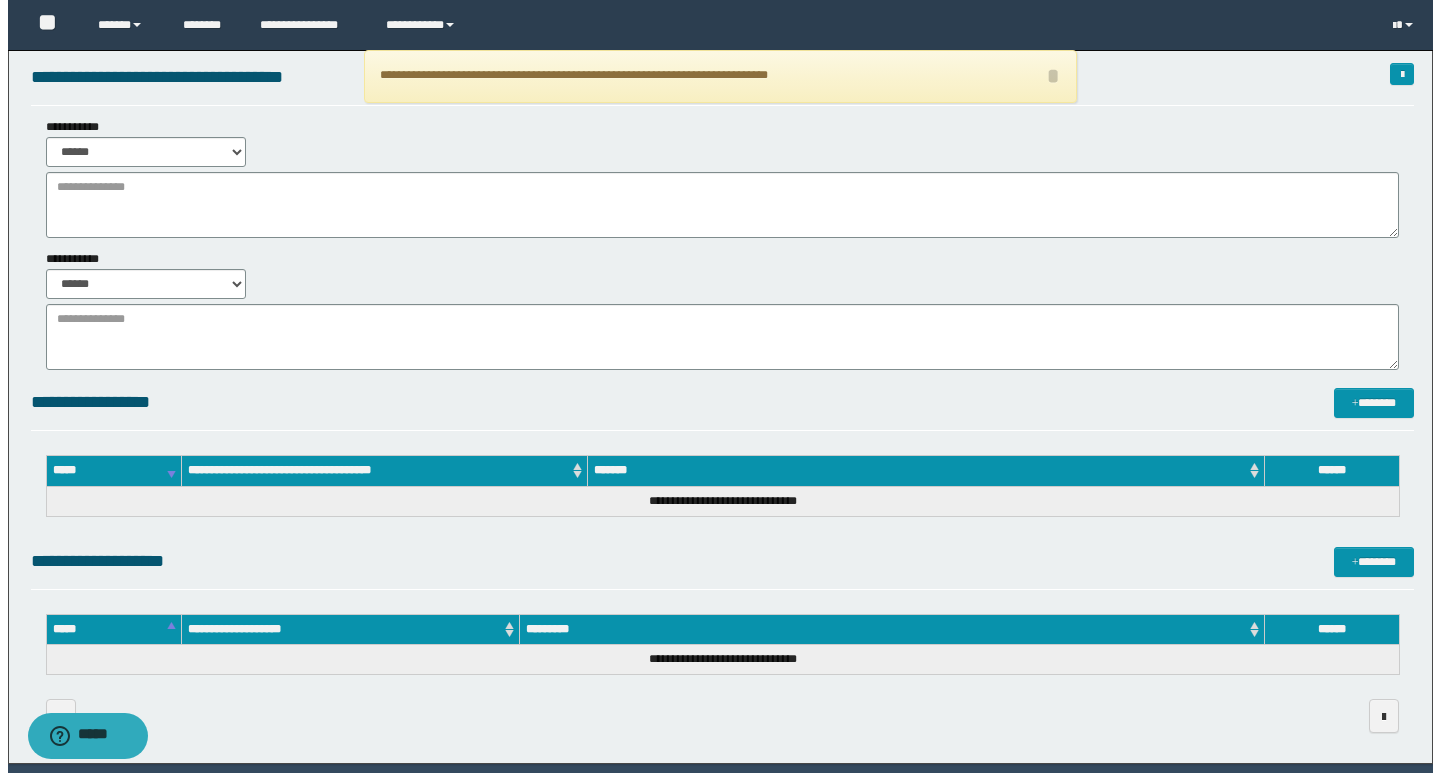 scroll, scrollTop: 0, scrollLeft: 0, axis: both 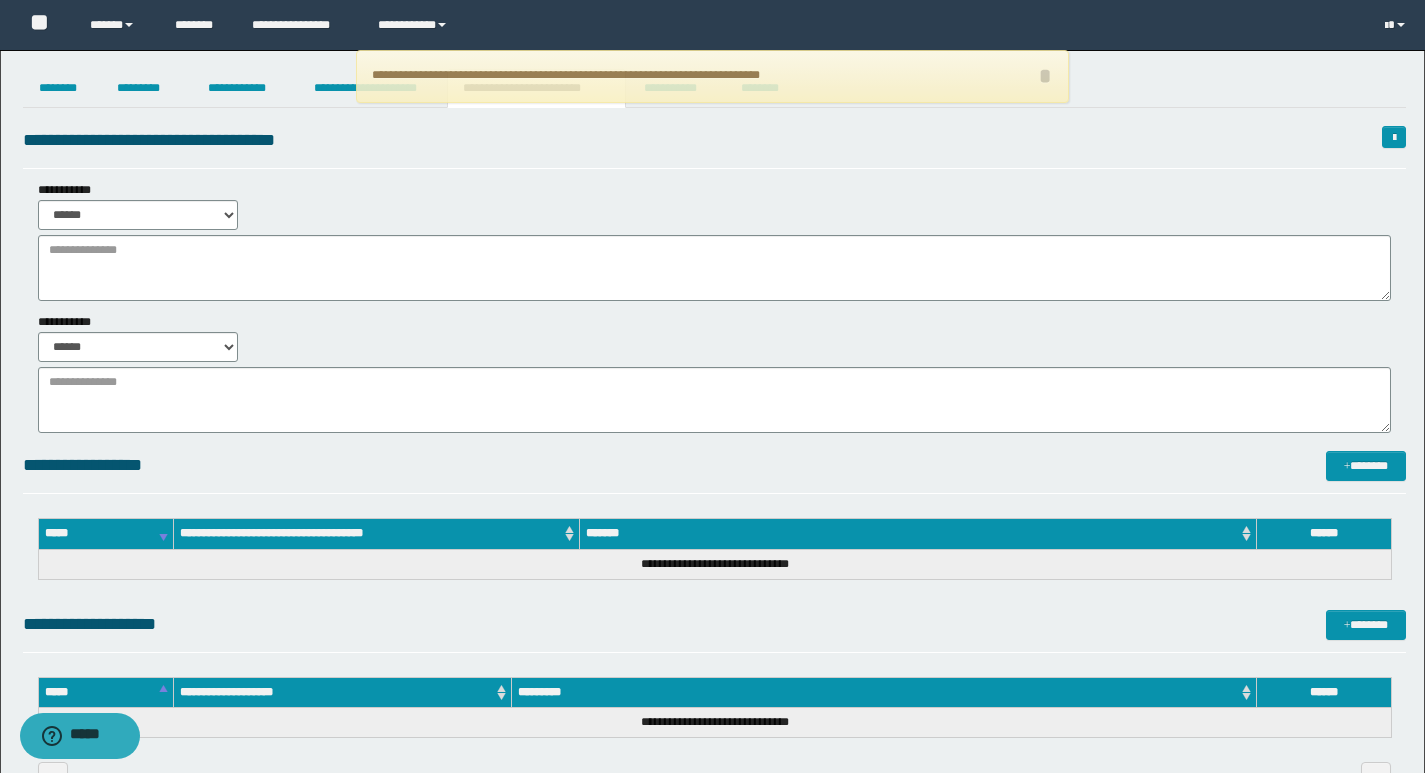 click on "**********" at bounding box center [714, 279] 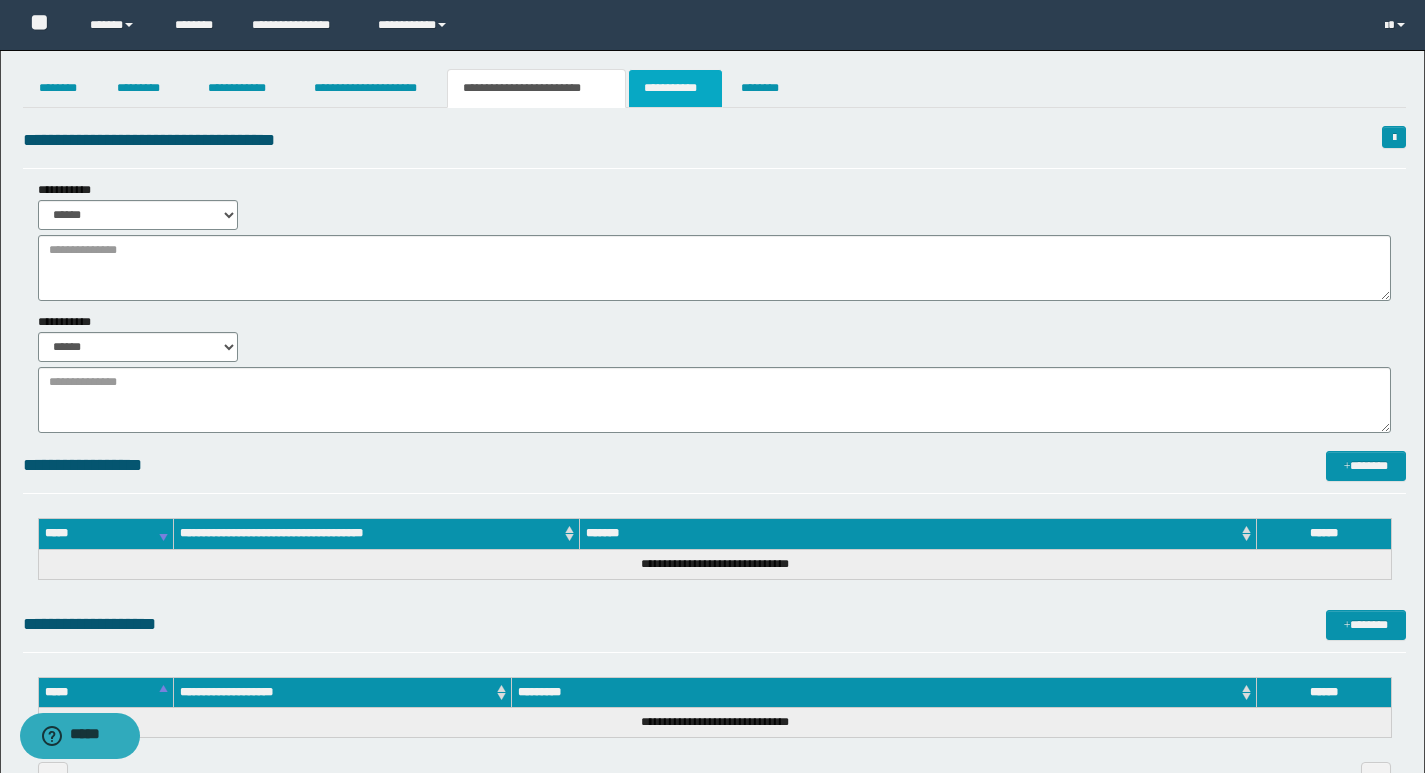 click on "**********" at bounding box center [675, 88] 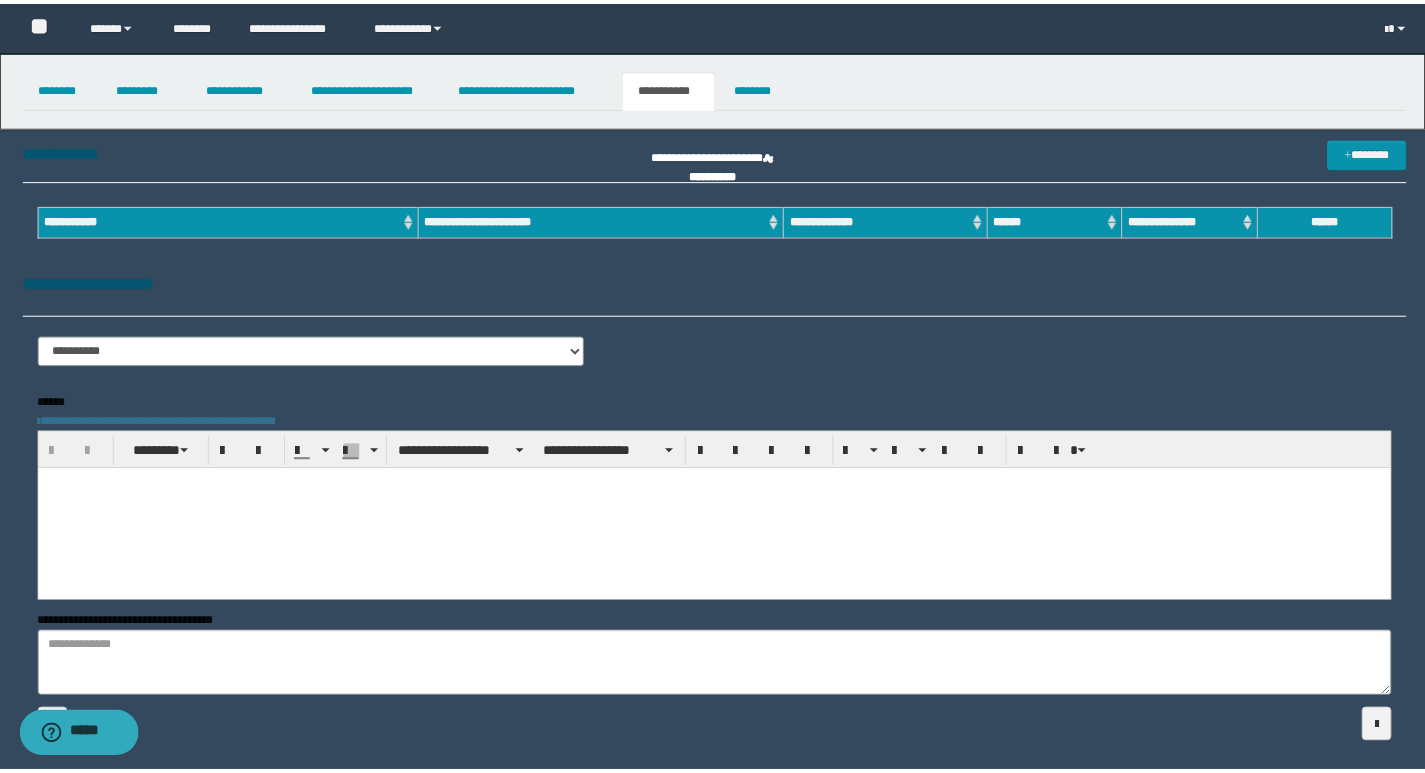 scroll, scrollTop: 0, scrollLeft: 0, axis: both 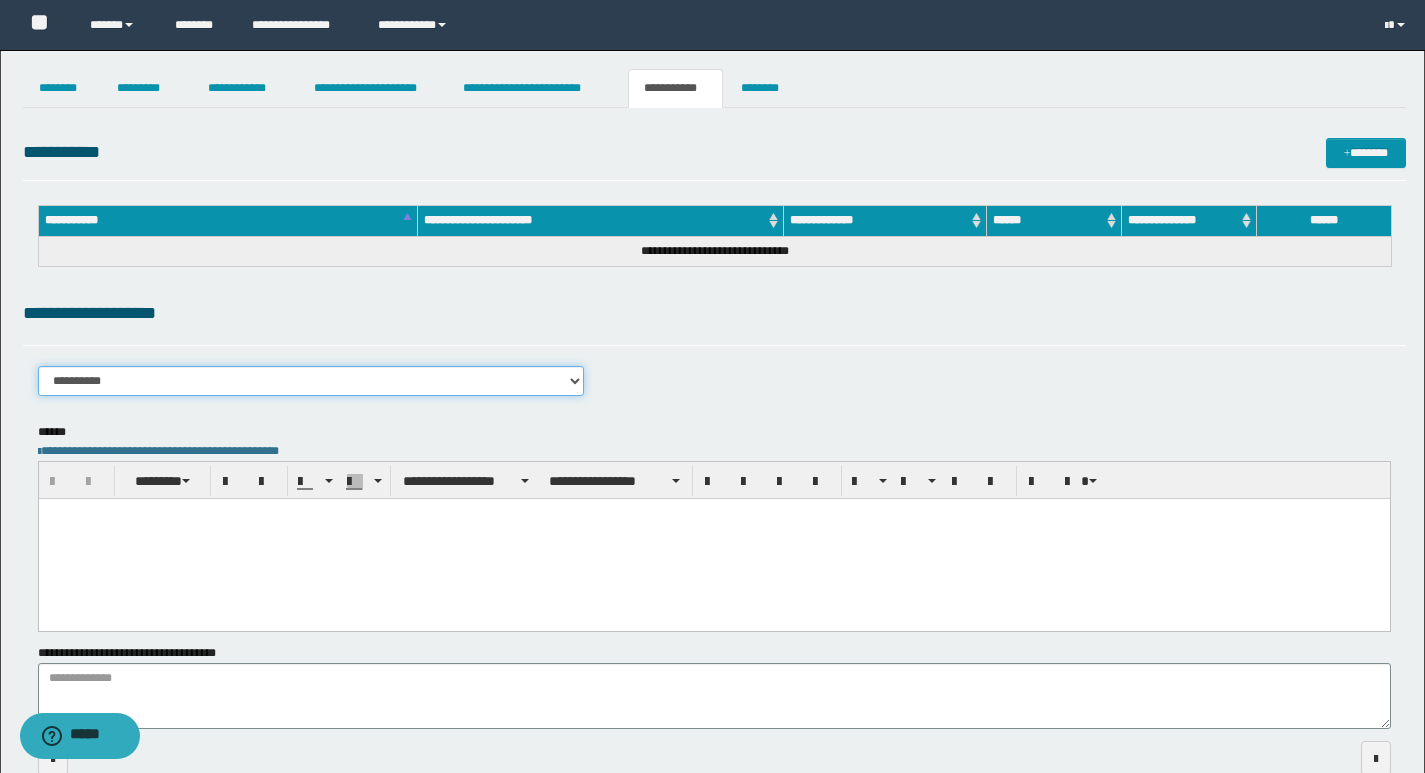 click on "**********" at bounding box center (311, 381) 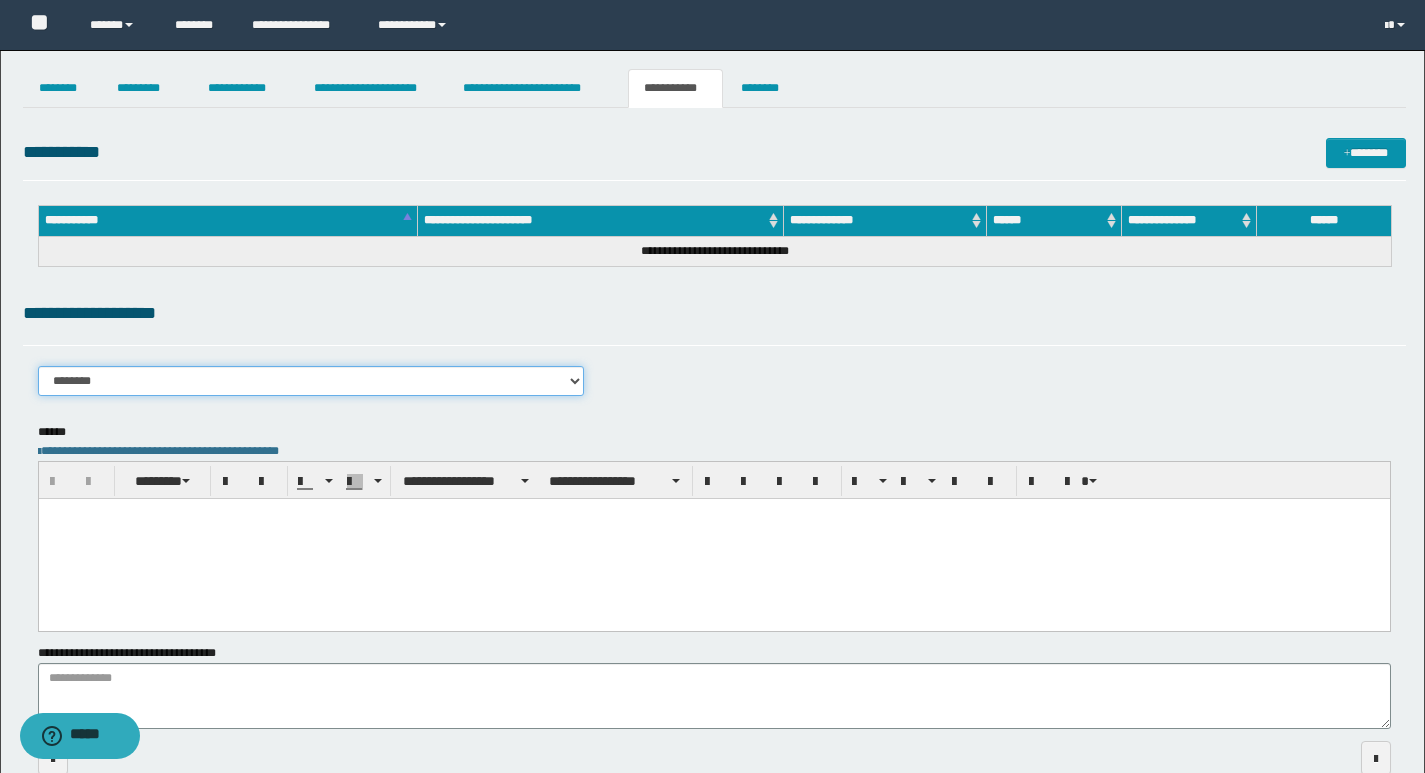 click on "**********" at bounding box center (311, 381) 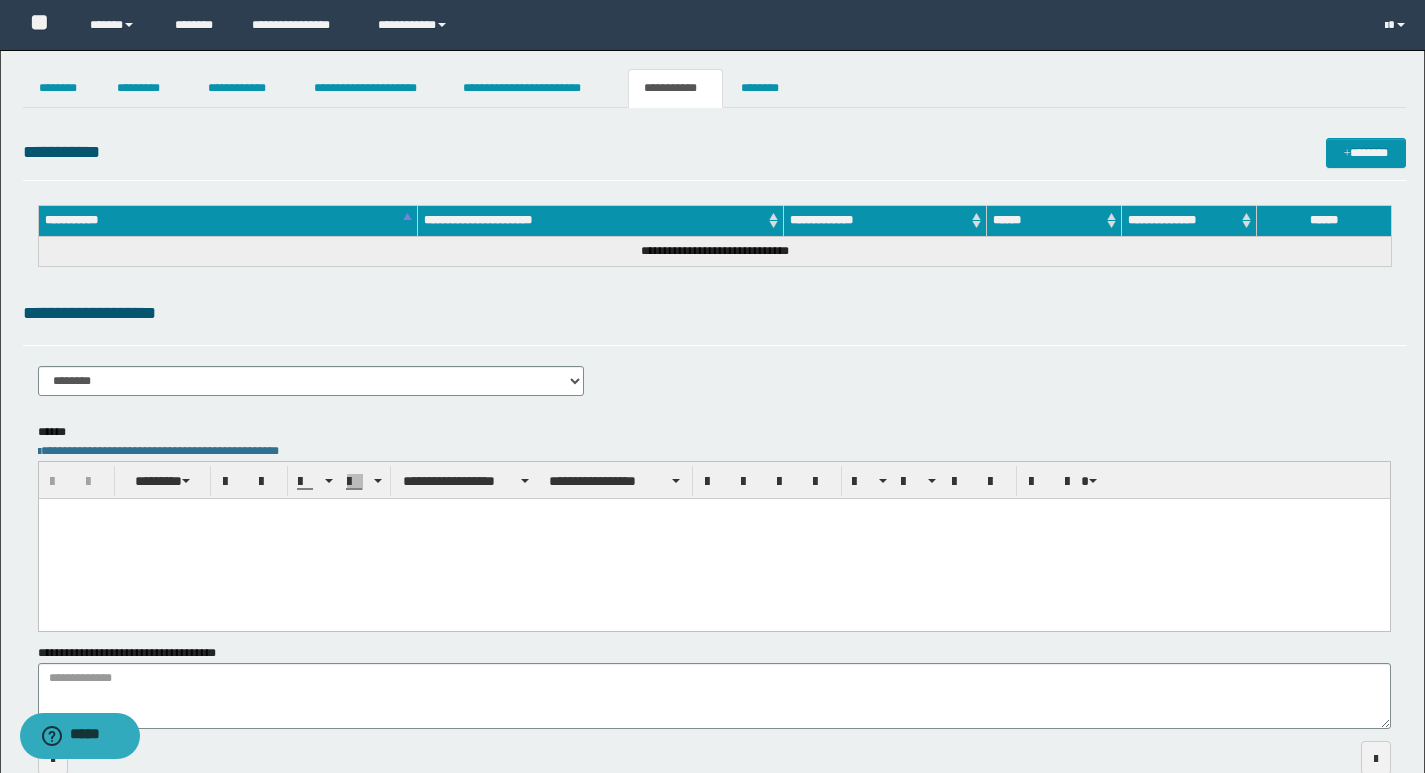 click on "**********" at bounding box center (714, 388) 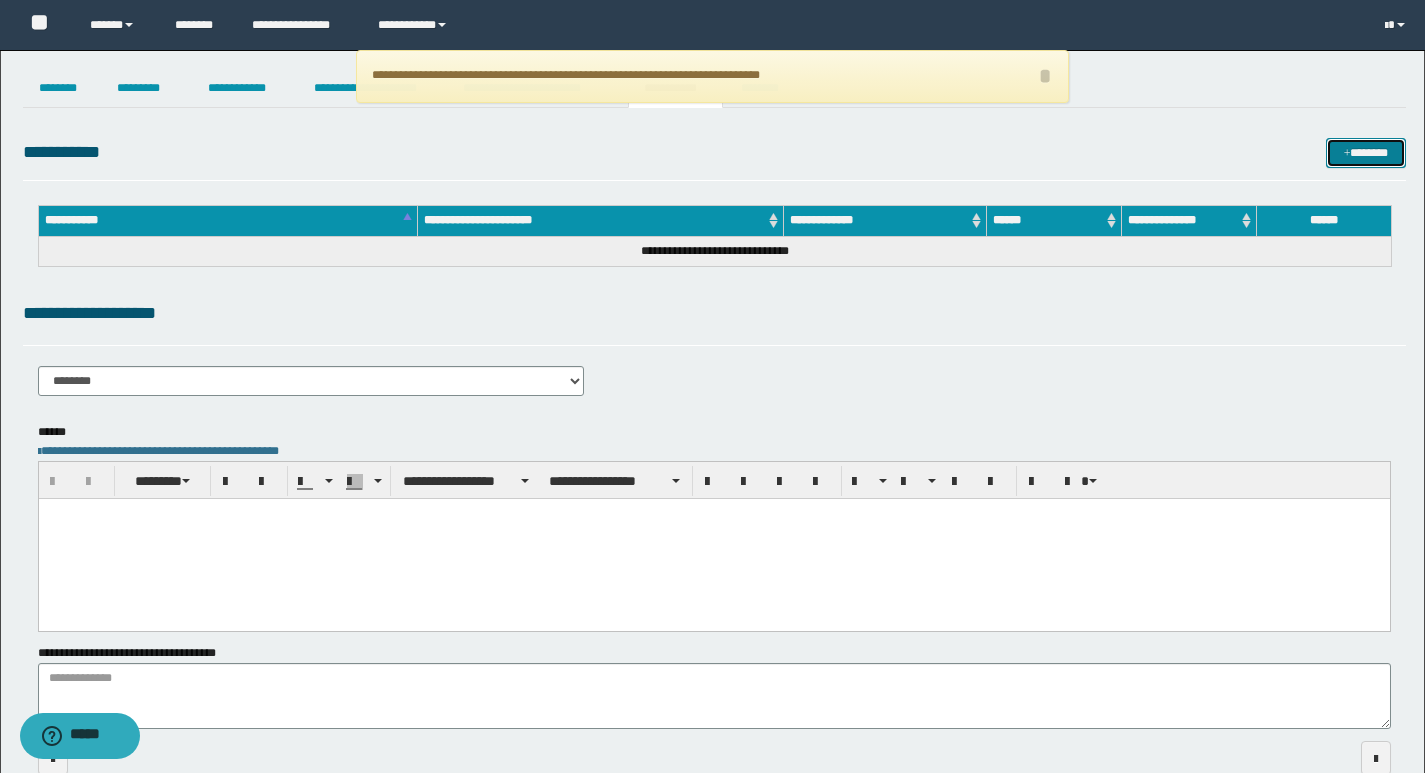 click on "*******" at bounding box center (1366, 153) 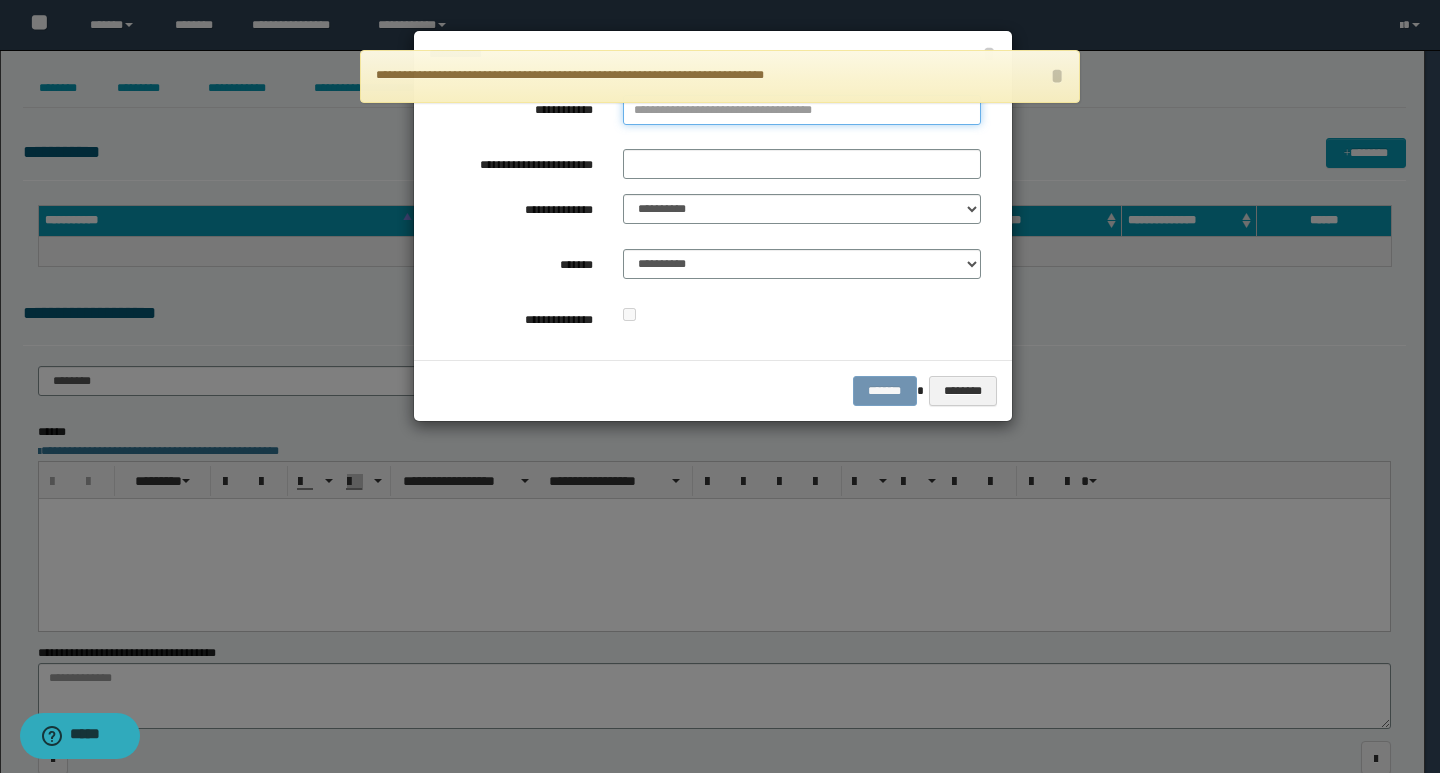 click on "**********" at bounding box center (802, 110) 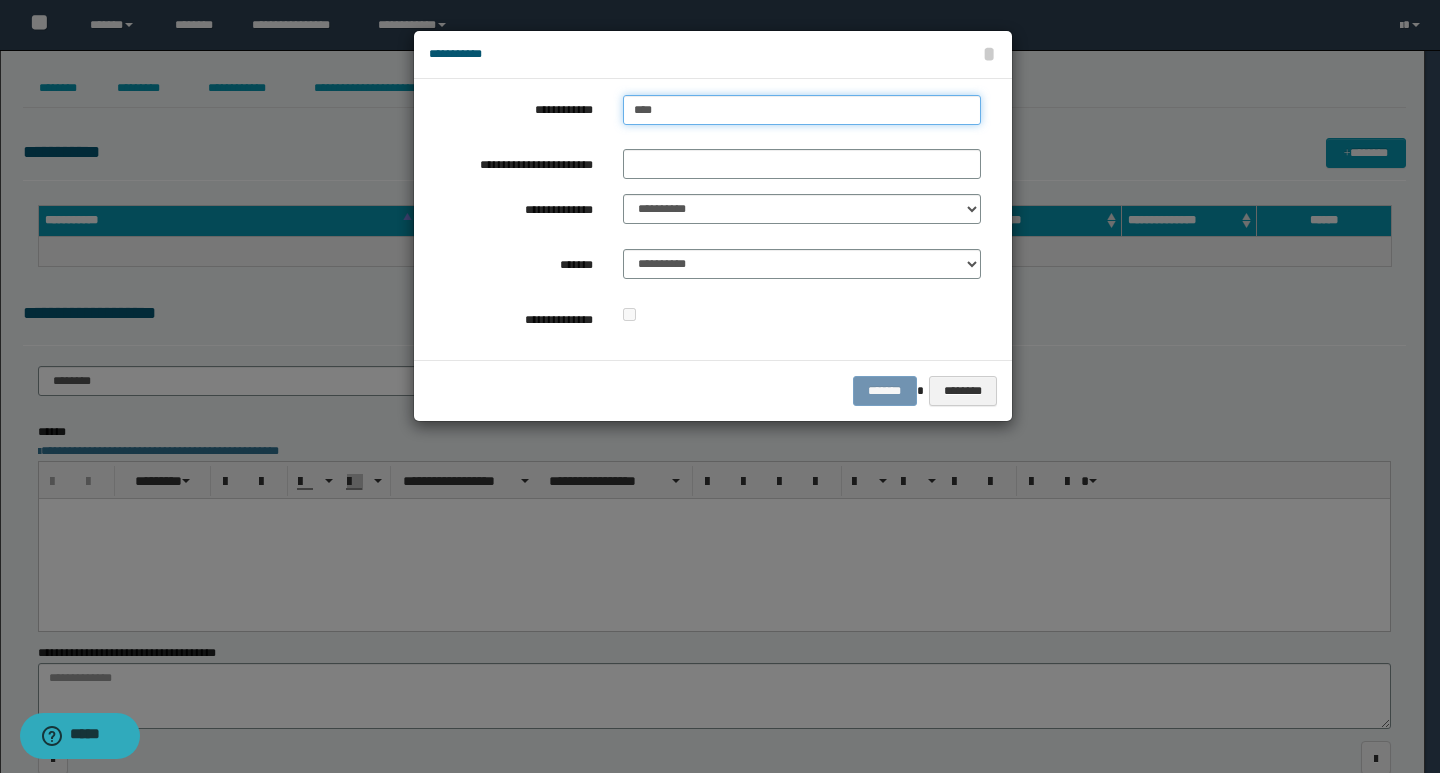 type on "****" 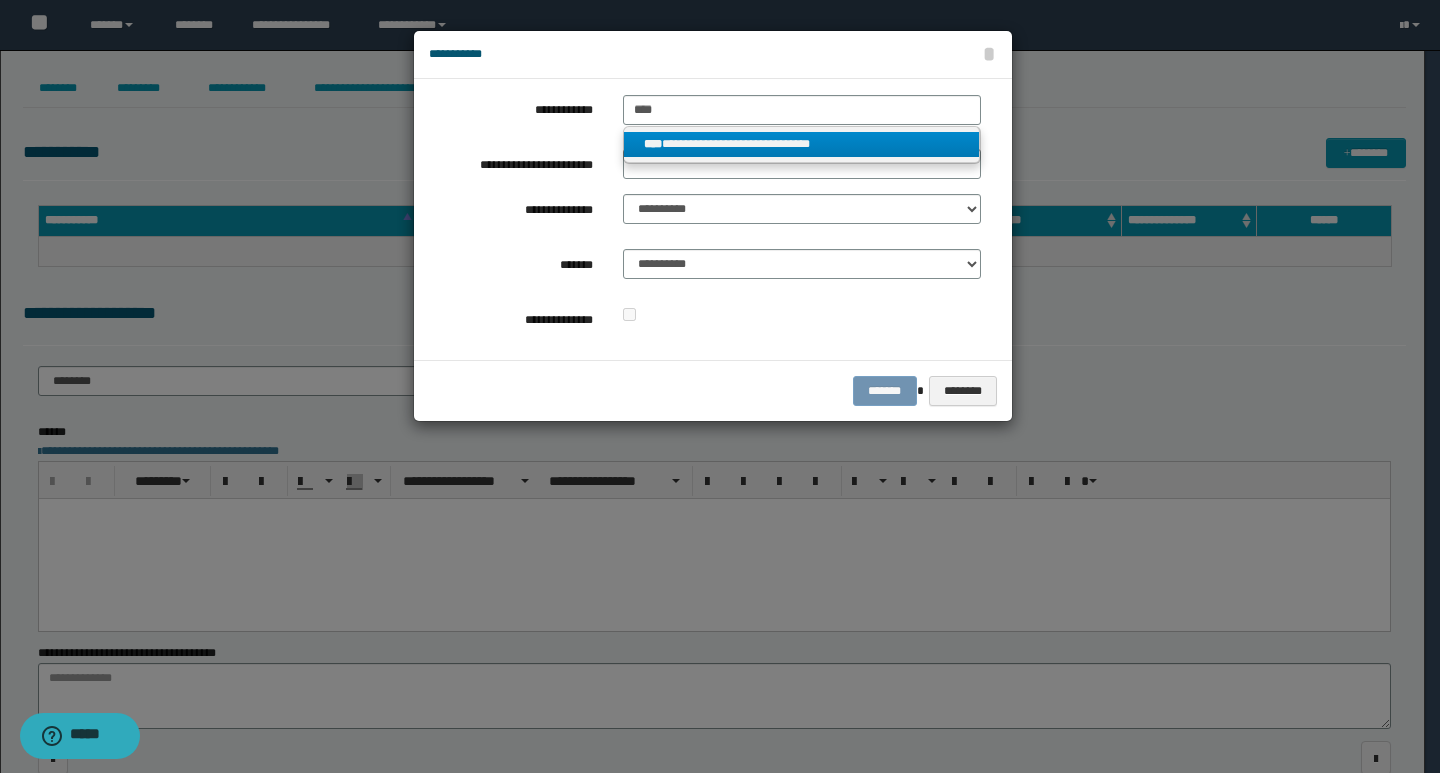 click on "**********" at bounding box center [802, 144] 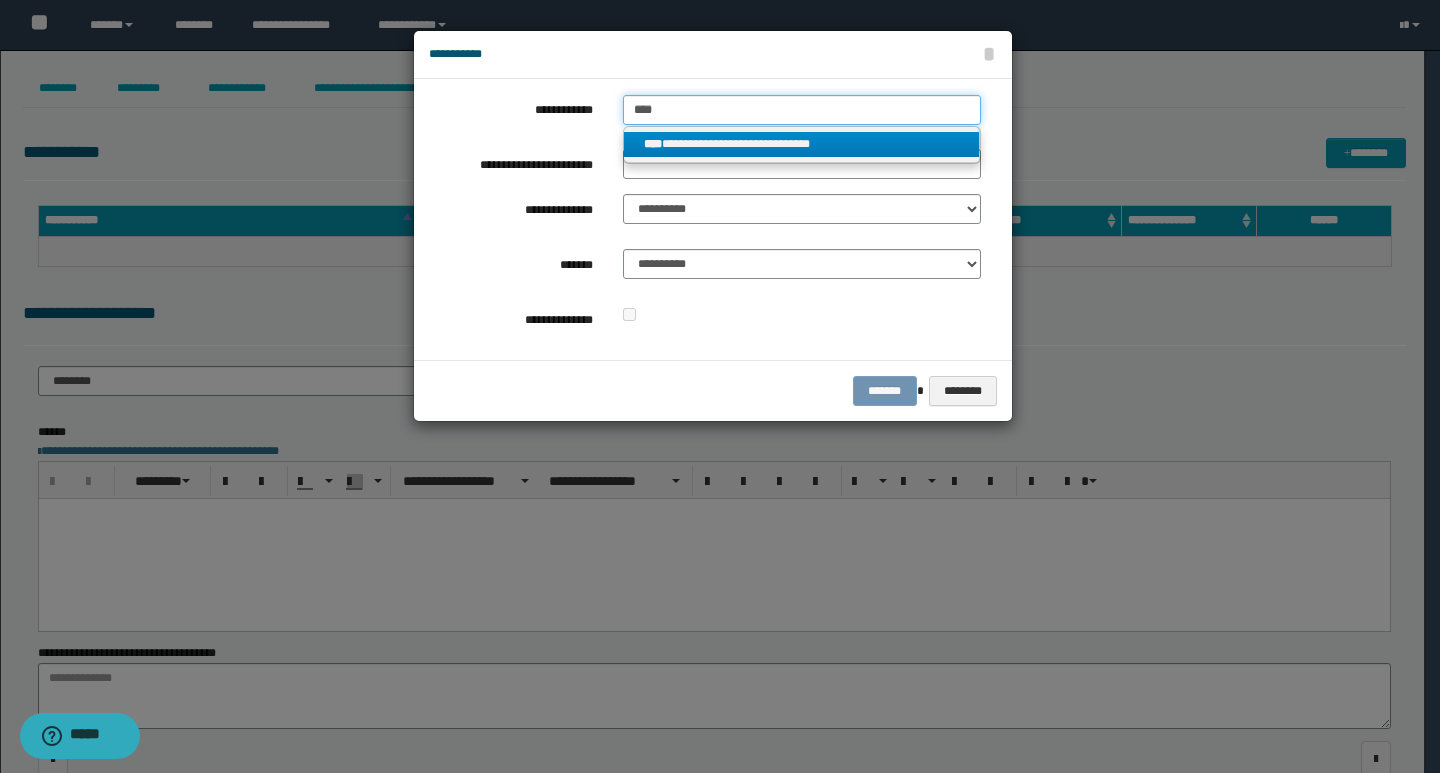 type 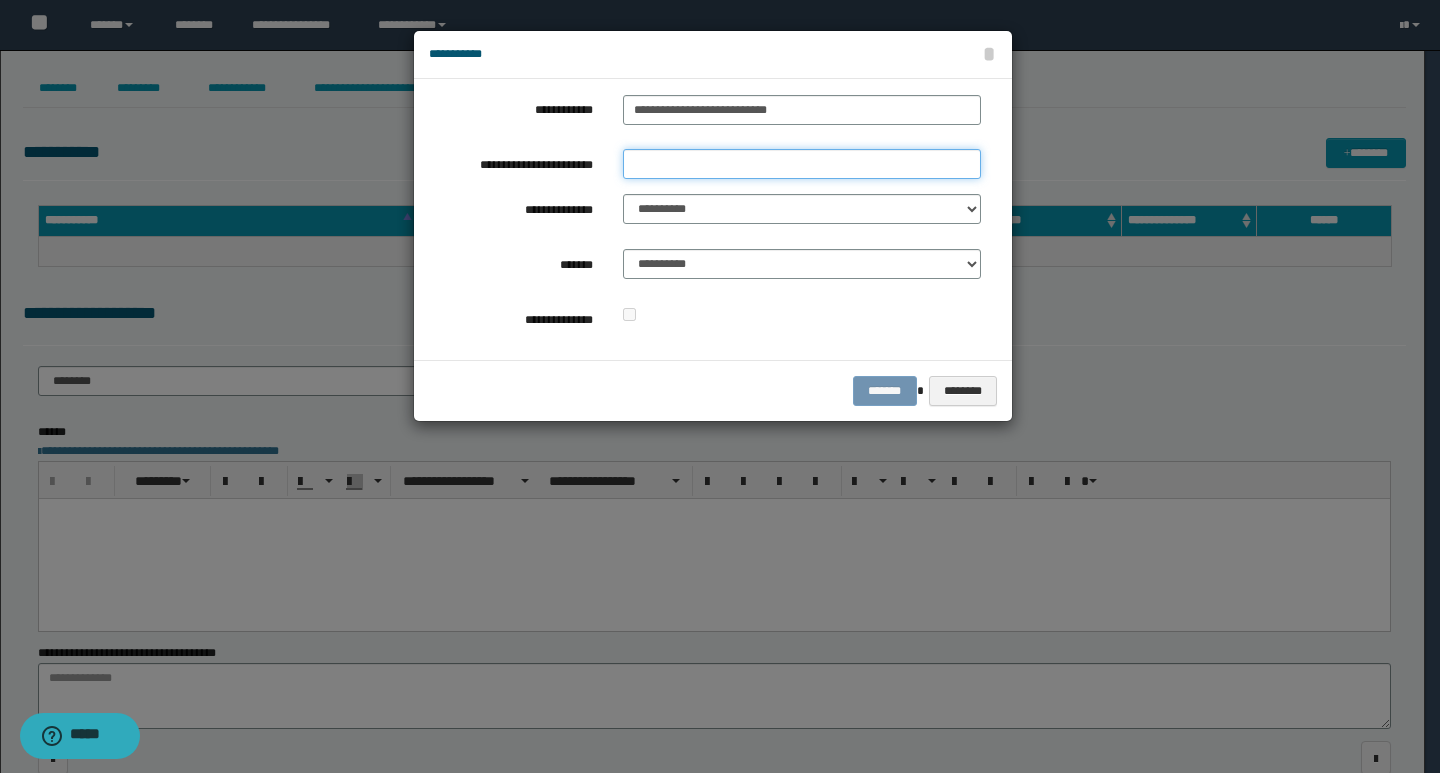 click on "**********" at bounding box center [802, 164] 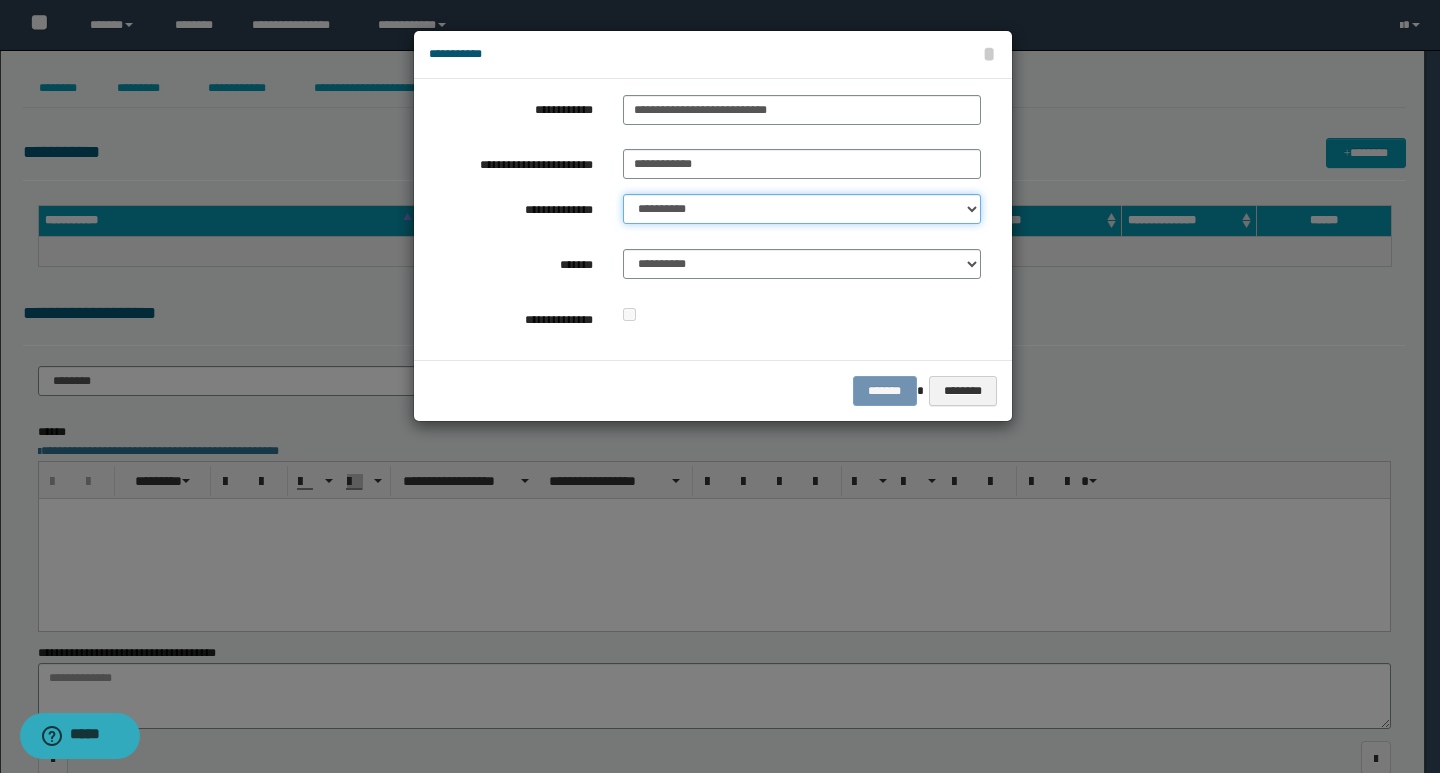 click on "**********" at bounding box center (802, 209) 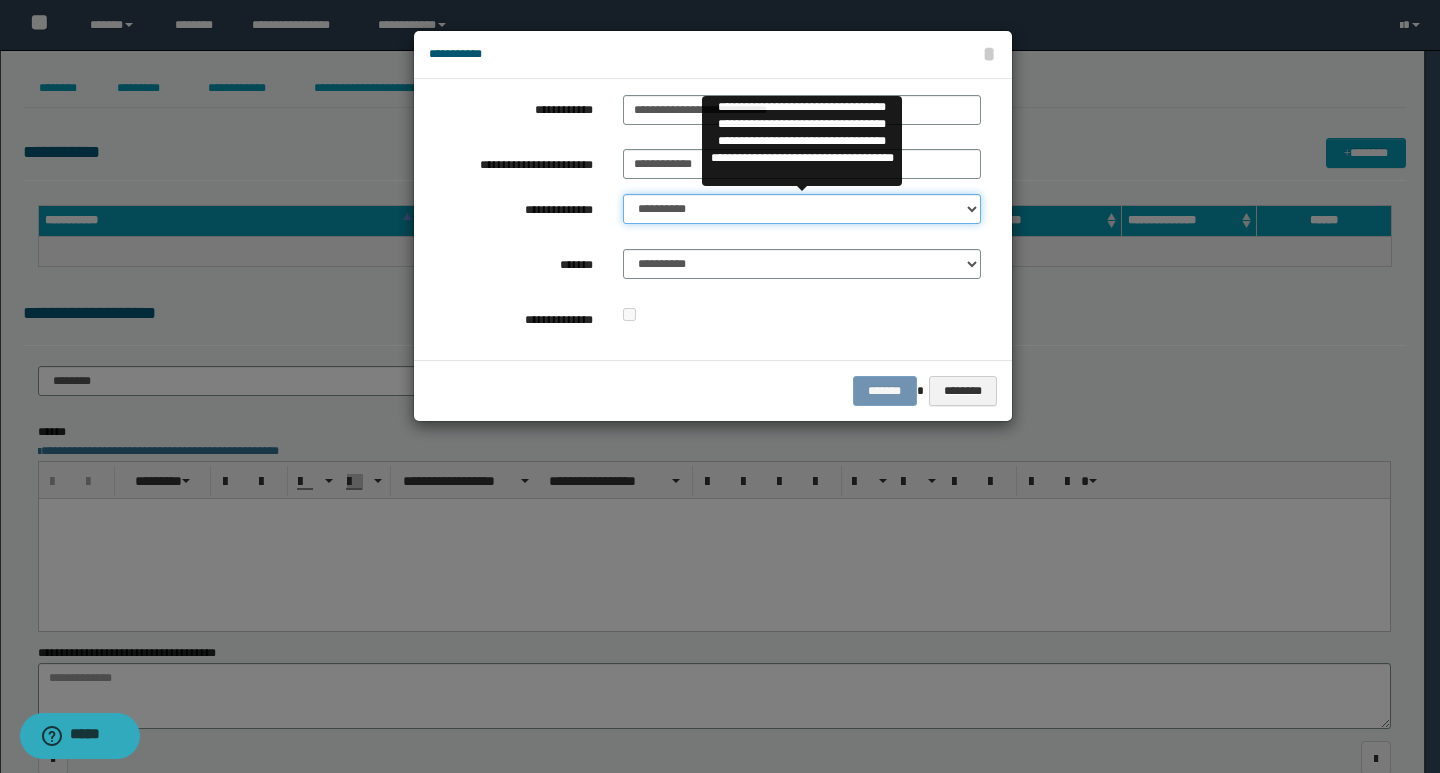 select on "**" 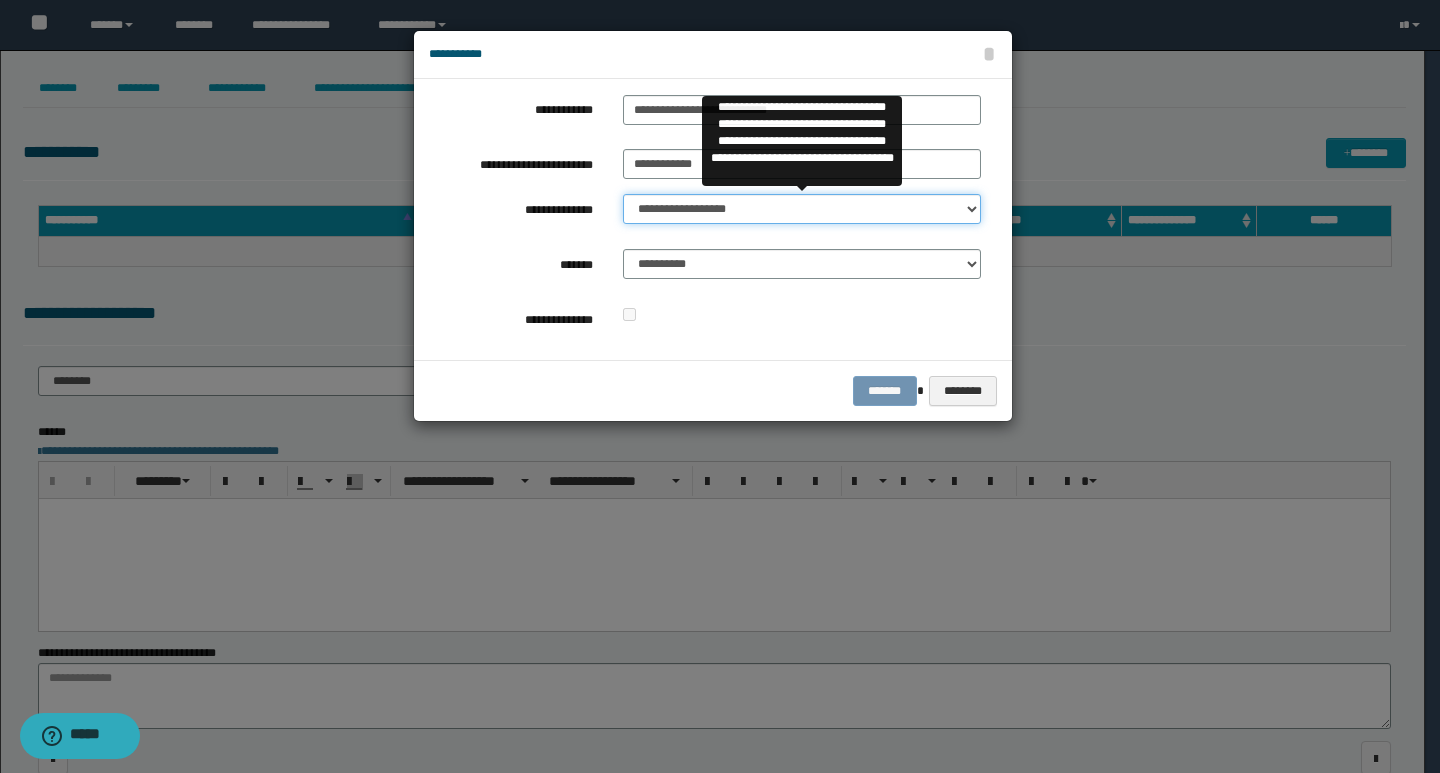 click on "**********" at bounding box center [802, 209] 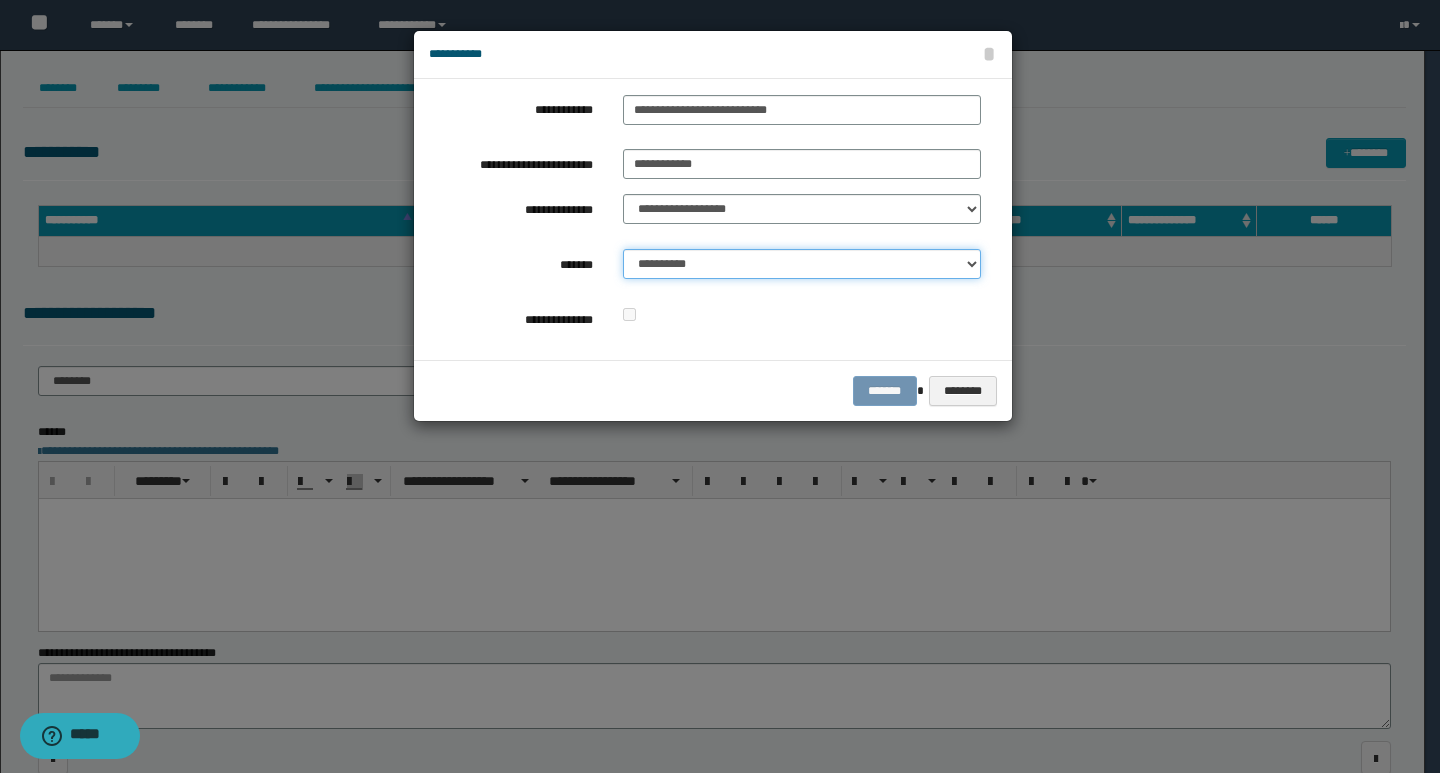 click on "**********" at bounding box center [802, 264] 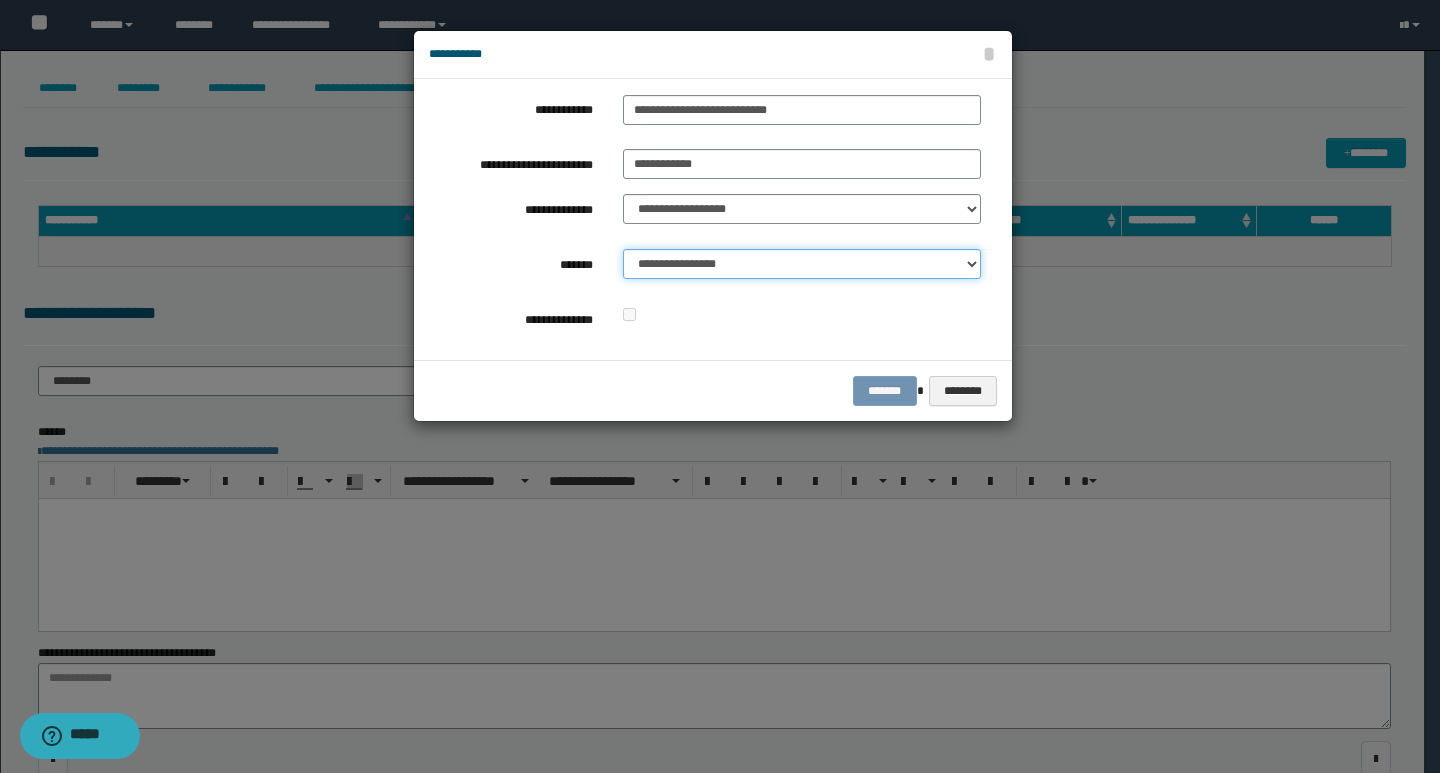 click on "**********" at bounding box center [802, 264] 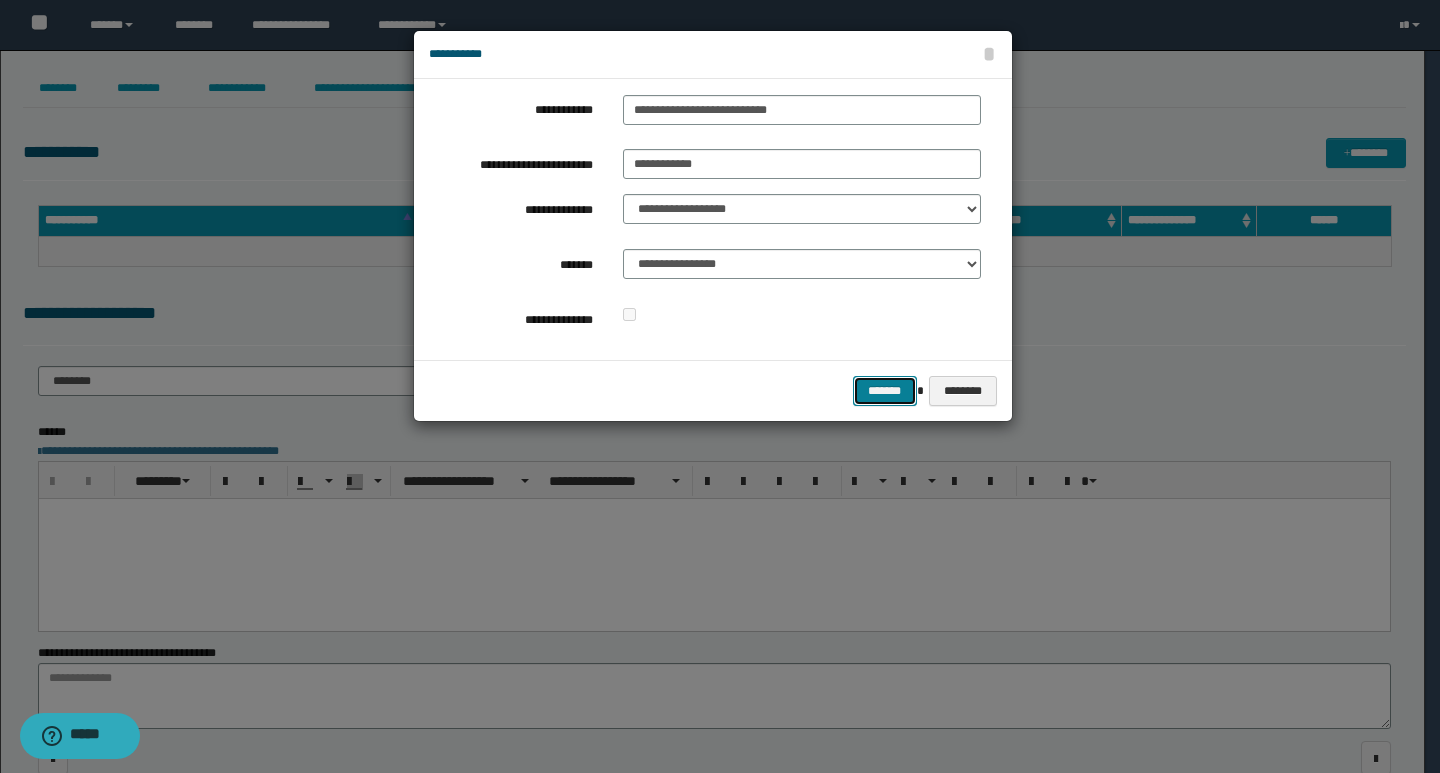 click on "*******" at bounding box center [885, 391] 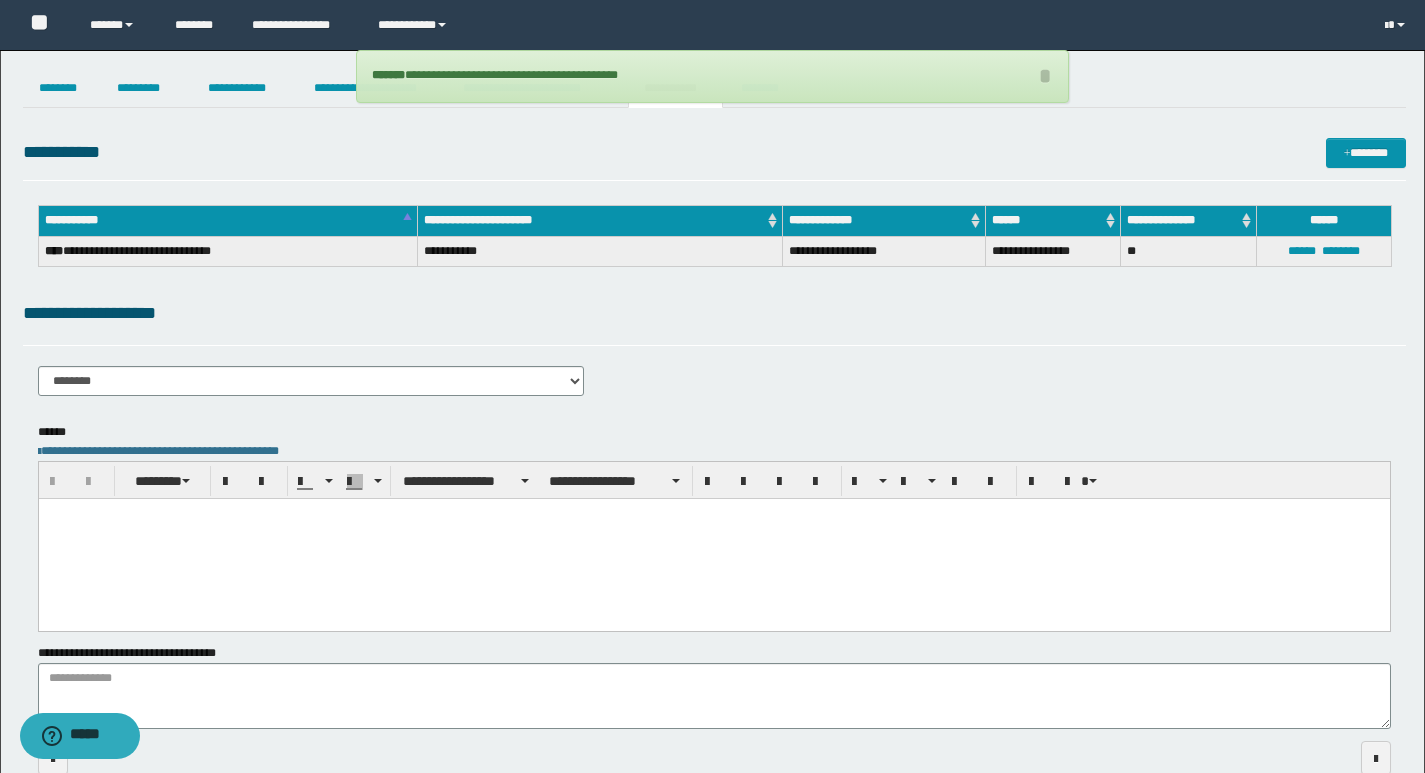 click on "**********" at bounding box center (714, 388) 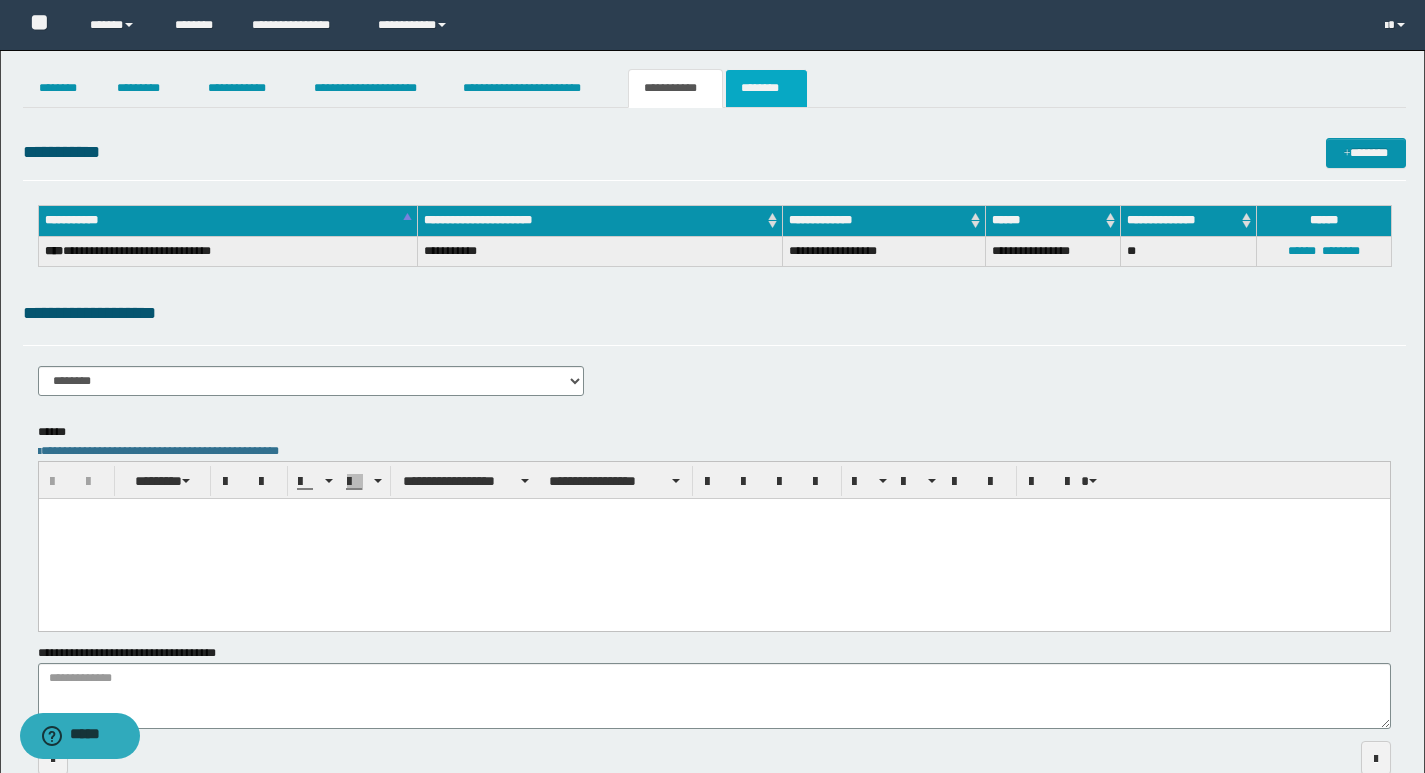 click on "********" at bounding box center [766, 88] 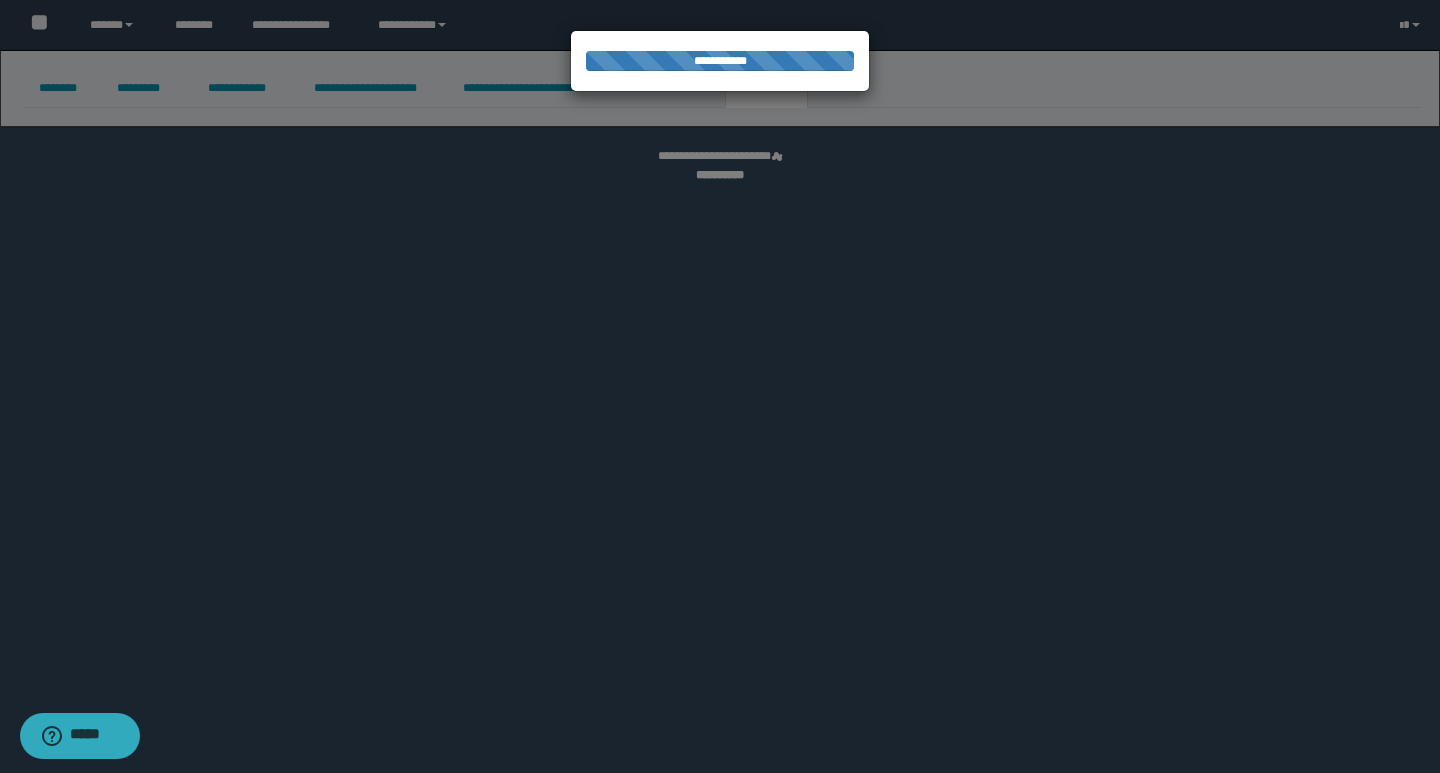 select 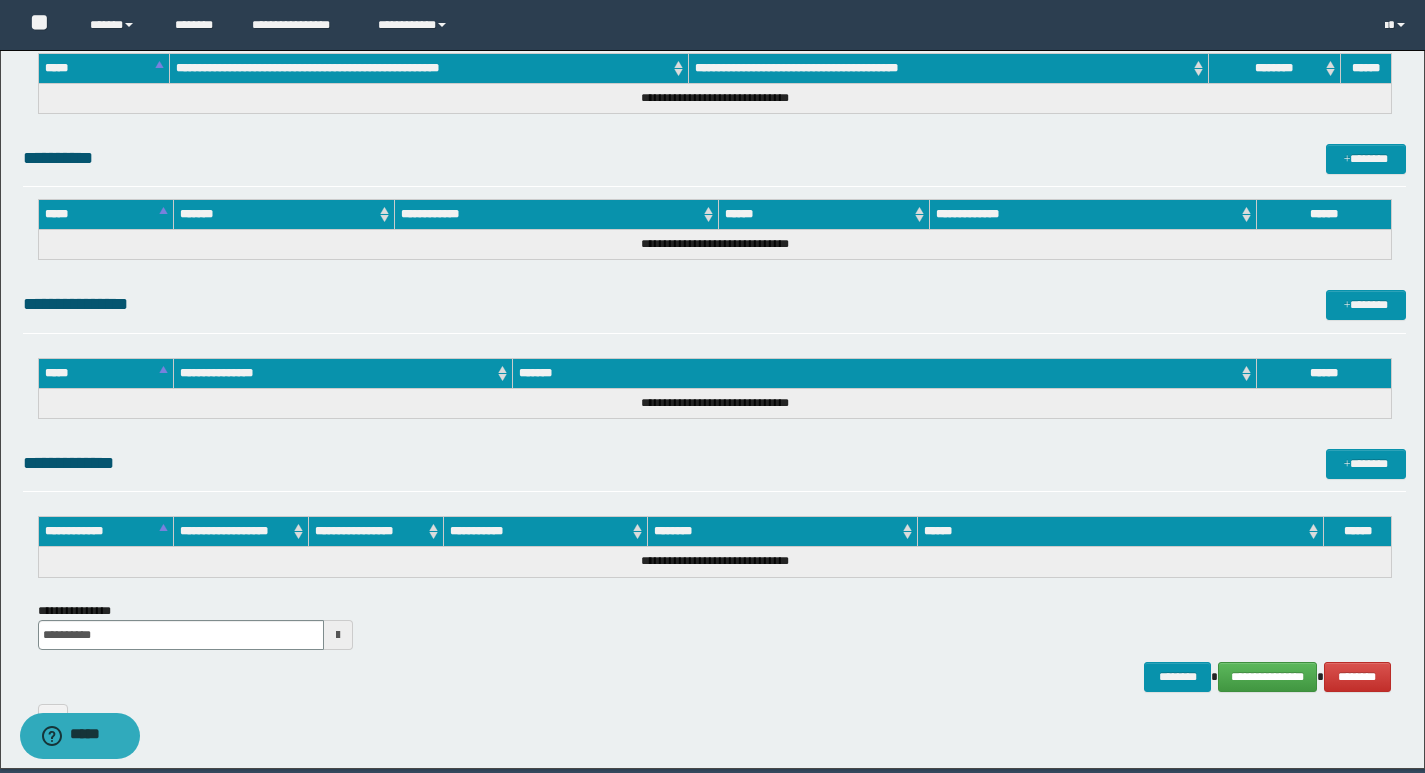 scroll, scrollTop: 874, scrollLeft: 0, axis: vertical 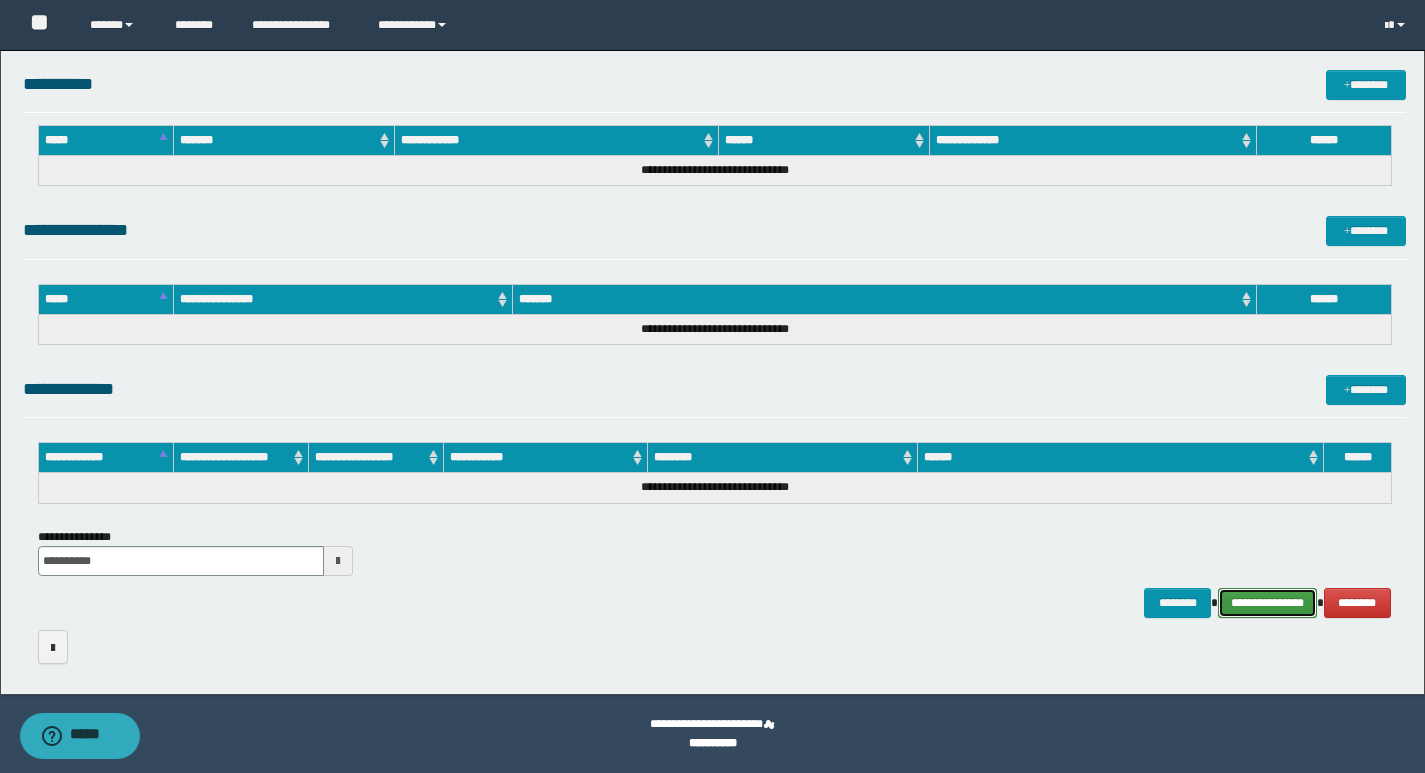 click on "**********" at bounding box center (1267, 603) 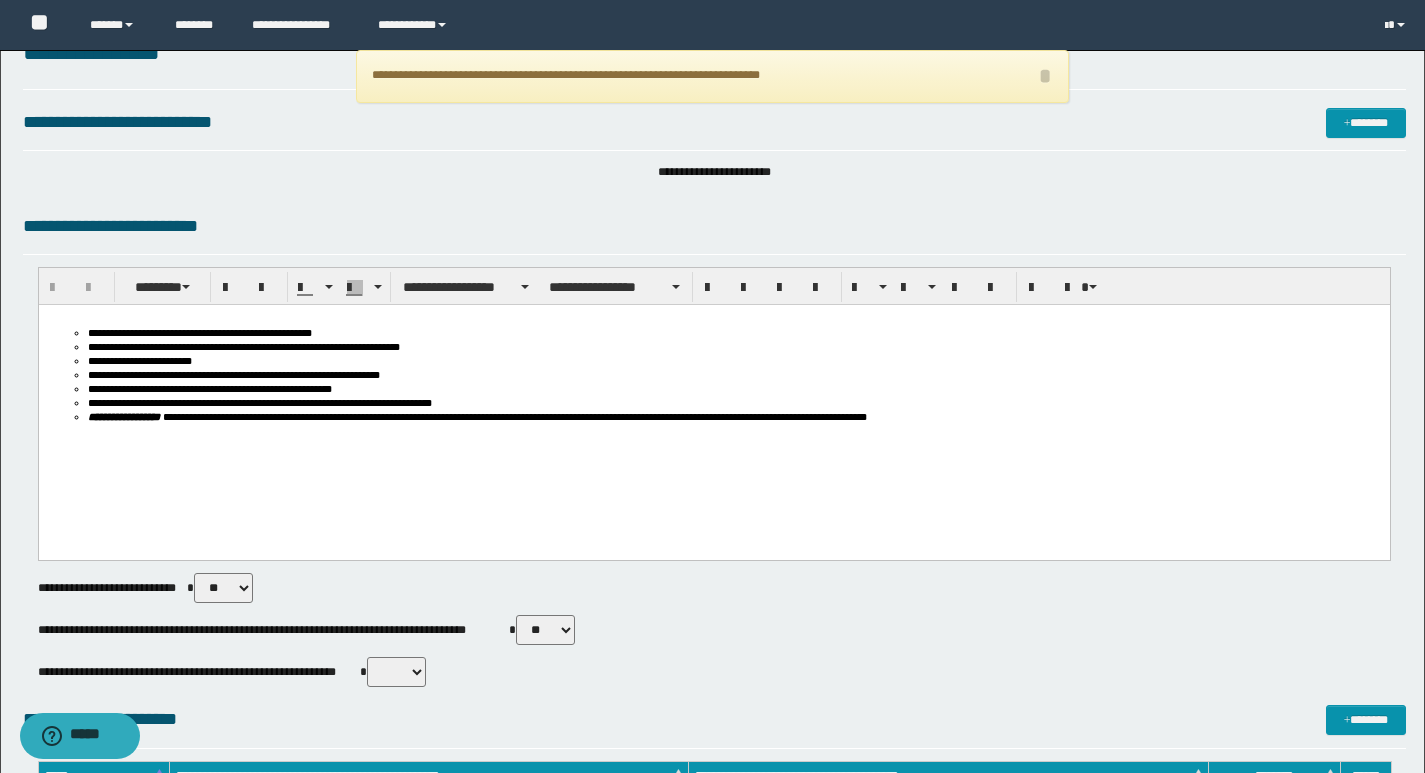 scroll, scrollTop: 0, scrollLeft: 0, axis: both 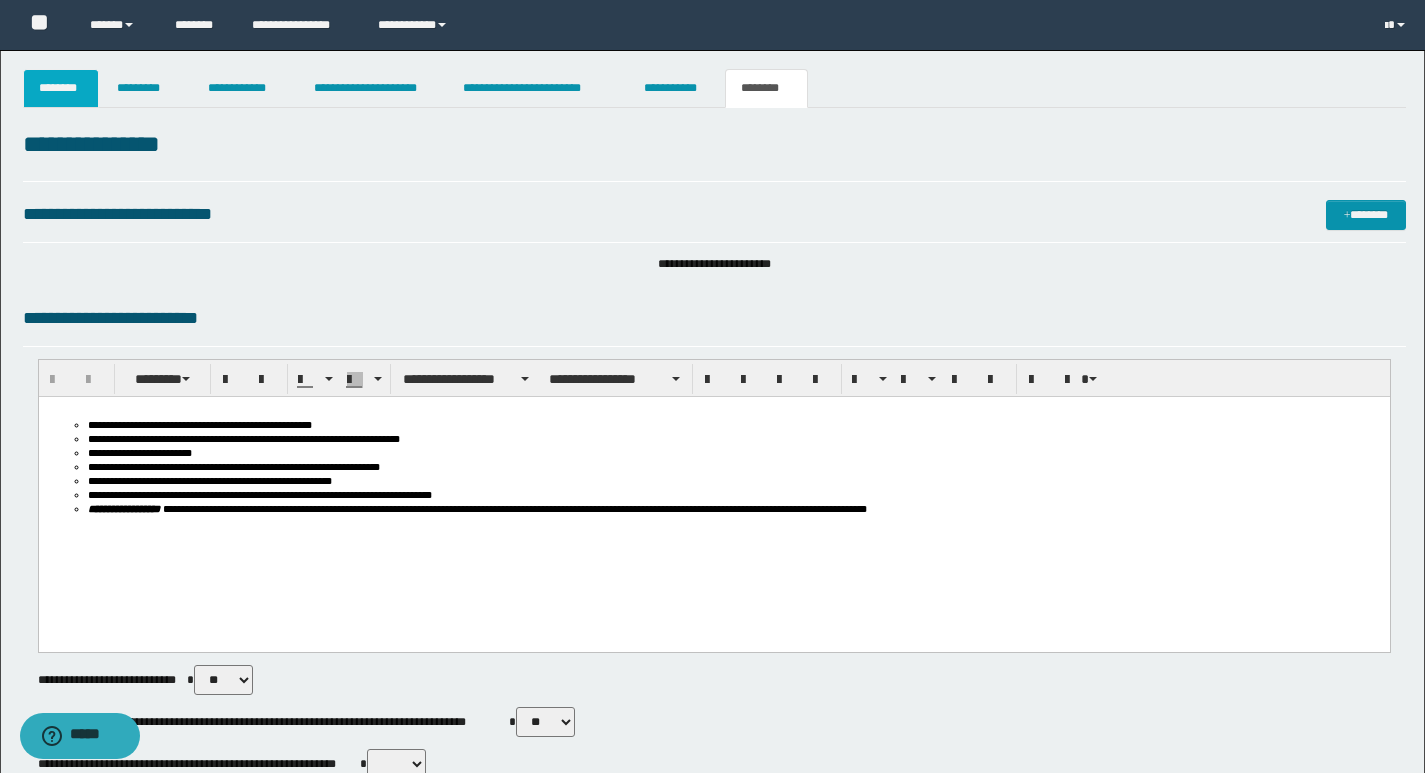 click on "********" at bounding box center (61, 88) 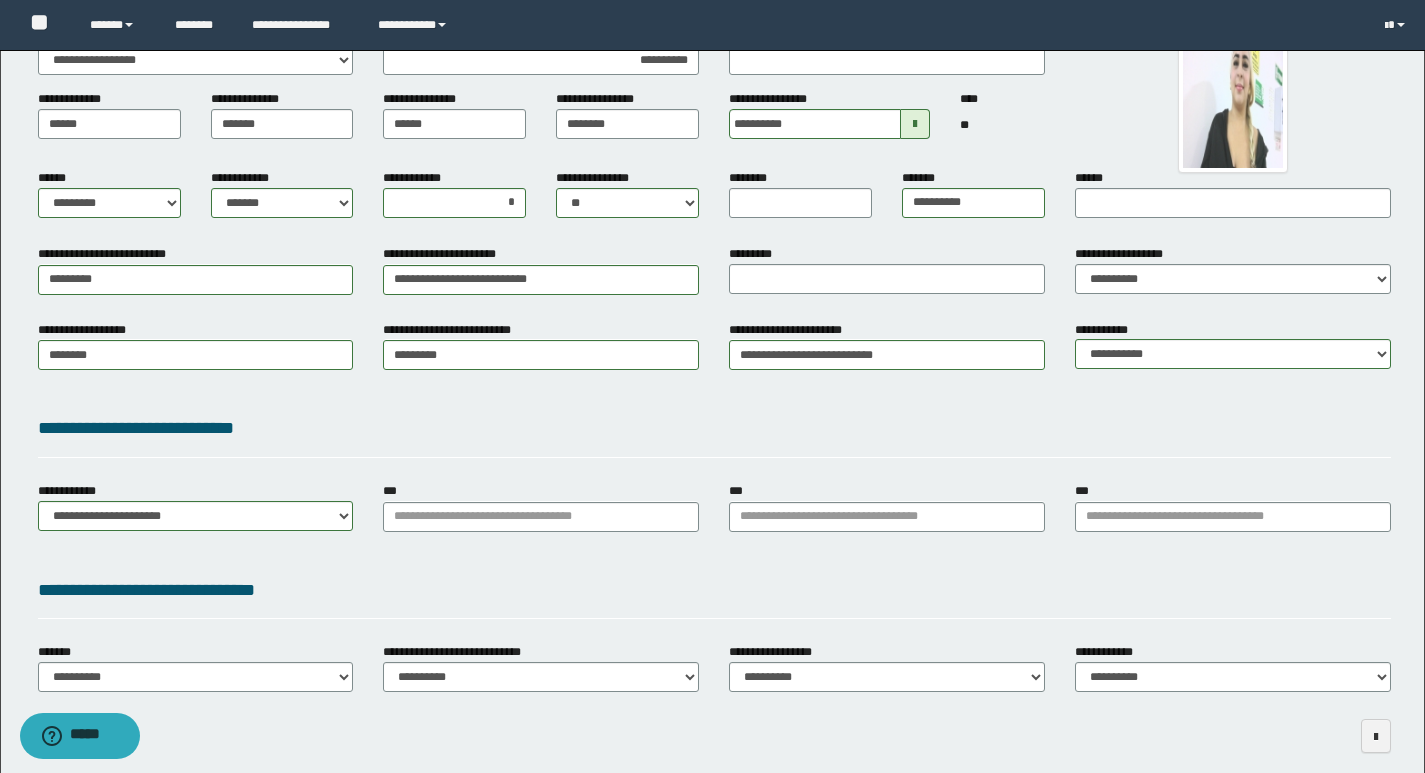 scroll, scrollTop: 143, scrollLeft: 0, axis: vertical 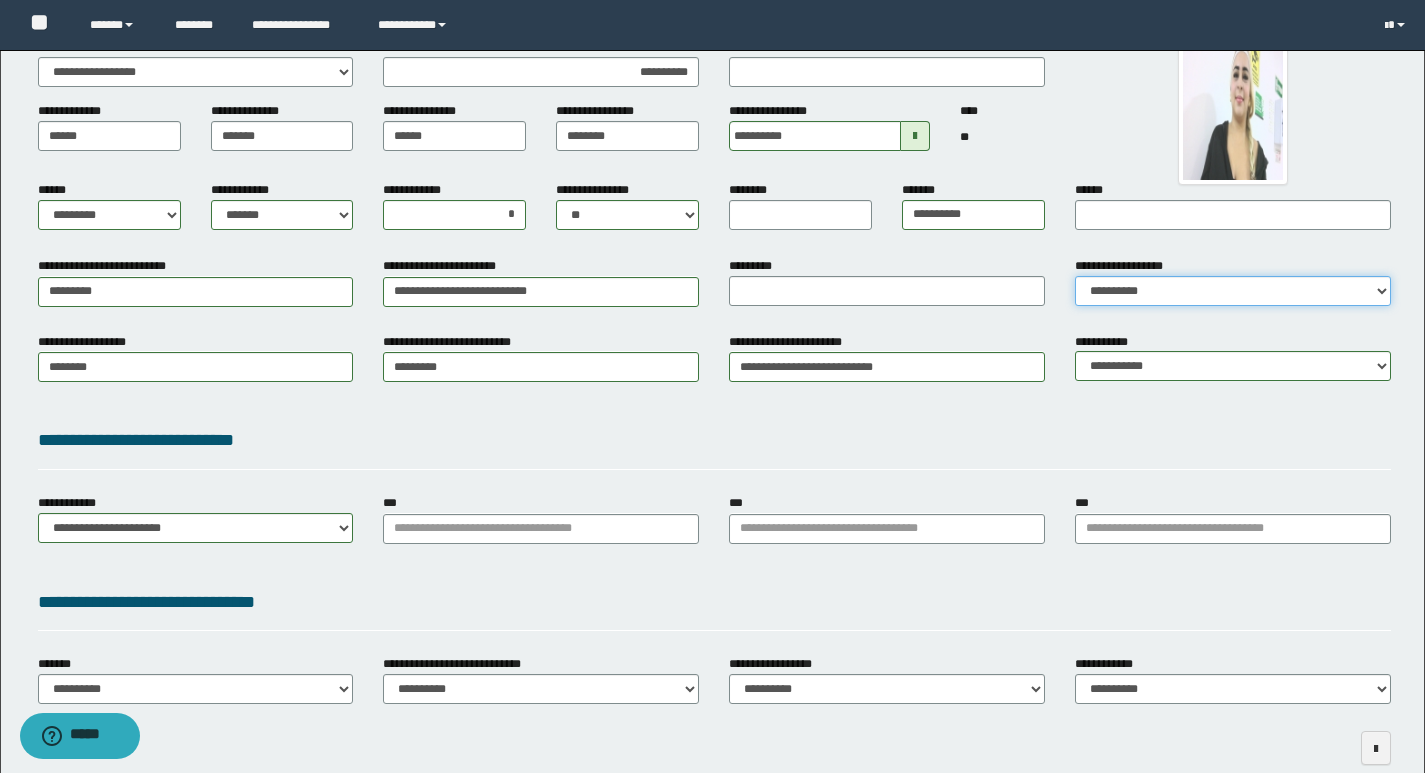 click on "**********" at bounding box center (1233, 291) 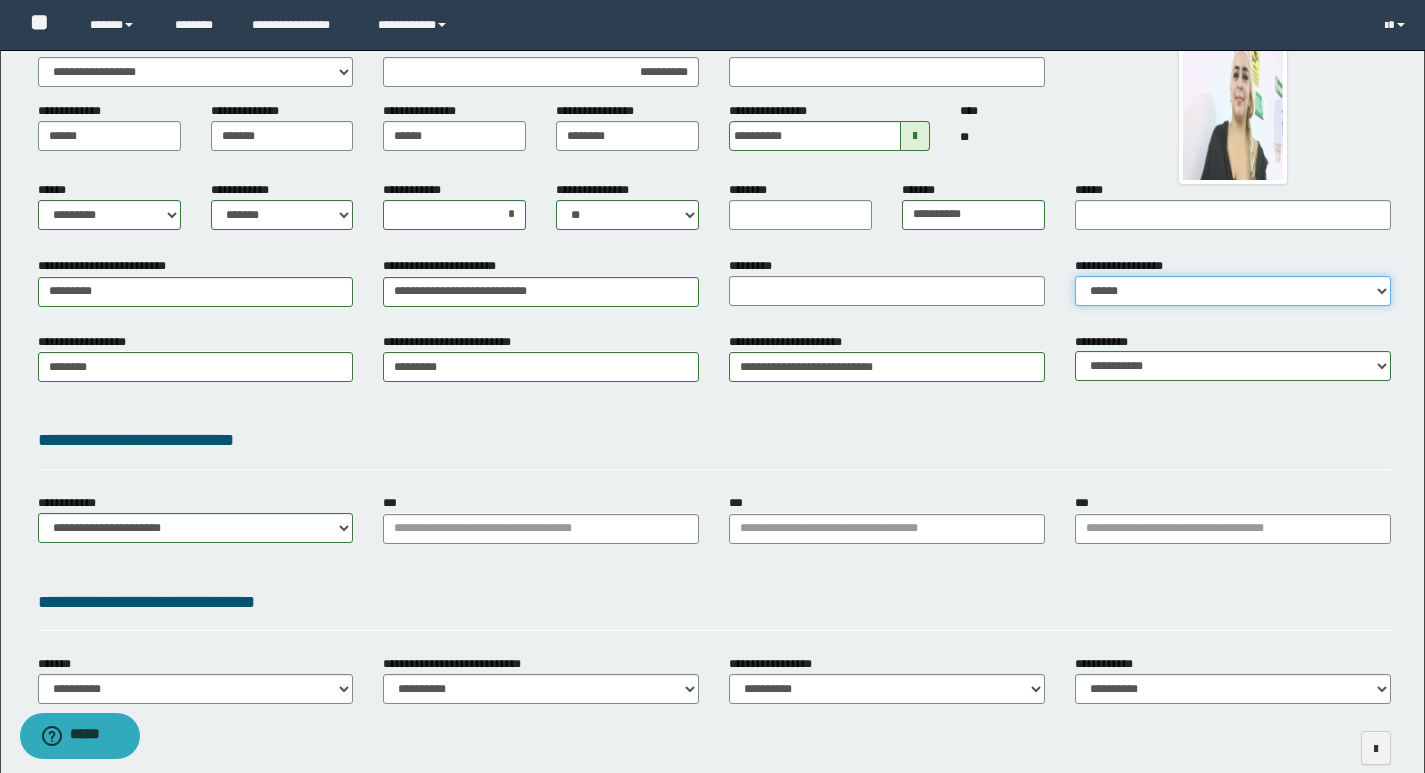 click on "**********" at bounding box center (1233, 291) 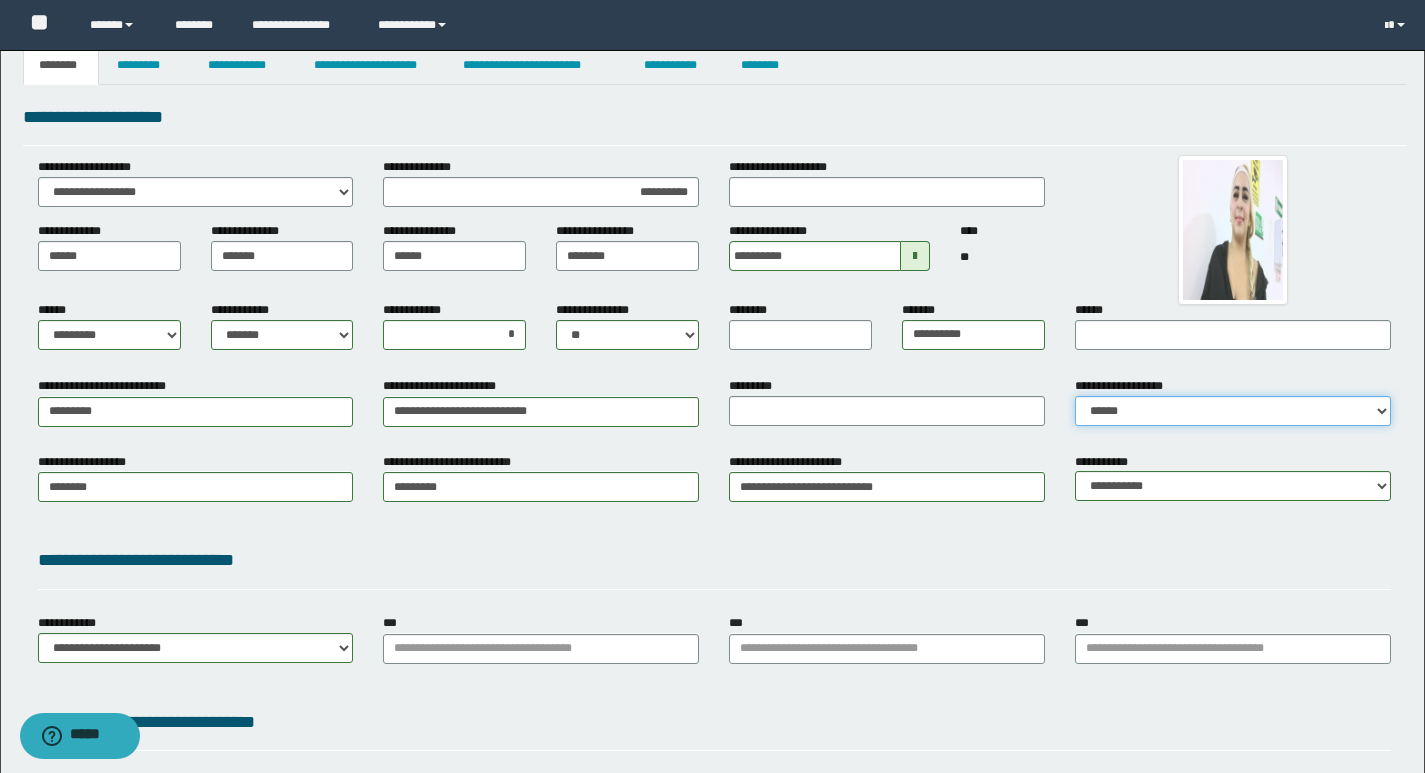 scroll, scrollTop: 0, scrollLeft: 0, axis: both 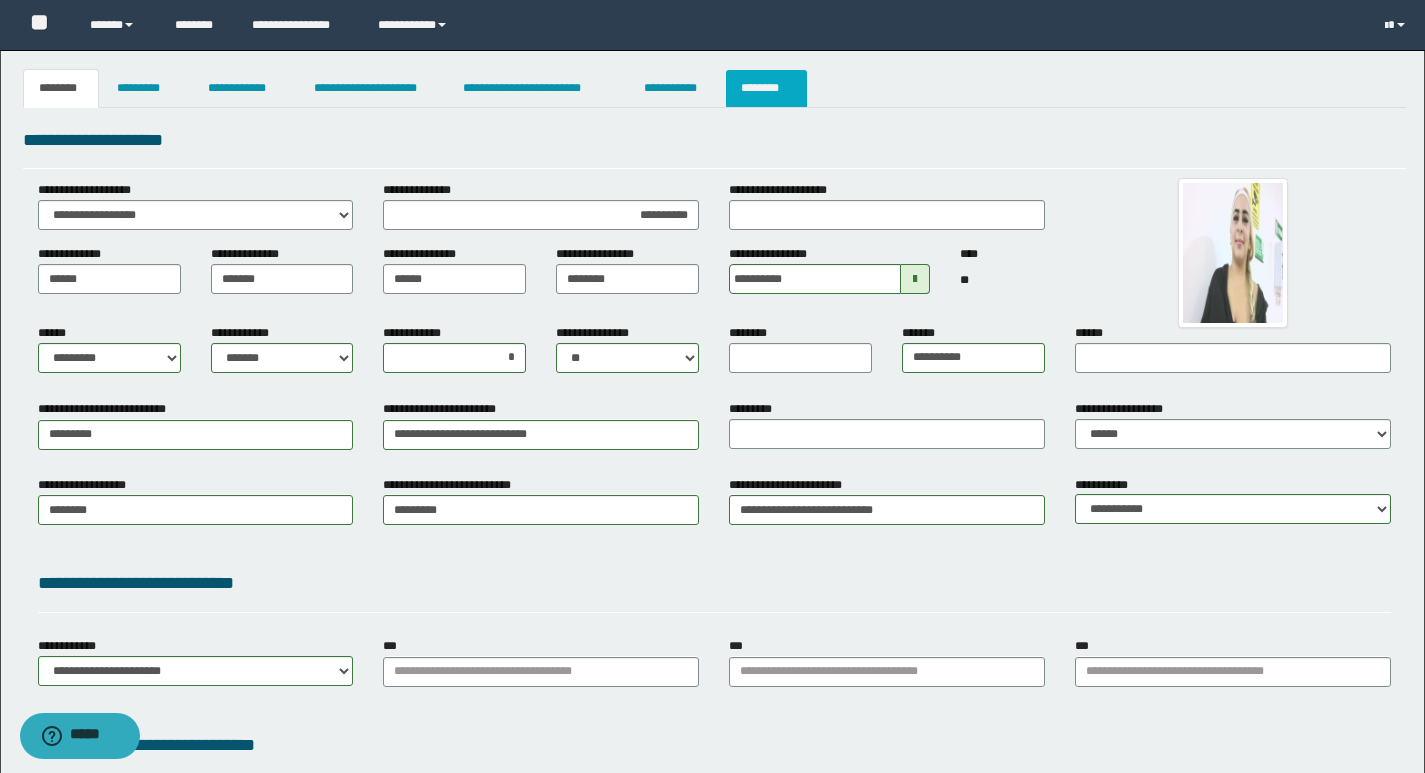 click on "********" at bounding box center (766, 88) 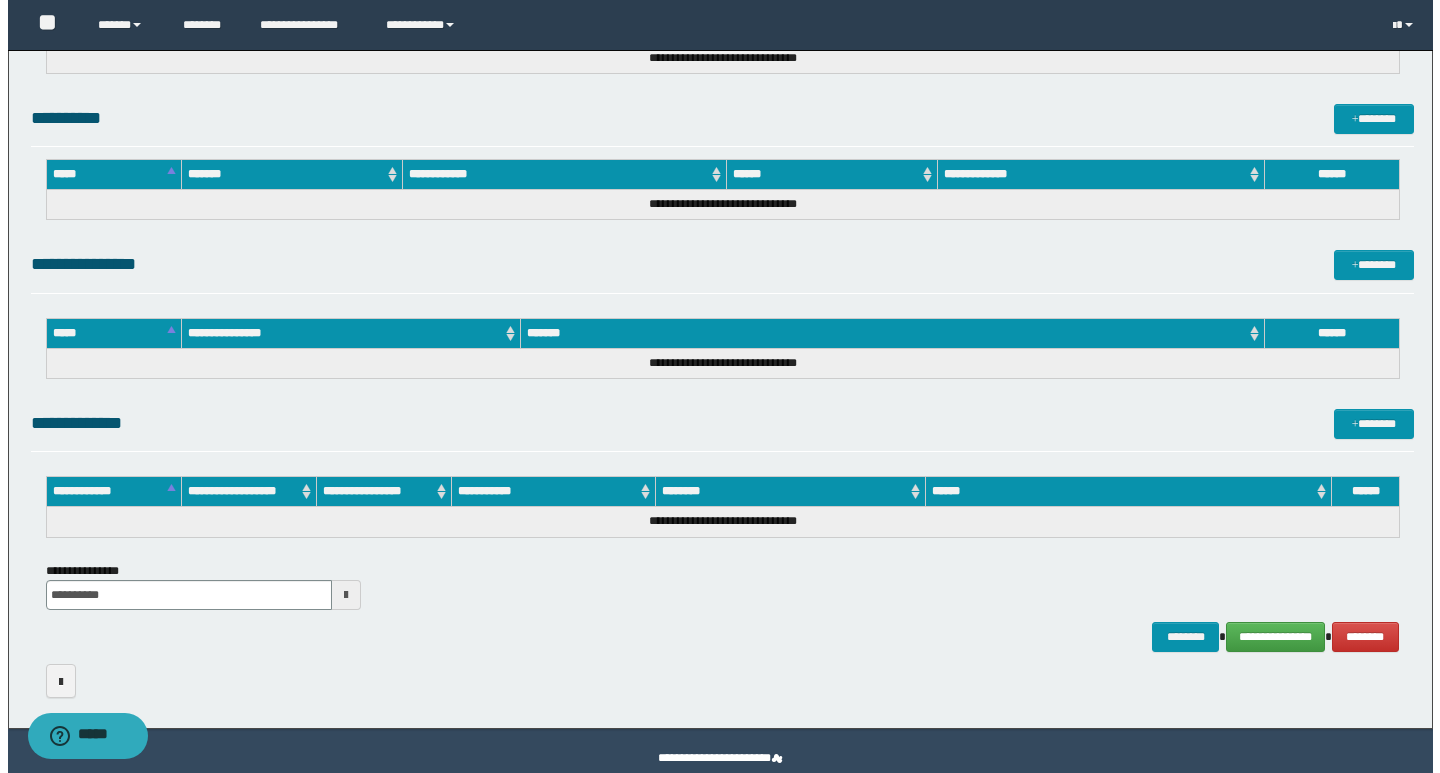 scroll, scrollTop: 874, scrollLeft: 0, axis: vertical 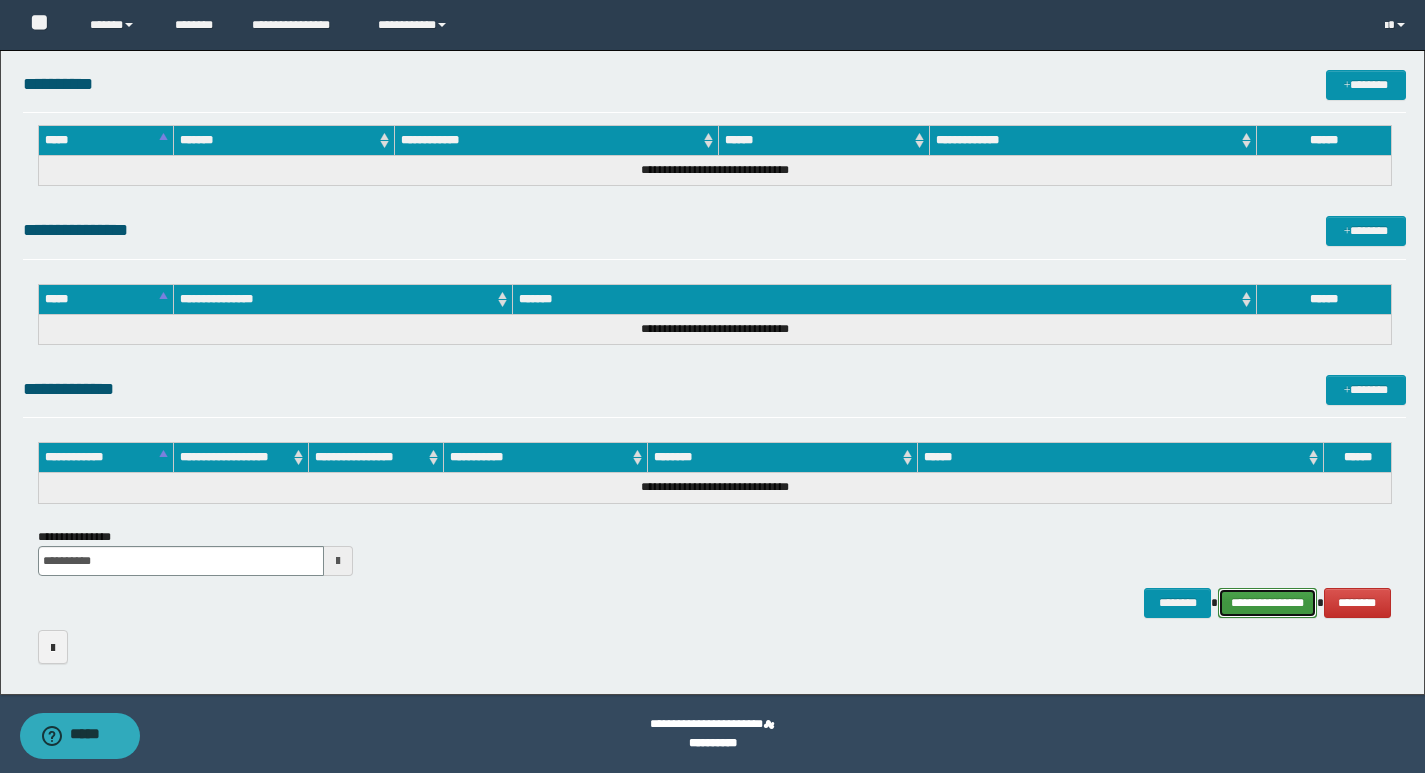 click on "**********" at bounding box center [1267, 603] 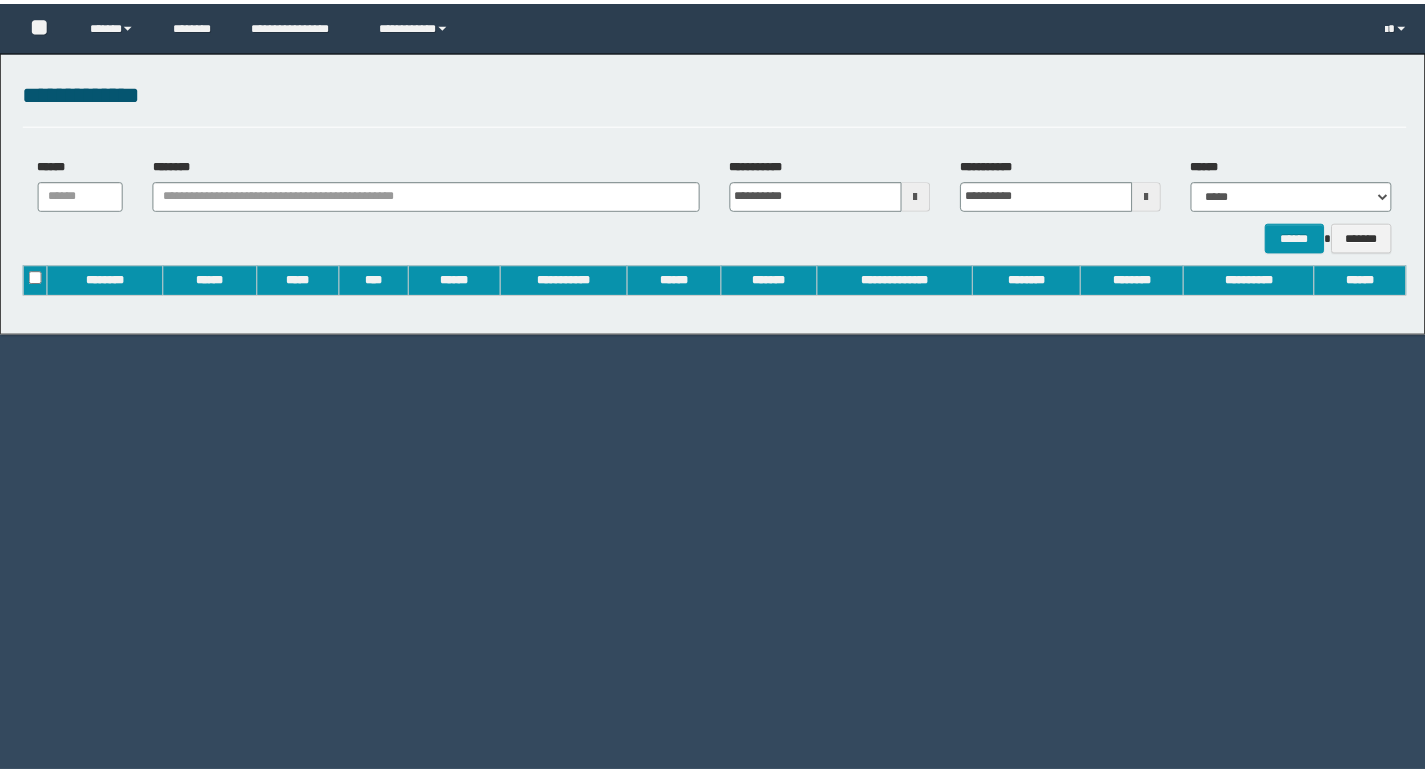scroll, scrollTop: 0, scrollLeft: 0, axis: both 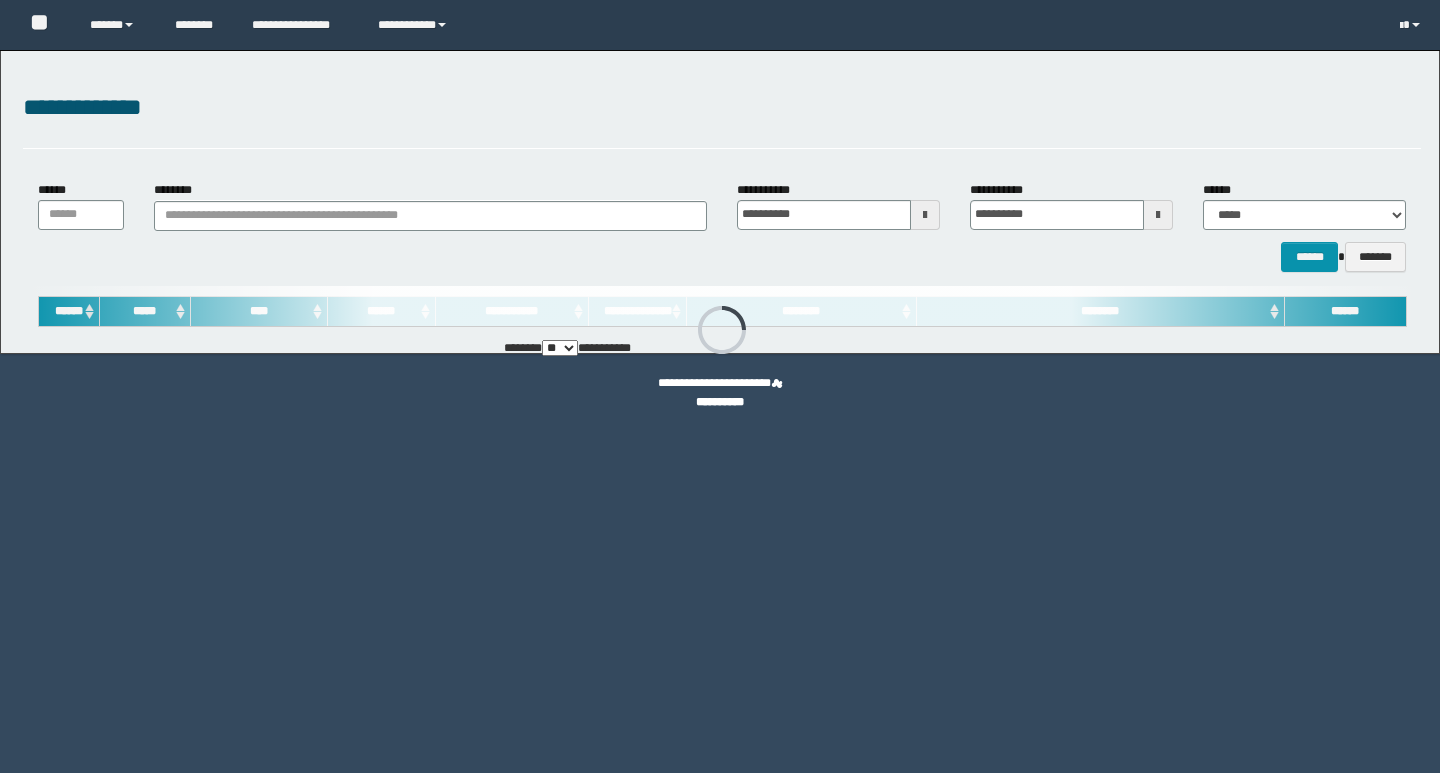 type on "**********" 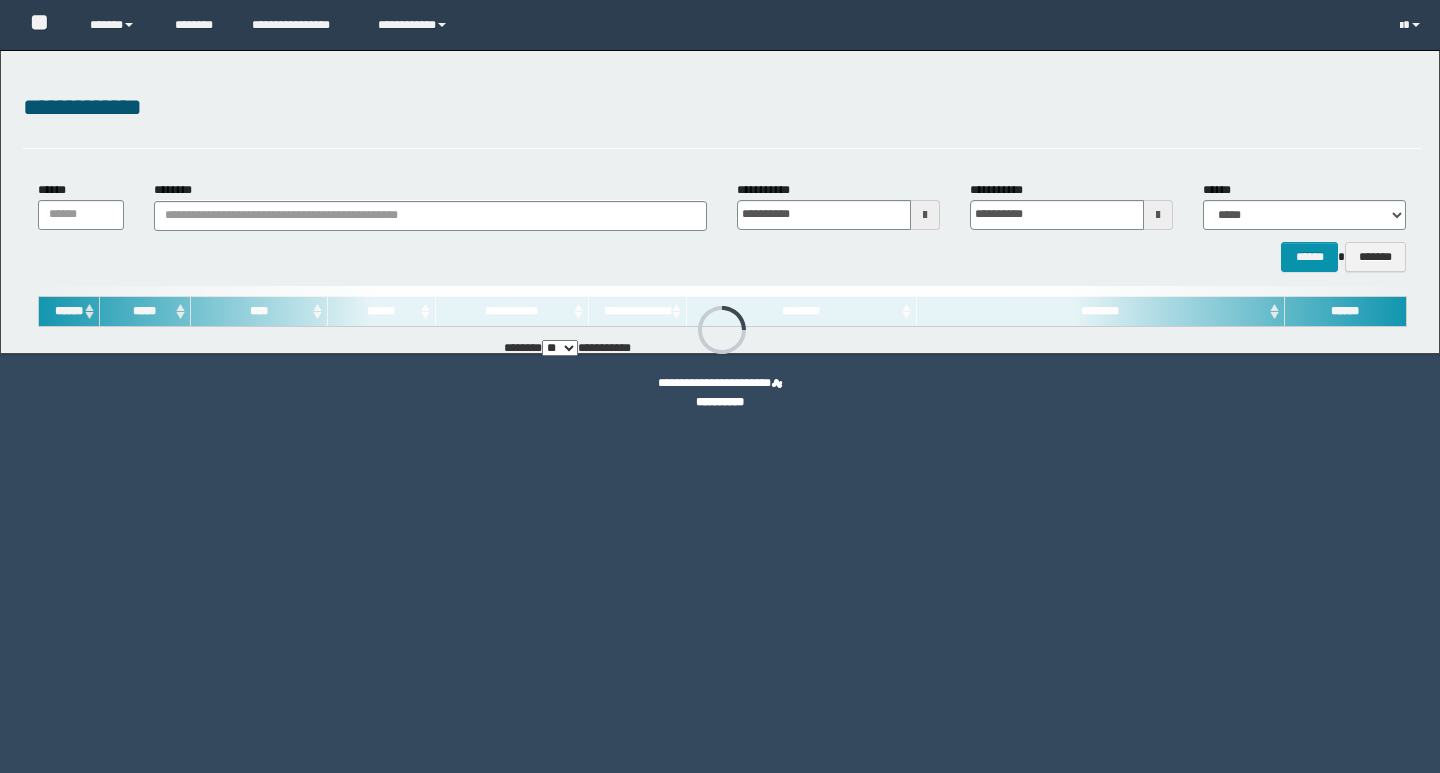 type on "**********" 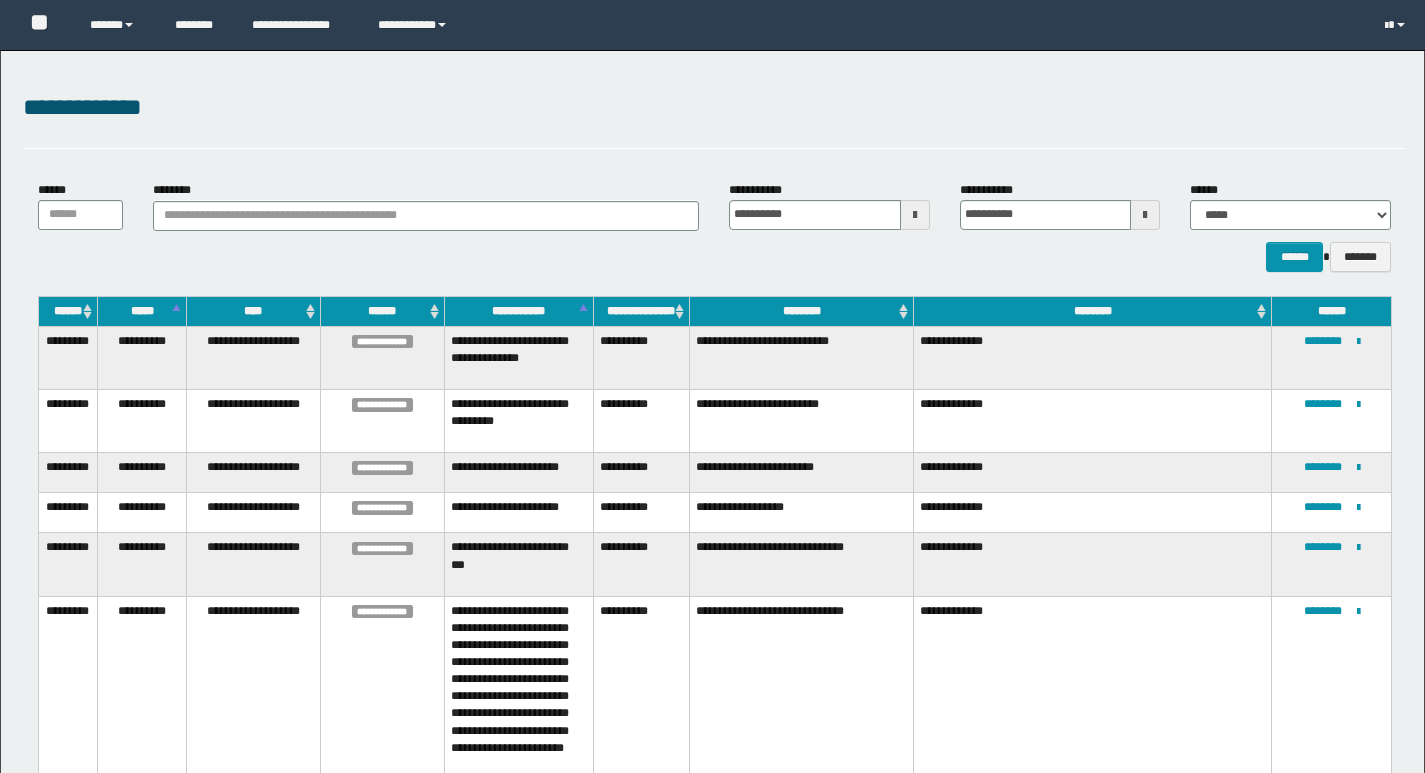scroll, scrollTop: 0, scrollLeft: 0, axis: both 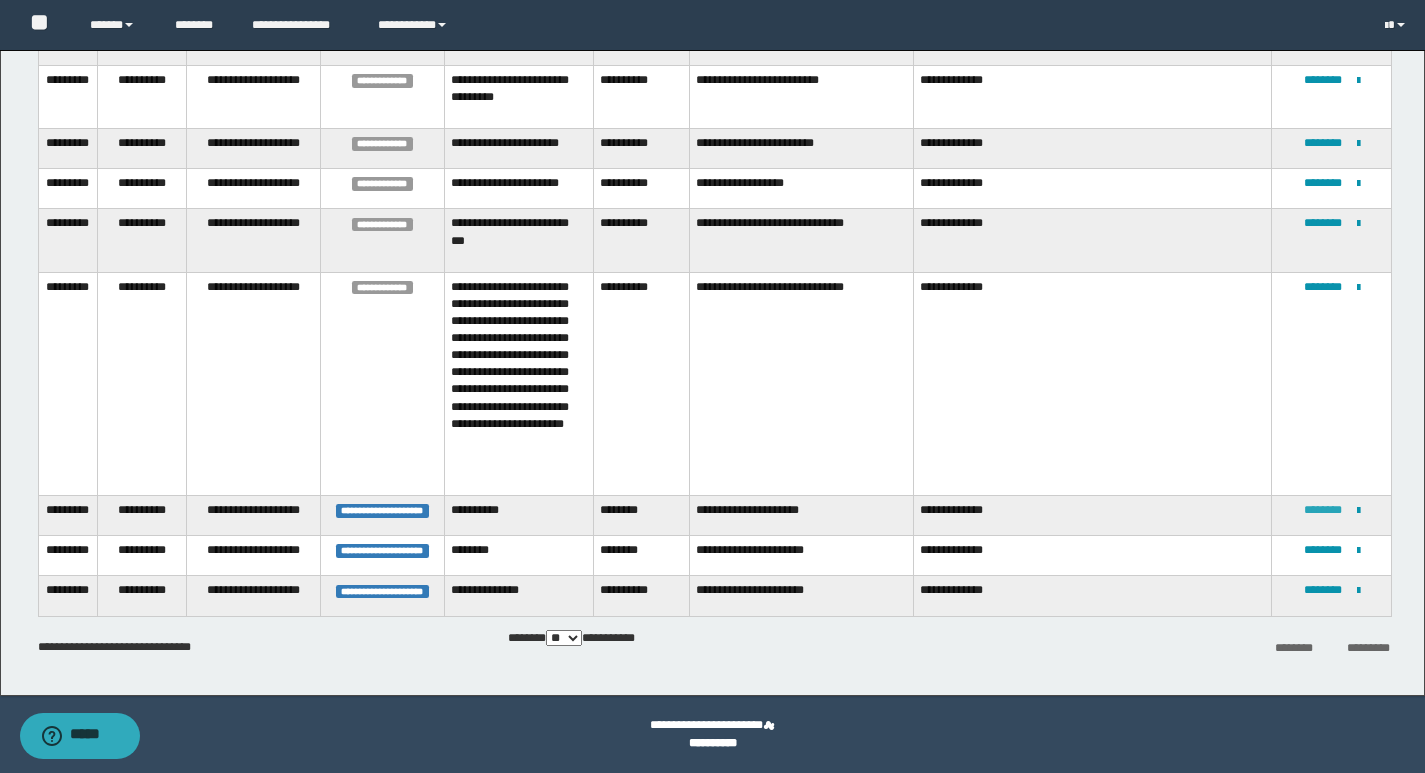 click on "********" at bounding box center (1323, 510) 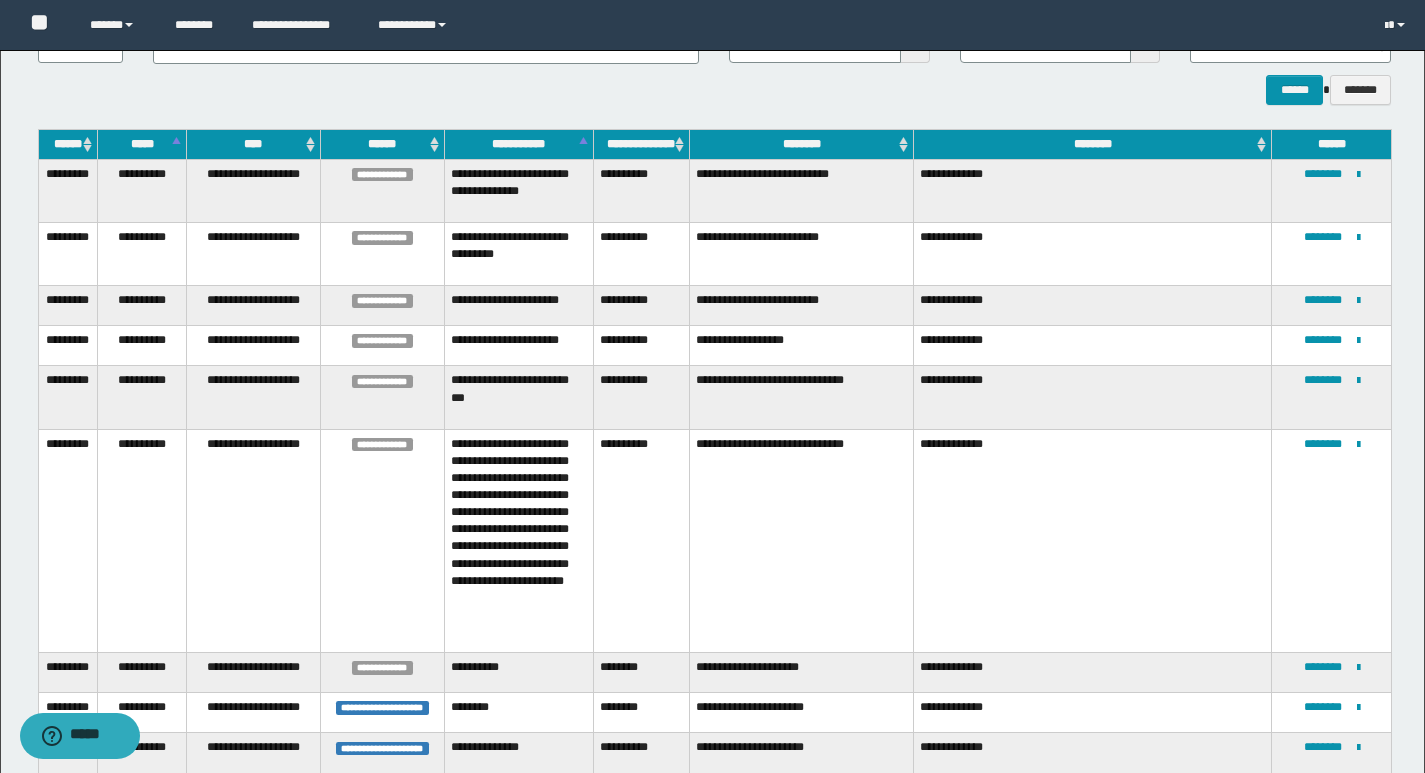 scroll, scrollTop: 324, scrollLeft: 0, axis: vertical 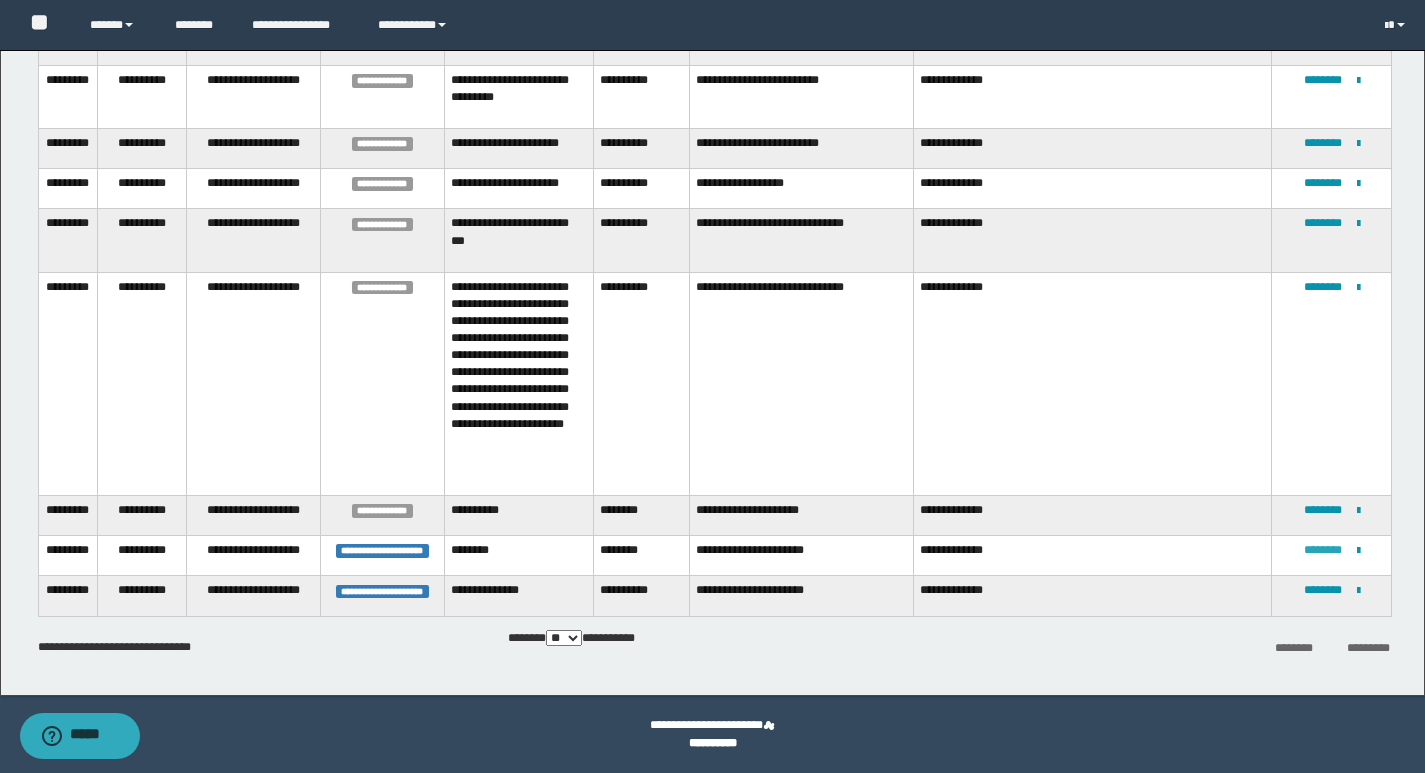 click on "********" at bounding box center [1323, 550] 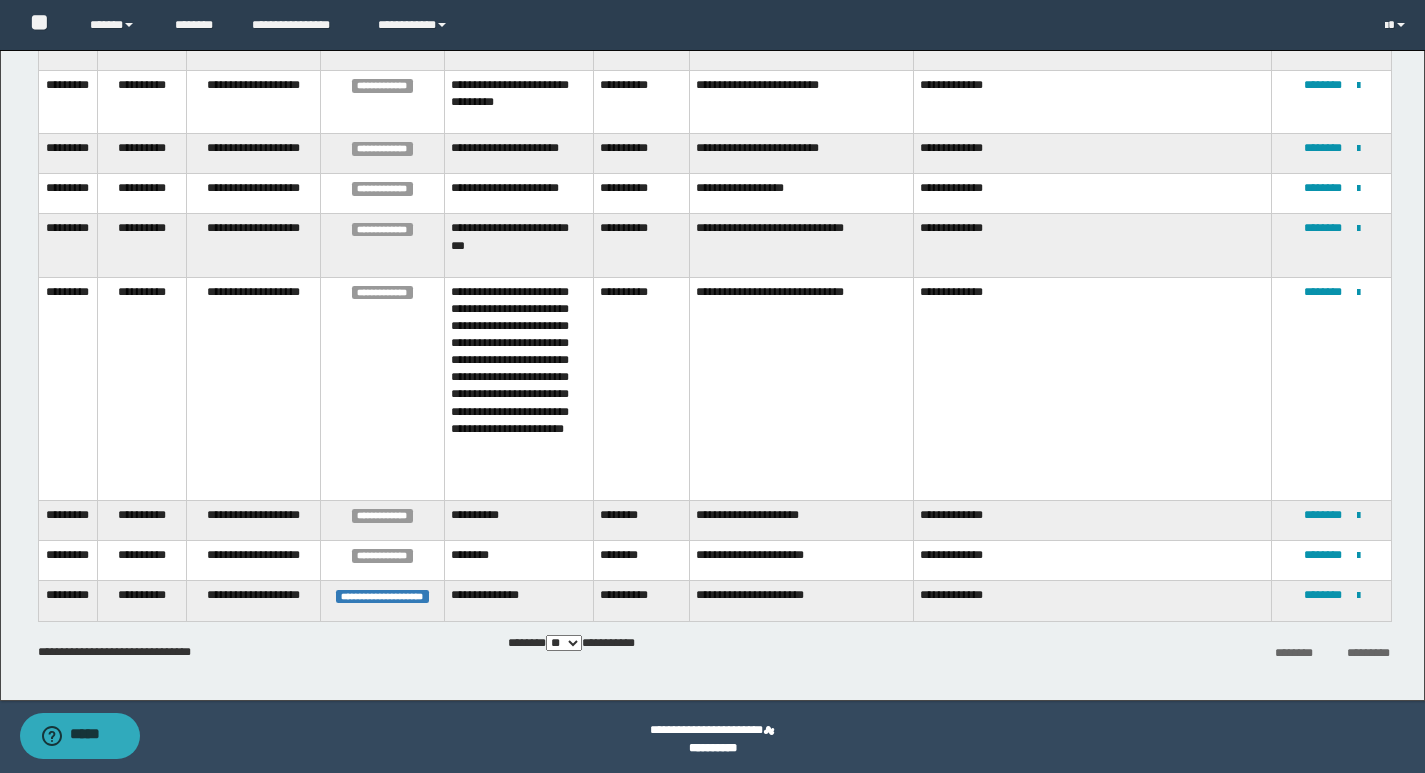 scroll, scrollTop: 324, scrollLeft: 0, axis: vertical 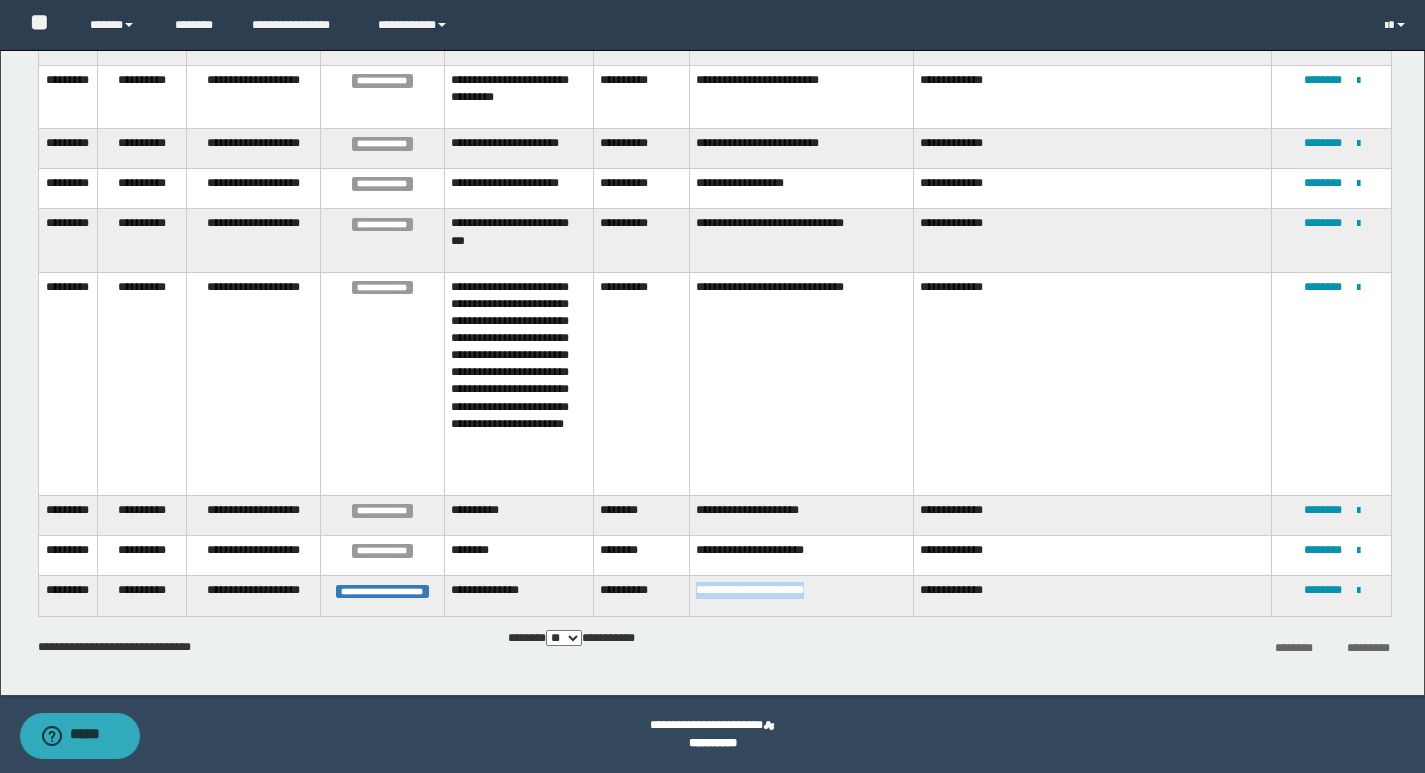 drag, startPoint x: 695, startPoint y: 587, endPoint x: 841, endPoint y: 580, distance: 146.16771 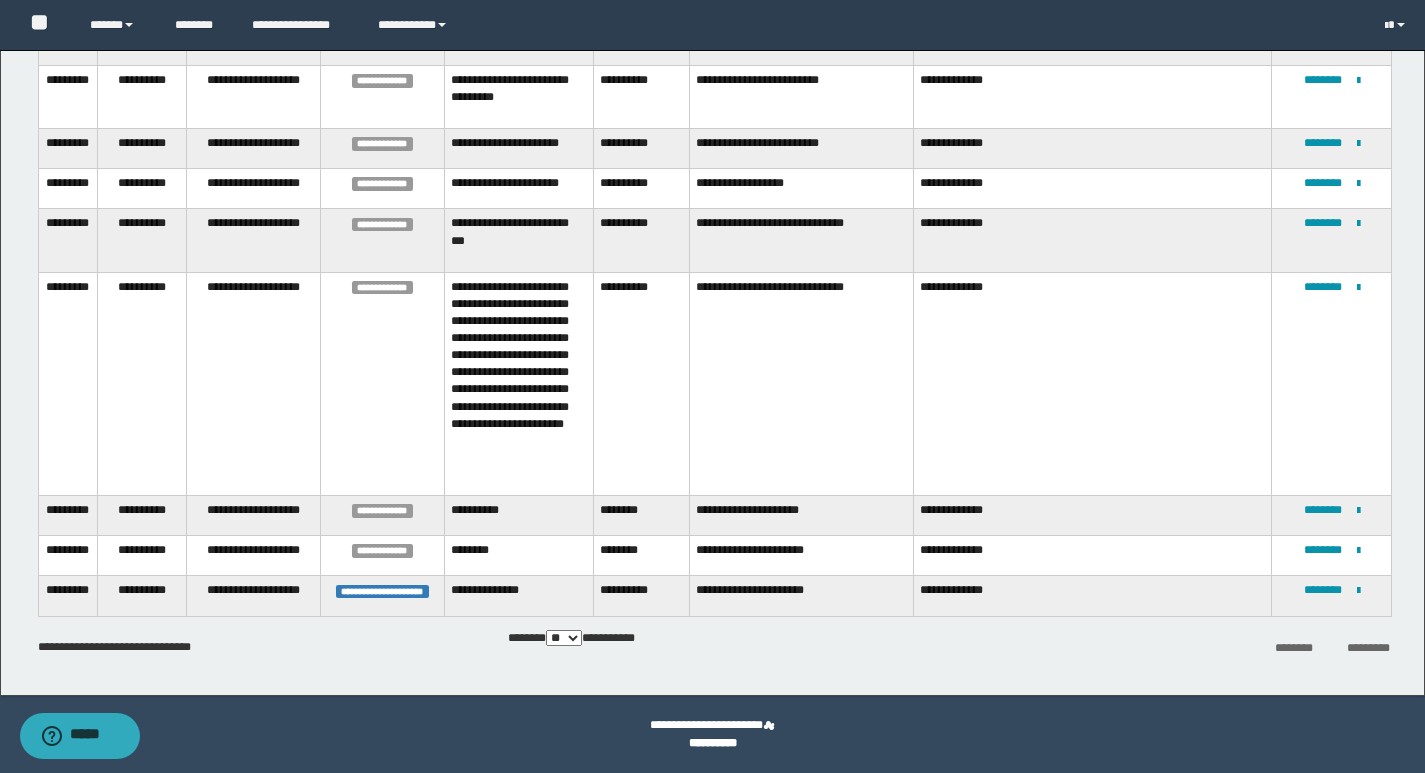 click on "**********" at bounding box center [714, 324] 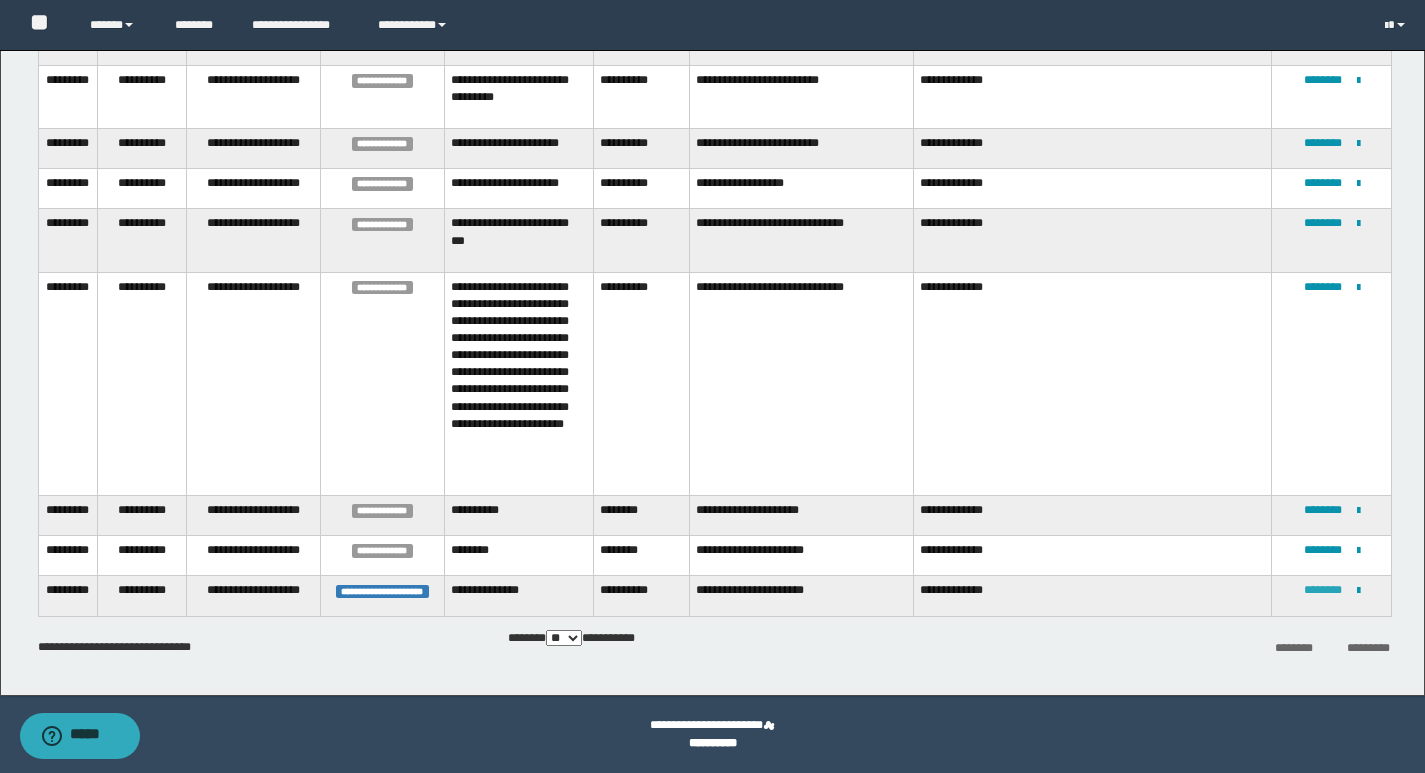 click on "********" at bounding box center (1323, 590) 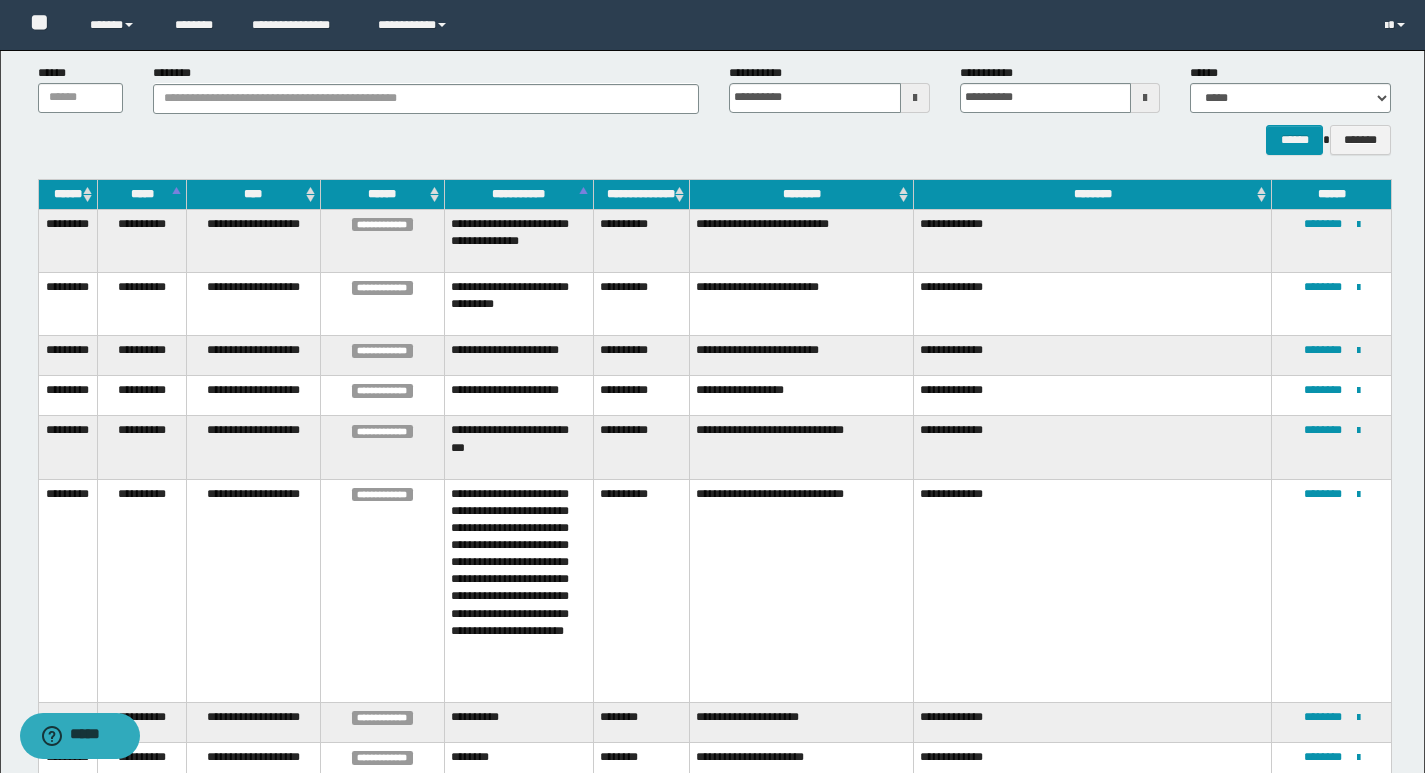 scroll, scrollTop: 324, scrollLeft: 0, axis: vertical 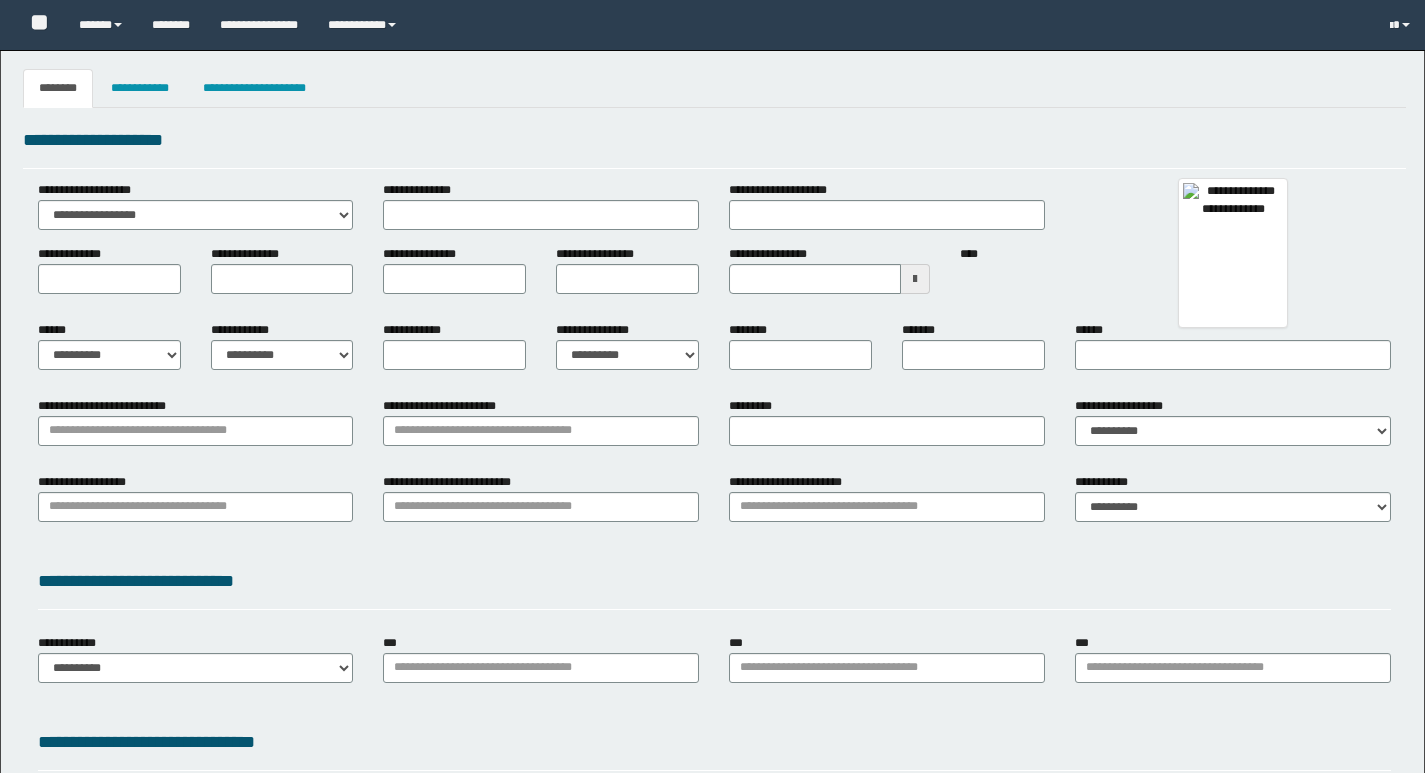 type 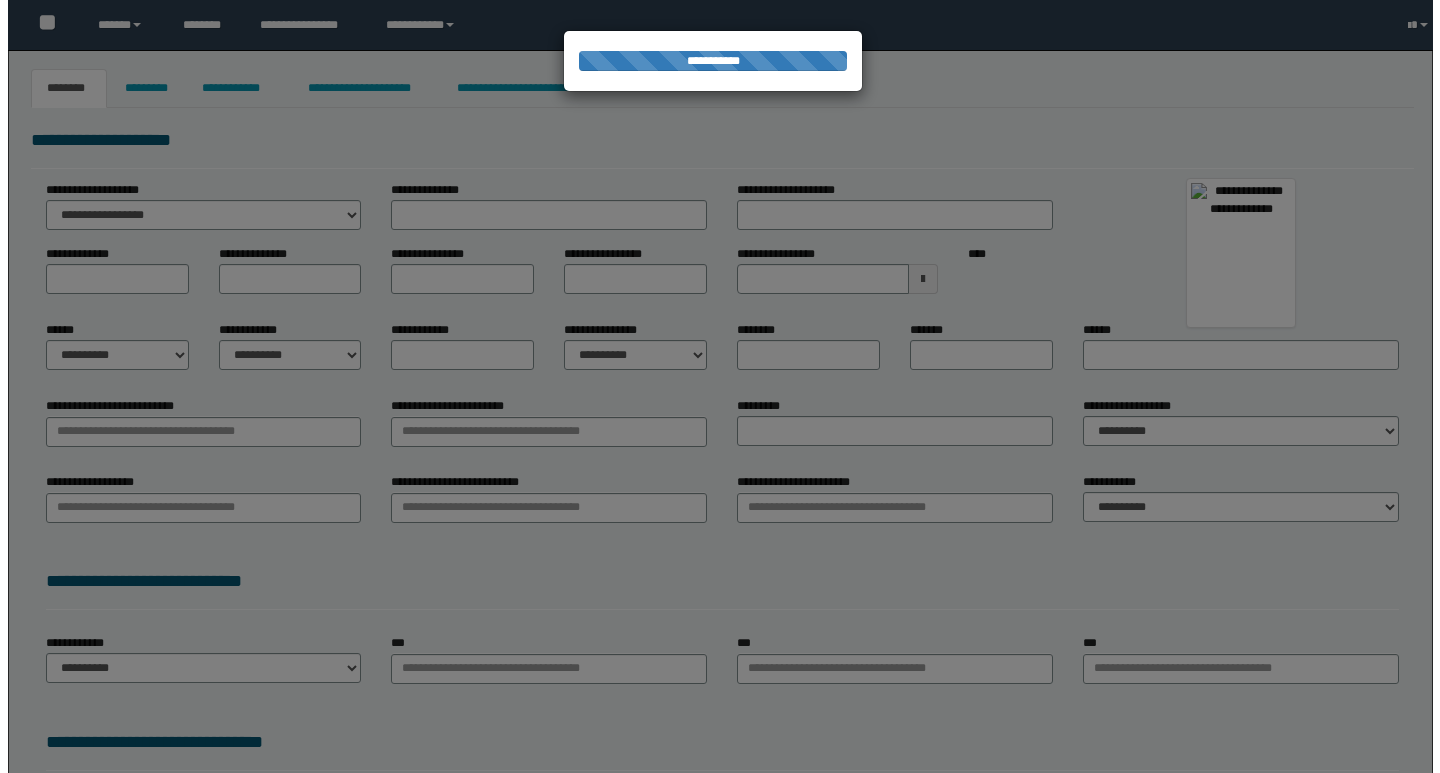 scroll, scrollTop: 0, scrollLeft: 0, axis: both 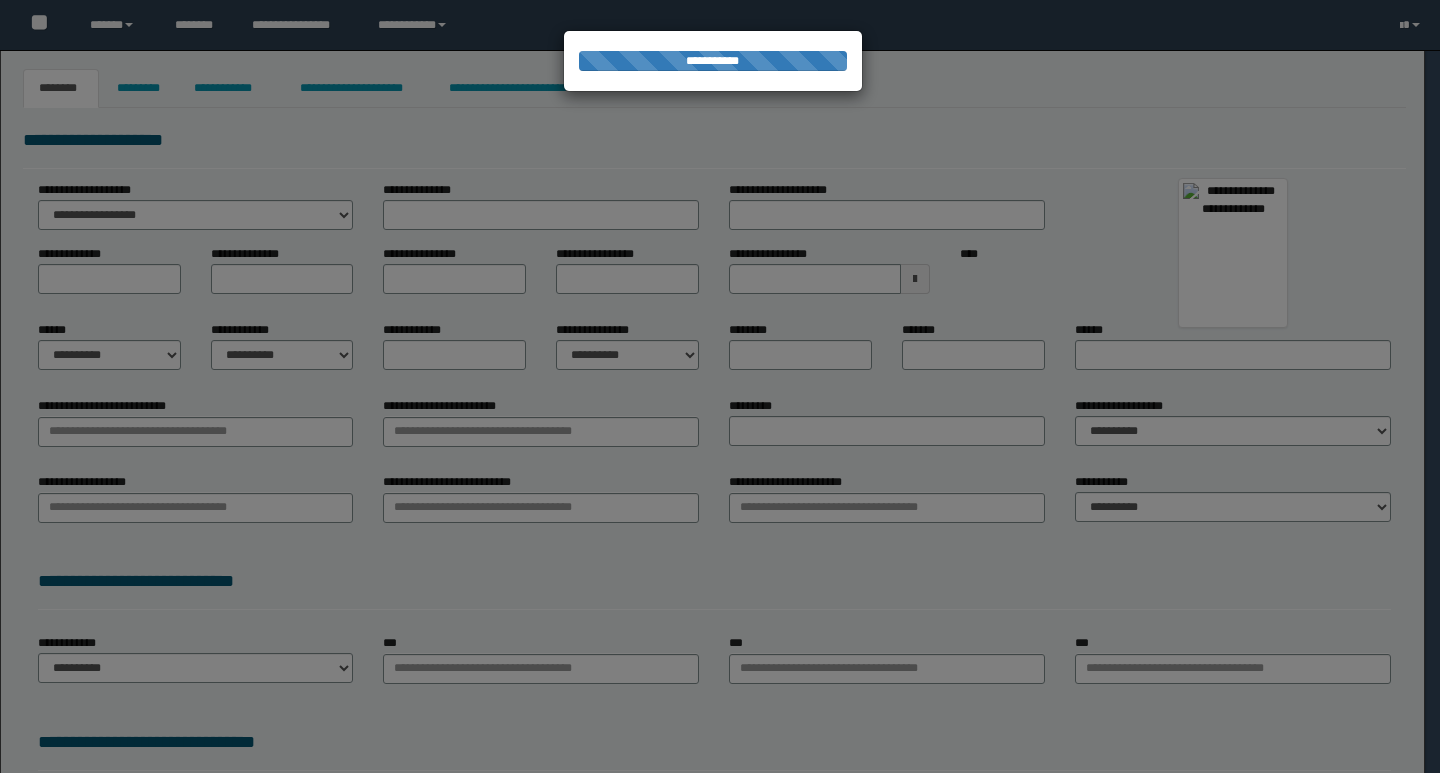 select on "****" 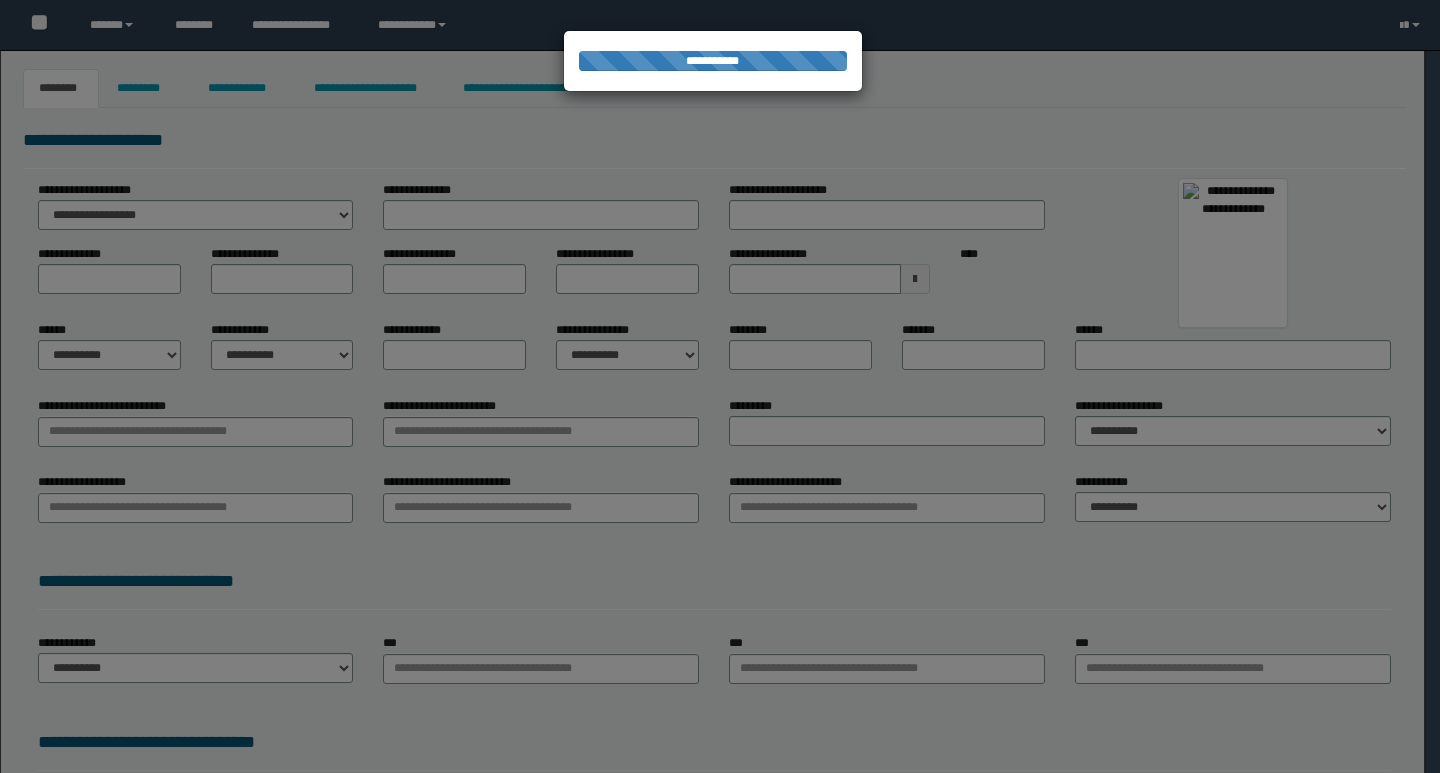 type on "********" 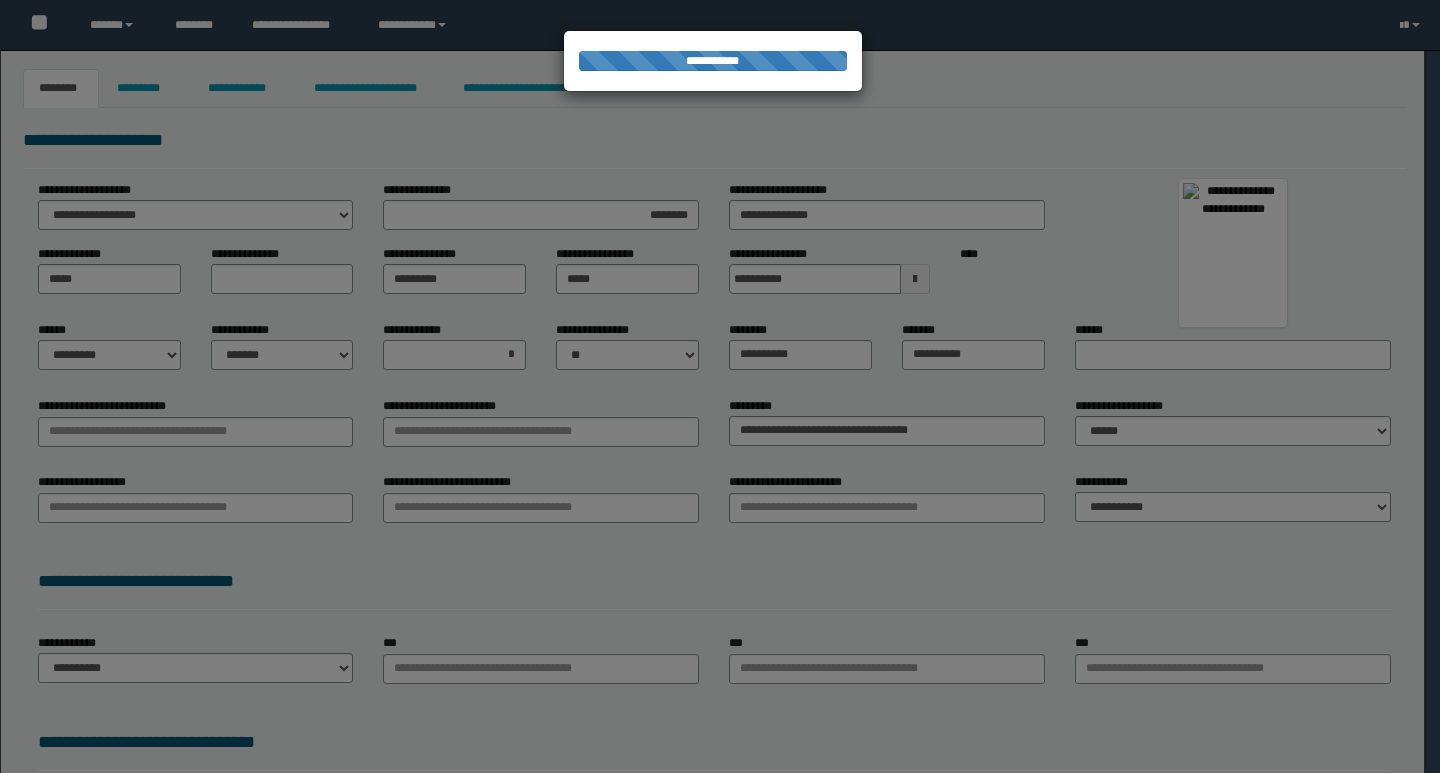 type on "*********" 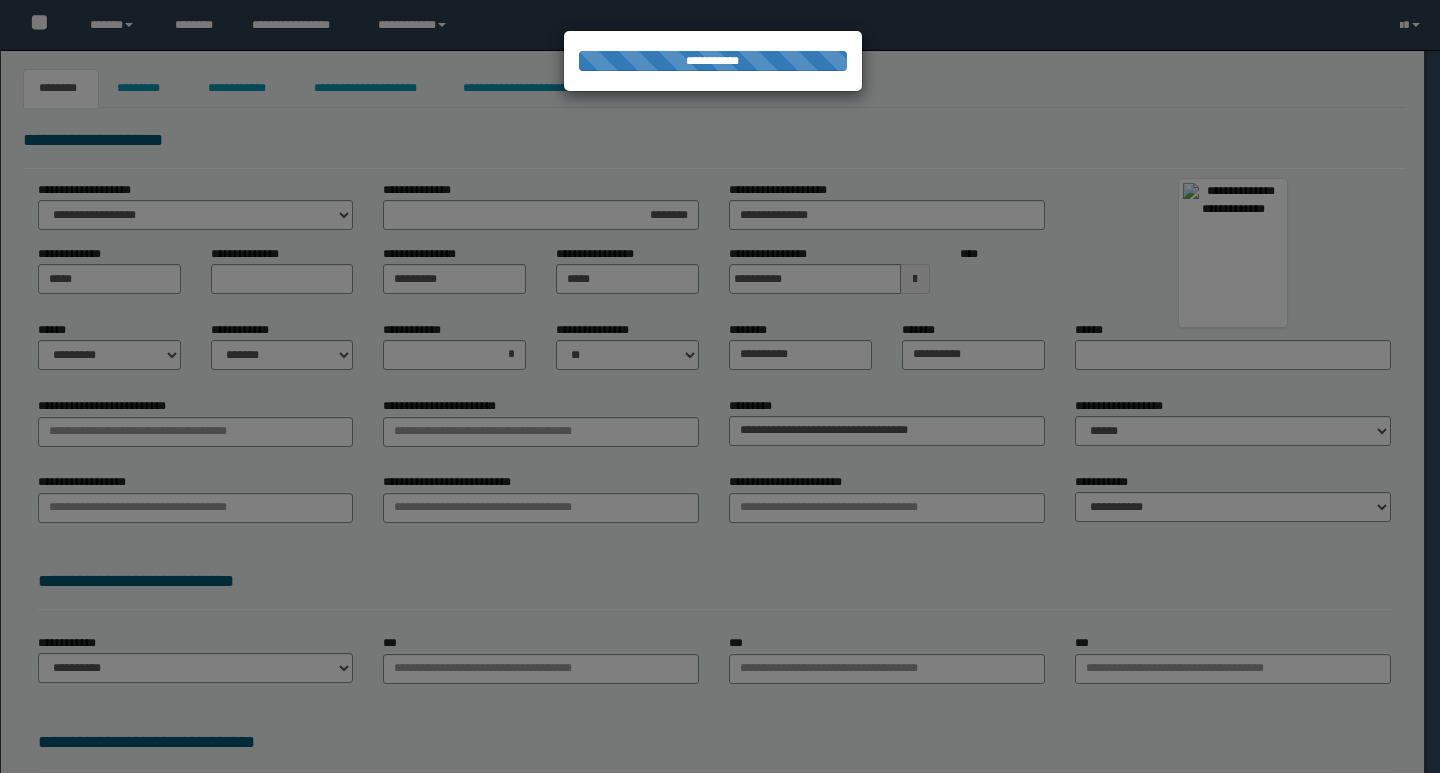 type on "**********" 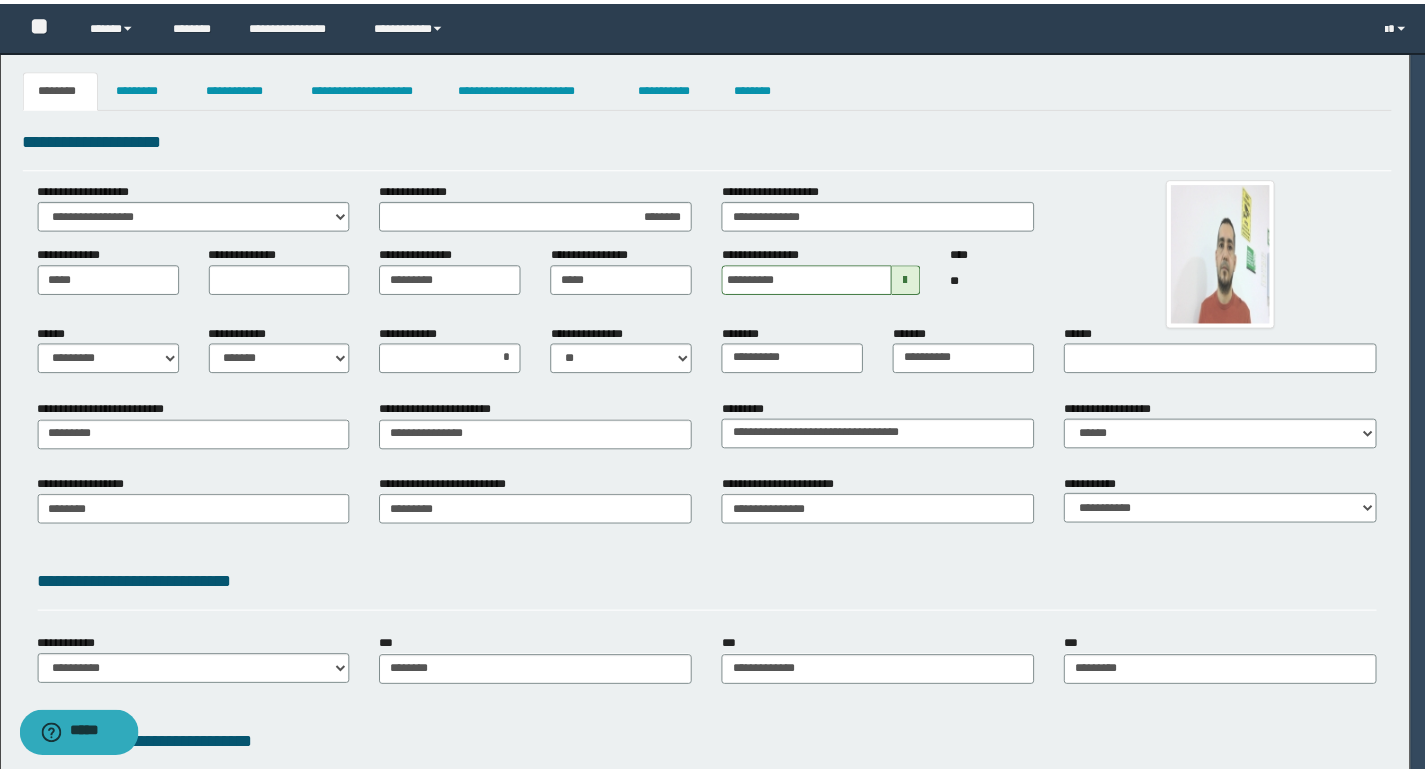 scroll, scrollTop: 0, scrollLeft: 0, axis: both 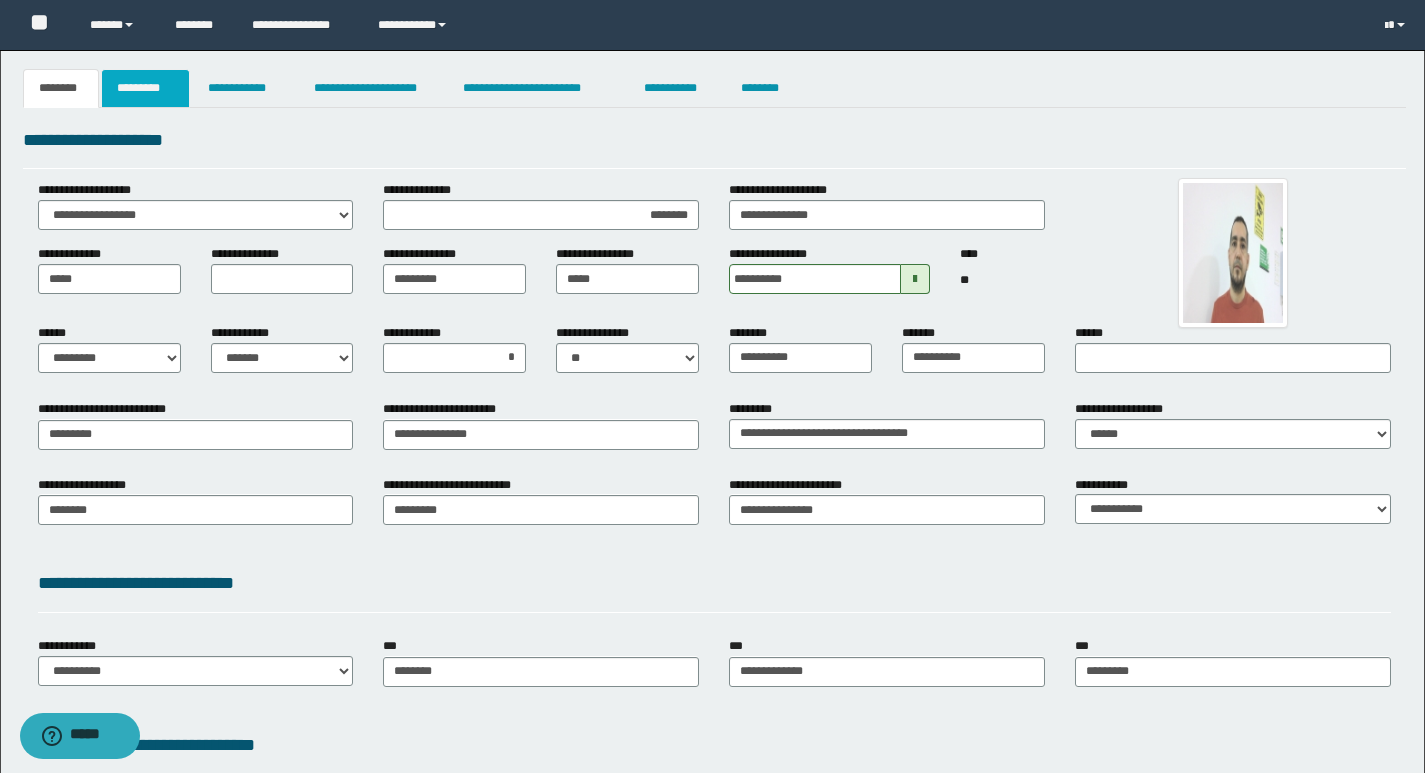 click on "*********" at bounding box center [145, 88] 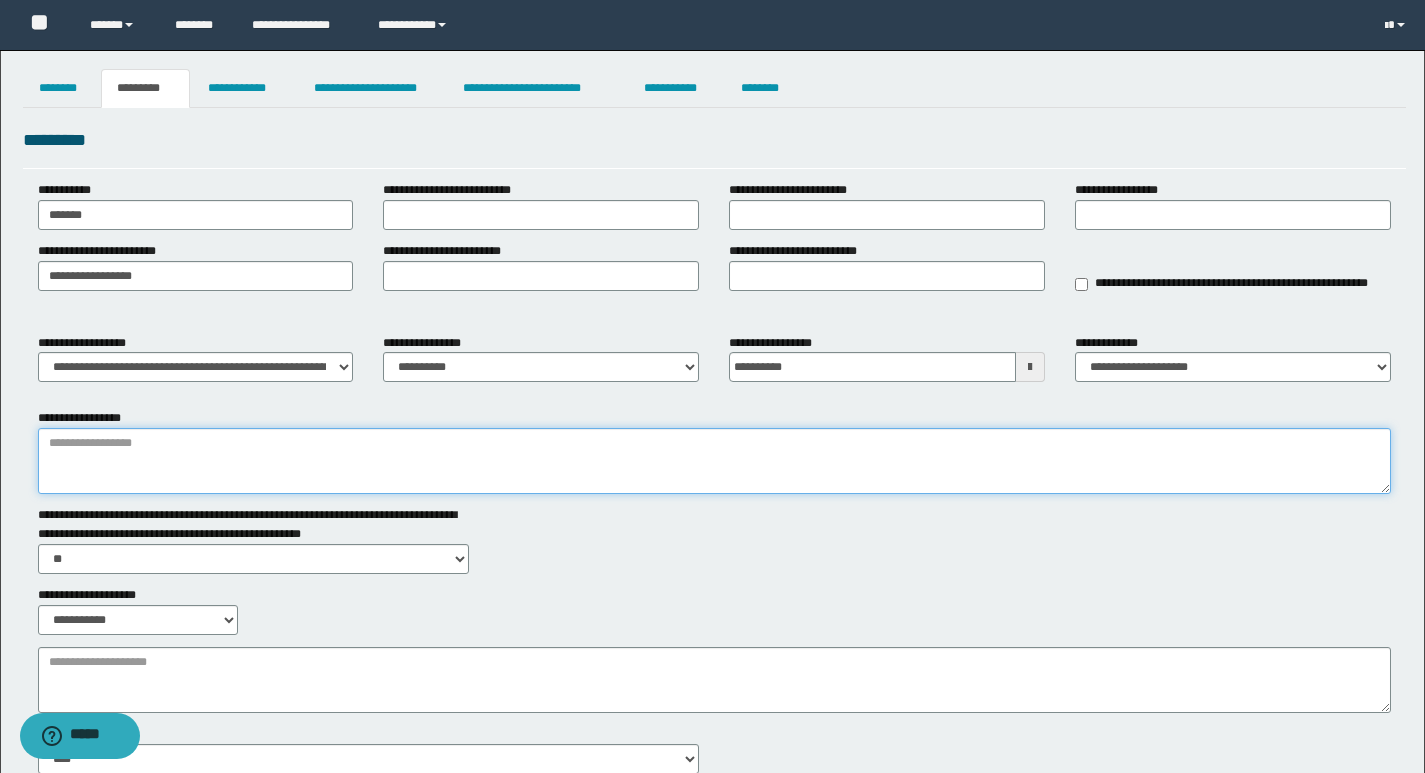 click on "**********" at bounding box center [714, 461] 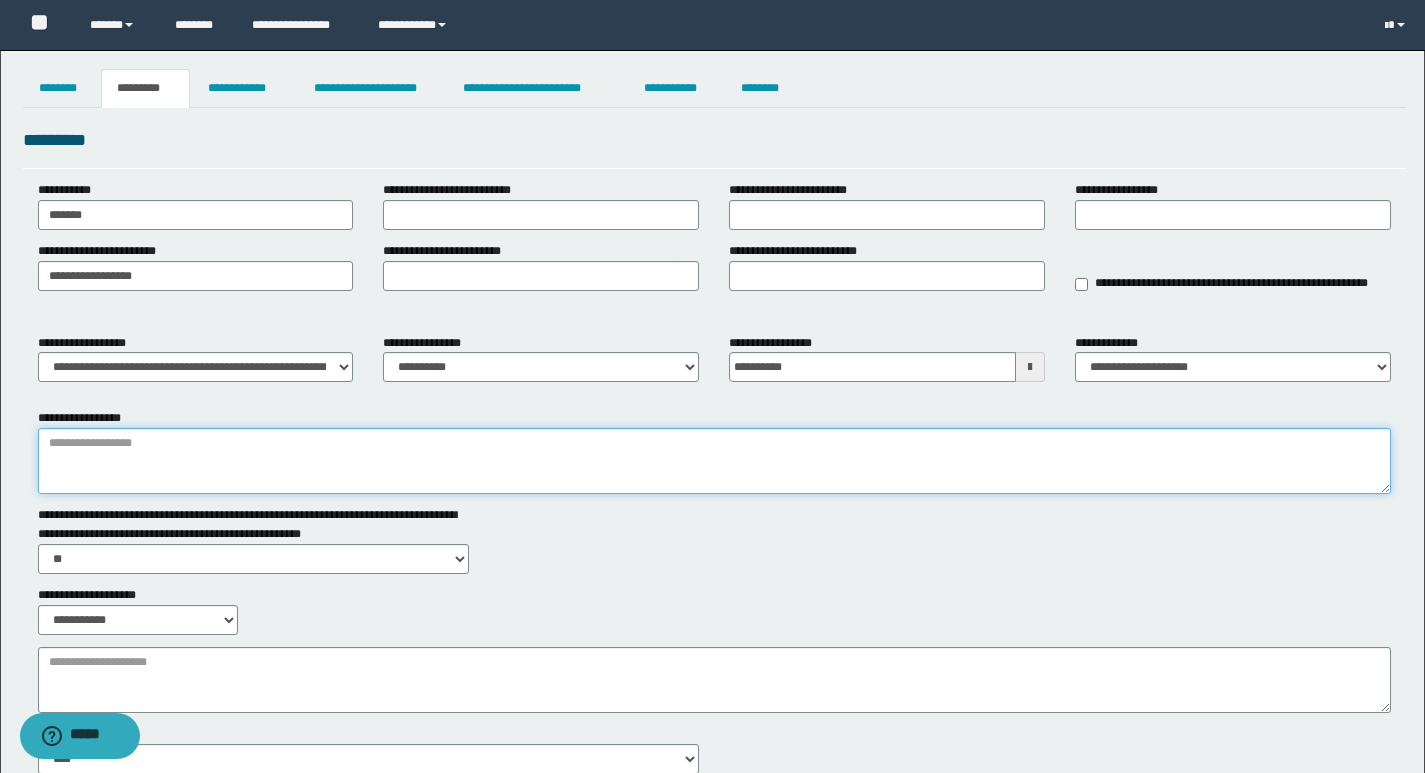 paste on "**********" 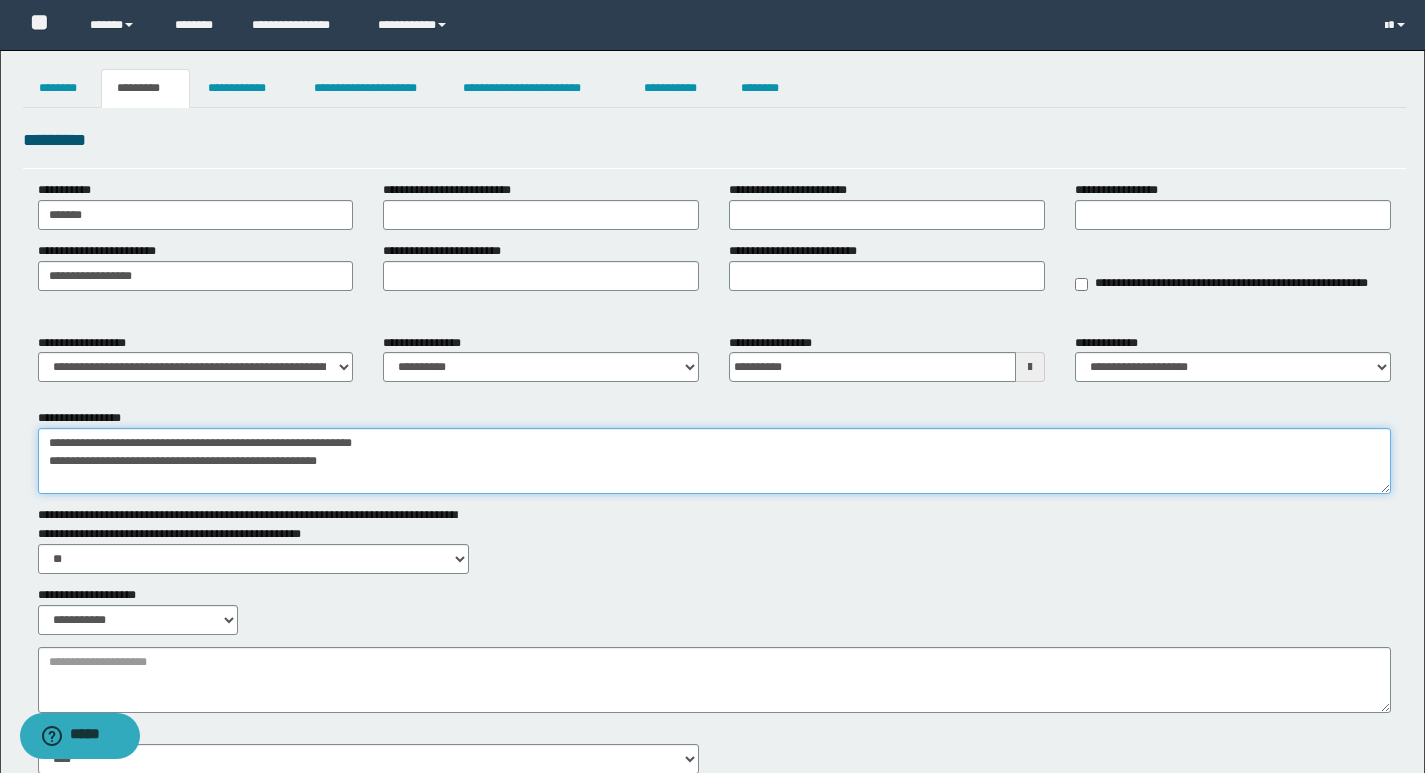 drag, startPoint x: 353, startPoint y: 459, endPoint x: 24, endPoint y: 456, distance: 329.01367 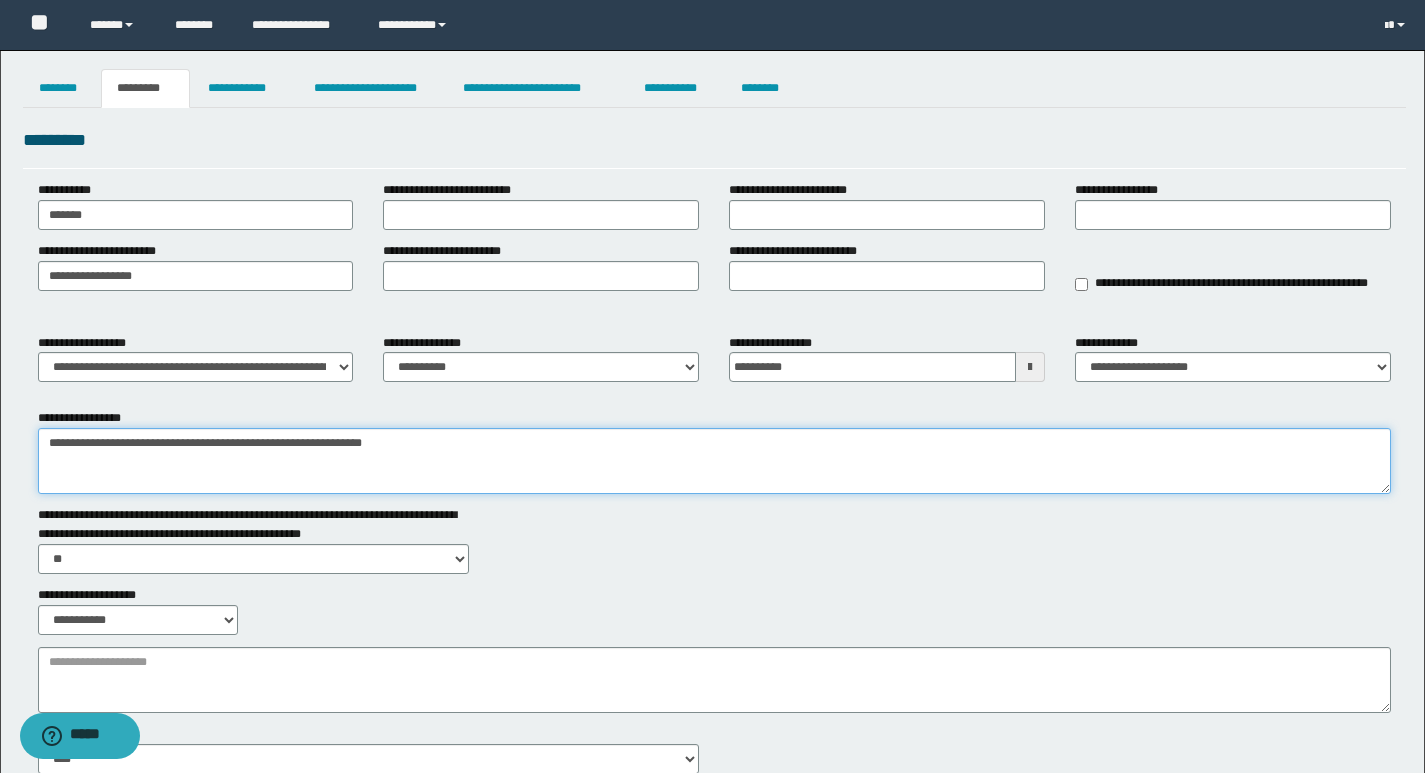 type on "**********" 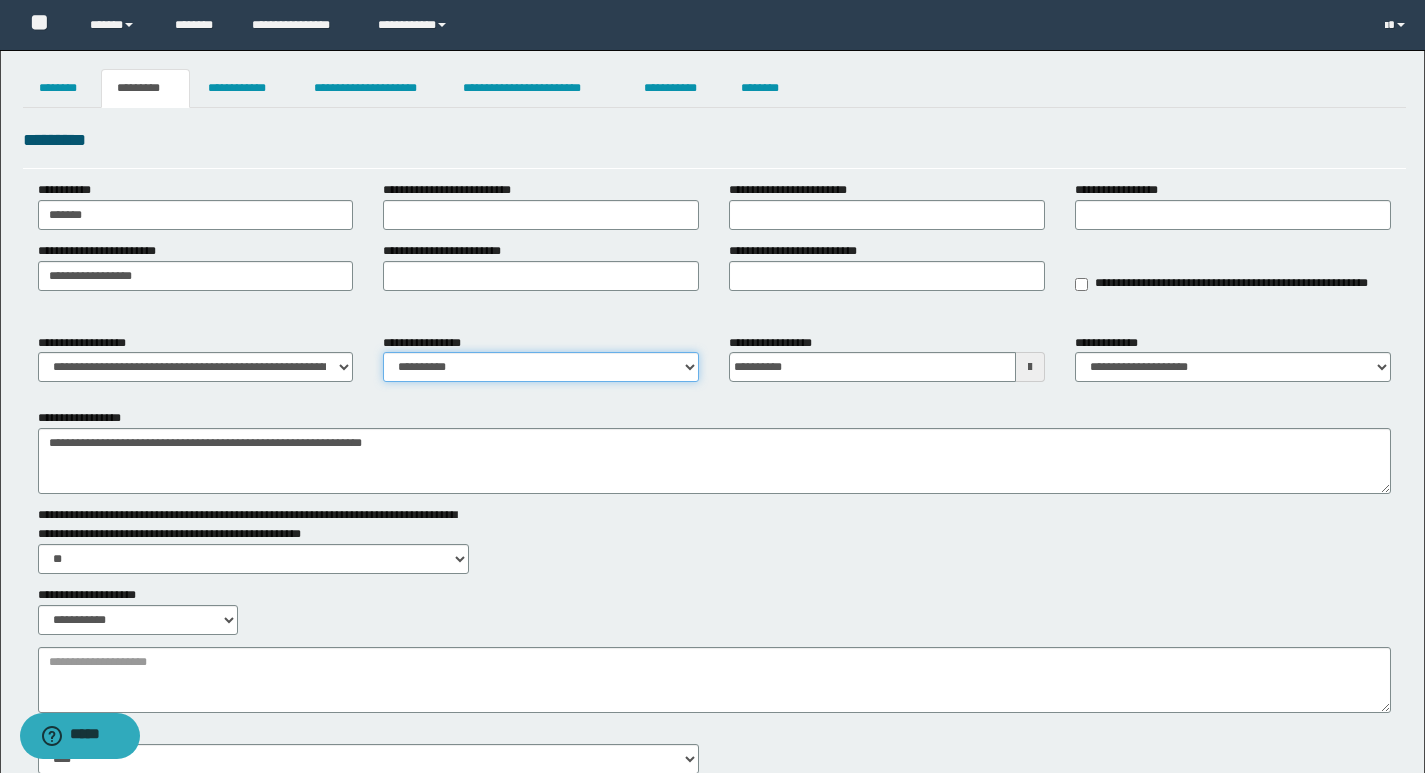 click on "**********" at bounding box center [541, 367] 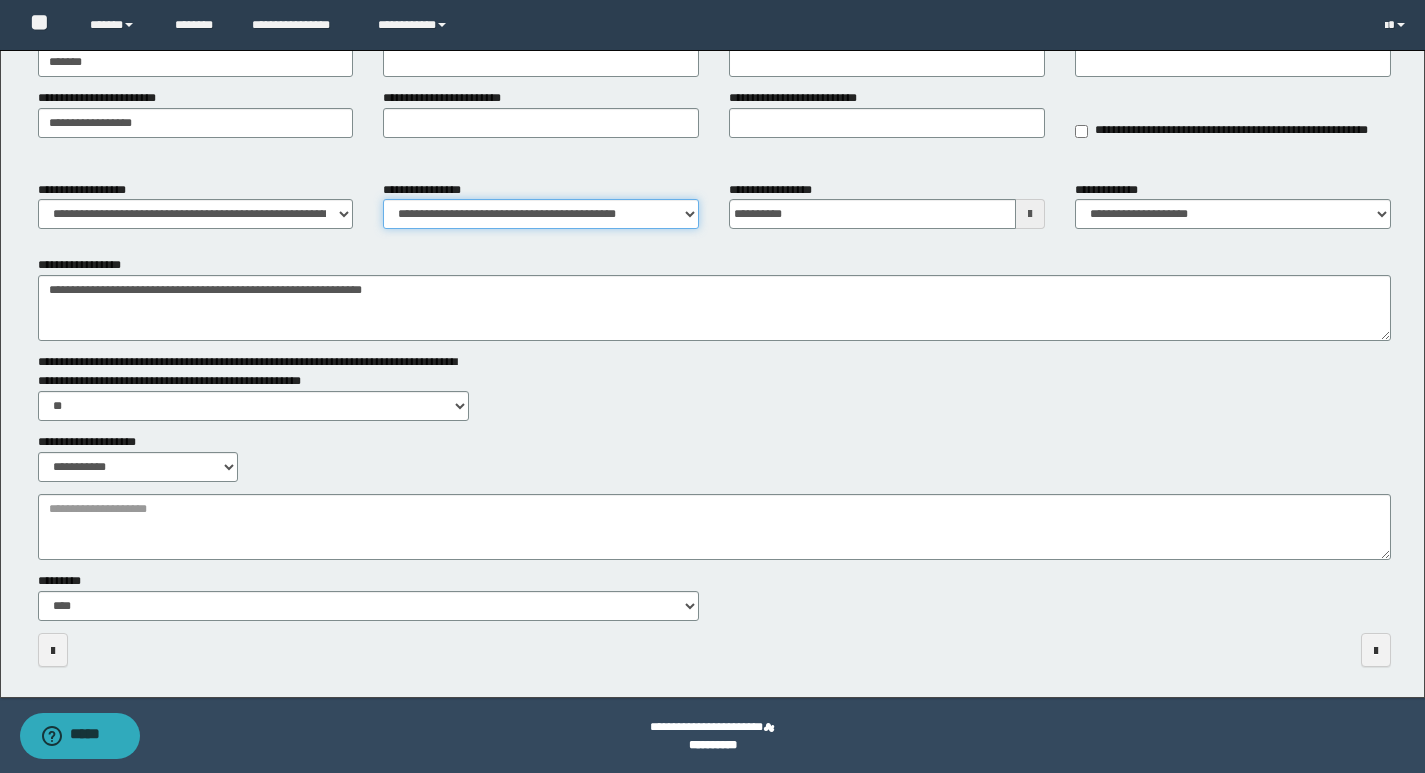 scroll, scrollTop: 155, scrollLeft: 0, axis: vertical 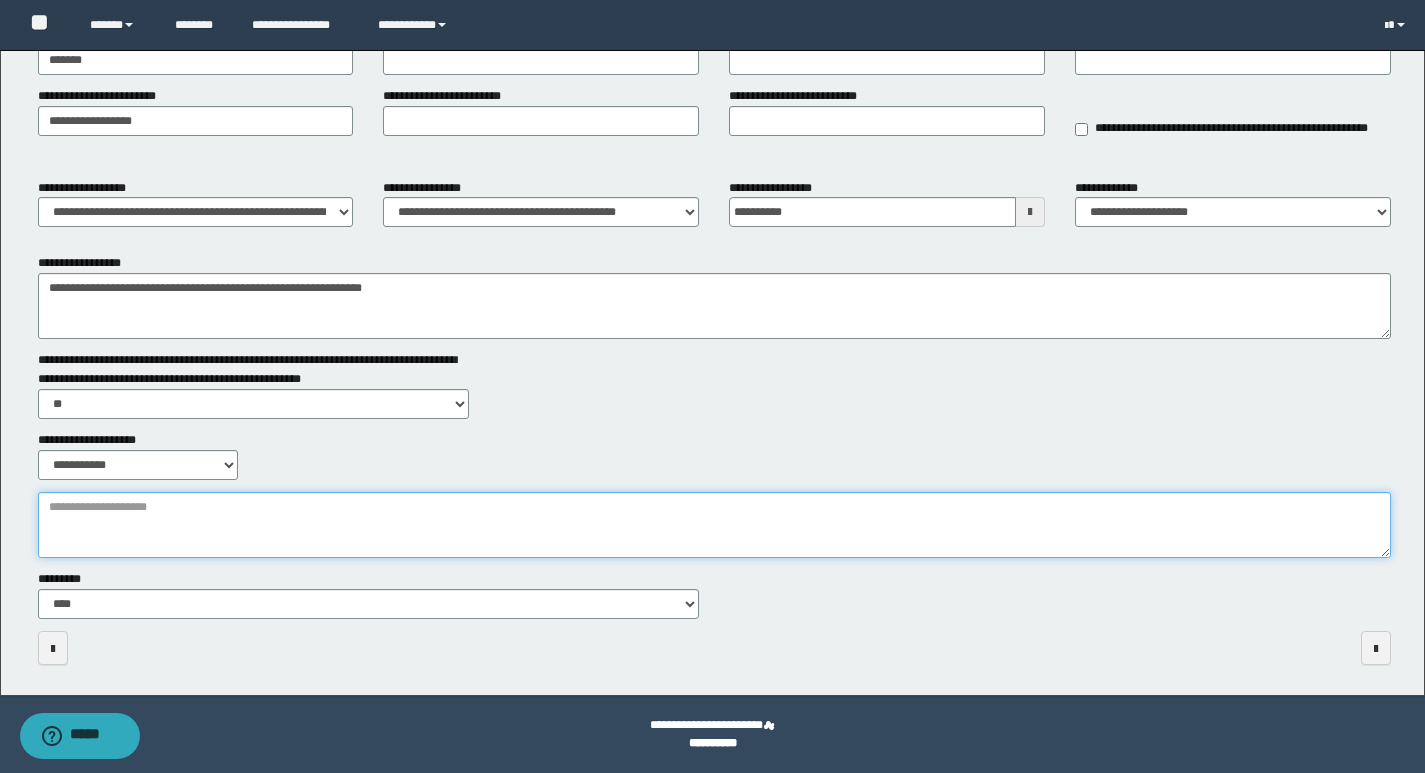 click on "**********" at bounding box center (714, 525) 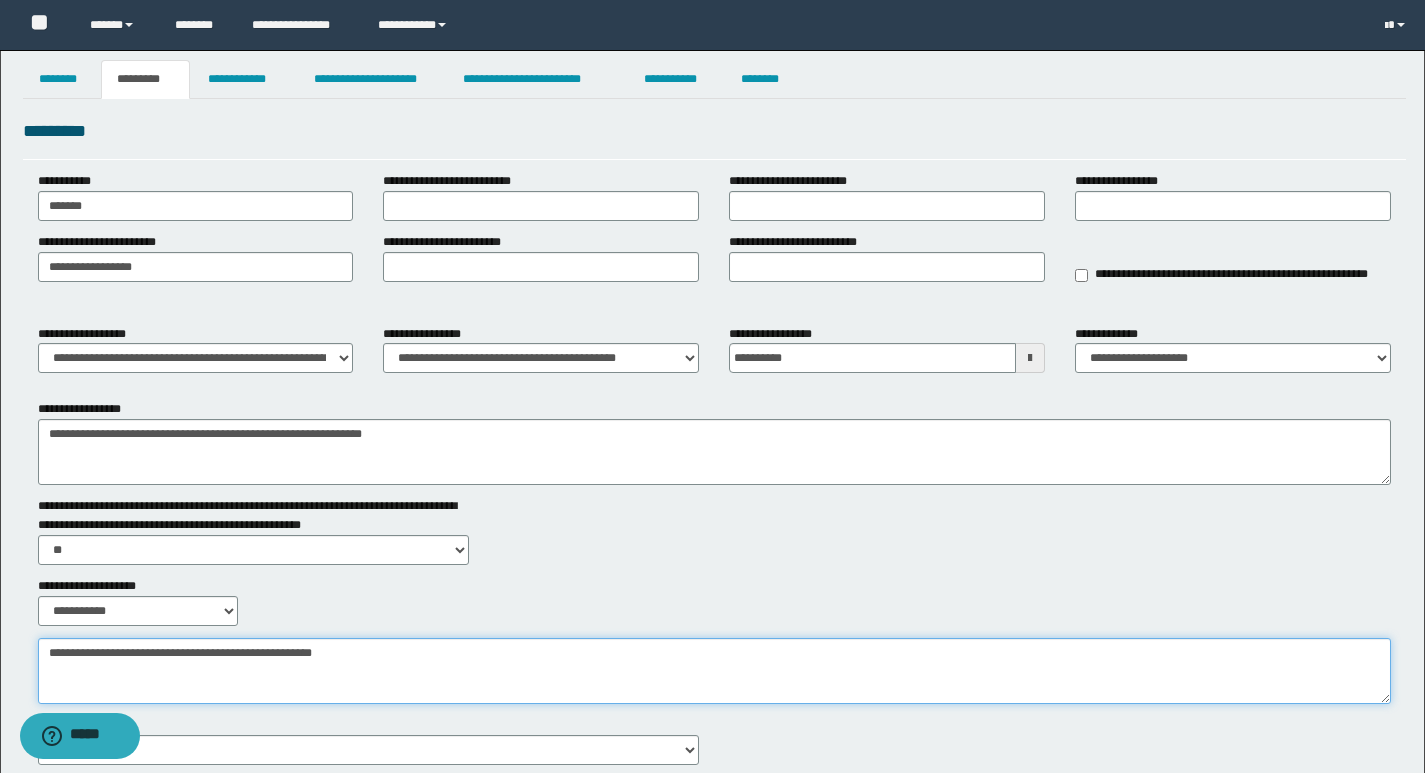 scroll, scrollTop: 0, scrollLeft: 0, axis: both 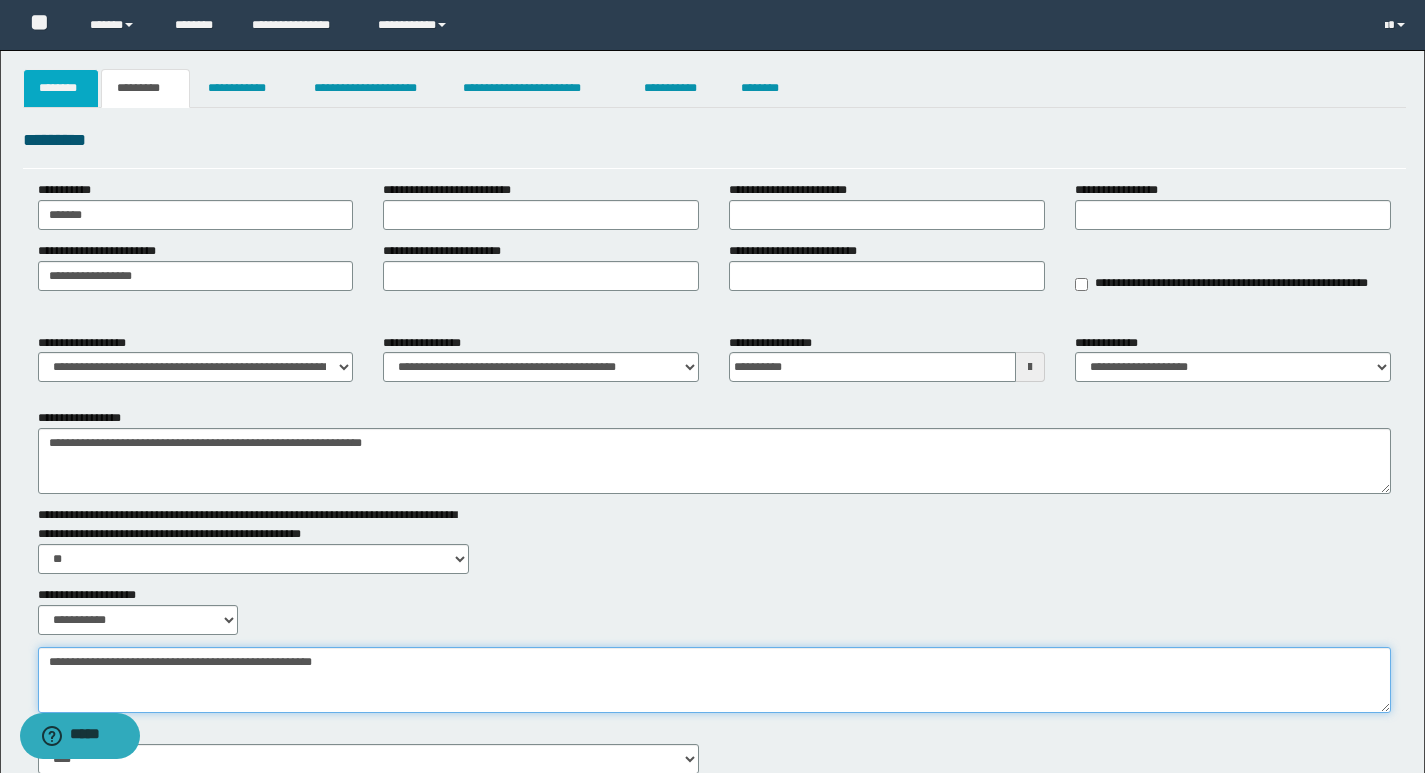 type on "**********" 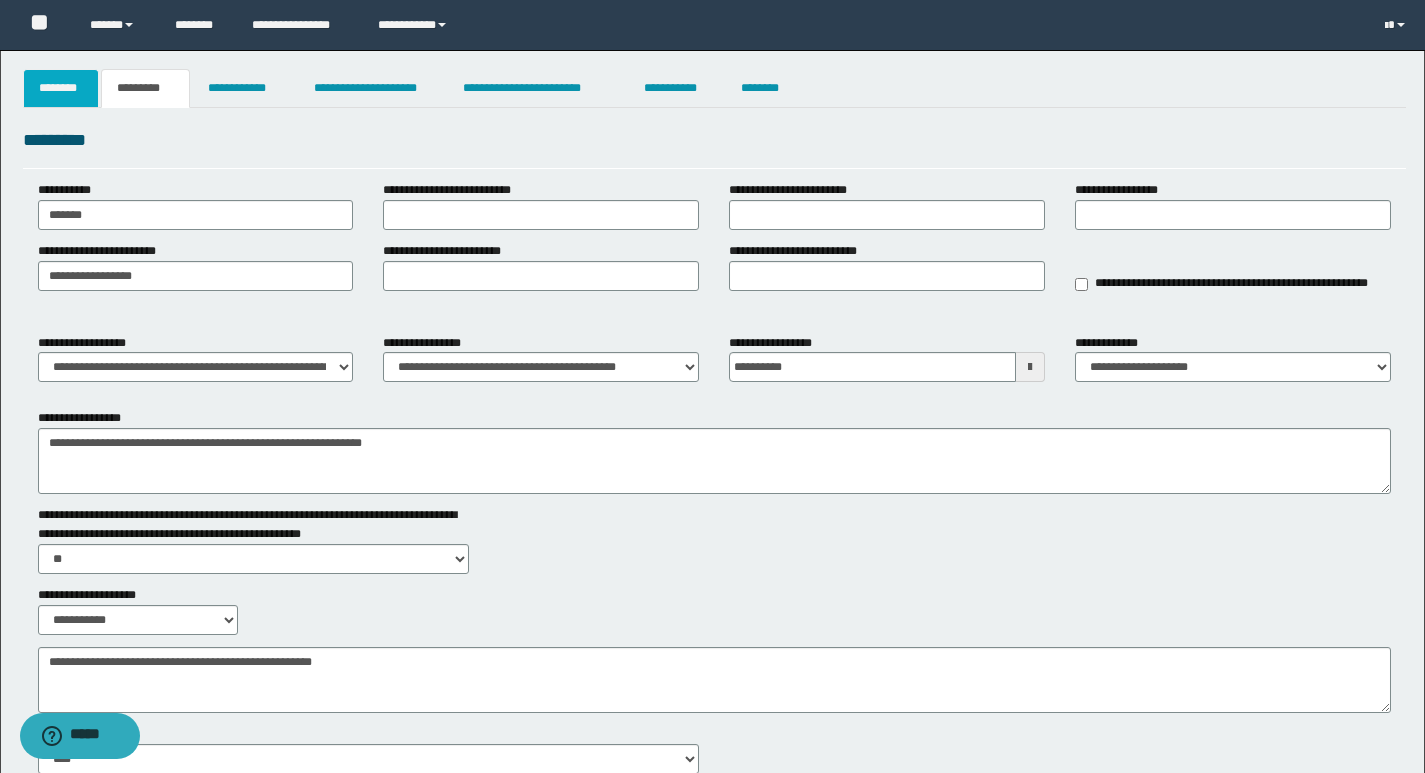 click on "********" at bounding box center [61, 88] 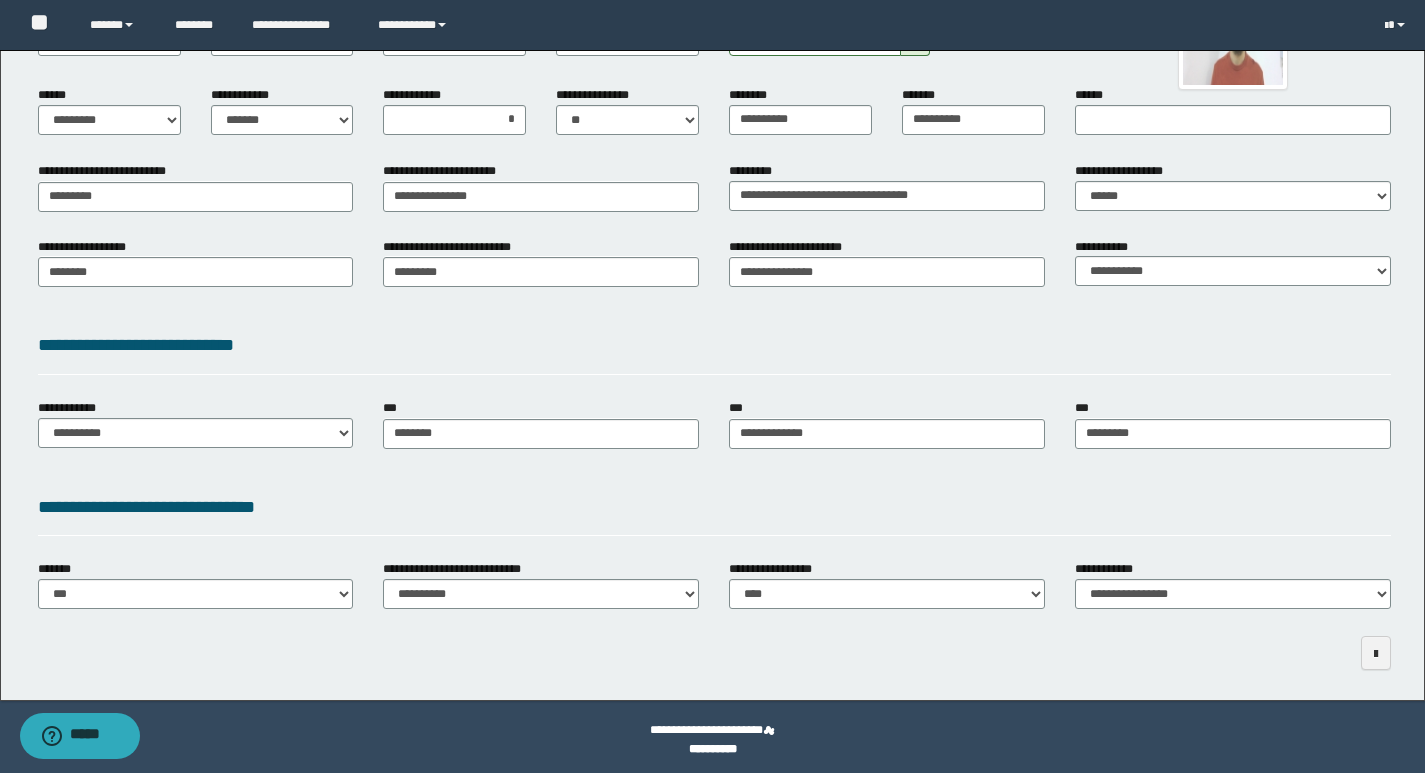 scroll, scrollTop: 243, scrollLeft: 0, axis: vertical 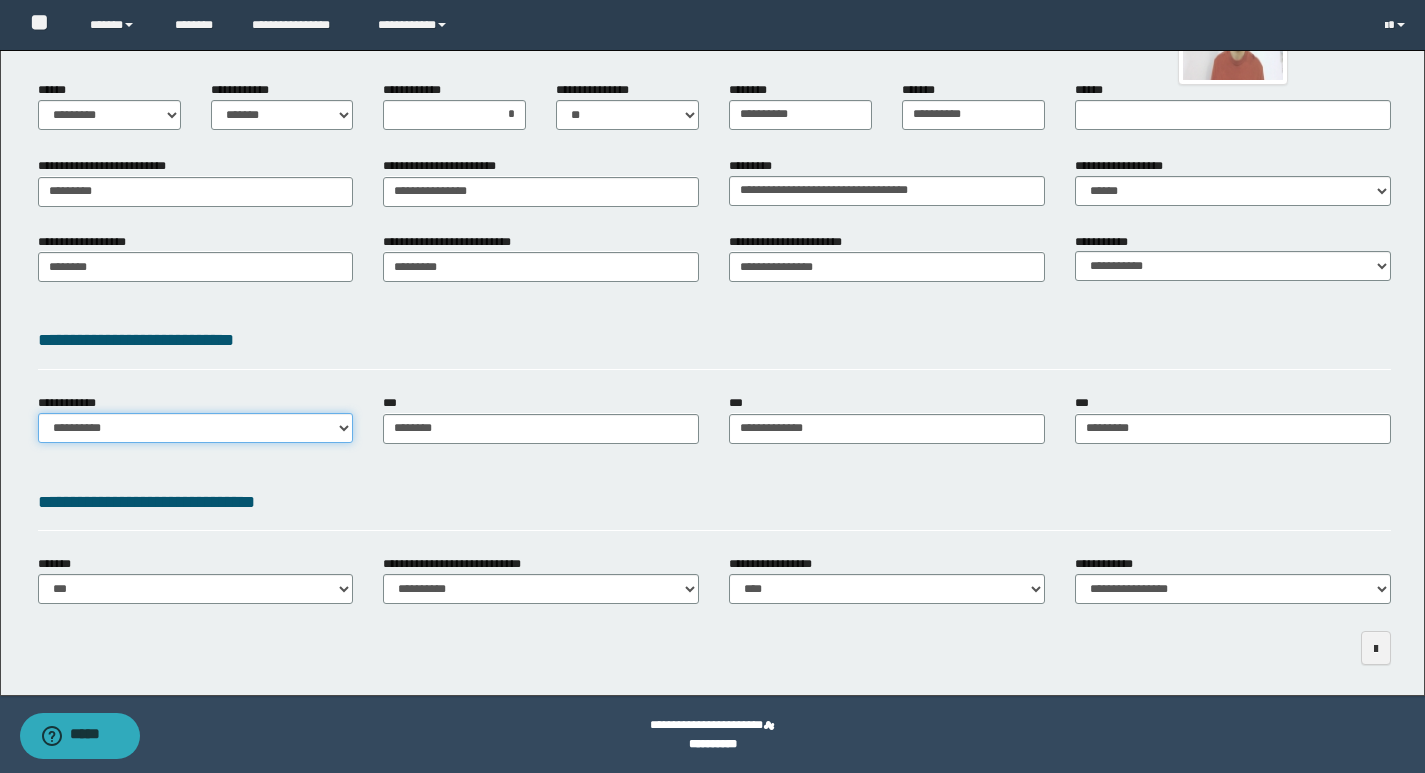 click on "**********" at bounding box center (196, 428) 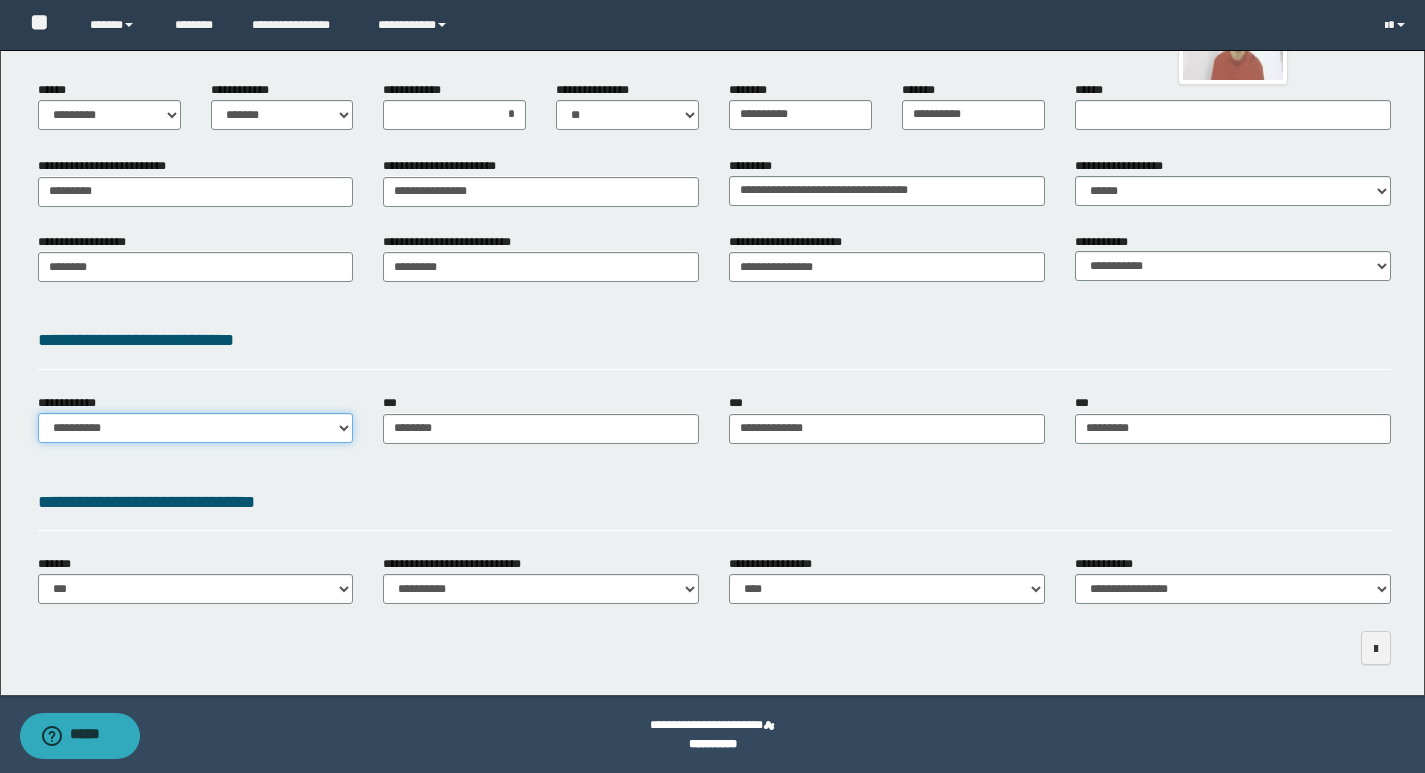 select on "**" 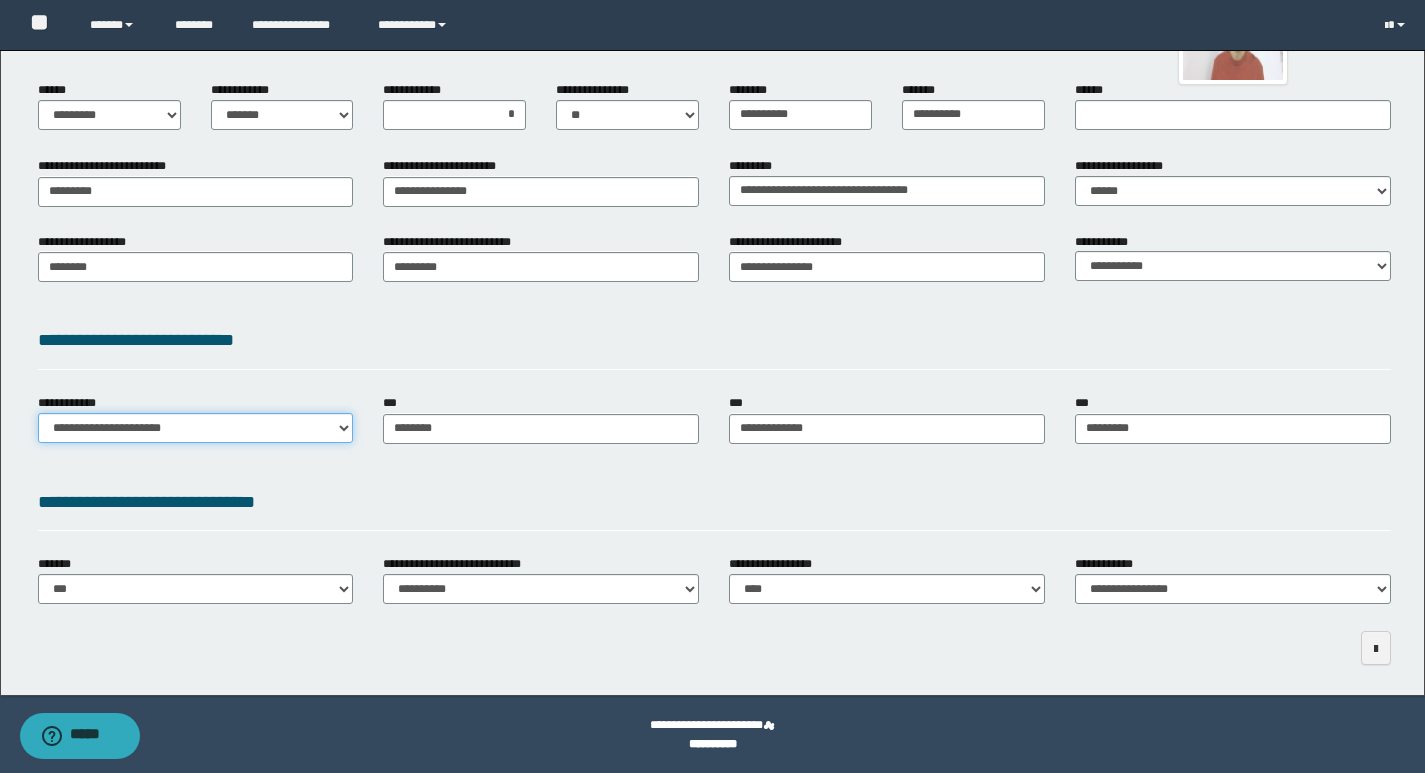 click on "**********" at bounding box center (196, 428) 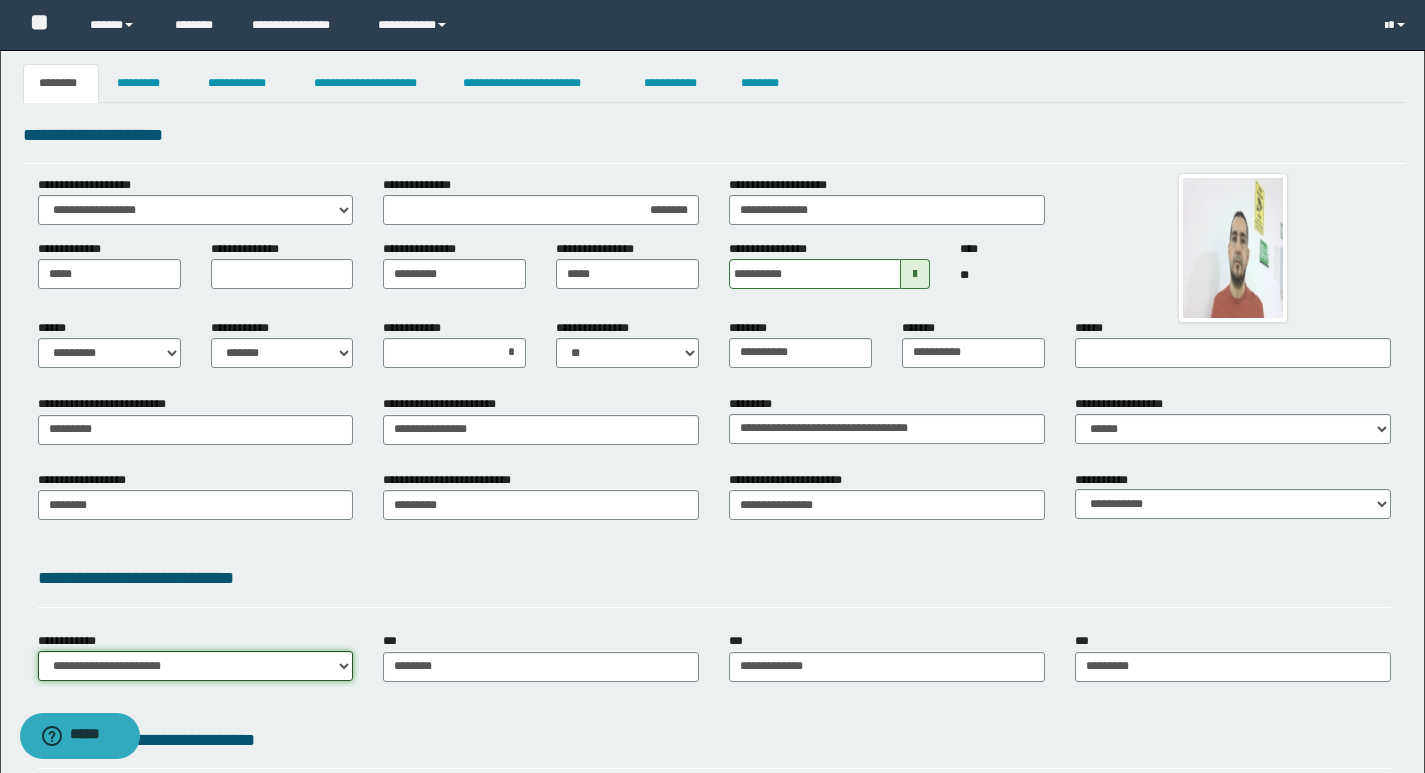 scroll, scrollTop: 0, scrollLeft: 0, axis: both 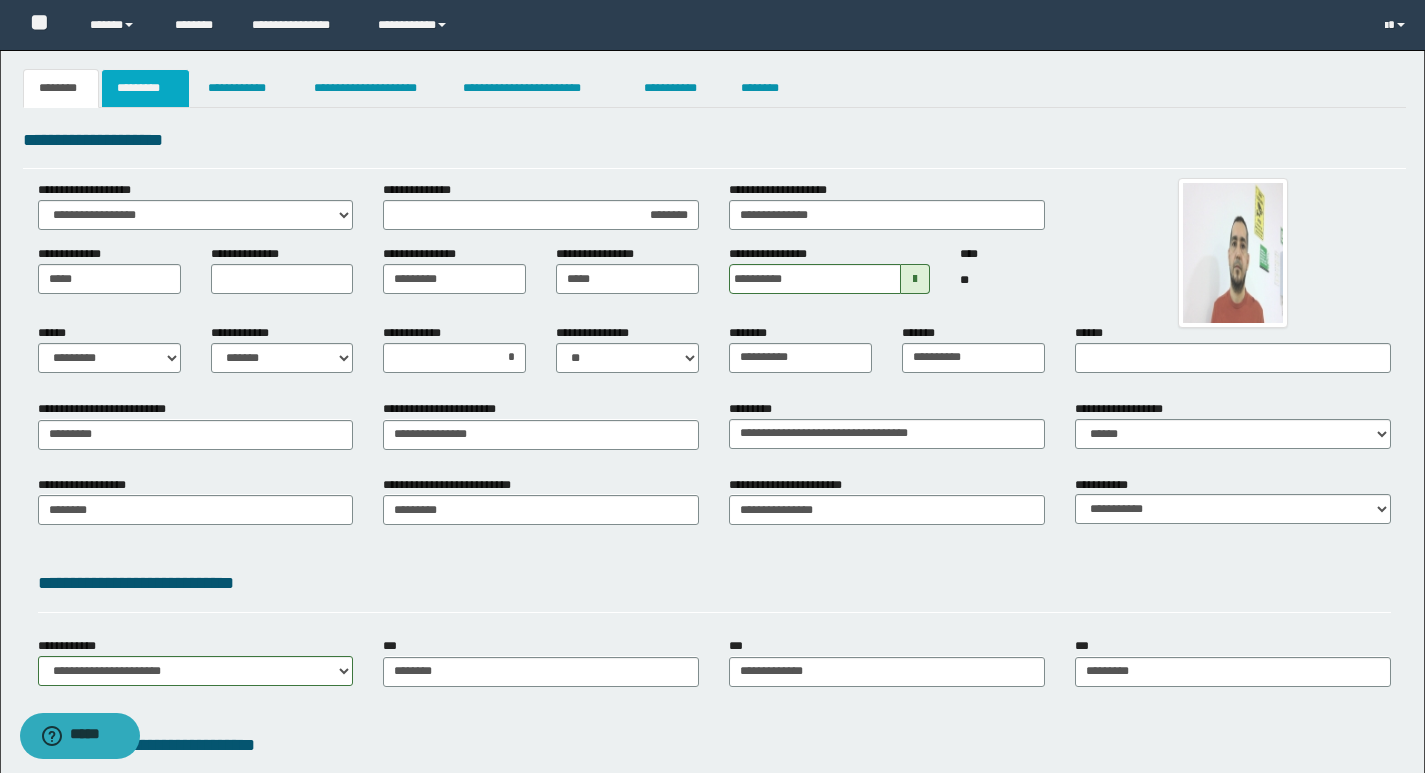 click on "*********" at bounding box center (145, 88) 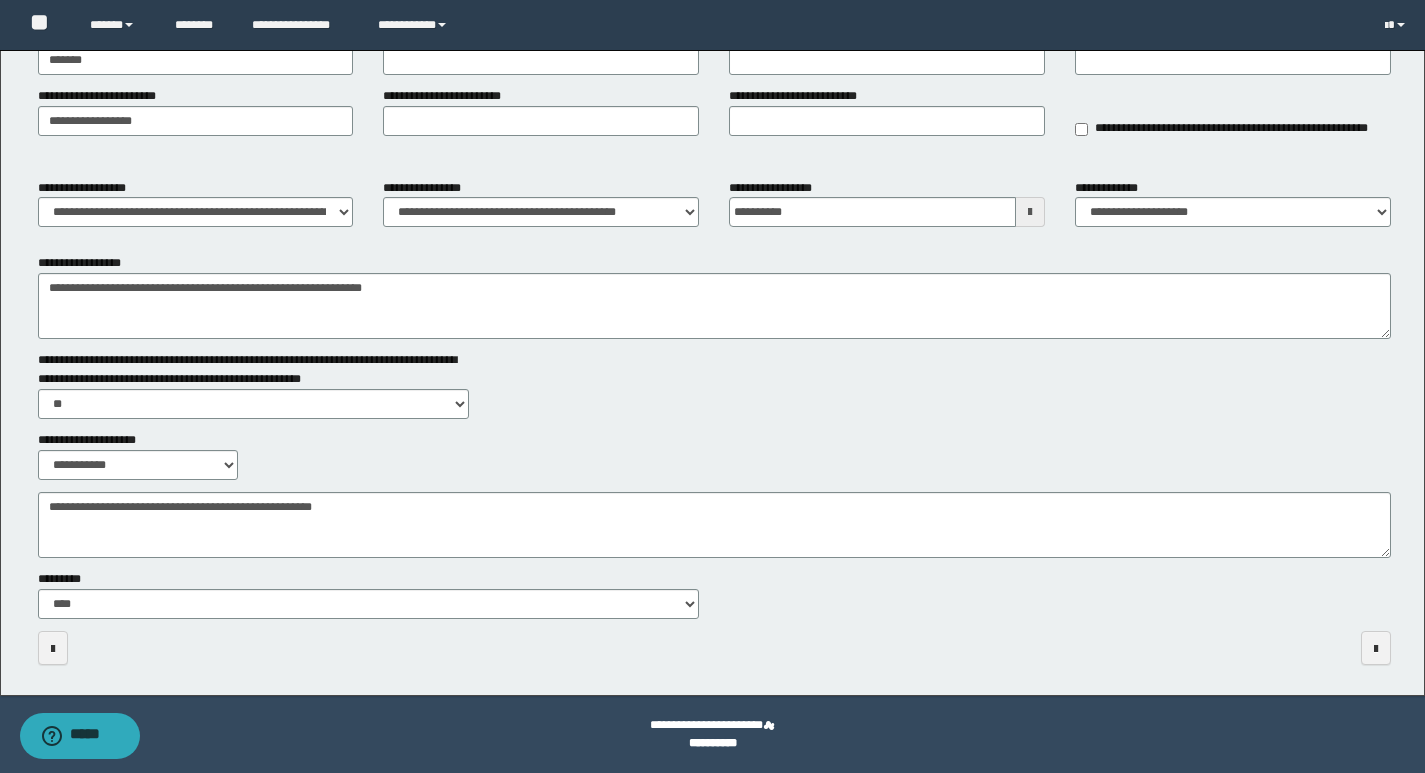 scroll, scrollTop: 0, scrollLeft: 0, axis: both 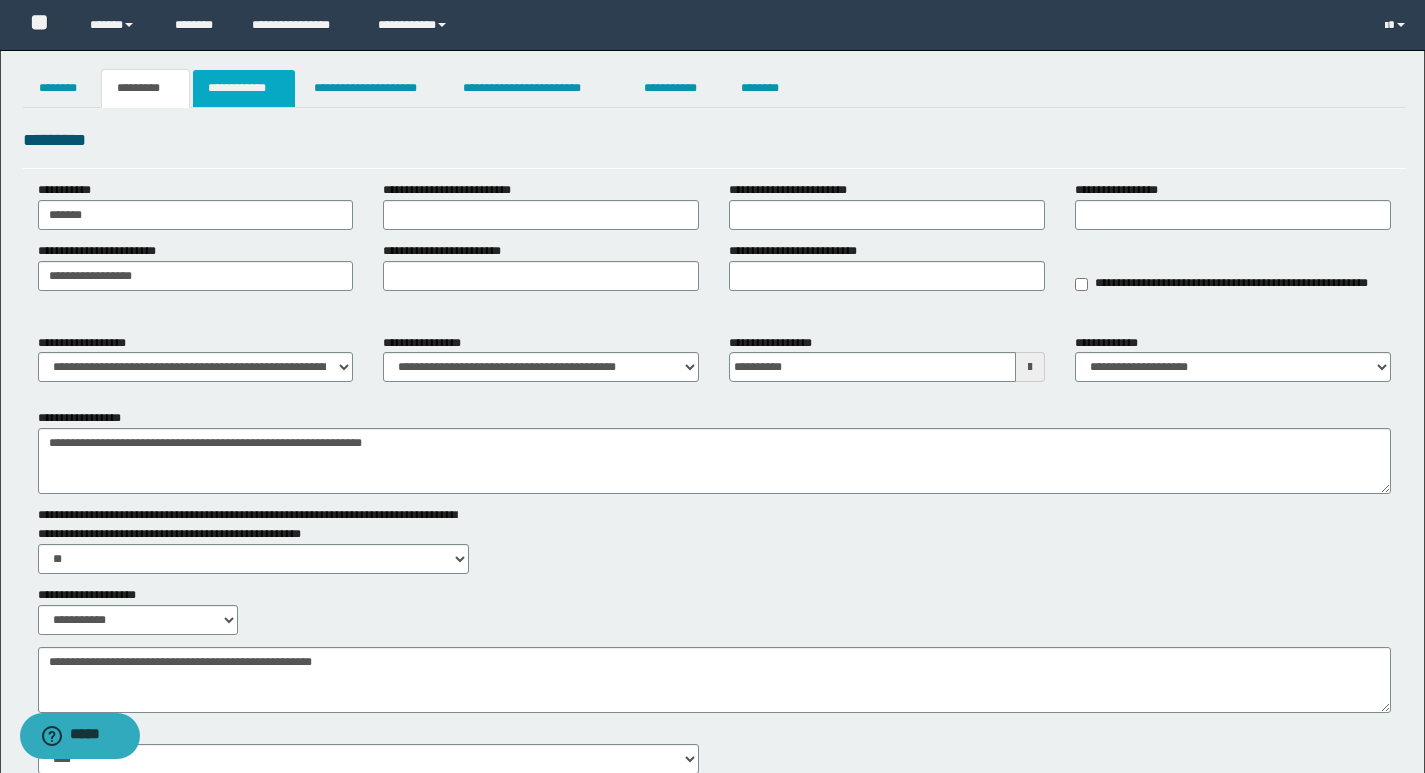 click on "**********" at bounding box center (244, 88) 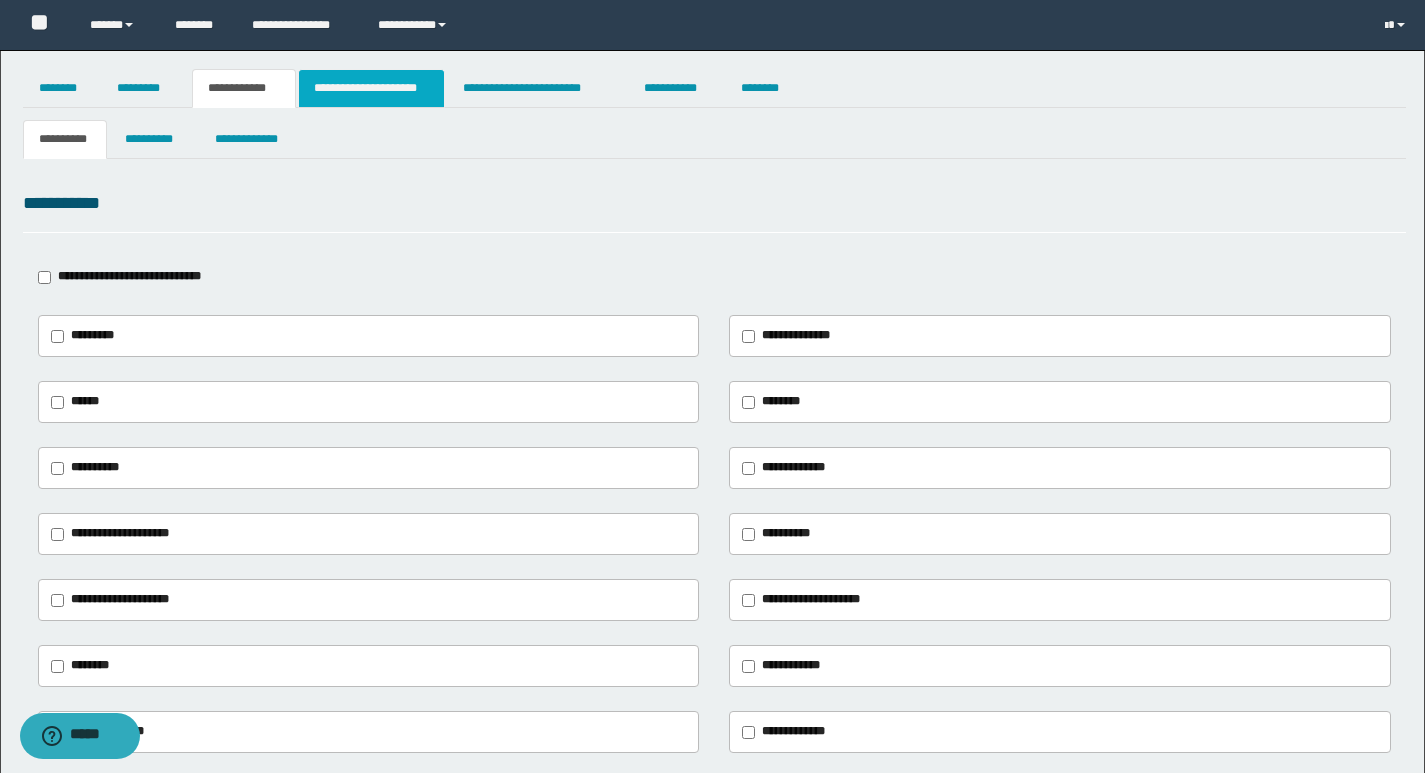 click on "**********" at bounding box center [371, 88] 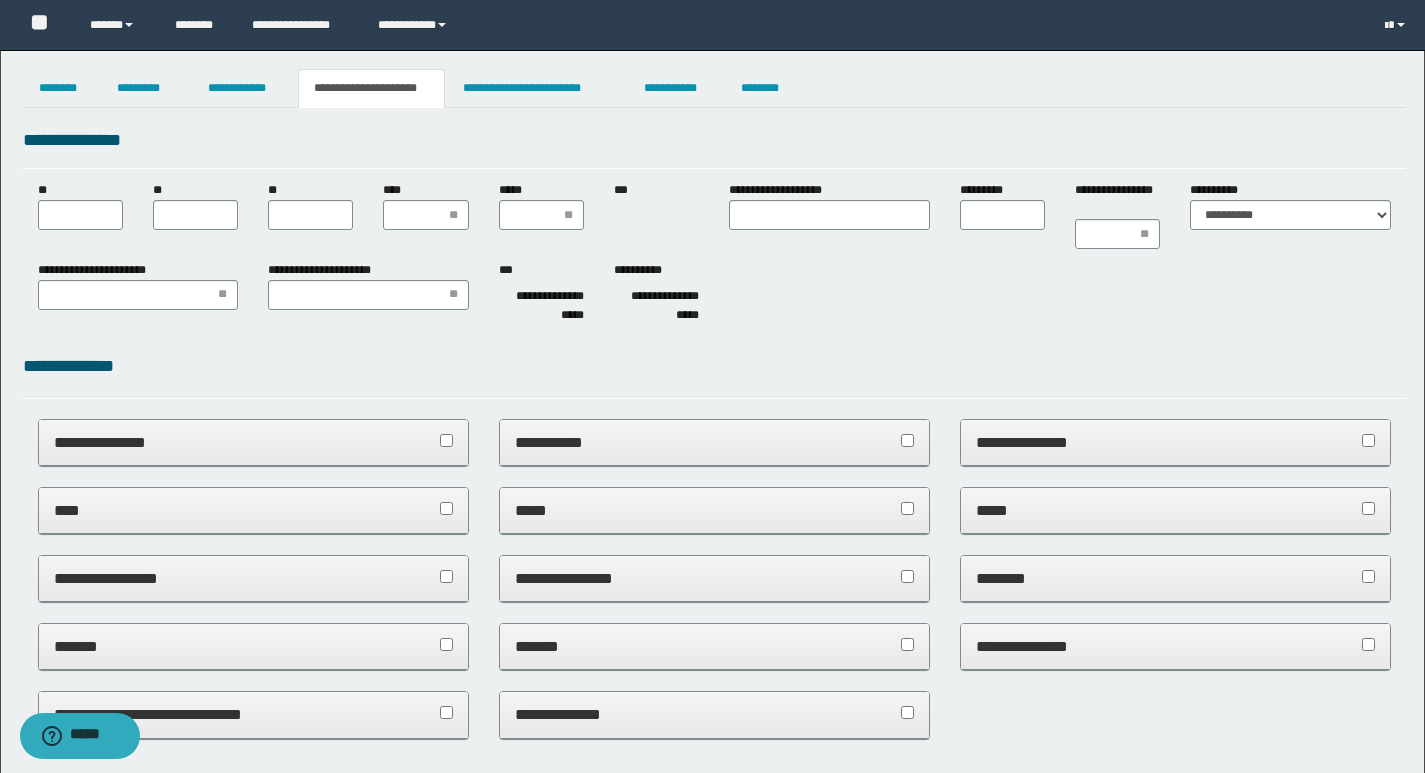 scroll, scrollTop: 0, scrollLeft: 0, axis: both 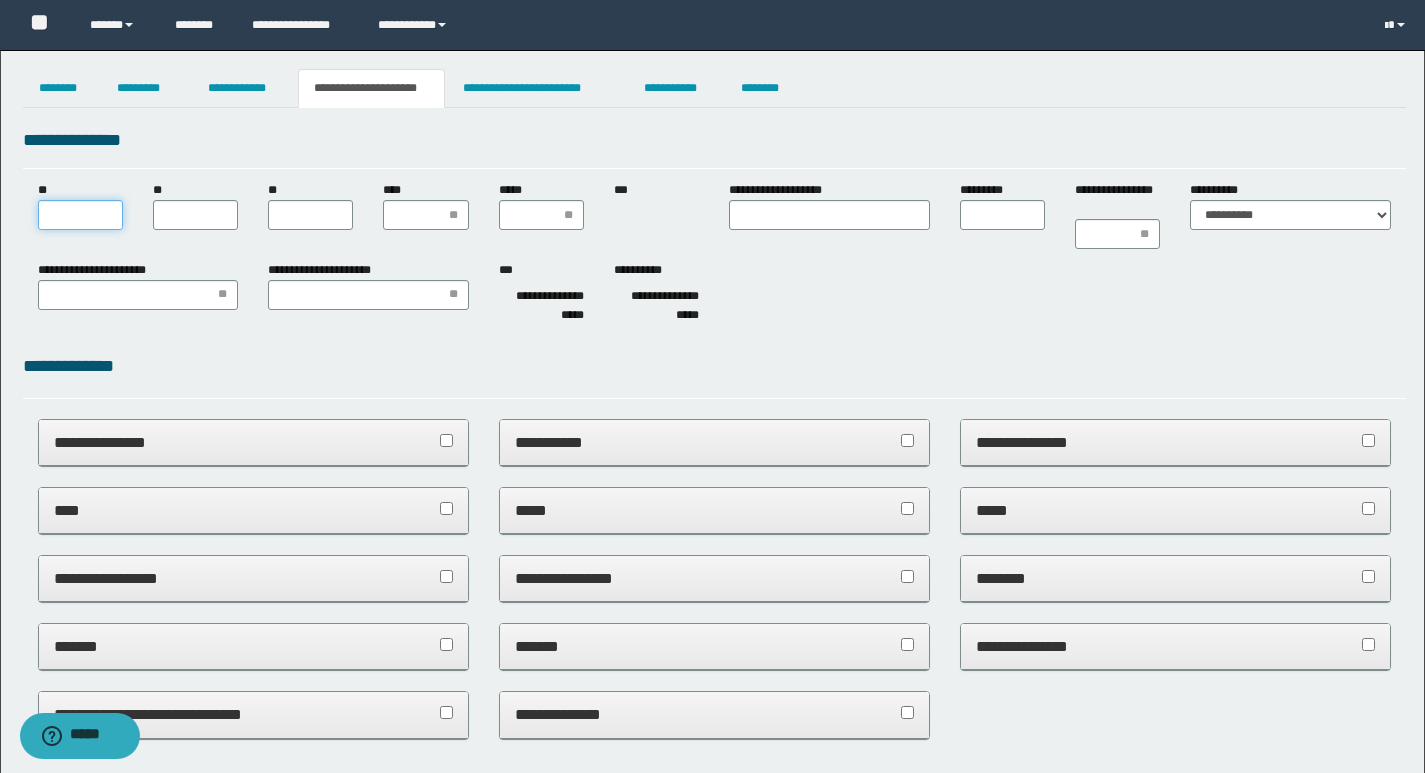 click on "**" at bounding box center [80, 215] 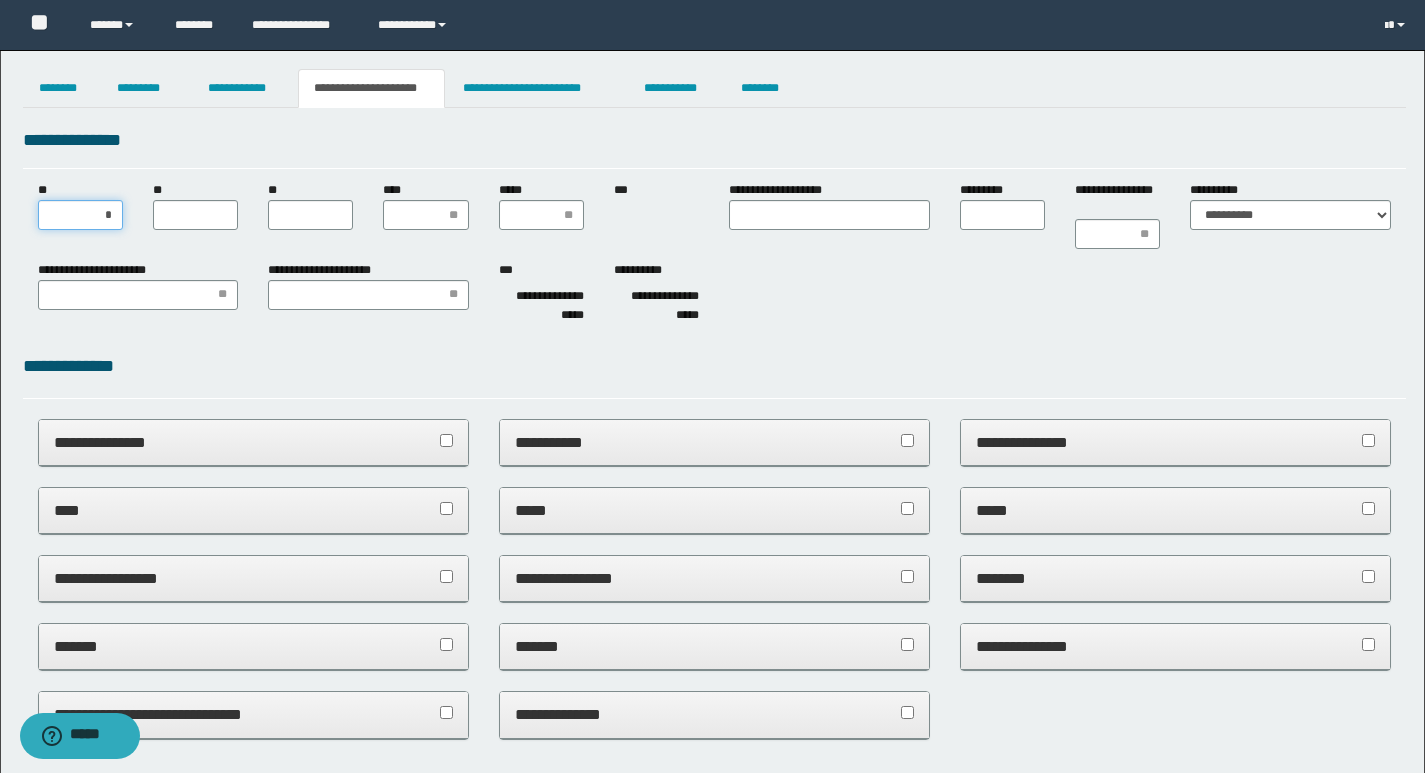 type on "**" 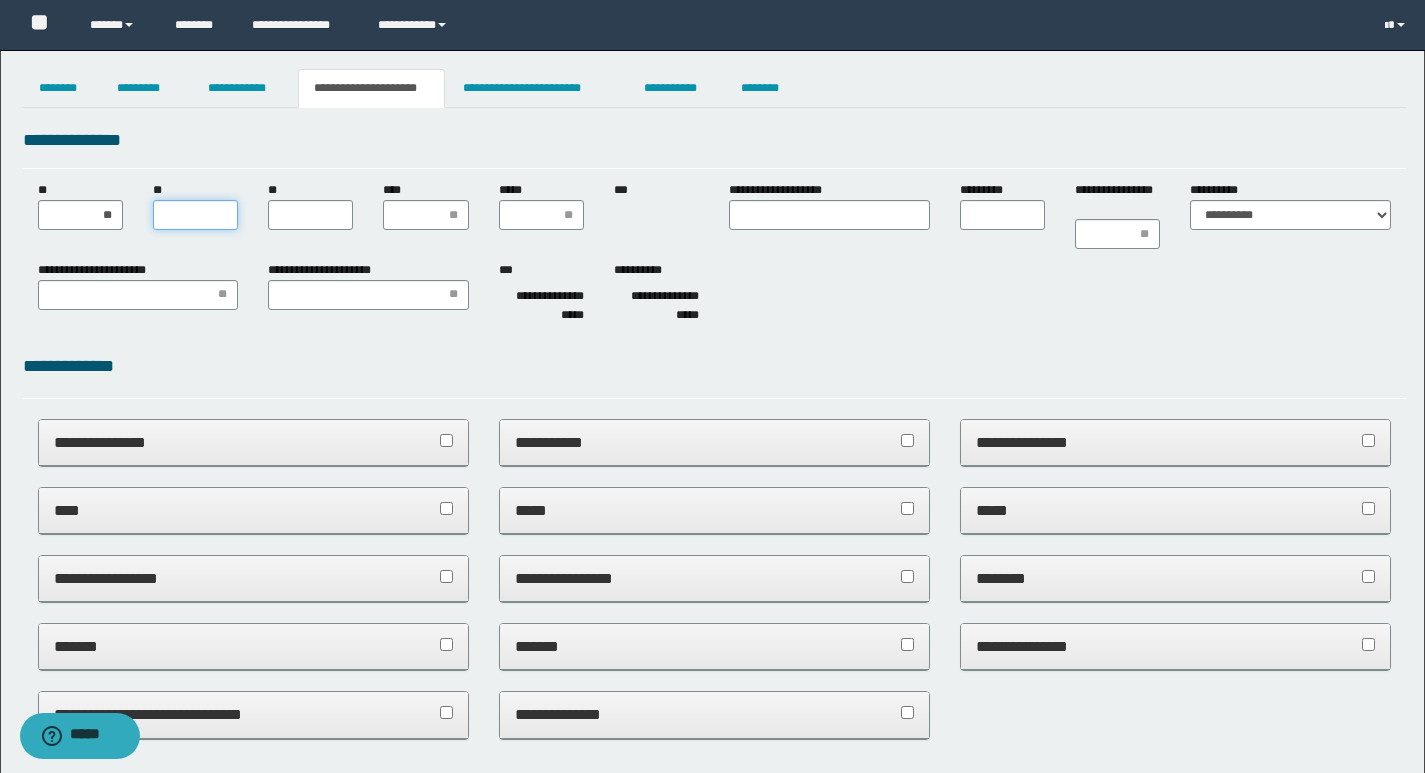 click on "**" at bounding box center [195, 215] 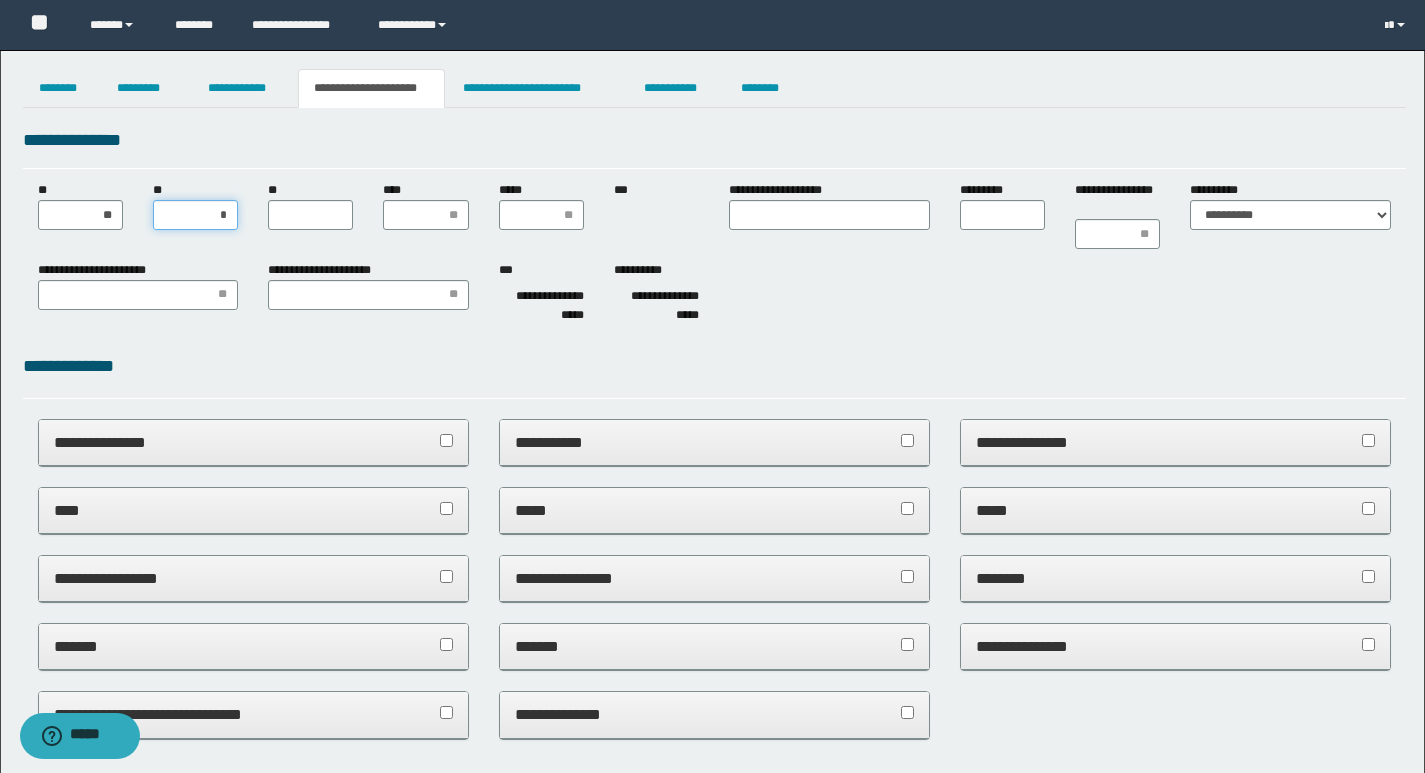 type on "**" 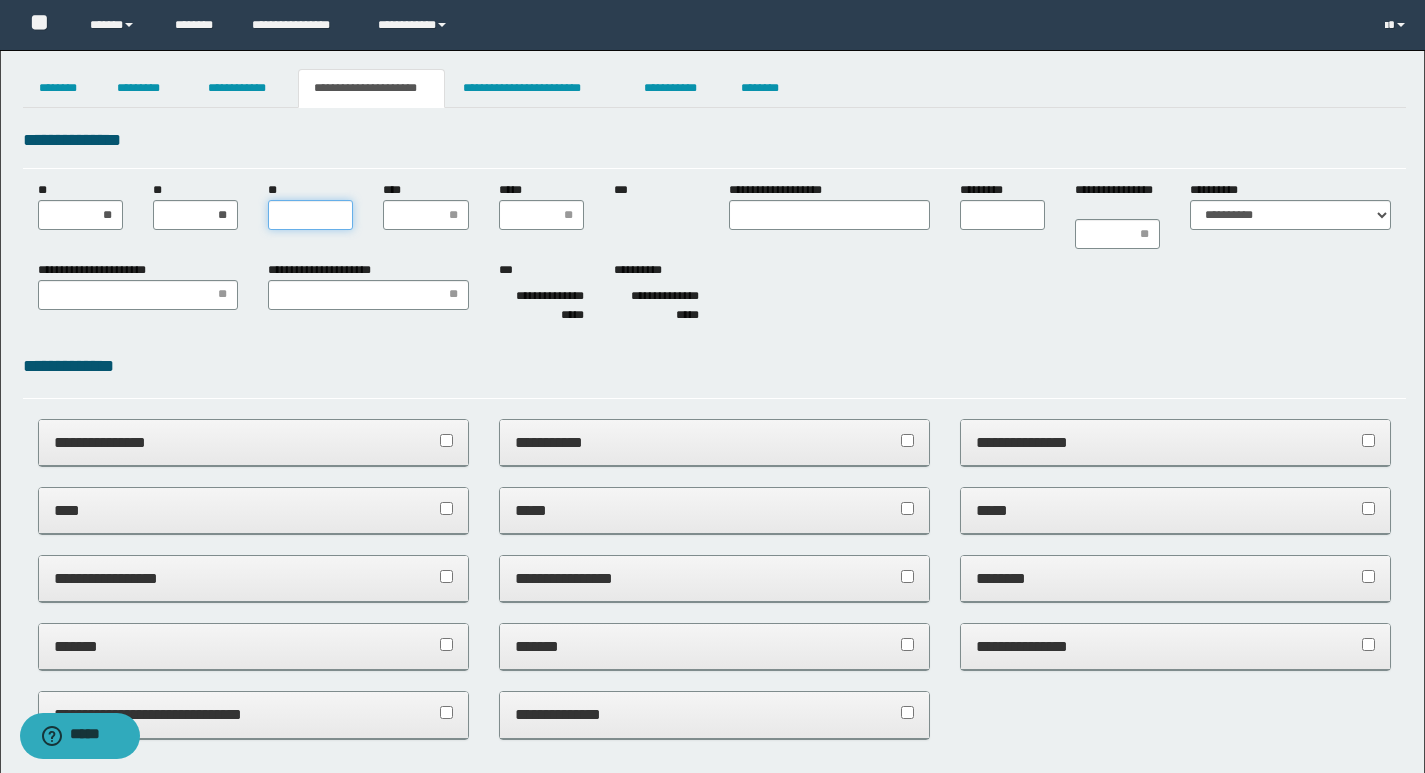 click on "**" at bounding box center (310, 215) 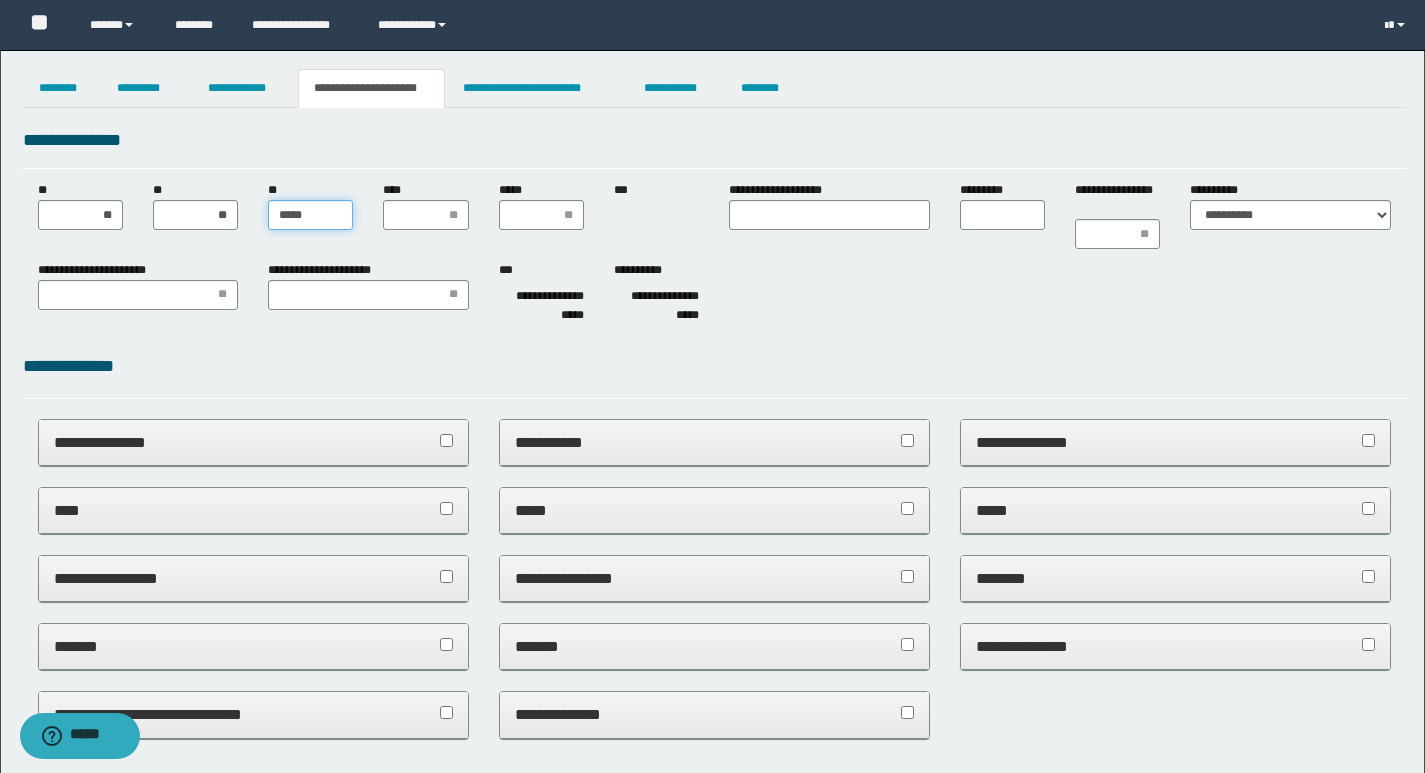 type on "******" 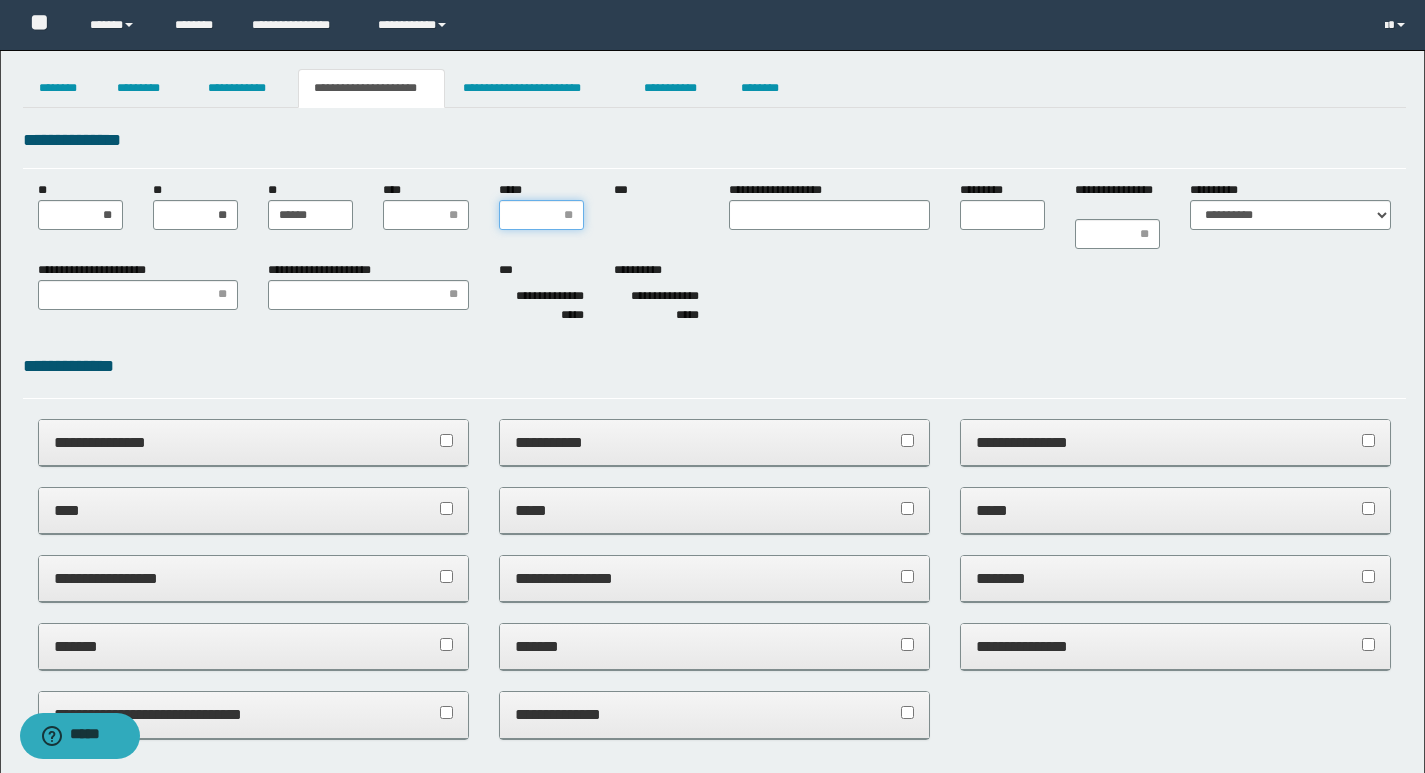 click on "*****" at bounding box center [541, 215] 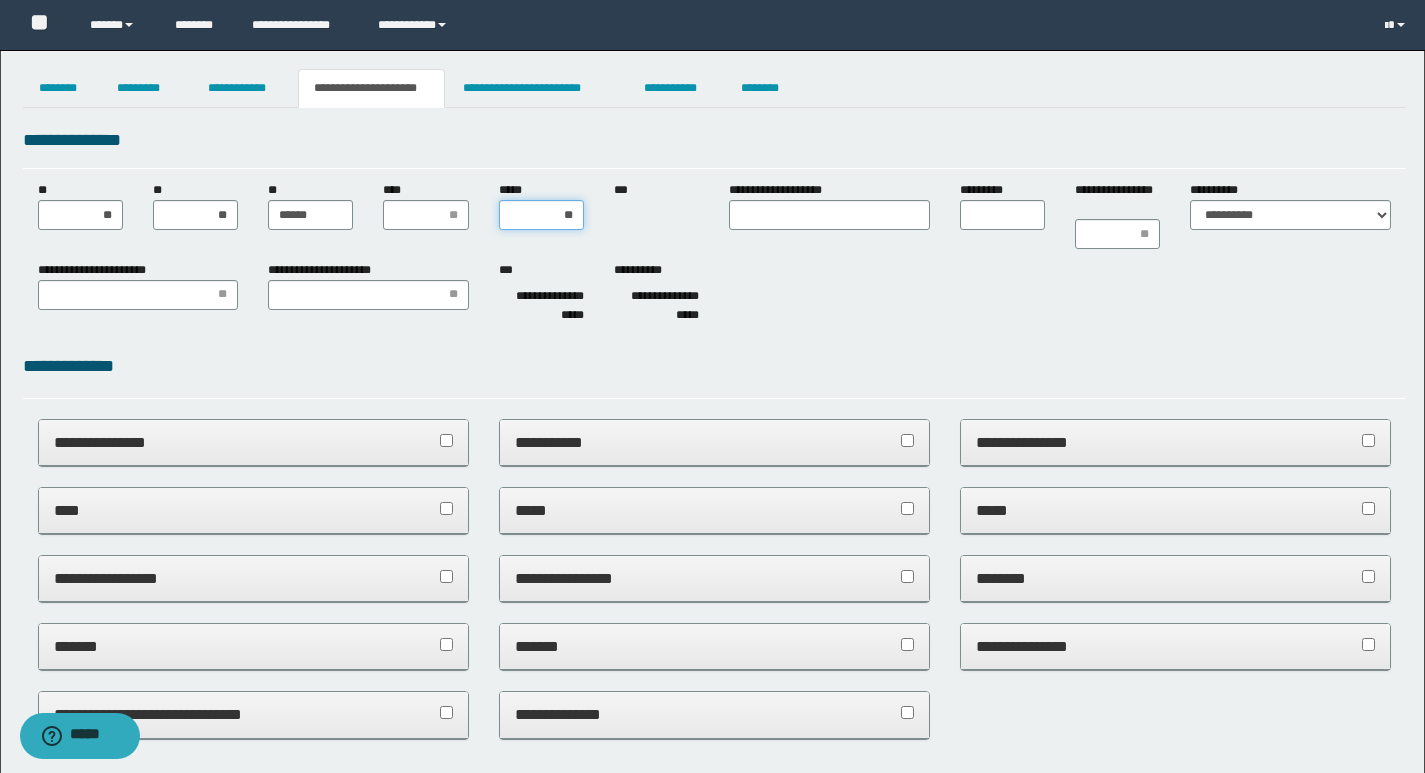 type on "***" 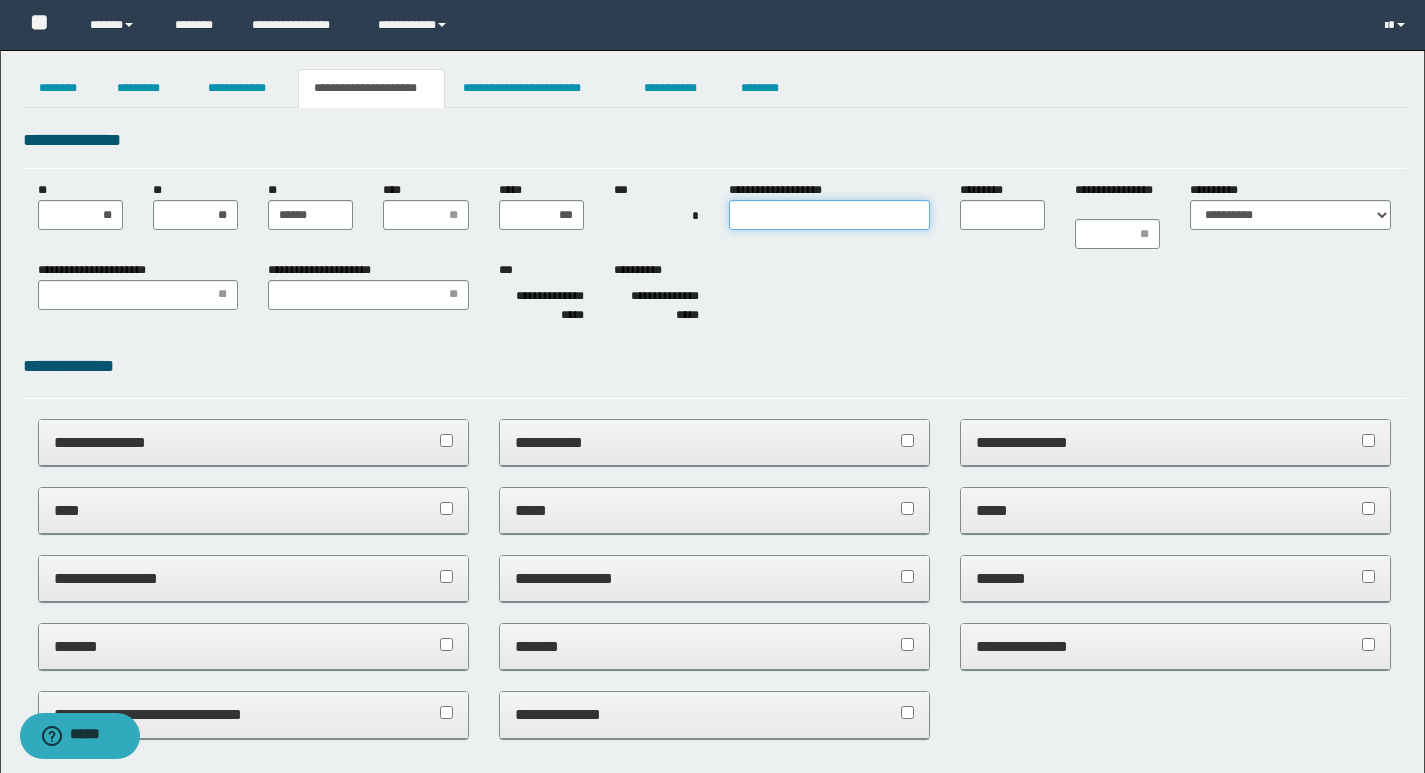click on "**********" at bounding box center (829, 215) 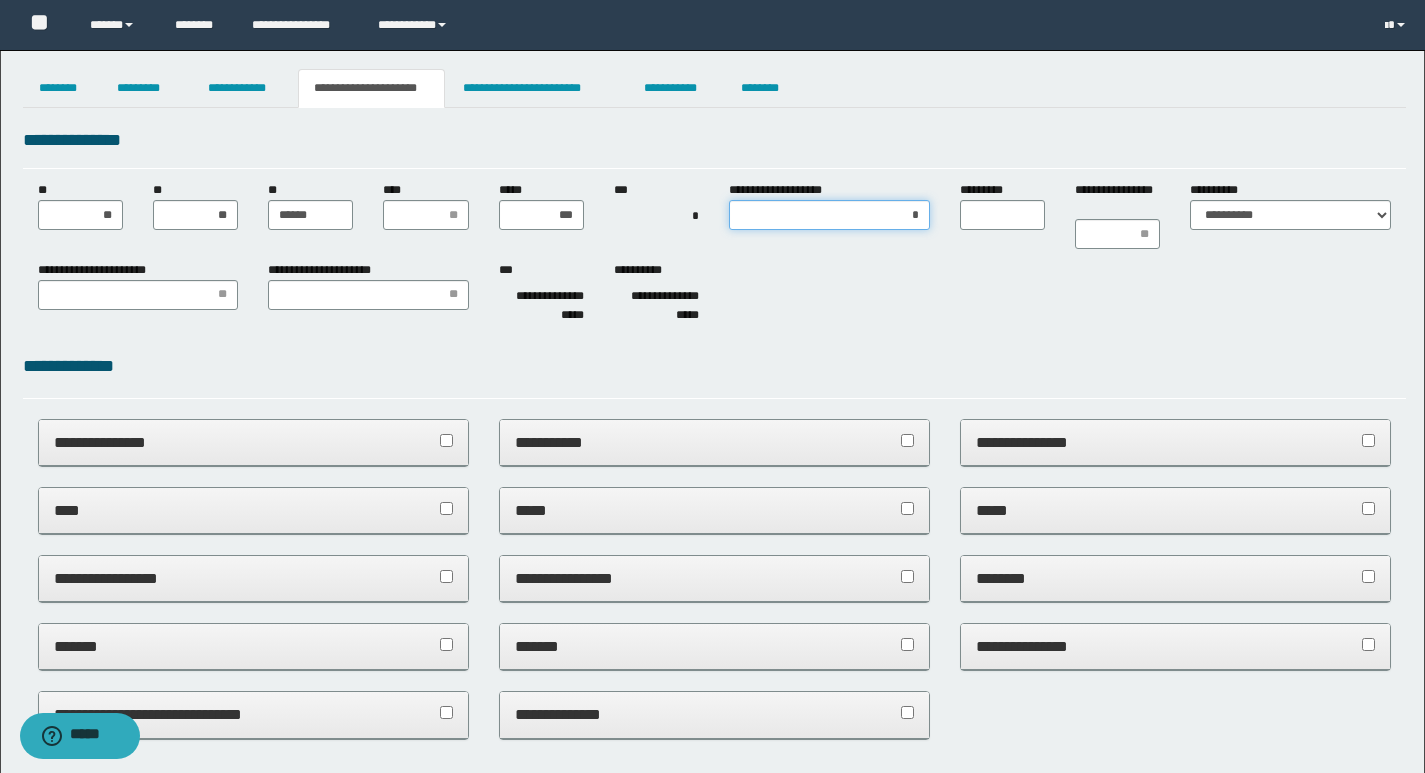 type on "**" 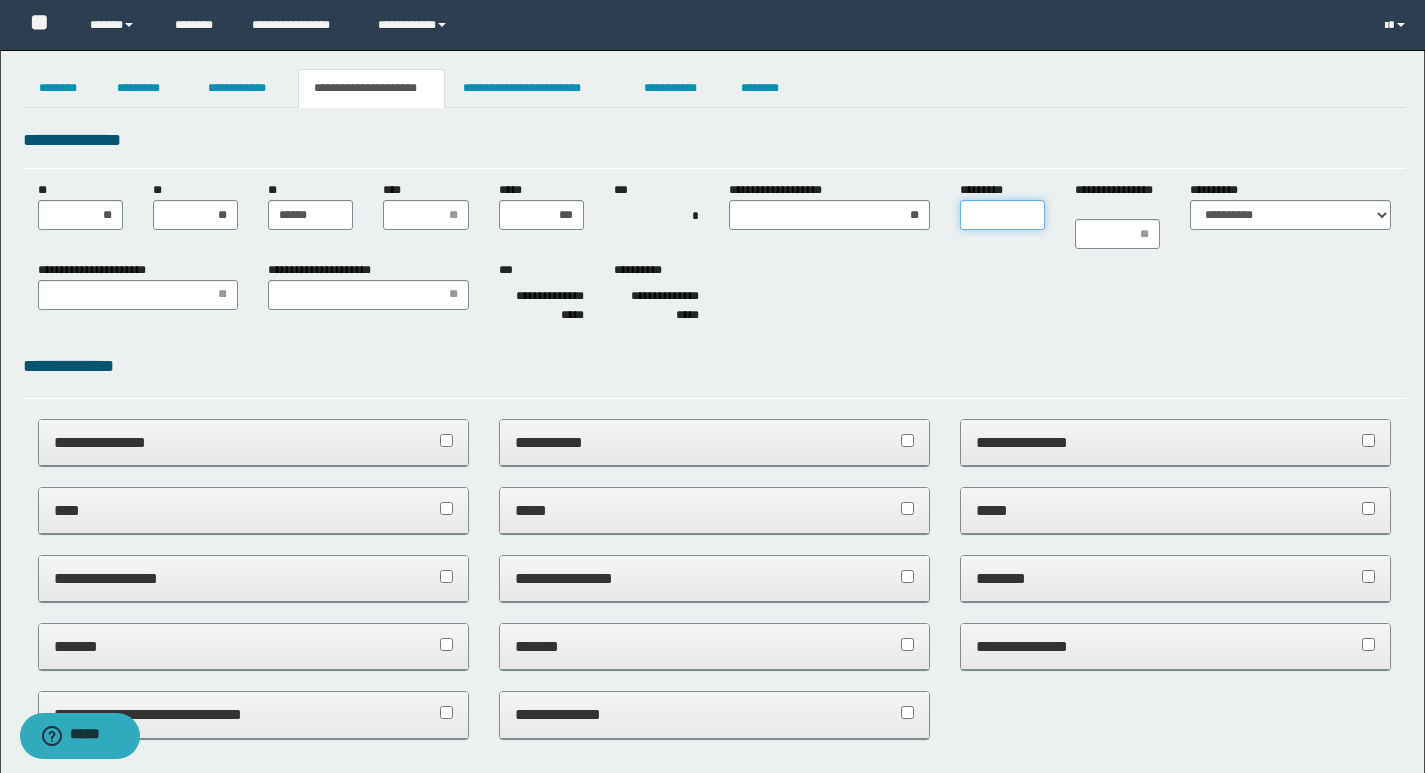 click on "*********" at bounding box center [1002, 215] 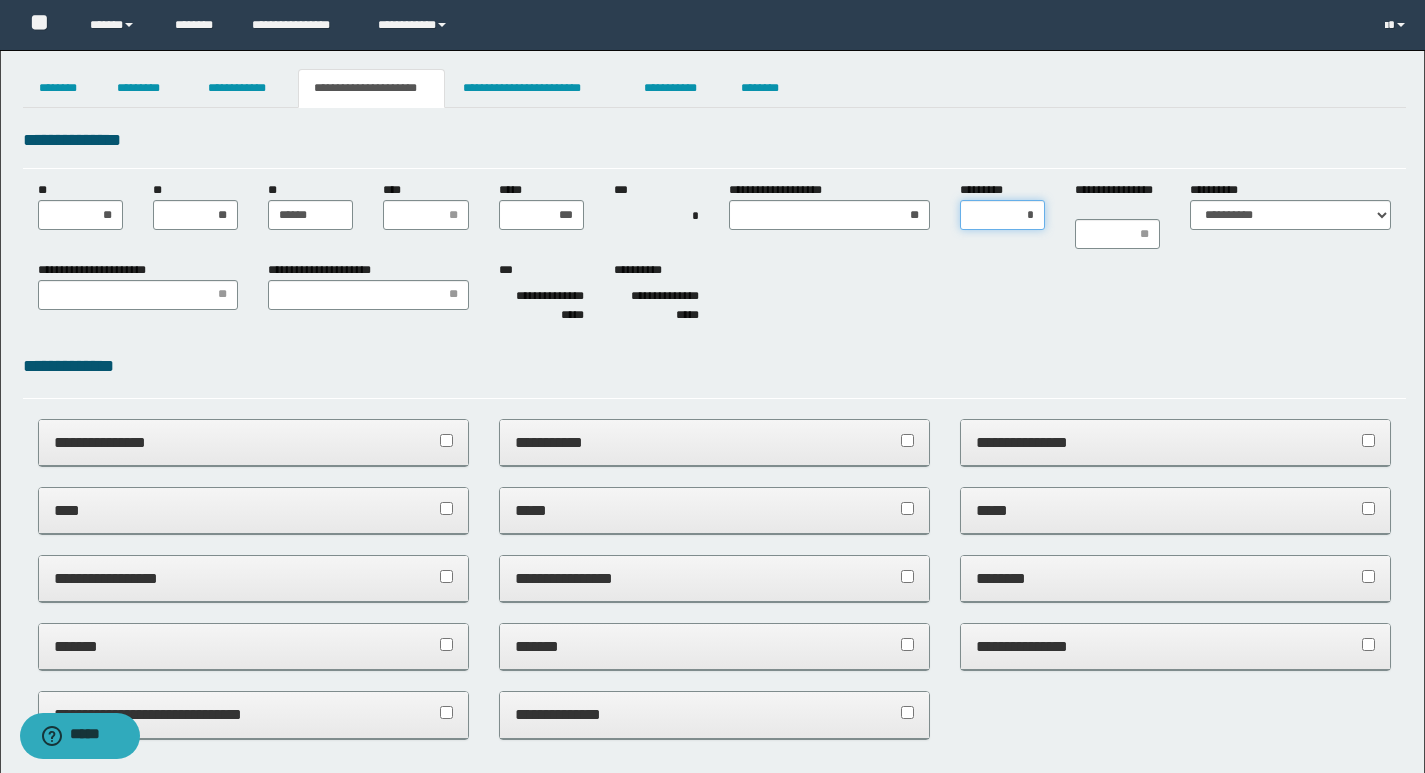 type on "**" 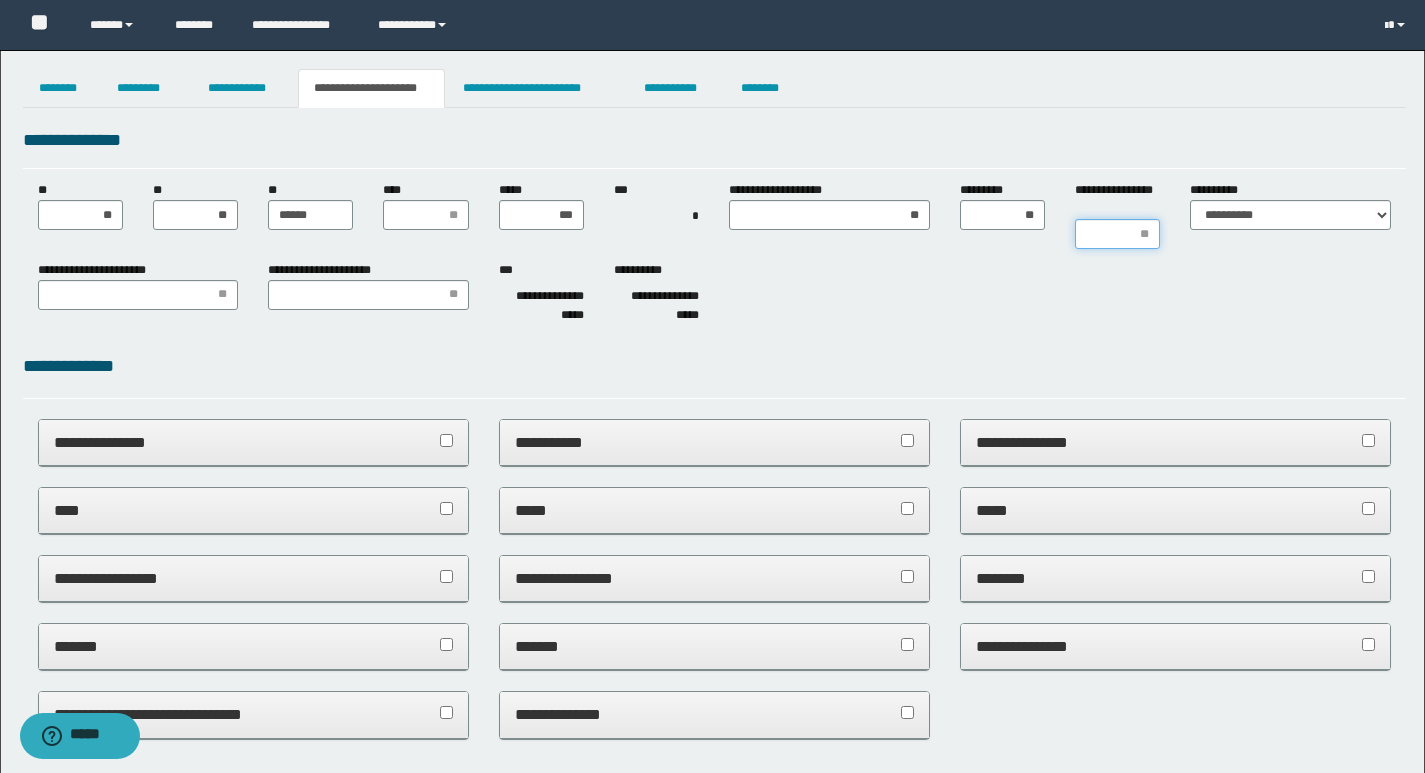 click on "**********" at bounding box center [1117, 234] 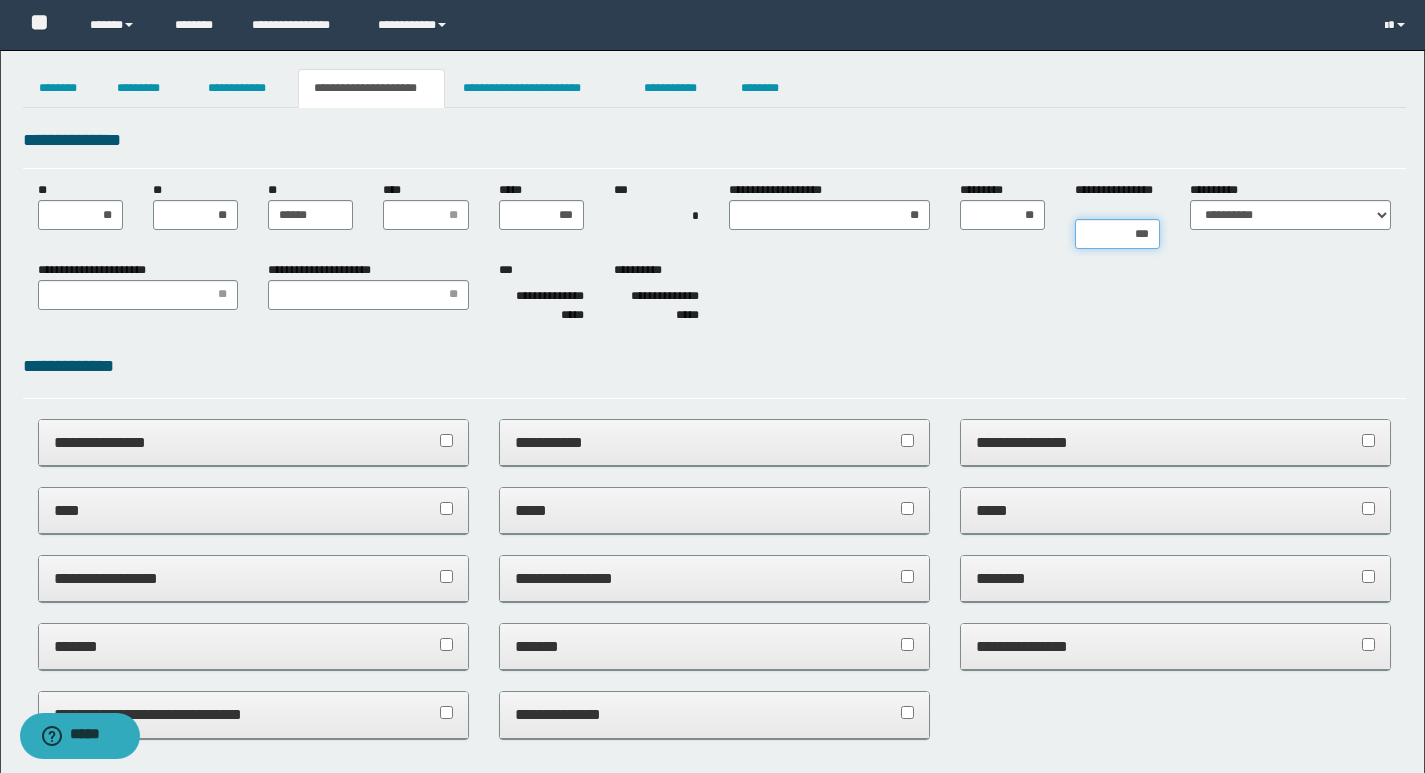 type on "****" 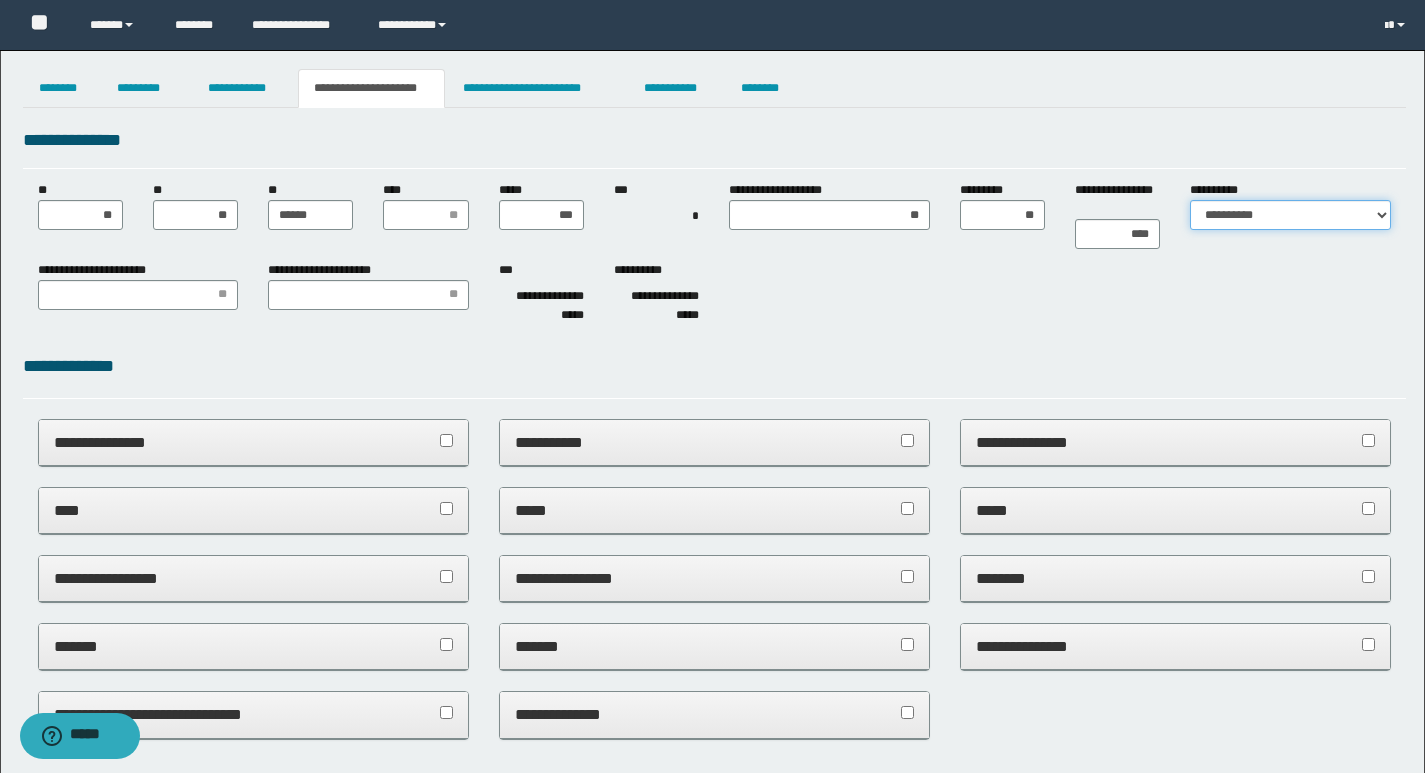 click on "**********" at bounding box center [1290, 215] 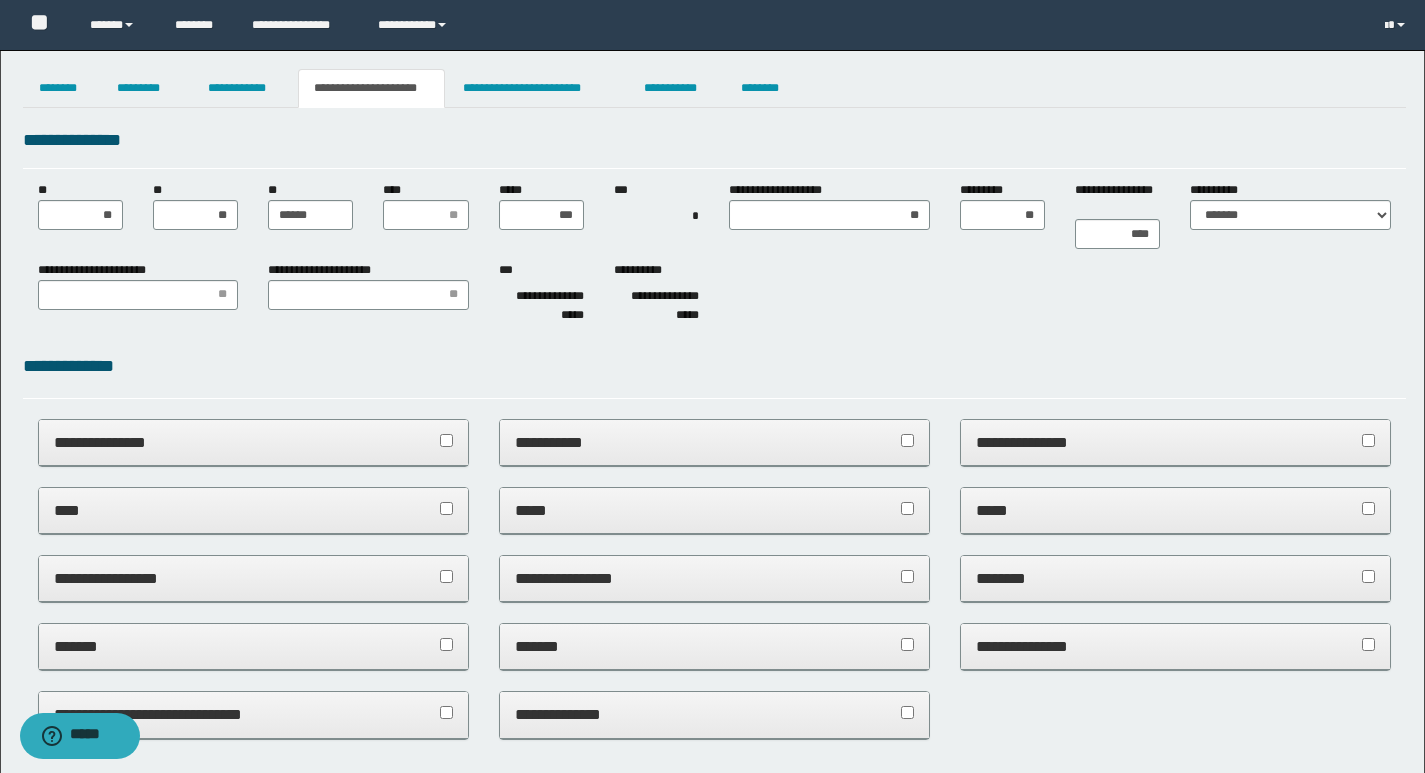 click on "**********" at bounding box center [714, 296] 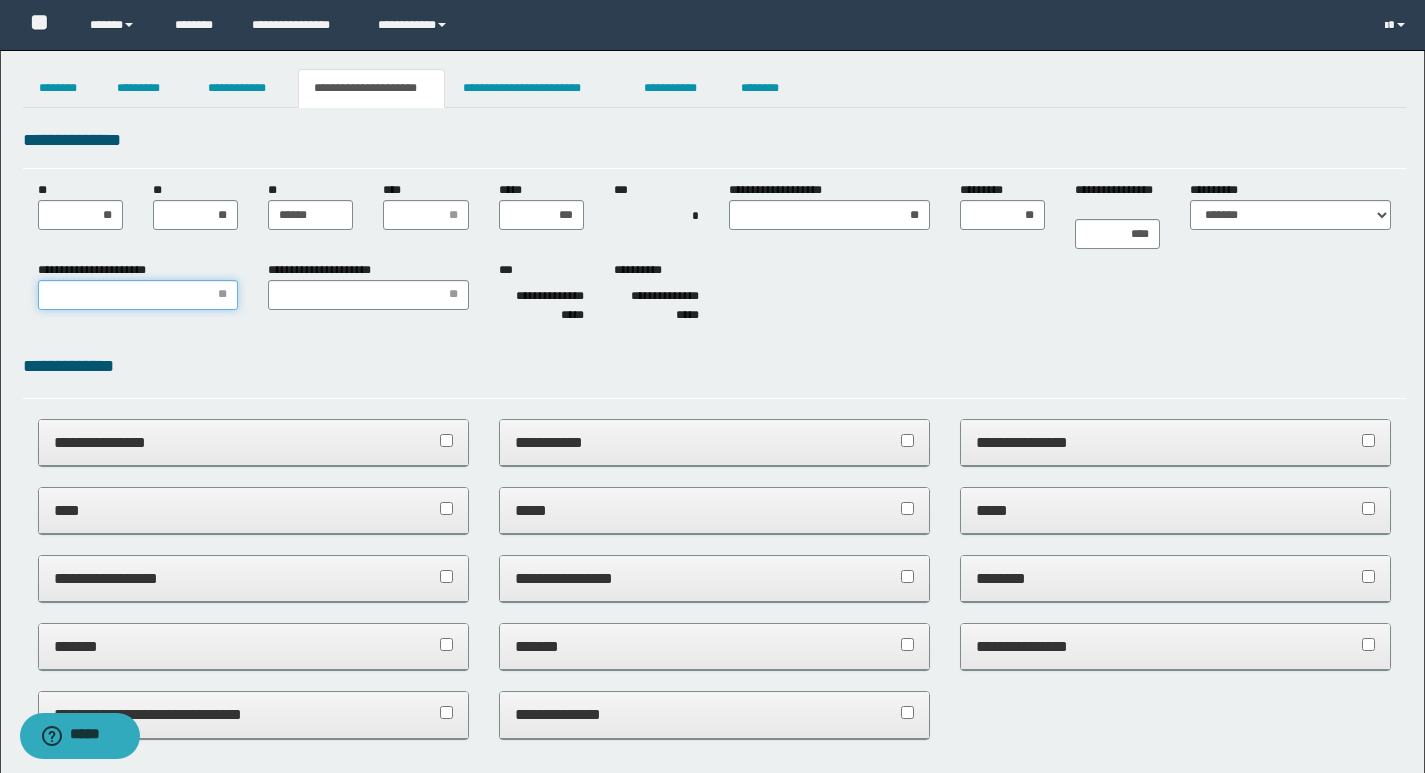 click on "**********" at bounding box center (138, 295) 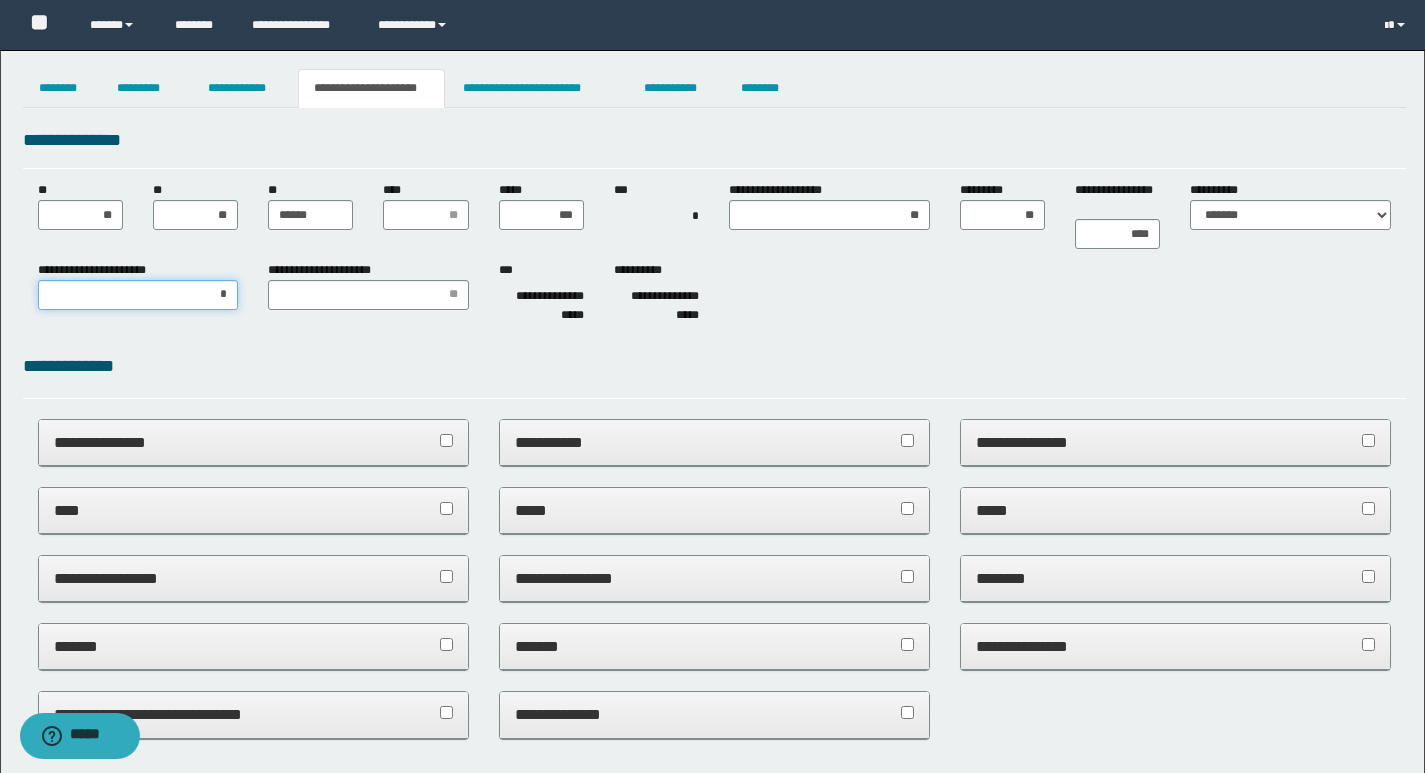 type on "**" 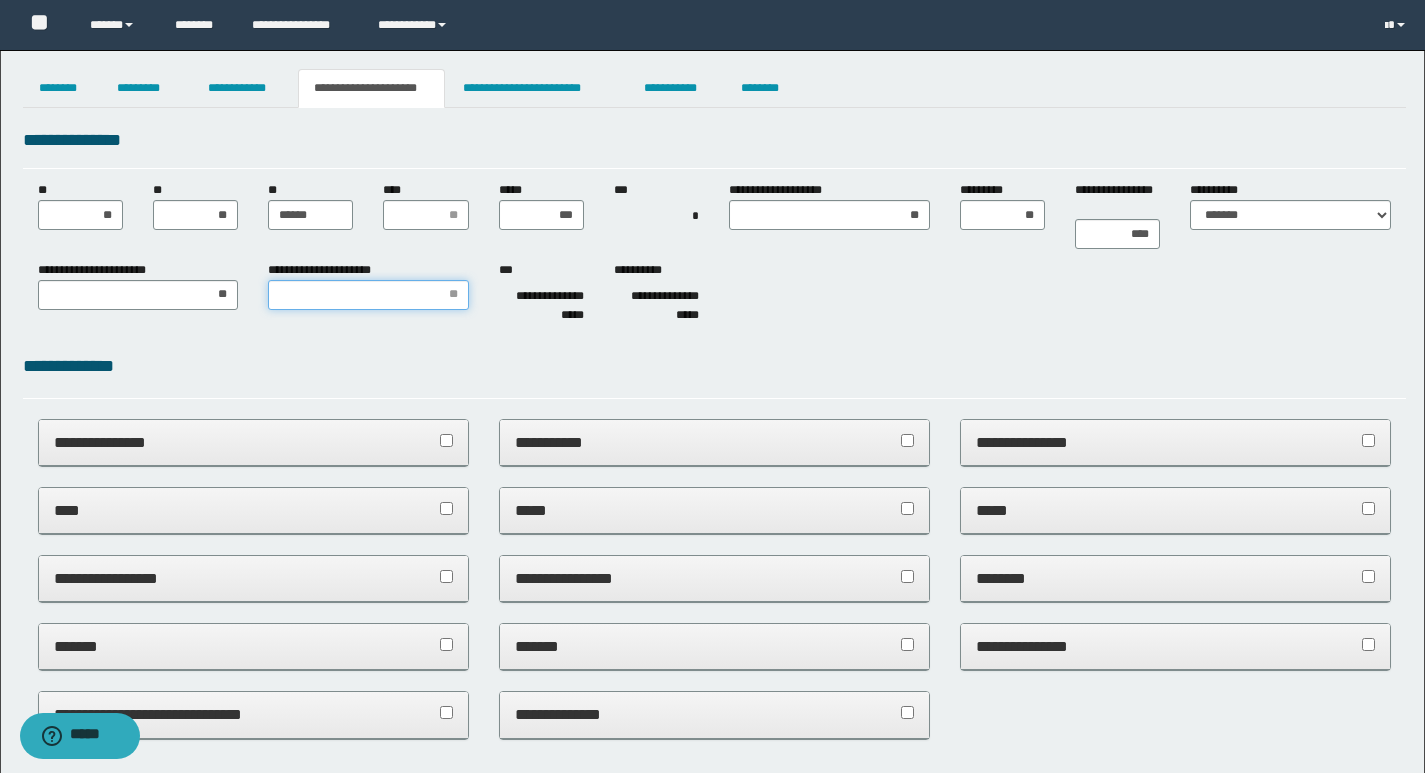 click on "**********" at bounding box center [368, 295] 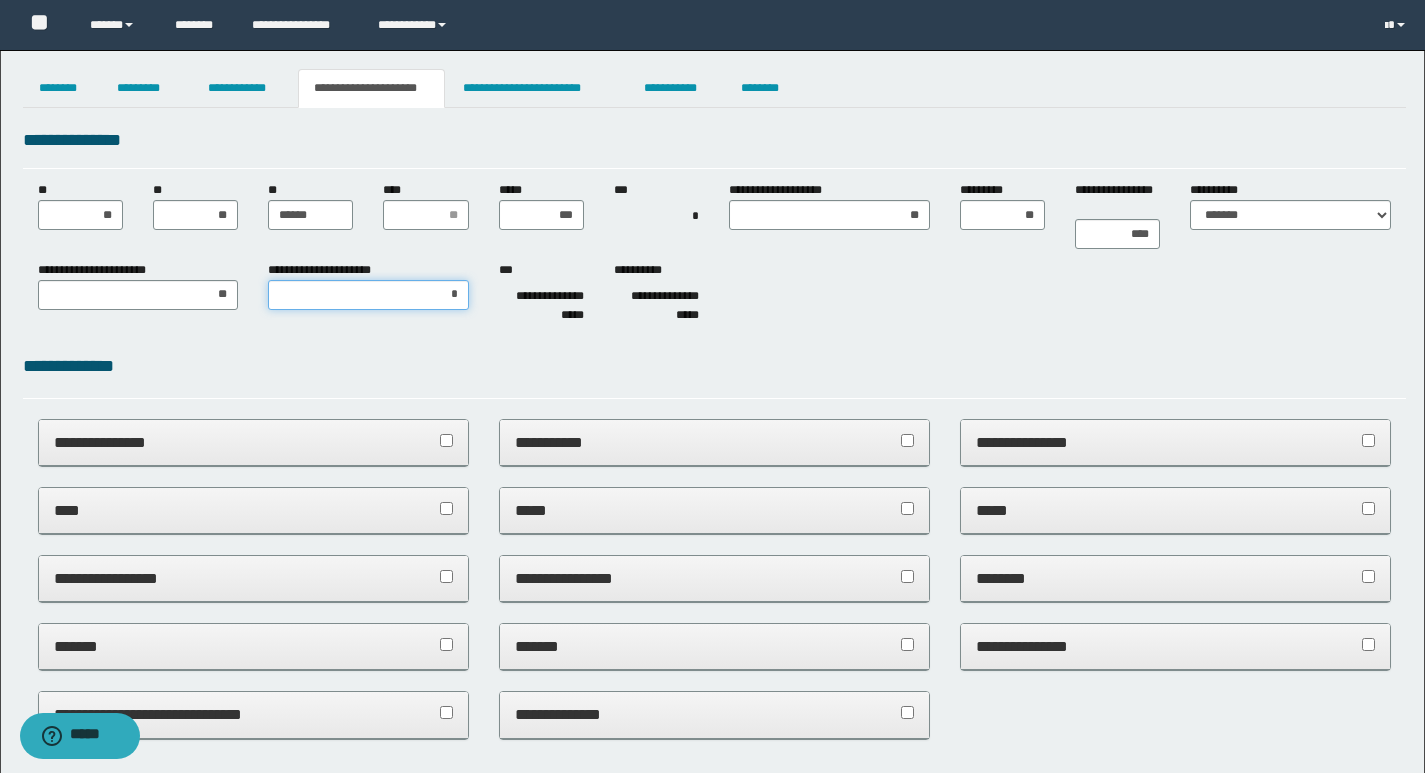 type on "**" 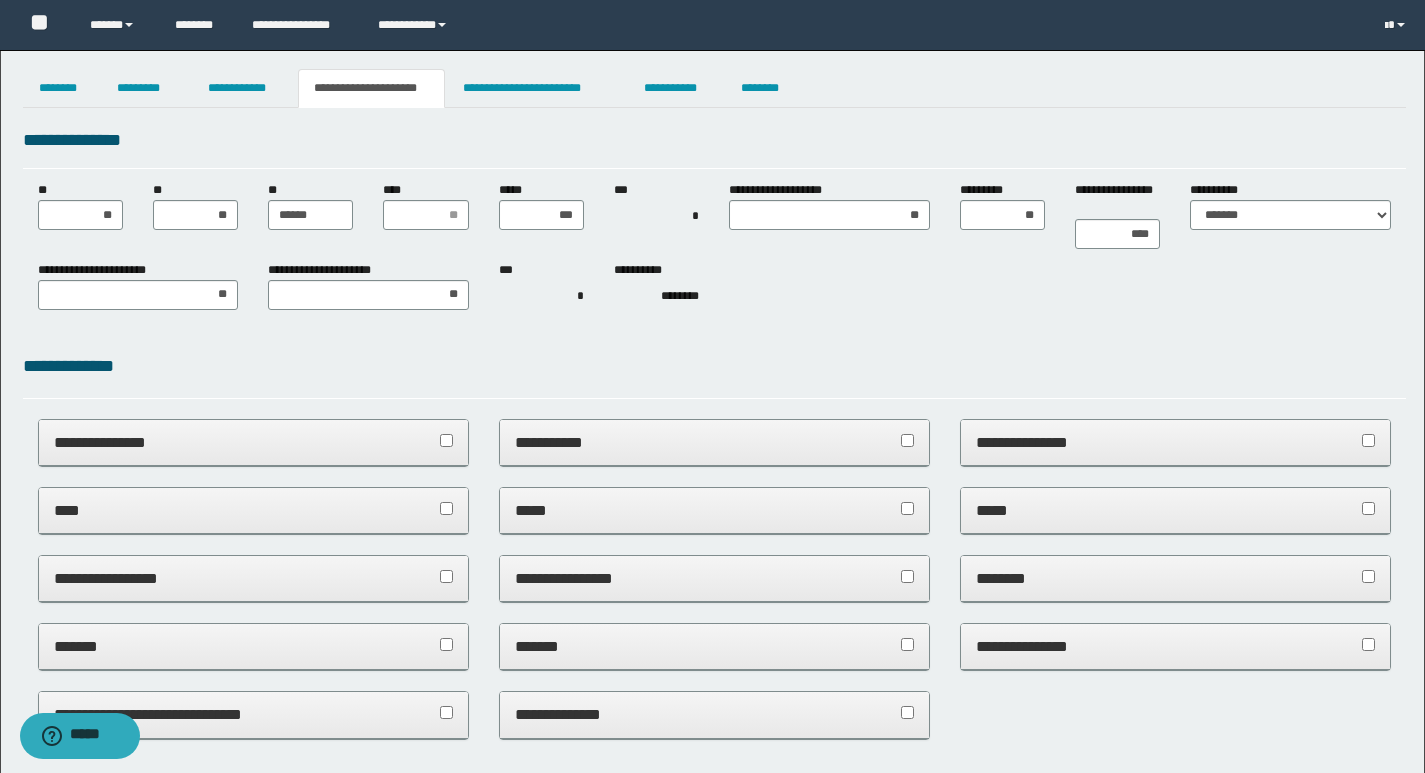 click on "**********" at bounding box center (714, 375) 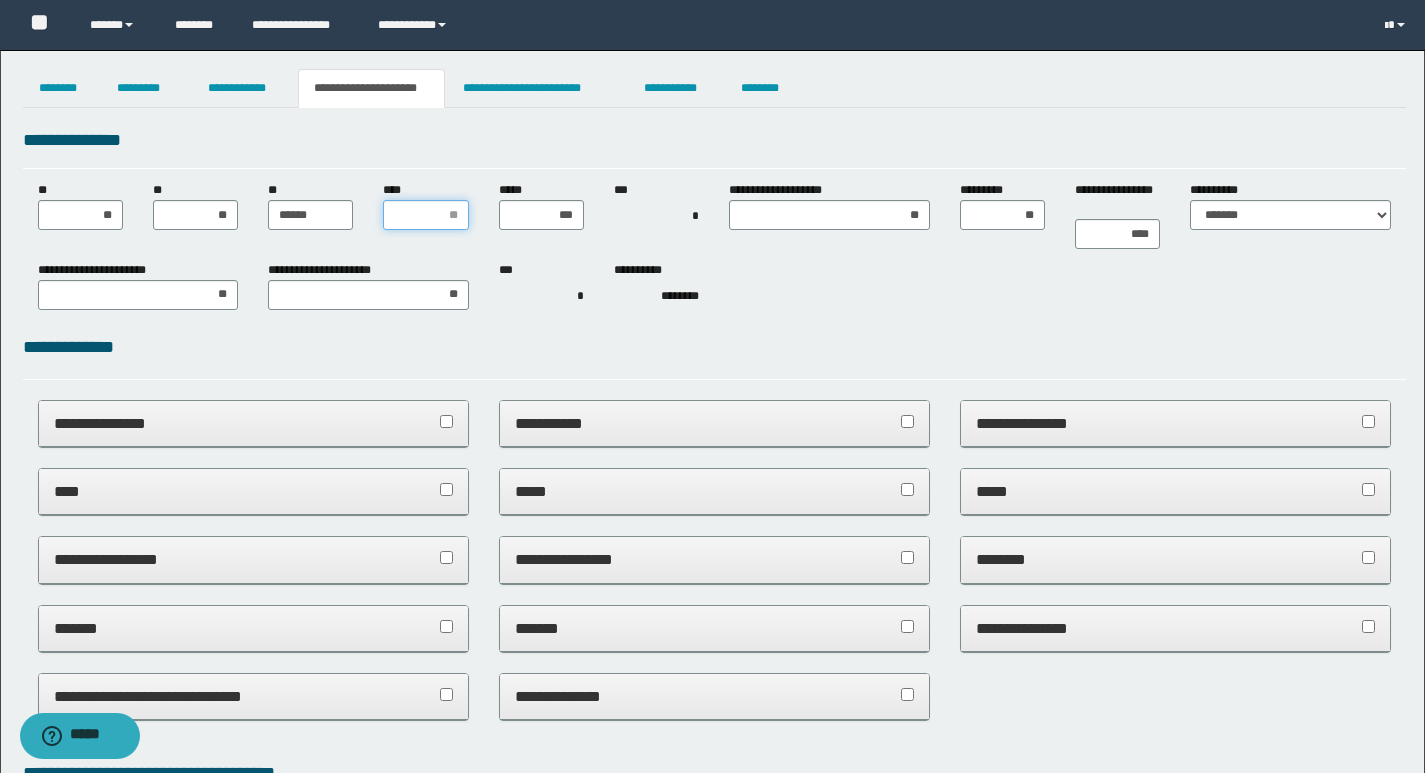 click on "****" at bounding box center [425, 215] 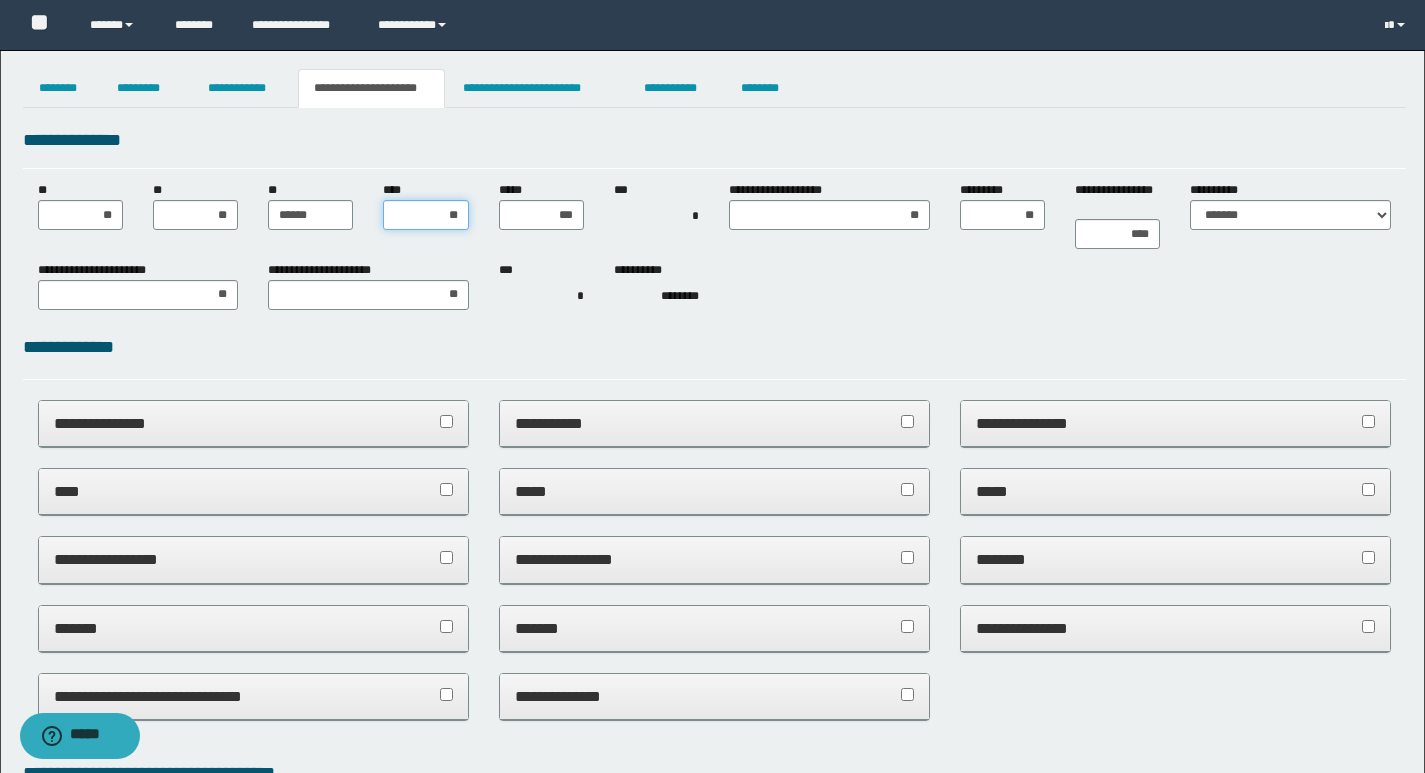 drag, startPoint x: 417, startPoint y: 216, endPoint x: 482, endPoint y: 223, distance: 65.37584 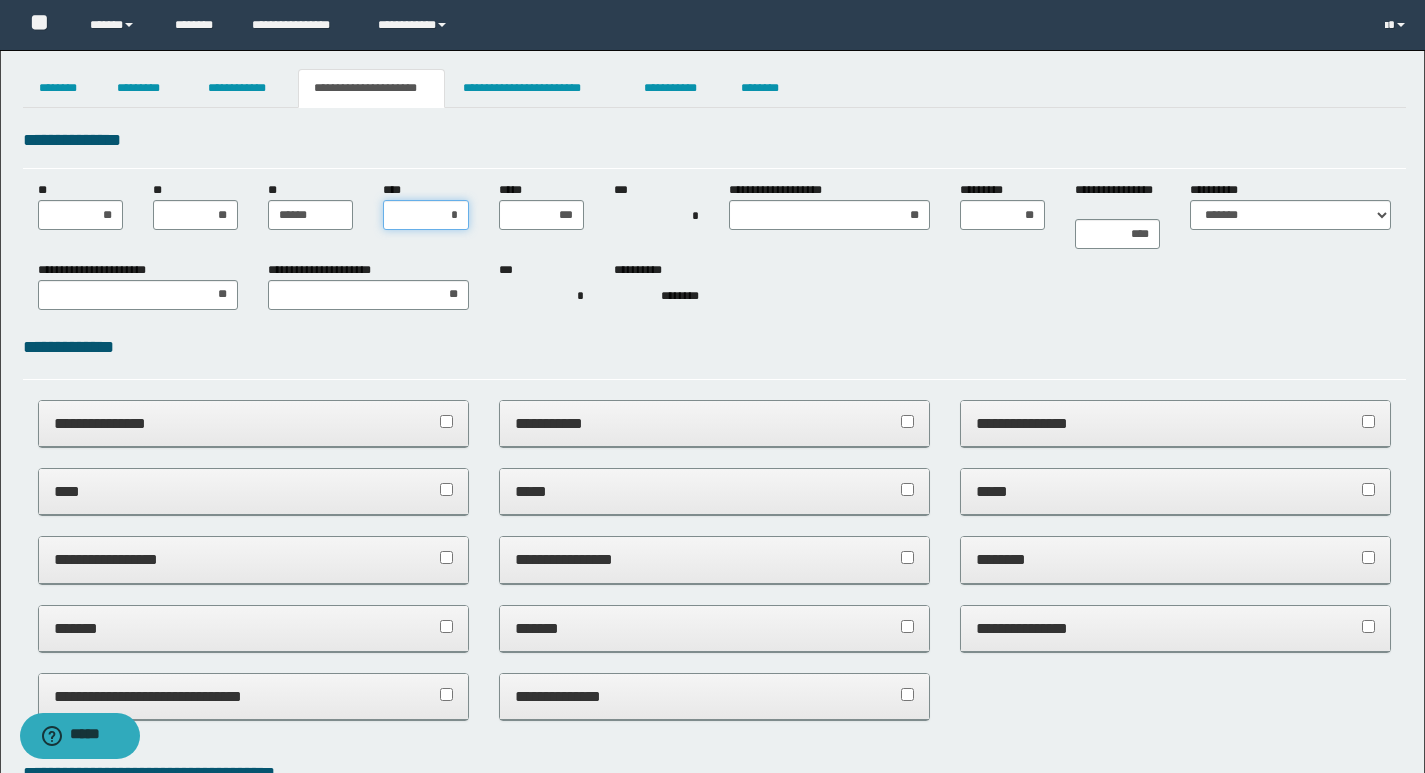 type on "**" 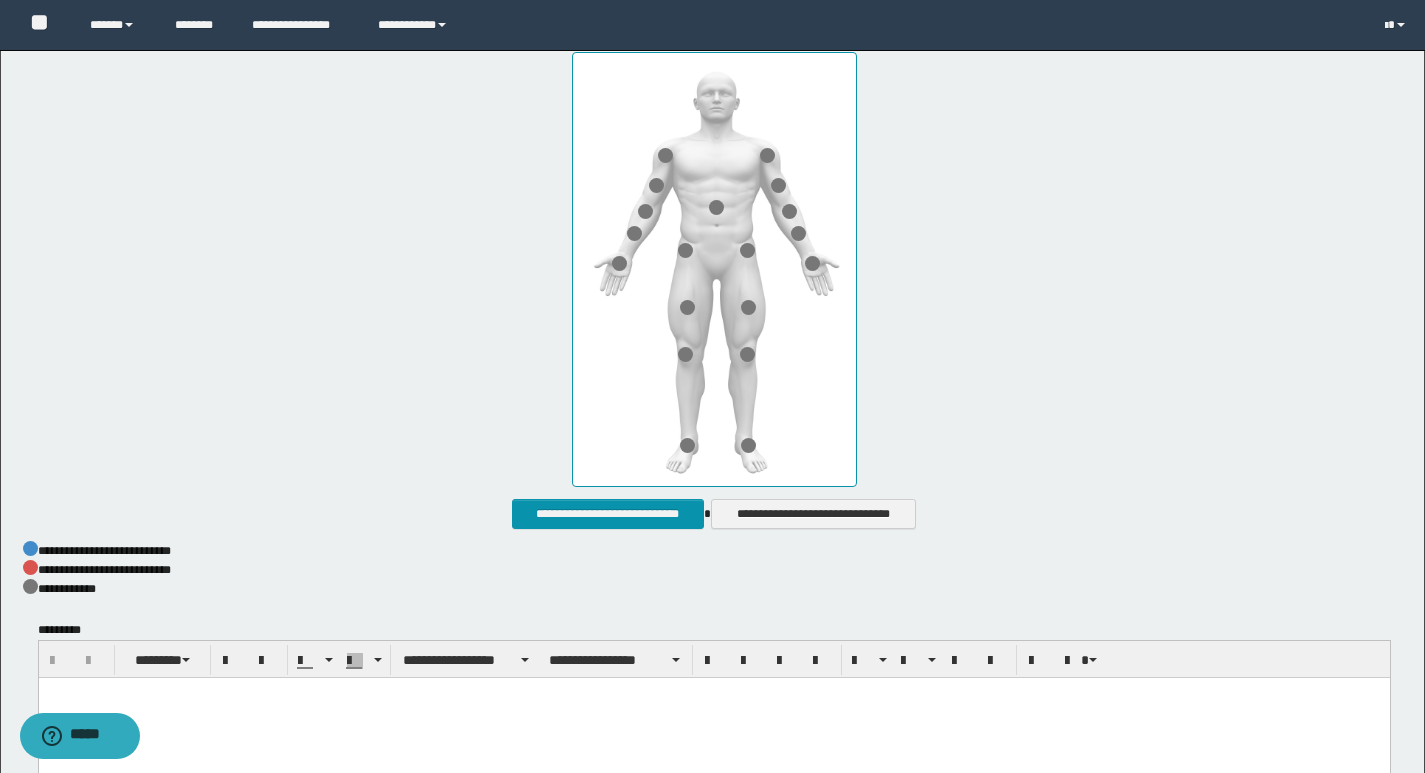scroll, scrollTop: 986, scrollLeft: 0, axis: vertical 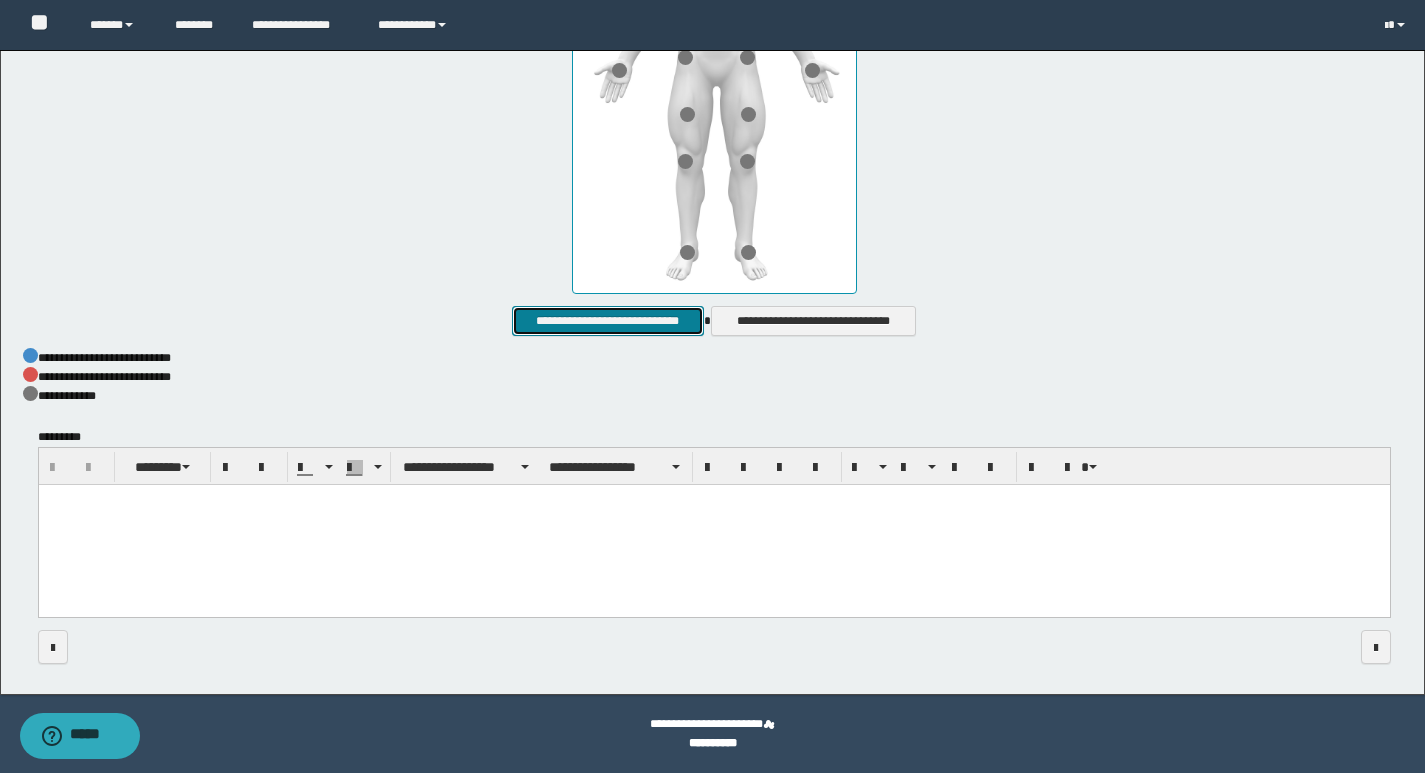 click on "**********" at bounding box center [607, 321] 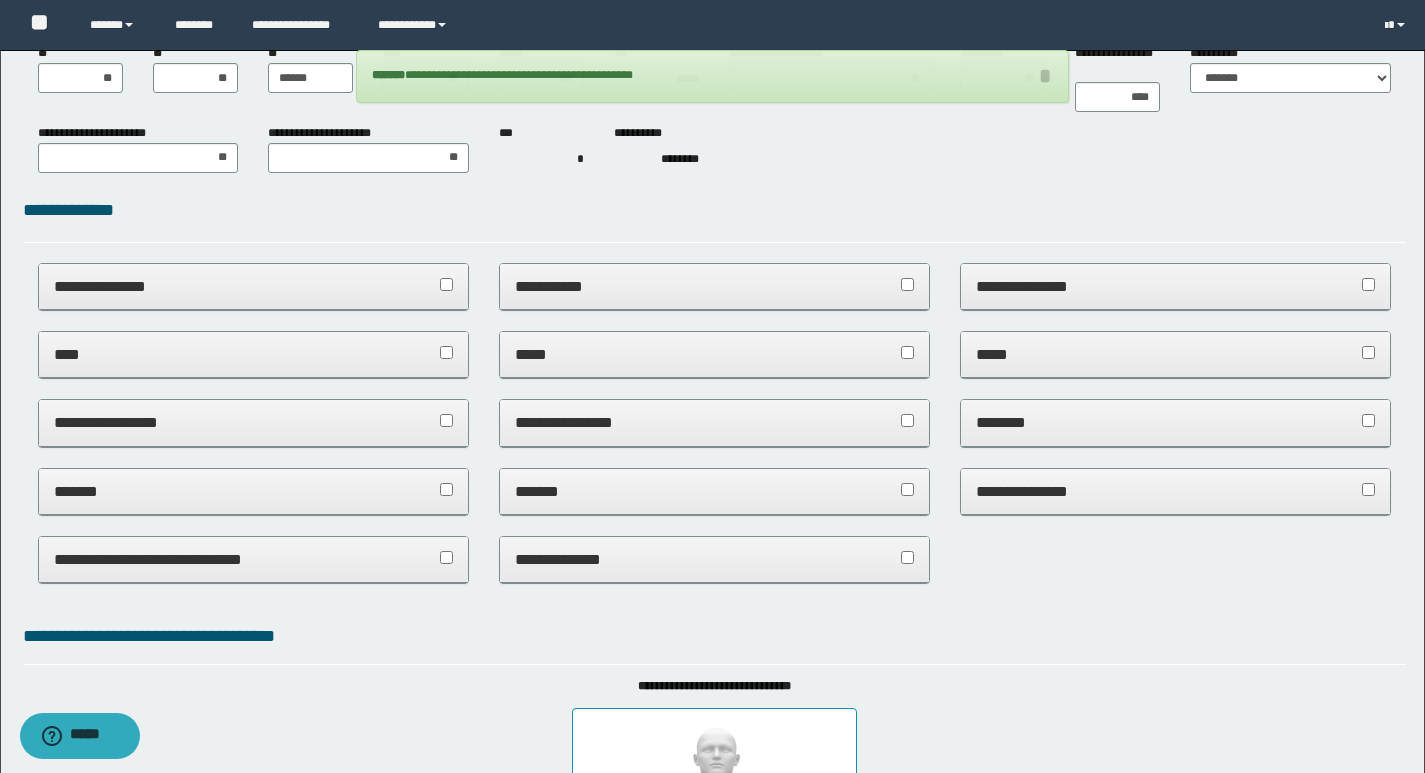 scroll, scrollTop: 0, scrollLeft: 0, axis: both 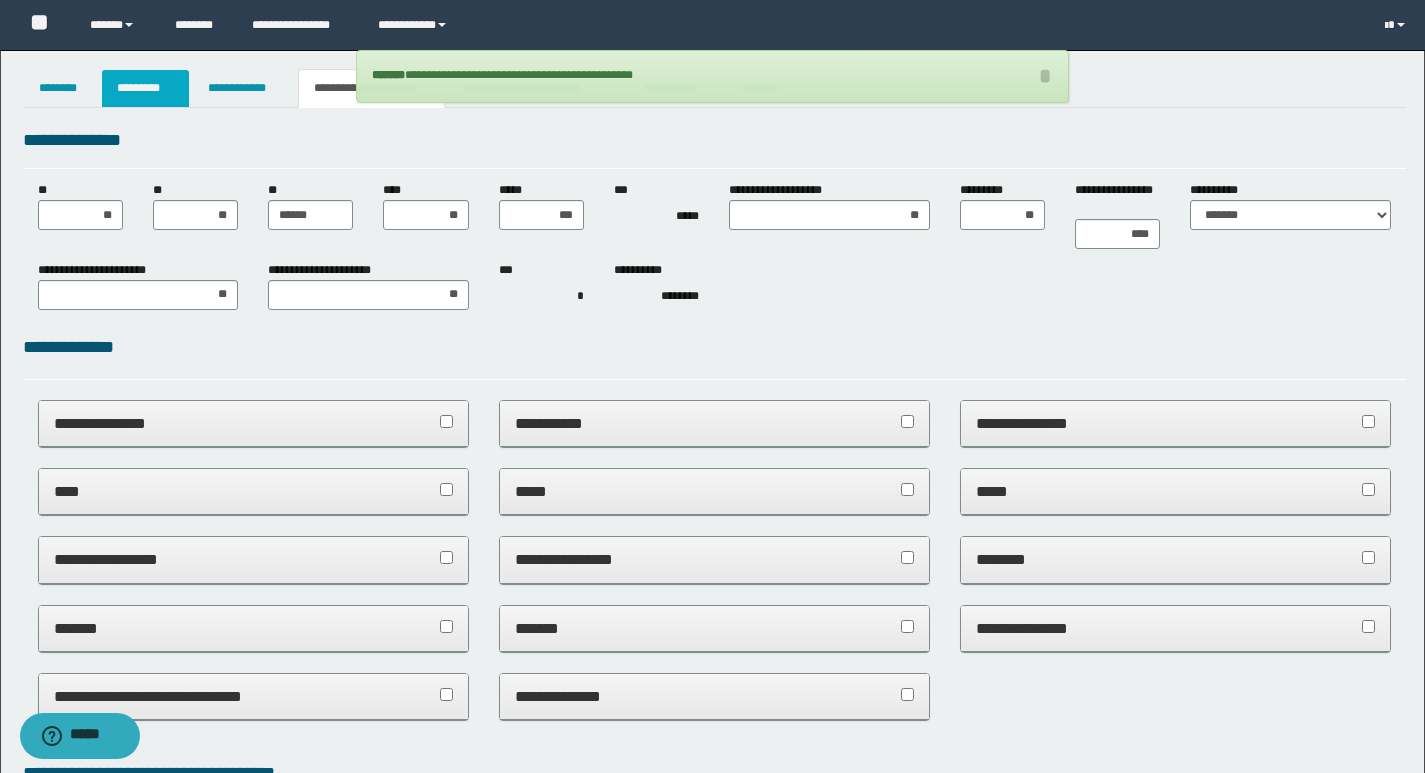 click on "*********" at bounding box center (145, 88) 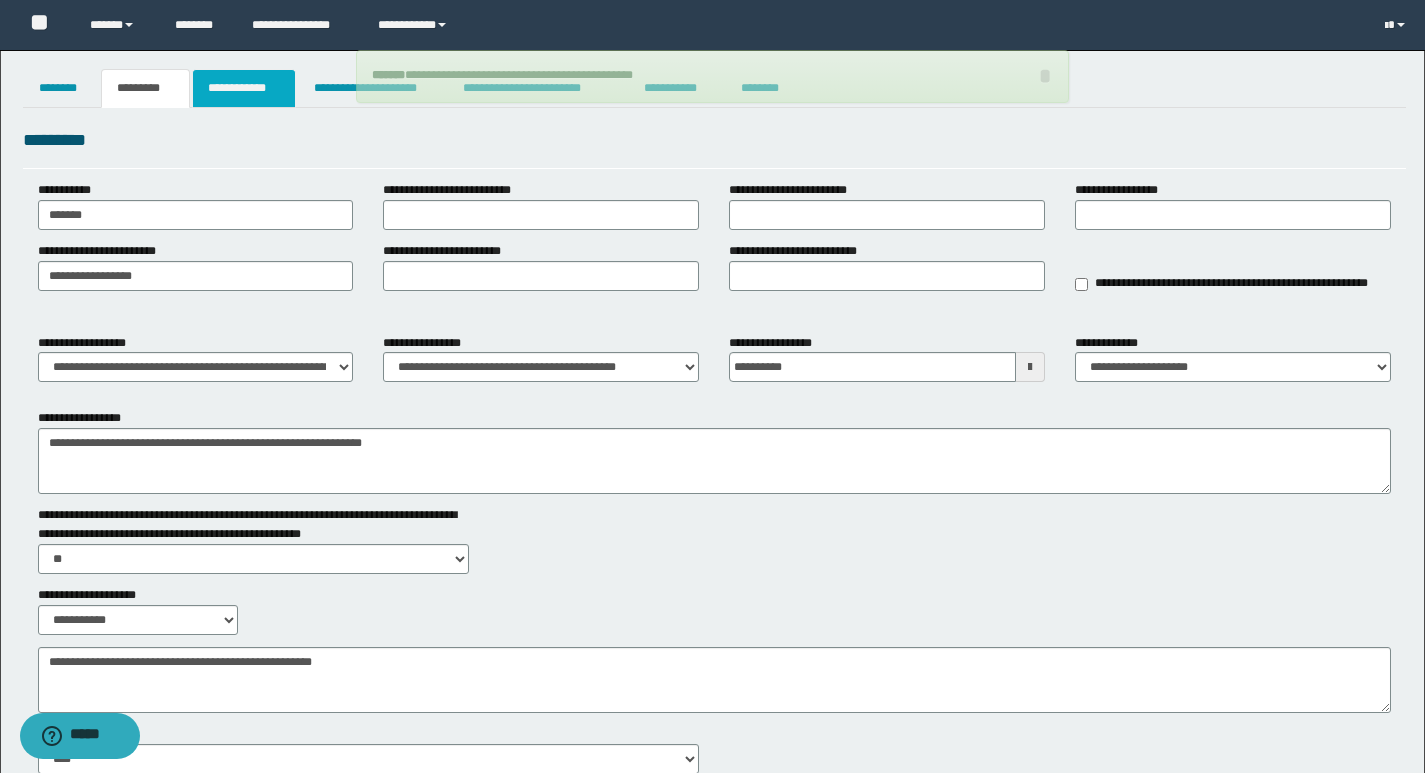 click on "**********" at bounding box center (244, 88) 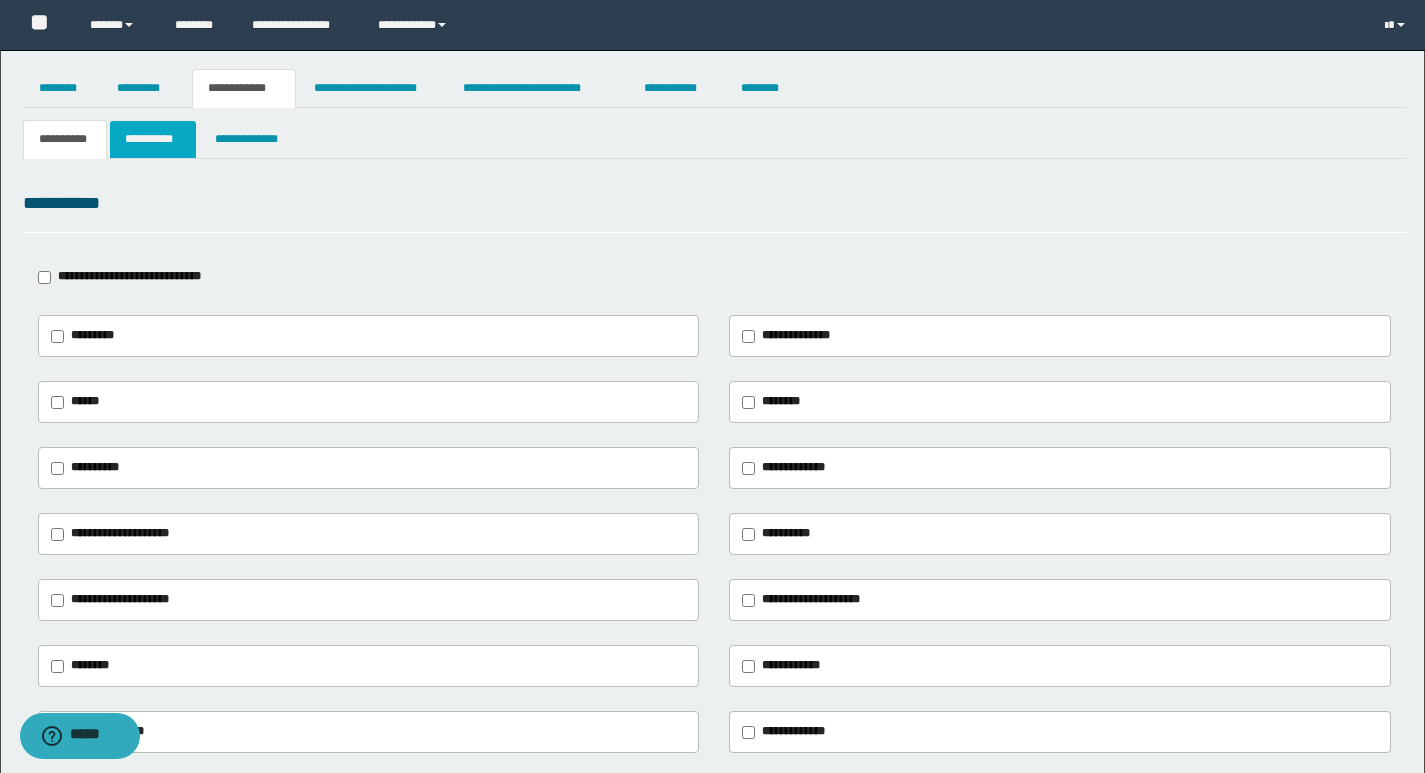 click on "**********" at bounding box center [153, 139] 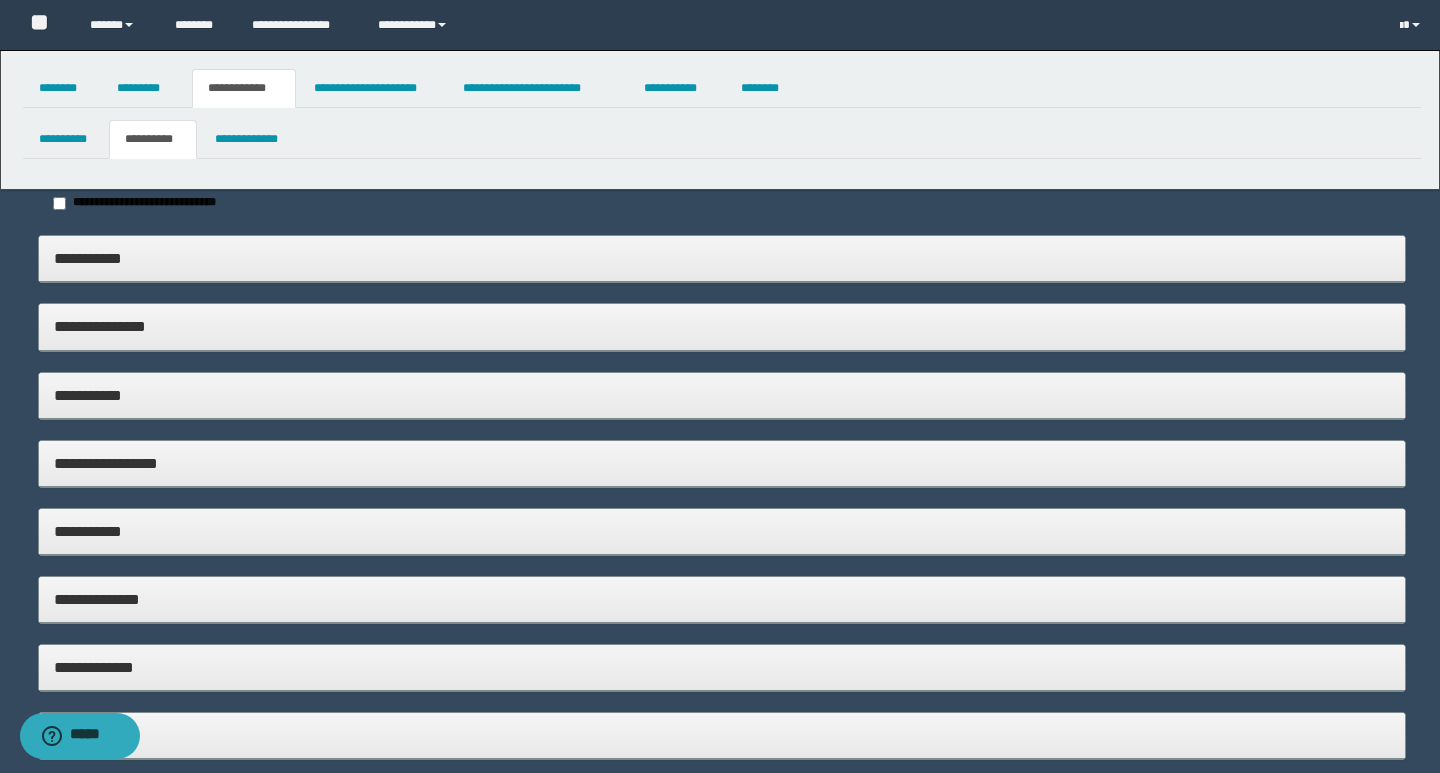 type on "**********" 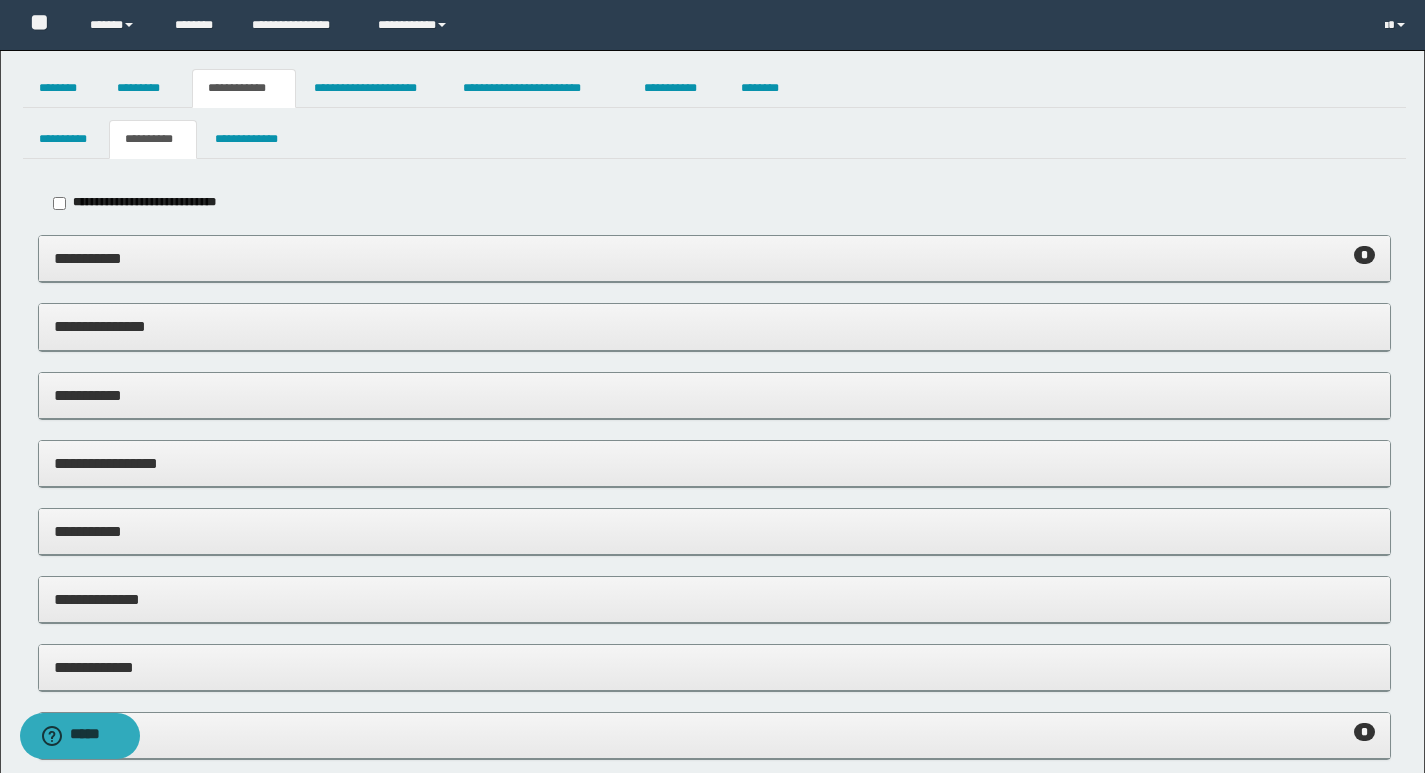click on "**********" at bounding box center [714, 259] 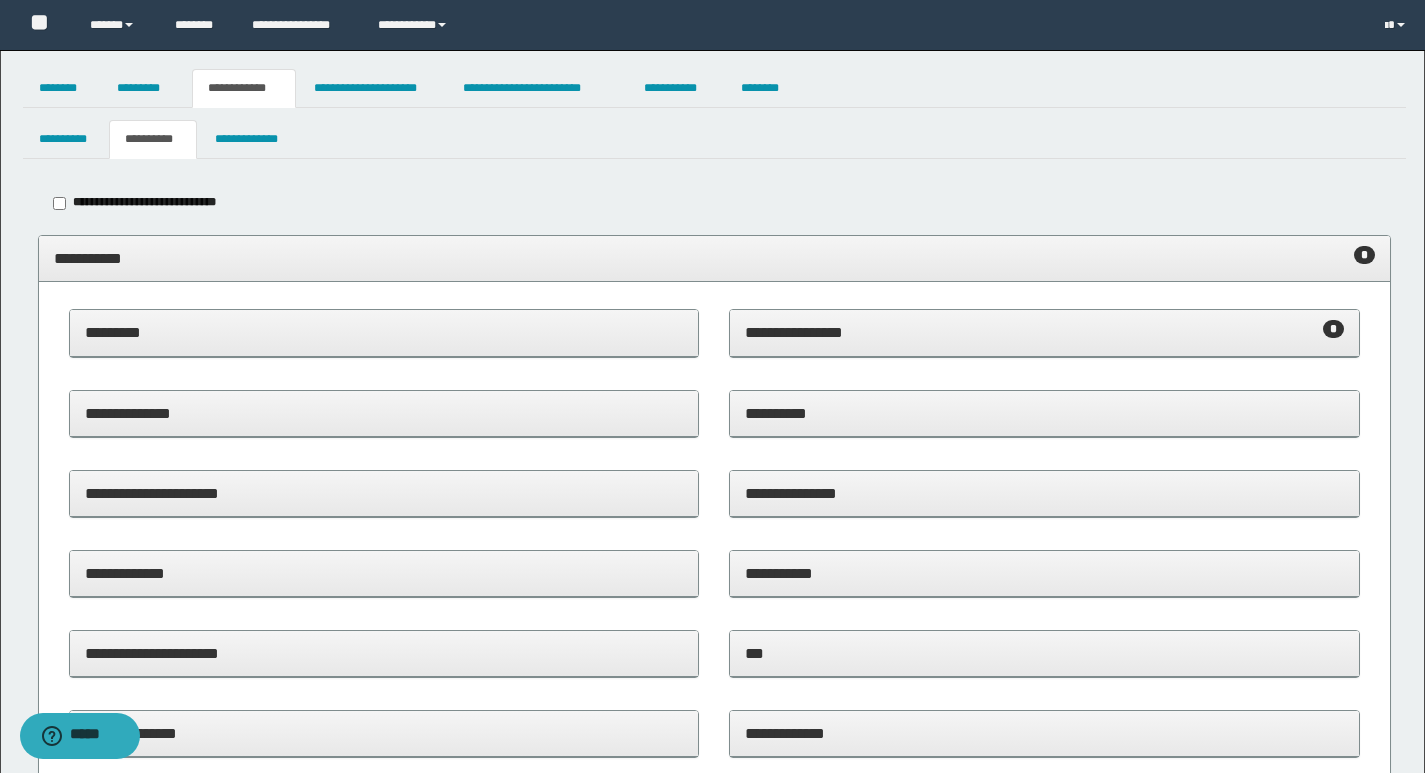 click on "**********" at bounding box center (1044, 333) 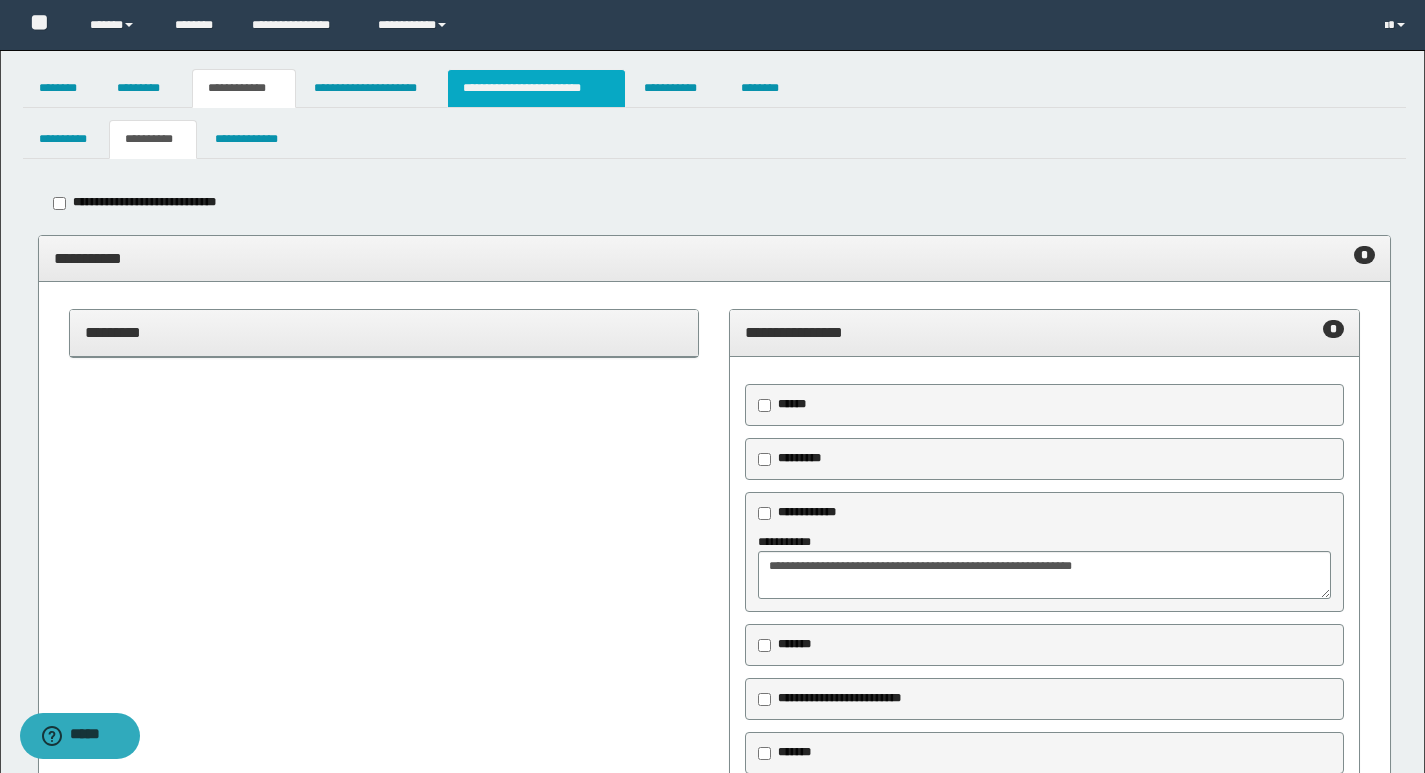 click on "**********" at bounding box center [537, 88] 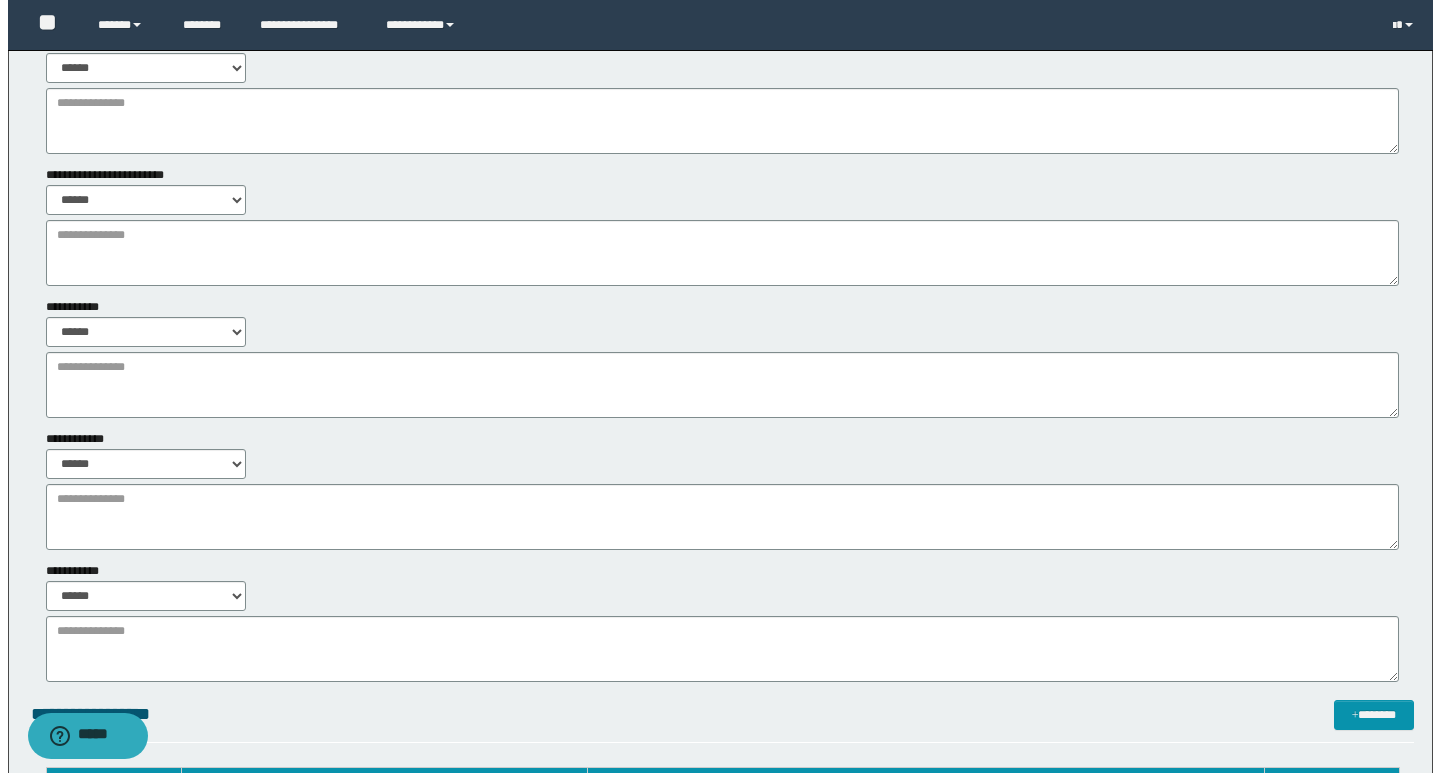 scroll, scrollTop: 0, scrollLeft: 0, axis: both 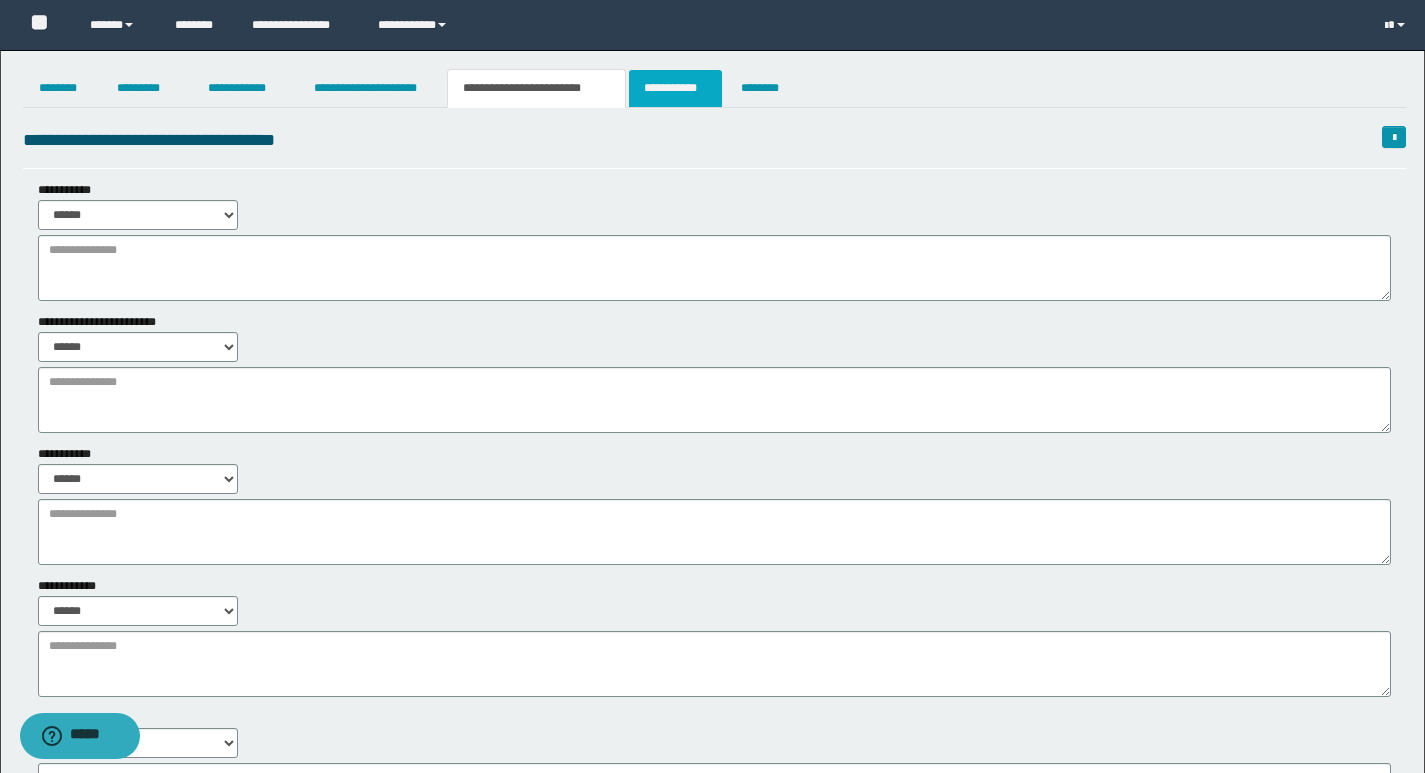 click on "**********" at bounding box center [675, 88] 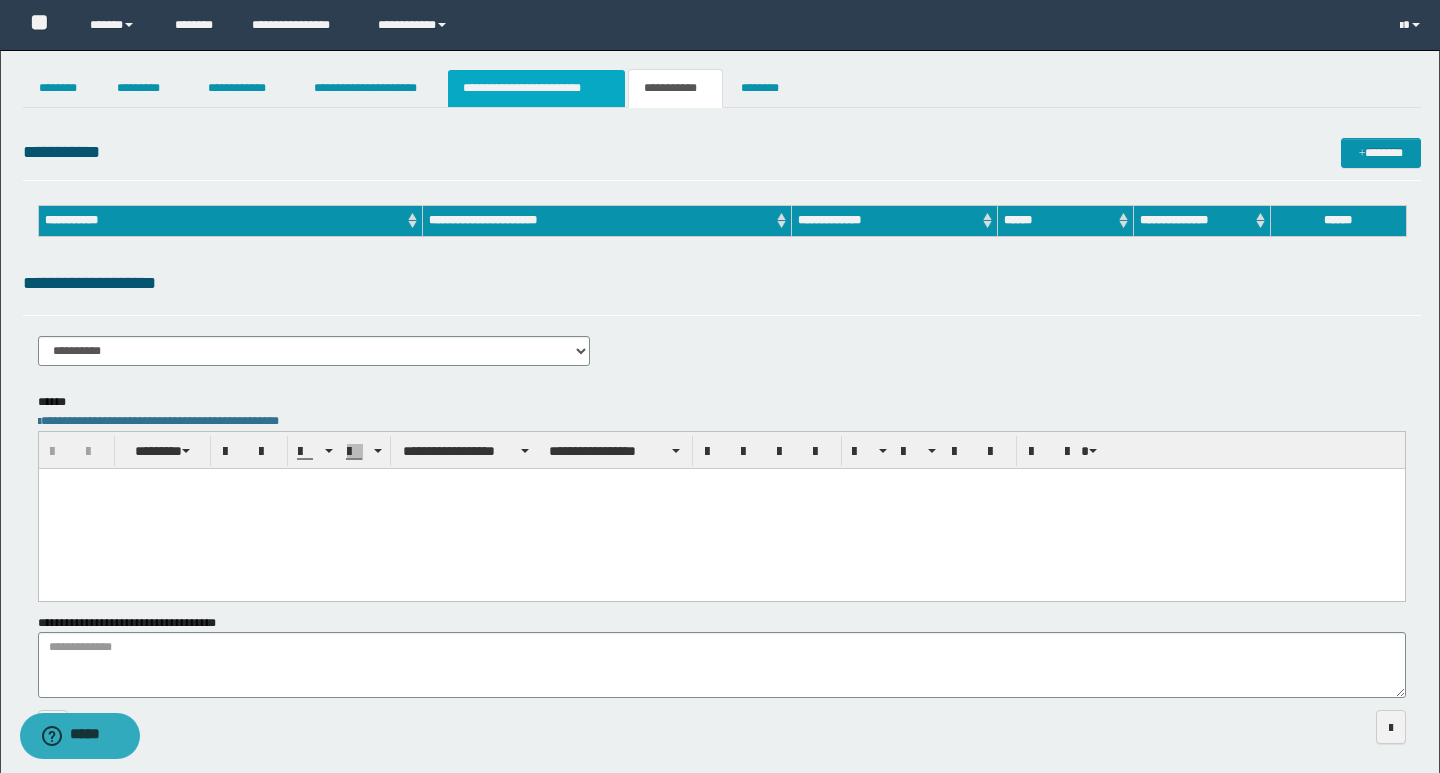 scroll, scrollTop: 0, scrollLeft: 0, axis: both 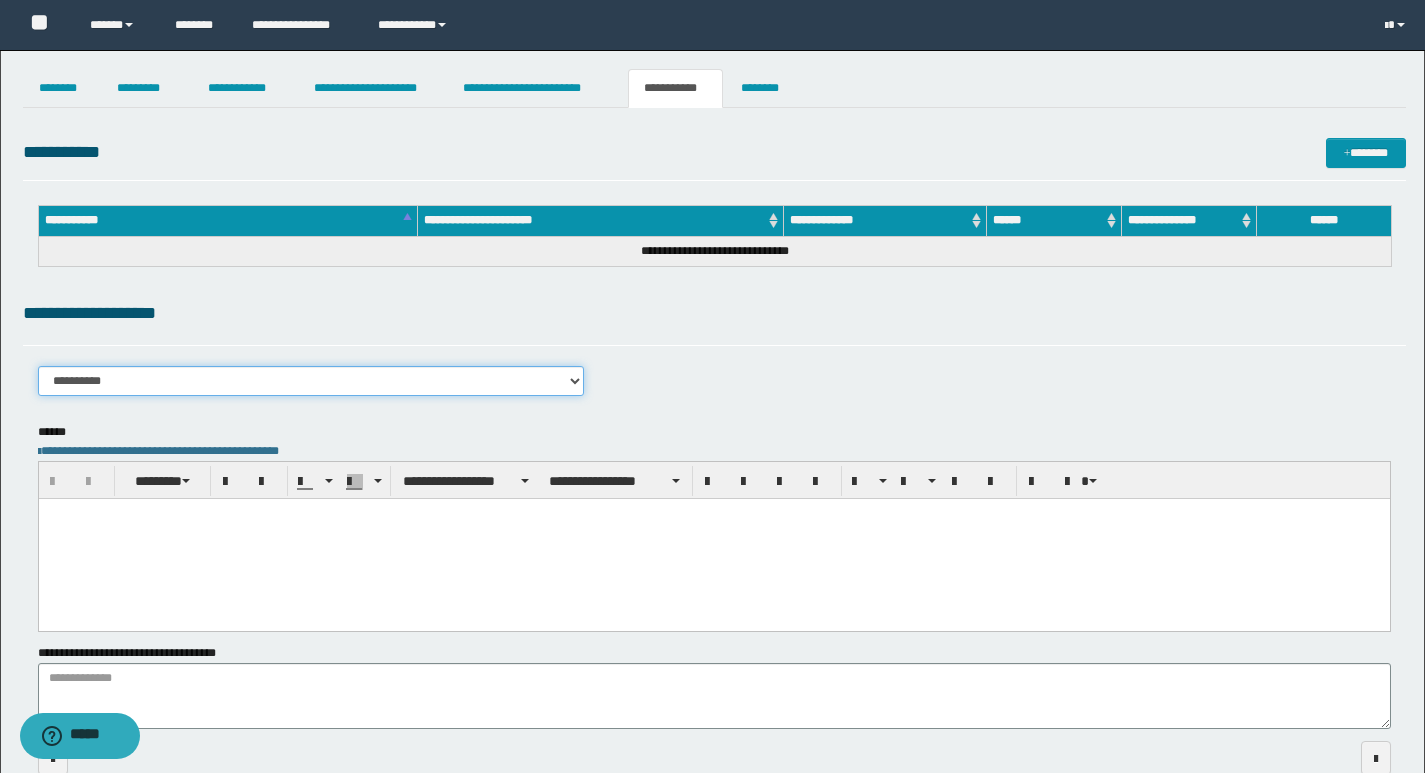click on "**********" at bounding box center (311, 381) 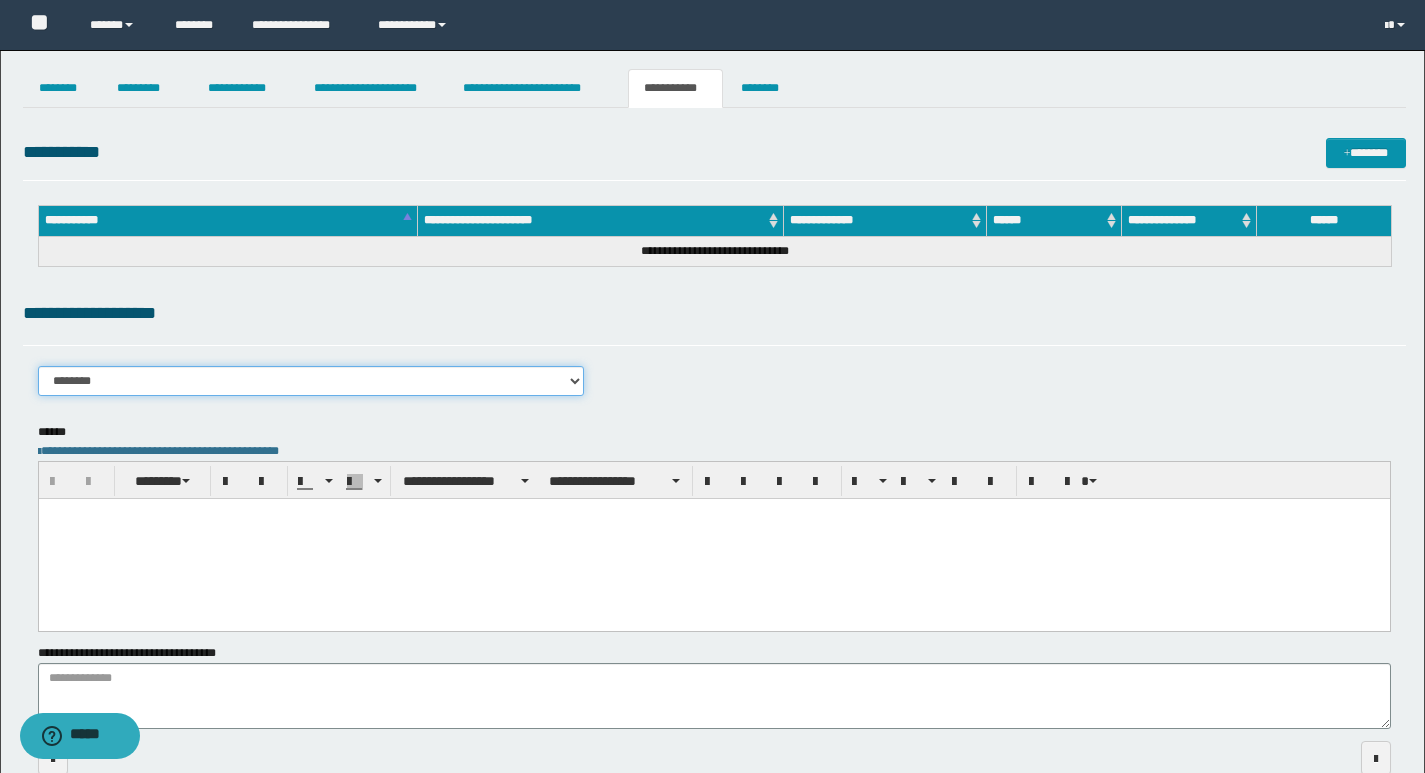 click on "**********" at bounding box center [311, 381] 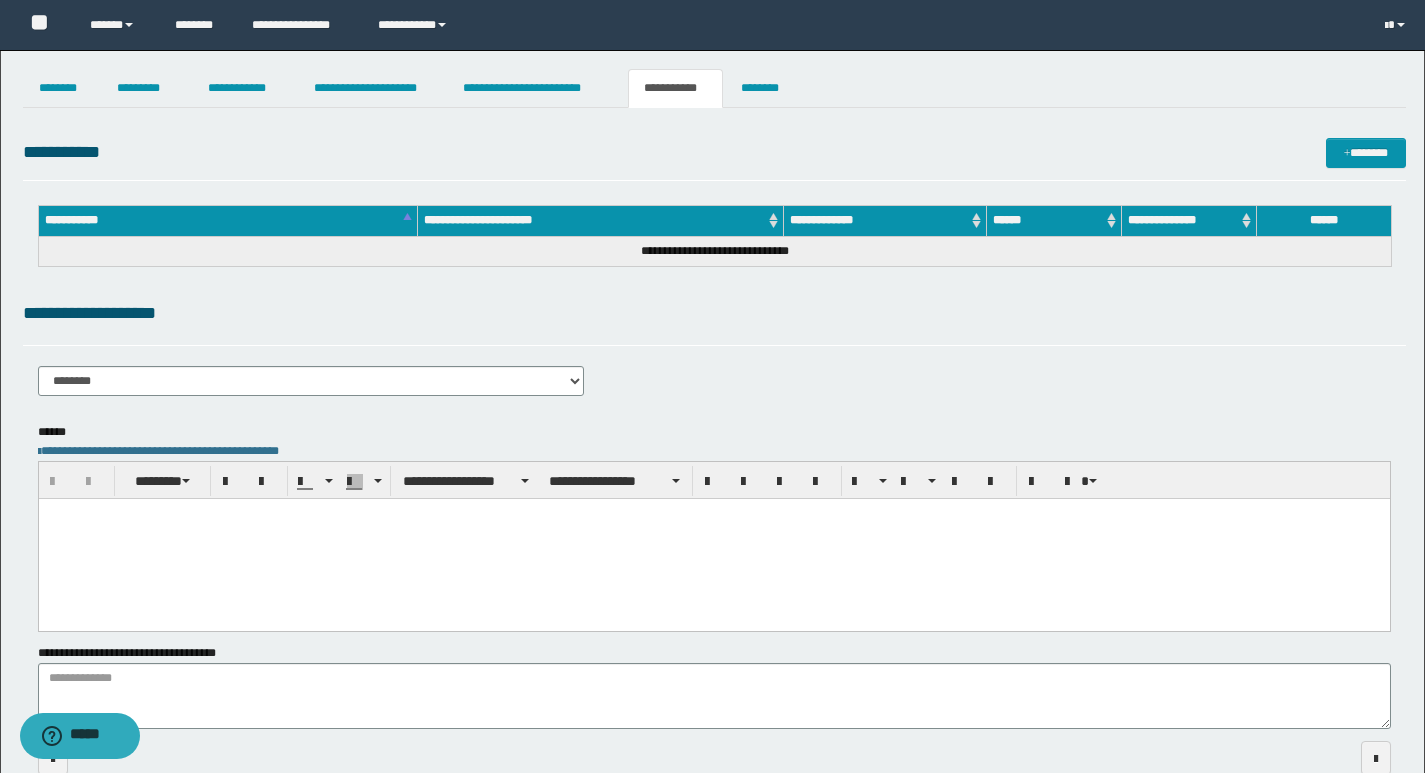 click on "**********" at bounding box center (714, 159) 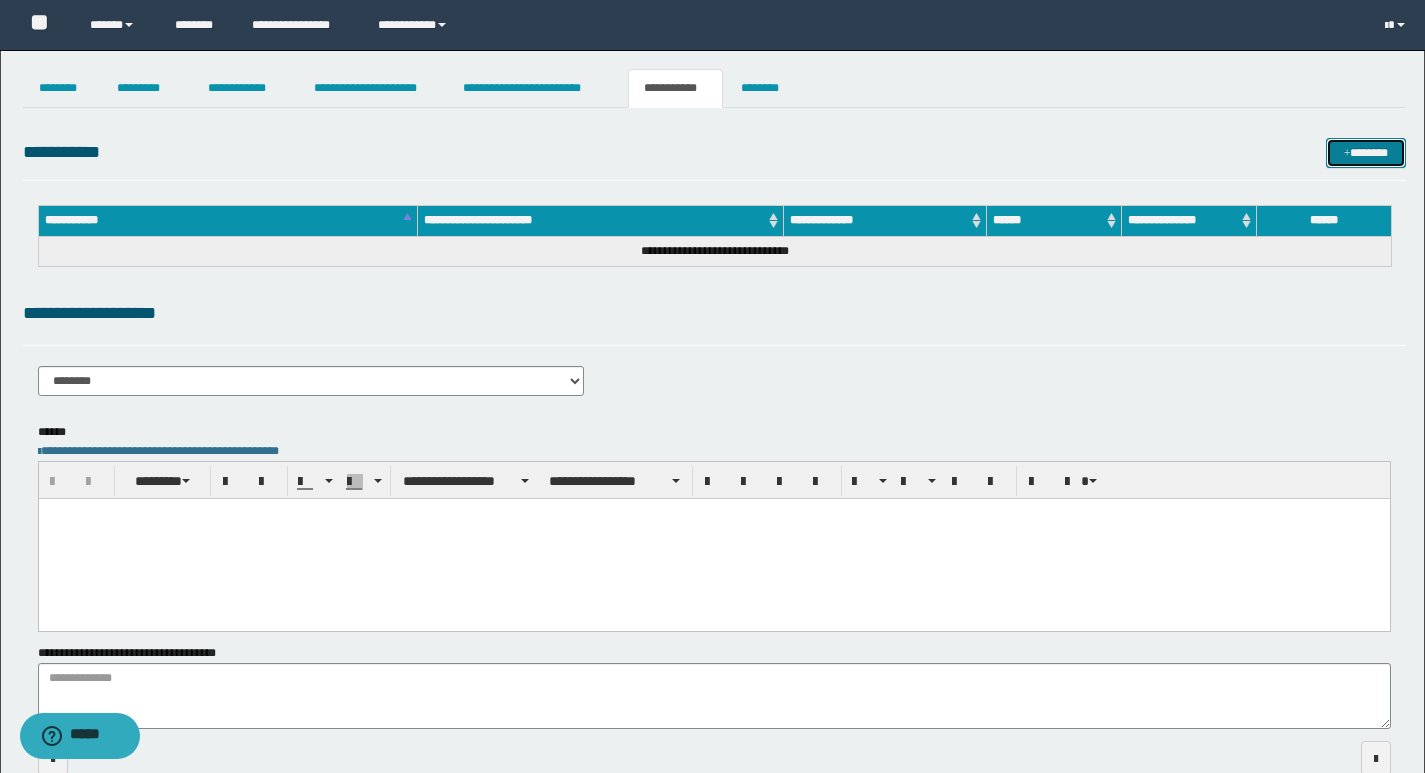 click on "*******" at bounding box center [1366, 153] 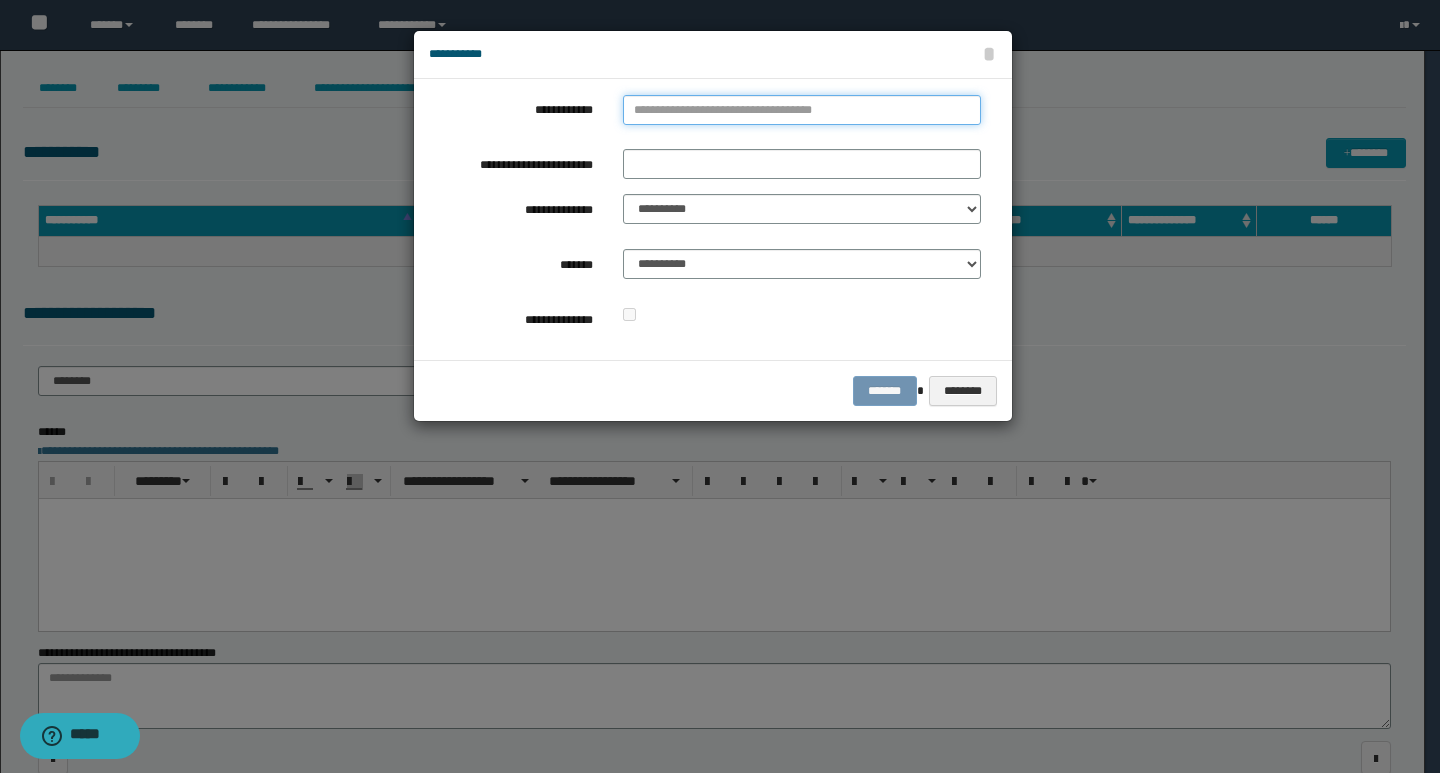 click on "**********" at bounding box center [802, 110] 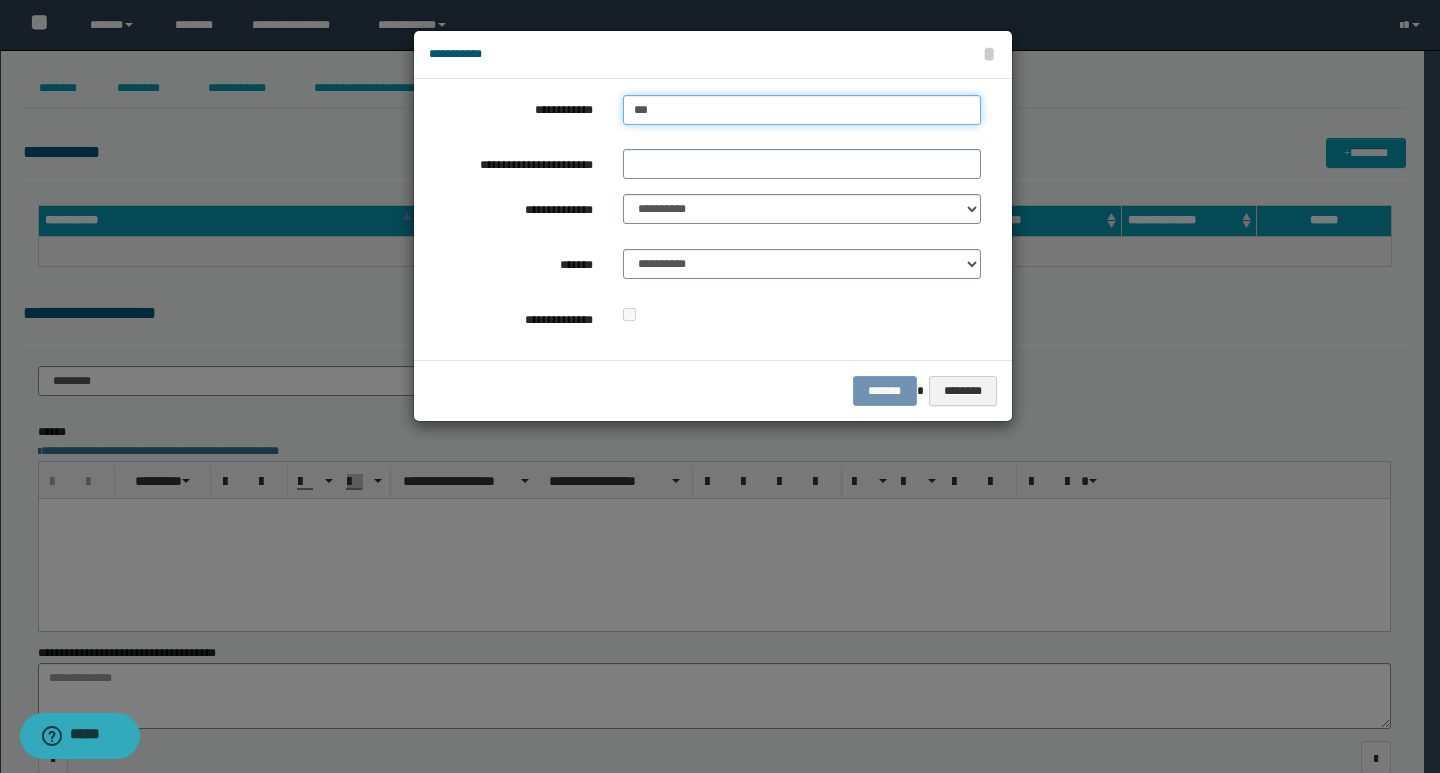type on "****" 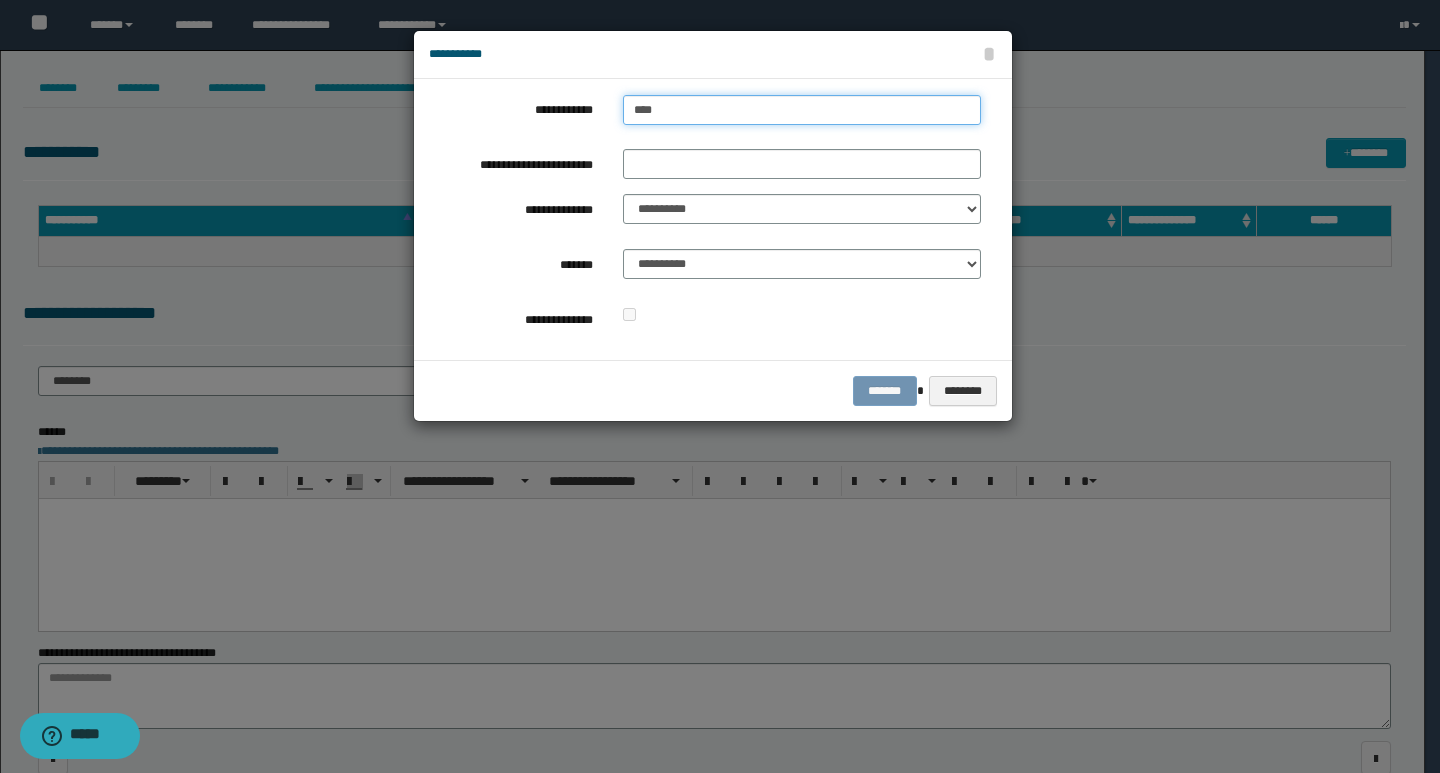 type on "****" 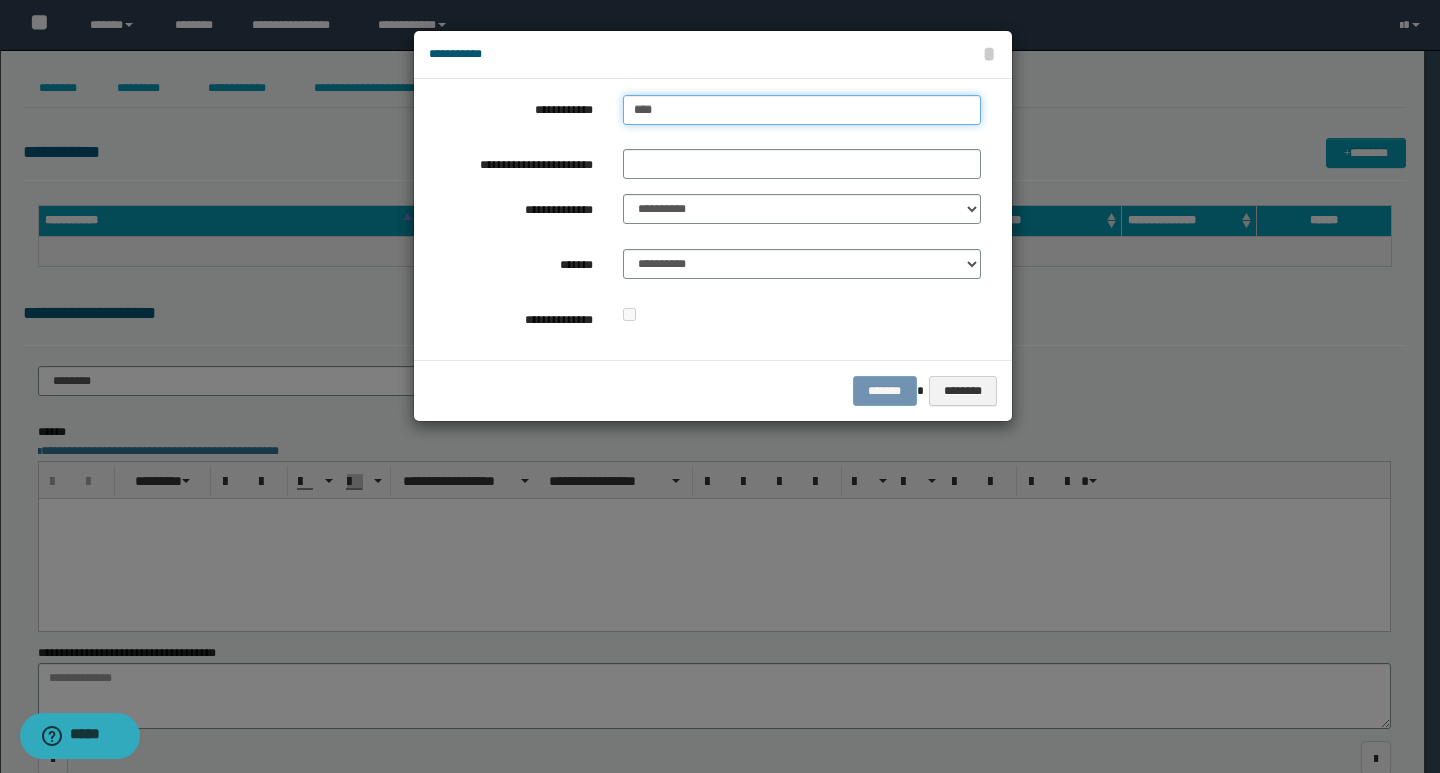 type on "****" 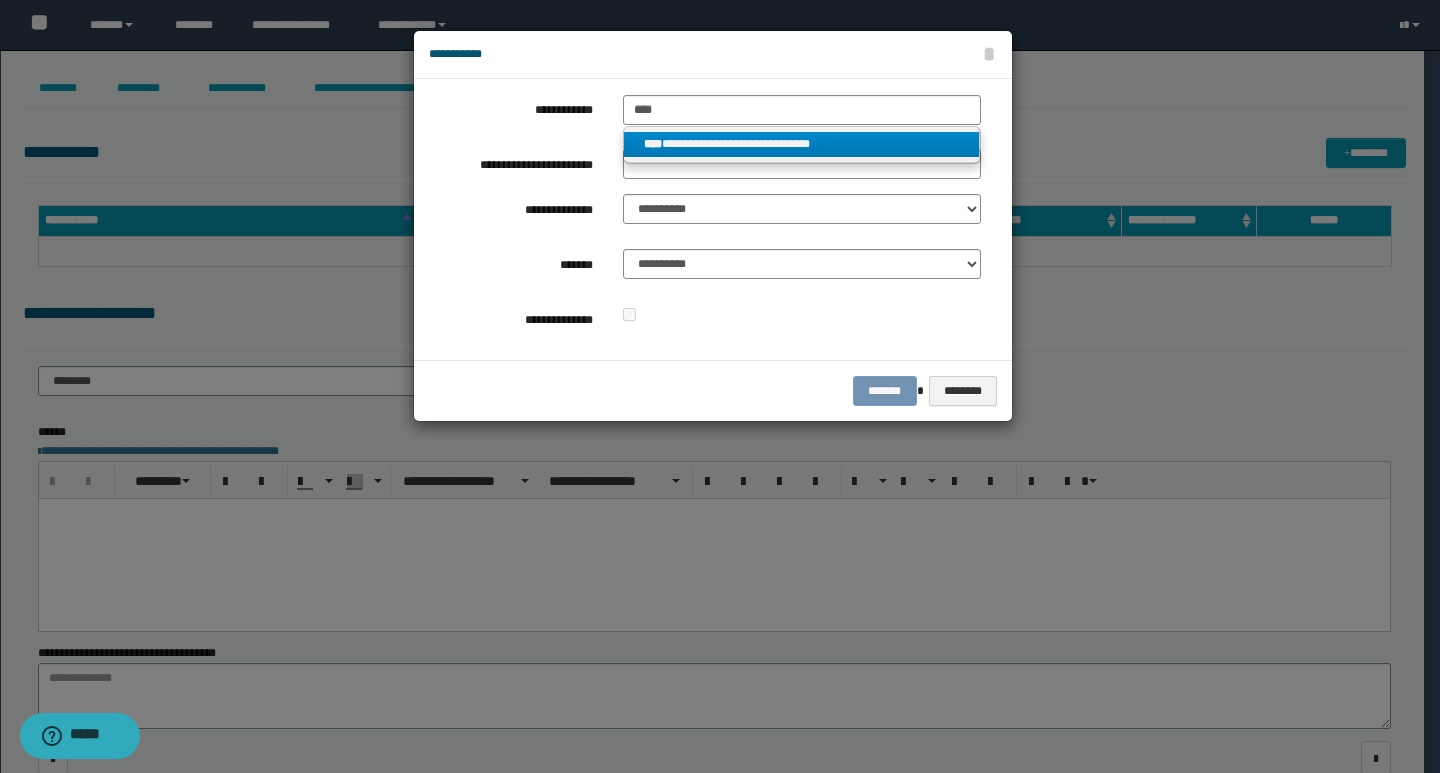 click on "**********" at bounding box center (802, 144) 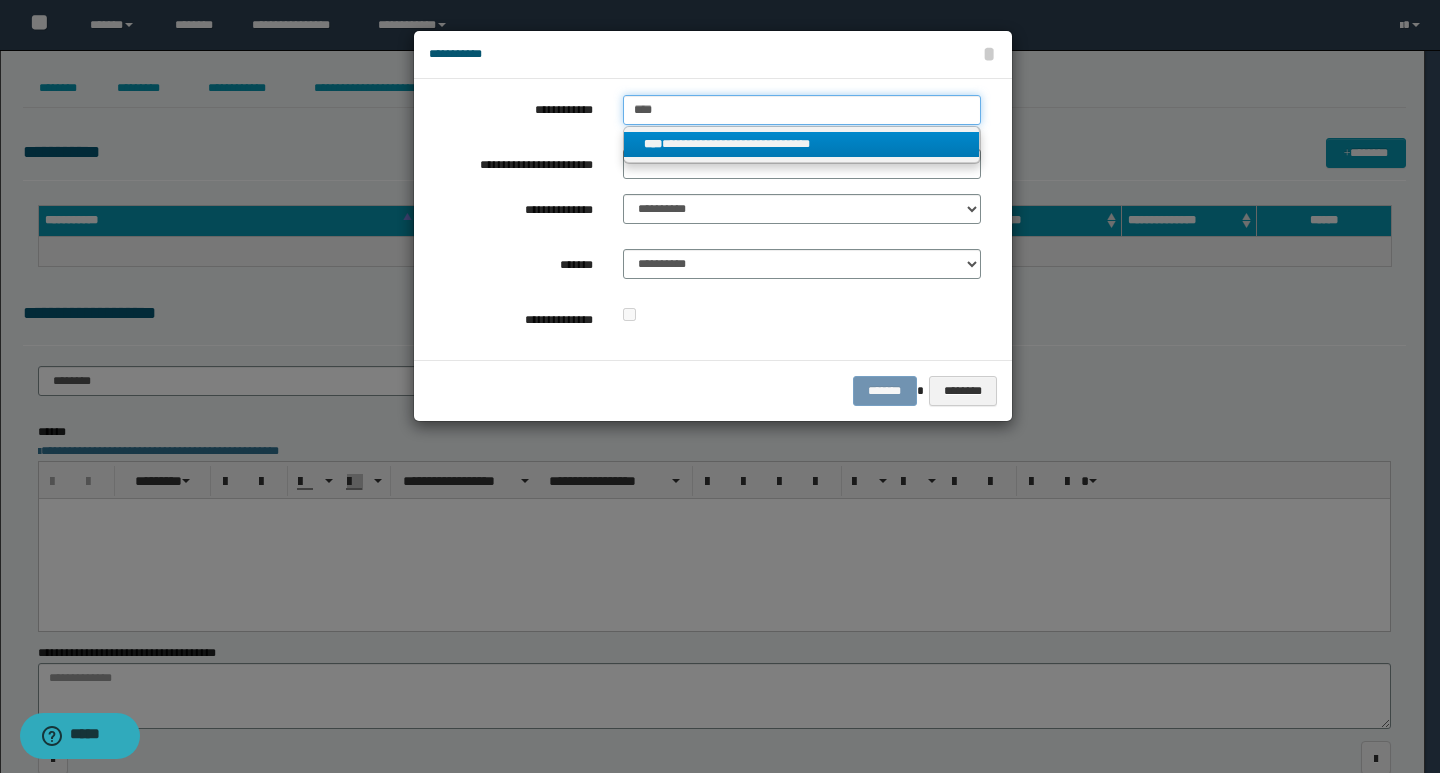 type 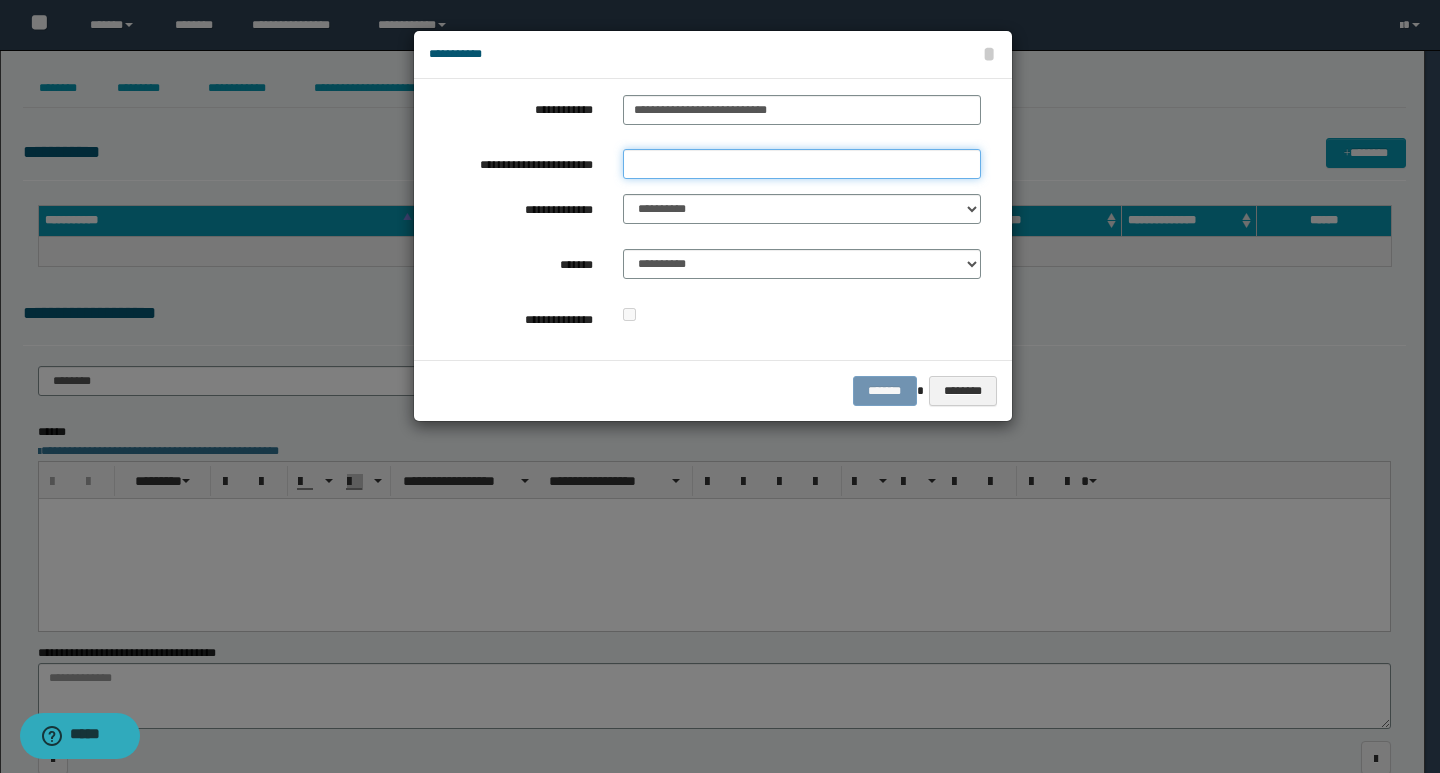 click on "**********" at bounding box center [802, 164] 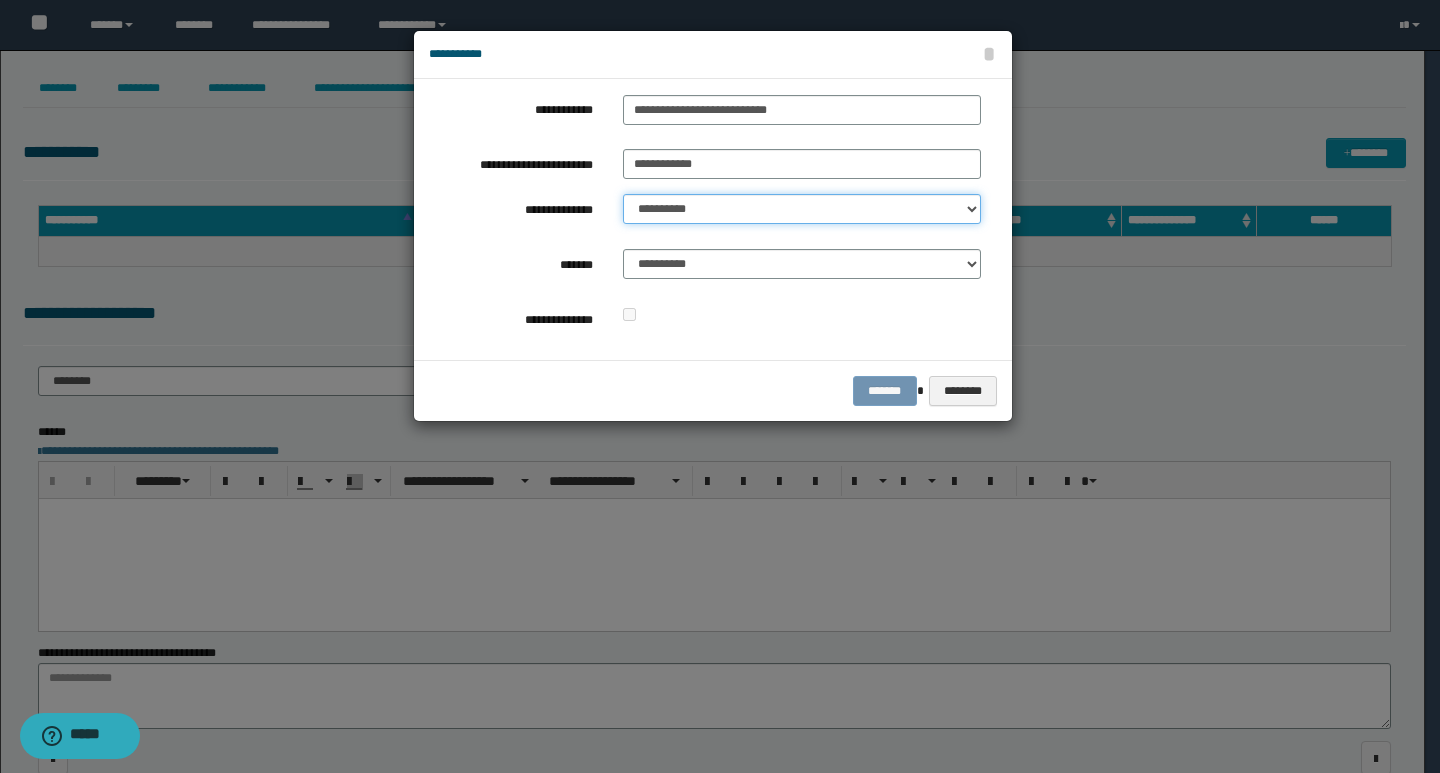 click on "**********" at bounding box center (802, 209) 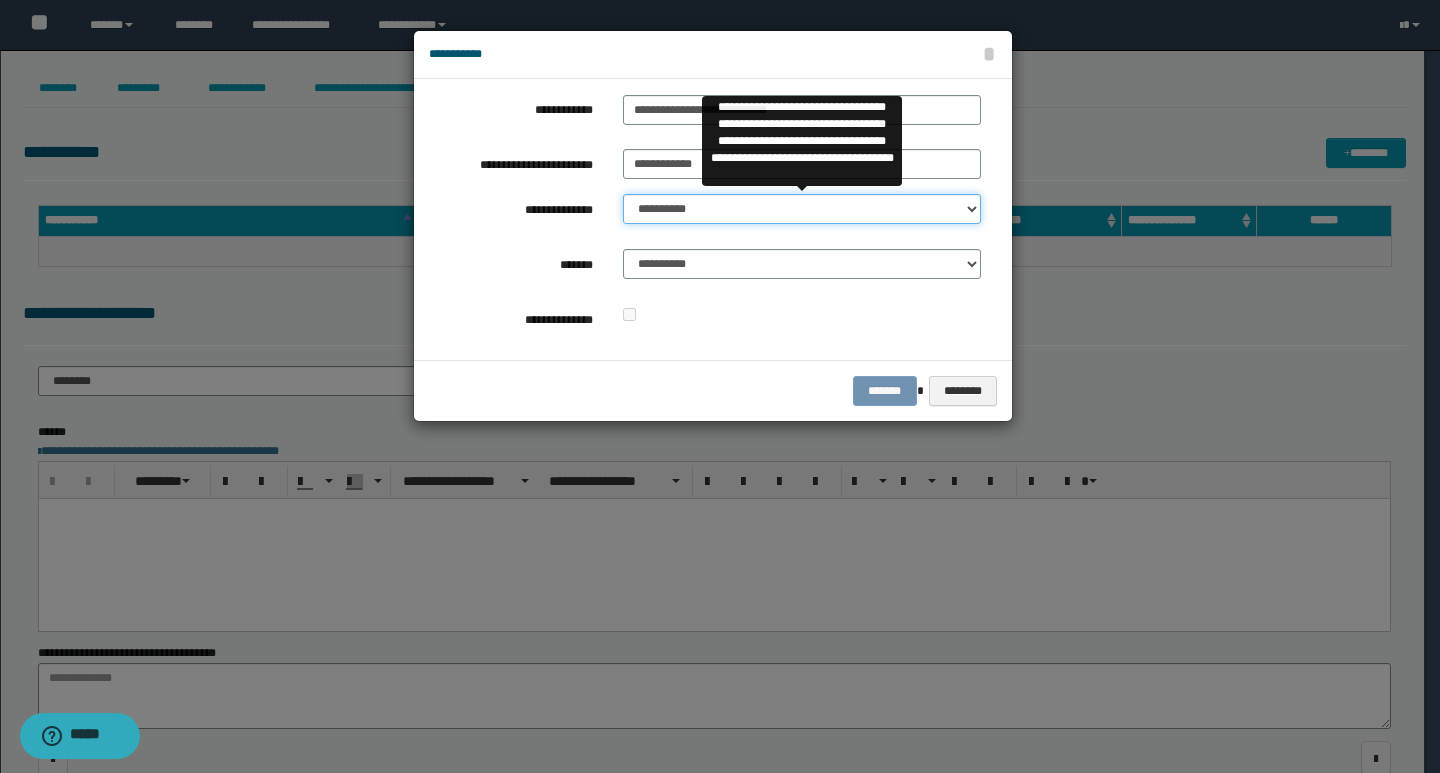 select on "**" 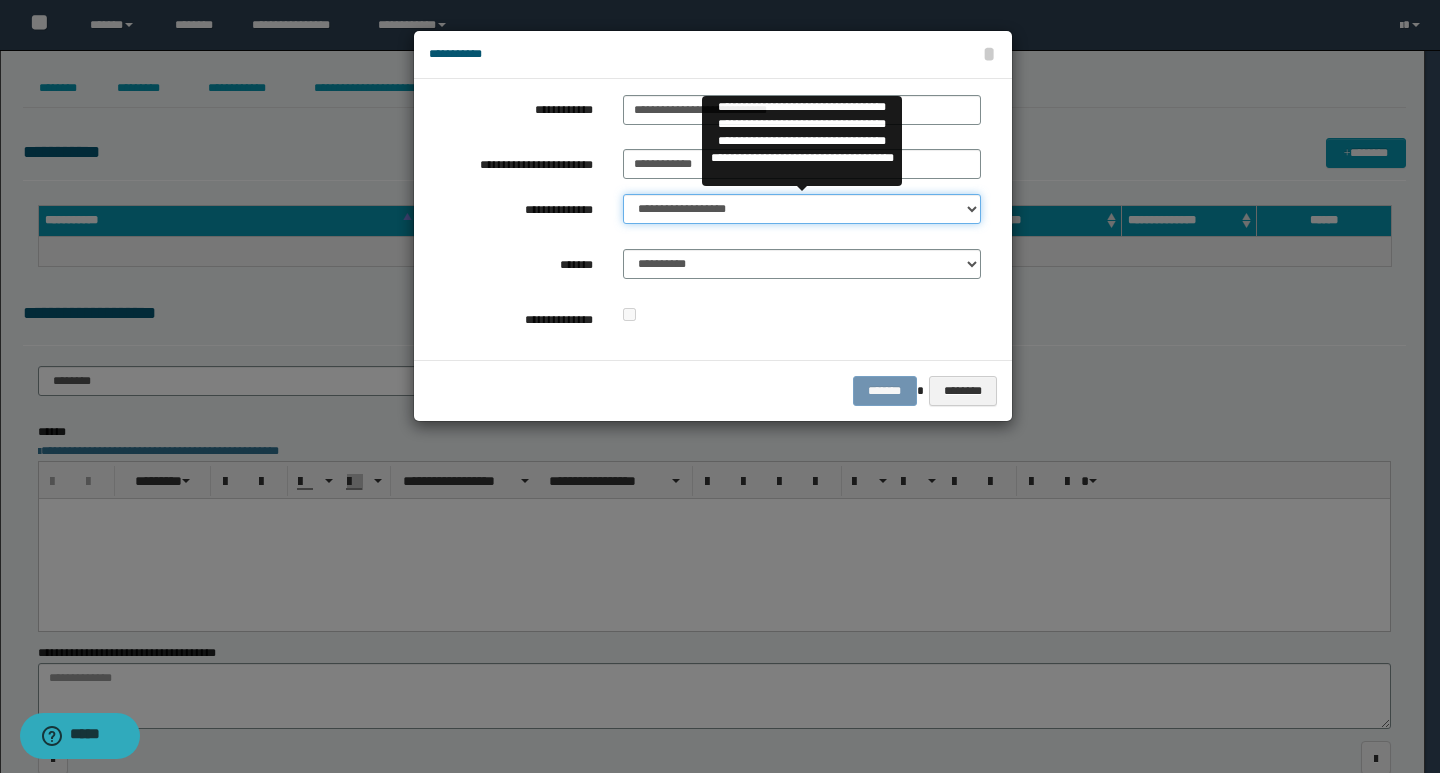 click on "**********" at bounding box center (802, 209) 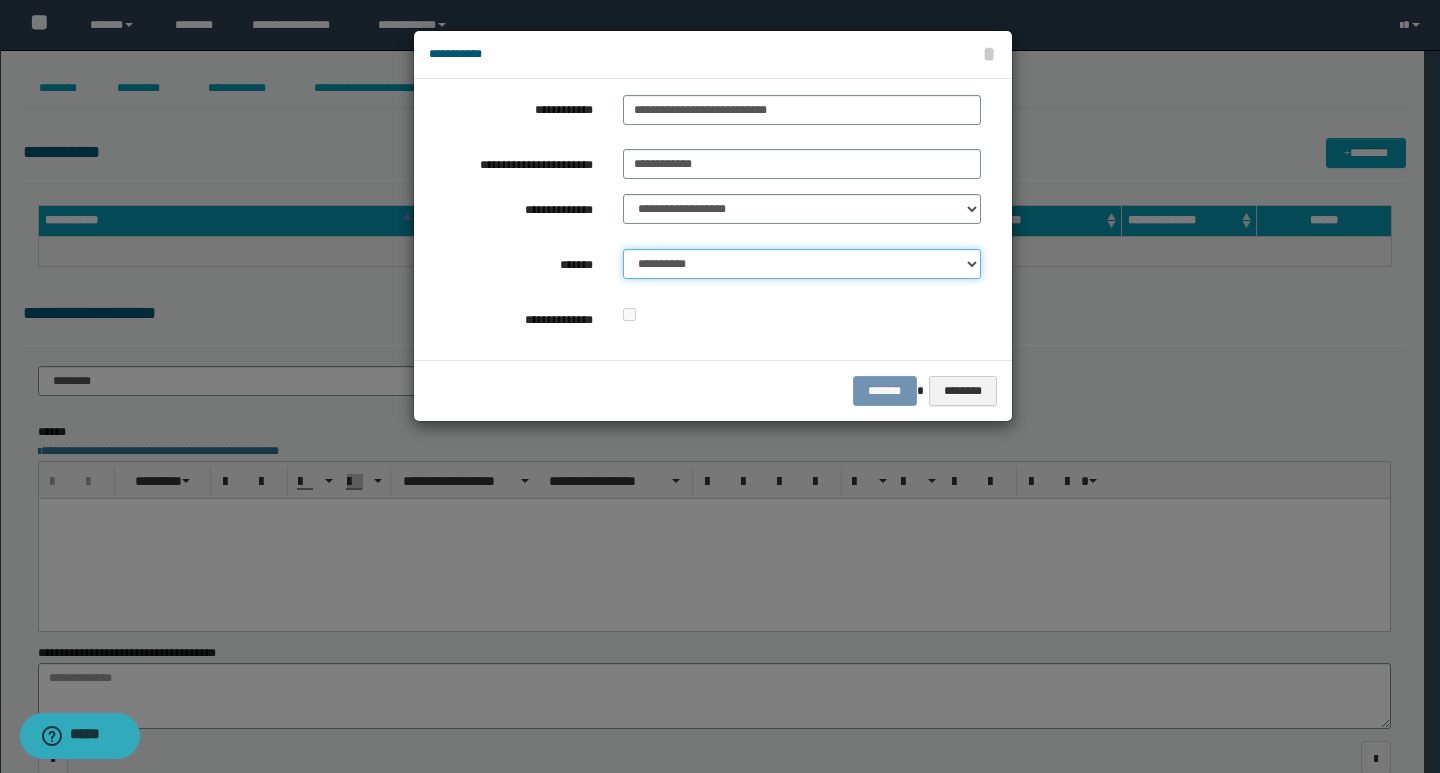 click on "**********" at bounding box center (802, 264) 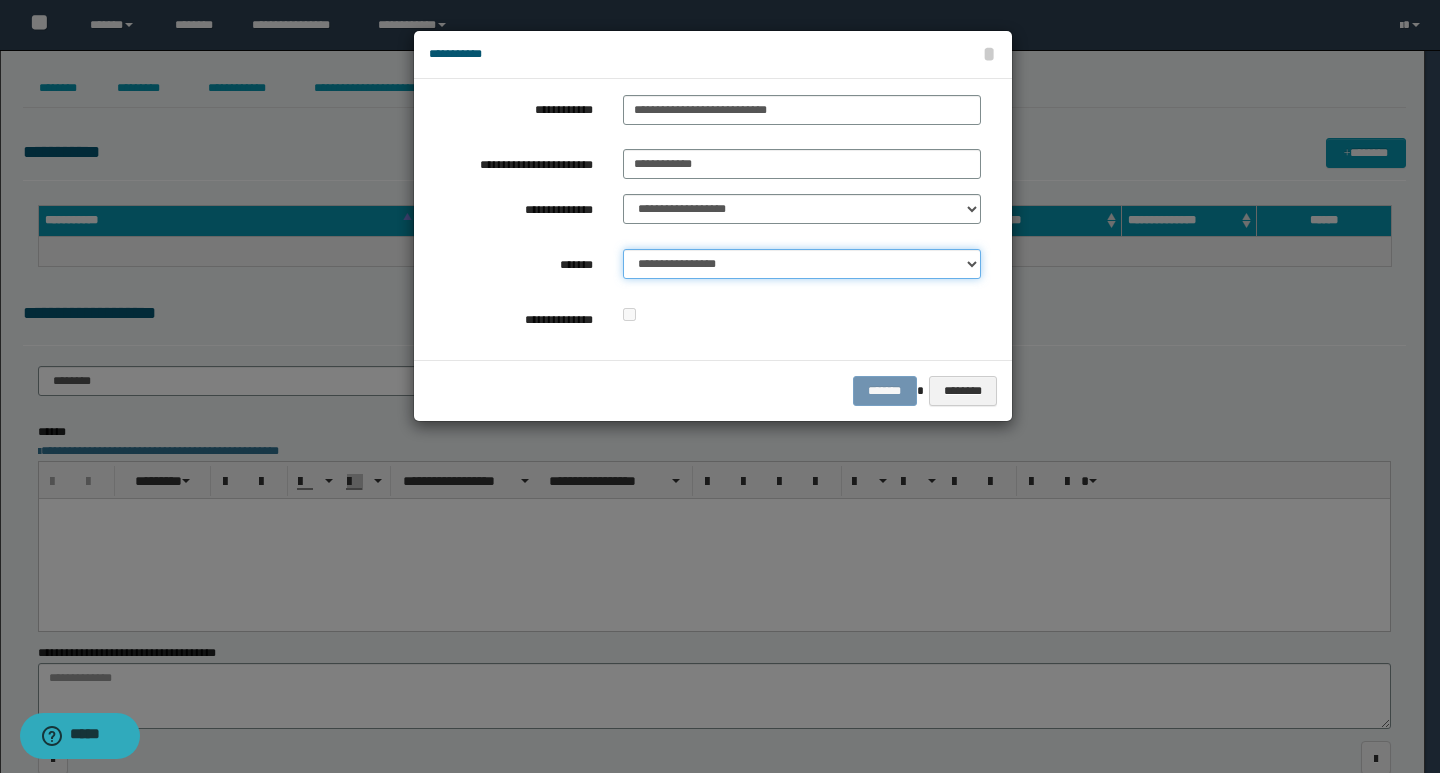 click on "**********" at bounding box center [802, 264] 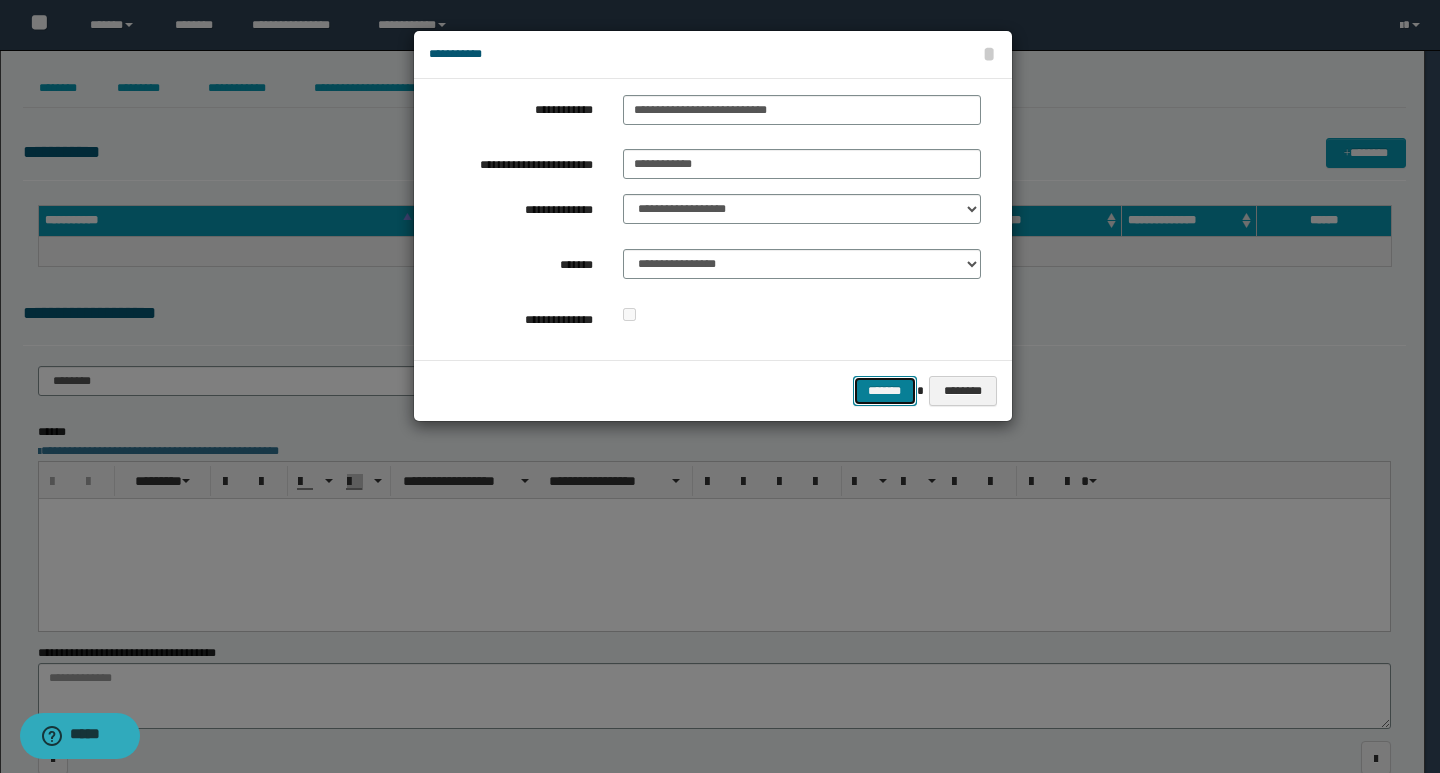 click on "*******" at bounding box center [885, 391] 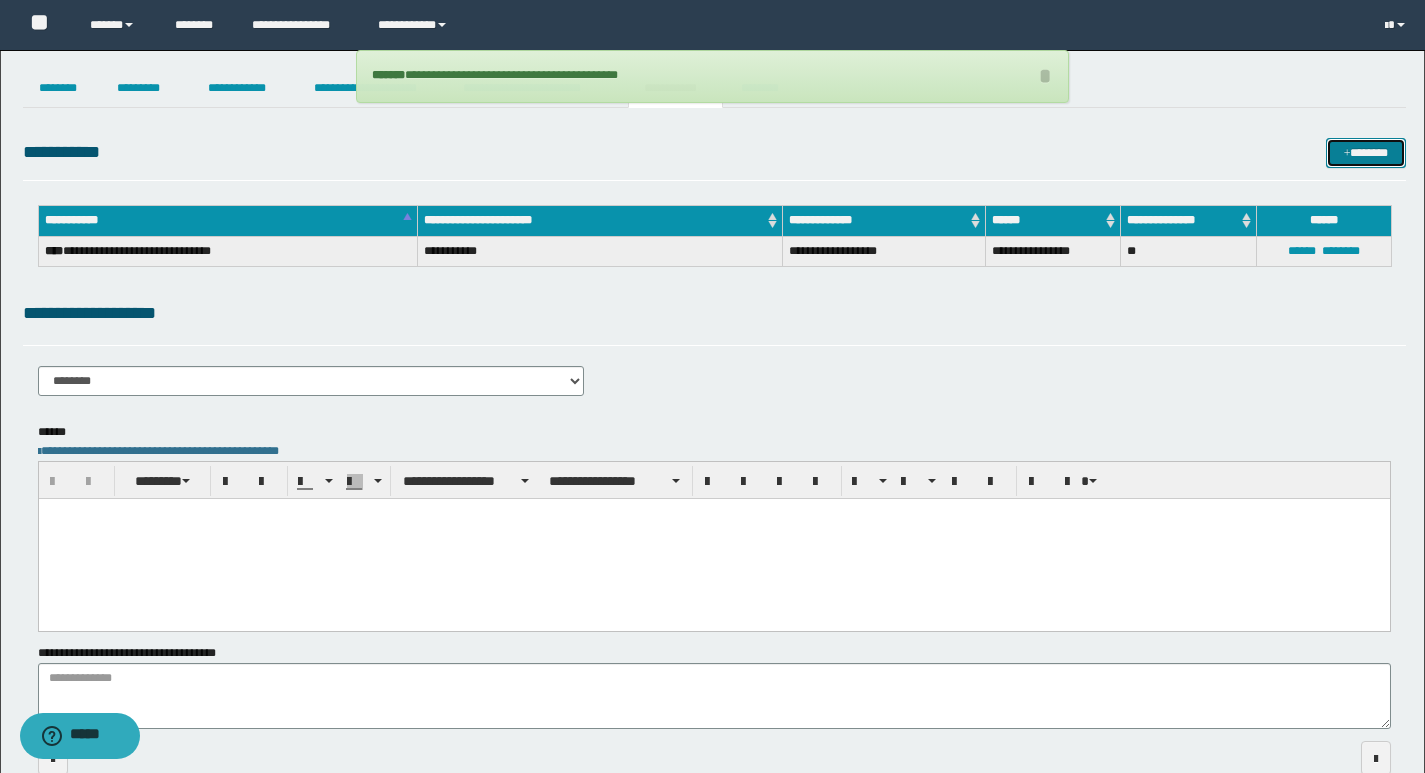click on "*******" at bounding box center (1366, 153) 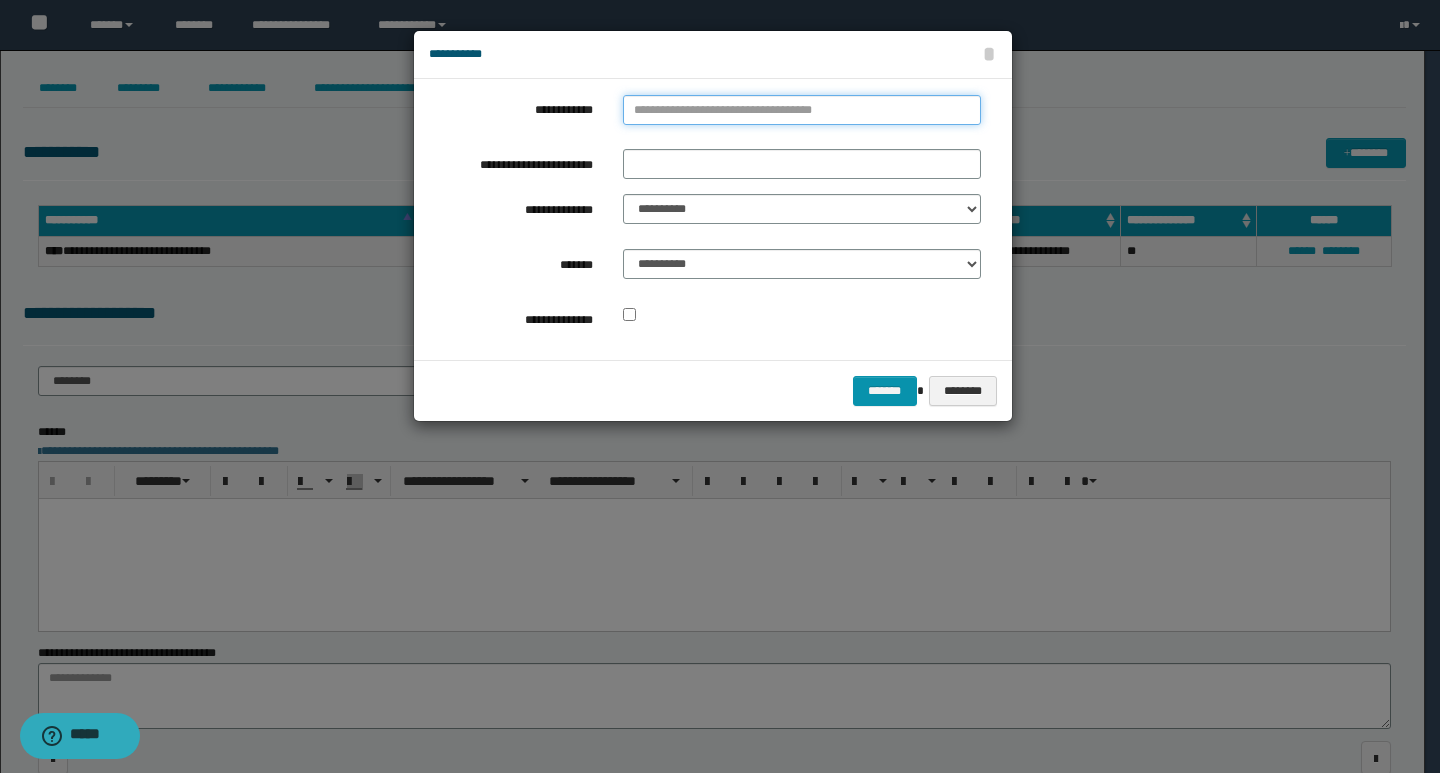 type on "**********" 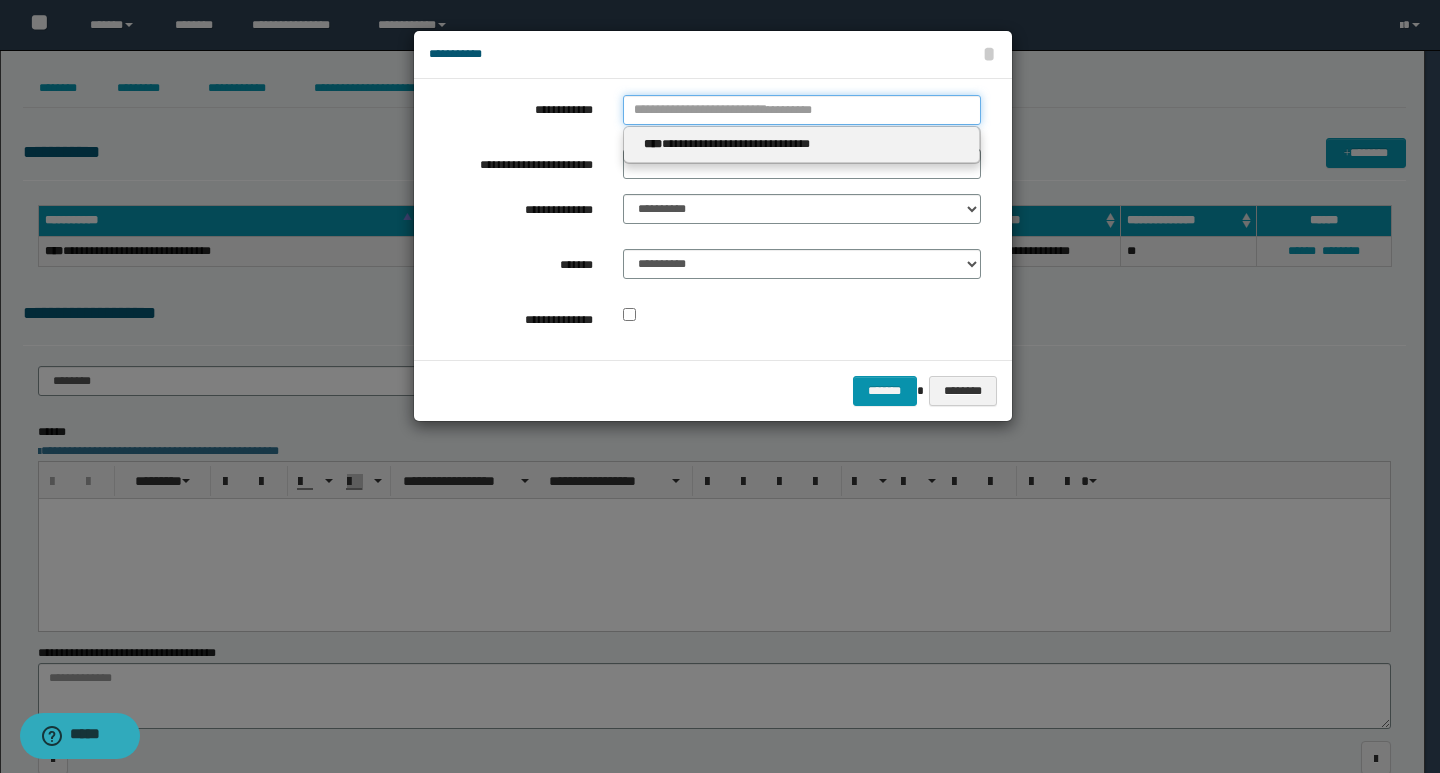 click on "**********" at bounding box center [802, 110] 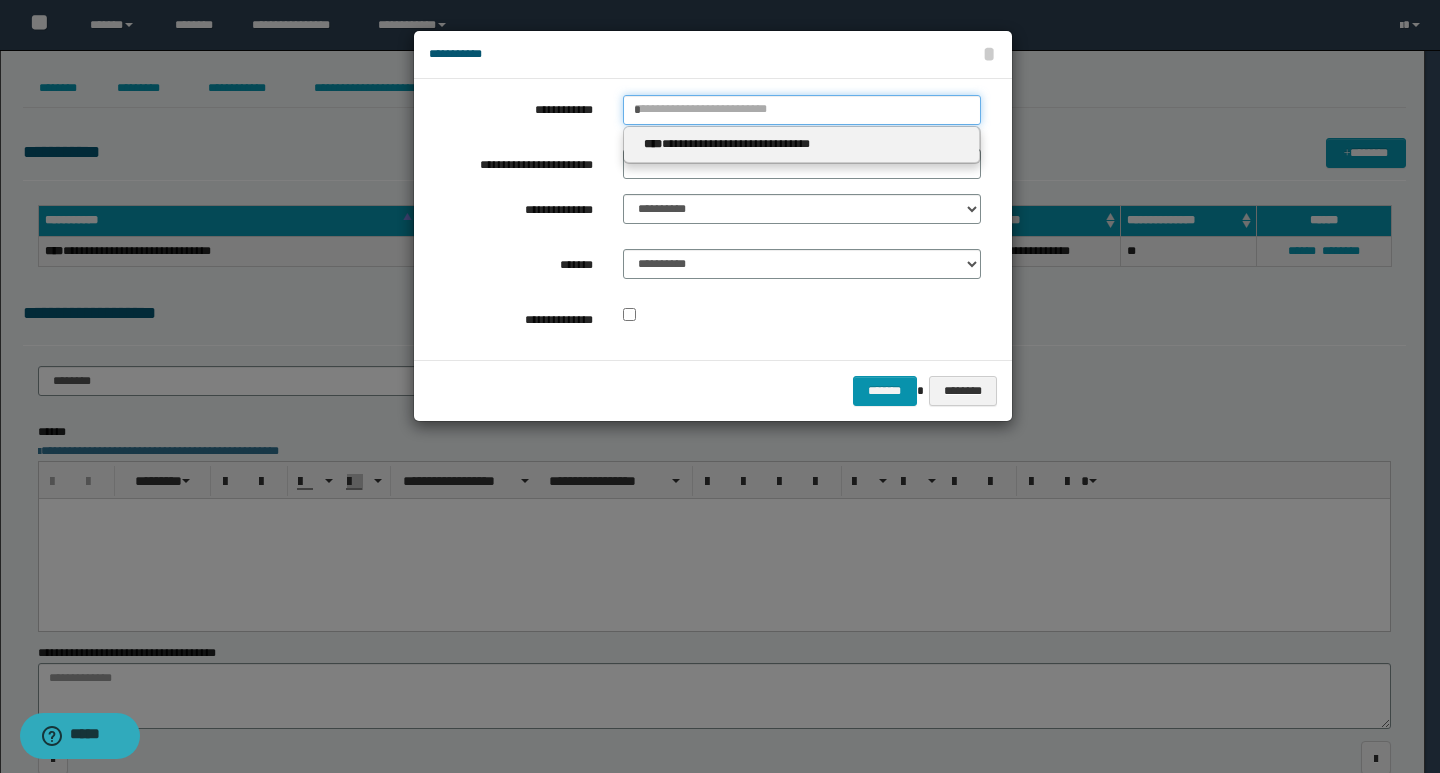 type 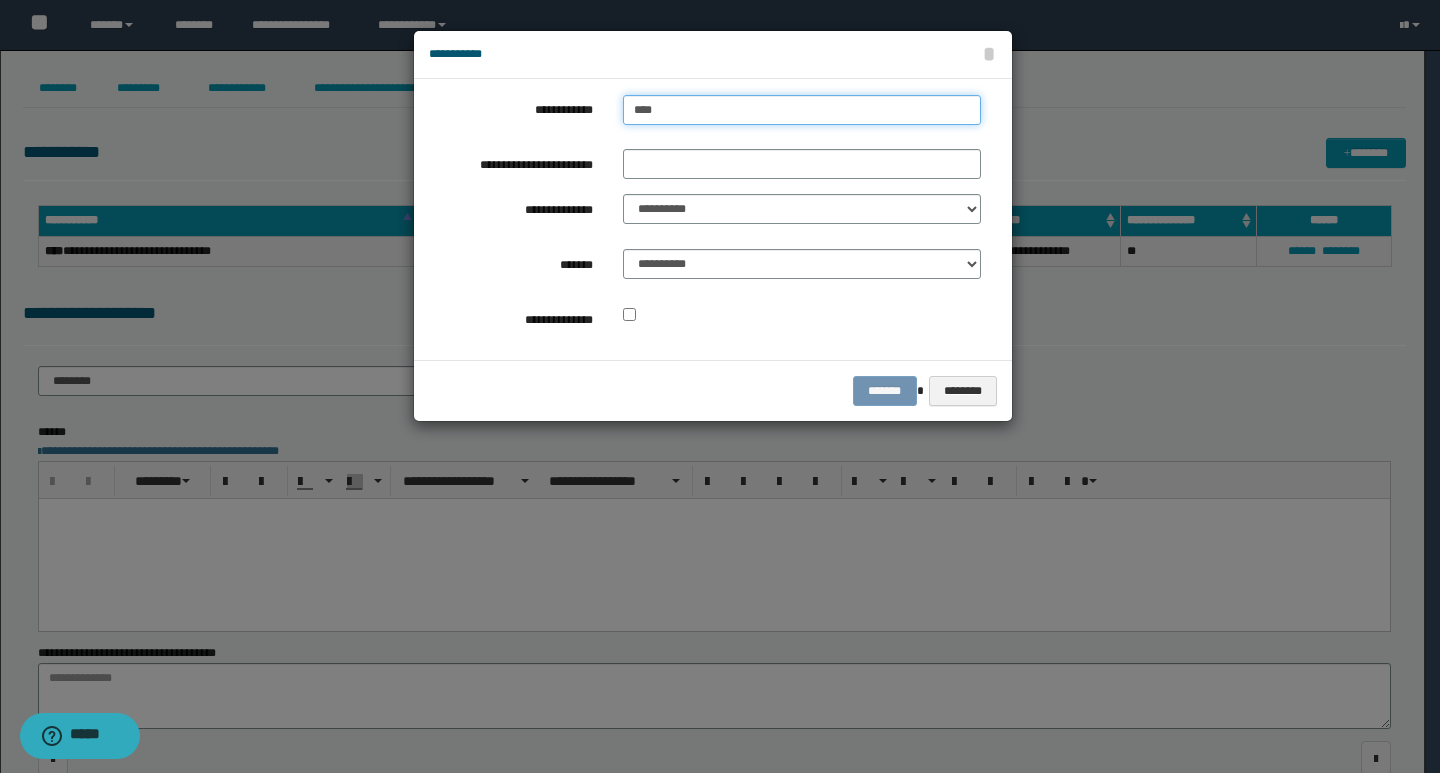 type on "****" 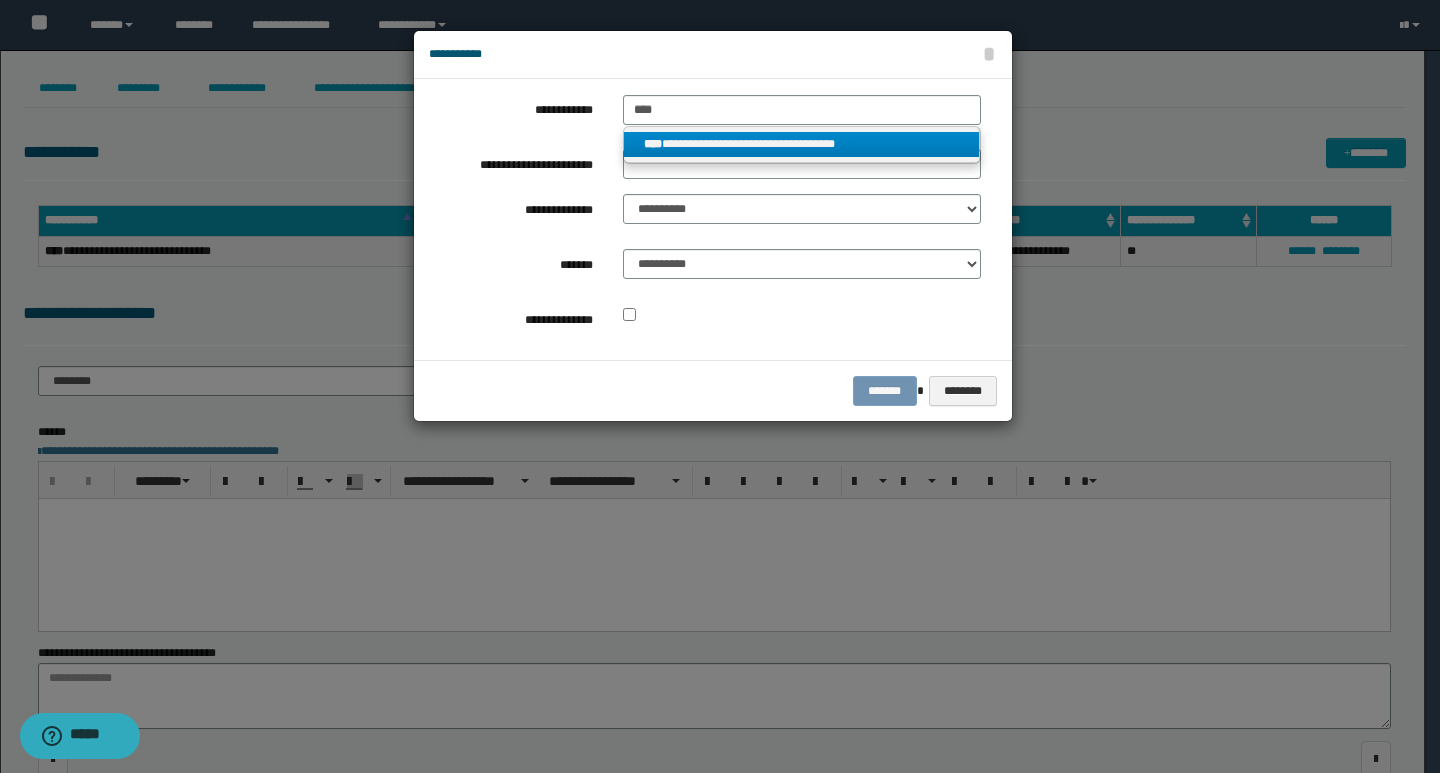 click on "**********" at bounding box center (802, 144) 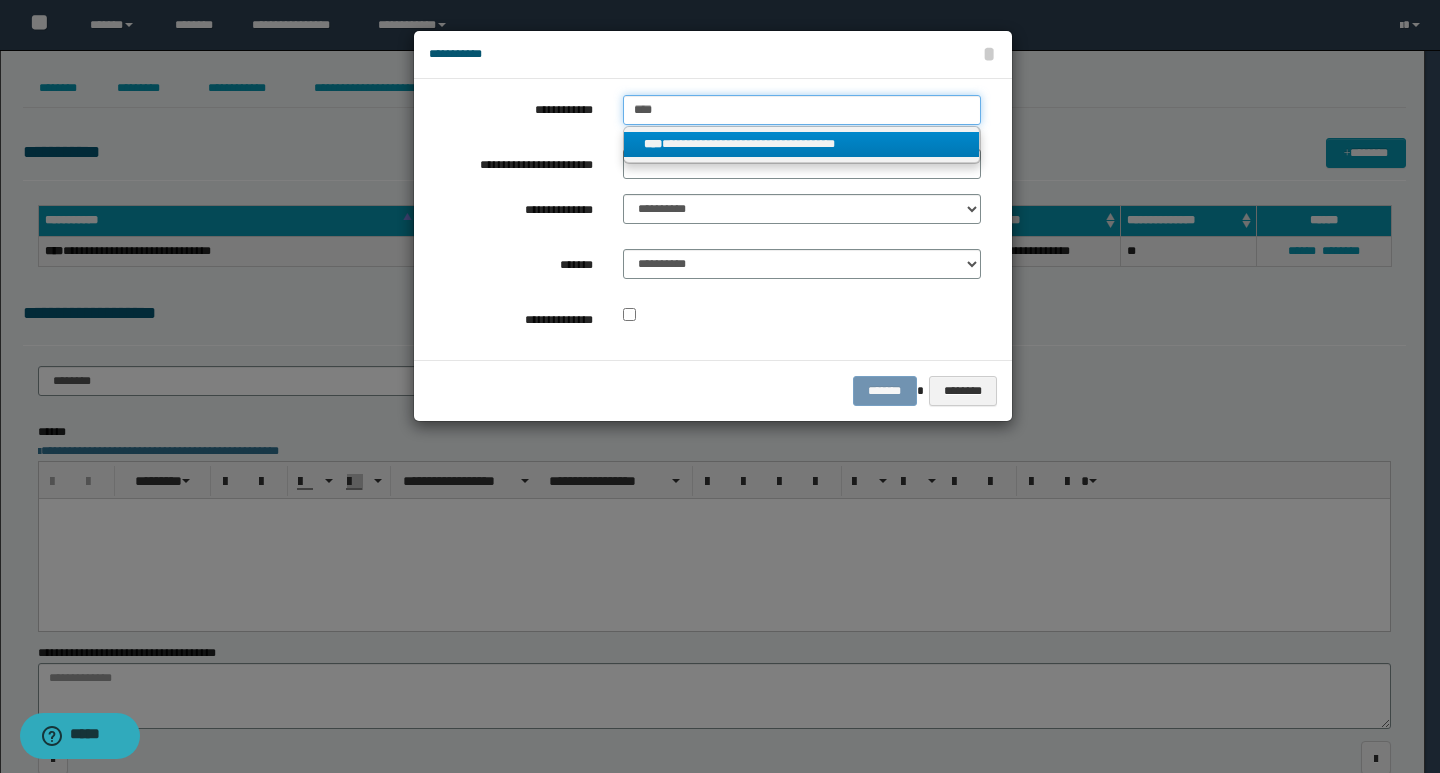 type 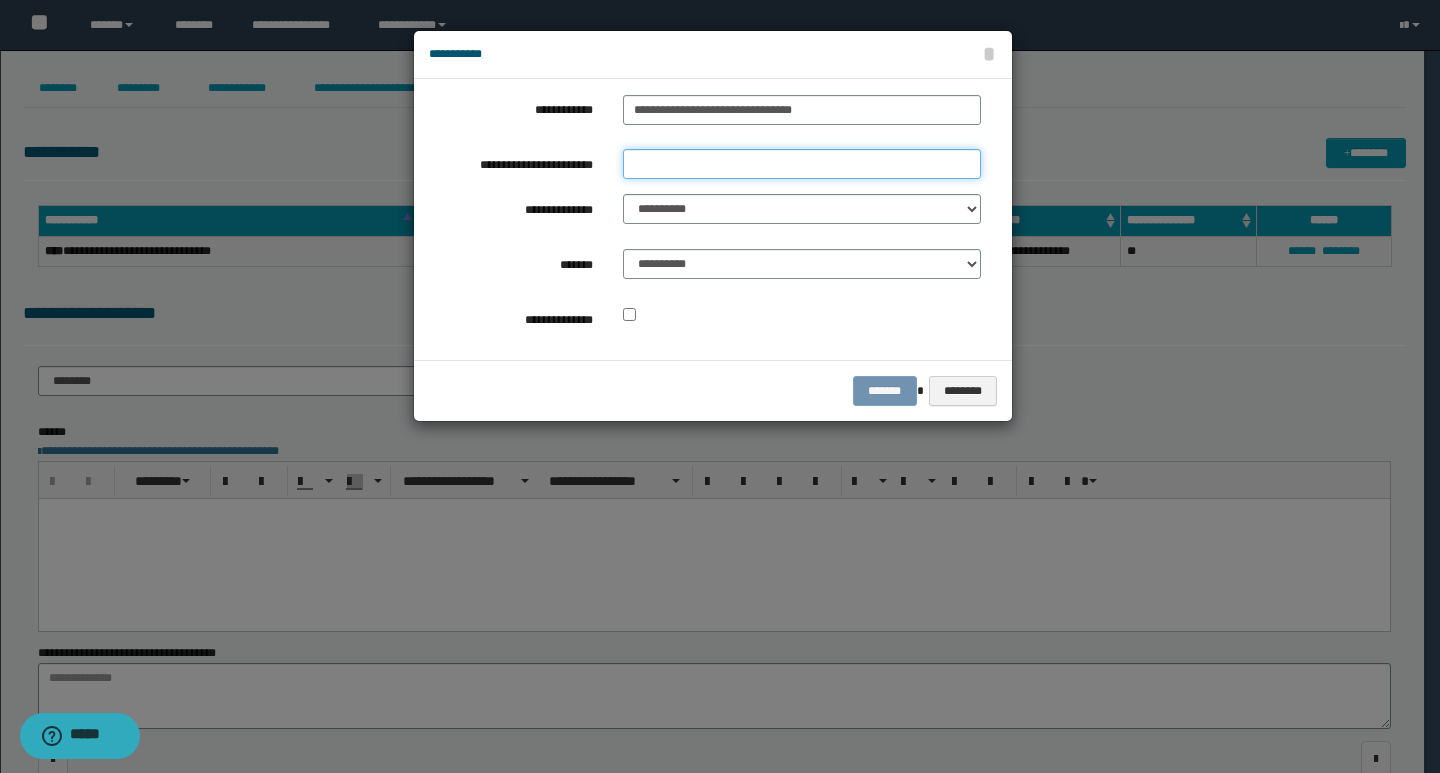 click on "**********" at bounding box center (802, 164) 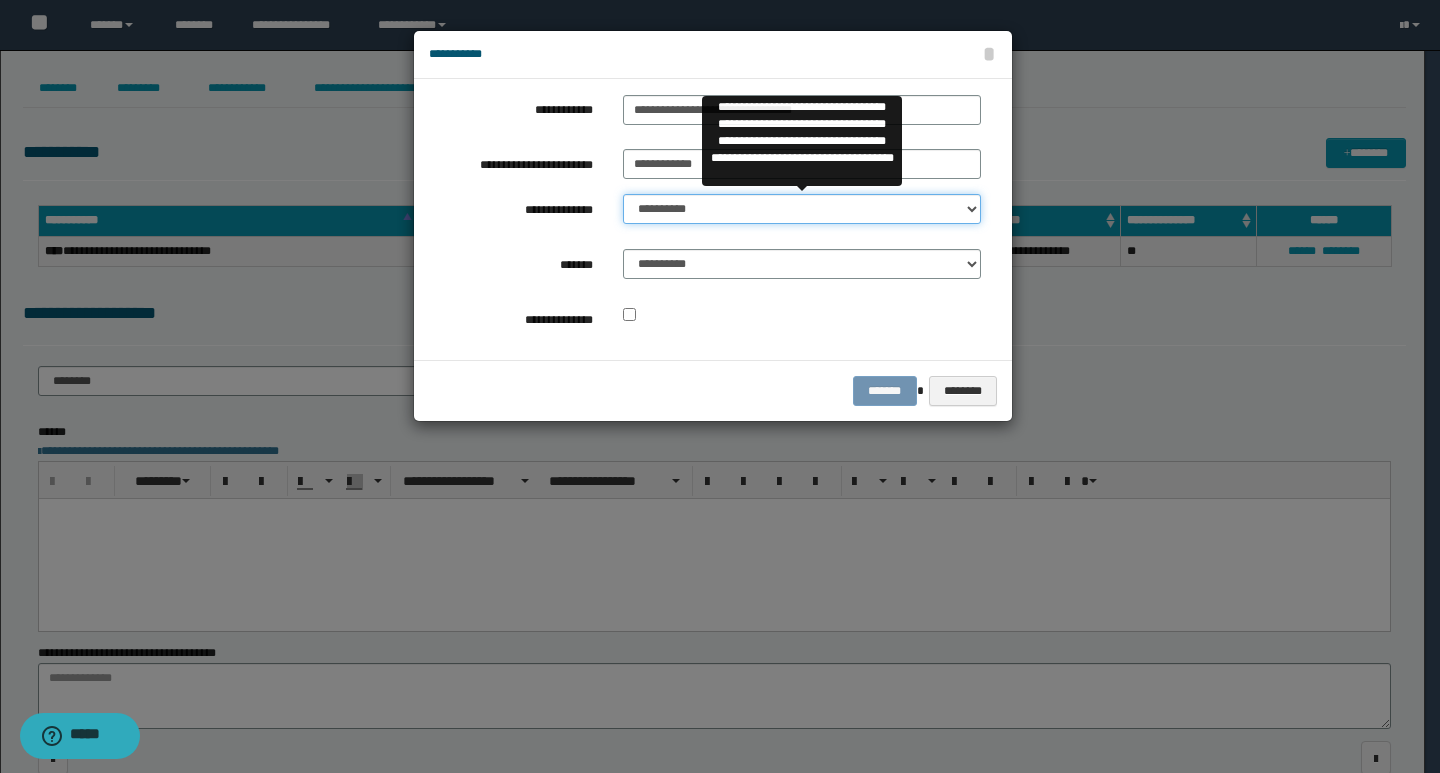 click on "**********" at bounding box center [802, 209] 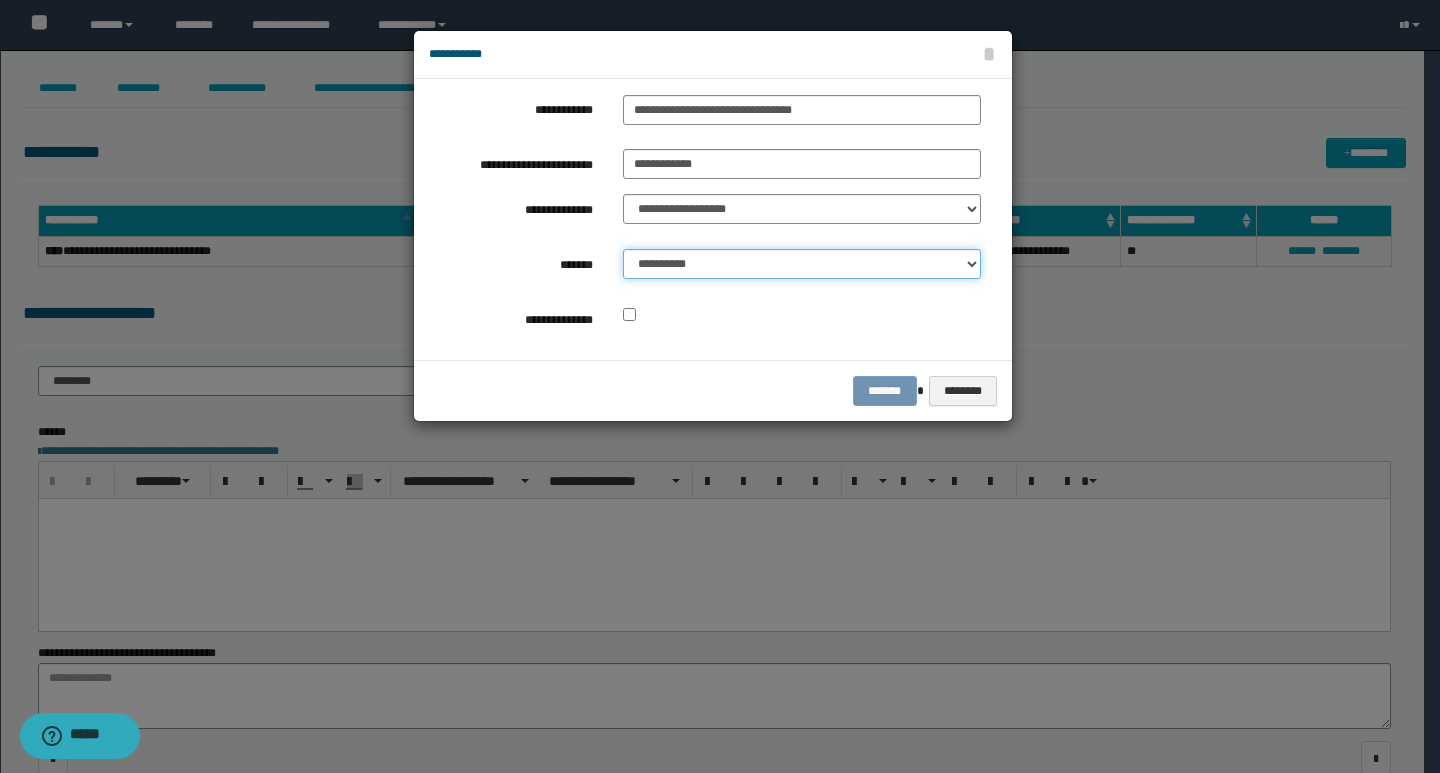 click on "**********" at bounding box center (802, 264) 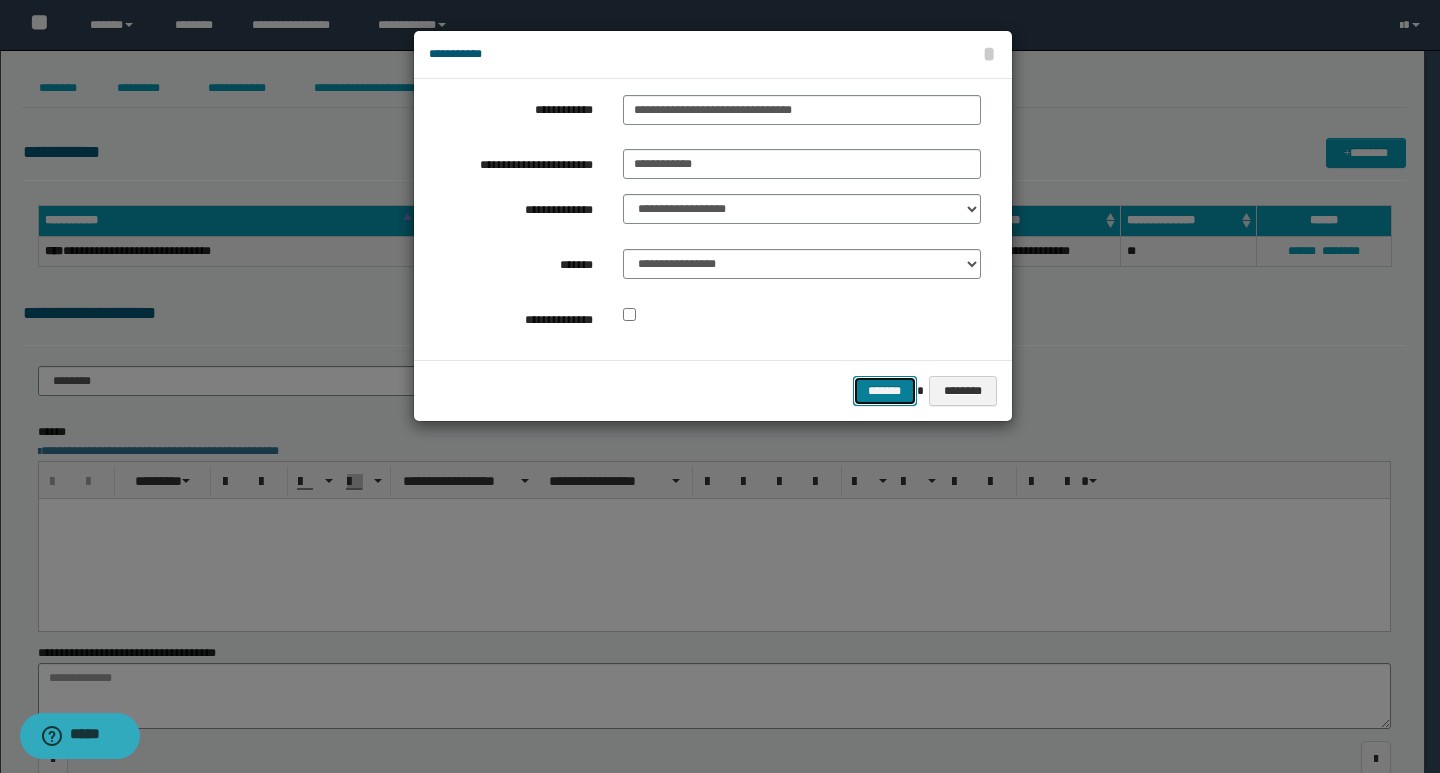click on "*******" at bounding box center (885, 391) 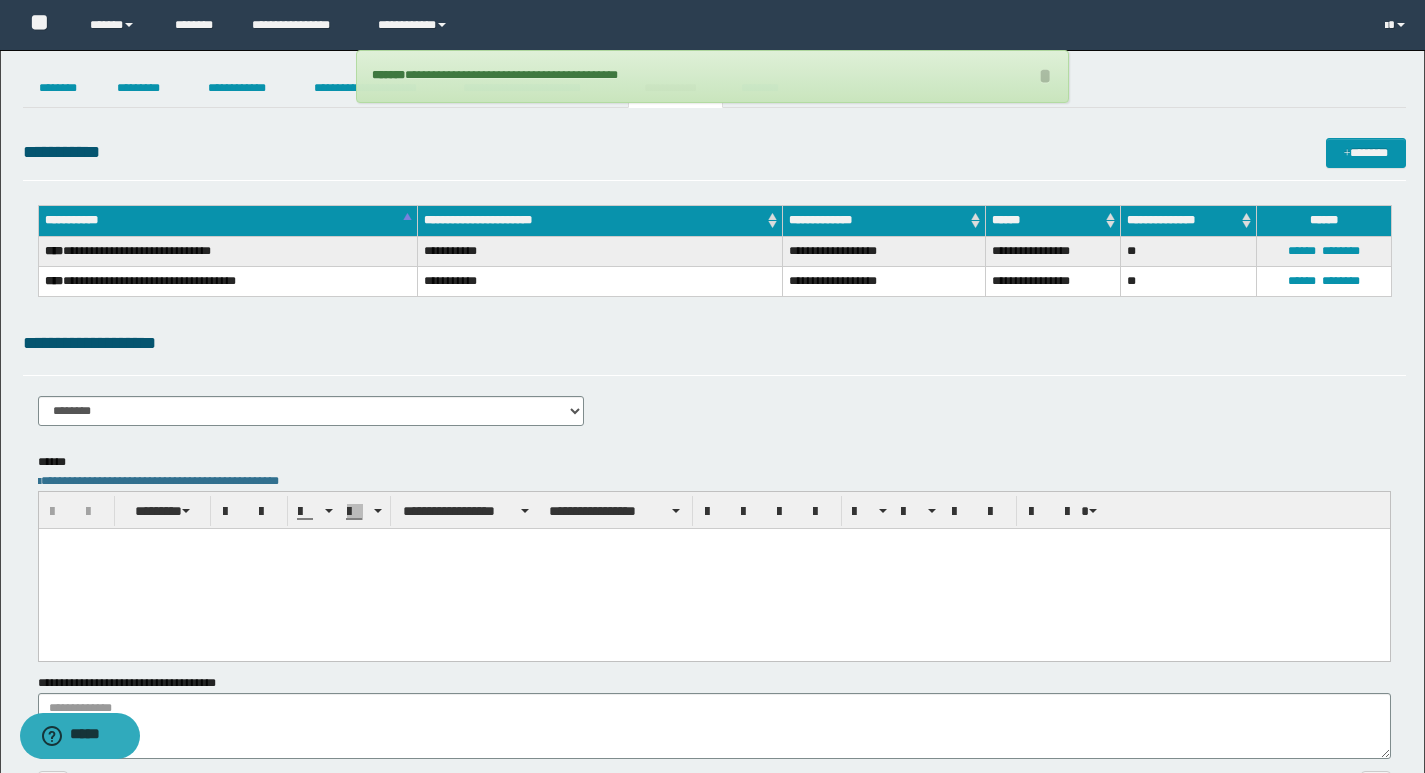 click on "**********" at bounding box center [714, 385] 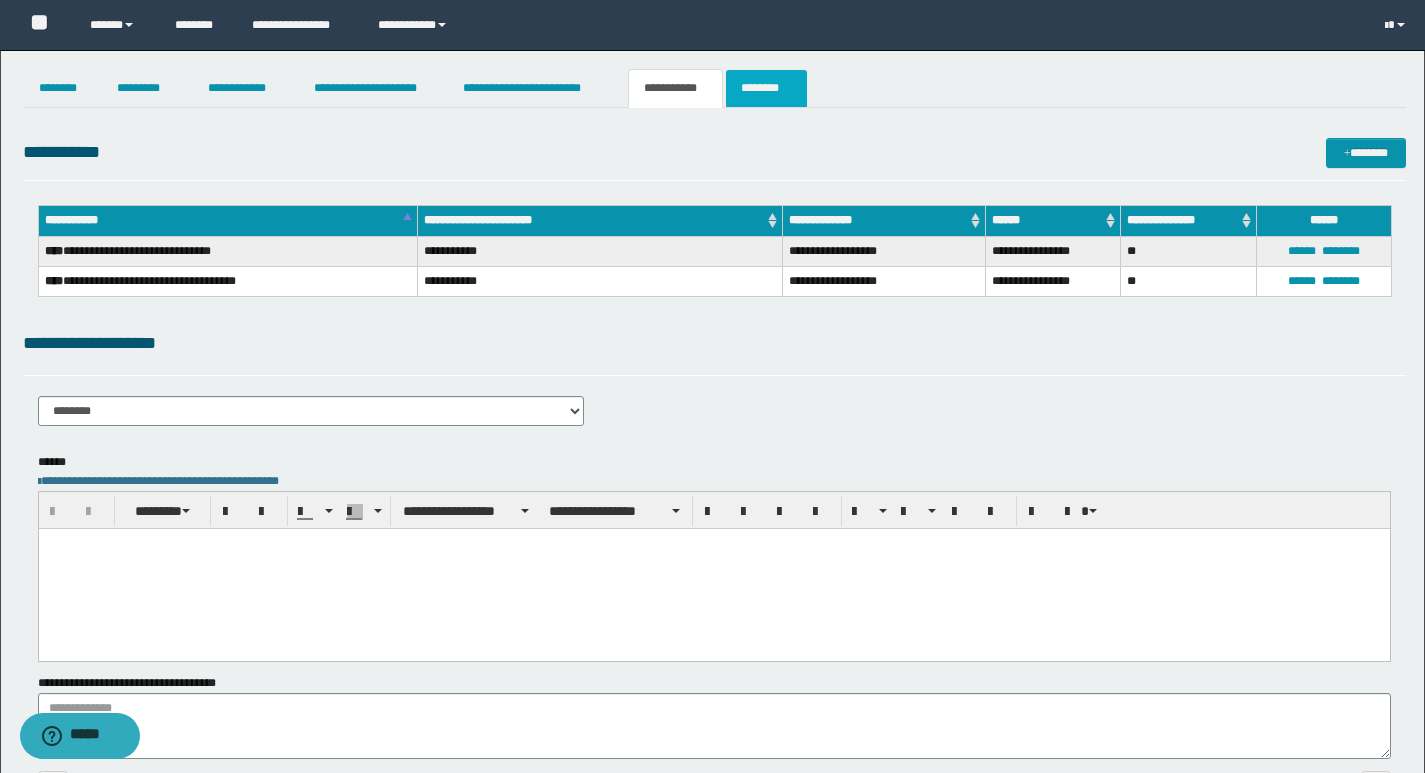 click on "********" at bounding box center (766, 88) 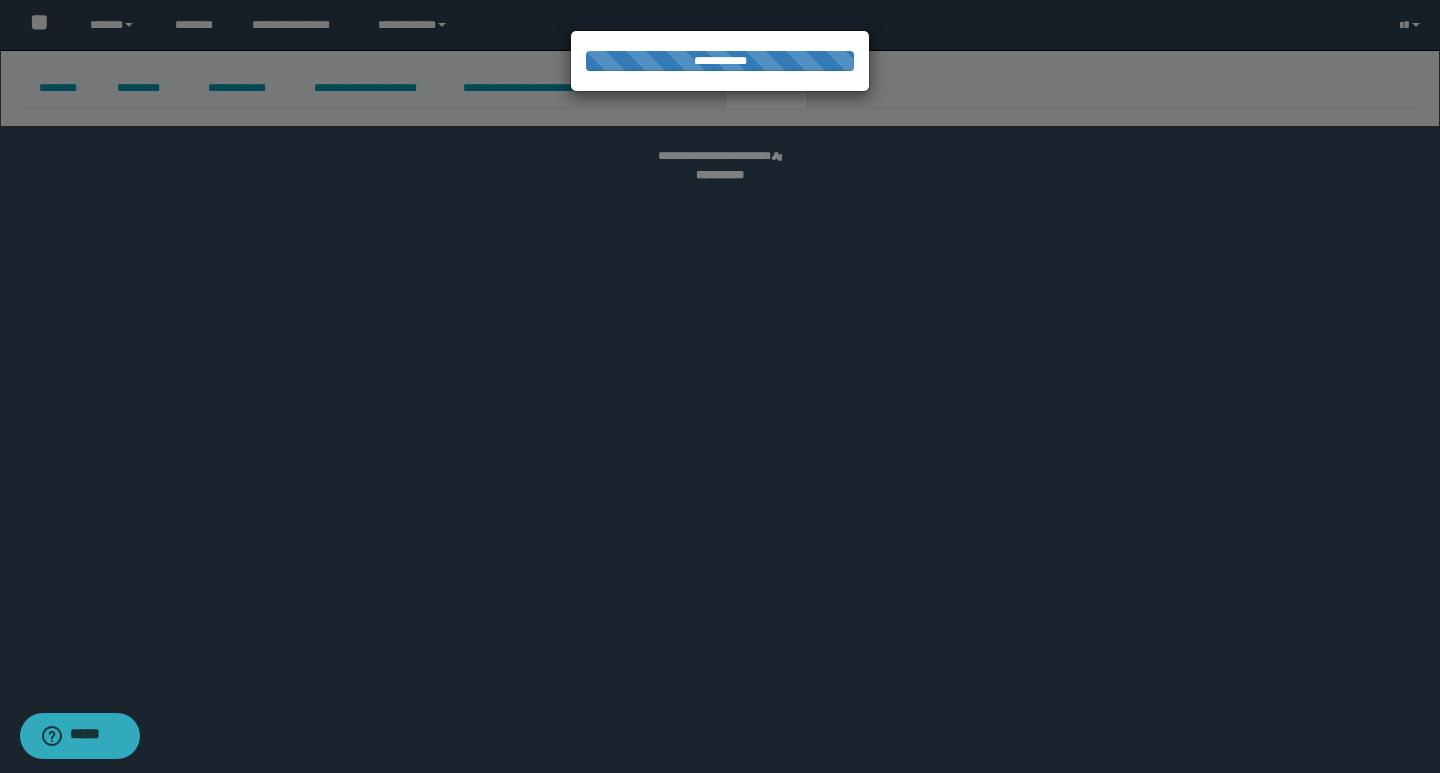 select 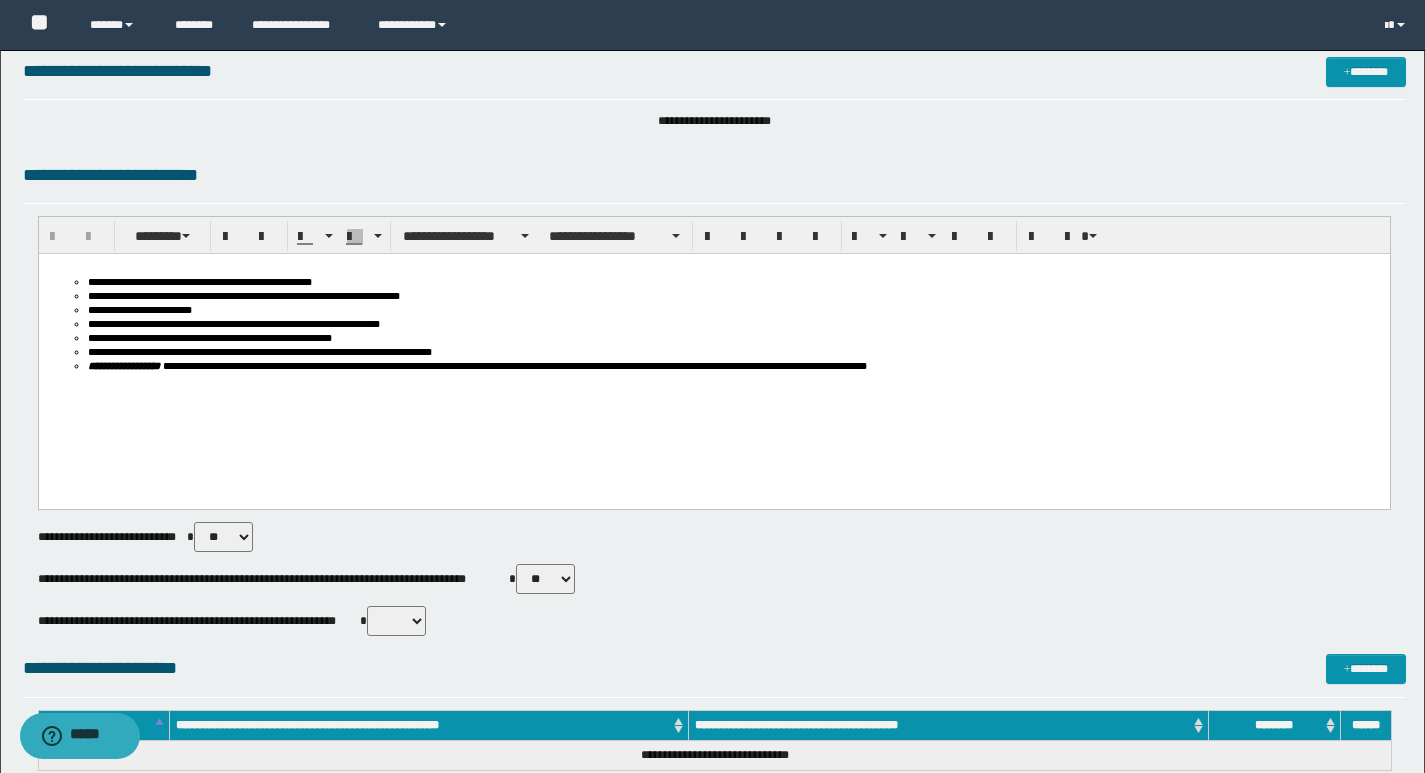 scroll, scrollTop: 0, scrollLeft: 0, axis: both 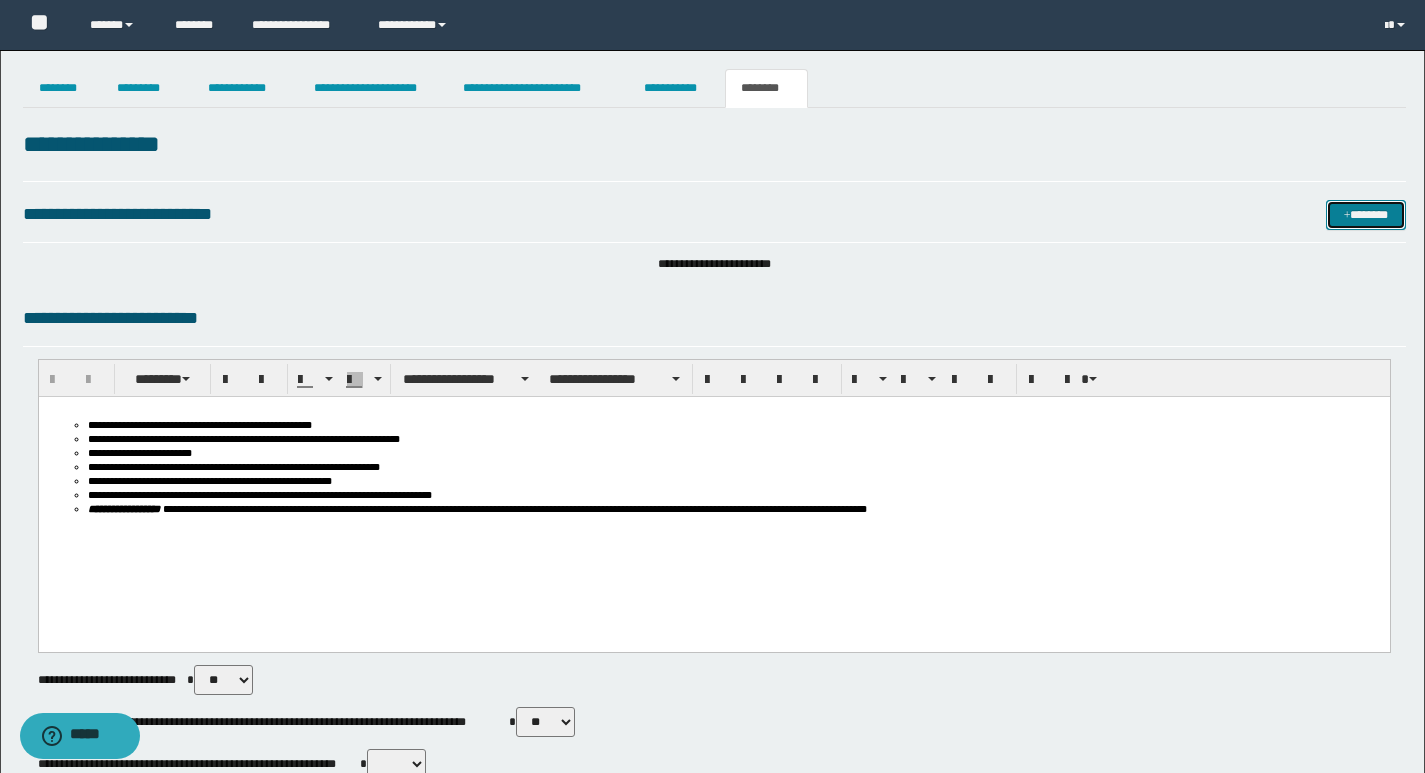 click on "*******" at bounding box center [1366, 215] 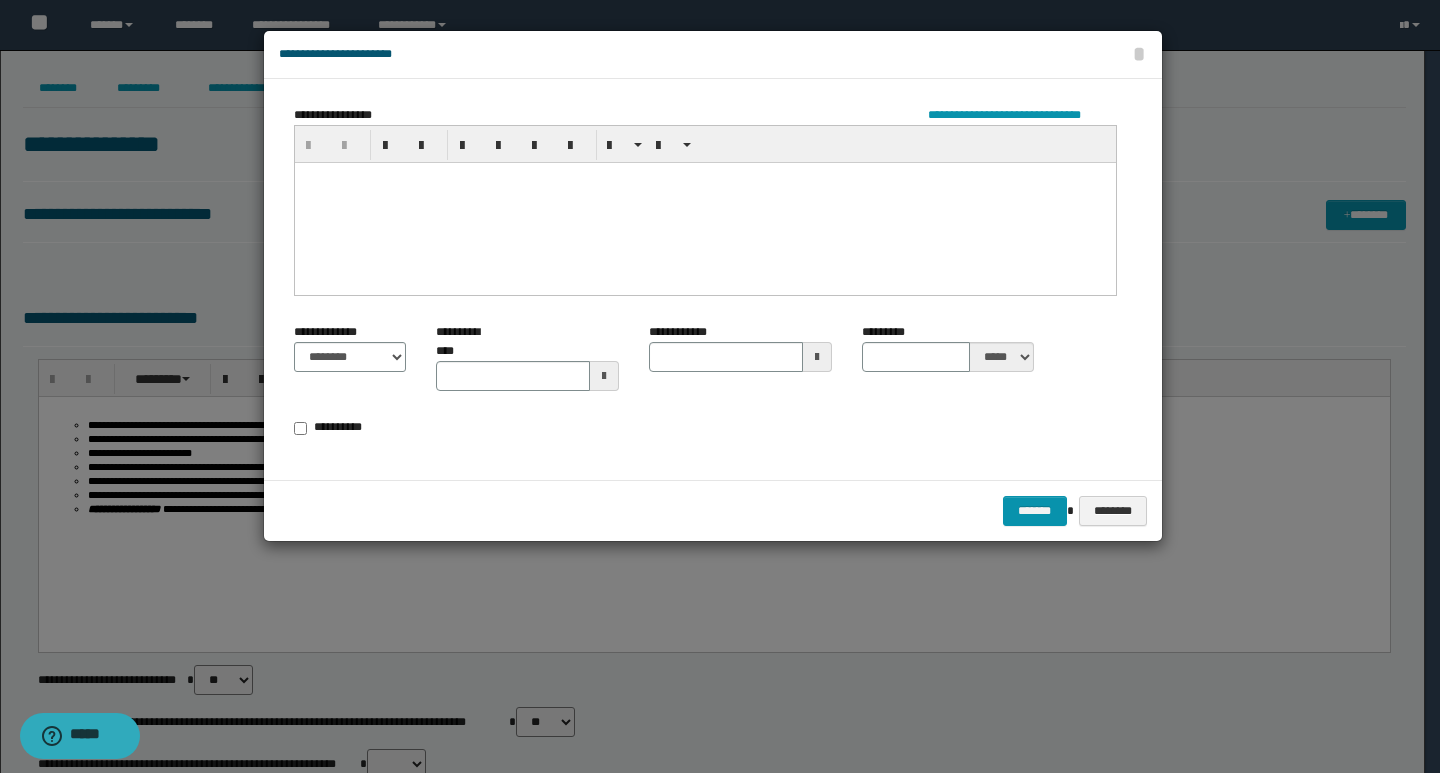 click at bounding box center (704, 202) 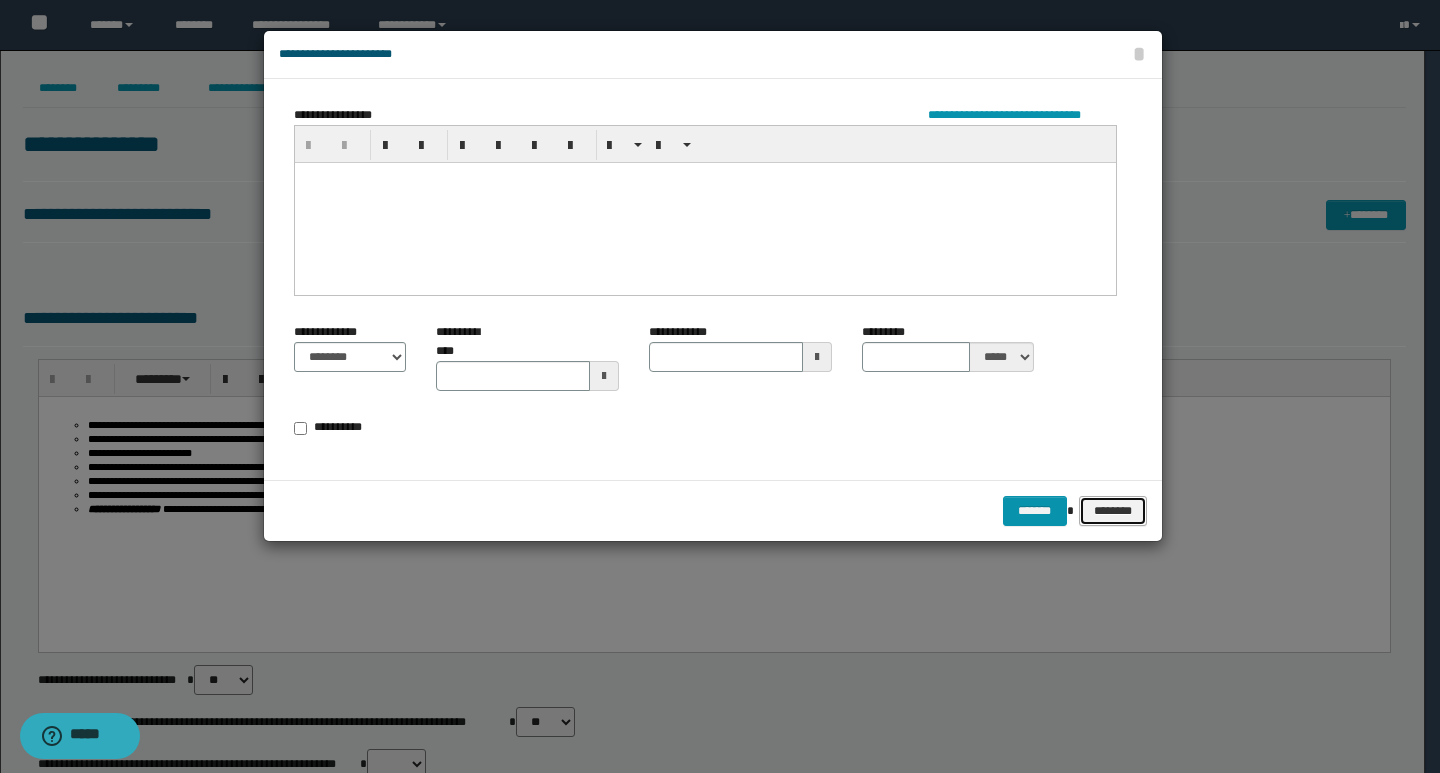click on "********" at bounding box center (1112, 511) 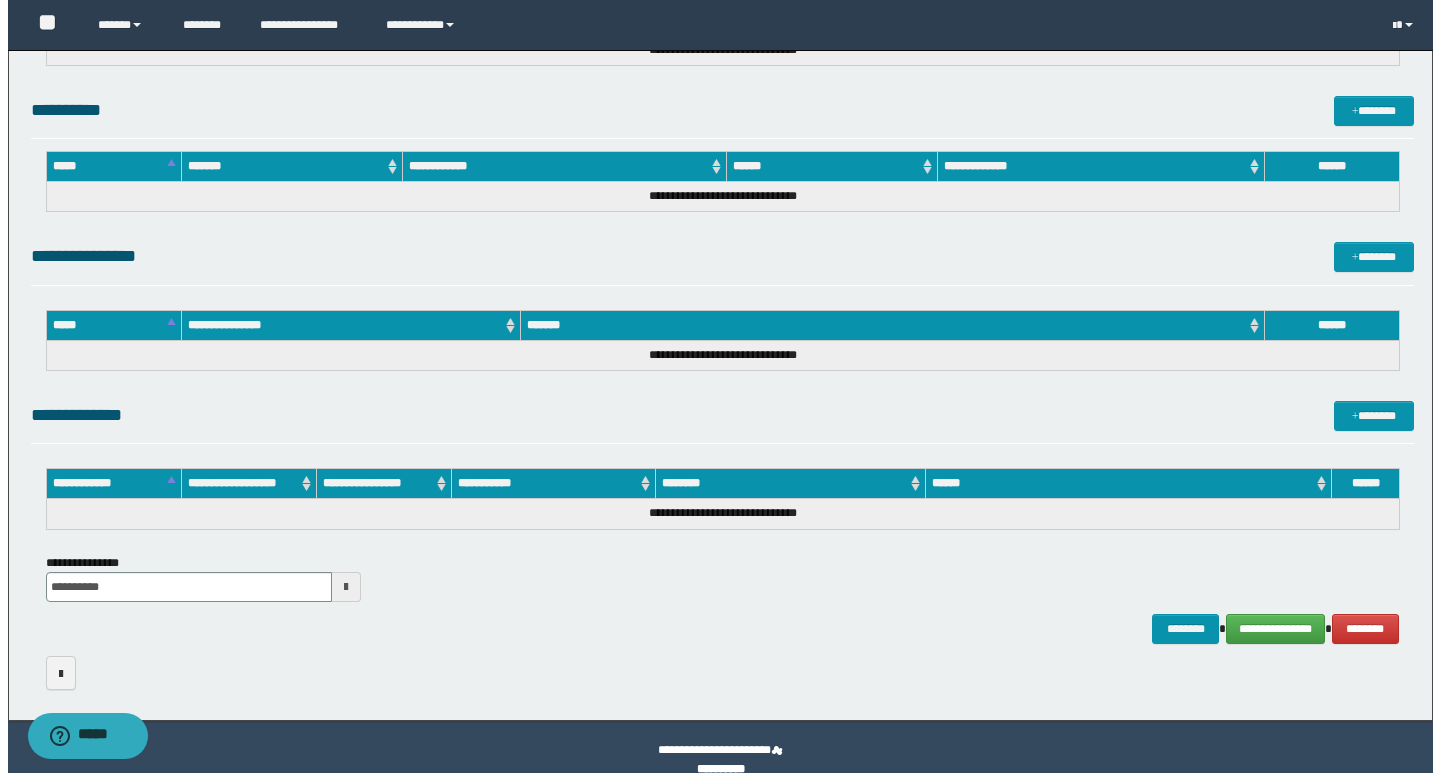 scroll, scrollTop: 874, scrollLeft: 0, axis: vertical 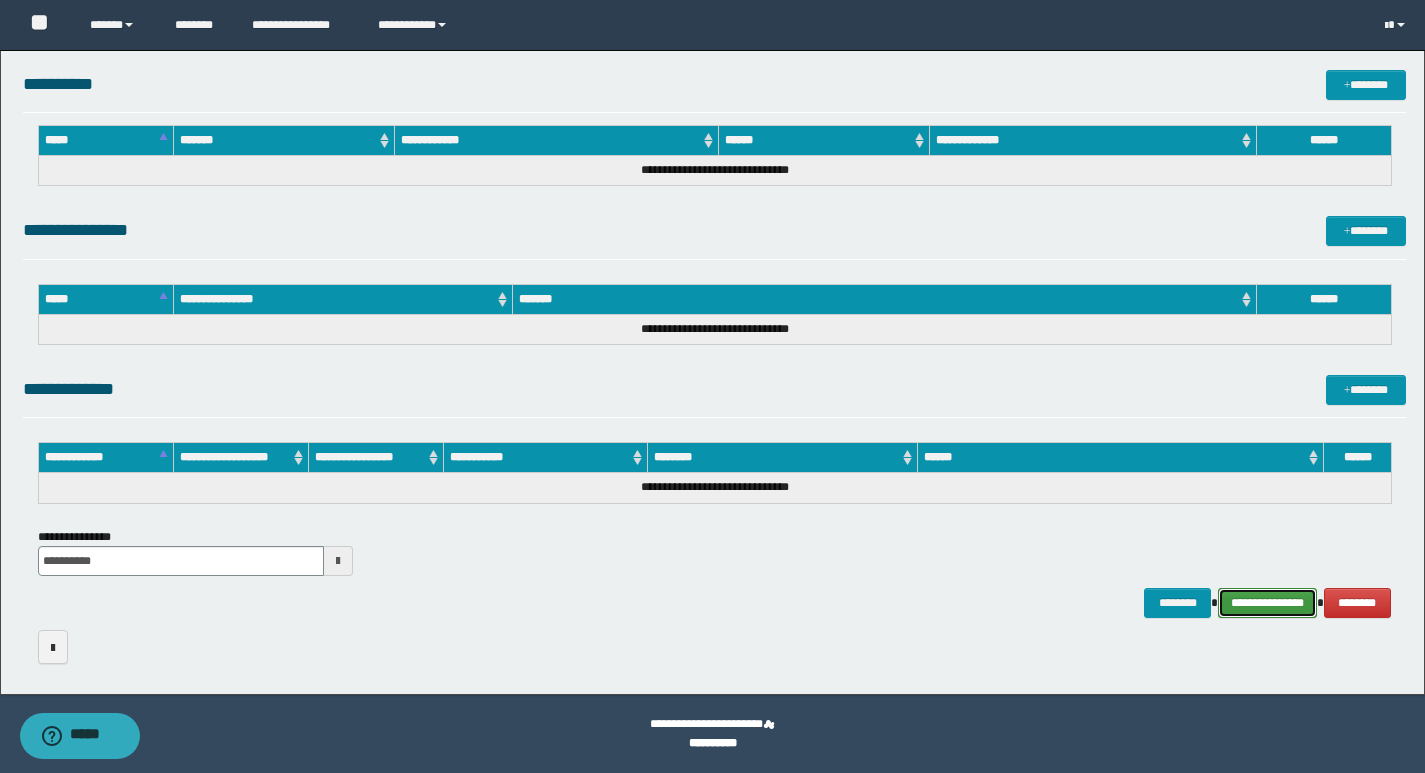 click on "**********" at bounding box center [1267, 603] 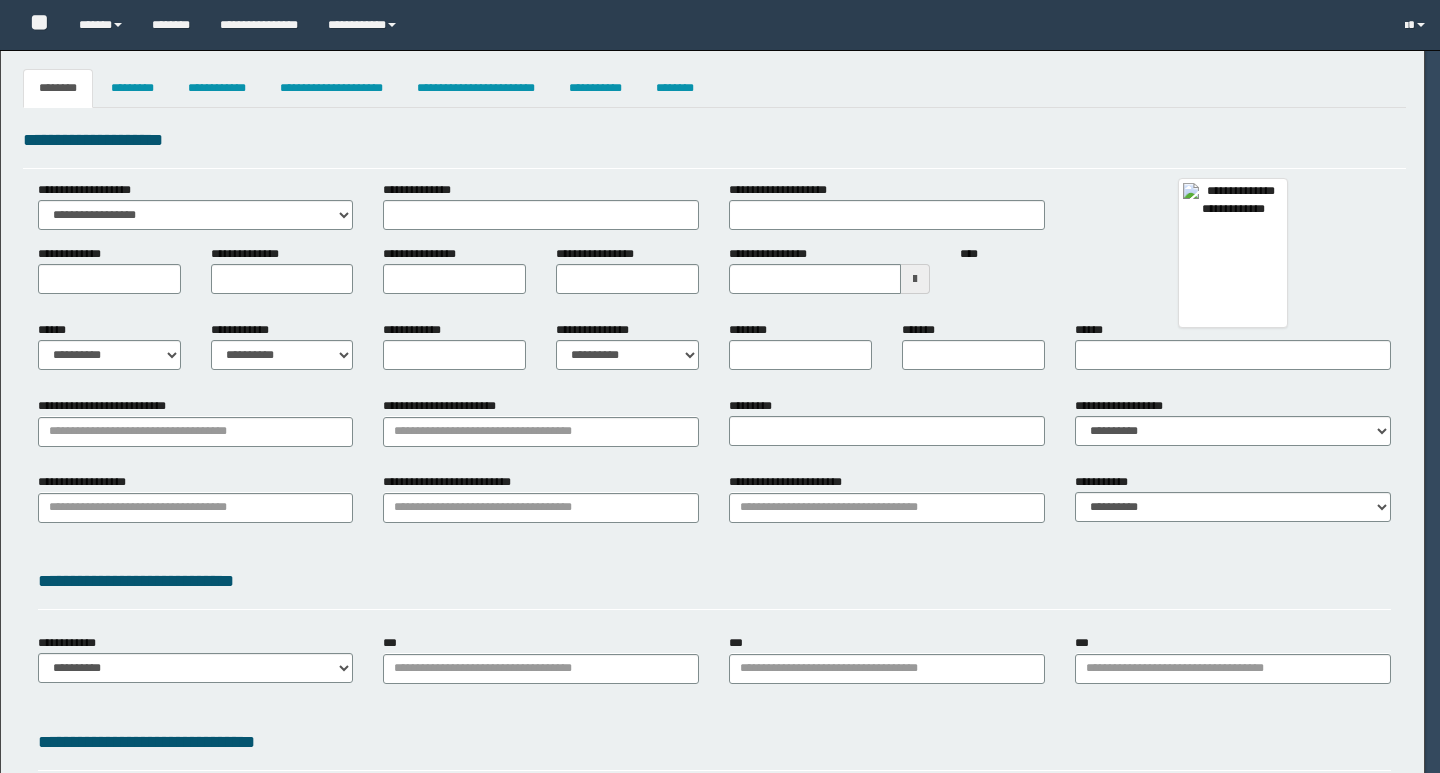 select on "***" 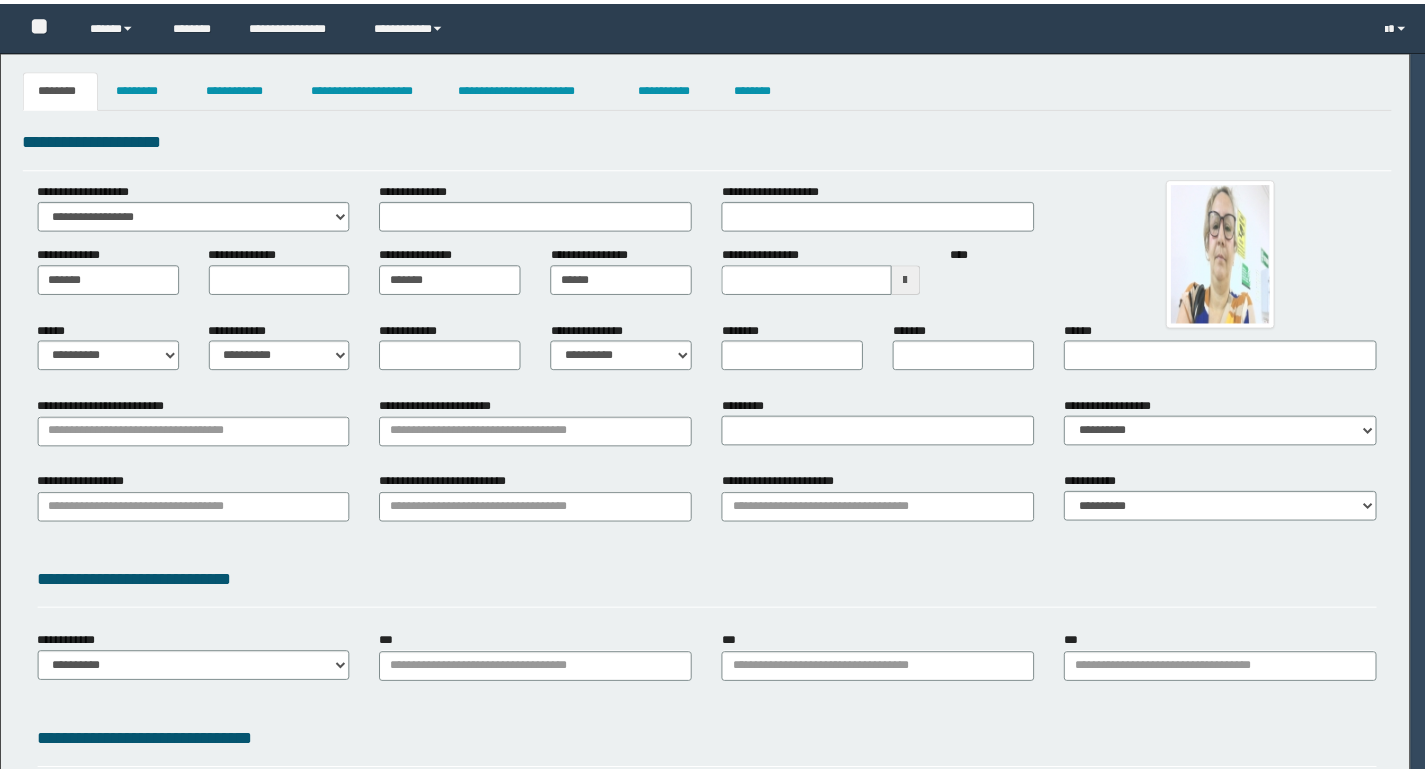 scroll, scrollTop: 0, scrollLeft: 0, axis: both 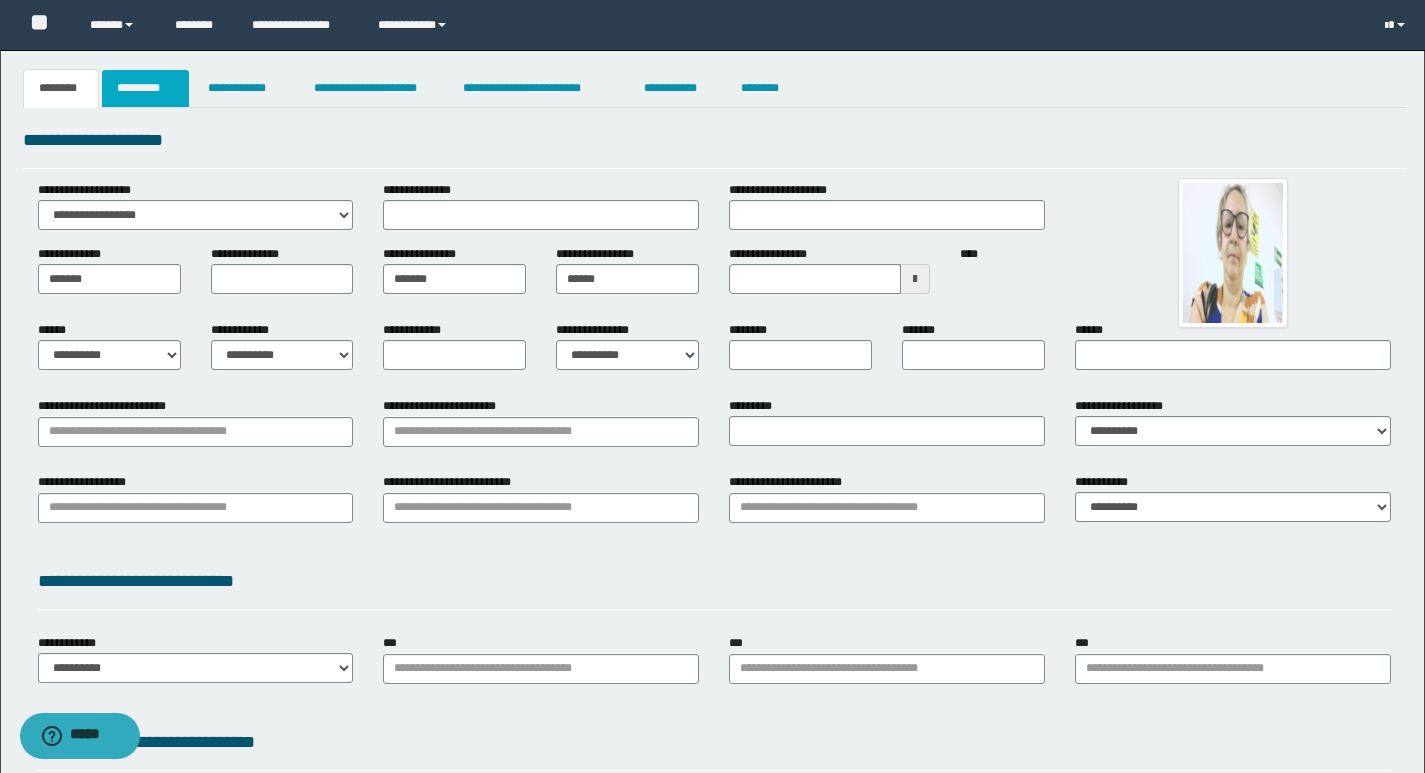 click on "*********" at bounding box center [145, 88] 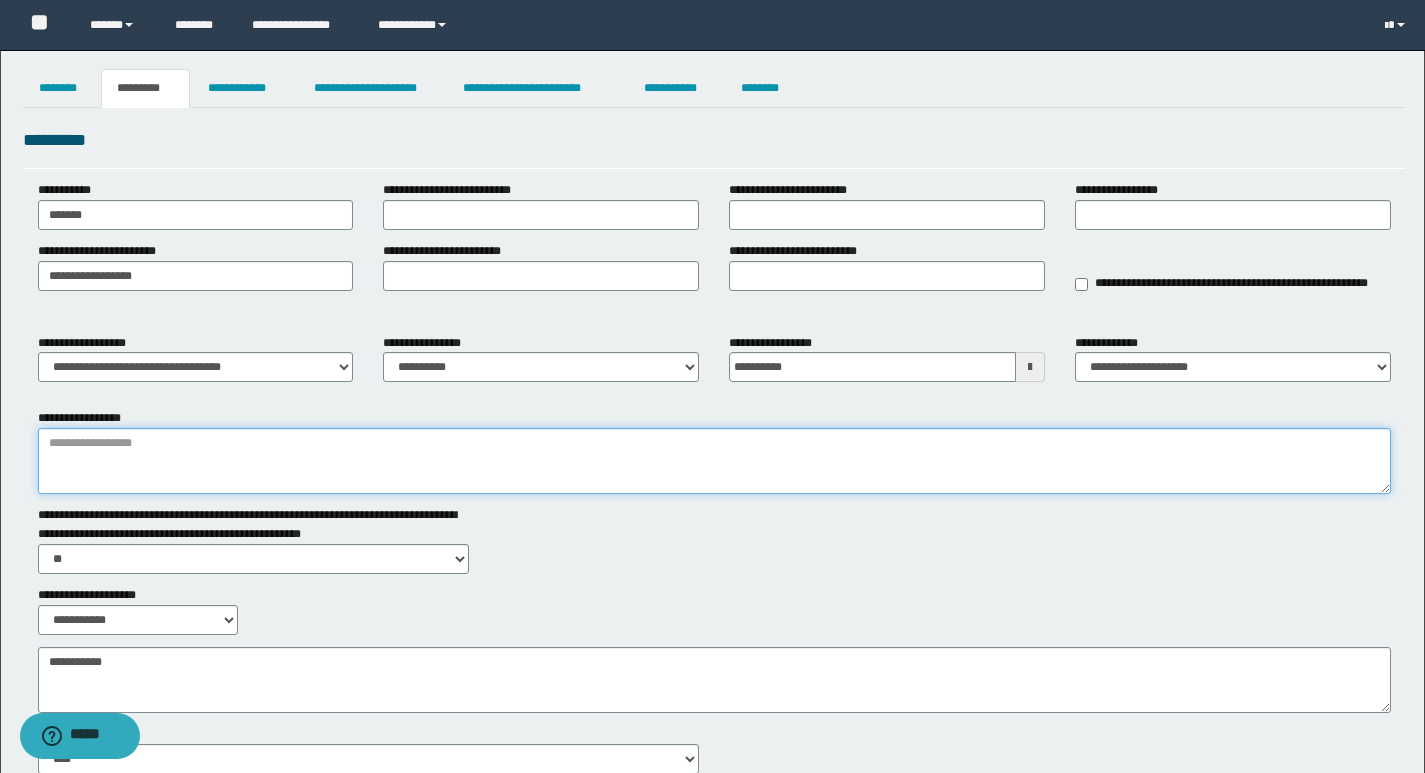 click on "**********" at bounding box center [714, 461] 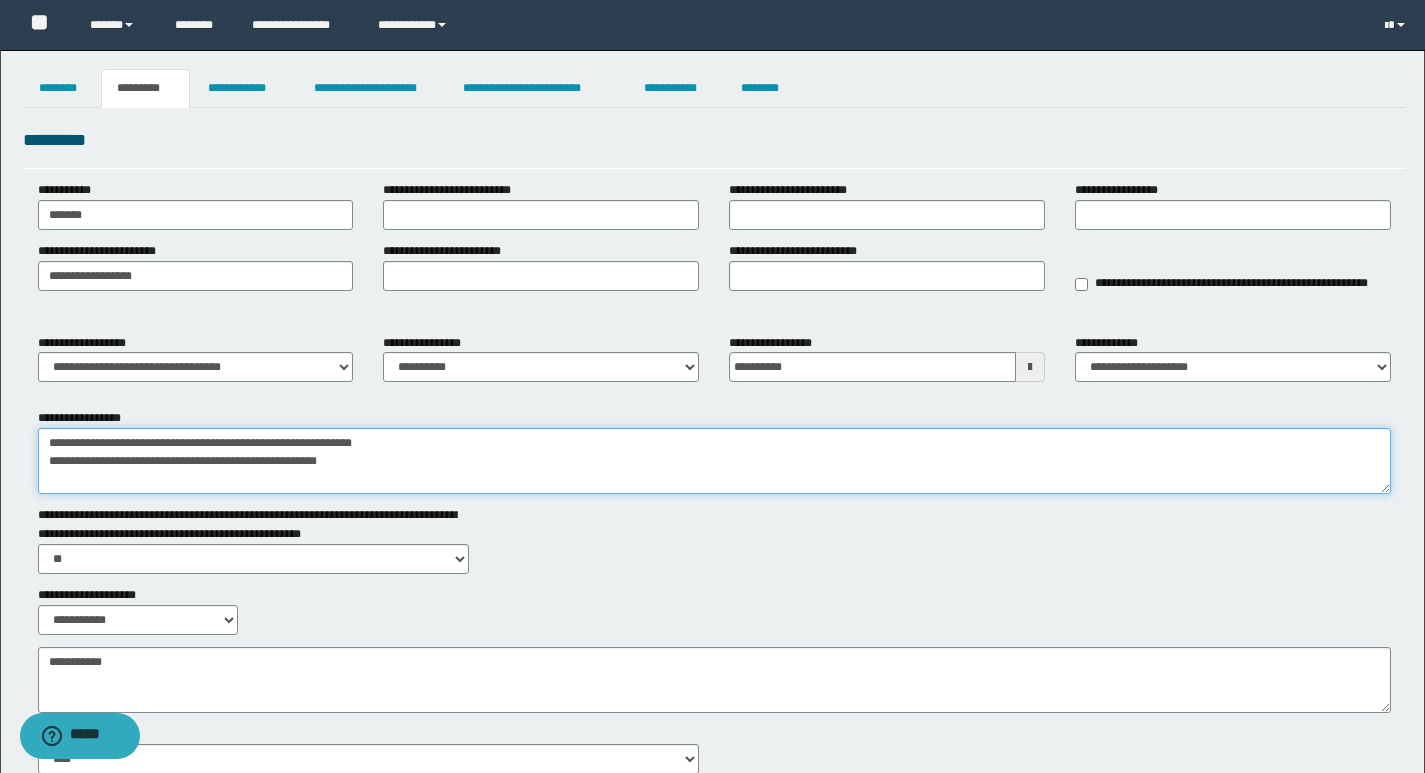 drag, startPoint x: 344, startPoint y: 461, endPoint x: 4, endPoint y: 462, distance: 340.00146 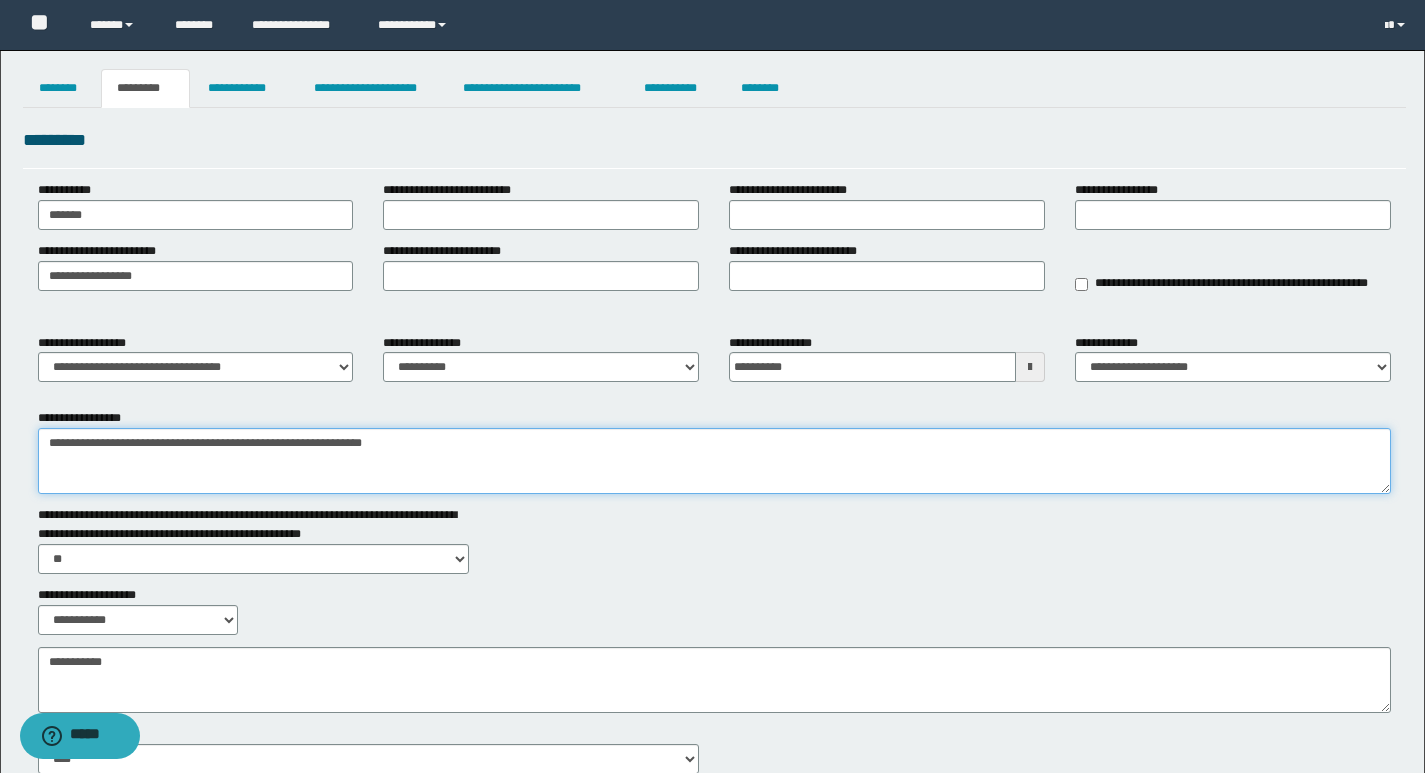 type on "**********" 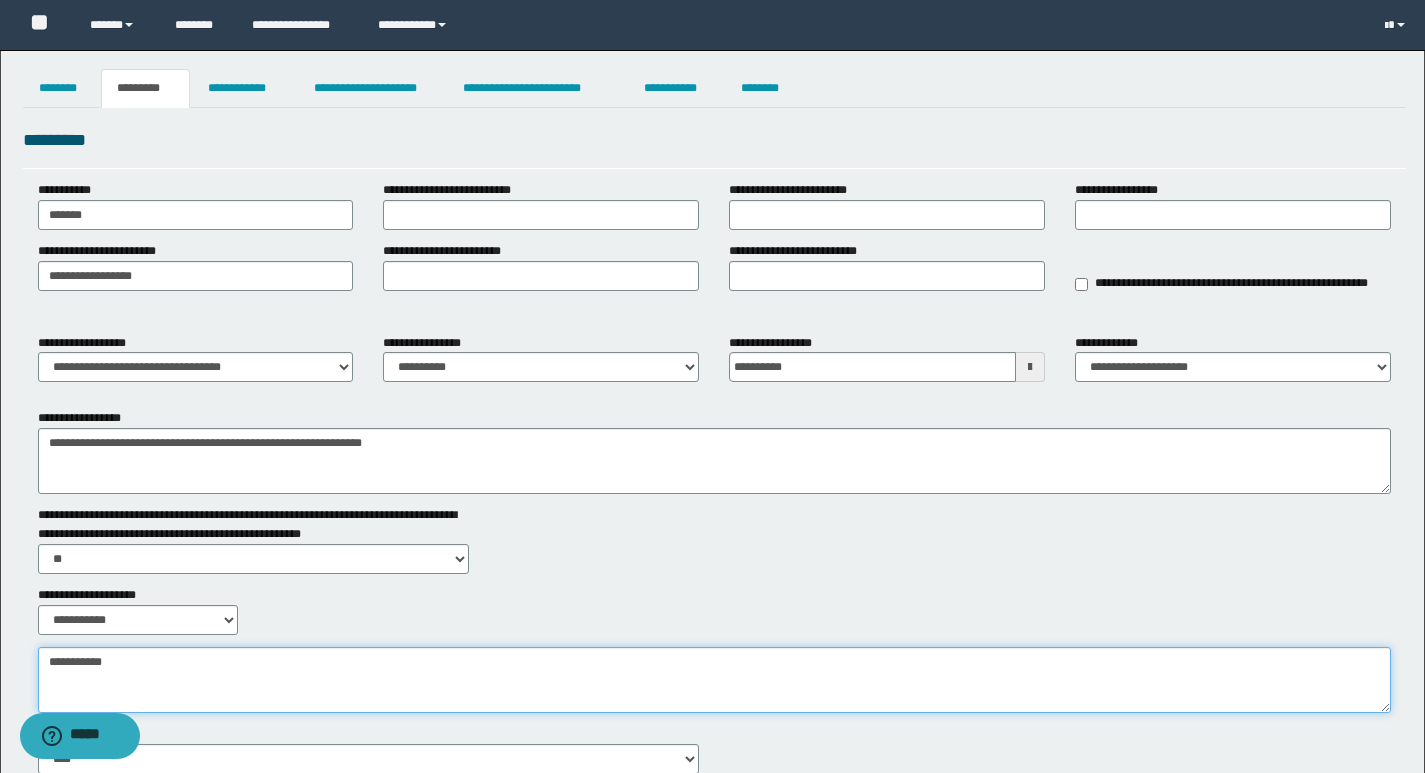 click on "**********" at bounding box center [714, 680] 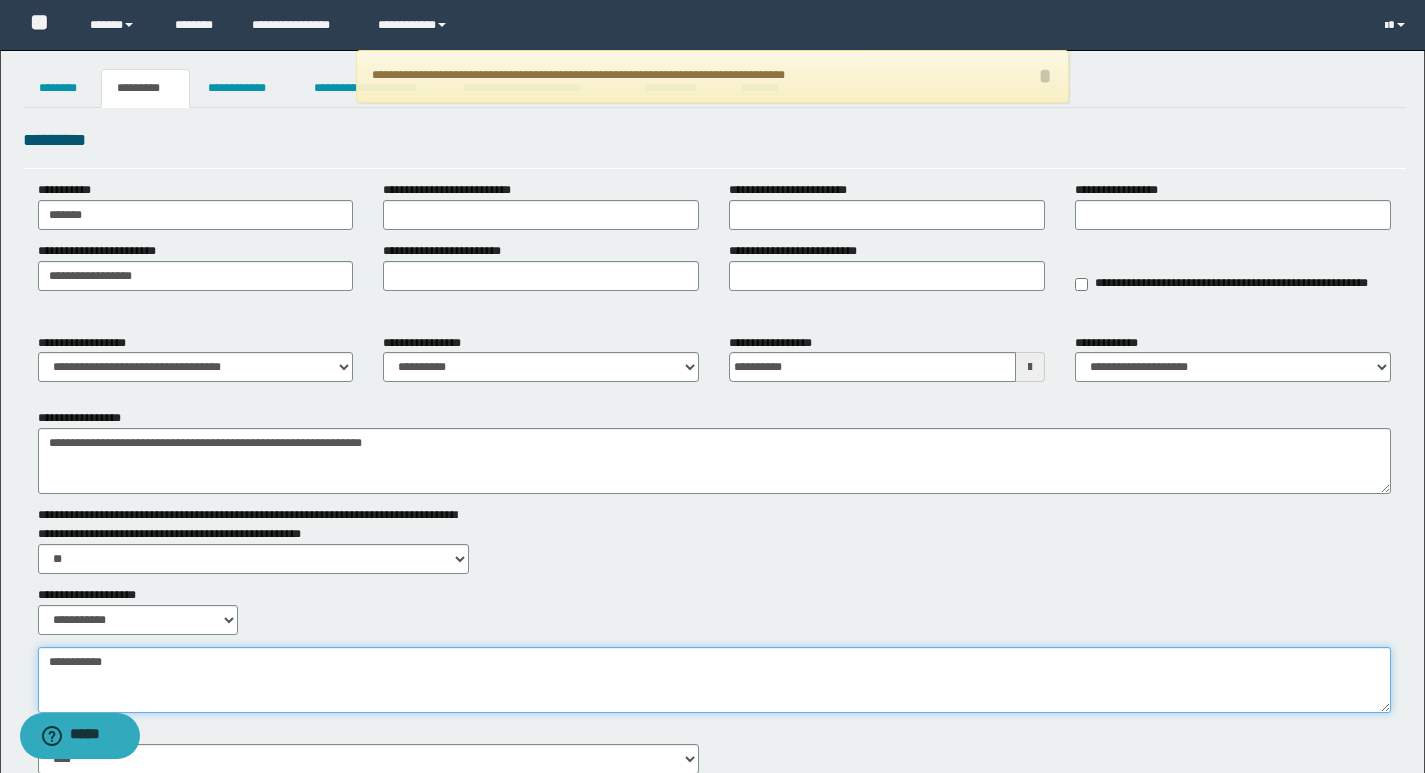 paste on "**********" 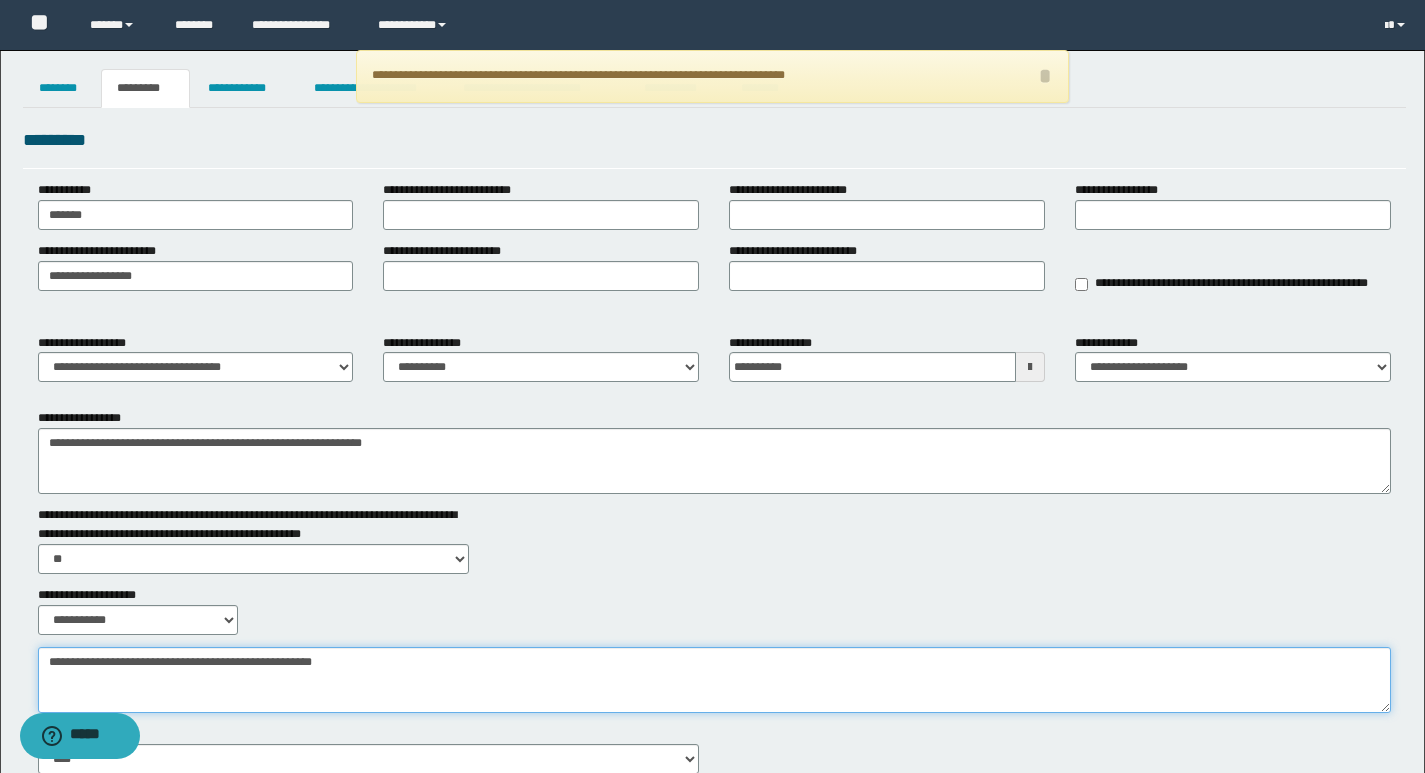 type on "**********" 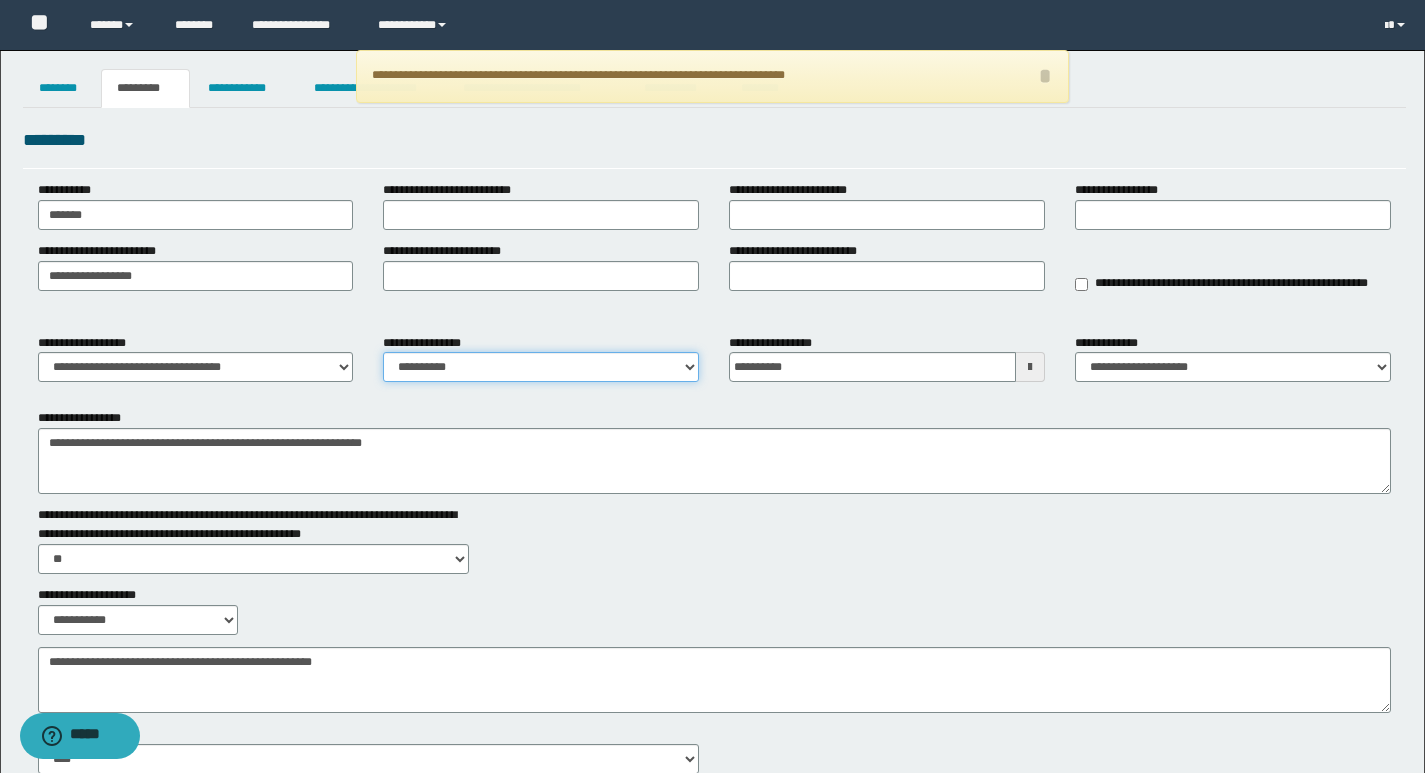 click on "**********" at bounding box center [541, 367] 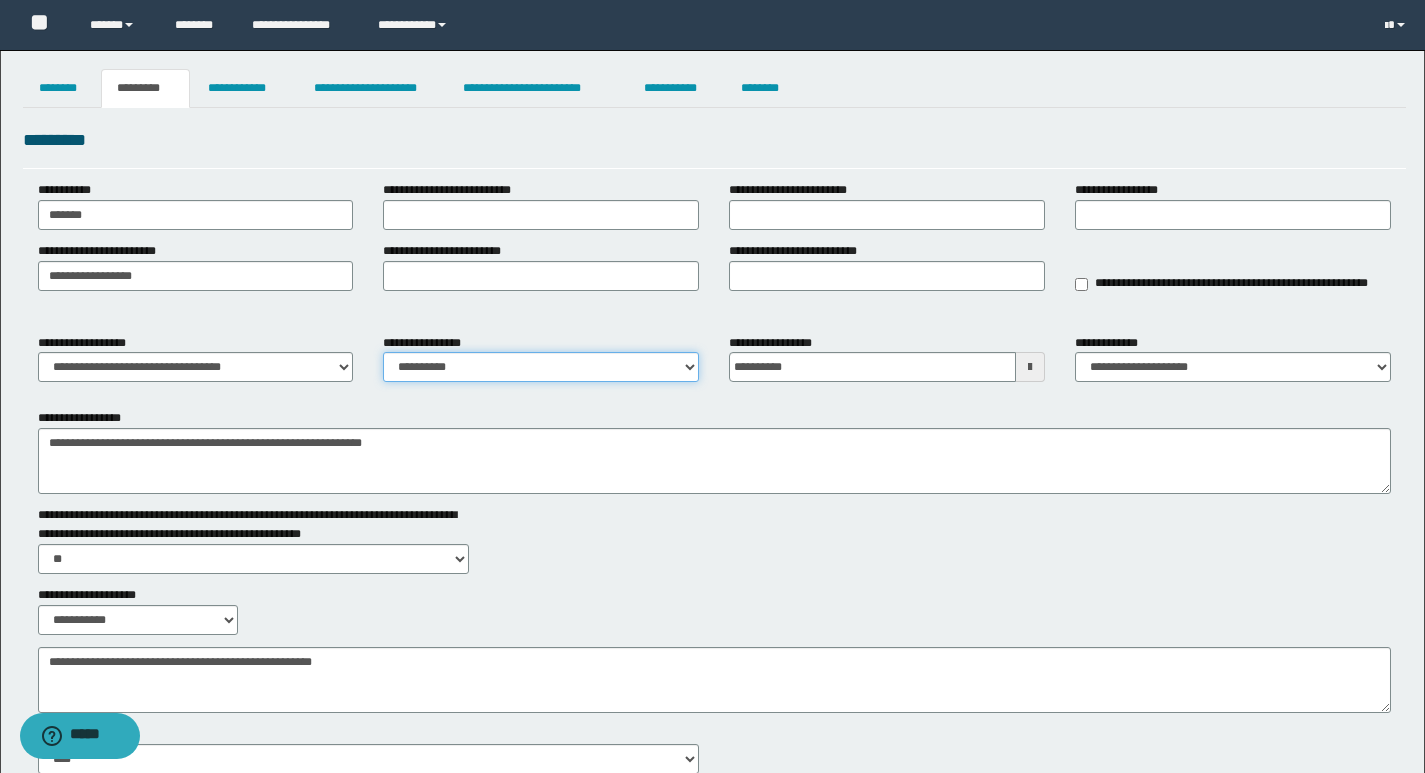 select on "****" 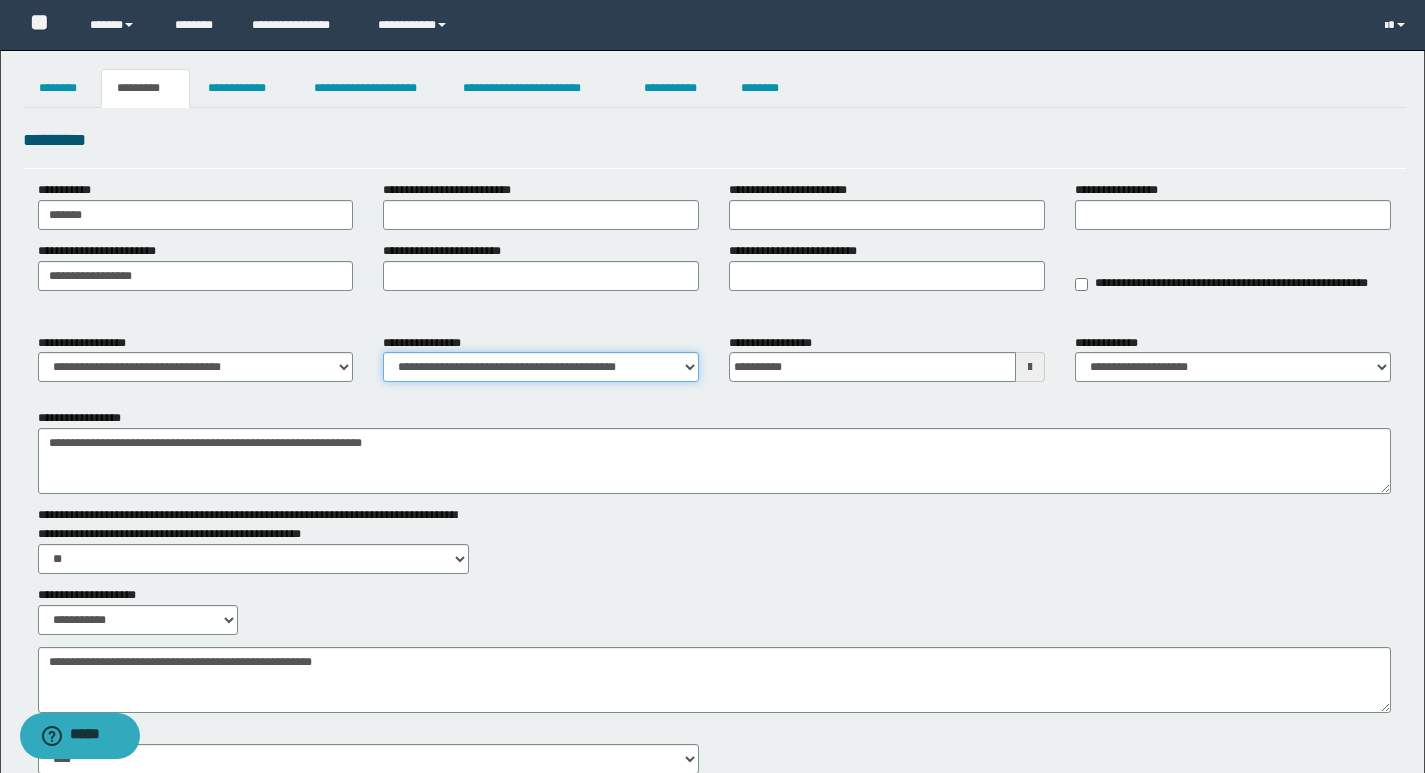click on "**********" at bounding box center [541, 367] 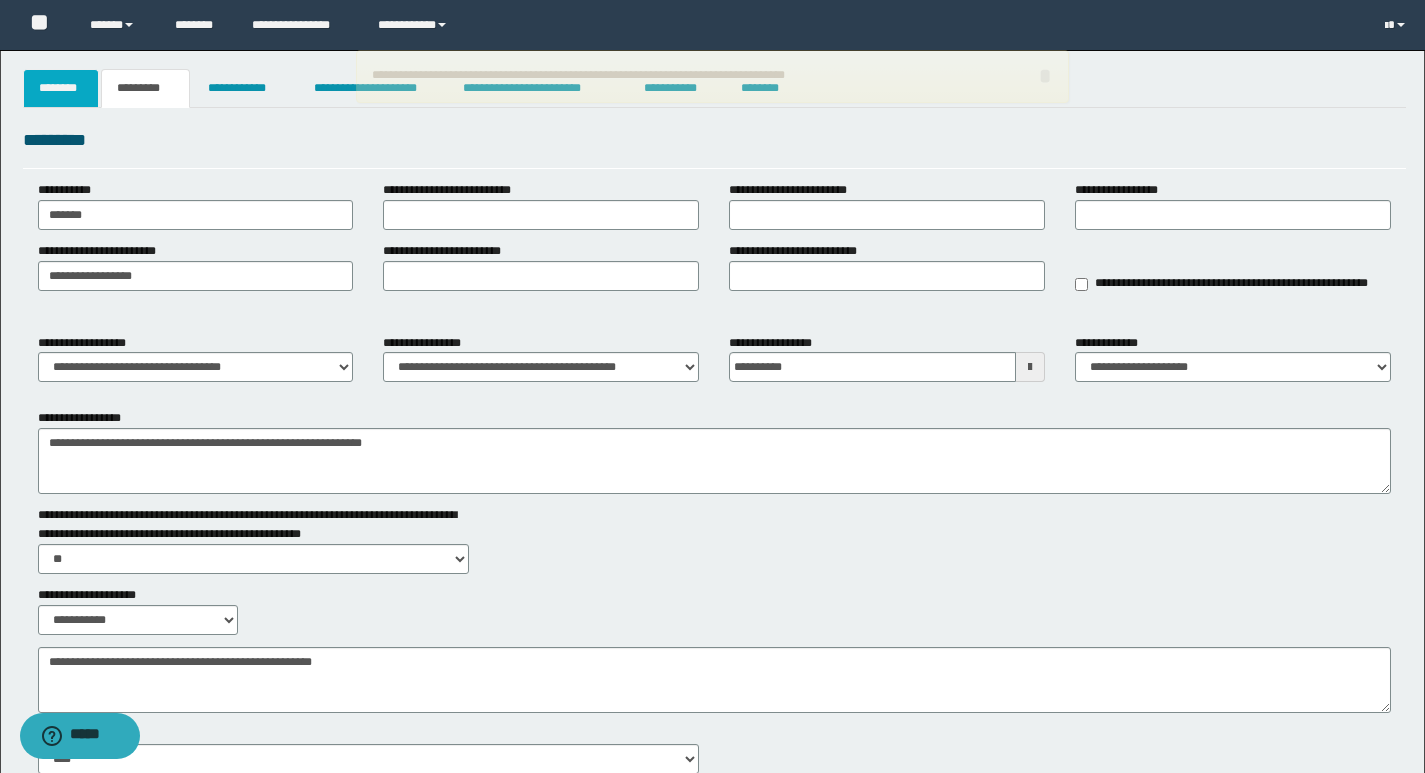 click on "********" at bounding box center [61, 88] 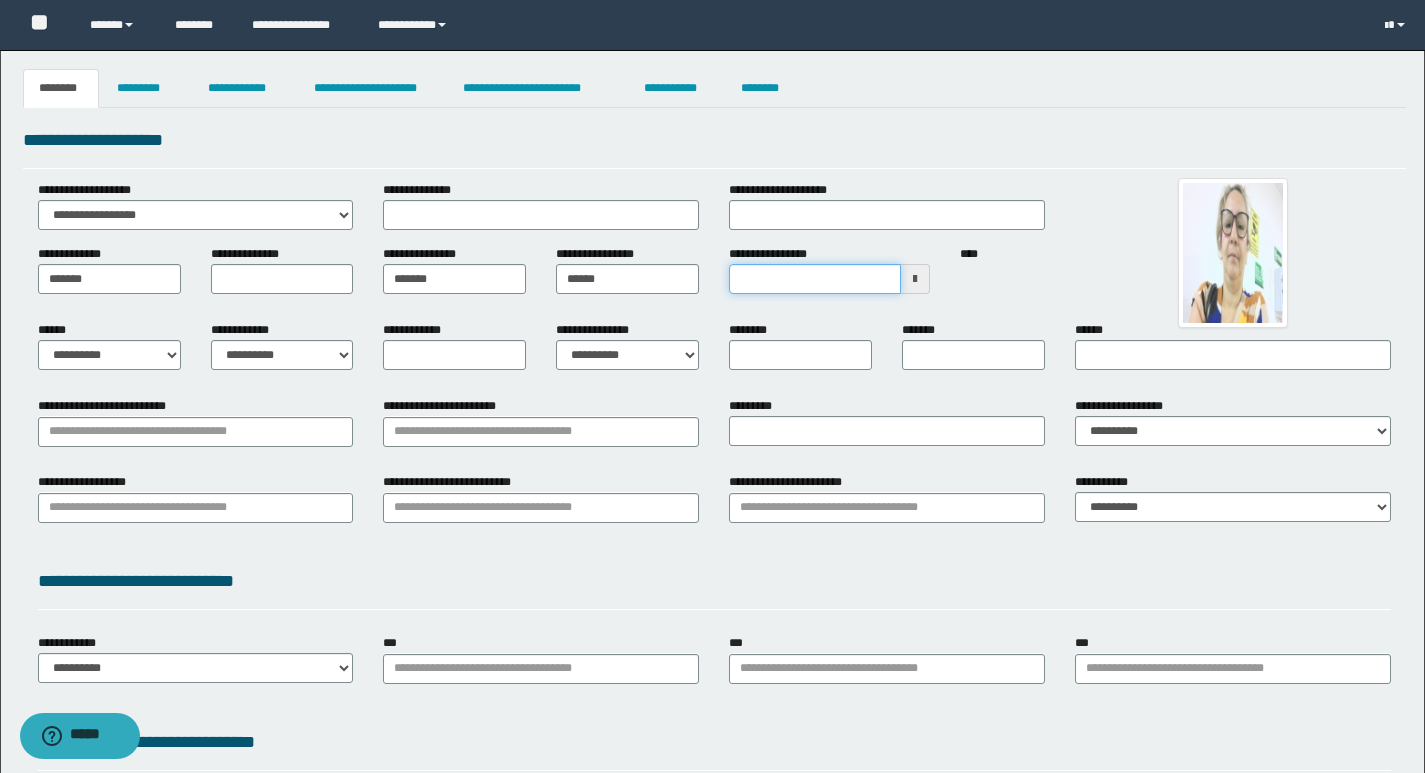 click on "**********" at bounding box center (815, 279) 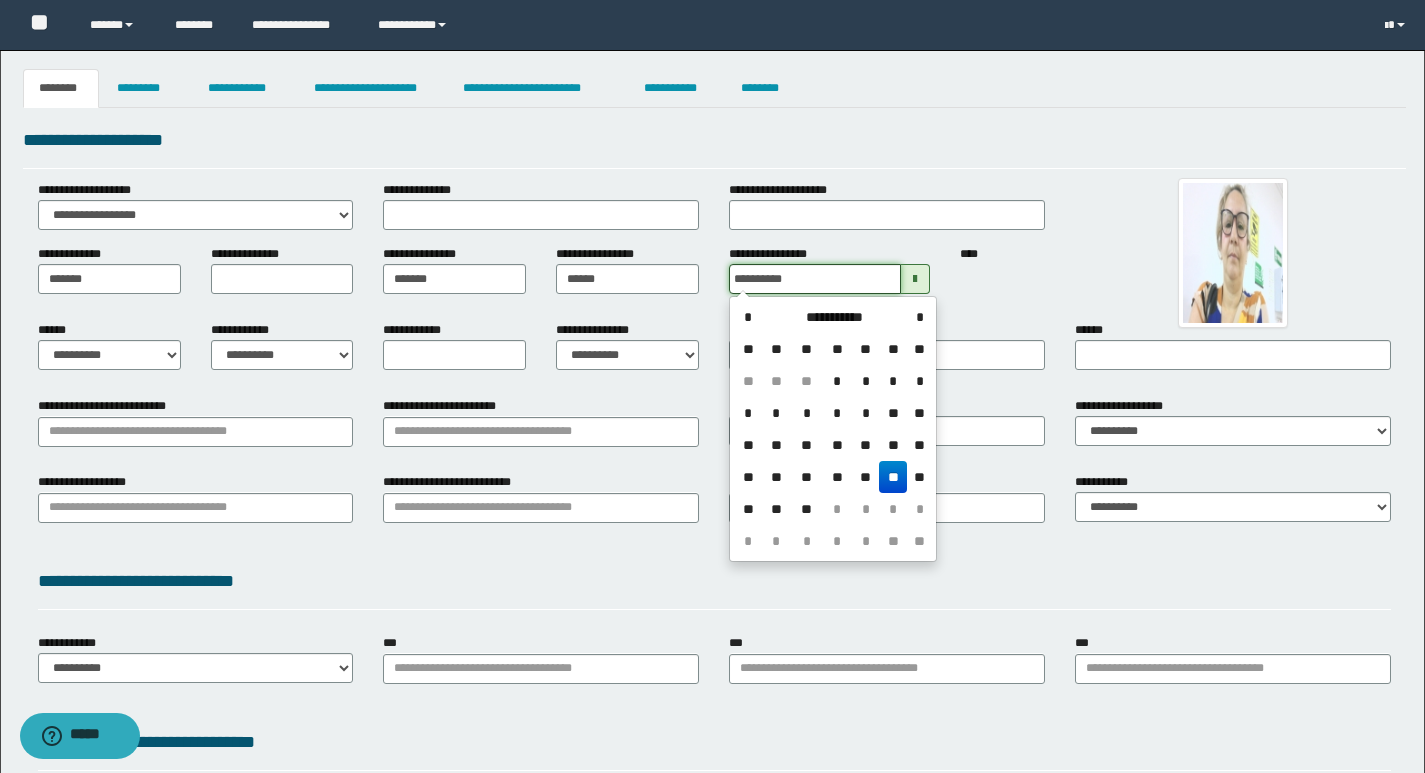 type on "**********" 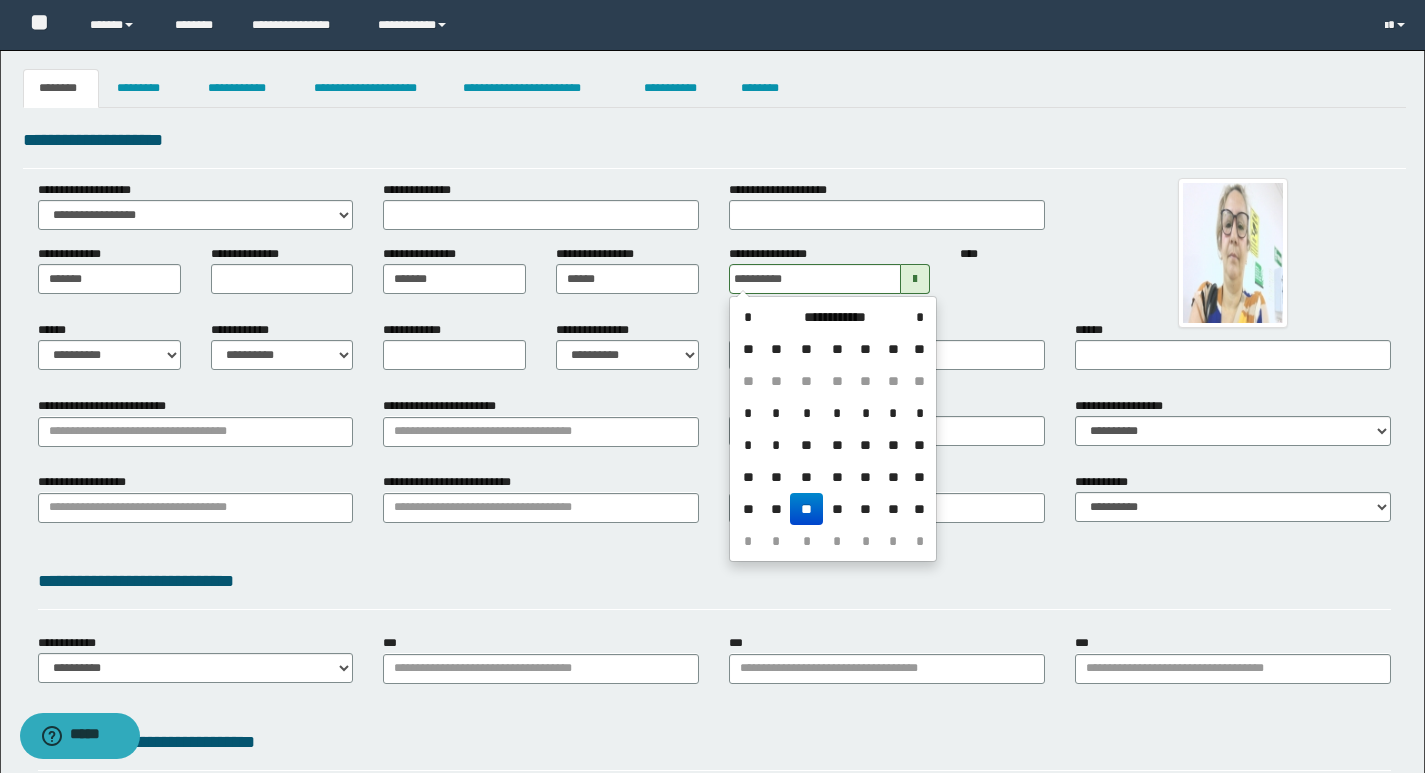 click on "**" at bounding box center [806, 509] 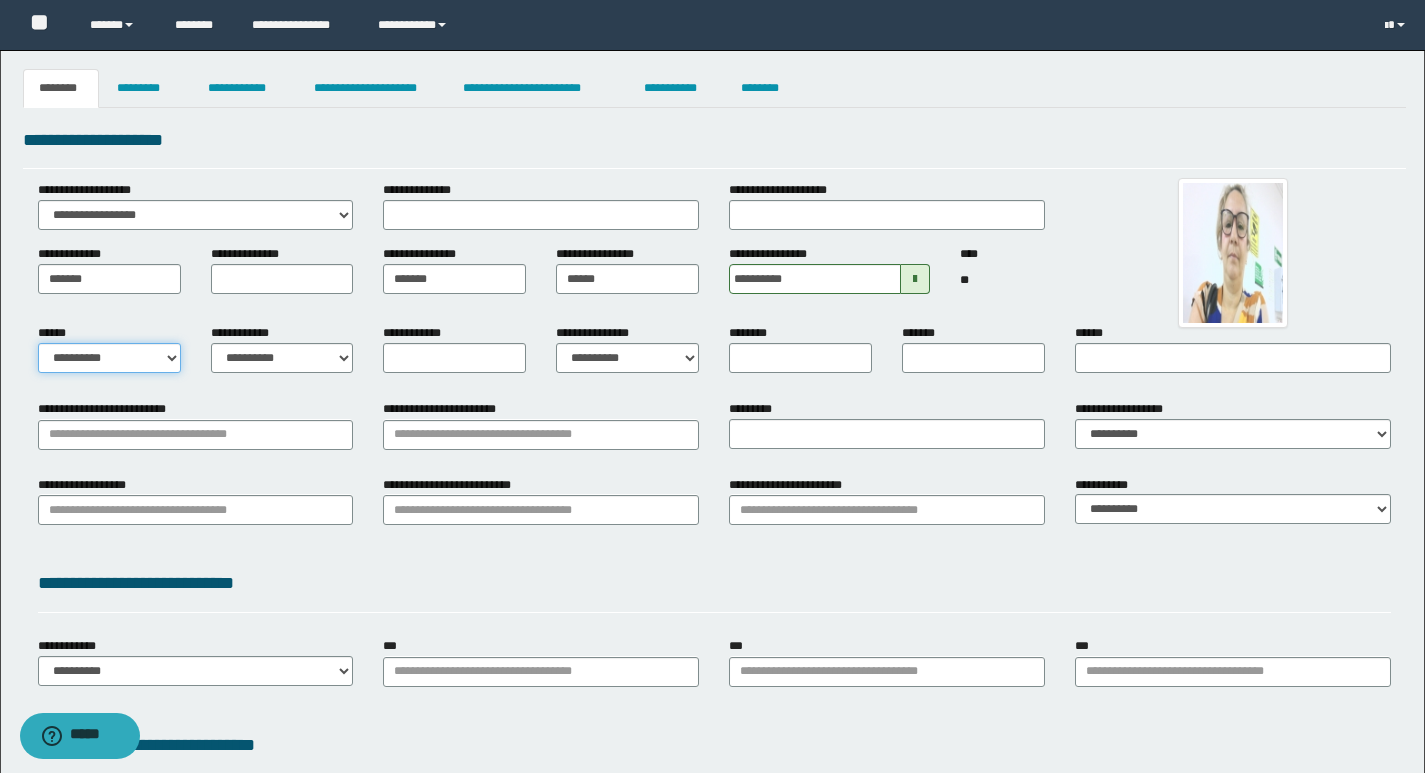 click on "**********" at bounding box center (109, 358) 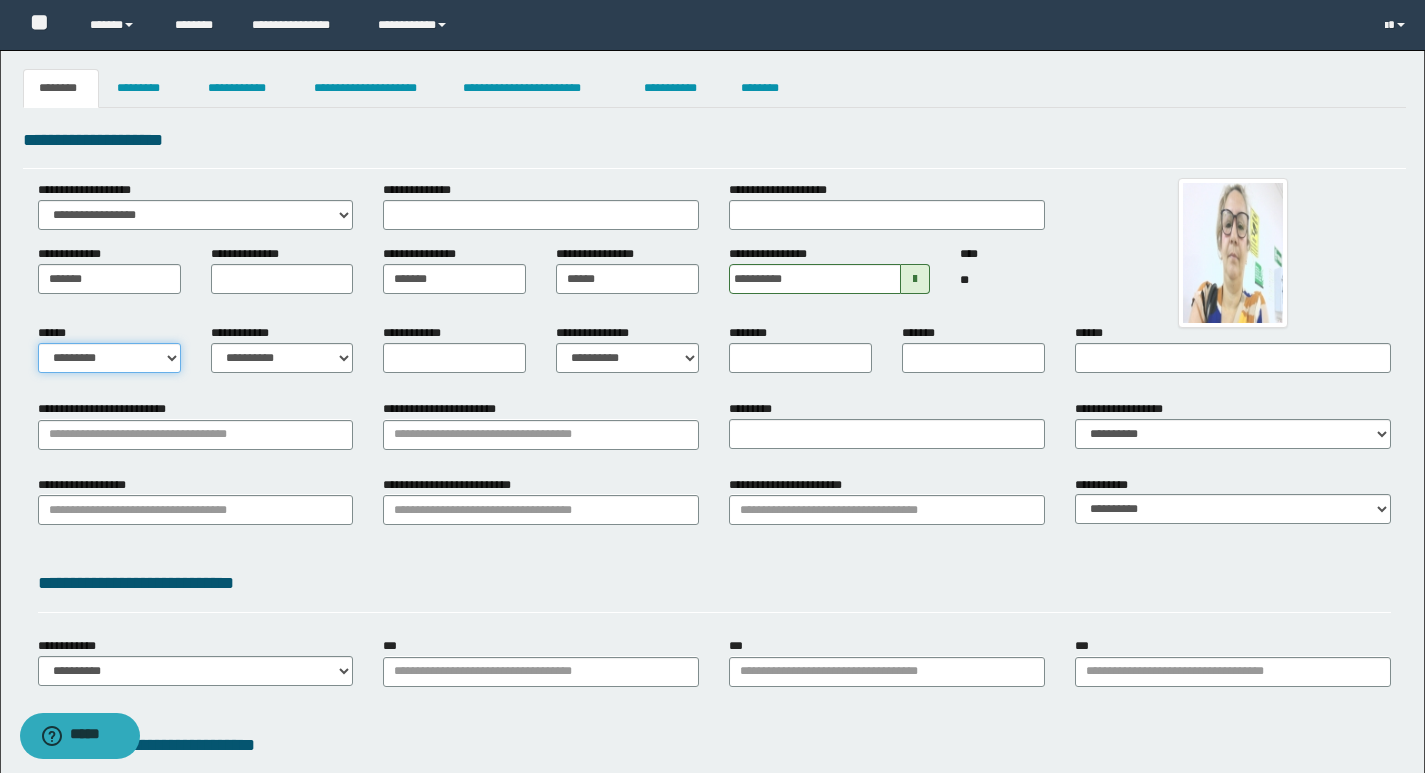 click on "**********" at bounding box center [109, 358] 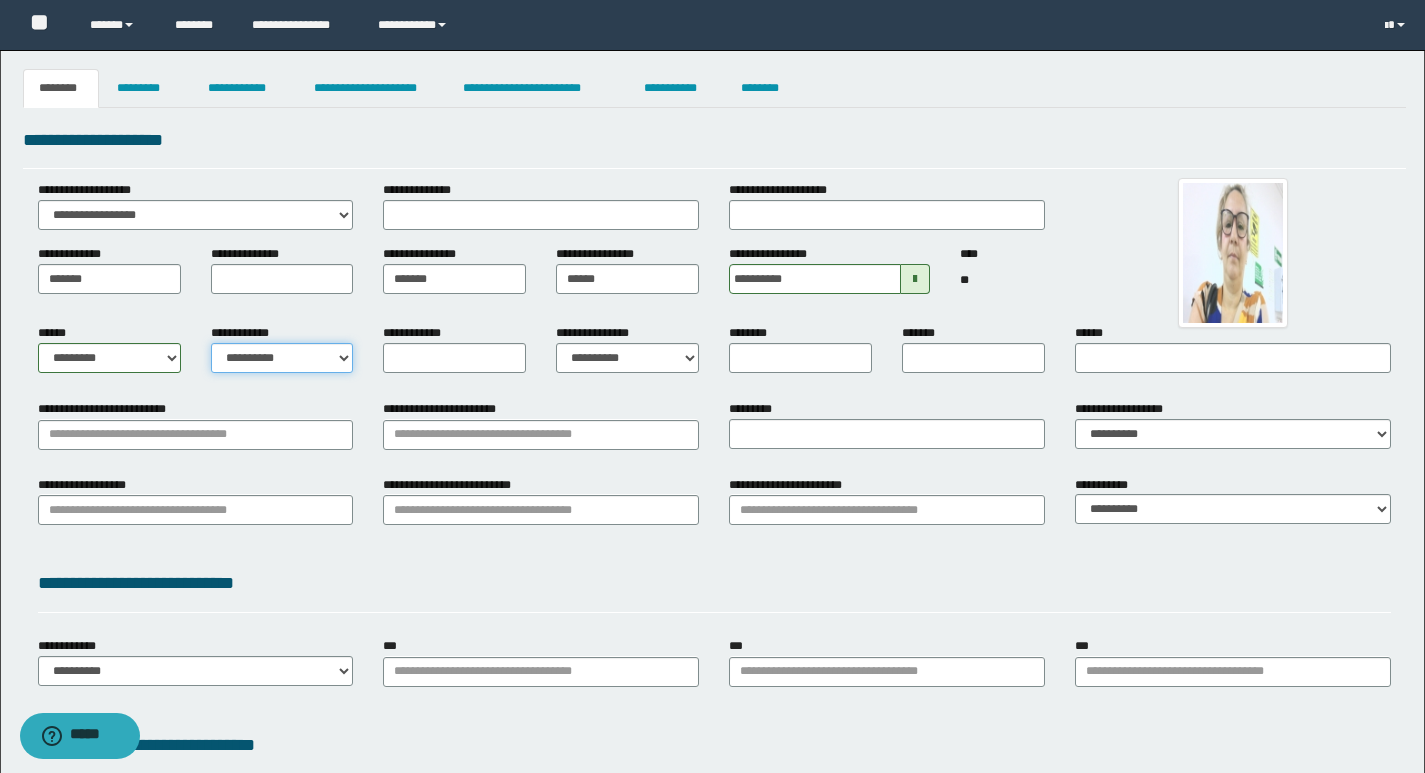 click on "**********" at bounding box center (282, 358) 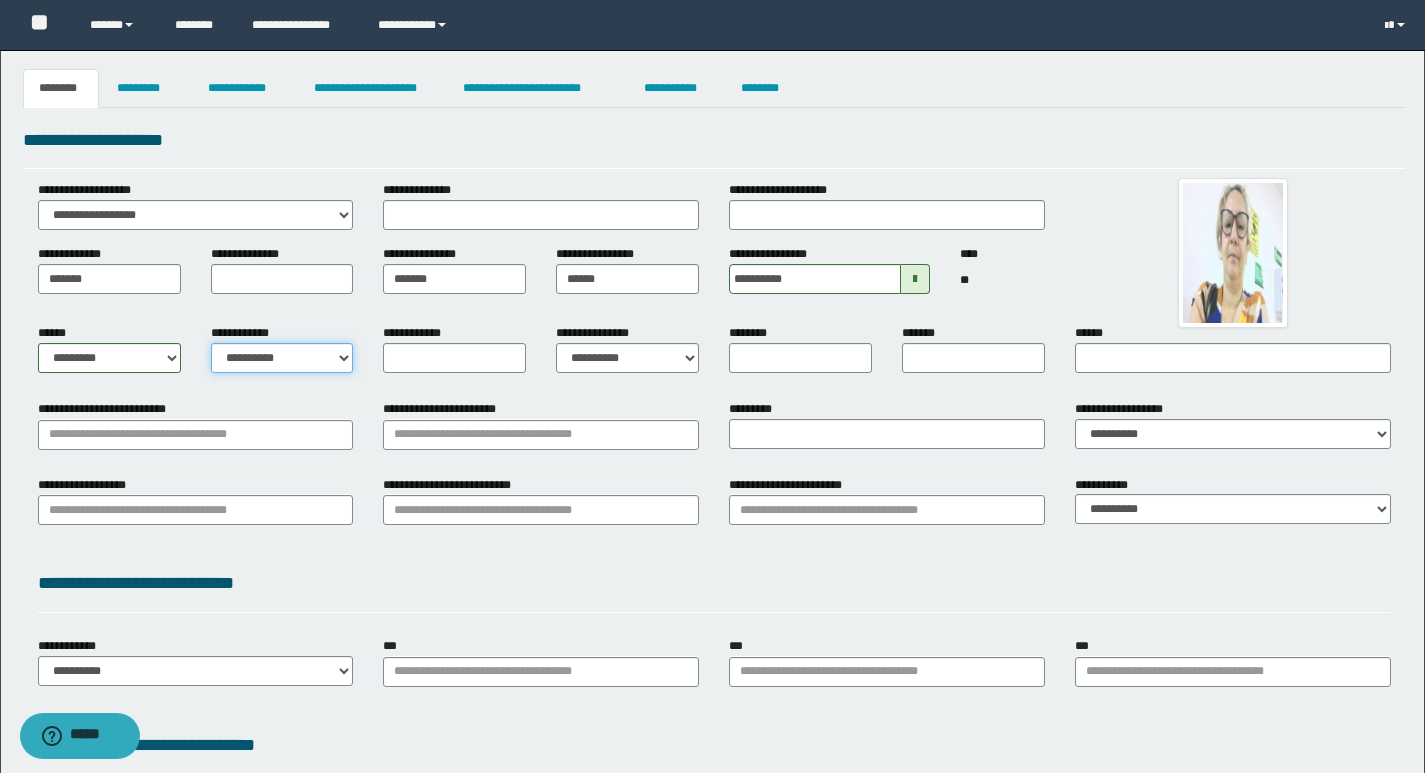 select on "*" 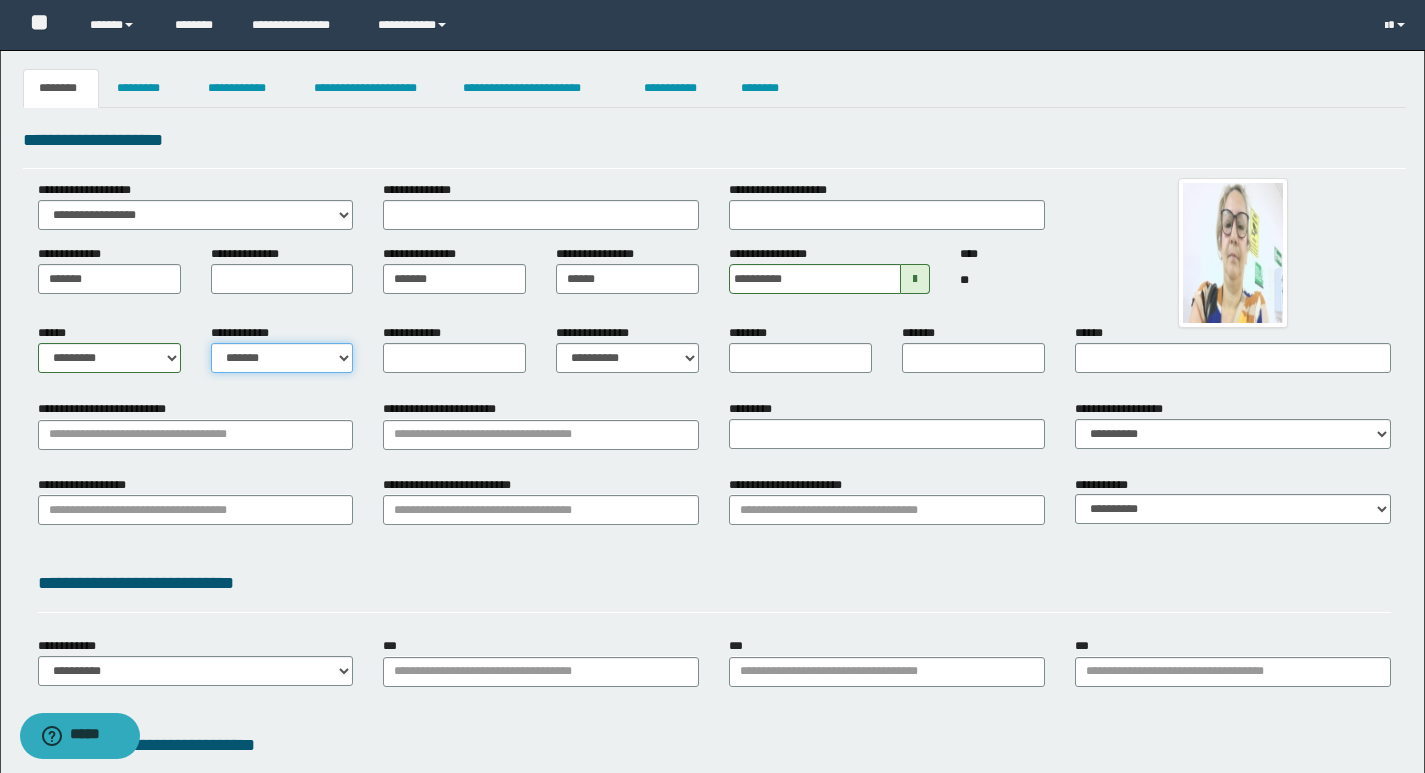 click on "**********" at bounding box center (282, 358) 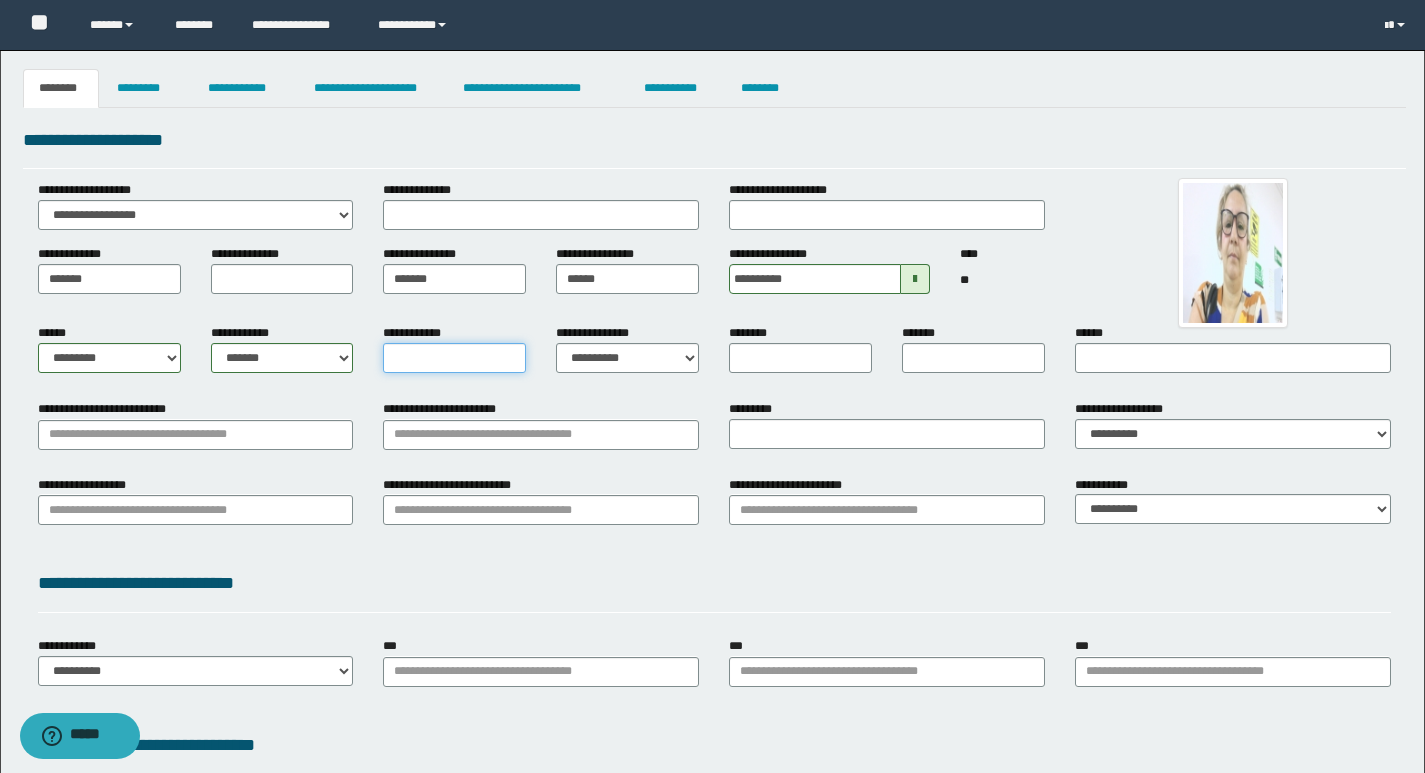 click on "**********" at bounding box center [454, 358] 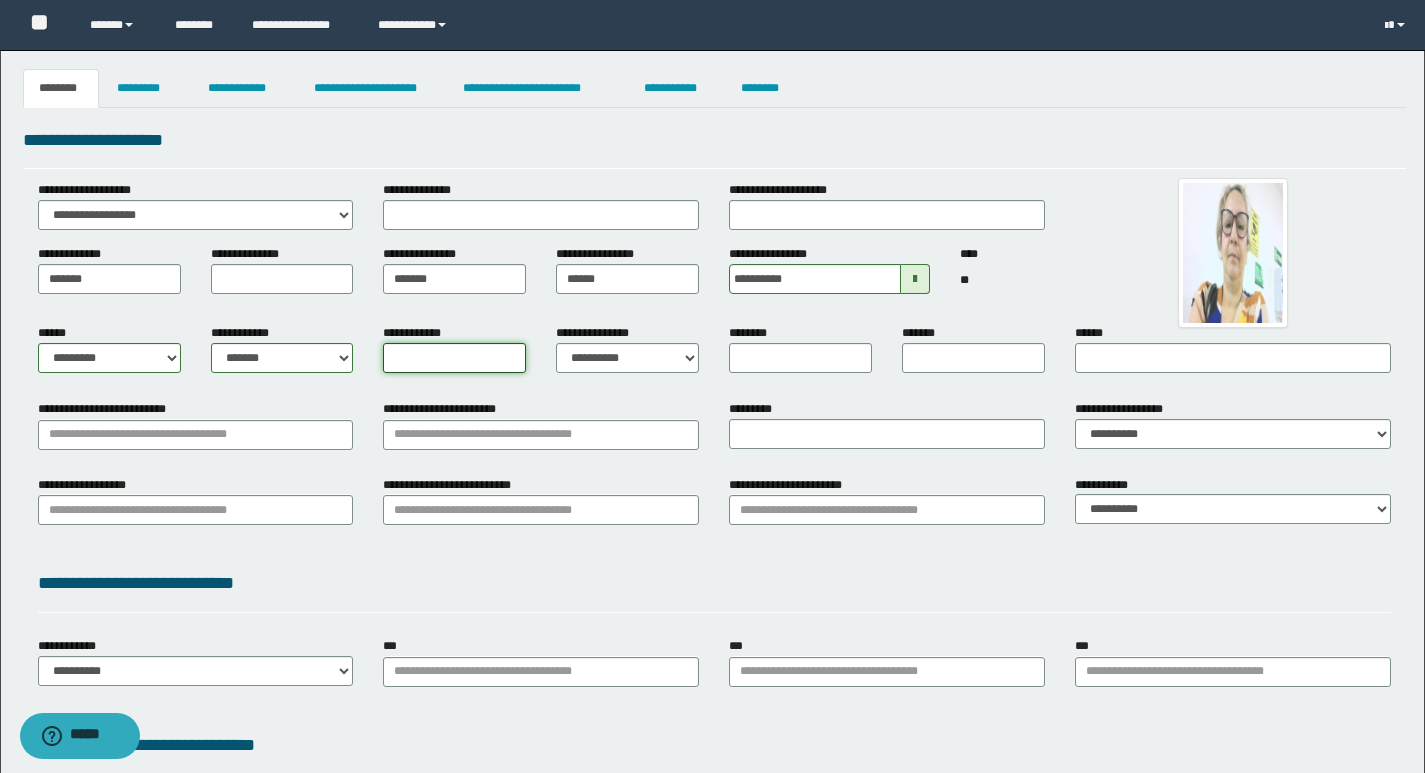 type on "*" 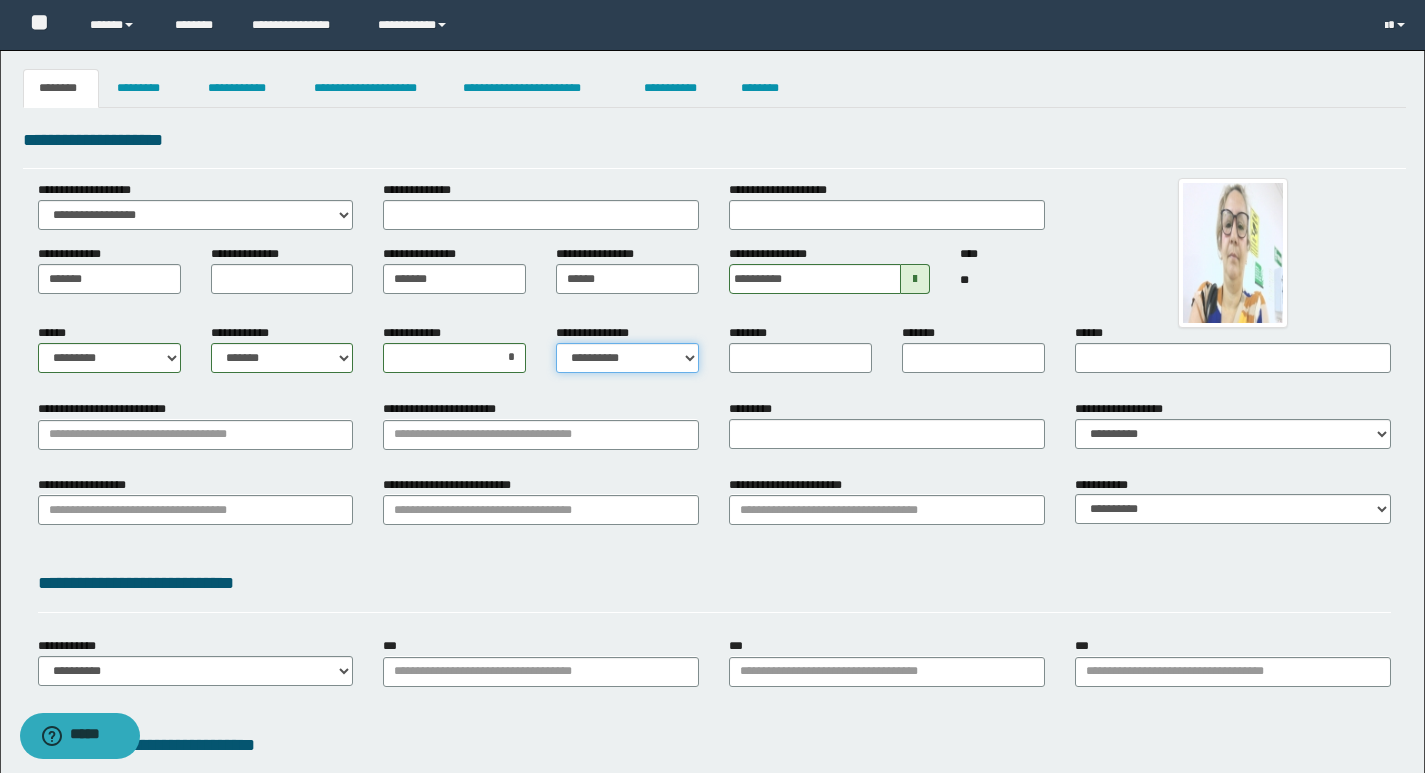 click on "**********" at bounding box center [627, 358] 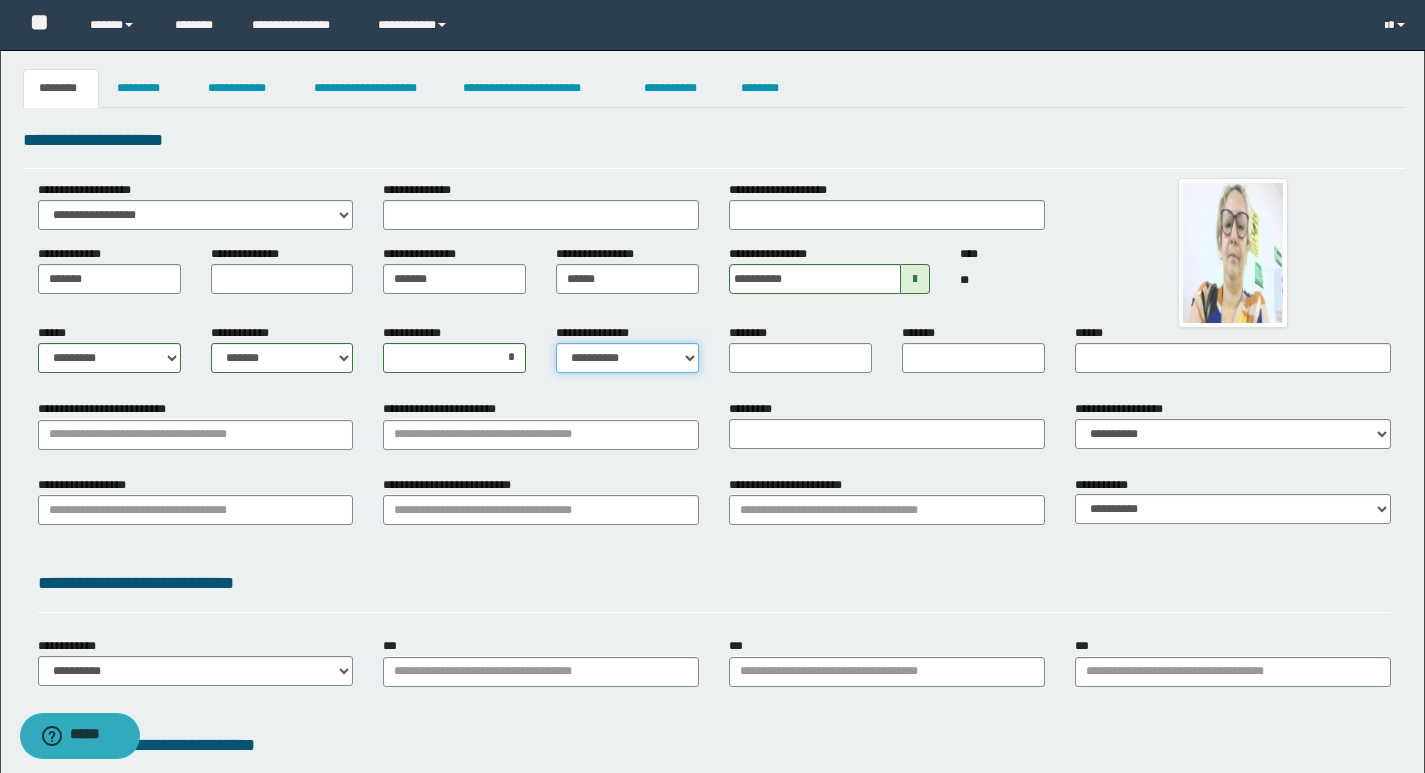 select on "*" 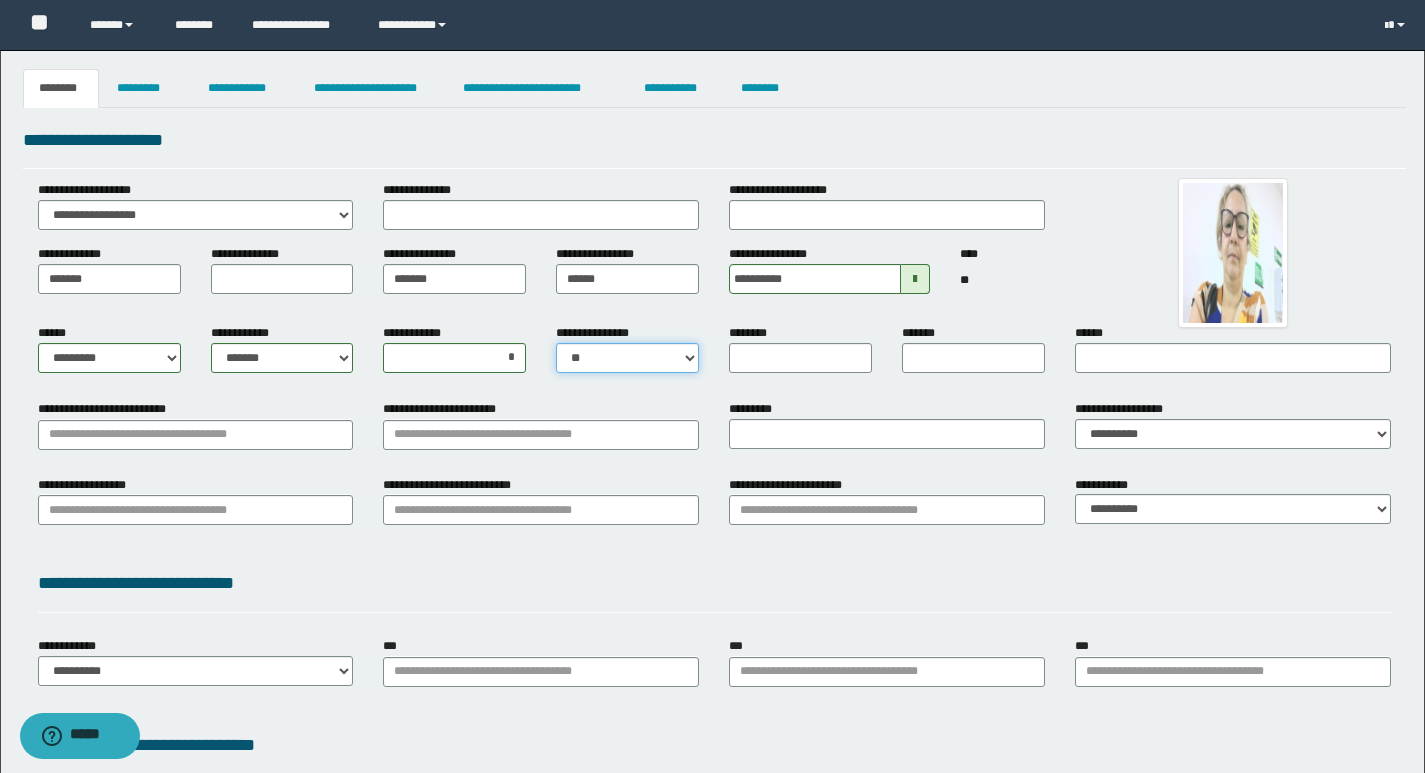 click on "**********" at bounding box center (627, 358) 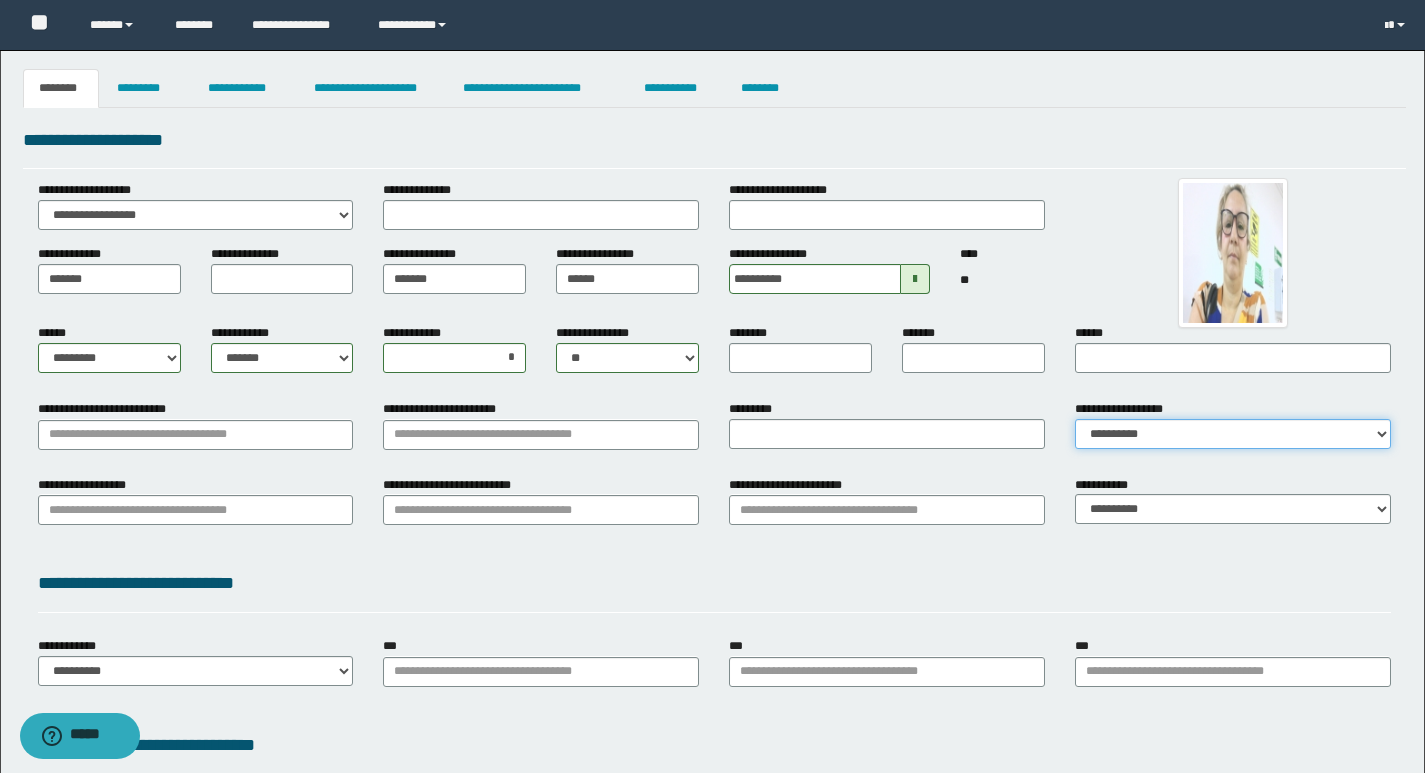 click on "**********" at bounding box center [1233, 434] 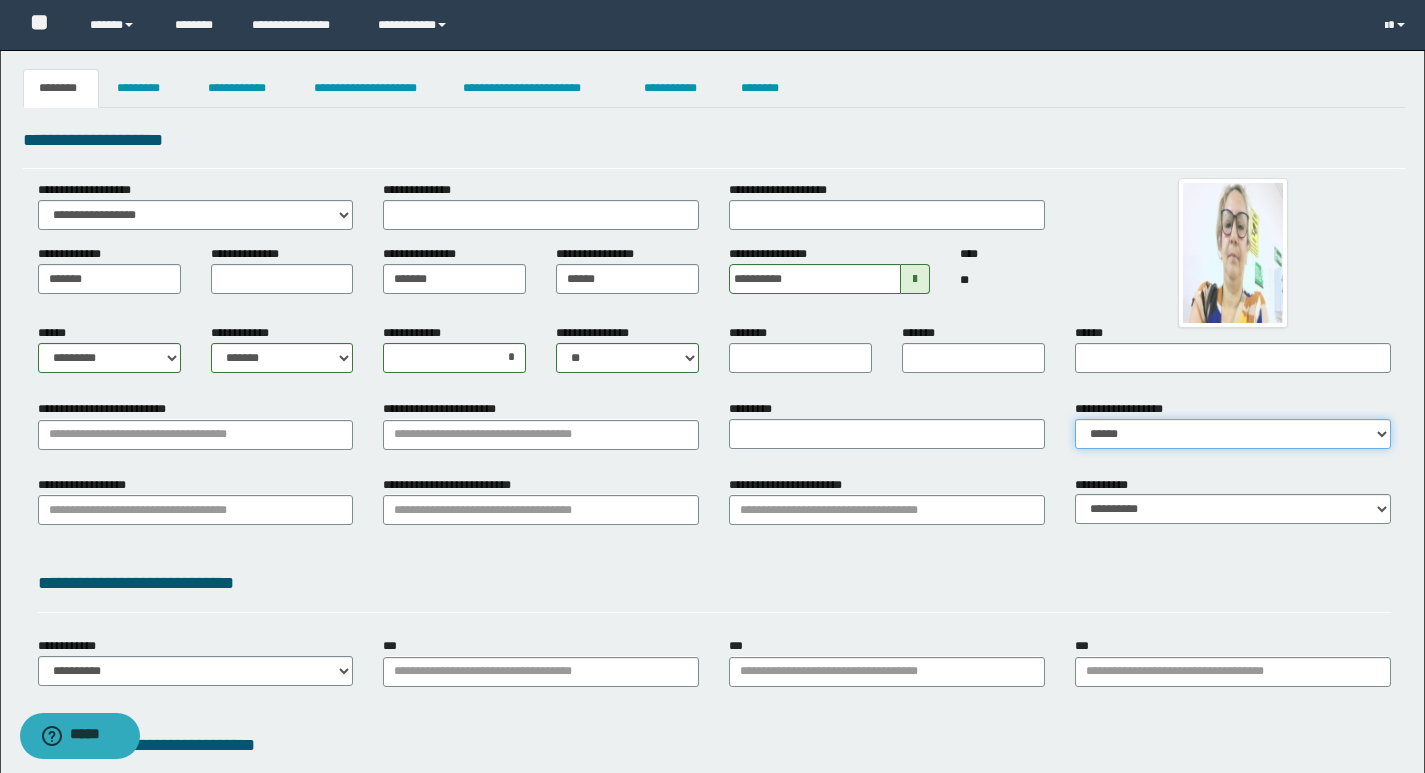 click on "**********" at bounding box center [1233, 434] 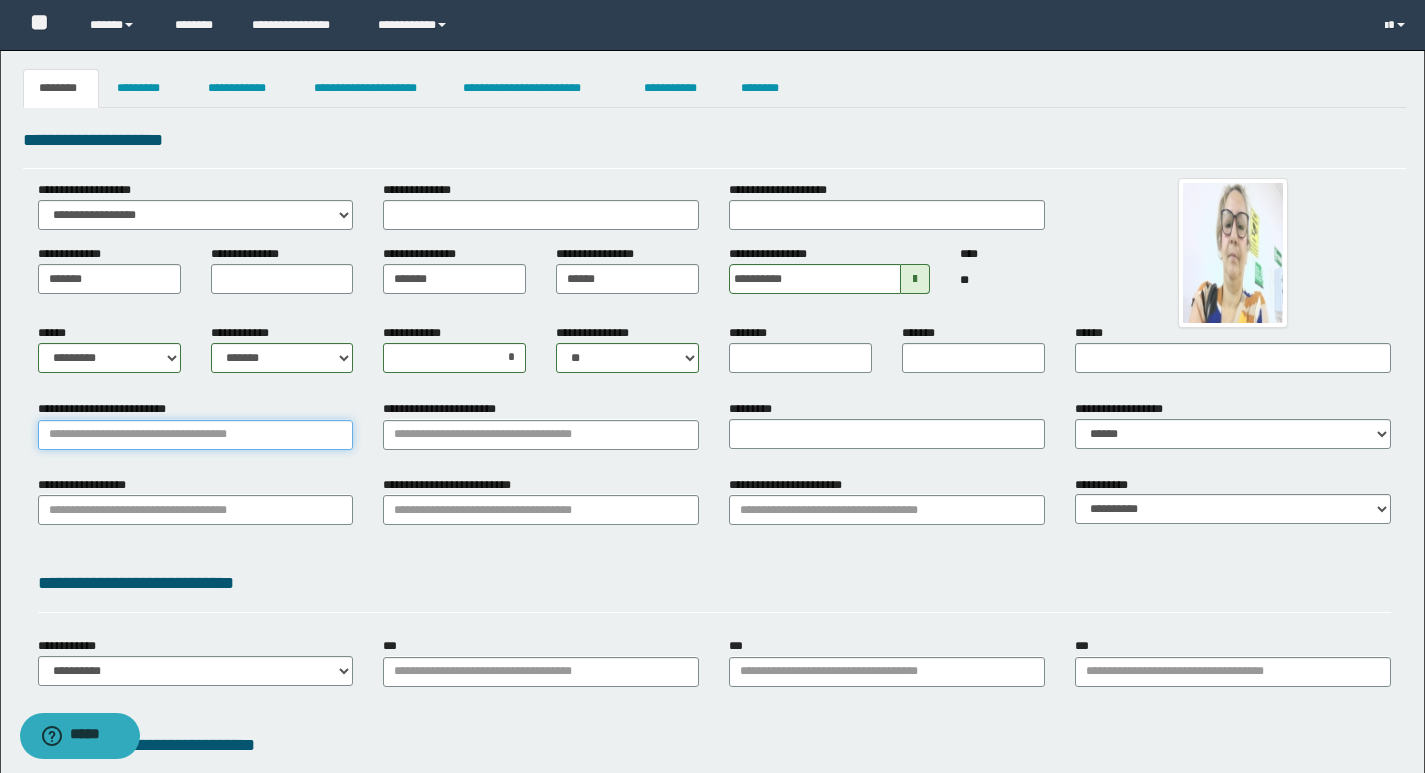 click on "**********" at bounding box center (196, 435) 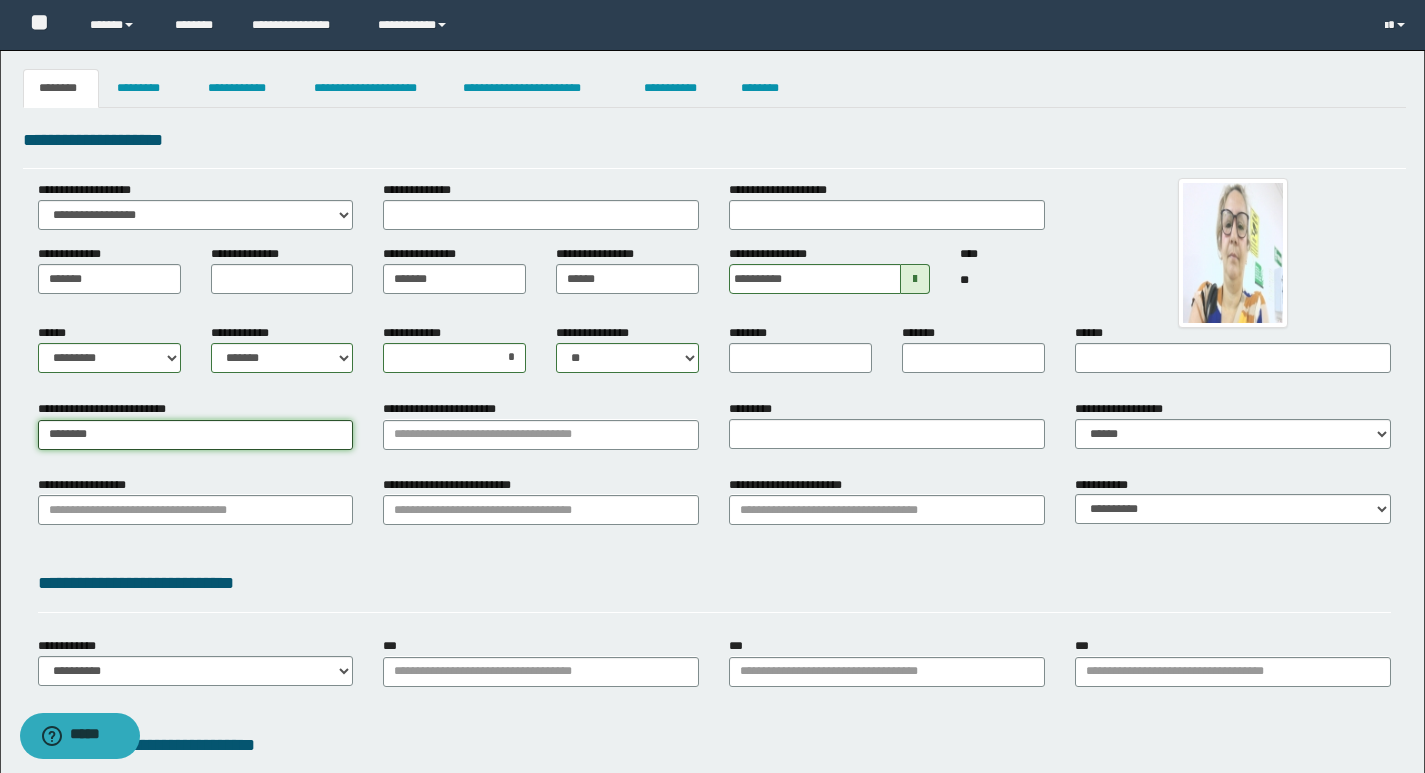 type on "*********" 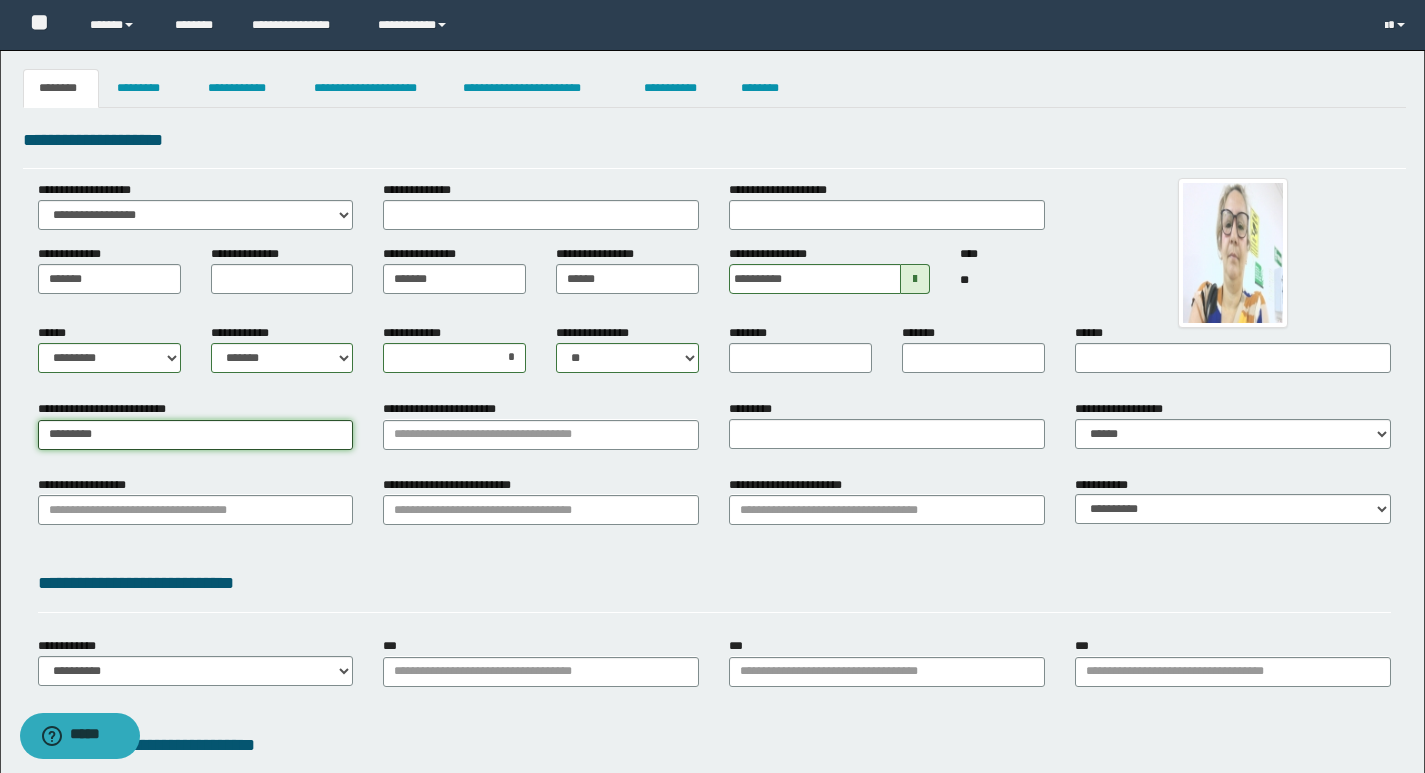 type on "*********" 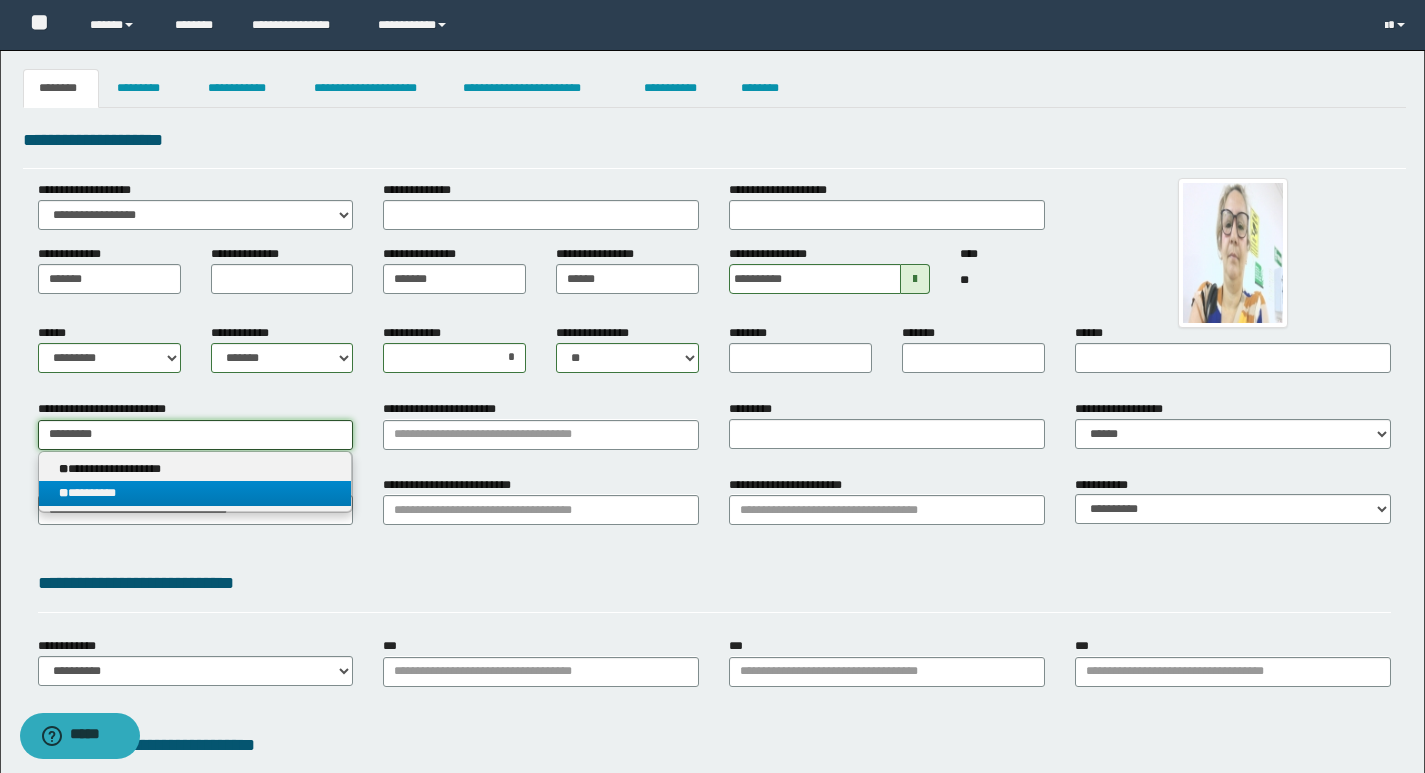 type on "*********" 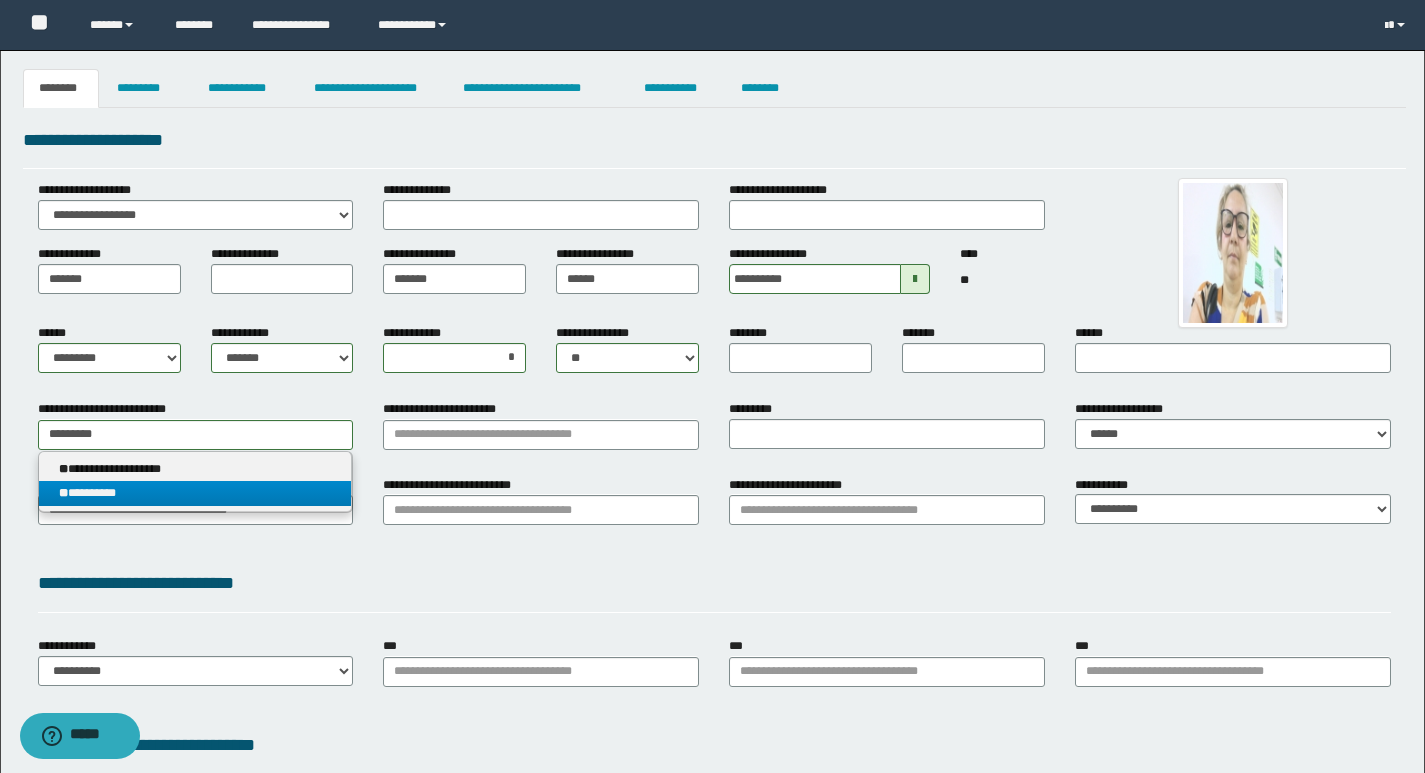 click on "** *********" at bounding box center (195, 493) 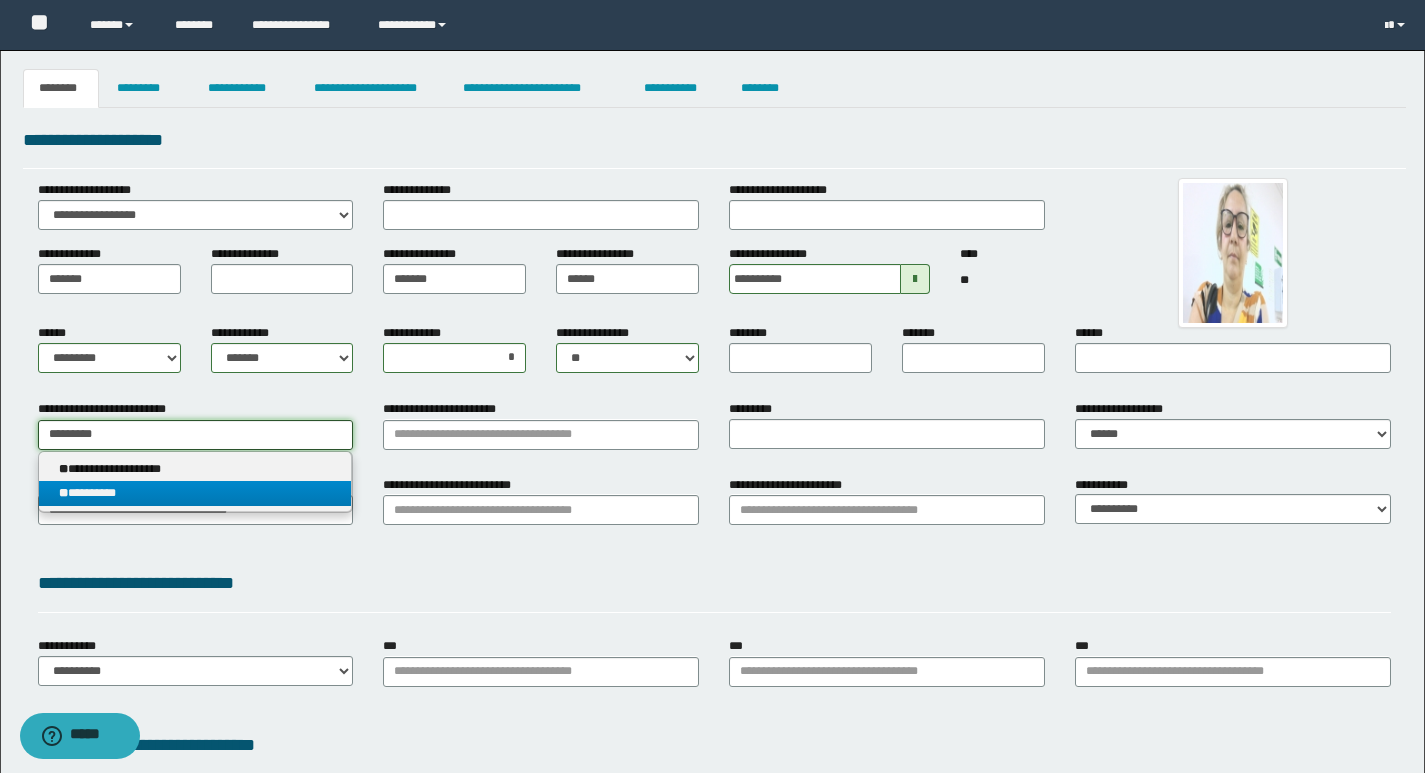 type 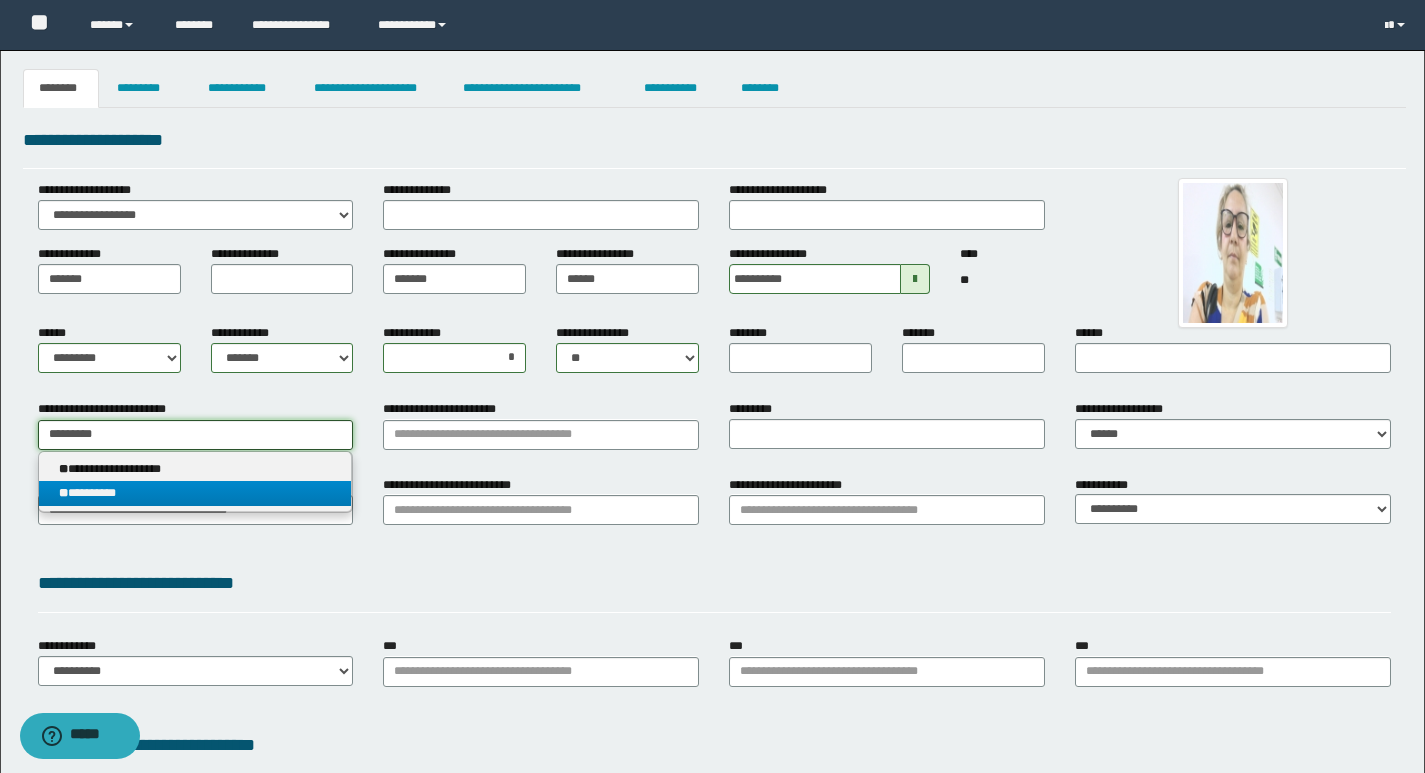 type on "*********" 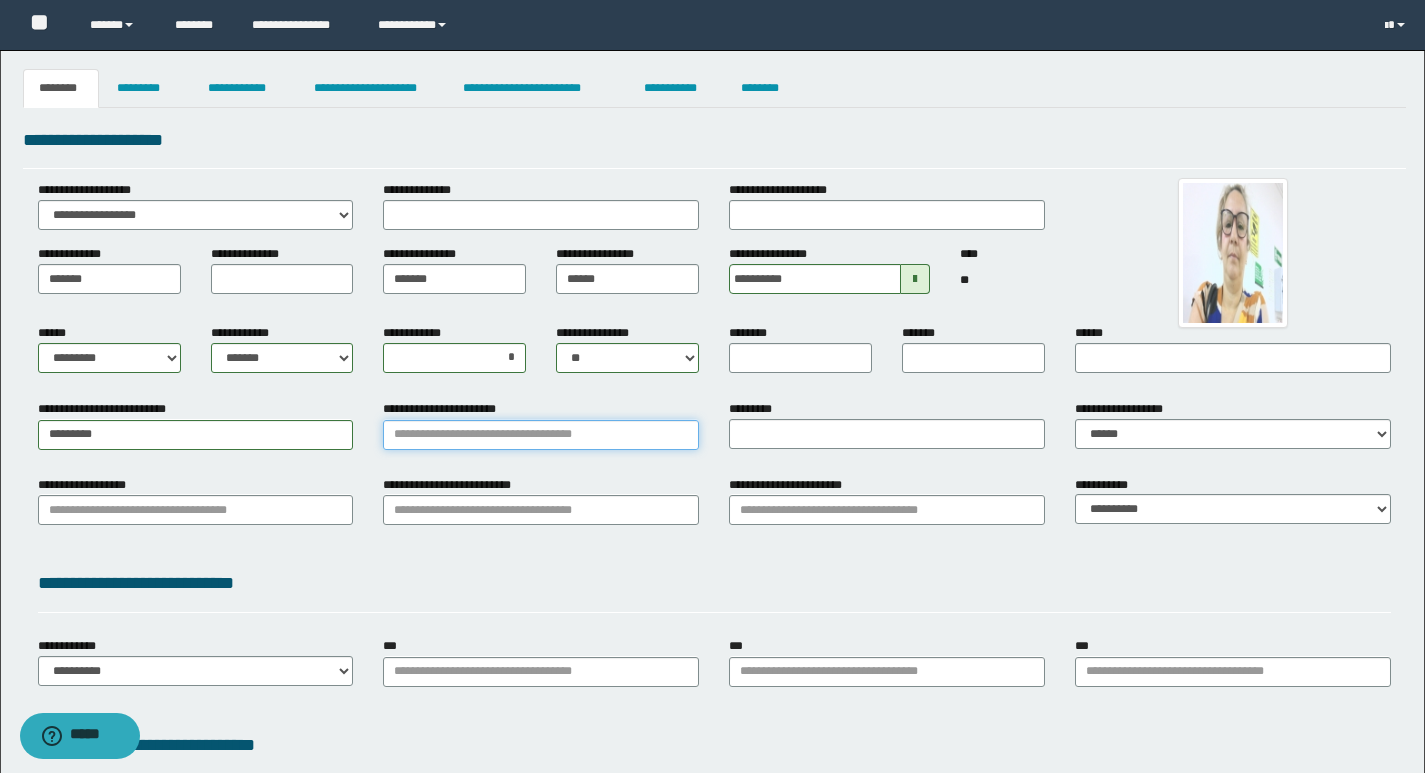 click on "**********" at bounding box center [541, 435] 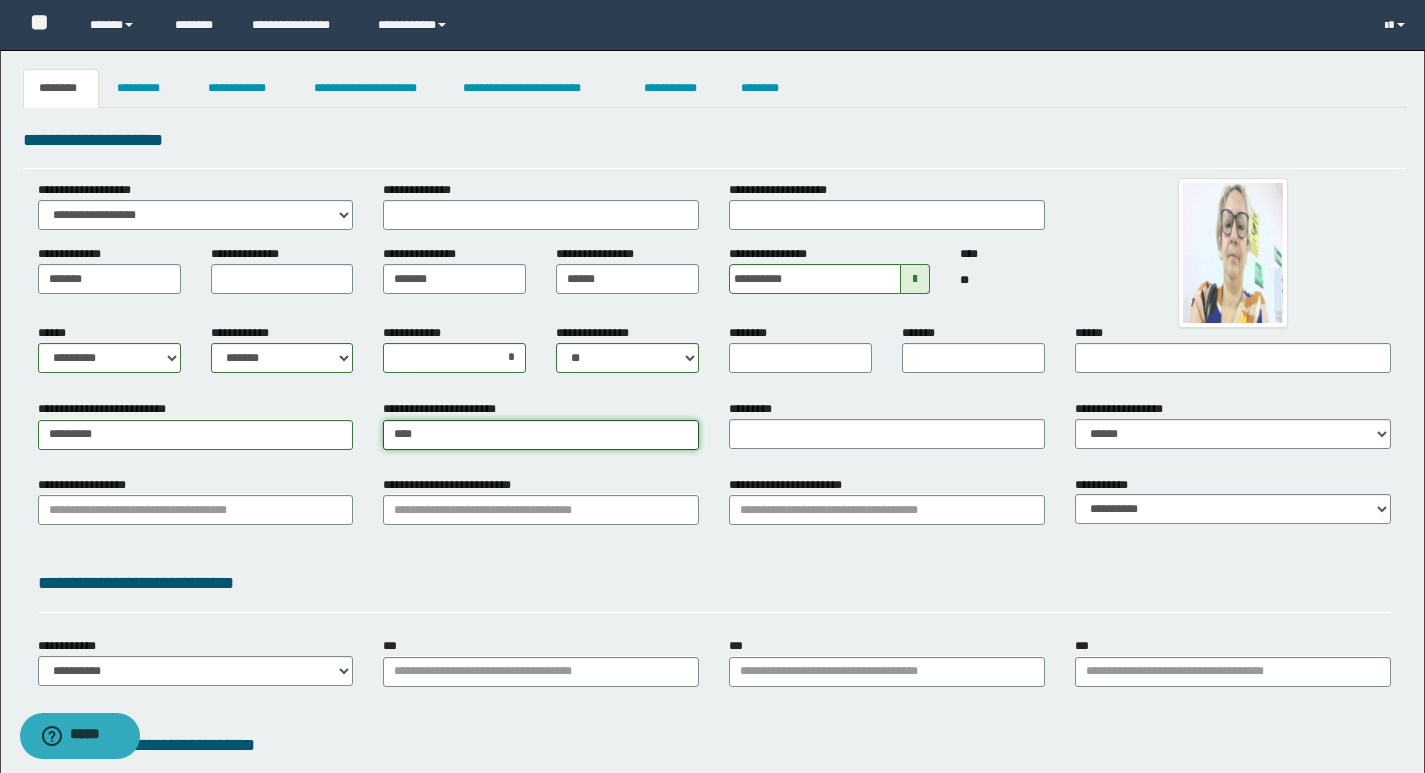 type on "*****" 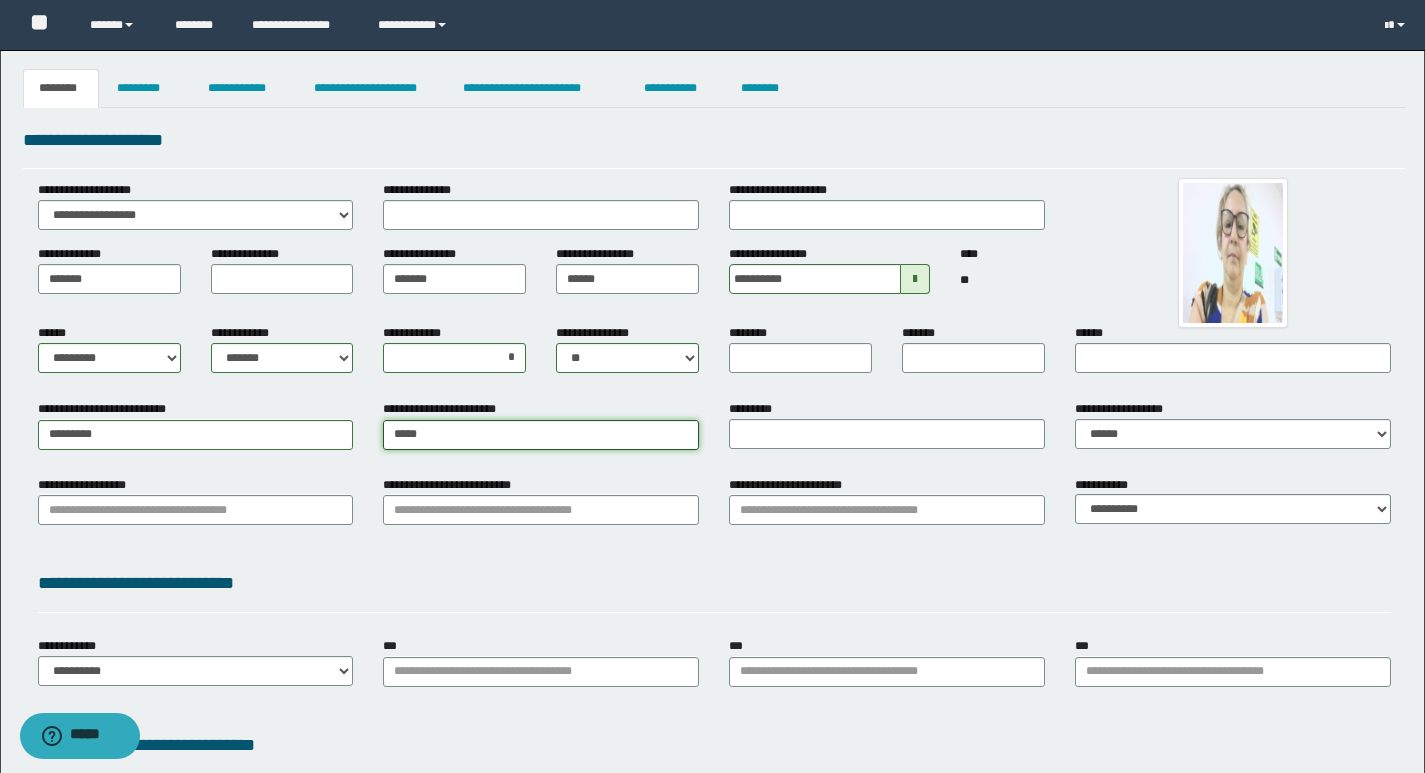 type on "**********" 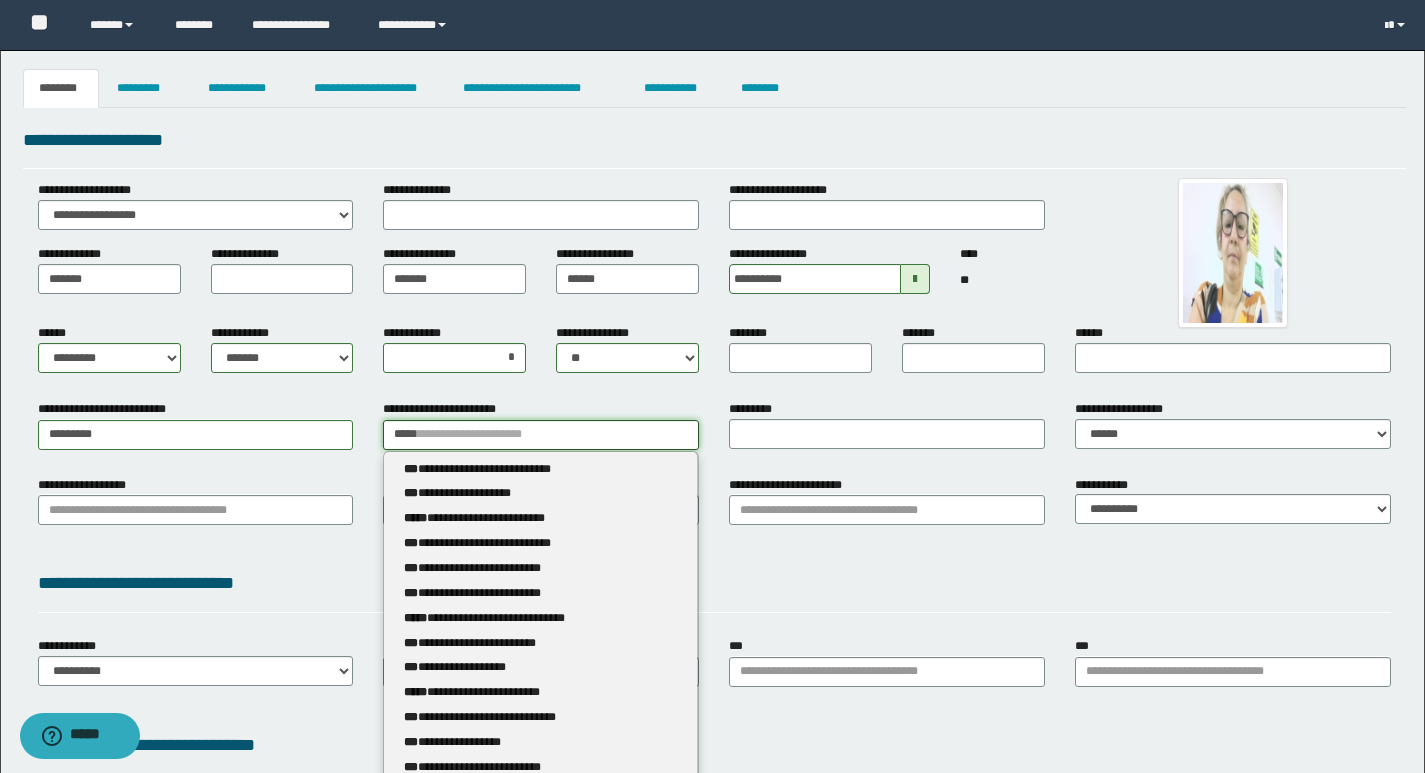 type 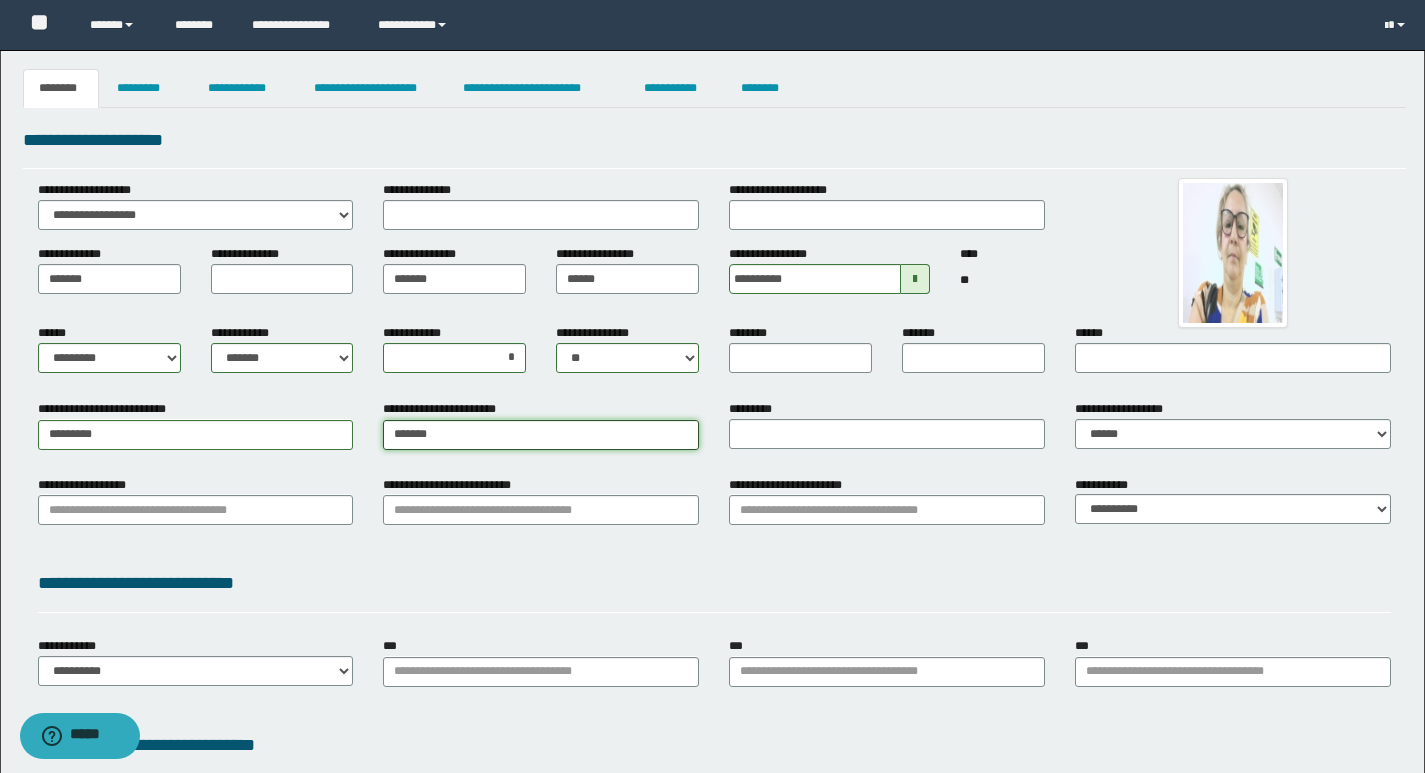 type on "********" 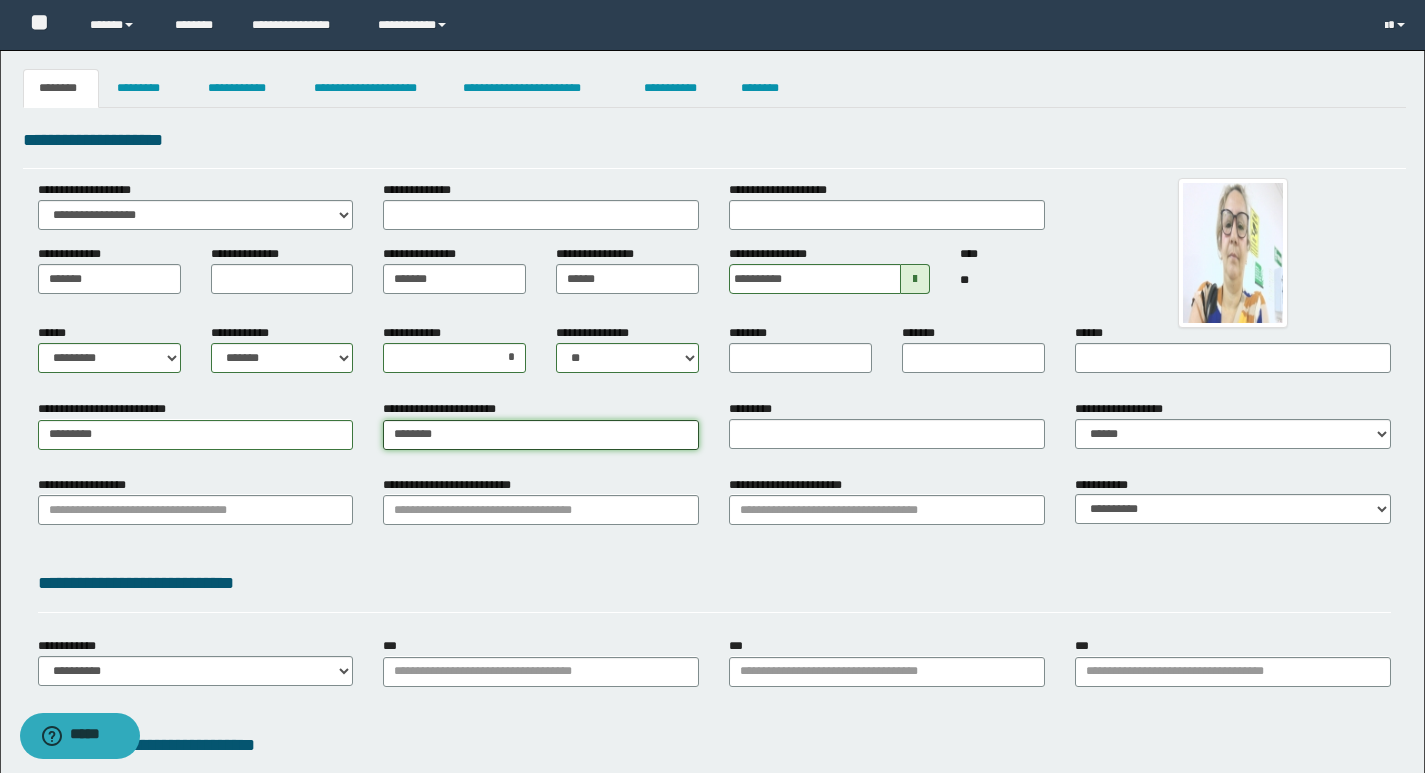 type on "**********" 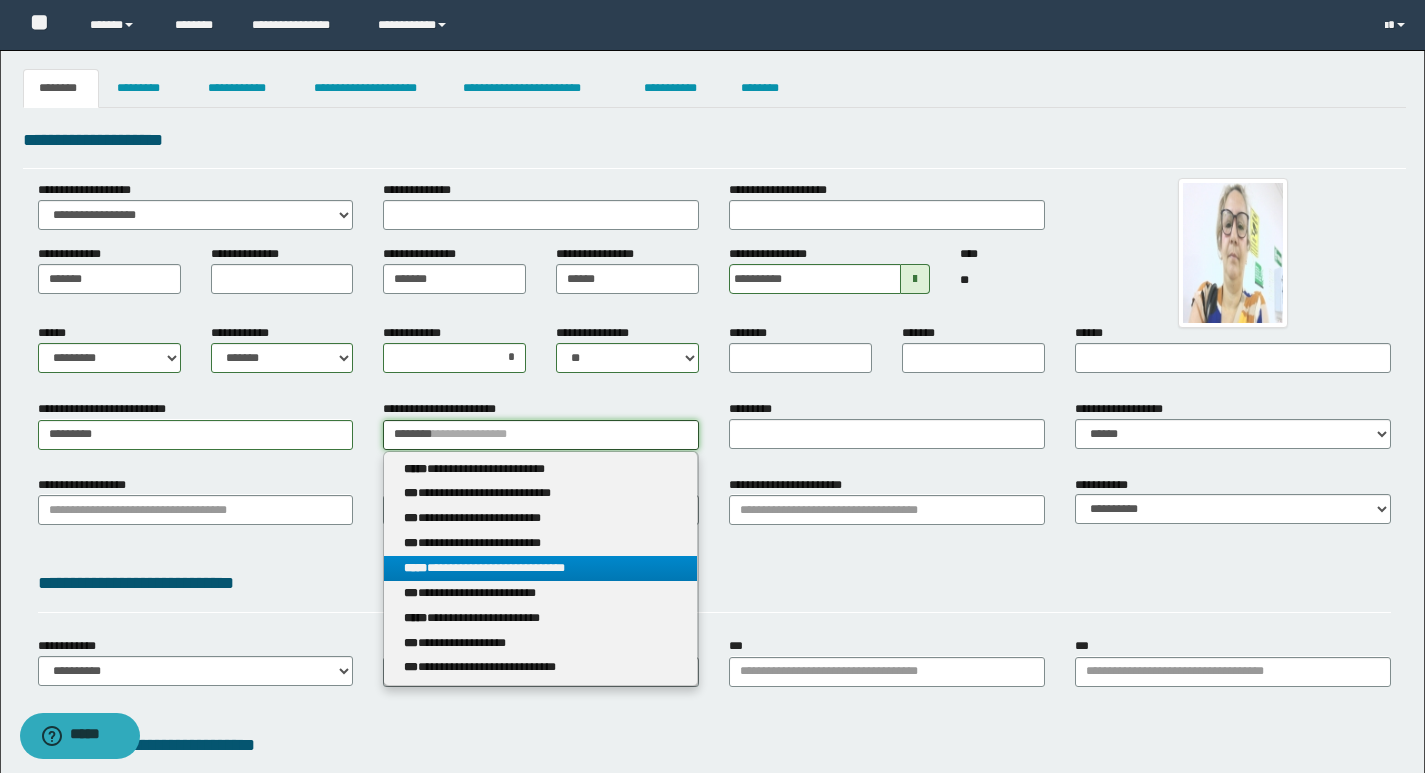 type on "********" 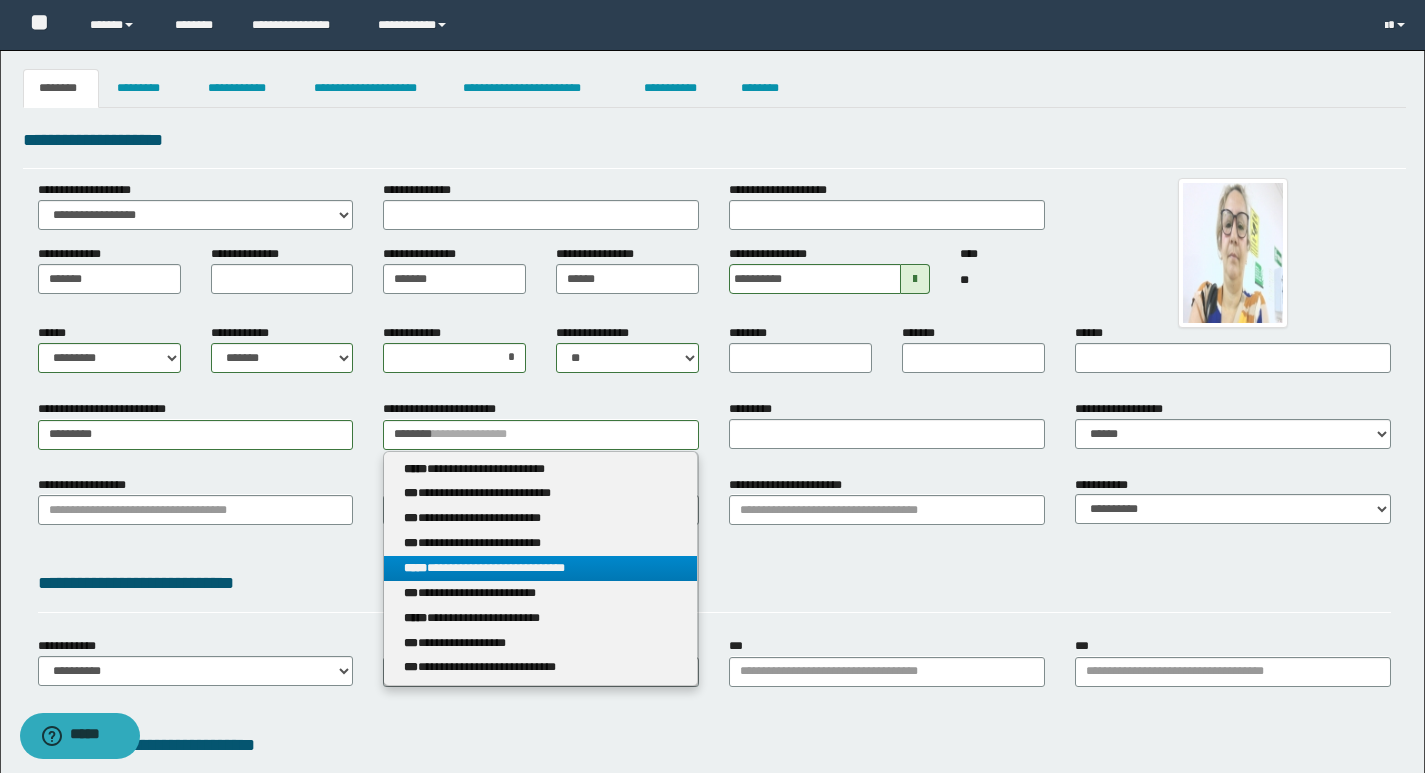 click on "**********" at bounding box center (540, 568) 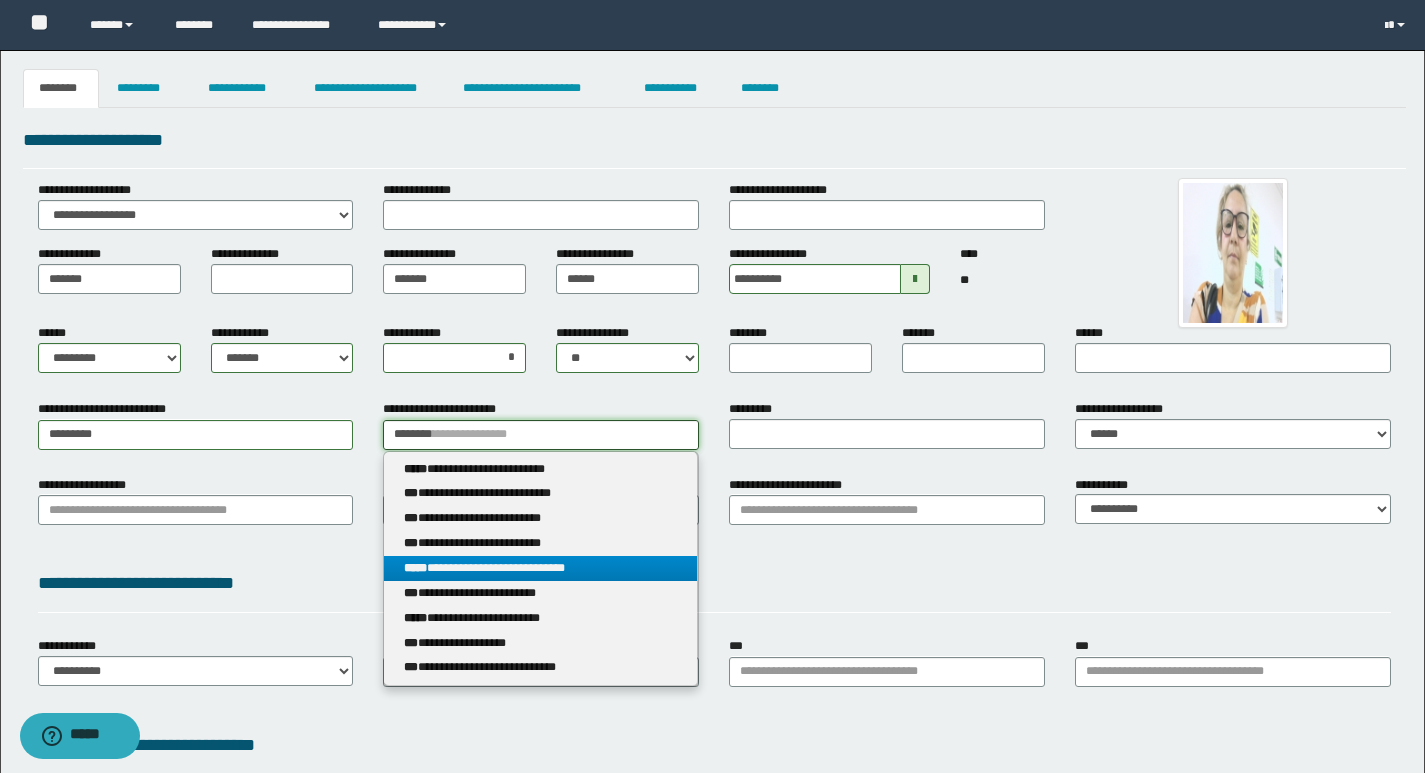 type 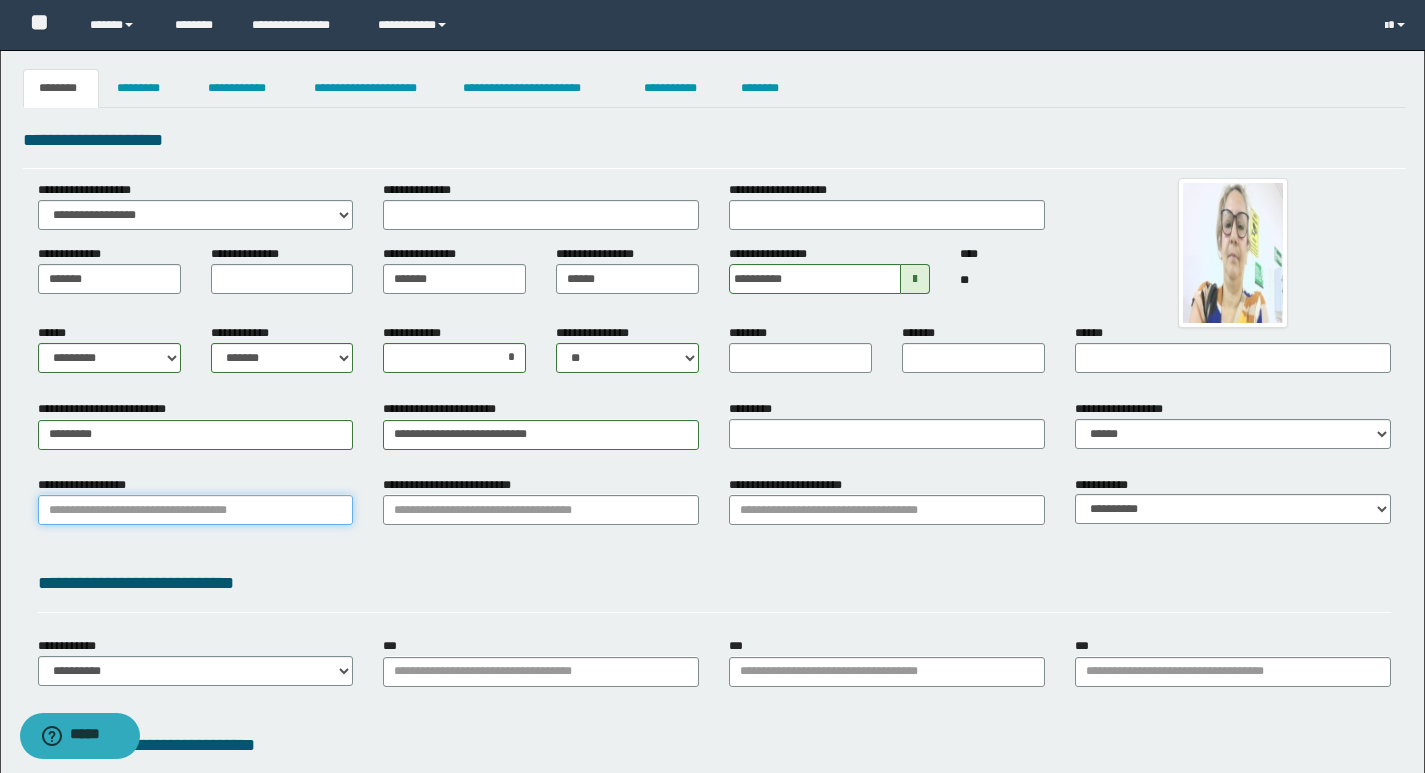 click on "**********" at bounding box center (196, 510) 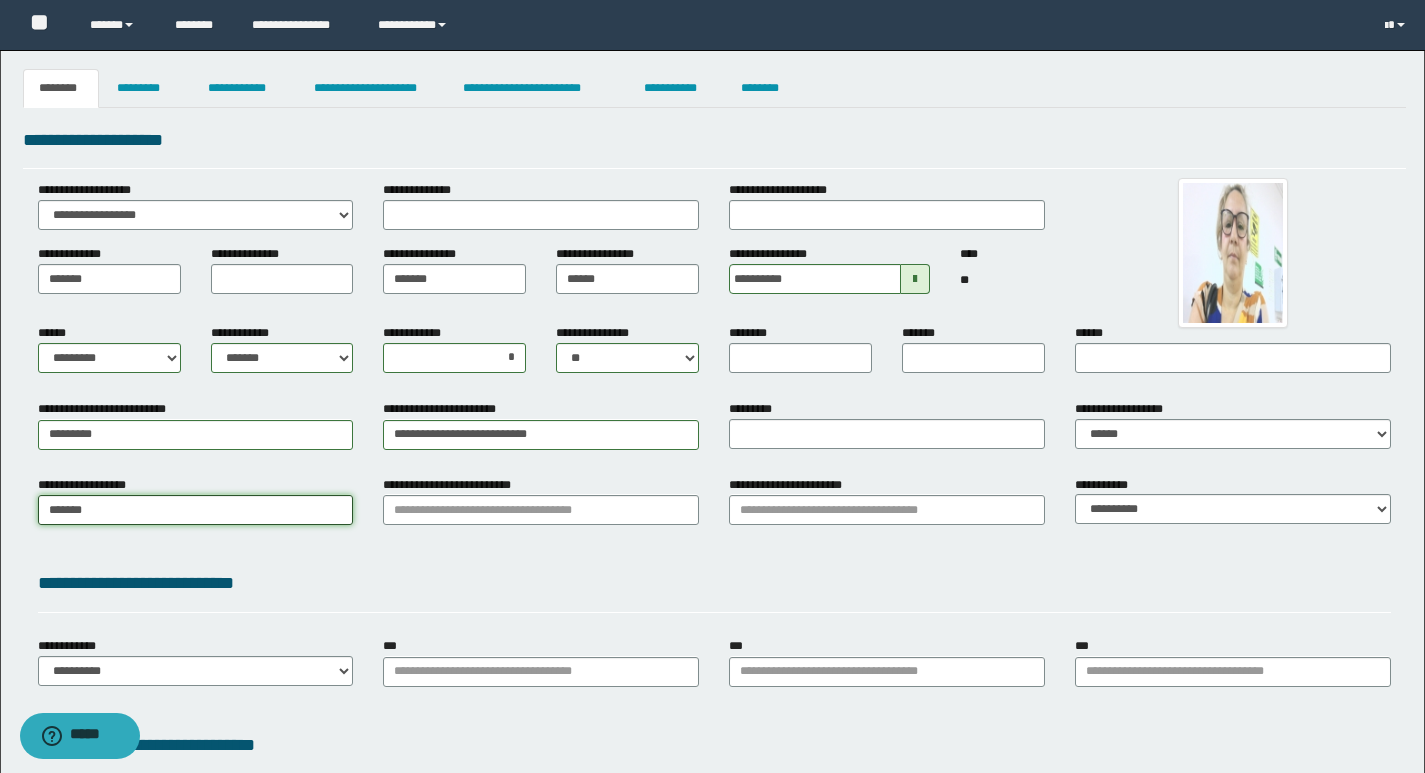 type on "********" 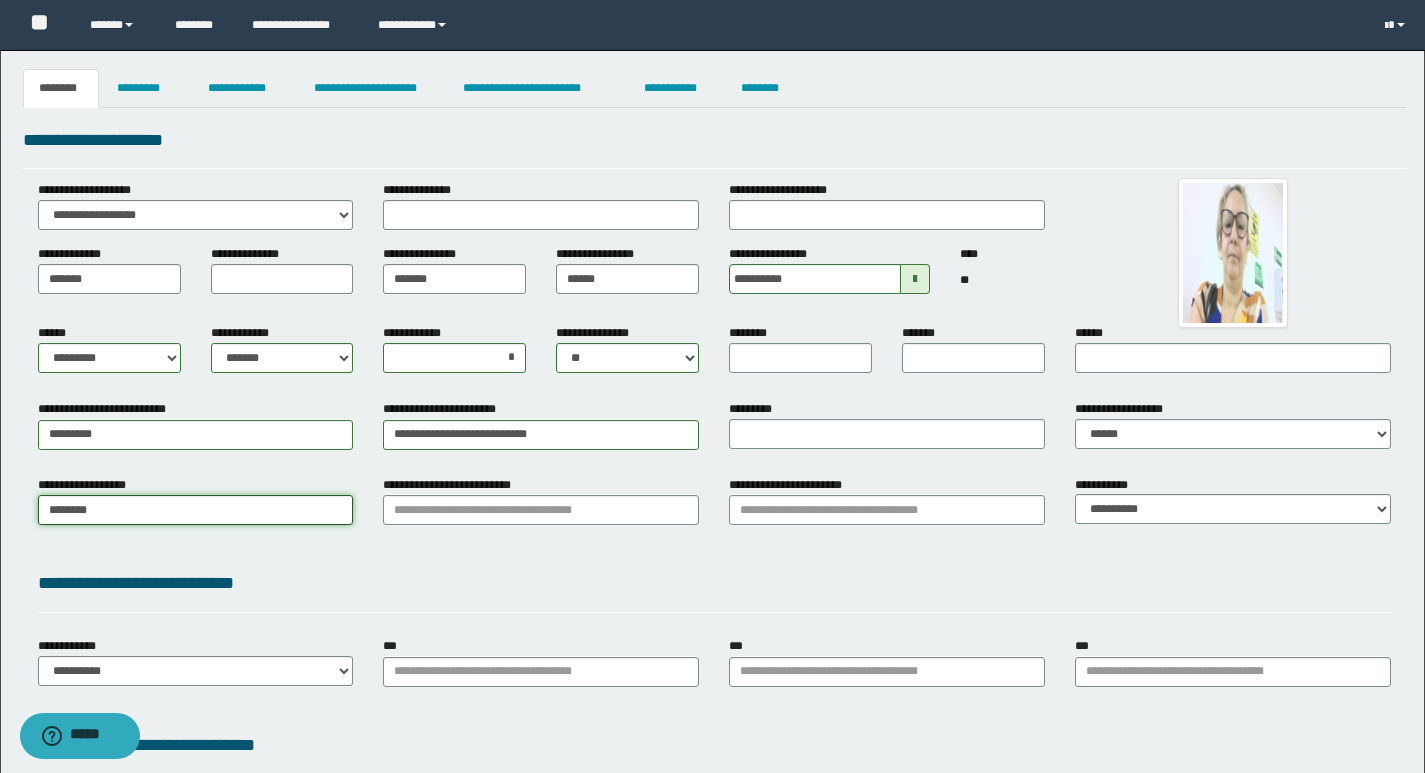 type on "********" 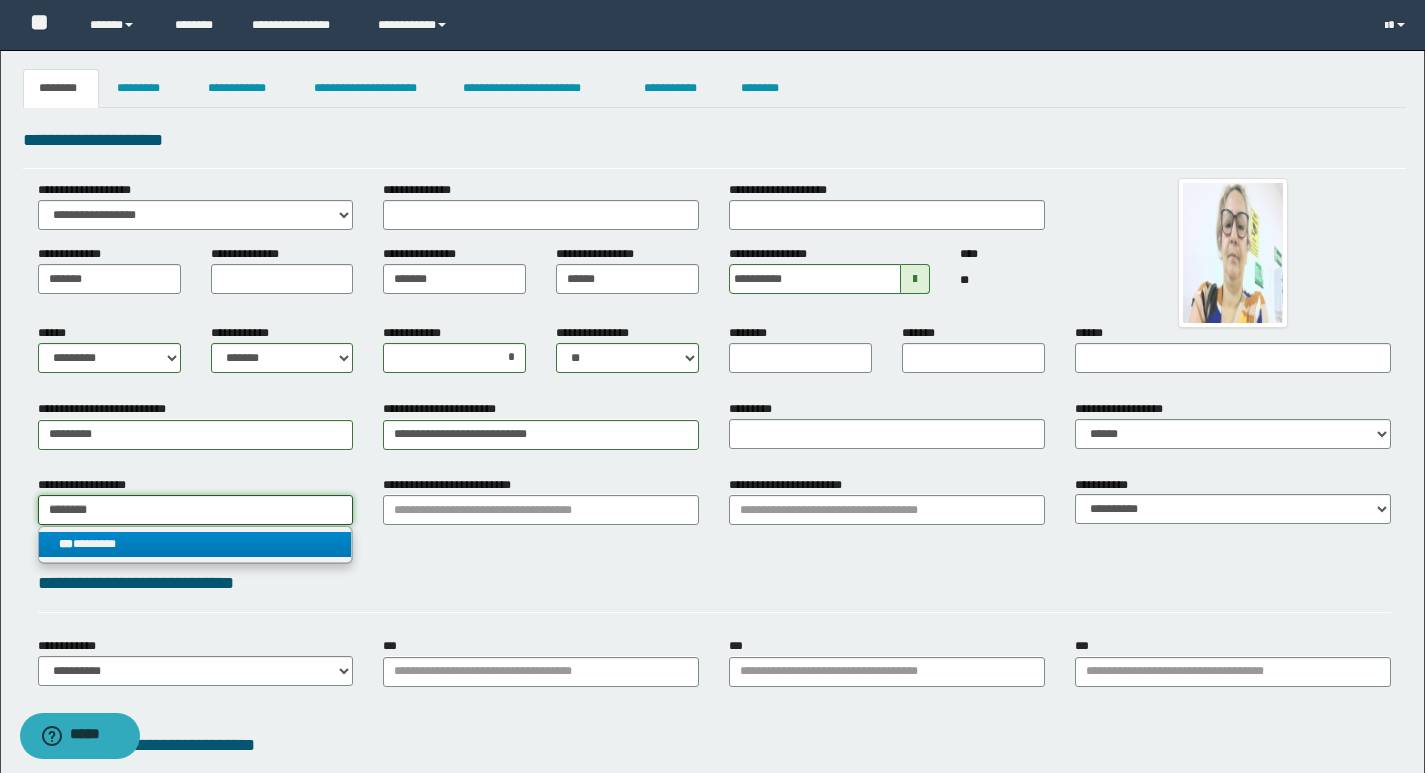 type on "********" 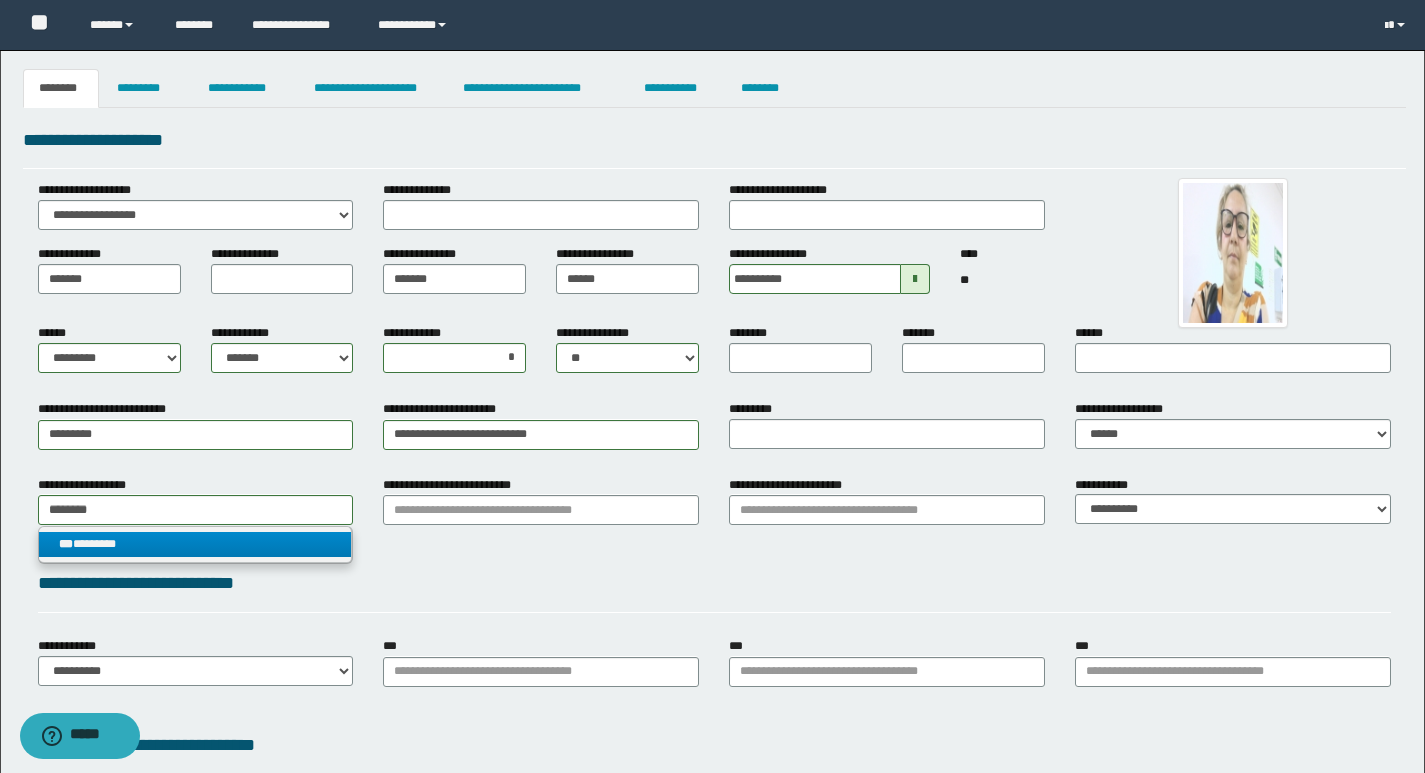 click on "*** ********" at bounding box center [195, 544] 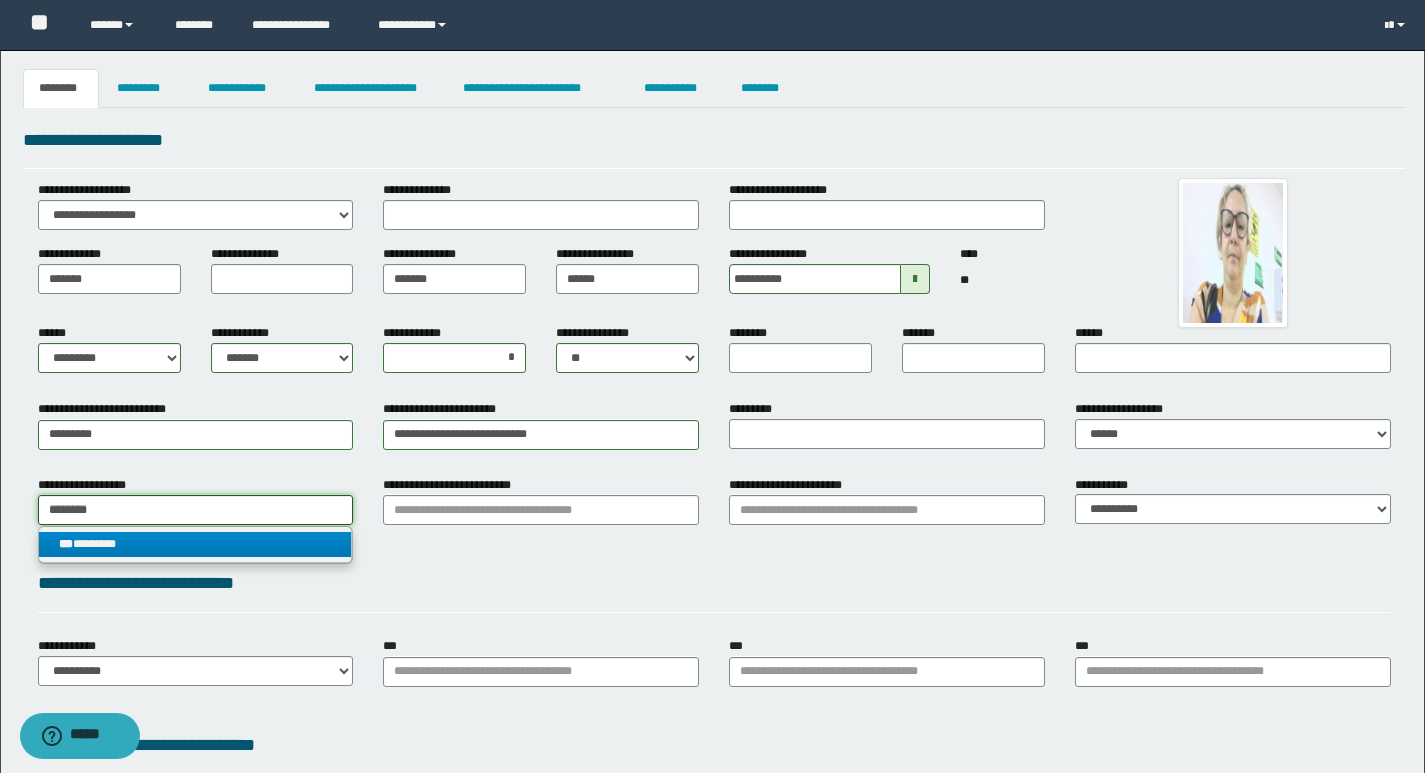 type 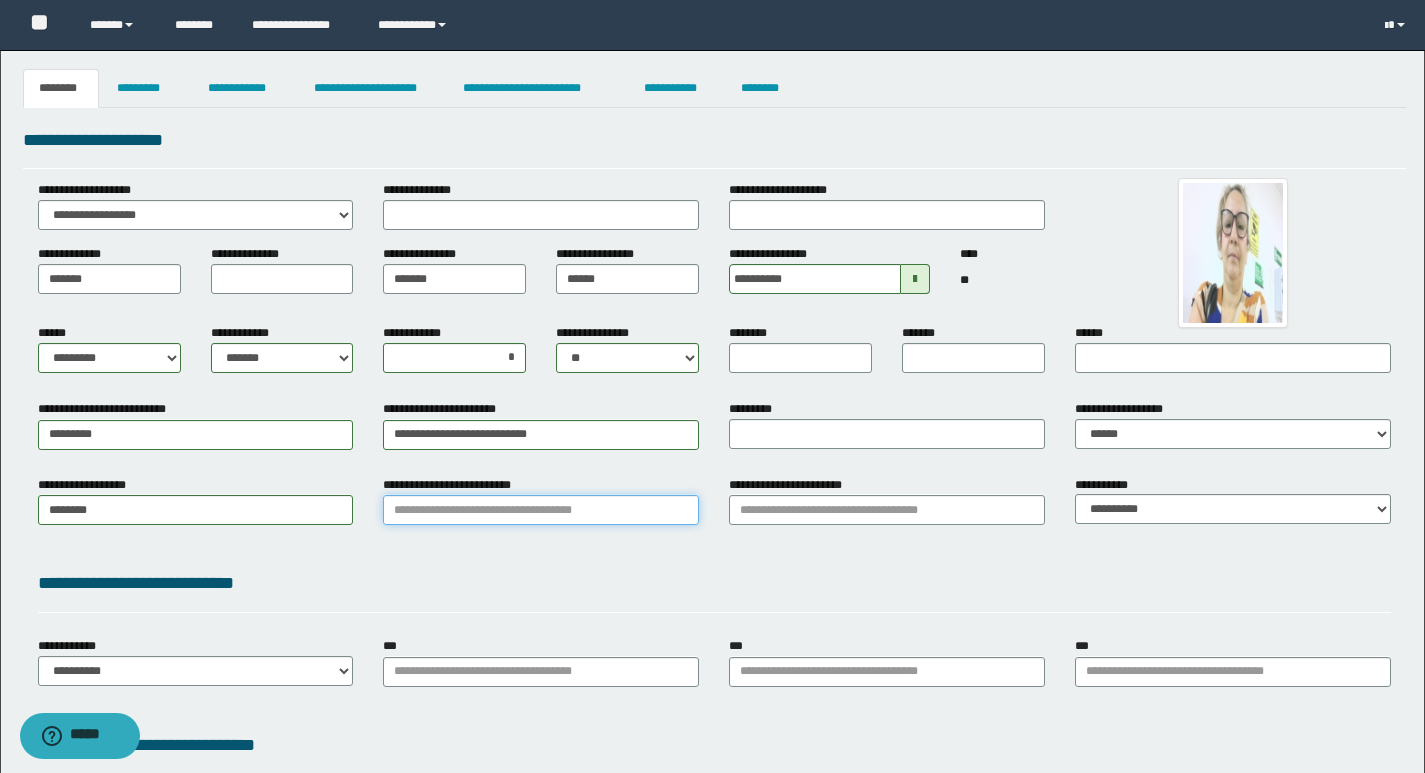 click on "**********" at bounding box center [541, 510] 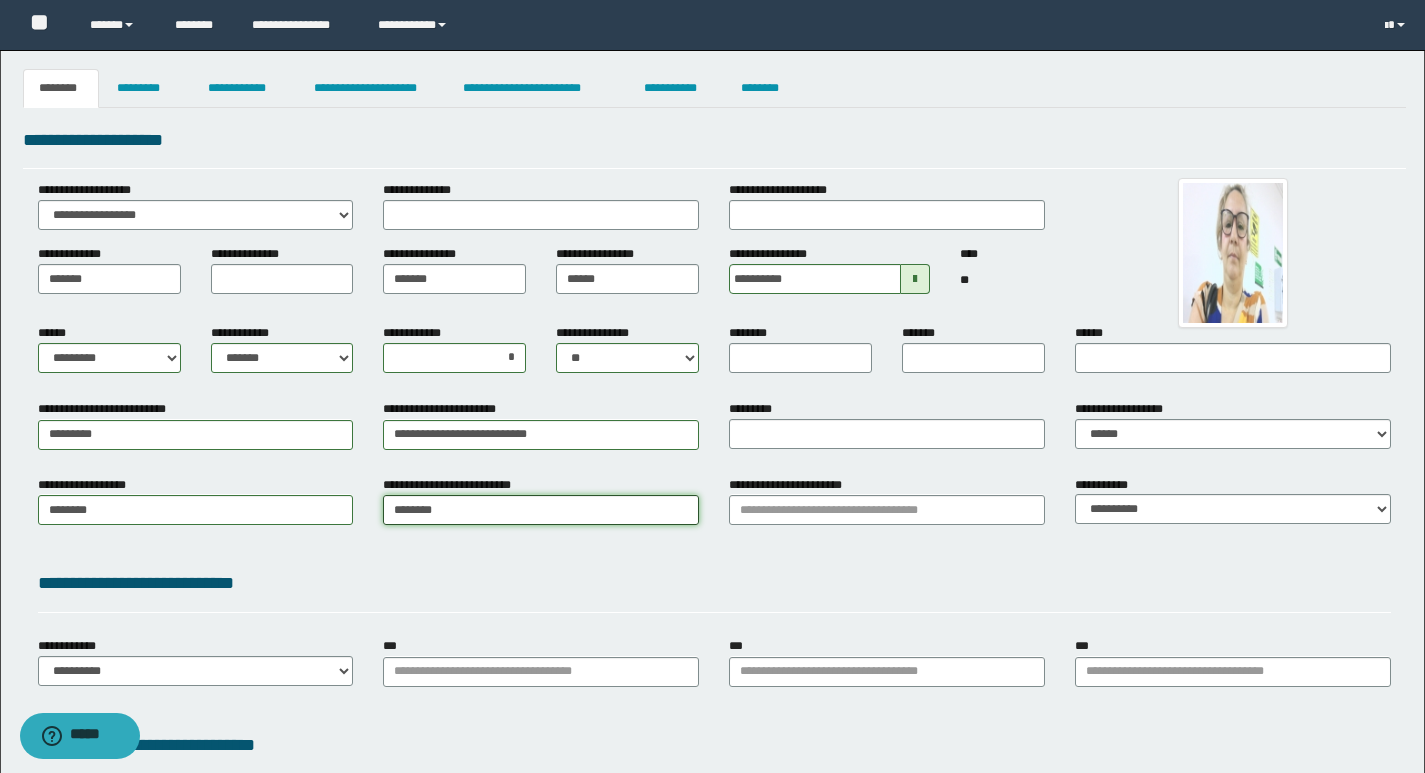 type on "*********" 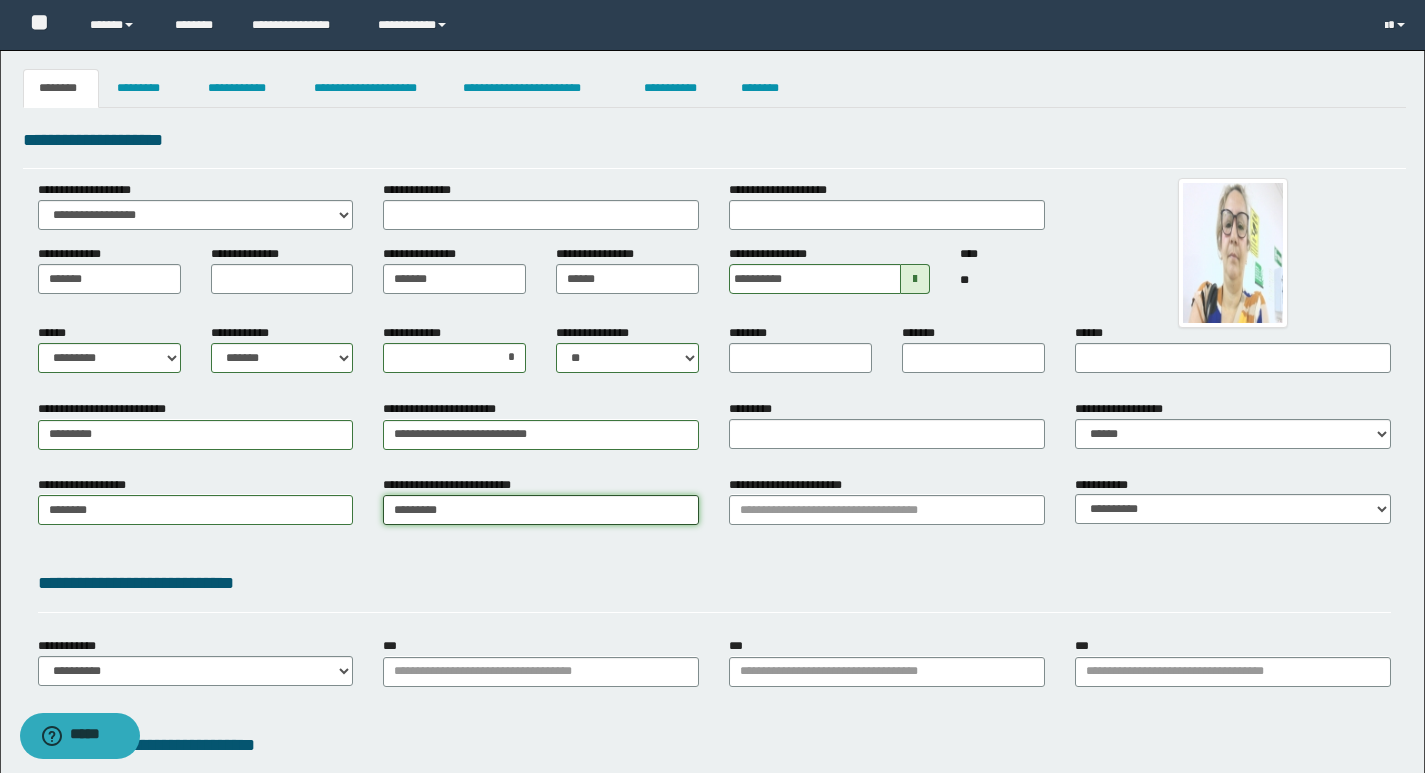 type on "*********" 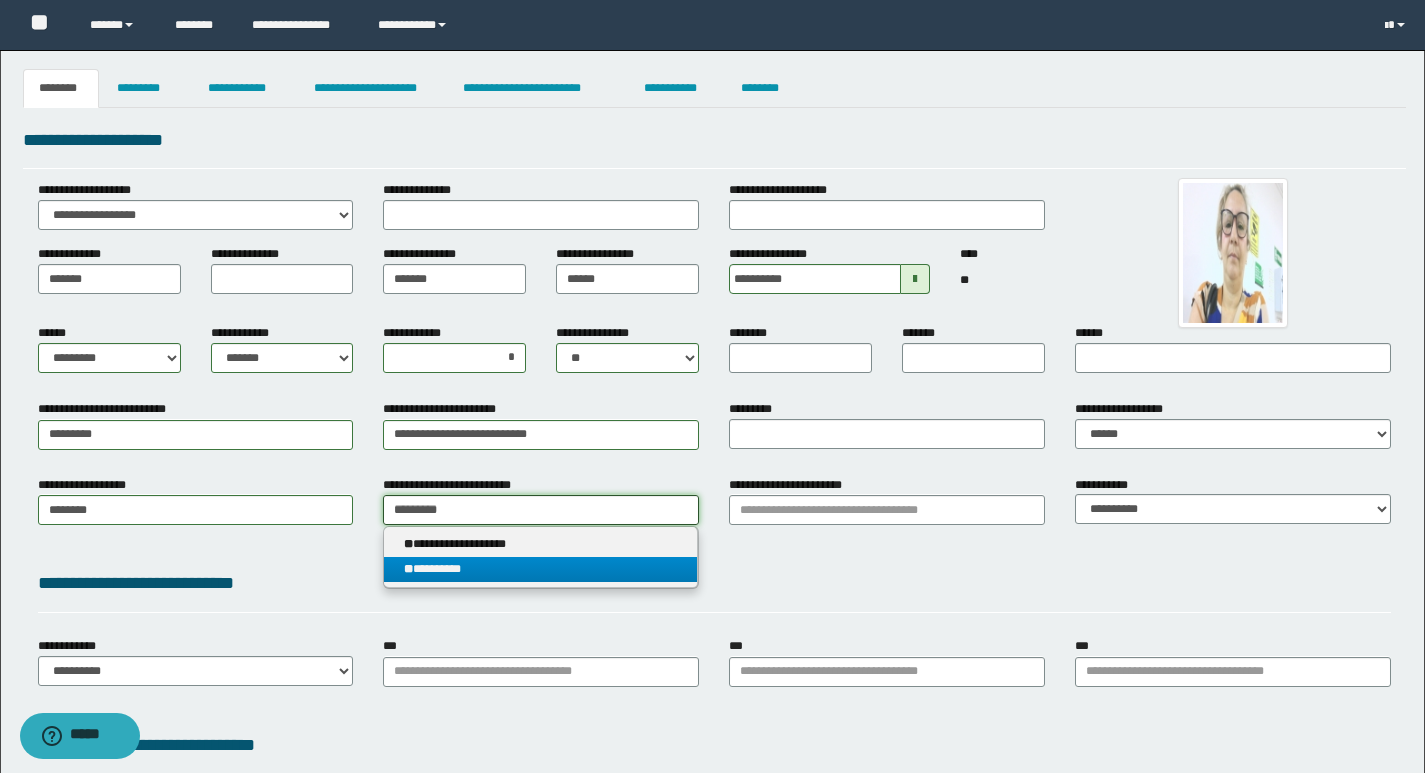 type on "*********" 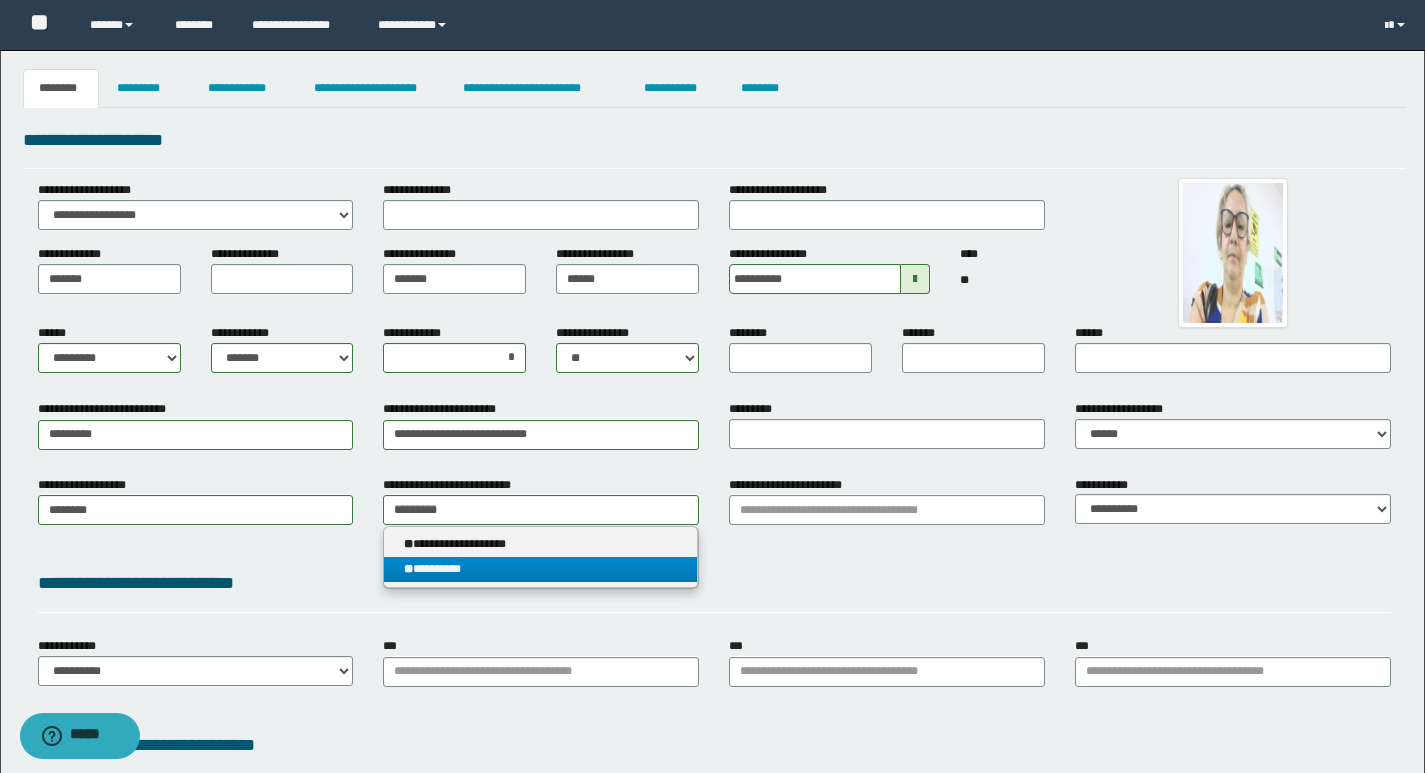 click on "** *********" at bounding box center (540, 569) 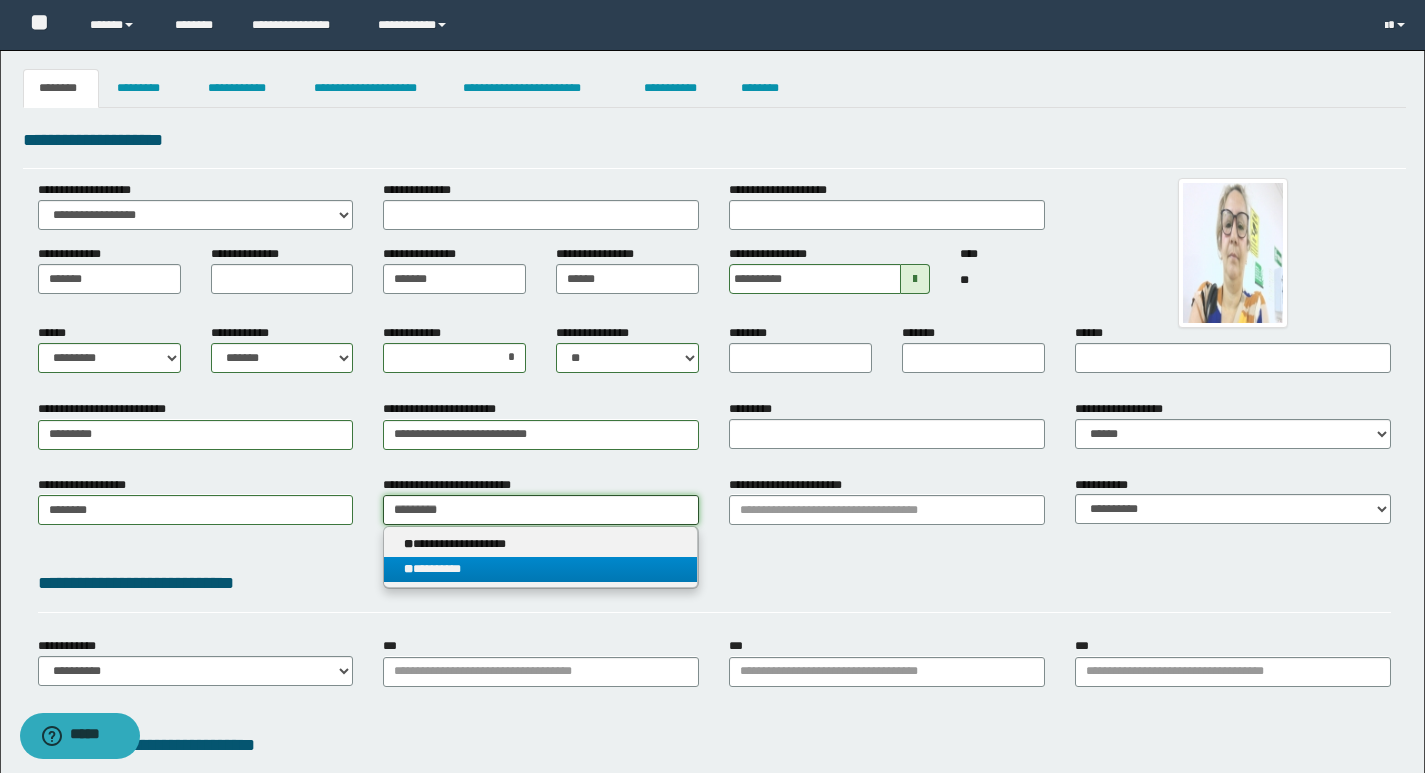 type 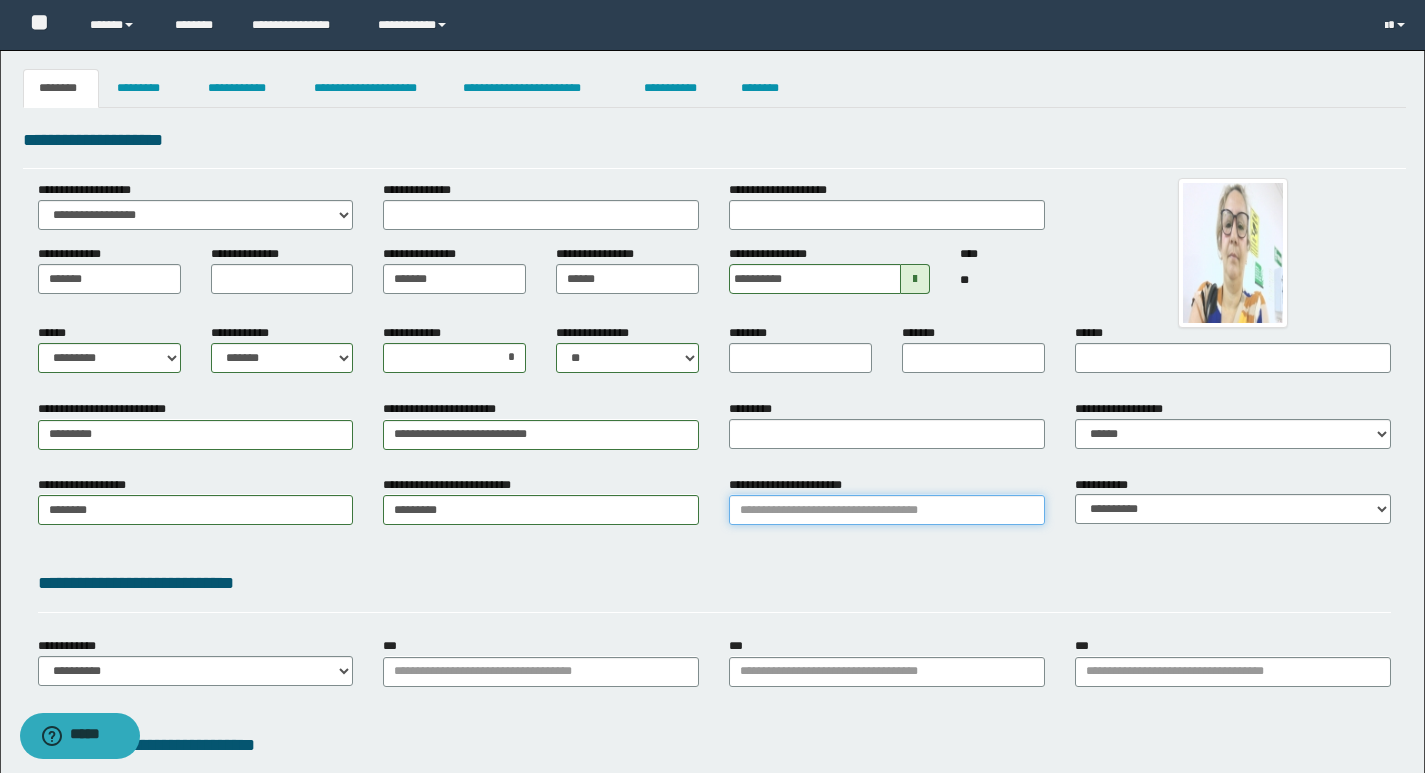 click on "**********" at bounding box center [887, 510] 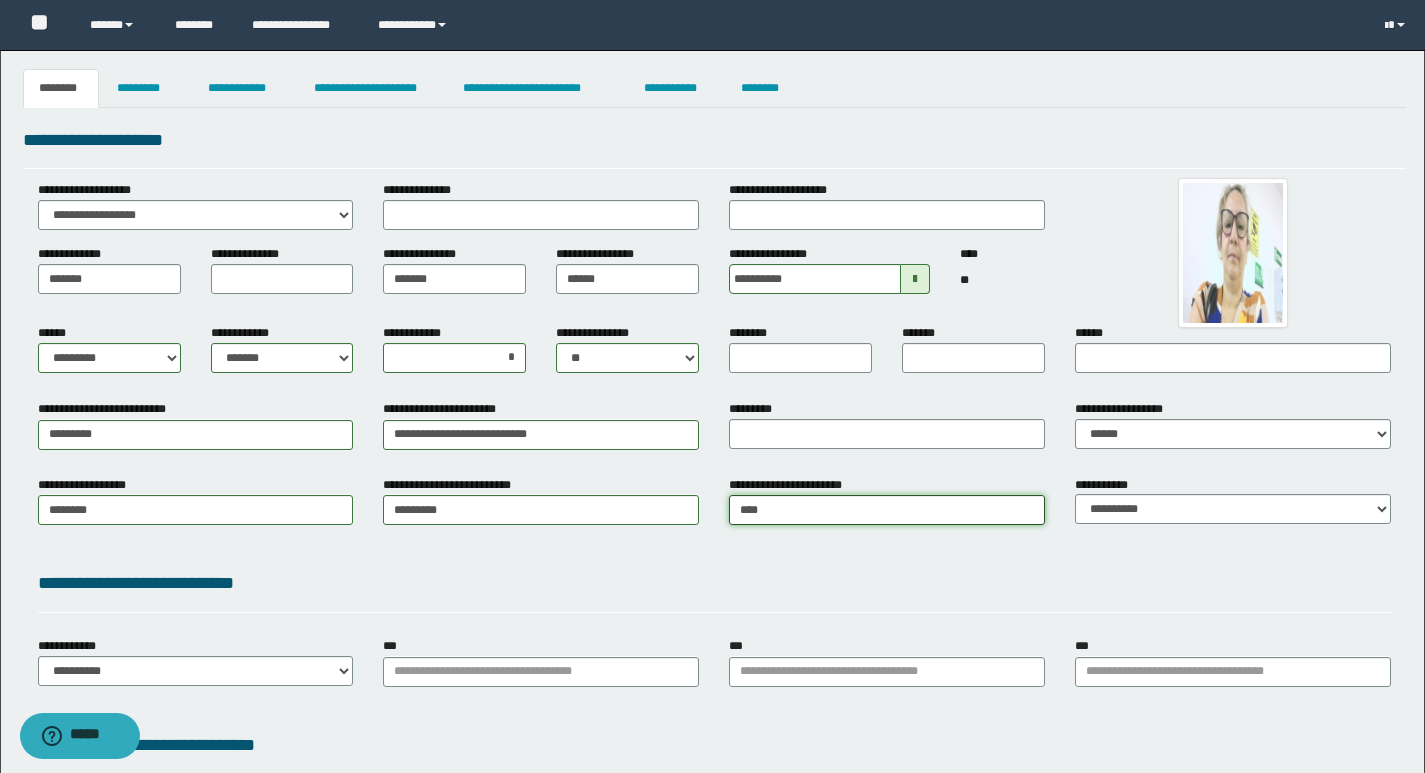 type on "*****" 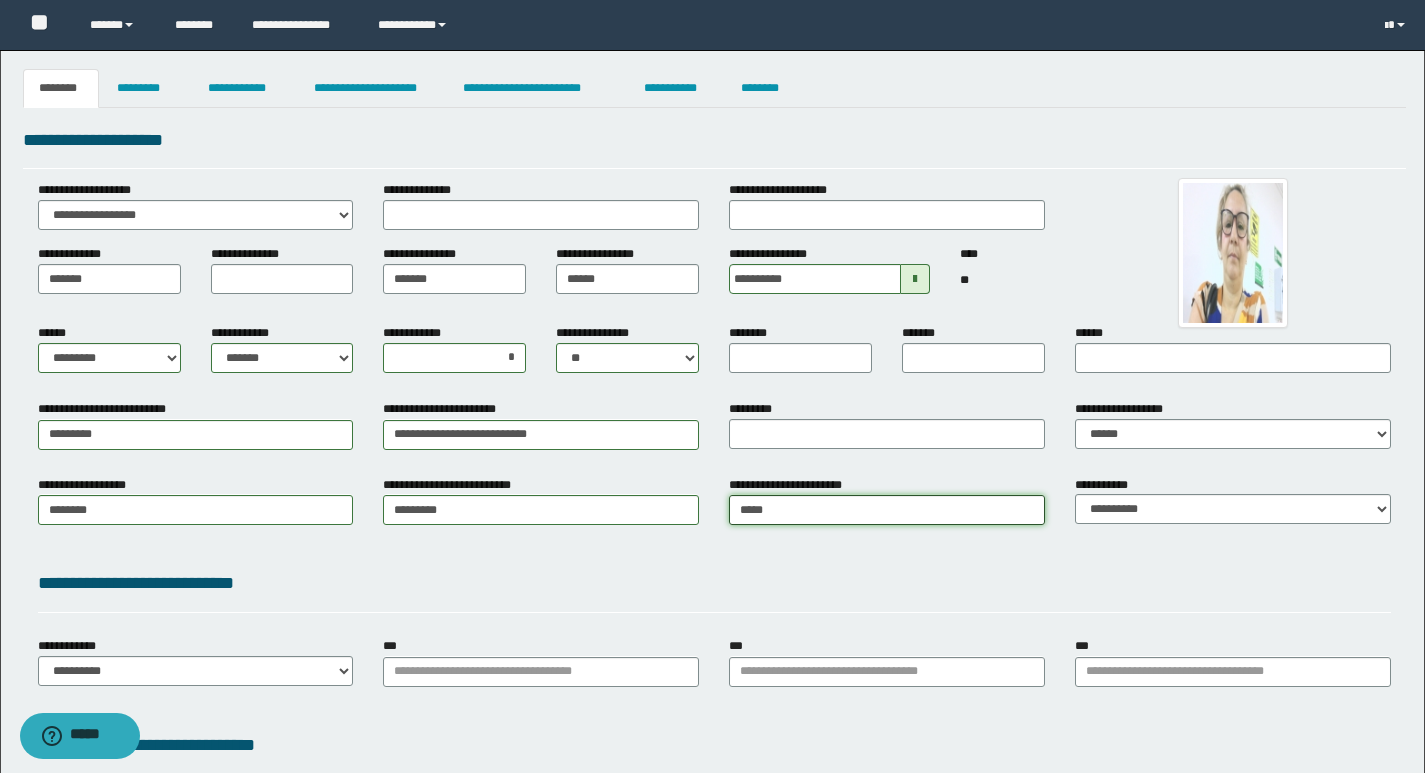 type on "**********" 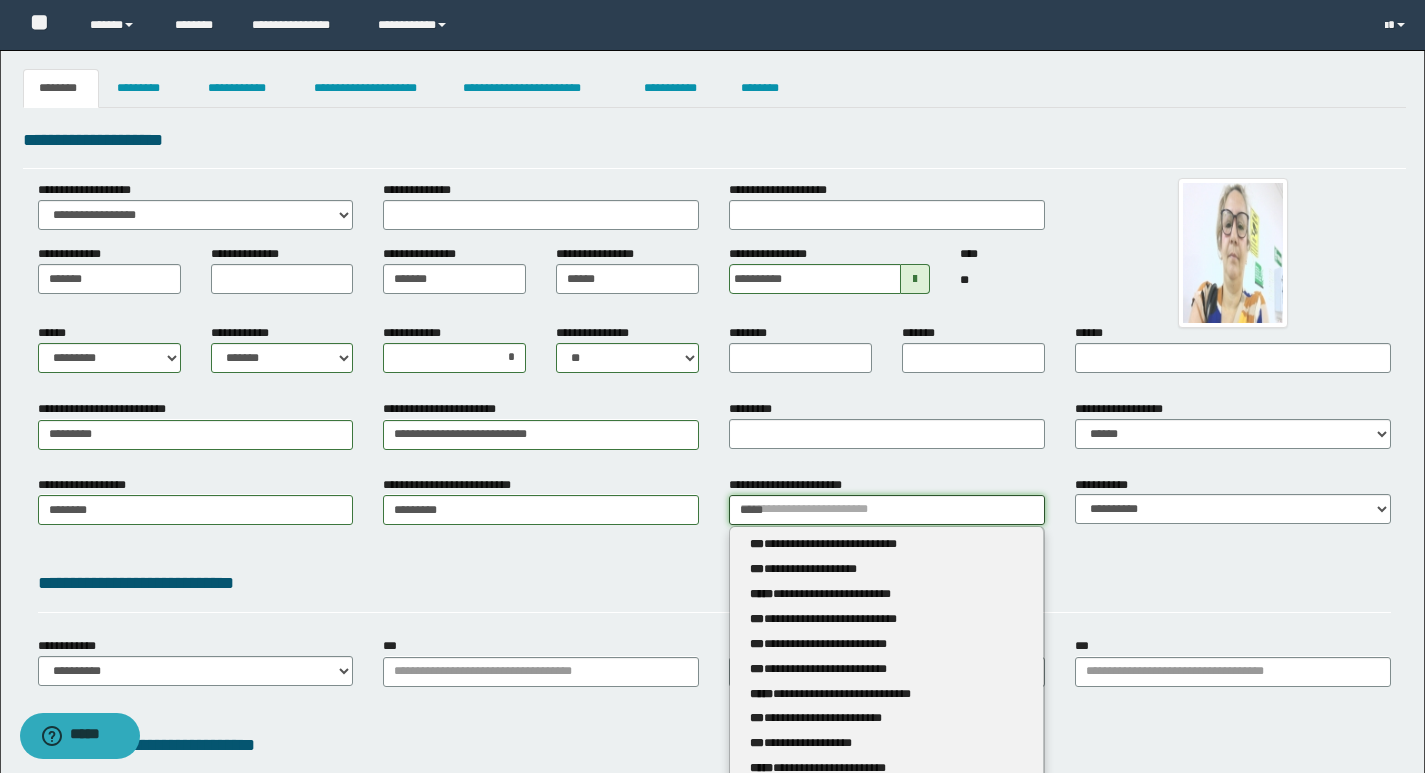 type 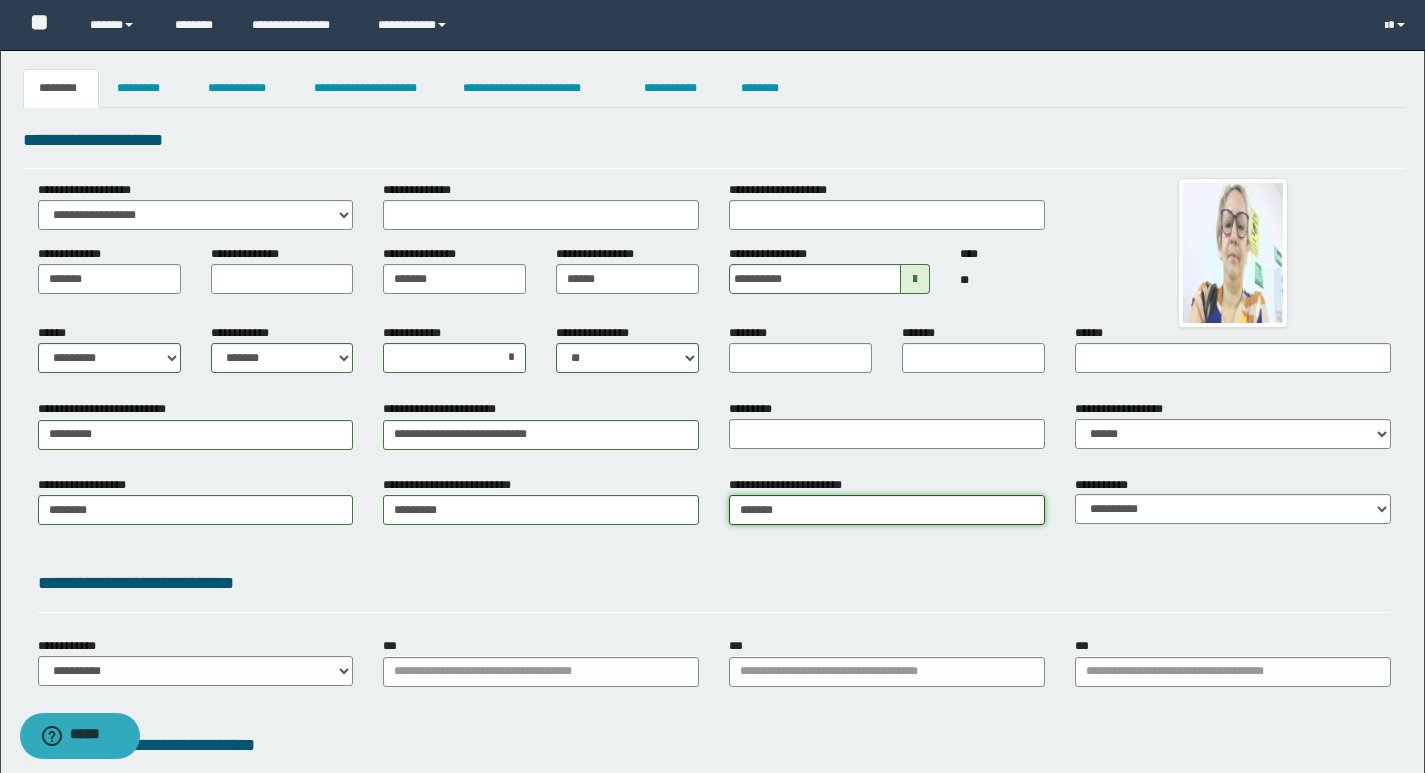 type on "********" 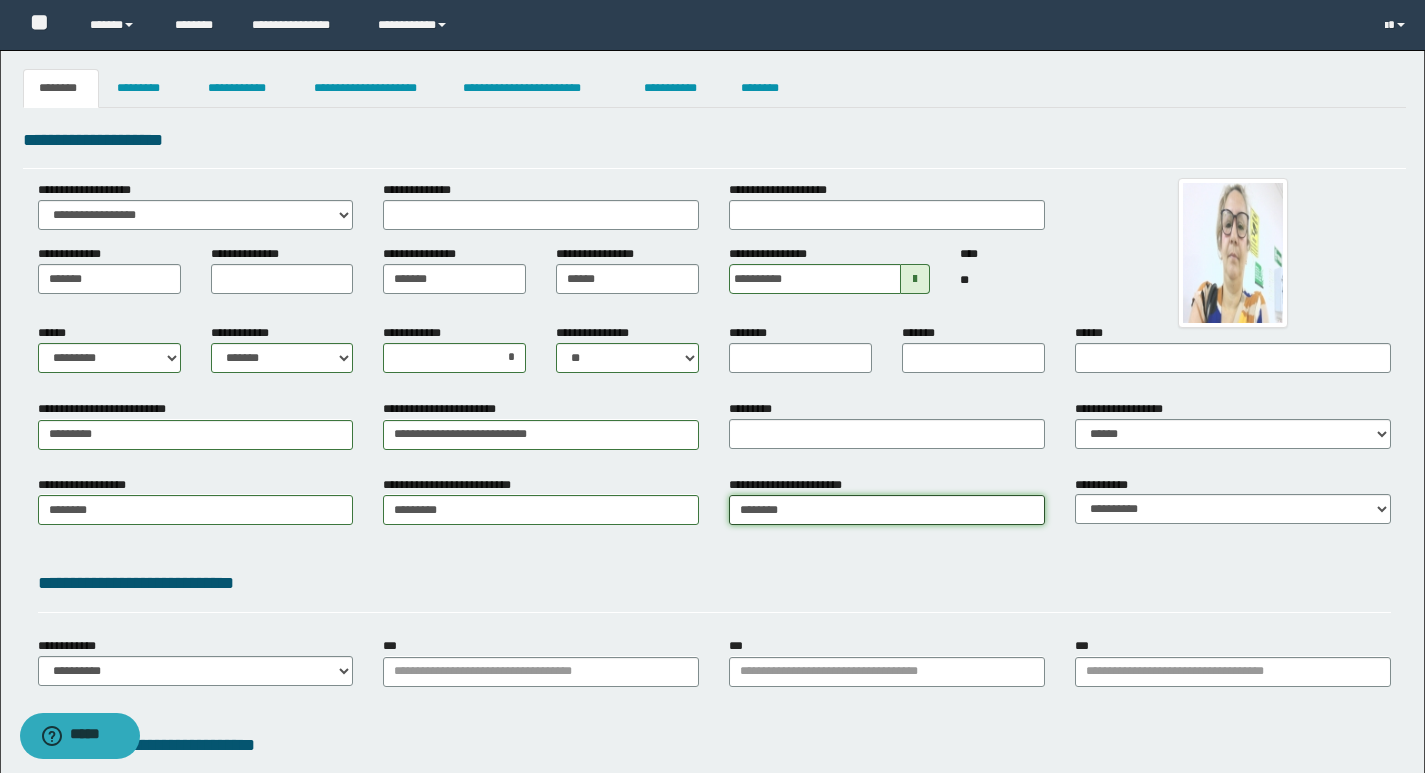 type on "**********" 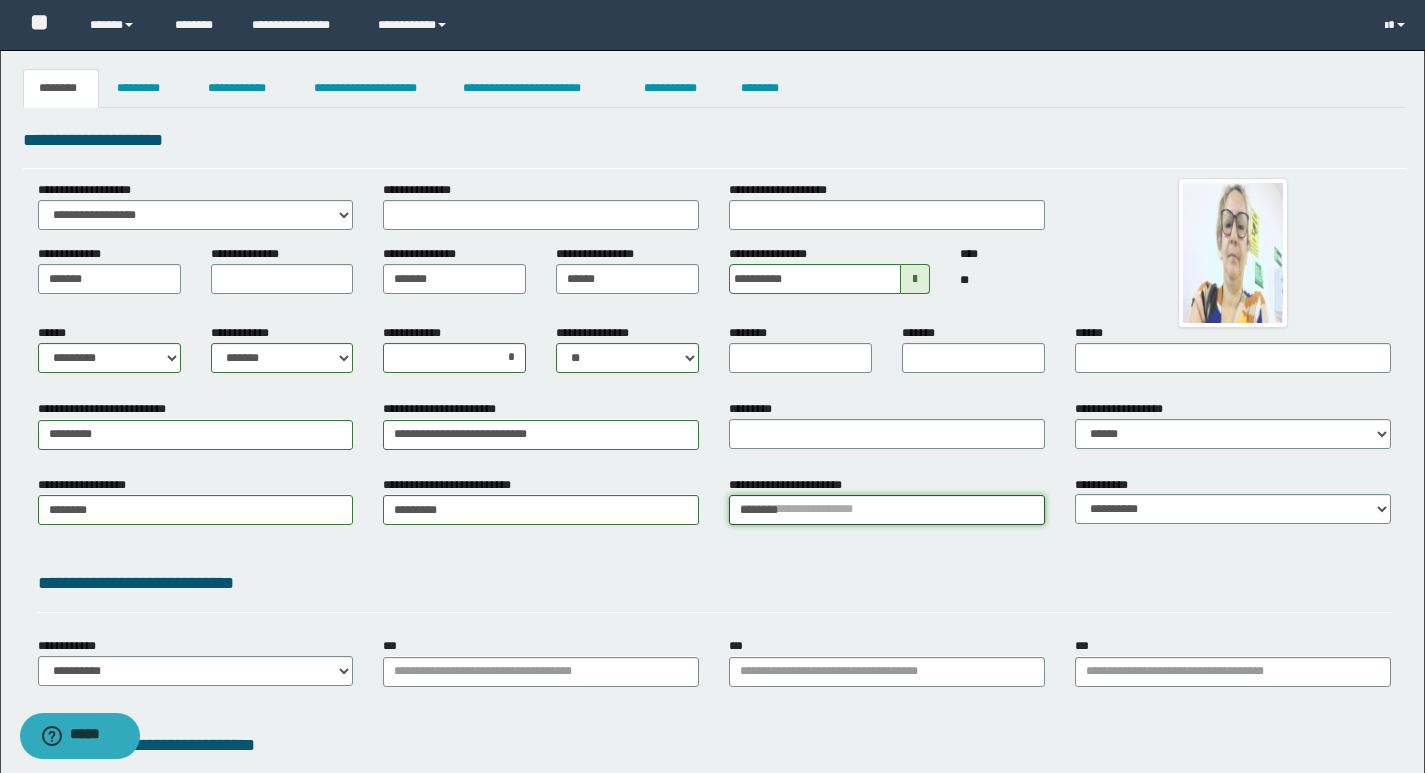 type 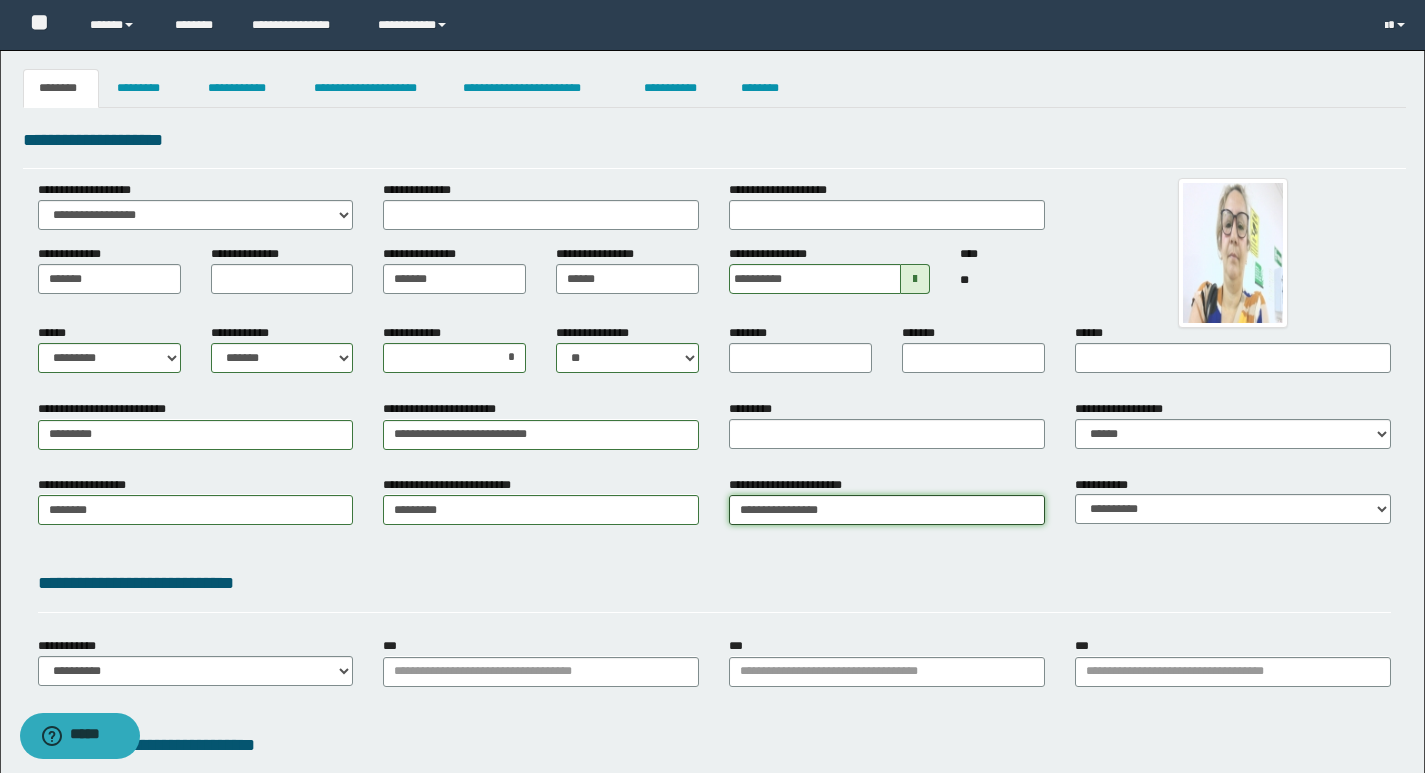 type on "**********" 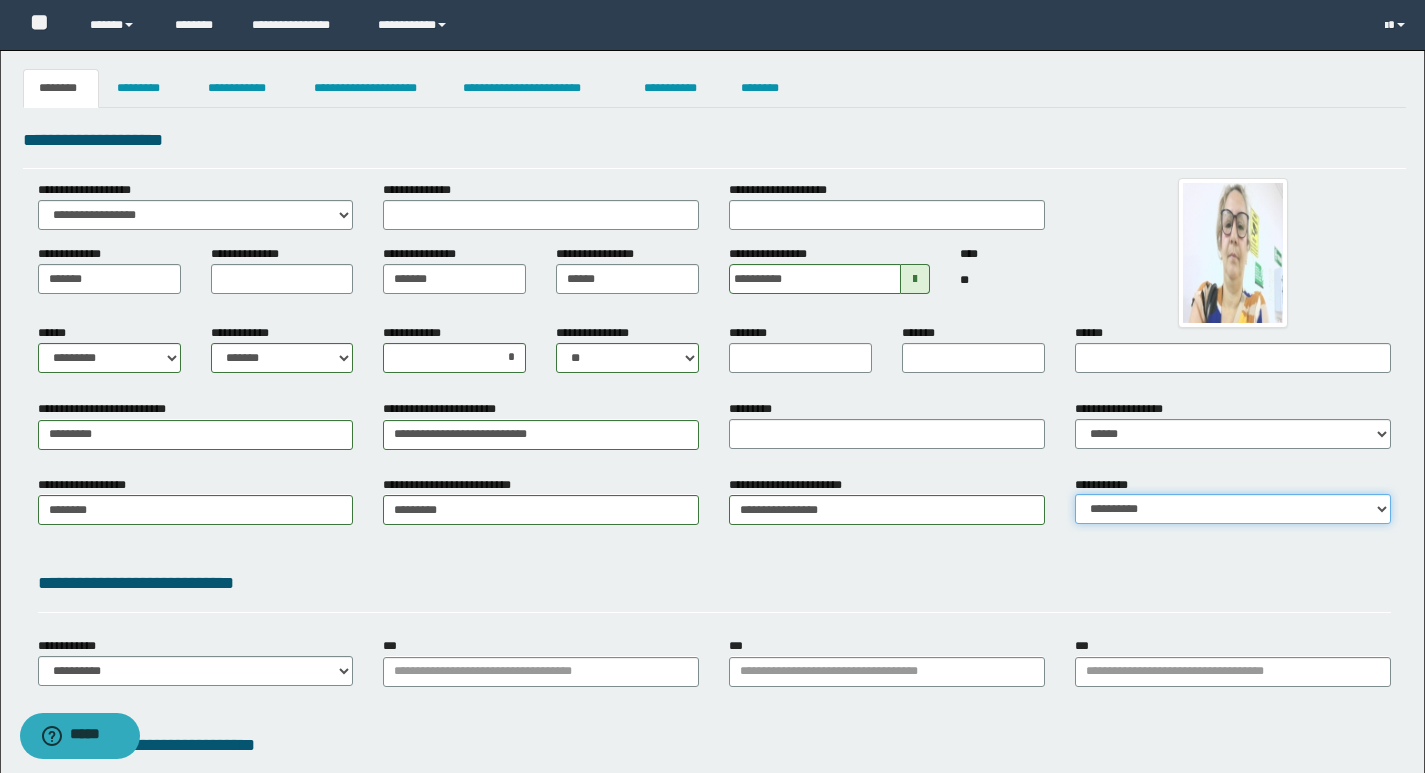 click on "**********" at bounding box center [1233, 509] 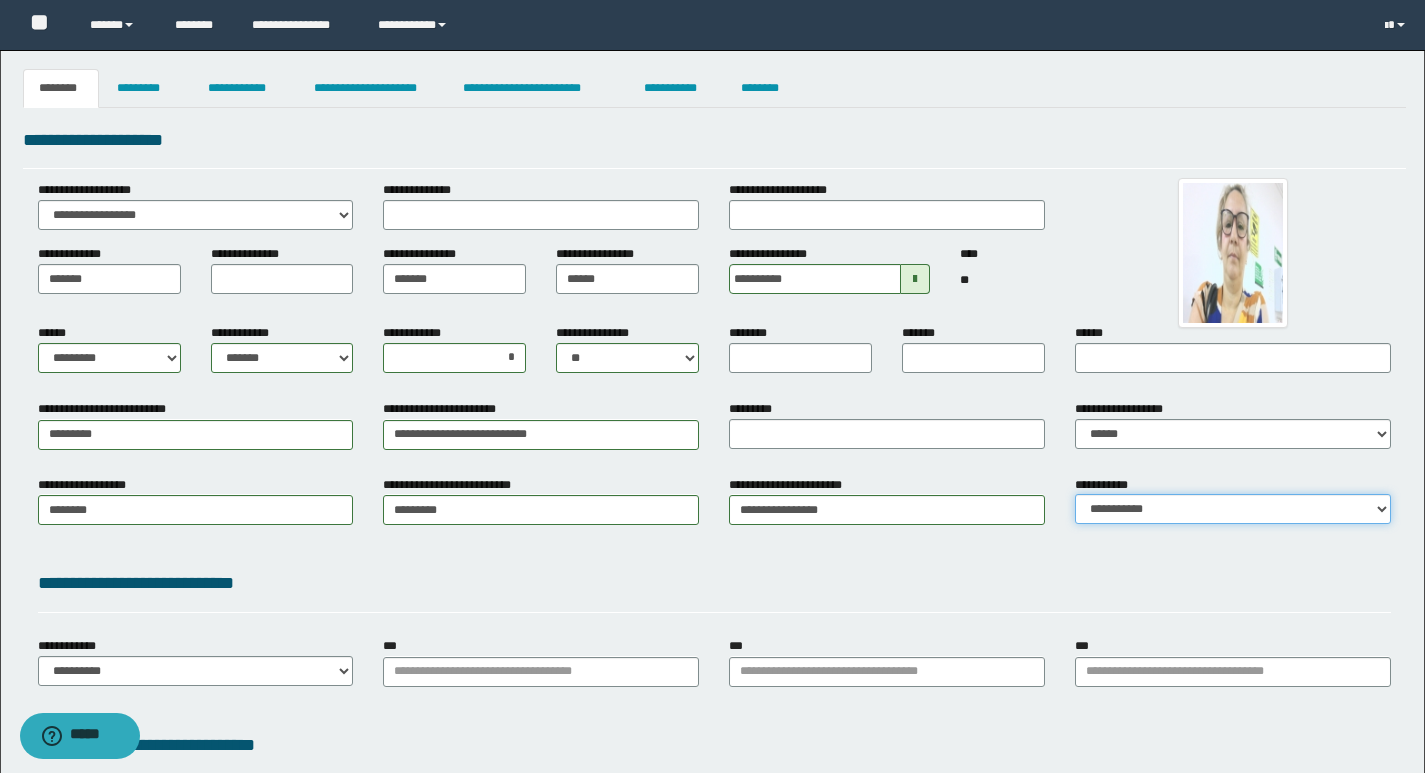 click on "**********" at bounding box center [1233, 509] 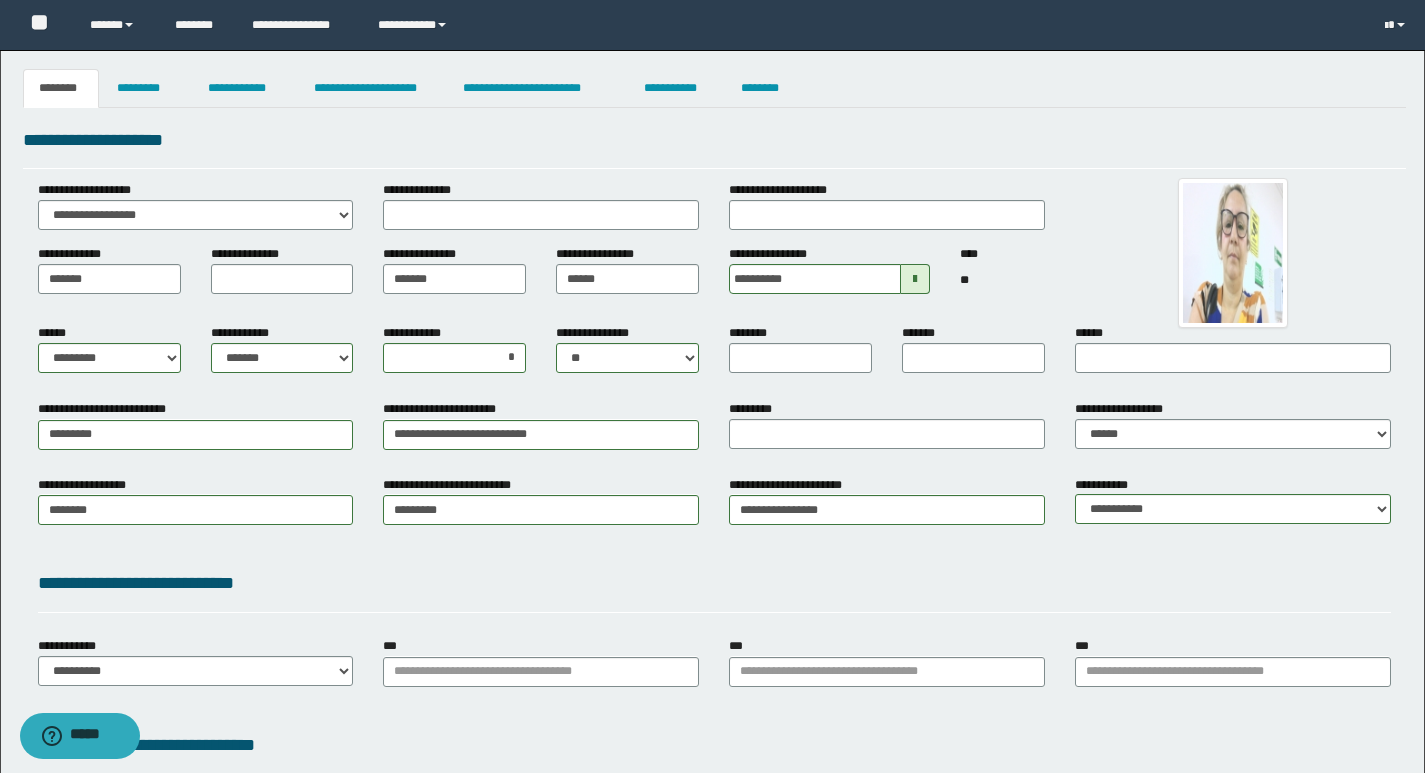 click on "**********" at bounding box center [714, 517] 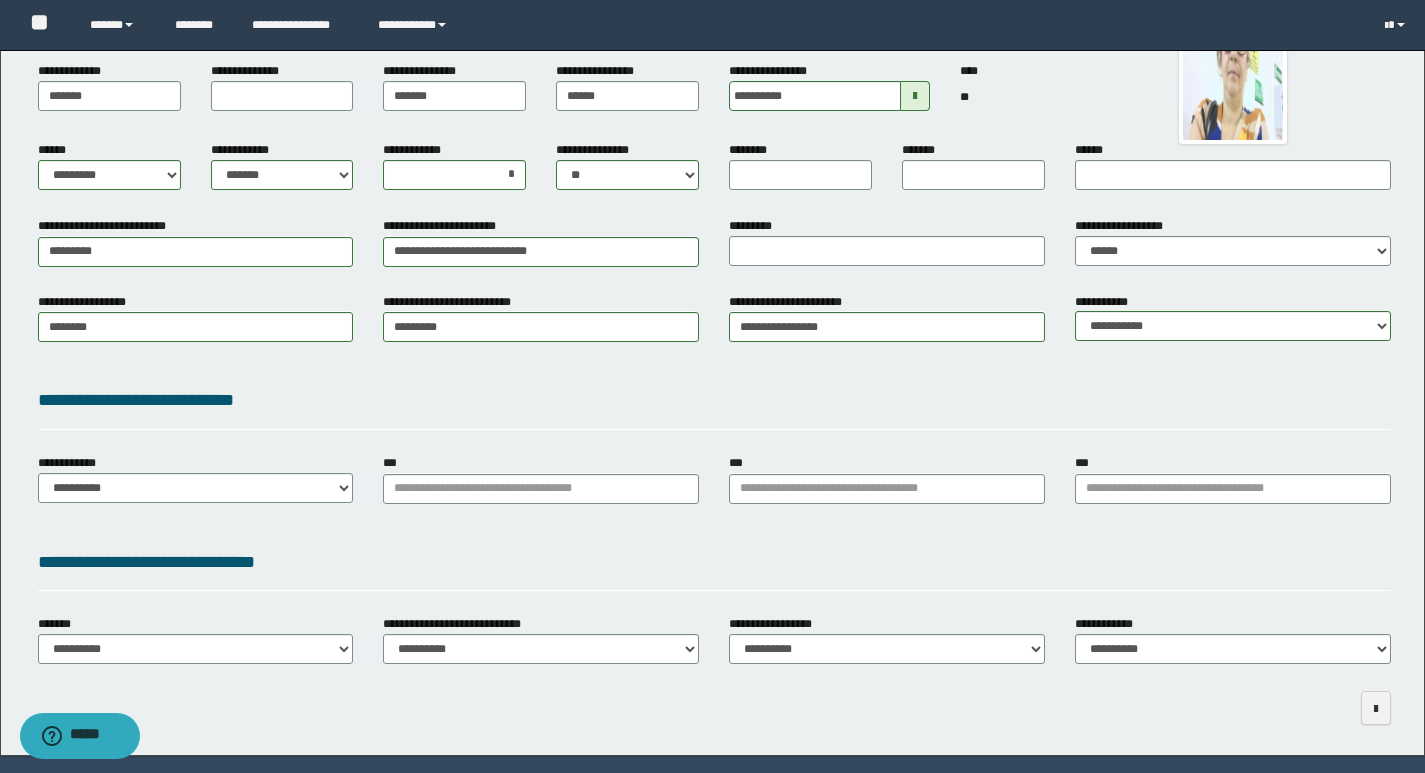 scroll, scrollTop: 243, scrollLeft: 0, axis: vertical 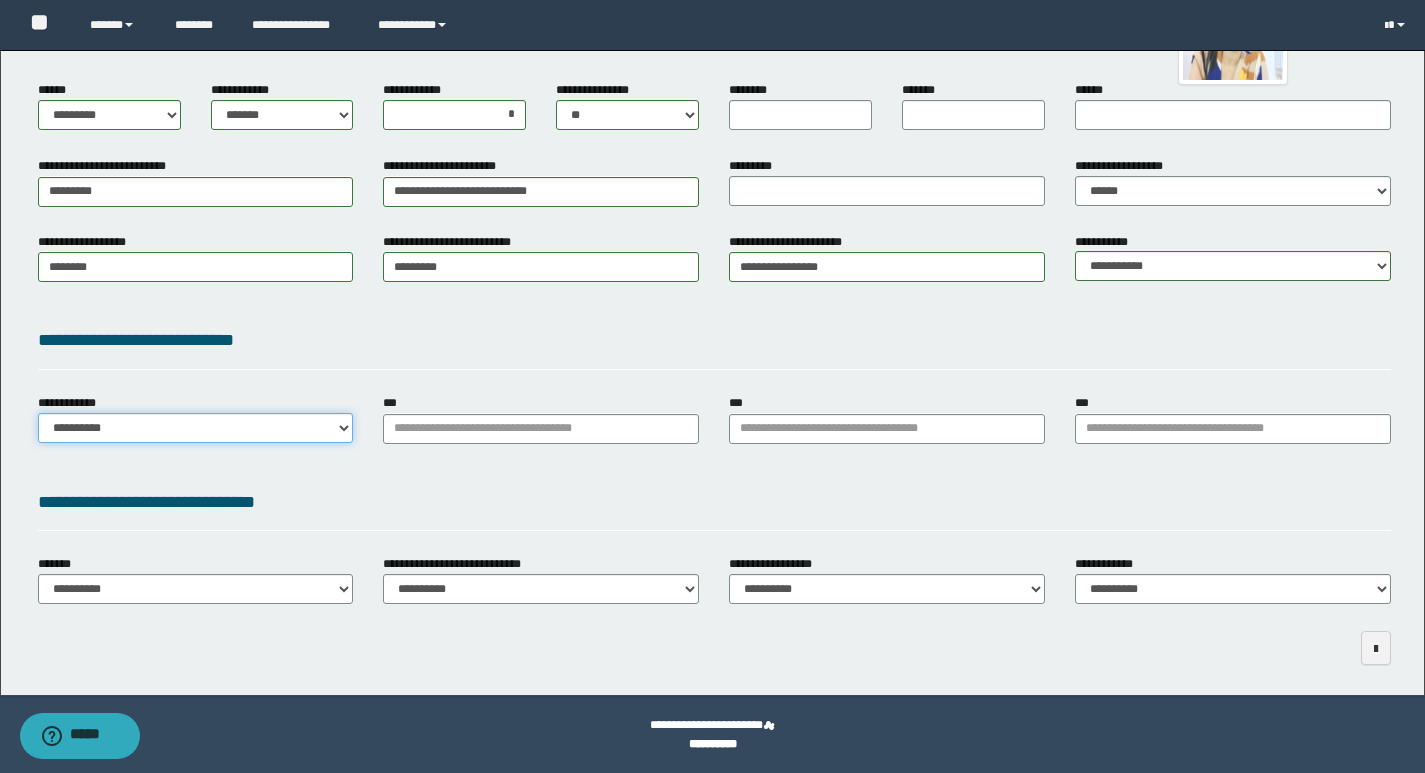 click on "**********" at bounding box center [196, 428] 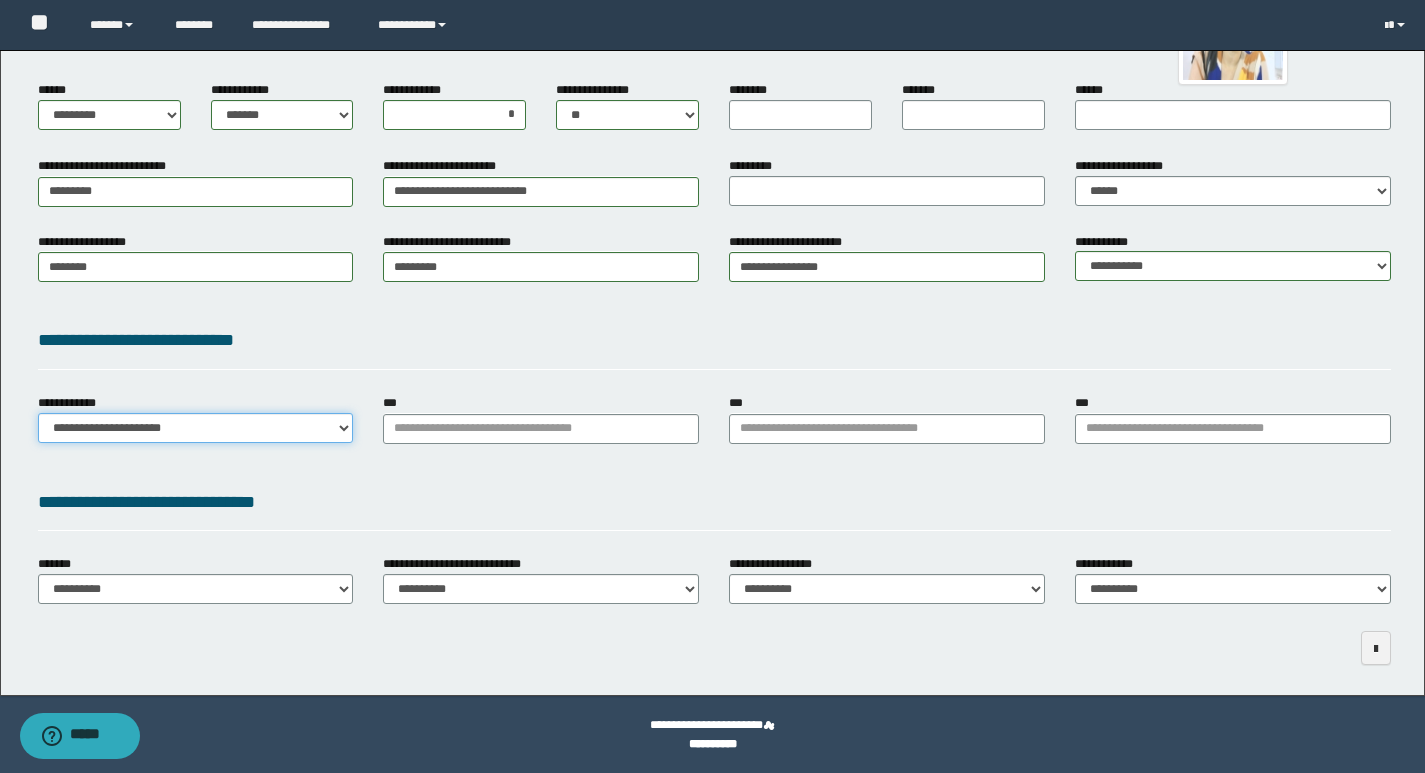 click on "**********" at bounding box center (196, 428) 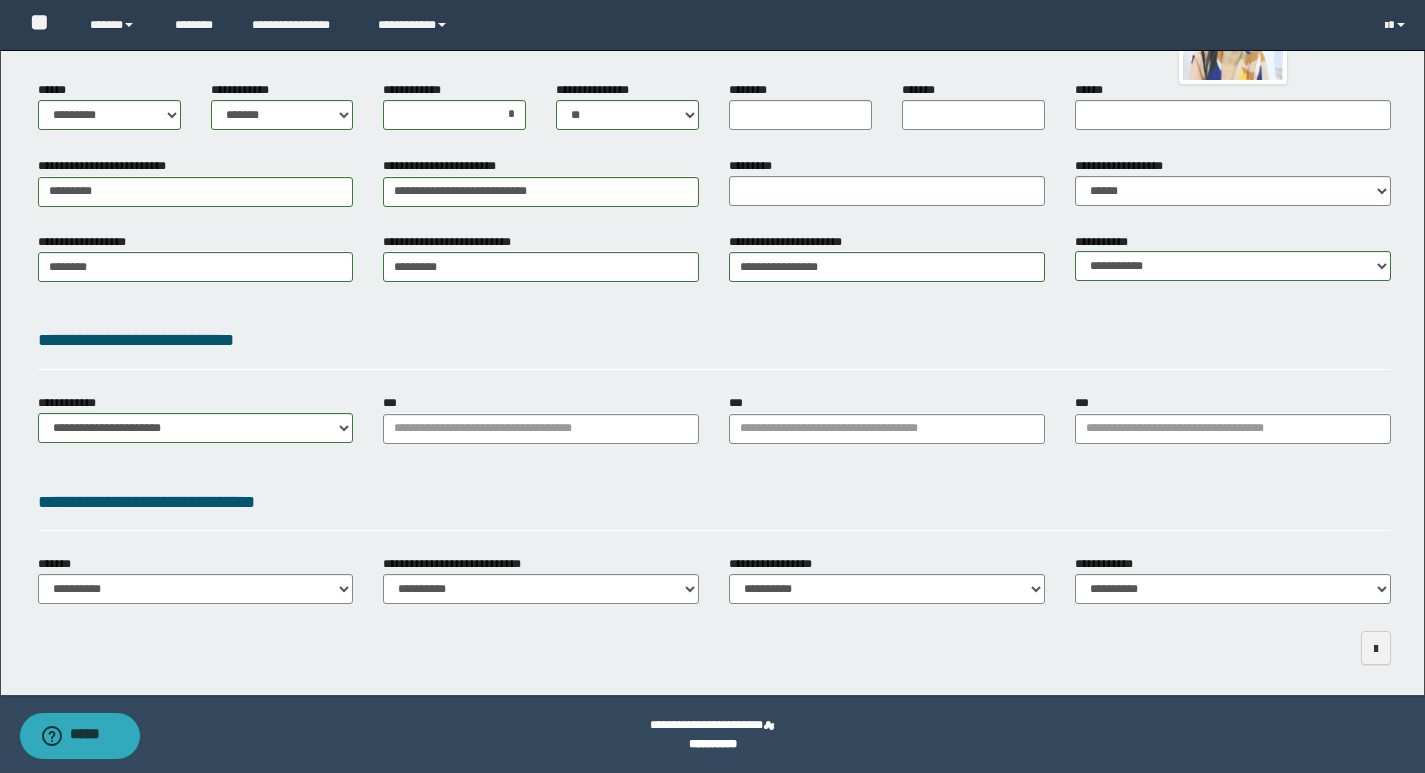 click on "***" at bounding box center (541, 418) 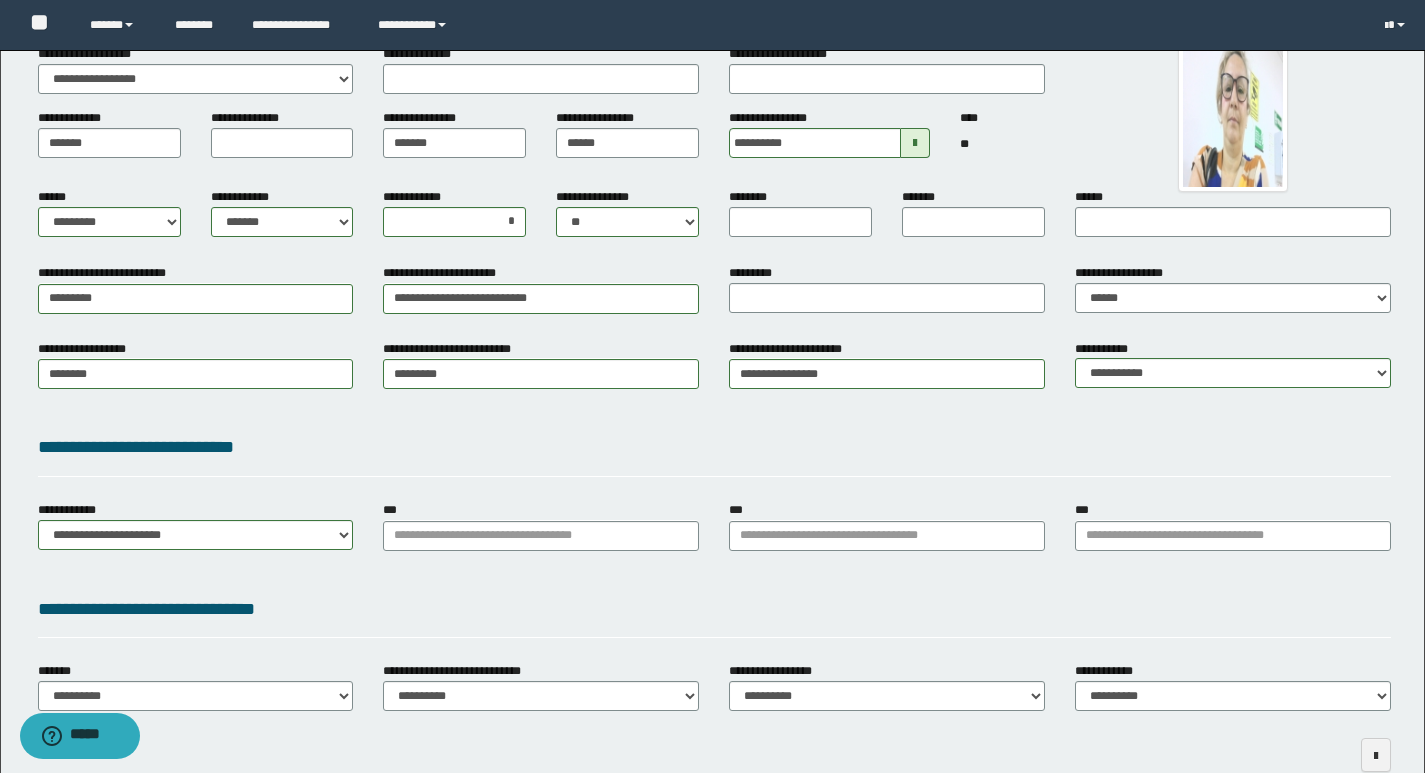 scroll, scrollTop: 0, scrollLeft: 0, axis: both 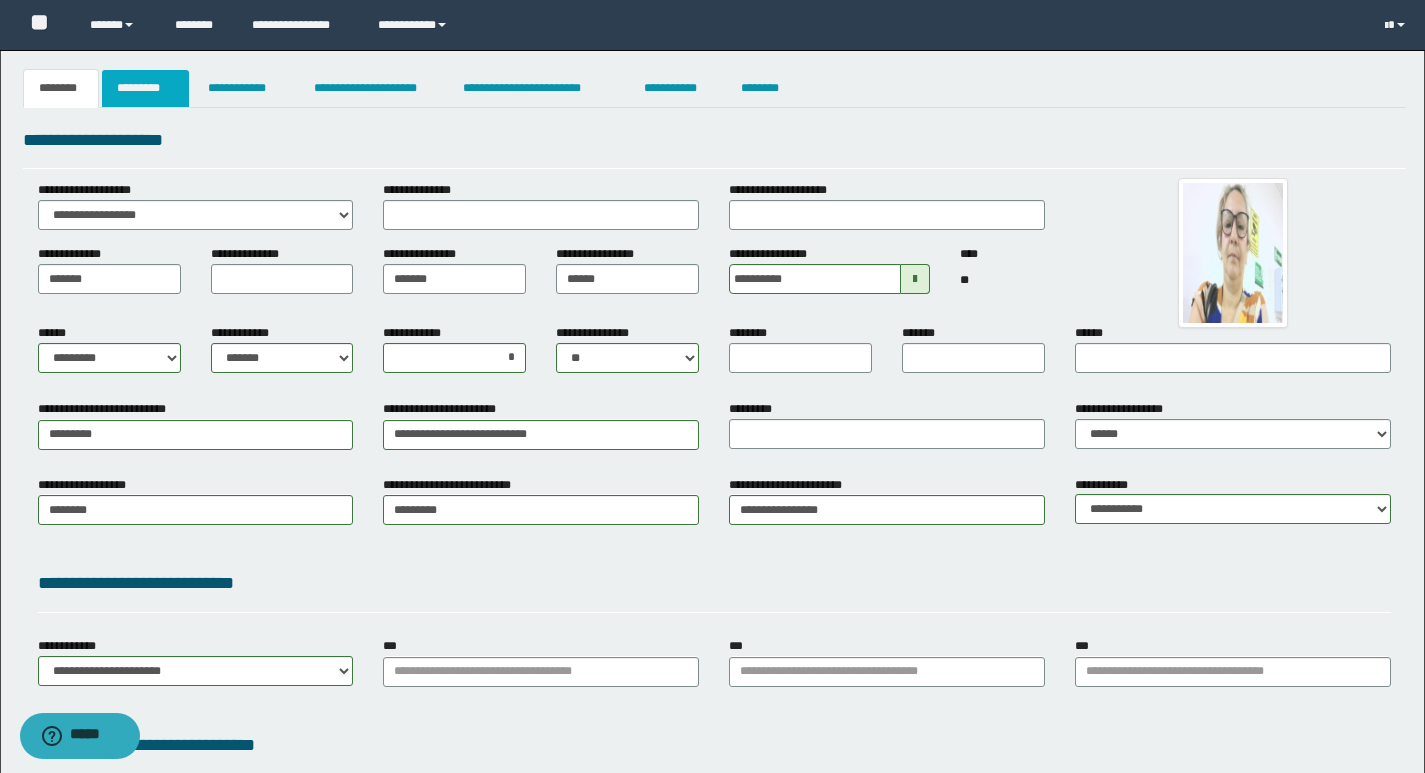 click on "*********" at bounding box center (145, 88) 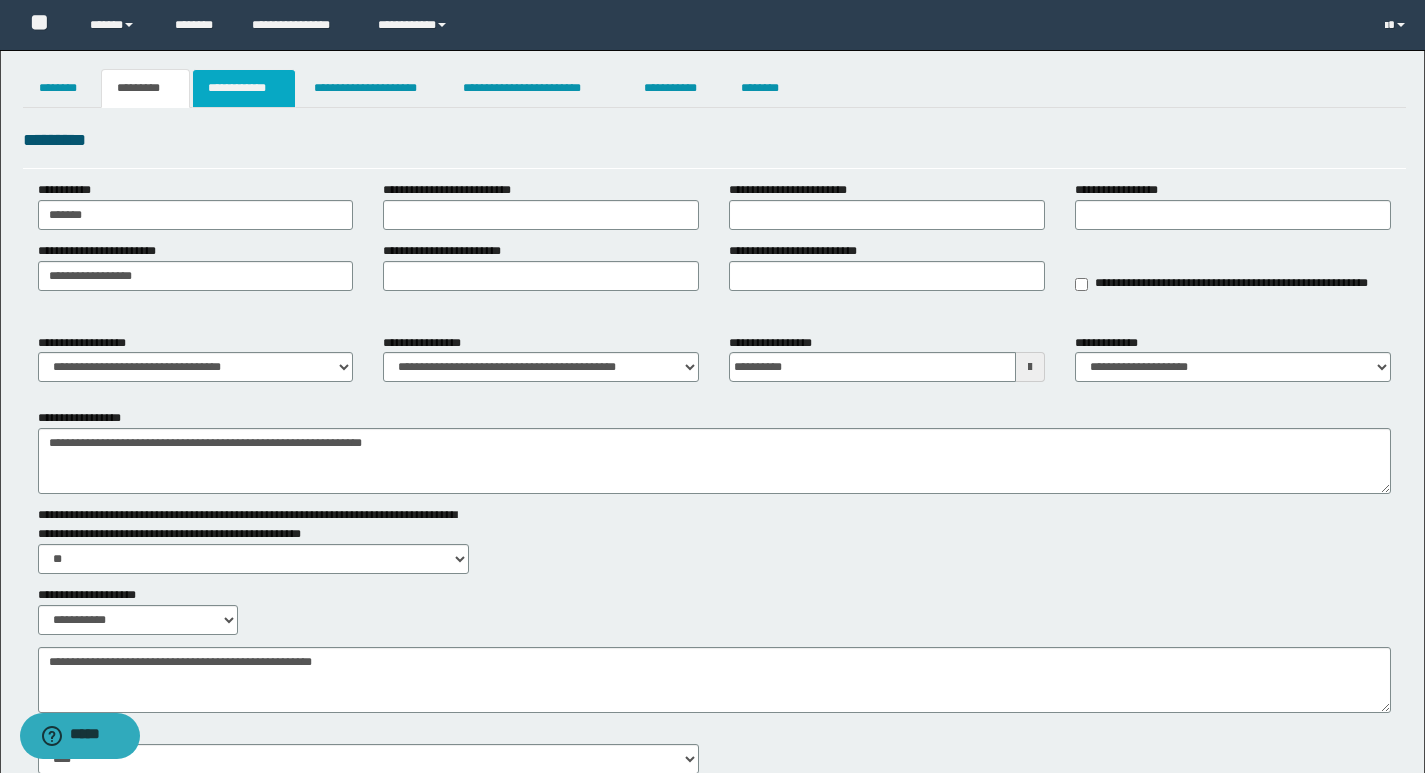 click on "**********" at bounding box center [244, 88] 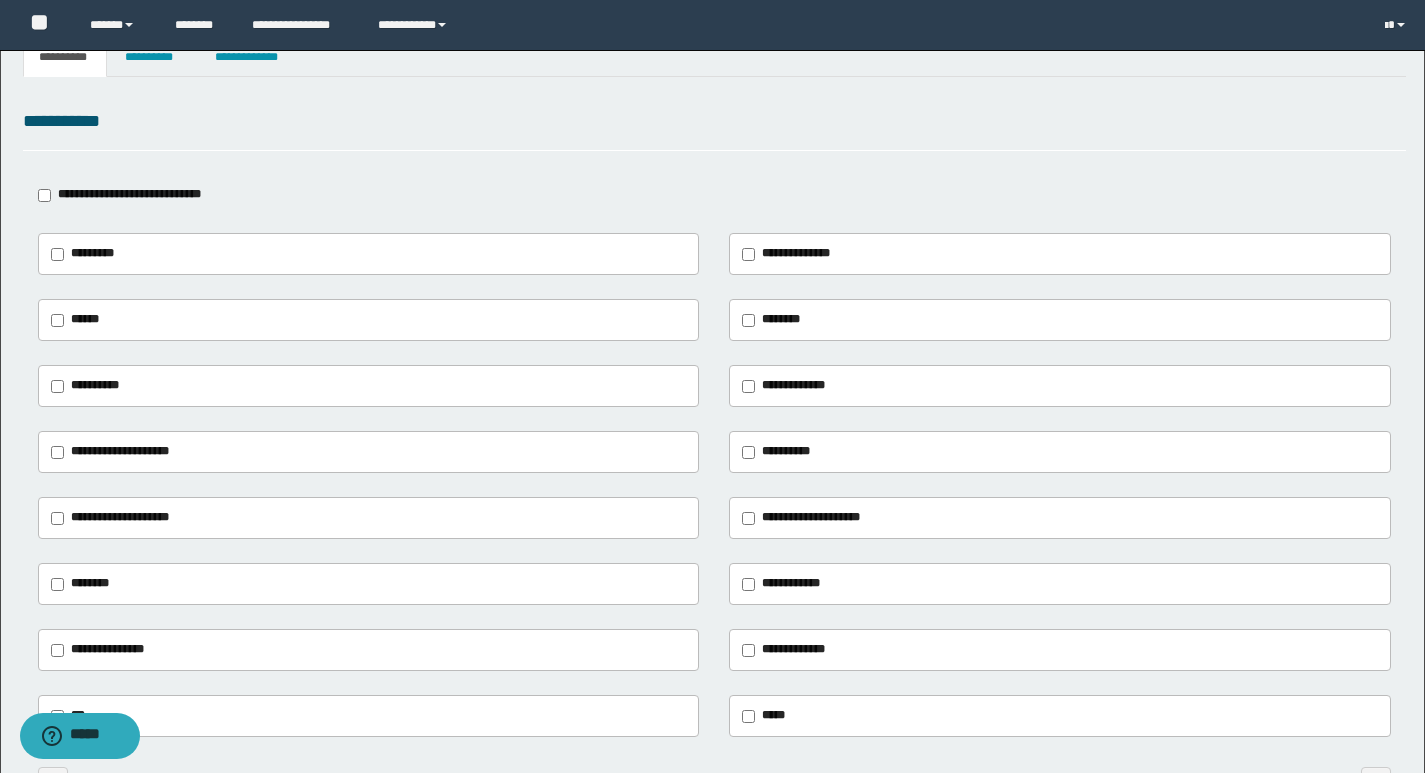 scroll, scrollTop: 0, scrollLeft: 0, axis: both 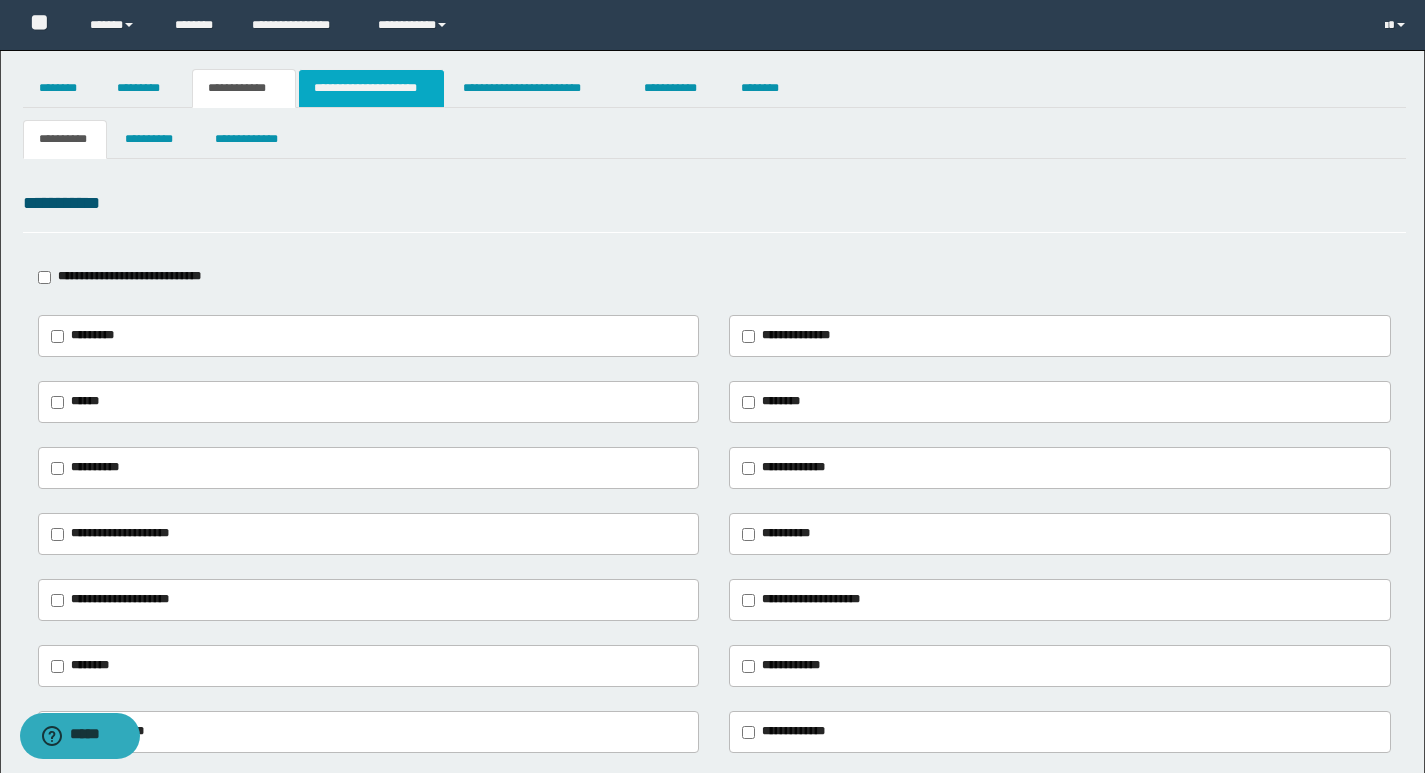 click on "**********" at bounding box center (371, 88) 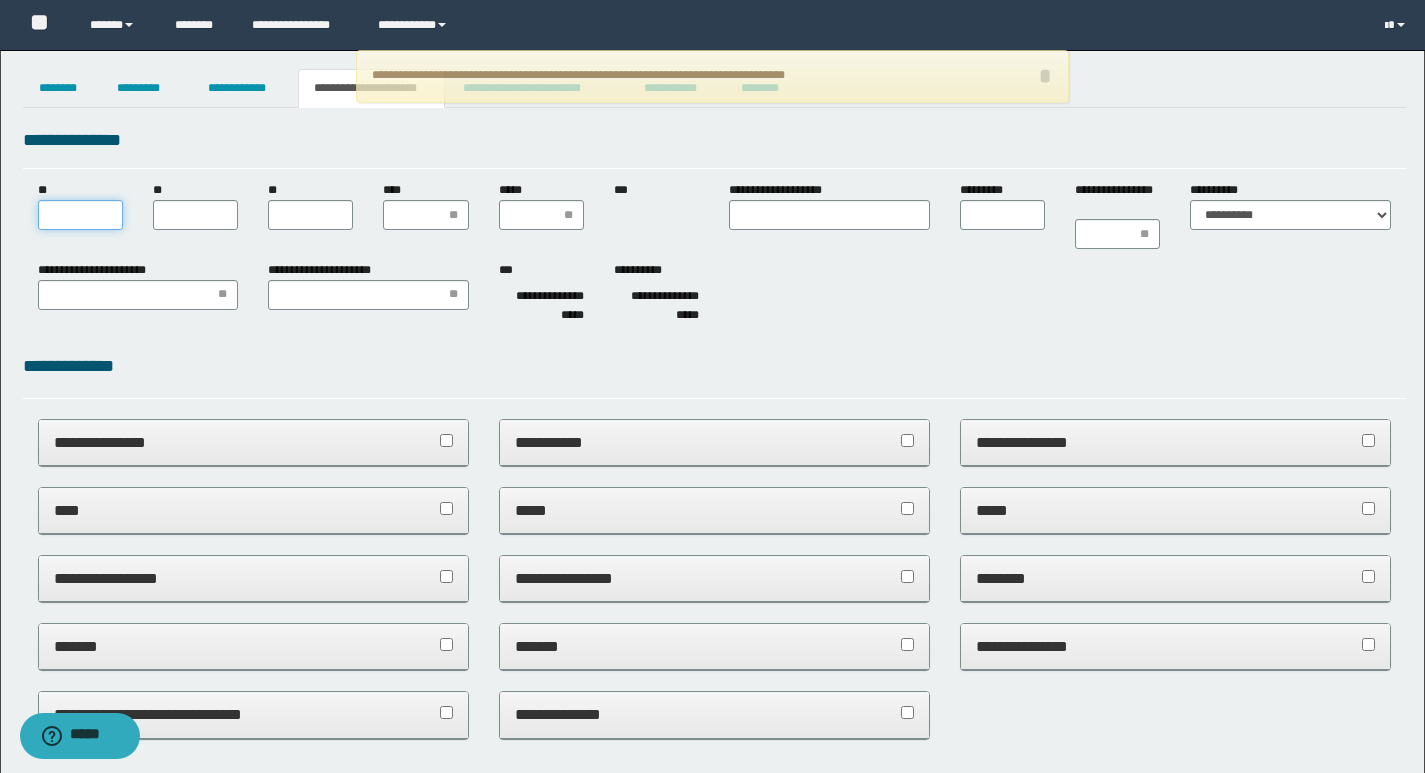 scroll, scrollTop: 0, scrollLeft: 0, axis: both 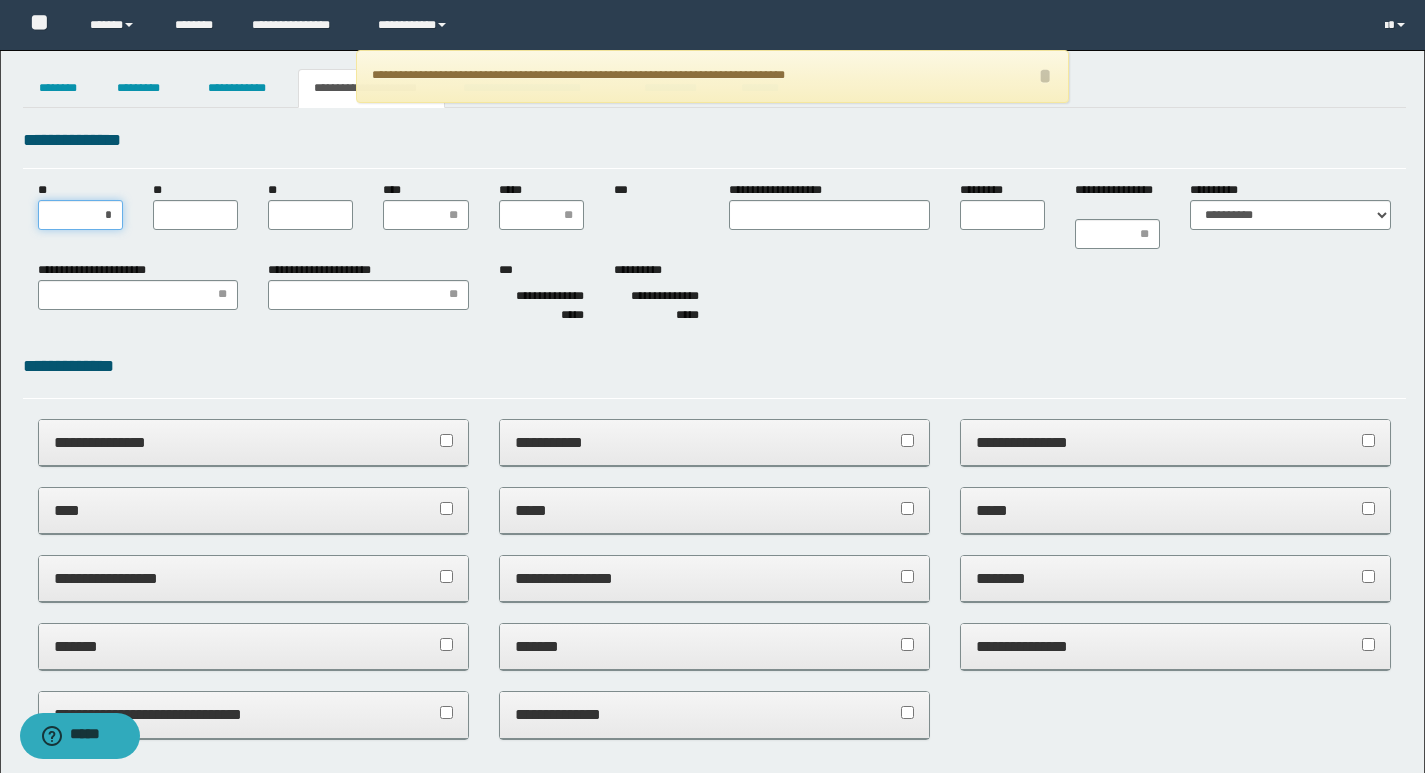 type on "**" 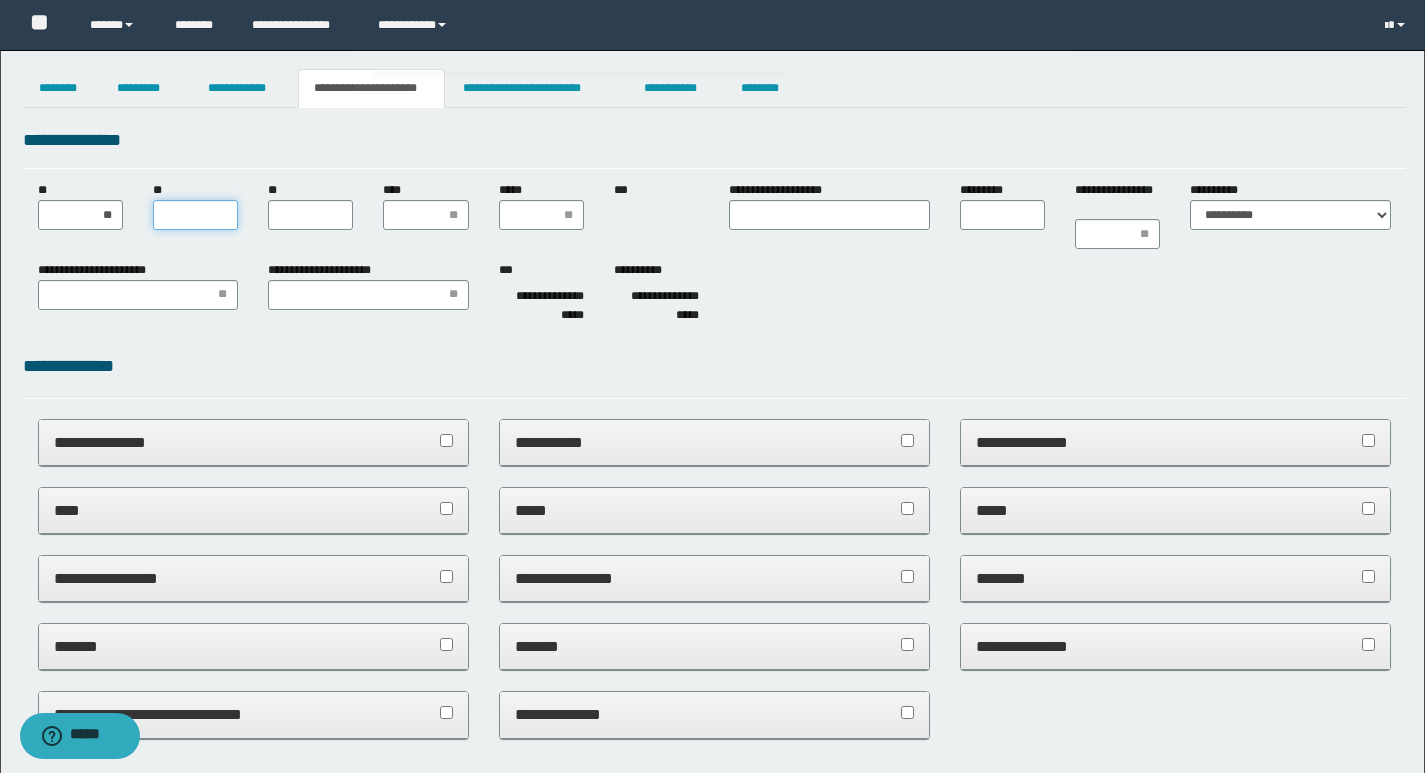 click on "**" at bounding box center [195, 215] 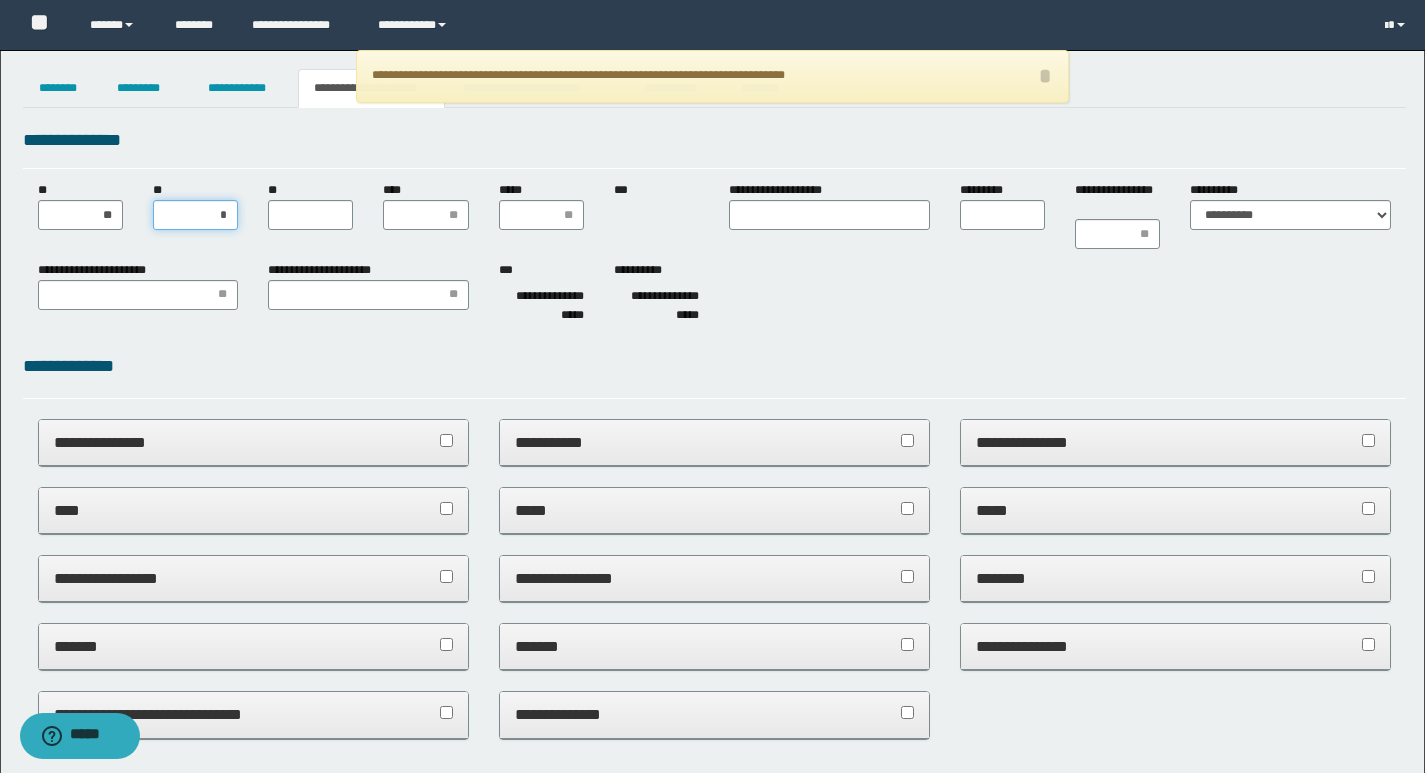 type on "**" 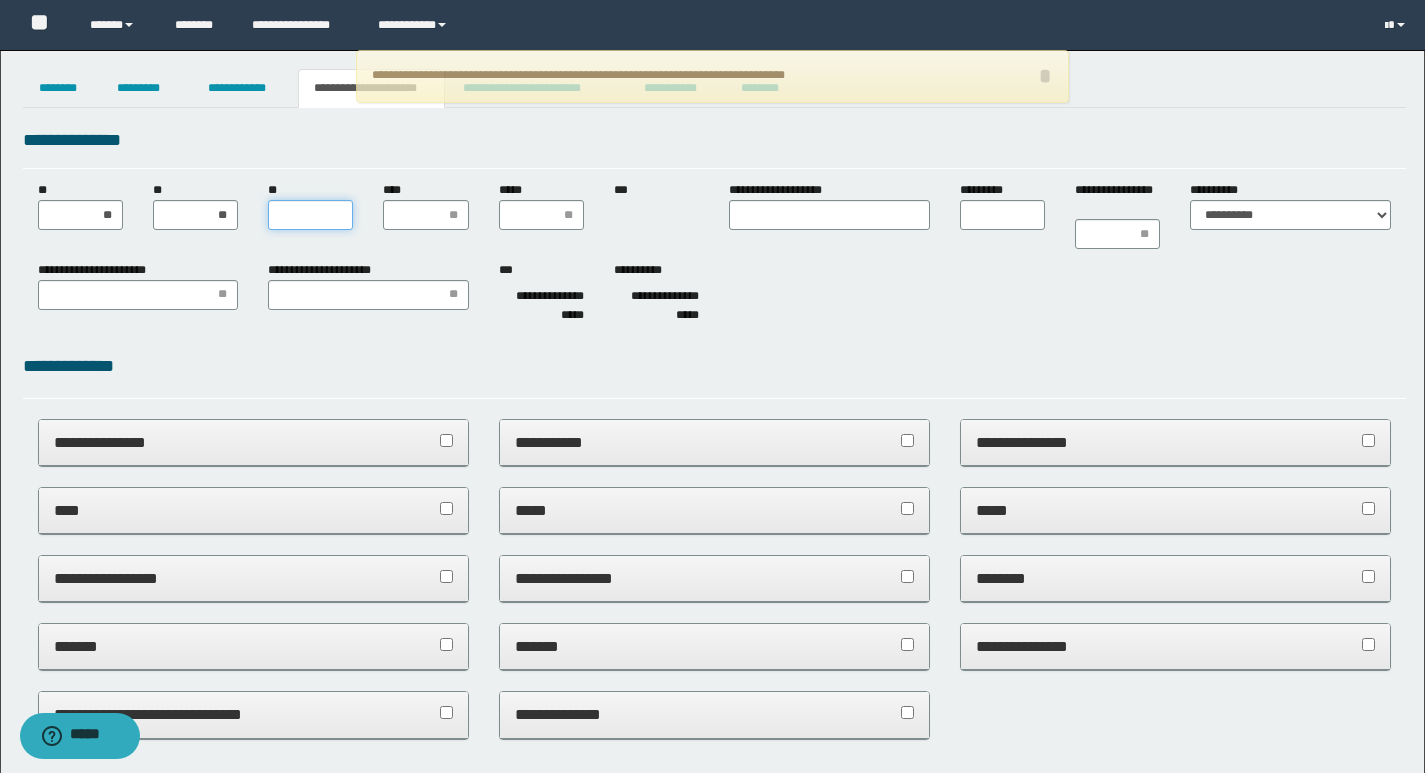 click on "**" at bounding box center [310, 215] 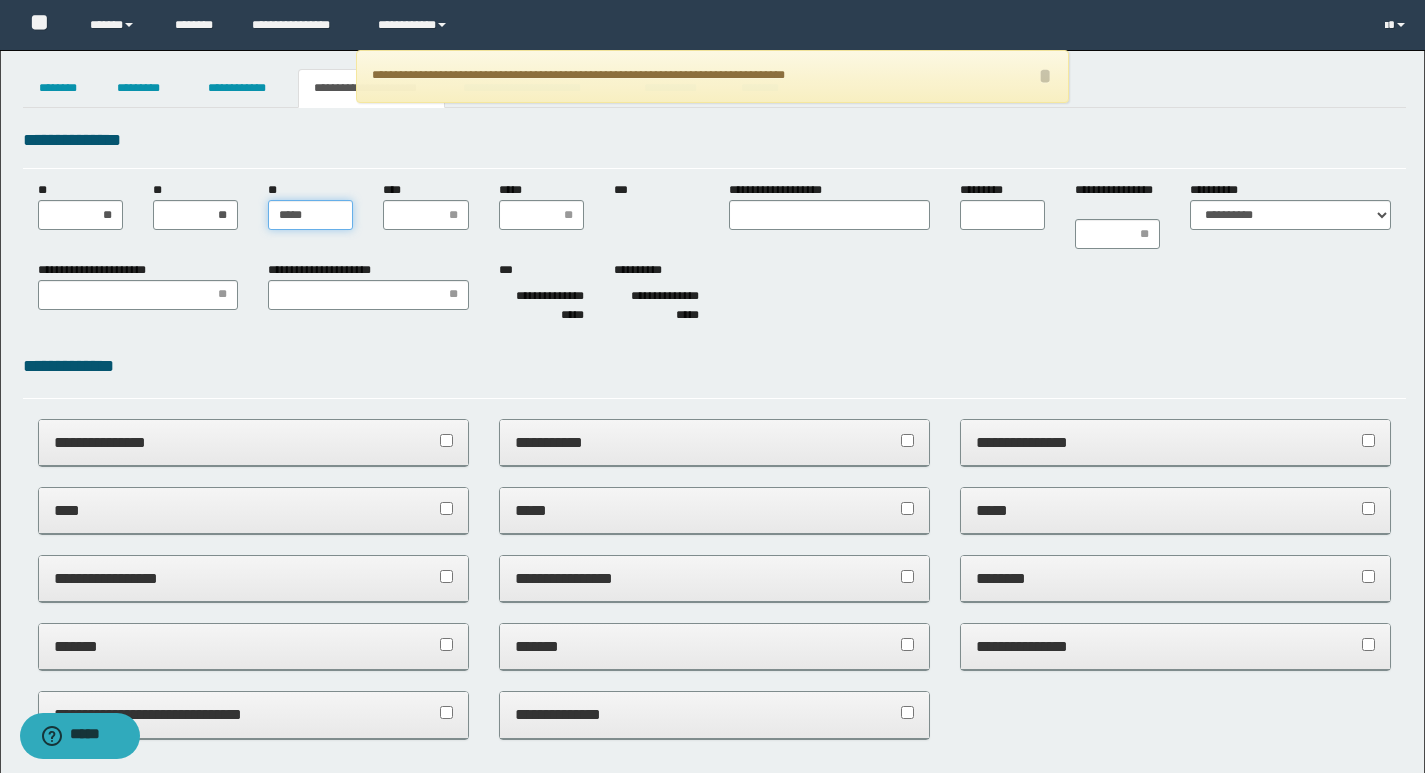 type on "******" 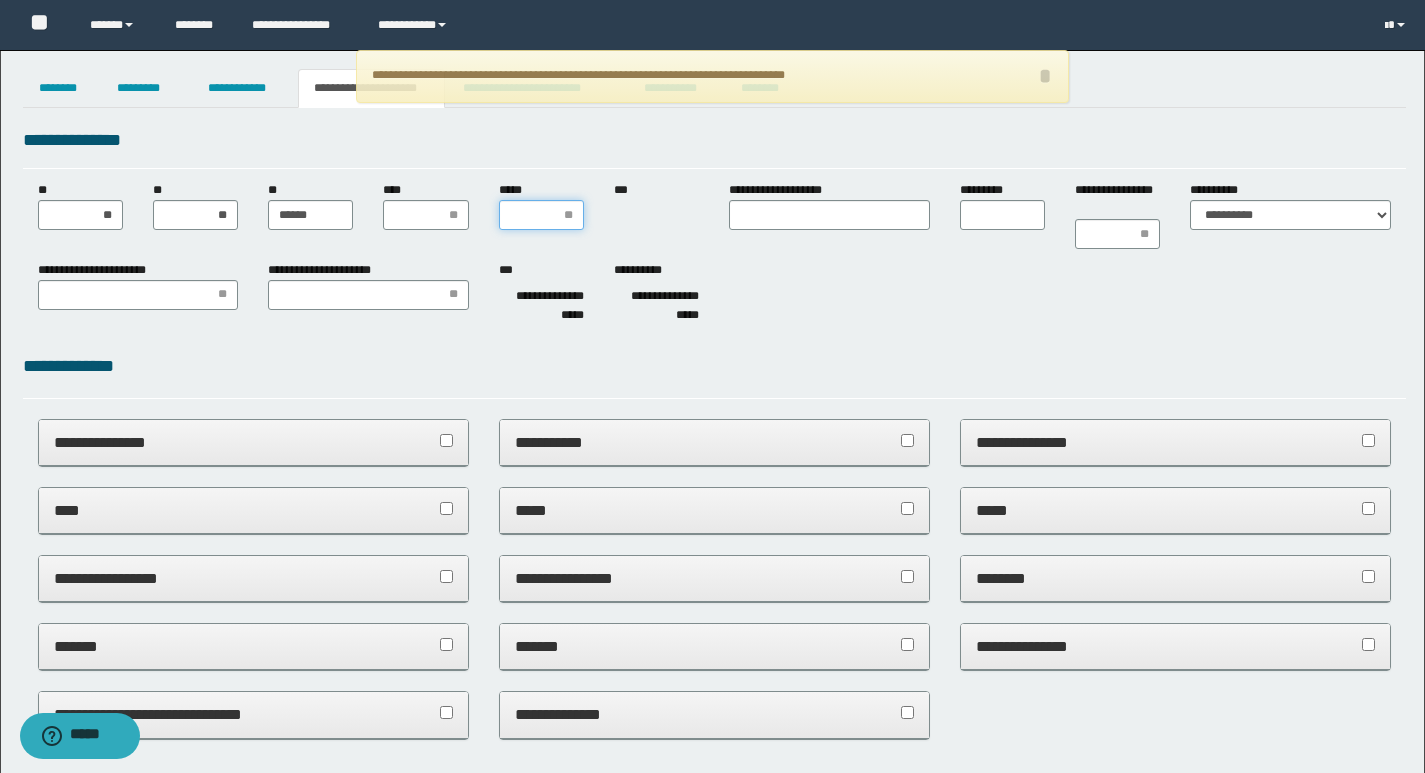 click on "*****" at bounding box center (541, 215) 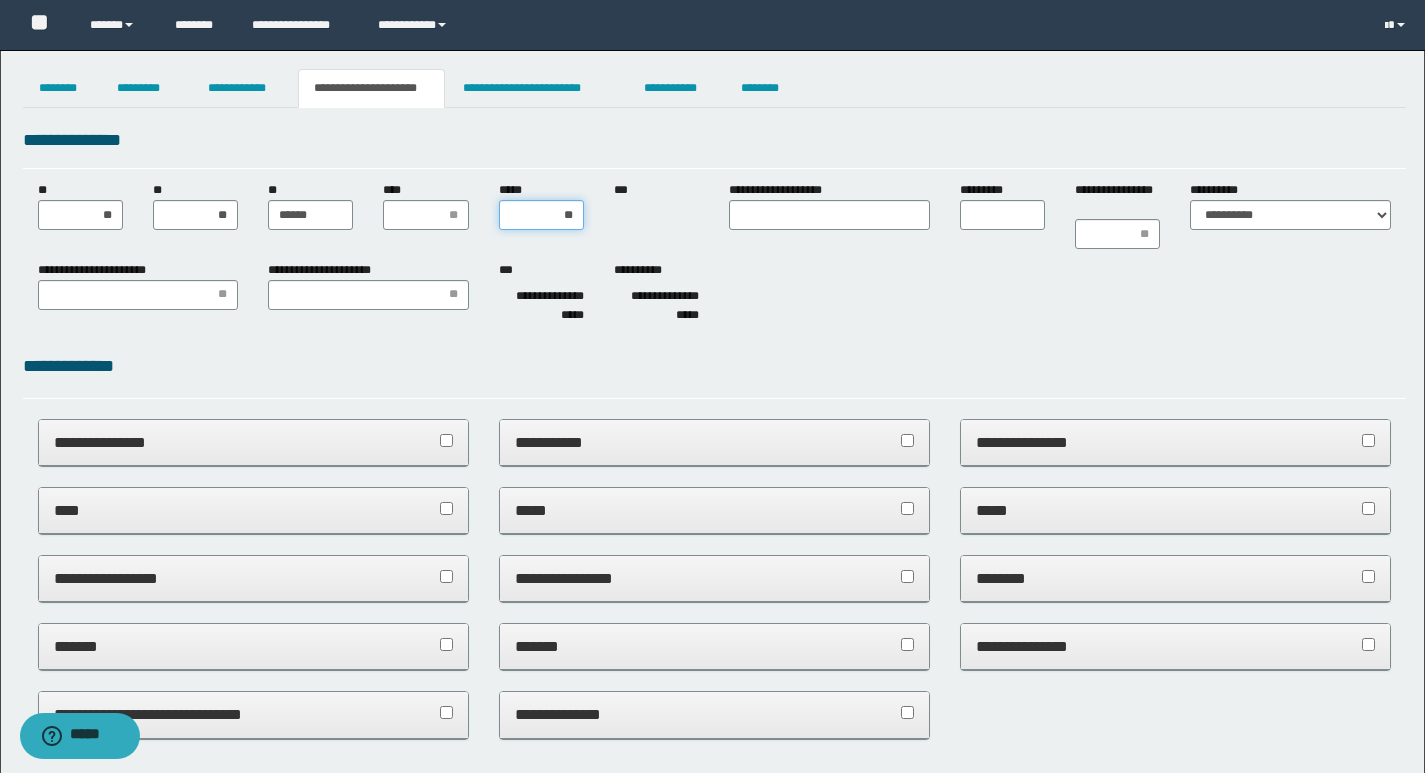 type on "***" 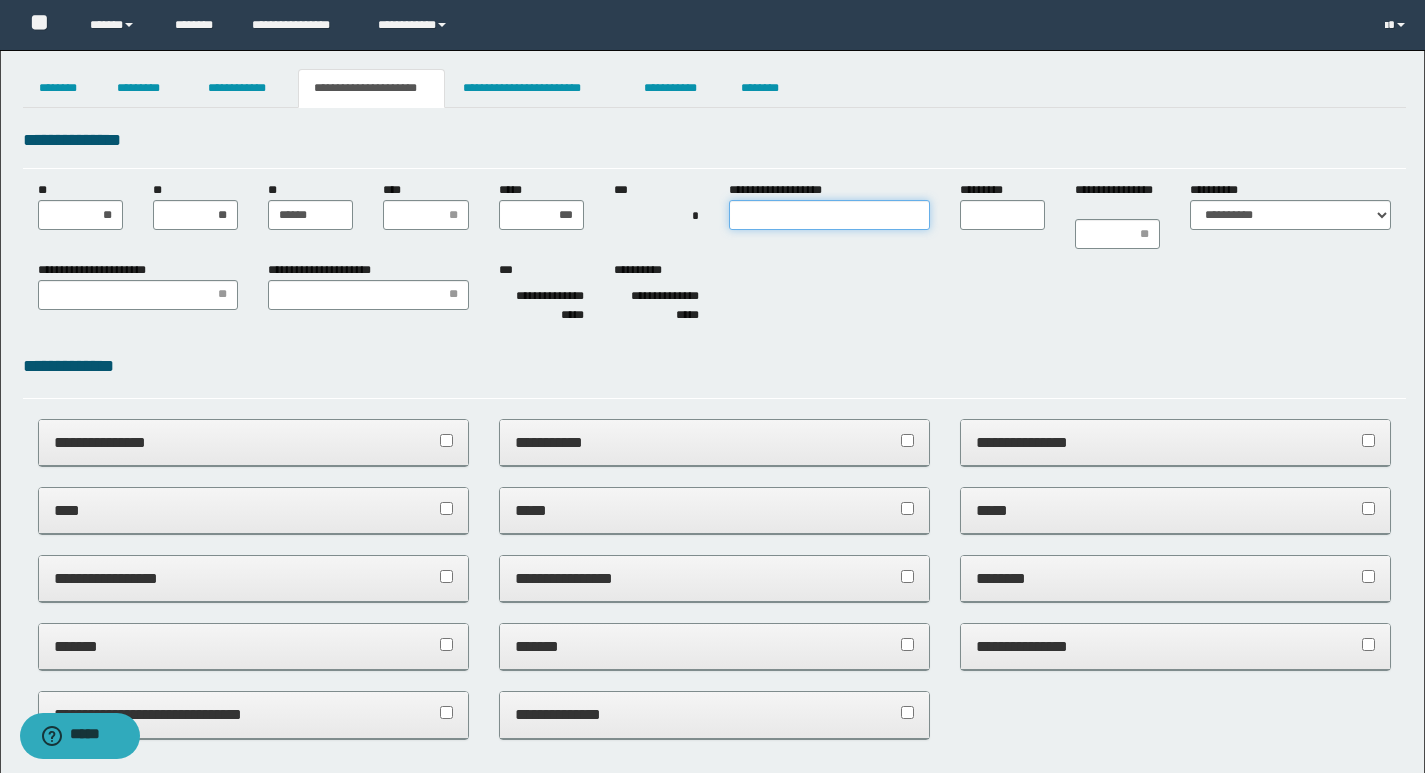click on "**********" at bounding box center [829, 215] 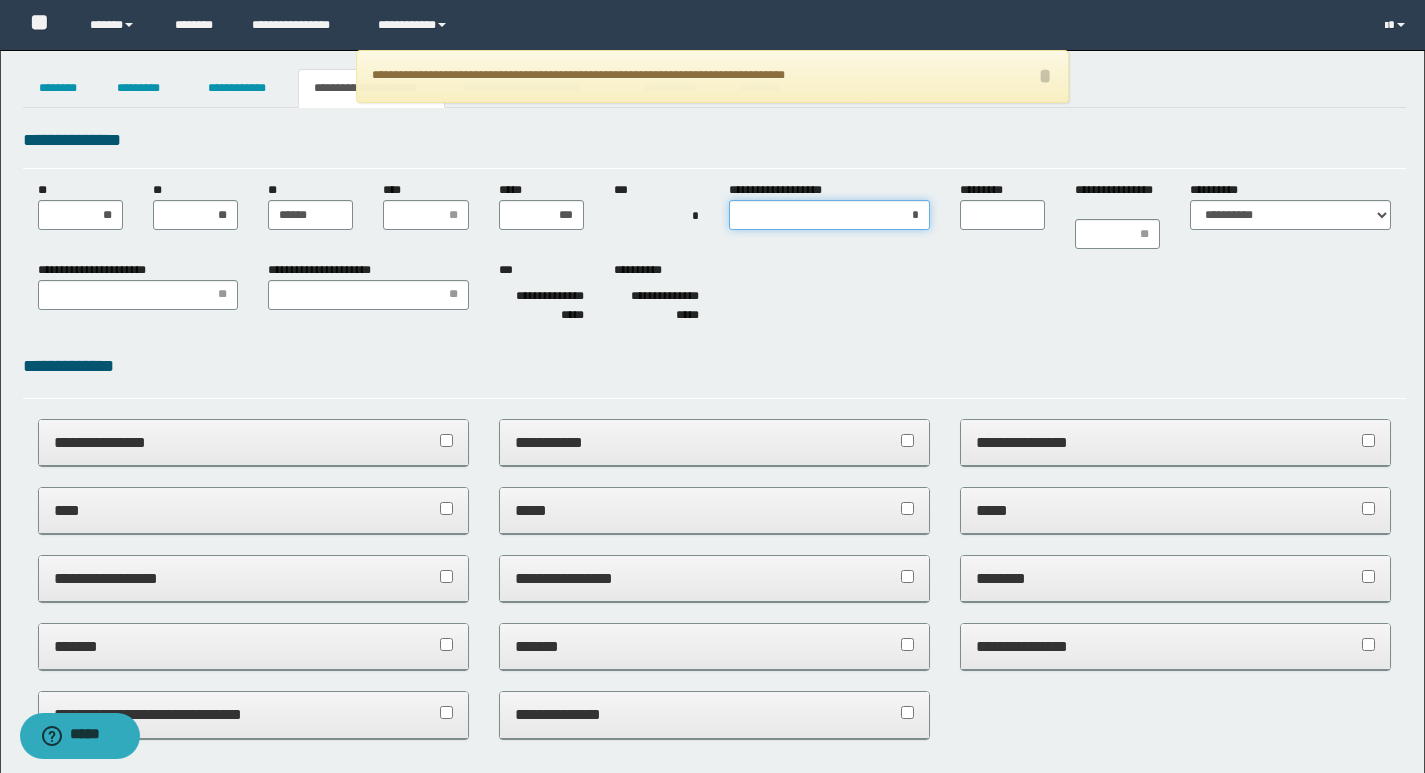 type on "**" 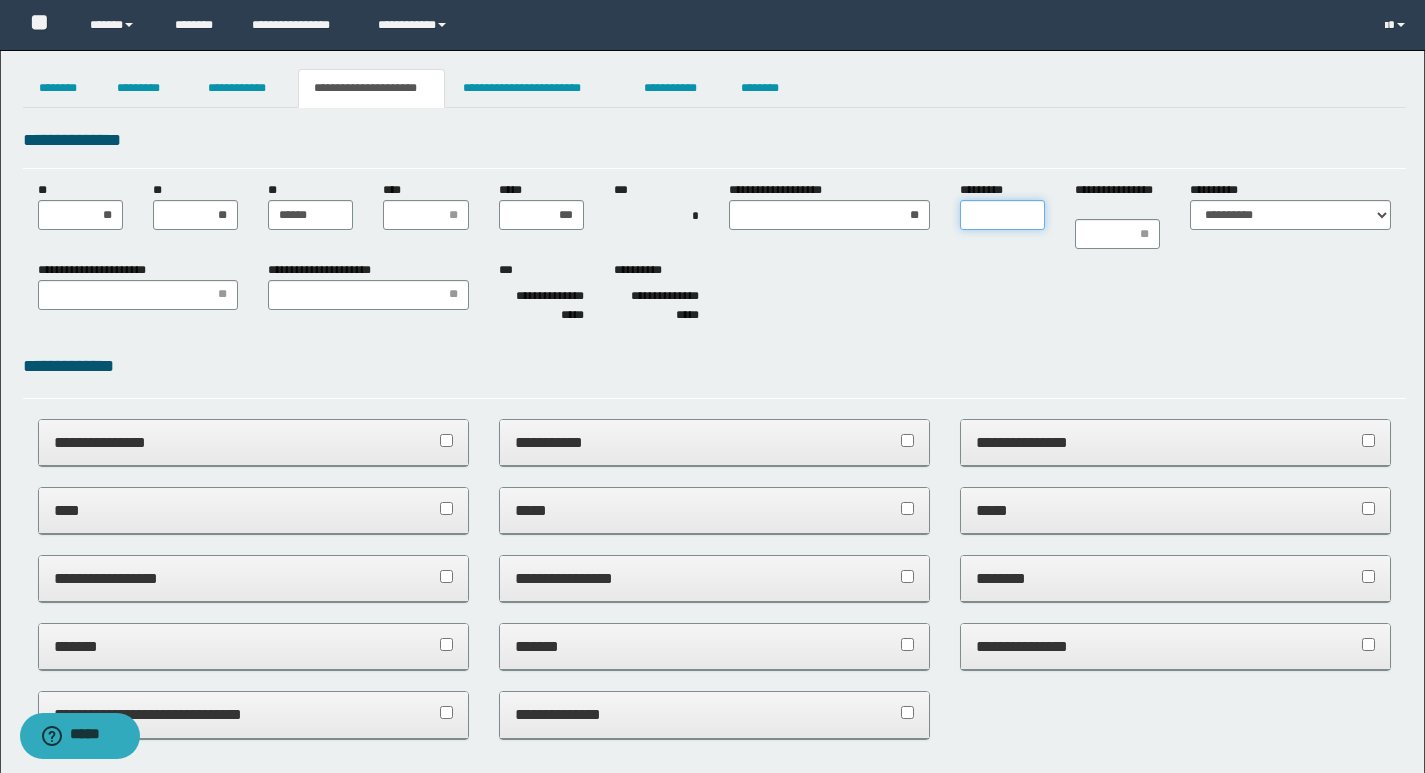 click on "*********" at bounding box center (1002, 215) 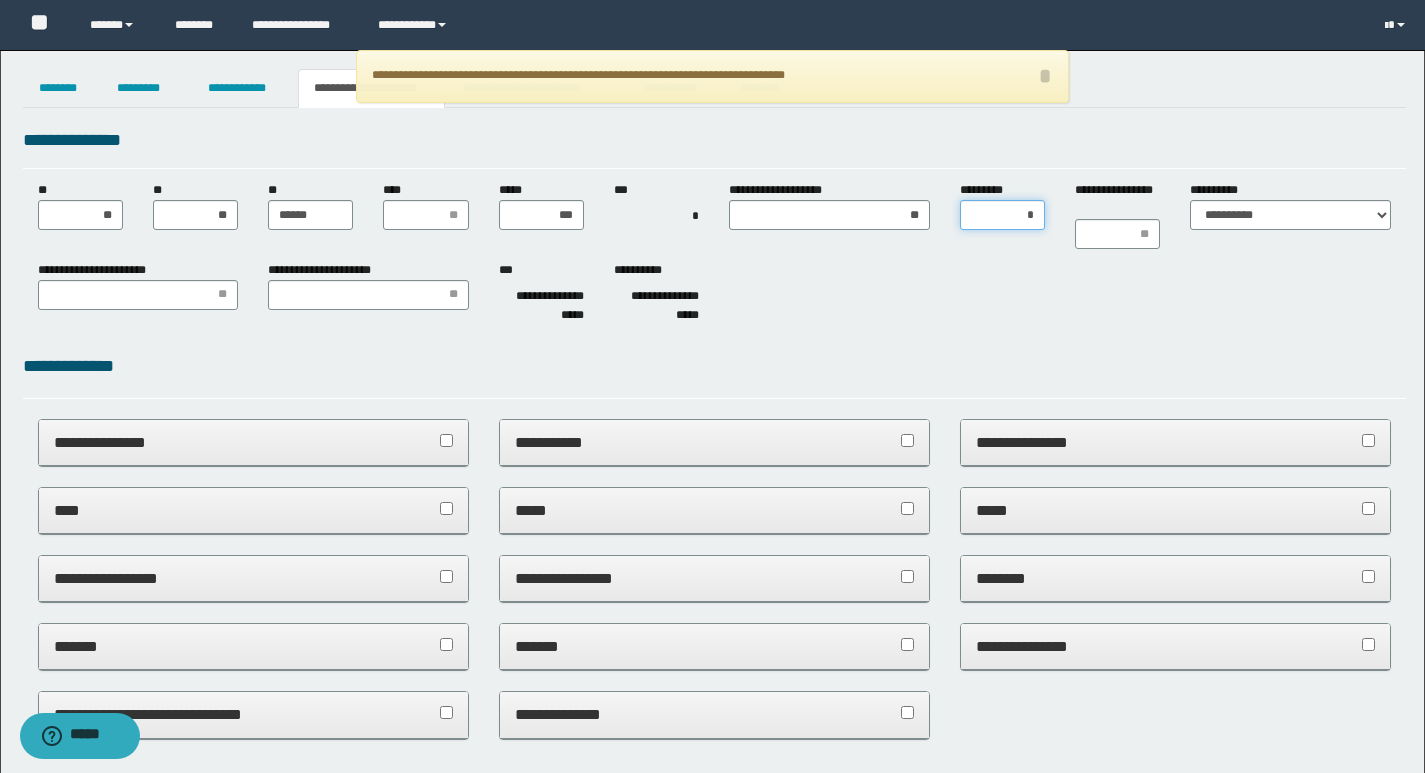 type on "**" 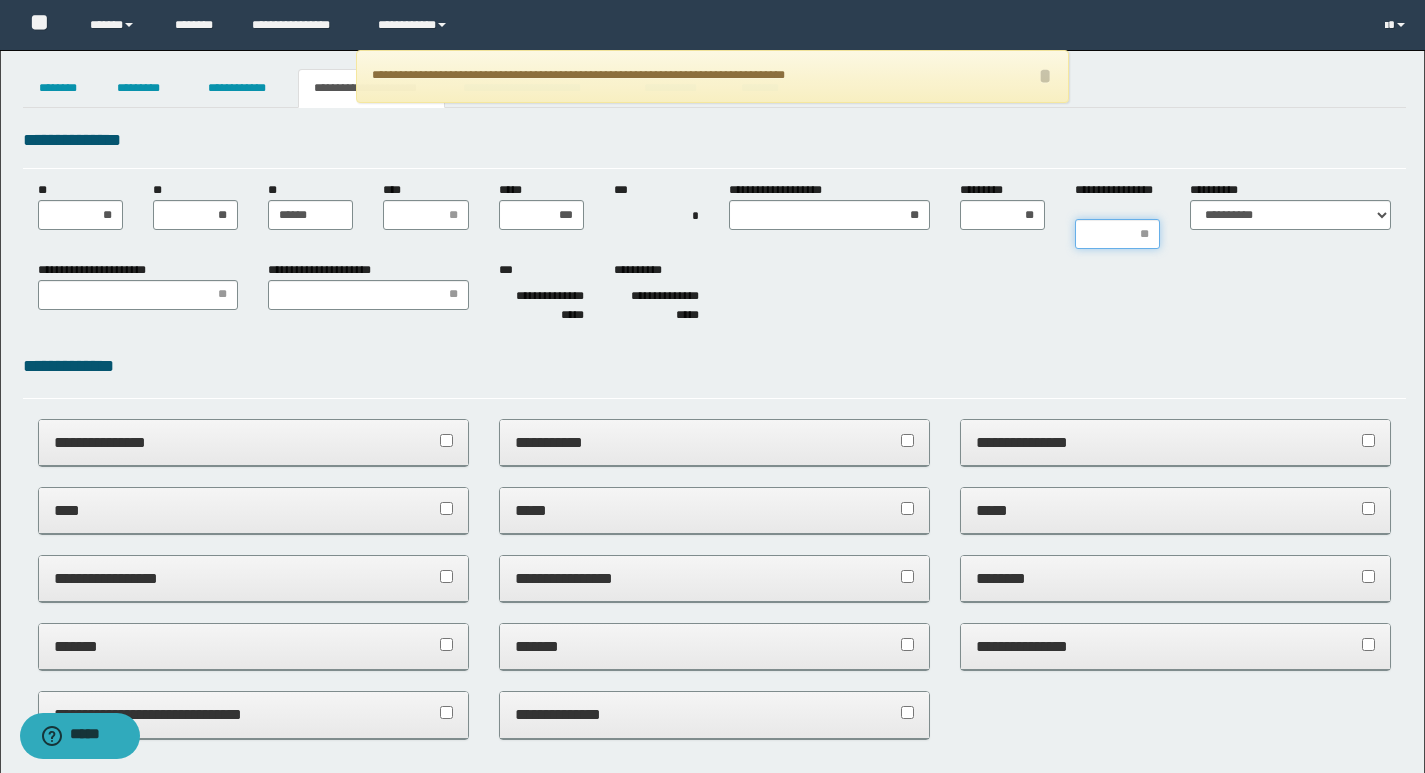 click on "**********" at bounding box center [1117, 234] 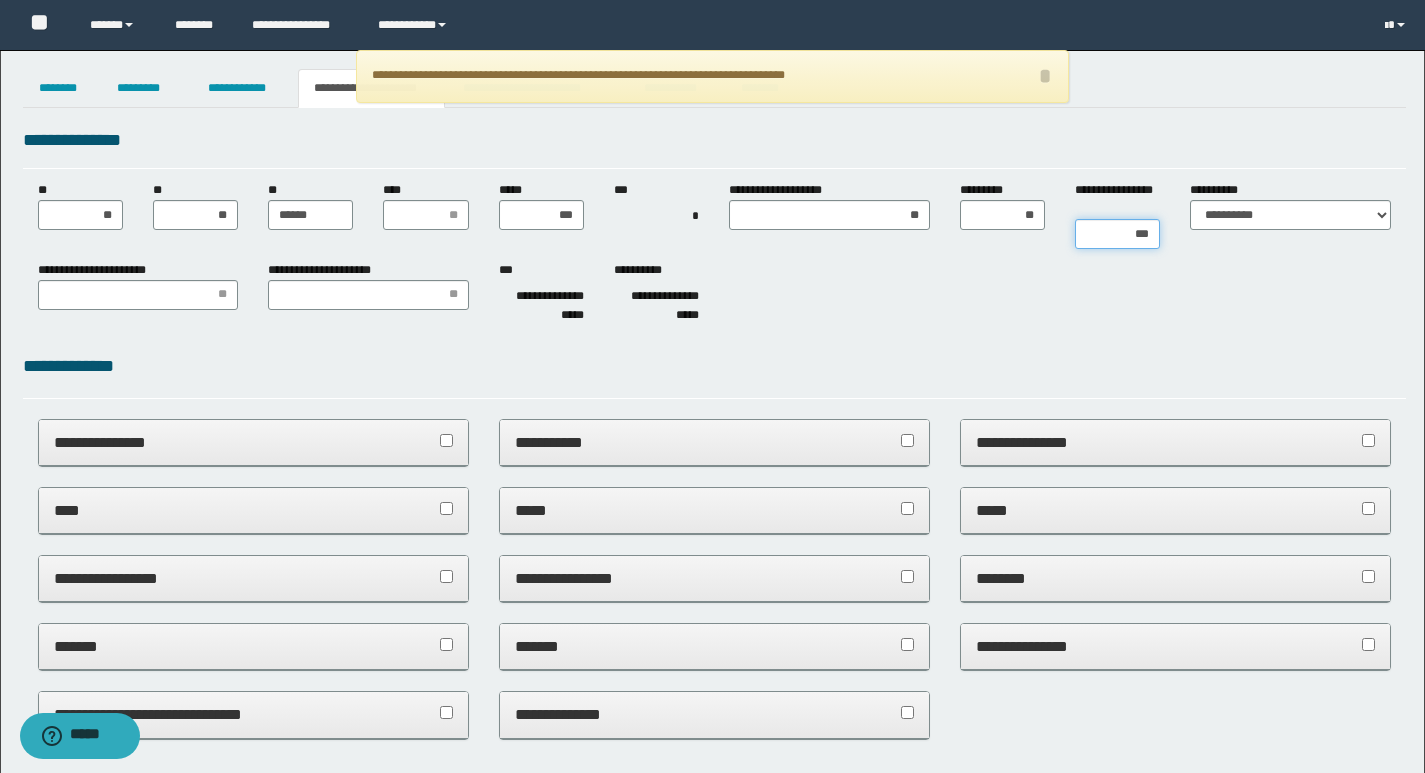type on "****" 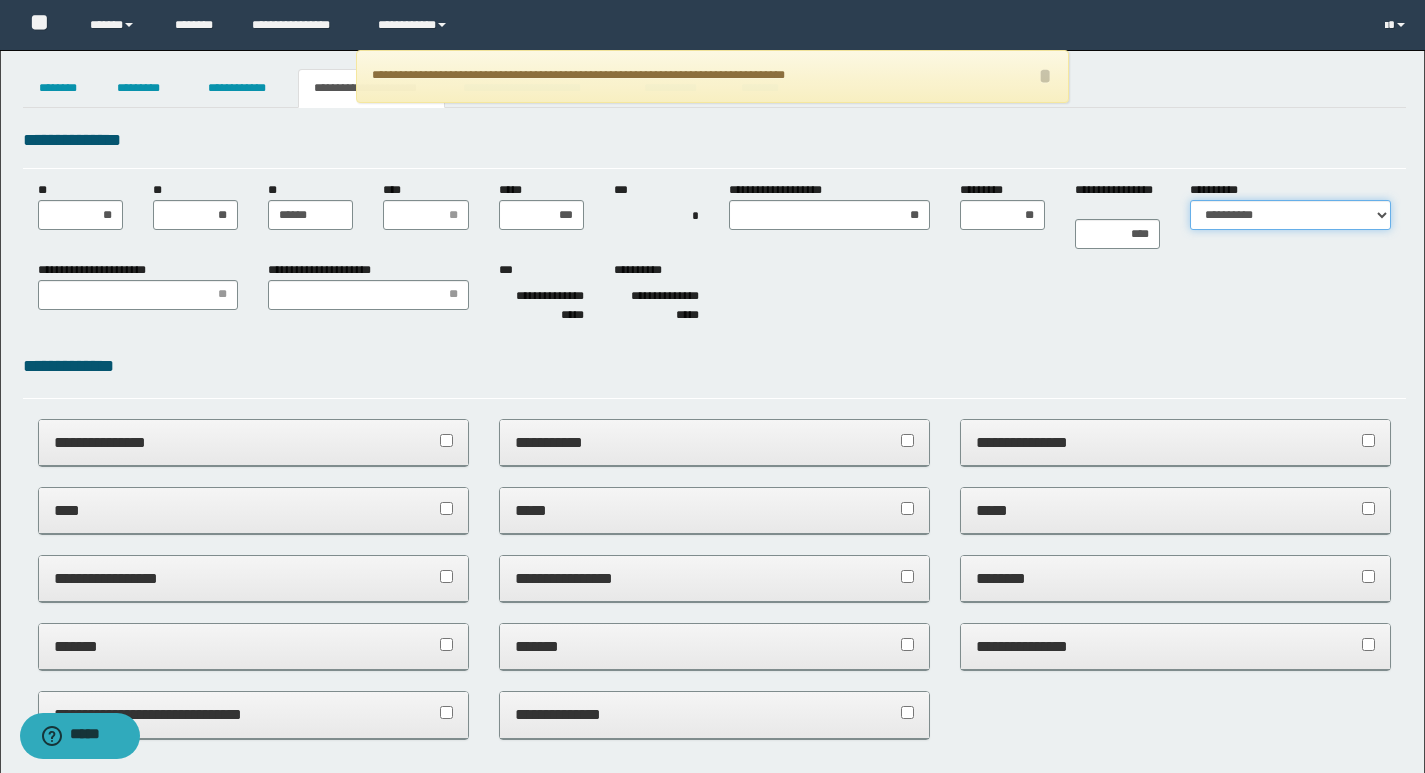 click on "**********" at bounding box center (1290, 215) 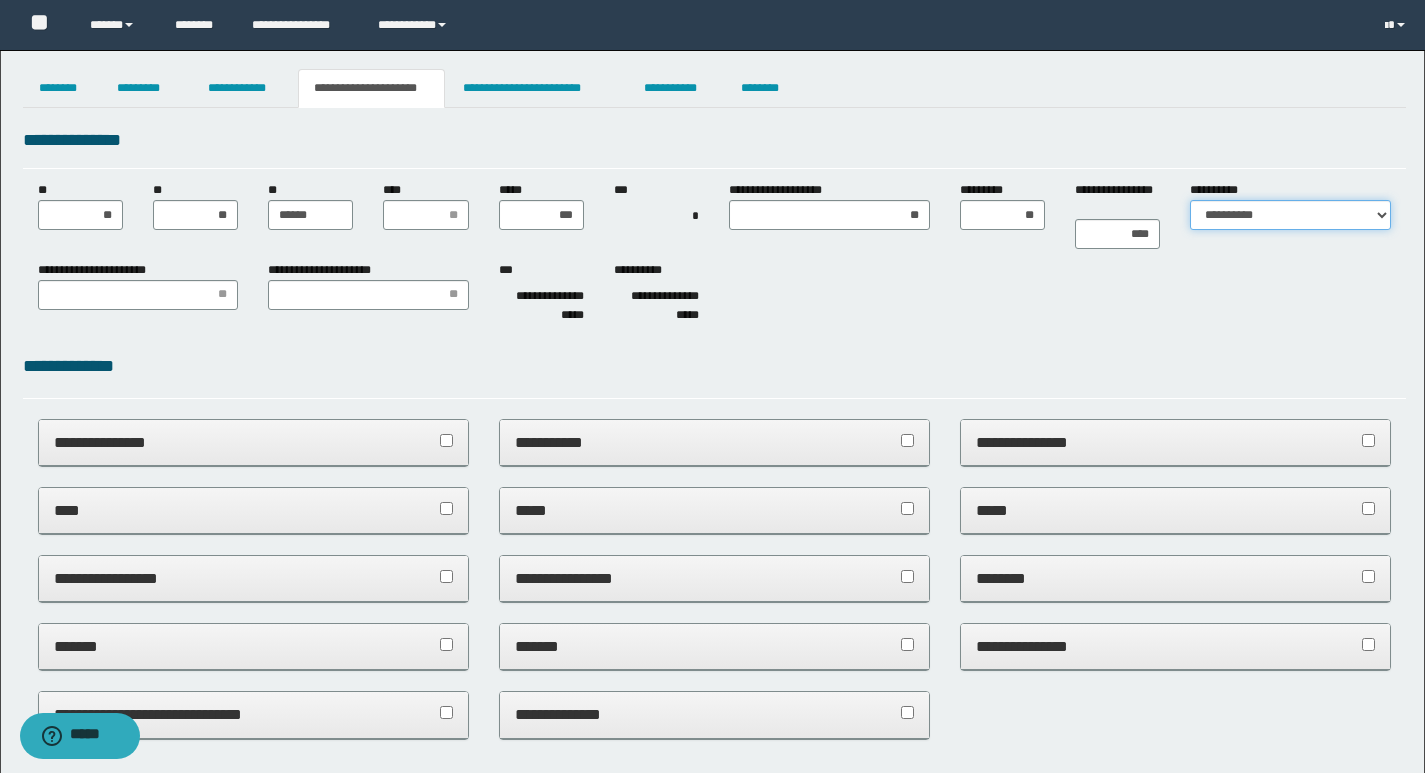 select on "*" 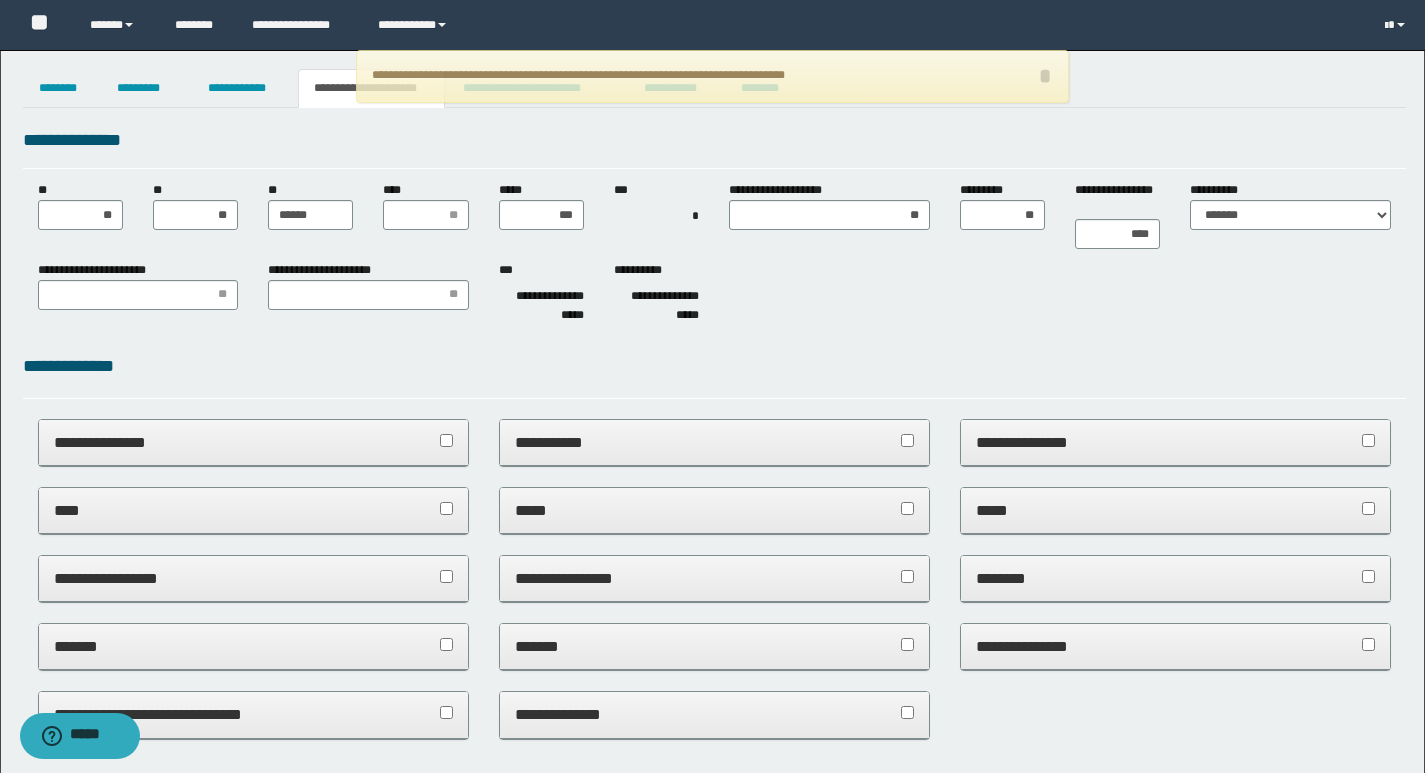 click on "**********" at bounding box center [714, 296] 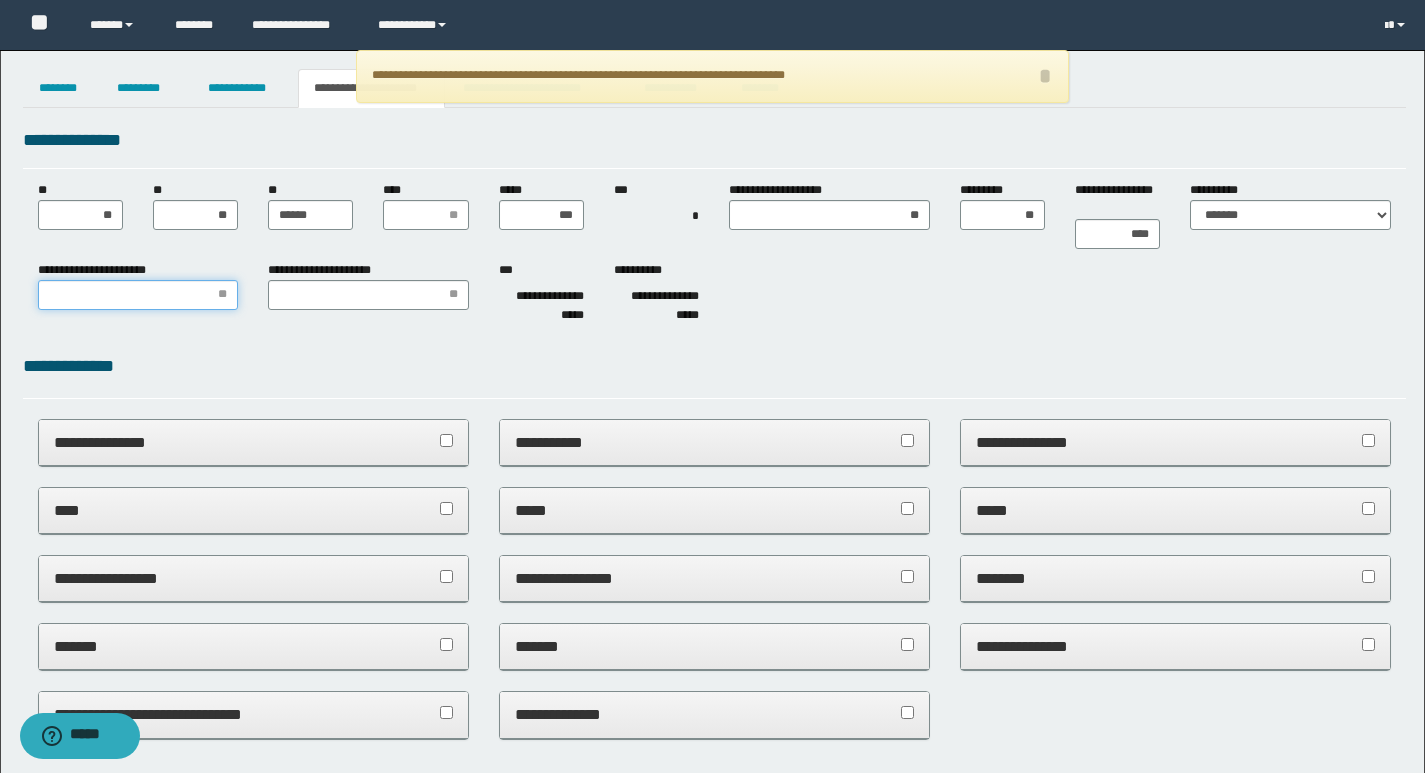 click on "**********" at bounding box center (138, 295) 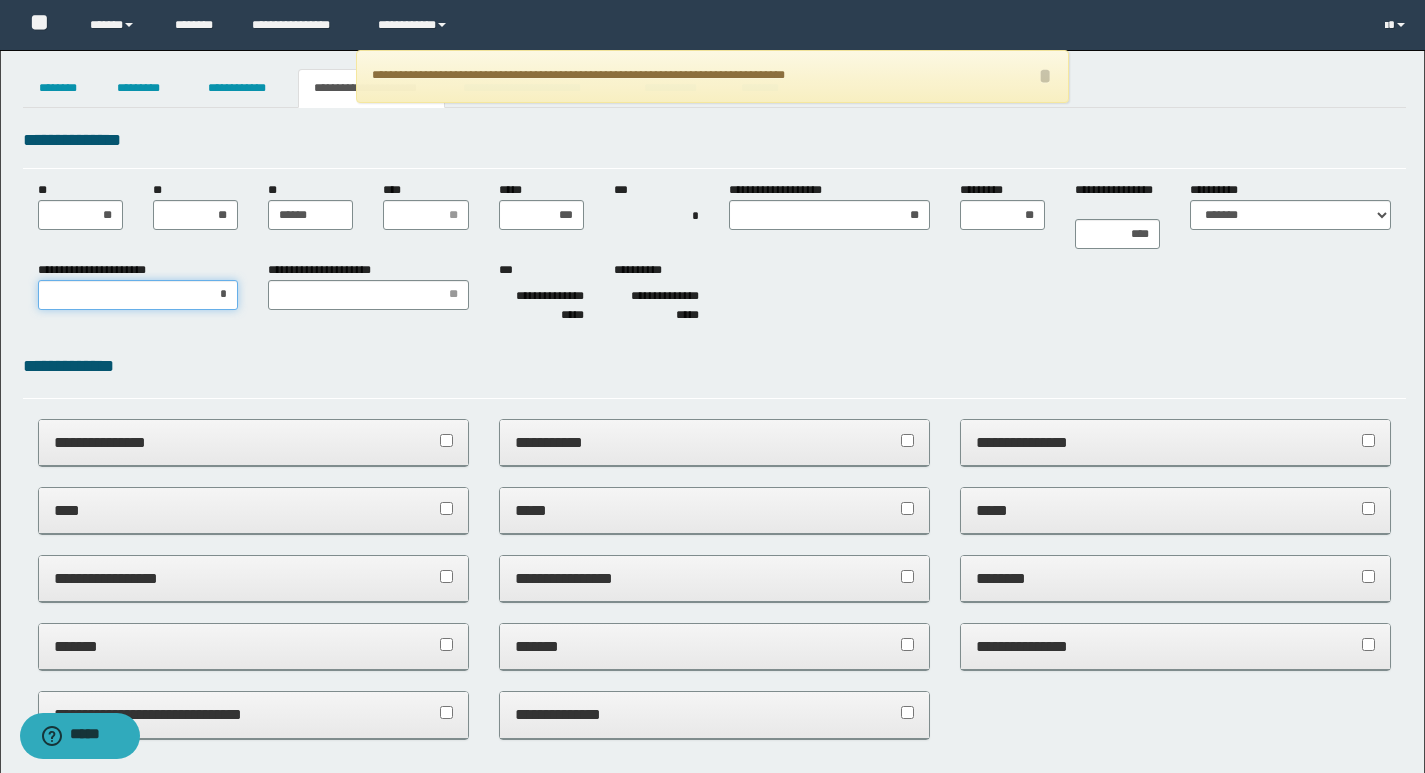 type on "**" 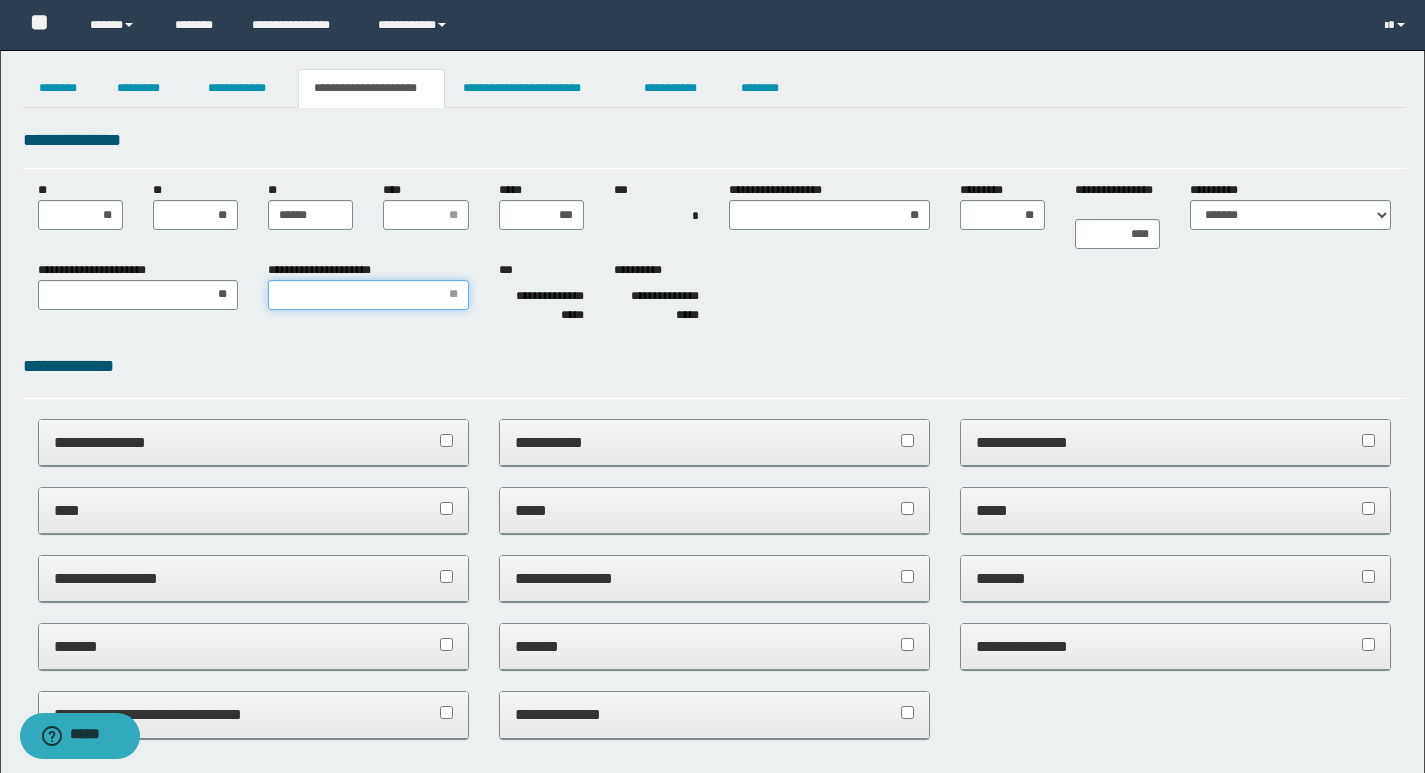 click on "**********" at bounding box center [368, 295] 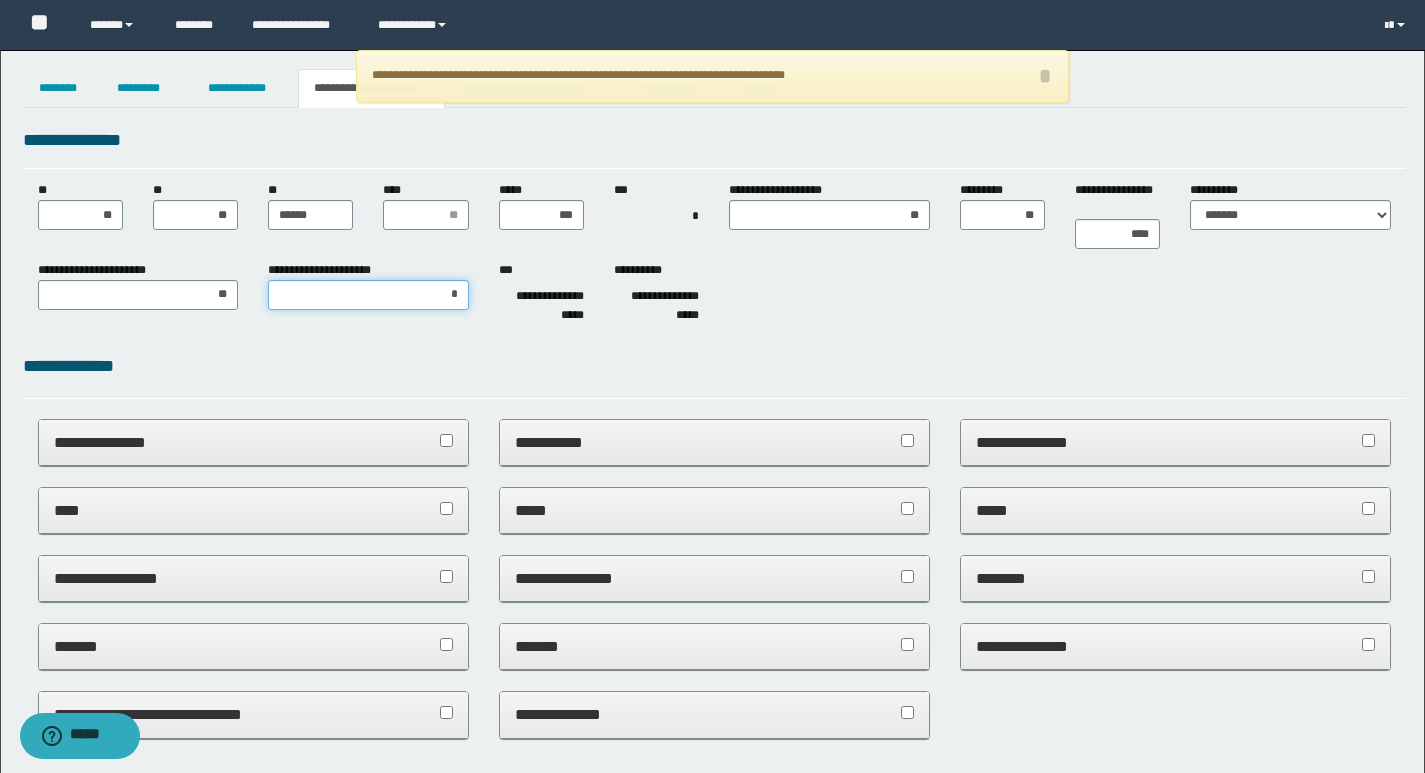 type on "**" 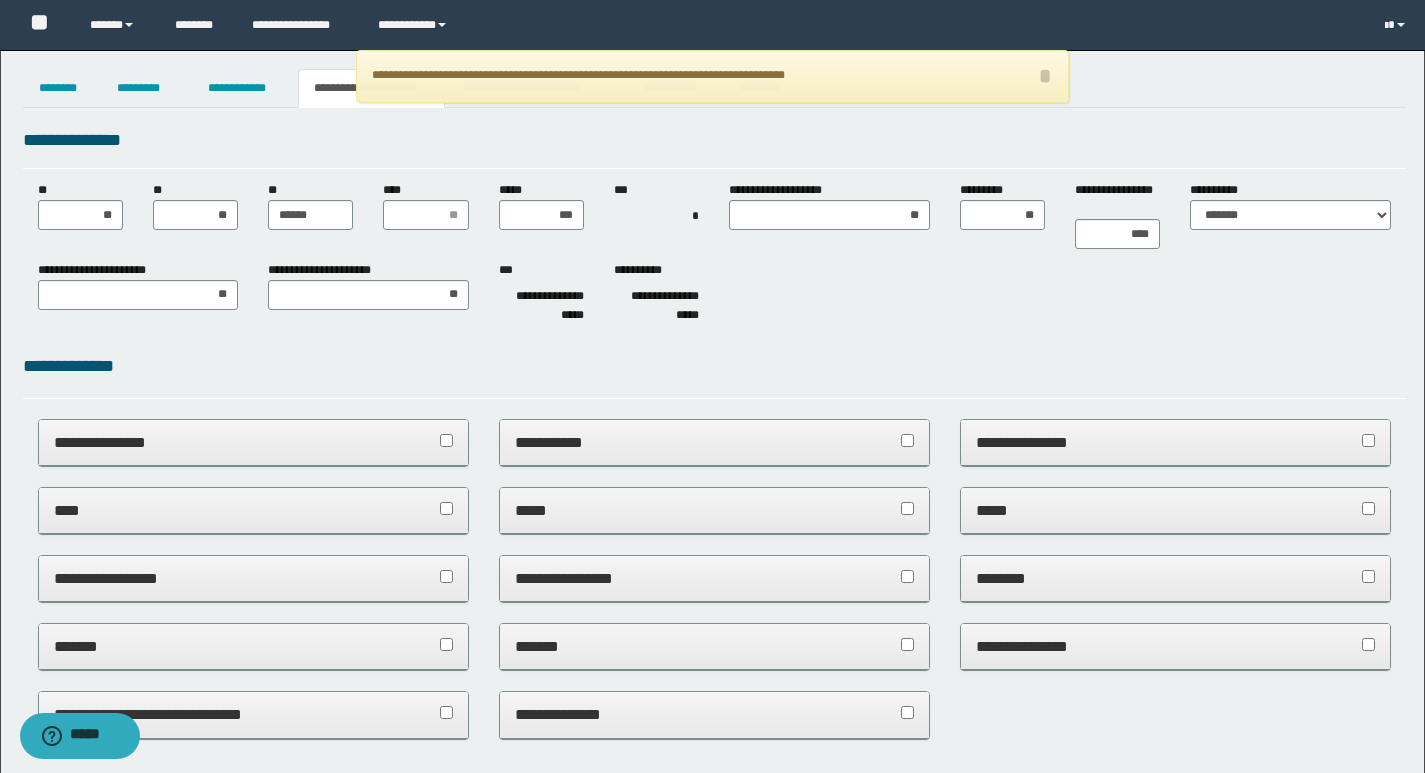 click on "**********" at bounding box center [714, 366] 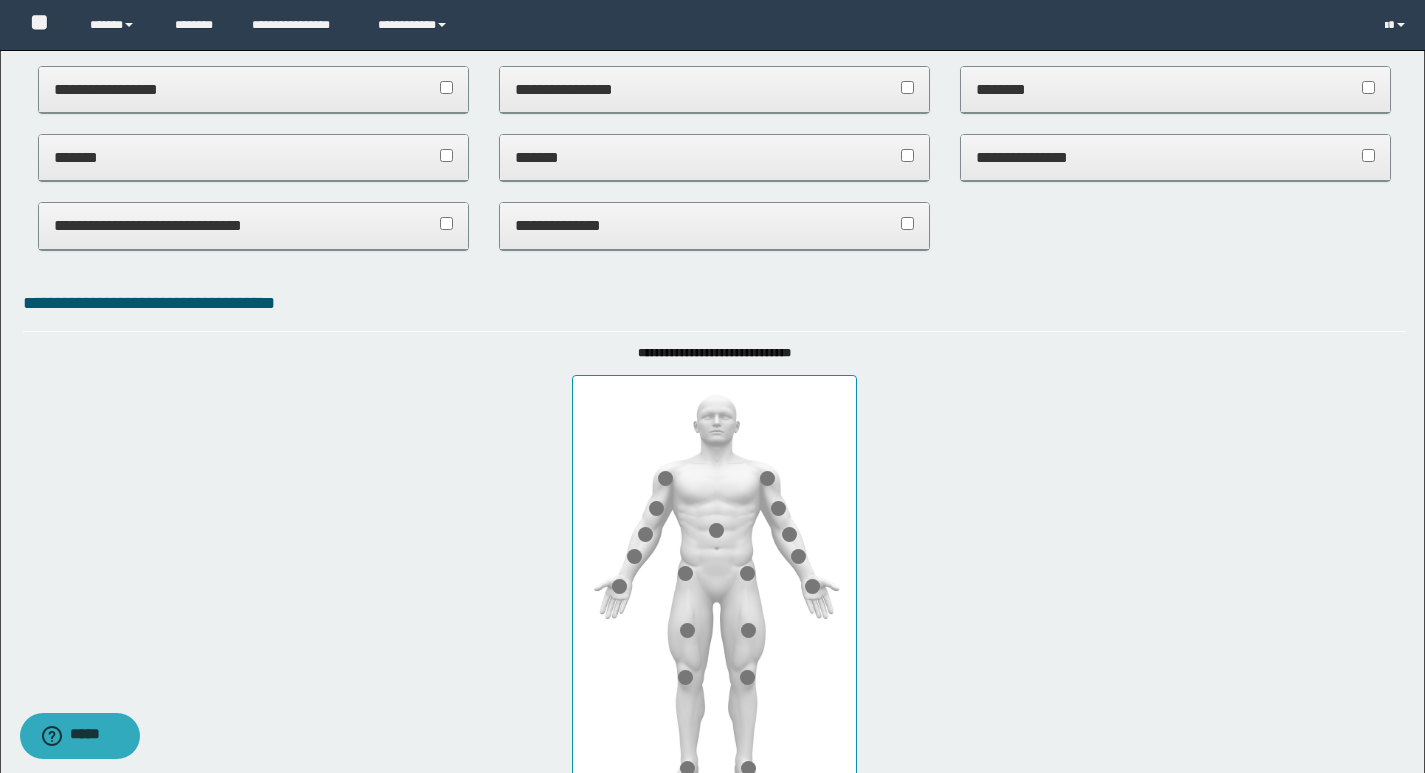 scroll, scrollTop: 600, scrollLeft: 0, axis: vertical 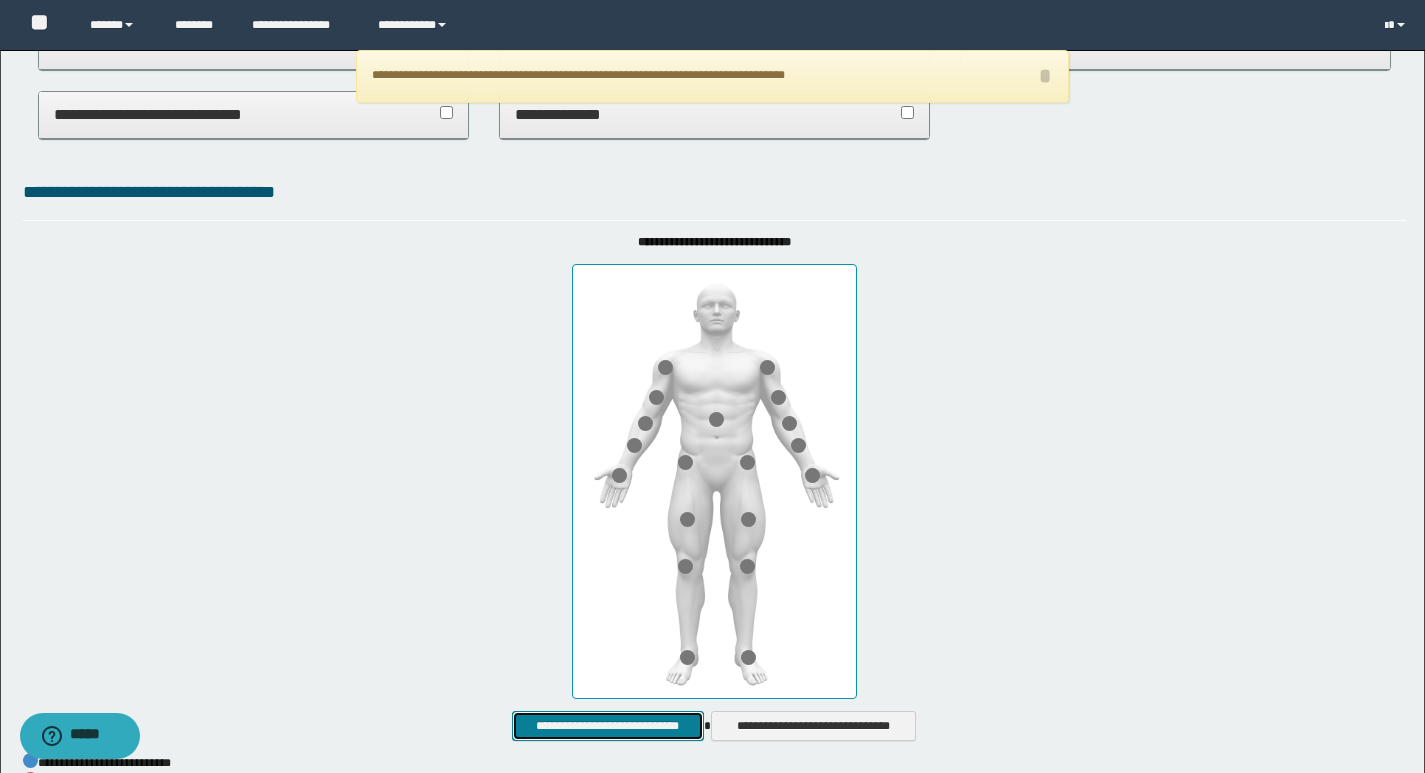 click on "**********" at bounding box center (607, 726) 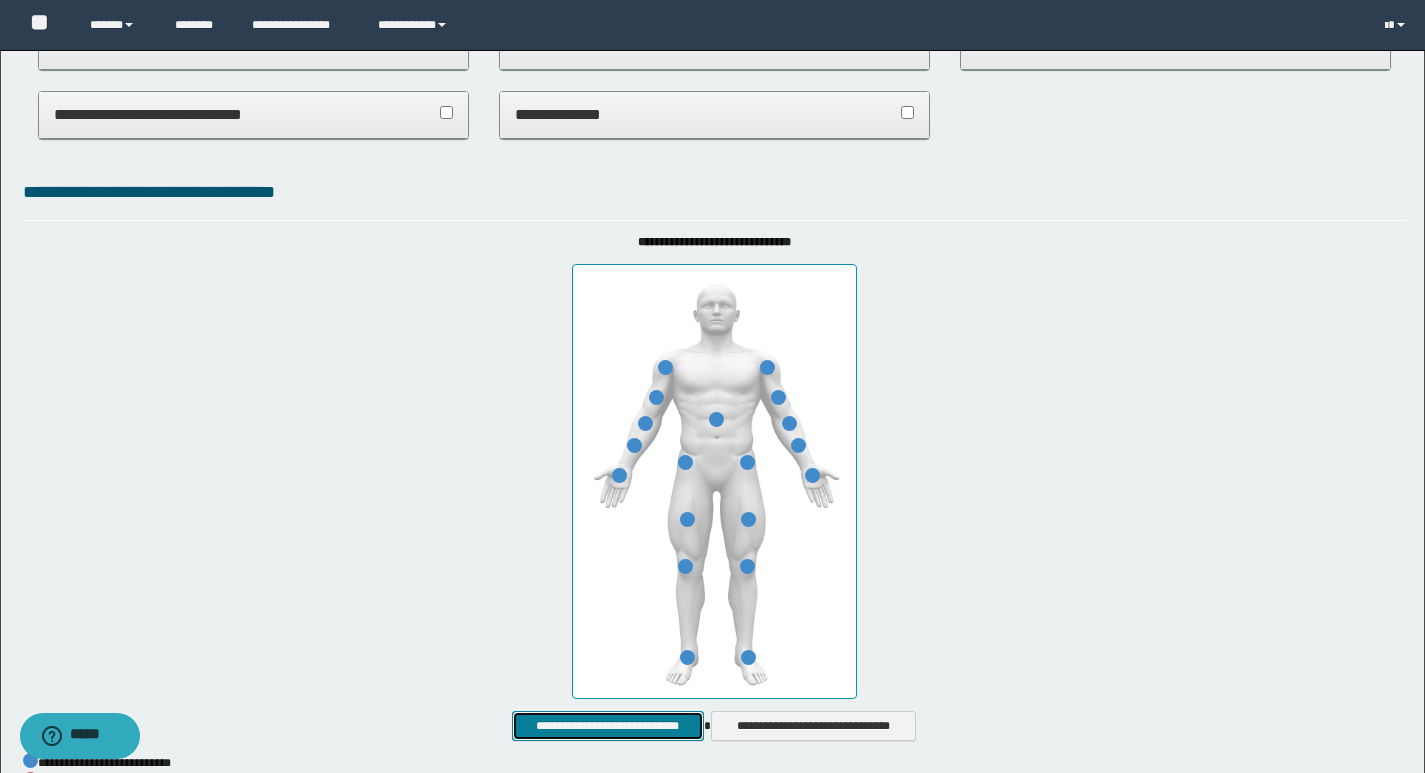 scroll, scrollTop: 0, scrollLeft: 0, axis: both 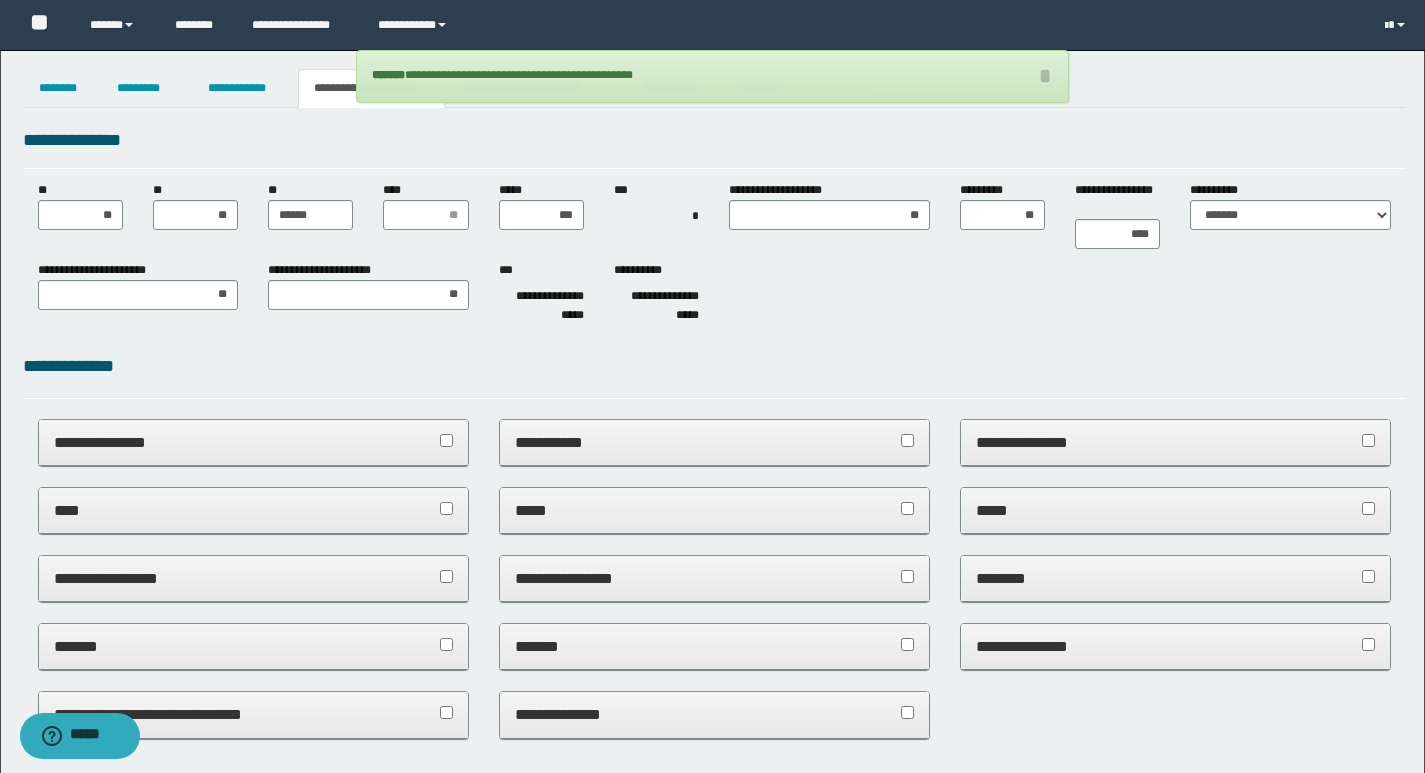 click on "**********" at bounding box center (714, 140) 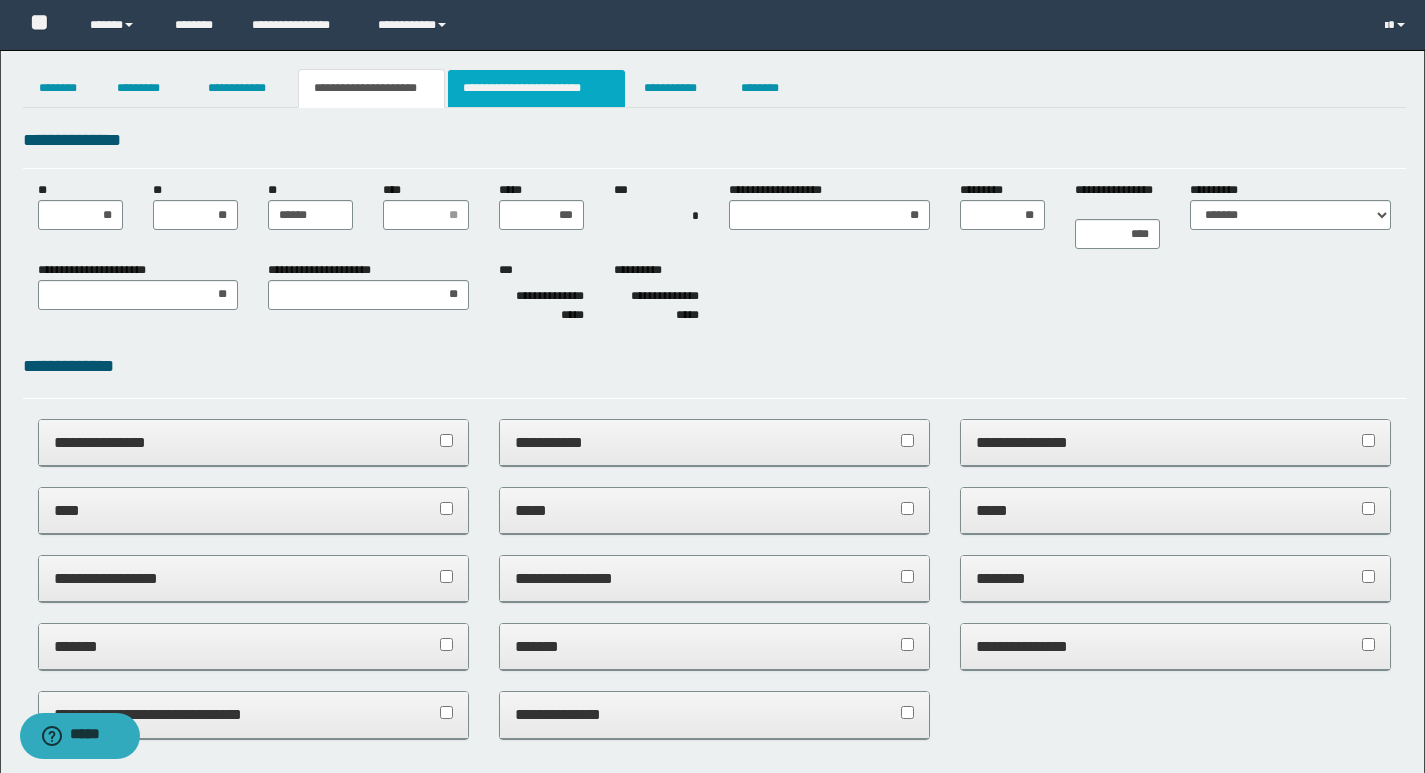 click on "**********" at bounding box center (537, 88) 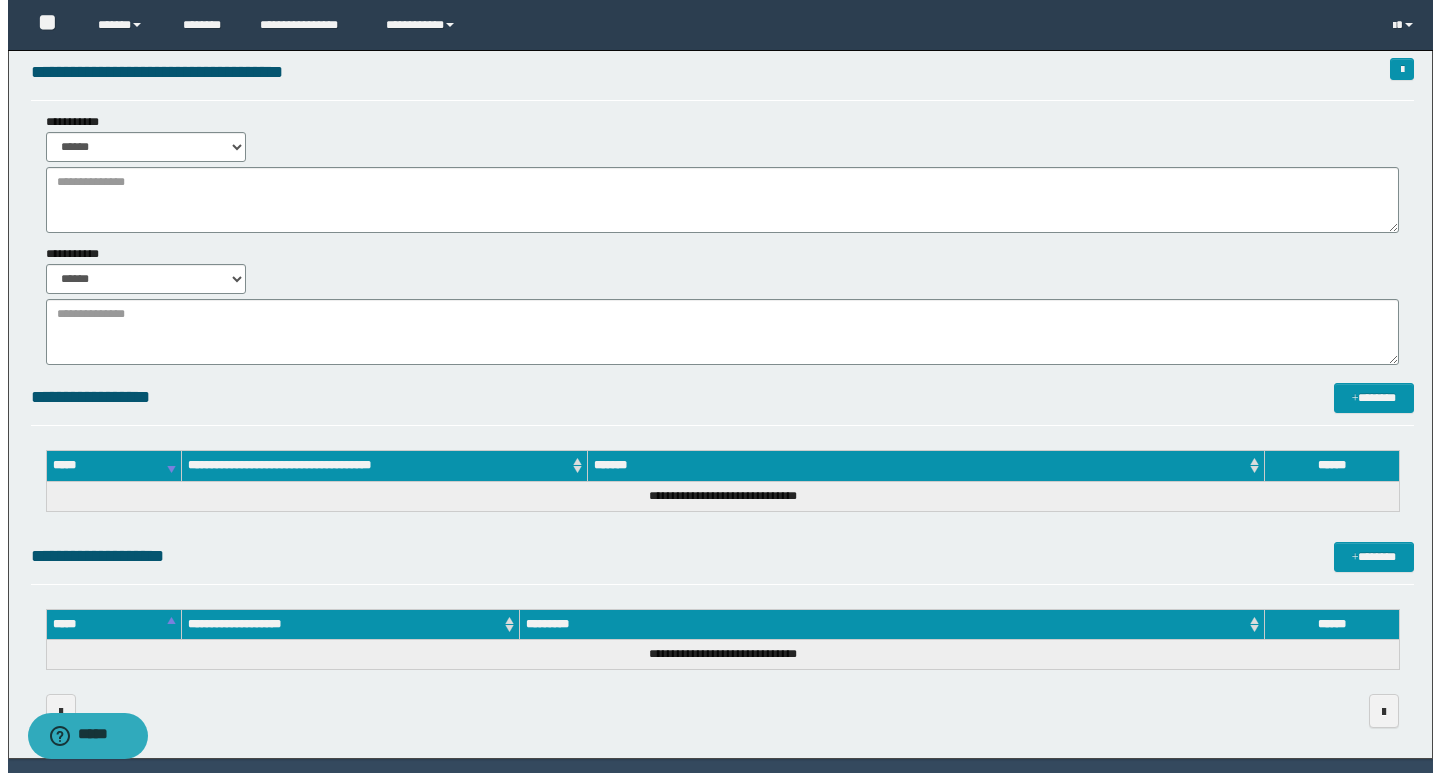 scroll, scrollTop: 0, scrollLeft: 0, axis: both 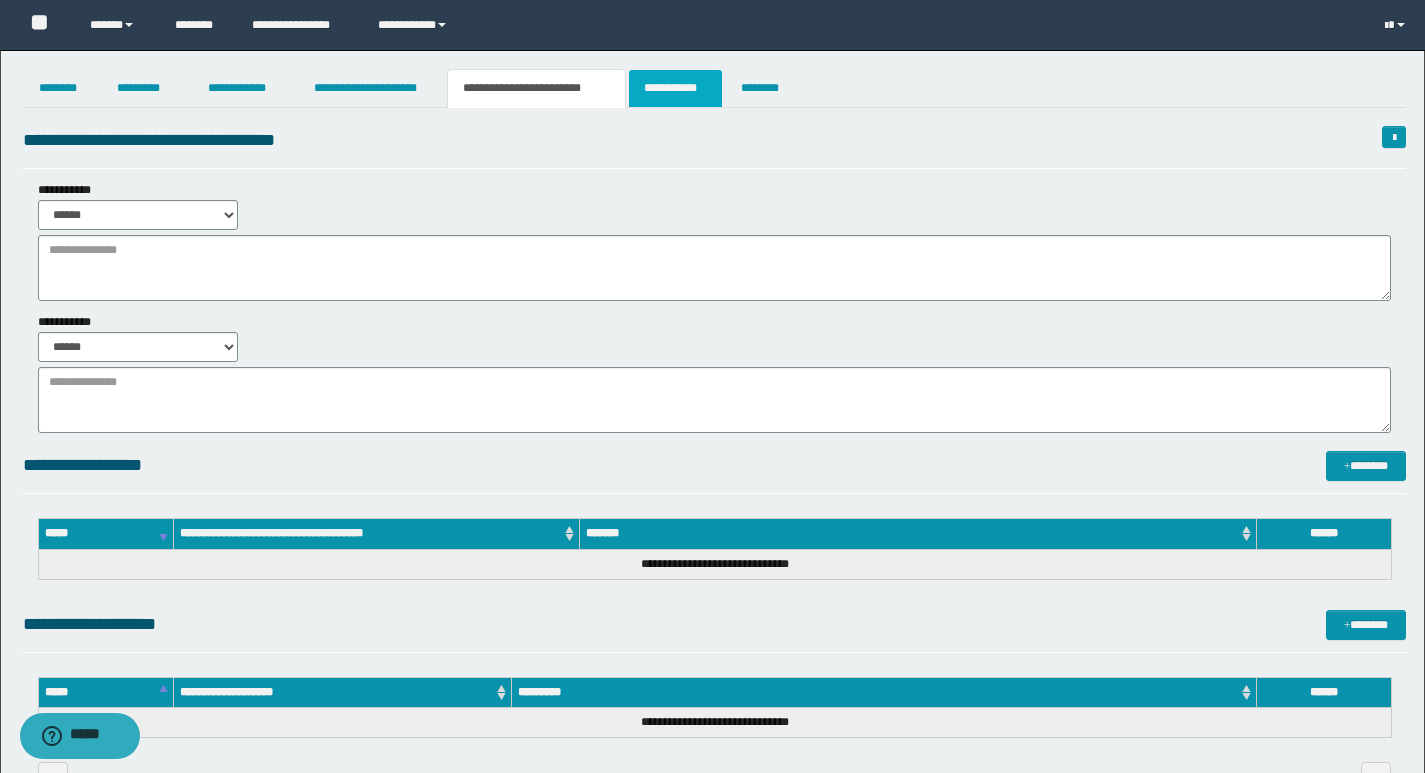 click on "**********" at bounding box center (675, 88) 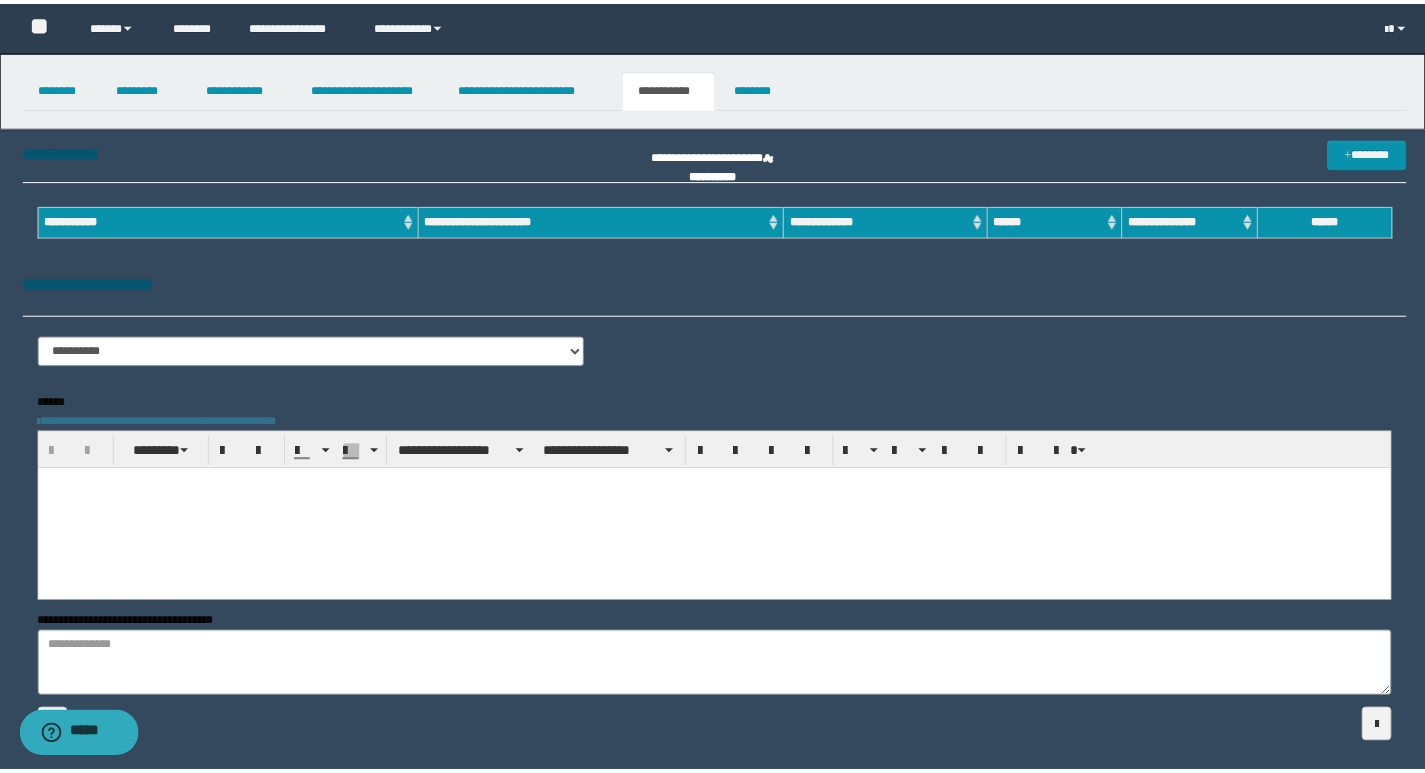 scroll, scrollTop: 0, scrollLeft: 0, axis: both 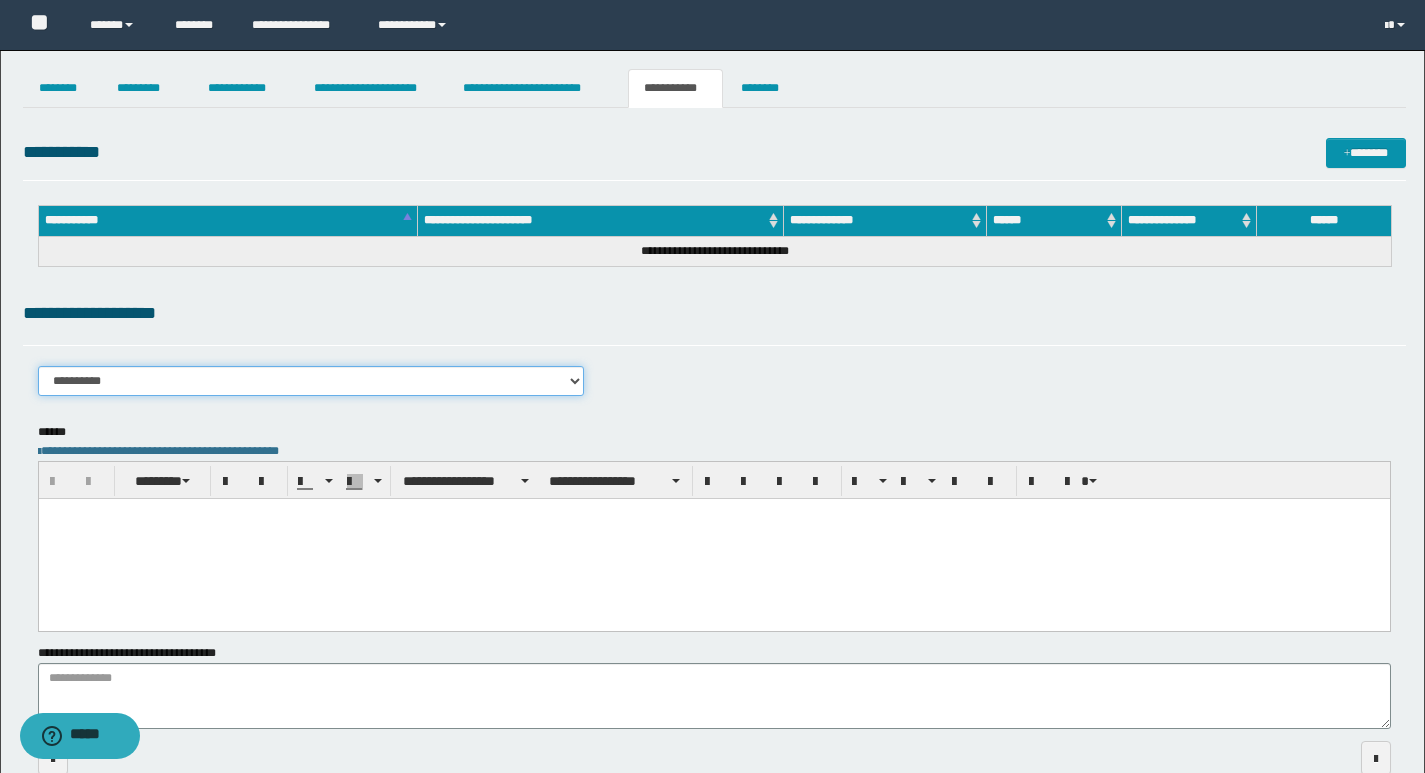 click on "**********" at bounding box center [311, 381] 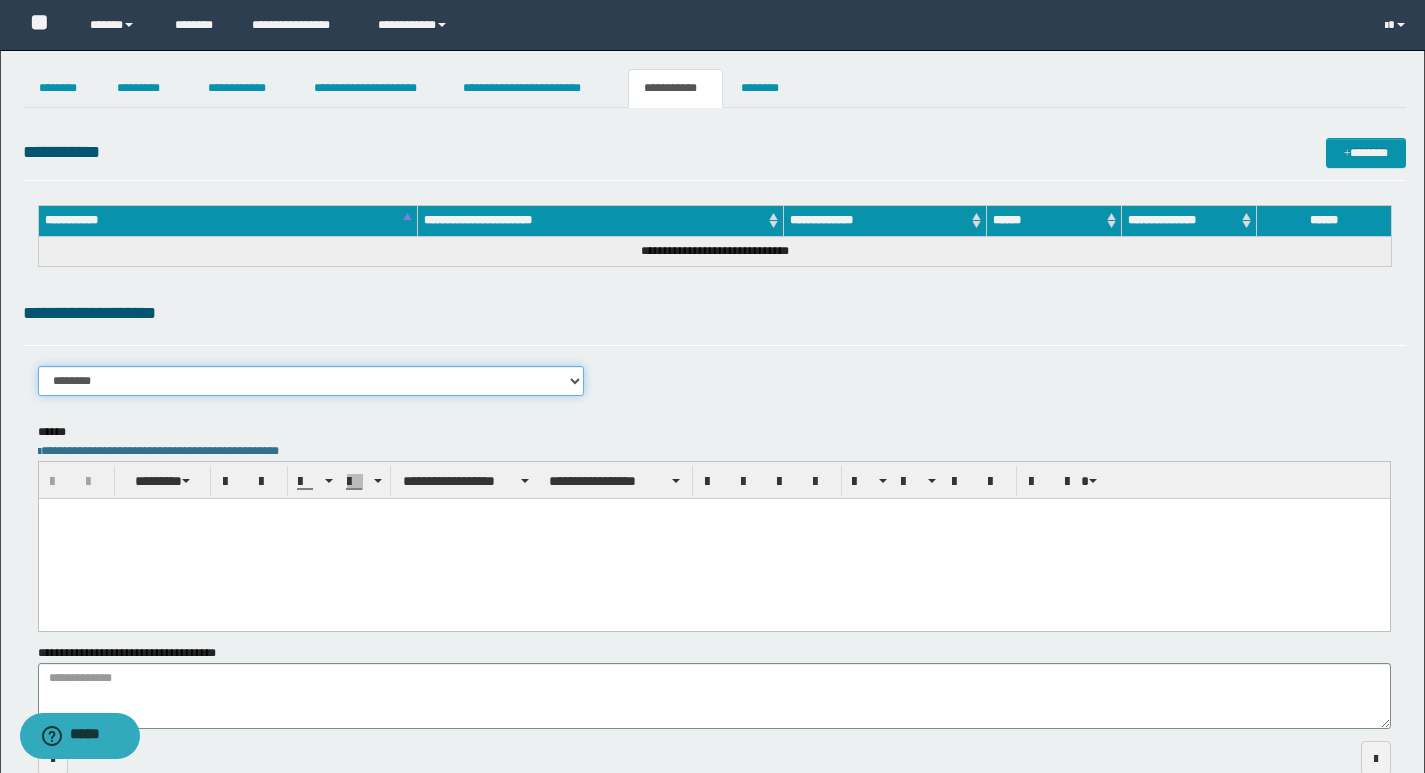 click on "**********" at bounding box center (311, 381) 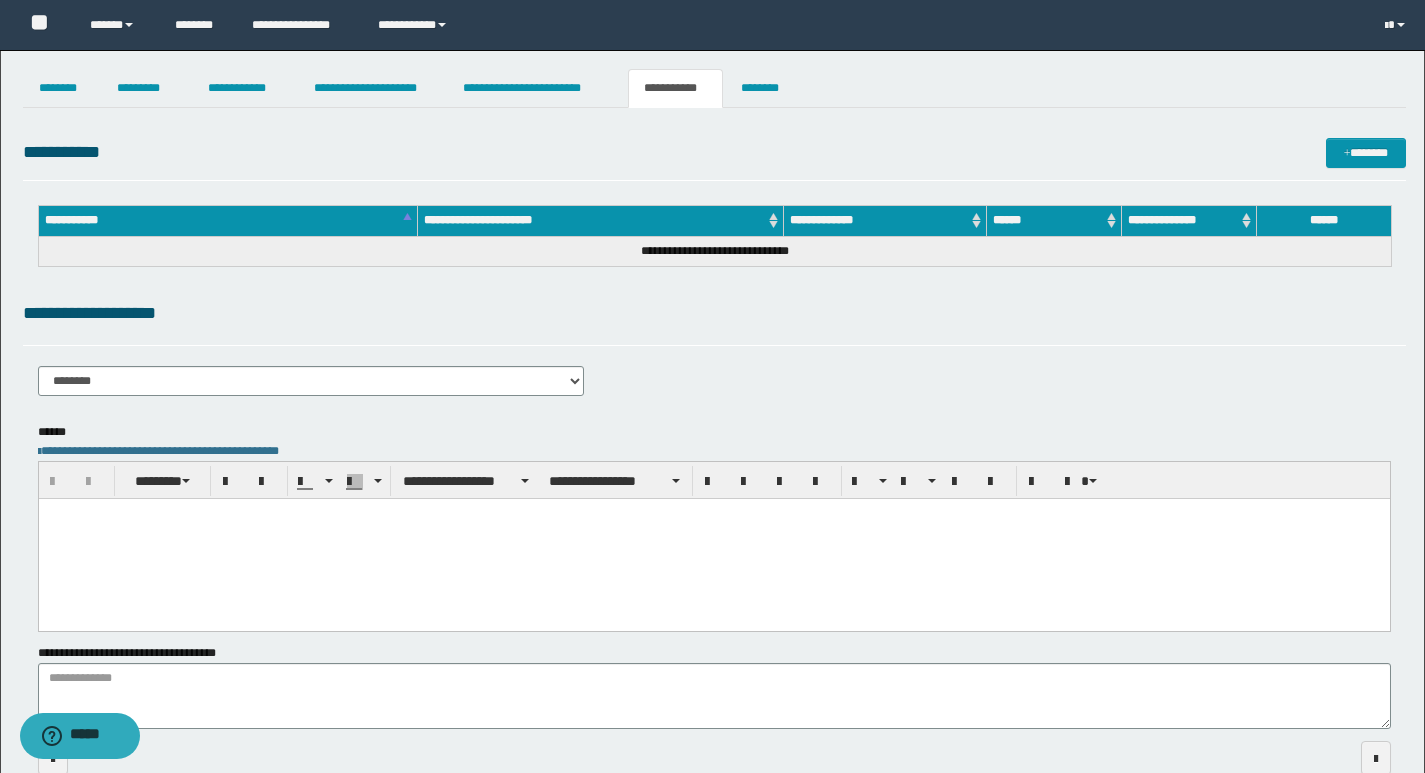 click on "**********" at bounding box center (714, 322) 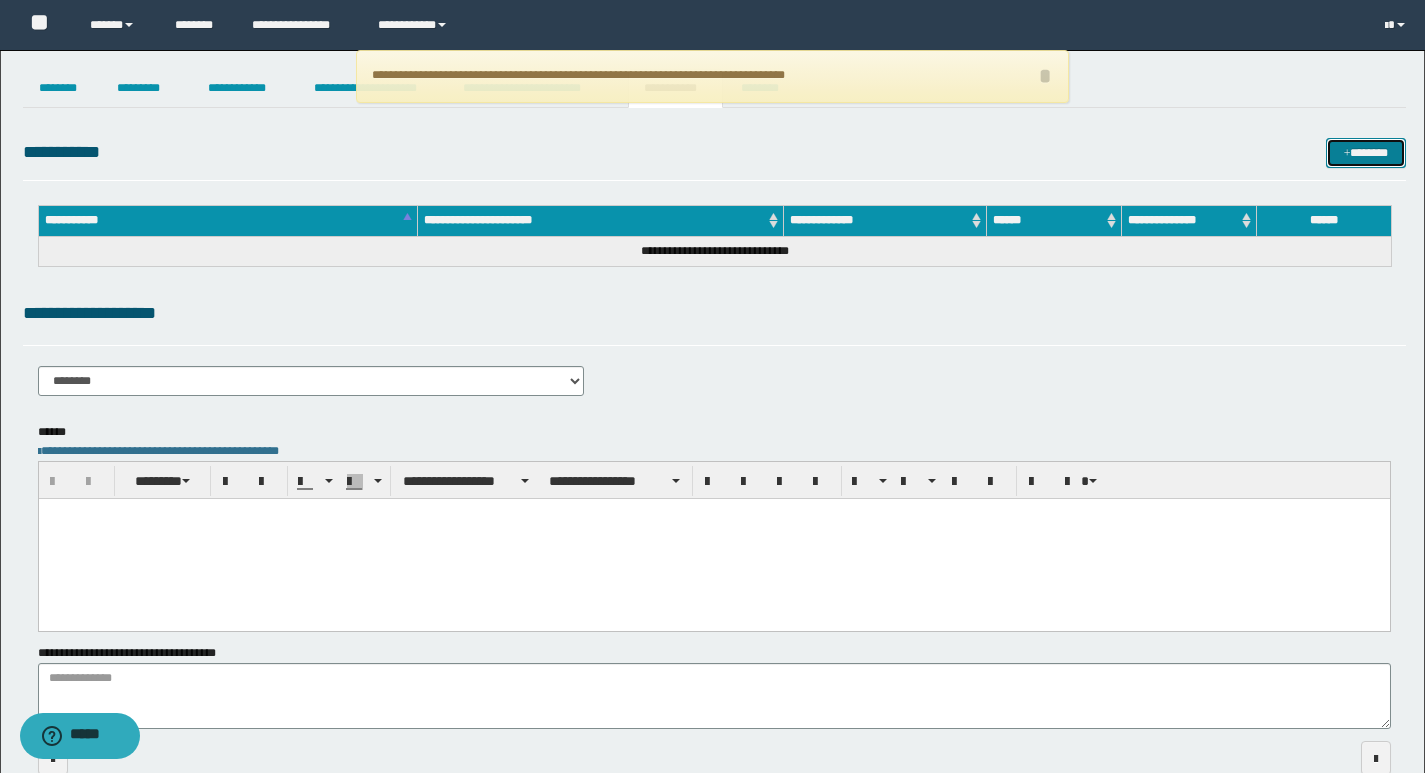 click at bounding box center (1347, 154) 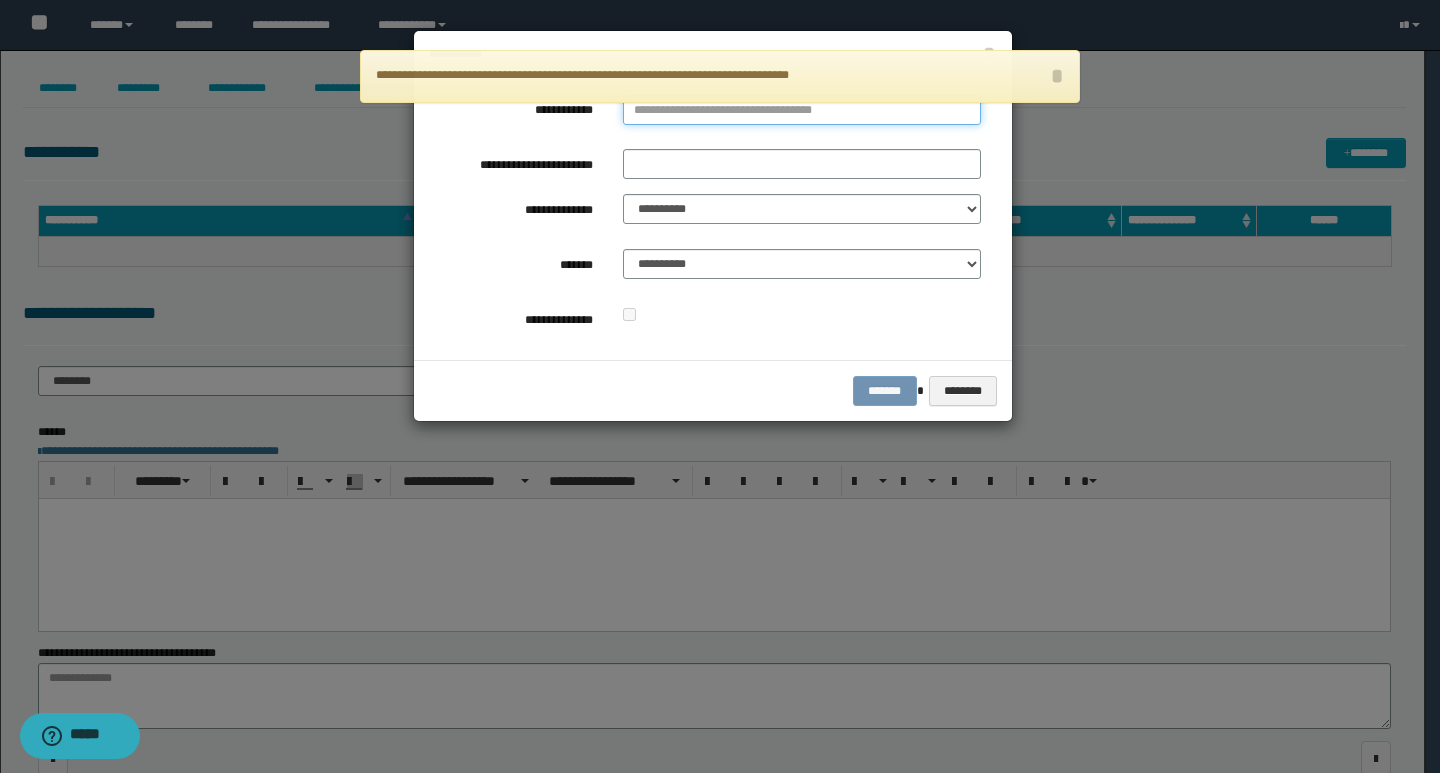 click on "**********" at bounding box center [802, 110] 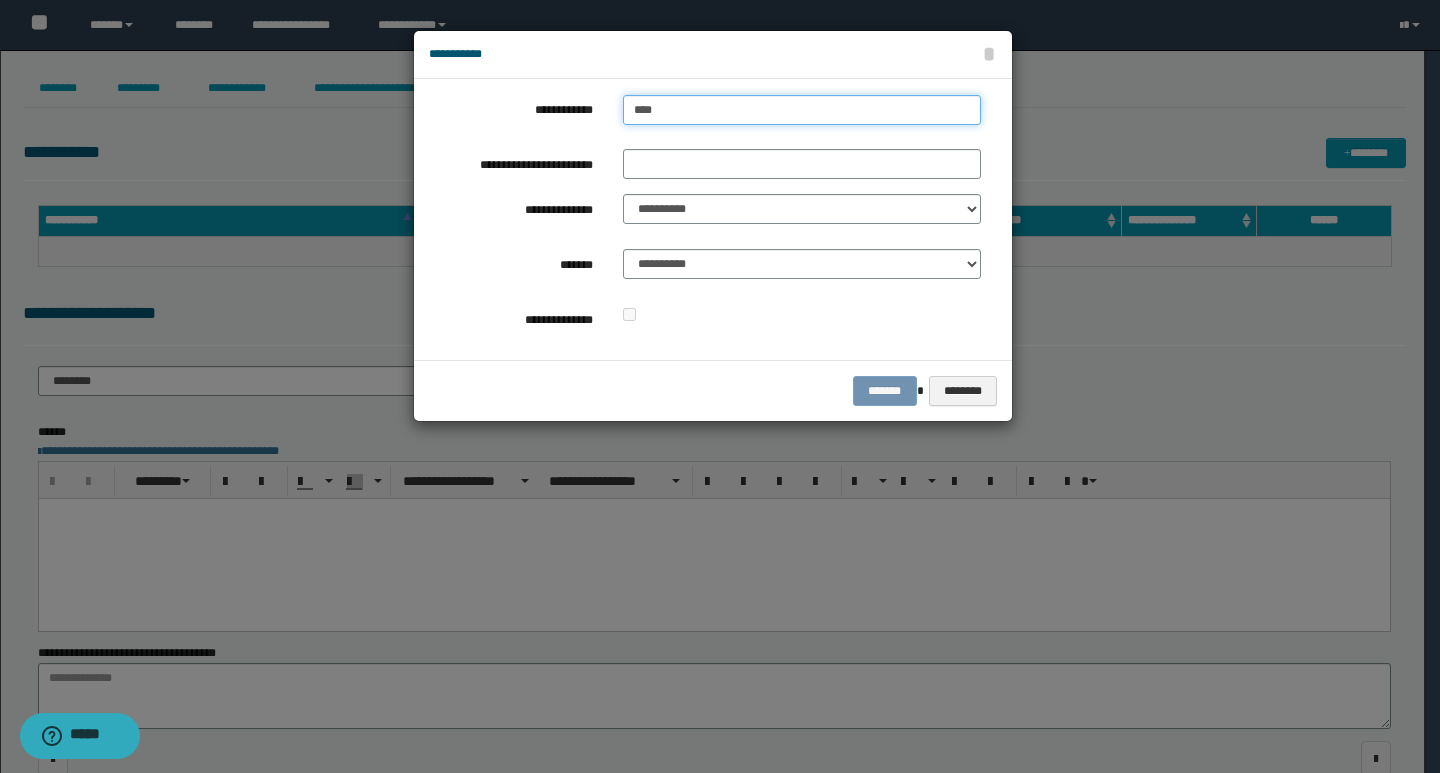 type on "****" 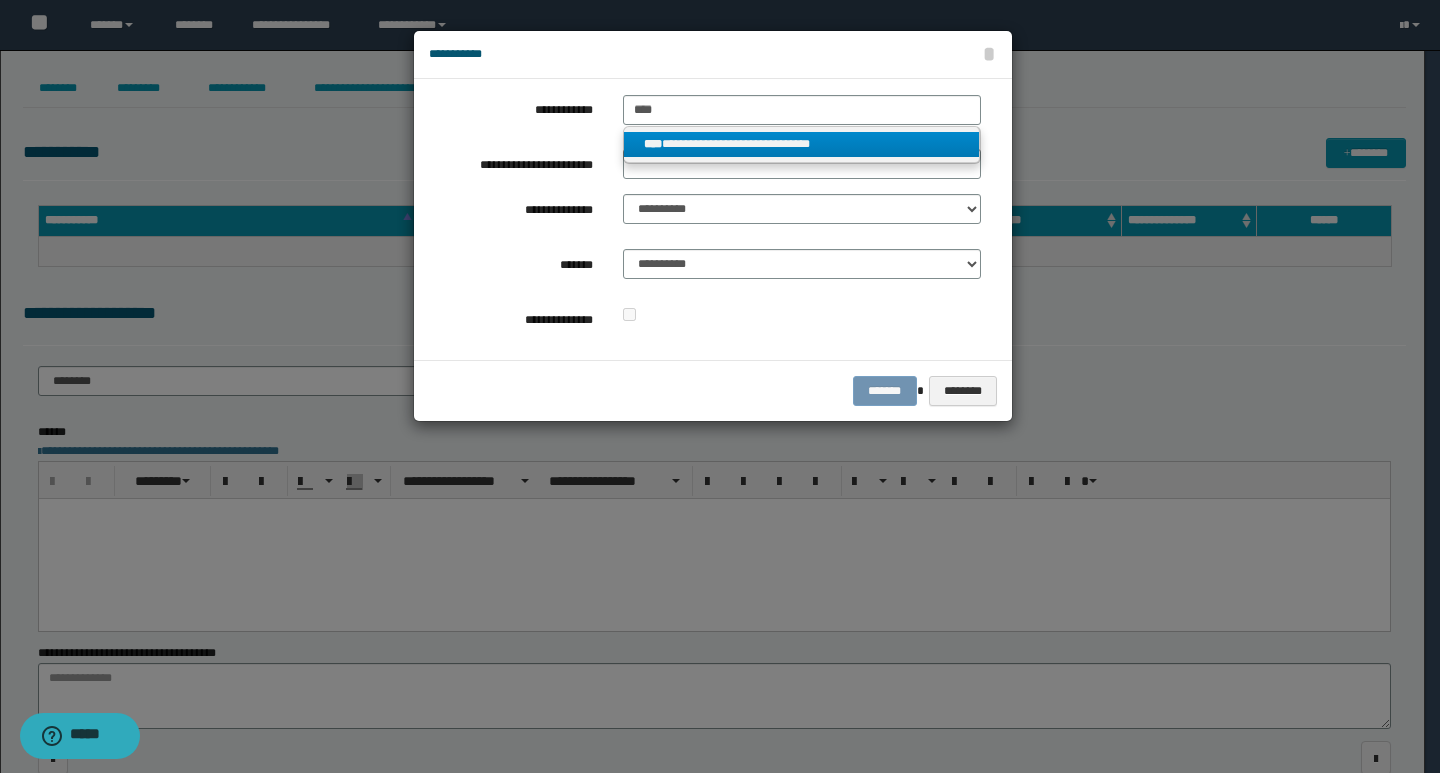 click on "**********" at bounding box center [802, 144] 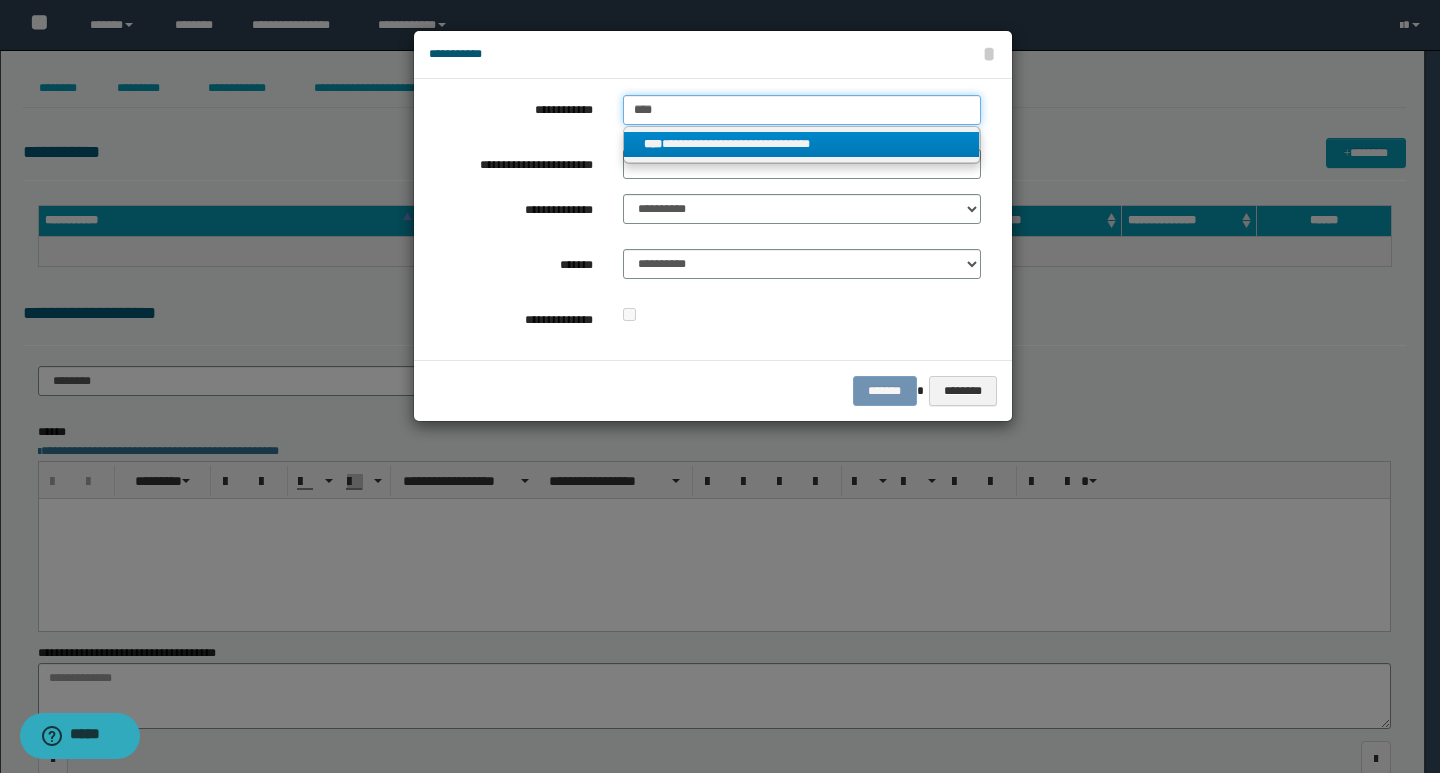 type 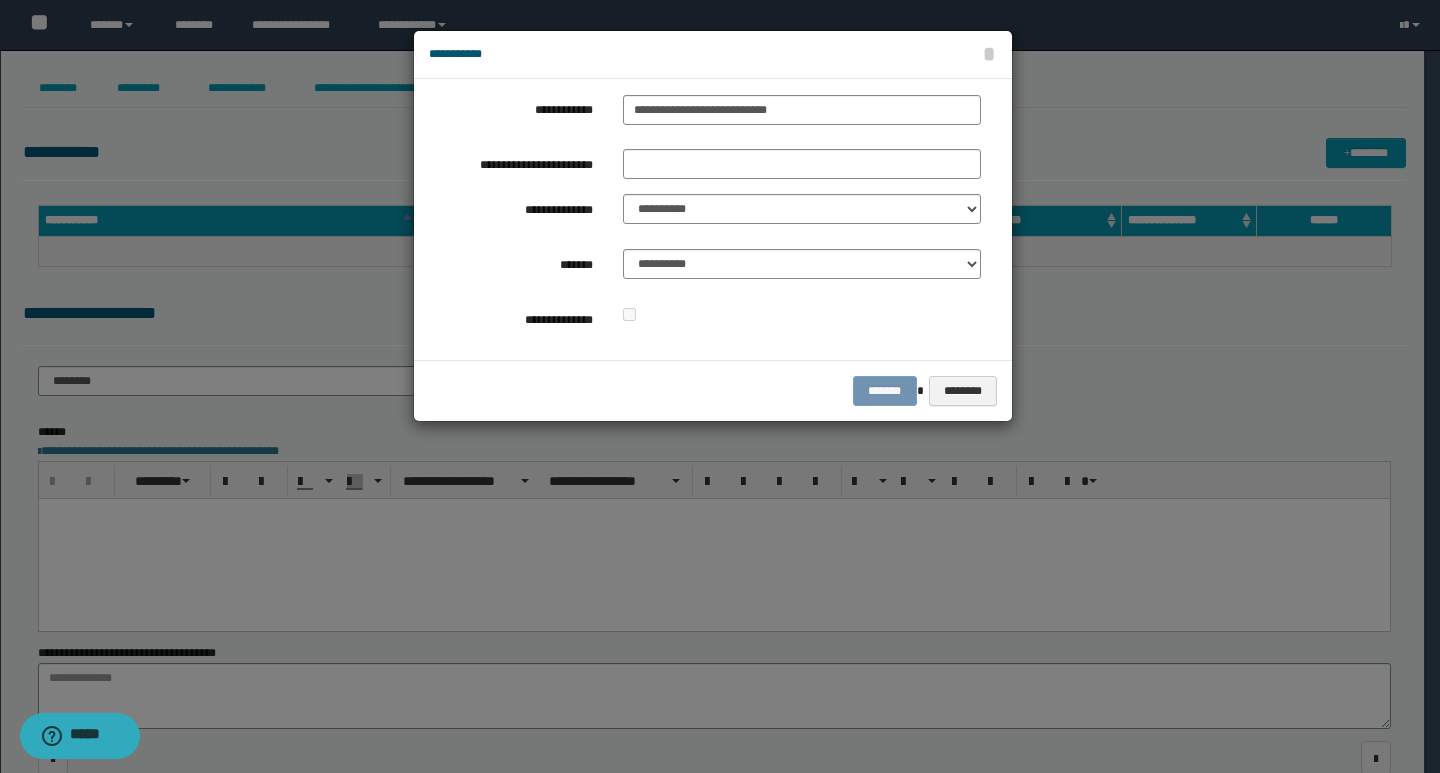 click on "**********" at bounding box center (705, 219) 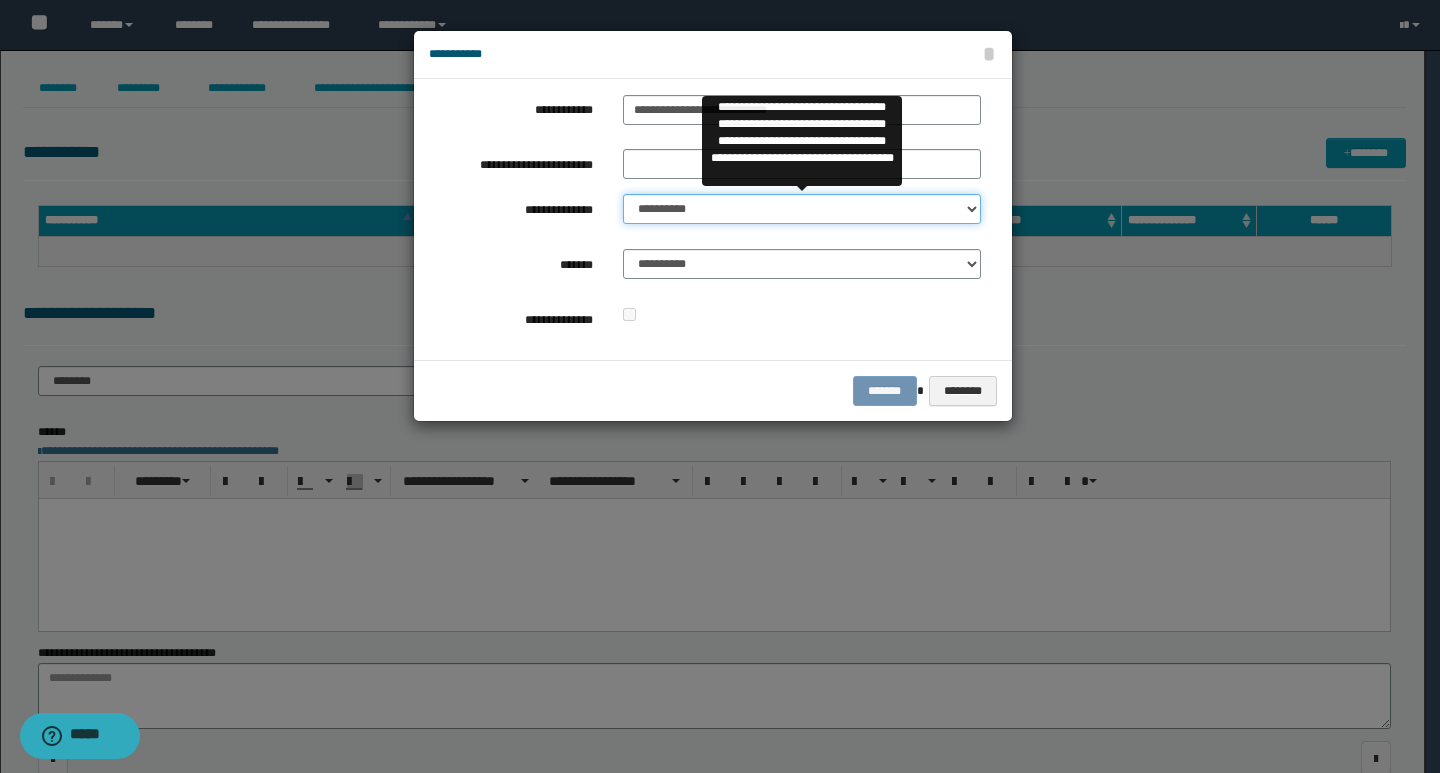 click on "**********" at bounding box center (802, 209) 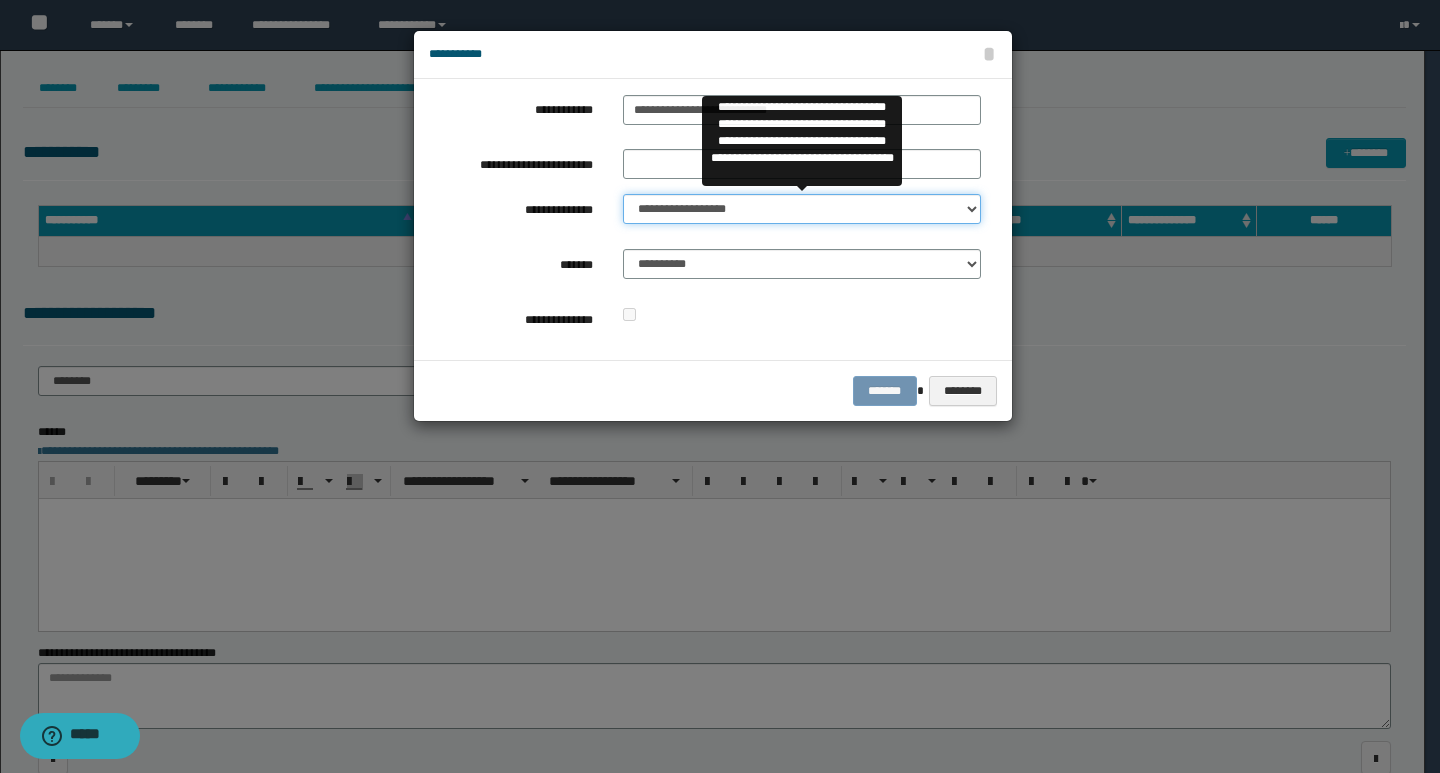 click on "**********" at bounding box center [802, 209] 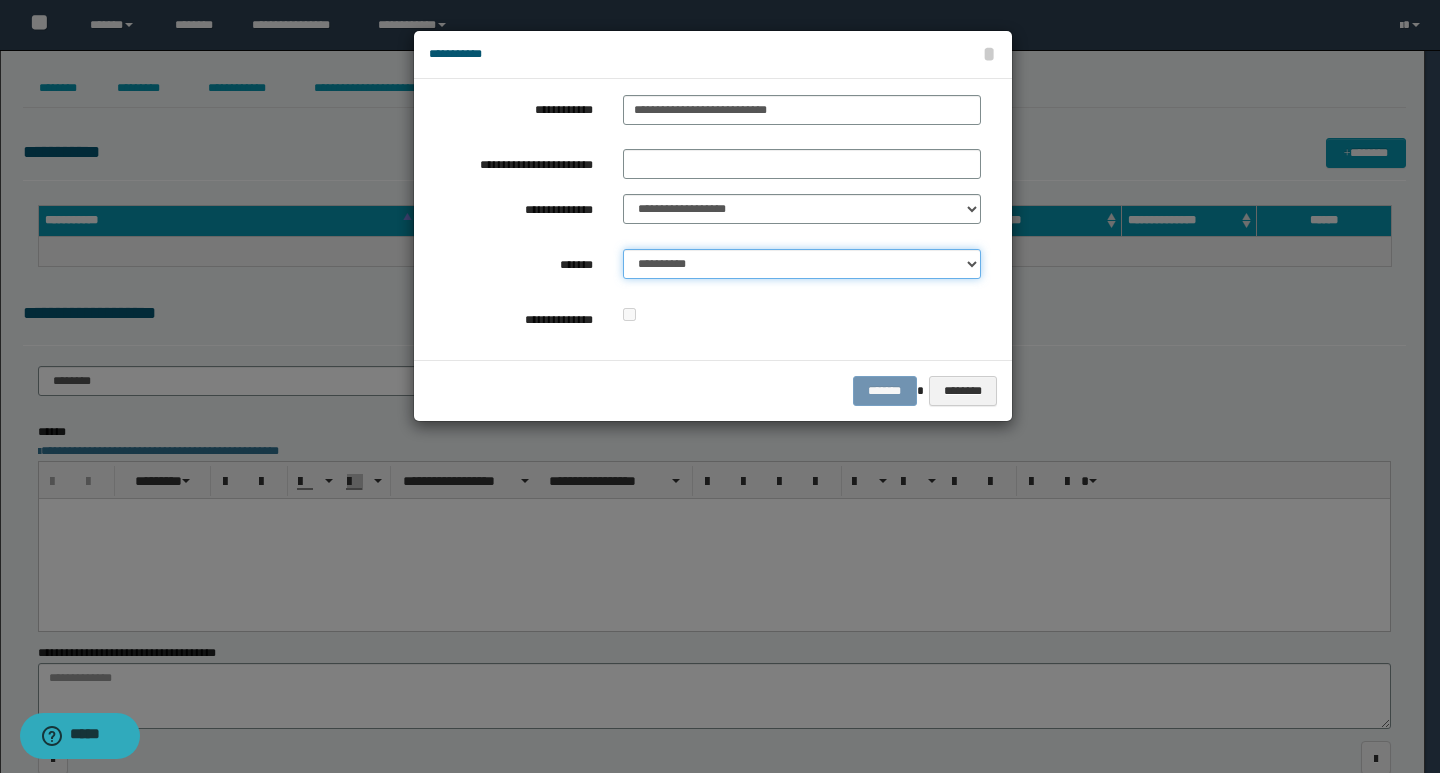 drag, startPoint x: 684, startPoint y: 262, endPoint x: 677, endPoint y: 276, distance: 15.652476 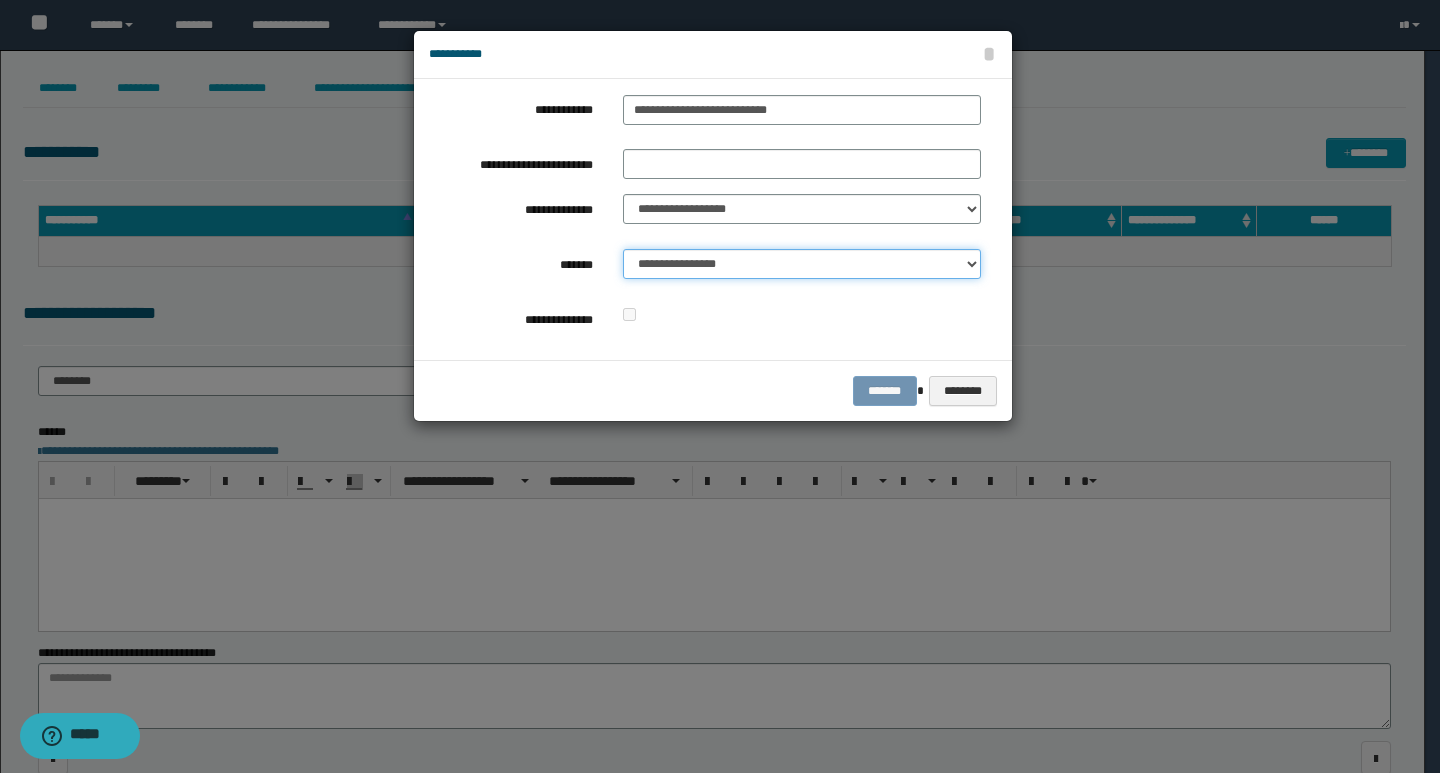 click on "**********" at bounding box center (802, 264) 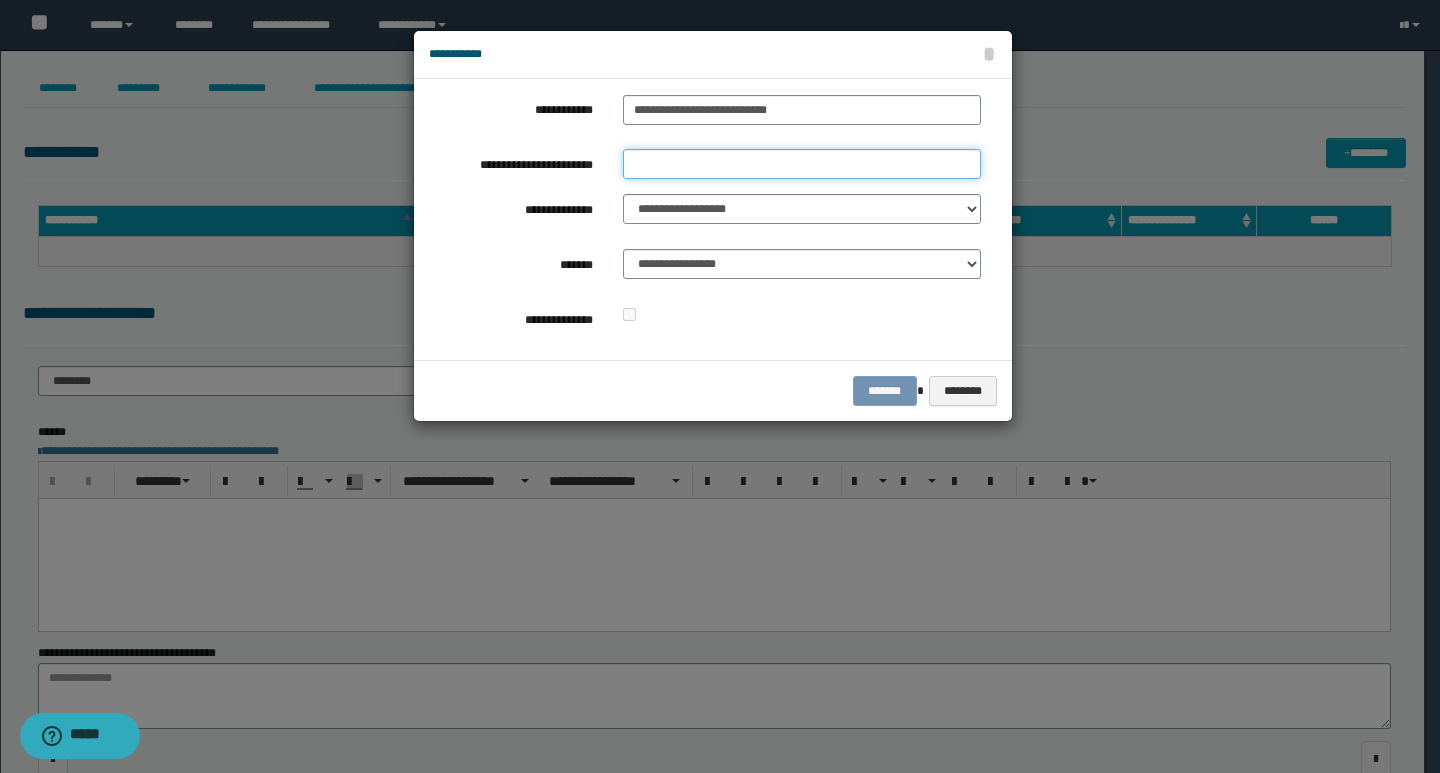 click on "**********" at bounding box center (802, 164) 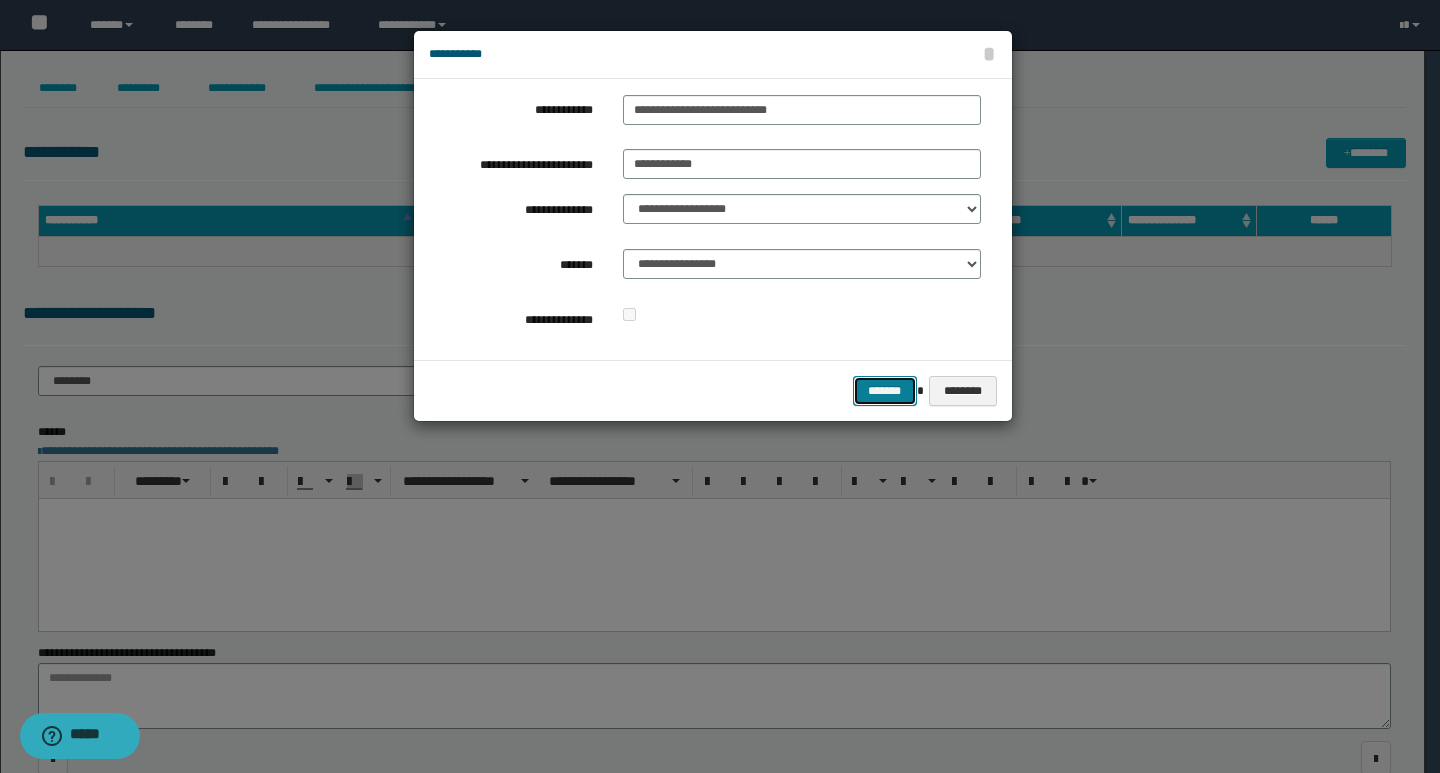 click on "*******" at bounding box center [885, 391] 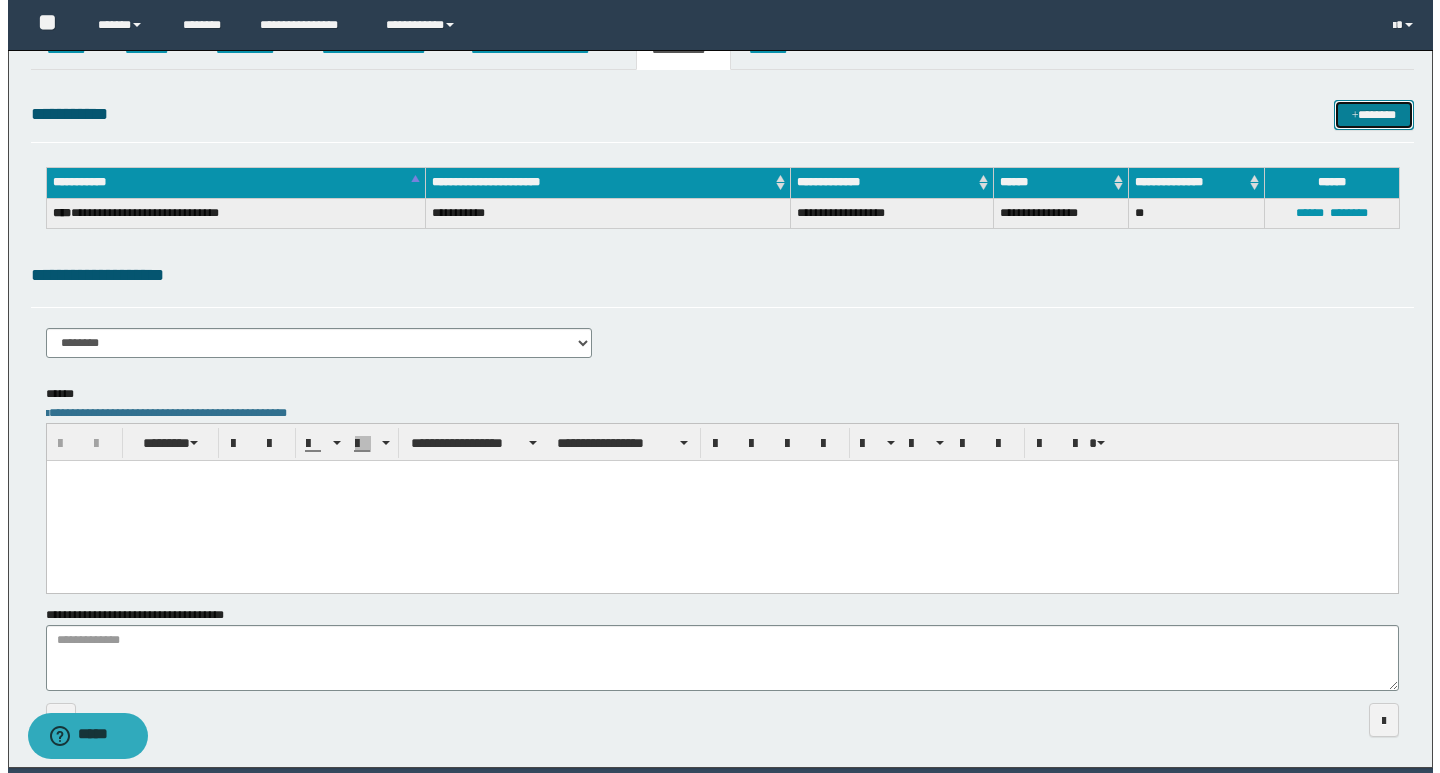 scroll, scrollTop: 0, scrollLeft: 0, axis: both 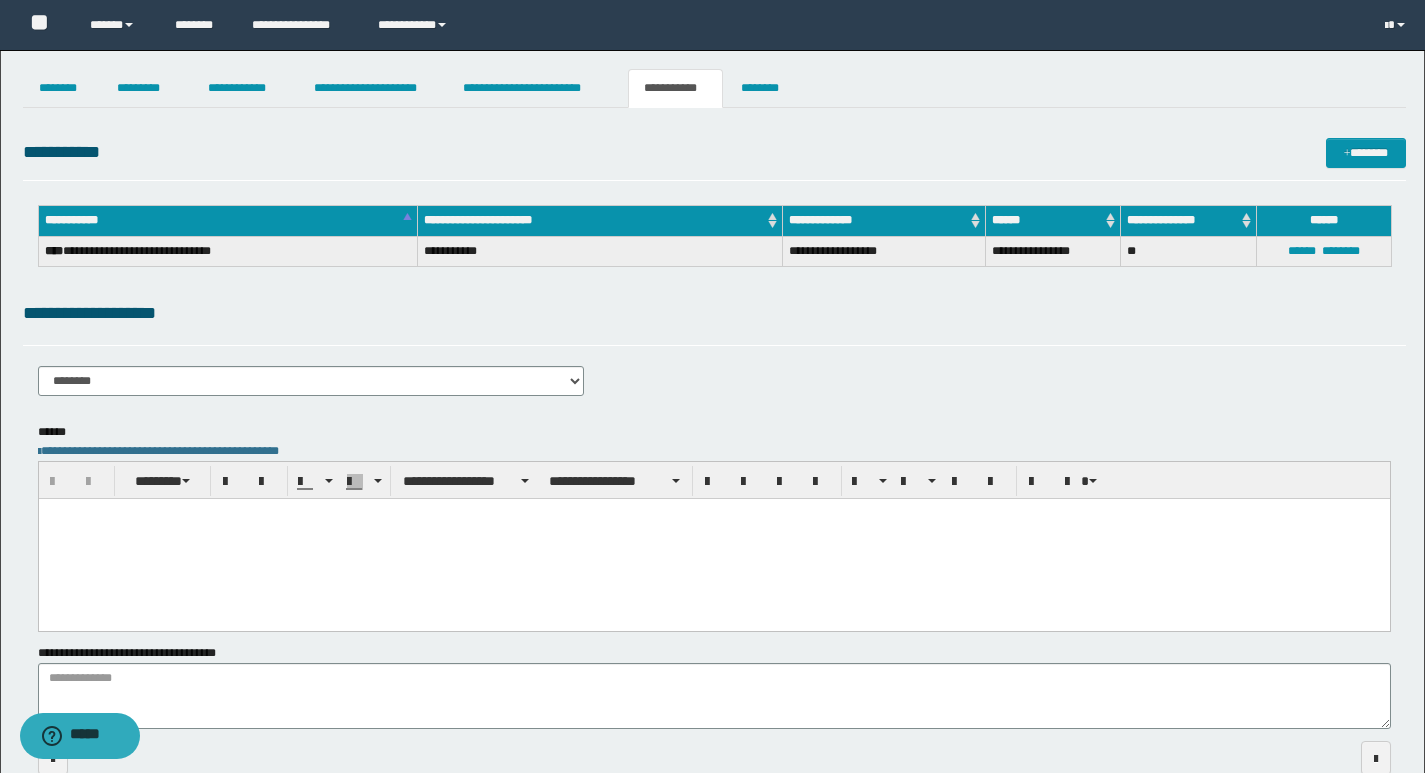 click on "**********" at bounding box center [712, 428] 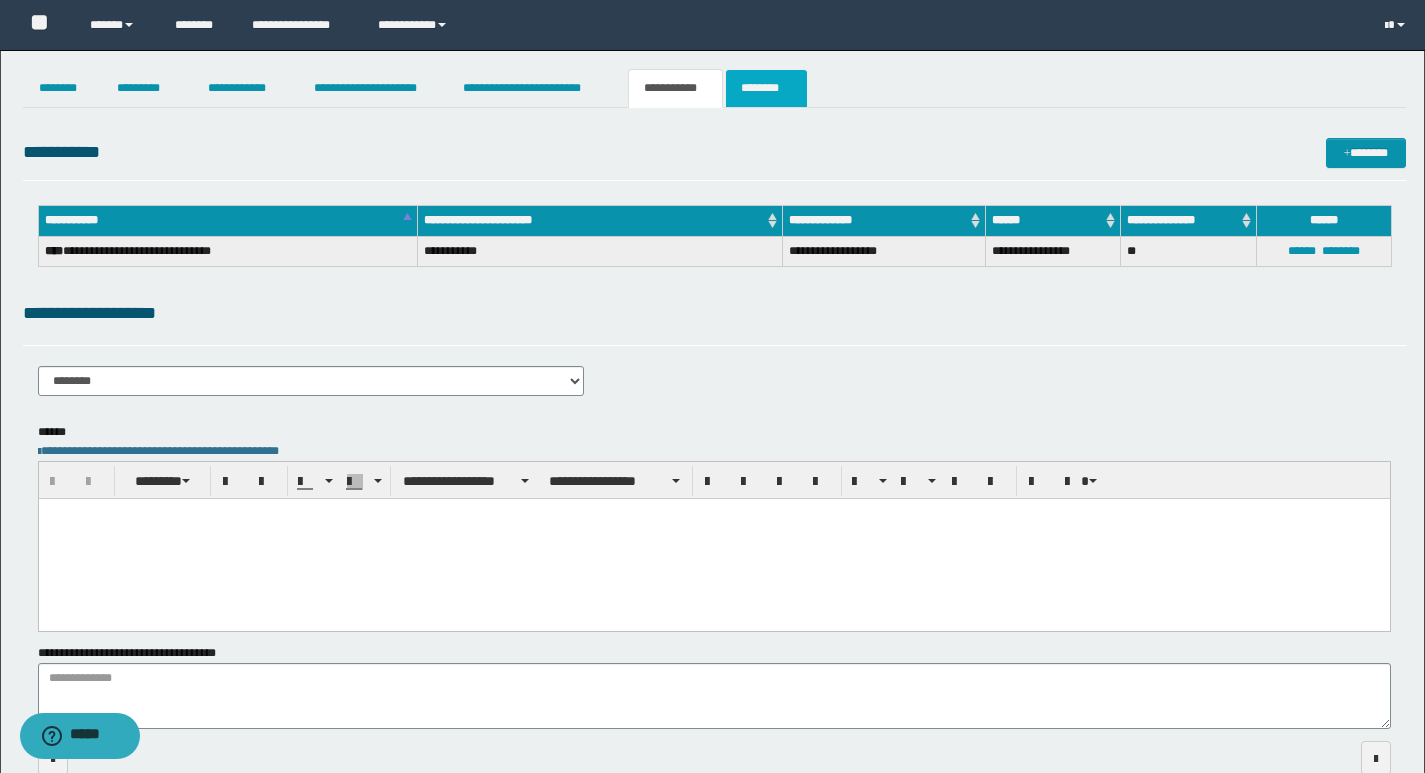 click on "********" at bounding box center (766, 88) 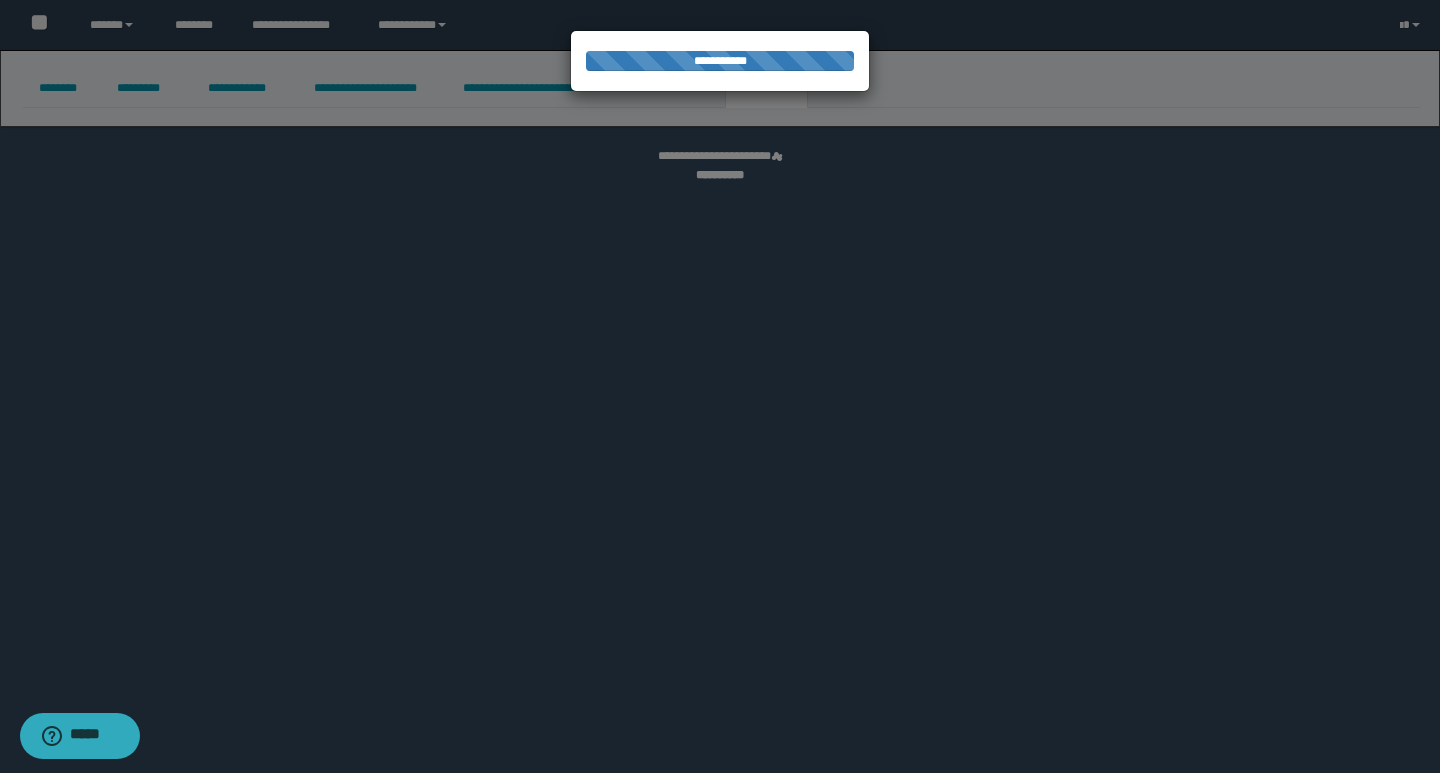 select 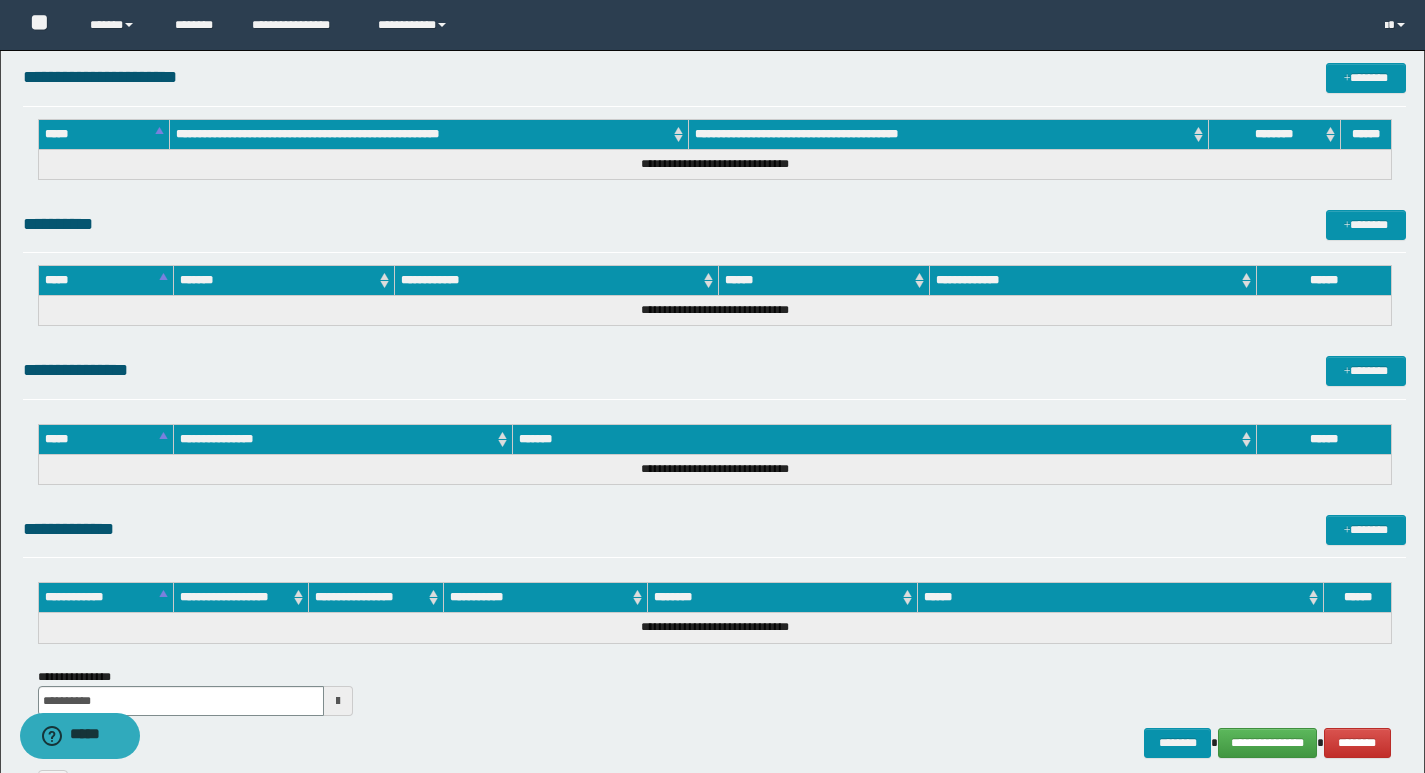 scroll, scrollTop: 874, scrollLeft: 0, axis: vertical 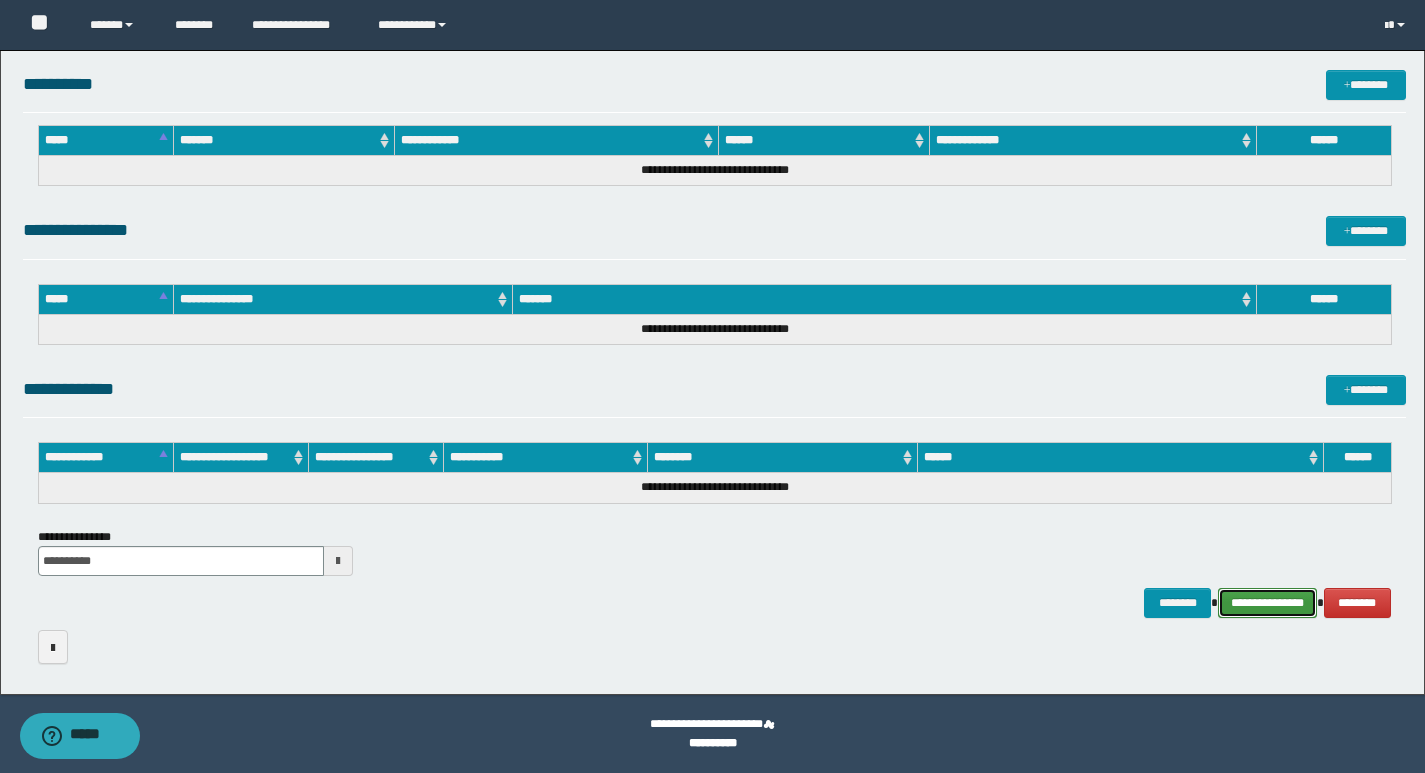 click on "**********" at bounding box center [1267, 603] 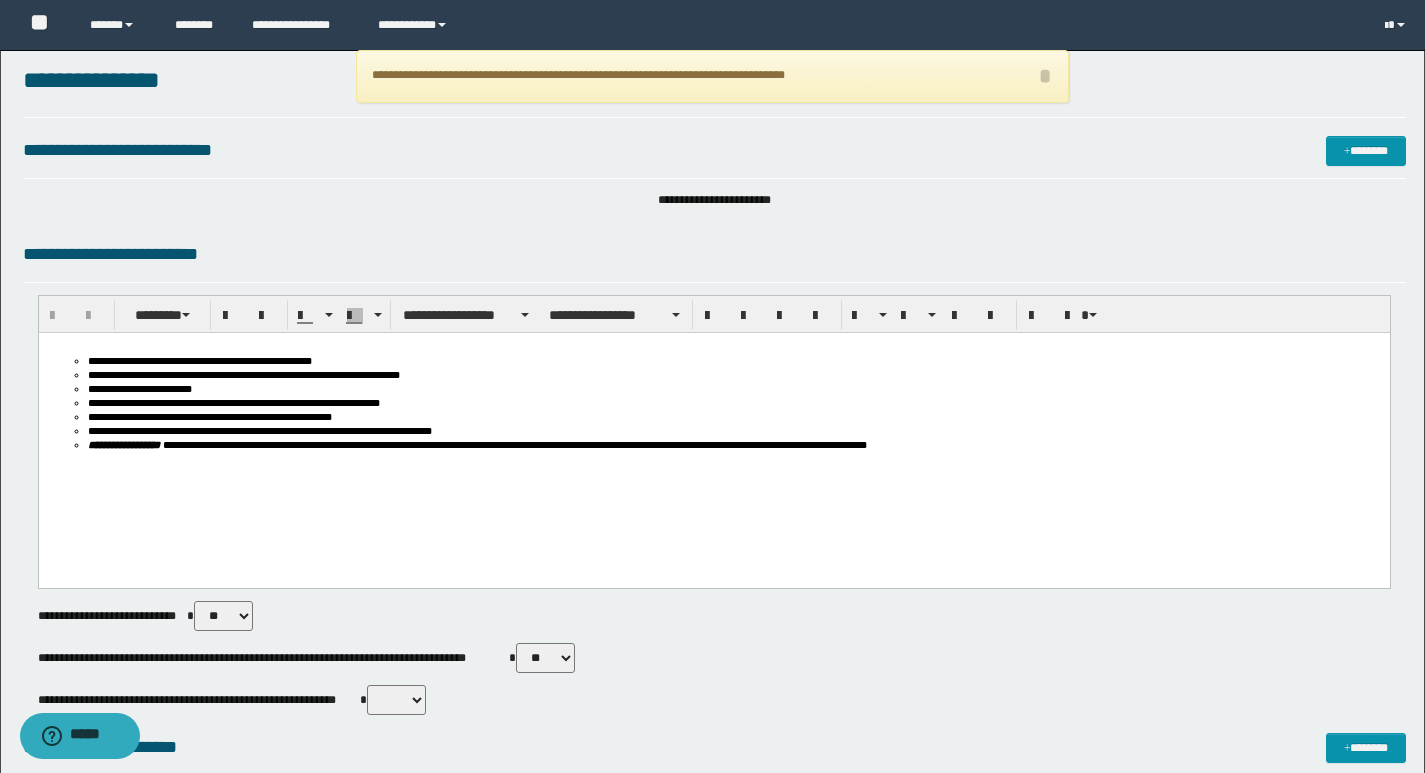 scroll, scrollTop: 0, scrollLeft: 0, axis: both 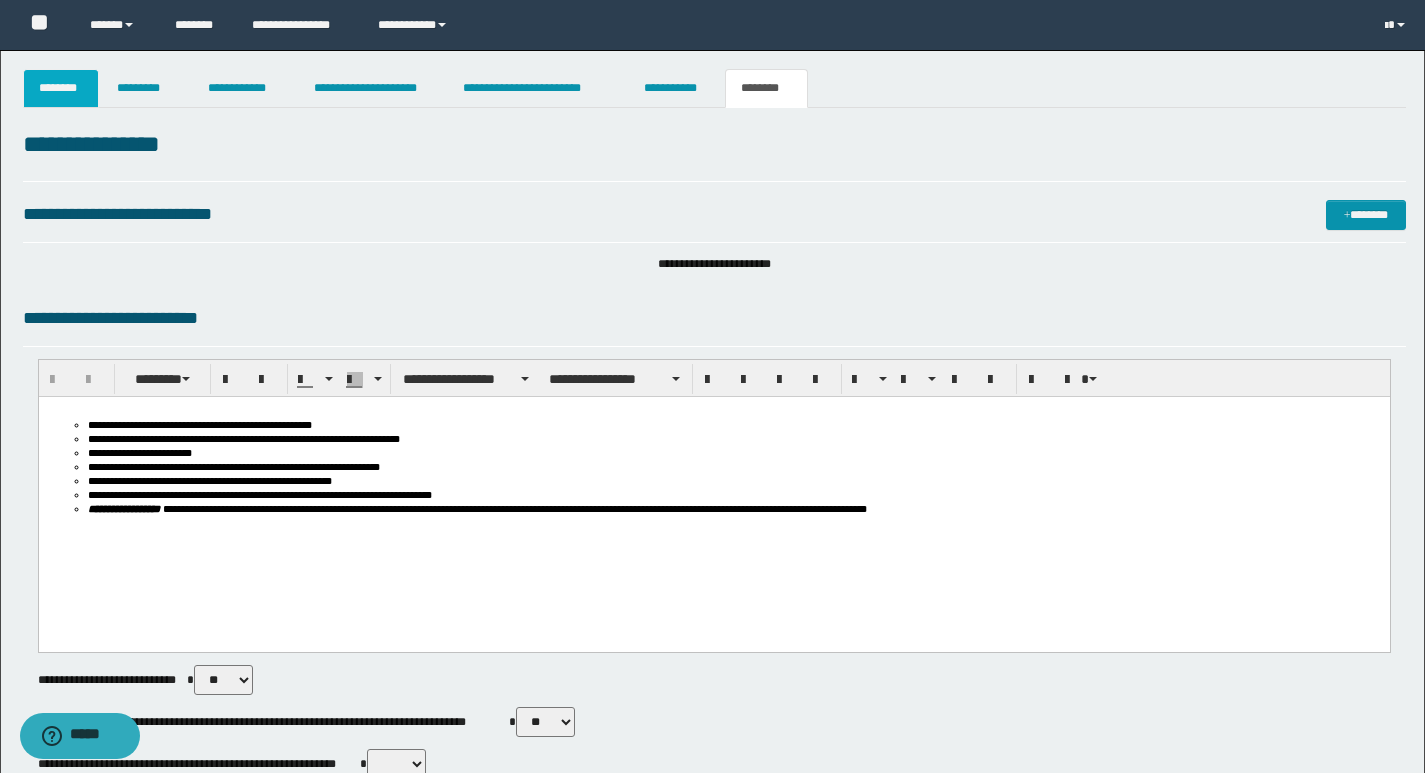 click on "********" at bounding box center [61, 88] 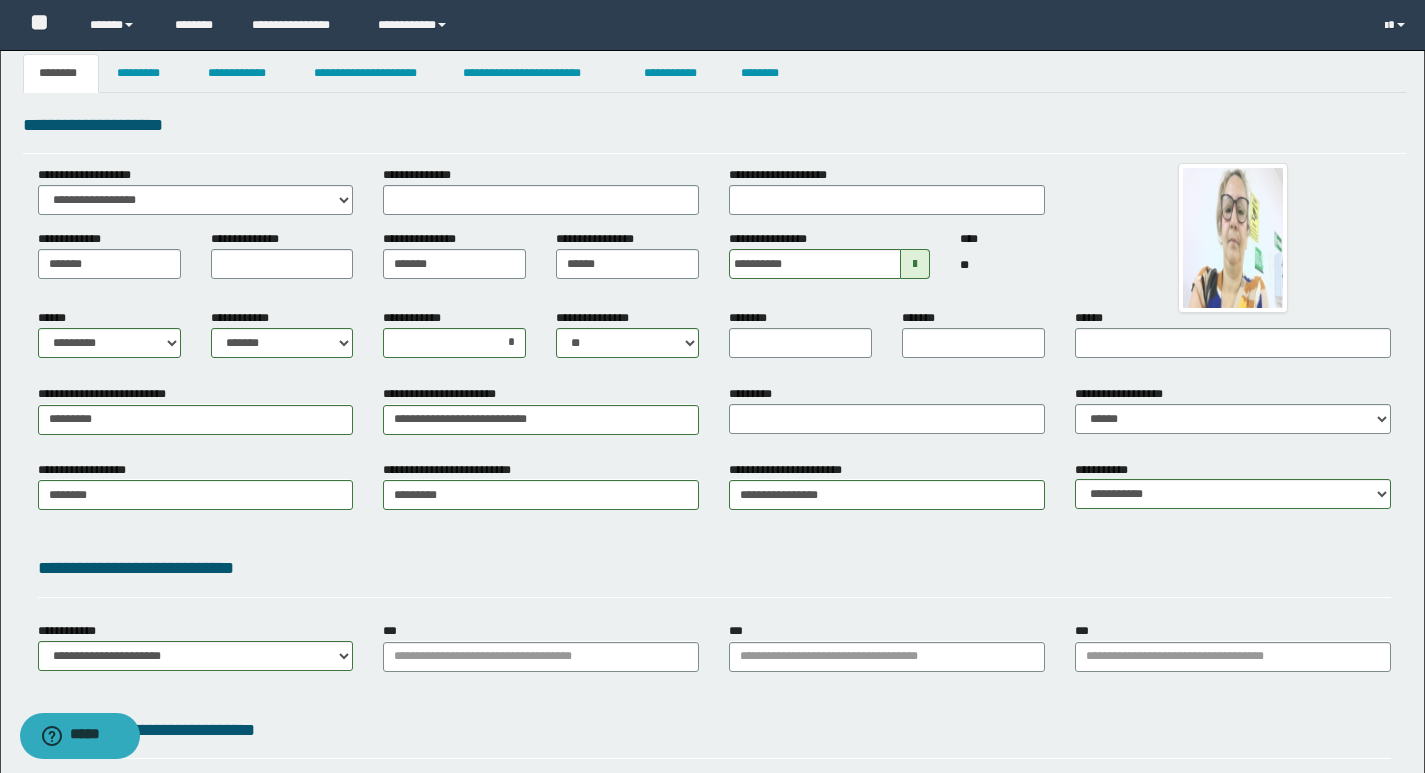 scroll, scrollTop: 0, scrollLeft: 0, axis: both 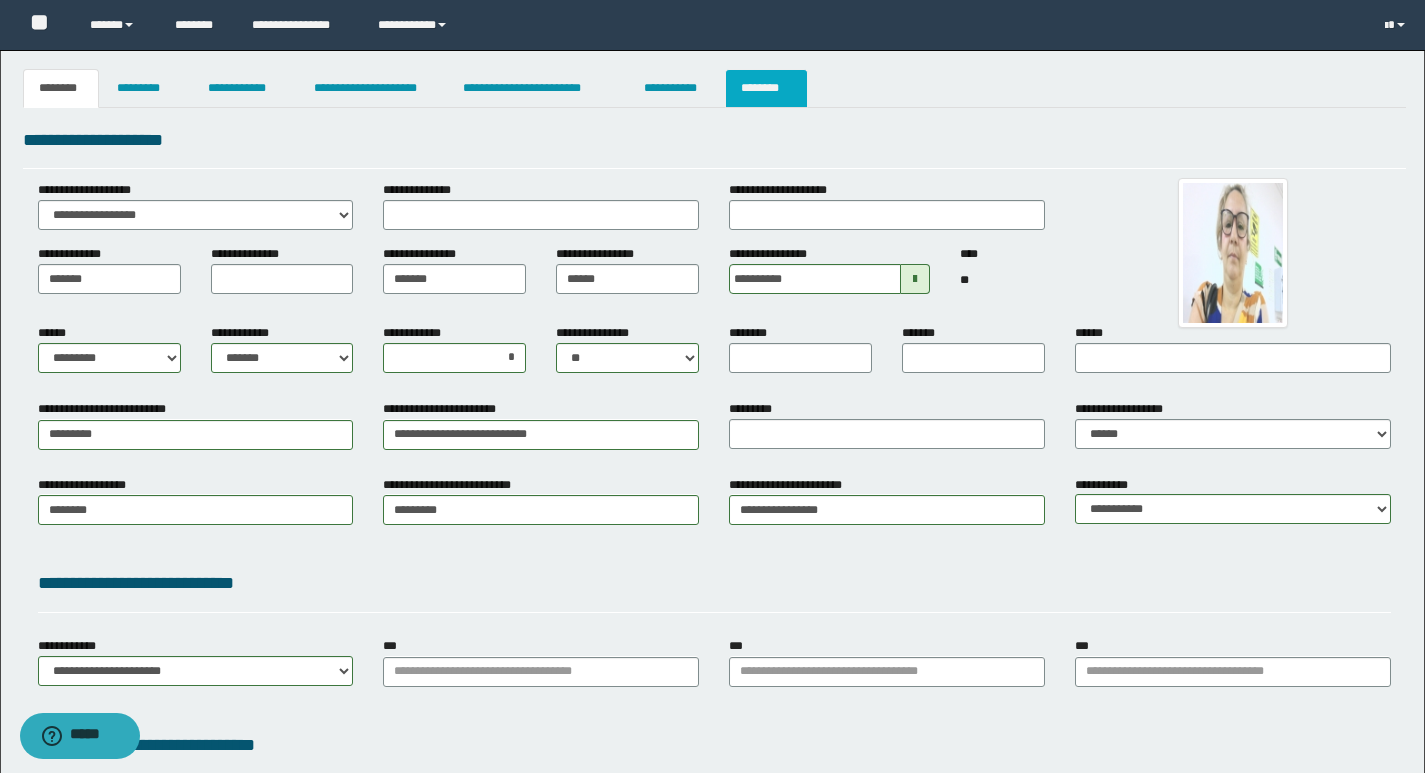 click on "********" at bounding box center (766, 88) 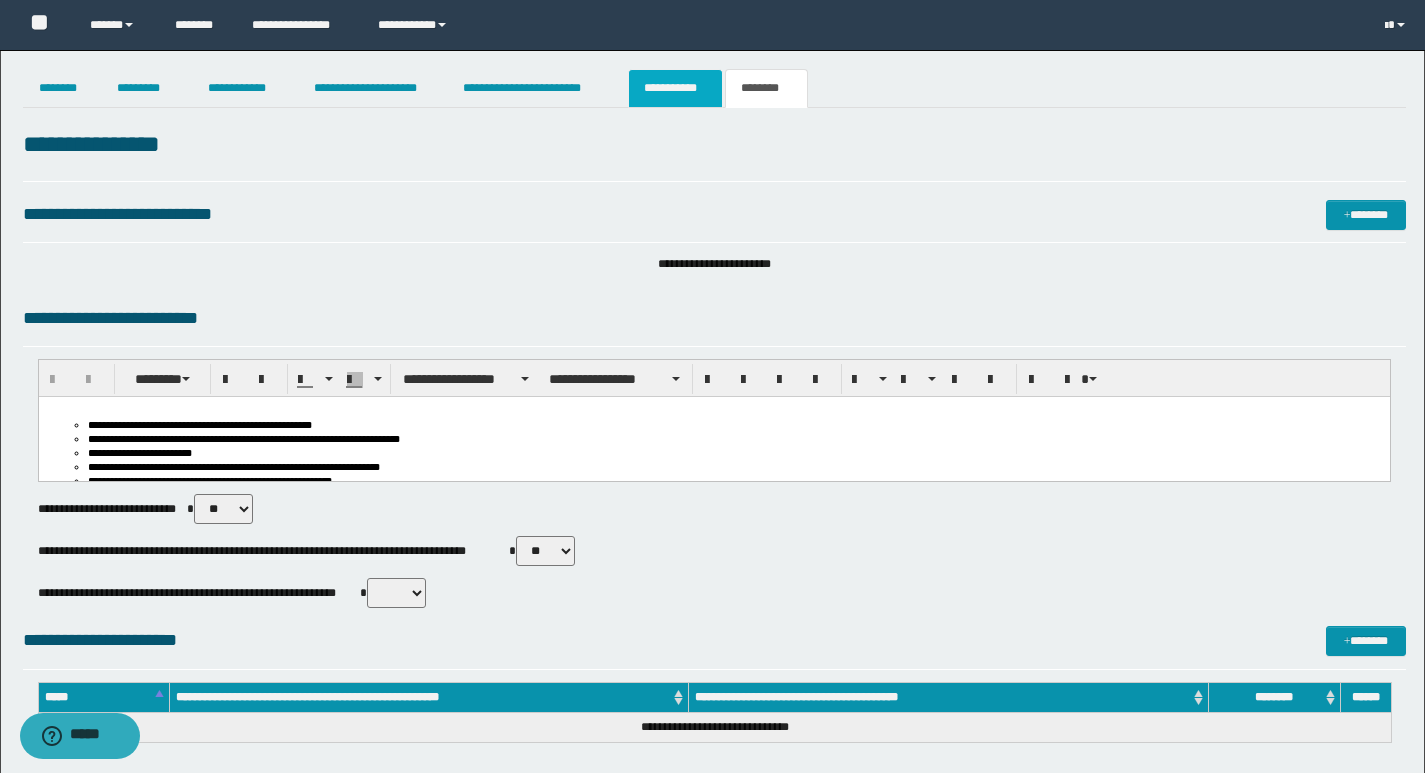 click on "**********" at bounding box center [675, 88] 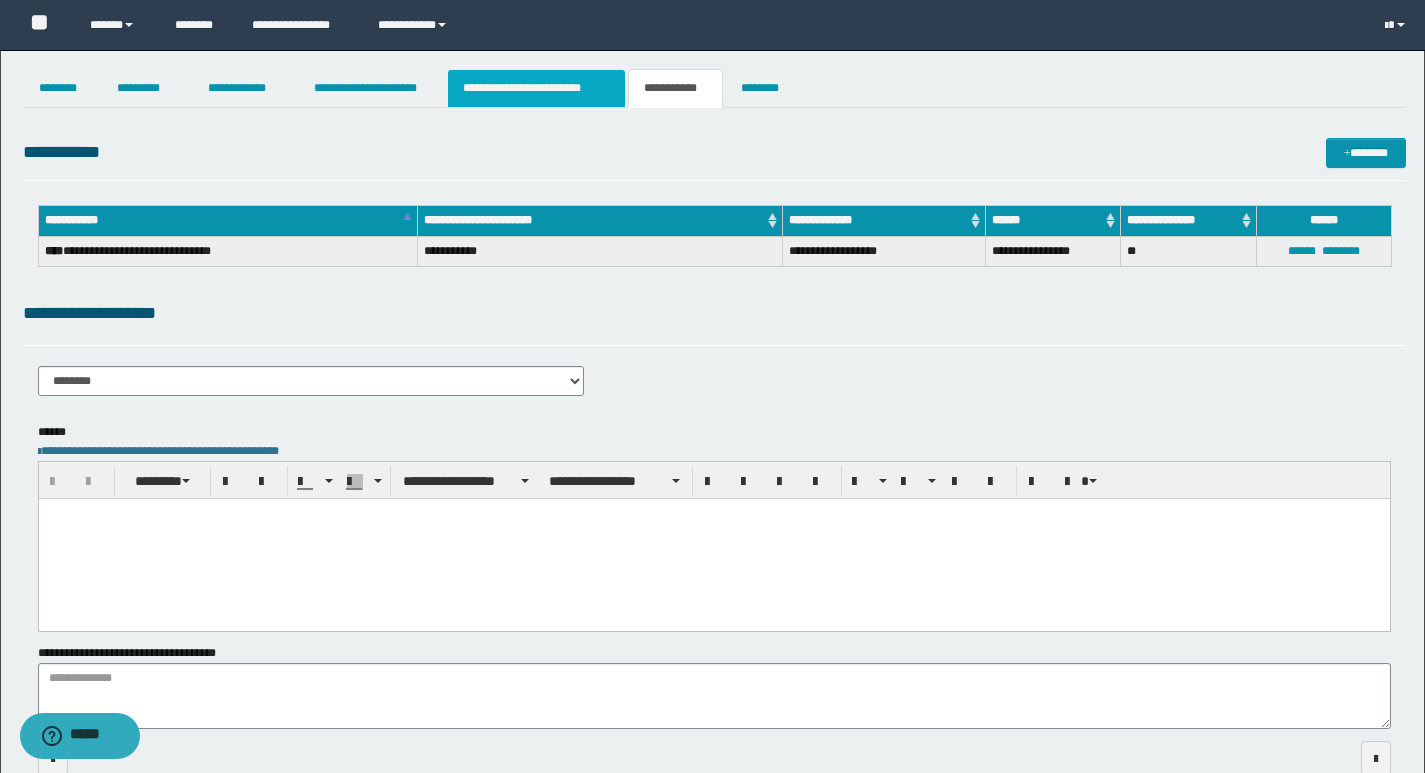 click on "**********" at bounding box center [537, 88] 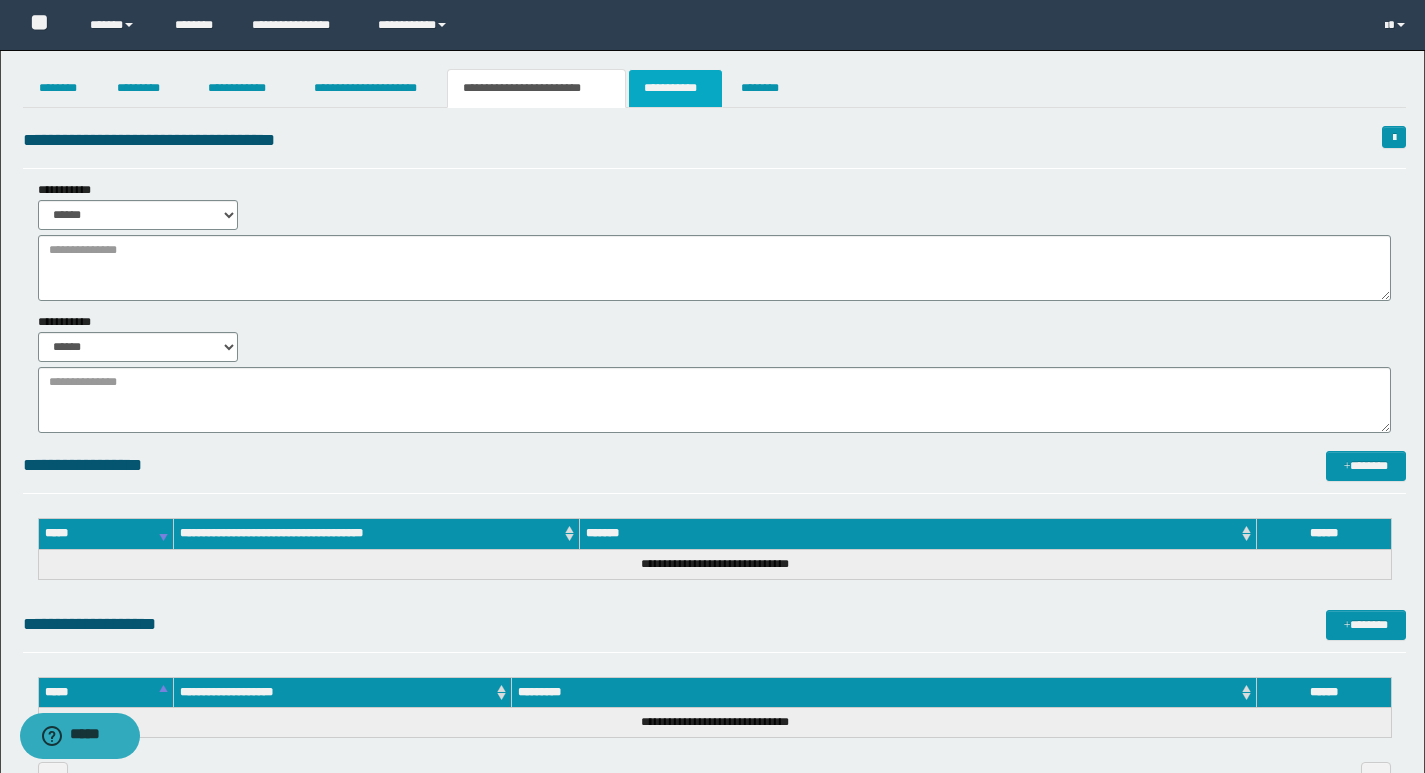 click on "**********" at bounding box center [675, 88] 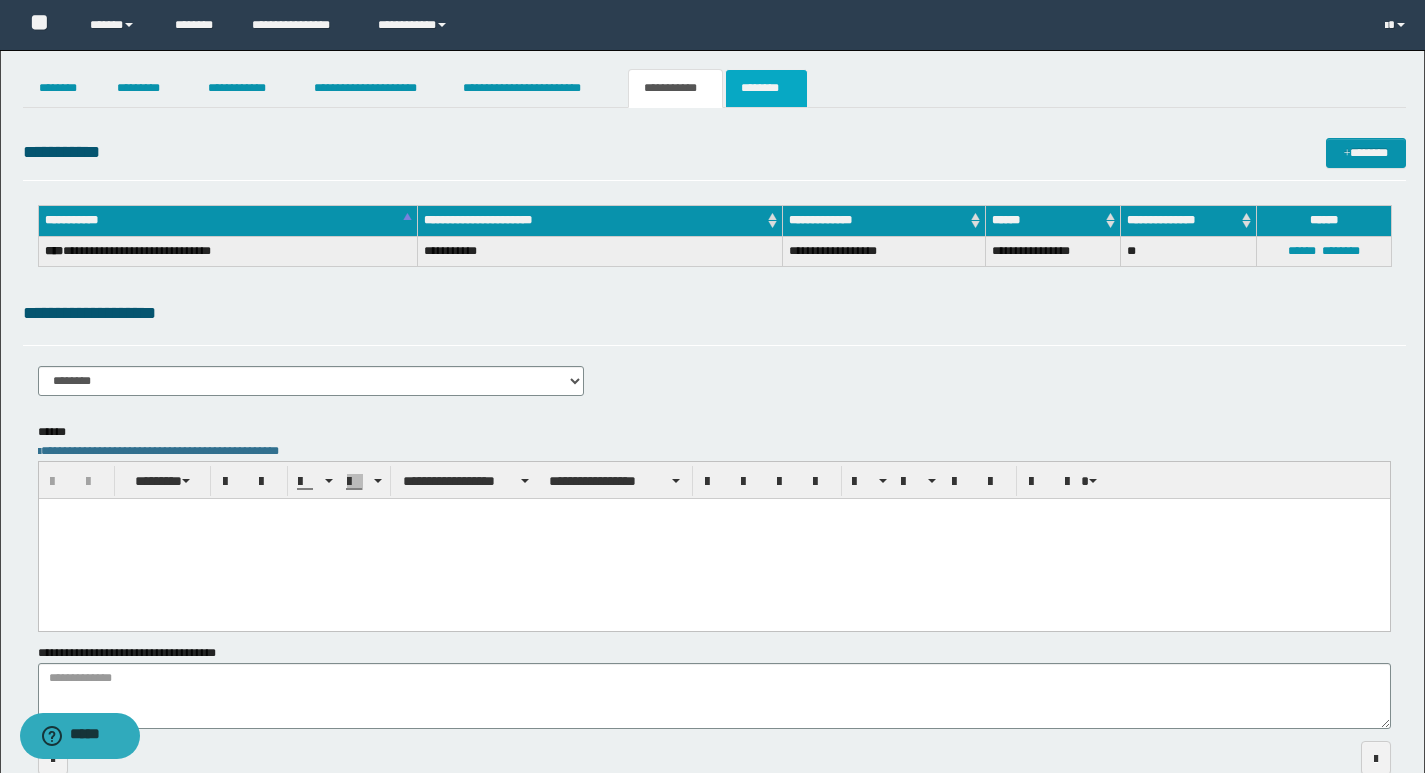click on "********" at bounding box center [766, 88] 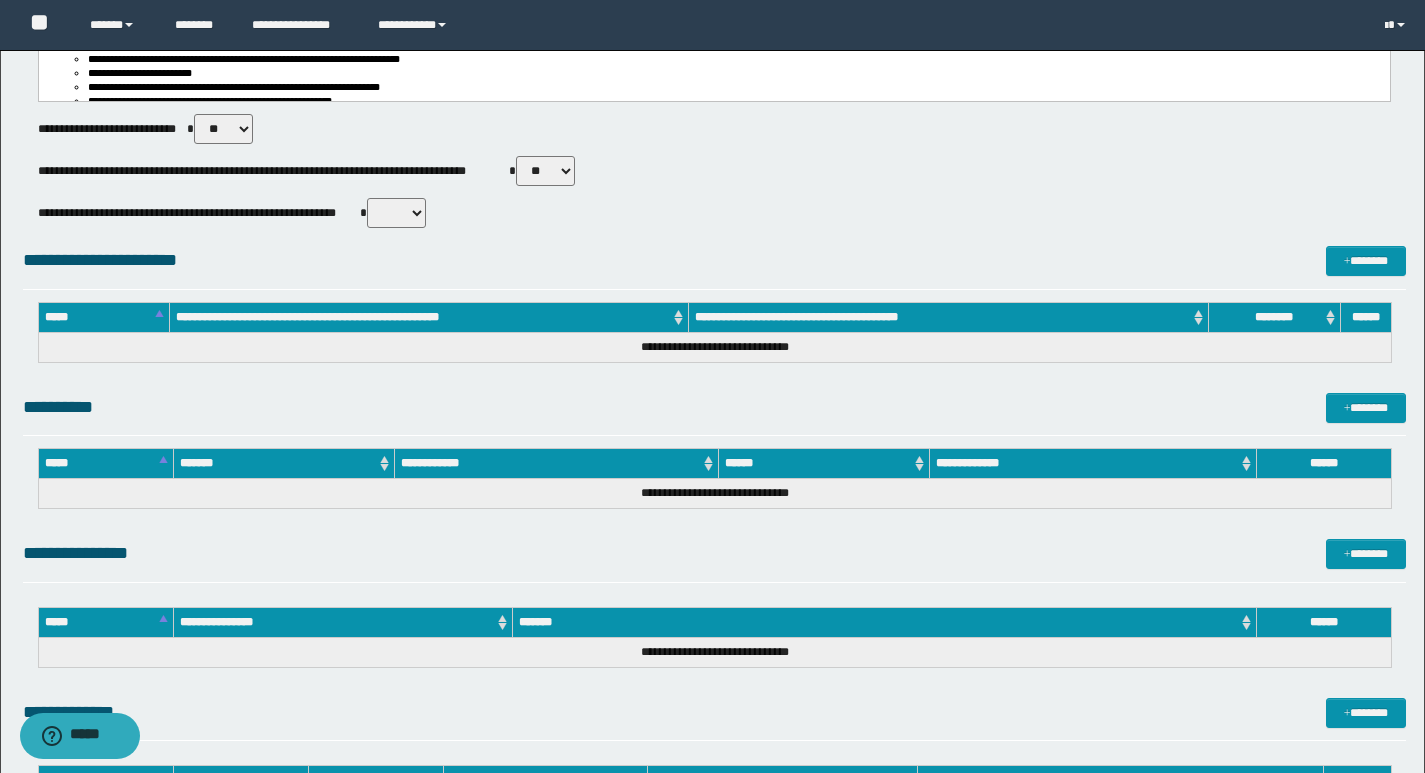 scroll, scrollTop: 703, scrollLeft: 0, axis: vertical 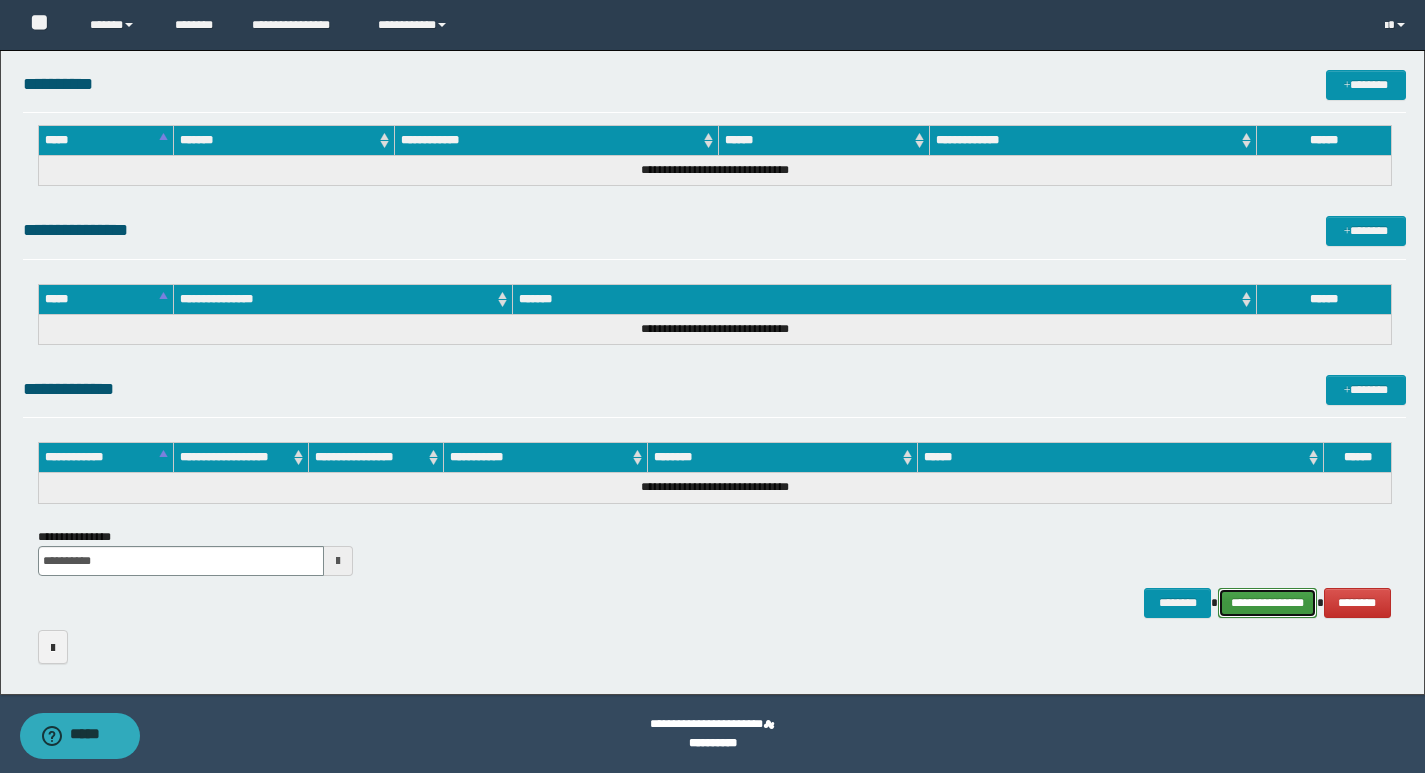 click on "**********" at bounding box center [1267, 603] 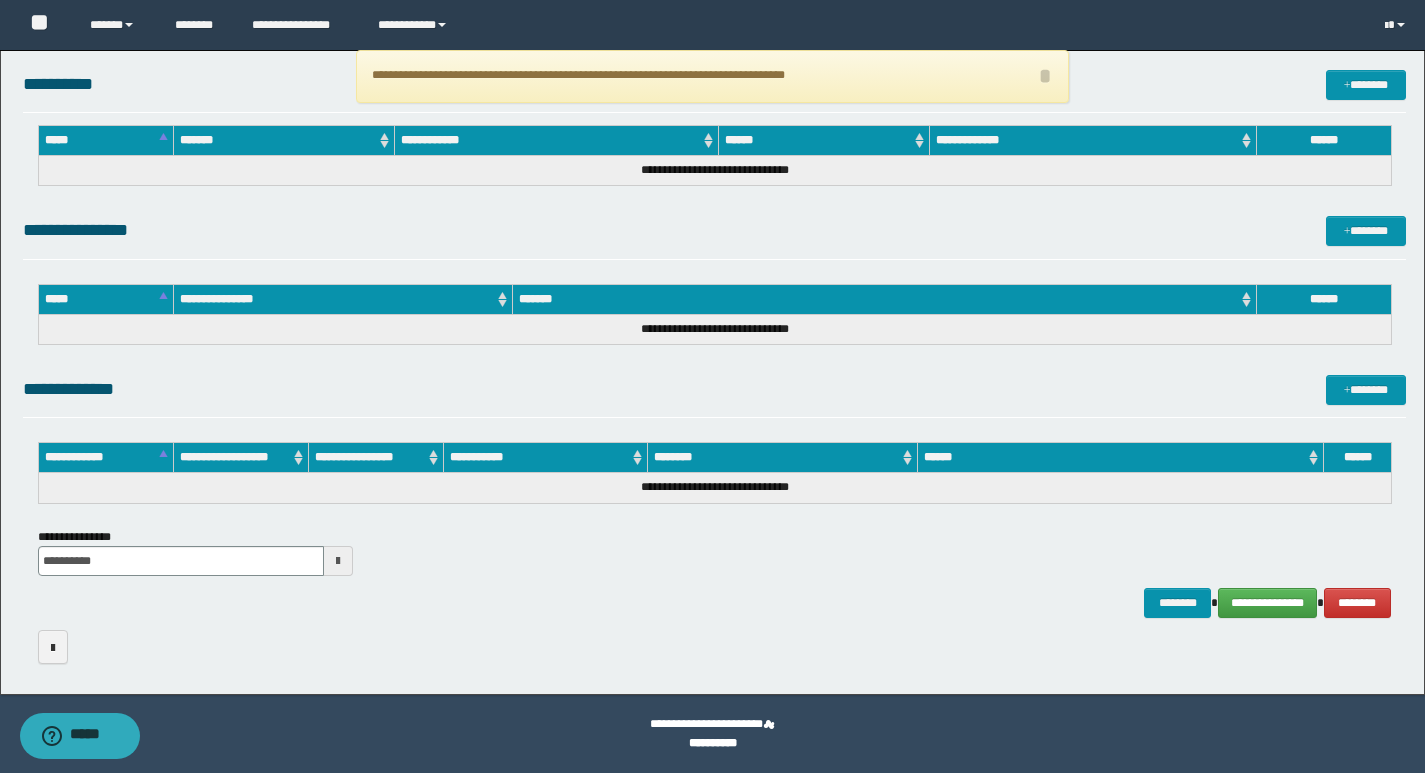 click on "*******" at bounding box center (283, 141) 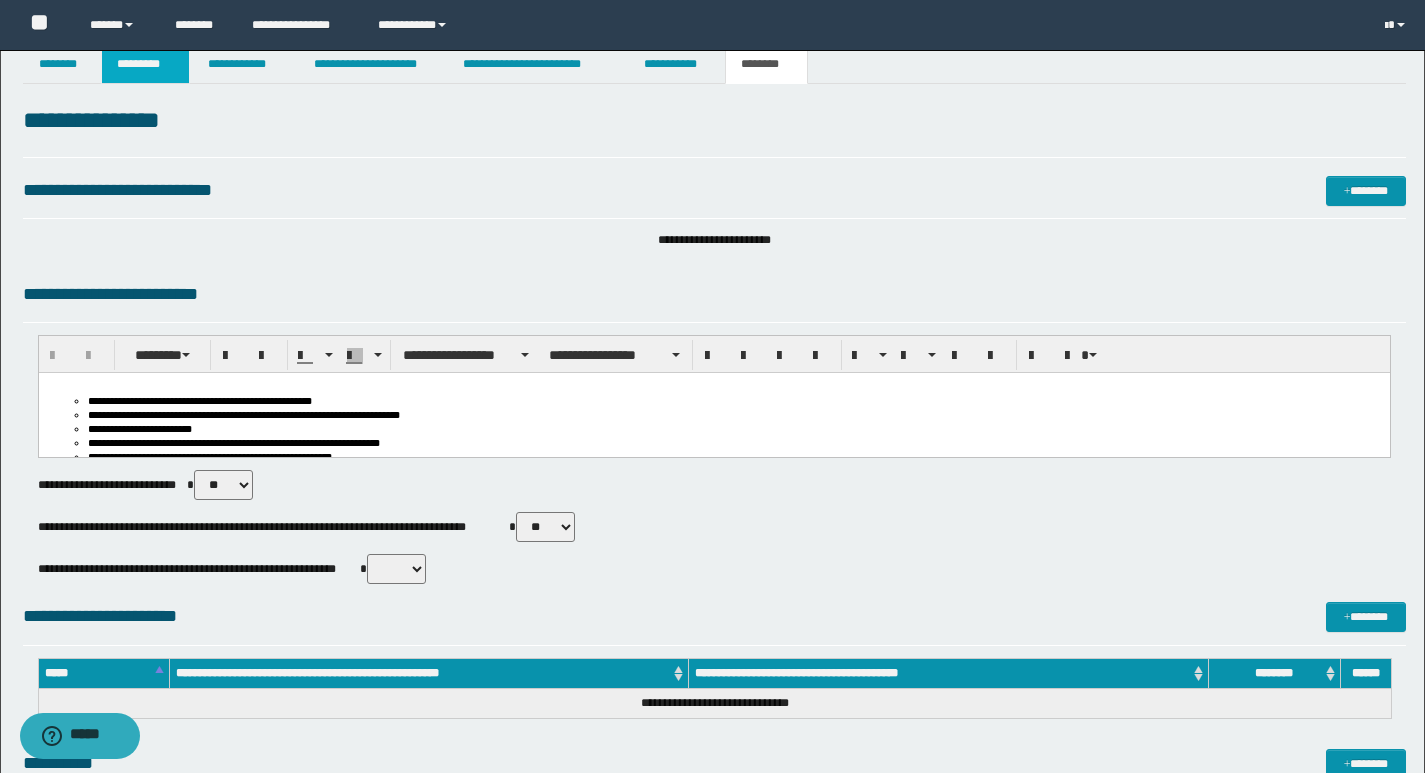 scroll, scrollTop: 0, scrollLeft: 0, axis: both 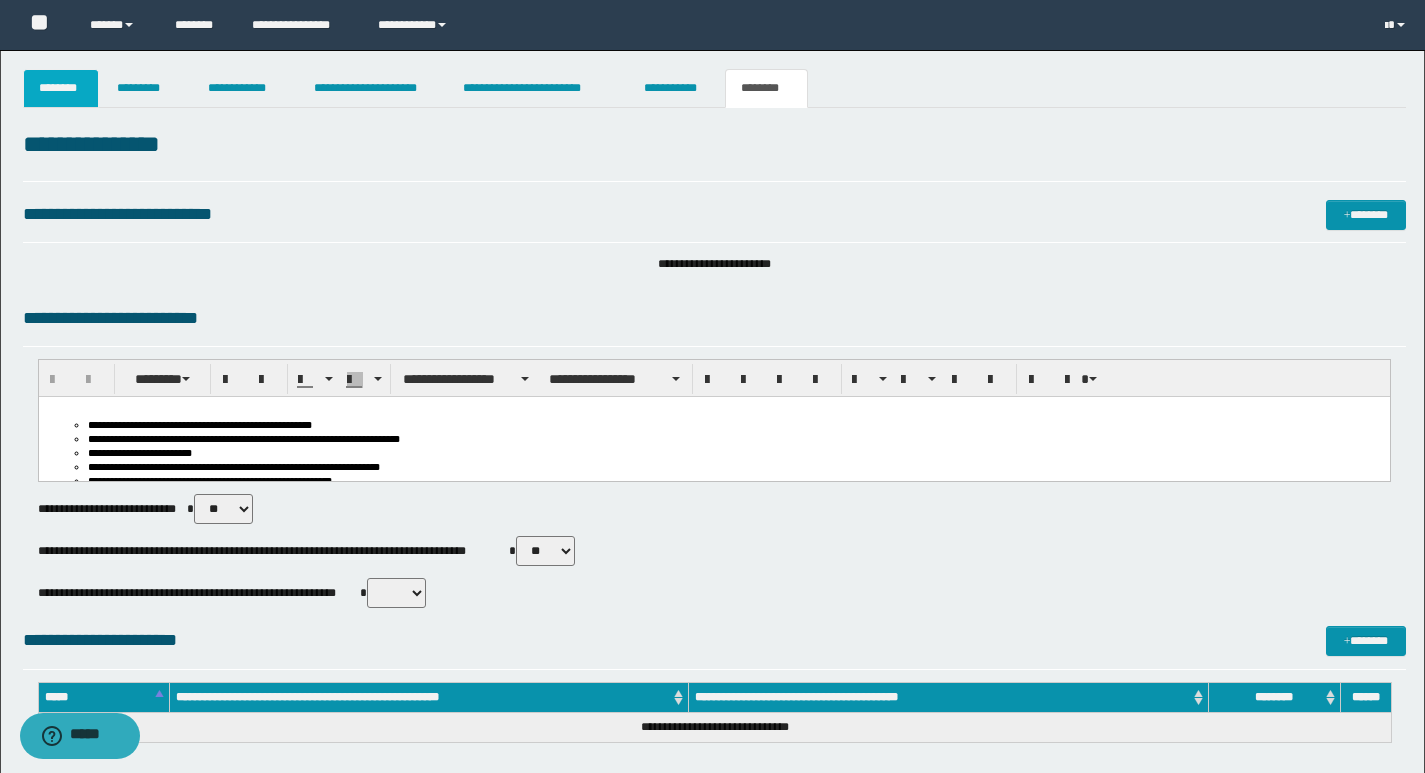 click on "********" at bounding box center [61, 88] 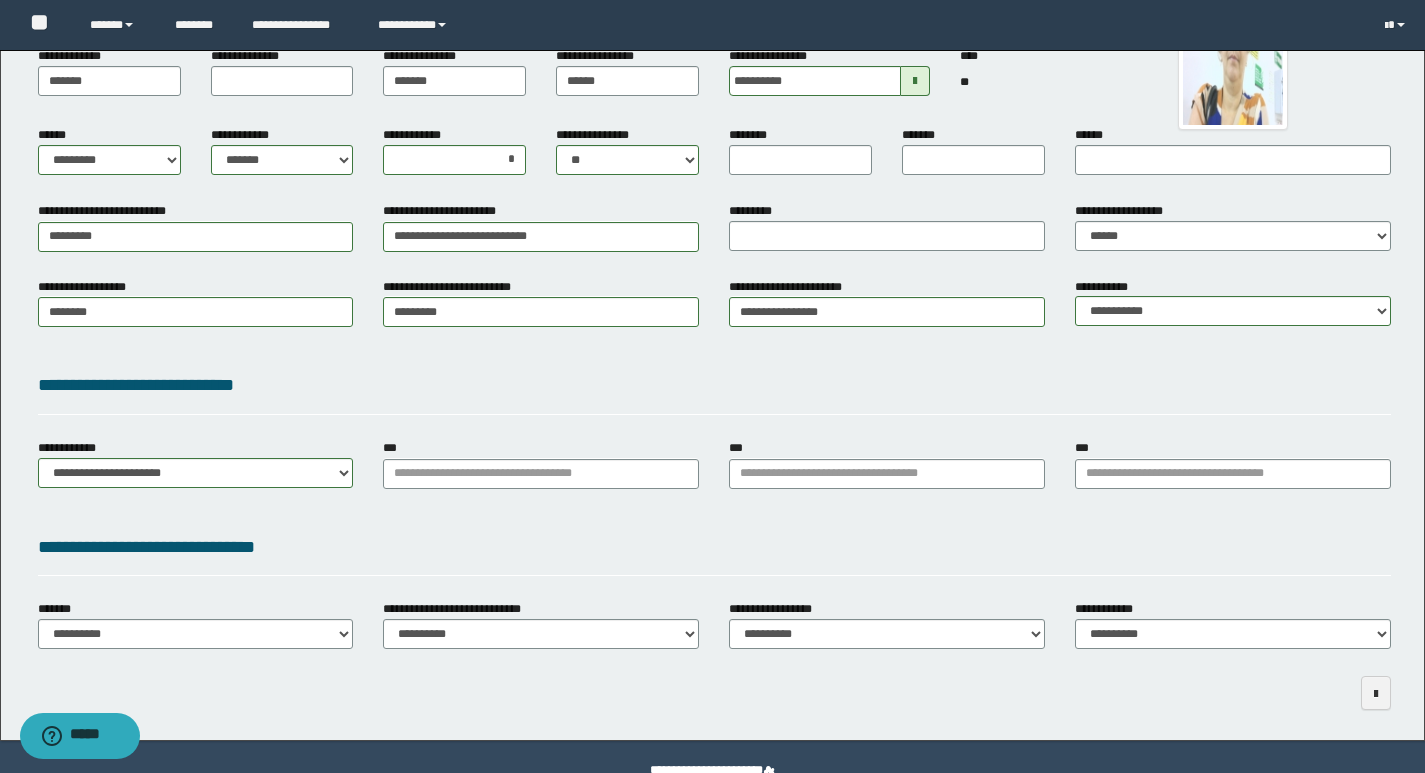 scroll, scrollTop: 200, scrollLeft: 0, axis: vertical 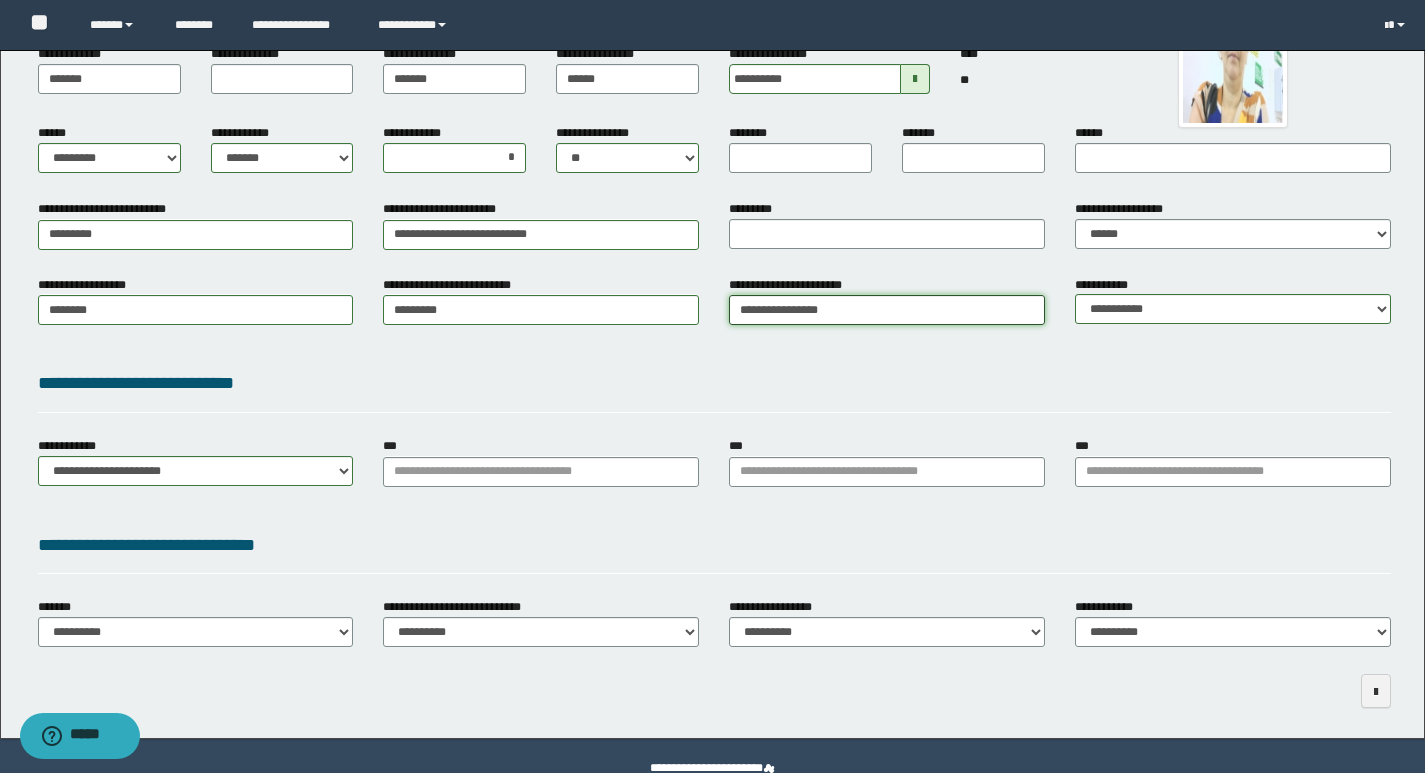 click on "**********" at bounding box center (887, 310) 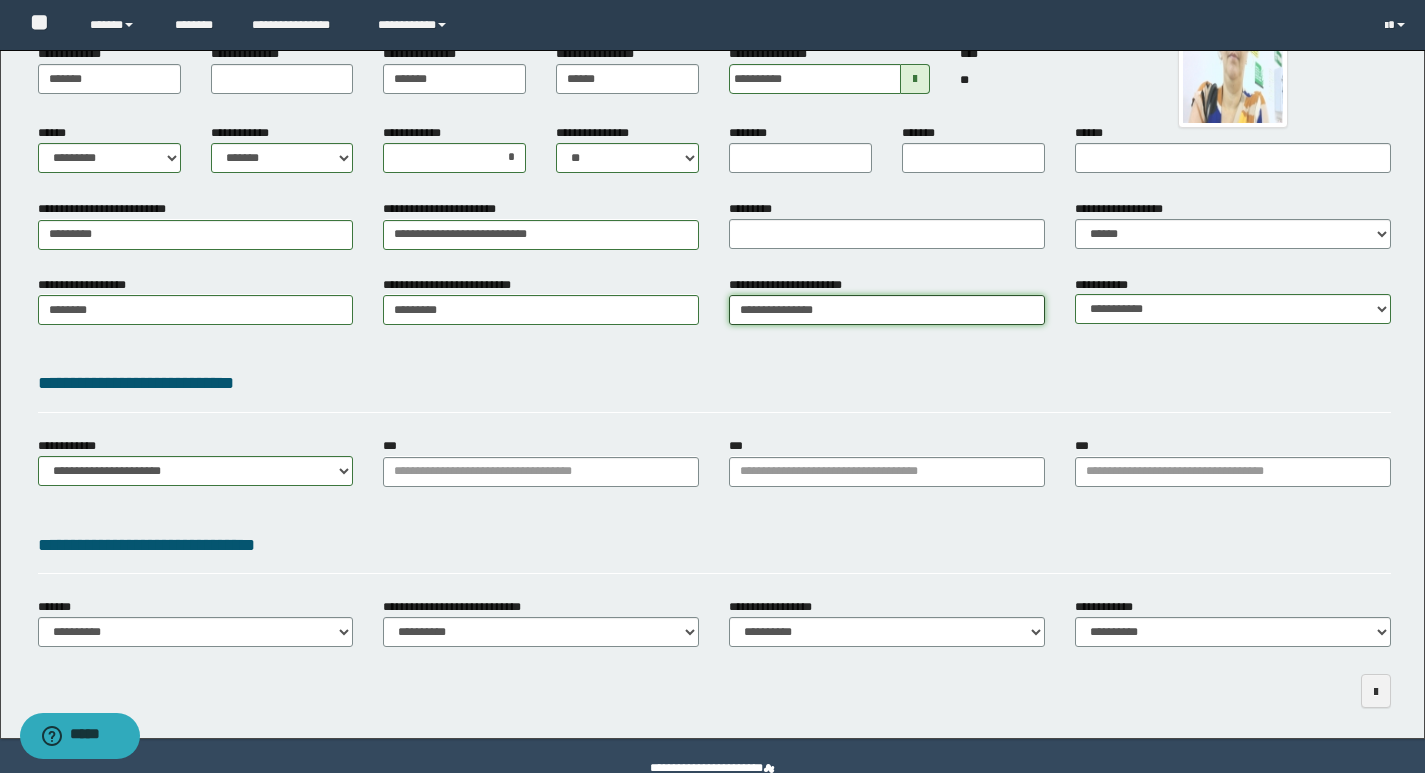 type on "**********" 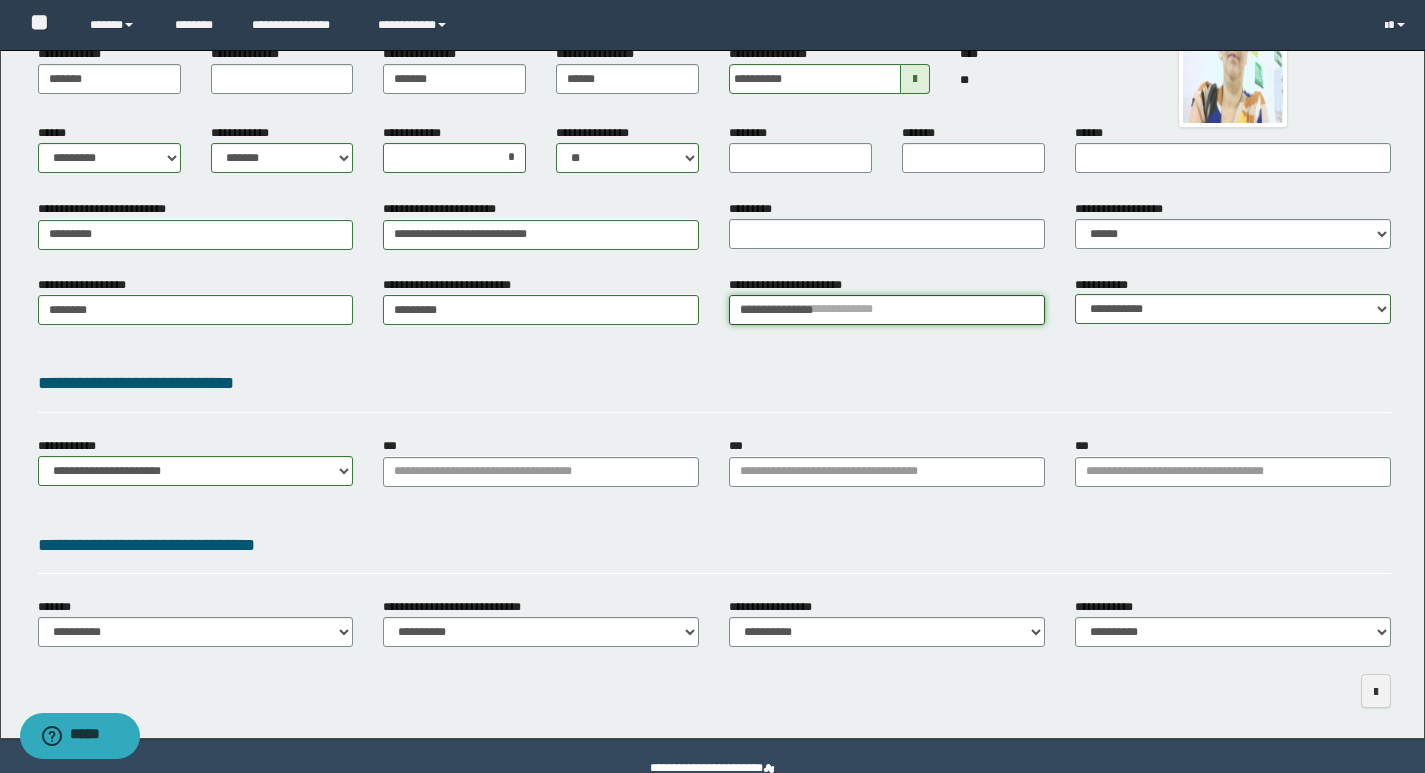 type 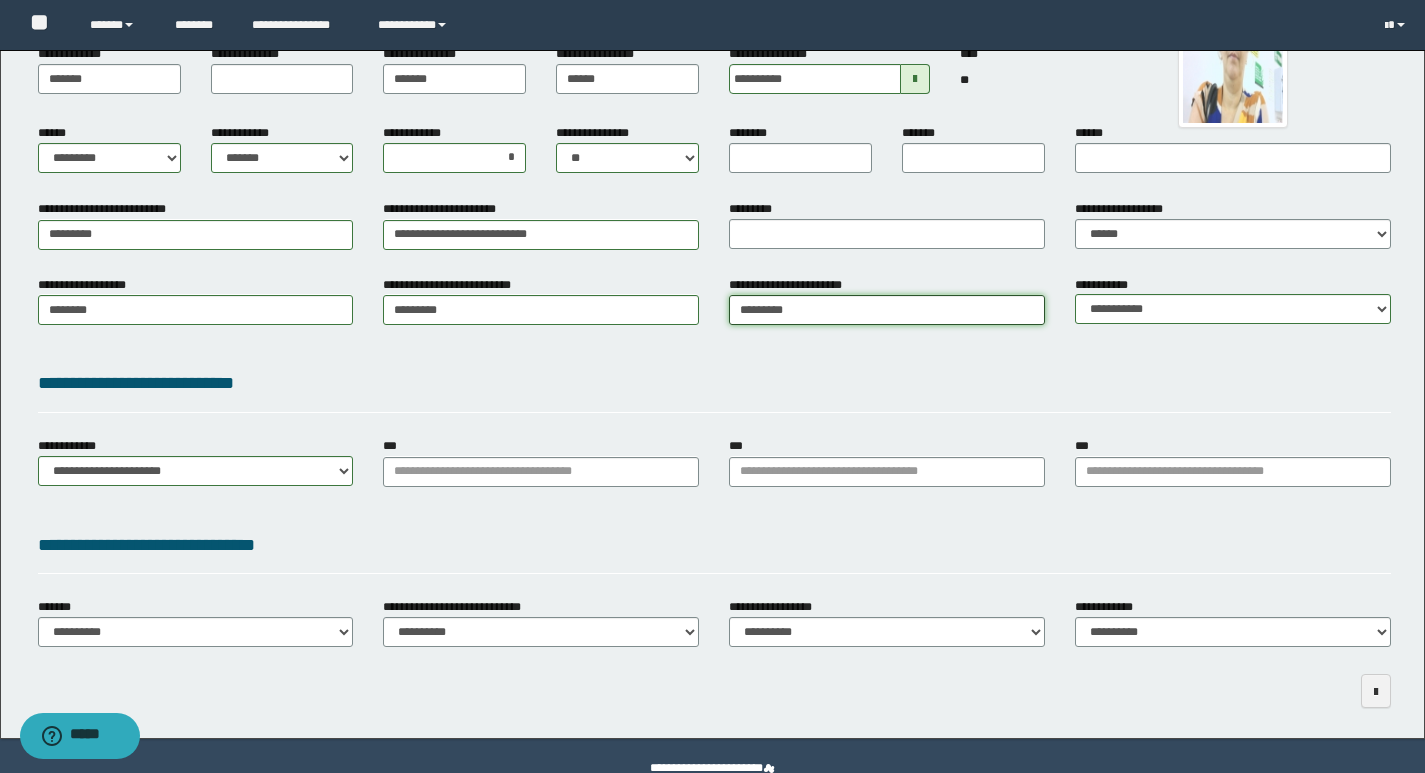 type on "********" 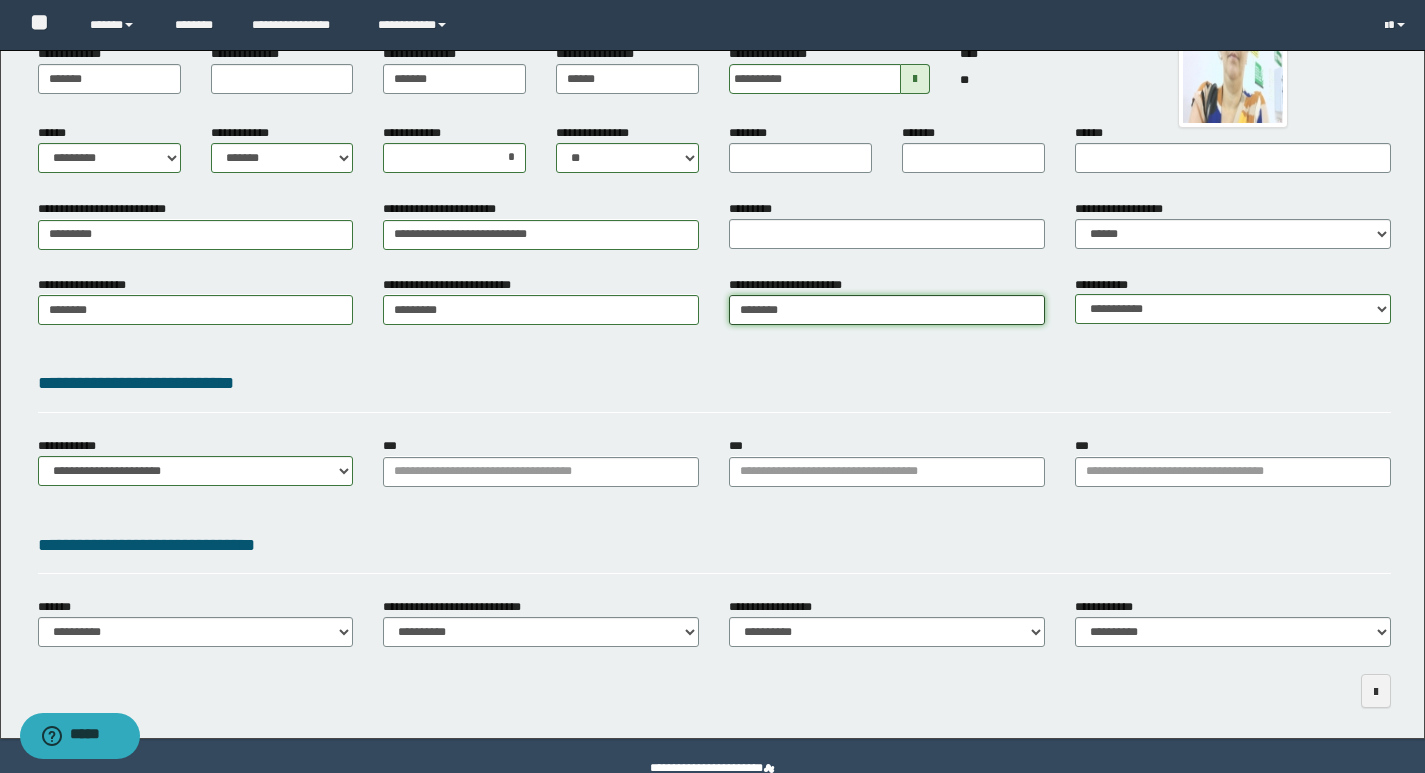 type on "**********" 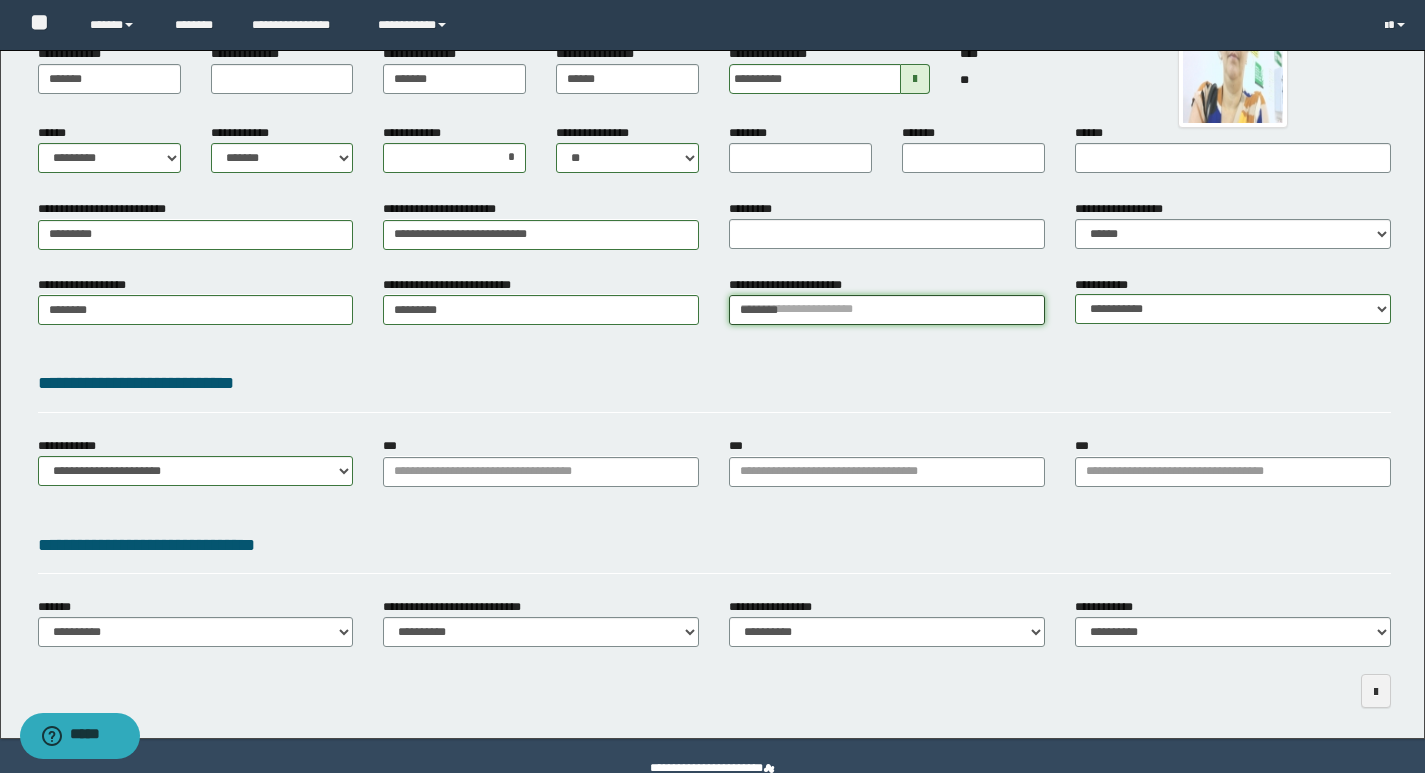 type 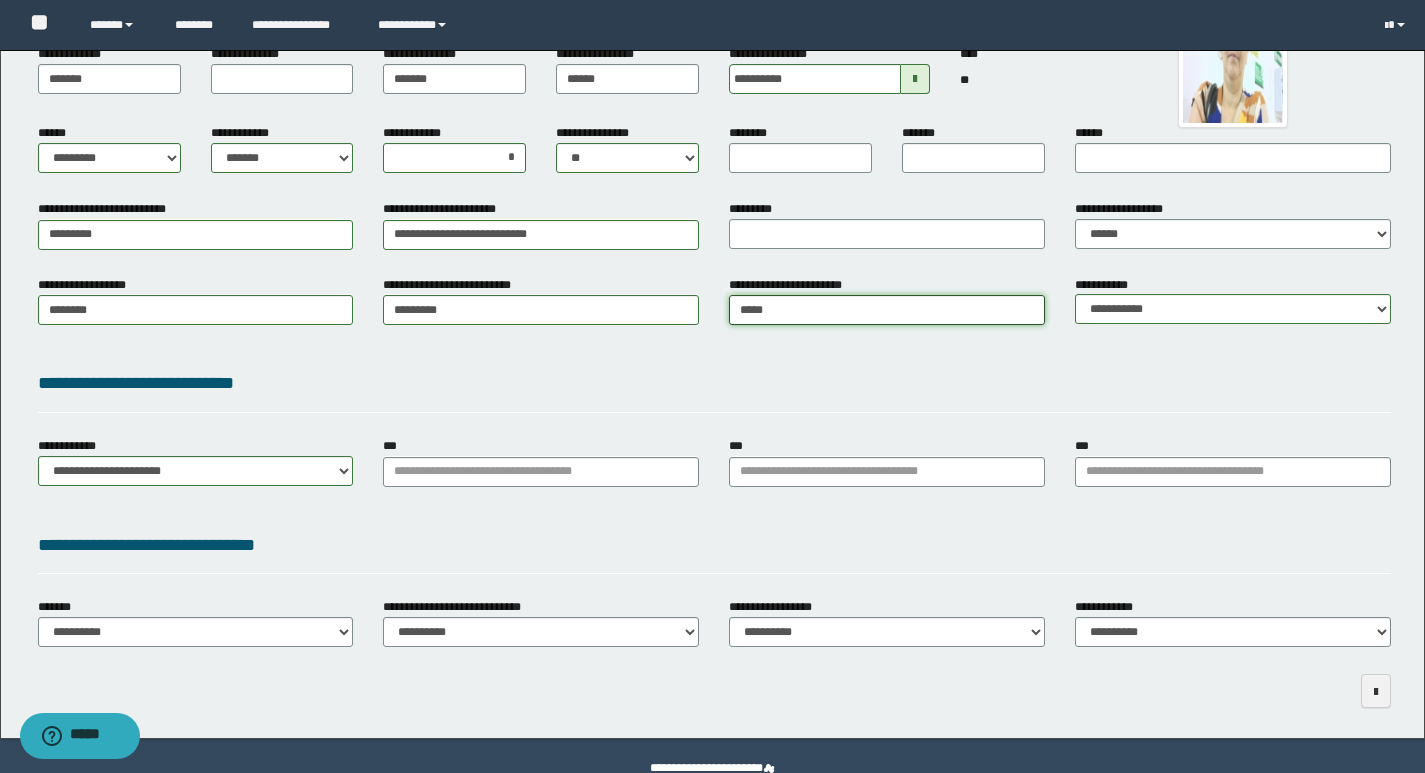 type on "****" 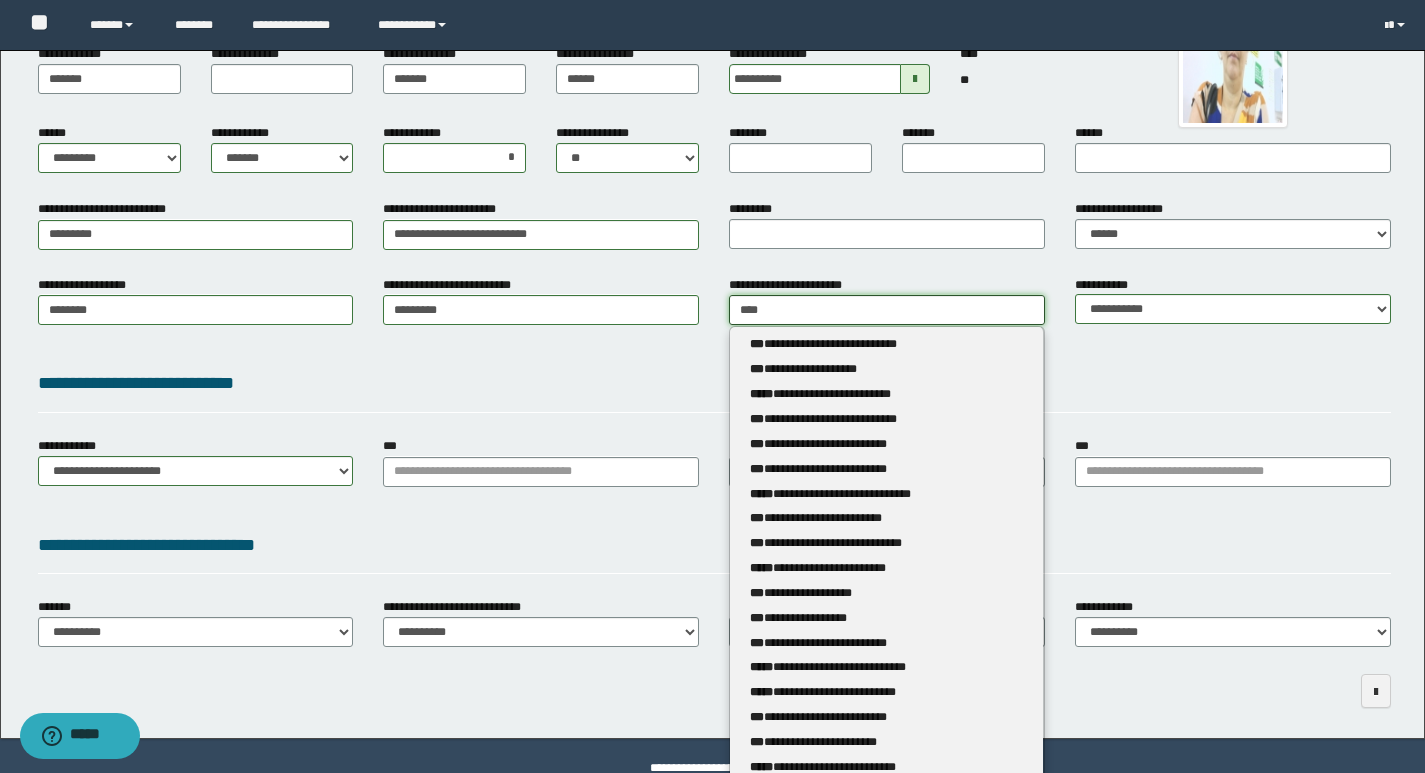 type on "**********" 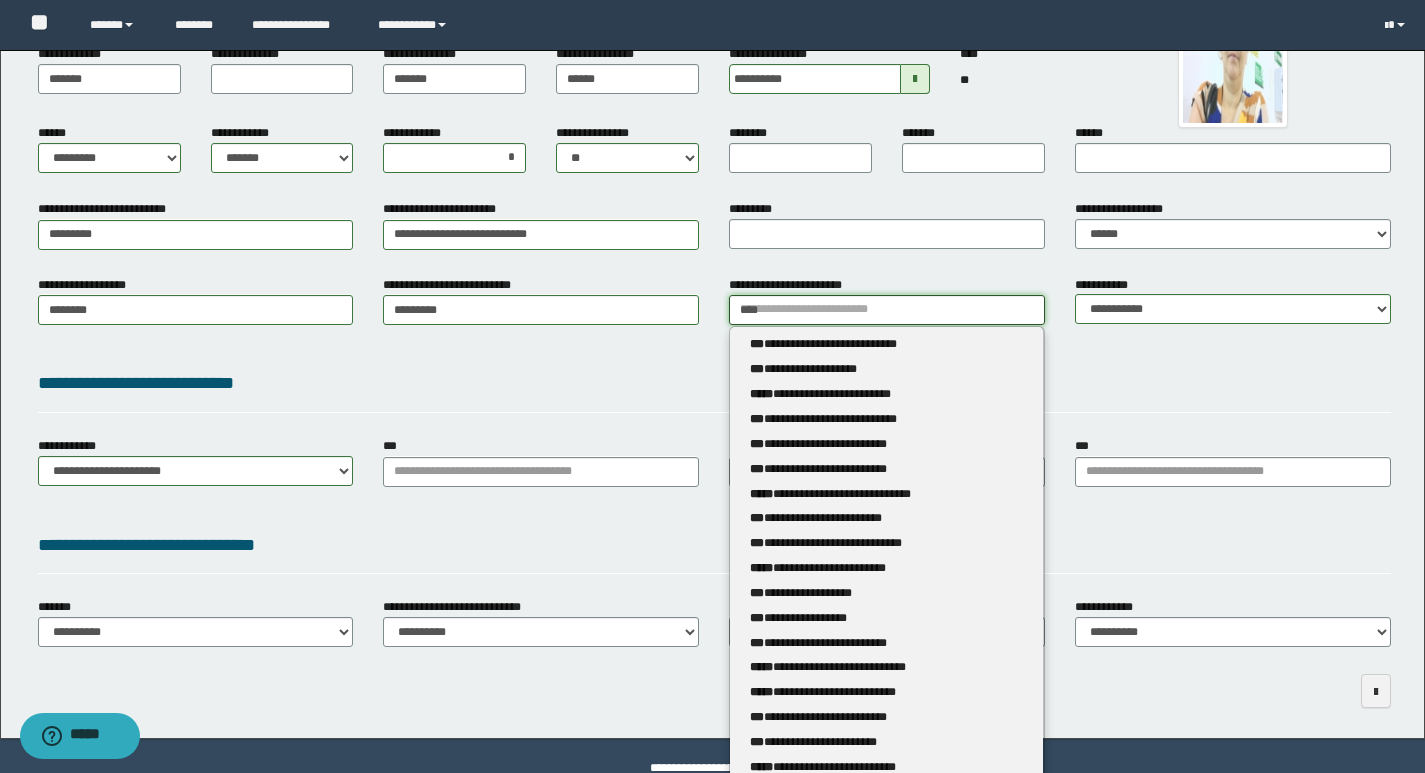 type 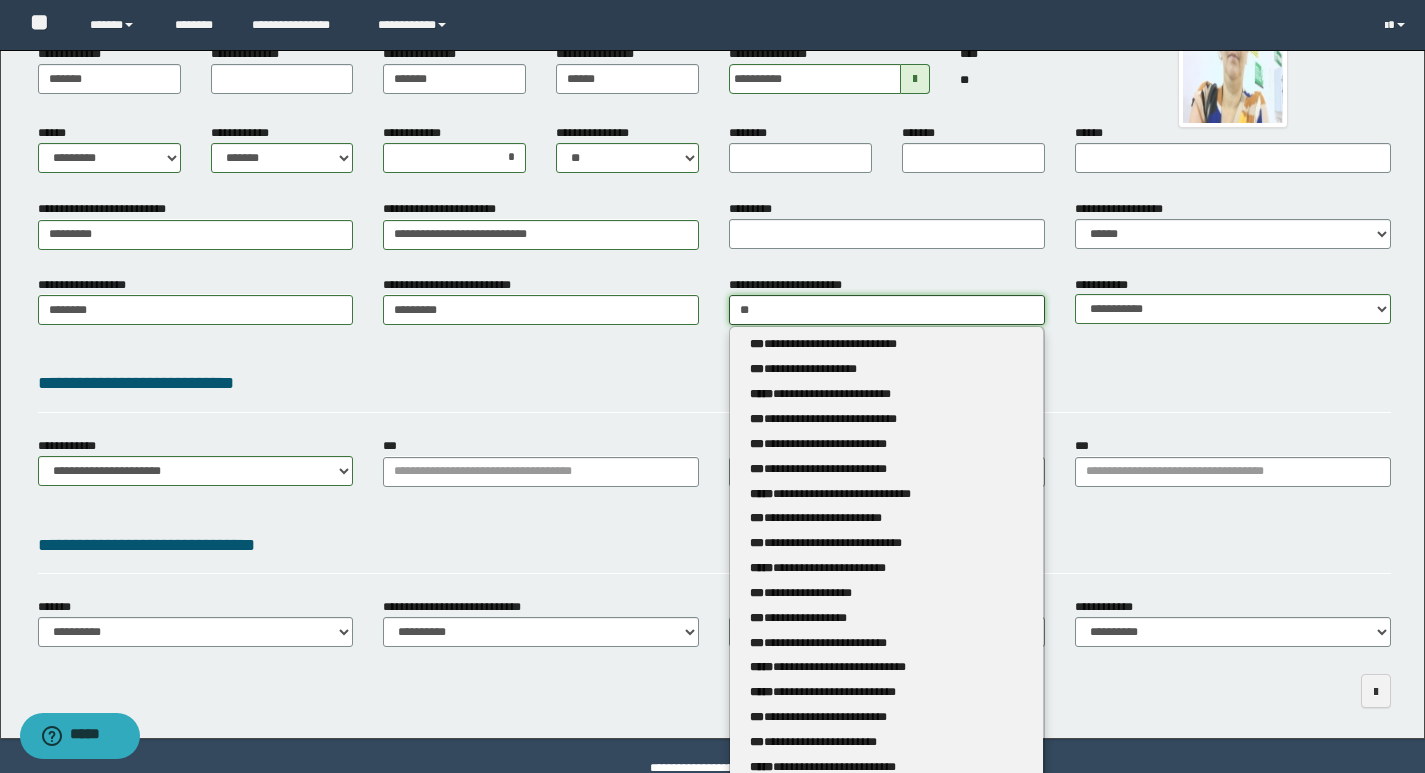 type on "*" 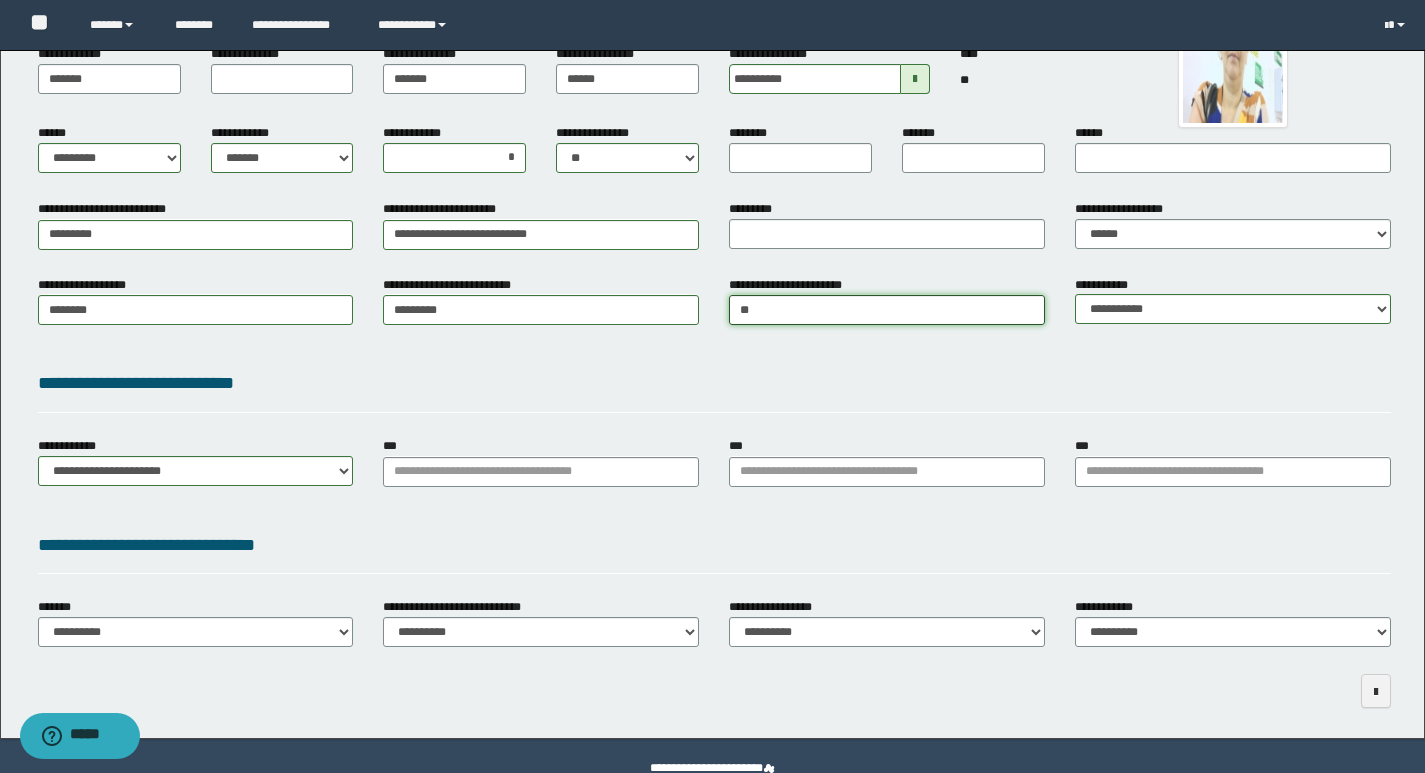type on "***" 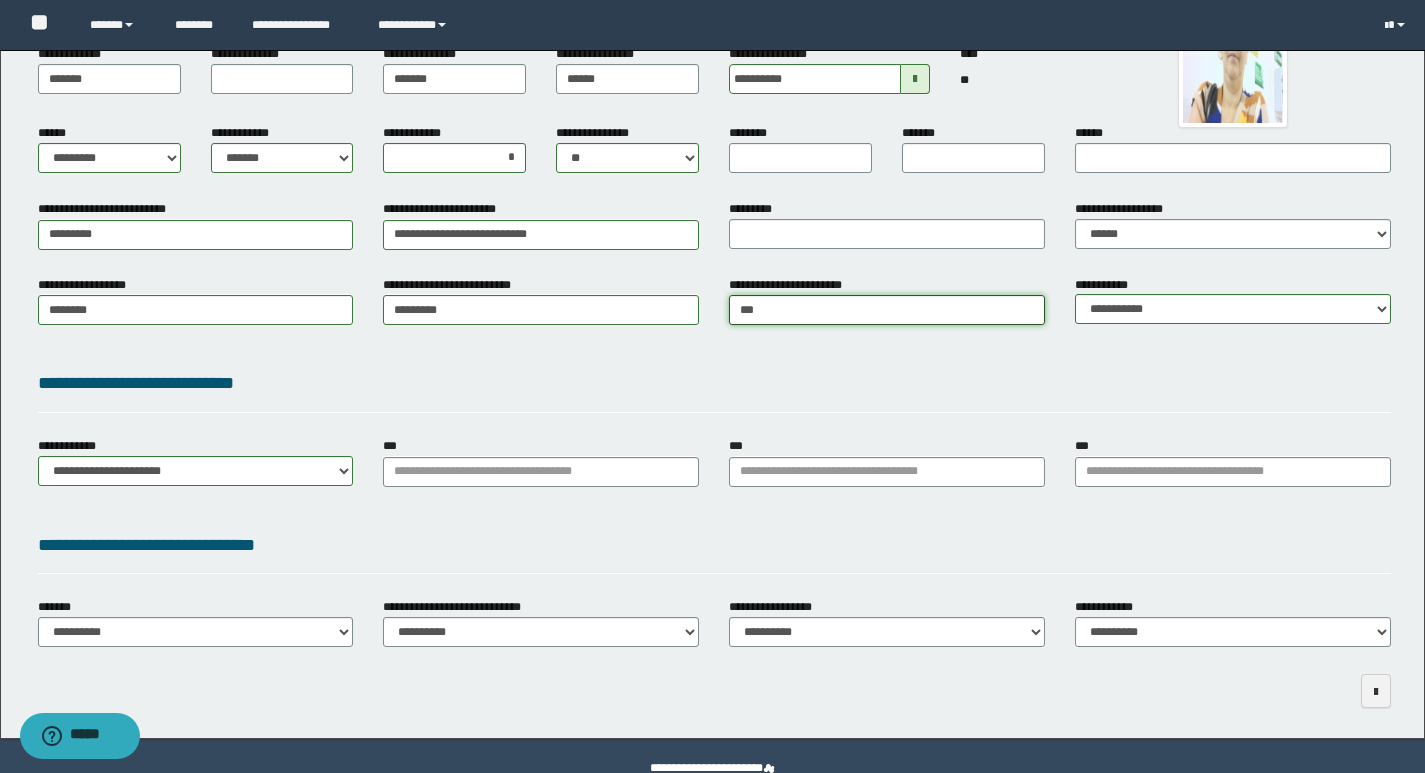 type on "**********" 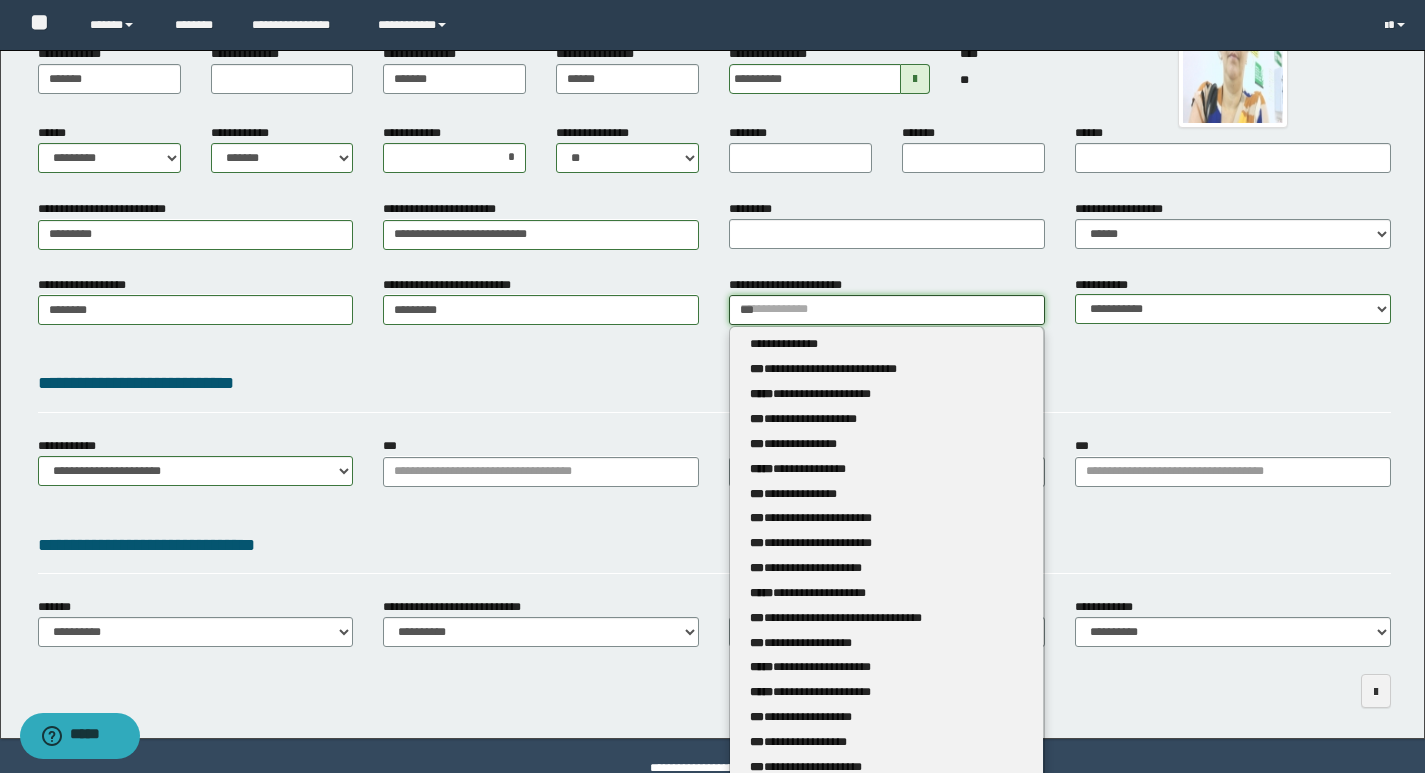 type 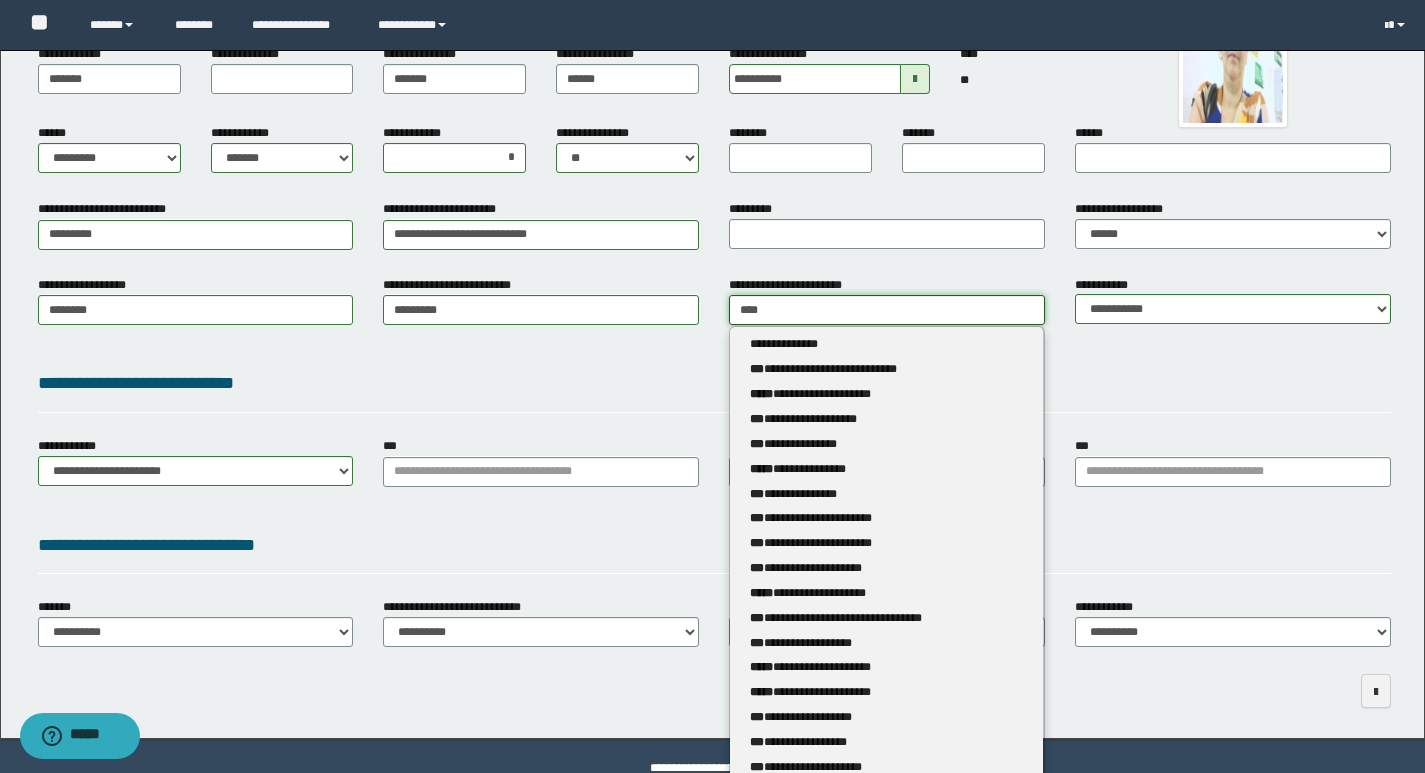 type on "**********" 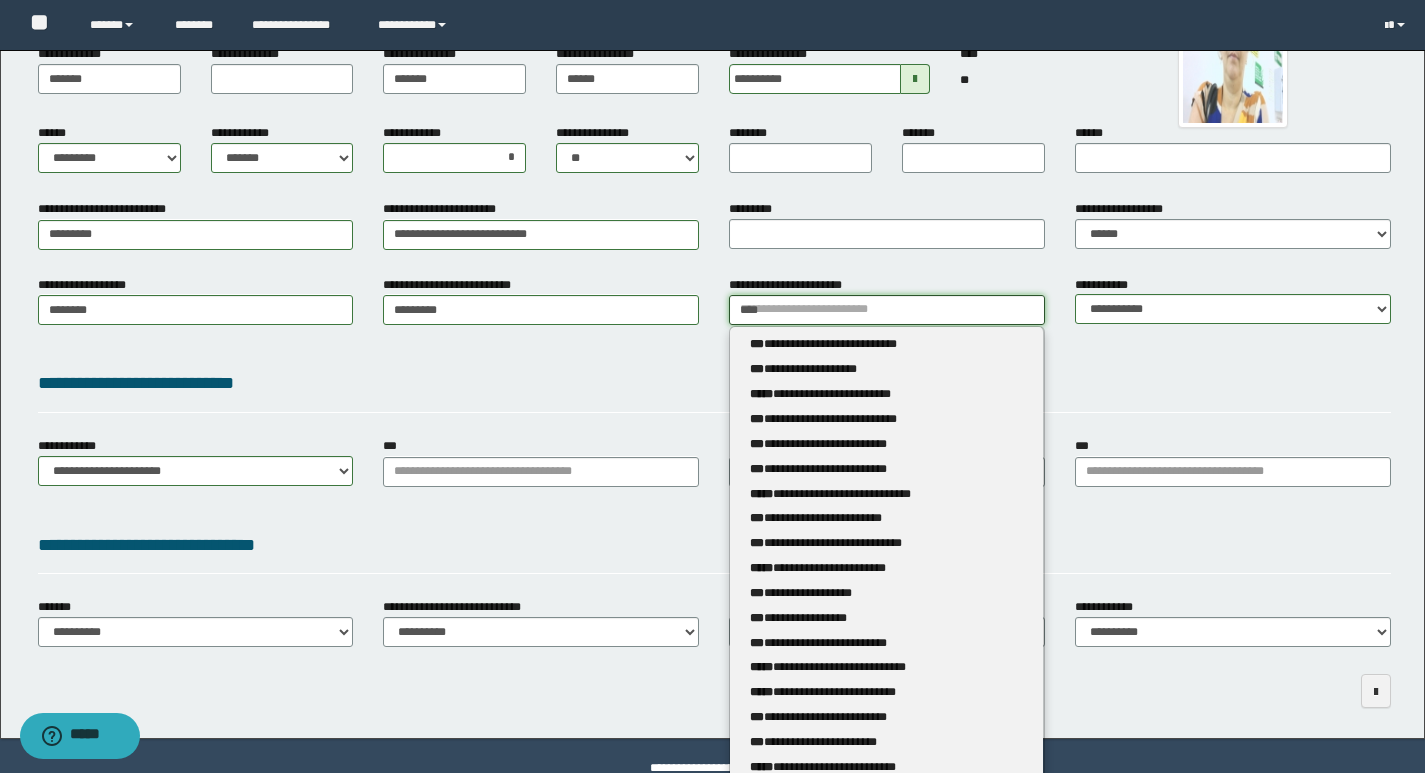 type 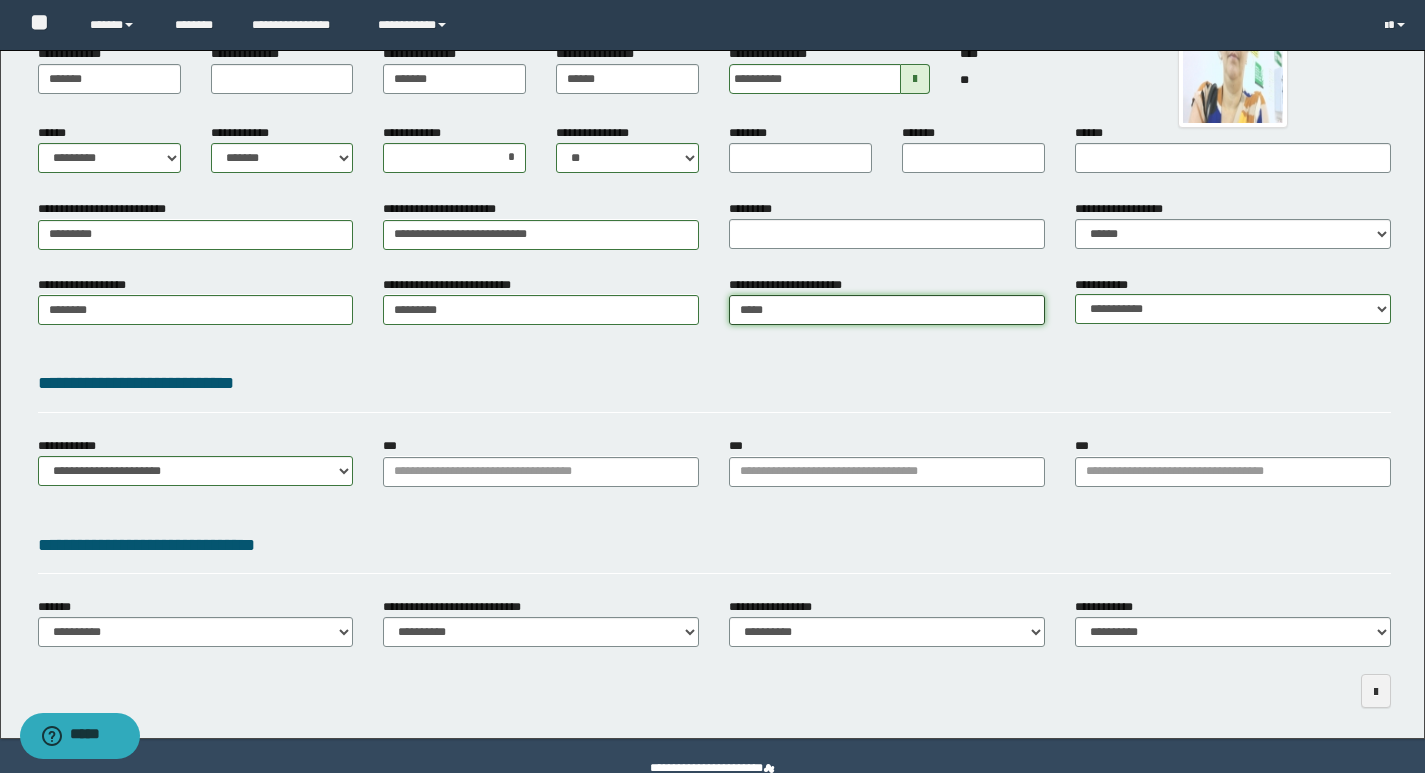 type on "**********" 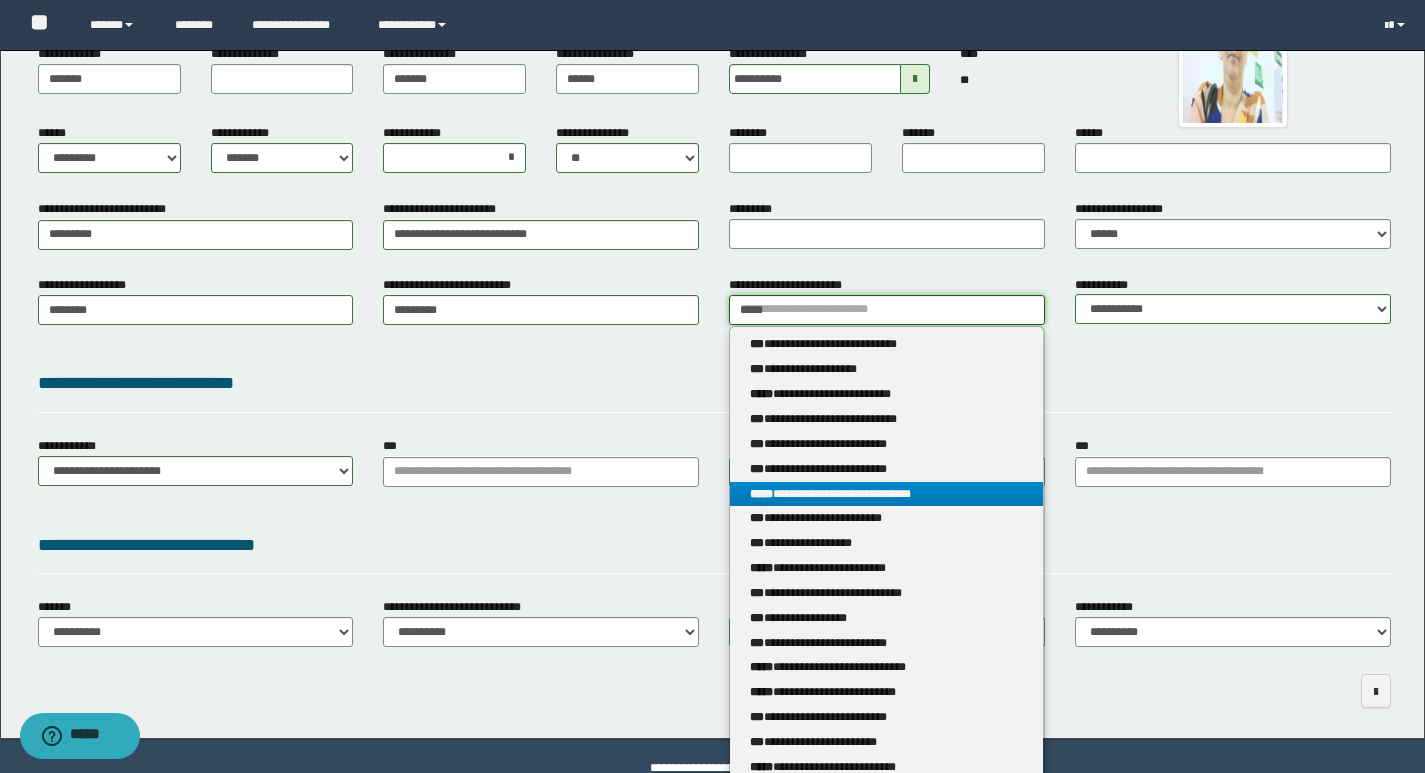 type on "*****" 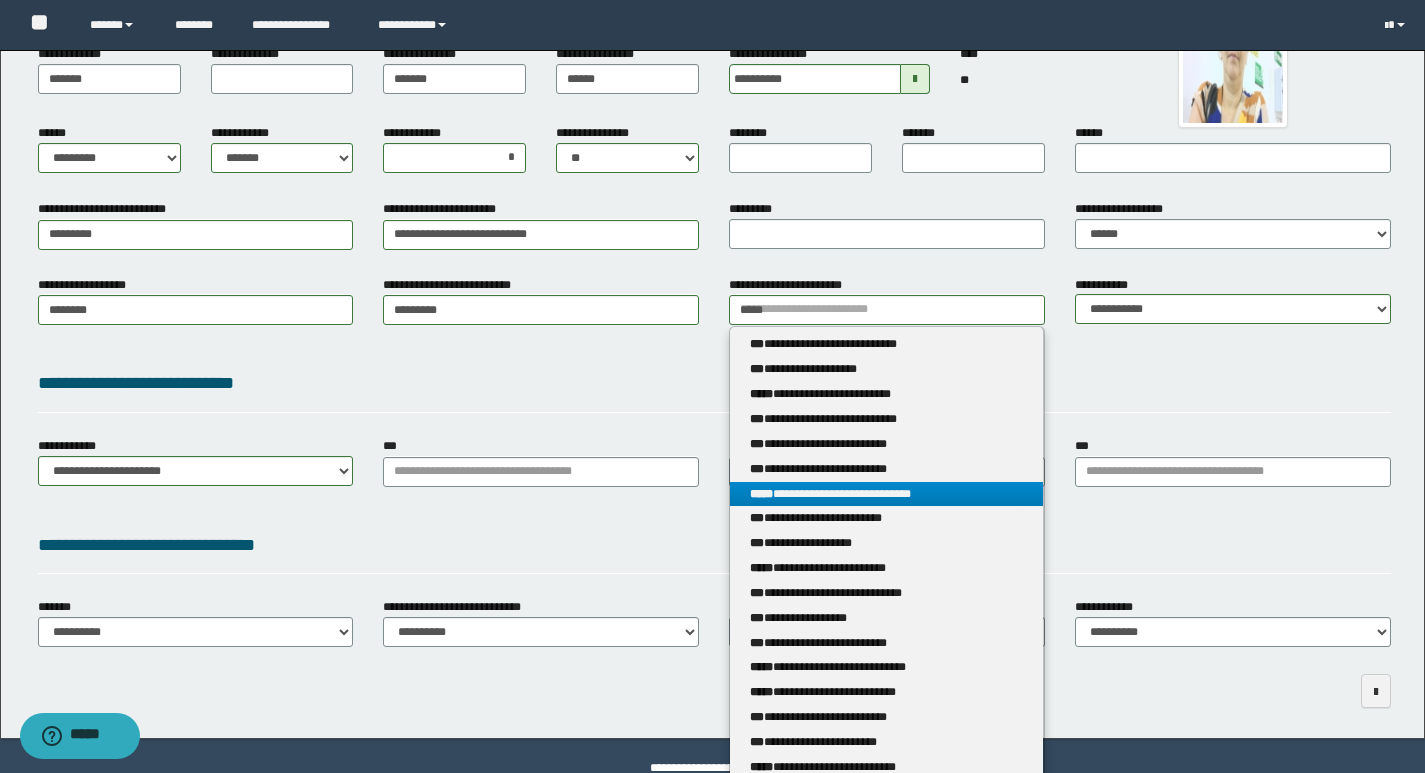click on "**********" at bounding box center [886, 494] 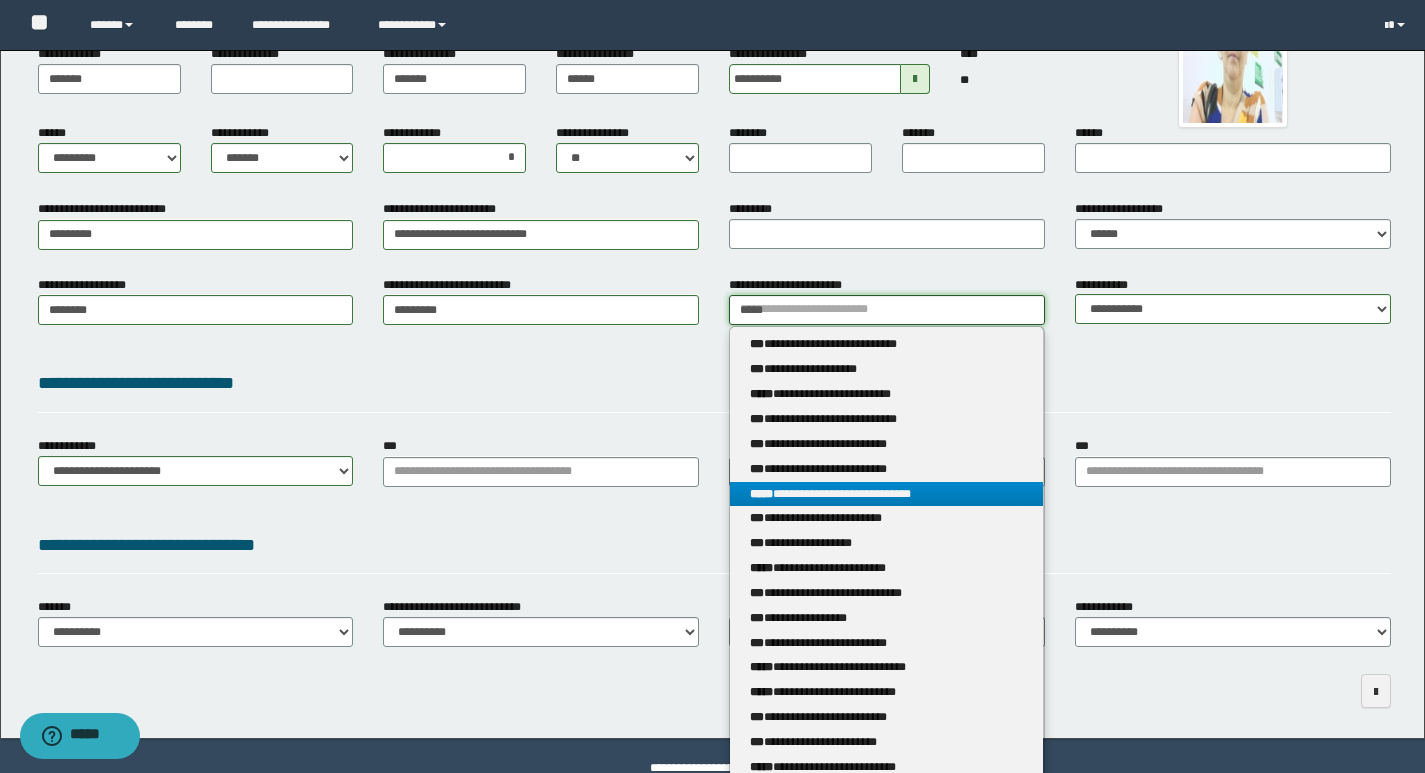 type 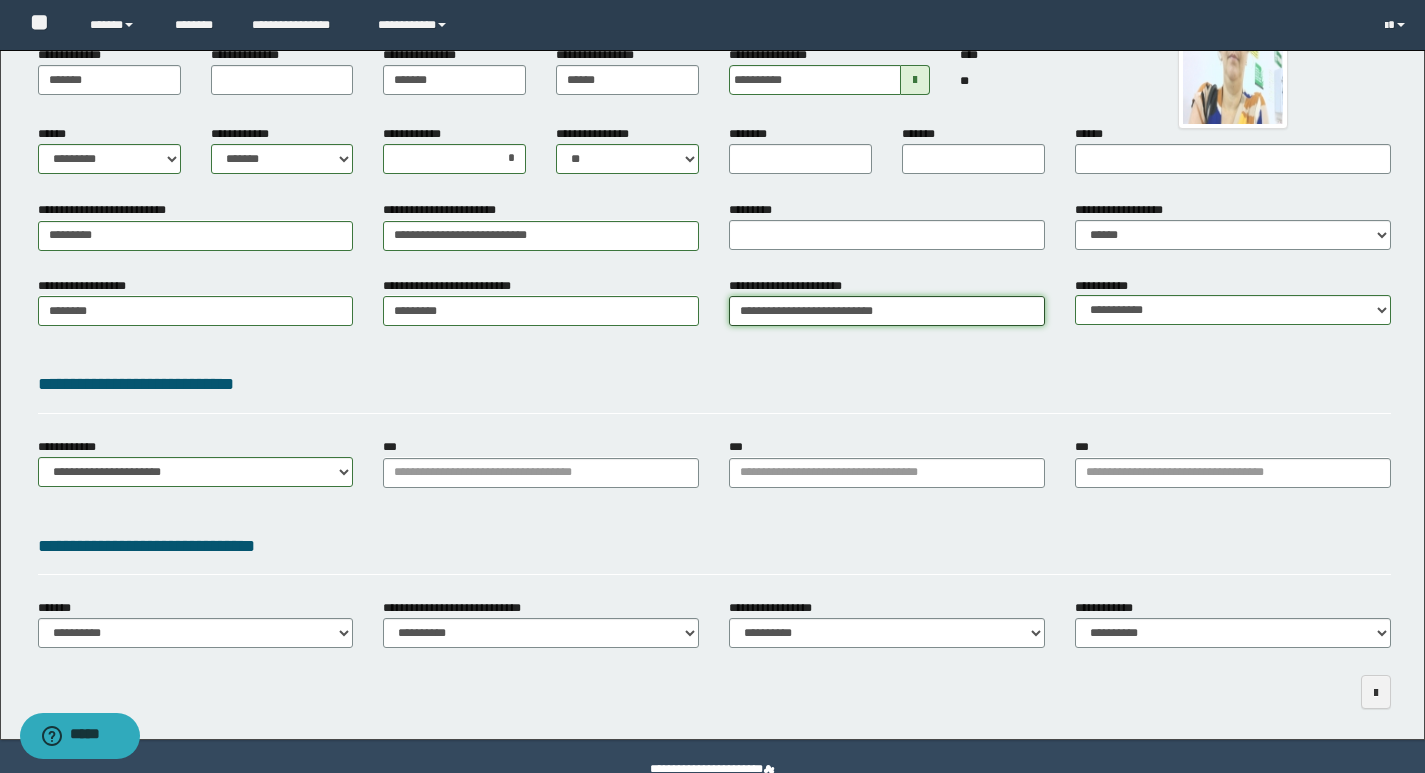 scroll, scrollTop: 0, scrollLeft: 0, axis: both 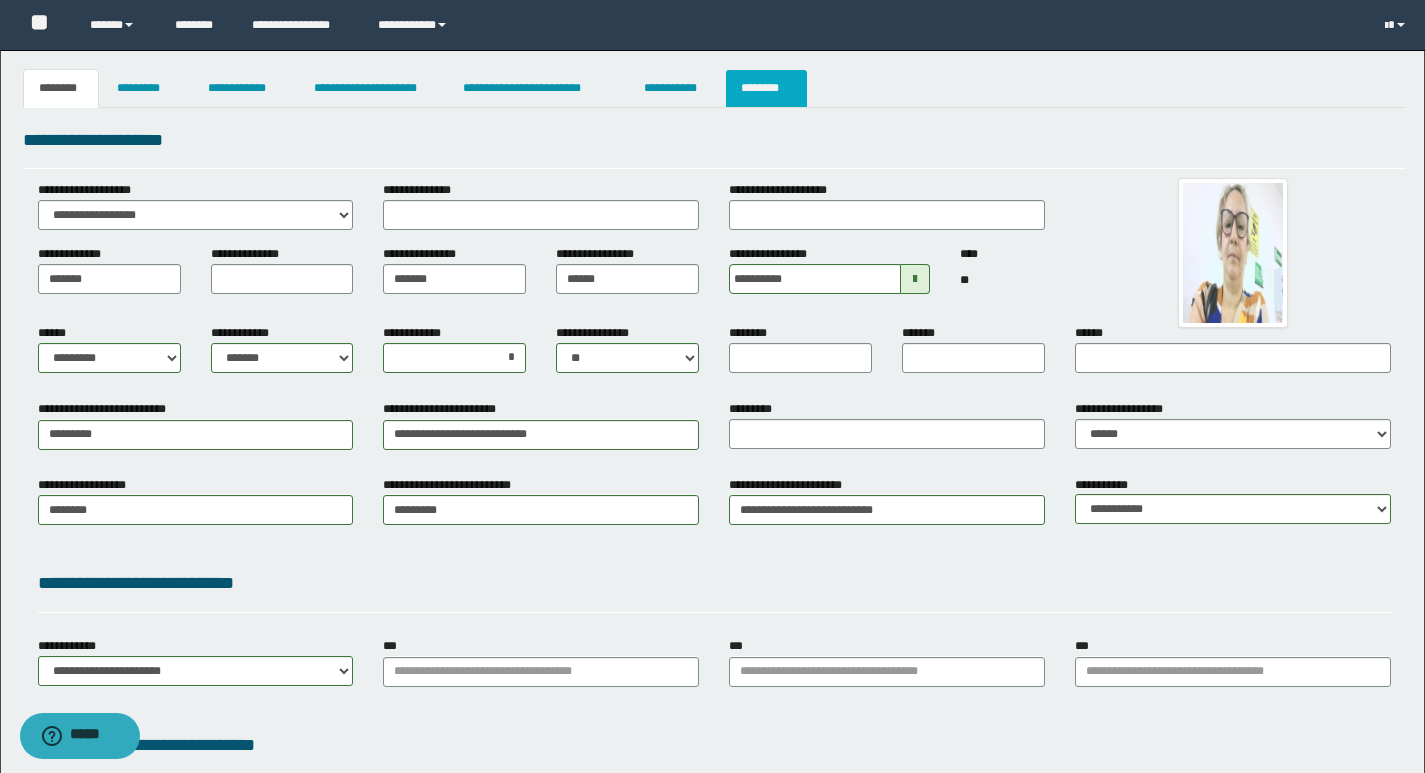 click on "********" at bounding box center [766, 88] 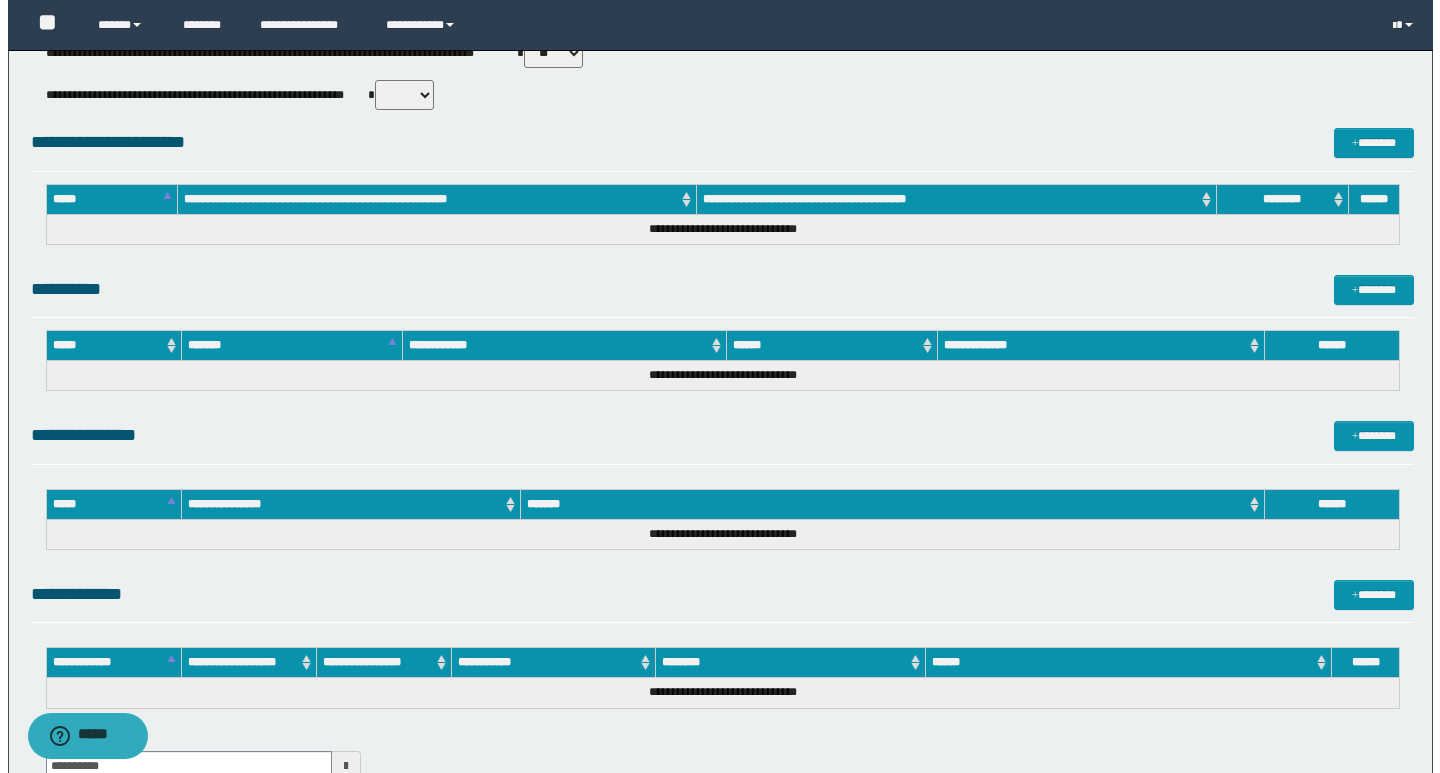 scroll, scrollTop: 703, scrollLeft: 0, axis: vertical 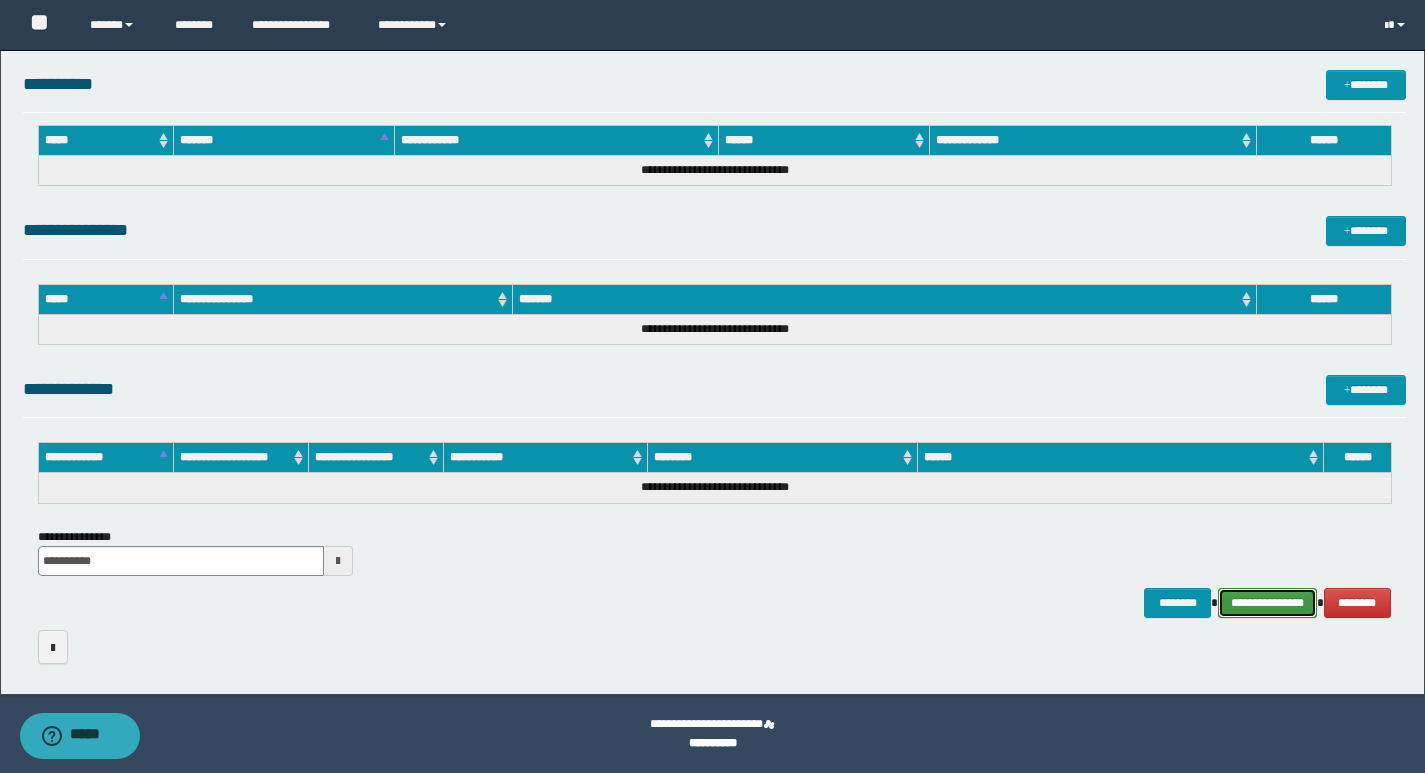 click on "**********" at bounding box center [1267, 603] 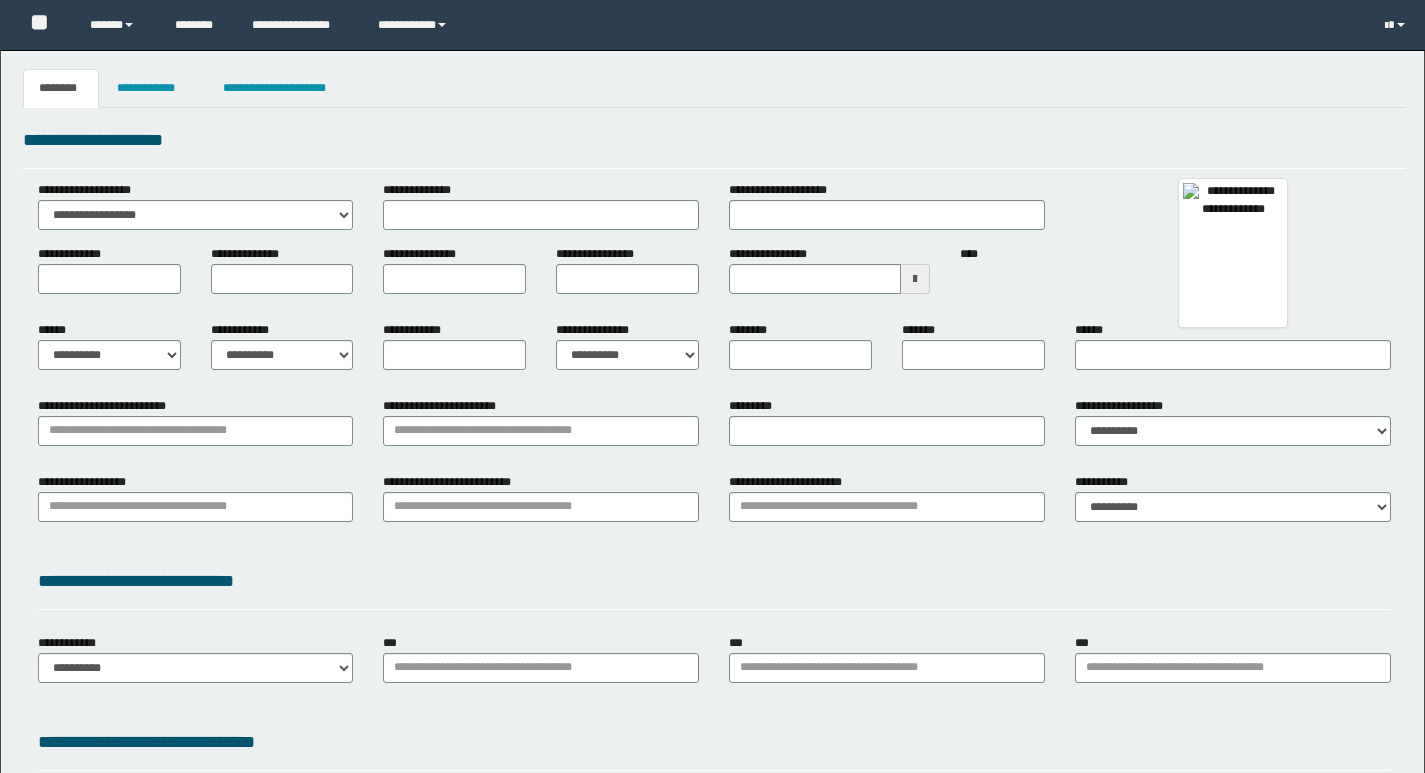 type 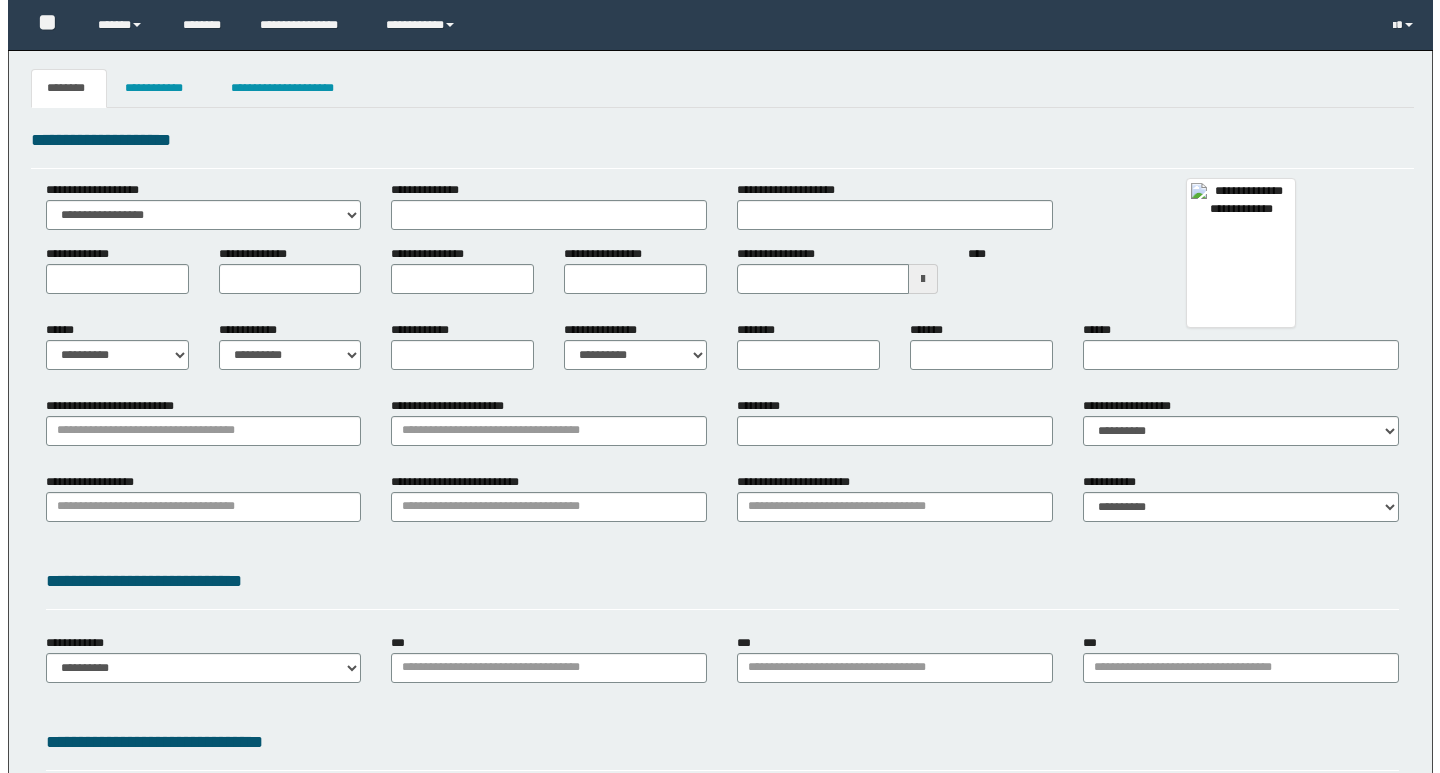 scroll, scrollTop: 0, scrollLeft: 0, axis: both 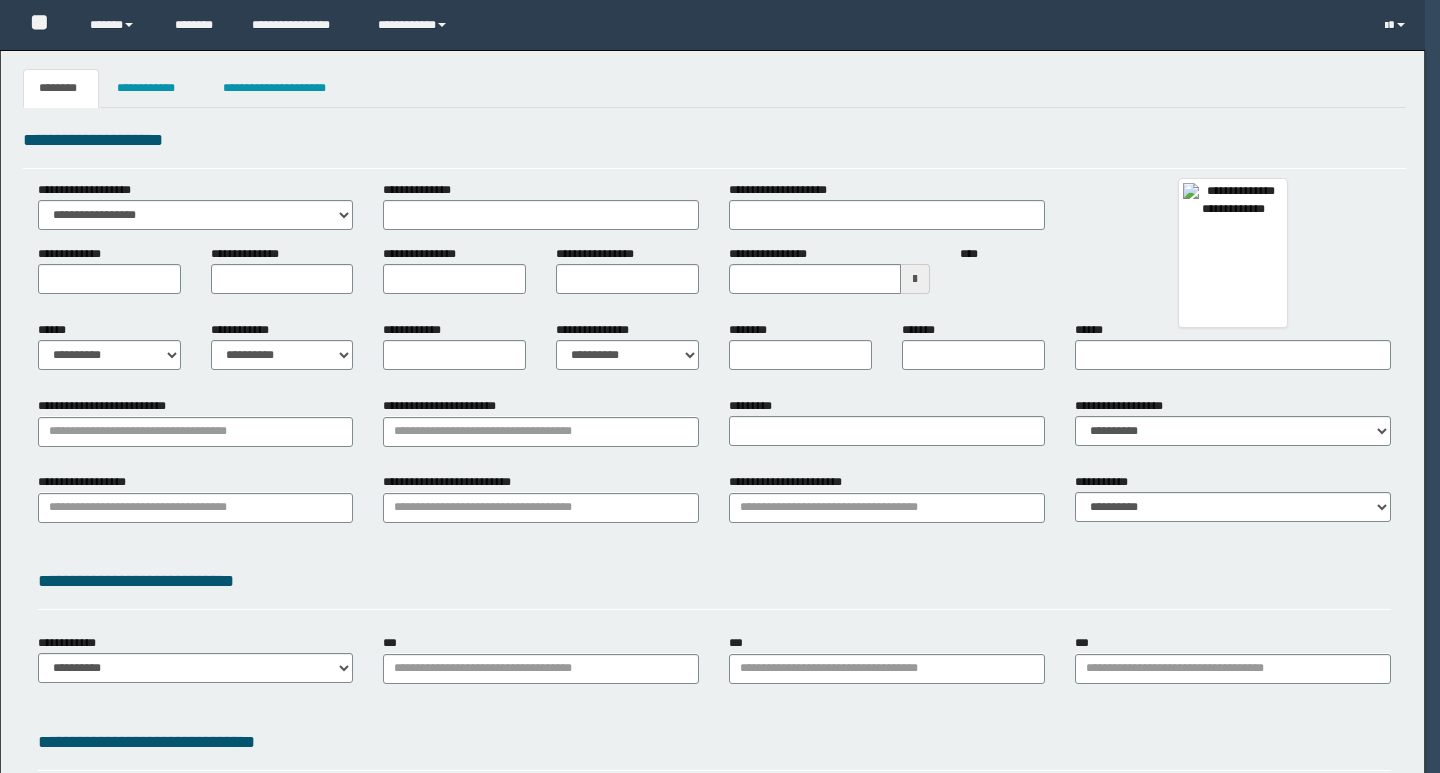 select on "***" 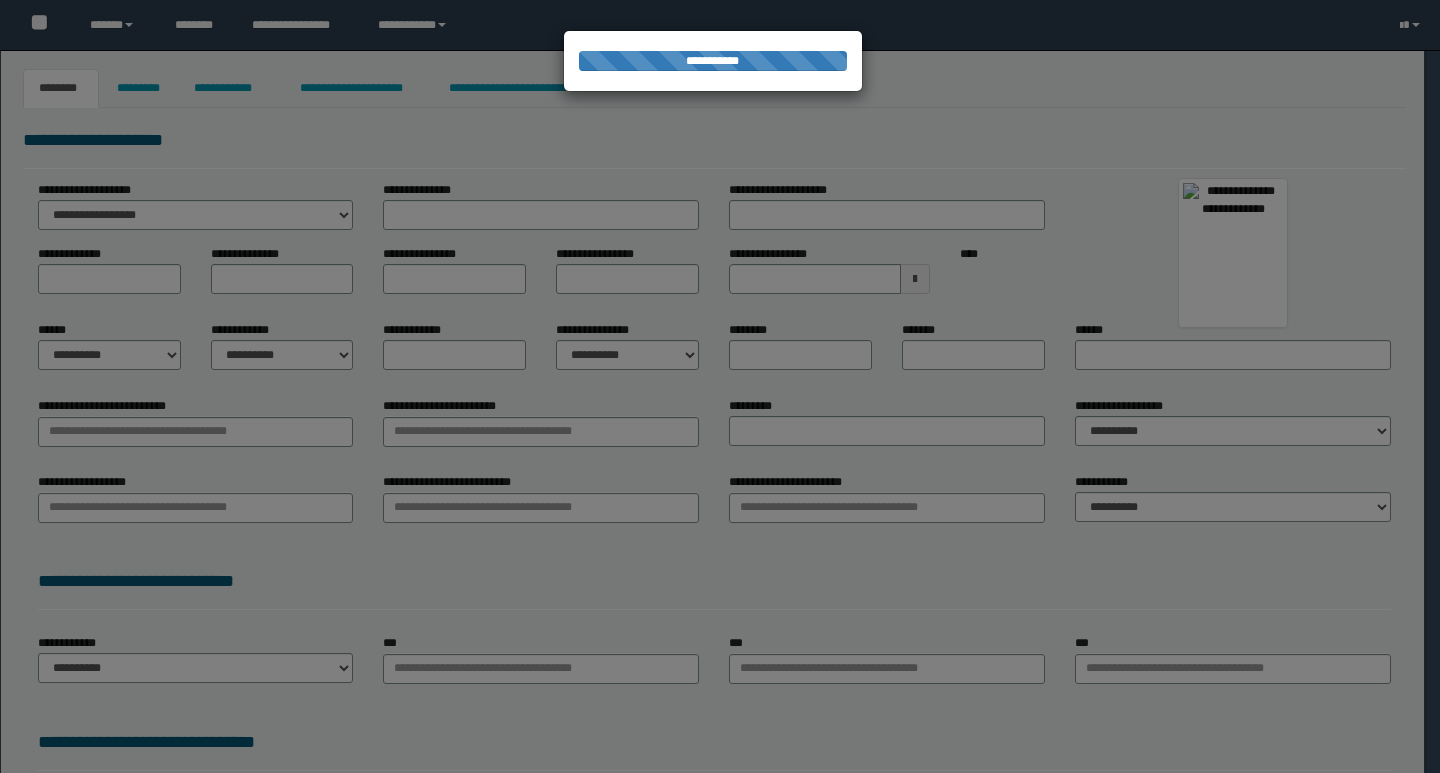 type on "**********" 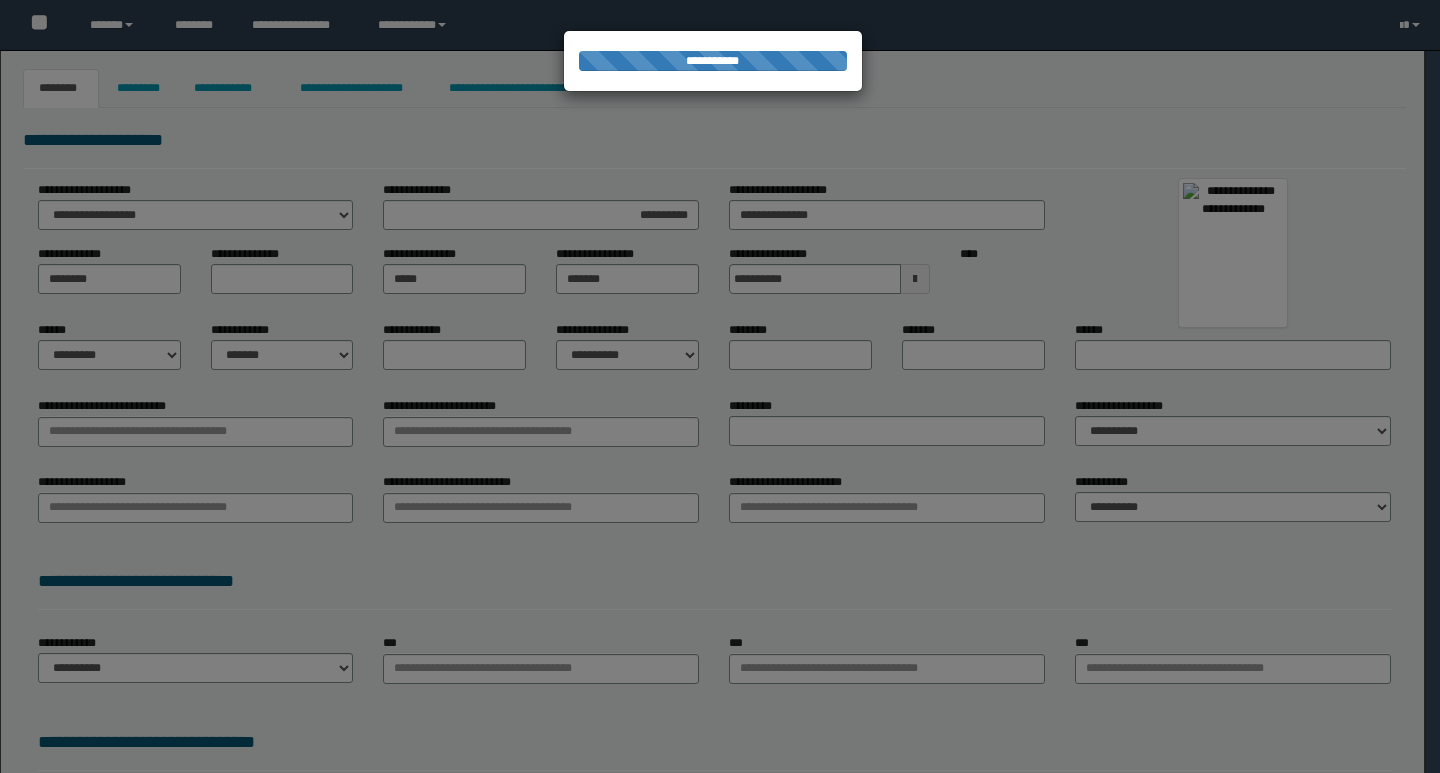 type on "*" 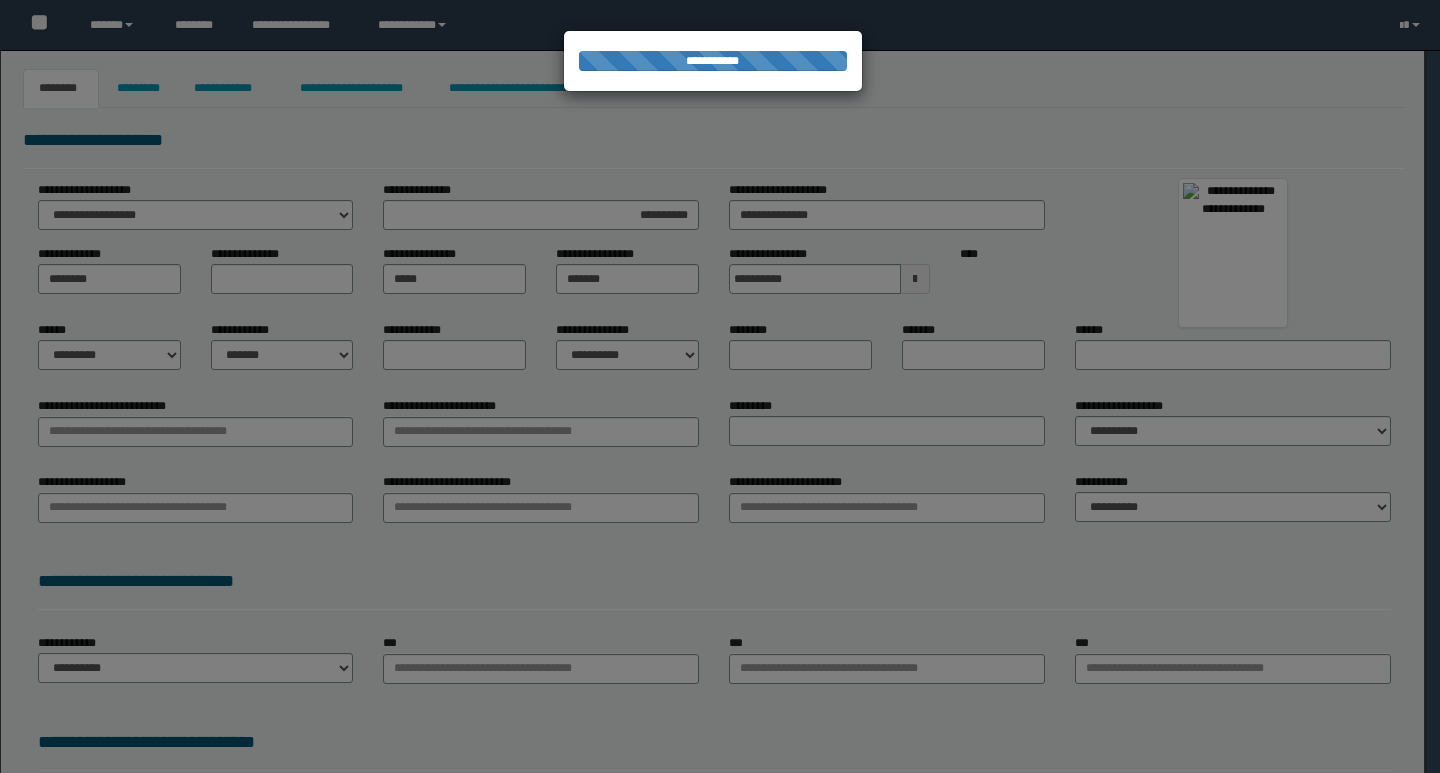 select on "*" 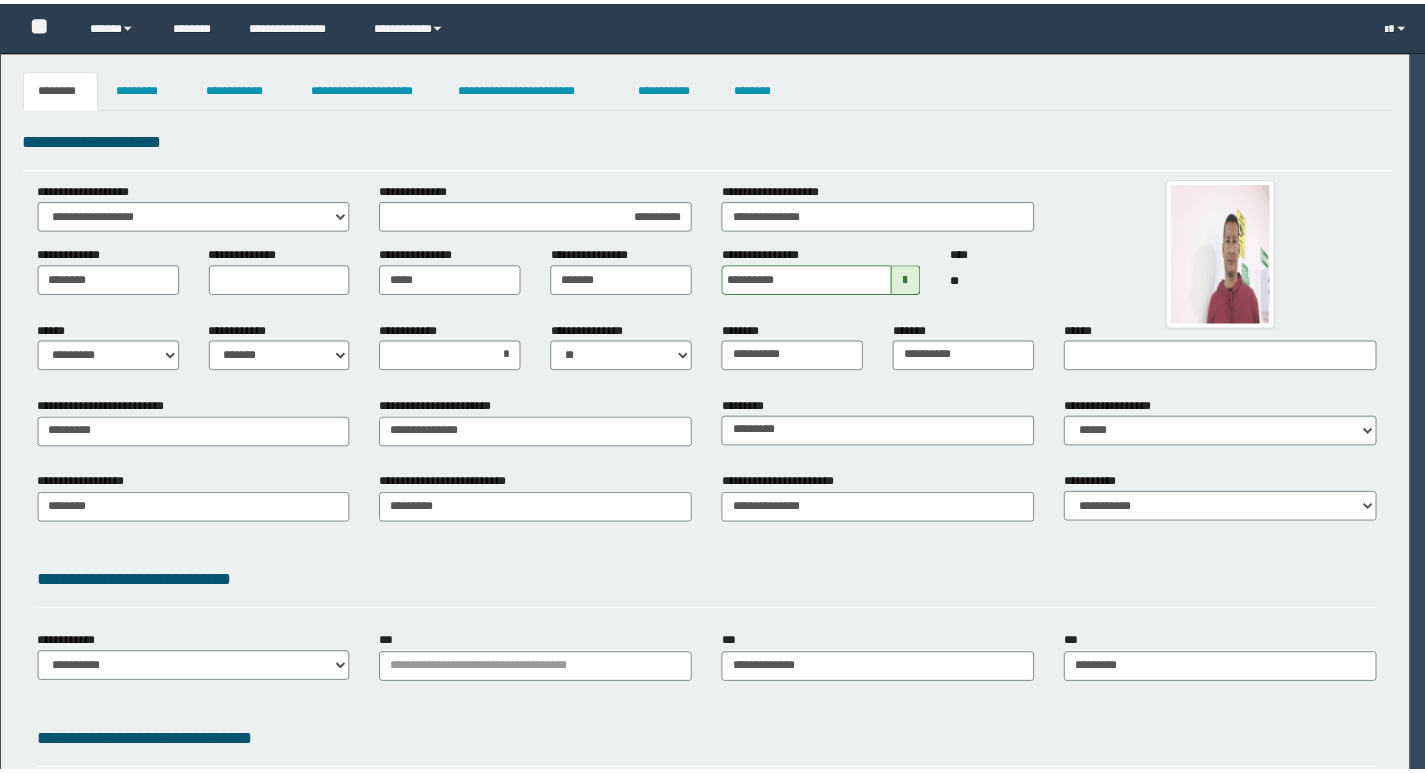 scroll, scrollTop: 0, scrollLeft: 0, axis: both 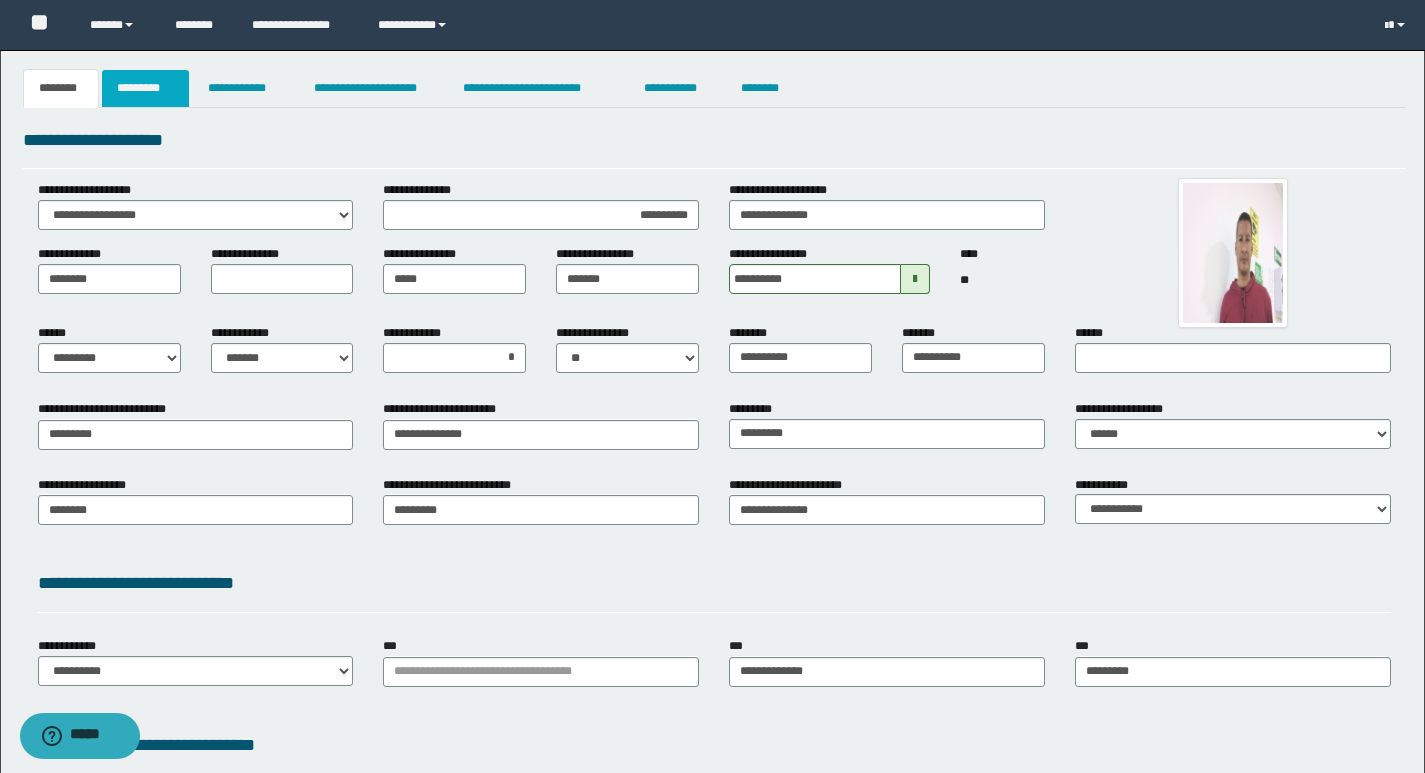 click on "*********" at bounding box center (145, 88) 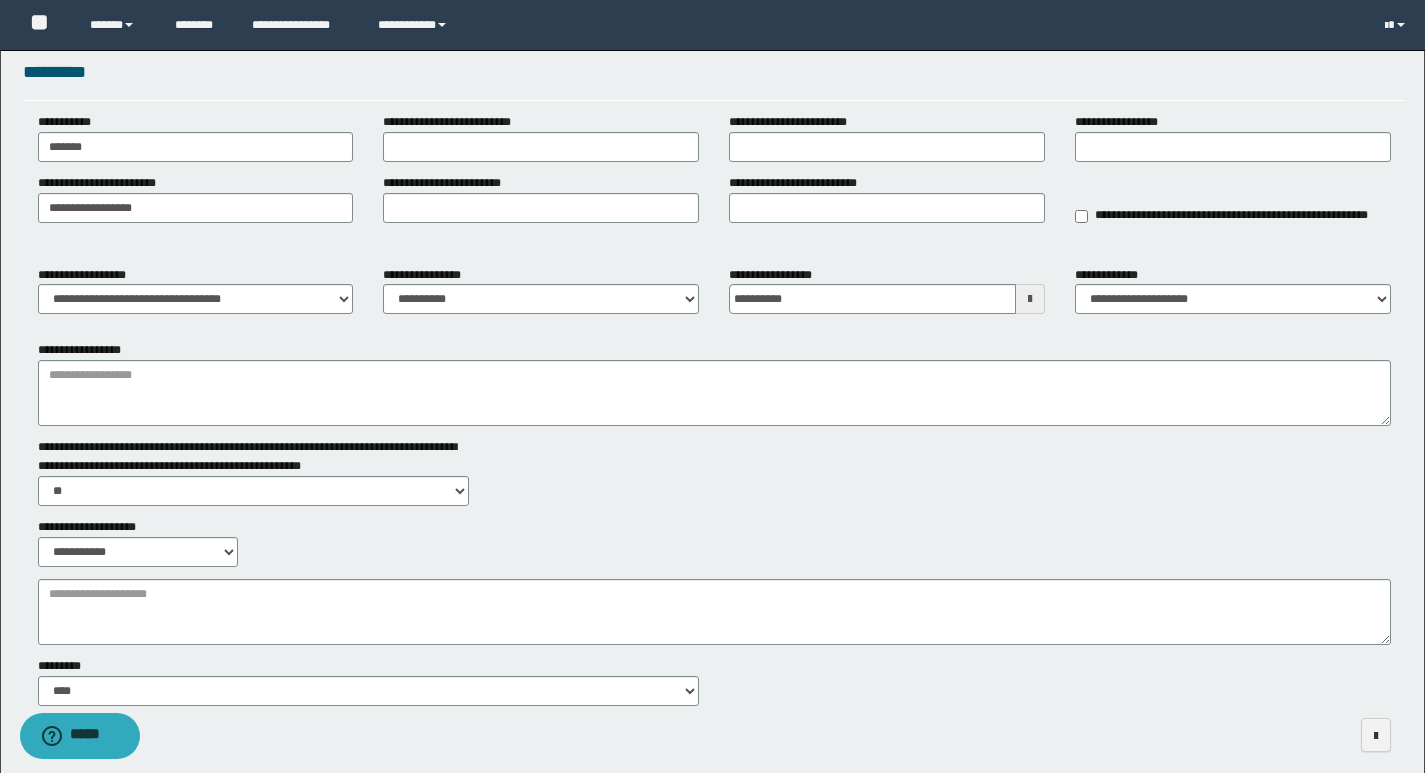scroll, scrollTop: 155, scrollLeft: 0, axis: vertical 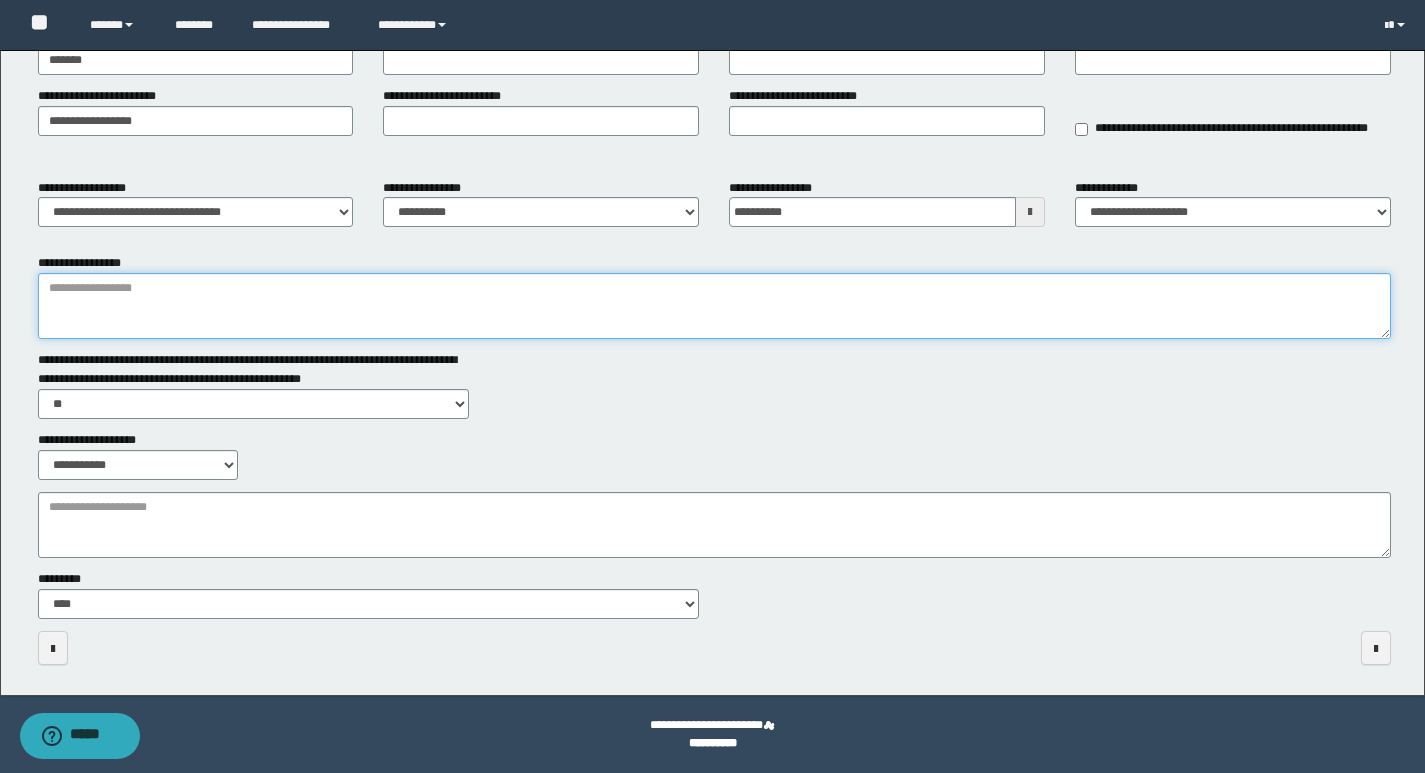 click on "**********" at bounding box center (714, 306) 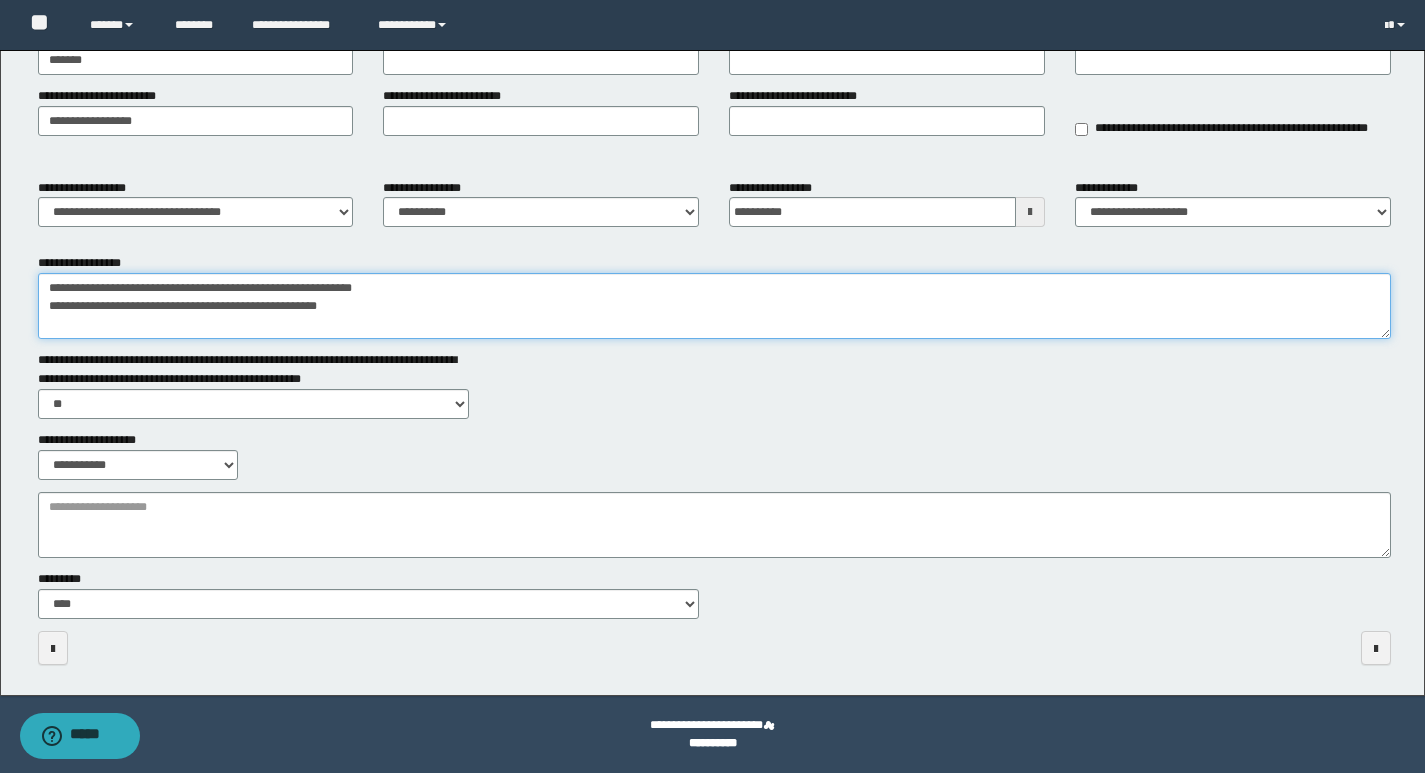 drag, startPoint x: 346, startPoint y: 308, endPoint x: 35, endPoint y: 309, distance: 311.00162 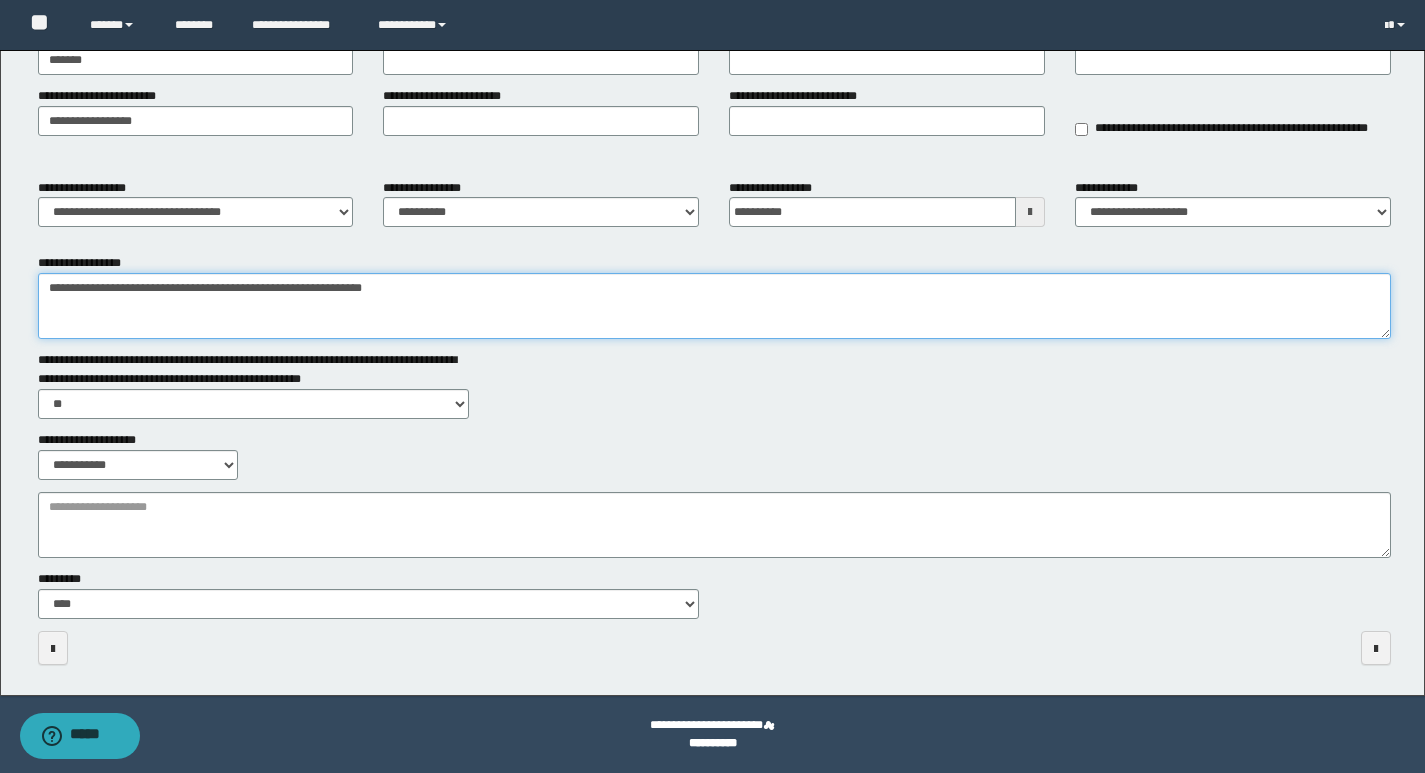 type on "**********" 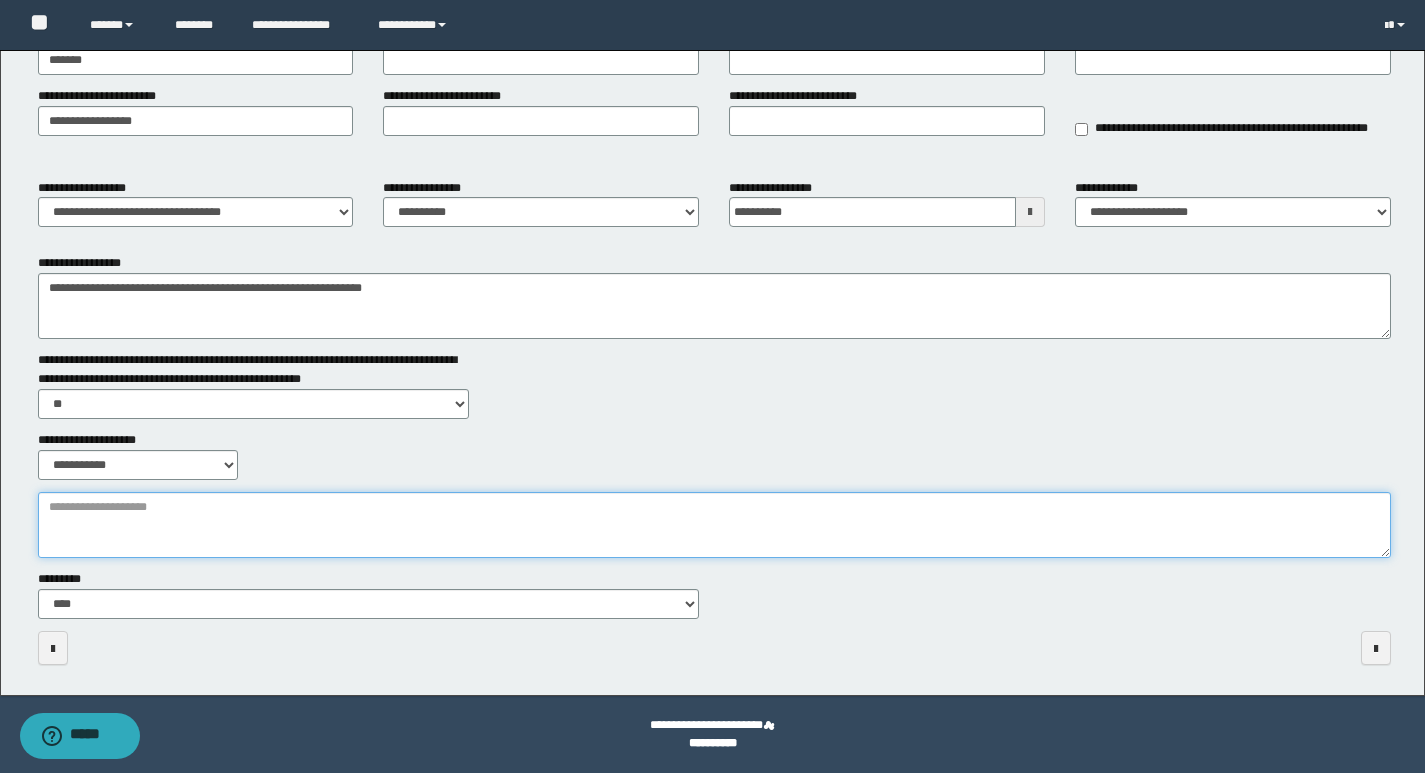 click on "**********" at bounding box center (714, 525) 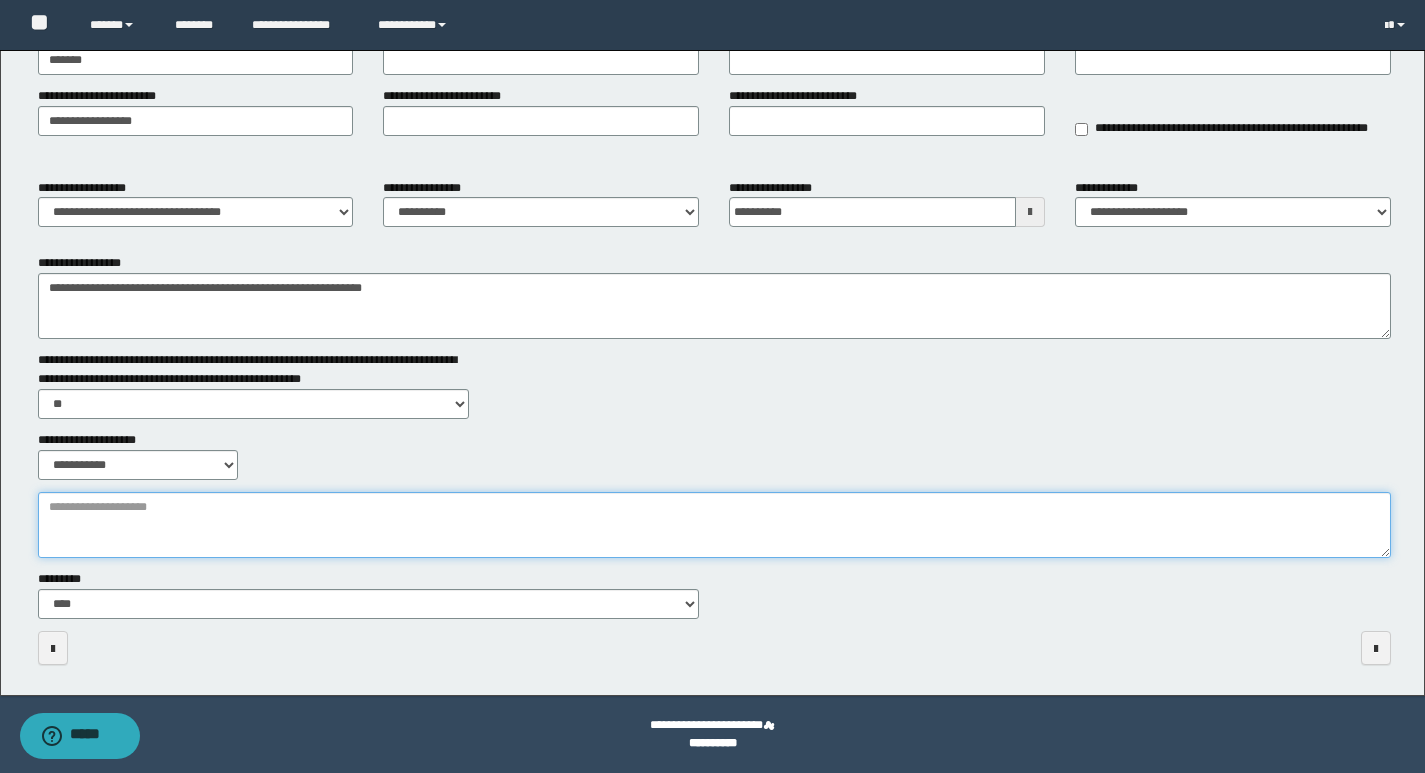 paste on "**********" 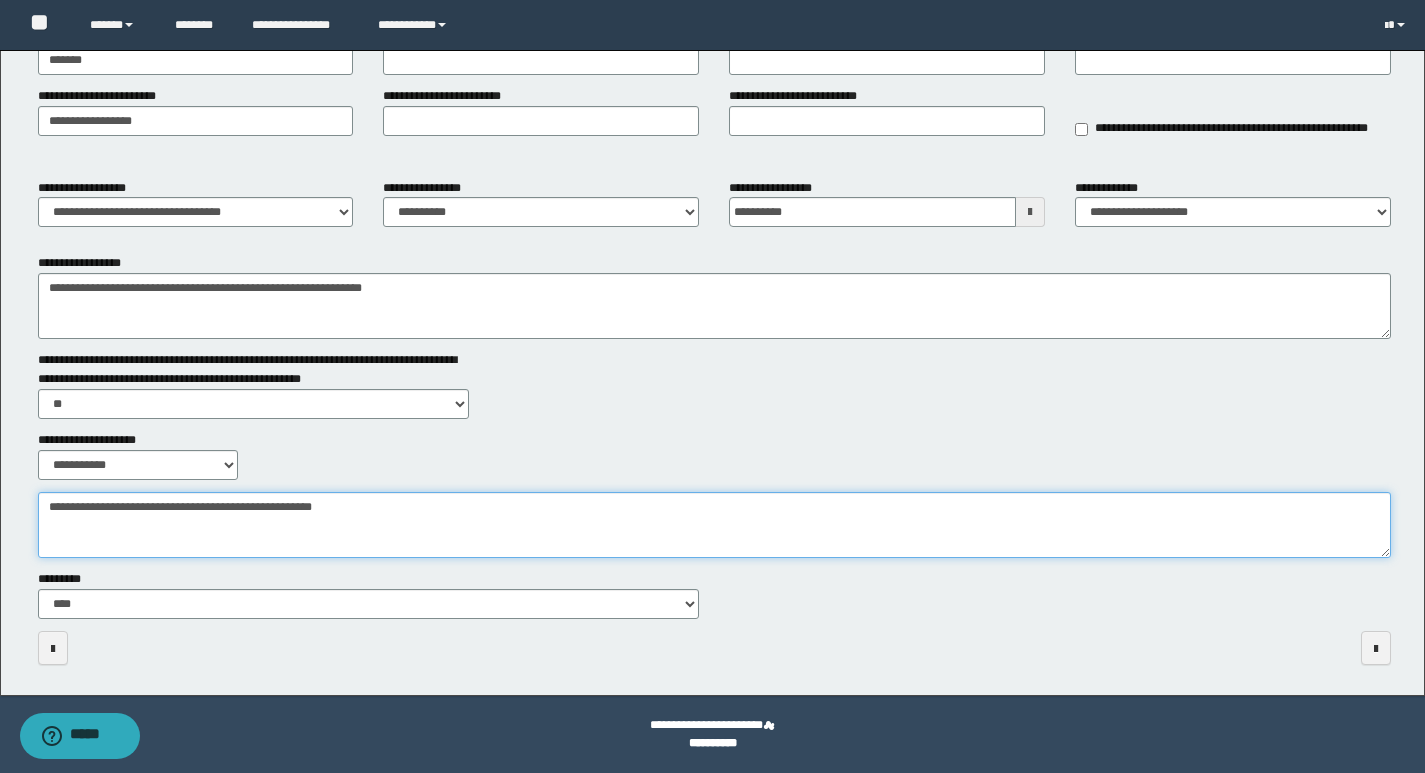 type on "**********" 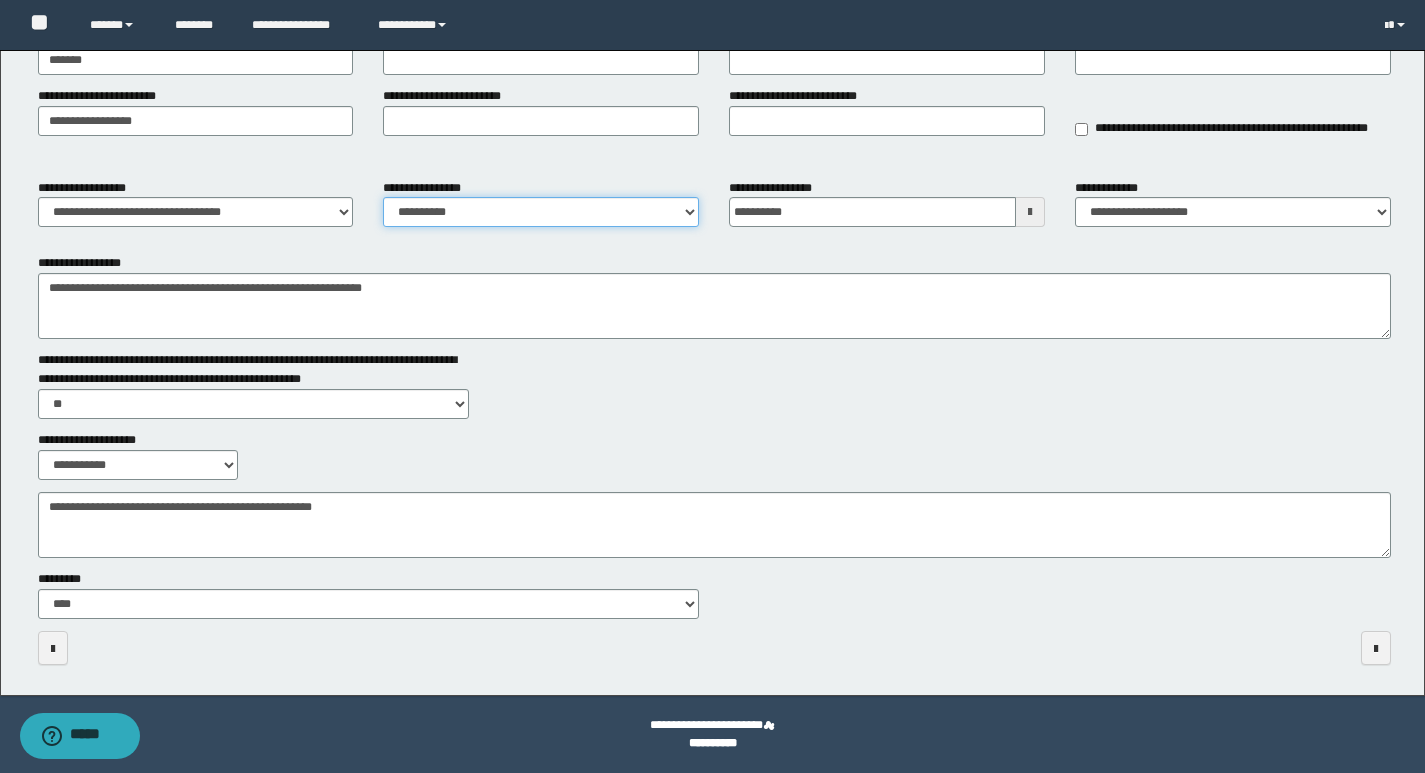 click on "**********" at bounding box center [541, 212] 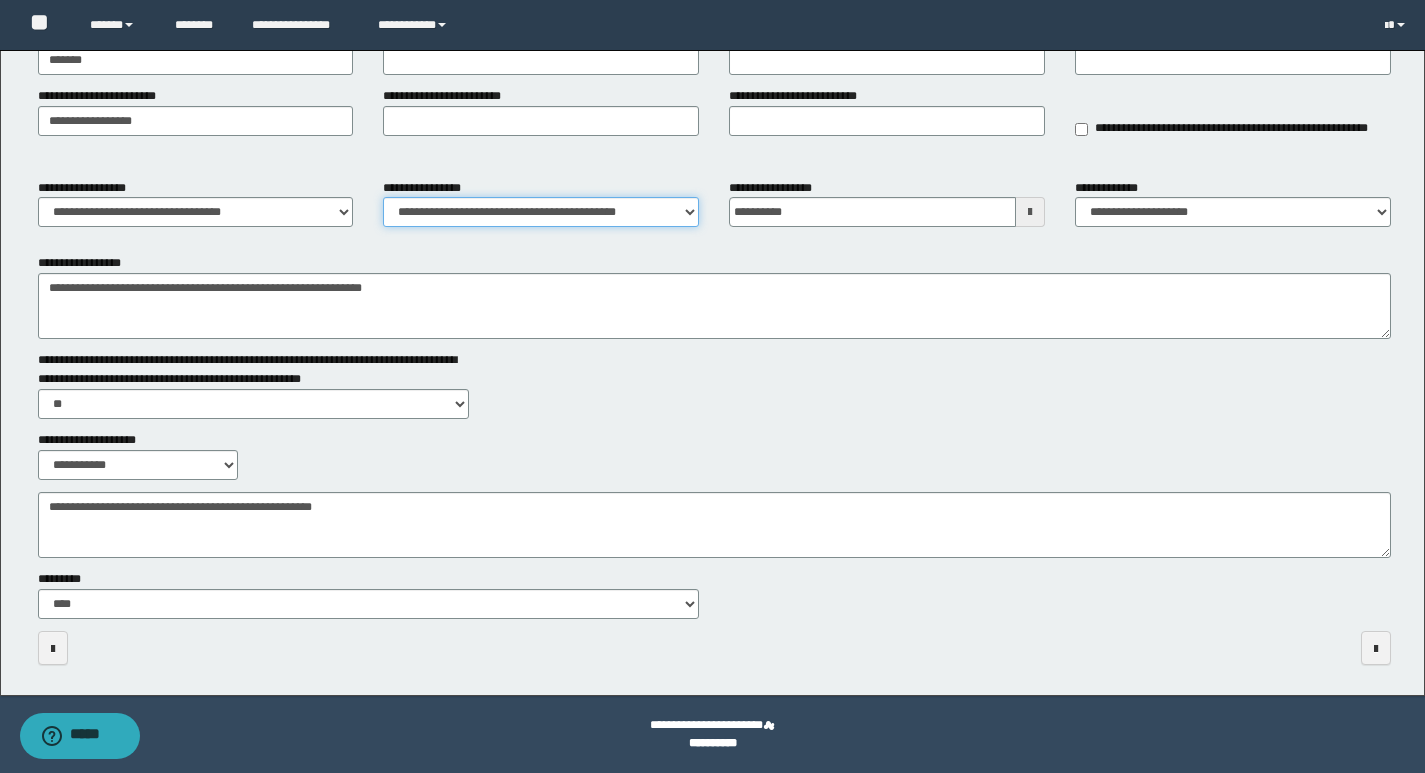 click on "**********" at bounding box center (541, 212) 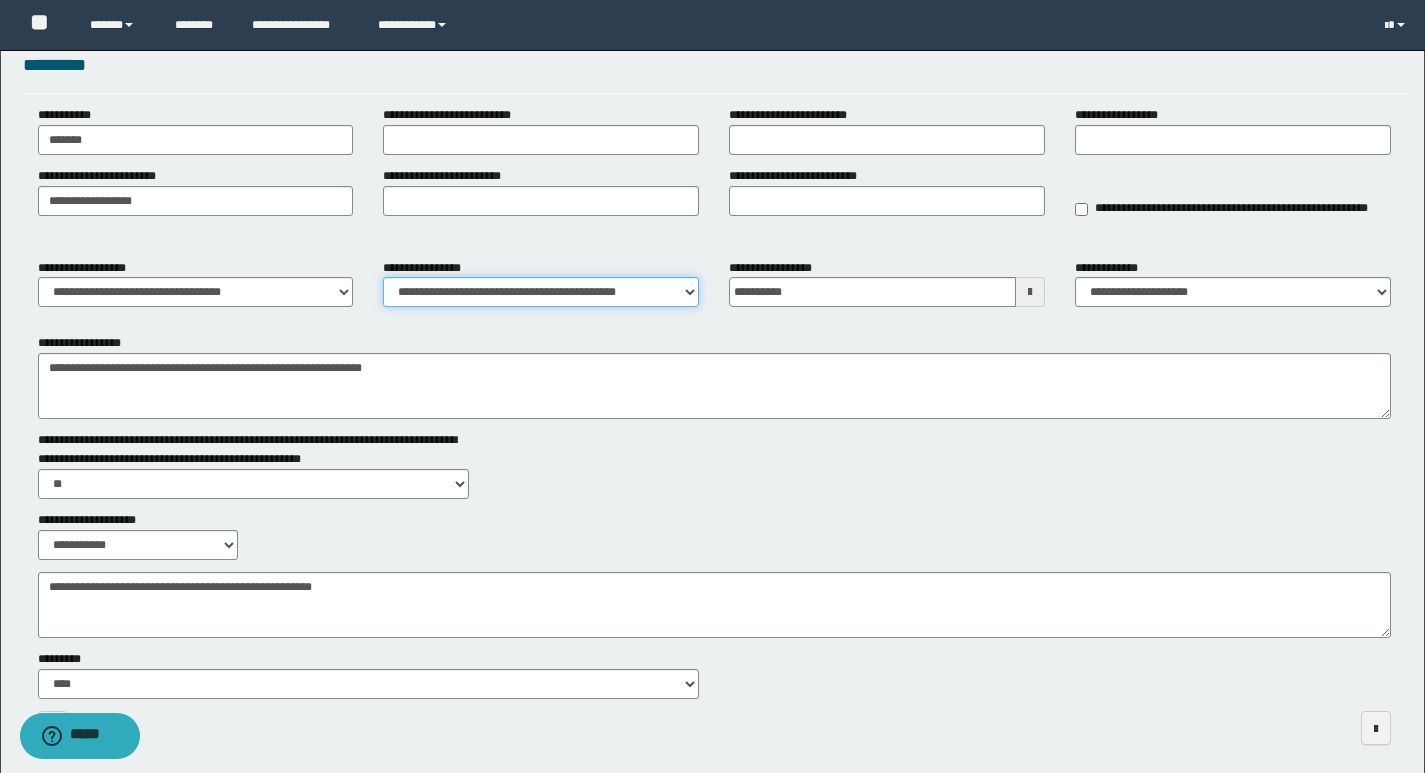 scroll, scrollTop: 0, scrollLeft: 0, axis: both 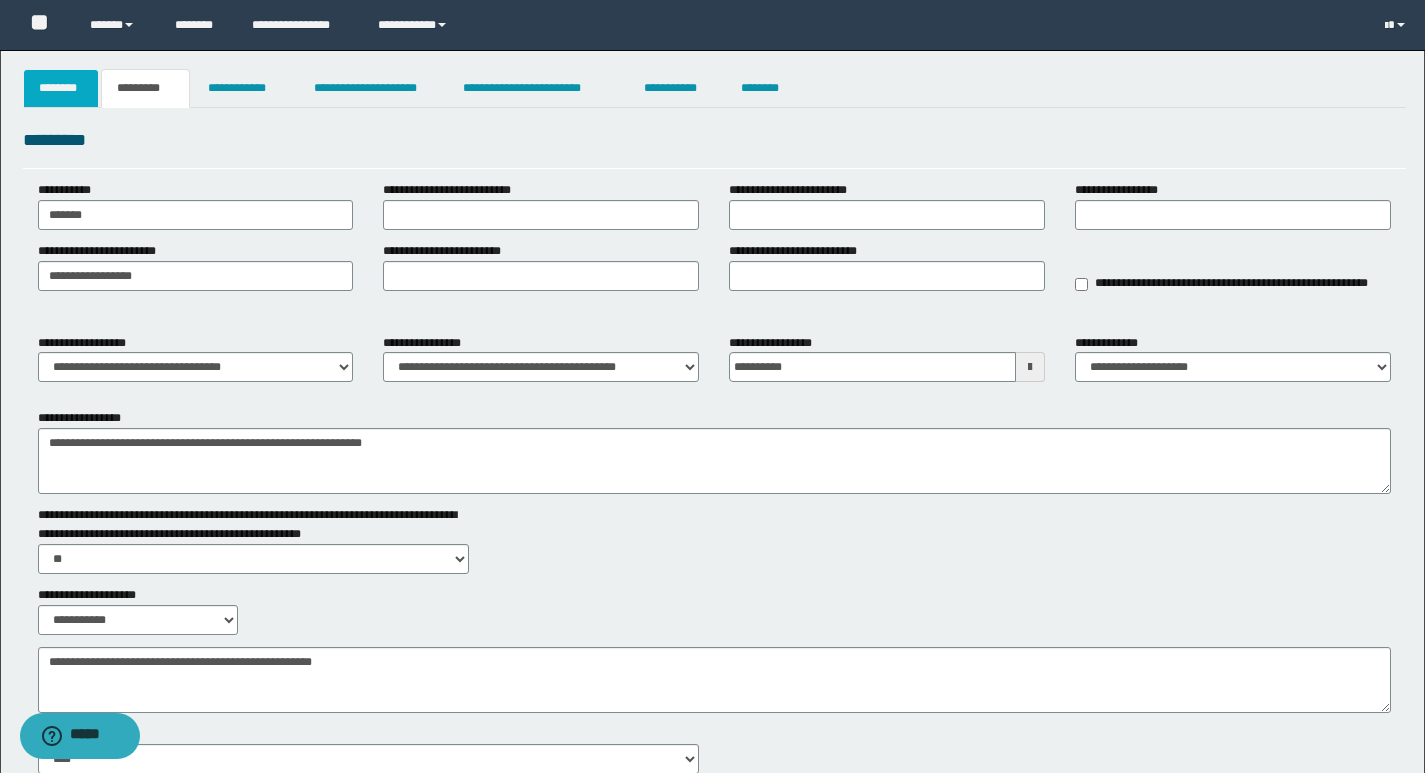 click on "********" at bounding box center (61, 88) 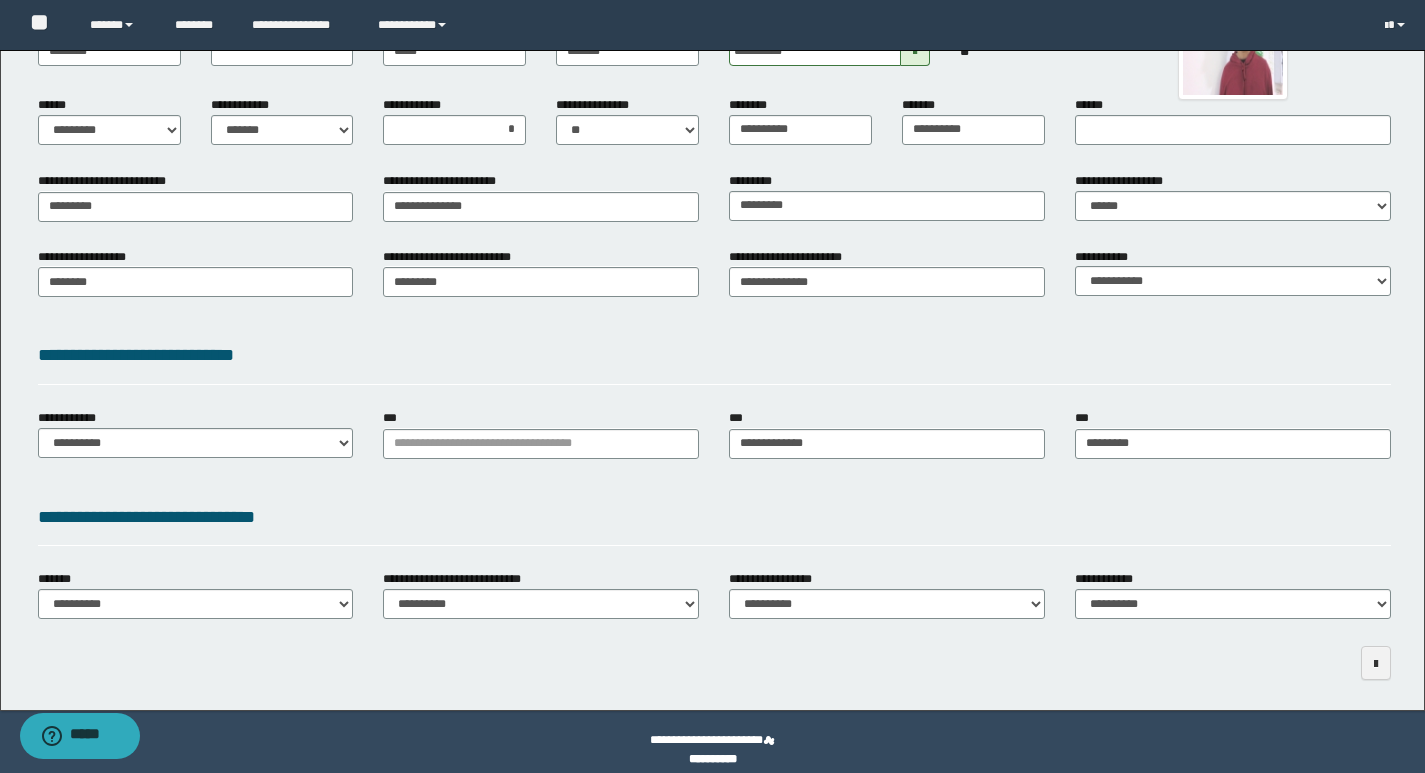 scroll, scrollTop: 243, scrollLeft: 0, axis: vertical 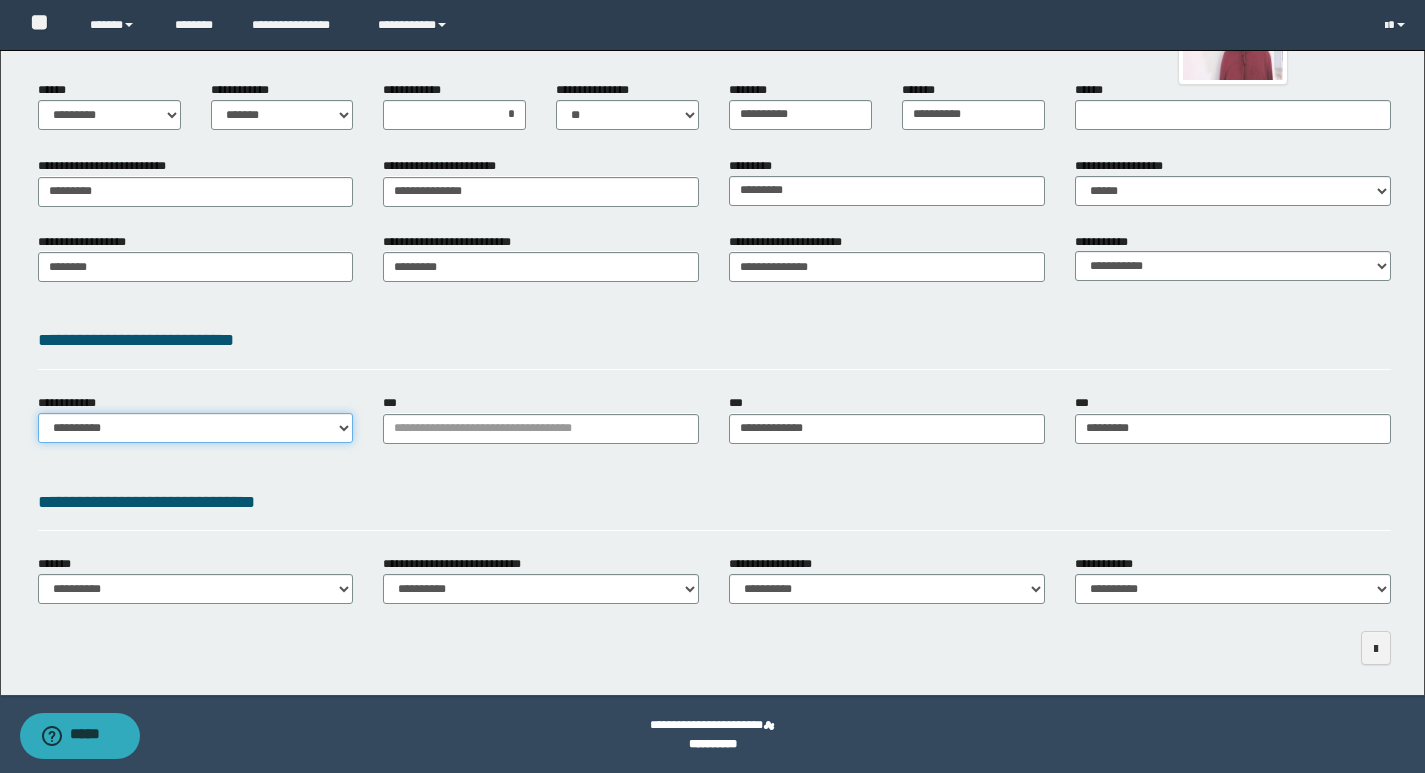 click on "**********" at bounding box center [196, 428] 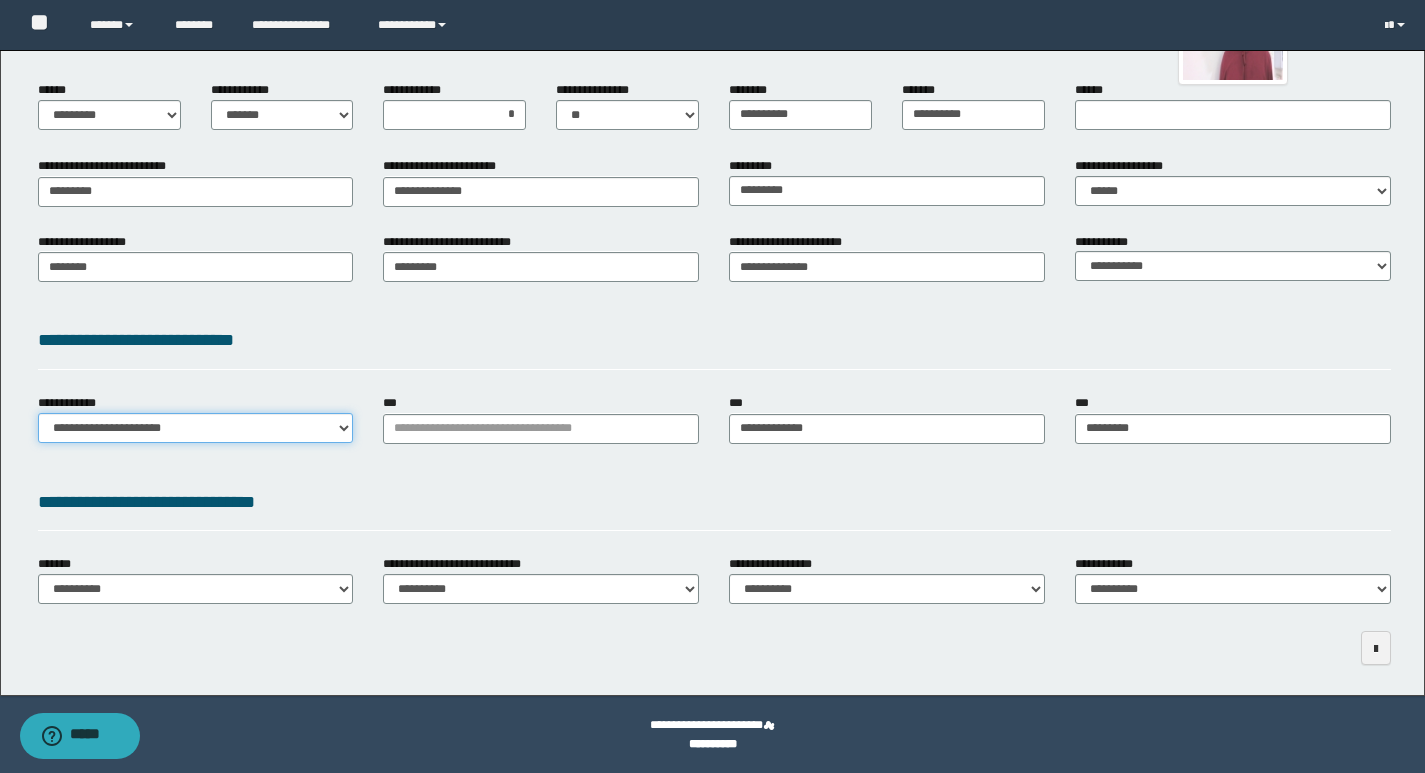 click on "**********" at bounding box center (196, 428) 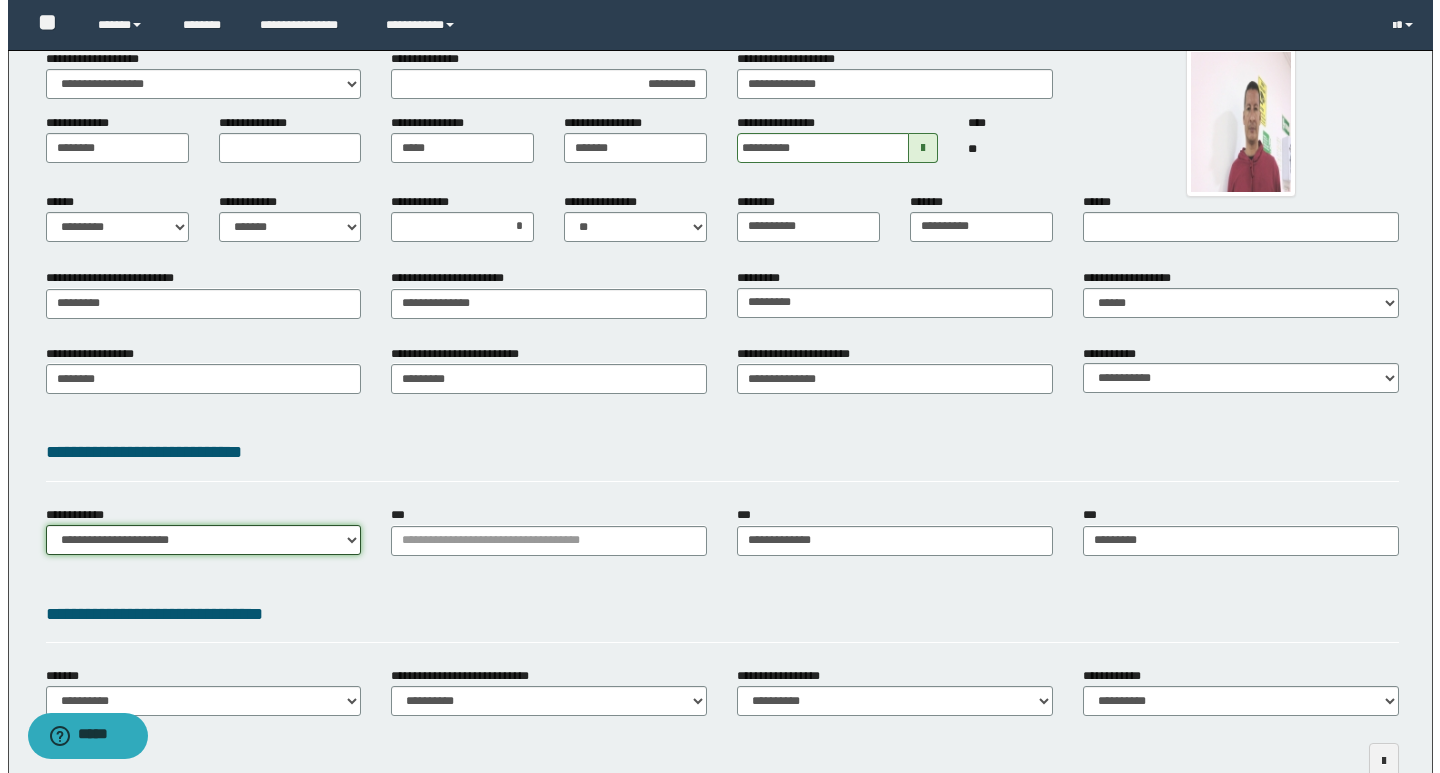 scroll, scrollTop: 0, scrollLeft: 0, axis: both 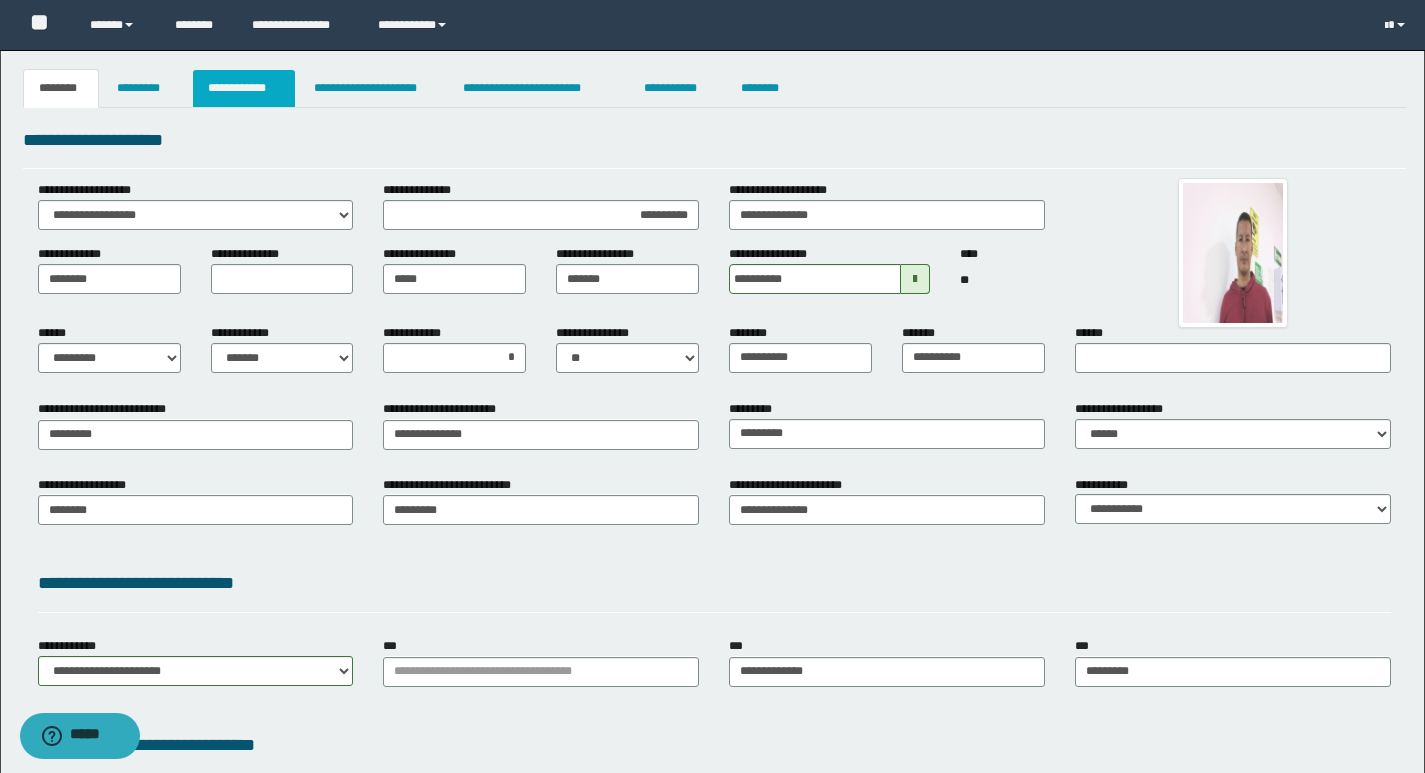 click on "**********" at bounding box center [244, 88] 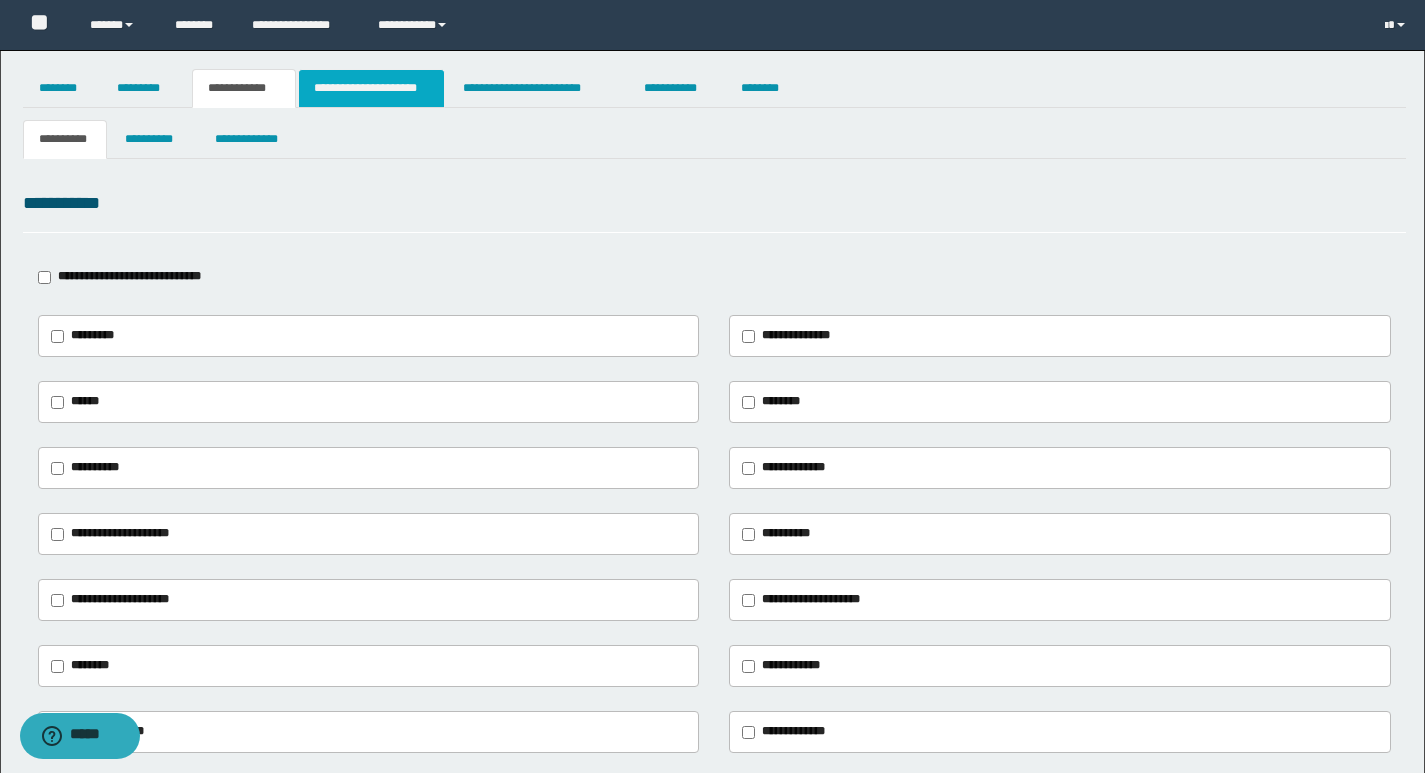click on "**********" at bounding box center (371, 88) 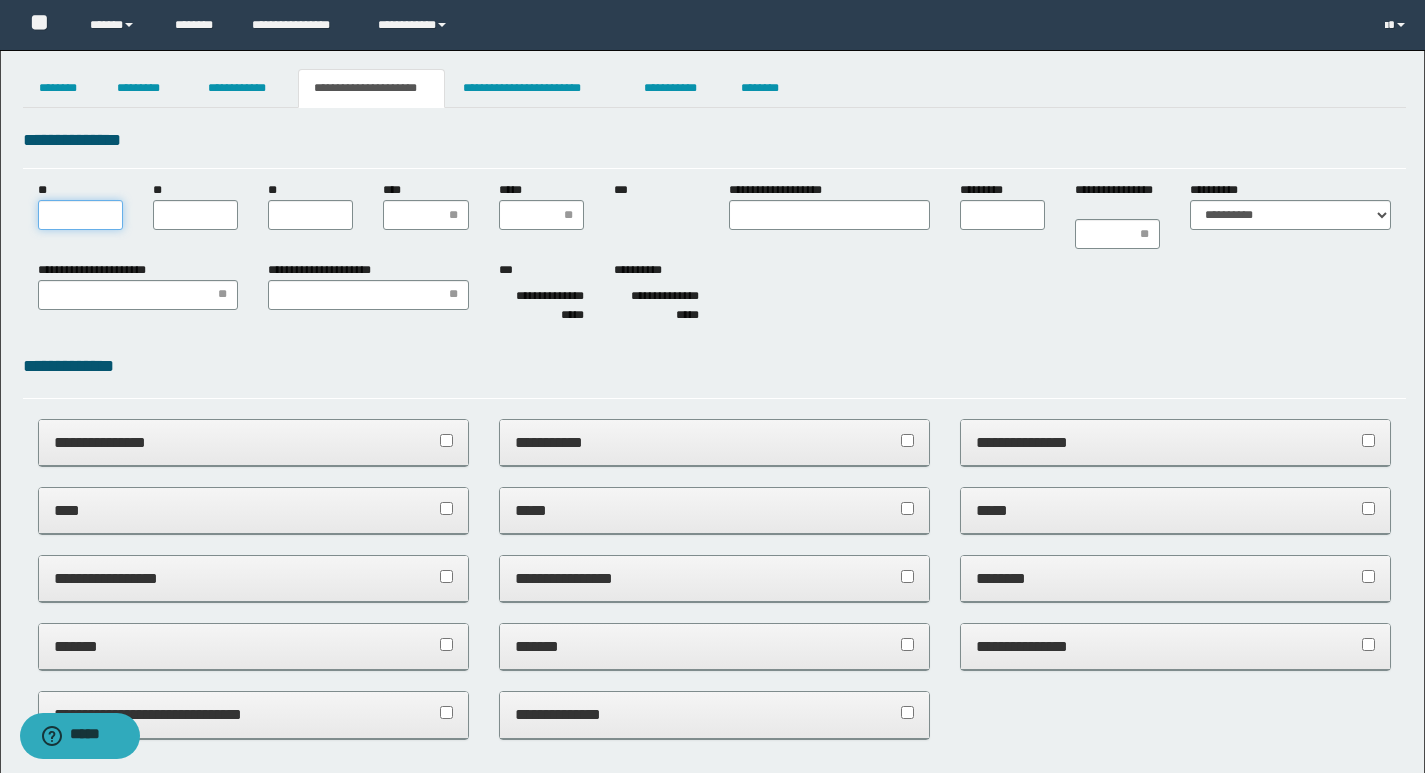 scroll, scrollTop: 0, scrollLeft: 0, axis: both 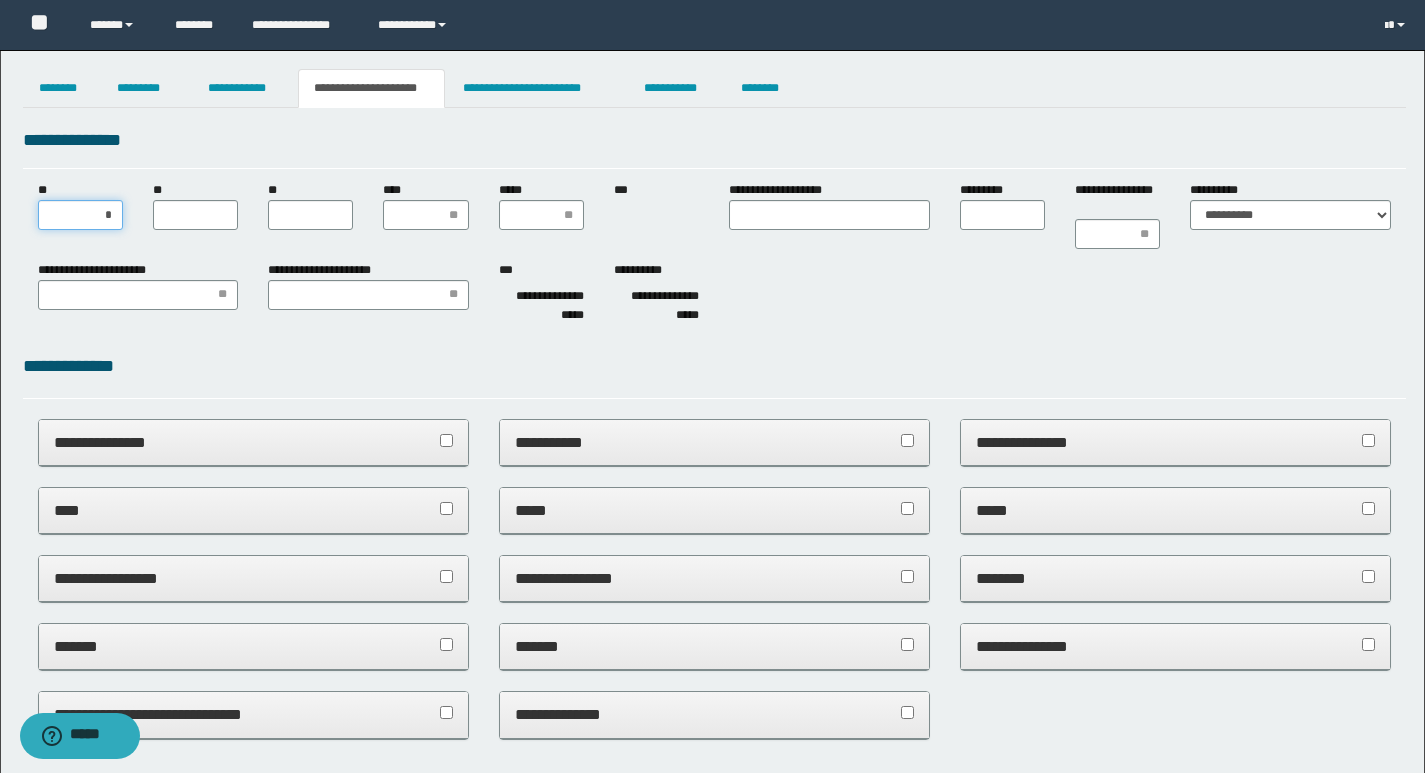 type on "**" 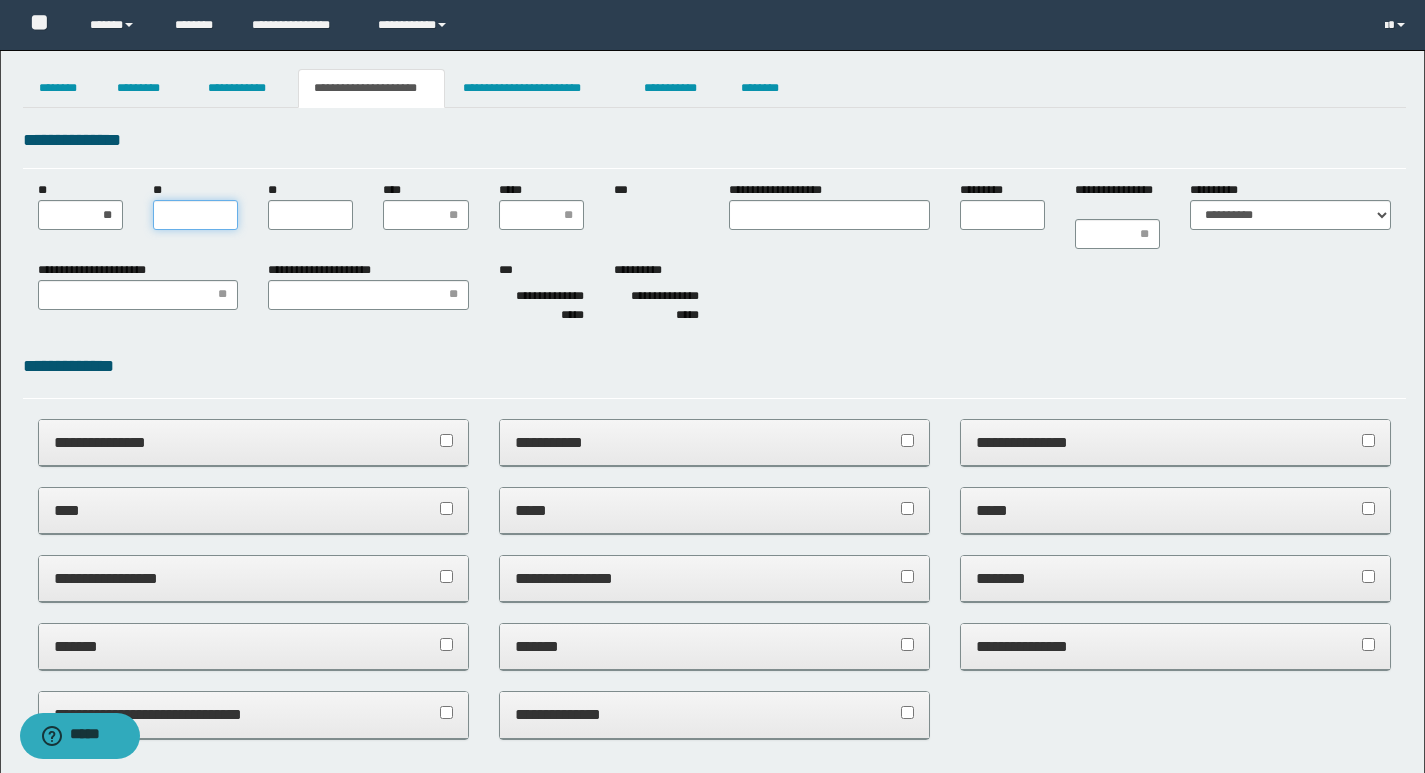 click on "**" at bounding box center [195, 215] 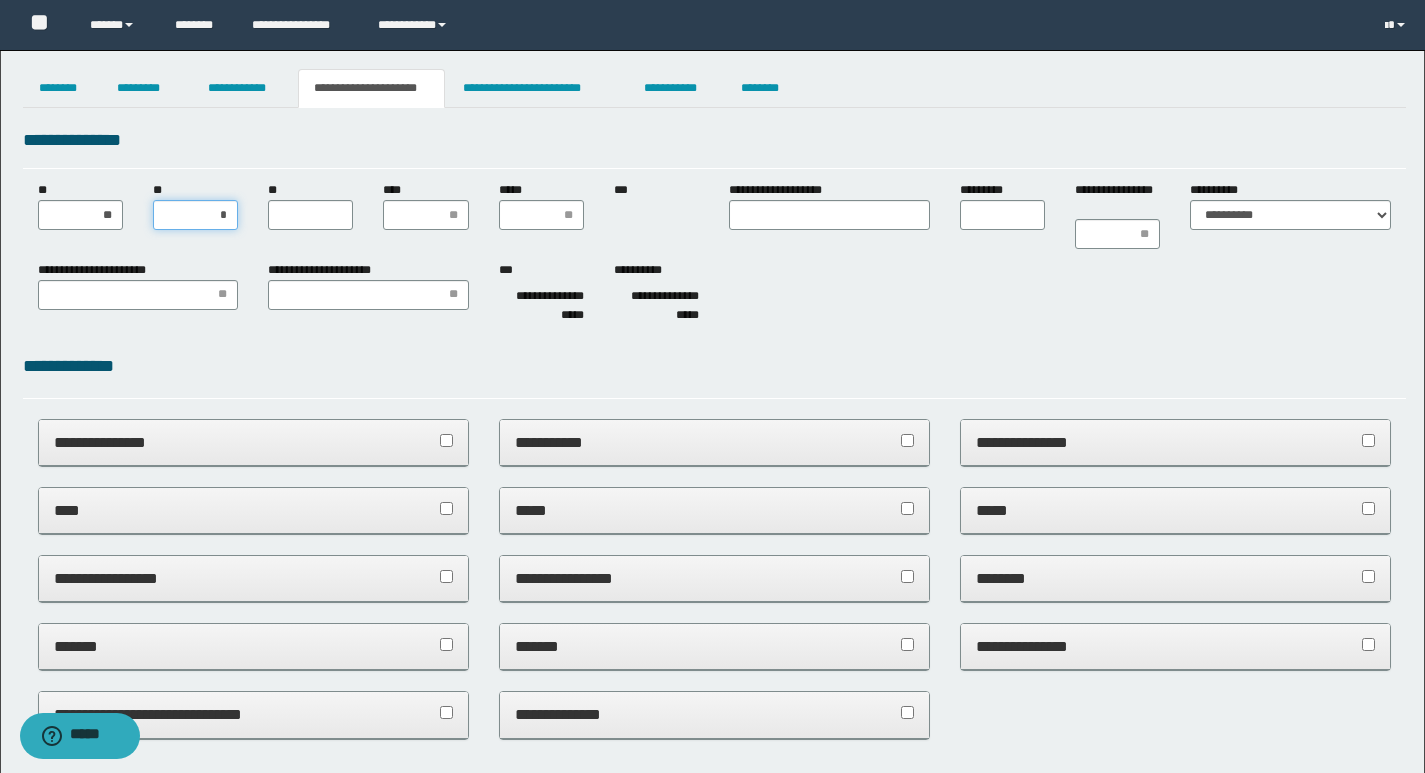 type on "**" 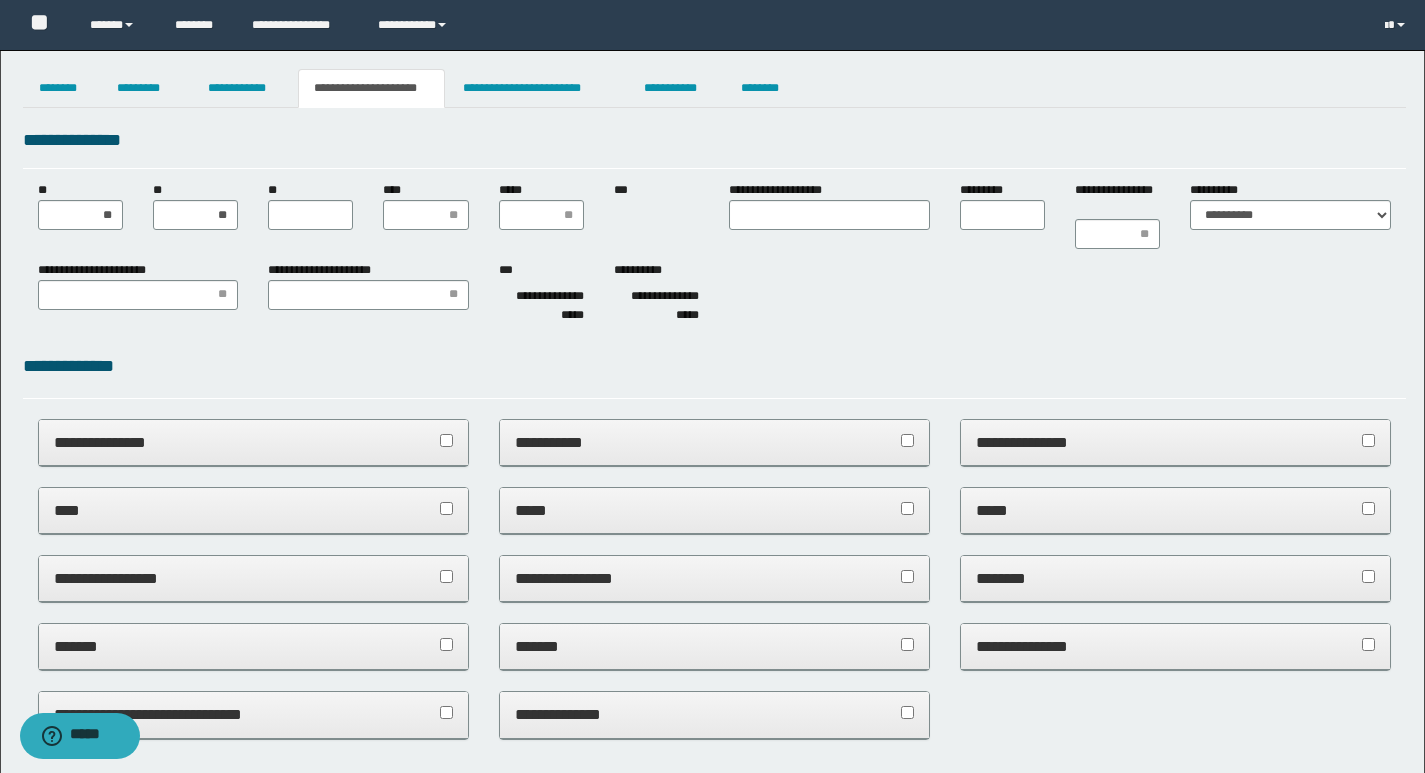 click on "**" at bounding box center (310, 205) 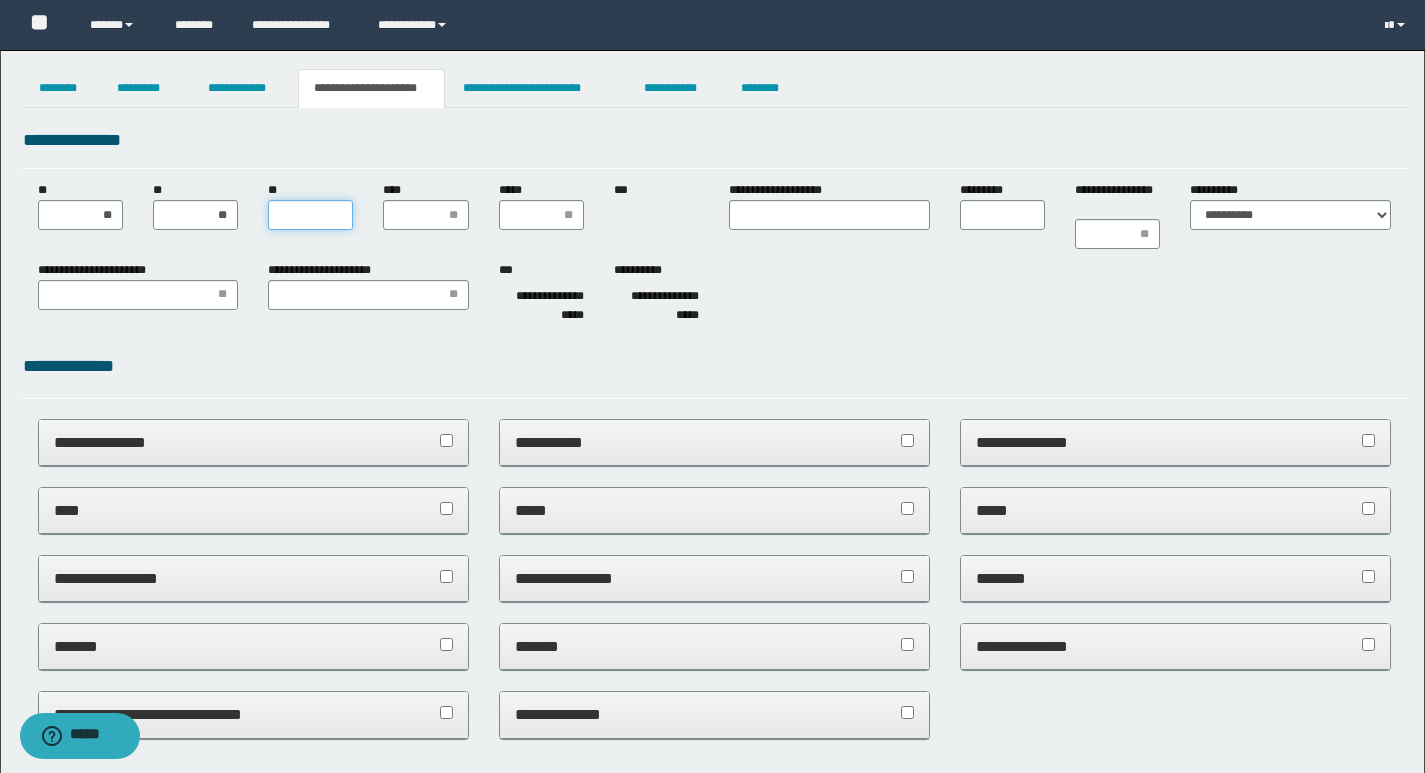 click on "**" at bounding box center (310, 215) 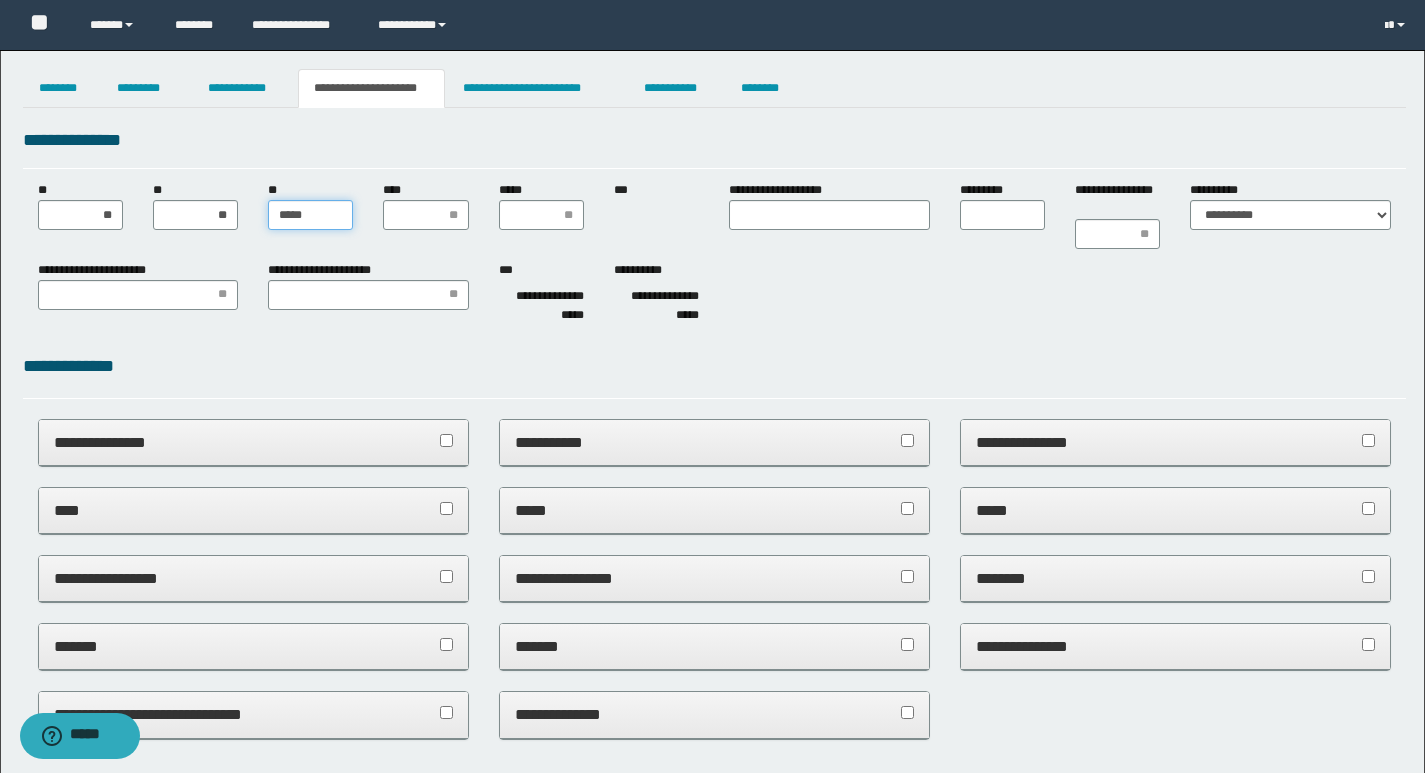 type on "******" 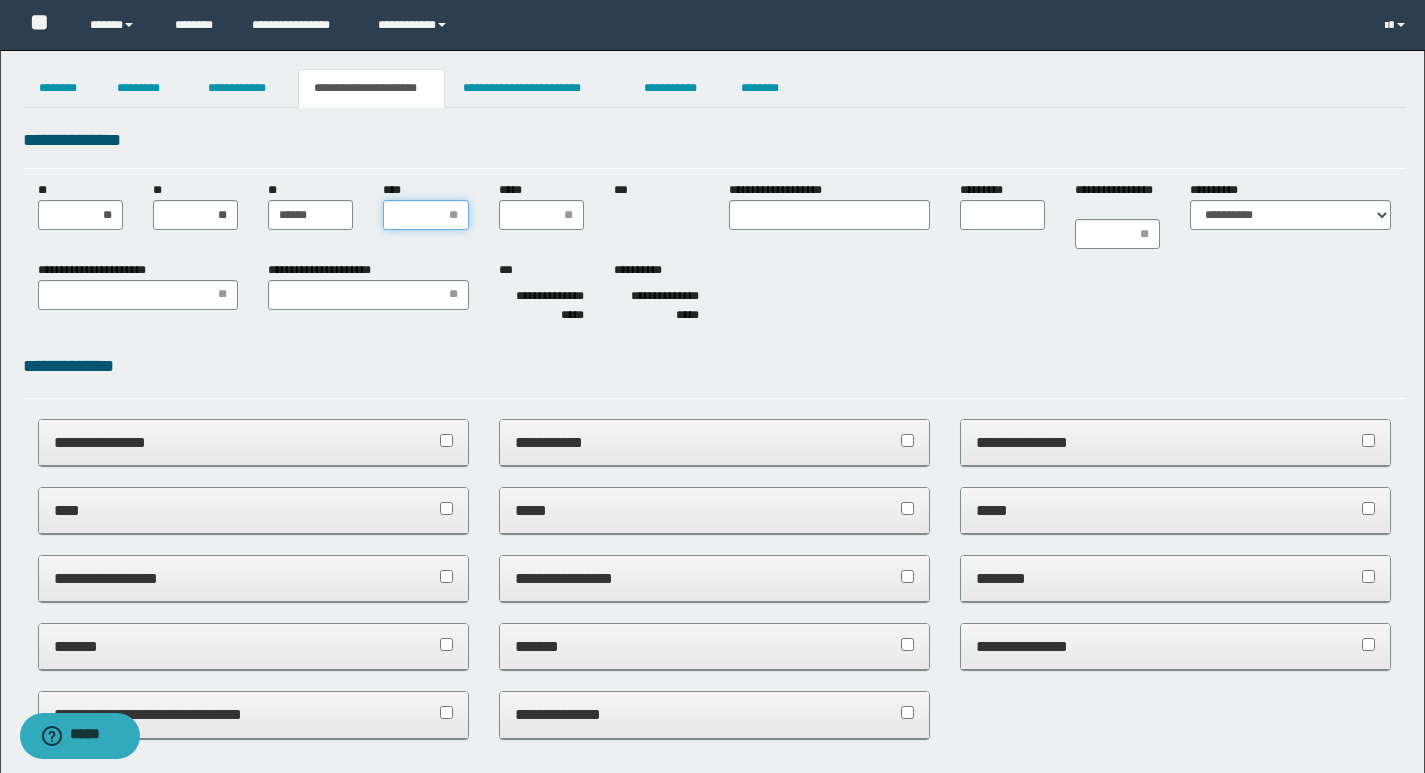 click on "****" at bounding box center (425, 215) 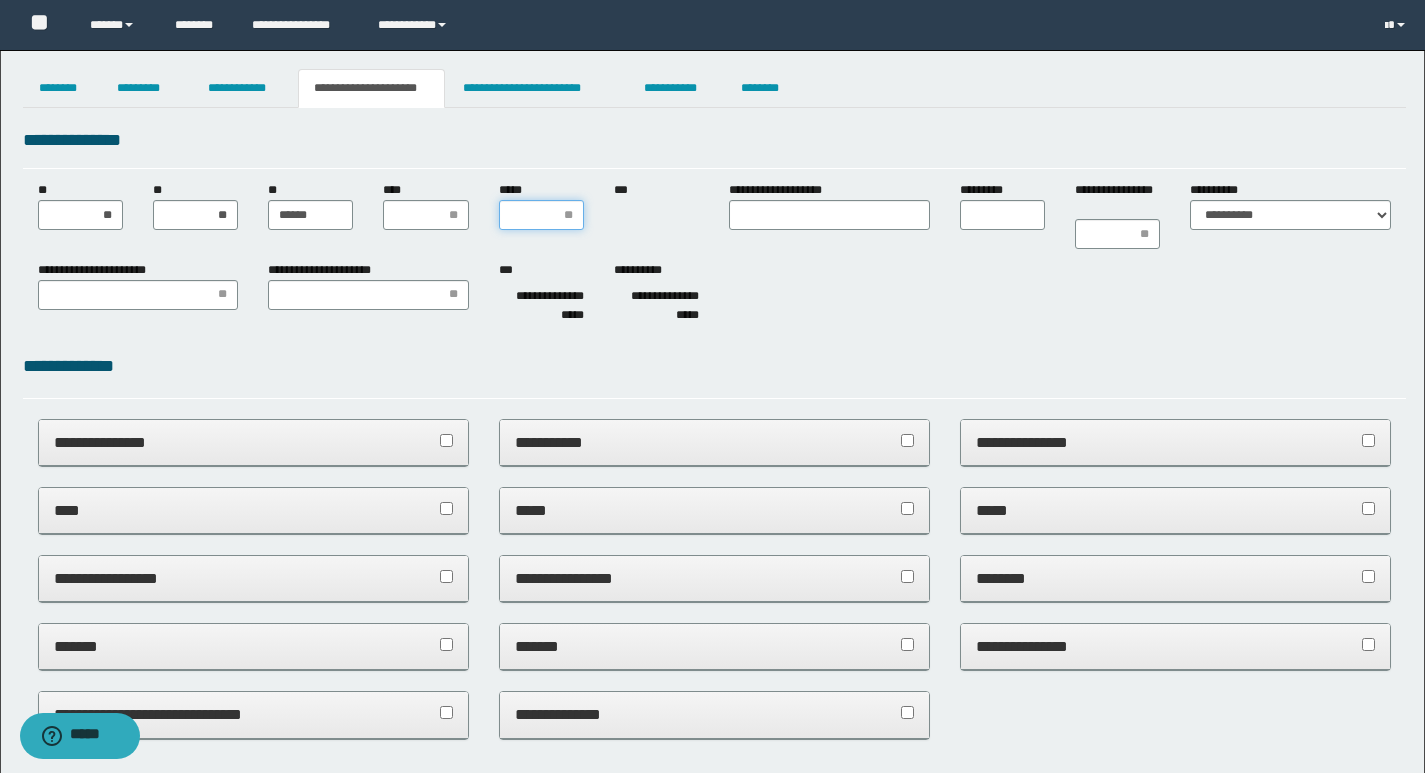click on "*****" at bounding box center [541, 215] 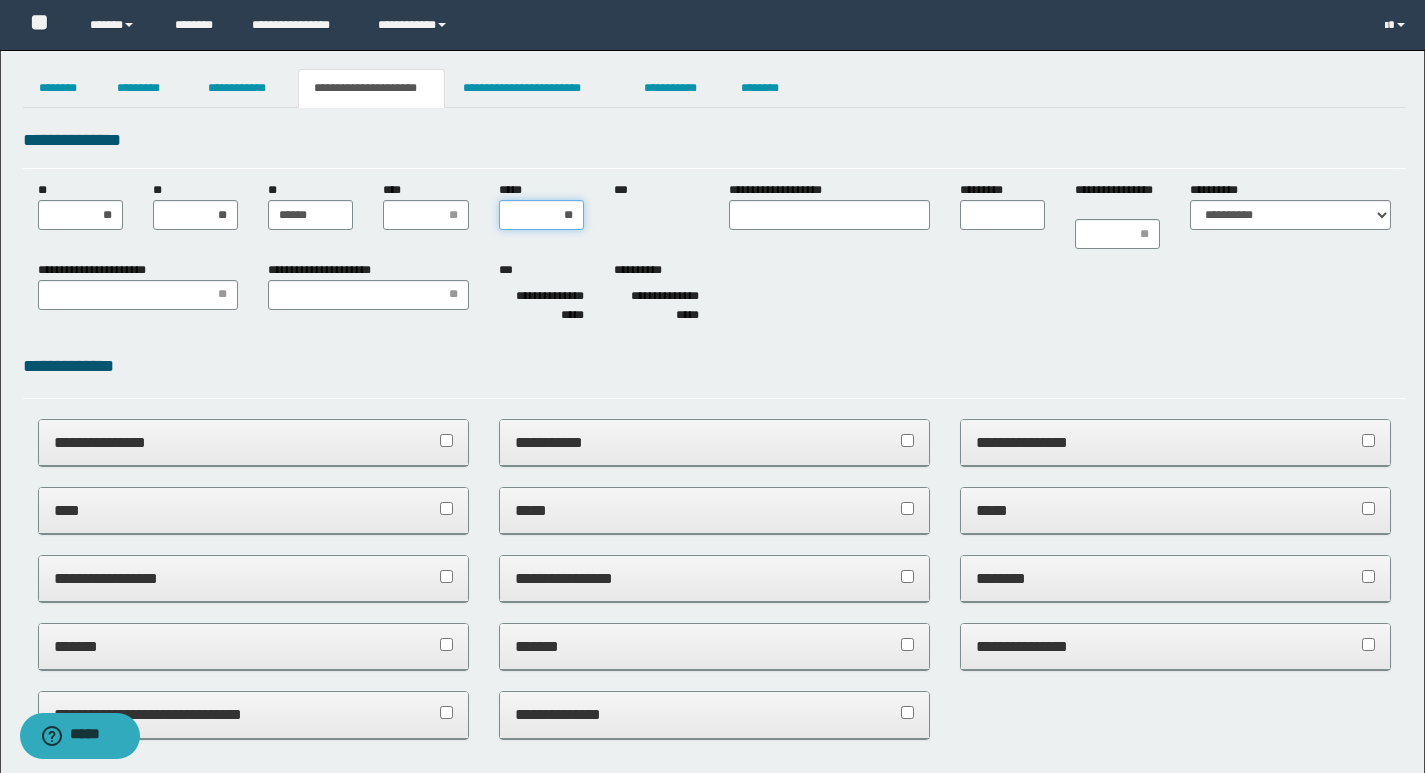 type on "***" 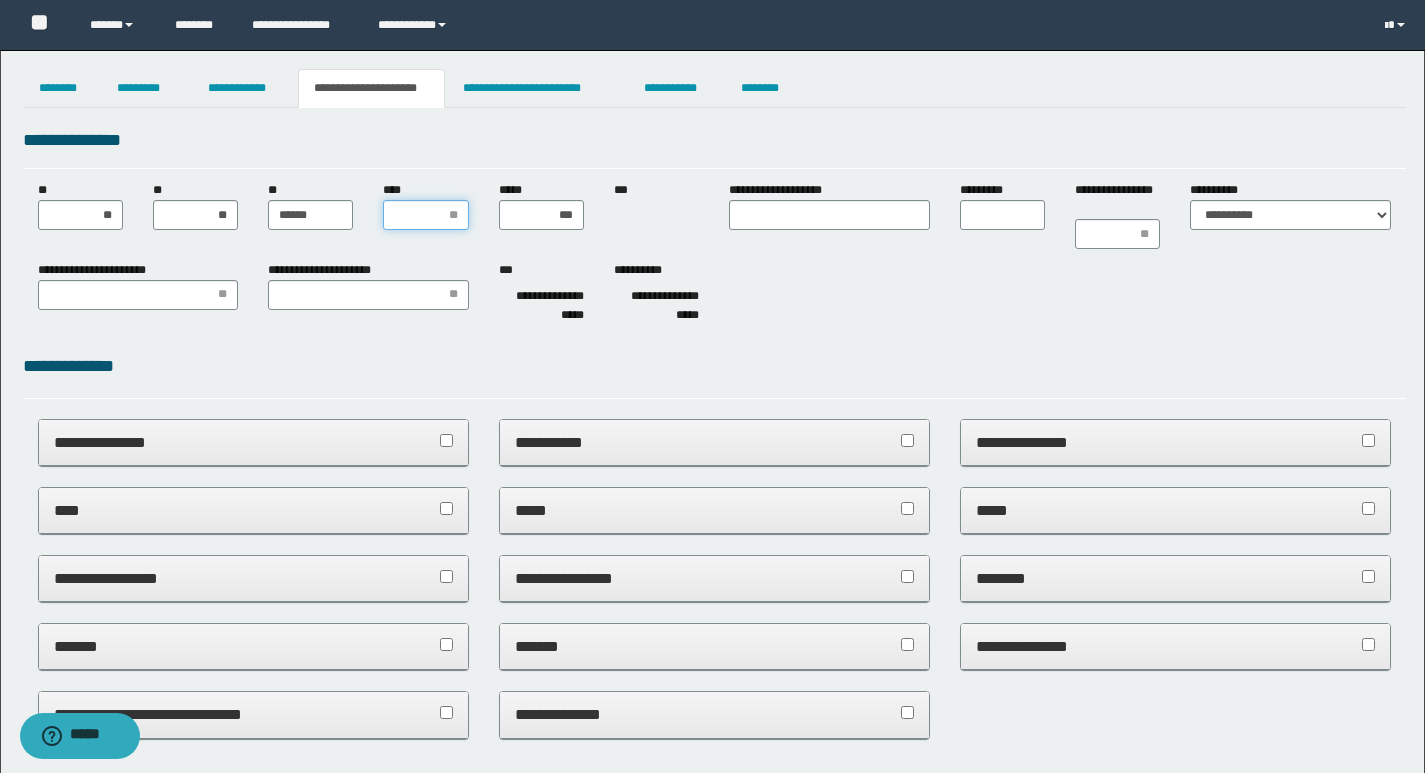 click on "****" at bounding box center [425, 215] 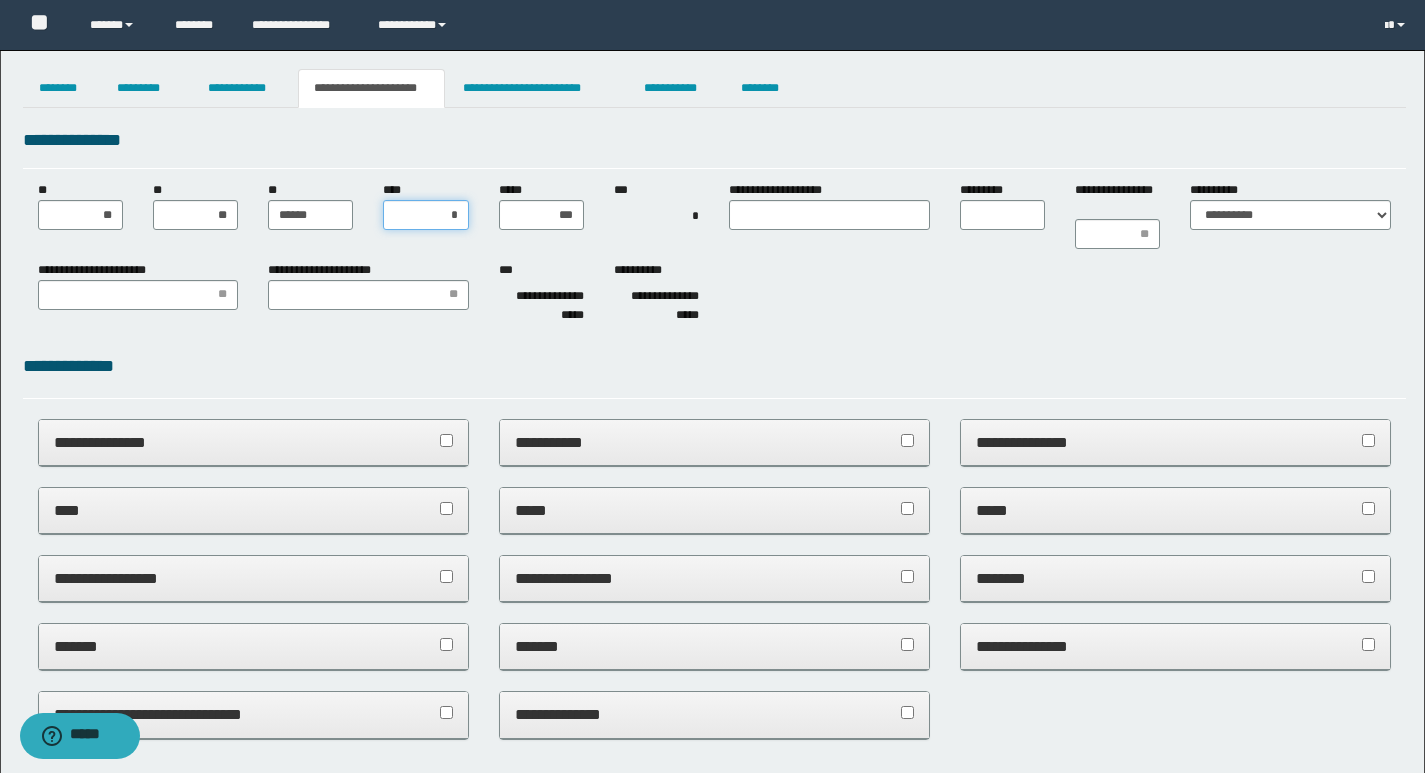 type on "**" 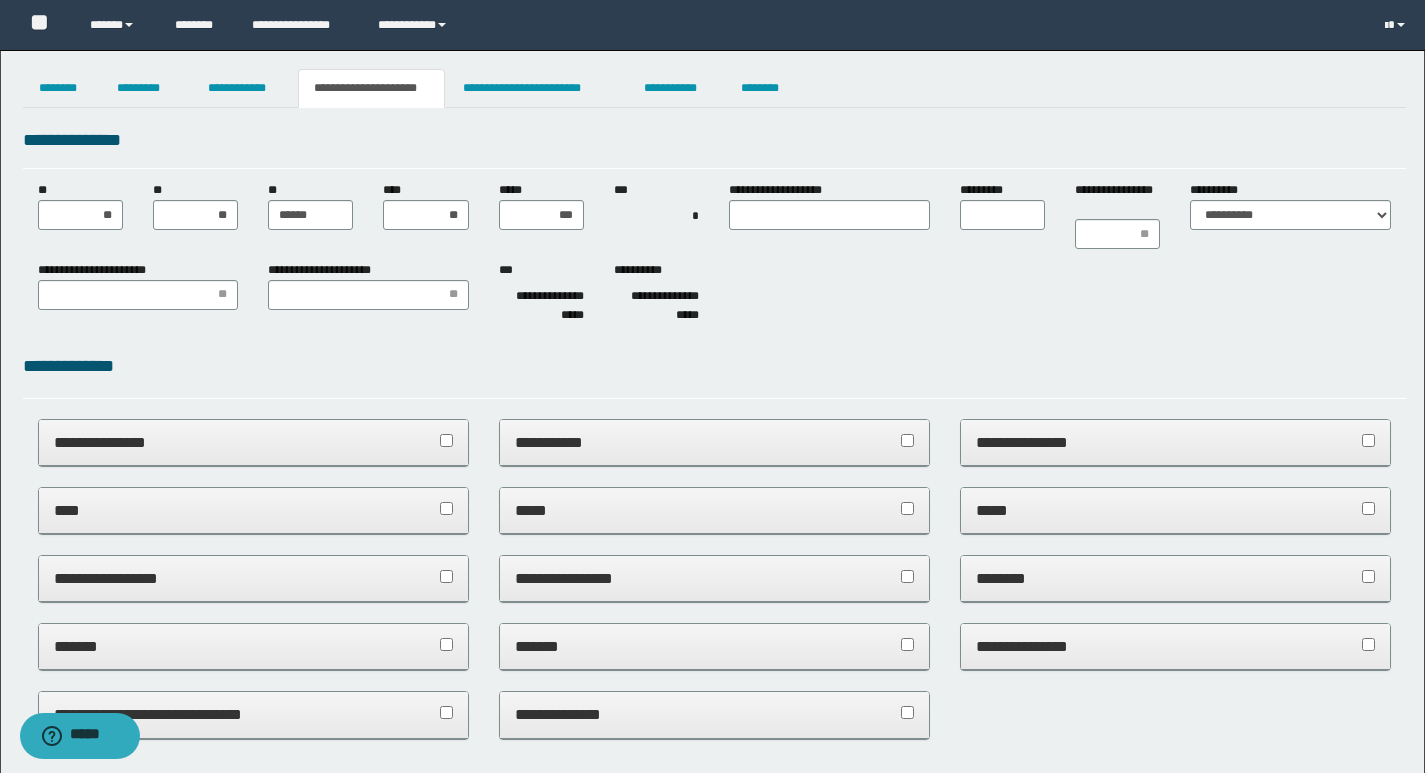 click on "**********" at bounding box center (714, 256) 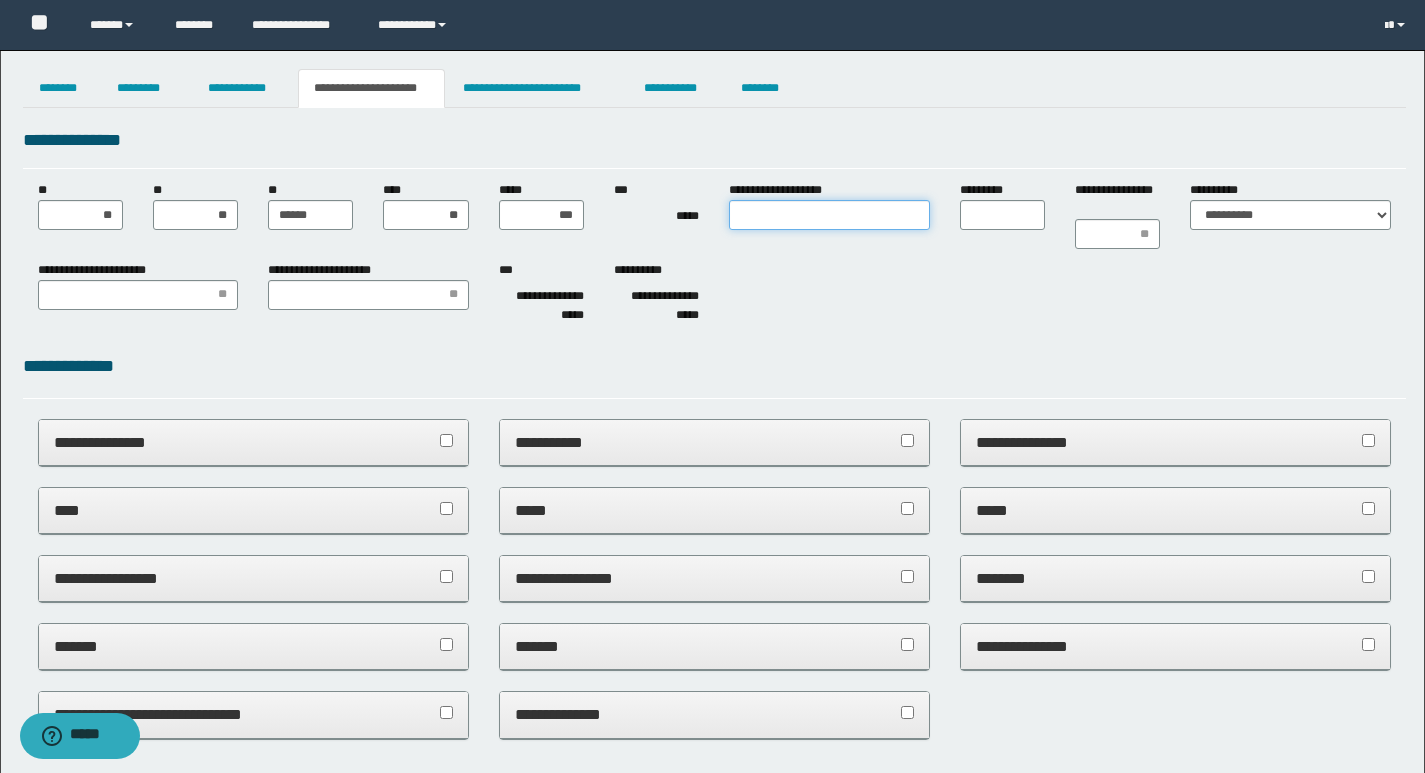 click on "**********" at bounding box center (829, 215) 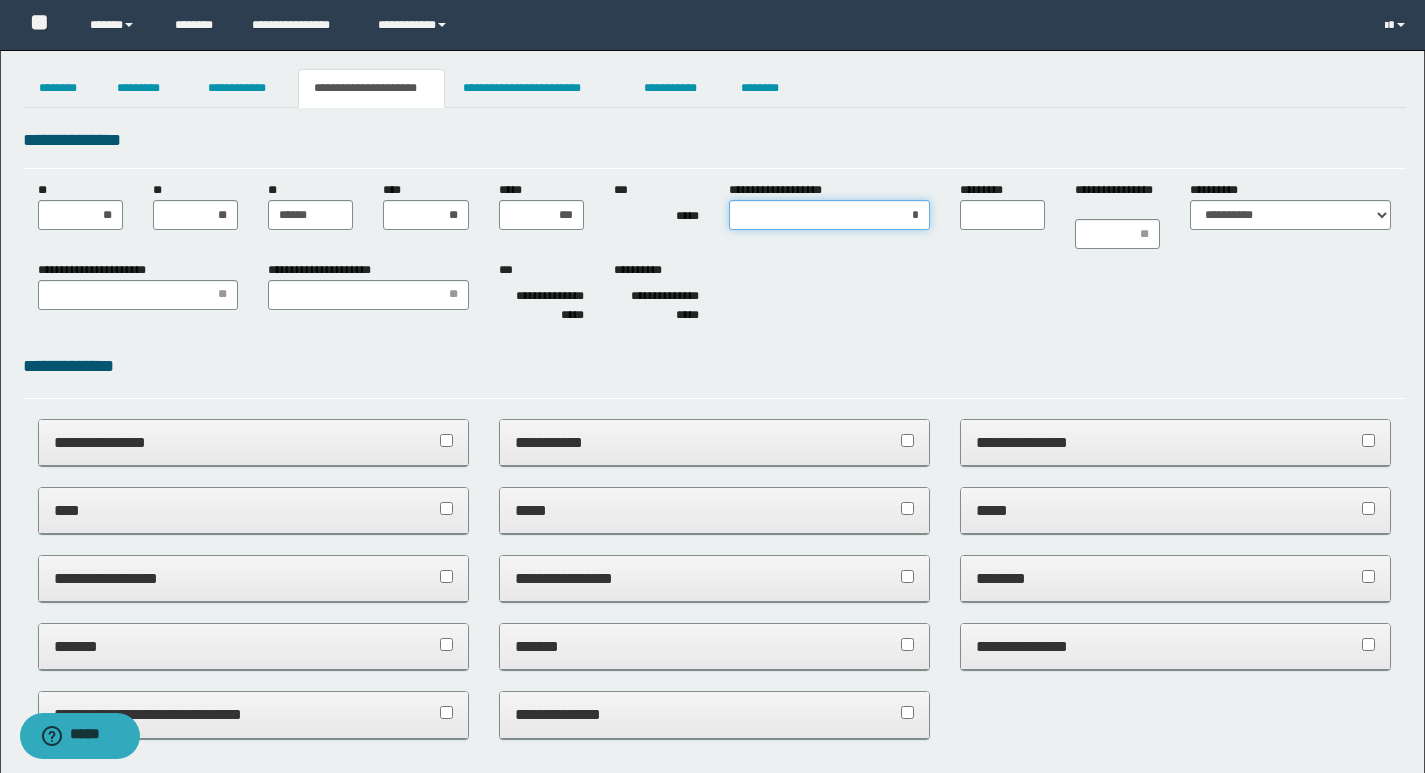 type on "**" 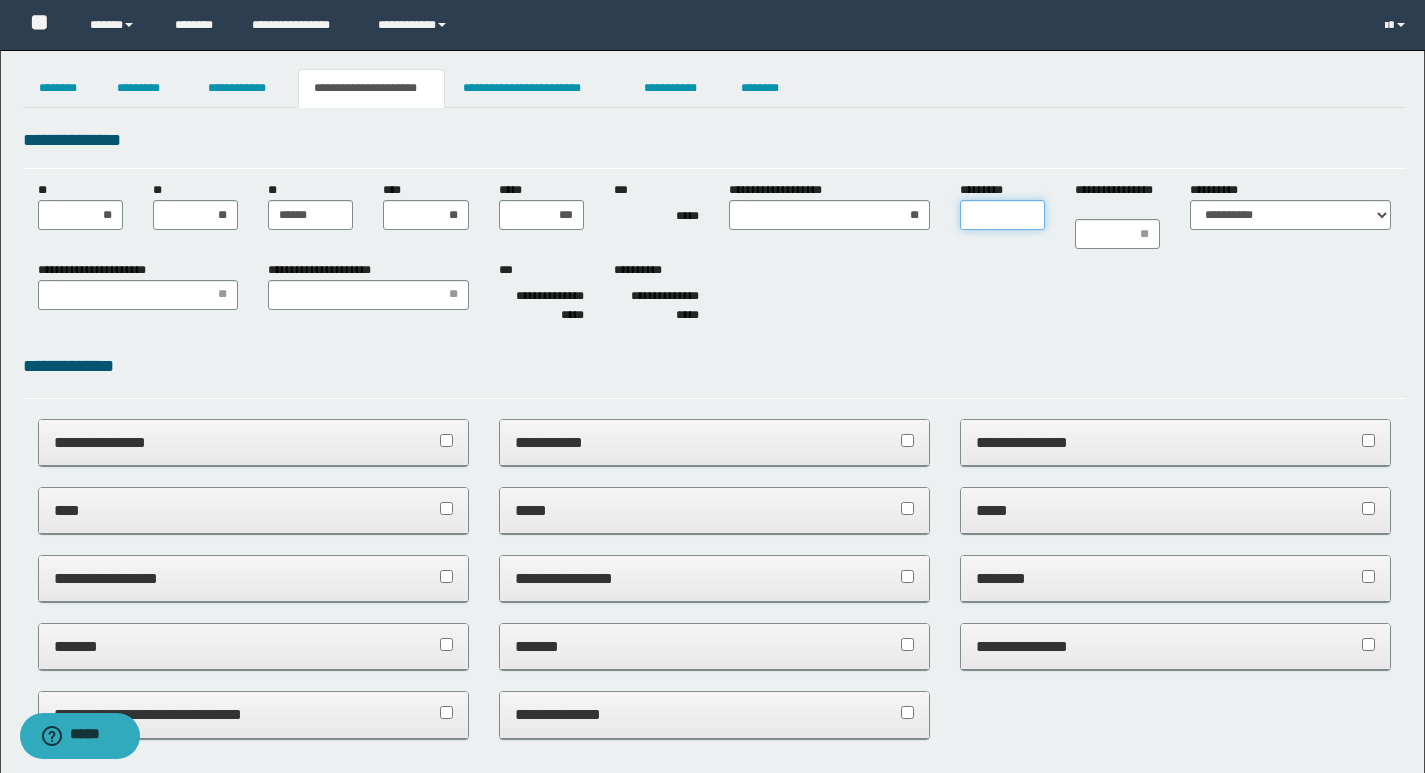 click on "*********" at bounding box center [1002, 215] 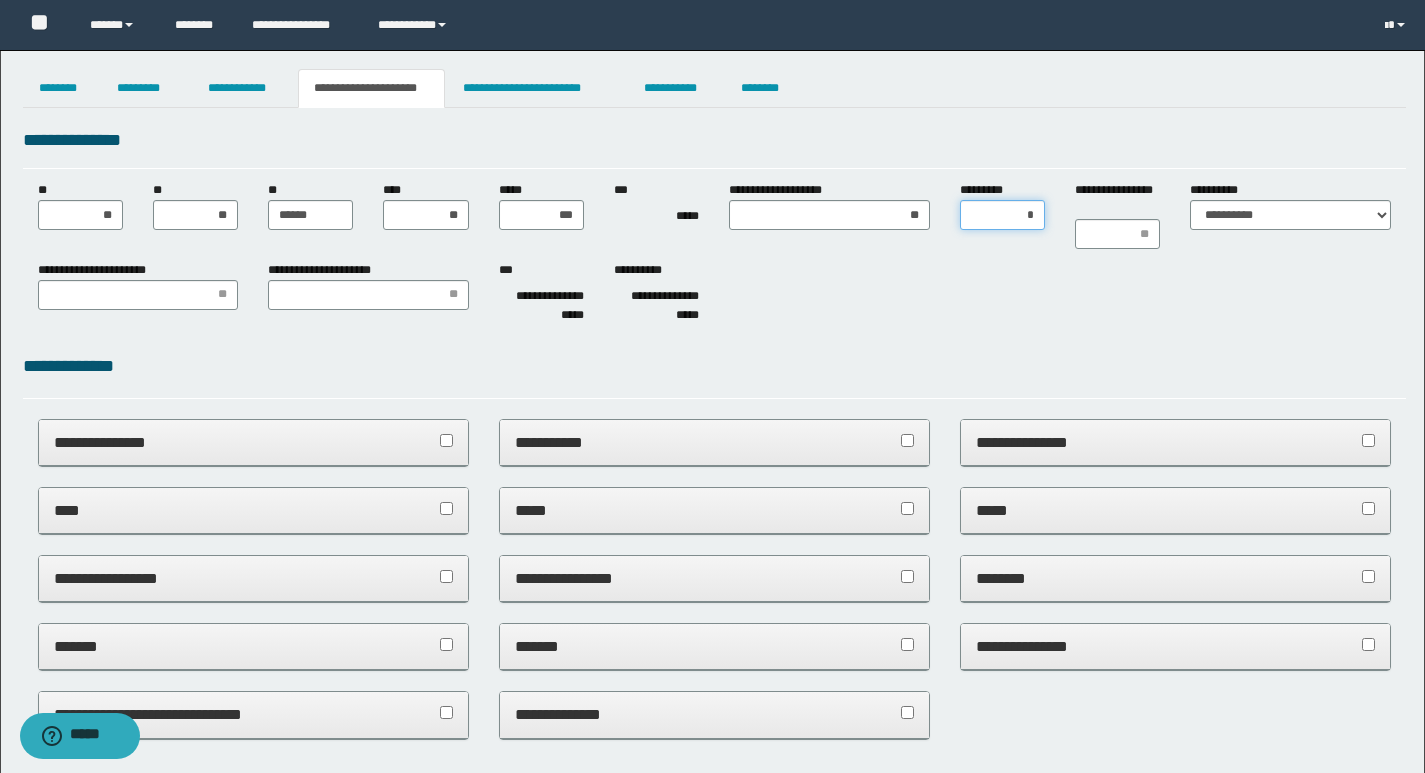 type on "**" 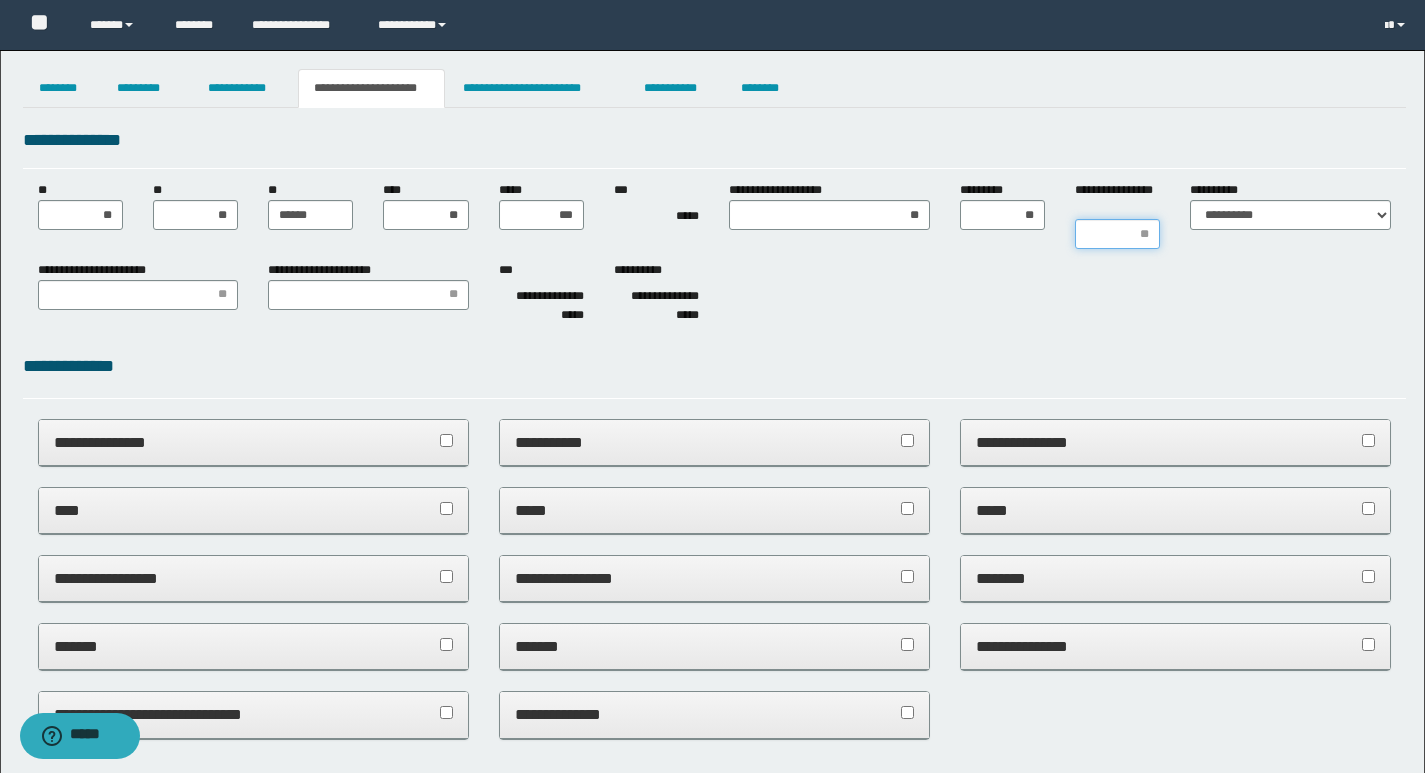 click on "**********" at bounding box center [1117, 234] 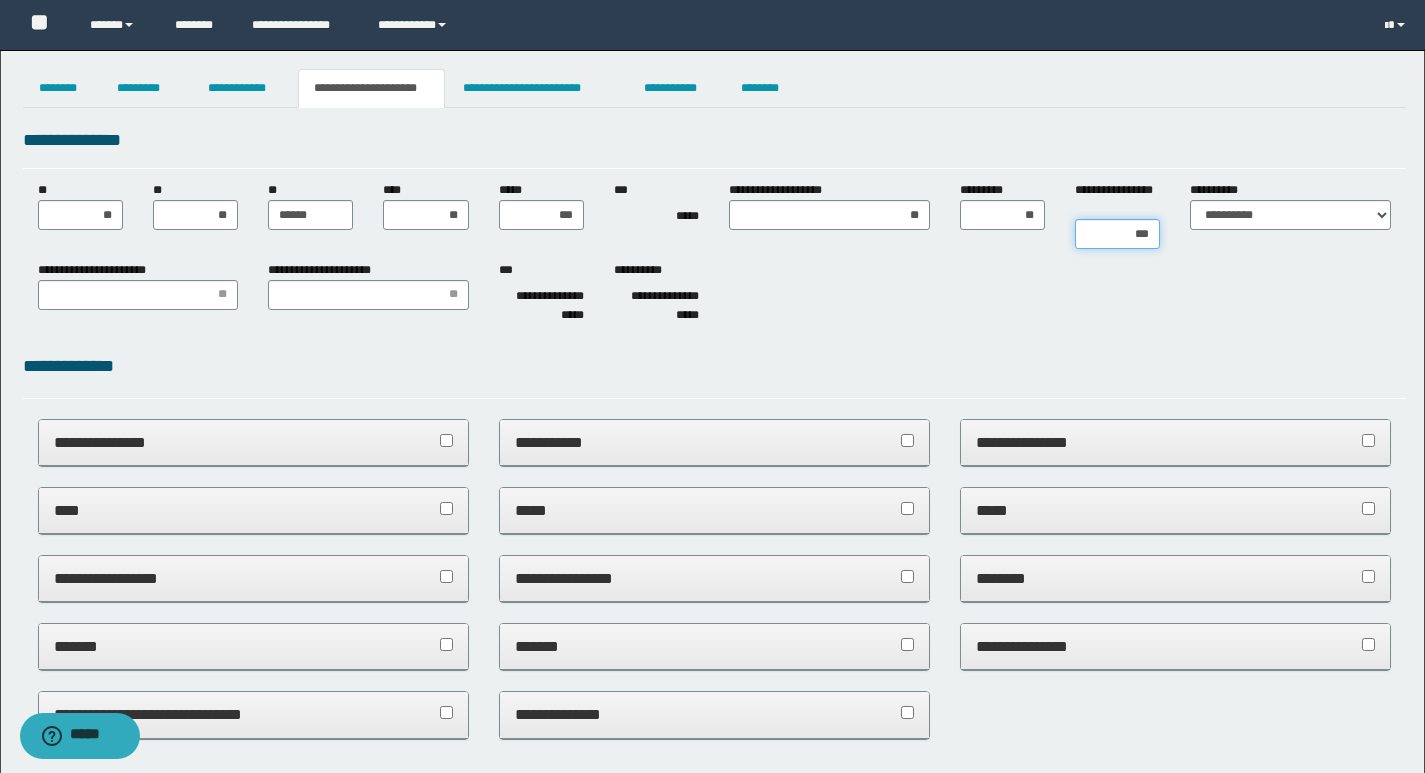 type on "****" 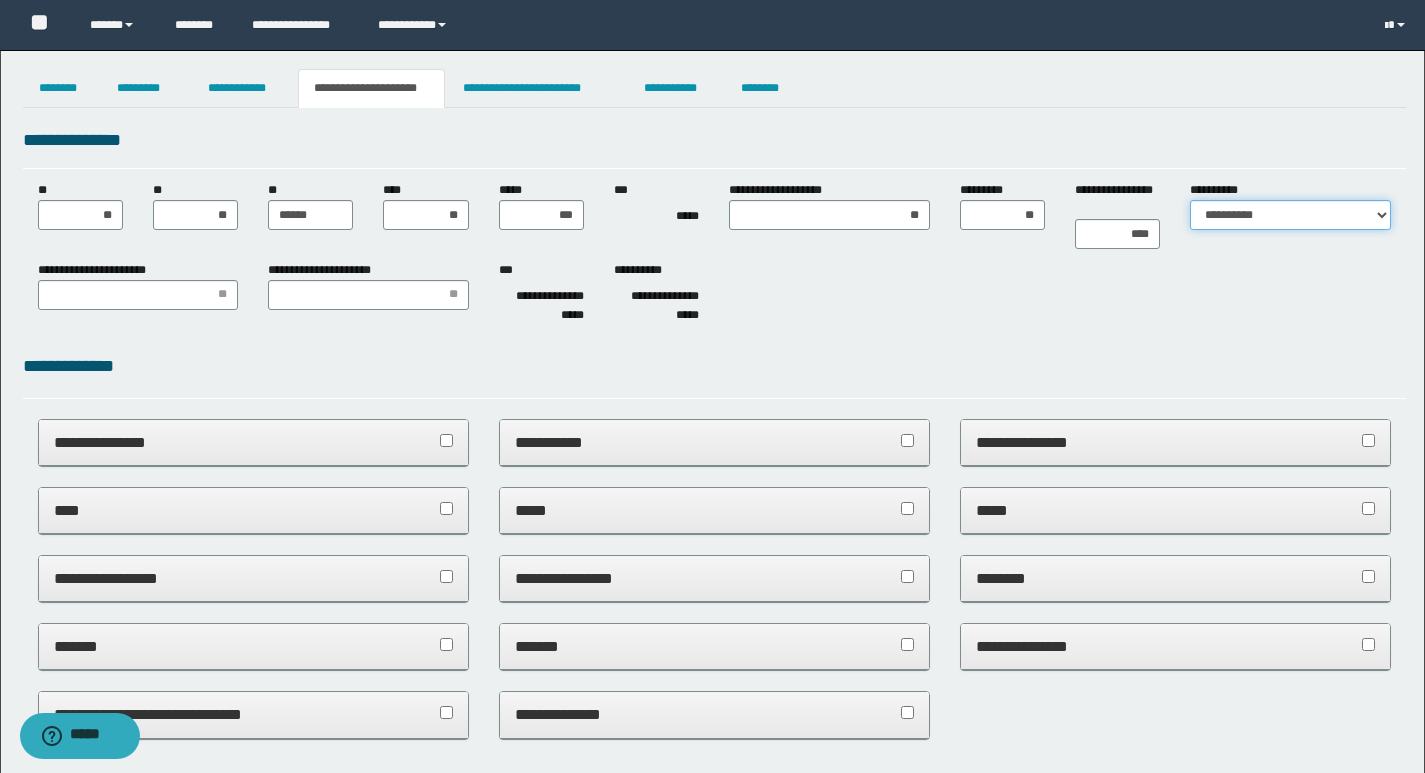 click on "**********" at bounding box center (1290, 215) 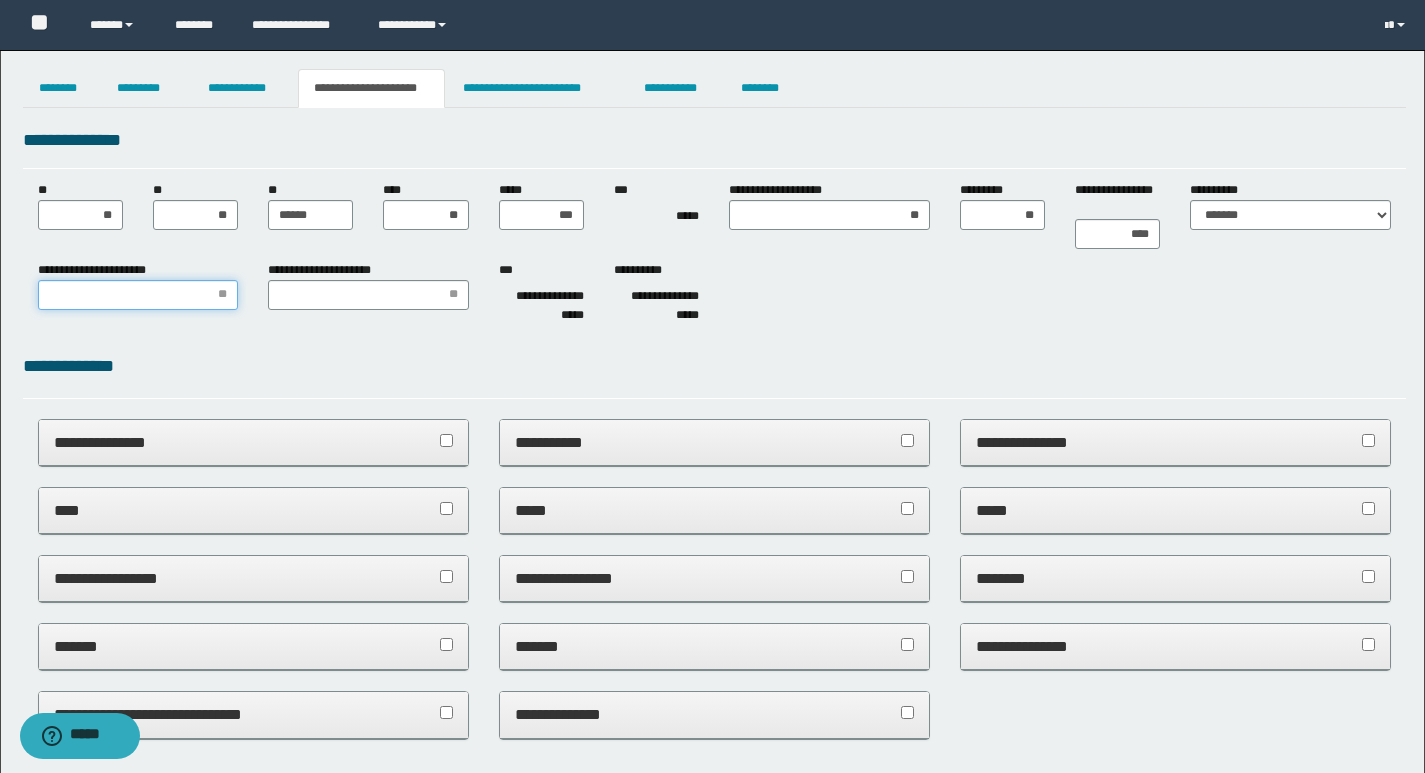 click on "**********" at bounding box center [138, 295] 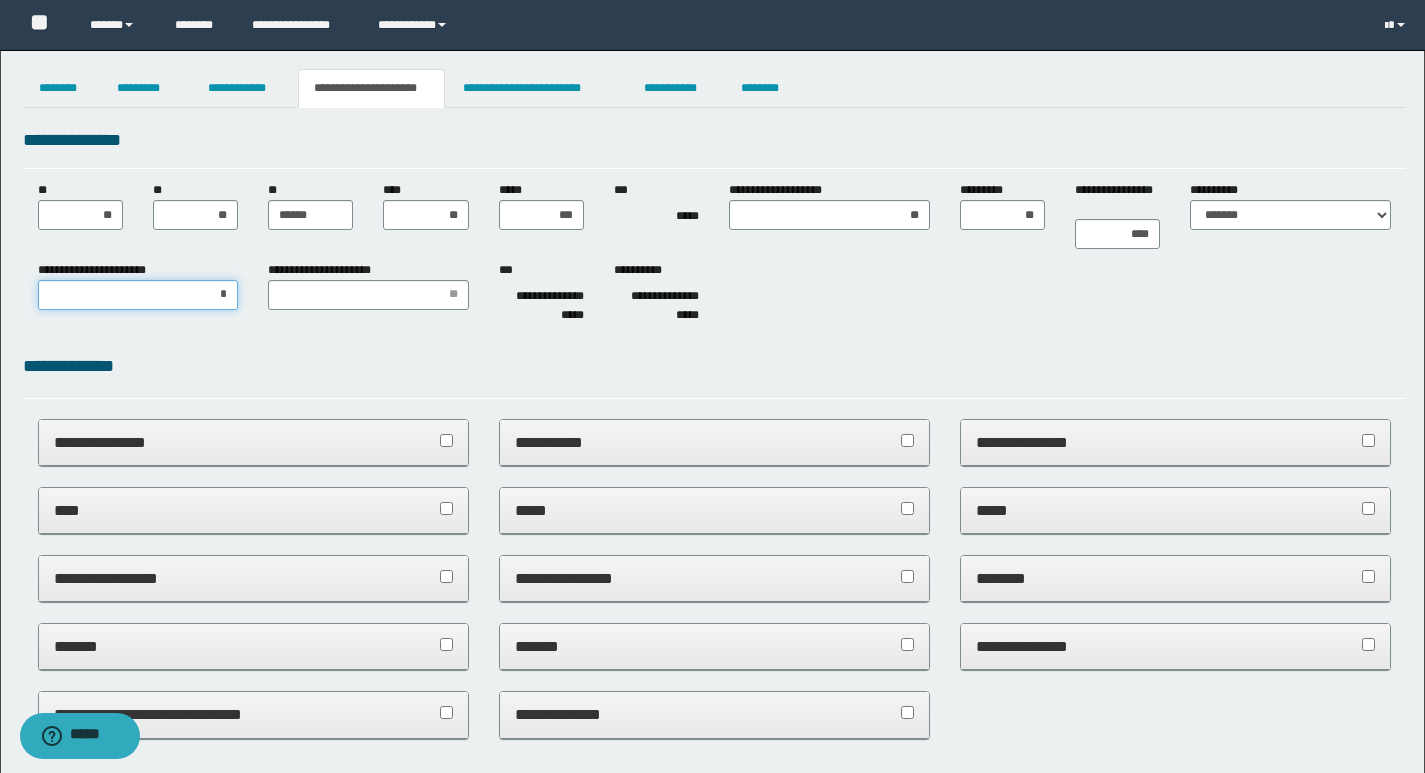 type on "**" 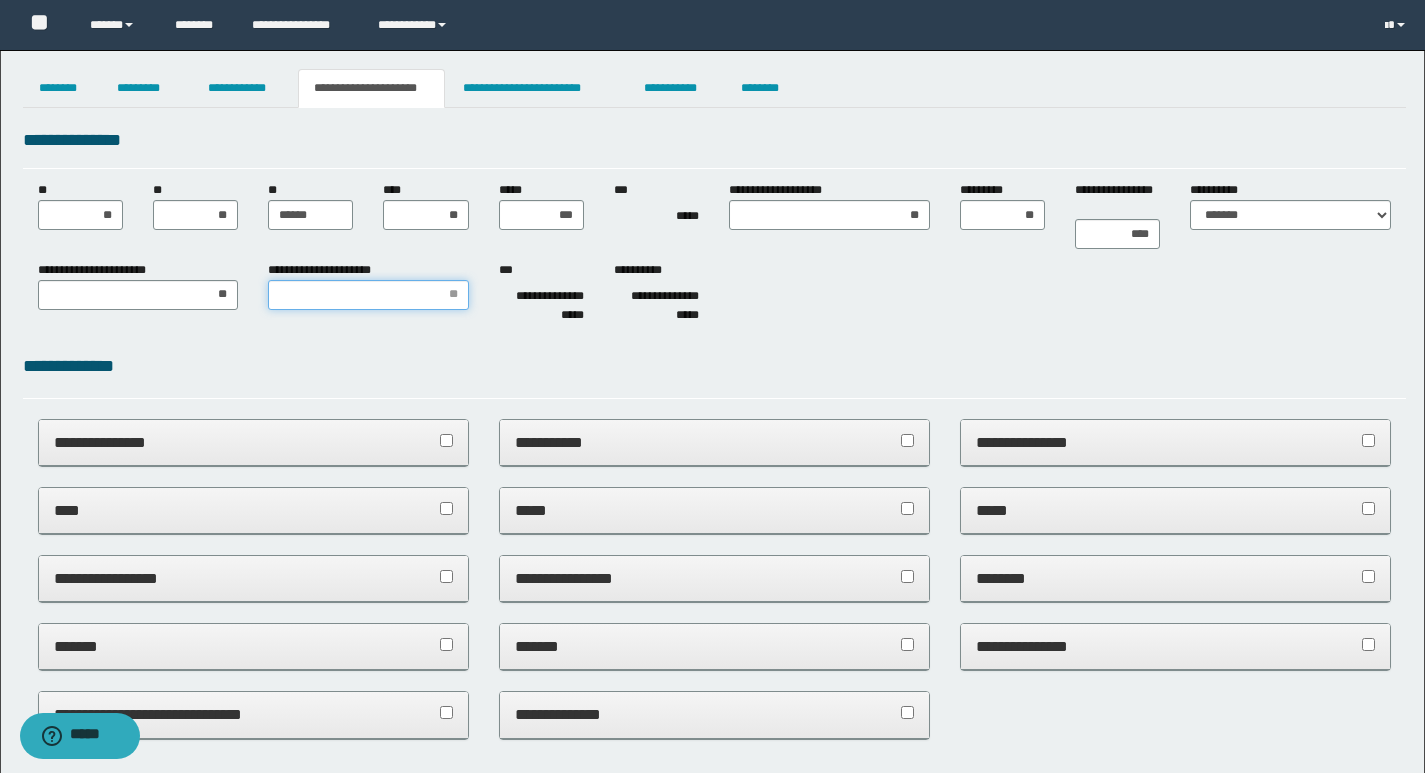 click on "**********" at bounding box center (368, 295) 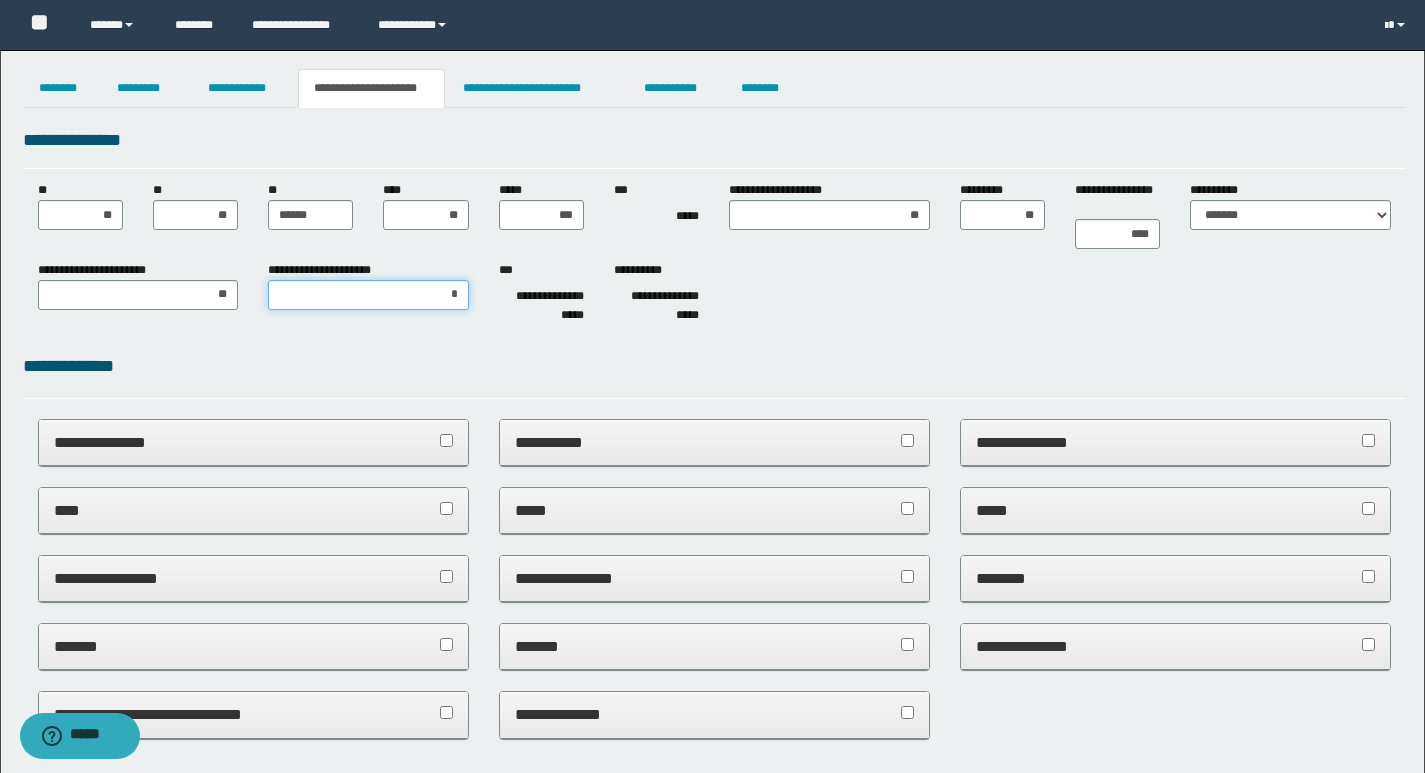 type on "**" 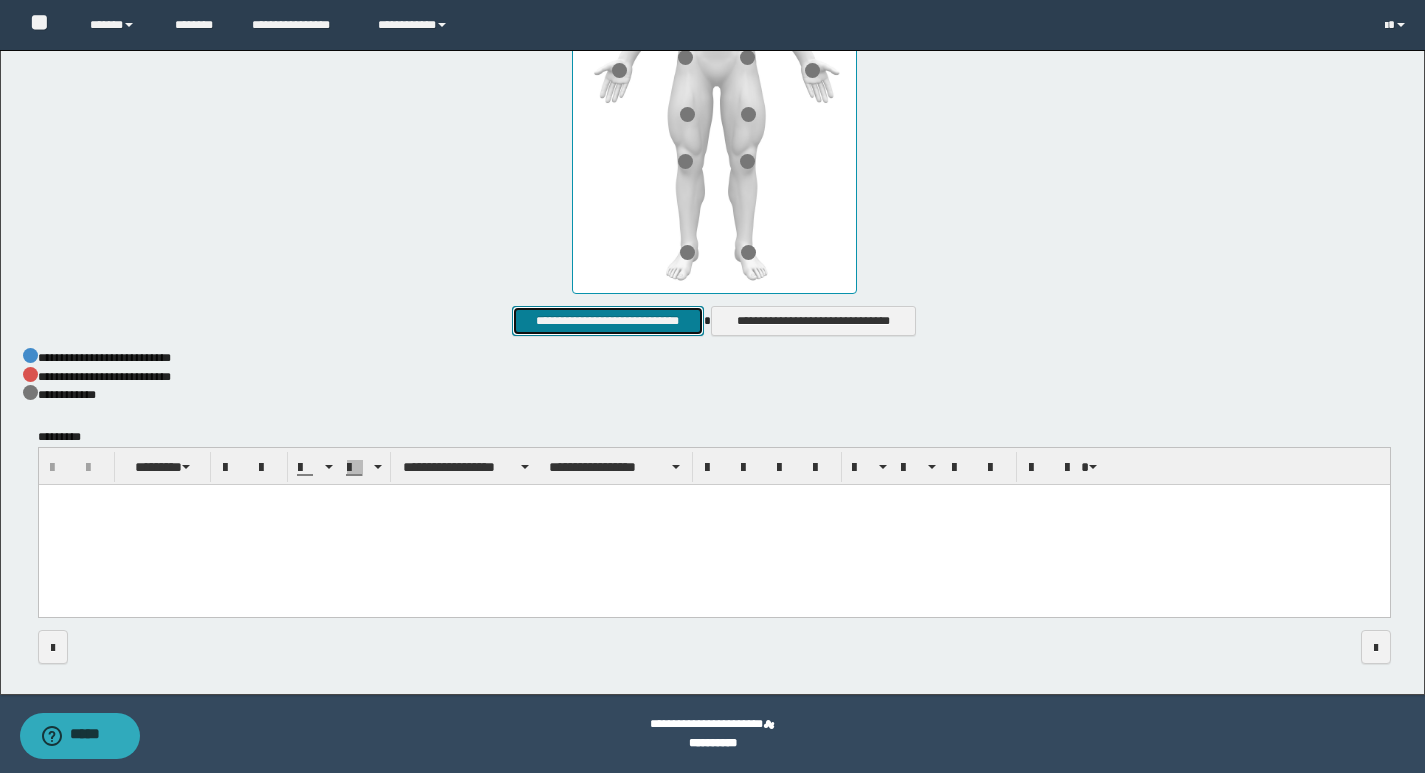 scroll, scrollTop: 986, scrollLeft: 0, axis: vertical 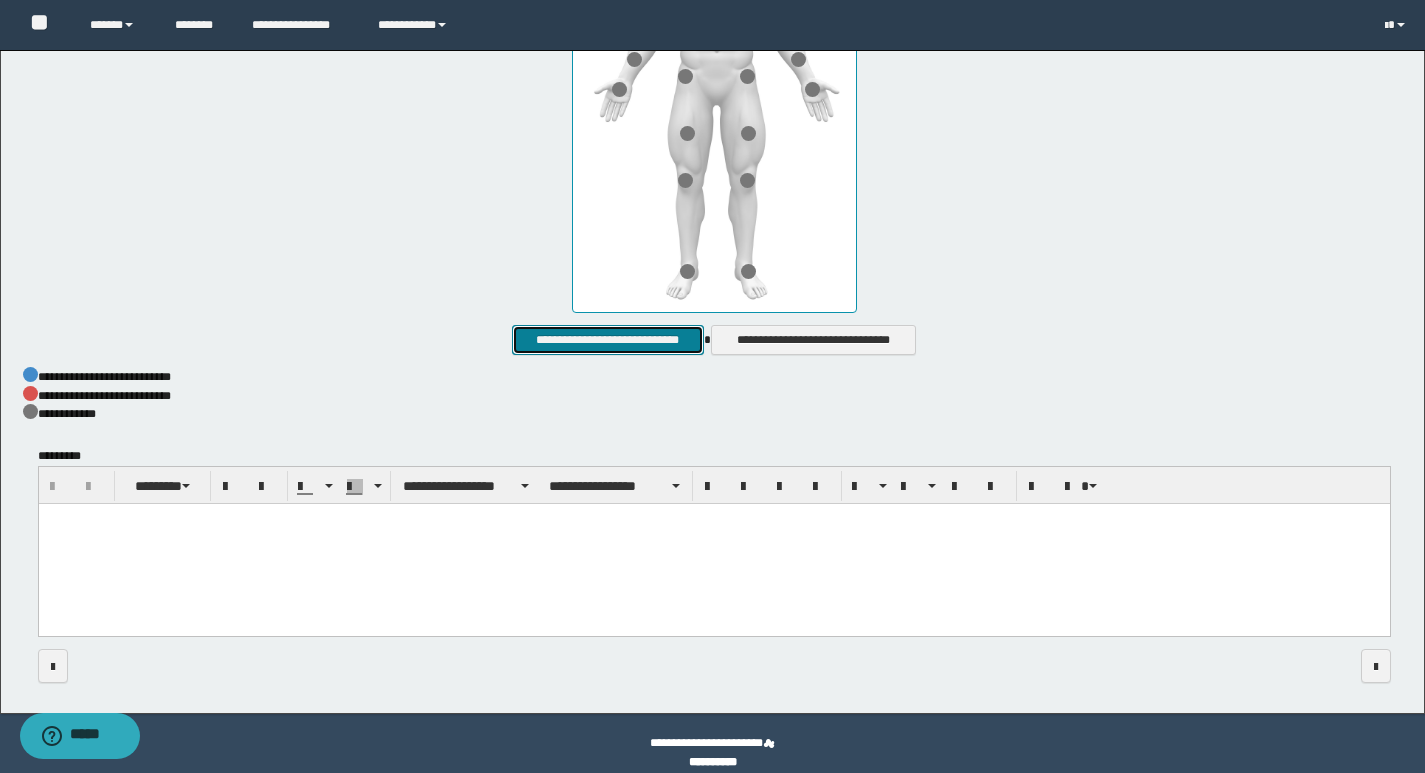 click on "**********" at bounding box center [607, 340] 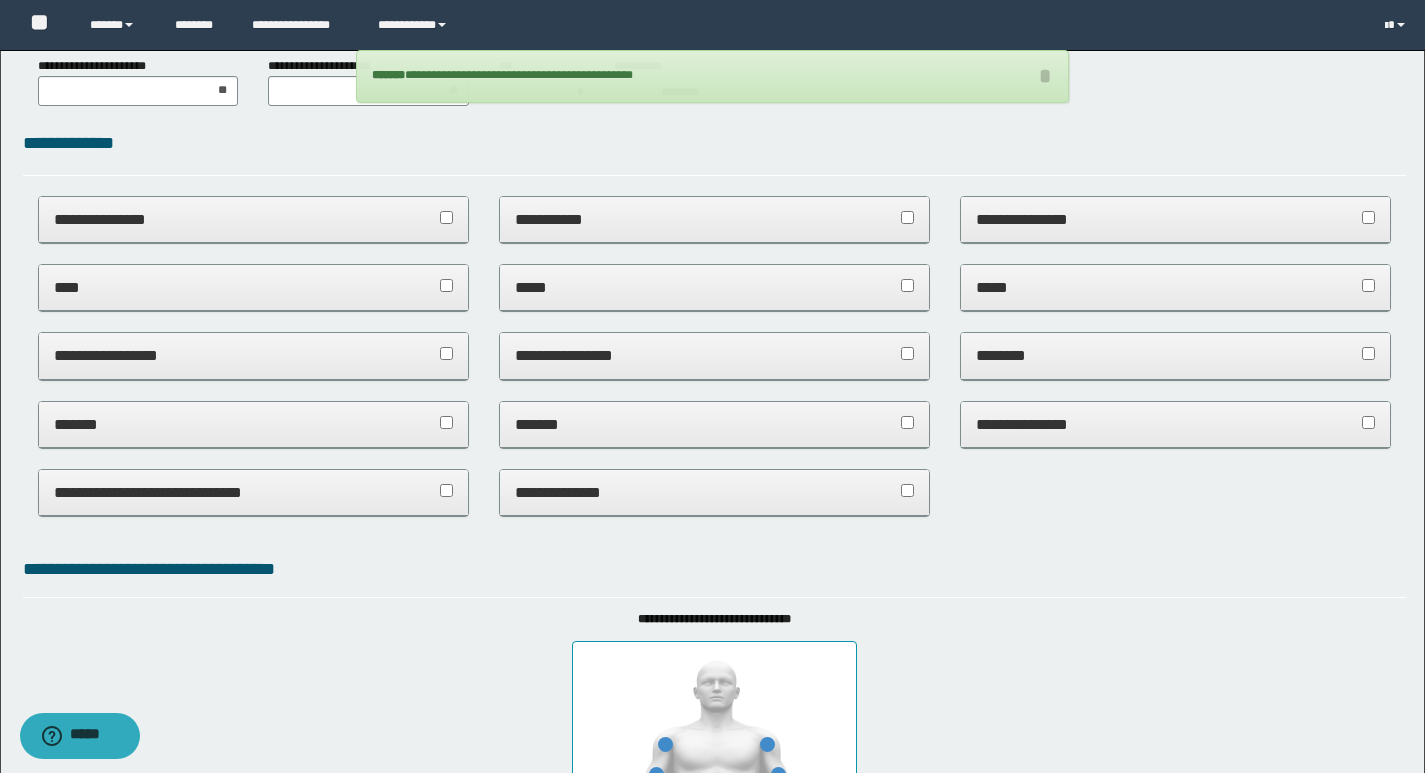 scroll, scrollTop: 0, scrollLeft: 0, axis: both 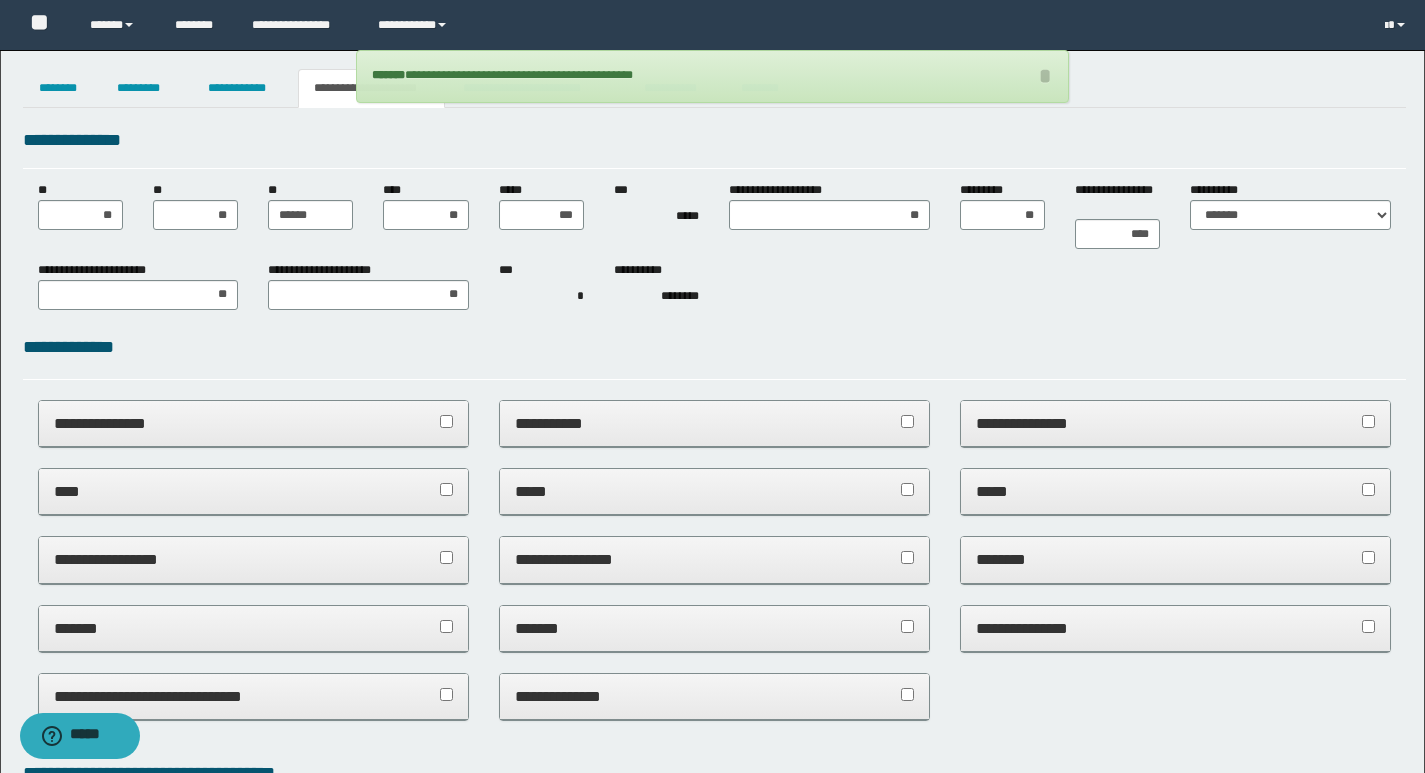 click on "**********" at bounding box center [714, 140] 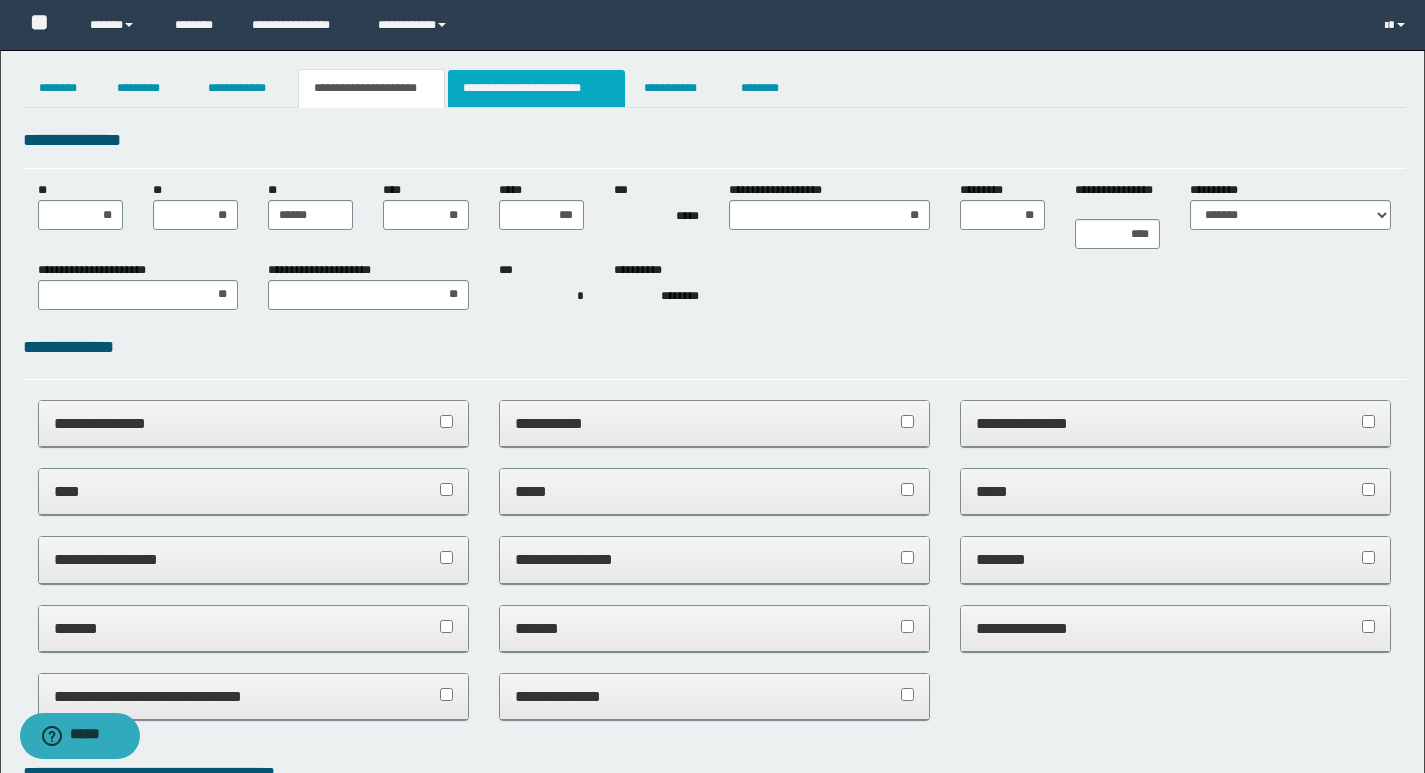 click on "**********" at bounding box center [537, 88] 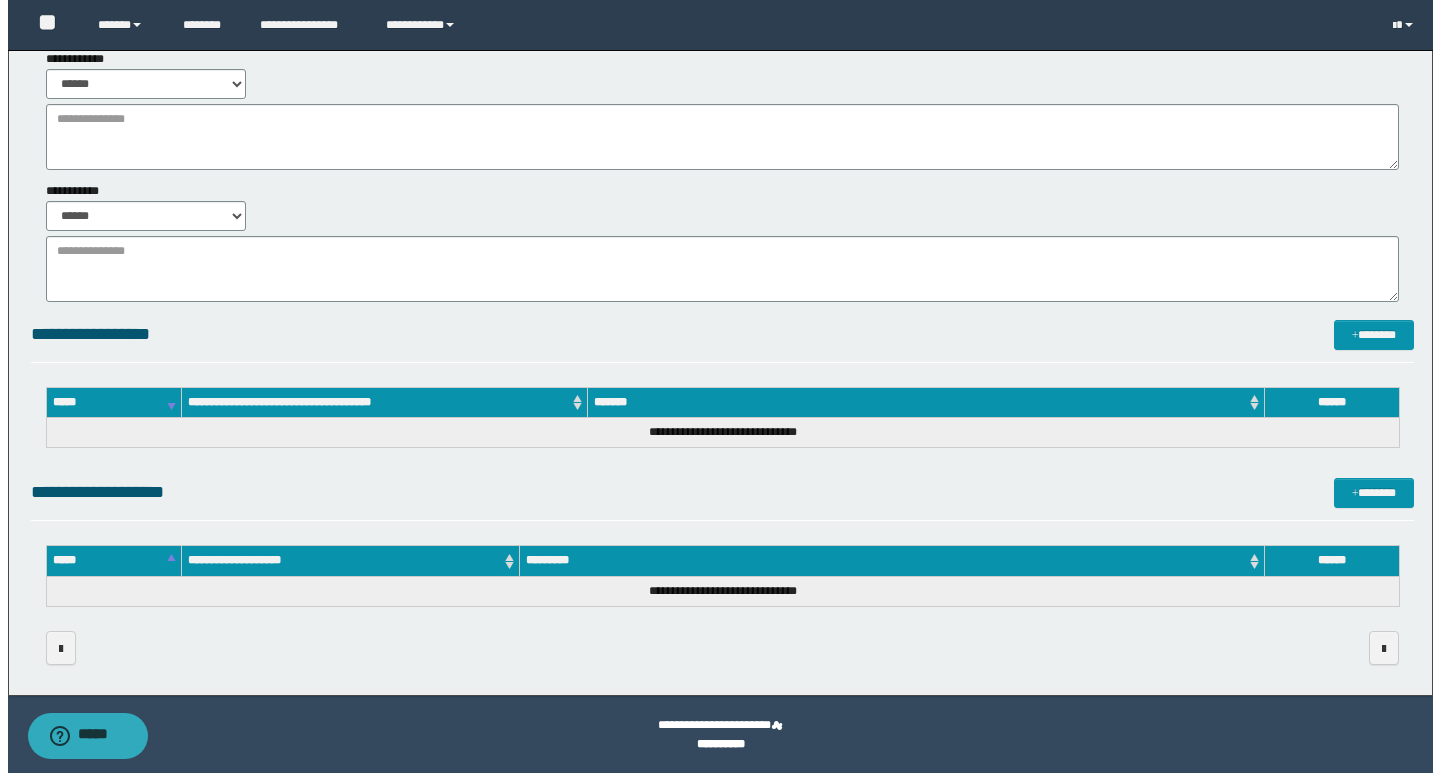 scroll, scrollTop: 0, scrollLeft: 0, axis: both 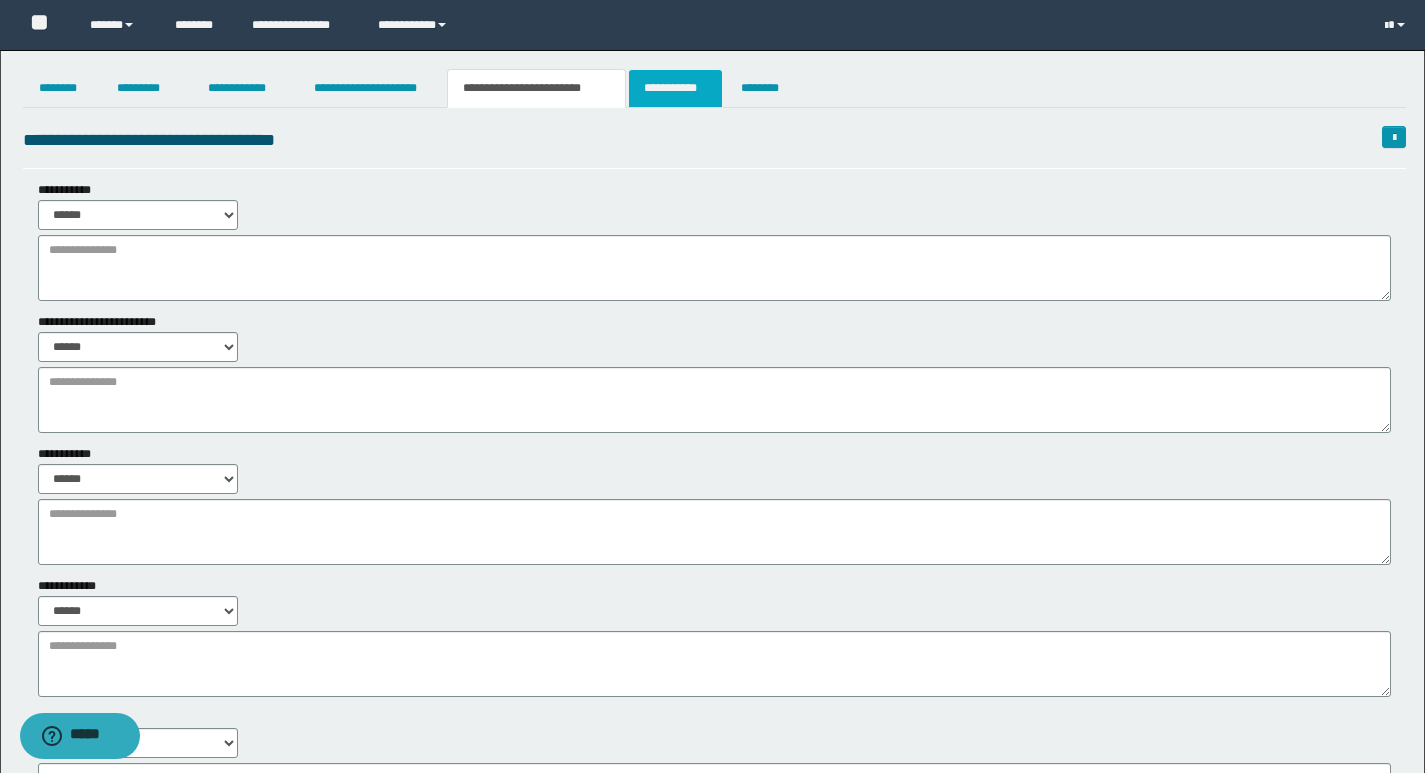 click on "**********" at bounding box center (675, 88) 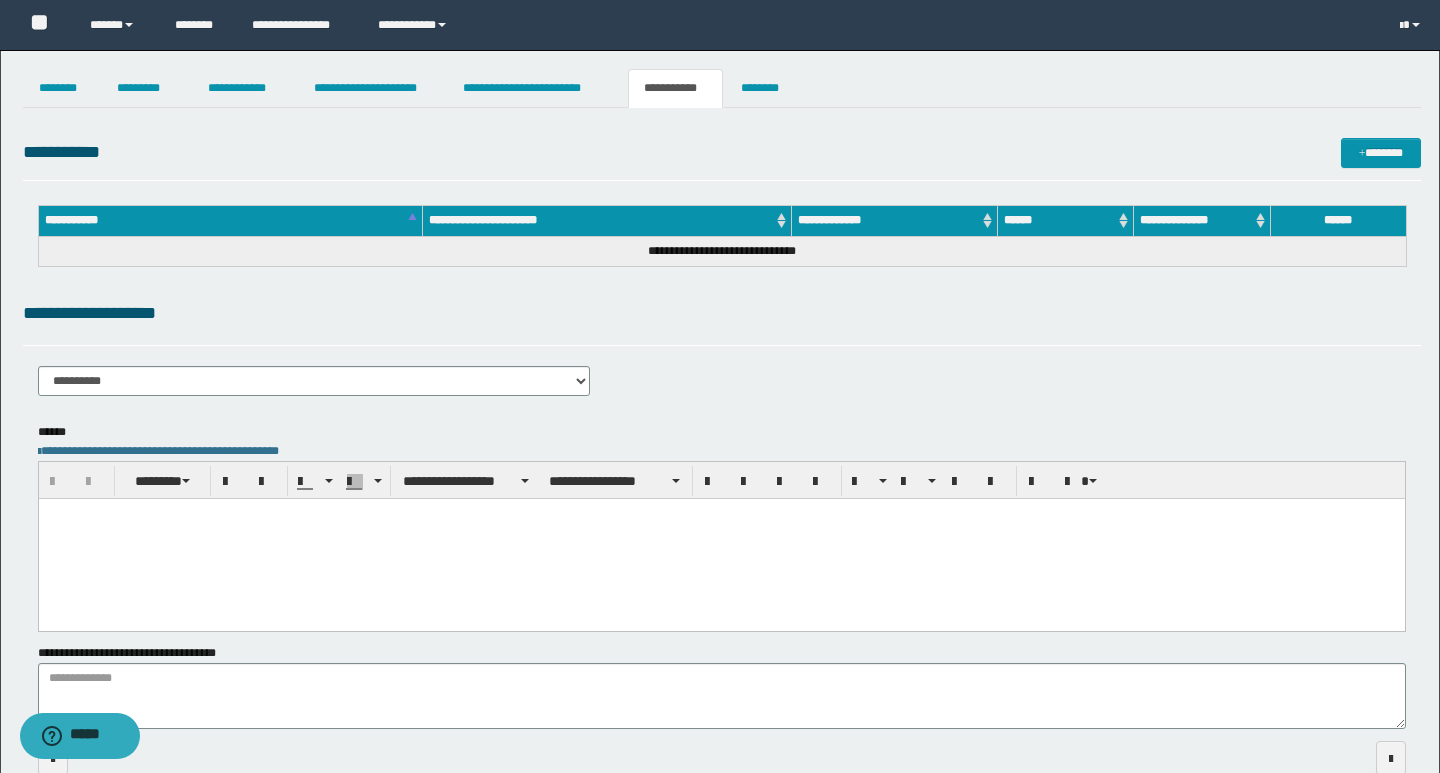 scroll, scrollTop: 0, scrollLeft: 0, axis: both 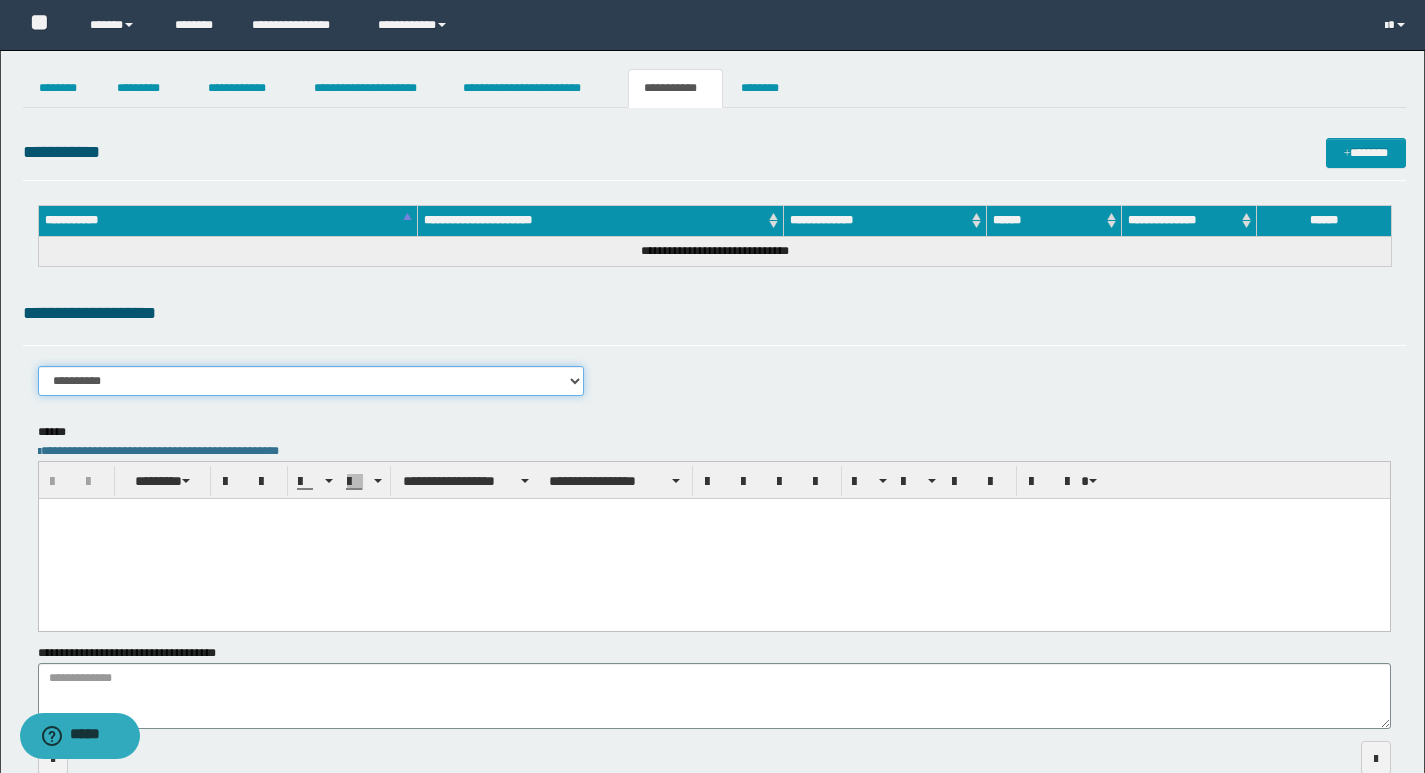 click on "**********" at bounding box center [311, 381] 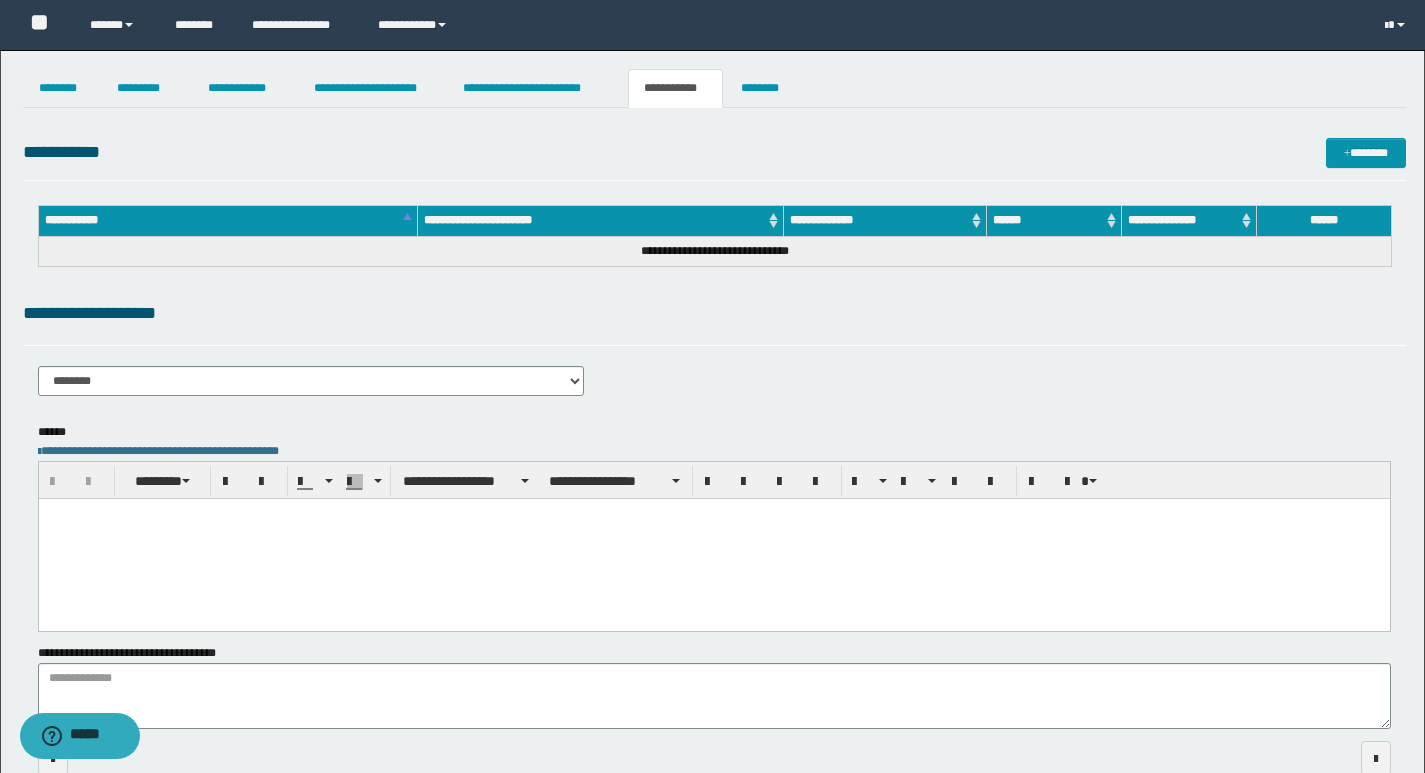 click on "**********" at bounding box center [714, 322] 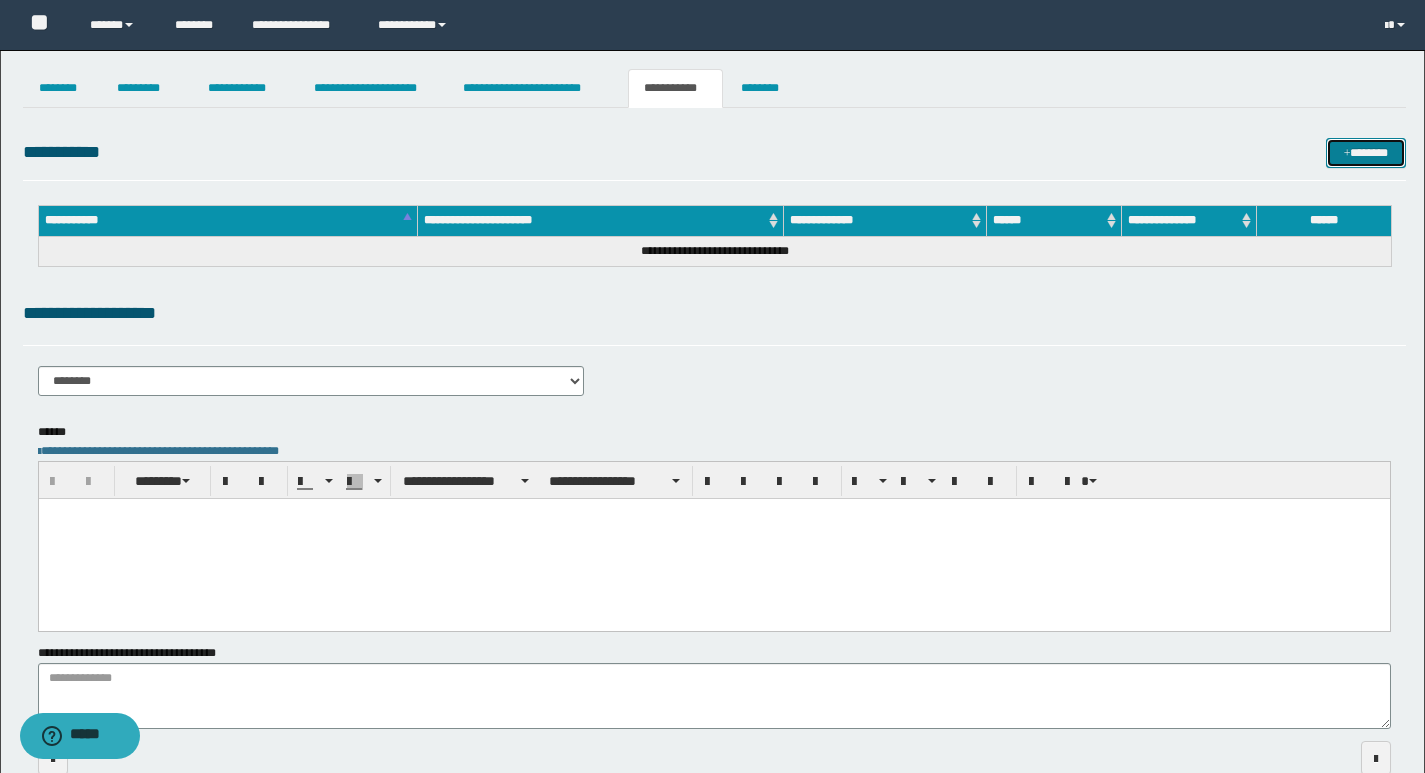 click on "*******" at bounding box center (1366, 153) 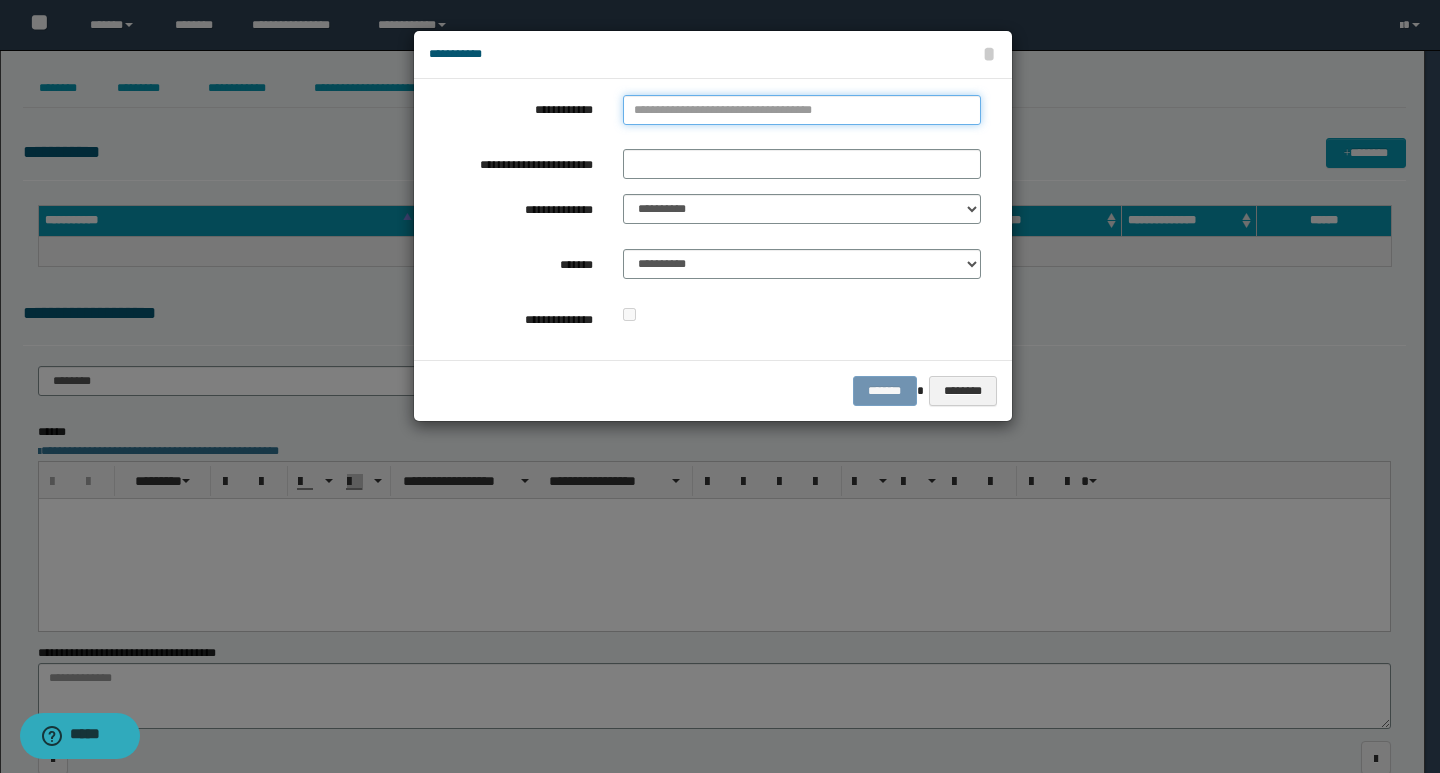 click on "**********" at bounding box center (802, 110) 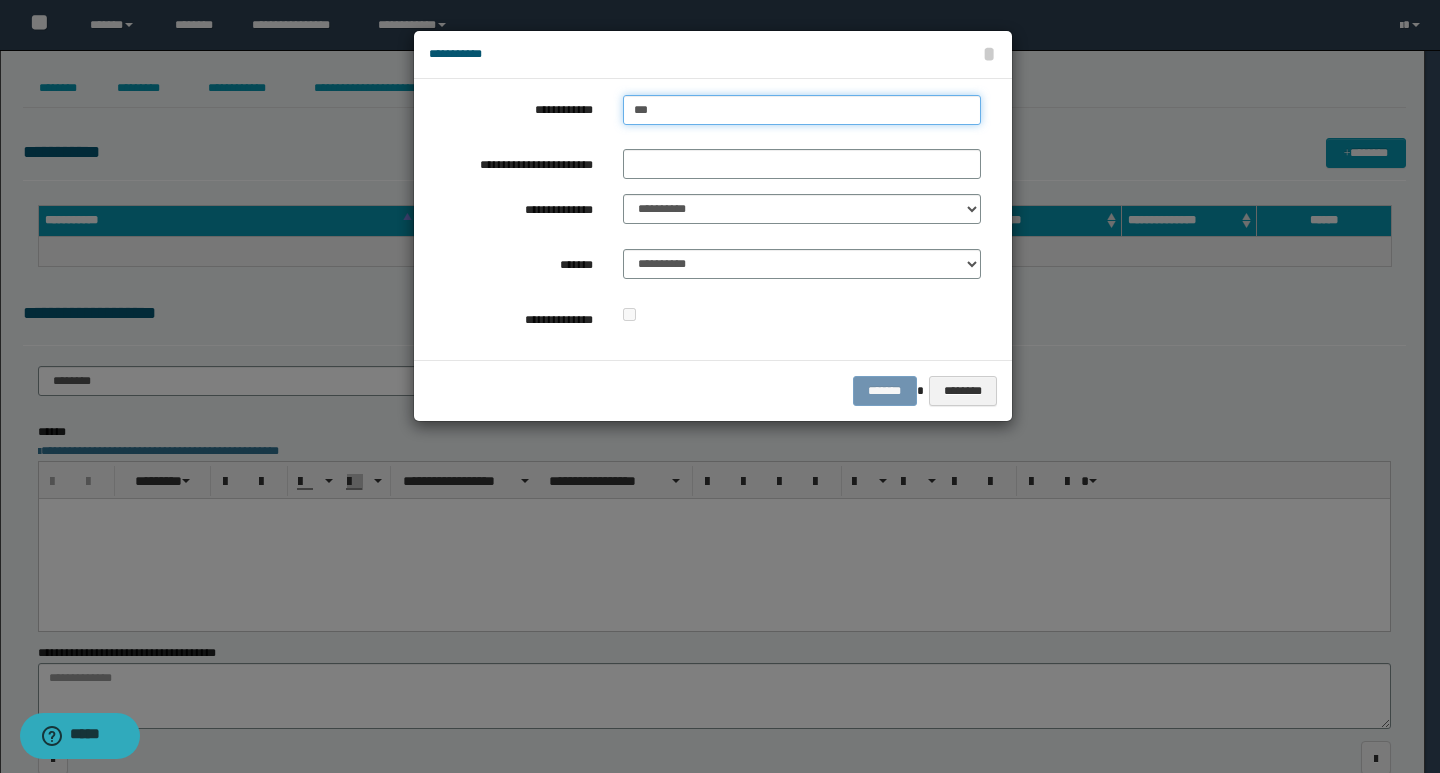 type on "****" 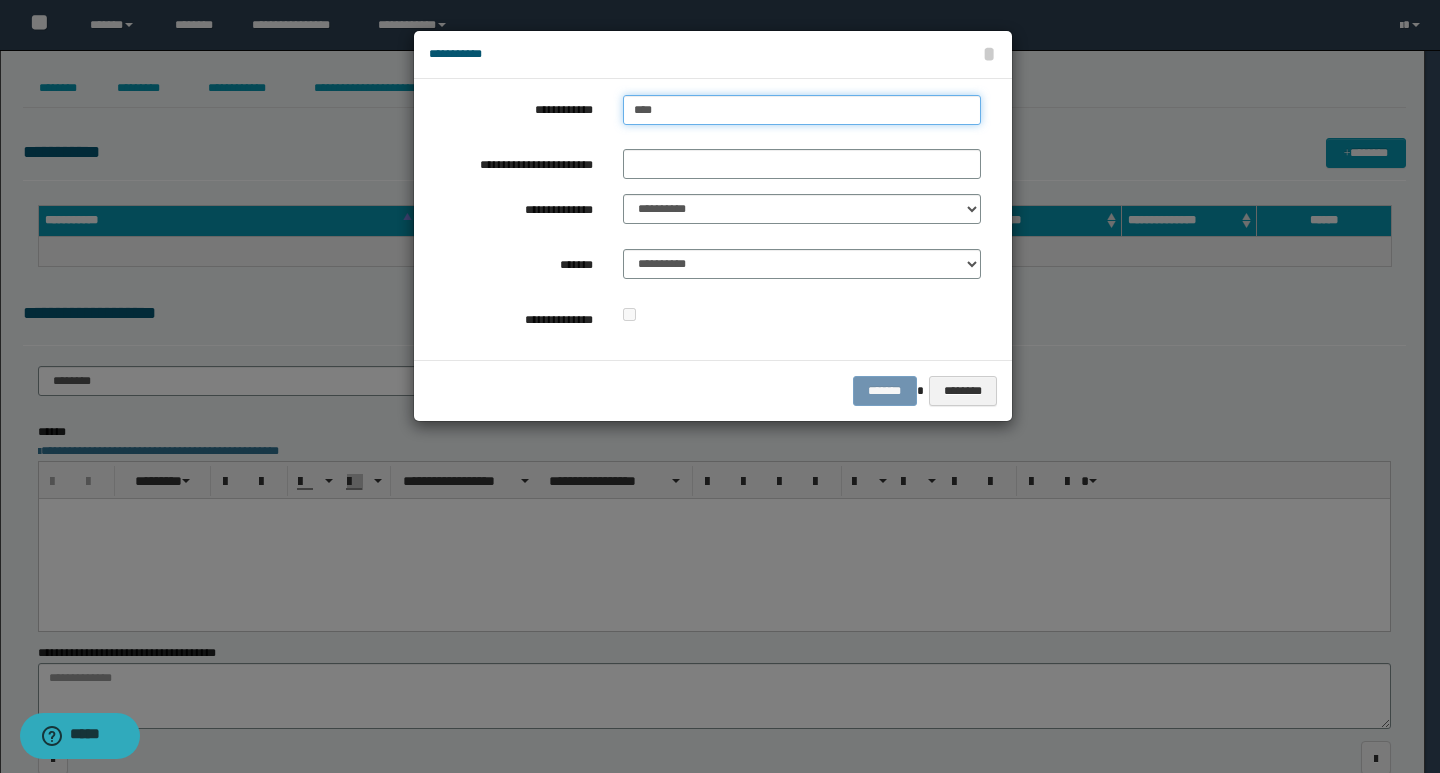 type on "****" 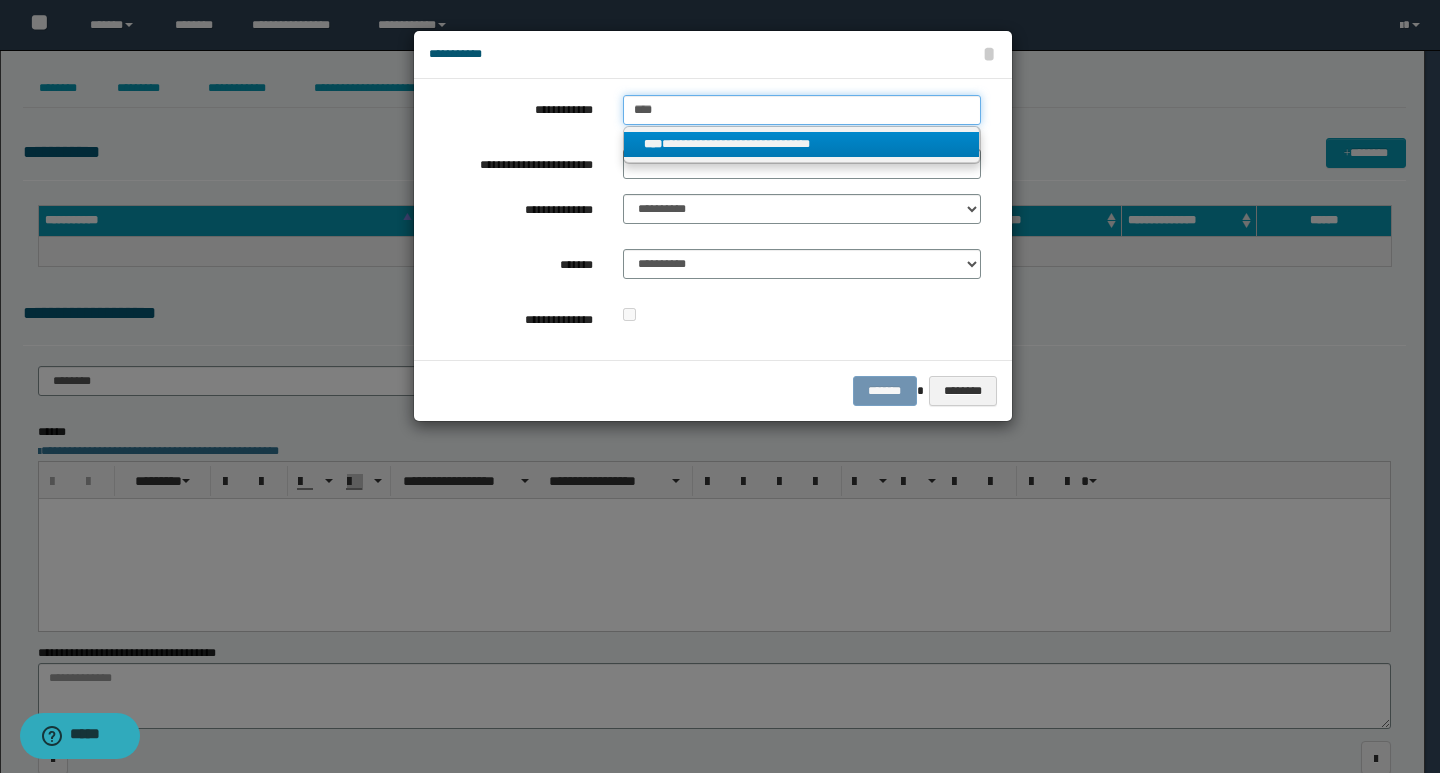 type on "****" 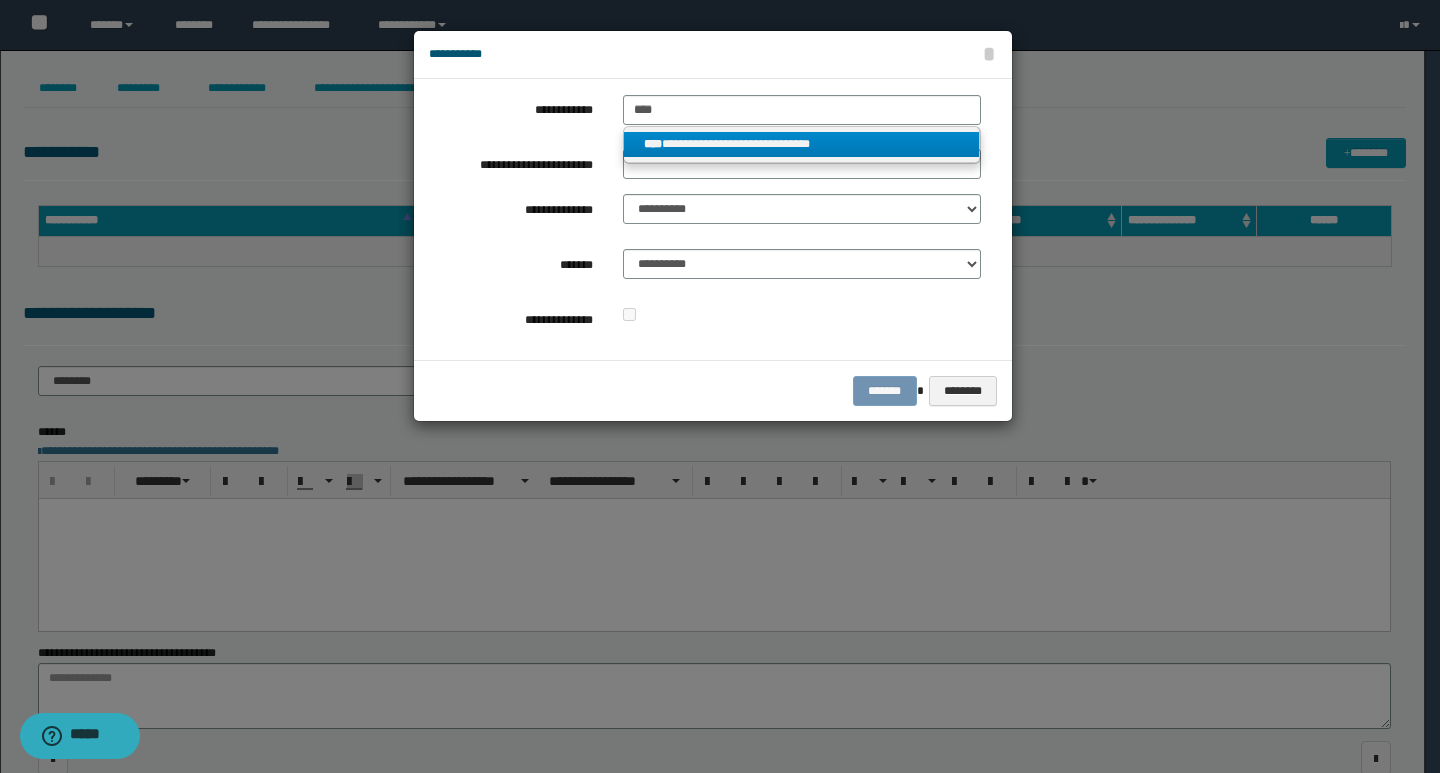 click on "**********" at bounding box center (802, 144) 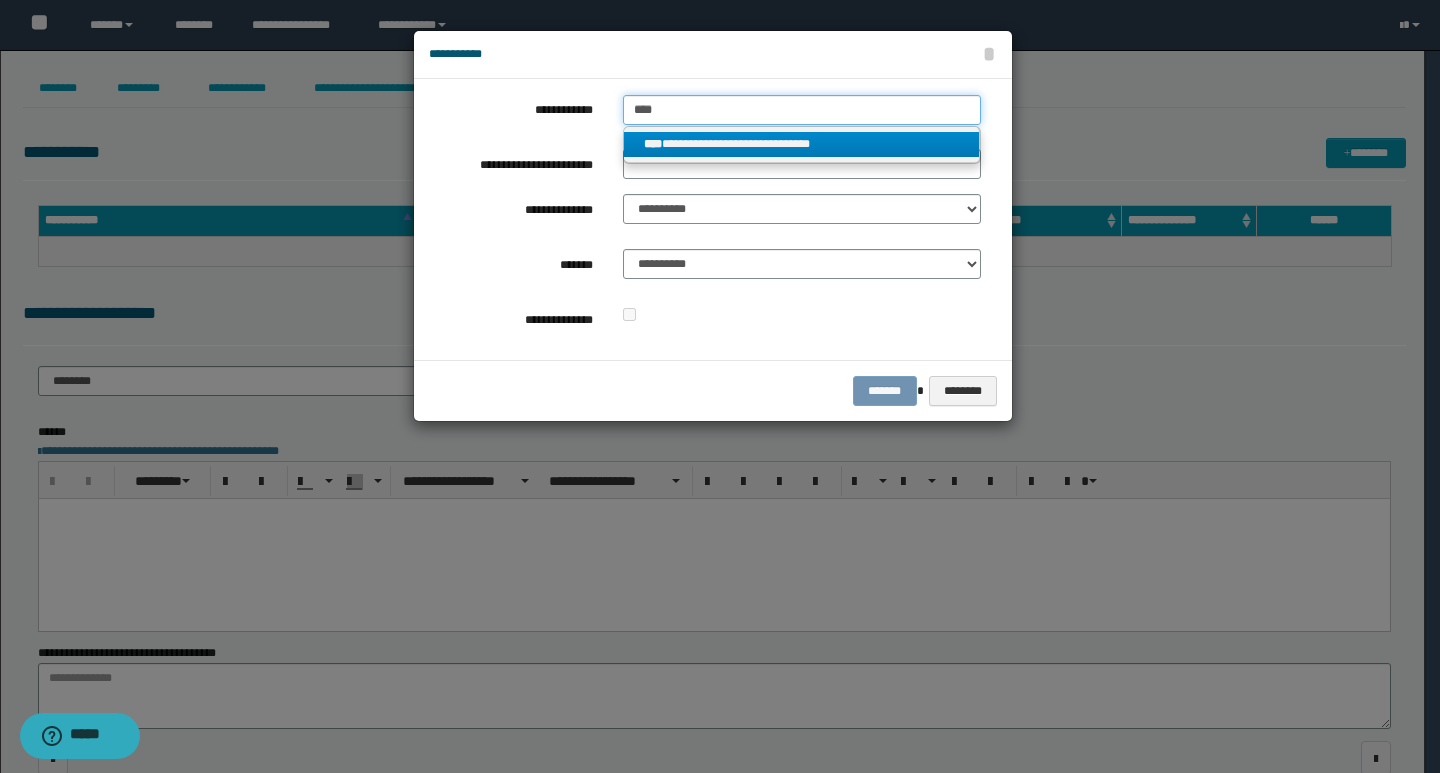 type 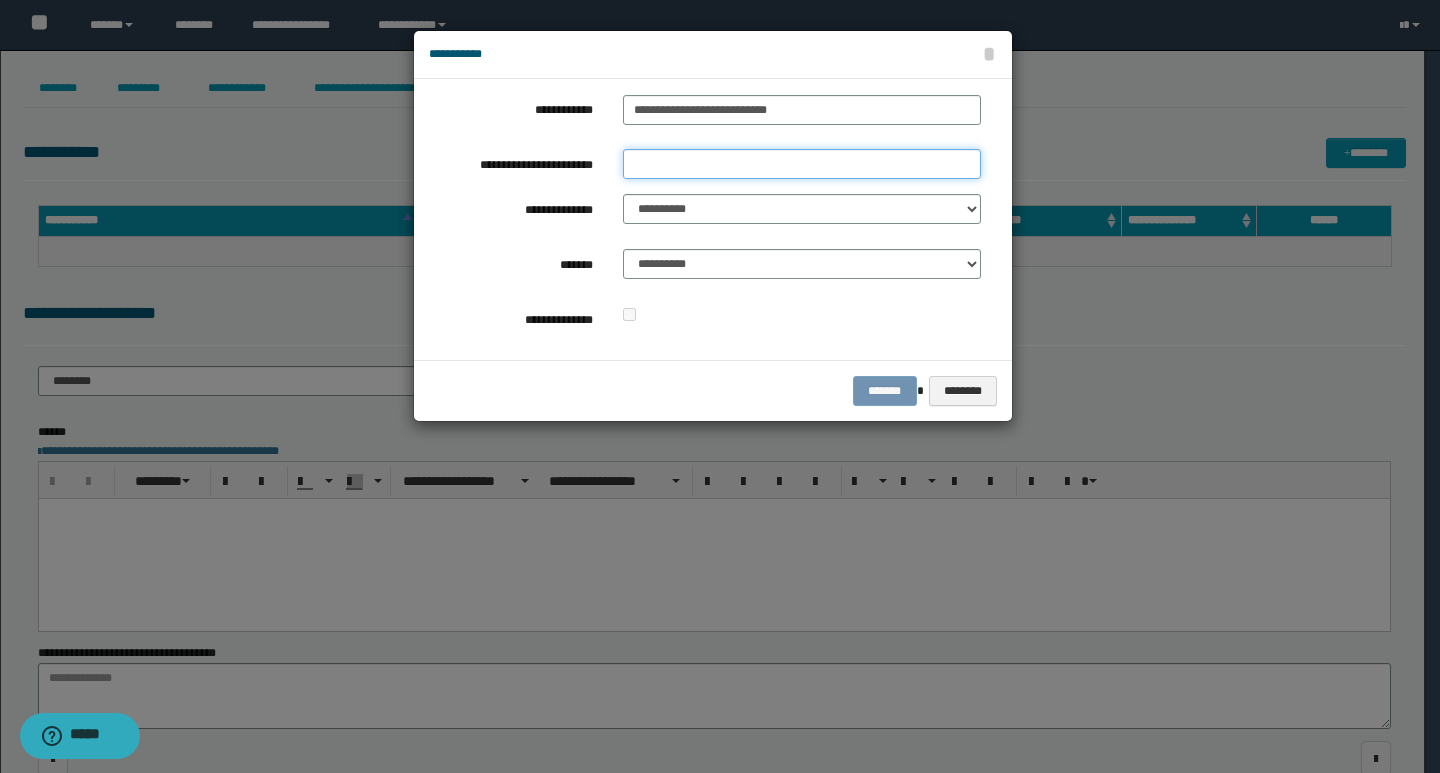 click on "**********" at bounding box center [802, 164] 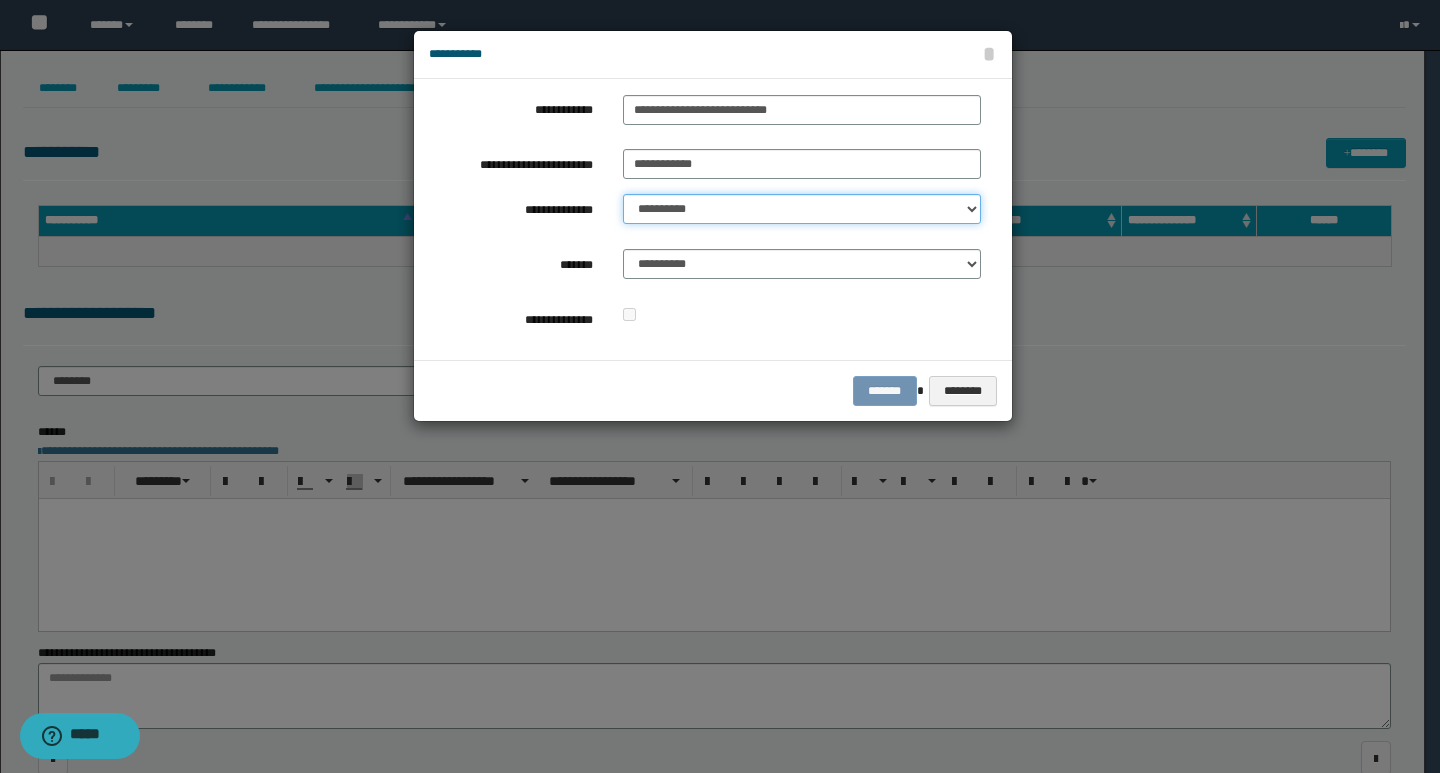 click on "**********" at bounding box center (802, 209) 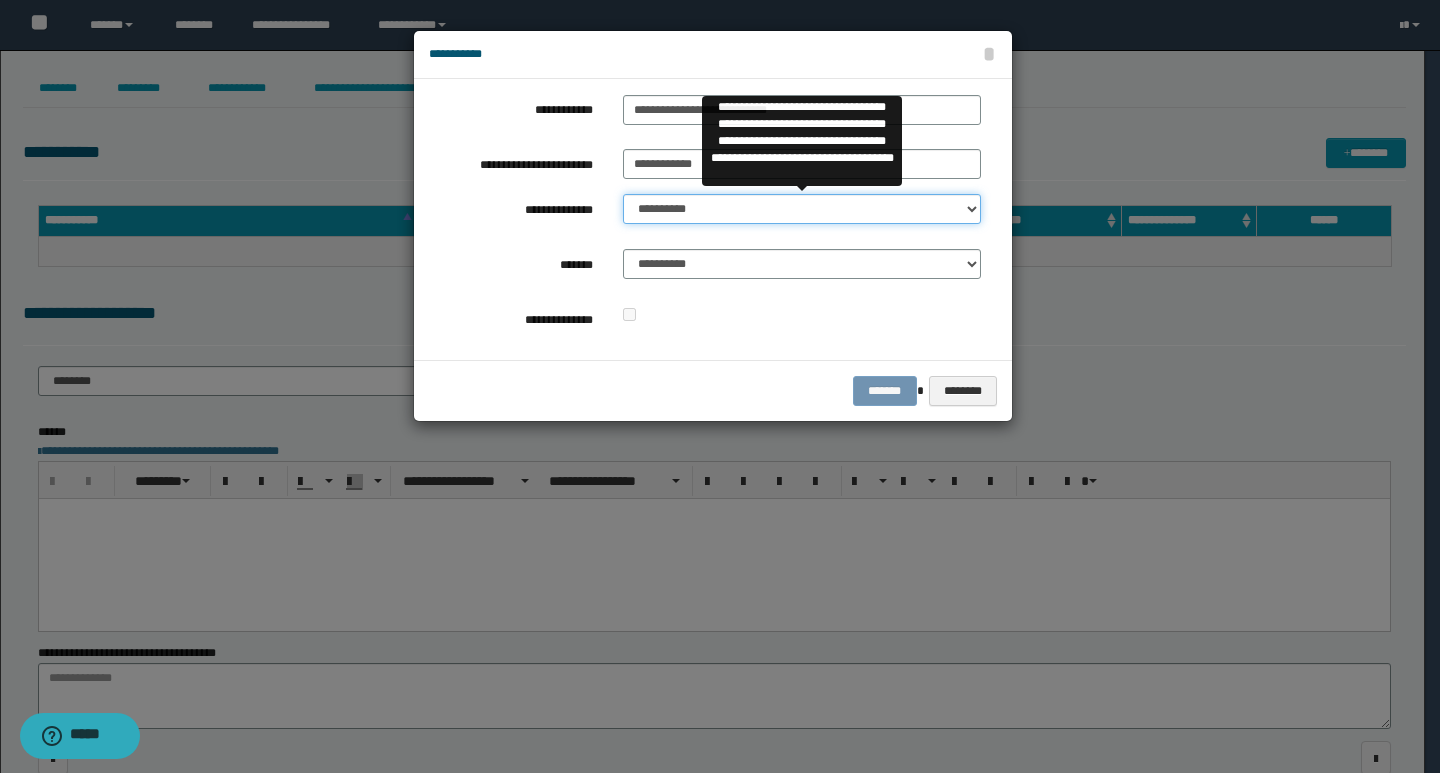 select on "**" 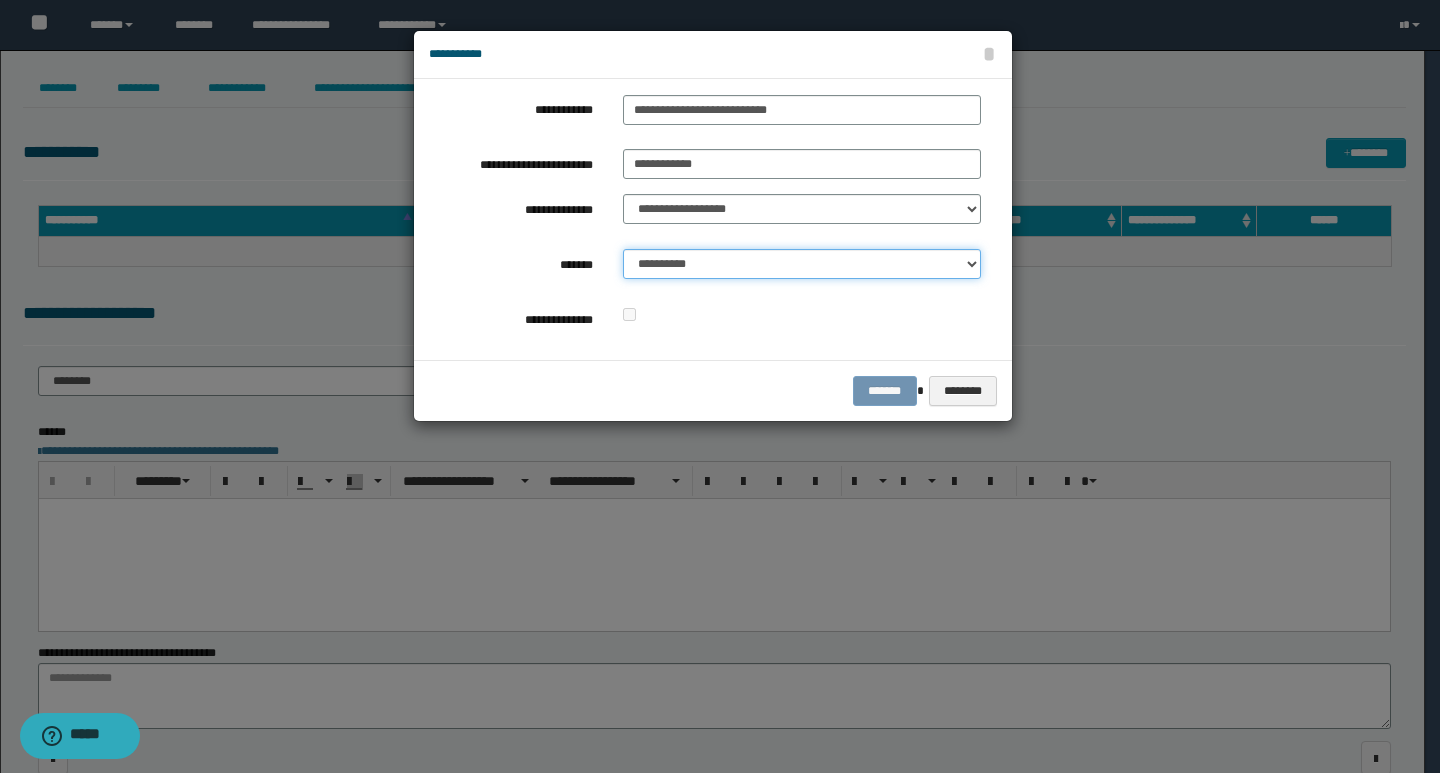 drag, startPoint x: 703, startPoint y: 261, endPoint x: 697, endPoint y: 278, distance: 18.027756 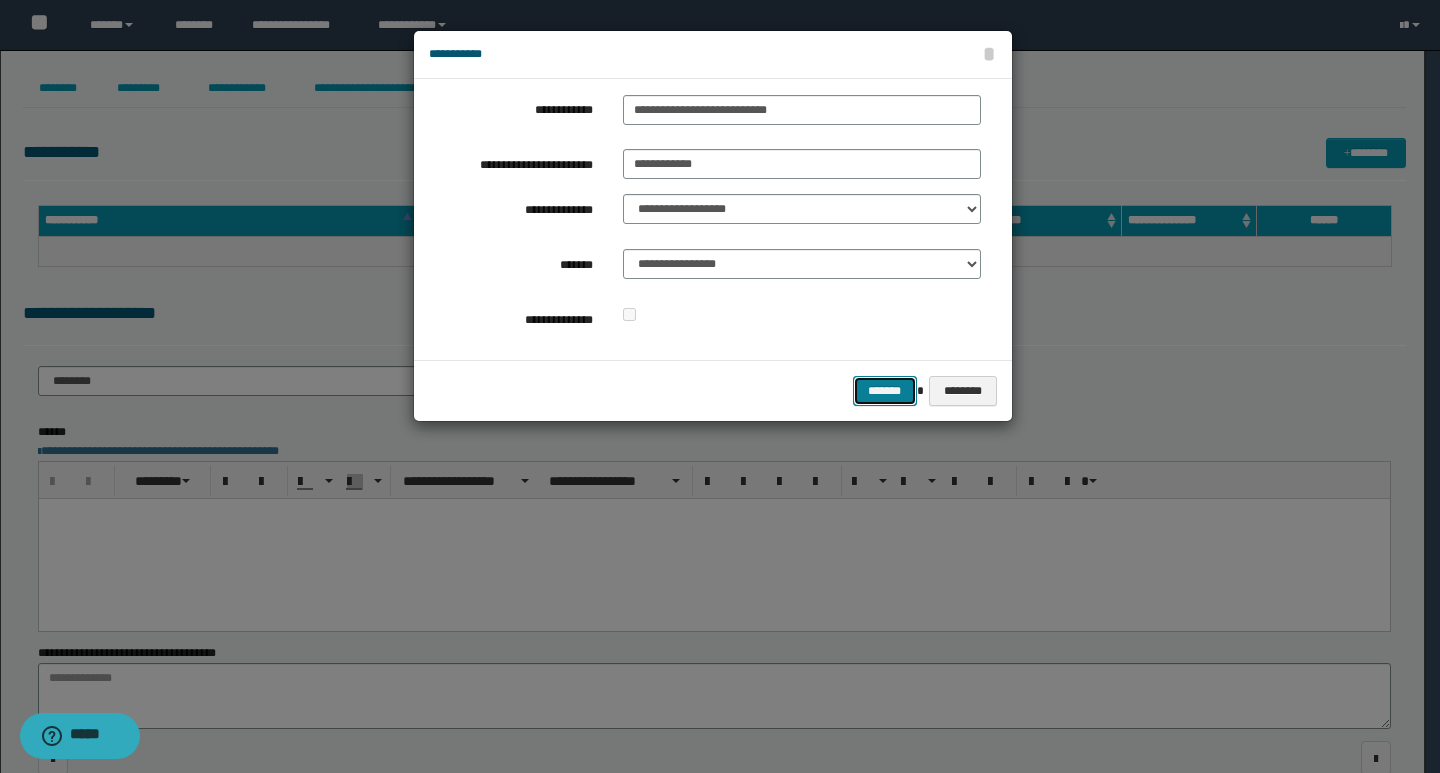 click on "*******" at bounding box center (885, 391) 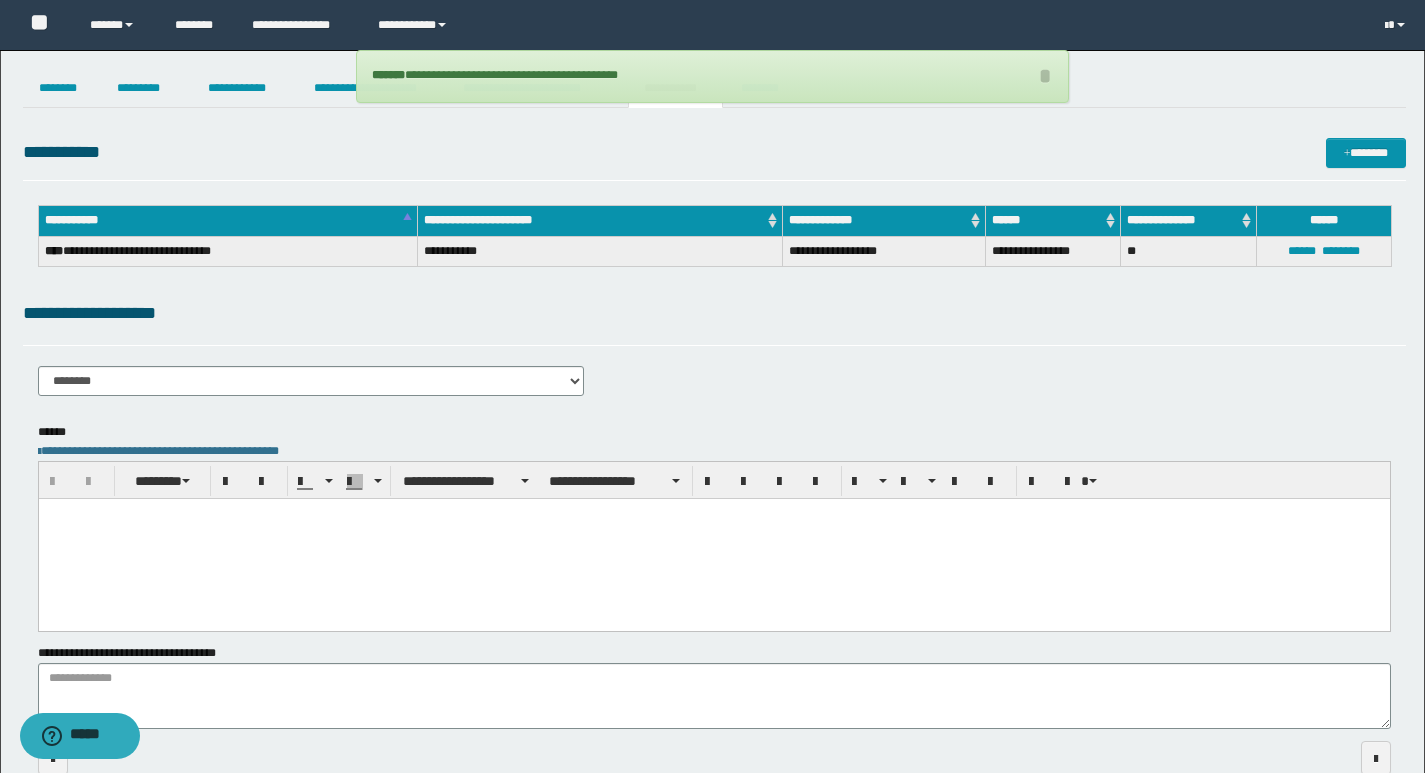 click on "**********" at bounding box center [714, 388] 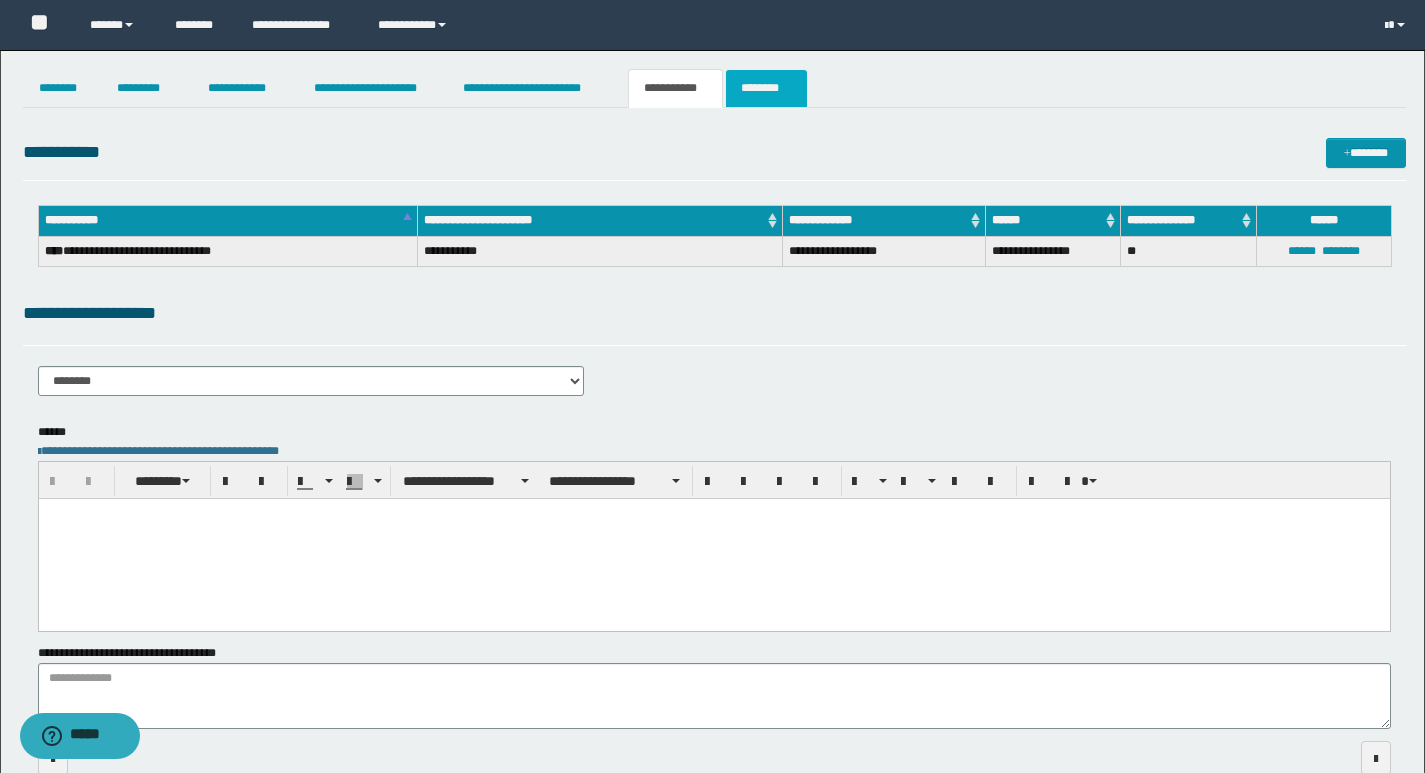 click on "********" at bounding box center [766, 88] 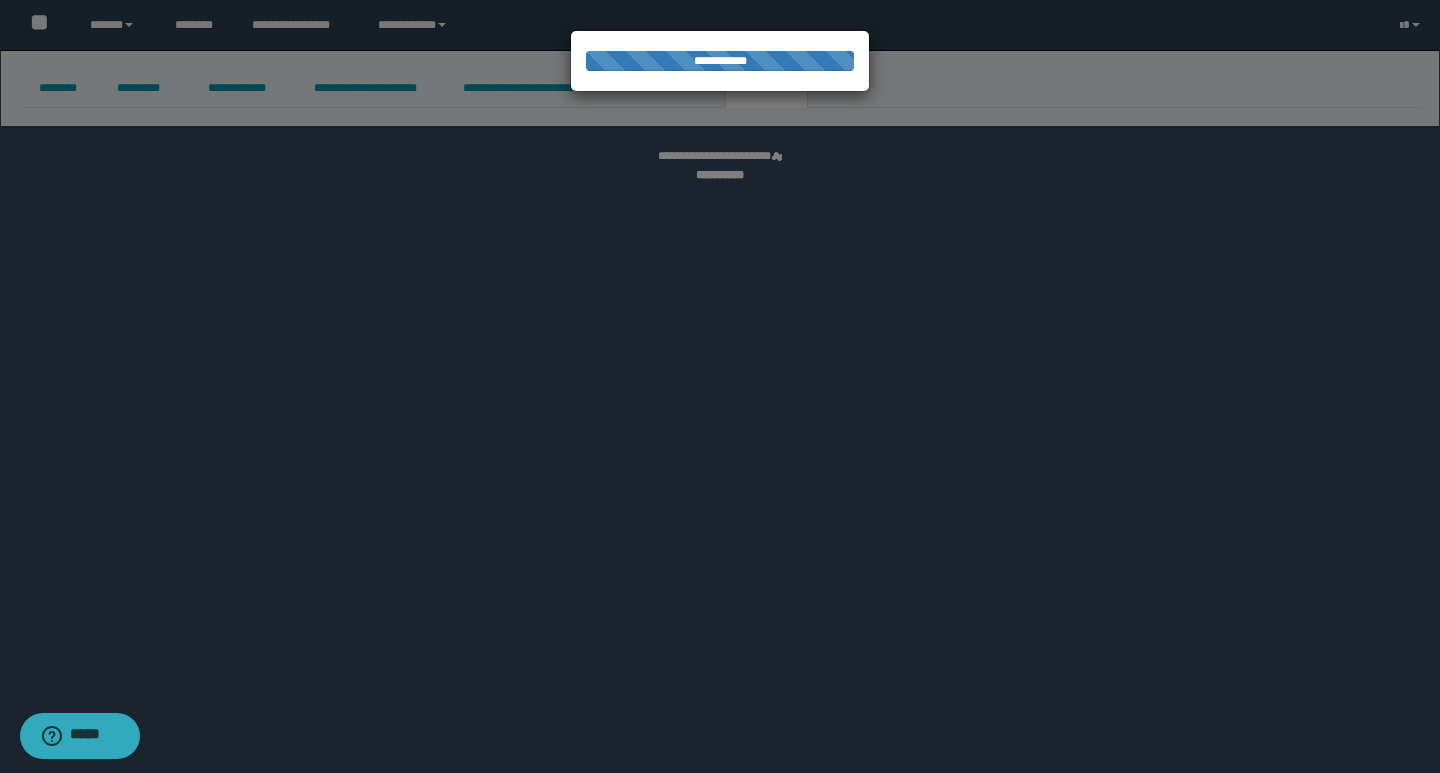 select 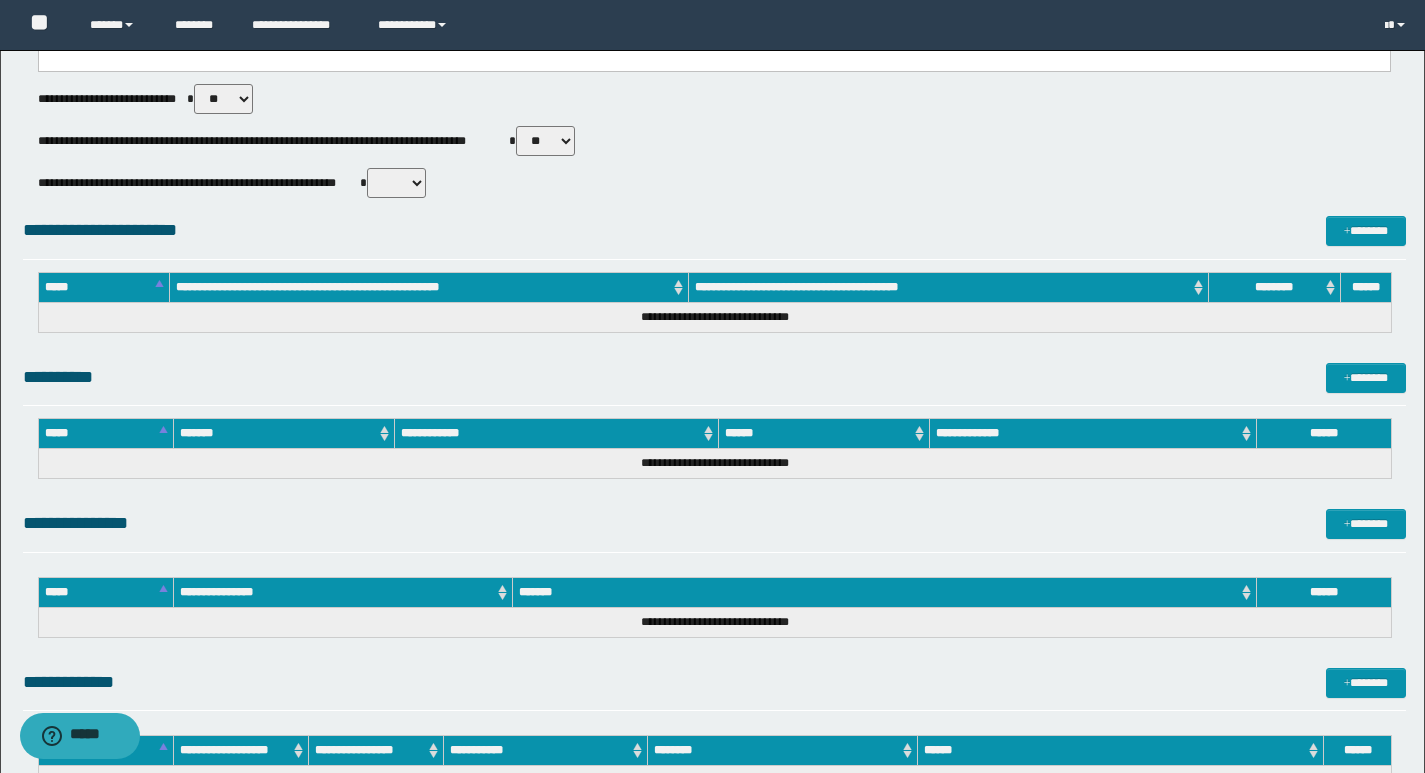scroll, scrollTop: 893, scrollLeft: 0, axis: vertical 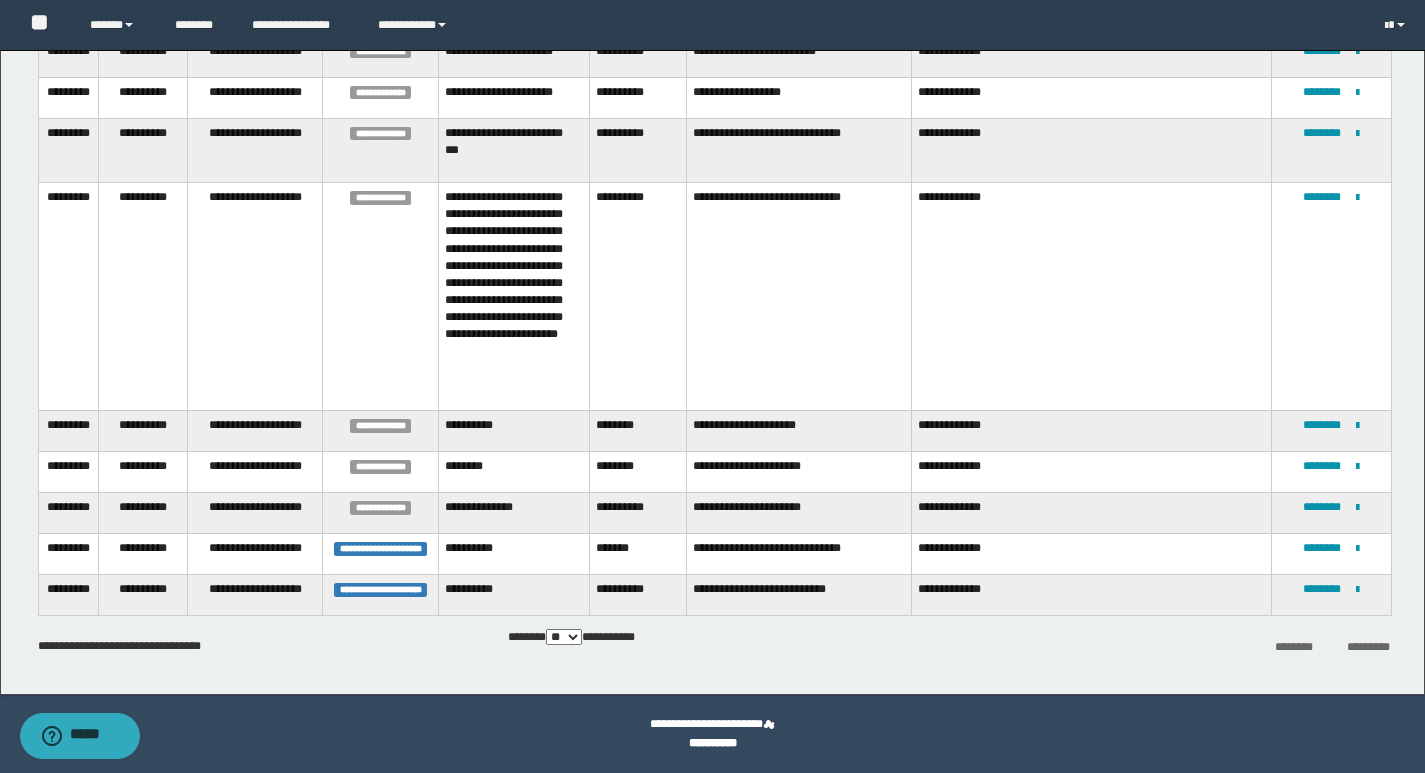 click on "**********" at bounding box center [380, 554] 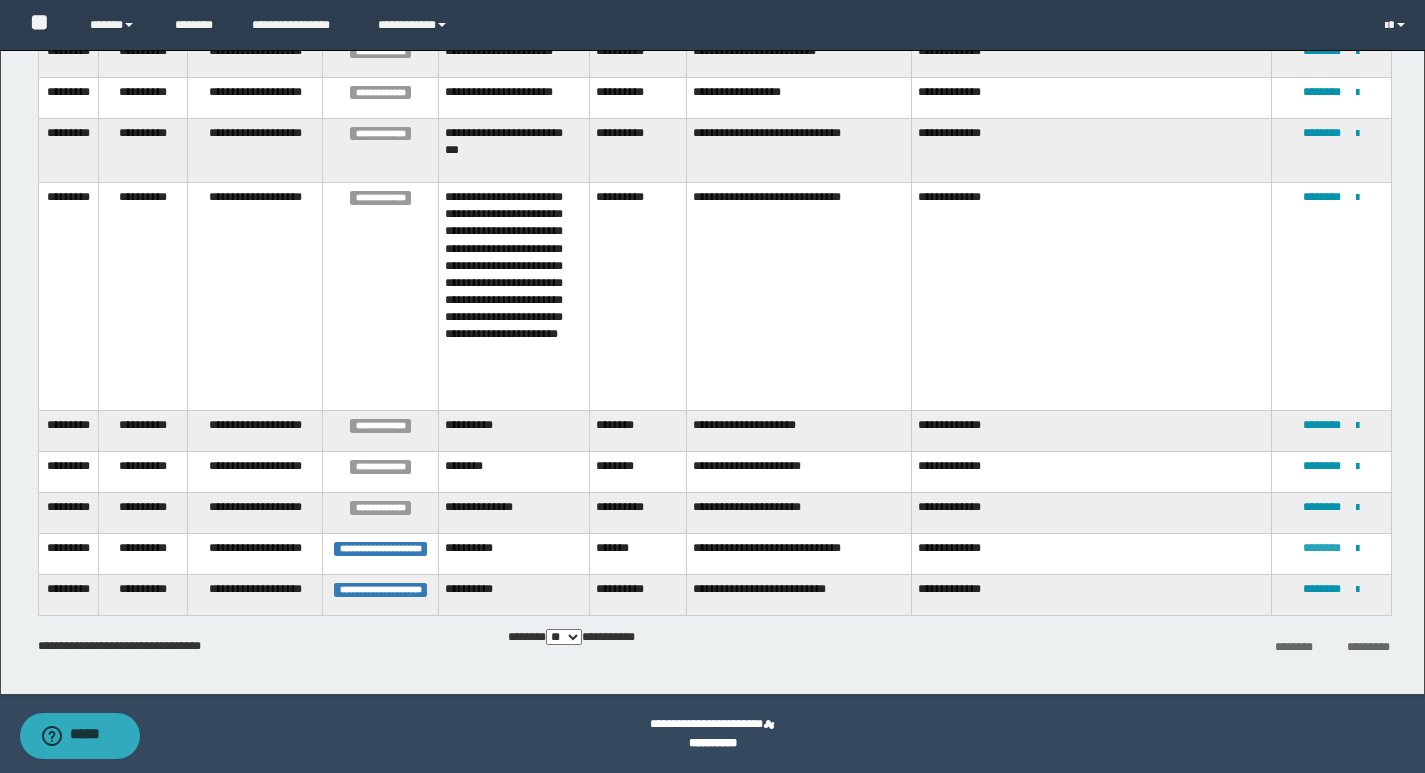 click on "********" at bounding box center [1322, 548] 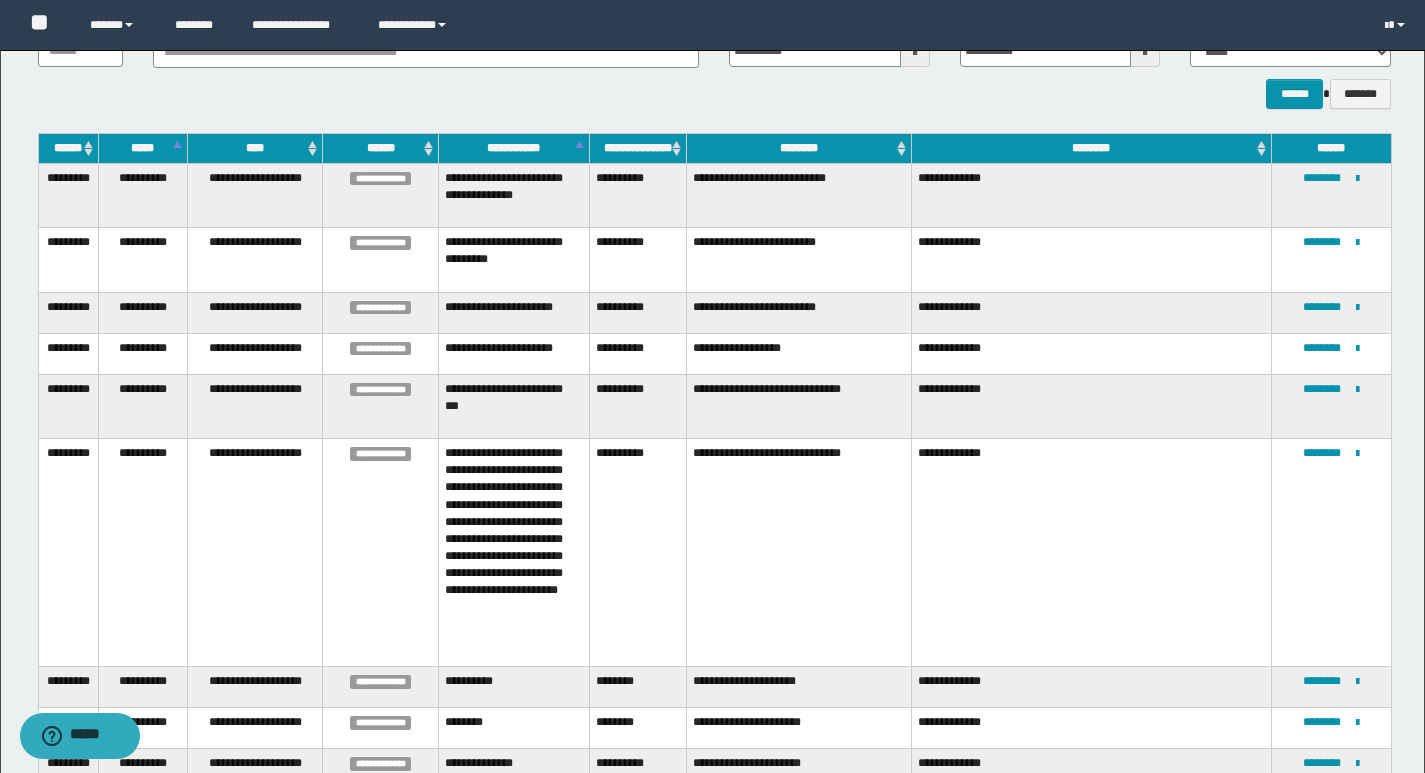 scroll, scrollTop: 419, scrollLeft: 0, axis: vertical 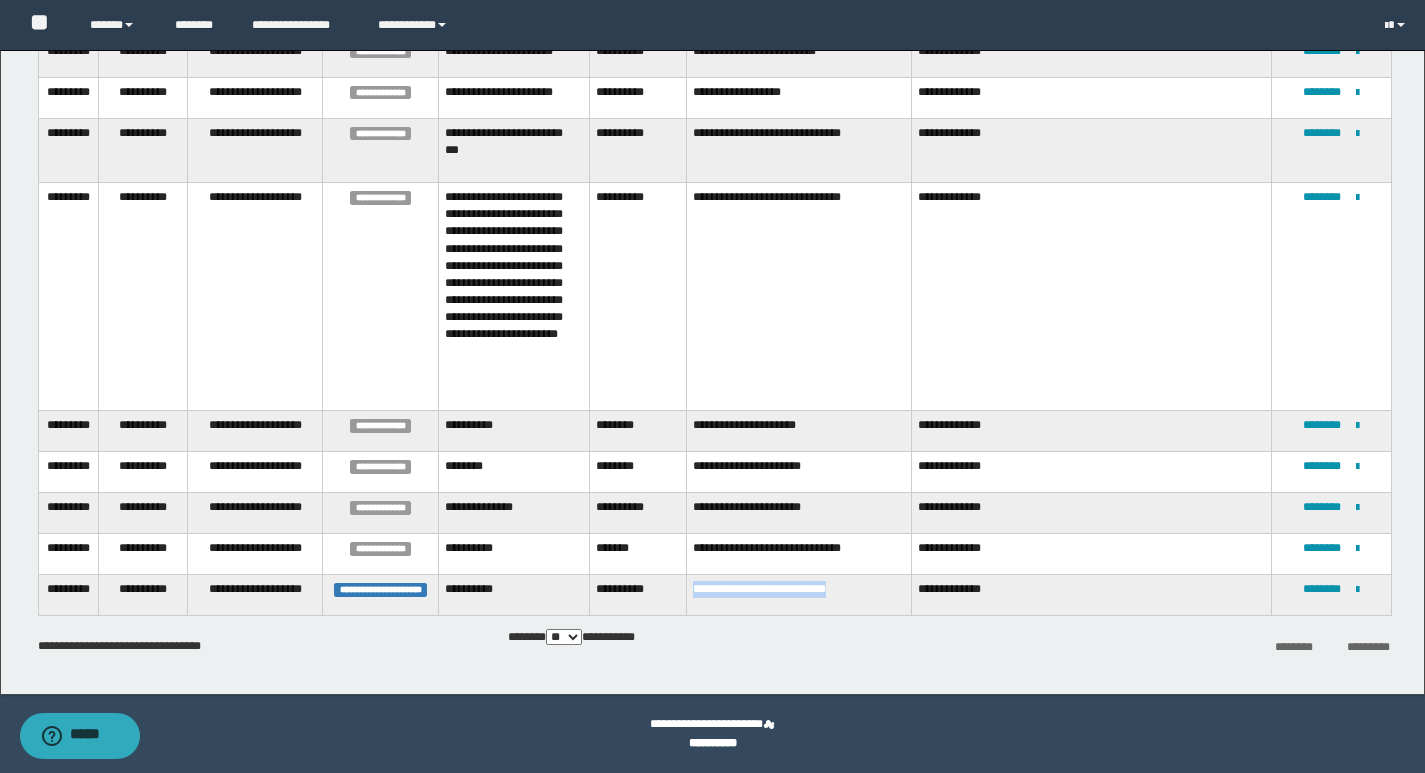 drag, startPoint x: 691, startPoint y: 579, endPoint x: 839, endPoint y: 588, distance: 148.27339 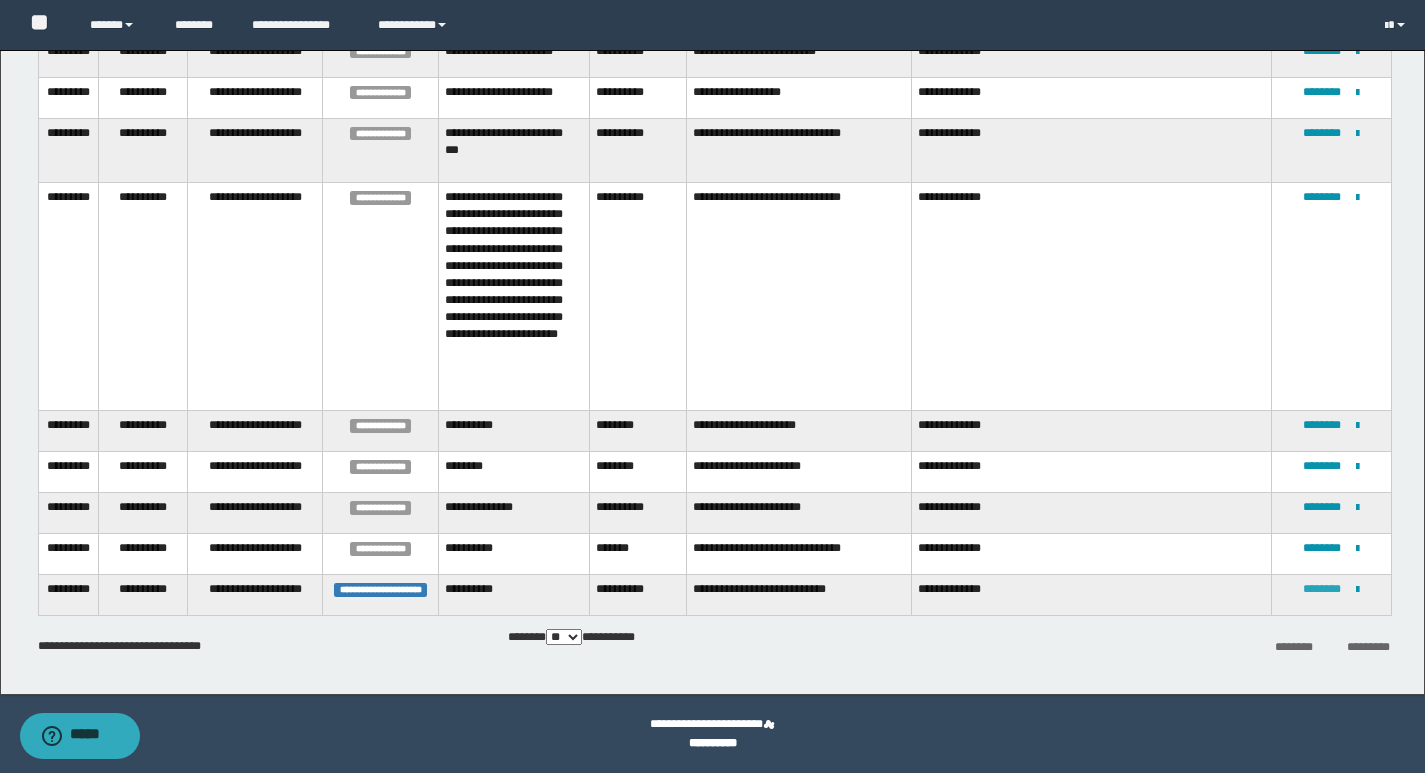 click on "********" at bounding box center (1322, 589) 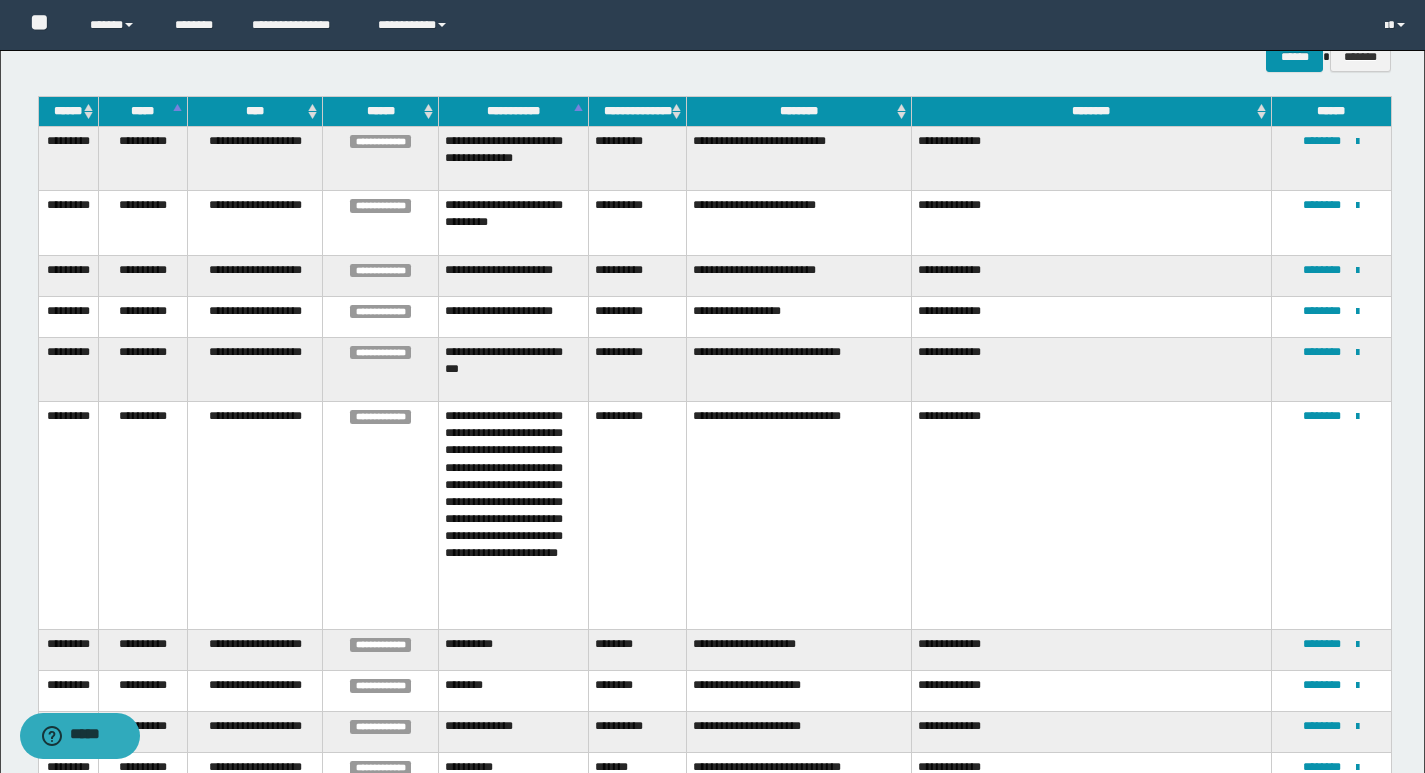 scroll, scrollTop: 419, scrollLeft: 0, axis: vertical 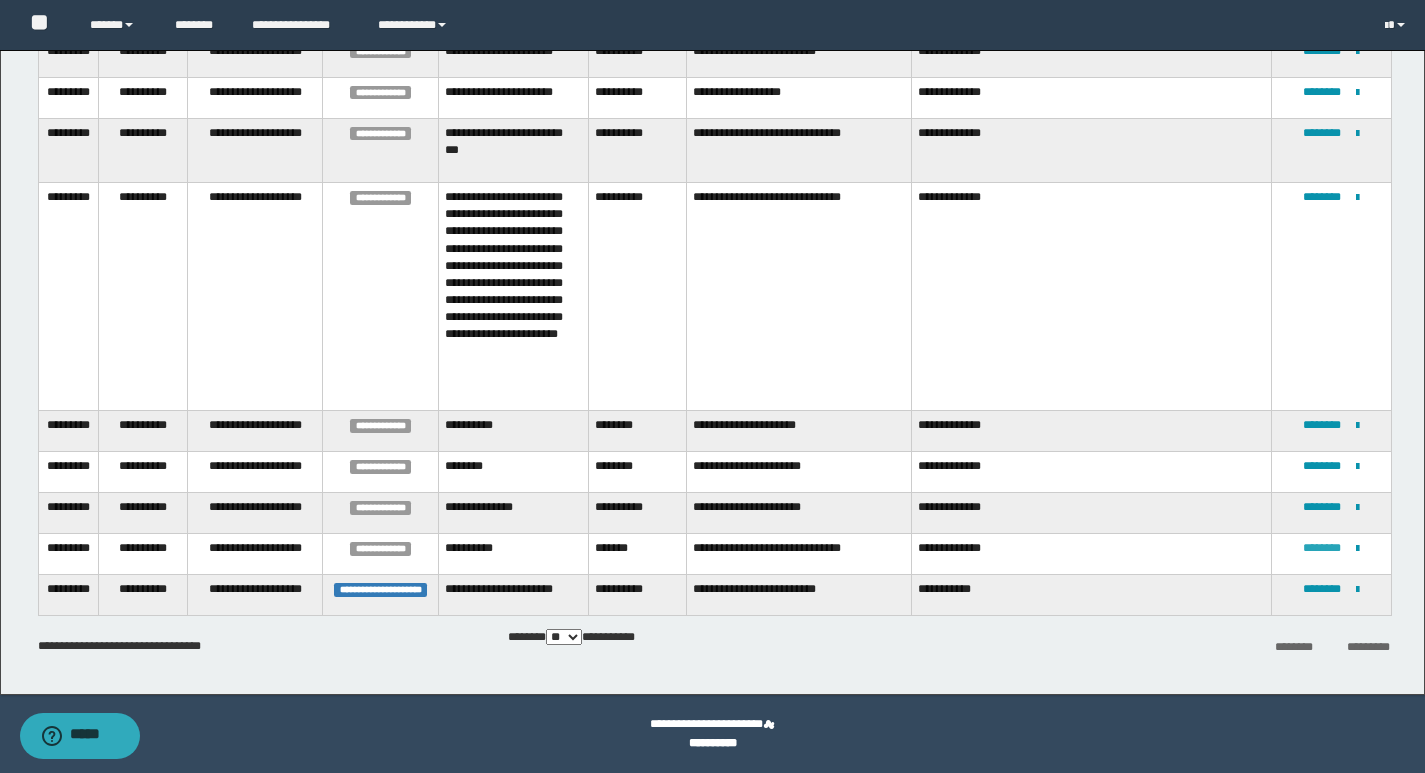 click on "********" at bounding box center [1322, 548] 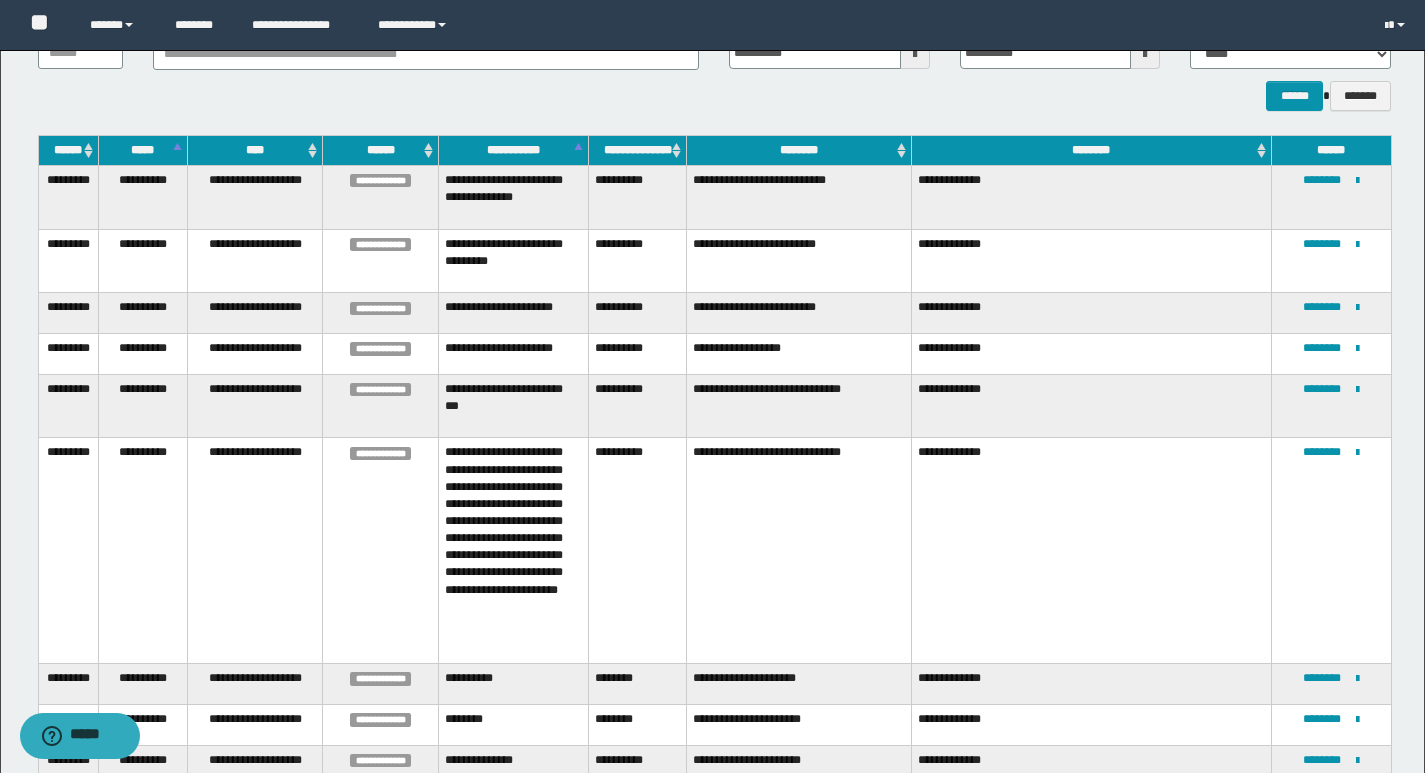 scroll, scrollTop: 372, scrollLeft: 0, axis: vertical 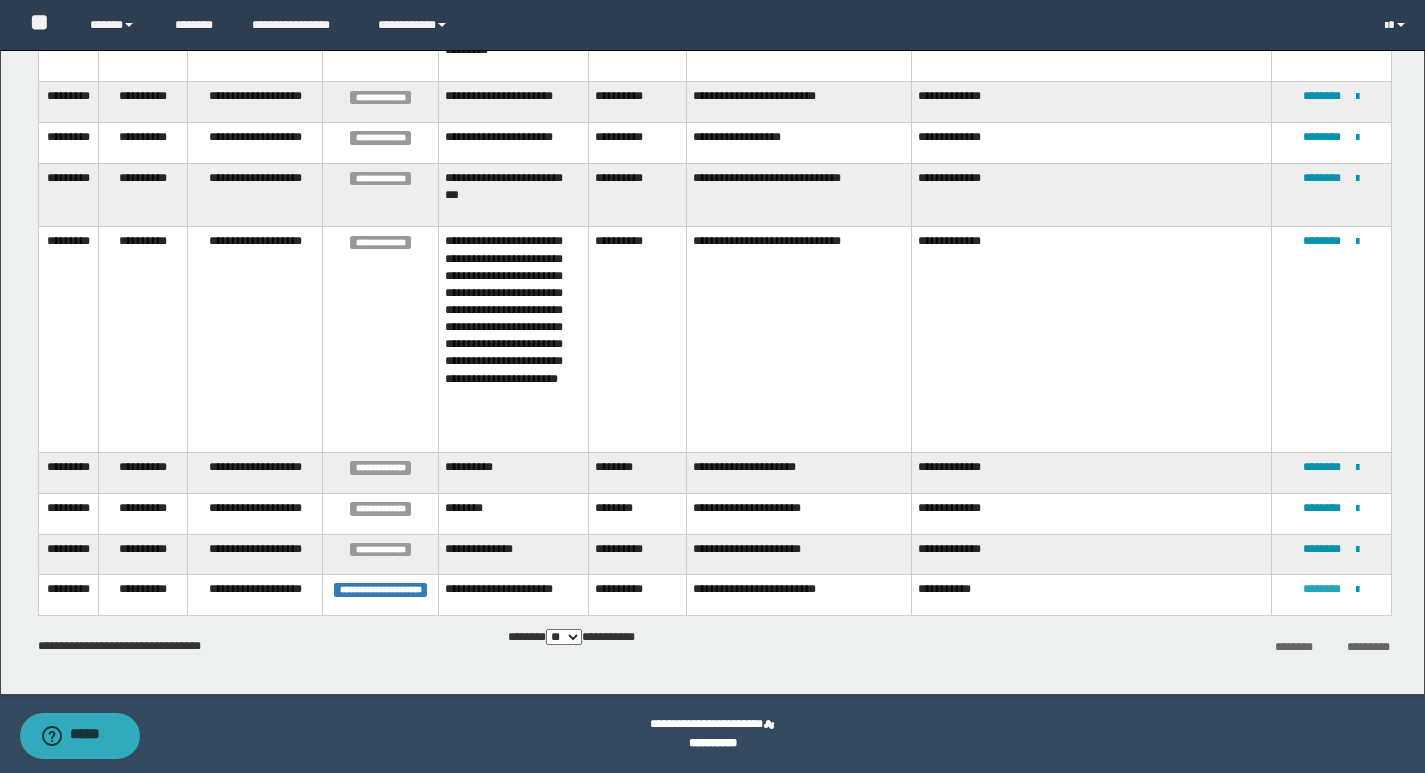 click on "********" at bounding box center [1322, 589] 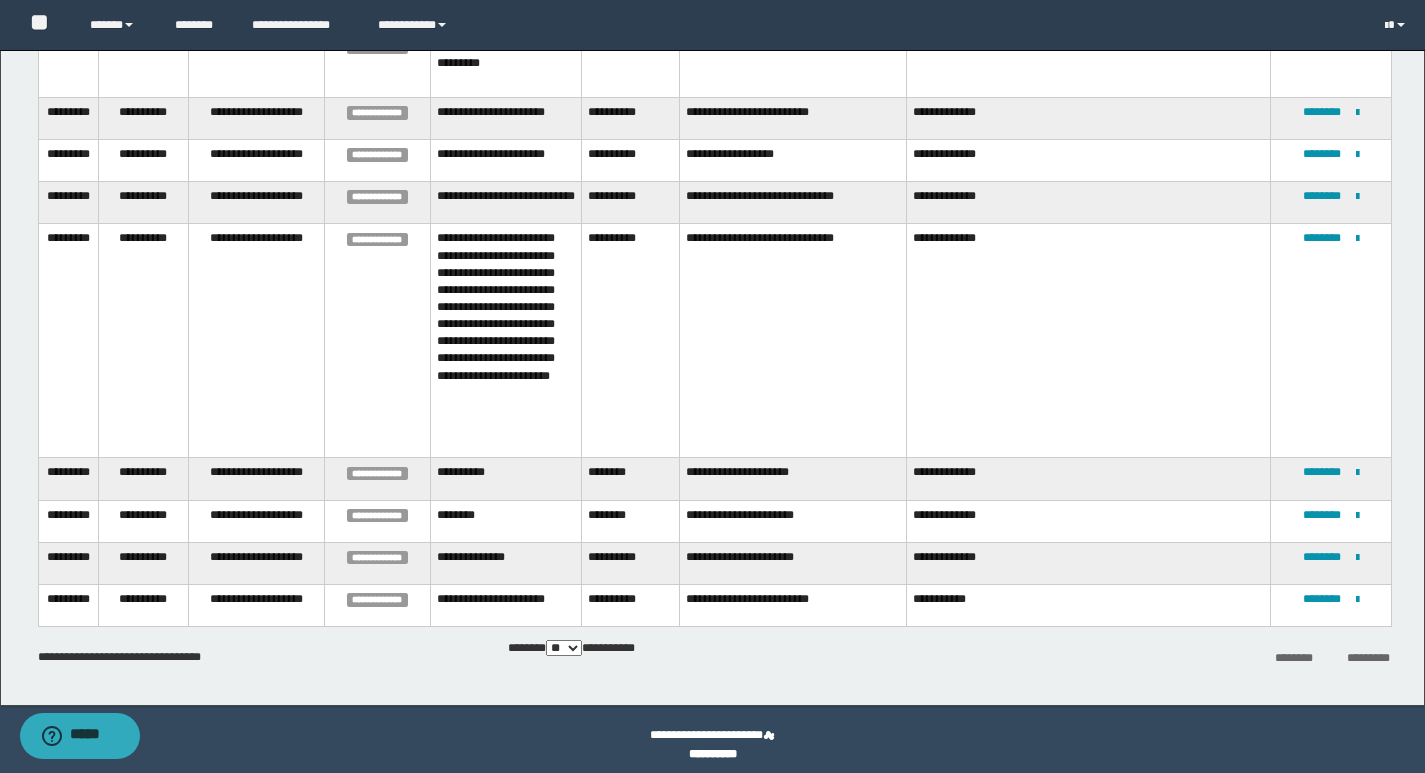scroll, scrollTop: 372, scrollLeft: 0, axis: vertical 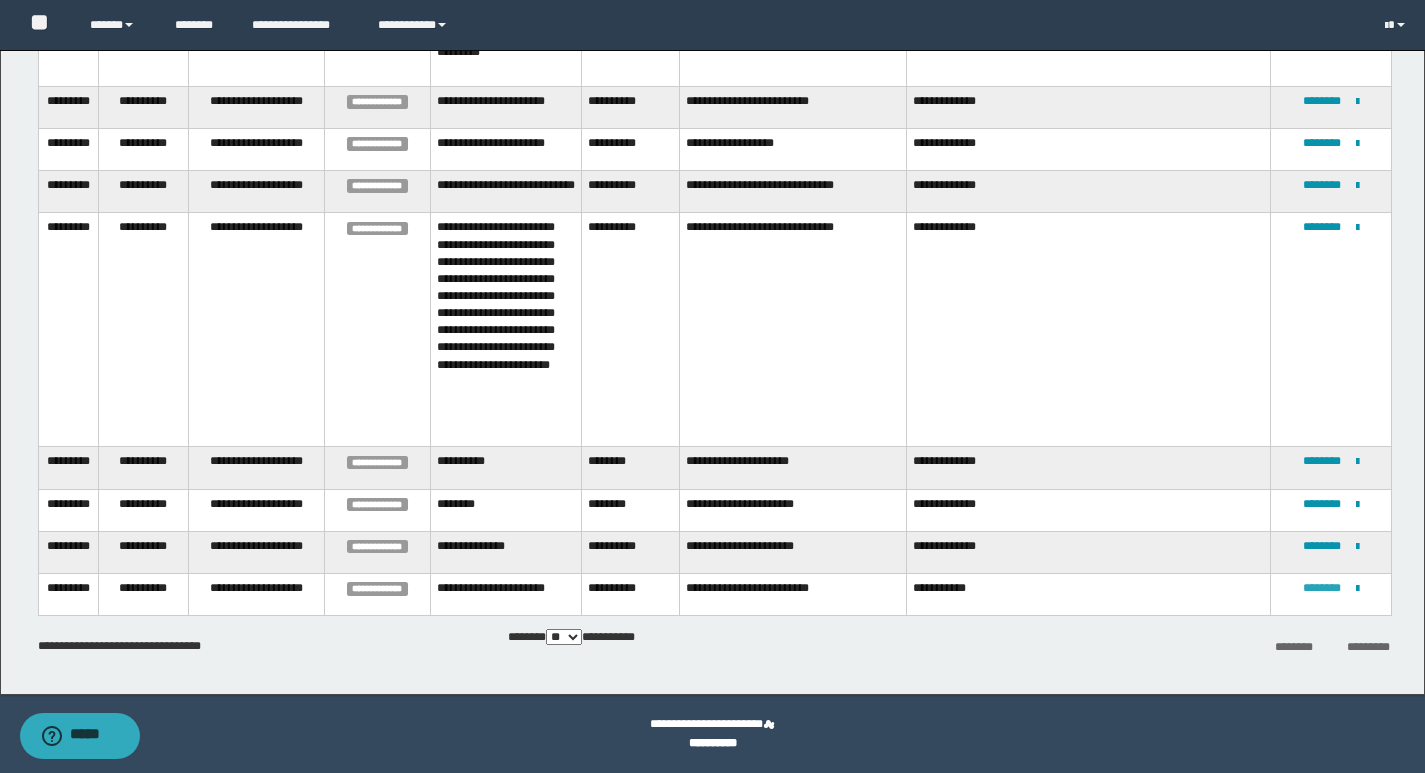 click on "********" at bounding box center (1322, 588) 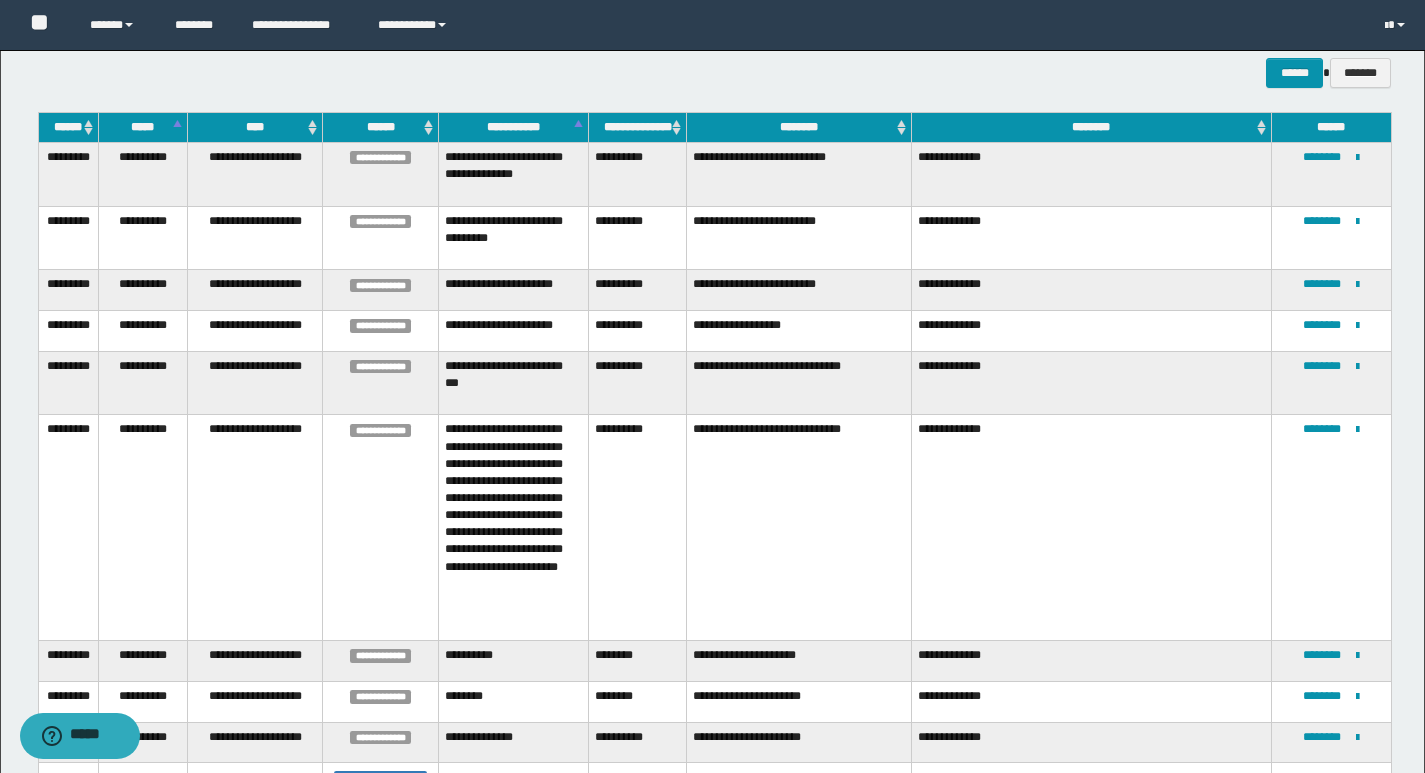 scroll, scrollTop: 372, scrollLeft: 0, axis: vertical 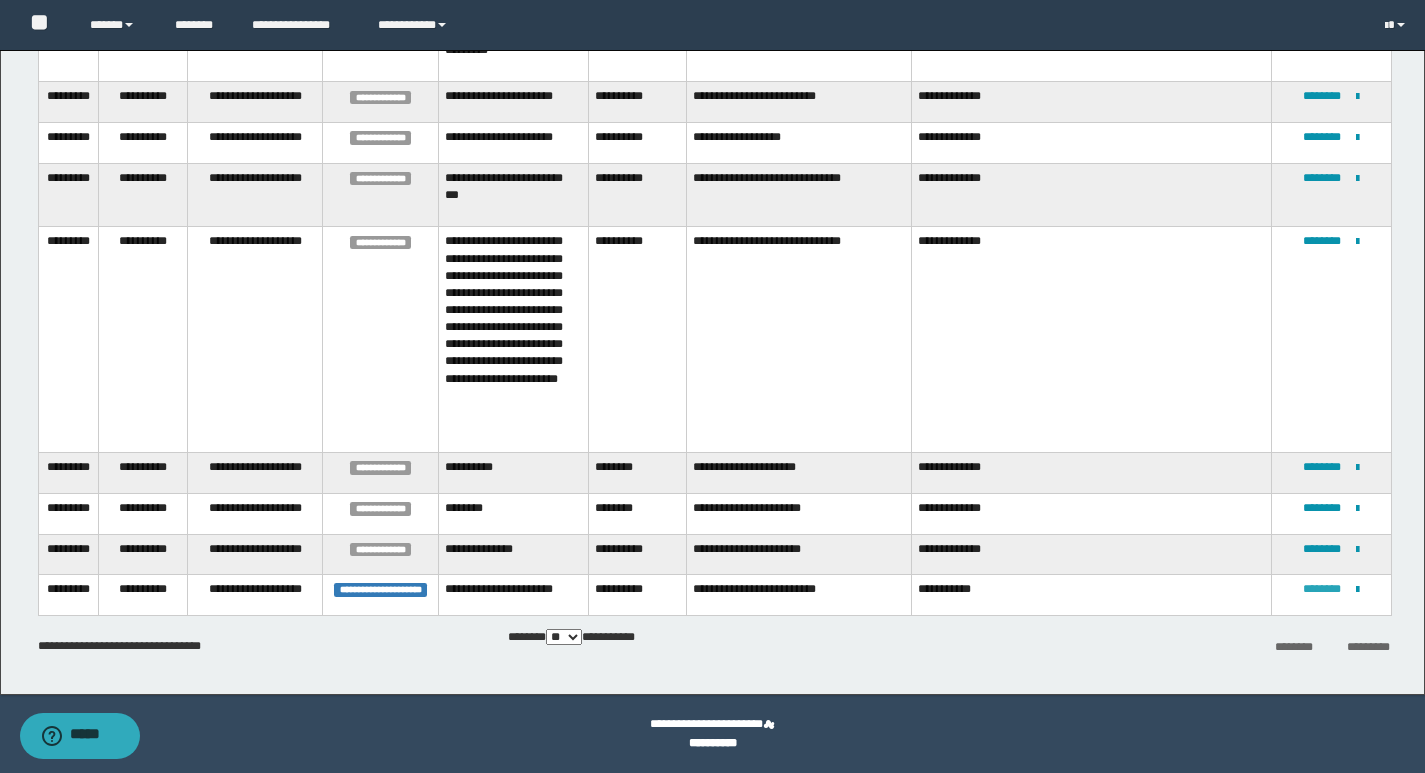 click on "********" at bounding box center (1322, 589) 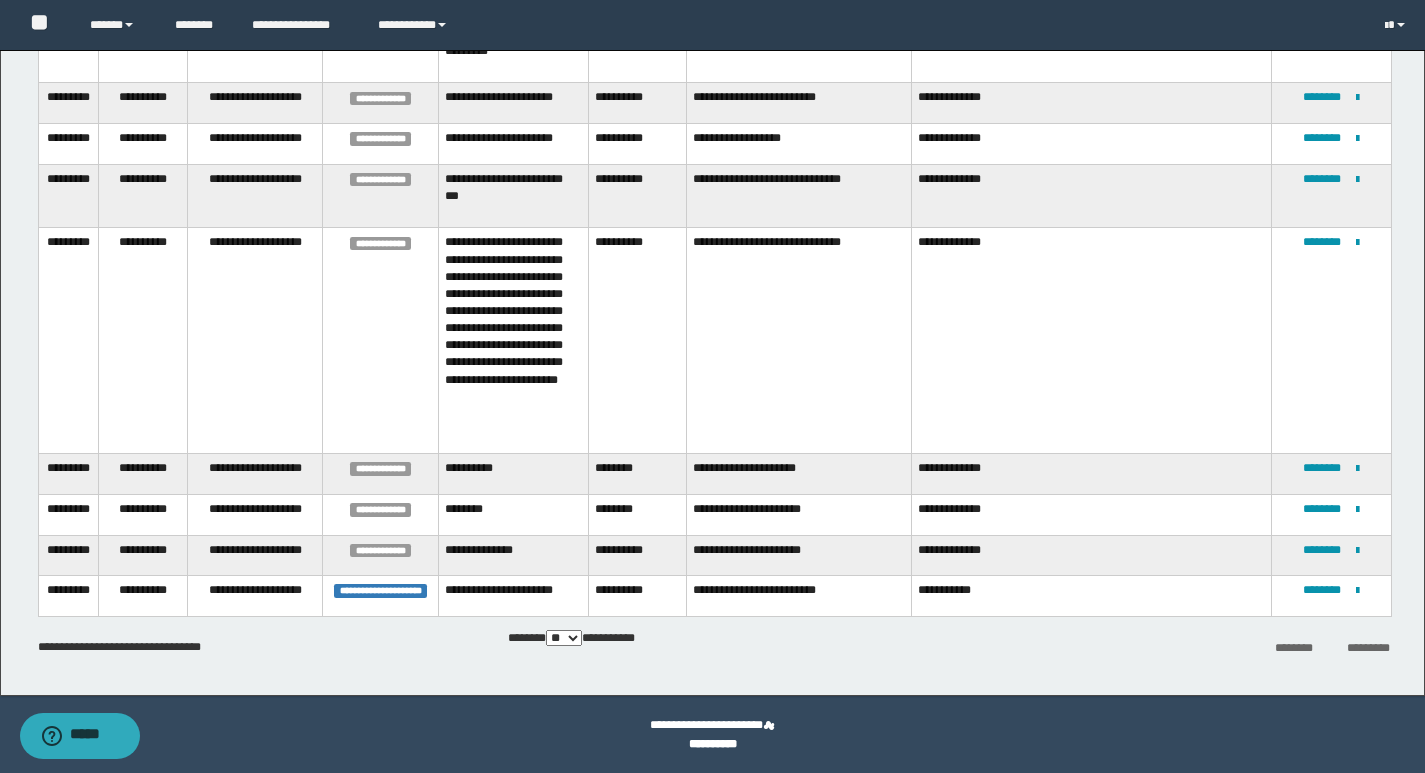 scroll, scrollTop: 372, scrollLeft: 0, axis: vertical 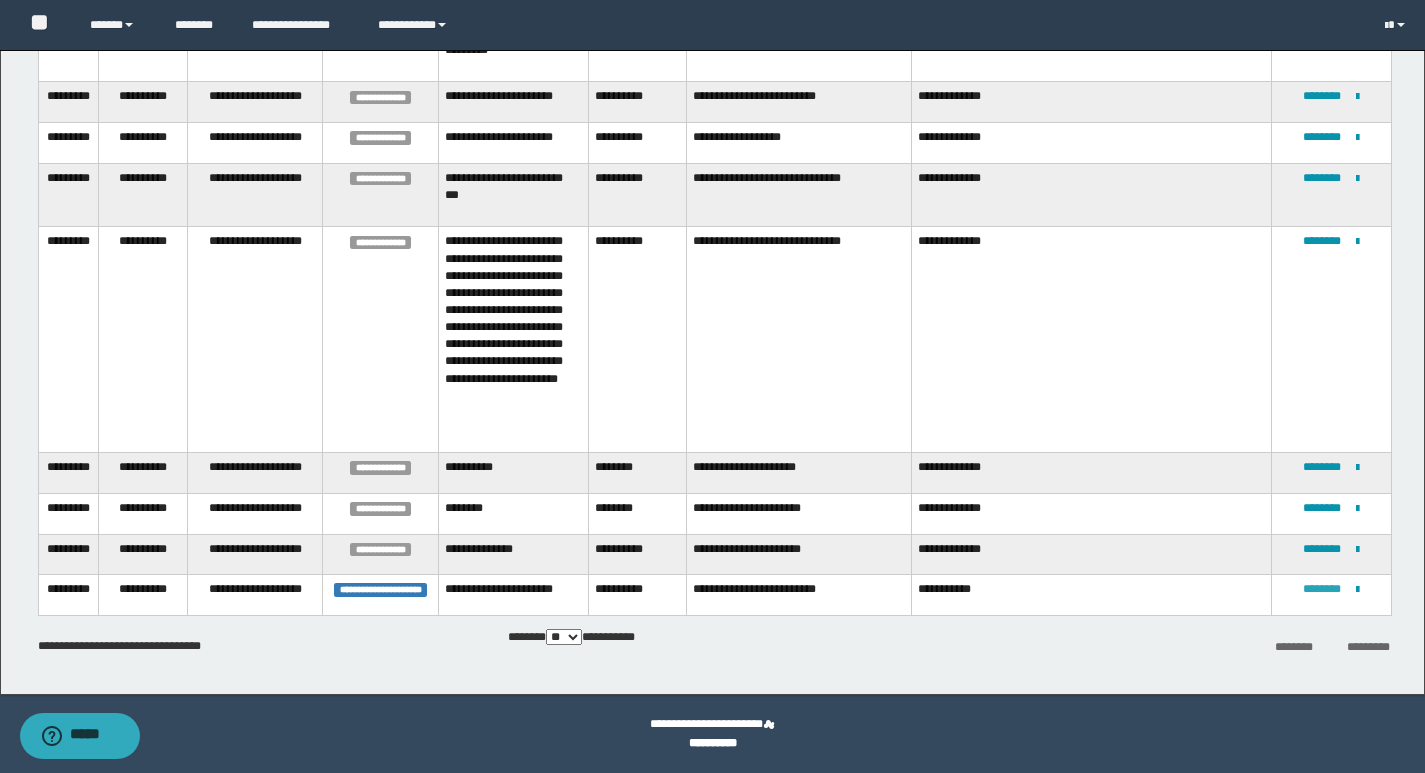 click on "********" at bounding box center (1322, 589) 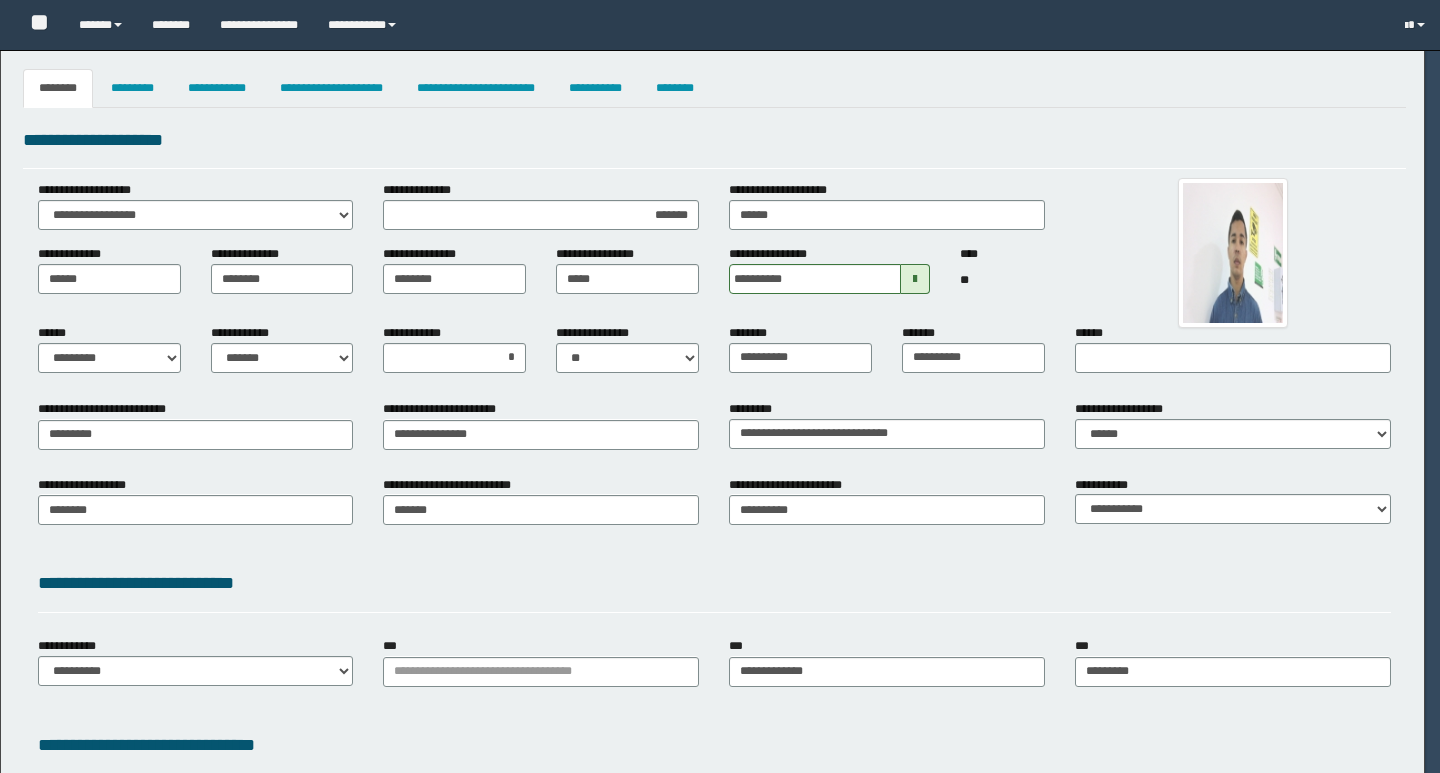 select on "**" 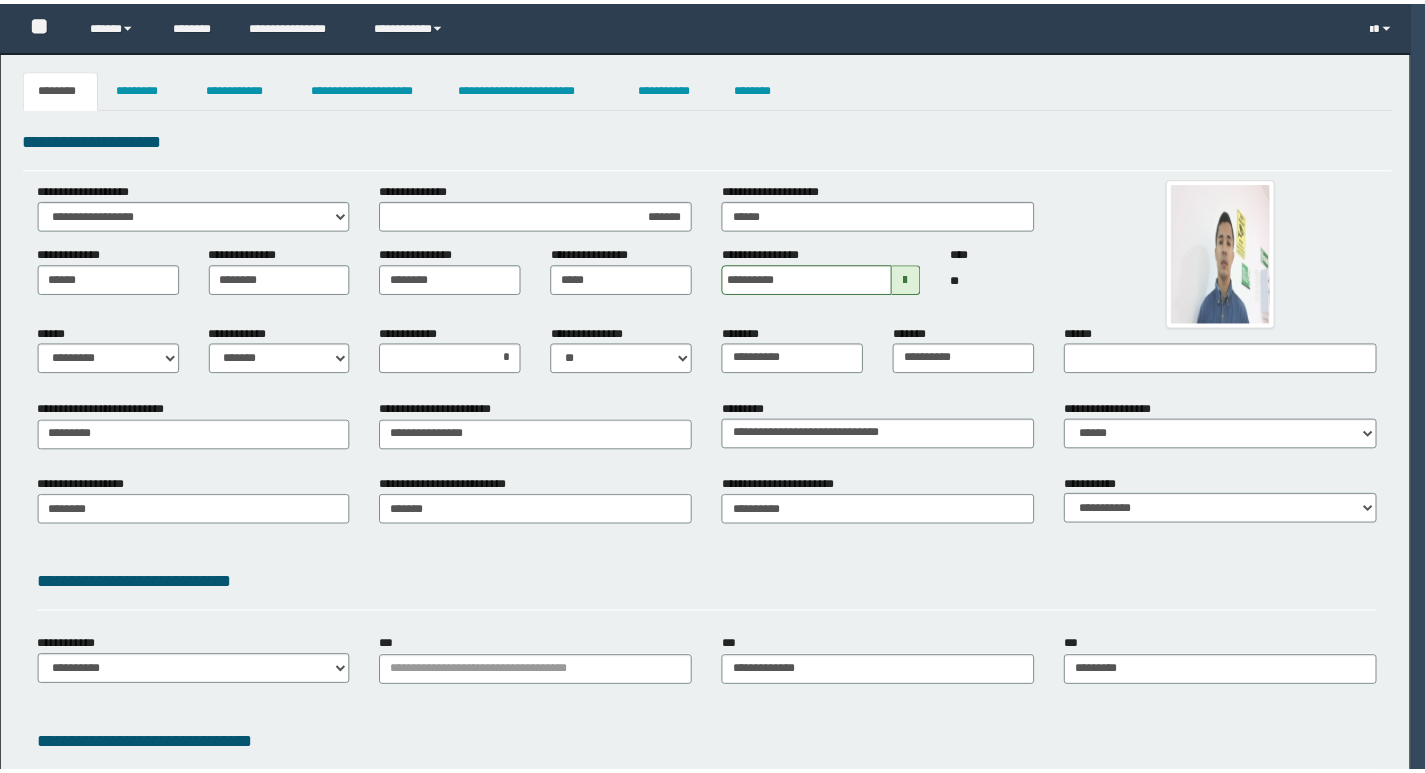 scroll, scrollTop: 0, scrollLeft: 0, axis: both 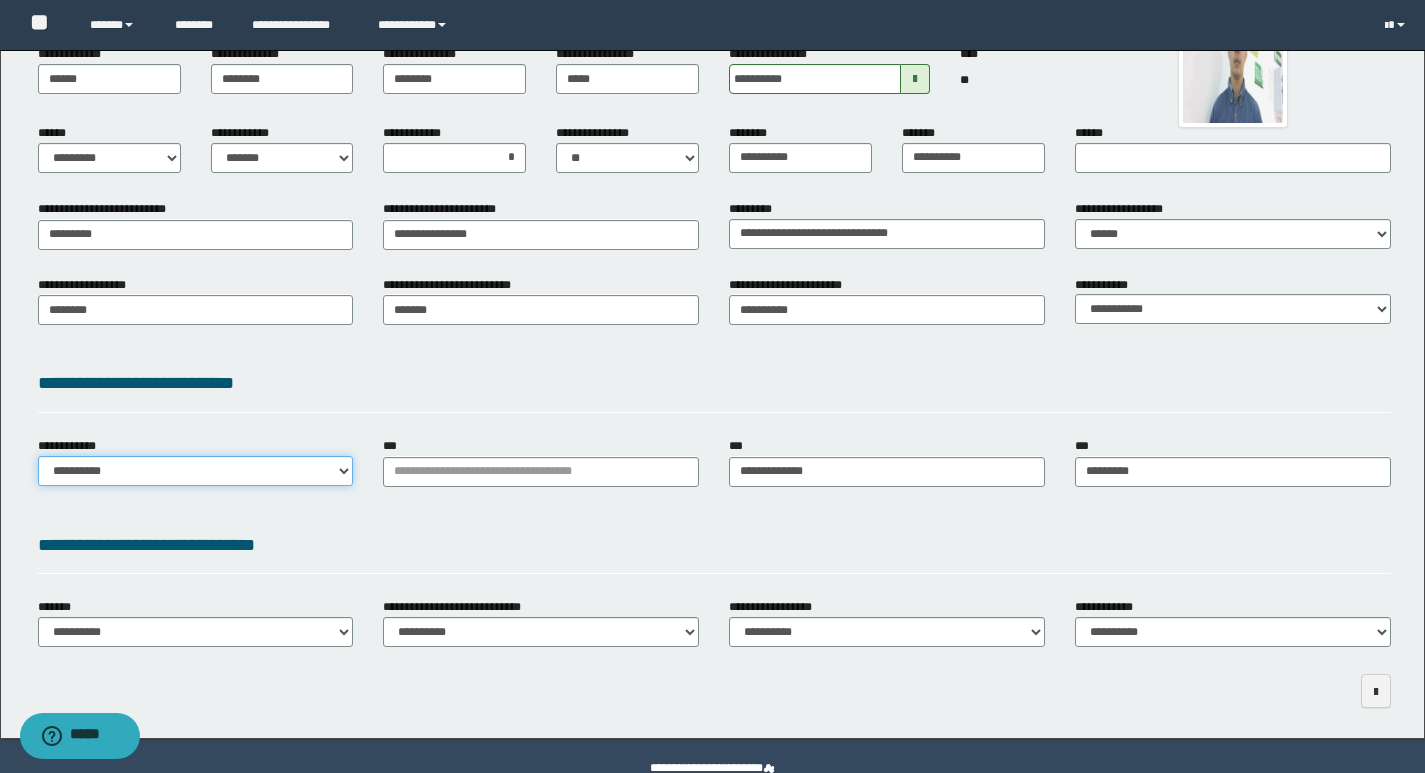 click on "**********" at bounding box center (196, 471) 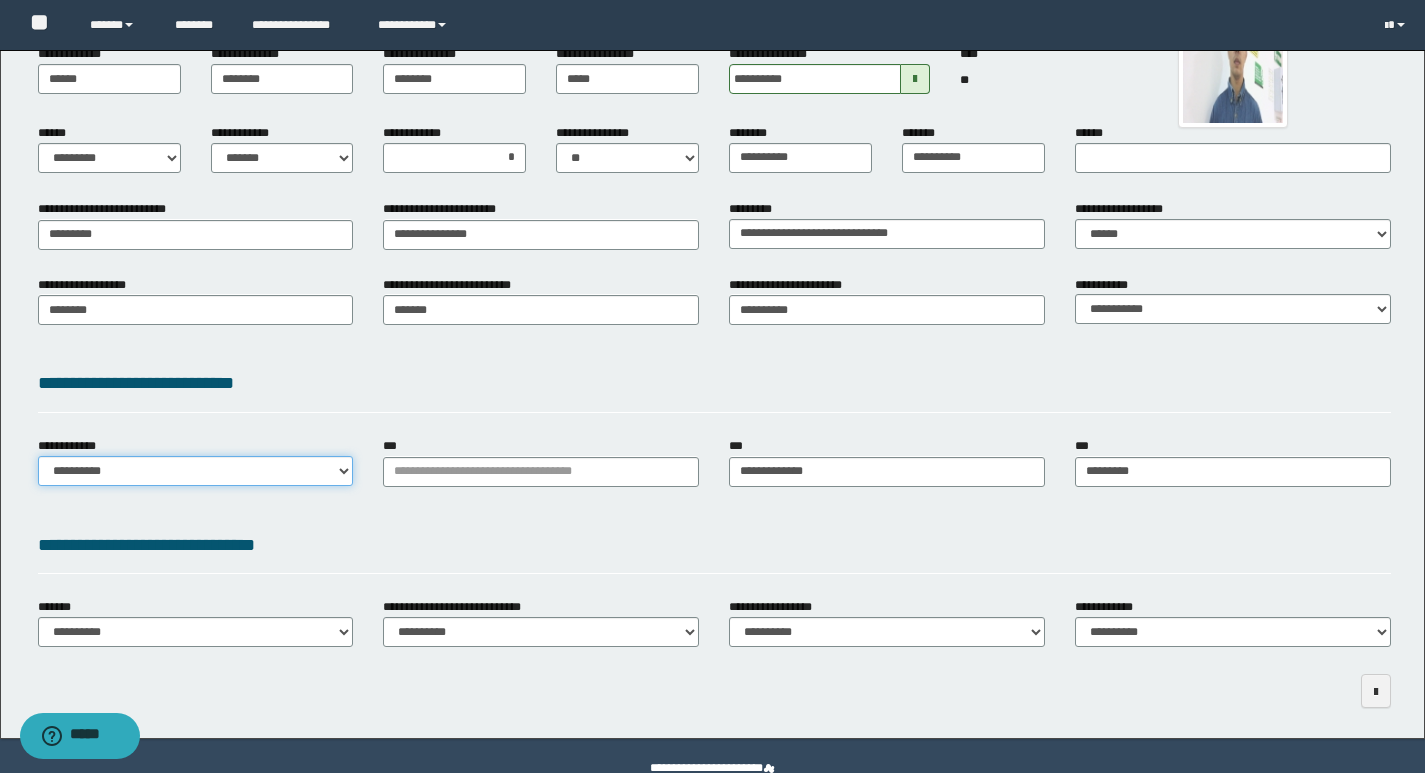 select on "**" 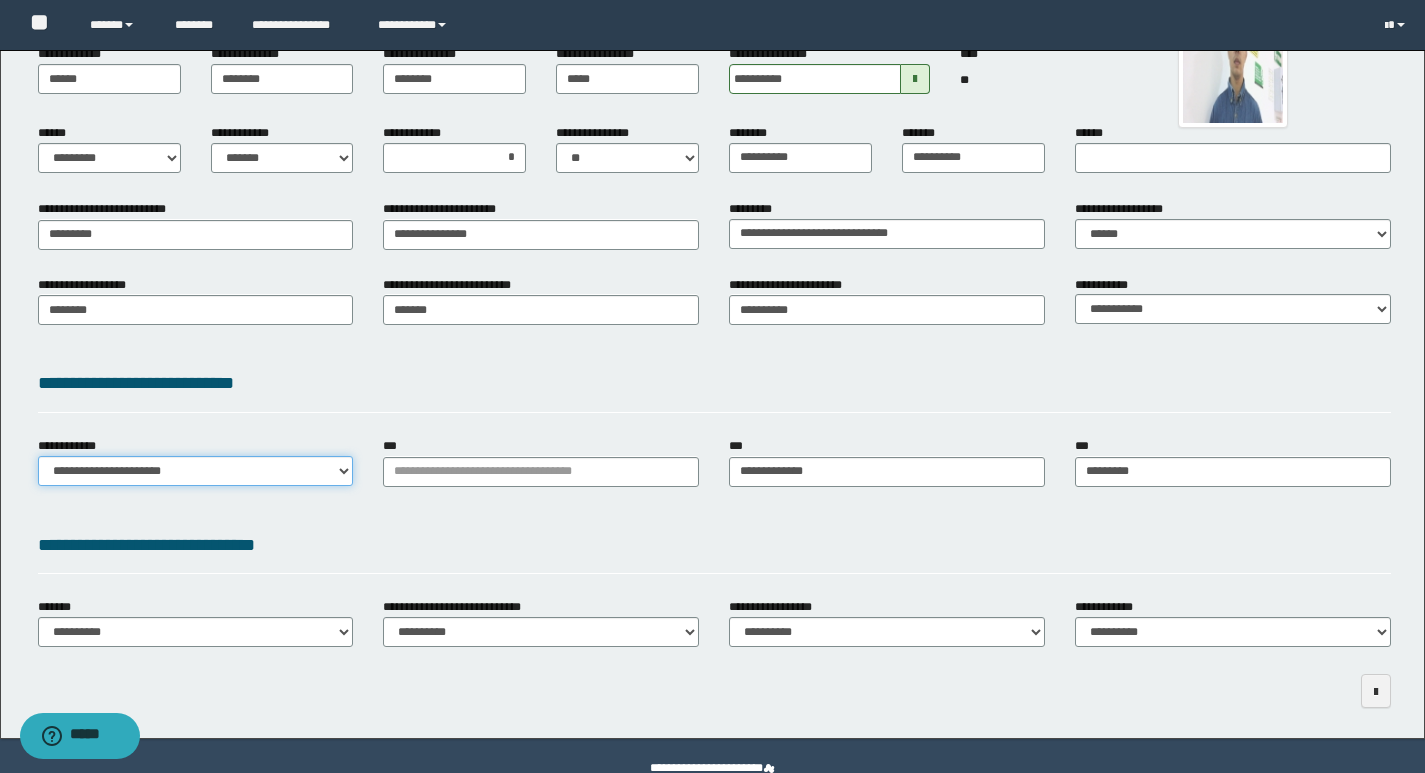 click on "**********" at bounding box center (196, 471) 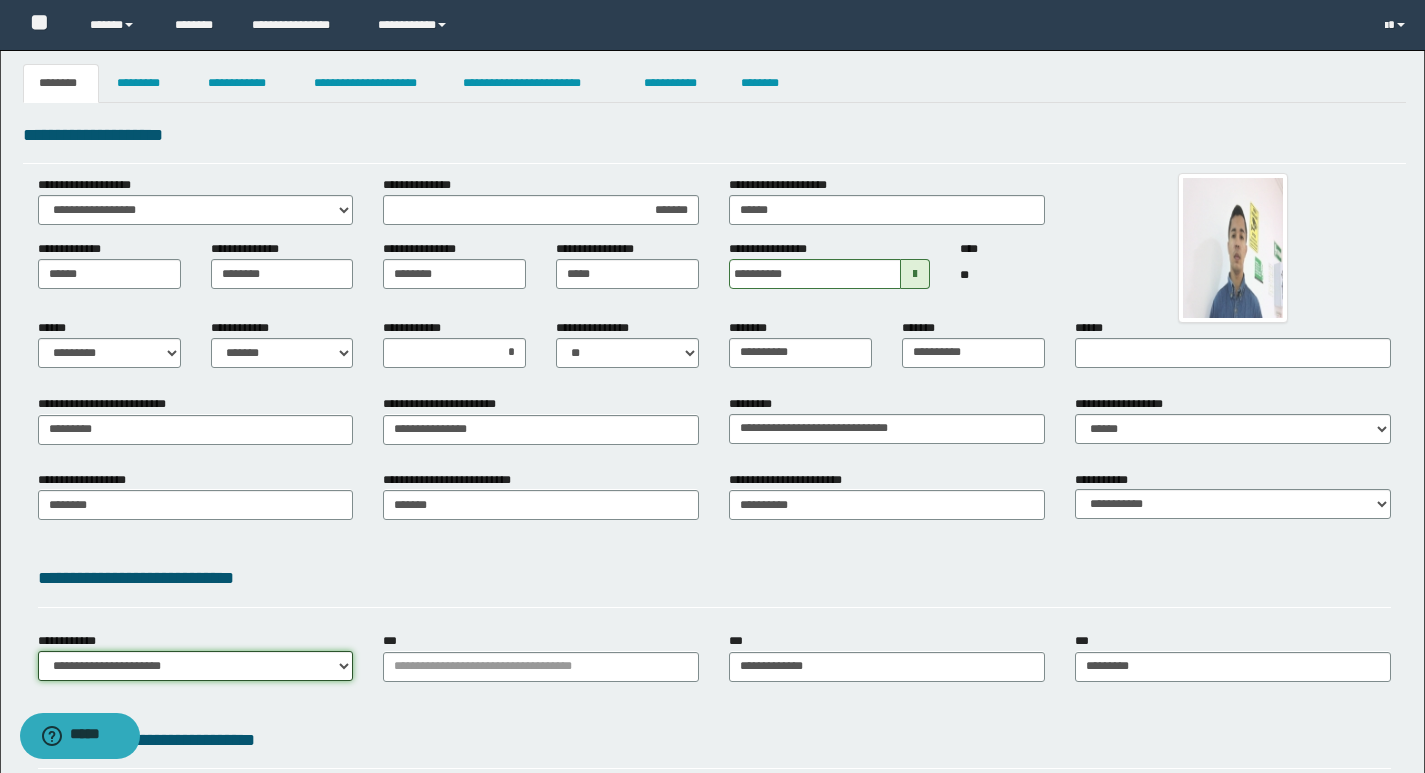 scroll, scrollTop: 0, scrollLeft: 0, axis: both 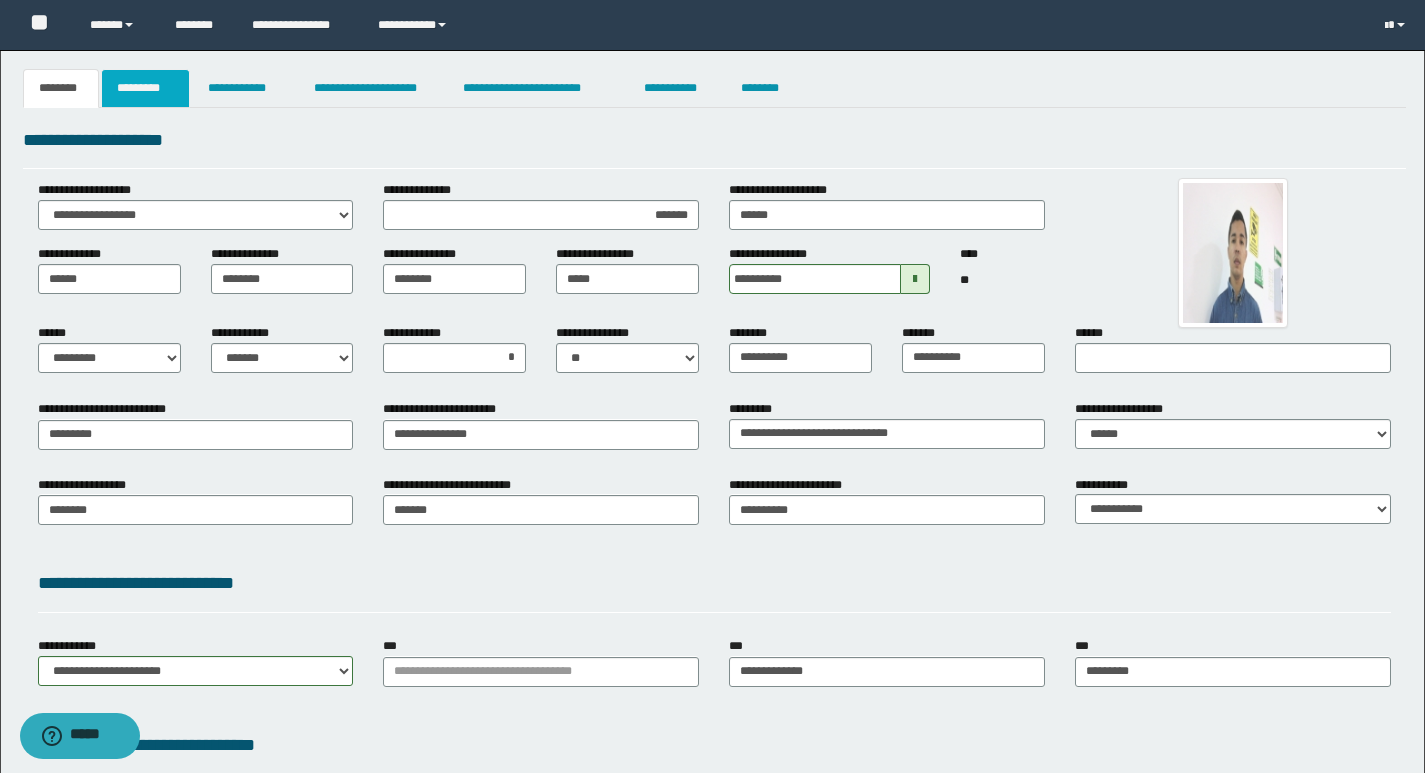 click on "*********" at bounding box center [145, 88] 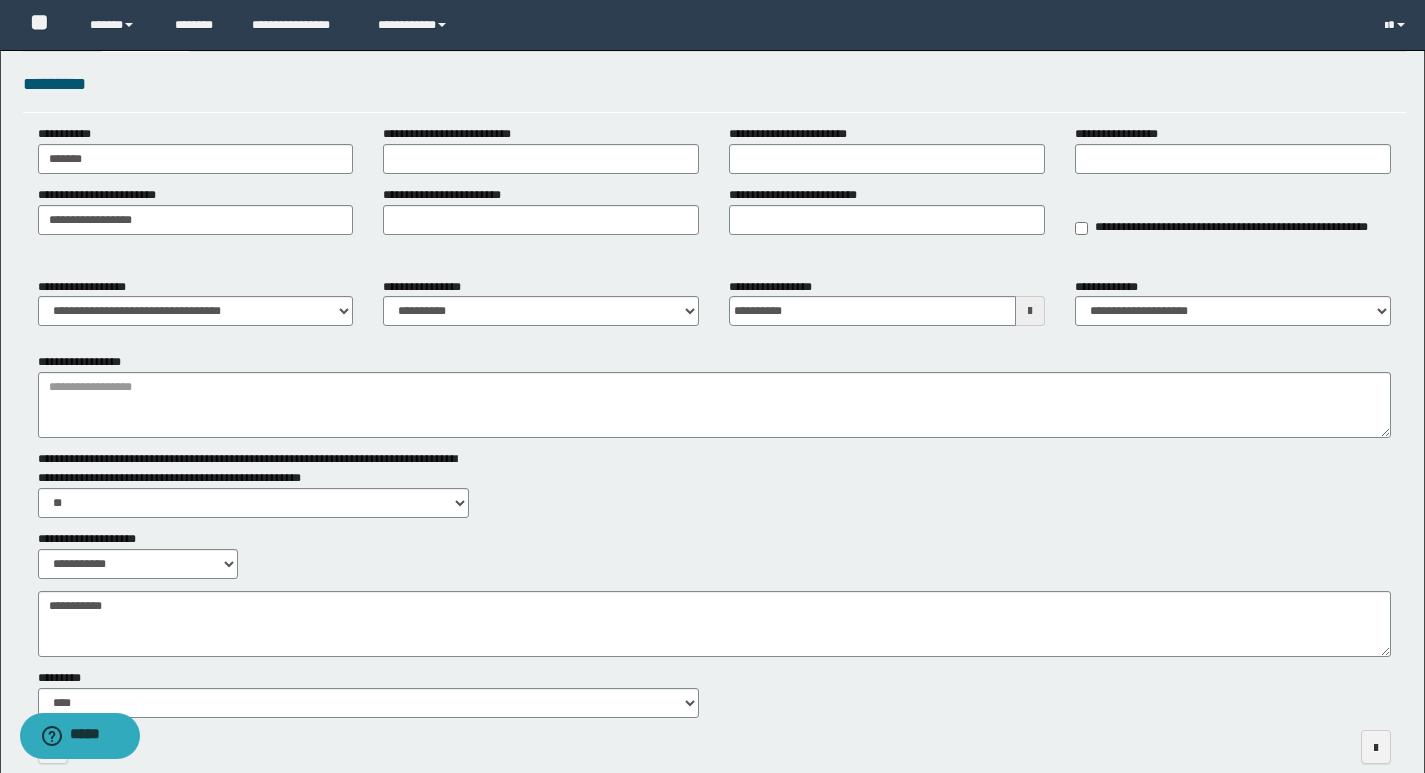 scroll, scrollTop: 155, scrollLeft: 0, axis: vertical 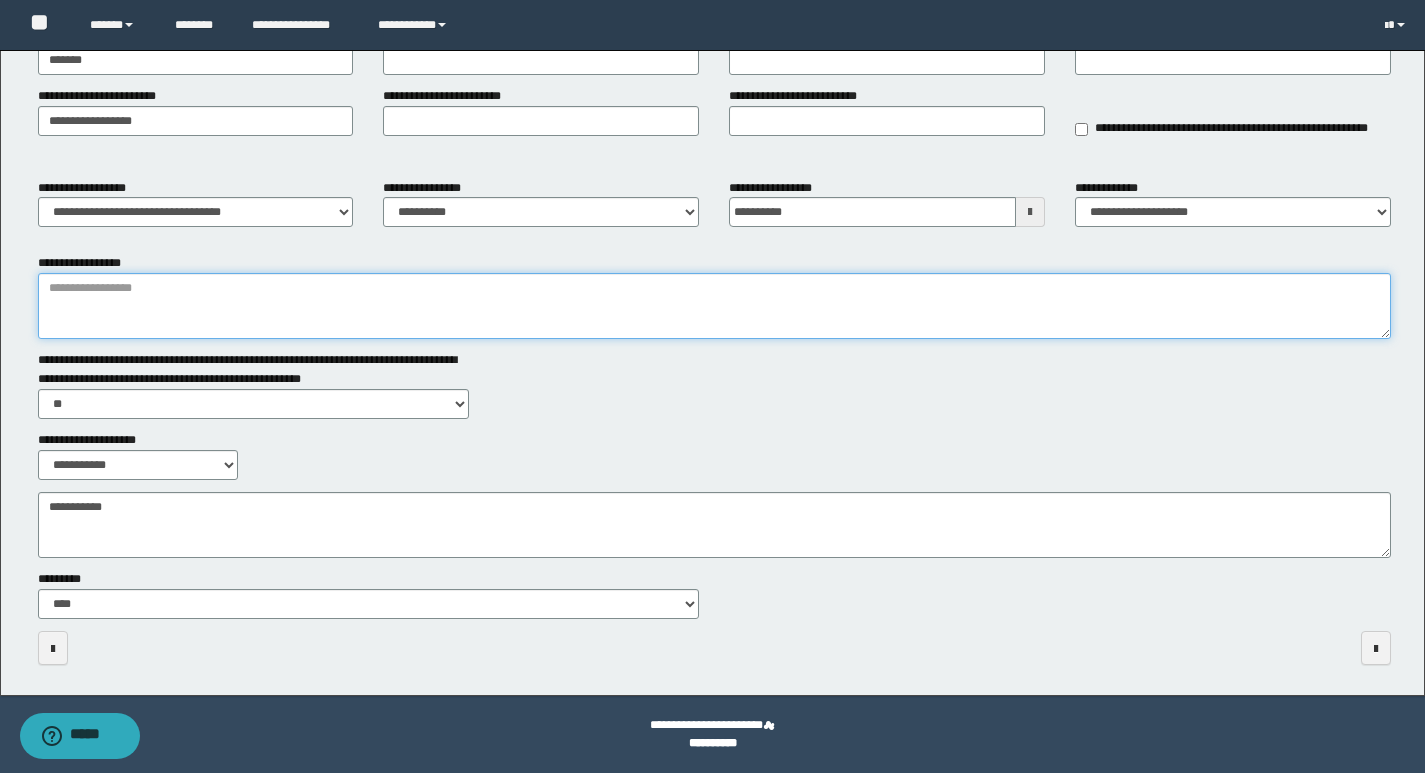 click on "**********" at bounding box center (714, 306) 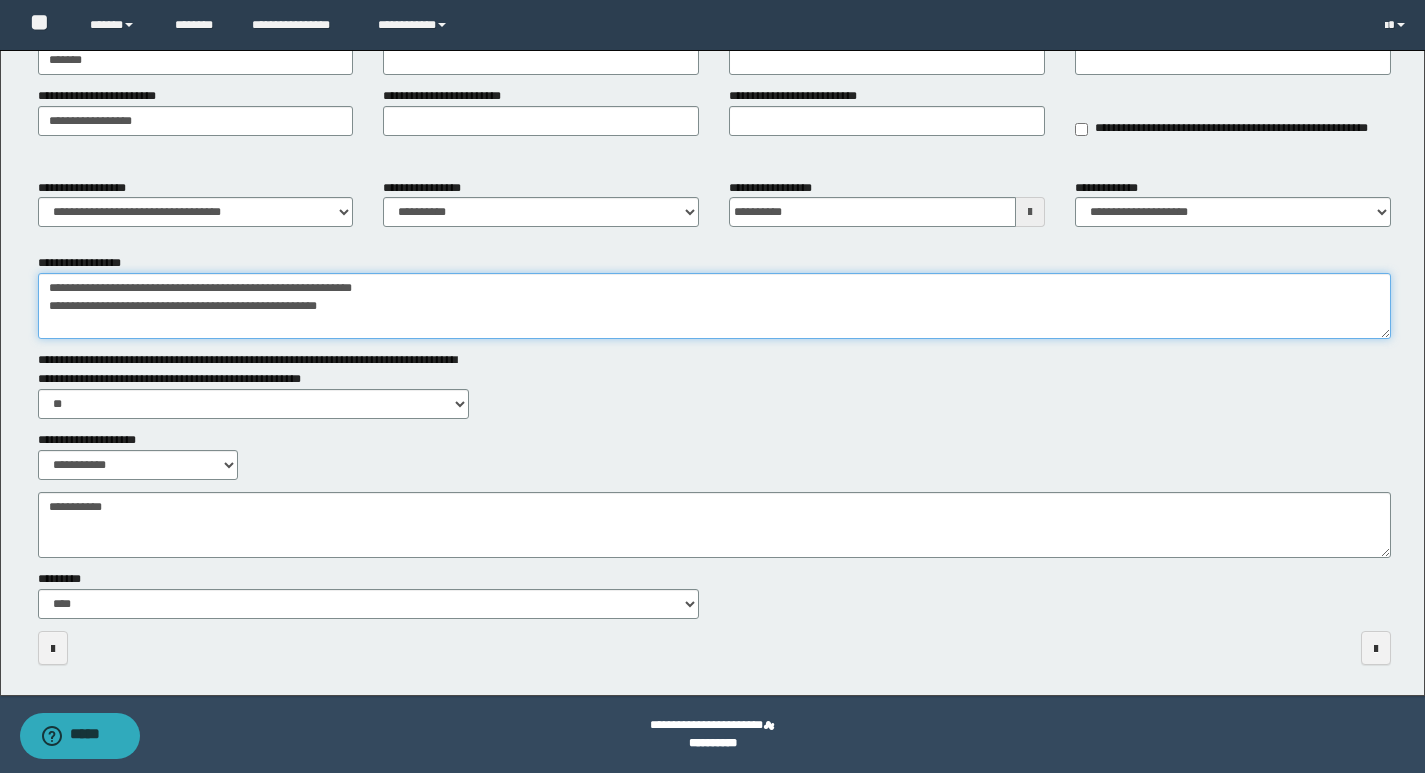drag, startPoint x: 338, startPoint y: 305, endPoint x: 32, endPoint y: 308, distance: 306.0147 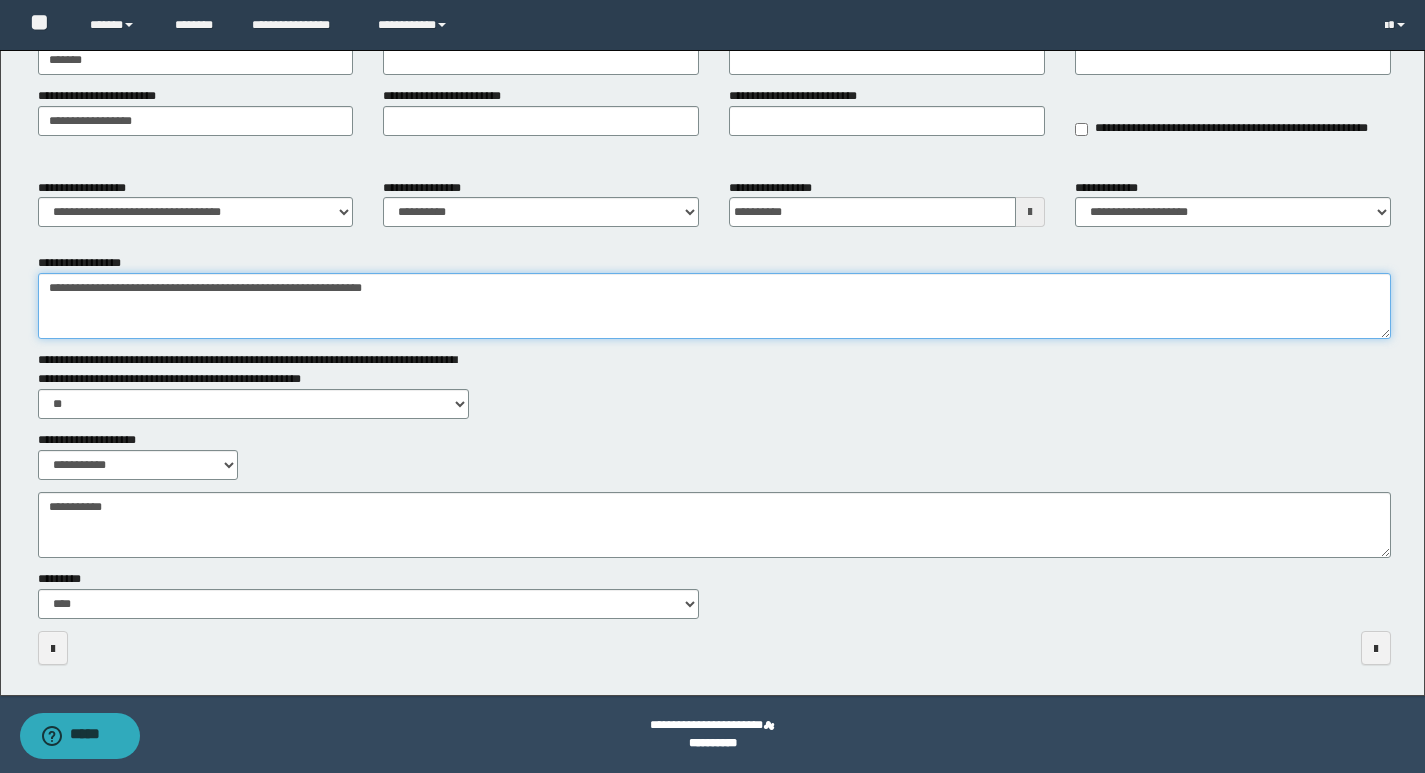 type on "**********" 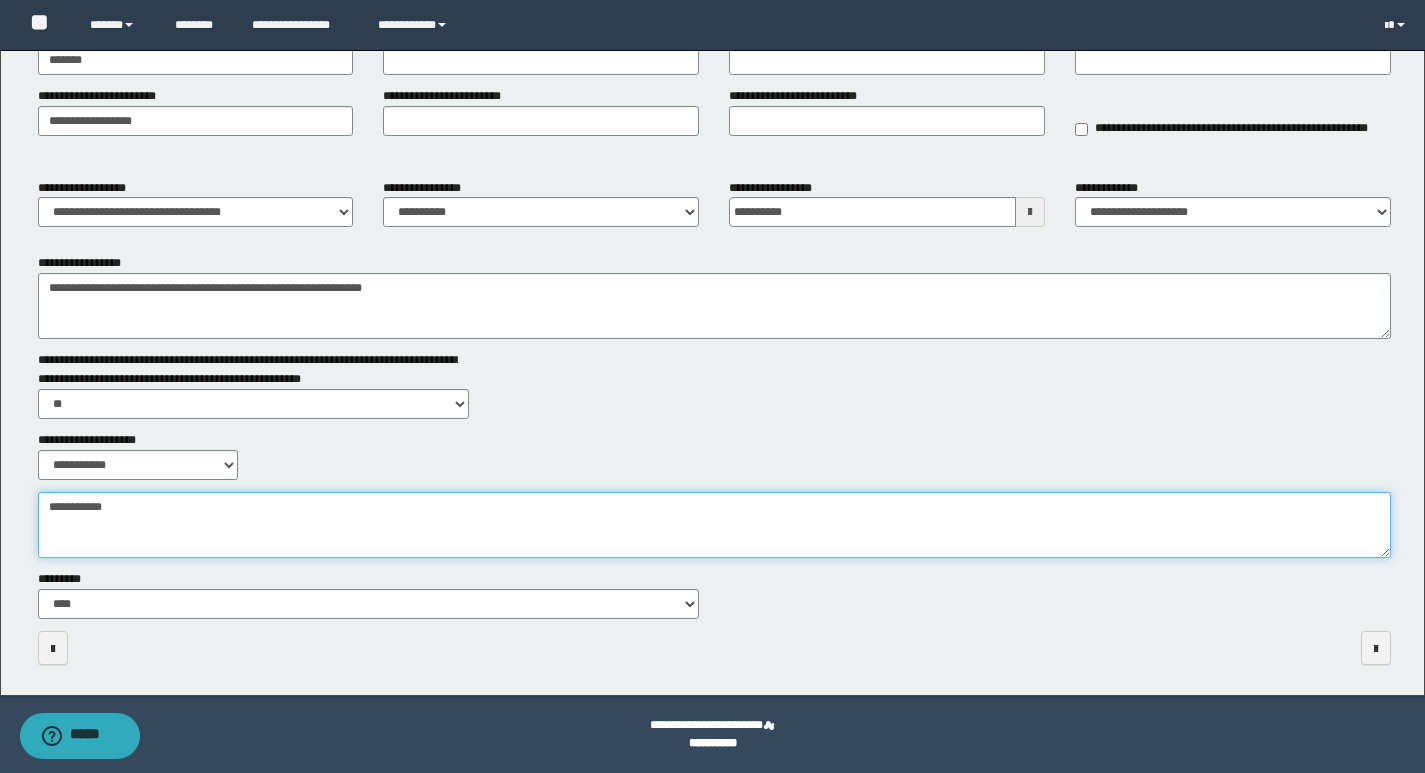 click on "**********" at bounding box center [714, 525] 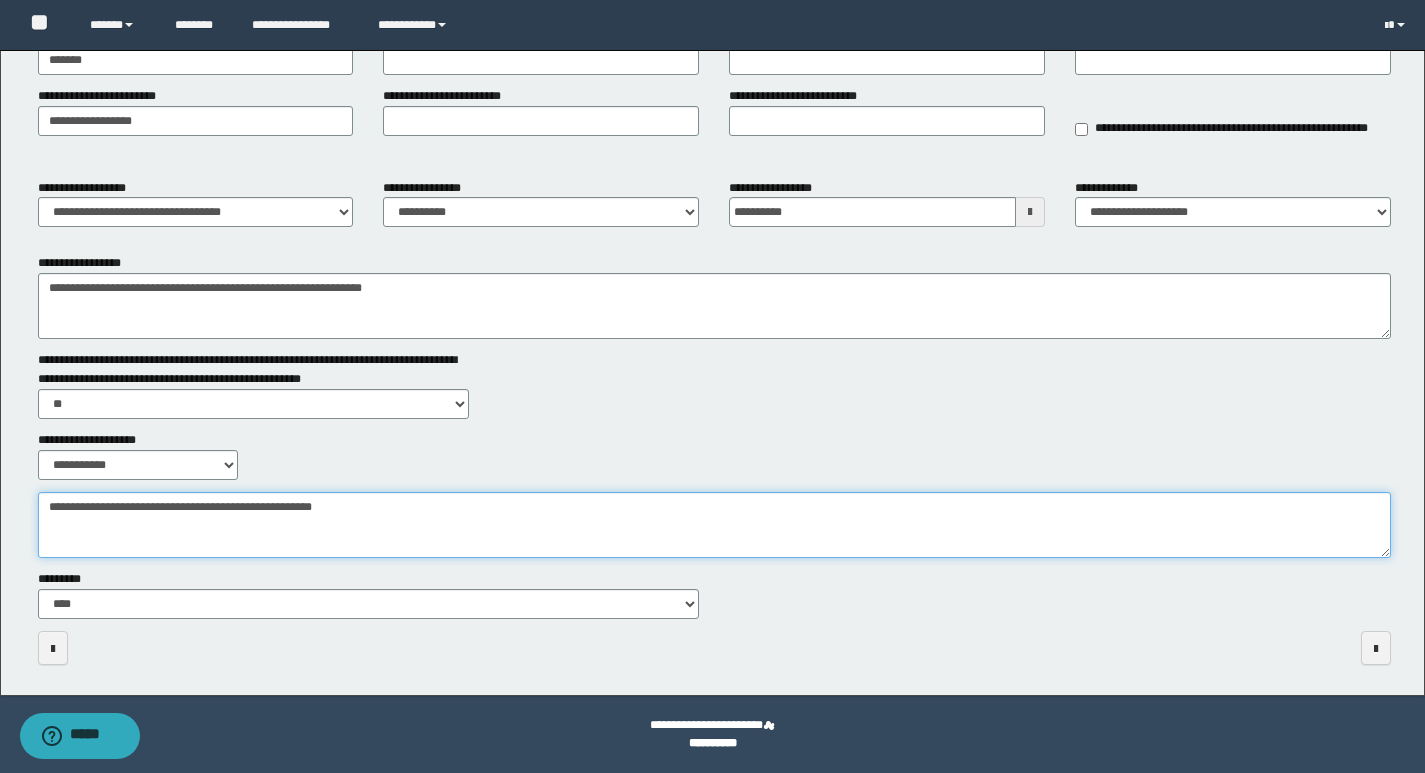 type on "**********" 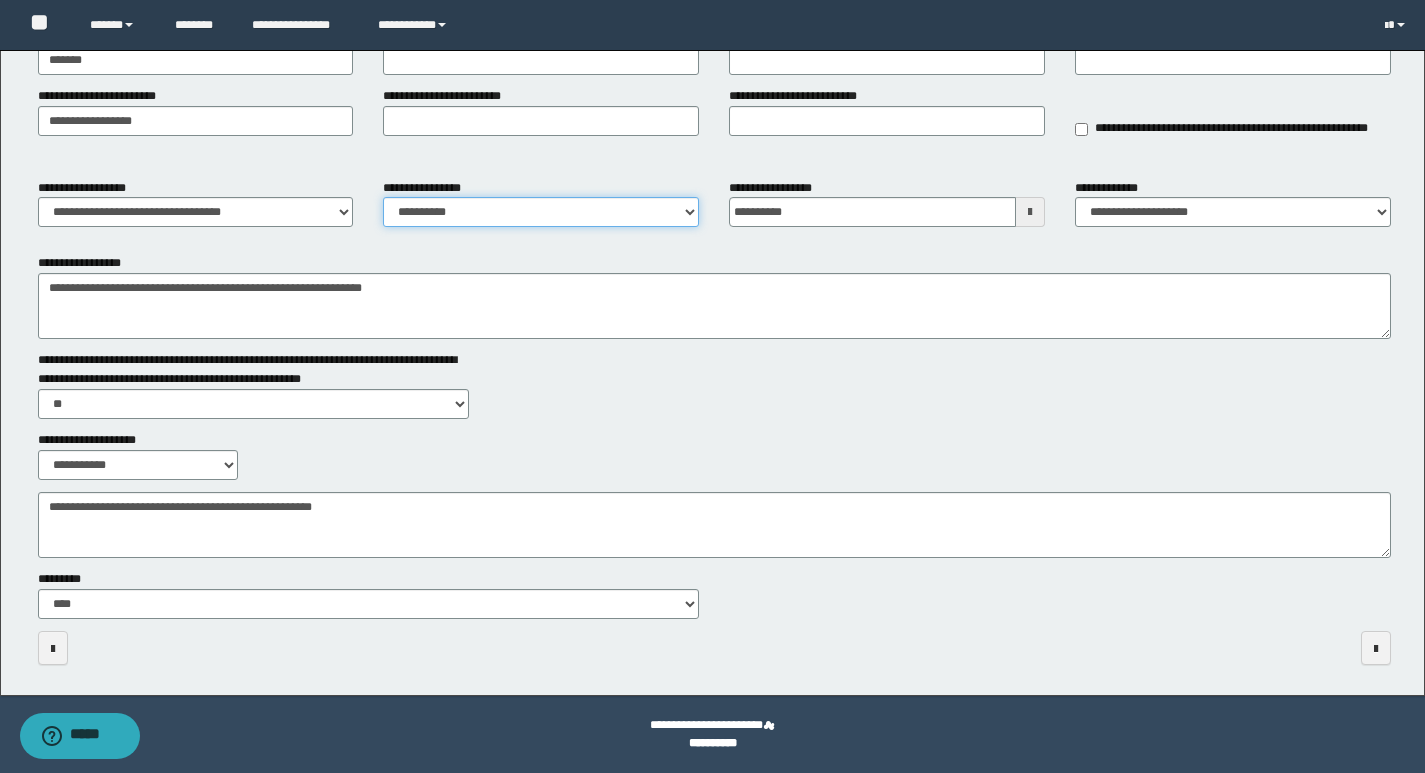 click on "**********" at bounding box center (541, 212) 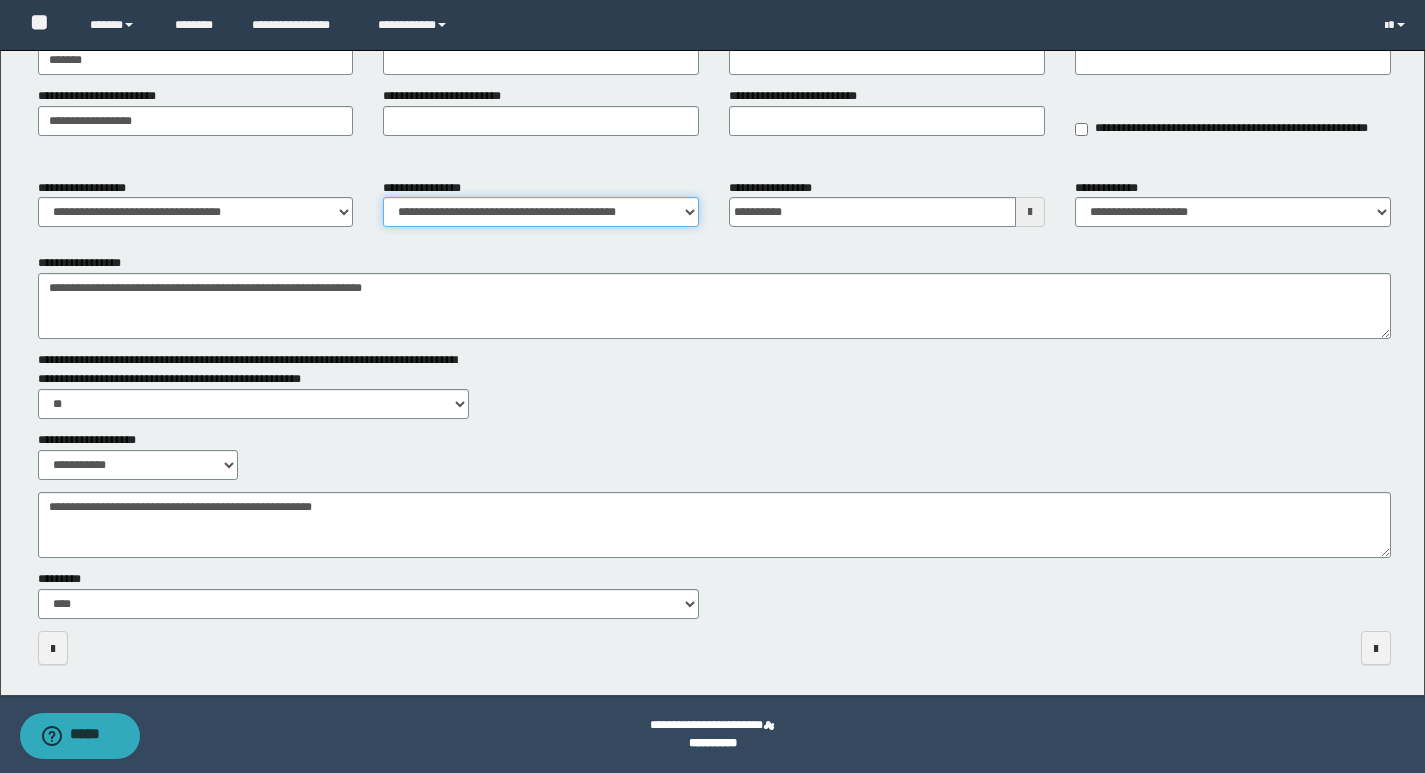 click on "**********" at bounding box center [541, 212] 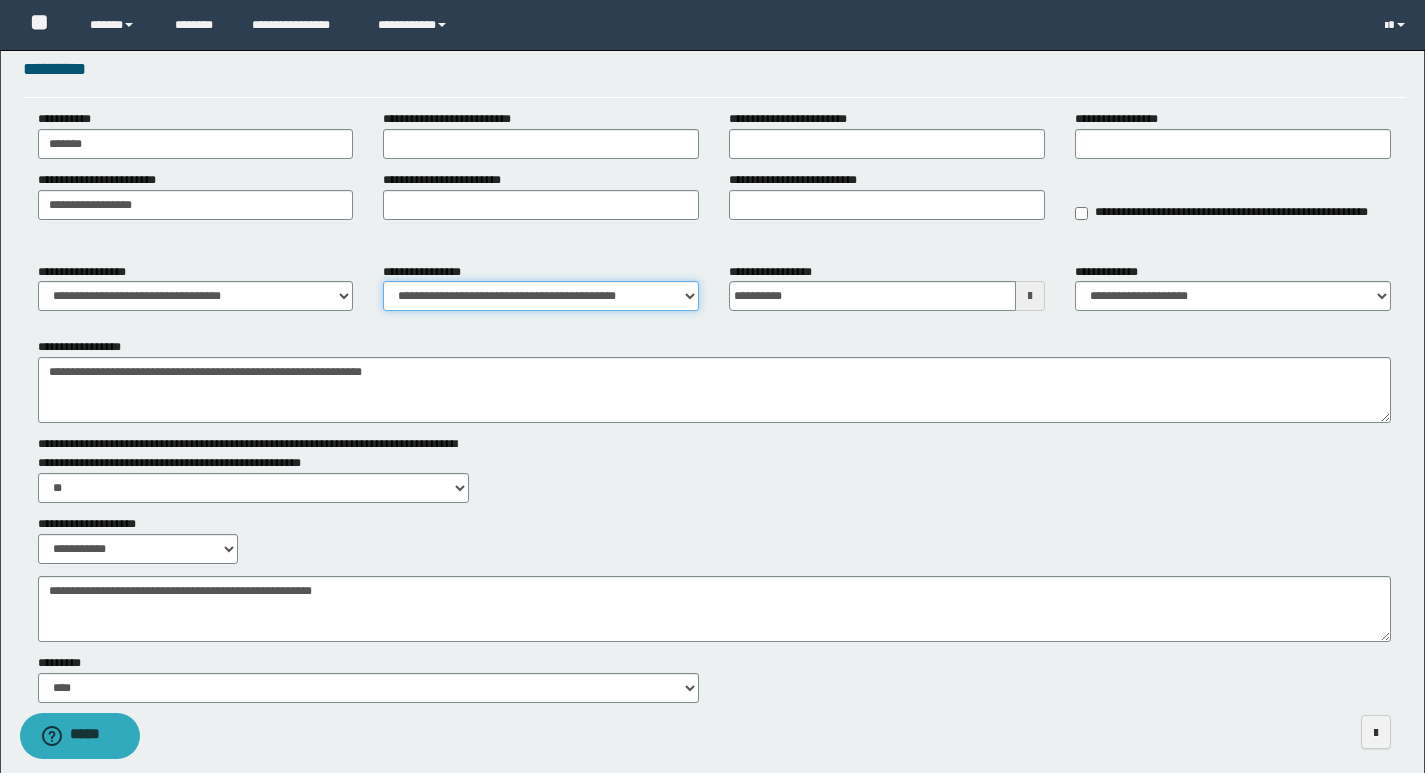 scroll, scrollTop: 0, scrollLeft: 0, axis: both 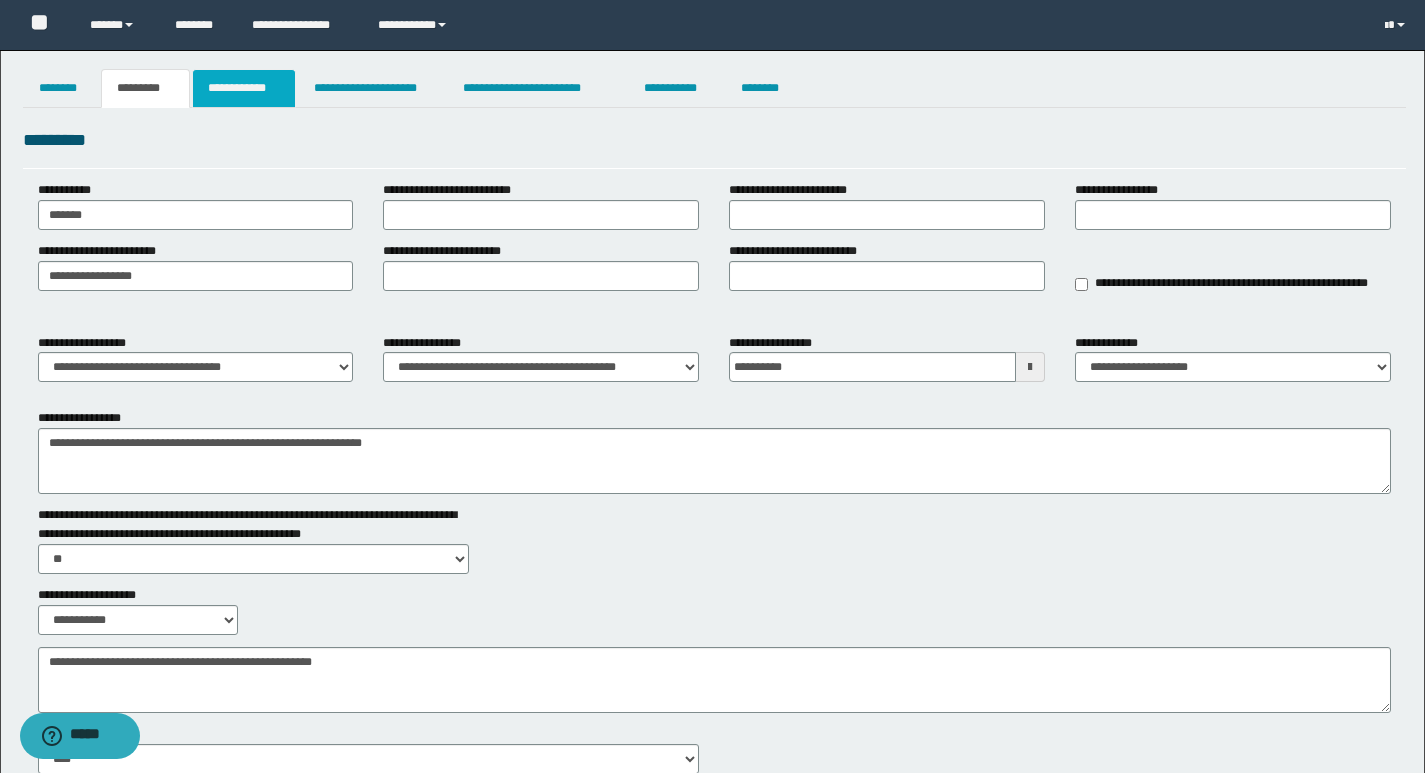 click on "**********" at bounding box center (244, 88) 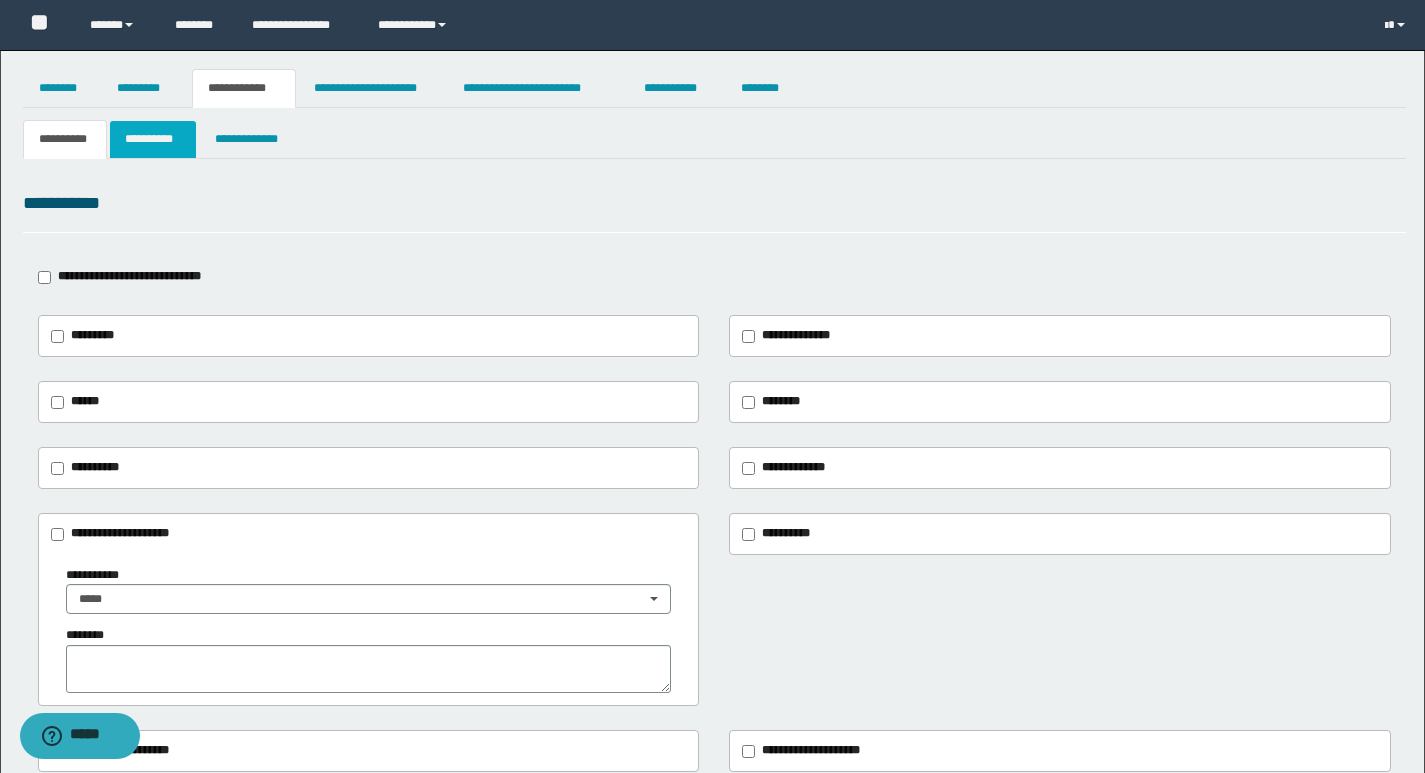 click on "**********" at bounding box center (153, 139) 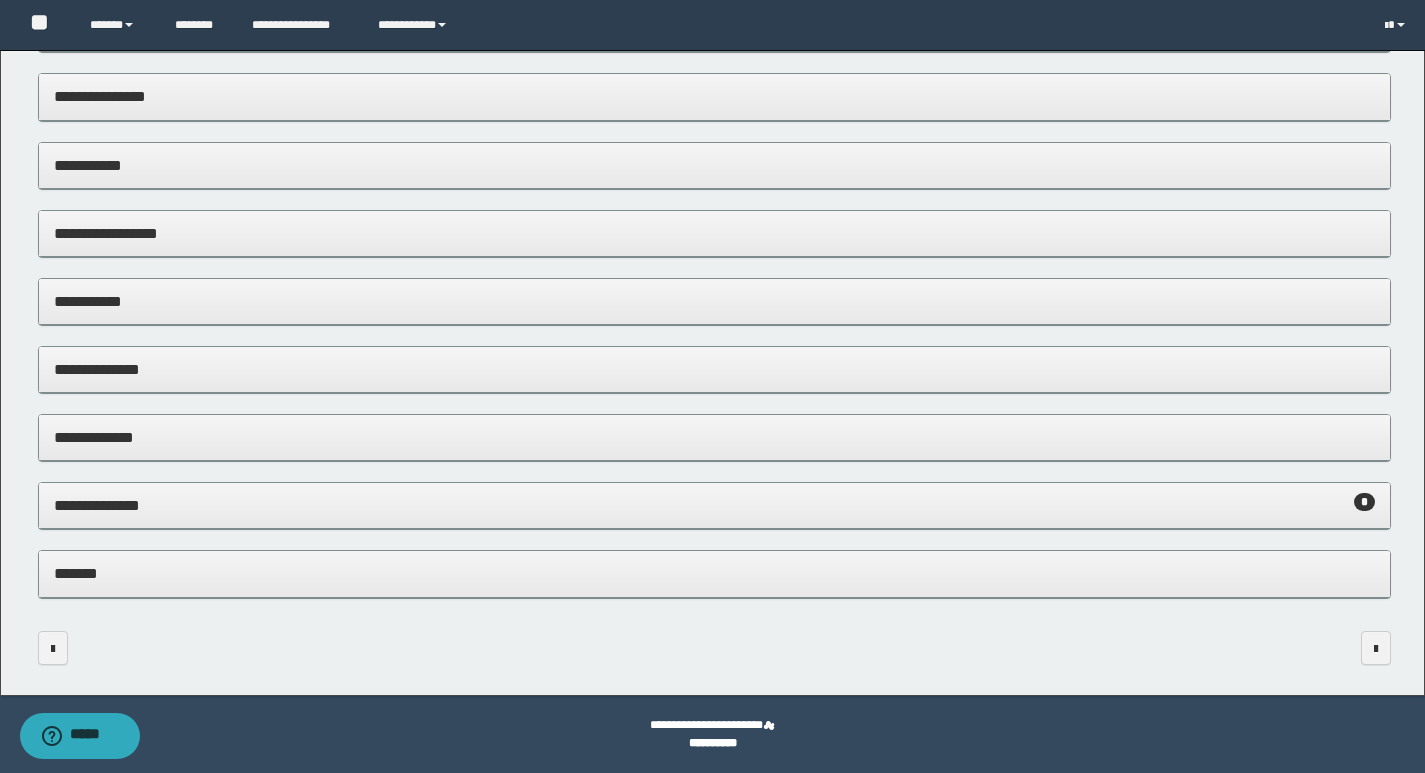 scroll, scrollTop: 0, scrollLeft: 0, axis: both 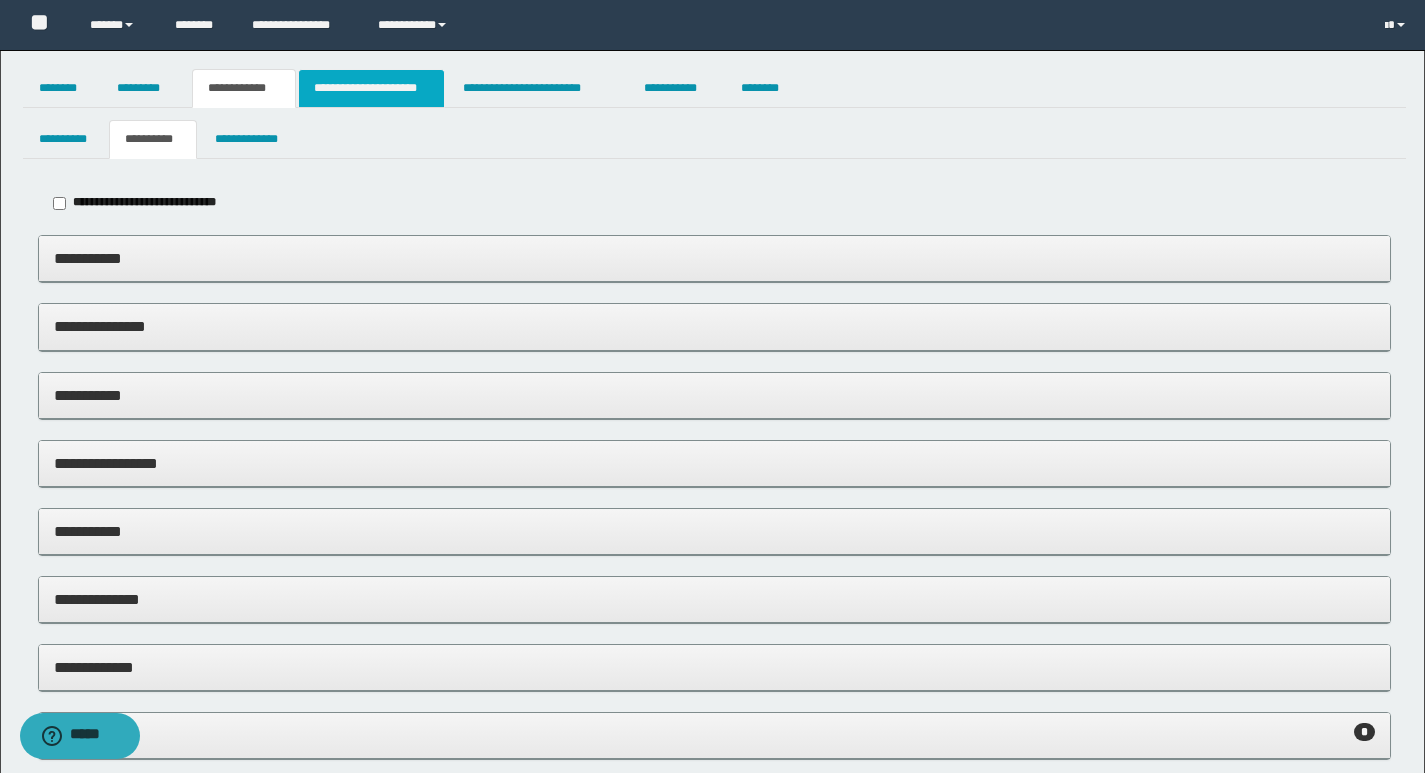 click on "**********" at bounding box center [371, 88] 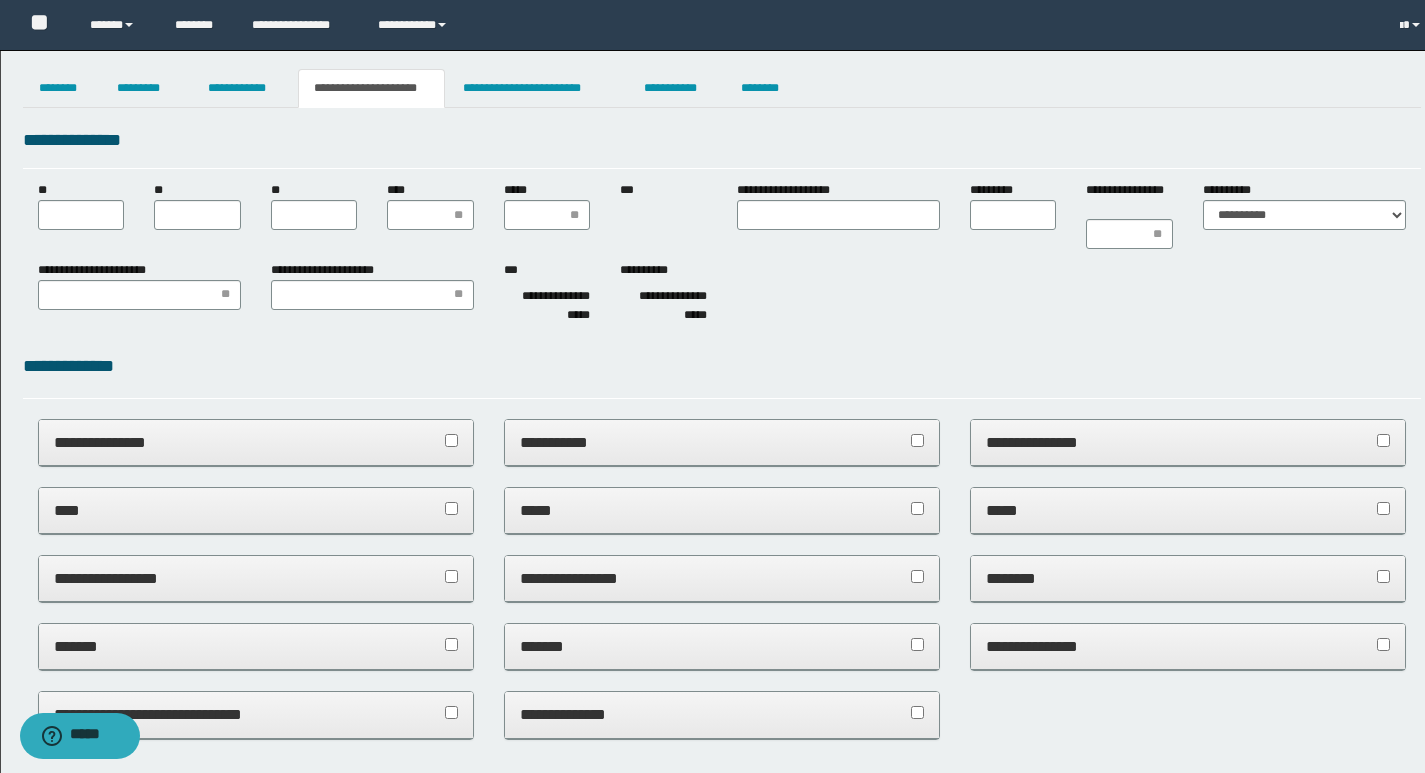 scroll, scrollTop: 0, scrollLeft: 0, axis: both 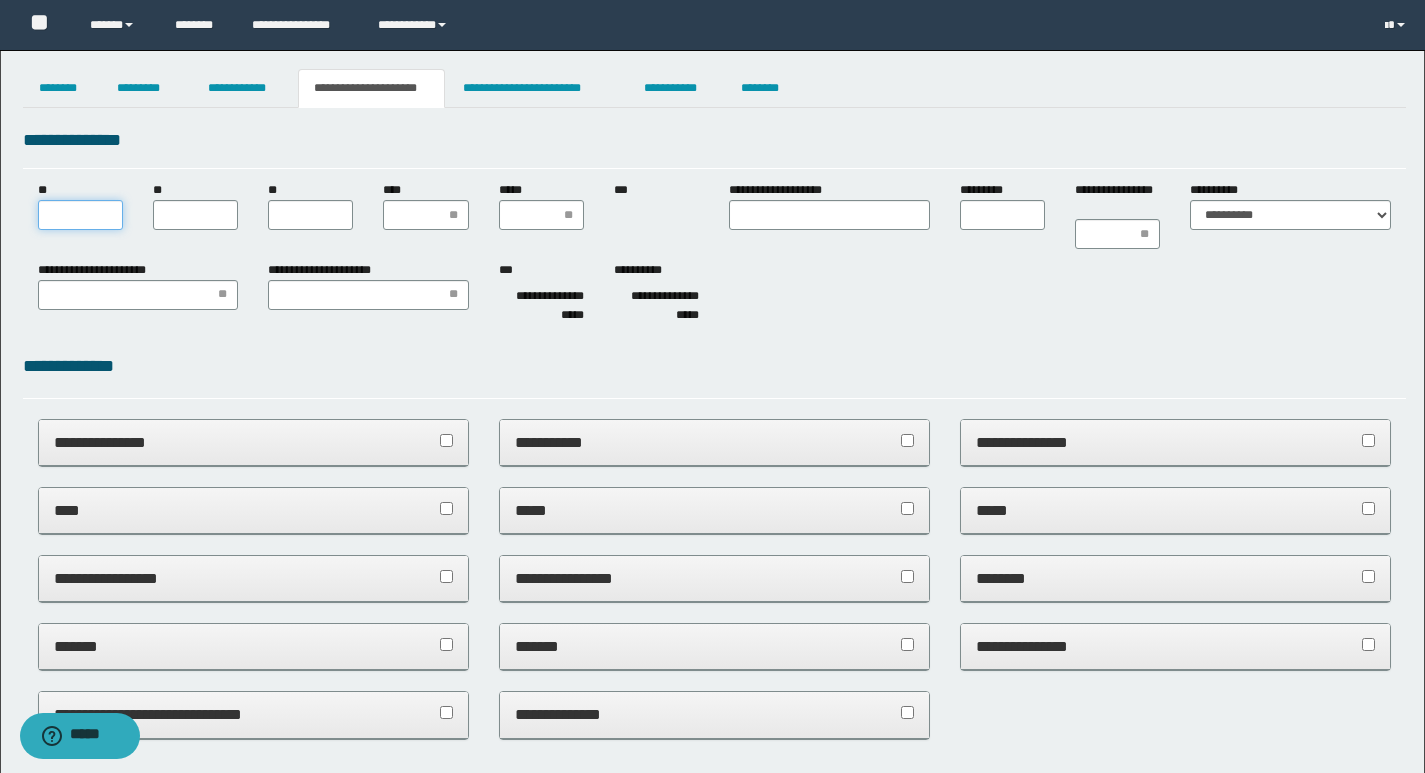 click on "**" at bounding box center (80, 215) 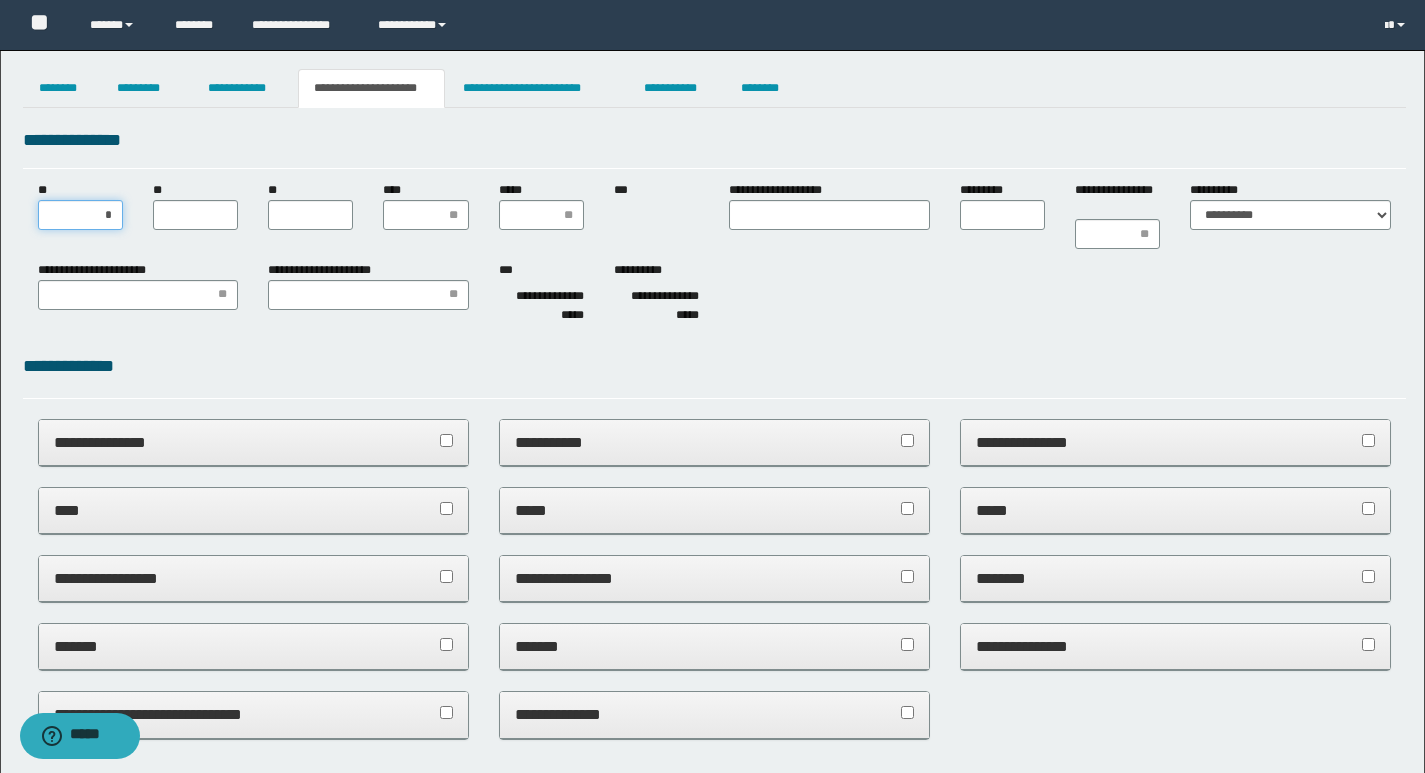 type on "**" 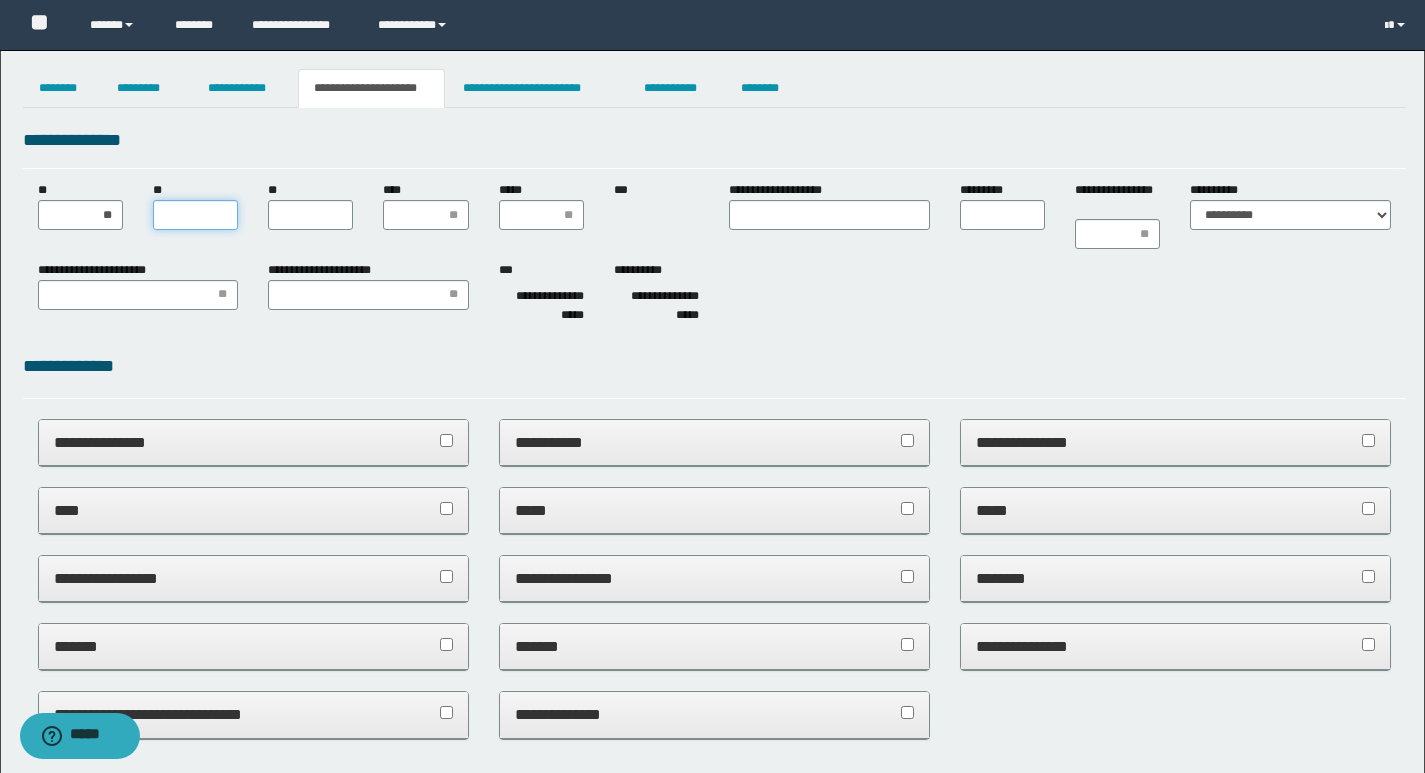 click on "**" at bounding box center [195, 215] 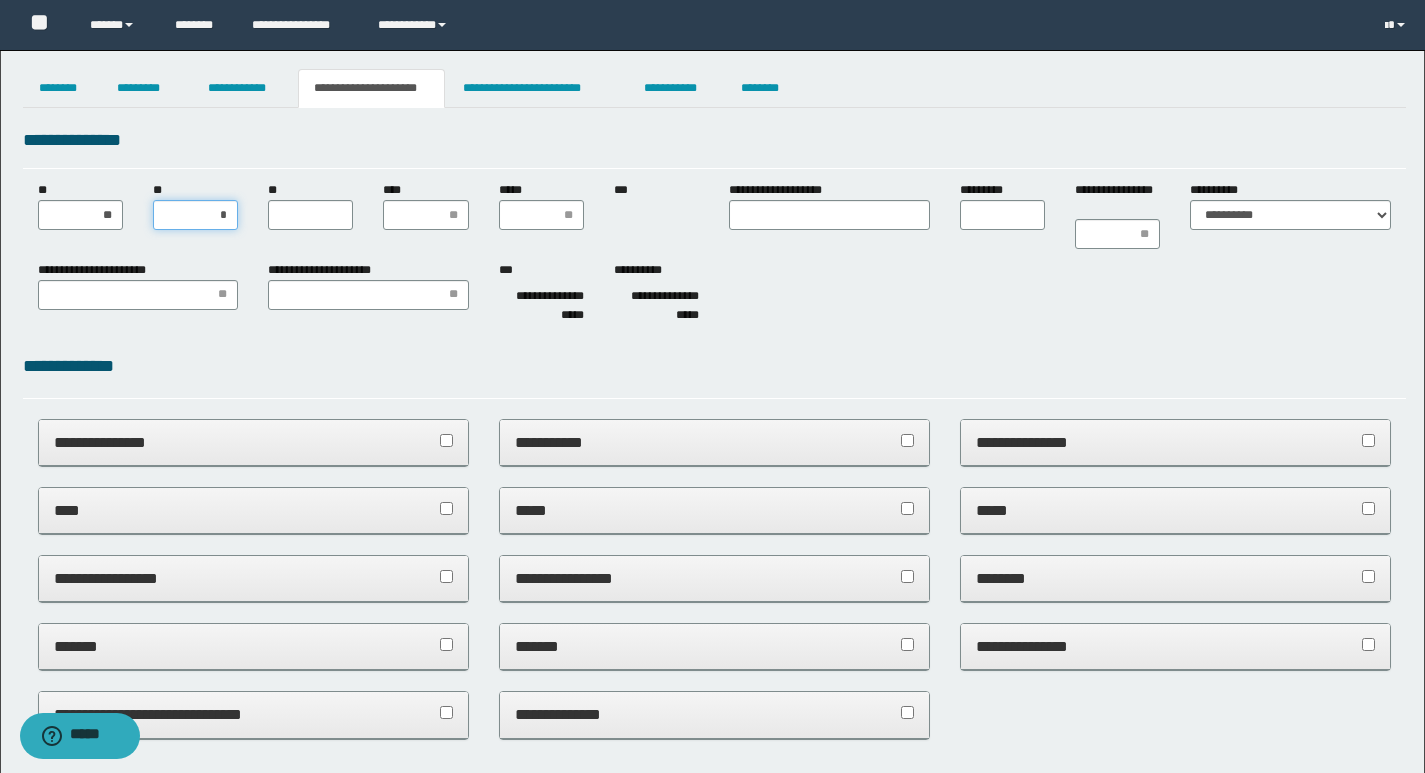 type on "**" 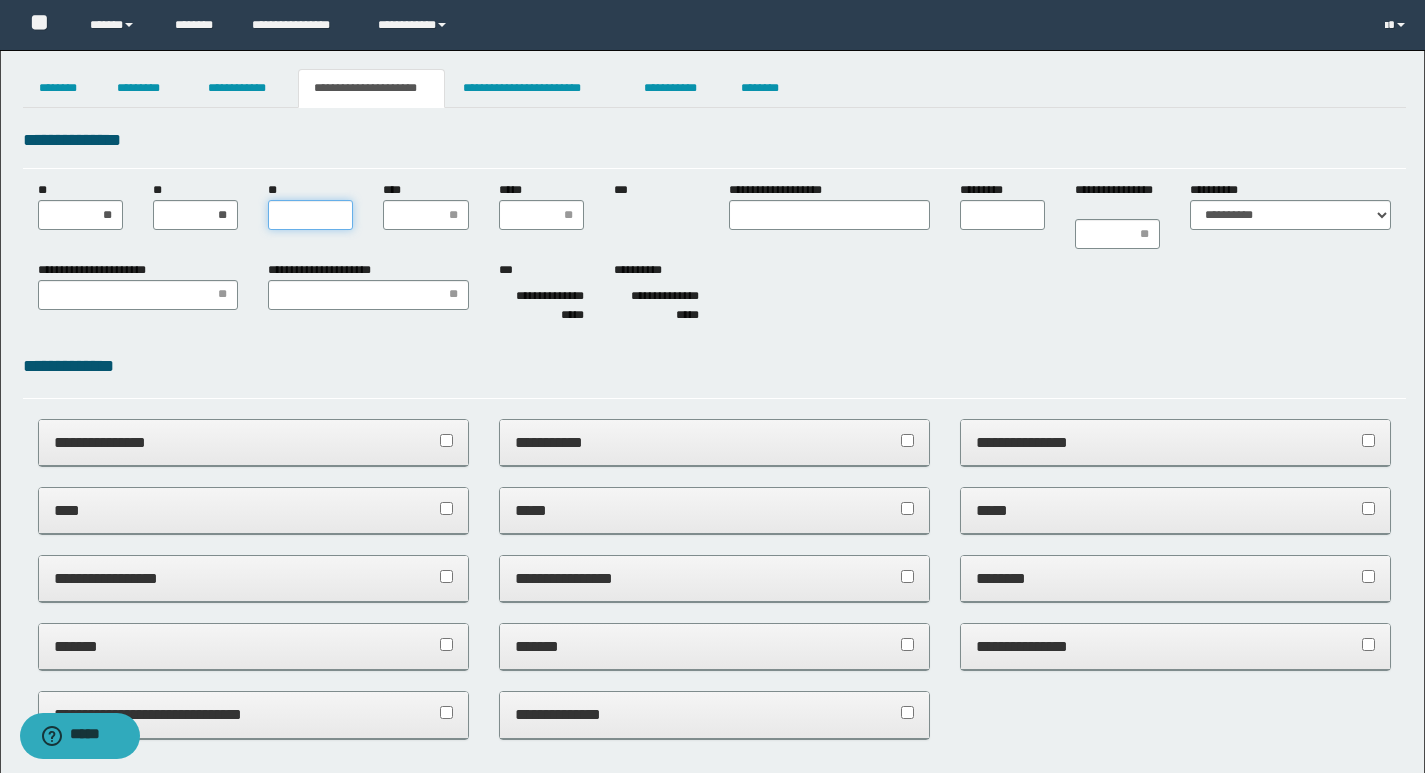 click on "**" at bounding box center [310, 215] 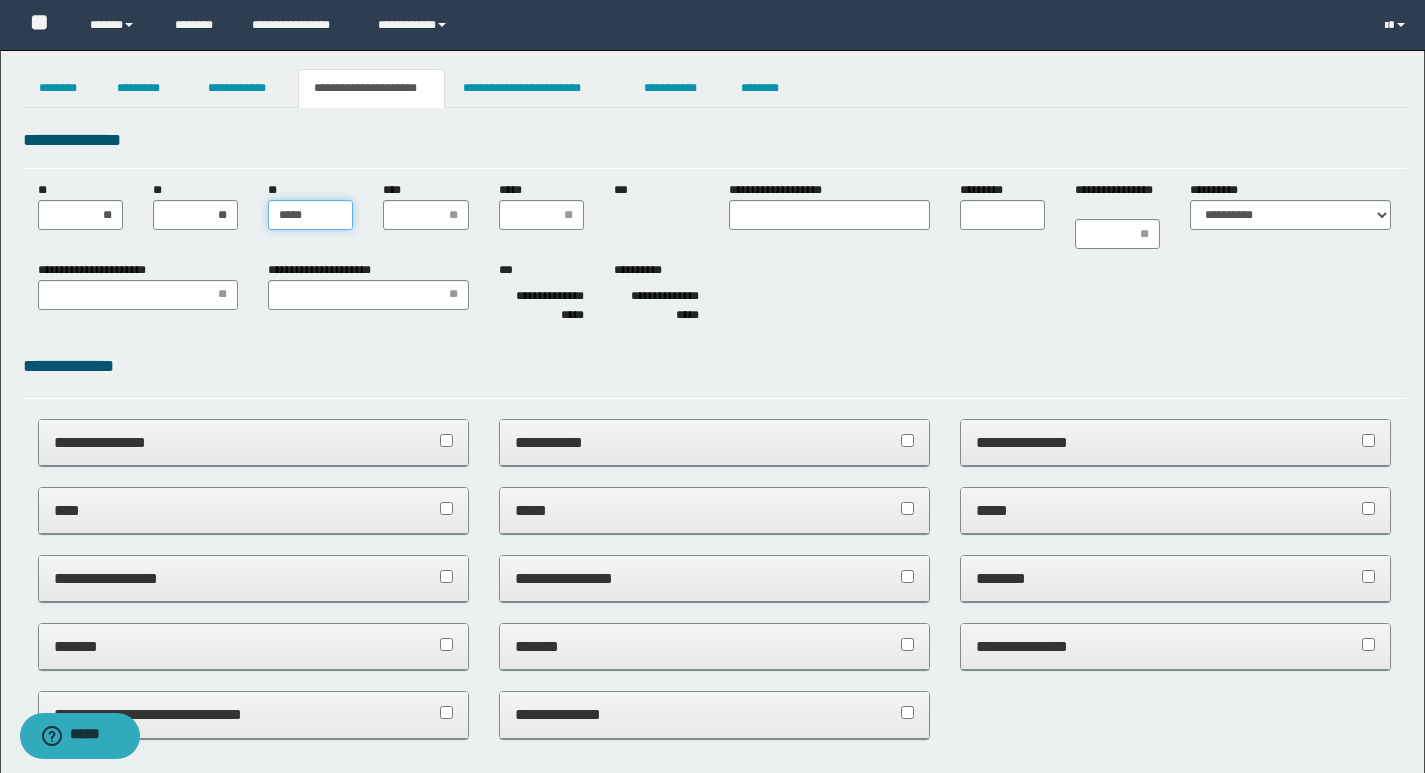 type on "******" 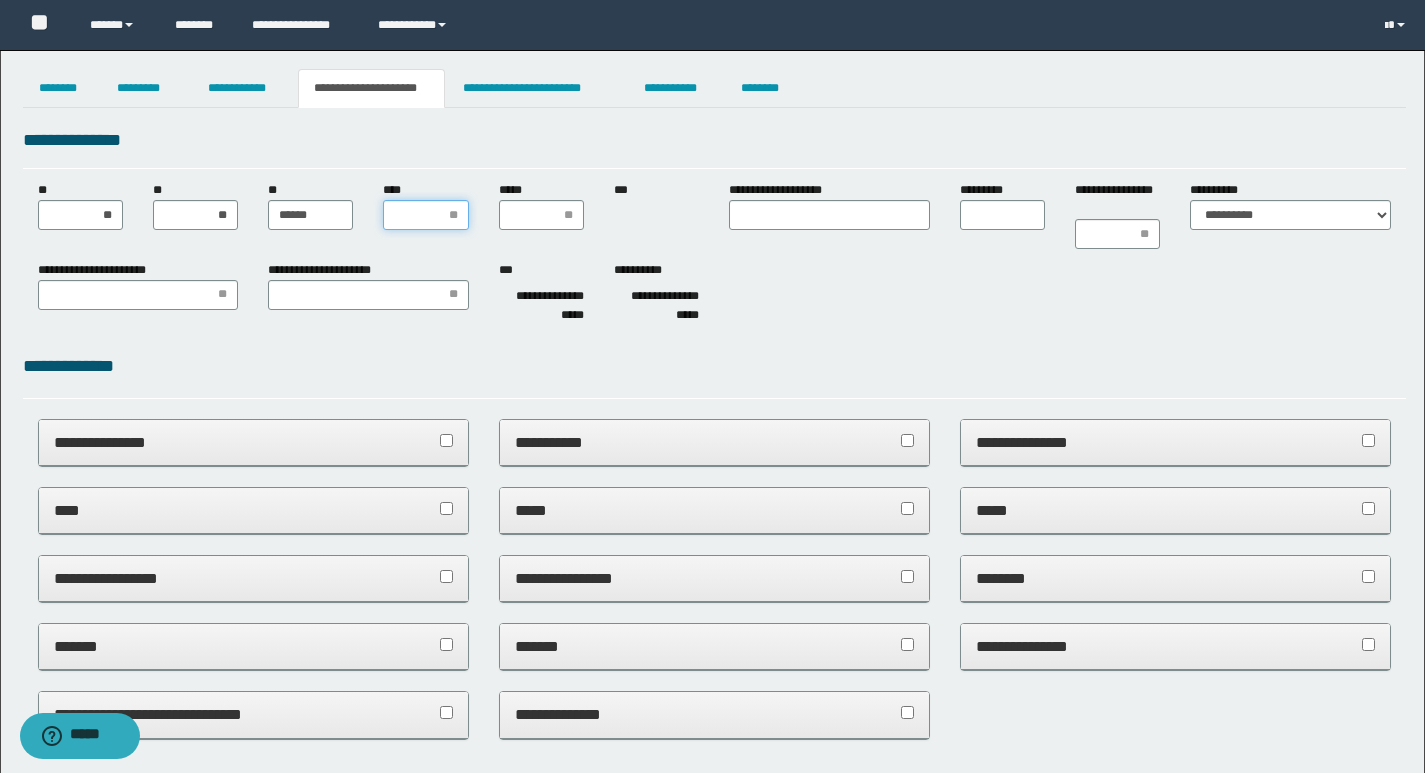click on "****" at bounding box center (425, 215) 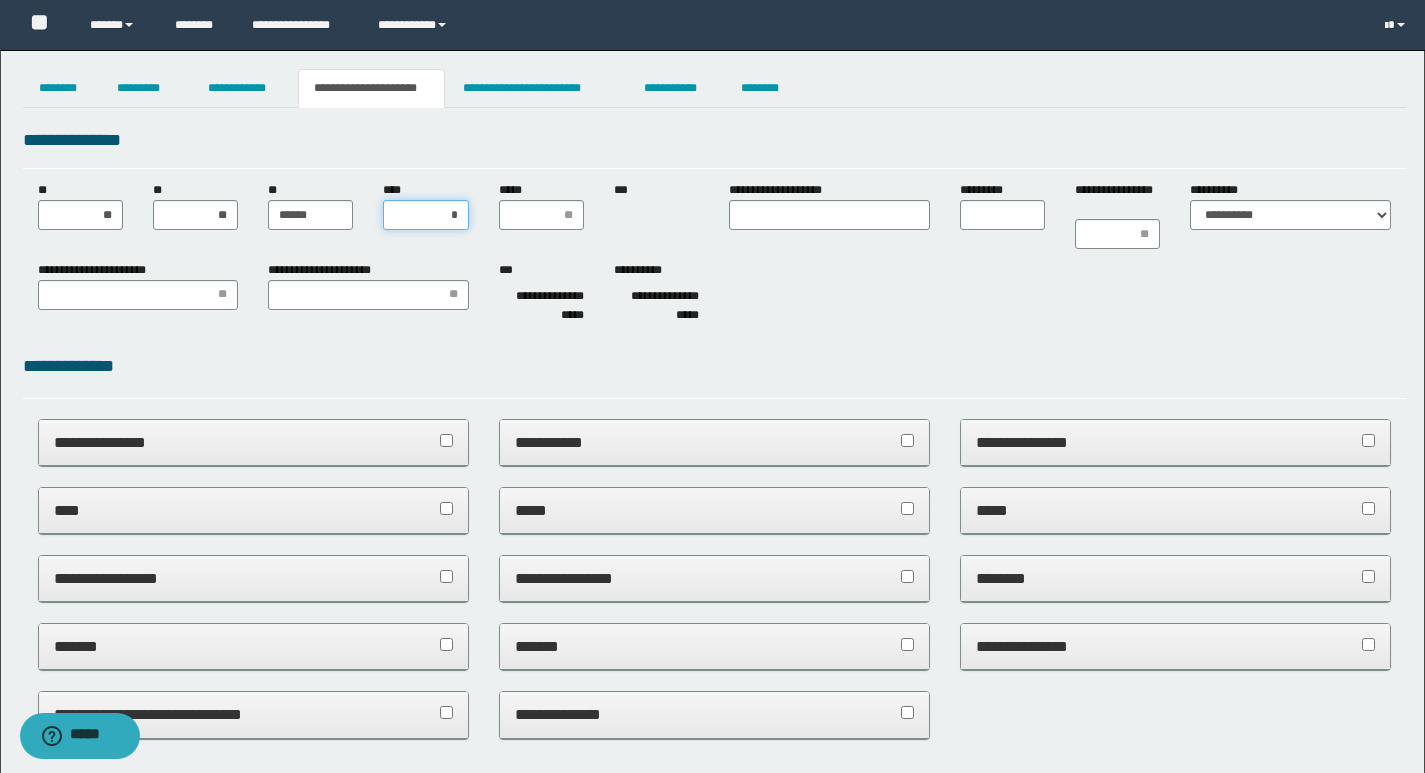 type on "**" 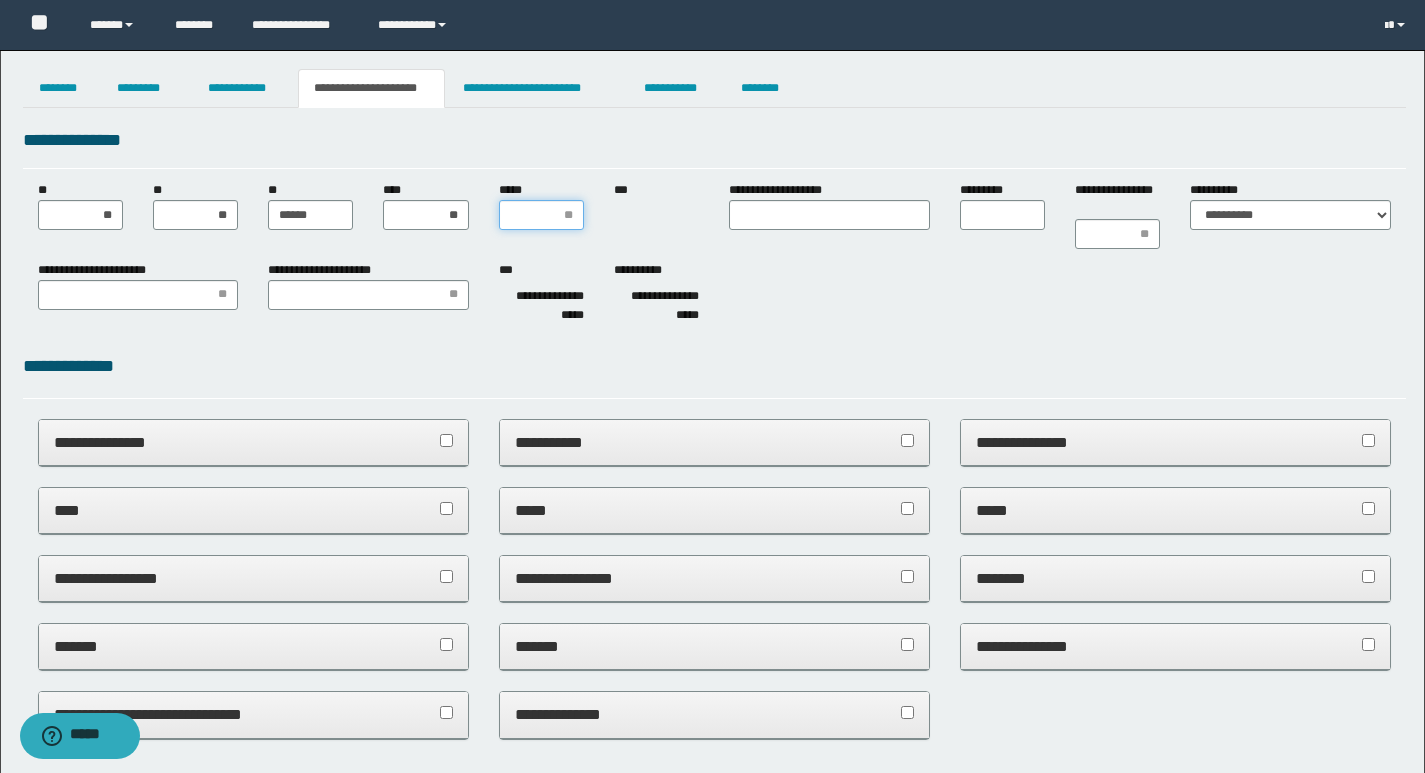 click on "*****" at bounding box center (541, 215) 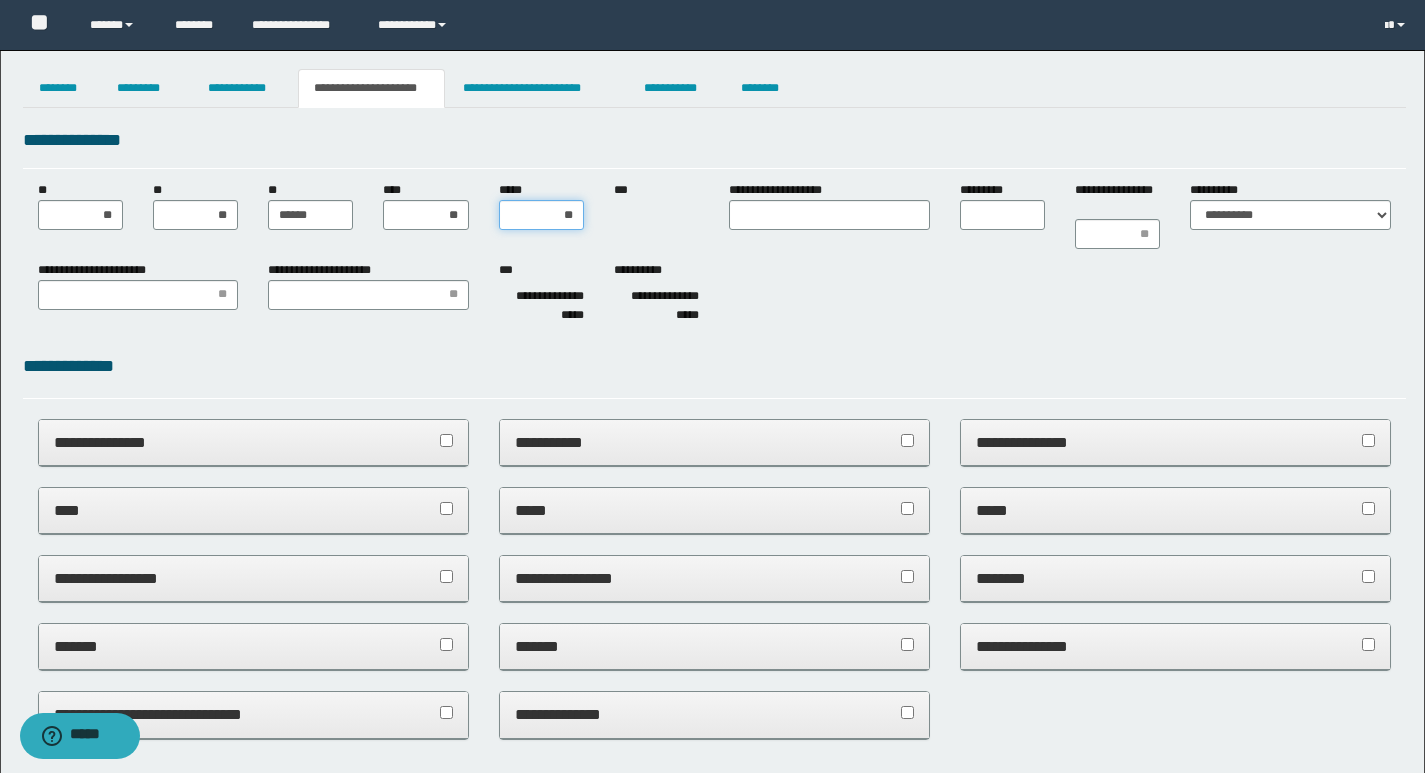 type on "***" 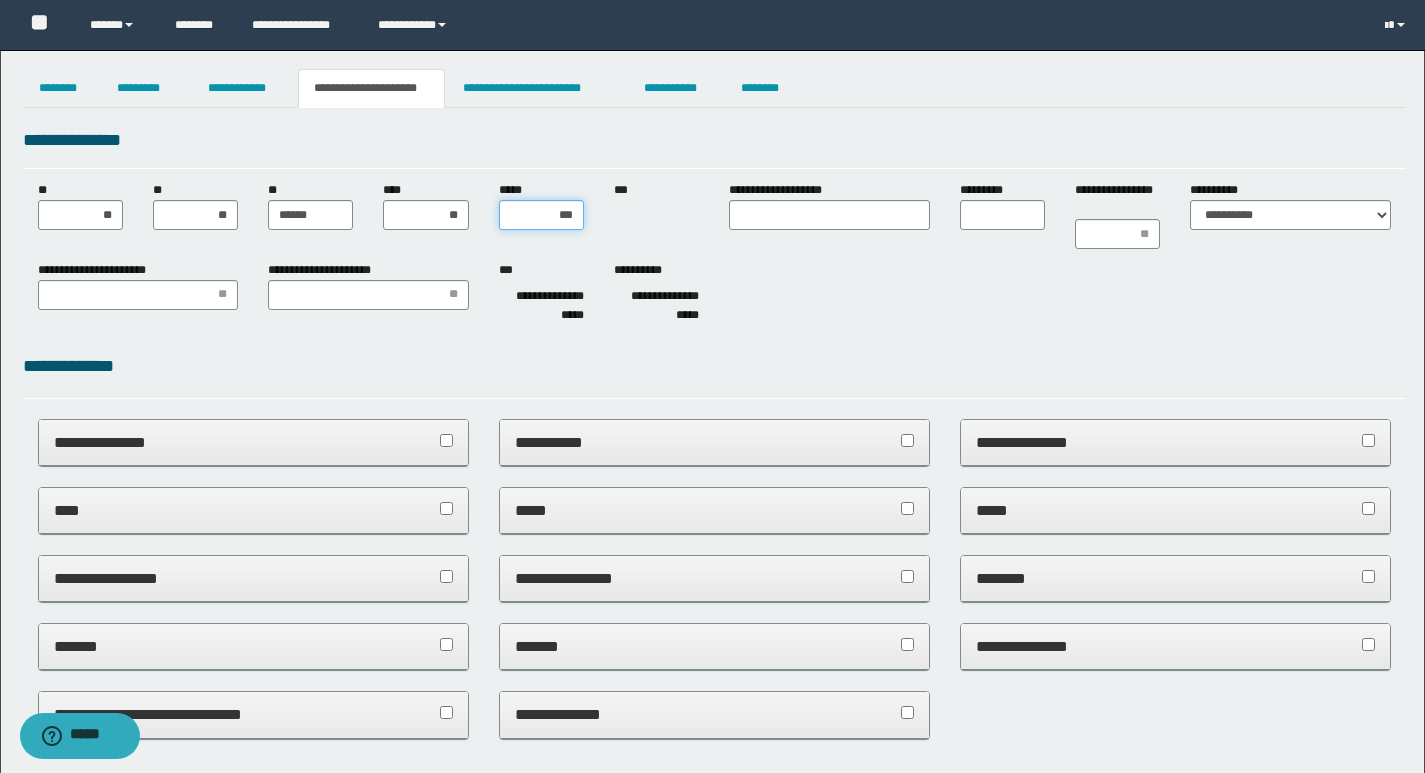 drag, startPoint x: 554, startPoint y: 217, endPoint x: 588, endPoint y: 217, distance: 34 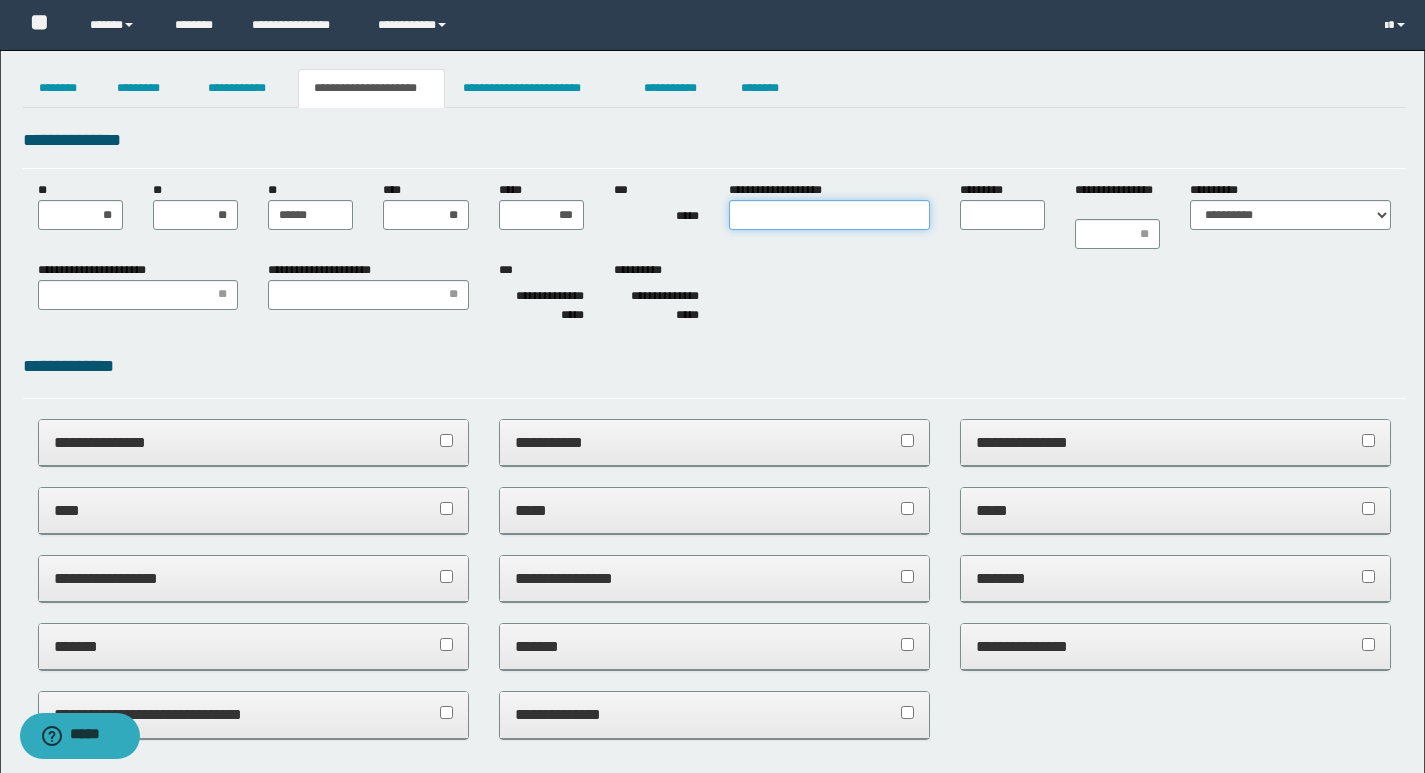 click on "**********" at bounding box center [829, 215] 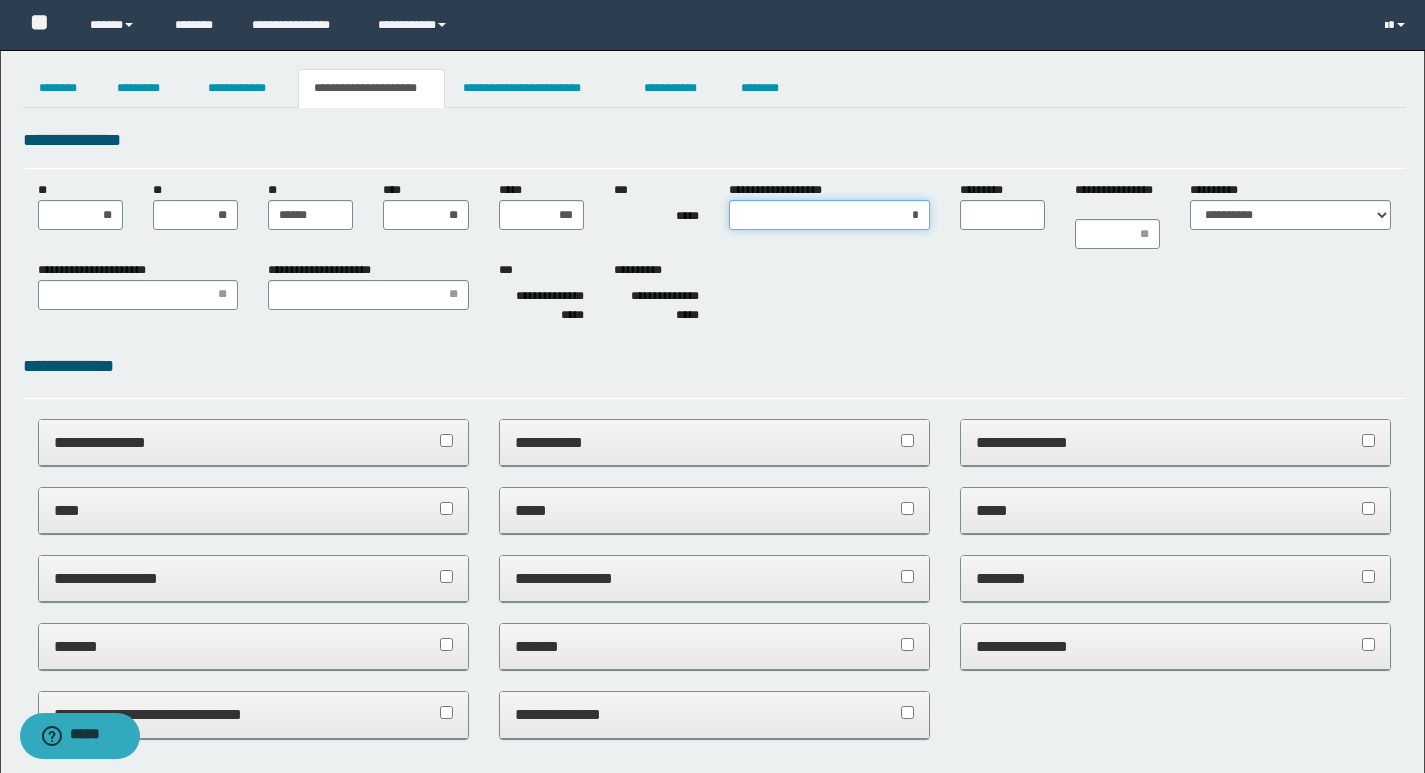 type on "**" 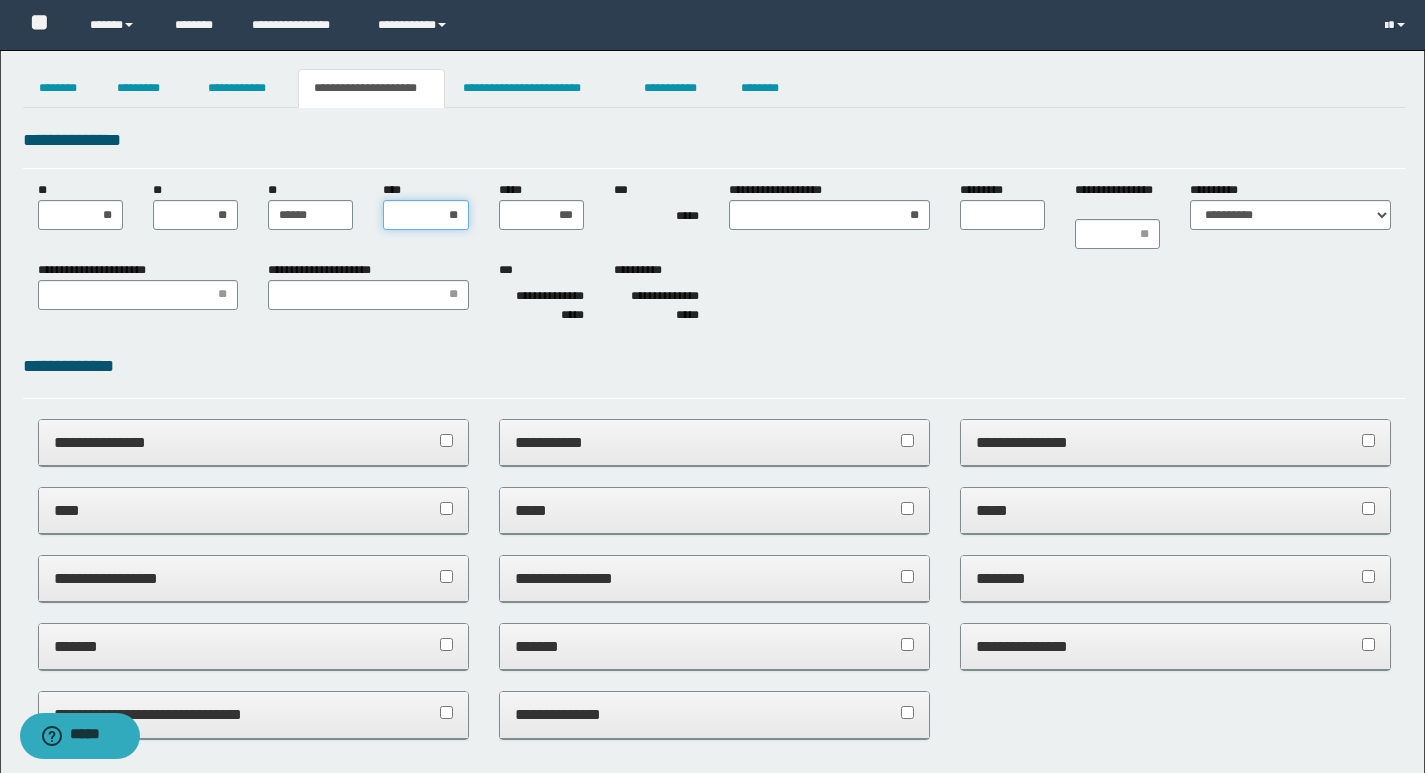 drag, startPoint x: 436, startPoint y: 208, endPoint x: 482, endPoint y: 219, distance: 47.296936 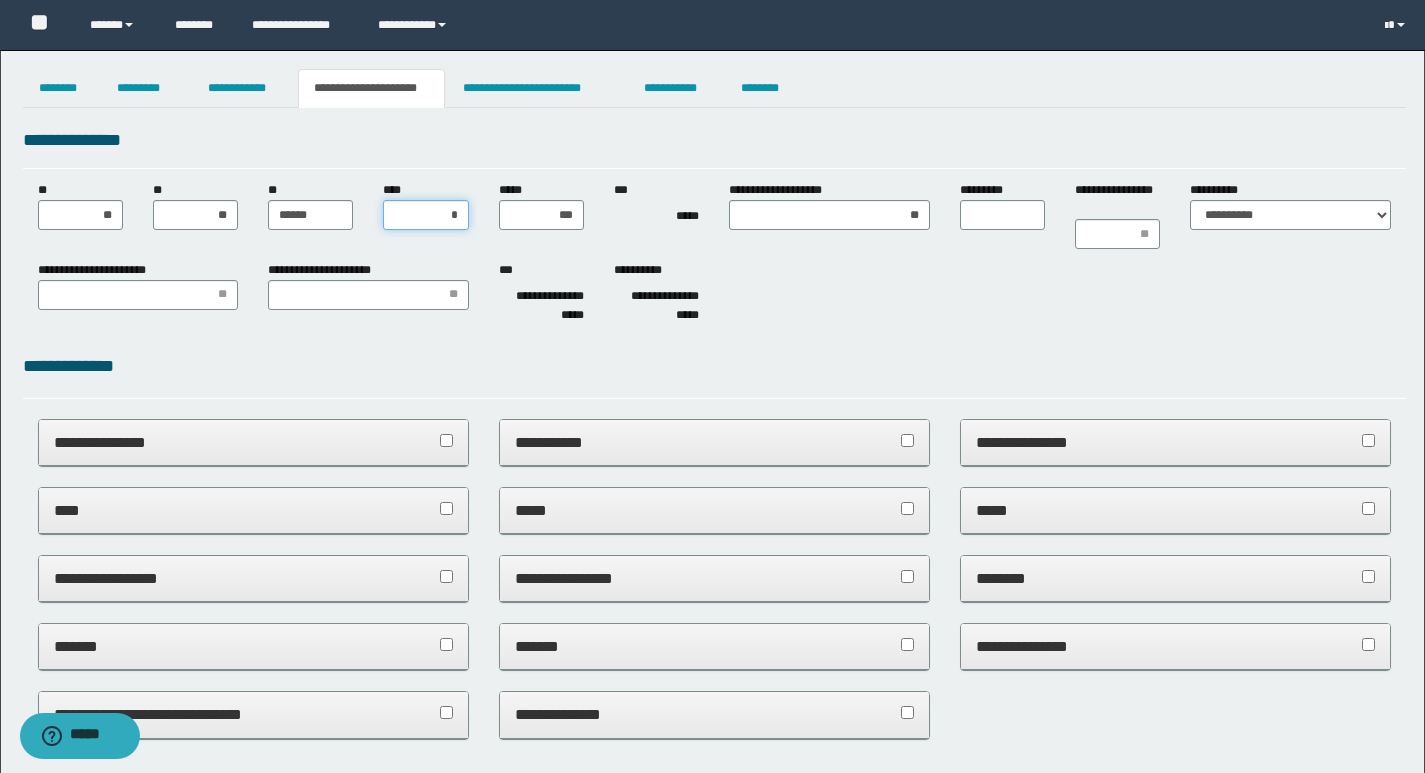 type on "**" 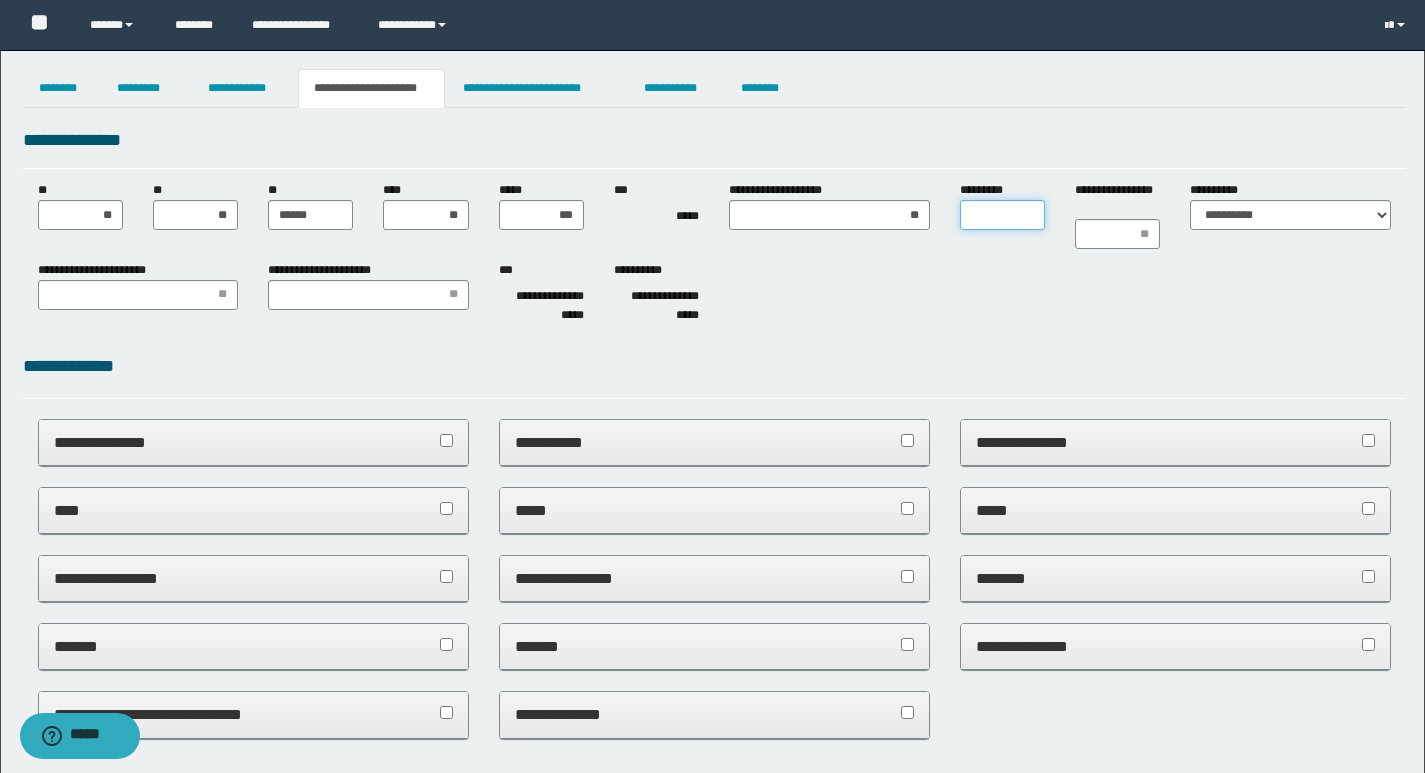 click on "*********" at bounding box center [1002, 215] 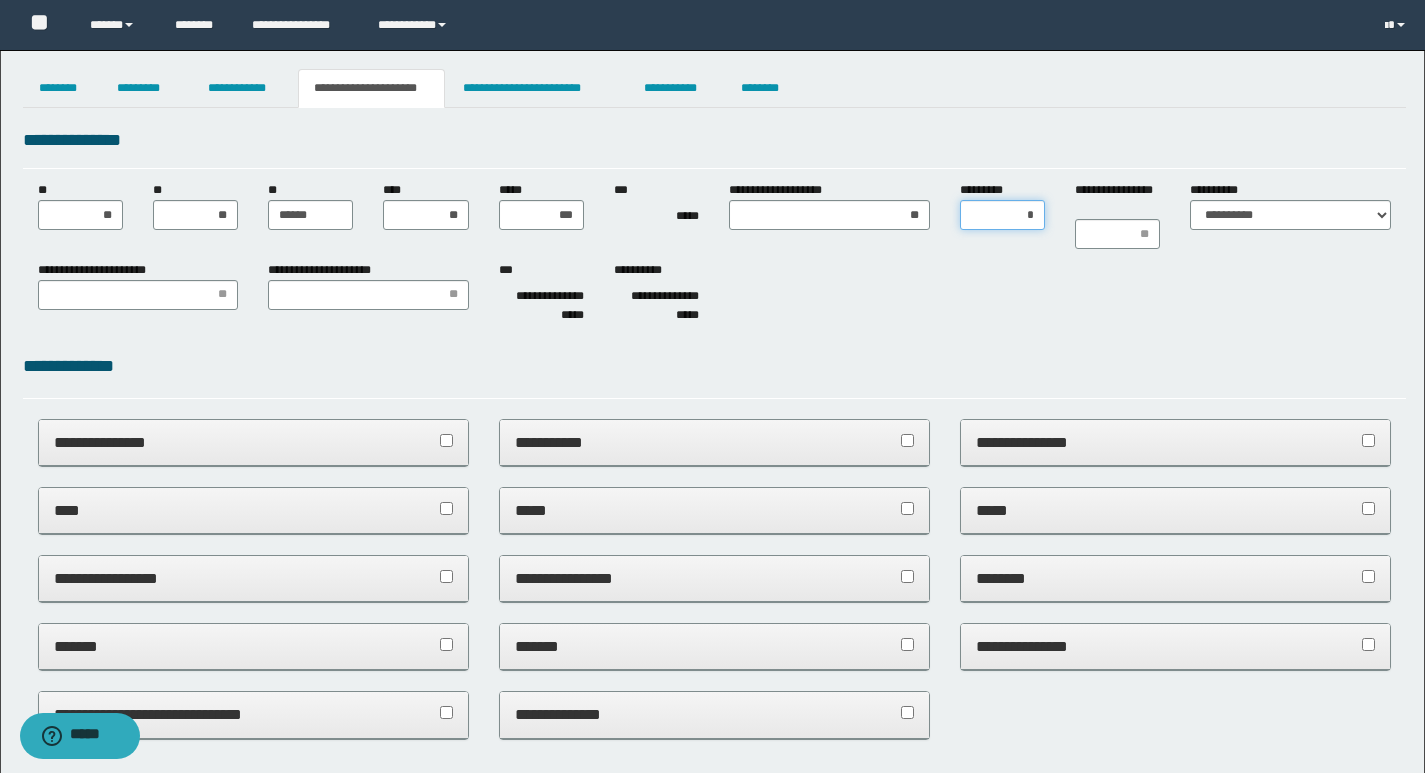 type on "**" 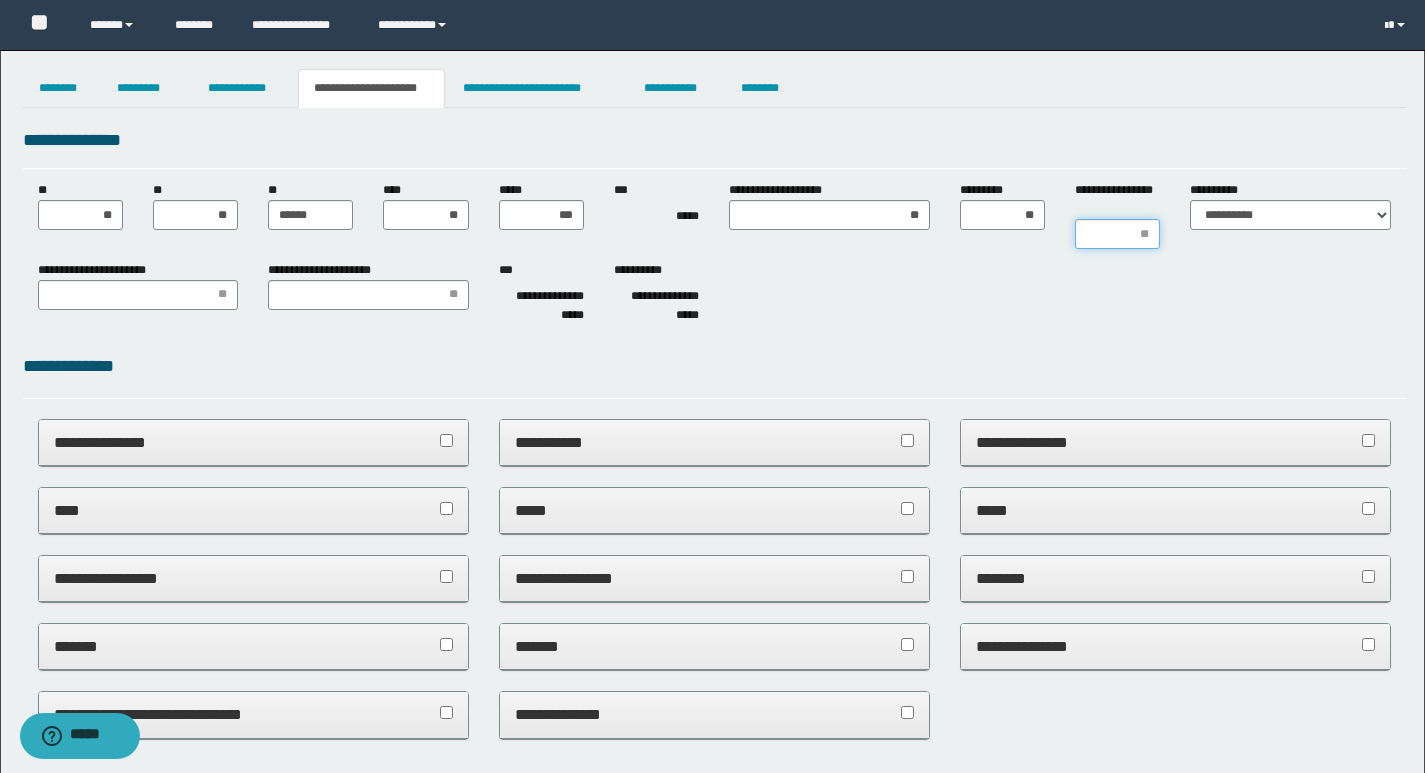 click on "**********" at bounding box center [1117, 234] 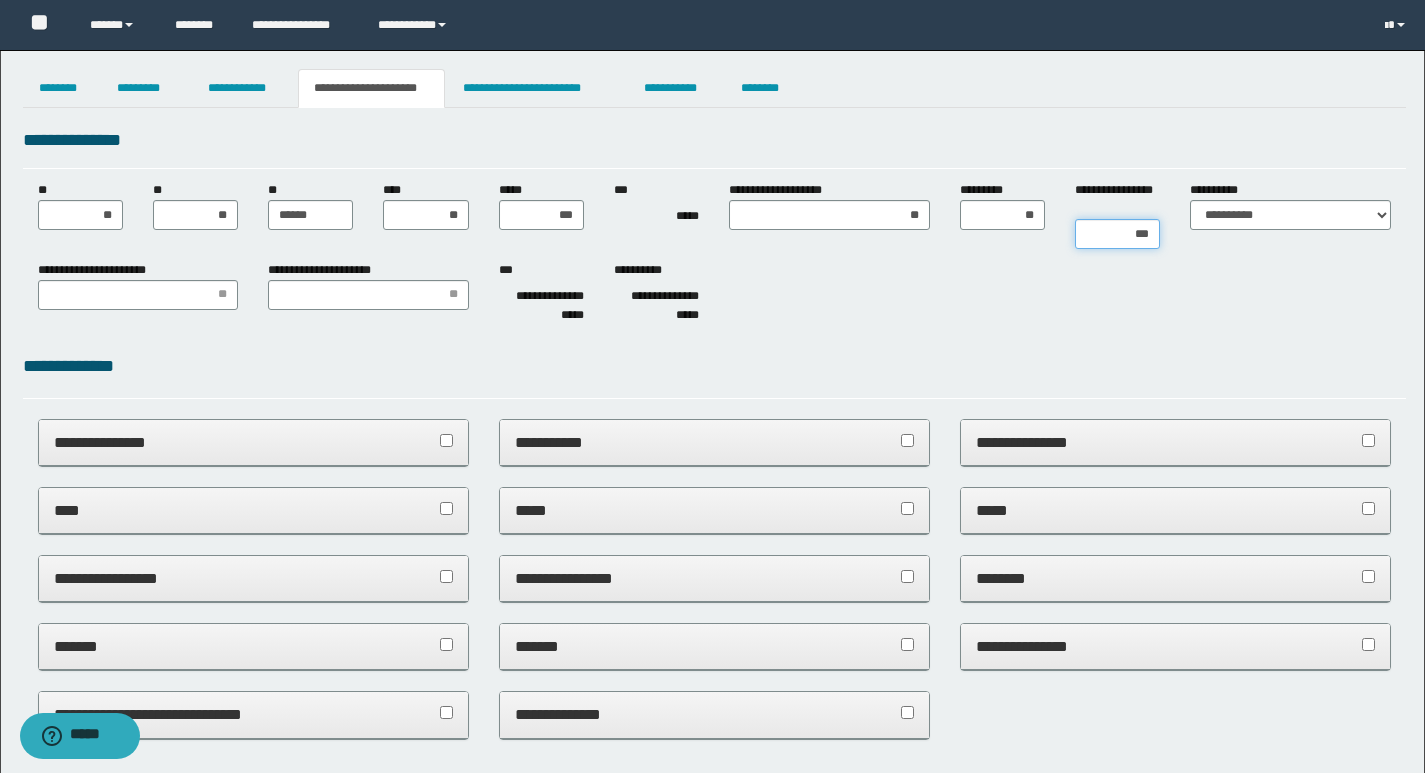 type on "****" 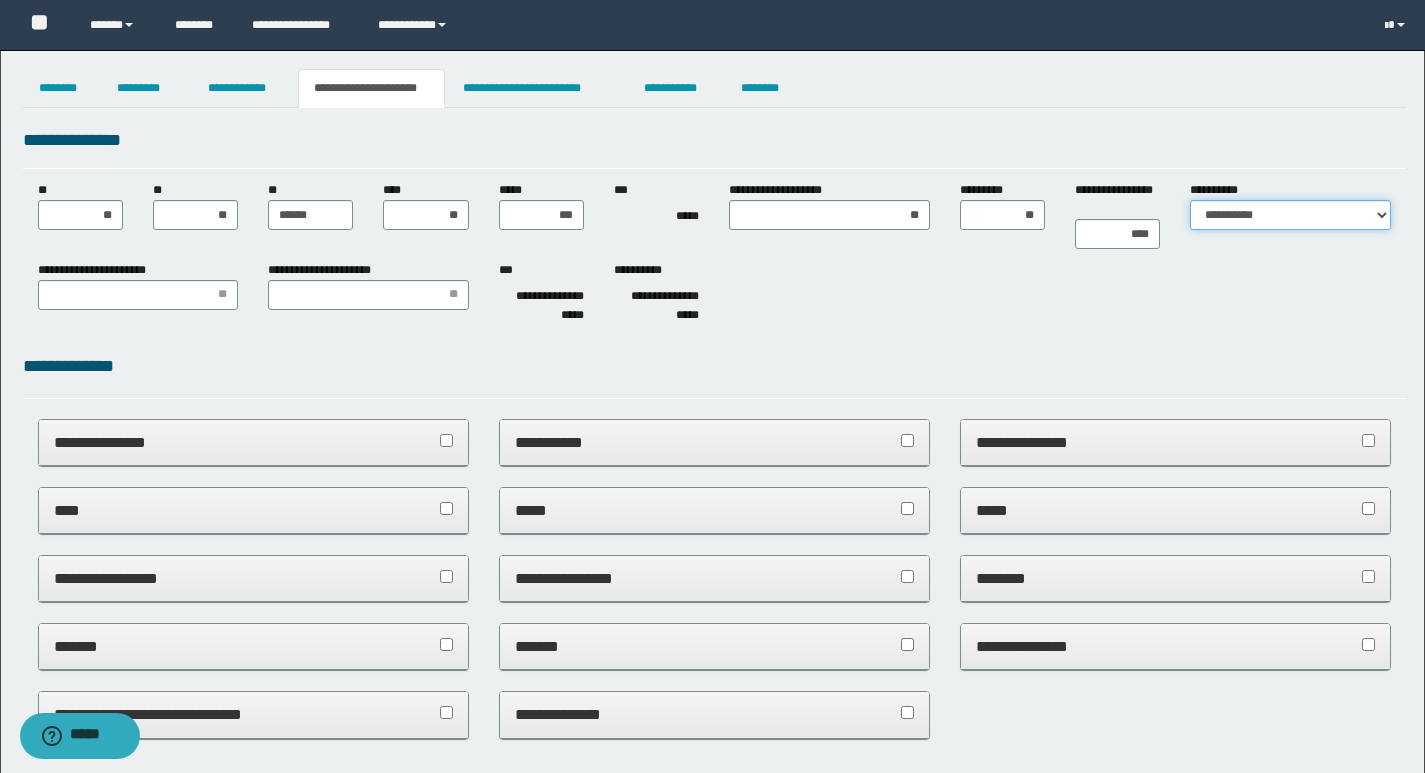 click on "**********" at bounding box center (1290, 215) 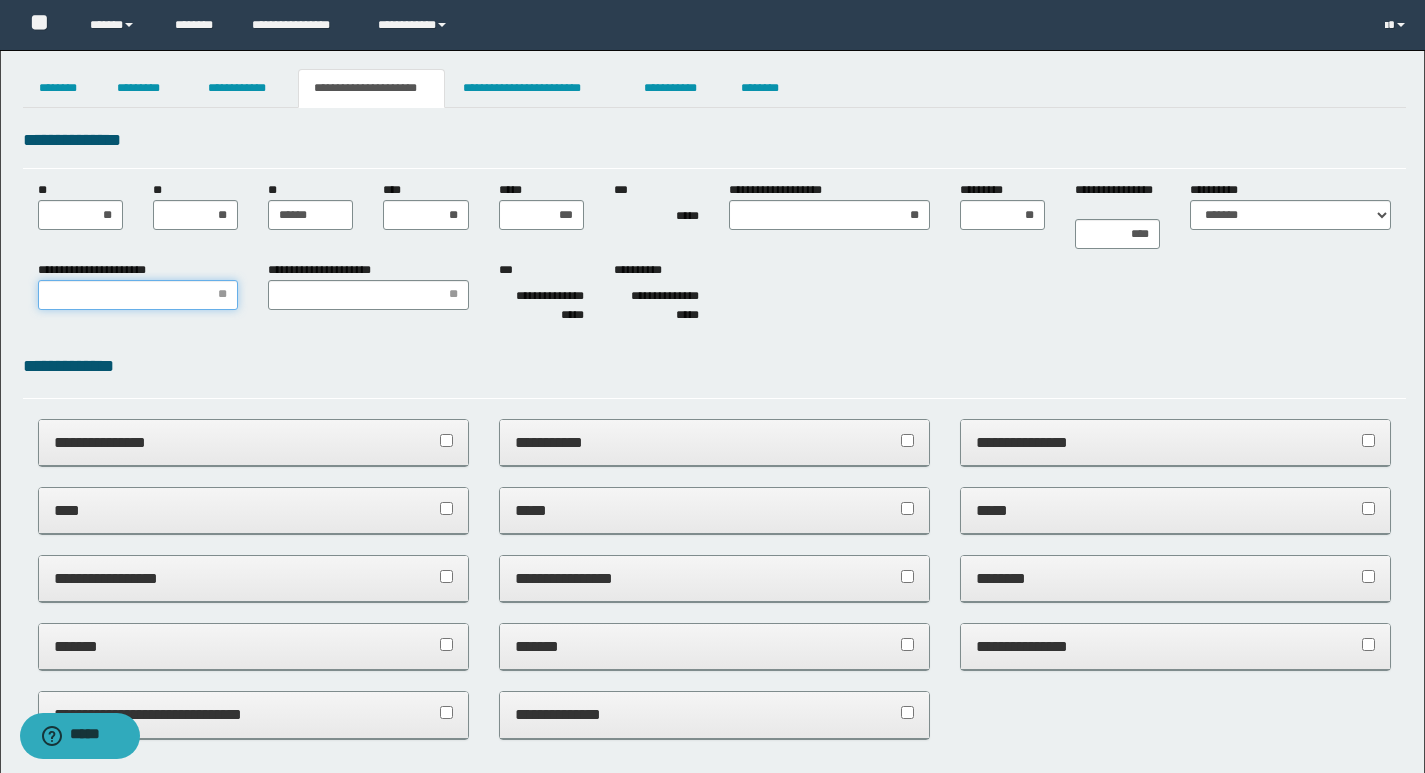 click on "**********" at bounding box center (138, 295) 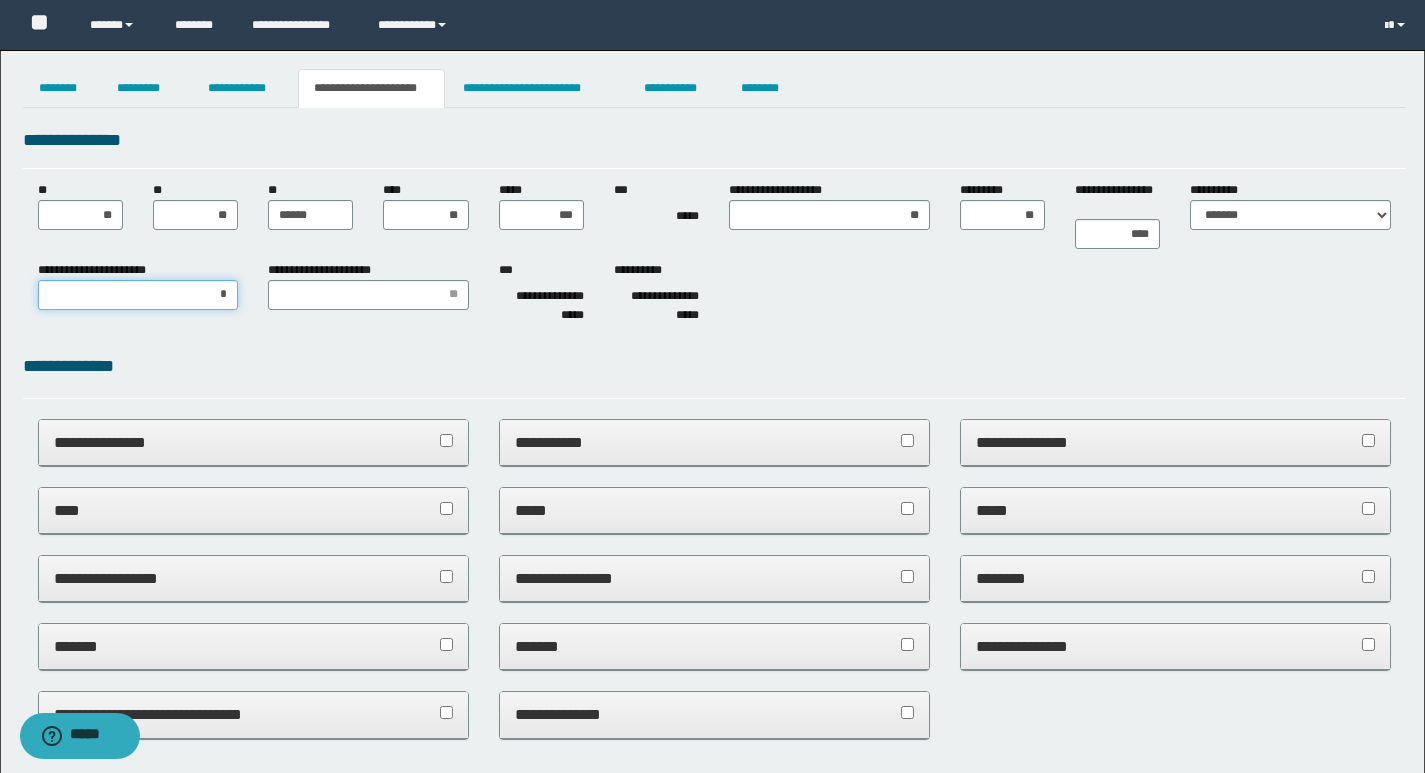 type on "**" 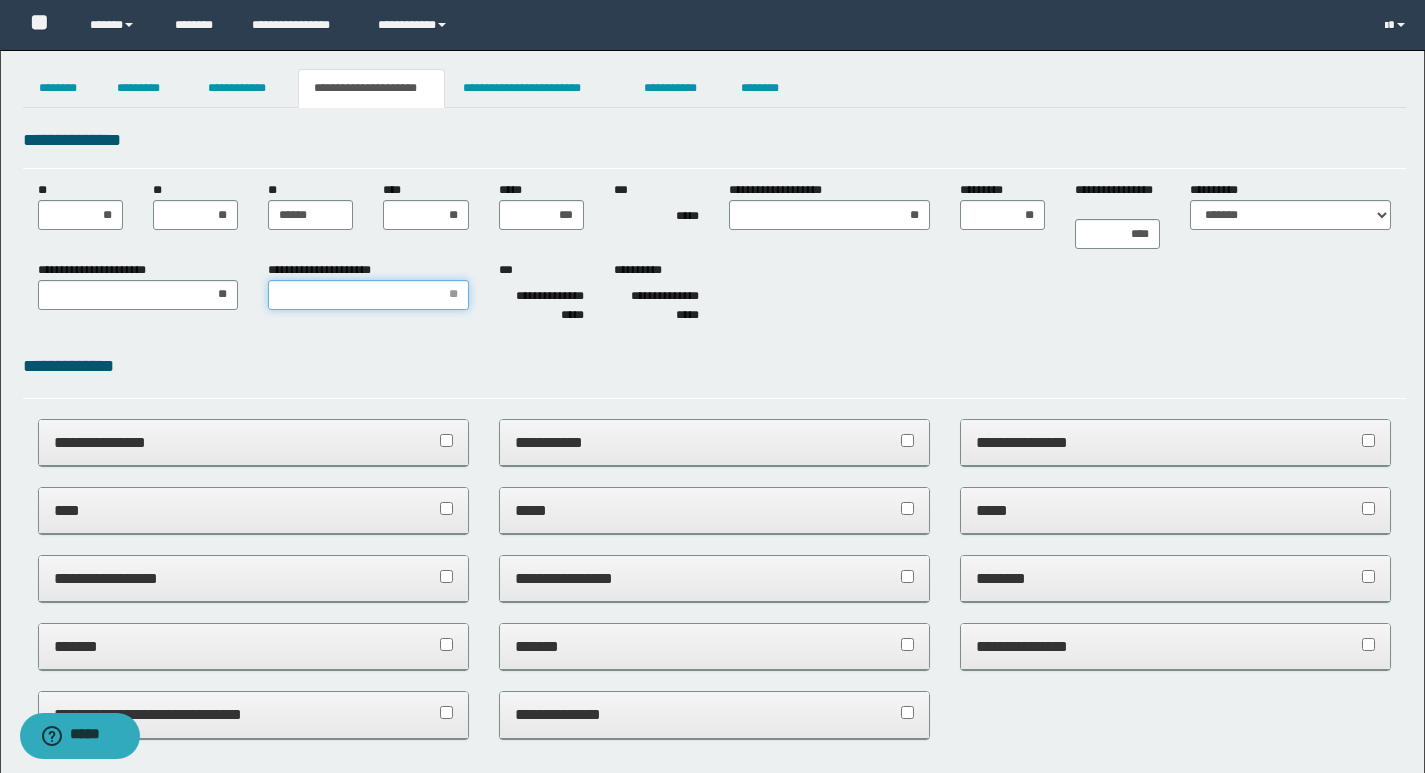 click on "**********" at bounding box center (368, 295) 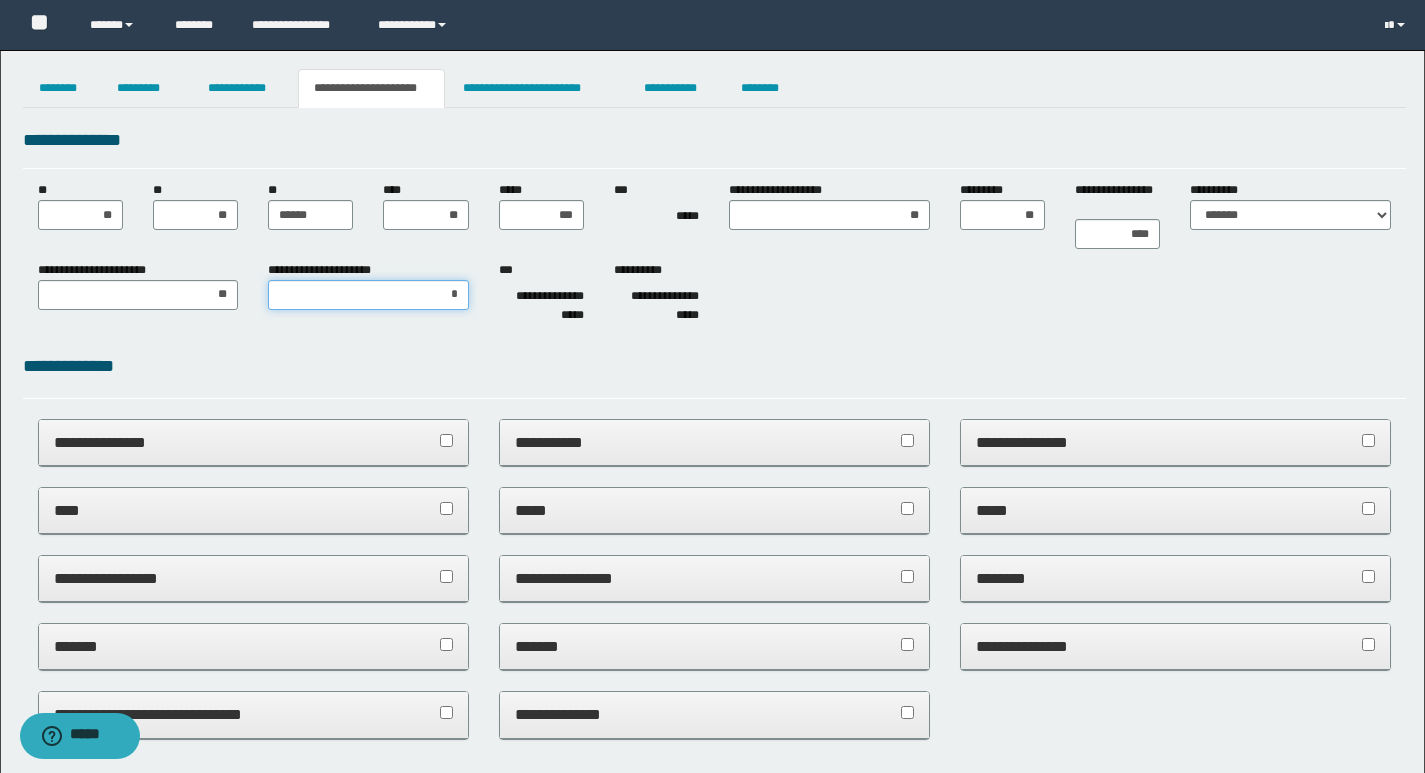type on "**" 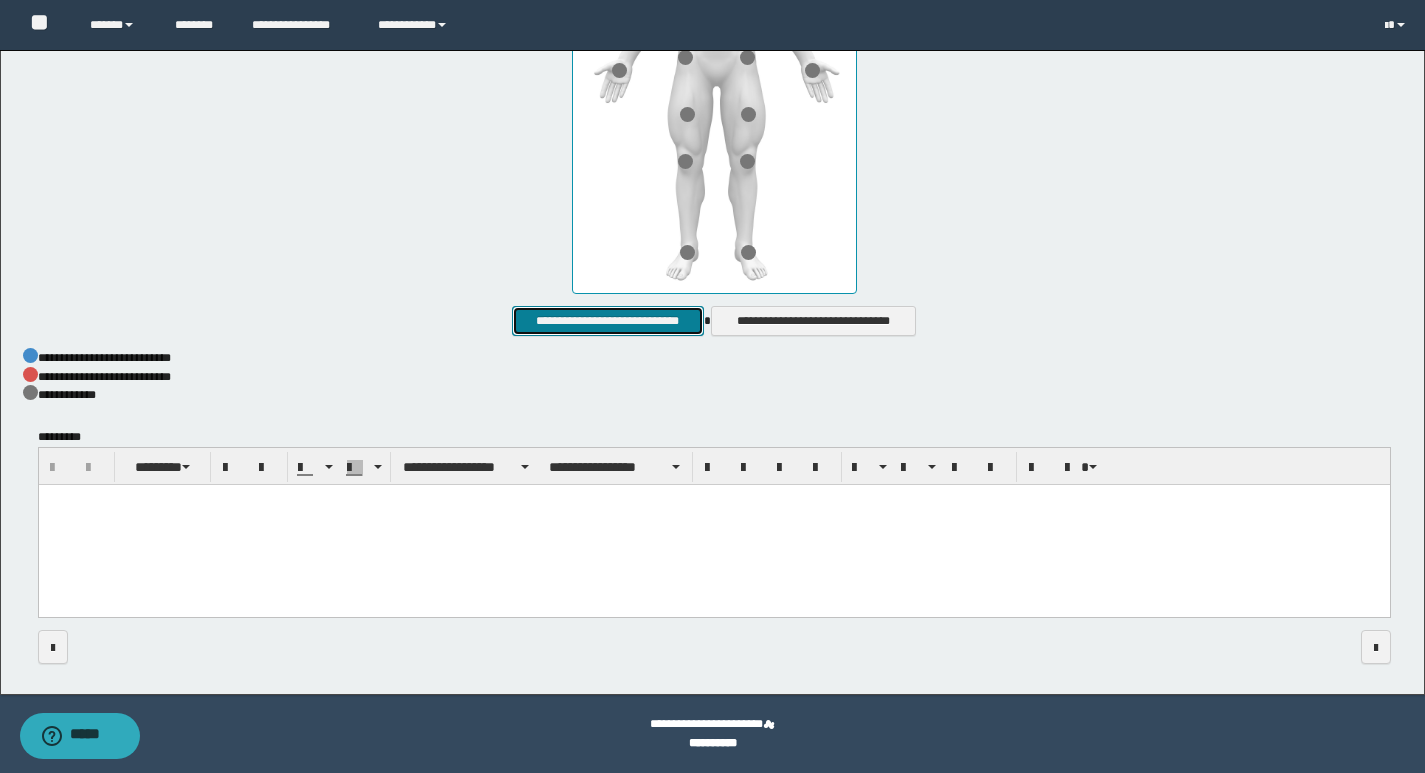scroll, scrollTop: 986, scrollLeft: 0, axis: vertical 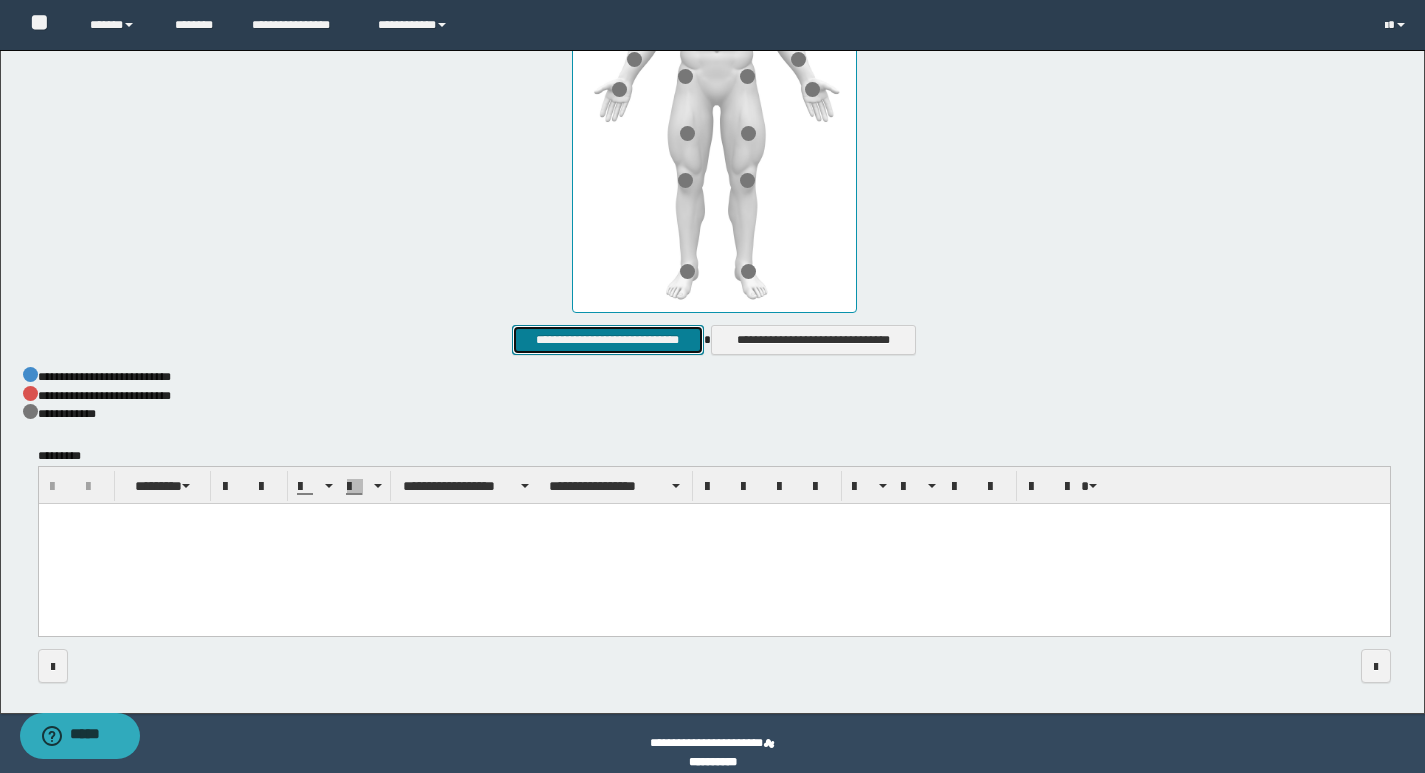 click on "**********" at bounding box center (607, 340) 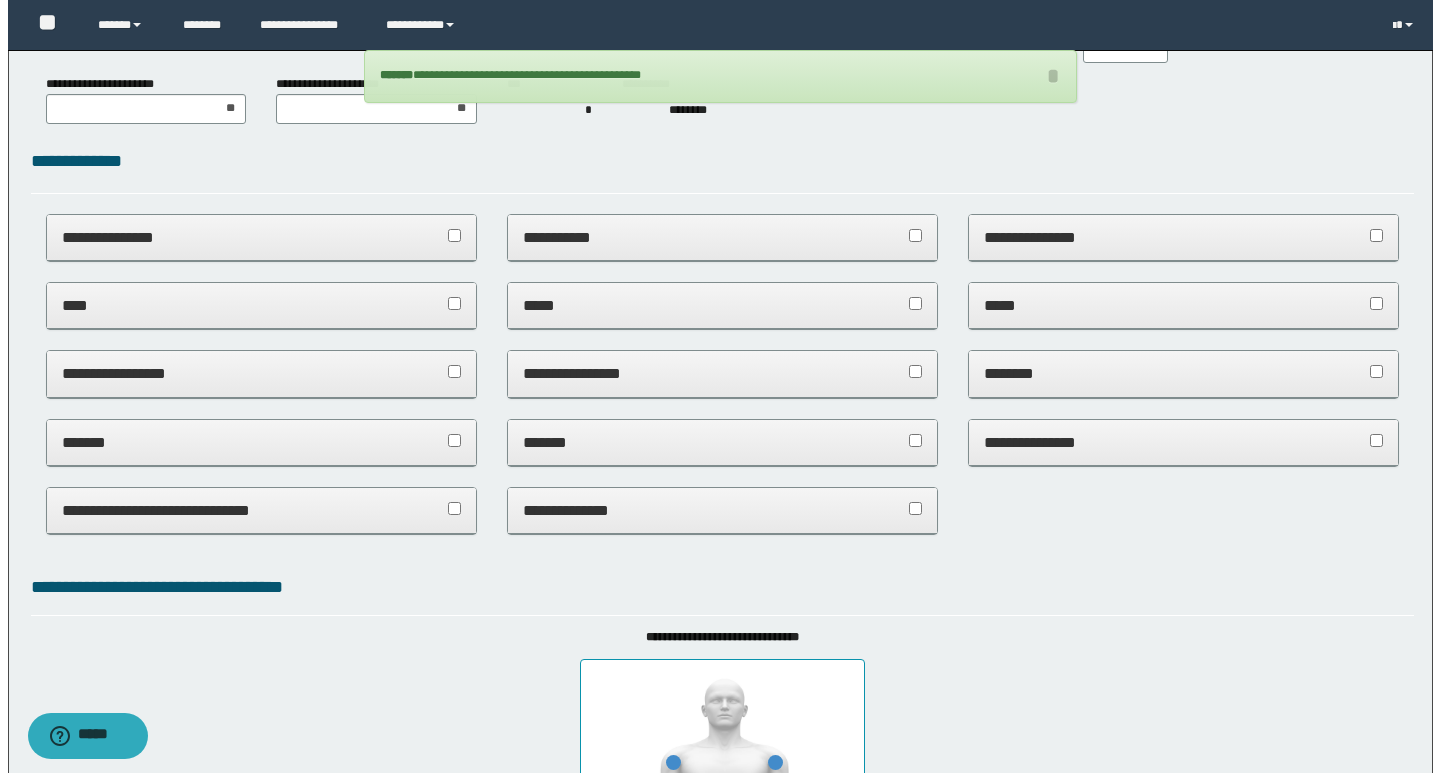scroll, scrollTop: 0, scrollLeft: 0, axis: both 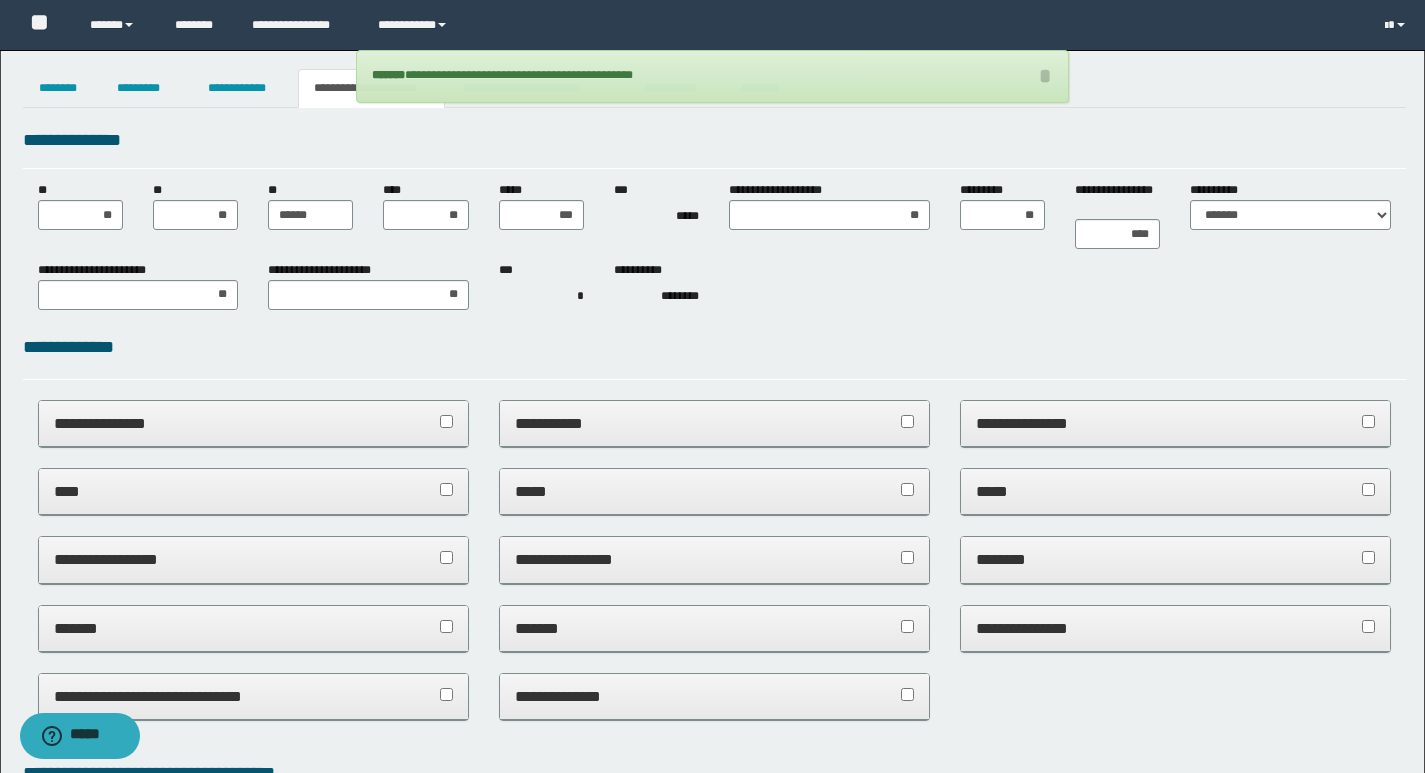 click on "**********" at bounding box center [714, 147] 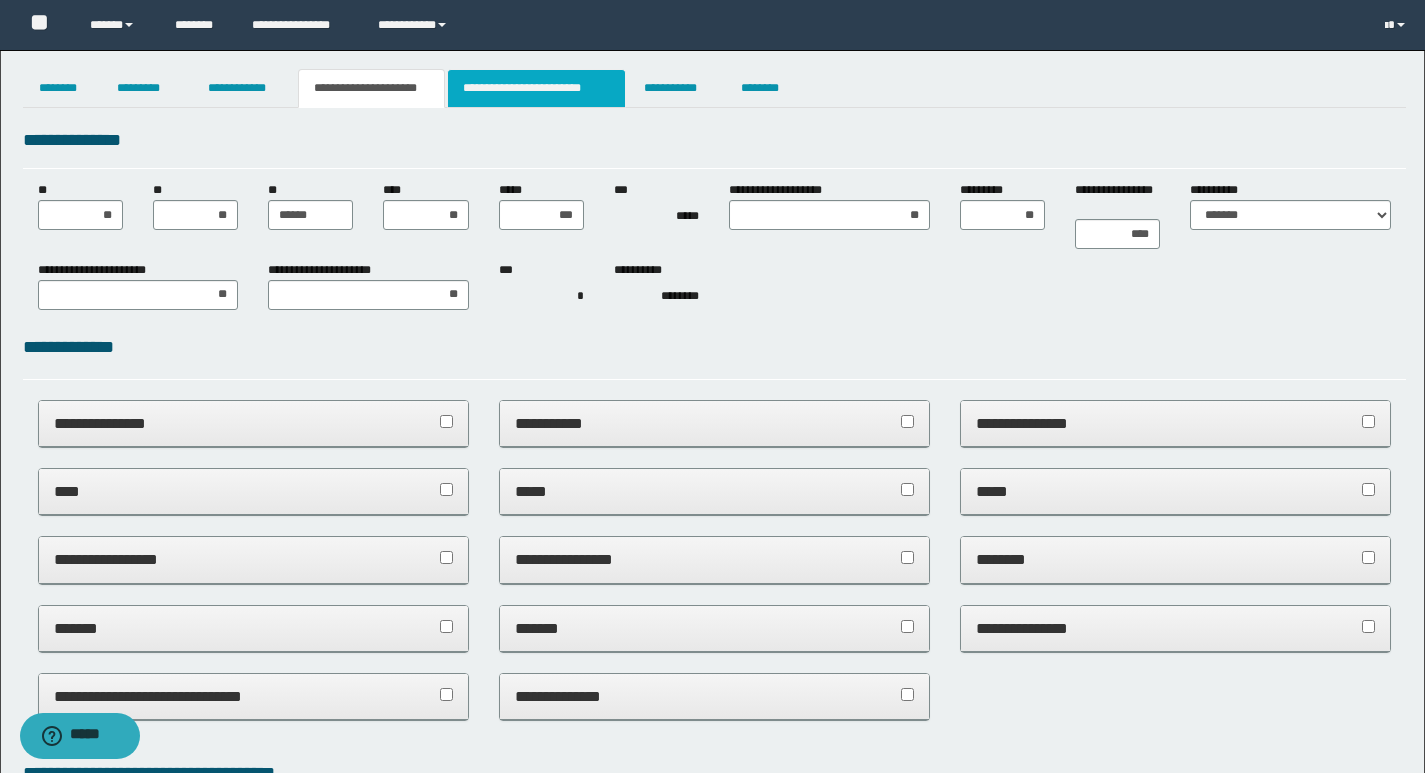 click on "**********" at bounding box center [537, 88] 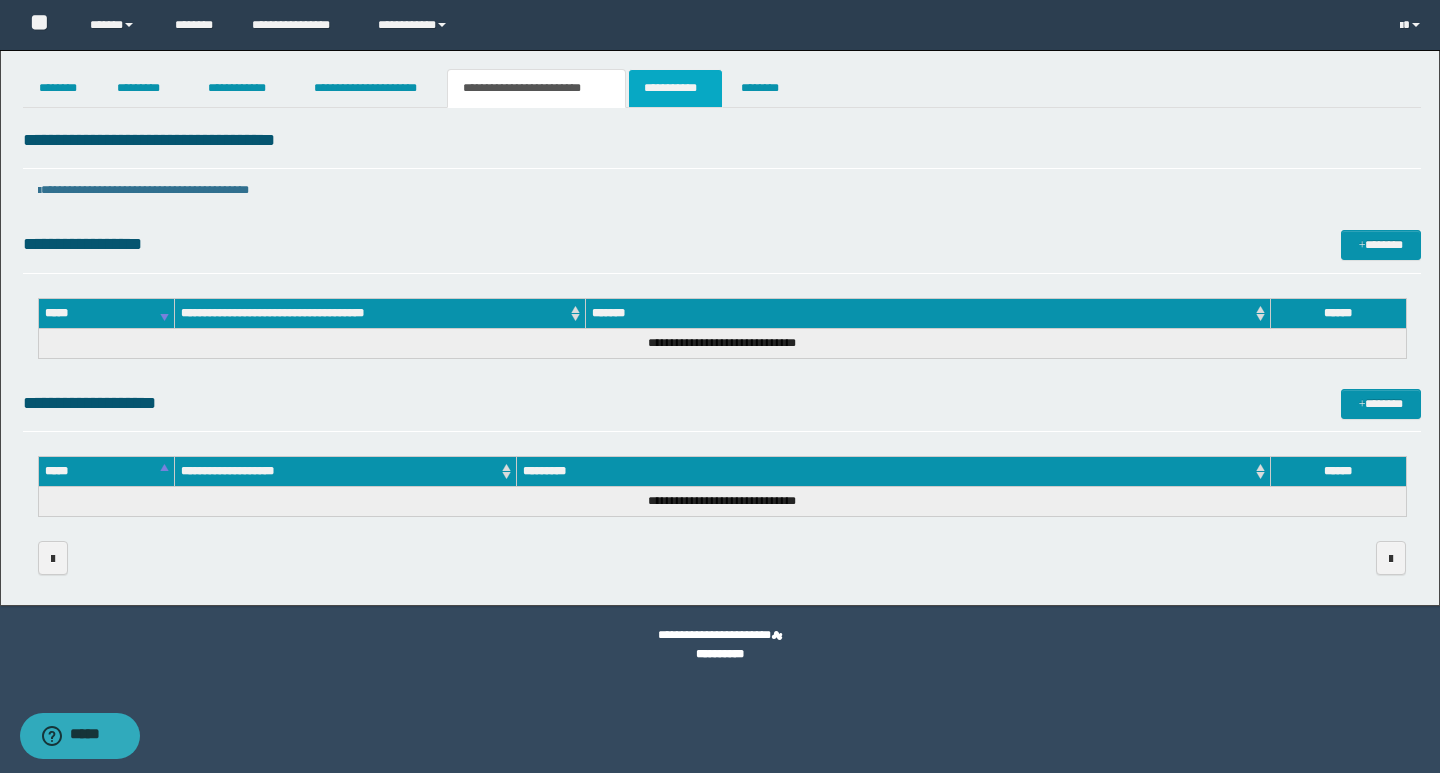 click on "**********" at bounding box center [675, 88] 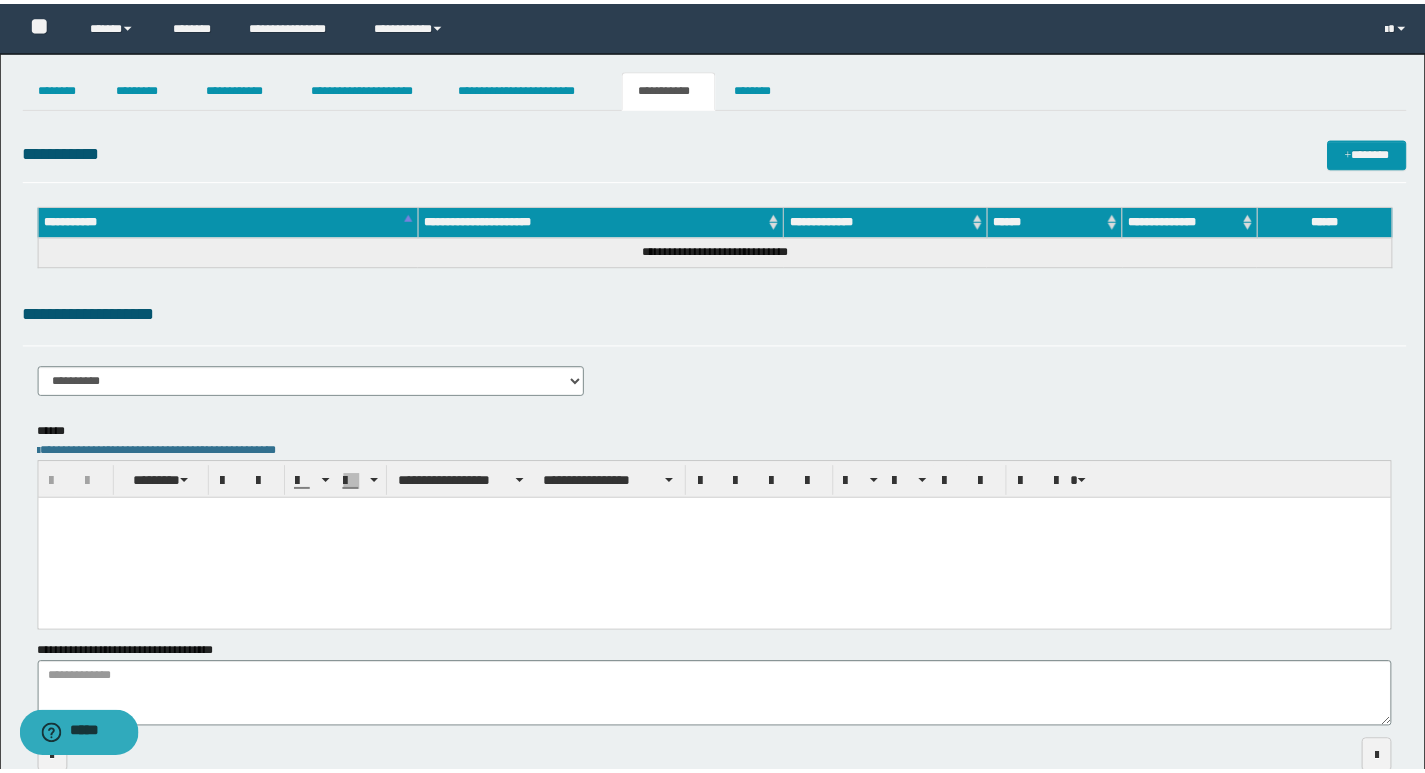 scroll, scrollTop: 0, scrollLeft: 0, axis: both 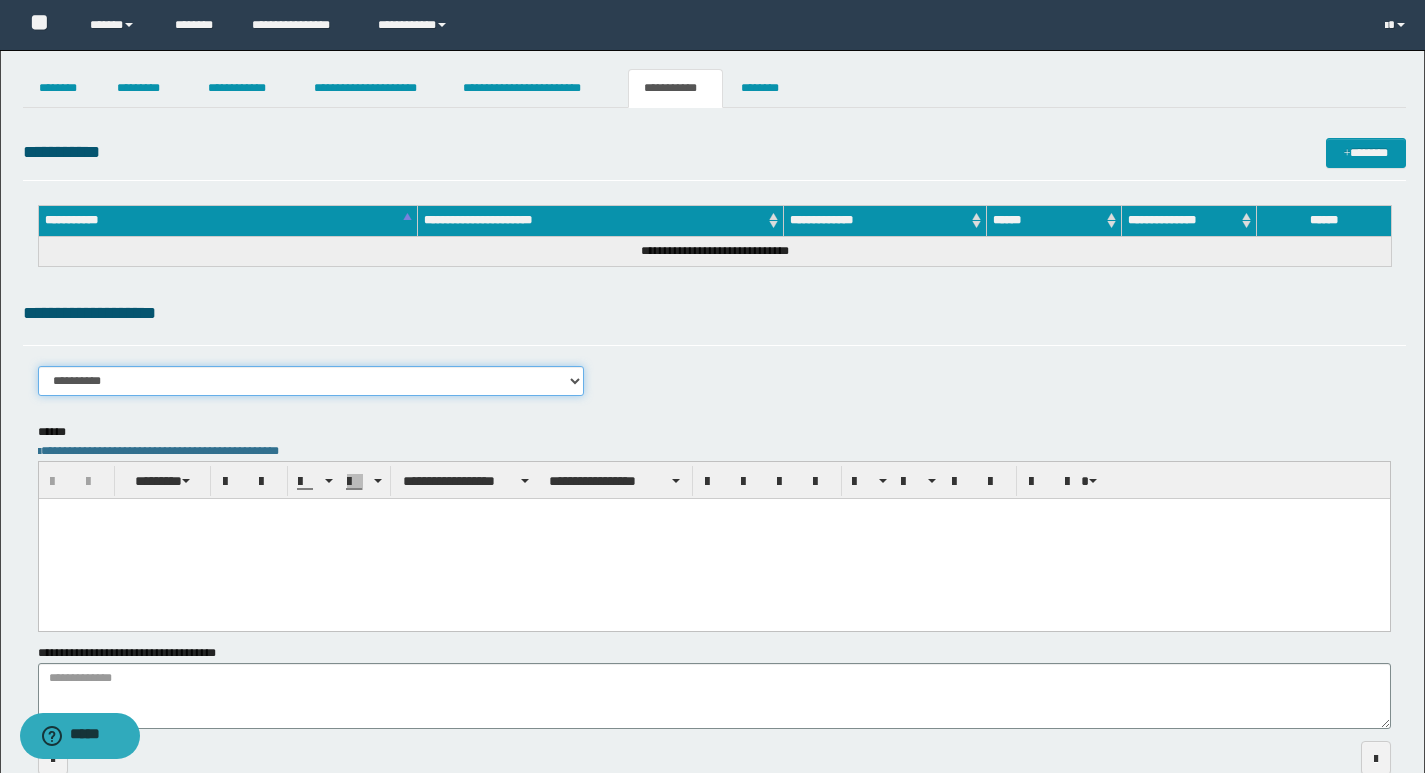click on "**********" at bounding box center (311, 381) 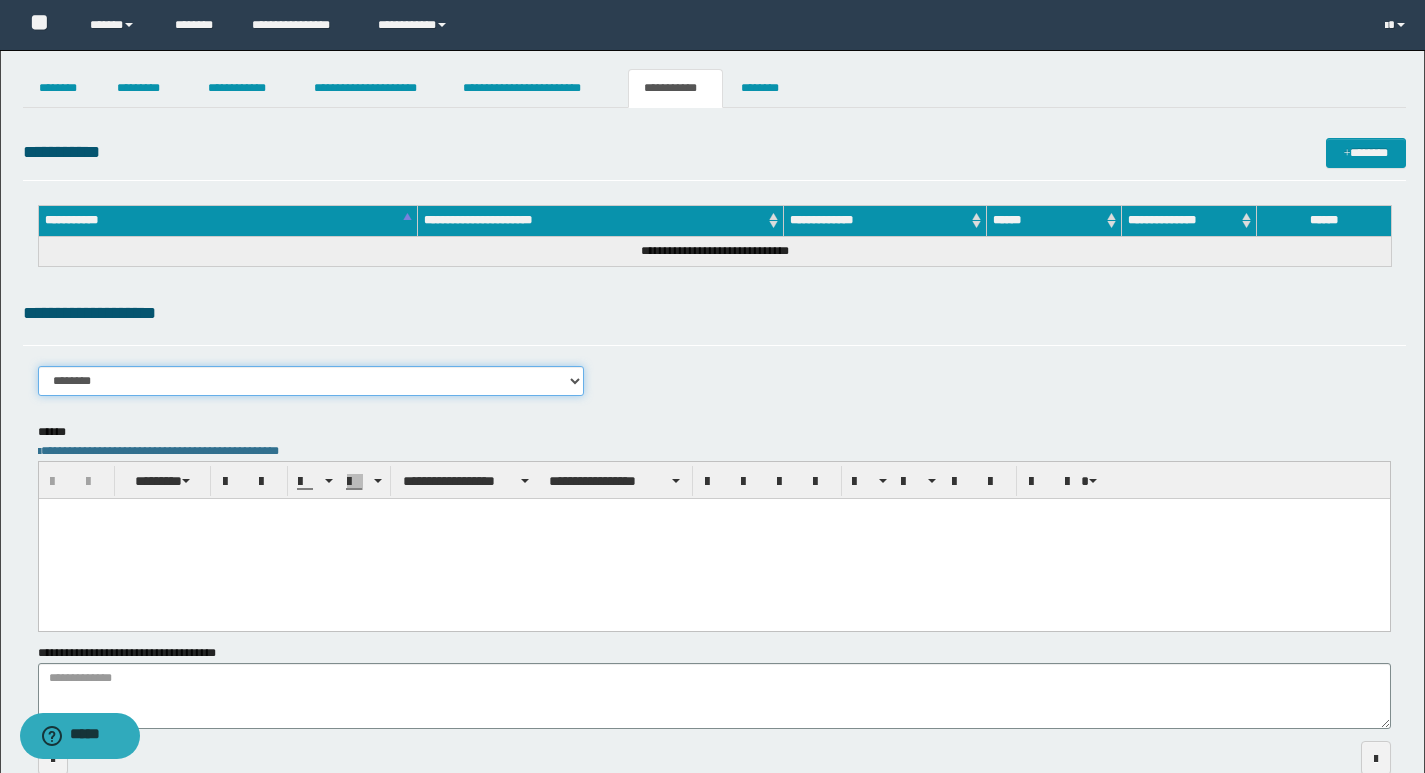 click on "**********" at bounding box center (311, 381) 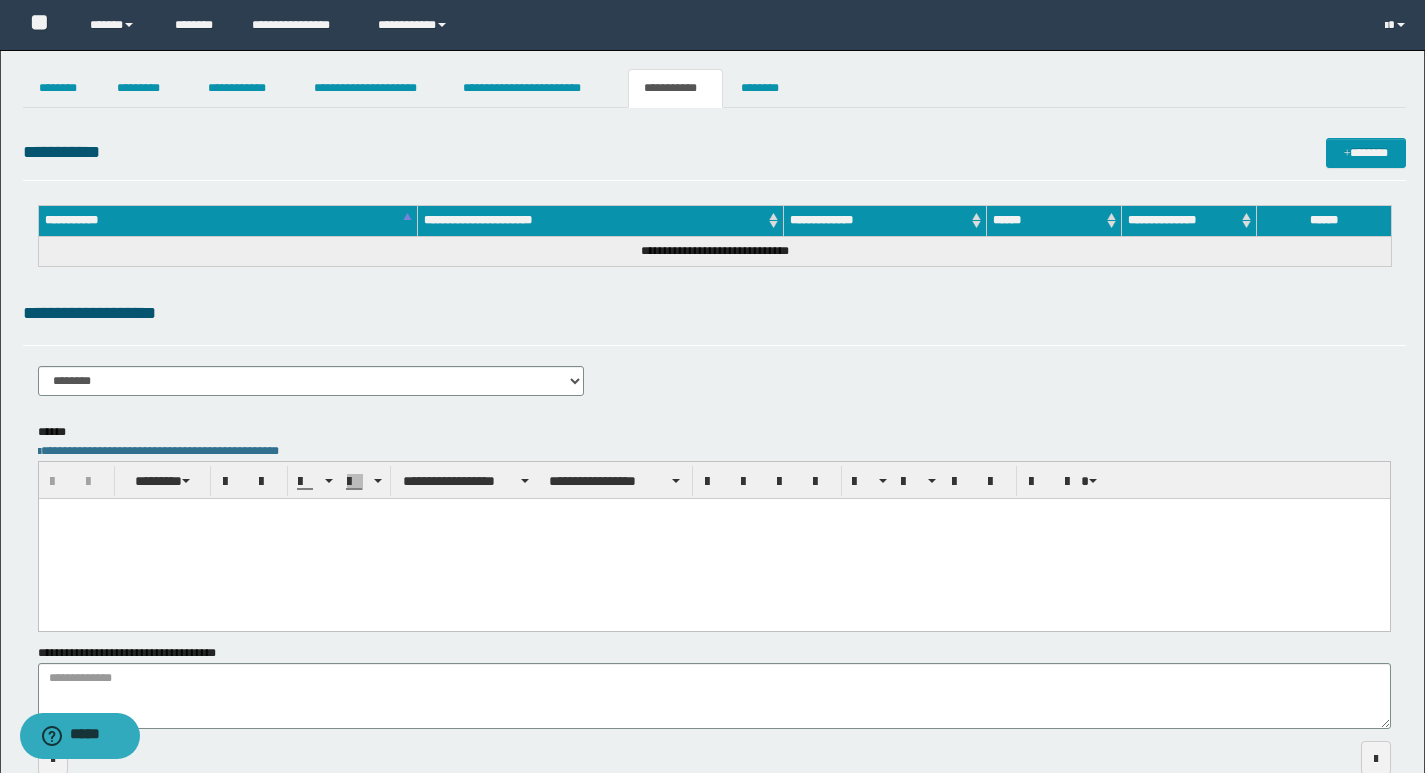 click on "**********" at bounding box center [714, 241] 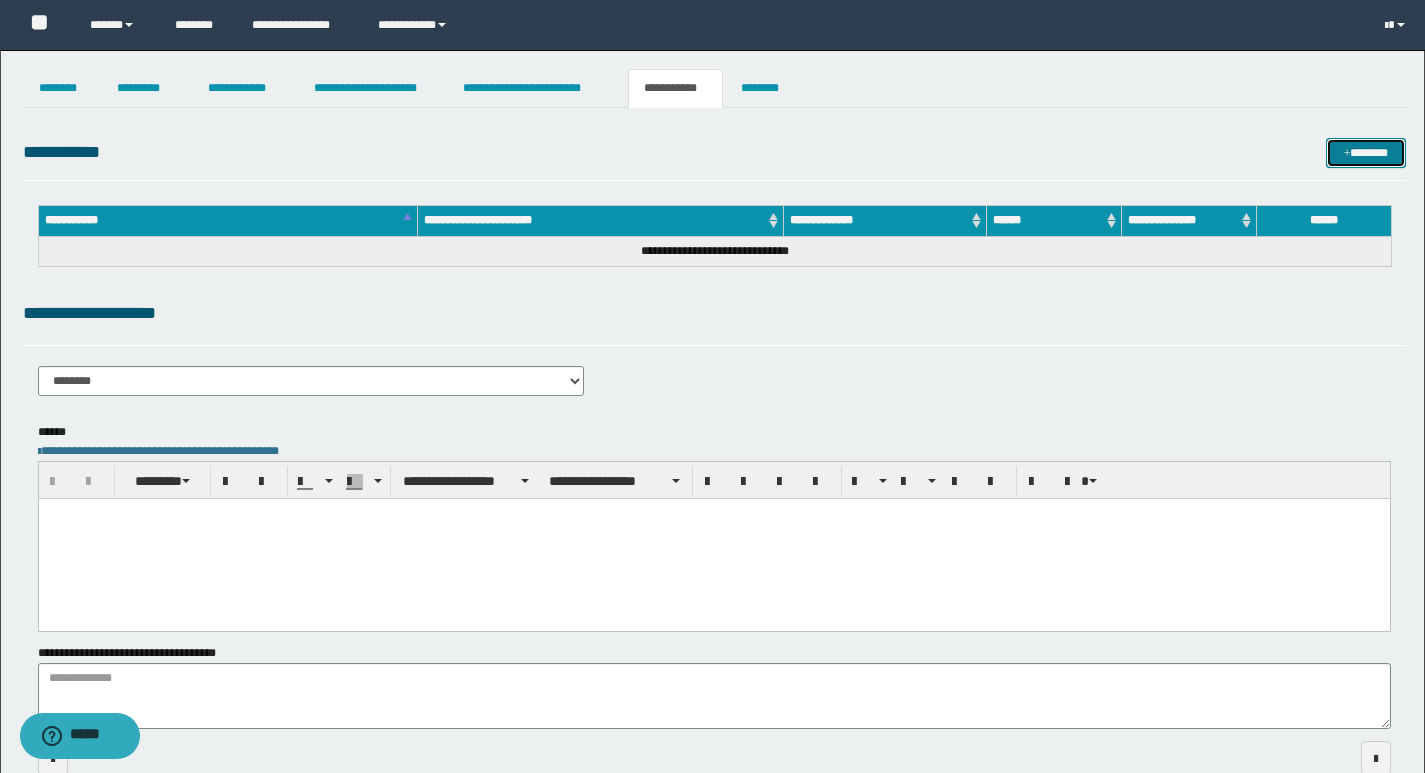 click on "*******" at bounding box center [1366, 153] 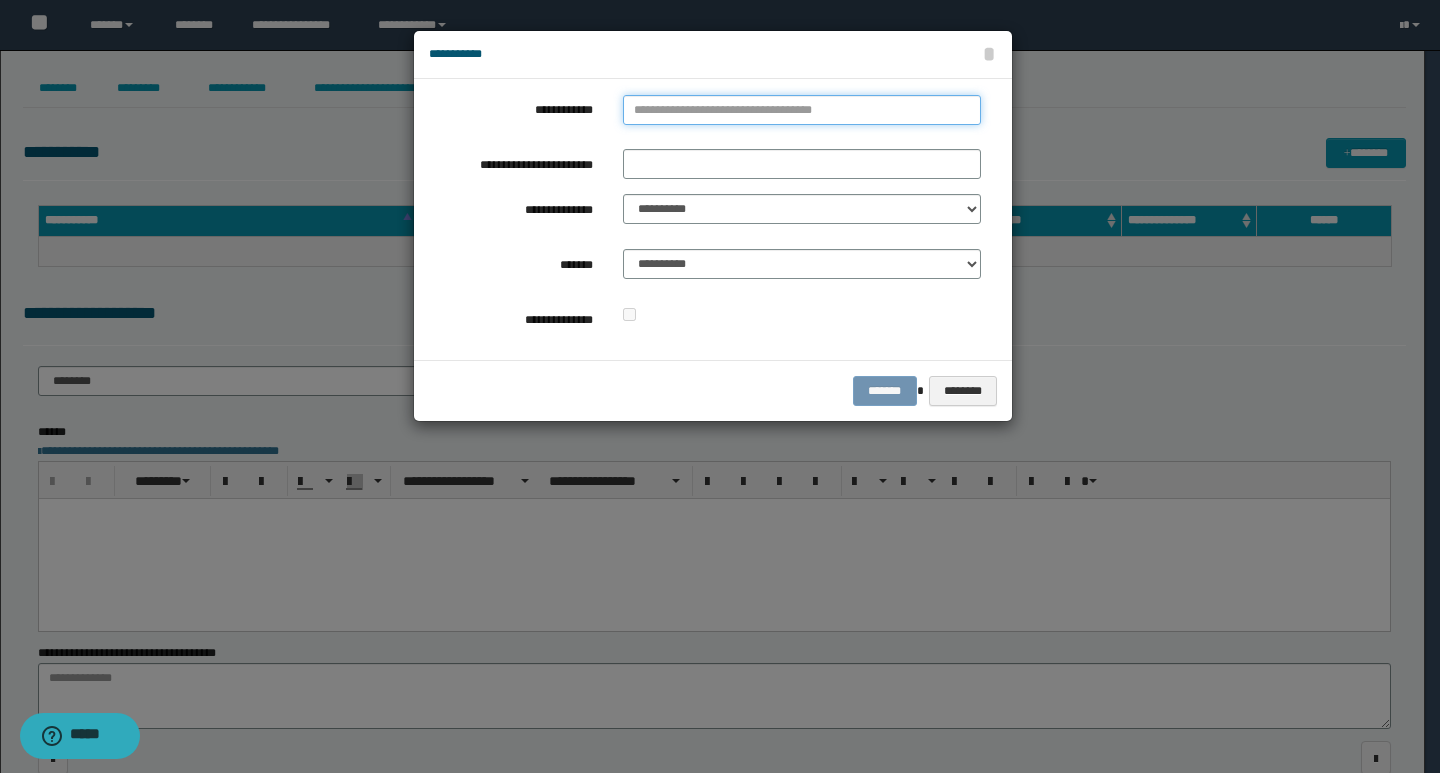 click on "**********" at bounding box center [802, 110] 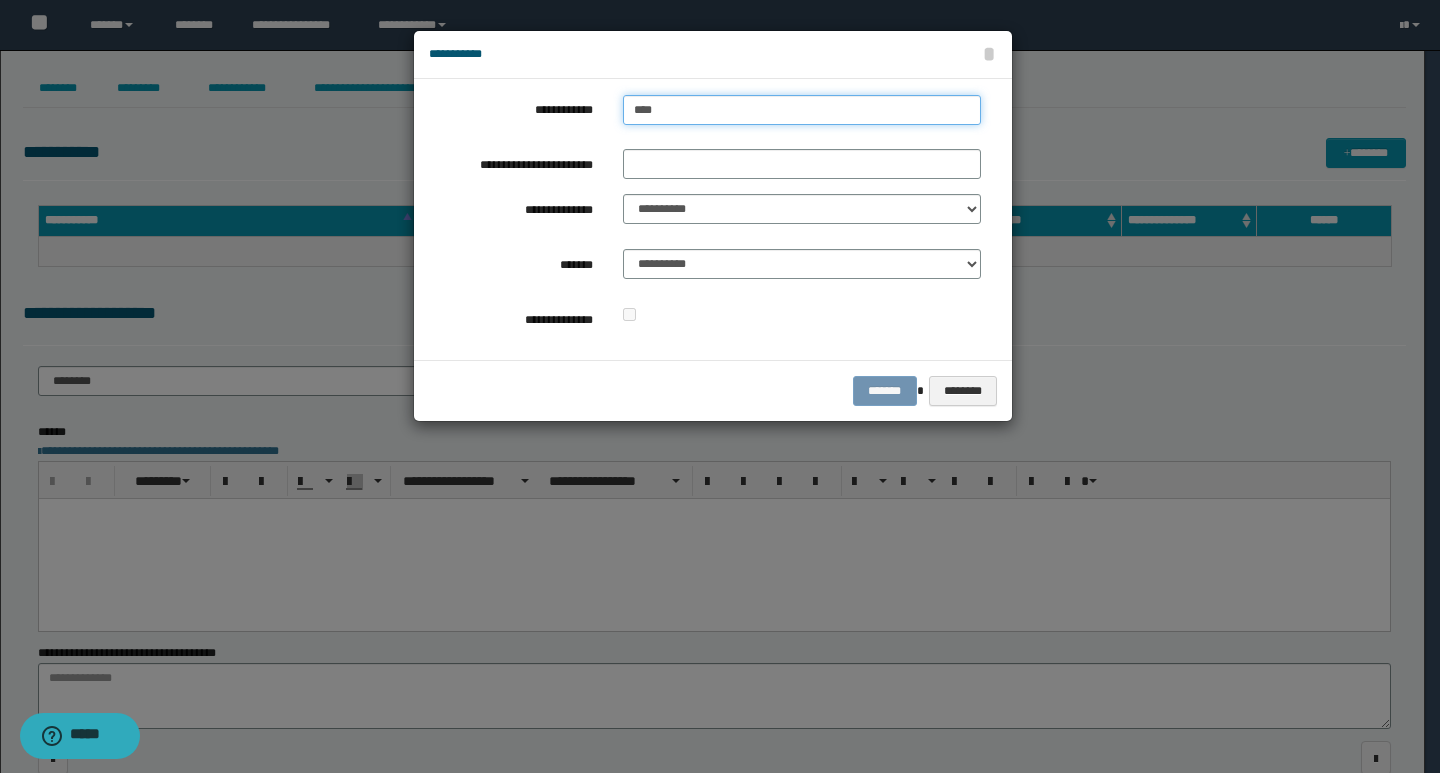 type on "****" 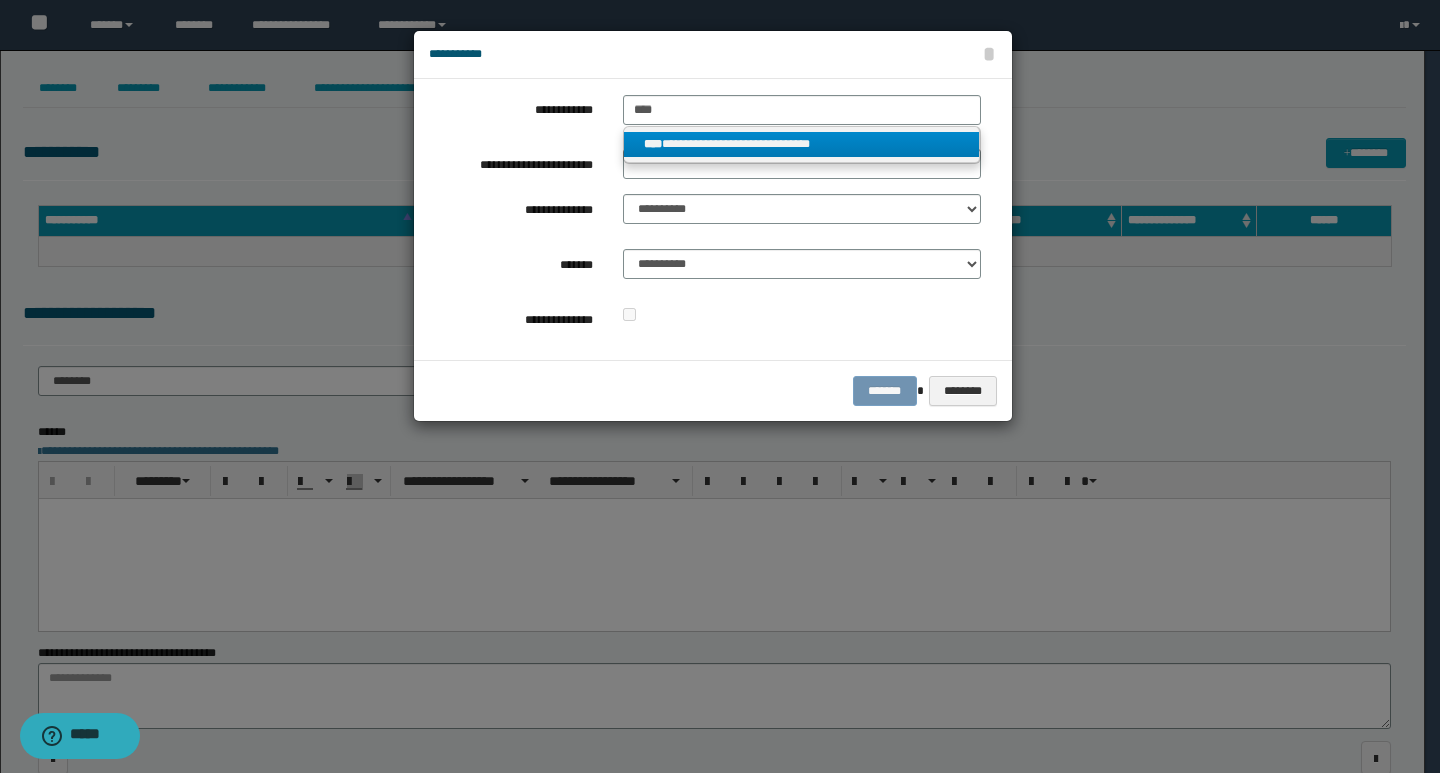 click on "**********" at bounding box center (802, 144) 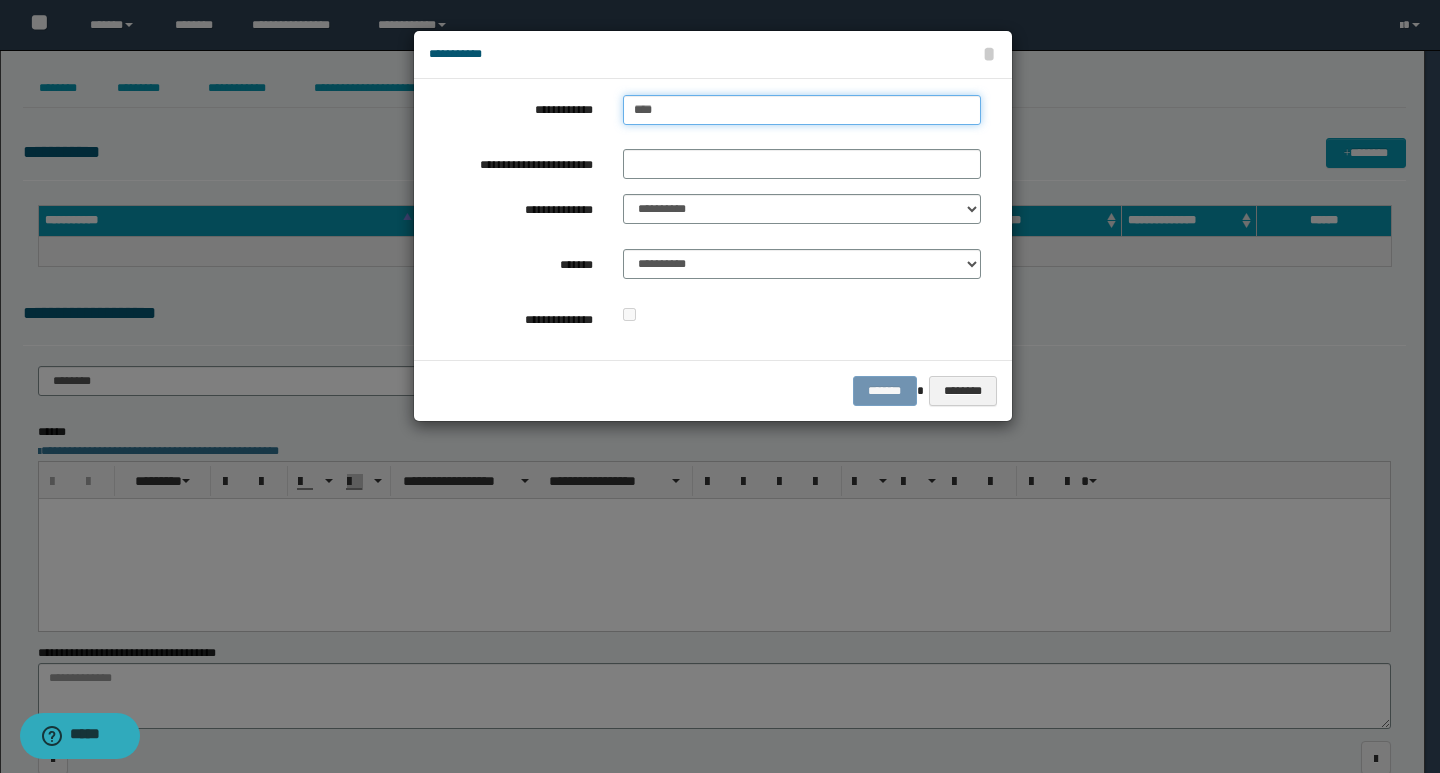 type 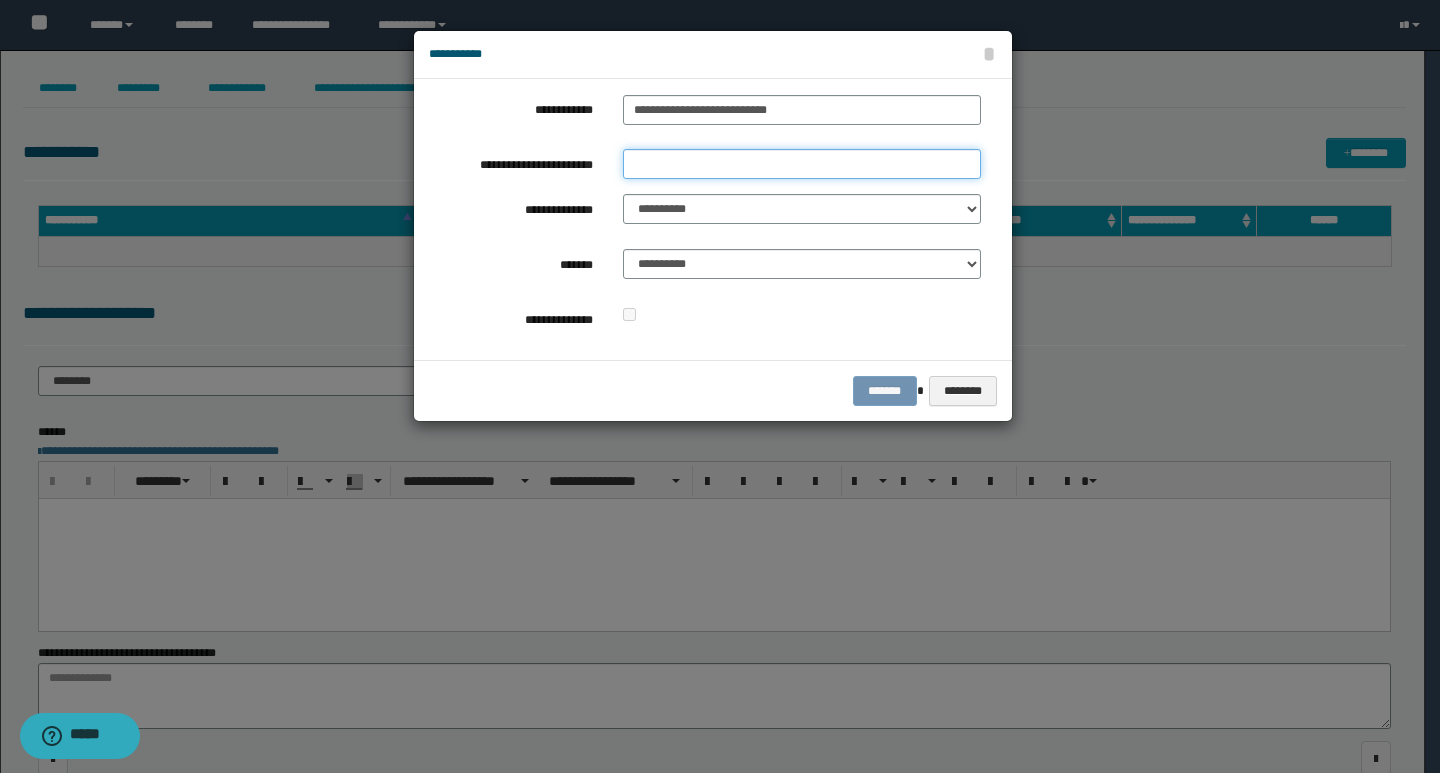 click on "**********" at bounding box center [802, 164] 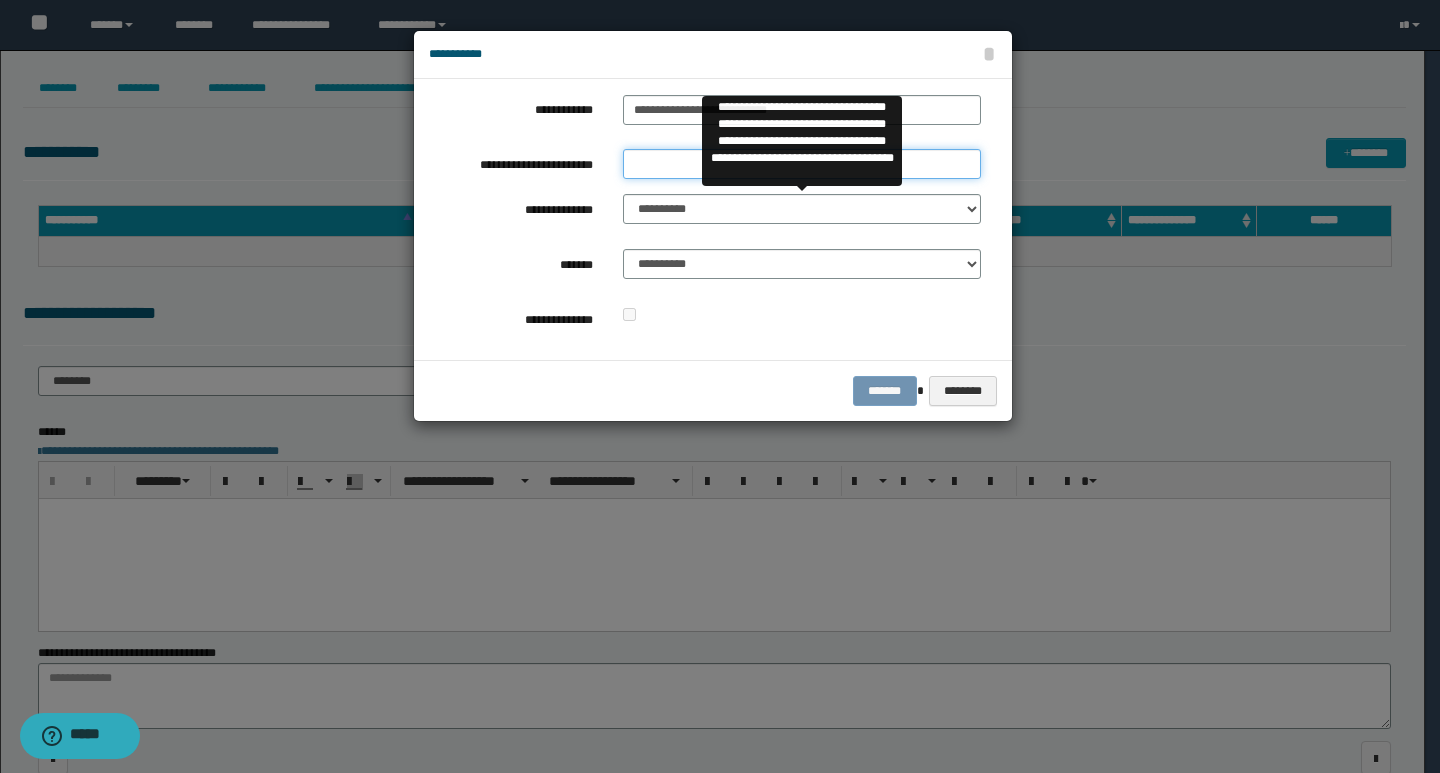 type on "**********" 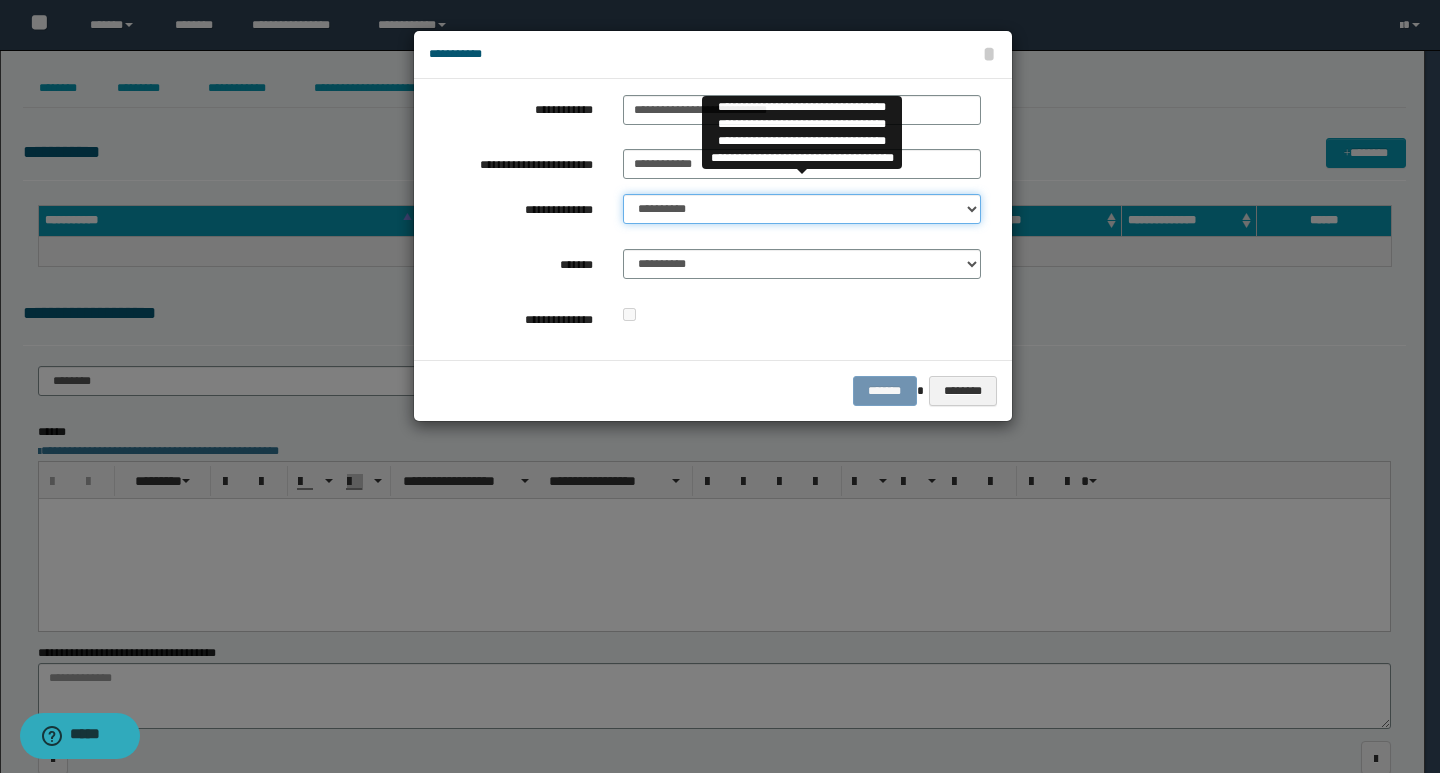 click on "**********" at bounding box center [802, 209] 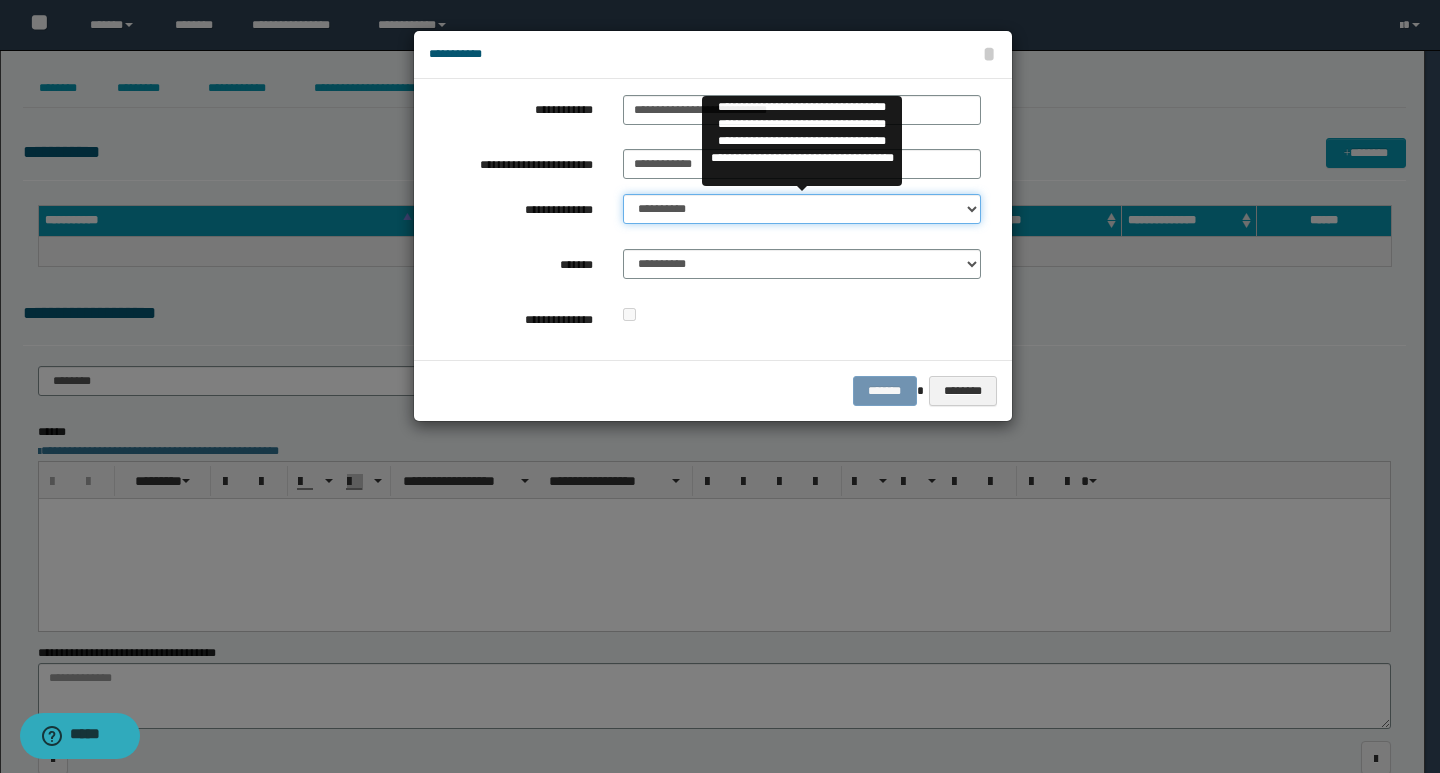 select on "**" 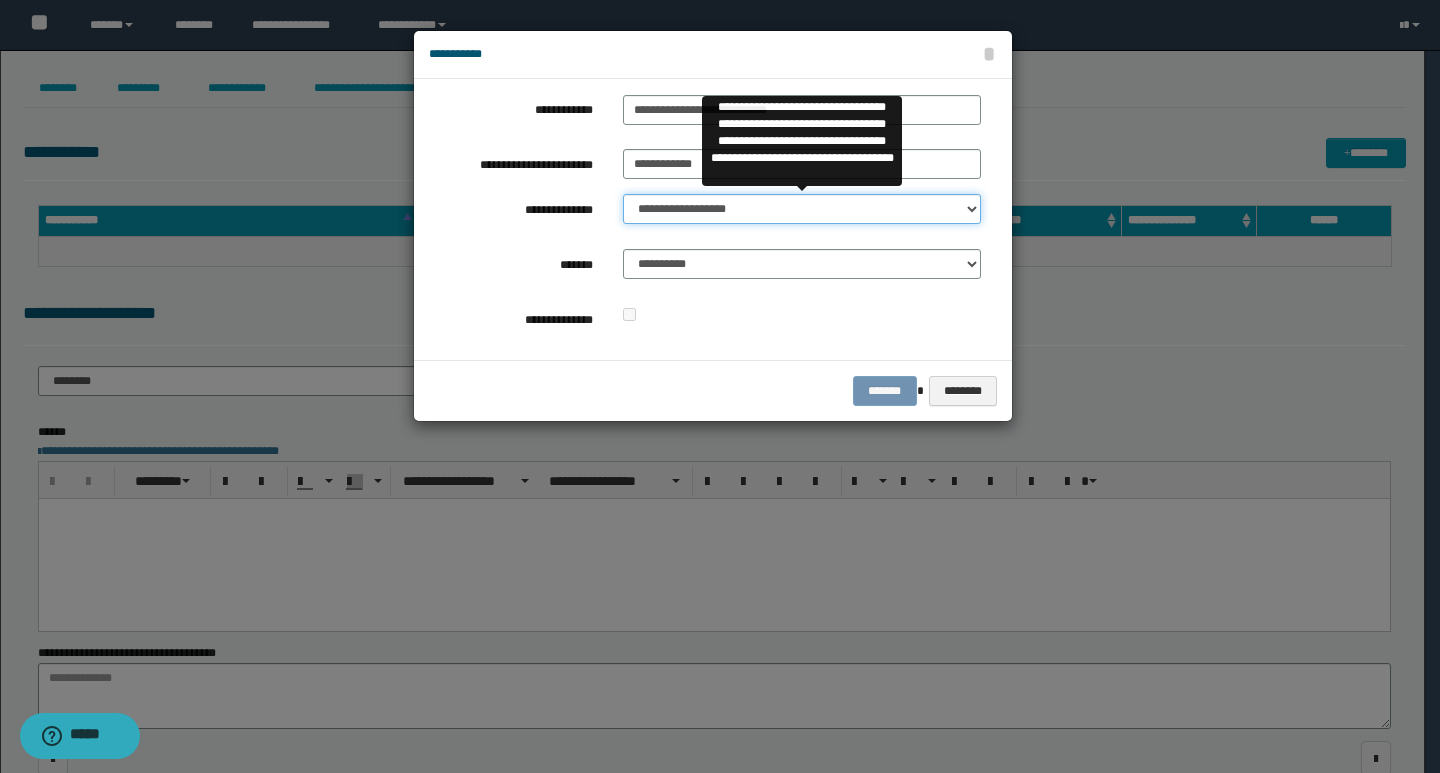 click on "**********" at bounding box center (802, 209) 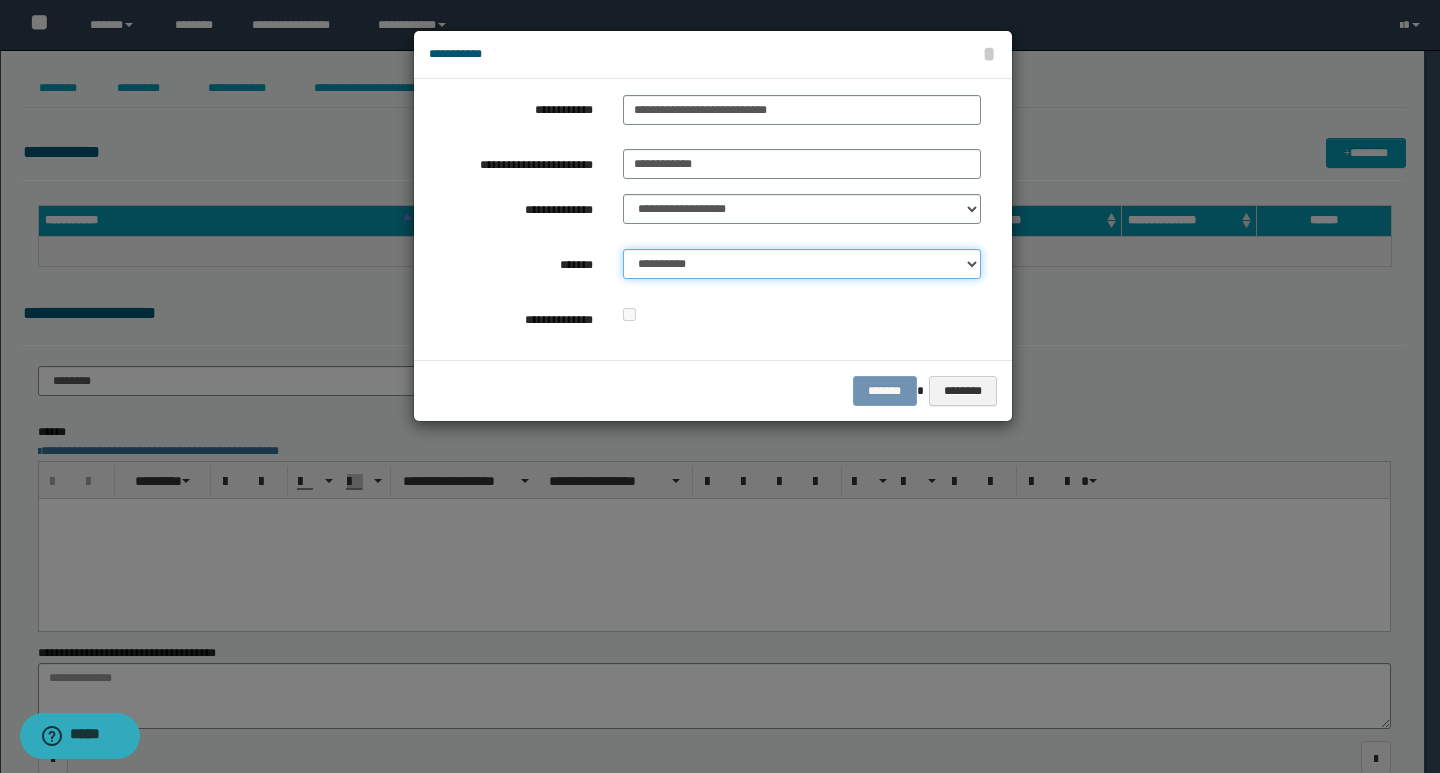 click on "**********" at bounding box center [802, 264] 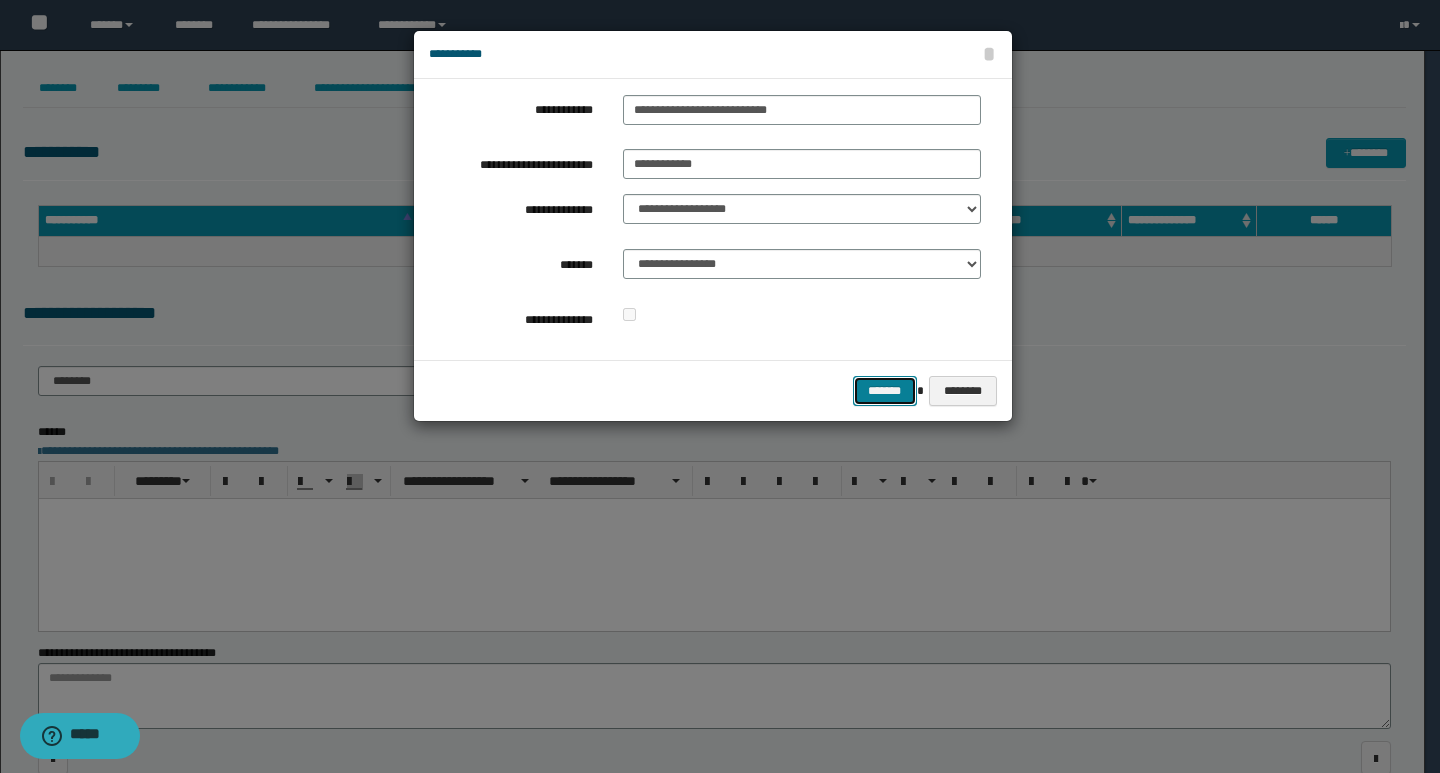 click on "*******" at bounding box center (885, 391) 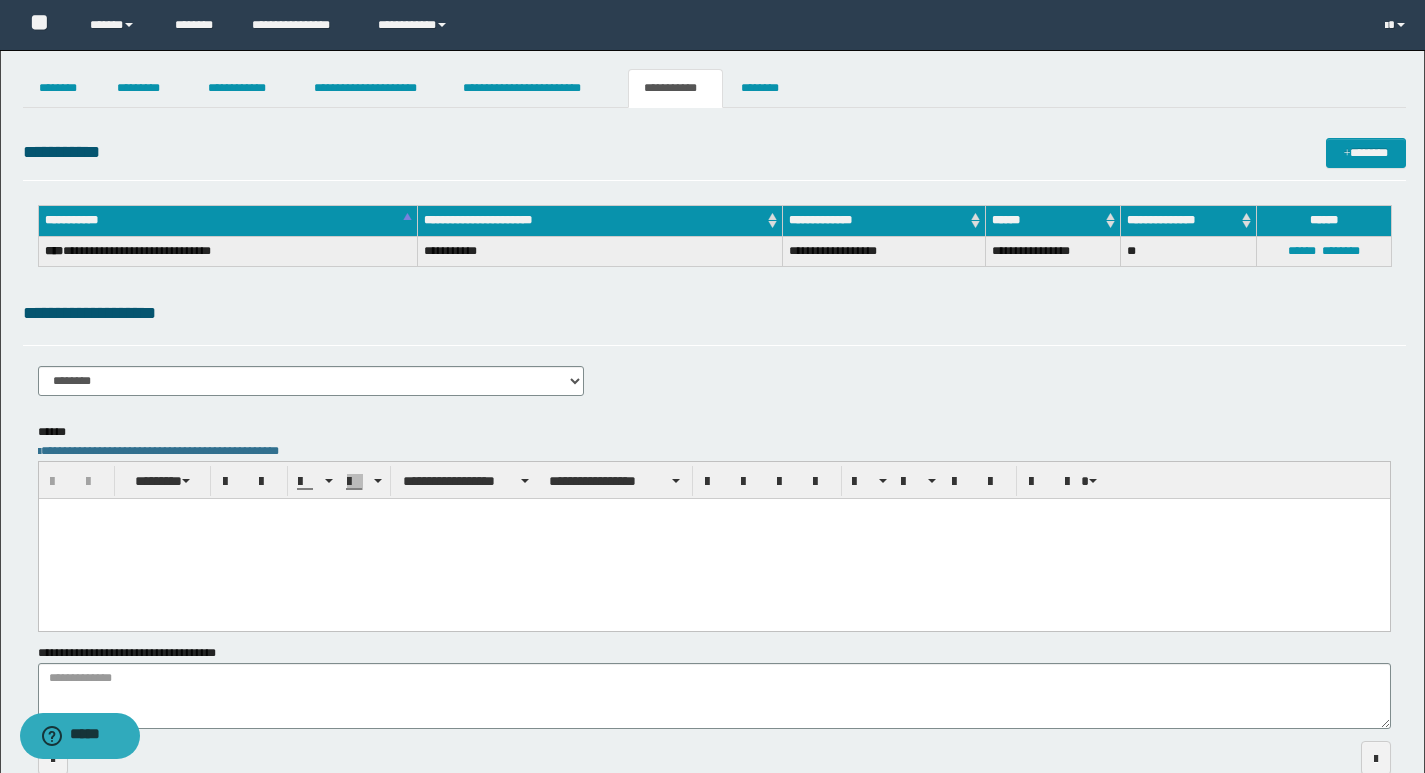 click on "**********" at bounding box center [712, 428] 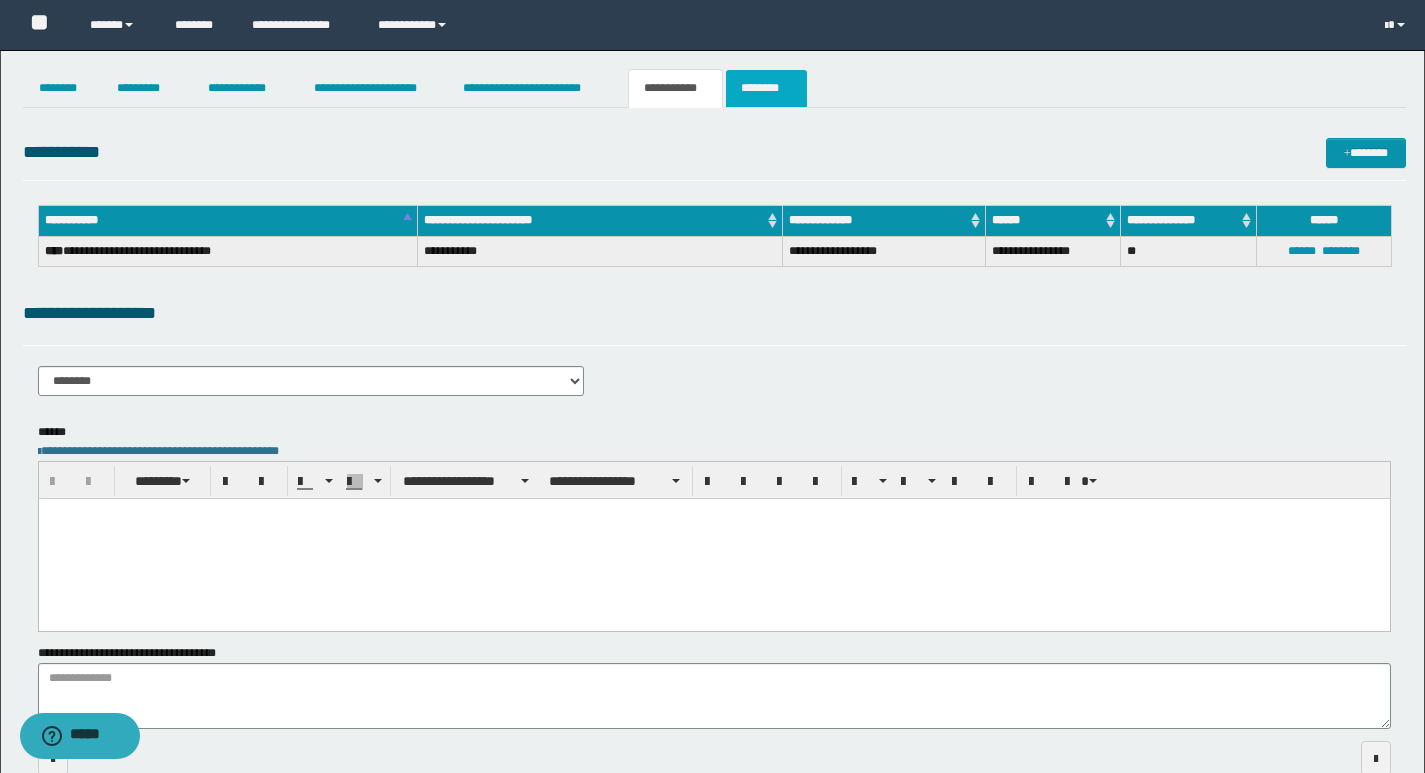 click on "********" at bounding box center (766, 88) 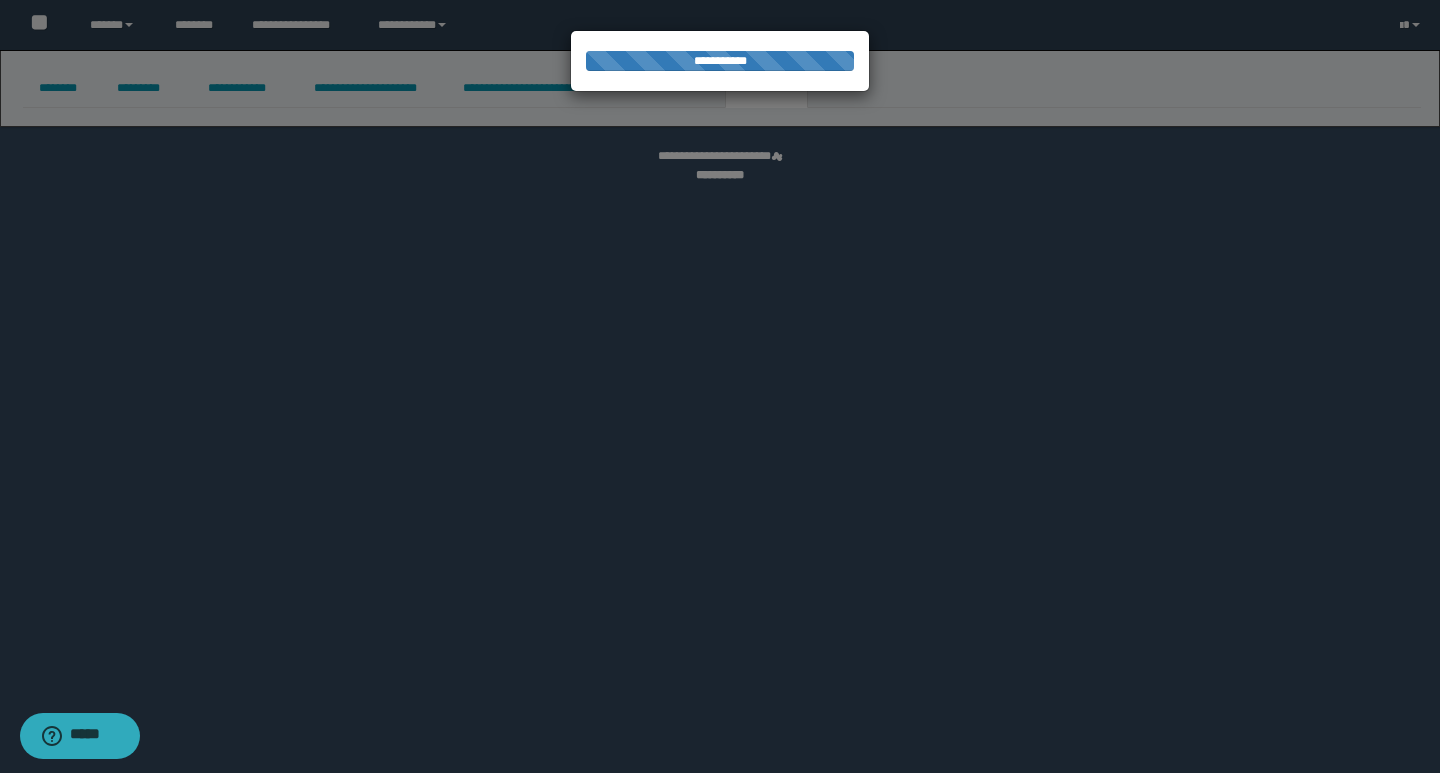 select 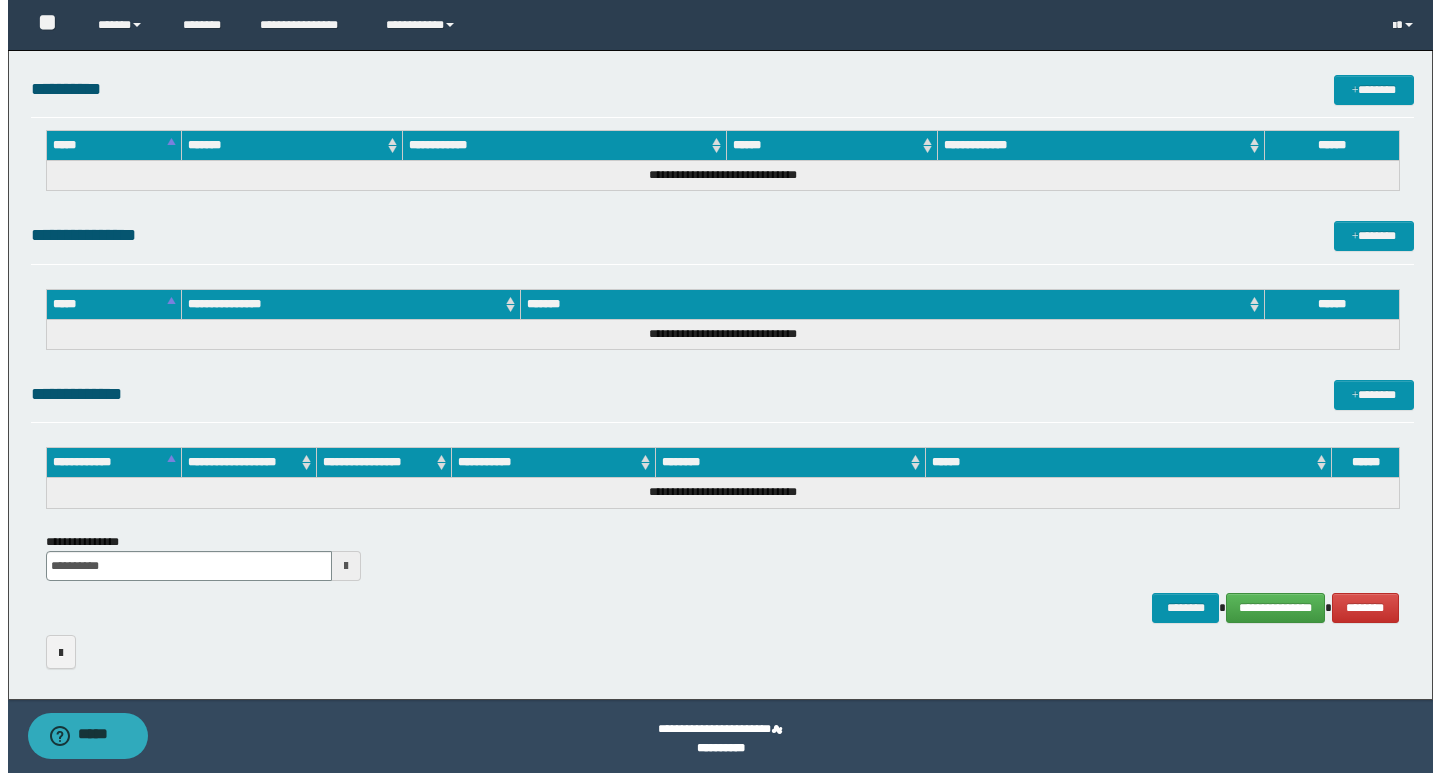 scroll, scrollTop: 751, scrollLeft: 0, axis: vertical 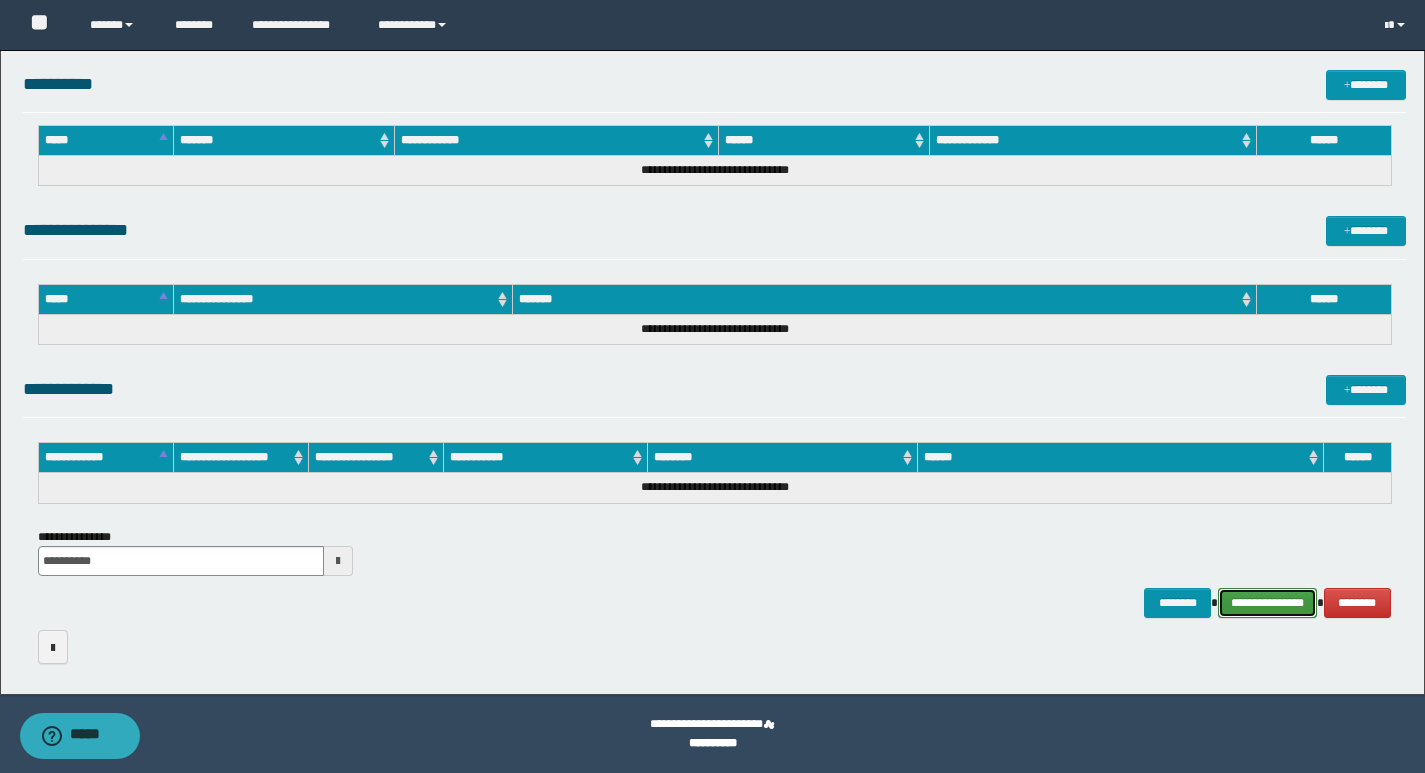 click on "**********" at bounding box center [1267, 603] 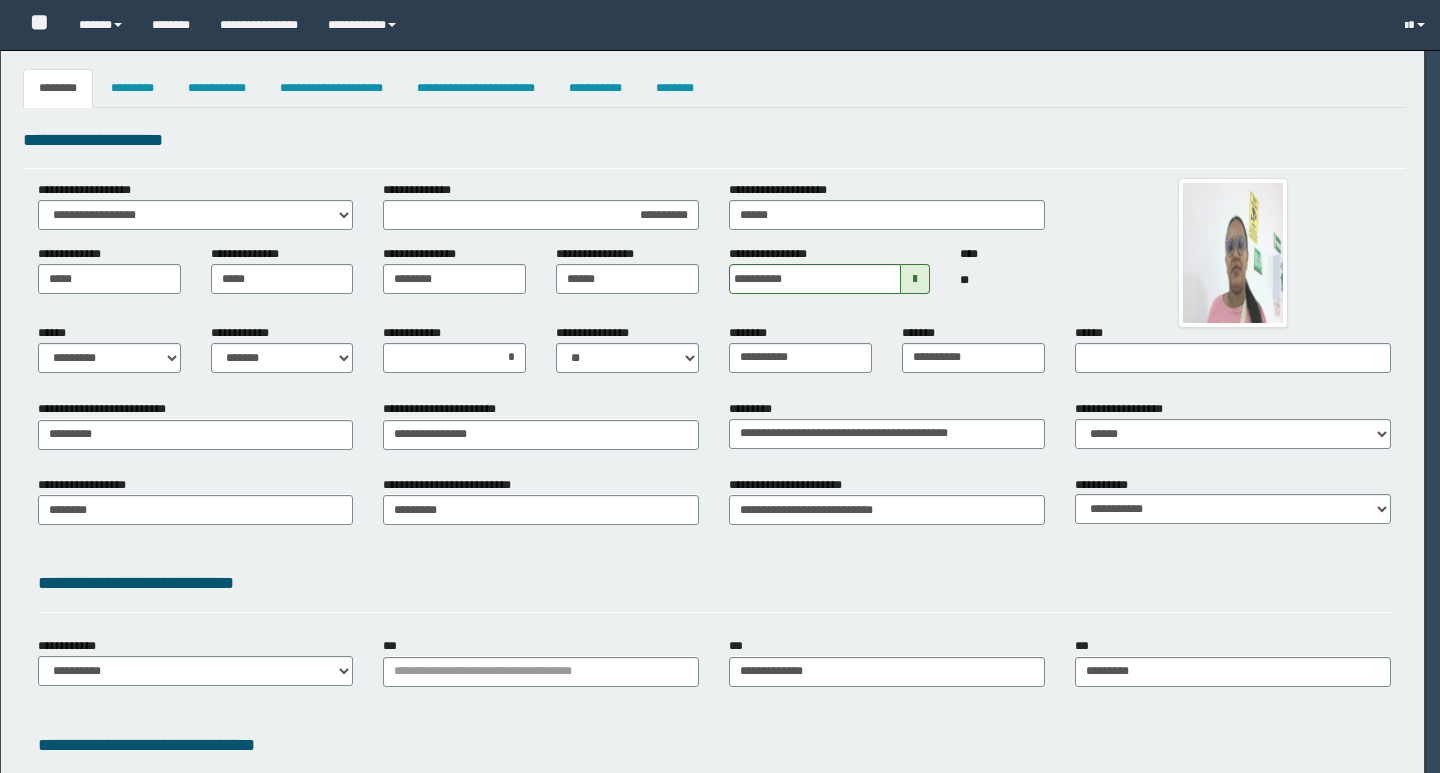 select on "*" 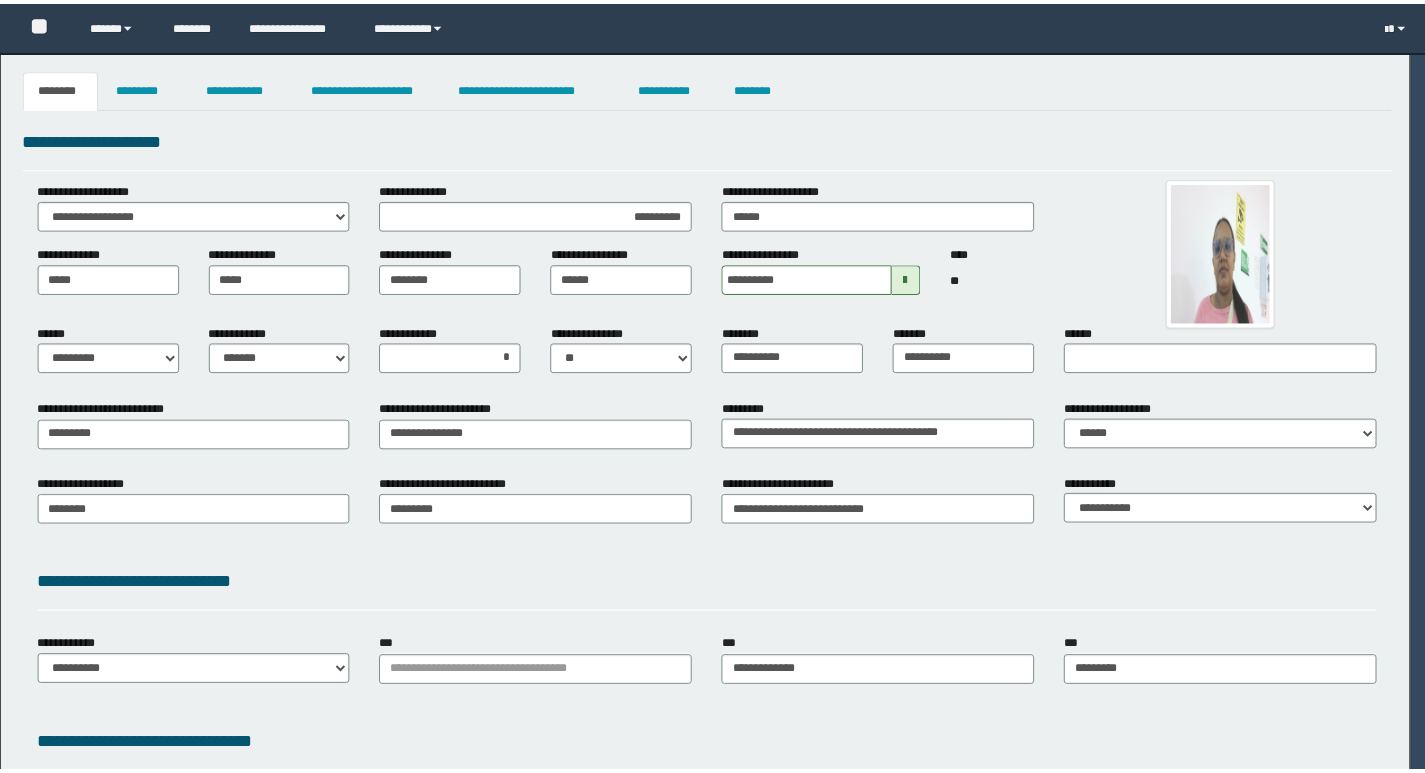 scroll, scrollTop: 0, scrollLeft: 0, axis: both 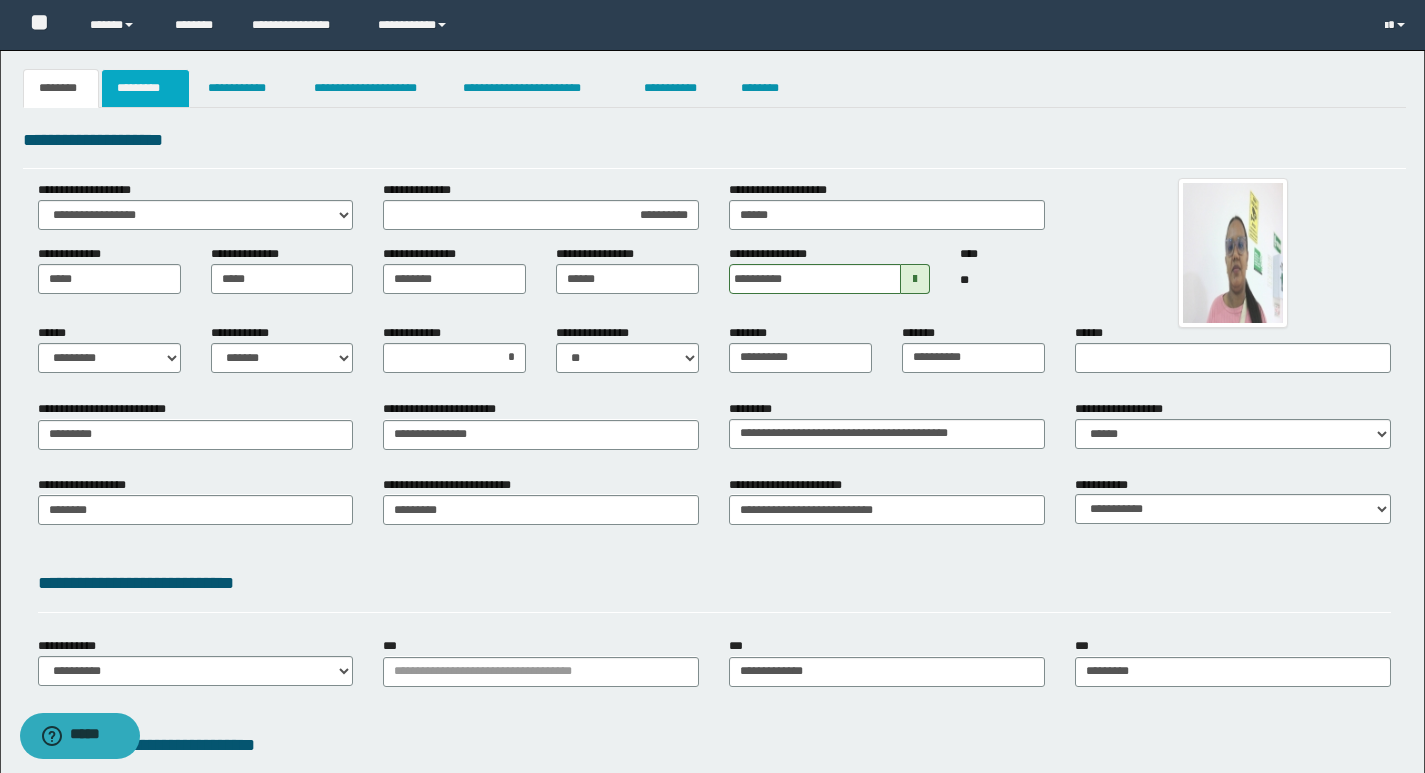 click on "*********" at bounding box center [145, 88] 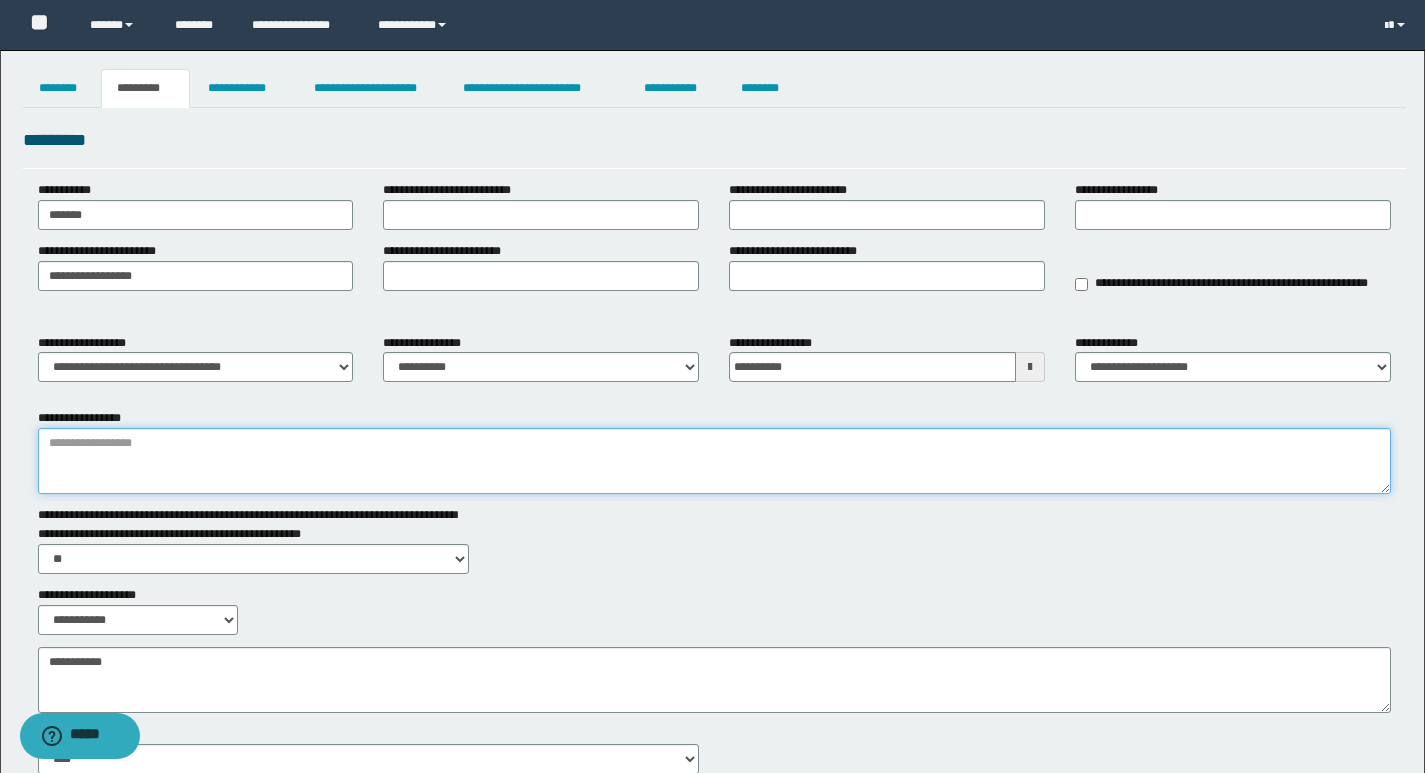 click on "**********" at bounding box center [714, 461] 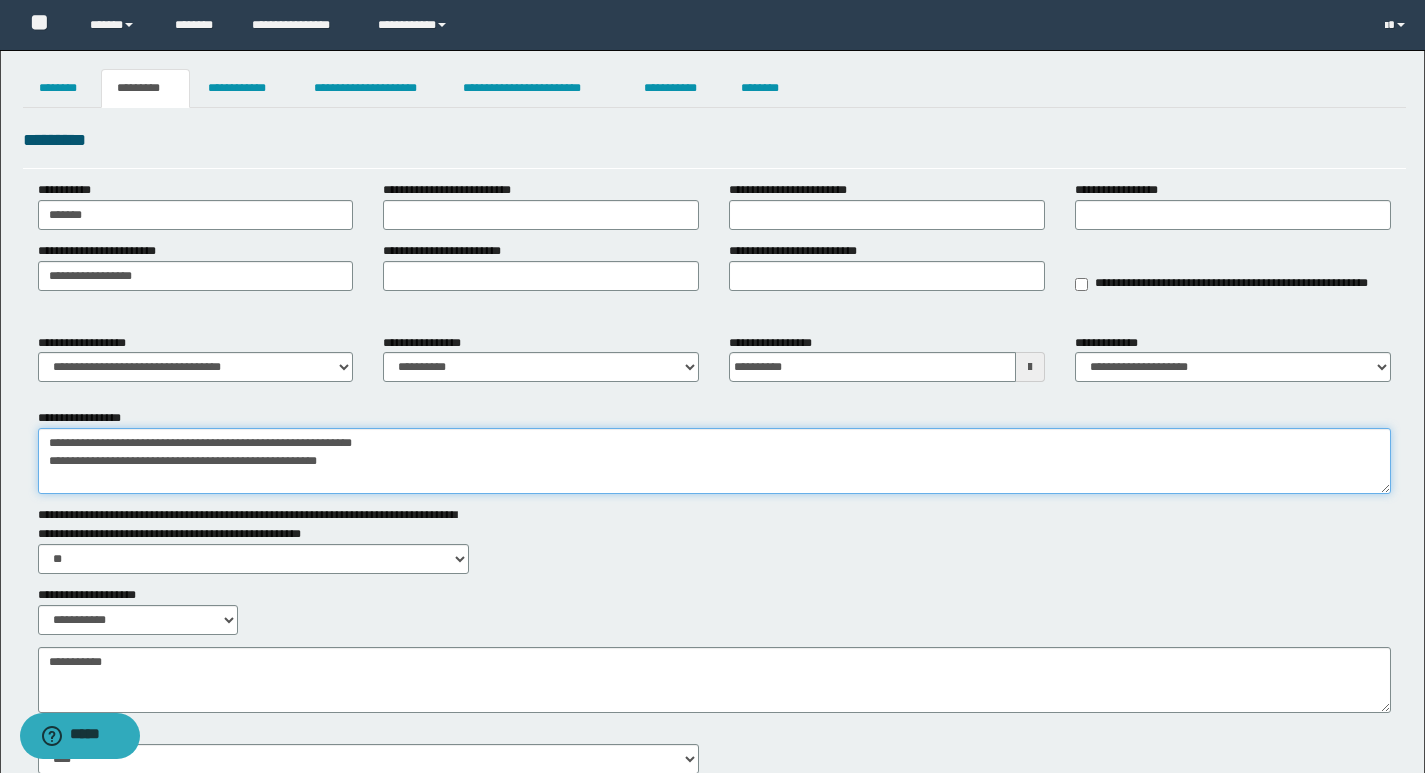 drag, startPoint x: 346, startPoint y: 462, endPoint x: 30, endPoint y: 455, distance: 316.0775 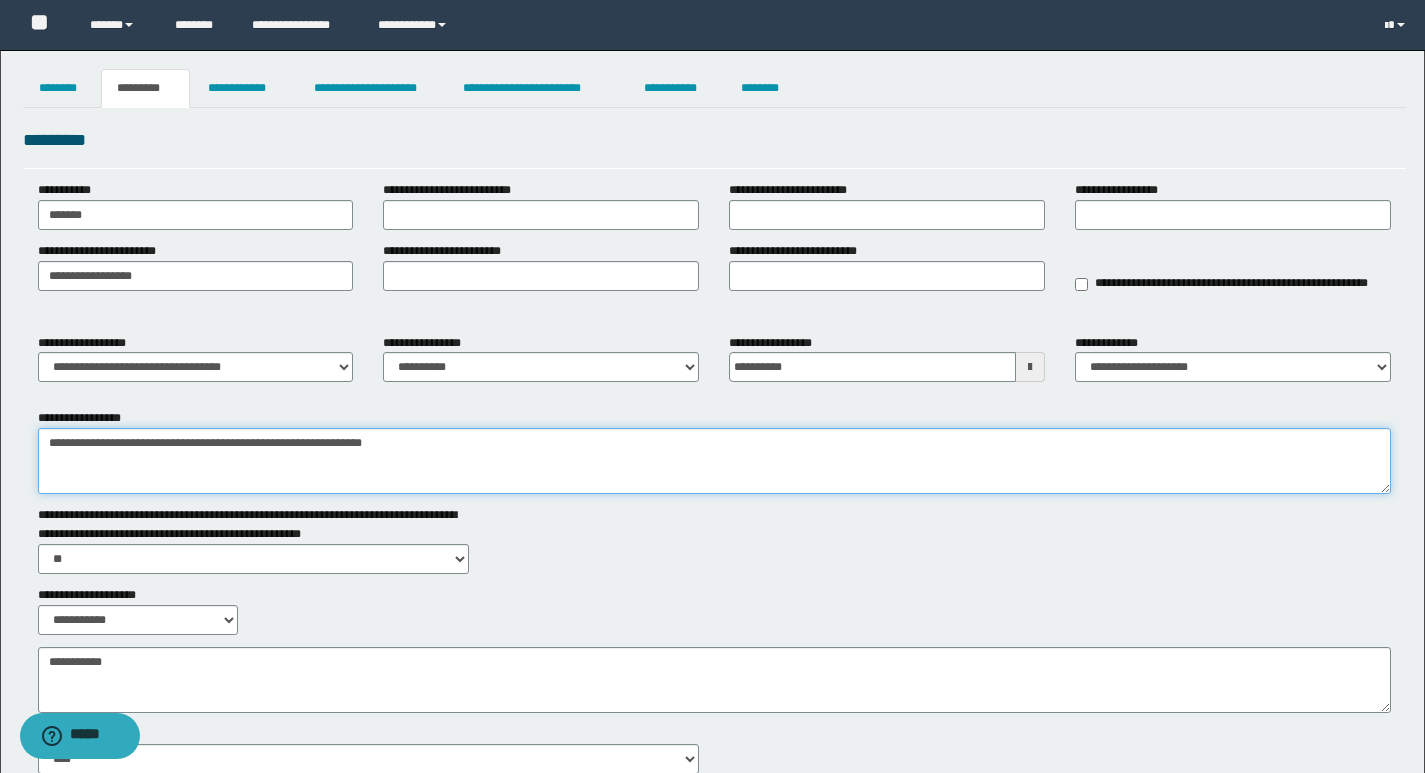 type on "**********" 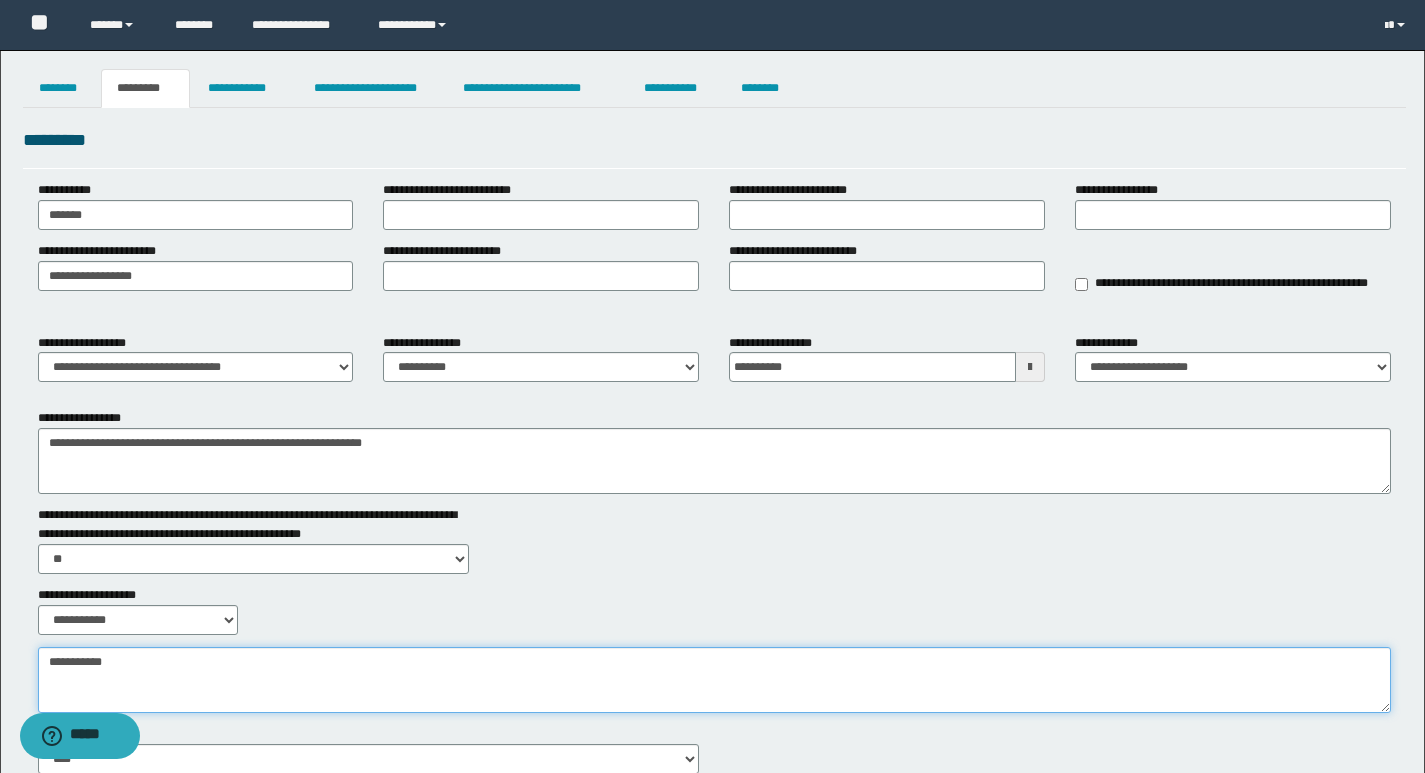 click on "**********" at bounding box center (714, 680) 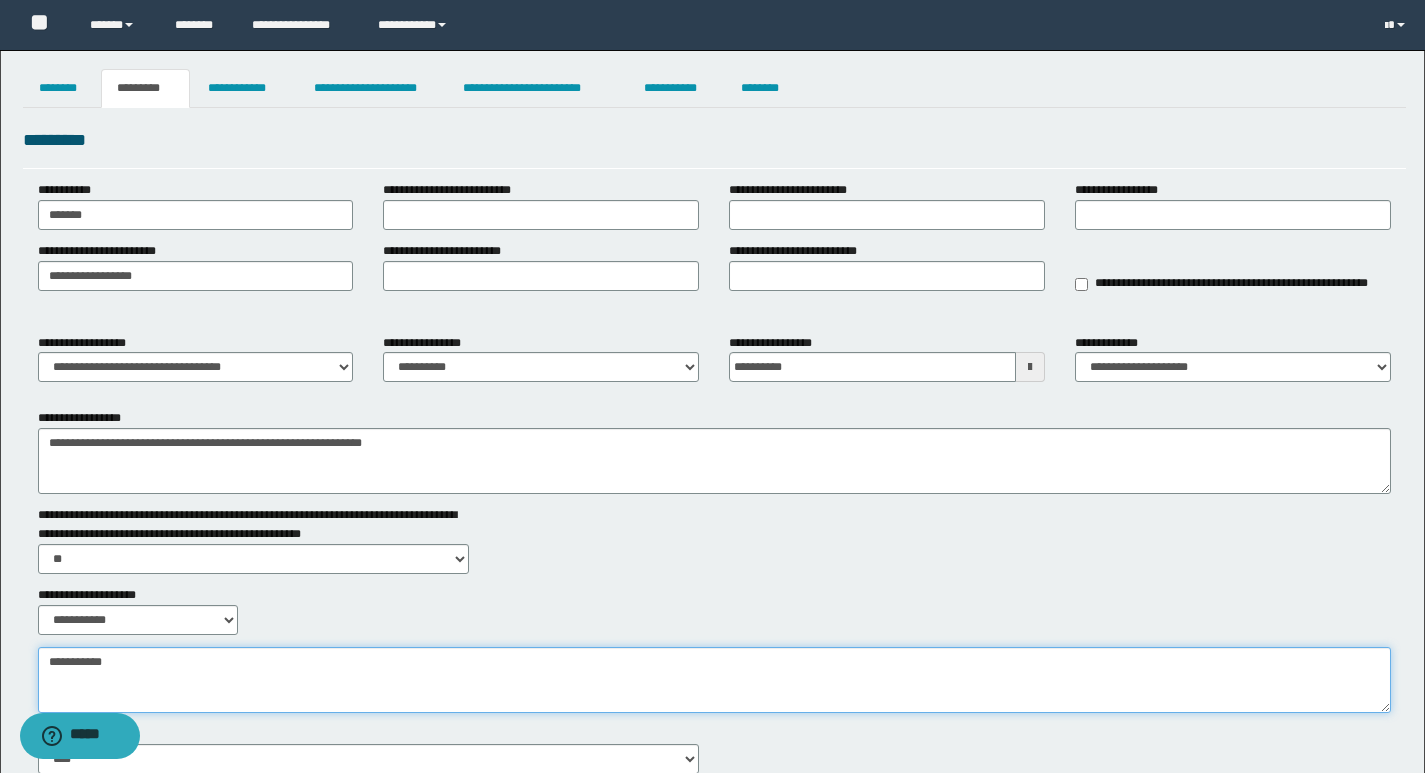 paste on "**********" 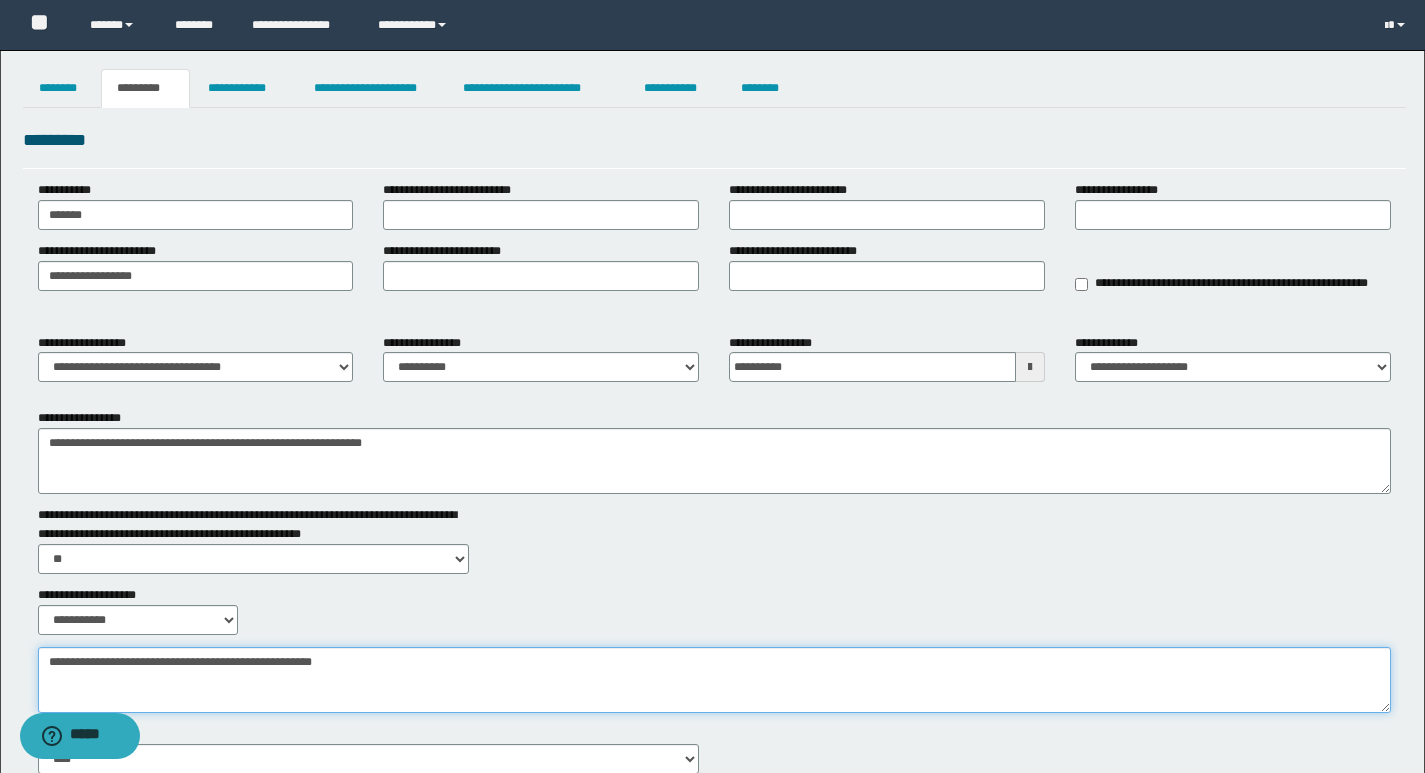 type on "**********" 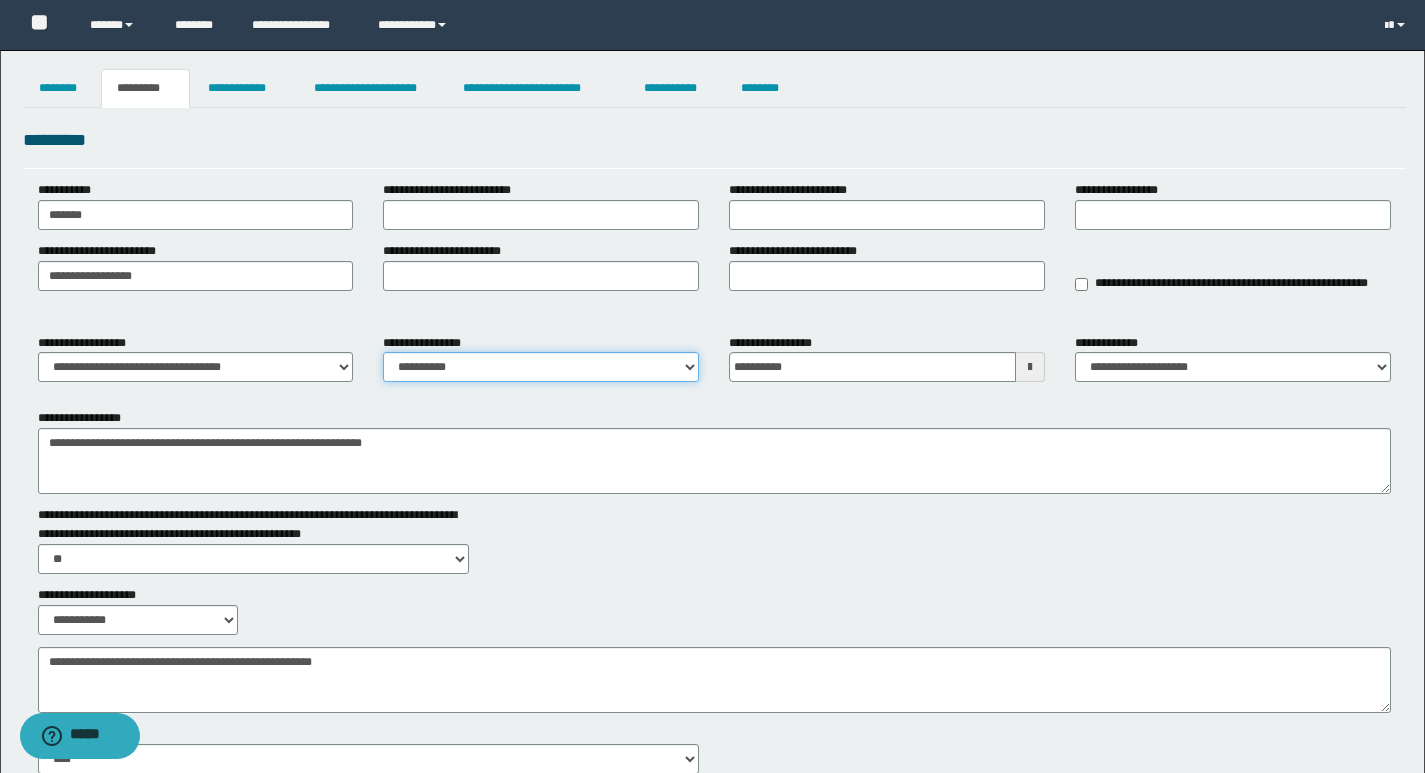 click on "**********" at bounding box center (541, 367) 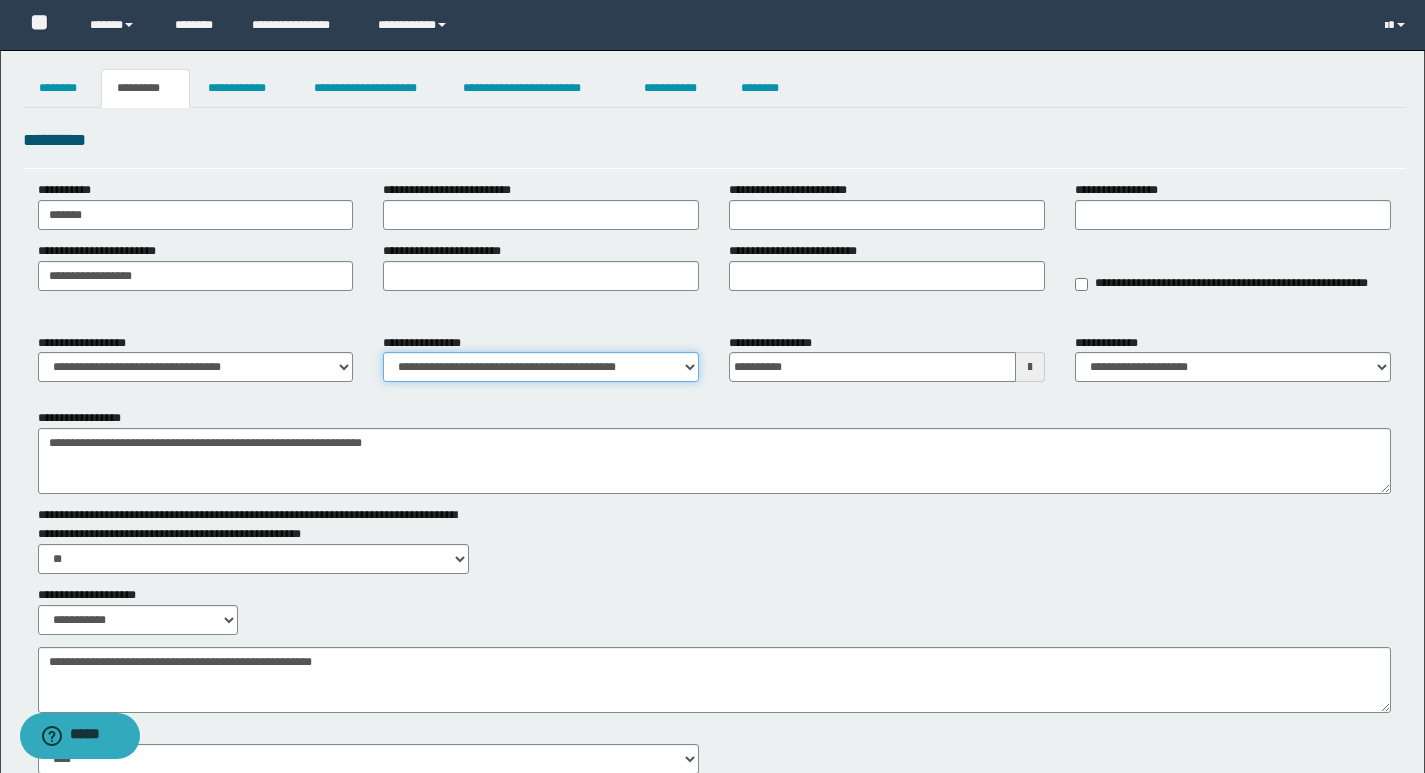 click on "**********" at bounding box center [541, 367] 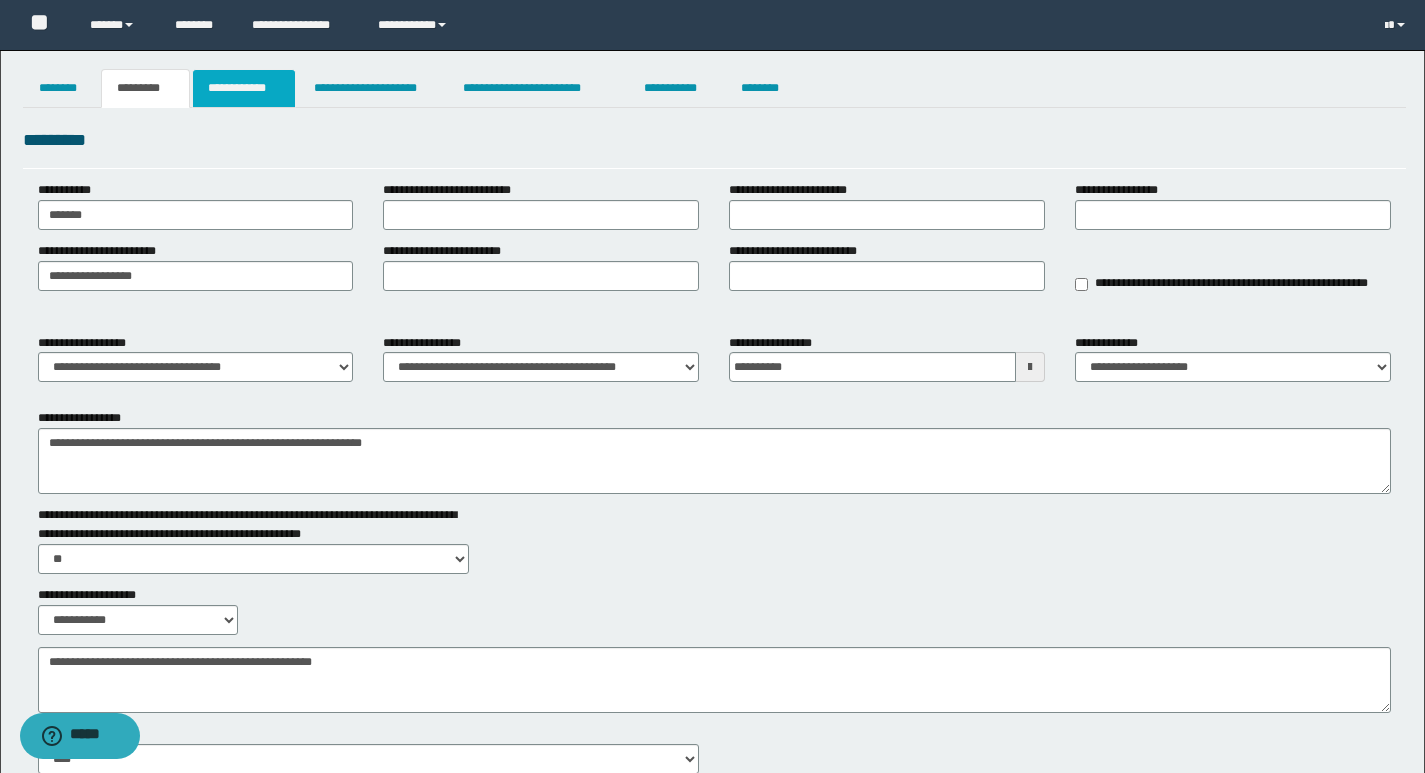 click on "**********" at bounding box center [244, 88] 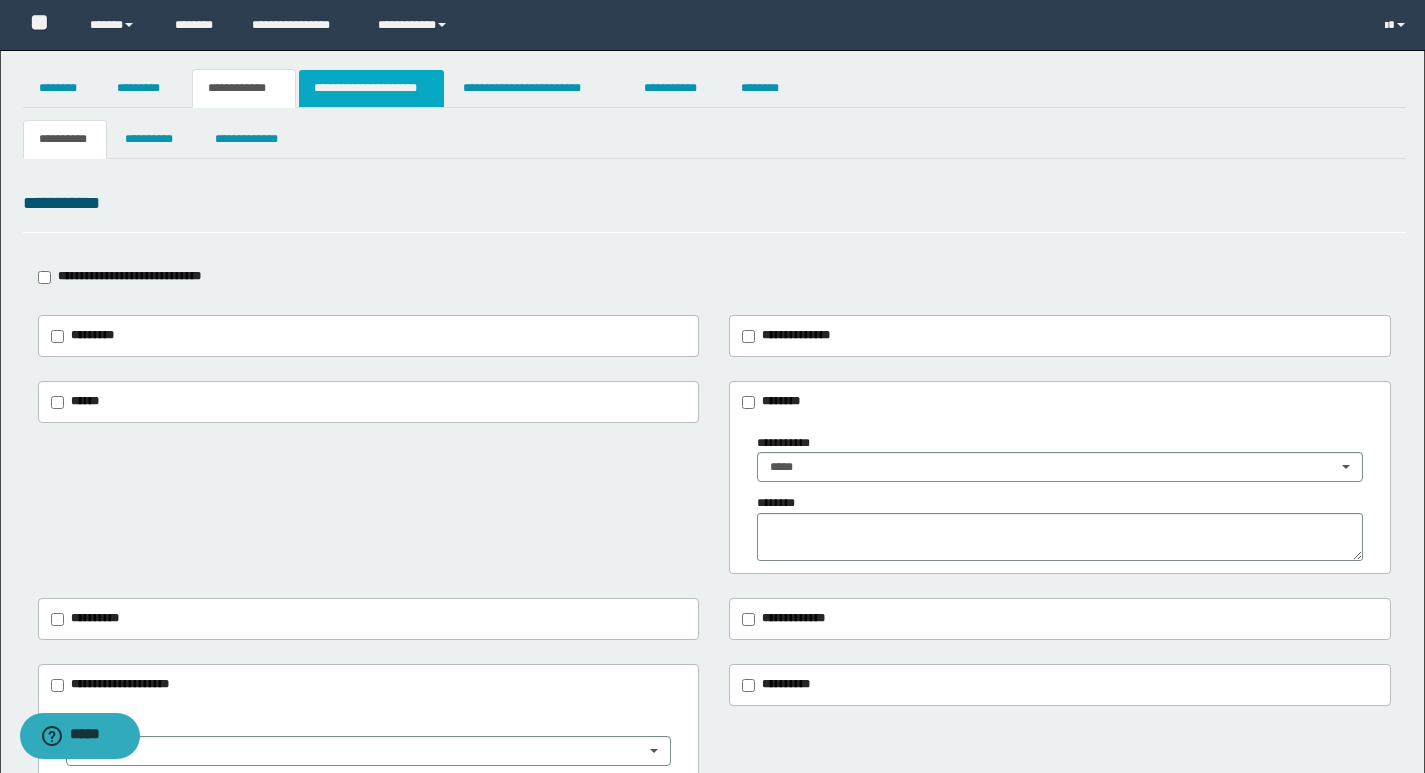 click on "**********" at bounding box center (371, 88) 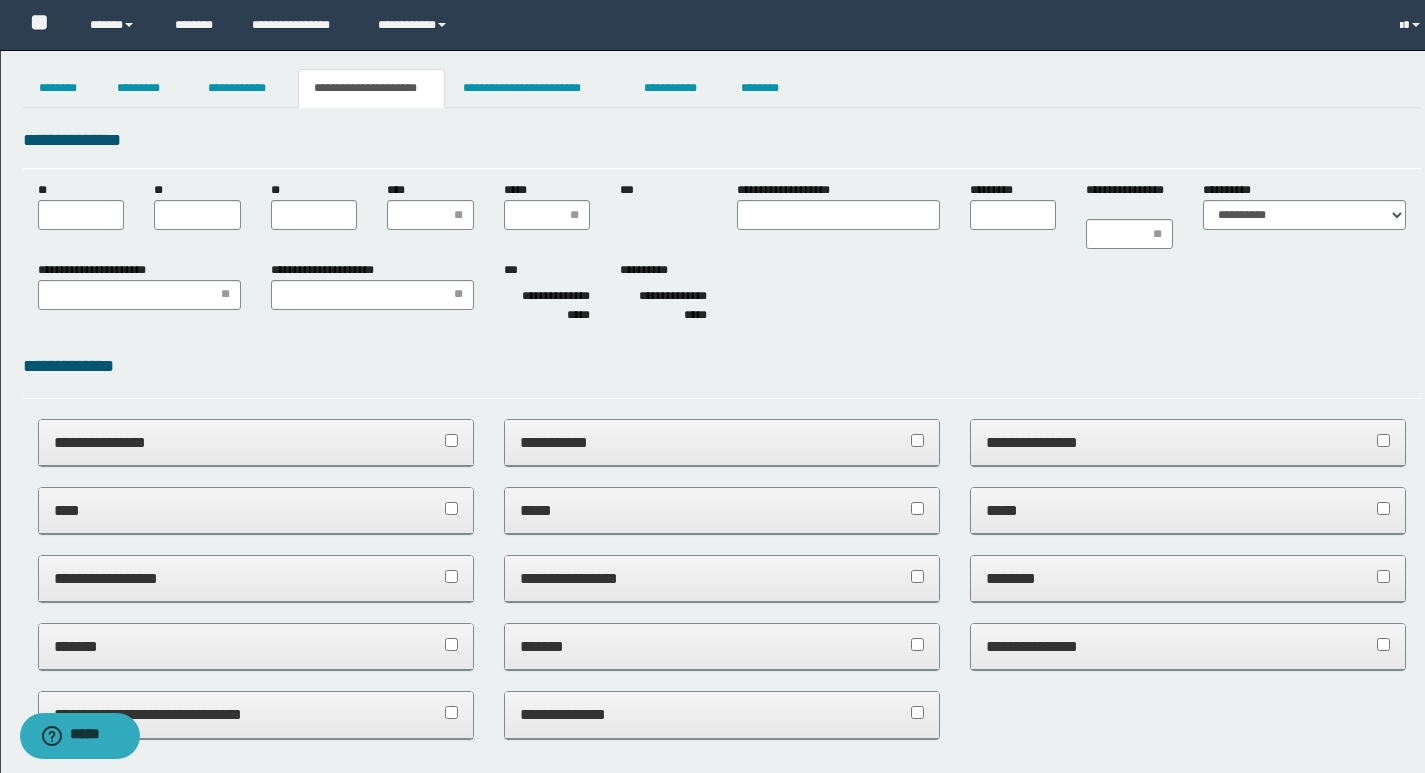 scroll, scrollTop: 0, scrollLeft: 0, axis: both 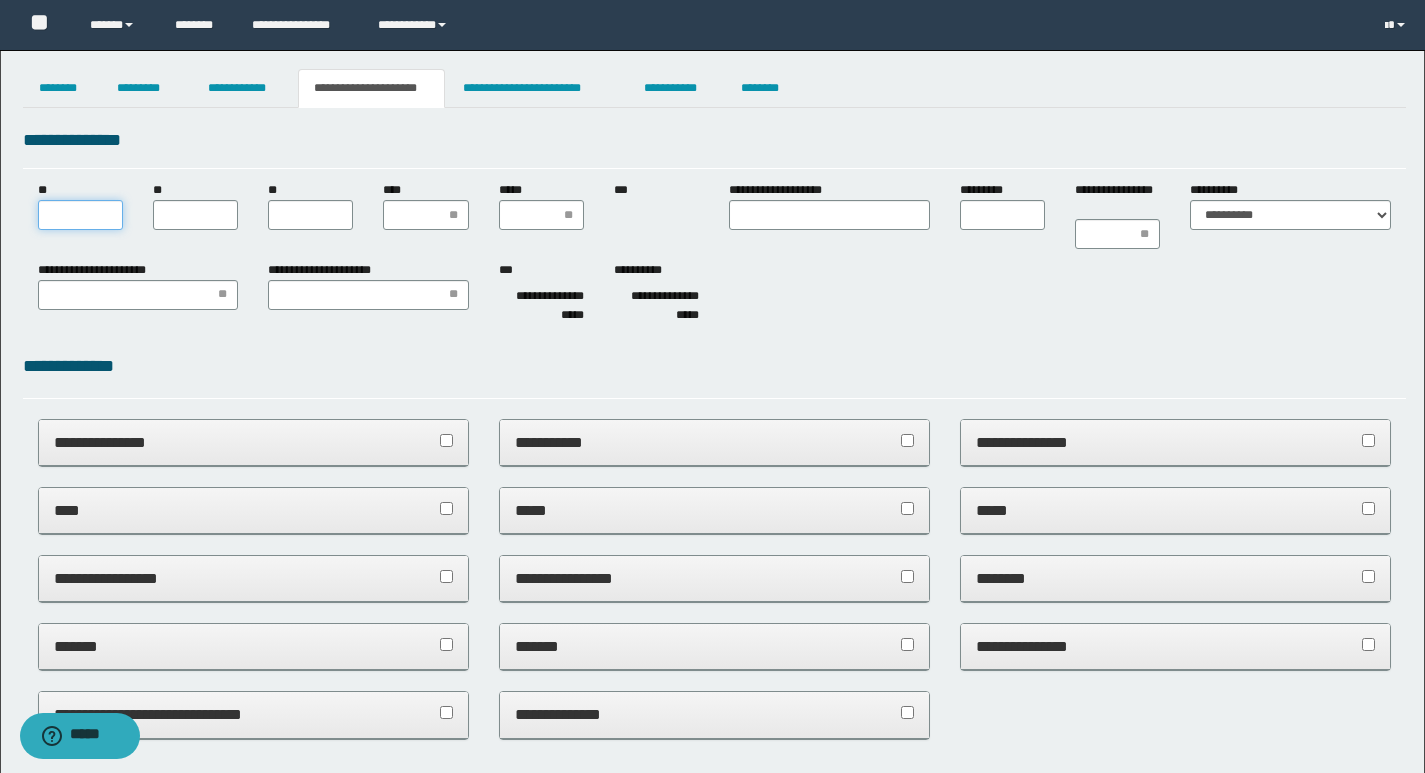 click on "**" at bounding box center (80, 215) 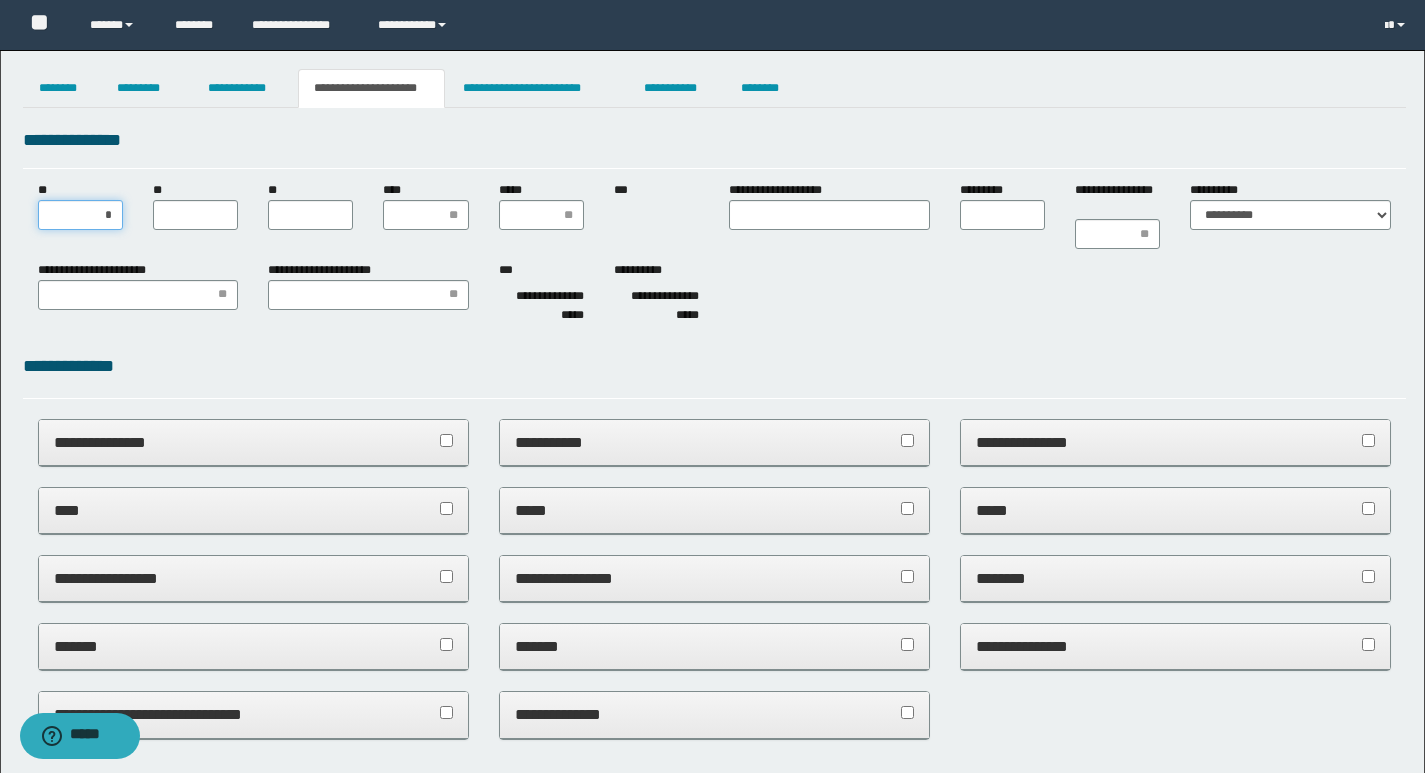 type on "**" 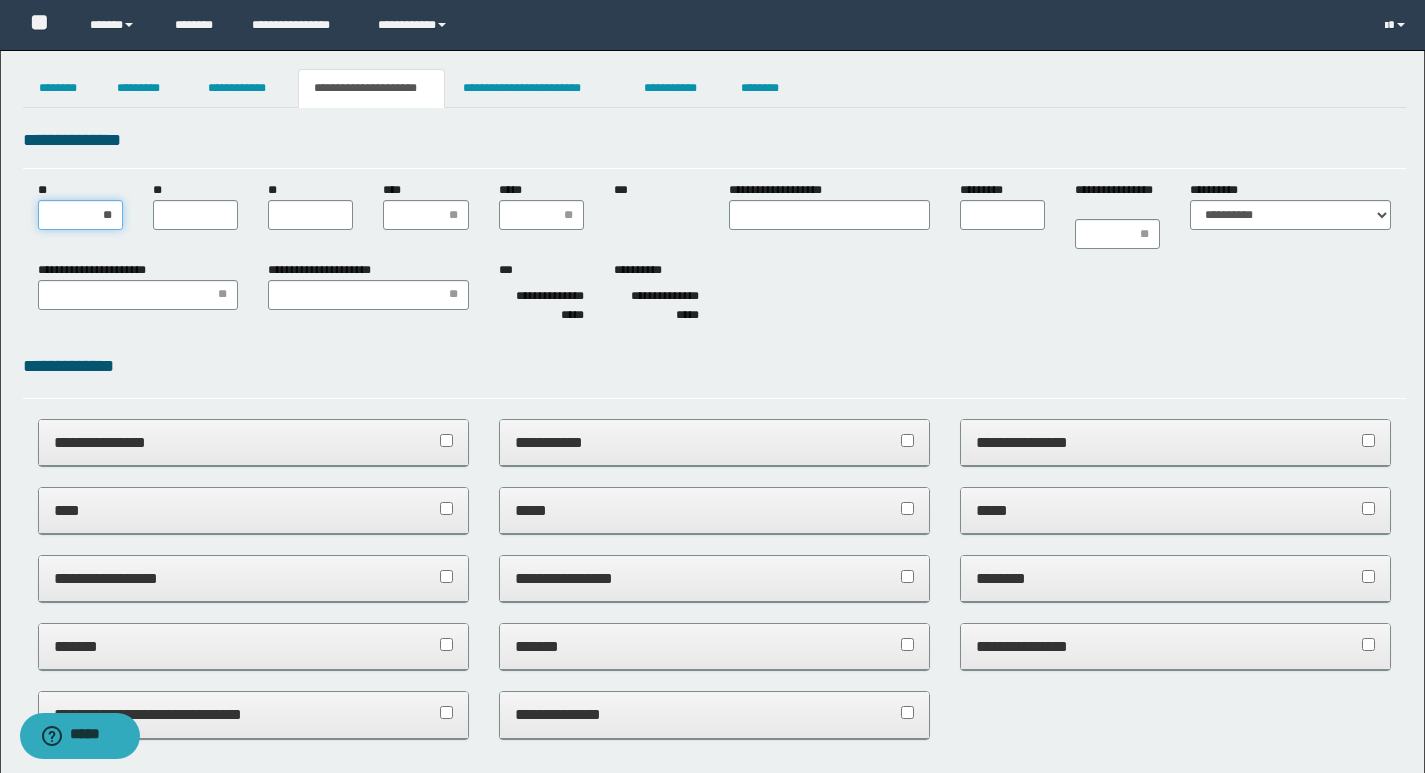 type 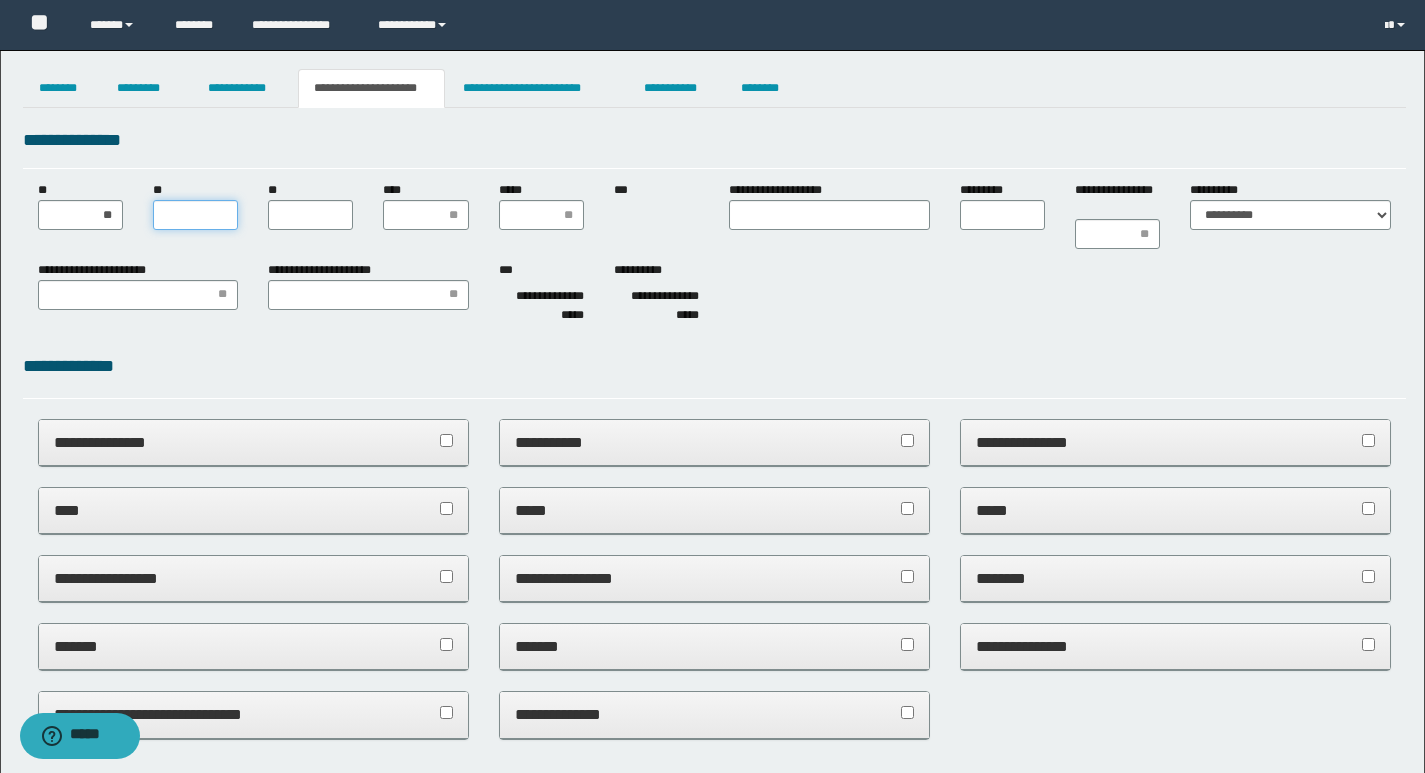 click on "**" at bounding box center (195, 215) 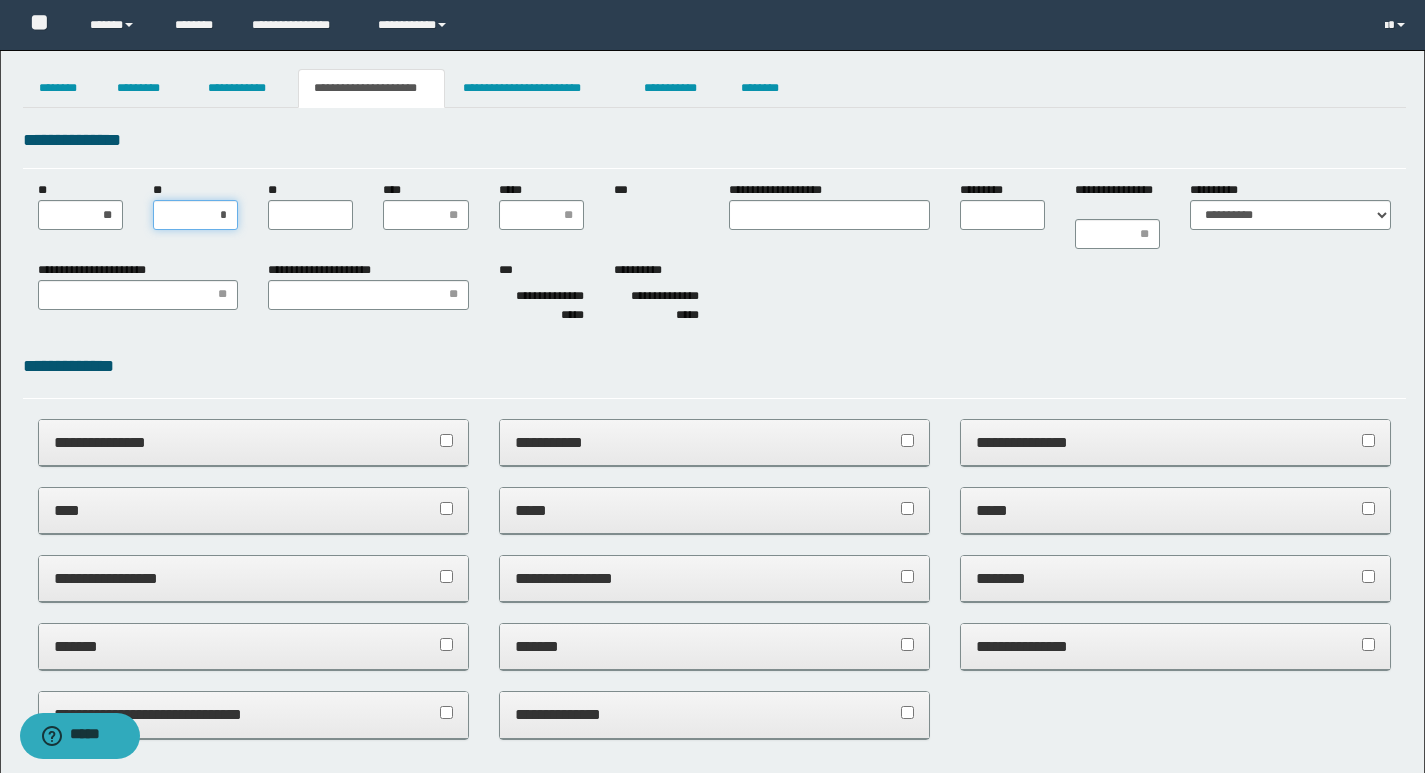 type on "**" 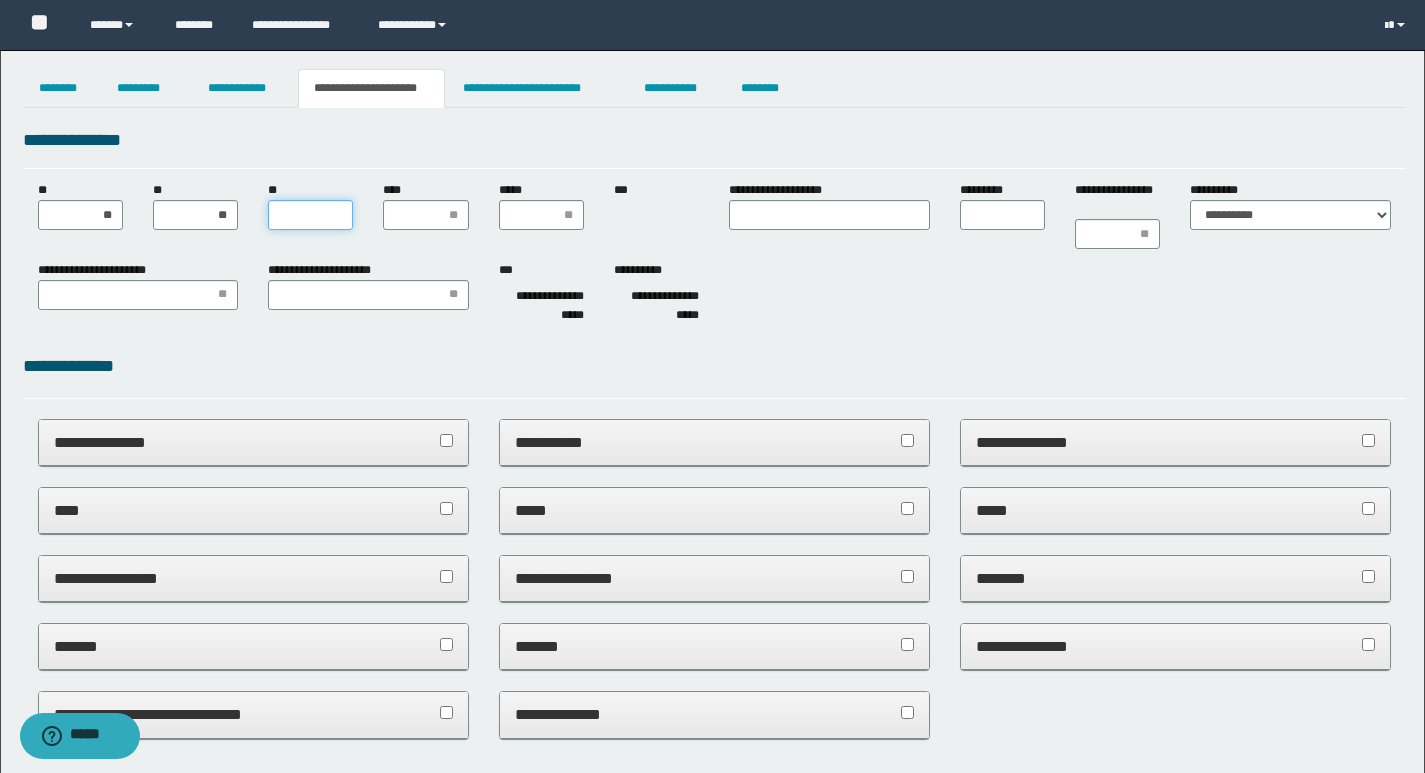 click on "**" at bounding box center (310, 215) 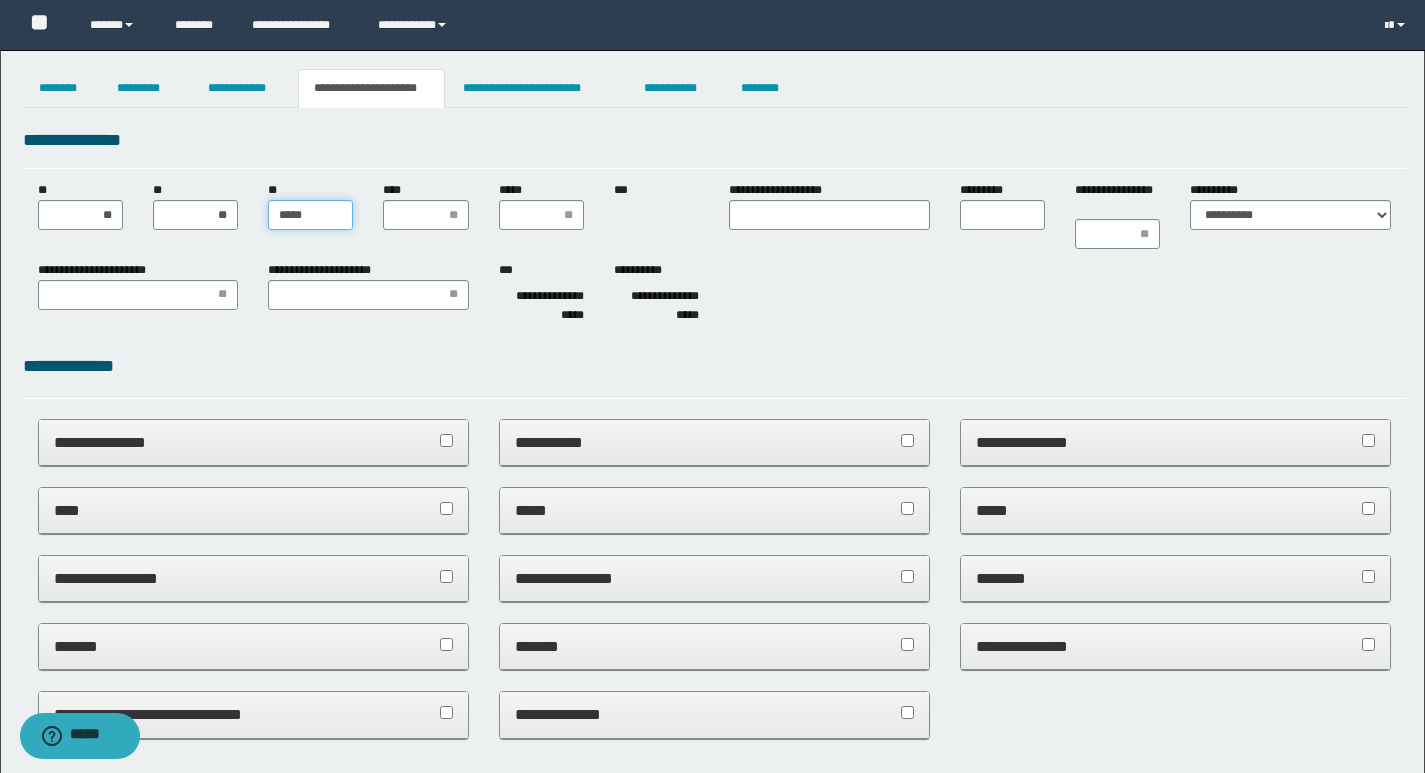 type on "******" 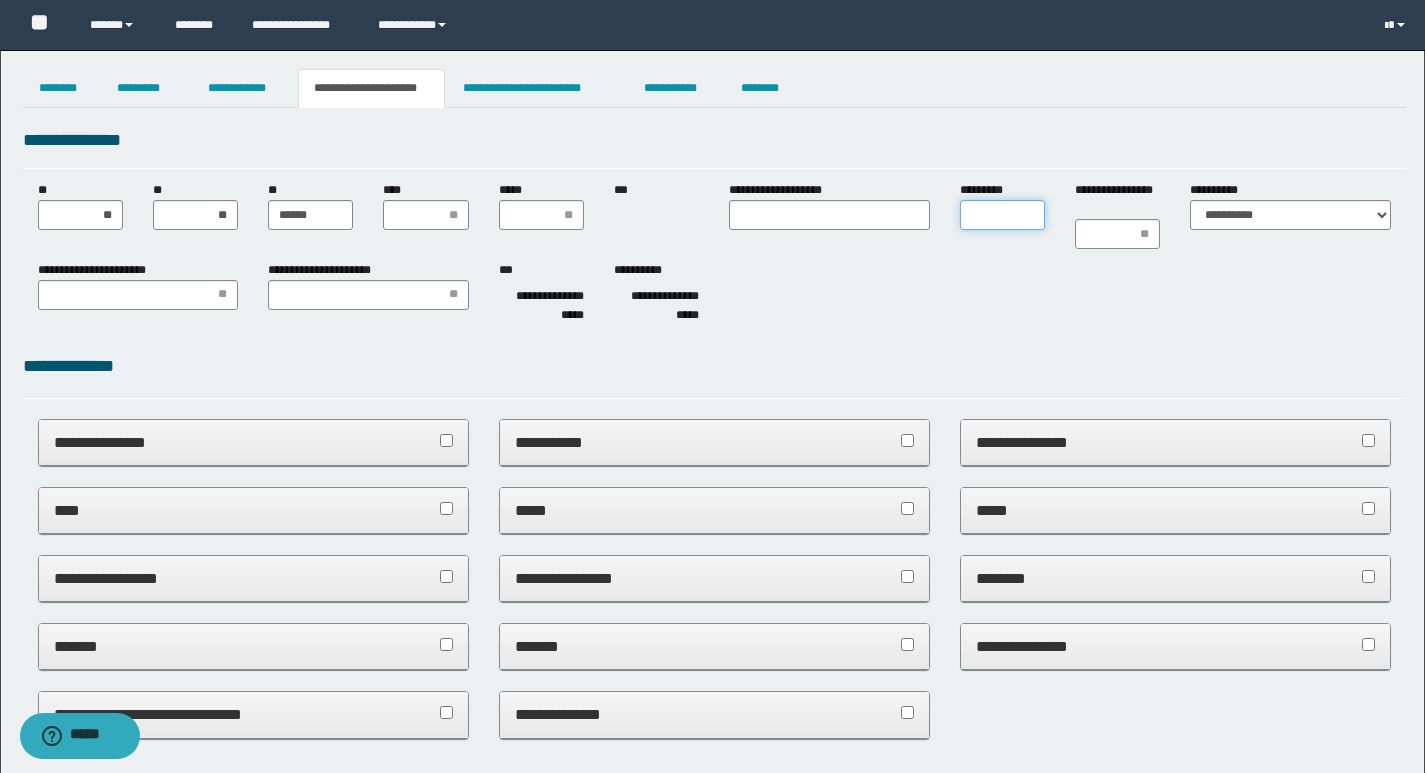 click on "*********" at bounding box center (1002, 215) 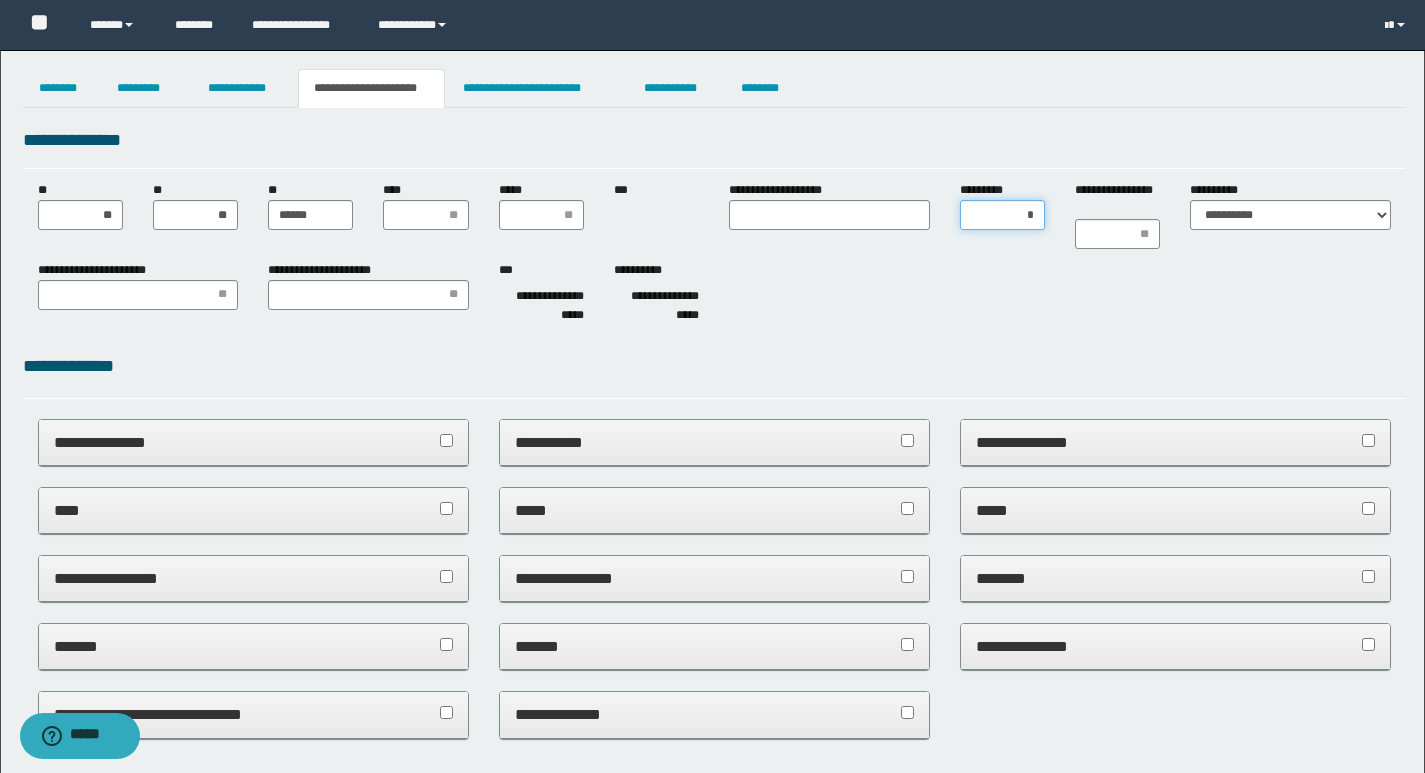 type on "**" 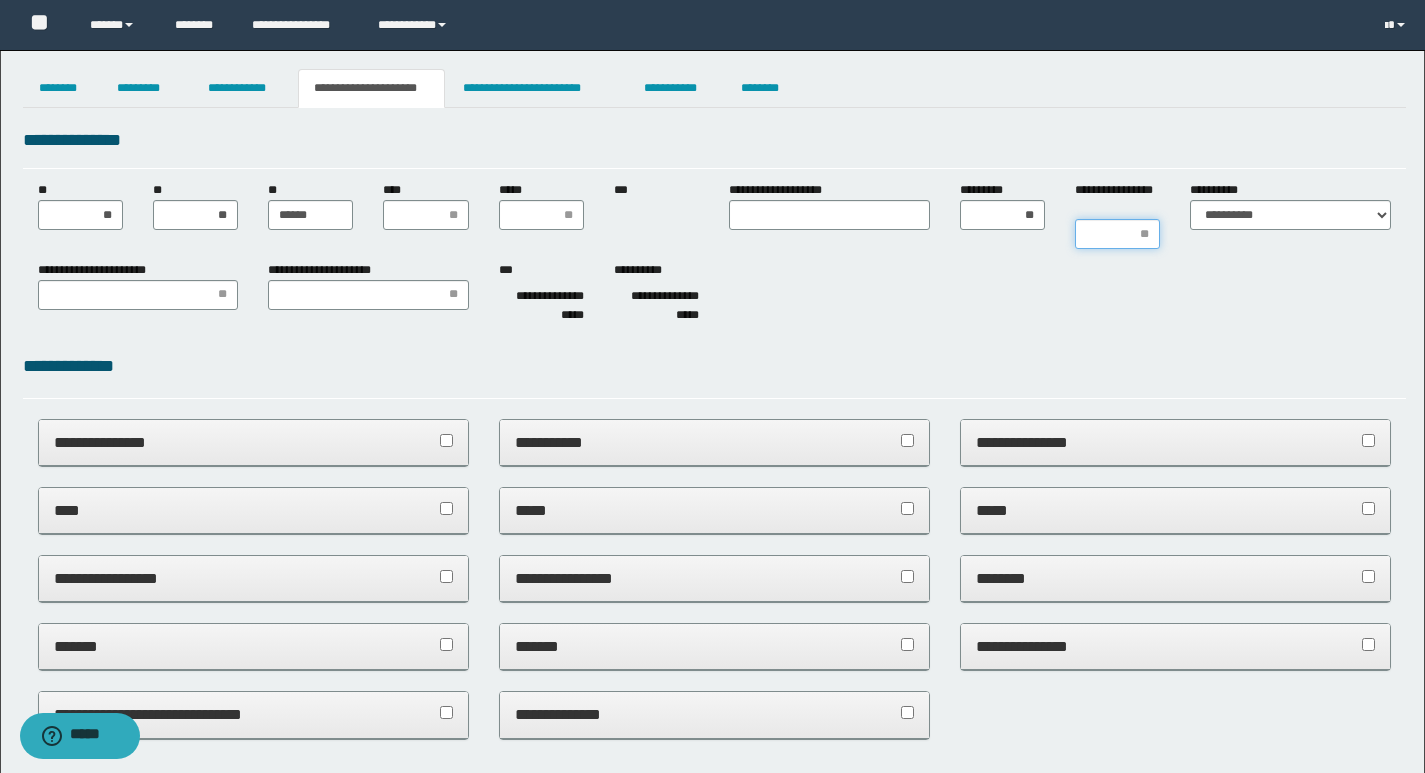 click on "**********" at bounding box center (1117, 234) 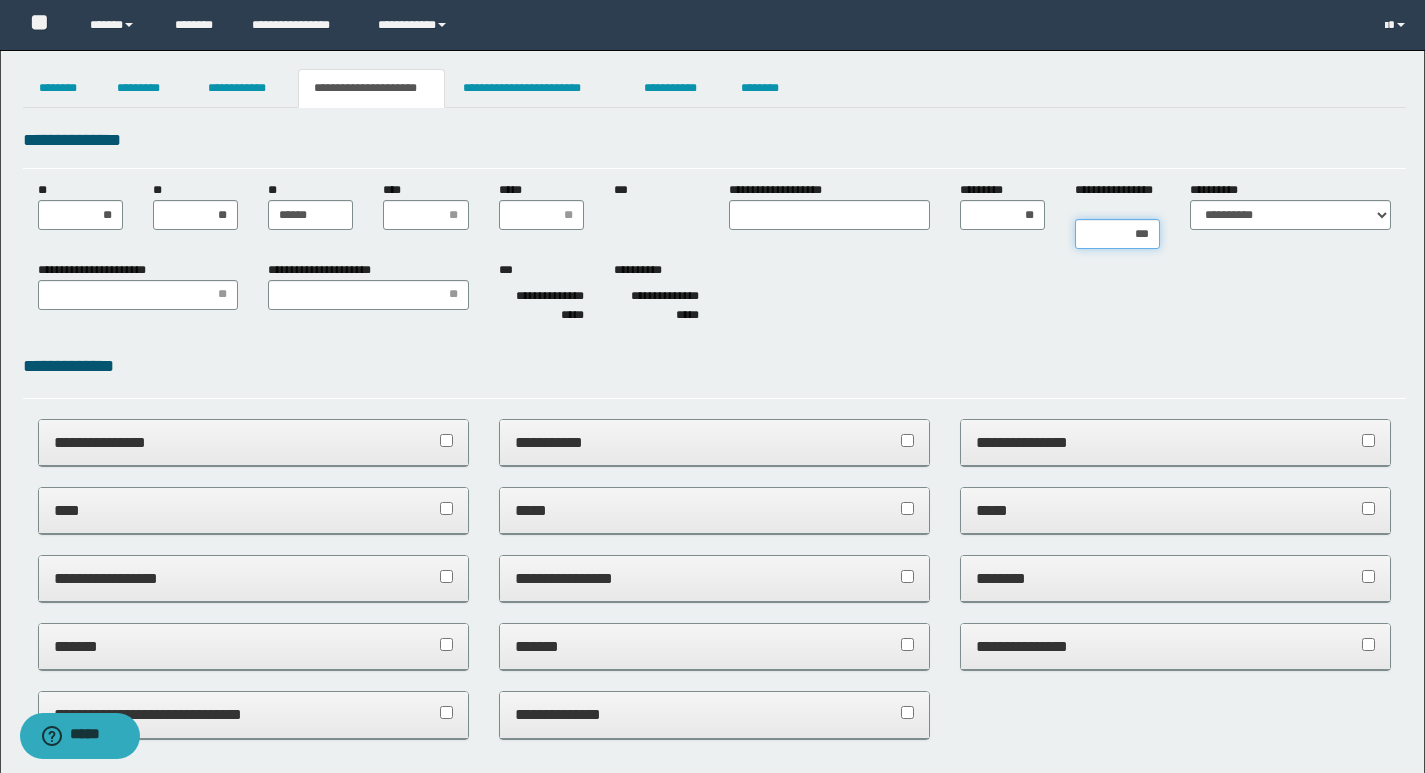 type on "****" 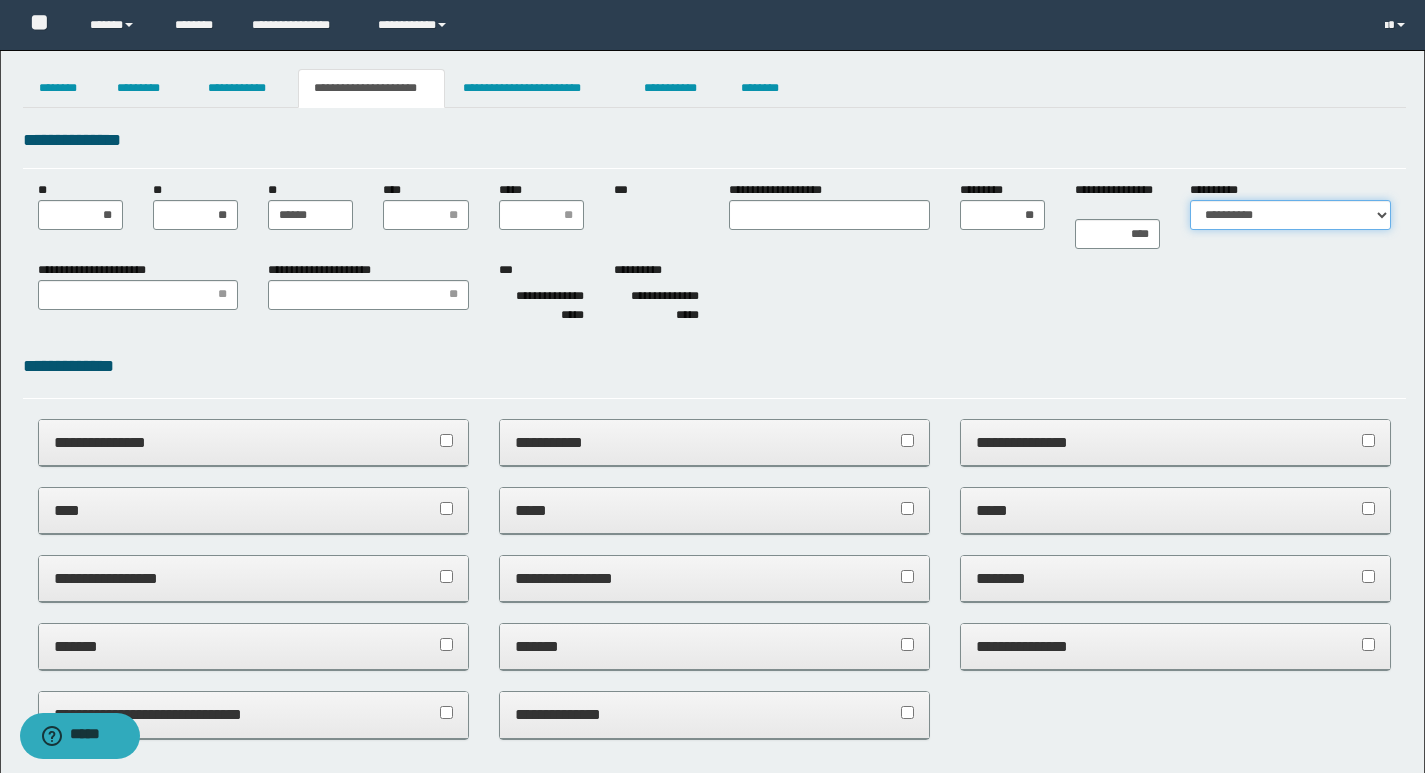 click on "**********" at bounding box center (1290, 215) 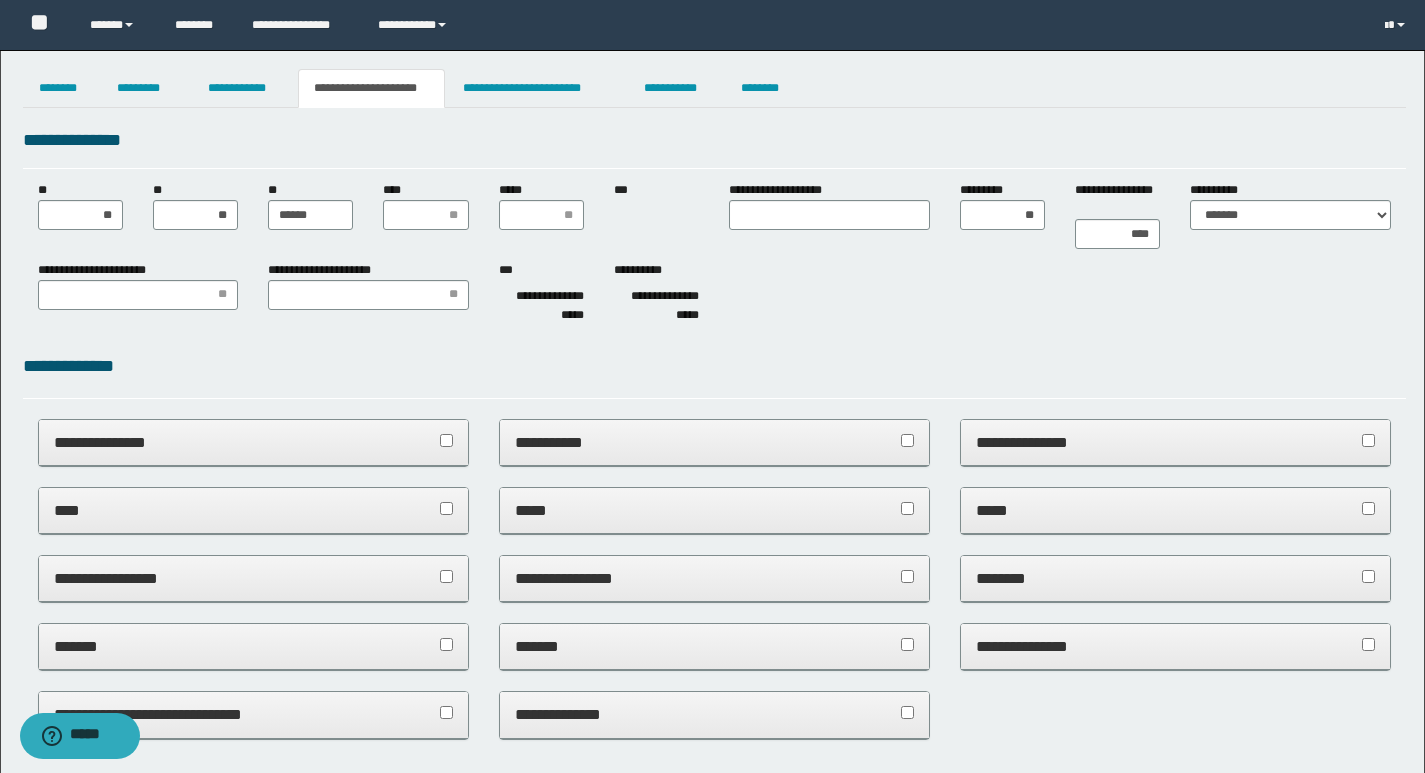 drag, startPoint x: 1003, startPoint y: 319, endPoint x: 283, endPoint y: 328, distance: 720.0563 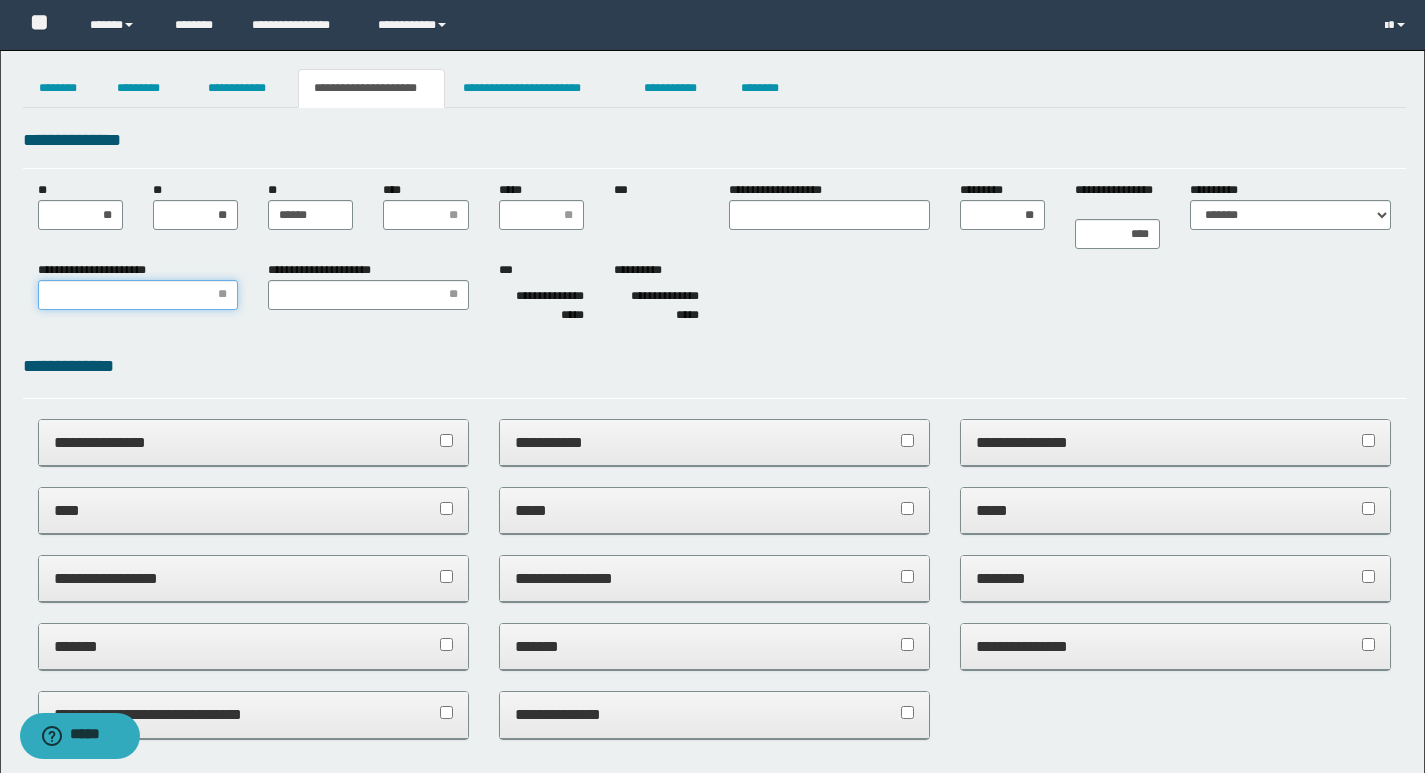 drag, startPoint x: 152, startPoint y: 297, endPoint x: 276, endPoint y: 341, distance: 131.57507 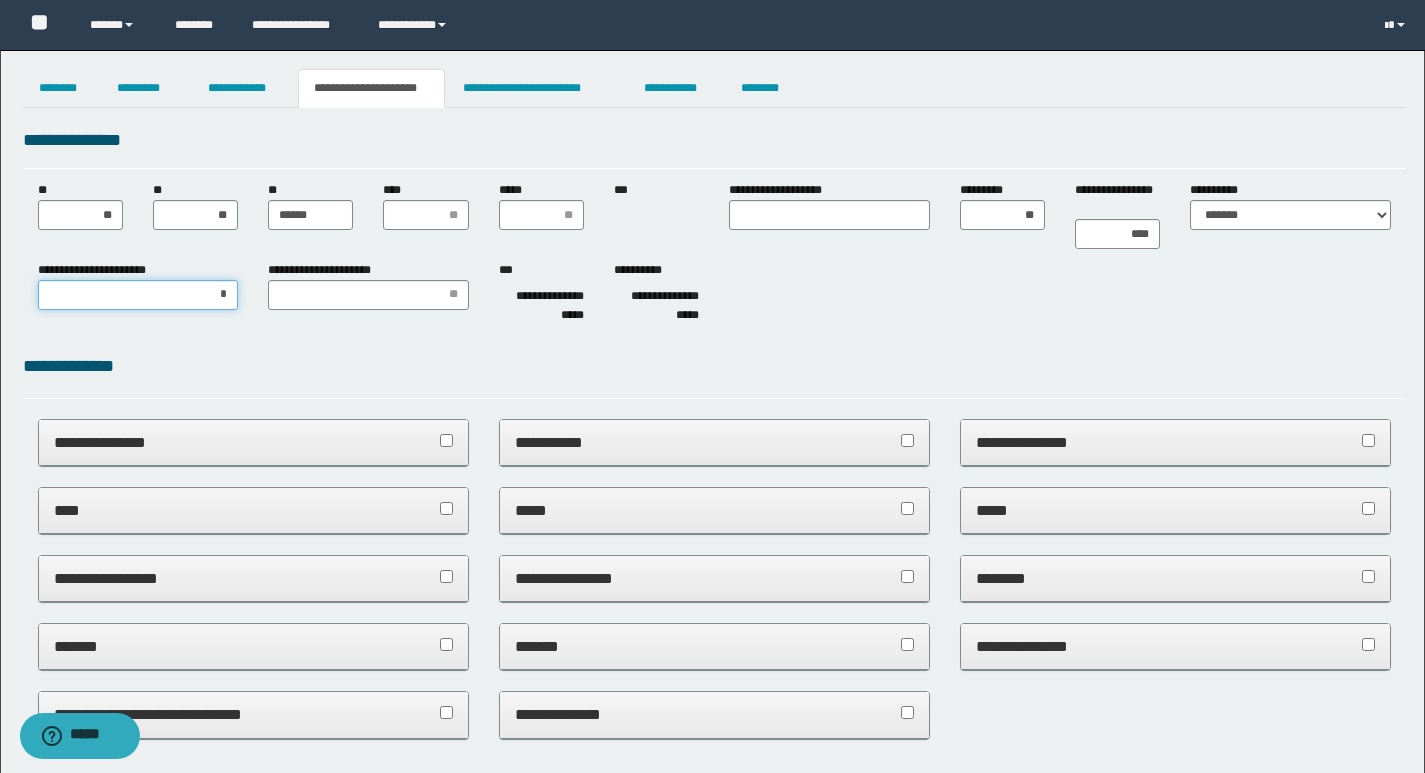 type on "**" 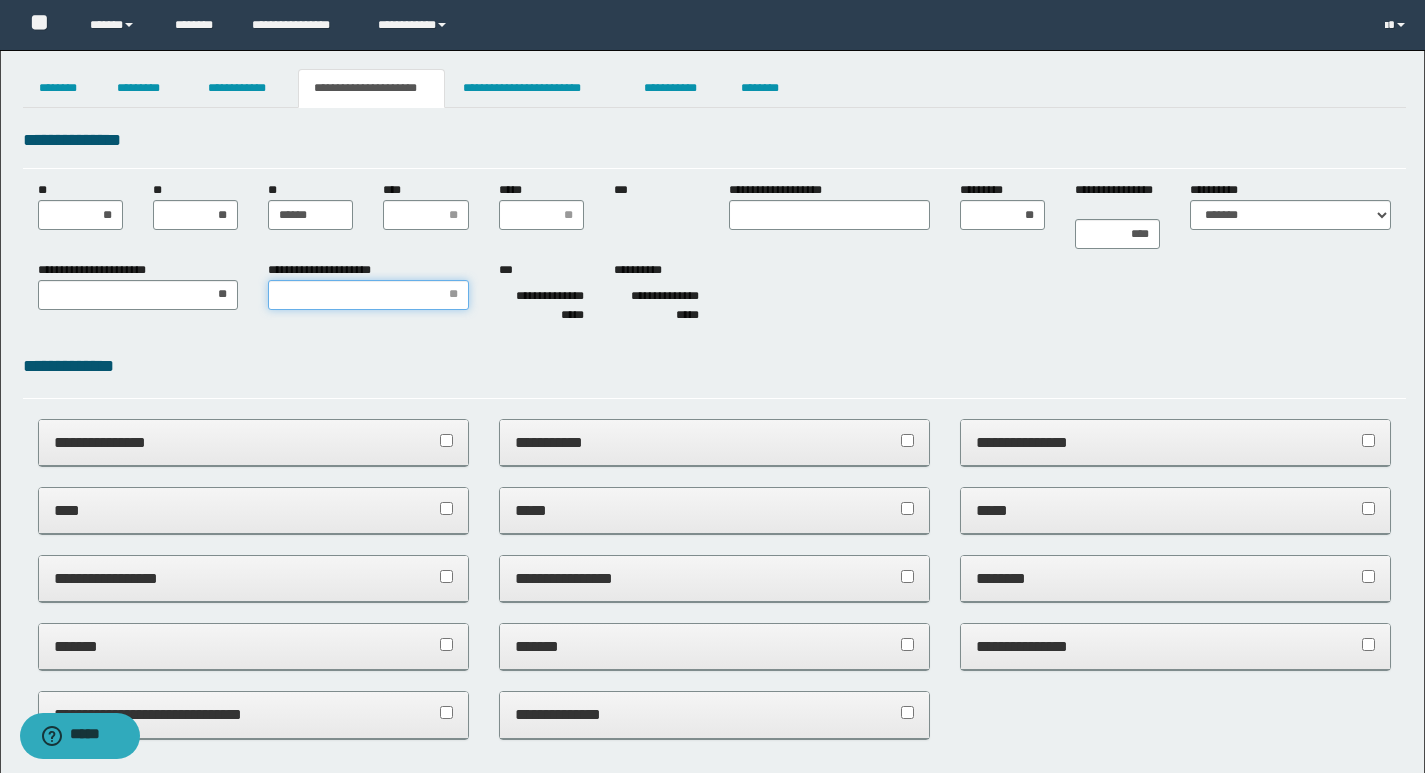 click on "**********" at bounding box center [368, 295] 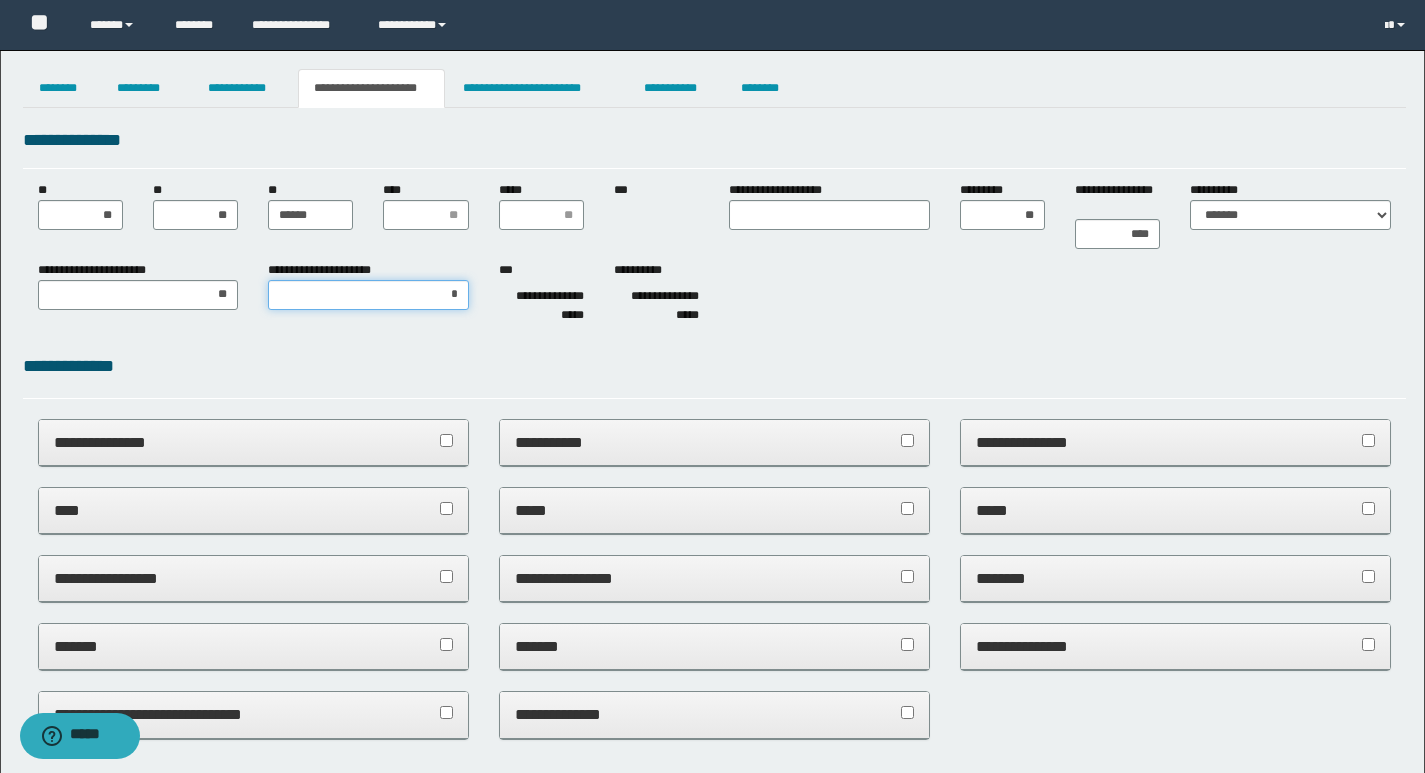 type on "**" 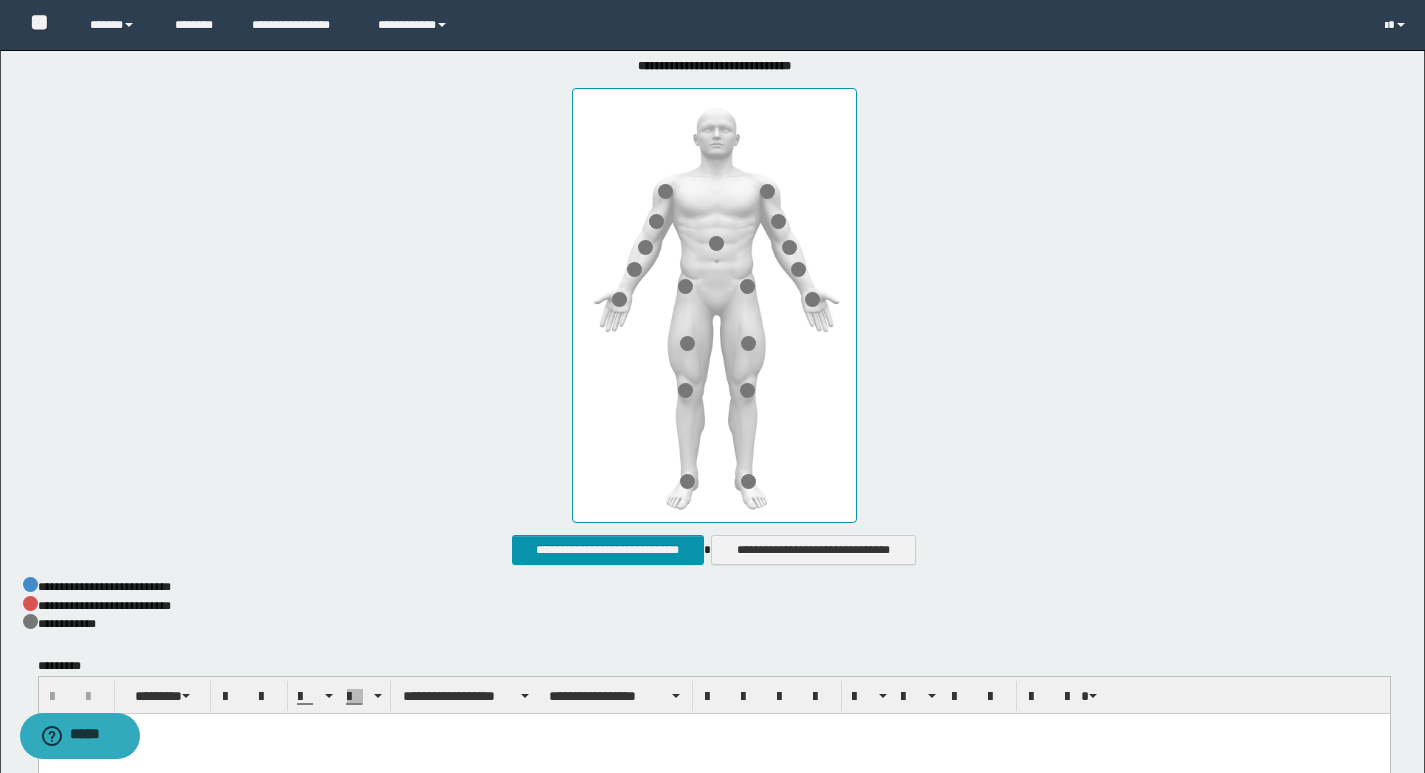 scroll, scrollTop: 800, scrollLeft: 0, axis: vertical 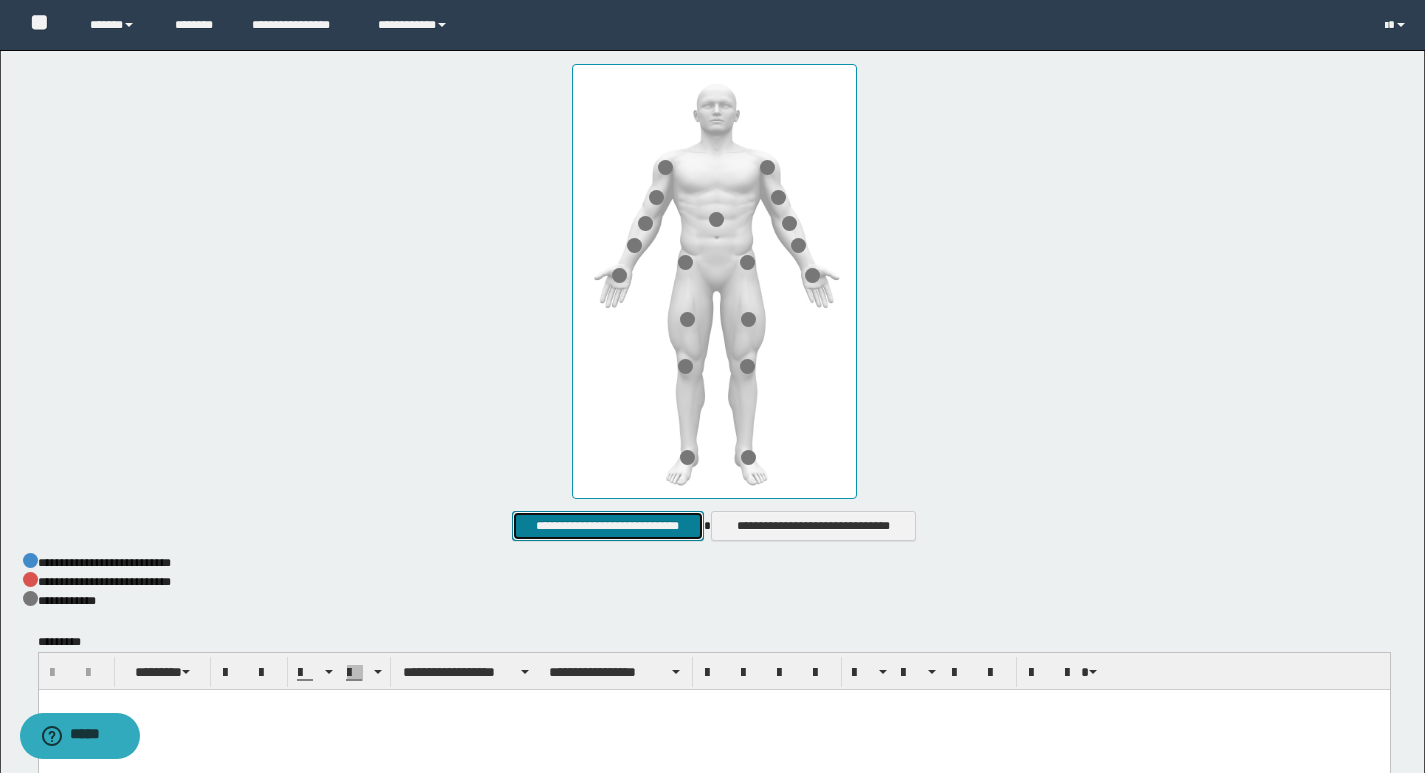 click on "**********" at bounding box center [607, 526] 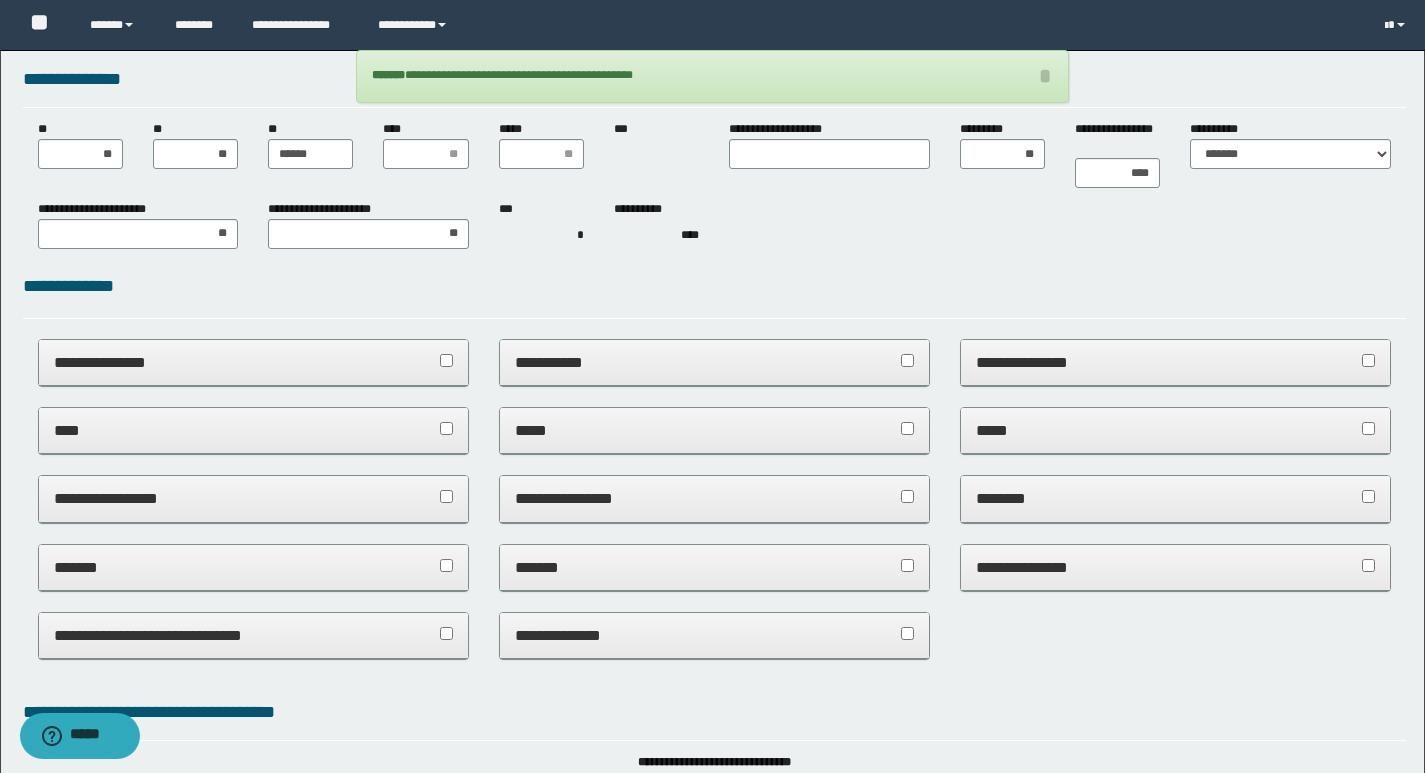 scroll, scrollTop: 0, scrollLeft: 0, axis: both 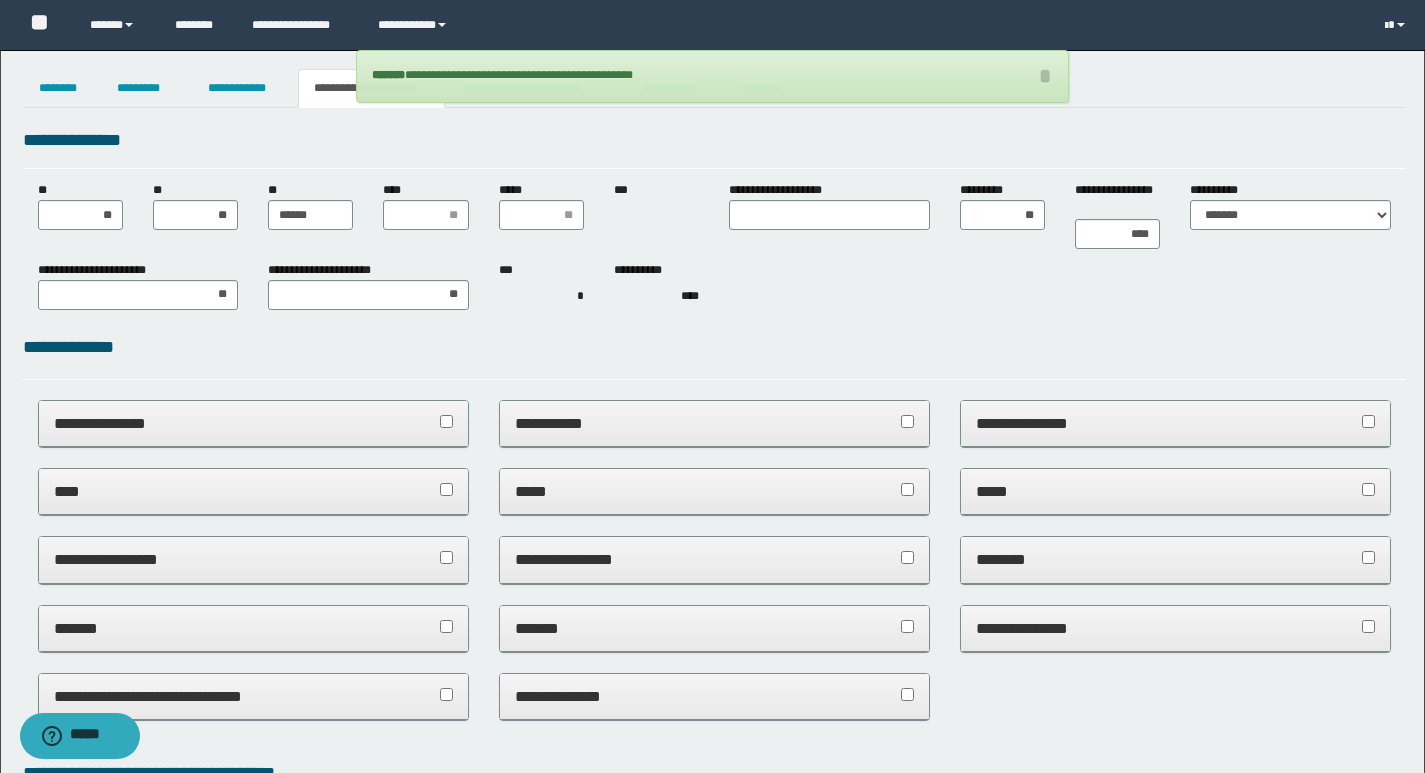 click on "**********" at bounding box center (714, 147) 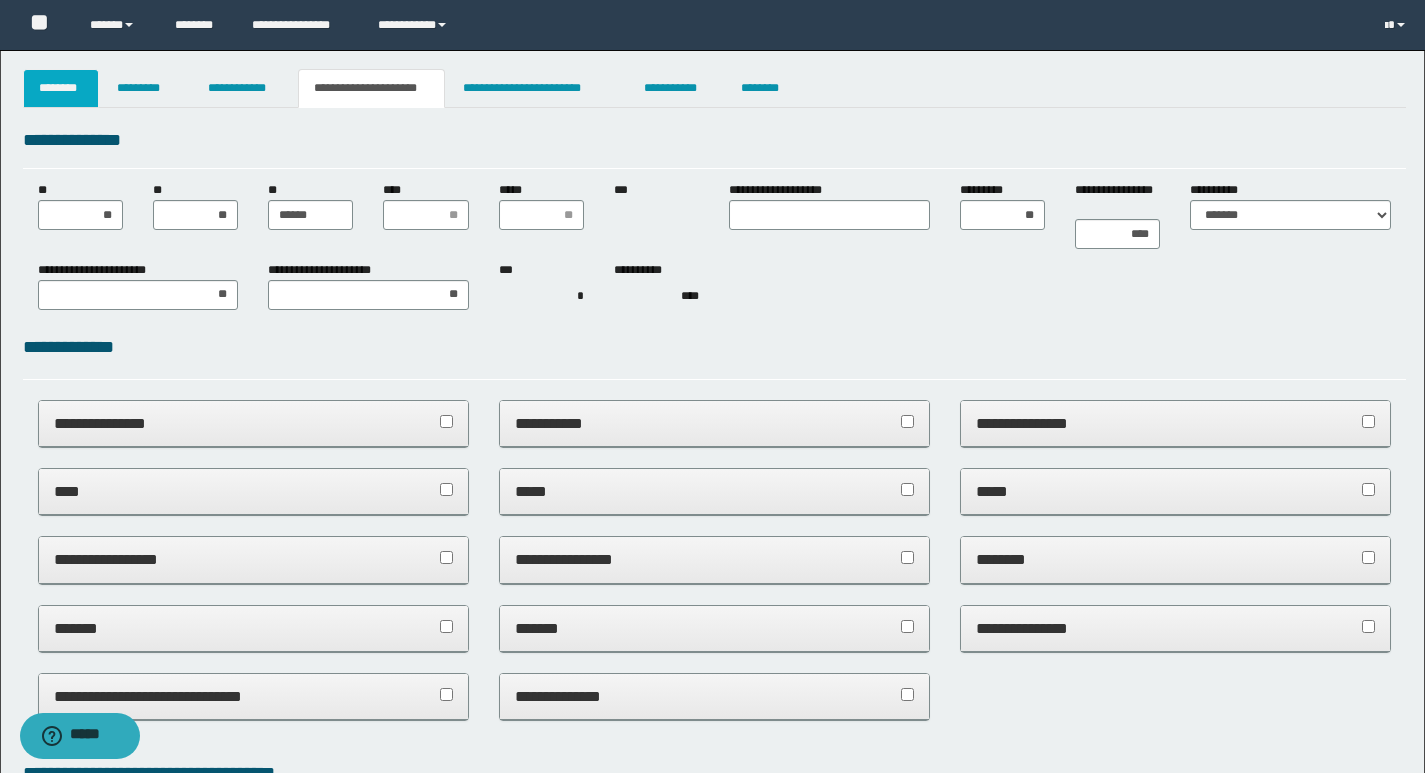 click on "********" at bounding box center (61, 88) 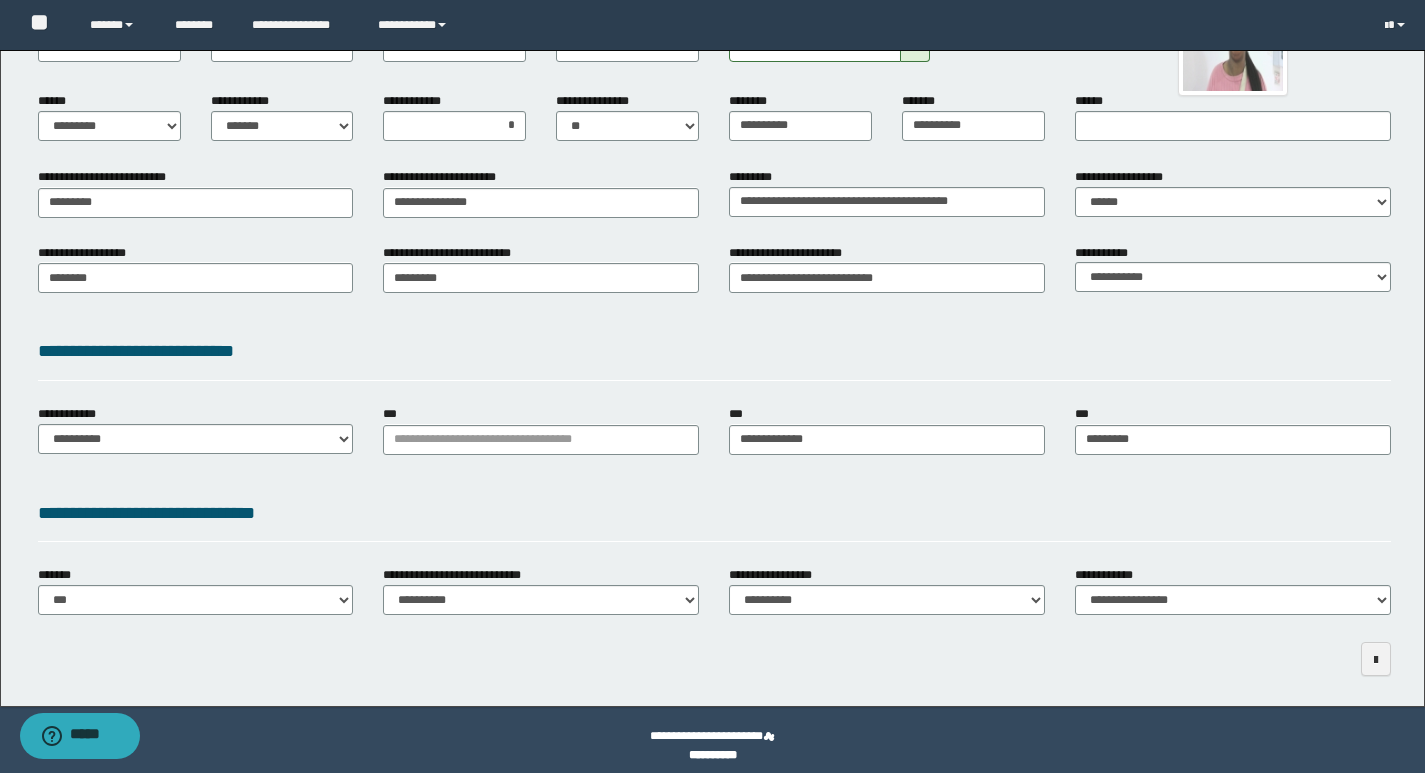 scroll, scrollTop: 243, scrollLeft: 0, axis: vertical 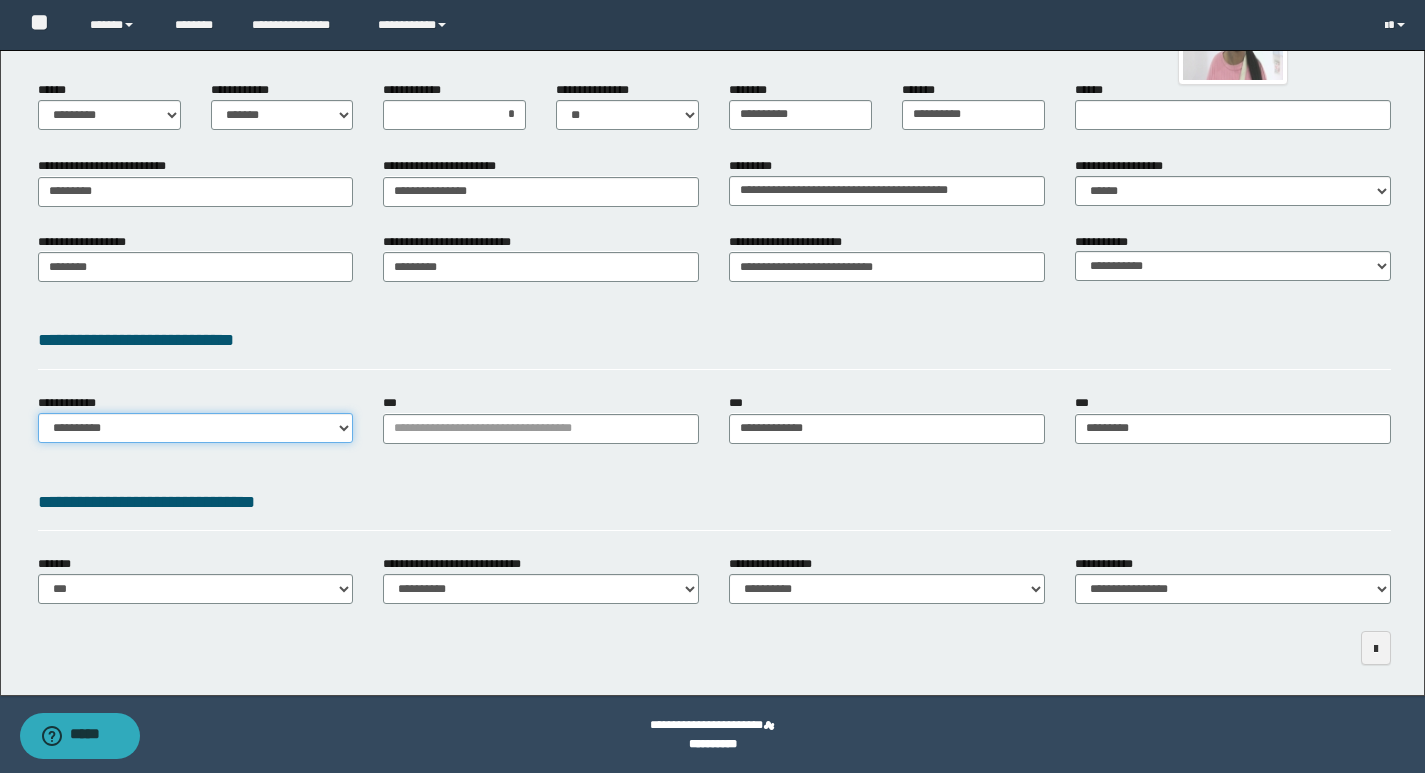 click on "**********" at bounding box center [196, 428] 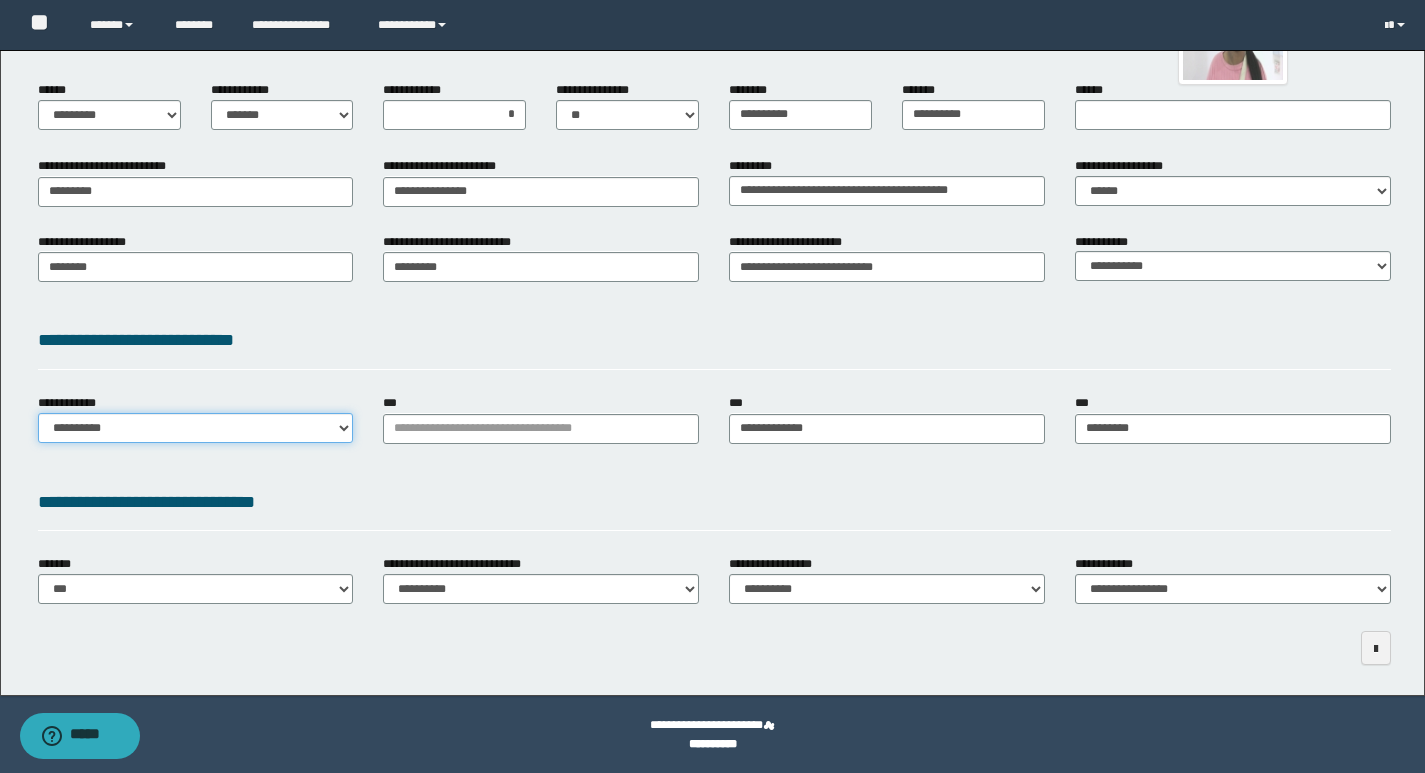 select on "**" 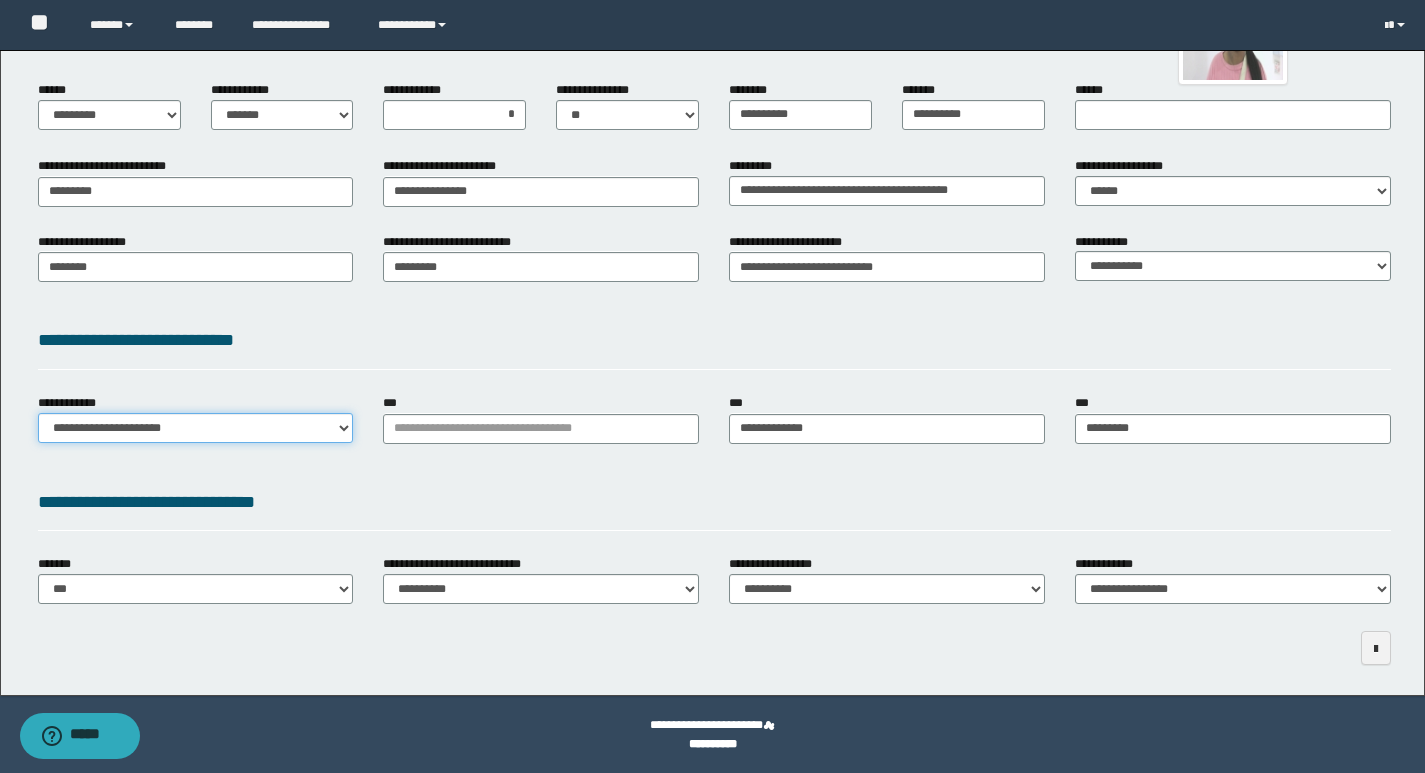 click on "**********" at bounding box center (196, 428) 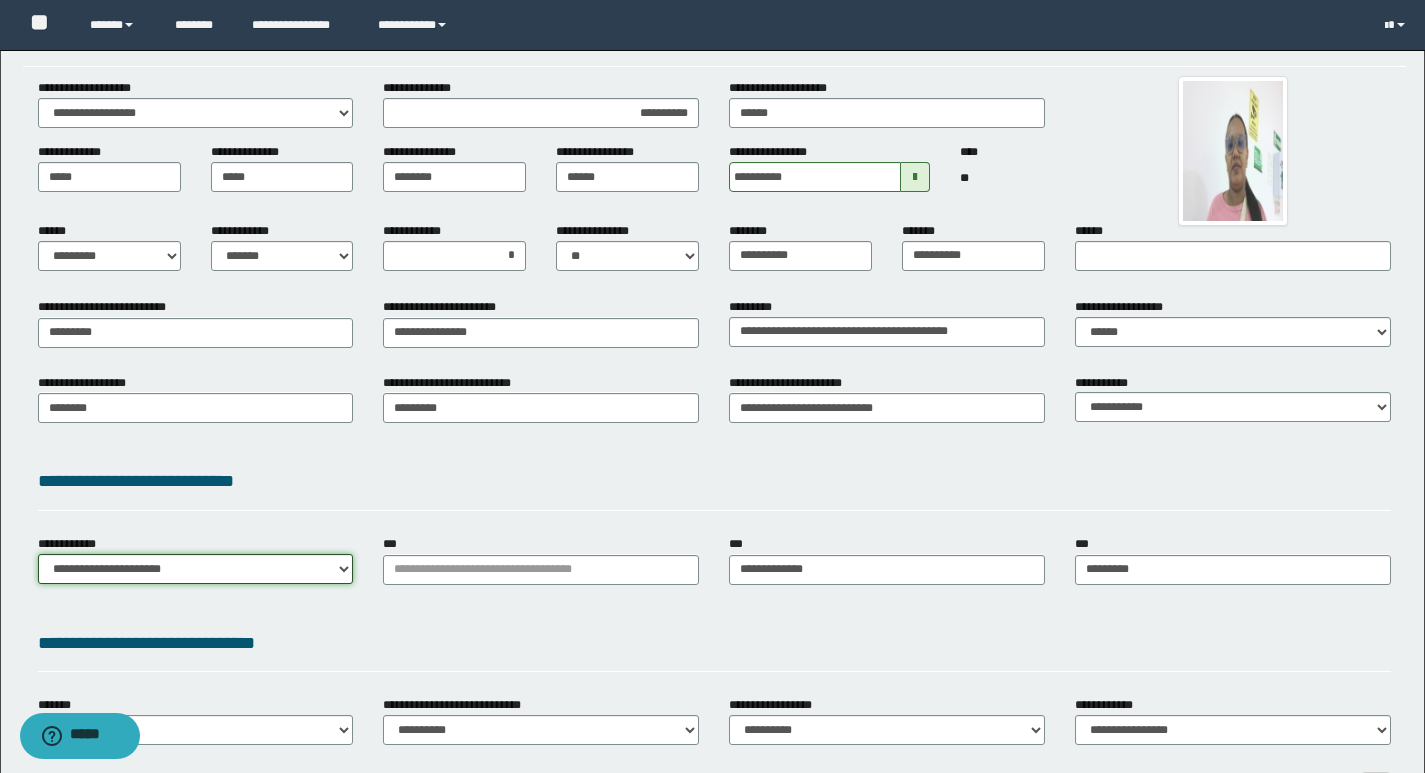 scroll, scrollTop: 0, scrollLeft: 0, axis: both 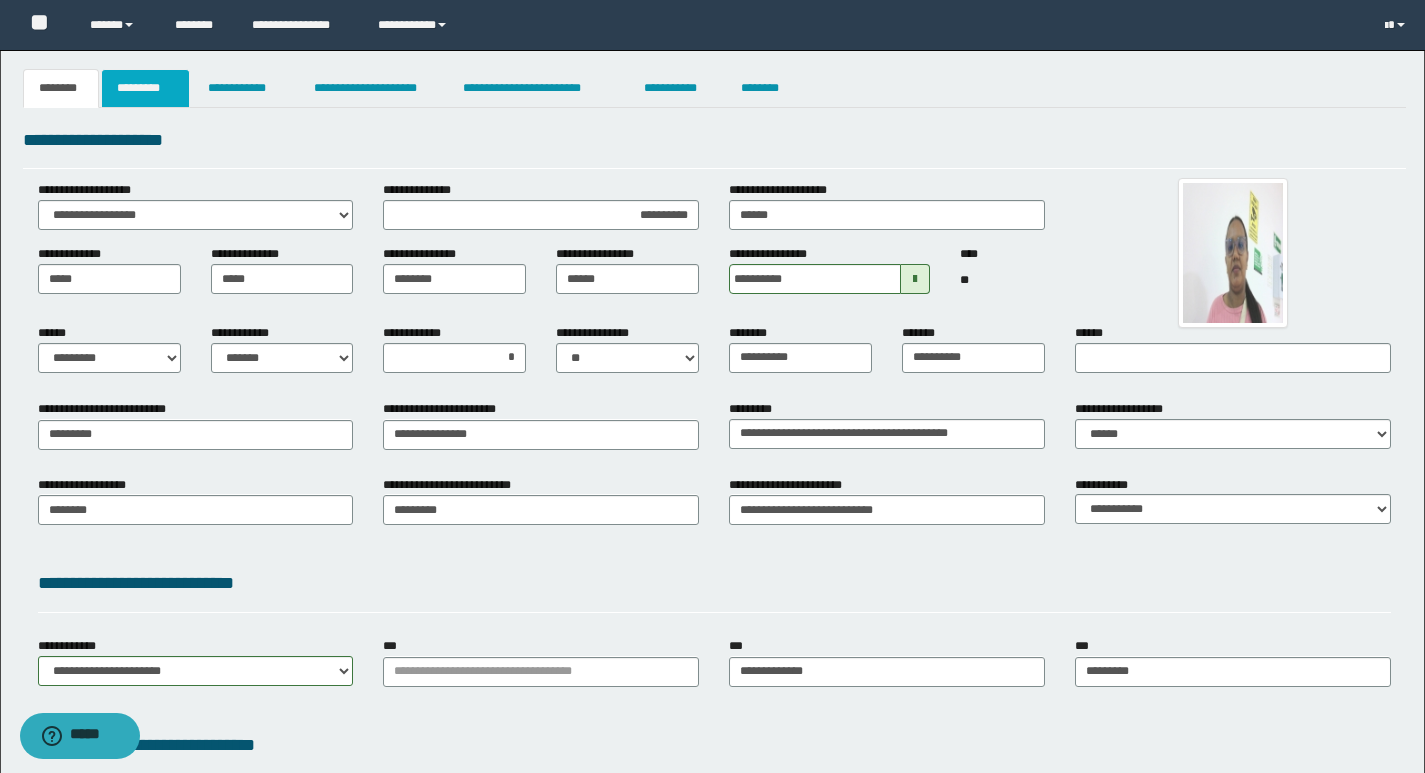 click on "*********" at bounding box center [145, 88] 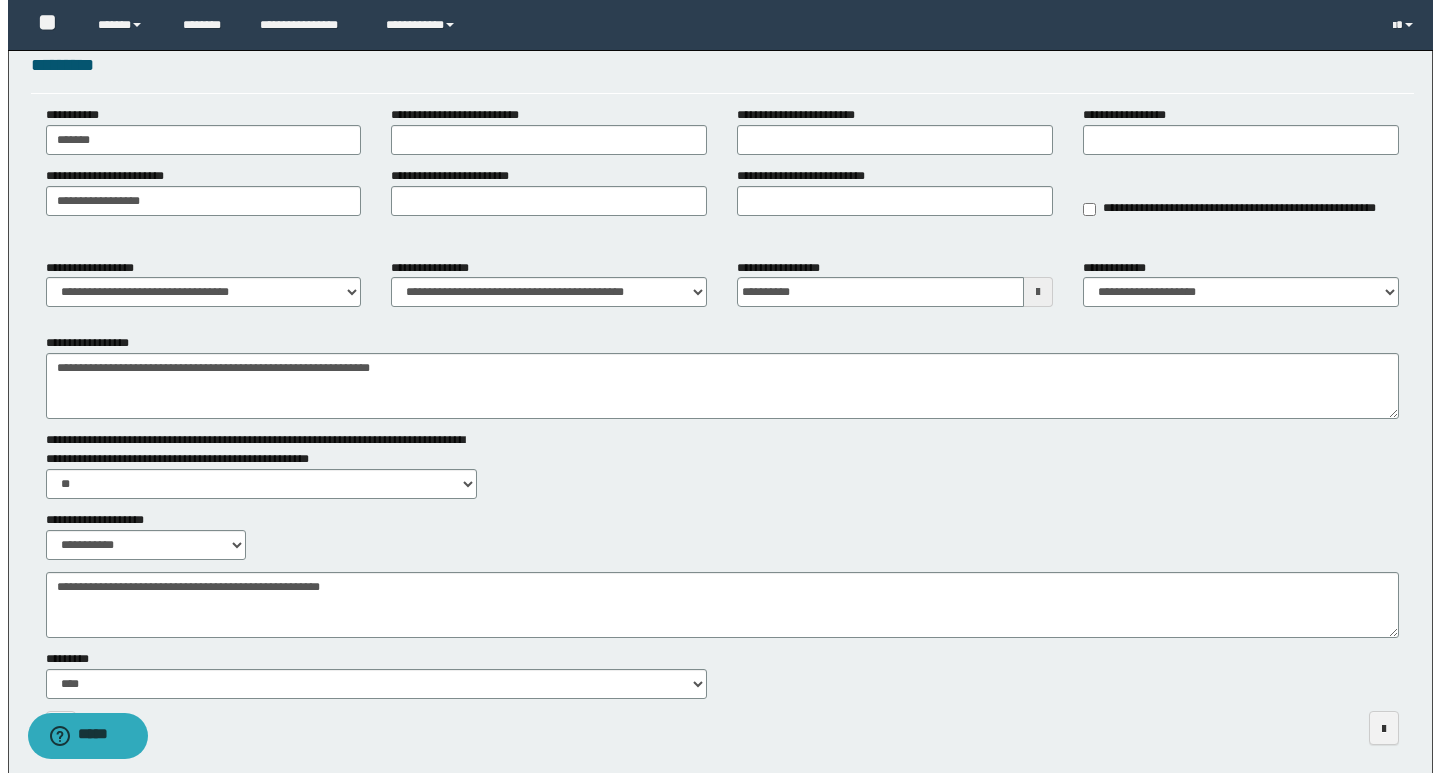 scroll, scrollTop: 0, scrollLeft: 0, axis: both 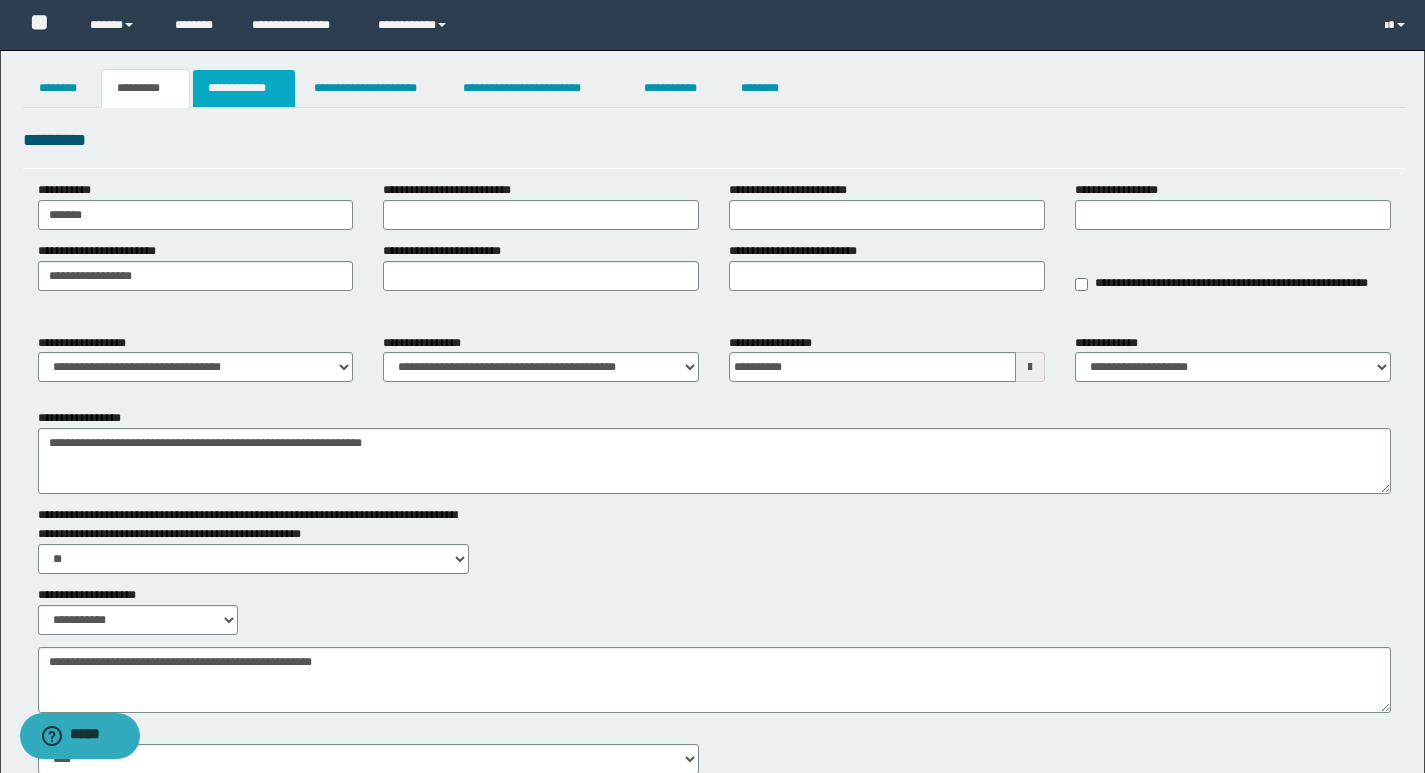 click on "**********" at bounding box center (244, 88) 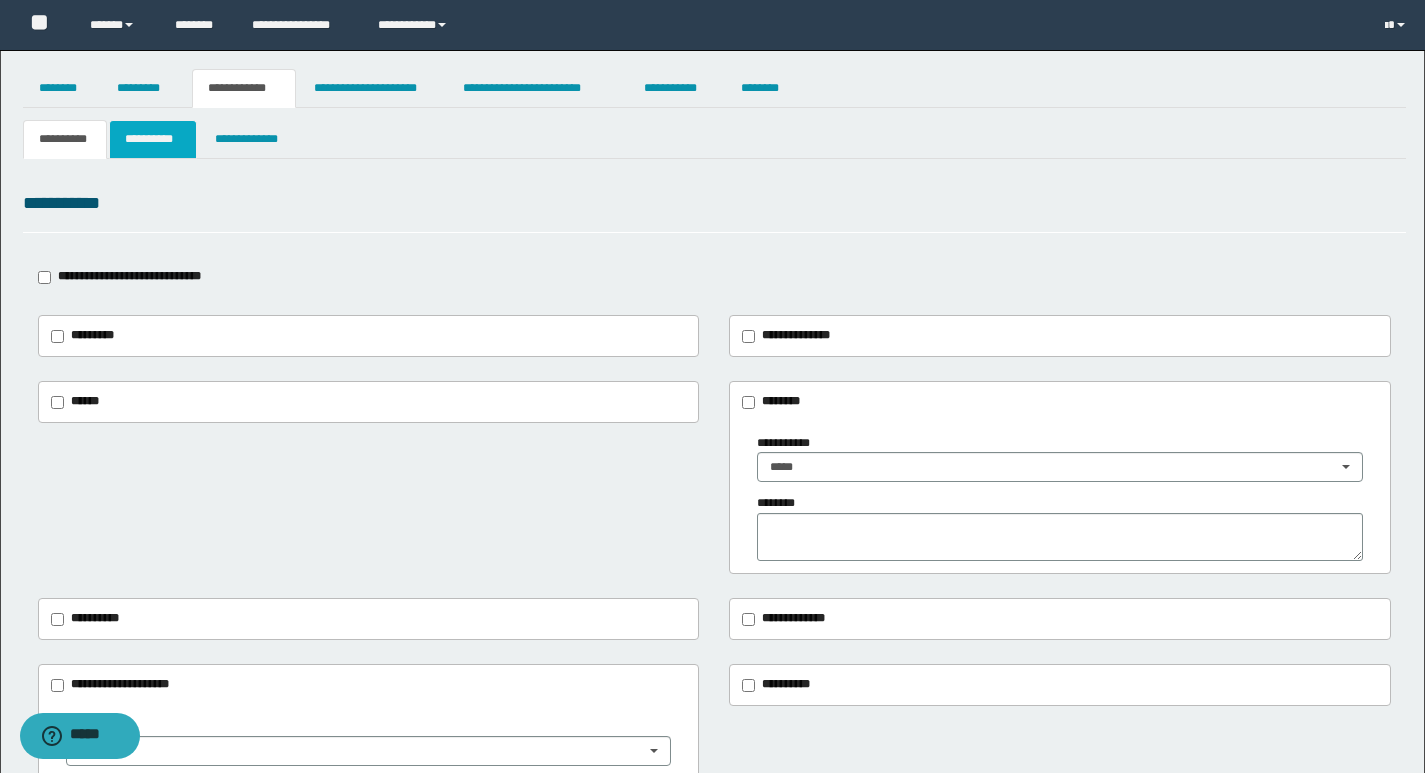 click on "**********" at bounding box center [153, 139] 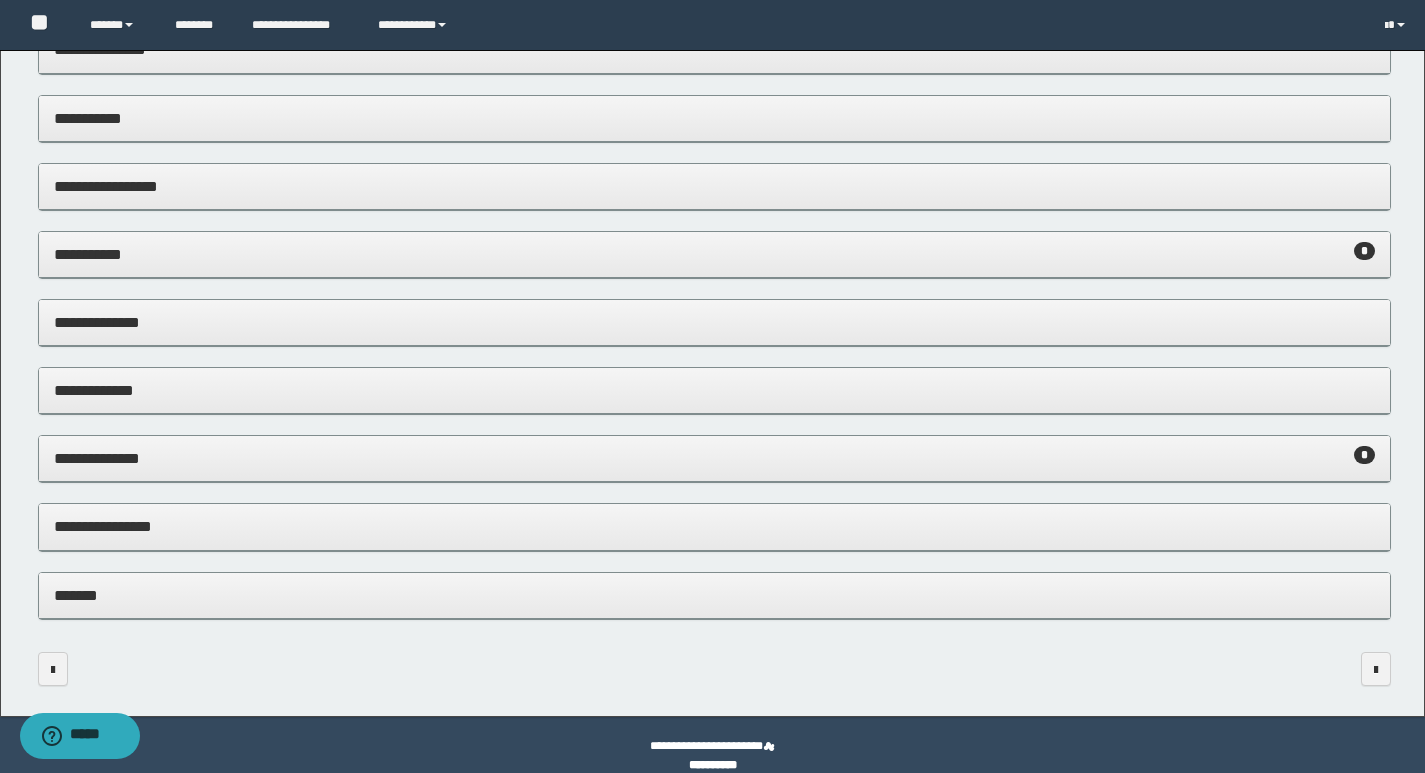 scroll, scrollTop: 298, scrollLeft: 0, axis: vertical 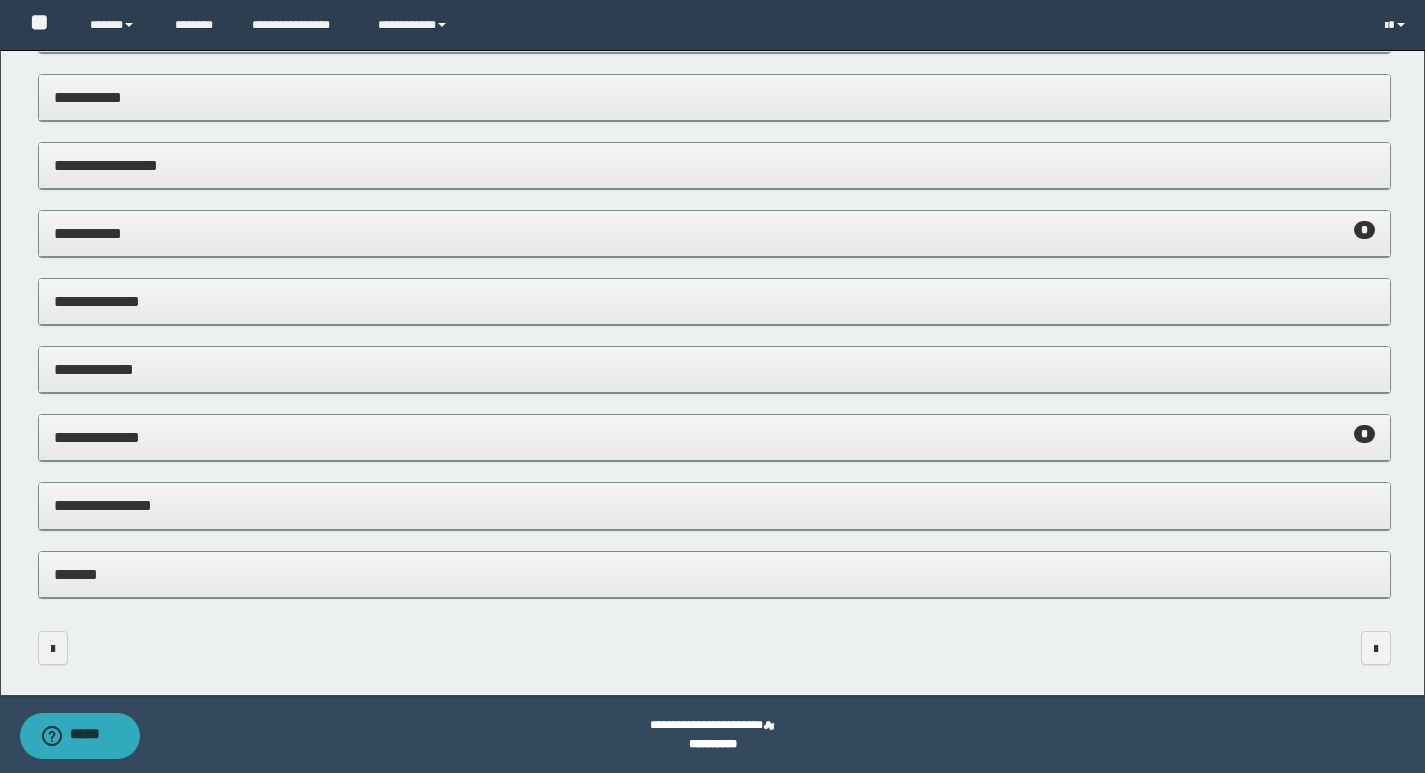 click on "**********" at bounding box center [714, 505] 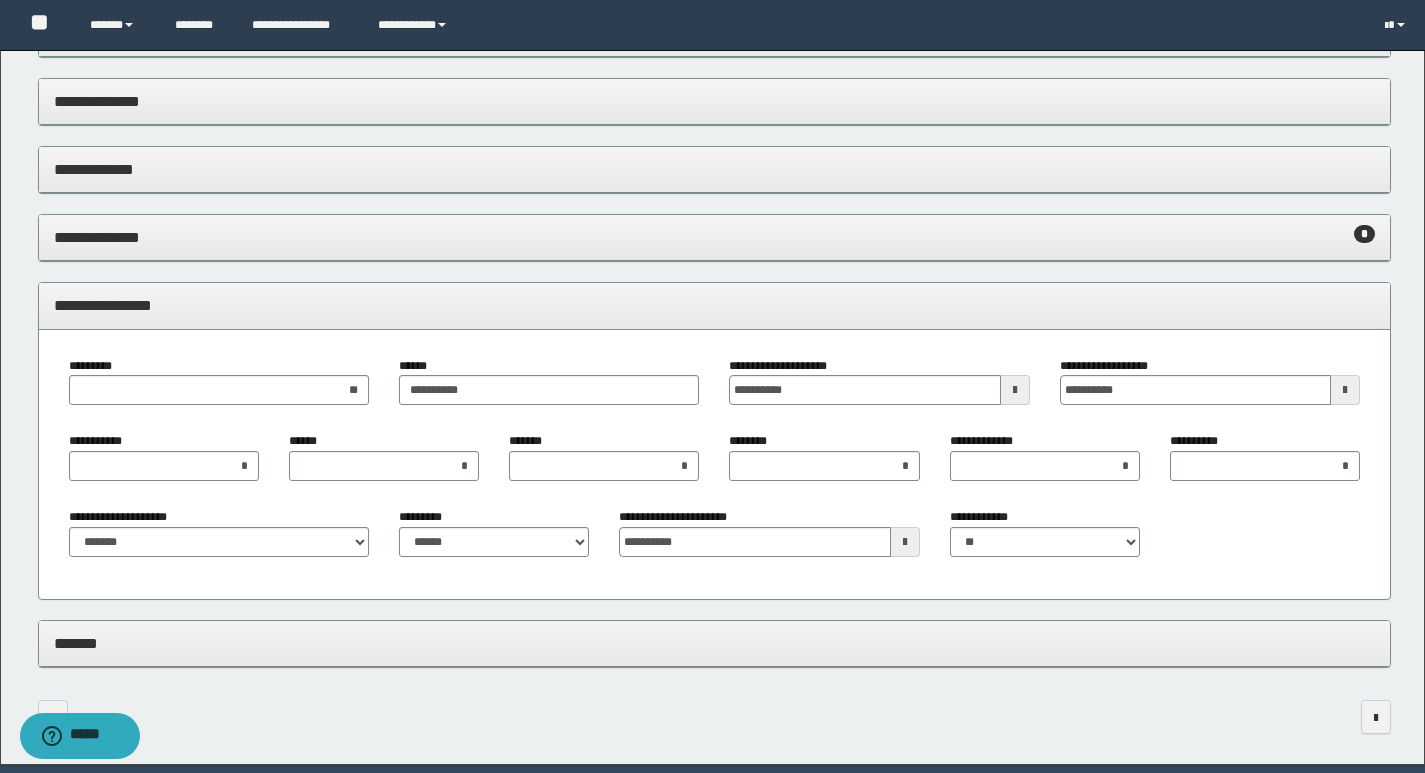 scroll, scrollTop: 568, scrollLeft: 0, axis: vertical 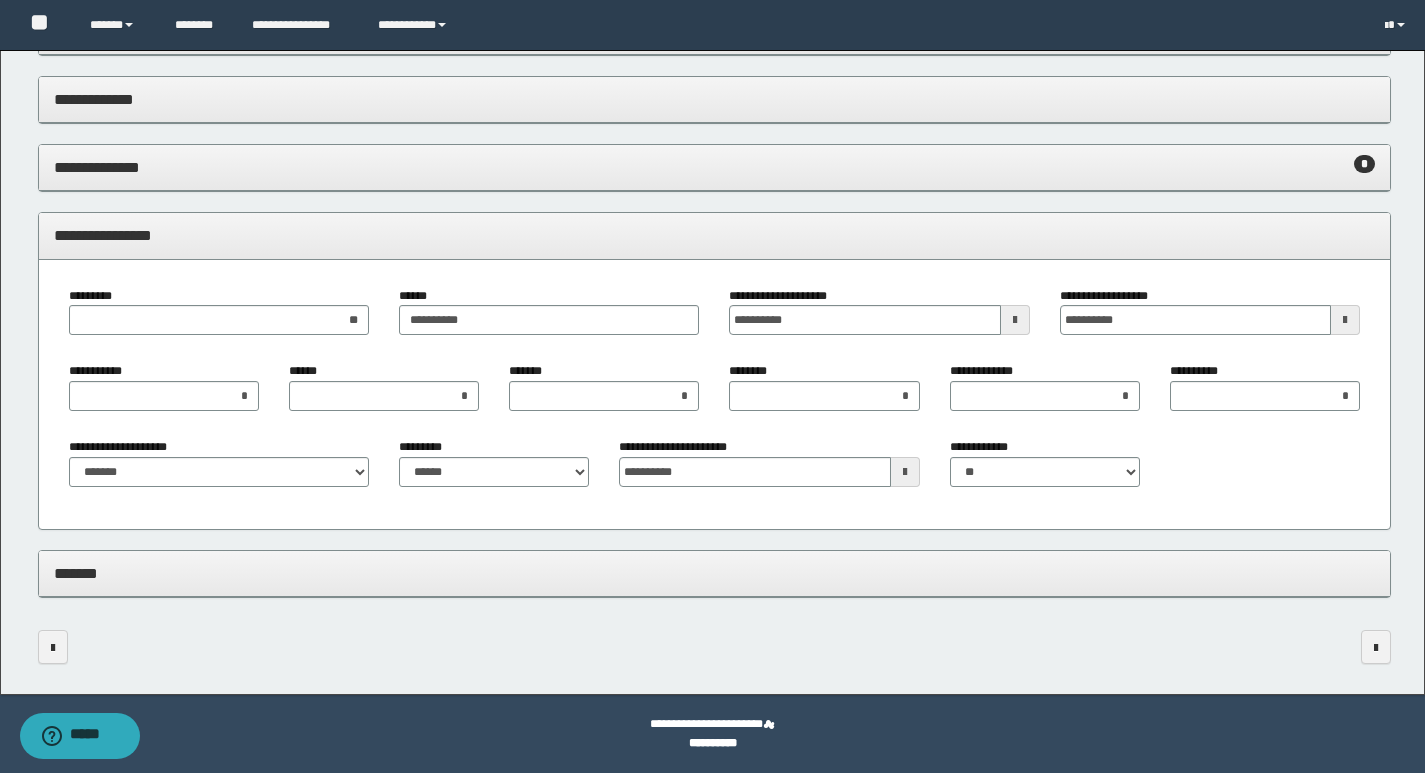 click at bounding box center (1015, 320) 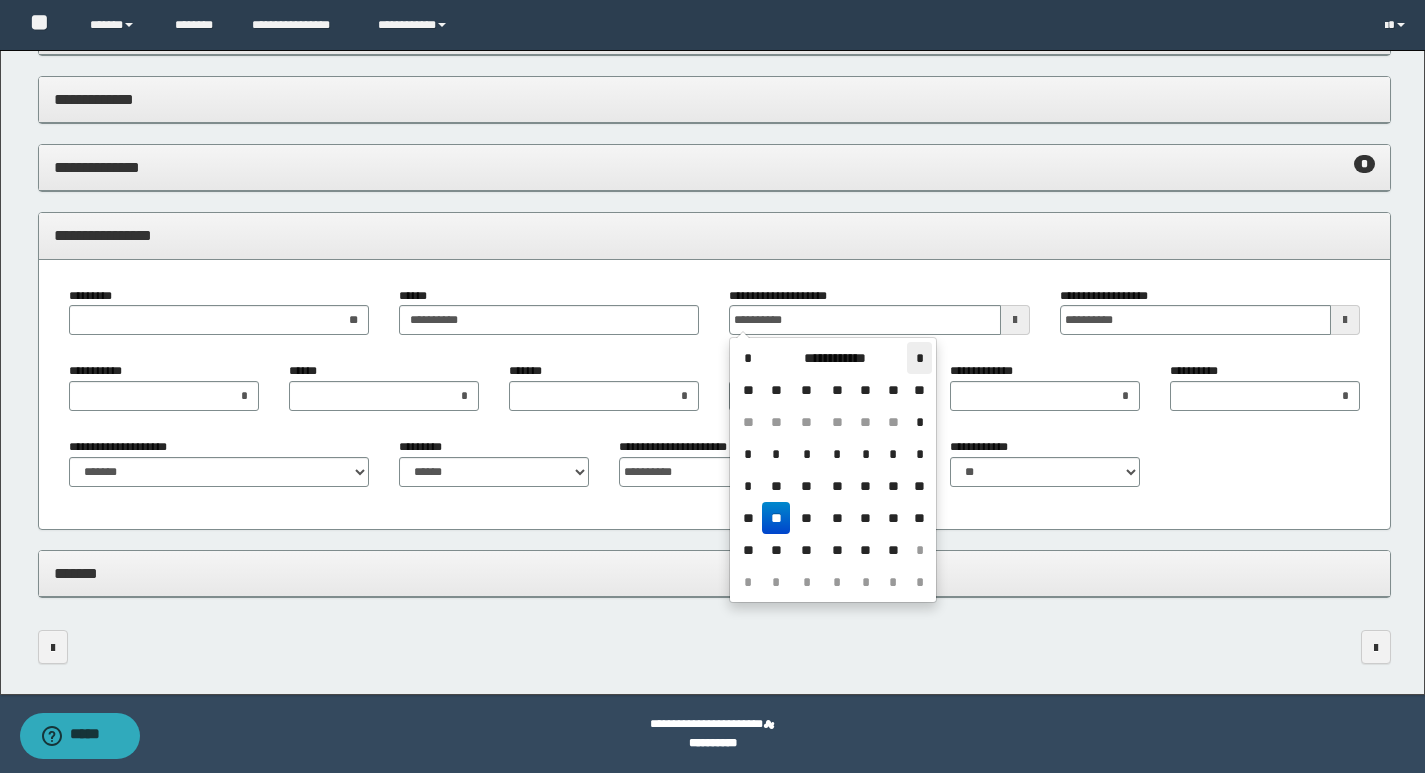 click on "*" at bounding box center [919, 358] 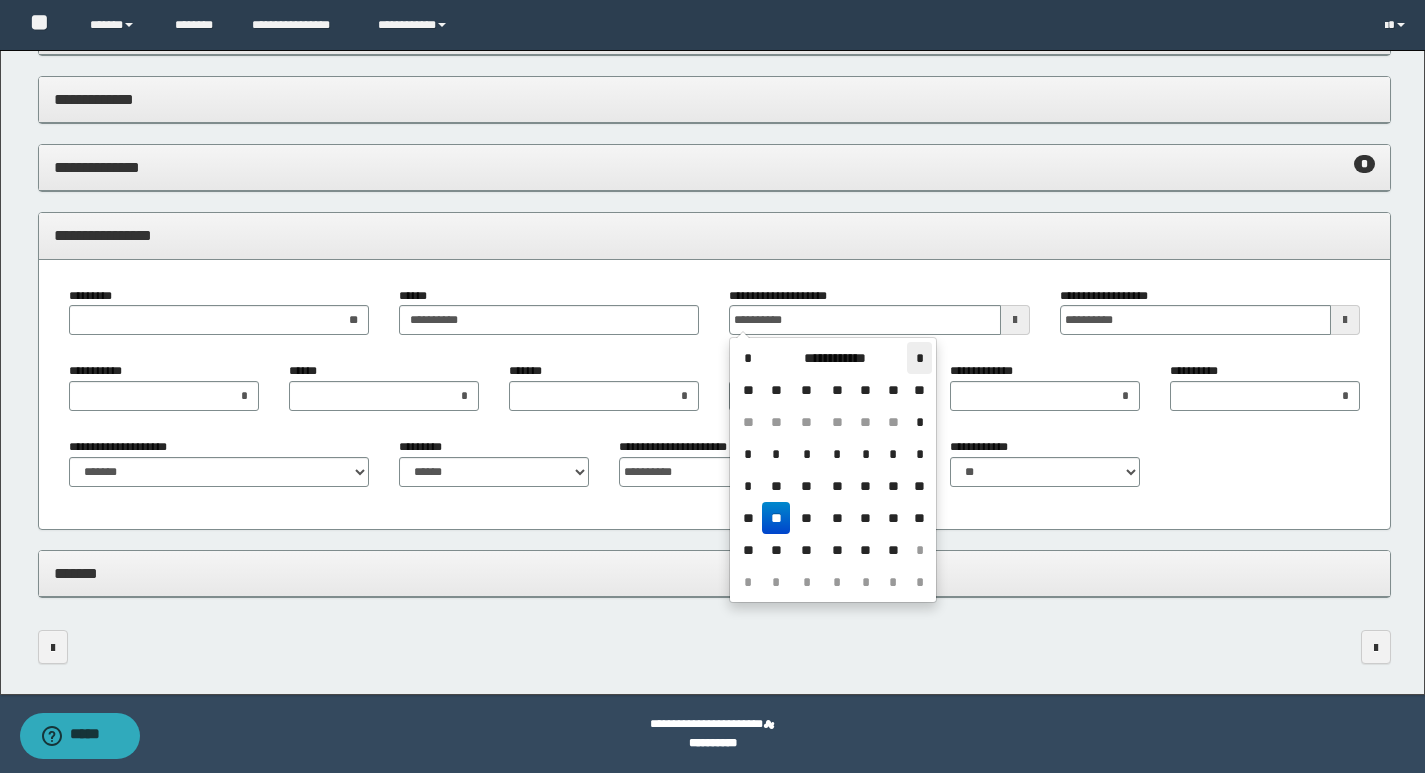 click on "*" at bounding box center [919, 358] 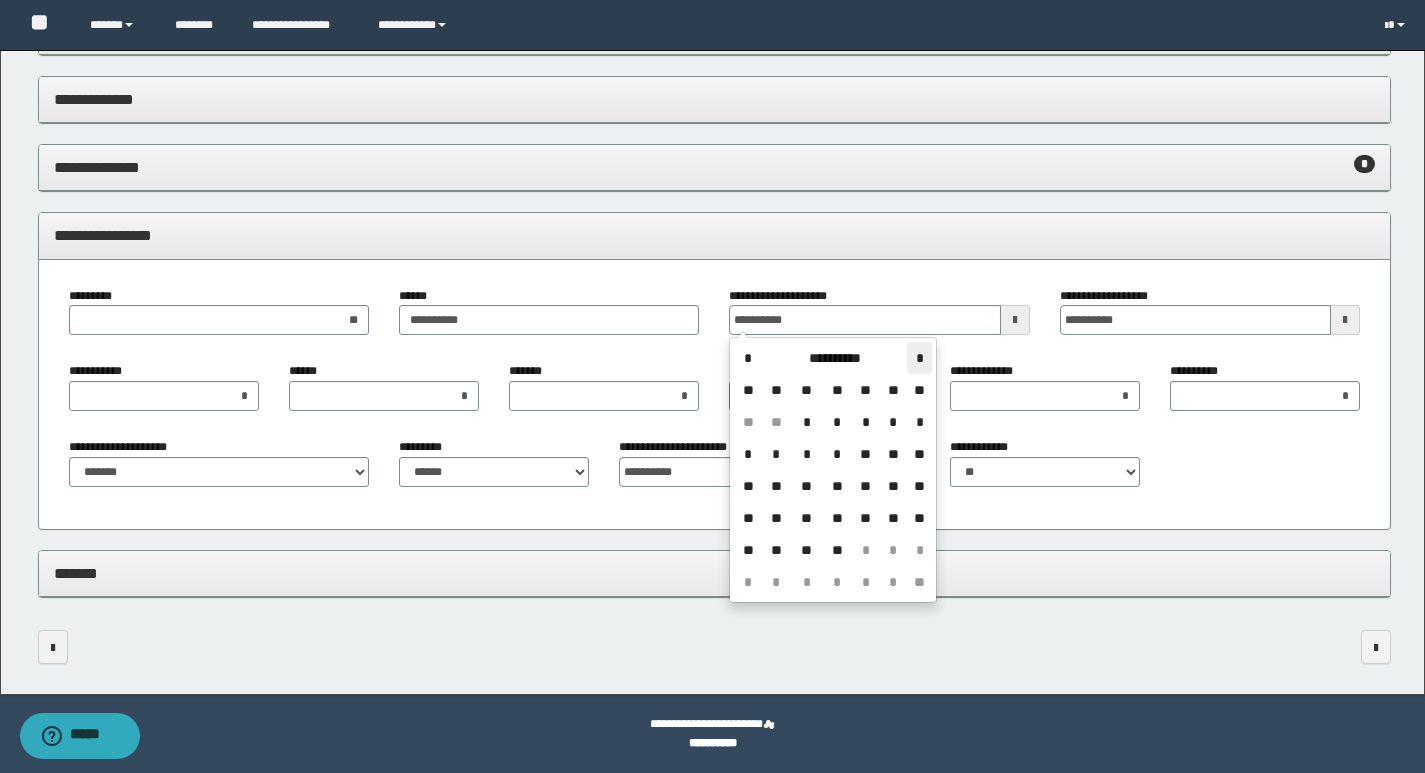 click on "*" at bounding box center [919, 358] 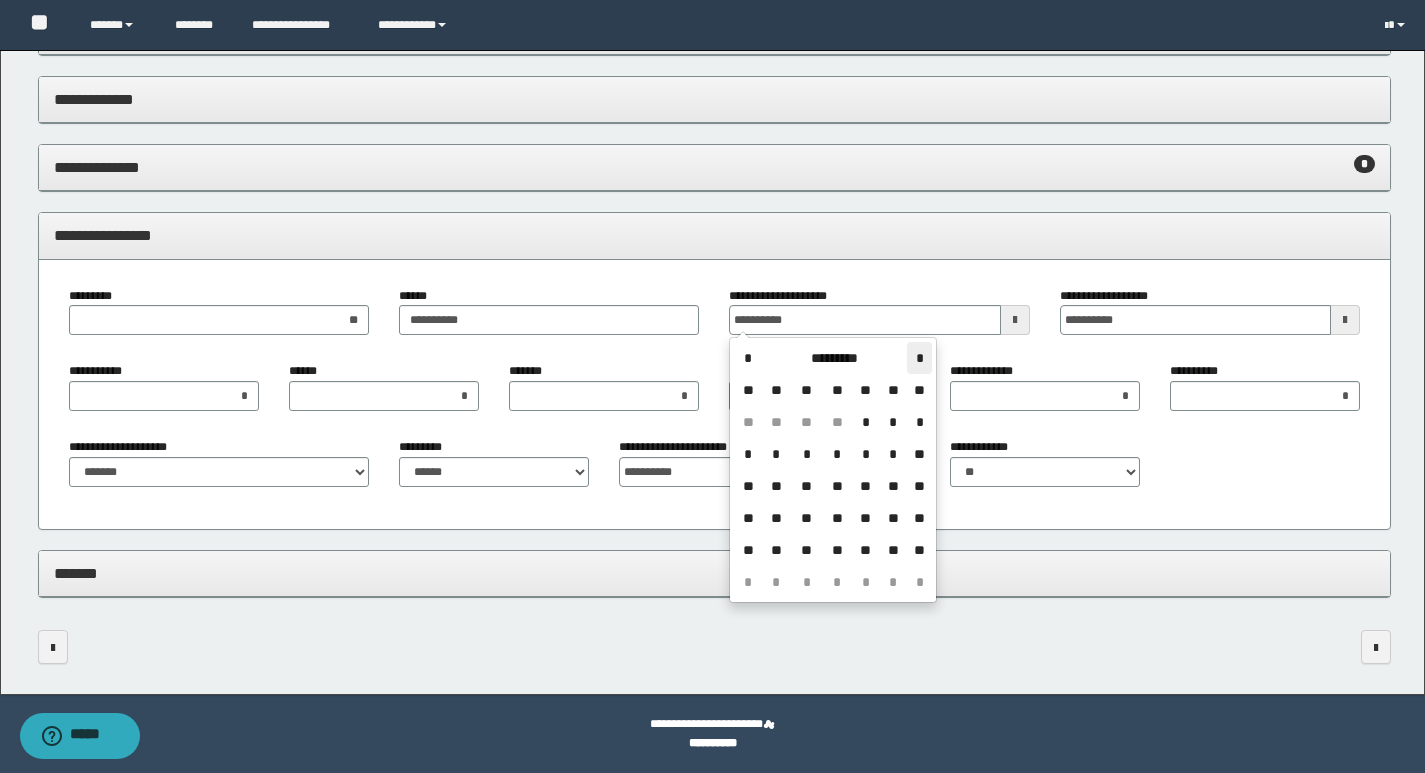 click on "*" at bounding box center [919, 358] 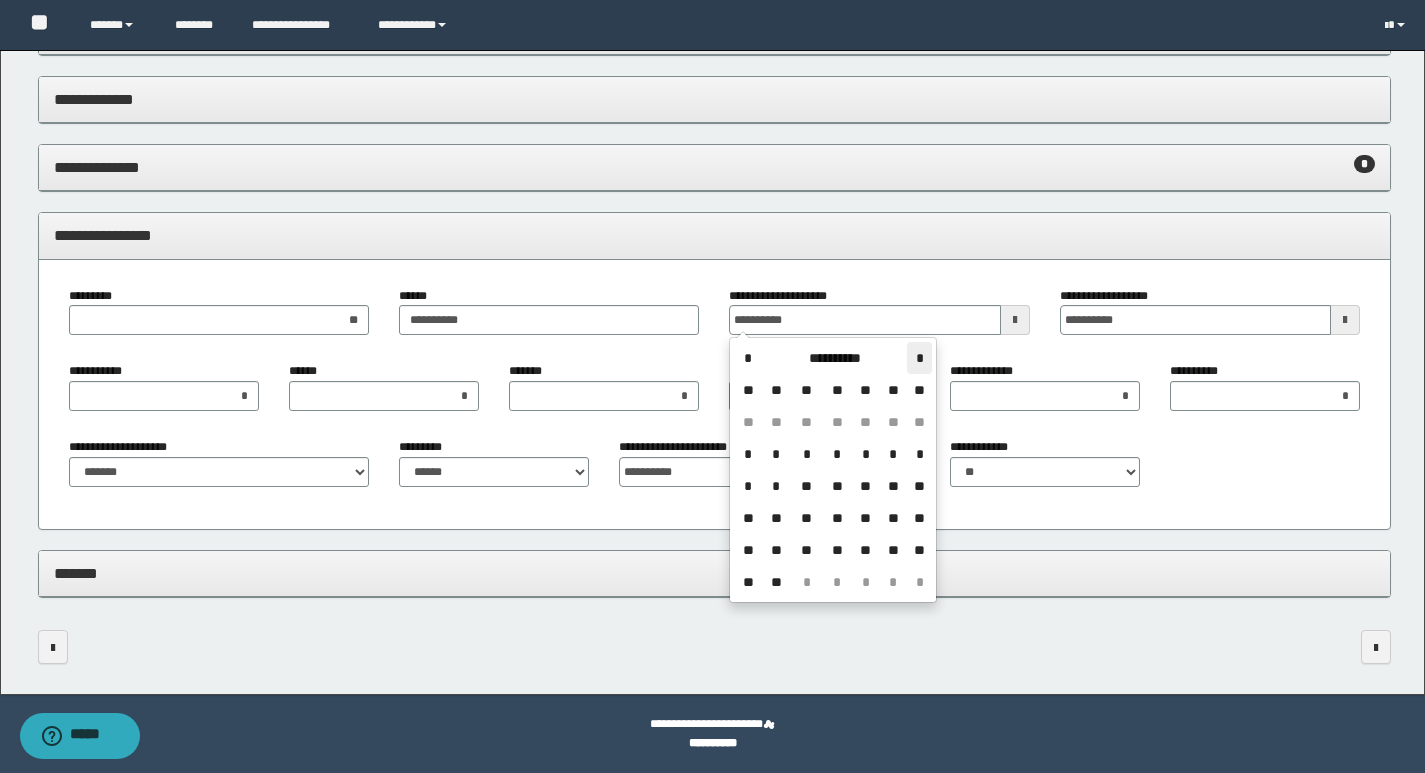 click on "*" at bounding box center (919, 358) 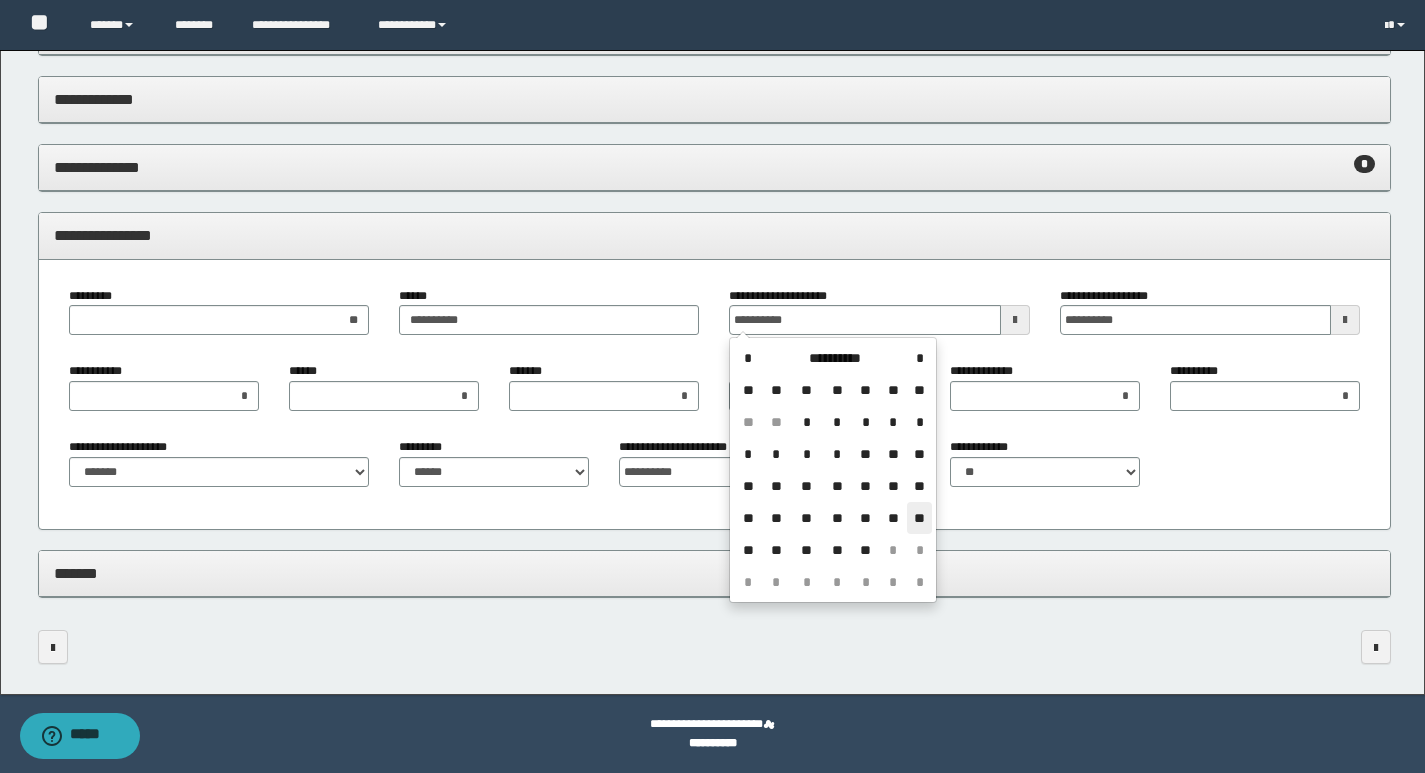 click on "**" at bounding box center [919, 518] 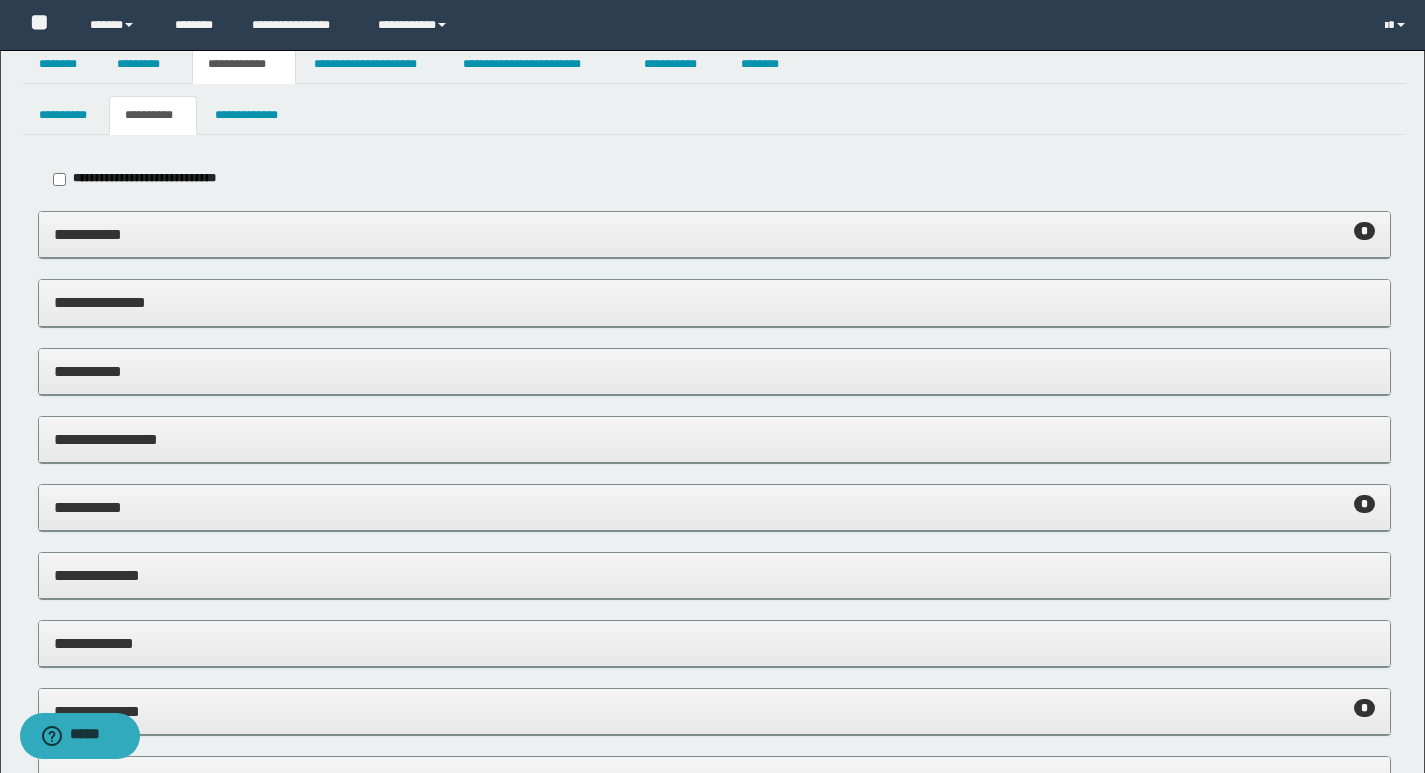 scroll, scrollTop: 0, scrollLeft: 0, axis: both 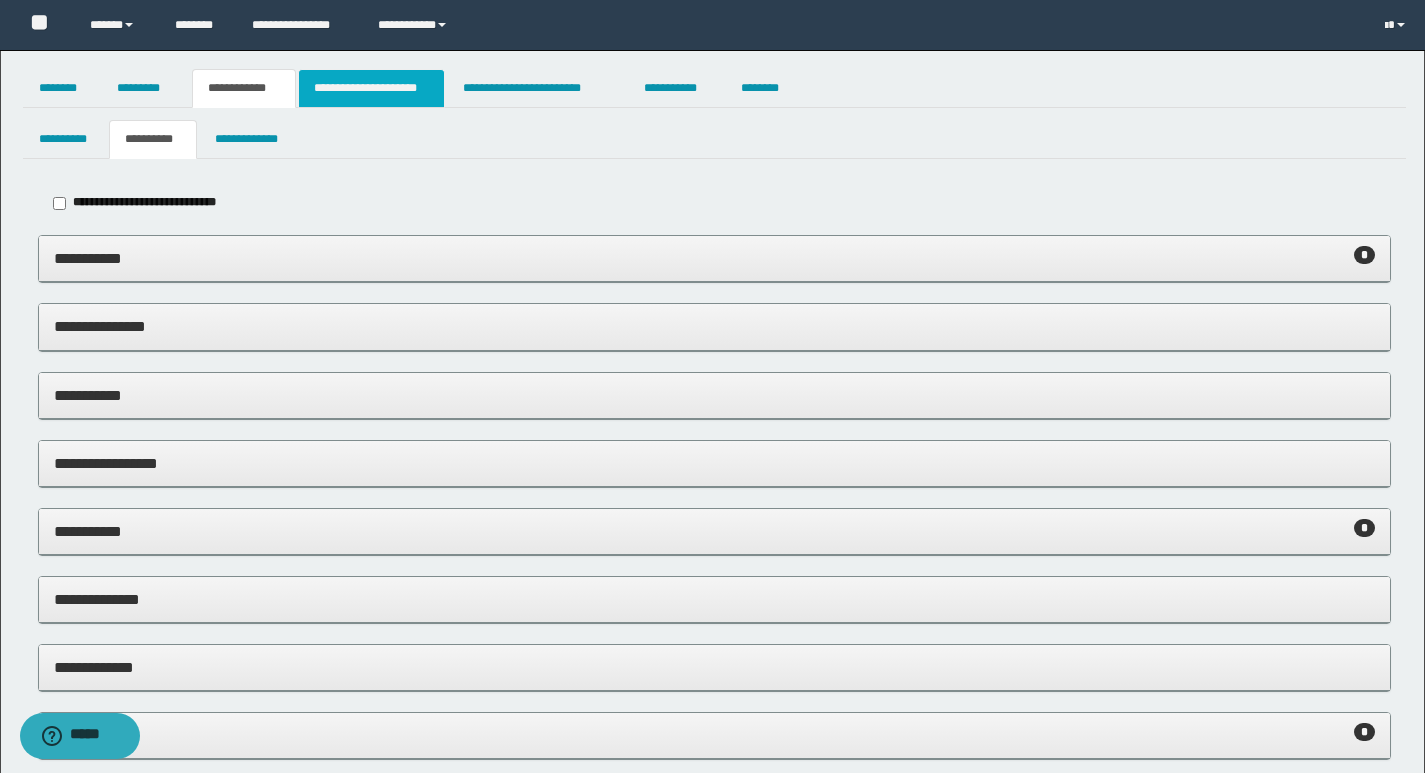 click on "**********" at bounding box center (371, 88) 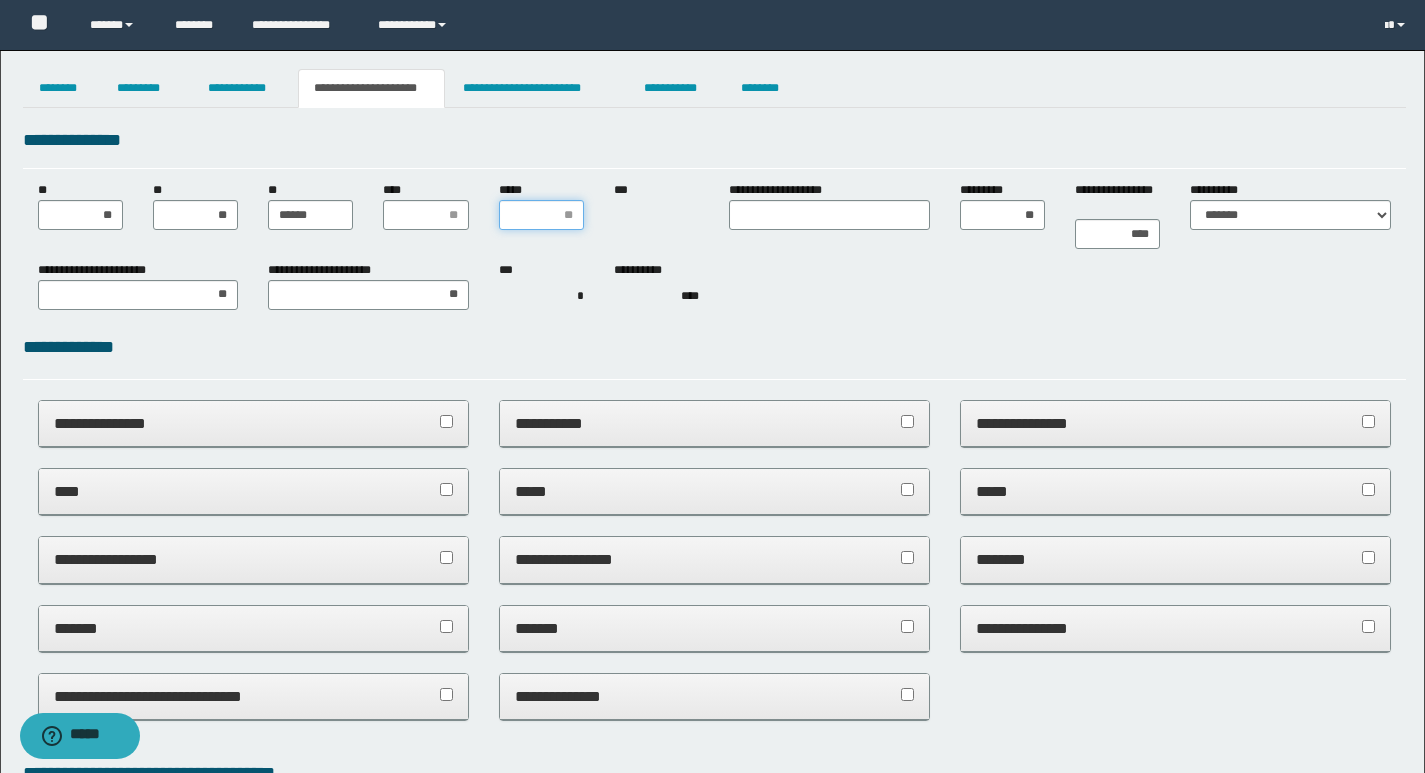 click on "*****" at bounding box center (541, 215) 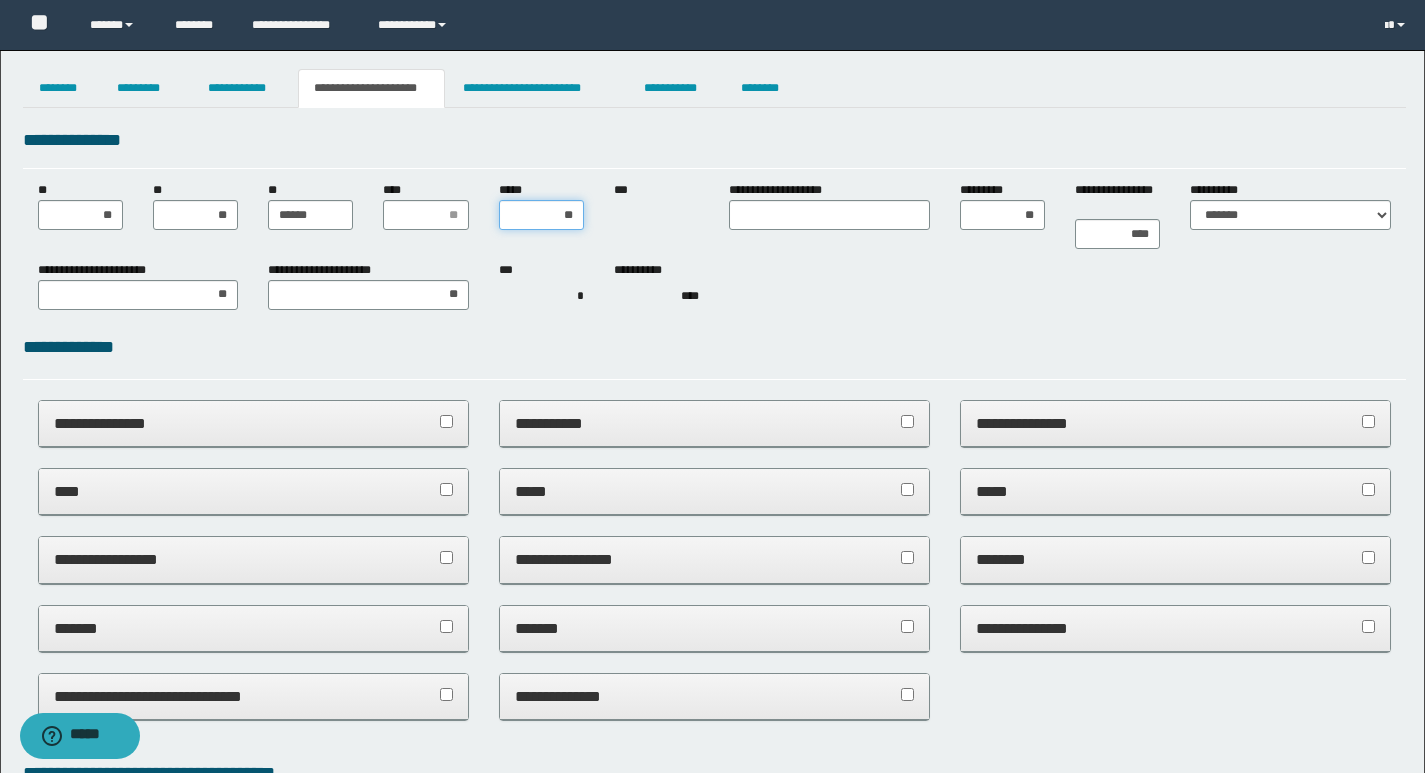 type on "***" 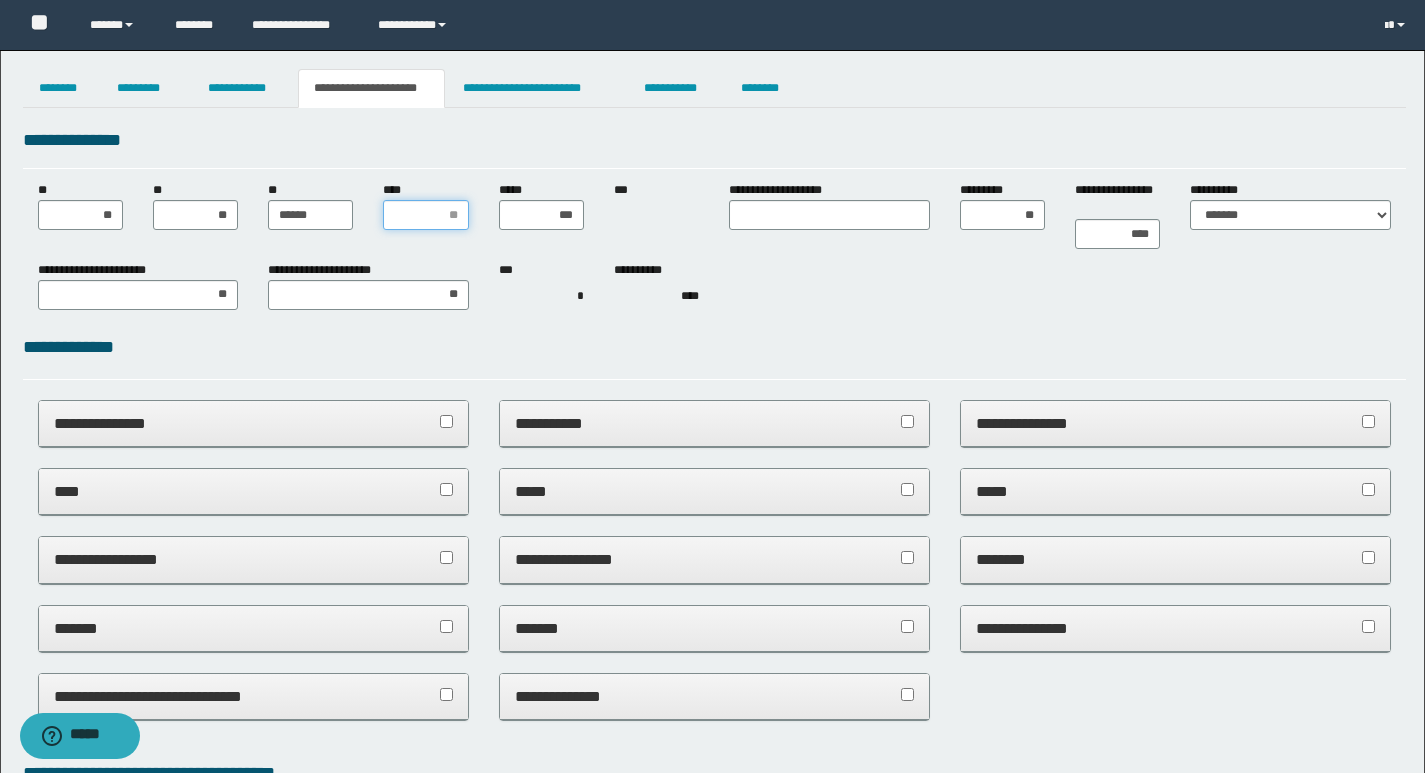 click on "****" at bounding box center [425, 215] 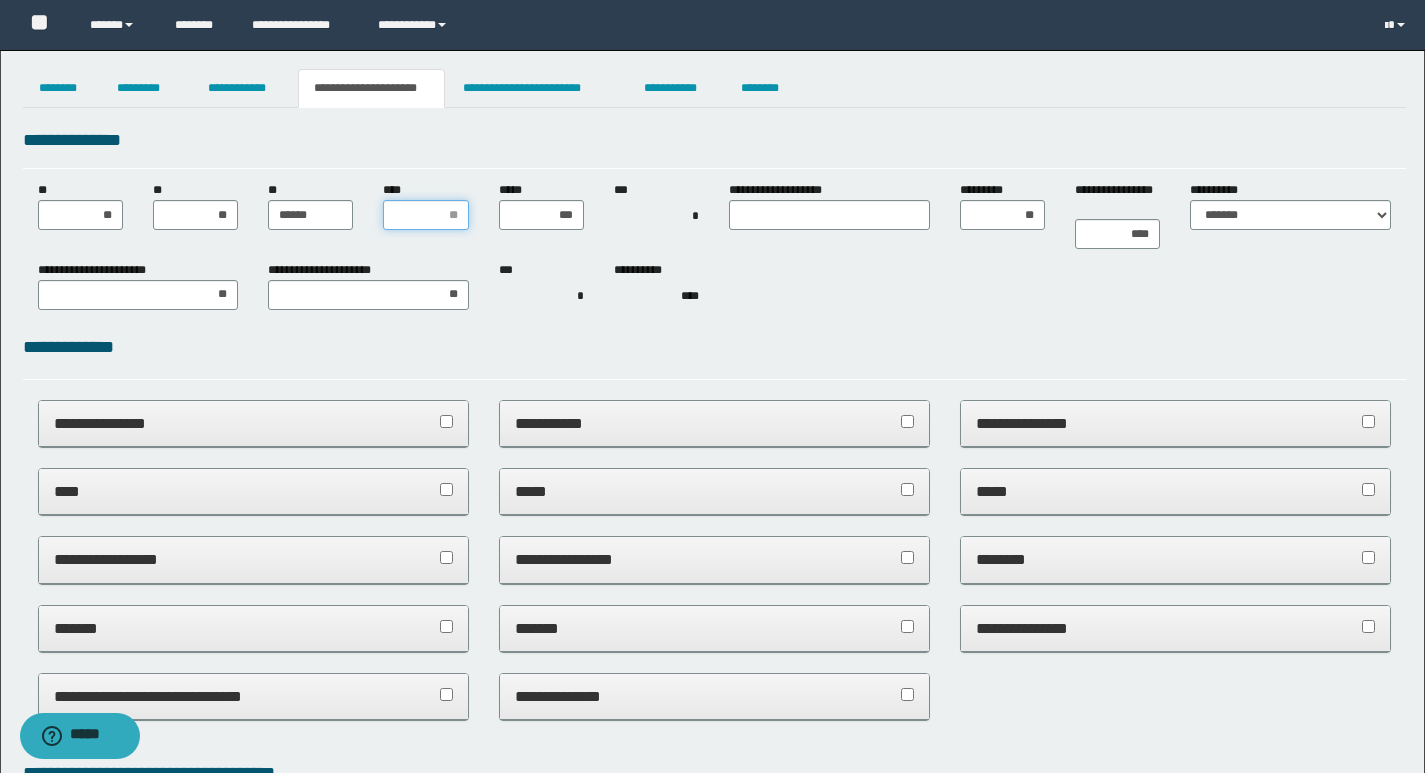 drag, startPoint x: 412, startPoint y: 223, endPoint x: 522, endPoint y: 259, distance: 115.74109 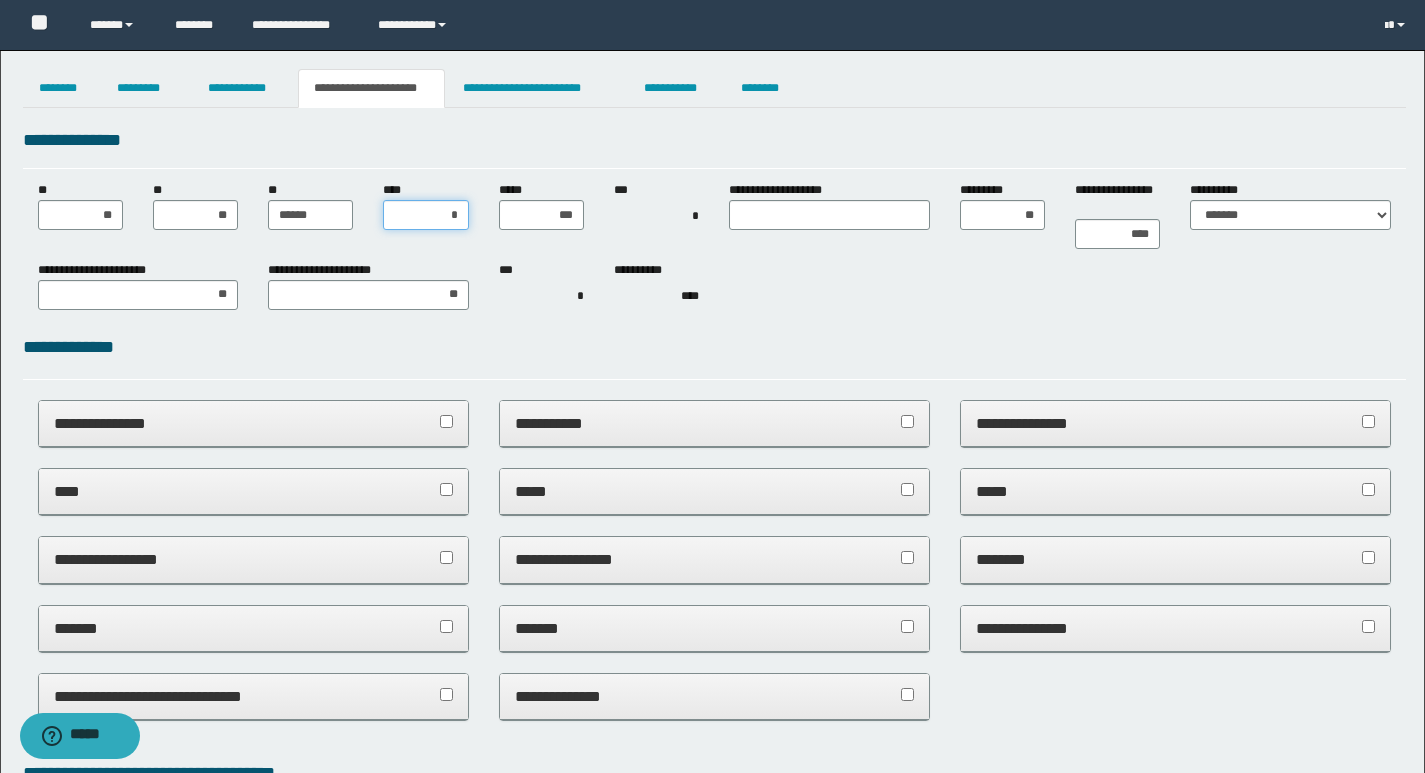 type on "**" 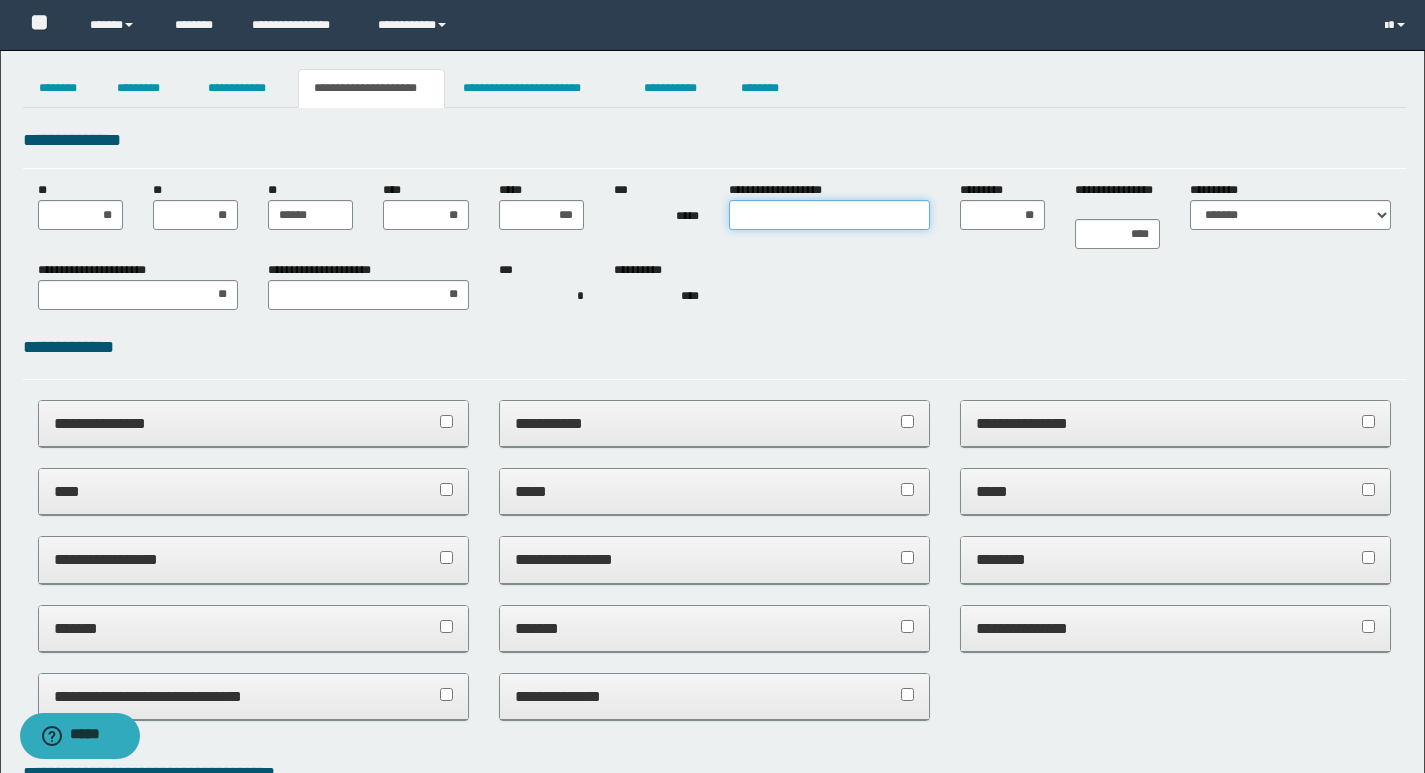 click on "**********" at bounding box center [829, 215] 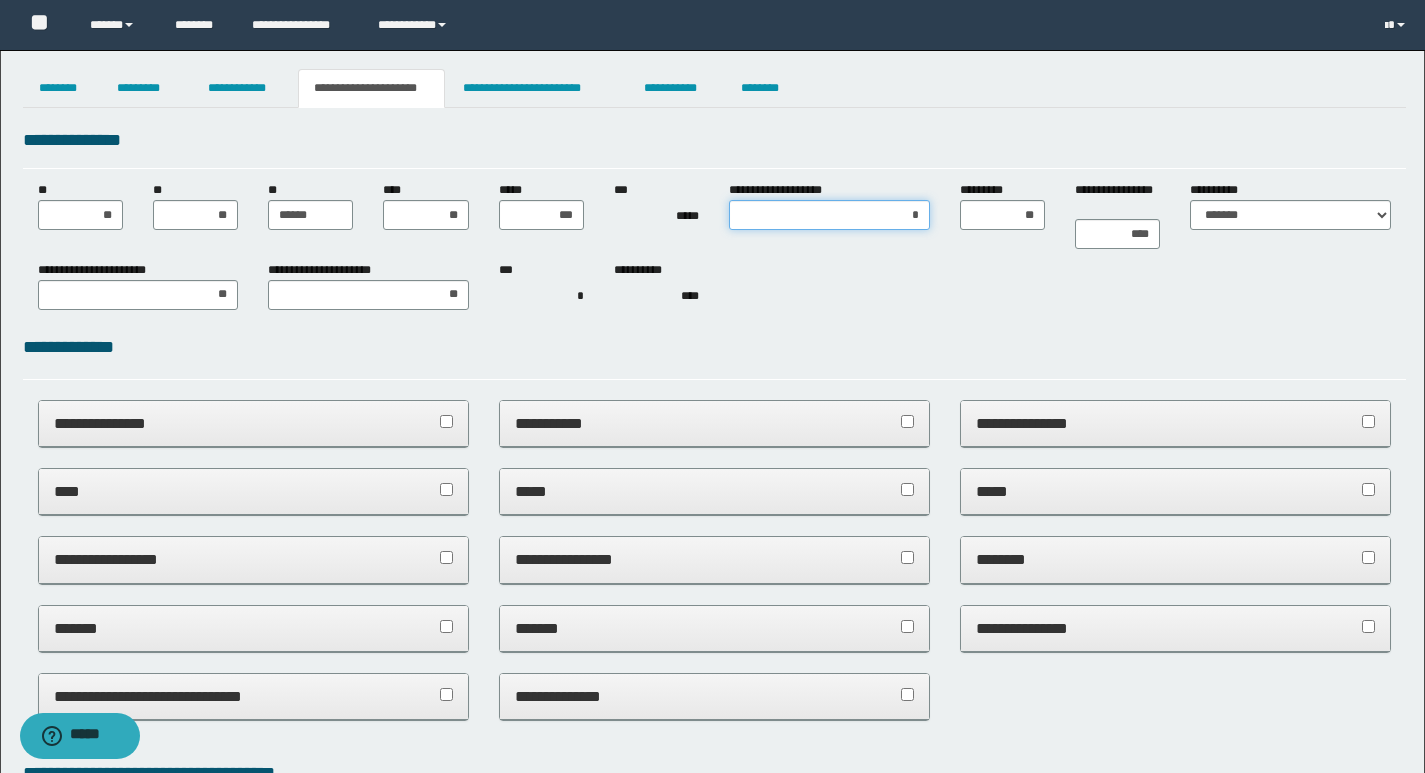 type on "**" 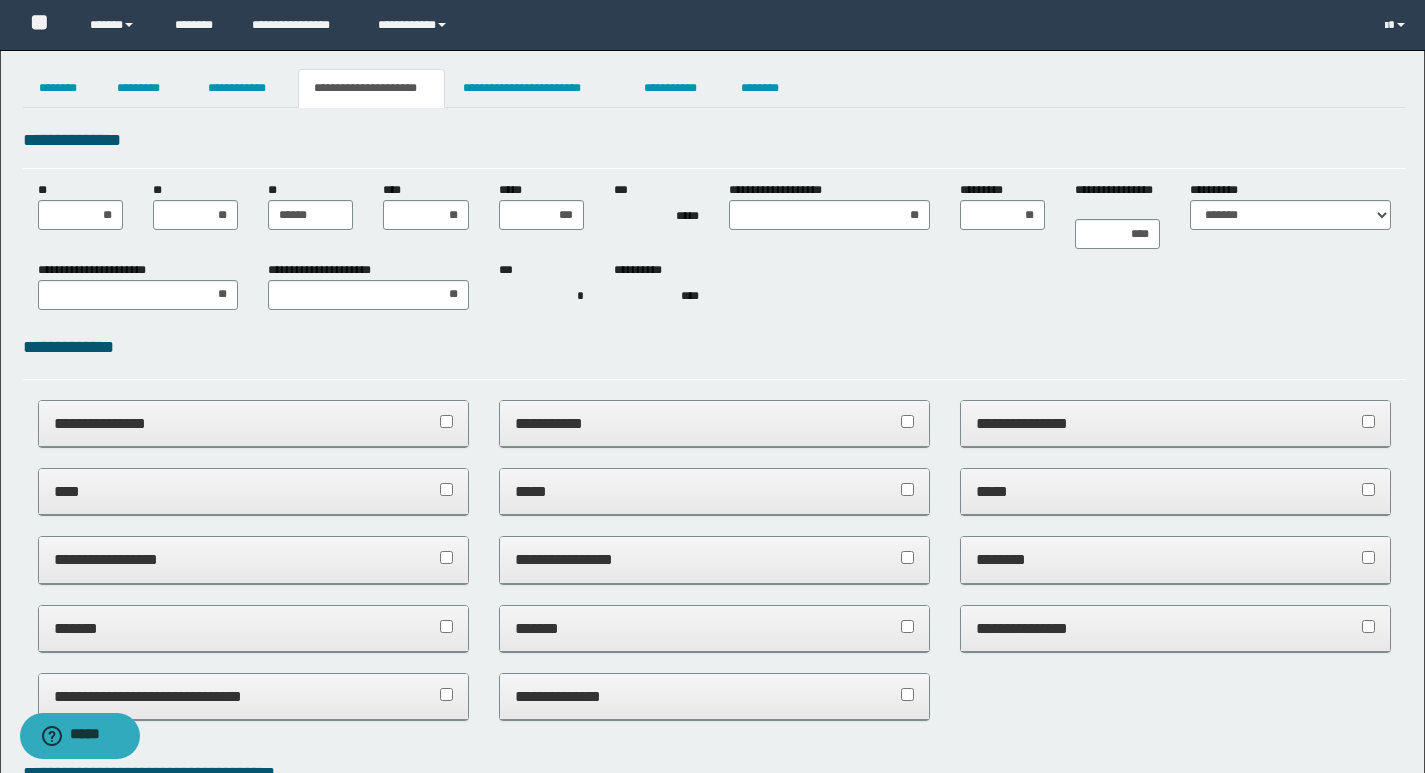 click on "**********" at bounding box center [714, 347] 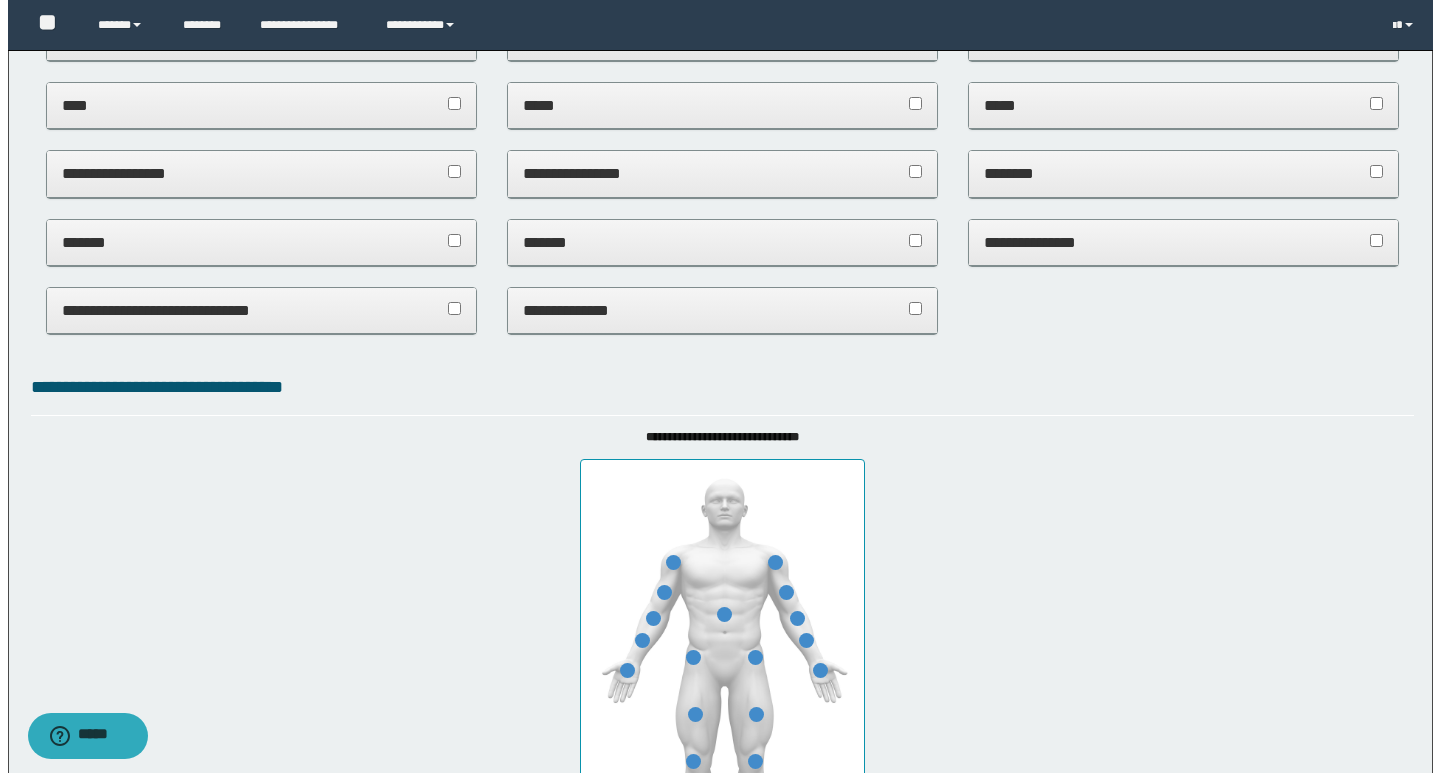 scroll, scrollTop: 0, scrollLeft: 0, axis: both 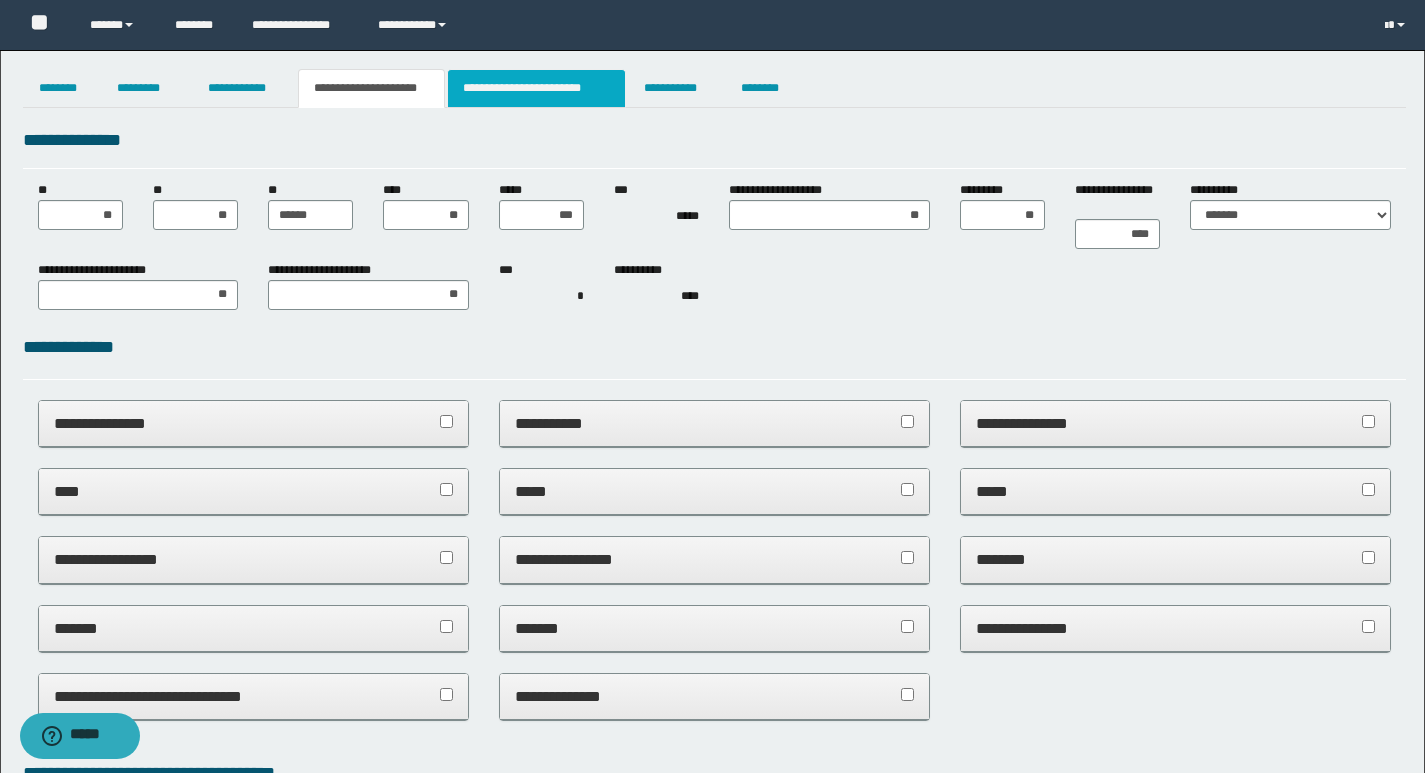click on "**********" at bounding box center (537, 88) 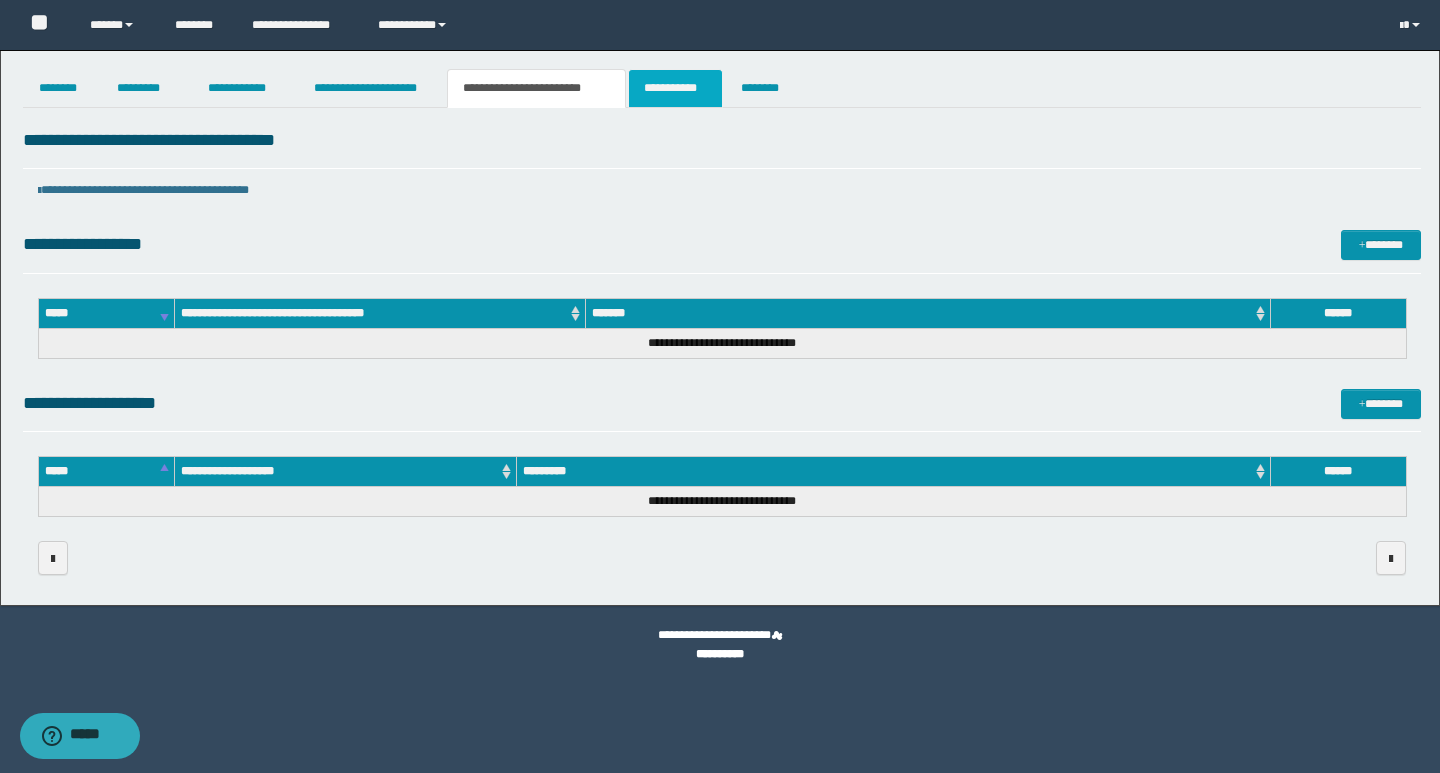 click on "**********" at bounding box center (675, 88) 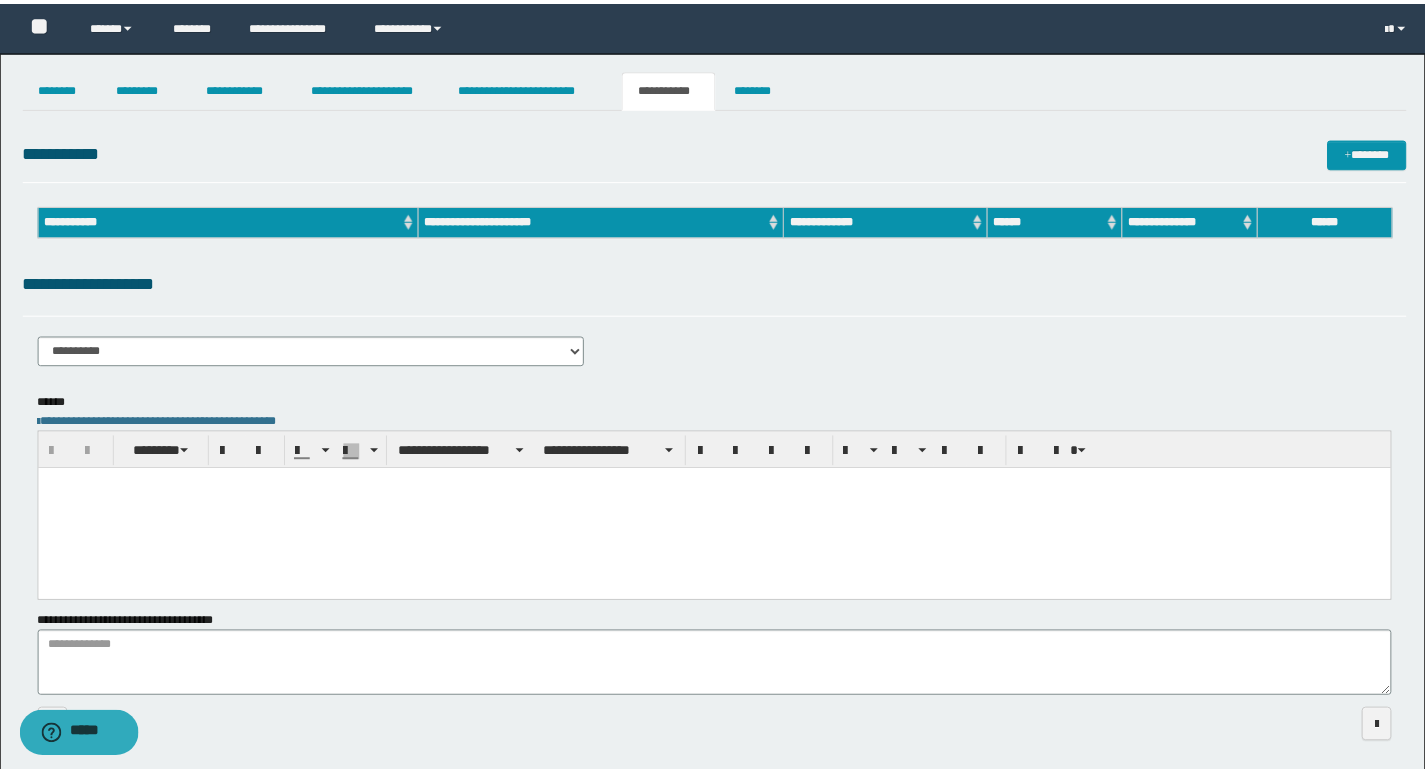 scroll, scrollTop: 0, scrollLeft: 0, axis: both 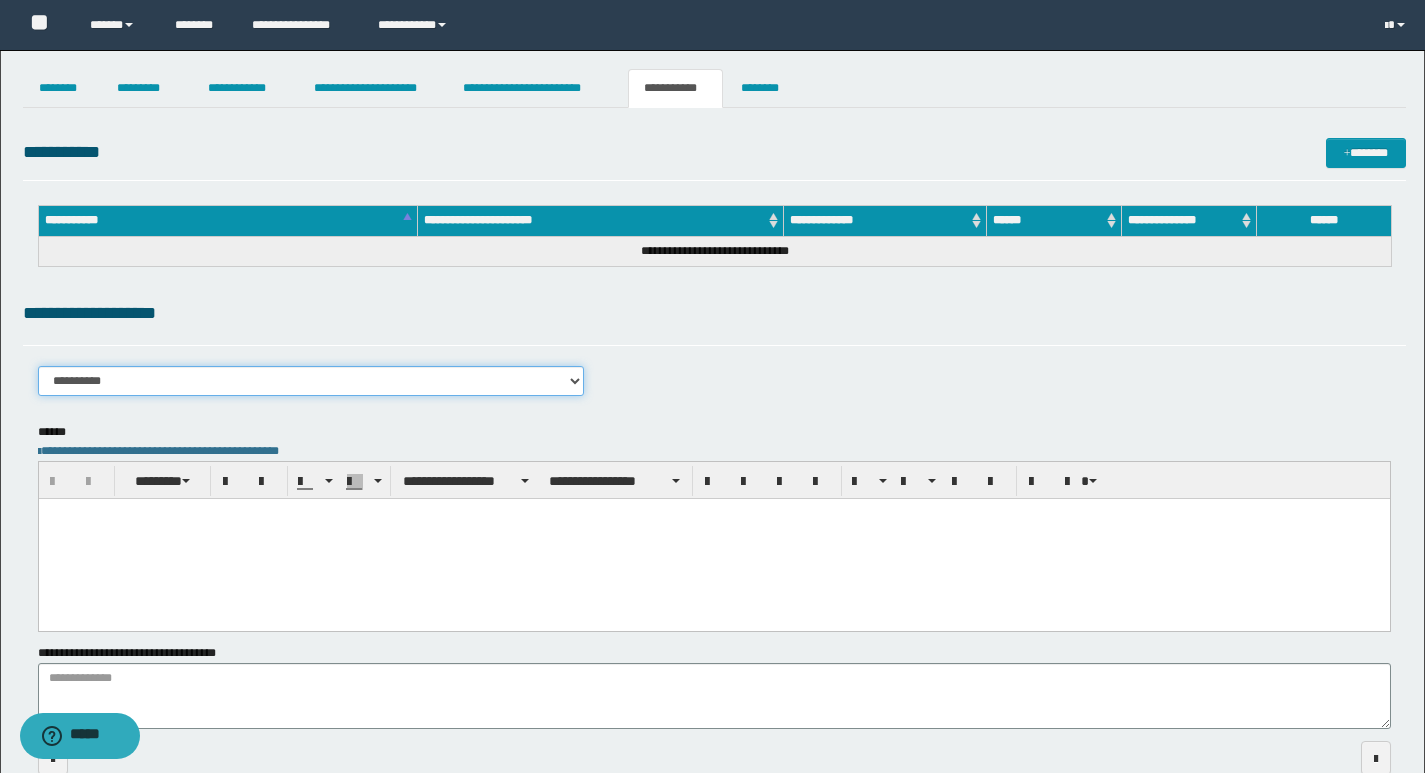 click on "**********" at bounding box center (311, 381) 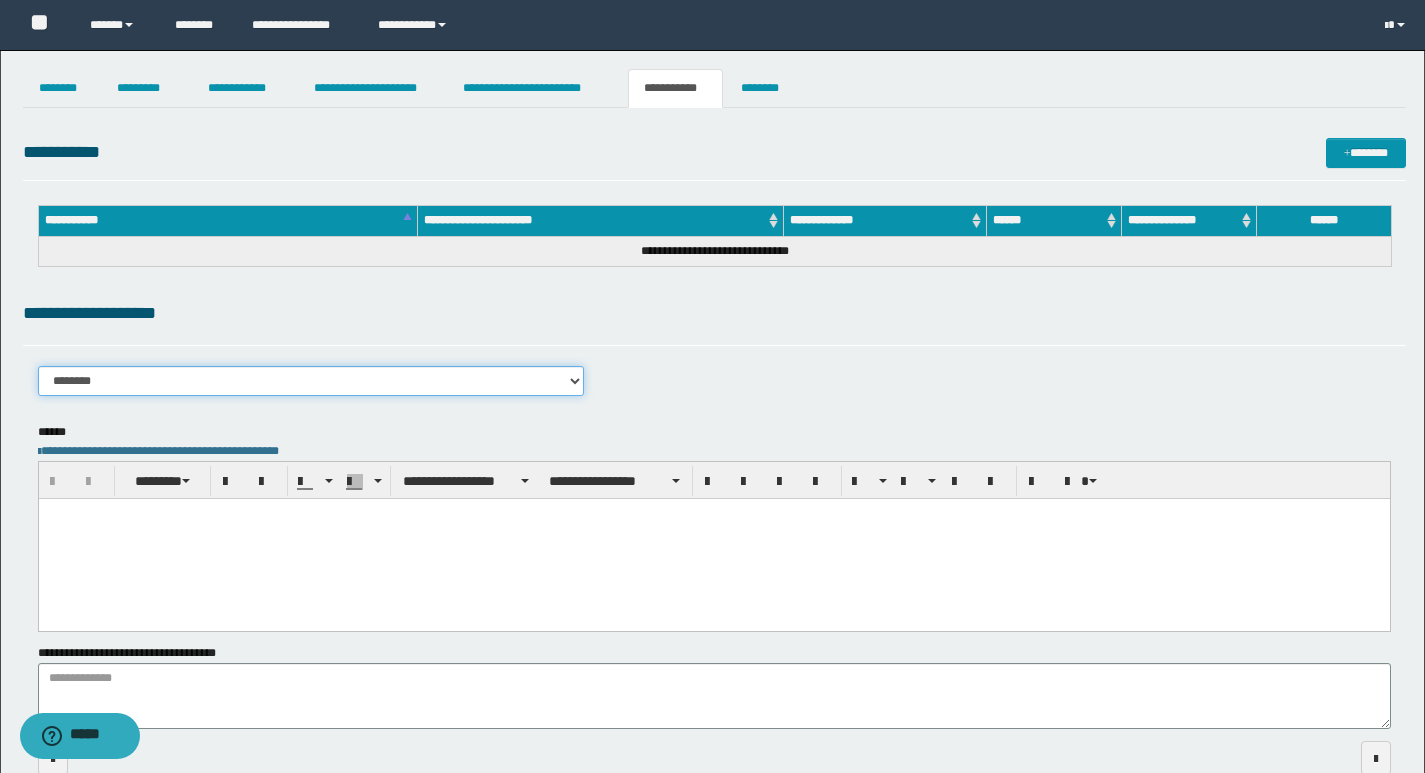 click on "**********" at bounding box center (311, 381) 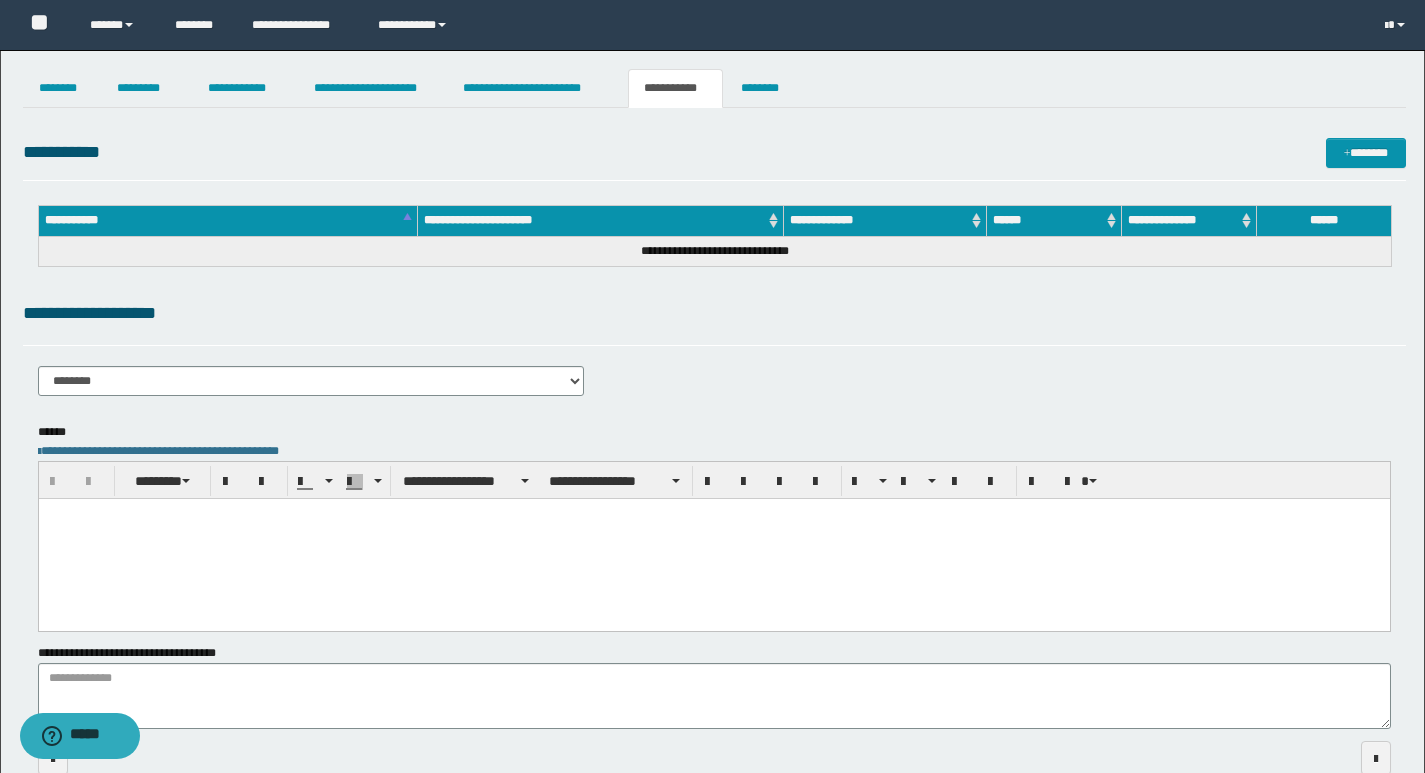 click on "**********" at bounding box center [714, 313] 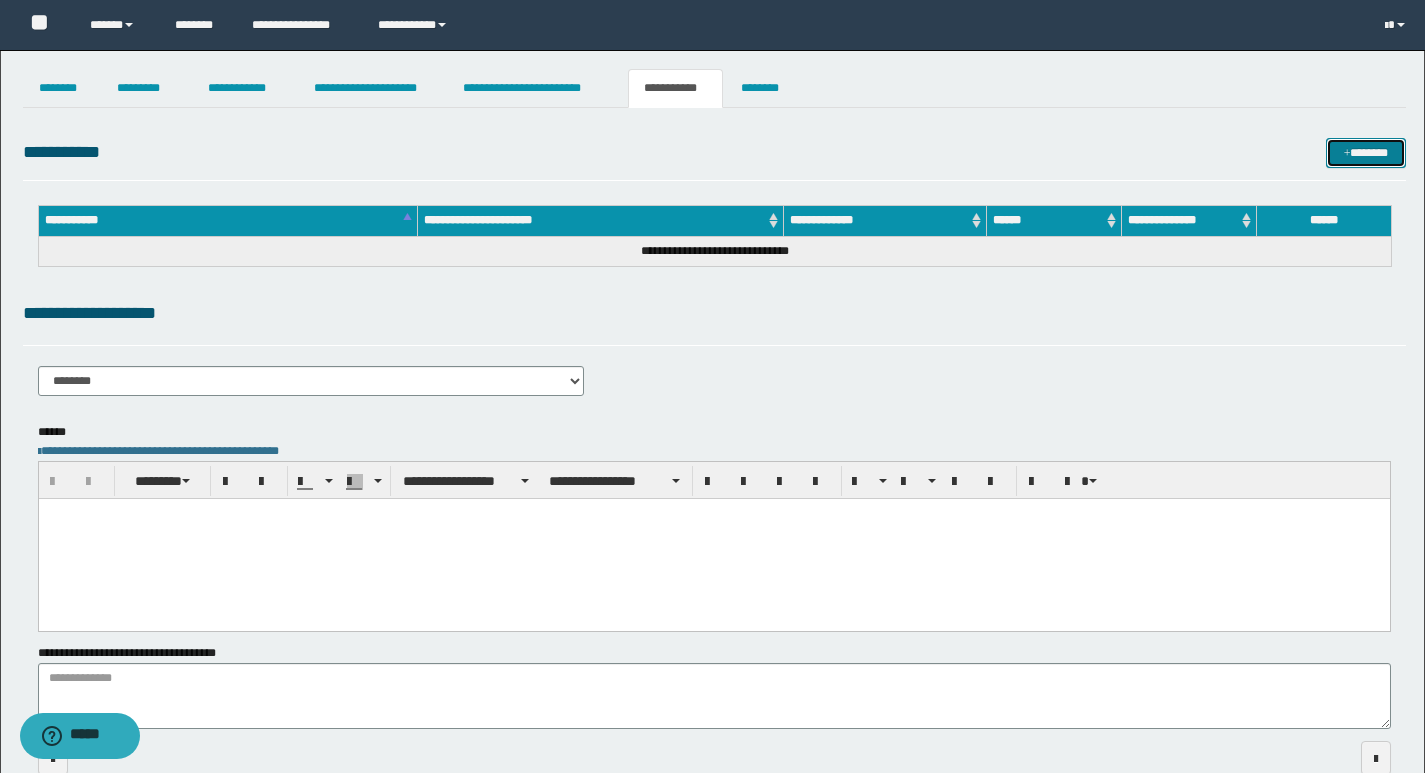 click on "*******" at bounding box center [1366, 153] 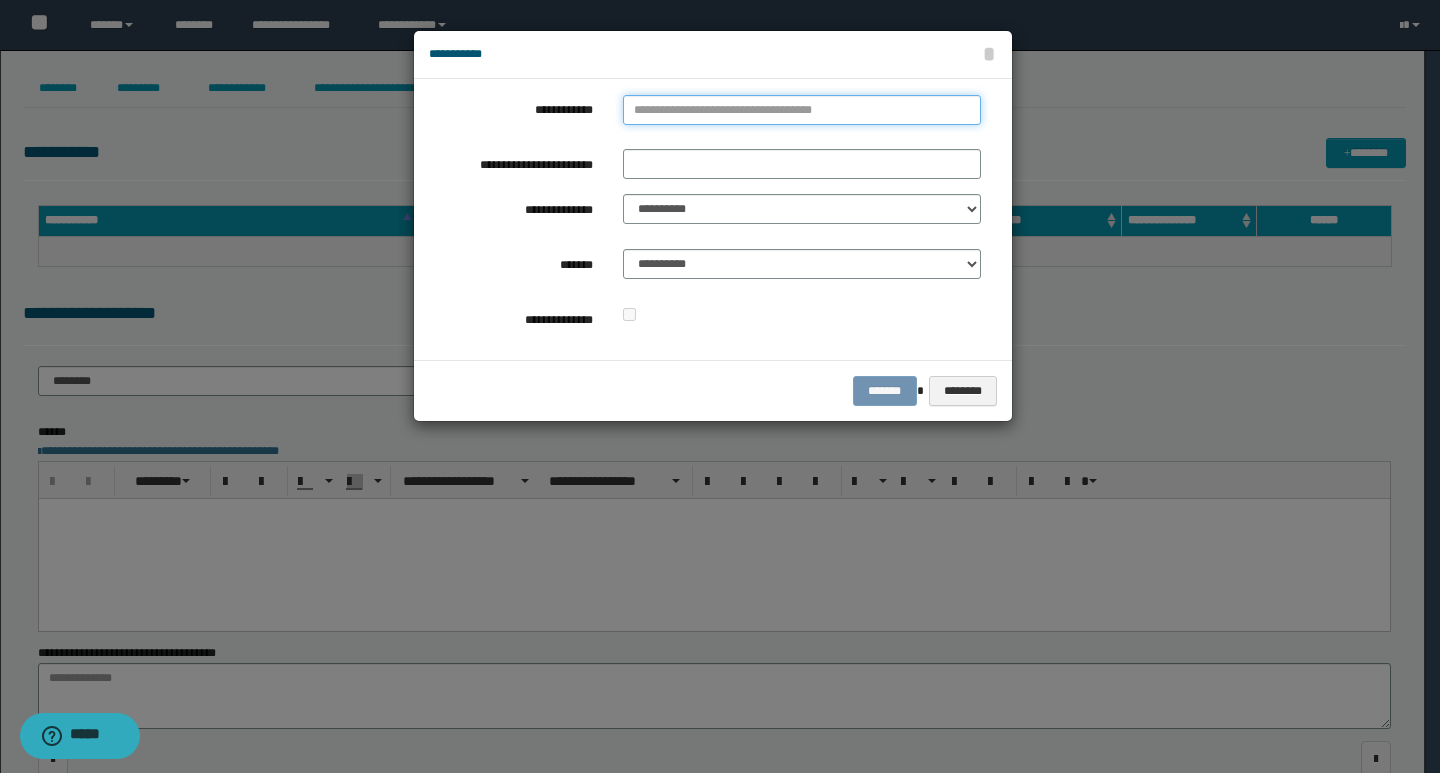 click on "**********" at bounding box center (802, 110) 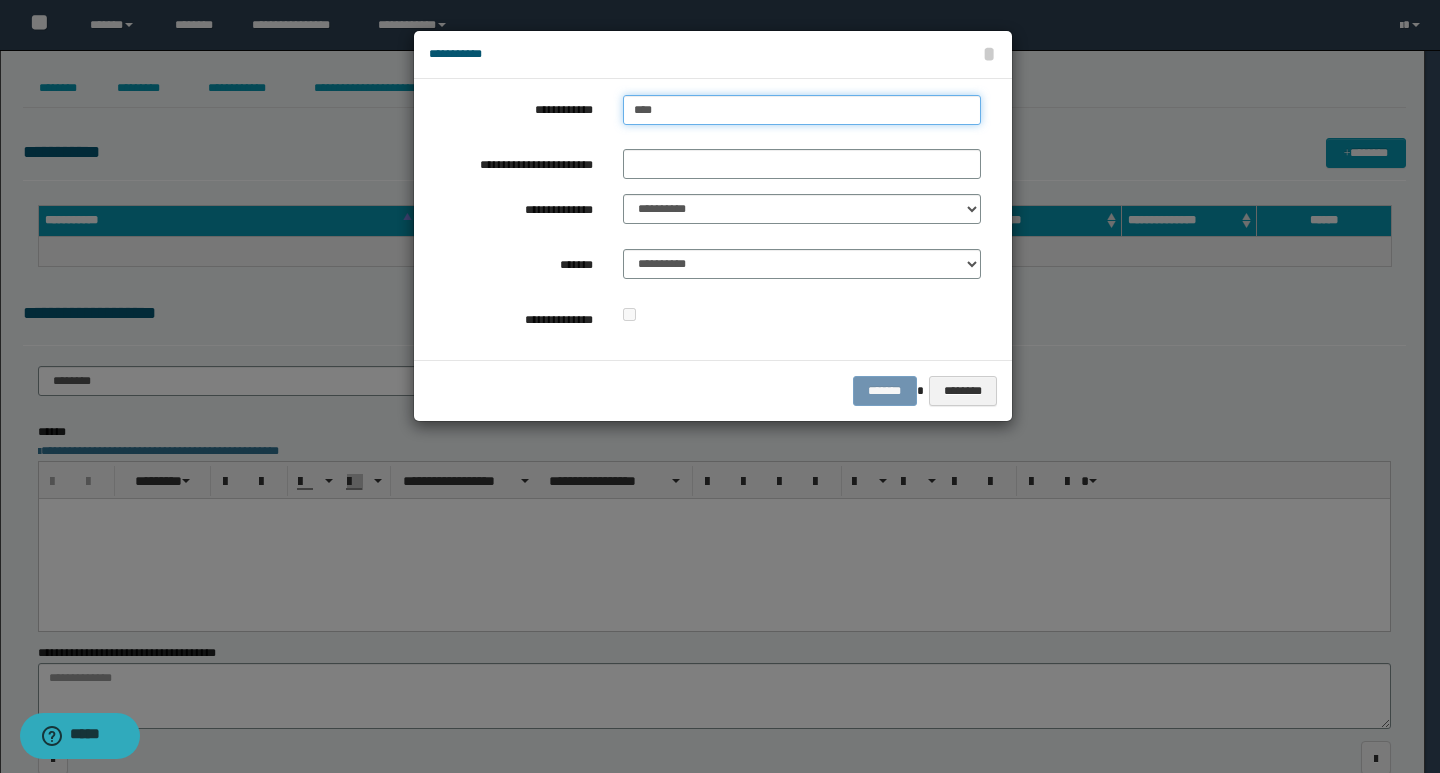 type on "****" 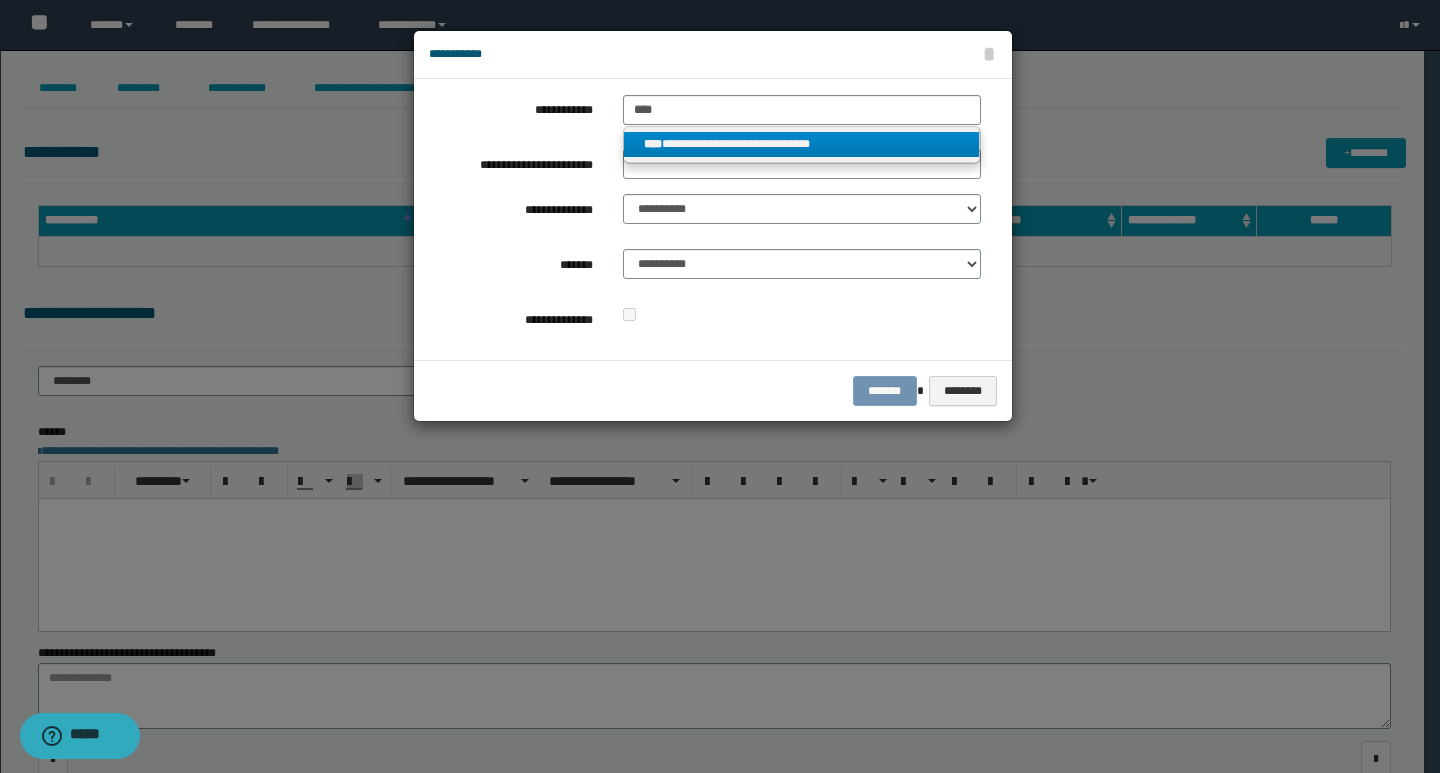 click on "**********" at bounding box center [802, 144] 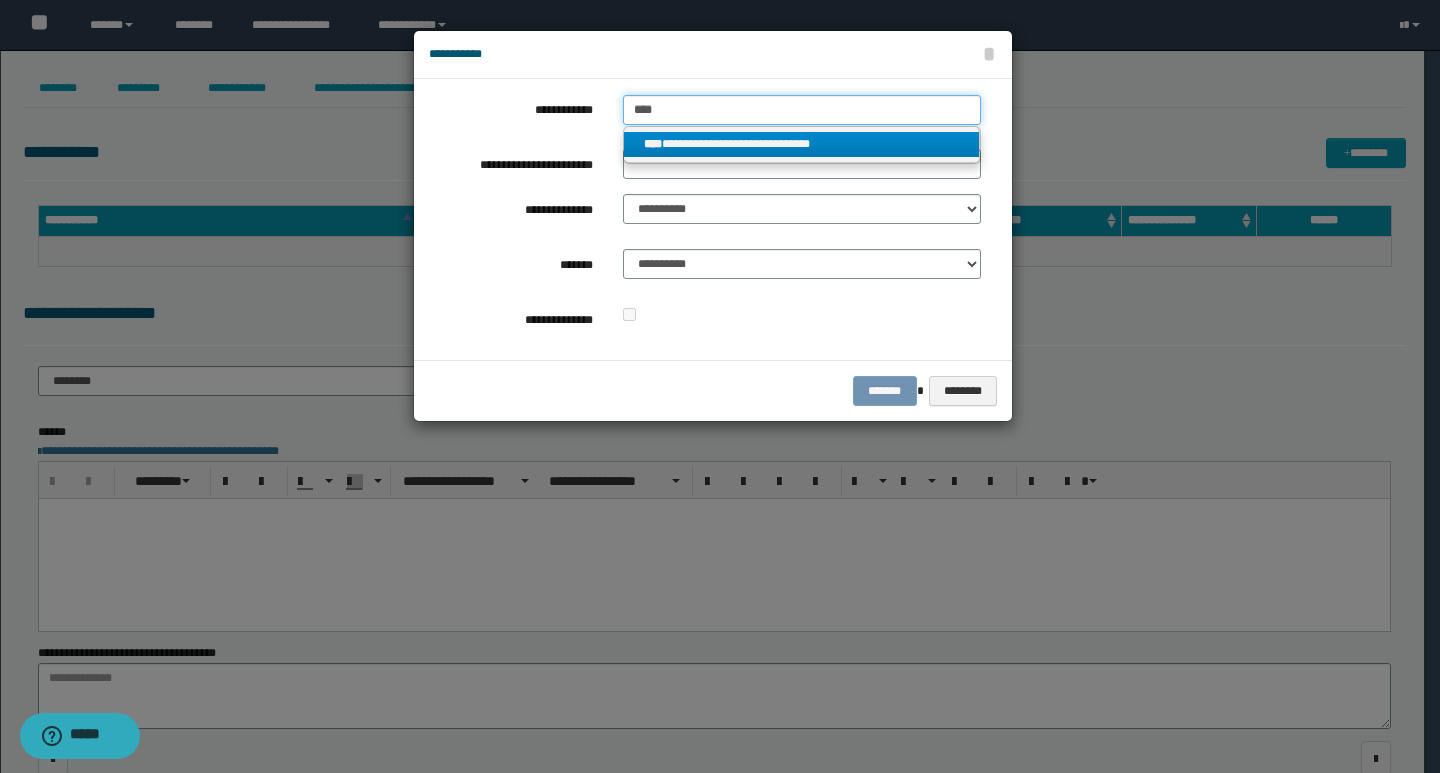 type 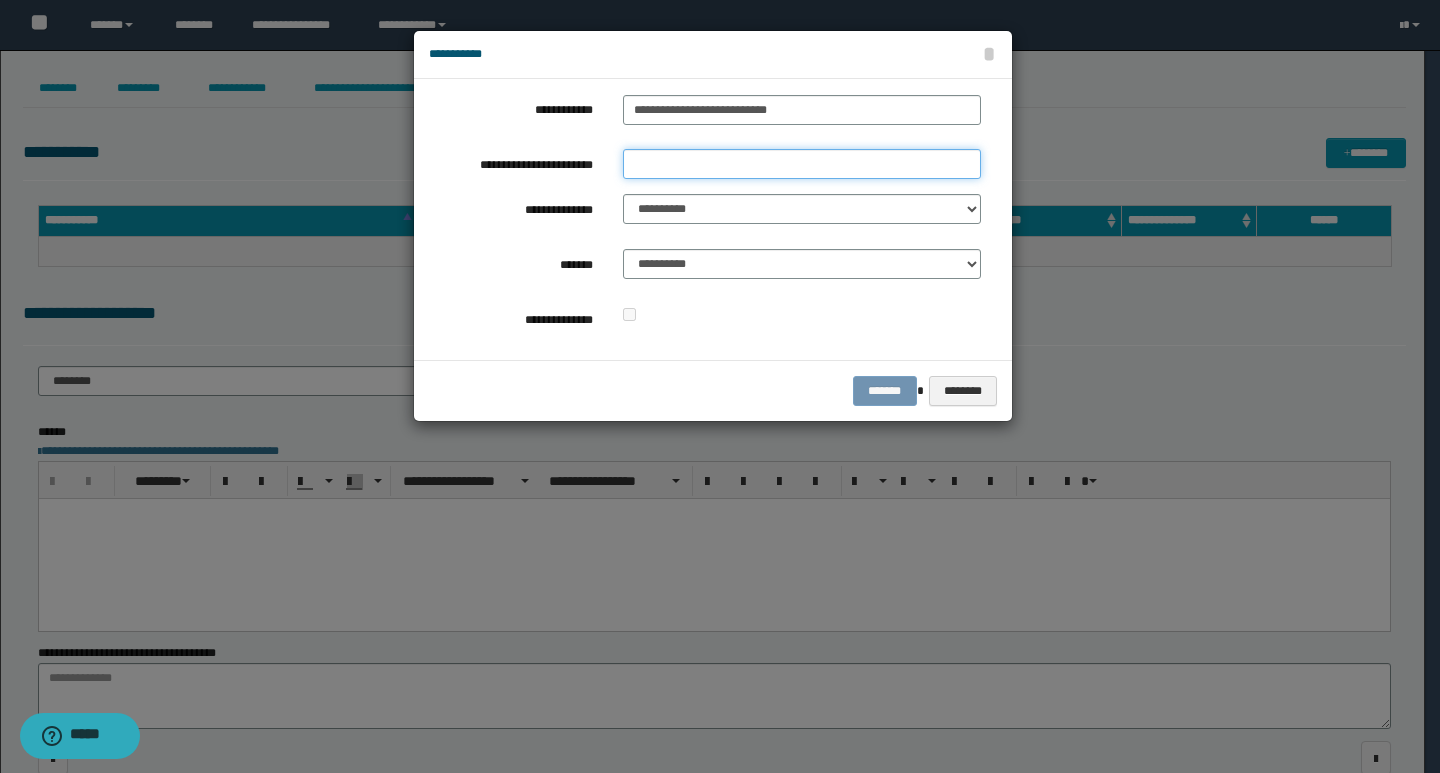 click on "**********" at bounding box center (802, 164) 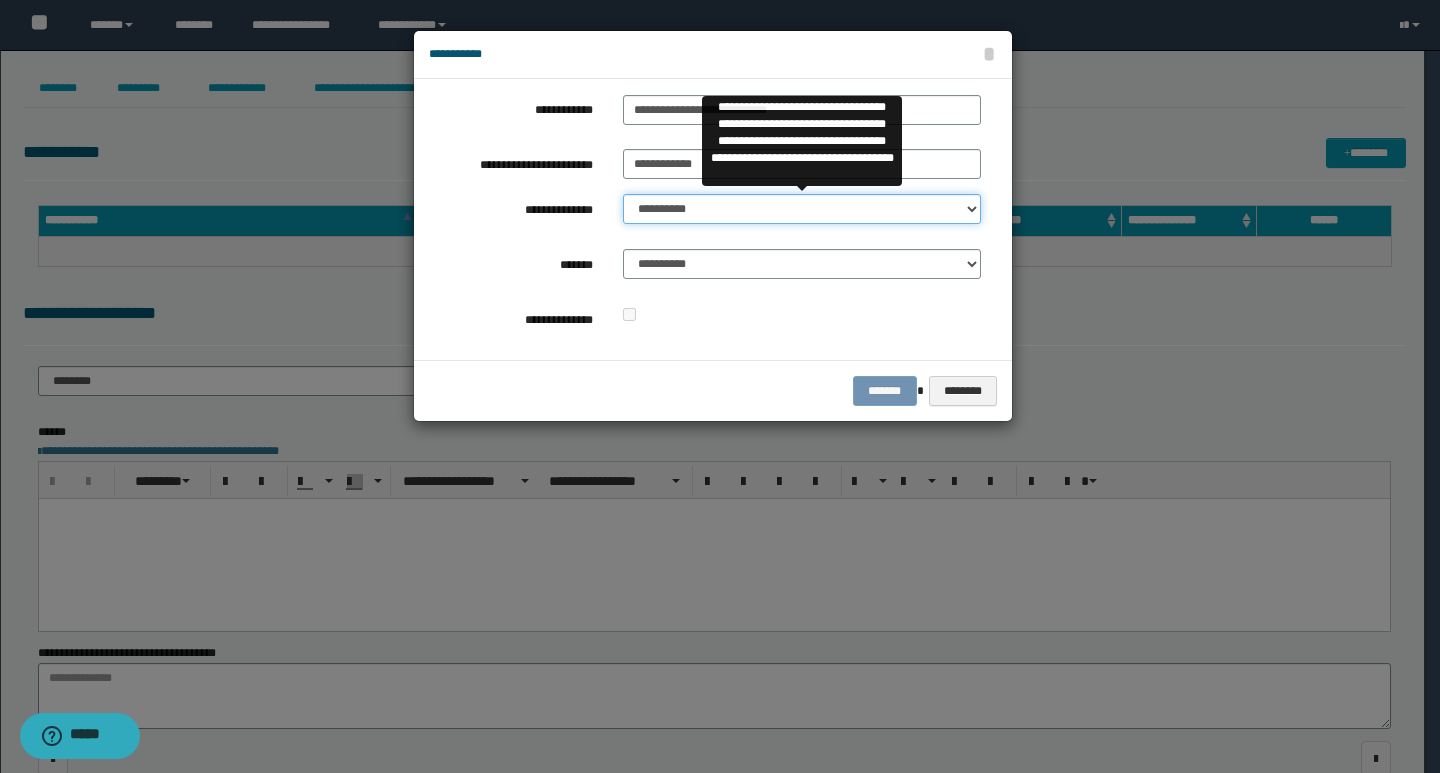 drag, startPoint x: 799, startPoint y: 176, endPoint x: 745, endPoint y: 214, distance: 66.0303 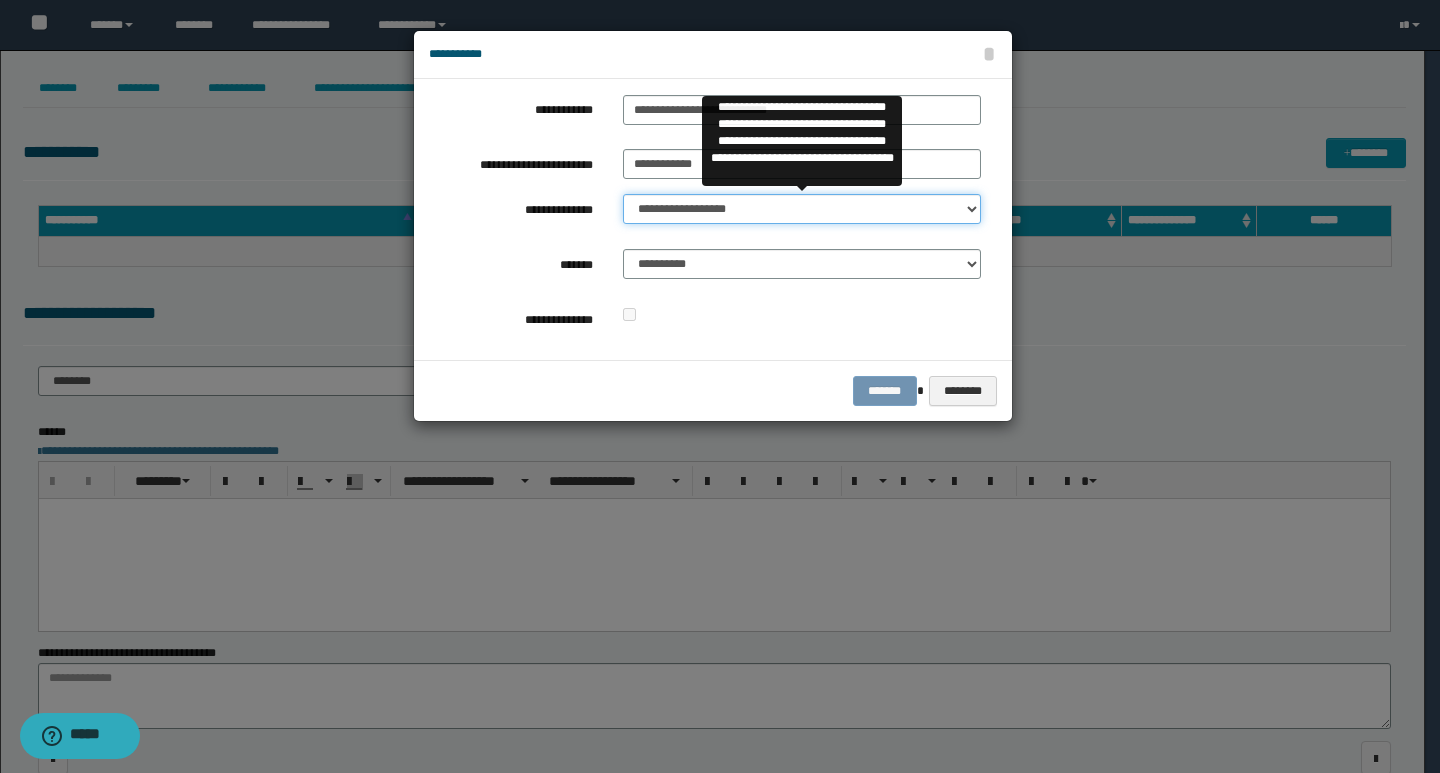 click on "**********" at bounding box center [802, 209] 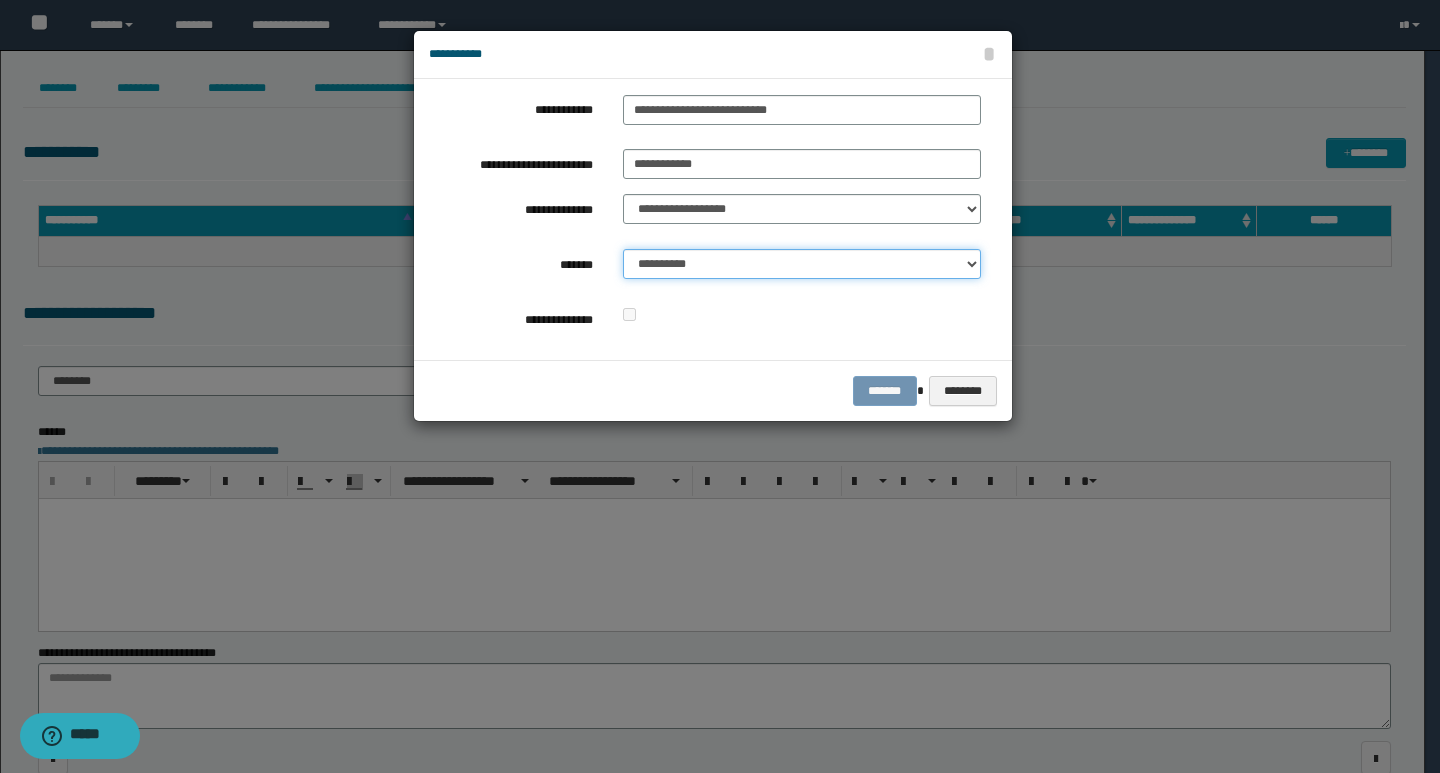 click on "**********" at bounding box center (802, 264) 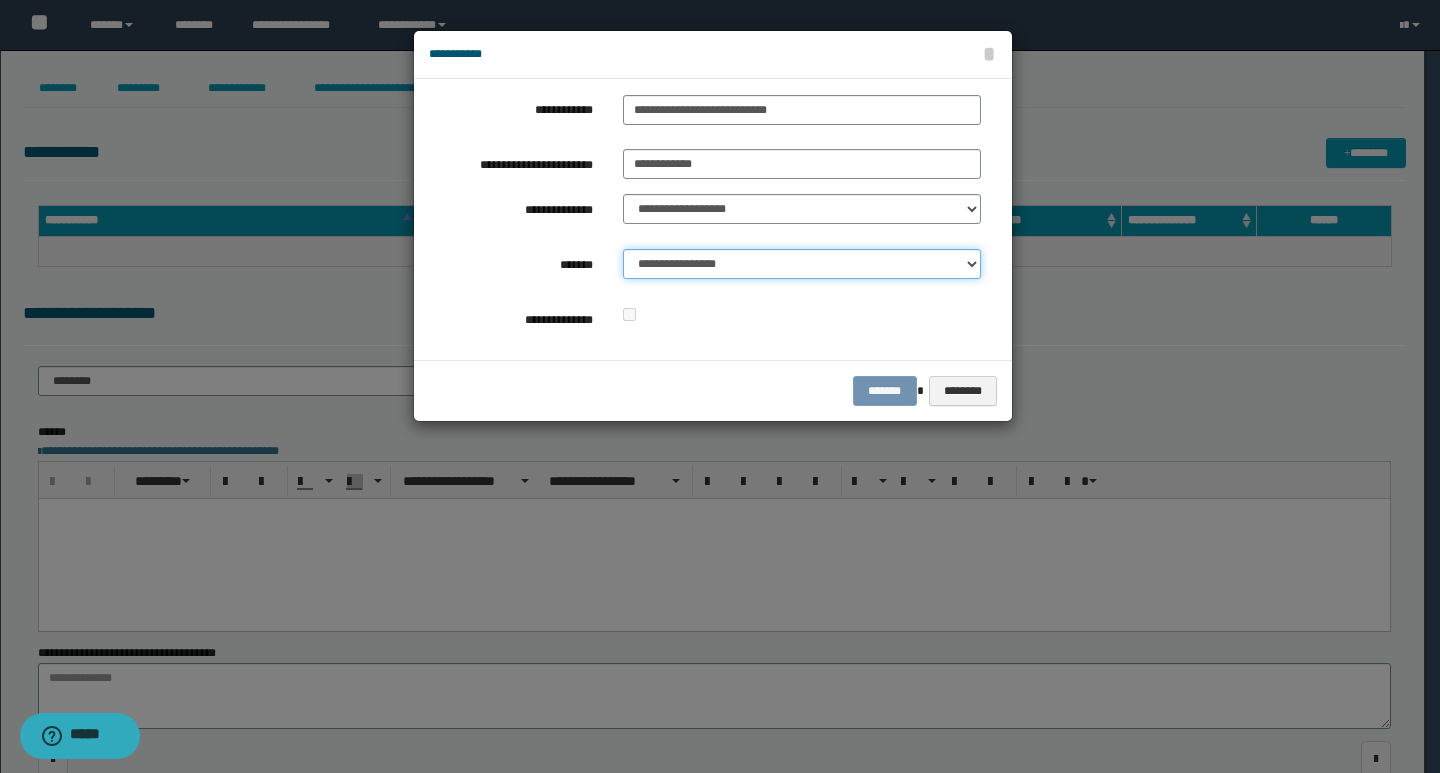 click on "**********" at bounding box center (802, 264) 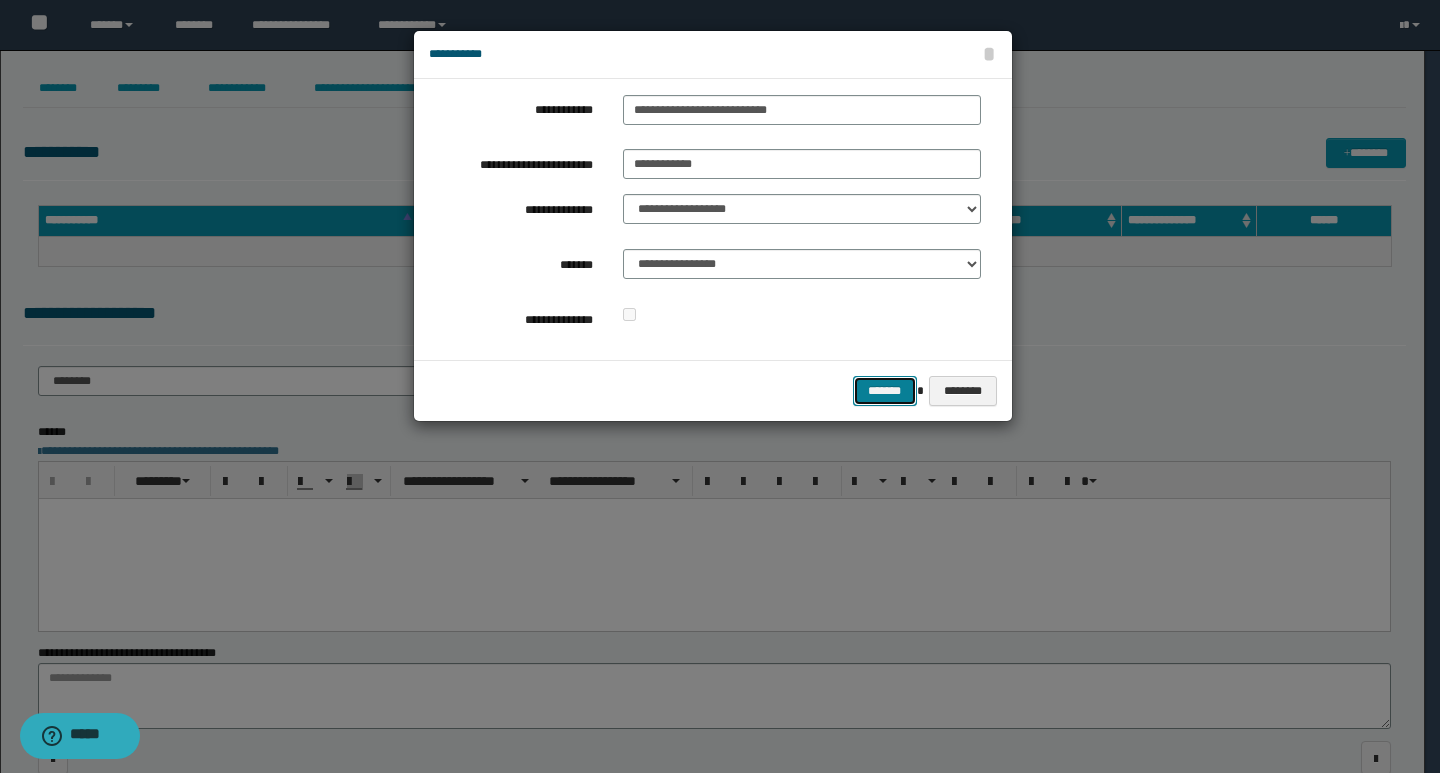 click on "*******" at bounding box center (885, 391) 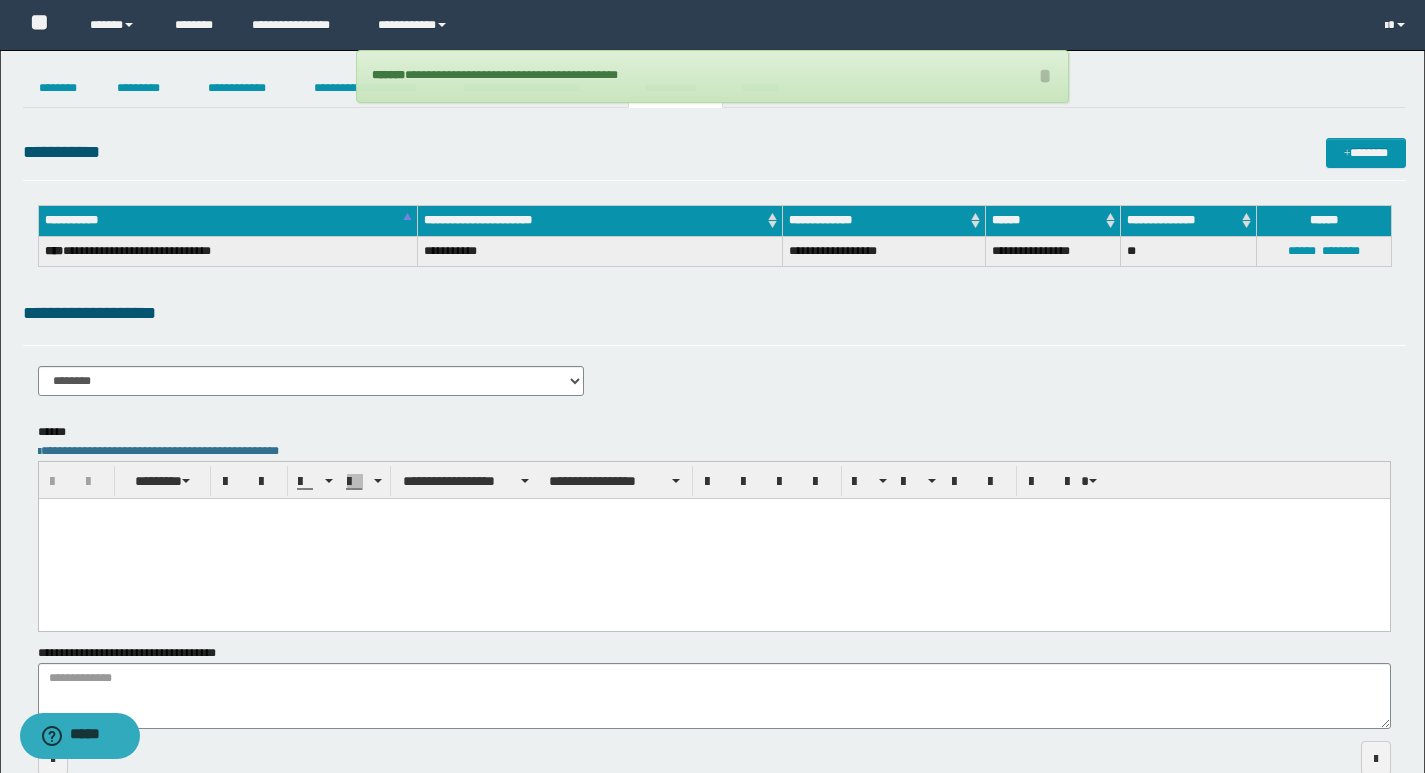 click on "**********" at bounding box center [714, 152] 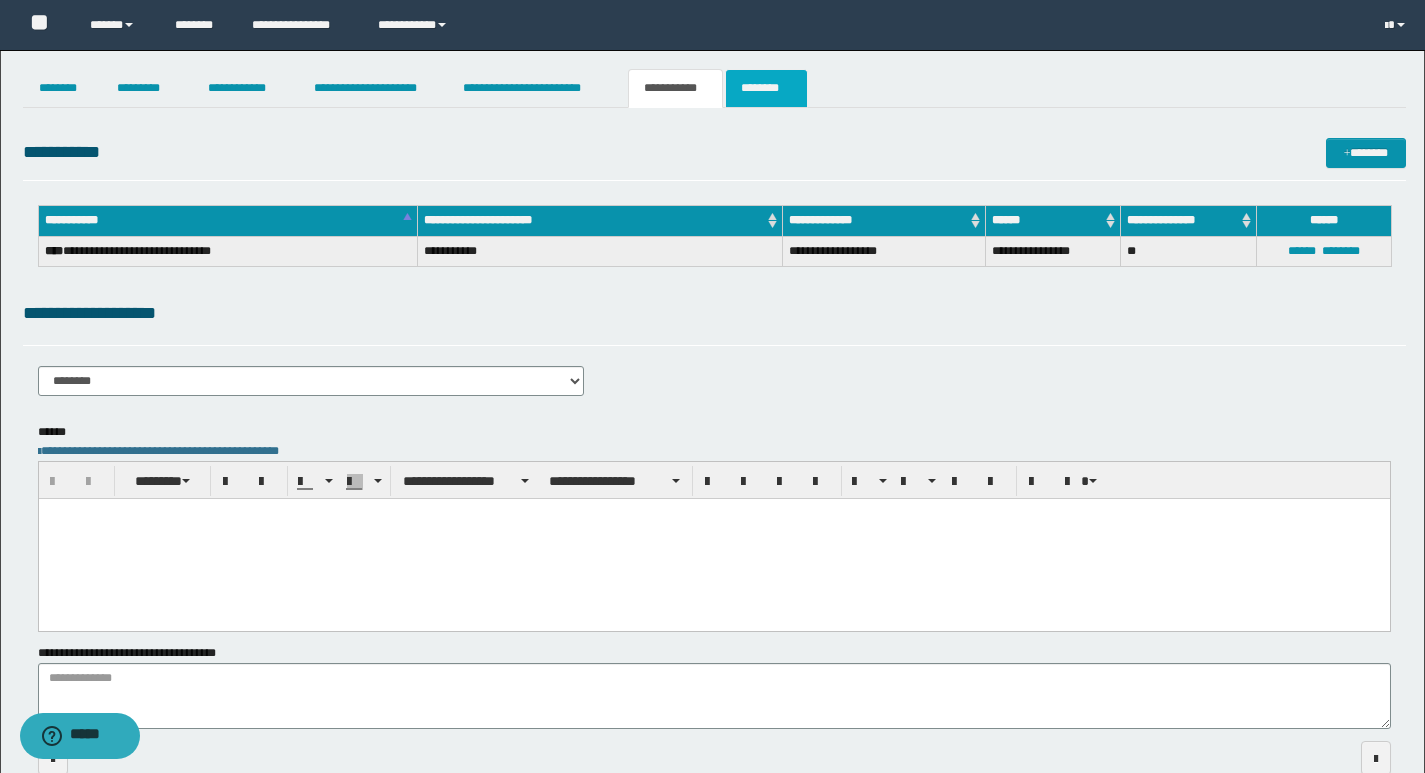 click on "********" at bounding box center (766, 88) 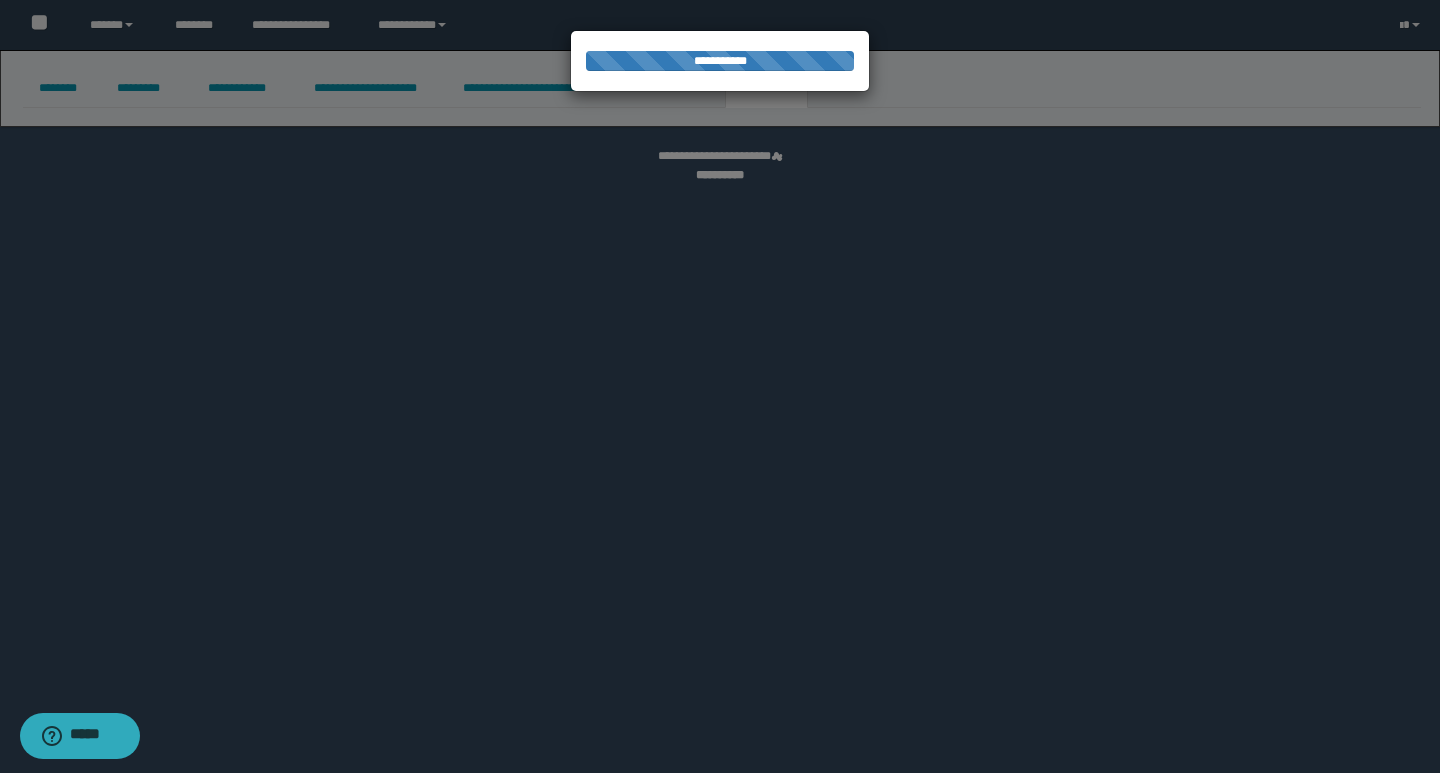 select 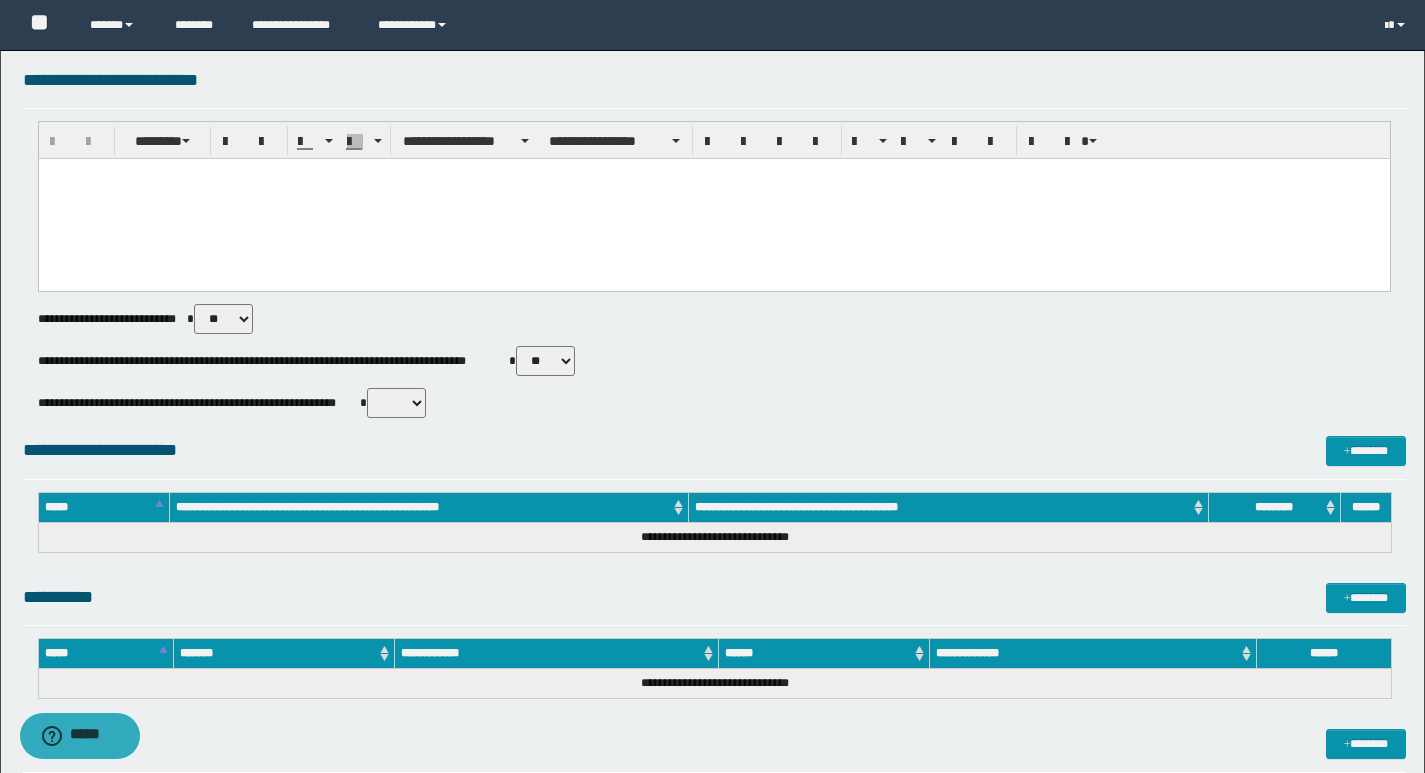 scroll, scrollTop: 751, scrollLeft: 0, axis: vertical 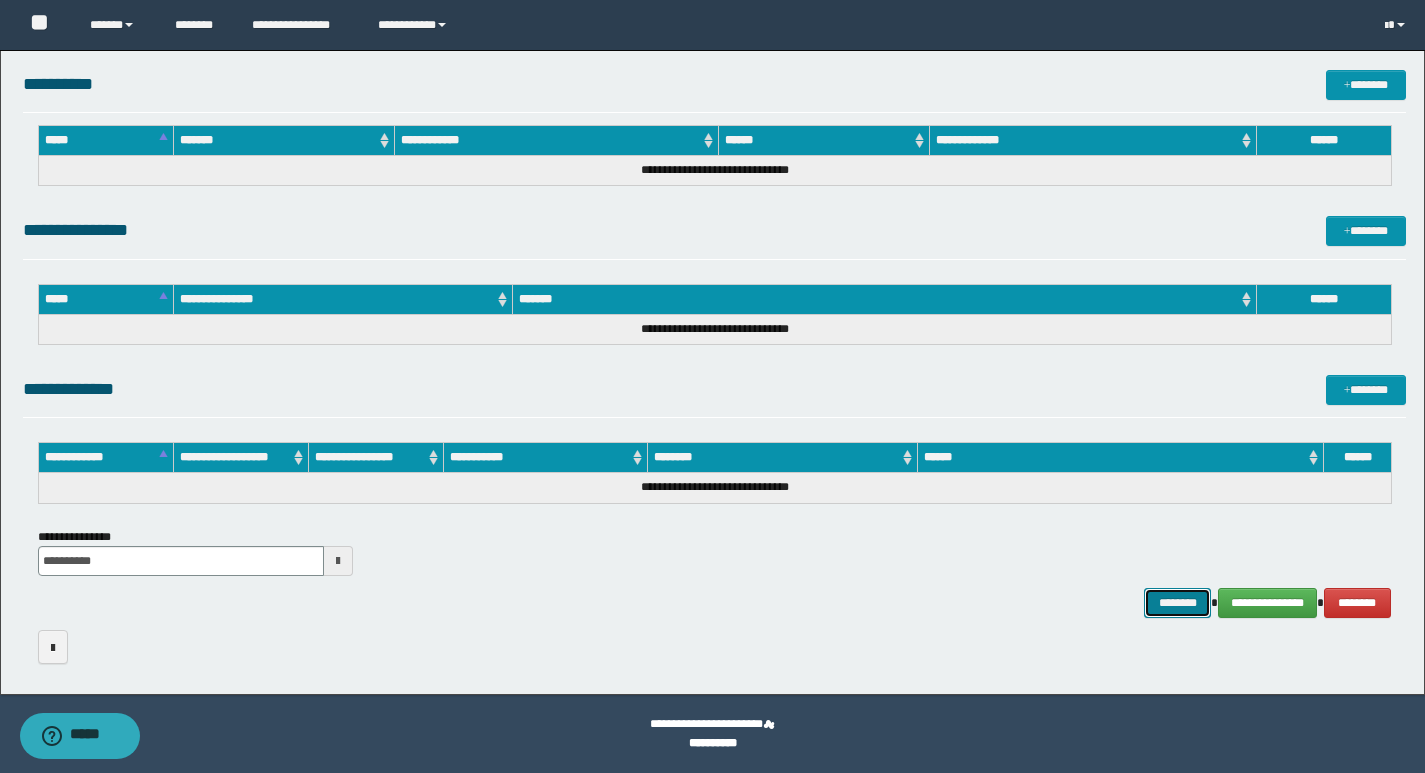 click on "********" at bounding box center [1178, 603] 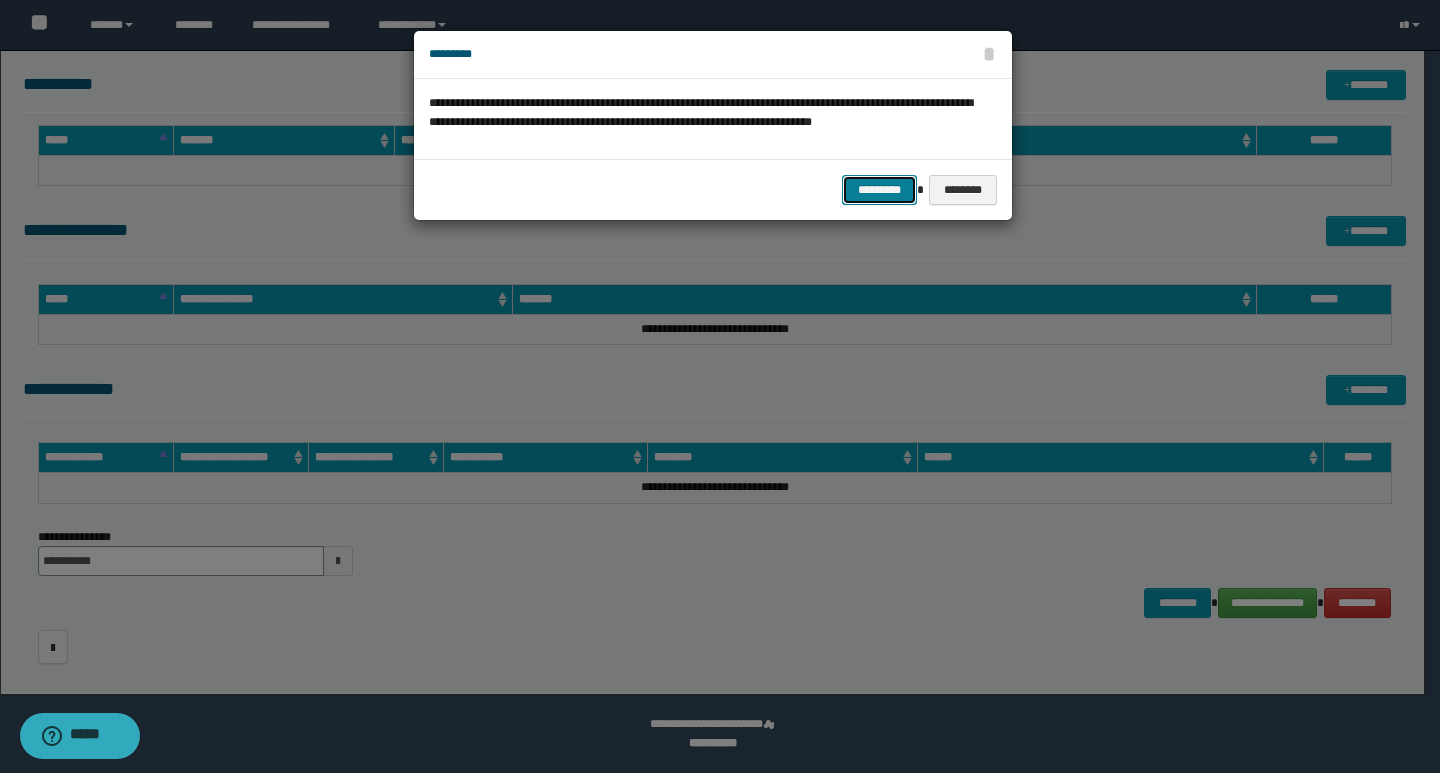 click on "*********" at bounding box center (879, 190) 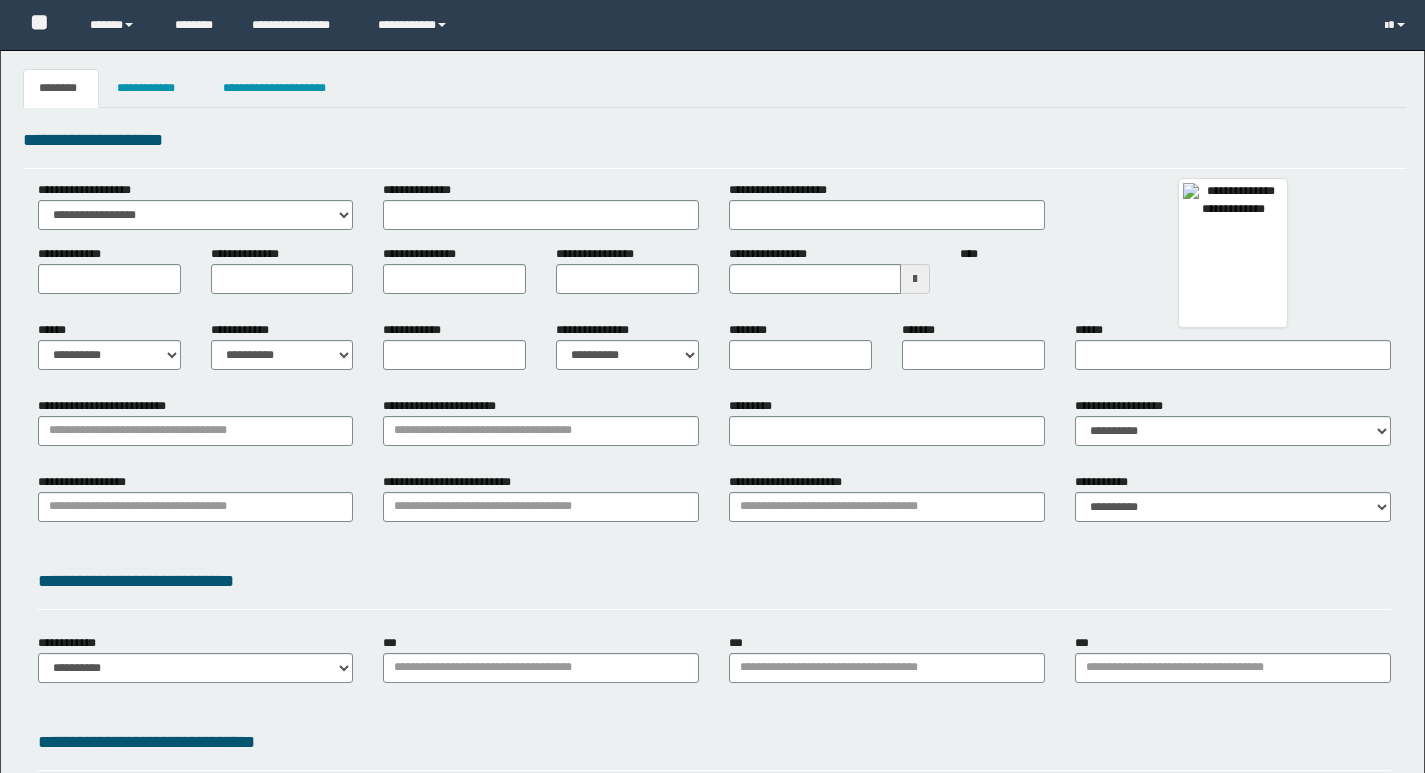 type 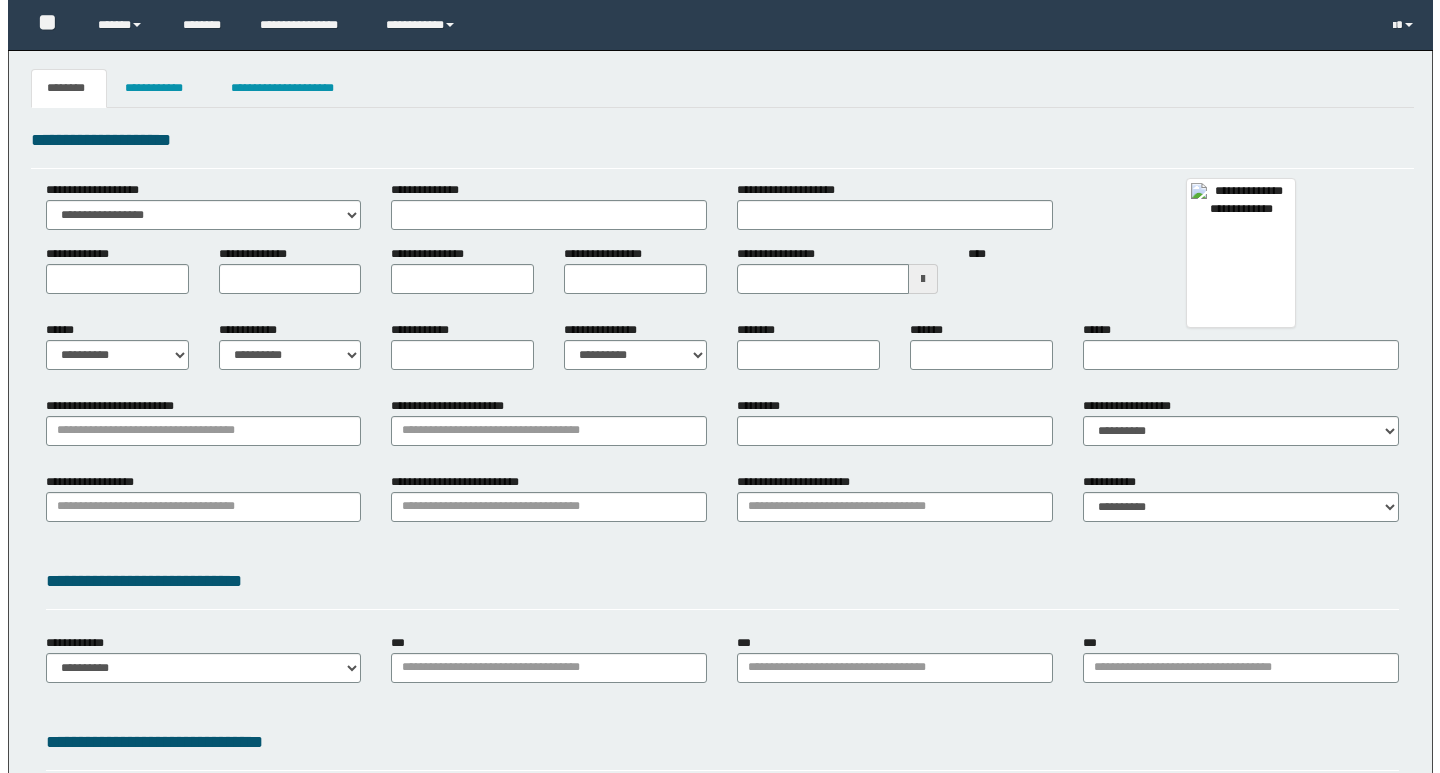 scroll, scrollTop: 0, scrollLeft: 0, axis: both 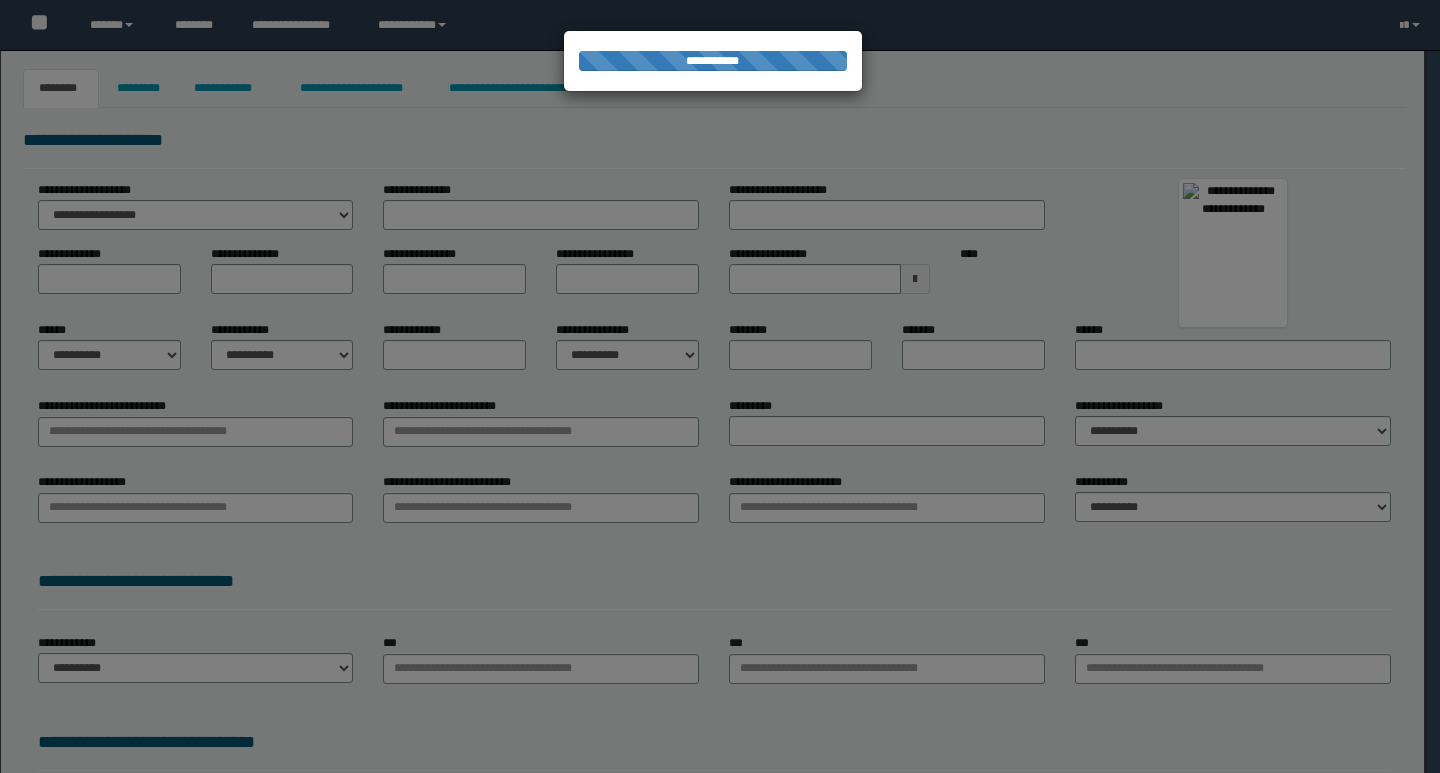 select on "**" 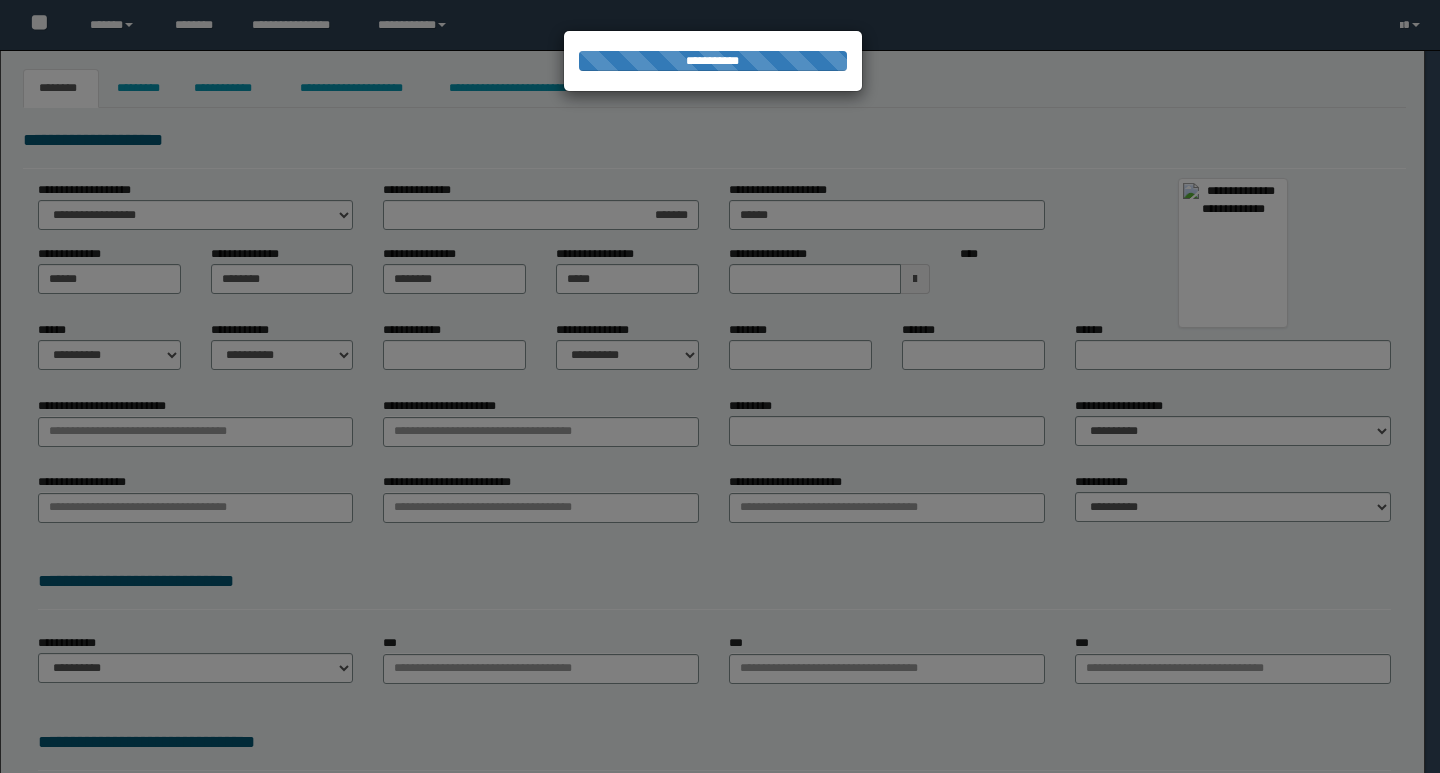 type on "**********" 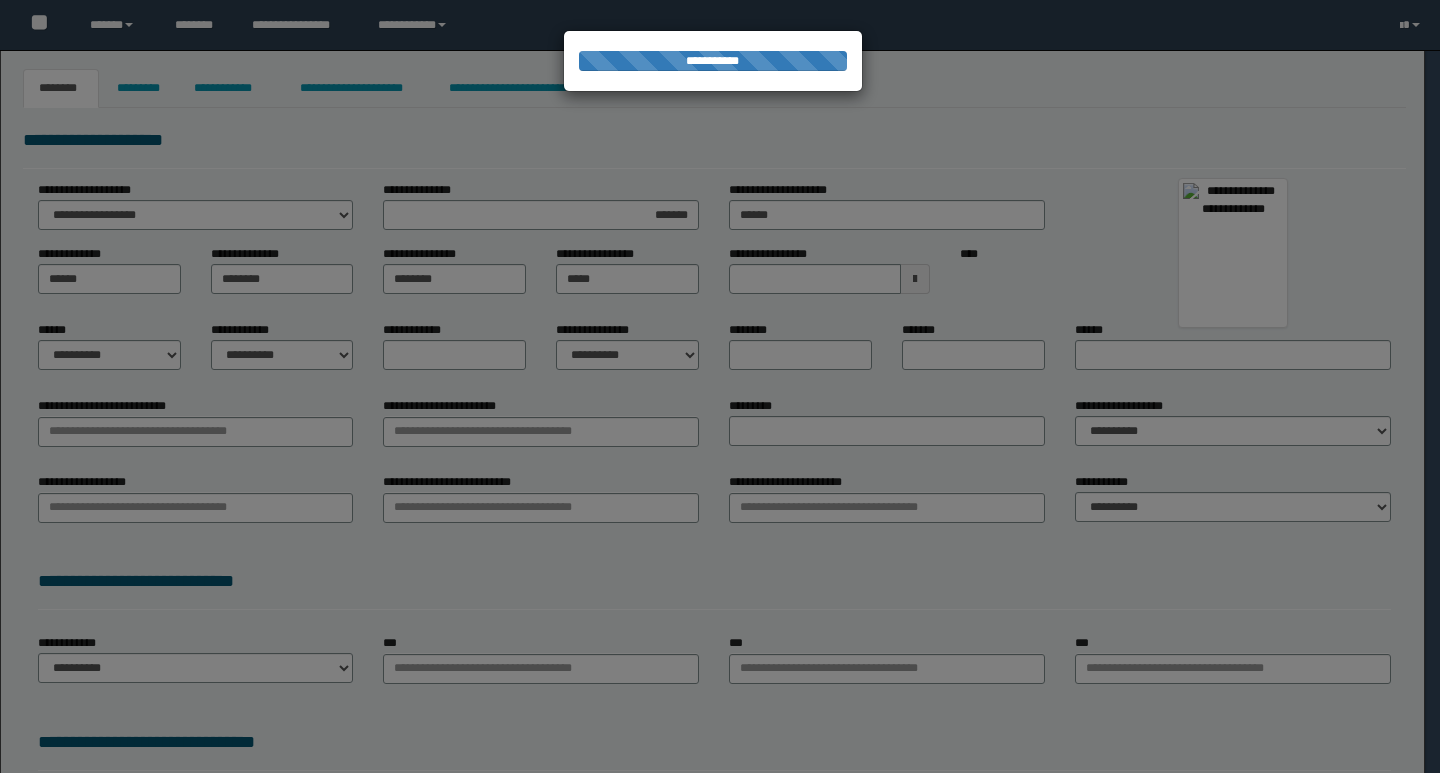select on "*" 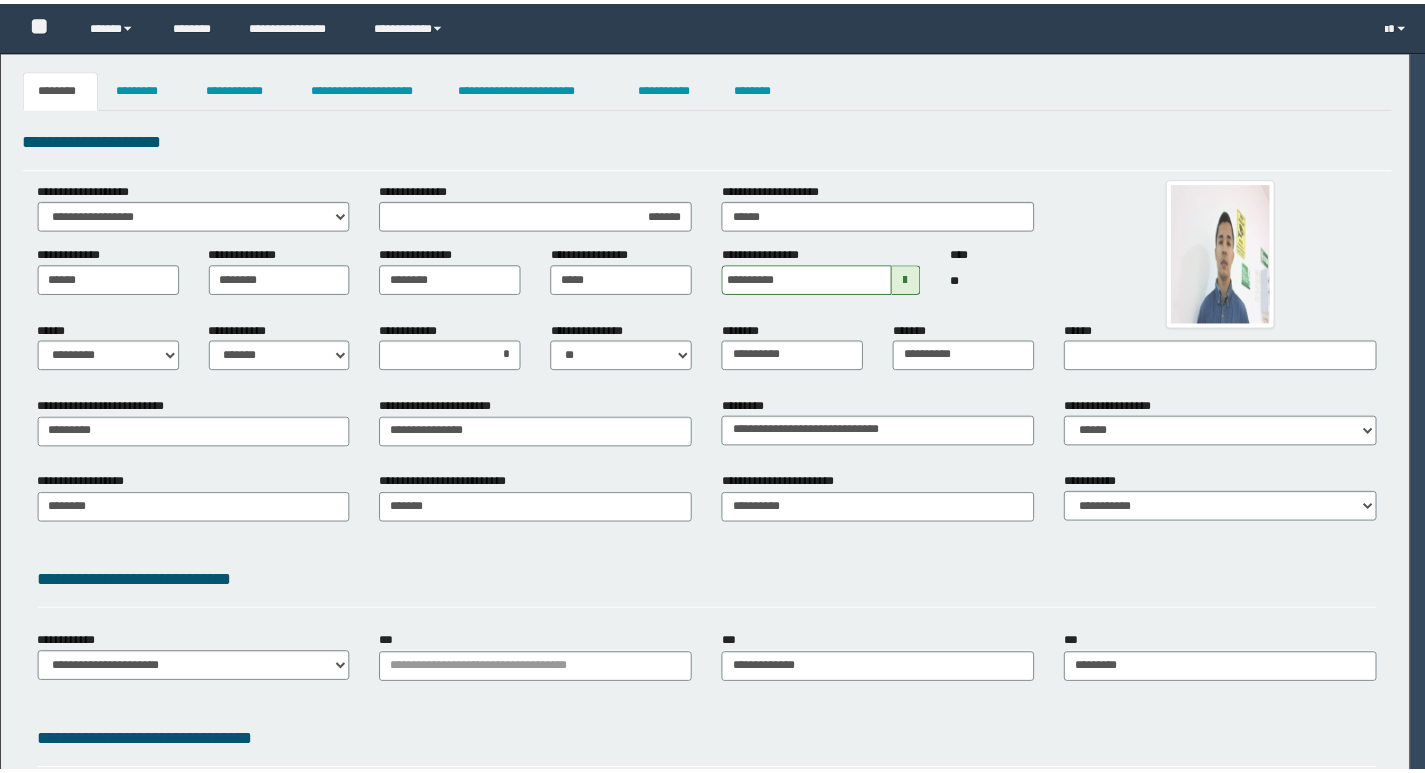 scroll, scrollTop: 0, scrollLeft: 0, axis: both 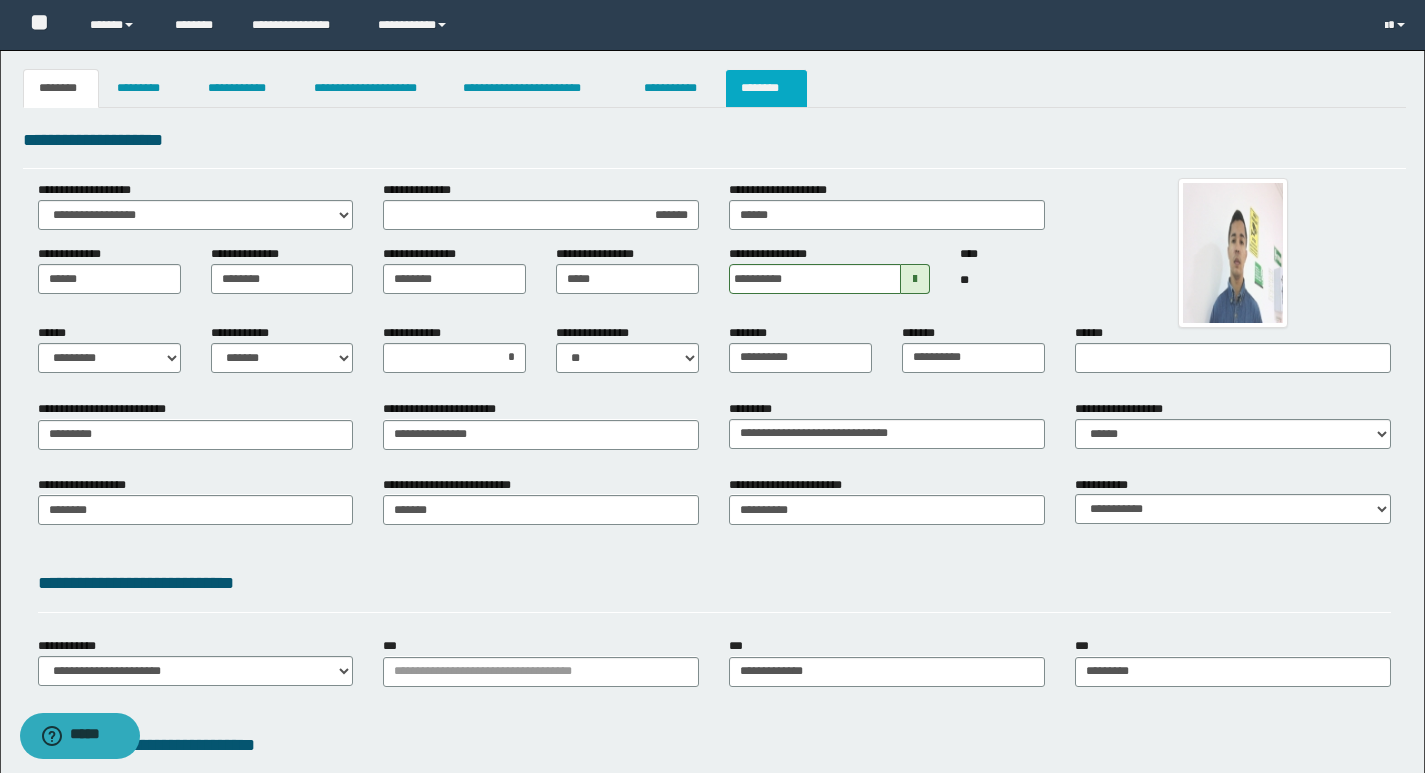 click on "********" at bounding box center [766, 88] 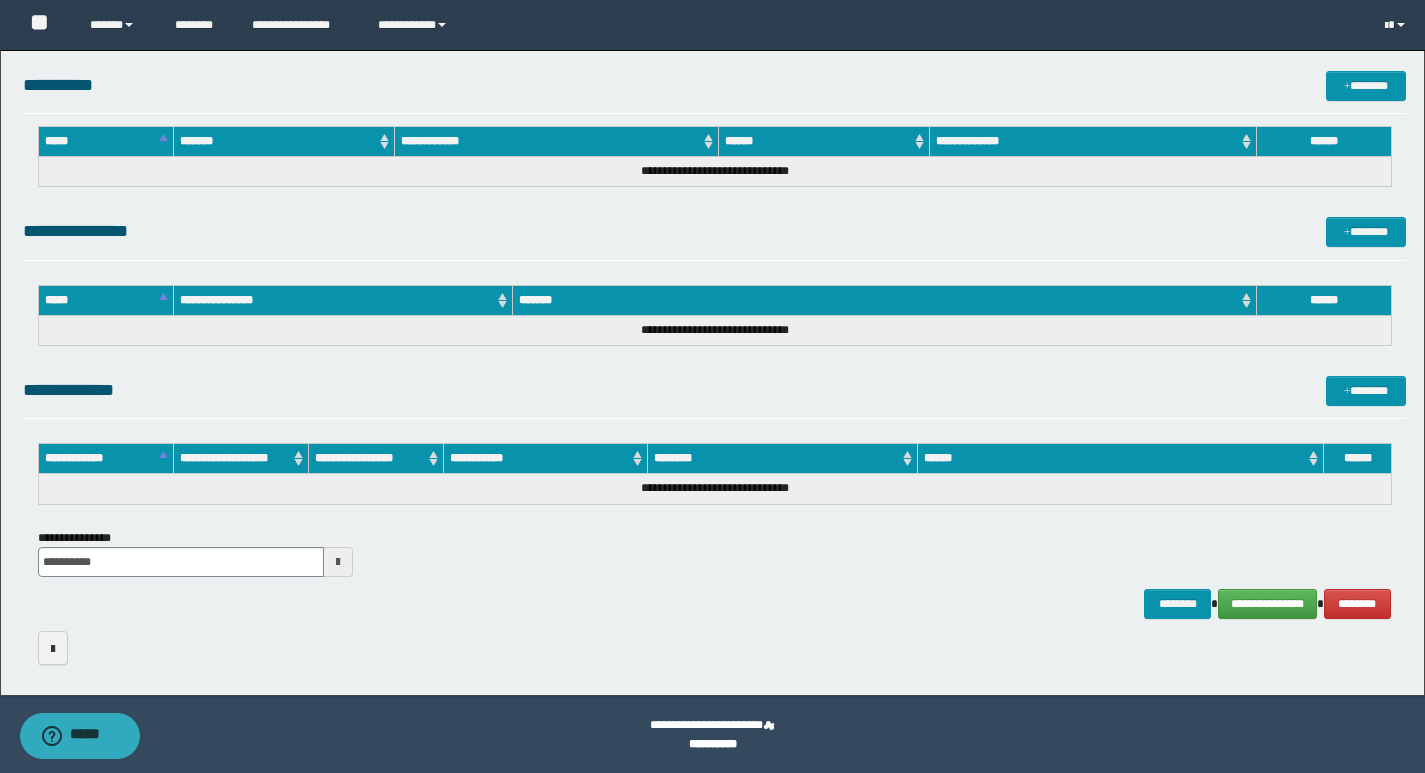 scroll, scrollTop: 751, scrollLeft: 0, axis: vertical 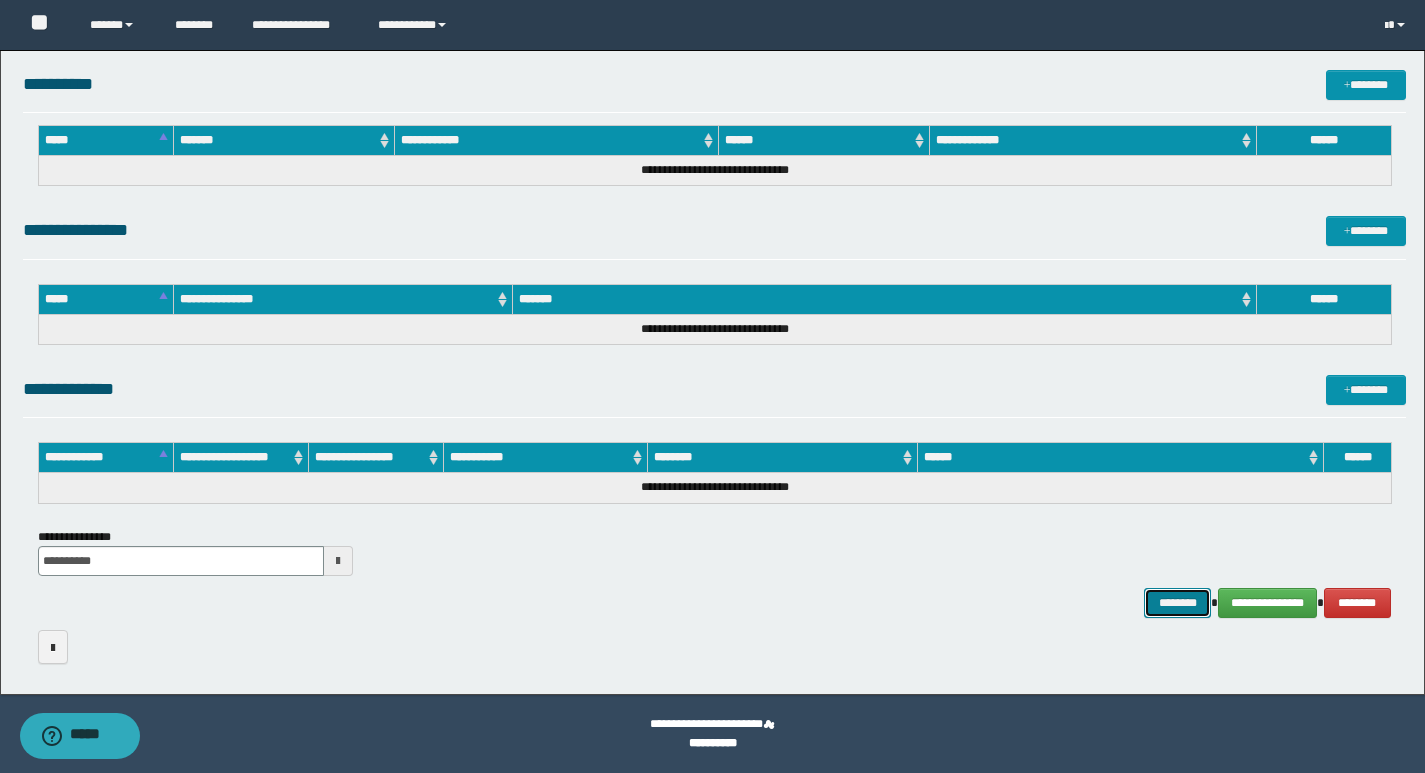 click on "********" at bounding box center [1178, 603] 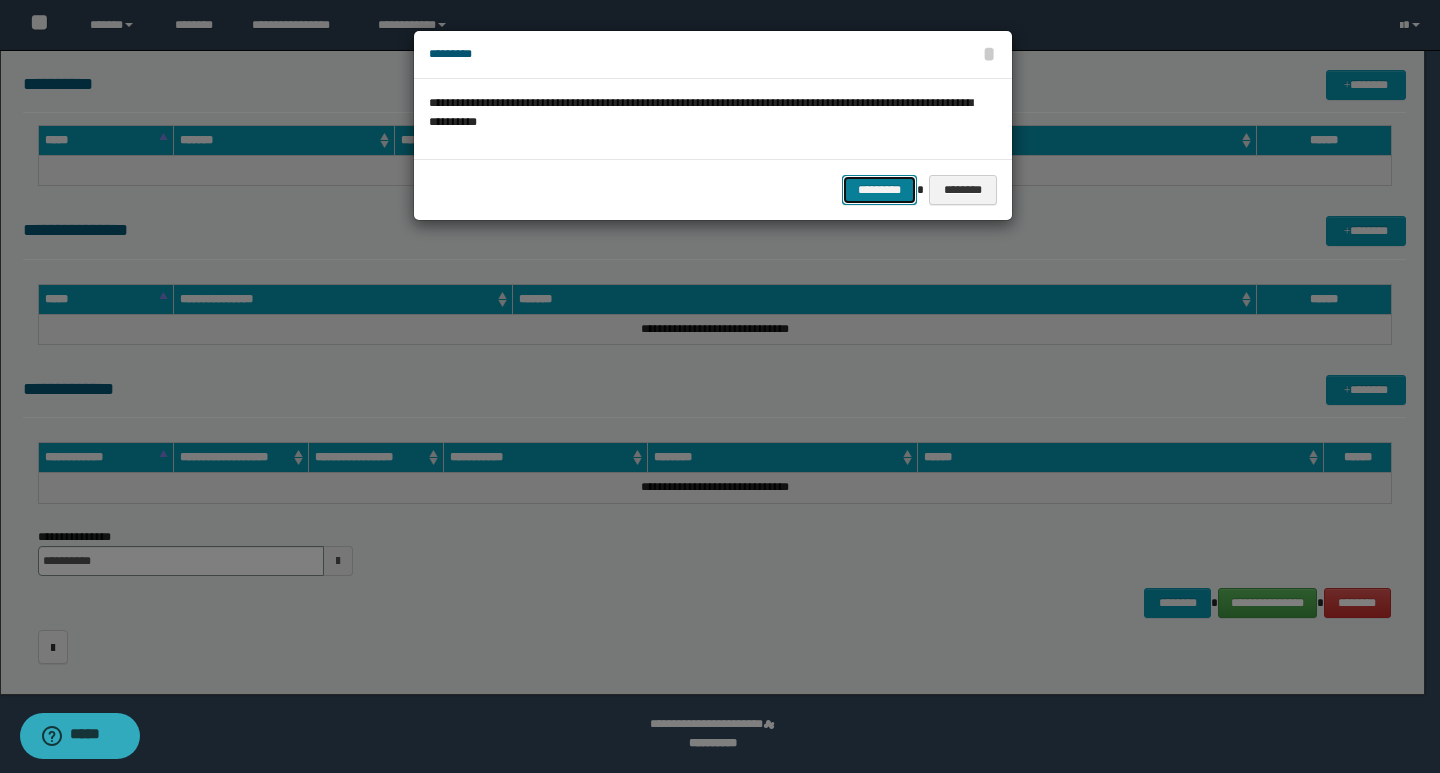 click on "*********" at bounding box center [879, 190] 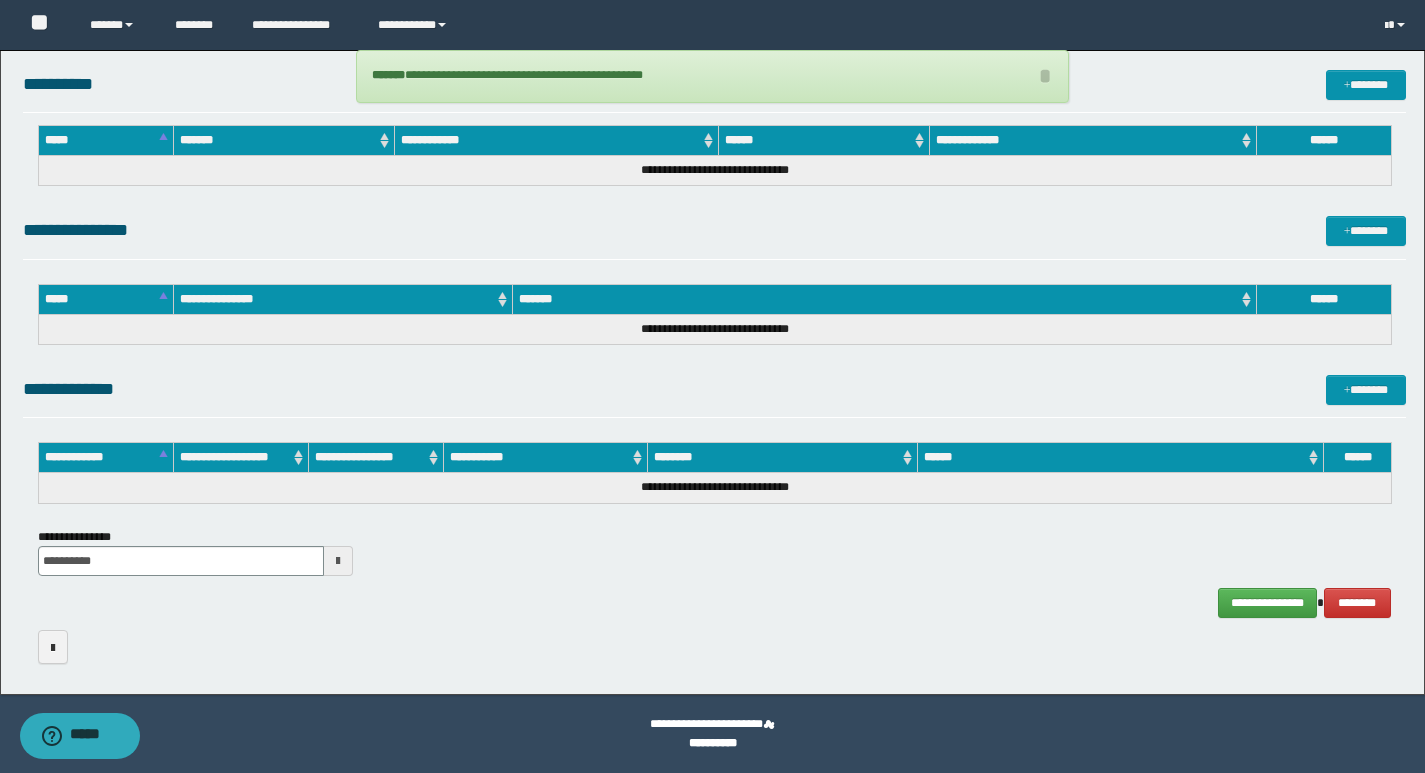 click on "**********" at bounding box center [714, 230] 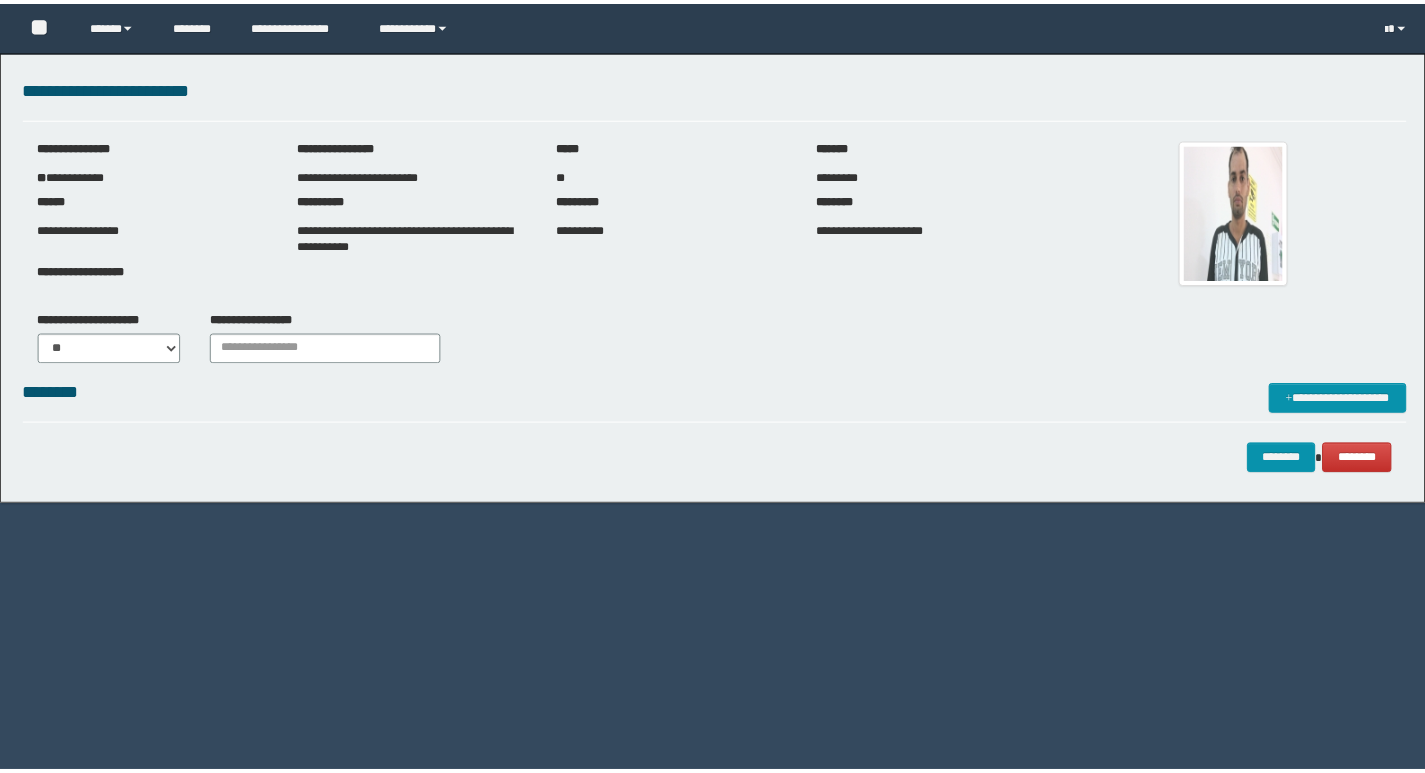 scroll, scrollTop: 0, scrollLeft: 0, axis: both 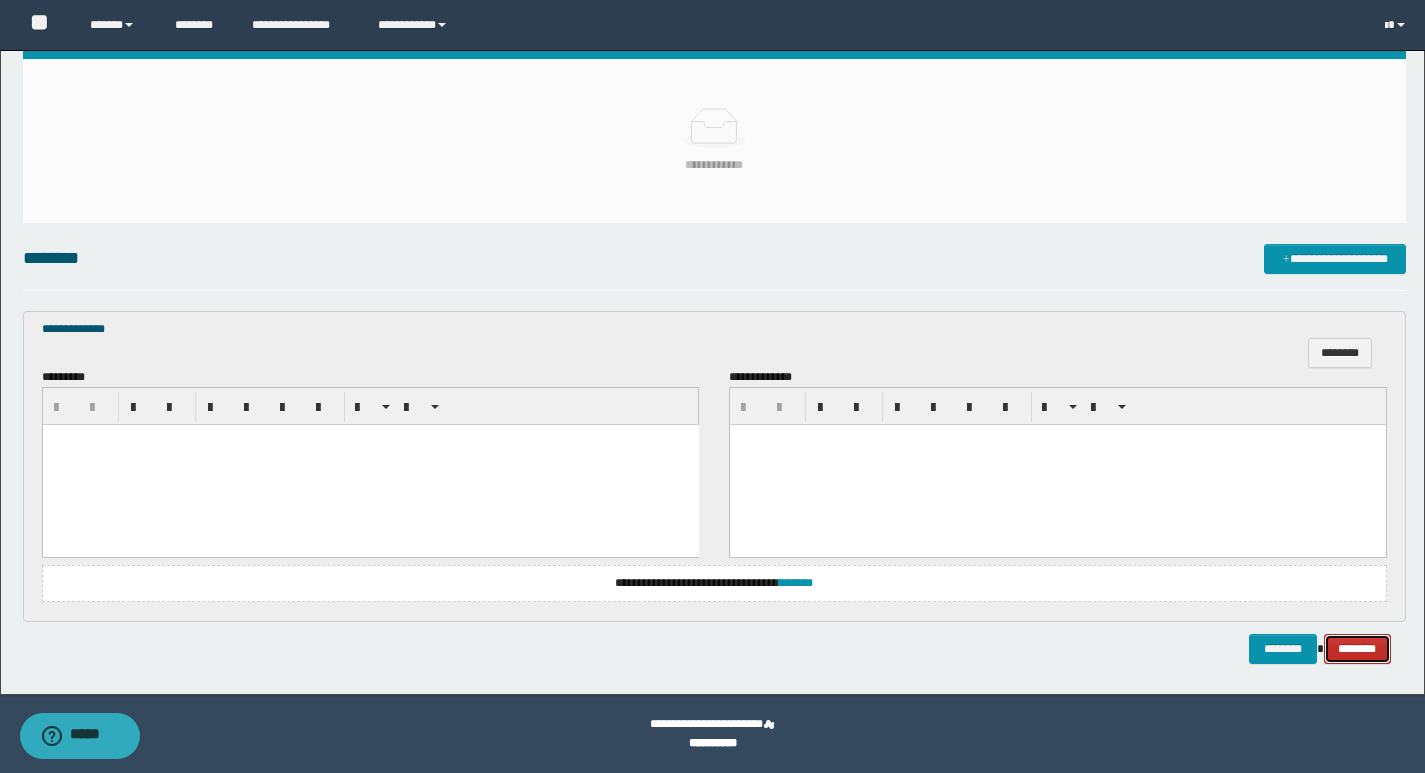 click on "********" at bounding box center [1357, 649] 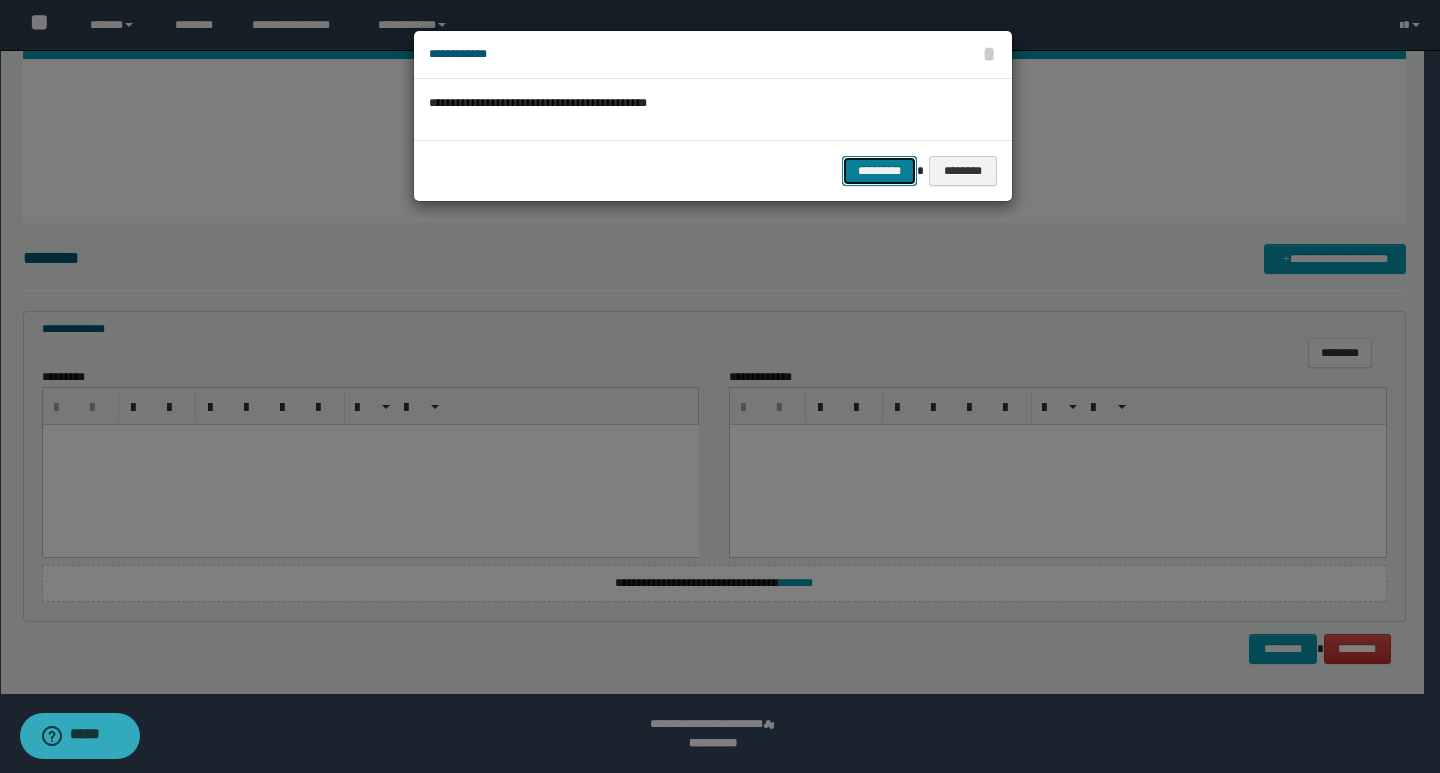 click on "*********" at bounding box center (879, 171) 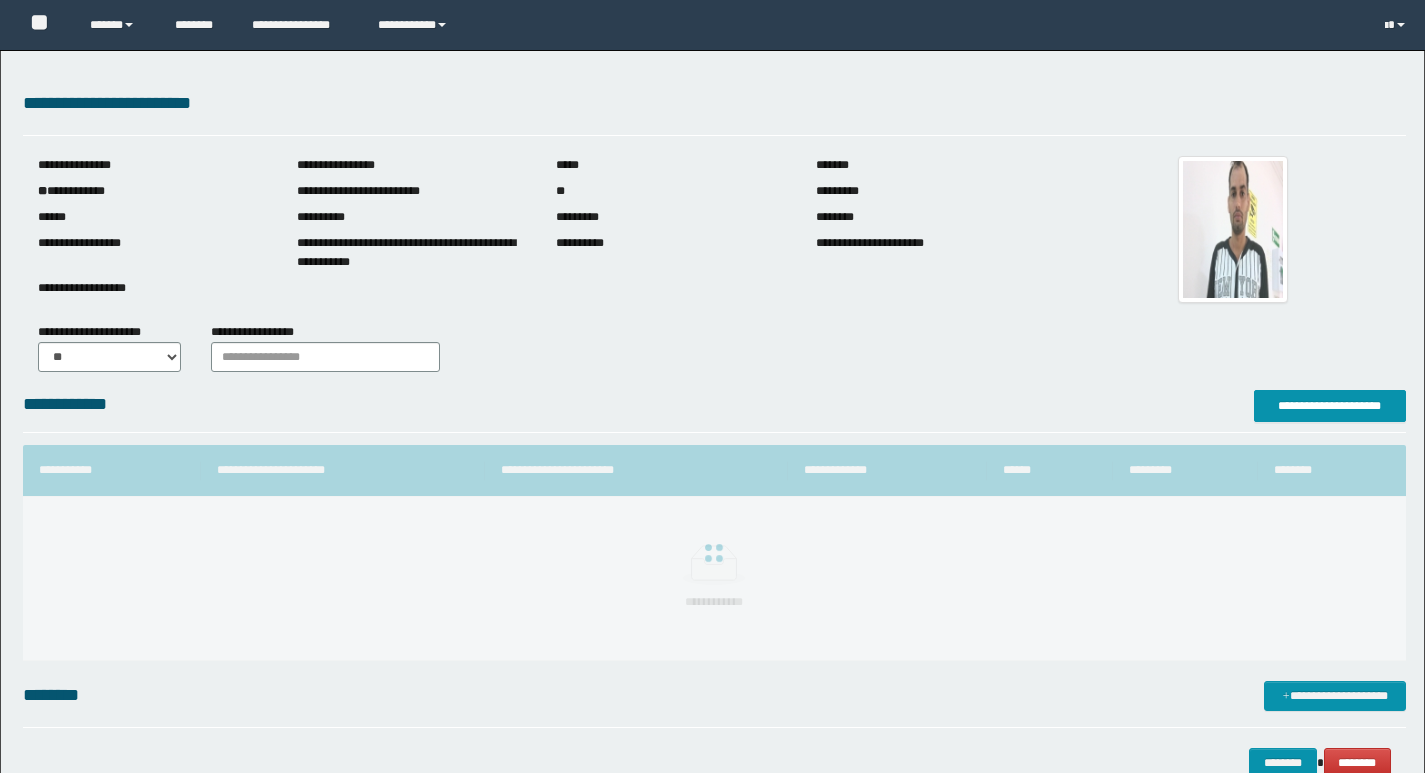 scroll, scrollTop: 0, scrollLeft: 0, axis: both 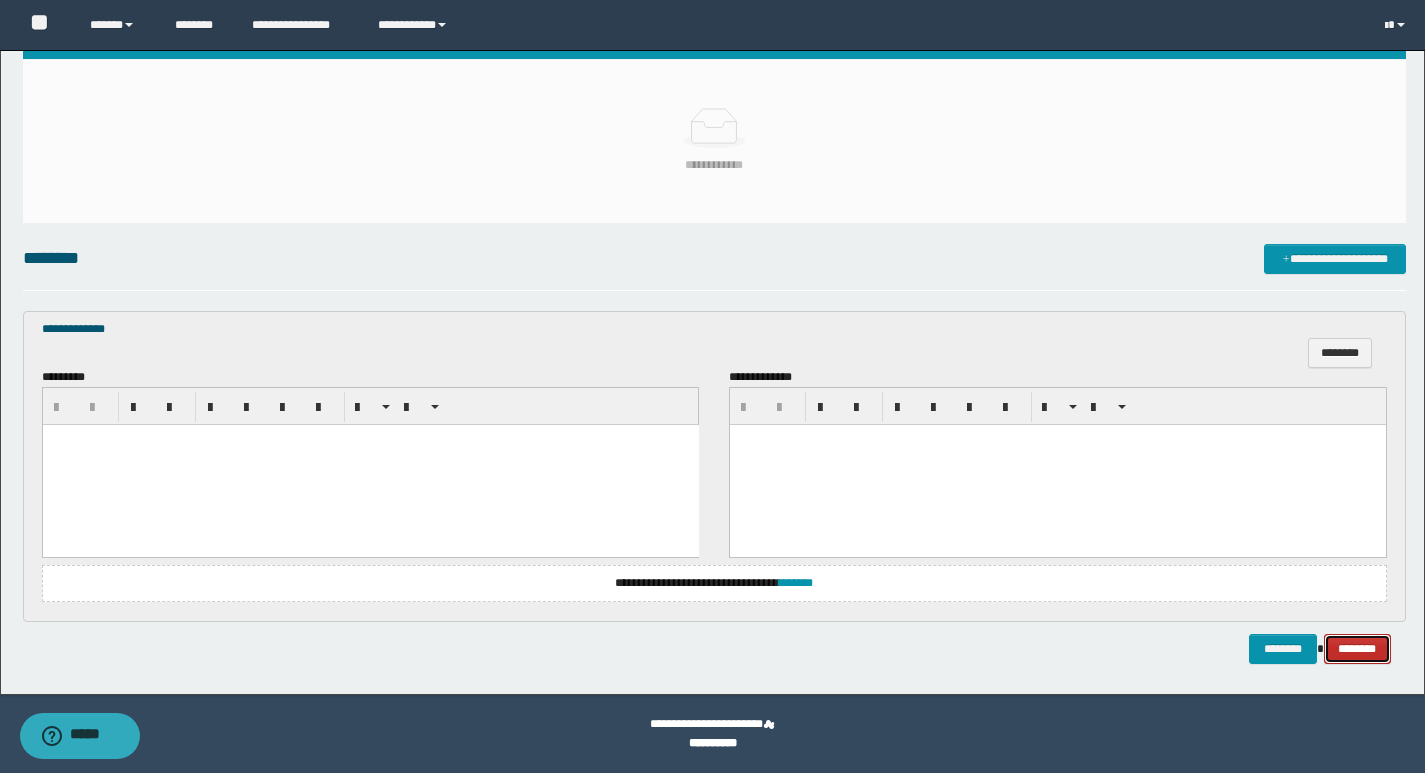 click on "********" at bounding box center (1357, 649) 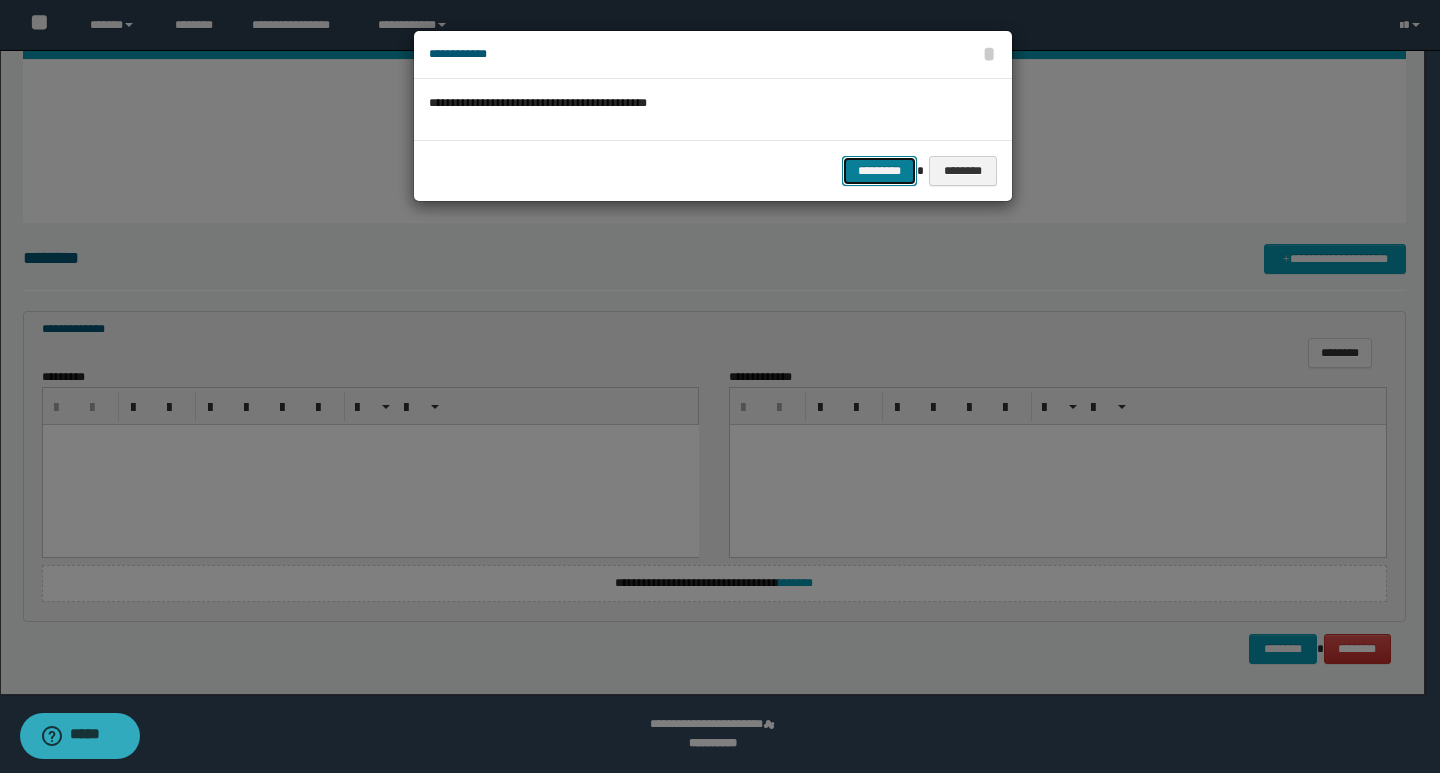 click on "*********" at bounding box center [879, 171] 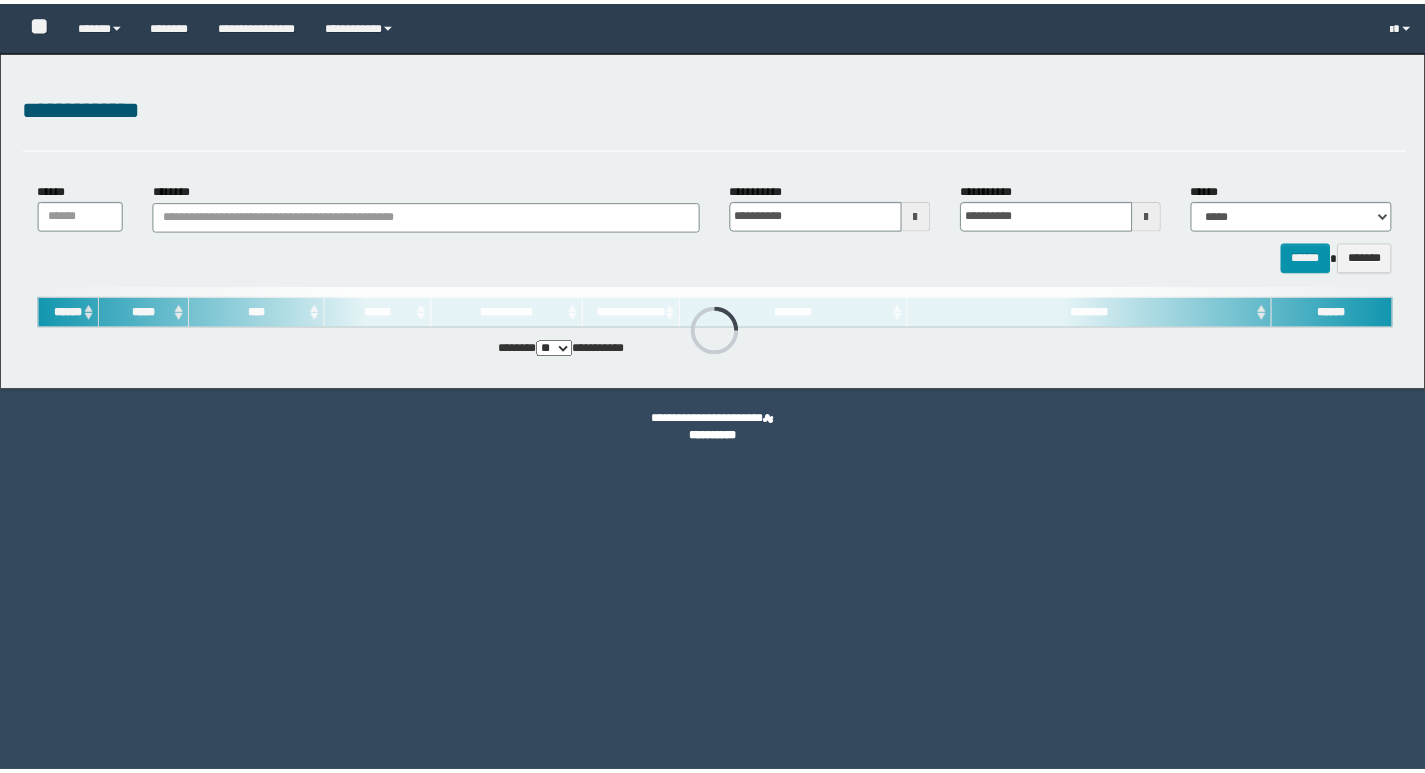scroll, scrollTop: 0, scrollLeft: 0, axis: both 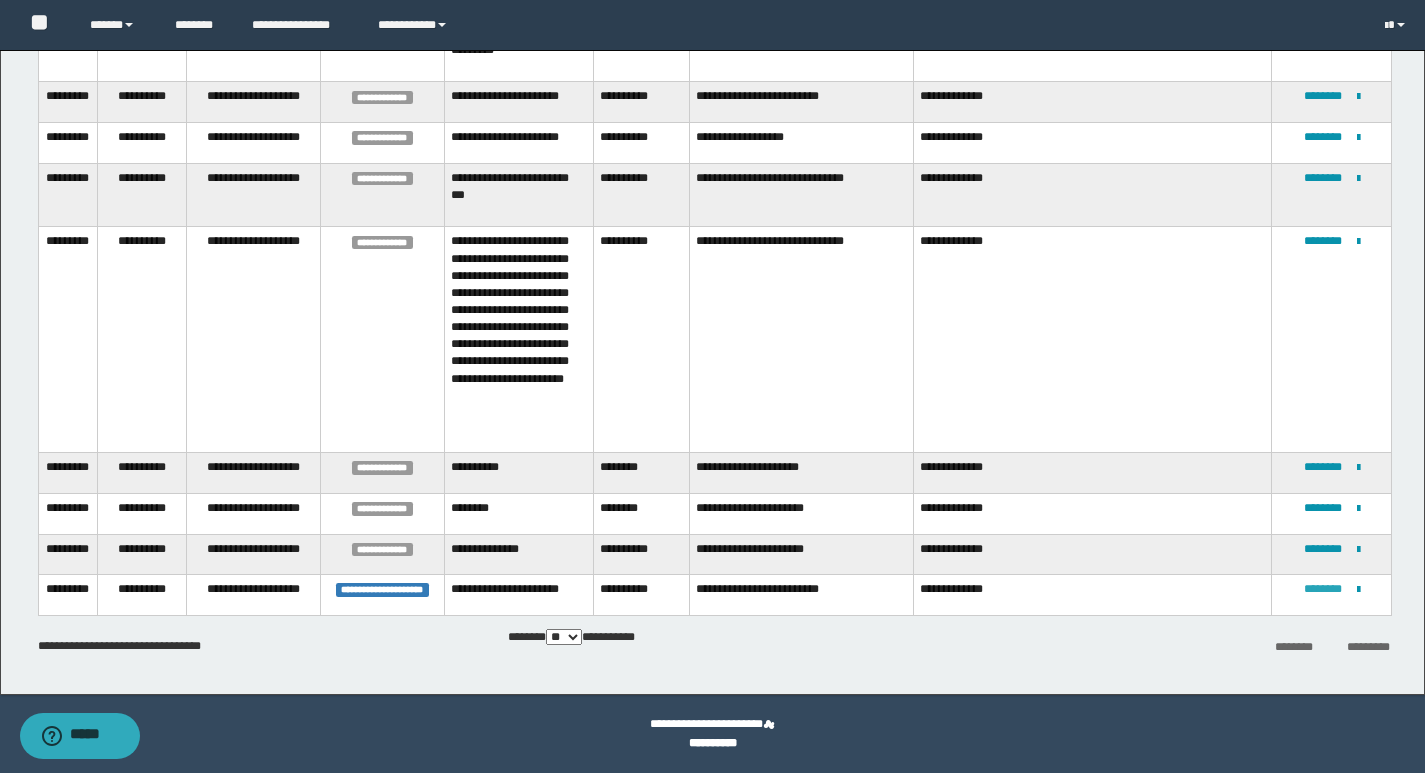 click on "********" at bounding box center (1323, 589) 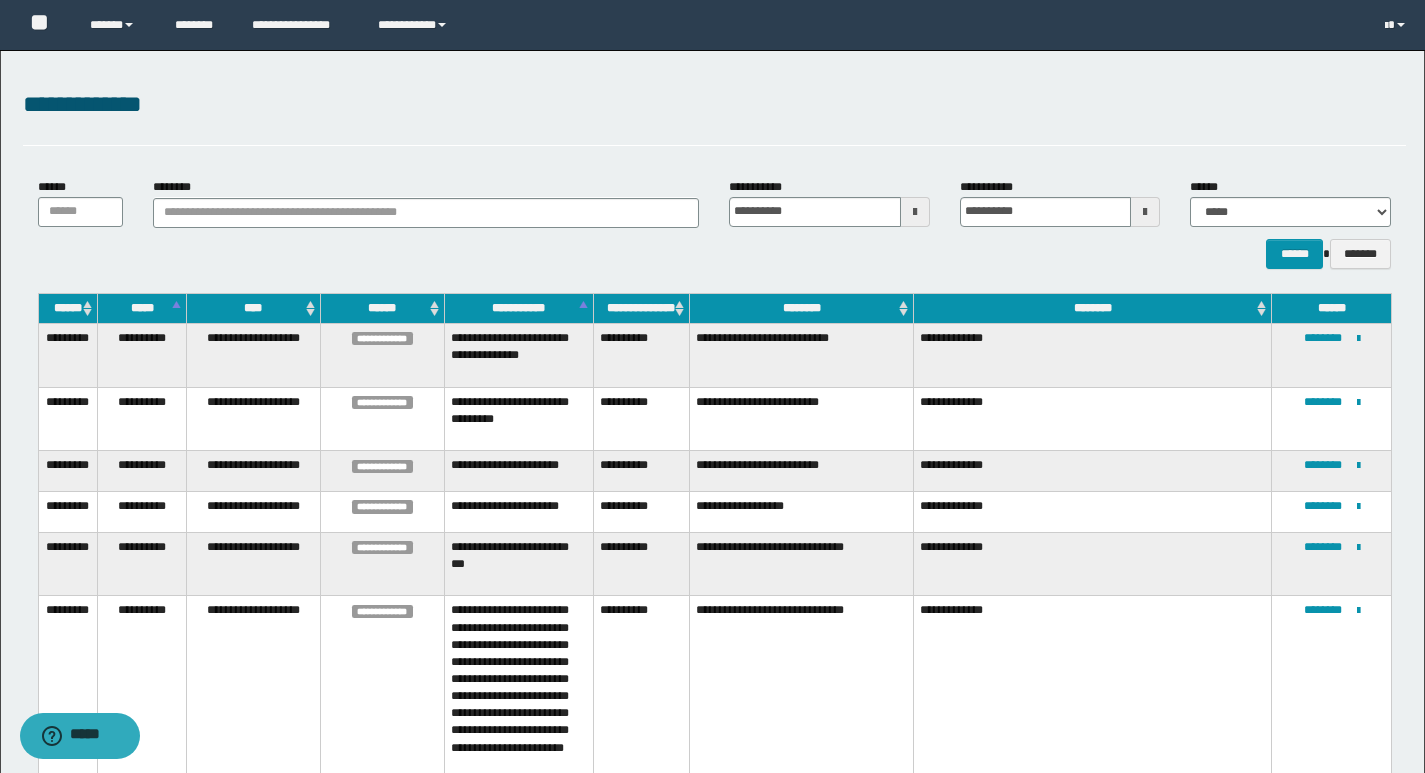 scroll, scrollTop: 0, scrollLeft: 0, axis: both 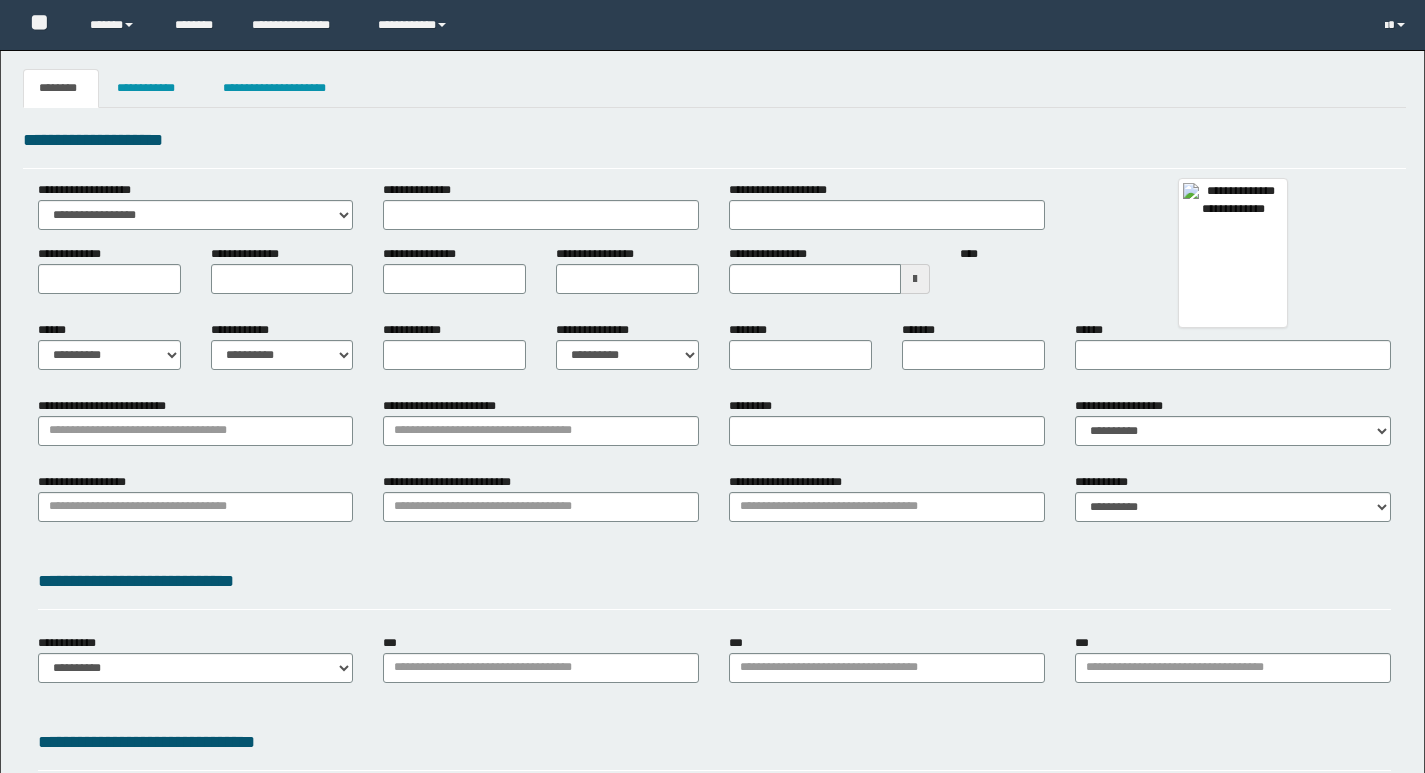 type 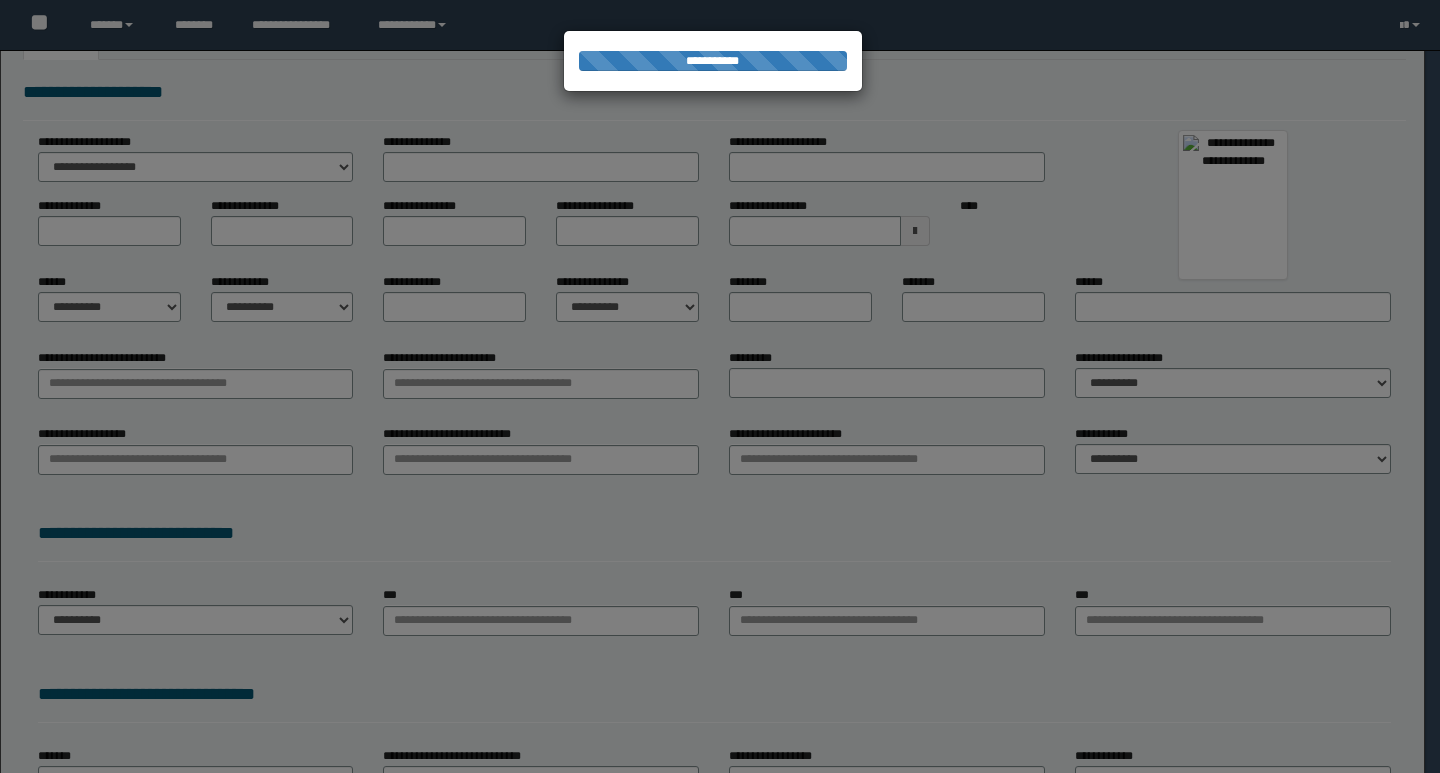 scroll, scrollTop: 241, scrollLeft: 0, axis: vertical 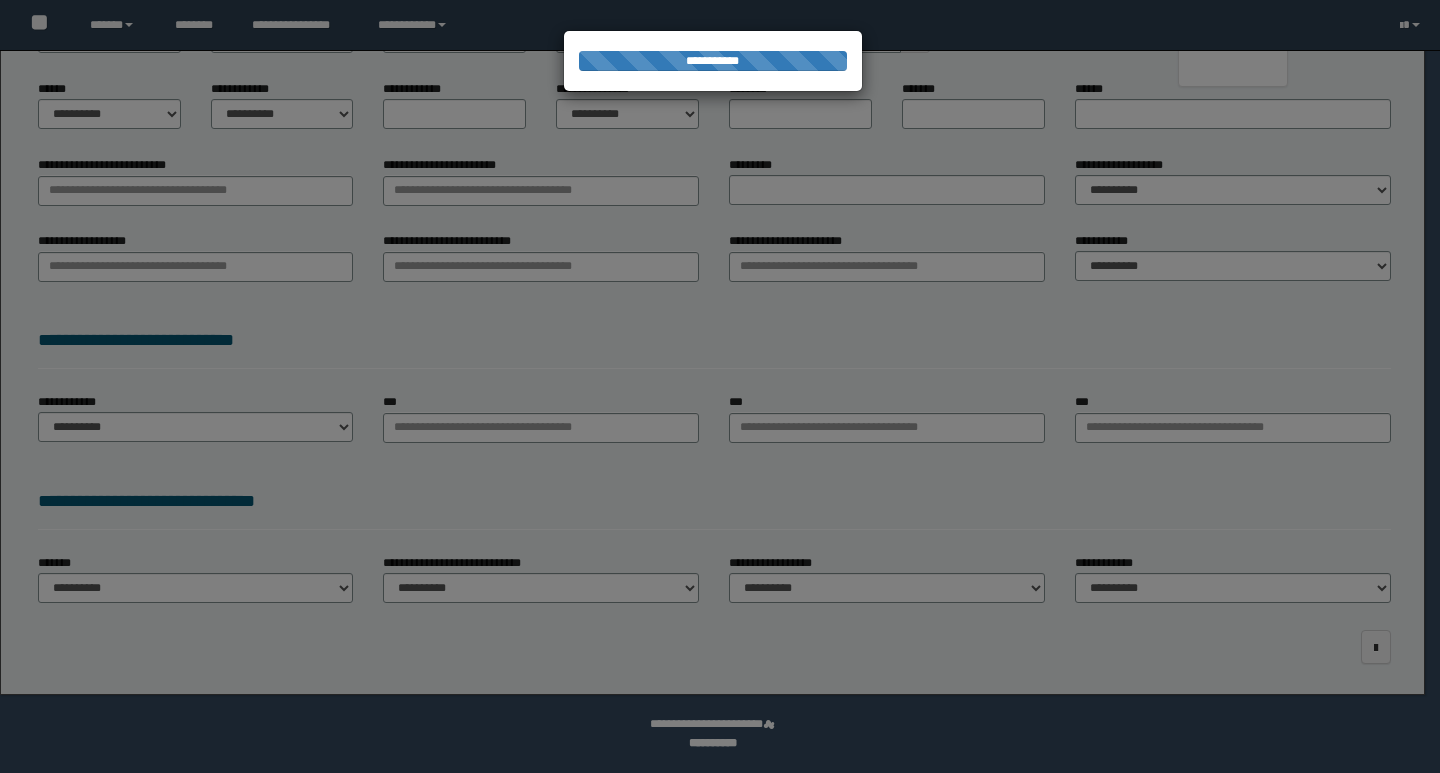 type on "**********" 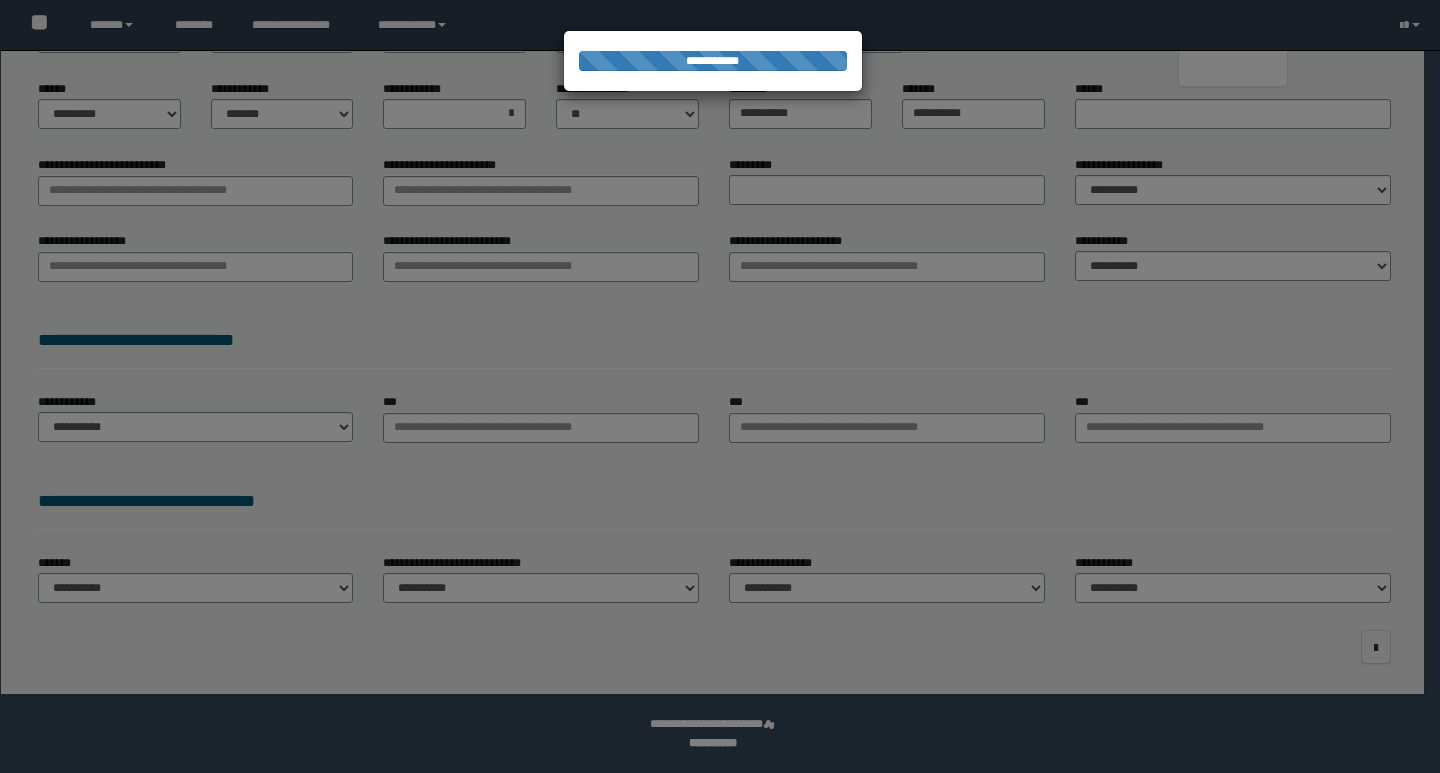 type on "**********" 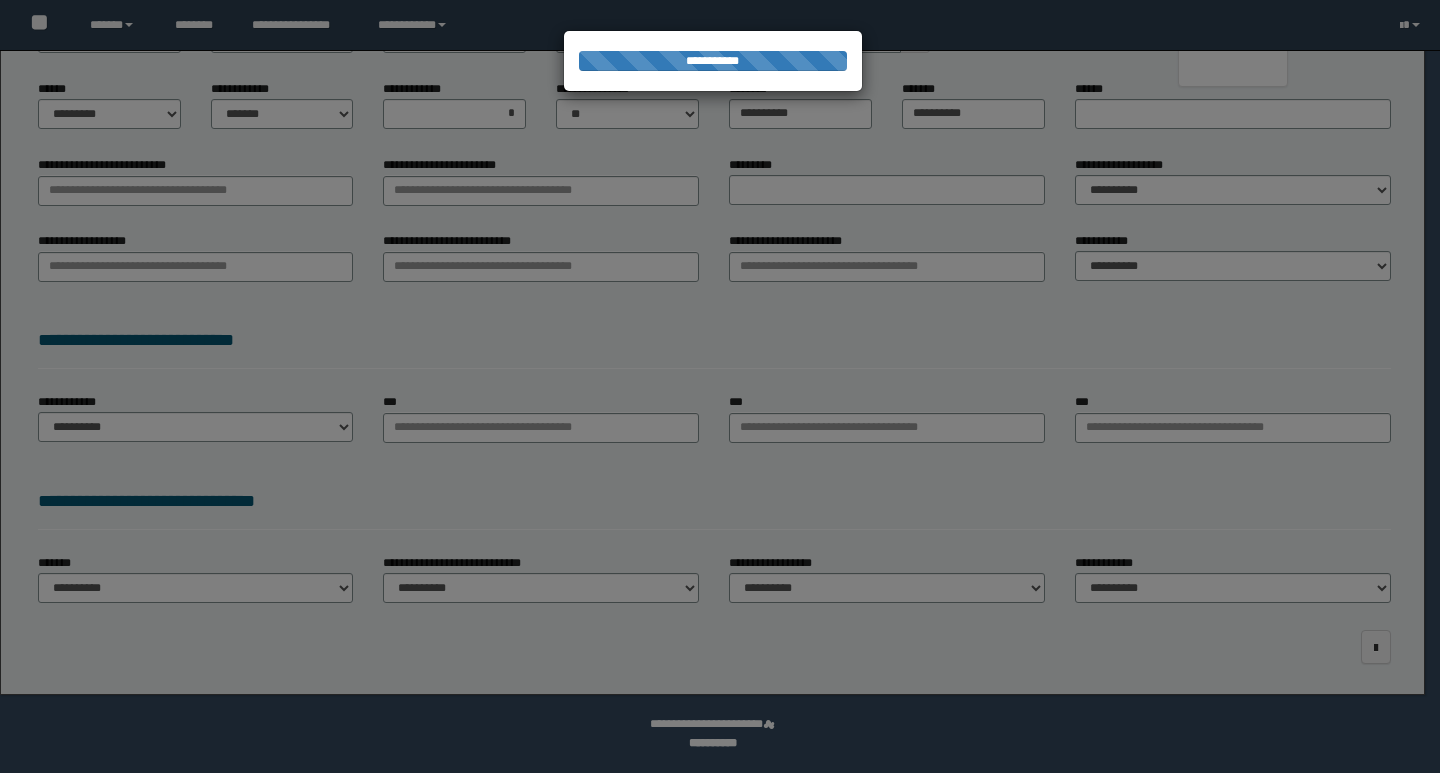 select on "*" 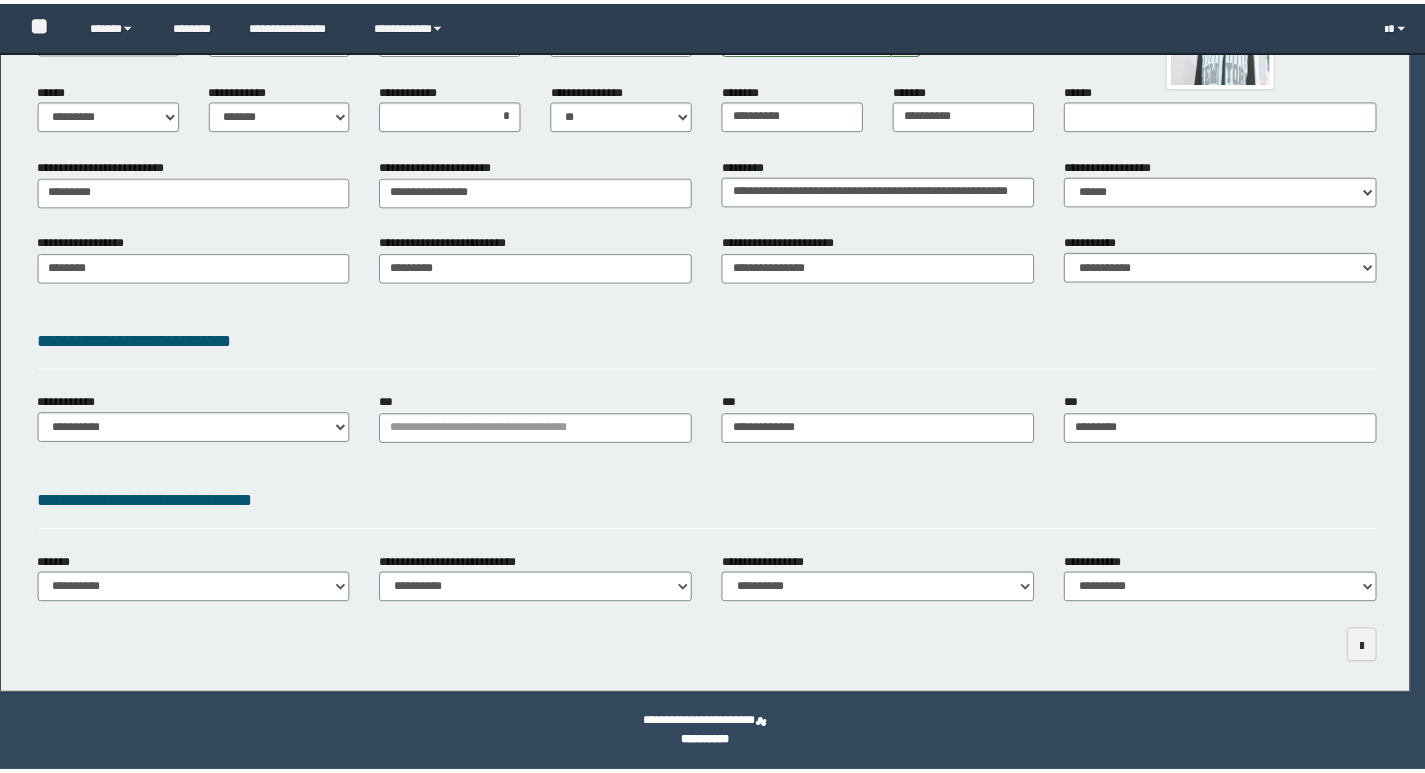 scroll, scrollTop: 0, scrollLeft: 0, axis: both 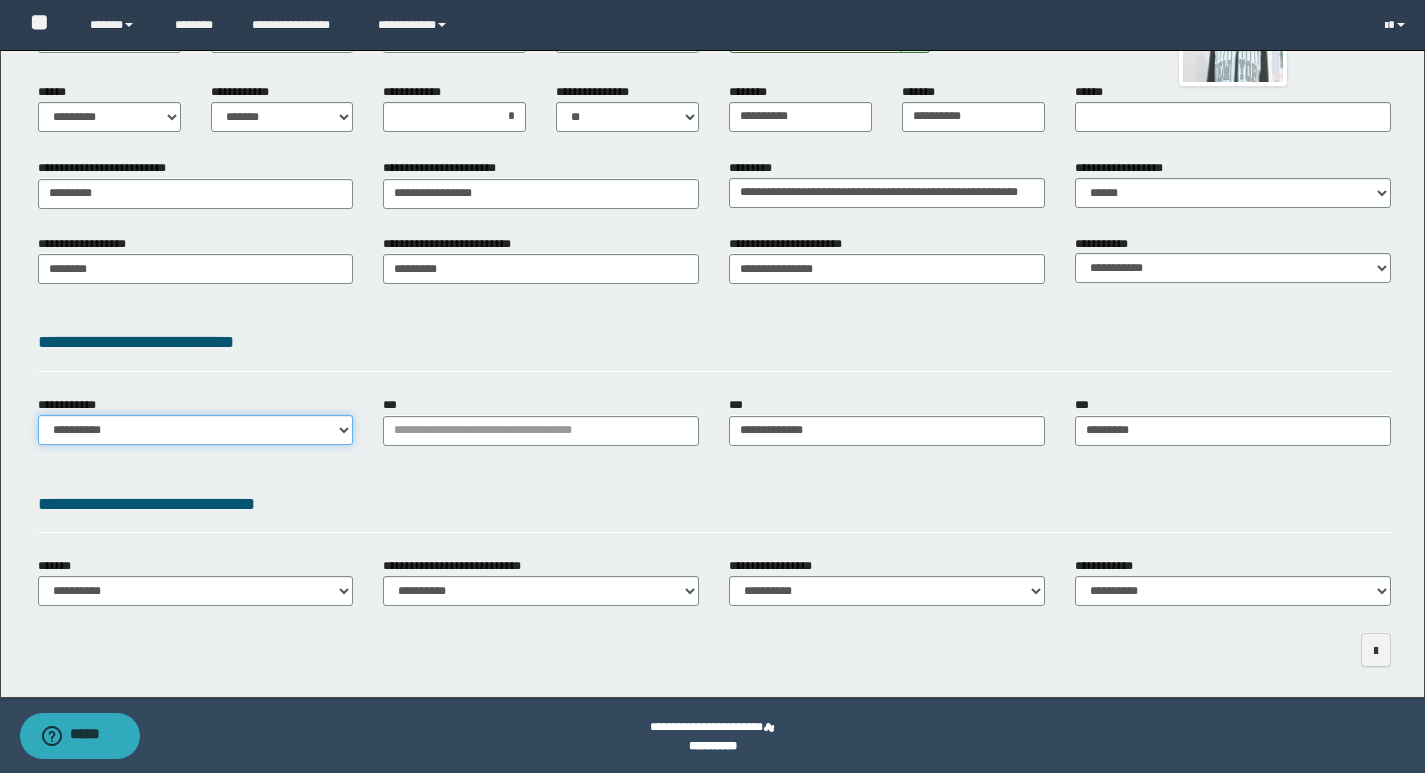 click on "**********" at bounding box center (196, 430) 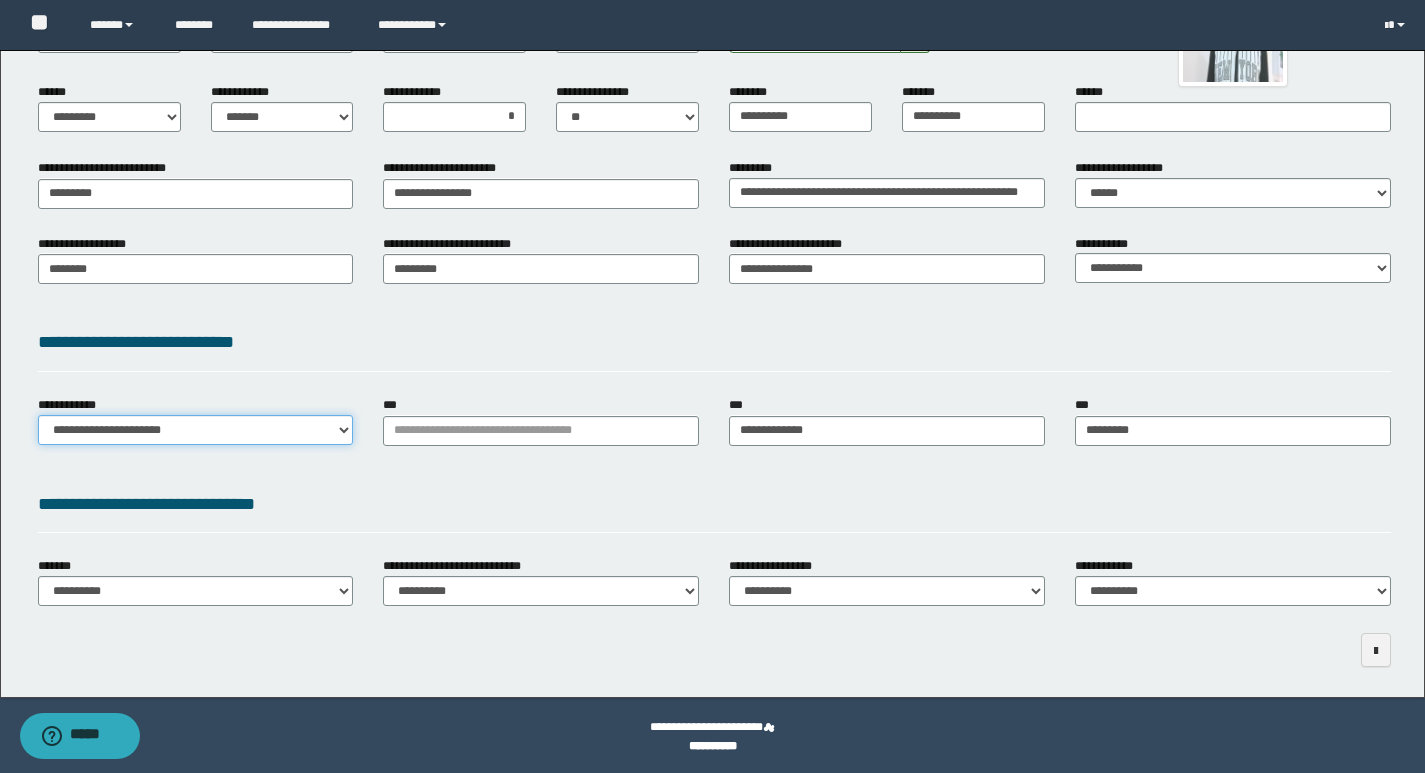 click on "**********" at bounding box center [196, 430] 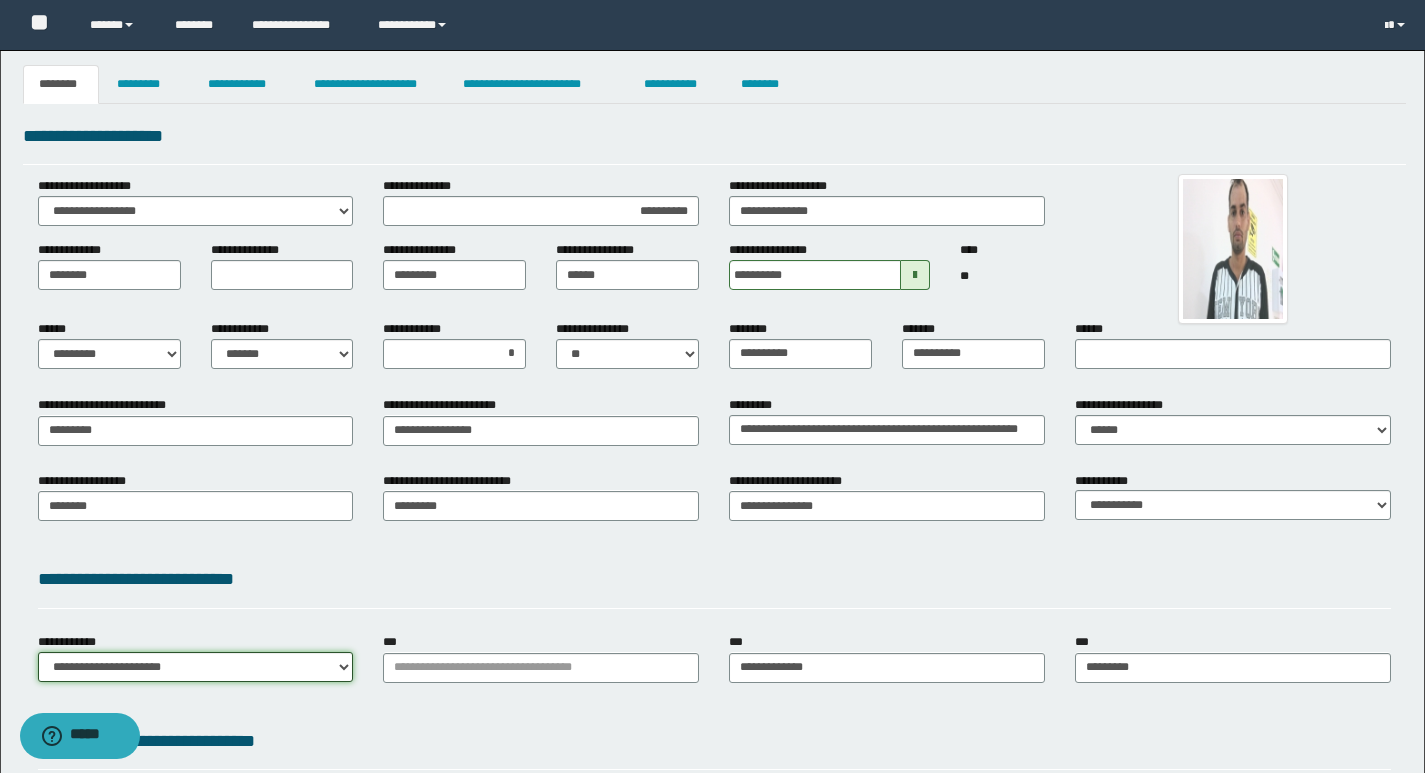scroll, scrollTop: 0, scrollLeft: 0, axis: both 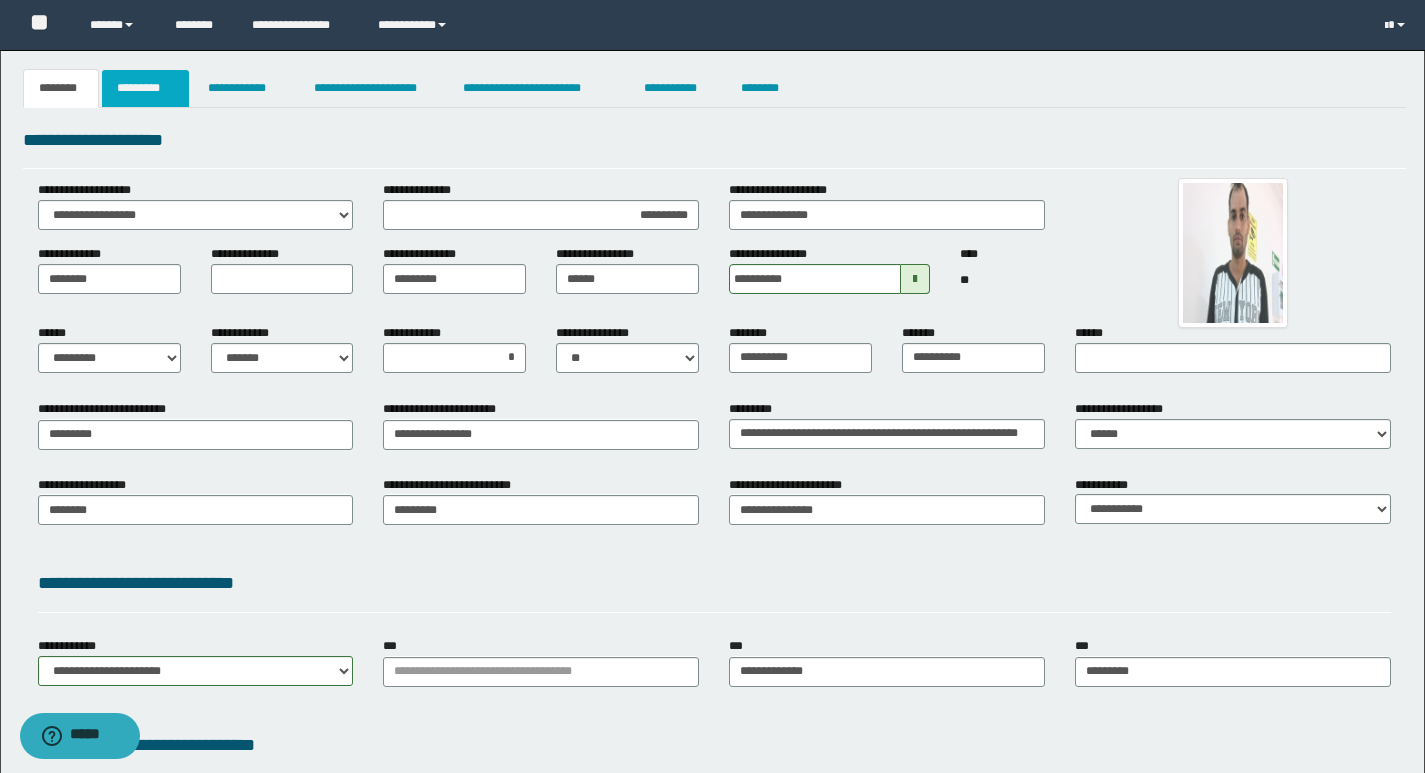 click on "*********" at bounding box center (145, 88) 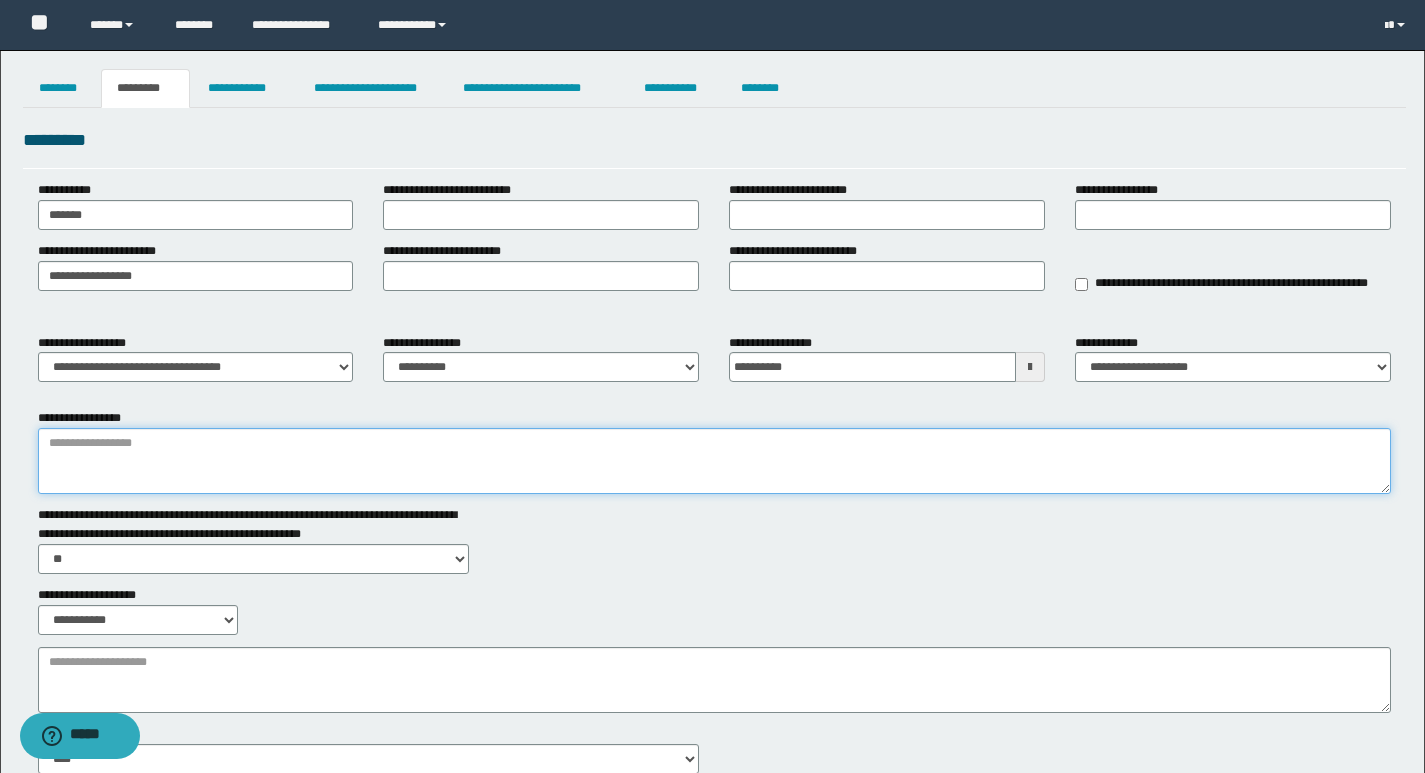 click on "**********" at bounding box center [714, 461] 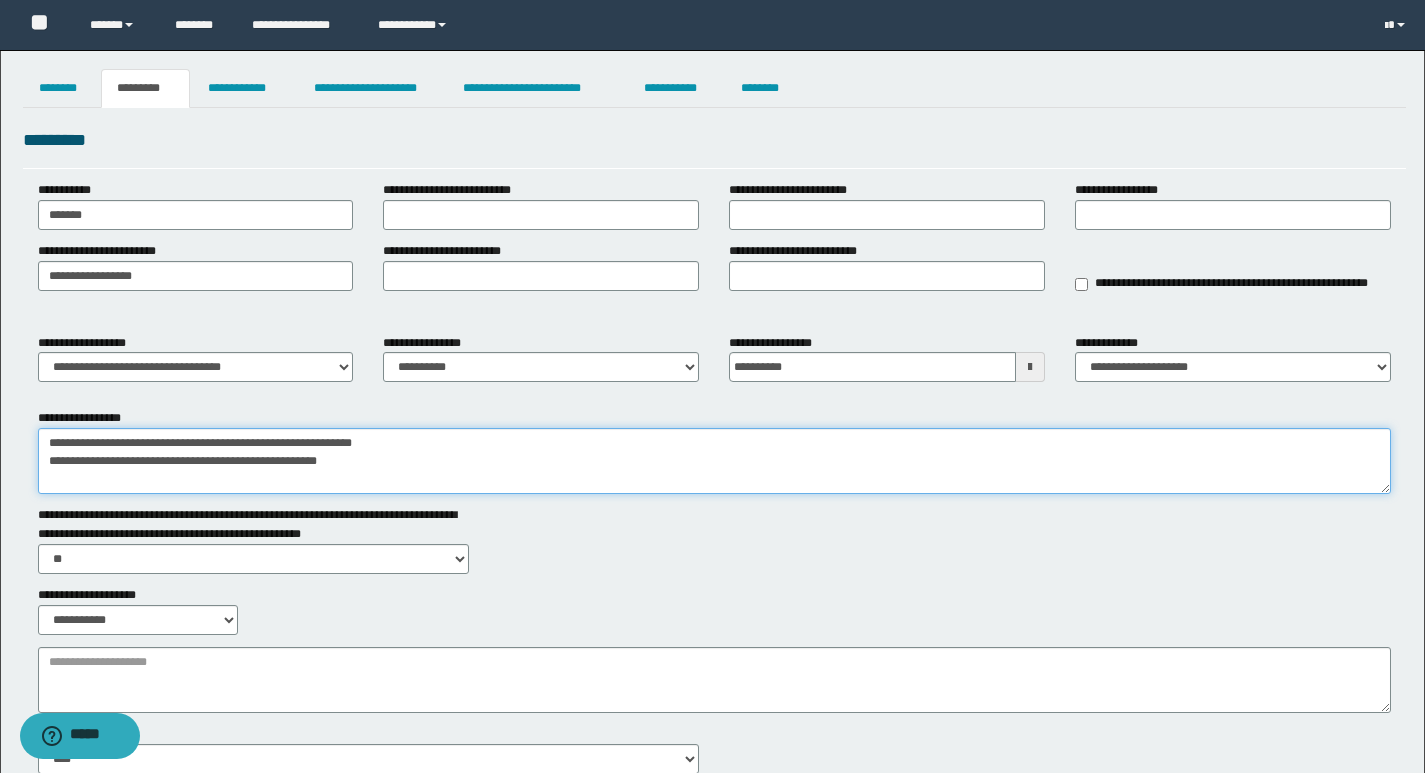 drag, startPoint x: 353, startPoint y: 467, endPoint x: 21, endPoint y: 465, distance: 332.006 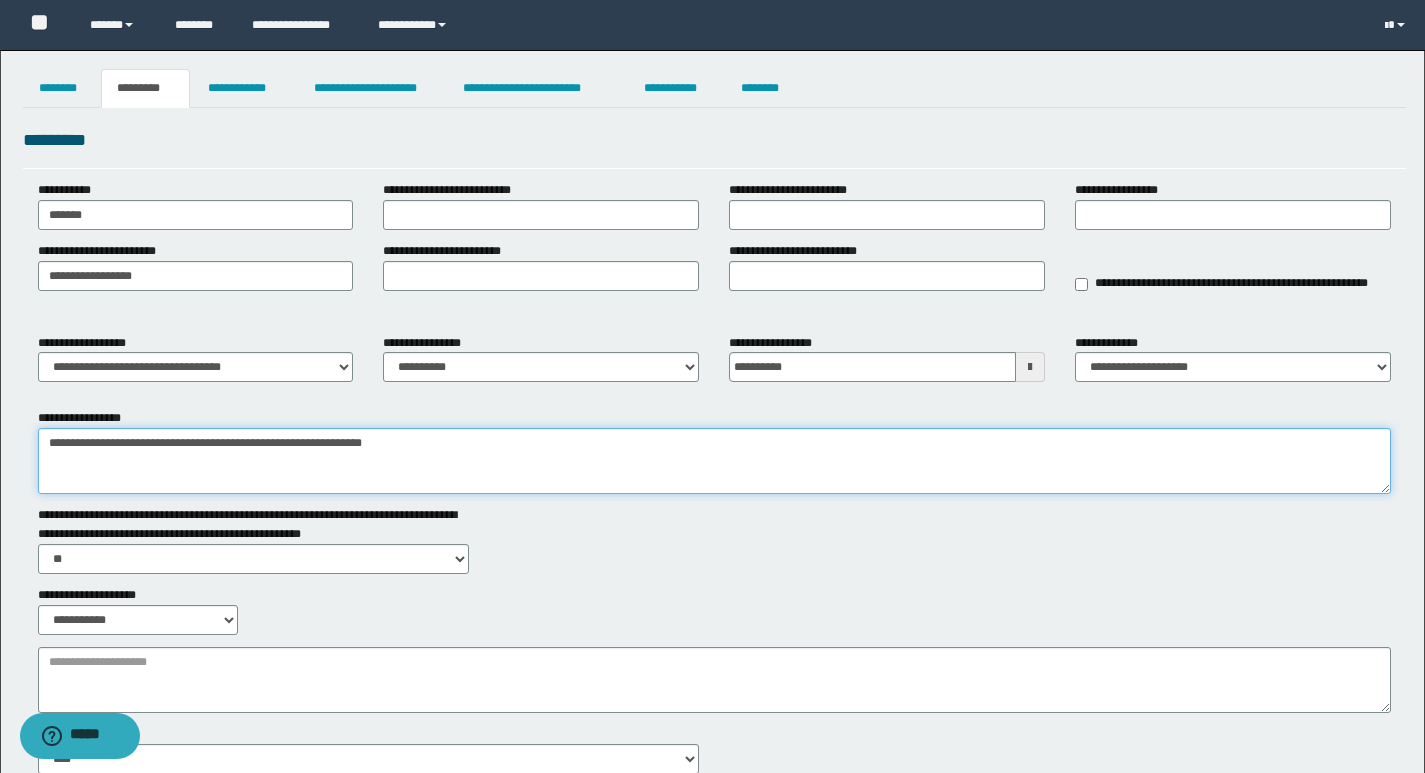 type on "**********" 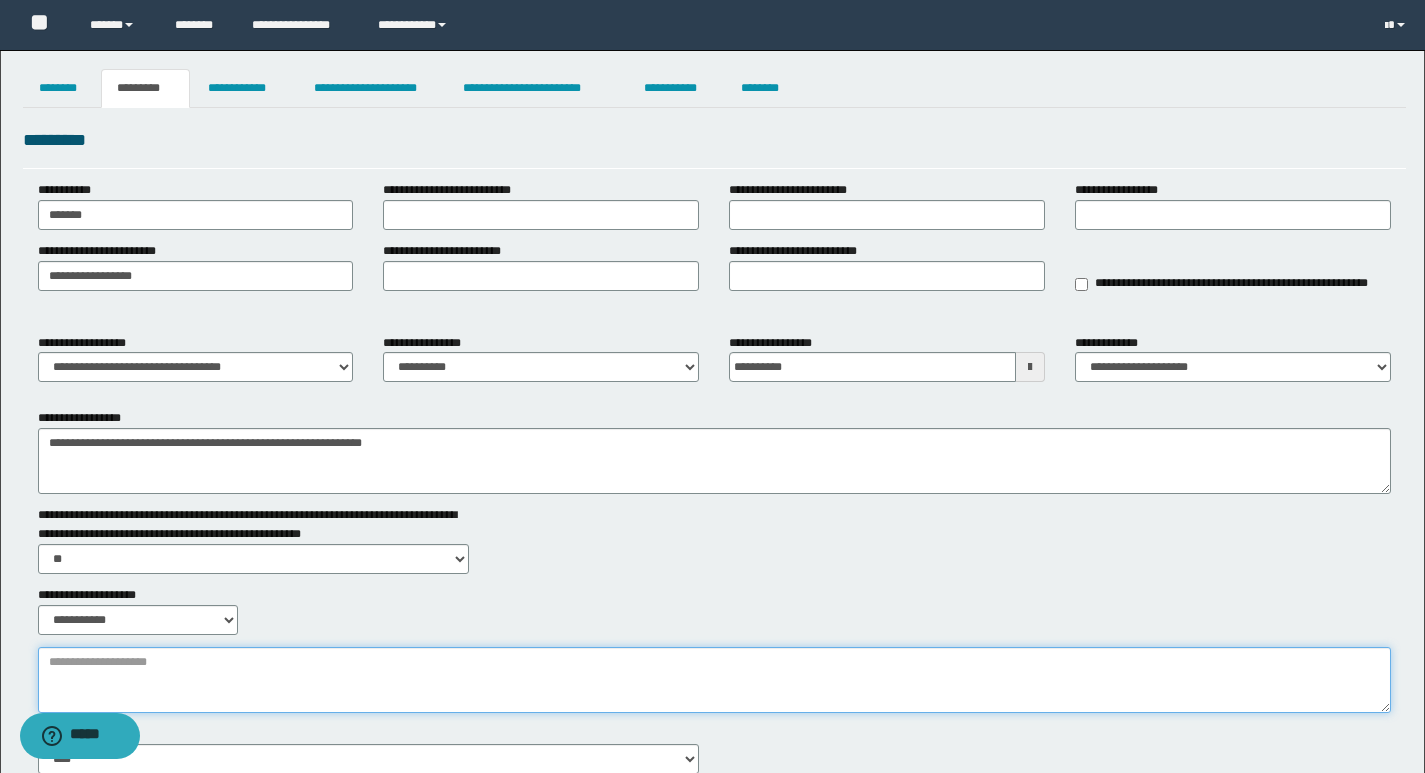 click on "**********" at bounding box center [714, 680] 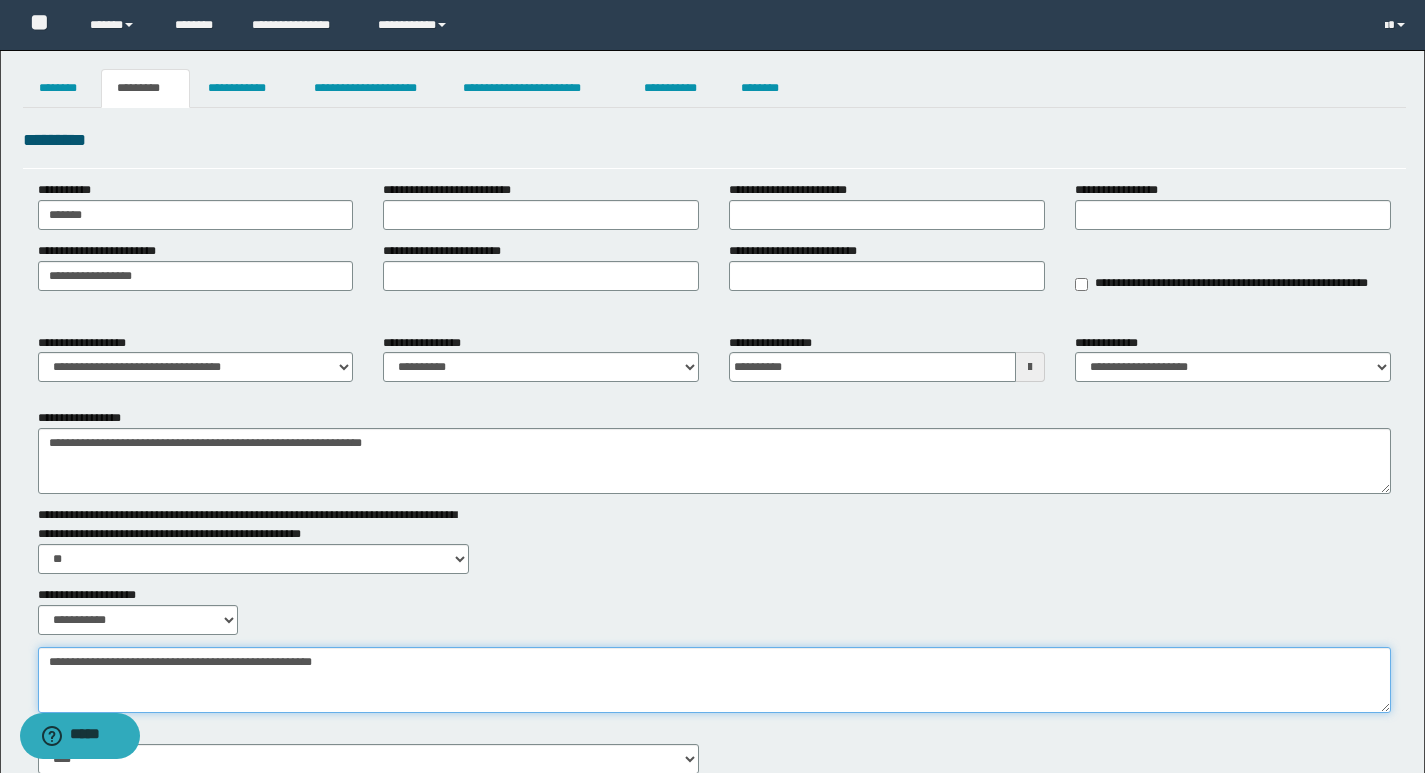 type on "**********" 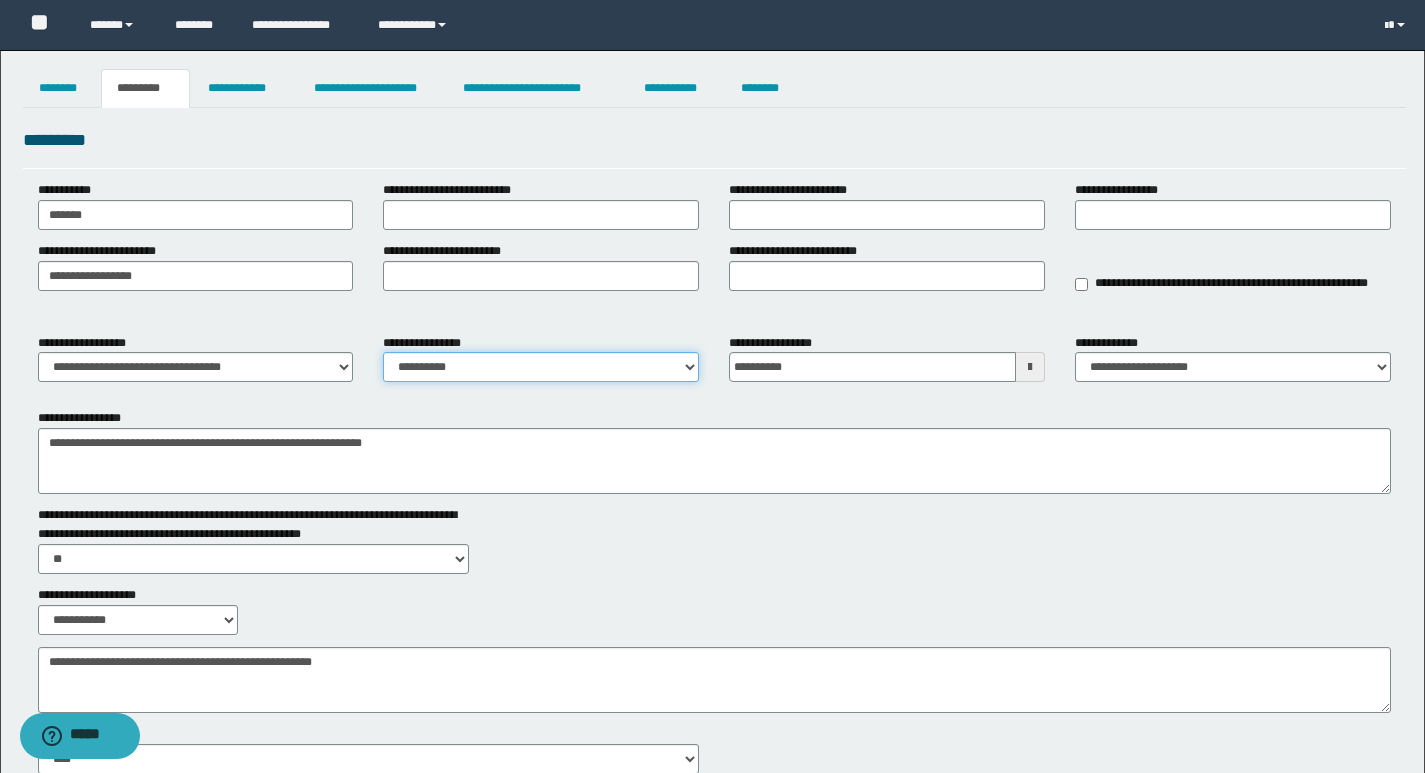 click on "**********" at bounding box center [541, 367] 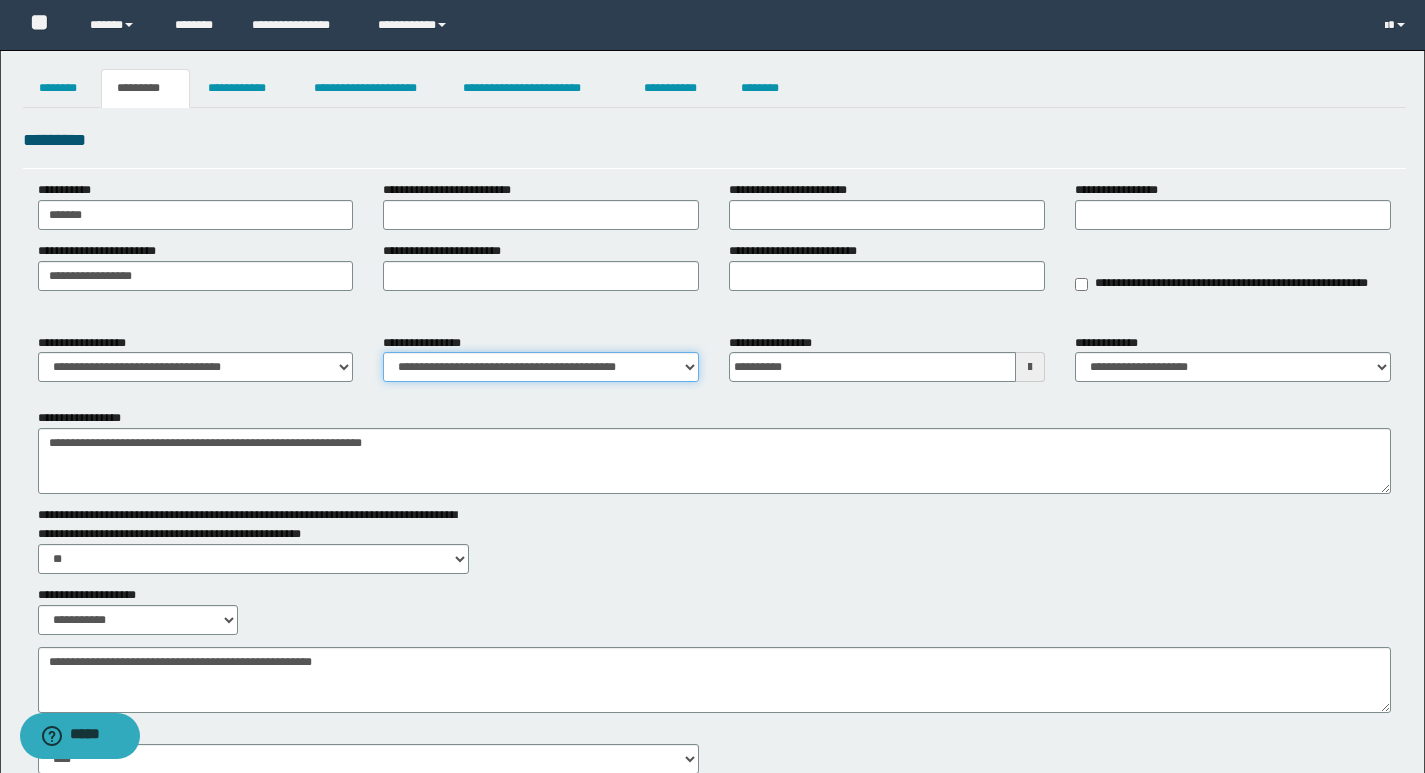 click on "**********" at bounding box center (541, 367) 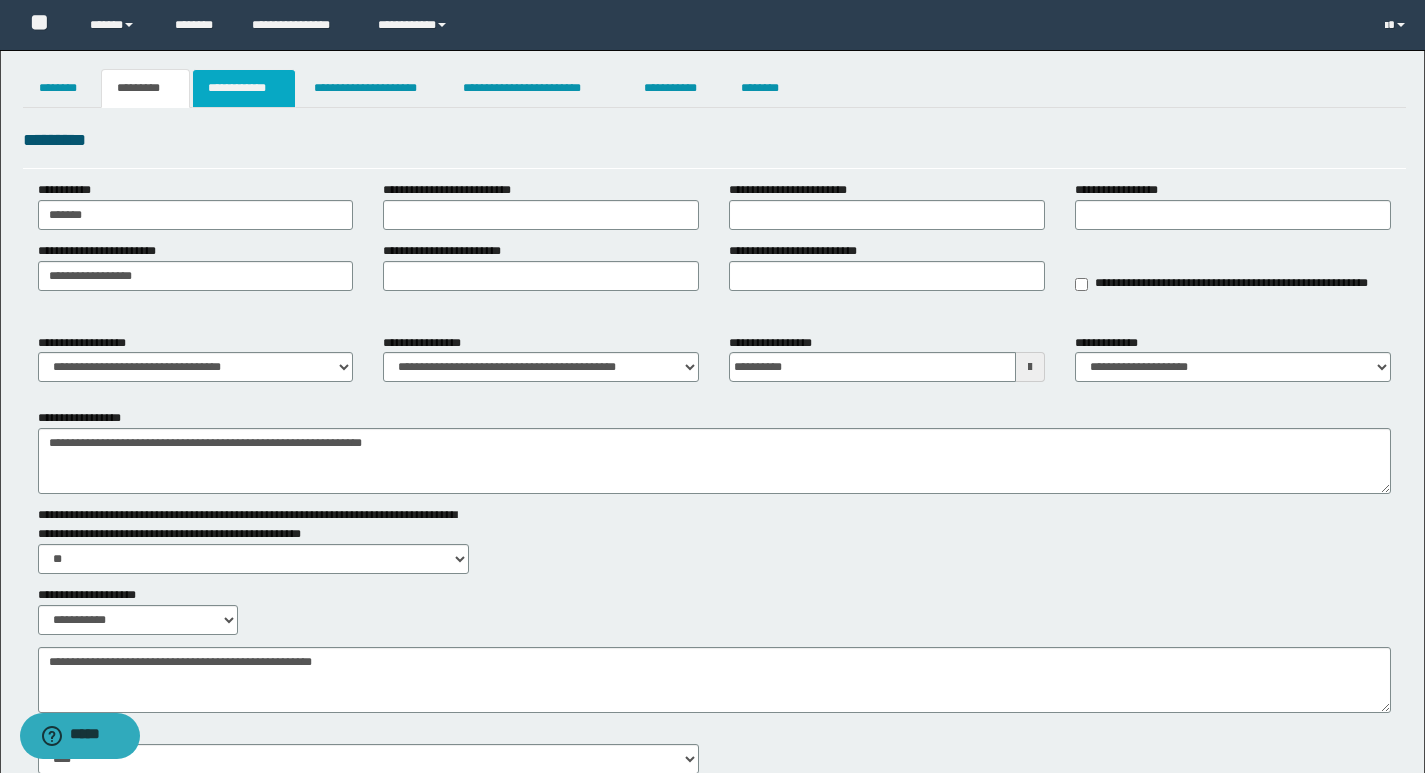click on "**********" at bounding box center [244, 88] 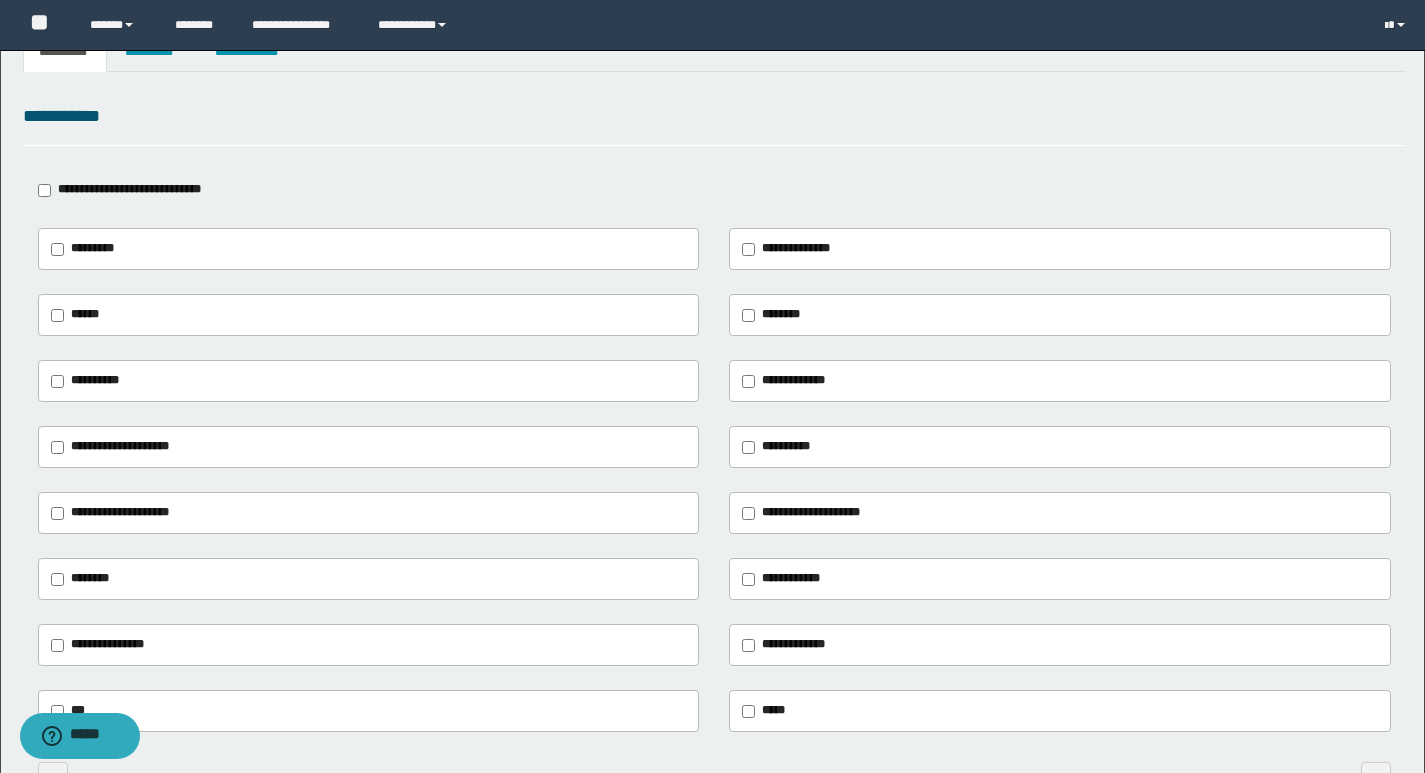 scroll, scrollTop: 0, scrollLeft: 0, axis: both 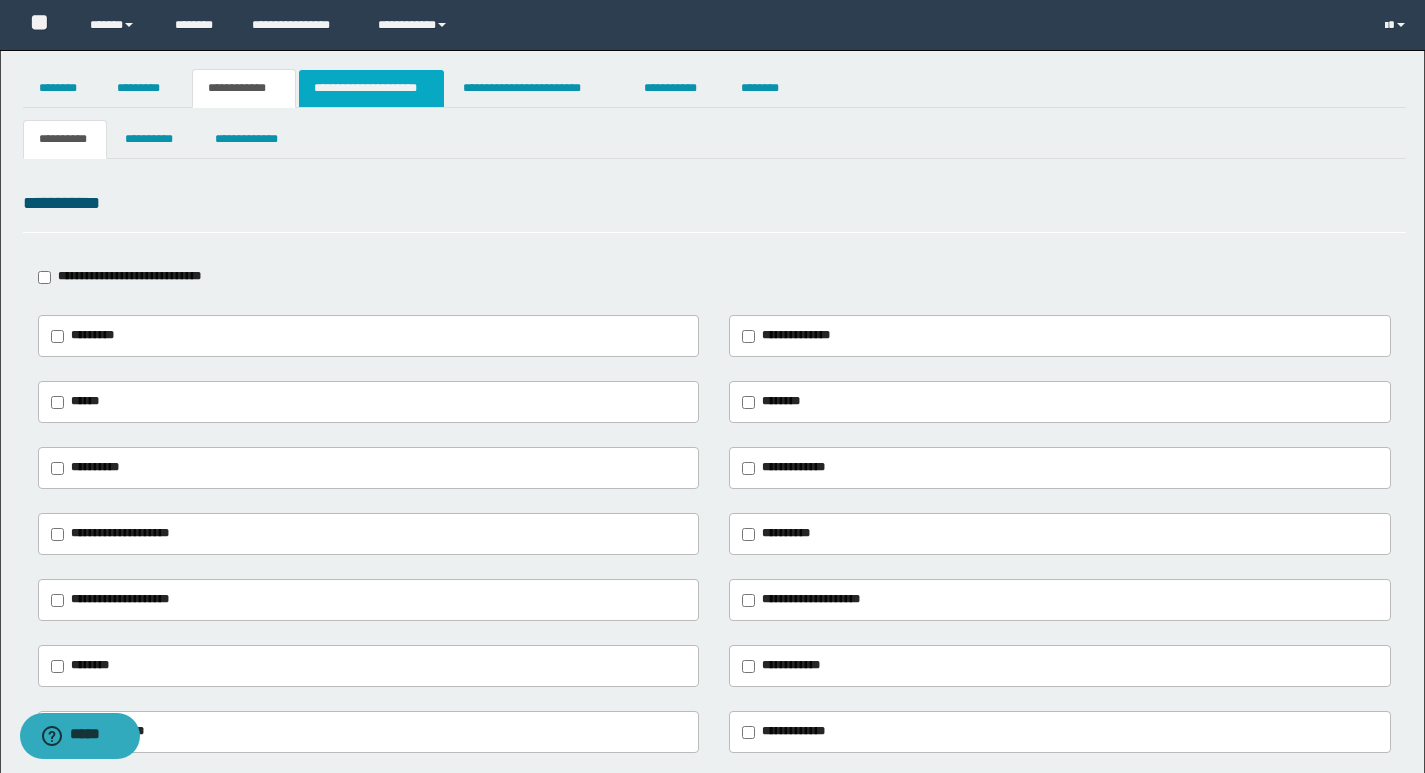 click on "**********" at bounding box center [371, 88] 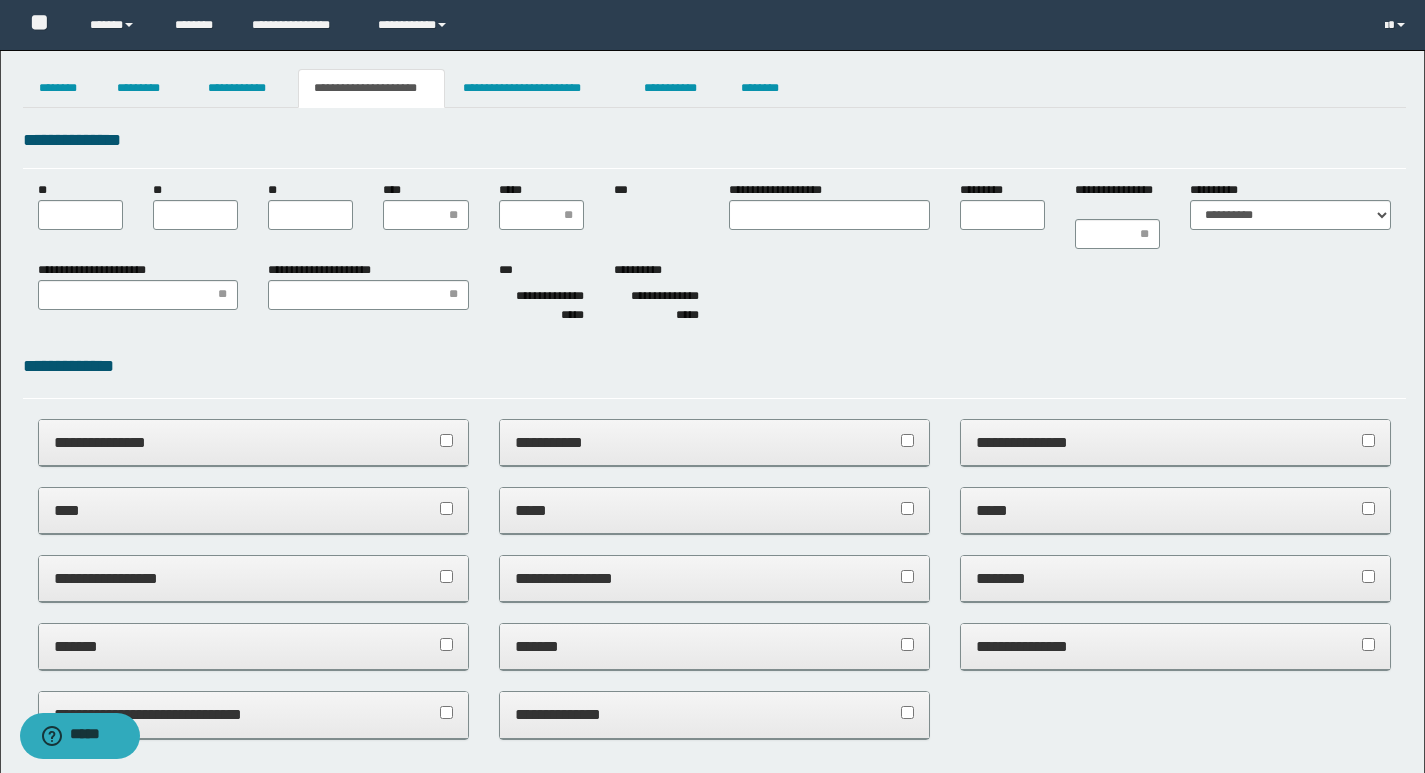scroll, scrollTop: 0, scrollLeft: 0, axis: both 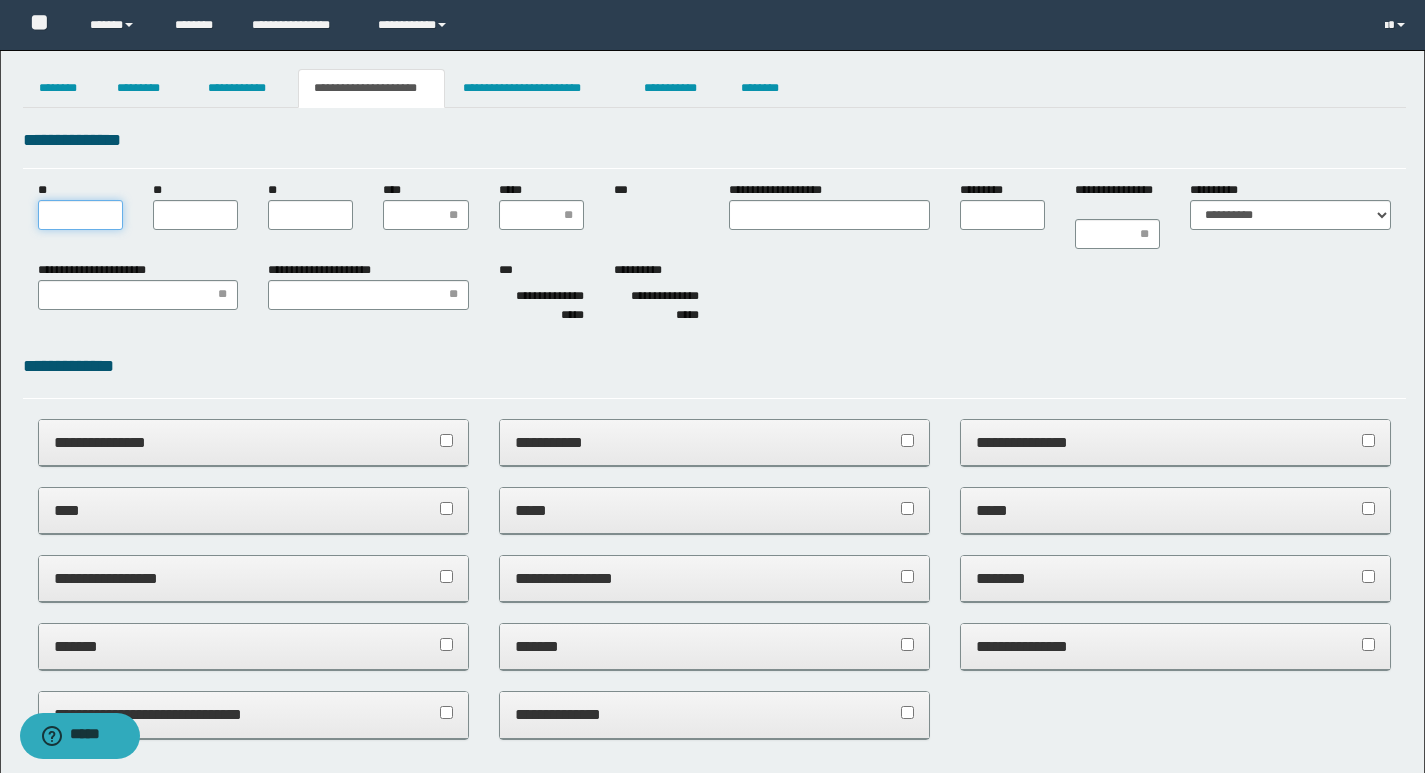 click on "**" at bounding box center (80, 215) 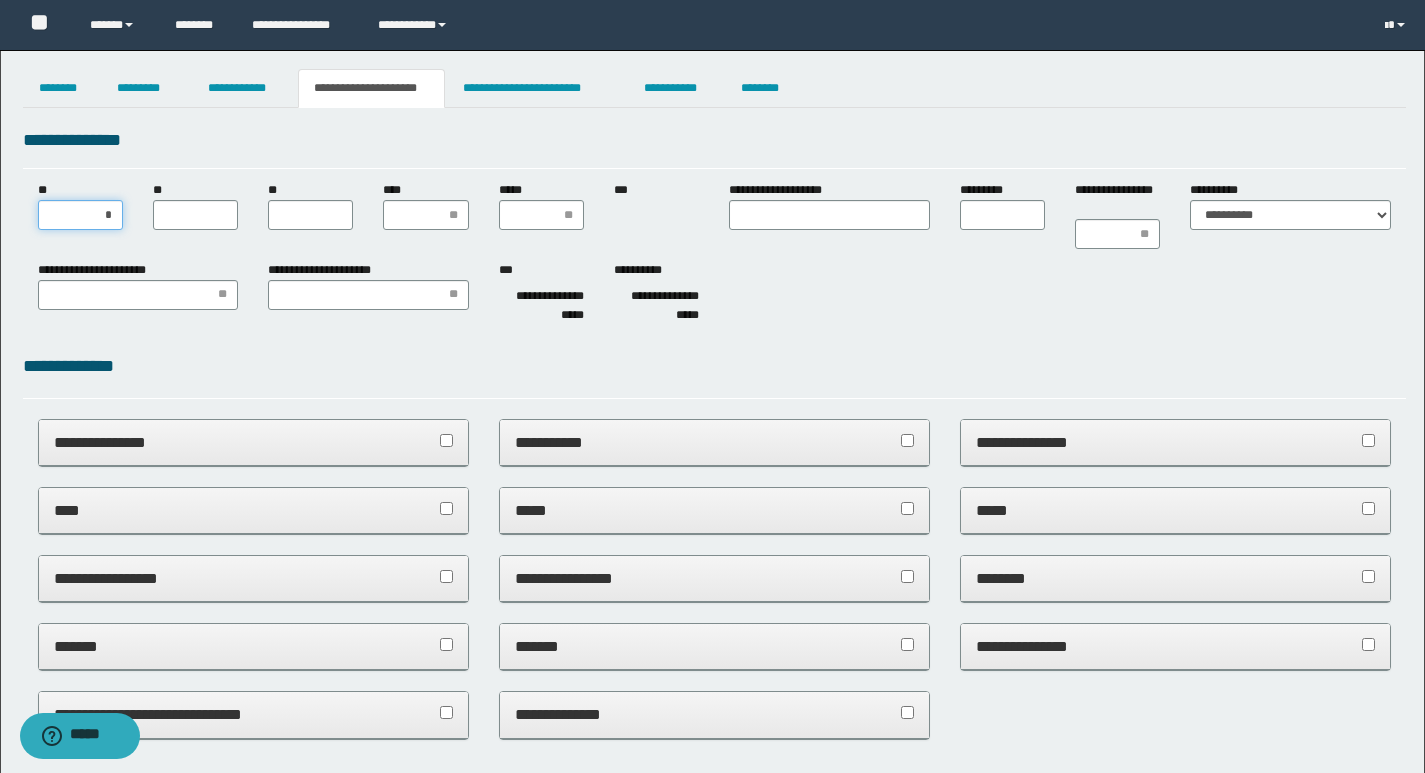 type on "**" 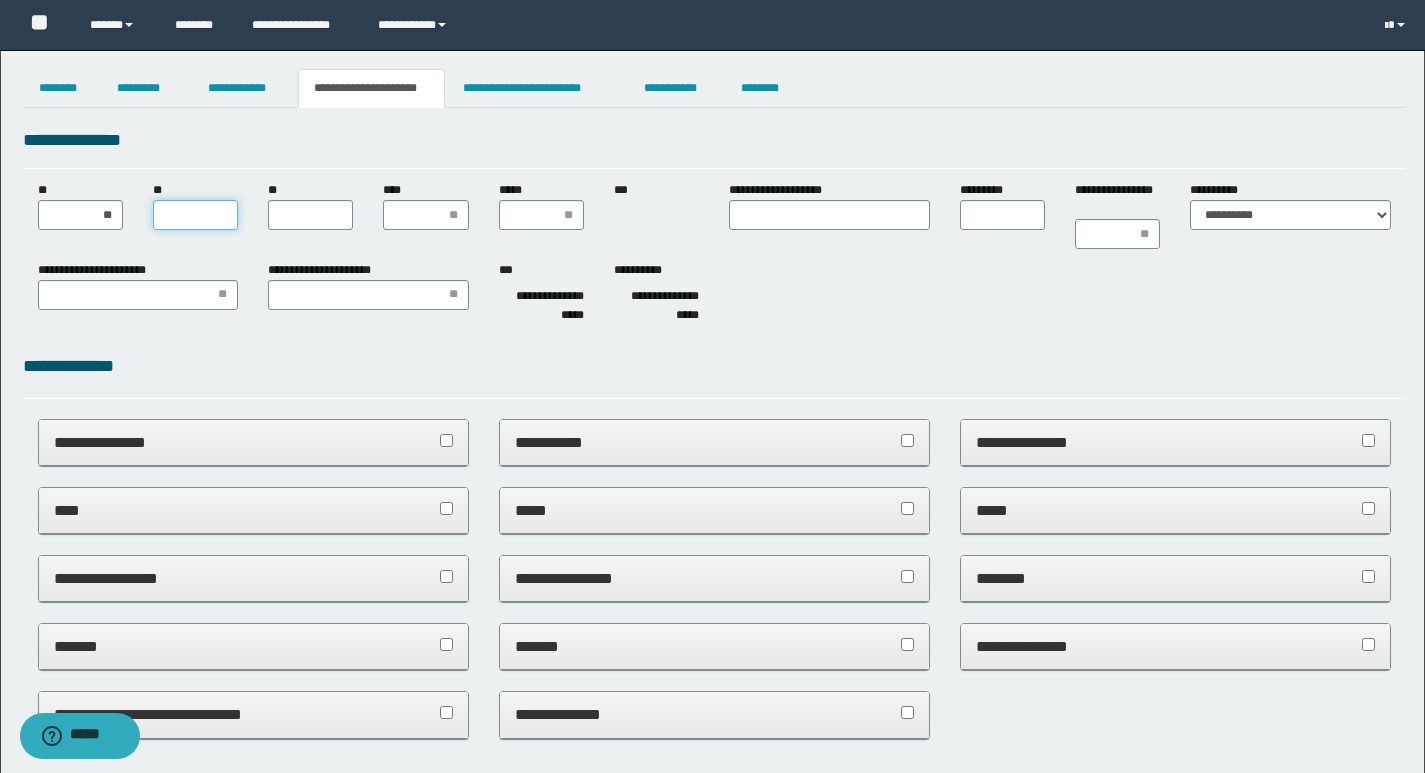 click on "**" at bounding box center [195, 215] 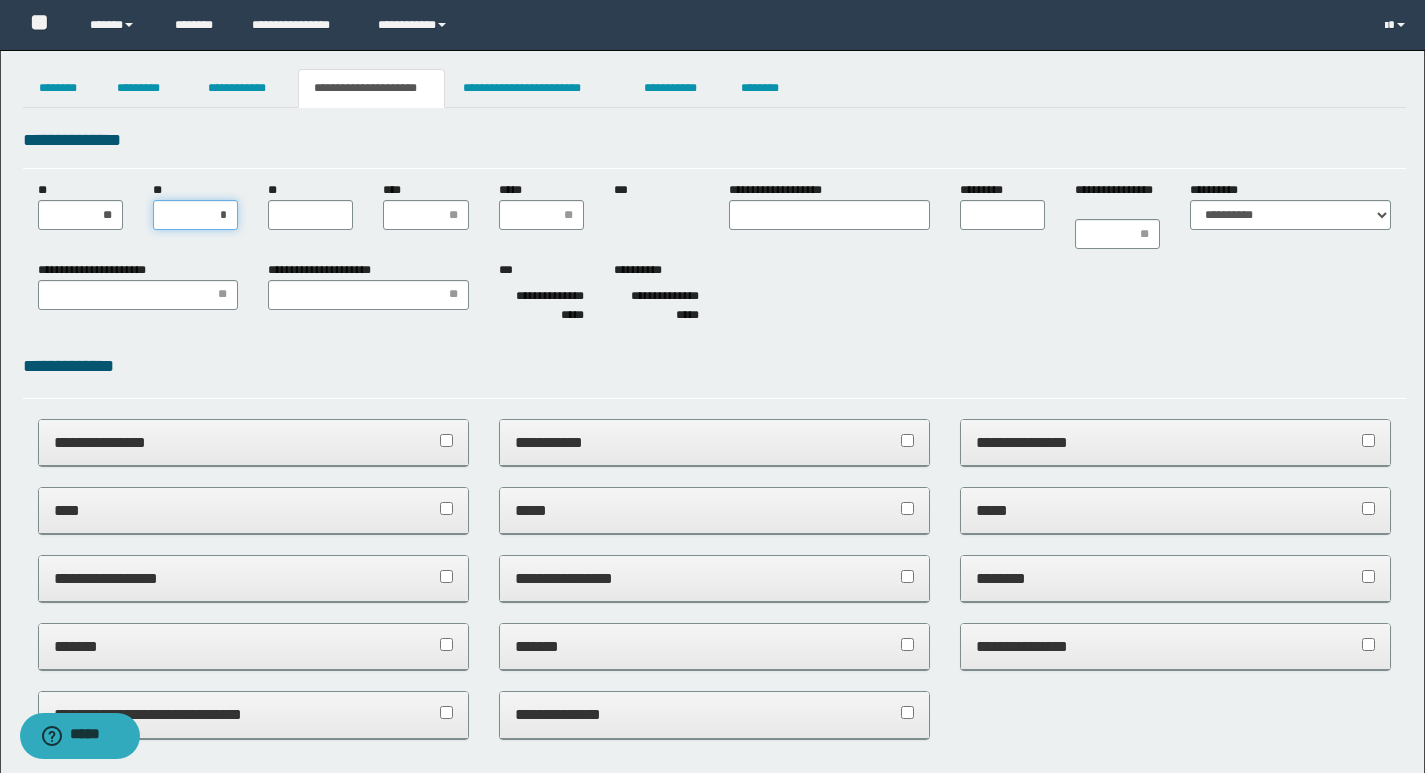 type on "**" 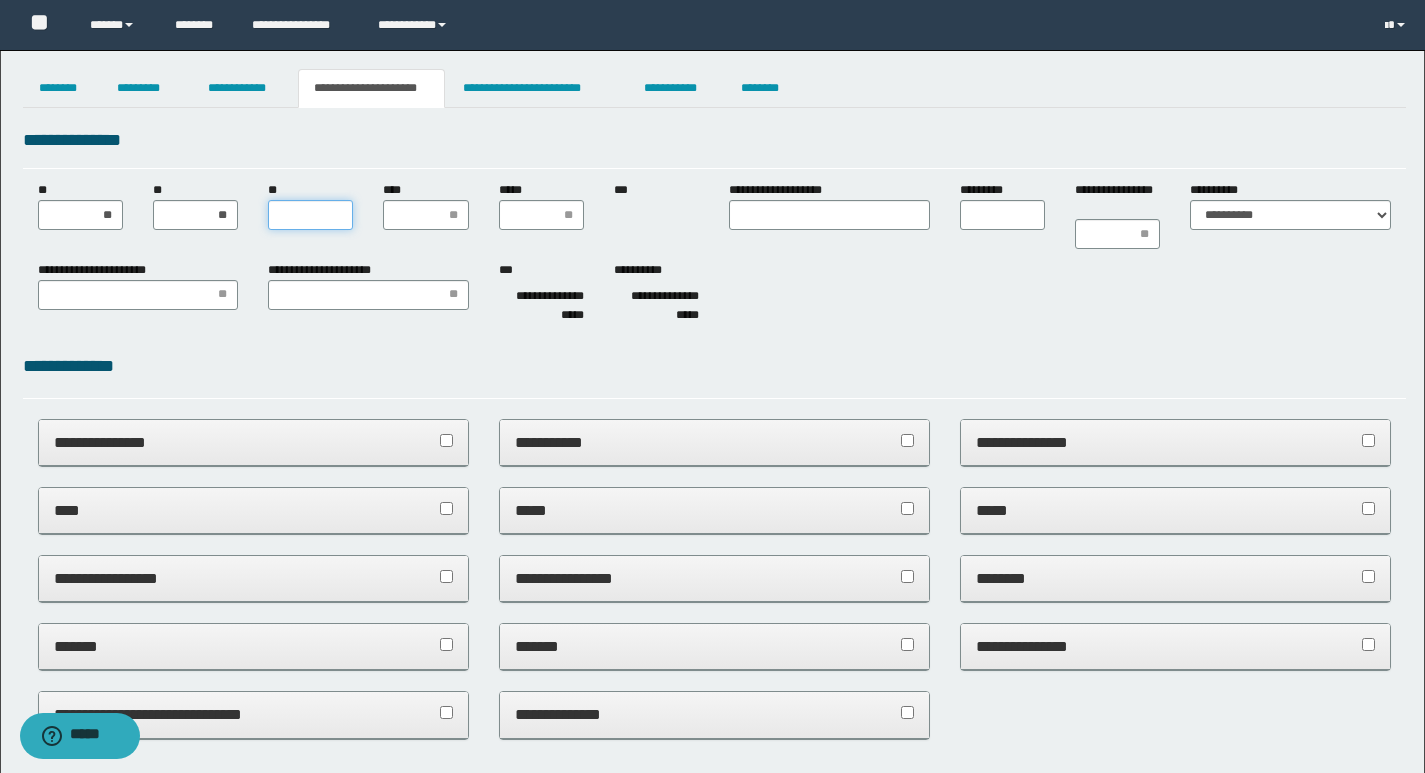 click on "**" at bounding box center (310, 215) 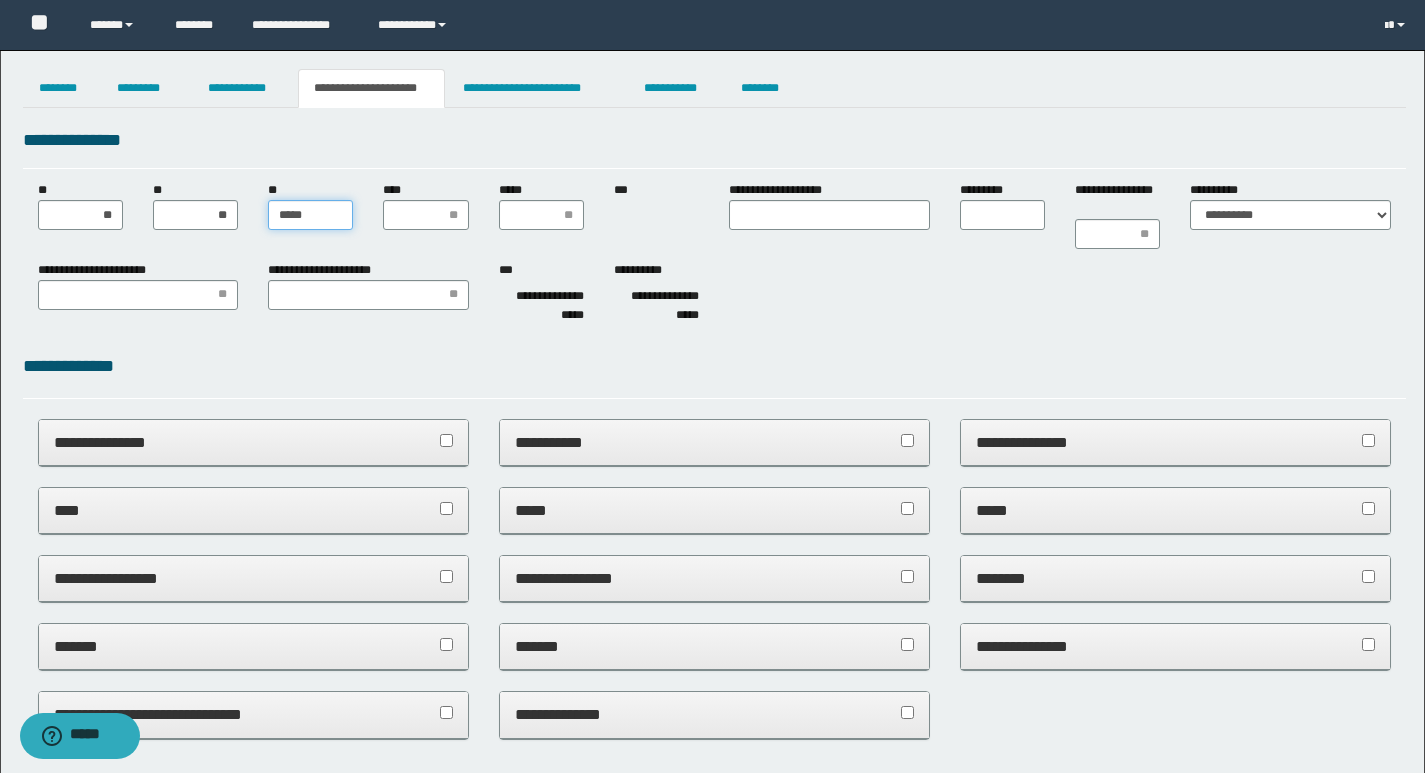 type on "******" 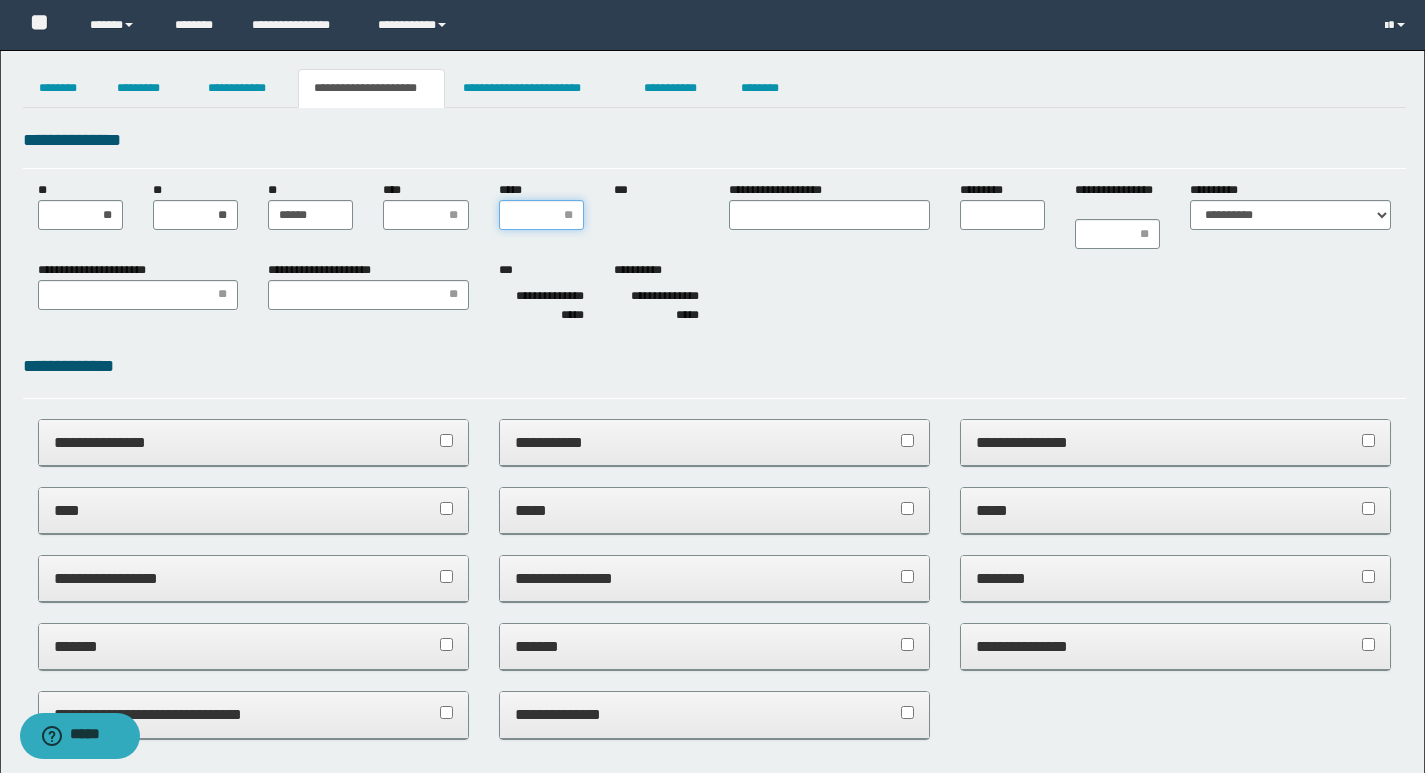 click on "*****" at bounding box center (541, 215) 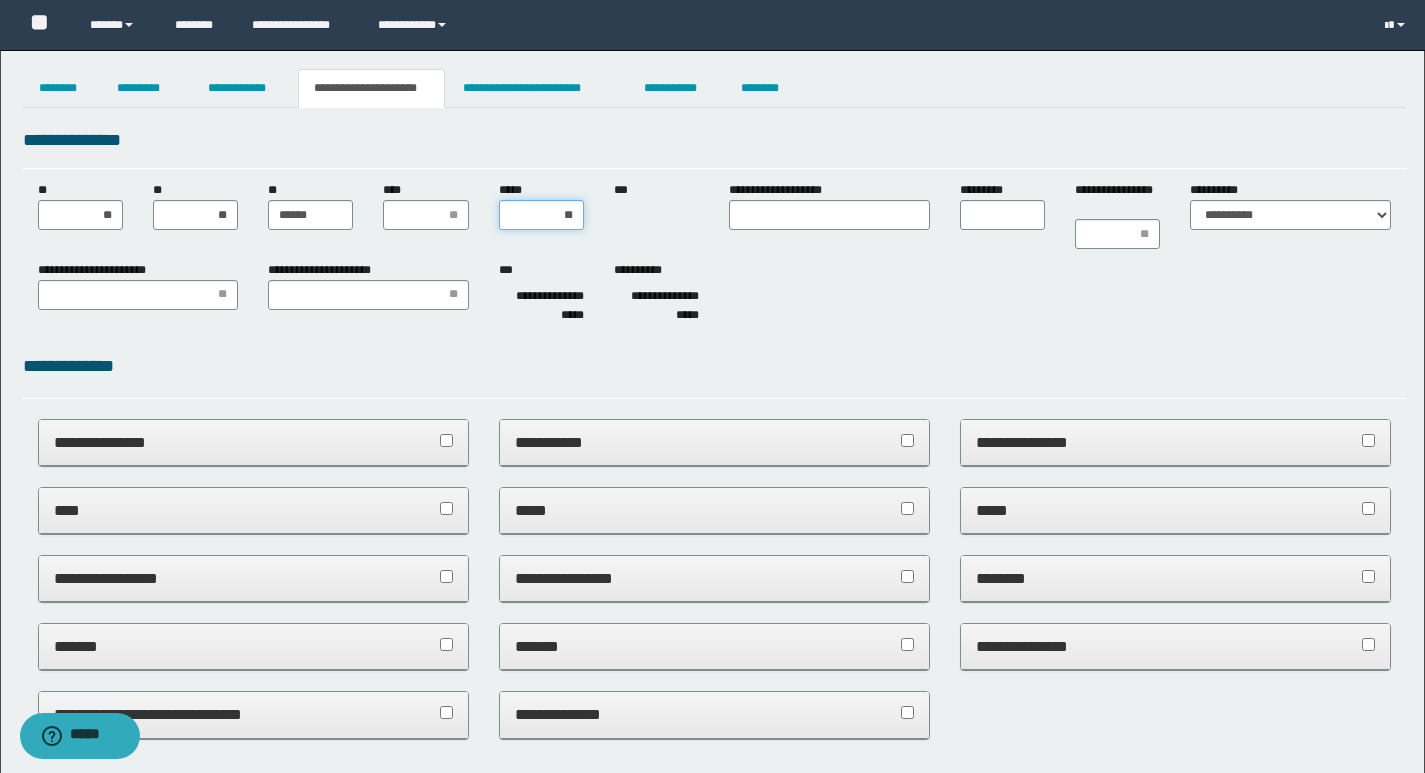 type on "***" 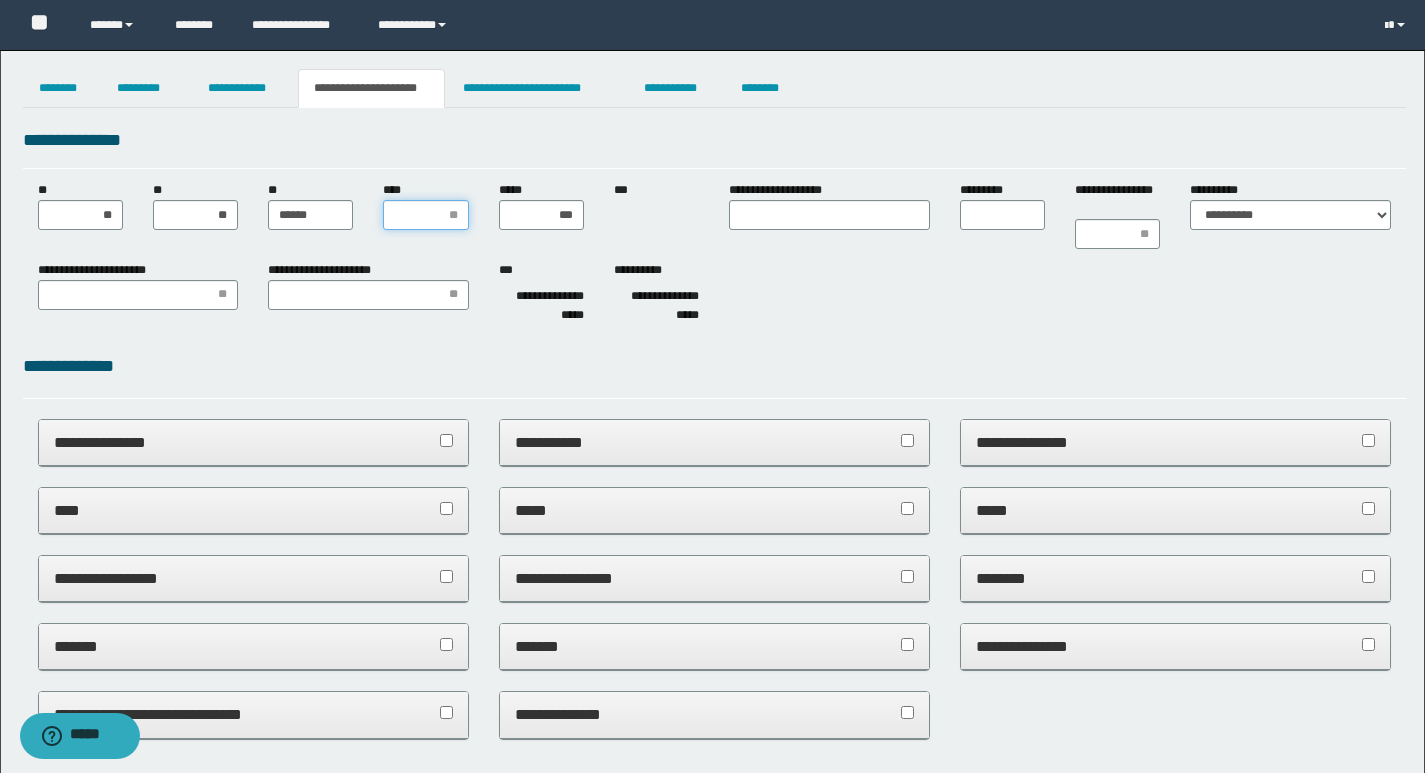 click on "****" at bounding box center [425, 215] 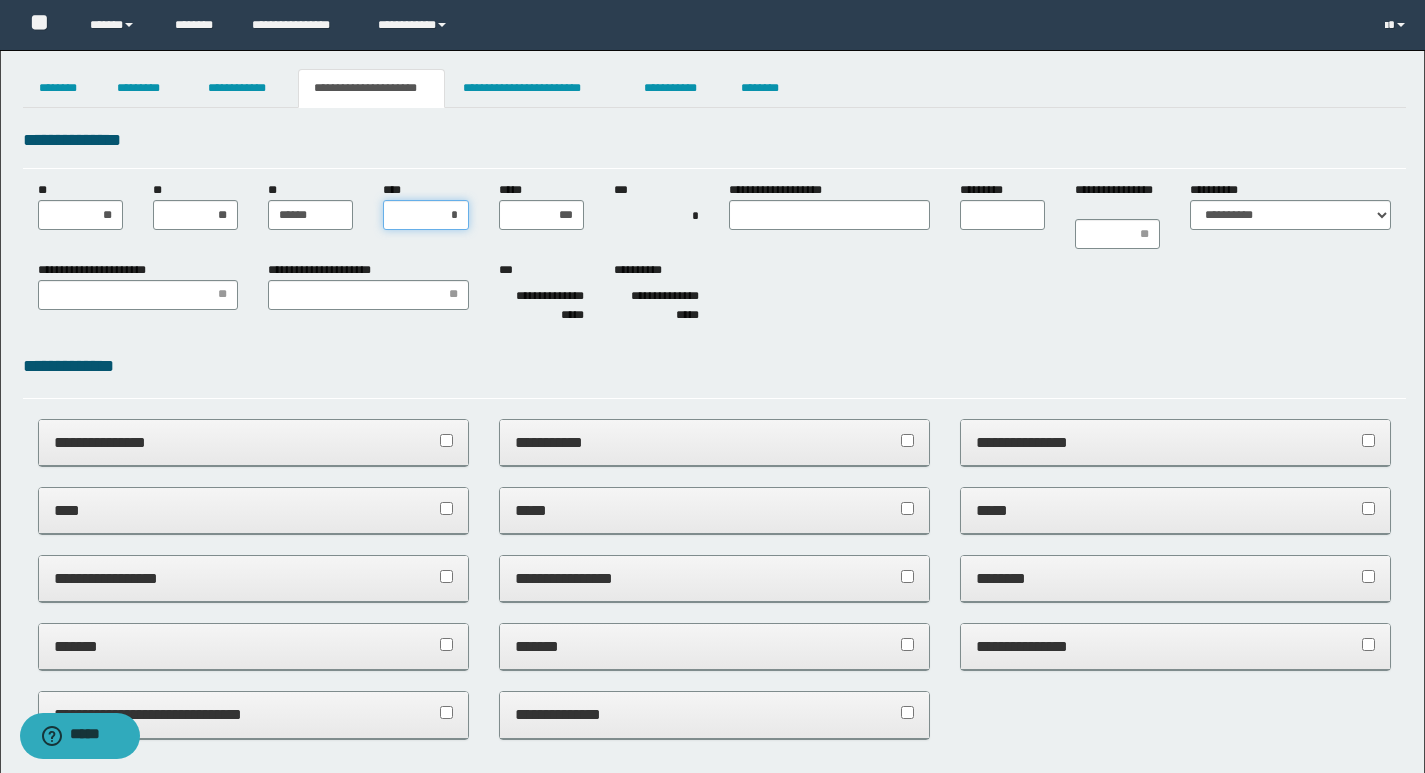 type on "**" 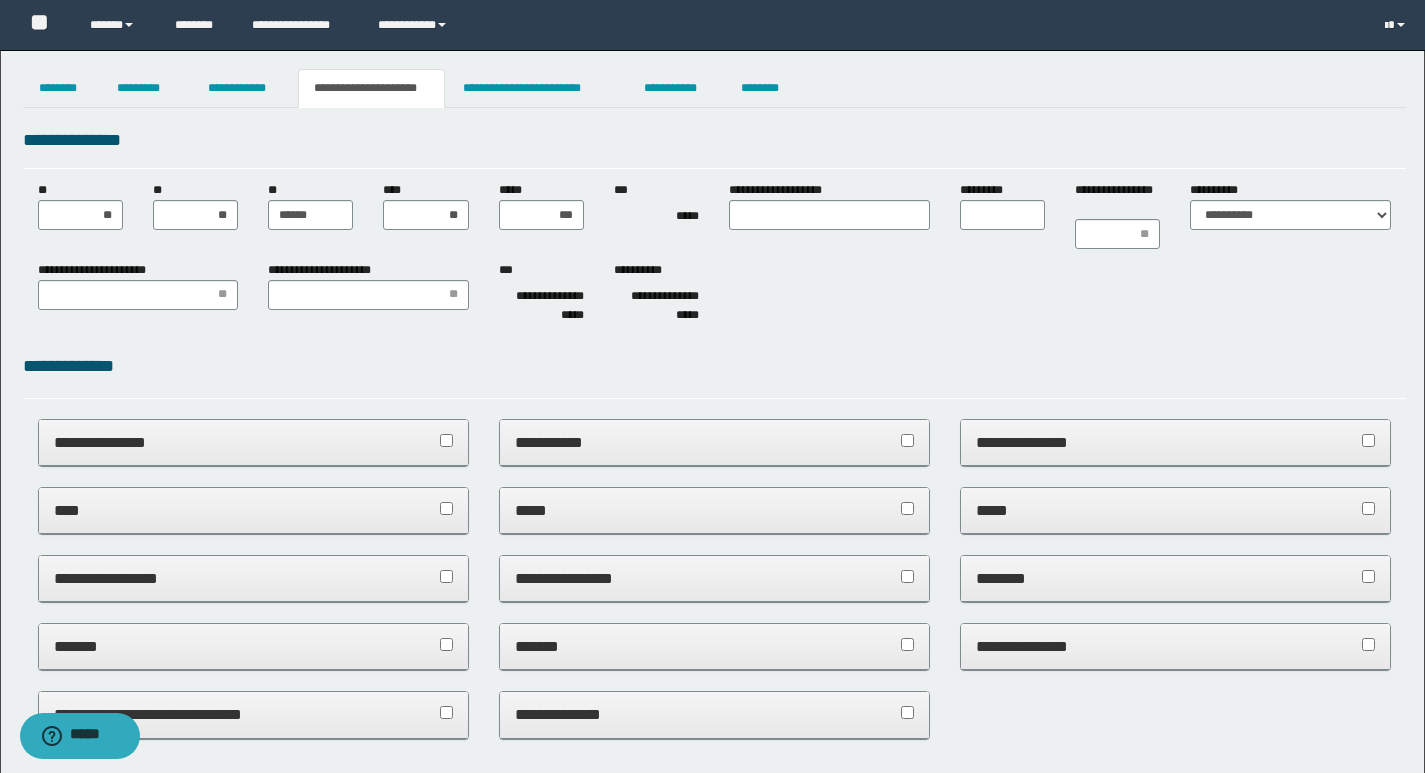 drag, startPoint x: 778, startPoint y: 323, endPoint x: 780, endPoint y: 276, distance: 47.042534 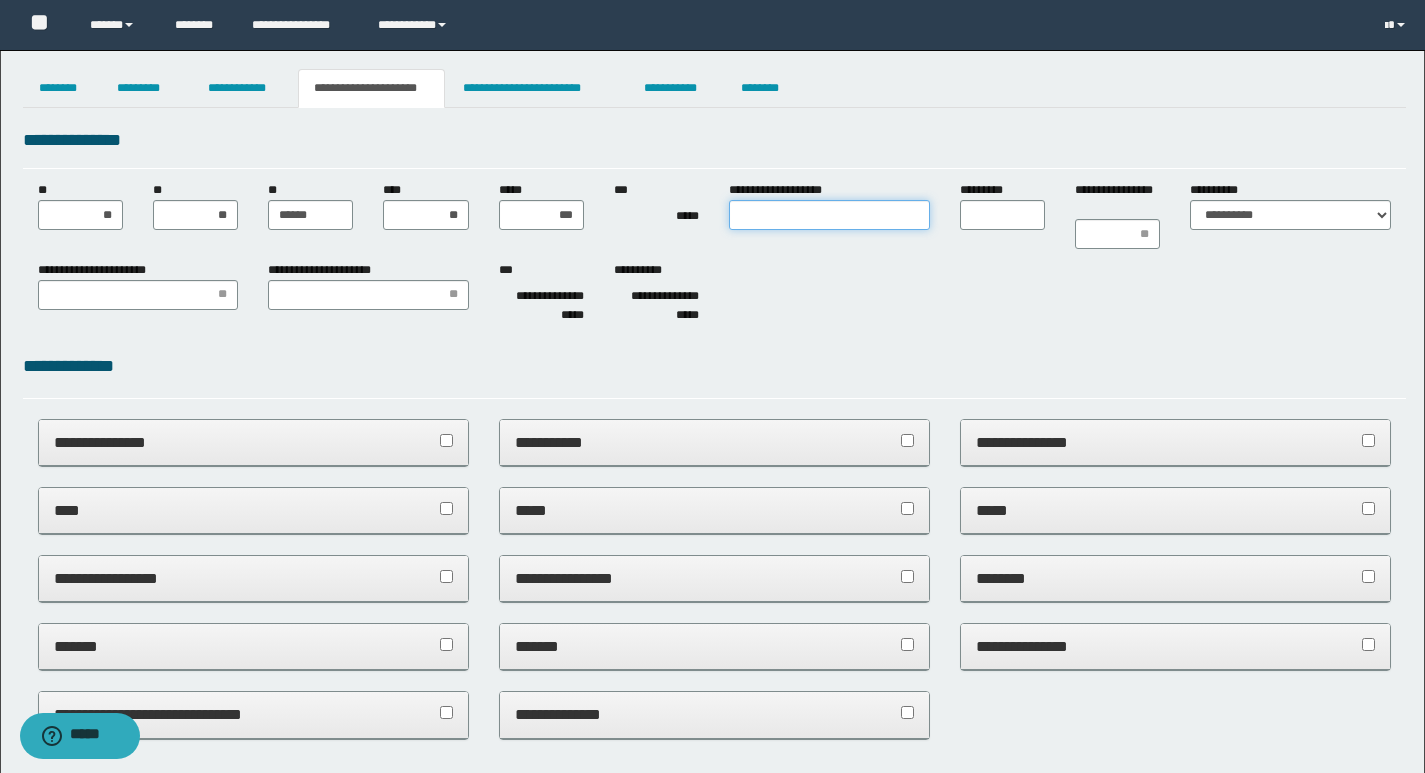 click on "**********" at bounding box center (829, 215) 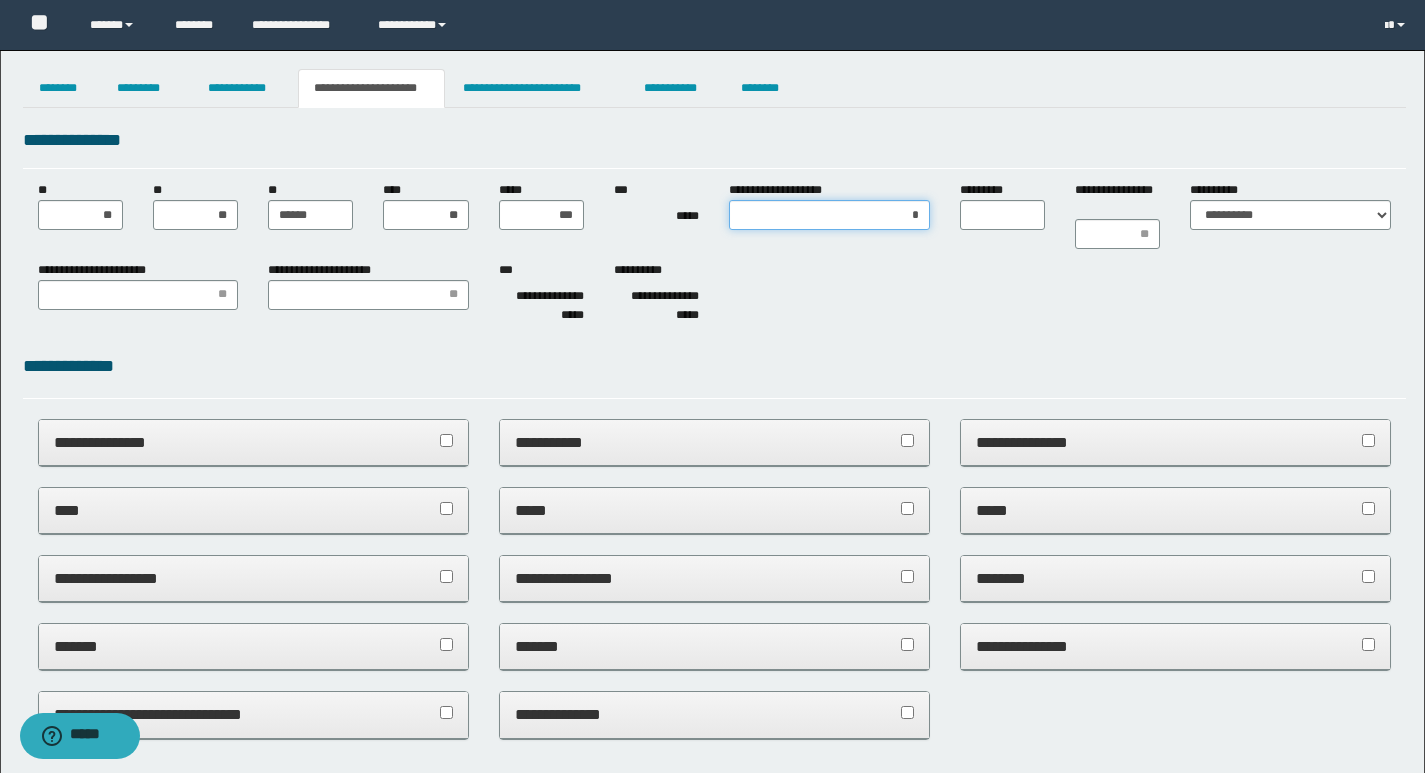type on "**" 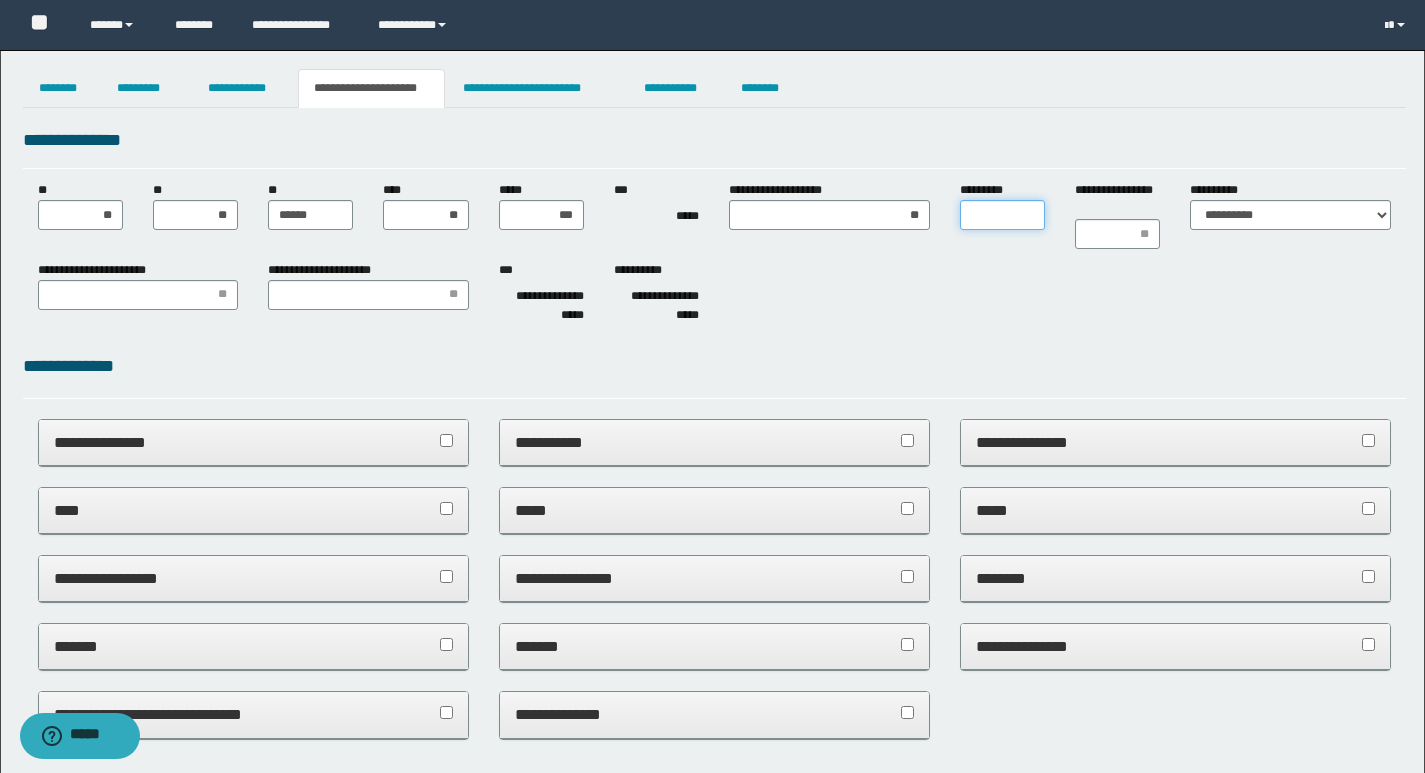 click on "*********" at bounding box center (1002, 215) 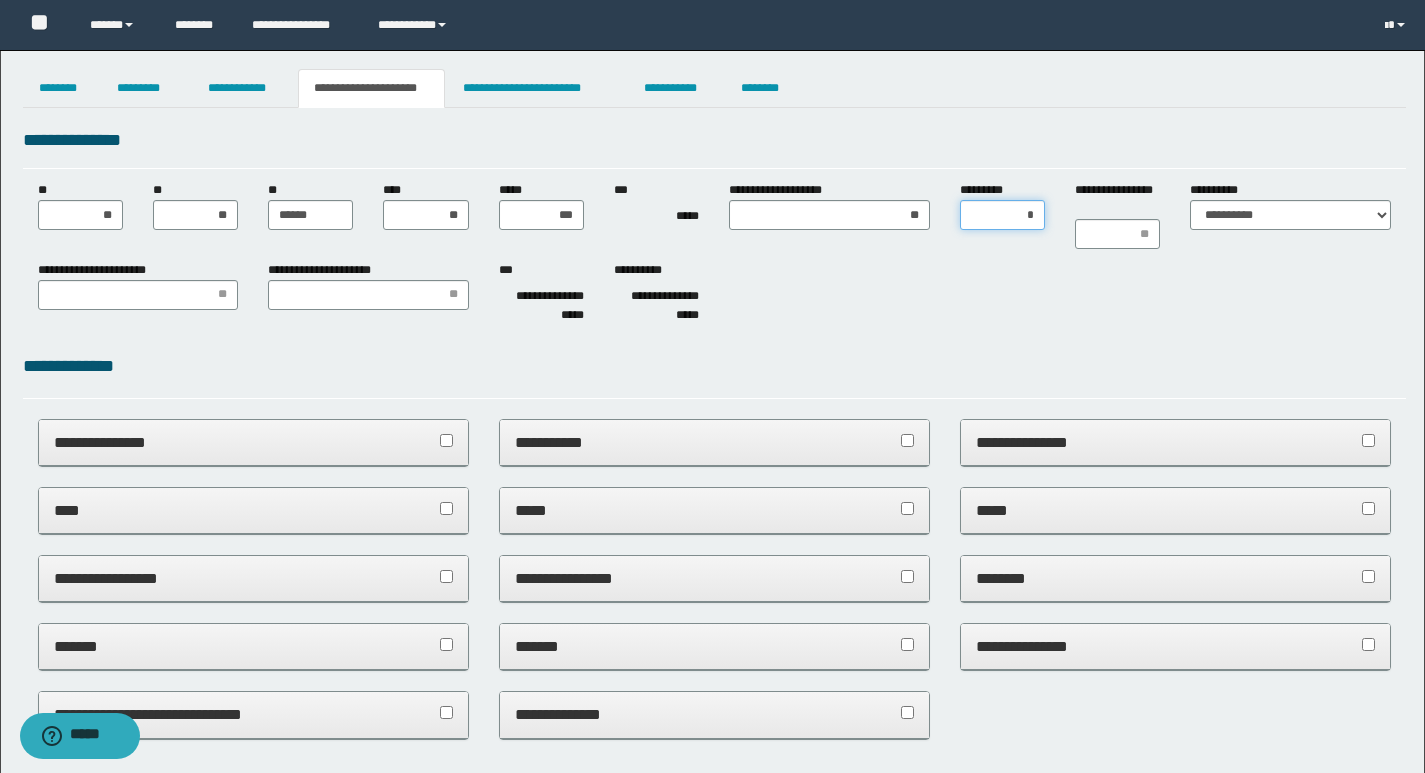 type on "**" 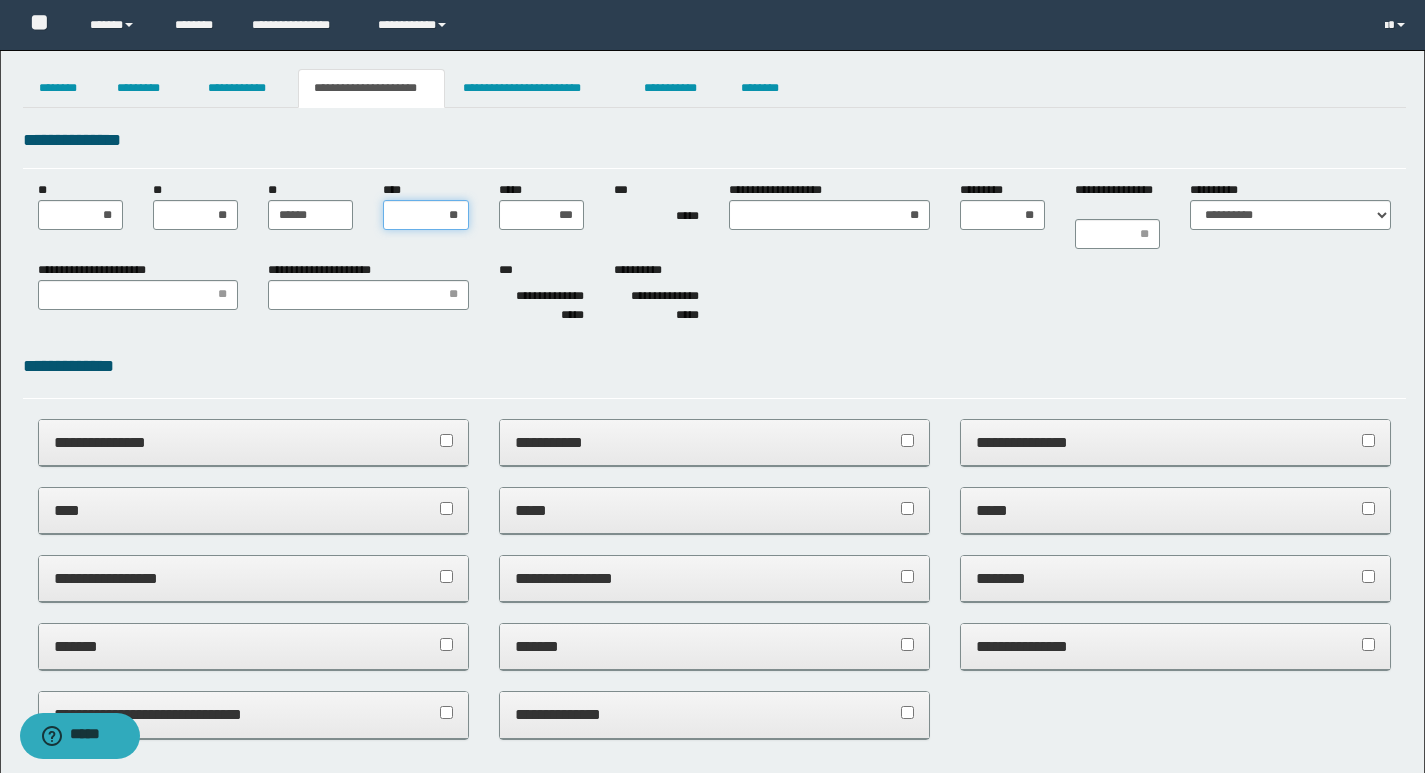 drag, startPoint x: 436, startPoint y: 215, endPoint x: 500, endPoint y: 214, distance: 64.00781 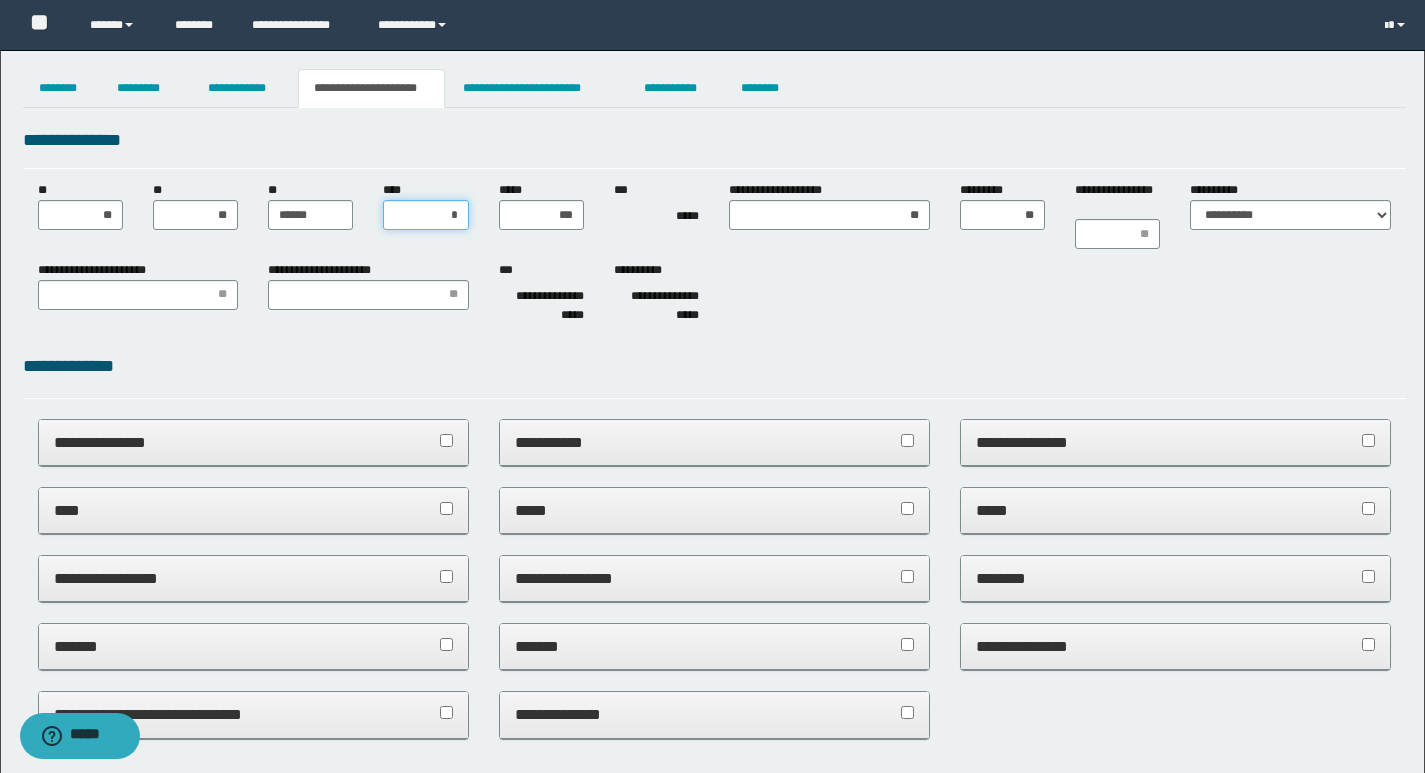 type on "**" 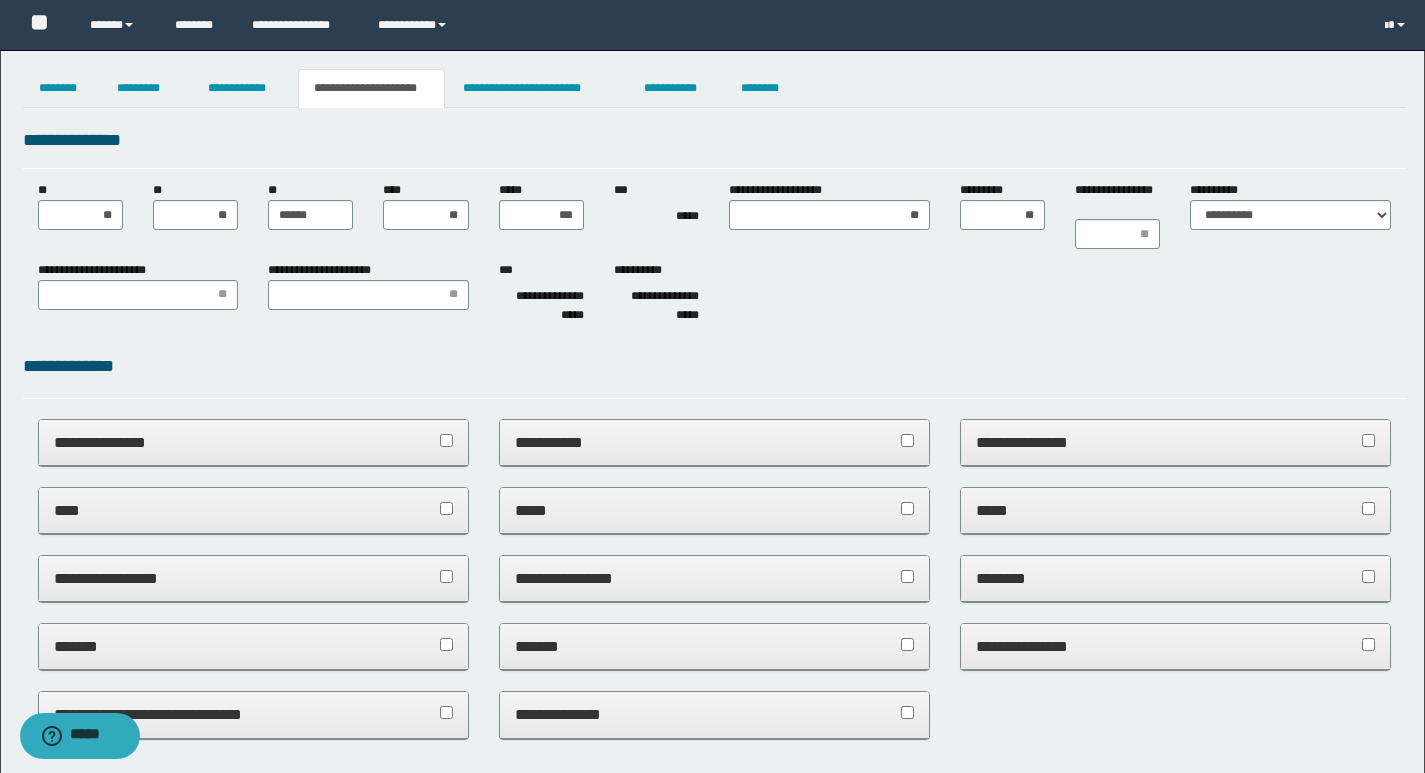 drag, startPoint x: 750, startPoint y: 297, endPoint x: 1126, endPoint y: 324, distance: 376.96817 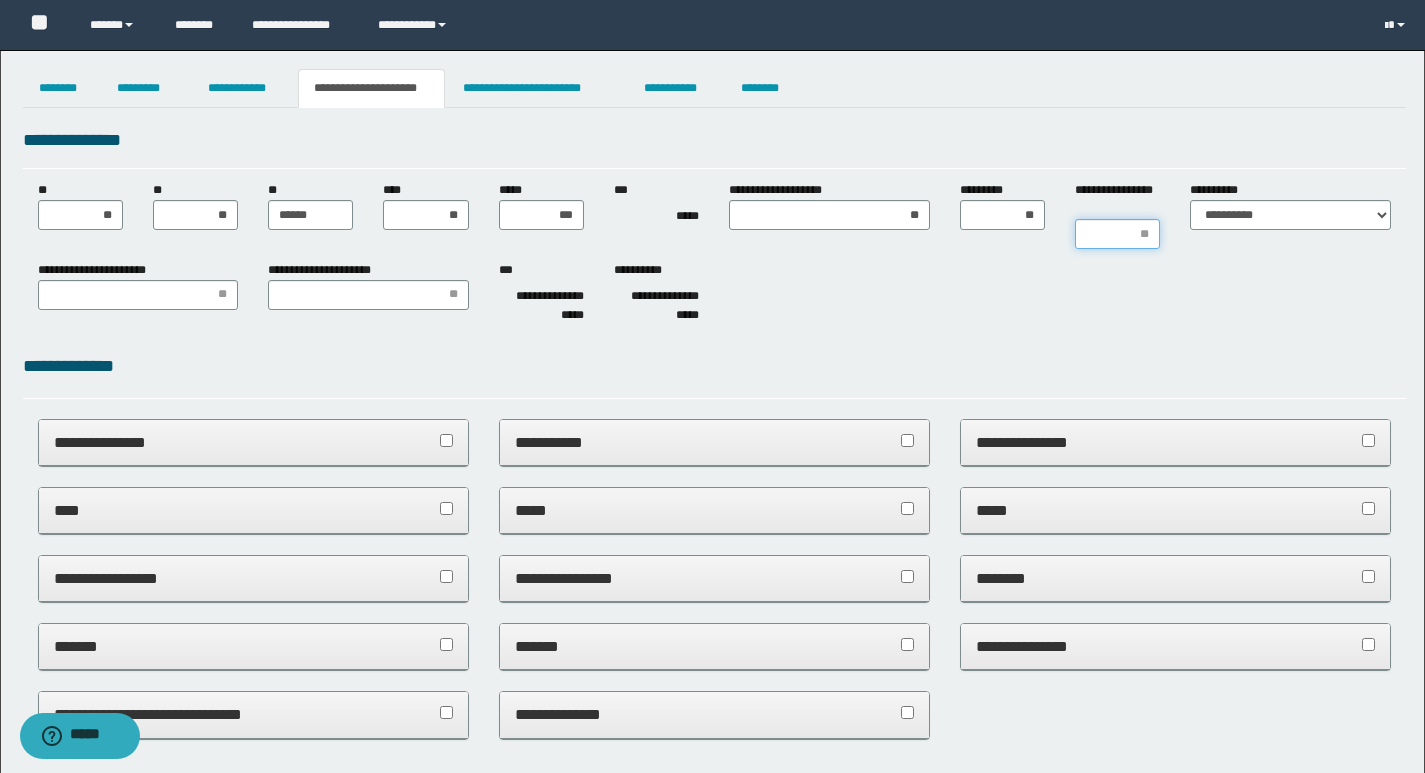 click on "**********" at bounding box center [1117, 234] 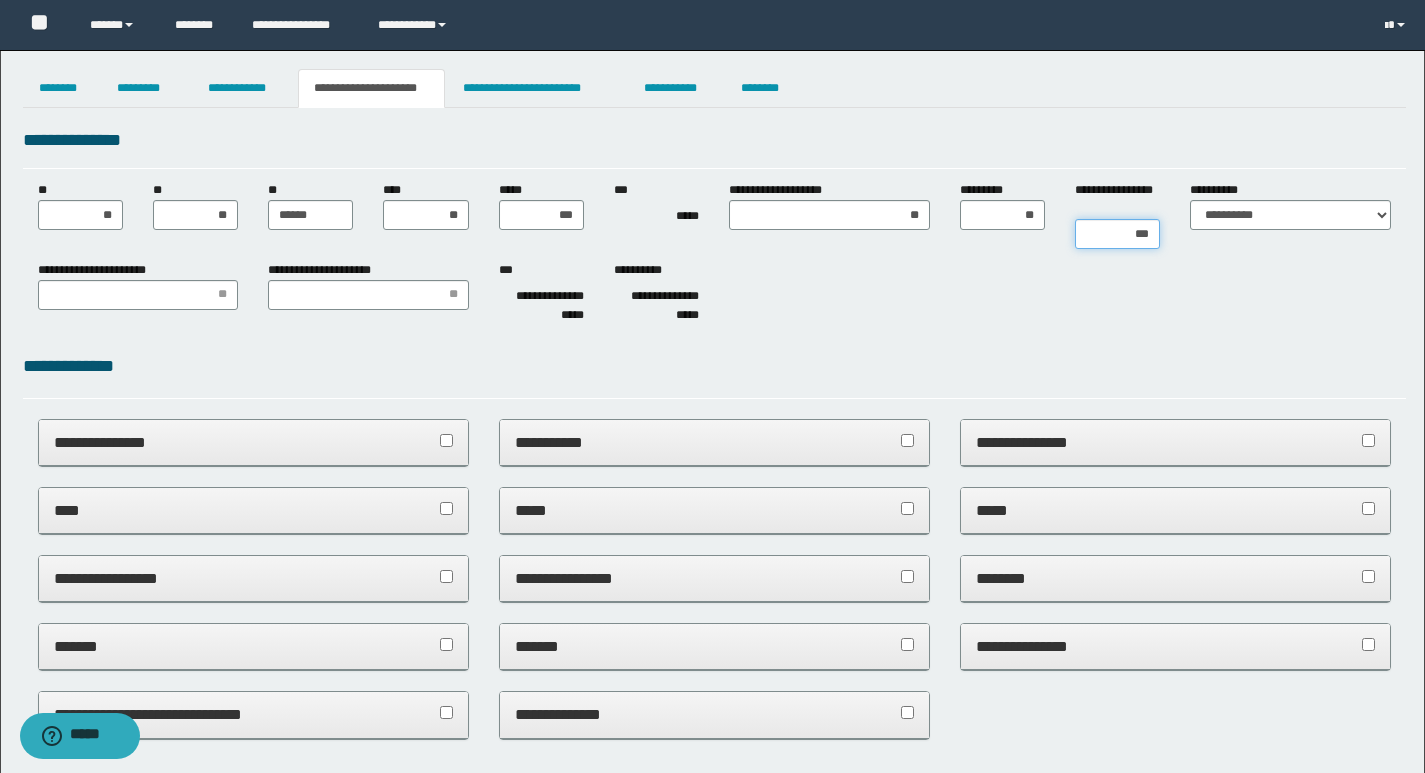 type on "****" 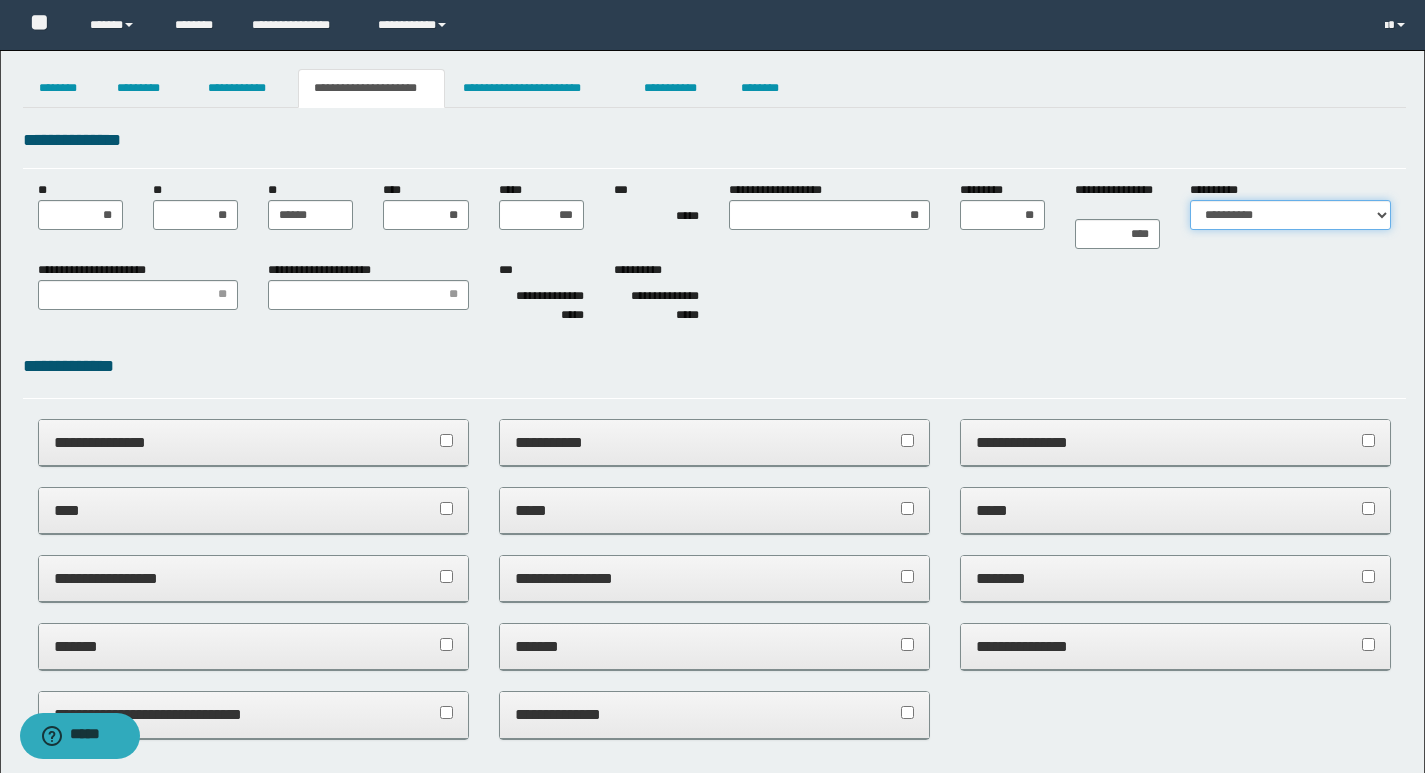click on "**********" at bounding box center (1290, 215) 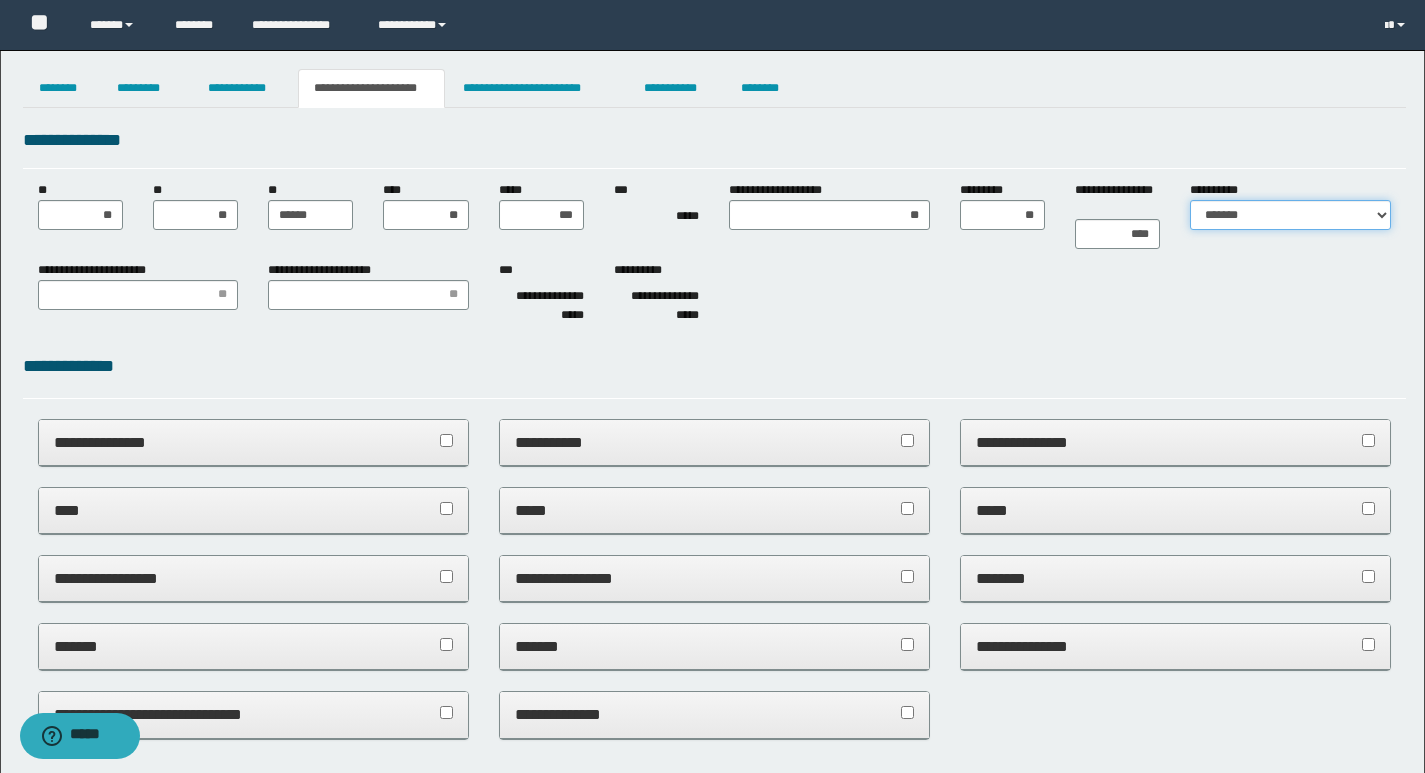 click on "**********" at bounding box center (1290, 215) 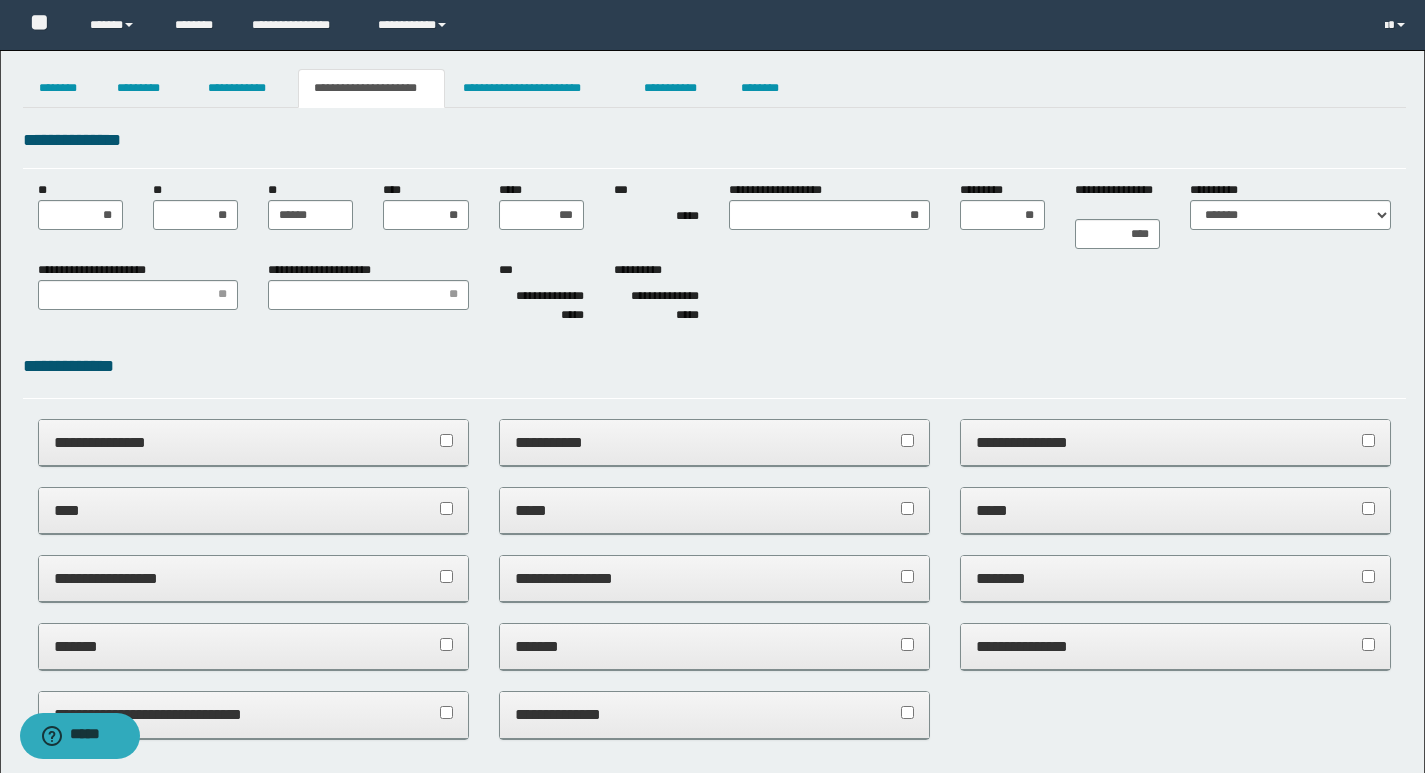 click on "**********" at bounding box center [714, 366] 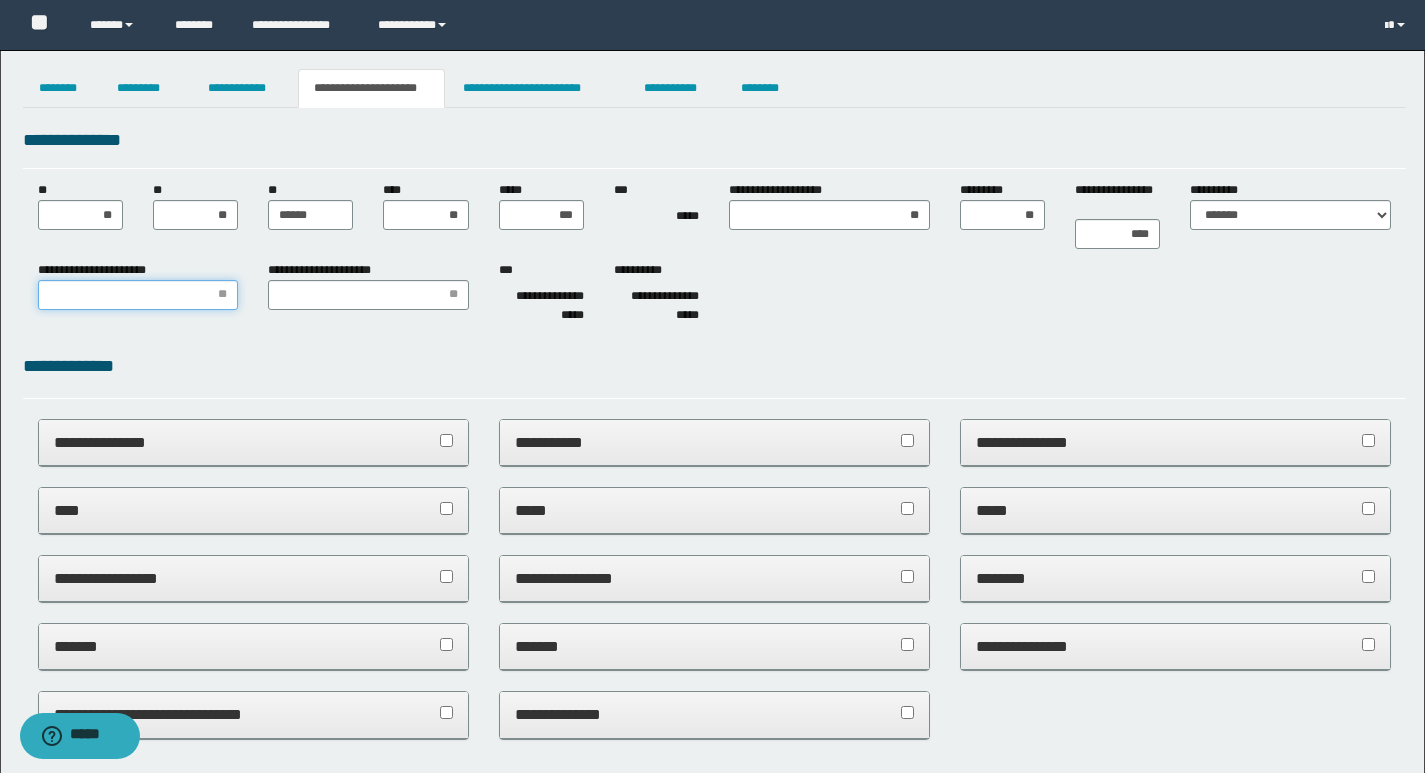 click on "**********" at bounding box center [138, 295] 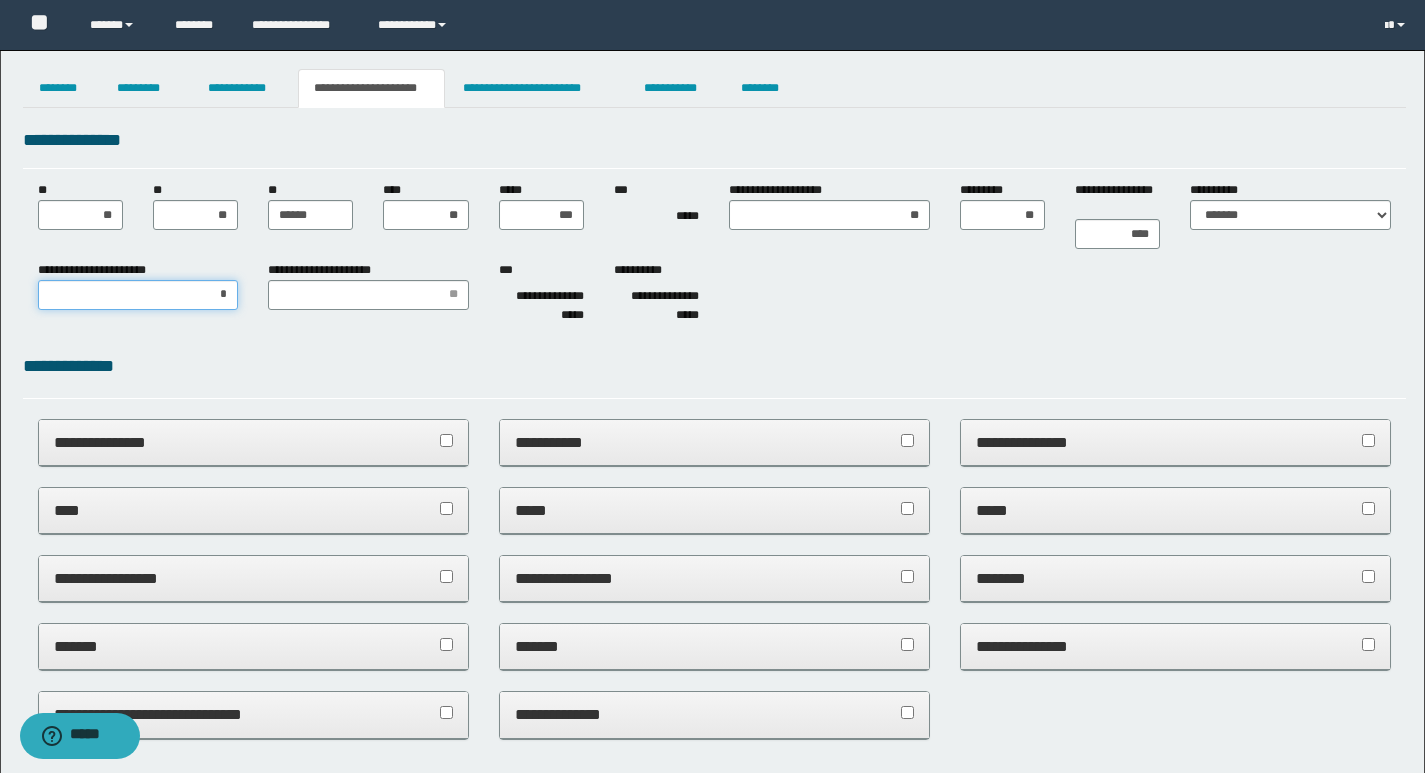type on "**" 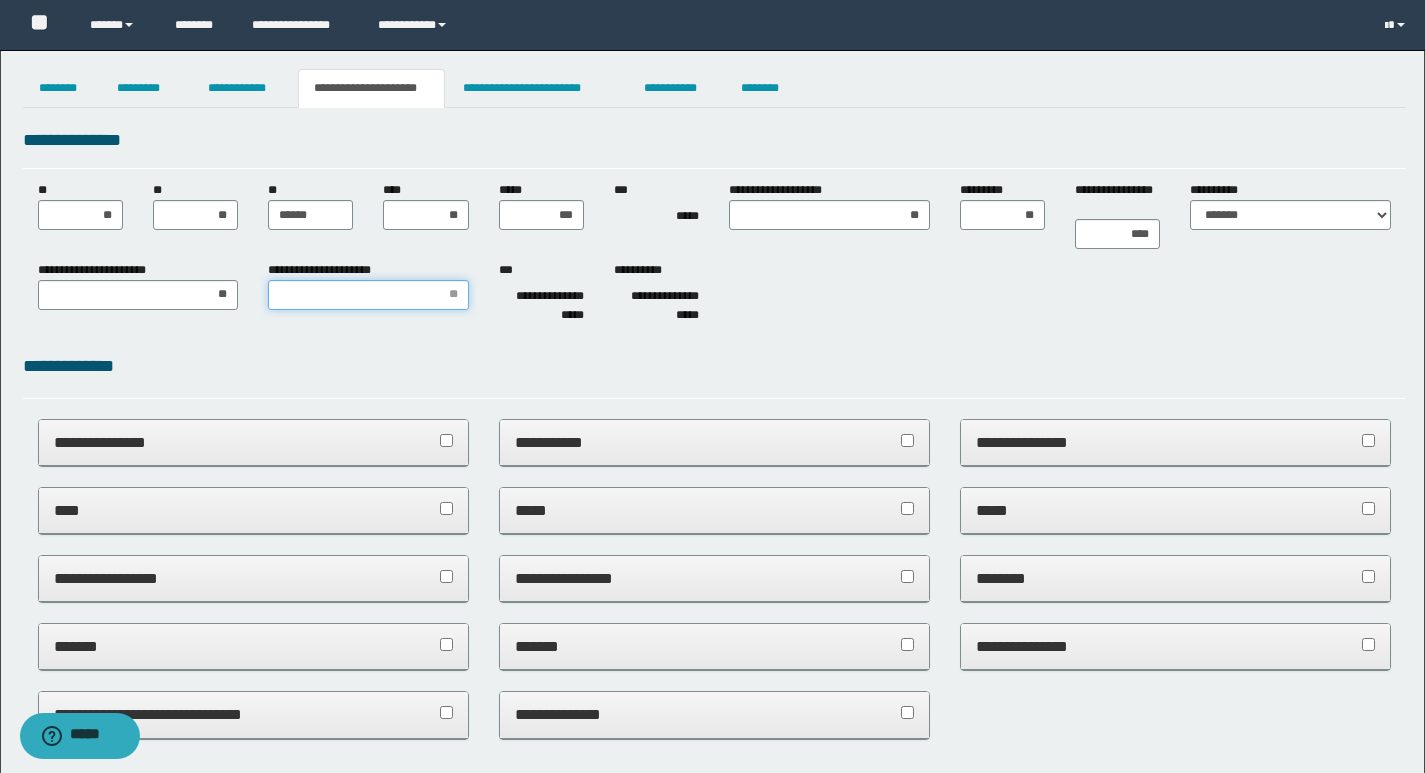 click on "**********" at bounding box center (368, 295) 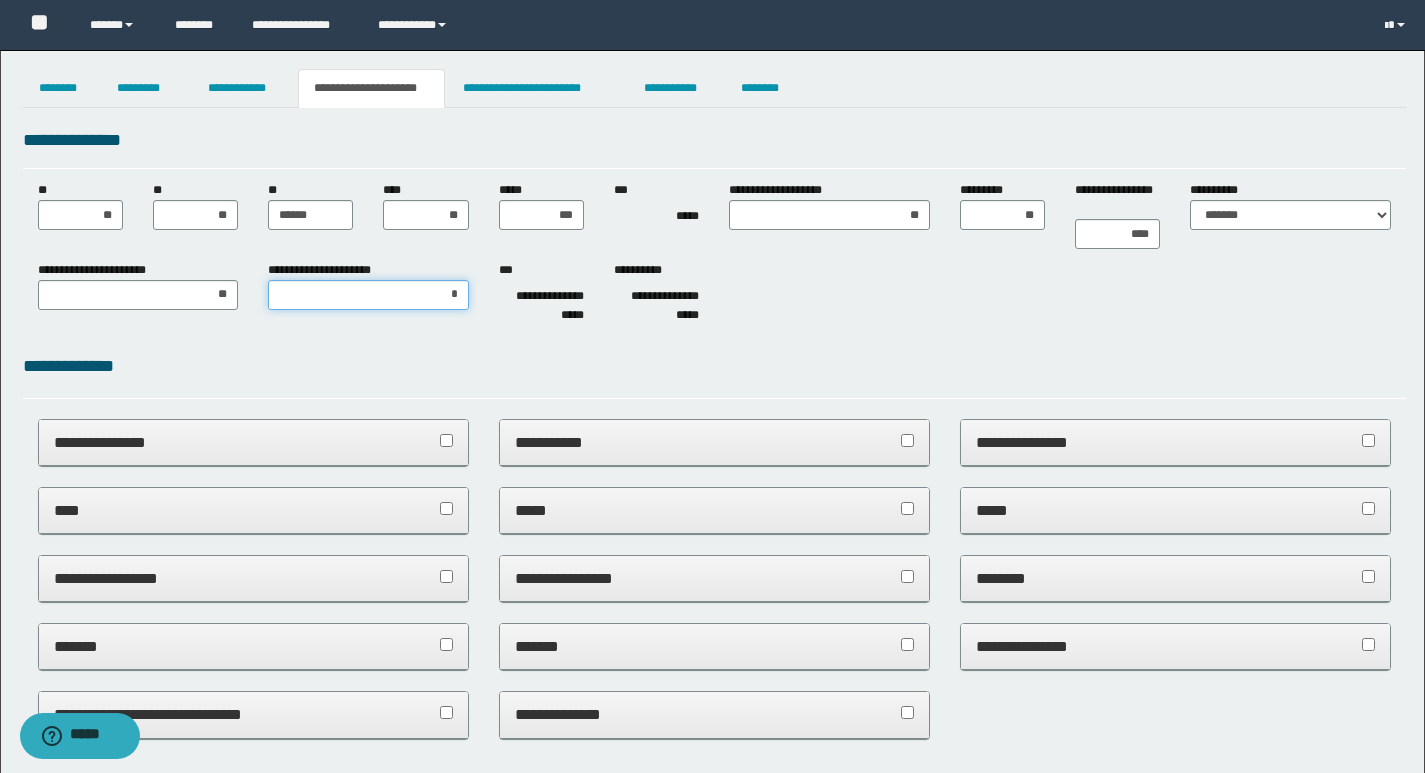 type on "**" 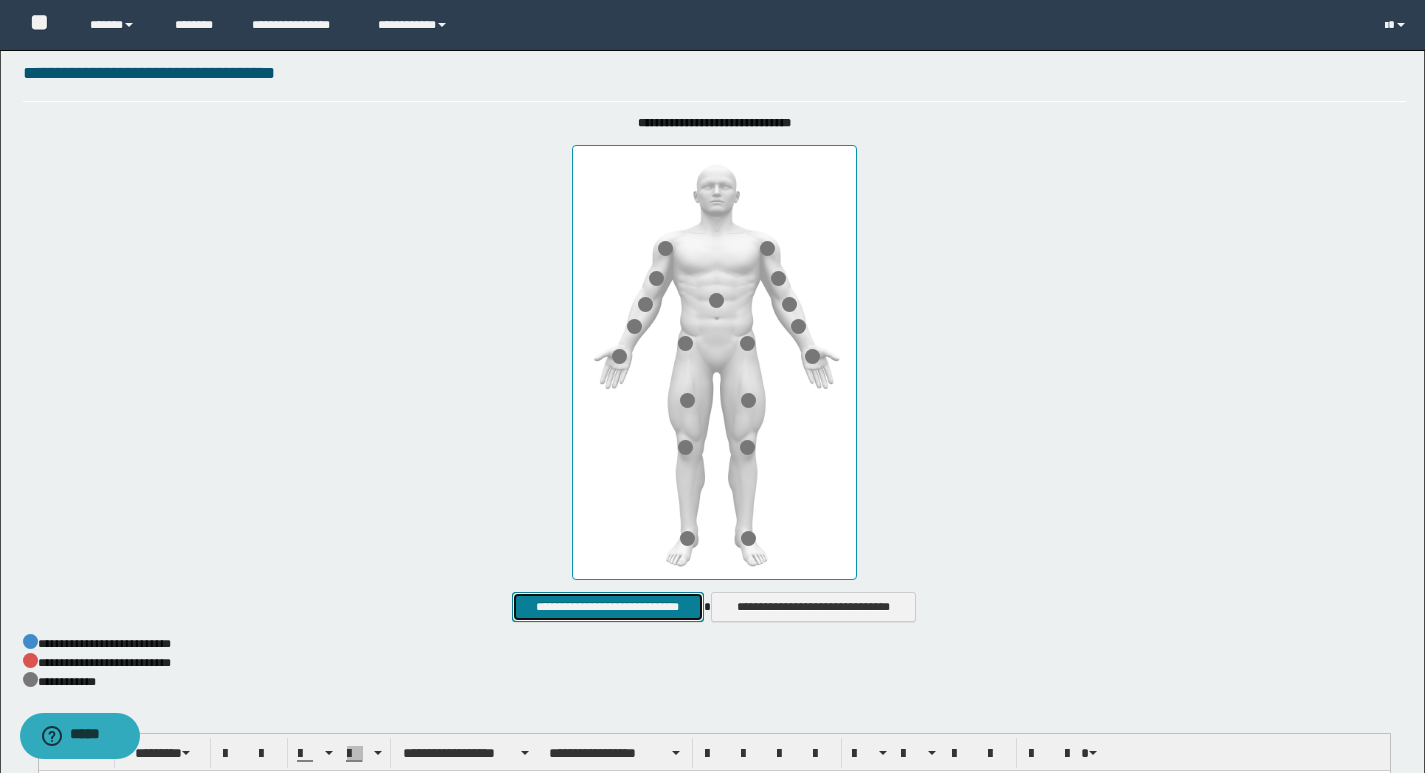 scroll, scrollTop: 682, scrollLeft: 0, axis: vertical 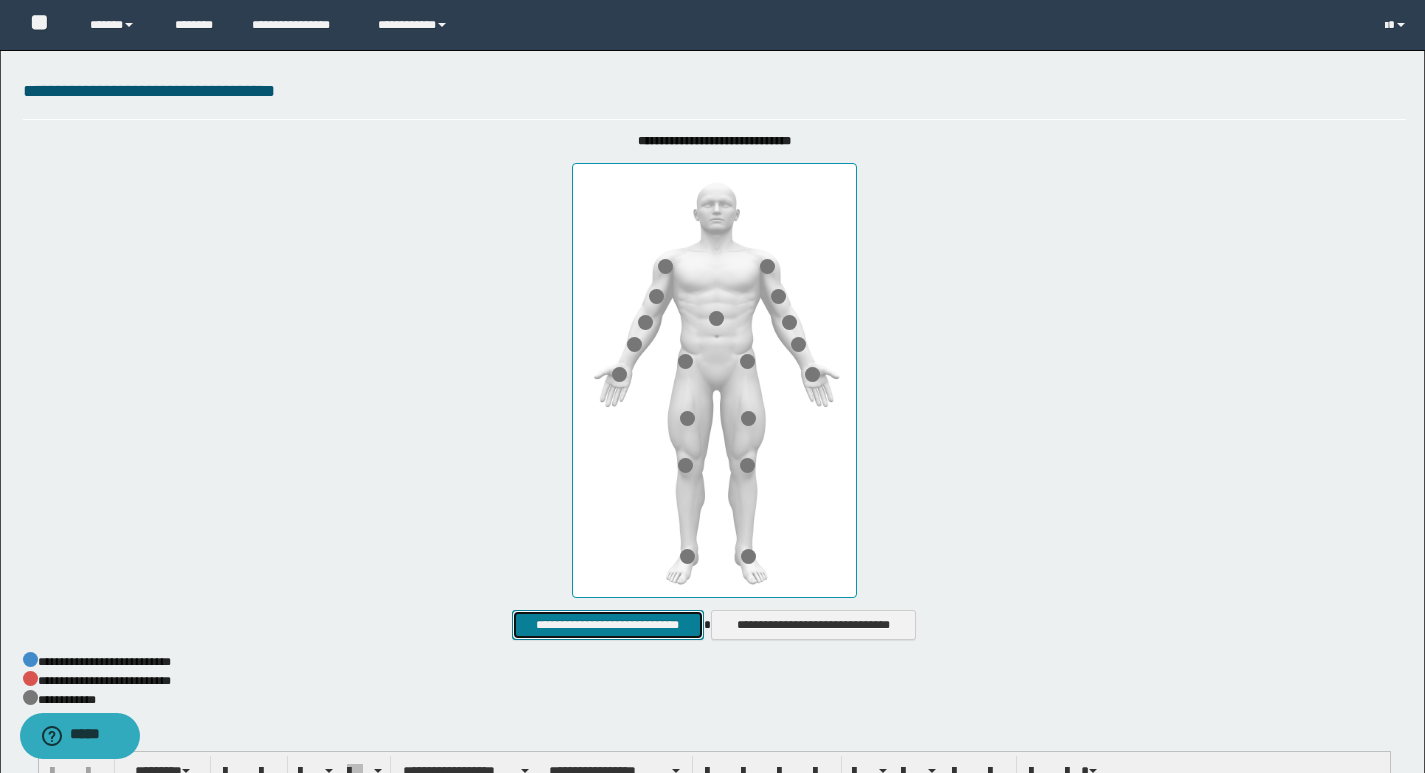 click on "**********" at bounding box center [607, 625] 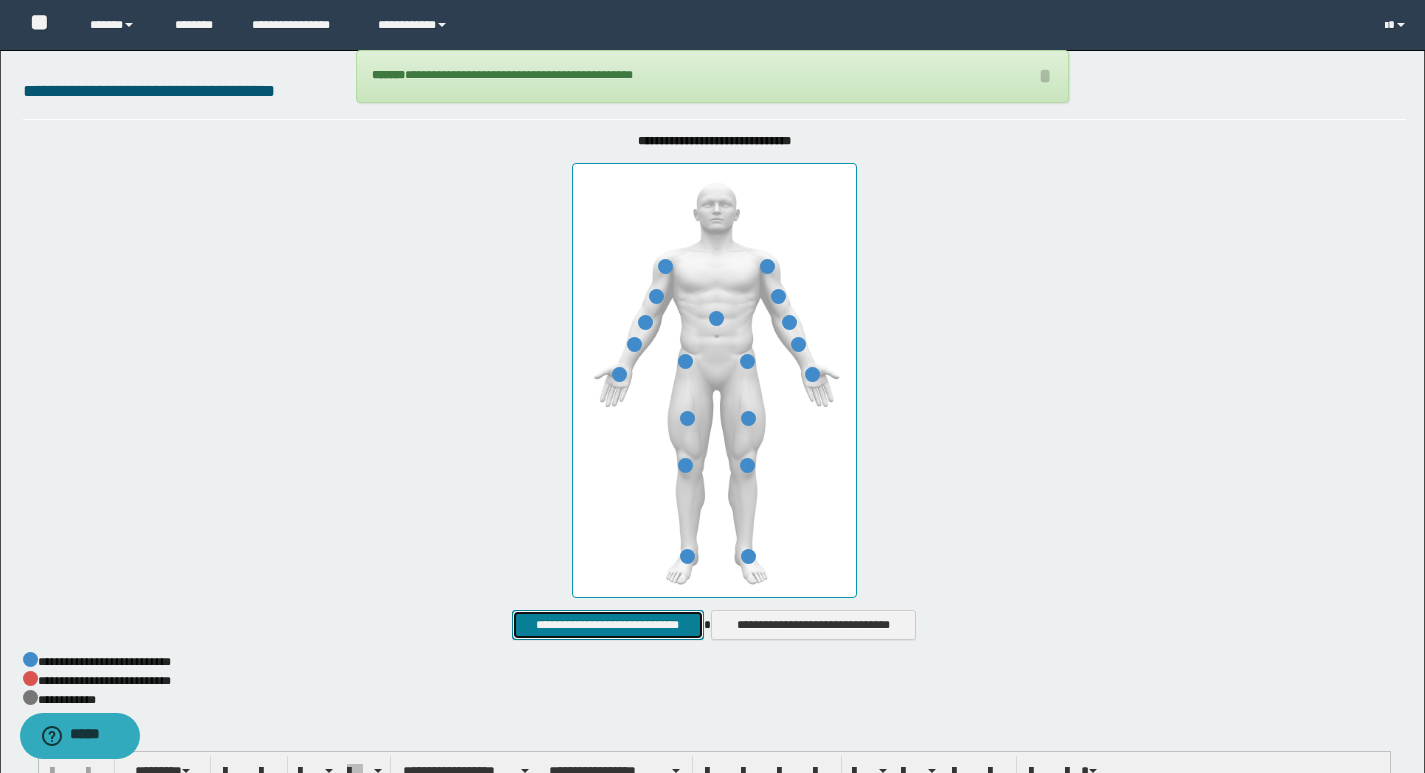 scroll, scrollTop: 0, scrollLeft: 0, axis: both 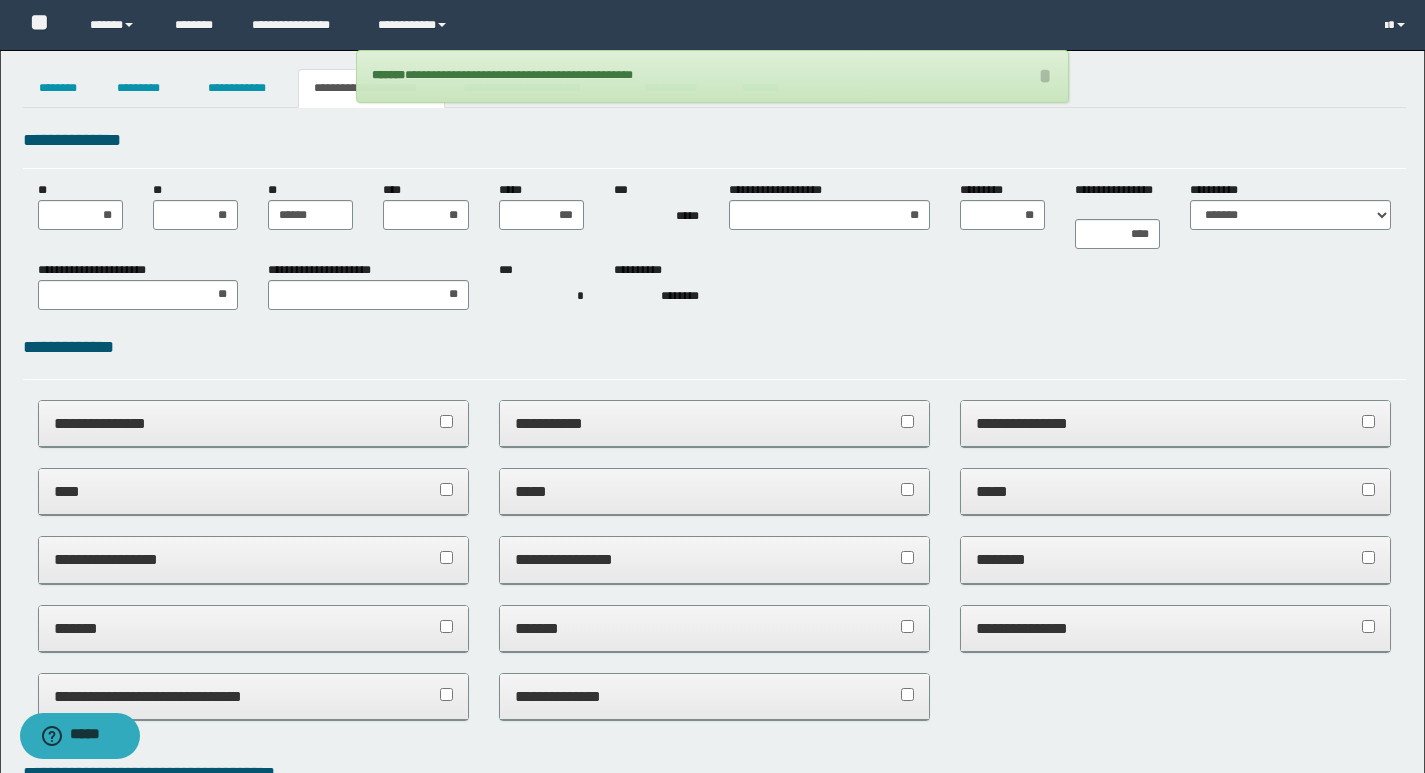 click on "**********" at bounding box center [714, 140] 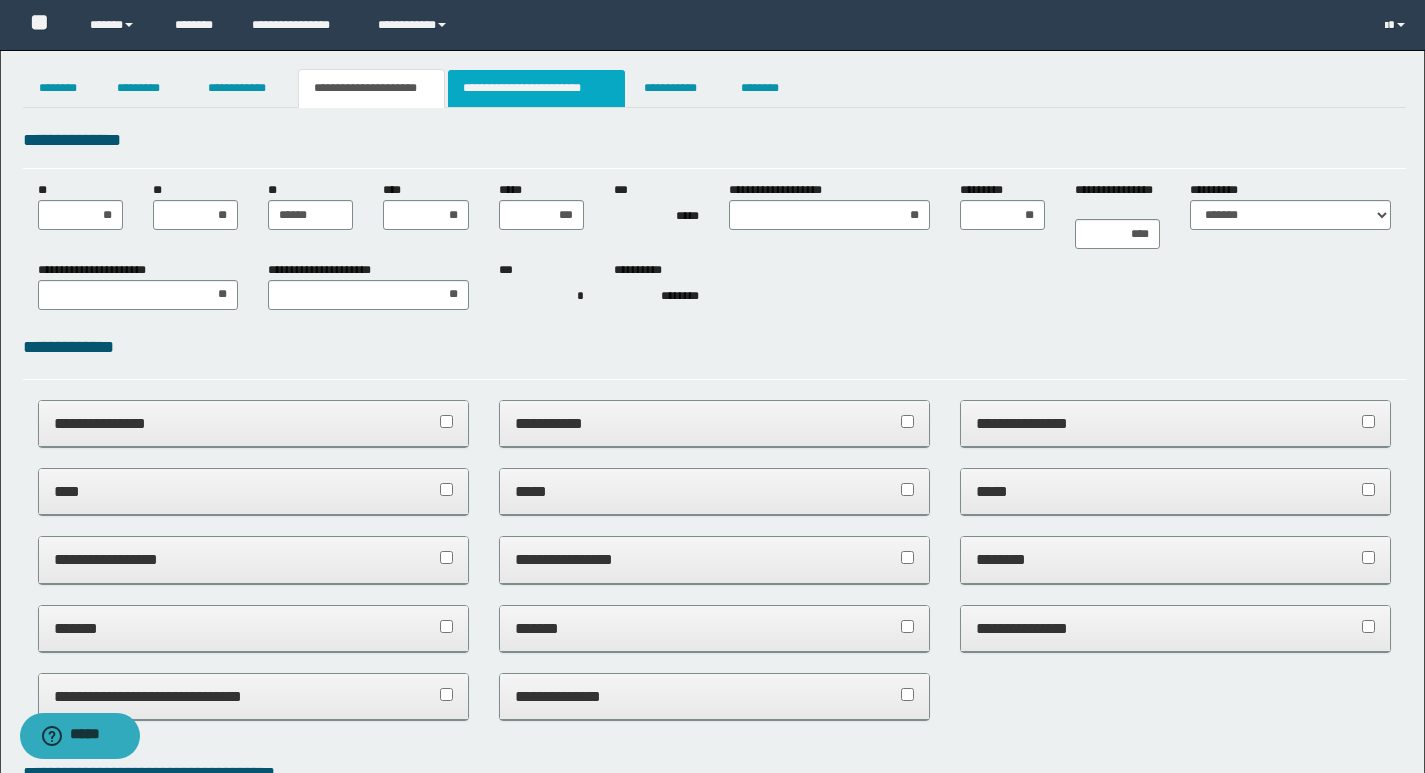 click on "**********" at bounding box center [537, 88] 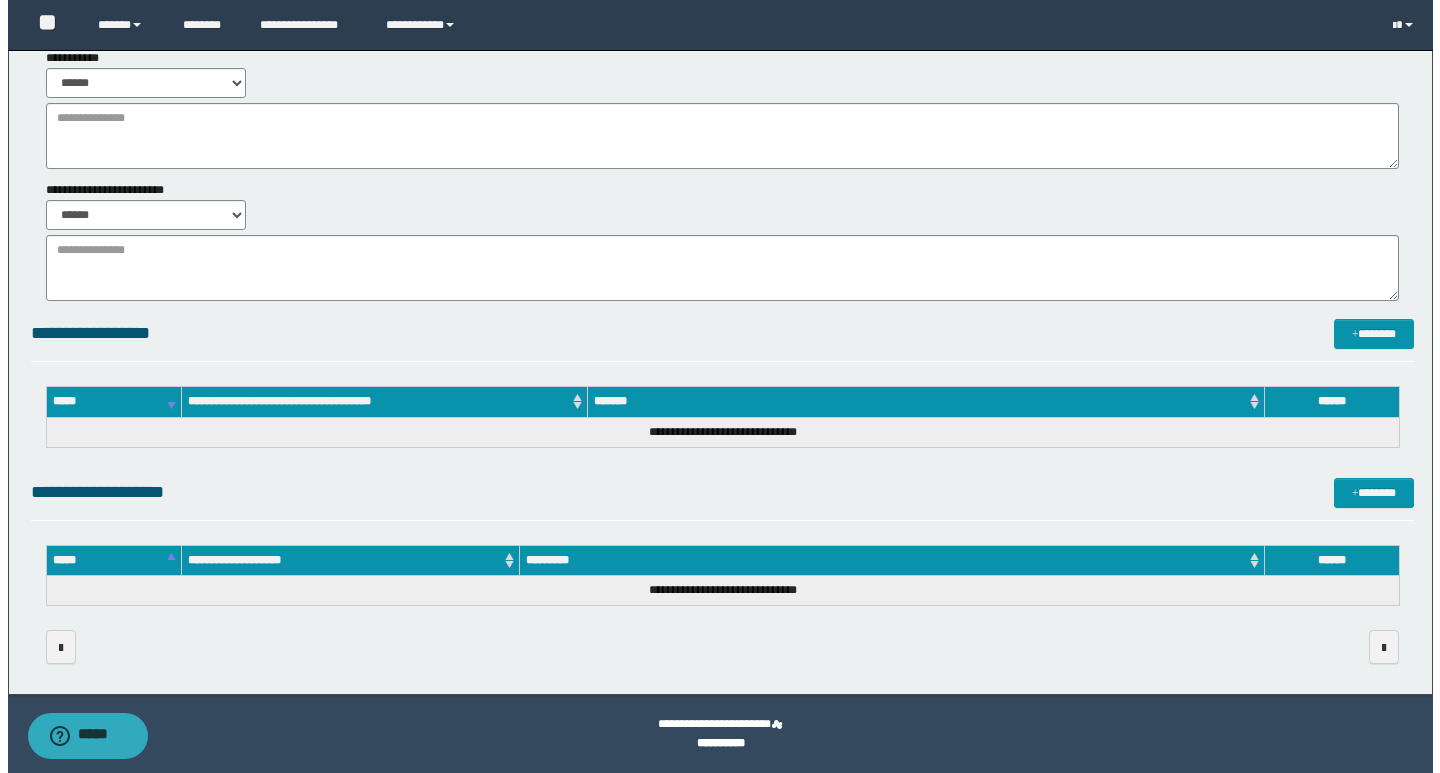 scroll, scrollTop: 0, scrollLeft: 0, axis: both 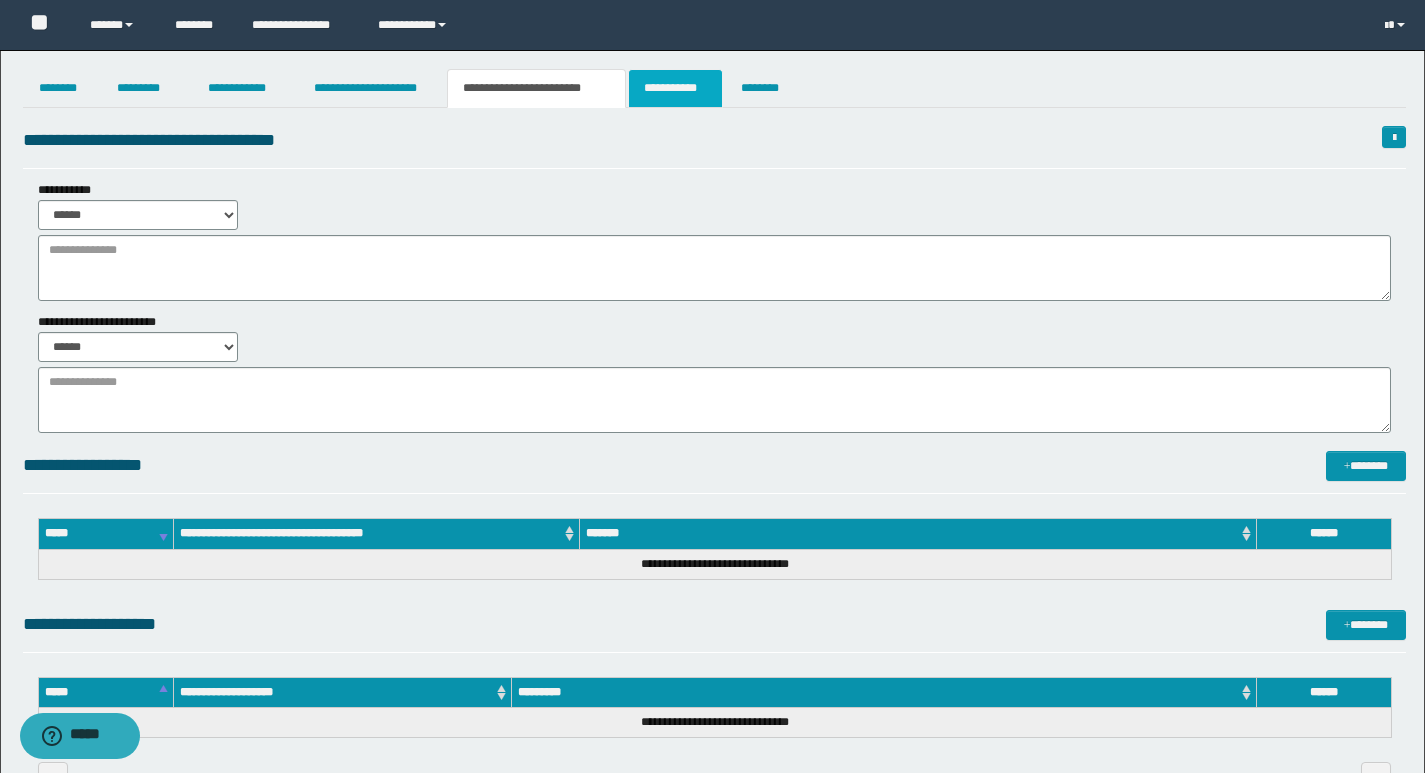 click on "**********" at bounding box center (675, 88) 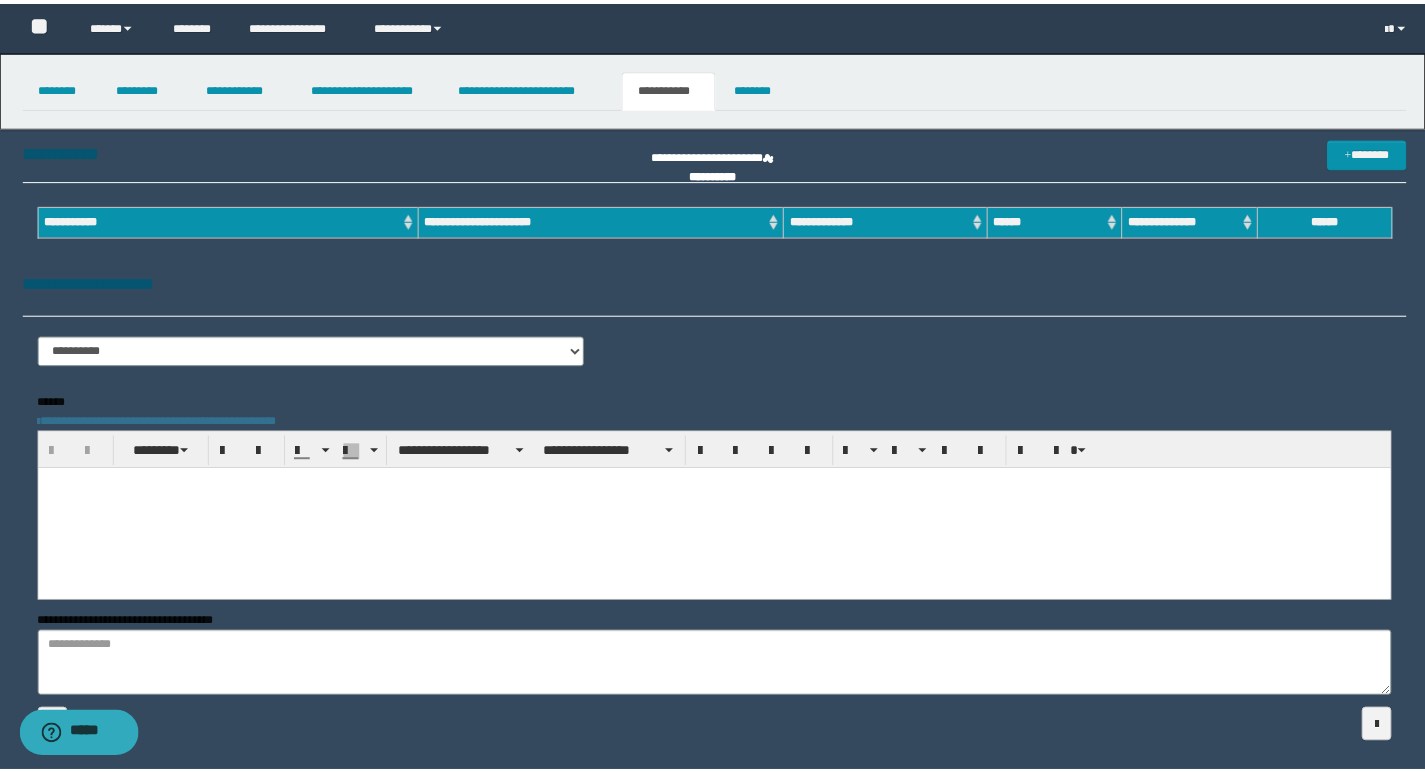 scroll, scrollTop: 0, scrollLeft: 0, axis: both 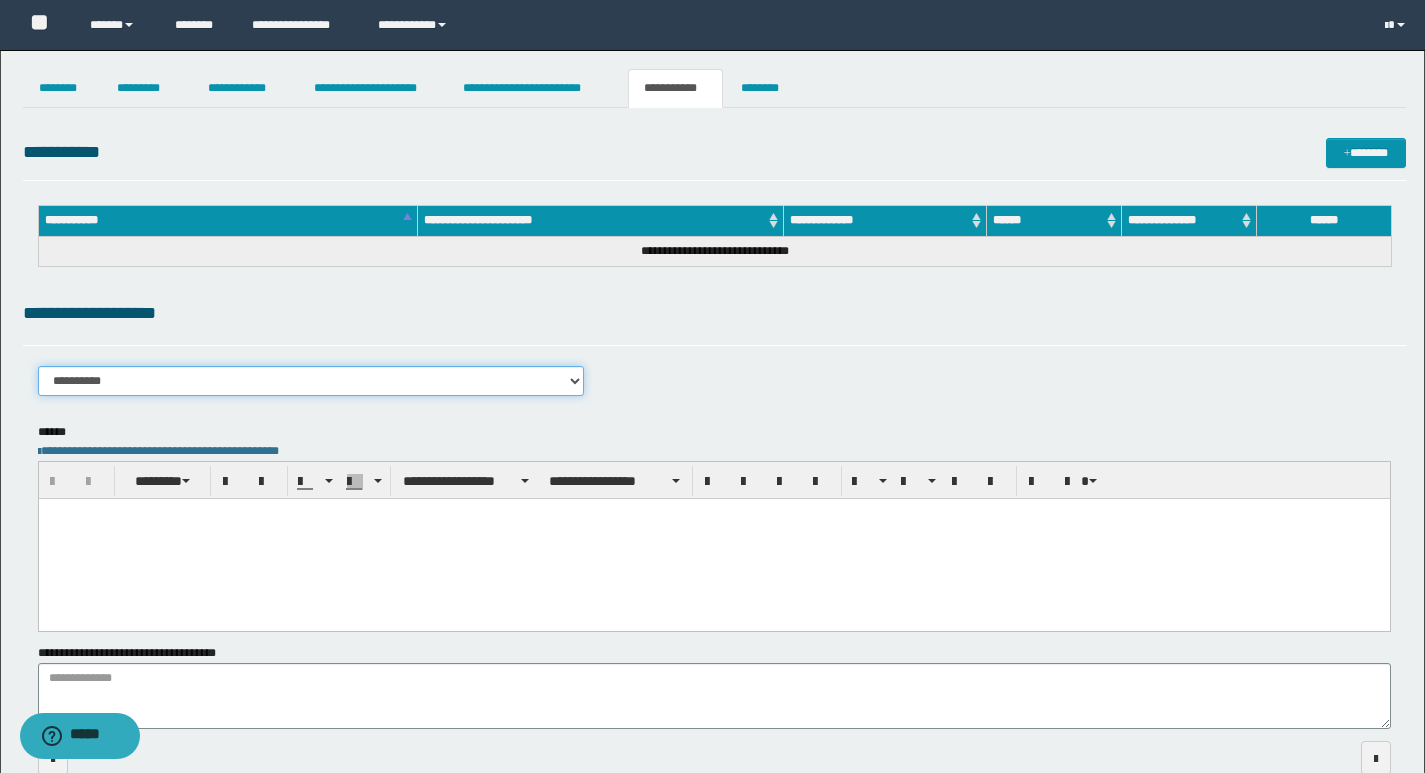 click on "**********" at bounding box center [311, 381] 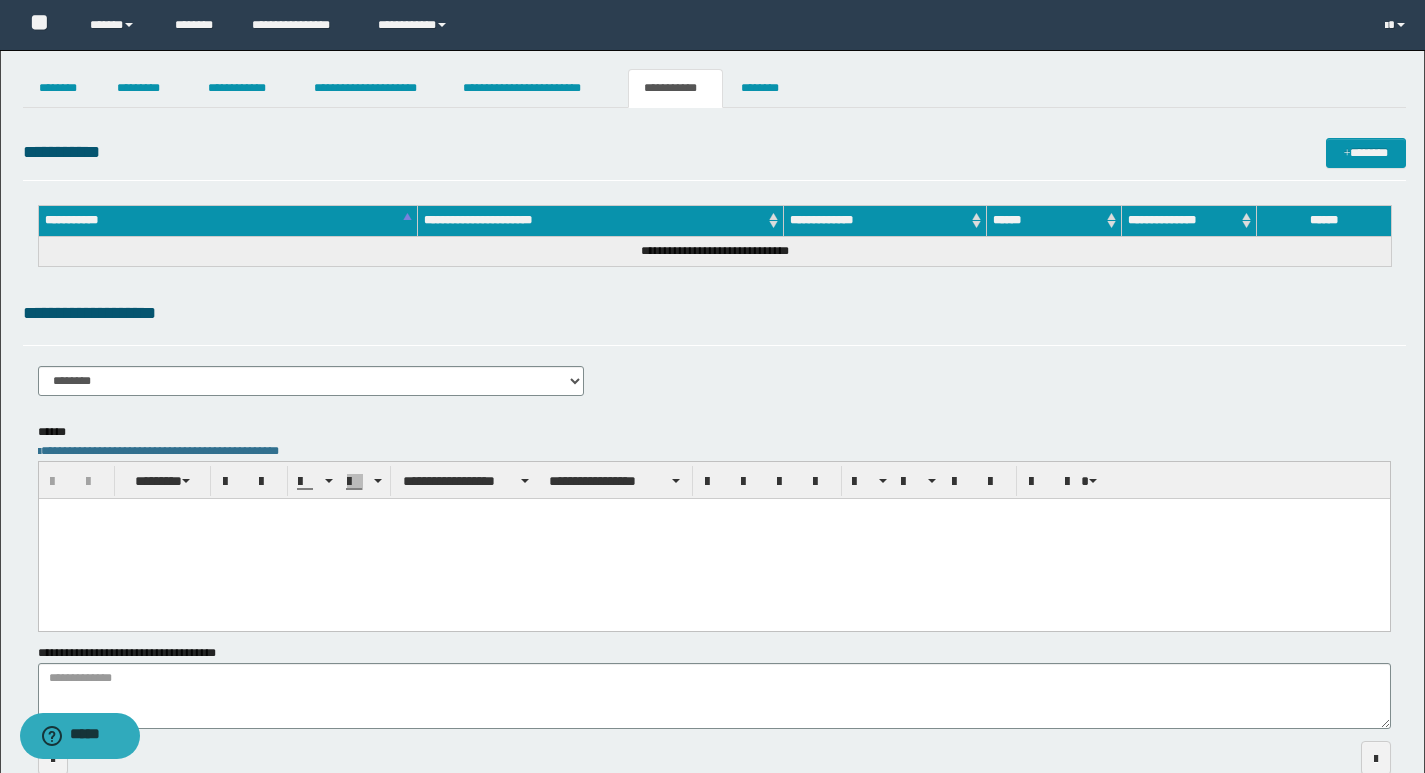 click on "**********" at bounding box center [714, 388] 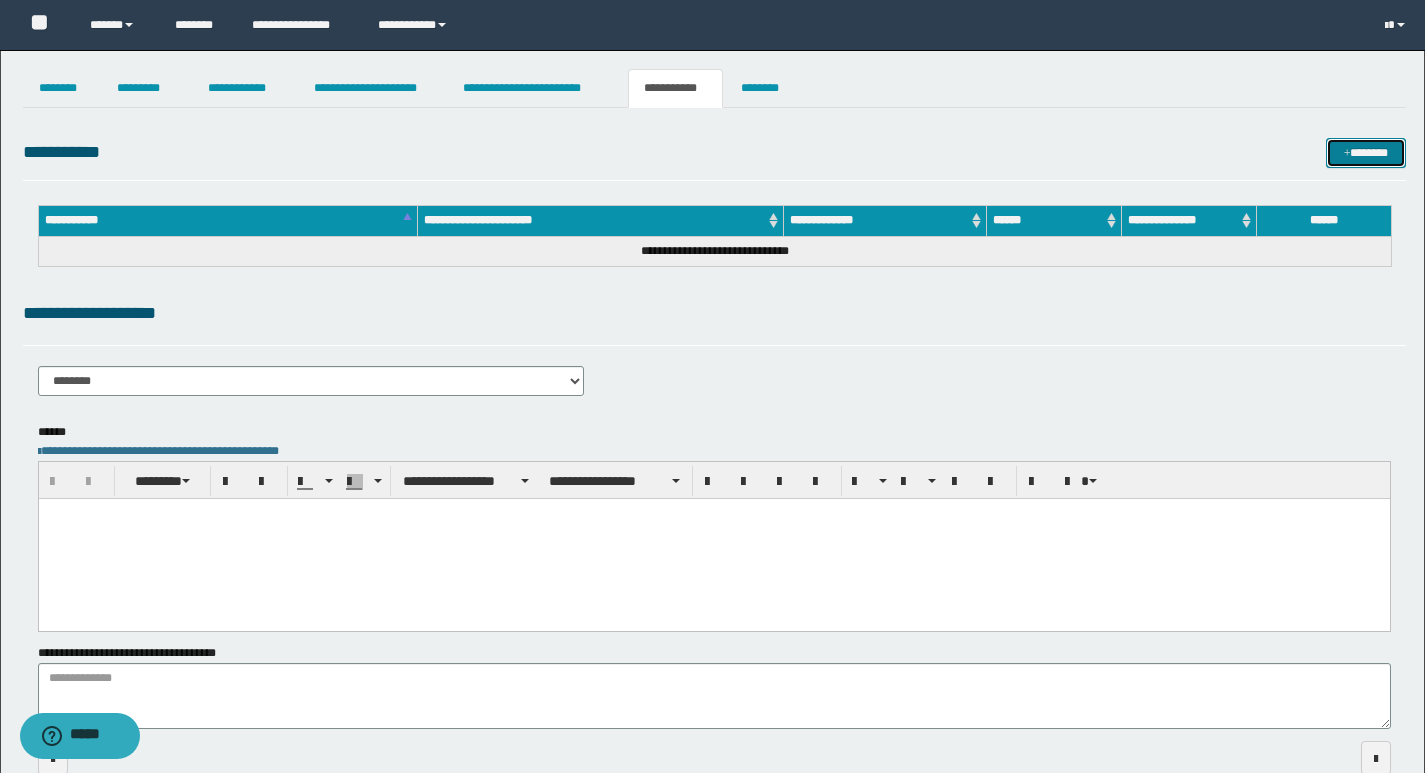 click on "*******" at bounding box center (1366, 153) 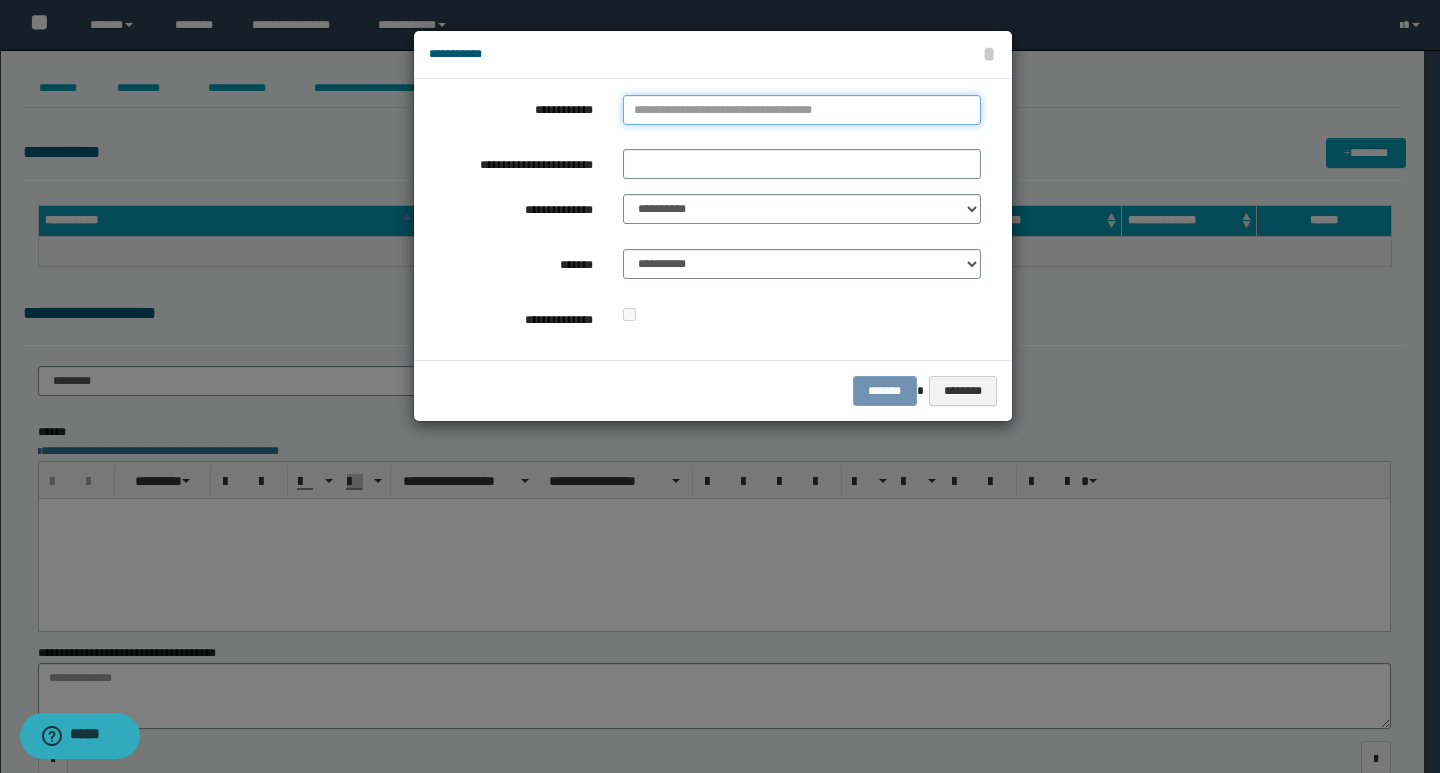 click on "**********" at bounding box center [802, 110] 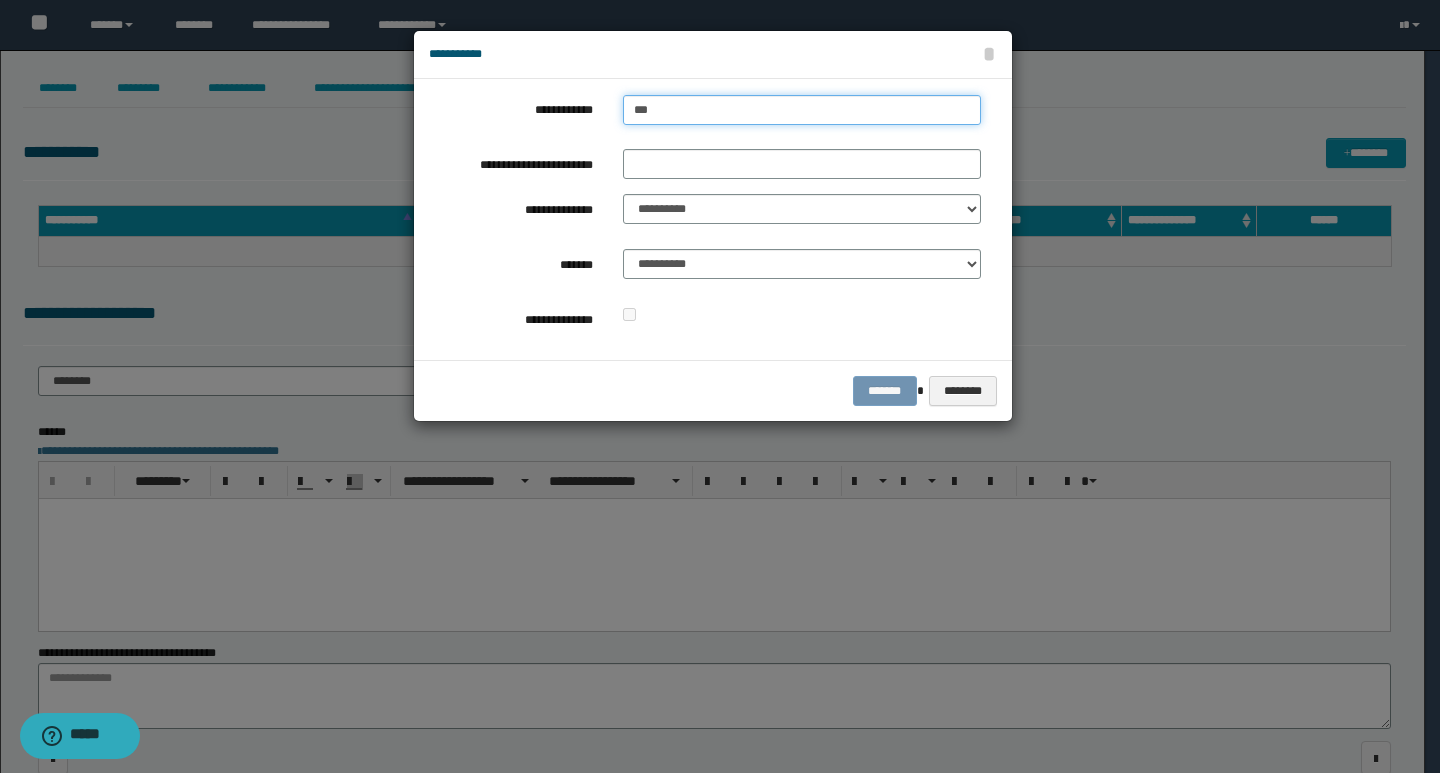 type on "****" 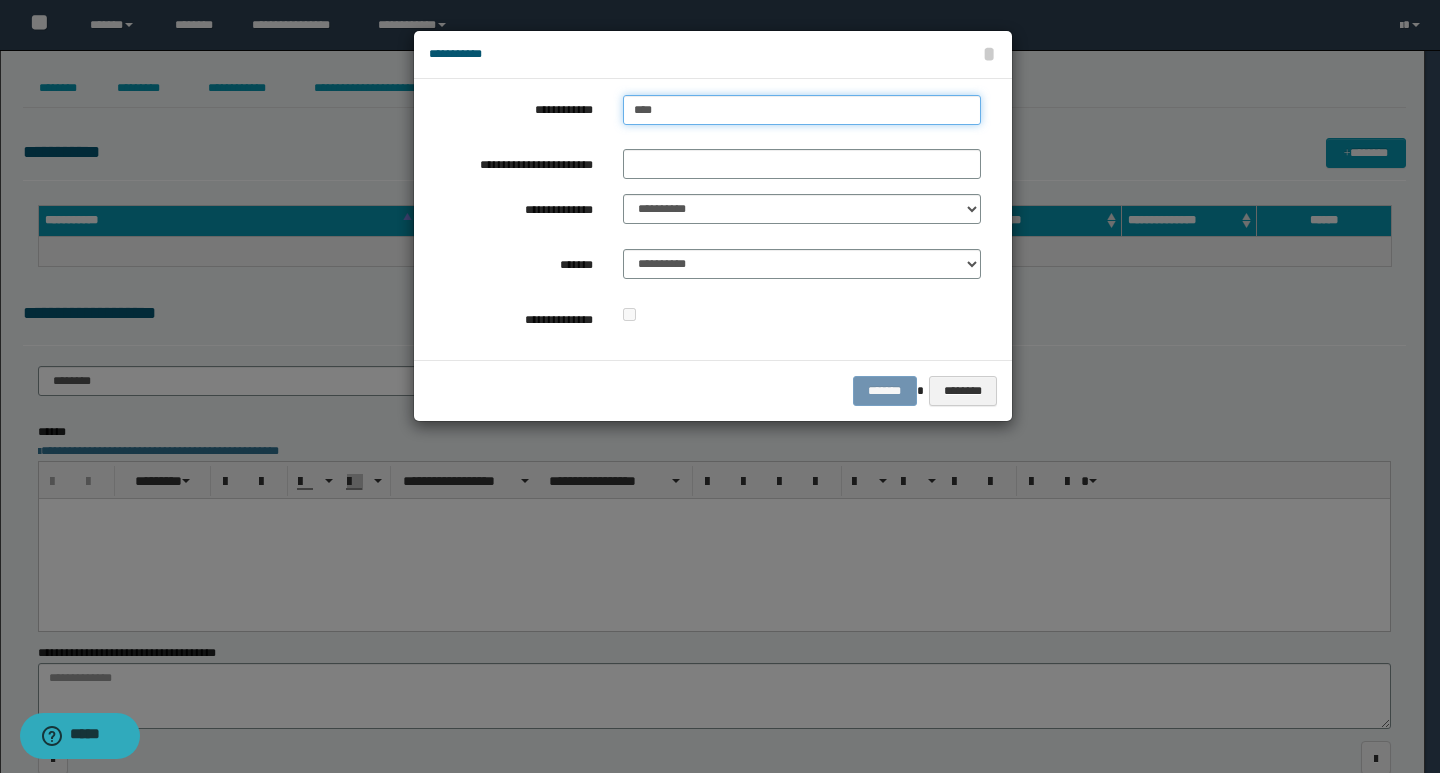 type on "****" 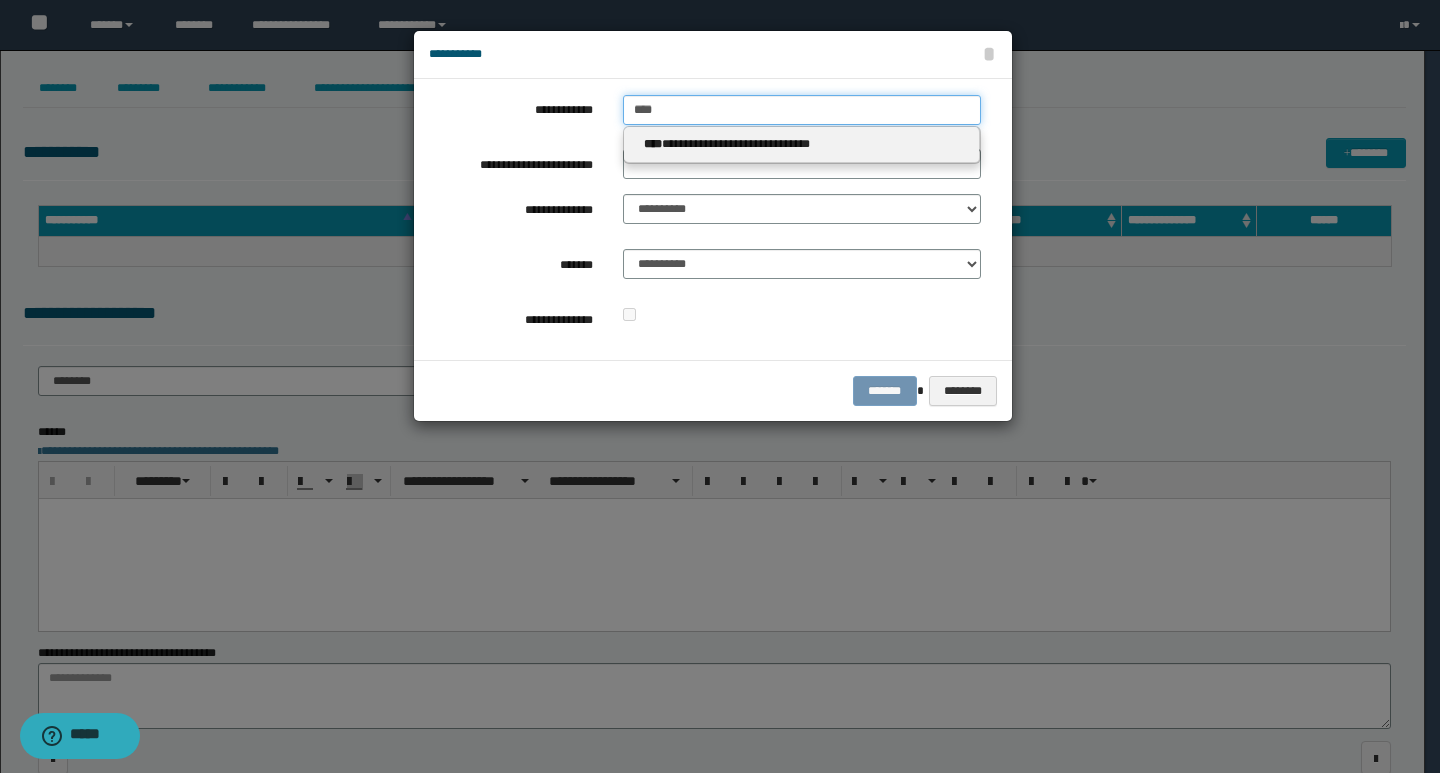 type on "****" 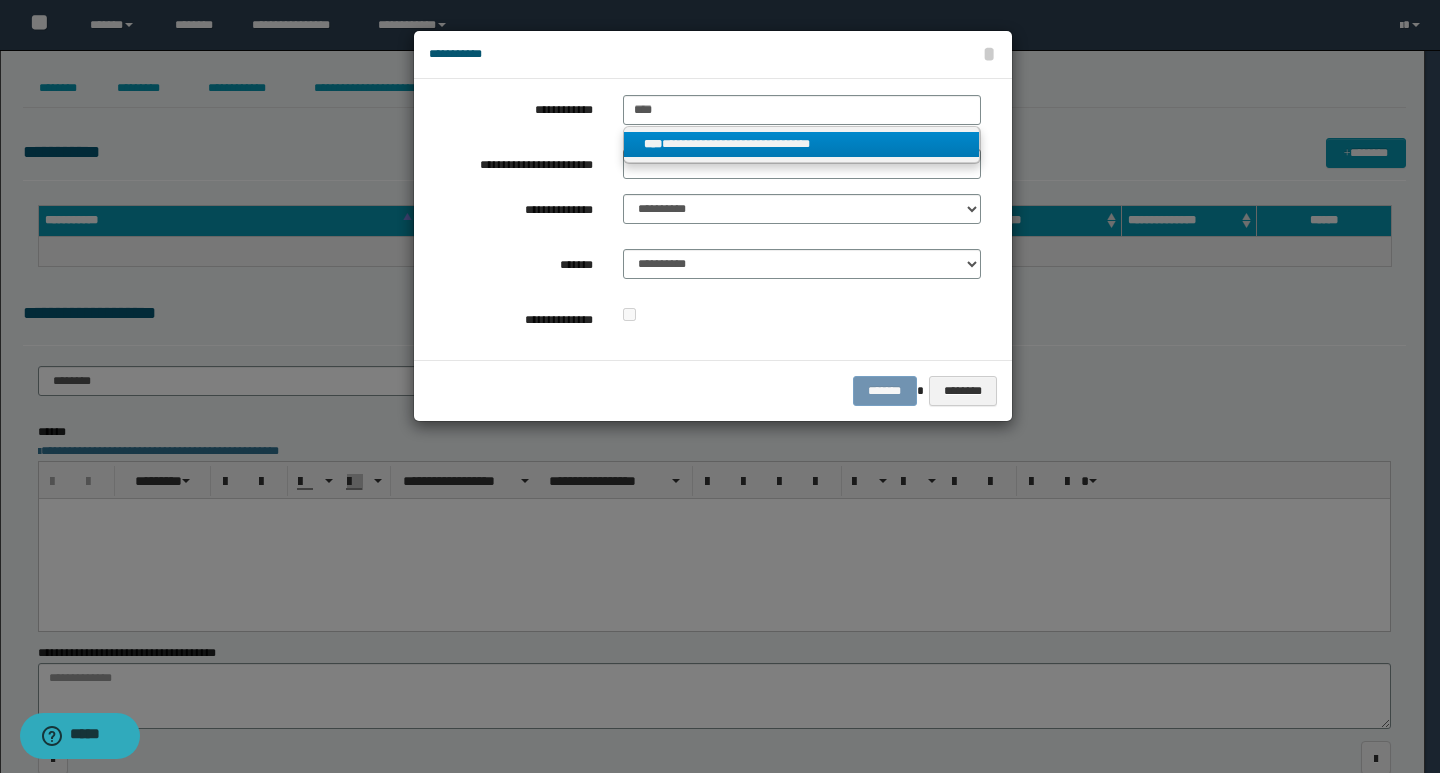 click on "****" at bounding box center [653, 144] 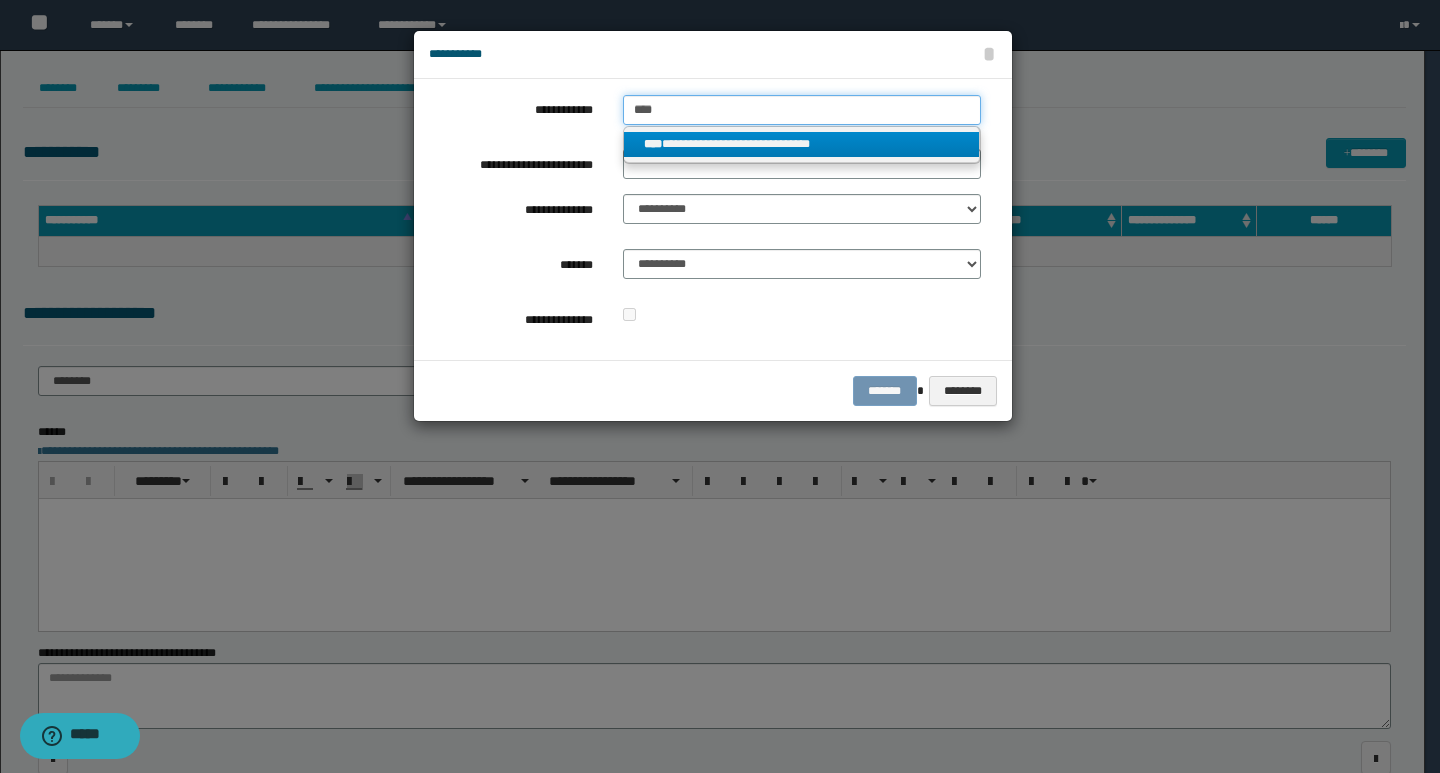 type 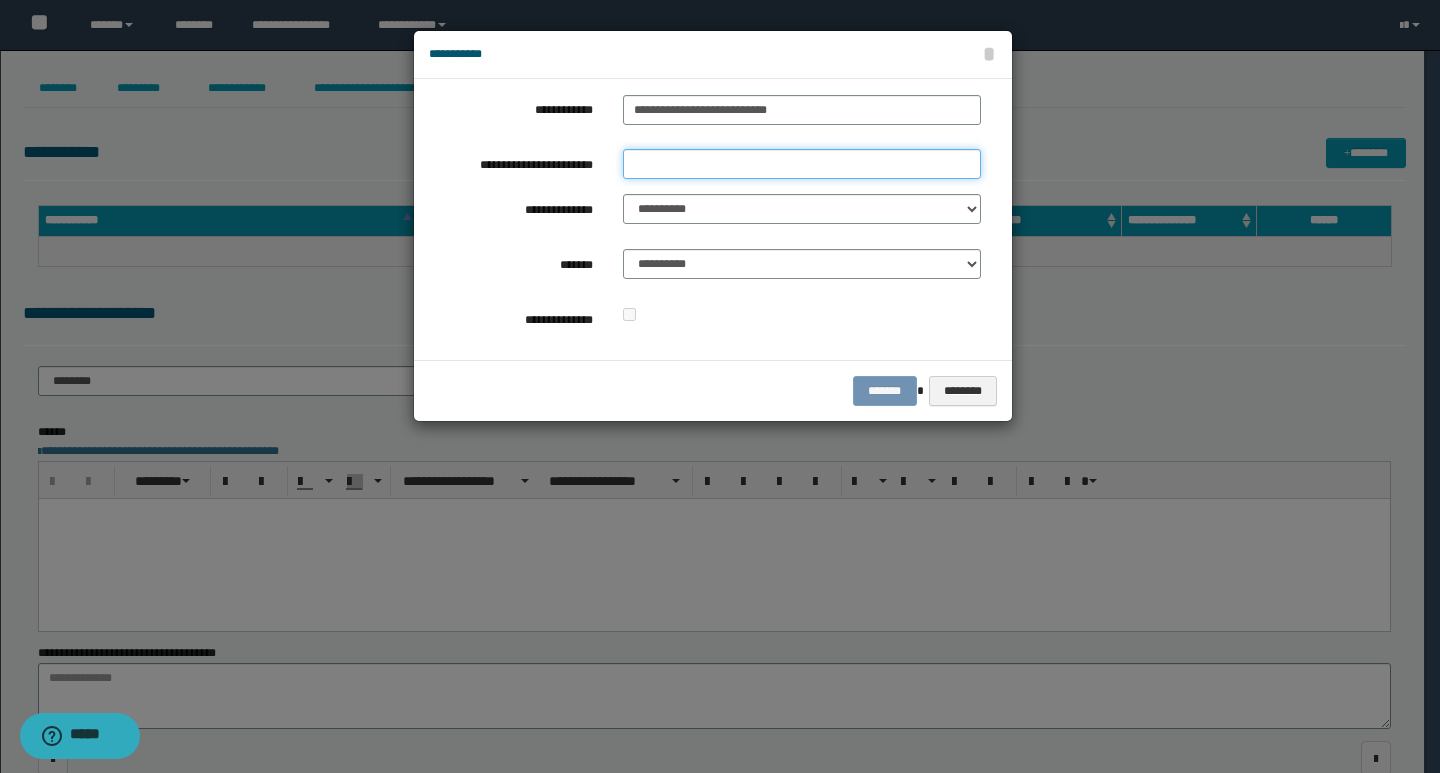 click on "**********" at bounding box center [802, 164] 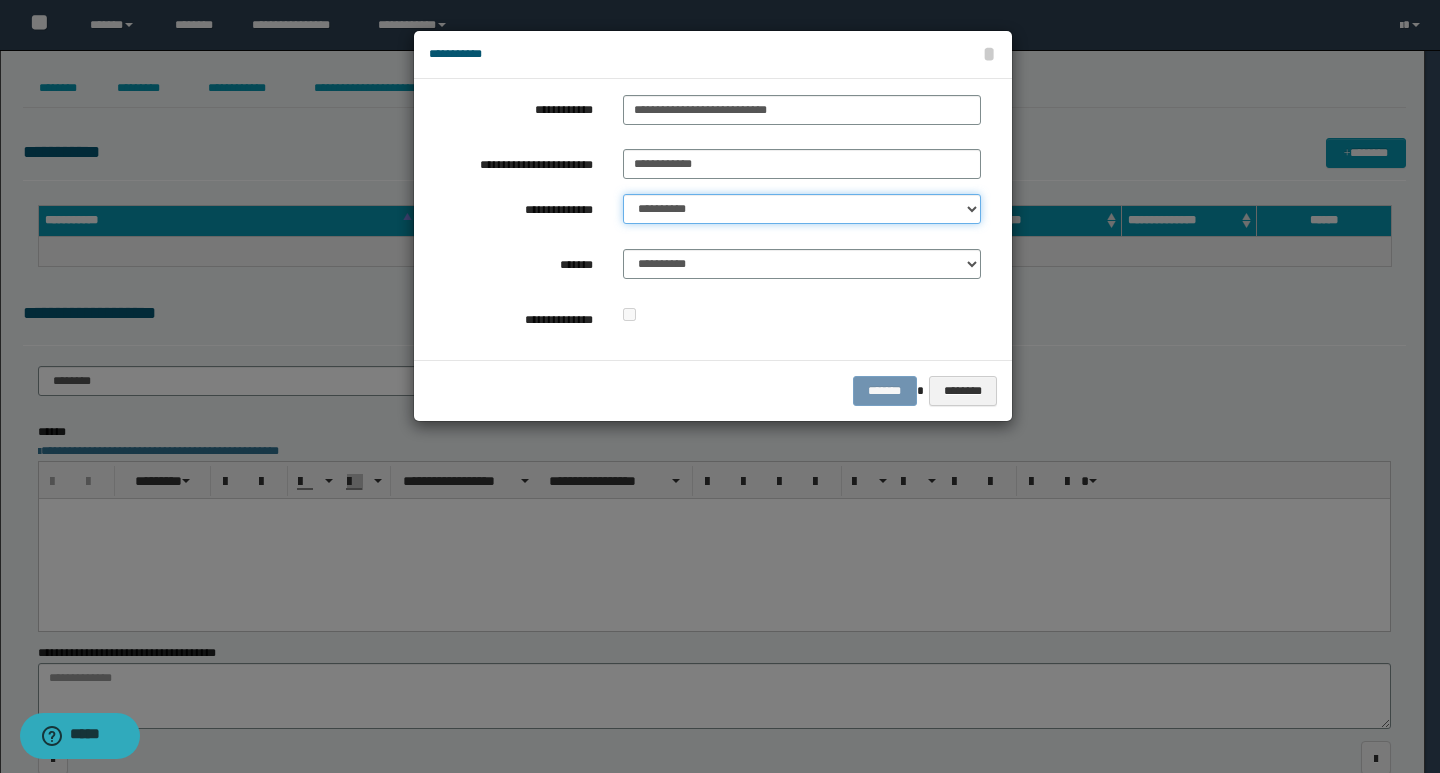 click on "**********" at bounding box center (802, 209) 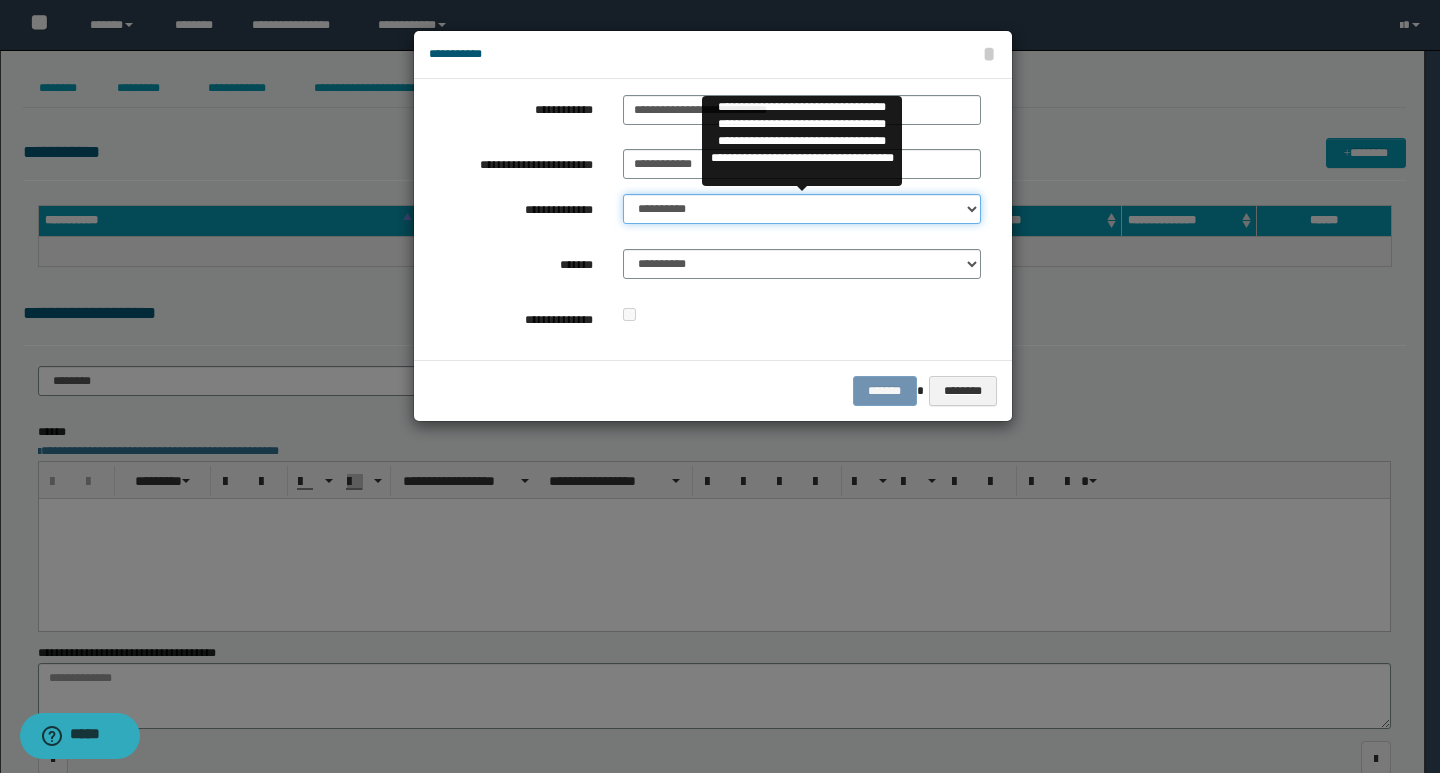 select on "**" 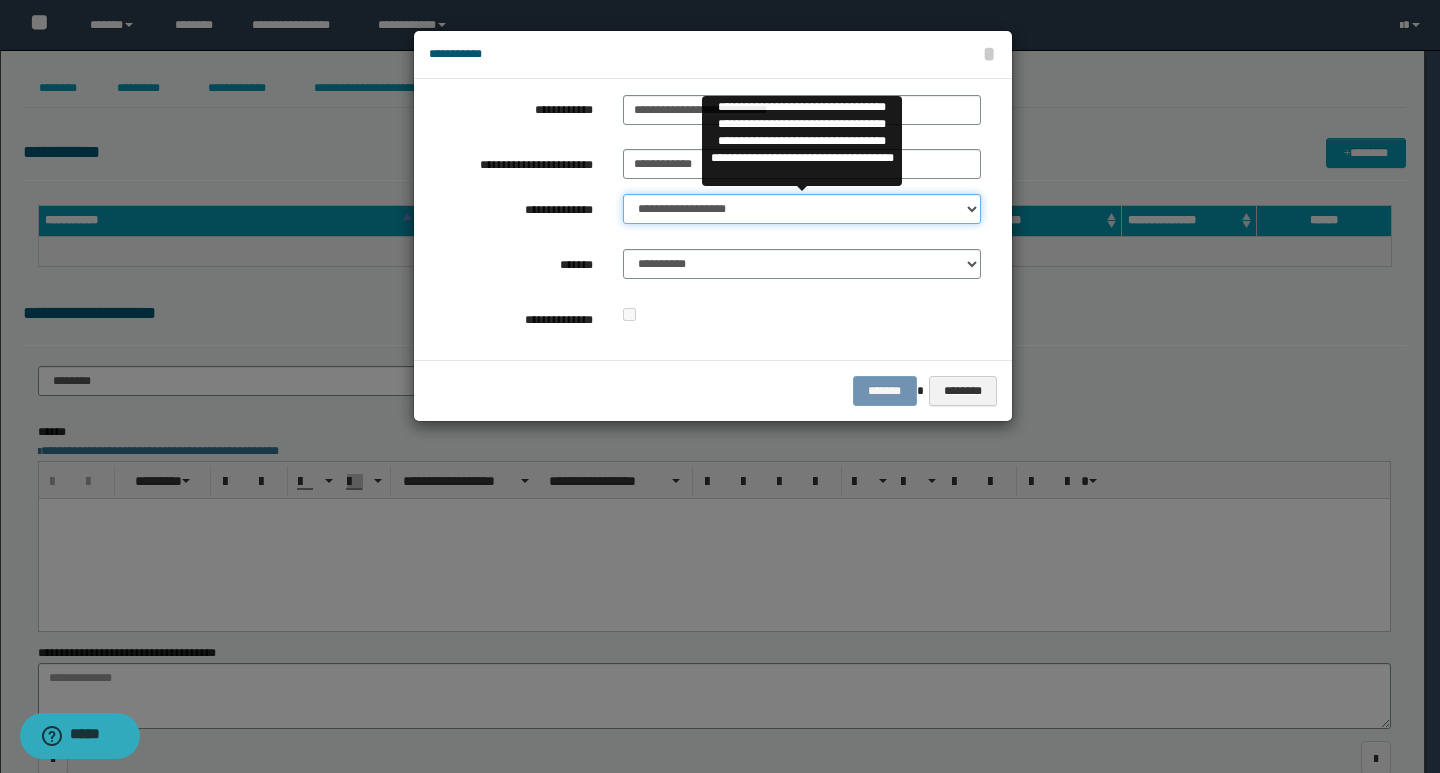 click on "**********" at bounding box center (802, 209) 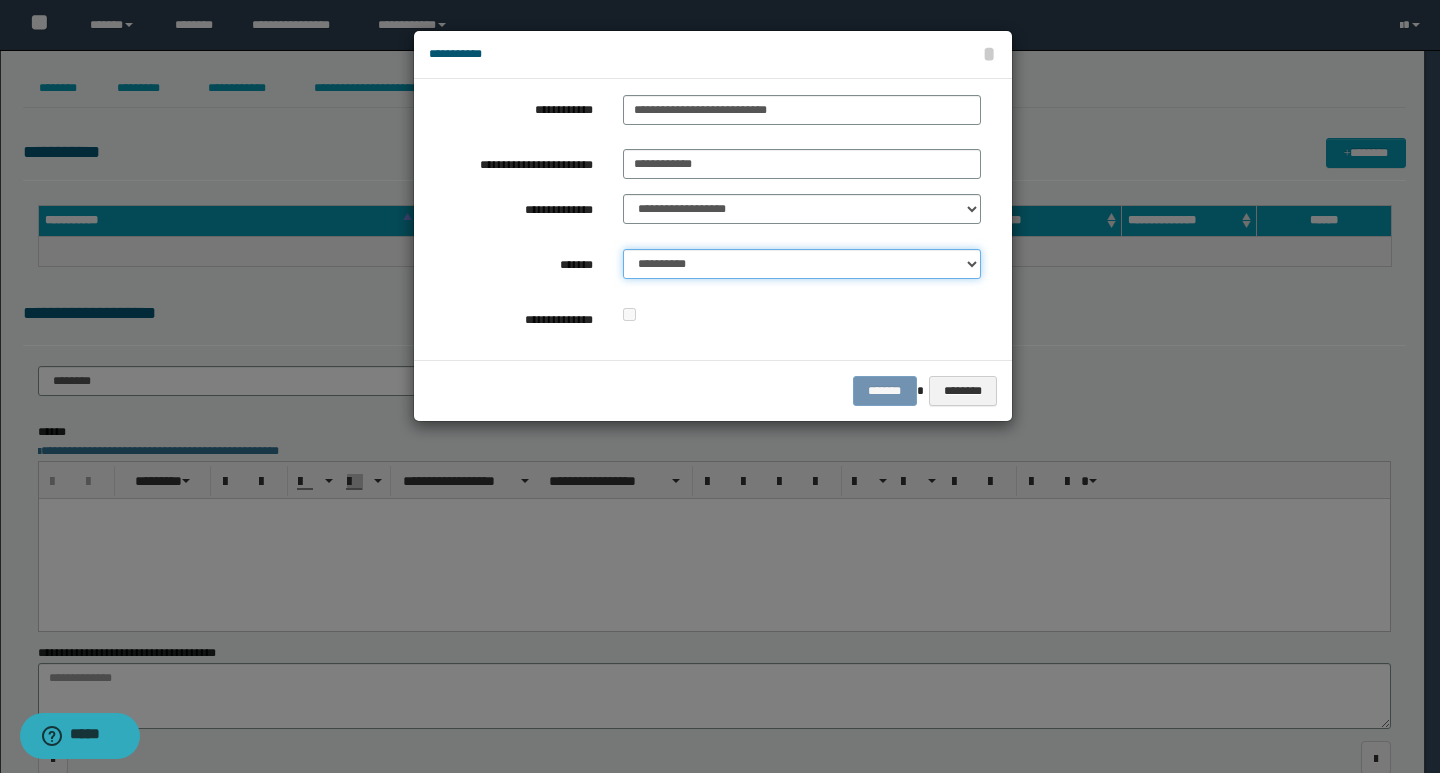 click on "**********" at bounding box center (802, 264) 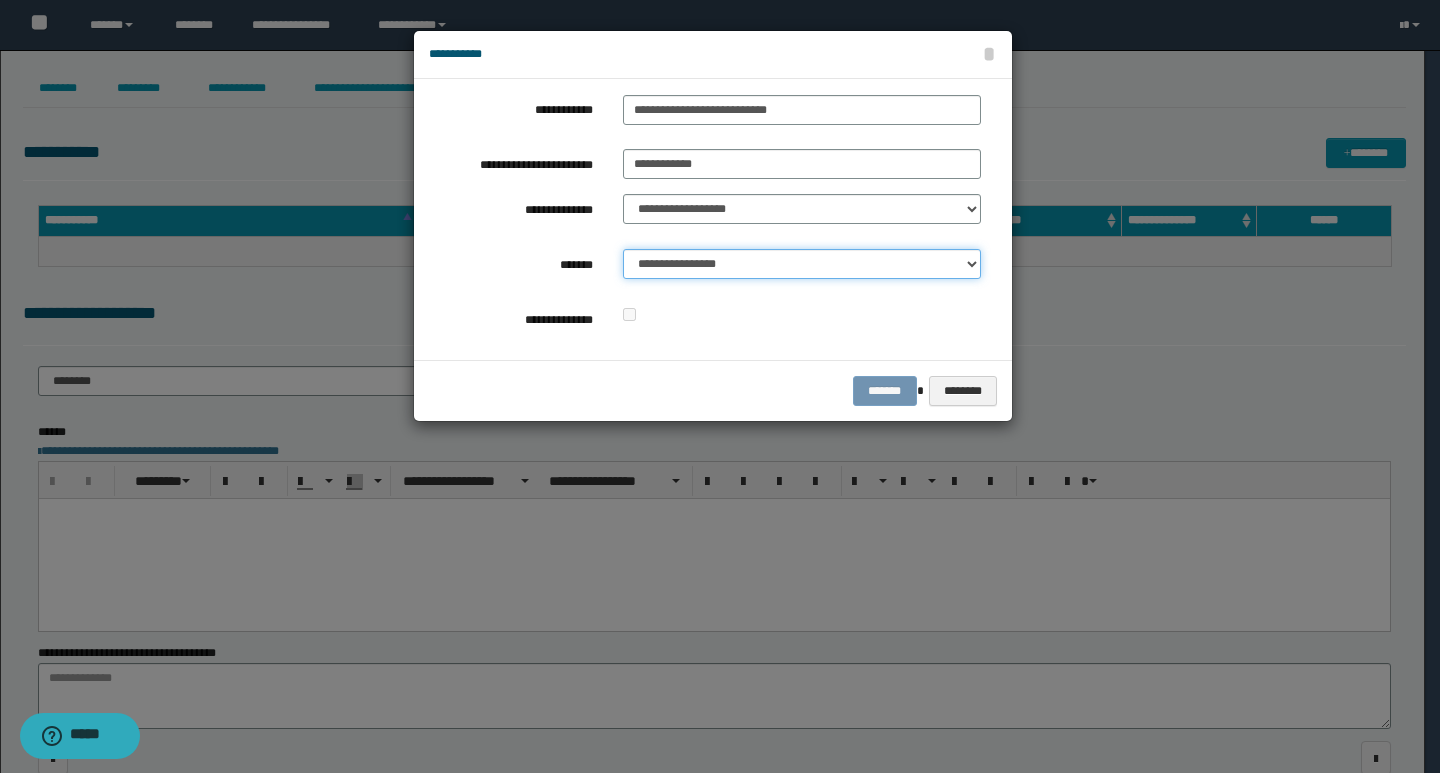 click on "**********" at bounding box center (802, 264) 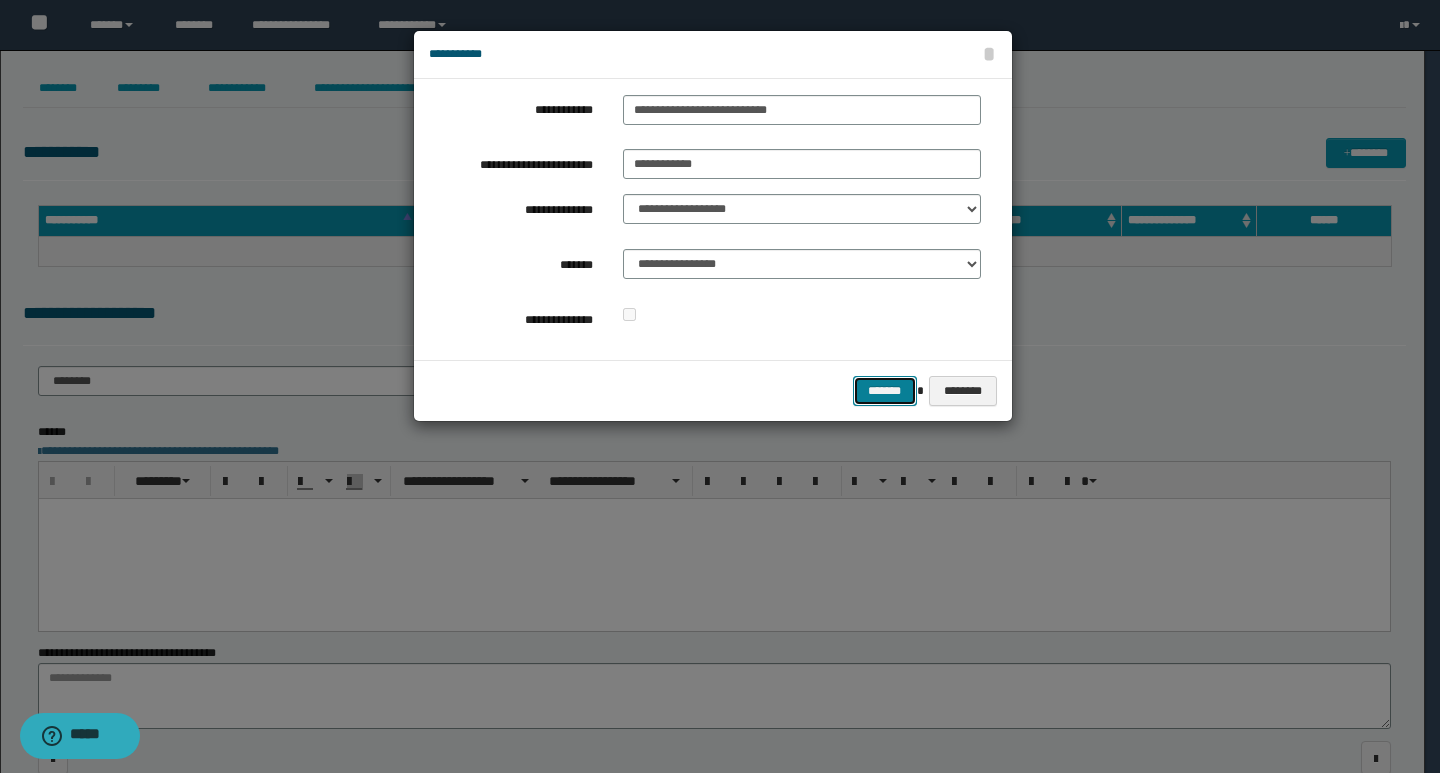 click on "*******" at bounding box center (885, 391) 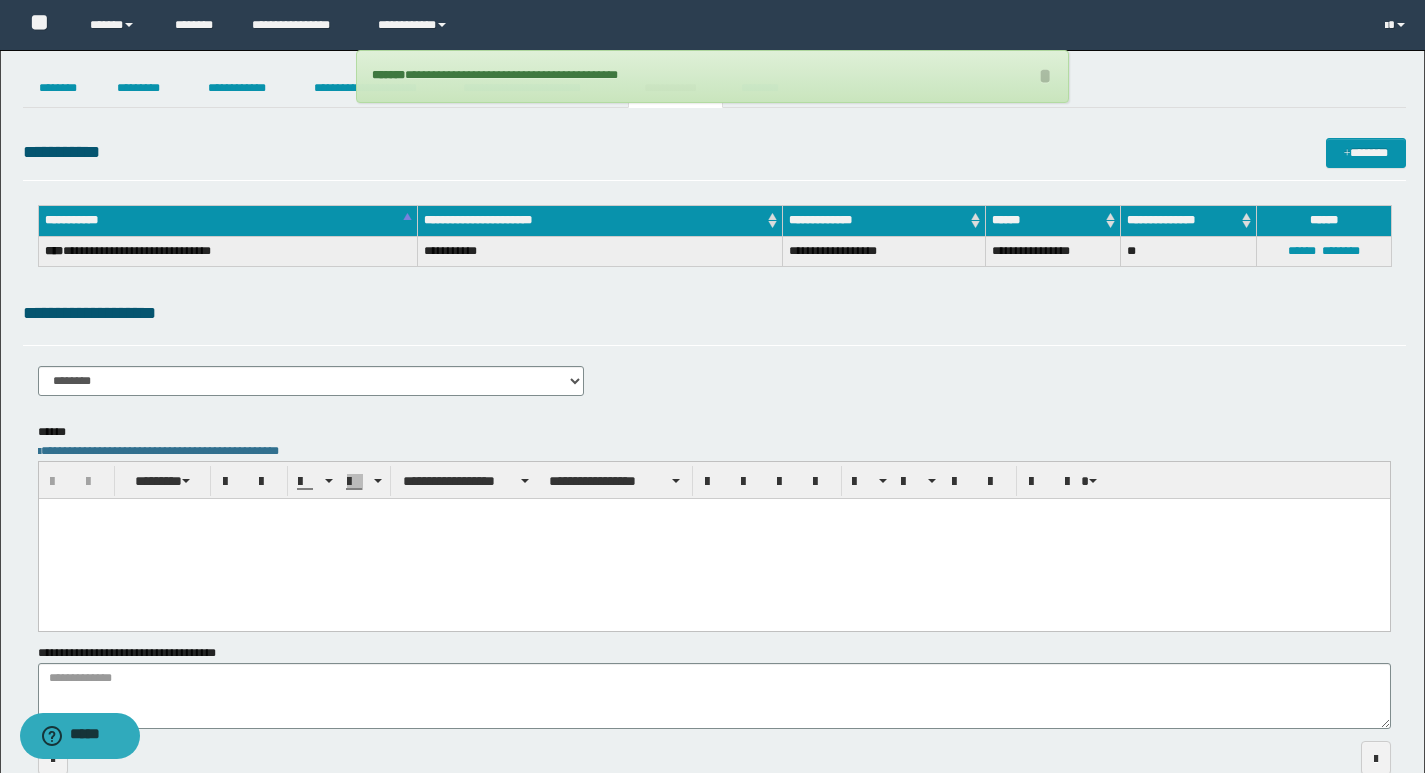 click on "**********" at bounding box center (714, 152) 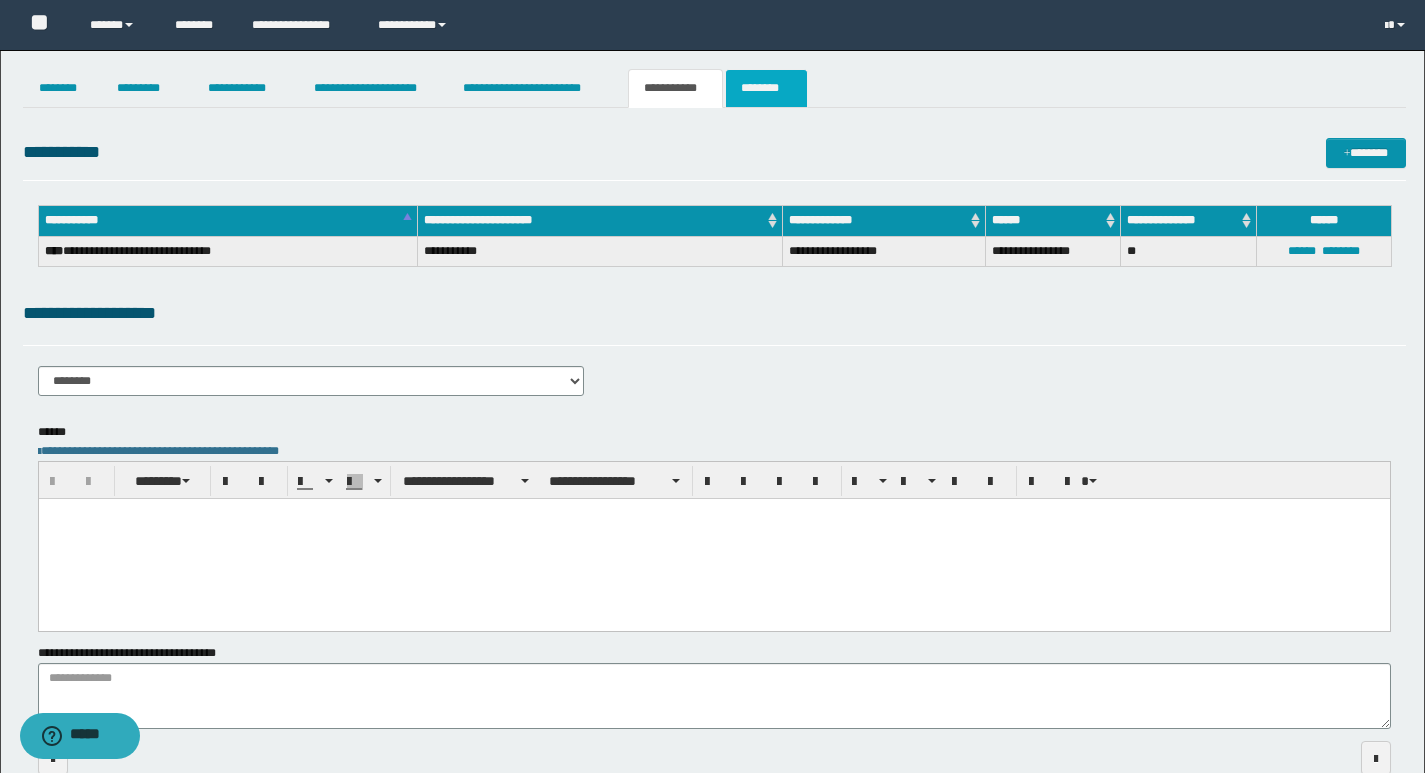 click on "********" at bounding box center [766, 88] 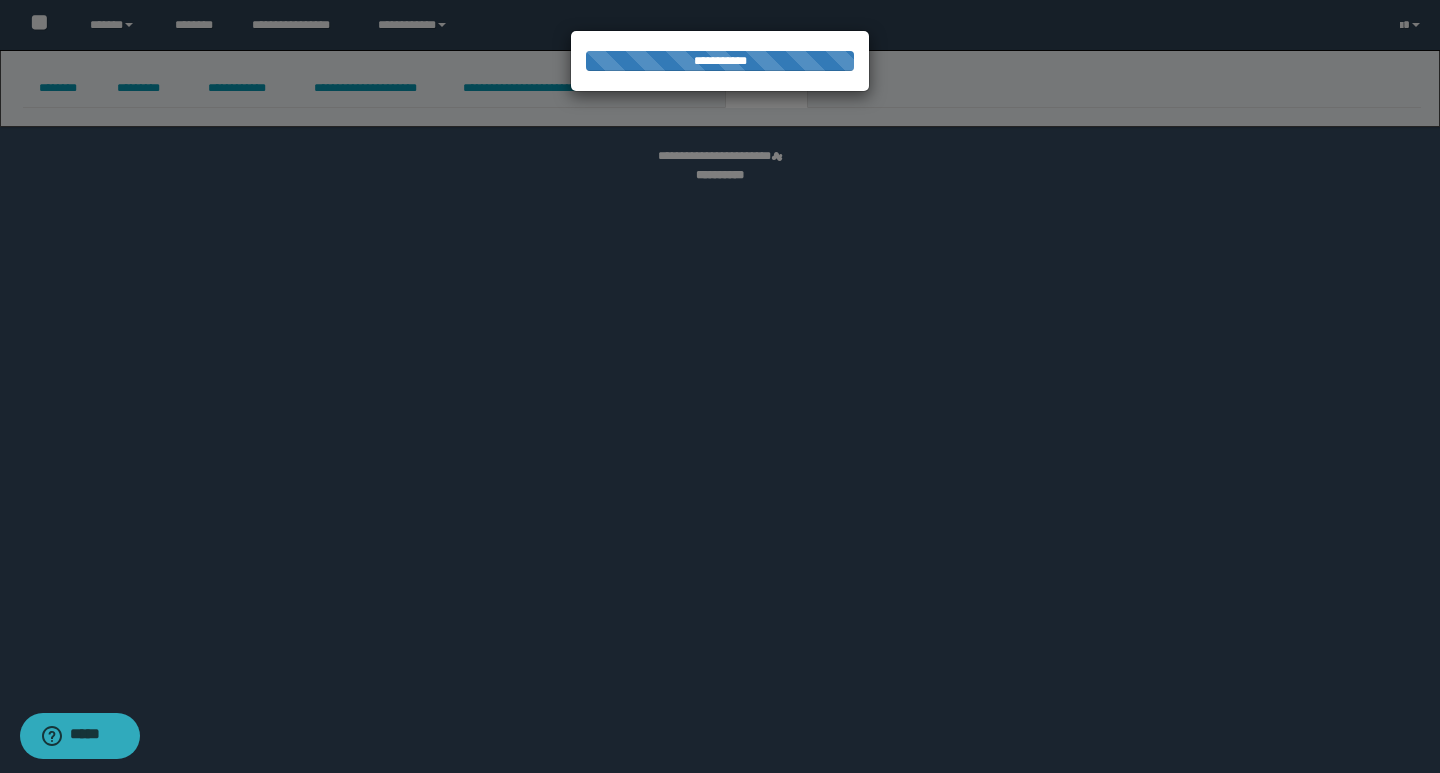 select 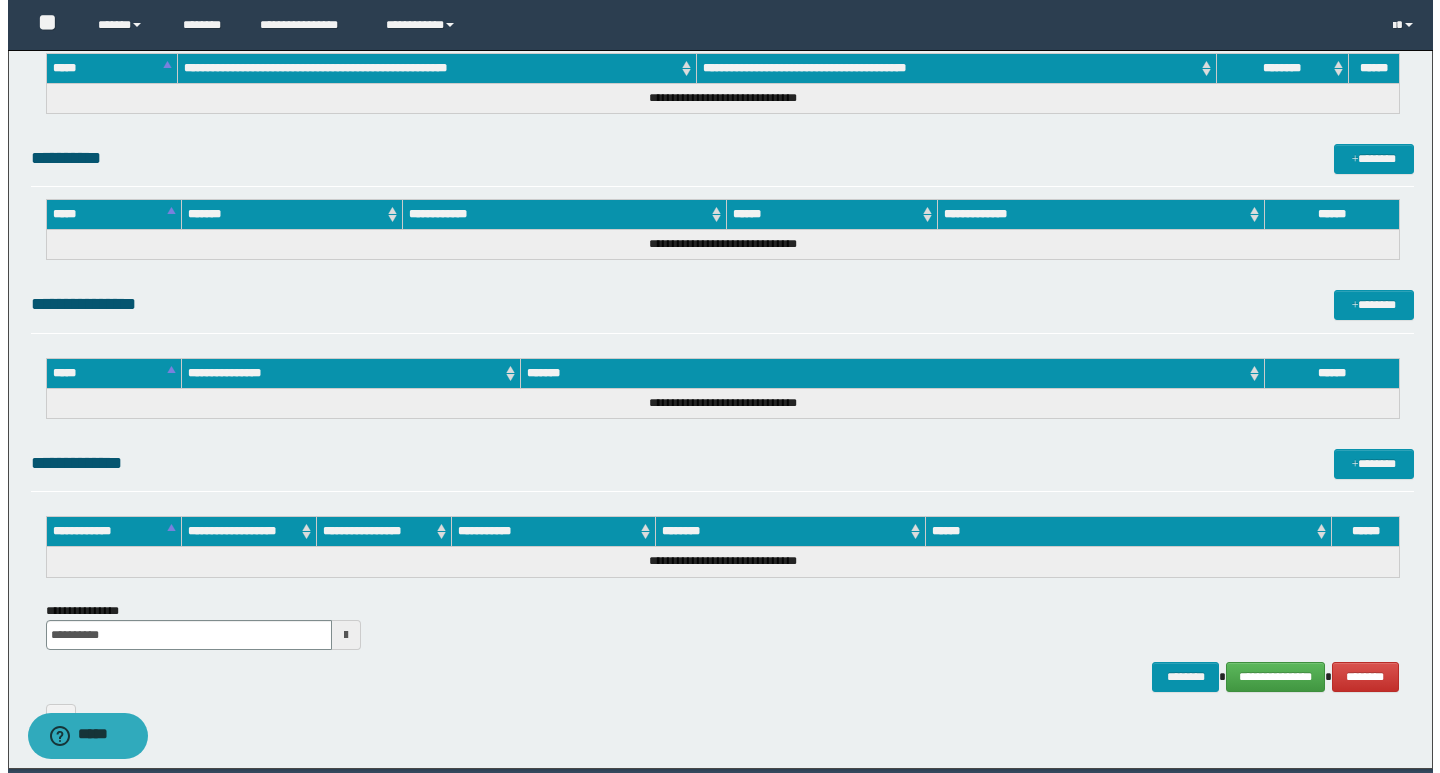 scroll, scrollTop: 874, scrollLeft: 0, axis: vertical 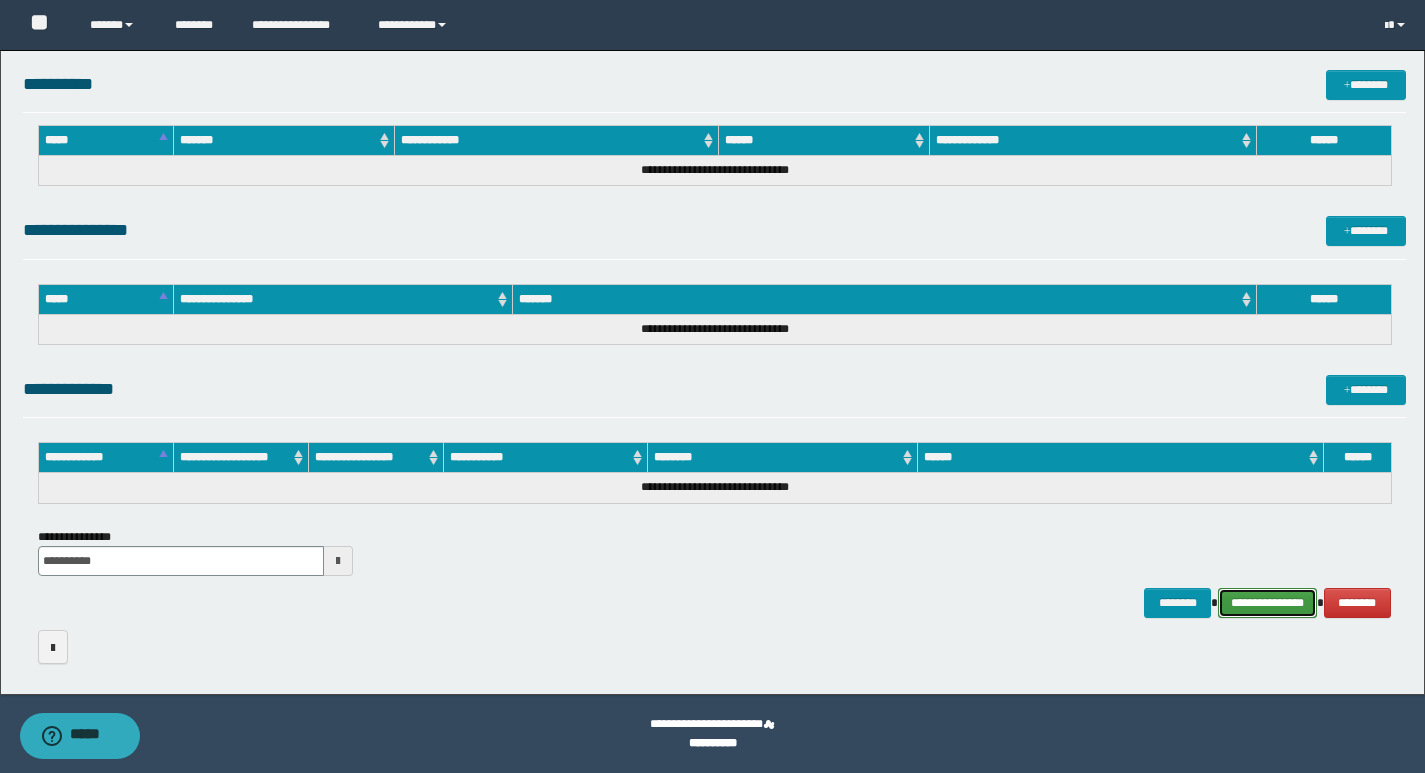 click on "**********" at bounding box center [1267, 603] 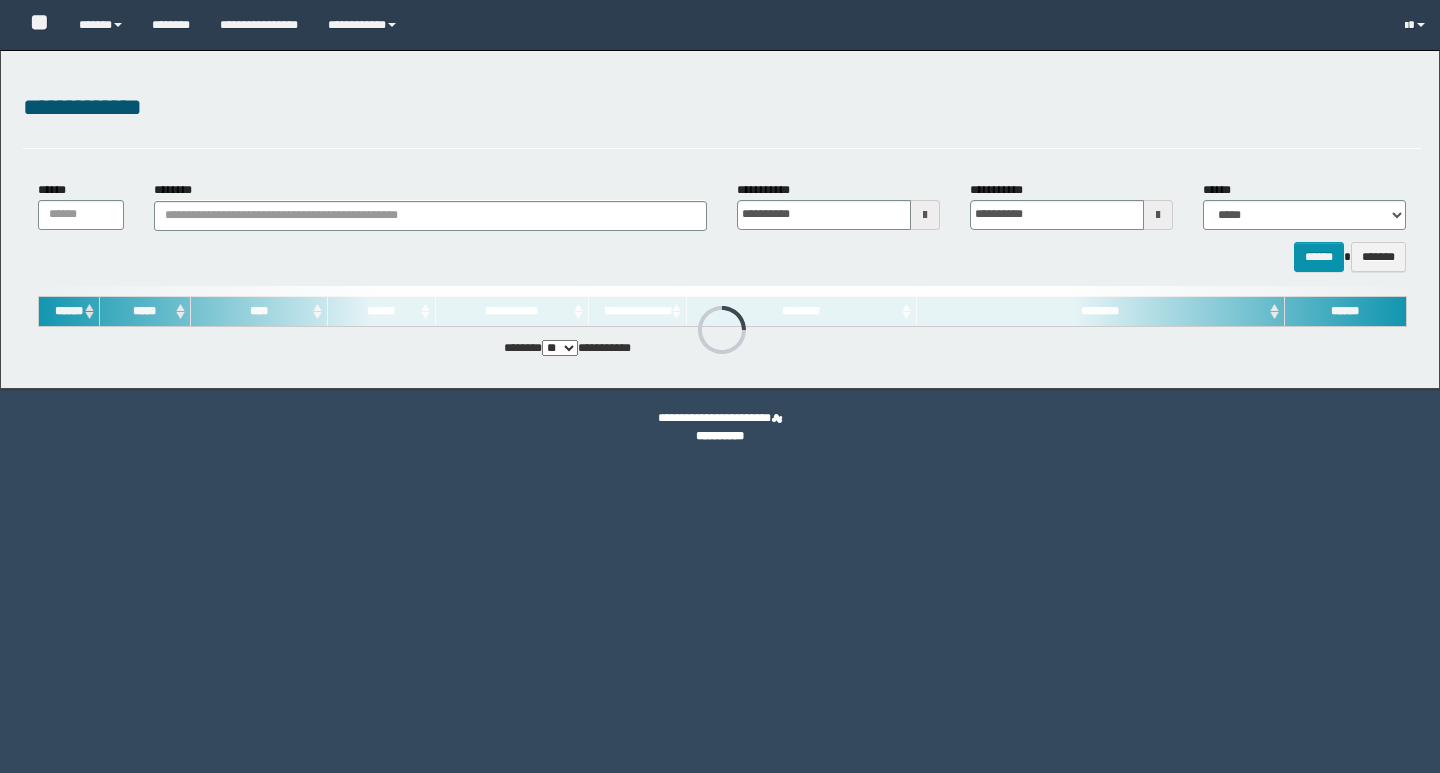 scroll, scrollTop: 0, scrollLeft: 0, axis: both 